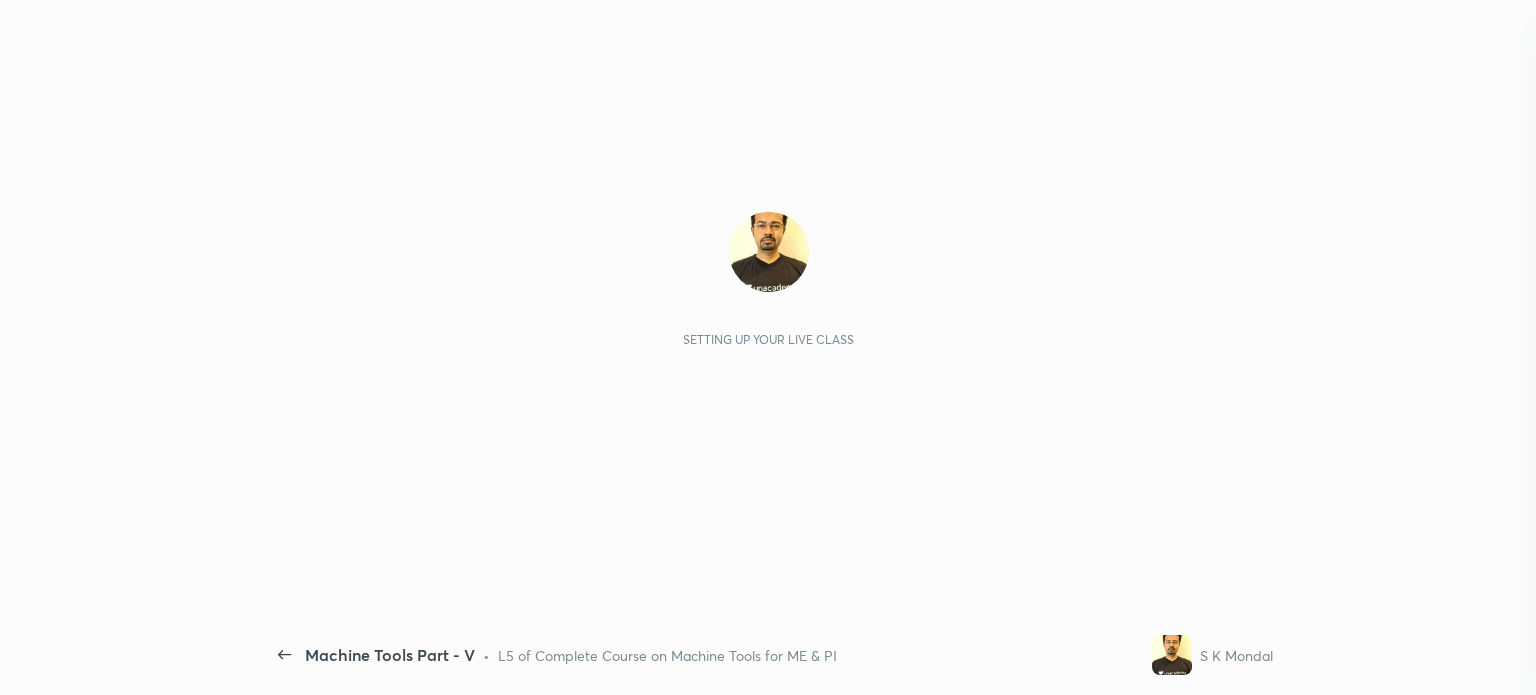 scroll, scrollTop: 0, scrollLeft: 0, axis: both 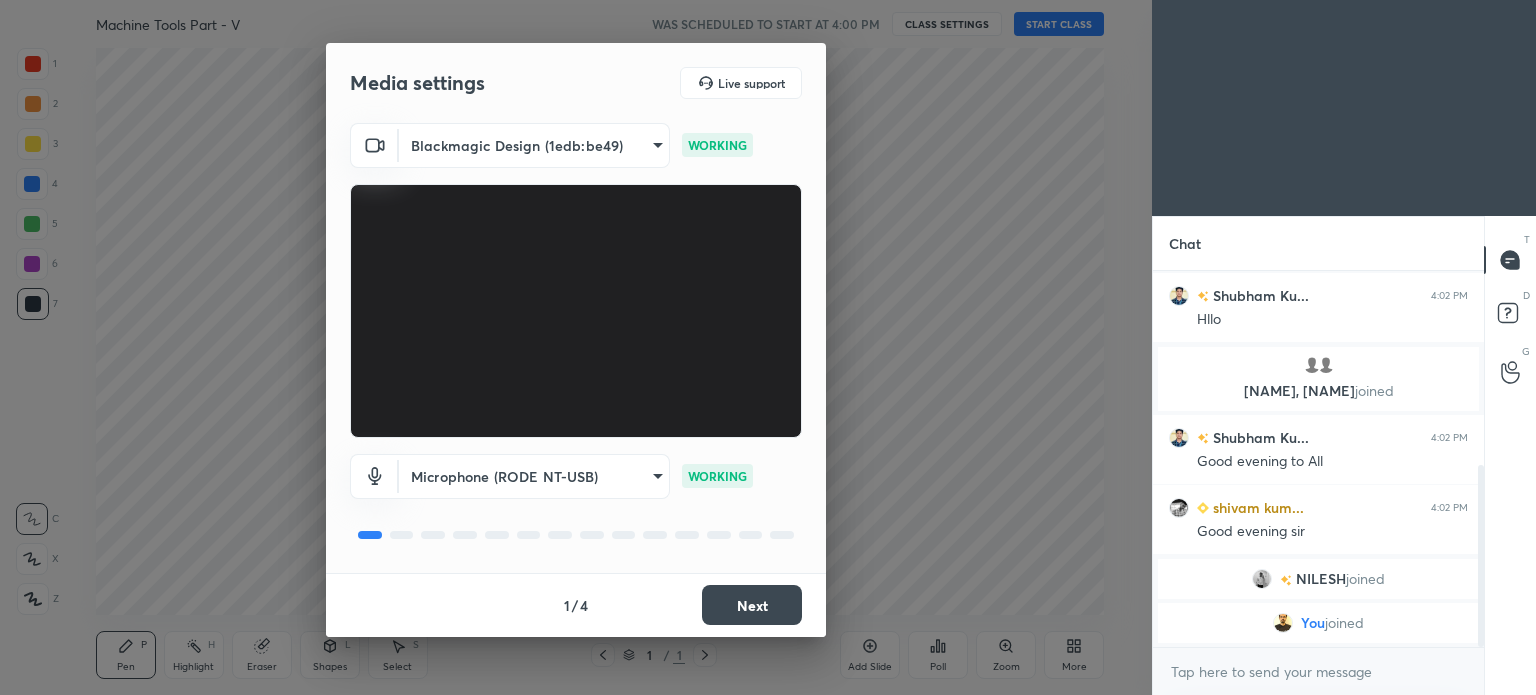 click on "Next" at bounding box center (752, 605) 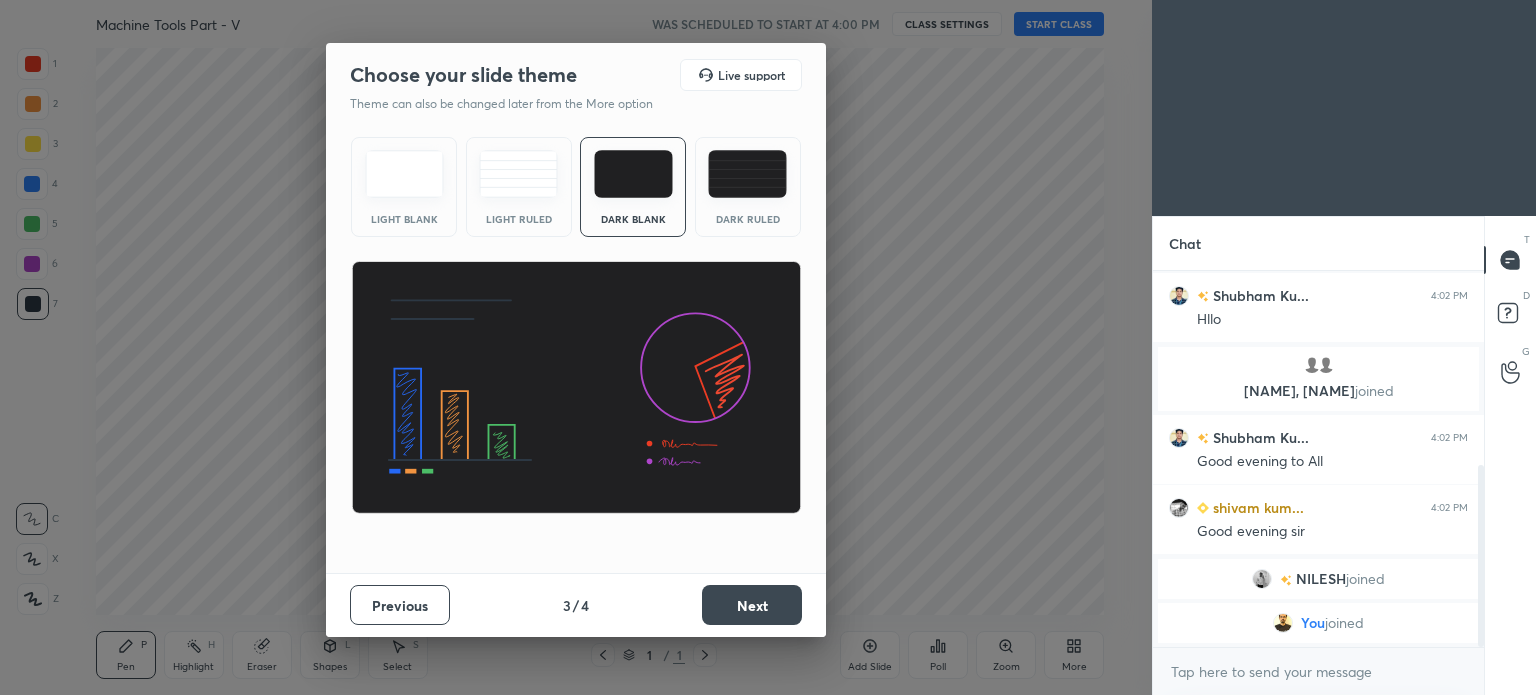 click on "Next" at bounding box center [752, 605] 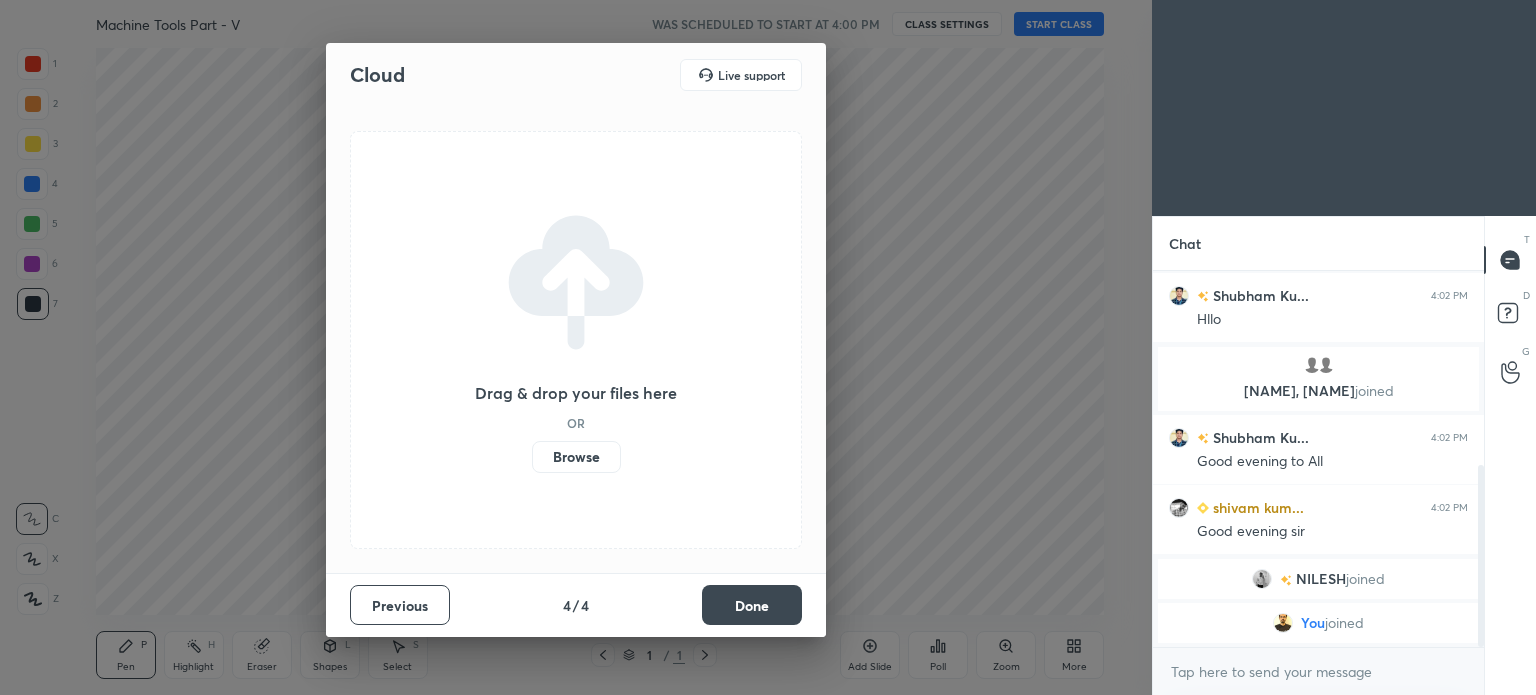 scroll, scrollTop: 442, scrollLeft: 0, axis: vertical 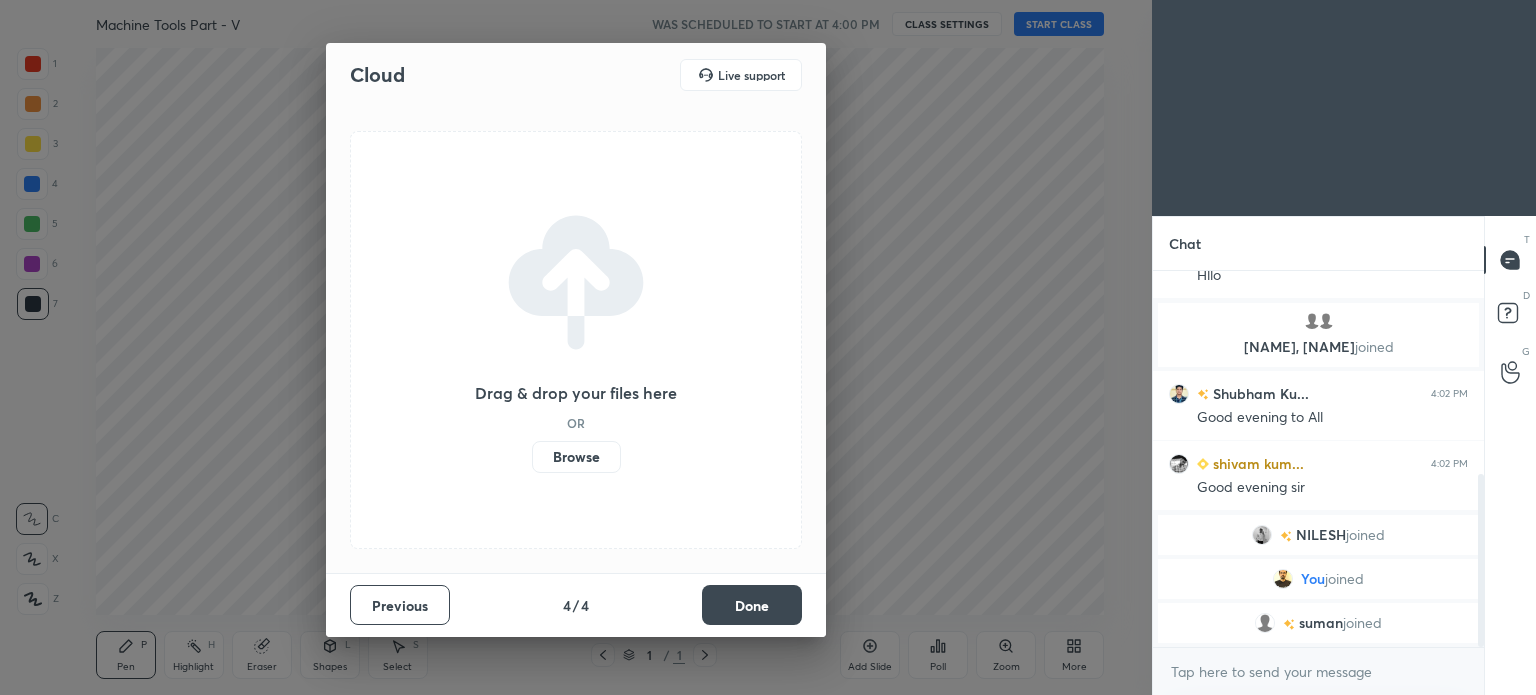 click on "Done" at bounding box center (752, 605) 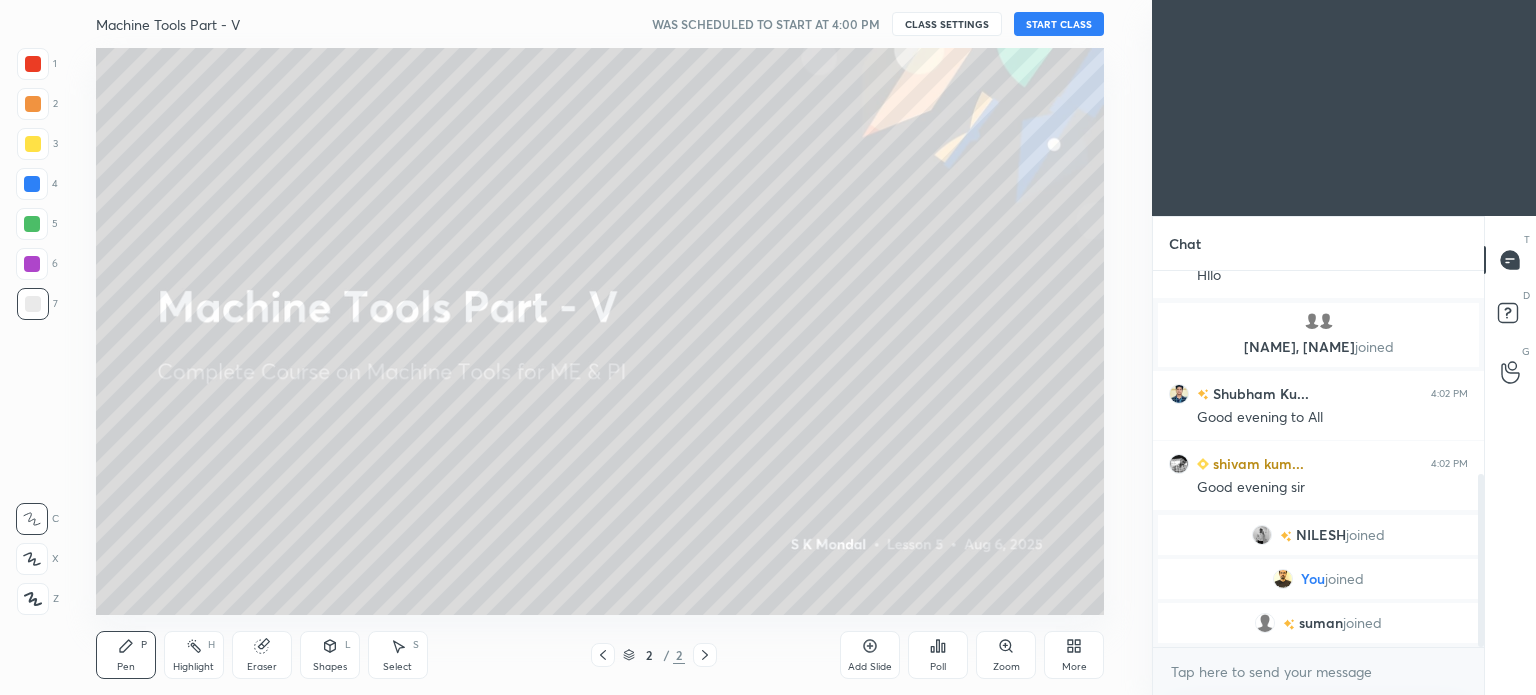 click on "START CLASS" at bounding box center [1059, 24] 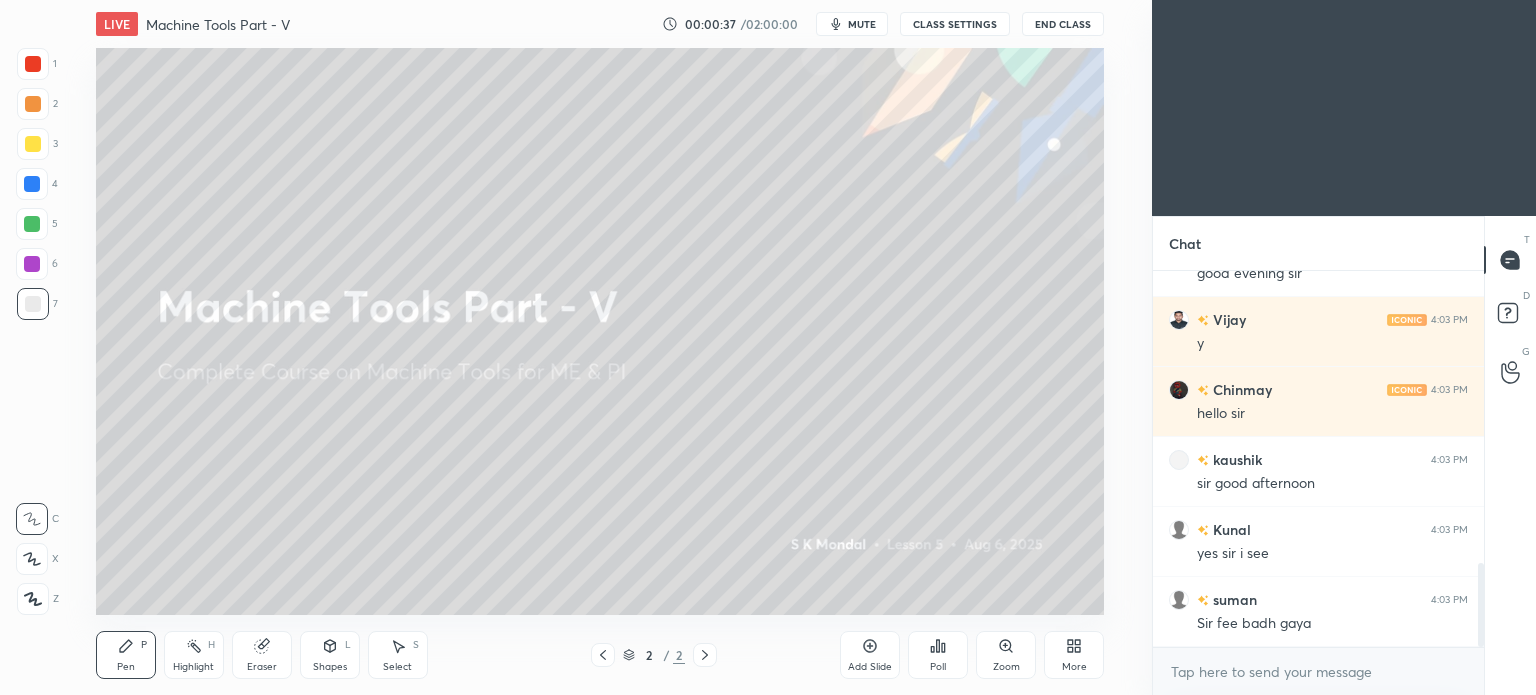 scroll, scrollTop: 1308, scrollLeft: 0, axis: vertical 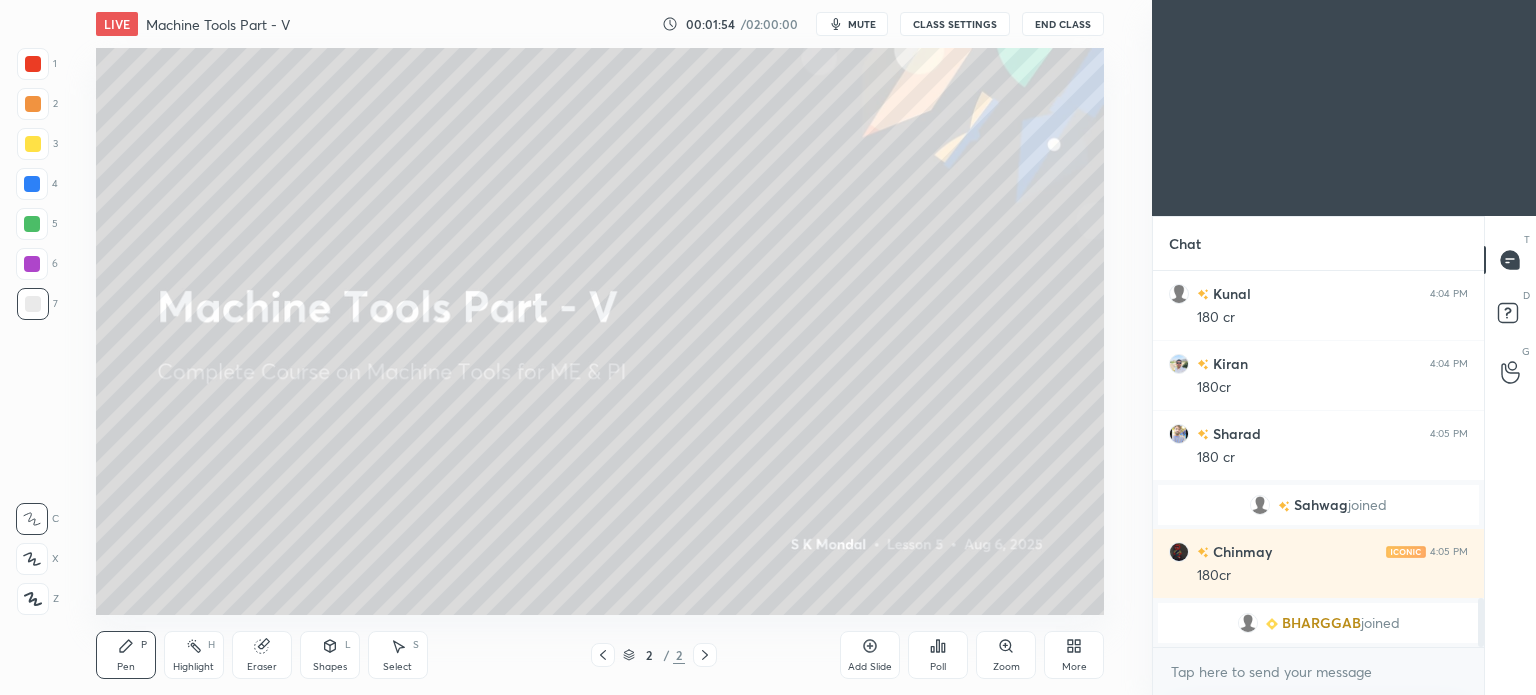 click 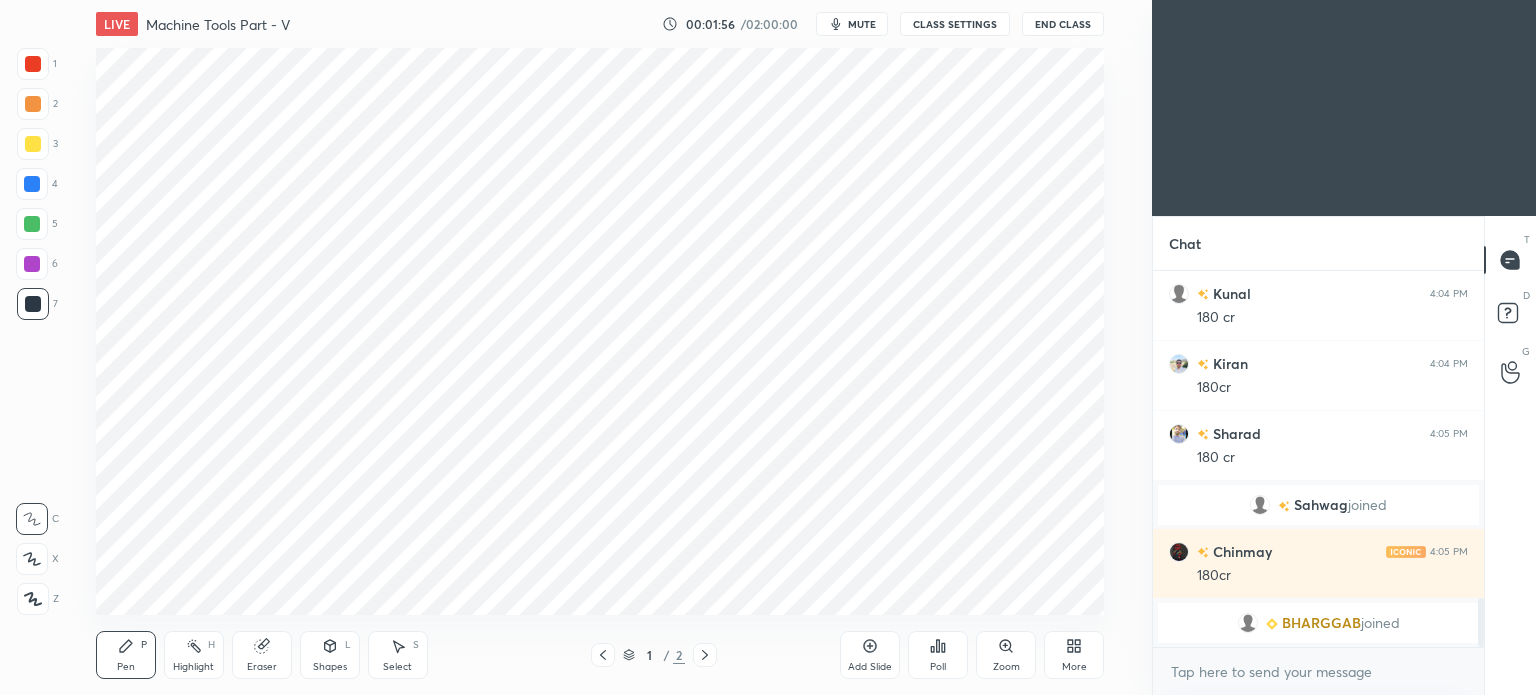 scroll, scrollTop: 2598, scrollLeft: 0, axis: vertical 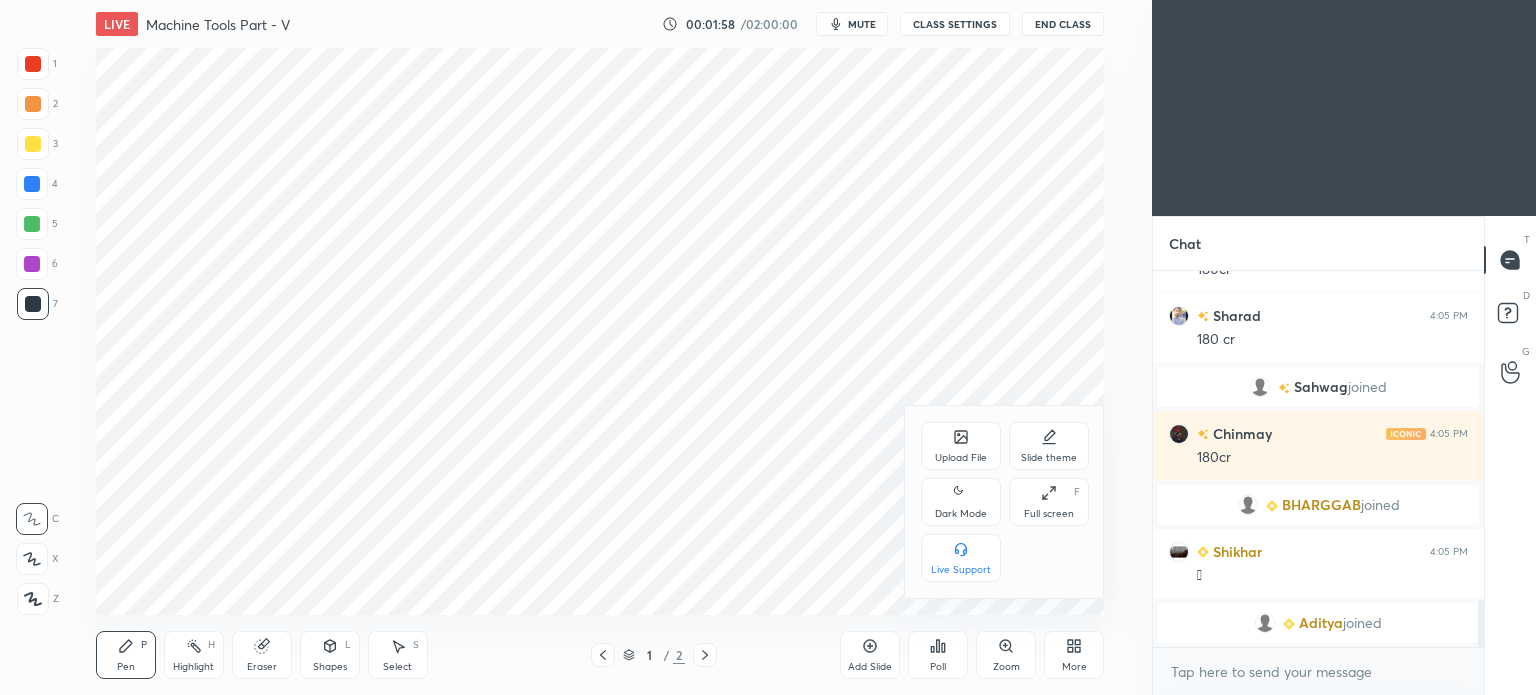 click at bounding box center [768, 347] 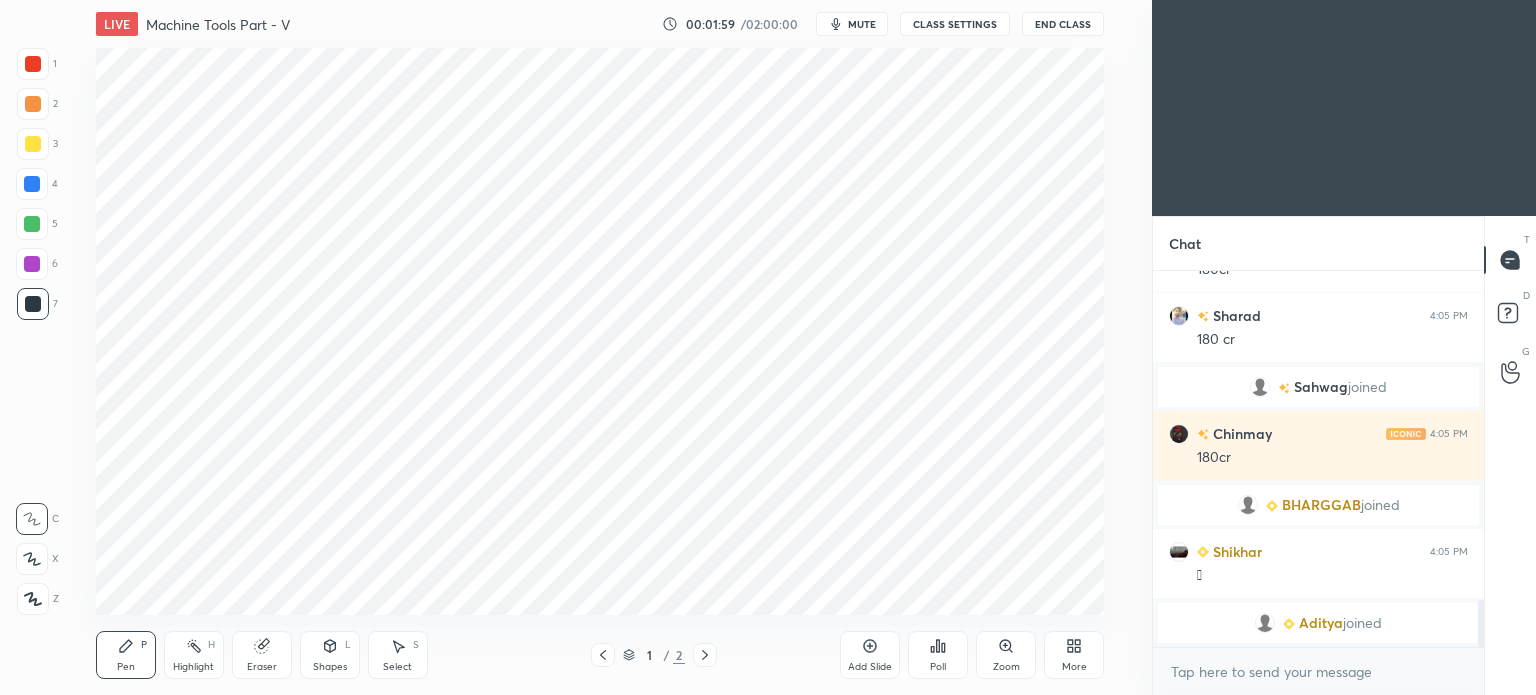 click 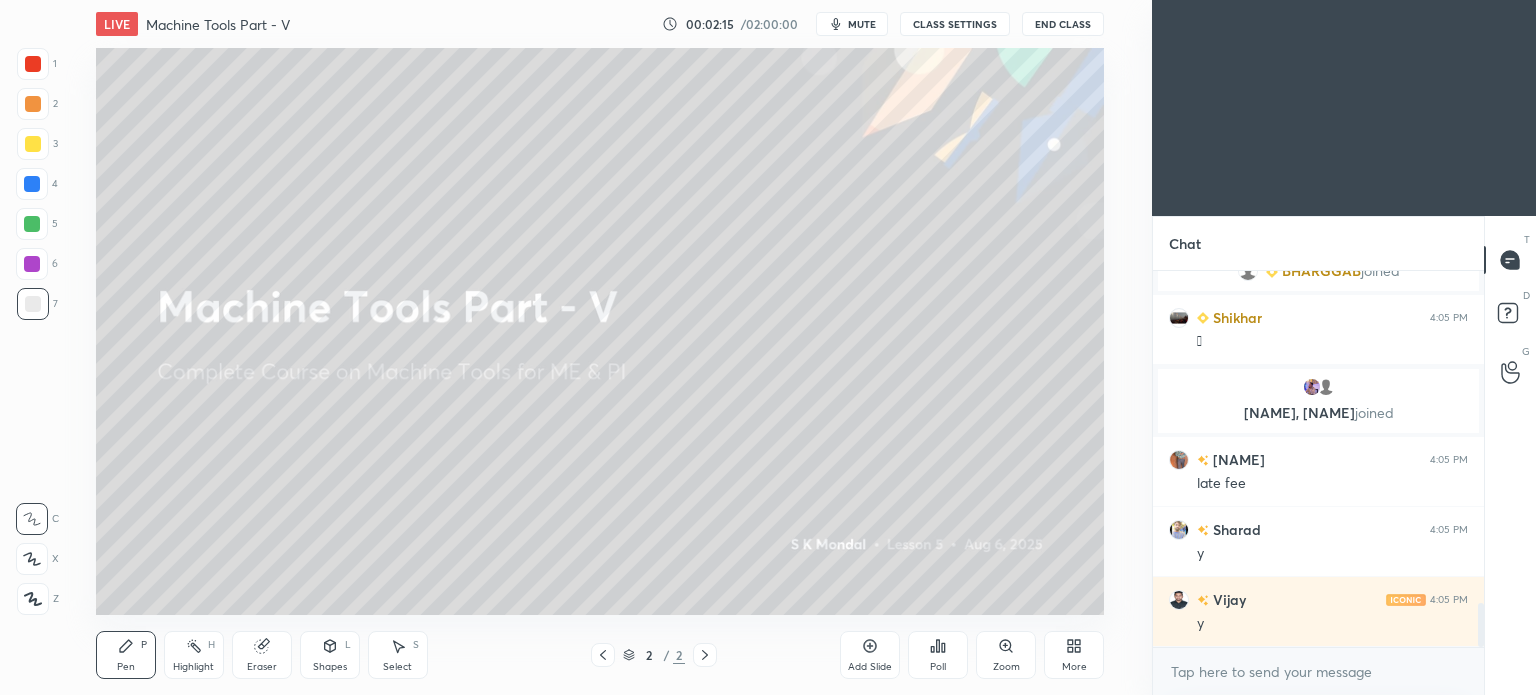 scroll, scrollTop: 2910, scrollLeft: 0, axis: vertical 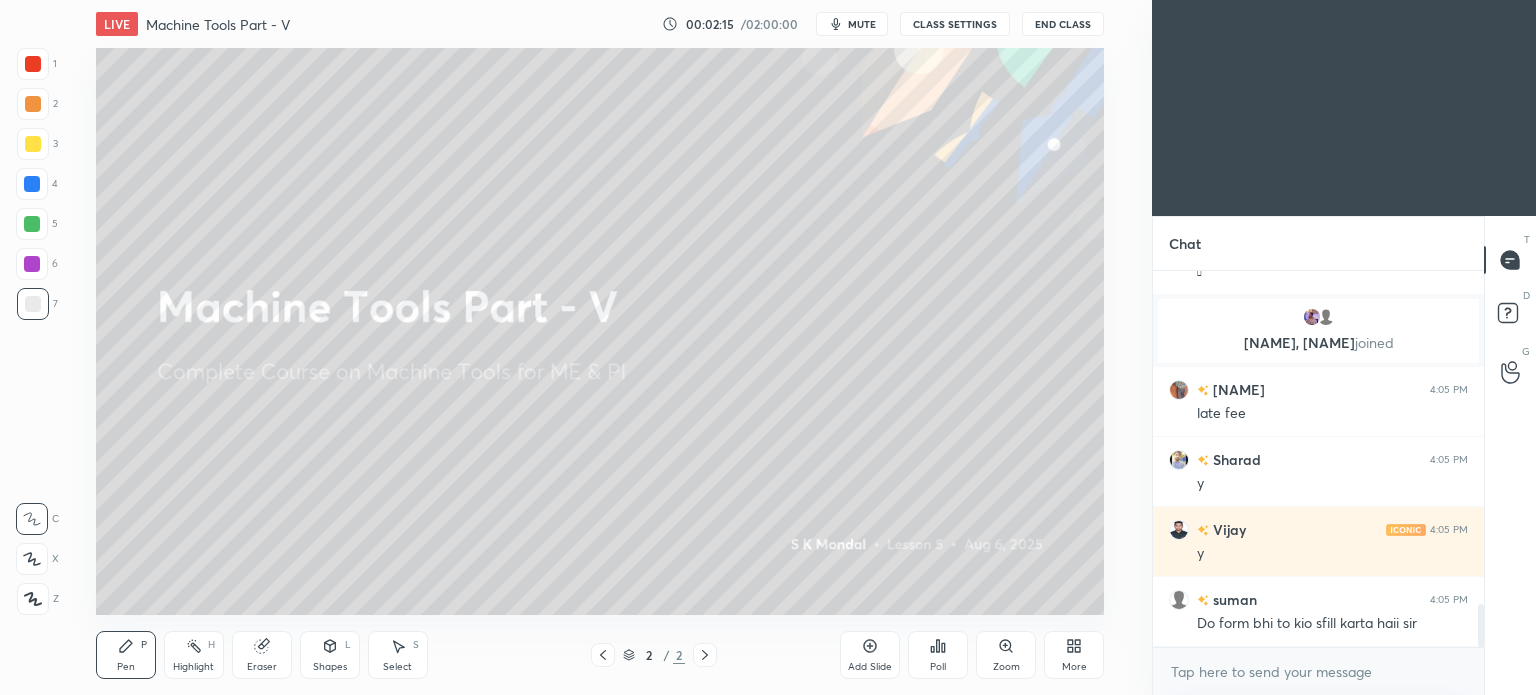 click 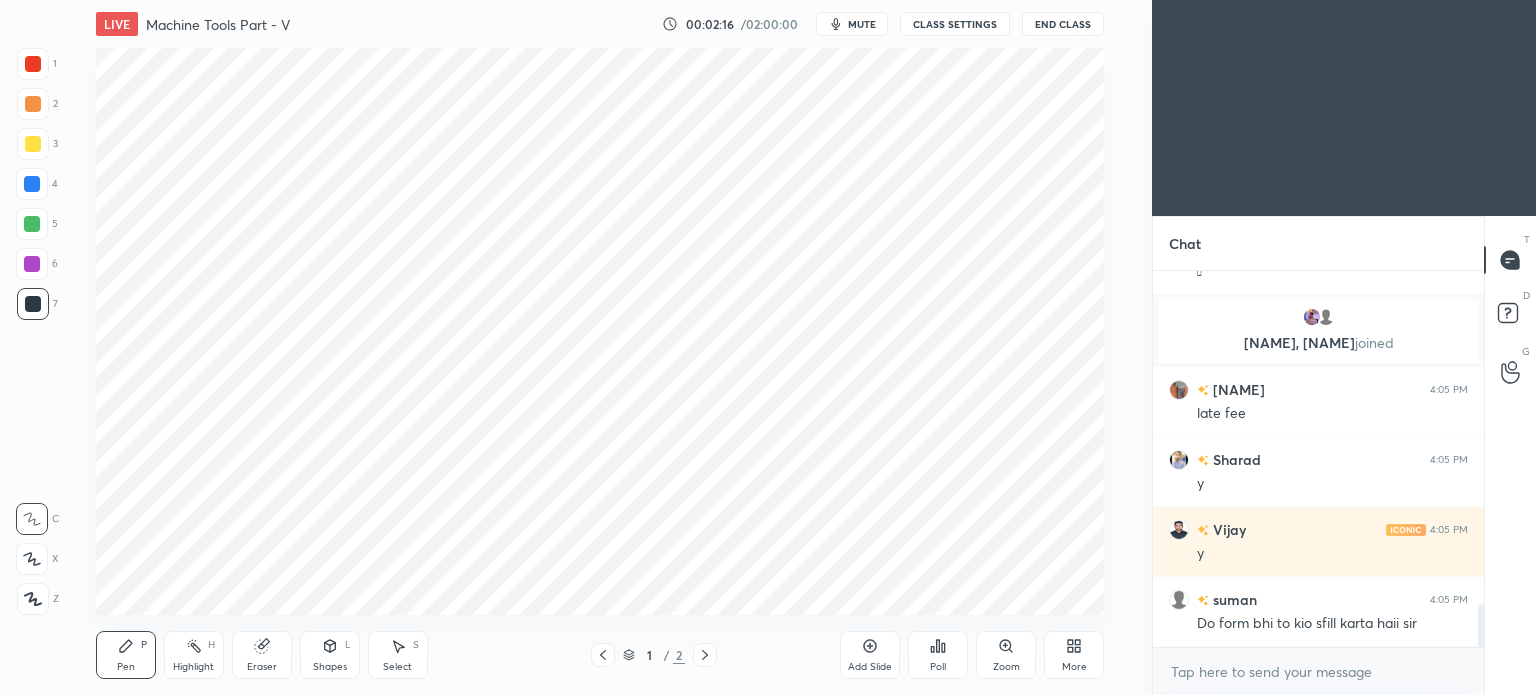 scroll, scrollTop: 2980, scrollLeft: 0, axis: vertical 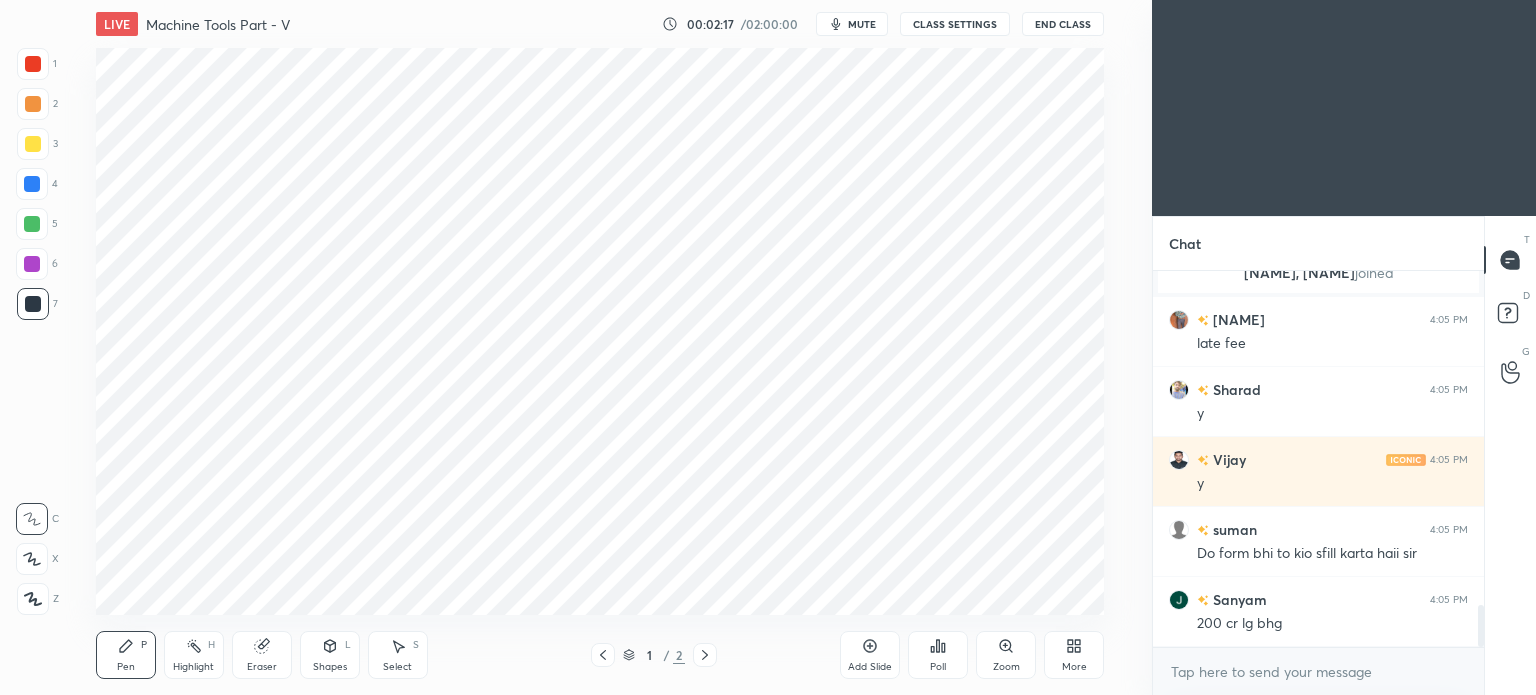 click 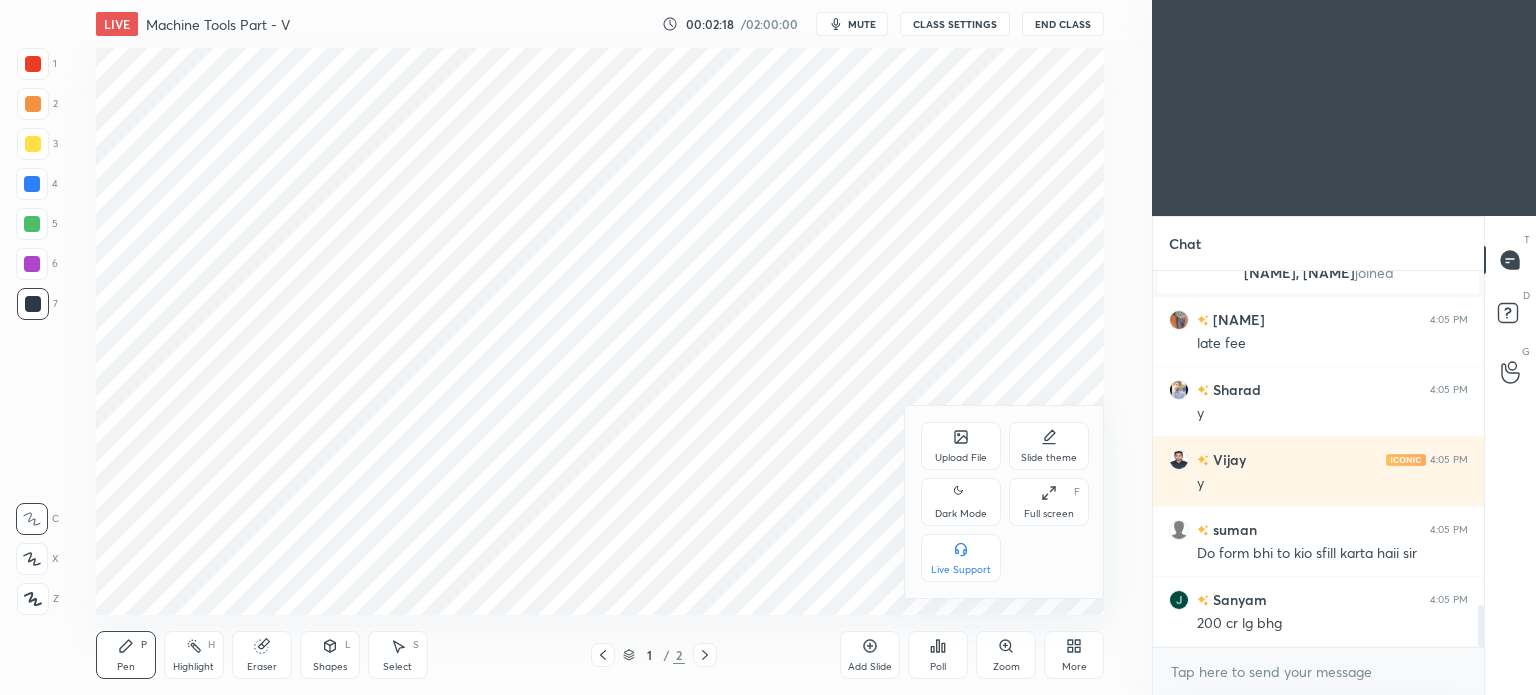 click 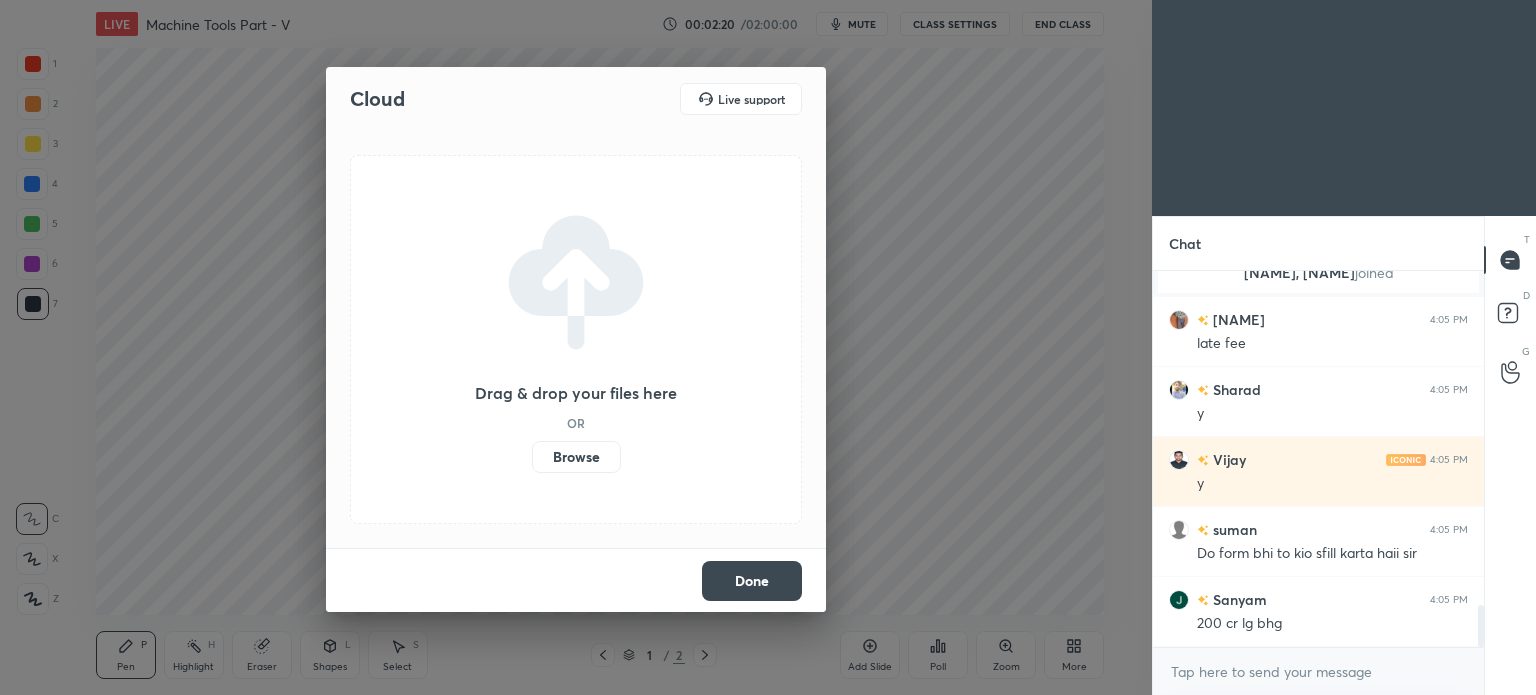 click on "Browse" at bounding box center [576, 457] 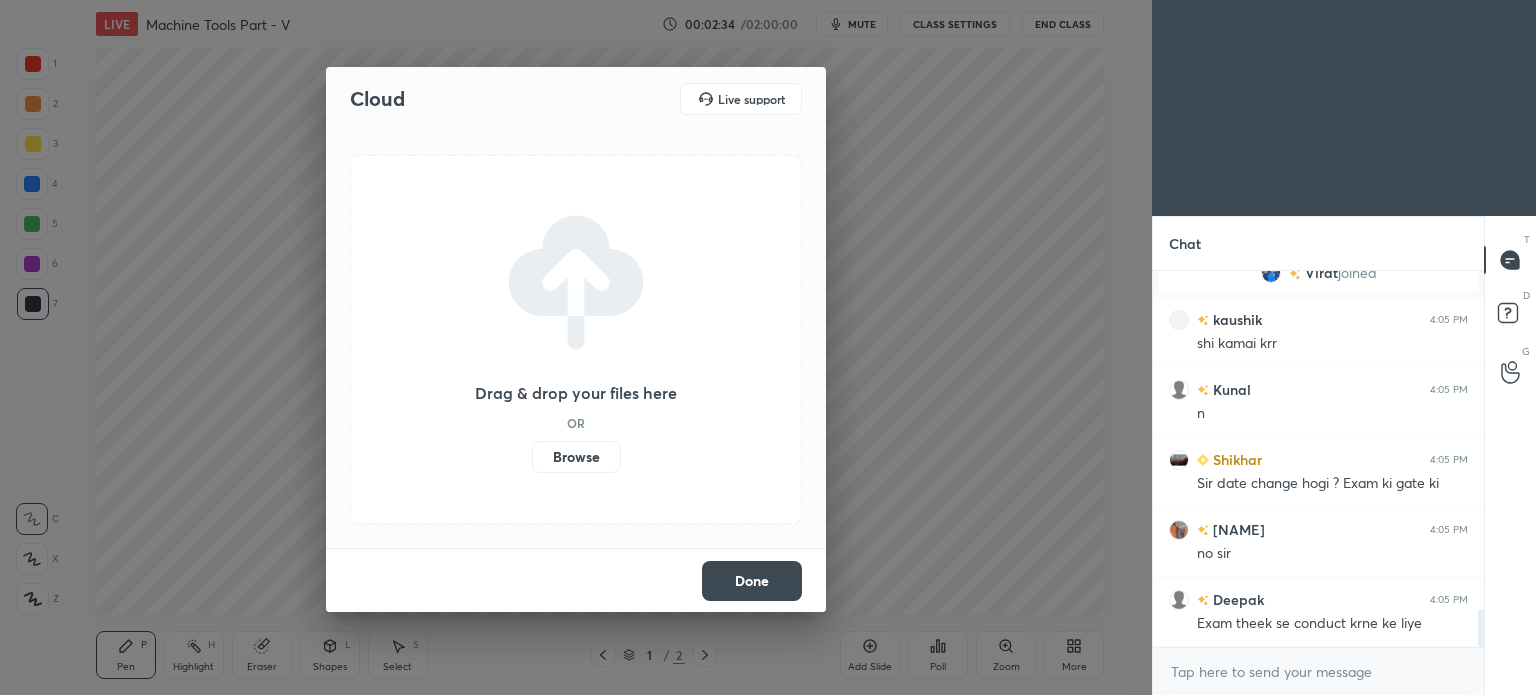 scroll, scrollTop: 3300, scrollLeft: 0, axis: vertical 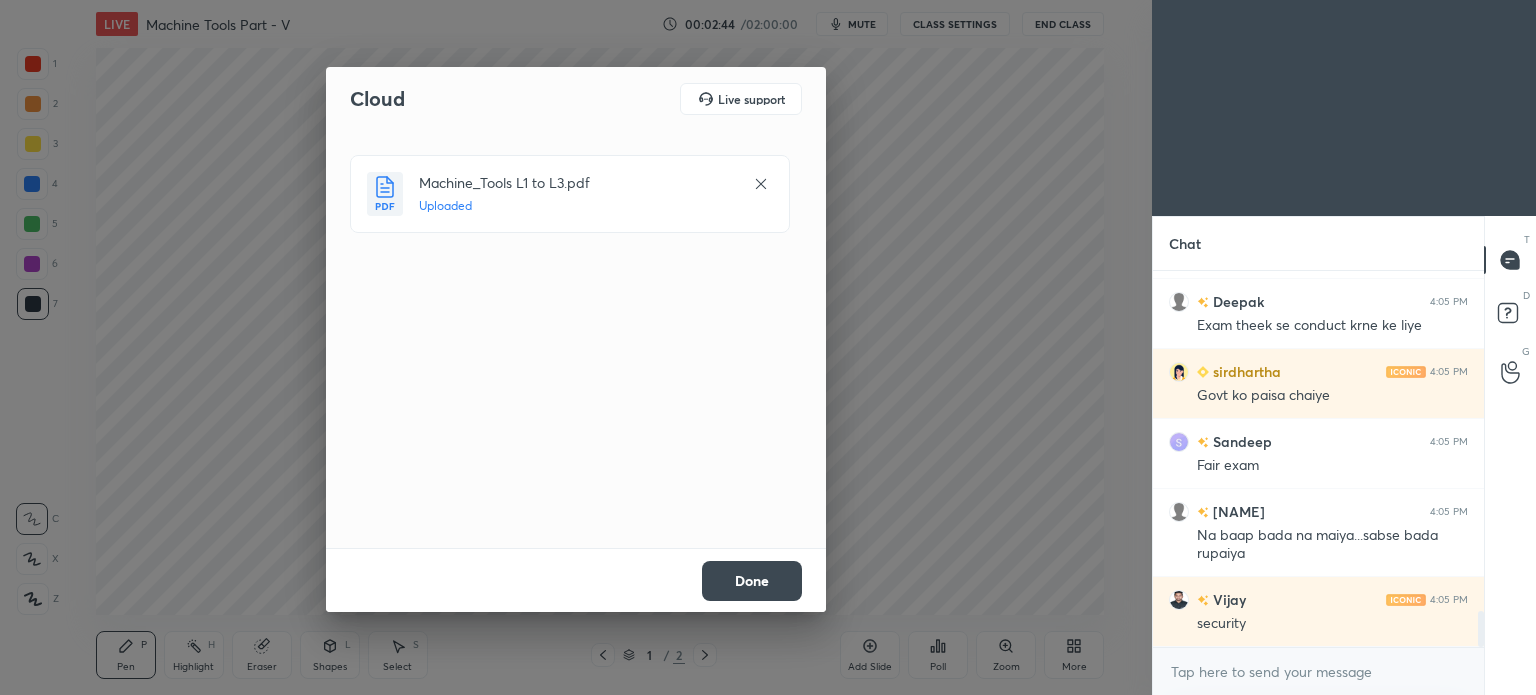 click on "Done" at bounding box center (752, 581) 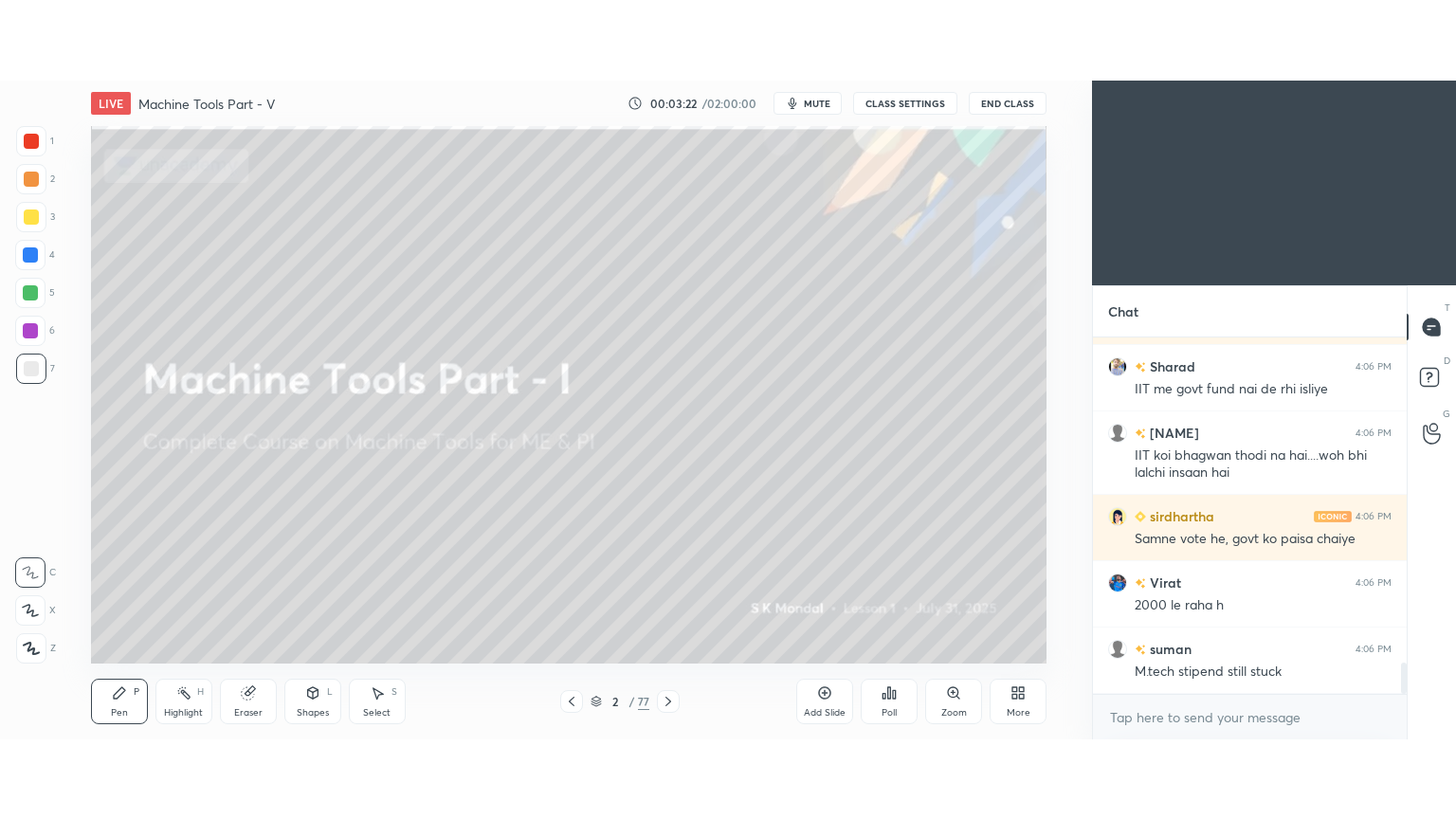scroll, scrollTop: 3712, scrollLeft: 0, axis: vertical 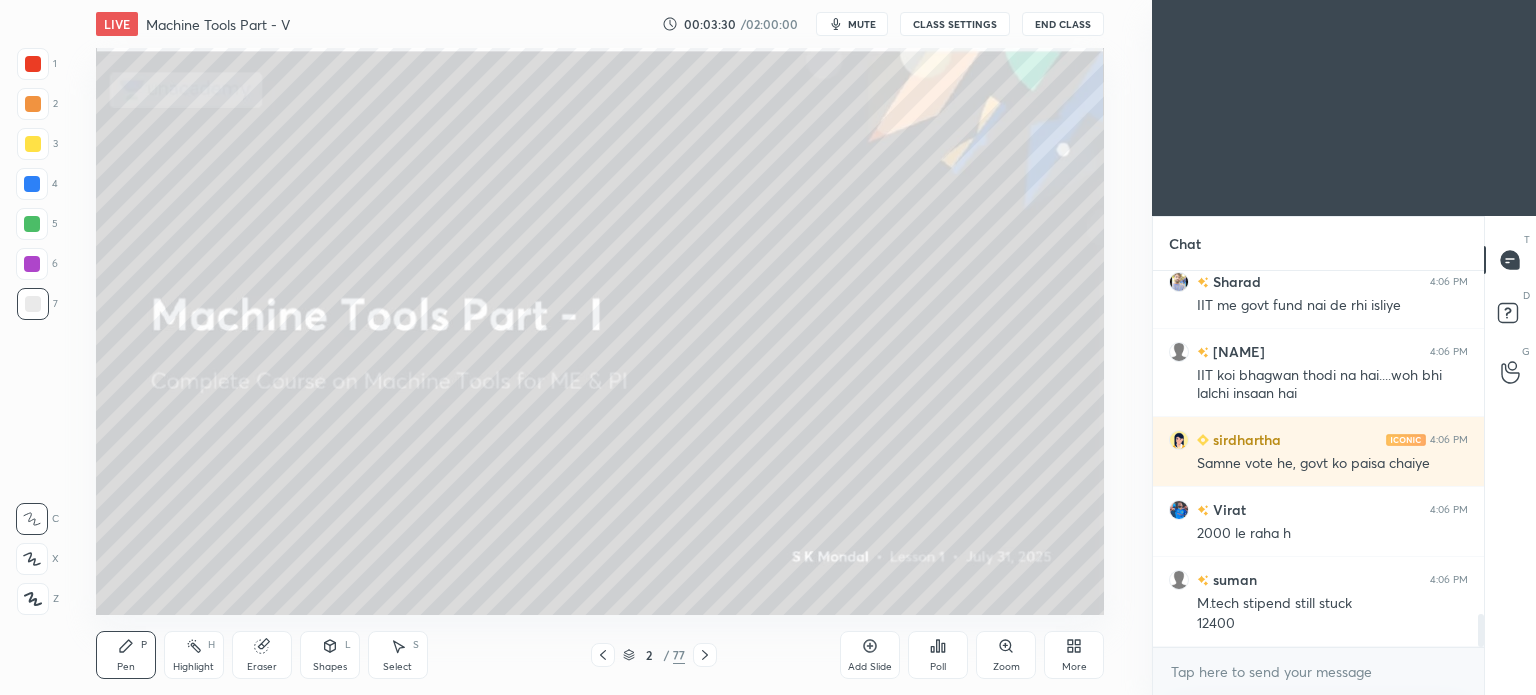 click on "More" at bounding box center [1074, 655] 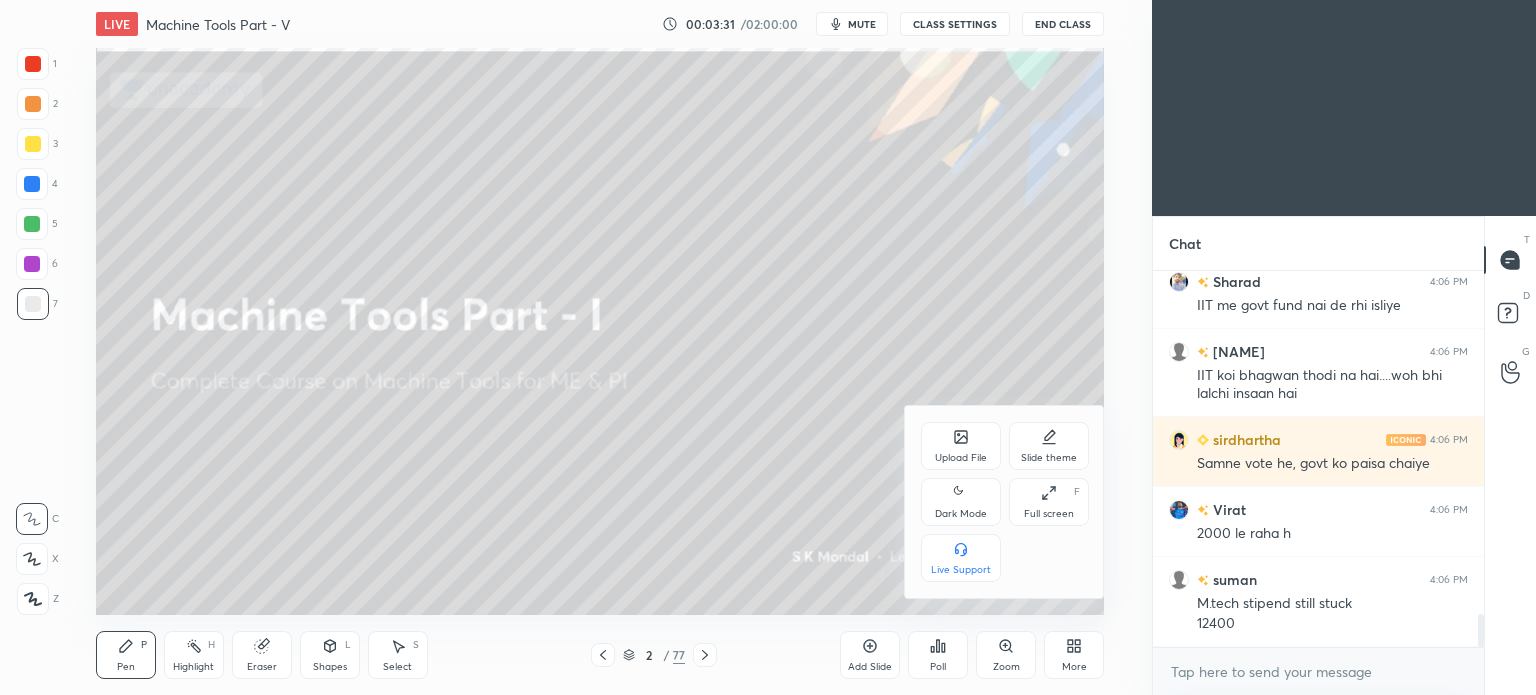 click on "Full screen F" at bounding box center [1049, 502] 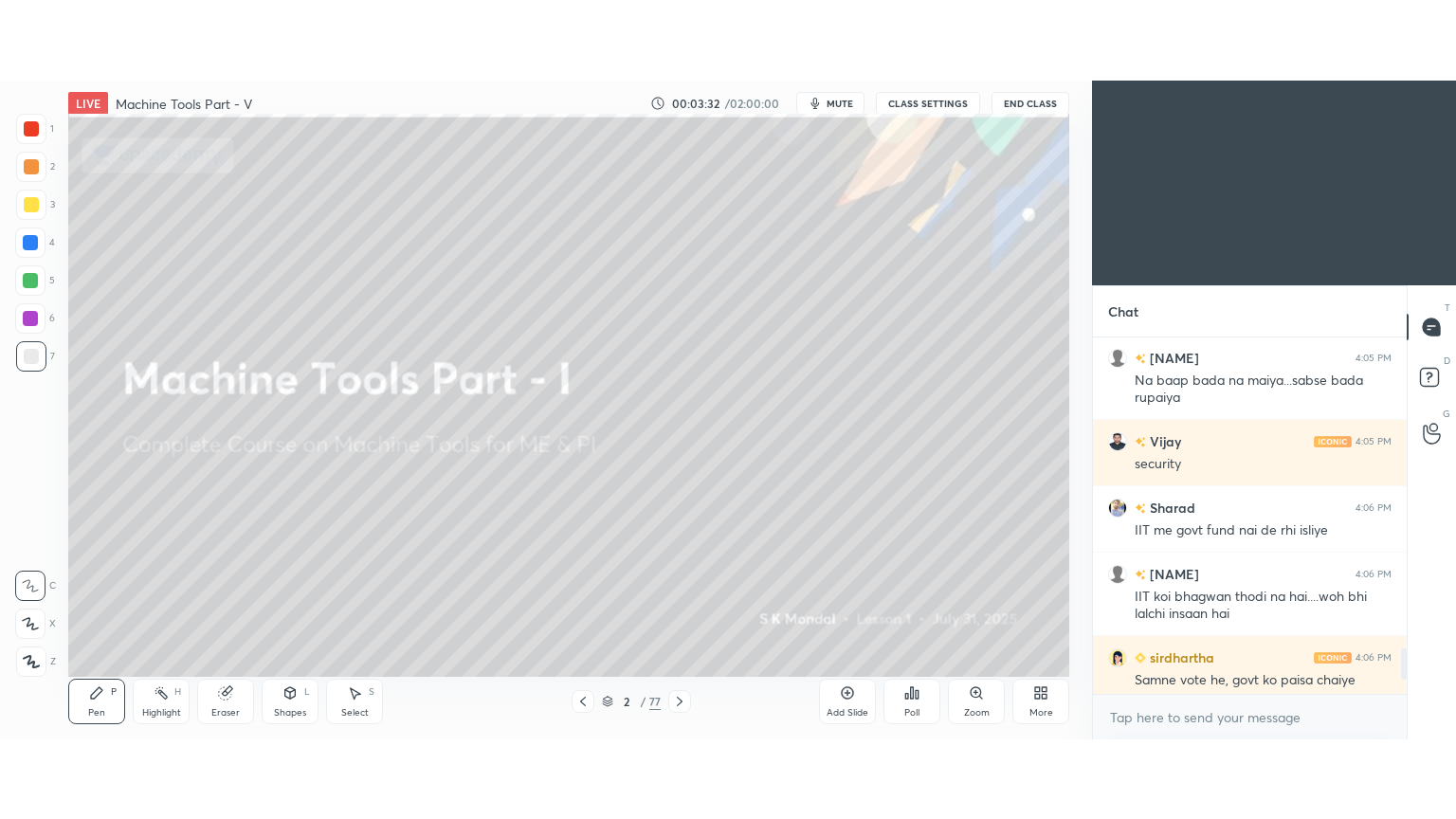 scroll, scrollTop: 94094, scrollLeft: 93776, axis: both 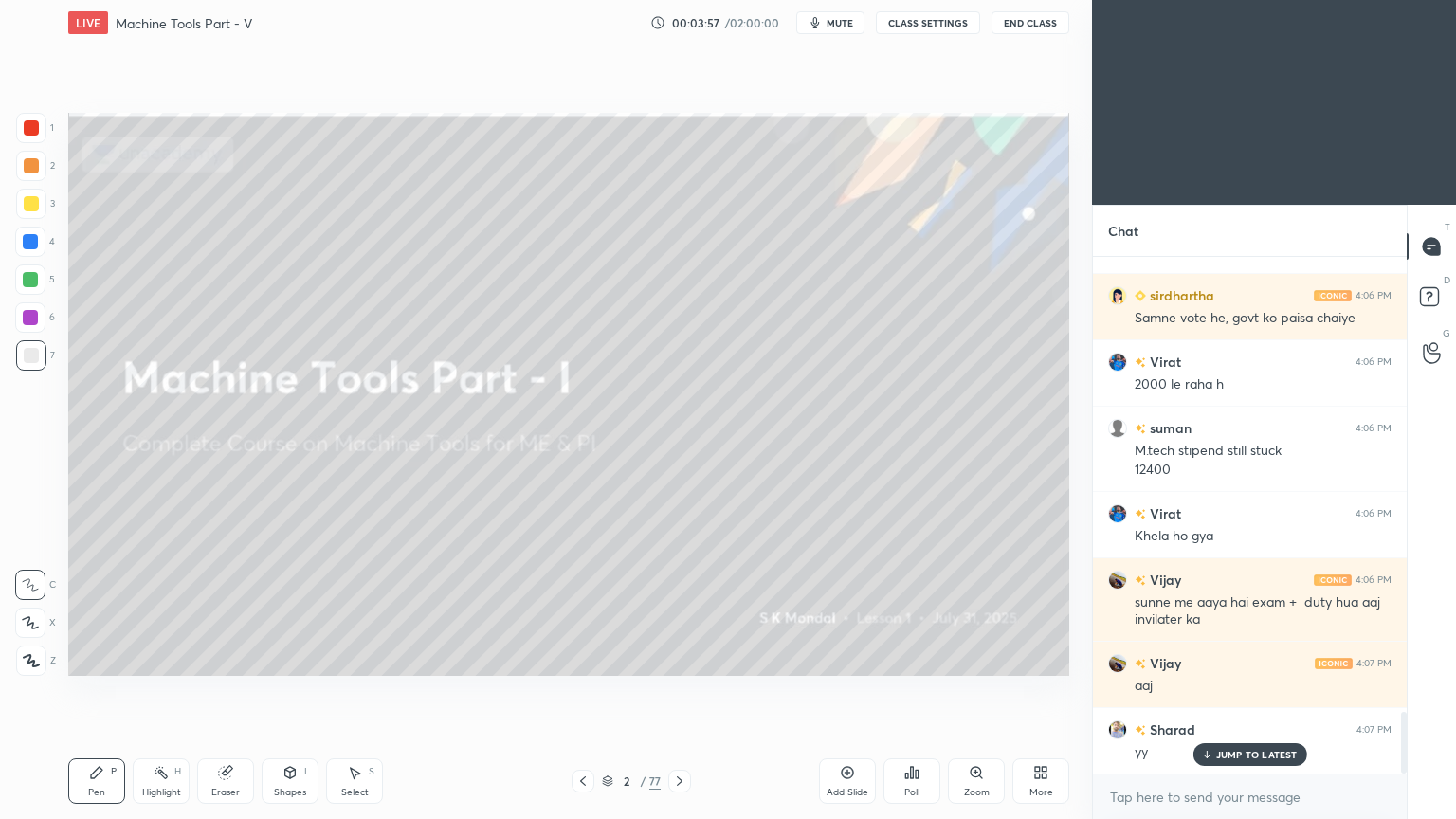 drag, startPoint x: 1230, startPoint y: 751, endPoint x: 1091, endPoint y: 750, distance: 139.0036 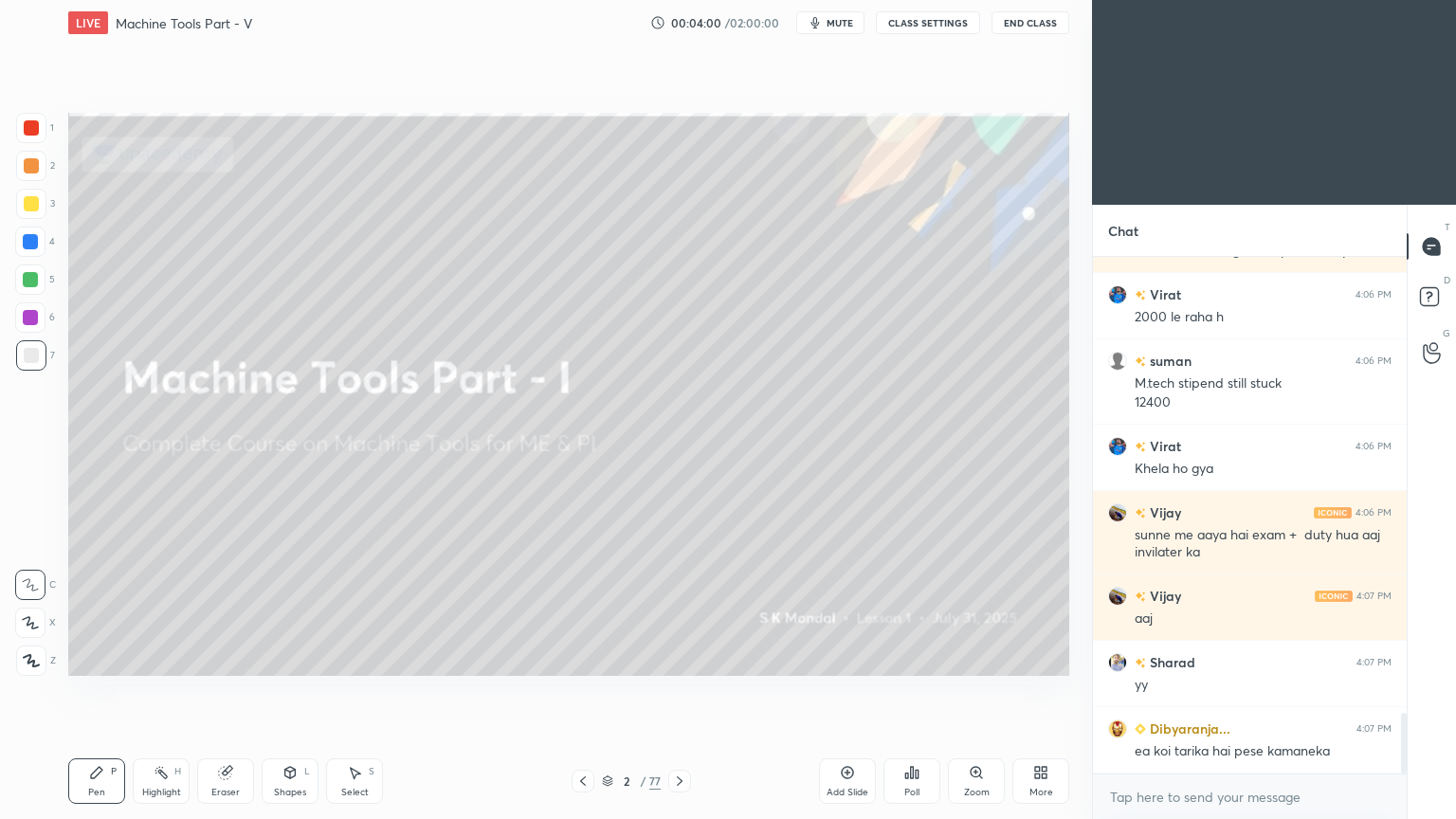 scroll, scrollTop: 3946, scrollLeft: 0, axis: vertical 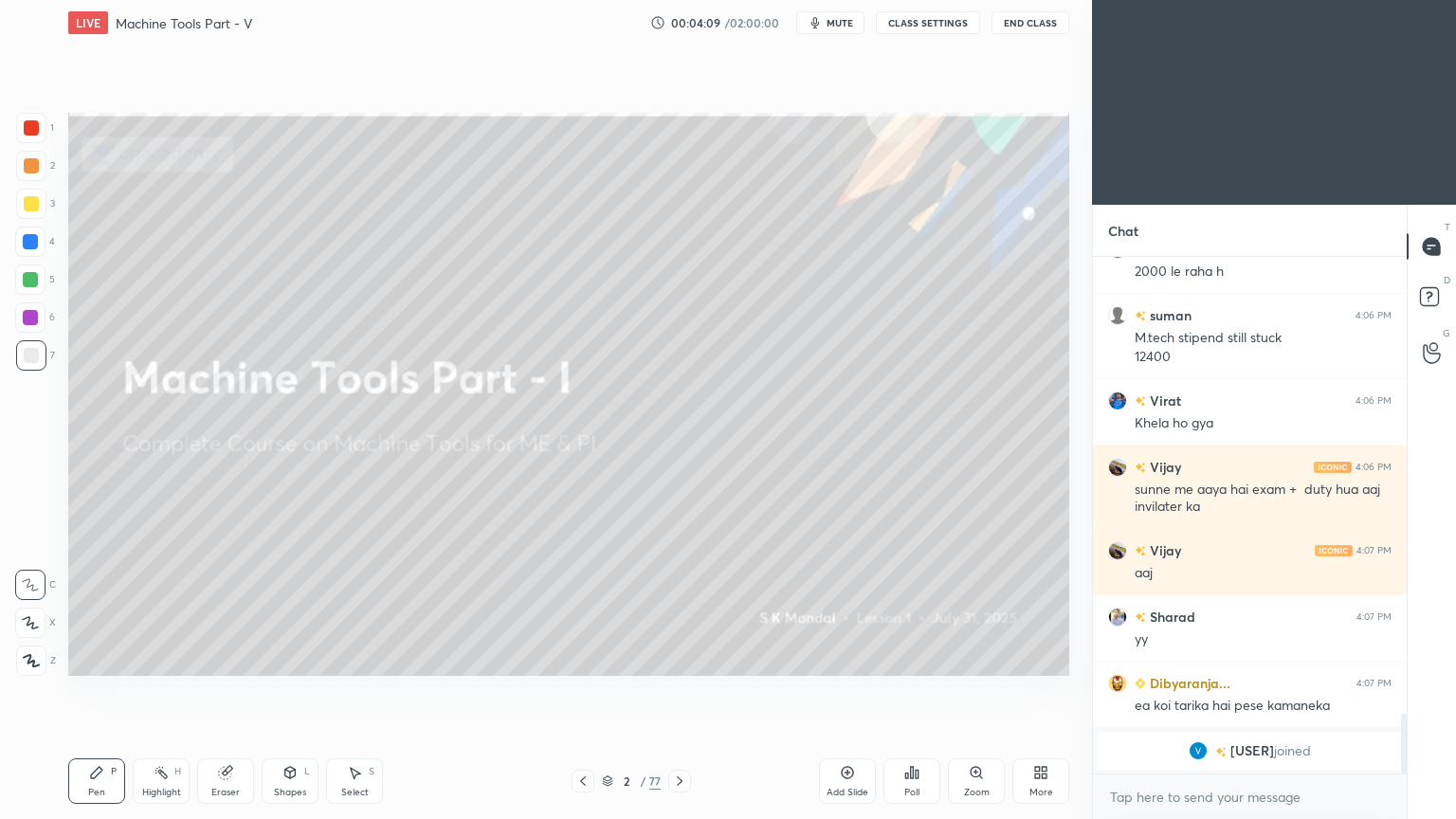 click on "mute" at bounding box center [840, 23] 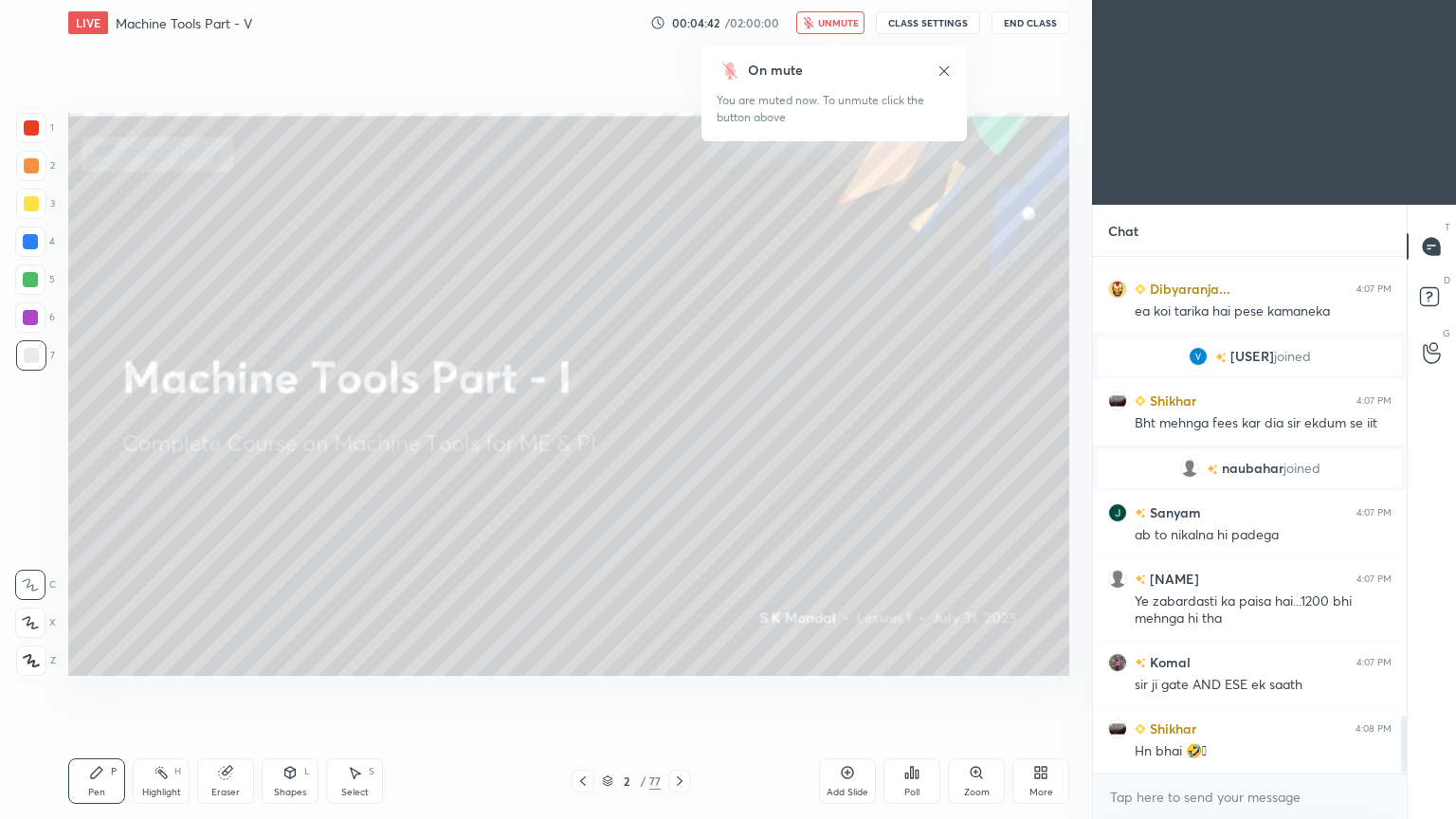 scroll, scrollTop: 4163, scrollLeft: 0, axis: vertical 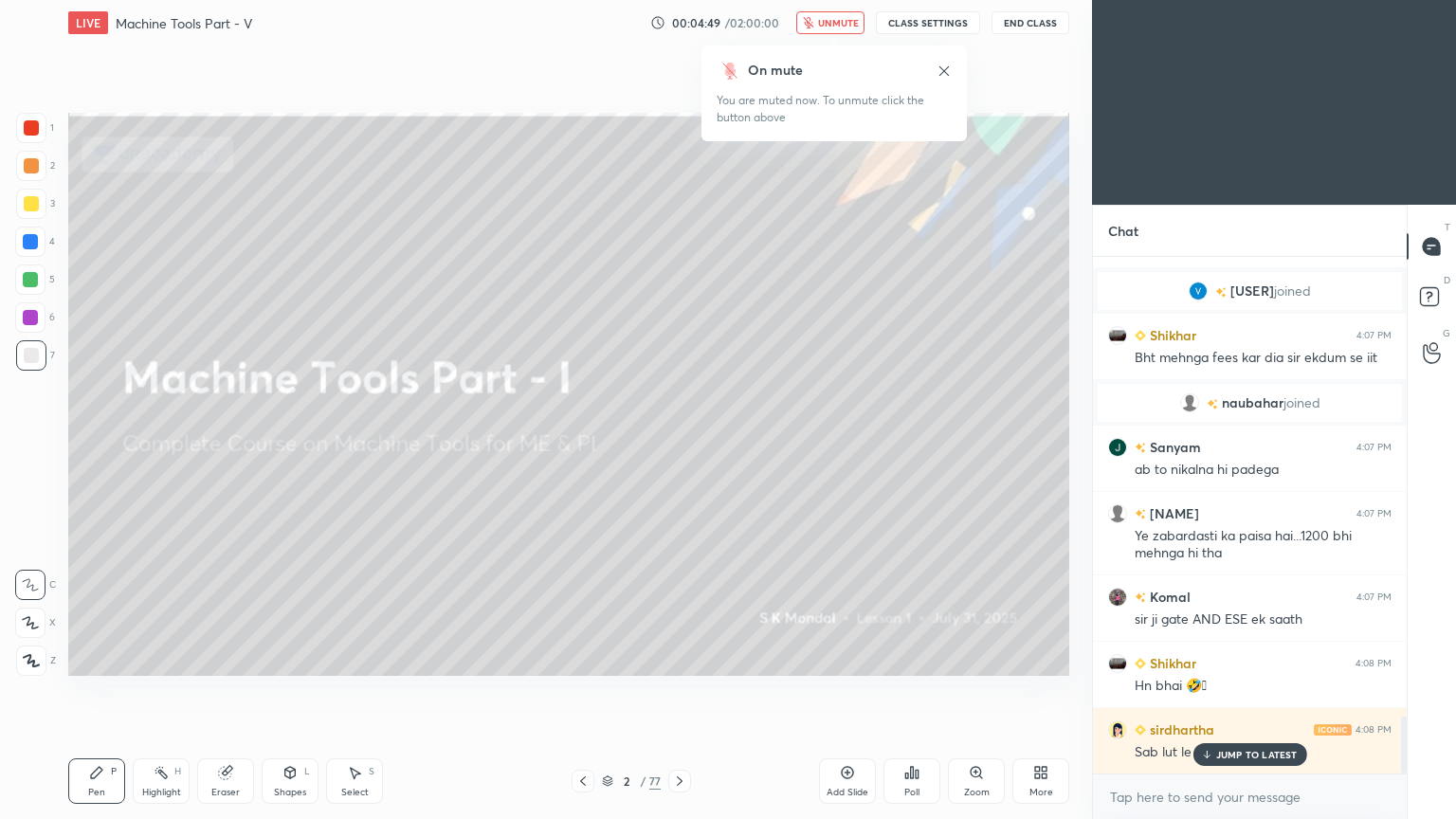 click on "JUMP TO LATEST" at bounding box center [1257, 755] 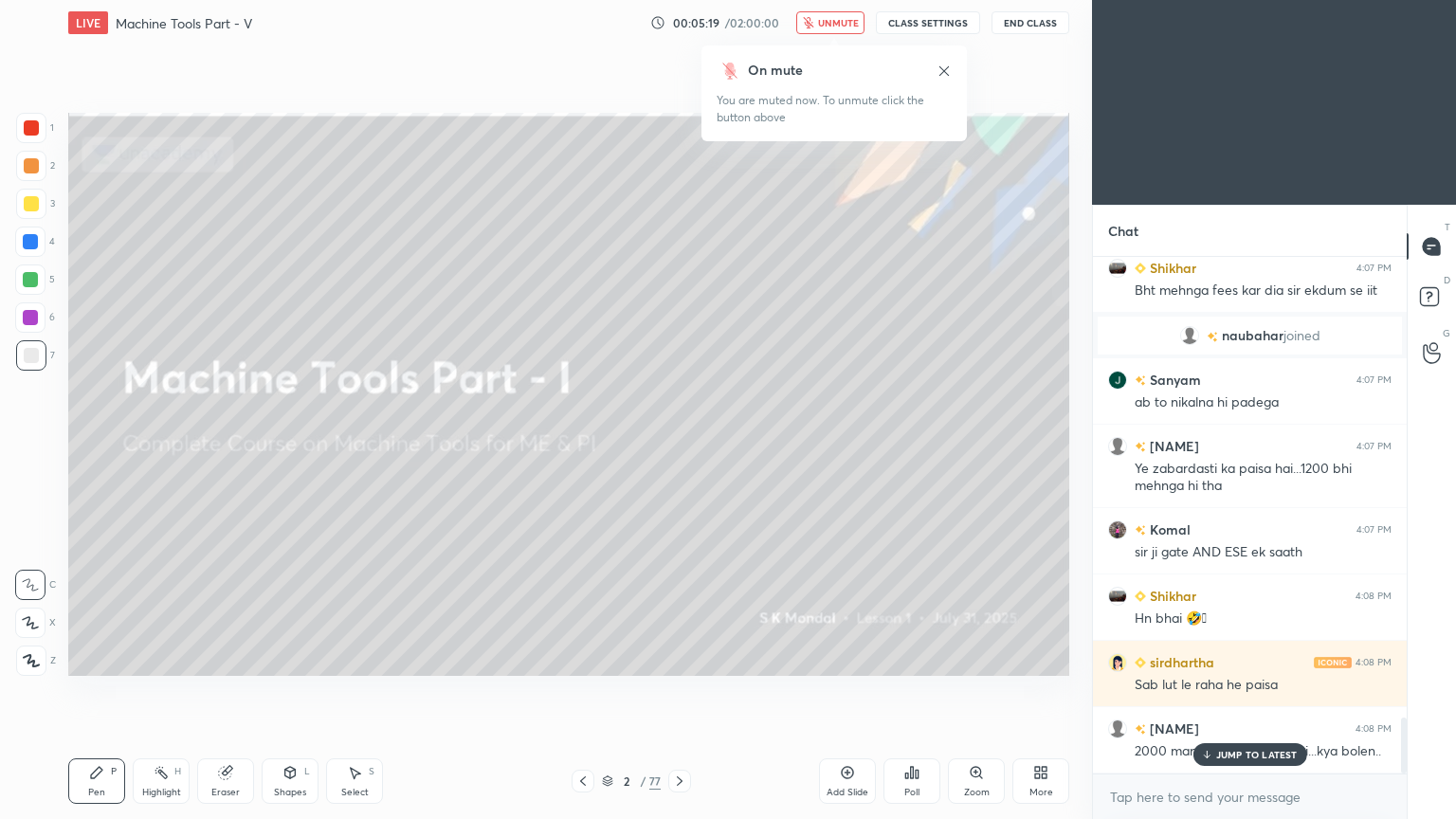 scroll, scrollTop: 4296, scrollLeft: 0, axis: vertical 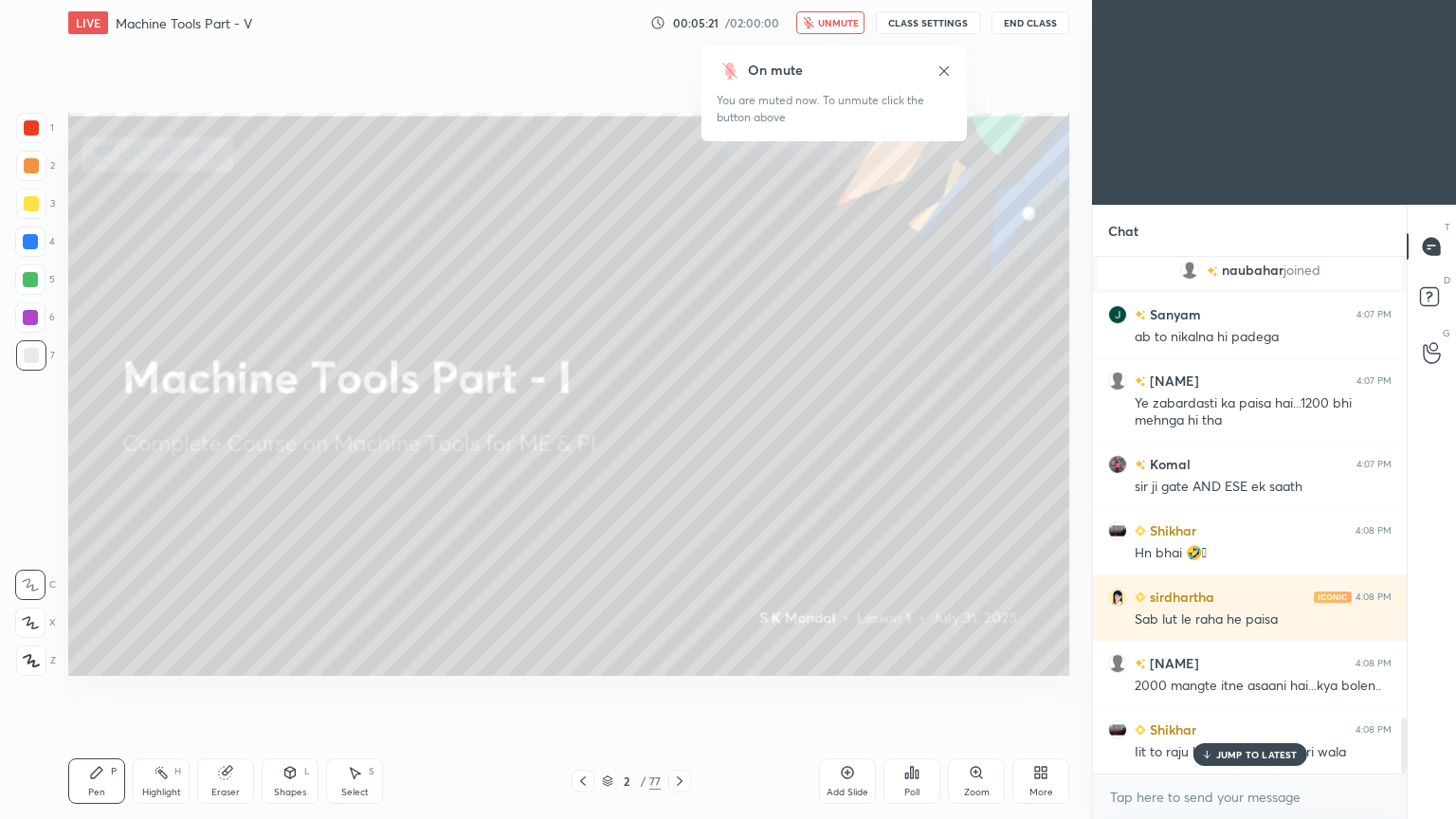 click on "JUMP TO LATEST" at bounding box center [1257, 755] 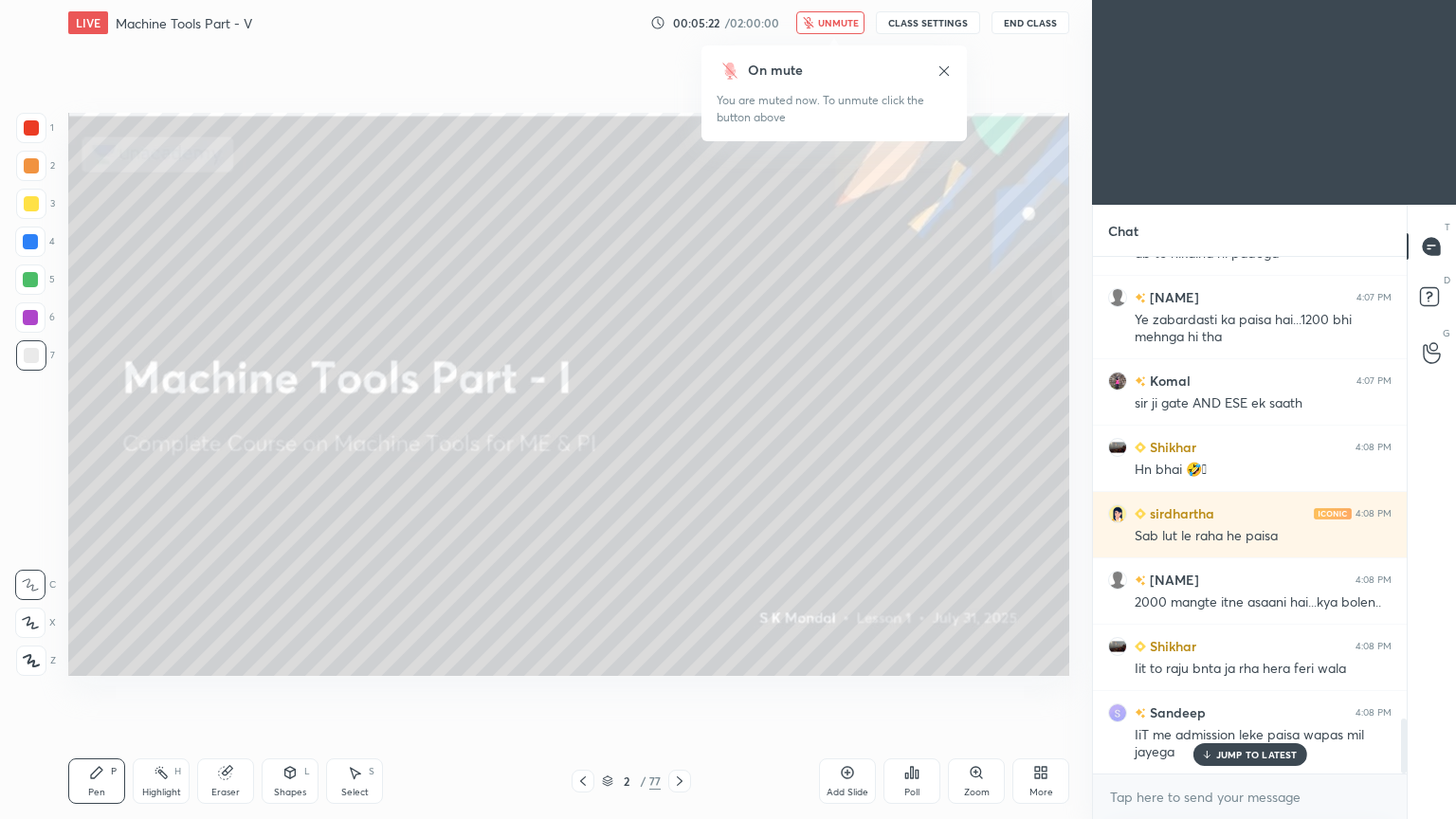 scroll, scrollTop: 4447, scrollLeft: 0, axis: vertical 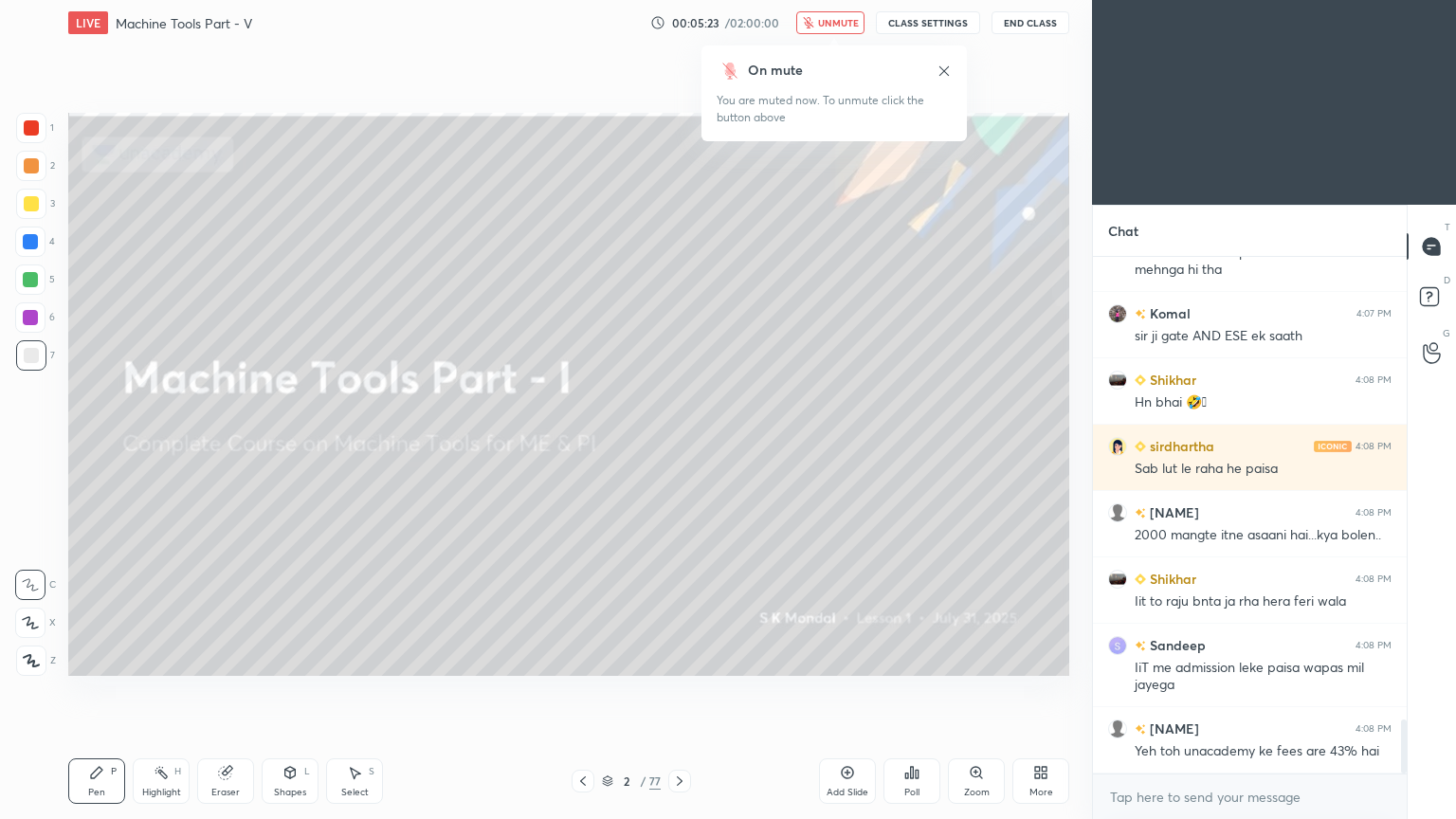 click on "unmute" at bounding box center (838, 23) 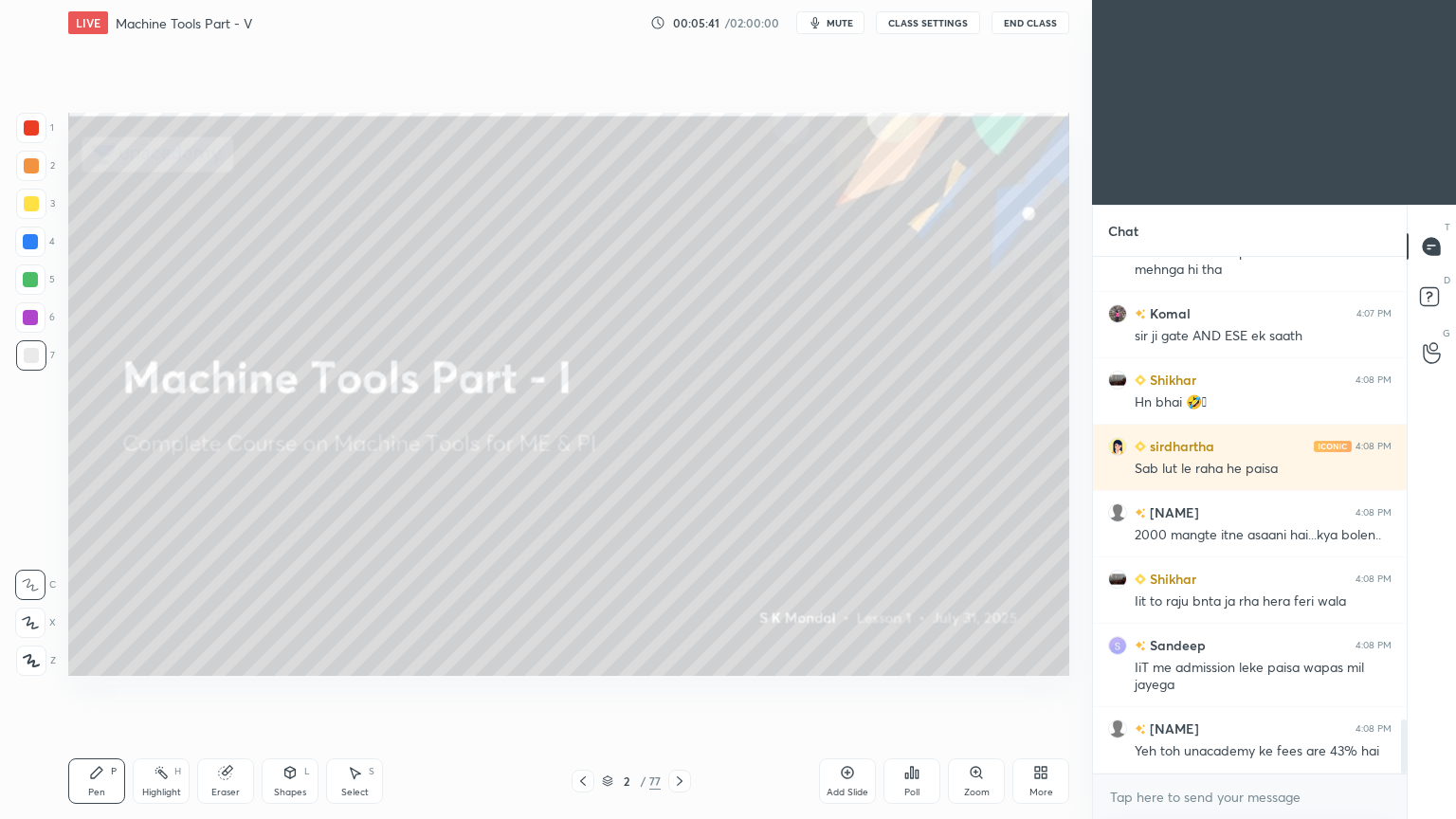 scroll, scrollTop: 4492, scrollLeft: 0, axis: vertical 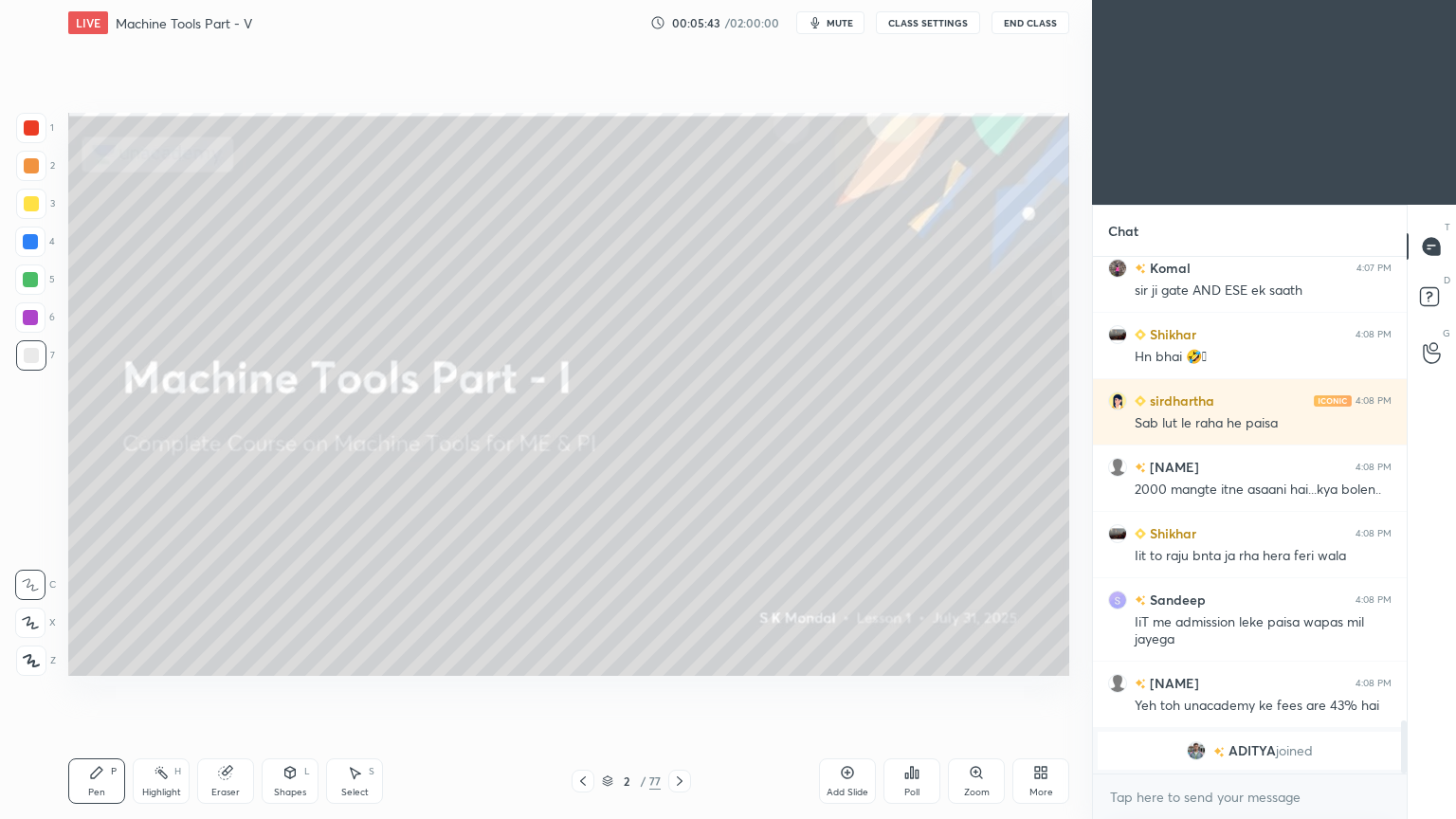 click 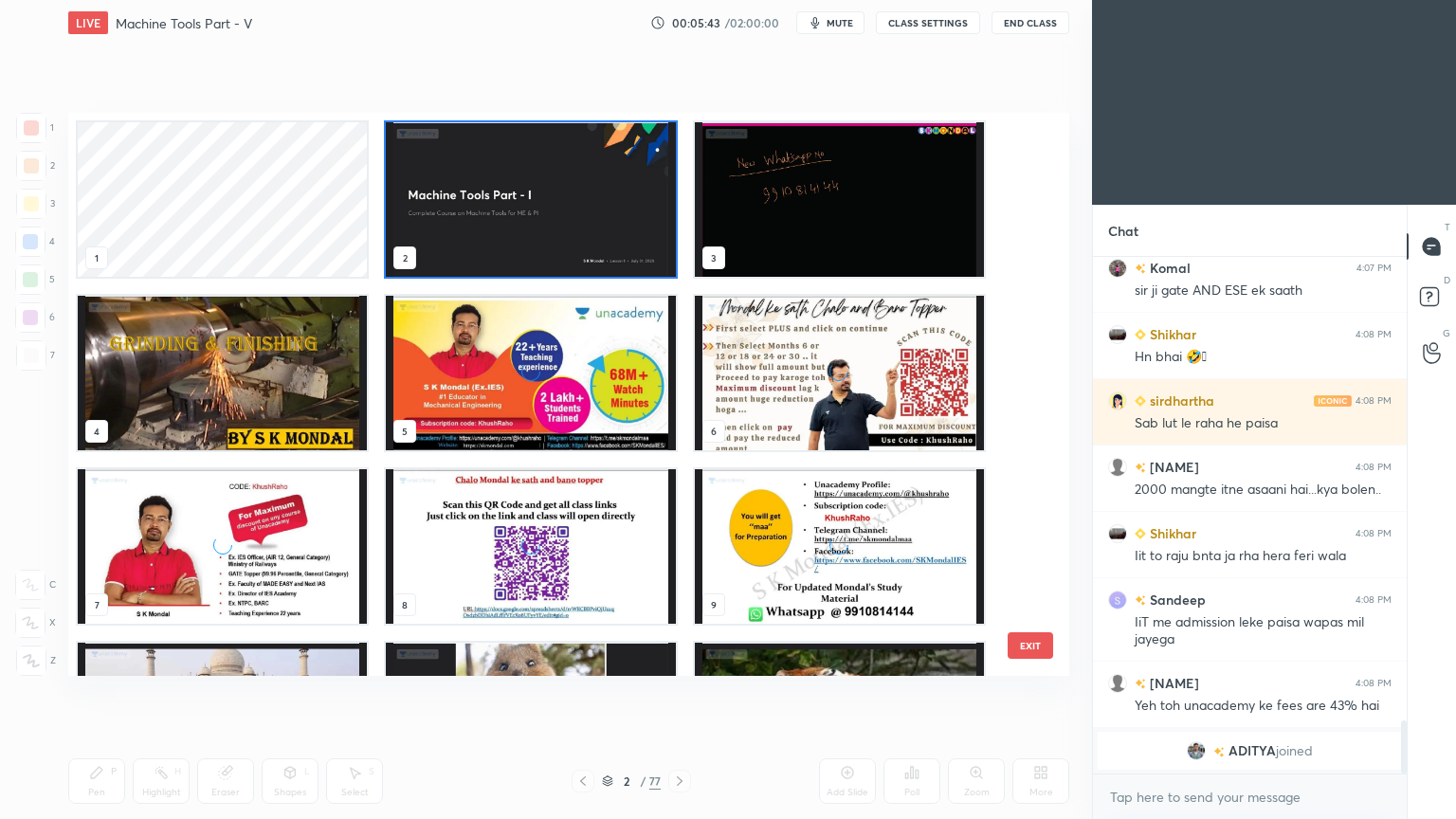 scroll, scrollTop: 6, scrollLeft: 9, axis: both 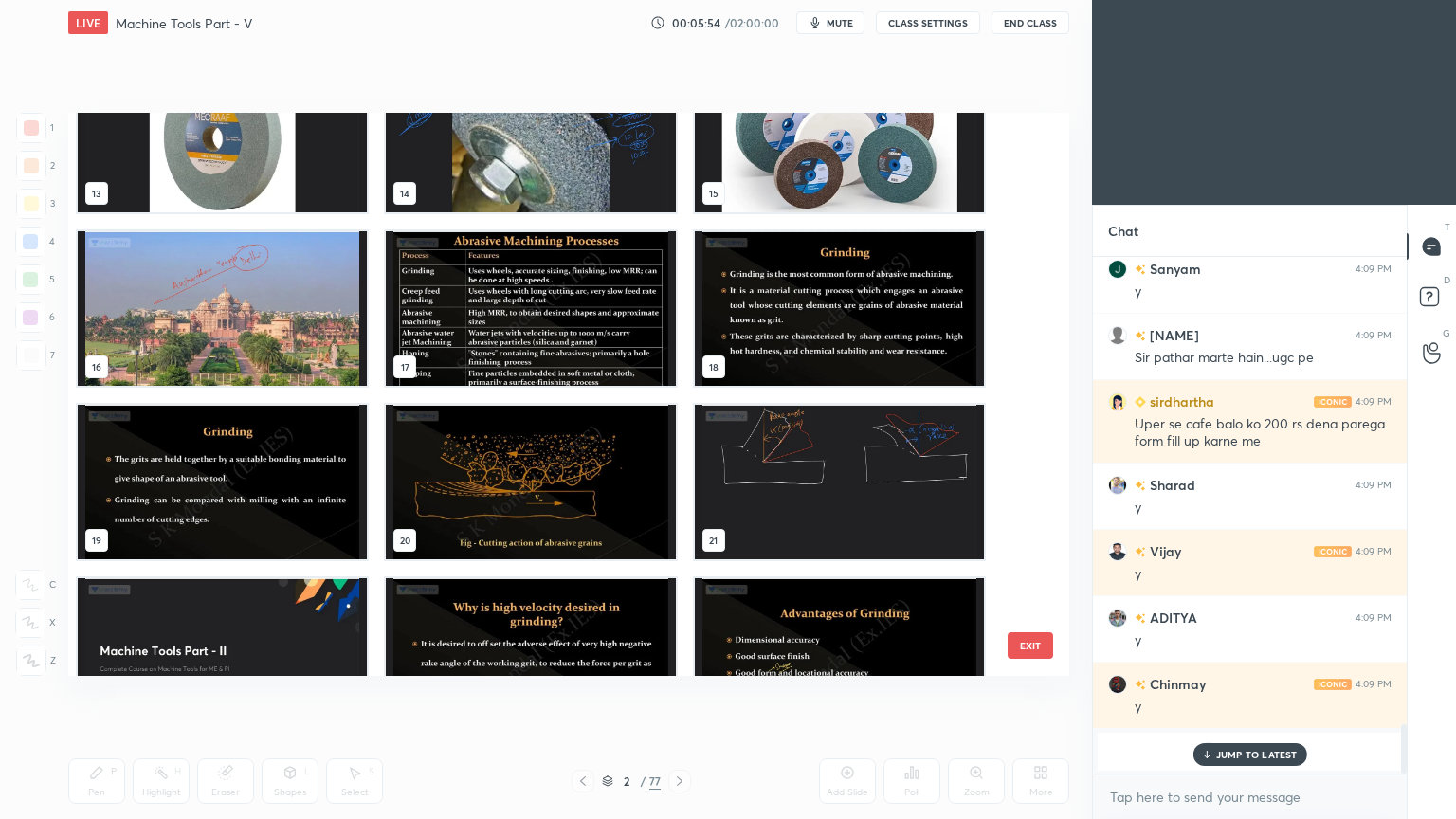 click at bounding box center [530, 482] 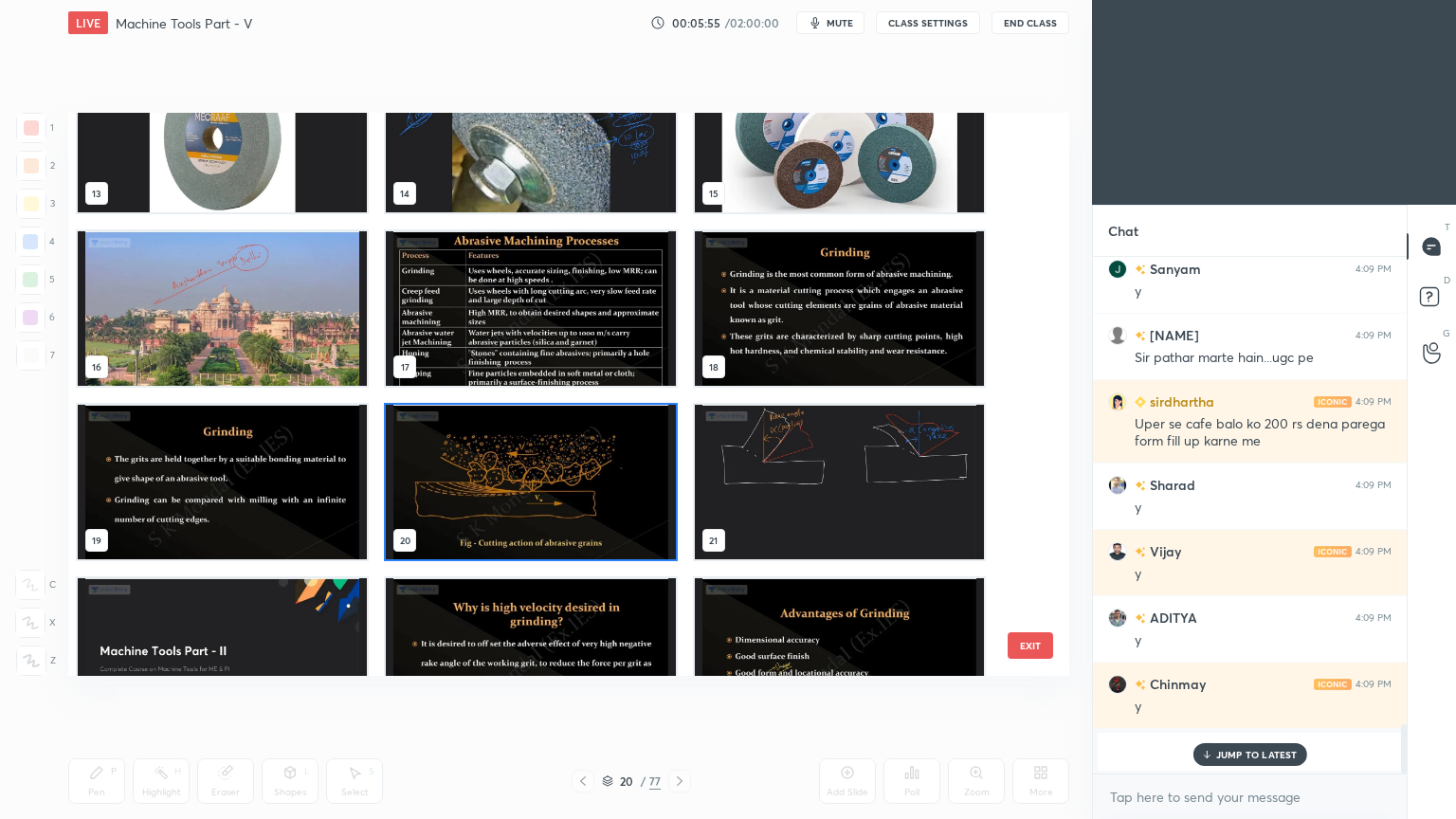 click at bounding box center [530, 482] 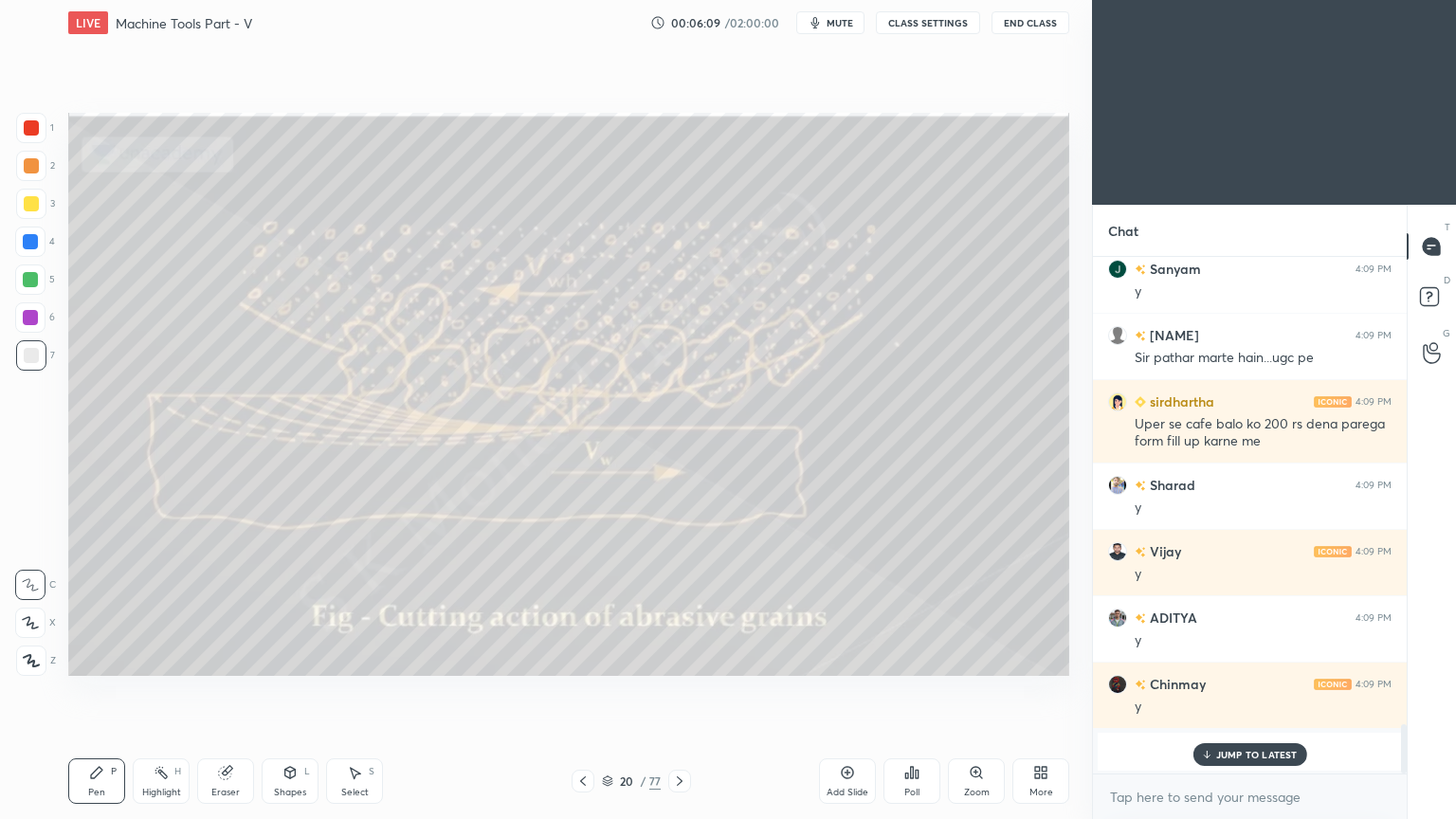 click on "JUMP TO LATEST" at bounding box center (1257, 755) 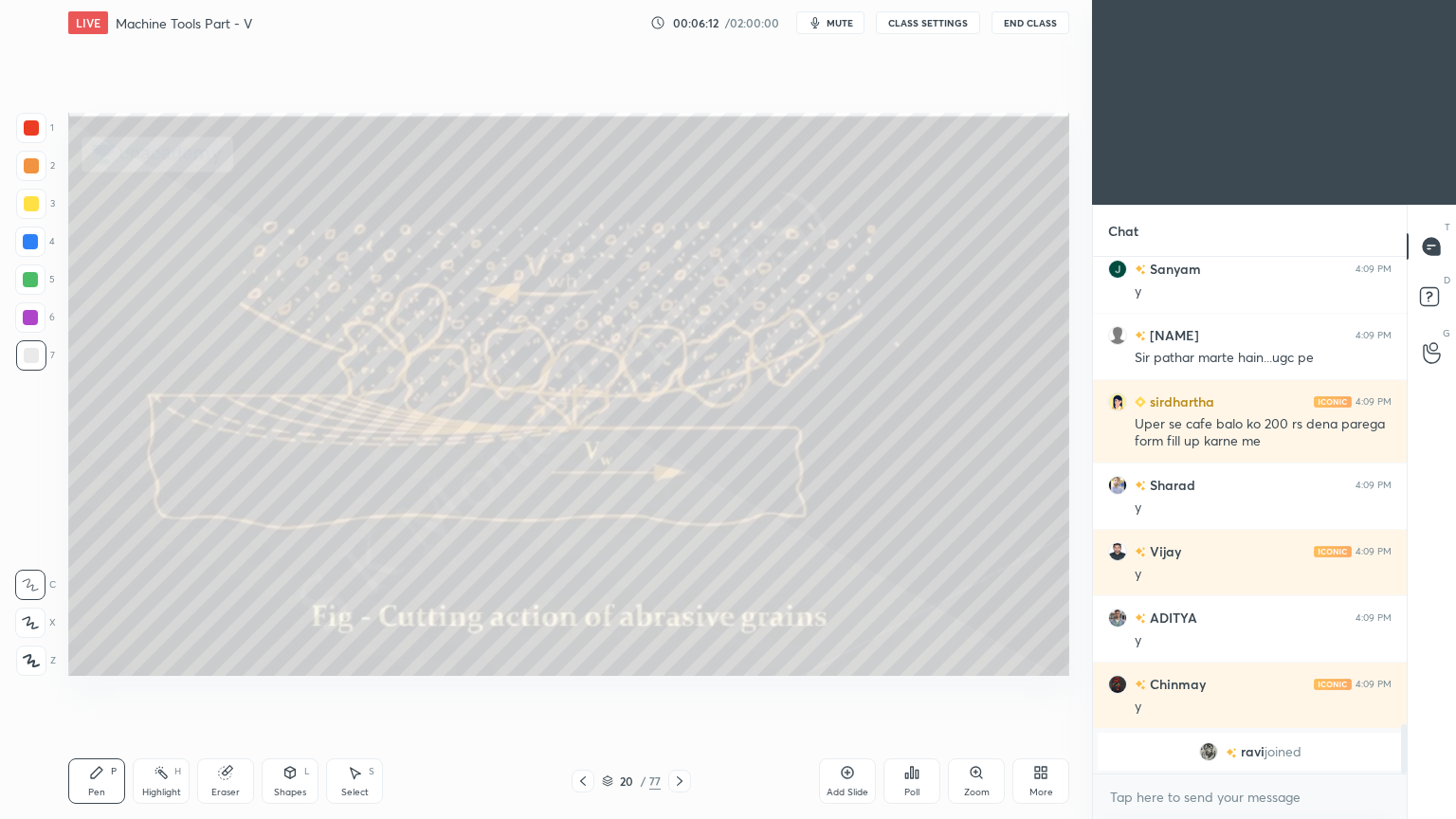 click 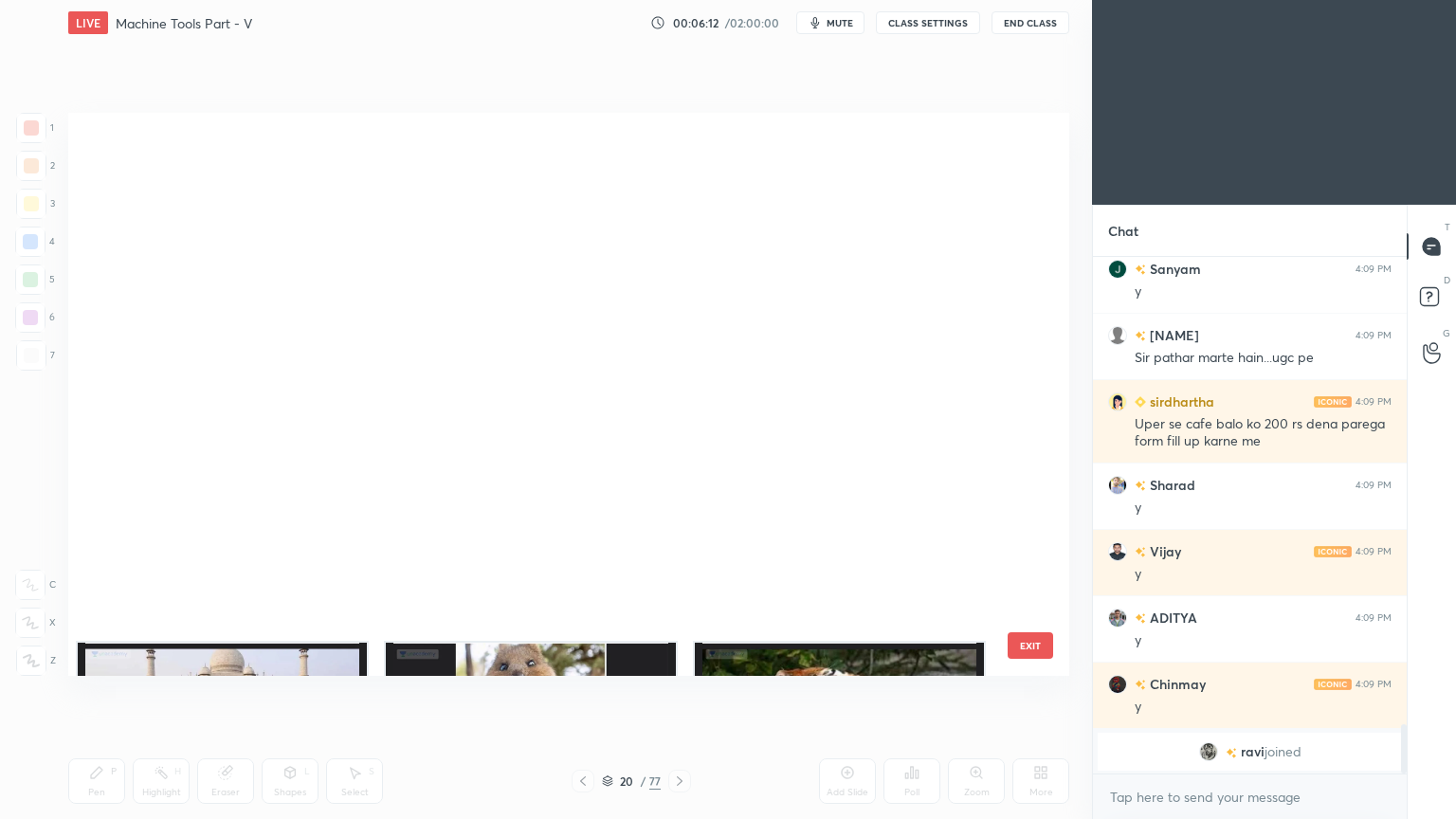 scroll, scrollTop: 651, scrollLeft: 0, axis: vertical 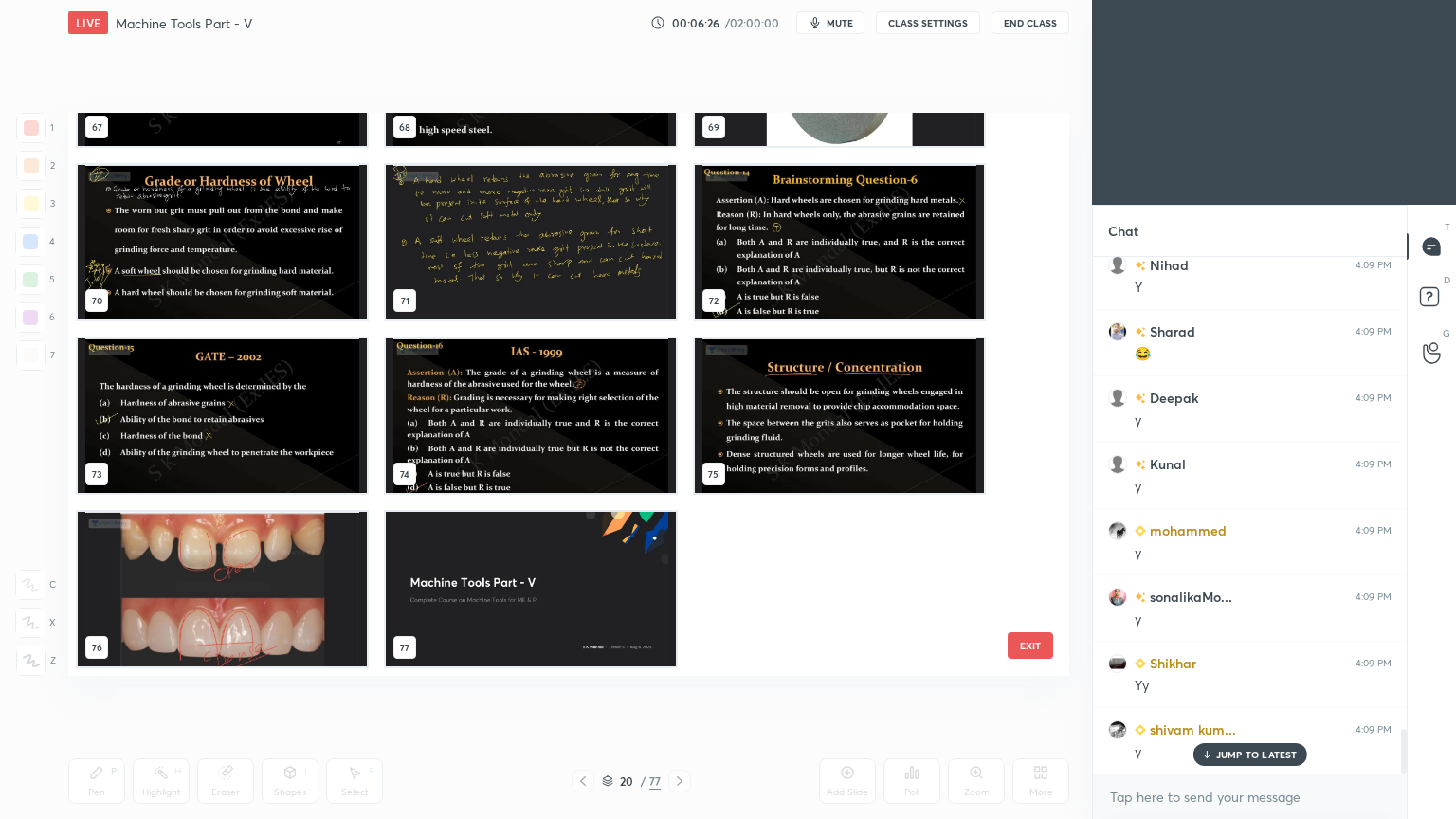 click at bounding box center (530, 589) 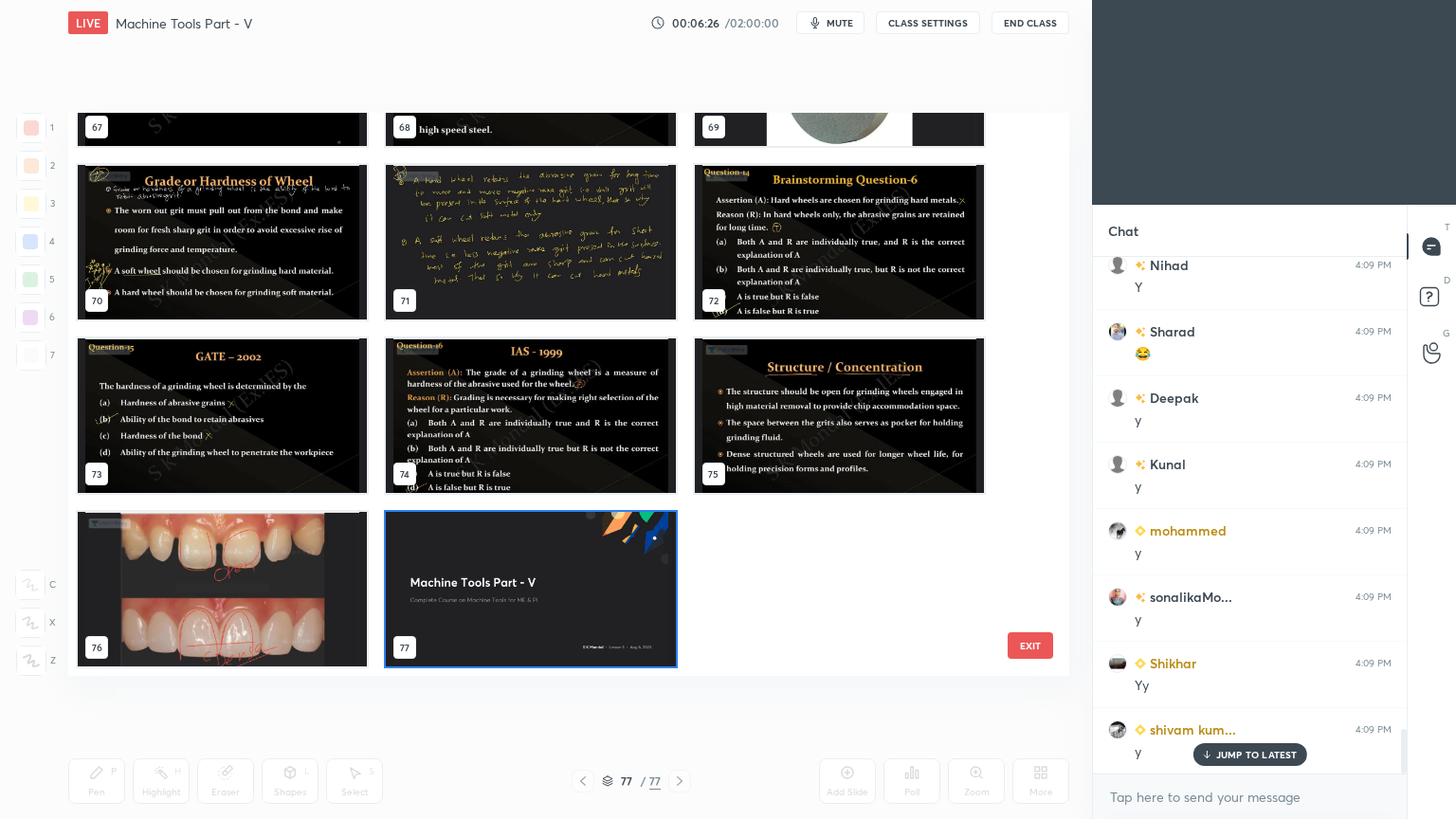 click at bounding box center (530, 589) 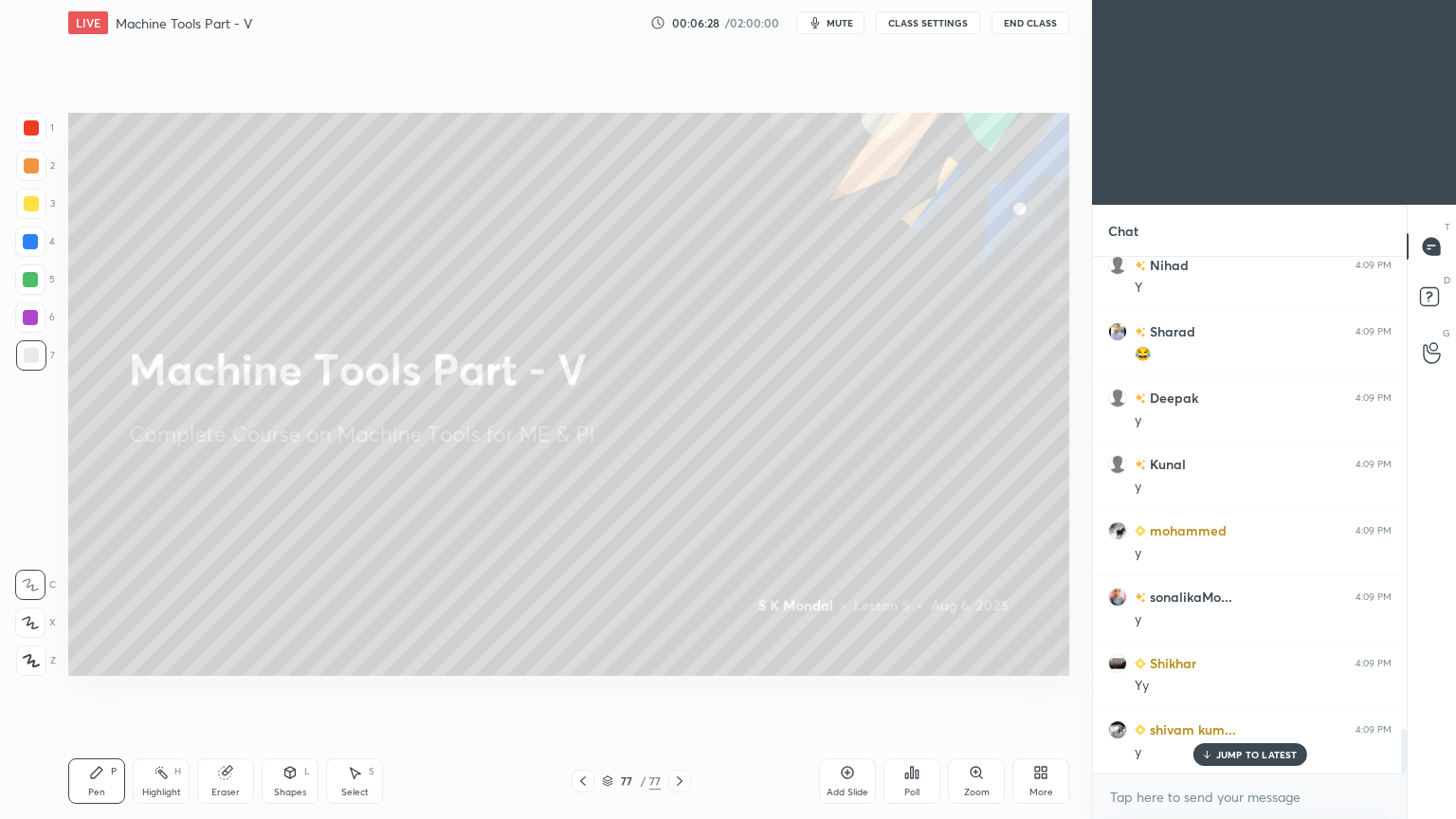 click on "More" at bounding box center (1041, 781) 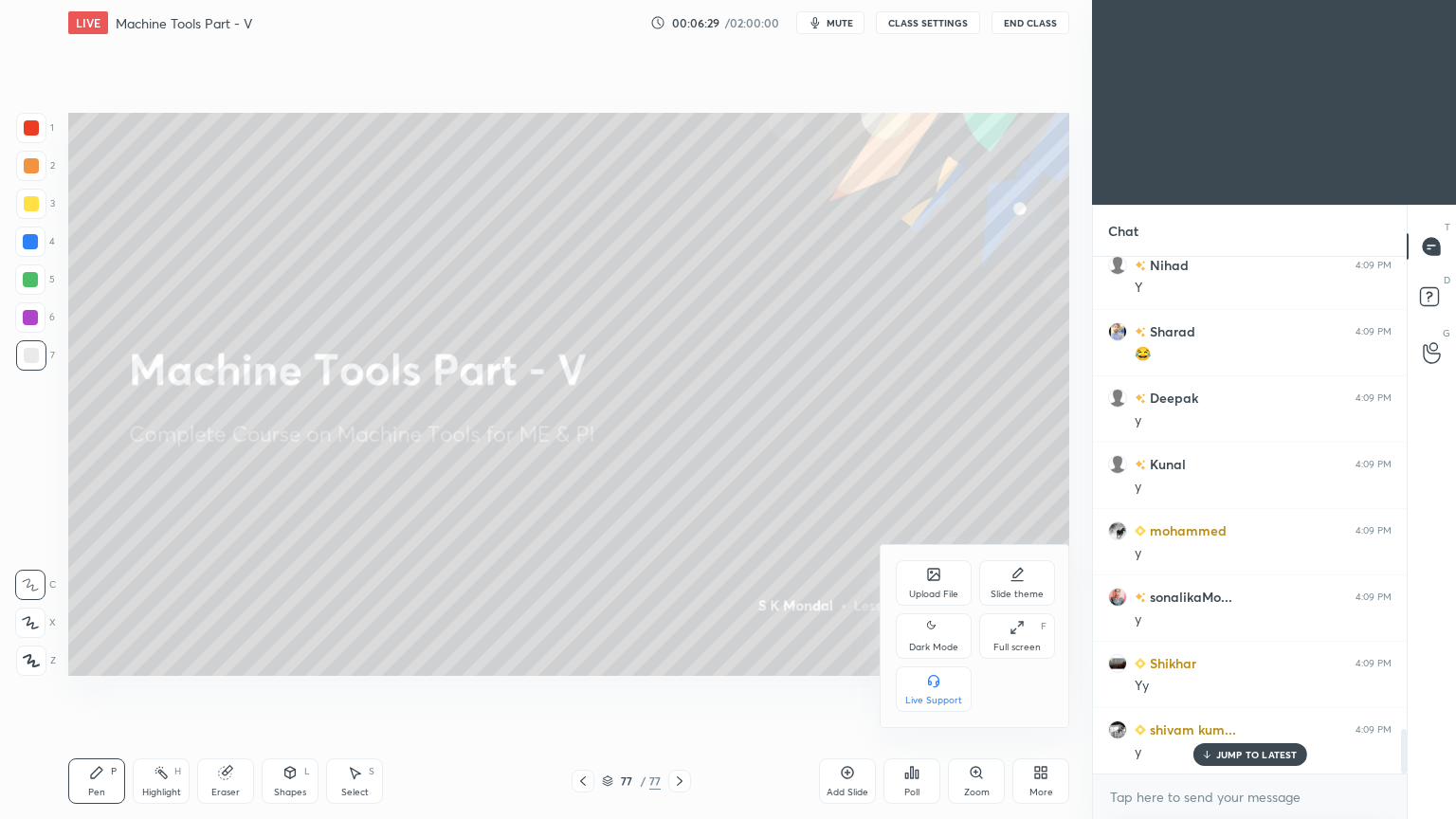 click on "Upload File" at bounding box center [934, 583] 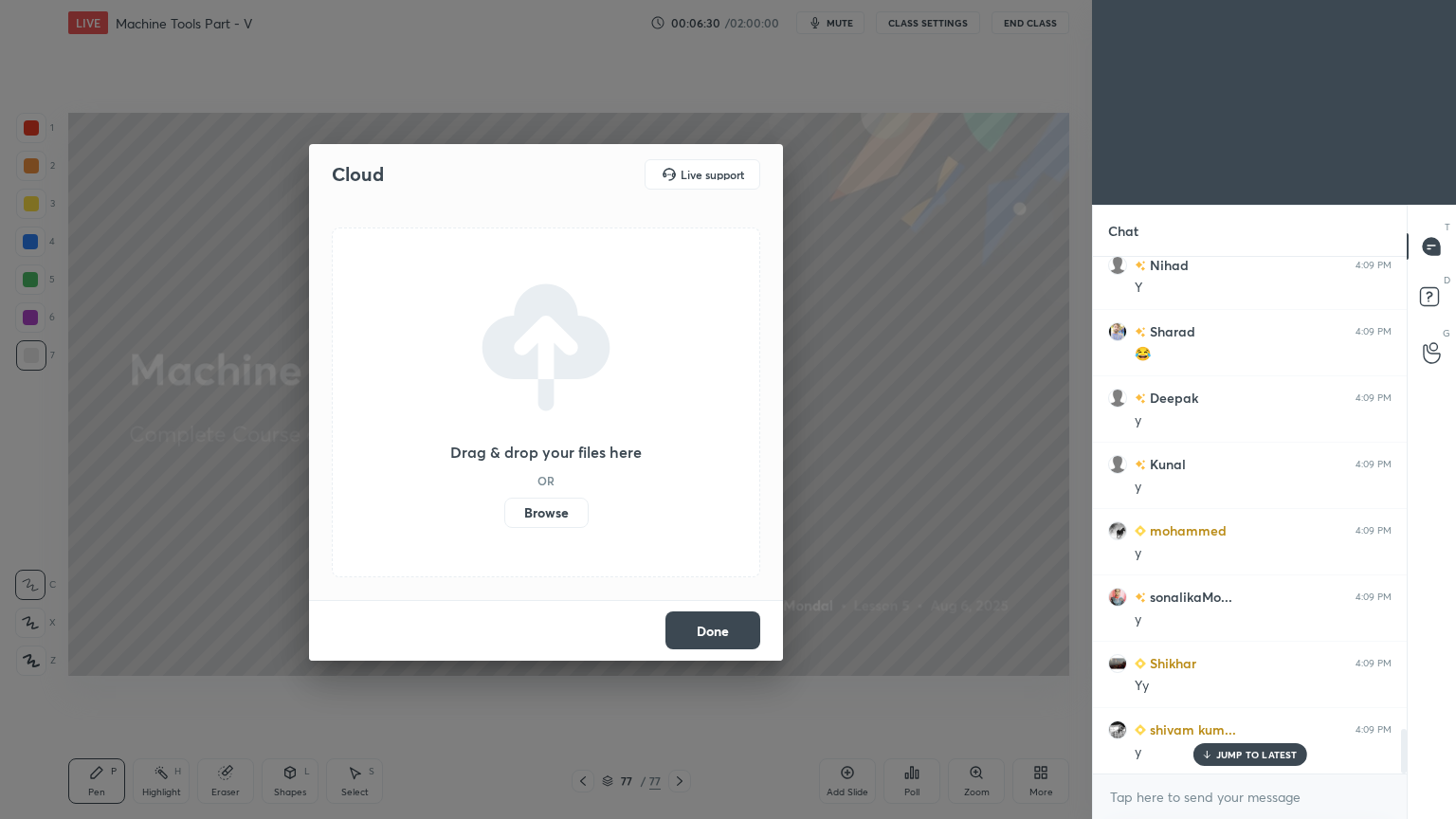 click on "Browse" at bounding box center [546, 513] 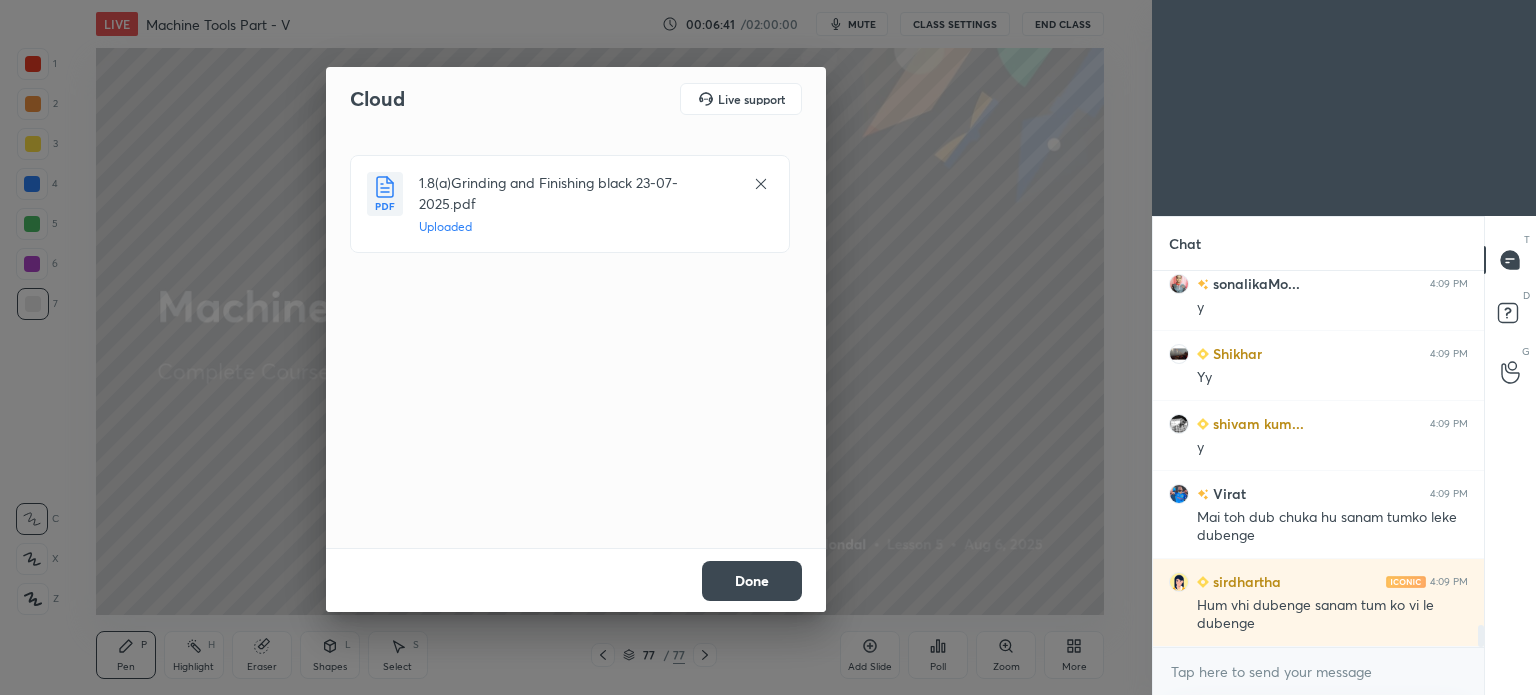 click on "Done" at bounding box center (752, 581) 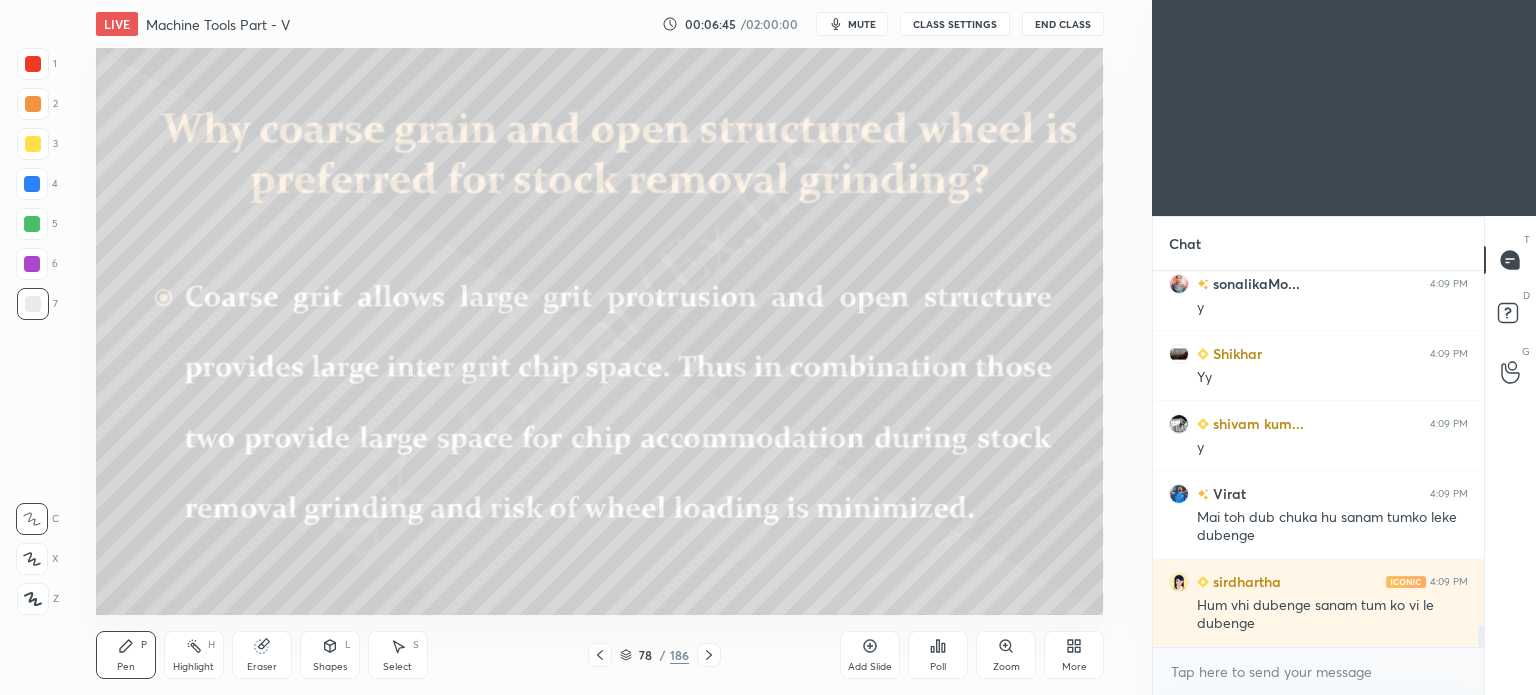 click 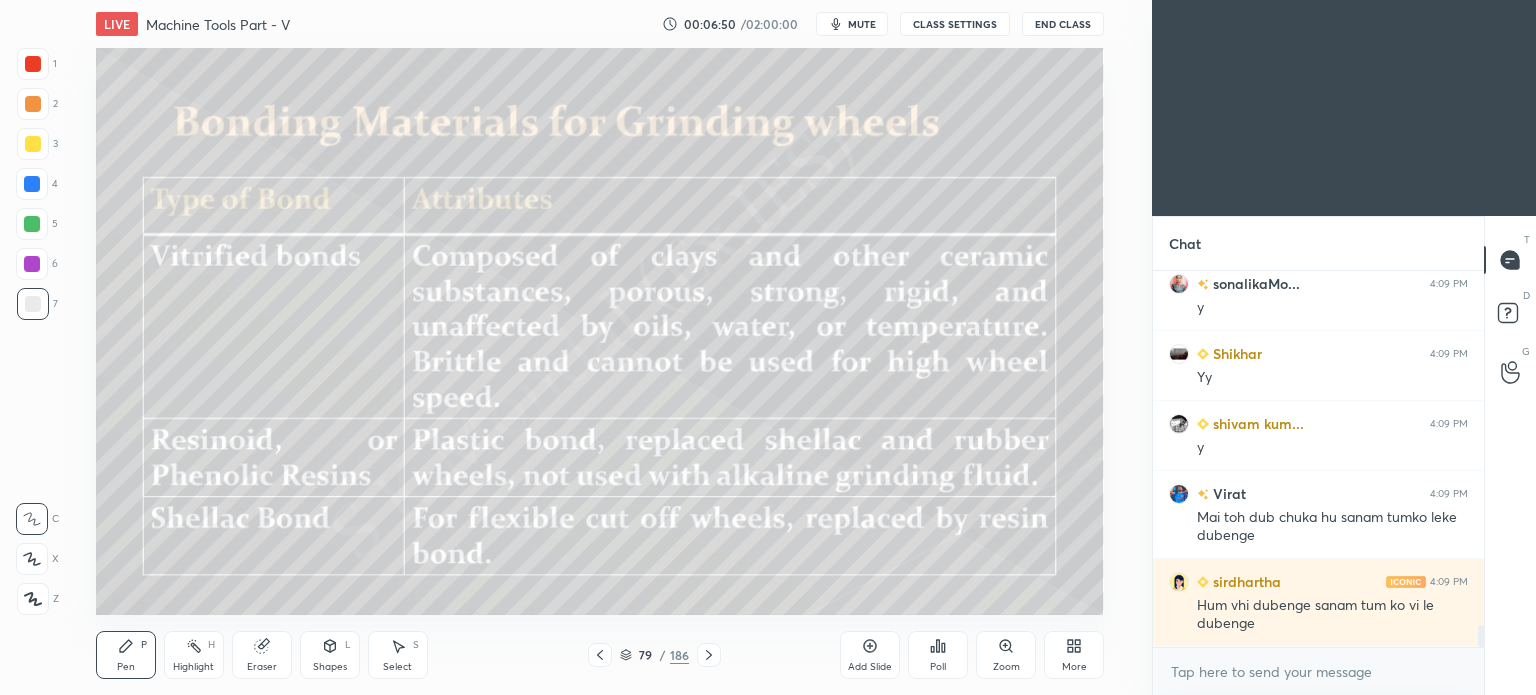 click on "Pen P" at bounding box center [126, 655] 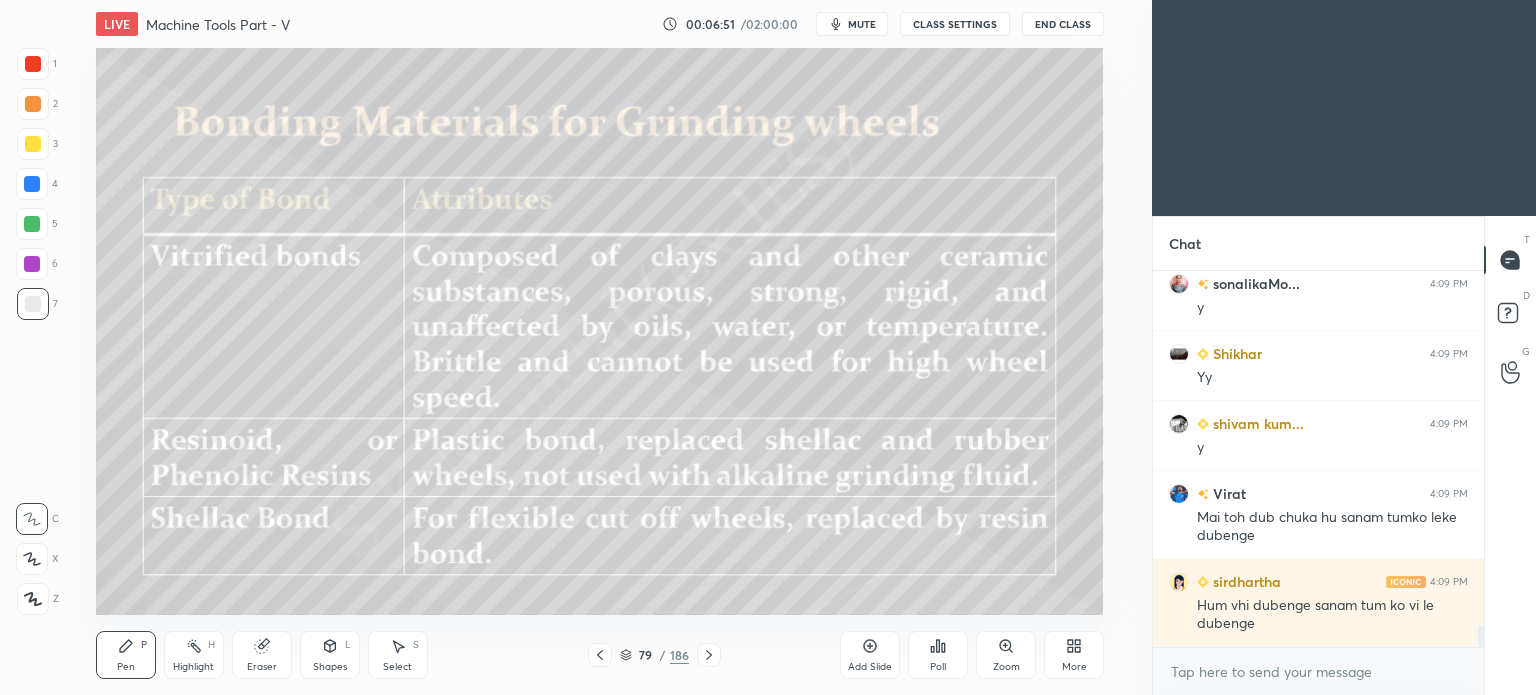 click at bounding box center (33, 104) 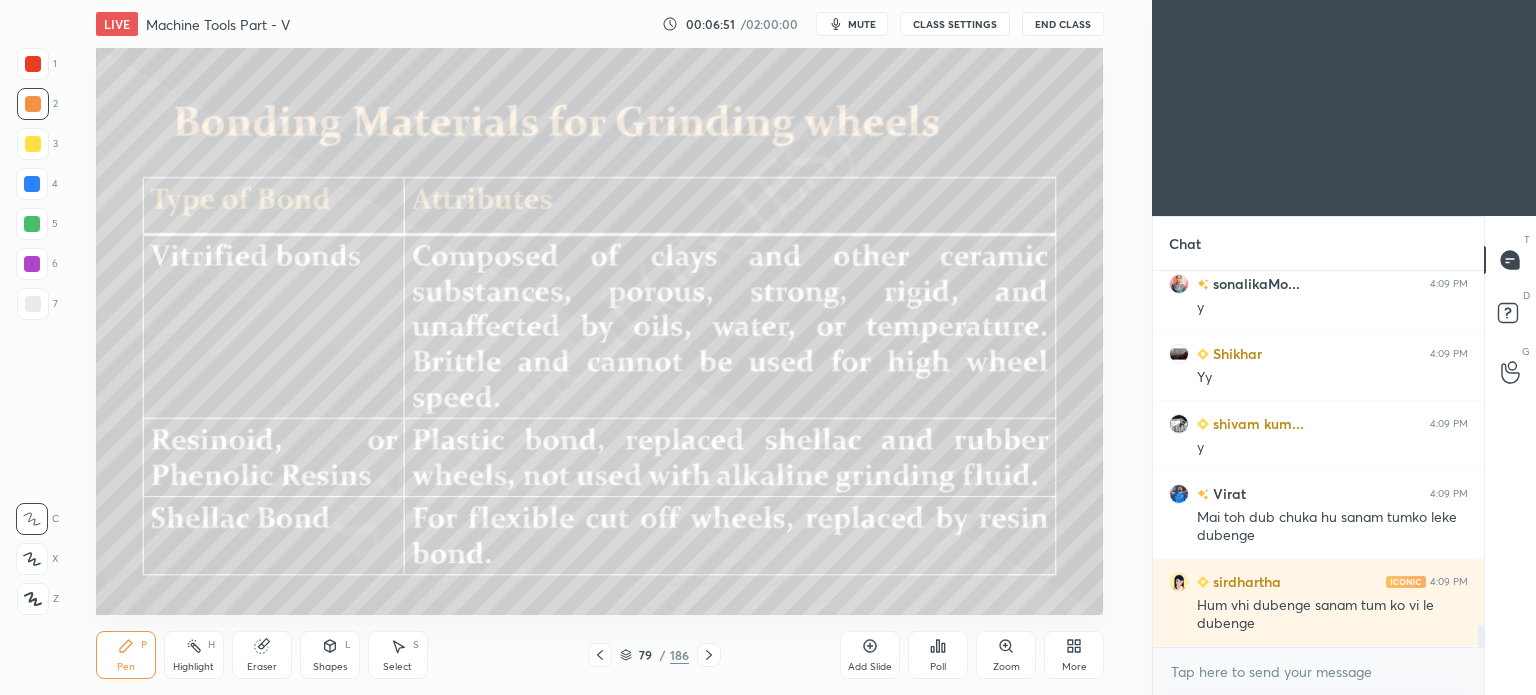 click 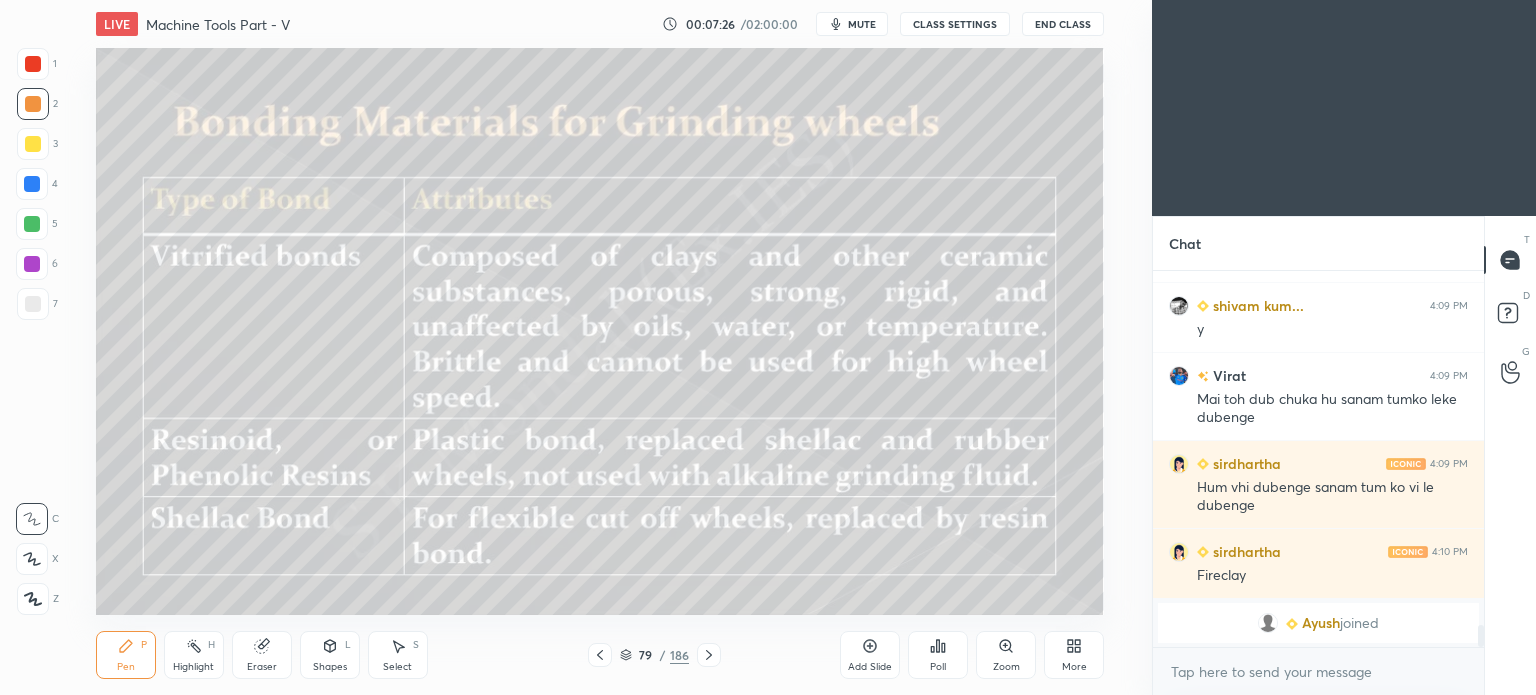 scroll, scrollTop: 6208, scrollLeft: 0, axis: vertical 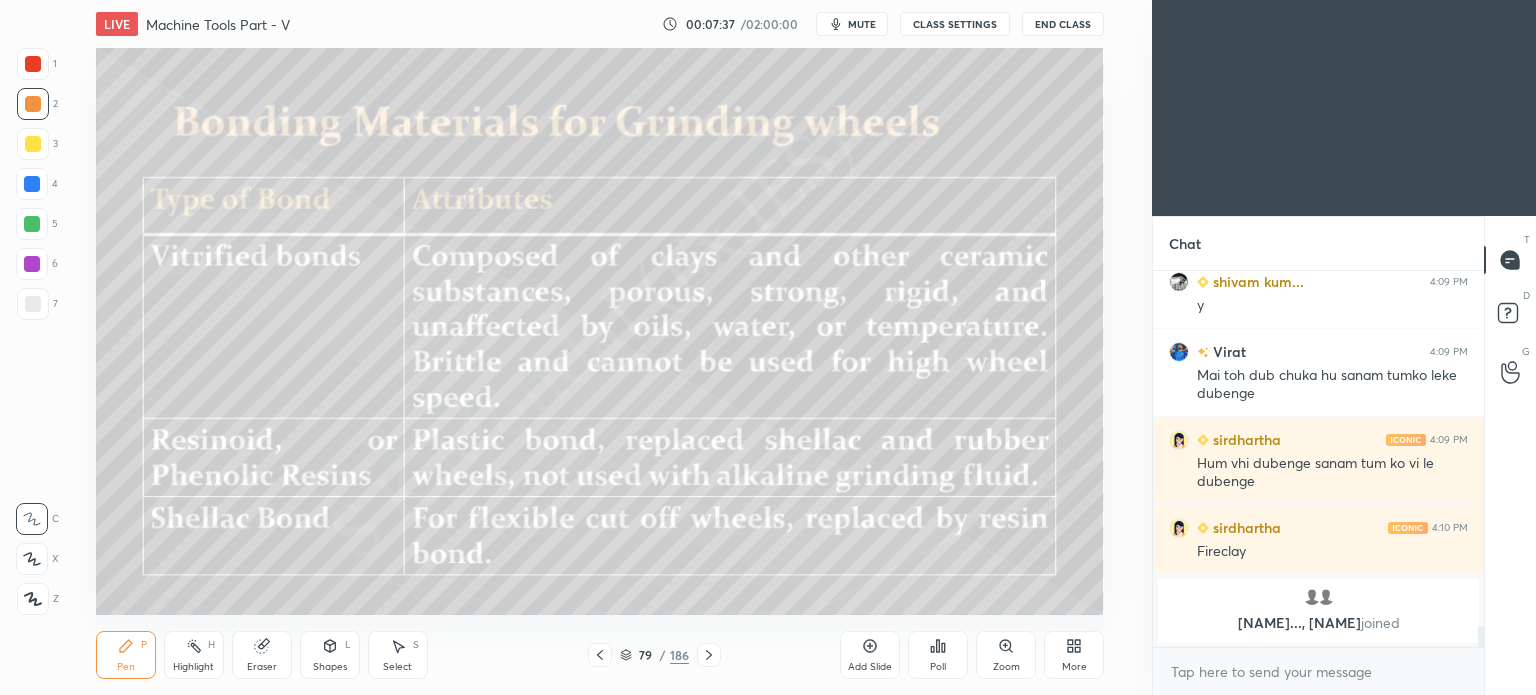 click 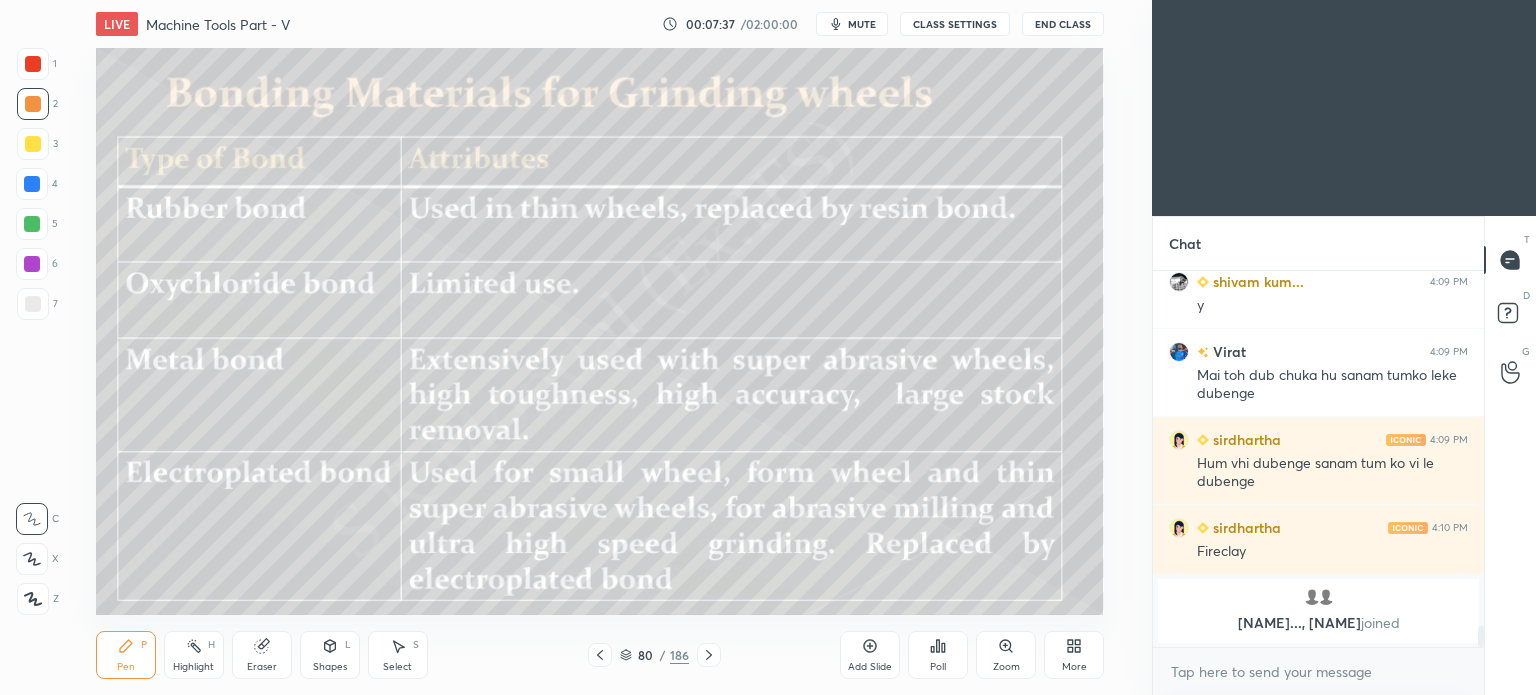click 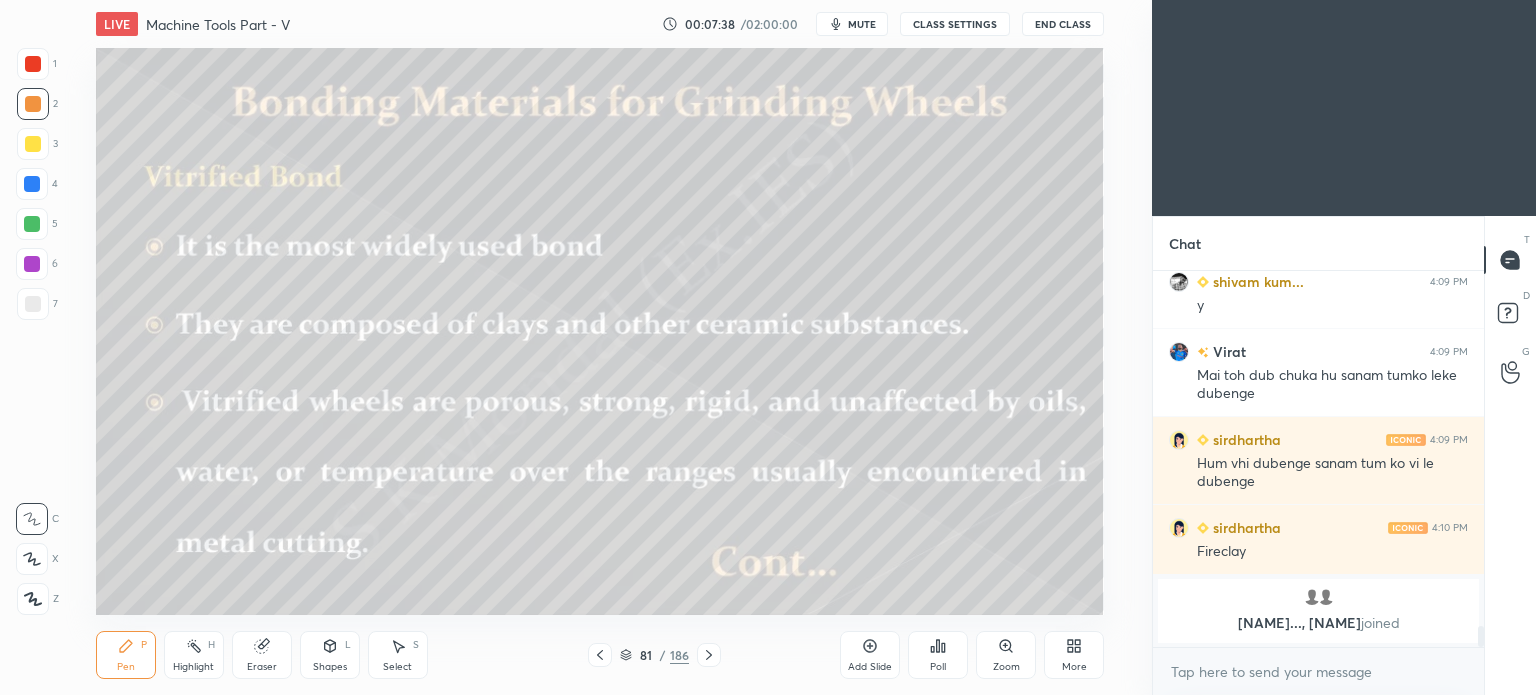 click 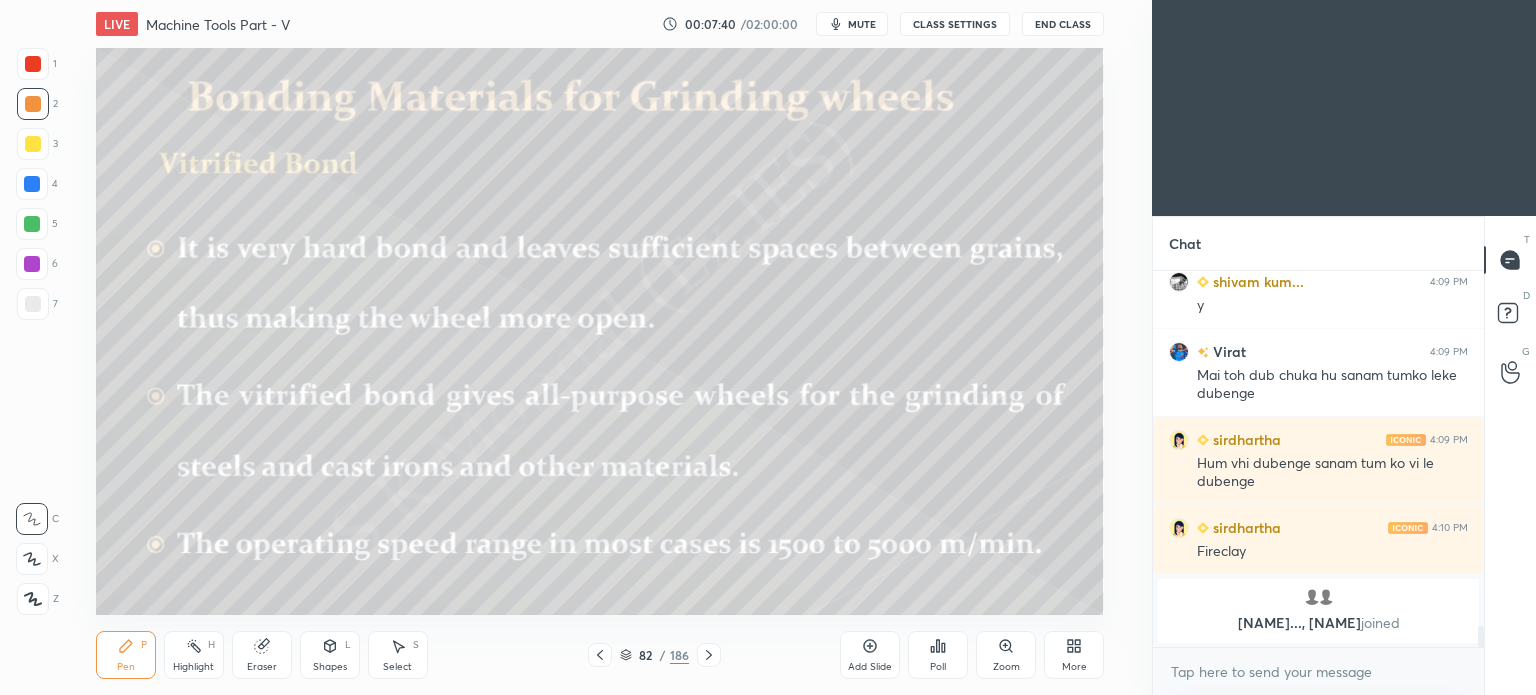 click on "82 / 186" at bounding box center [654, 655] 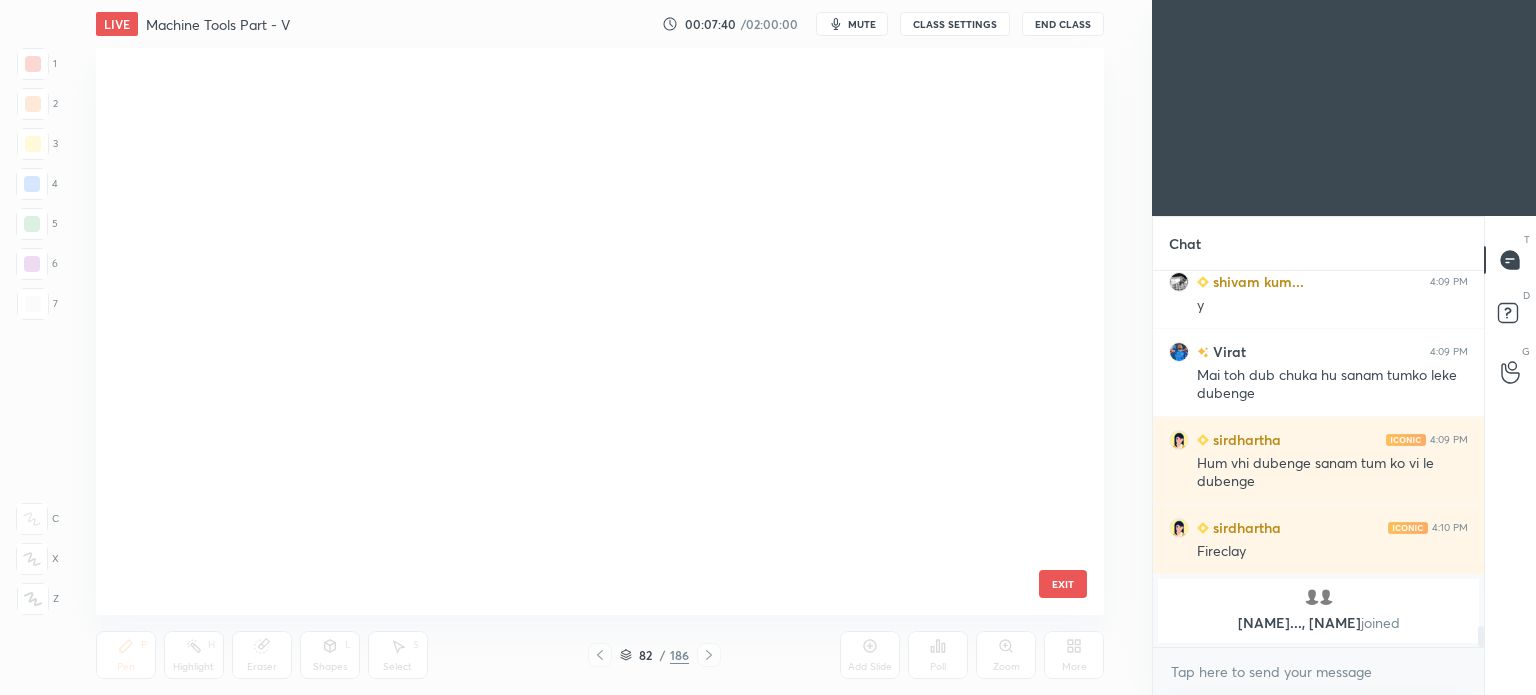 scroll, scrollTop: 4304, scrollLeft: 0, axis: vertical 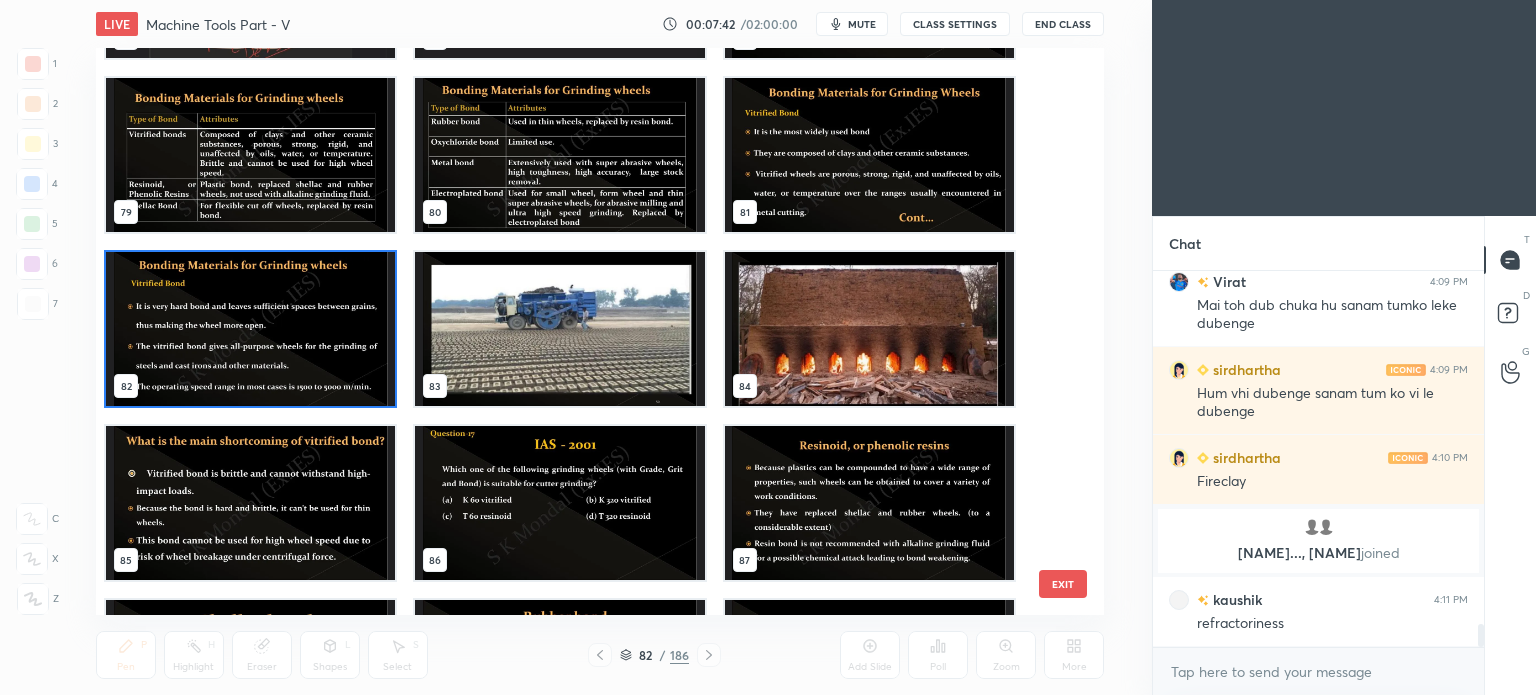 click at bounding box center [559, 329] 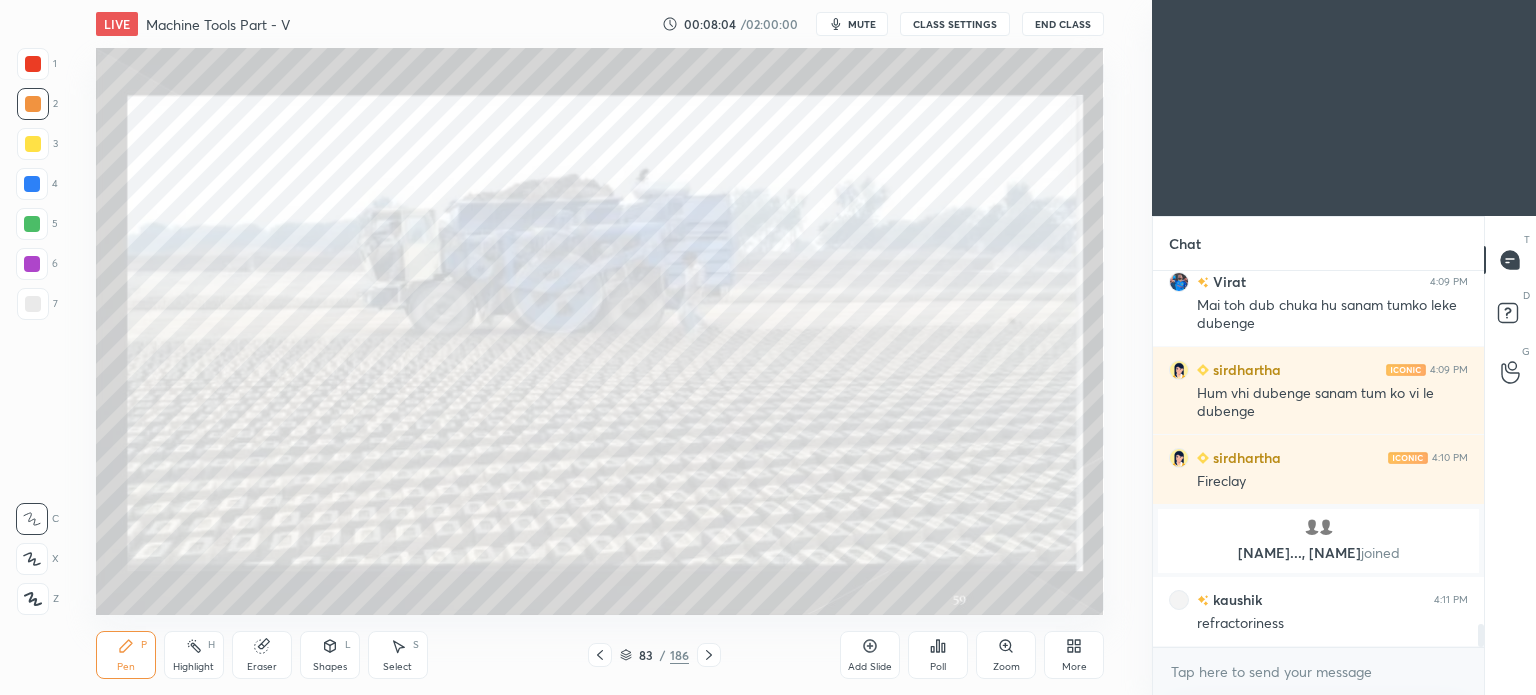 click 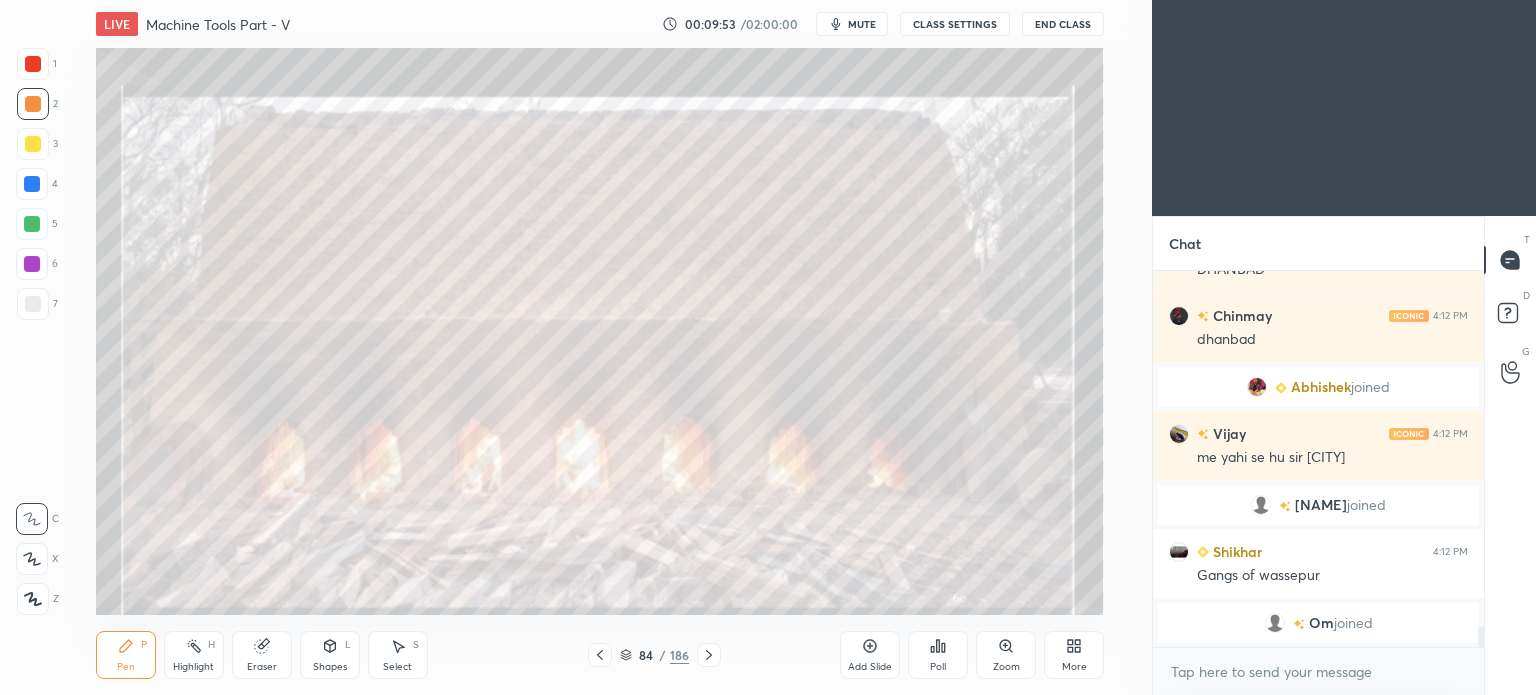 scroll, scrollTop: 6380, scrollLeft: 0, axis: vertical 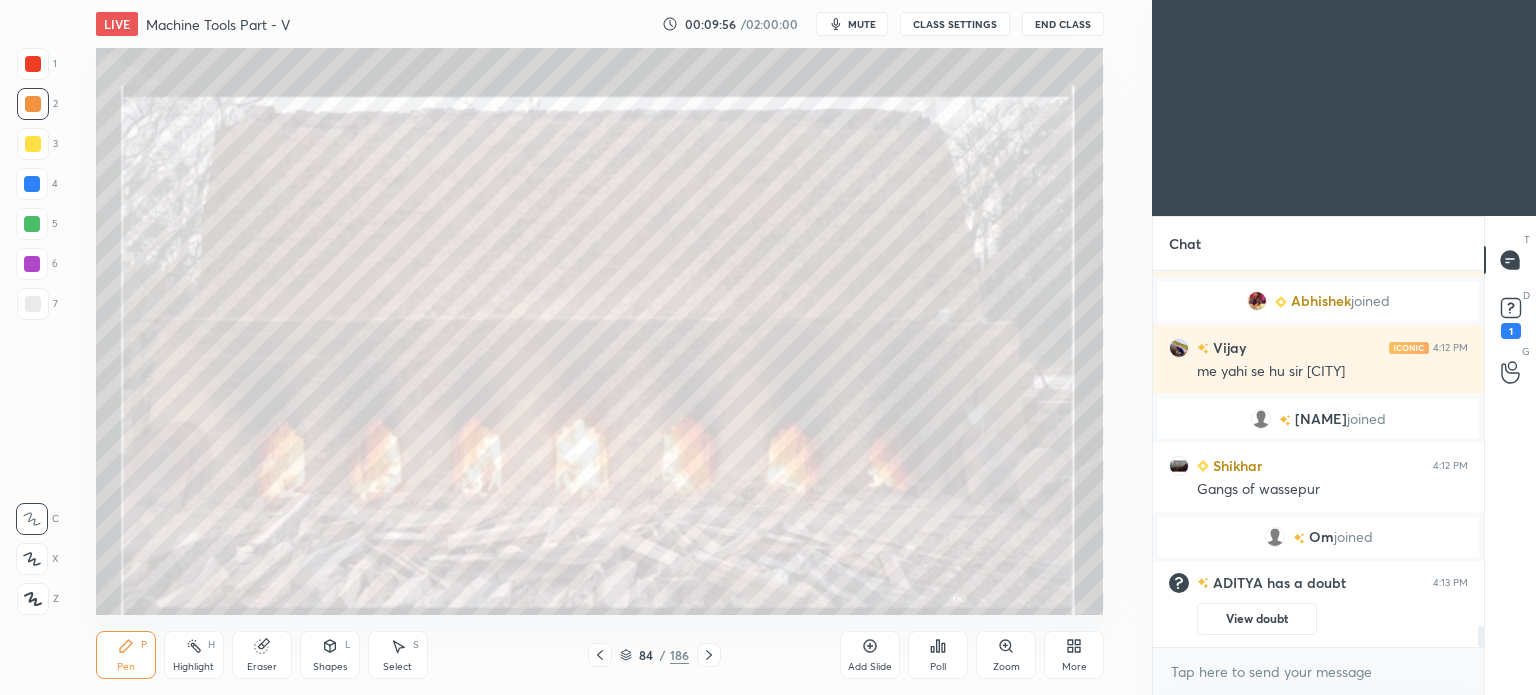 click 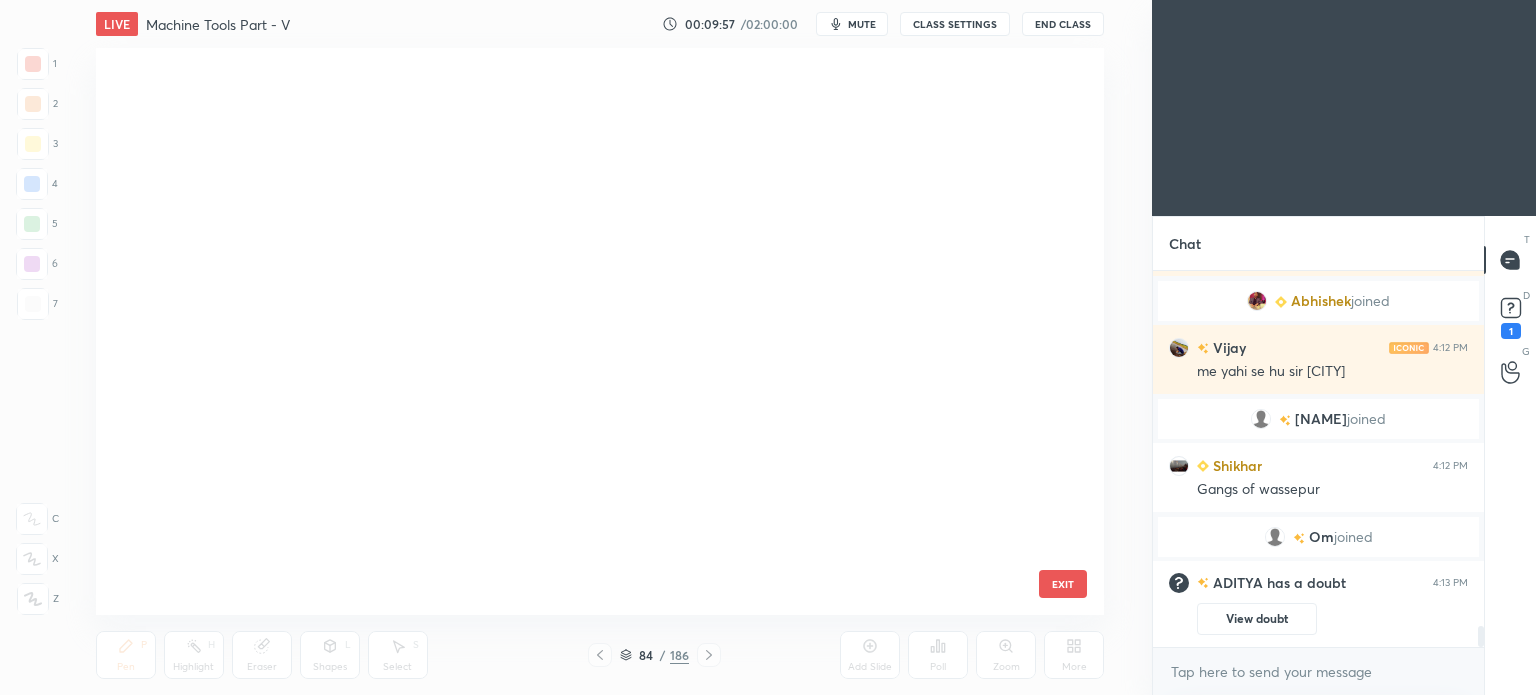 scroll, scrollTop: 561, scrollLeft: 999, axis: both 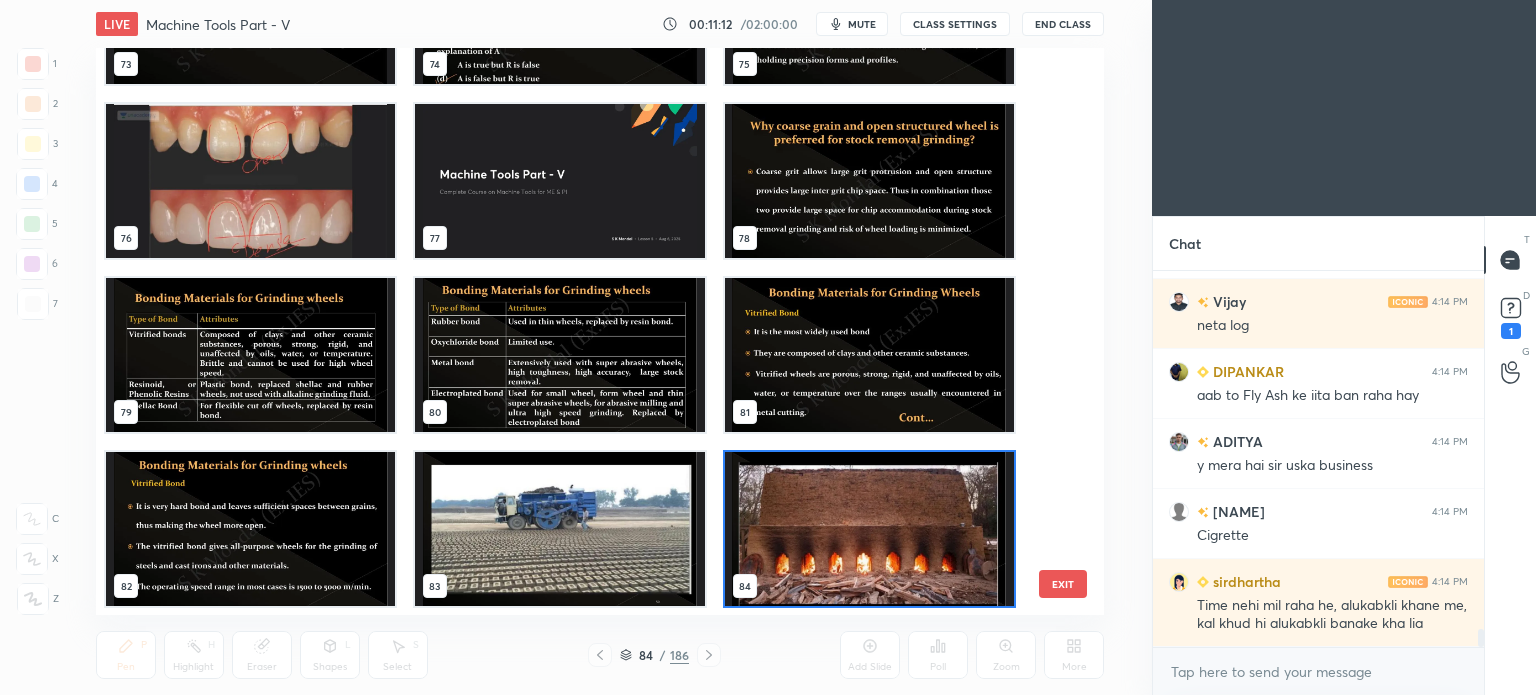 click at bounding box center (868, 181) 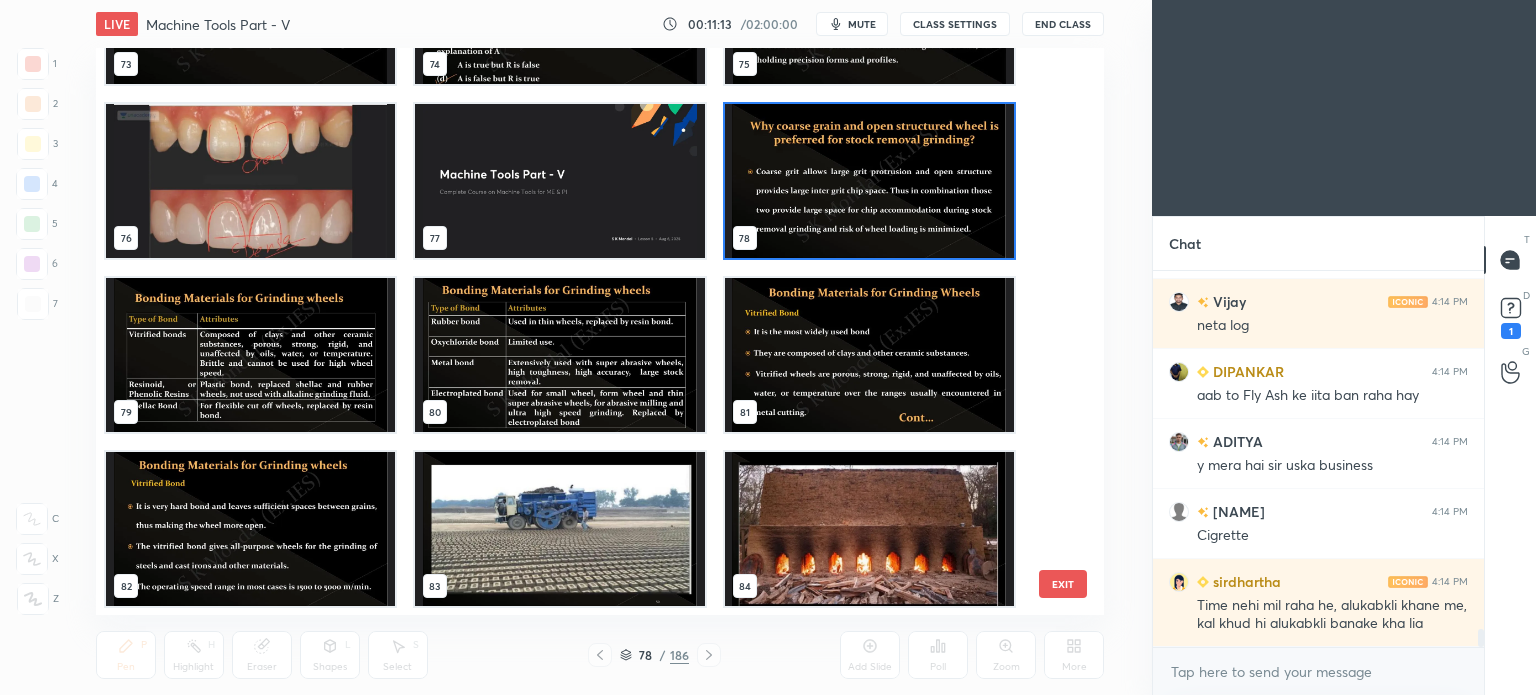 click at bounding box center [868, 181] 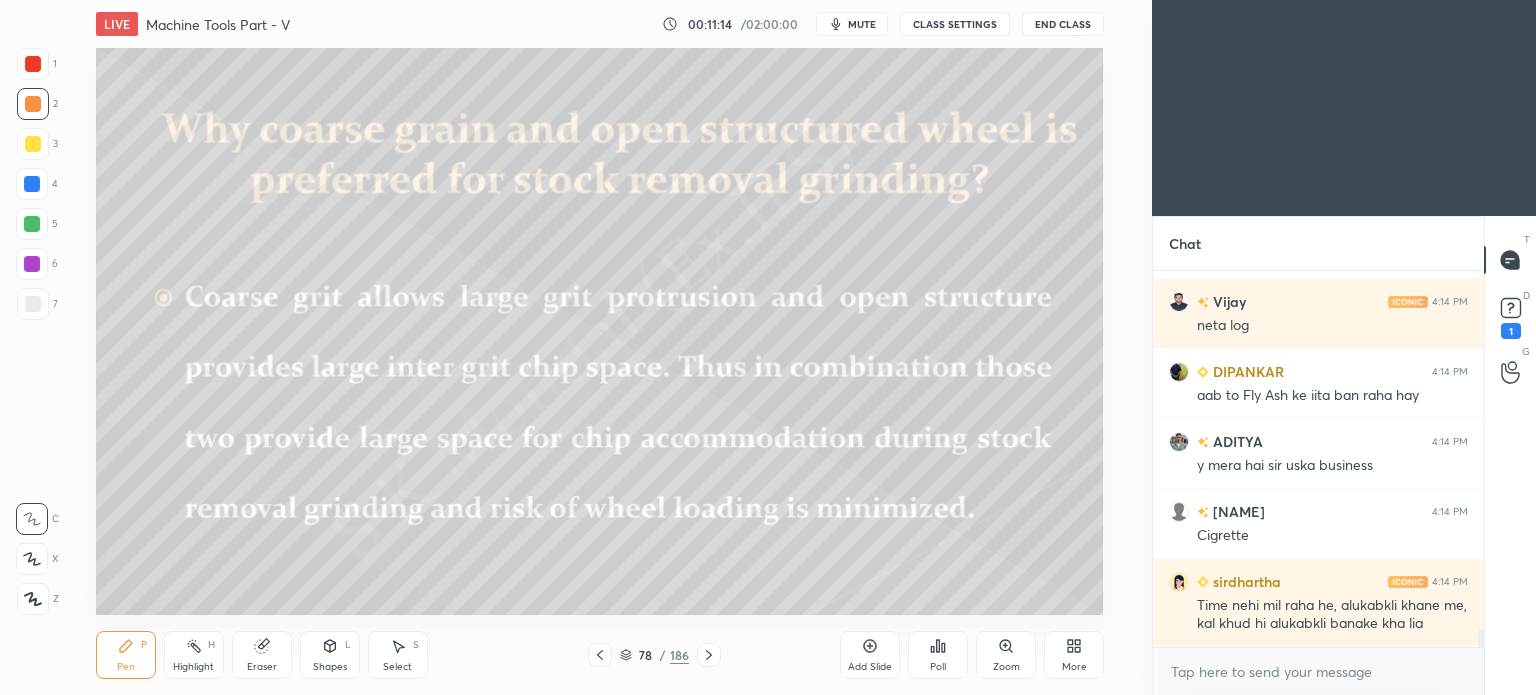 click 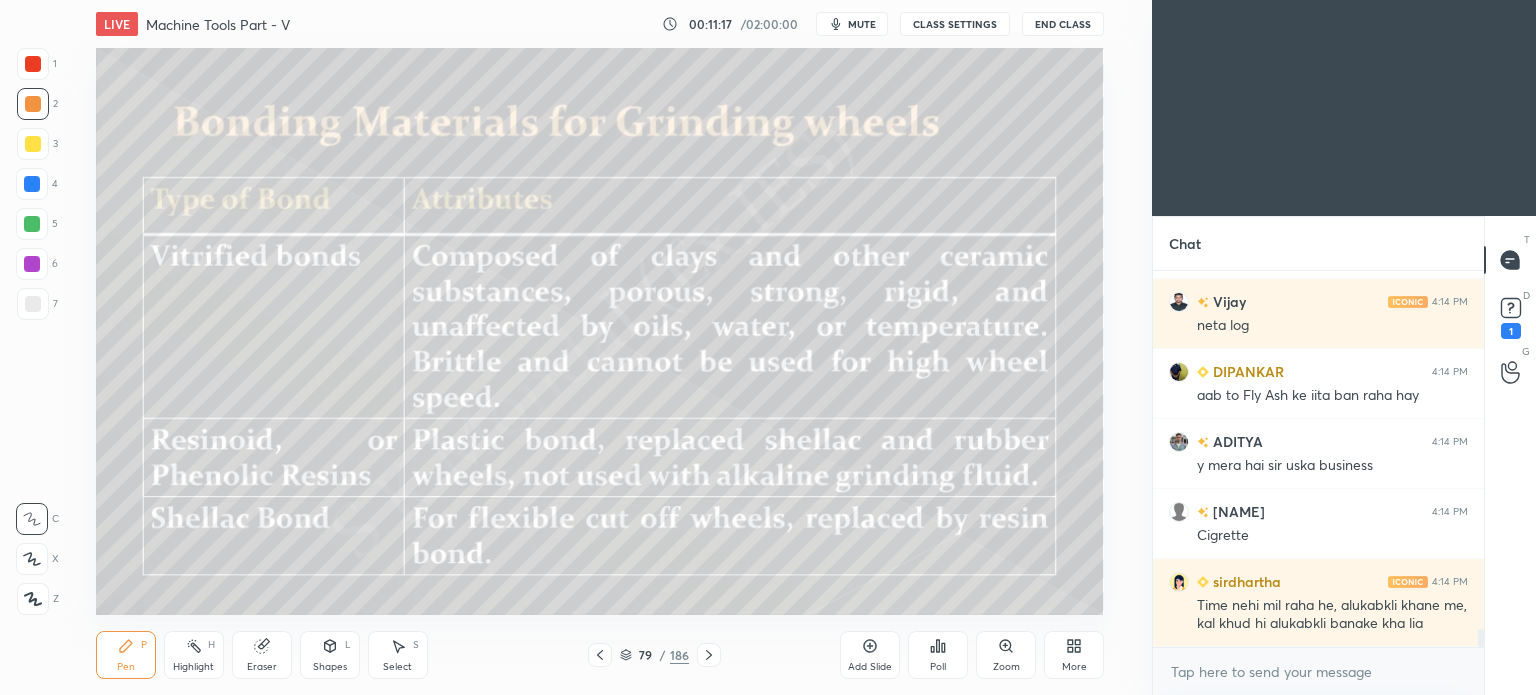 click on "Pen" at bounding box center (126, 667) 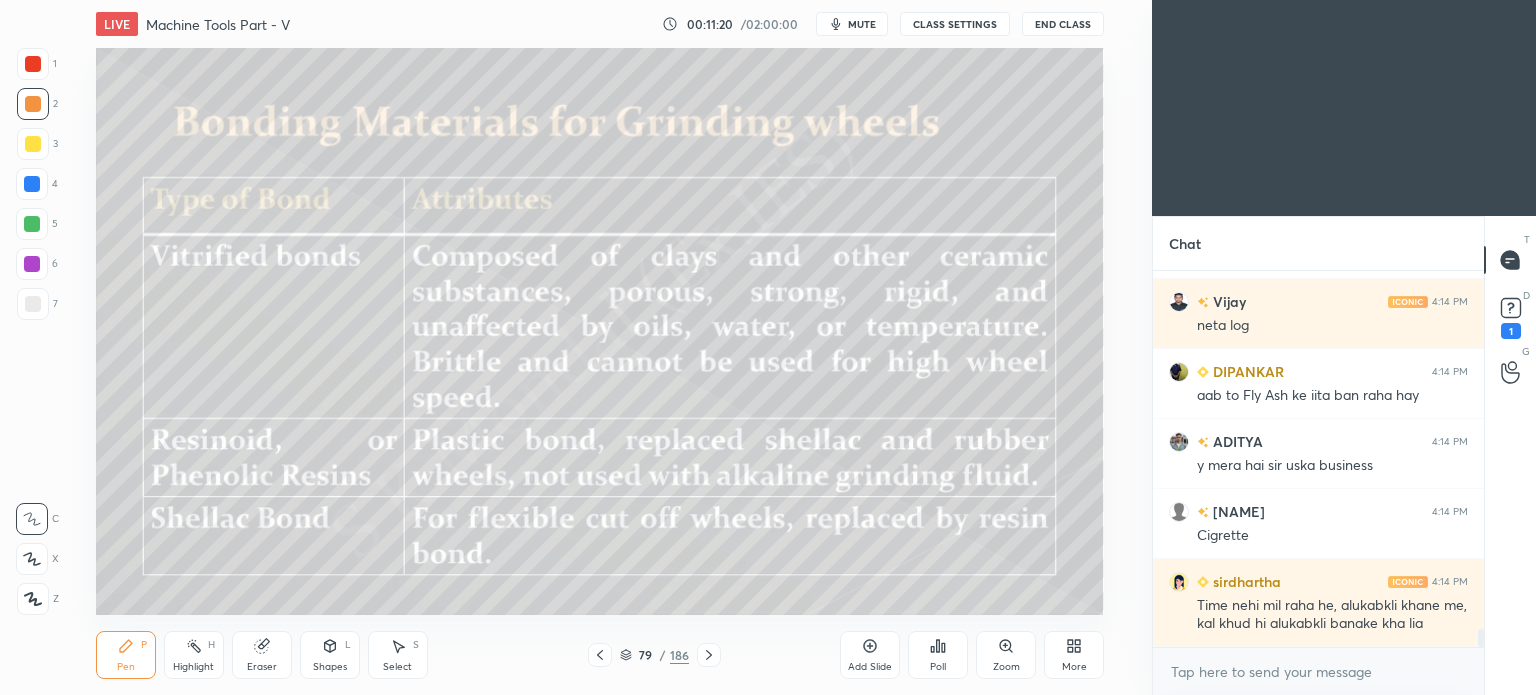 click 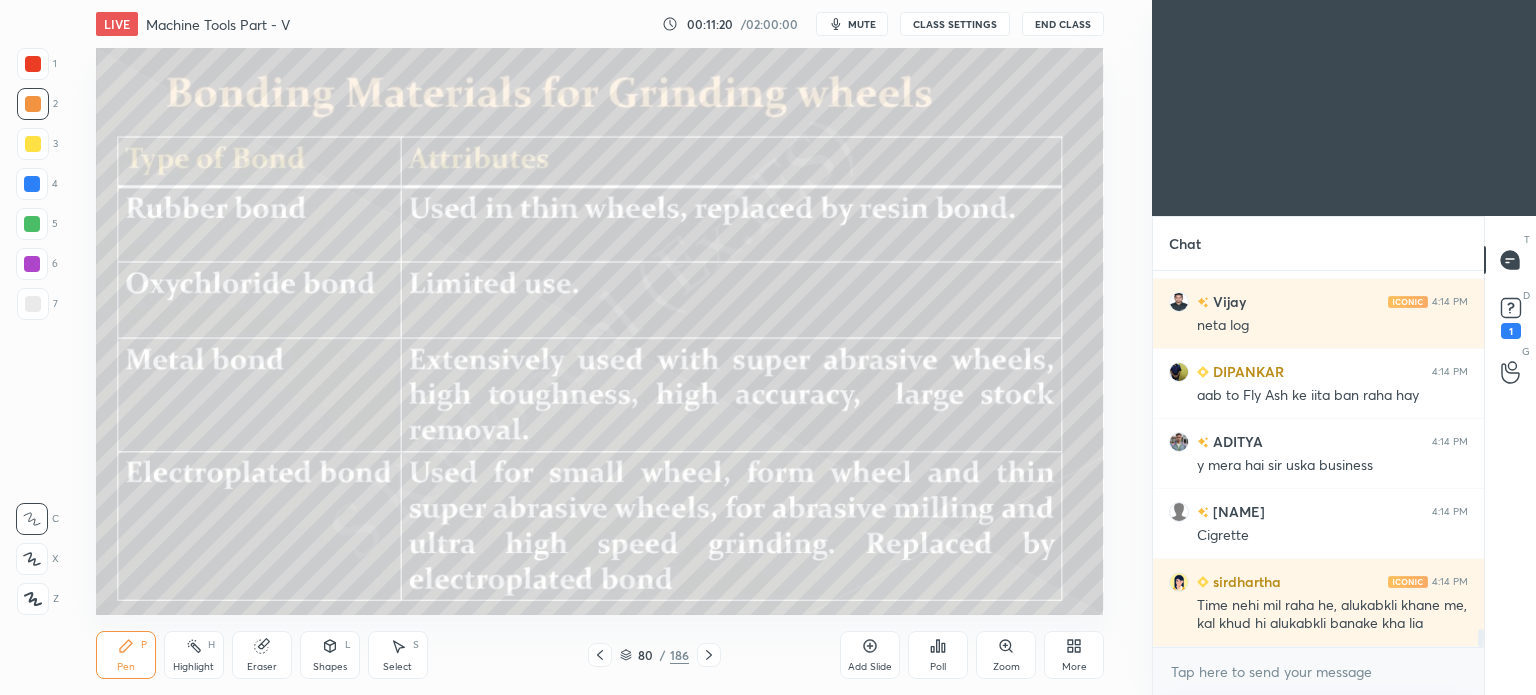 click 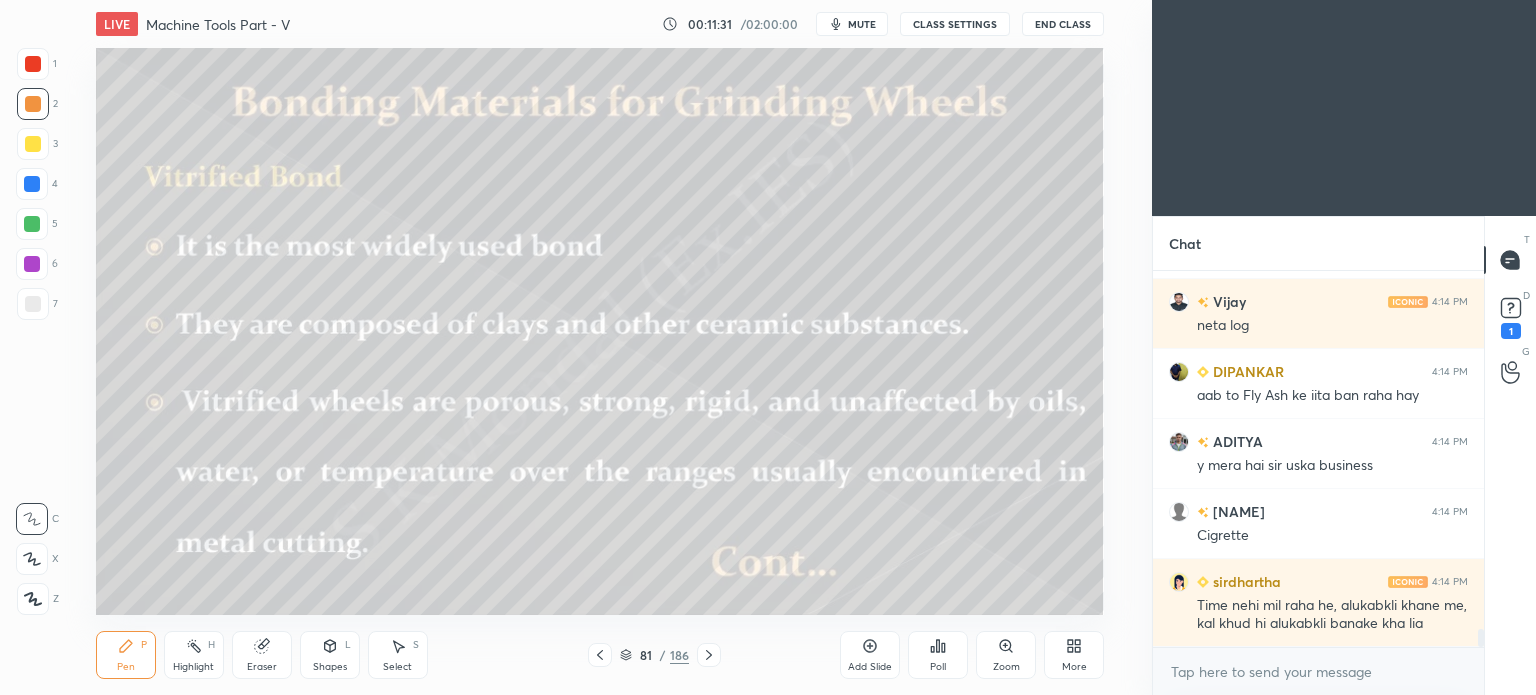 click 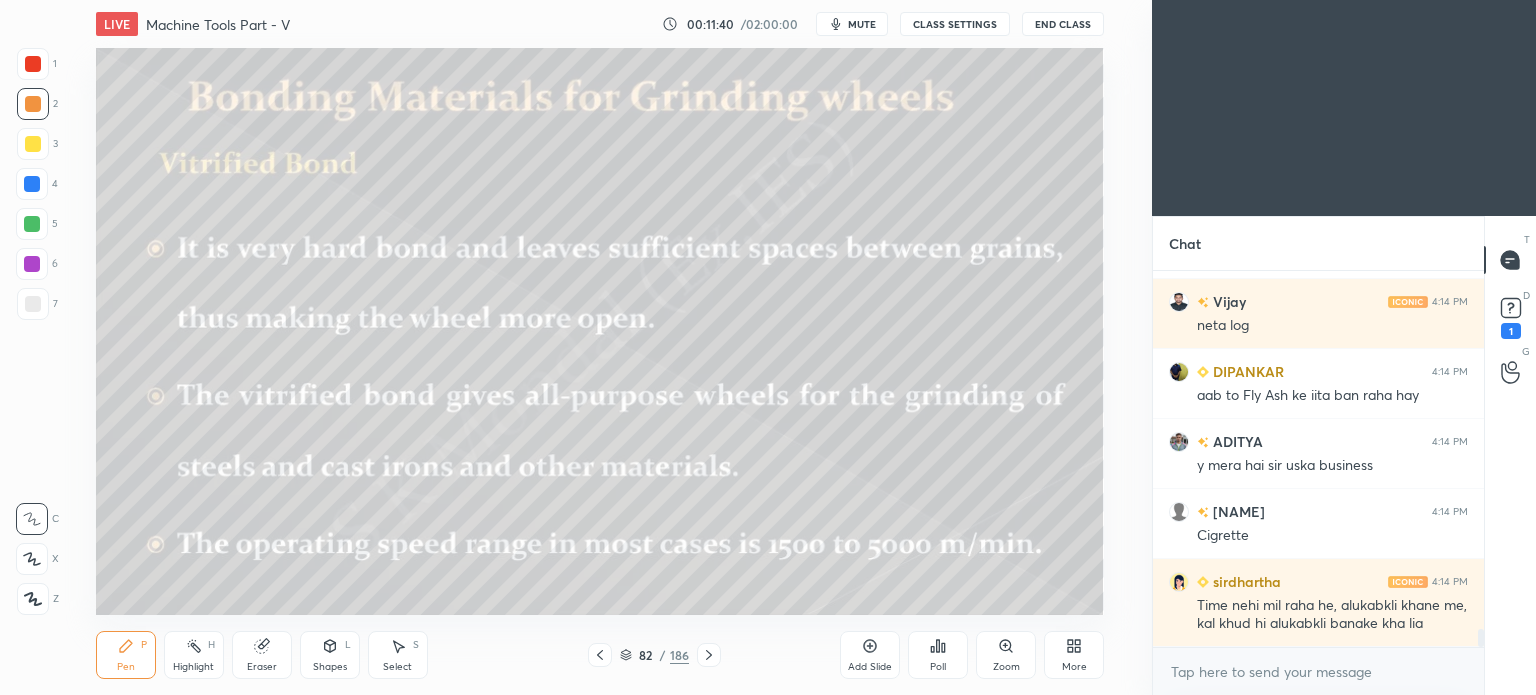 scroll, scrollTop: 7378, scrollLeft: 0, axis: vertical 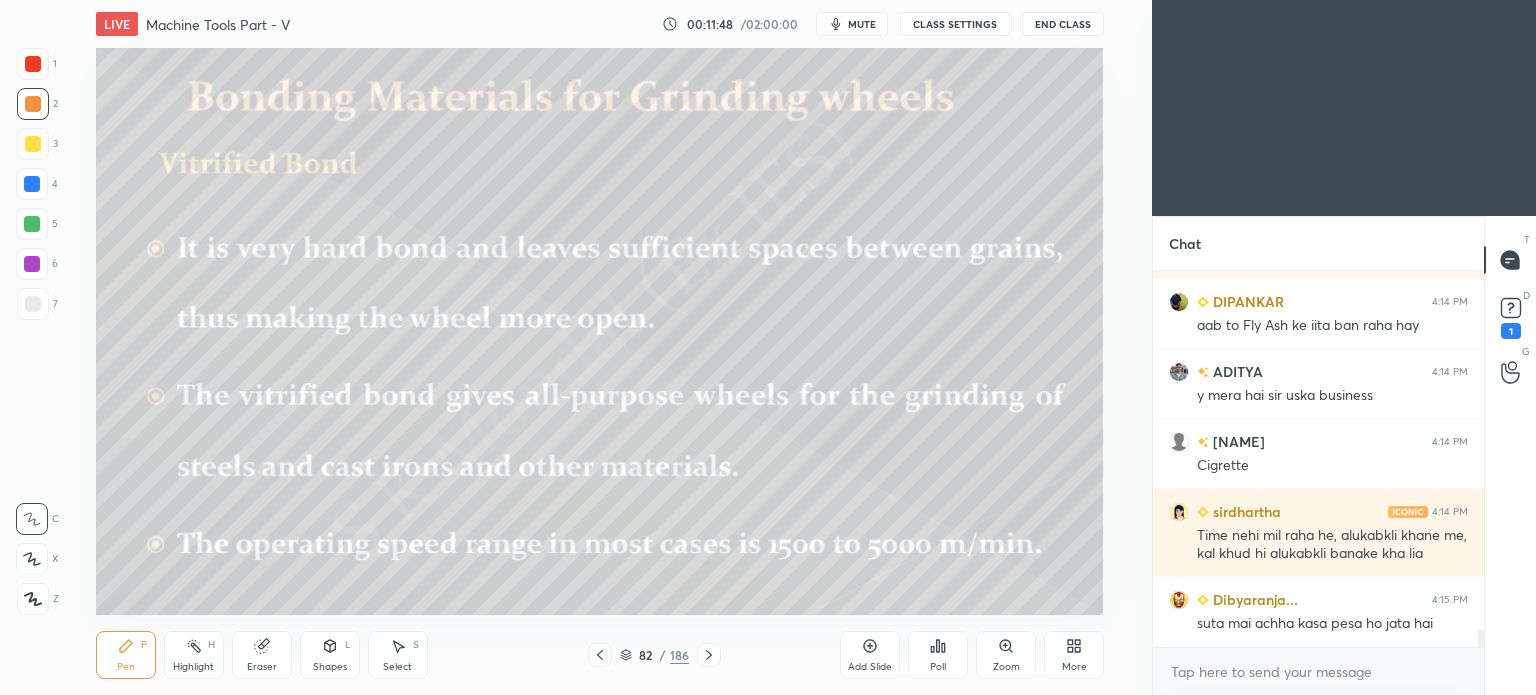 click on "Select S" at bounding box center (398, 655) 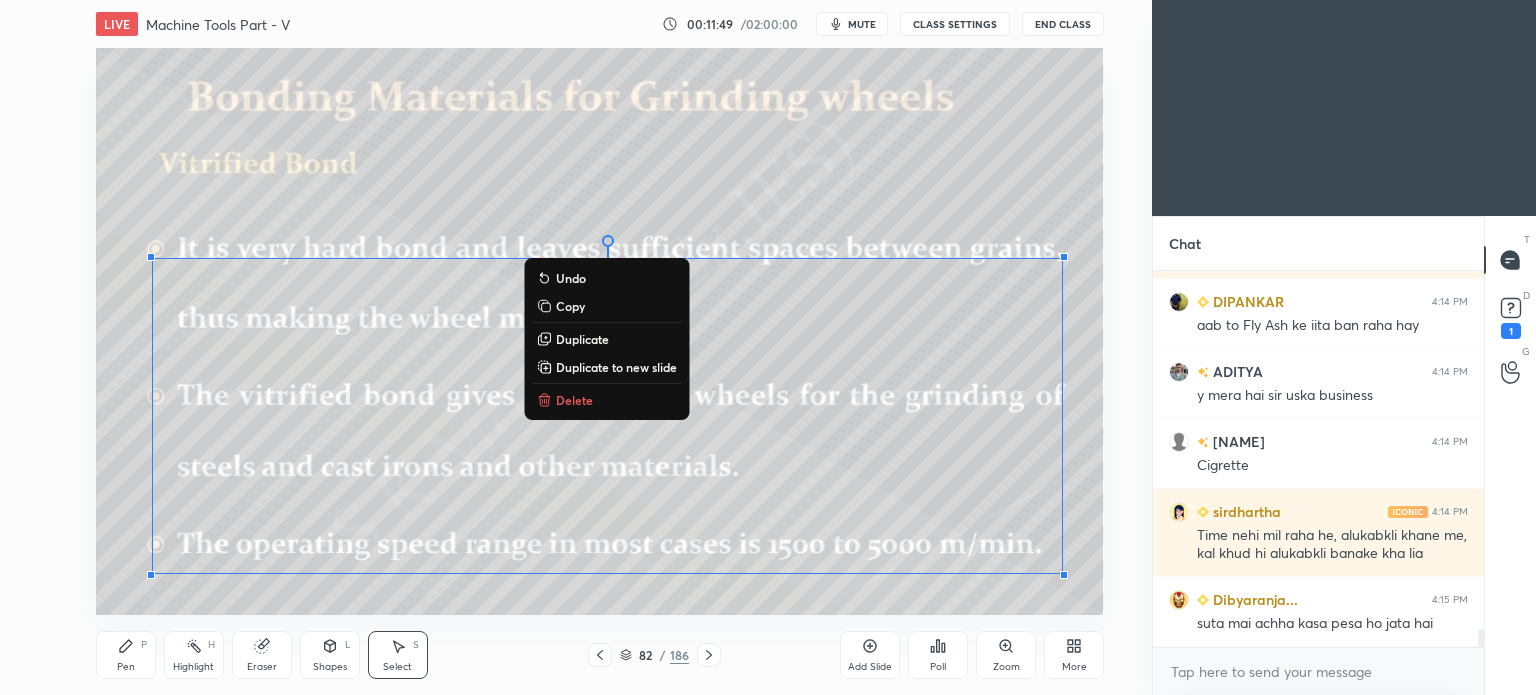 drag, startPoint x: 156, startPoint y: 170, endPoint x: 975, endPoint y: 622, distance: 935.4491 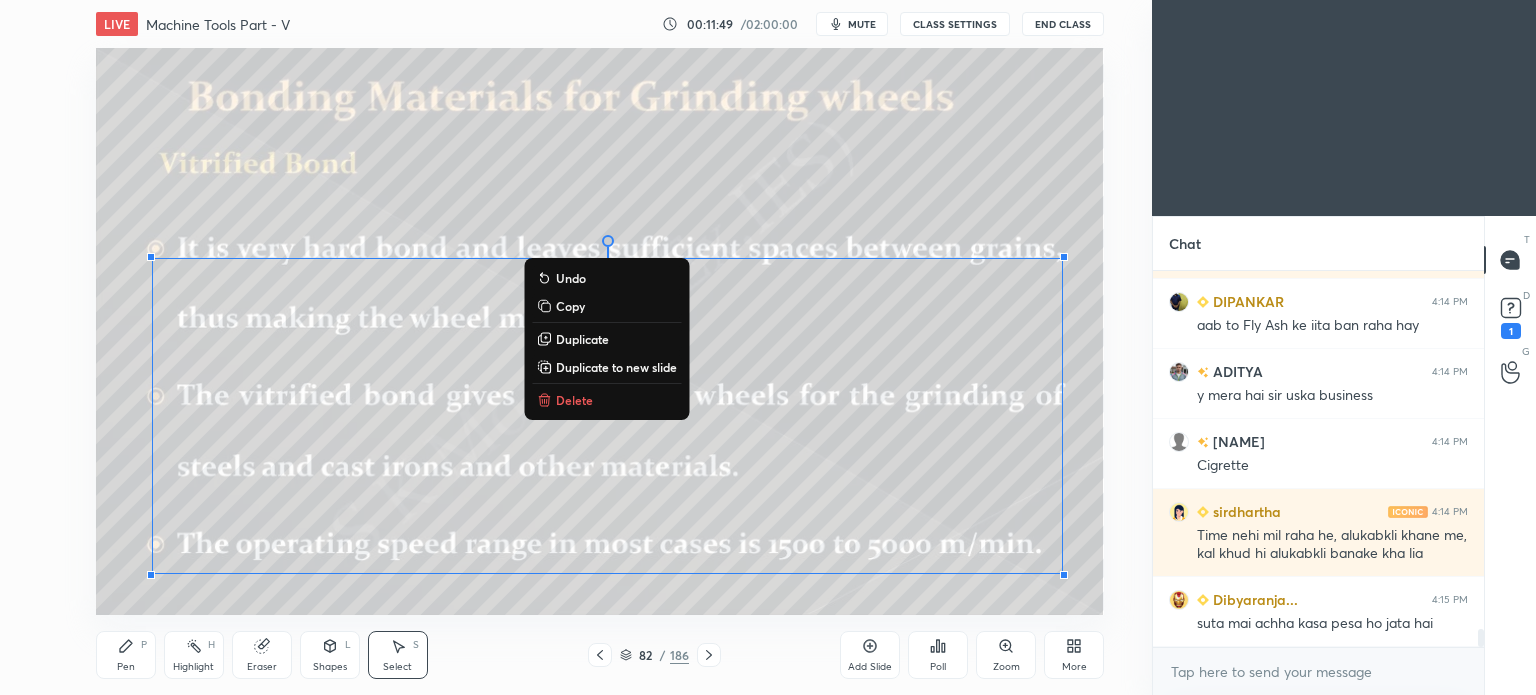 click on "LIVE Machine Tools Part - V 00:11:49 /  02:00:00 mute CLASS SETTINGS End Class 0 ° Undo Copy Duplicate Duplicate to new slide Delete Setting up your live class Poll for   secs No correct answer Start poll Back Machine Tools Part - V • L5 of Complete Course on Machine Tools for ME & PI S K Mondal Pen P Highlight H Eraser Shapes L Select S 82 / 186 Add Slide Poll Zoom More" at bounding box center [600, 347] 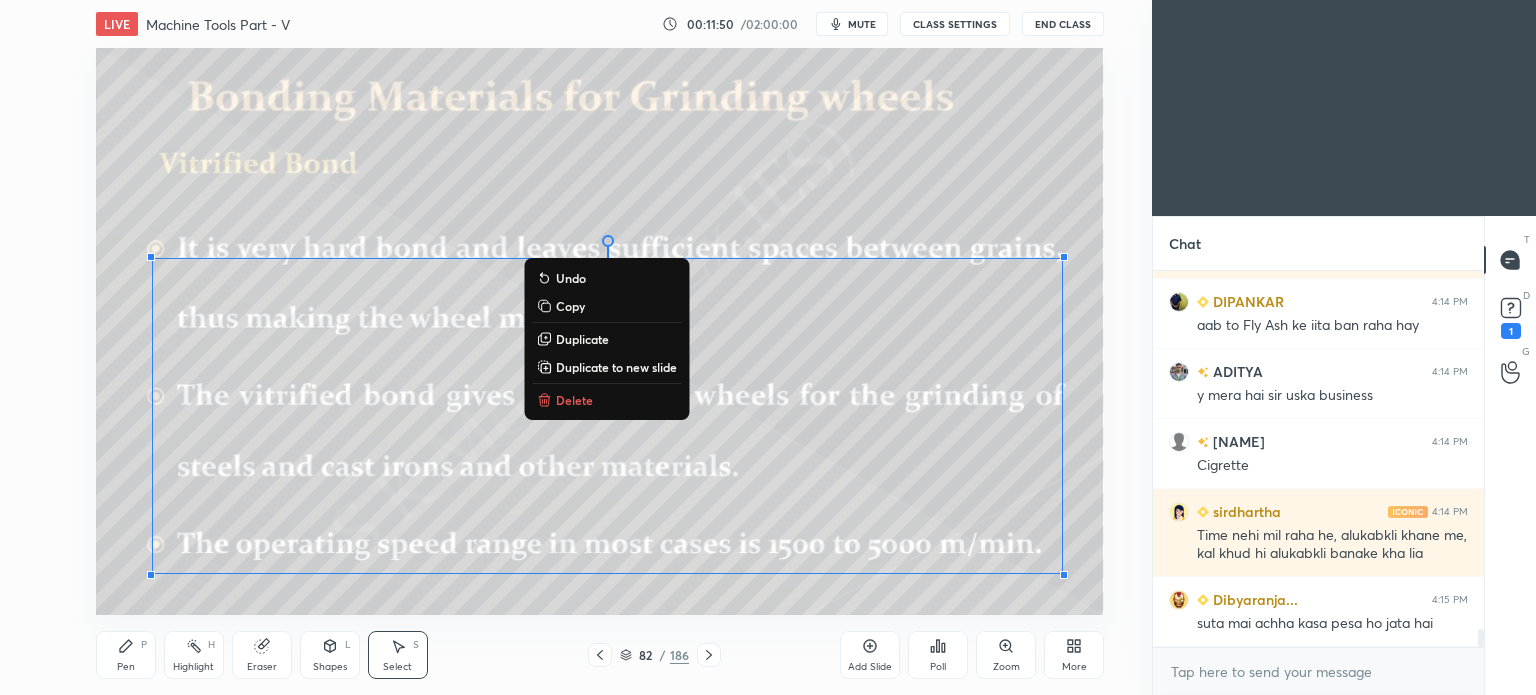 click on "0 ° Undo Copy Duplicate Duplicate to new slide Delete" at bounding box center (600, 331) 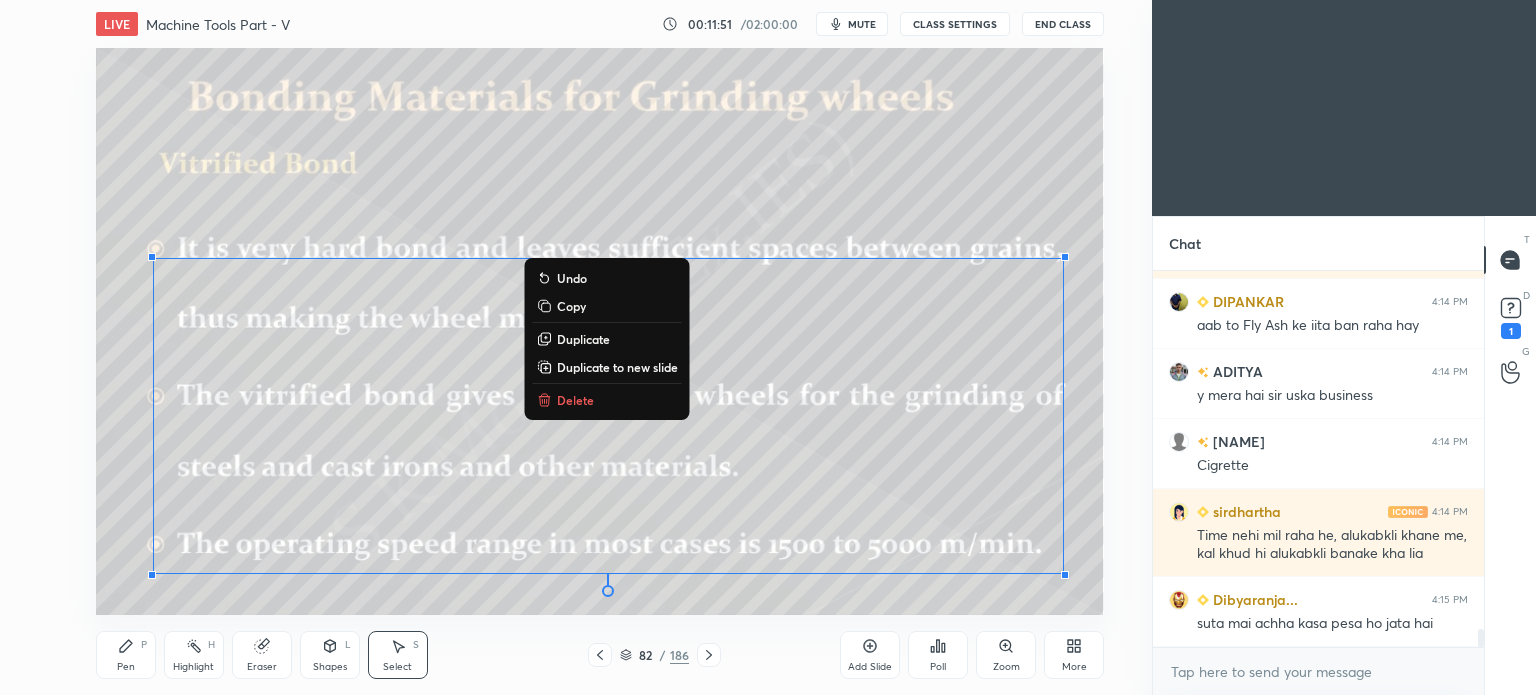 click on "Delete" at bounding box center (575, 400) 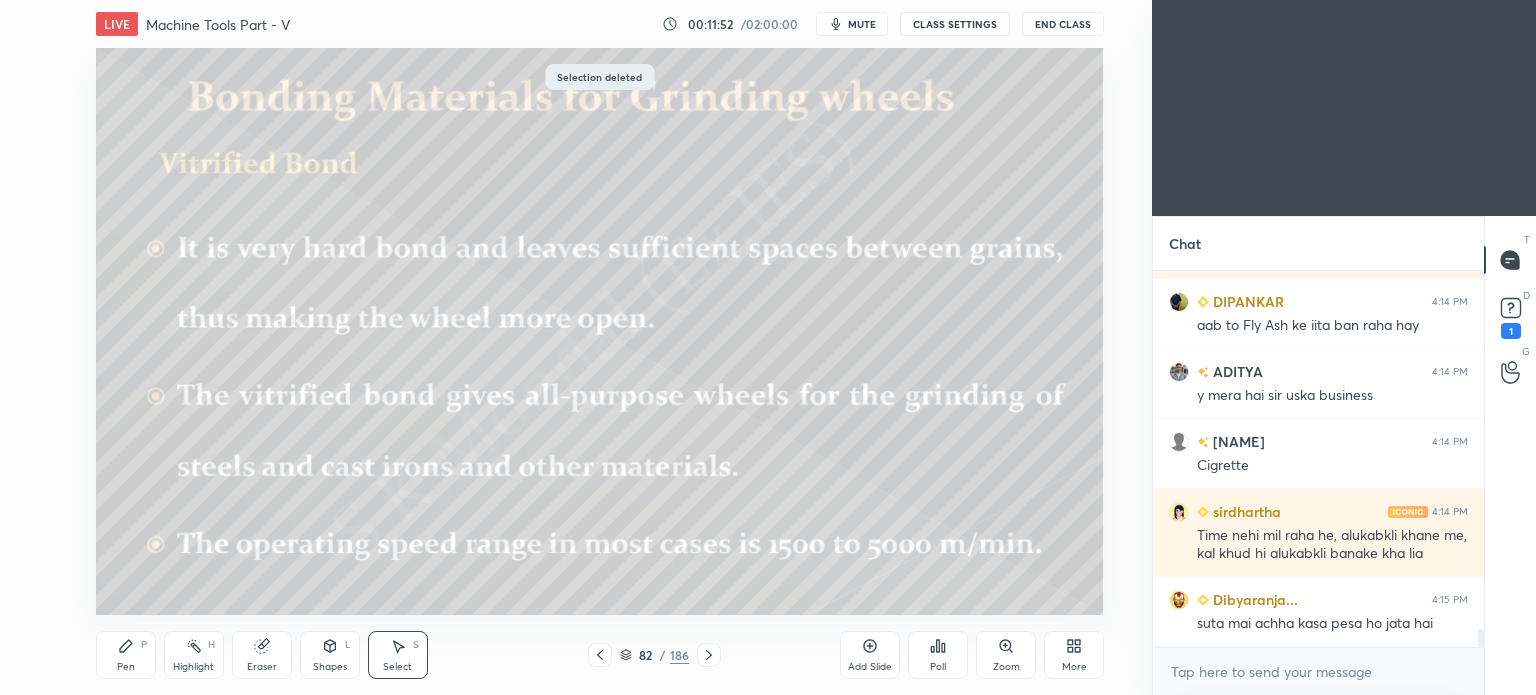 click 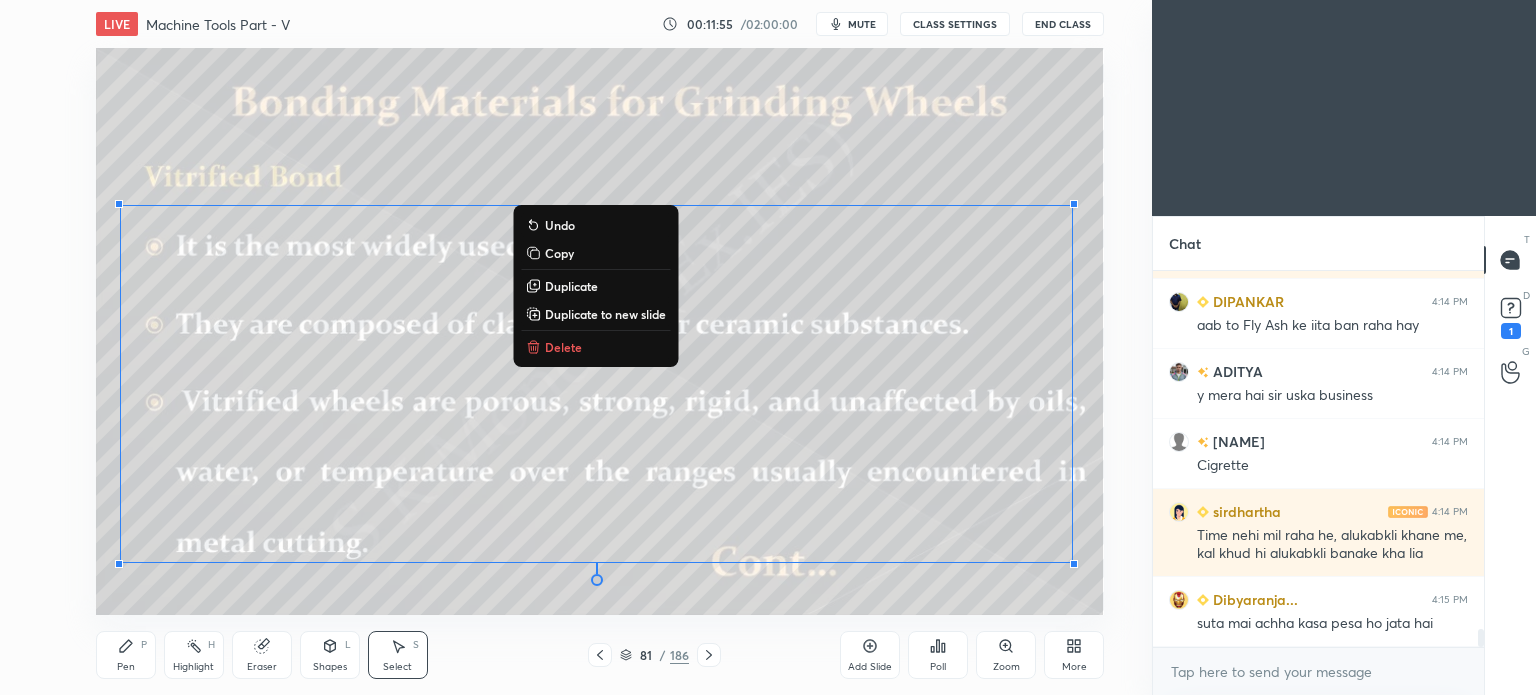 drag, startPoint x: 154, startPoint y: 160, endPoint x: 948, endPoint y: 602, distance: 908.7354 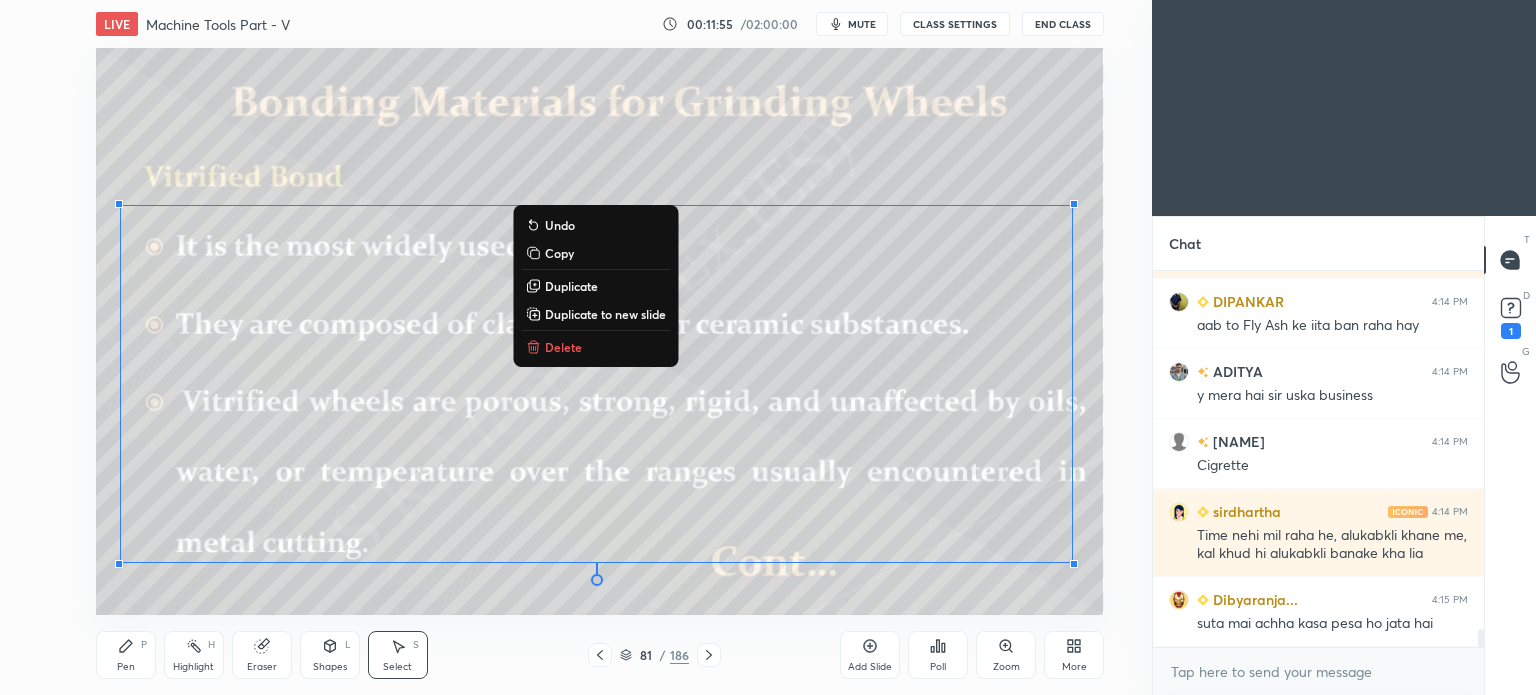 click on "LIVE Machine Tools Part - V 00:11:55 /  02:00:00 mute CLASS SETTINGS End Class 0 ° Undo Copy Duplicate Duplicate to new slide Delete Setting up your live class Poll for   secs No correct answer Start poll Back Machine Tools Part - V • L5 of Complete Course on Machine Tools for ME & PI S K Mondal Pen P Highlight H Eraser Shapes L Select S 81 / 186 Add Slide Poll Zoom More" at bounding box center (600, 347) 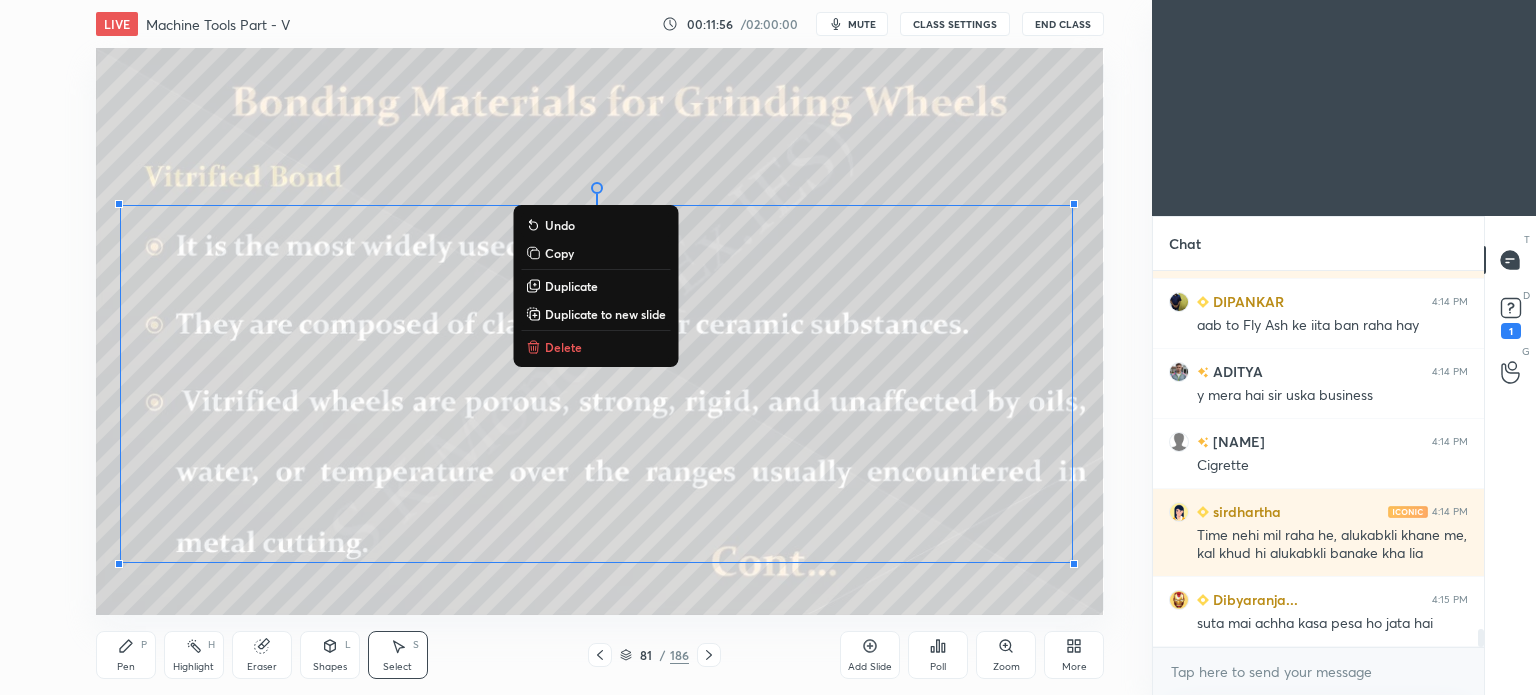 drag, startPoint x: 564, startPoint y: 347, endPoint x: 514, endPoint y: 459, distance: 122.653984 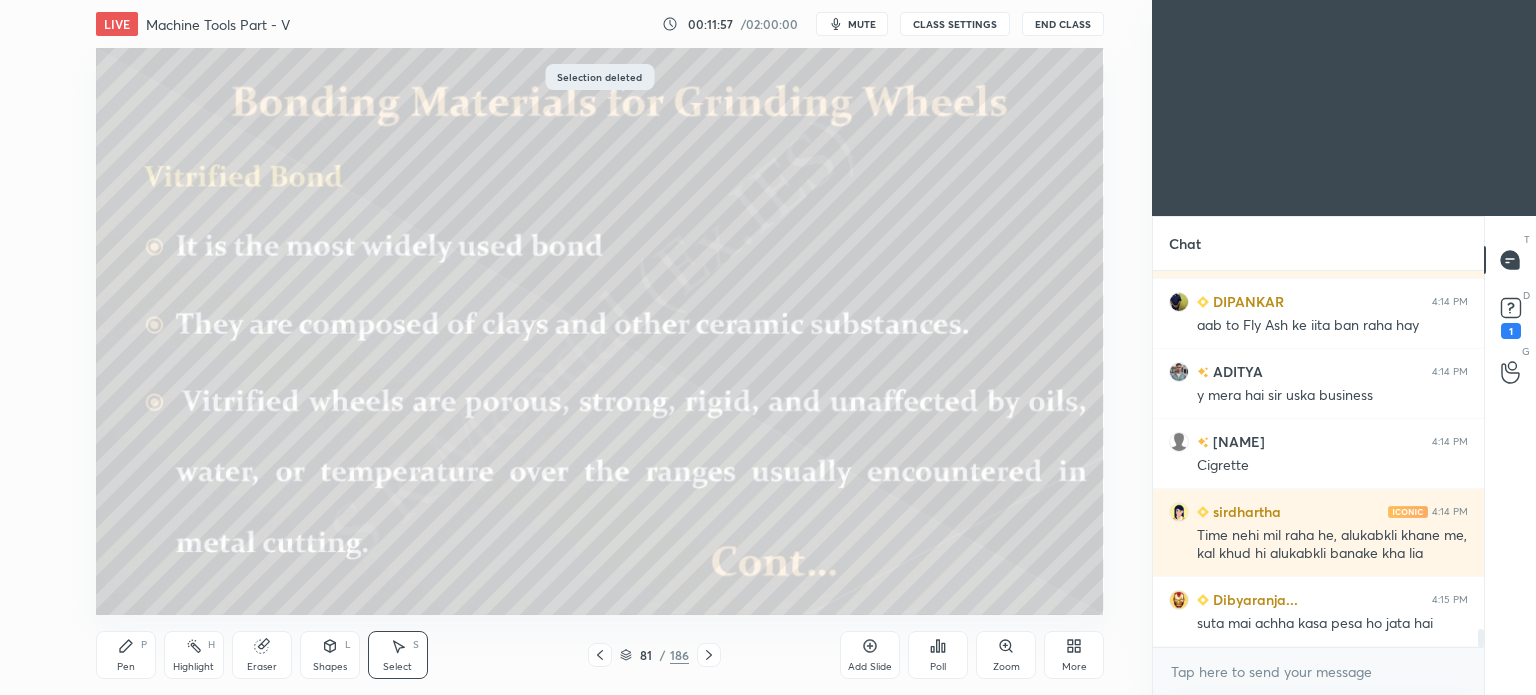 click 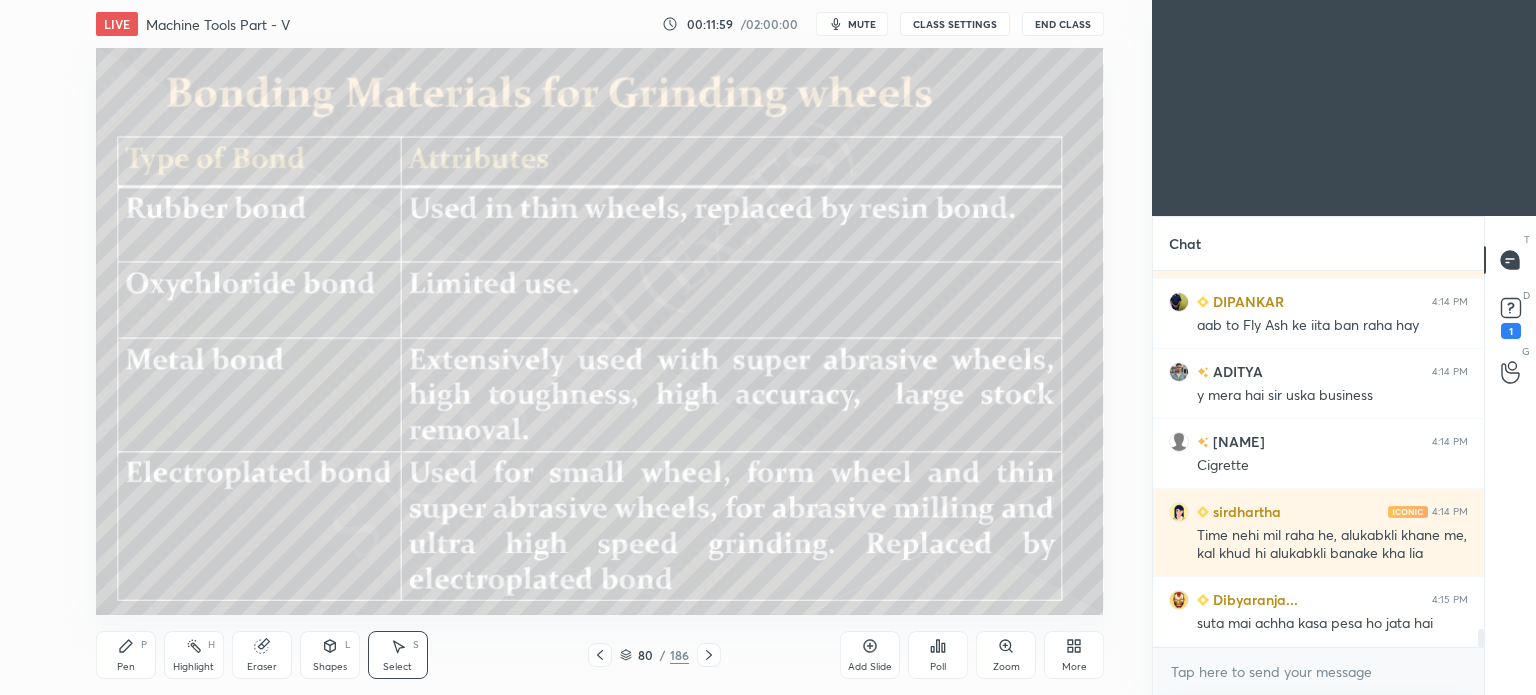 click at bounding box center (600, 655) 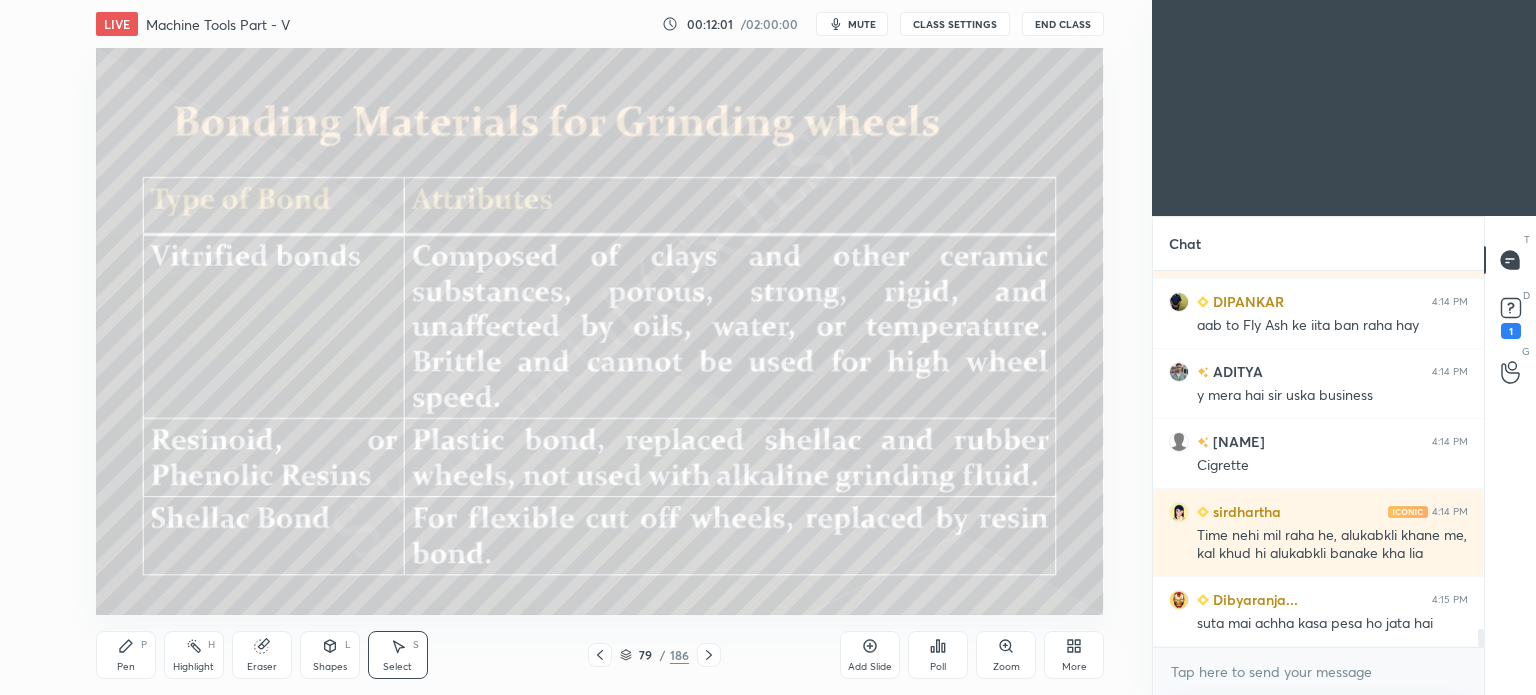 click on "Pen" at bounding box center (126, 667) 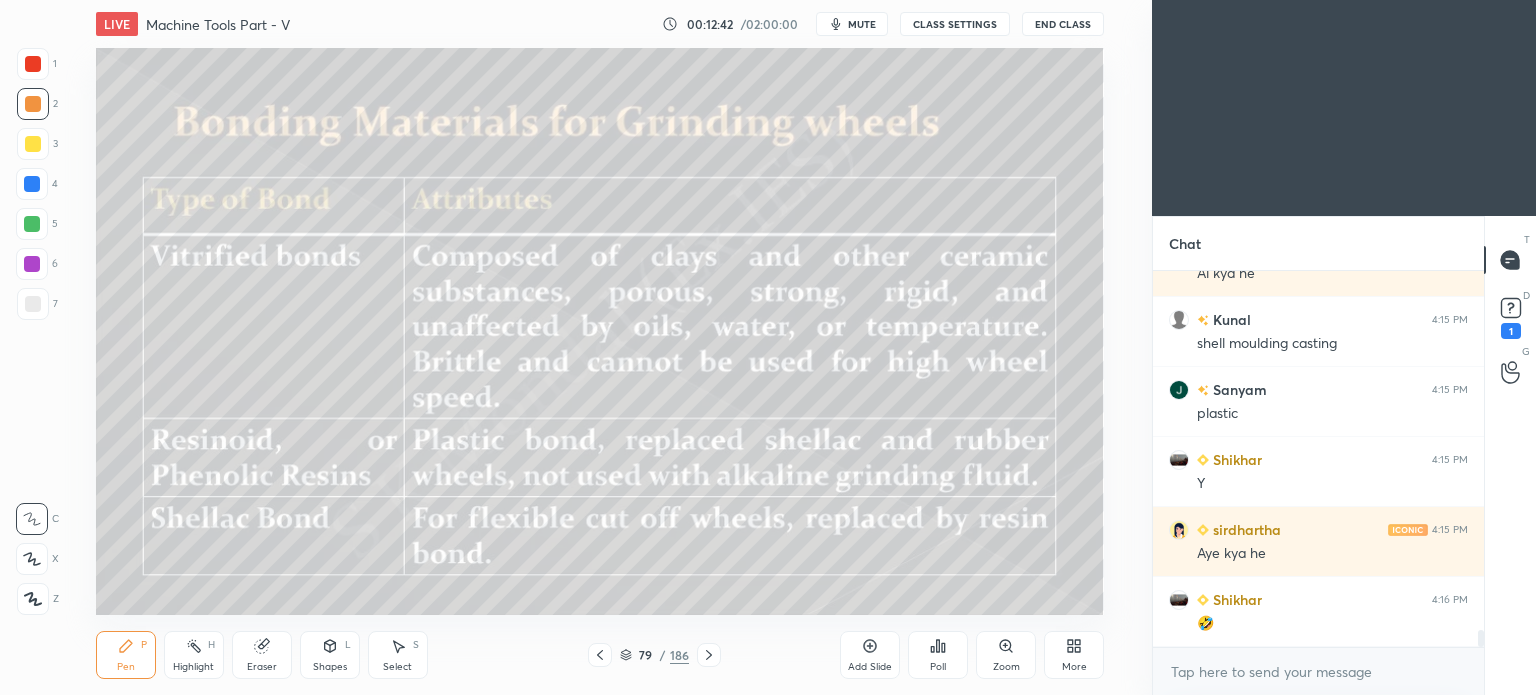 scroll, scrollTop: 7868, scrollLeft: 0, axis: vertical 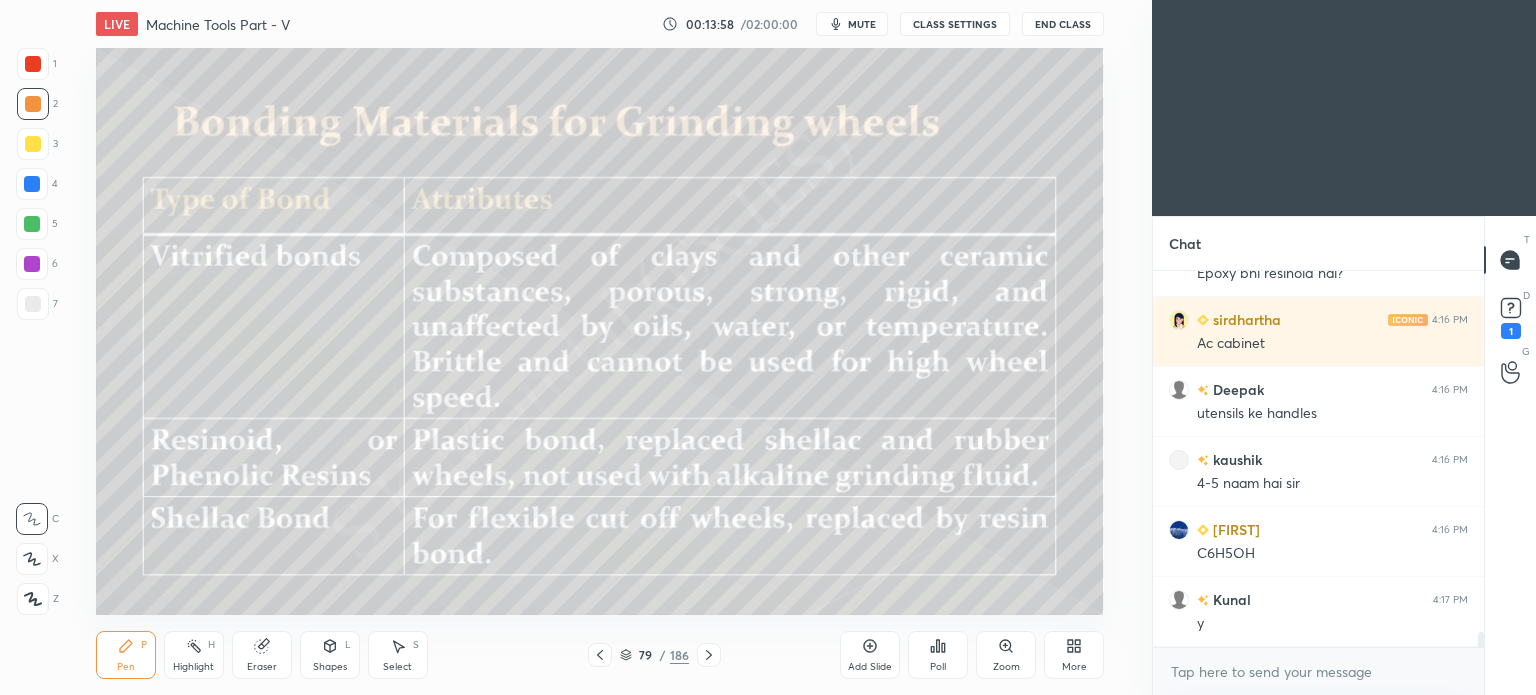 click on "Pen P" at bounding box center [126, 655] 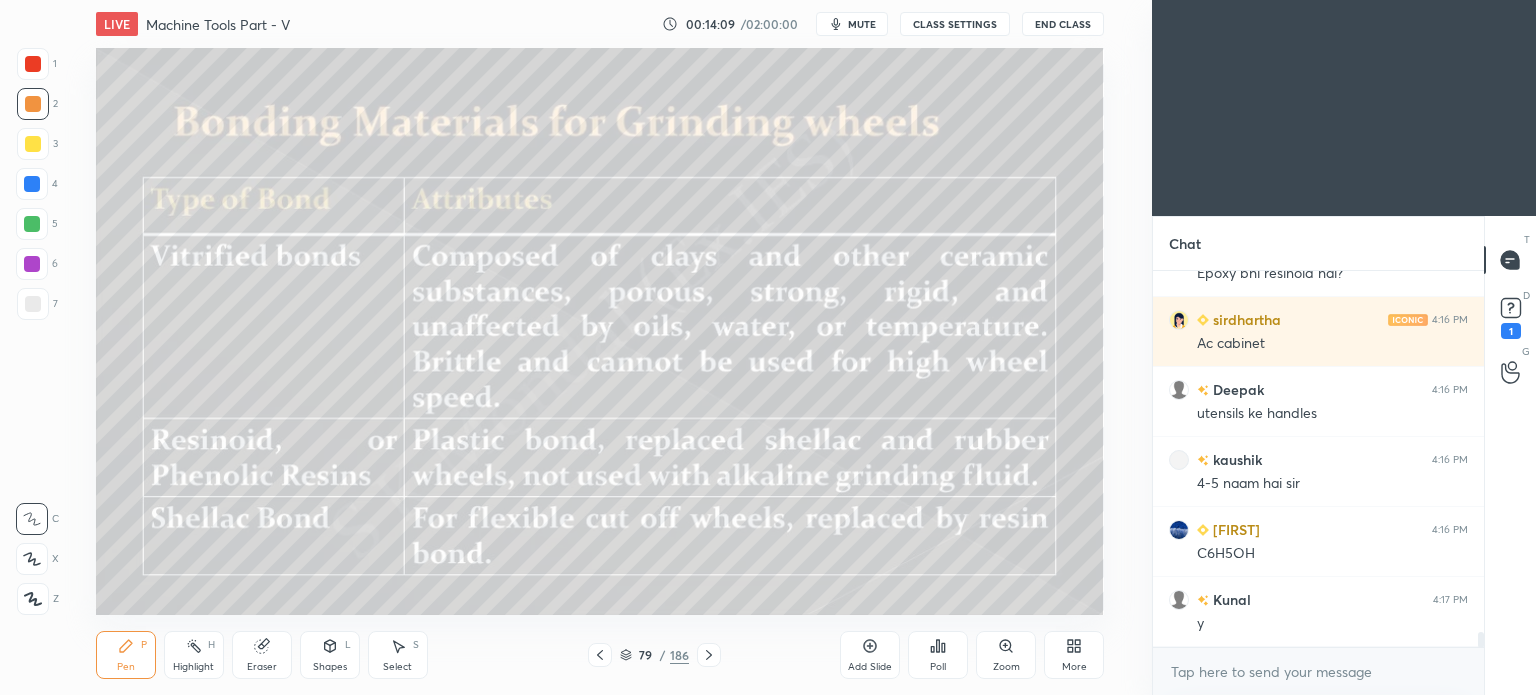 click on "S" at bounding box center (416, 645) 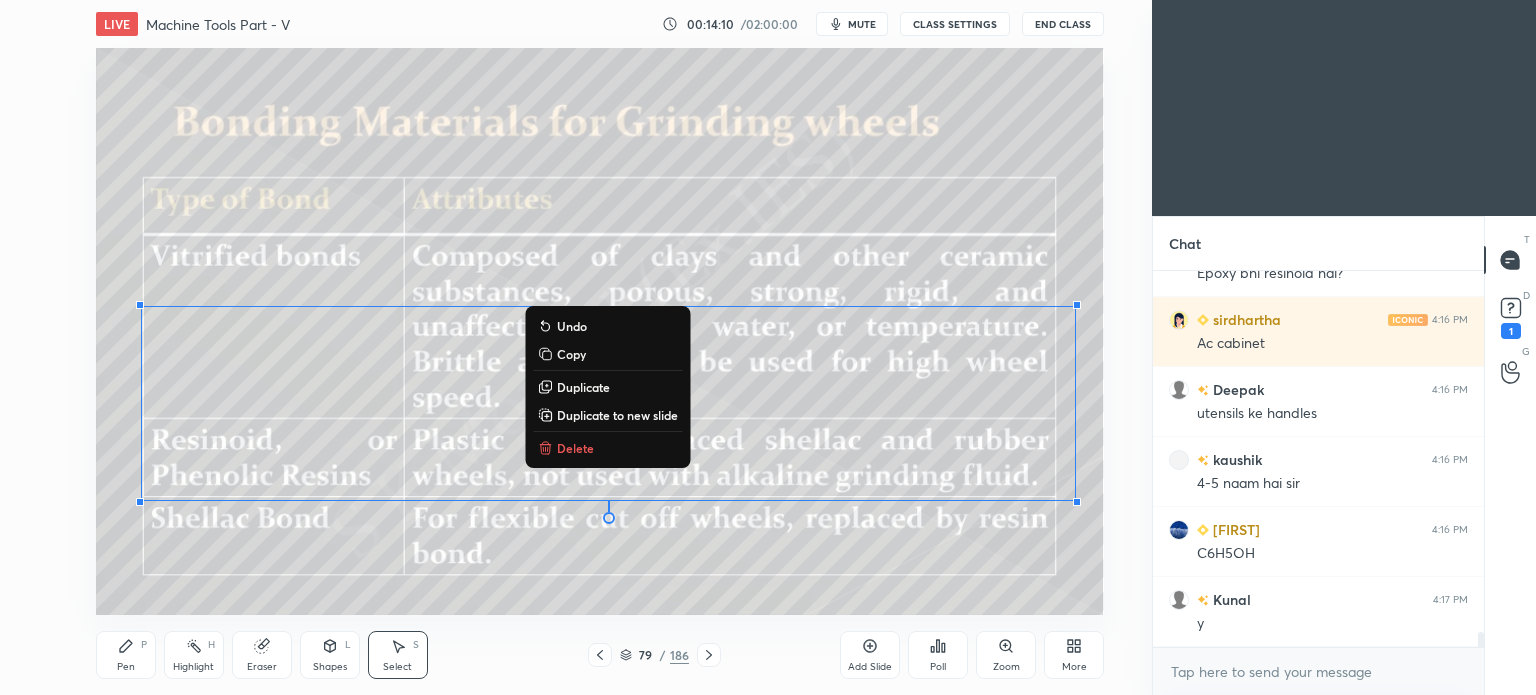 drag, startPoint x: 120, startPoint y: 299, endPoint x: 1068, endPoint y: 635, distance: 1005.78326 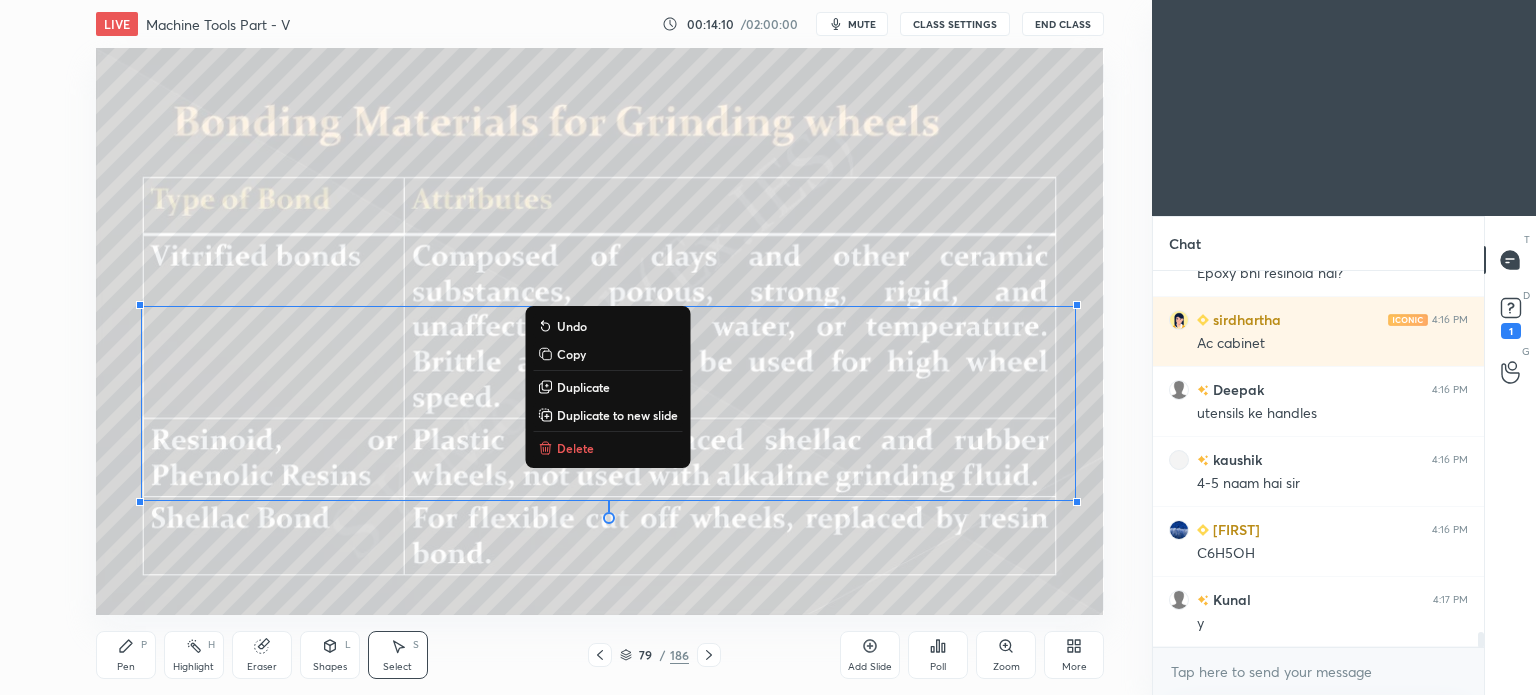click on "LIVE Machine Tools Part - V 00:14:10 /  02:00:00 mute CLASS SETTINGS End Class 0 ° Undo Copy Duplicate Duplicate to new slide Delete Setting up your live class Poll for   secs No correct answer Start poll Back Machine Tools Part - V • L5 of Complete Course on Machine Tools for ME & PI S K Mondal Pen P Highlight H Eraser Shapes L Select S 79 / 186 Add Slide Poll Zoom More" at bounding box center [600, 347] 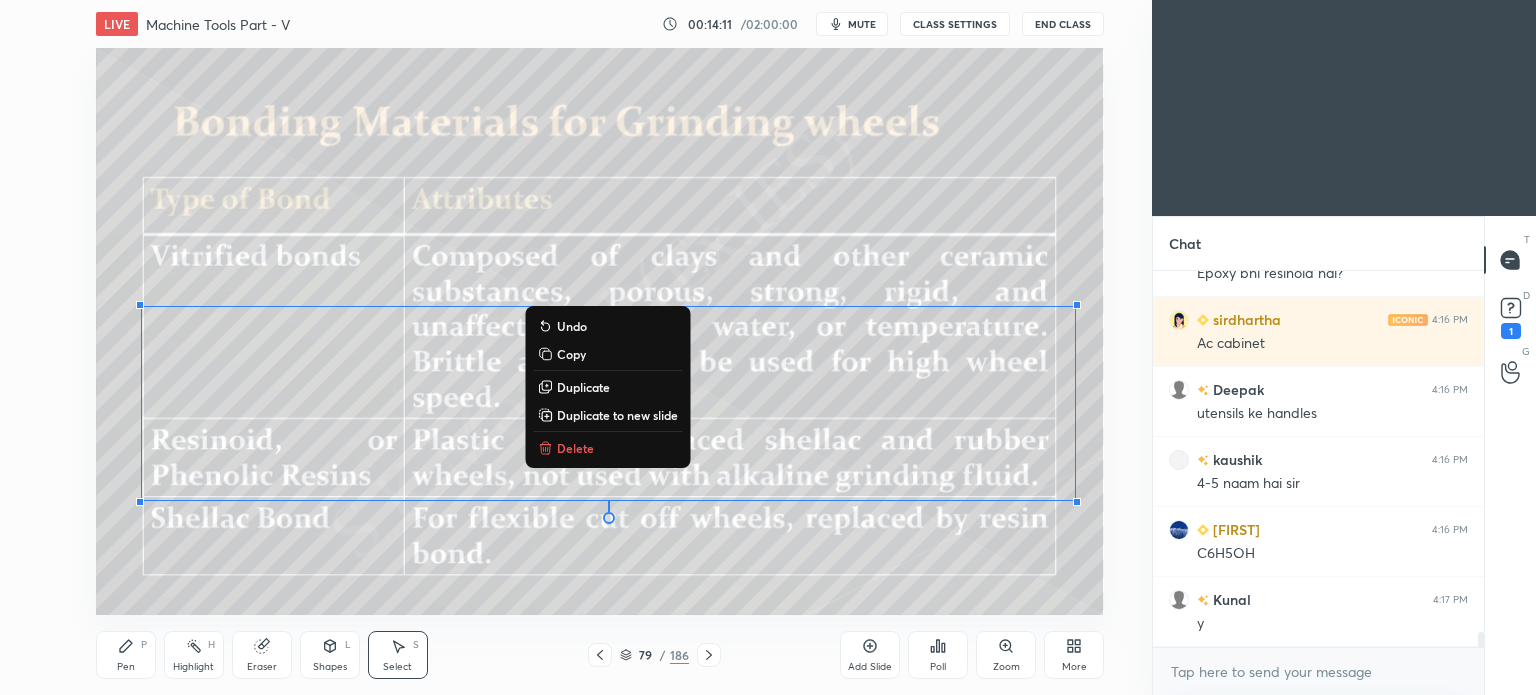 click on "Delete" at bounding box center [607, 448] 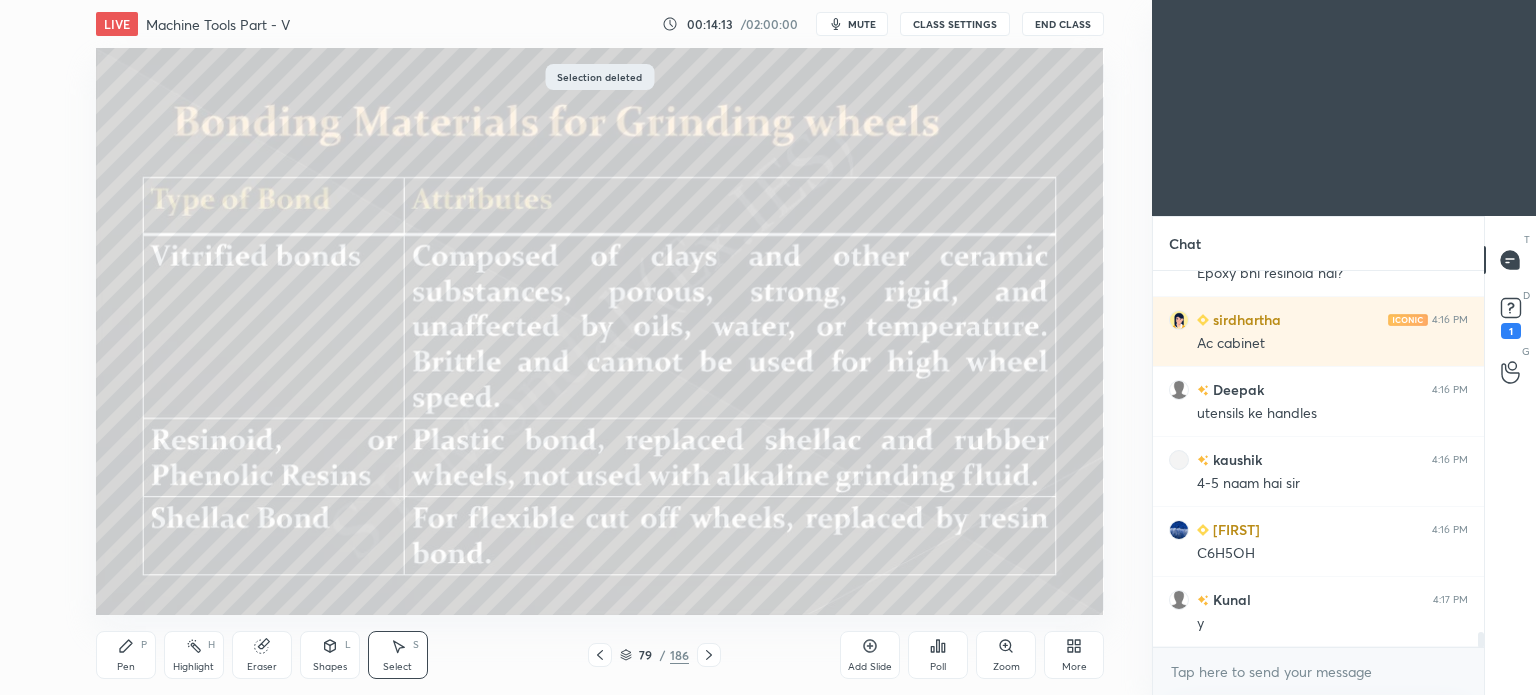 click 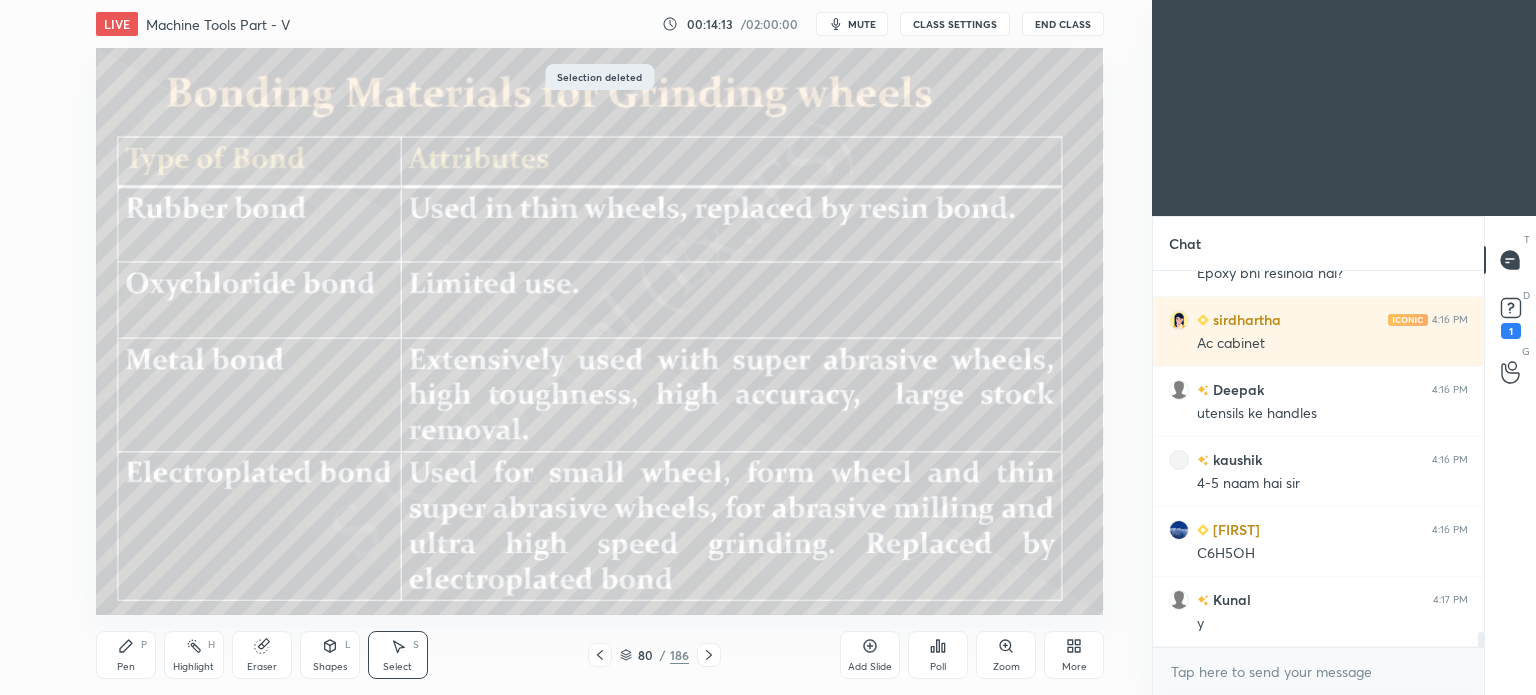click 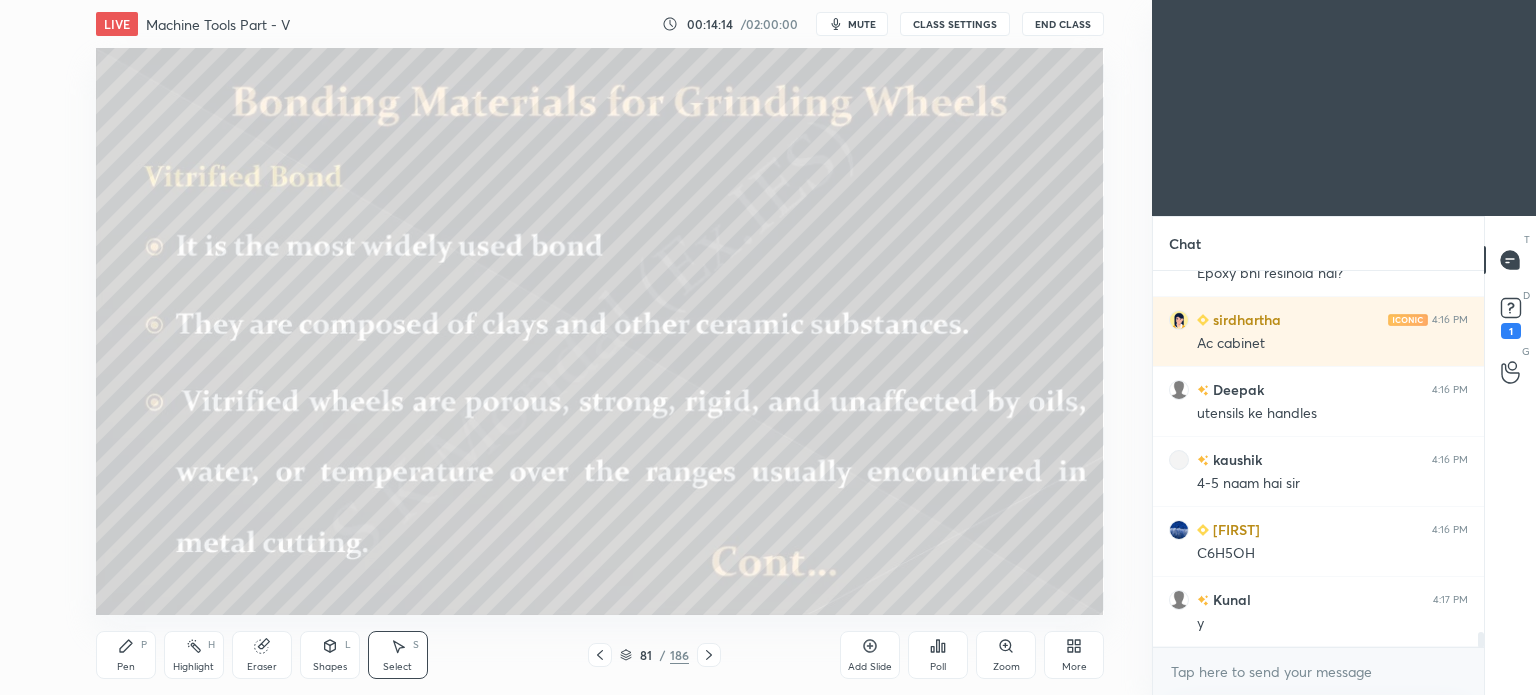click 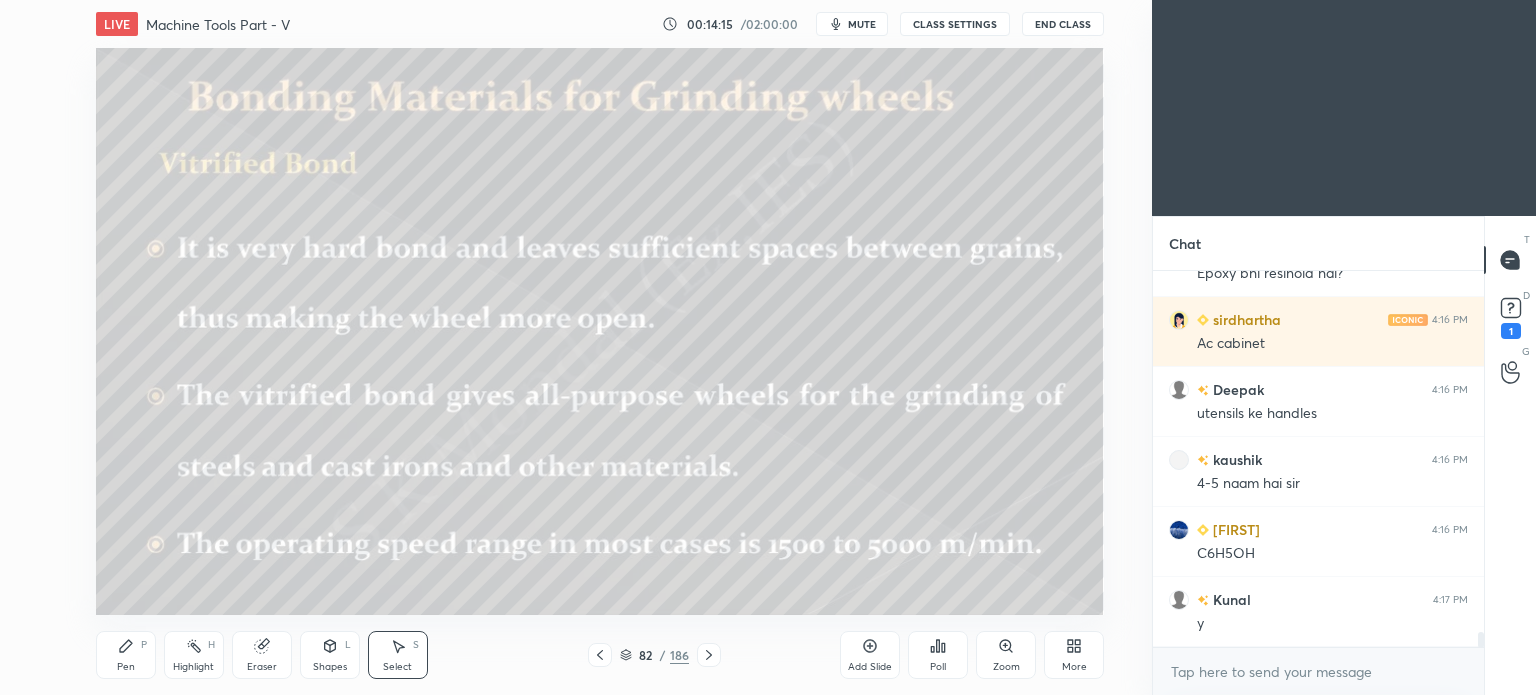 click 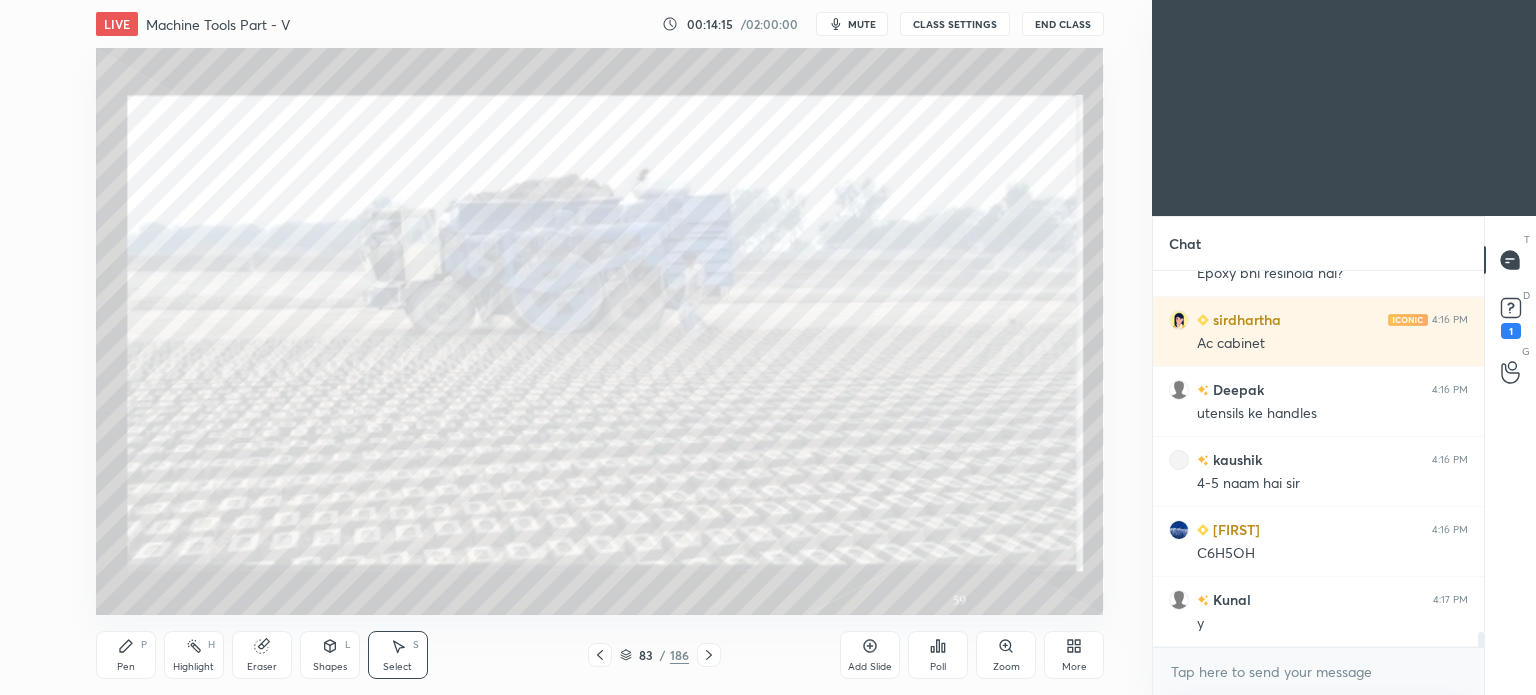 click 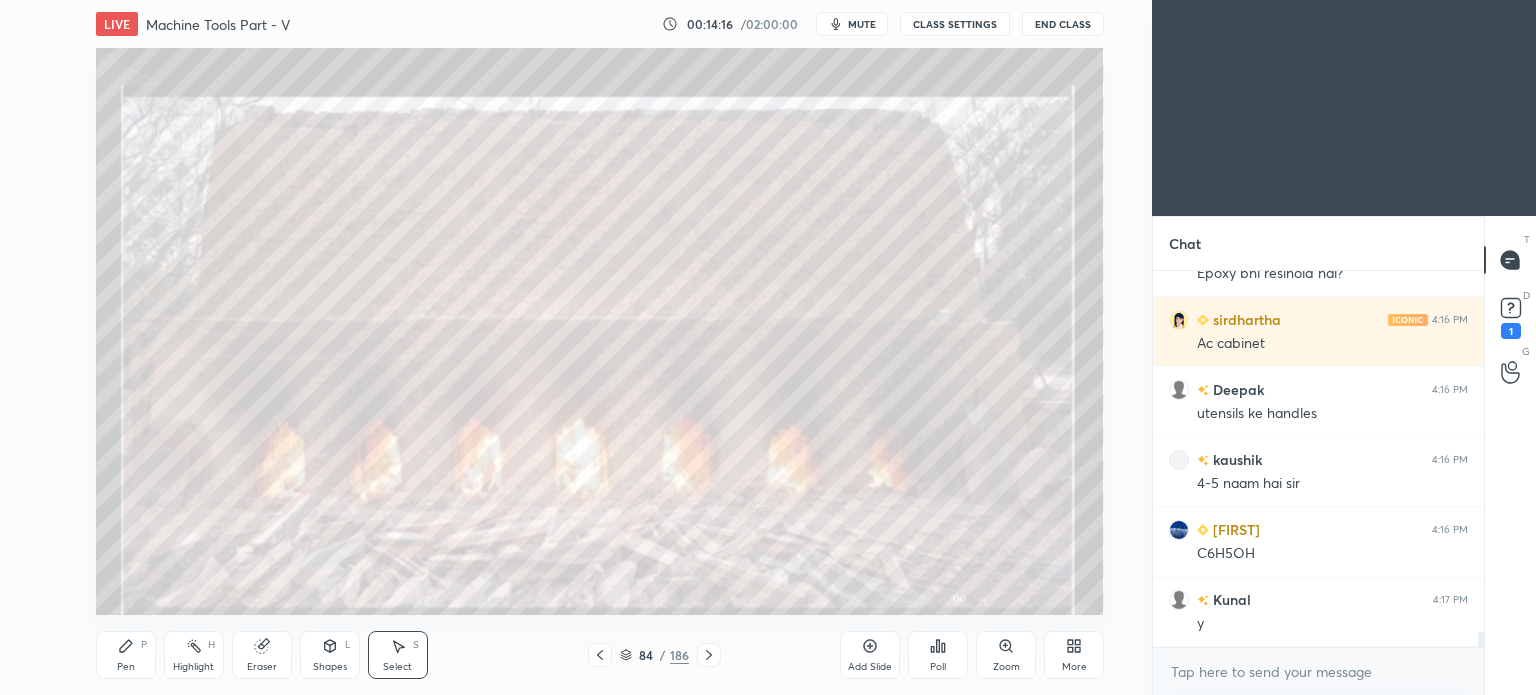 click 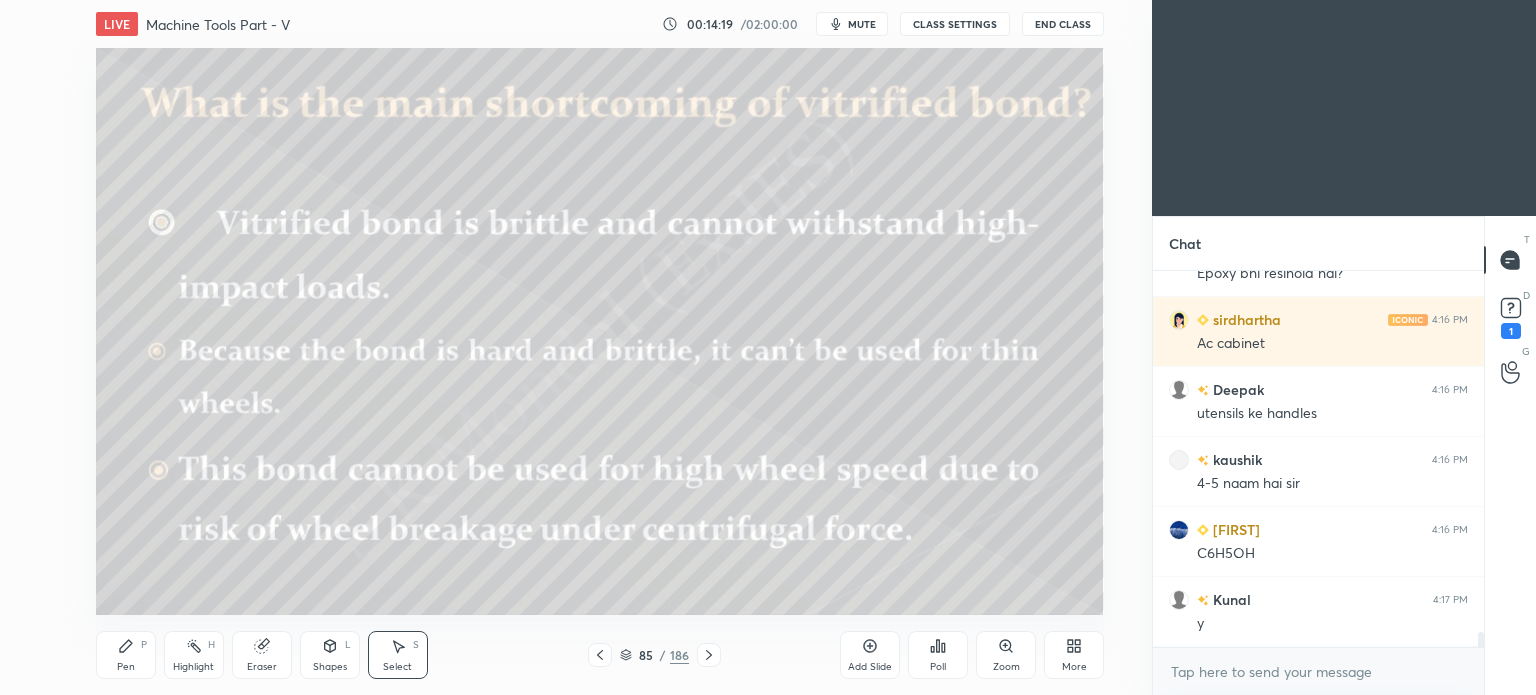 click 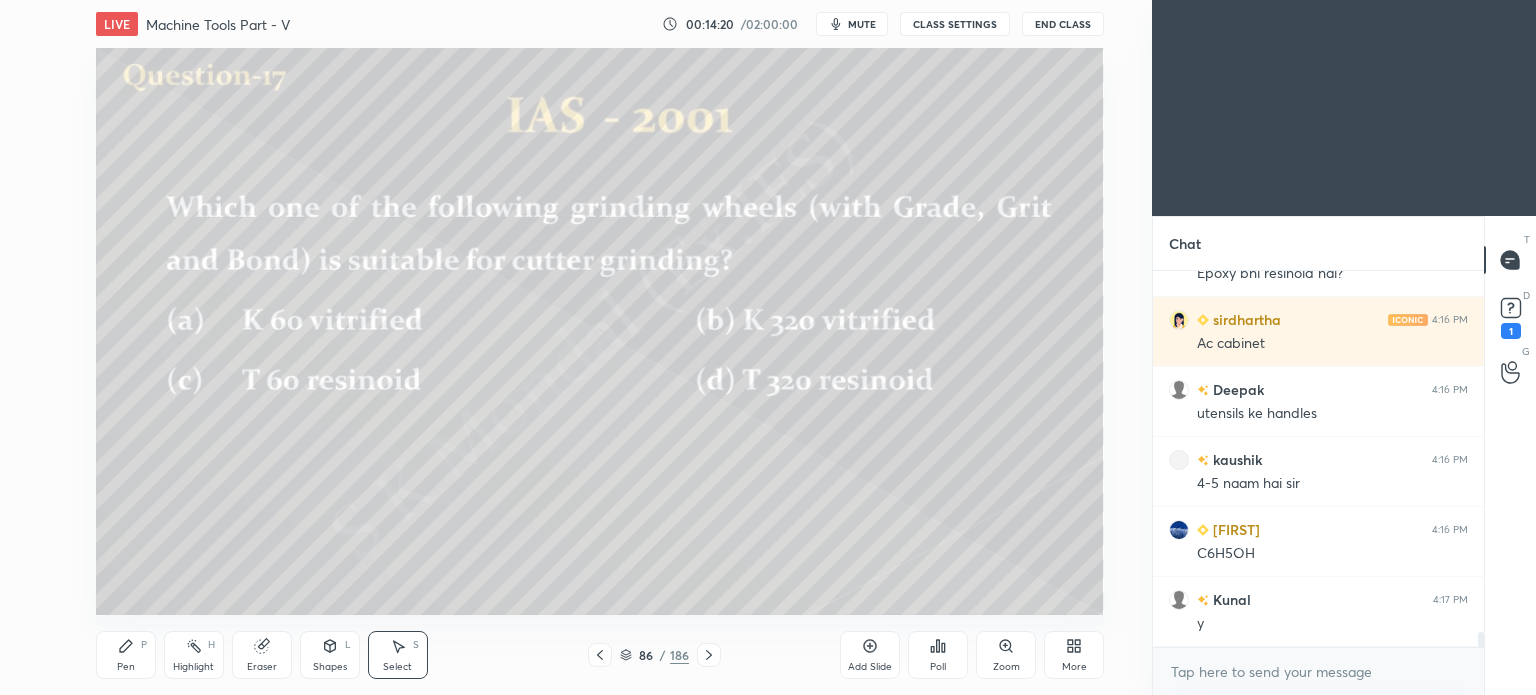 click 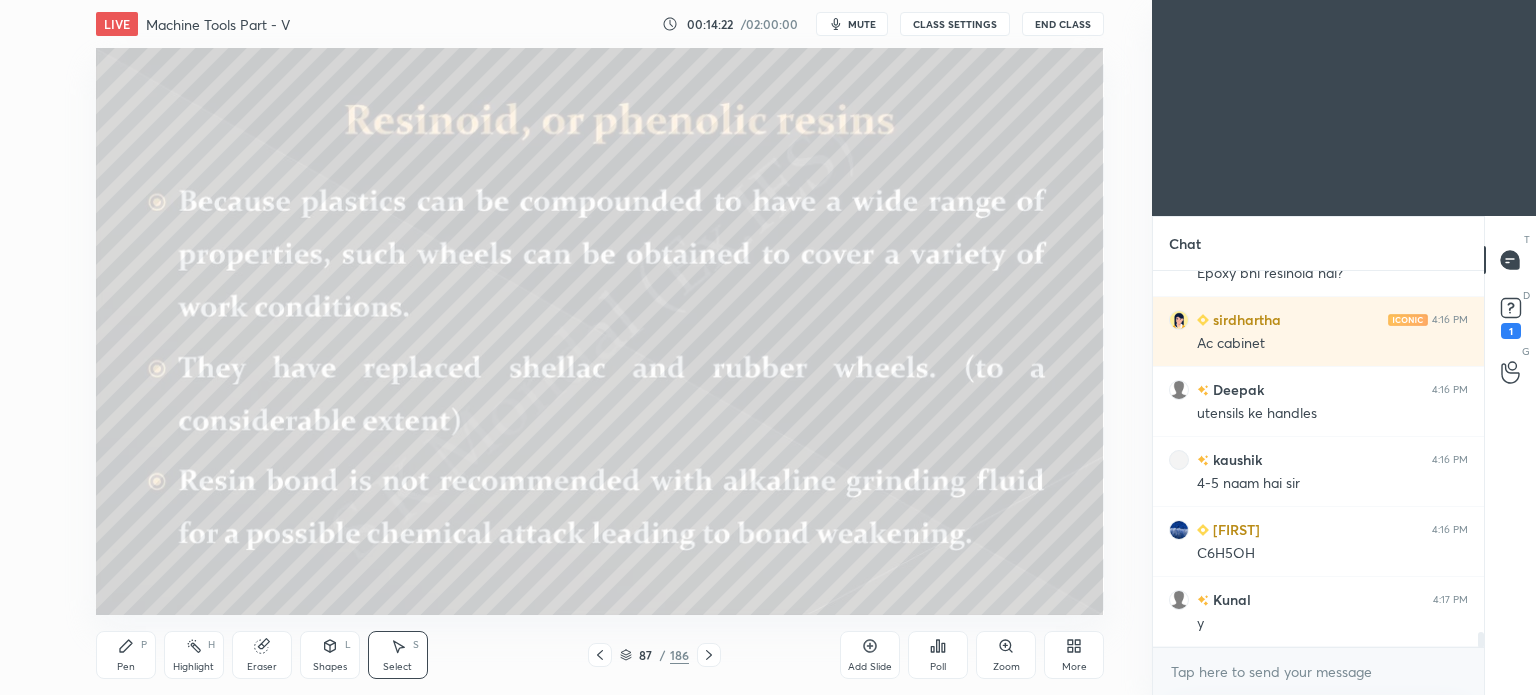 click on "Pen P" at bounding box center [126, 655] 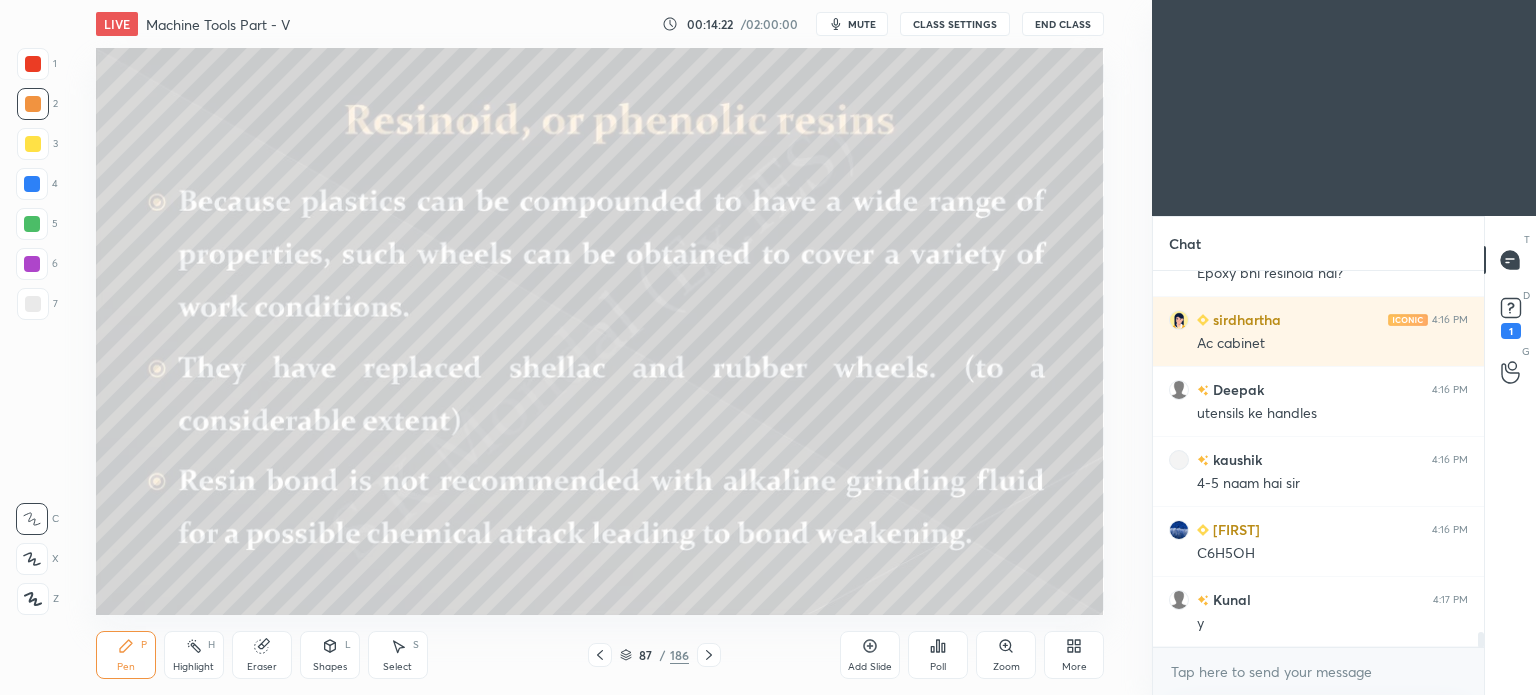 click on "Pen" at bounding box center [126, 667] 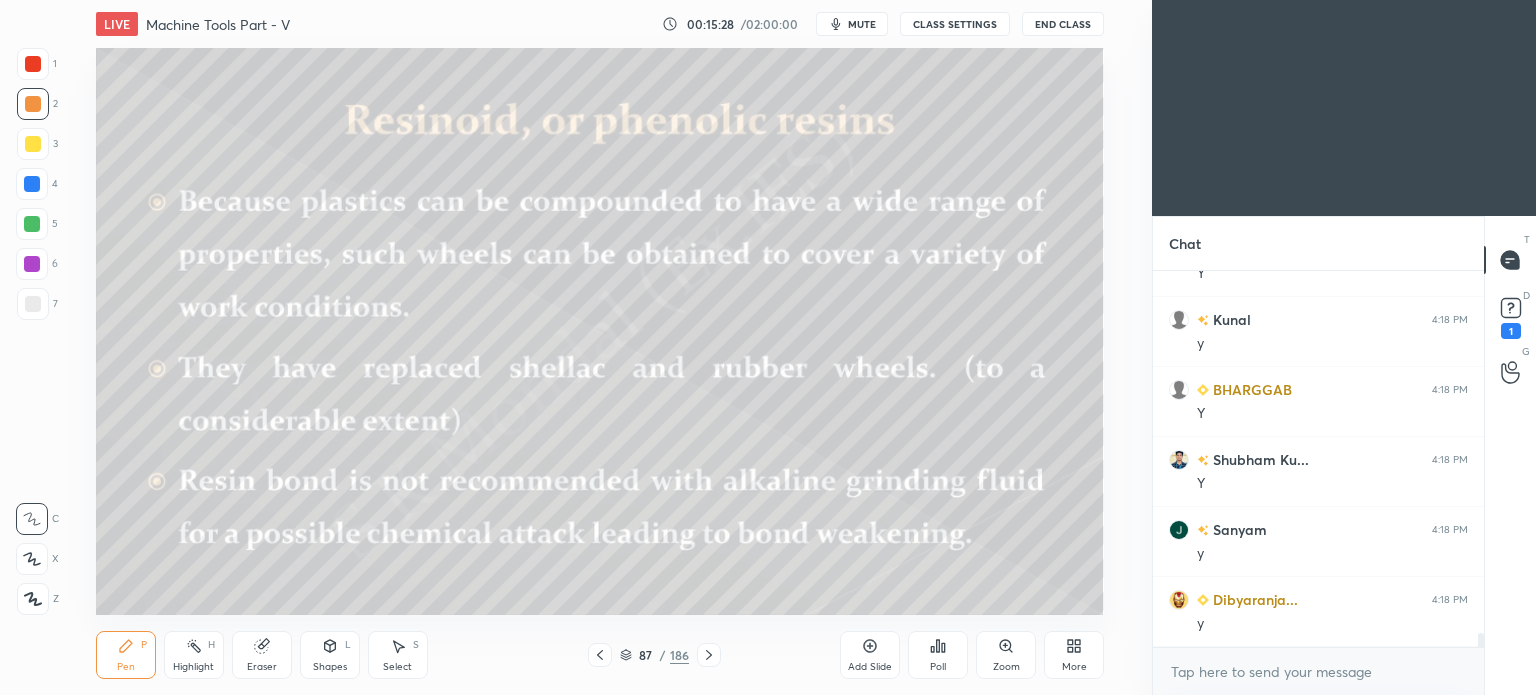scroll, scrollTop: 9846, scrollLeft: 0, axis: vertical 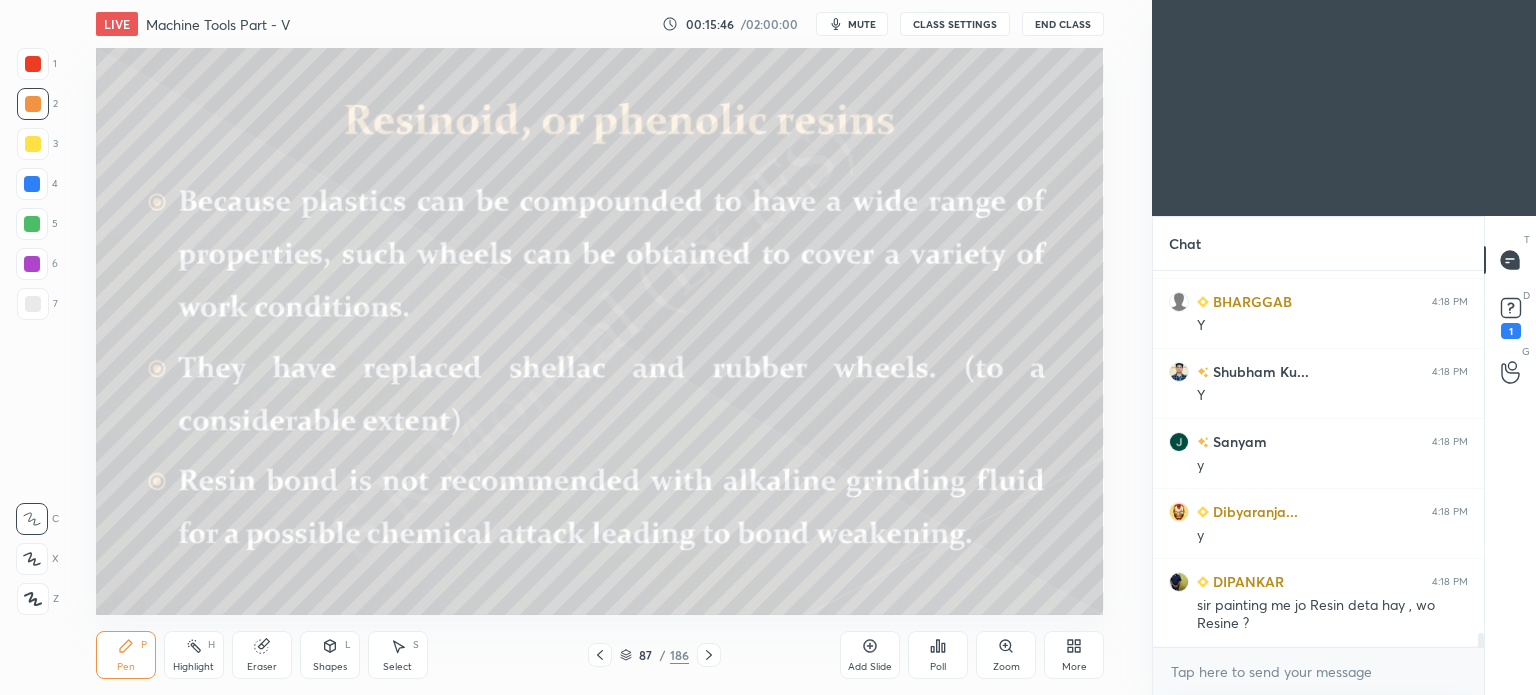 click 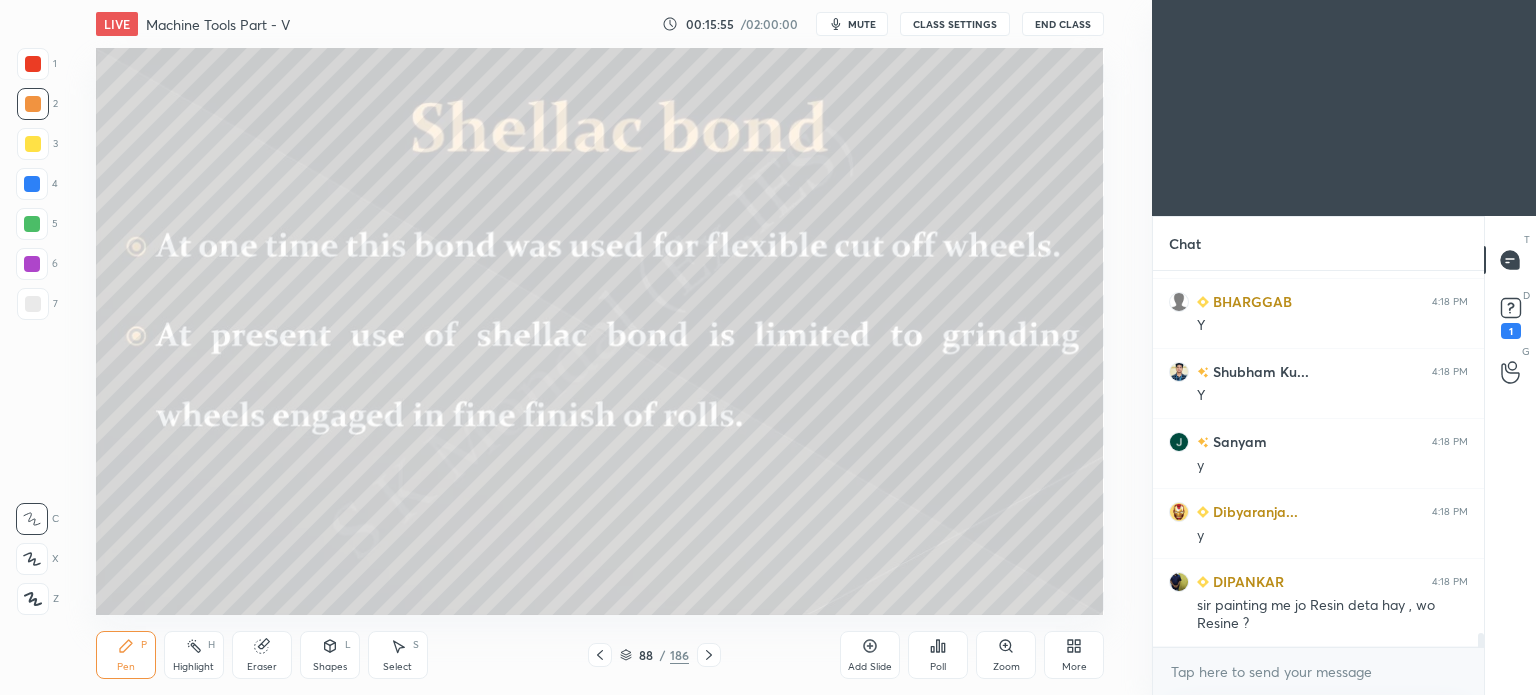 click on "88 / 186" at bounding box center (654, 655) 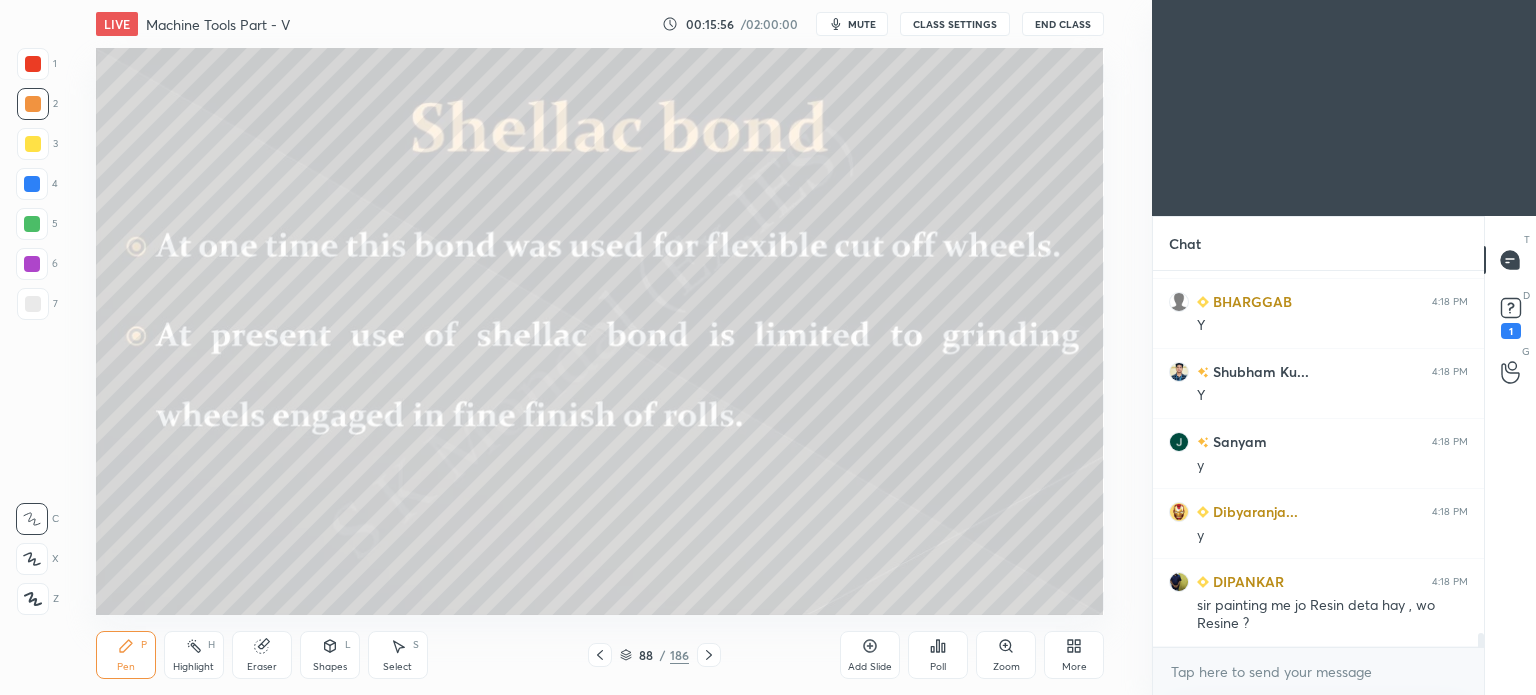 click 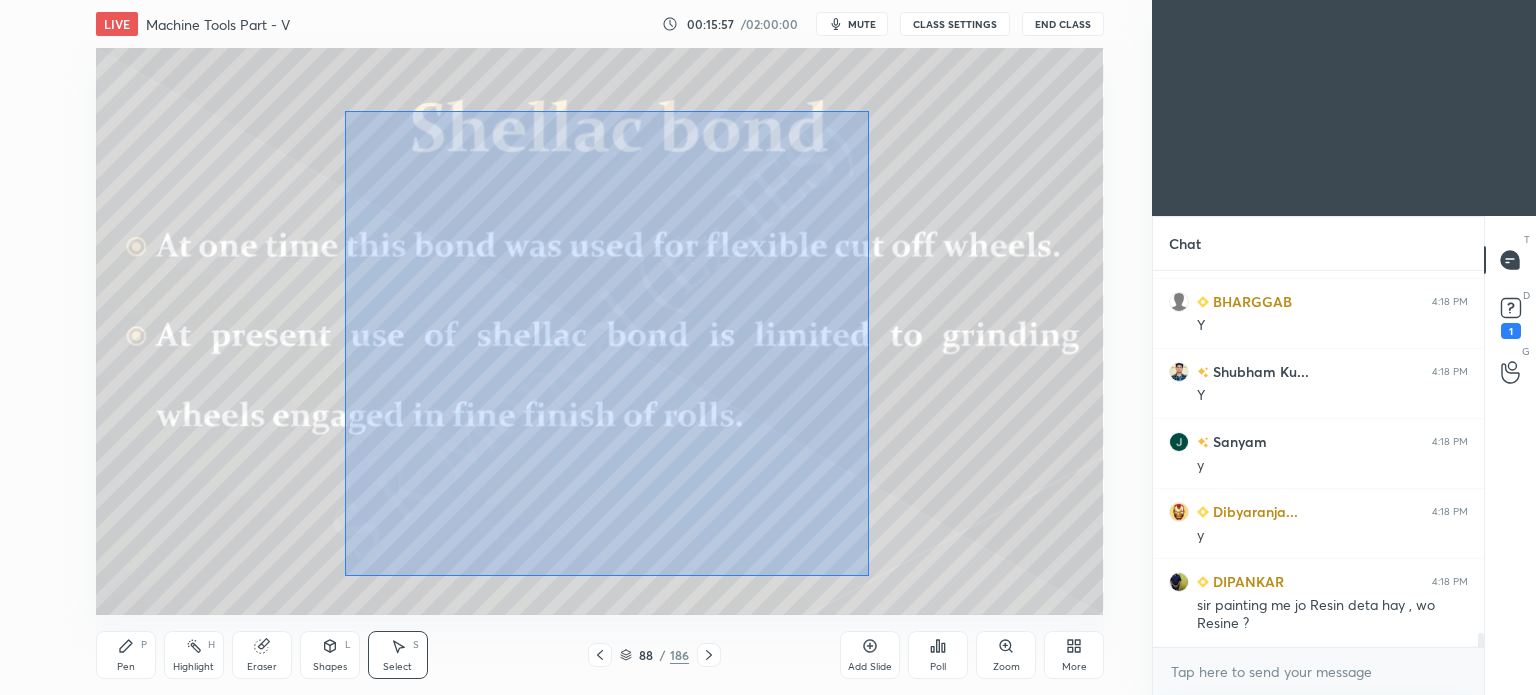 drag, startPoint x: 344, startPoint y: 111, endPoint x: 868, endPoint y: 575, distance: 699.90857 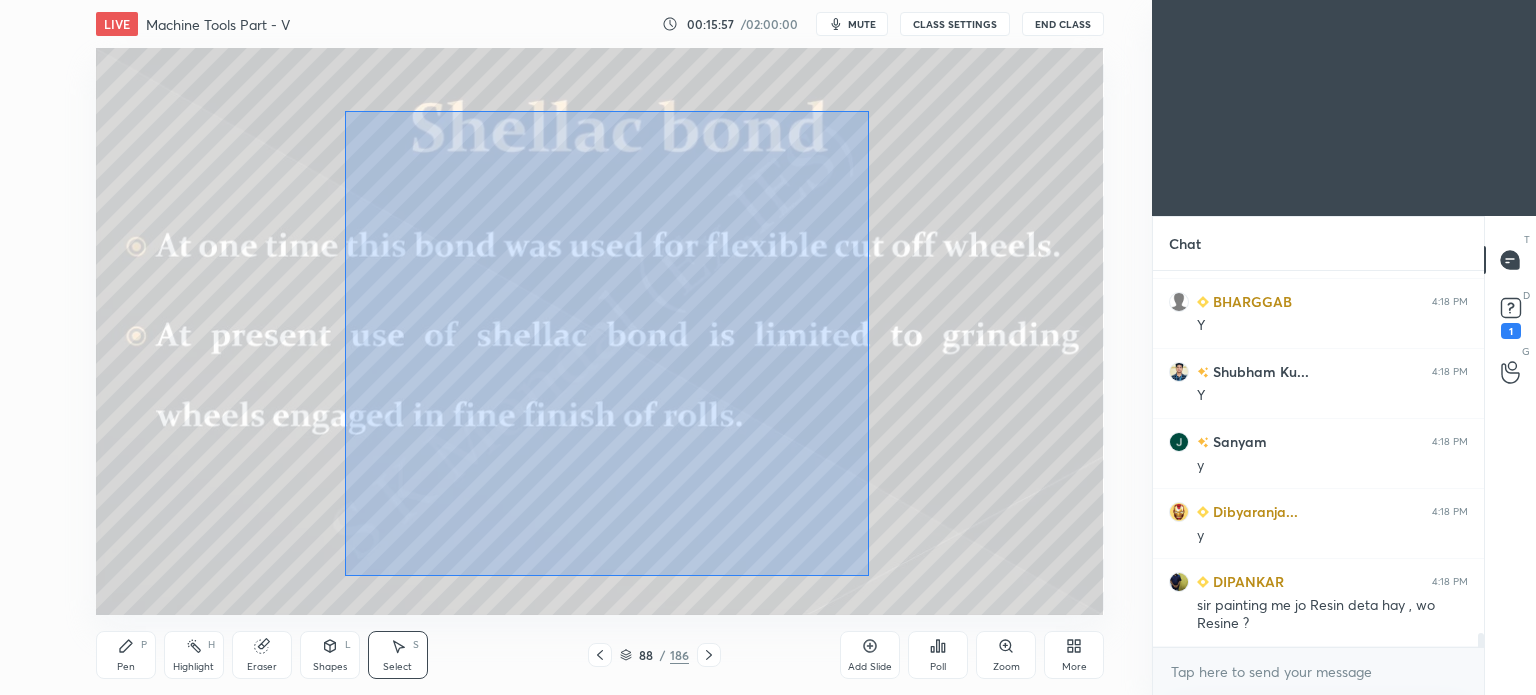click on "0 ° Undo Copy Duplicate Duplicate to new slide Delete" at bounding box center (600, 331) 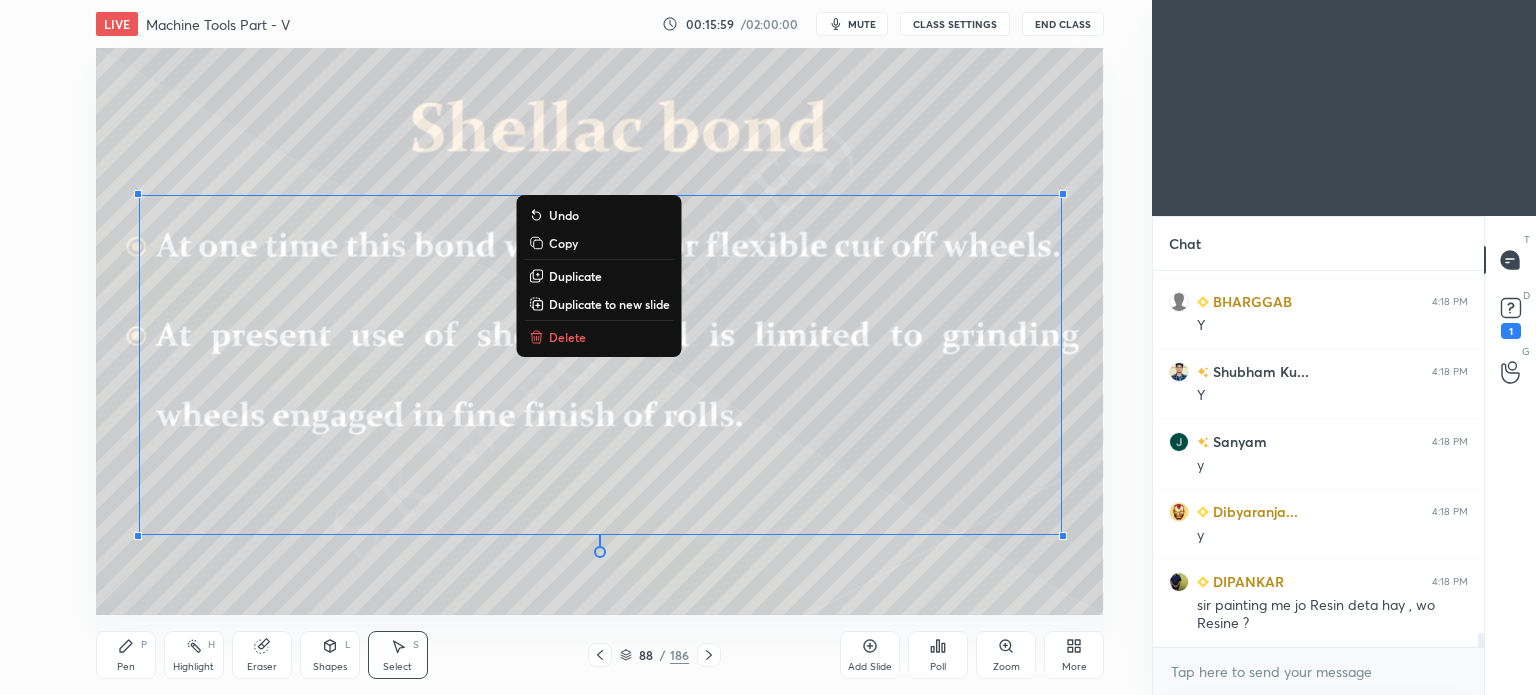 click on "Delete" at bounding box center [567, 337] 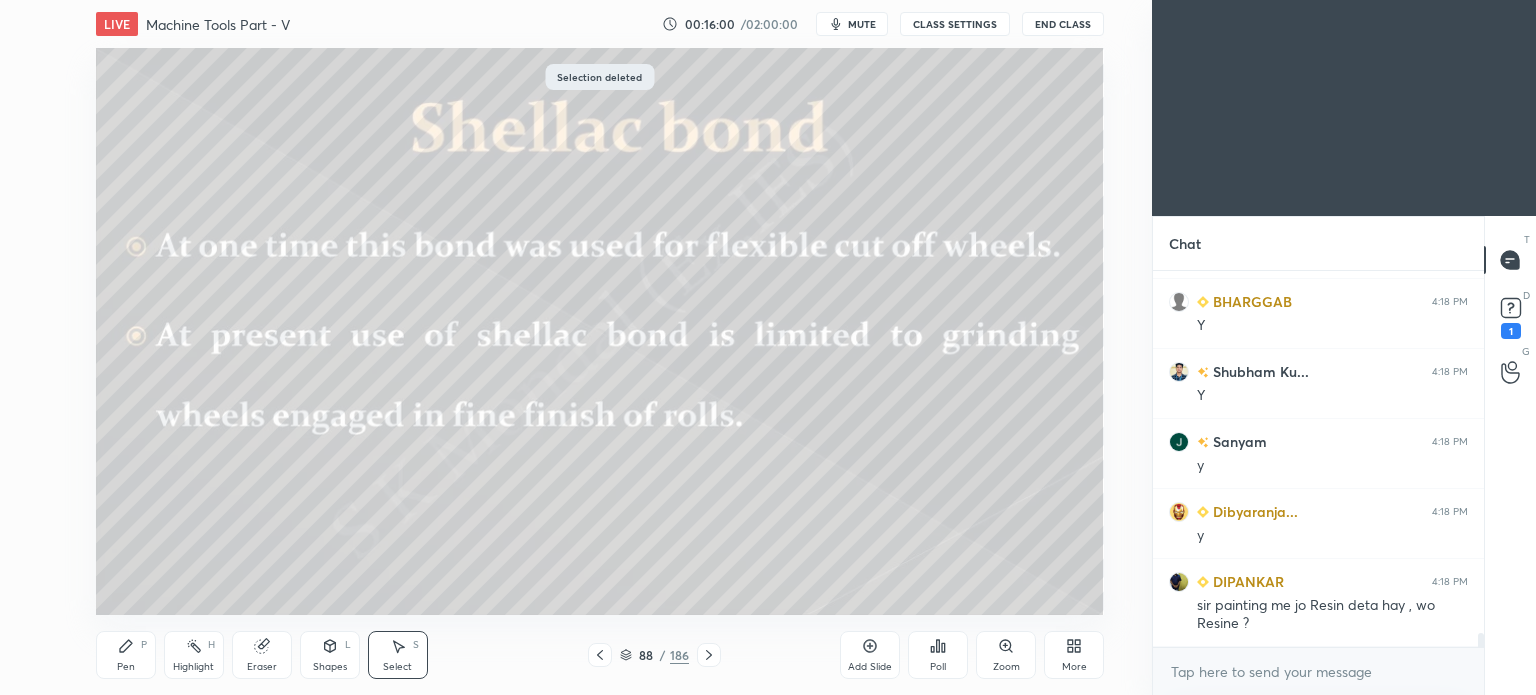 click 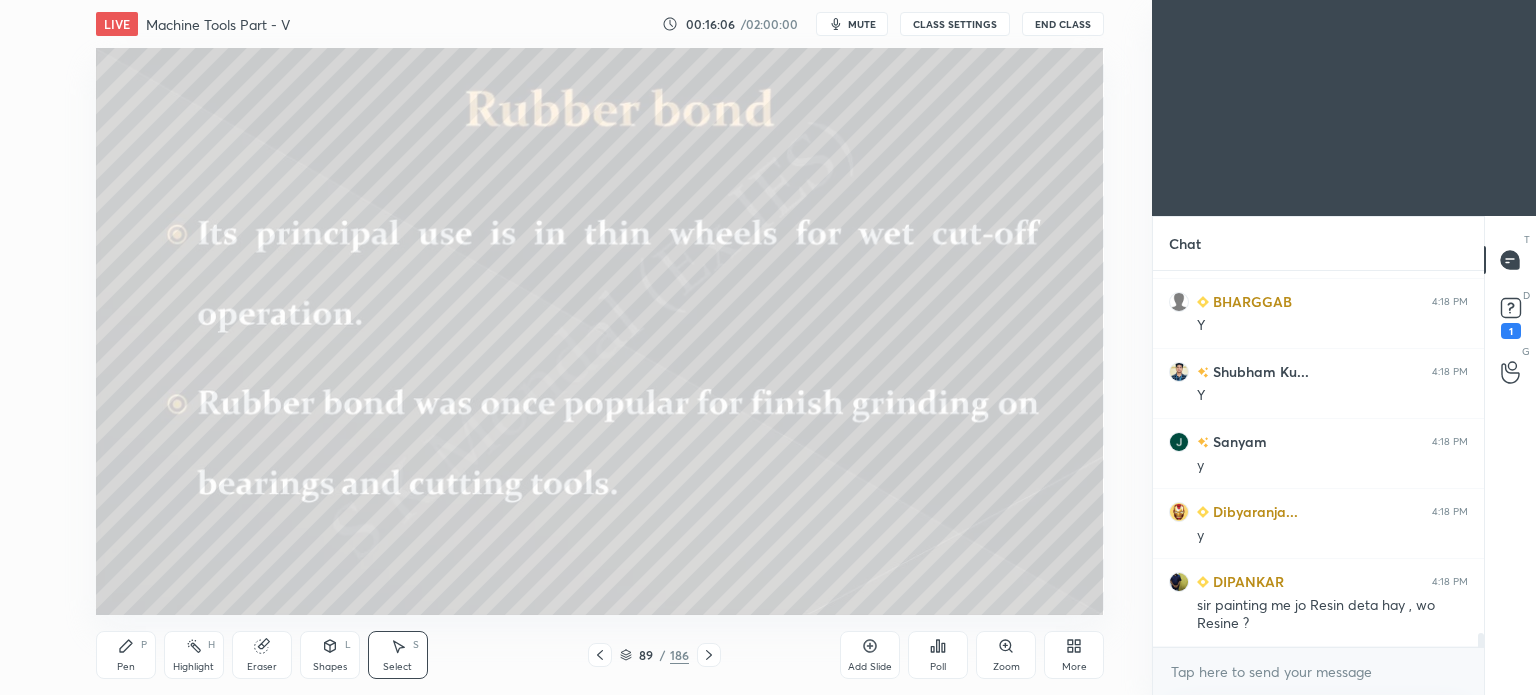 click 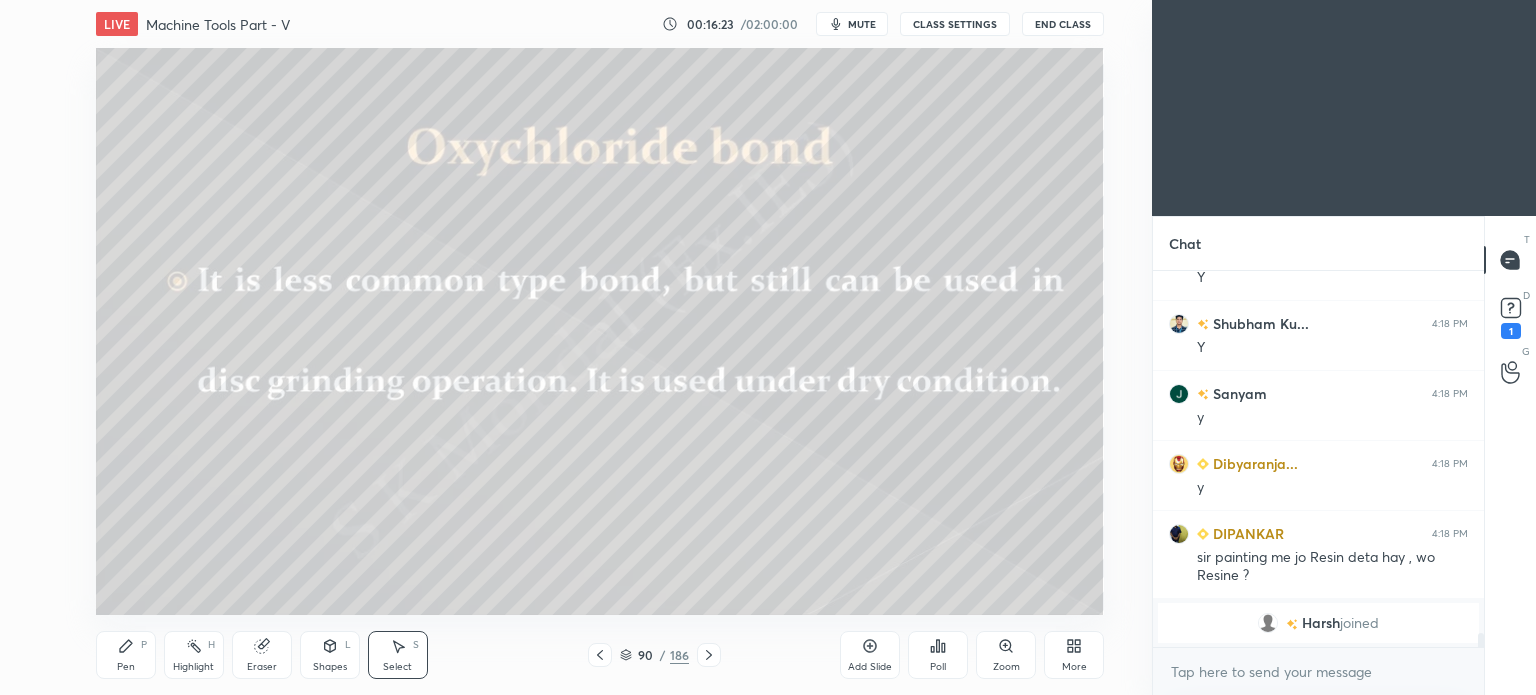 scroll, scrollTop: 9000, scrollLeft: 0, axis: vertical 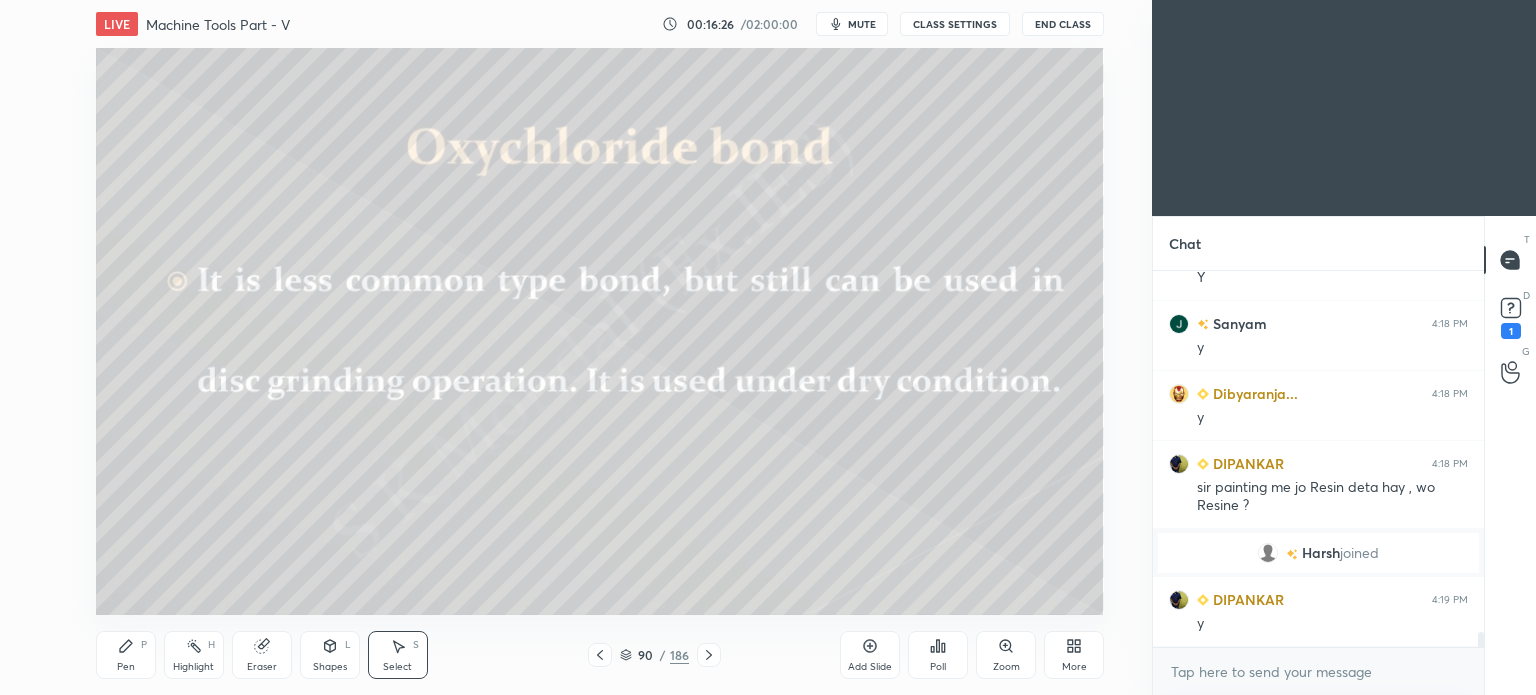 click 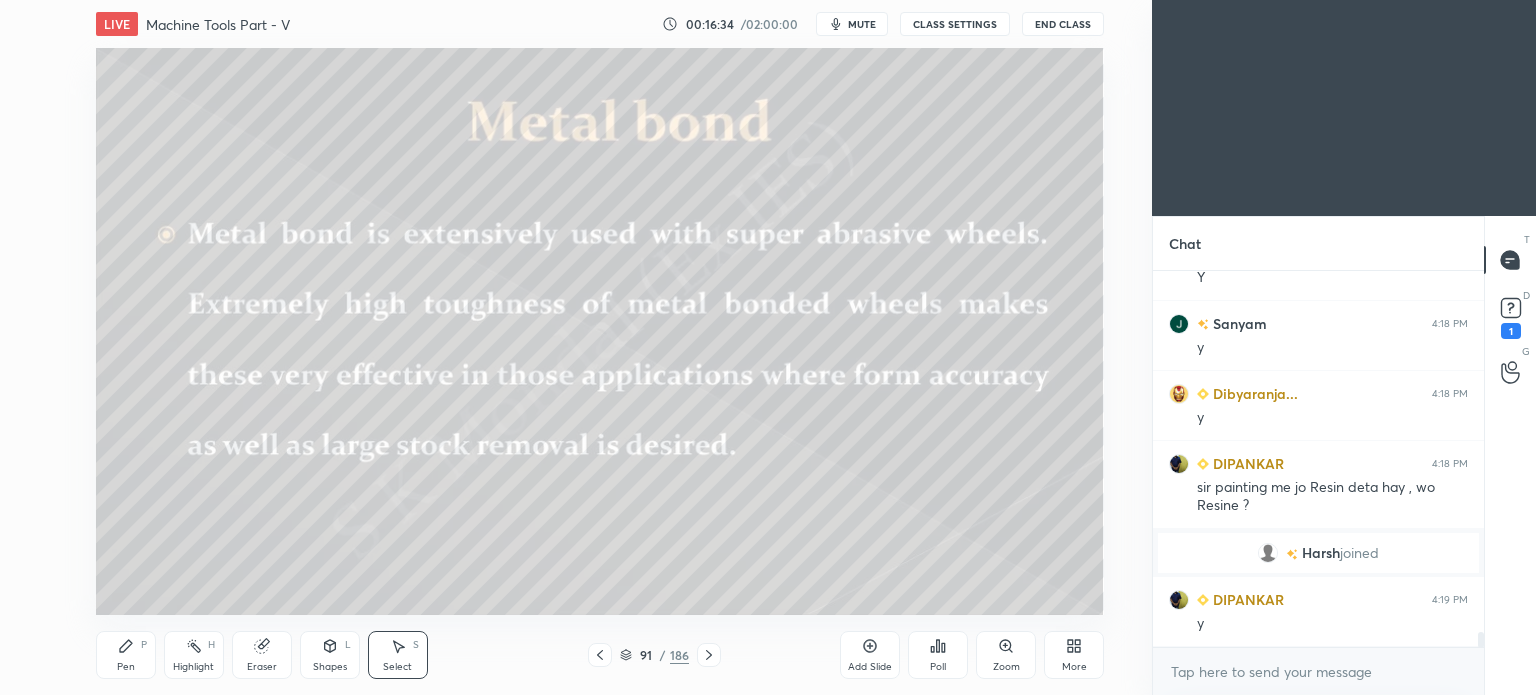 click on "Pen" at bounding box center (126, 667) 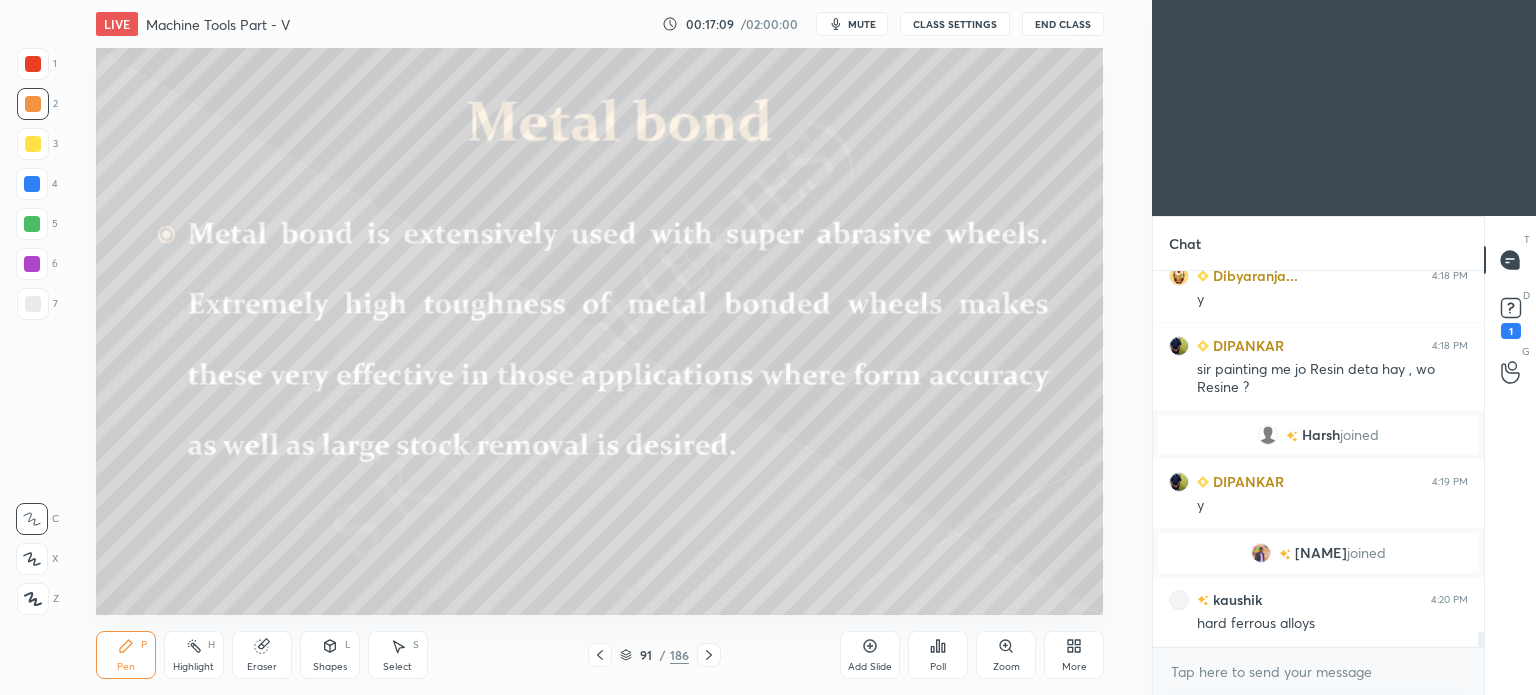 scroll, scrollTop: 9148, scrollLeft: 0, axis: vertical 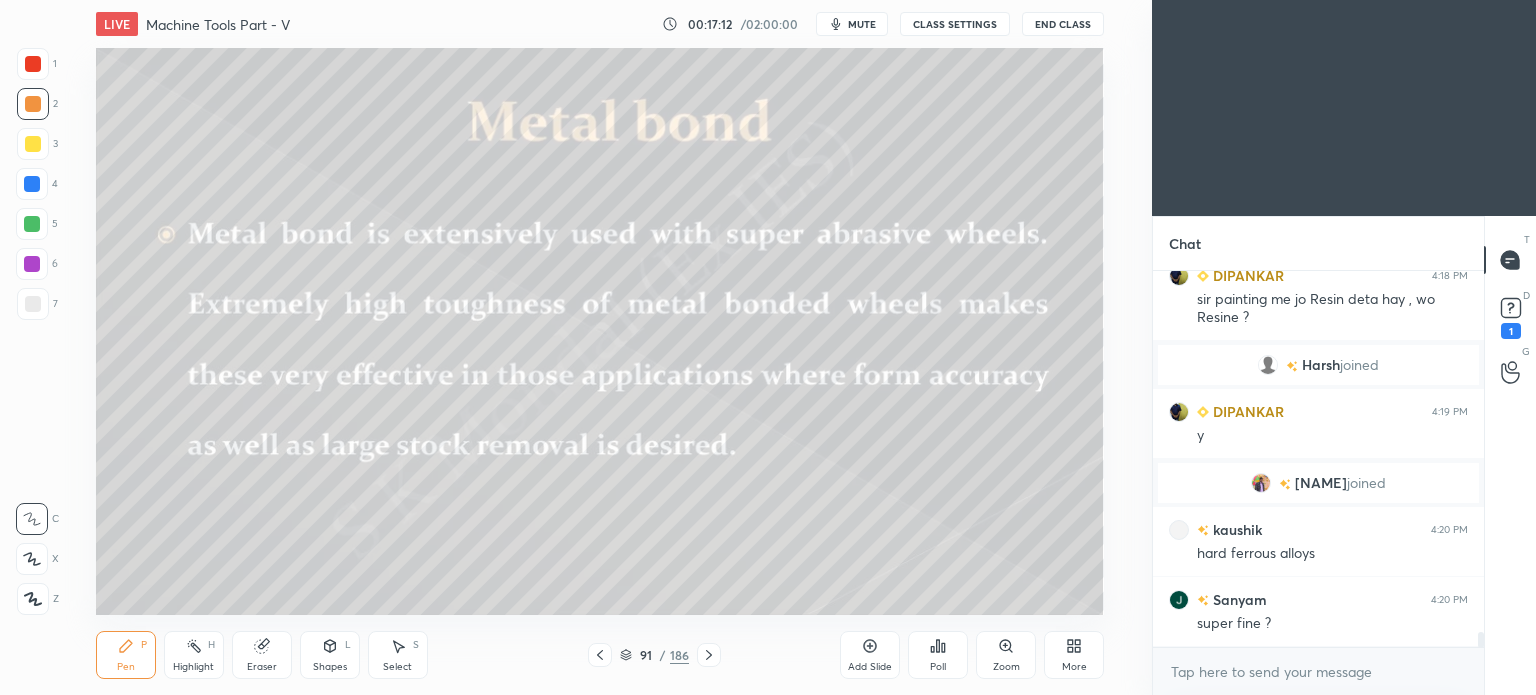 click 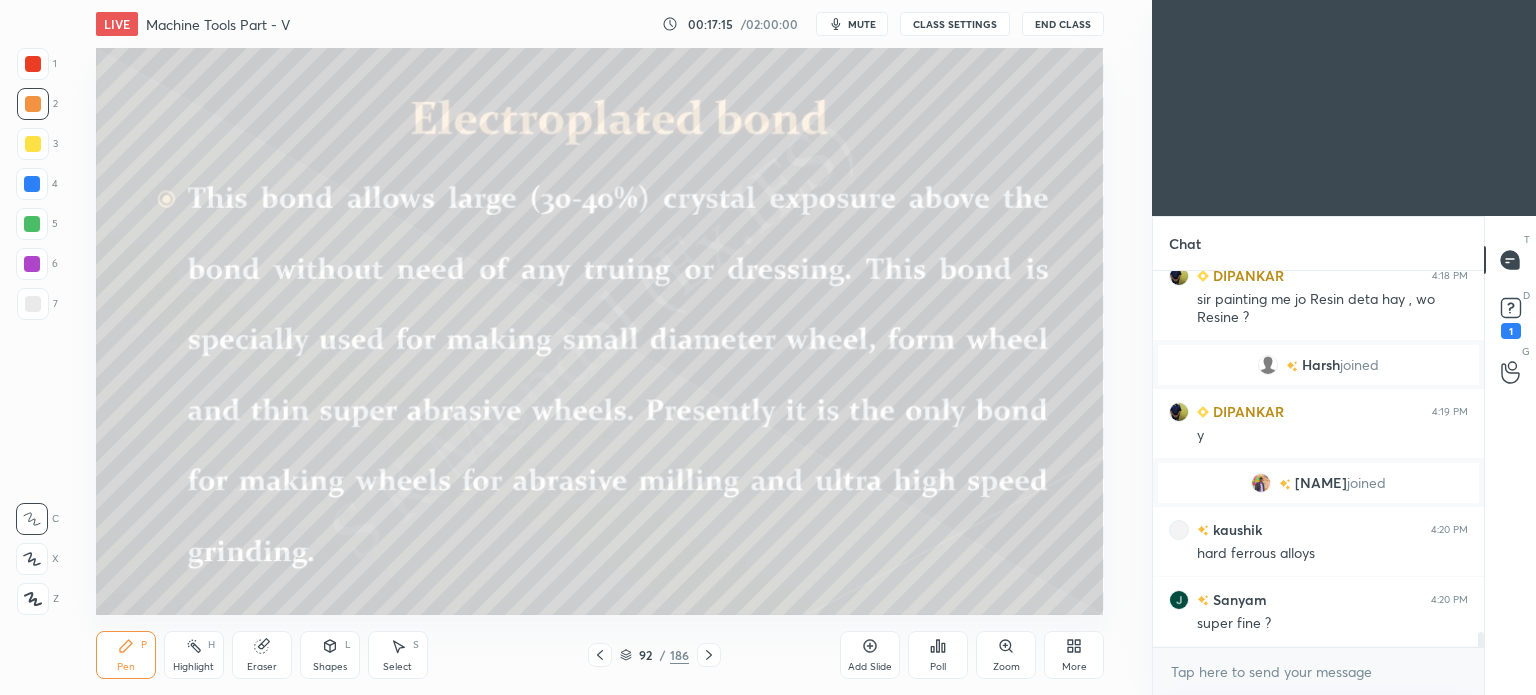 click on "Pen P" at bounding box center (126, 655) 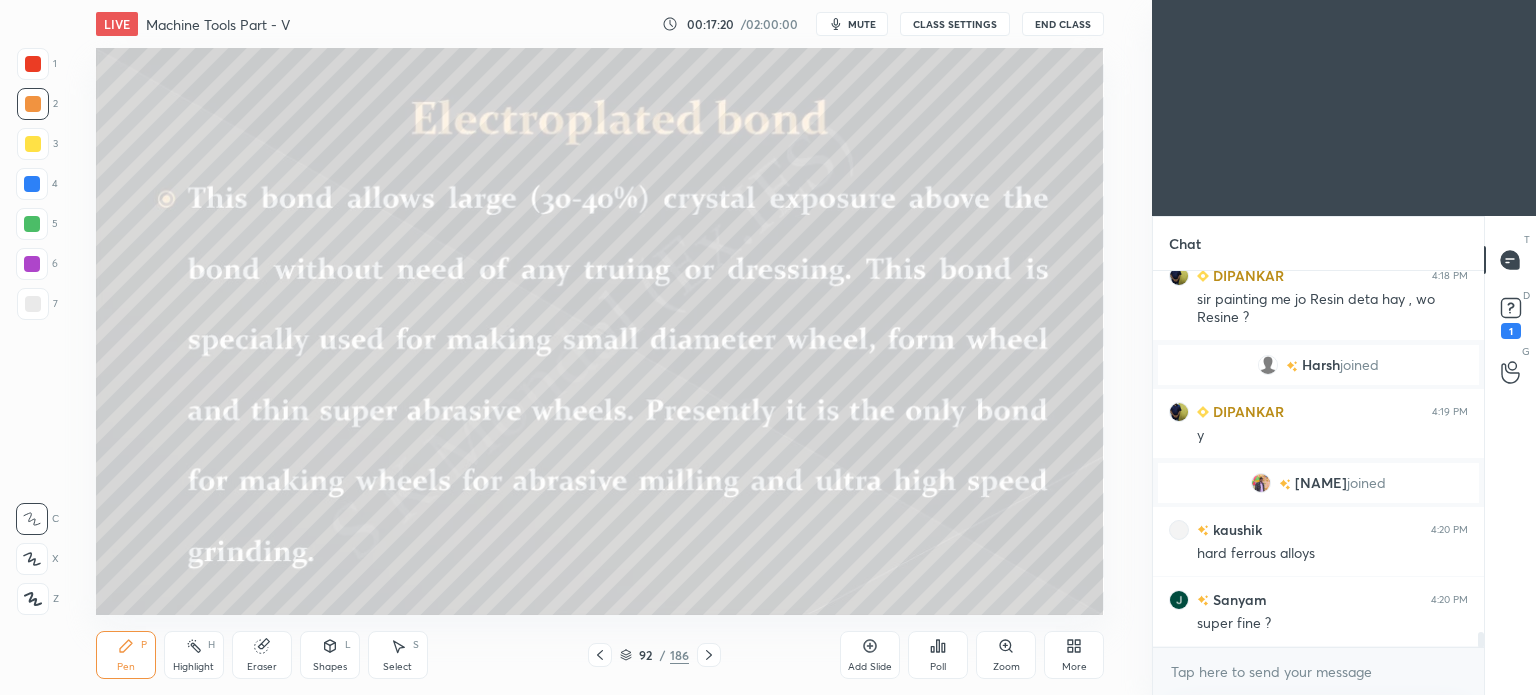scroll, scrollTop: 9196, scrollLeft: 0, axis: vertical 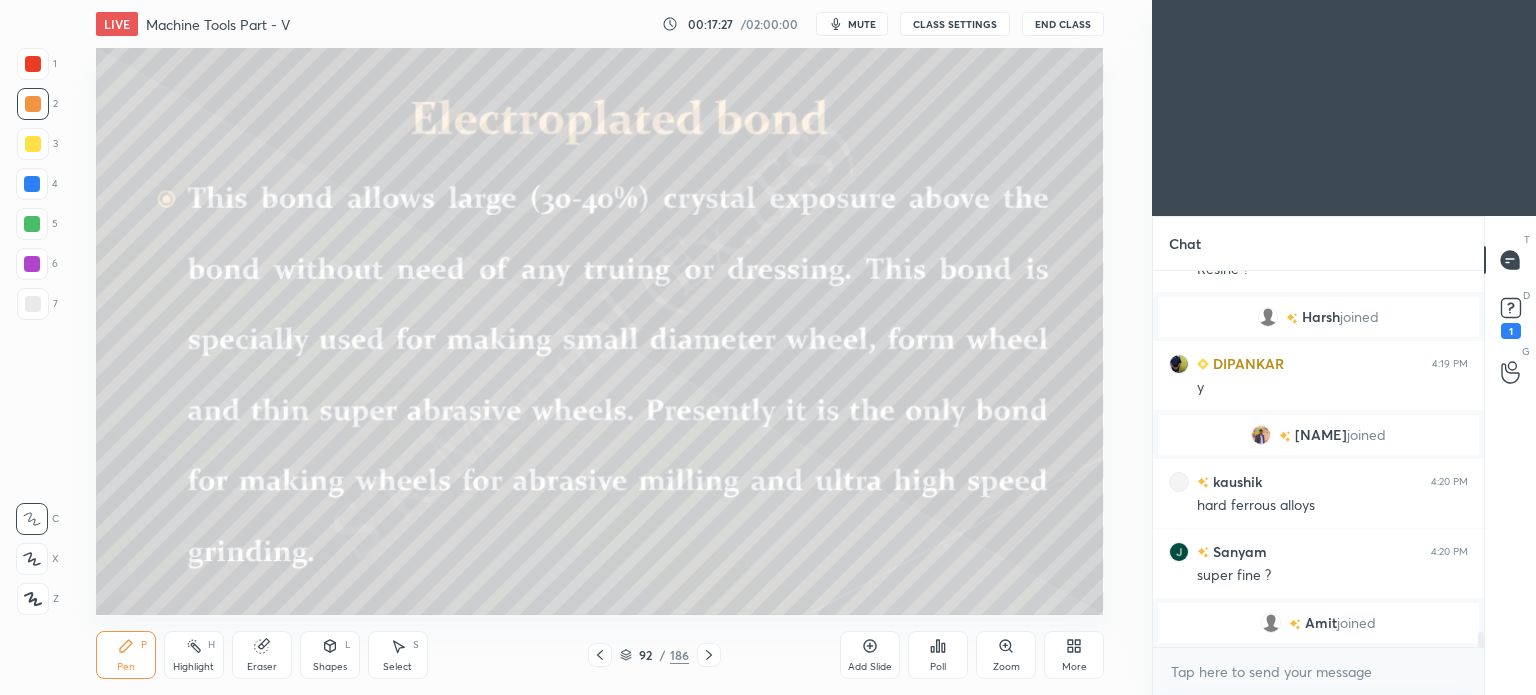 drag, startPoint x: 395, startPoint y: 659, endPoint x: 396, endPoint y: 640, distance: 19.026299 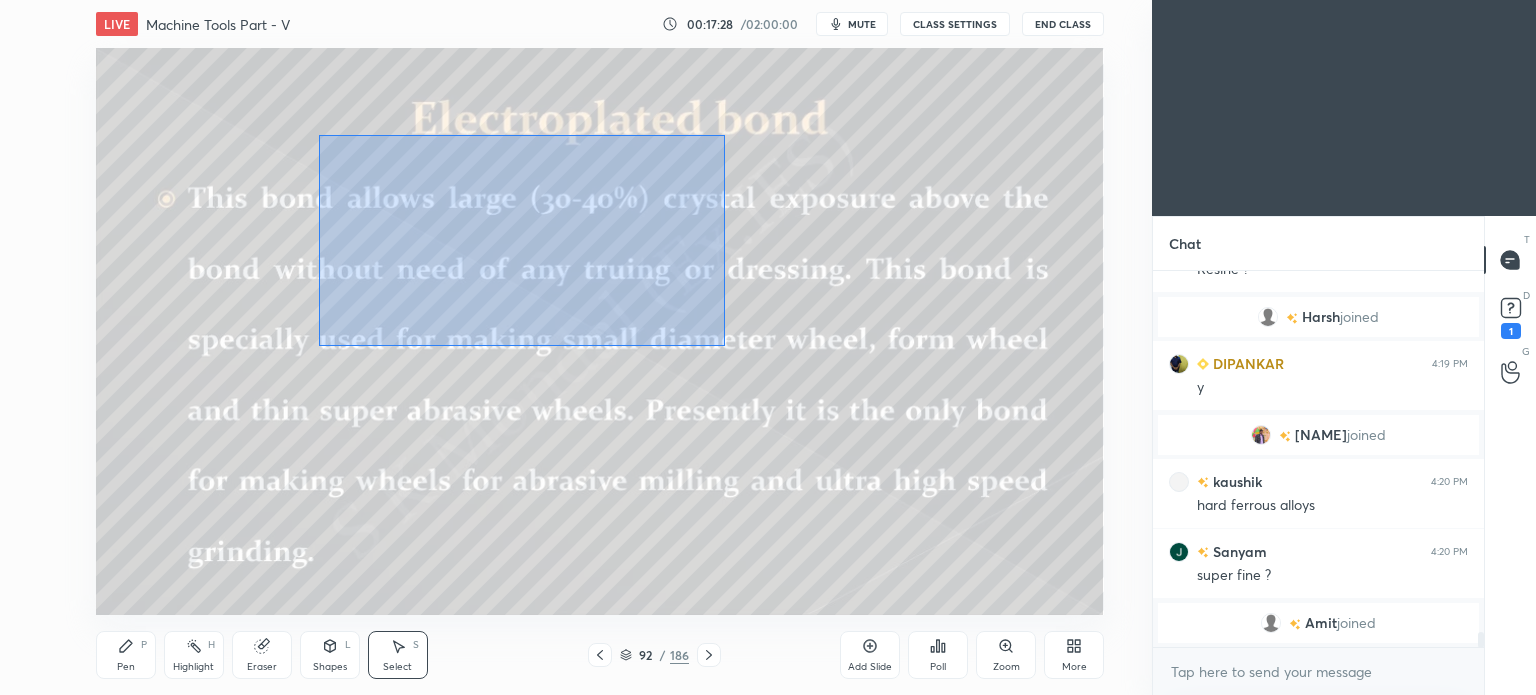 drag, startPoint x: 321, startPoint y: 139, endPoint x: 725, endPoint y: 346, distance: 453.94382 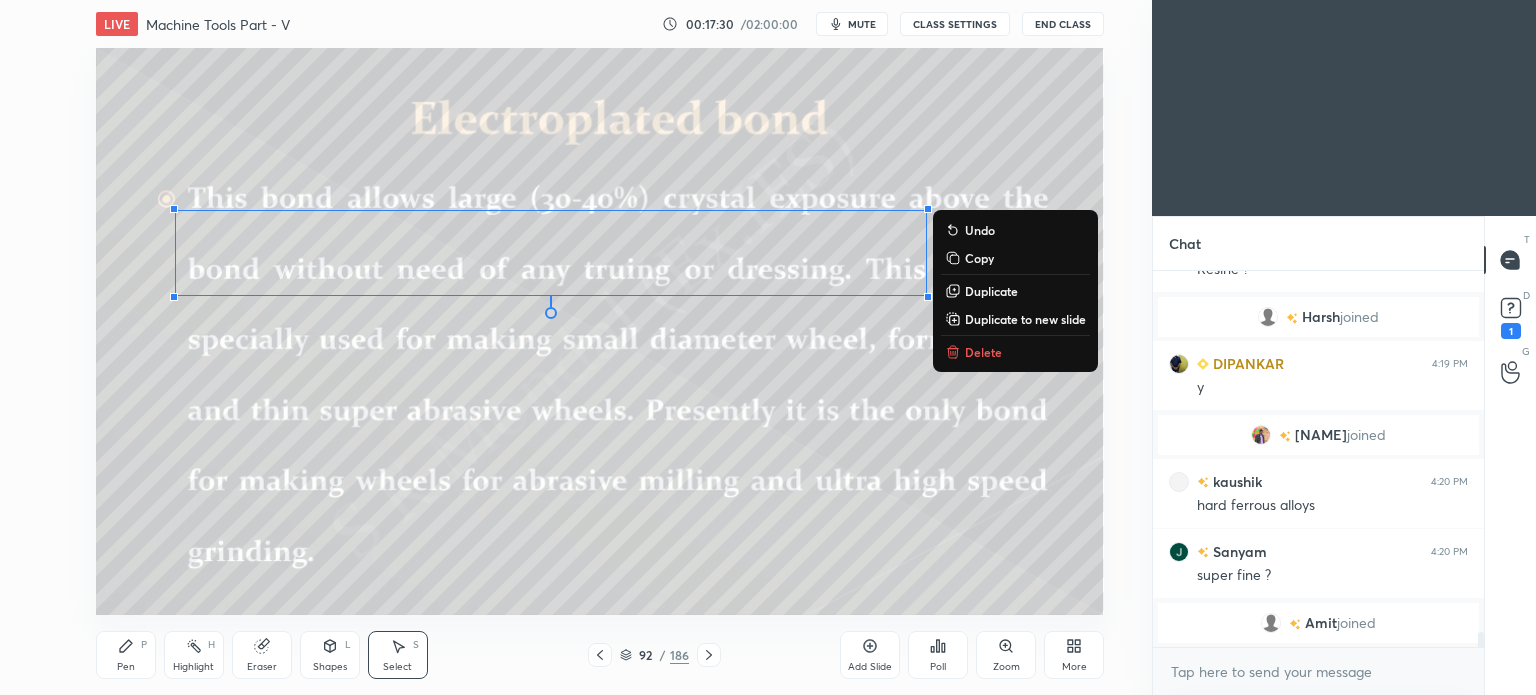 click on "Delete" at bounding box center (983, 352) 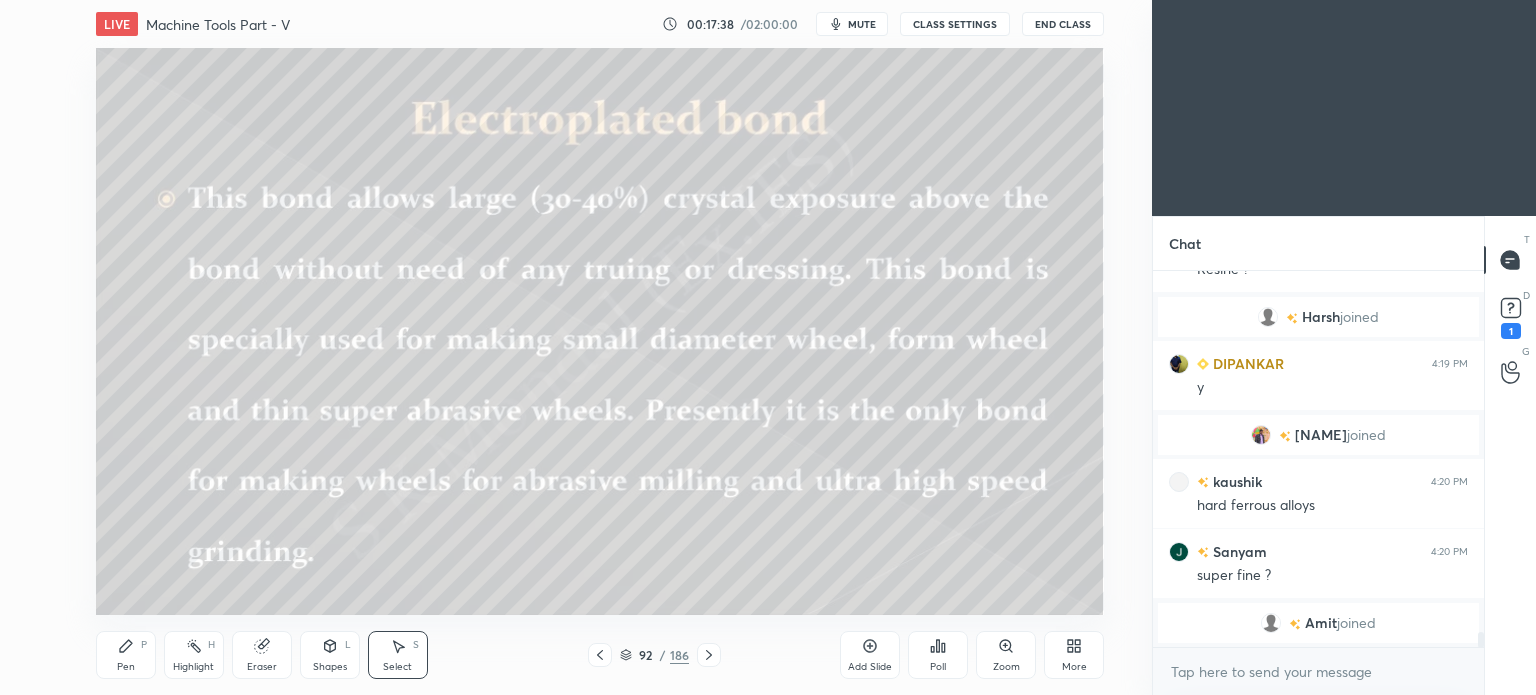click on "Pen P" at bounding box center [126, 655] 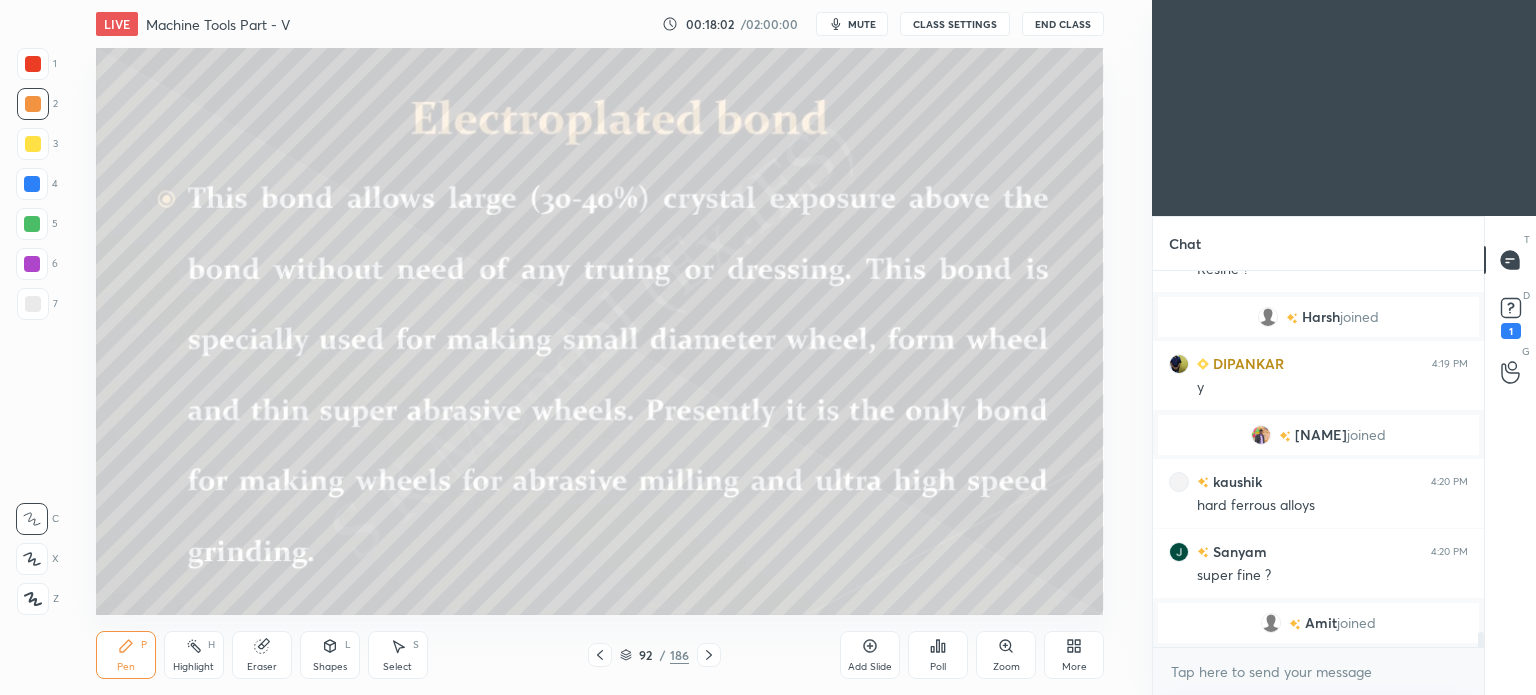 click 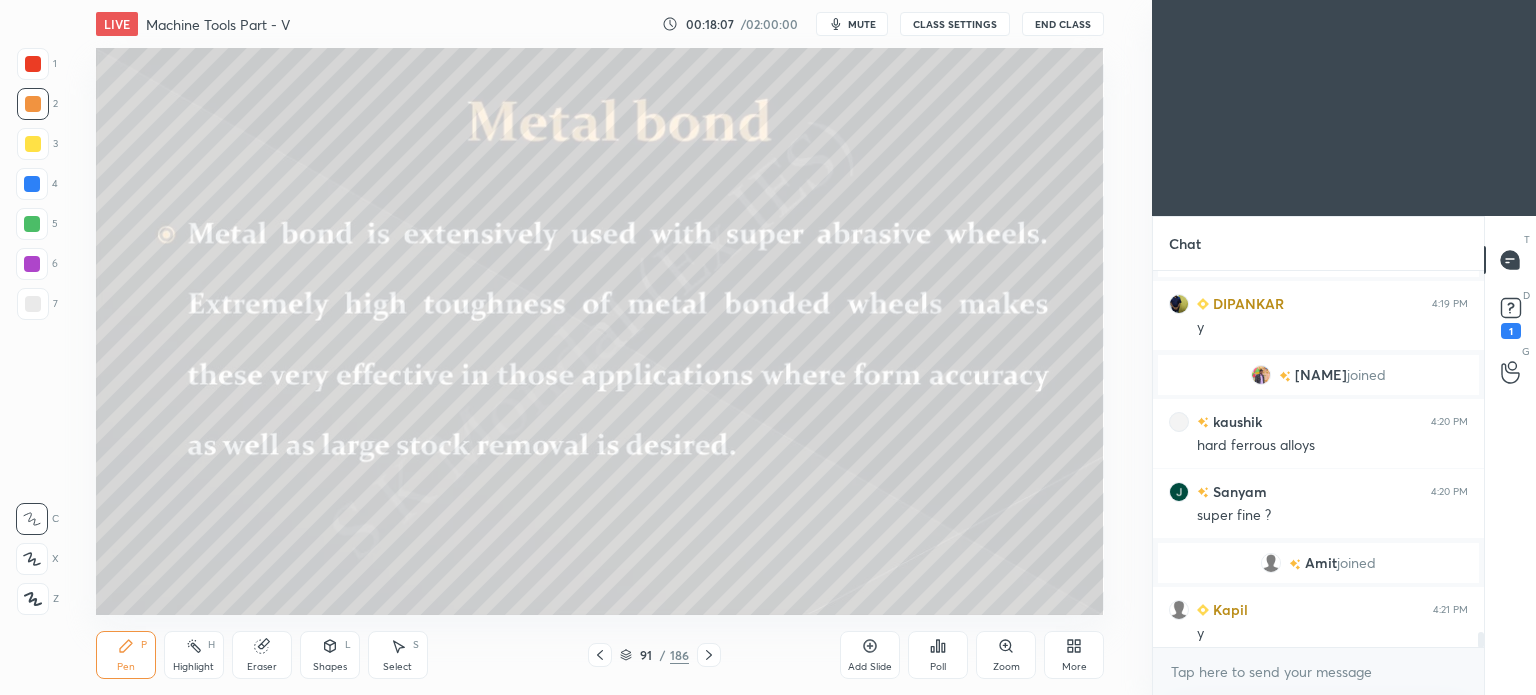 scroll, scrollTop: 9206, scrollLeft: 0, axis: vertical 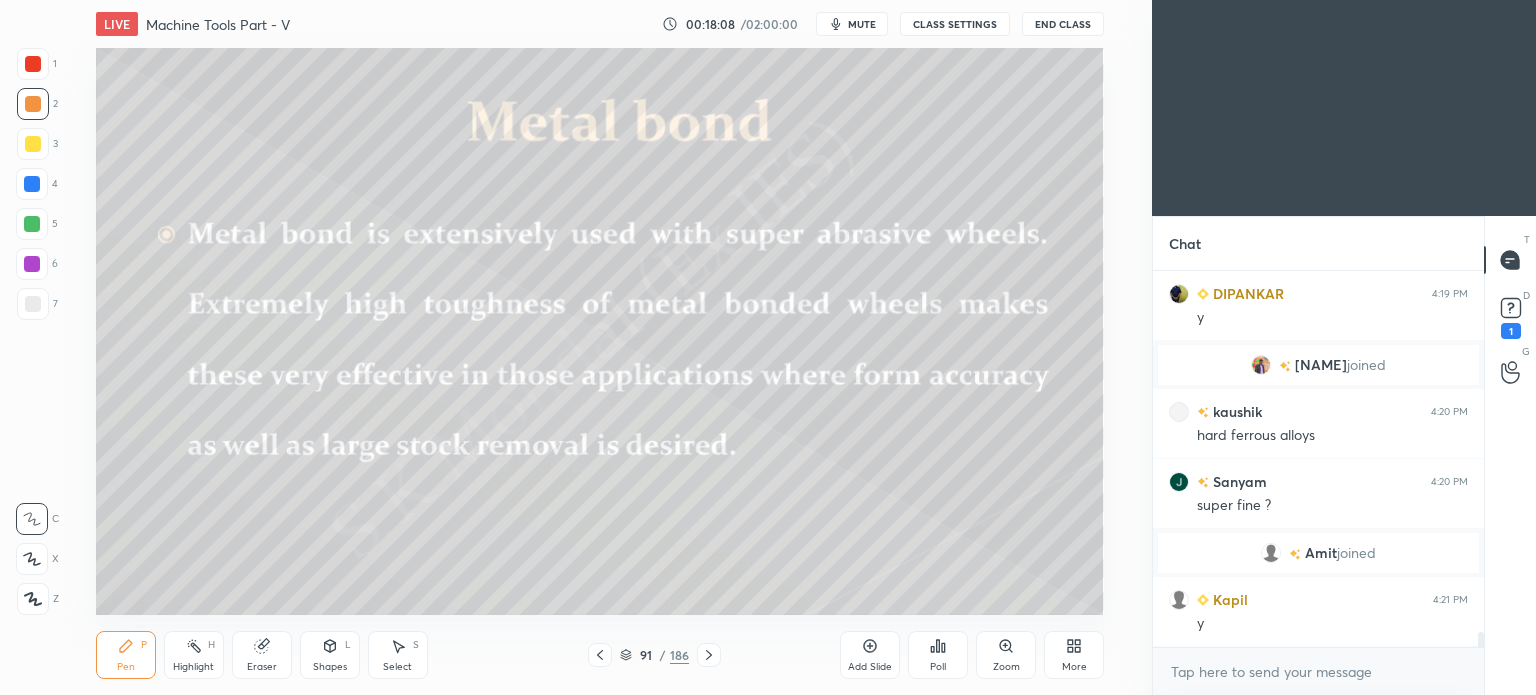 click 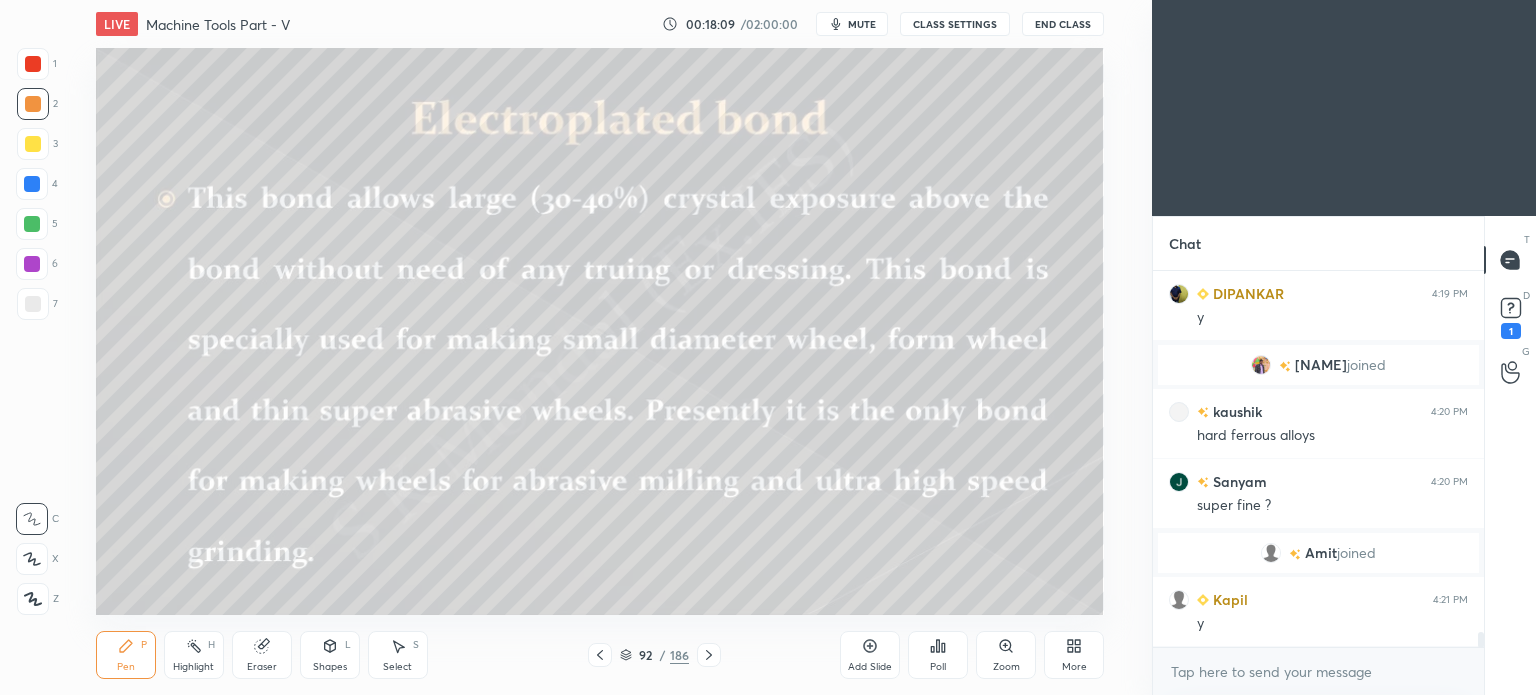 click 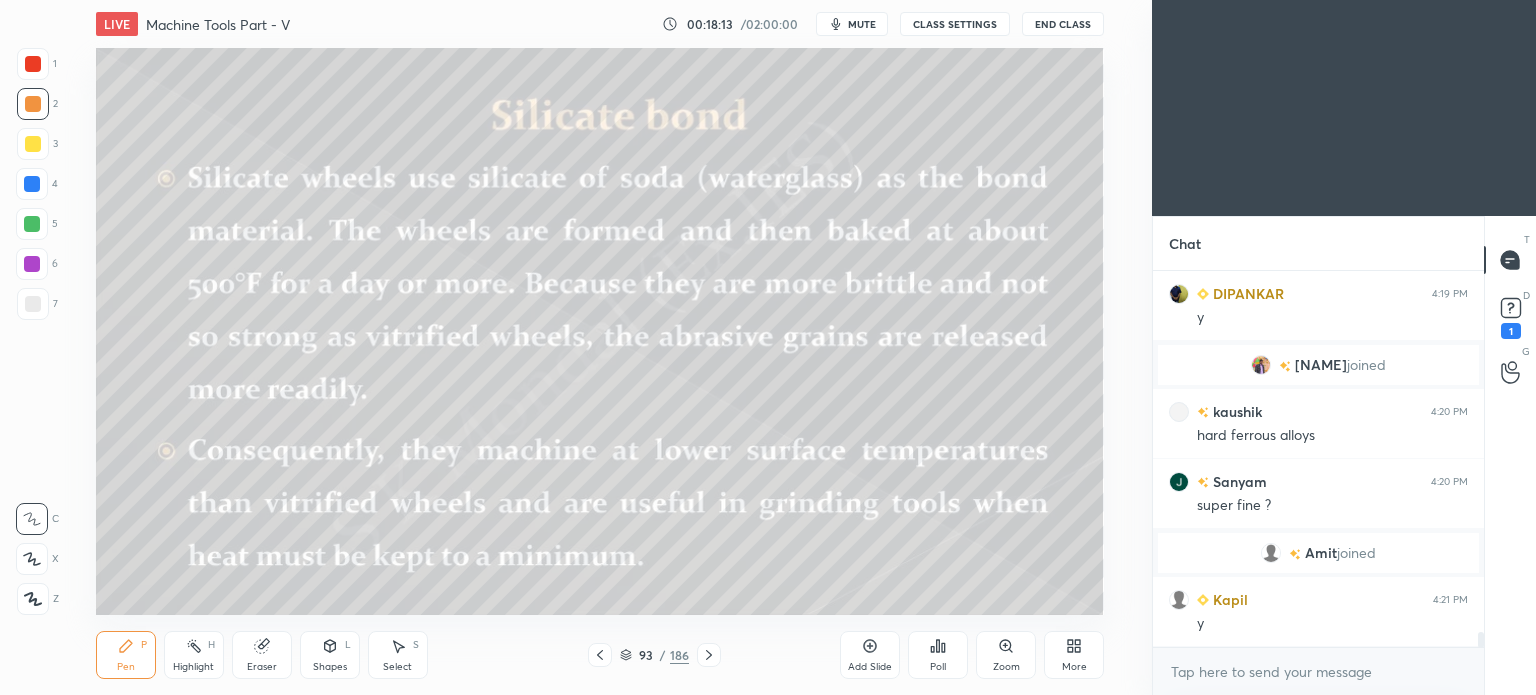 click on "Pen P" at bounding box center [126, 655] 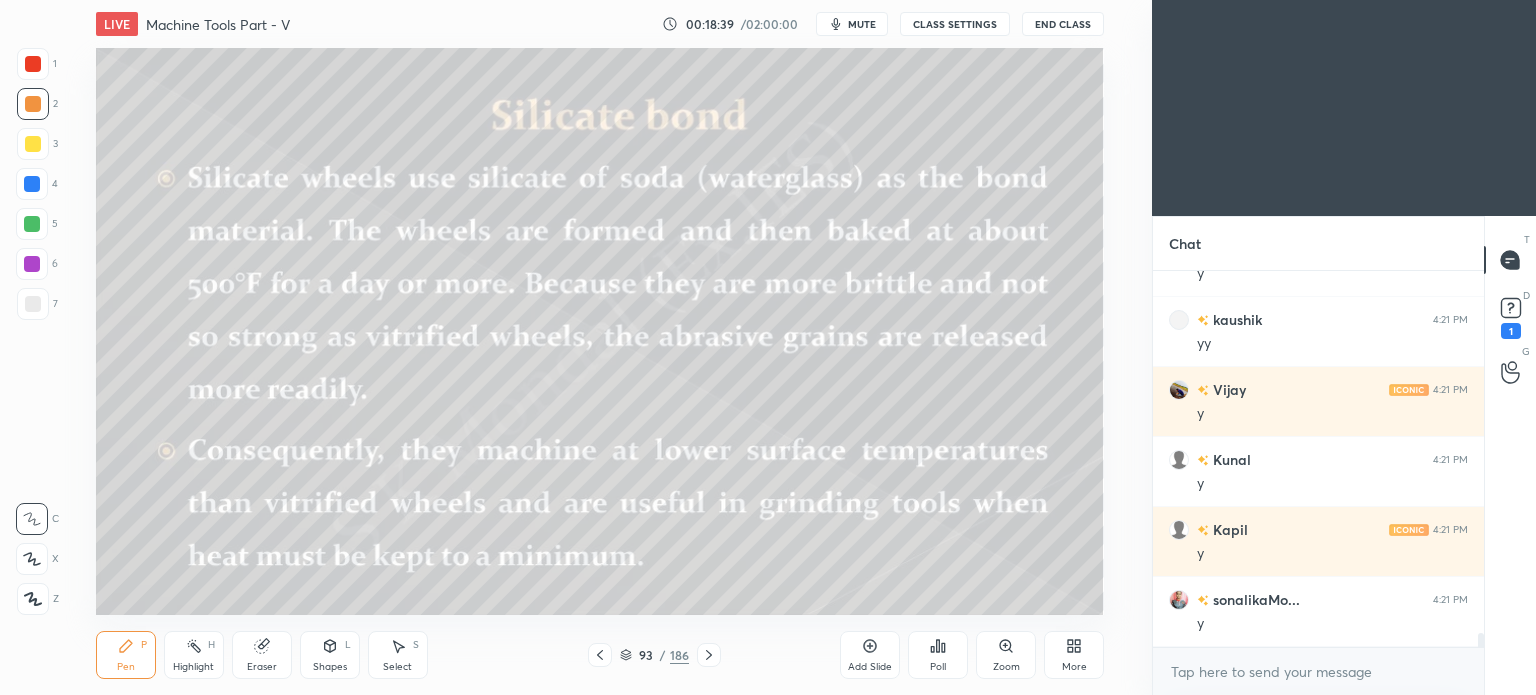scroll, scrollTop: 9906, scrollLeft: 0, axis: vertical 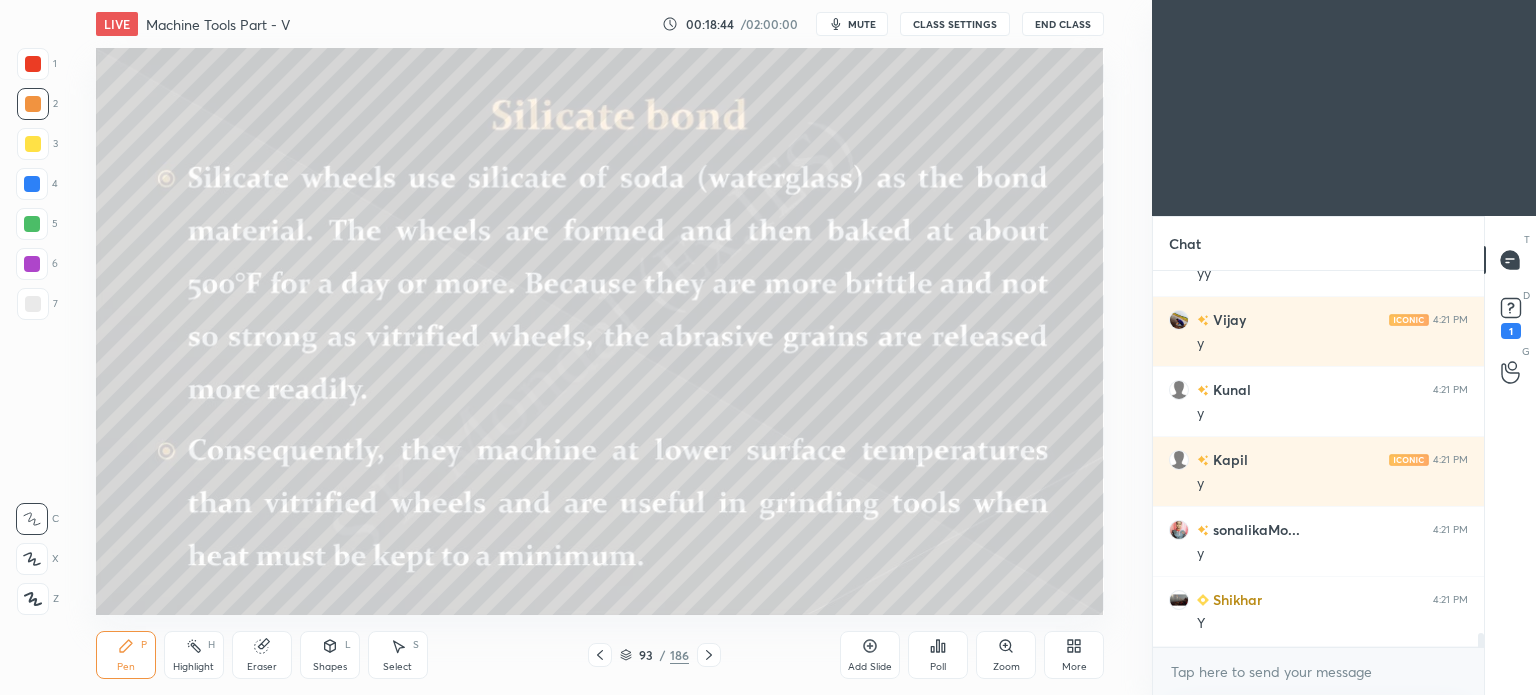 click 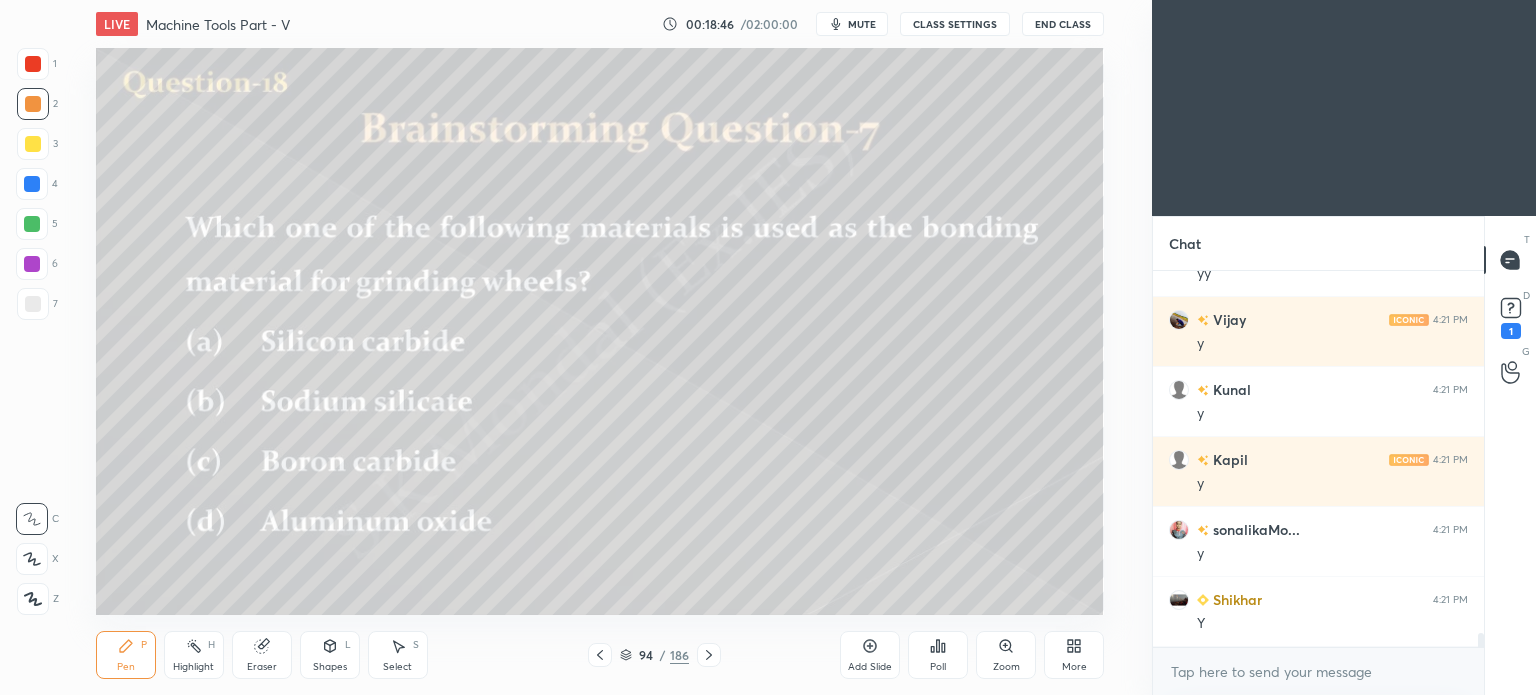 click 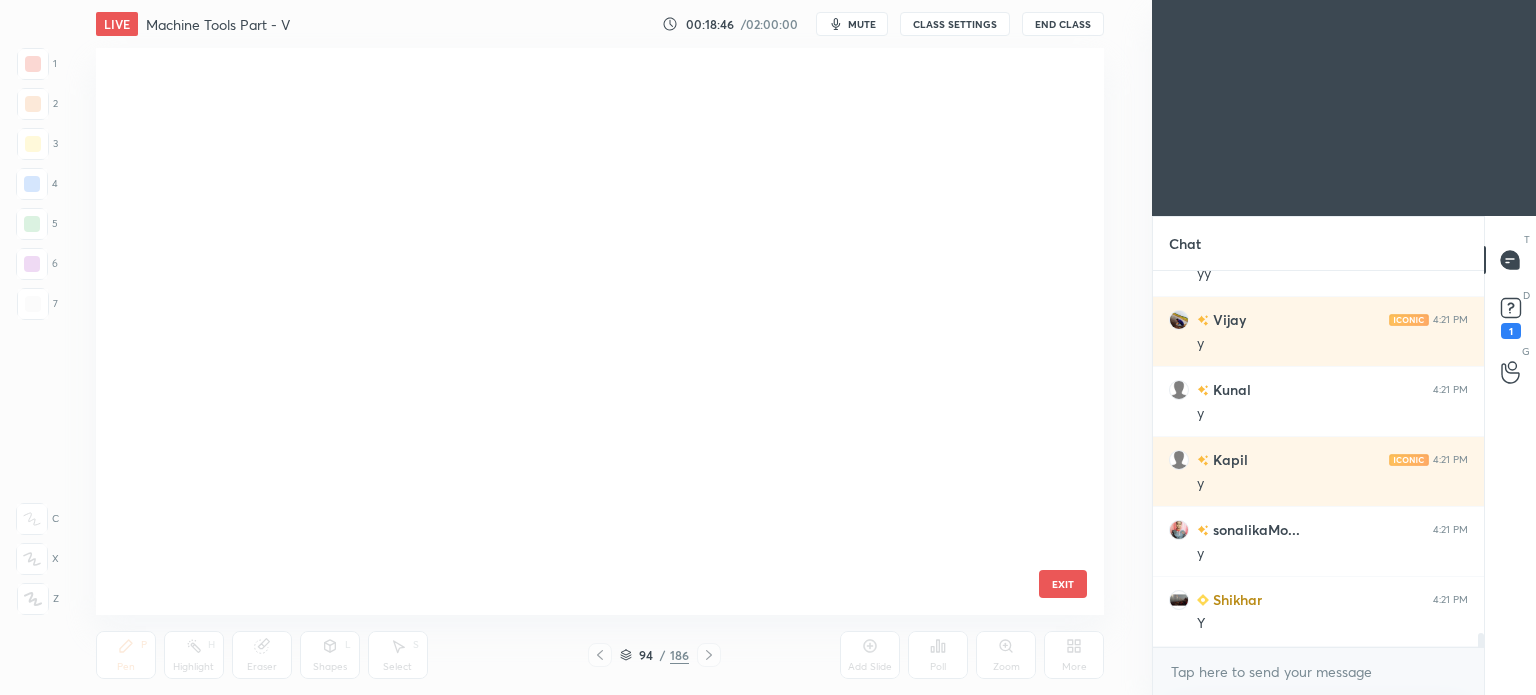 scroll, scrollTop: 561, scrollLeft: 999, axis: both 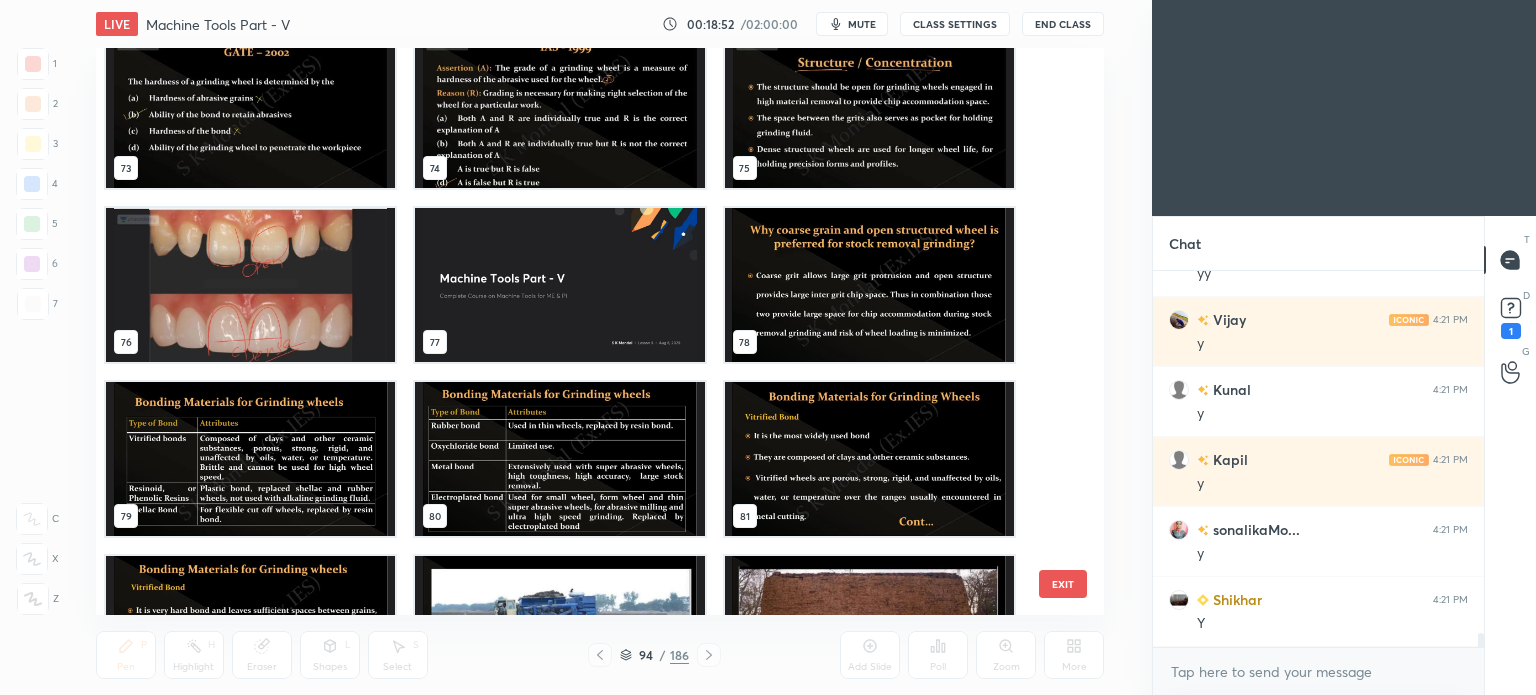 click at bounding box center [559, 285] 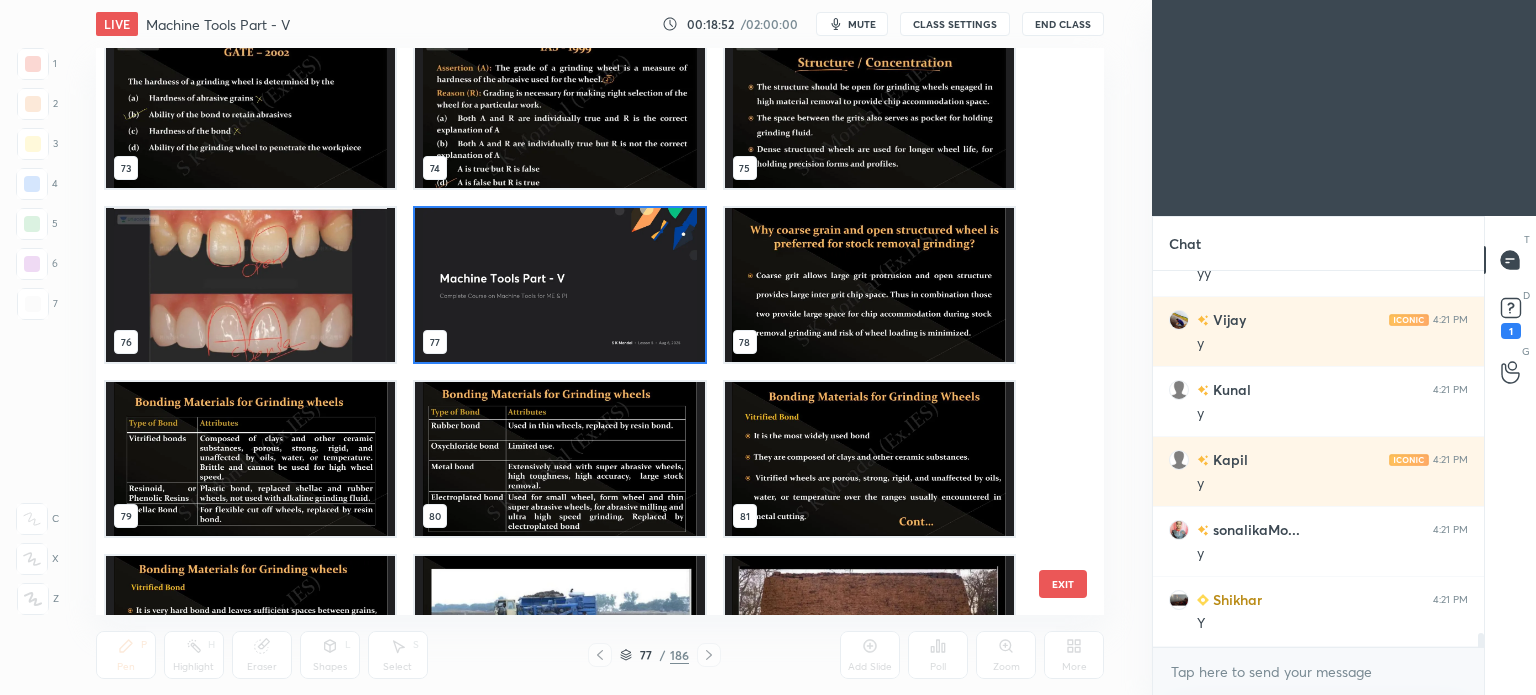 click at bounding box center [559, 285] 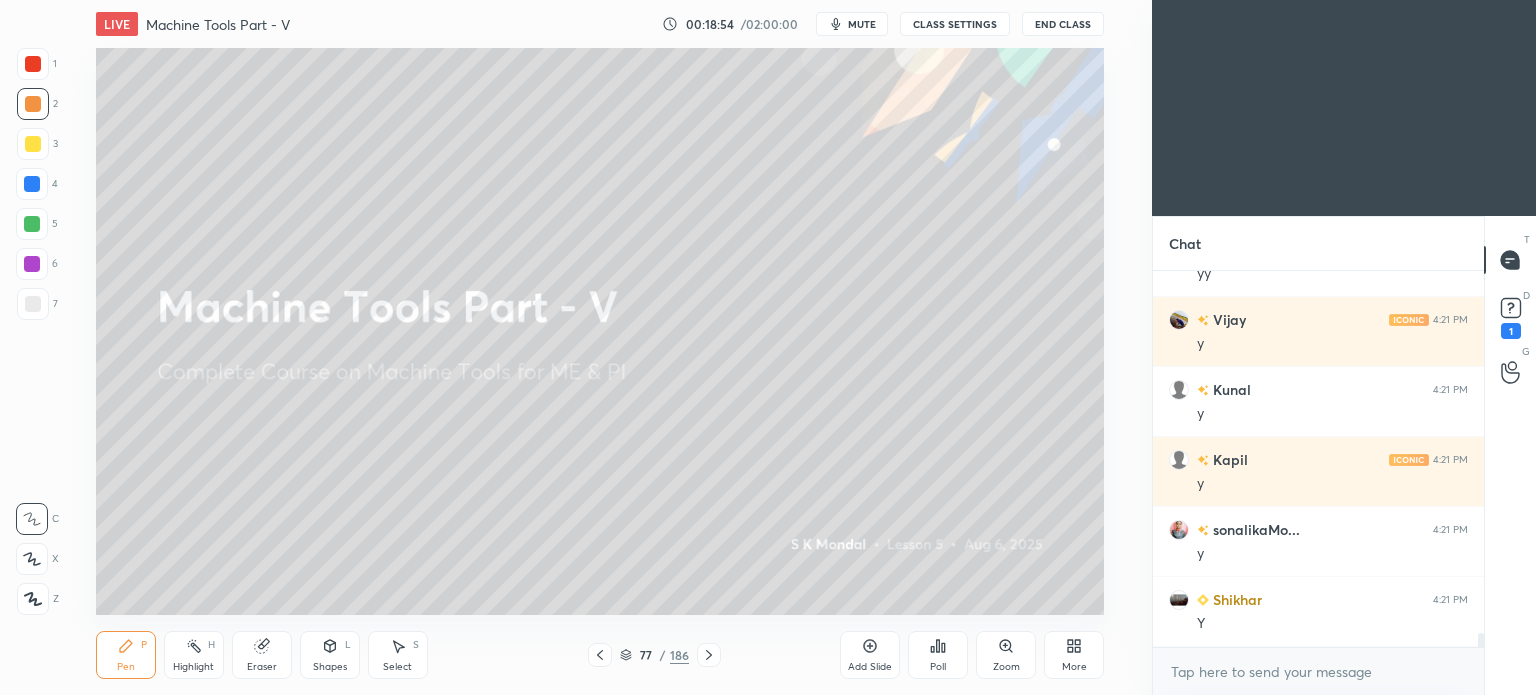click at bounding box center (709, 655) 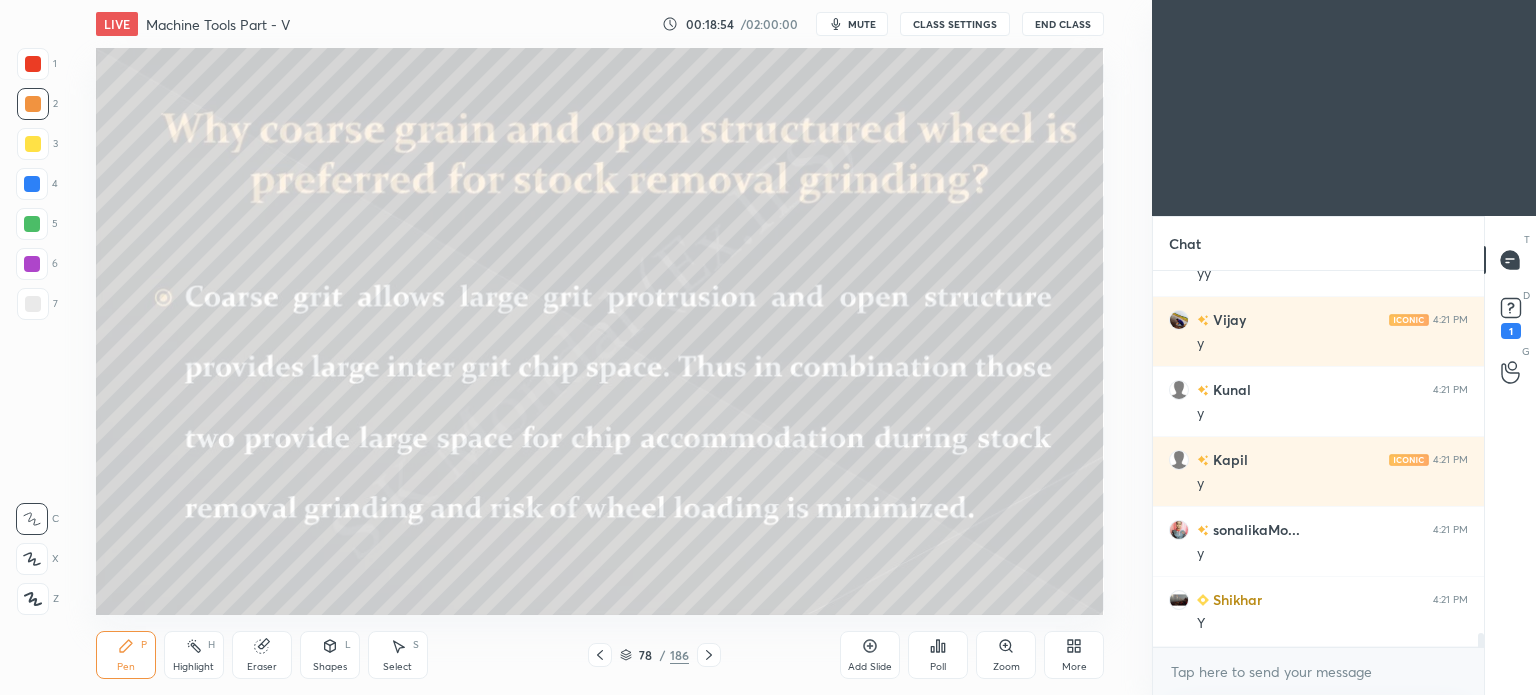 click at bounding box center [709, 655] 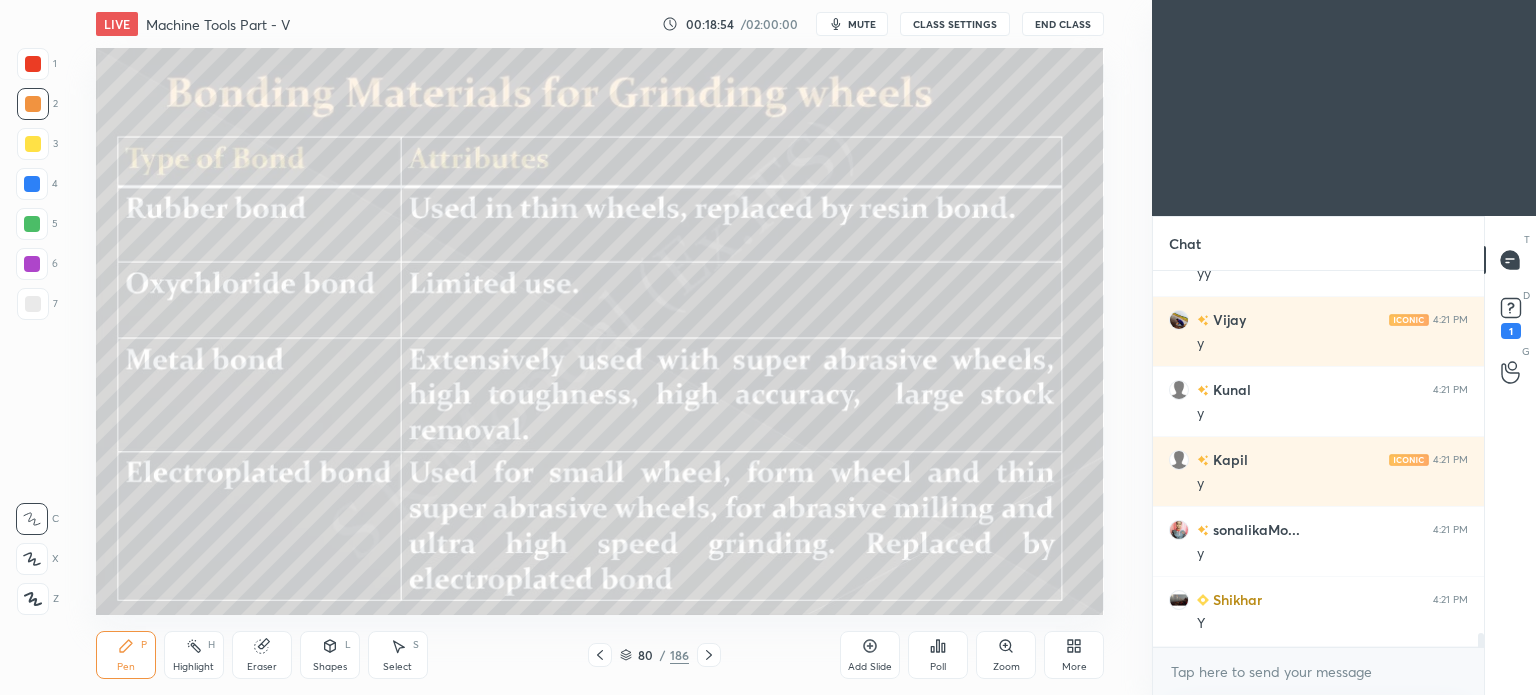 click at bounding box center [709, 655] 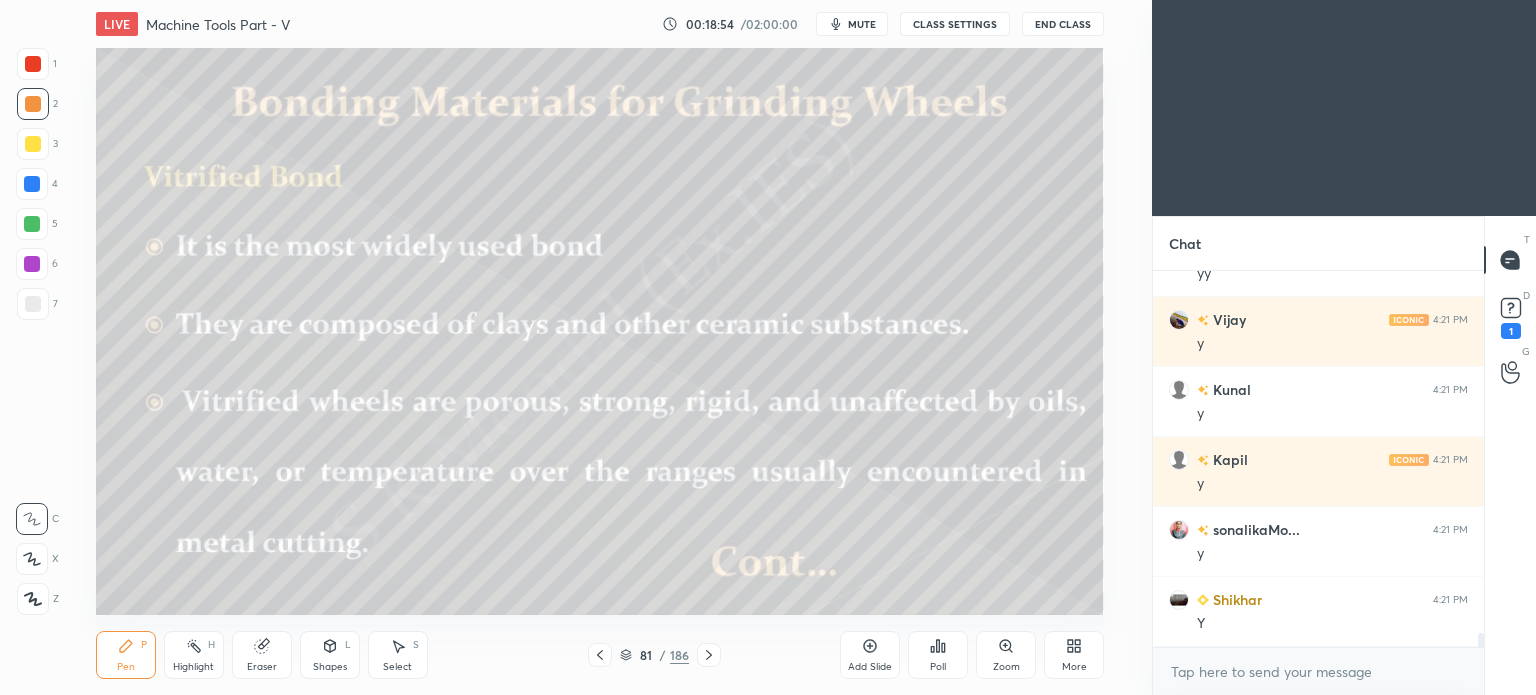 click at bounding box center (709, 655) 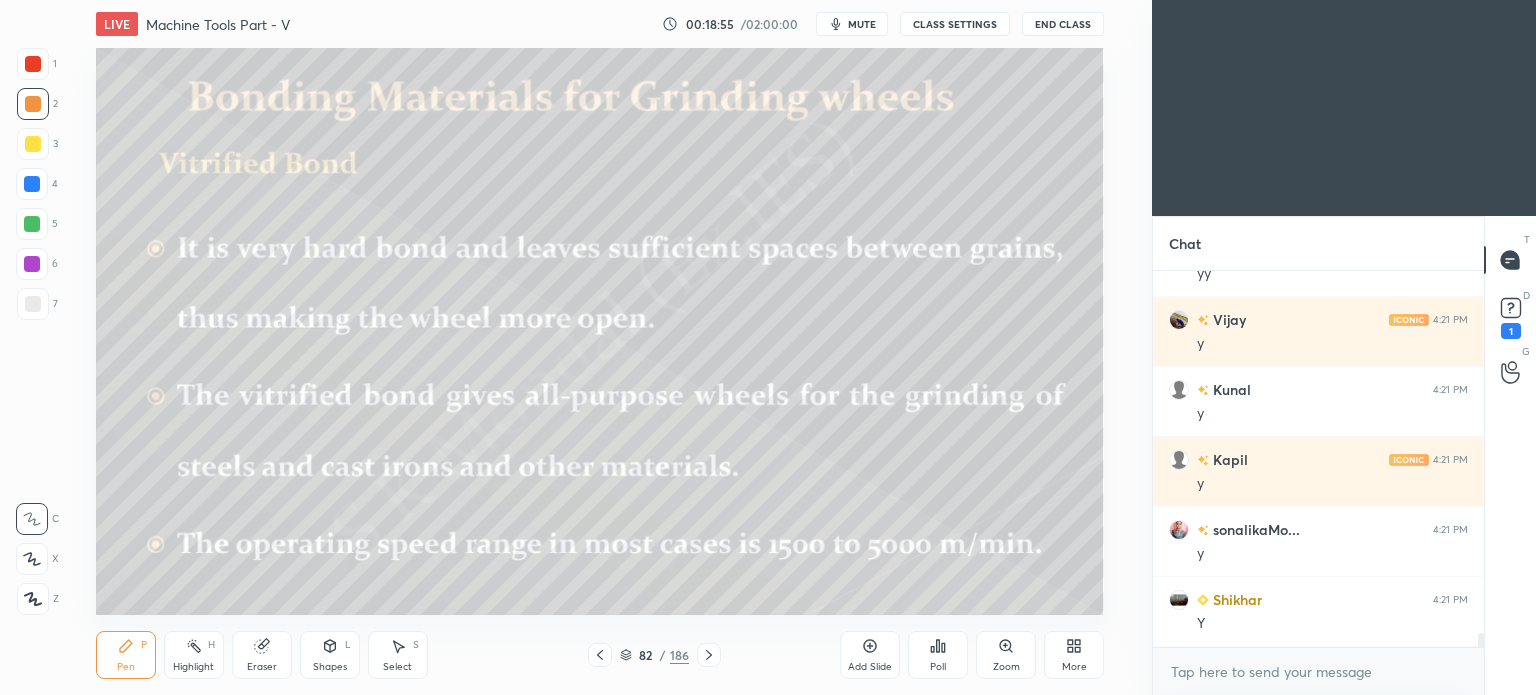 click at bounding box center (709, 655) 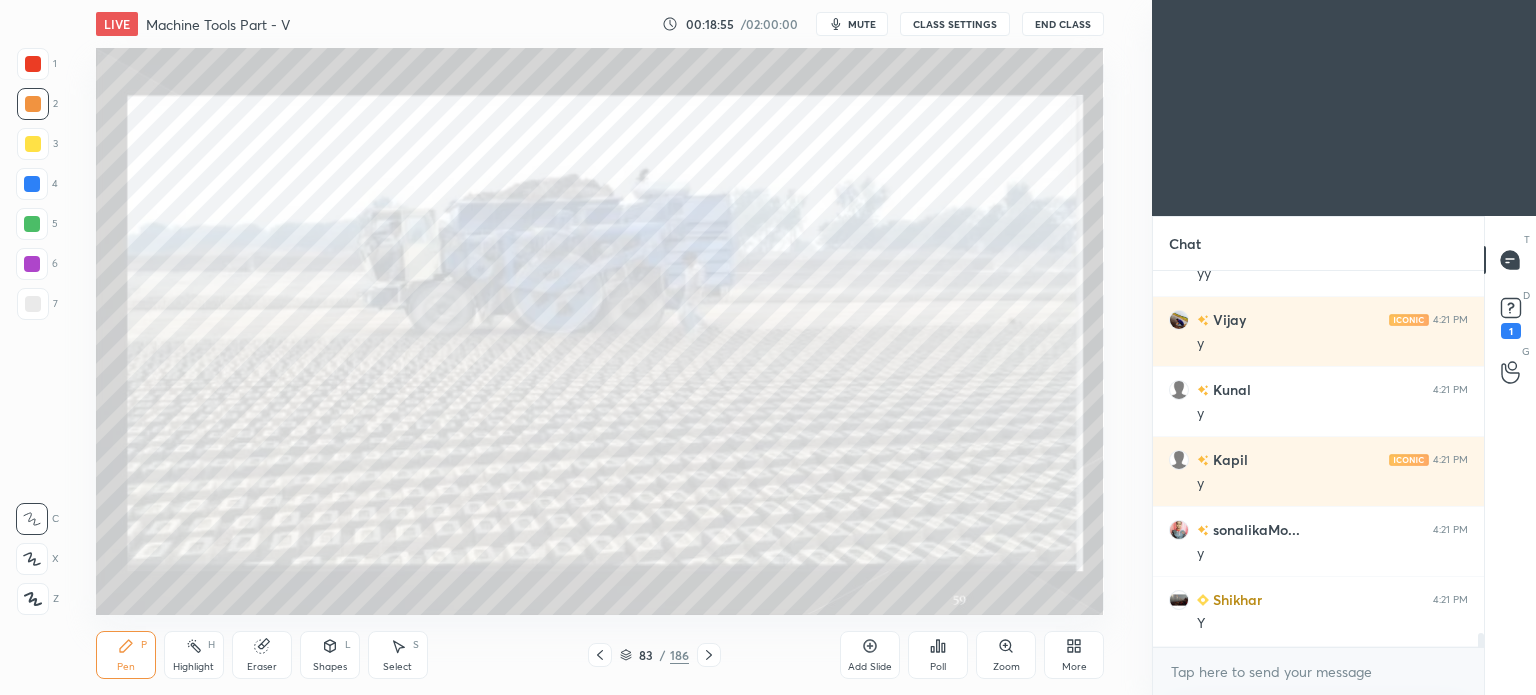 click at bounding box center (709, 655) 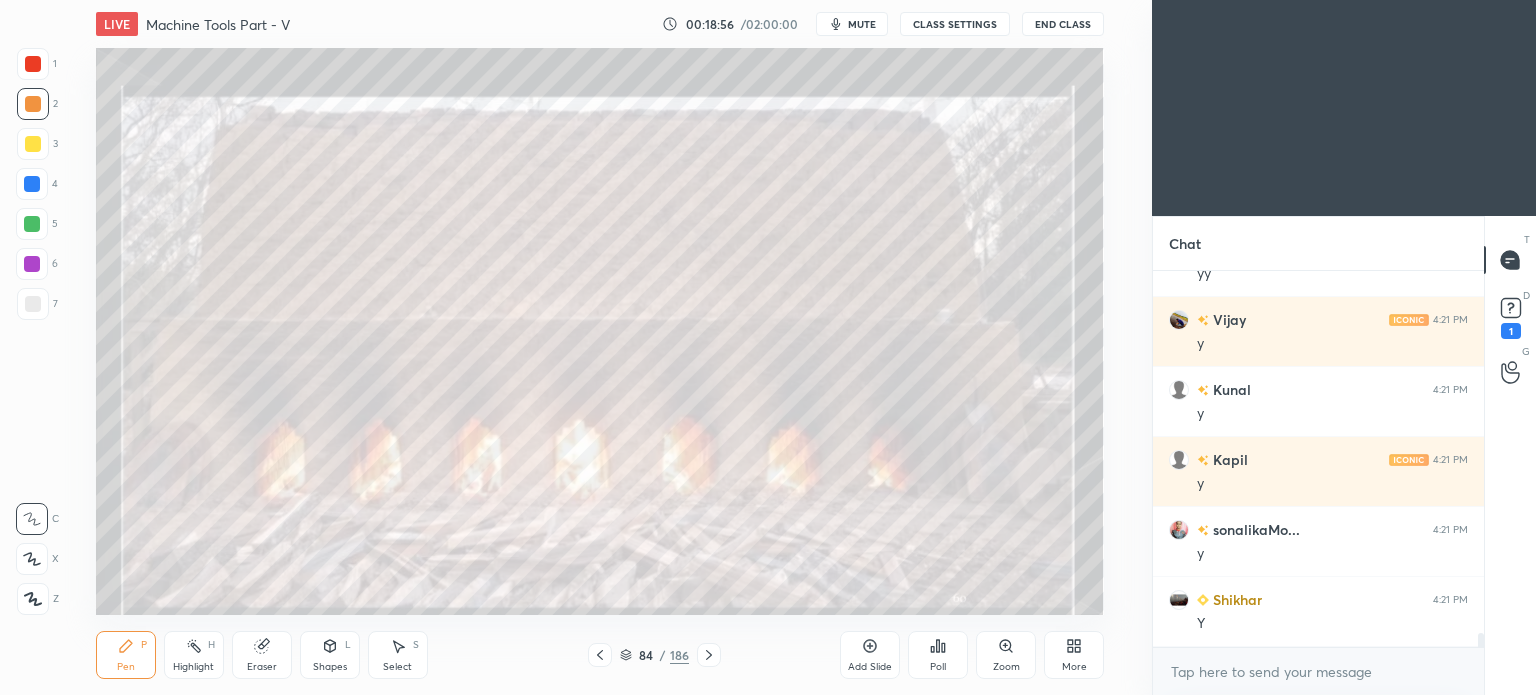 click at bounding box center [709, 655] 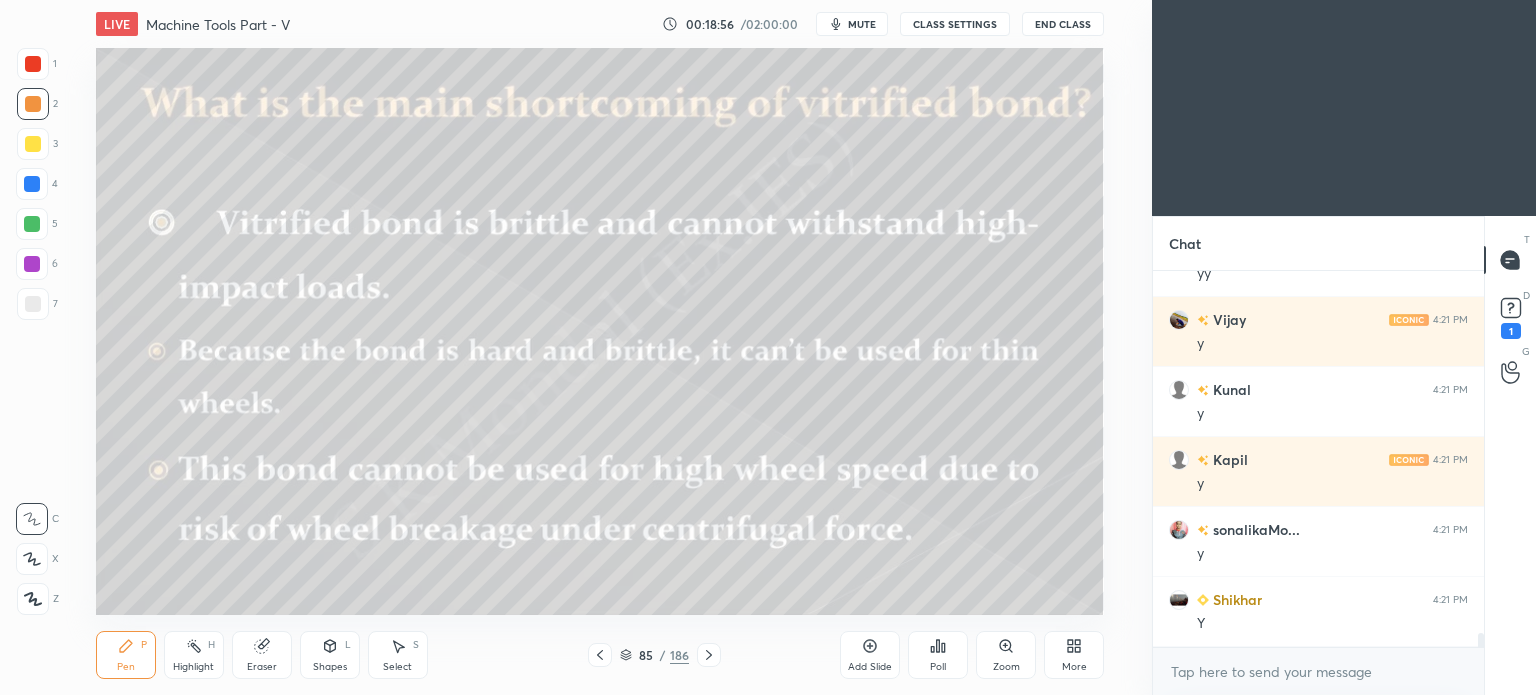 click at bounding box center (709, 655) 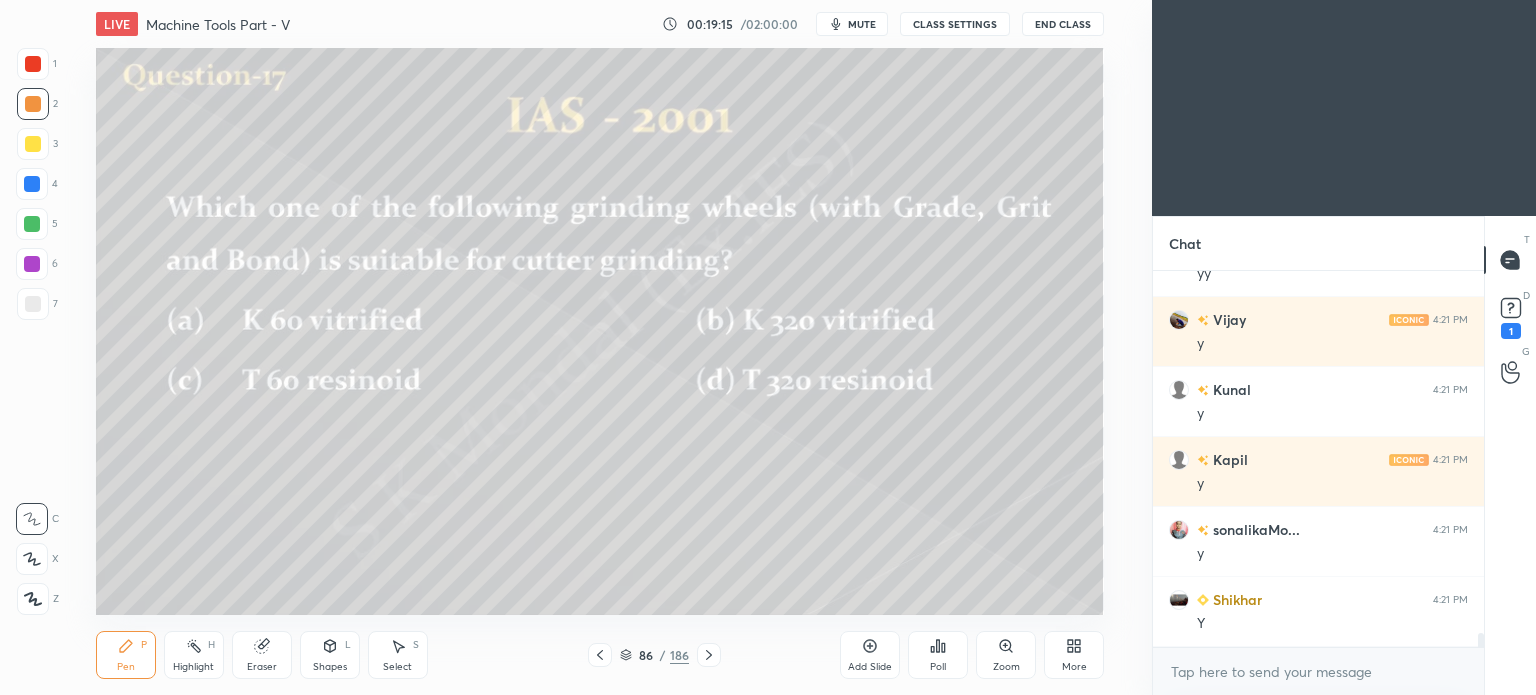 scroll, scrollTop: 9976, scrollLeft: 0, axis: vertical 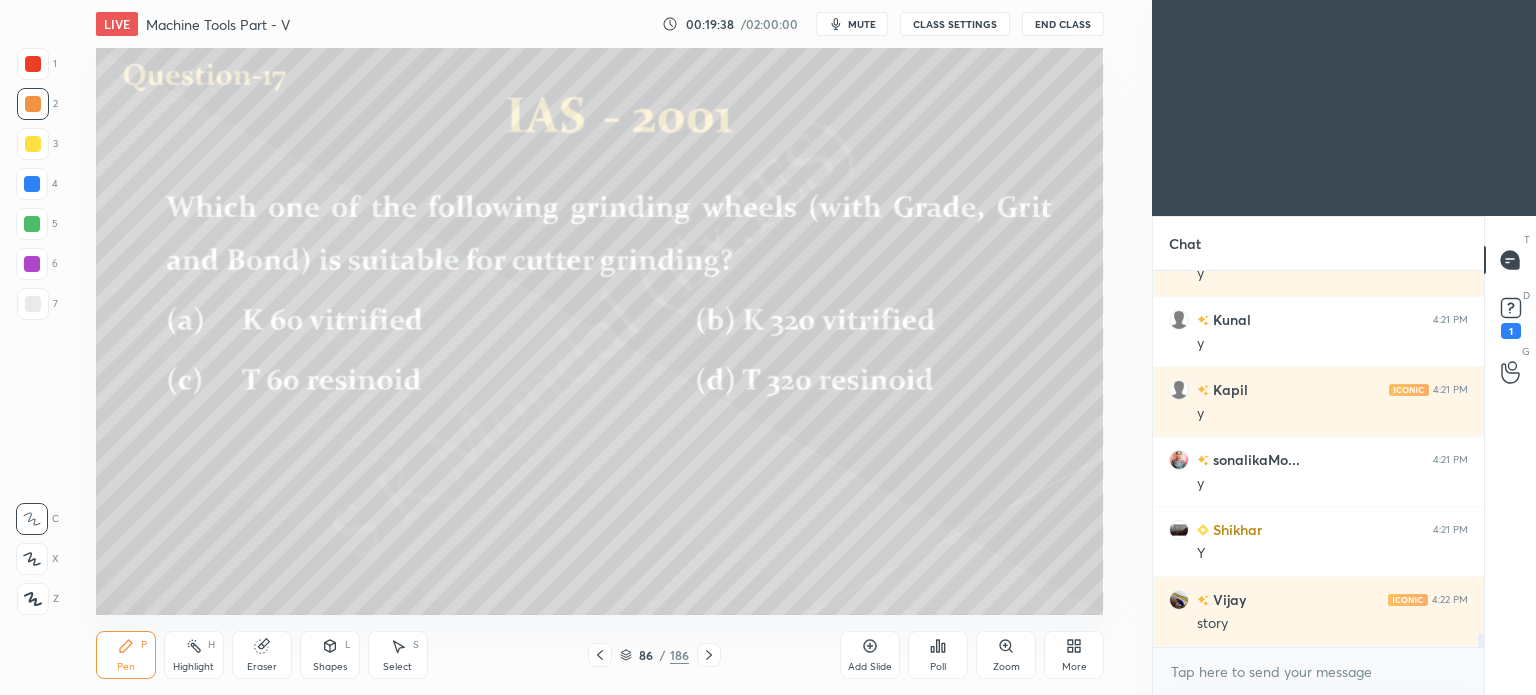 click on "Poll" at bounding box center (938, 655) 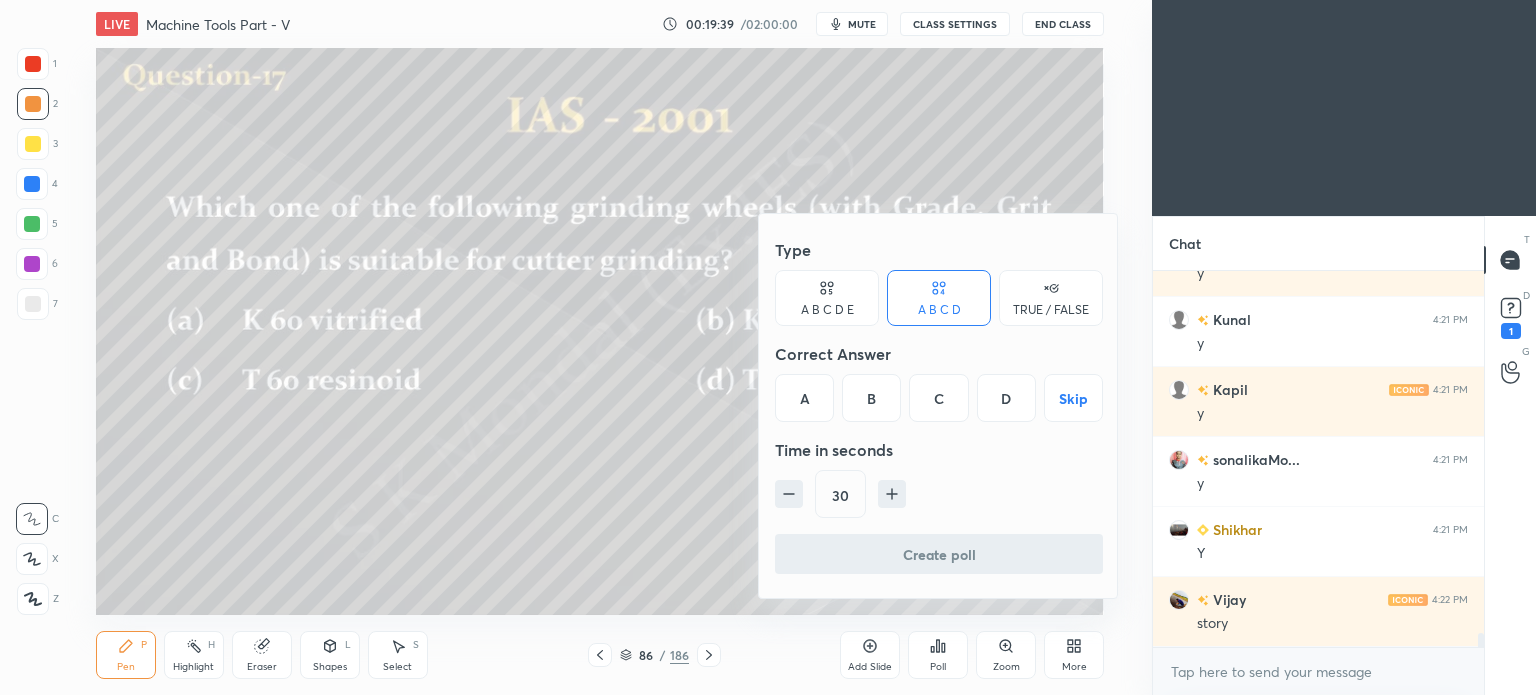 click on "A" at bounding box center (804, 398) 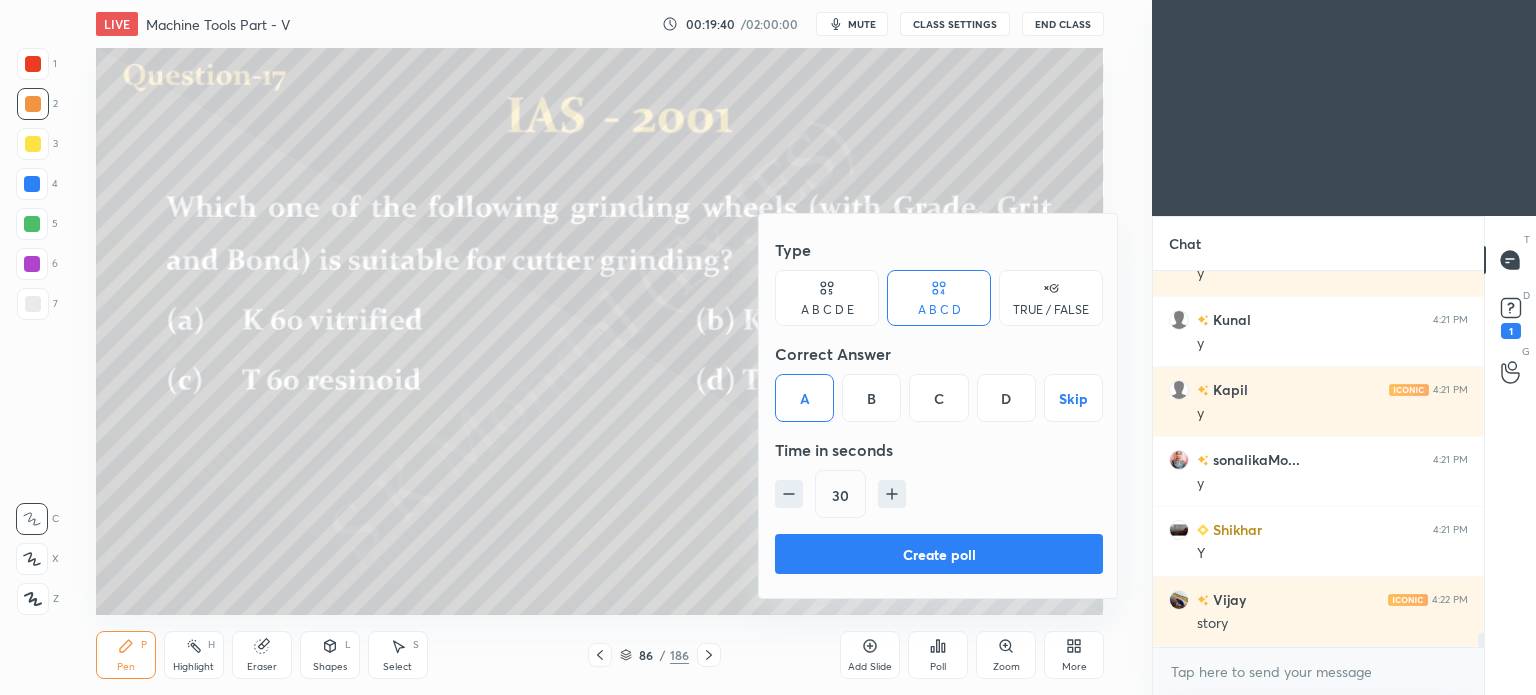 click on "Create poll" at bounding box center [939, 554] 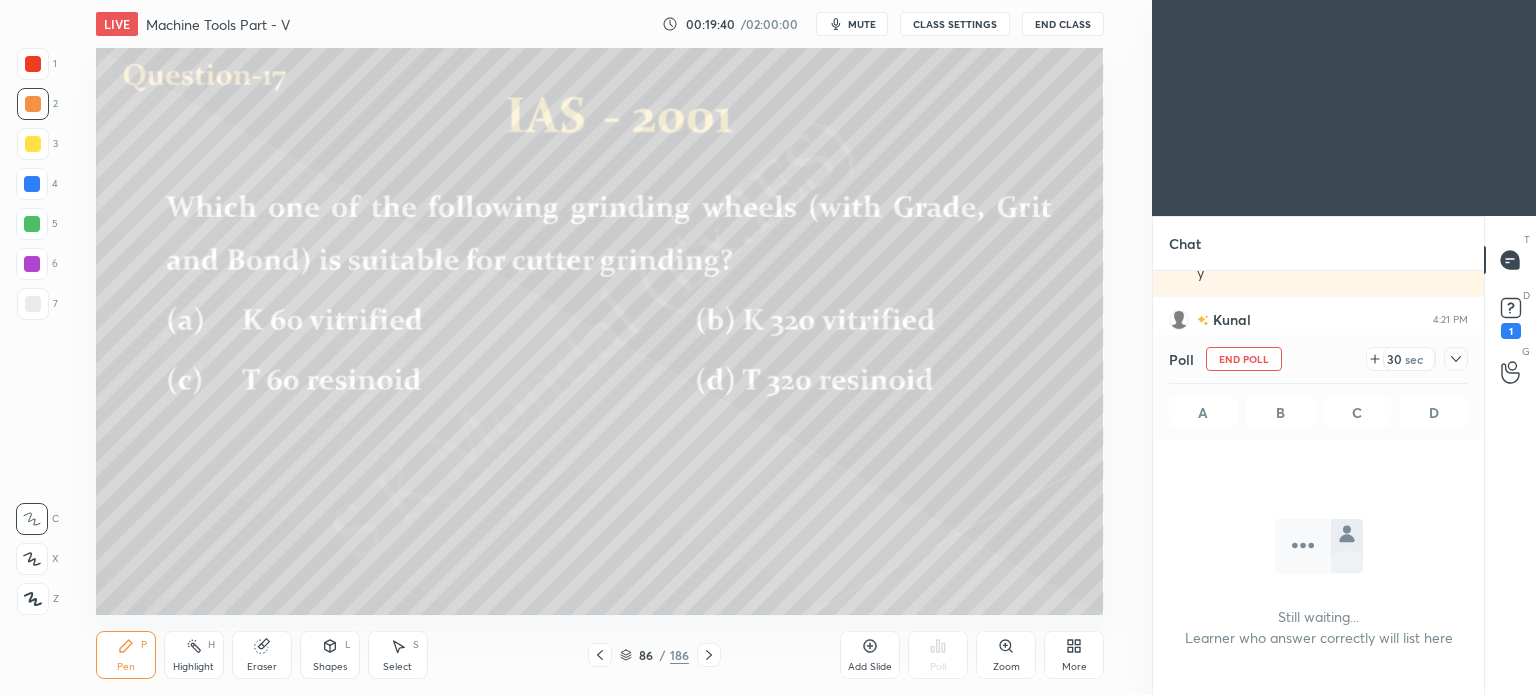 scroll, scrollTop: 272, scrollLeft: 325, axis: both 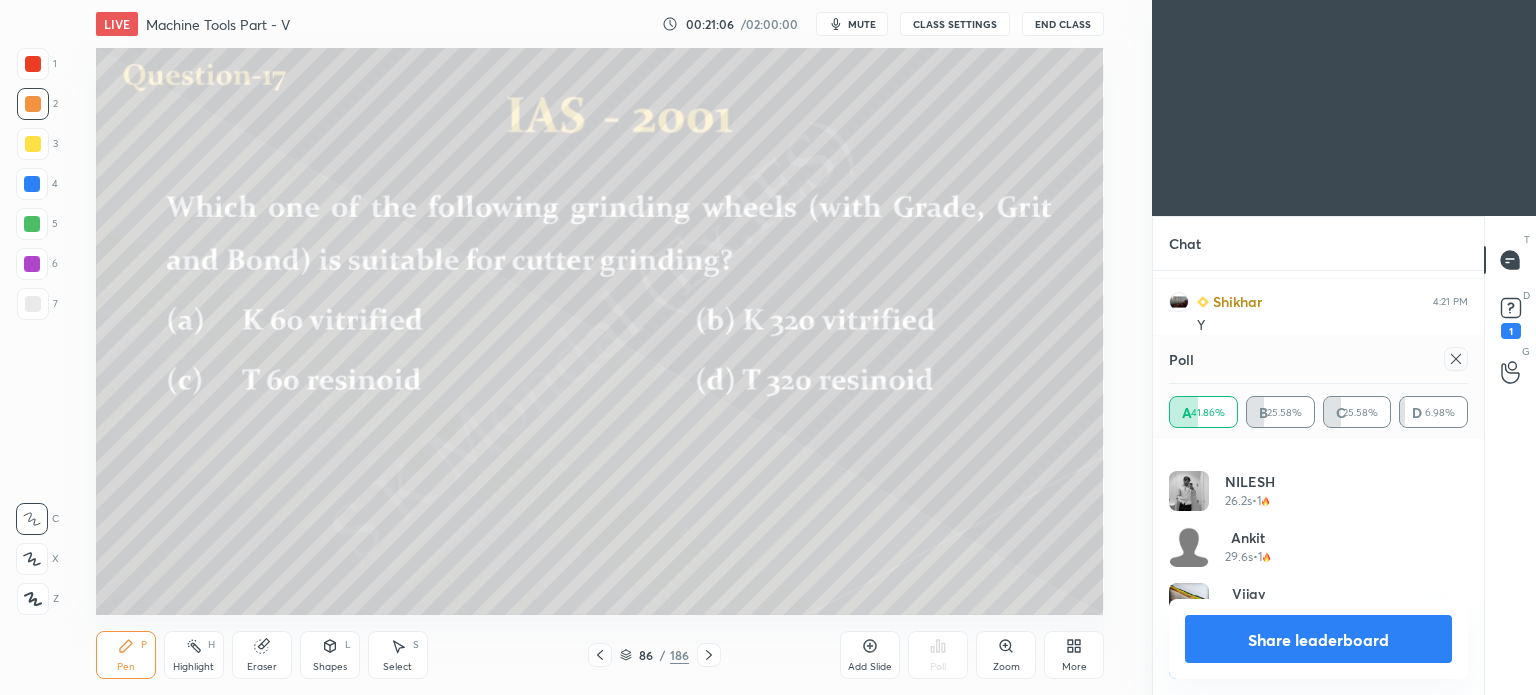 click on "Share leaderboard" at bounding box center (1318, 639) 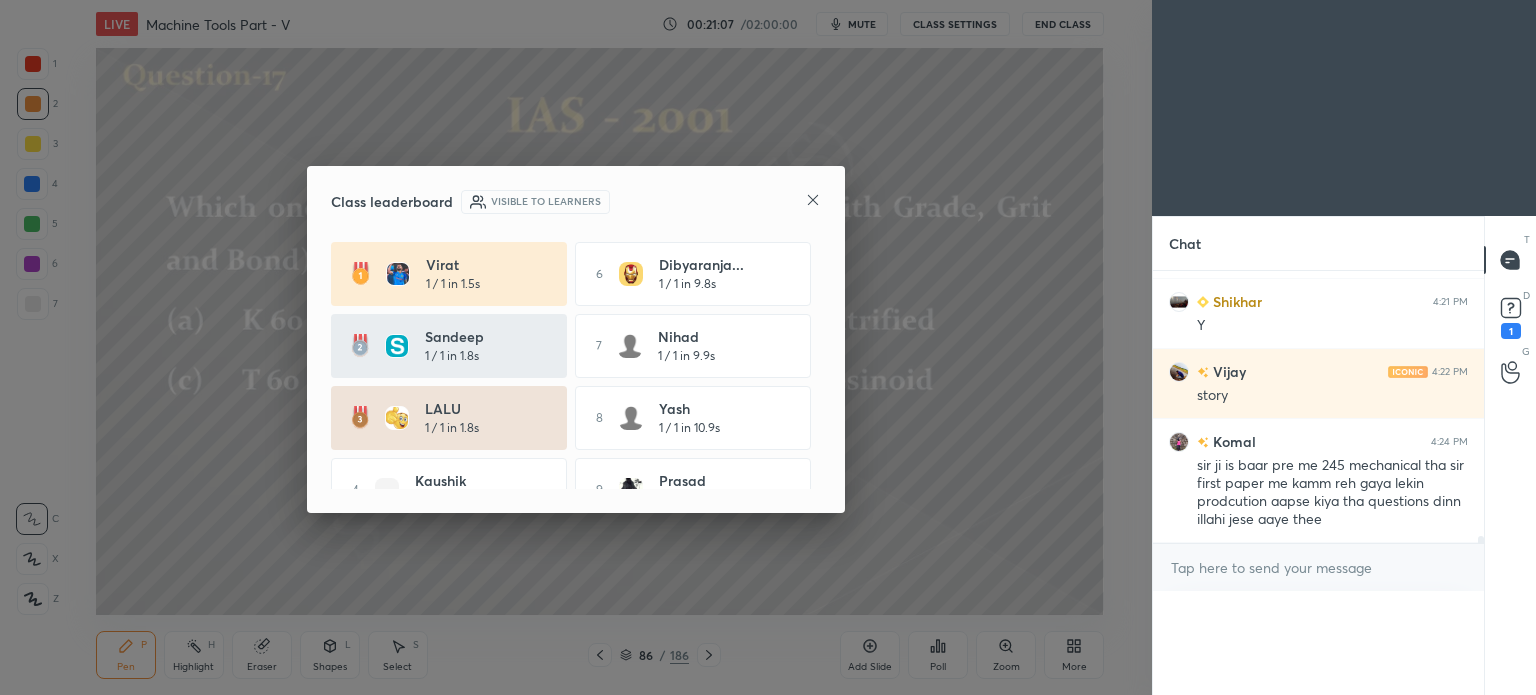 scroll, scrollTop: 0, scrollLeft: 0, axis: both 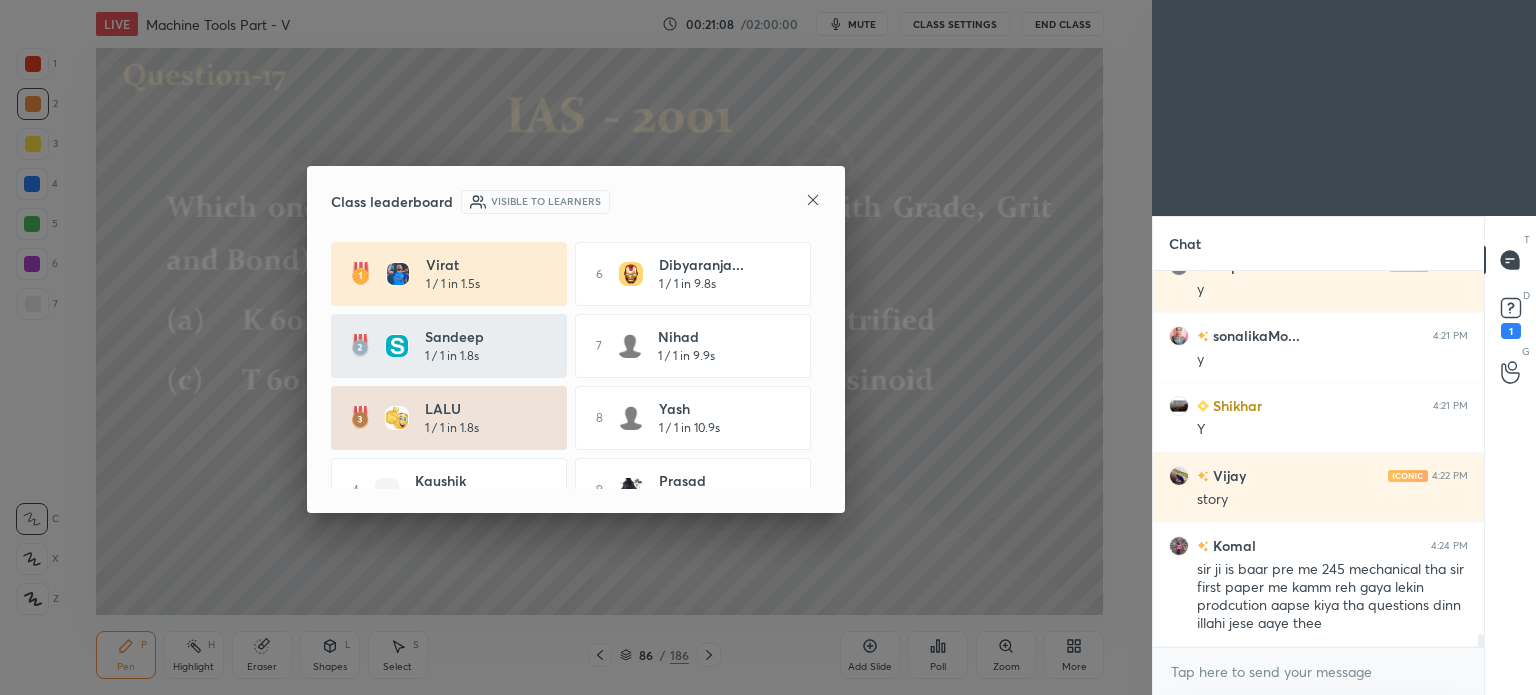 click on "Class leaderboard Visible to learners Virat 1 / 1 in 1.5s 6 Dibyaranja... 1 / 1 in 9.8s Sandeep 1 / 1 in 1.8s 7 Nihad 1 / 1 in 9.9s LALU 1 / 1 in 1.8s 8 Yash 1 / 1 in 10.9s 4 kaushik 1 / 1 in 4.1s 9 Prasad 1 / 1 in 11.8s 5 Prathuraj 1 / 1 in 6.2s 10 Sukumar 1 / 1 in 12.4s" at bounding box center (576, 340) 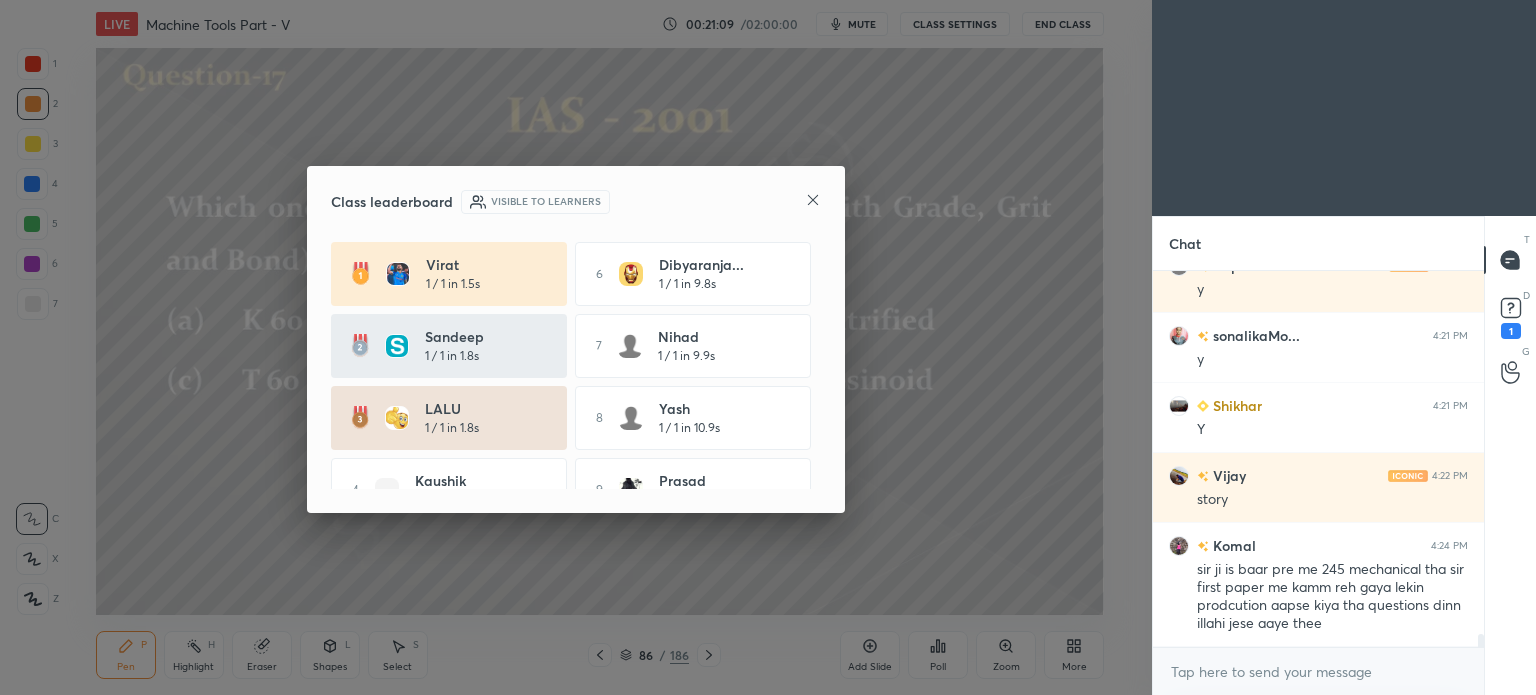 click on "Class leaderboard Visible to learners Virat 1 / 1 in 1.5s 6 Dibyaranja... 1 / 1 in 9.8s Sandeep 1 / 1 in 1.8s 7 Nihad 1 / 1 in 9.9s LALU 1 / 1 in 1.8s 8 Yash 1 / 1 in 10.9s 4 kaushik 1 / 1 in 4.1s 9 Prasad 1 / 1 in 11.8s 5 Prathuraj 1 / 1 in 6.2s 10 Sukumar 1 / 1 in 12.4s" at bounding box center [576, 340] 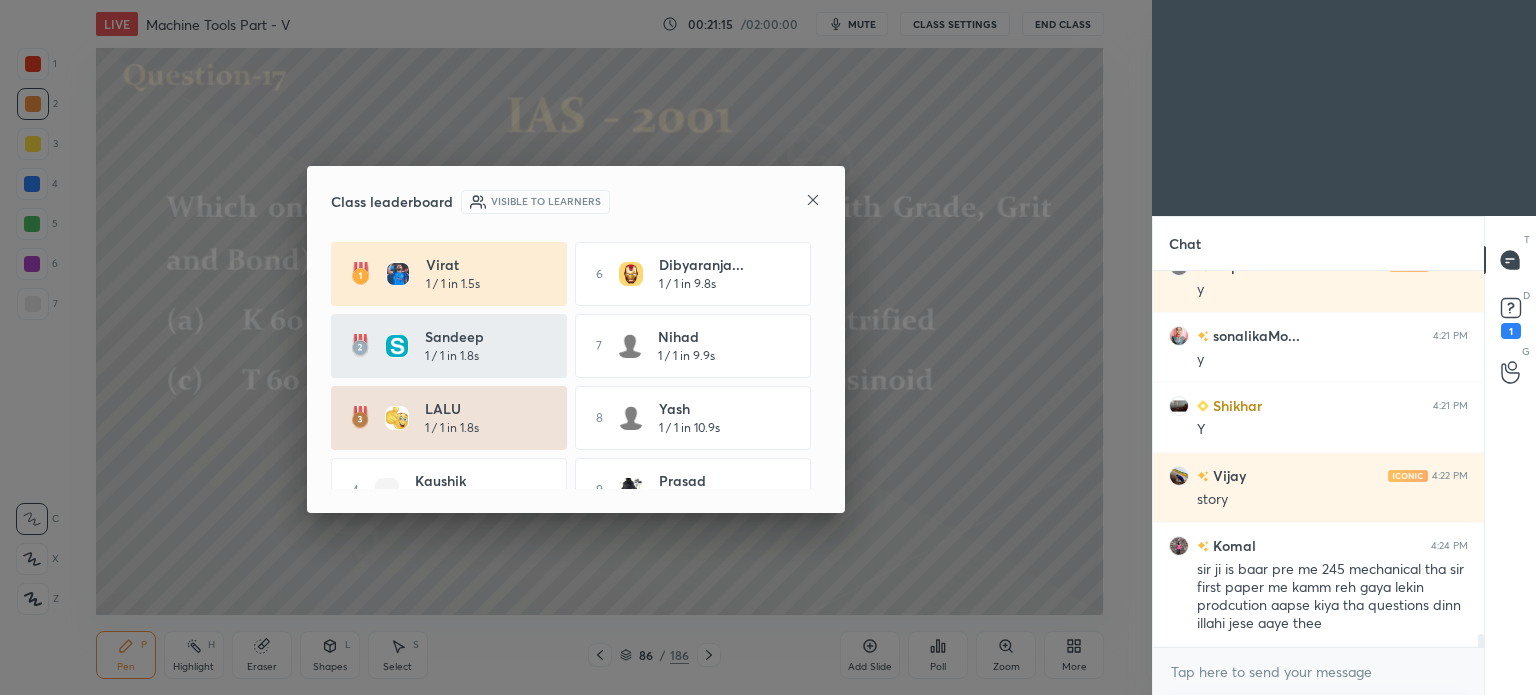 click 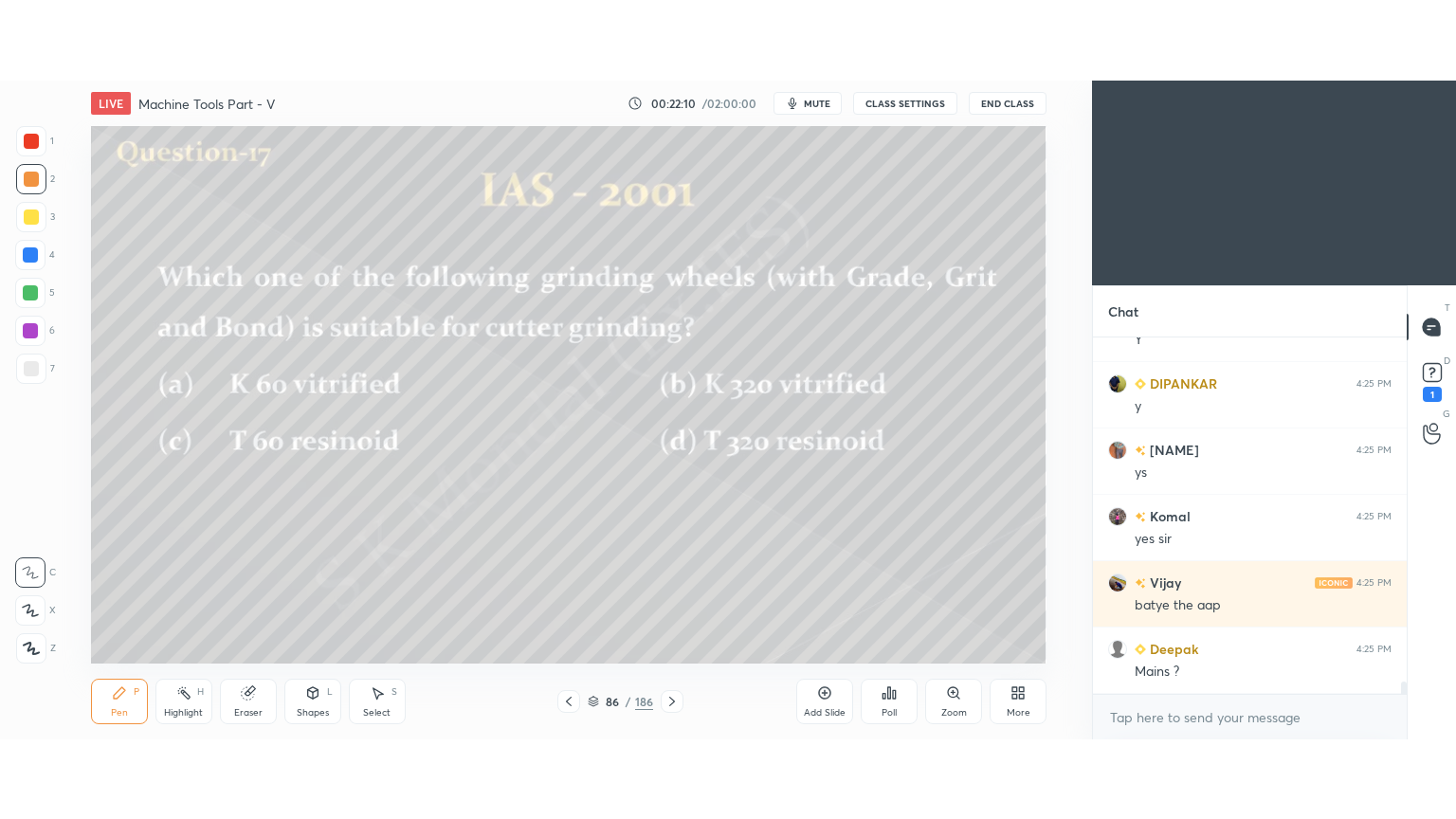 scroll, scrollTop: 10105, scrollLeft: 0, axis: vertical 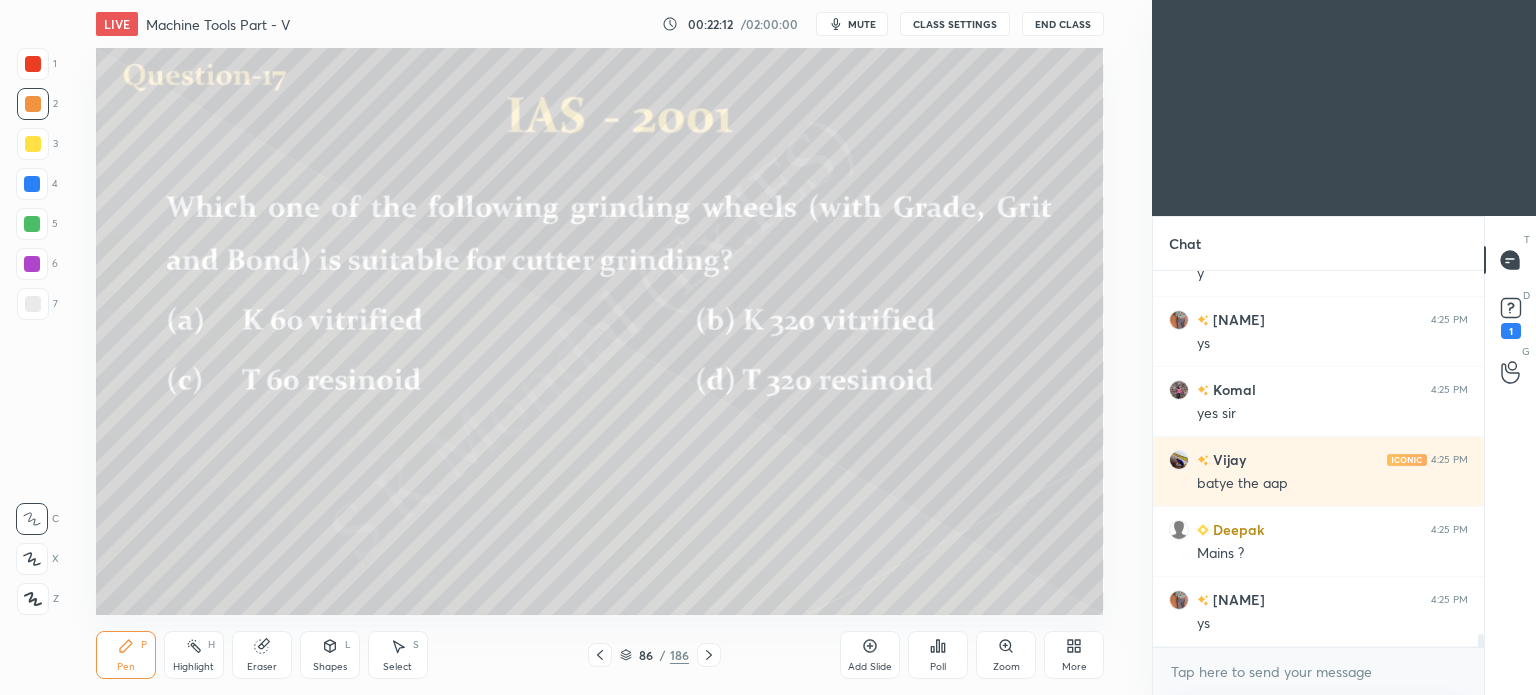 click 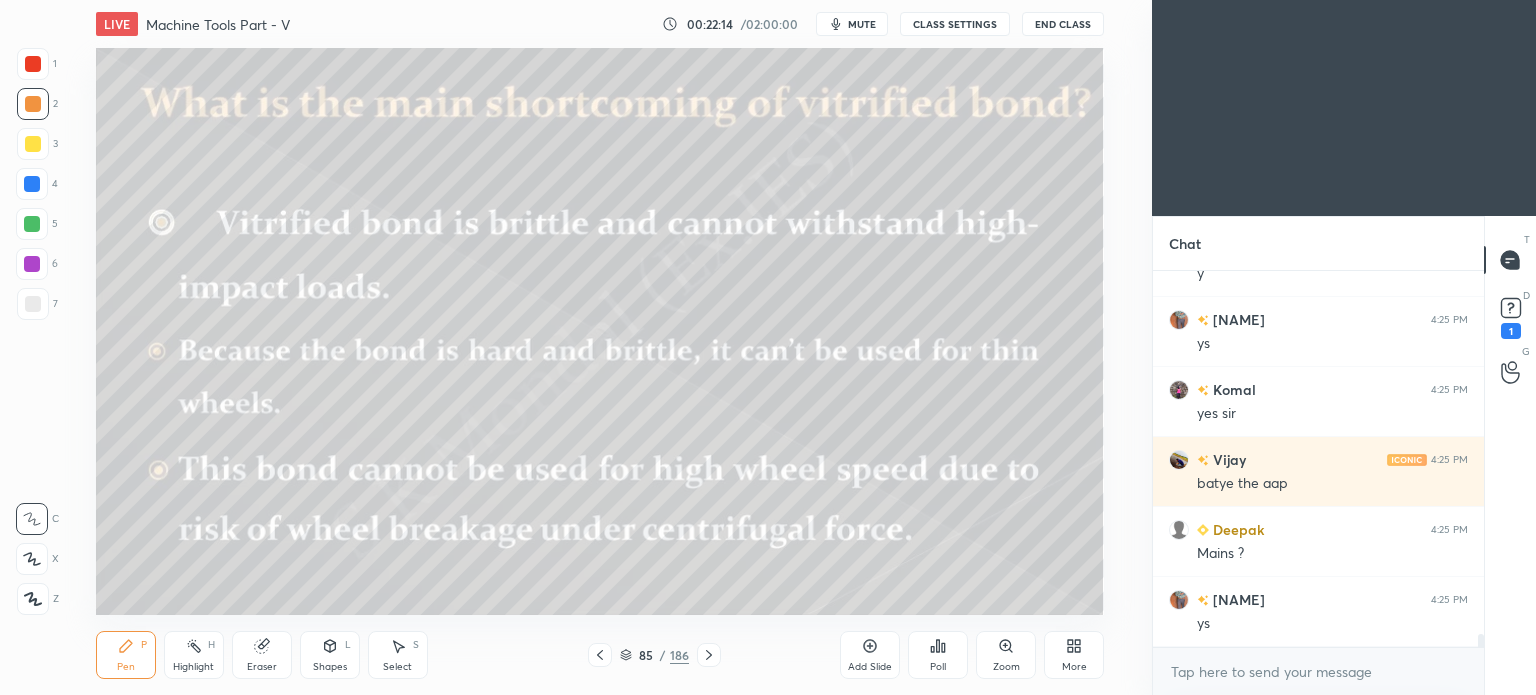 click on "More" at bounding box center (1074, 655) 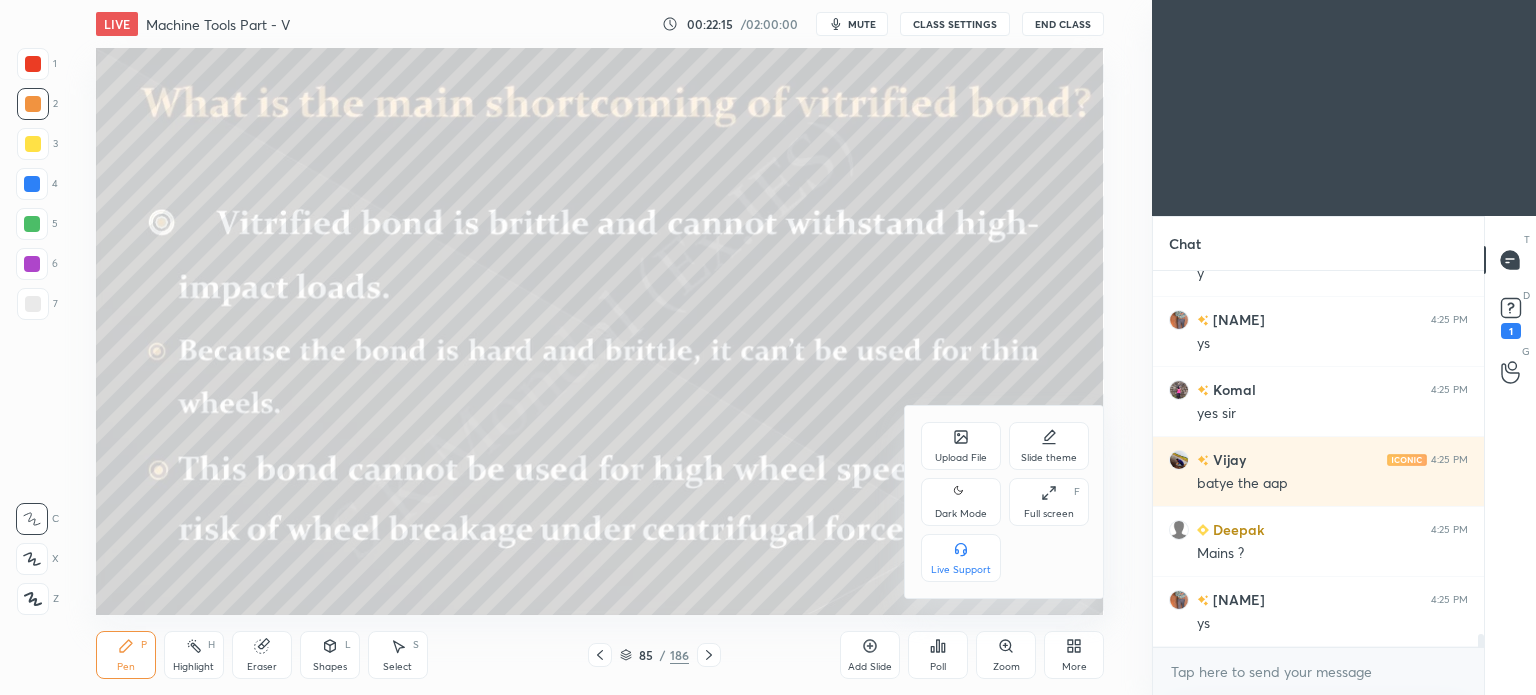 click on "Upload File" at bounding box center [961, 458] 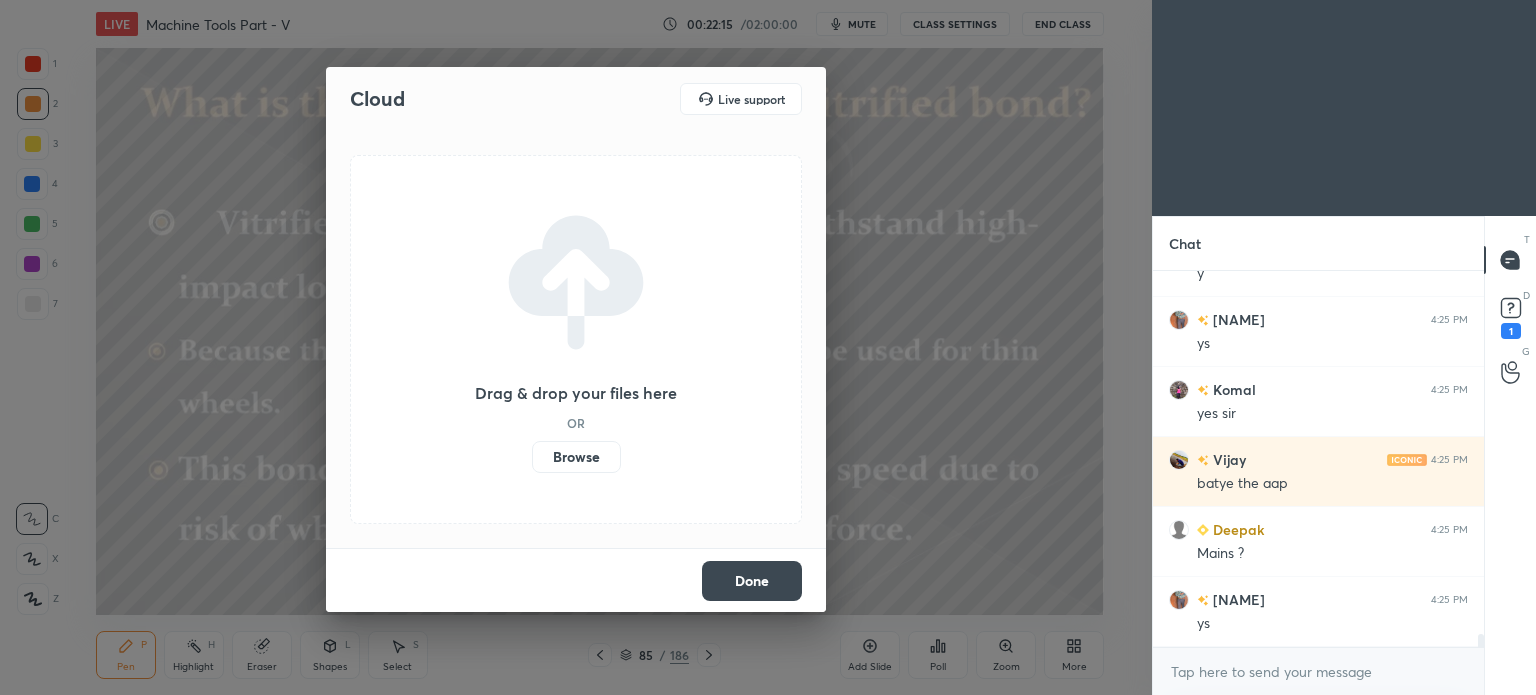 click on "Browse" at bounding box center [576, 457] 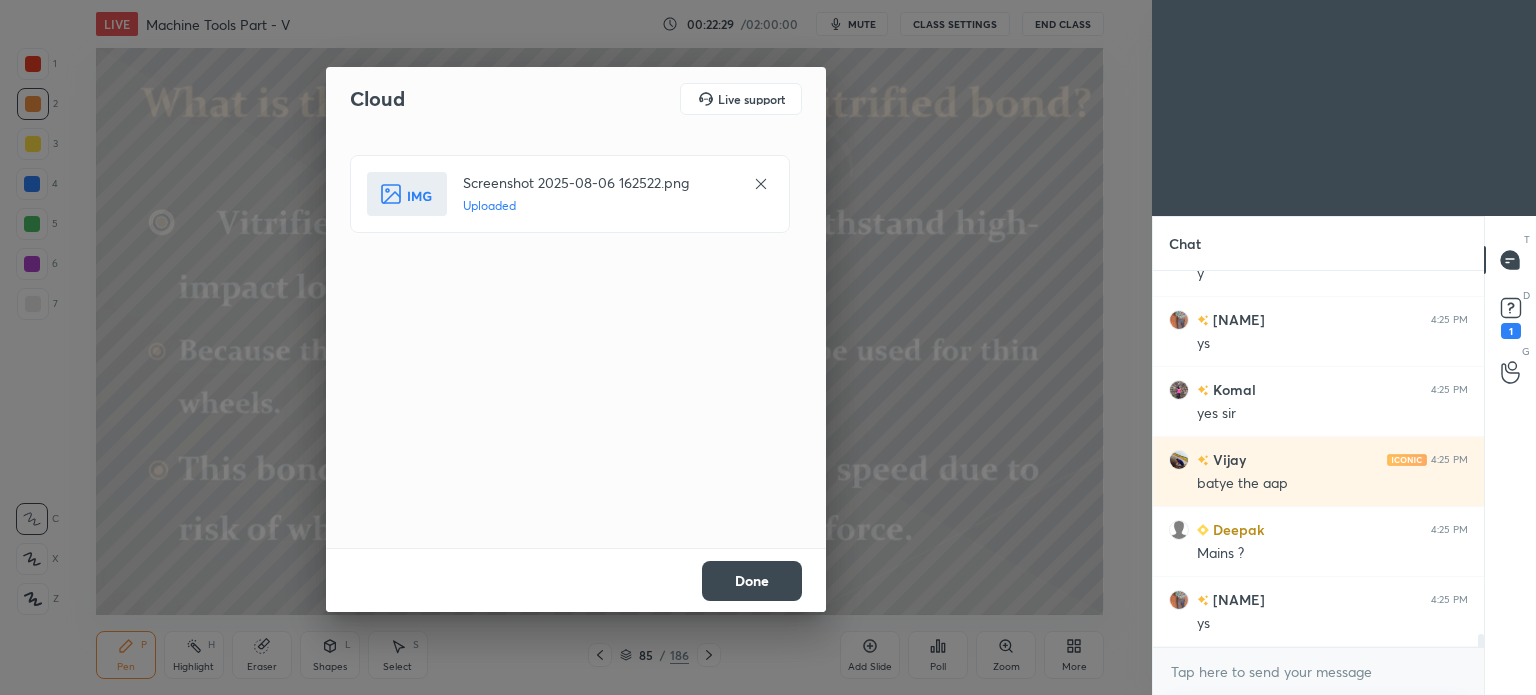 click on "Done" at bounding box center (752, 581) 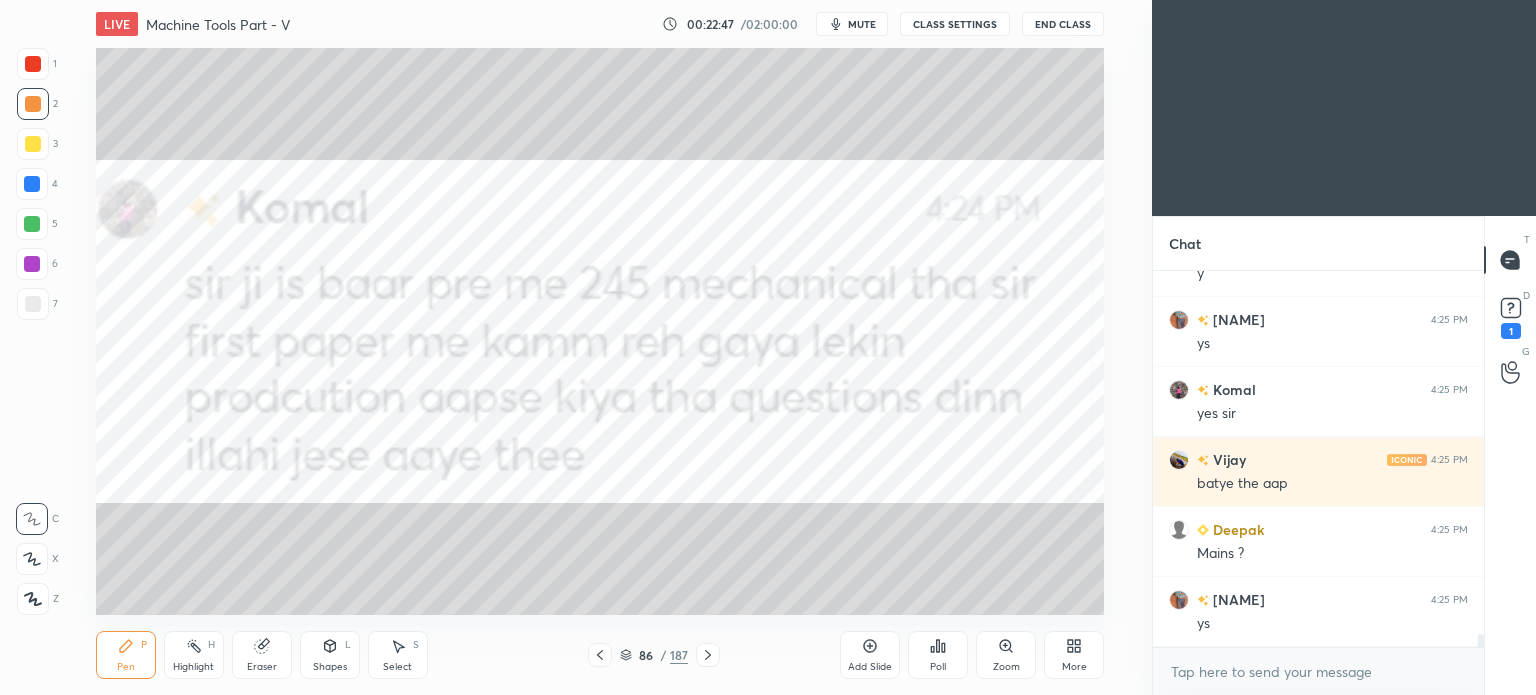 click on "More" at bounding box center [1074, 655] 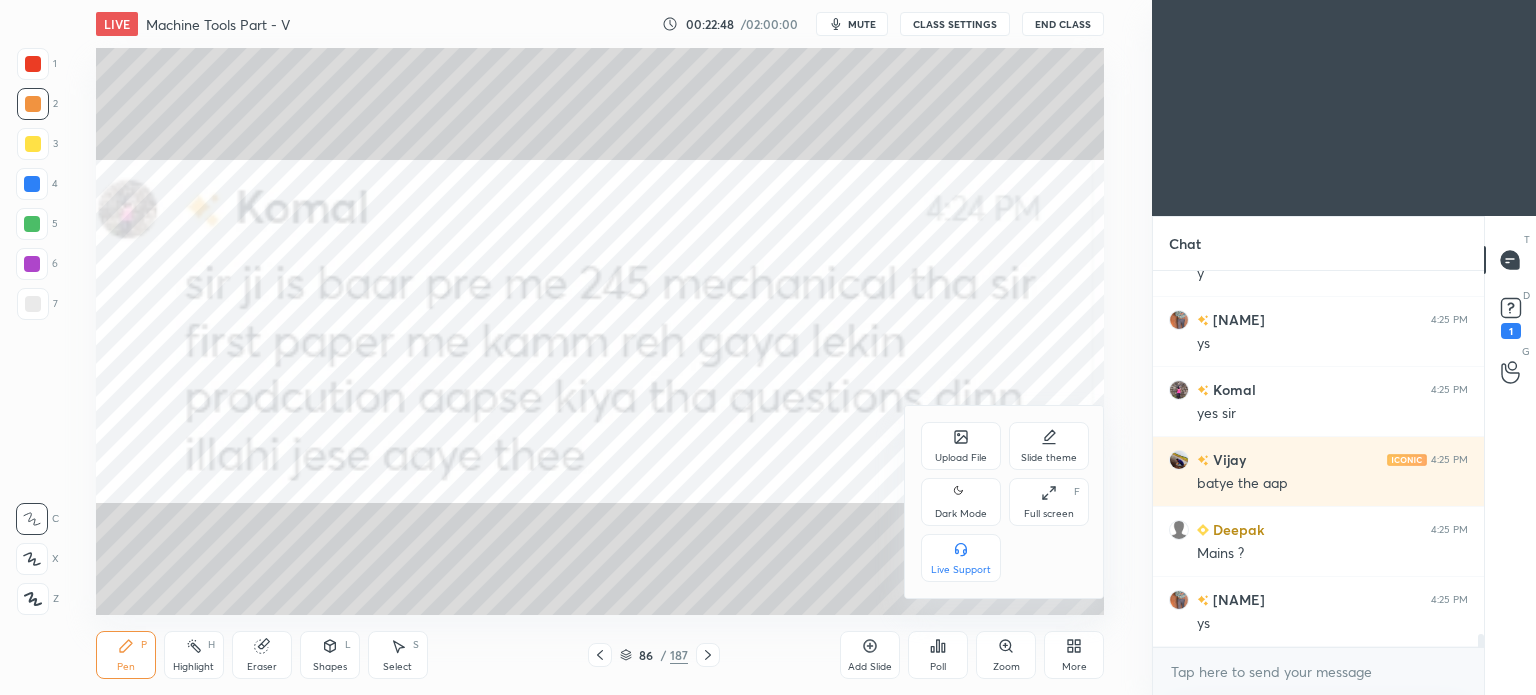 click on "Full screen F" at bounding box center (1049, 502) 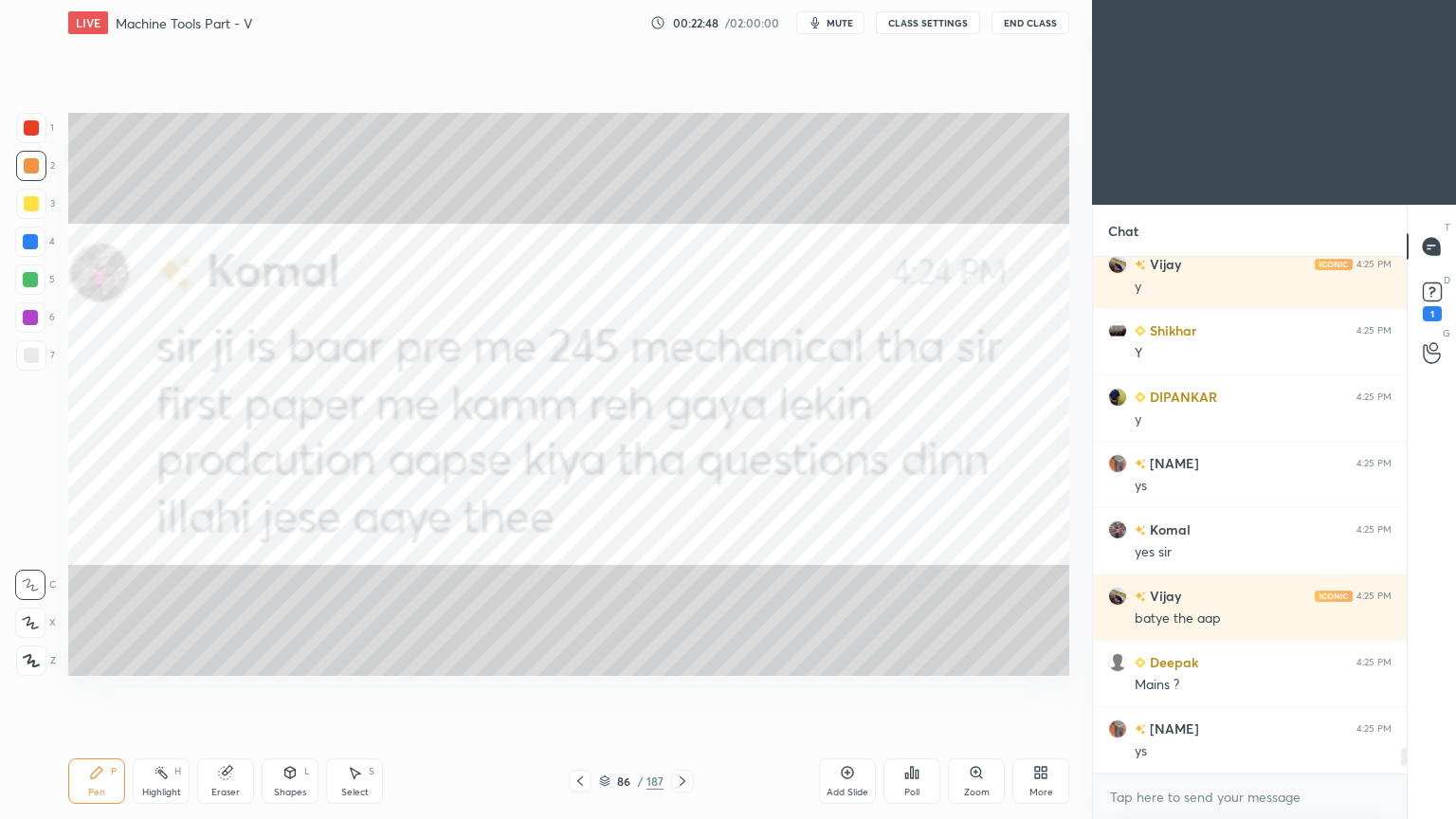 scroll, scrollTop: 94094, scrollLeft: 93776, axis: both 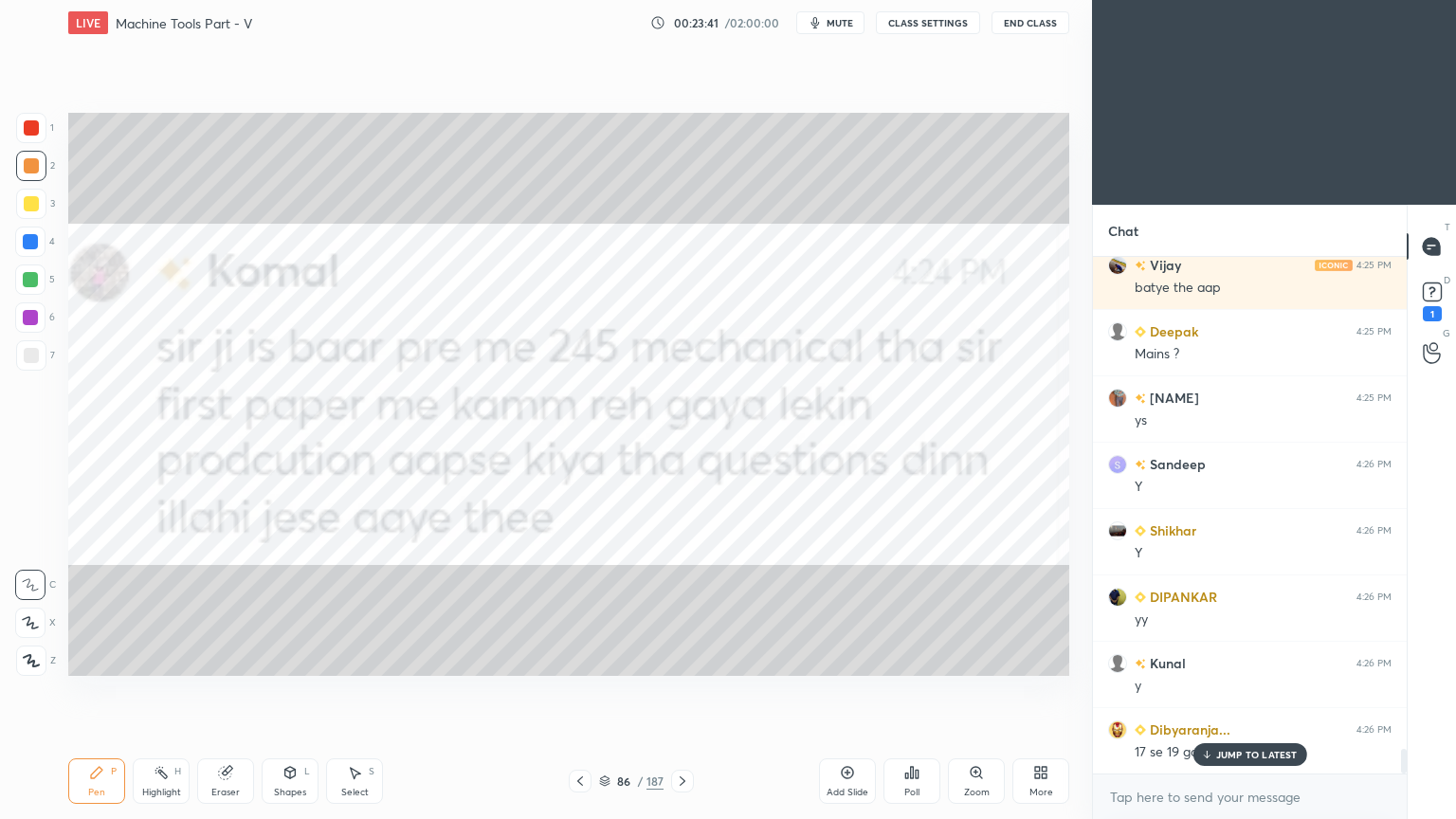 drag, startPoint x: 1238, startPoint y: 750, endPoint x: 1040, endPoint y: 702, distance: 203.73512 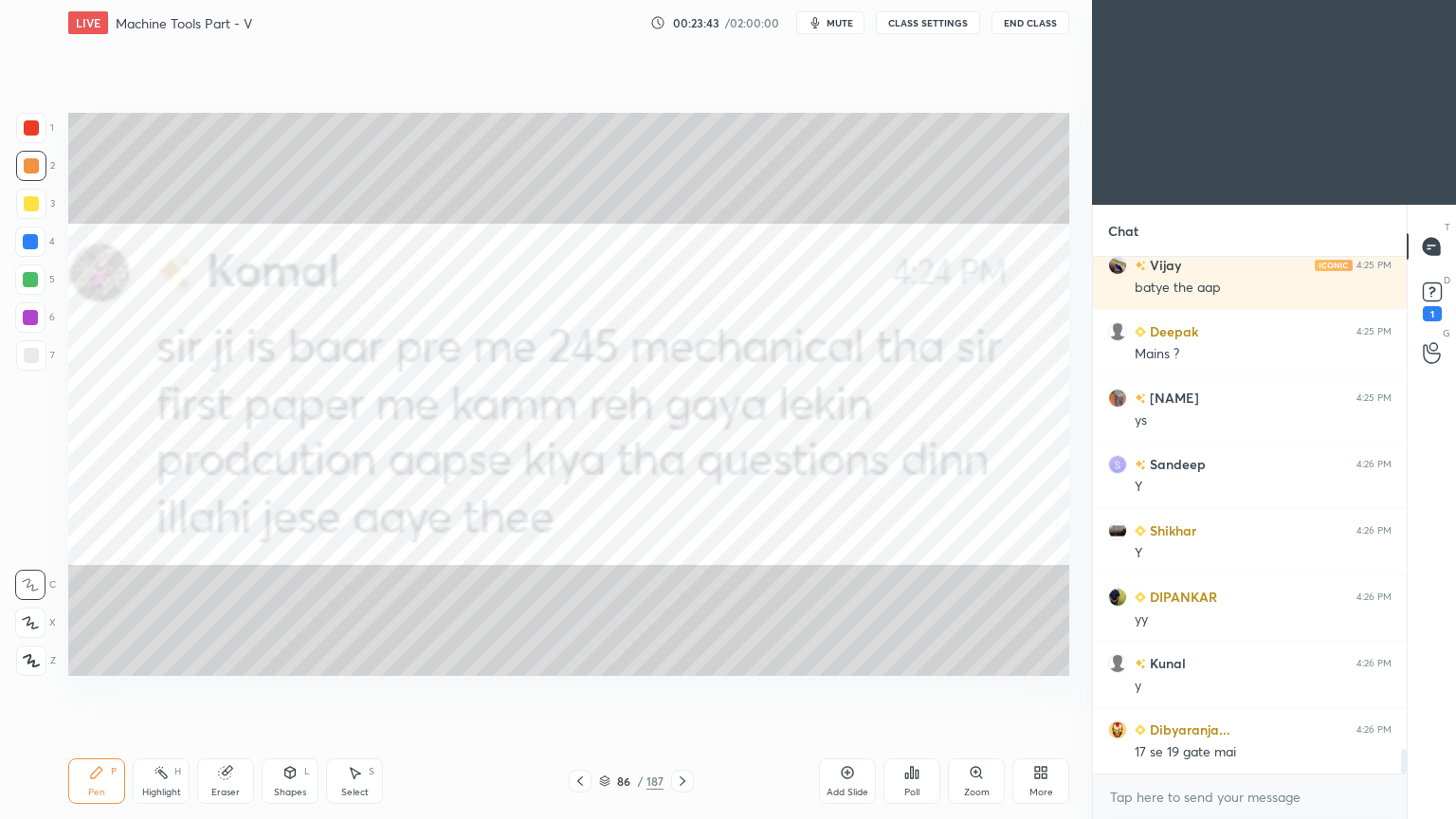 scroll, scrollTop: 10343, scrollLeft: 0, axis: vertical 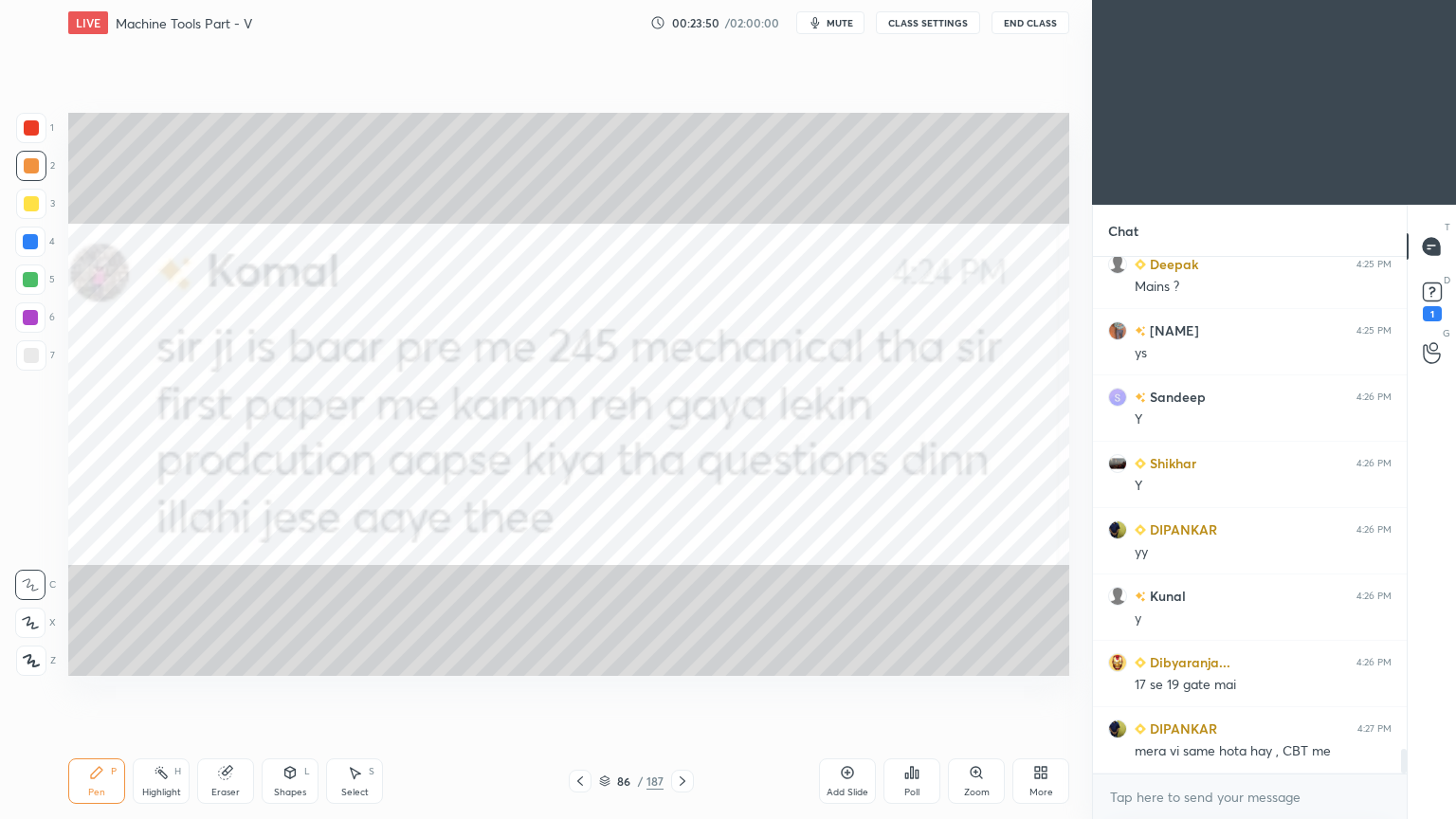 click 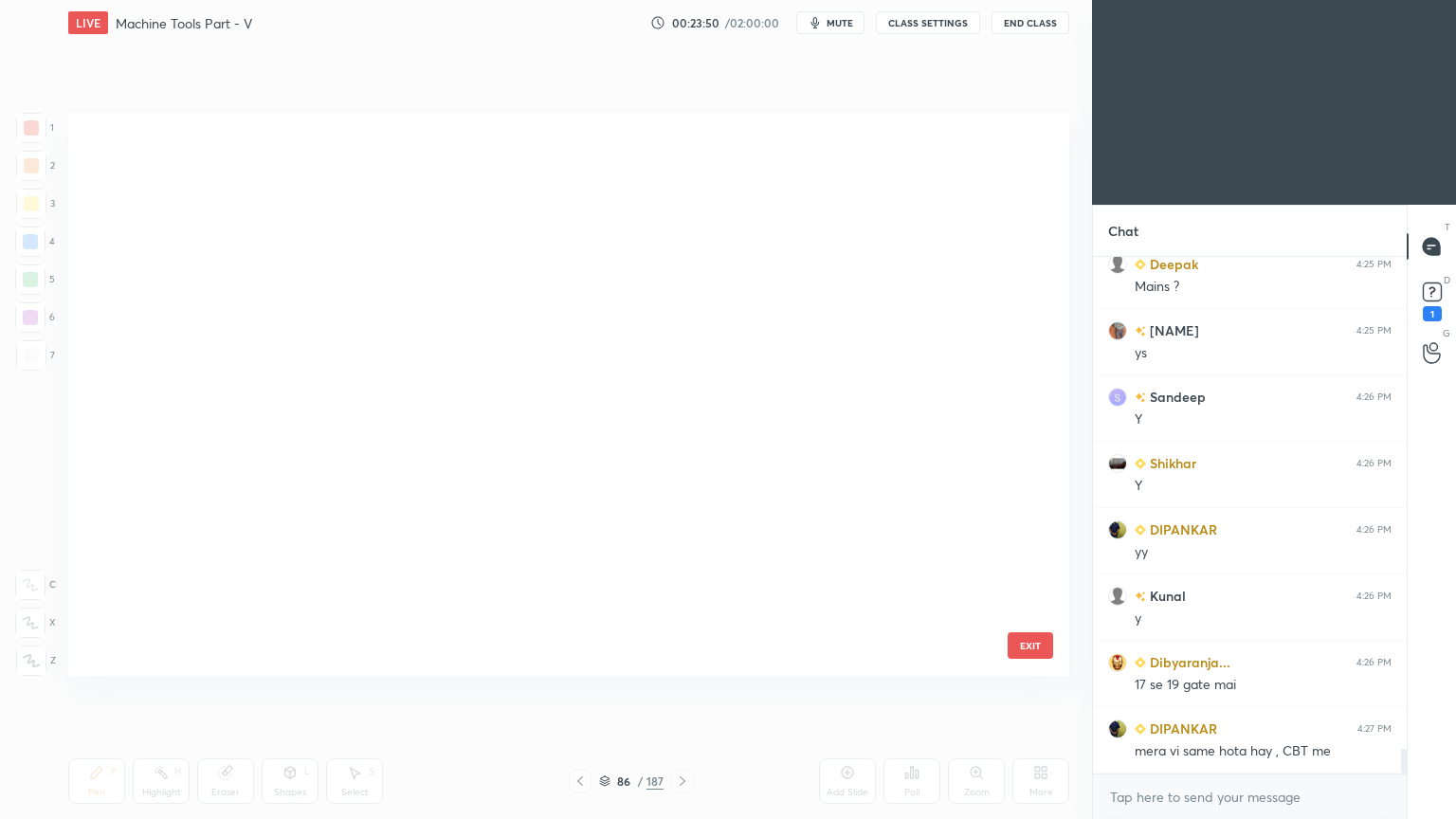 scroll, scrollTop: 4467, scrollLeft: 0, axis: vertical 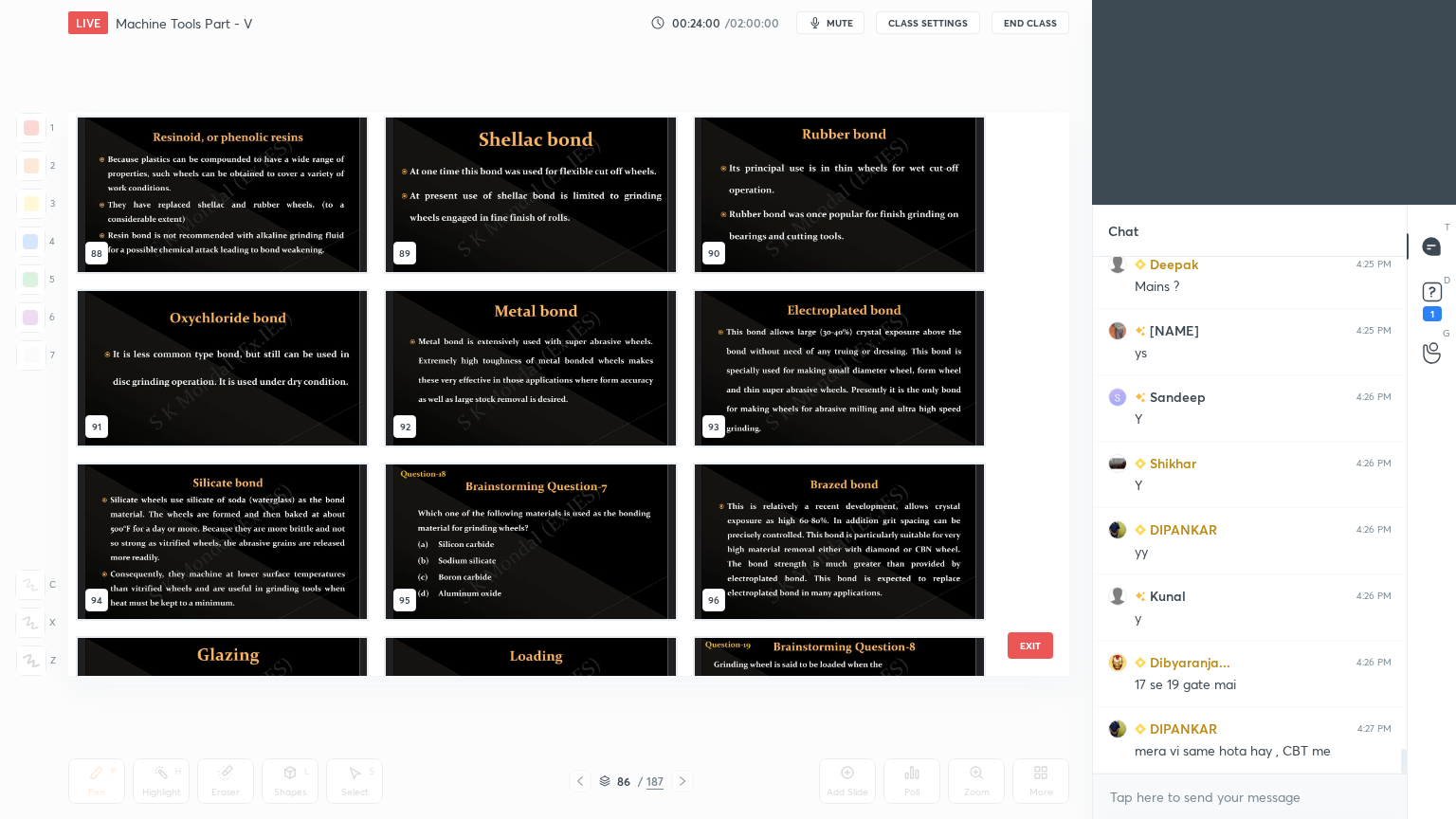 click at bounding box center [530, 541] 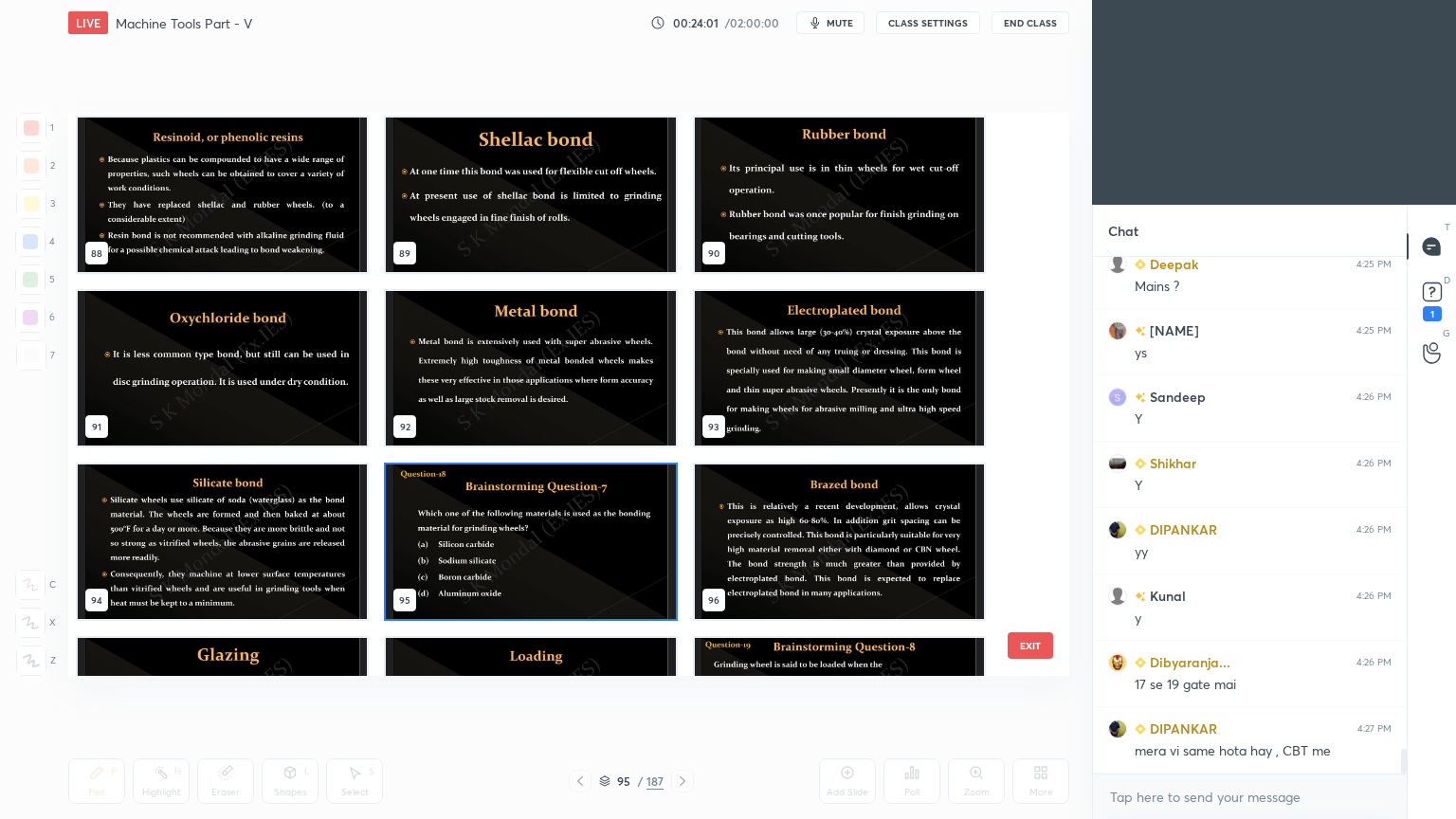 click at bounding box center (530, 541) 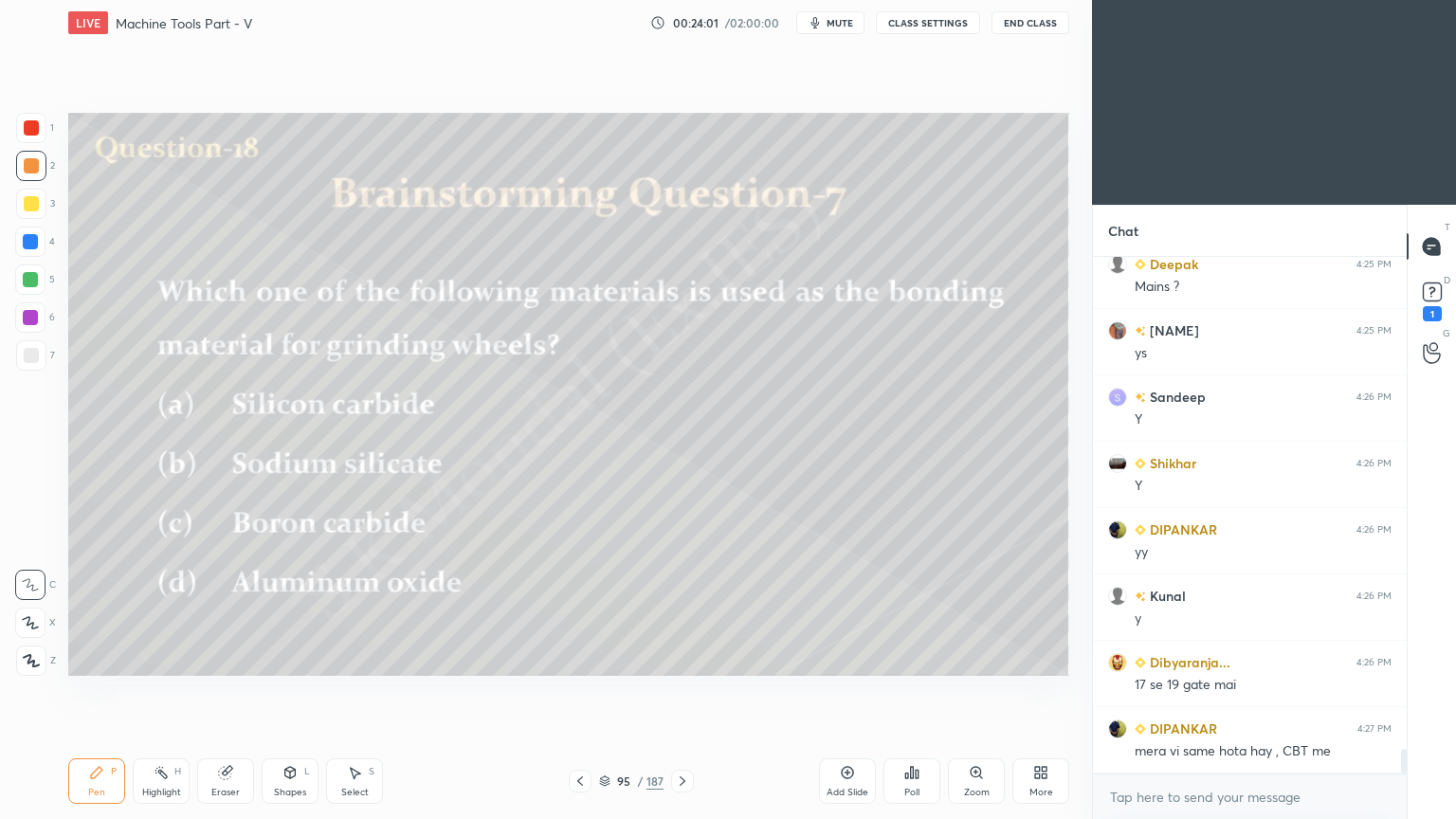 scroll, scrollTop: 0, scrollLeft: 0, axis: both 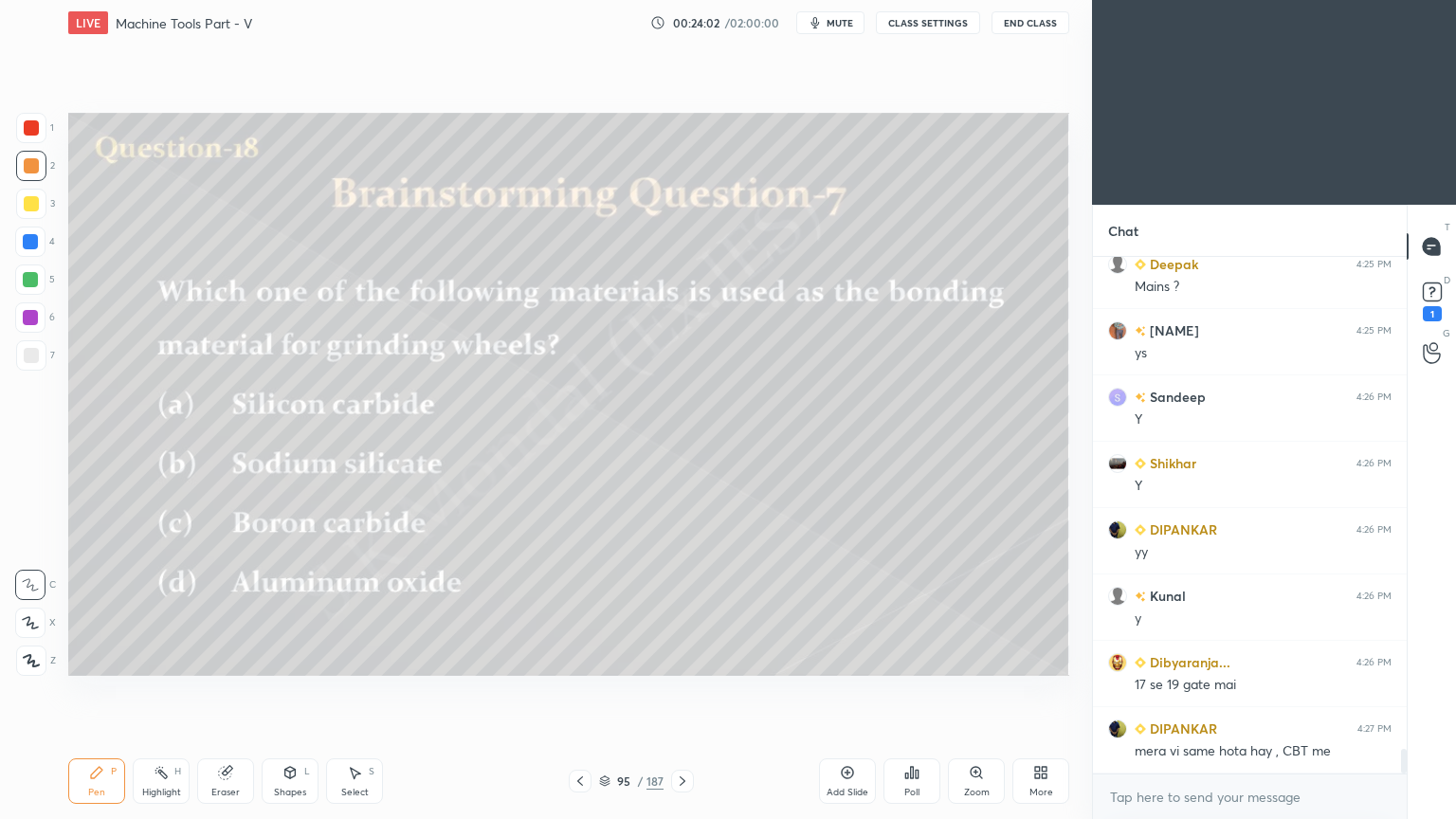 click 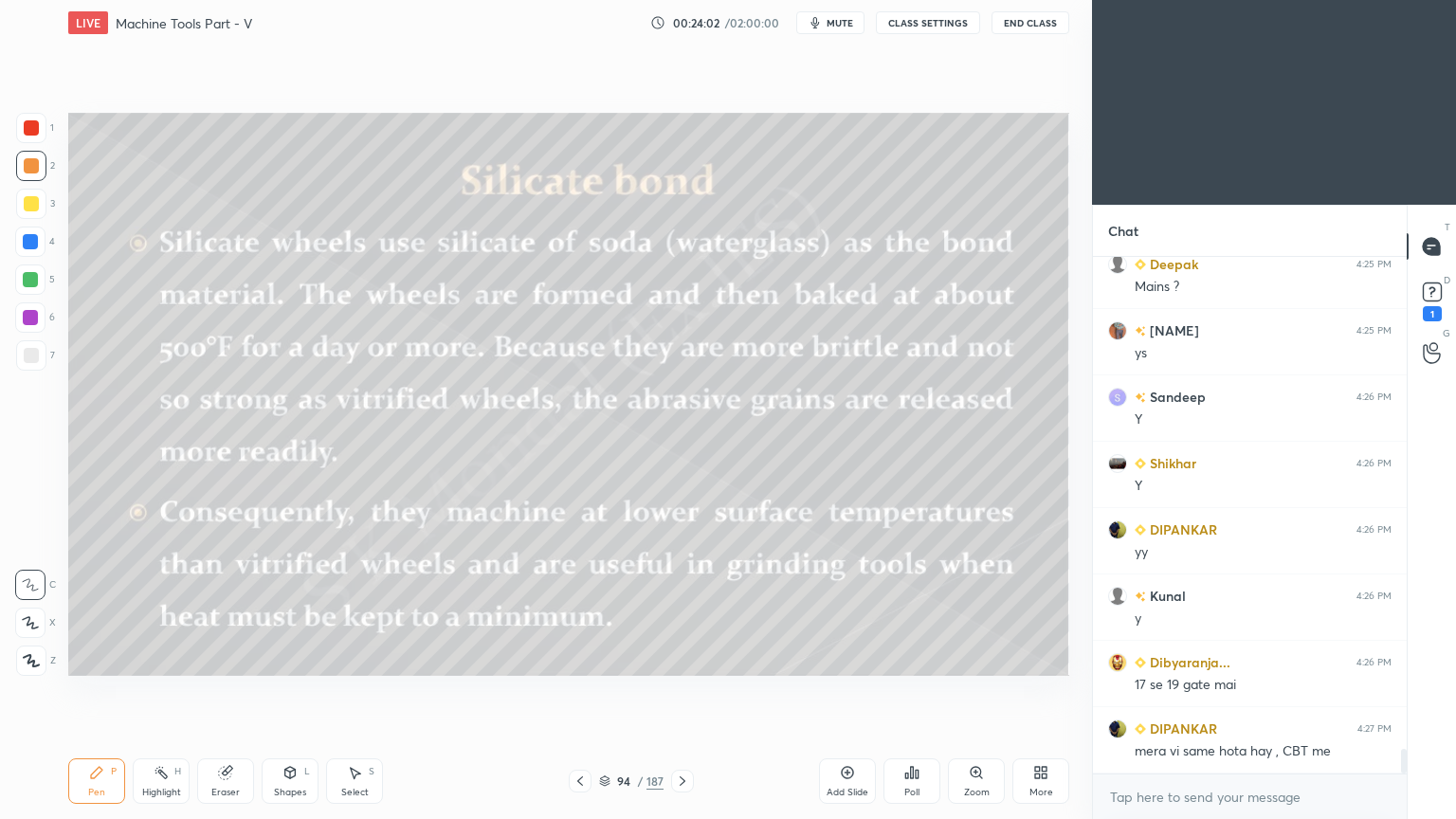 click 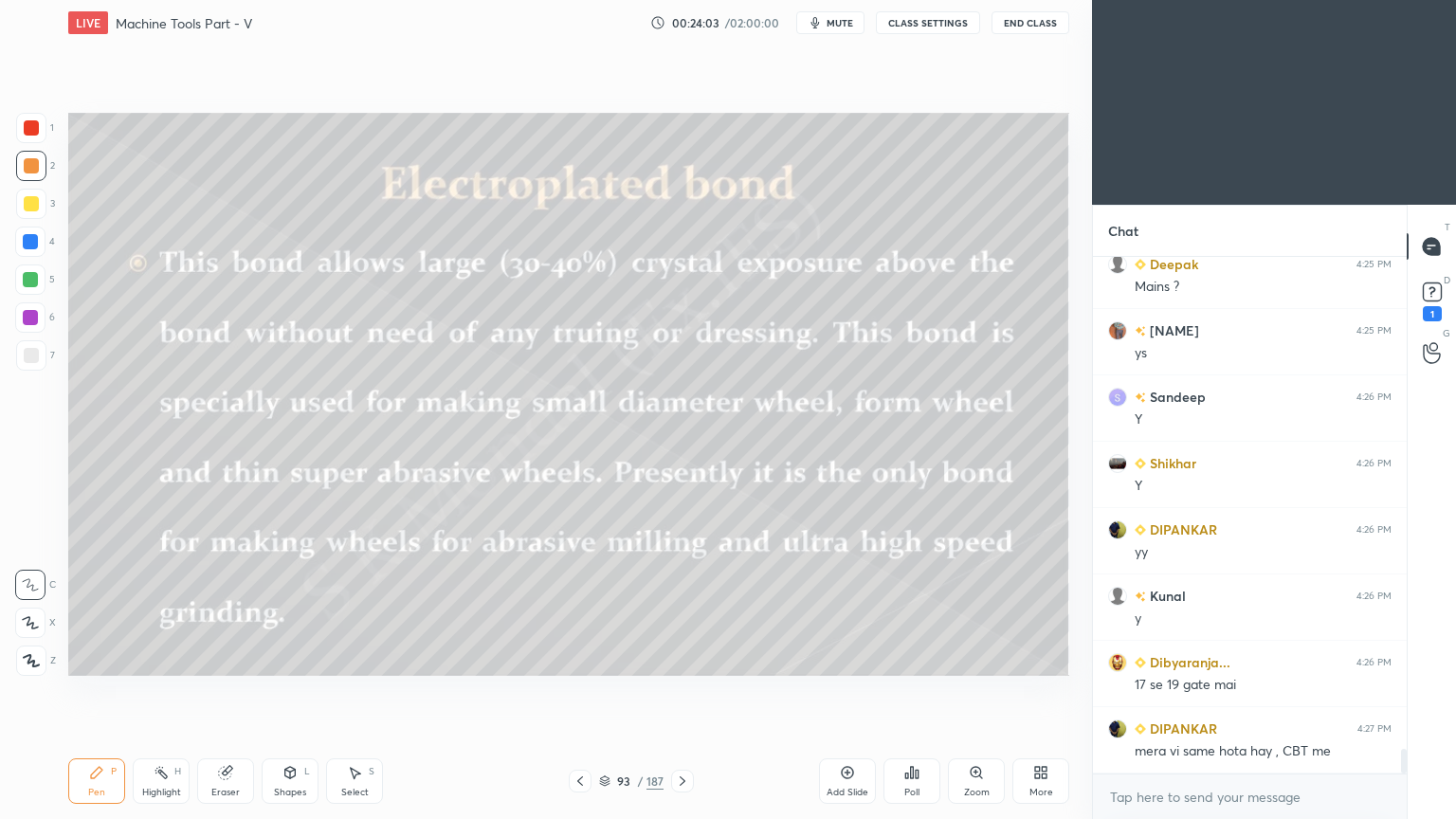 click 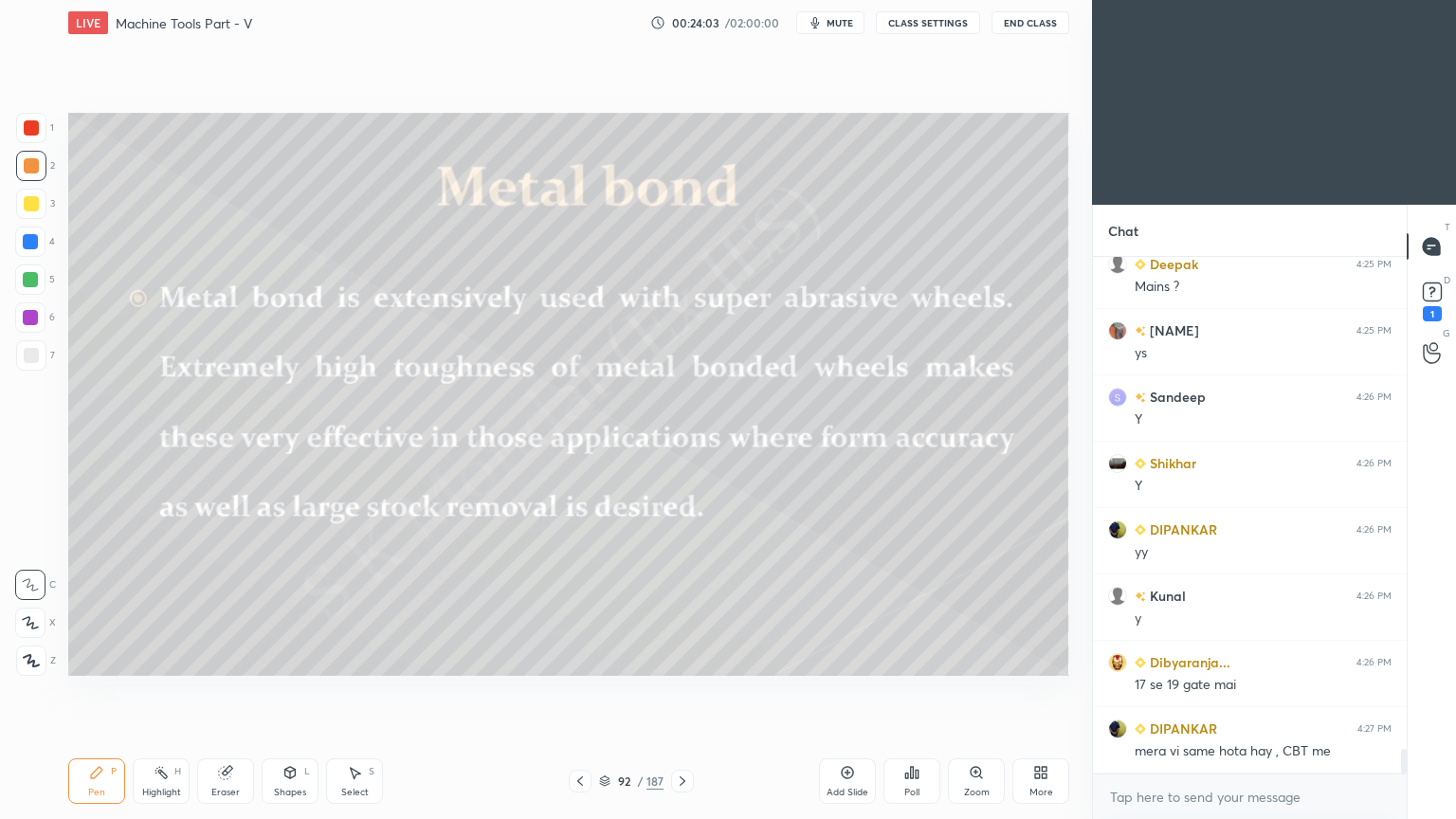 click 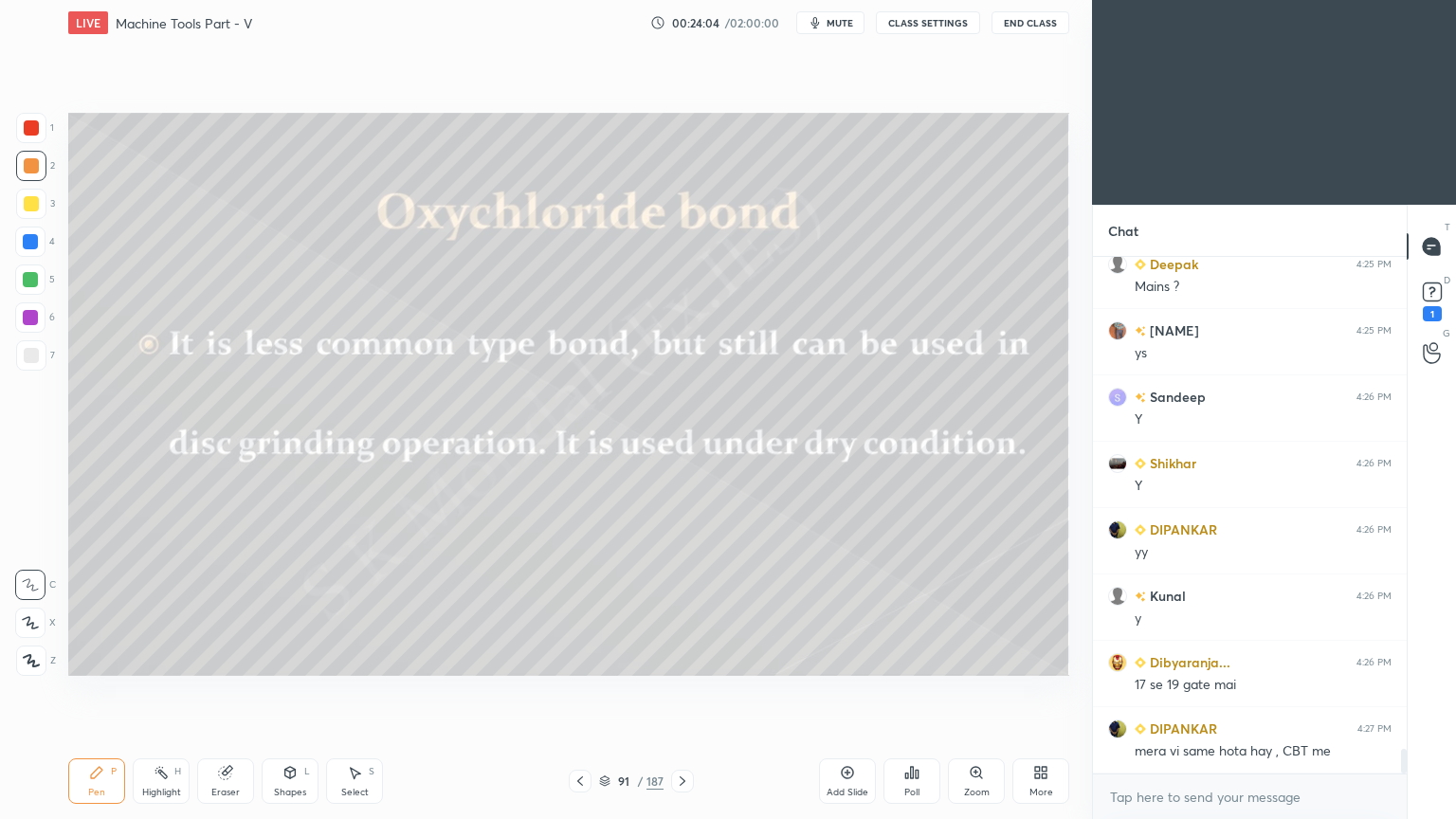 click 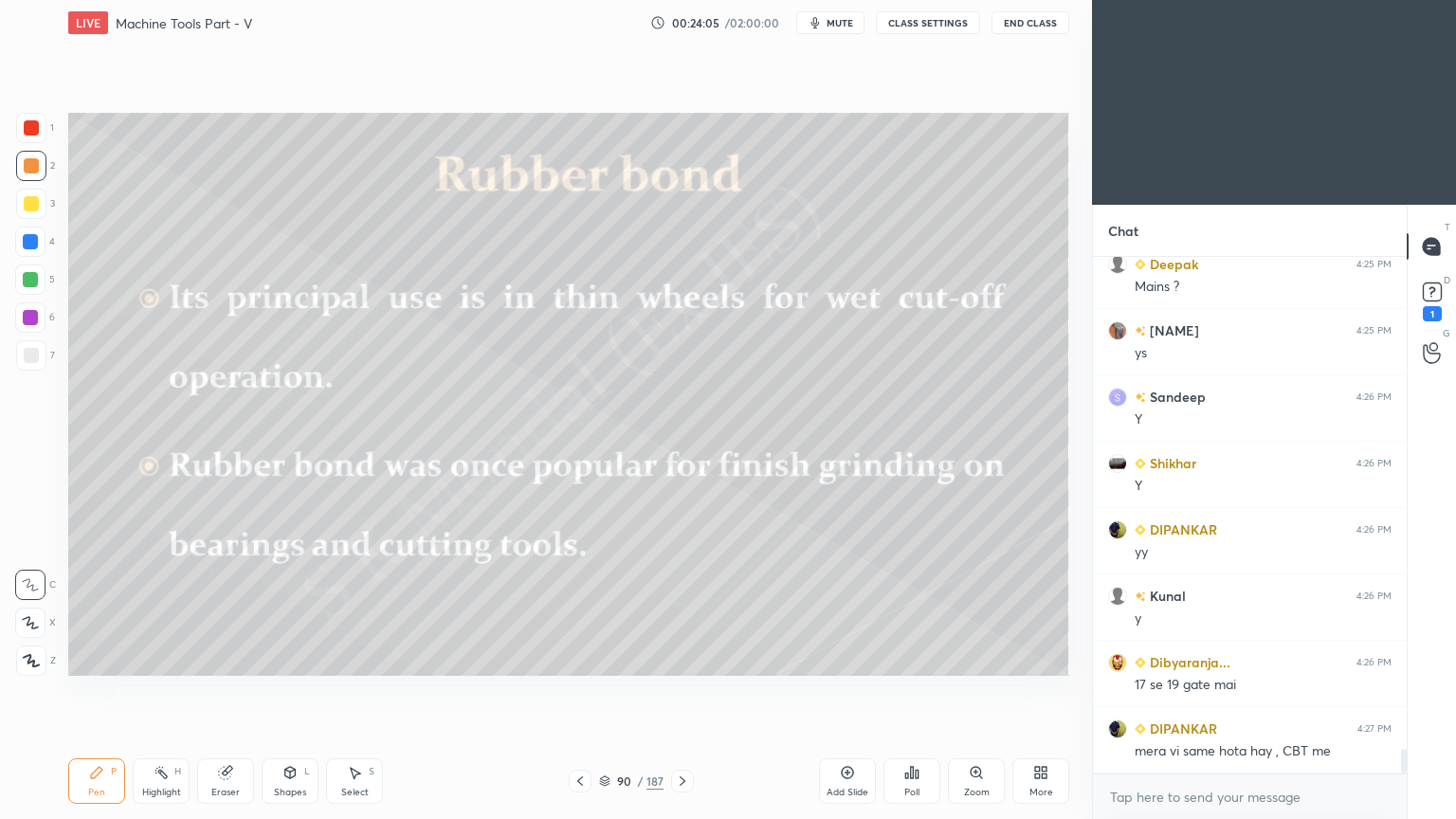 click 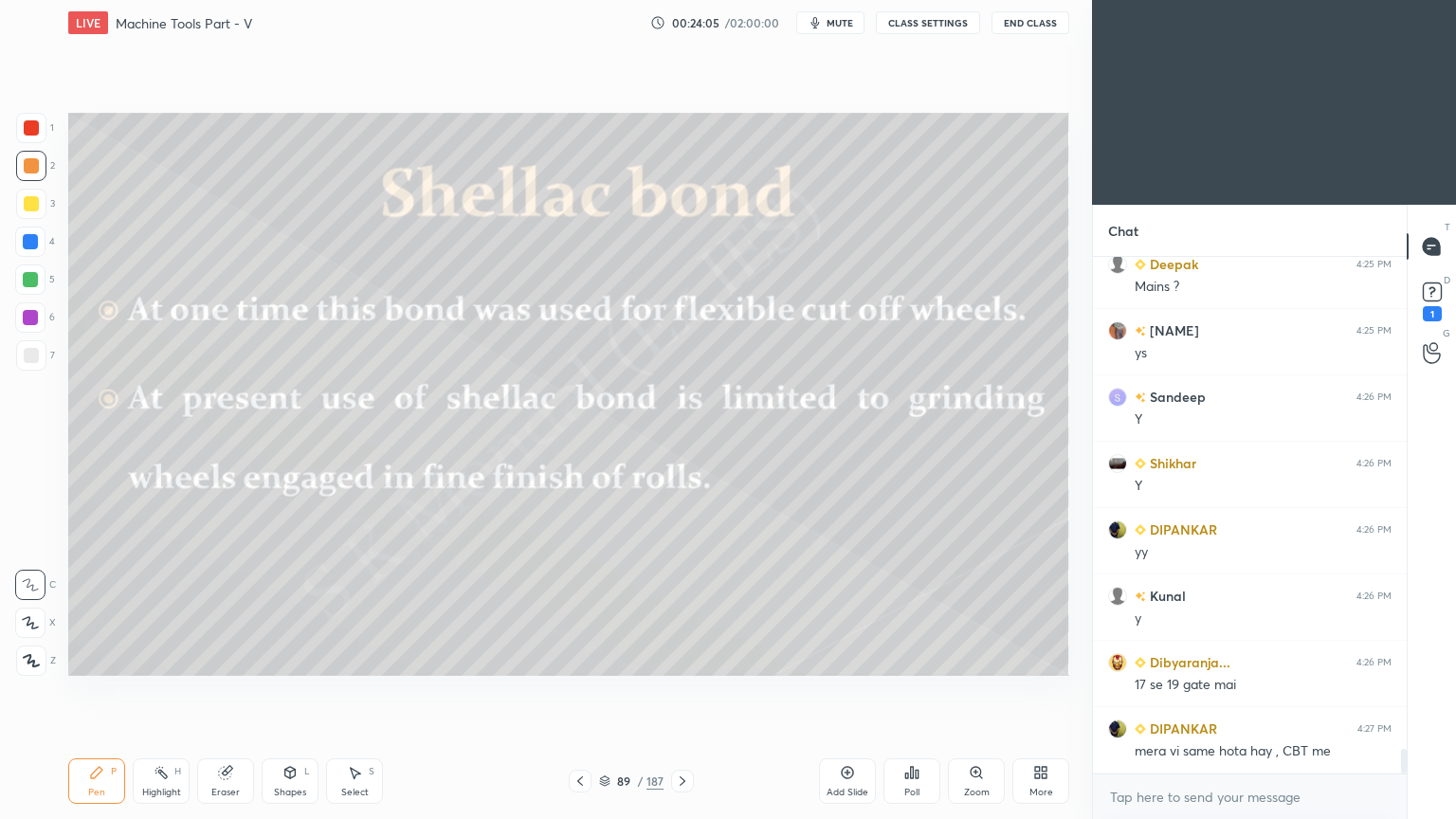 click 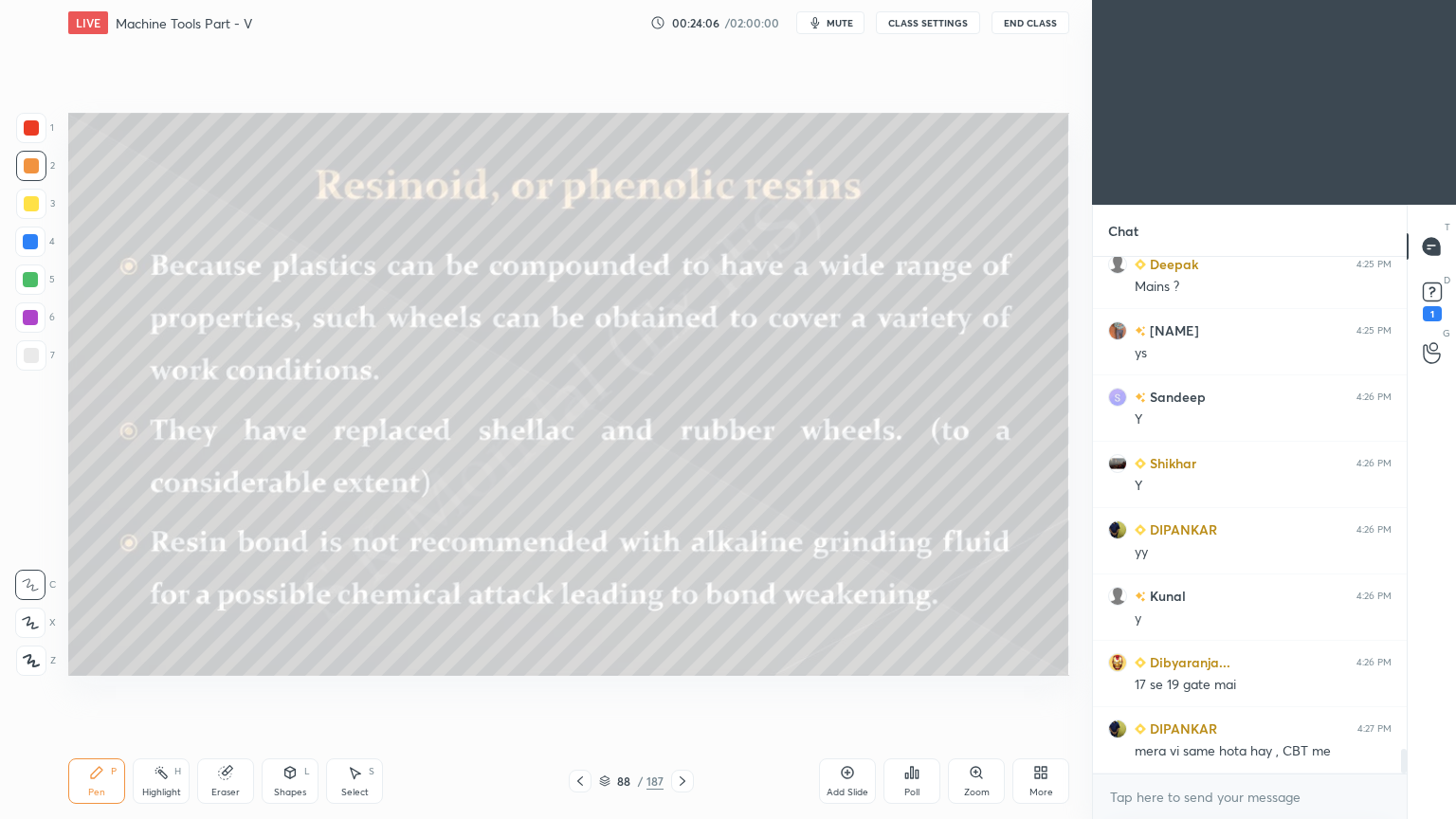 click 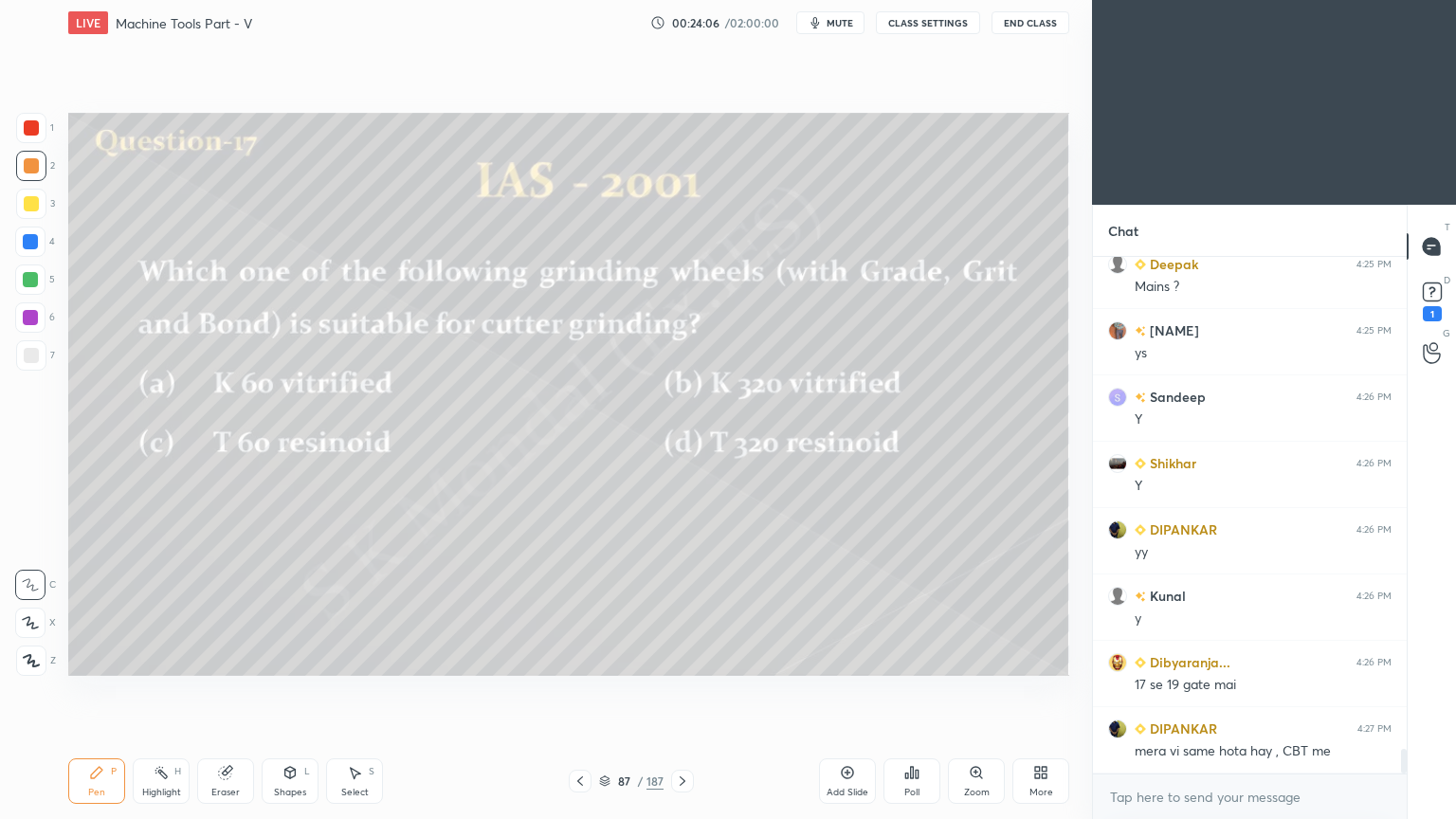 click 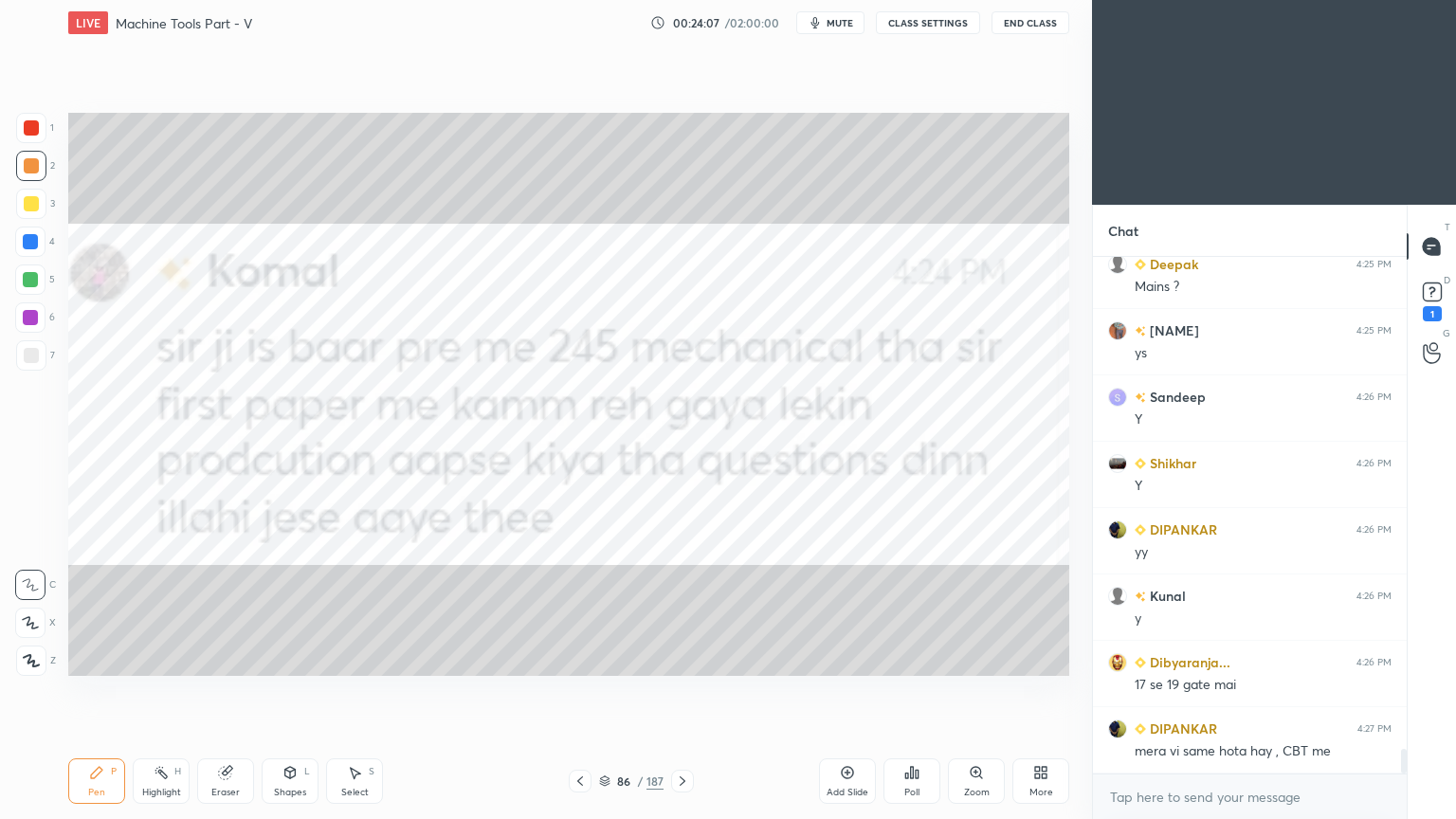 click 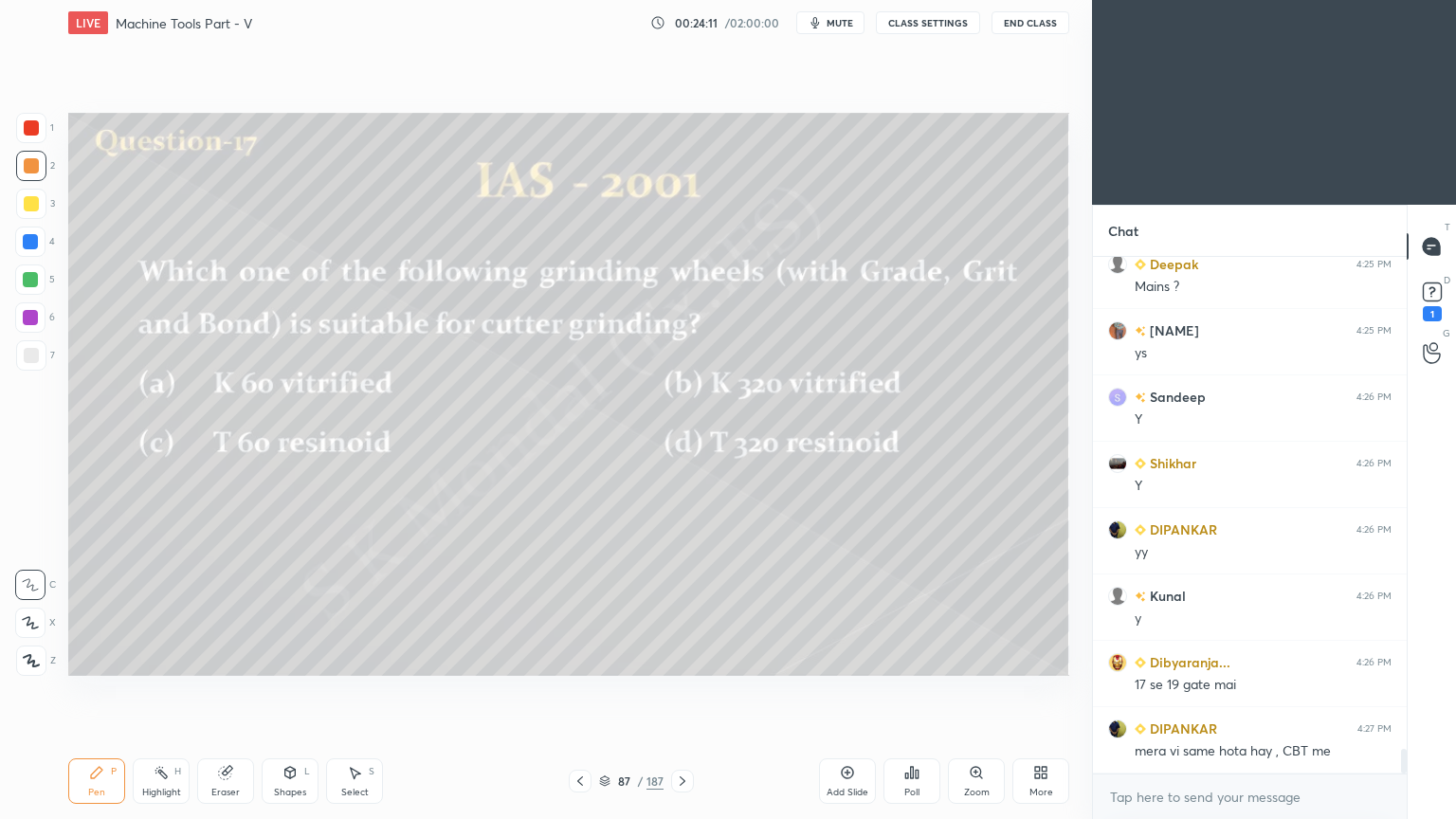 click on "Pen P" at bounding box center [97, 781] 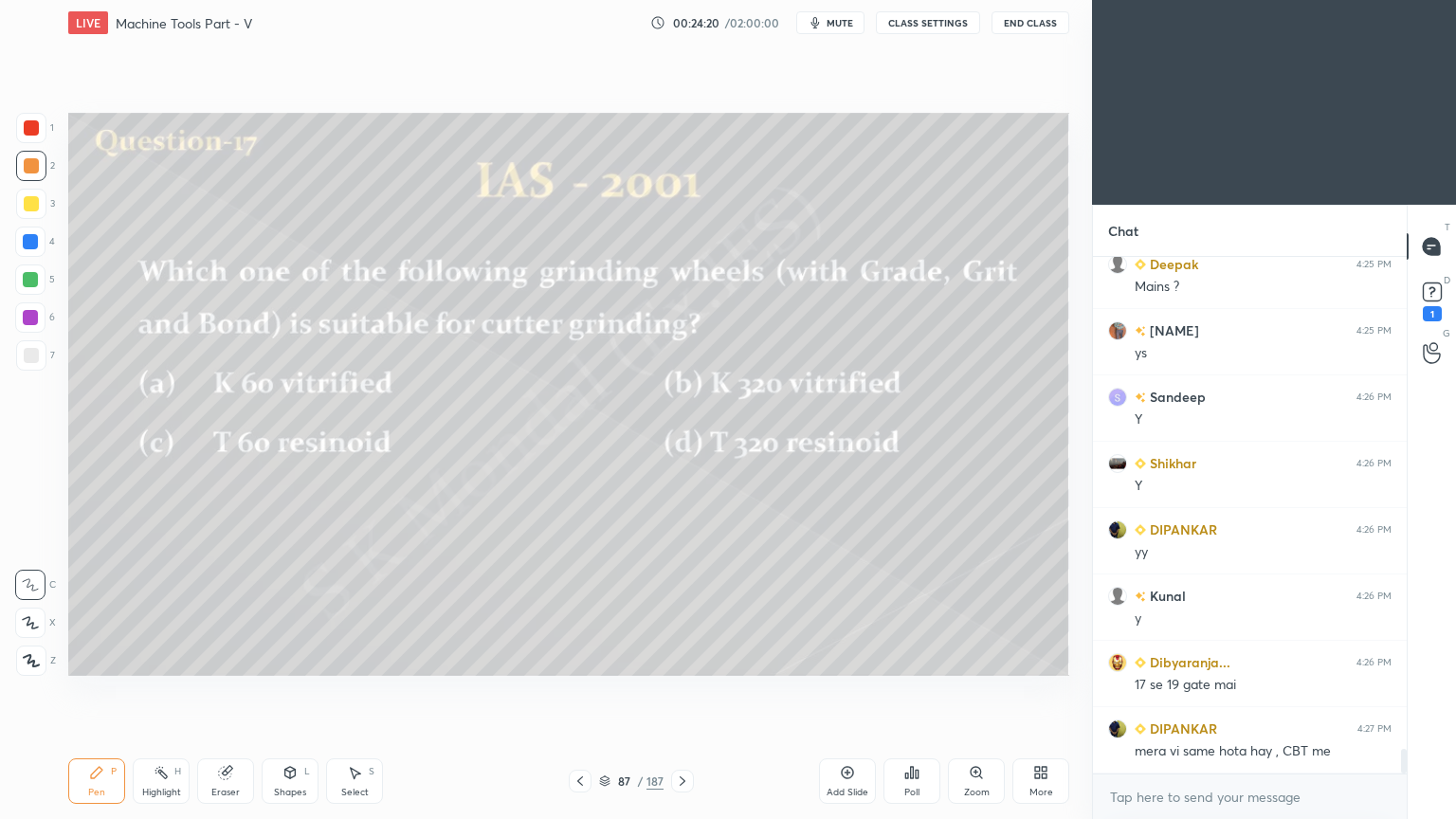click on "S" at bounding box center (372, 772) 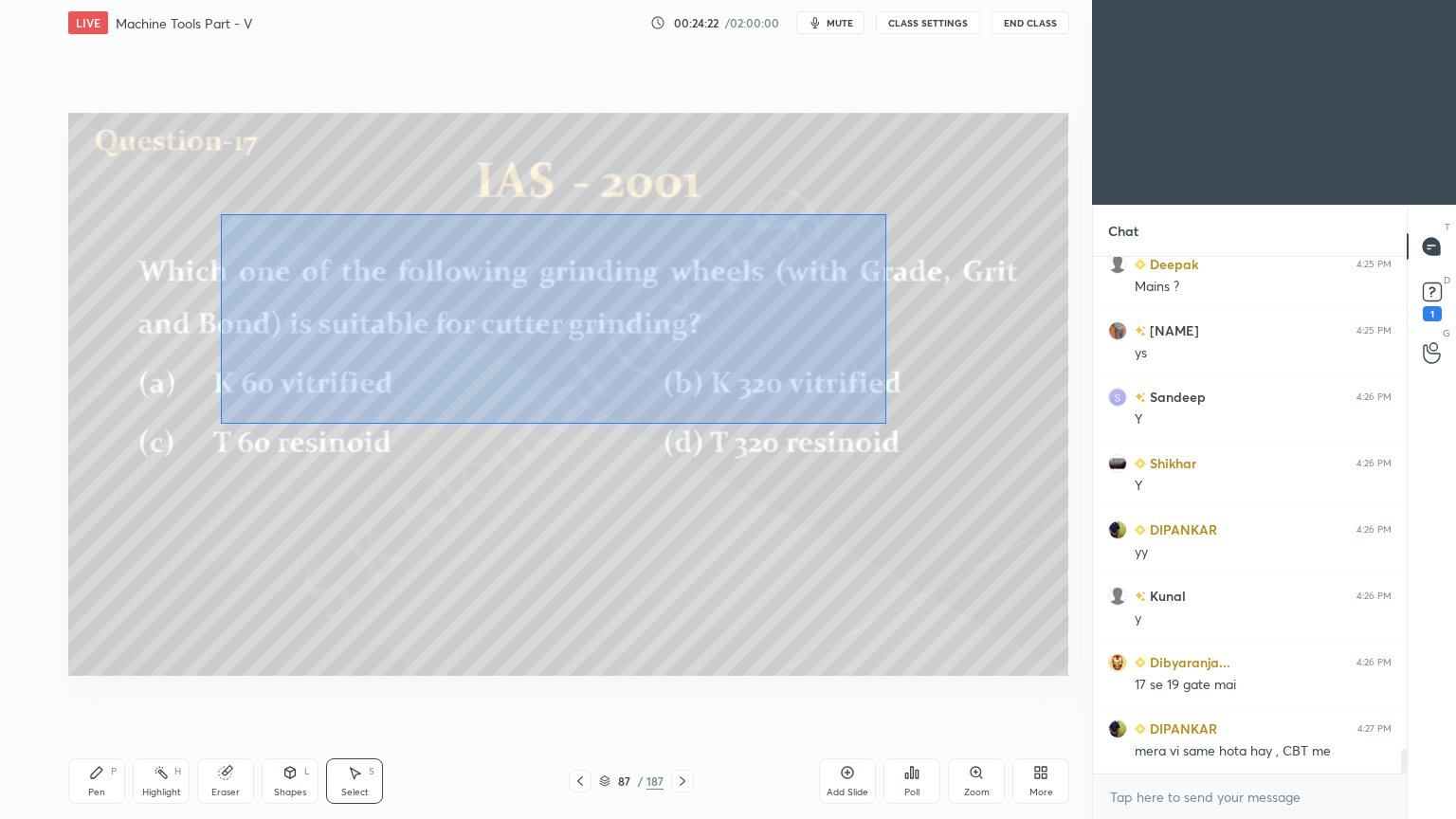 drag, startPoint x: 220, startPoint y: 213, endPoint x: 886, endPoint y: 424, distance: 698.6251 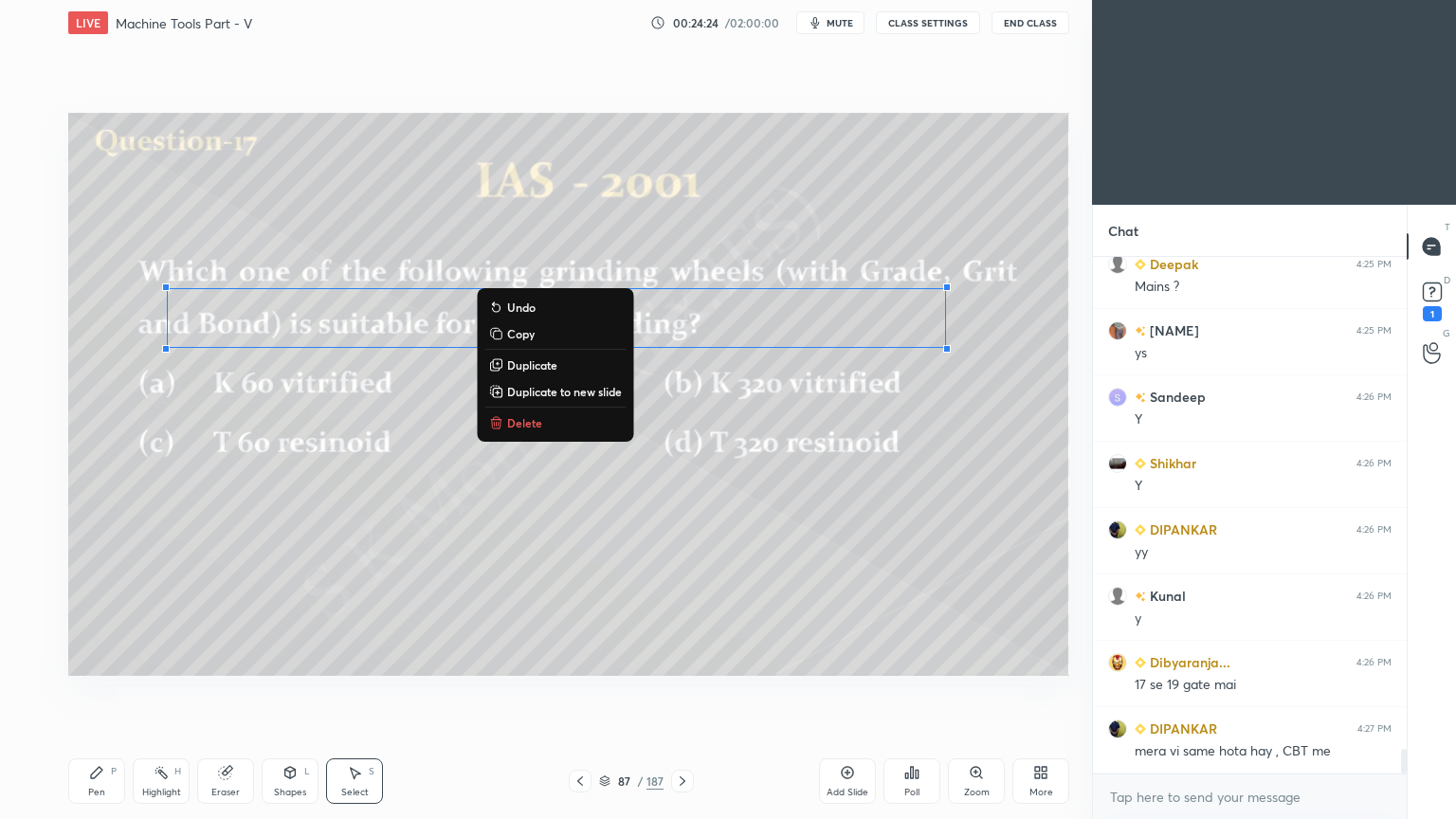 click on "Delete" at bounding box center (524, 423) 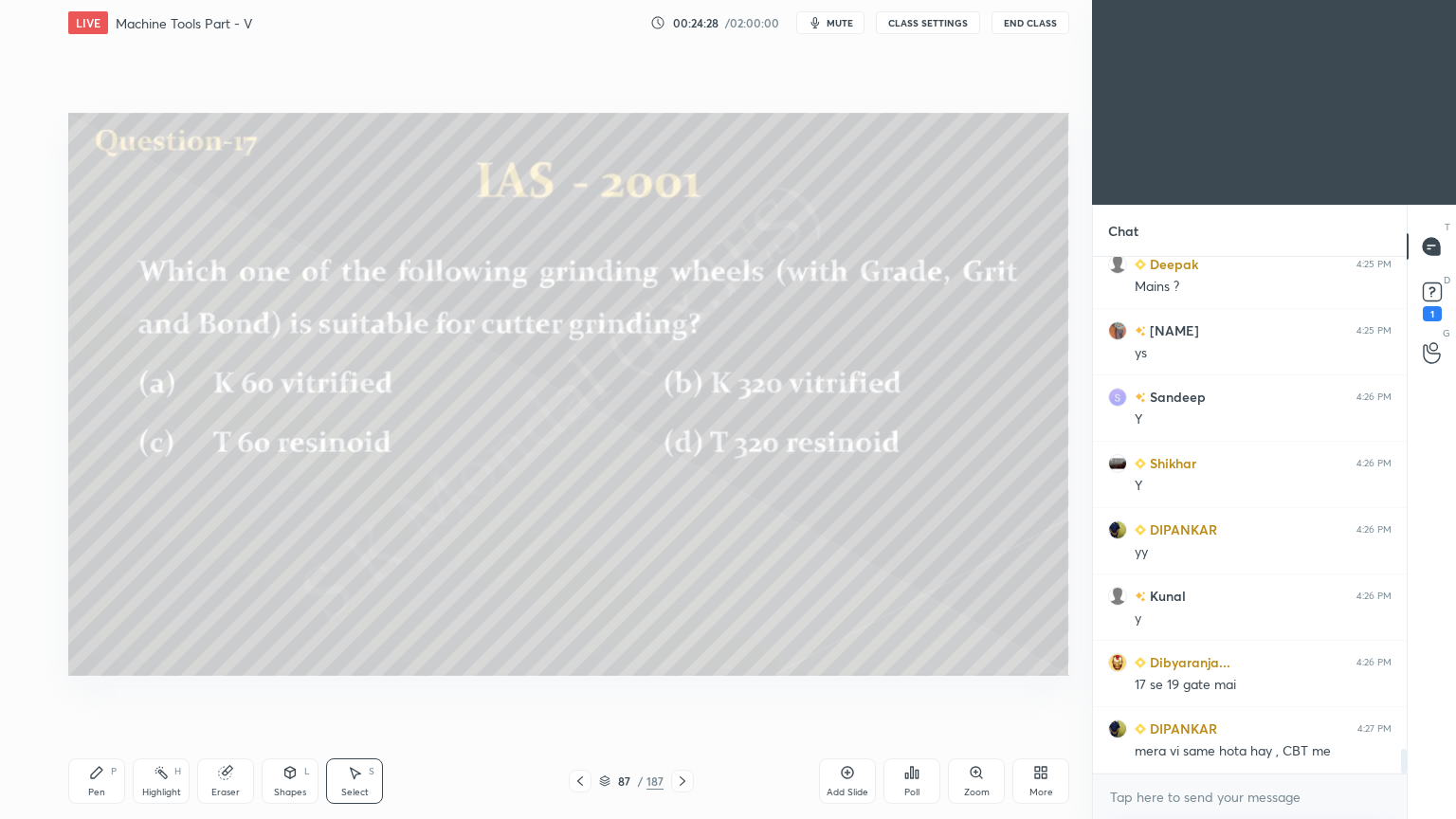scroll, scrollTop: 10408, scrollLeft: 0, axis: vertical 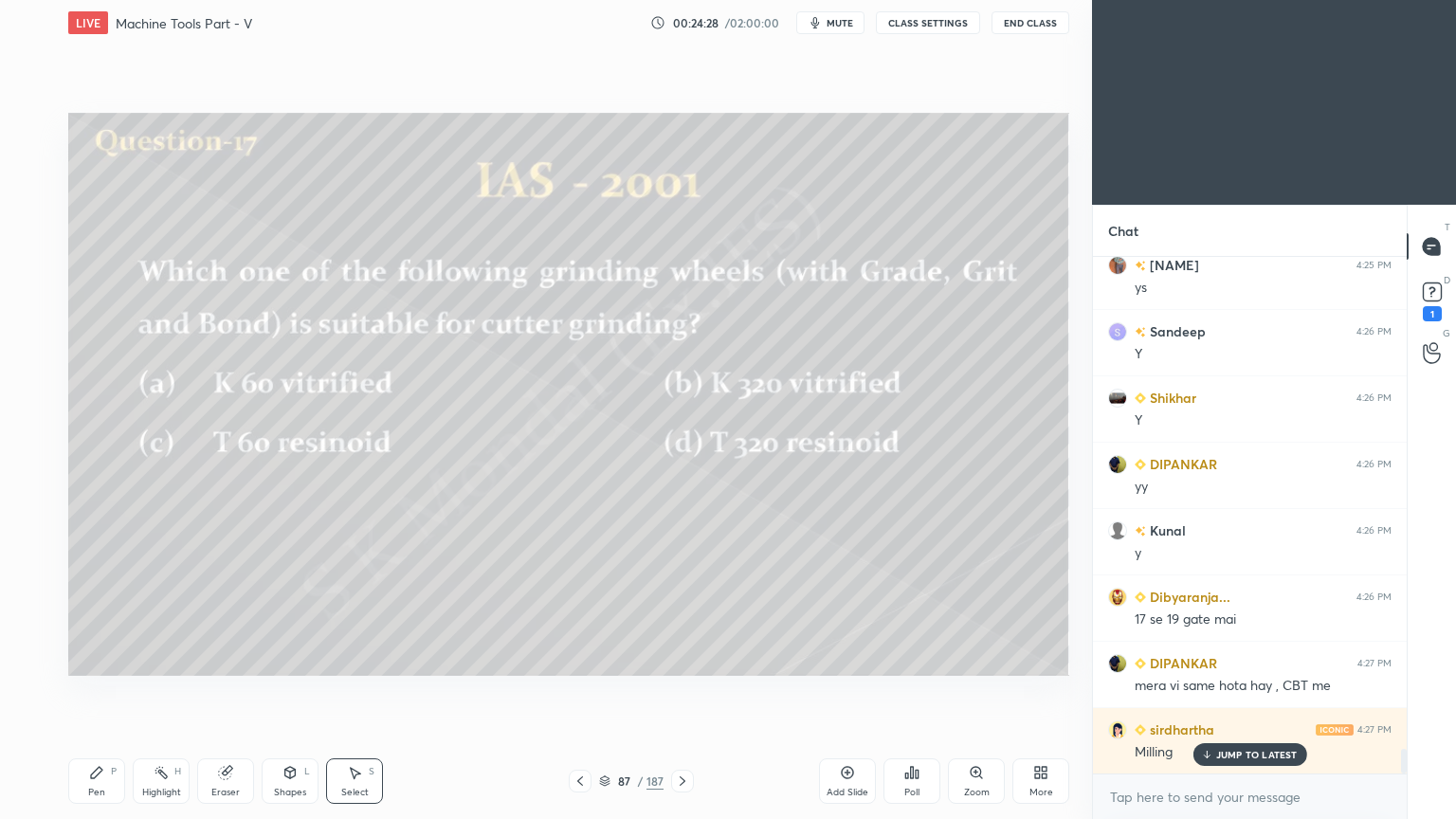 click 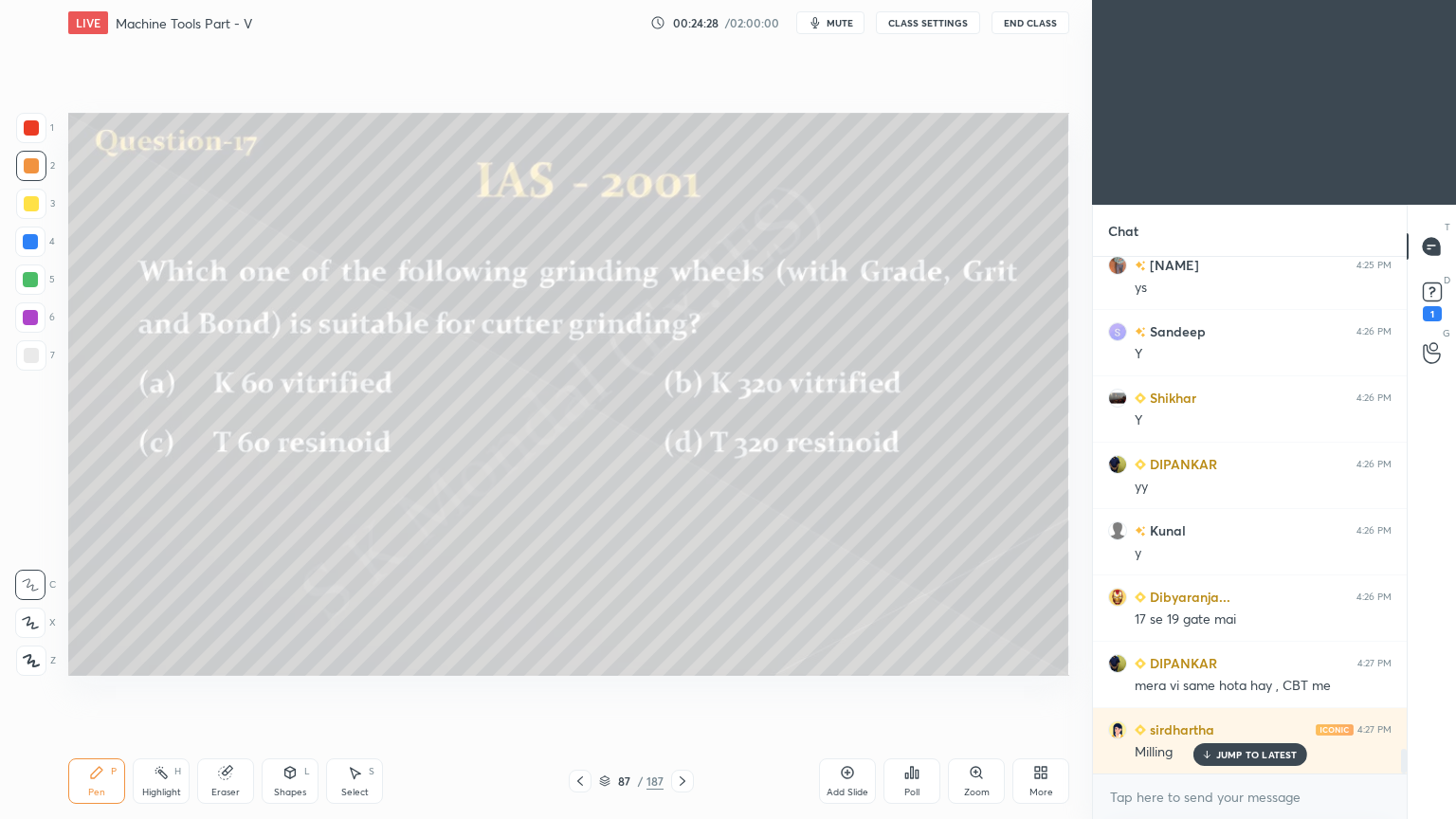 click on "Pen P" at bounding box center [97, 781] 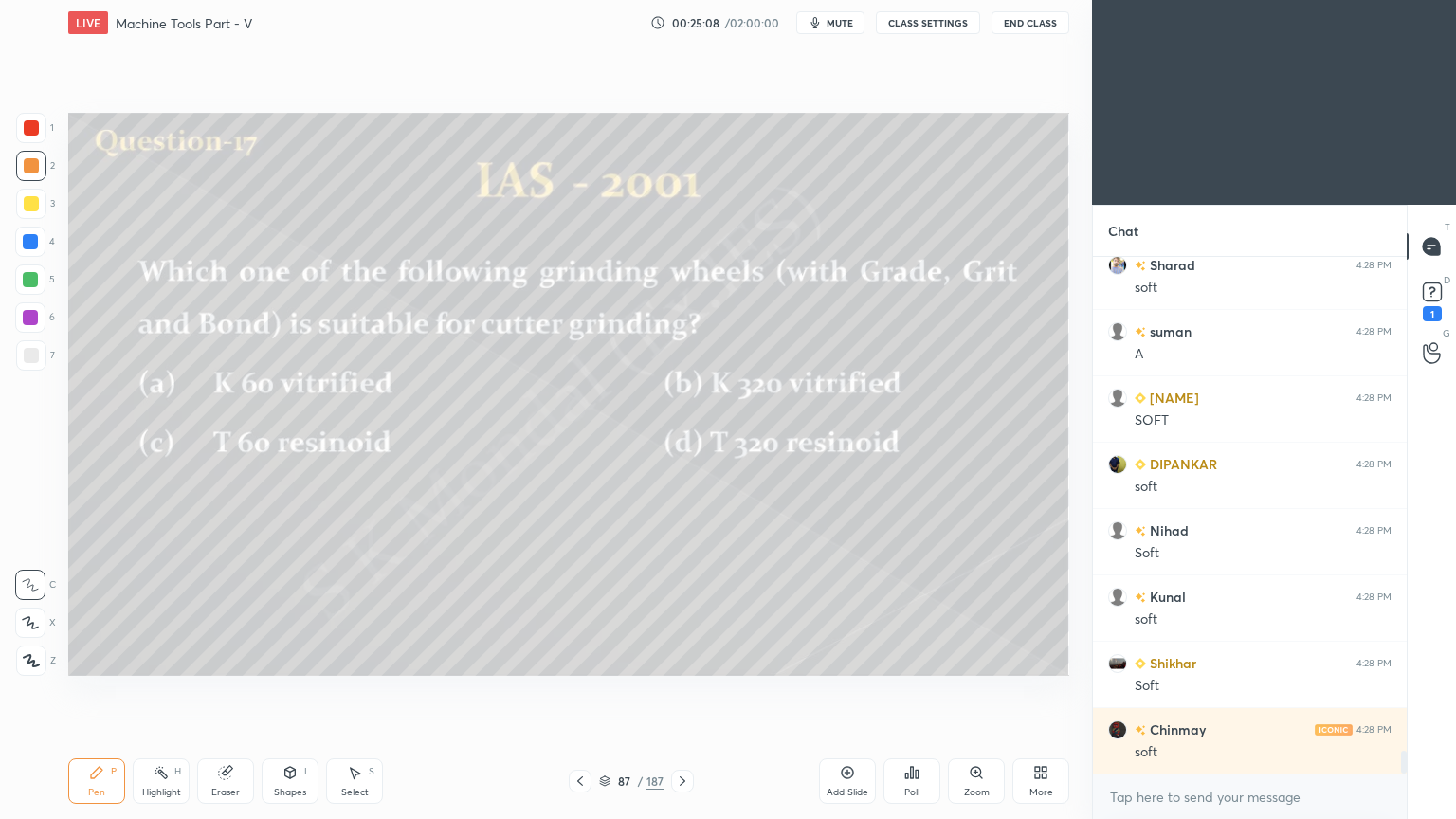 scroll, scrollTop: 11401, scrollLeft: 0, axis: vertical 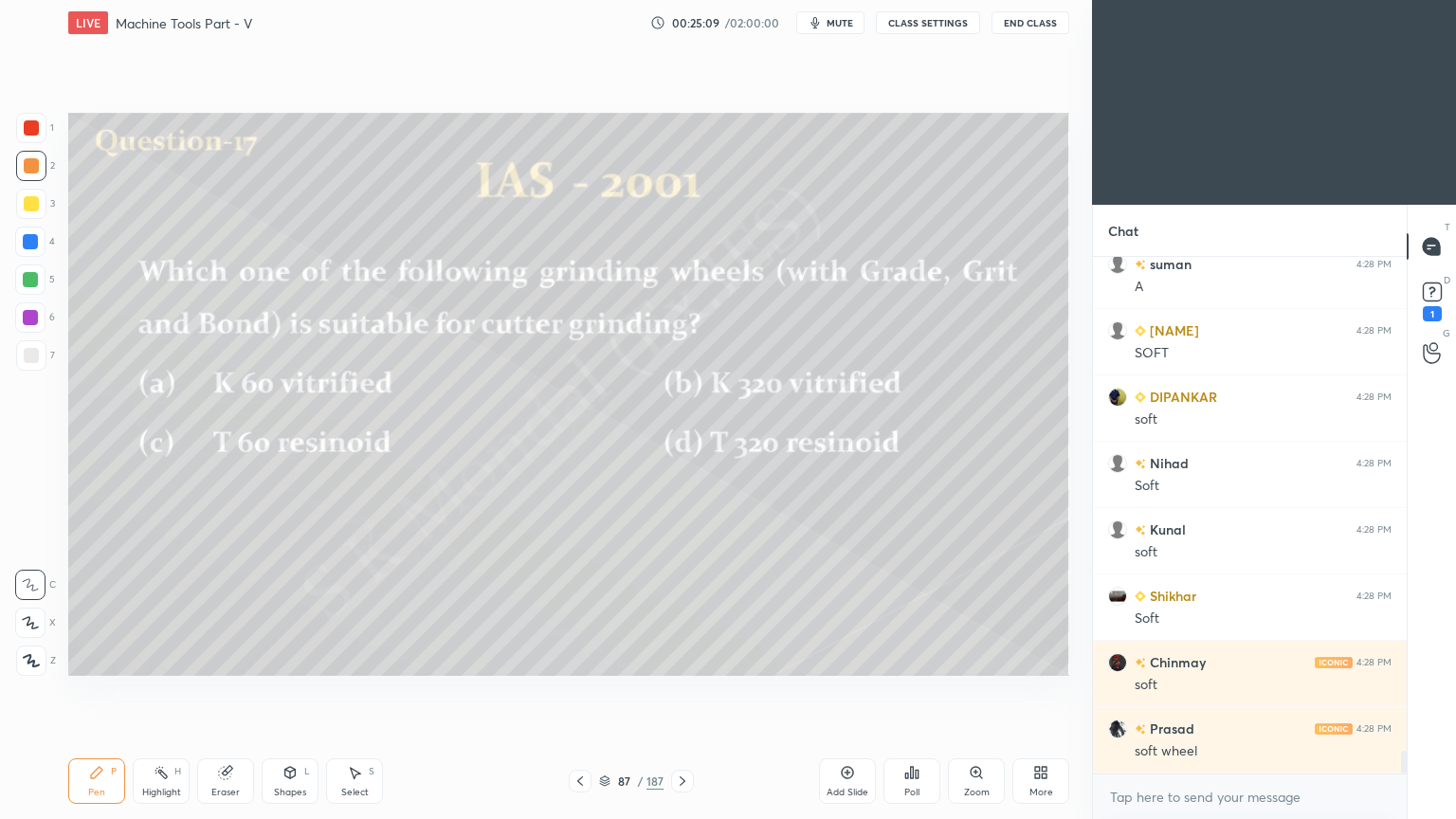 click on "Eraser" at bounding box center (226, 792) 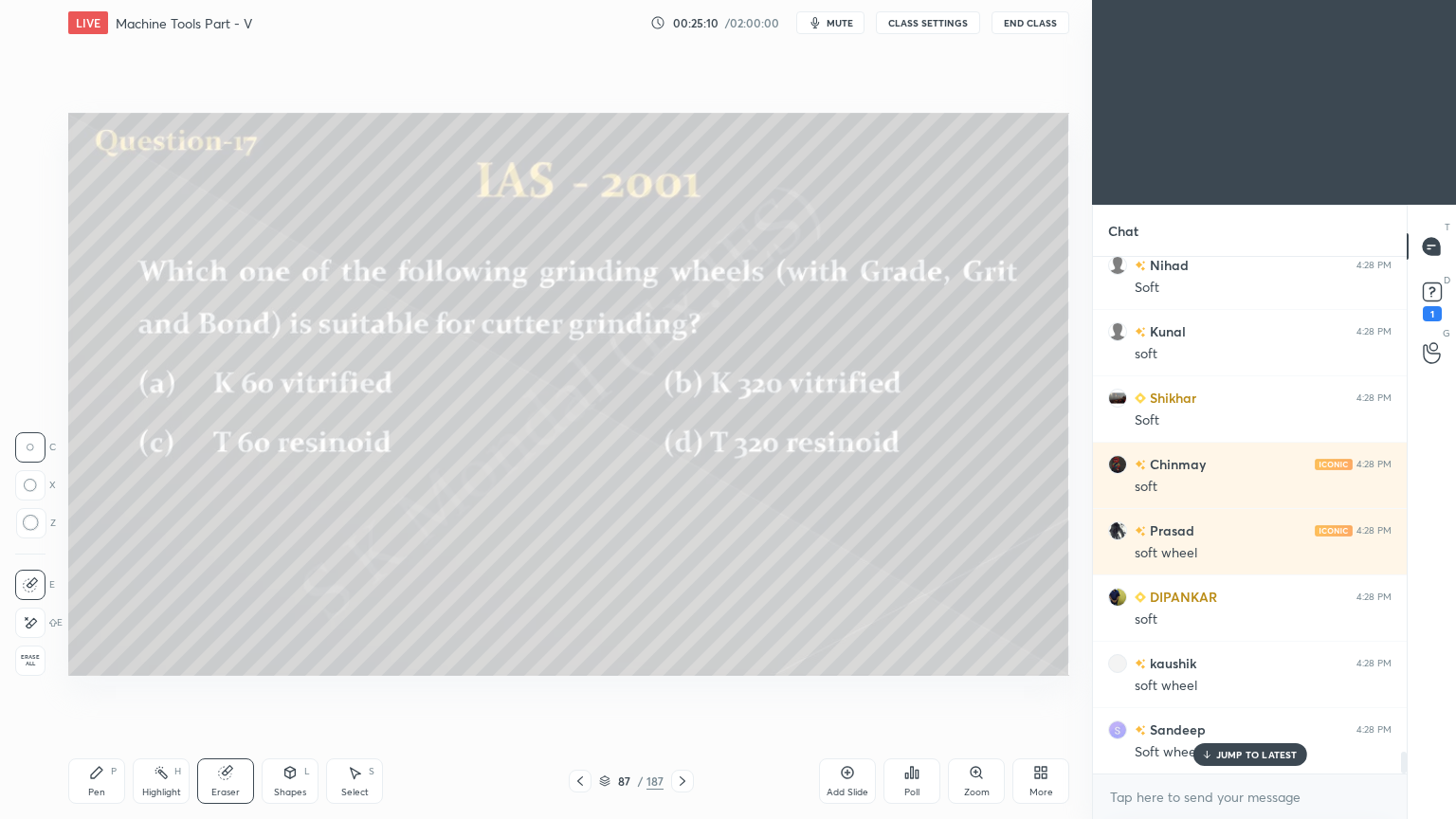 click on "Pen P" at bounding box center (97, 781) 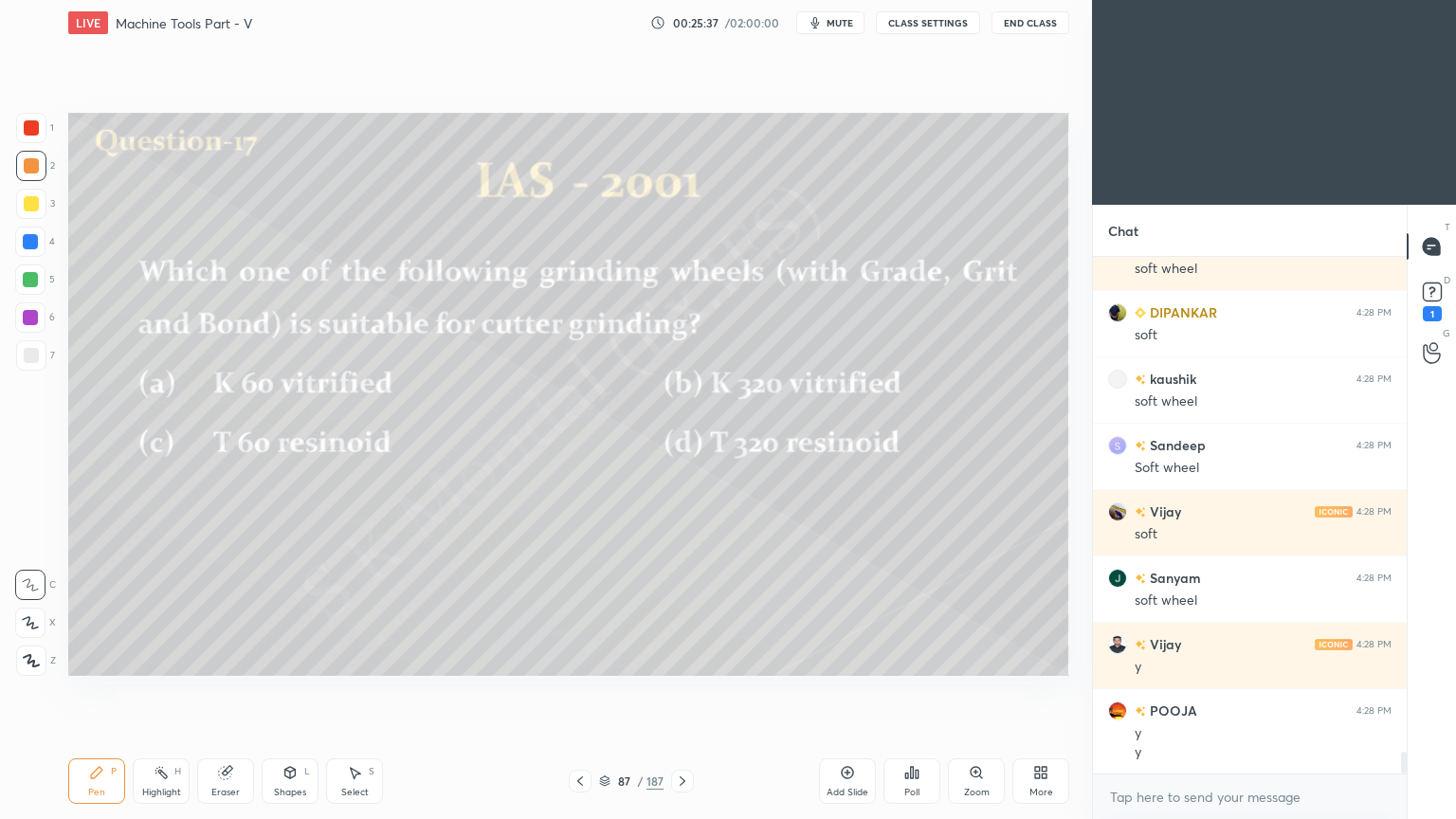 scroll, scrollTop: 11950, scrollLeft: 0, axis: vertical 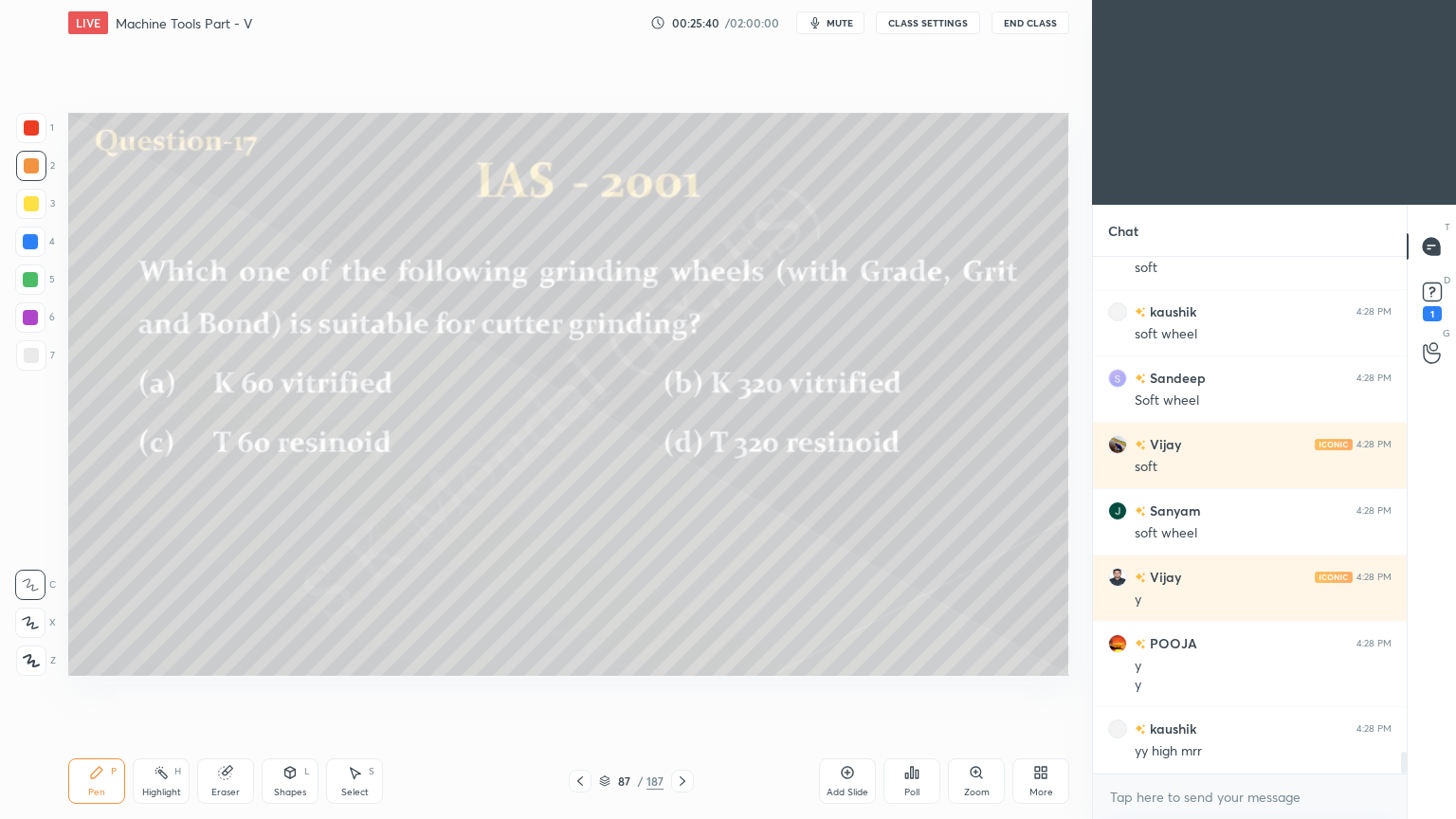 click on "87" at bounding box center (624, 781) 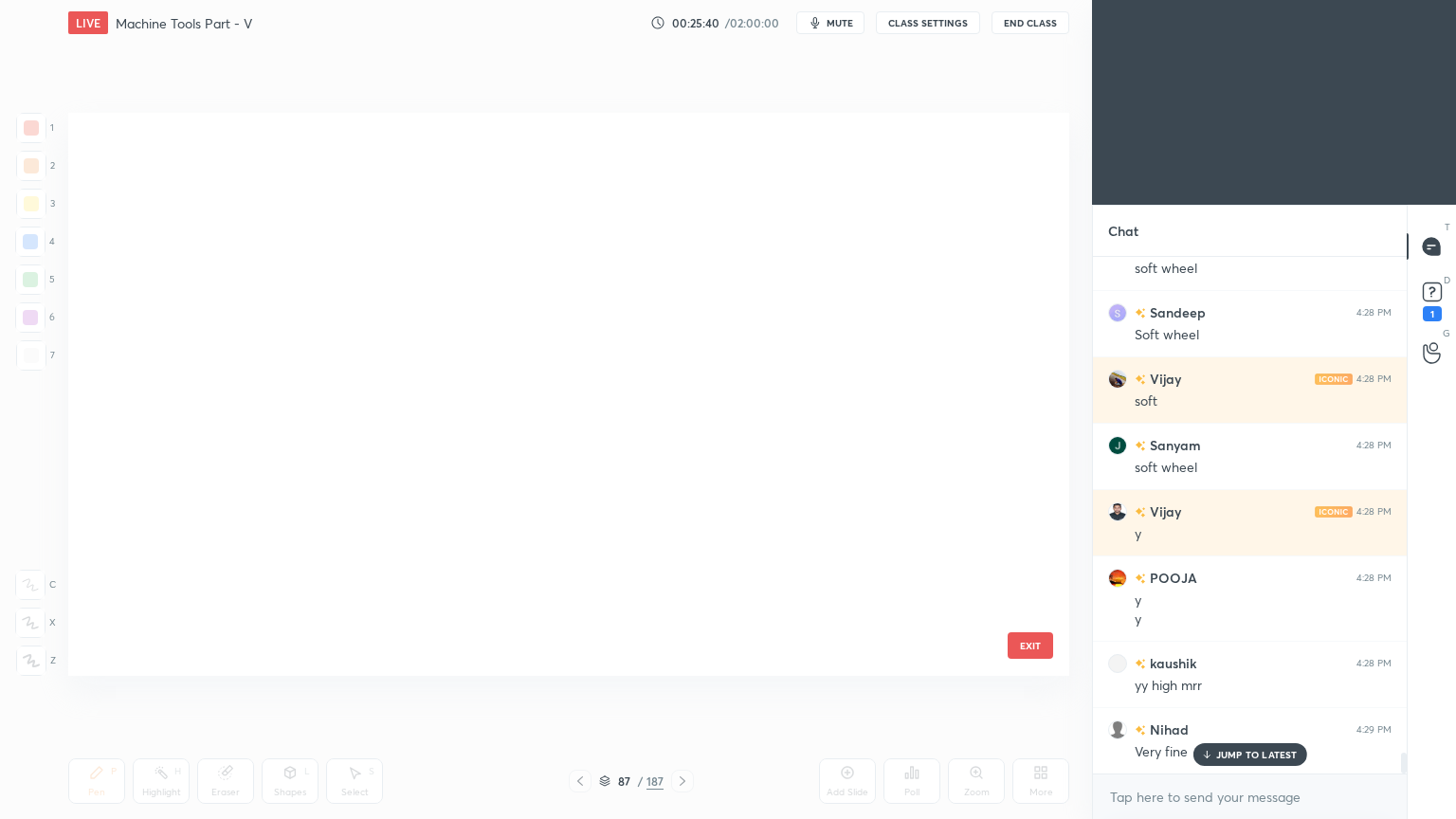 scroll, scrollTop: 4467, scrollLeft: 0, axis: vertical 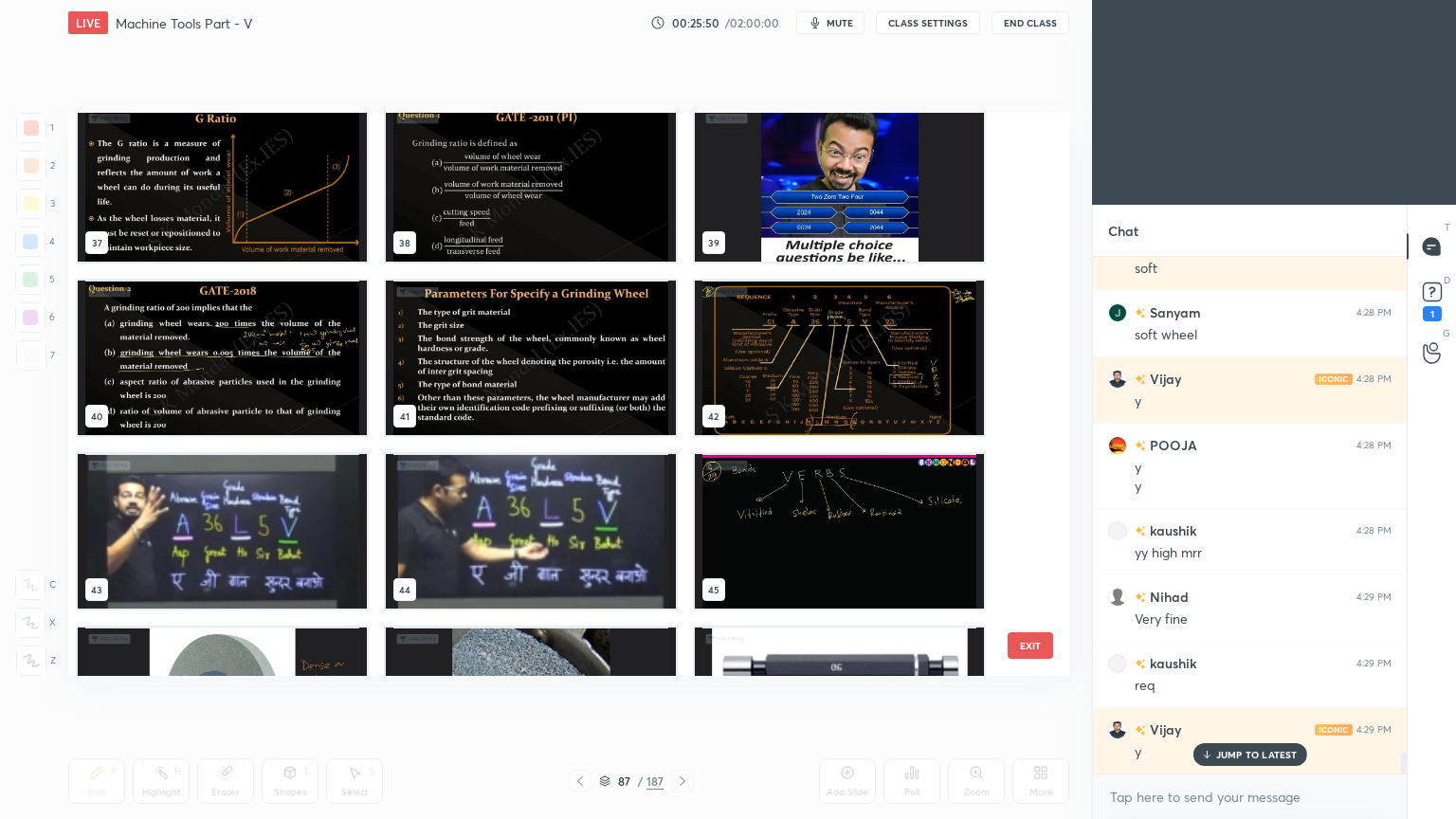 click at bounding box center [839, 357] 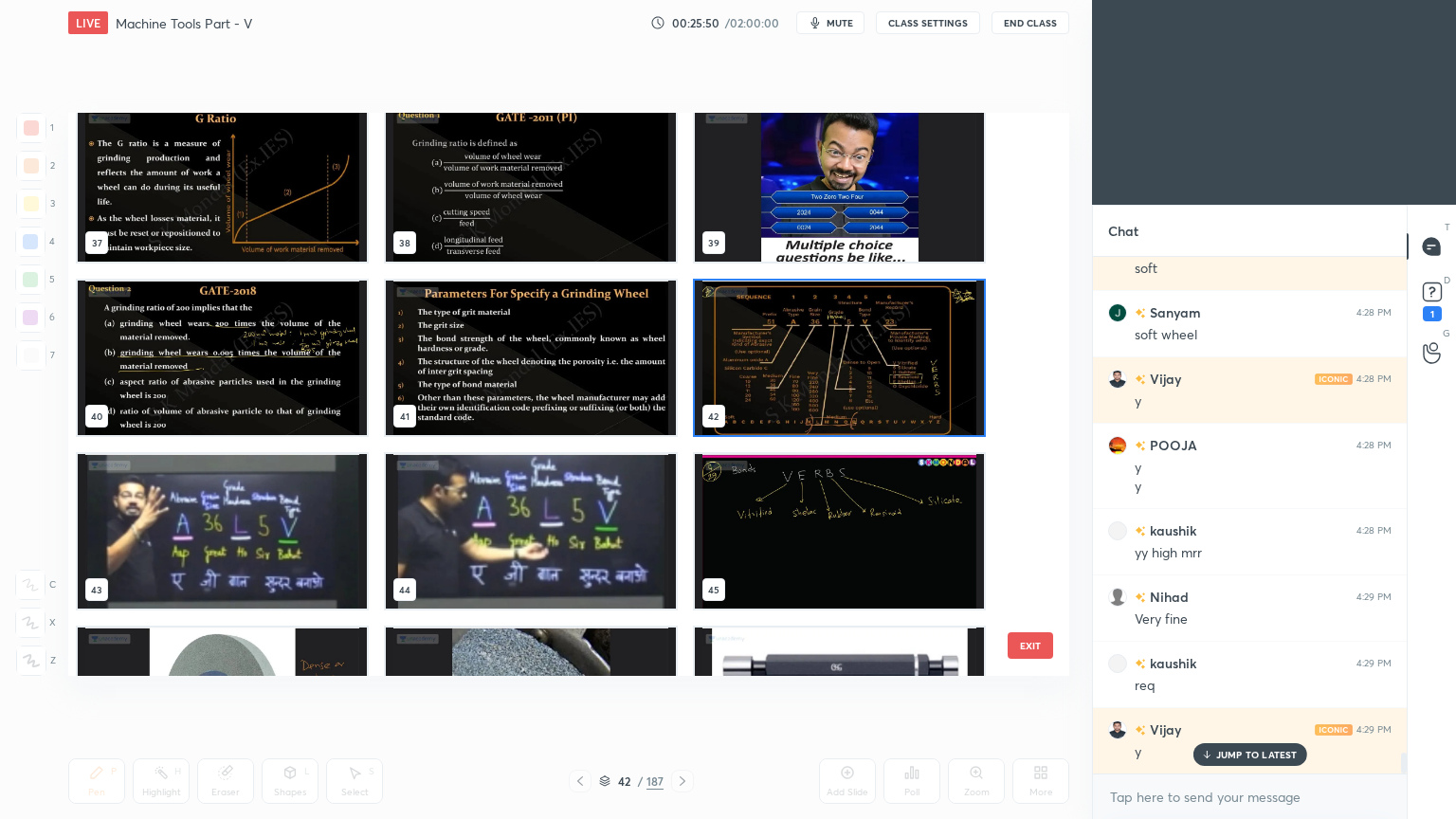 click at bounding box center [839, 357] 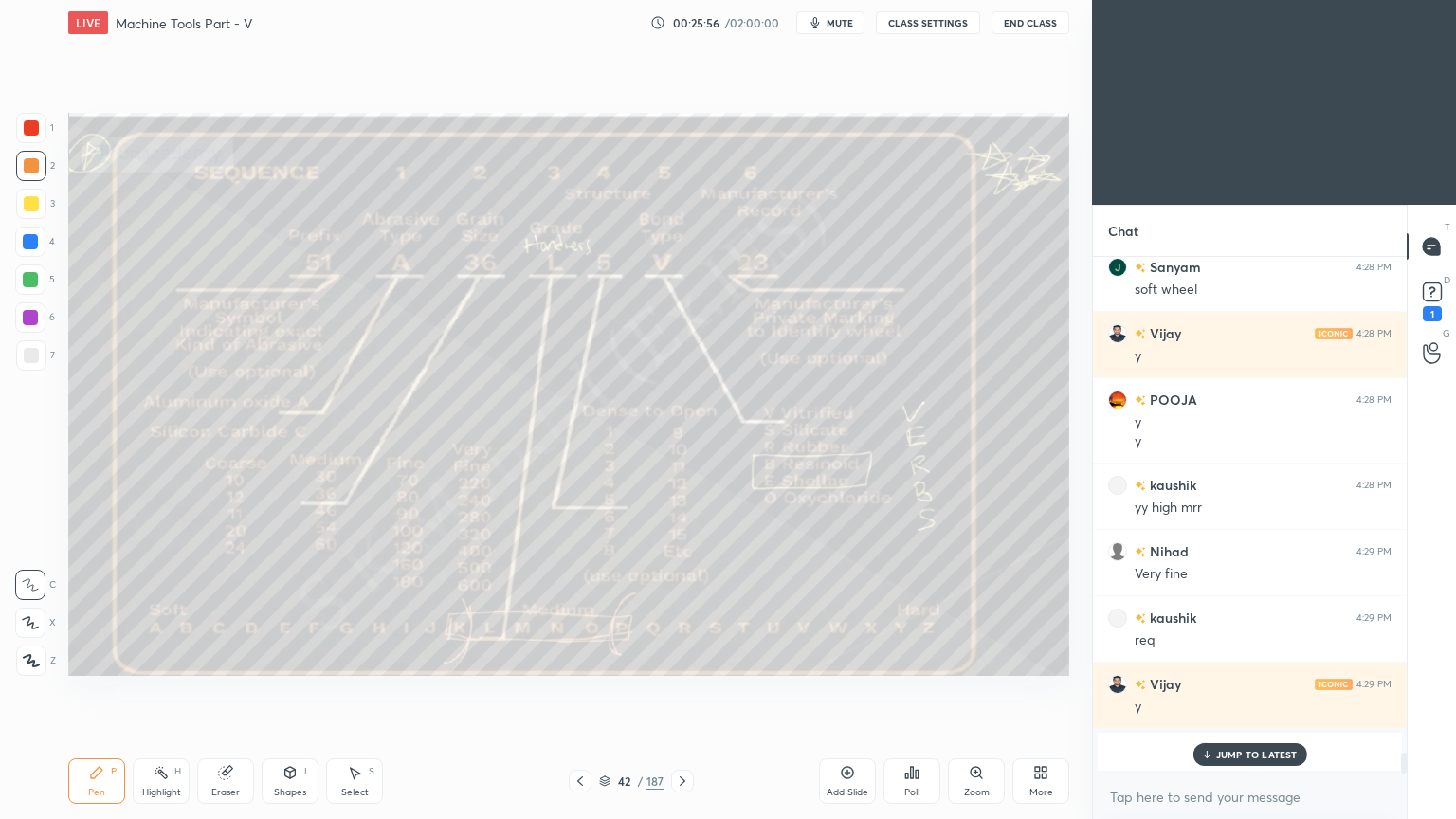 click 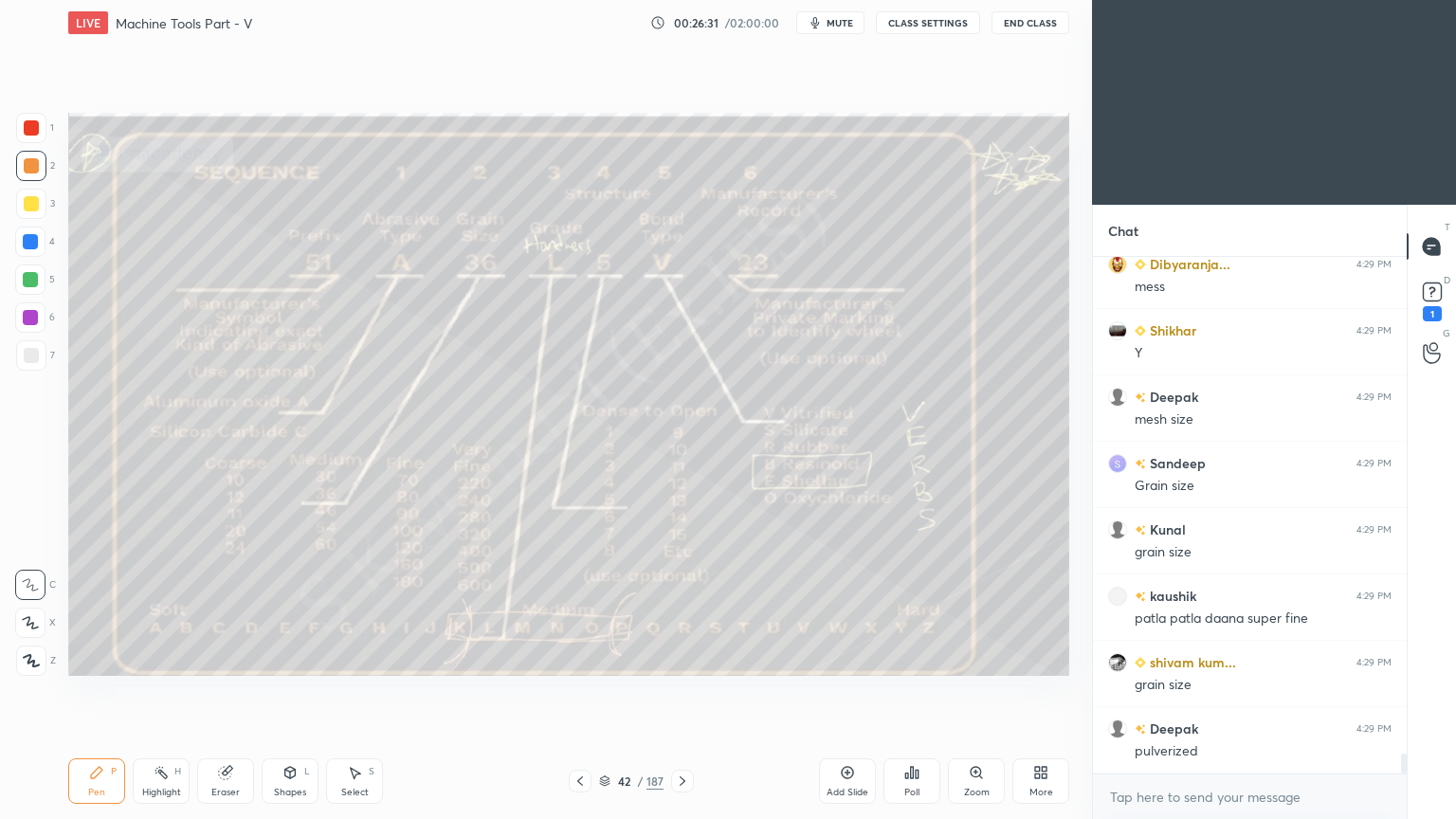 scroll, scrollTop: 12858, scrollLeft: 0, axis: vertical 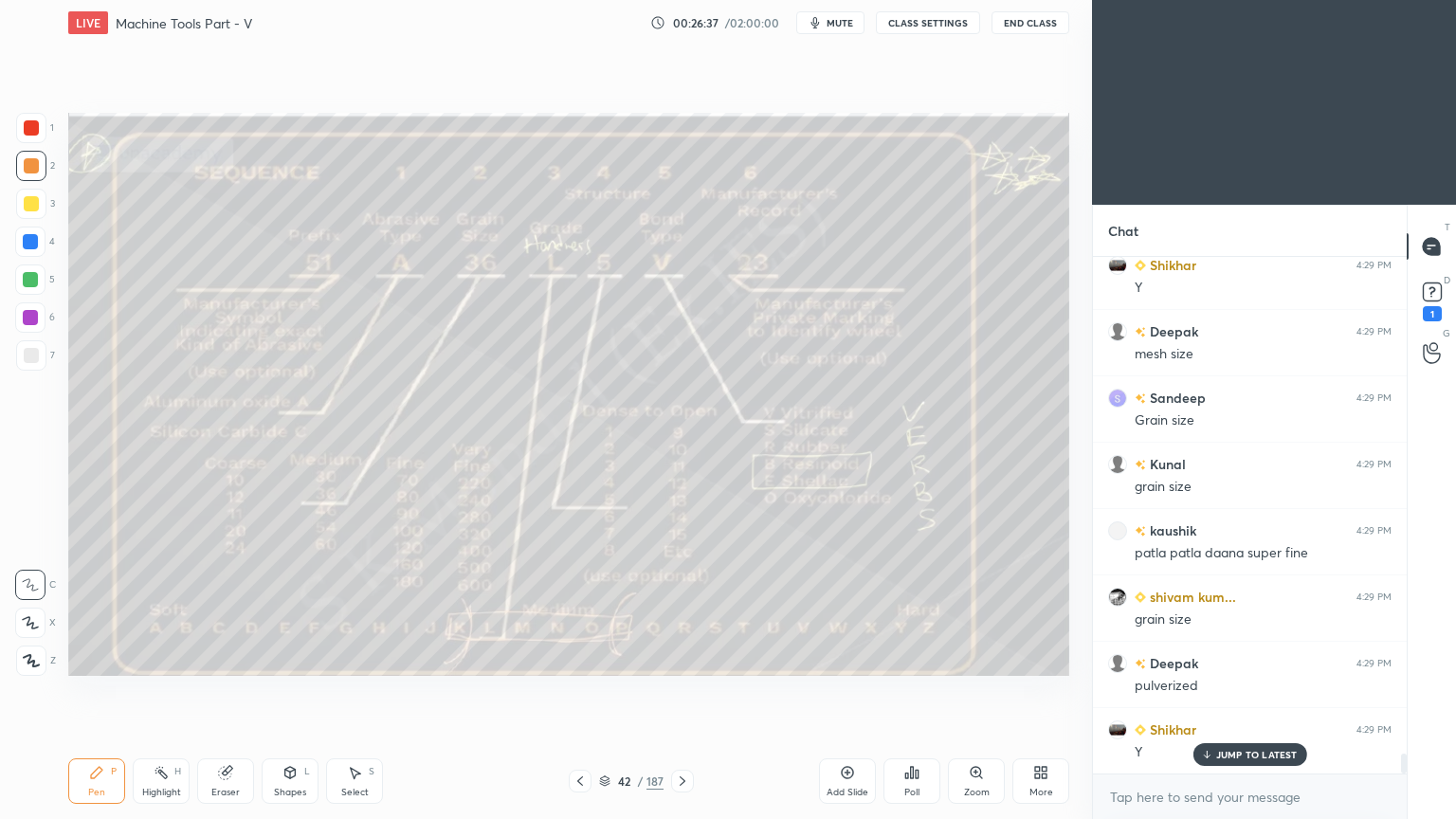 click on "JUMP TO LATEST" at bounding box center (1257, 755) 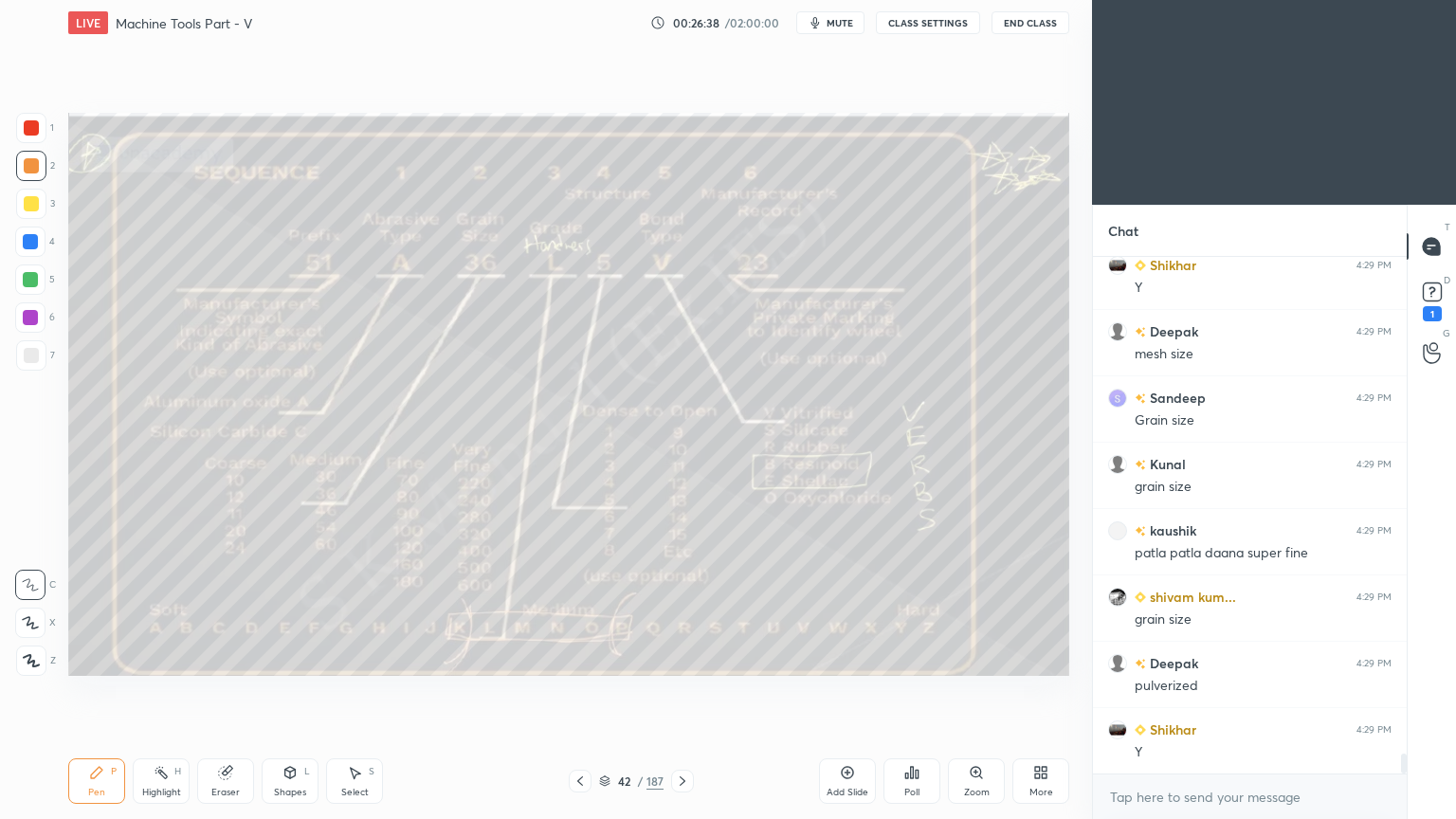 drag, startPoint x: 371, startPoint y: 776, endPoint x: 377, endPoint y: 766, distance: 11.661904 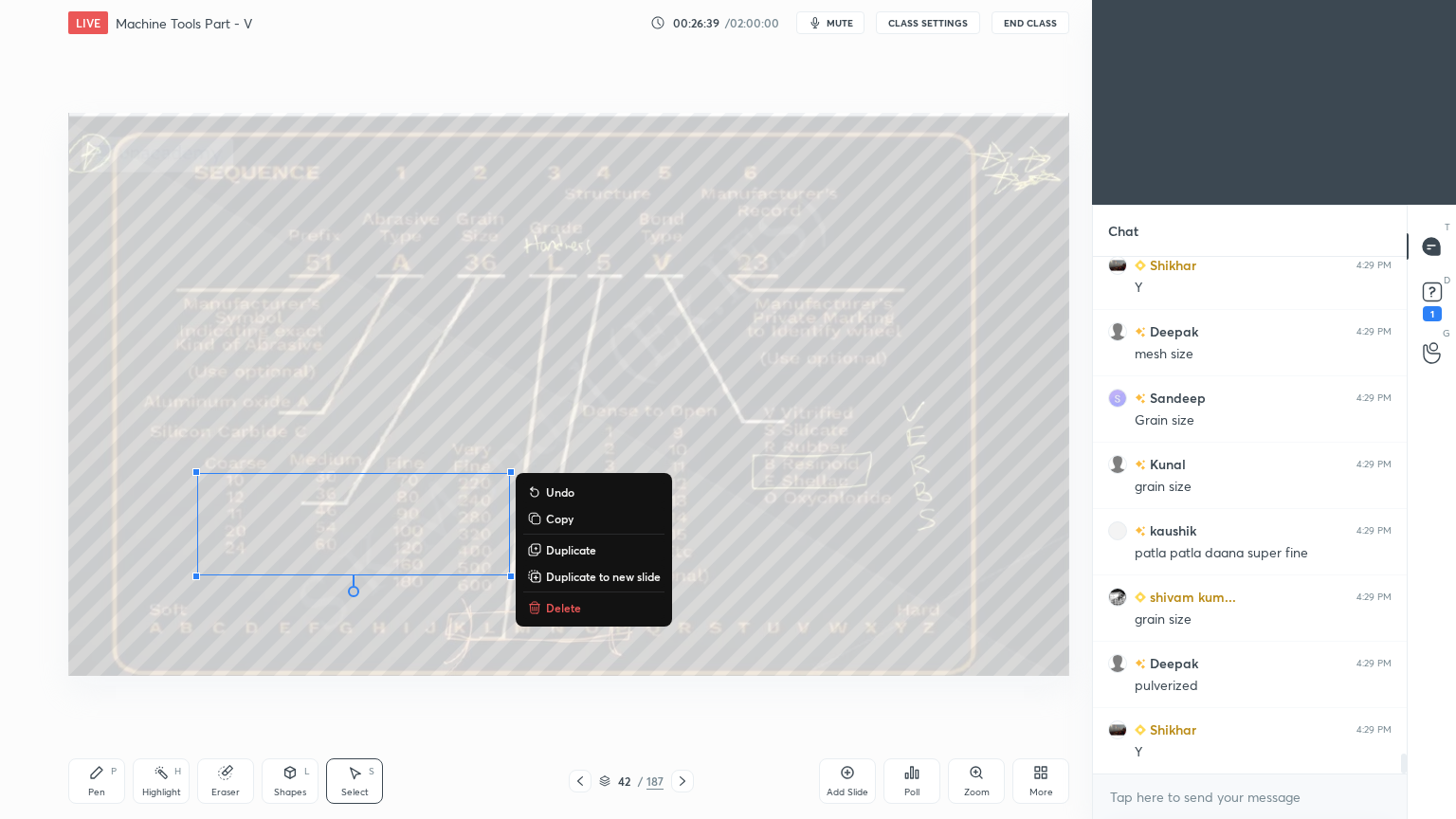drag, startPoint x: 168, startPoint y: 186, endPoint x: 865, endPoint y: 732, distance: 885.3954 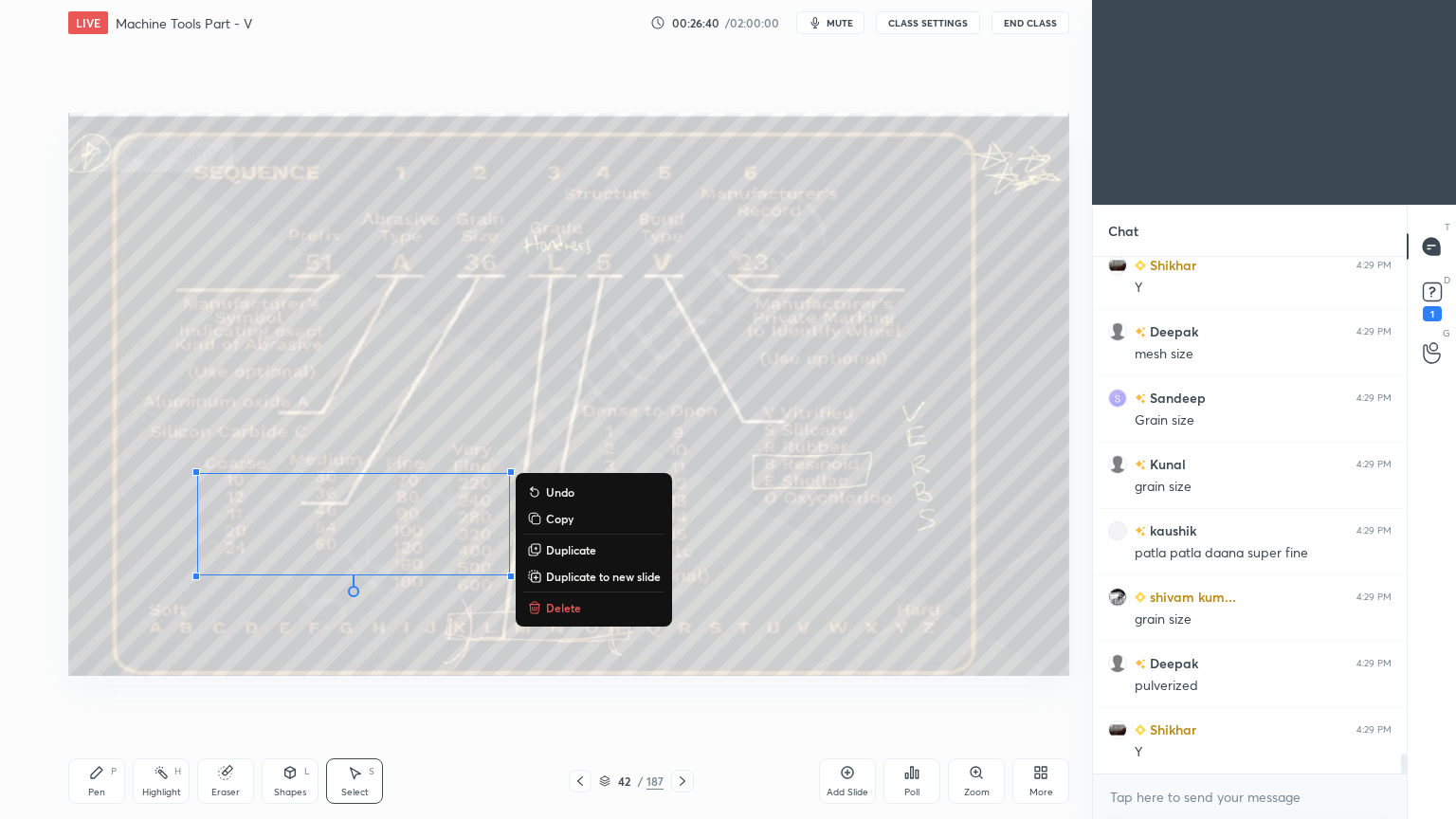 click on "Delete" at bounding box center (563, 608) 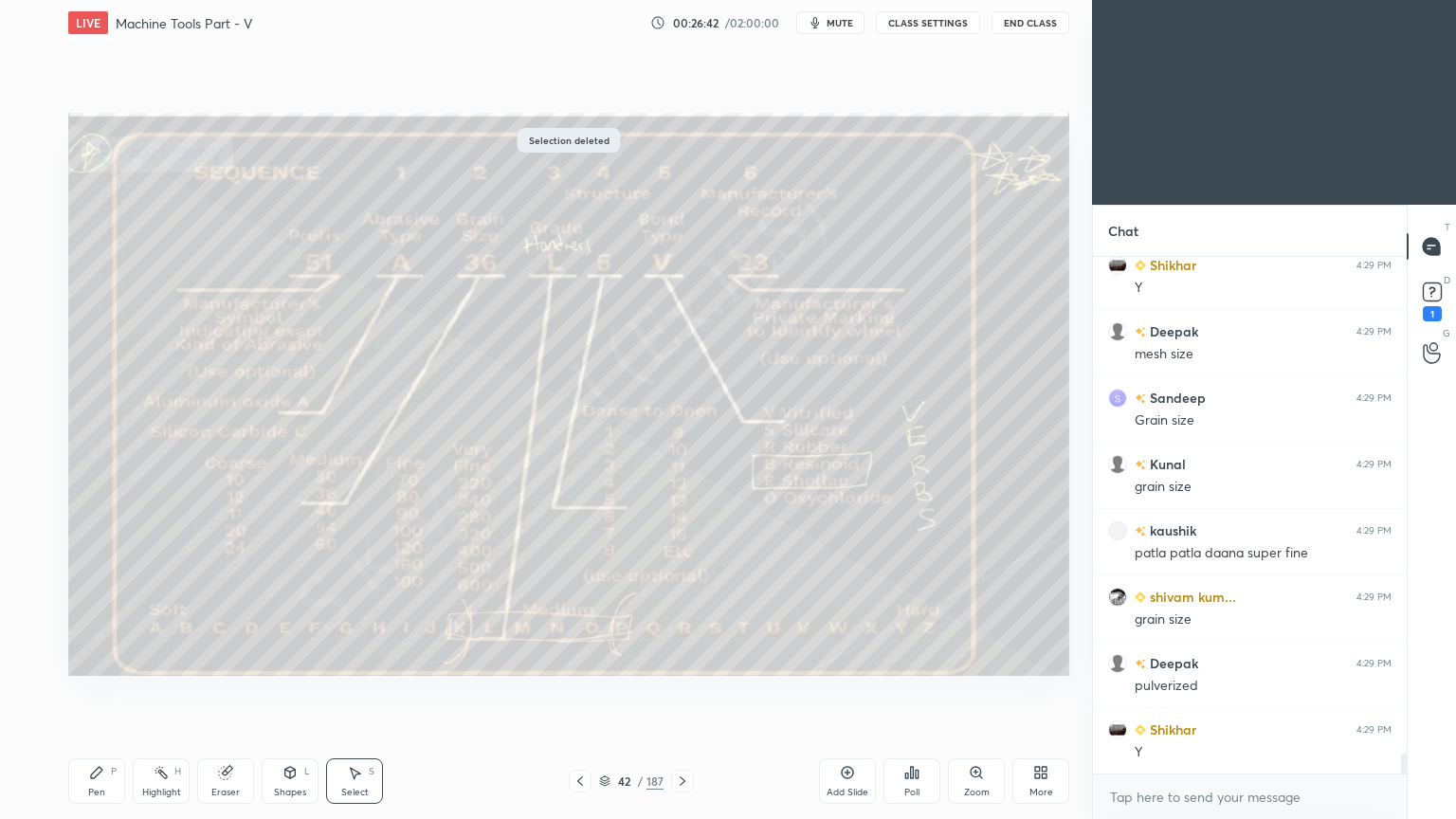 scroll, scrollTop: 12925, scrollLeft: 0, axis: vertical 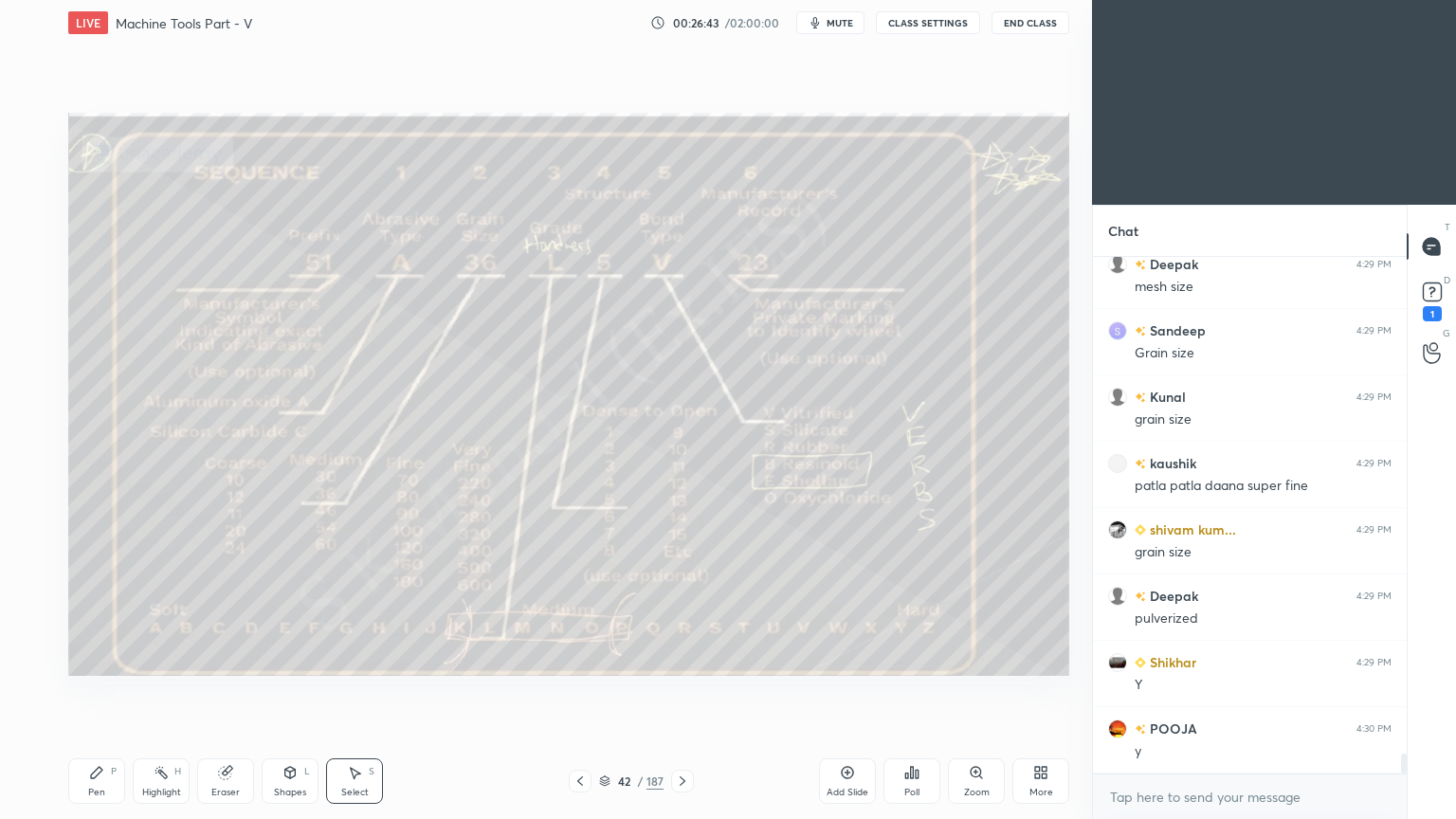 click on "42 / 187" at bounding box center (631, 781) 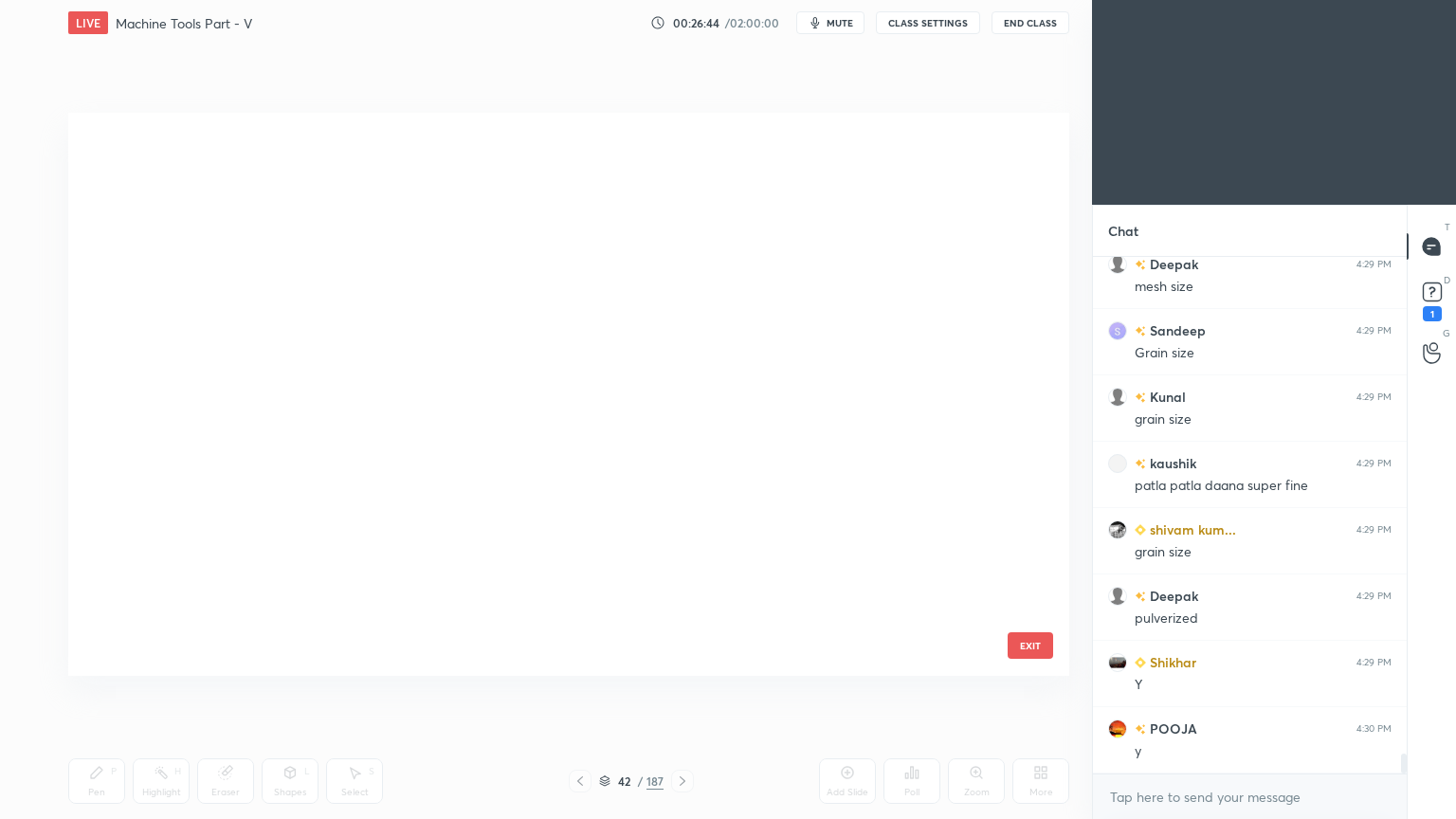 scroll, scrollTop: 557, scrollLeft: 992, axis: both 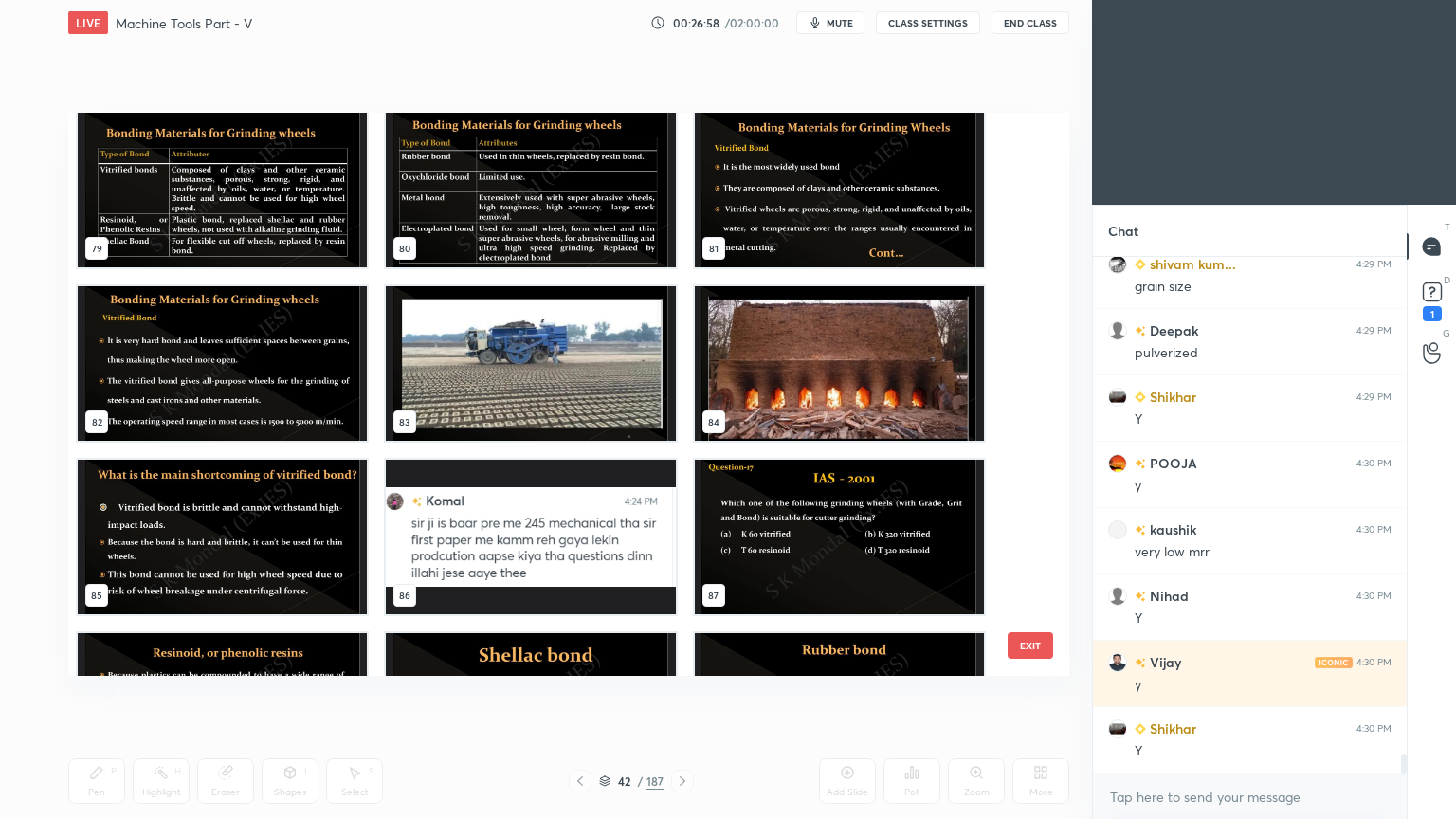 click at bounding box center (839, 537) 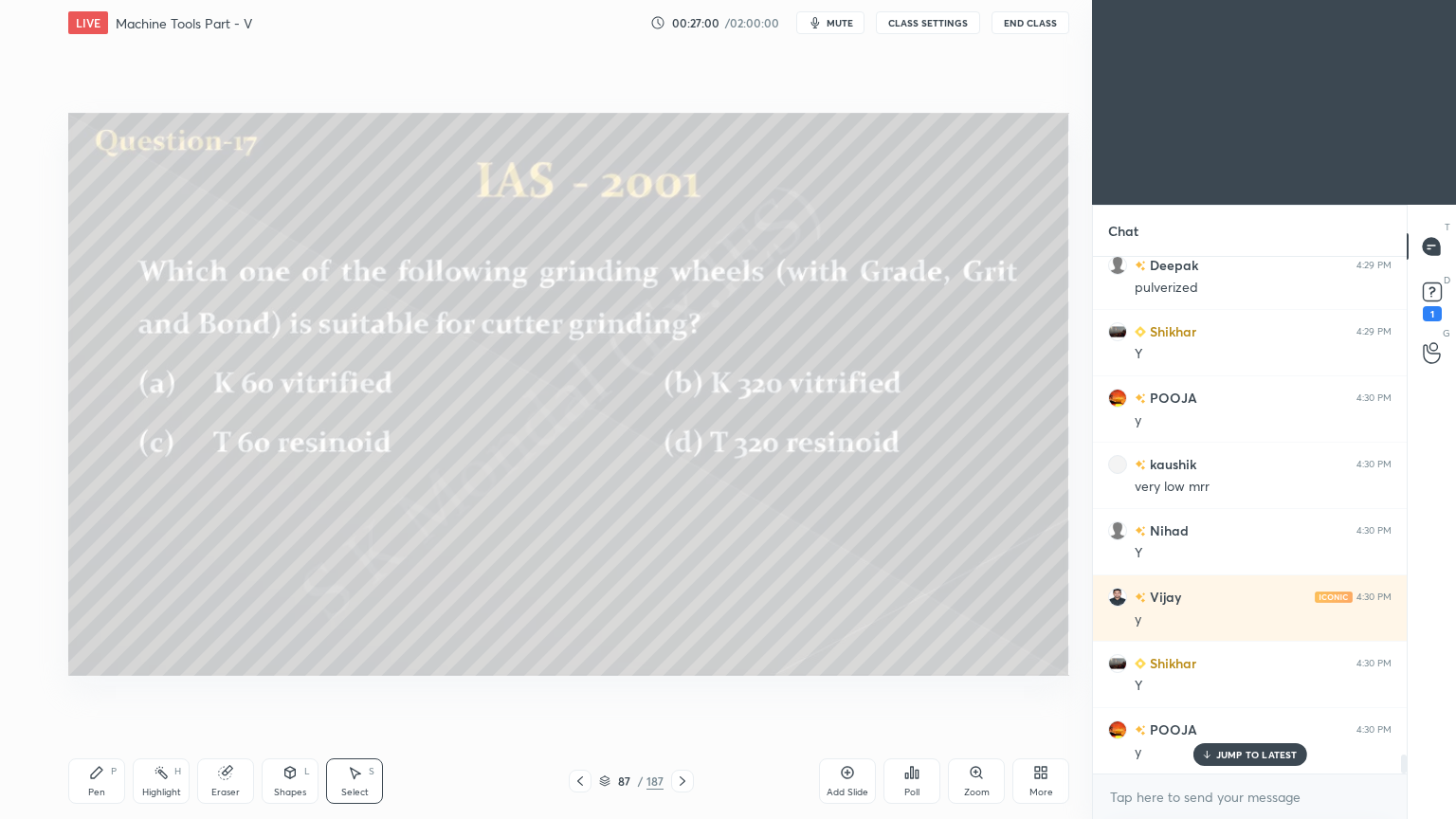 scroll, scrollTop: 13388, scrollLeft: 0, axis: vertical 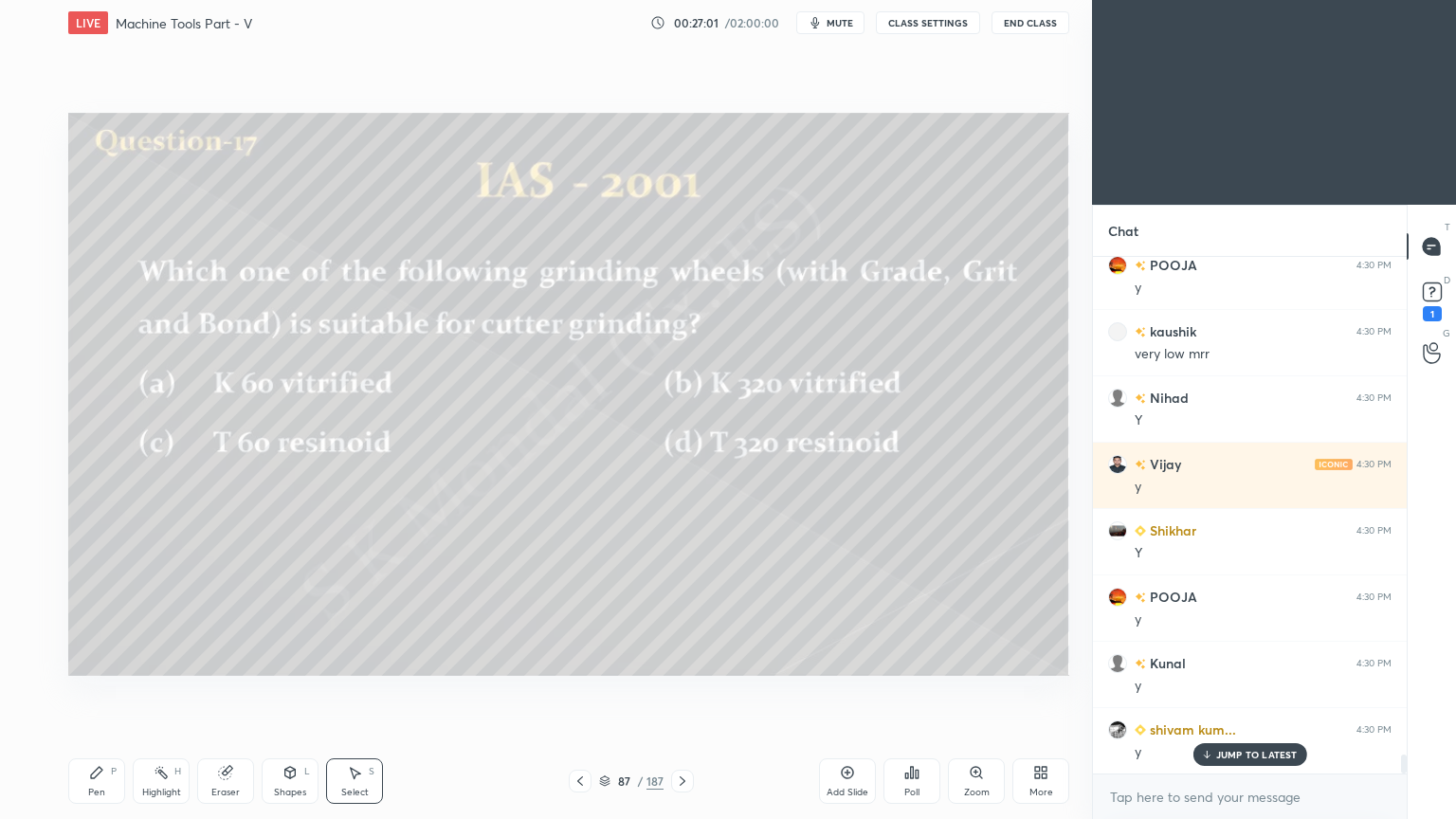 click on "Sandeep 4:29 PM coal Dibyaranja... 4:29 PM mess Shikhar 4:29 PM Y Deepak 4:29 PM mesh size Sandeep 4:29 PM Grain size Kunal 4:29 PM grain size kaushik 4:29 PM patla patla daana super fine shivam kum... 4:29 PM grain size Deepak 4:29 PM pulverized Shikhar 4:29 PM Y POOJA 4:30 PM y kaushik 4:30 PM very low mrr Nihad 4:30 PM Y Vijay 4:30 PM y Shikhar 4:30 PM Y POOJA 4:30 PM y Kunal 4:30 PM y shivam kum... 4:30 PM y JUMP TO LATEST" at bounding box center (1249, 515) 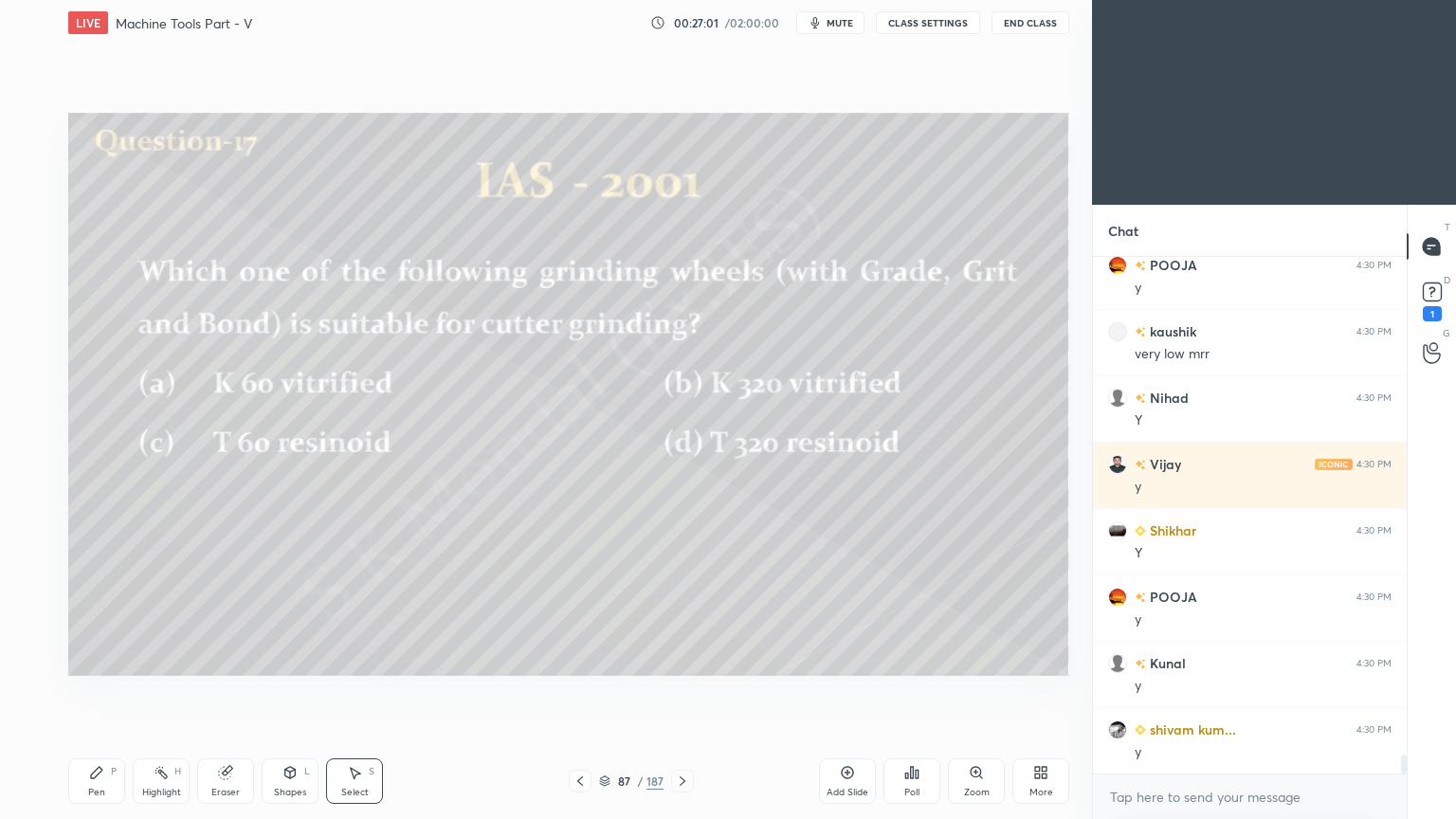 scroll, scrollTop: 13456, scrollLeft: 0, axis: vertical 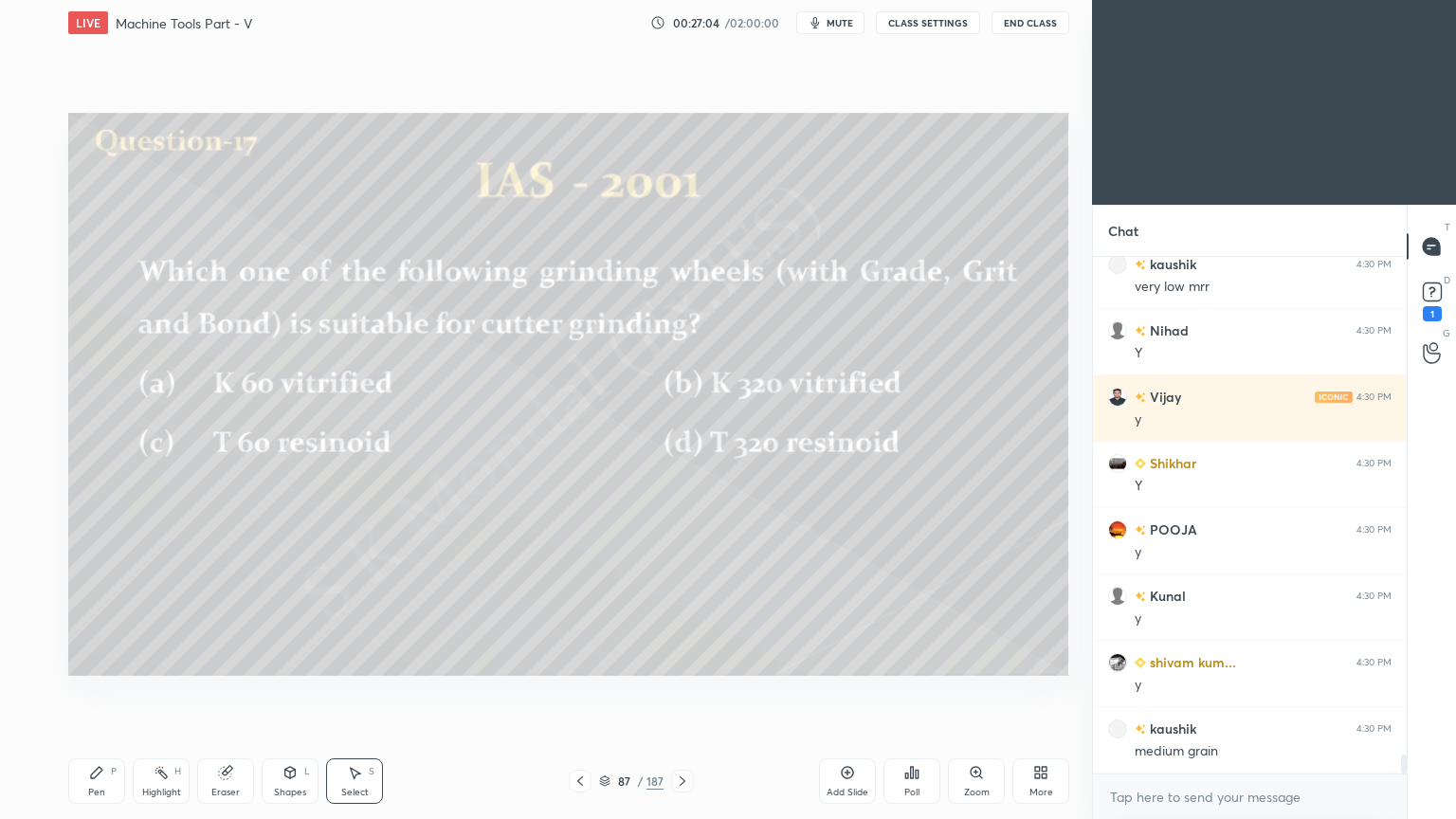 click on "Pen P" at bounding box center [97, 781] 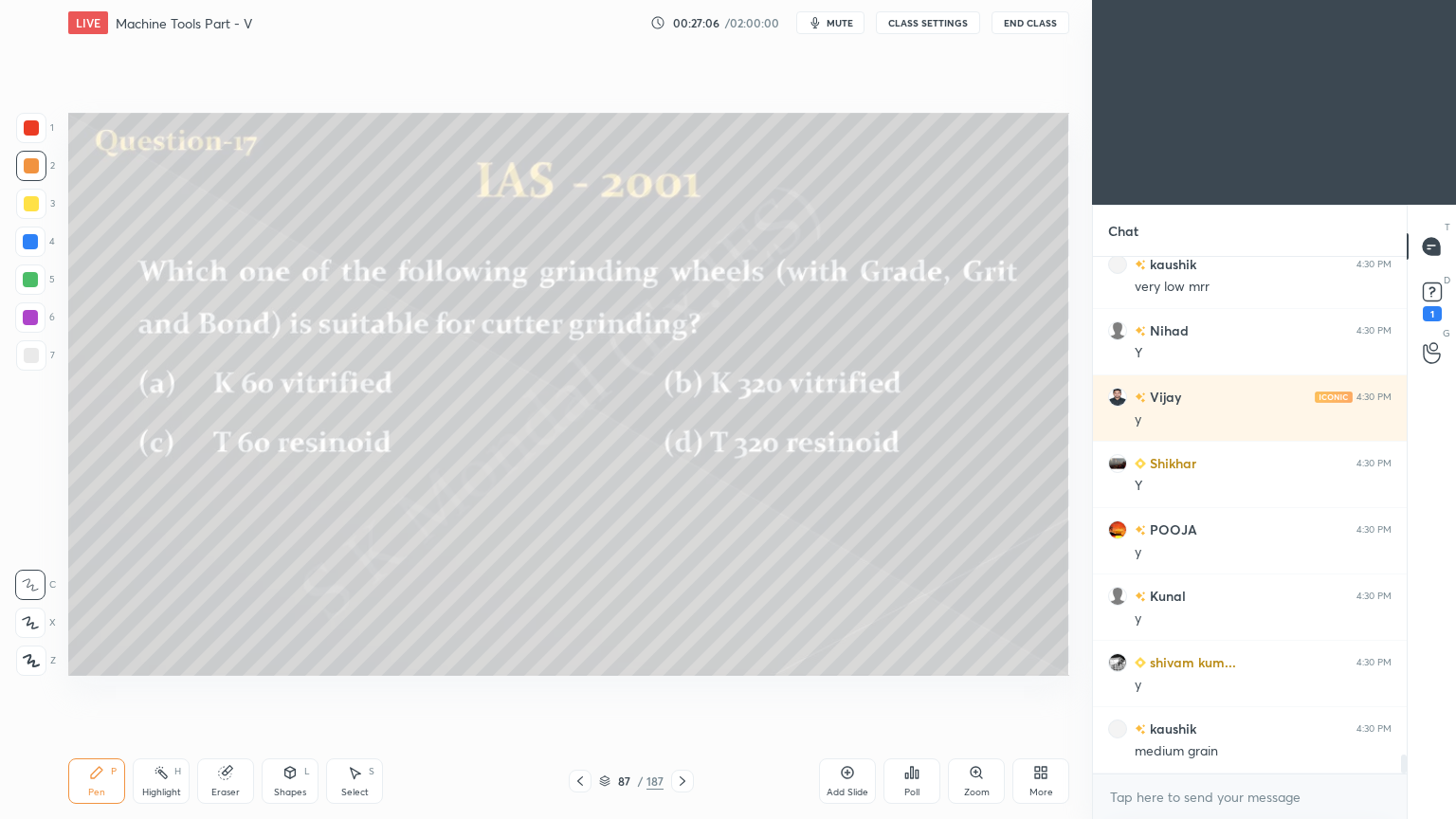 scroll, scrollTop: 13521, scrollLeft: 0, axis: vertical 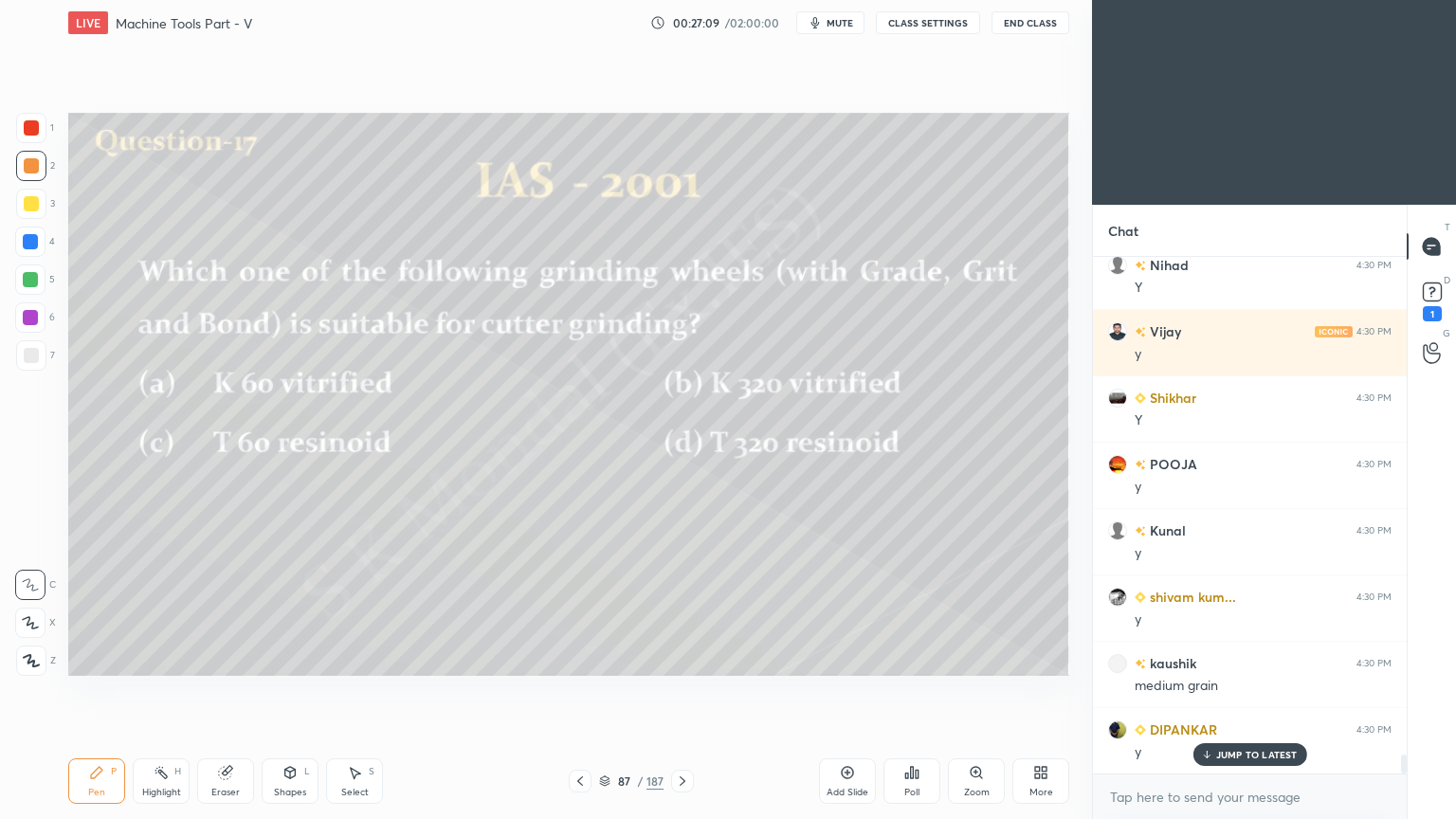 click on "JUMP TO LATEST" at bounding box center (1257, 755) 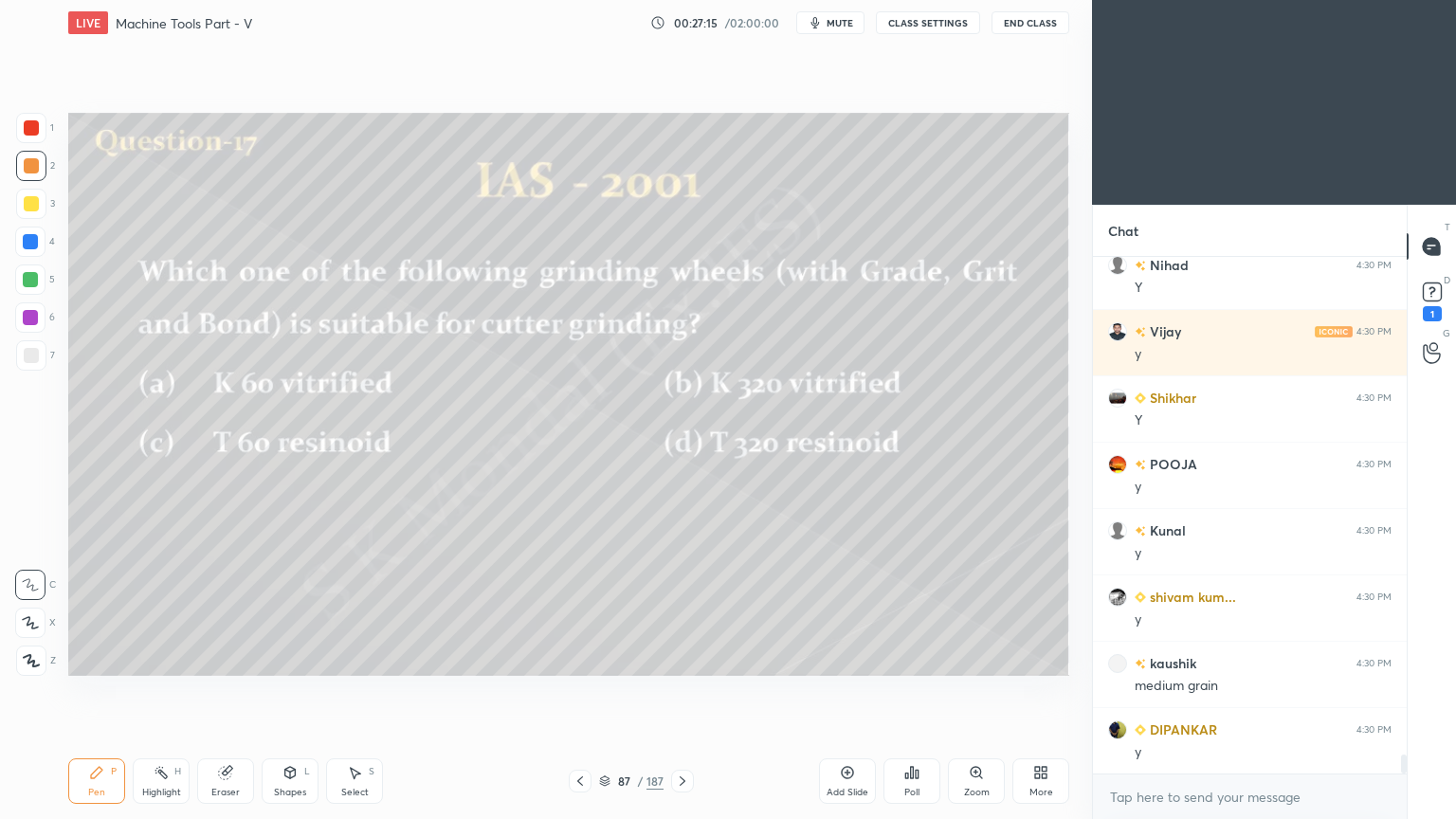 click 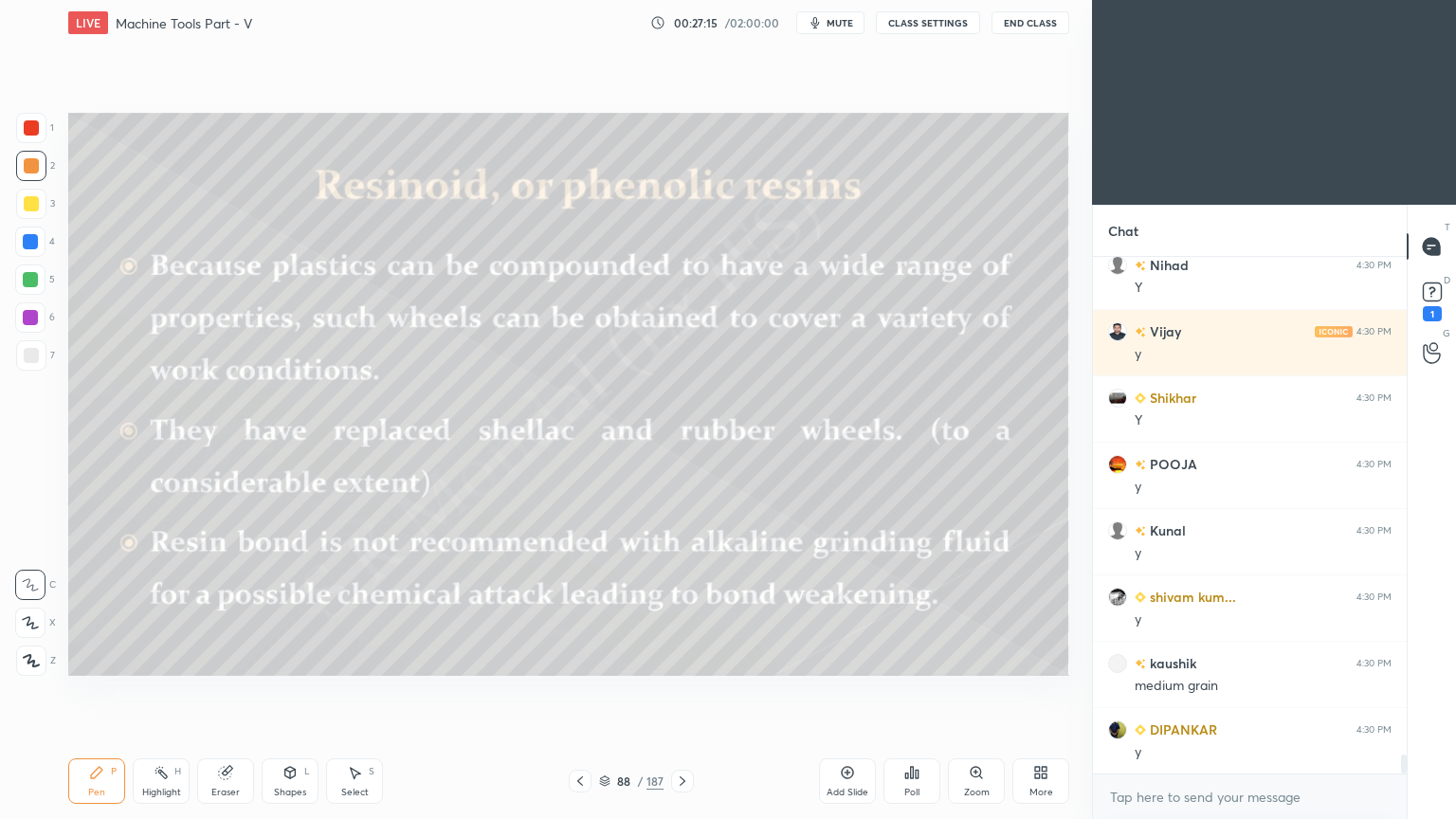 click 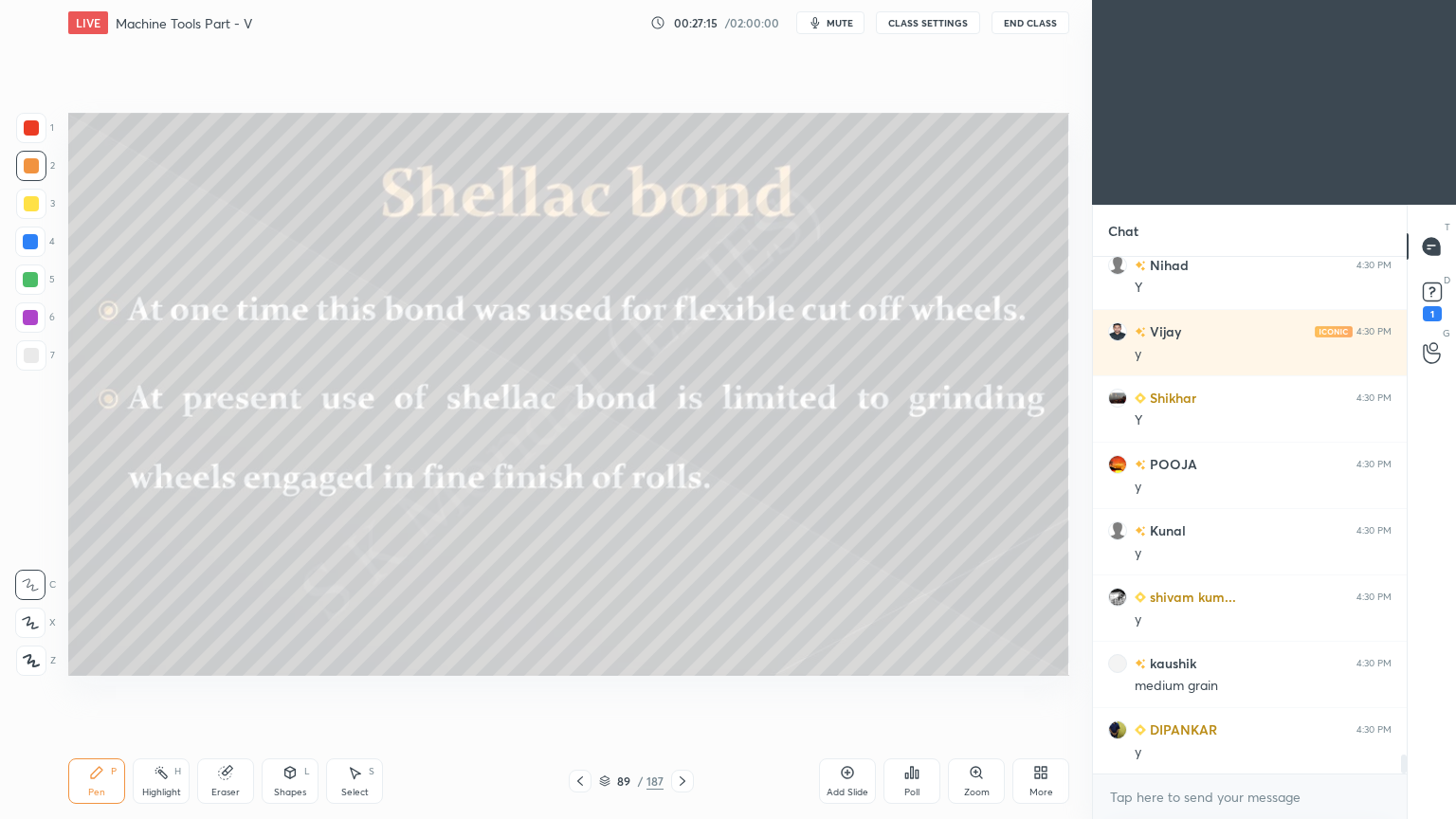 click 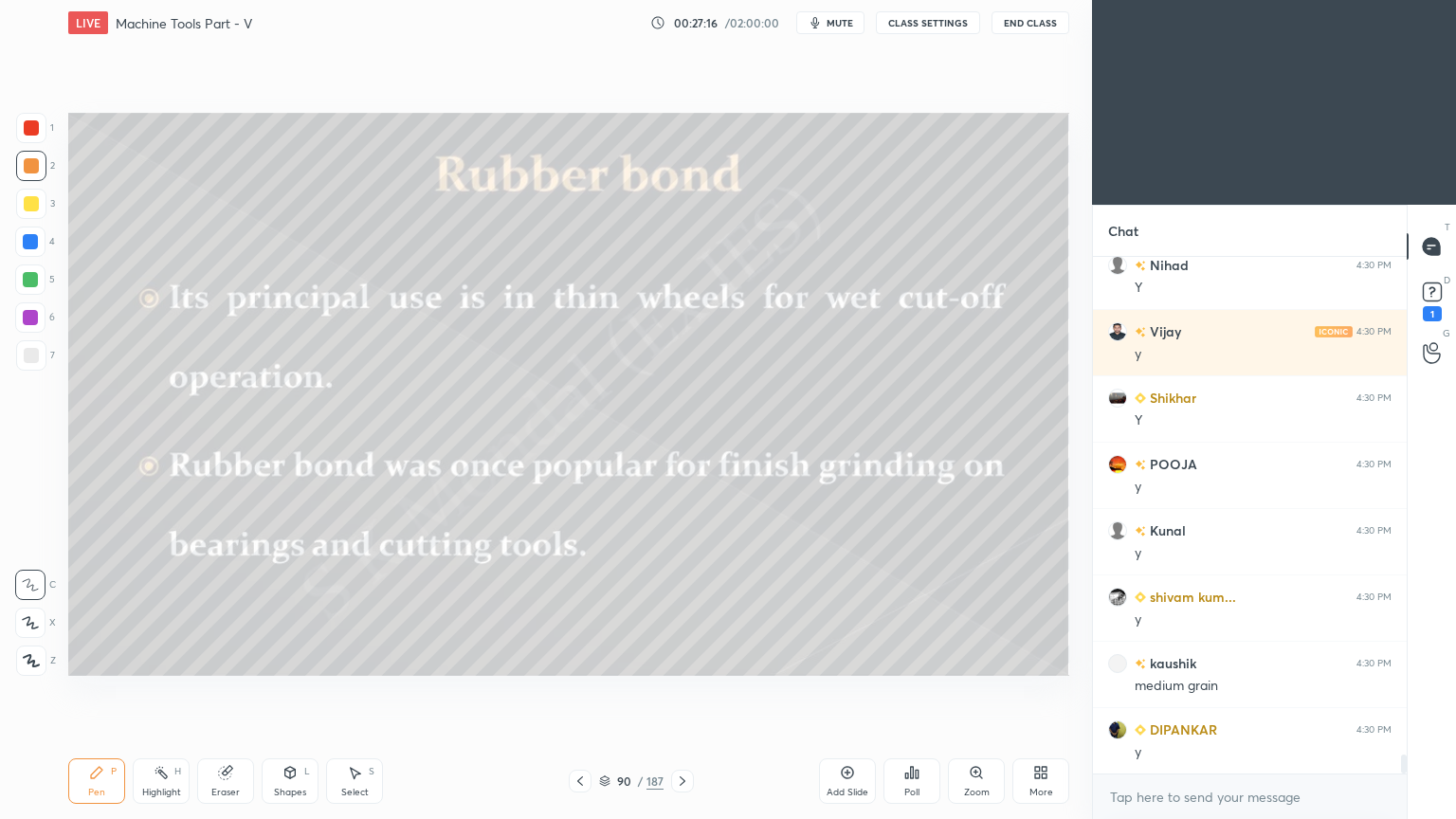 click 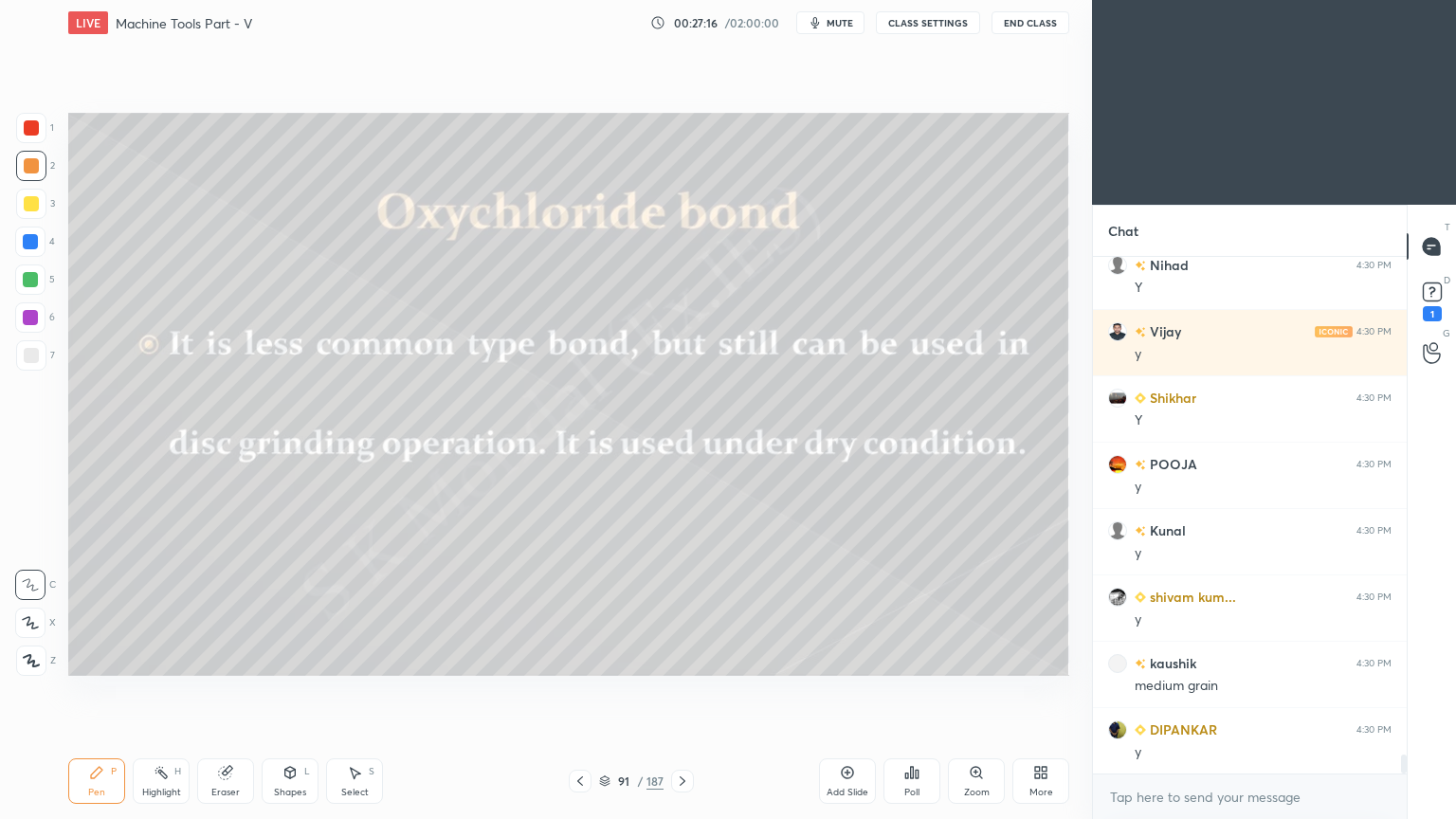 click 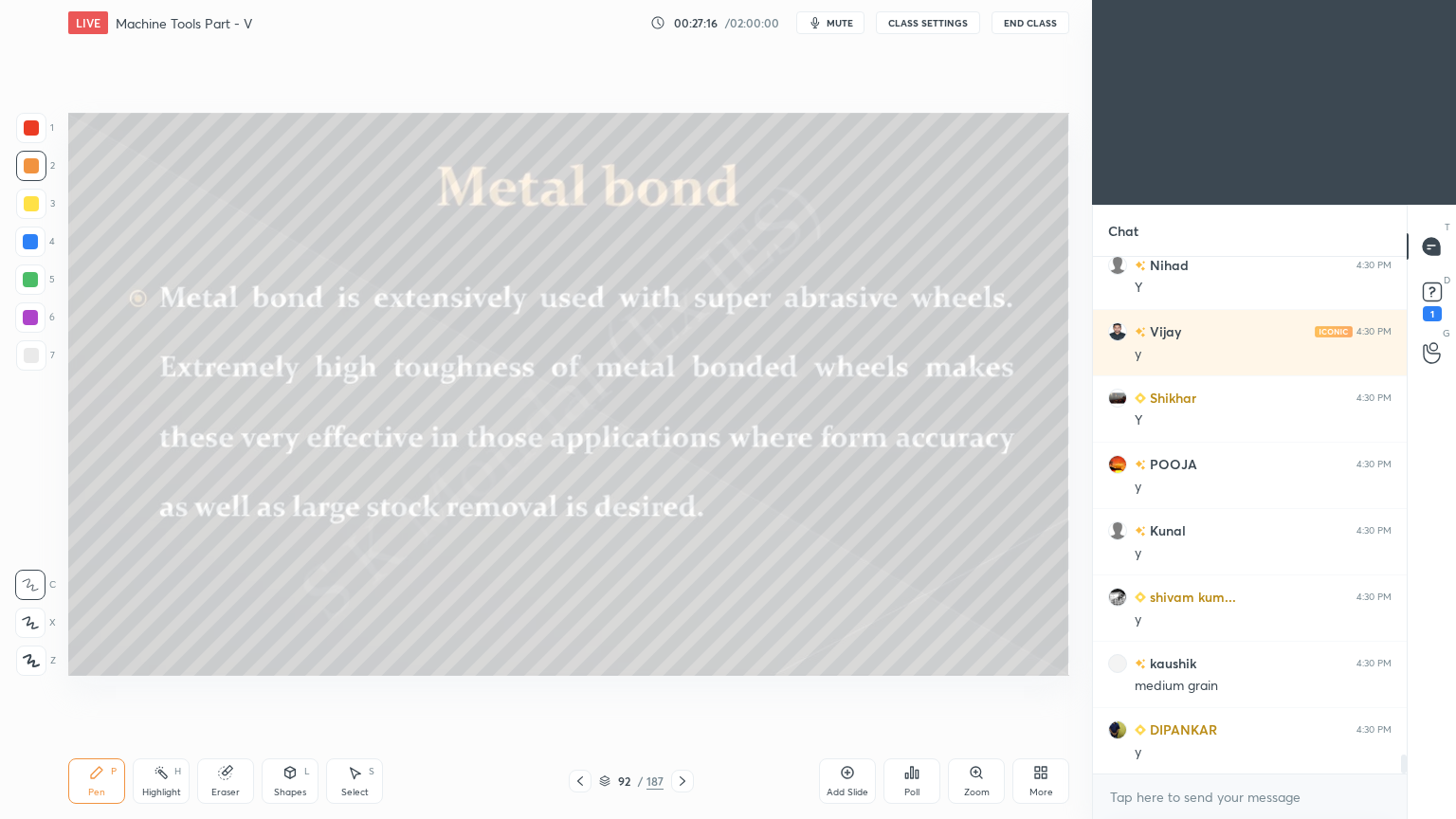 click 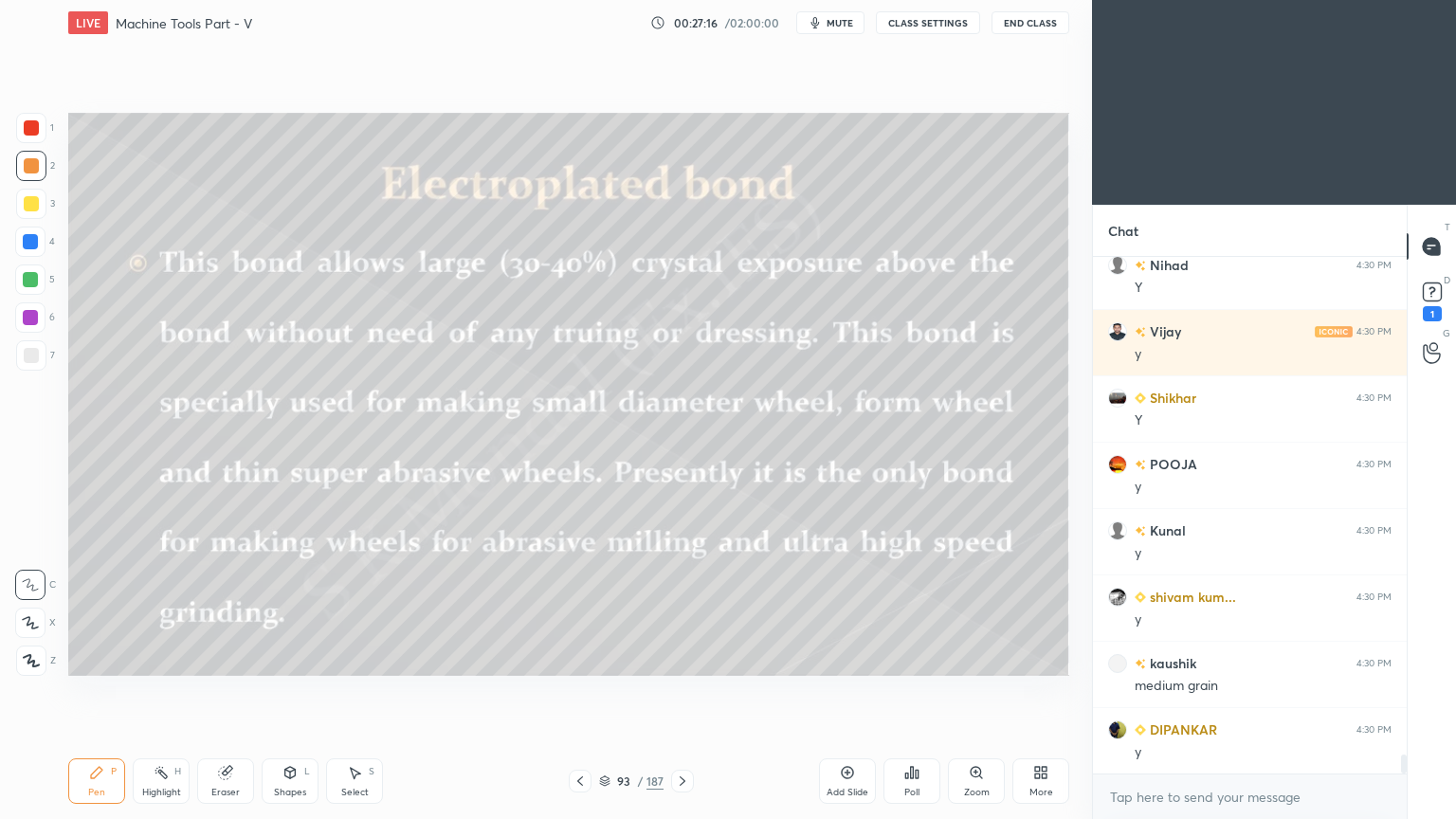 click 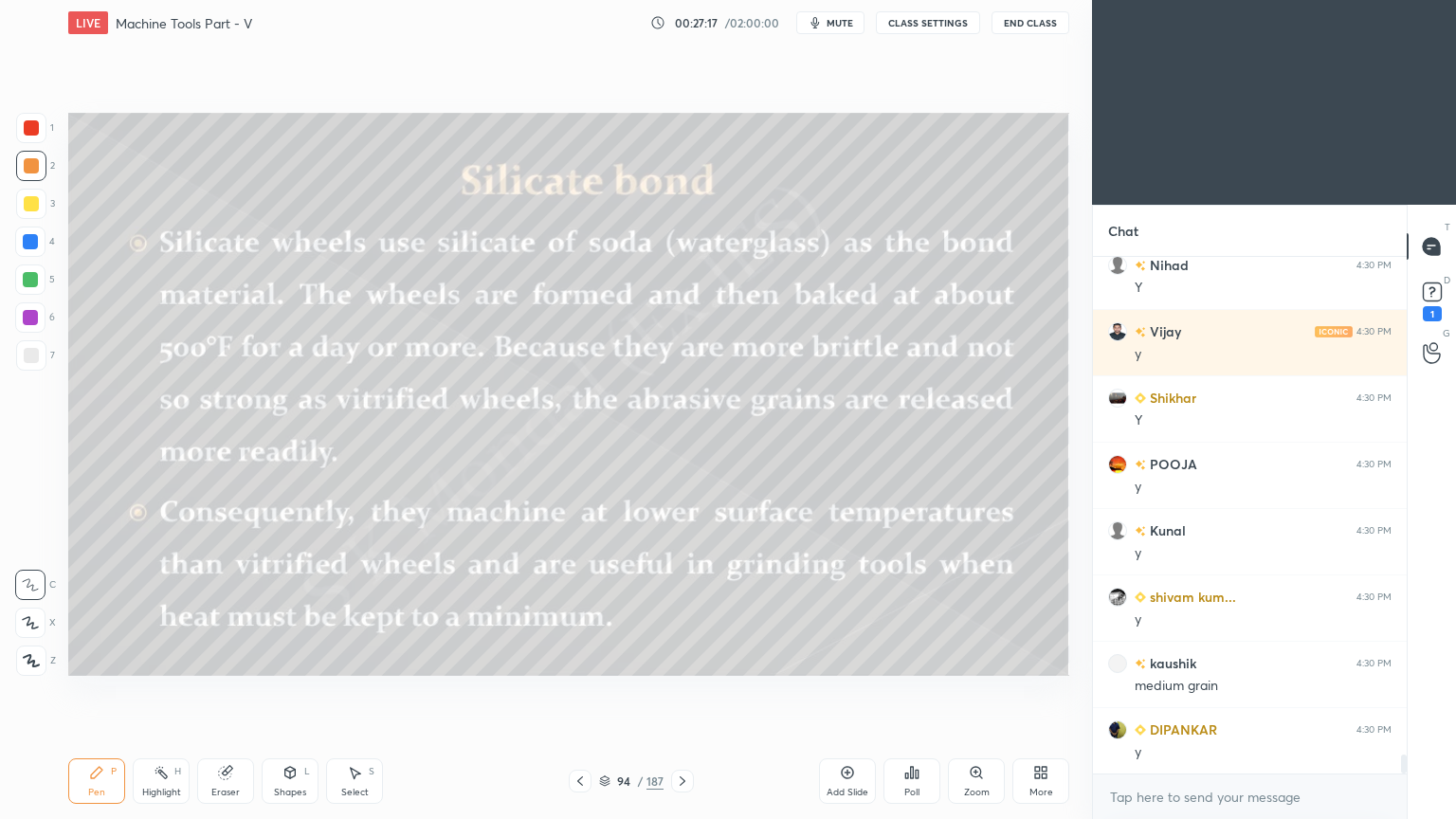 click 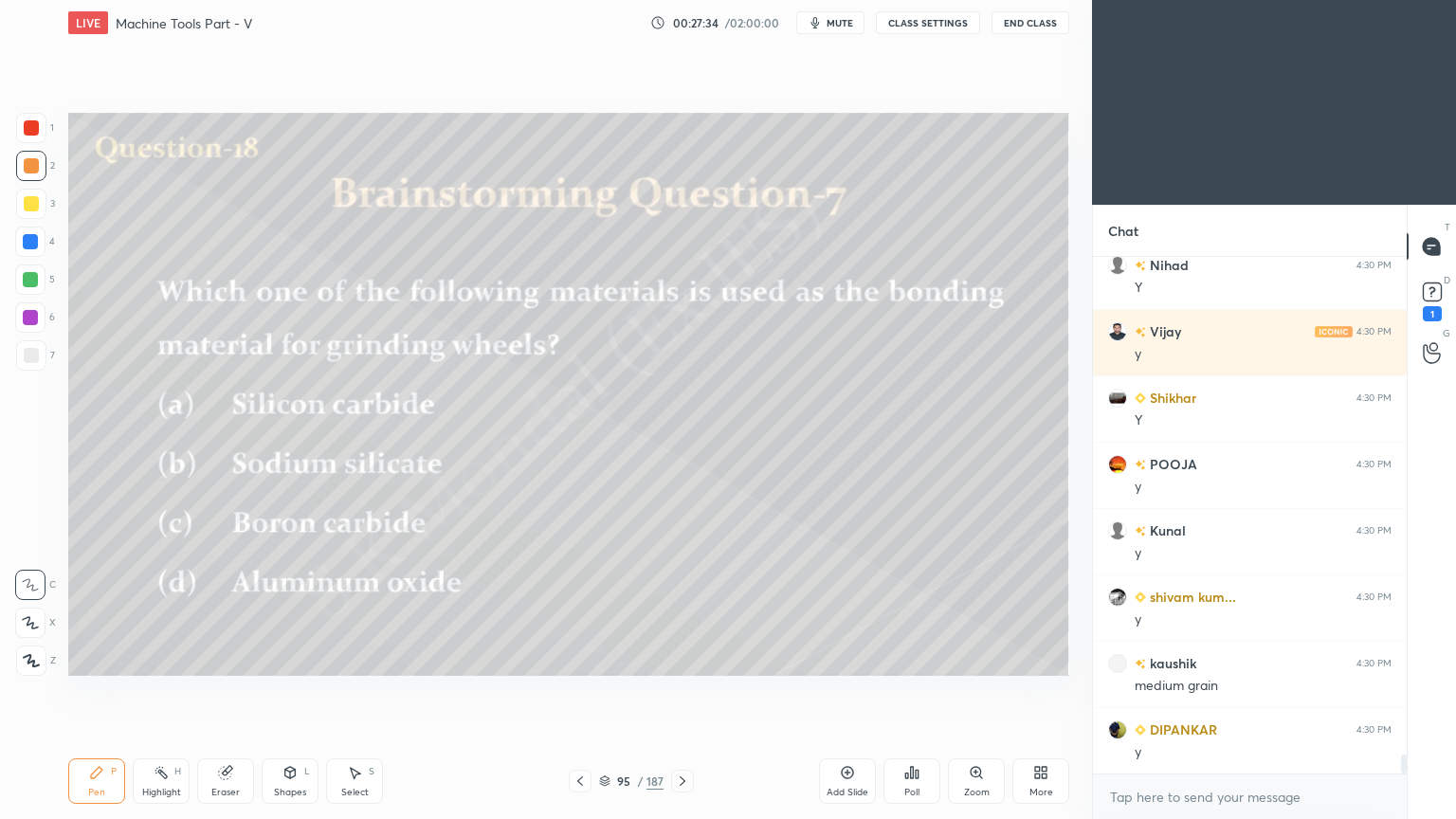 click 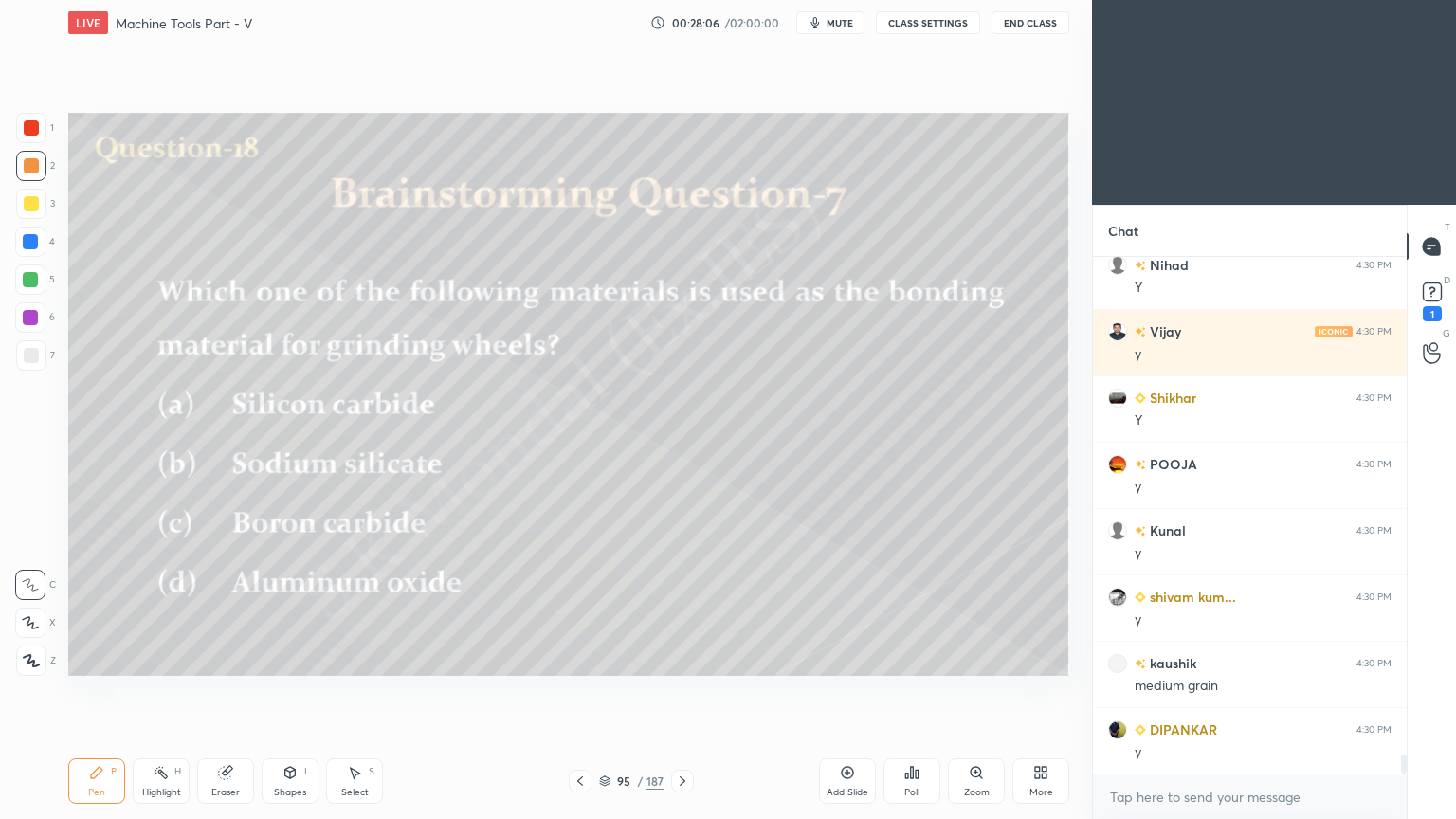 click on "mute" at bounding box center (840, 23) 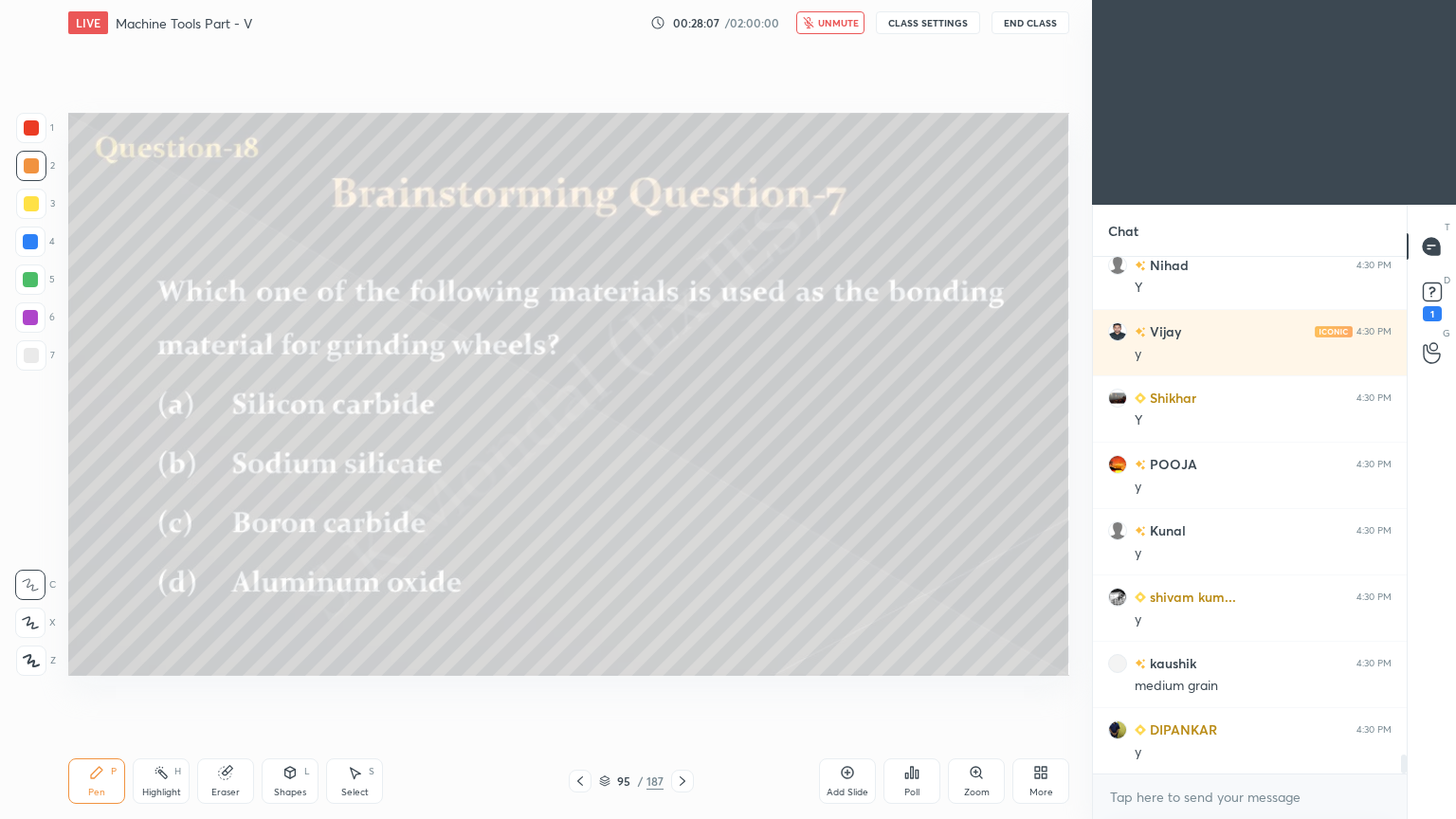 scroll, scrollTop: 13588, scrollLeft: 0, axis: vertical 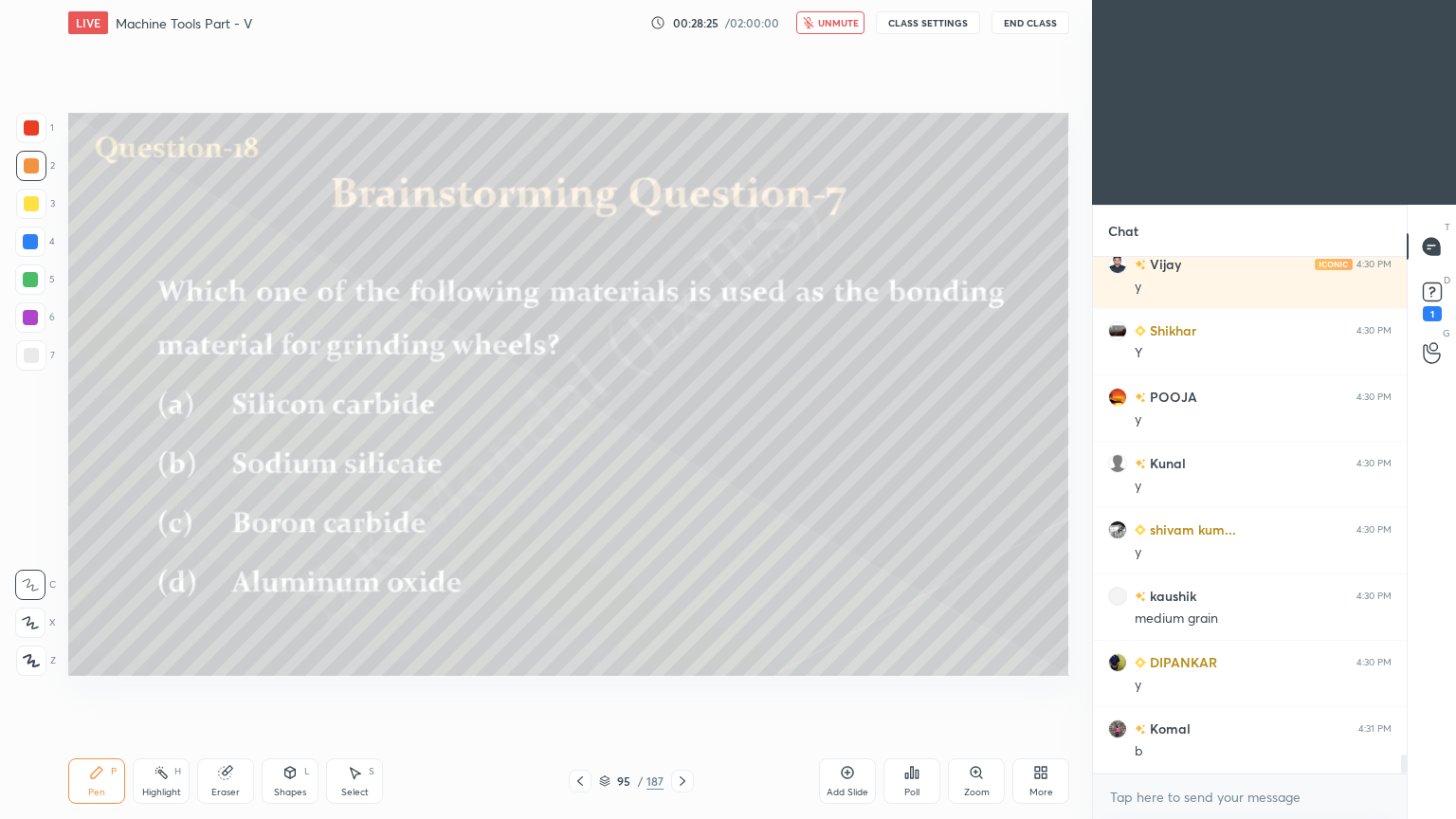 click on "unmute" at bounding box center [838, 23] 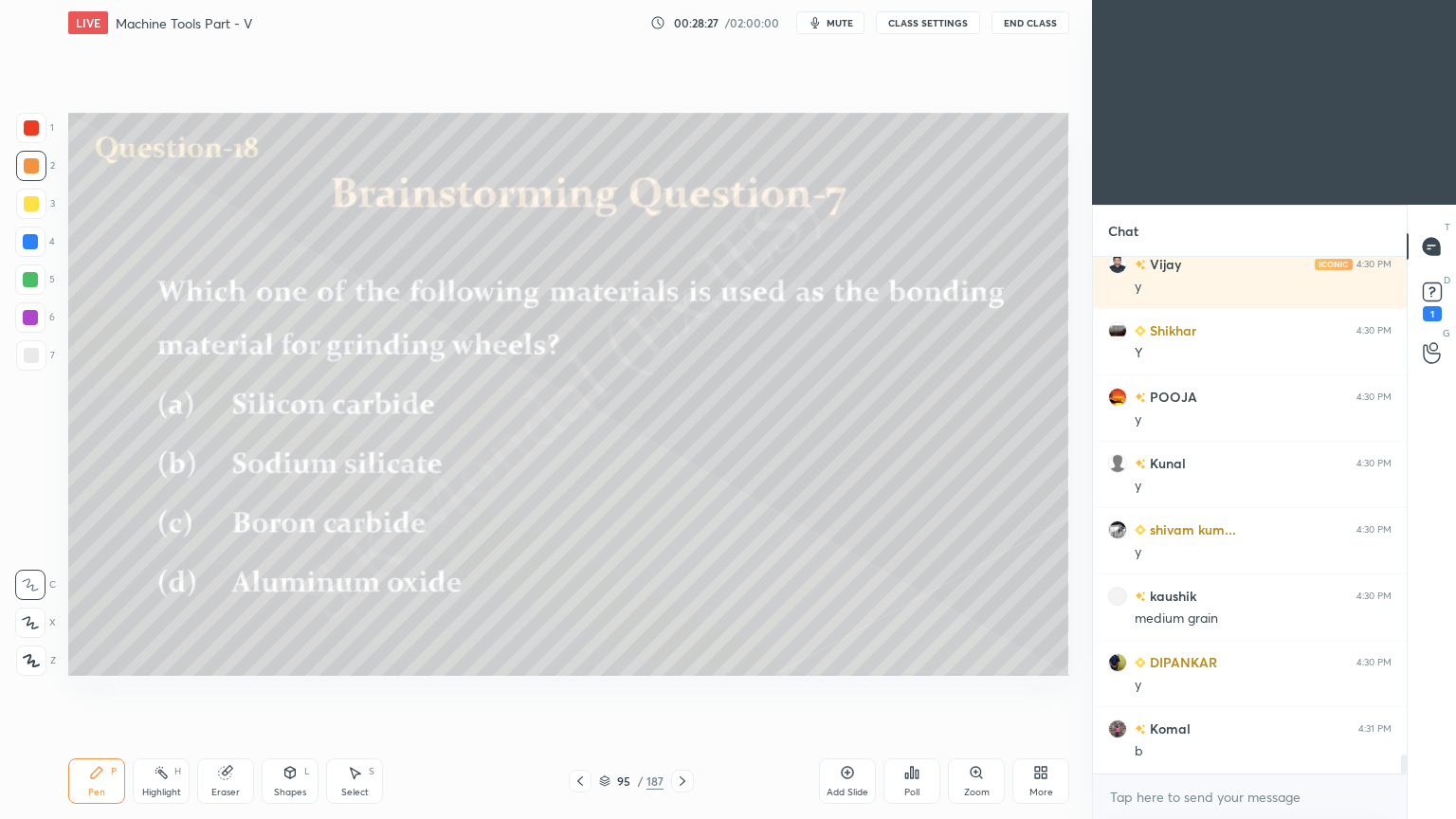 click 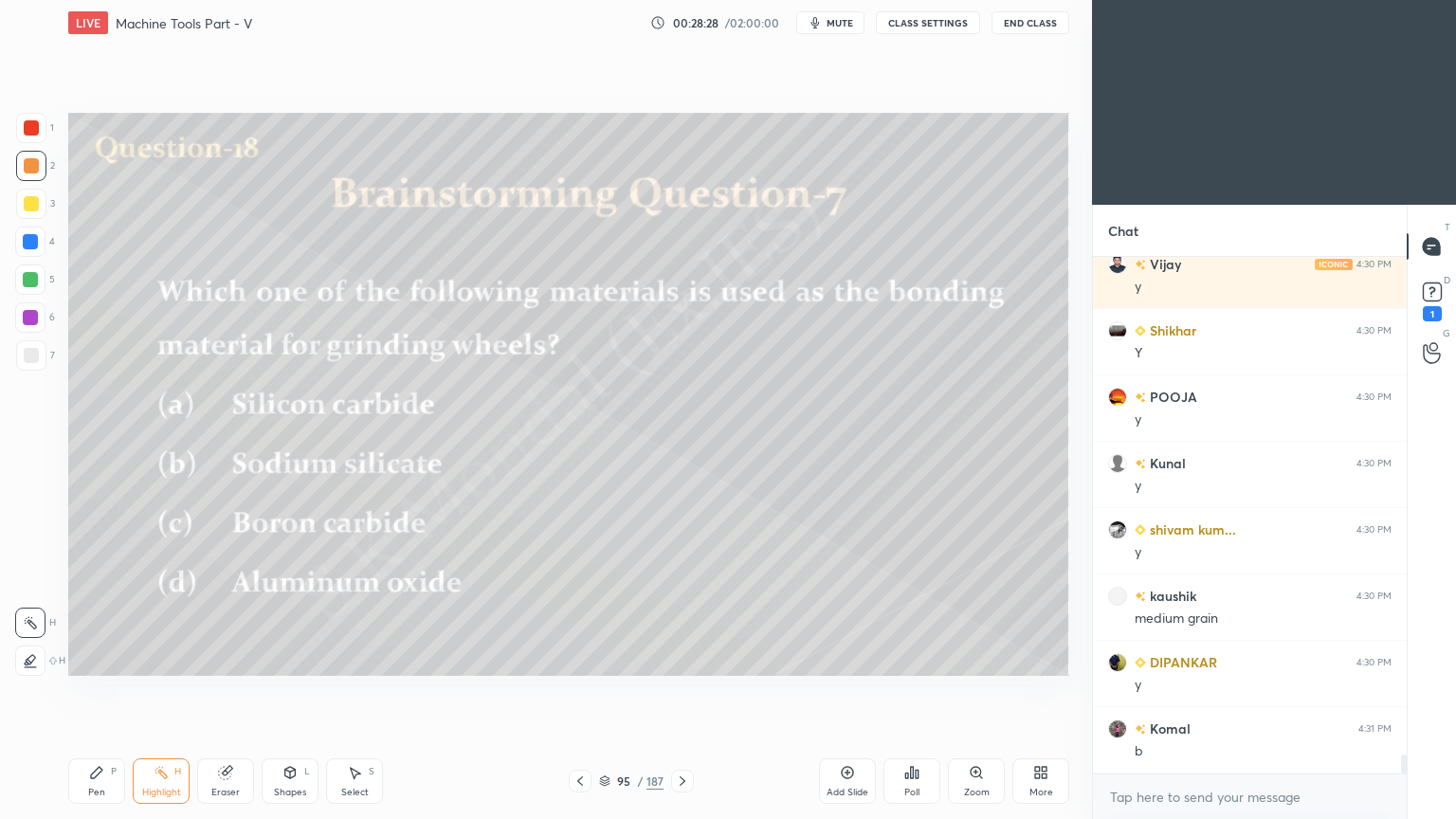 click on "Highlight" at bounding box center (161, 792) 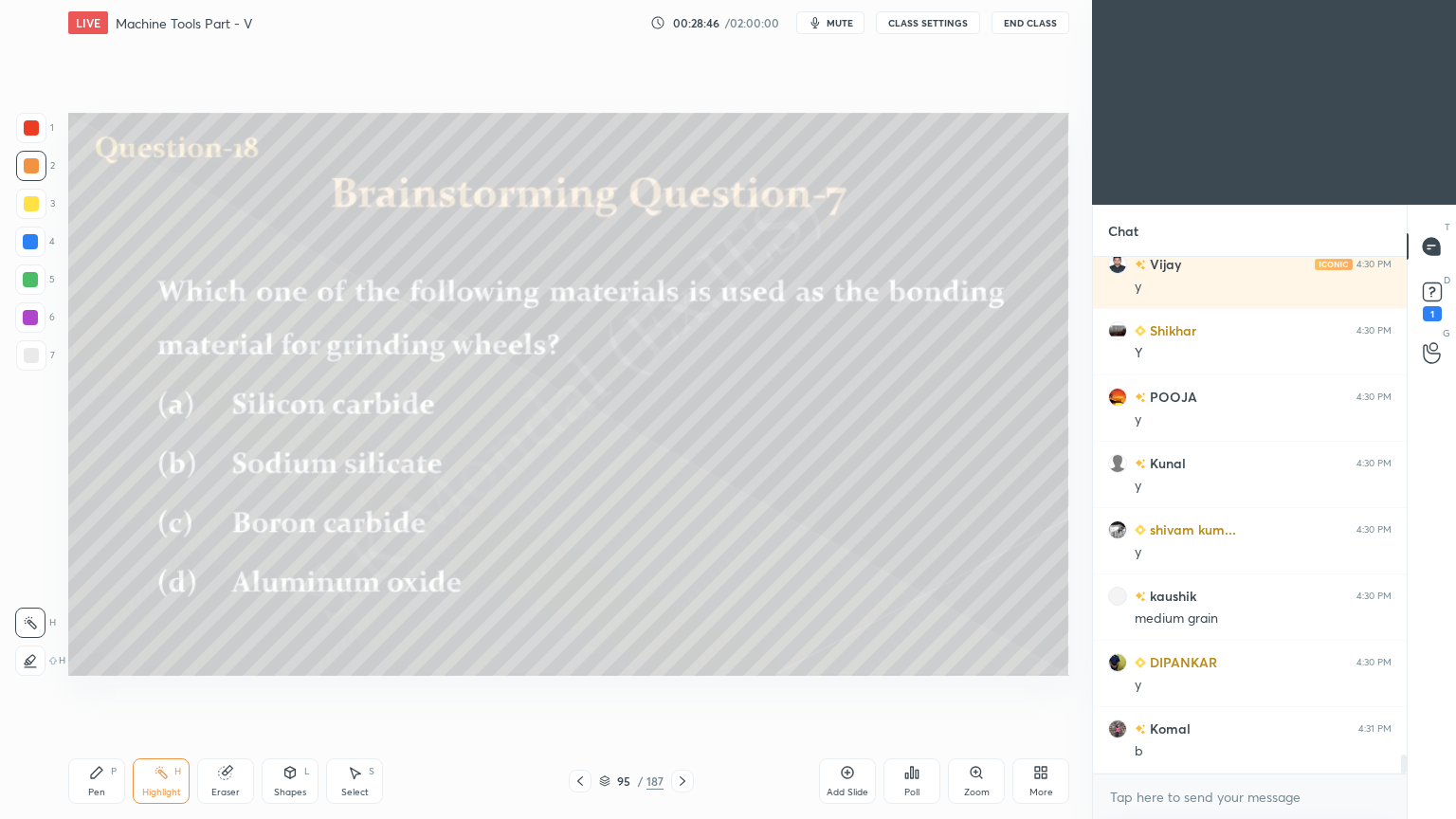click 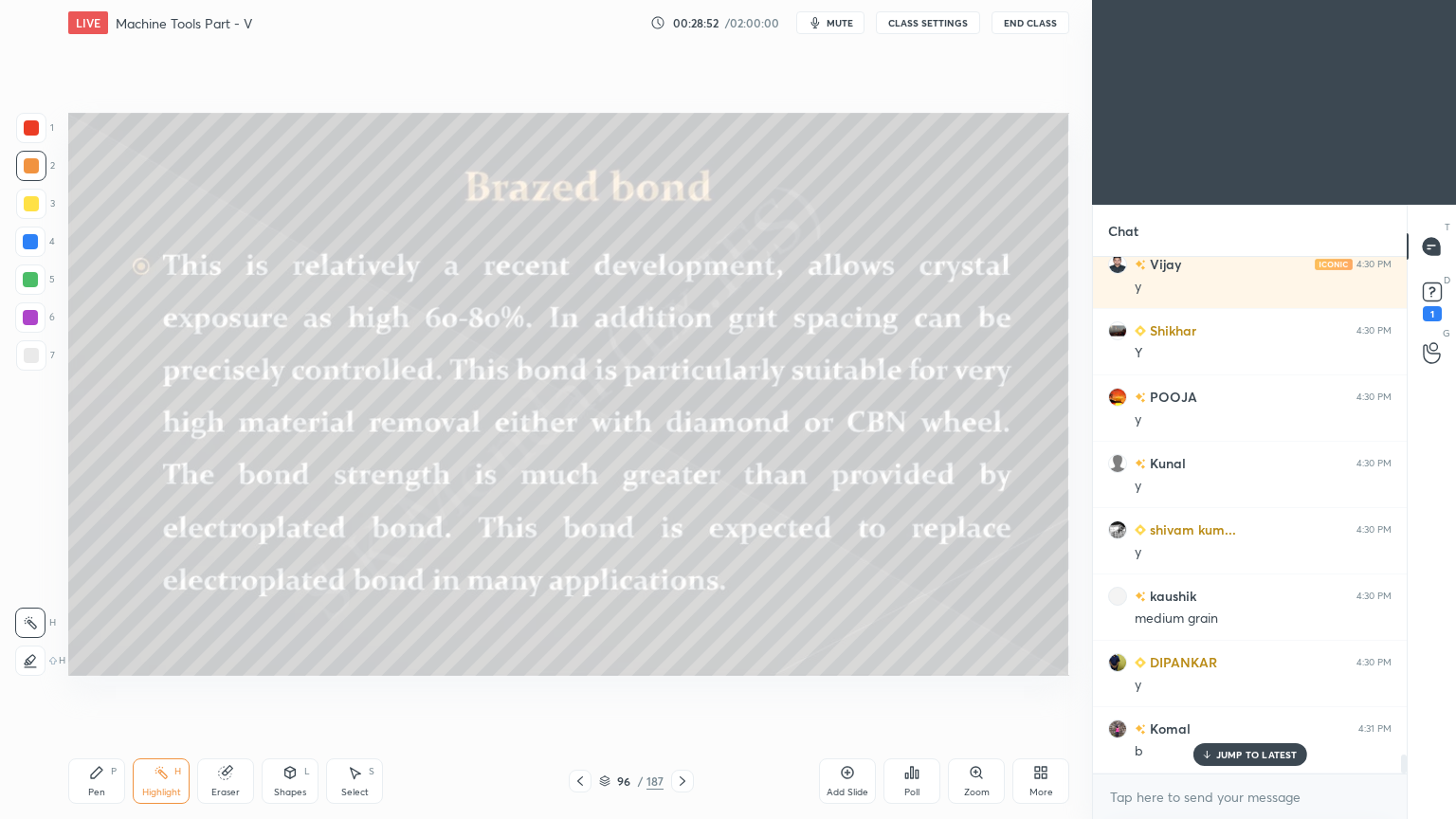 scroll, scrollTop: 13654, scrollLeft: 0, axis: vertical 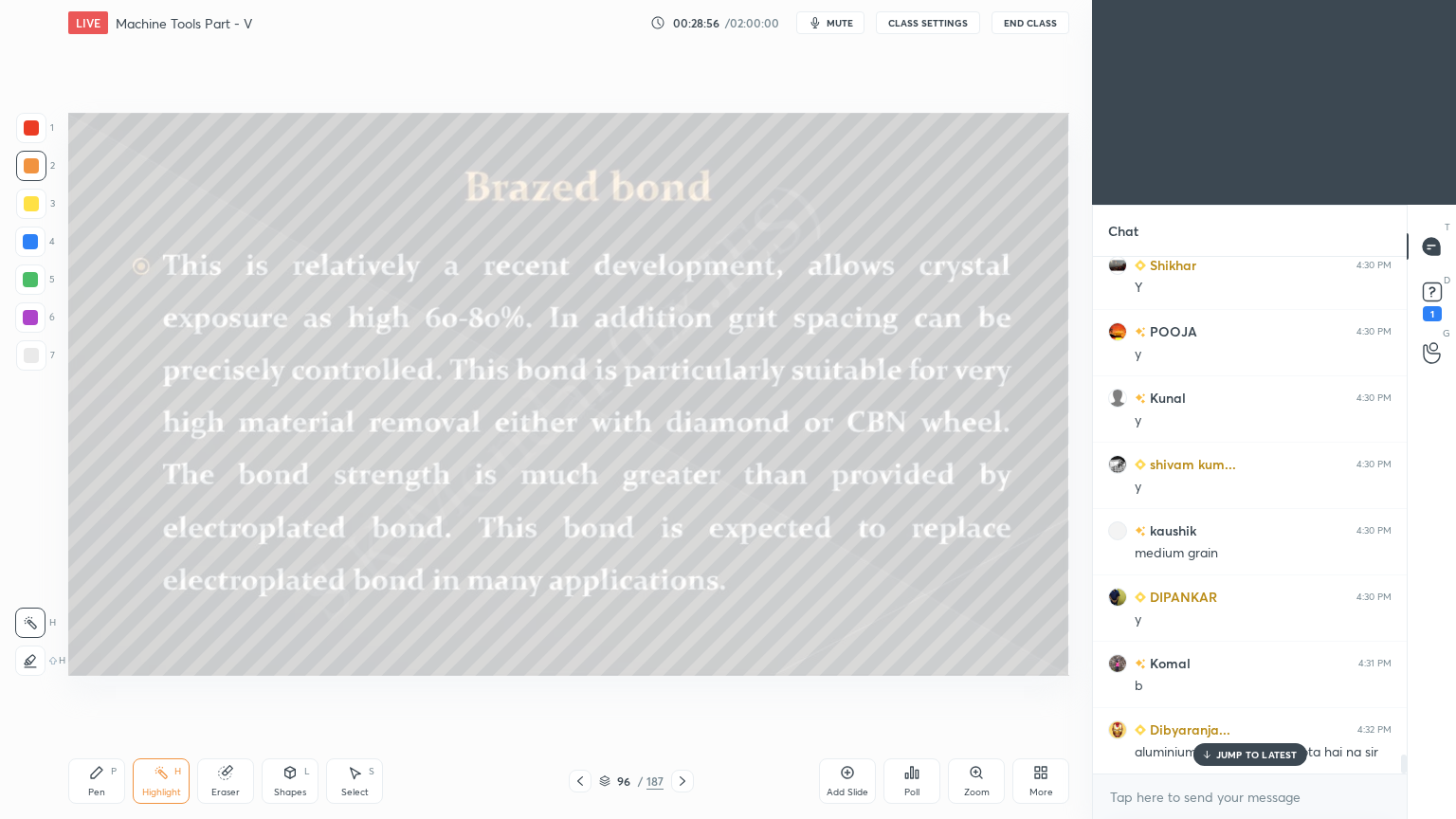 click on "JUMP TO LATEST" at bounding box center [1257, 755] 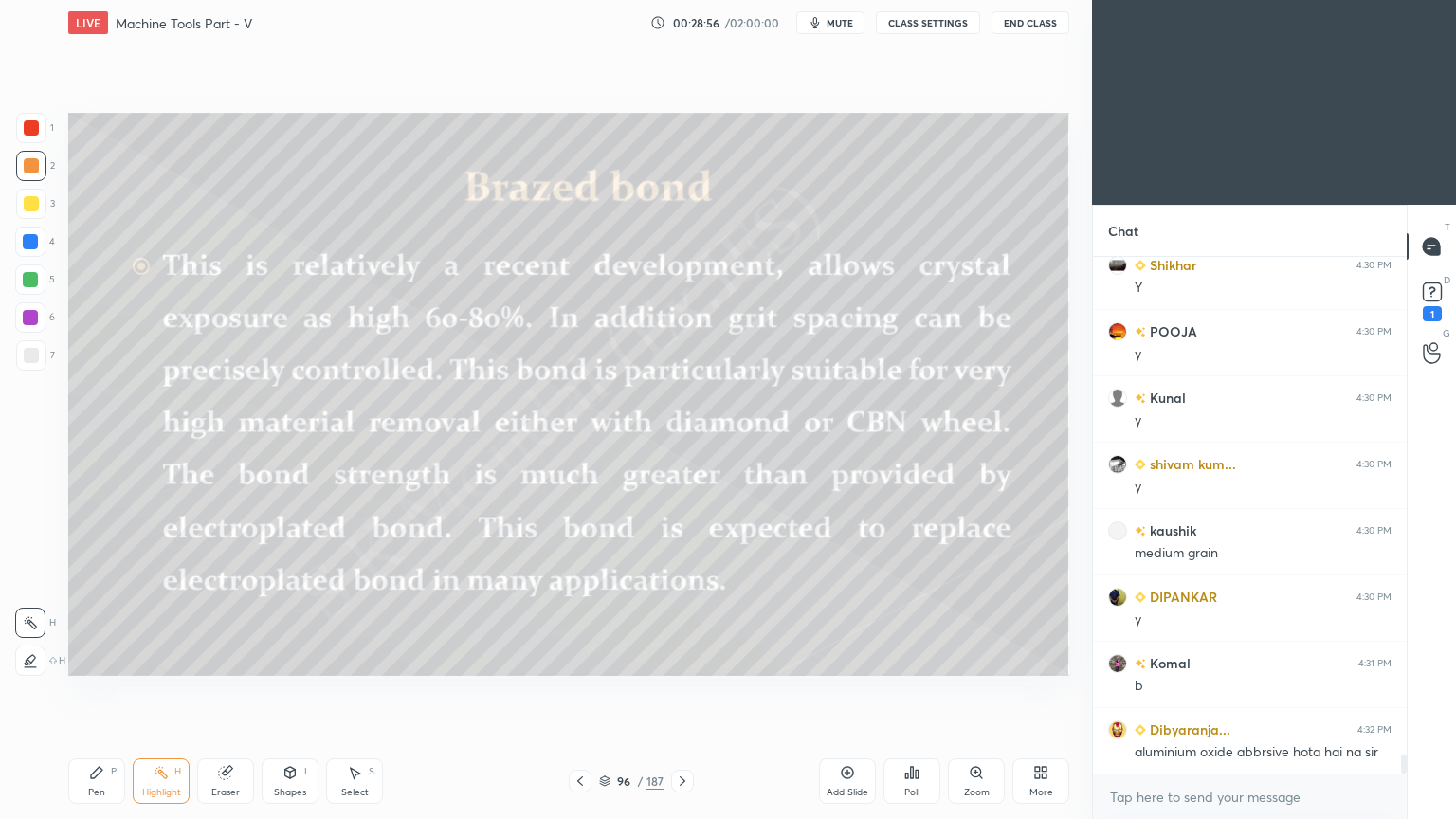 scroll, scrollTop: 13721, scrollLeft: 0, axis: vertical 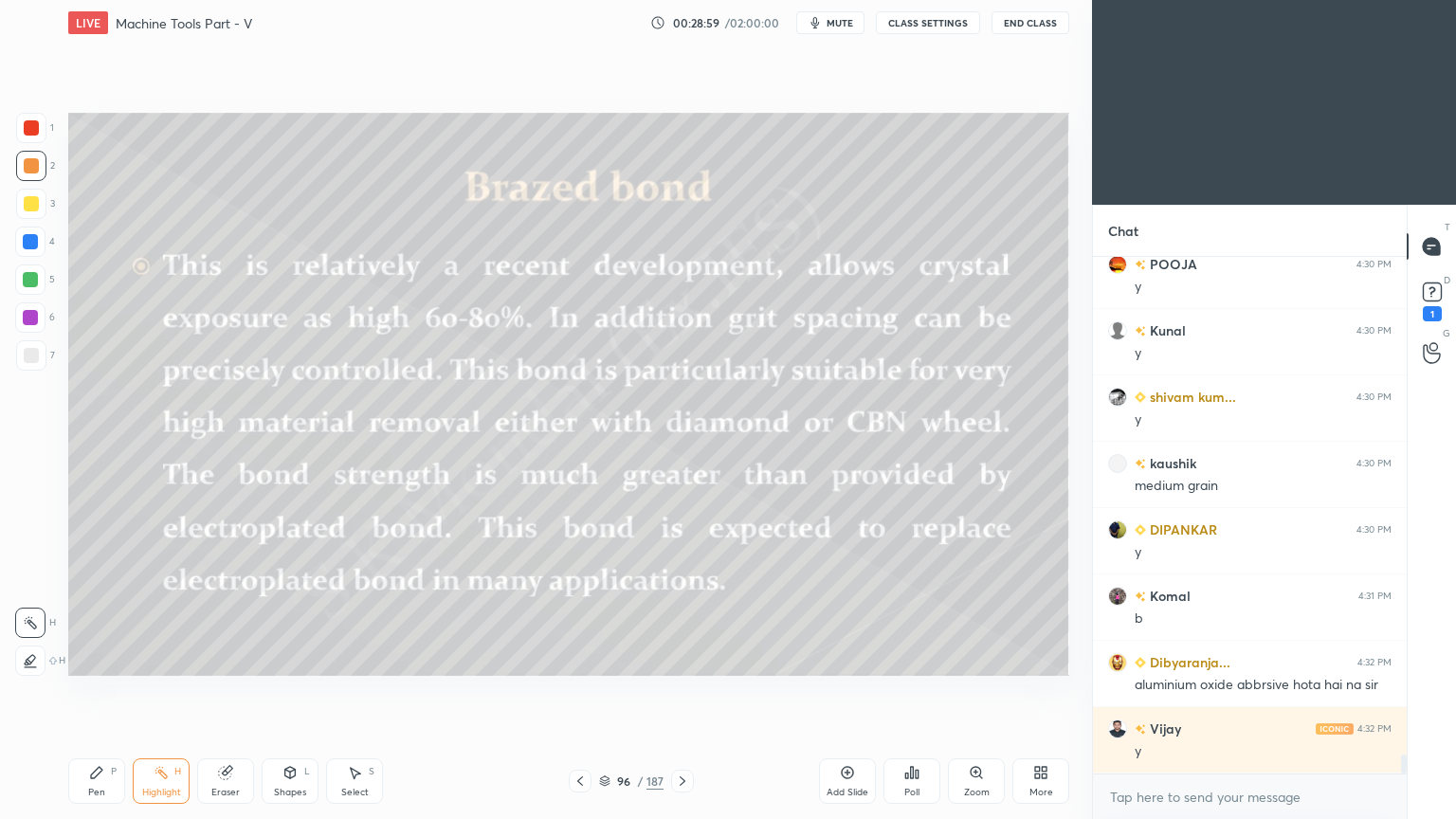 click at bounding box center [580, 781] 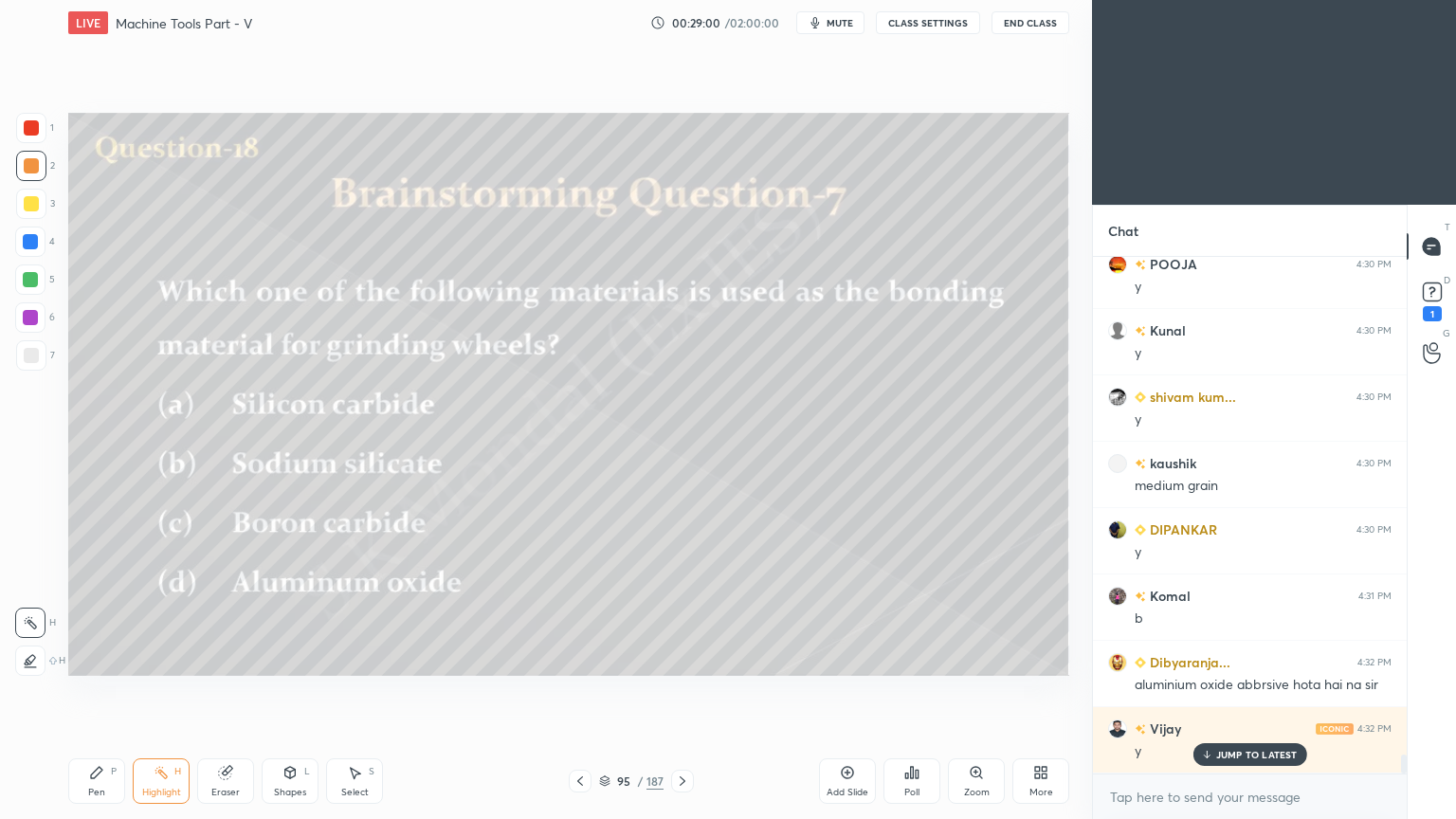 scroll, scrollTop: 13786, scrollLeft: 0, axis: vertical 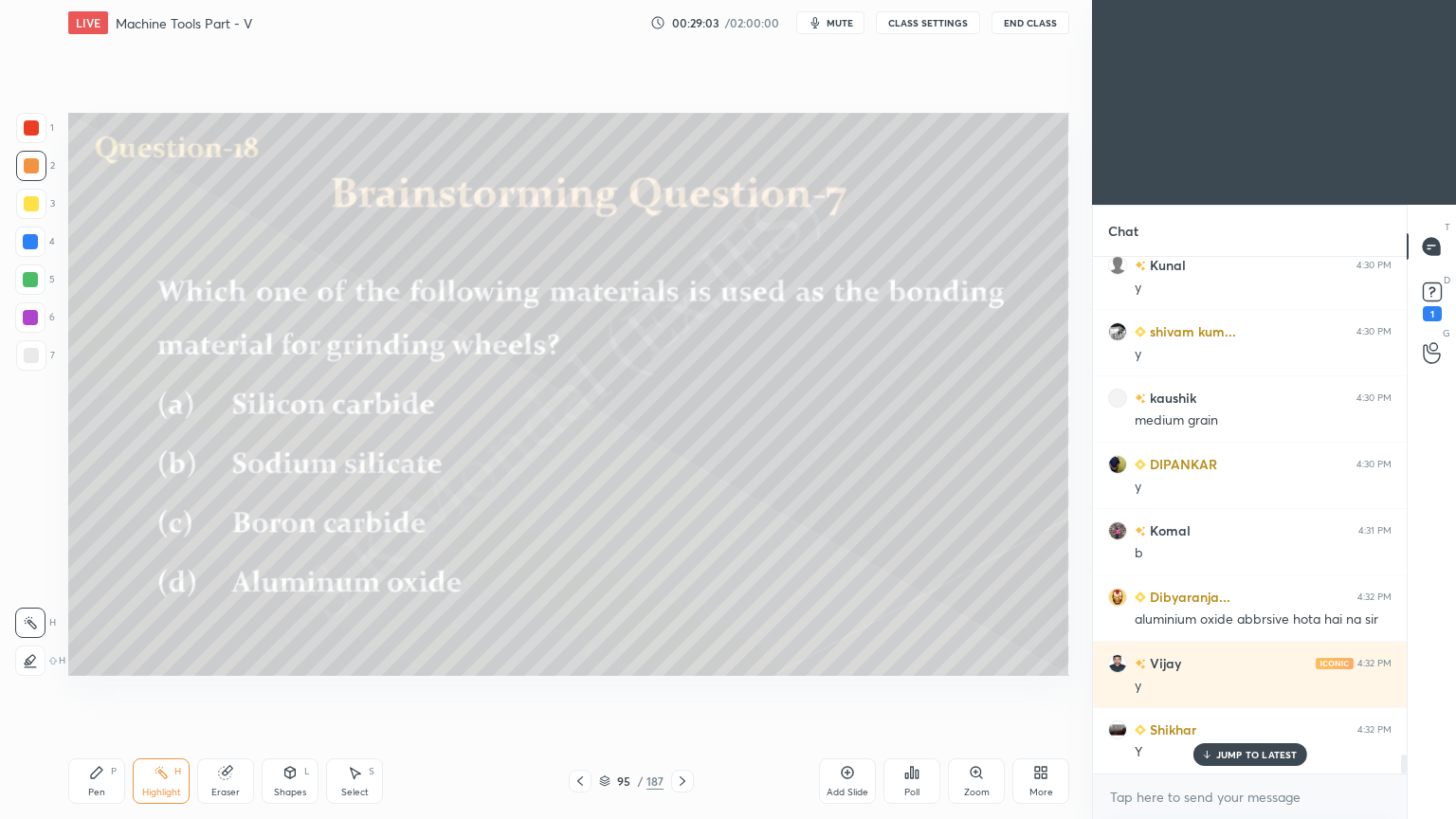 click 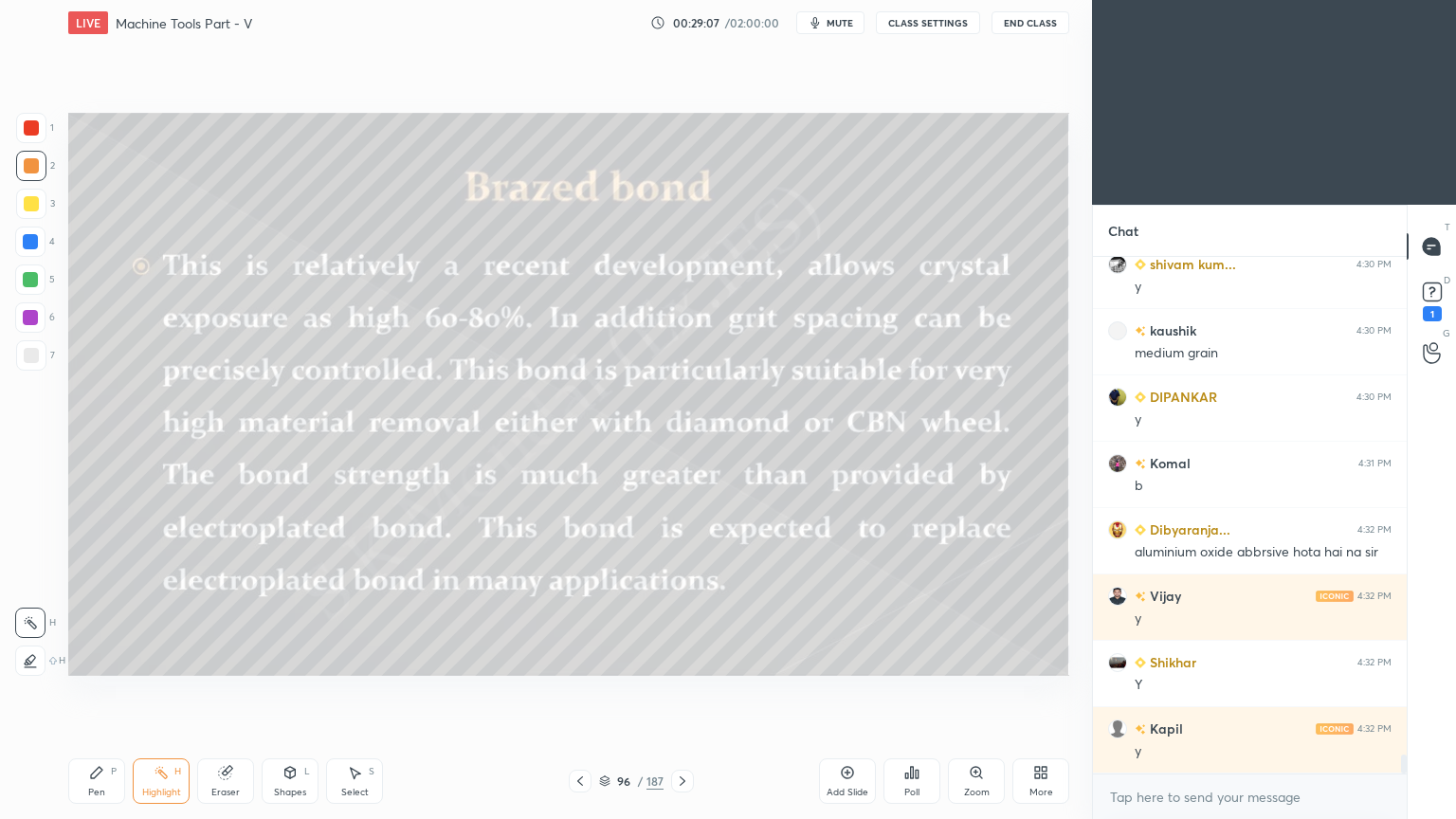 scroll, scrollTop: 13919, scrollLeft: 0, axis: vertical 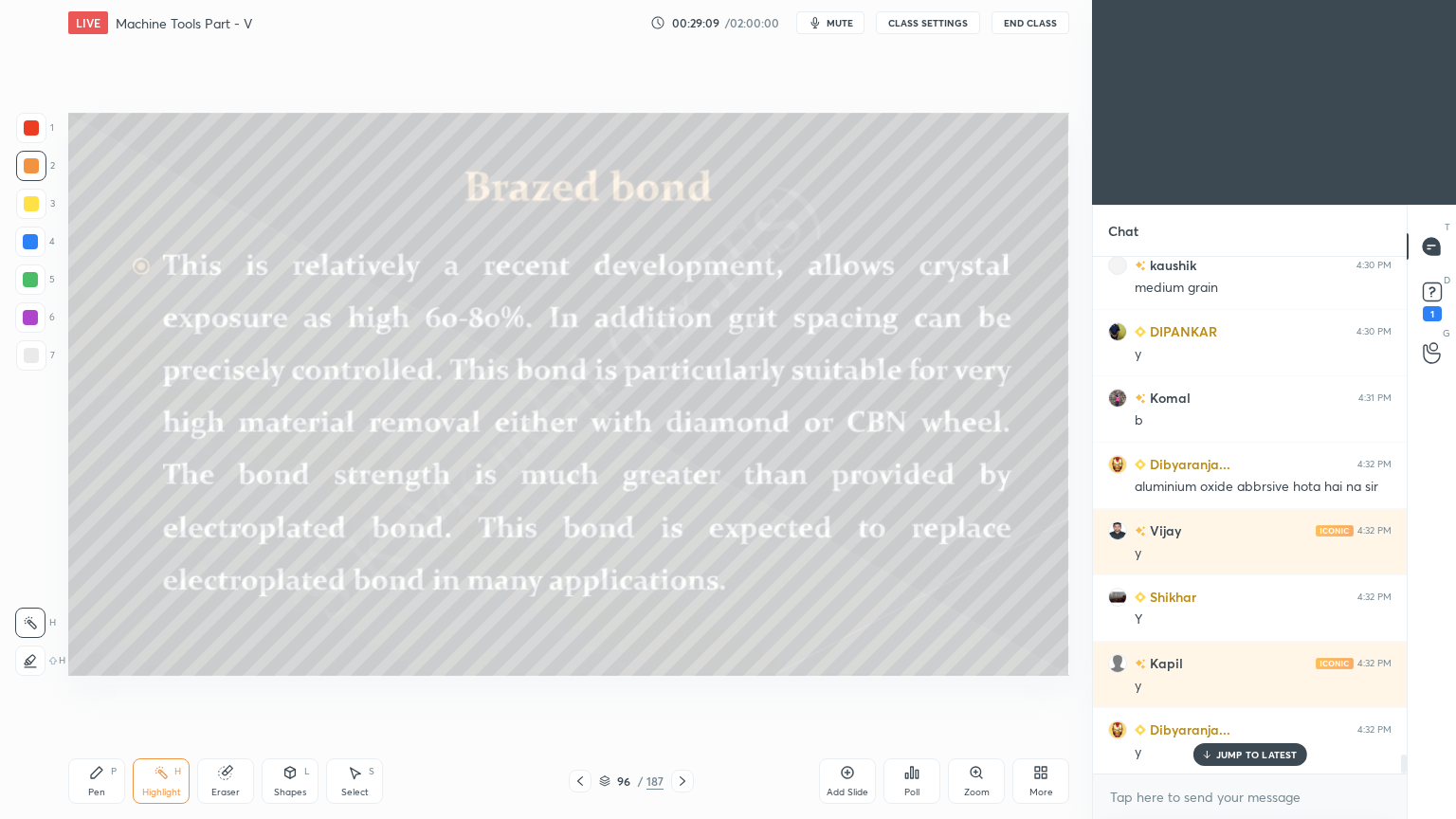 click on "JUMP TO LATEST" at bounding box center [1257, 755] 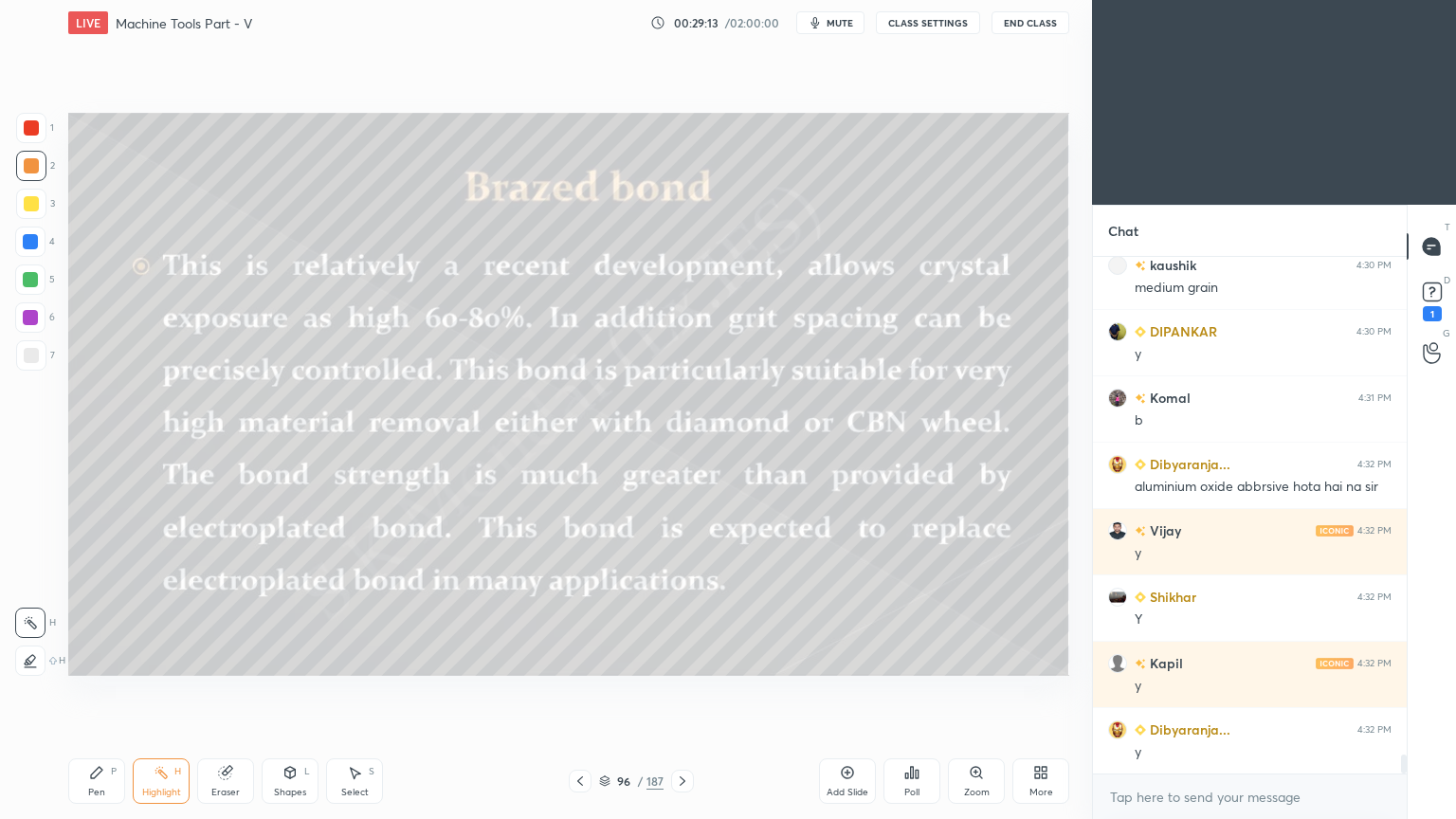 scroll, scrollTop: 13987, scrollLeft: 0, axis: vertical 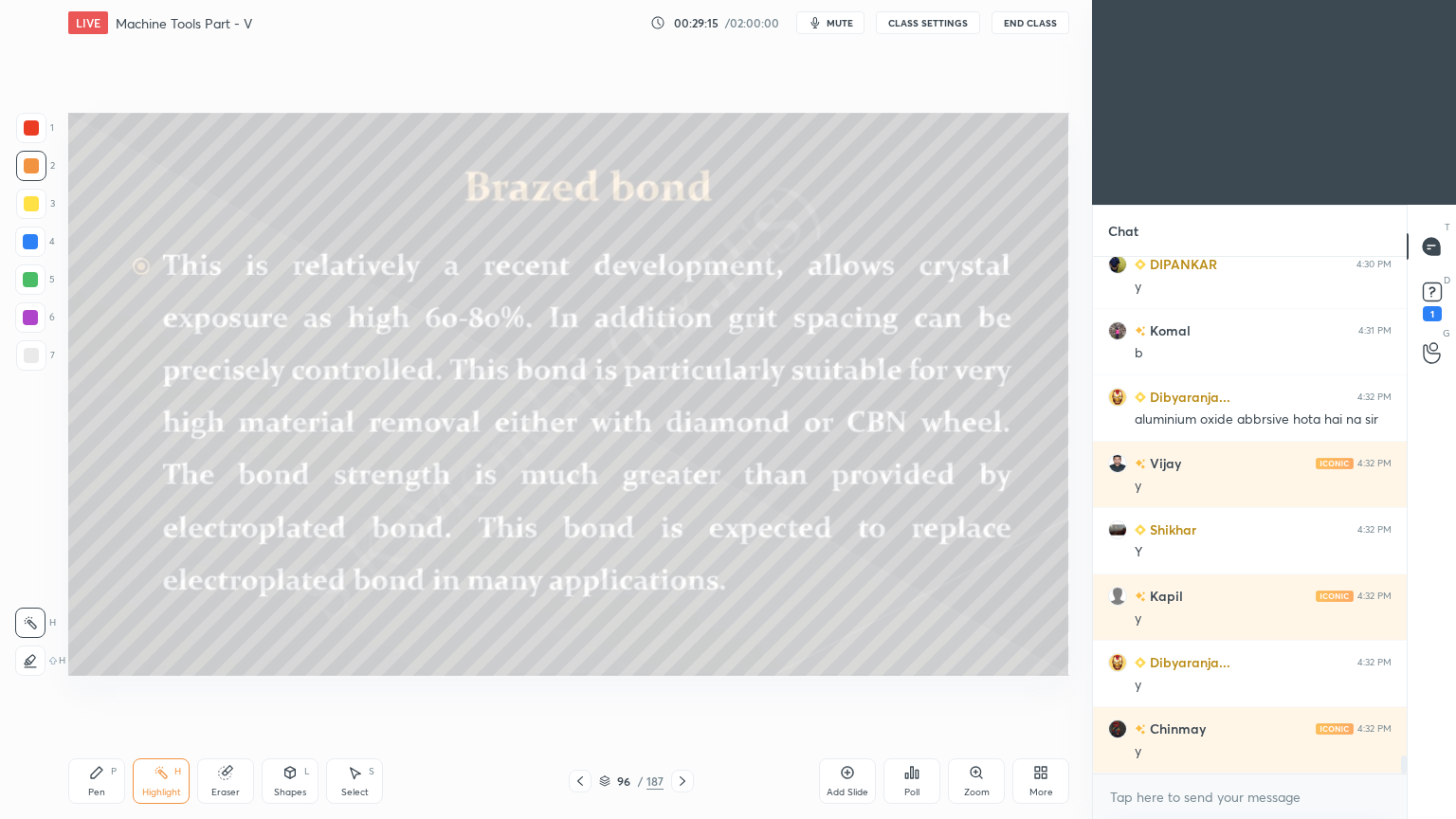 click on "Pen P" at bounding box center [97, 781] 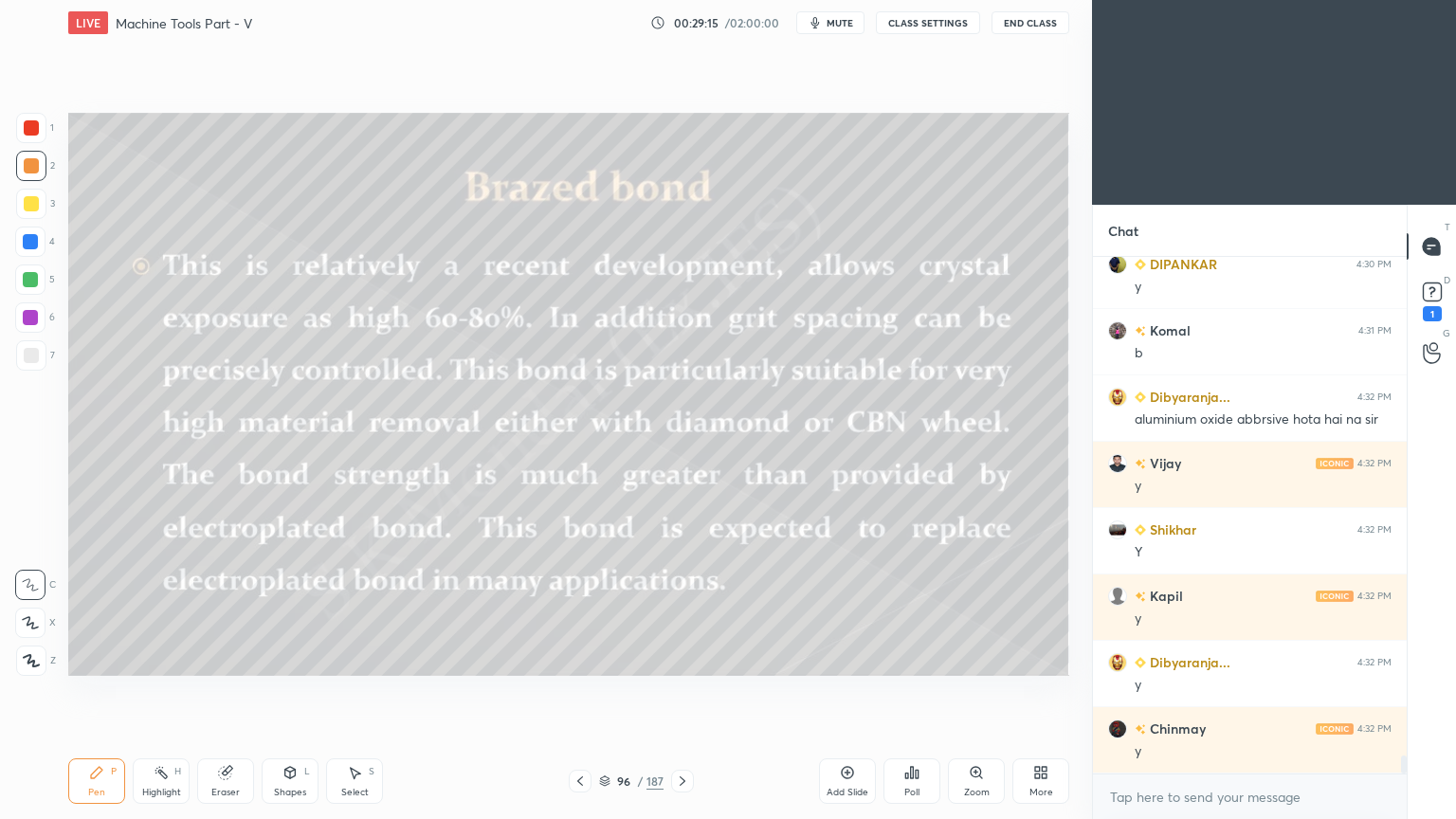 click on "Pen P" at bounding box center [97, 781] 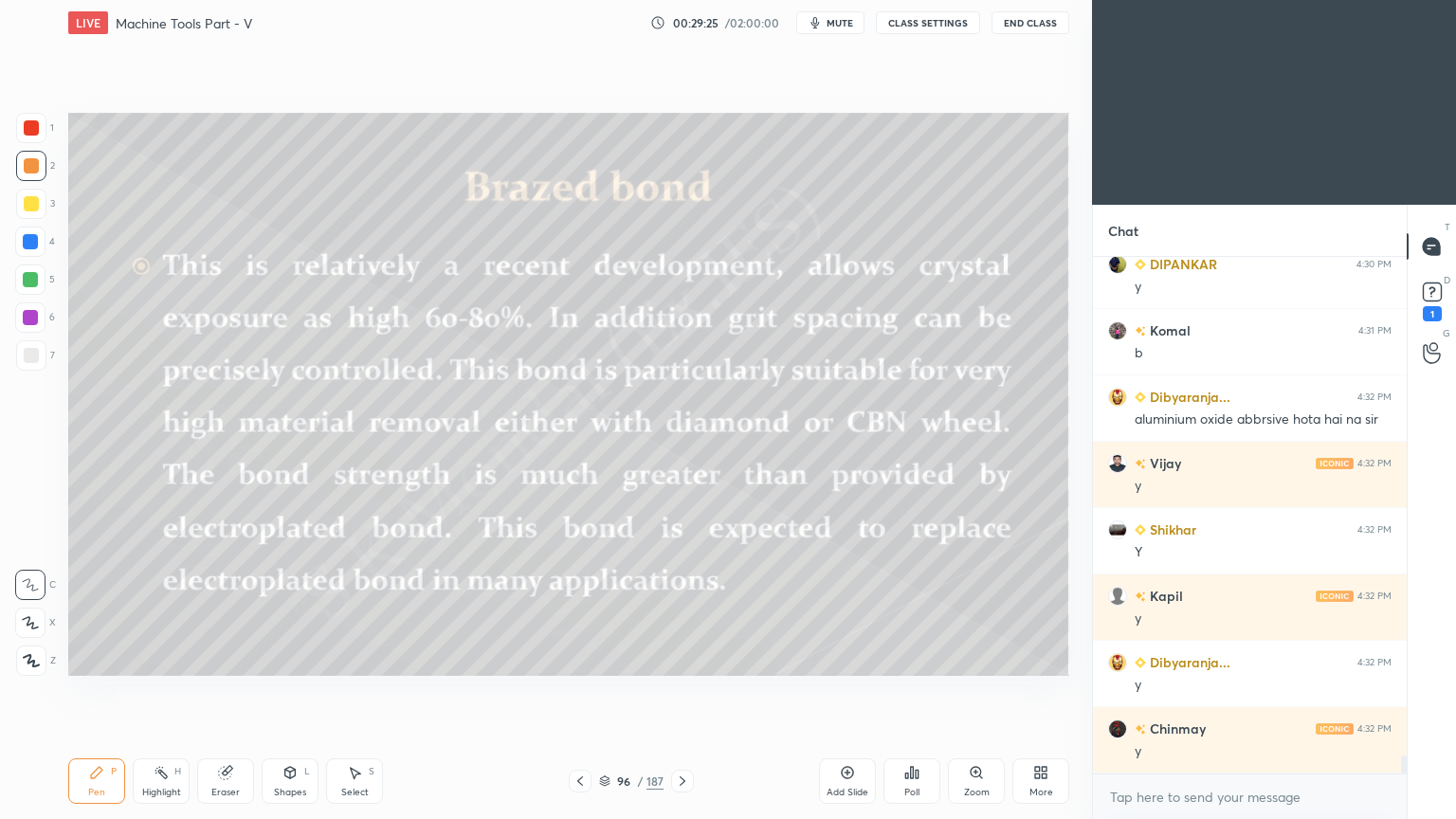 click 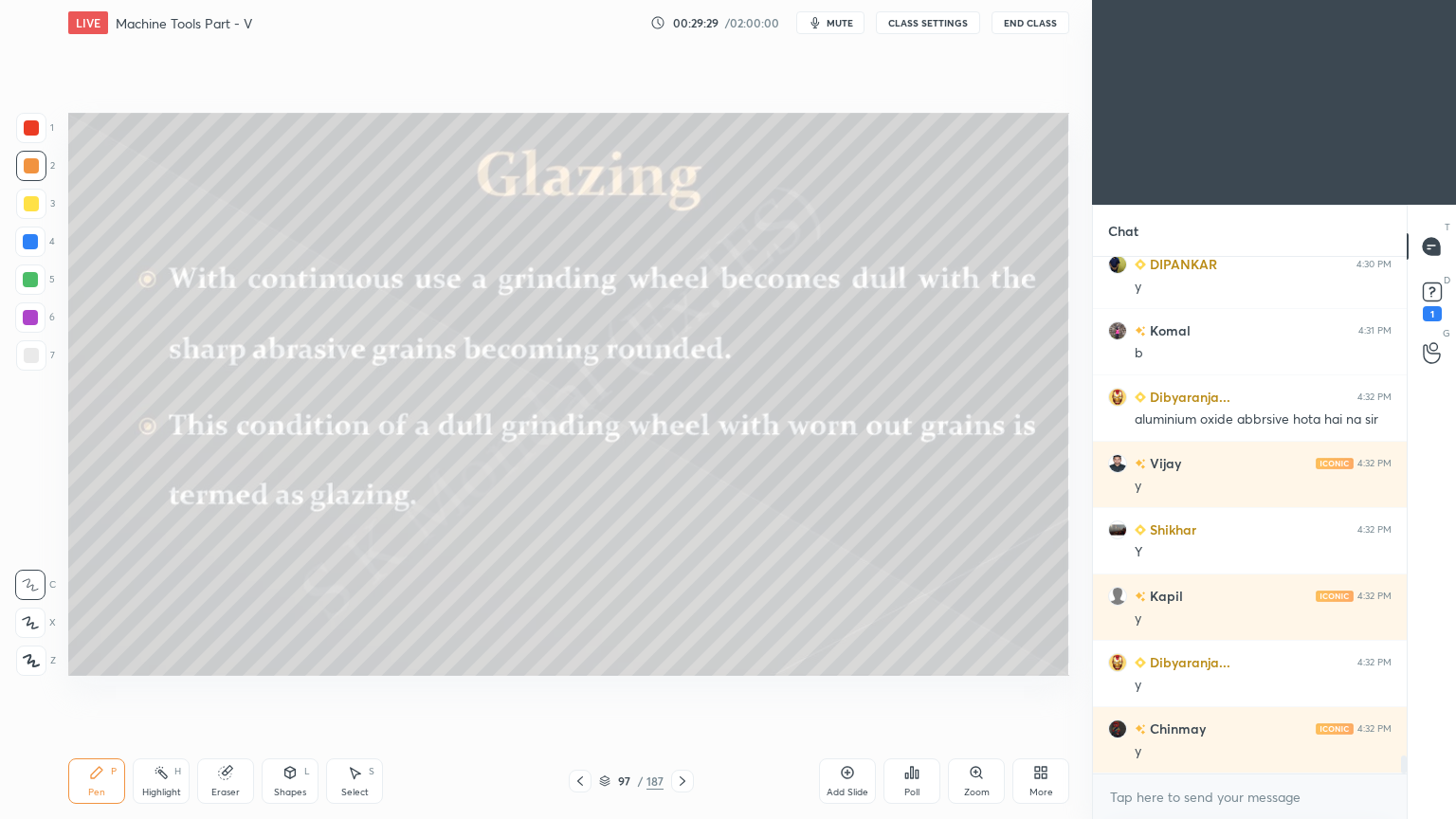click 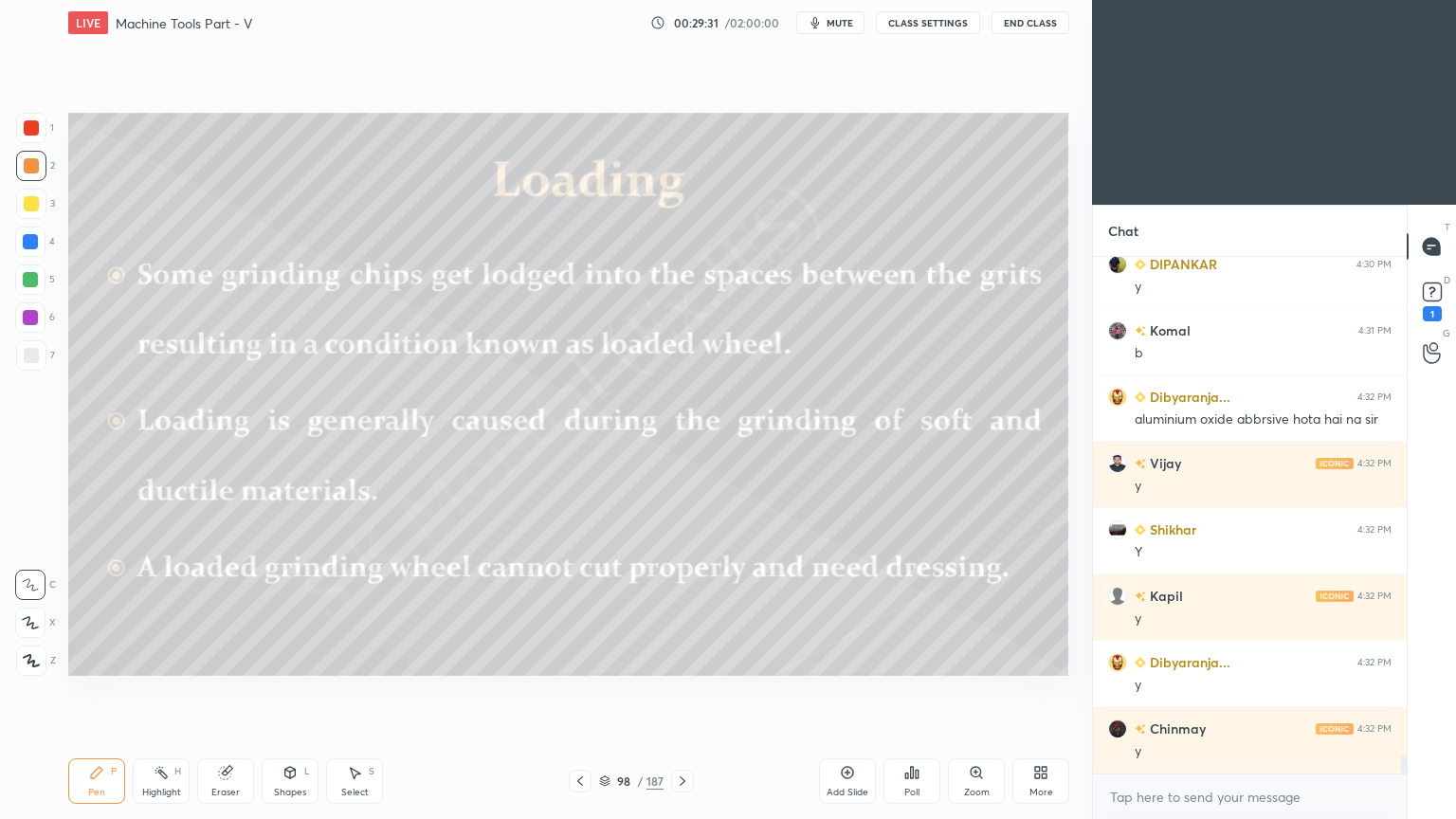 click 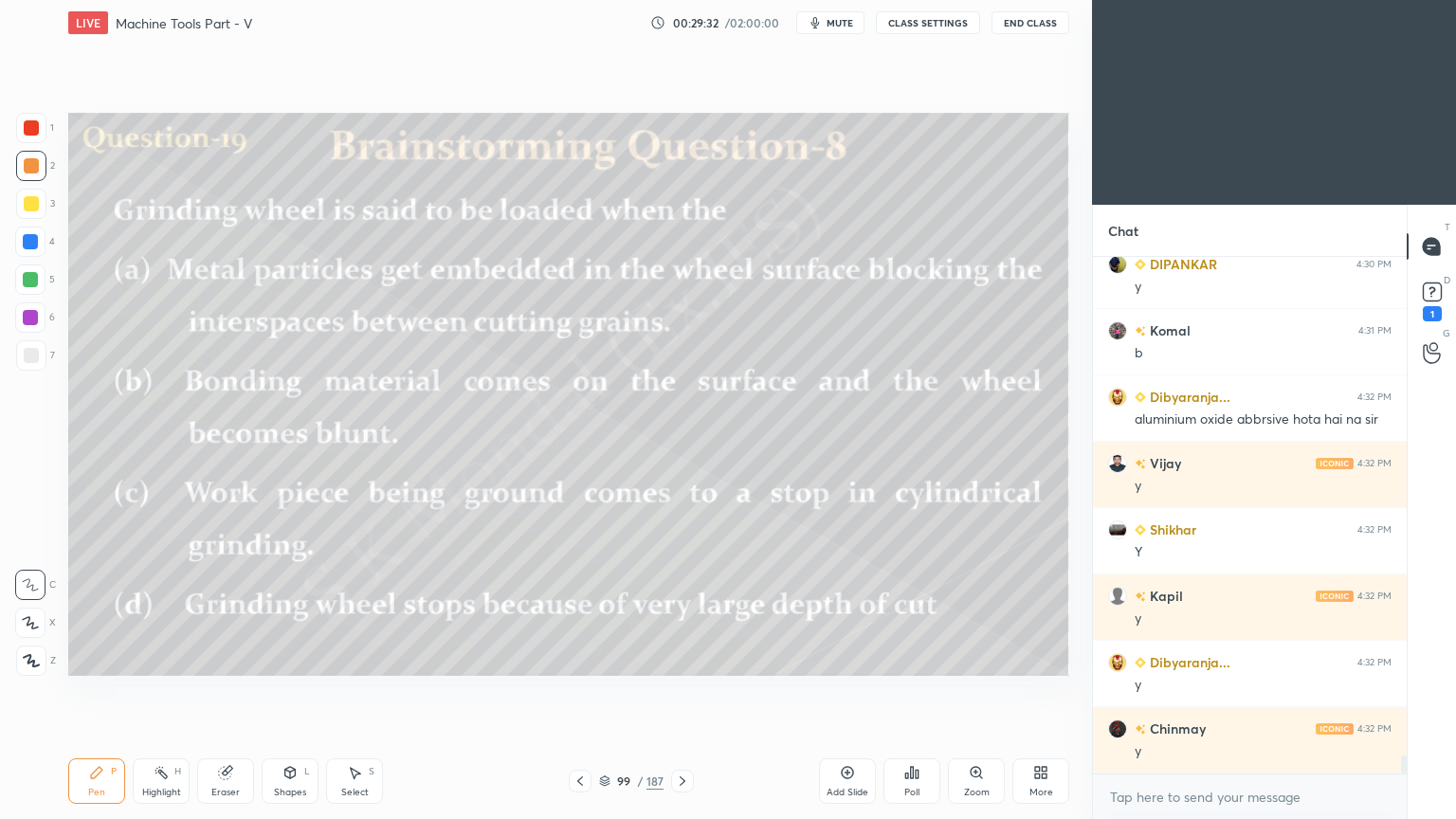 click 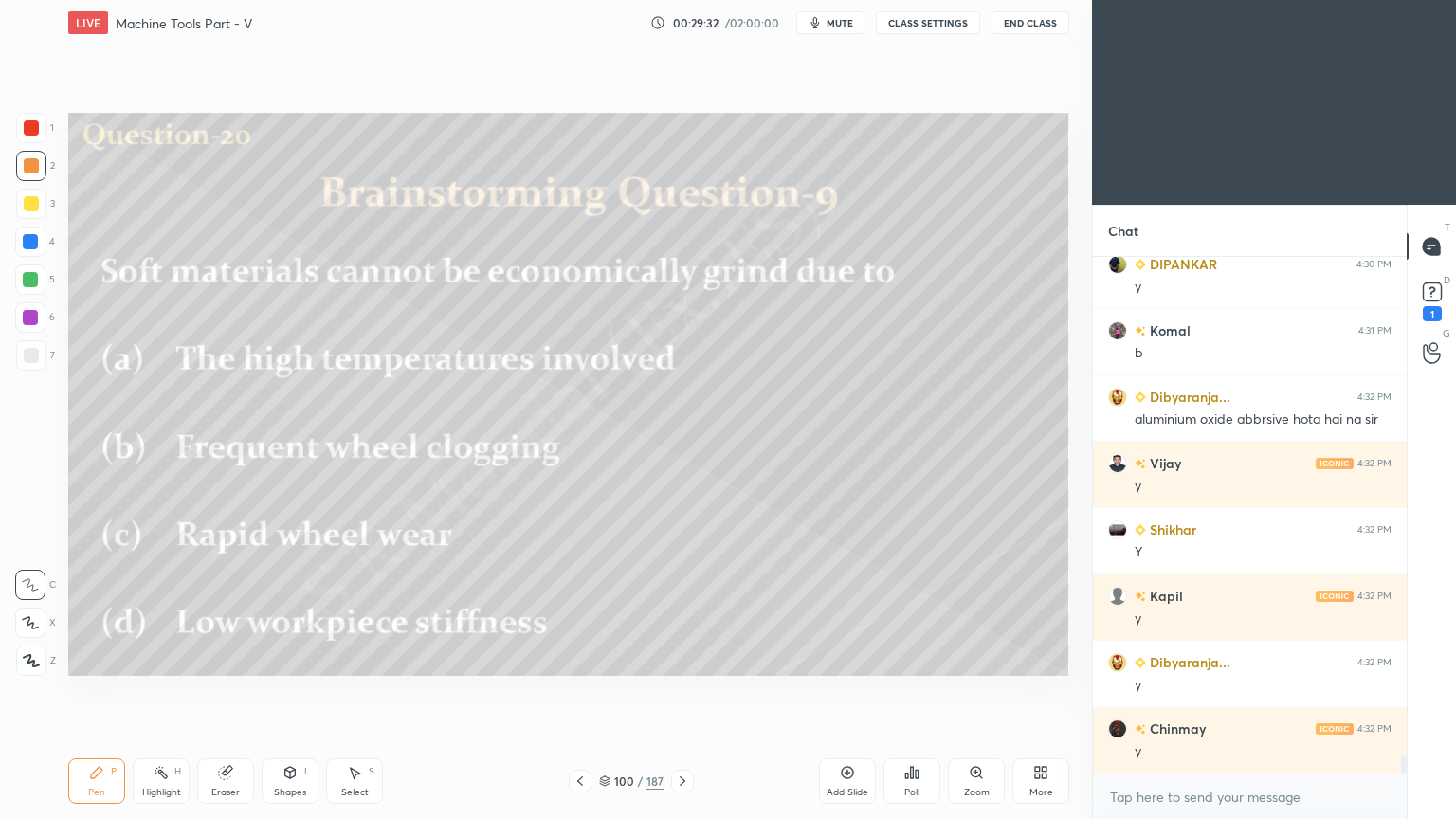 click 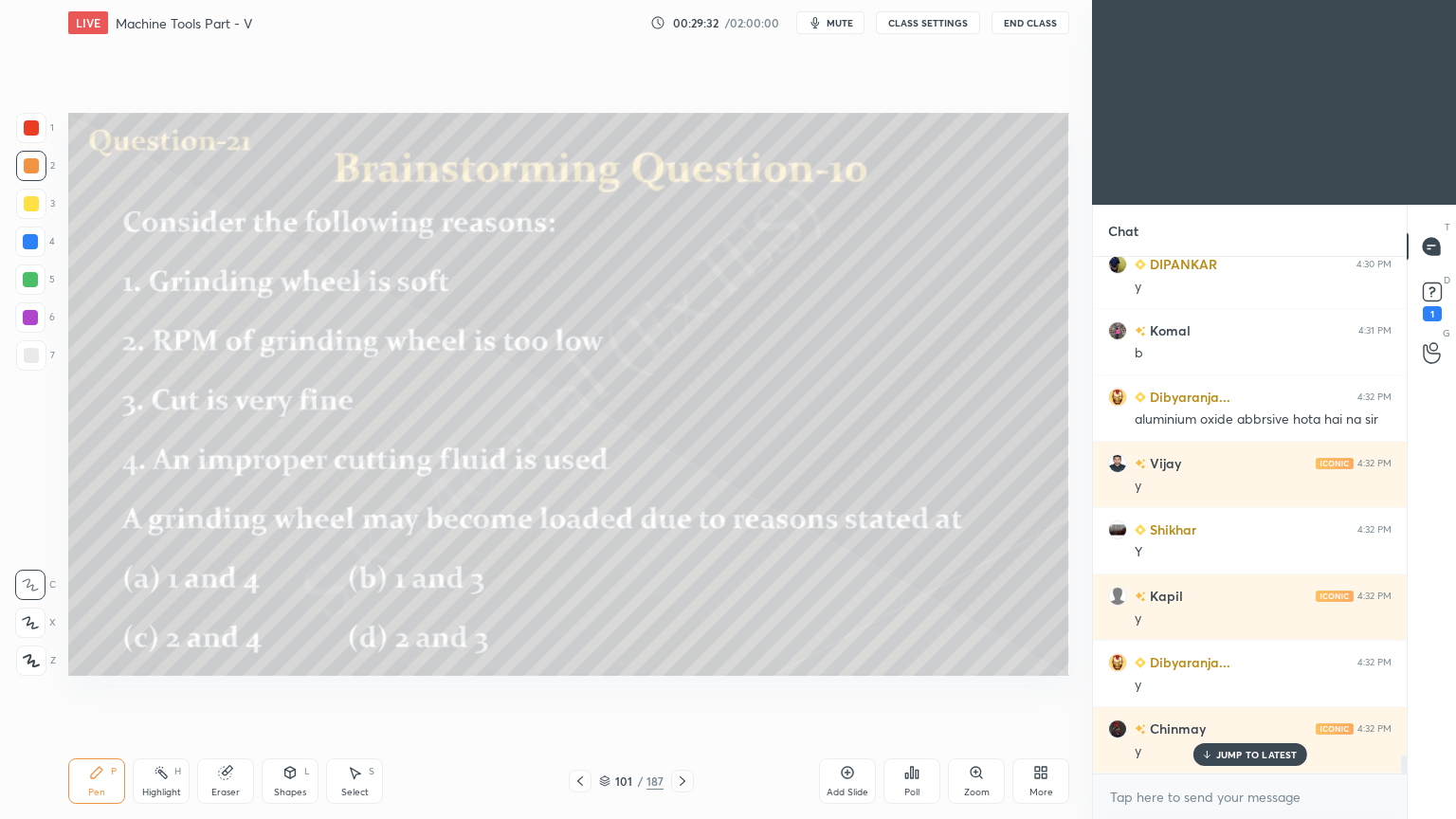 scroll, scrollTop: 14052, scrollLeft: 0, axis: vertical 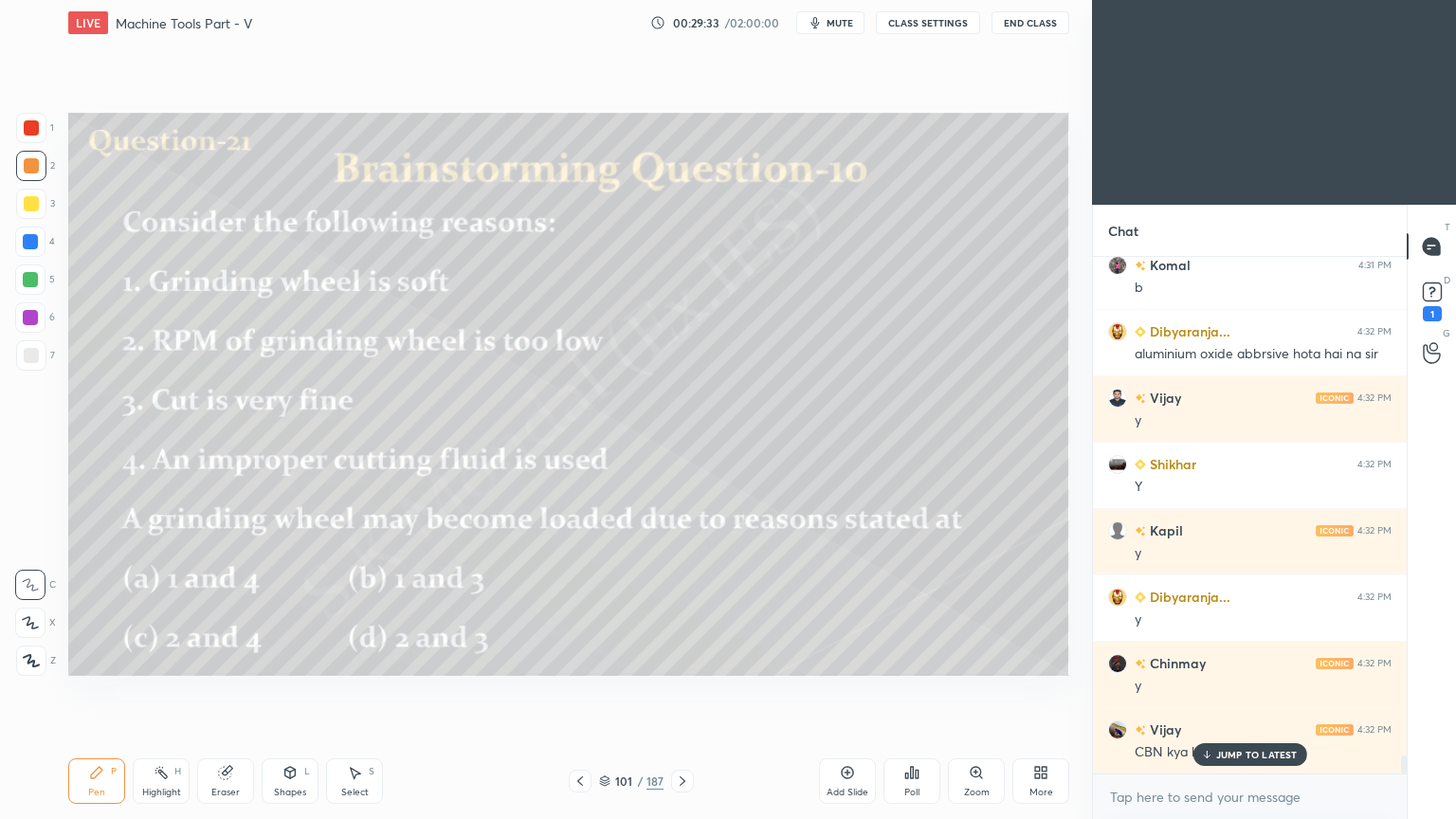 click 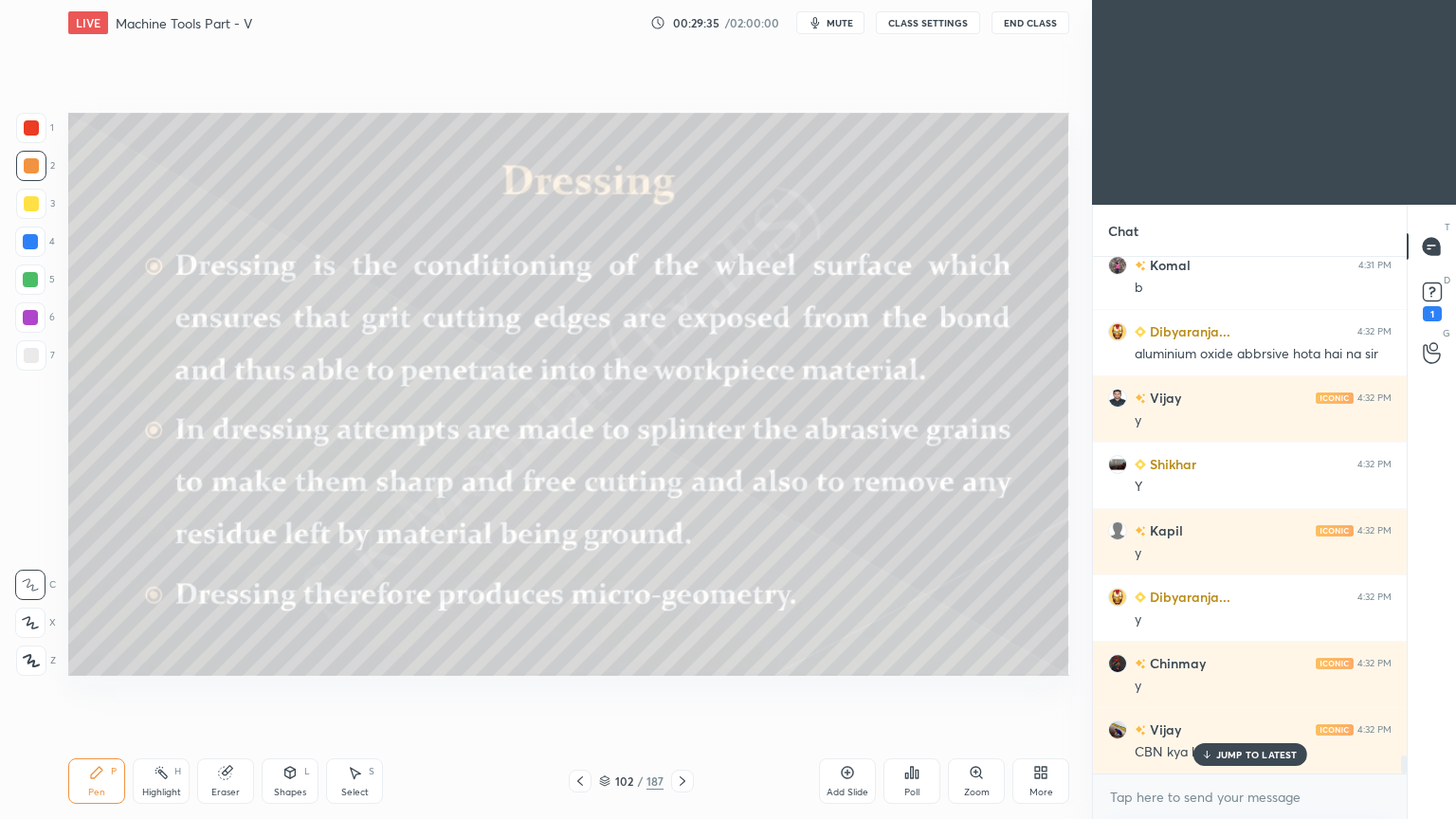 click on "JUMP TO LATEST" at bounding box center (1257, 755) 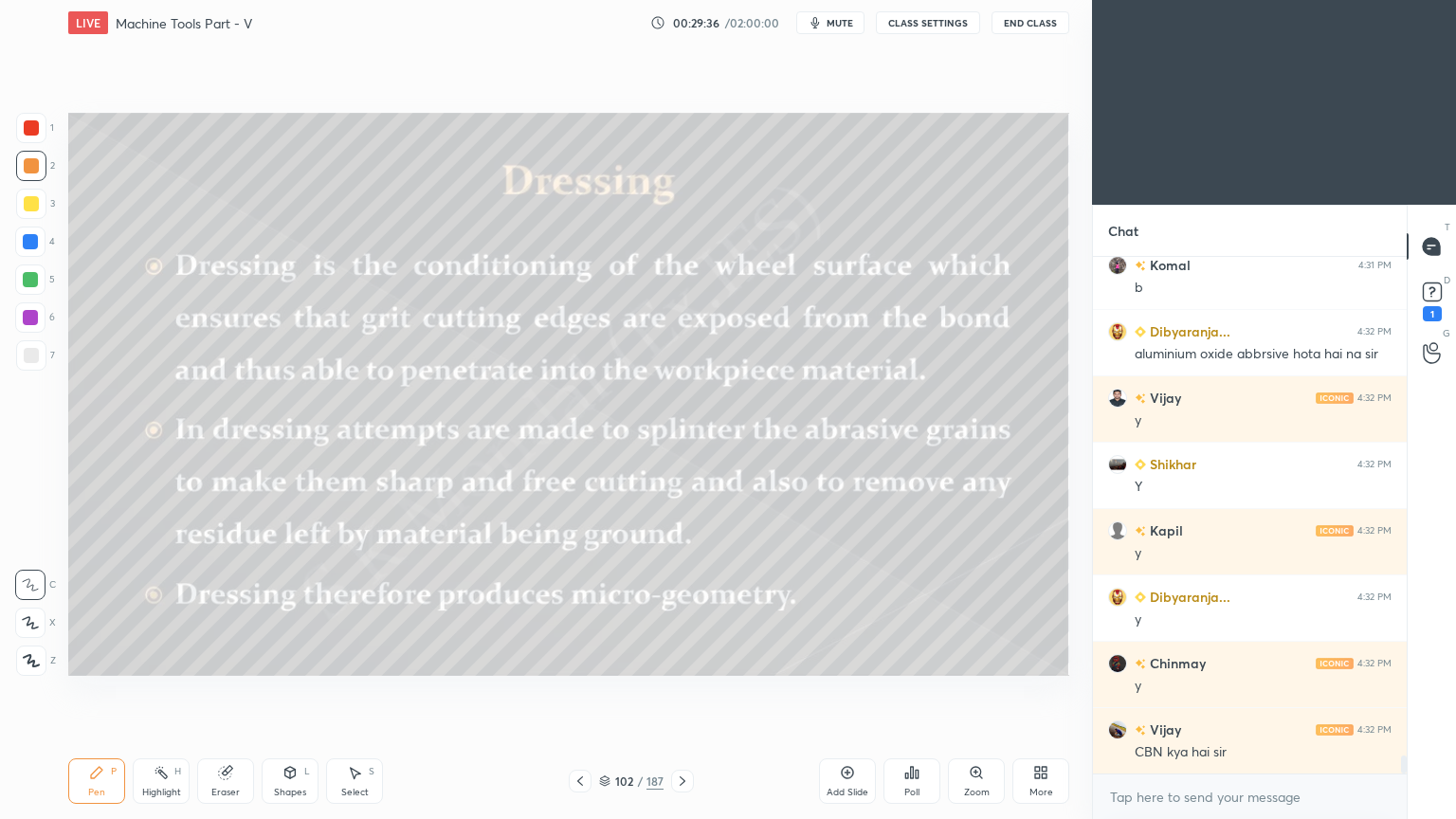 click 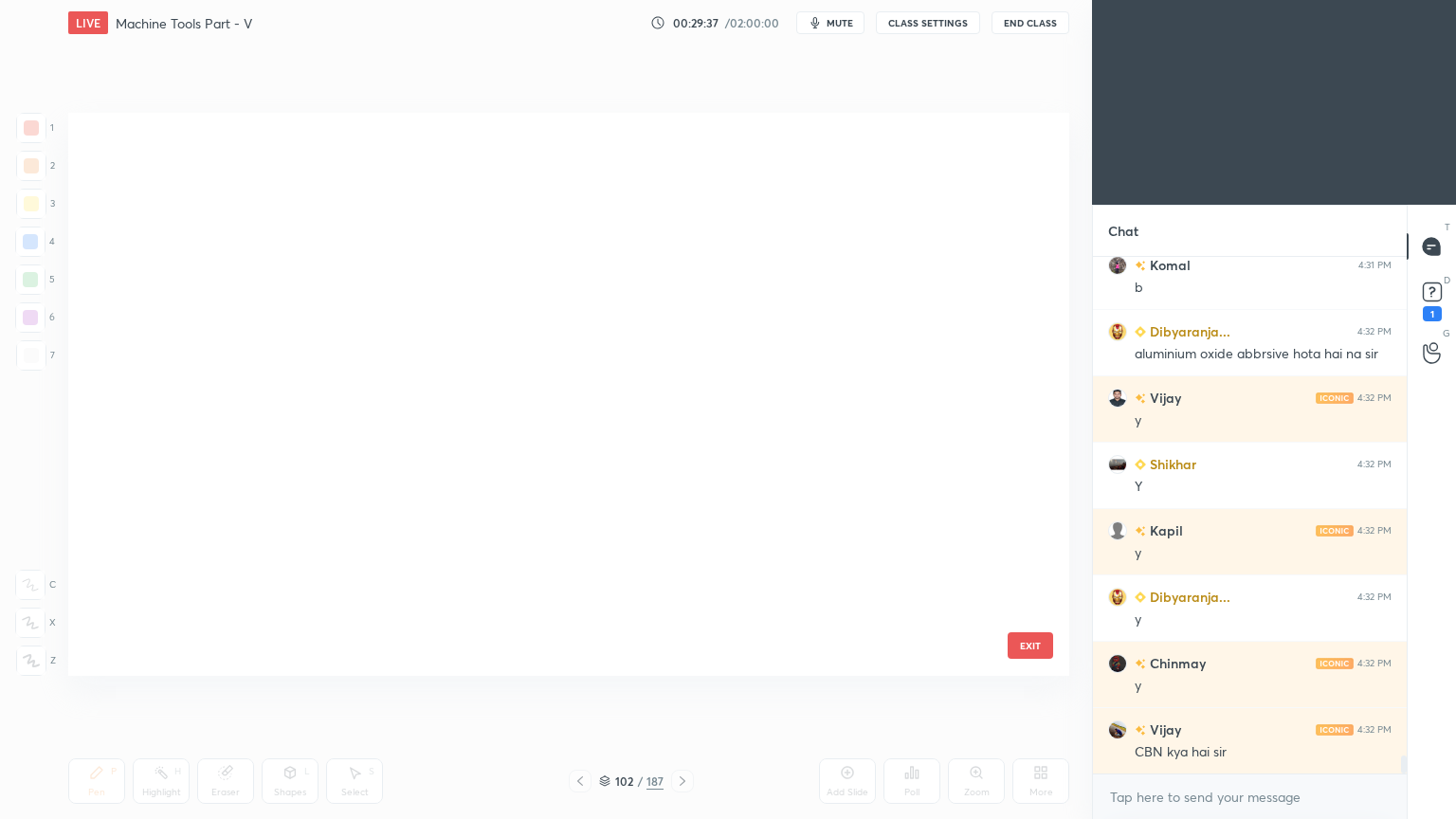 scroll, scrollTop: 5335, scrollLeft: 0, axis: vertical 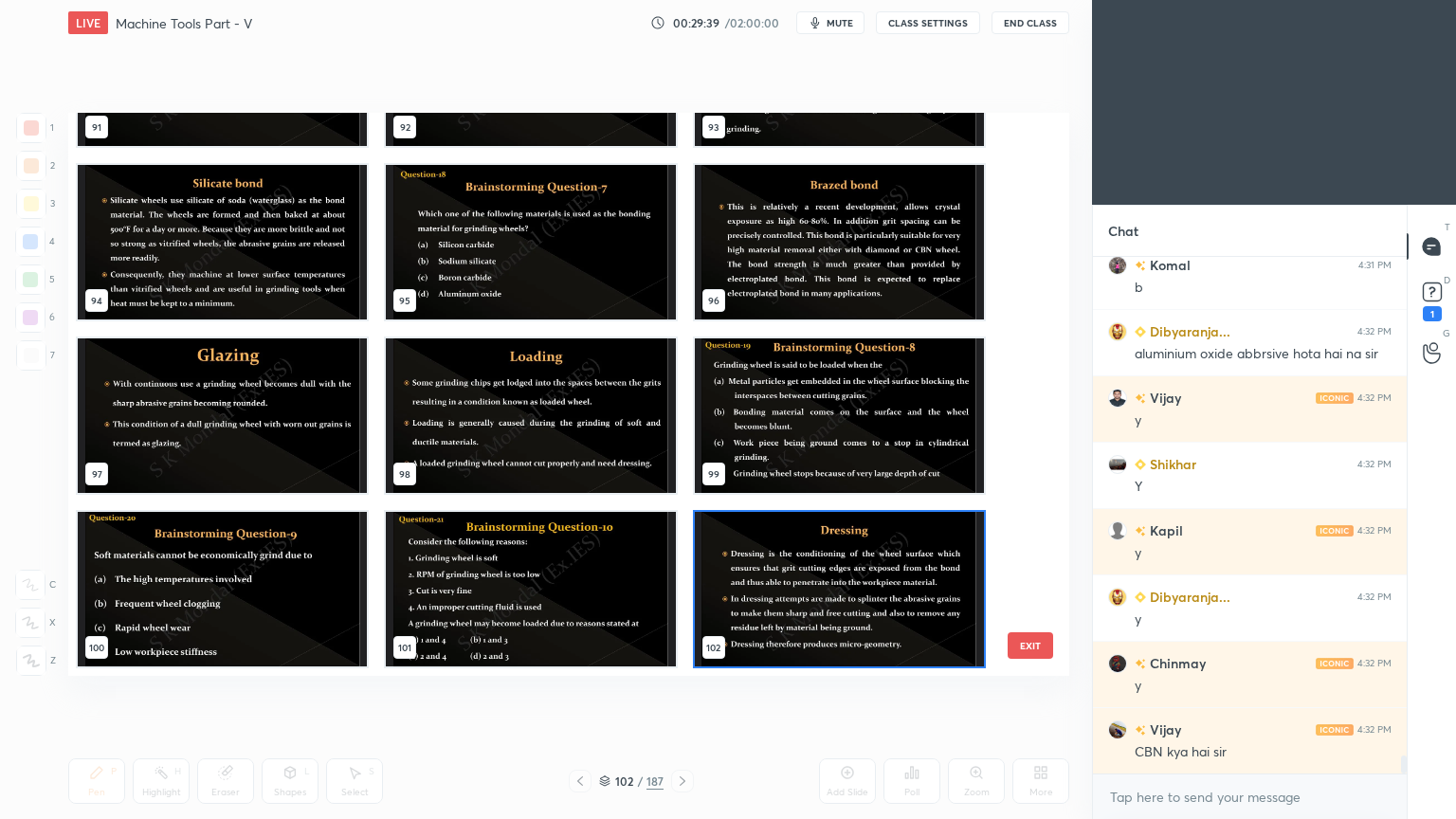 click at bounding box center (222, 415) 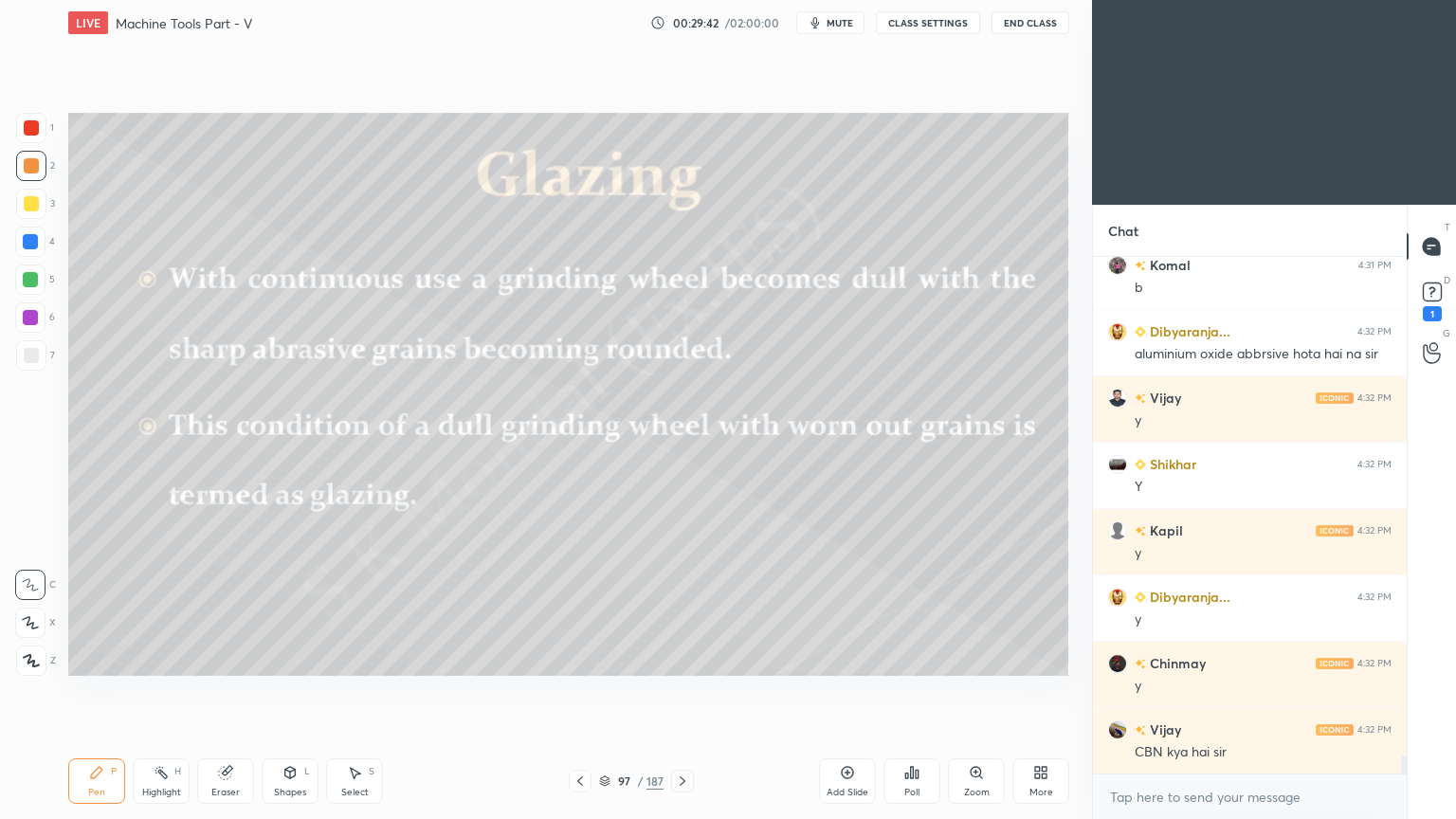 click 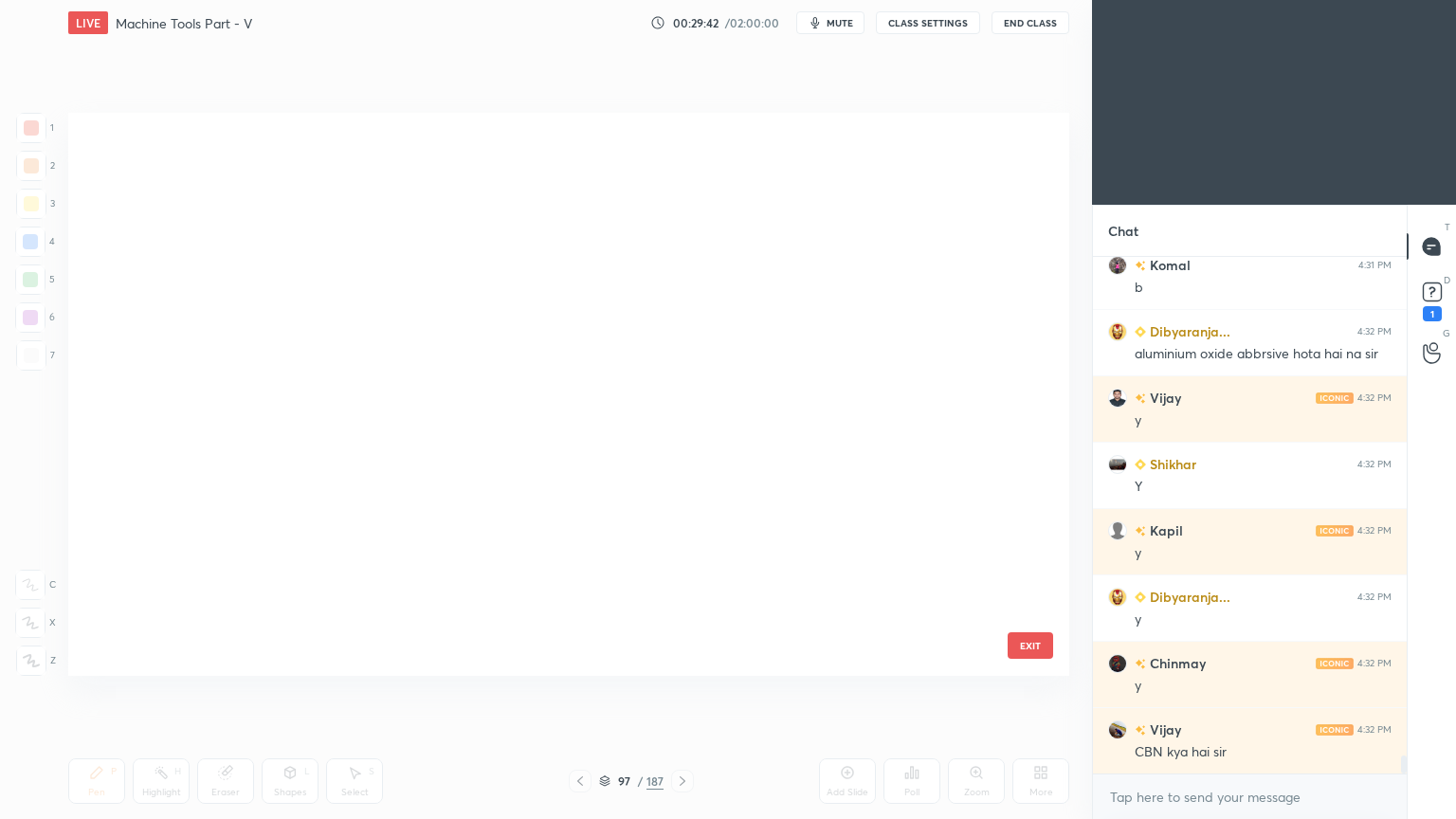scroll, scrollTop: 5160, scrollLeft: 0, axis: vertical 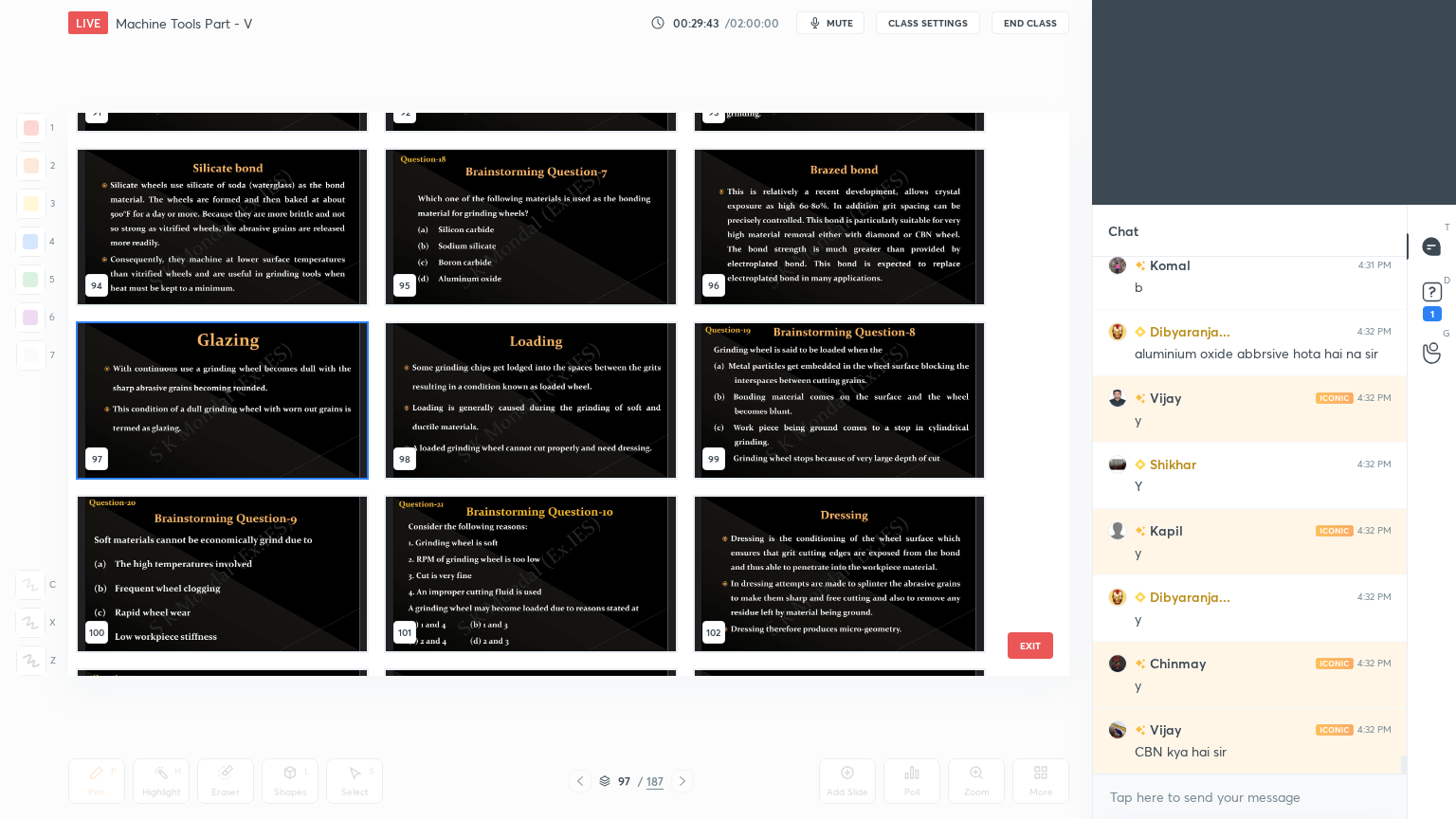 click at bounding box center [530, 400] 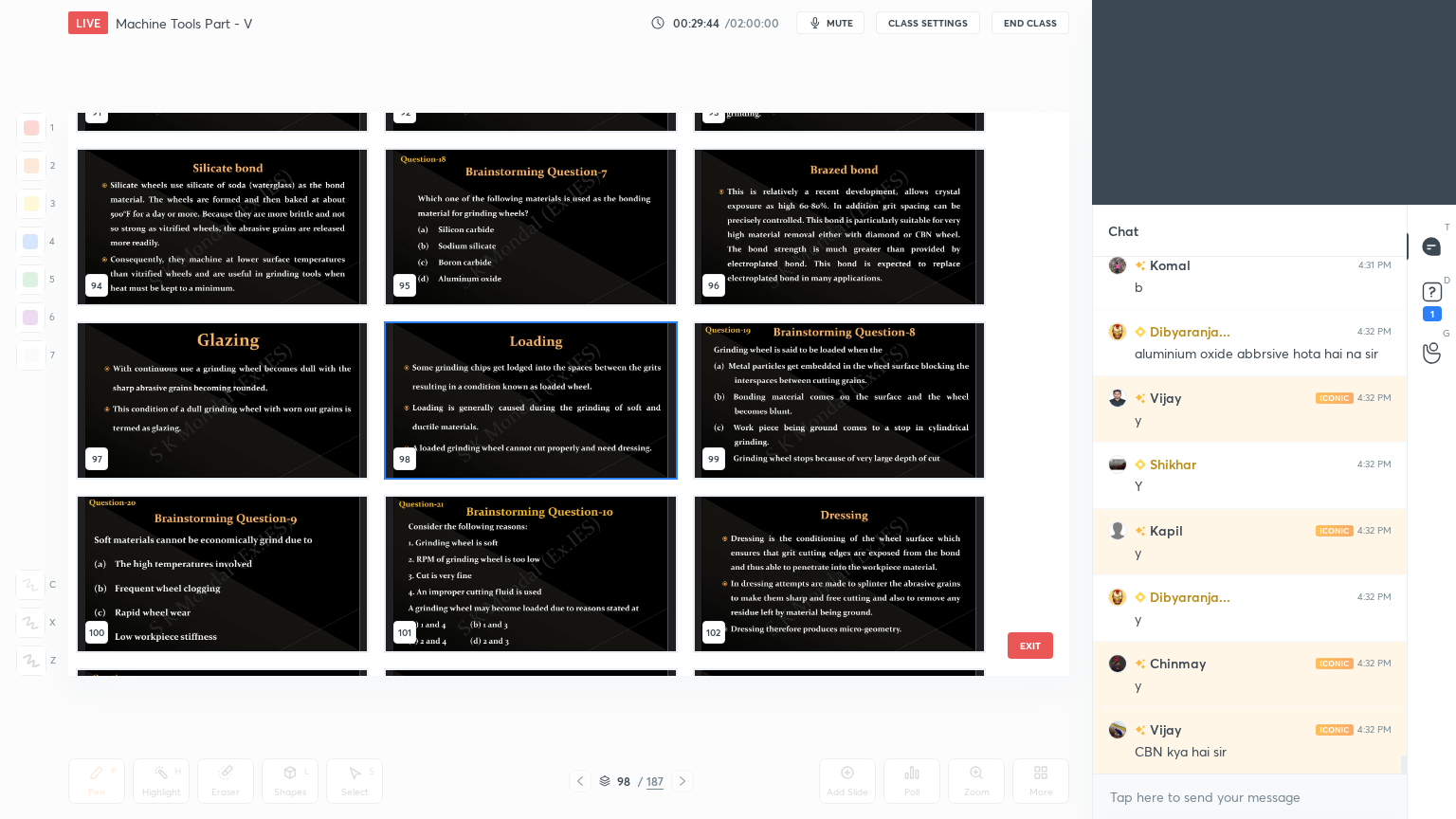 click at bounding box center (530, 400) 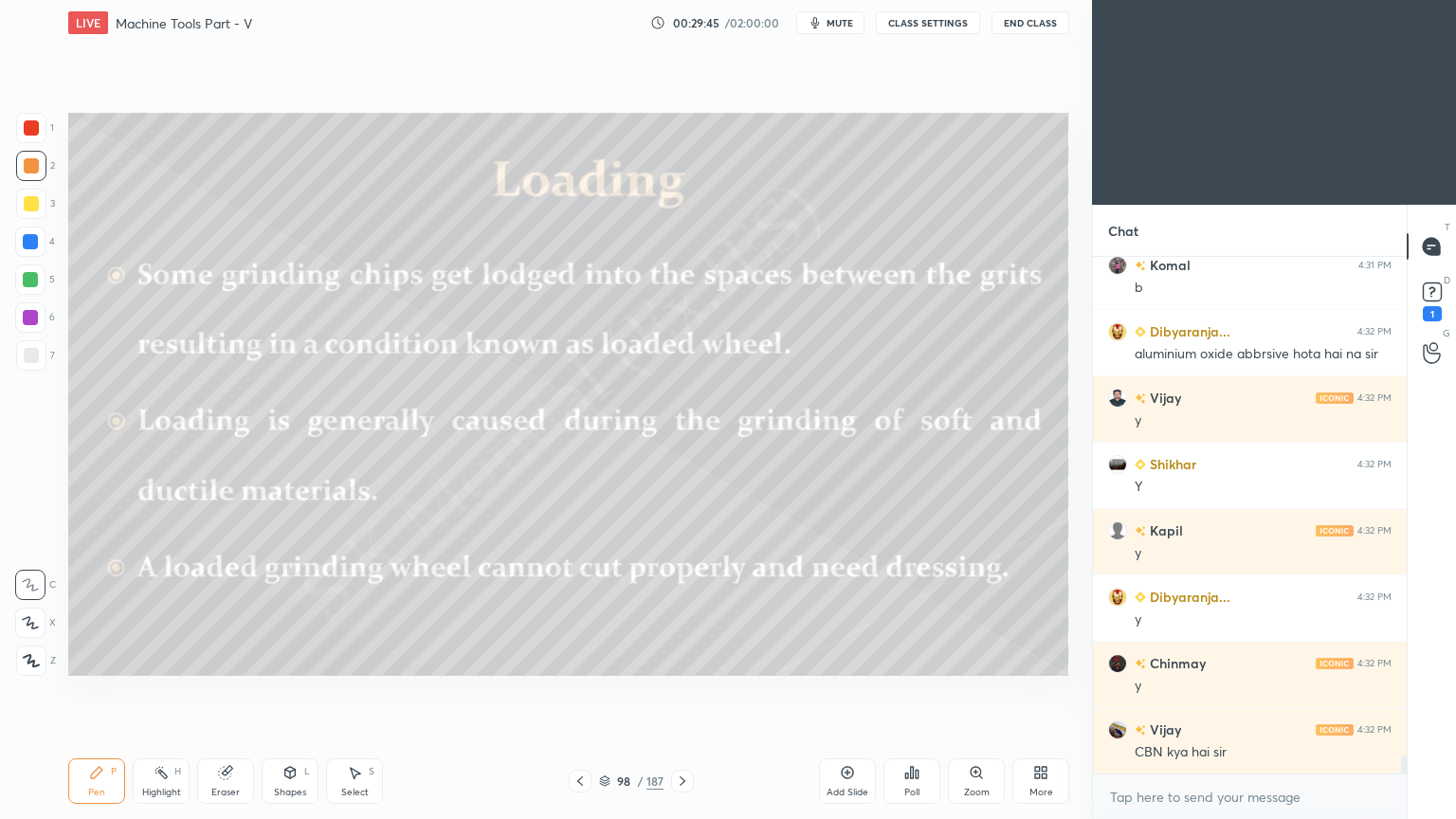 click 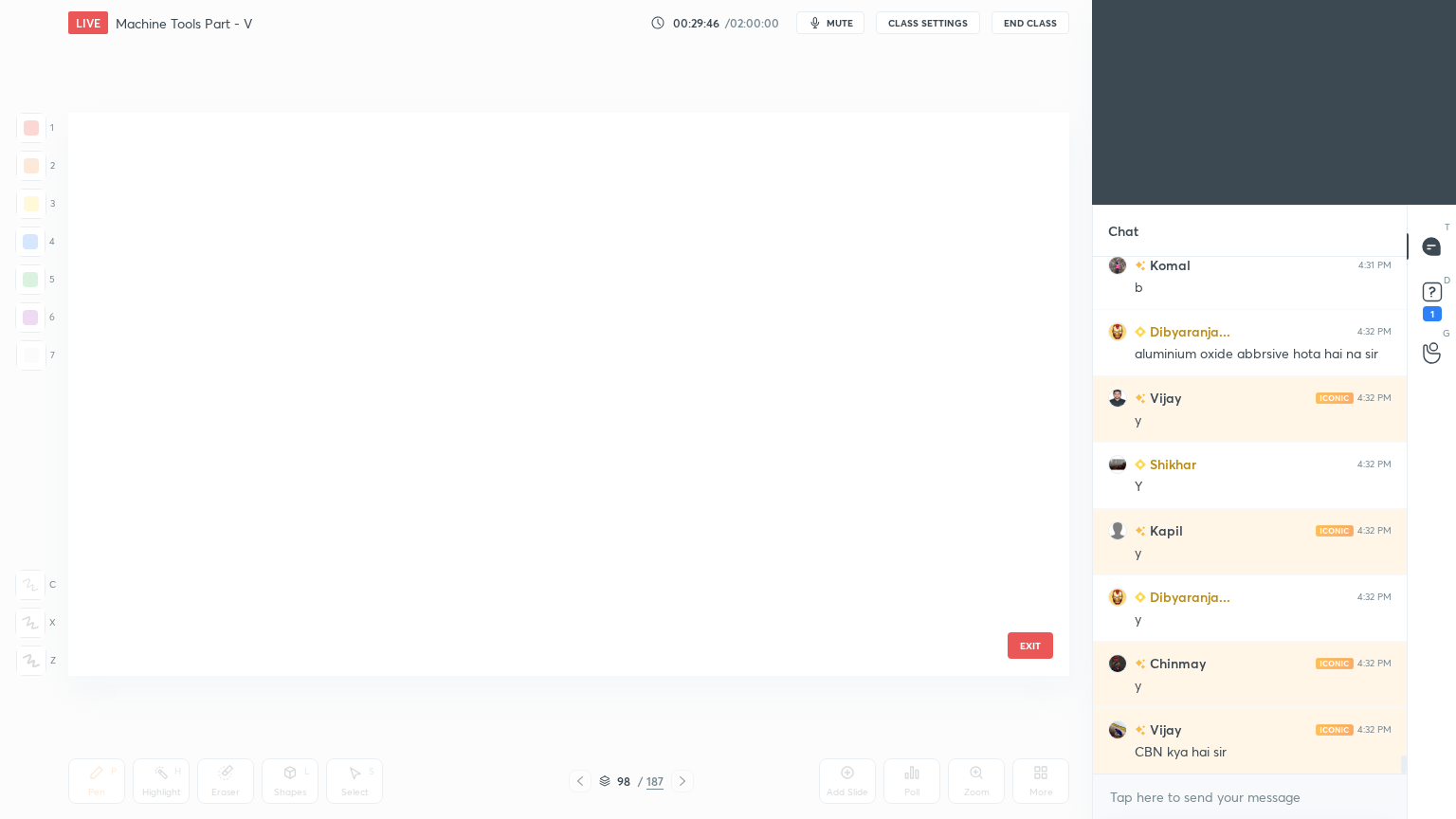 scroll, scrollTop: 557, scrollLeft: 992, axis: both 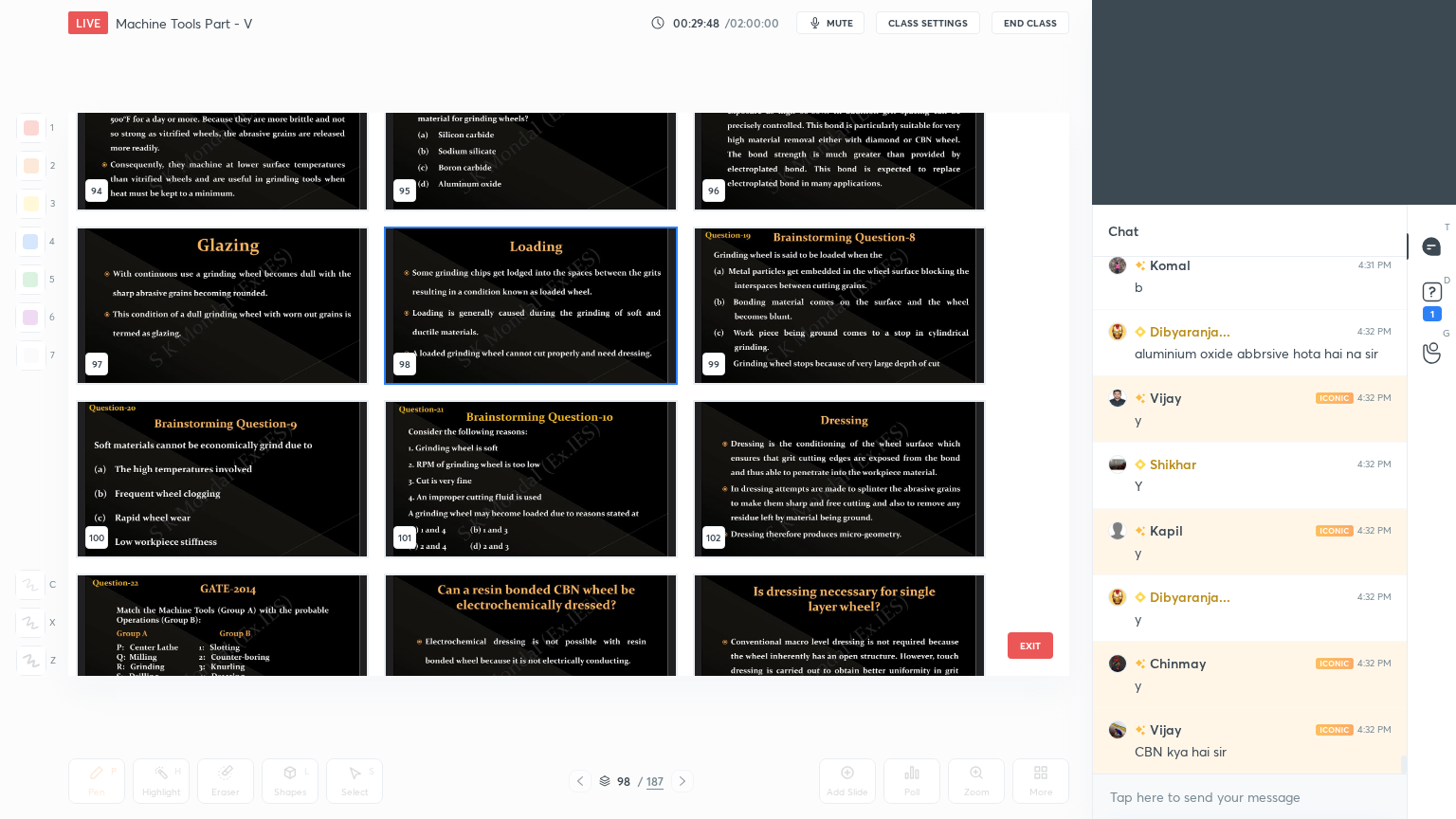 click at bounding box center [839, 479] 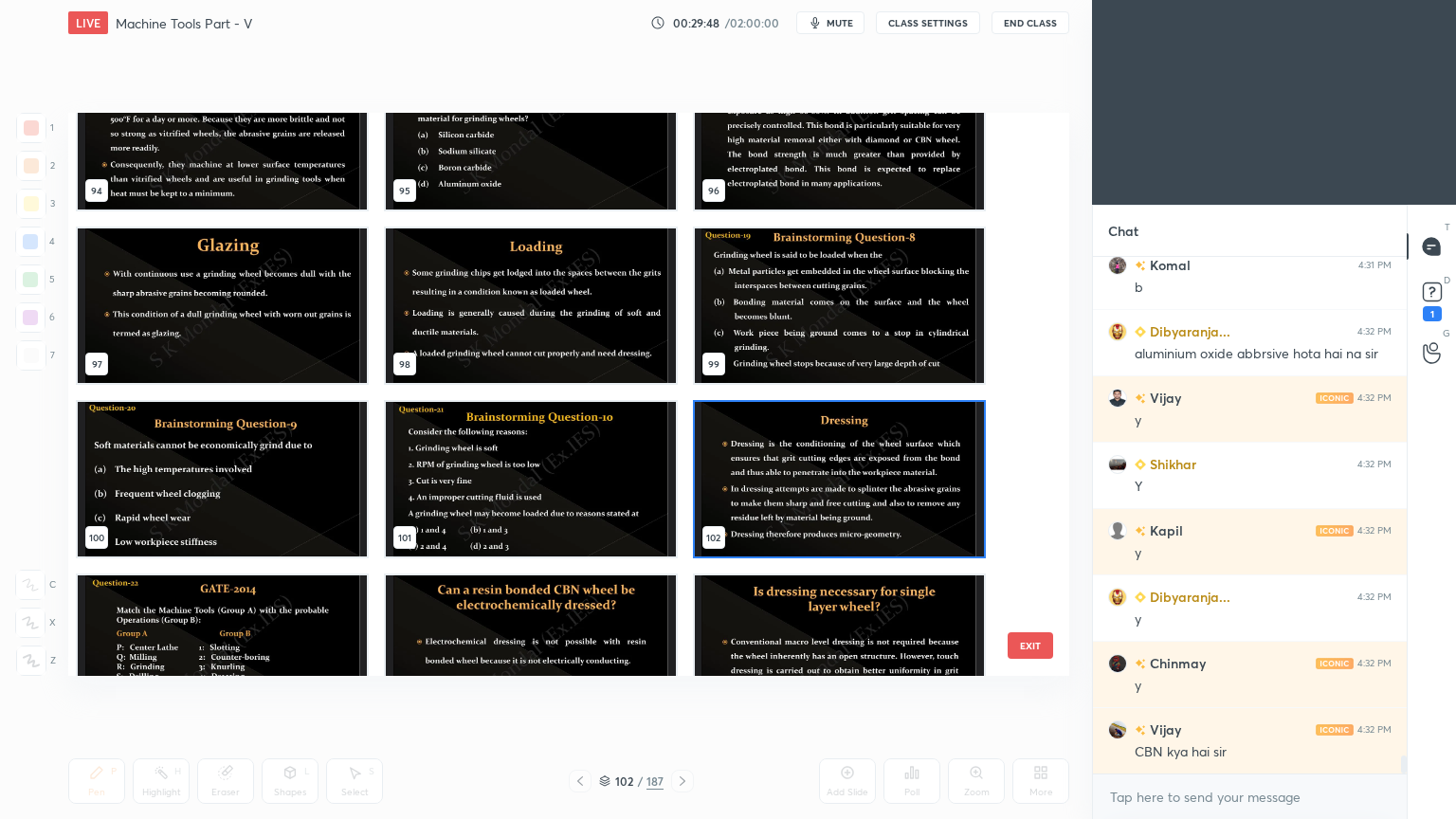 click at bounding box center [839, 479] 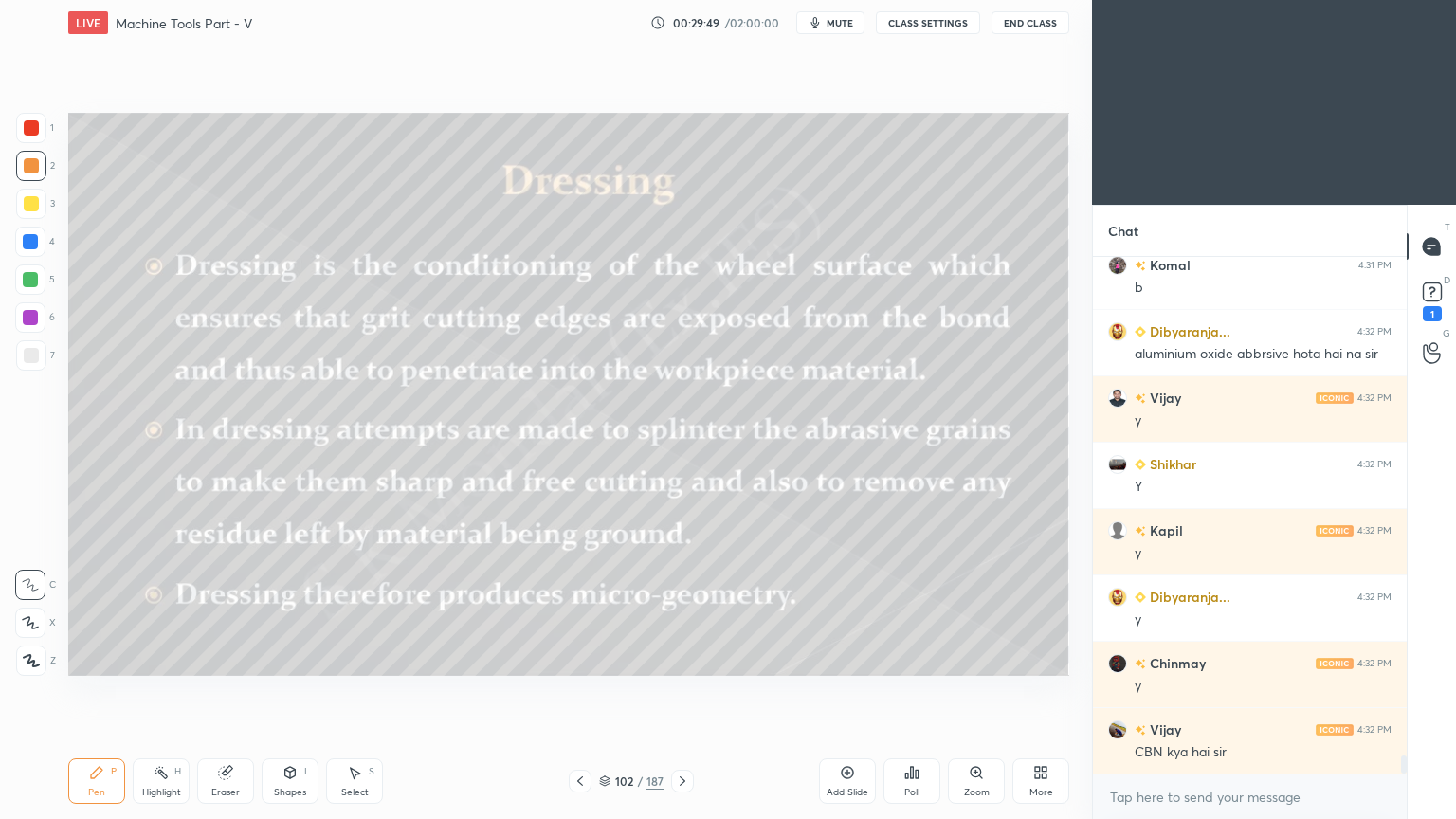 scroll, scrollTop: 0, scrollLeft: 0, axis: both 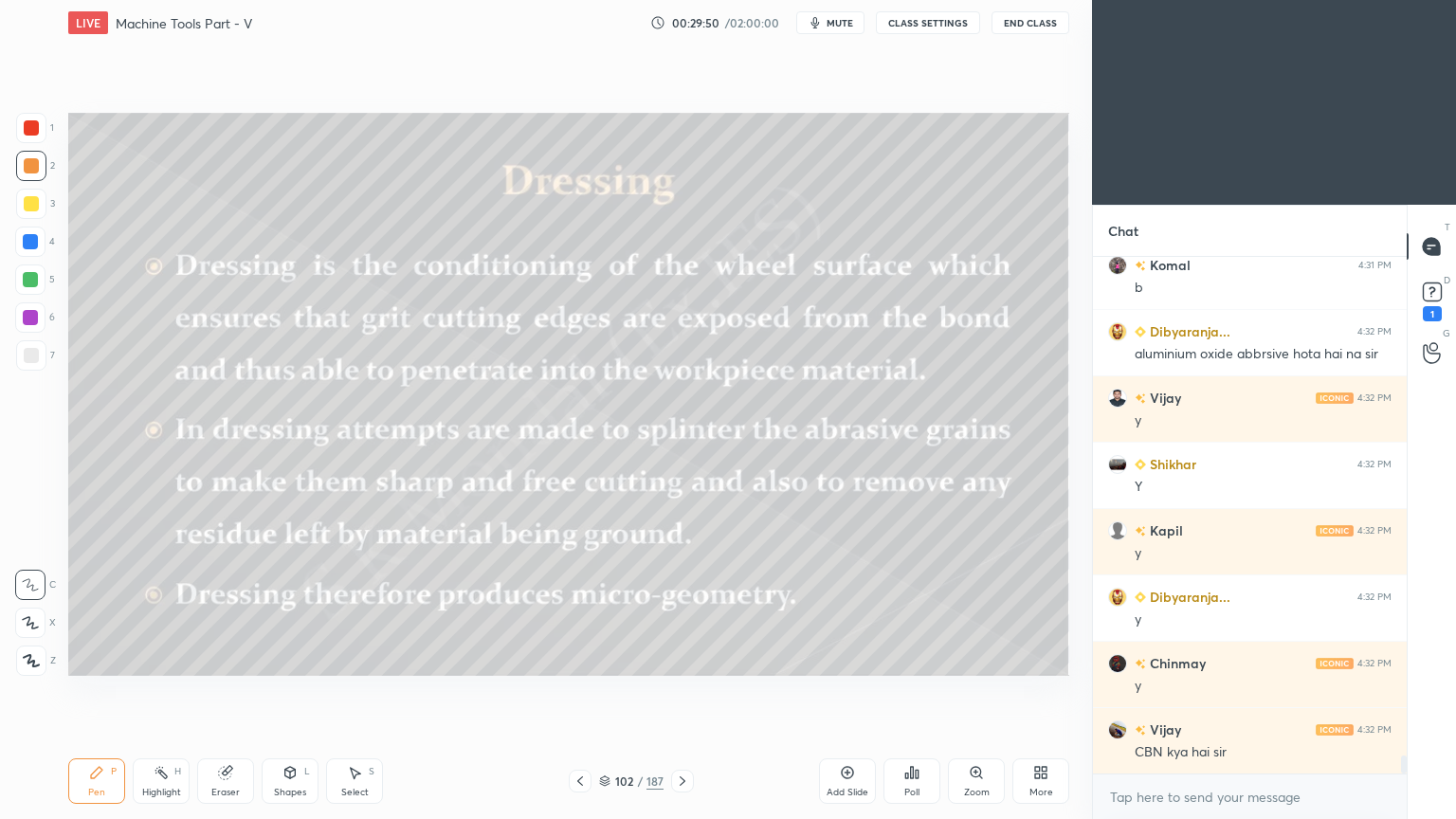 click 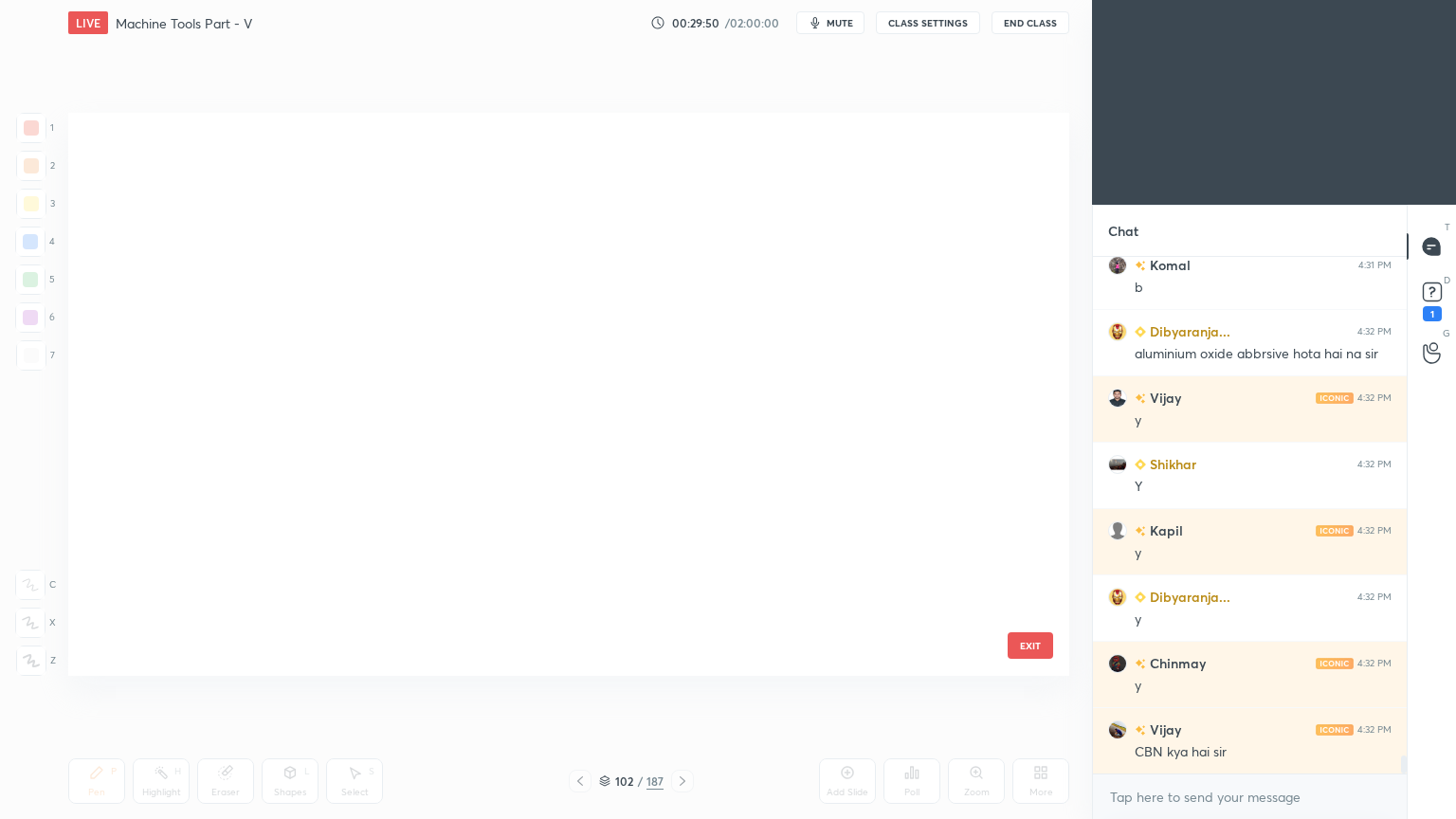 scroll, scrollTop: 5335, scrollLeft: 0, axis: vertical 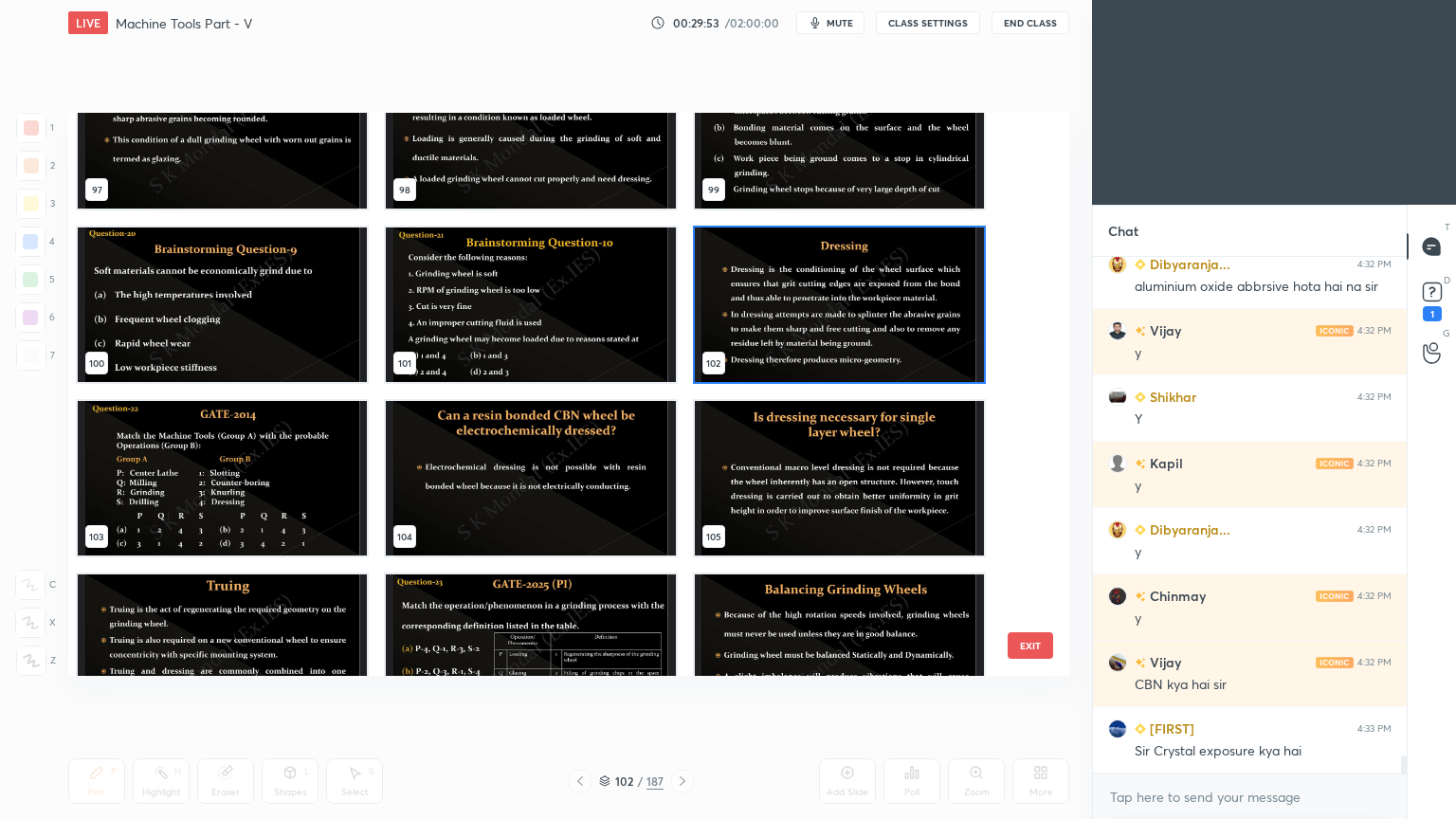 click at bounding box center [222, 651] 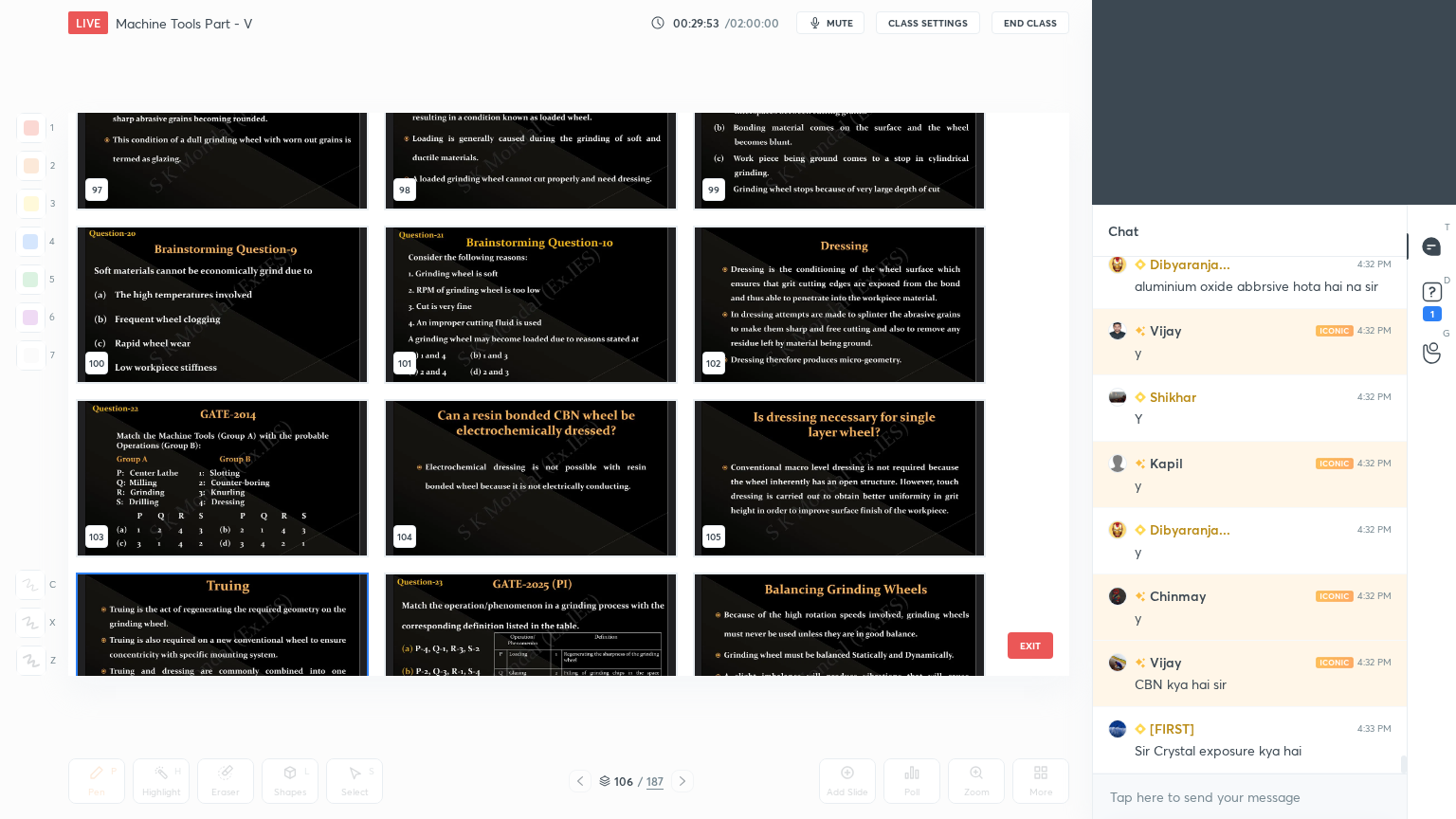 scroll, scrollTop: 5682, scrollLeft: 0, axis: vertical 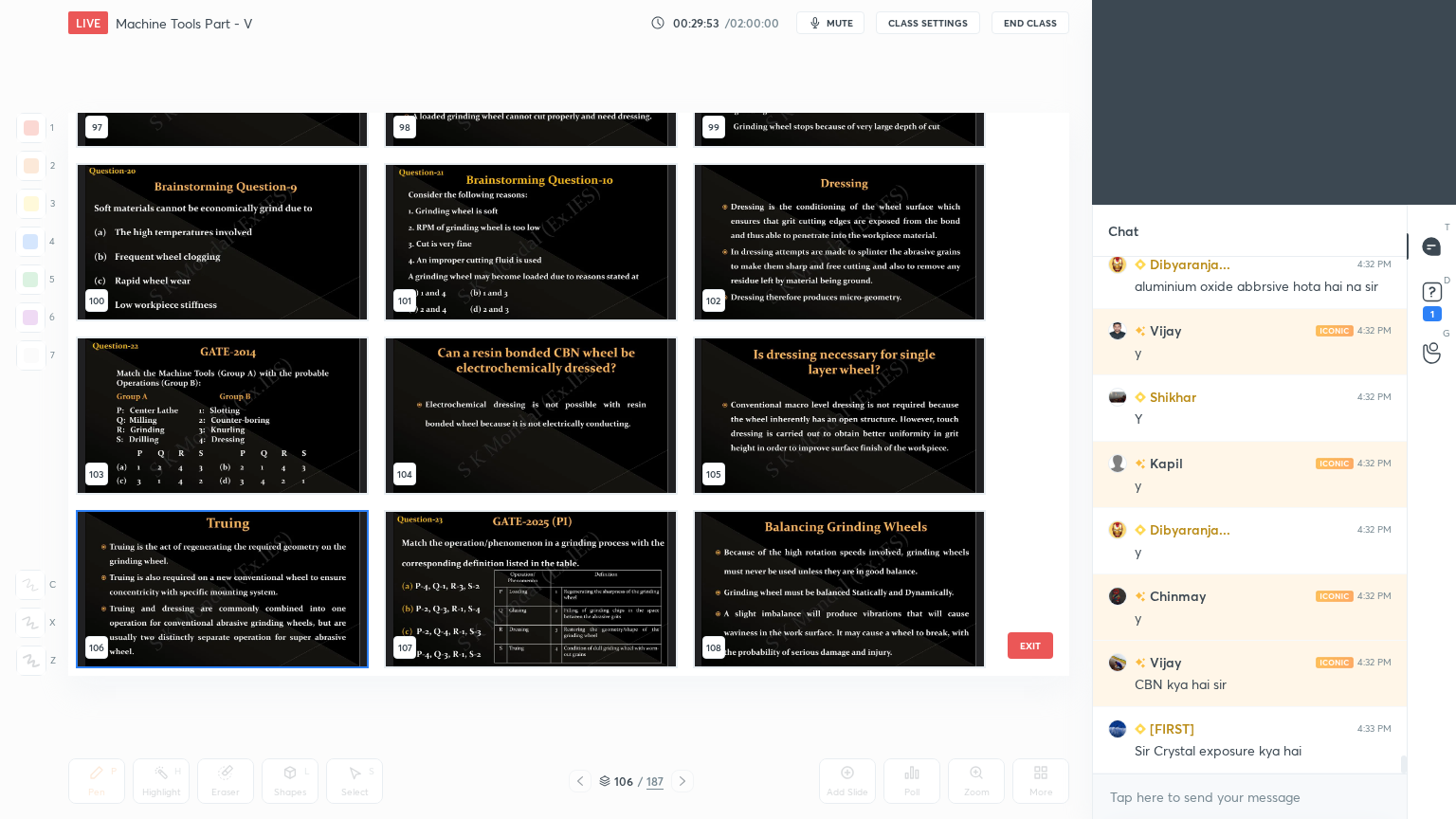 click at bounding box center (222, 589) 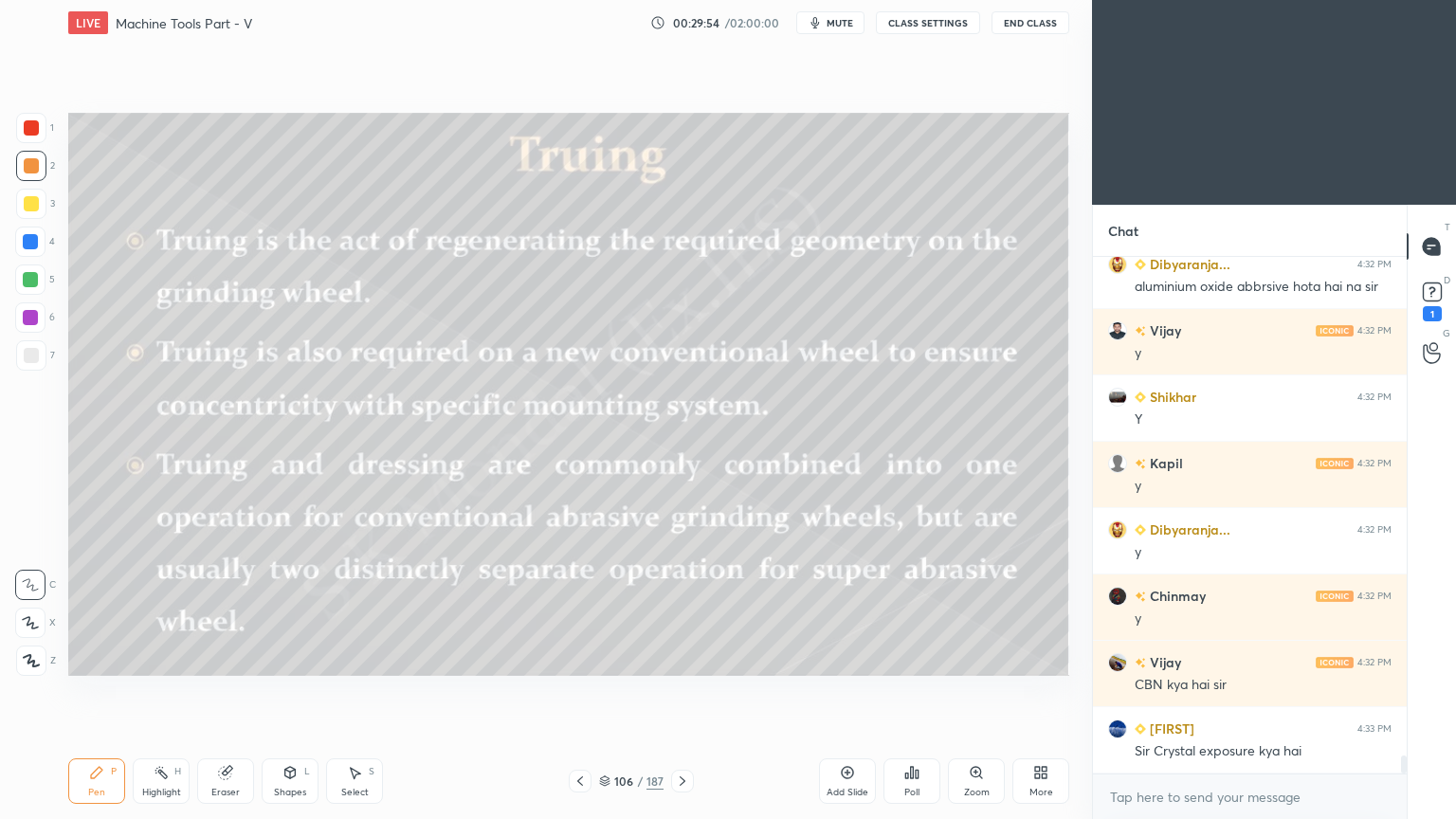 click at bounding box center [222, 589] 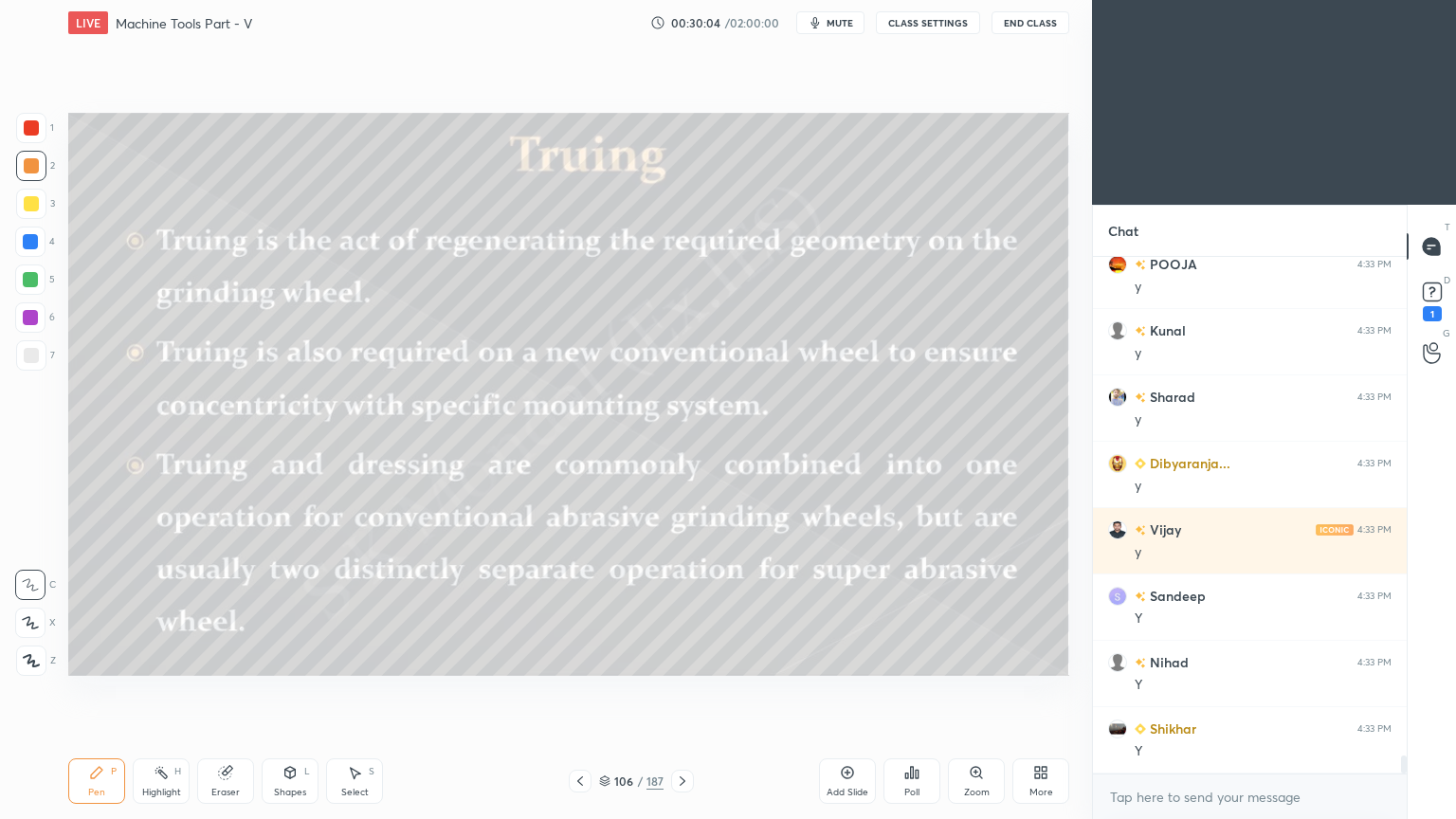 scroll, scrollTop: 14715, scrollLeft: 0, axis: vertical 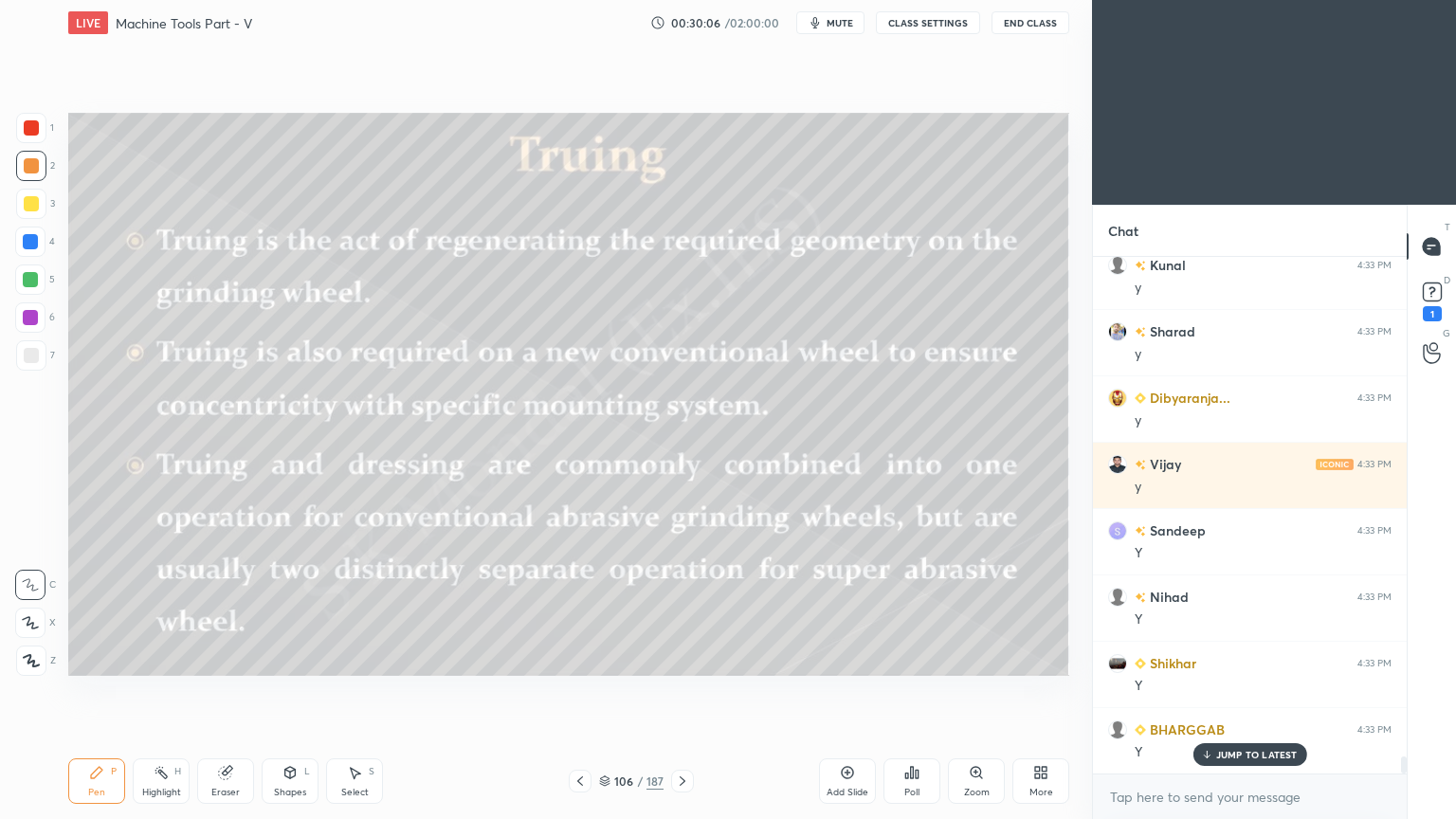 click on "JUMP TO LATEST" at bounding box center [1257, 755] 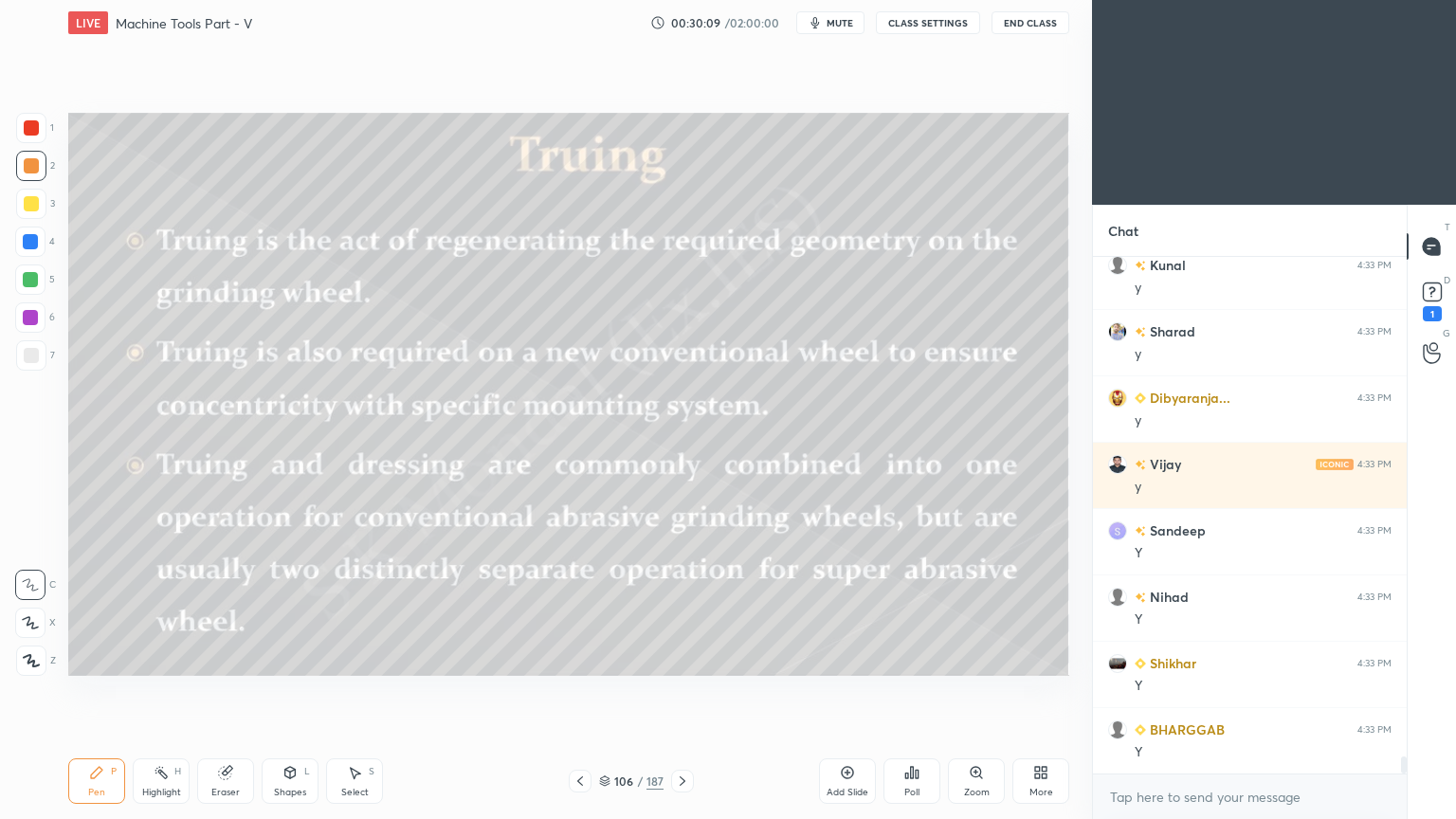 scroll, scrollTop: 14783, scrollLeft: 0, axis: vertical 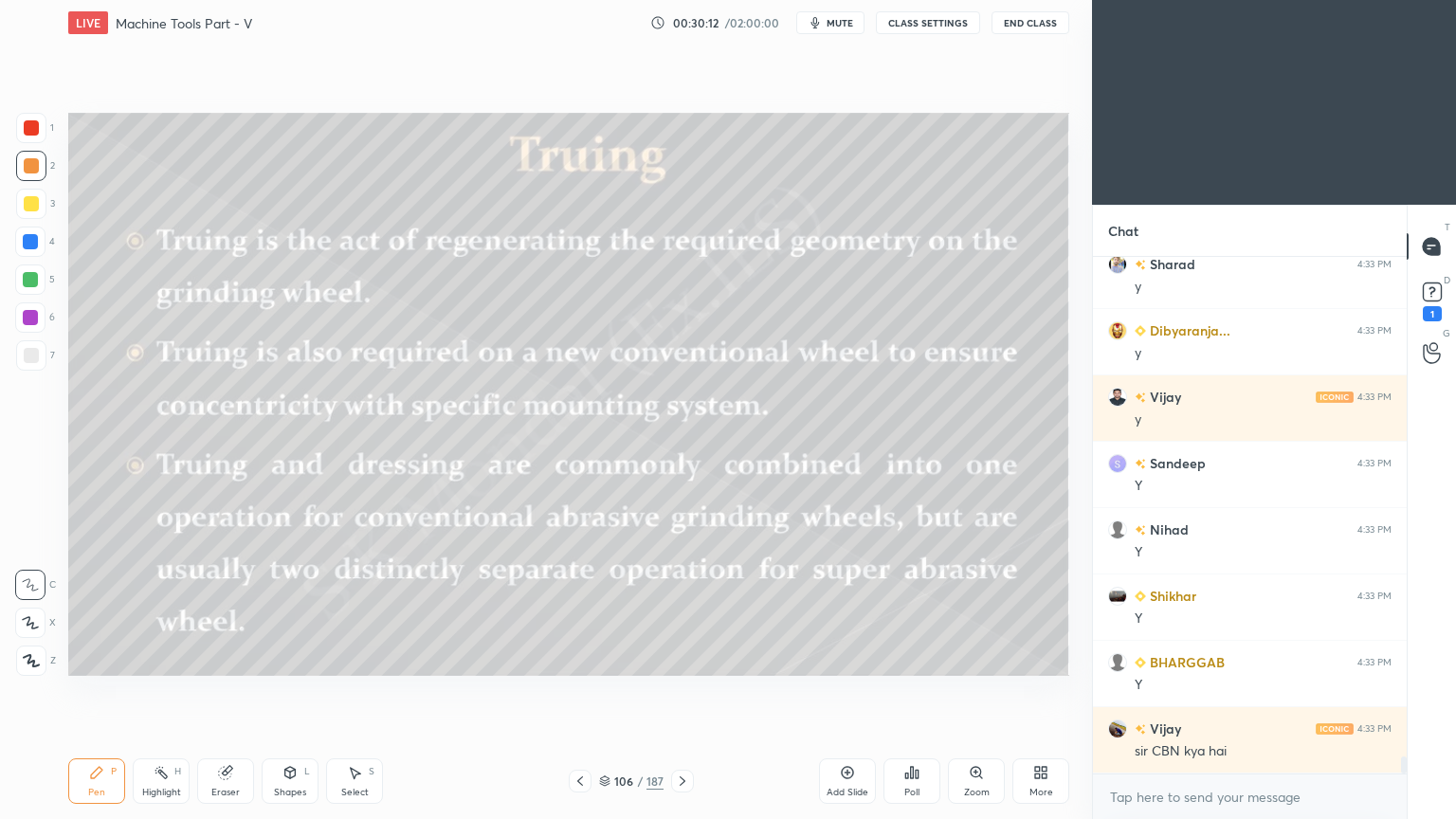 click 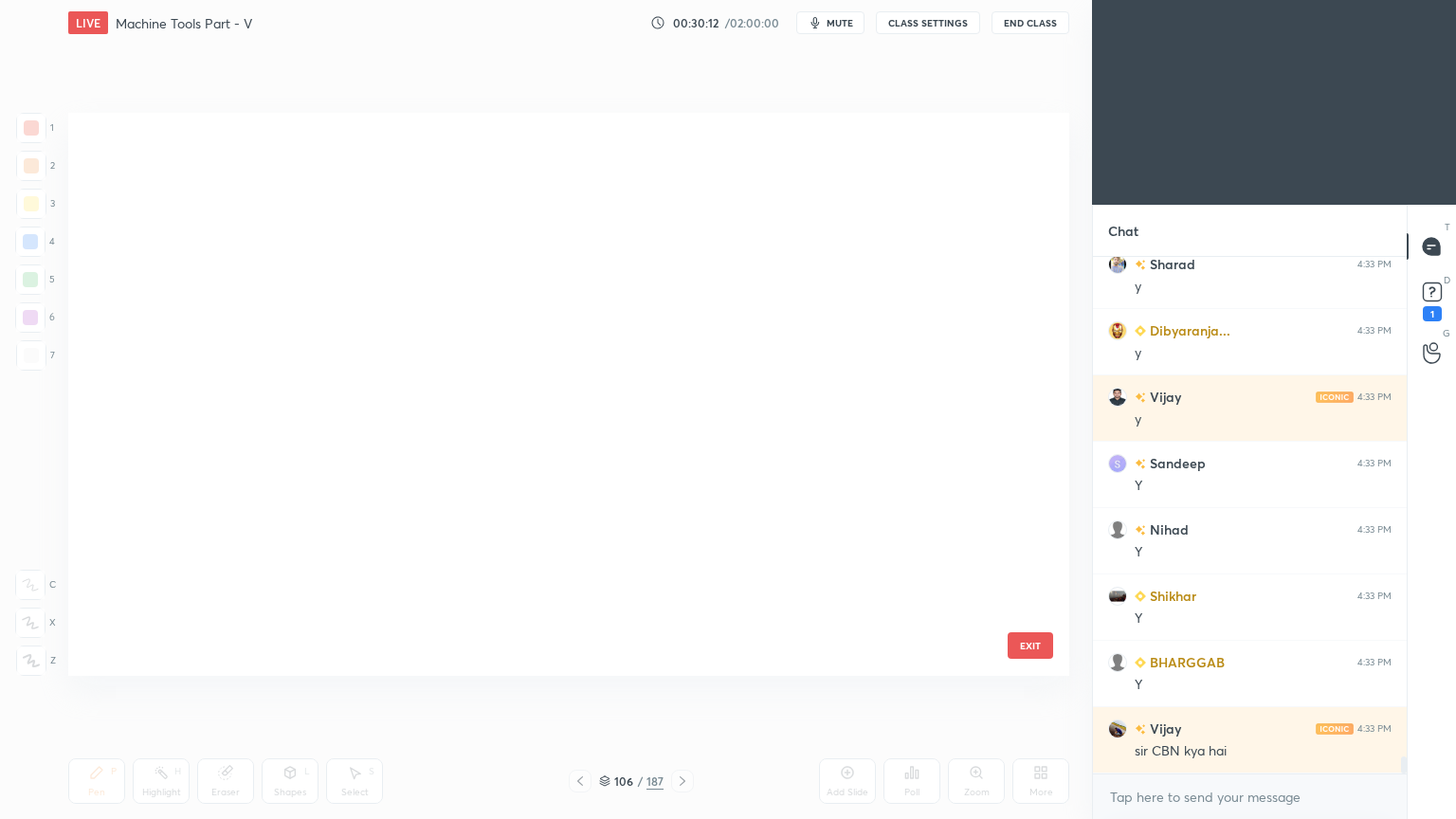 scroll, scrollTop: 5682, scrollLeft: 0, axis: vertical 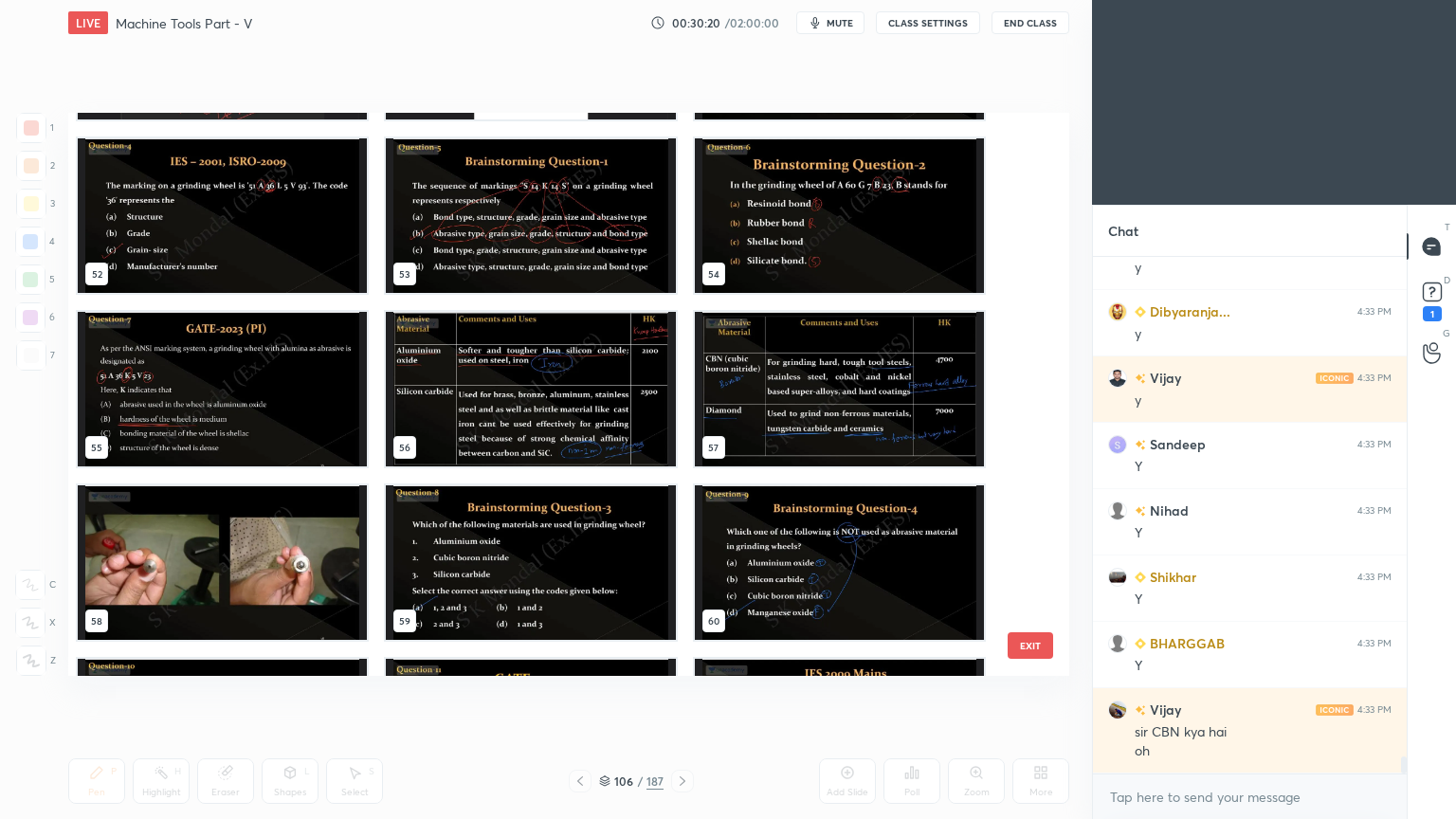 click at bounding box center (530, 389) 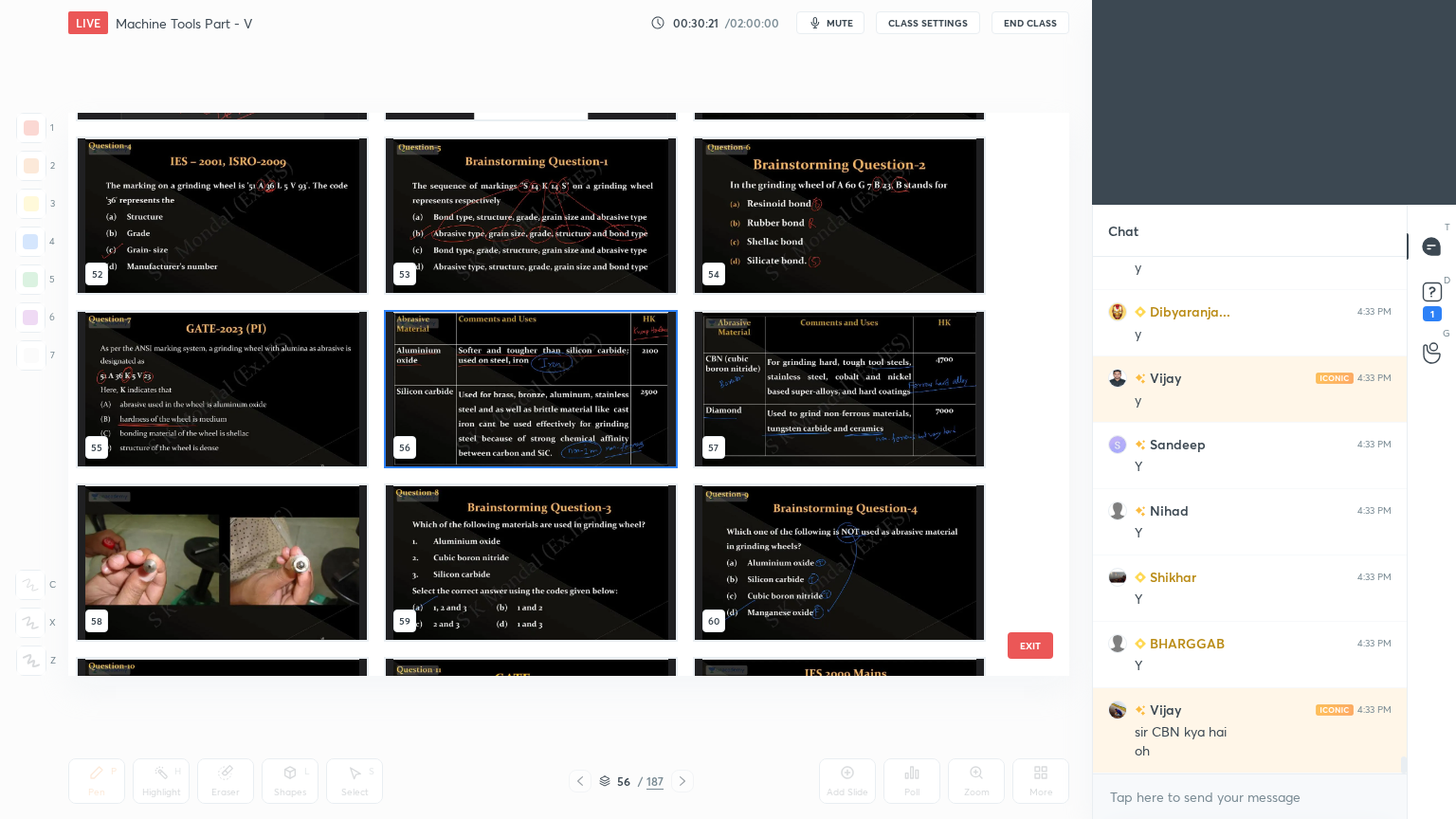 click at bounding box center (530, 389) 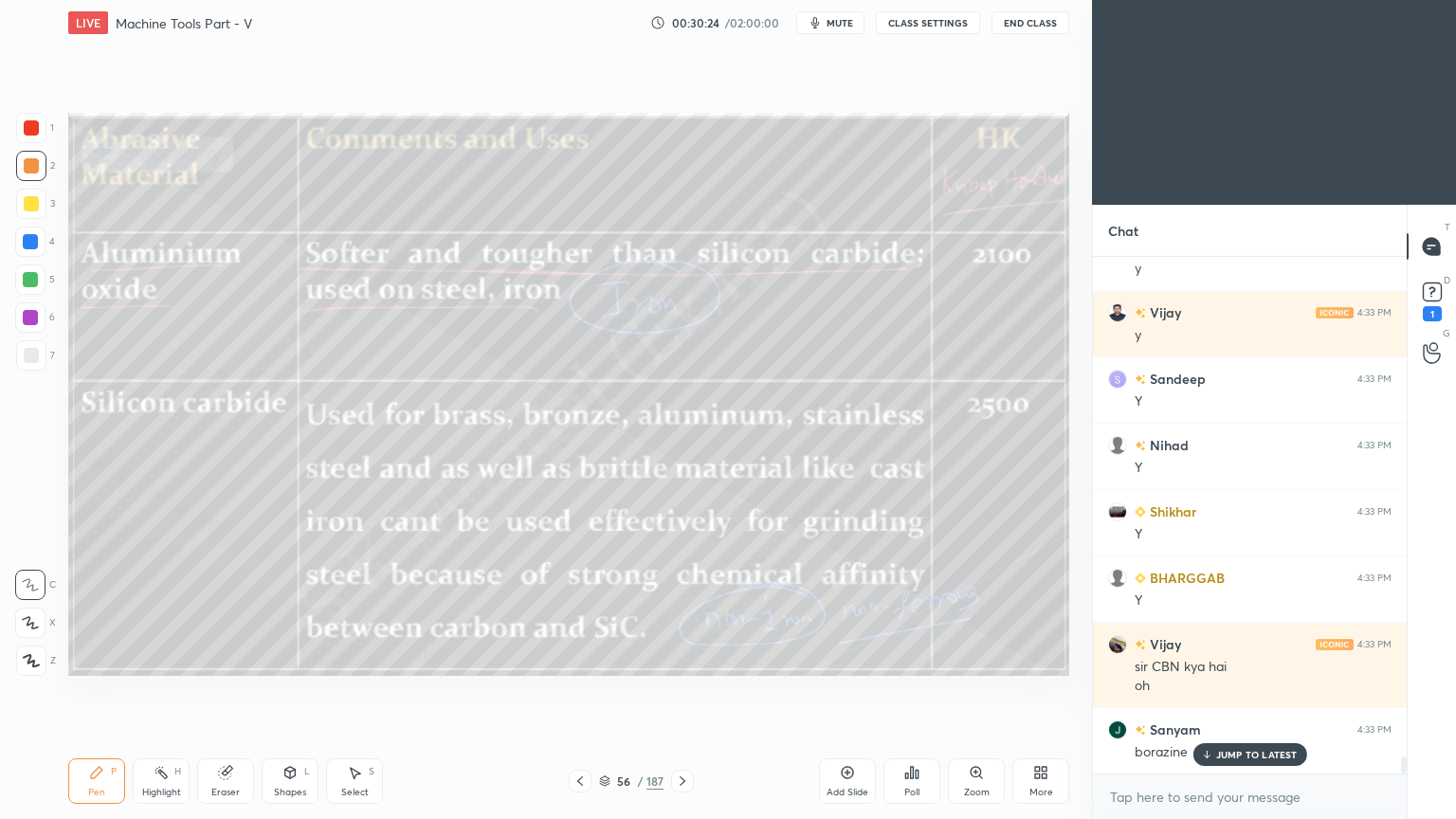 drag, startPoint x: 685, startPoint y: 786, endPoint x: 657, endPoint y: 717, distance: 74.46476 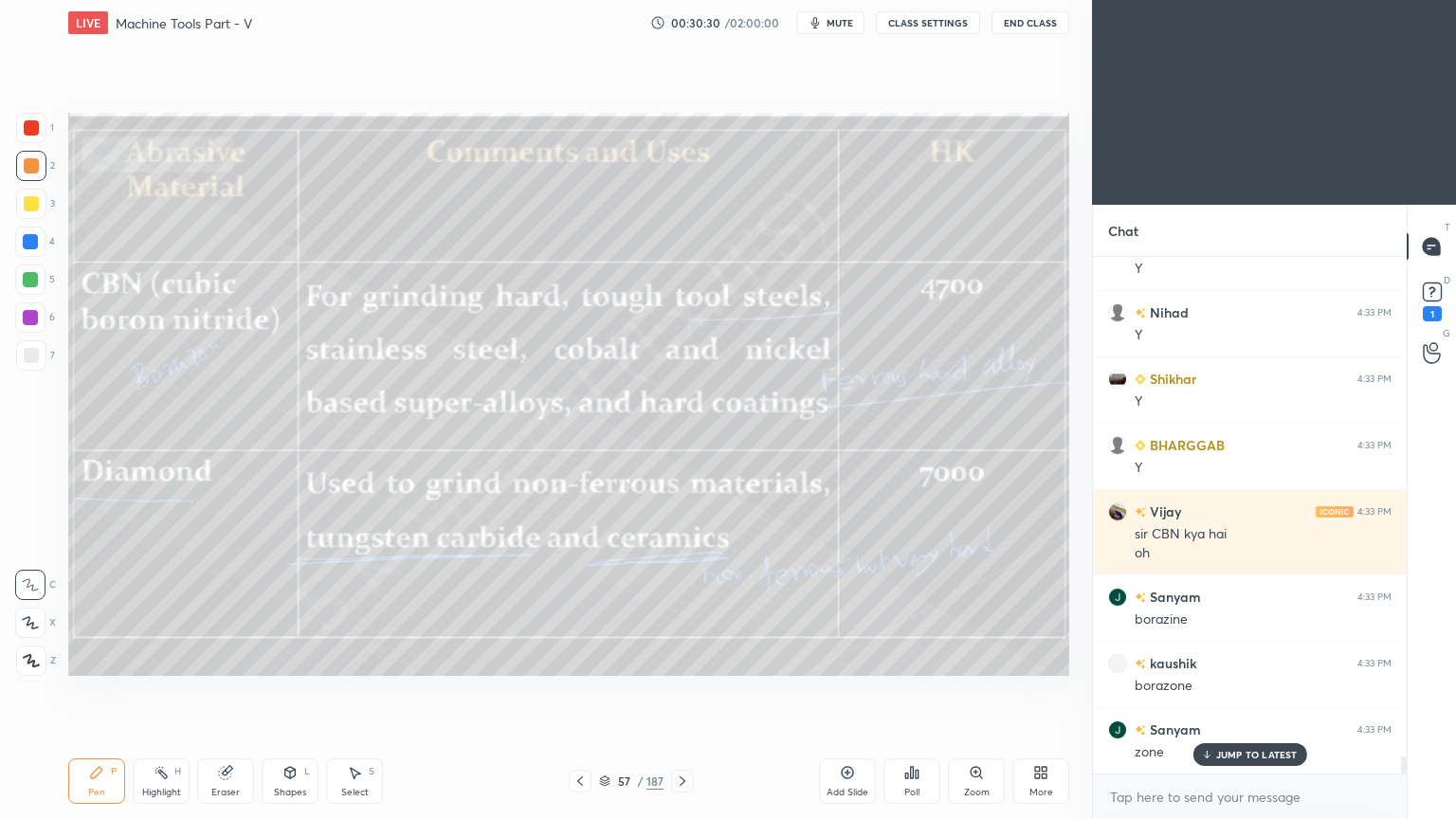 click 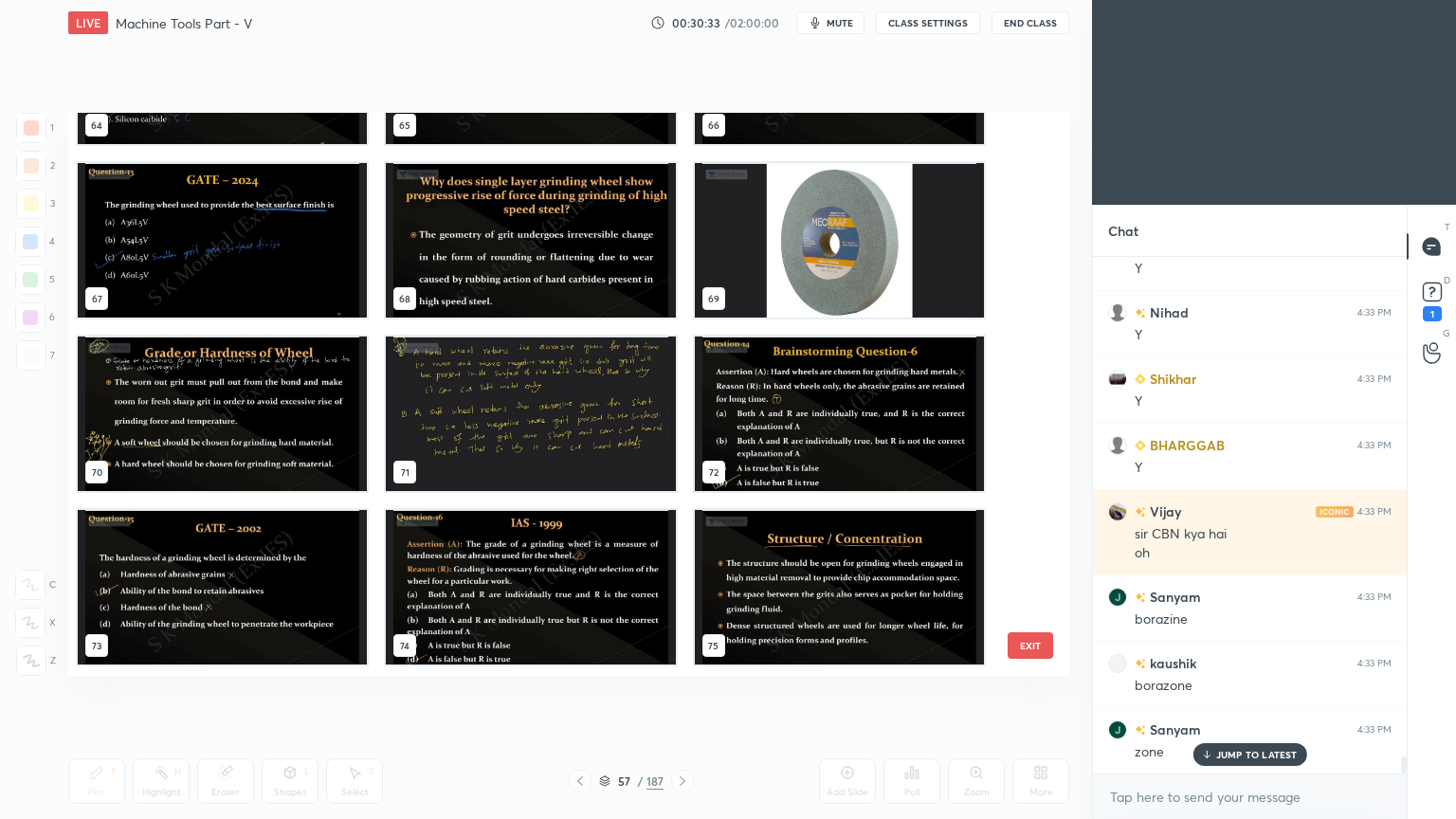 click on "JUMP TO LATEST" at bounding box center (1257, 755) 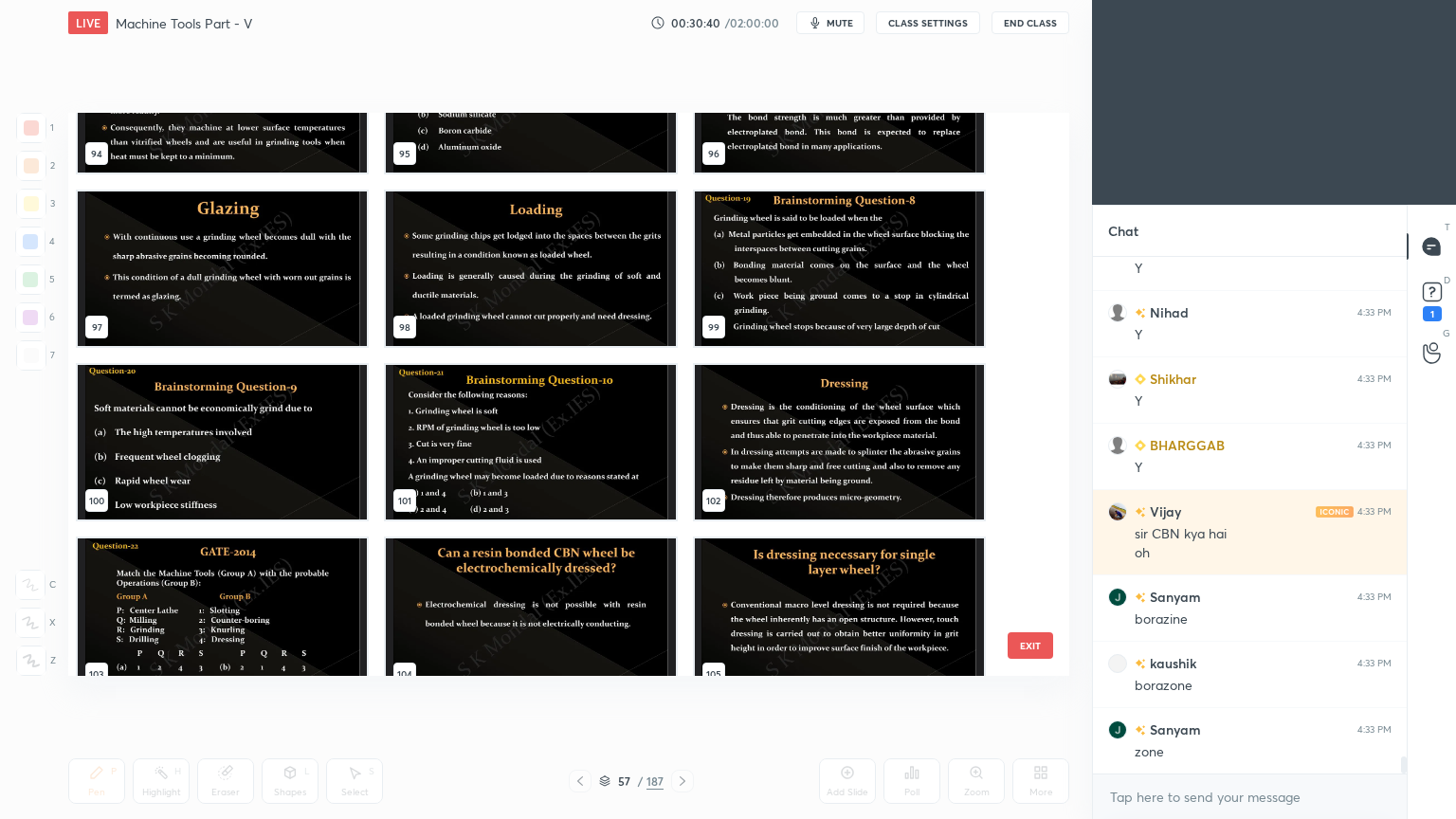 click at bounding box center (222, 268) 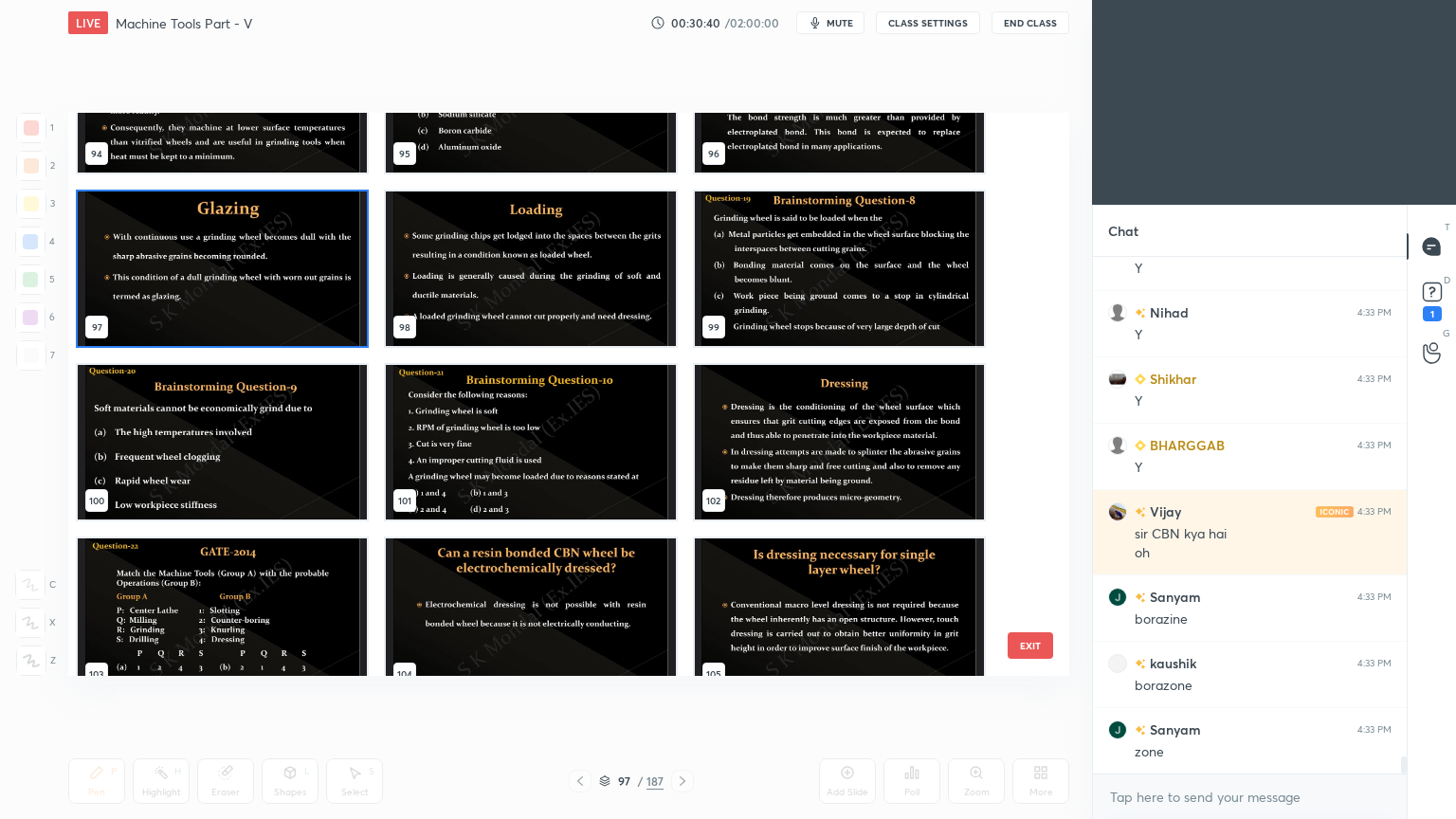 click at bounding box center (222, 268) 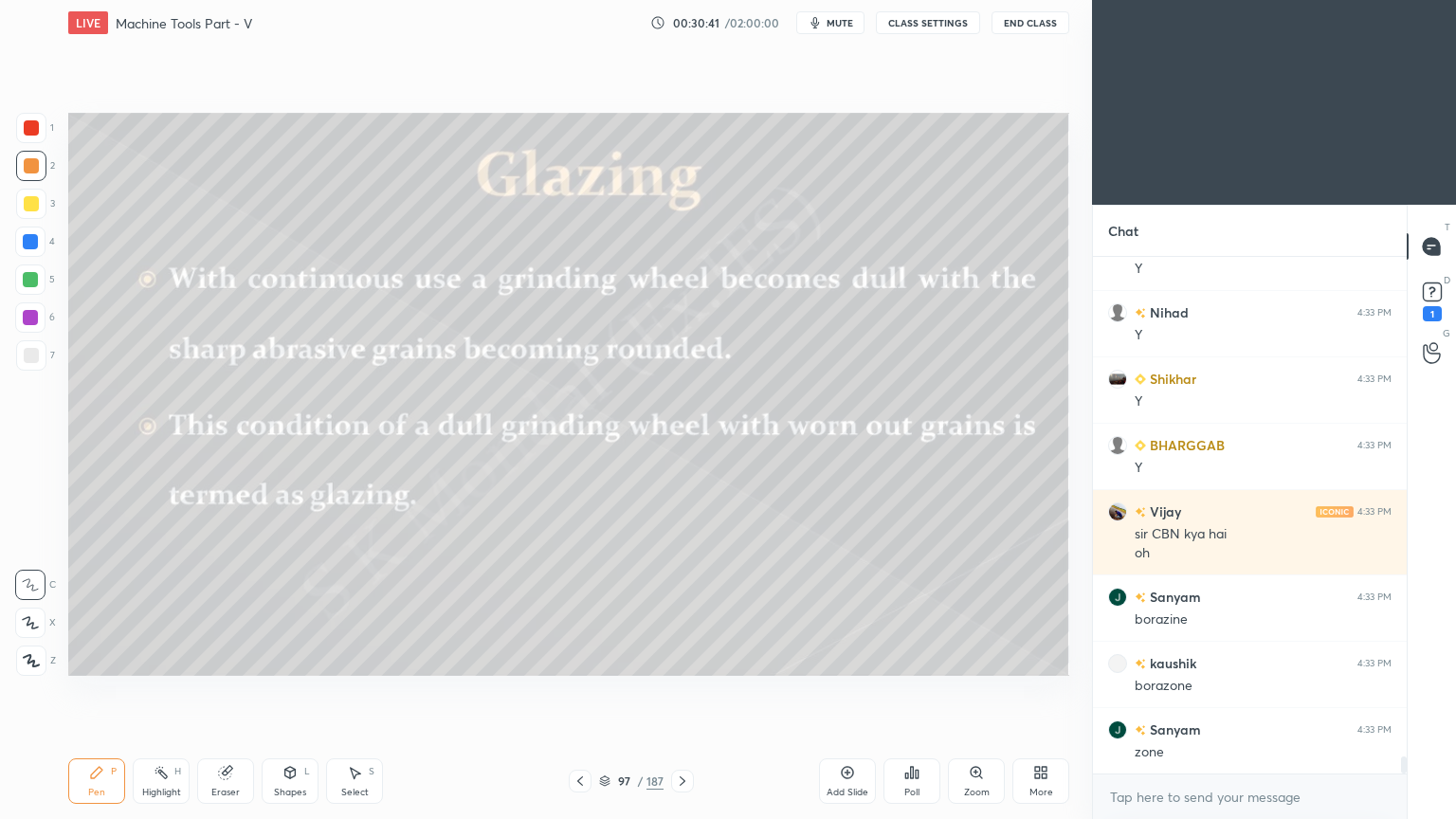click 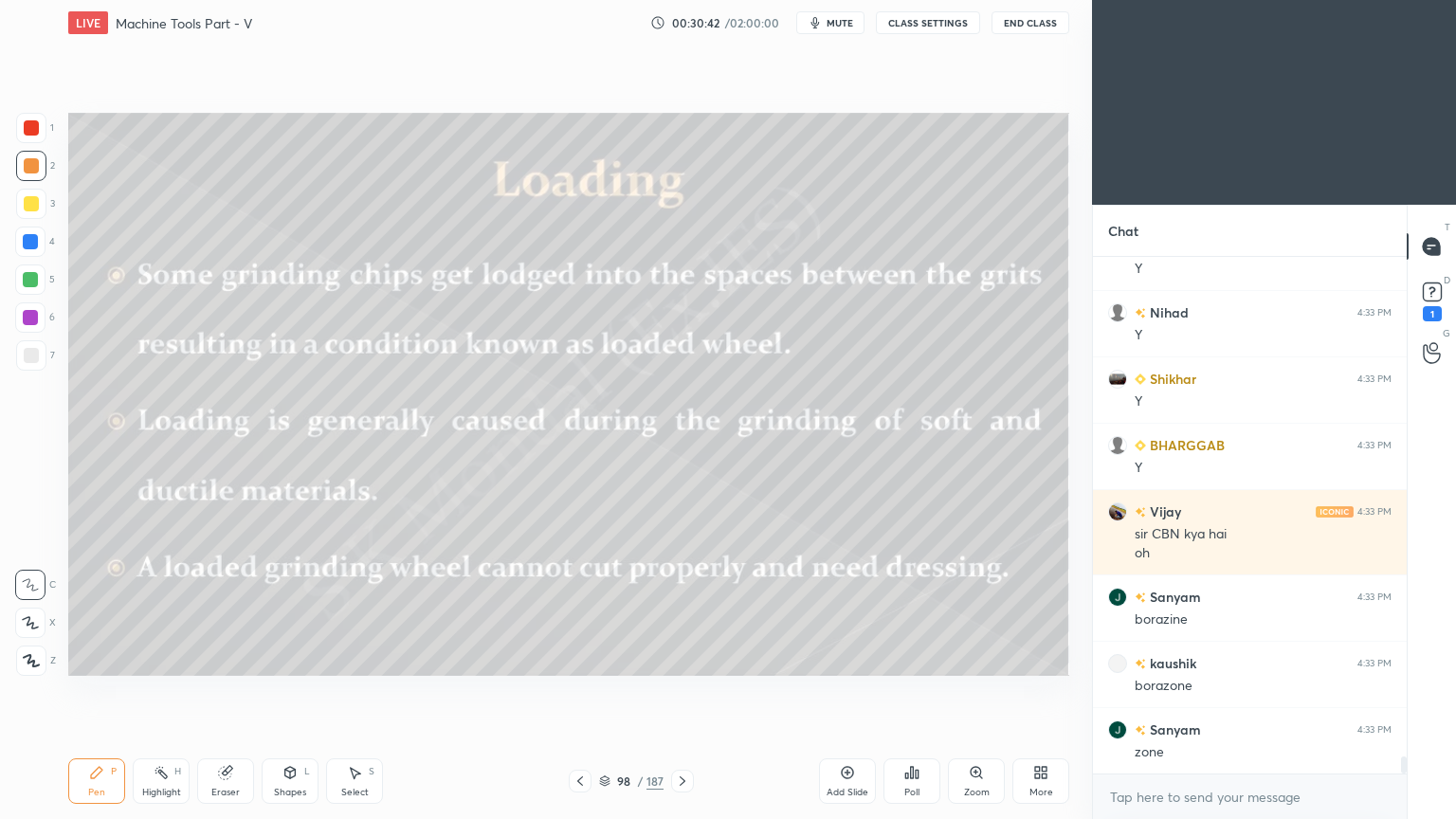 click 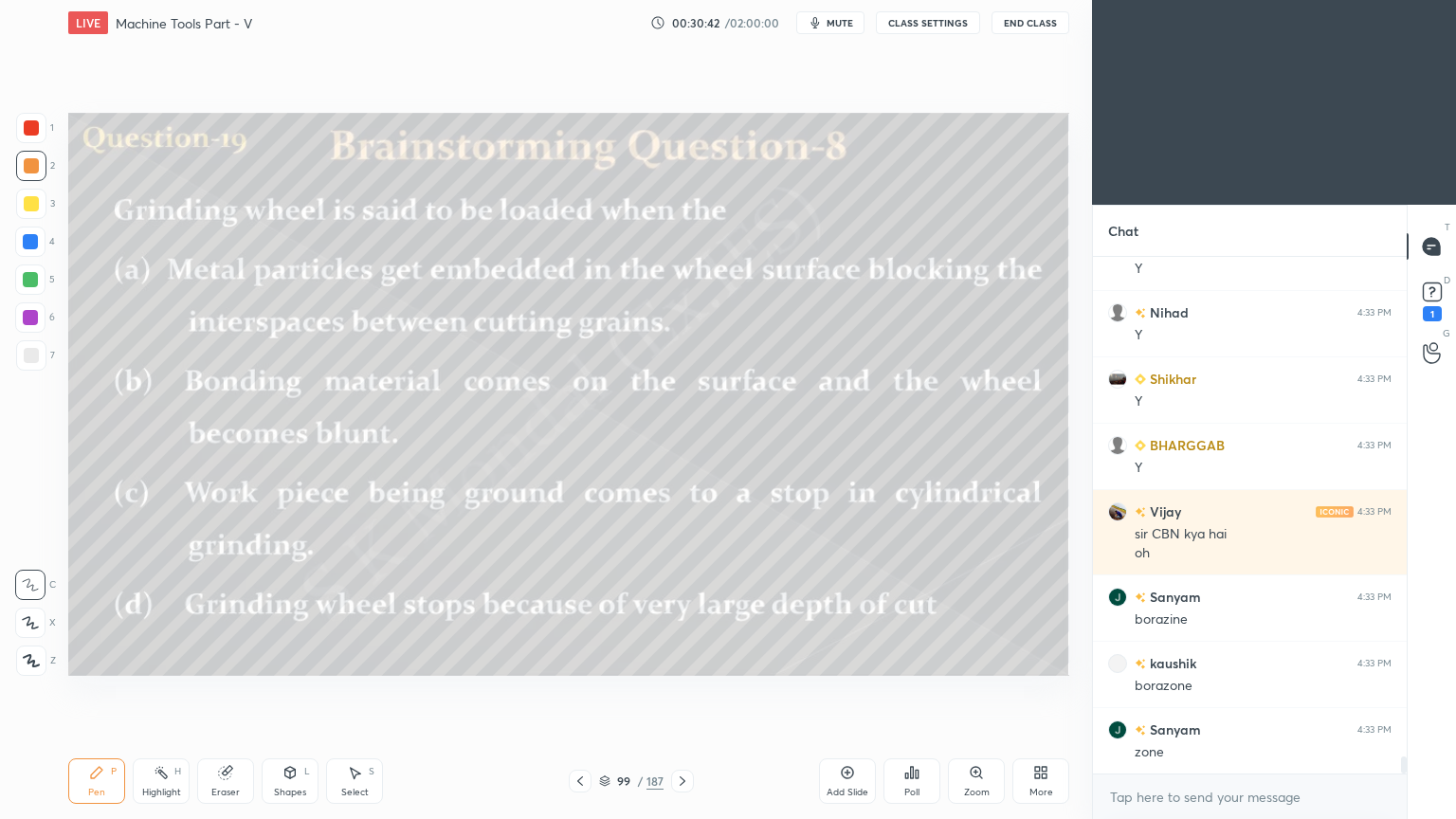 click 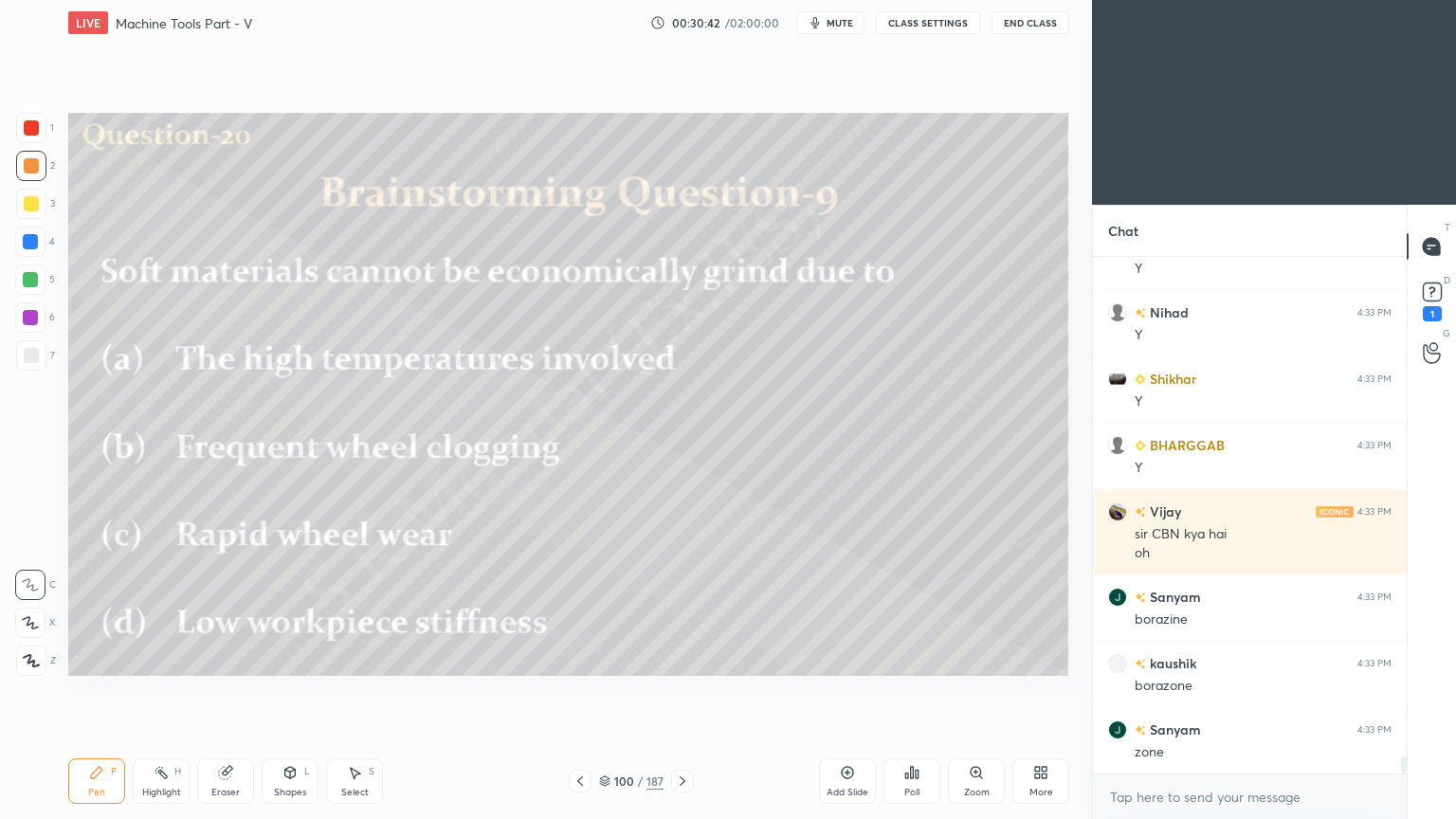 click 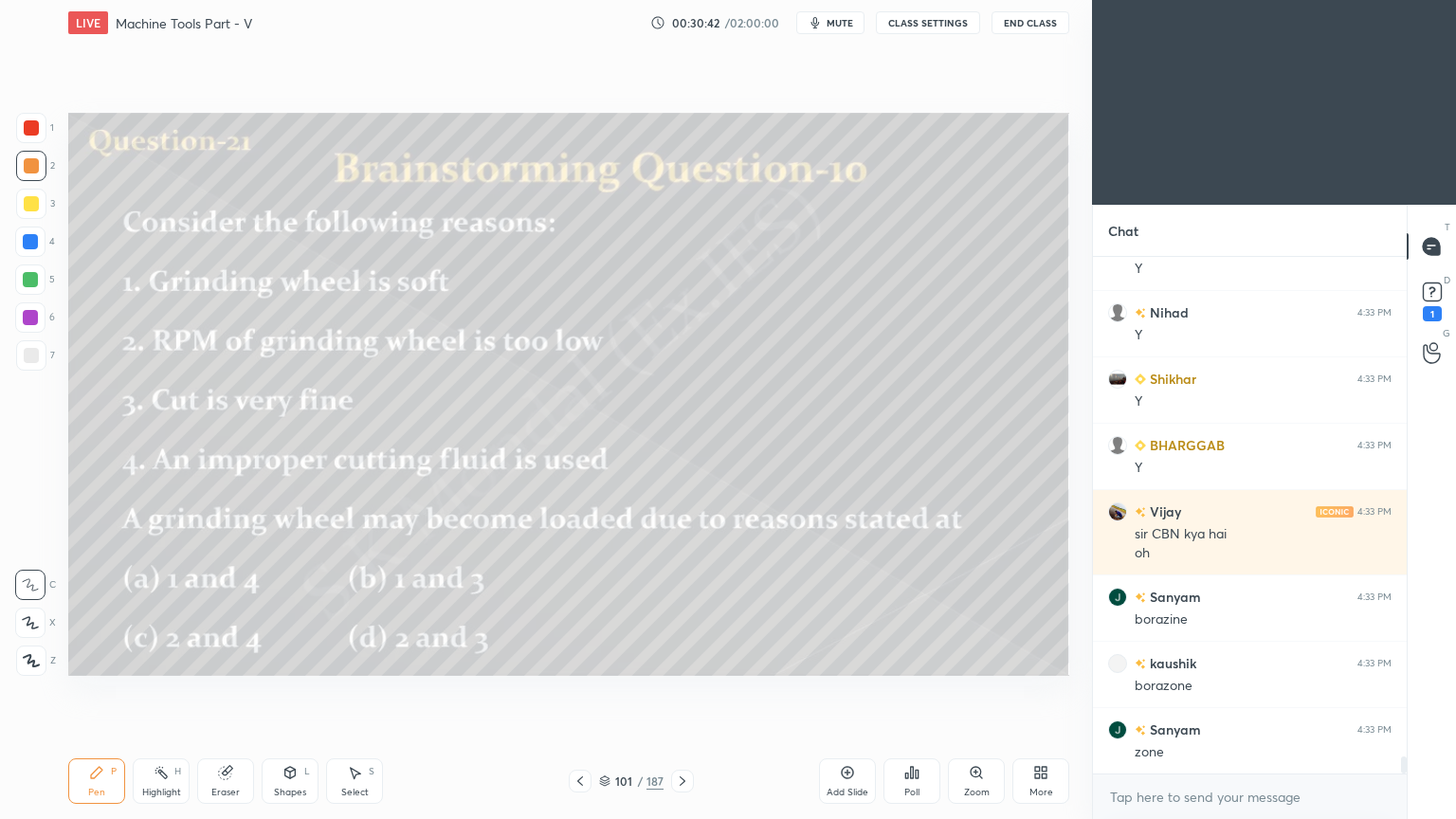 click 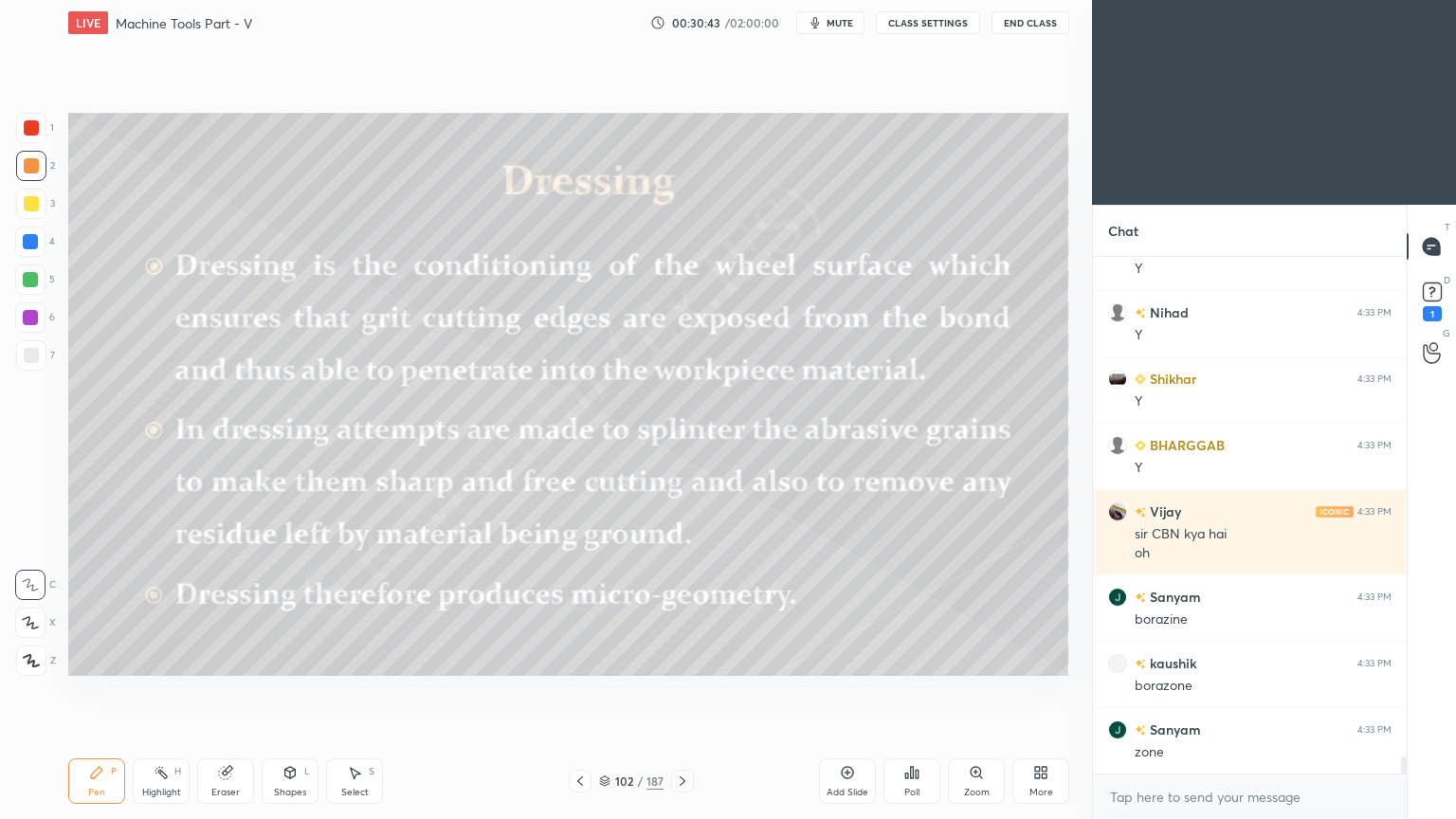 click 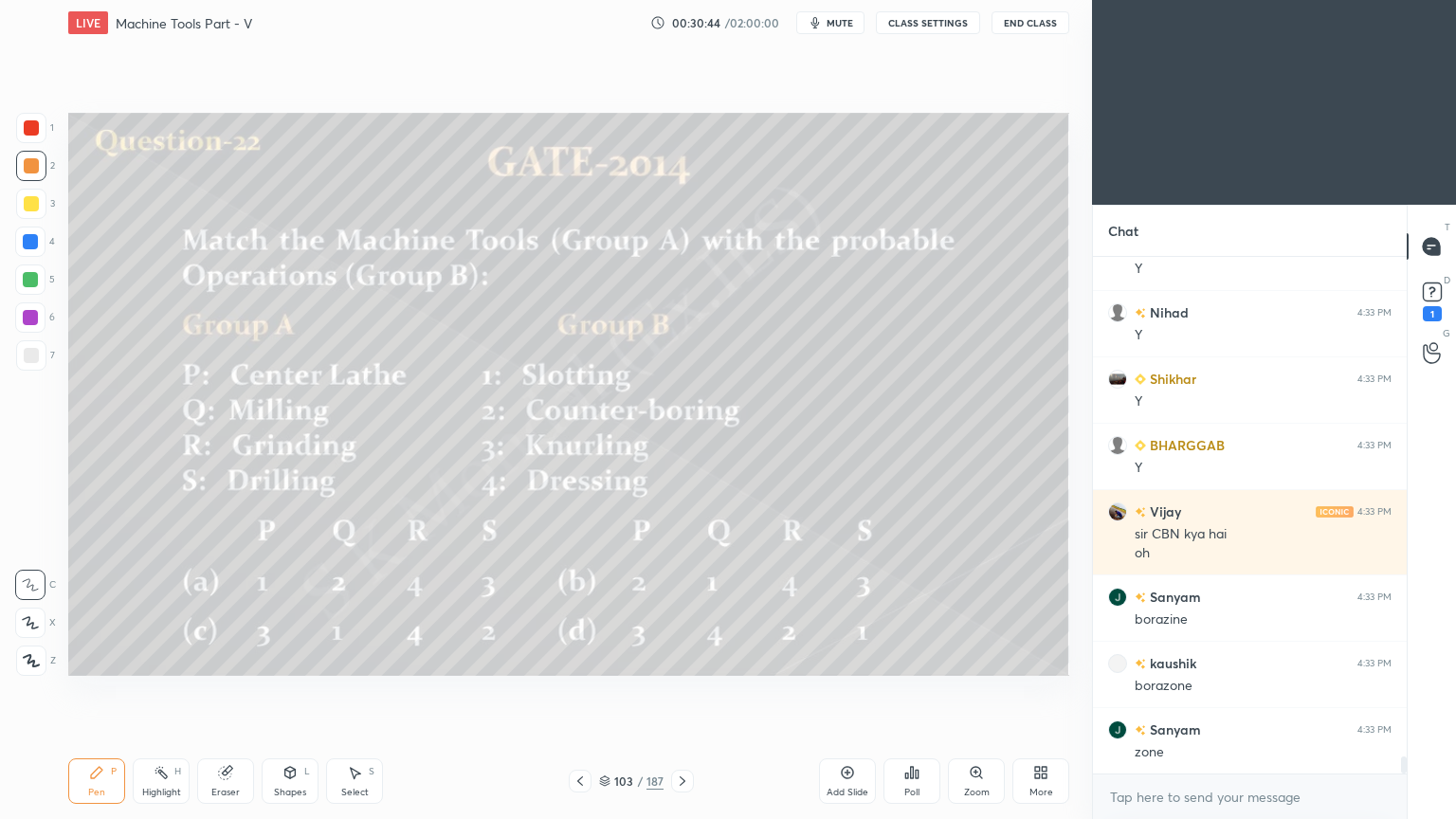 click 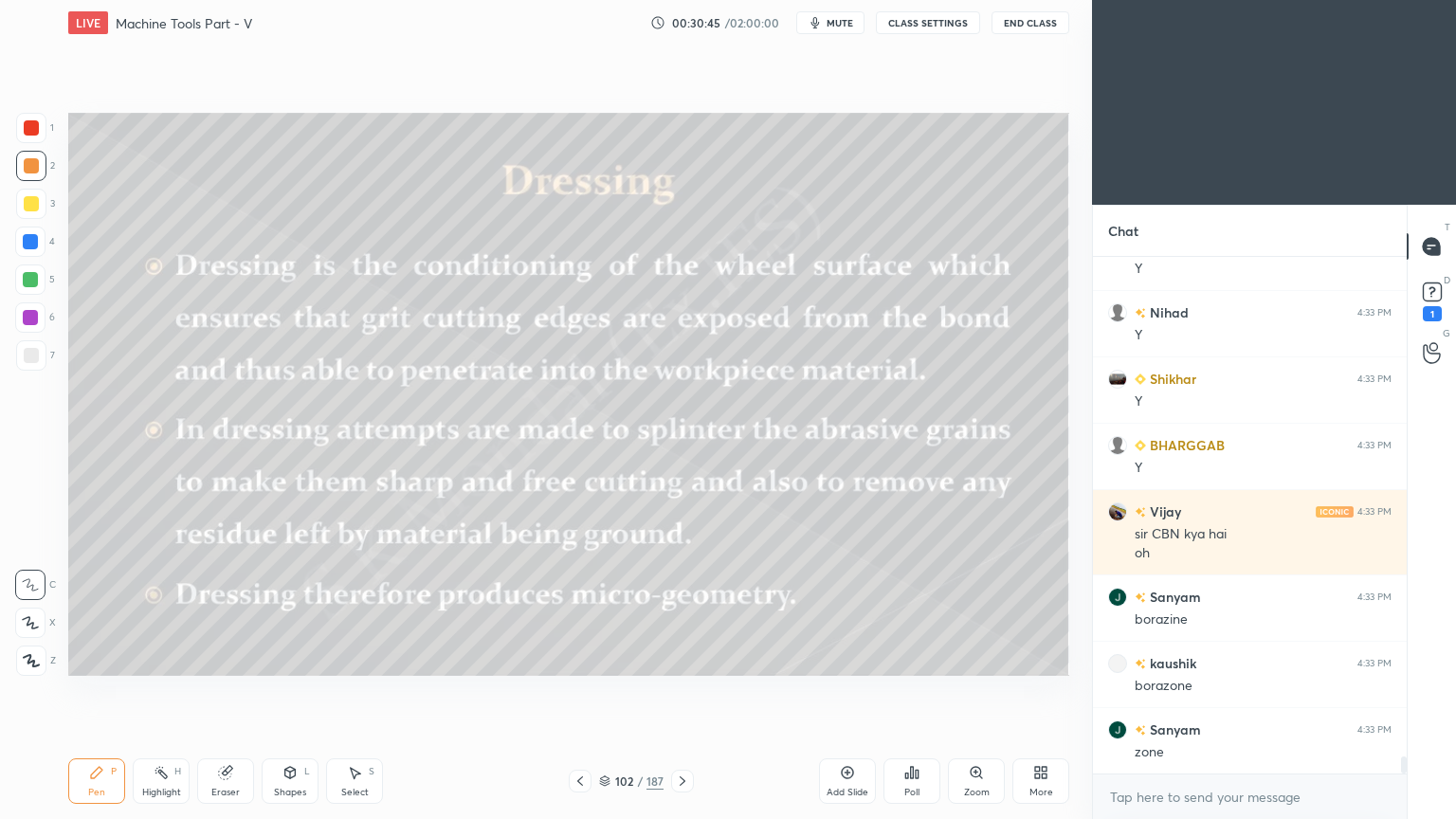 click at bounding box center (682, 781) 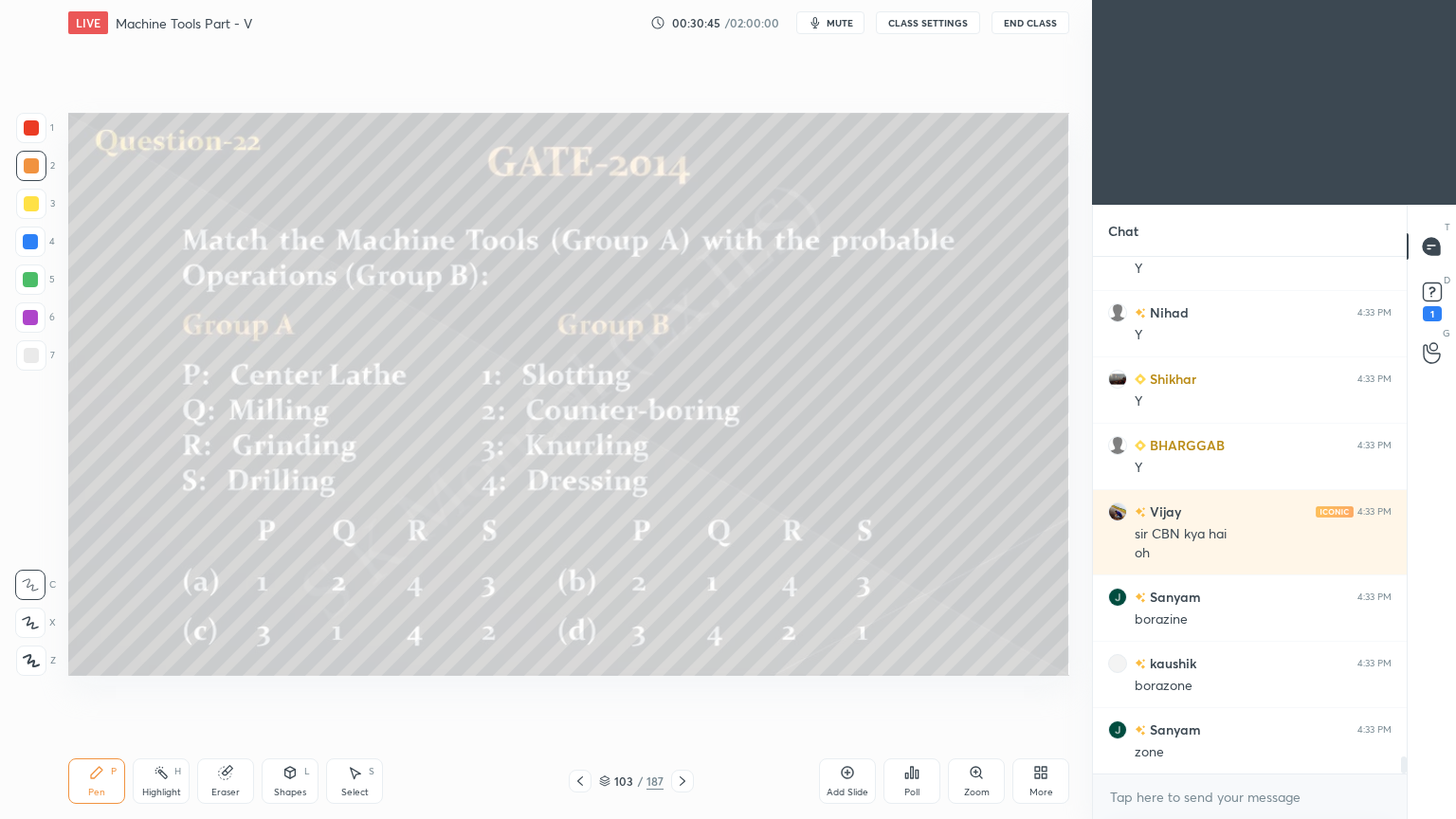 click at bounding box center [682, 781] 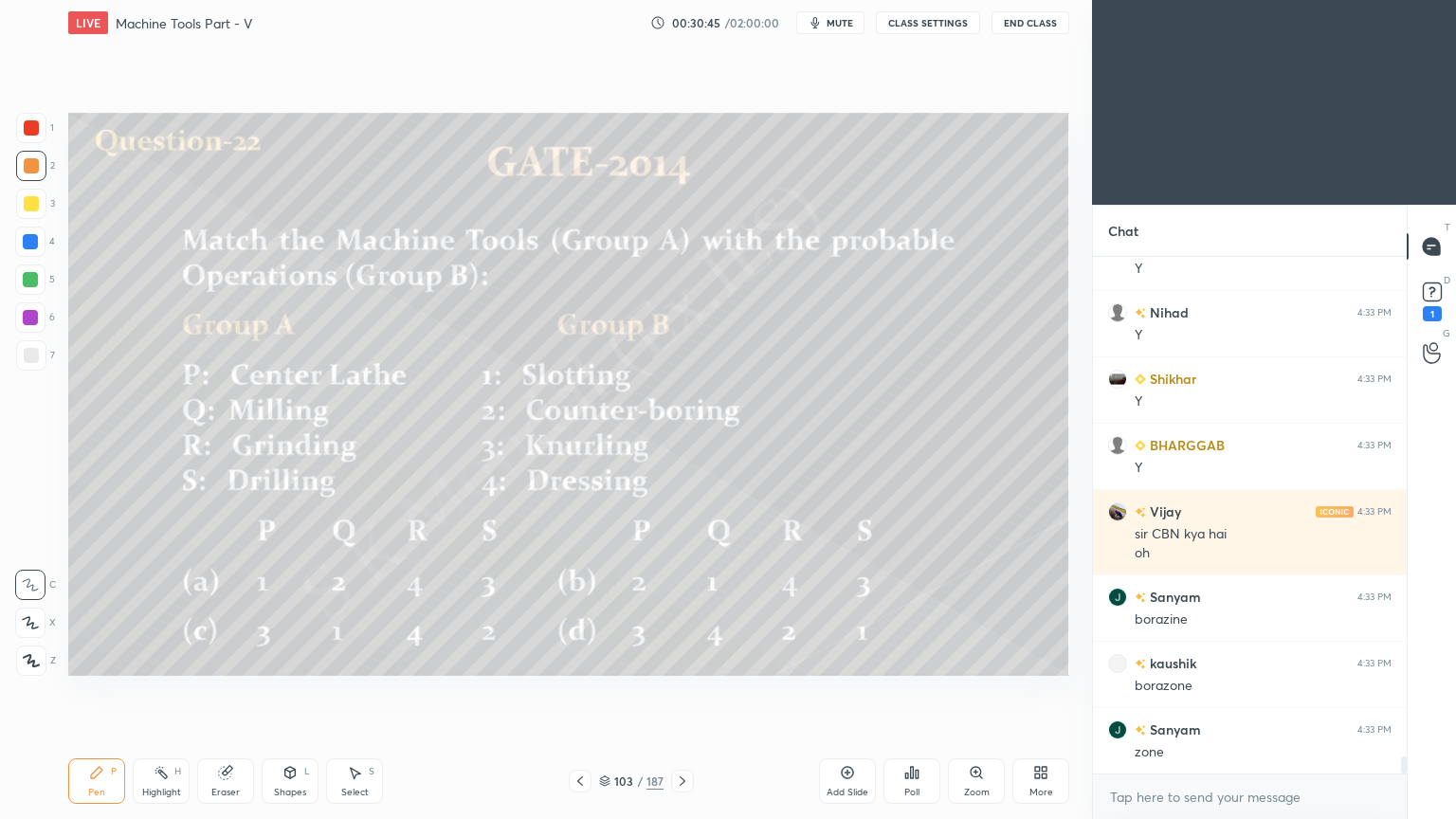 click 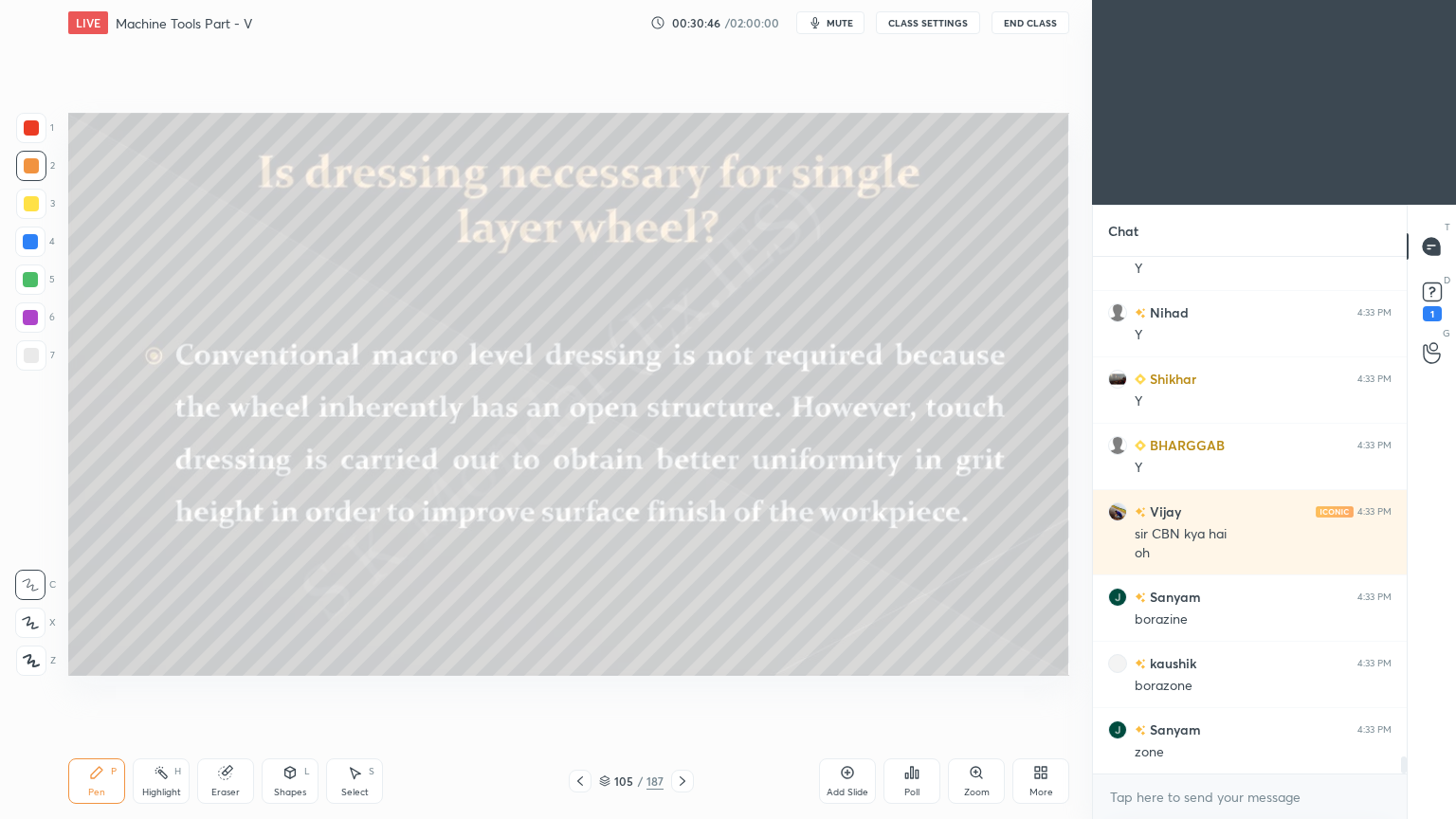 click 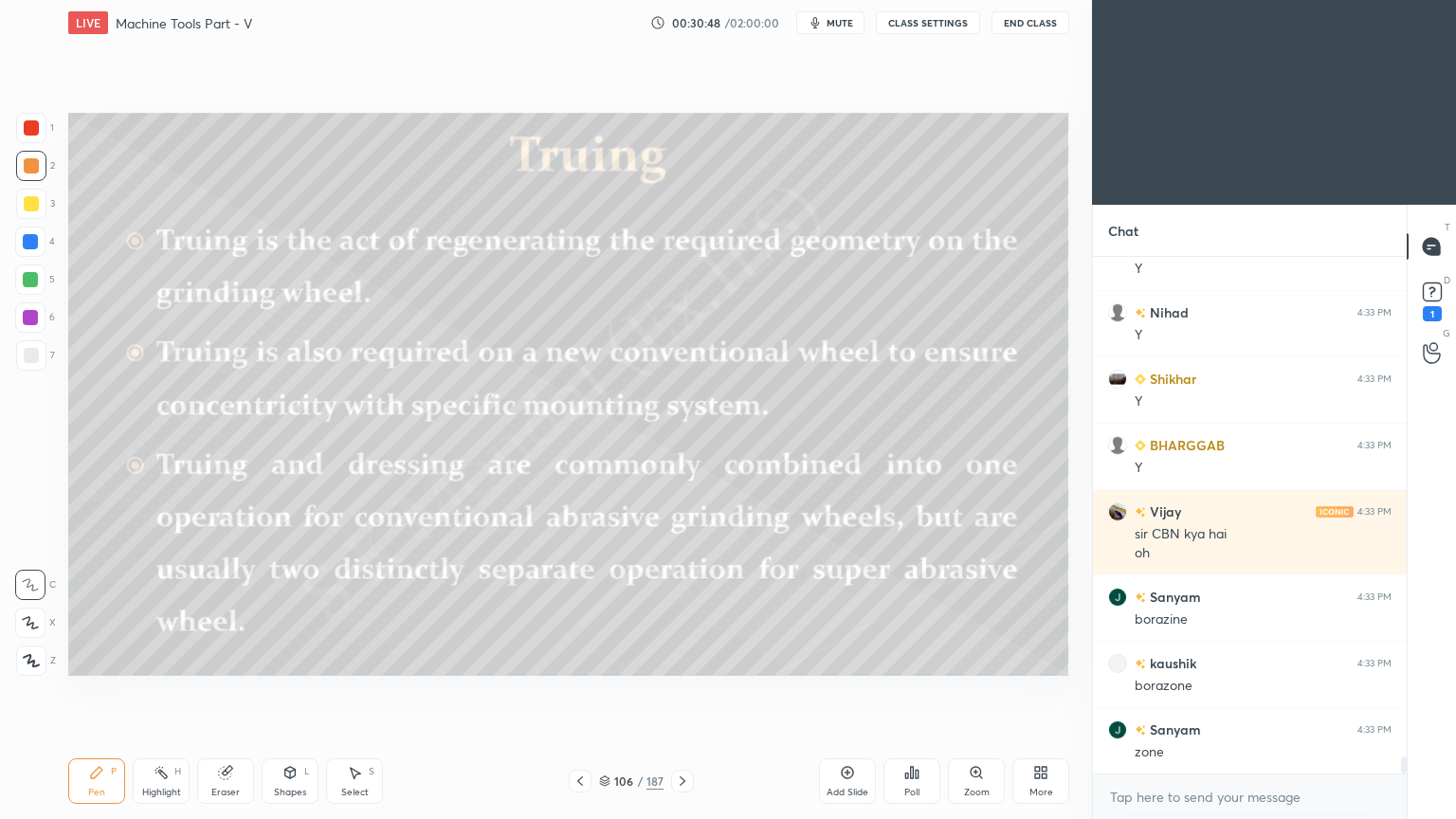 click 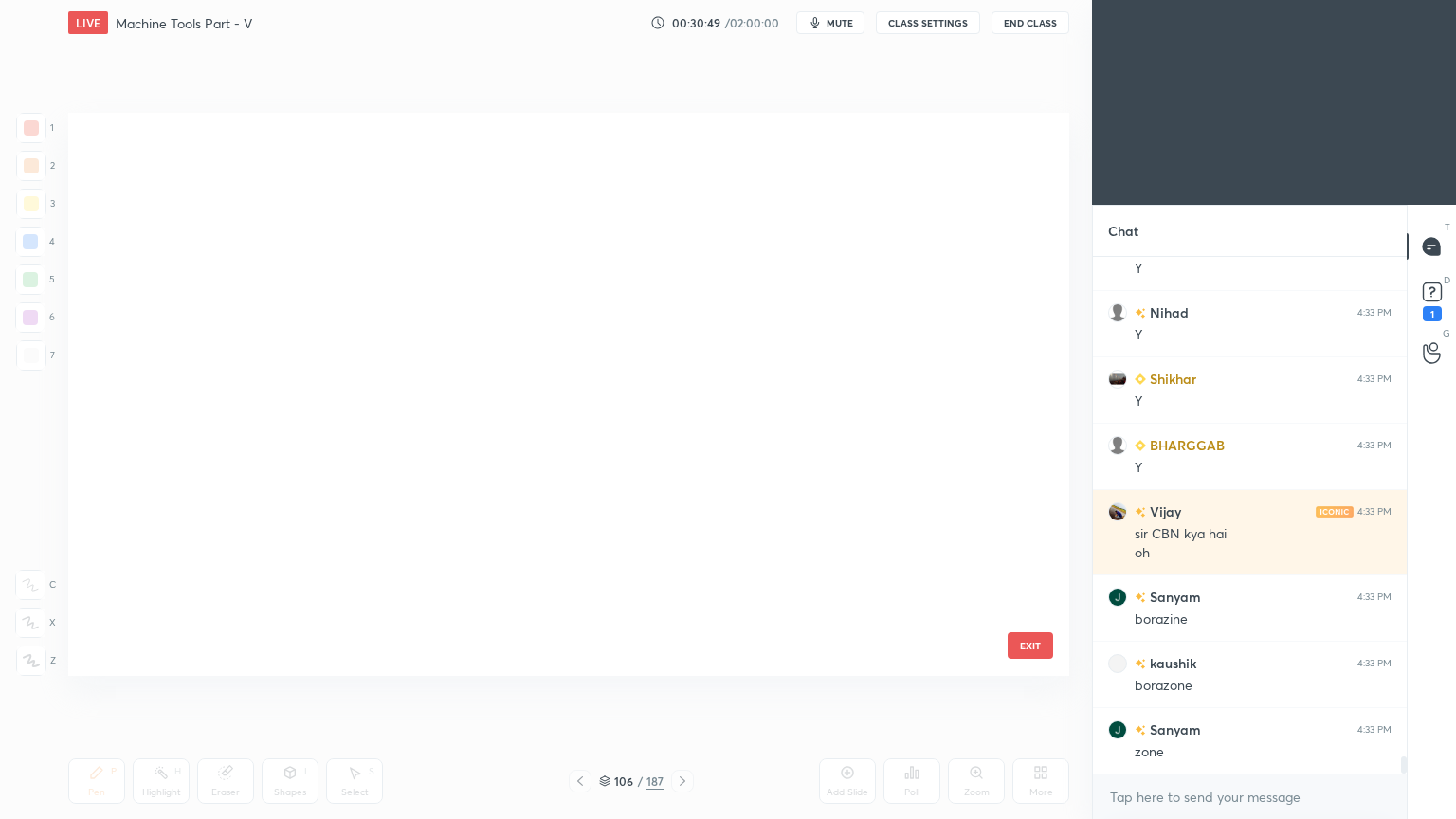 scroll, scrollTop: 5682, scrollLeft: 0, axis: vertical 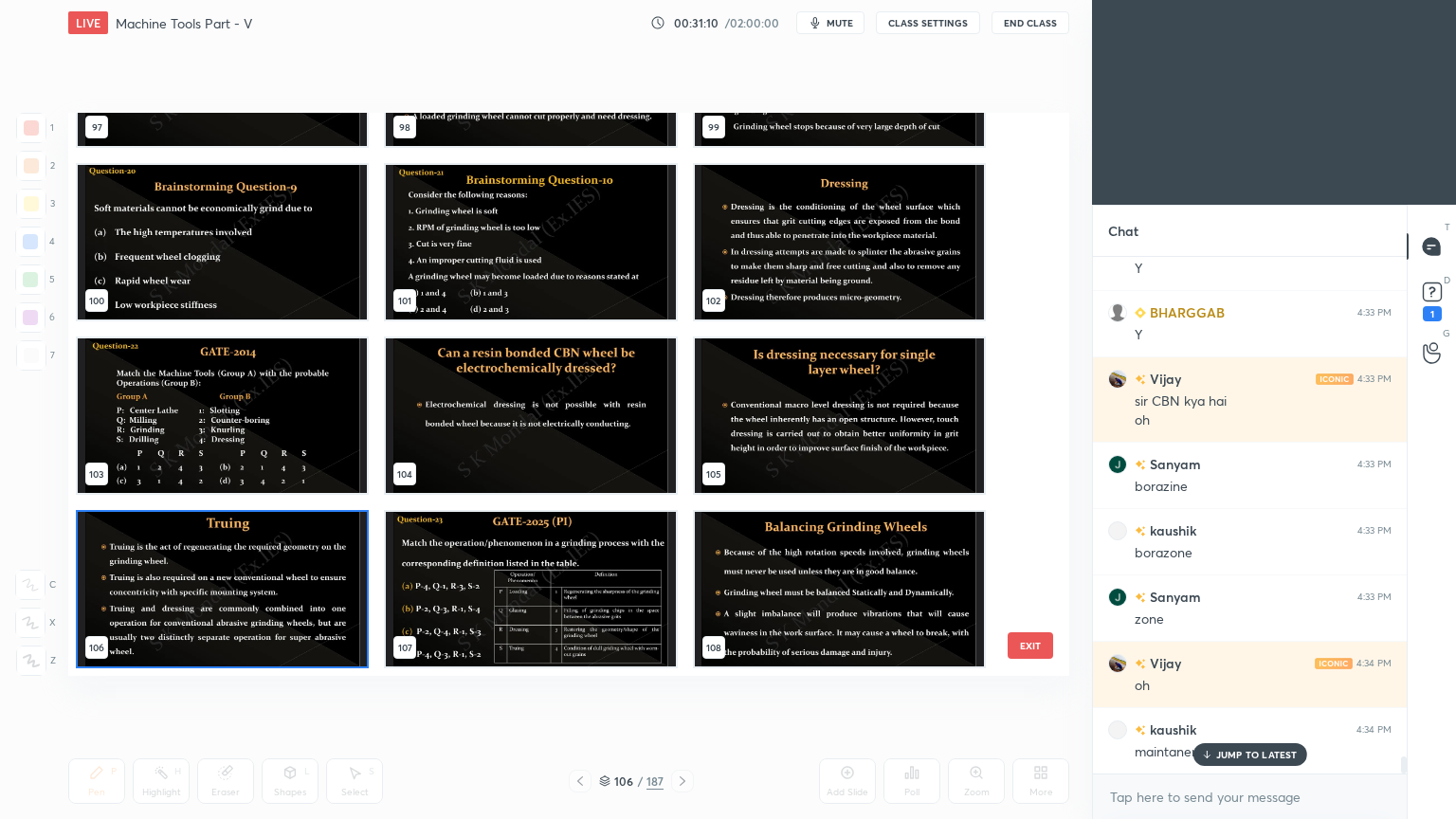 click 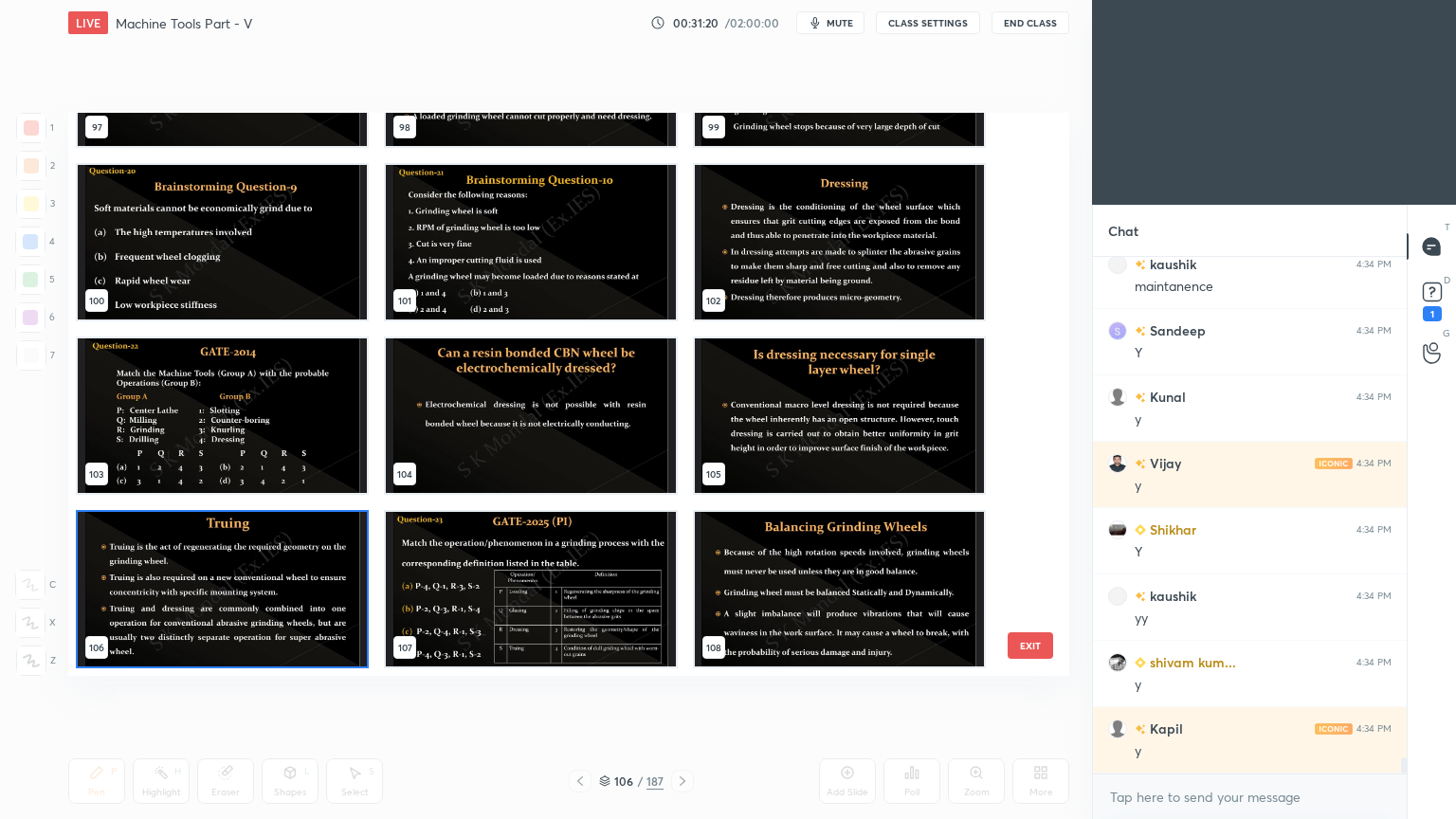 scroll, scrollTop: 15796, scrollLeft: 0, axis: vertical 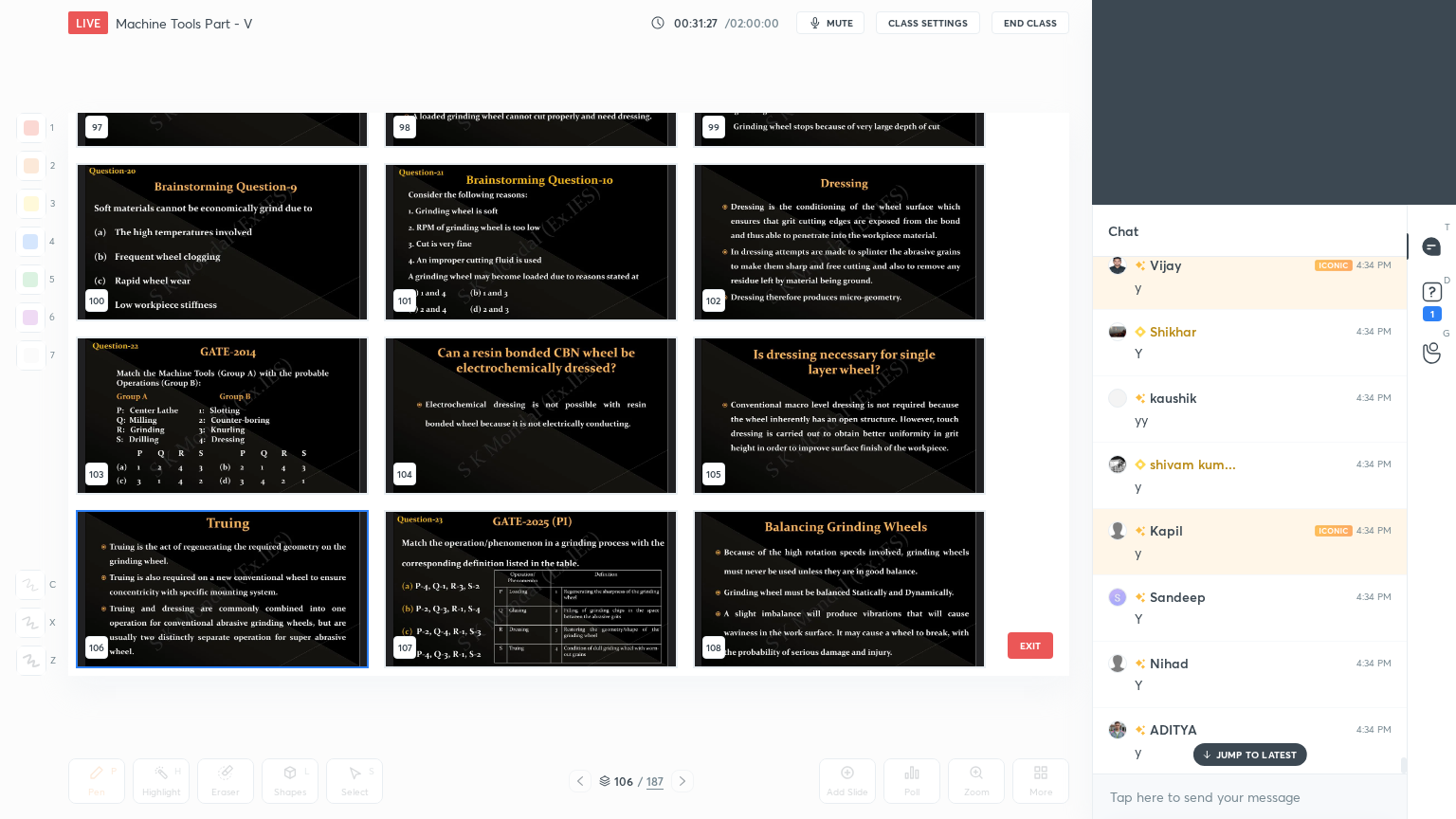 click on "JUMP TO LATEST" at bounding box center (1257, 755) 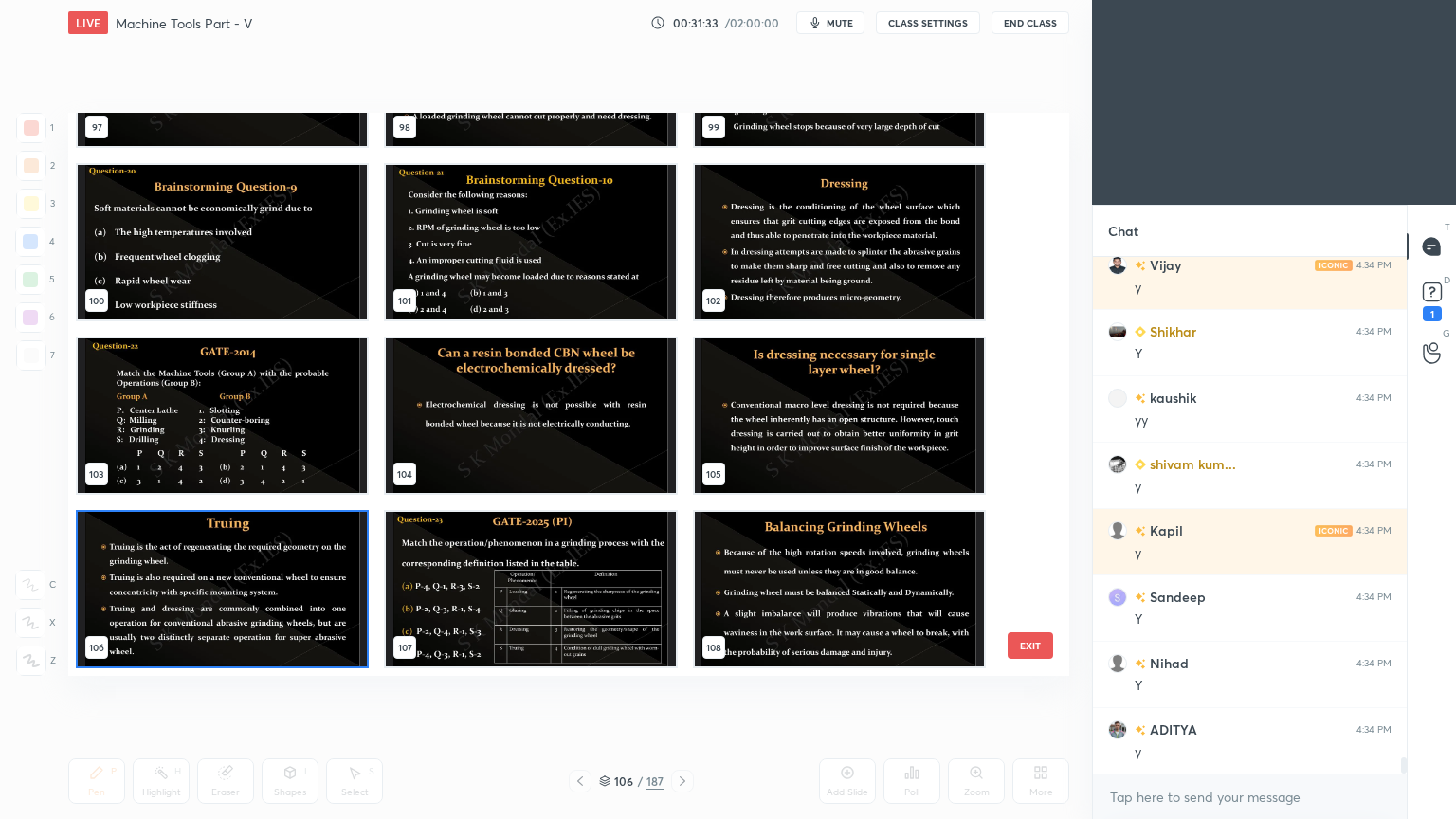 scroll, scrollTop: 5587, scrollLeft: 0, axis: vertical 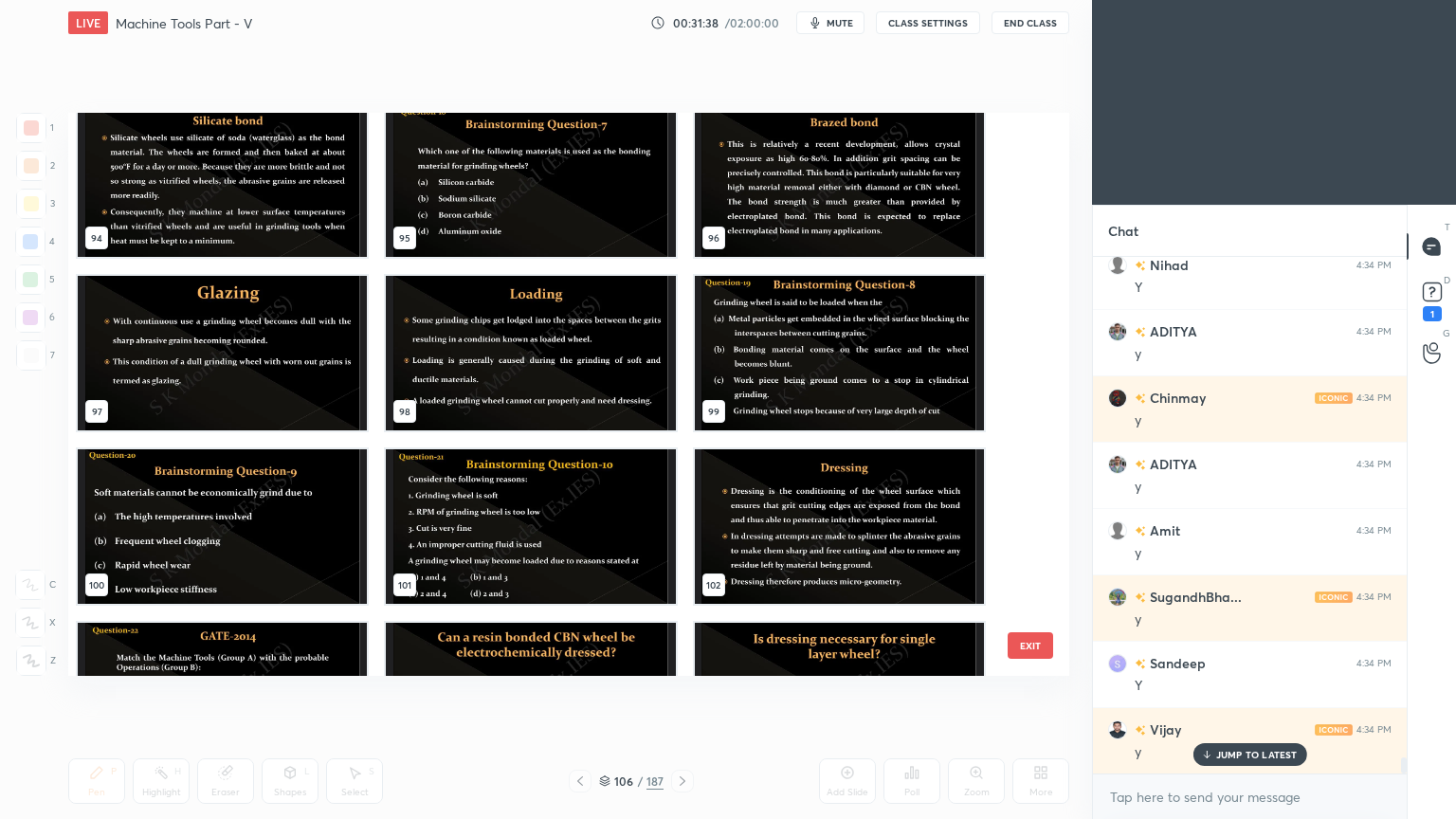 click at bounding box center (222, 353) 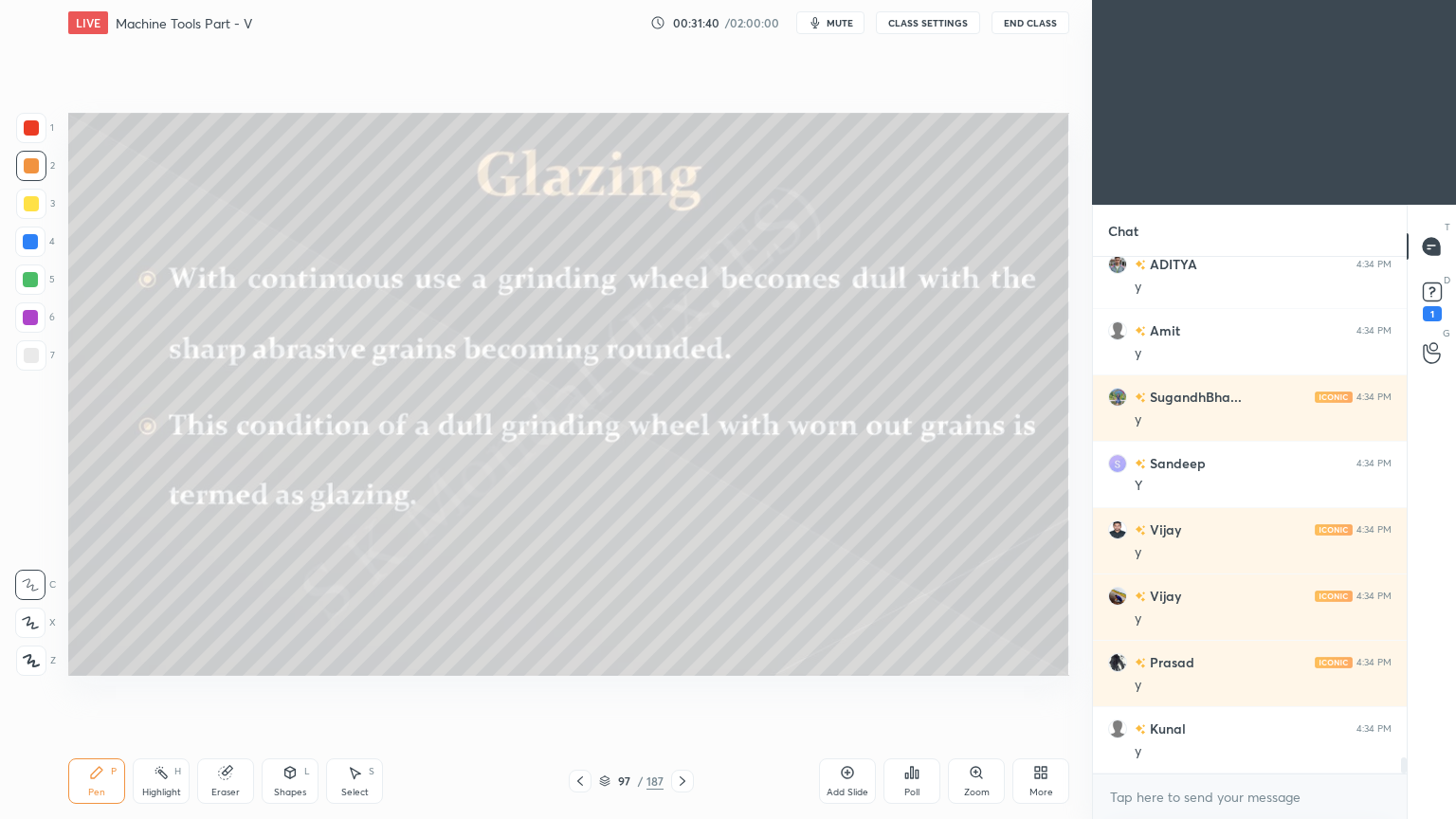 scroll, scrollTop: 16460, scrollLeft: 0, axis: vertical 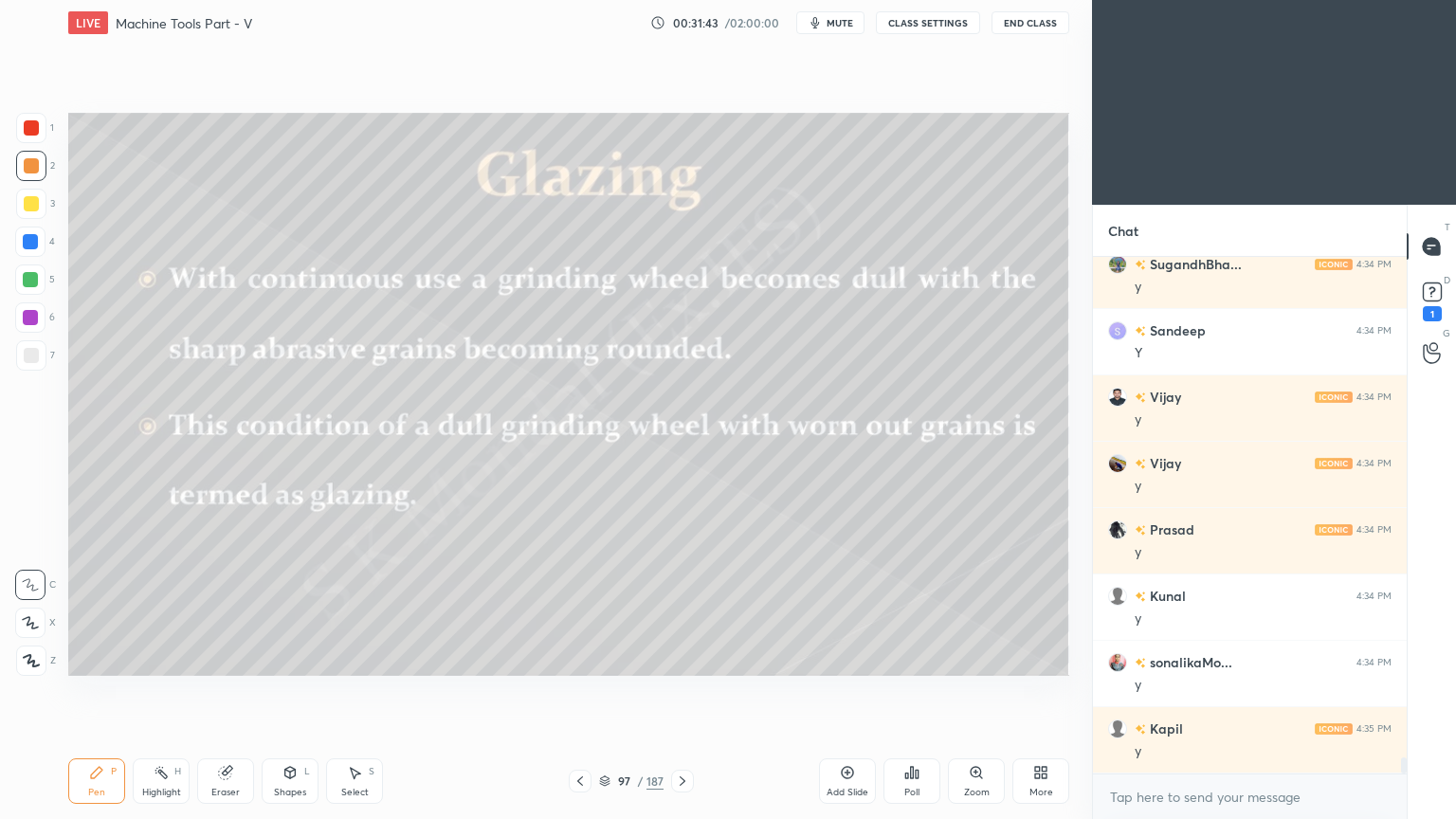 click on "[NAME] 4:34 PM y [NAME]... 4:34 PM y [NAME] 4:34 PM Y [NAME] 4:34 PM y [NAME] 4:34 PM y [NAME] 4:34 PM y [NAME] 4:34 PM y [NAME]... 4:34 PM y [NAME] 4:35 PM y" at bounding box center [1249, 515] 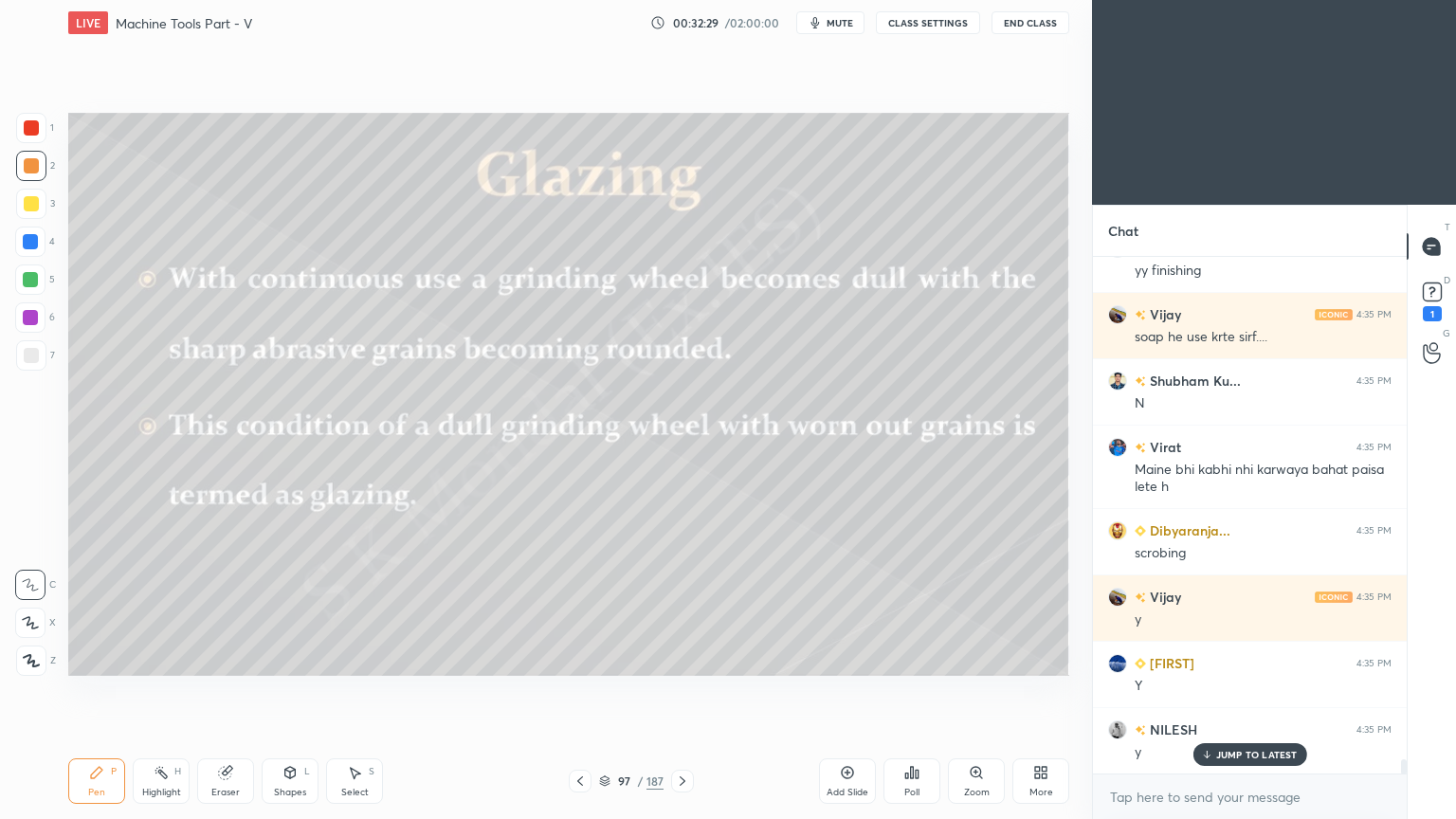 scroll, scrollTop: 18734, scrollLeft: 0, axis: vertical 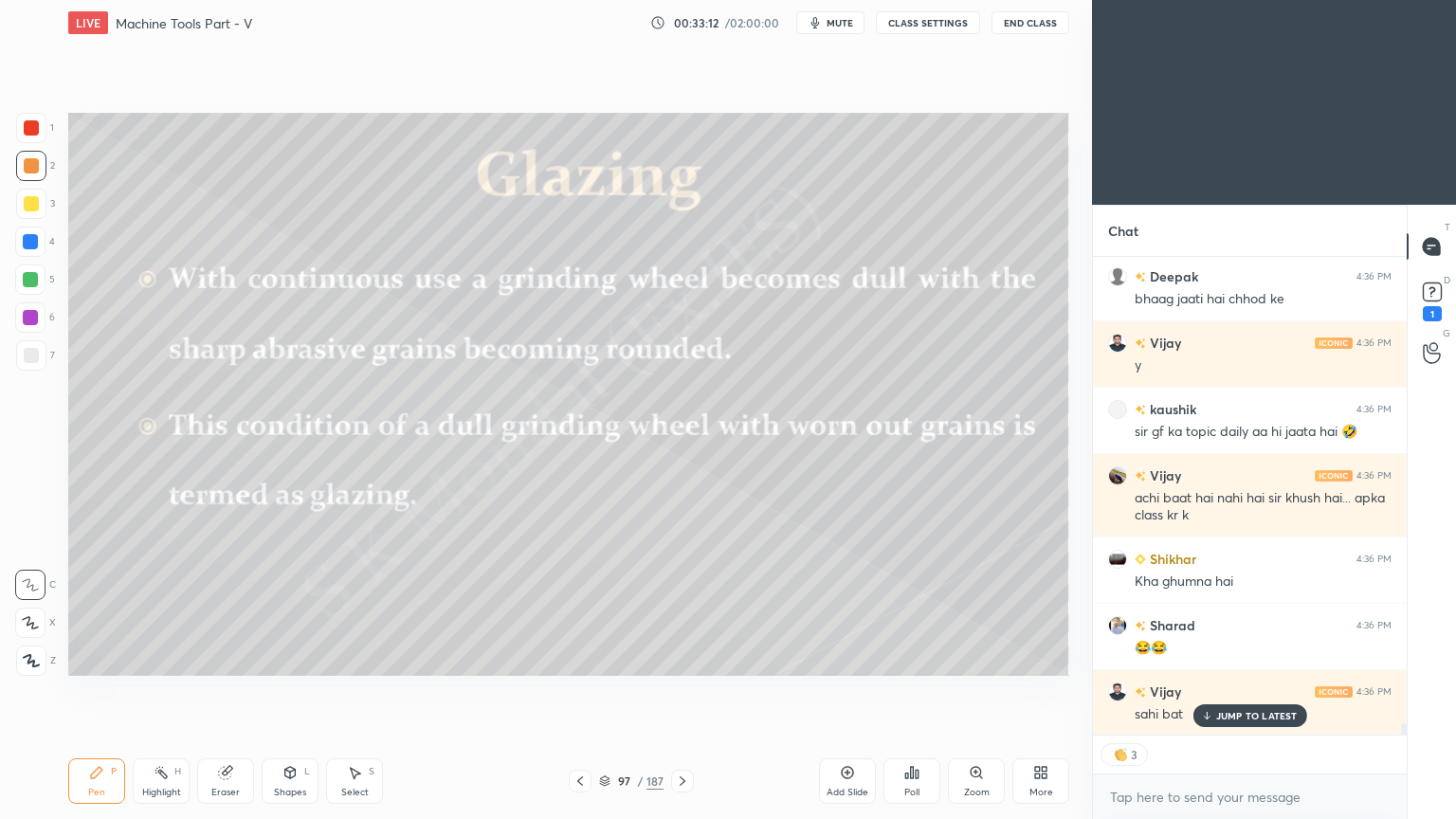 click on "JUMP TO LATEST" at bounding box center (1257, 716) 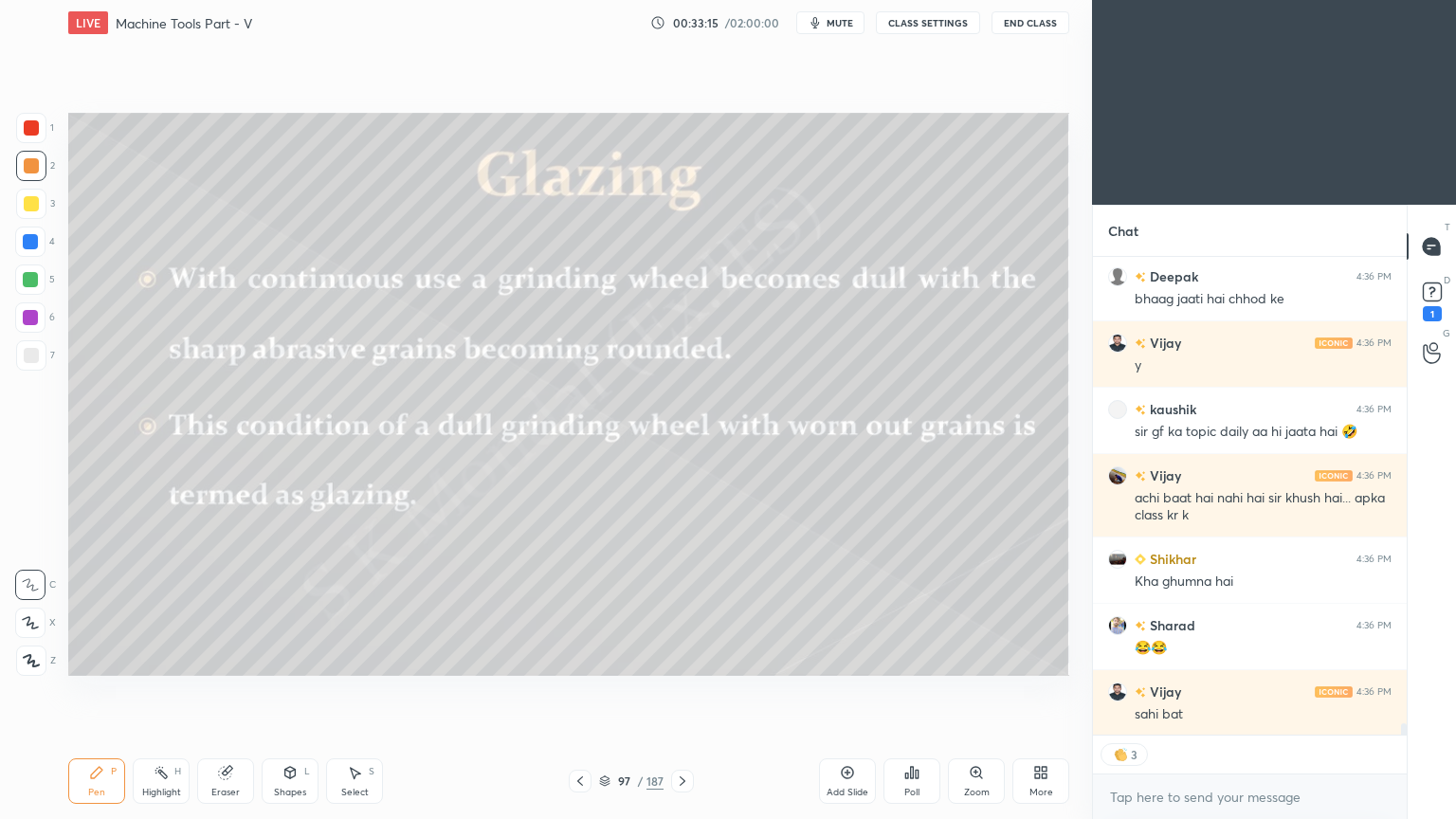 scroll, scrollTop: 6, scrollLeft: 6, axis: both 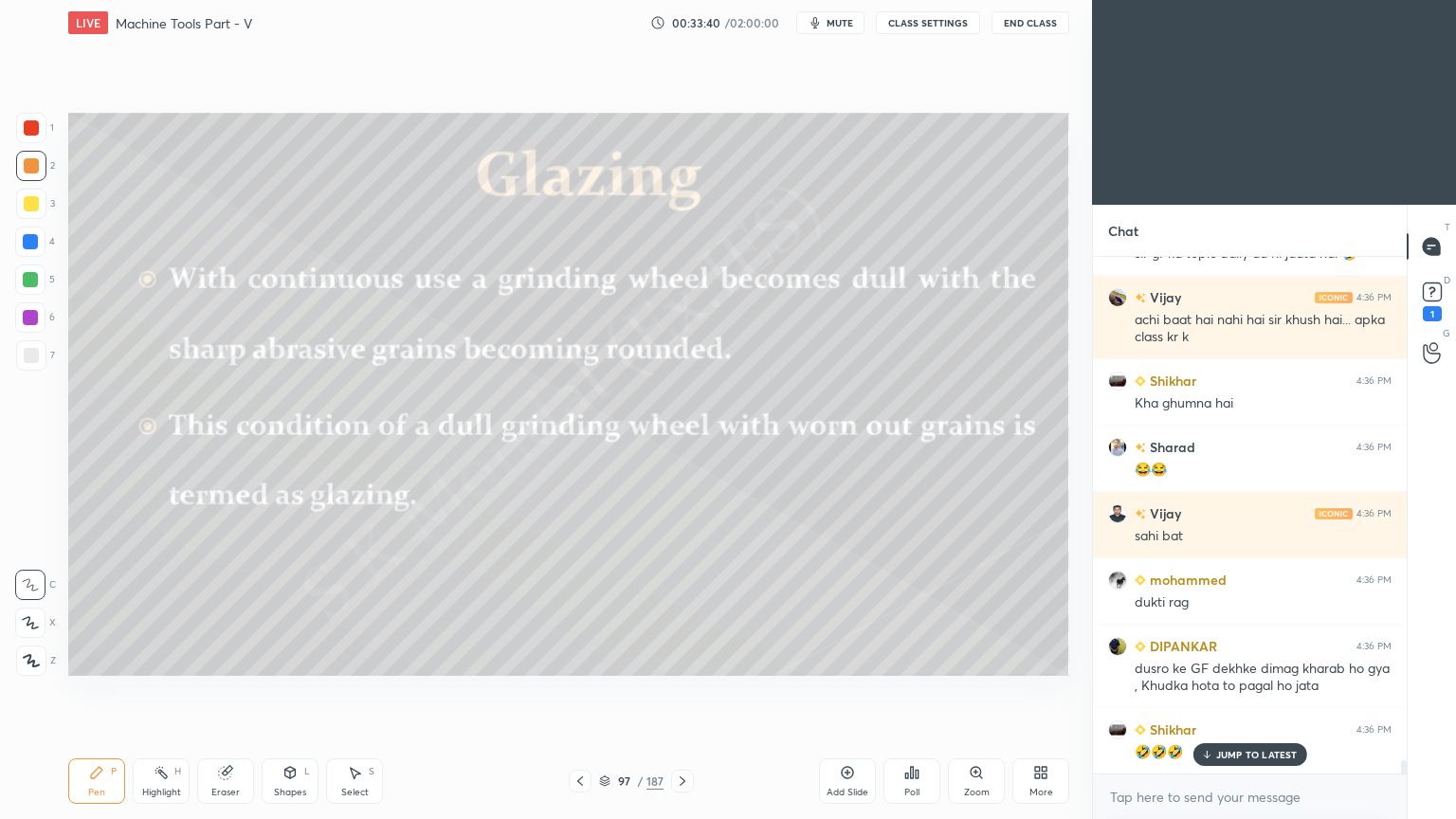 click on "JUMP TO LATEST" at bounding box center (1257, 755) 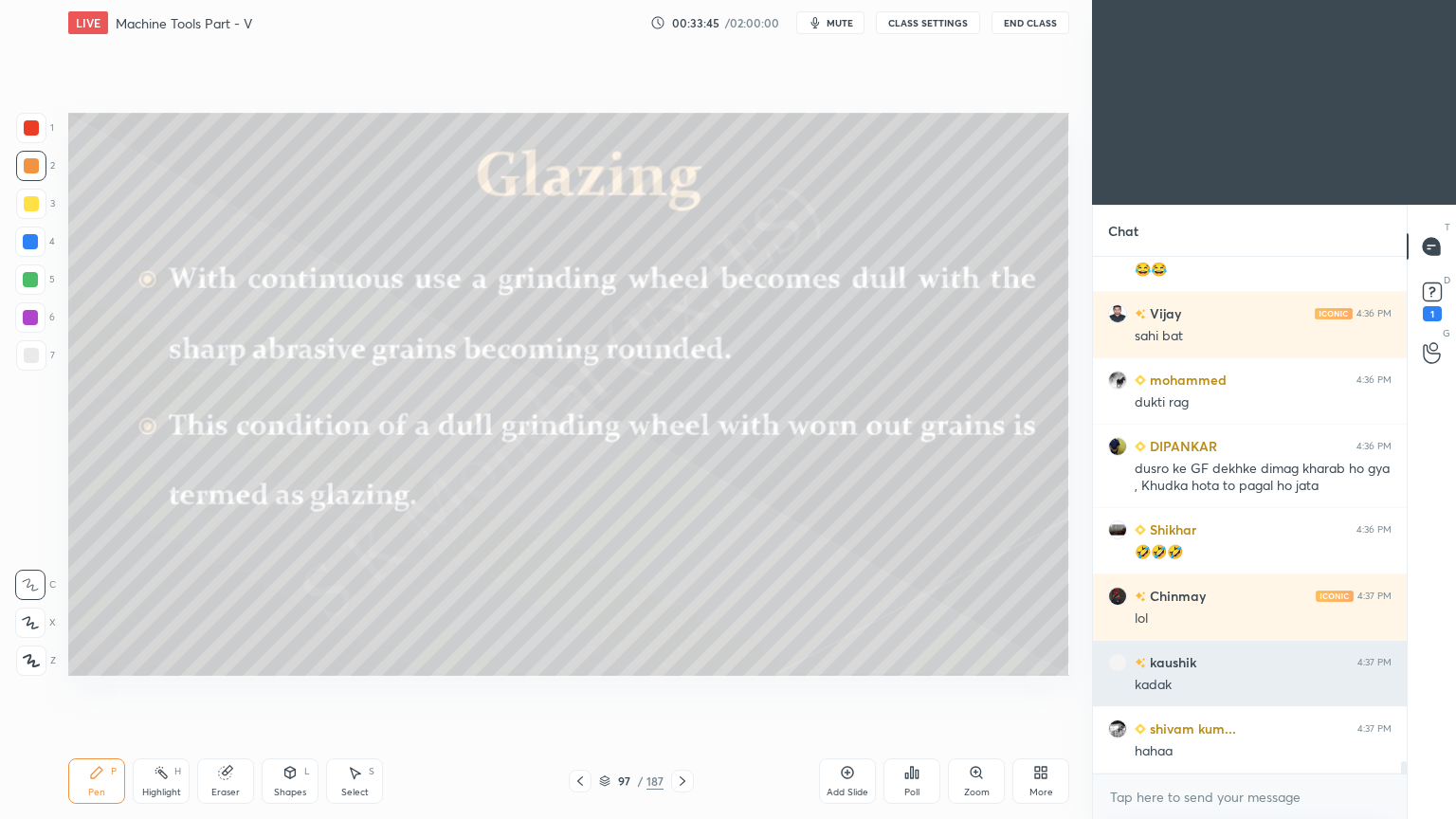 scroll, scrollTop: 20426, scrollLeft: 0, axis: vertical 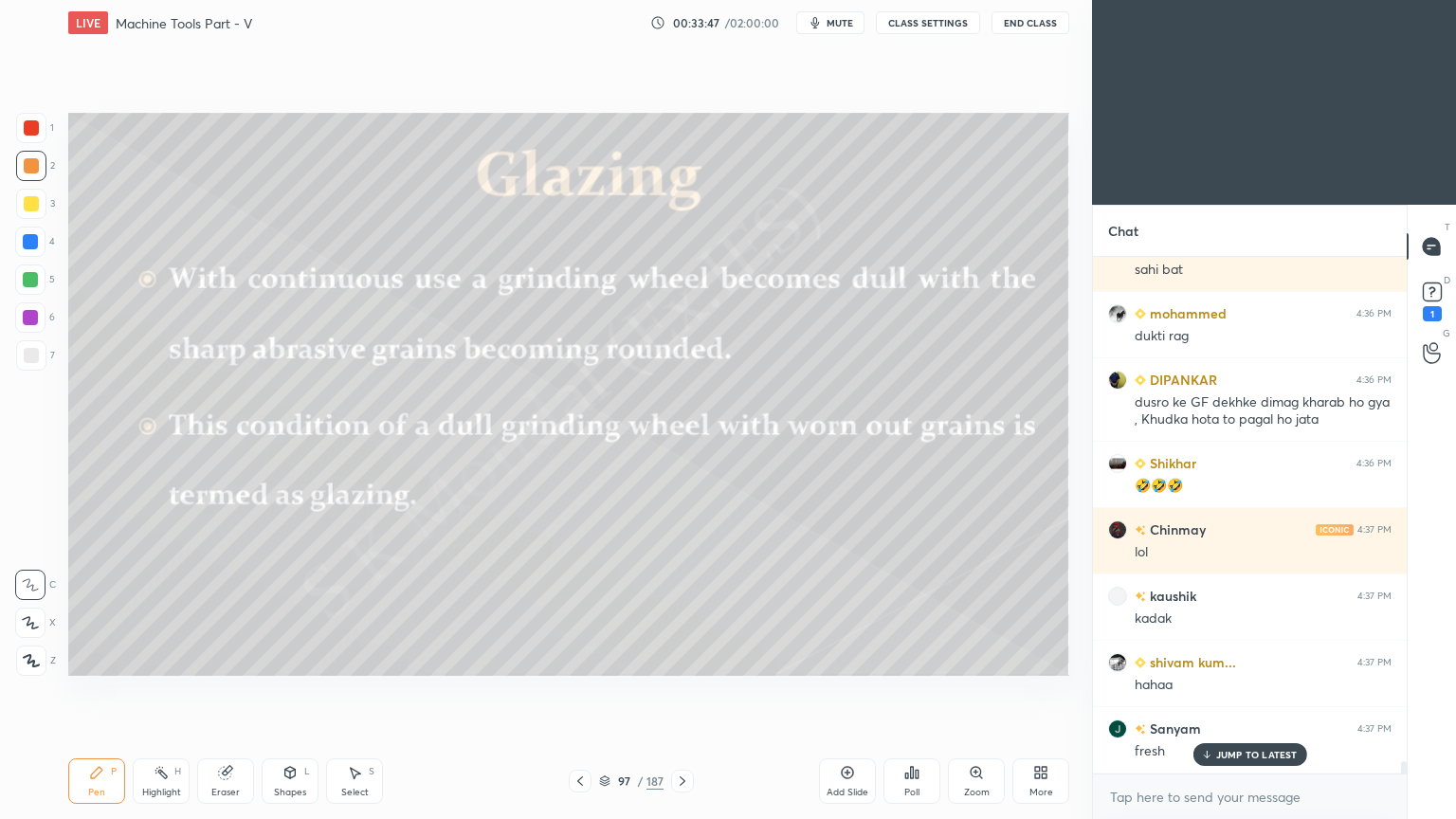 click on "Shikhar 4:36 PM Hn sir PRIYANSHU 4:36 PM Y Shubham Ku... 4:36 PM 😂 Sanyam 4:36 PM y Deepak 4:36 PM bhaag jaati hai chhod ke Vijay 4:36 PM y kaushik 4:36 PM sir gf ka topic daily aa hi jaata hai 🤣 Vijay 4:36 PM achi baat hai nahi hai sir khush hai... apka class kr k Shikhar 4:36 PM Kha ghumna hai Sharad 4:36 PM 😂😂 Vijay 4:36 PM sahi bat mohammed 4:36 PM dukti rag DIPANKAR 4:36 PM dusro ke GF dekhke dimag kharab ho gya , Khudka hota to pagal ho jata Shikhar 4:36 PM 🤣🤣🤣 Chinmay 4:37 PM lol kaushik 4:37 PM kadak shivam kum... 4:37 PM hahaa Sanyam 4:37 PM fresh" at bounding box center (1249, 515) 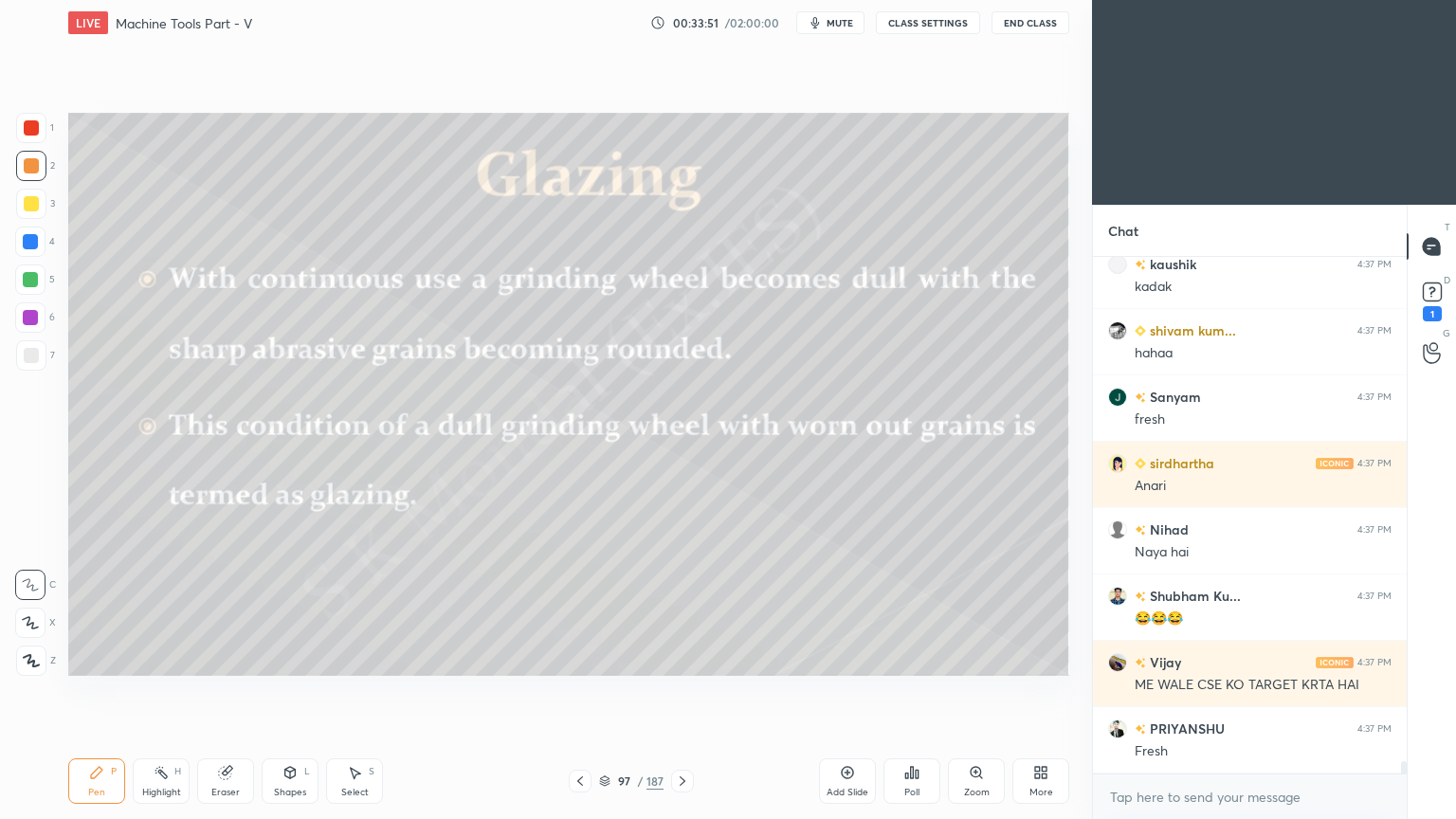 scroll, scrollTop: 20824, scrollLeft: 0, axis: vertical 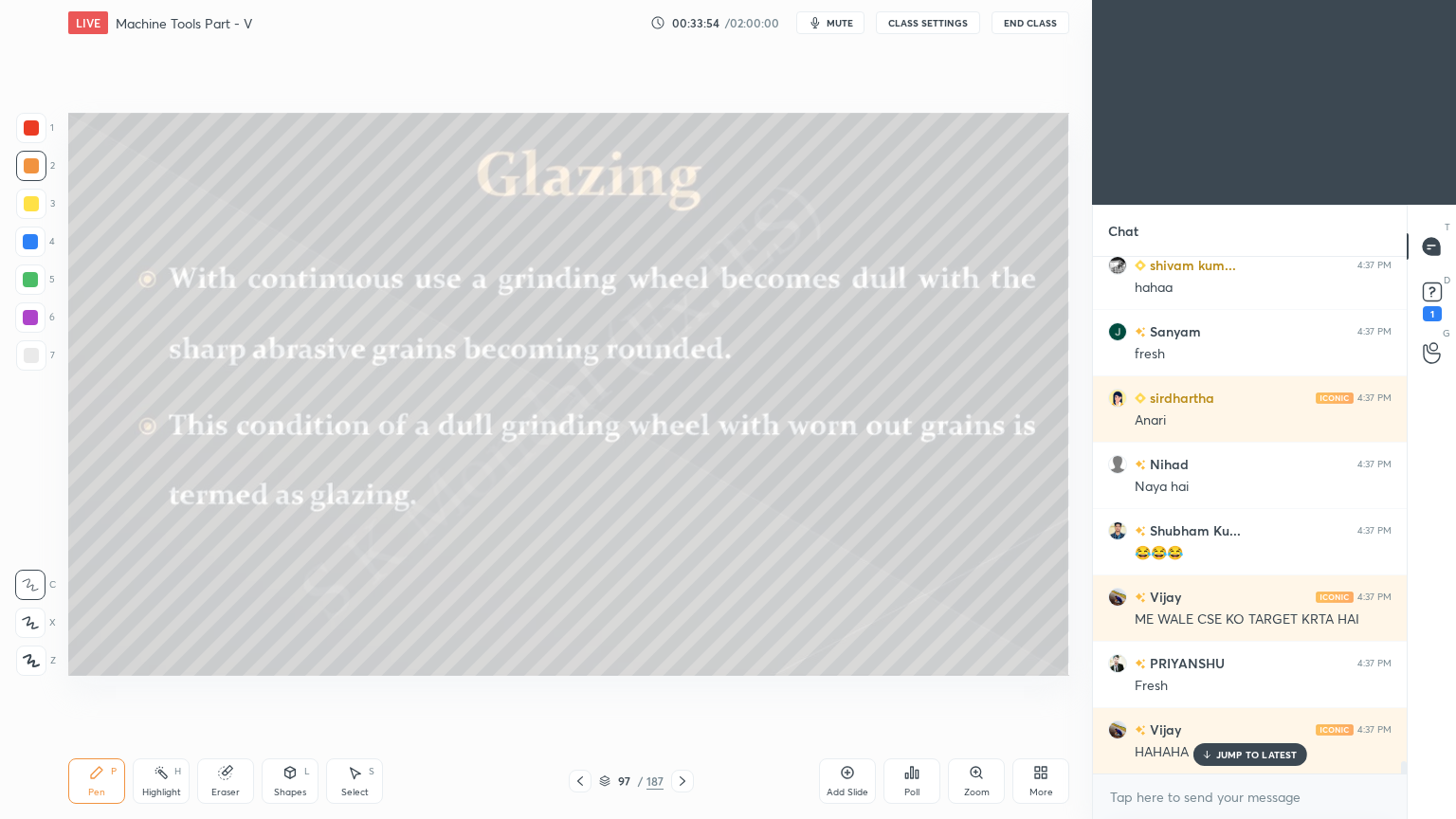 click on "JUMP TO LATEST" at bounding box center (1257, 755) 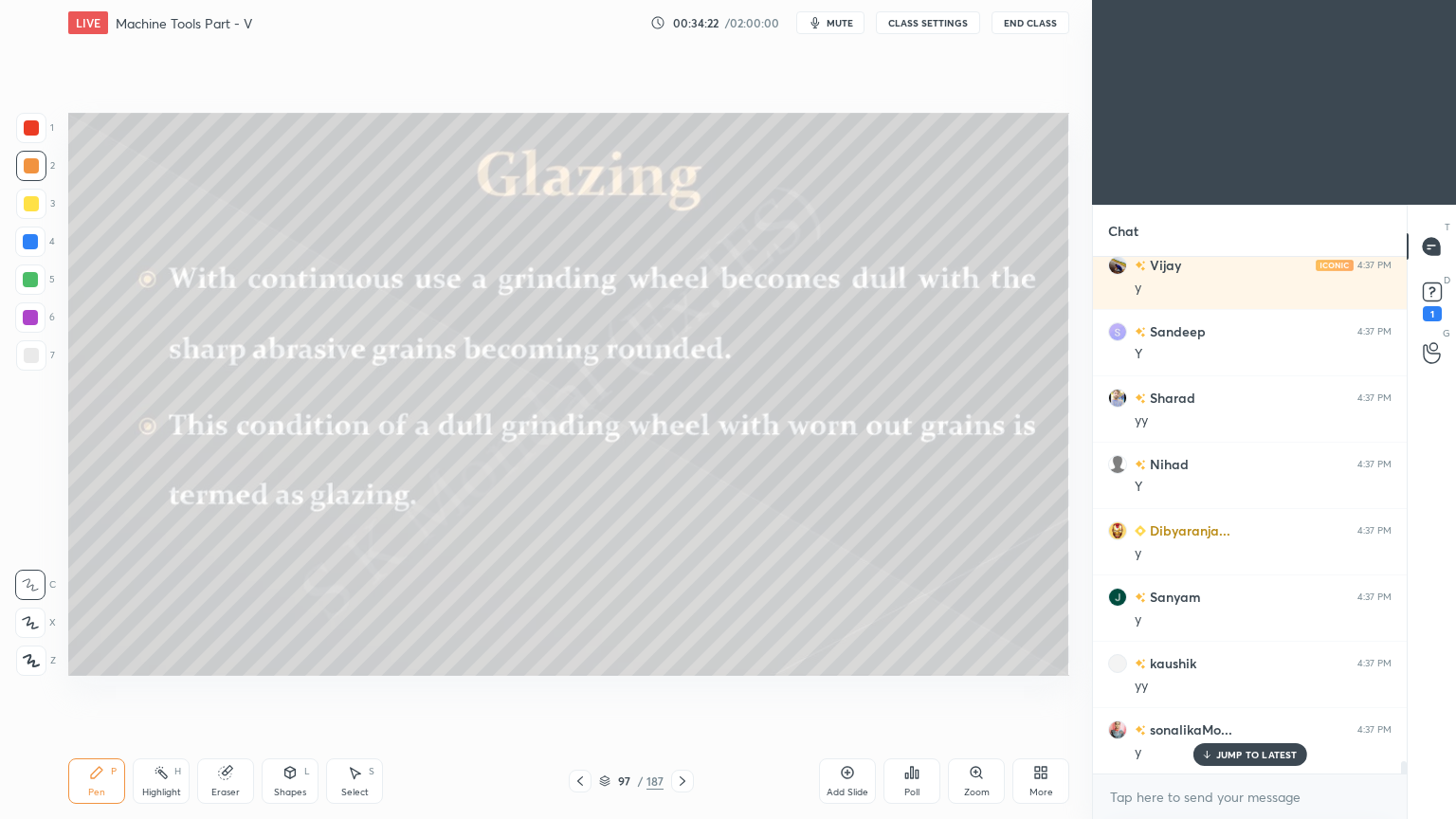 scroll, scrollTop: 21820, scrollLeft: 0, axis: vertical 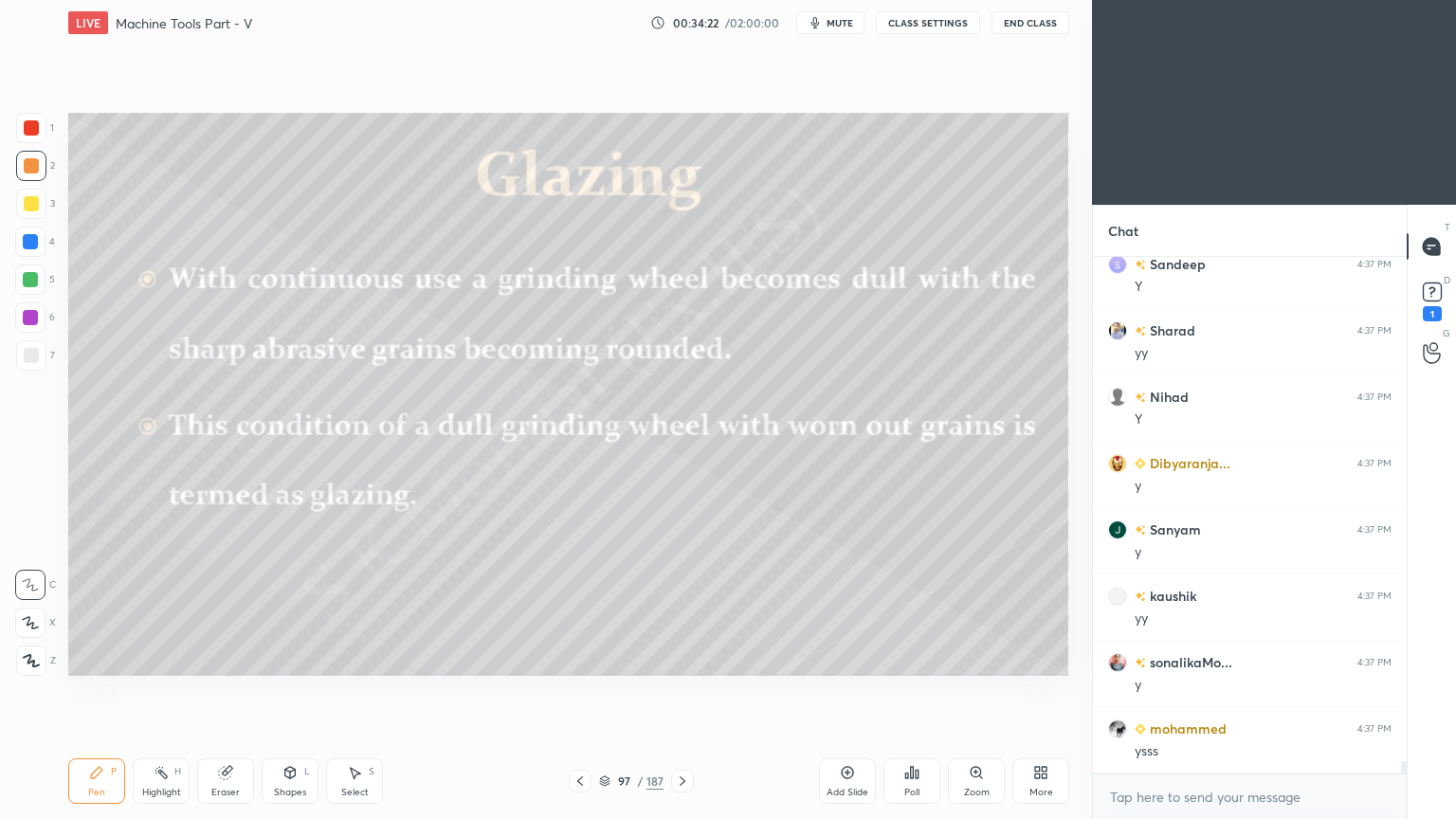 drag, startPoint x: 1232, startPoint y: 752, endPoint x: 1064, endPoint y: 728, distance: 169.70563 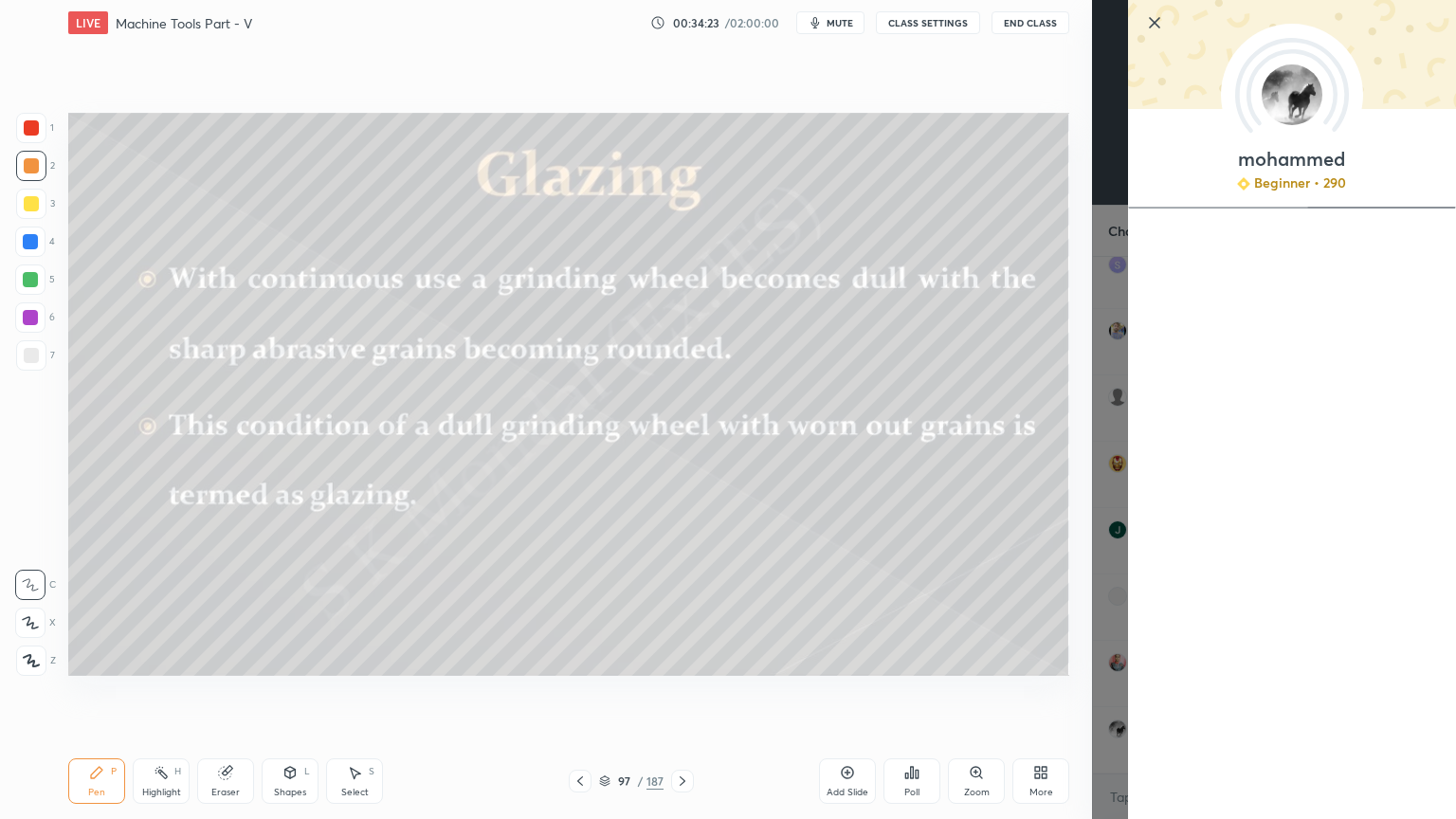 scroll, scrollTop: 21886, scrollLeft: 0, axis: vertical 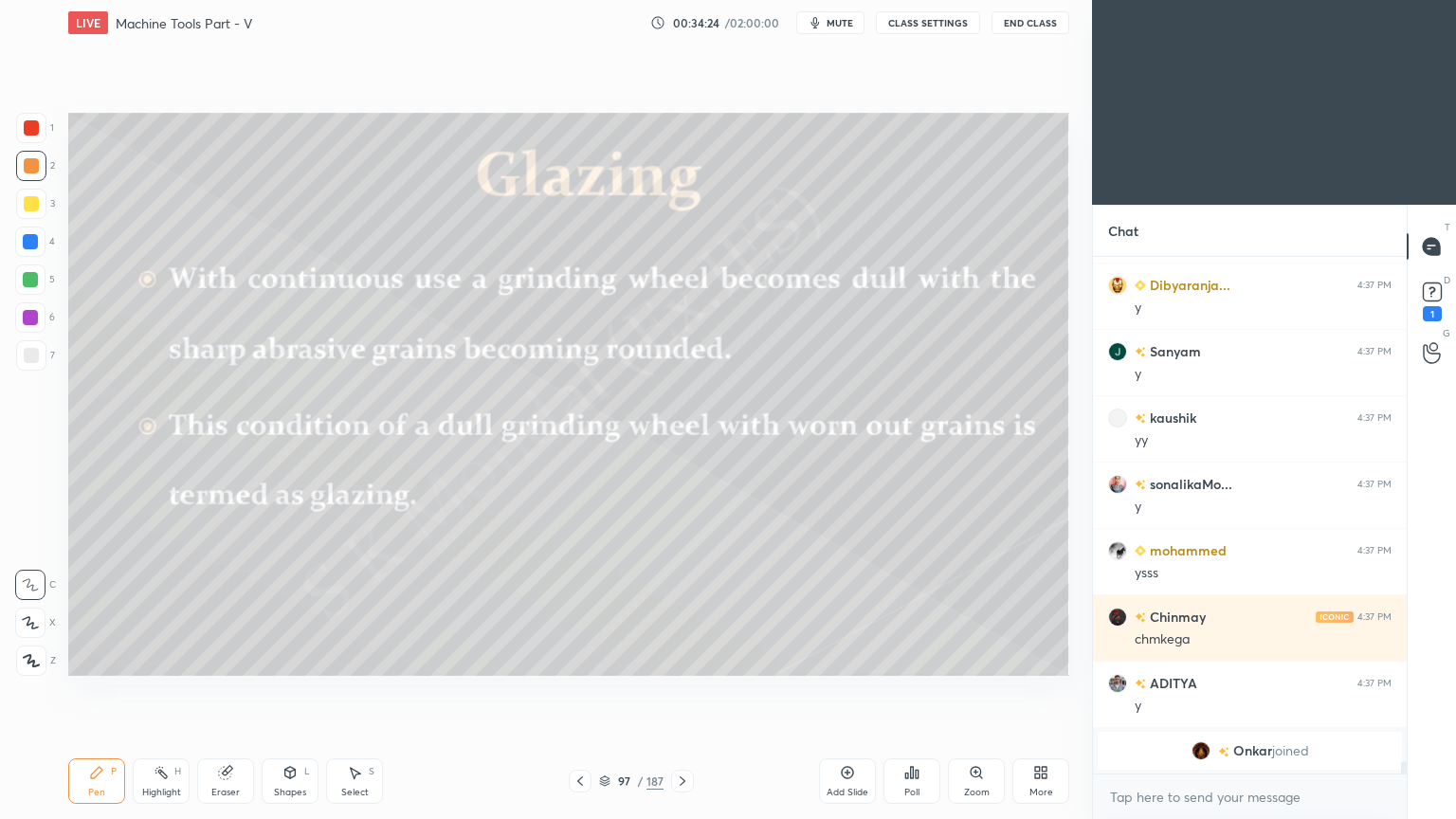 click 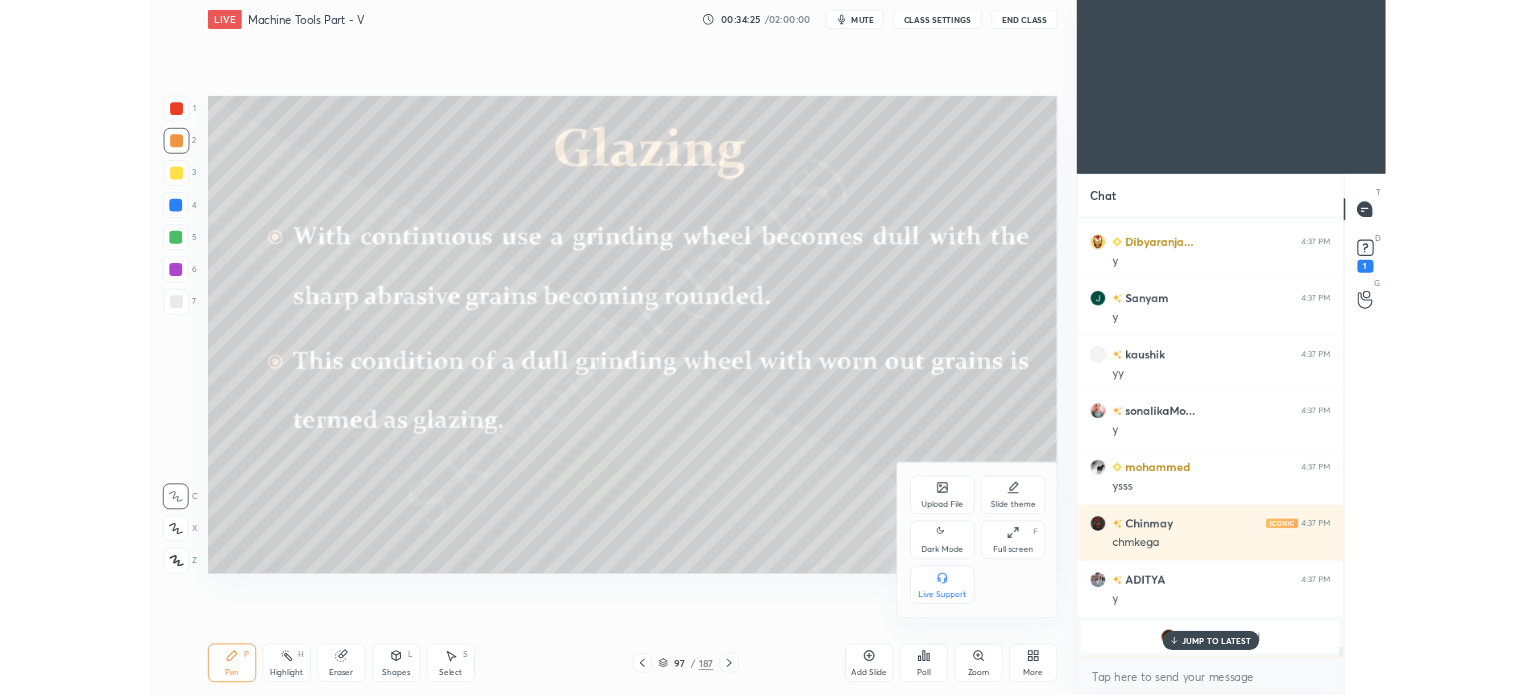 scroll, scrollTop: 23276, scrollLeft: 0, axis: vertical 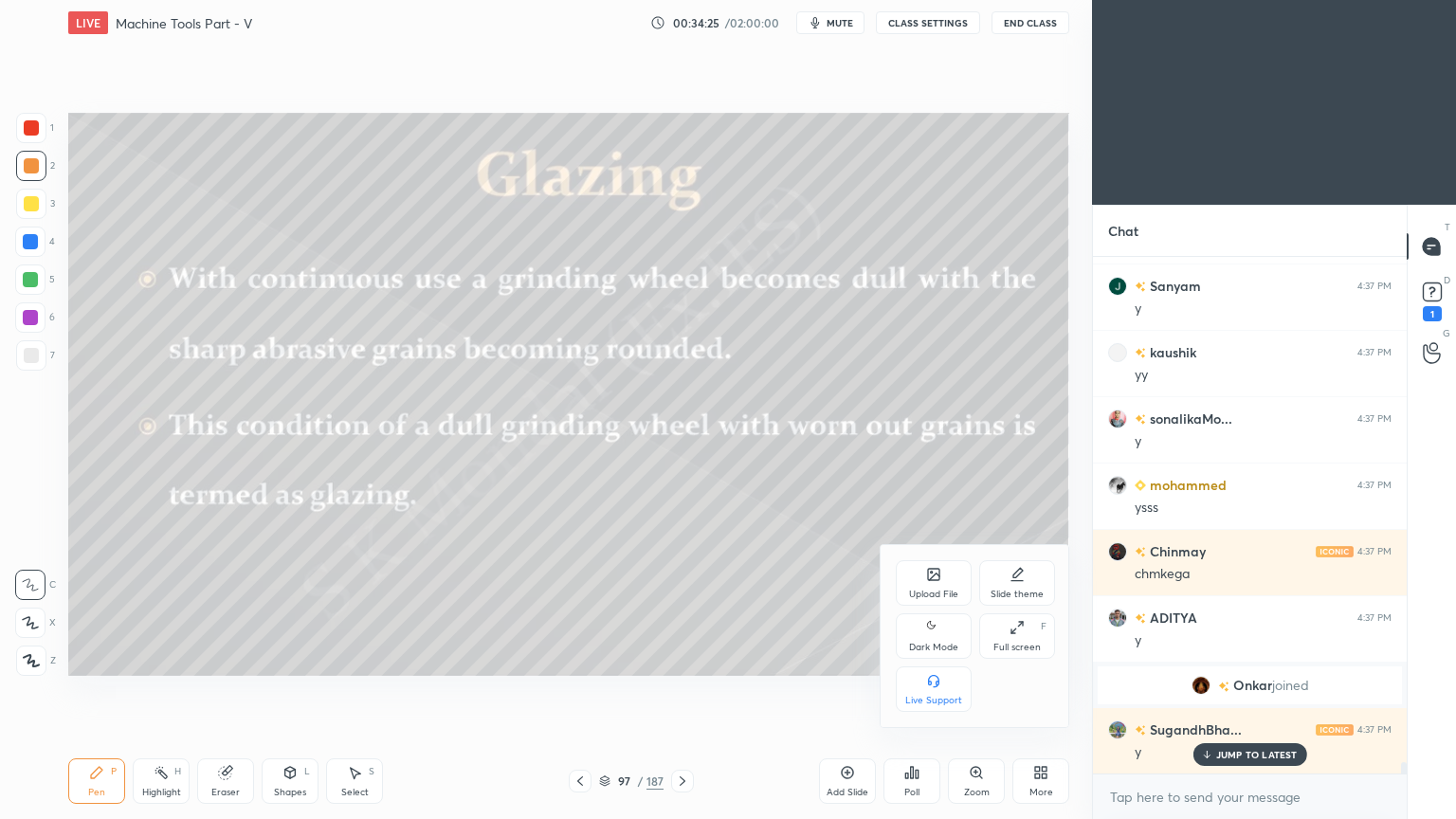click on "Upload File" at bounding box center (934, 583) 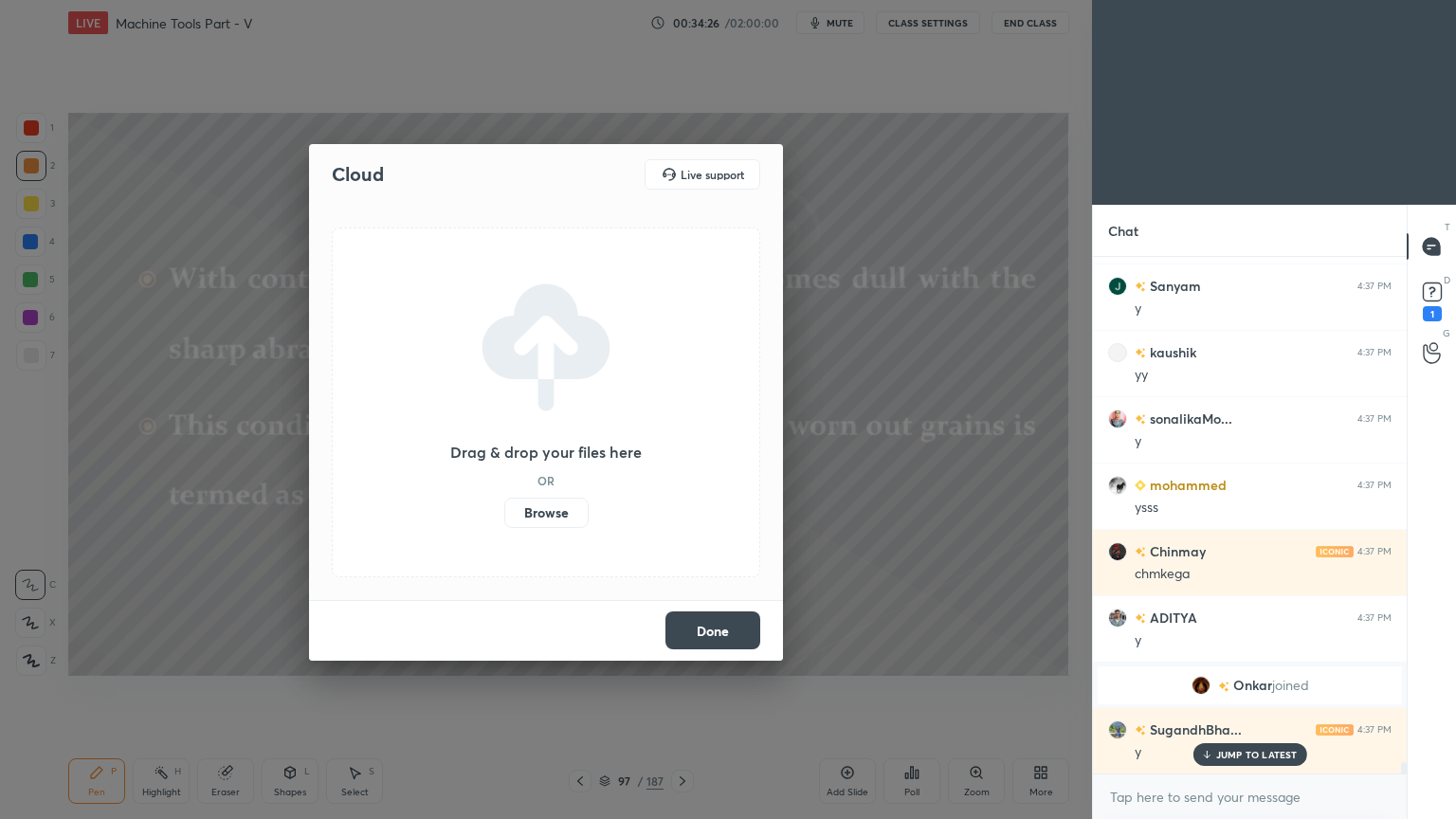 click on "Browse" at bounding box center [546, 513] 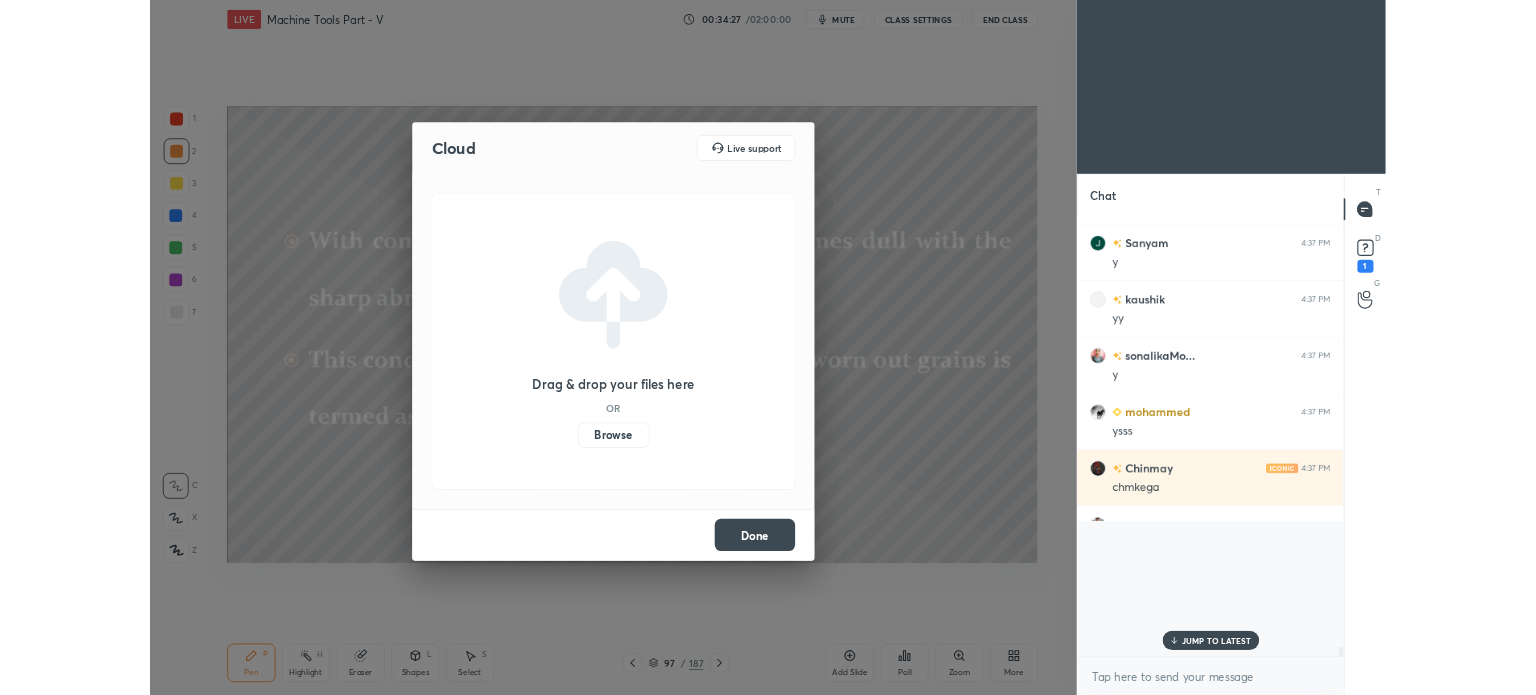 scroll, scrollTop: 567, scrollLeft: 1072, axis: both 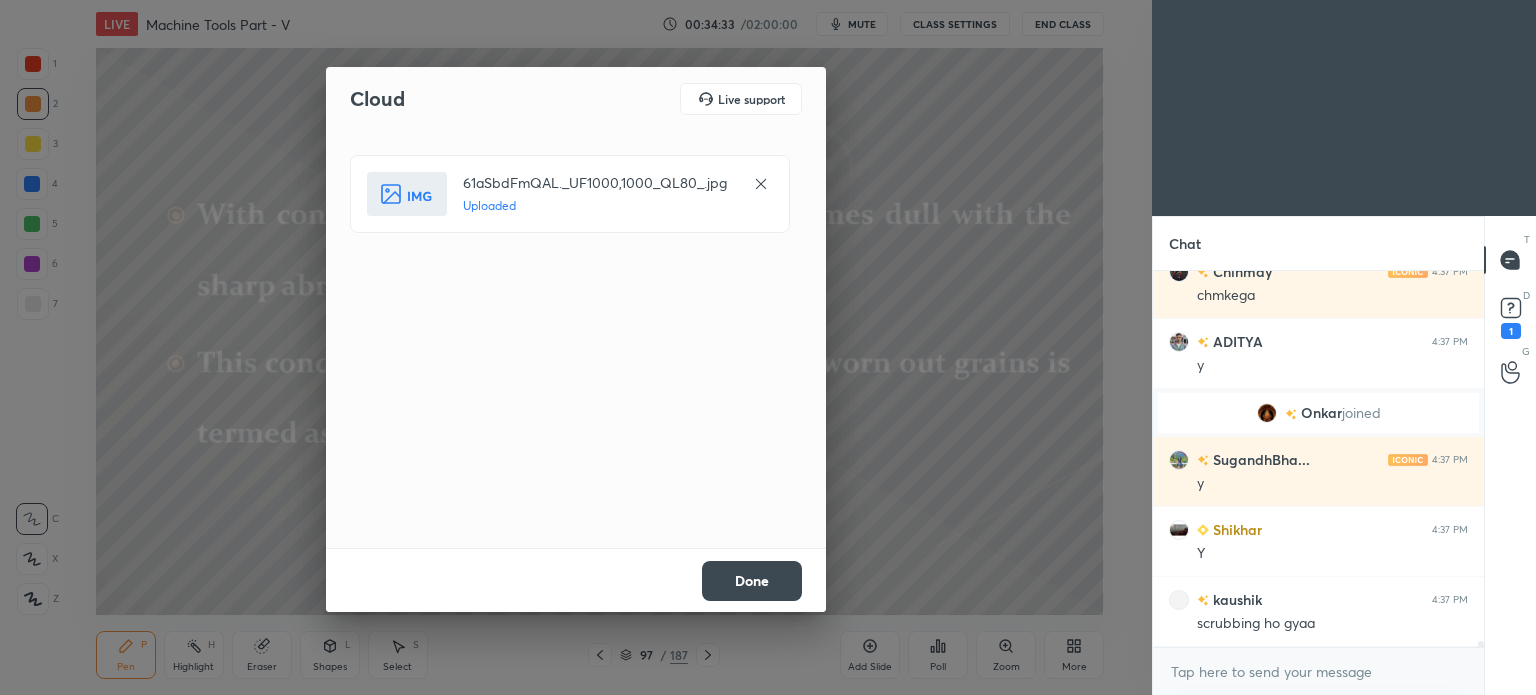 click on "Done" at bounding box center (752, 581) 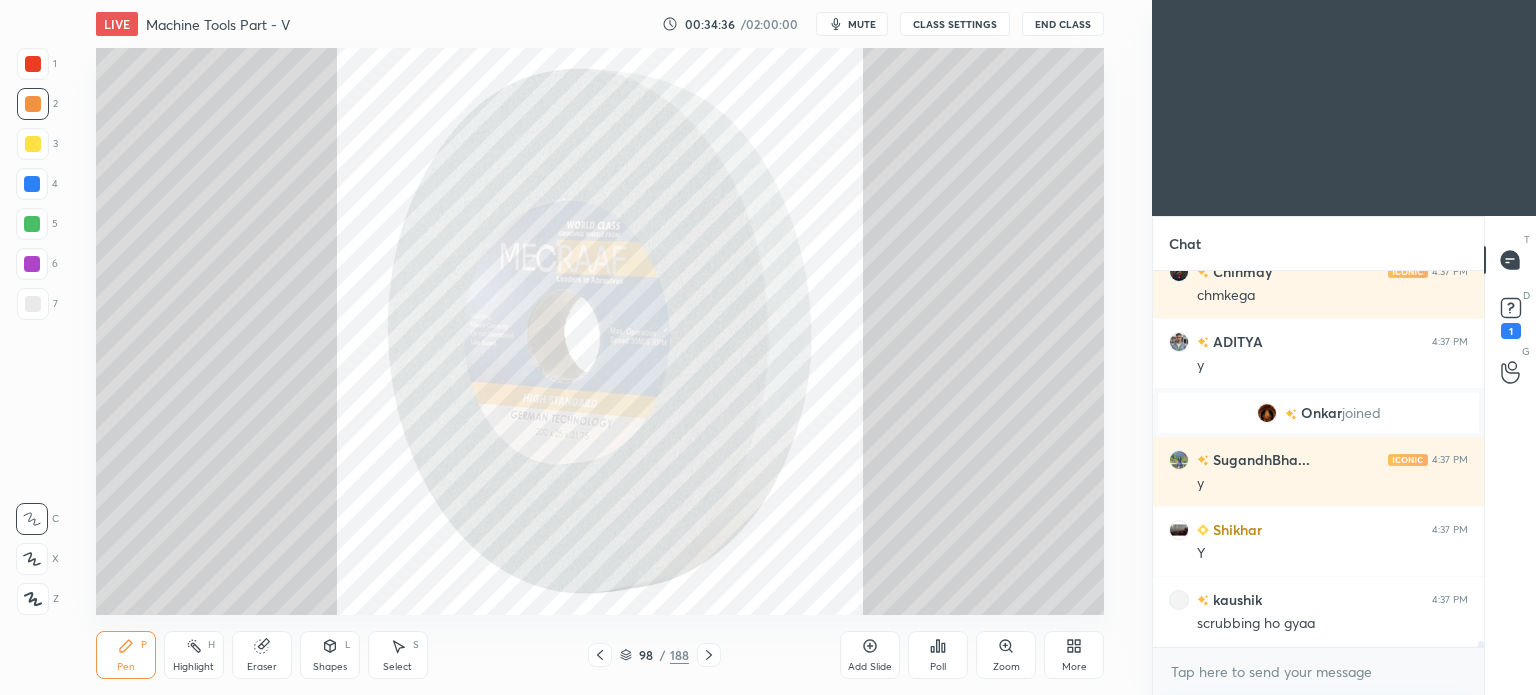 click 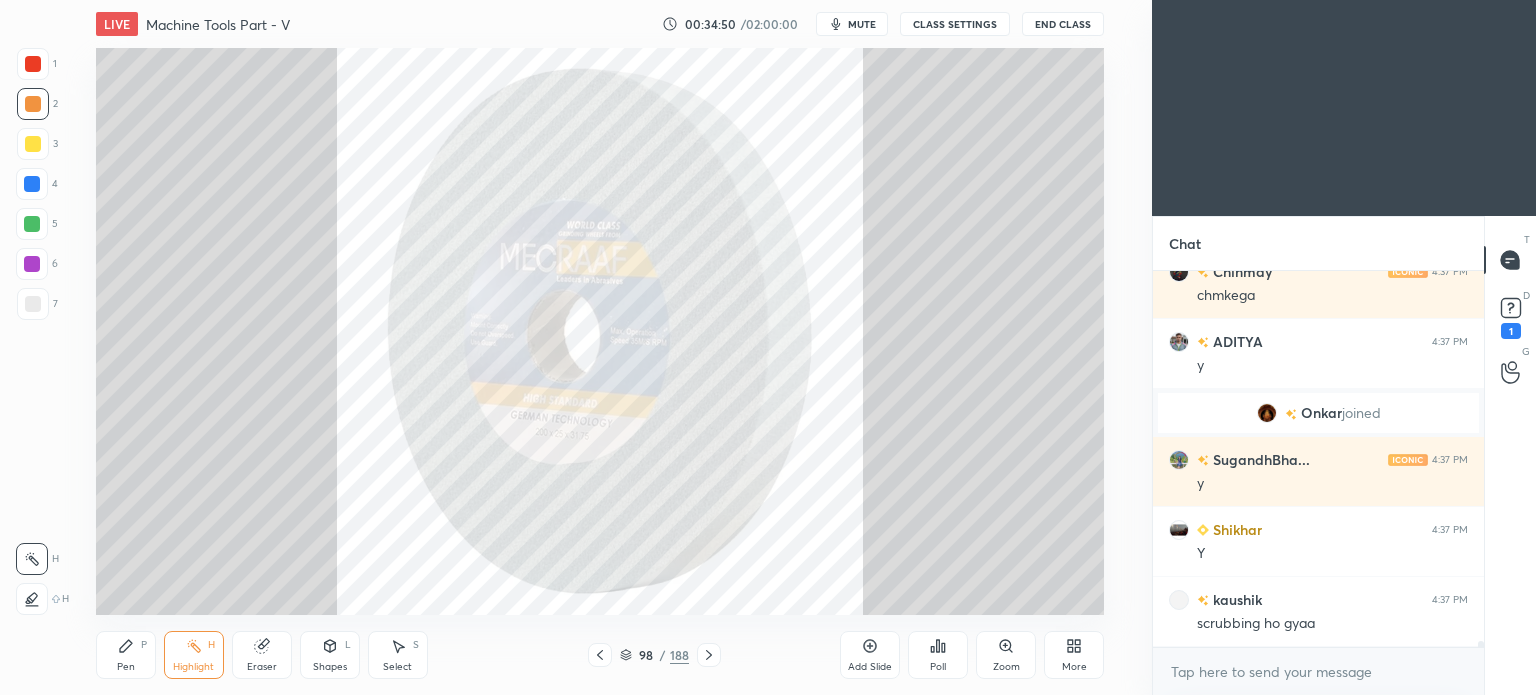 scroll, scrollTop: 23656, scrollLeft: 0, axis: vertical 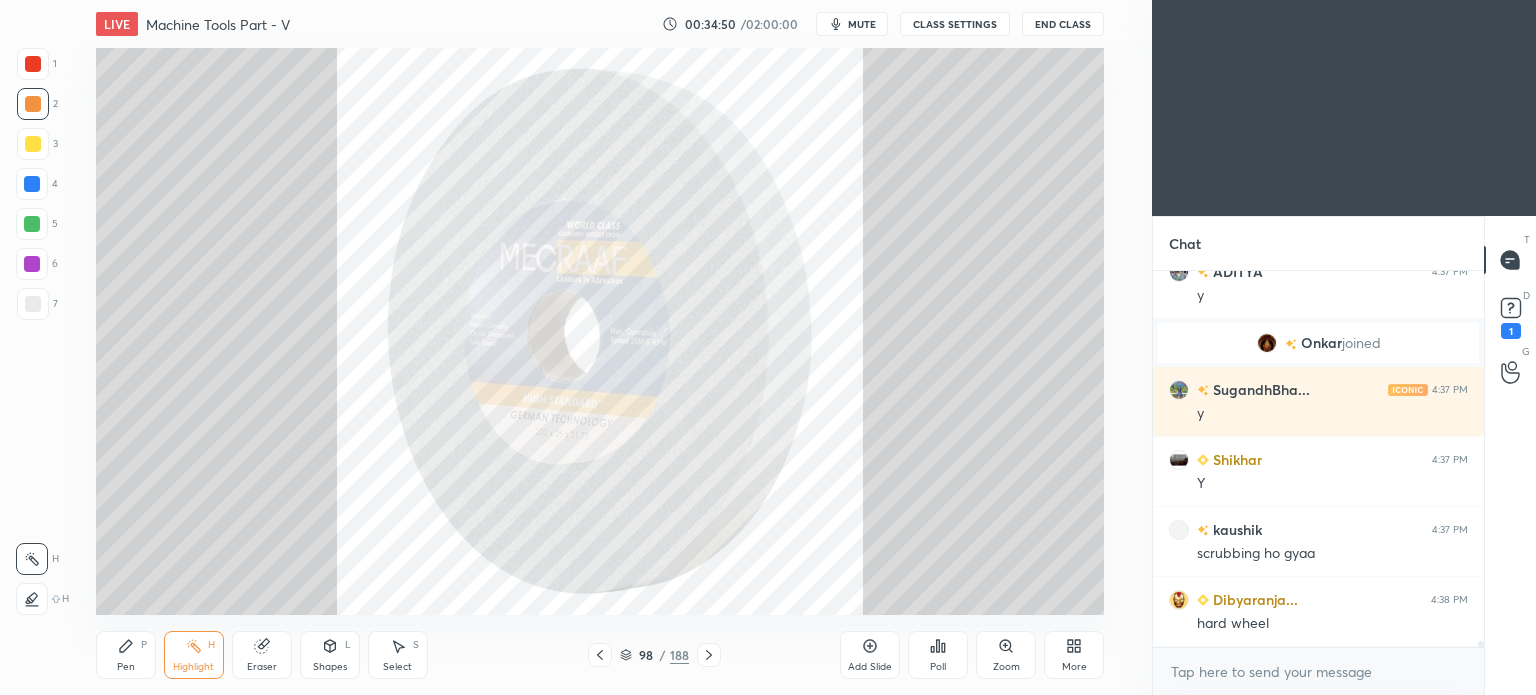 click on "Pen" at bounding box center (126, 667) 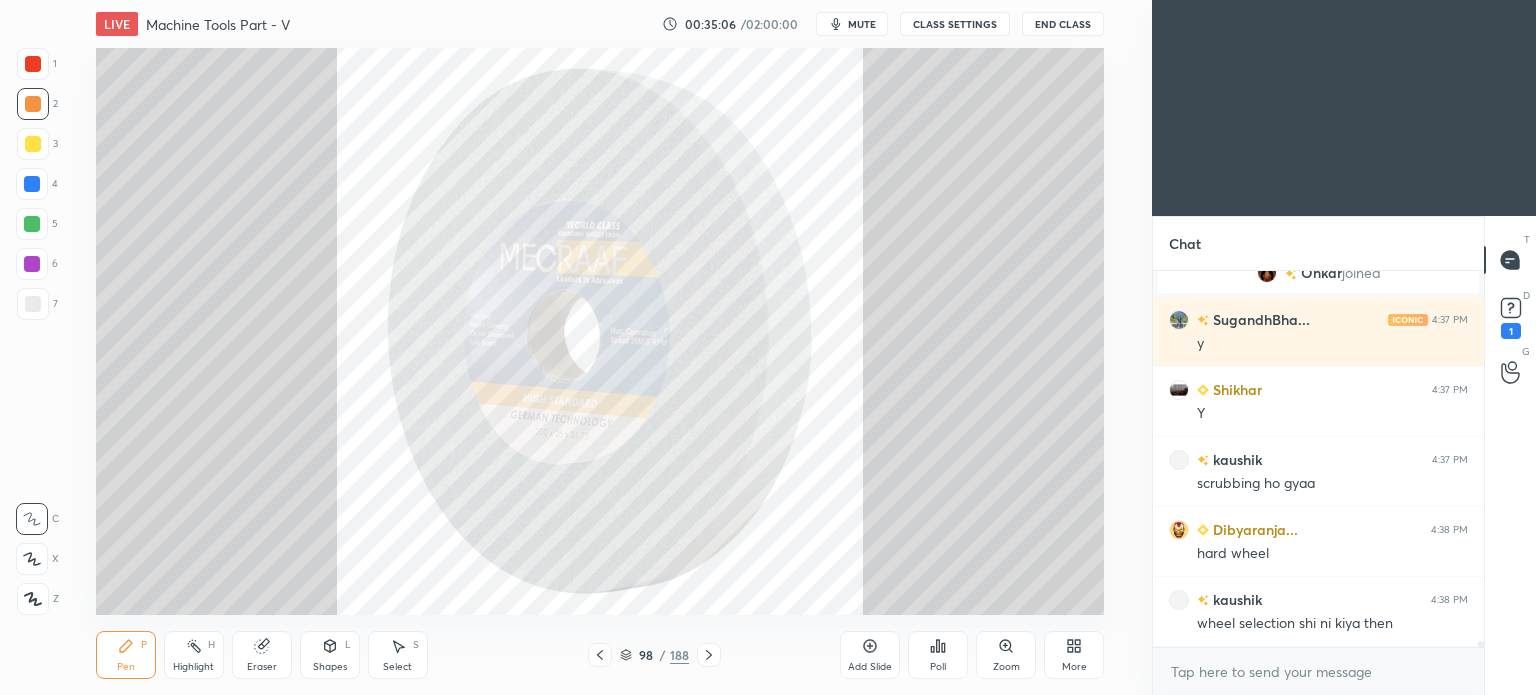 scroll, scrollTop: 23796, scrollLeft: 0, axis: vertical 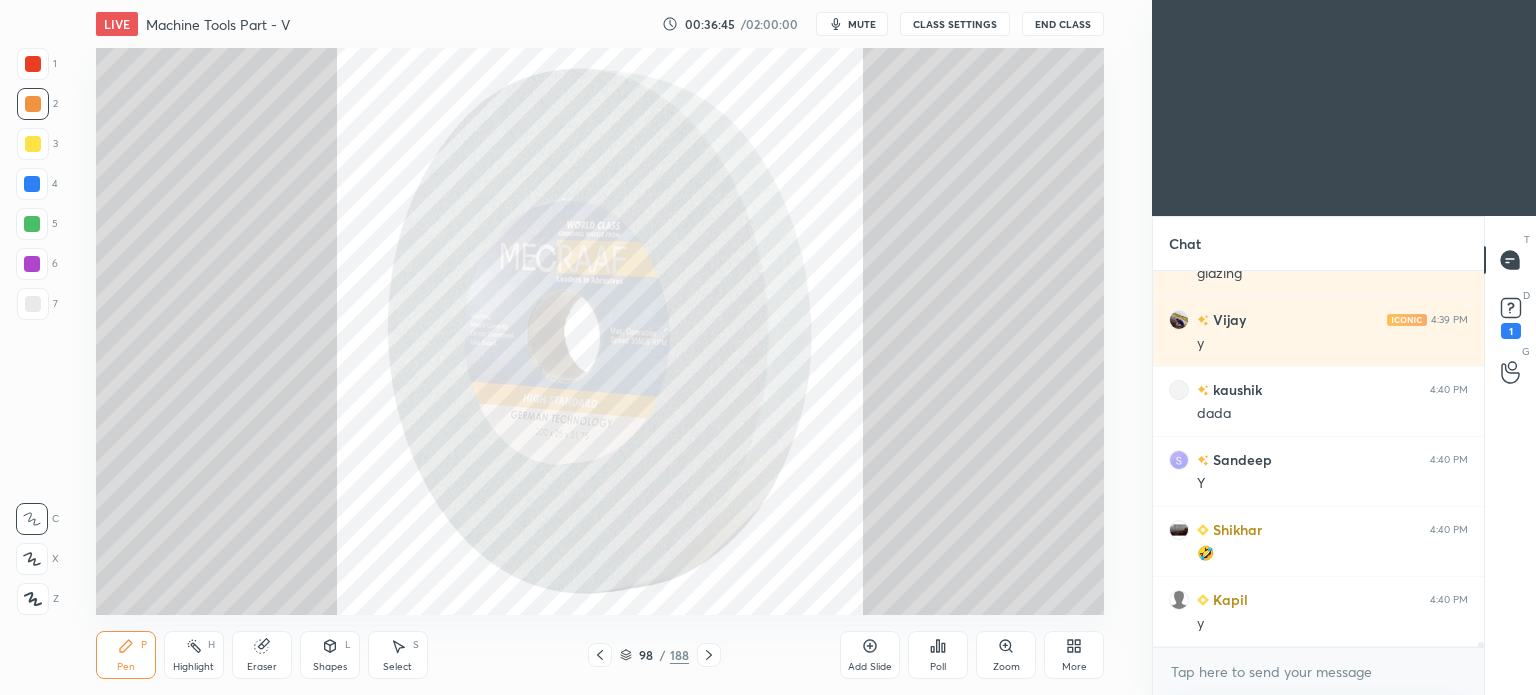 click on "Select S" at bounding box center [398, 655] 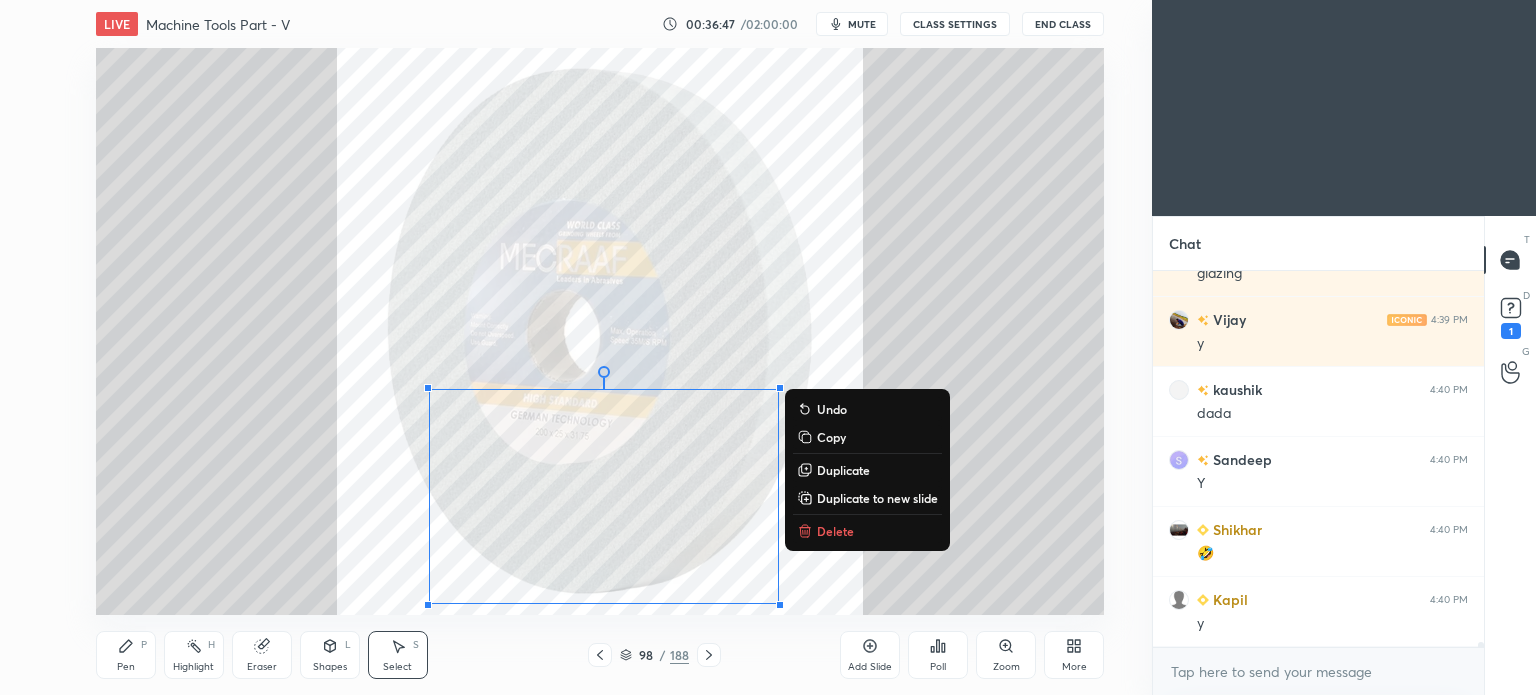 drag, startPoint x: 379, startPoint y: 255, endPoint x: 949, endPoint y: 616, distance: 674.7007 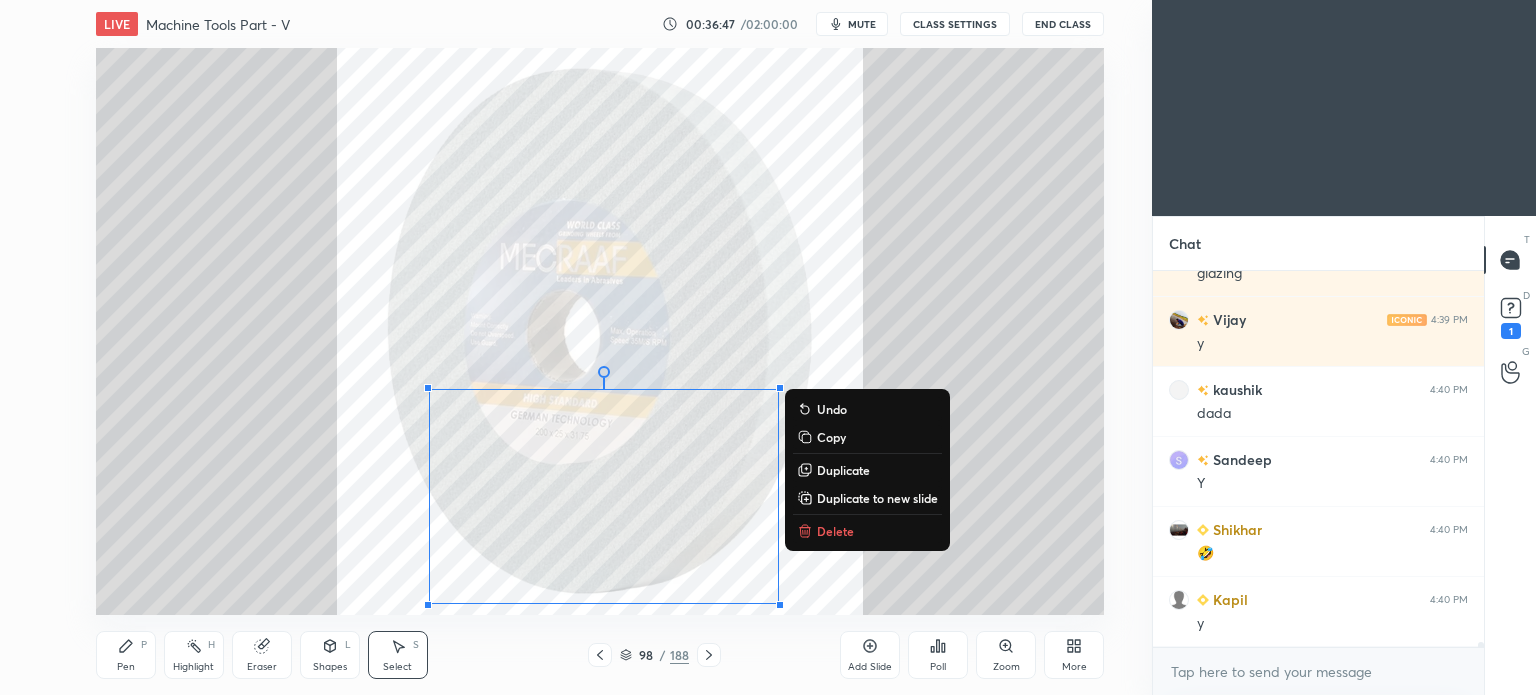 click on "LIVE Machine Tools Part - V 00:36:47 /  02:00:00 mute CLASS SETTINGS End Class 0 ° Undo Copy Duplicate Duplicate to new slide Delete Setting up your live class Poll for   secs No correct answer Start poll Back Machine Tools Part - V • L5 of Complete Course on Machine Tools for ME & PI S K Mondal Pen P Highlight H Eraser Shapes L Select S 98 / 188 Add Slide Poll Zoom More" at bounding box center (600, 347) 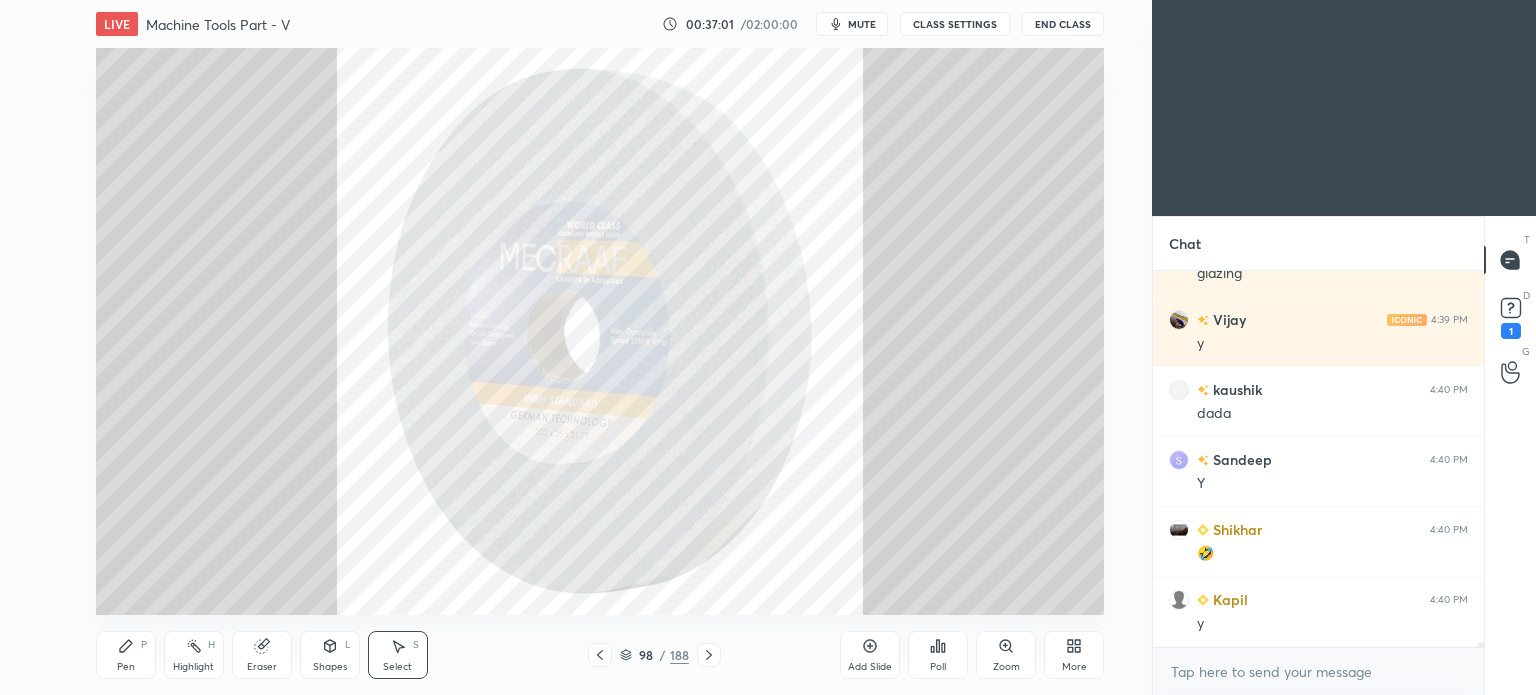 scroll, scrollTop: 26284, scrollLeft: 0, axis: vertical 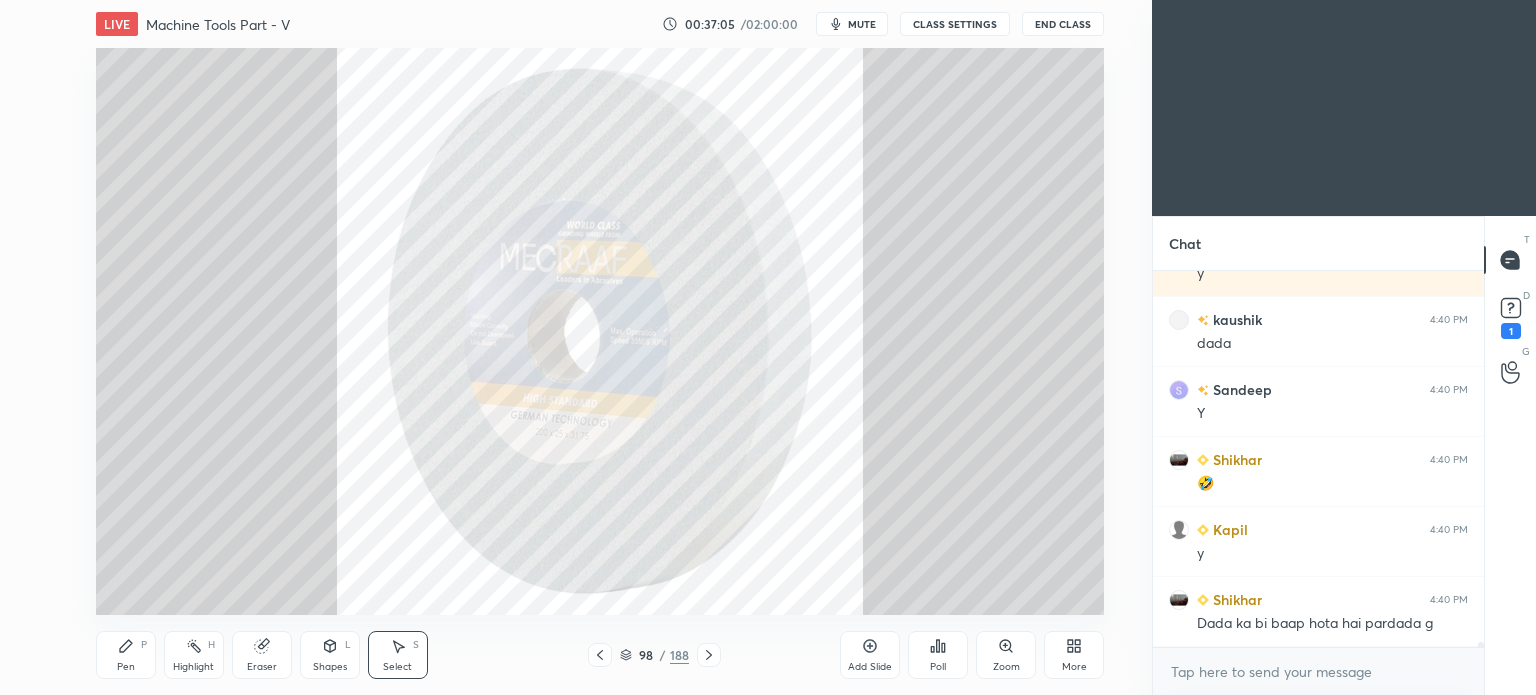 click 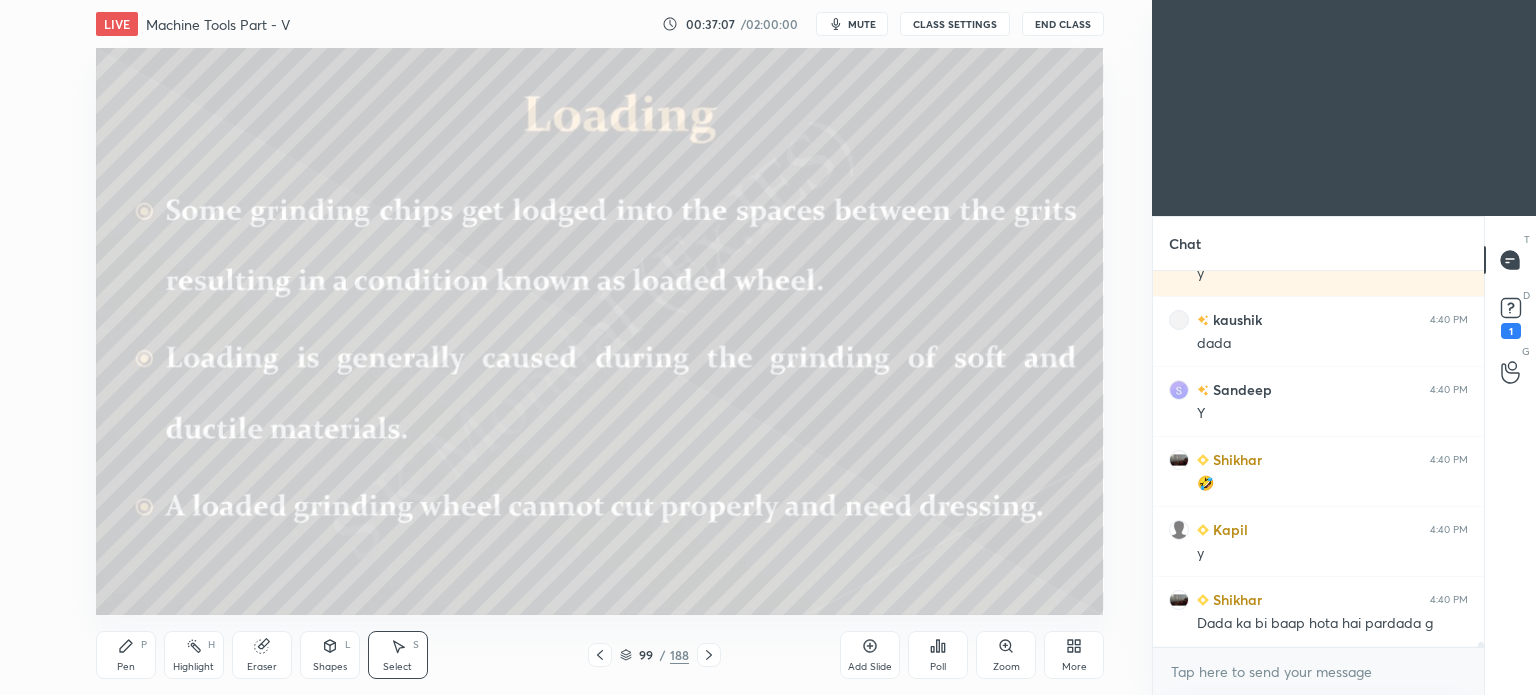 click 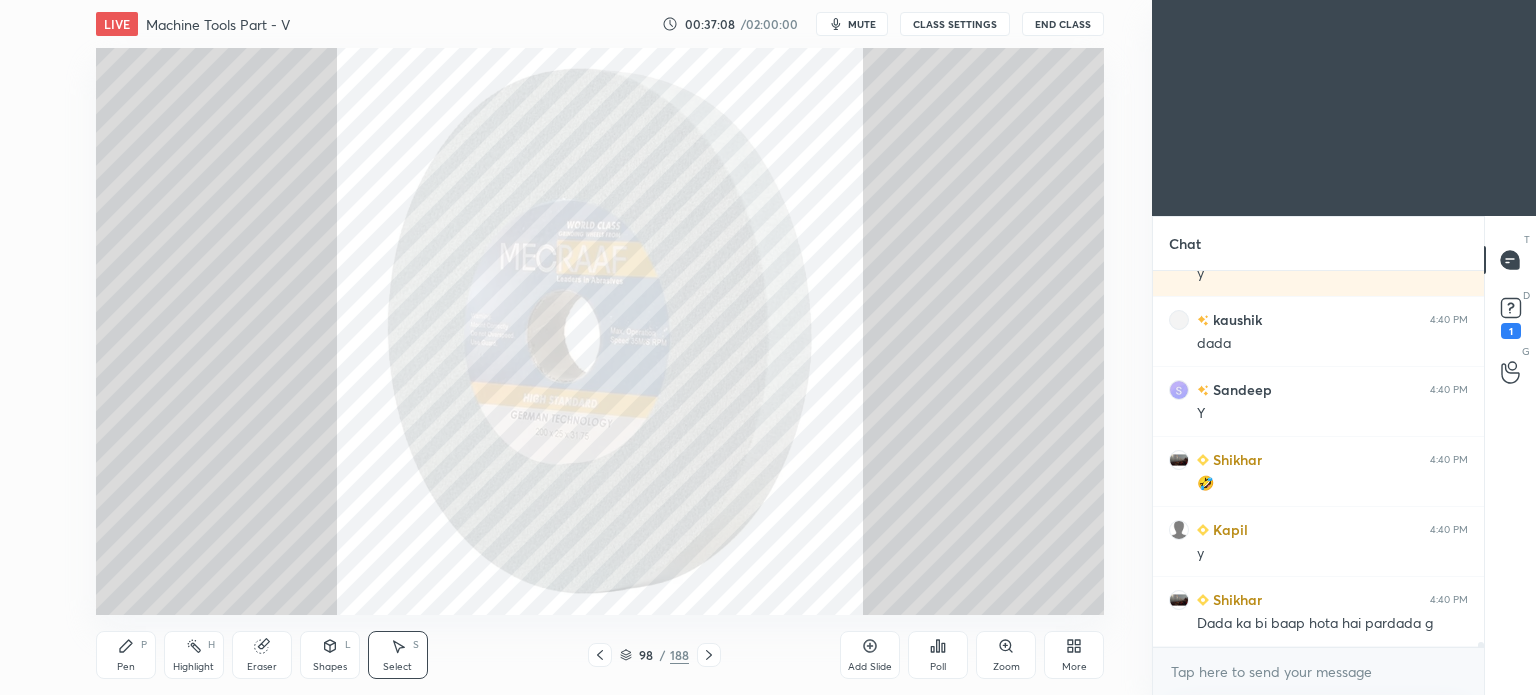 click 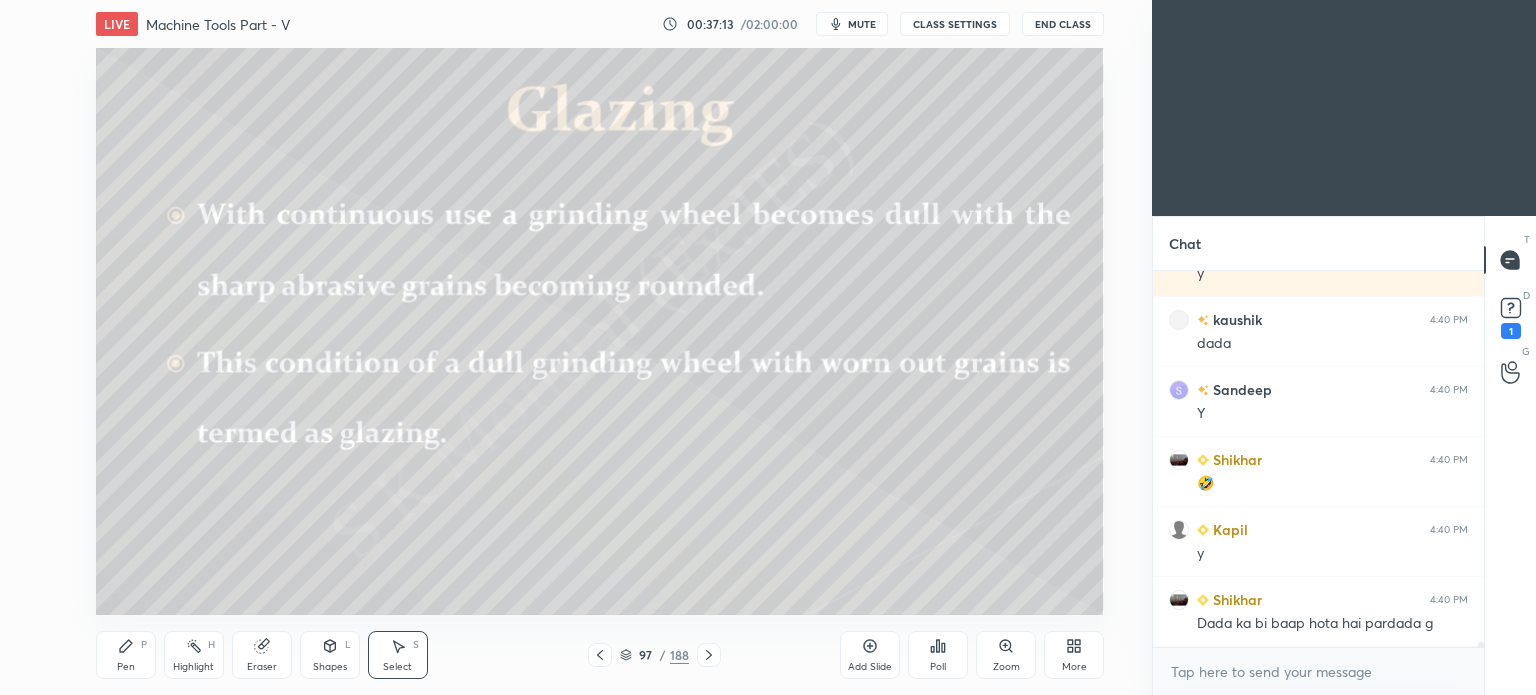 click on "Highlight H" at bounding box center (194, 655) 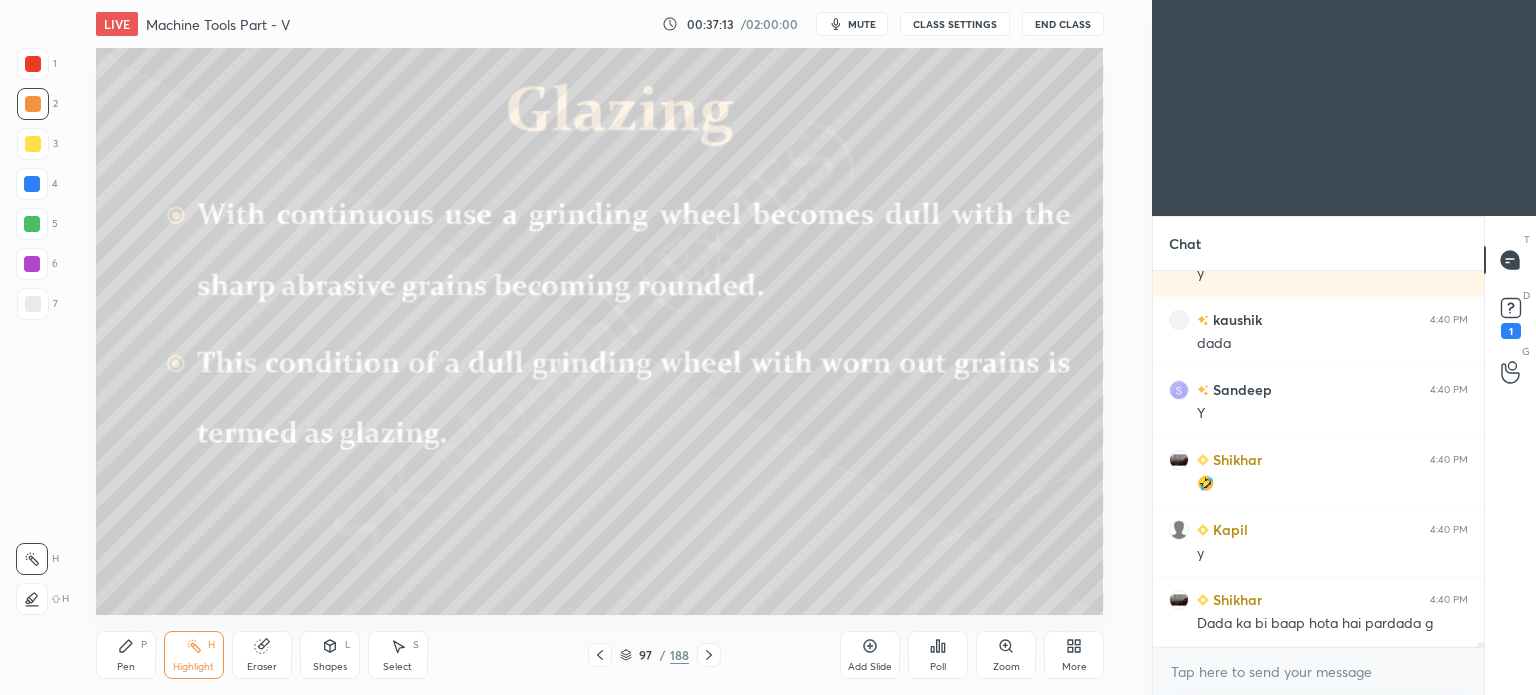 click on "Highlight" at bounding box center [193, 667] 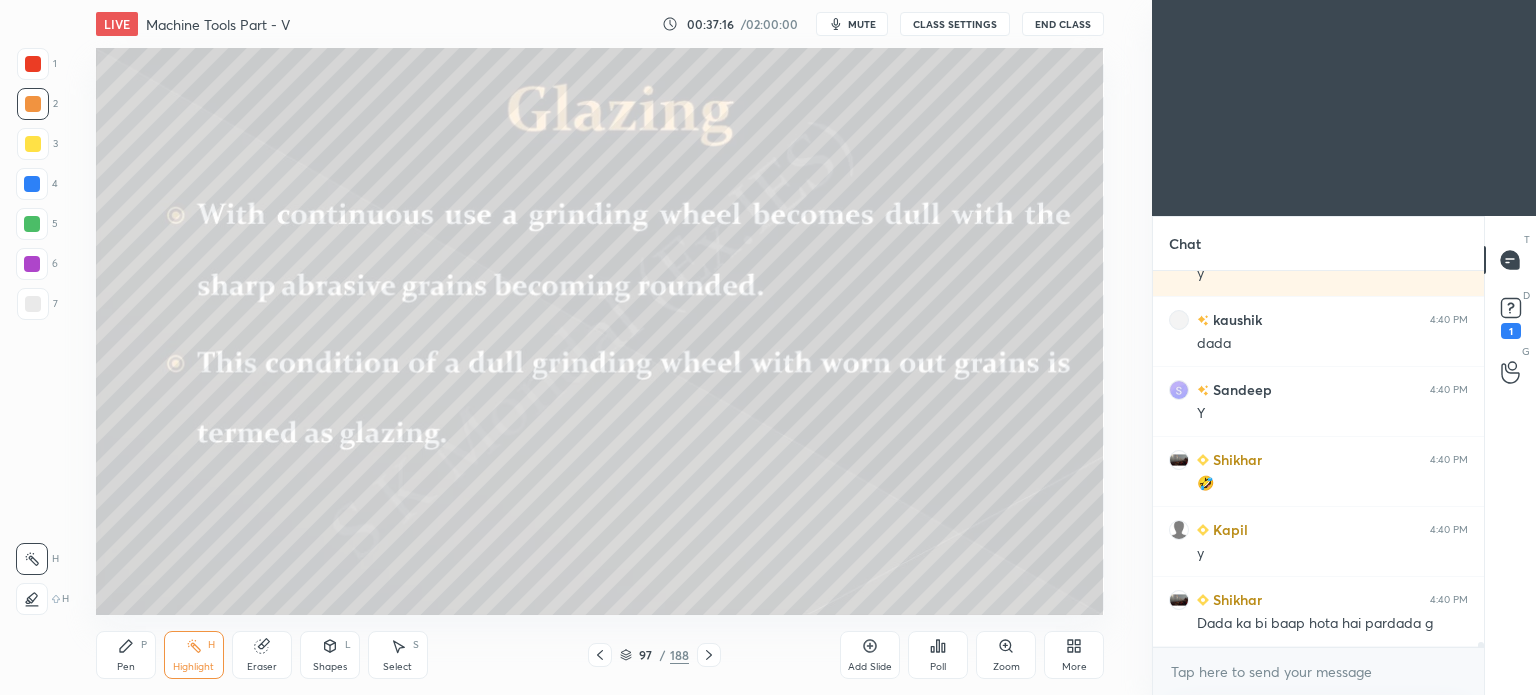 scroll, scrollTop: 26354, scrollLeft: 0, axis: vertical 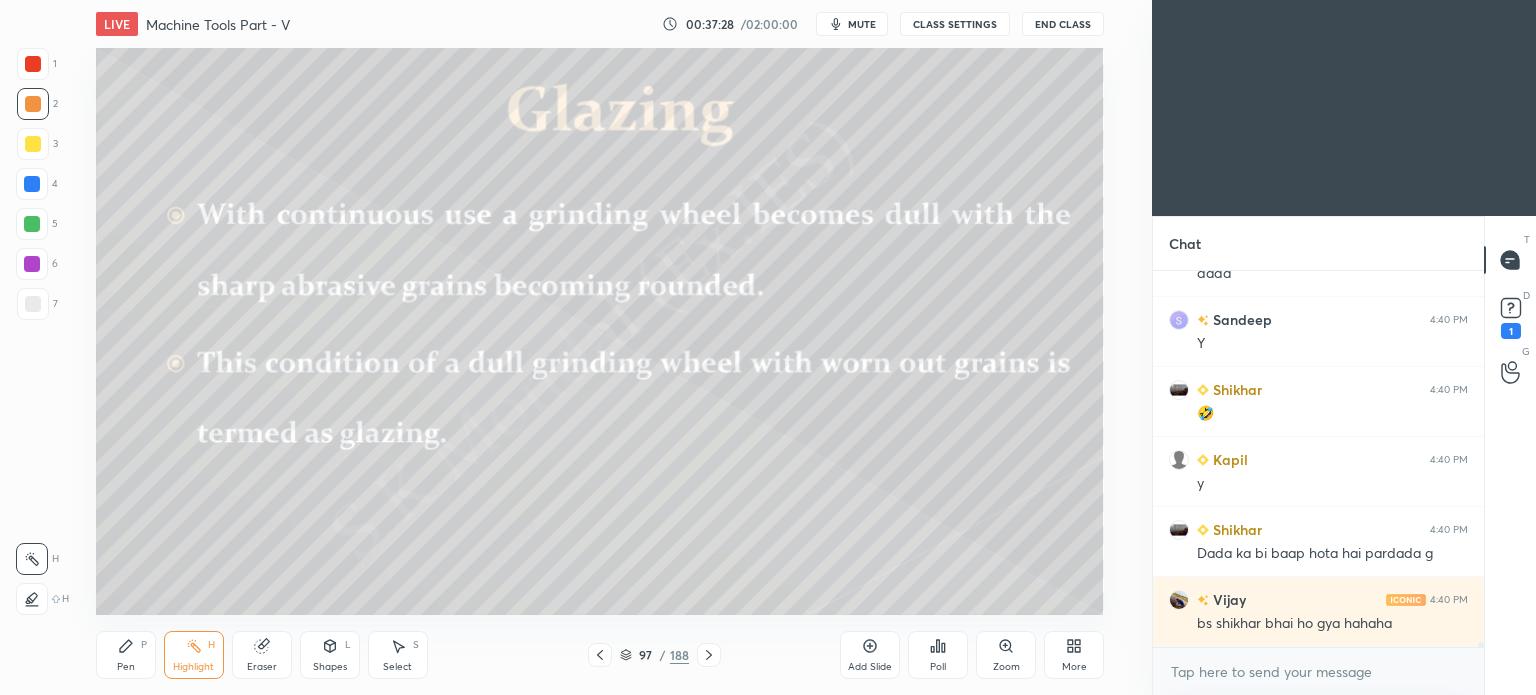 click 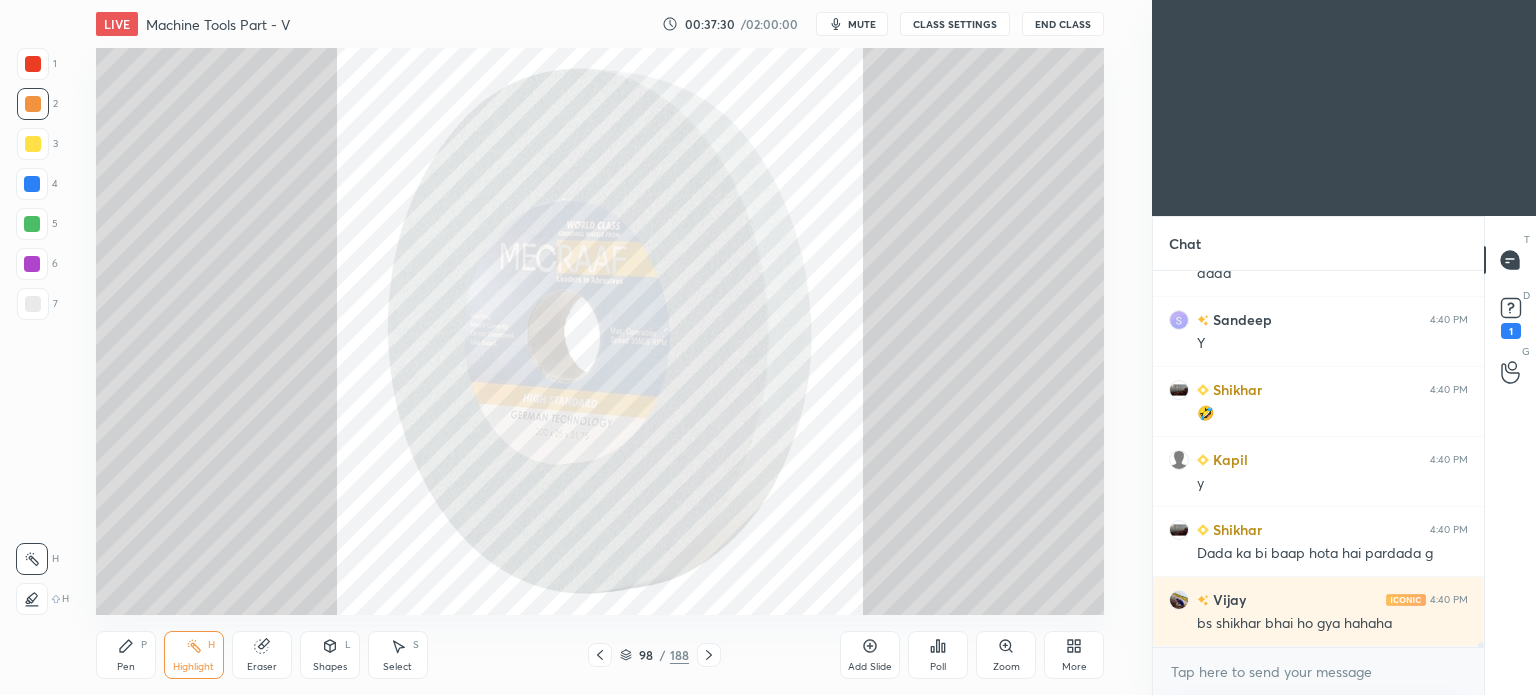 click 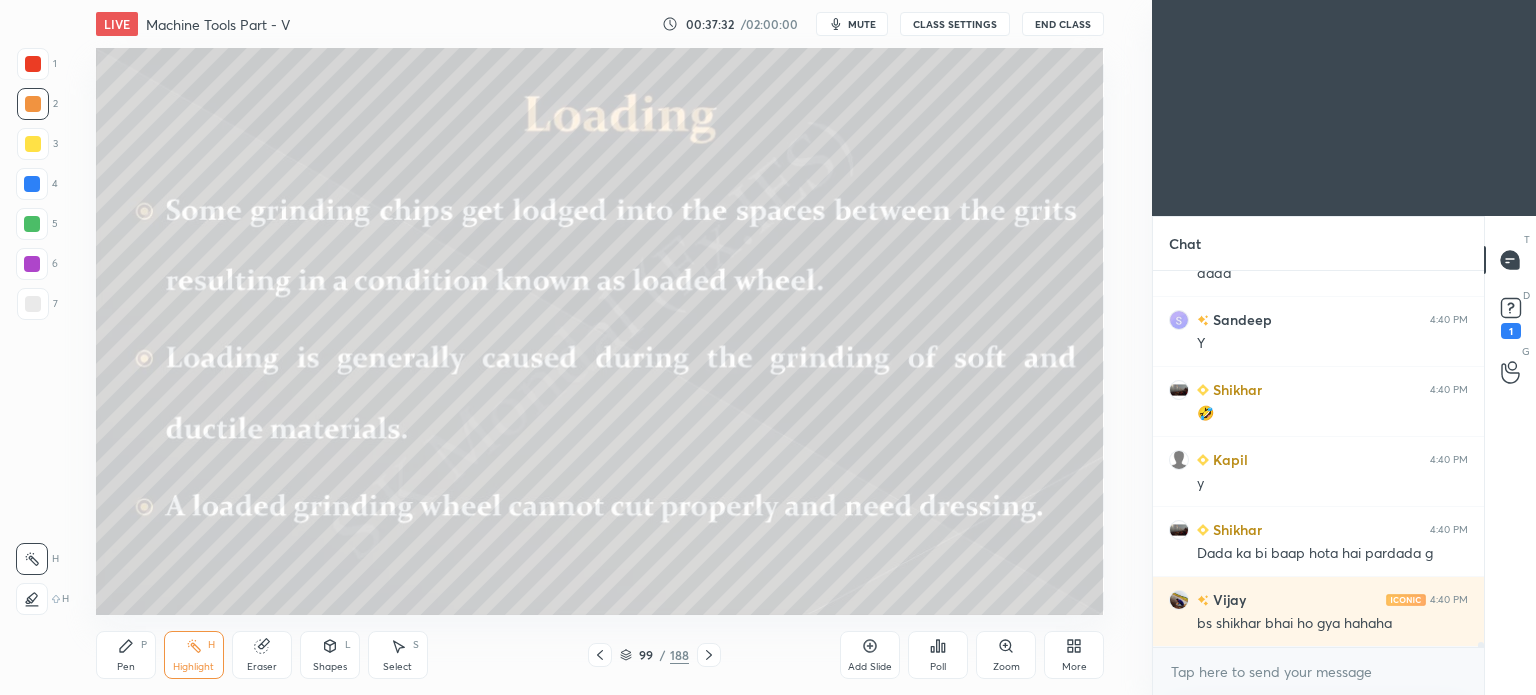 click 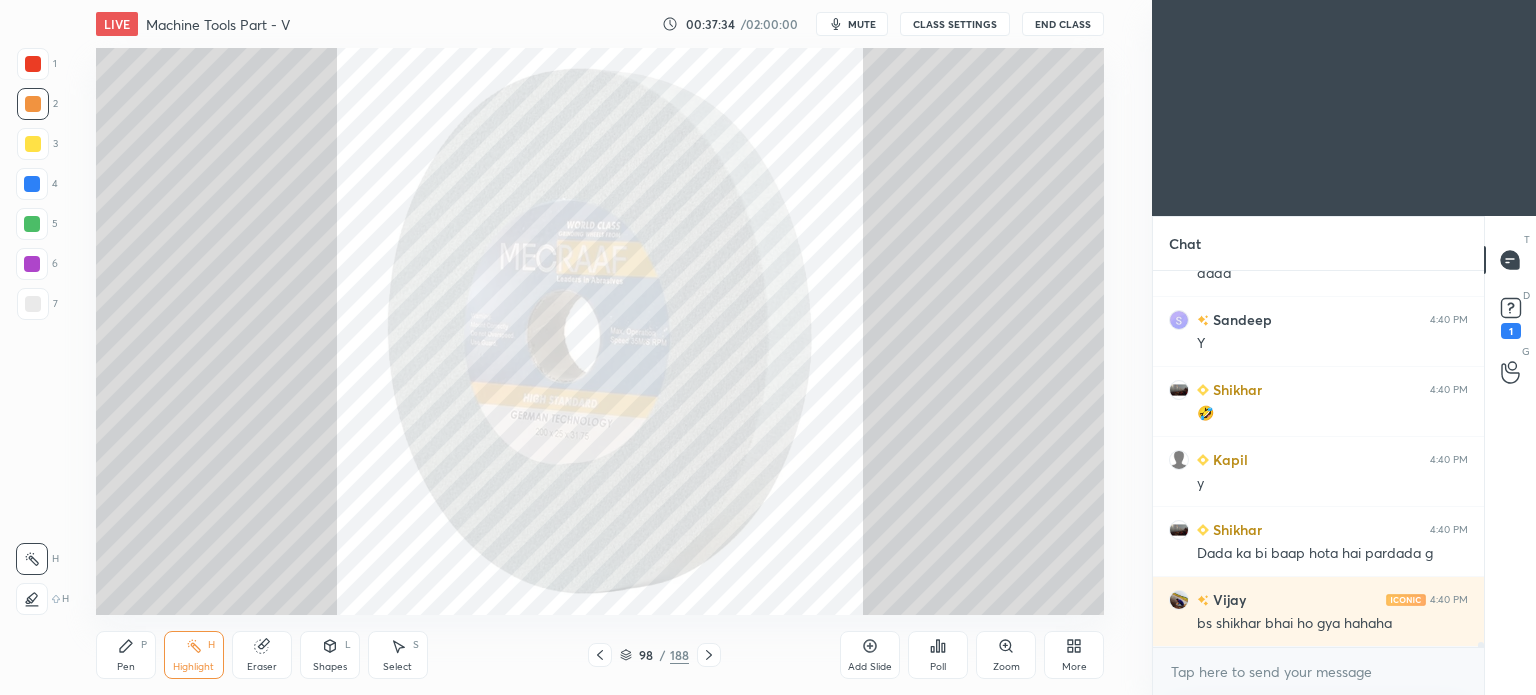 click 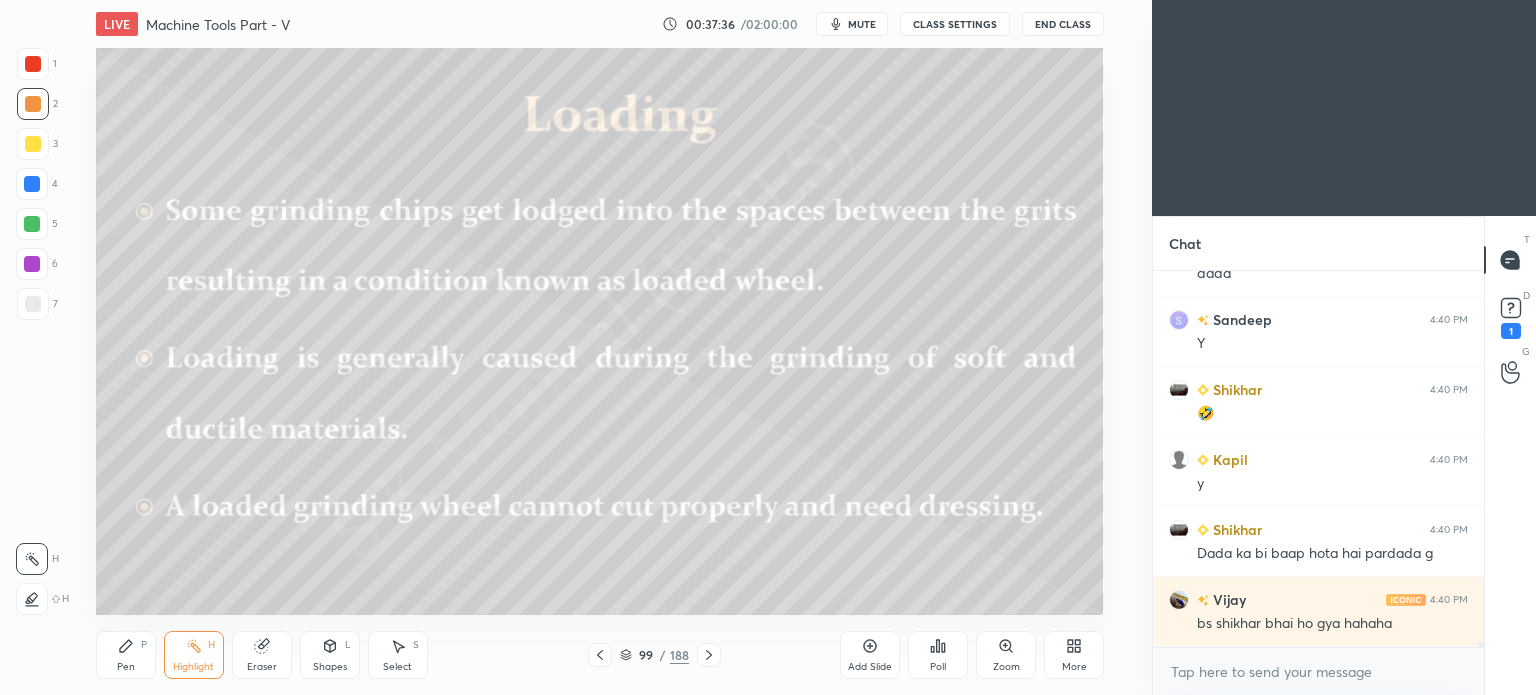 scroll, scrollTop: 26424, scrollLeft: 0, axis: vertical 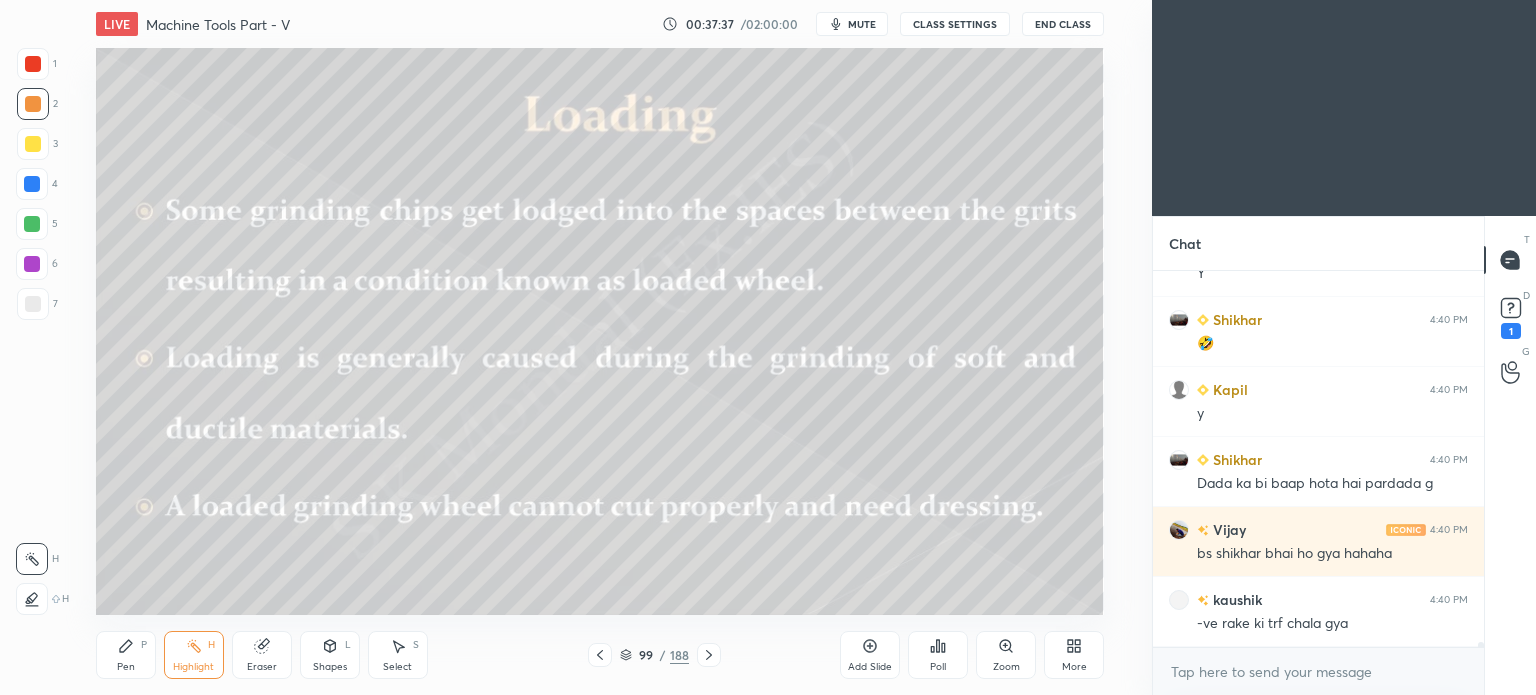 click at bounding box center (600, 655) 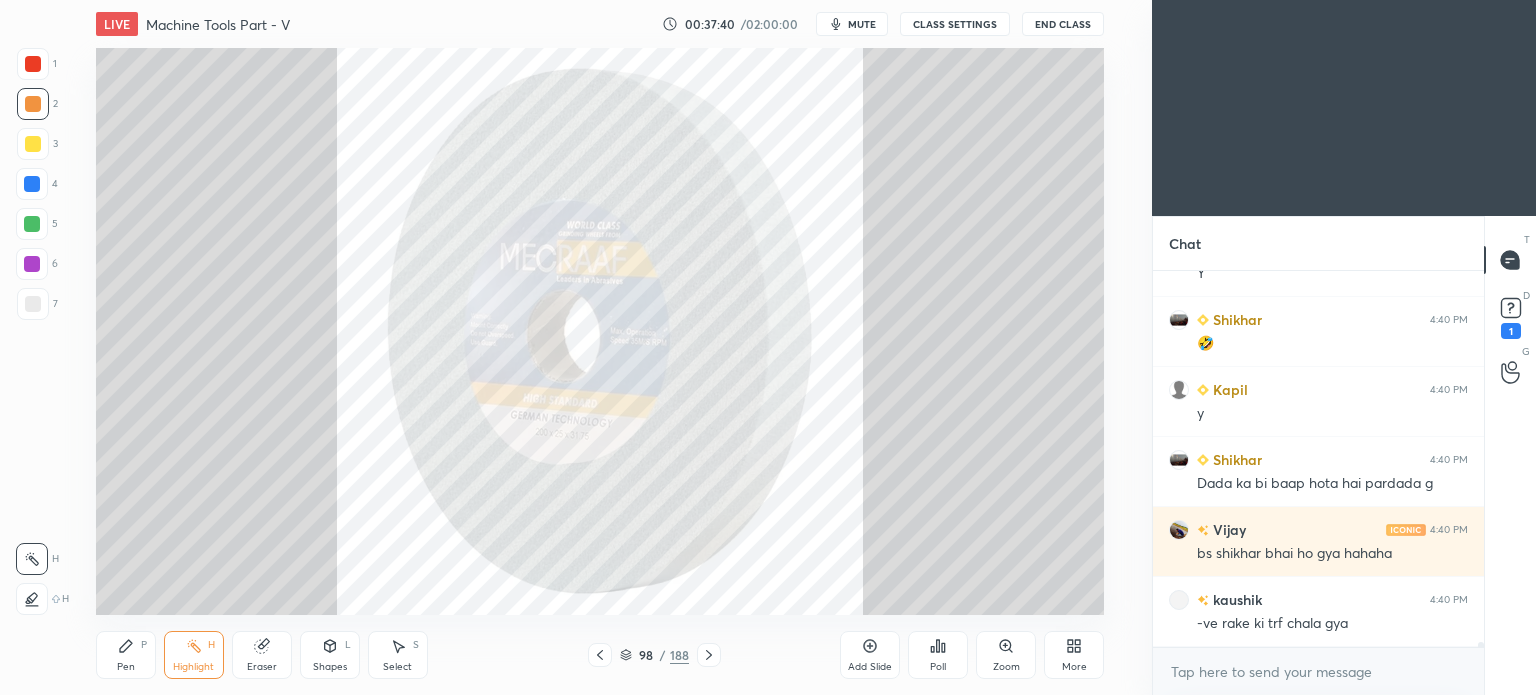 scroll, scrollTop: 26494, scrollLeft: 0, axis: vertical 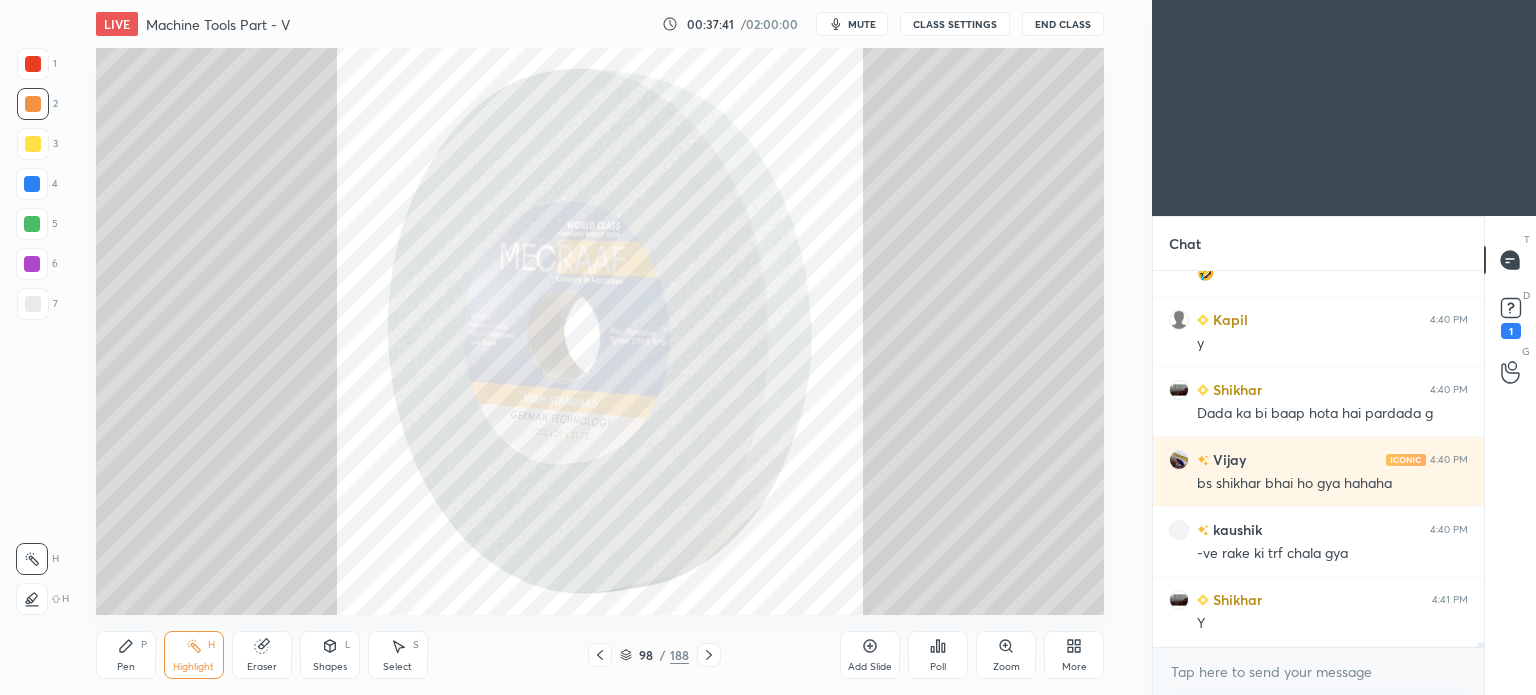 click at bounding box center (32, 224) 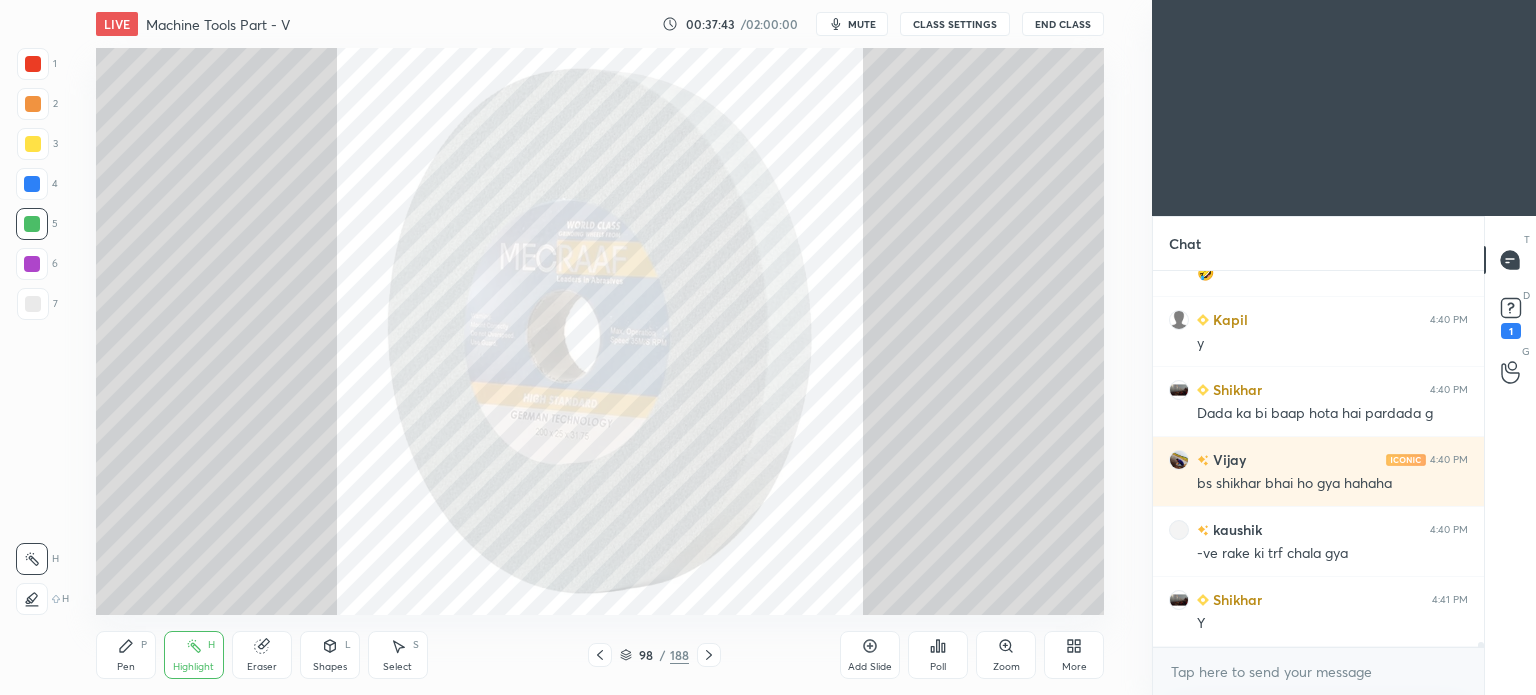 click on "Eraser" at bounding box center (262, 667) 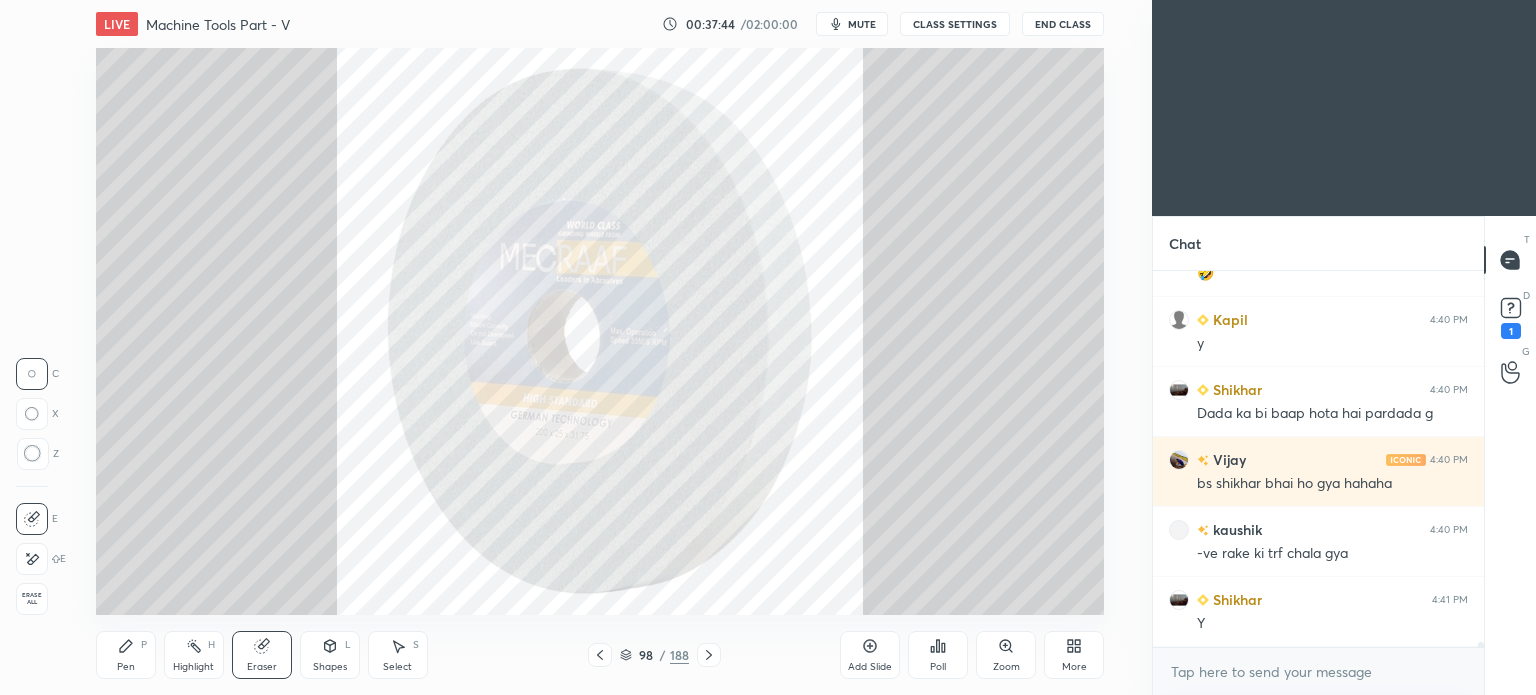 click on "Highlight H" at bounding box center [194, 655] 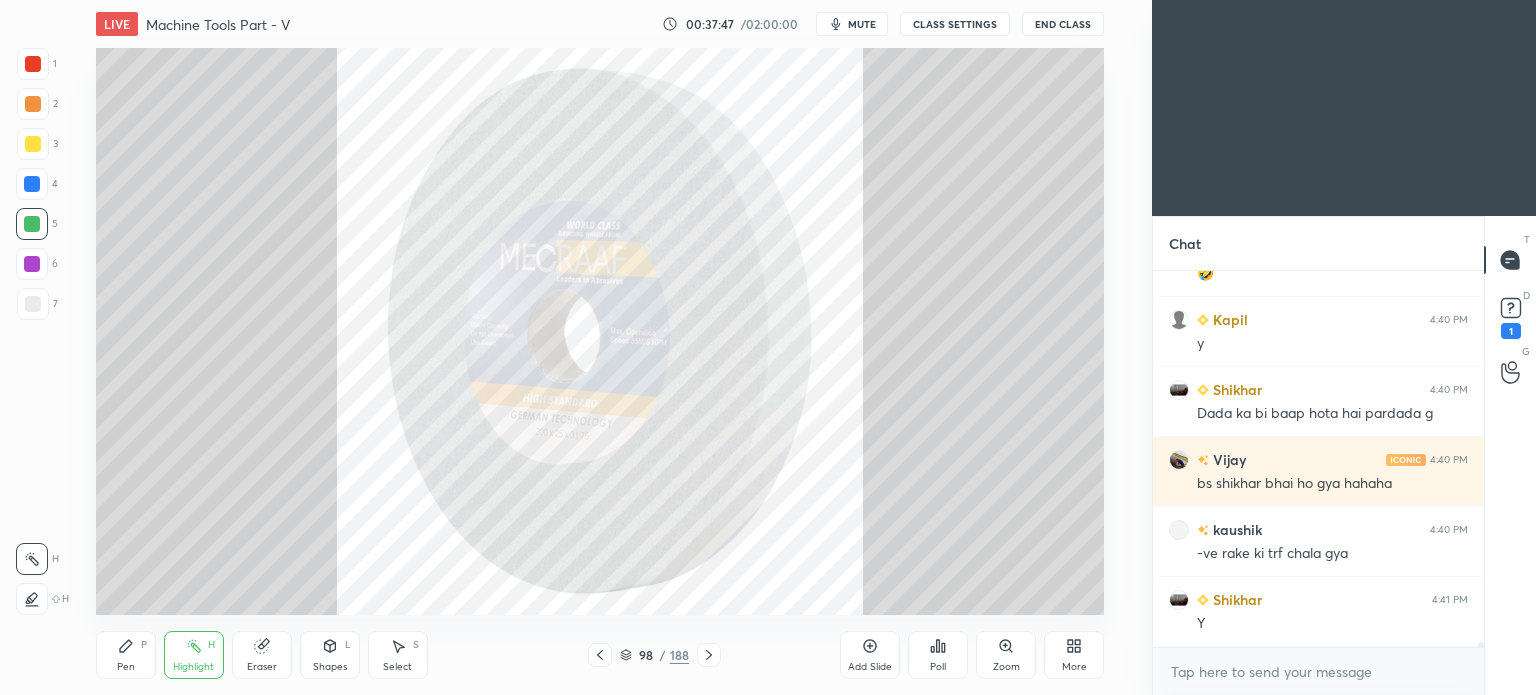 click on "Eraser" at bounding box center [262, 667] 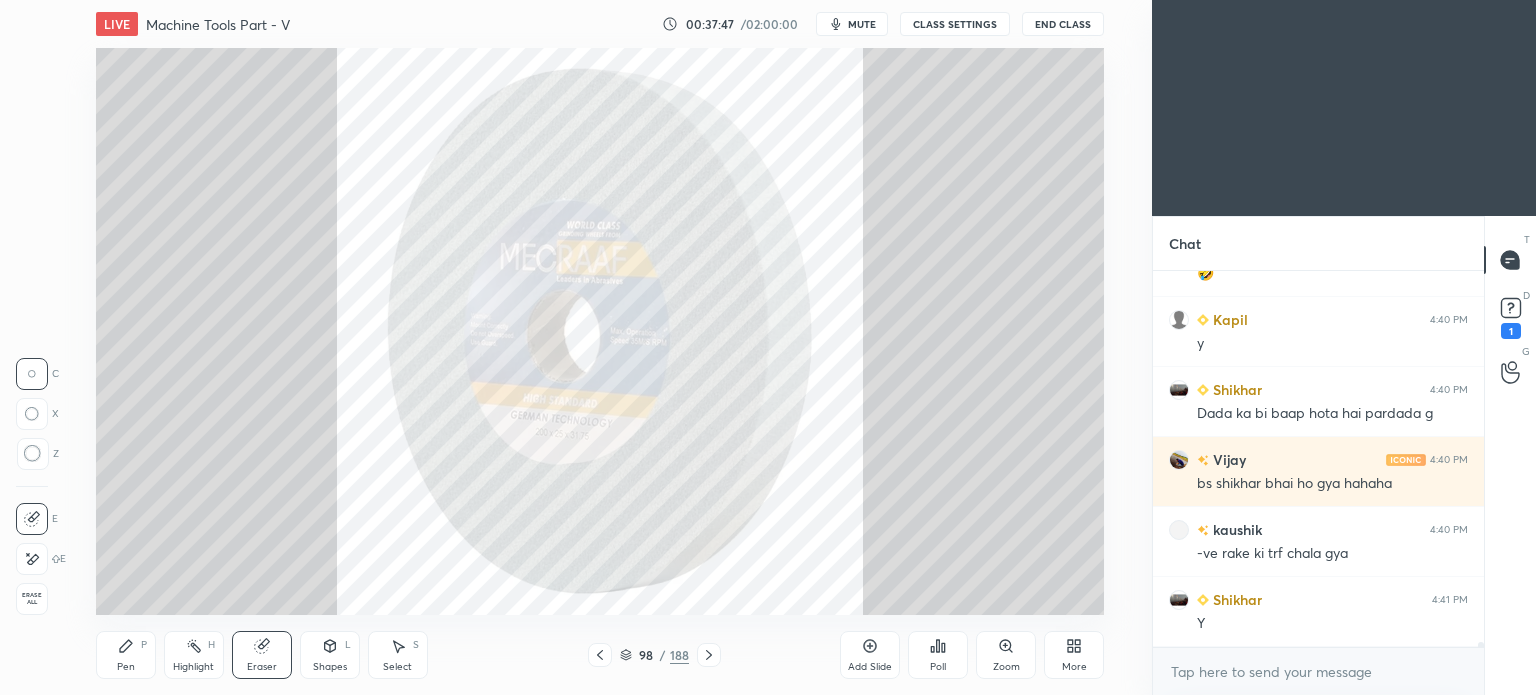 click on "Highlight" at bounding box center (193, 667) 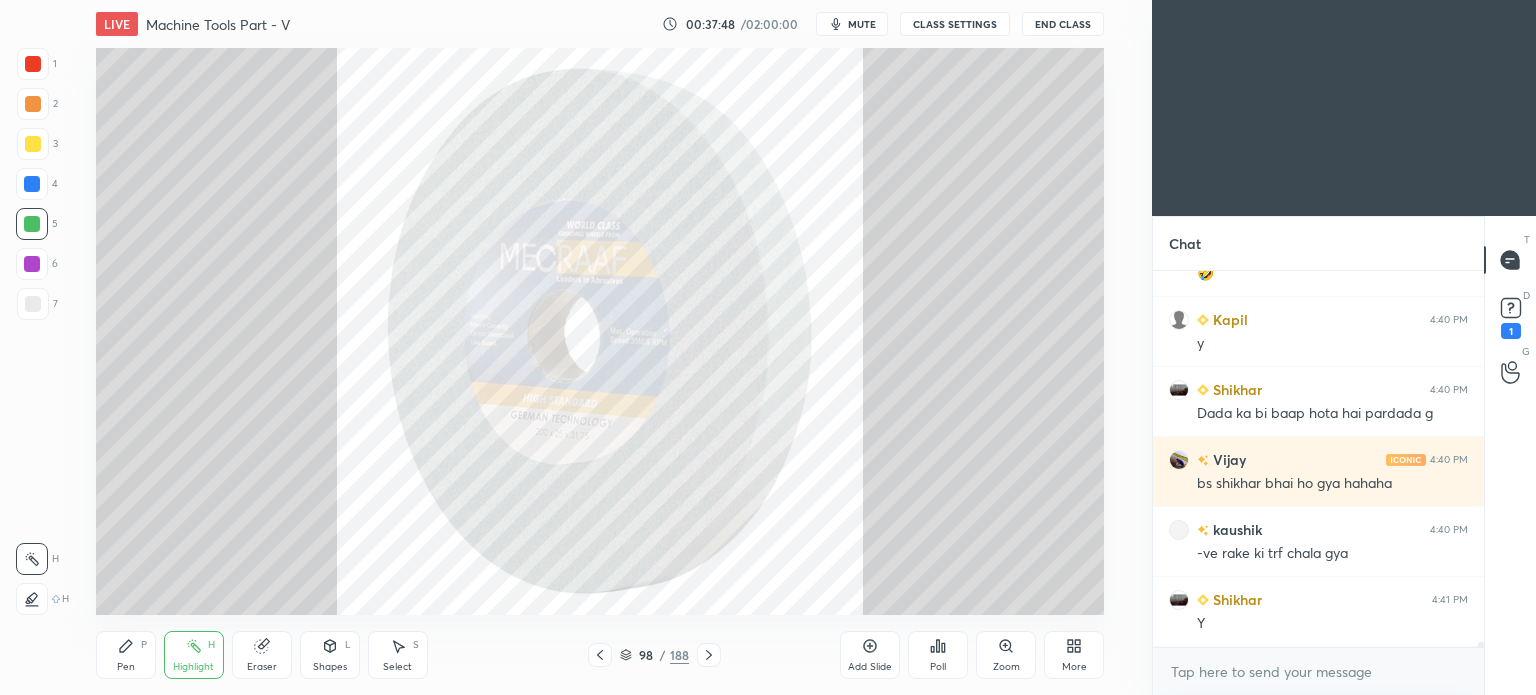 click at bounding box center [32, 599] 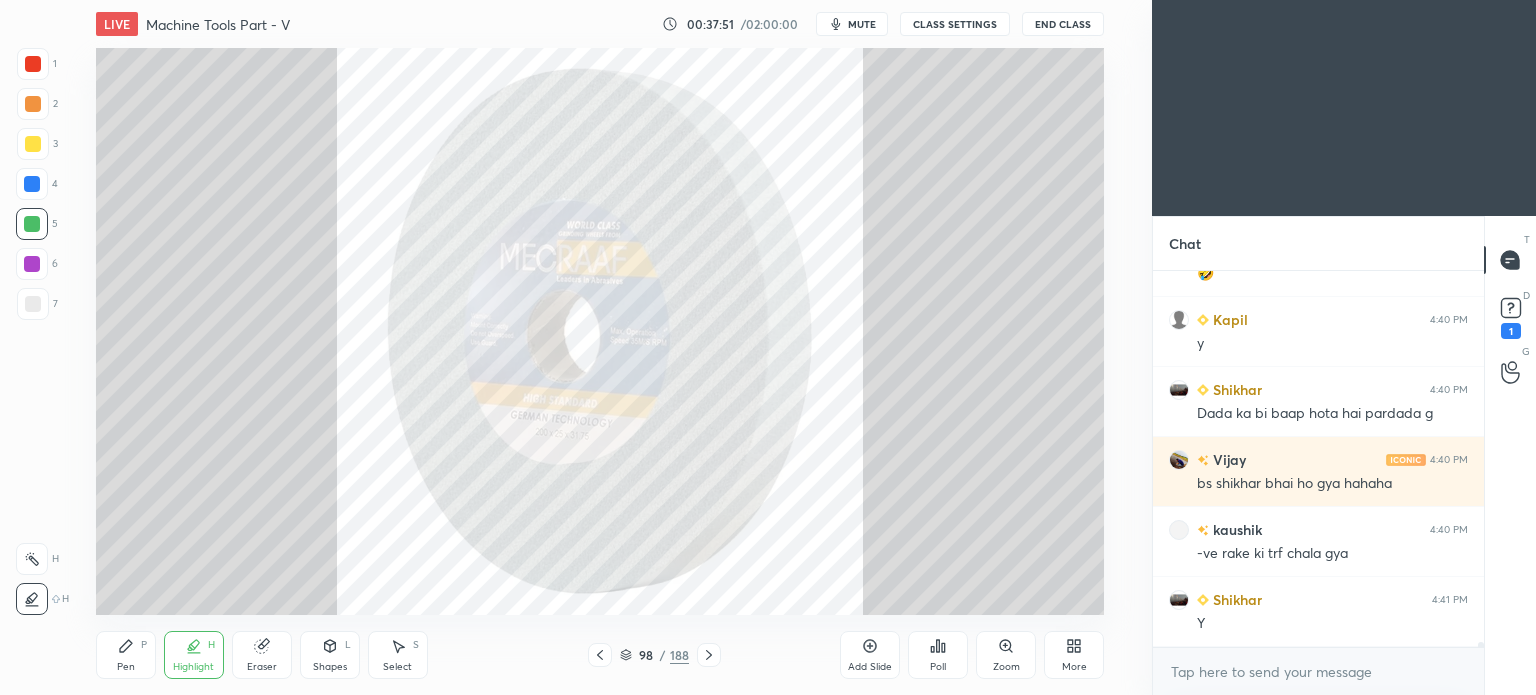 click on "Pen P" at bounding box center [126, 655] 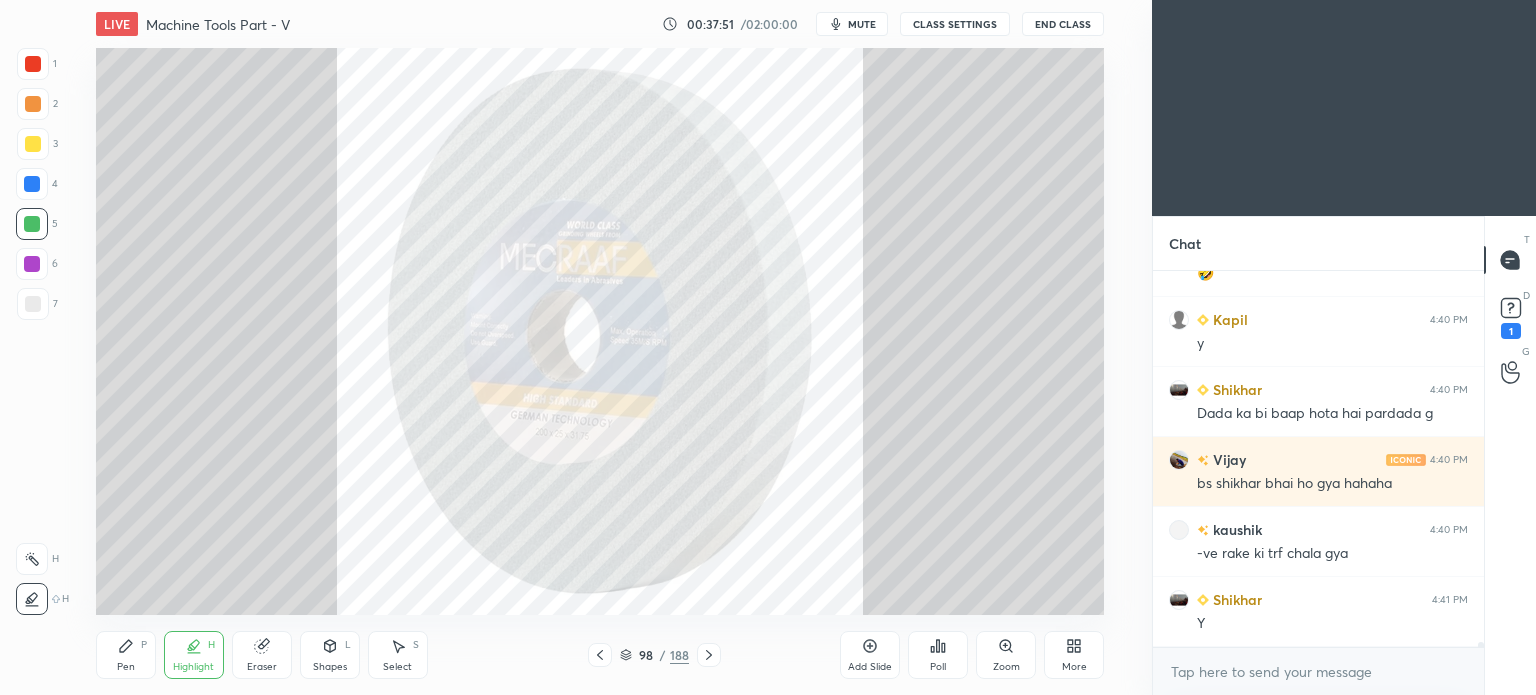 click on "Pen P" at bounding box center [126, 655] 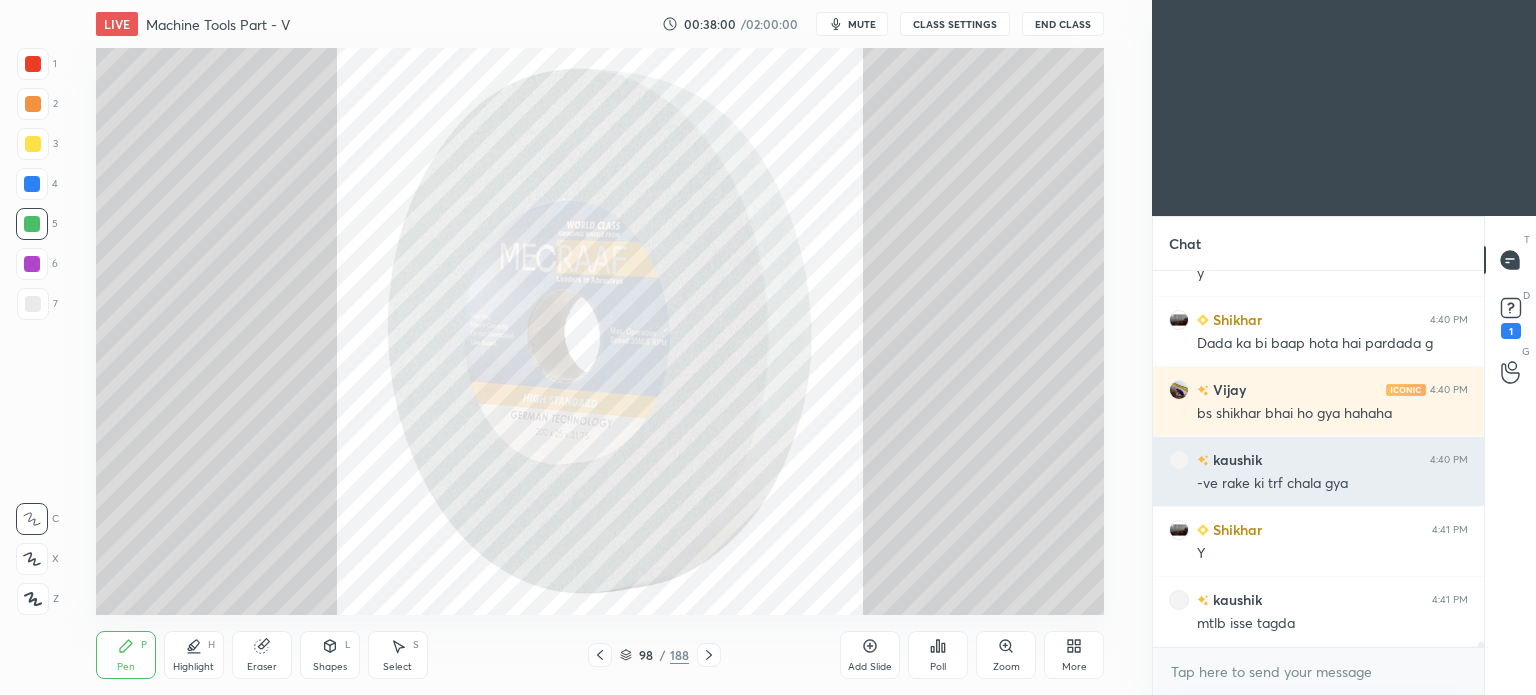 scroll, scrollTop: 26634, scrollLeft: 0, axis: vertical 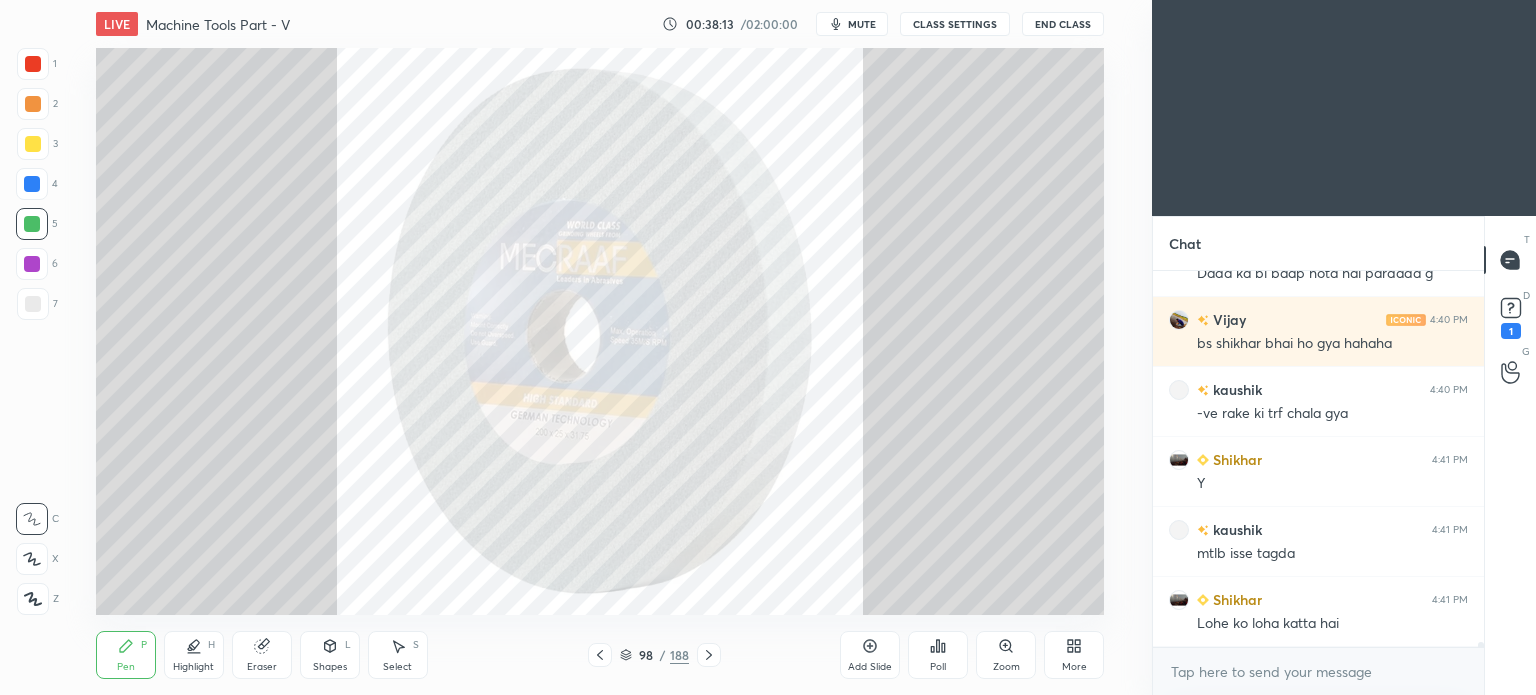 click on "mute" at bounding box center [862, 24] 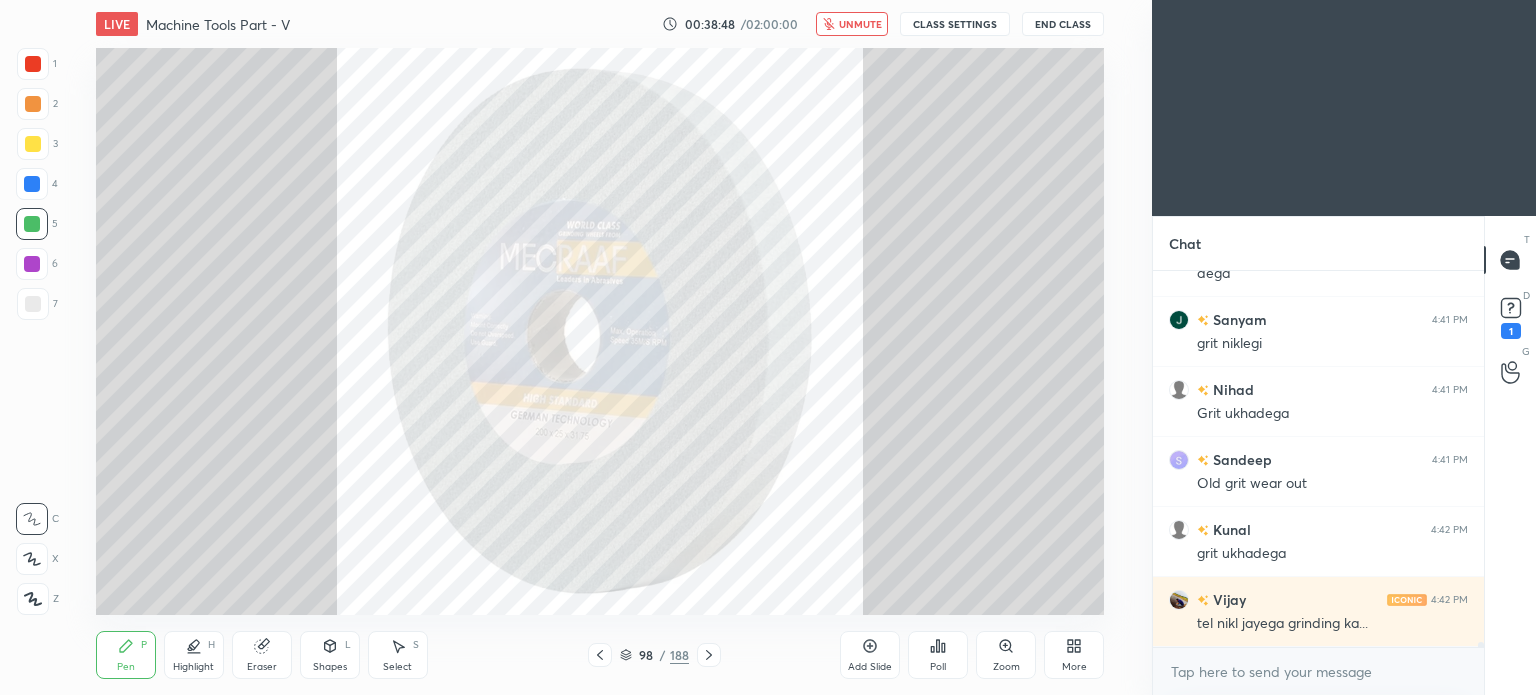 scroll, scrollTop: 27470, scrollLeft: 0, axis: vertical 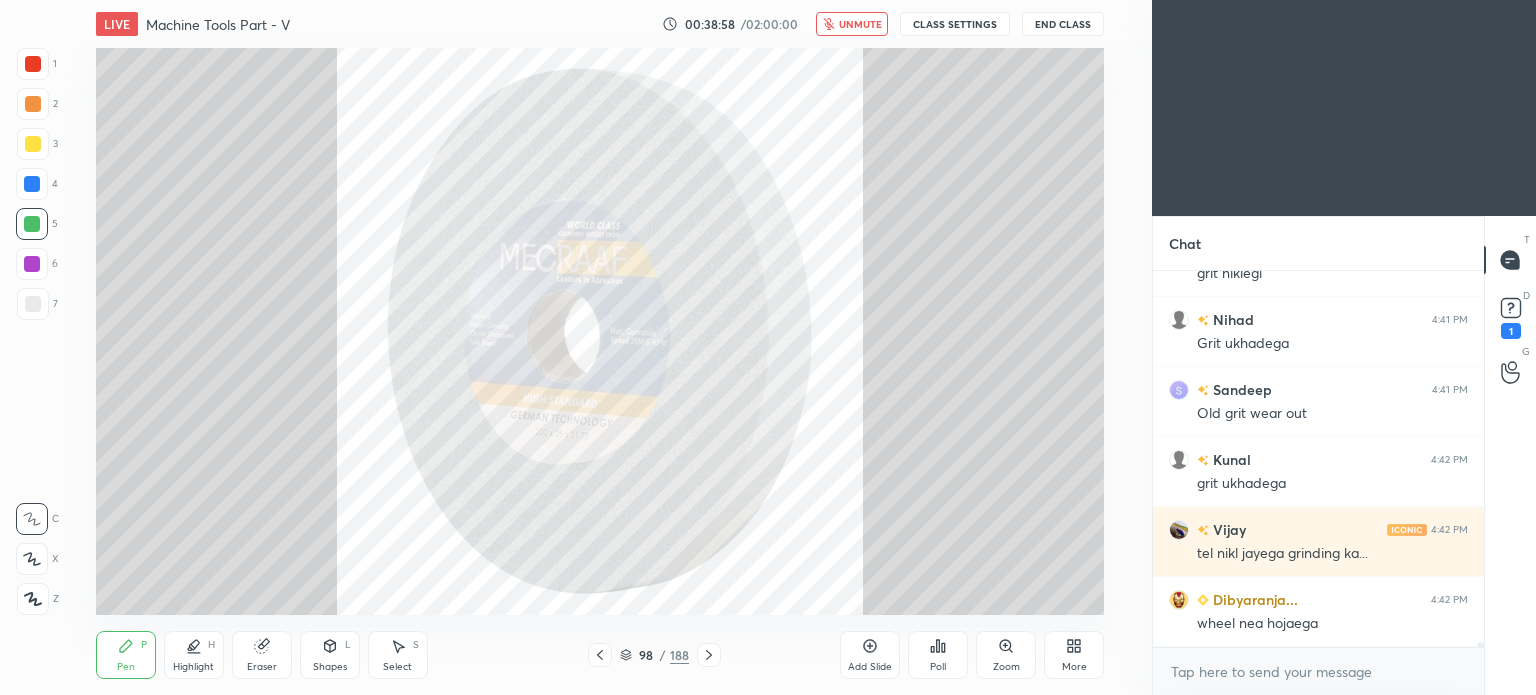 click on "unmute" at bounding box center (852, 24) 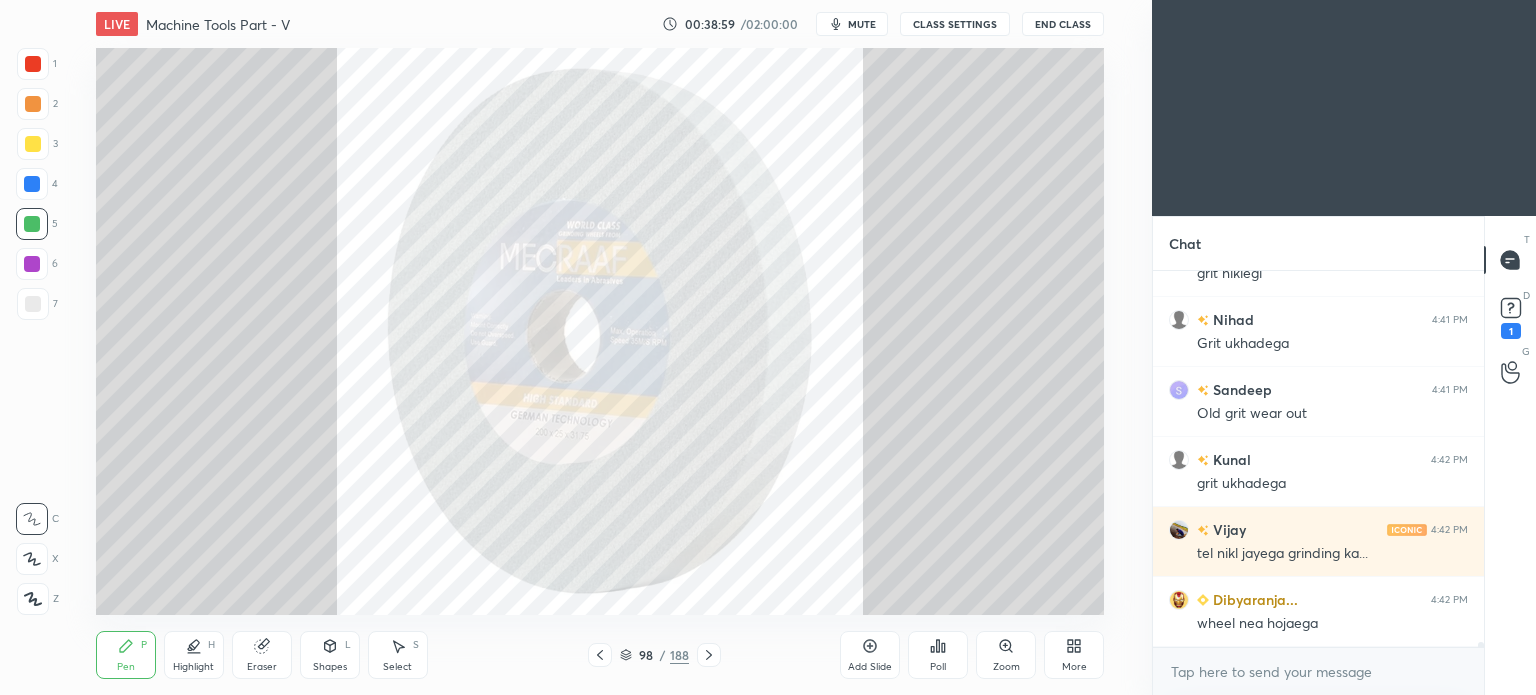 scroll, scrollTop: 27540, scrollLeft: 0, axis: vertical 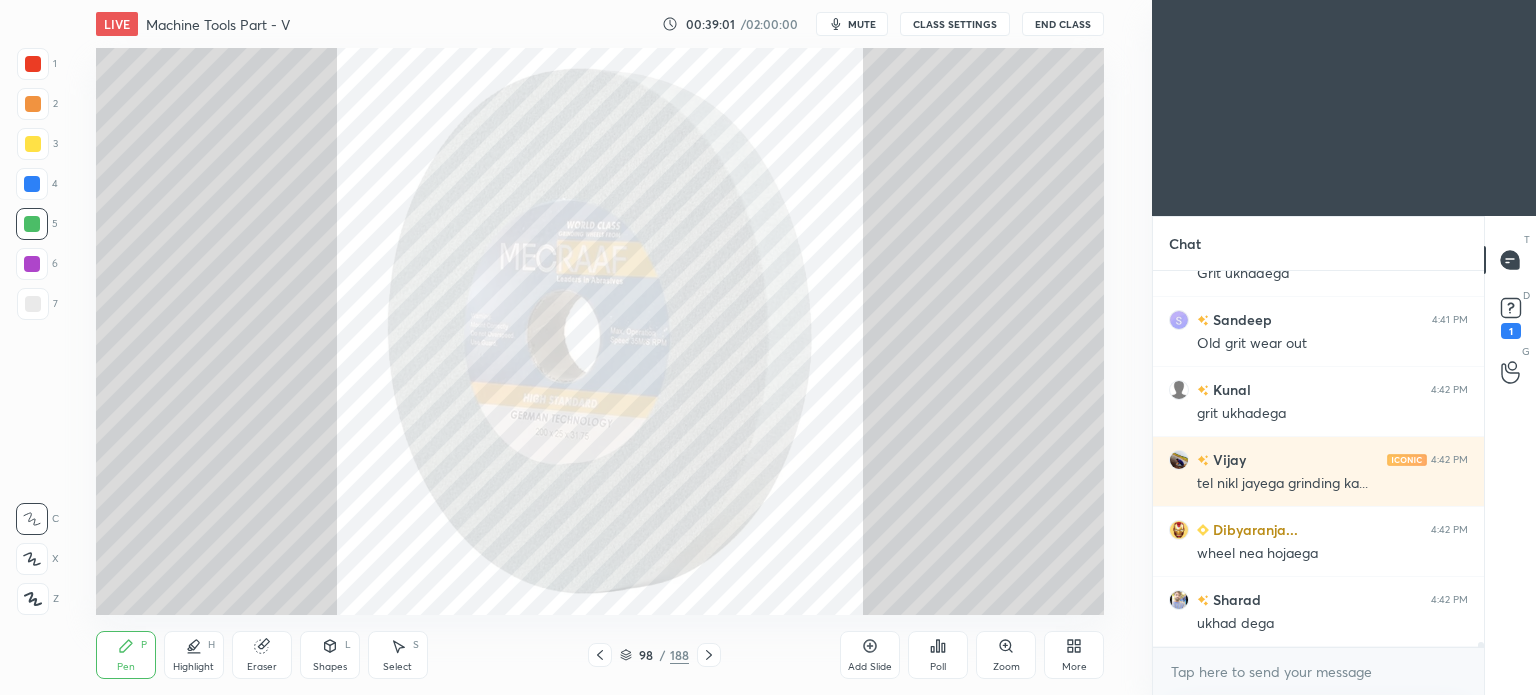 click on "Highlight H" at bounding box center (194, 655) 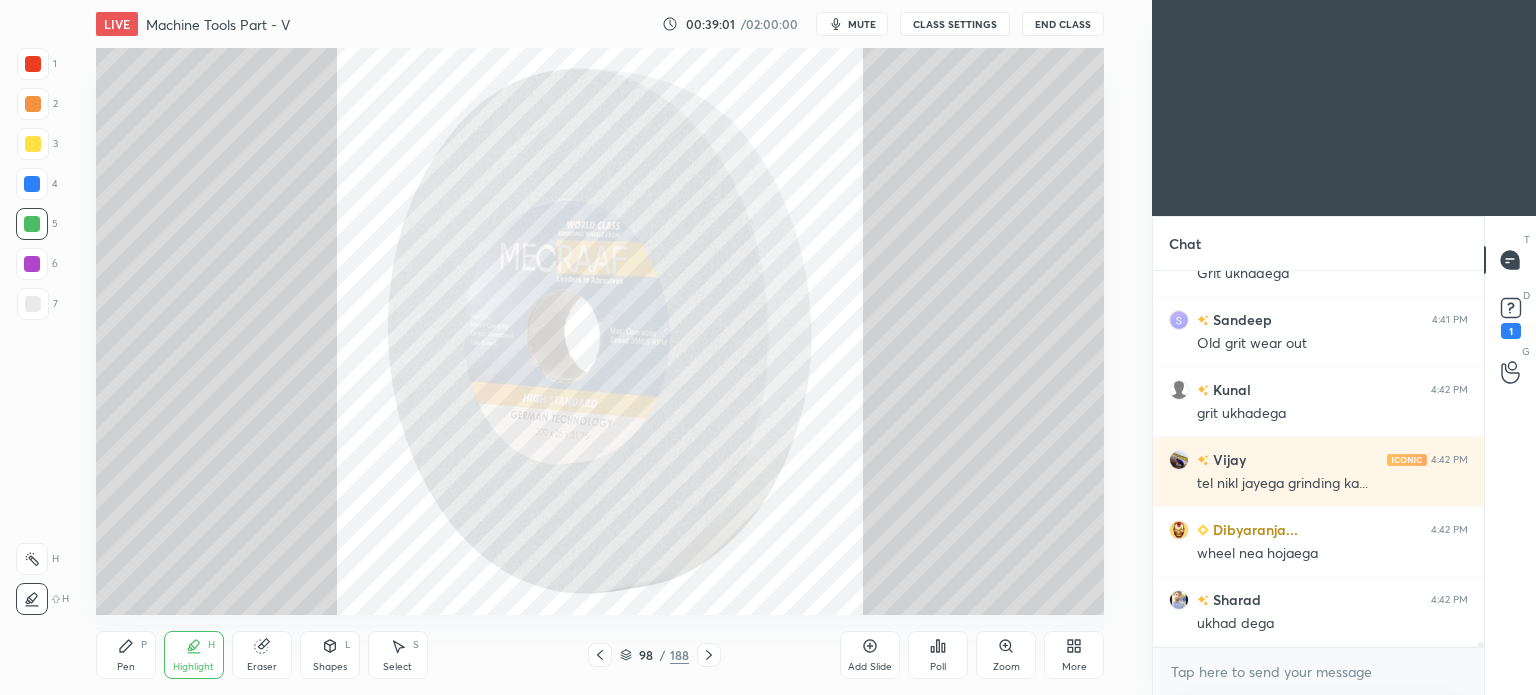 click on "Highlight" at bounding box center (193, 667) 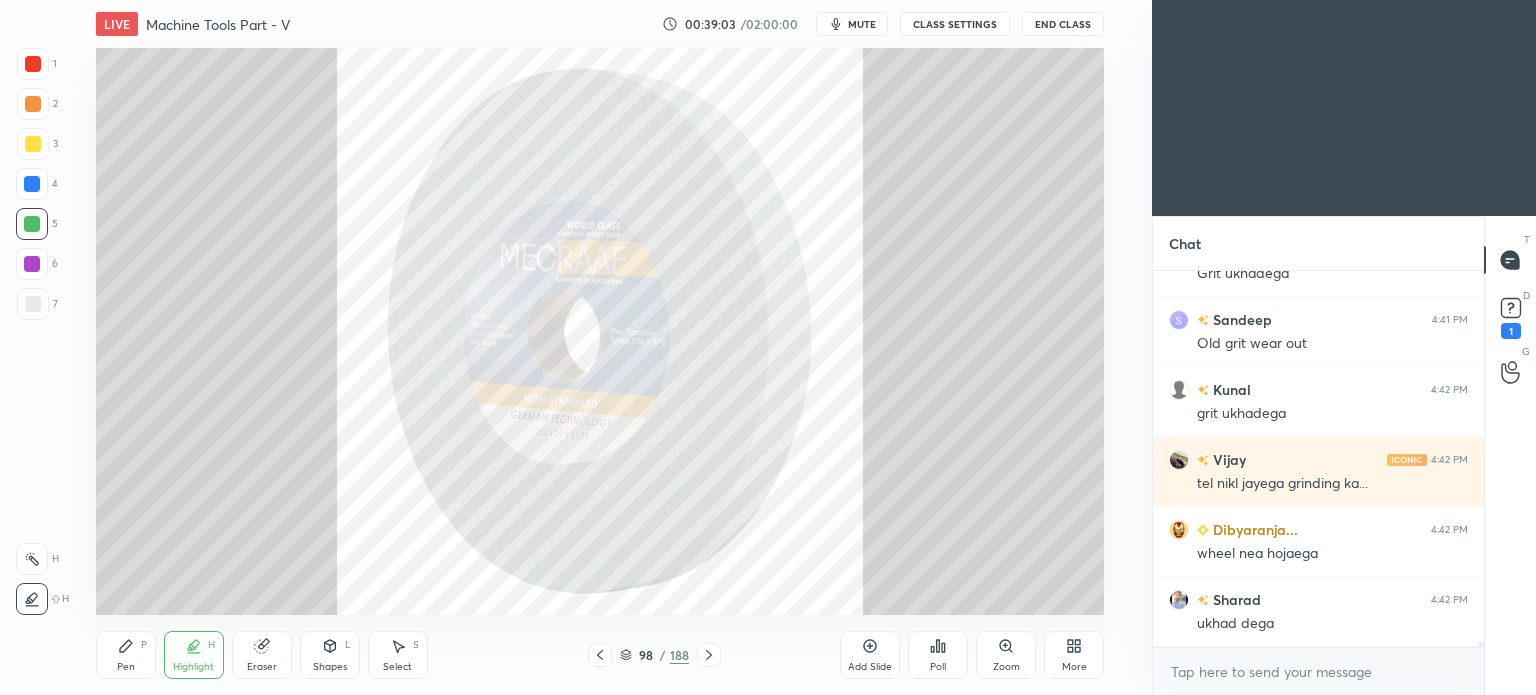 click on "Highlight H" at bounding box center [194, 655] 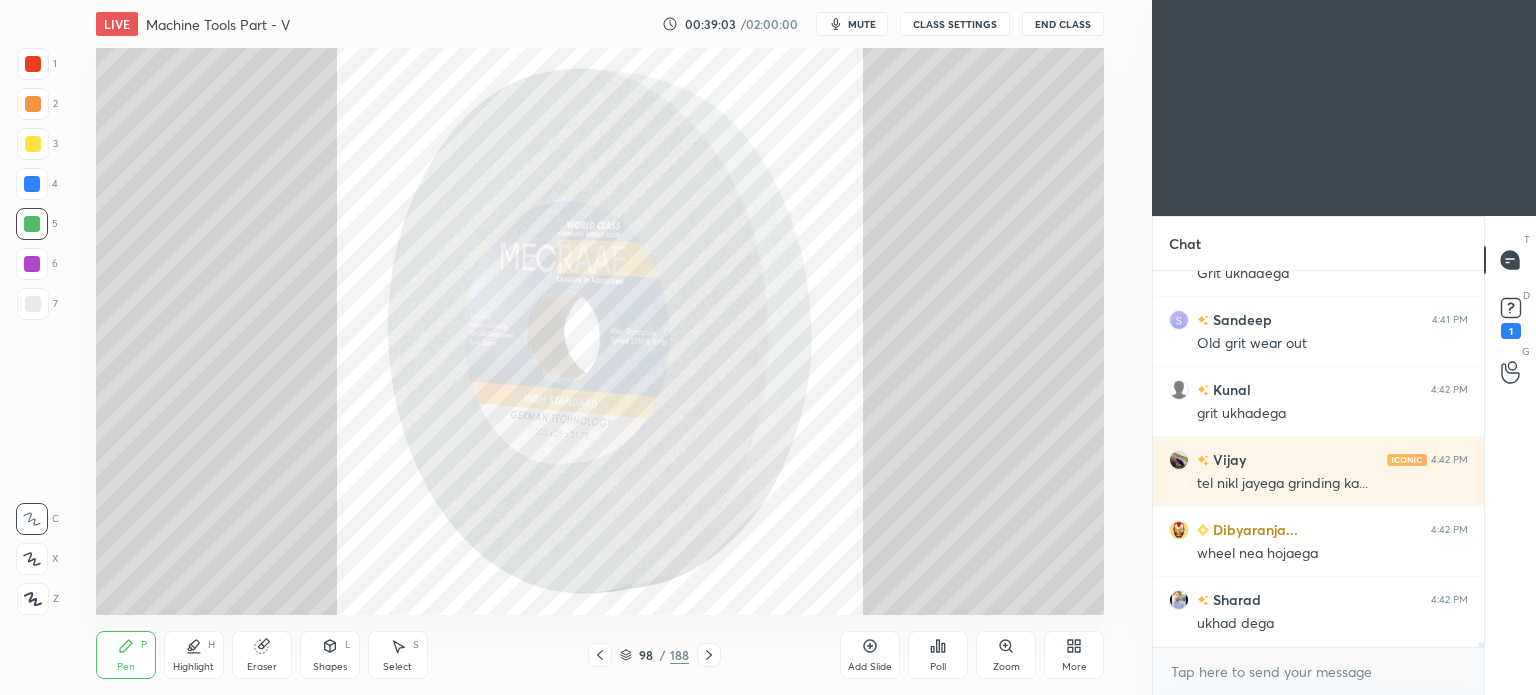 click on "Pen P" at bounding box center [126, 655] 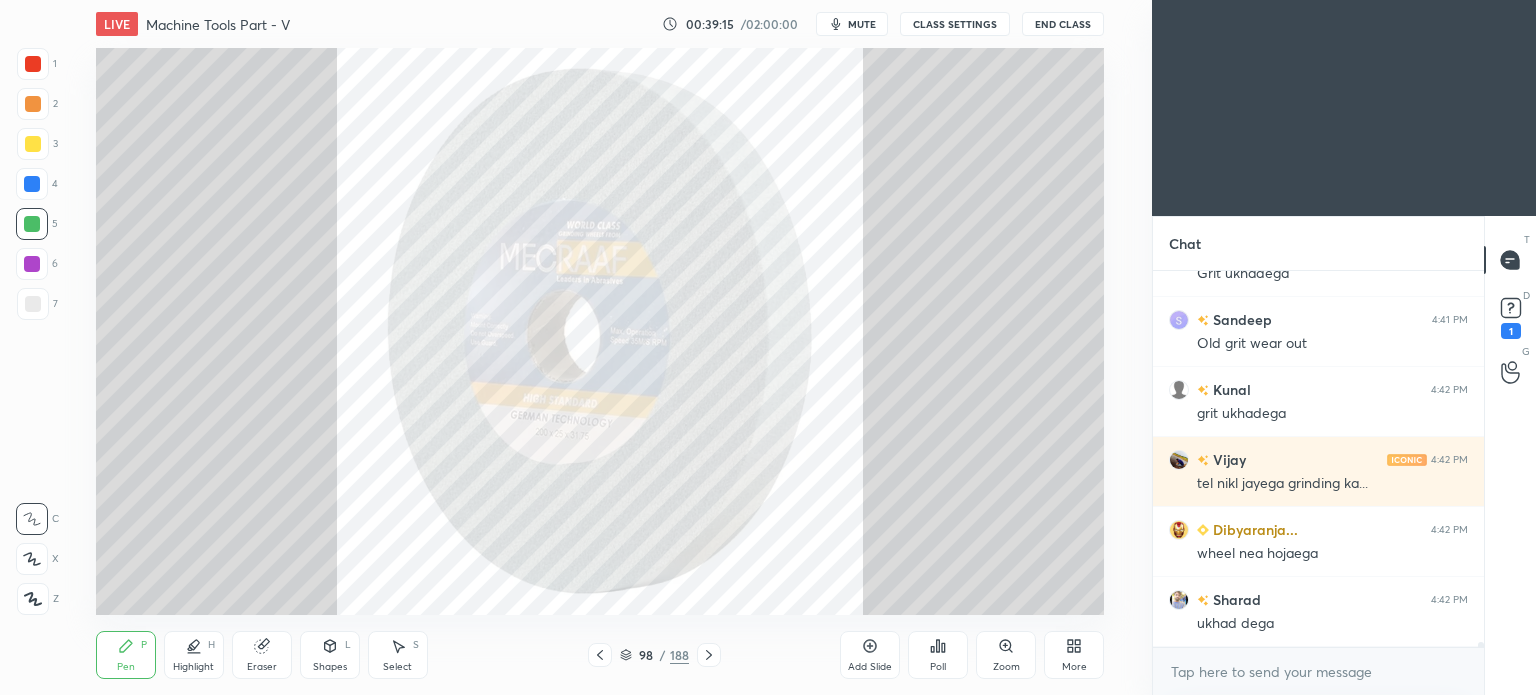 click on "Highlight H" at bounding box center (194, 655) 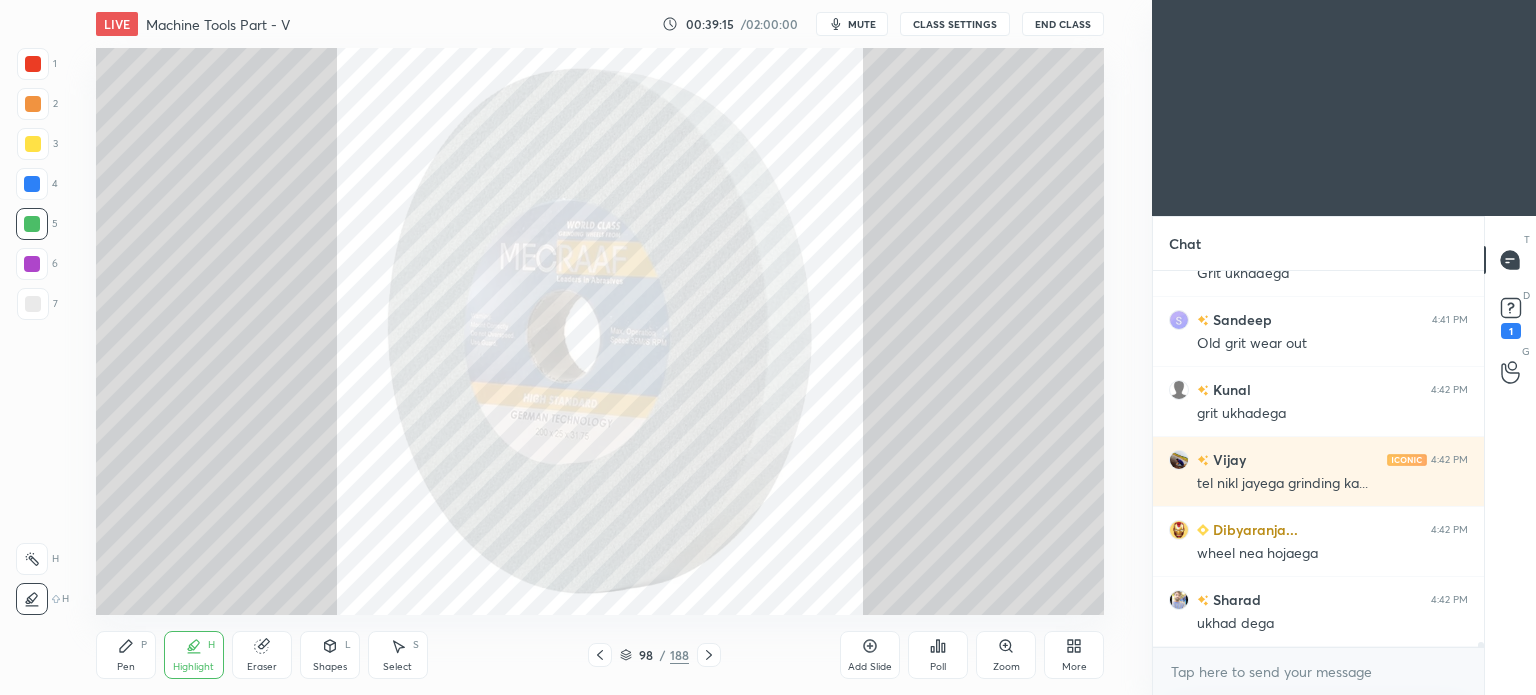 click 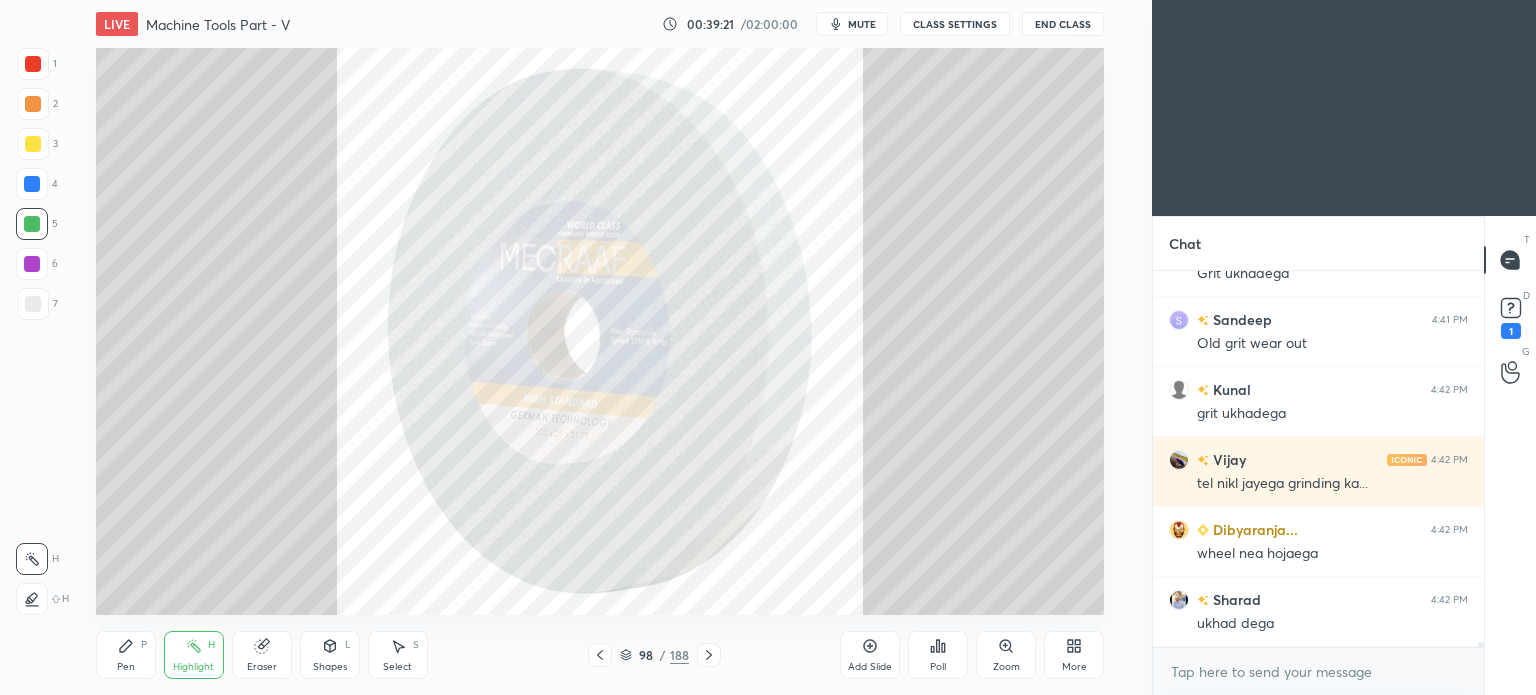 scroll, scrollTop: 27610, scrollLeft: 0, axis: vertical 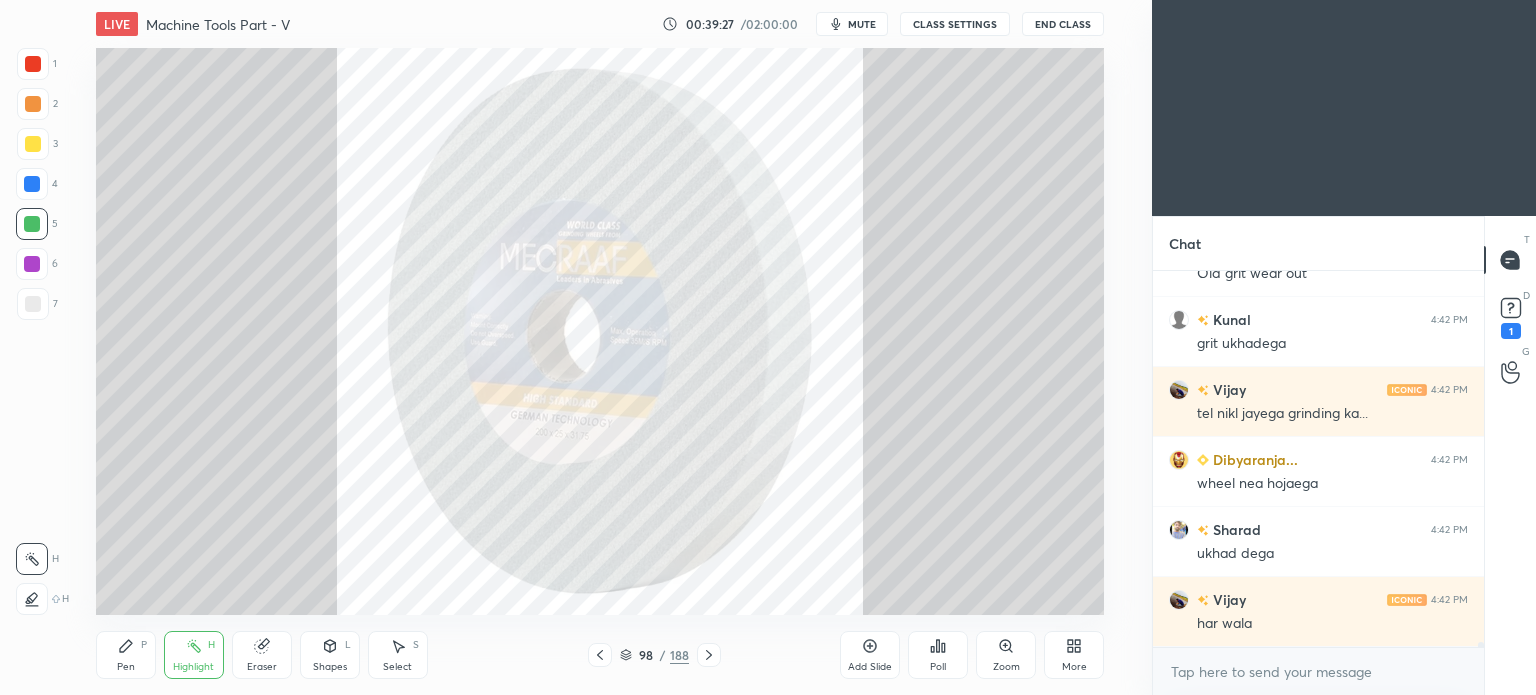 click 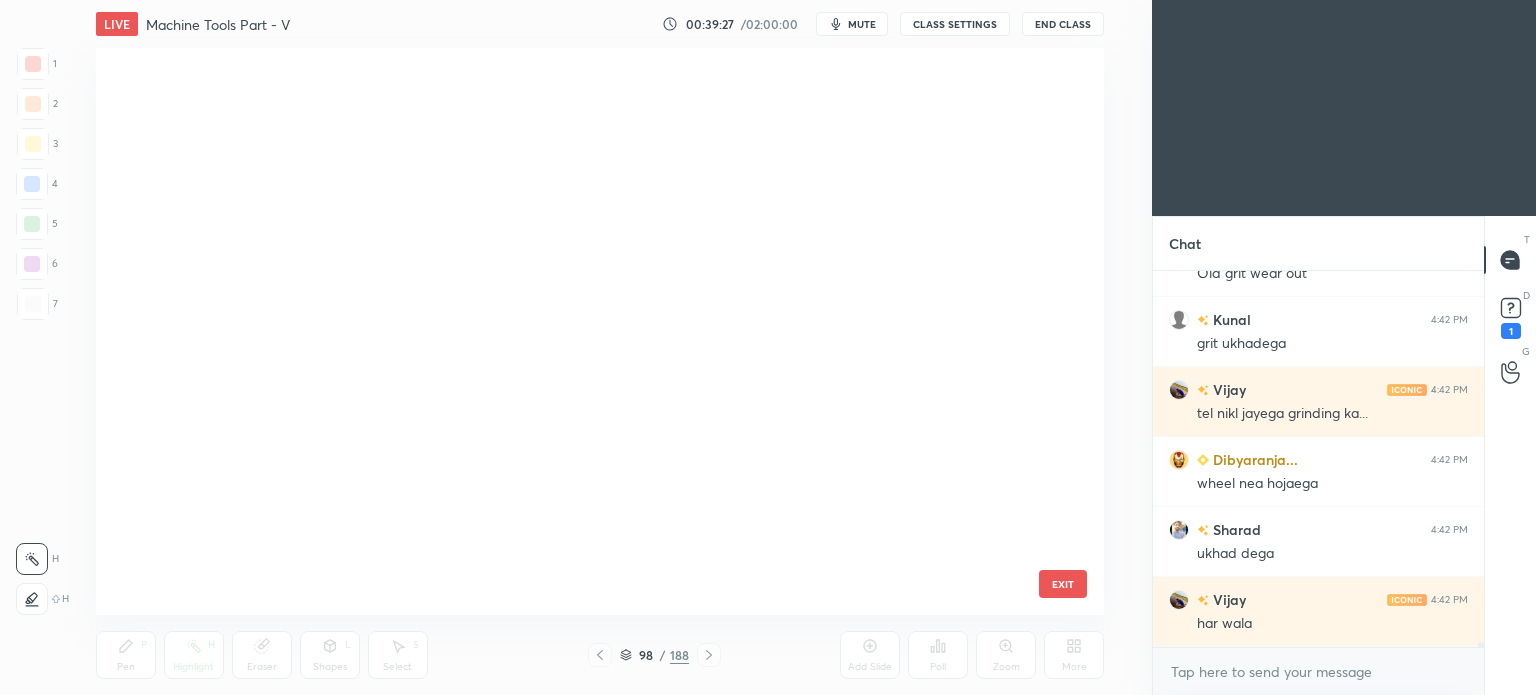 scroll, scrollTop: 5175, scrollLeft: 0, axis: vertical 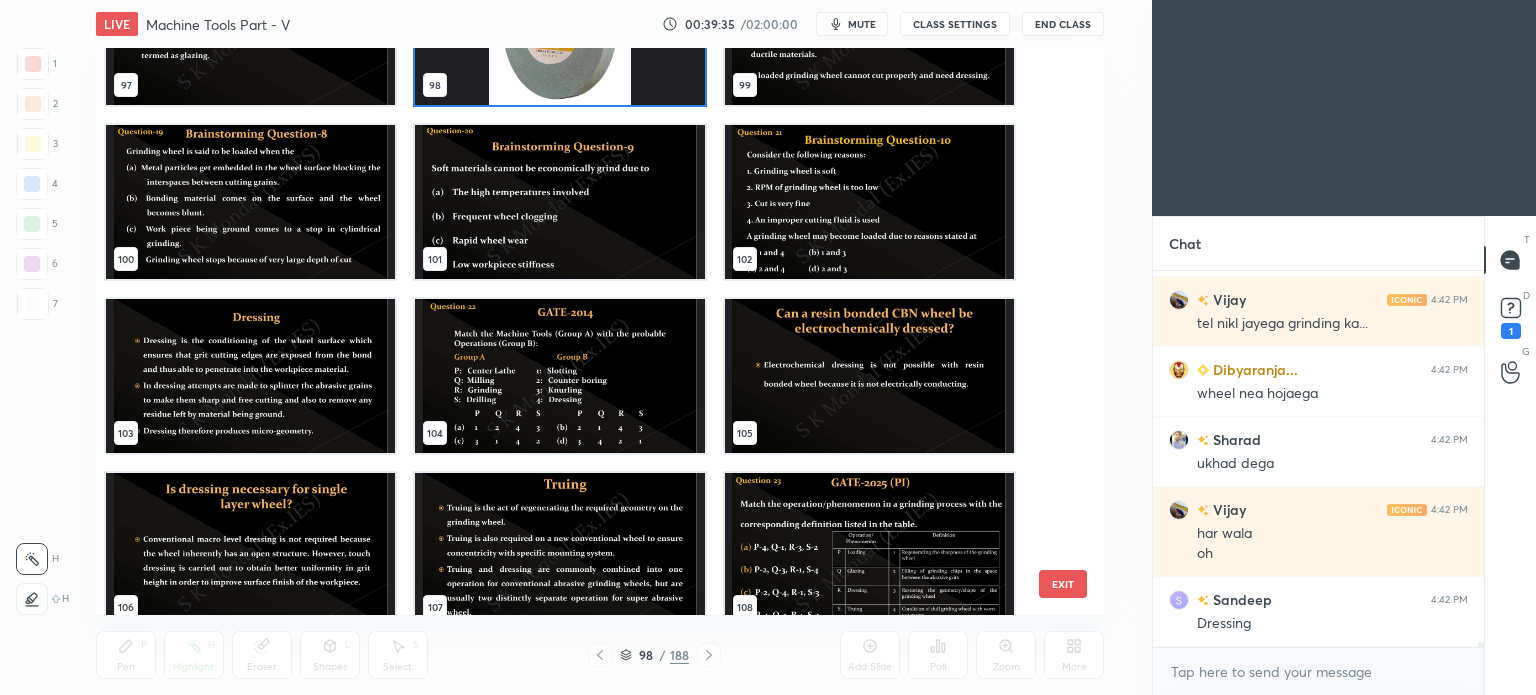 click at bounding box center (250, 376) 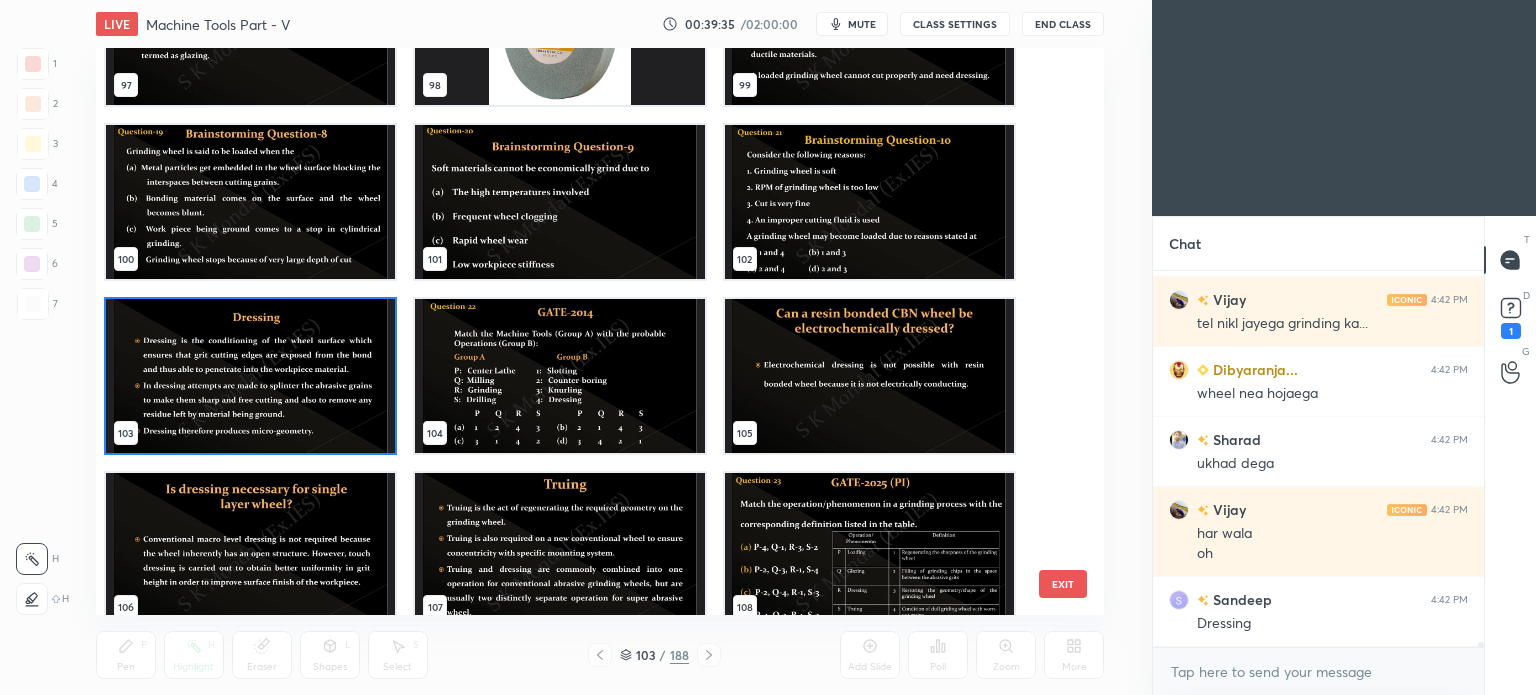 click at bounding box center (250, 376) 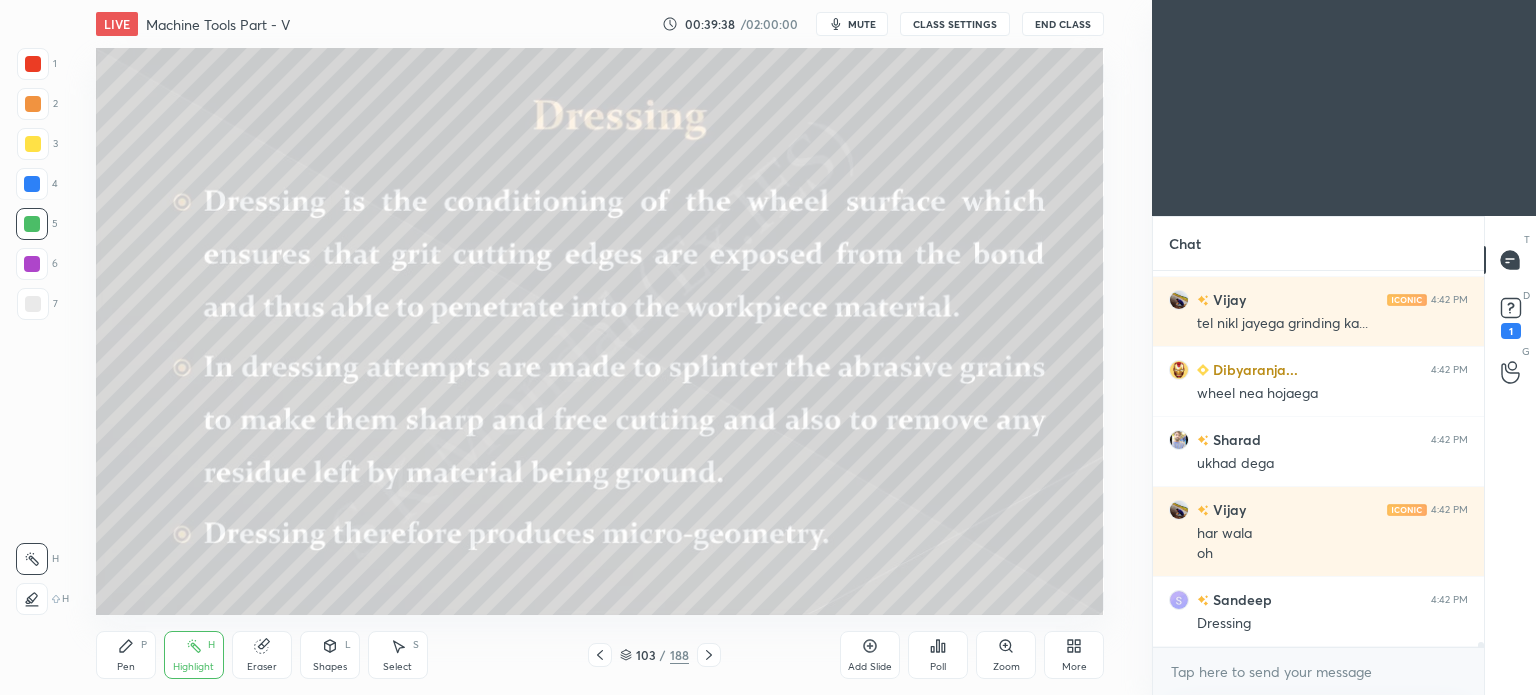 scroll, scrollTop: 27770, scrollLeft: 0, axis: vertical 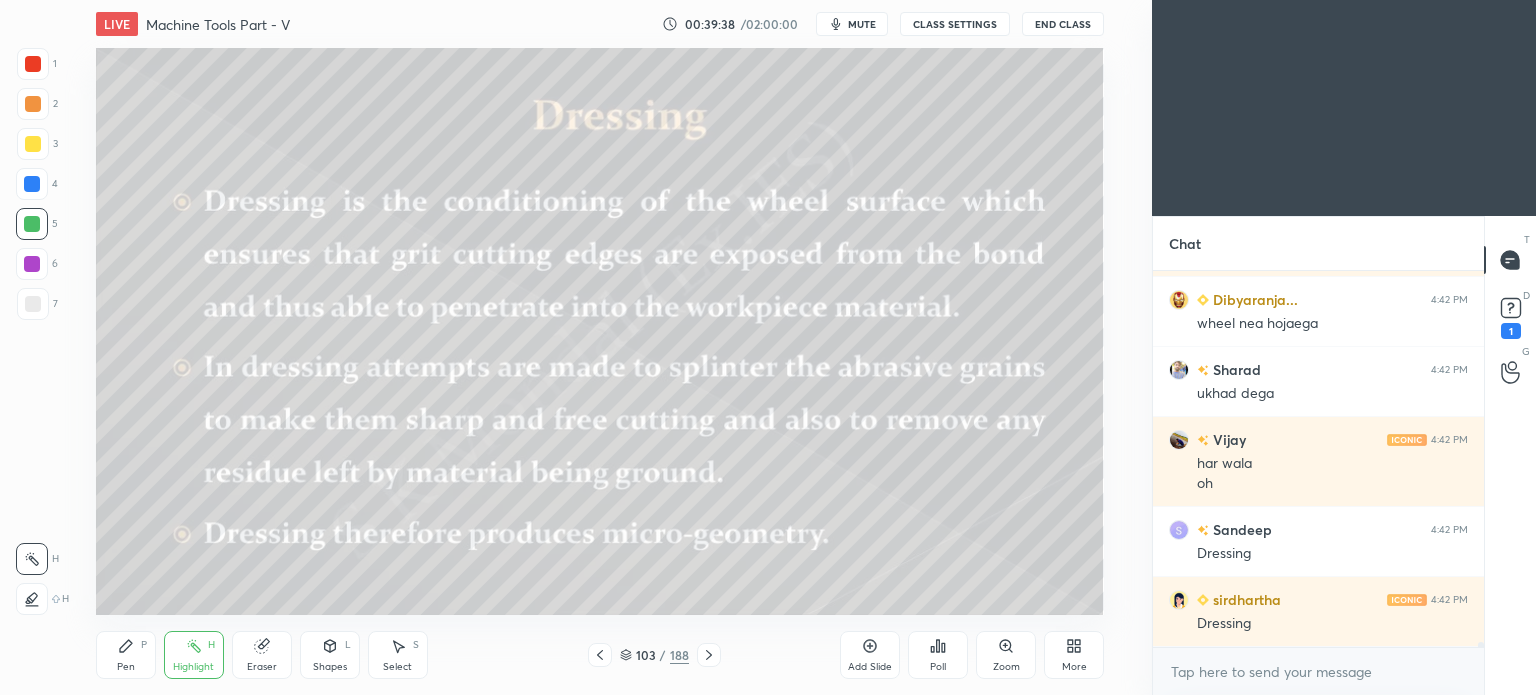 click at bounding box center [709, 655] 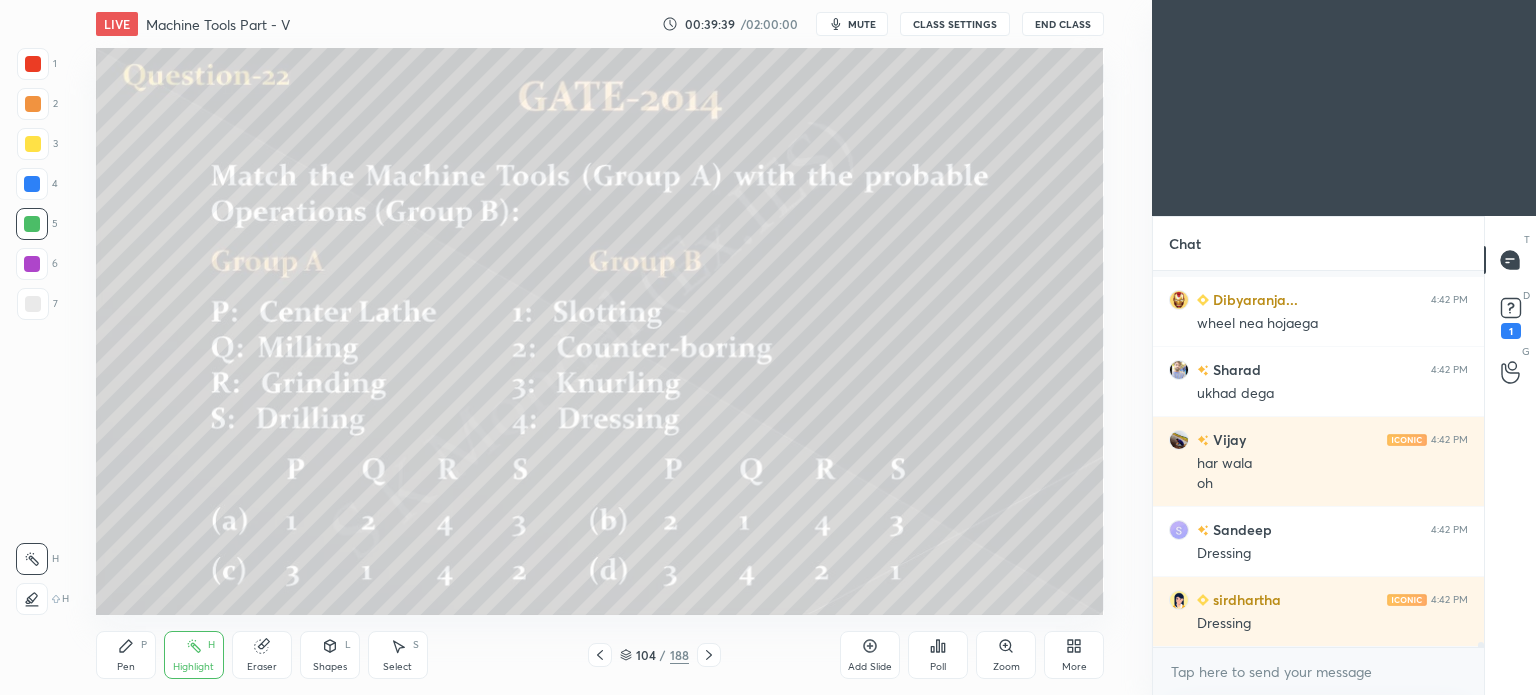 scroll, scrollTop: 27910, scrollLeft: 0, axis: vertical 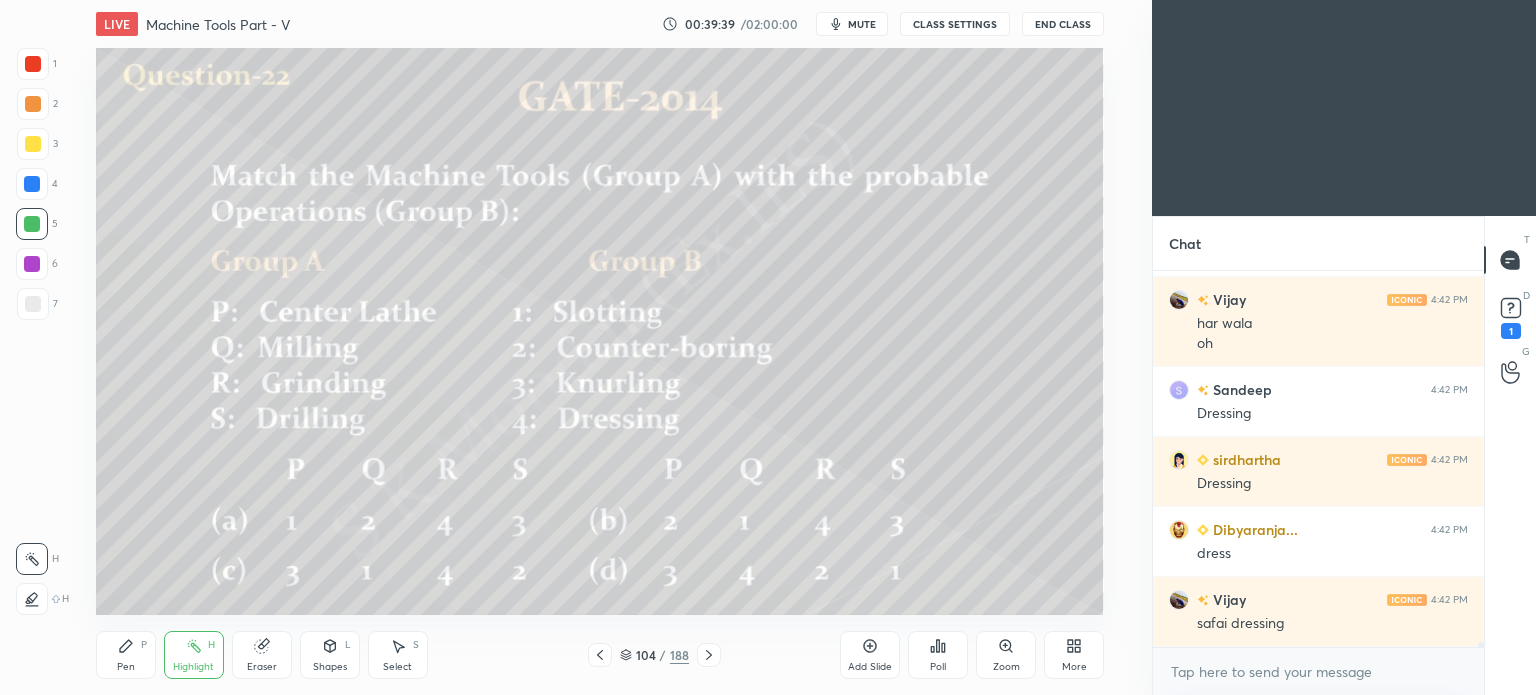 click 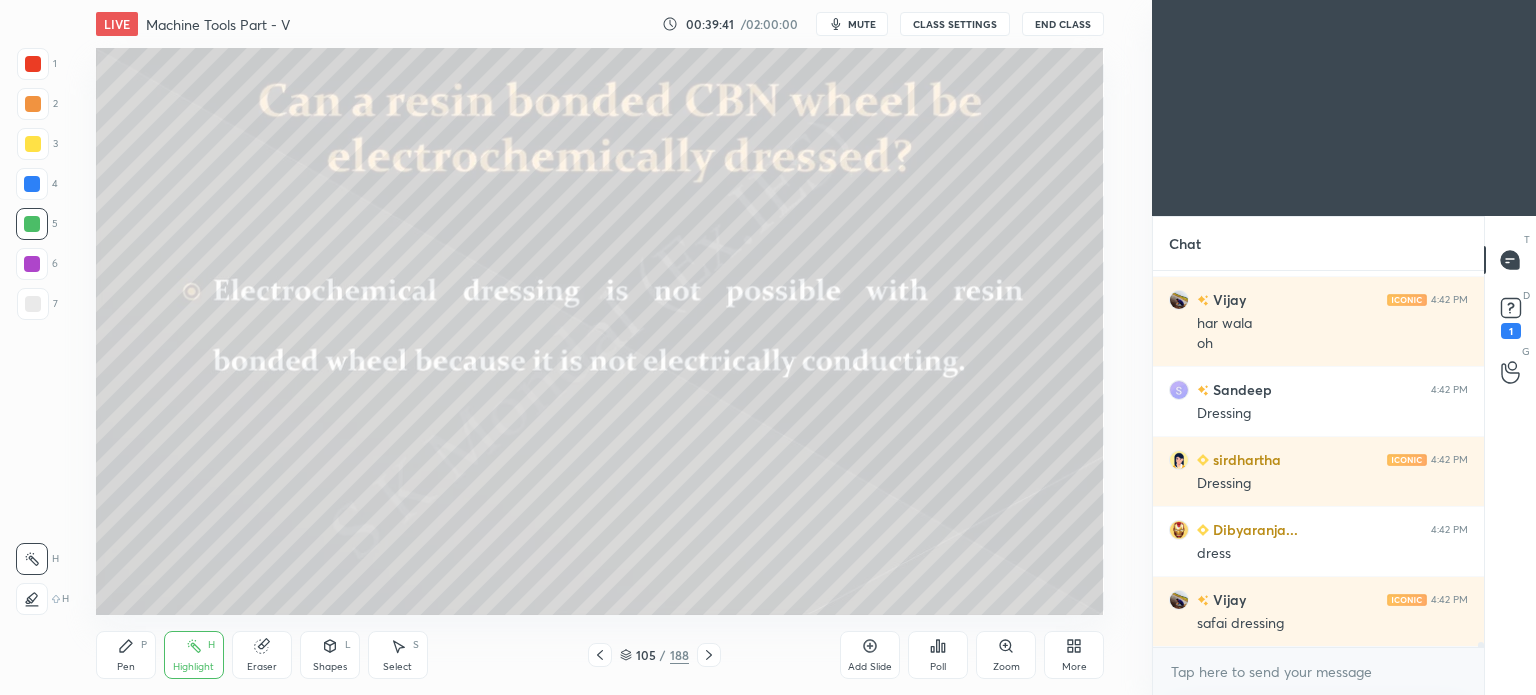 click 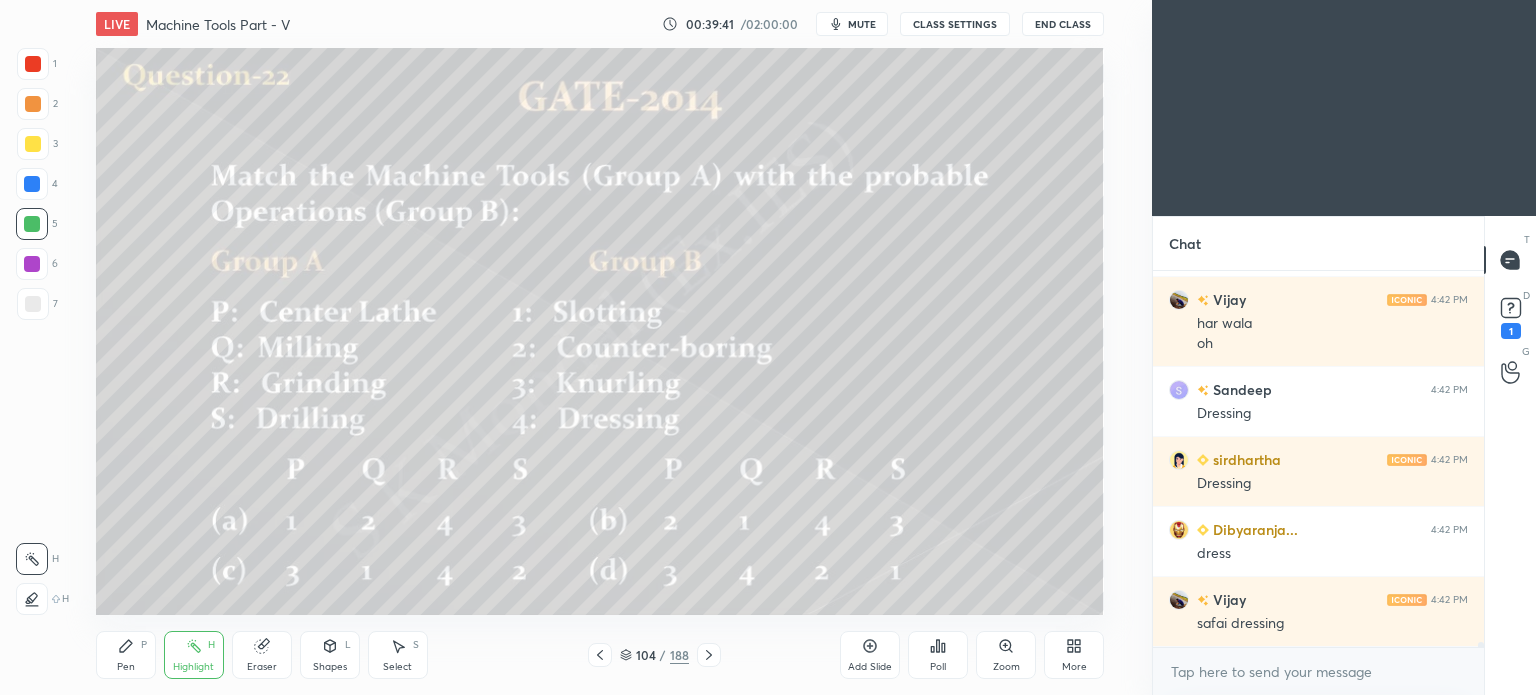 click 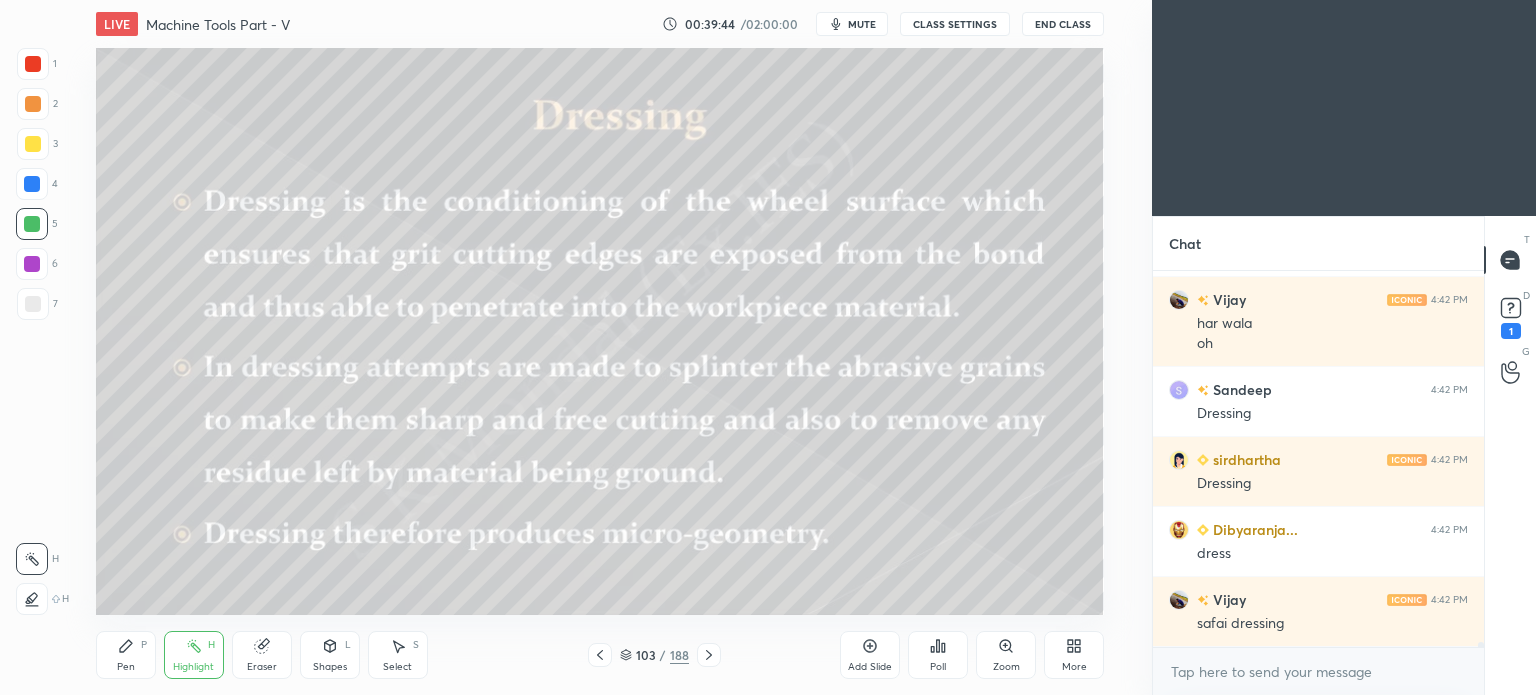 click on "Highlight" at bounding box center [193, 667] 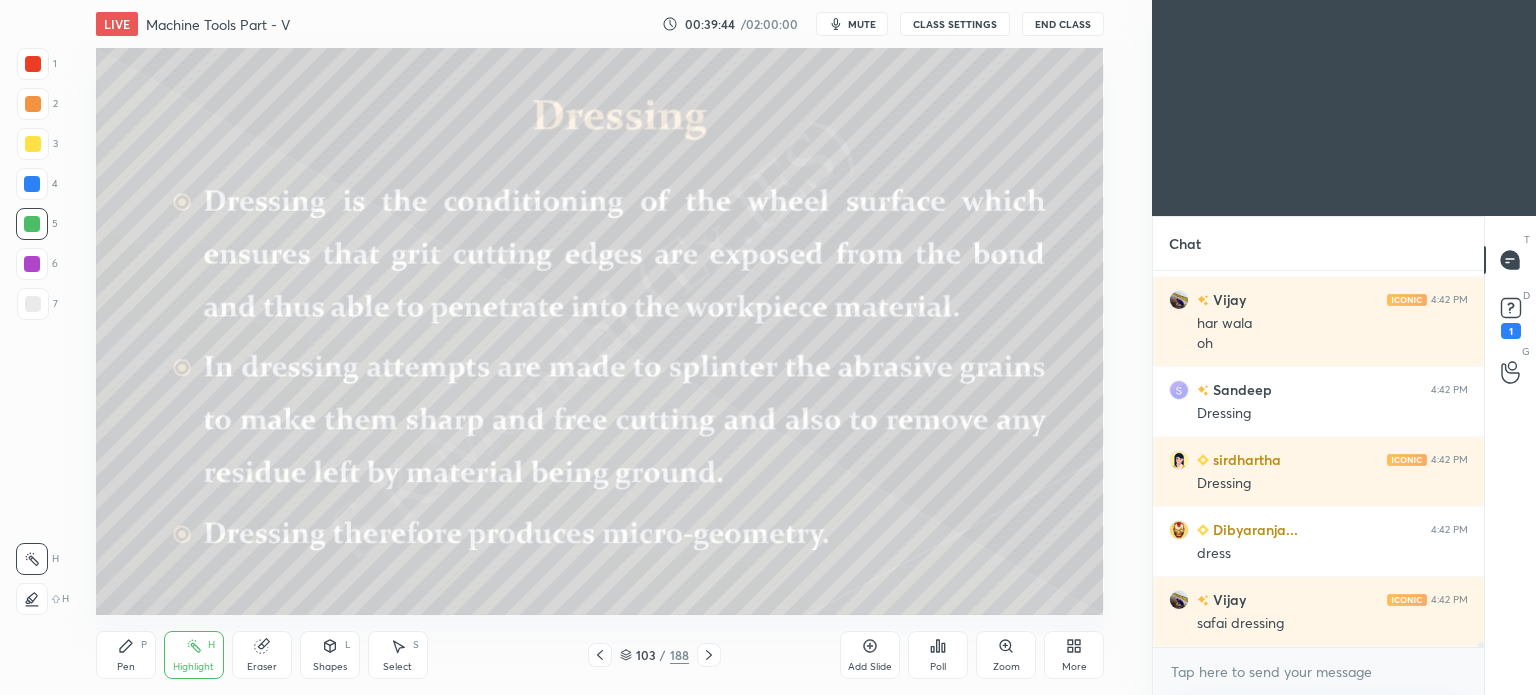 click on "Highlight" at bounding box center [193, 667] 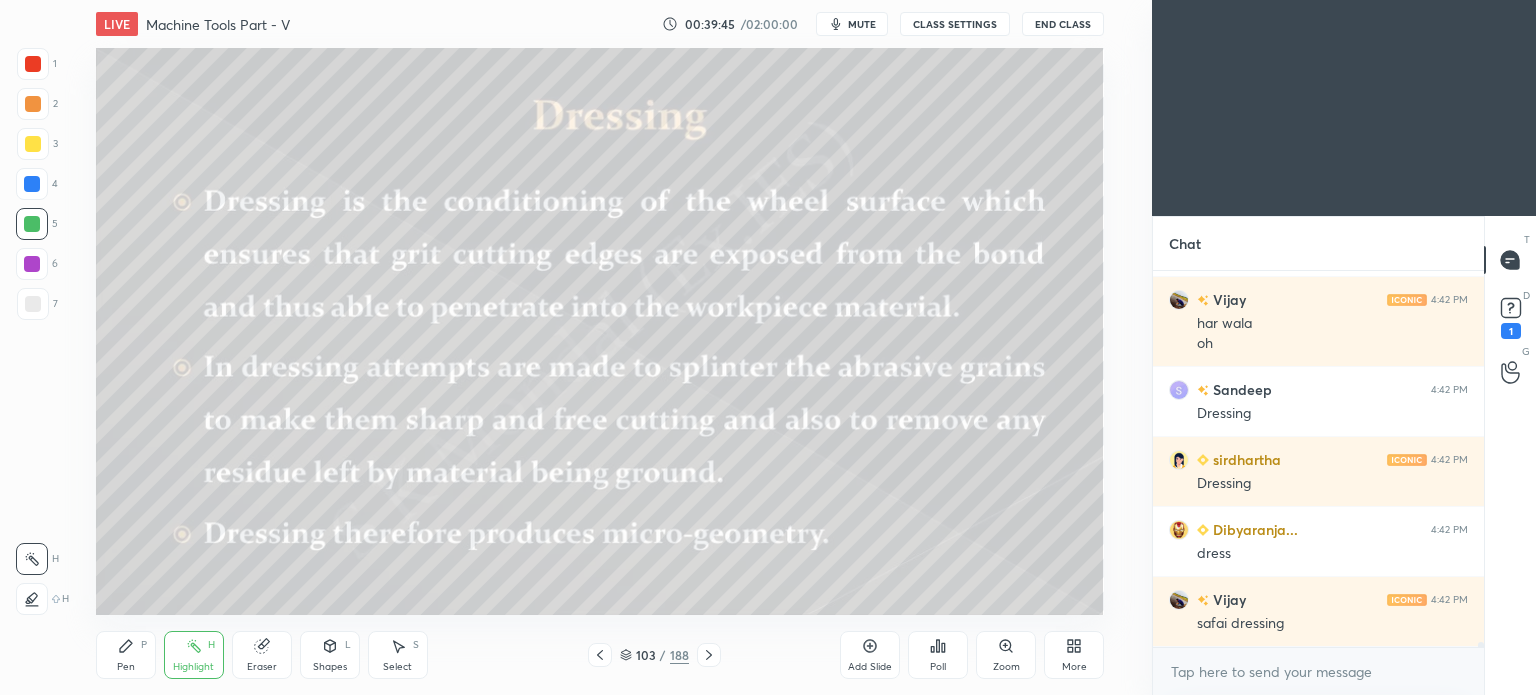 click on "Pen P" at bounding box center [126, 655] 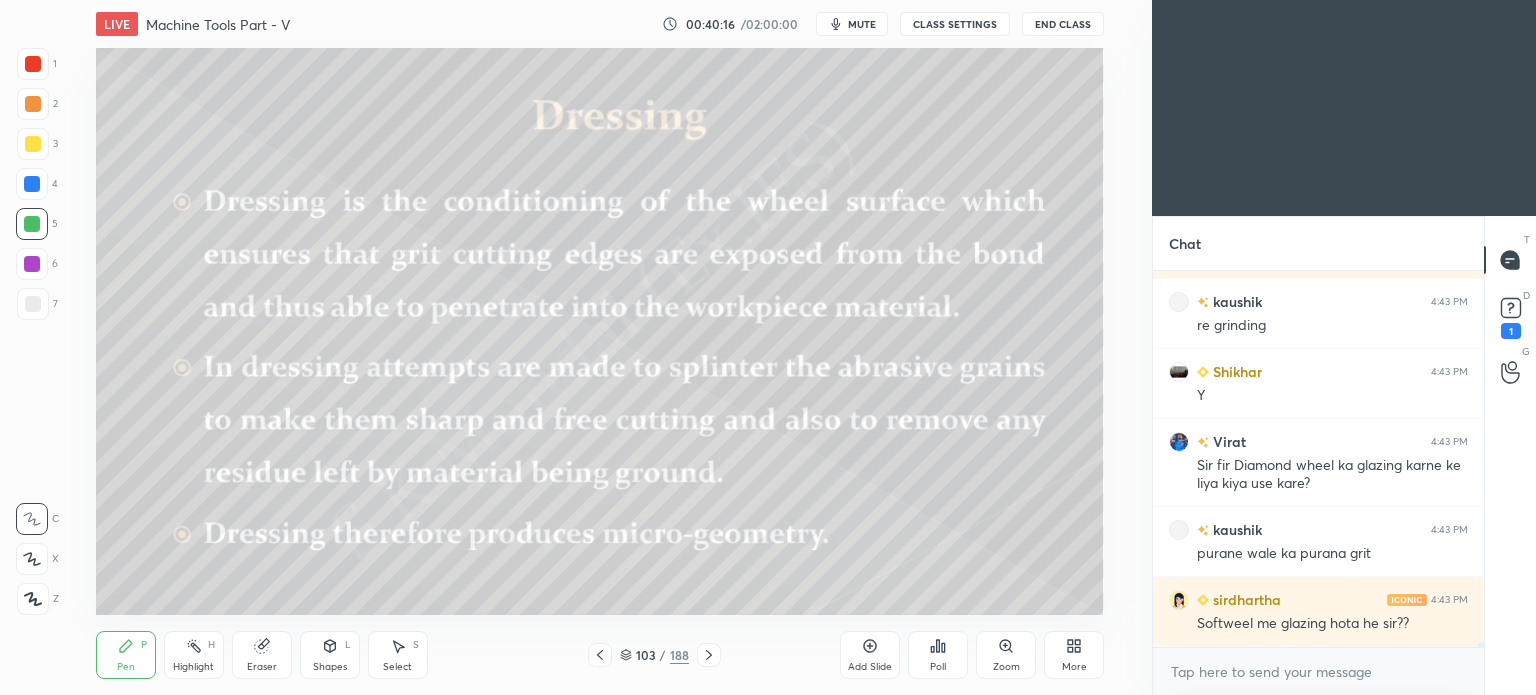 scroll, scrollTop: 28348, scrollLeft: 0, axis: vertical 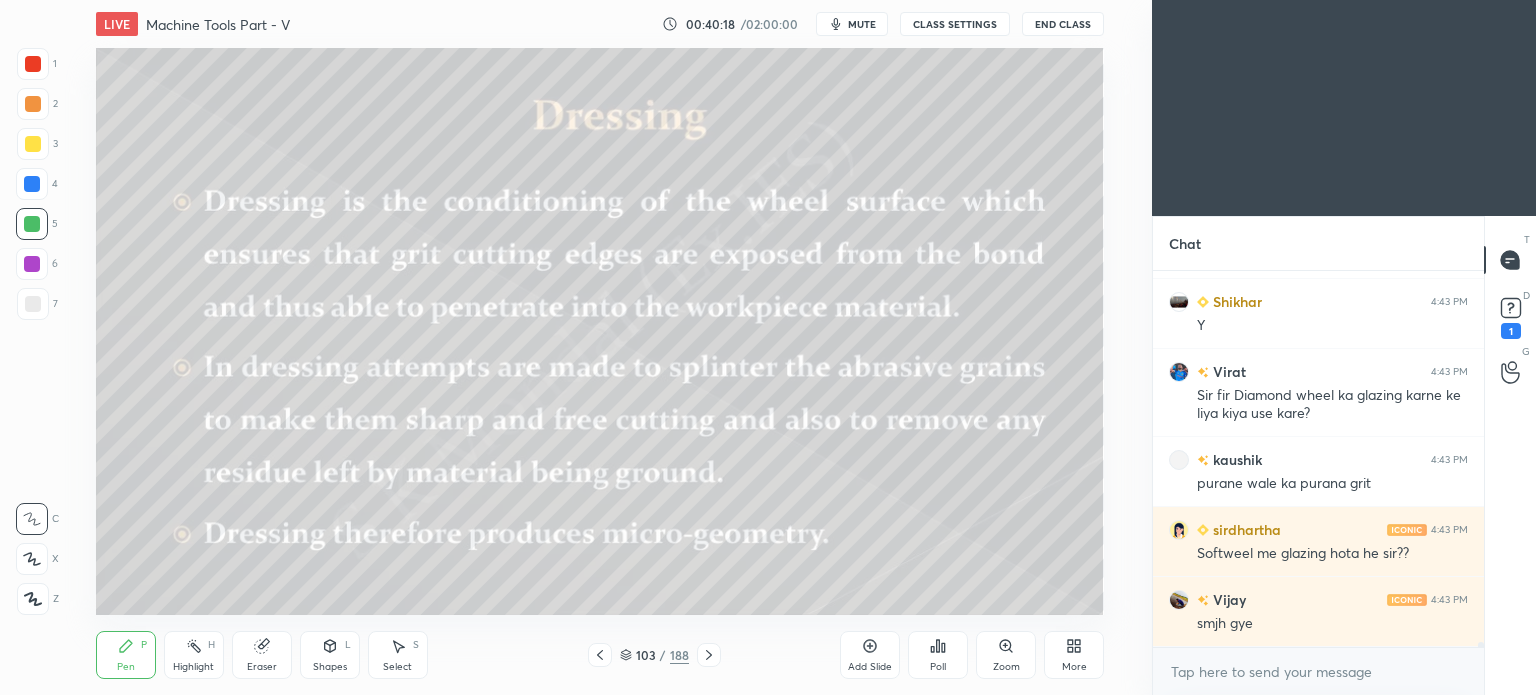 click on "Select S" at bounding box center (398, 655) 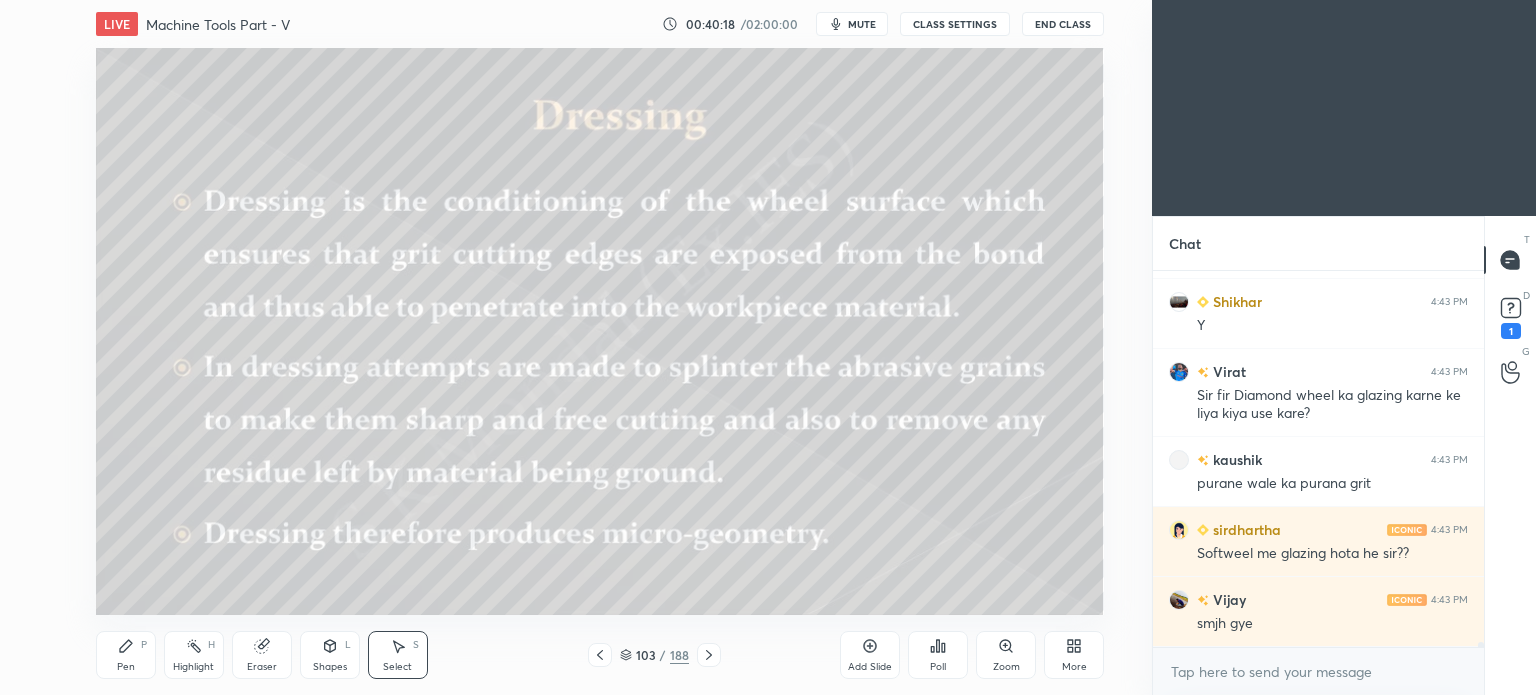 scroll, scrollTop: 28418, scrollLeft: 0, axis: vertical 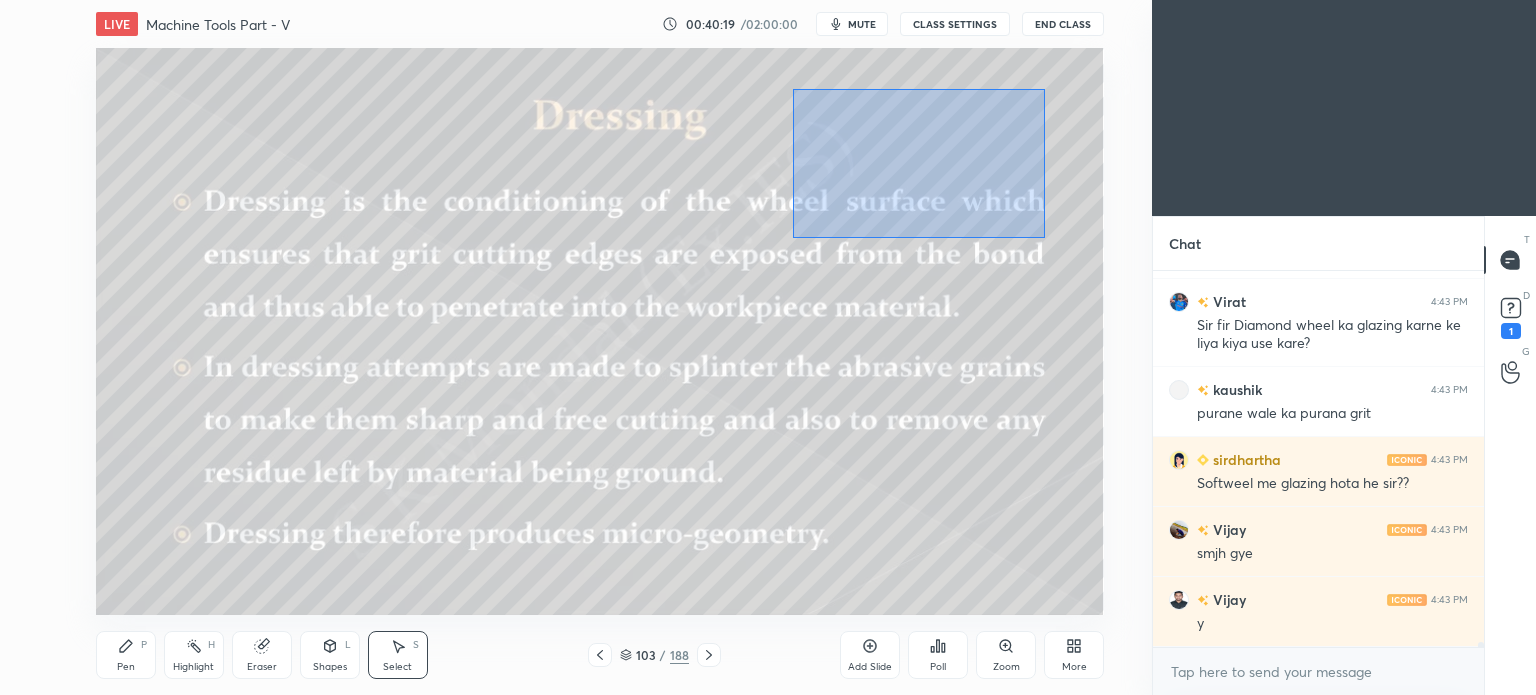 drag, startPoint x: 792, startPoint y: 88, endPoint x: 1044, endPoint y: 238, distance: 293.26437 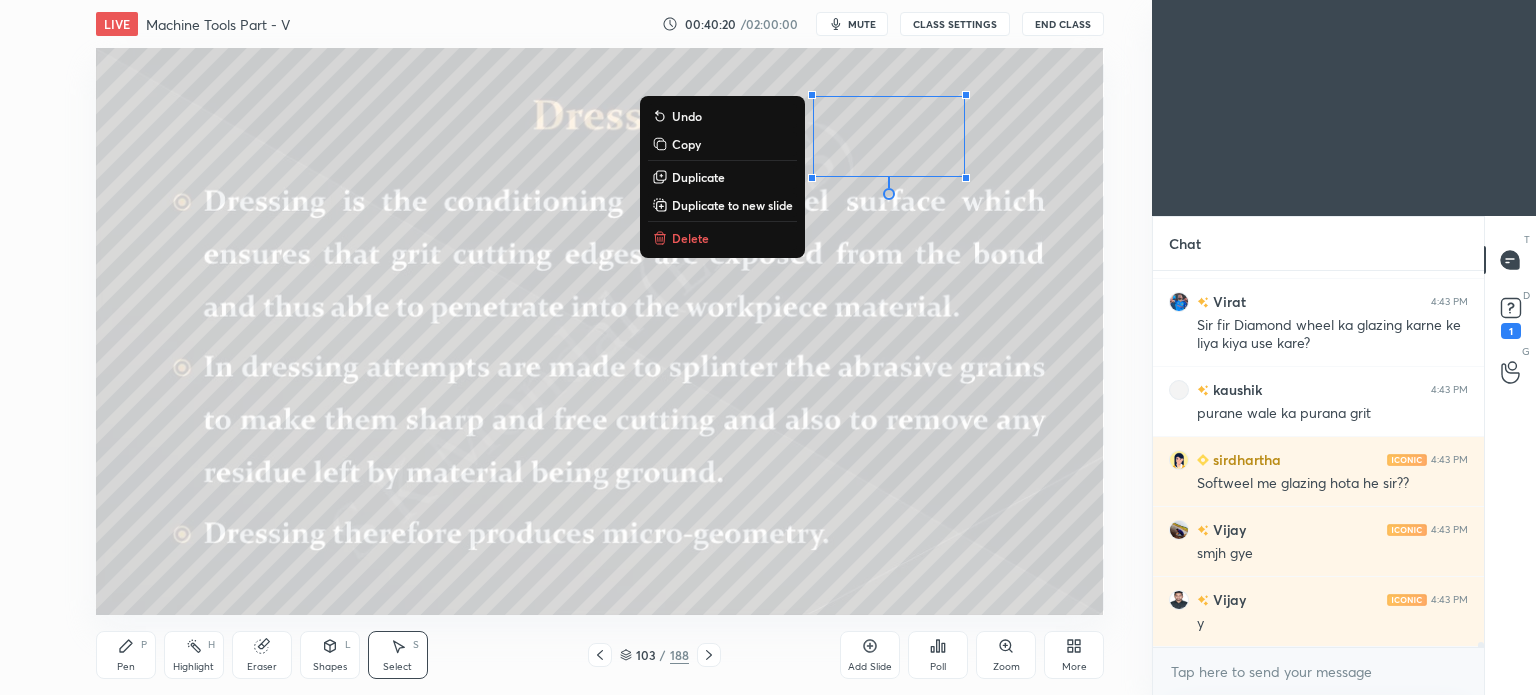click on "Delete" at bounding box center [690, 238] 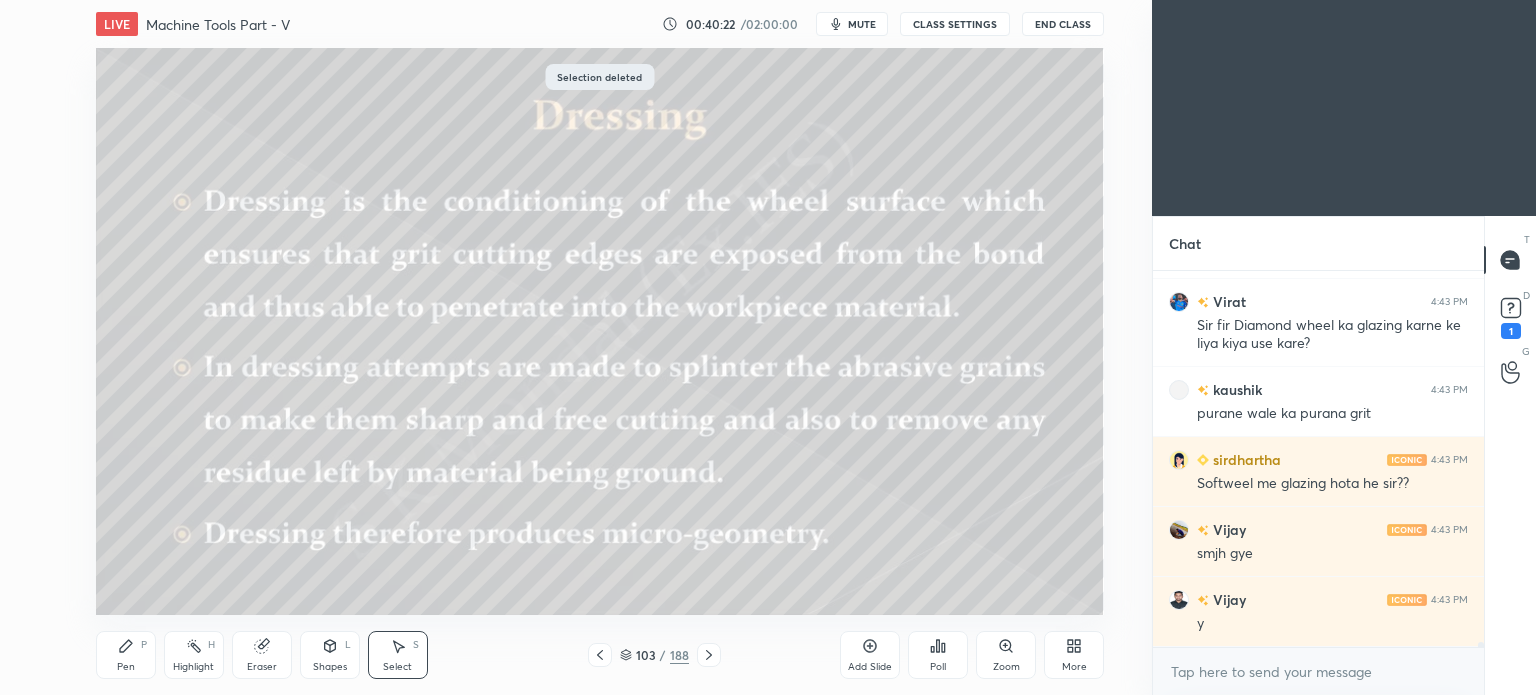 click 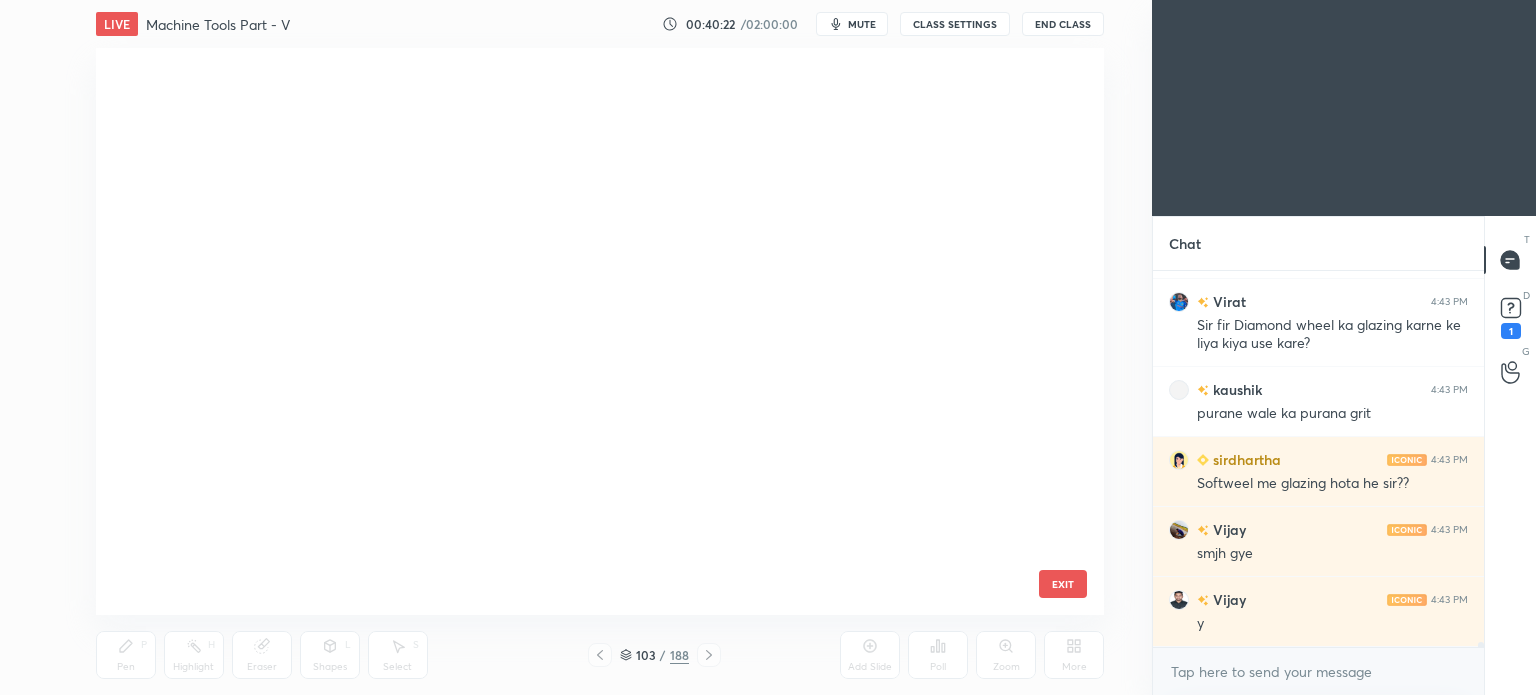 scroll, scrollTop: 5523, scrollLeft: 0, axis: vertical 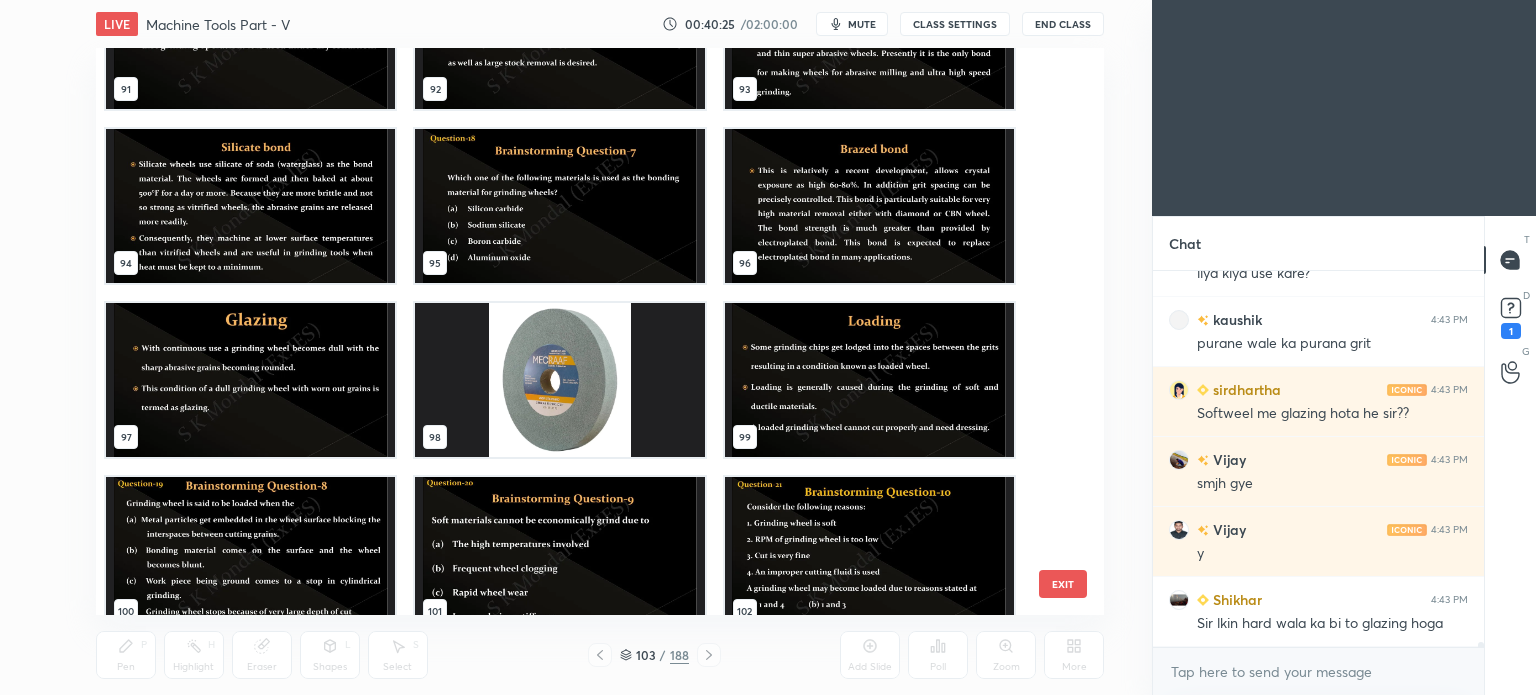 click at bounding box center (250, 380) 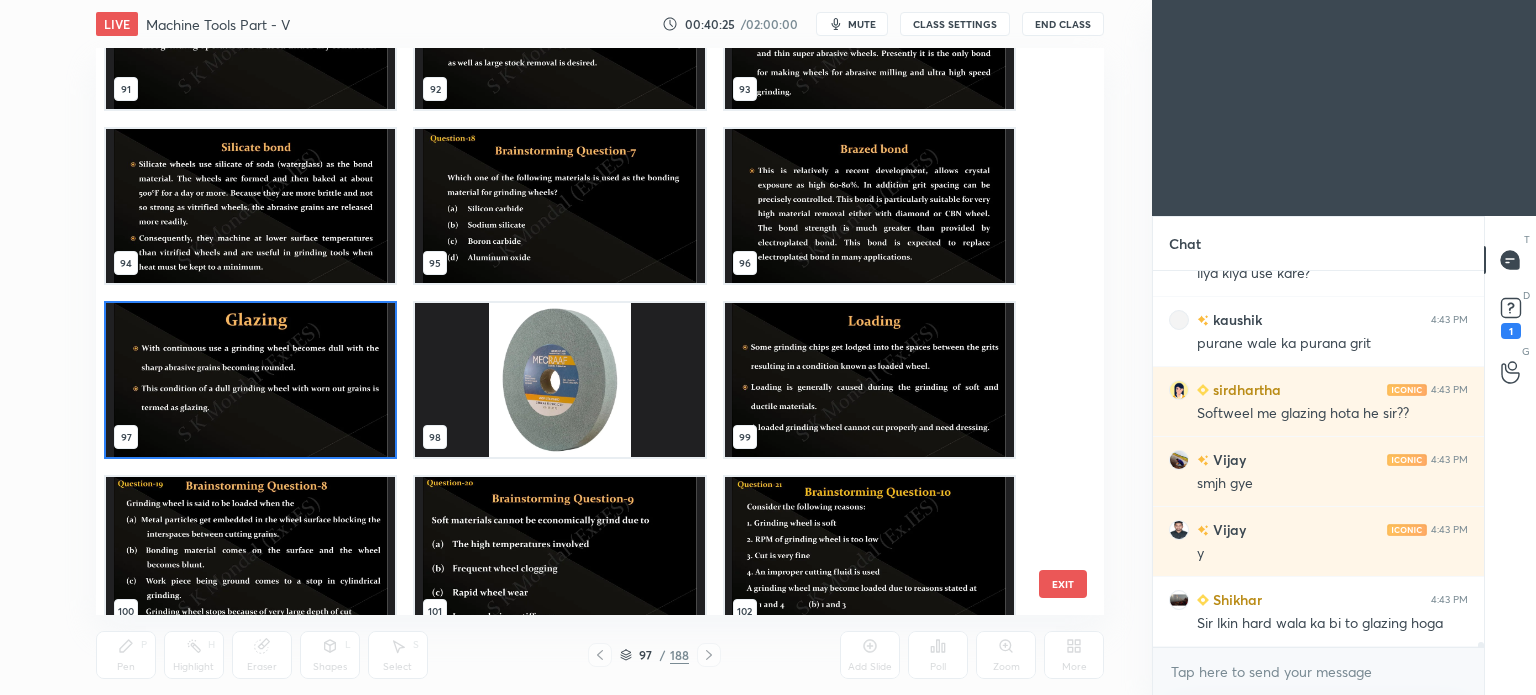 click at bounding box center (250, 380) 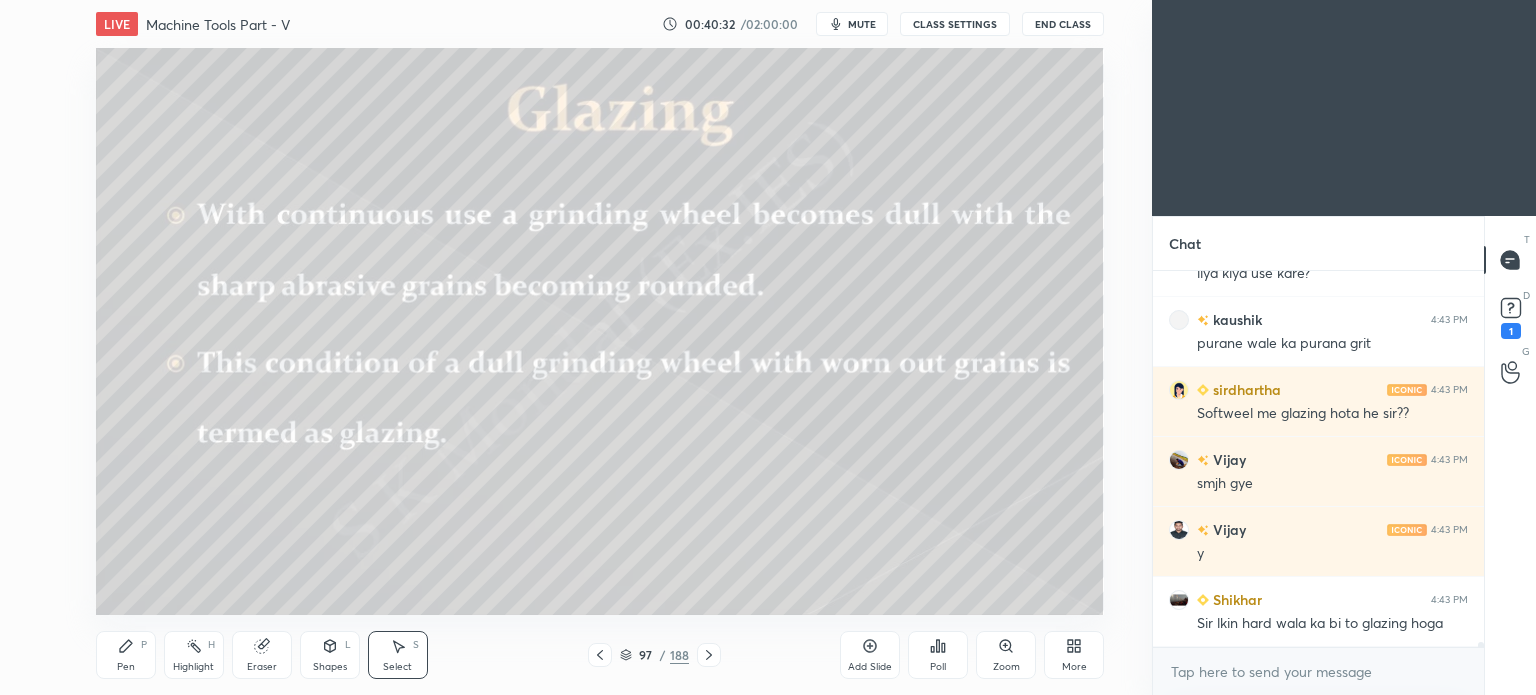 click 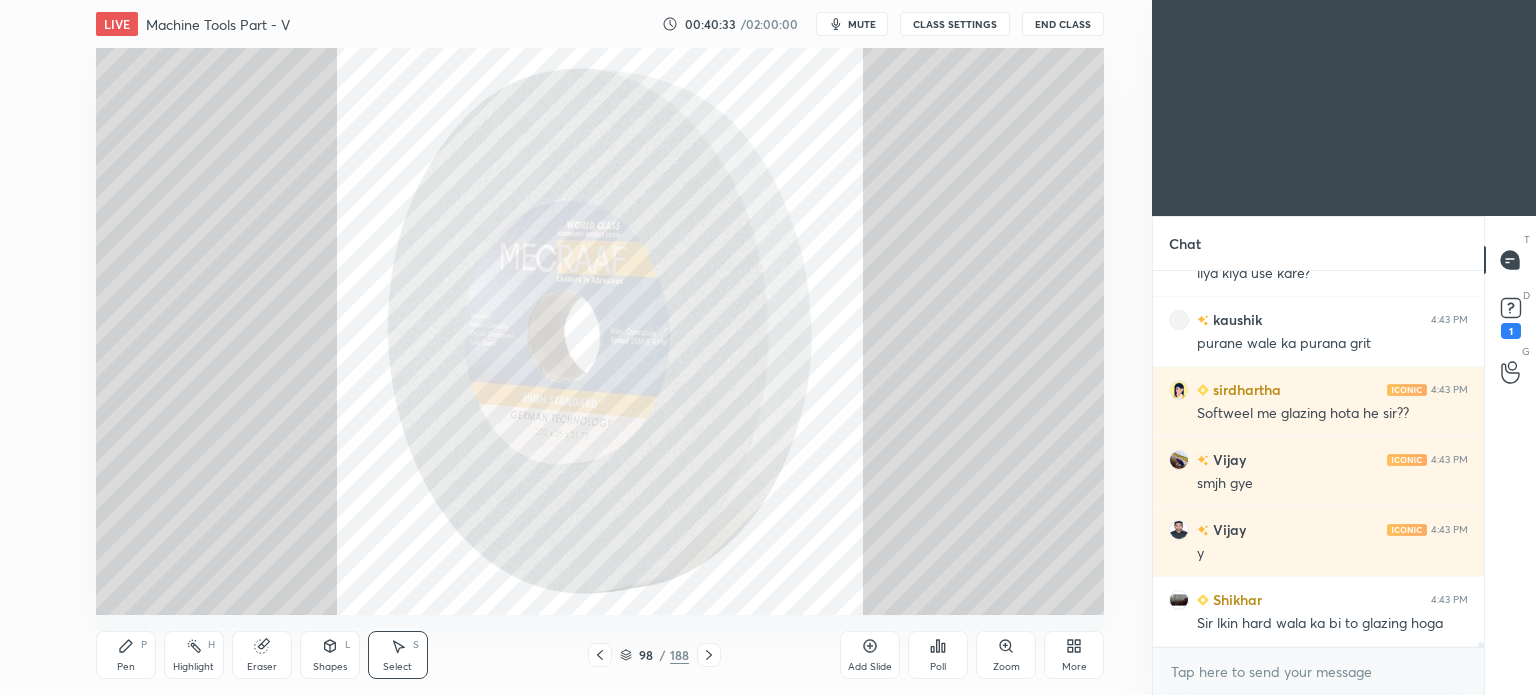 click 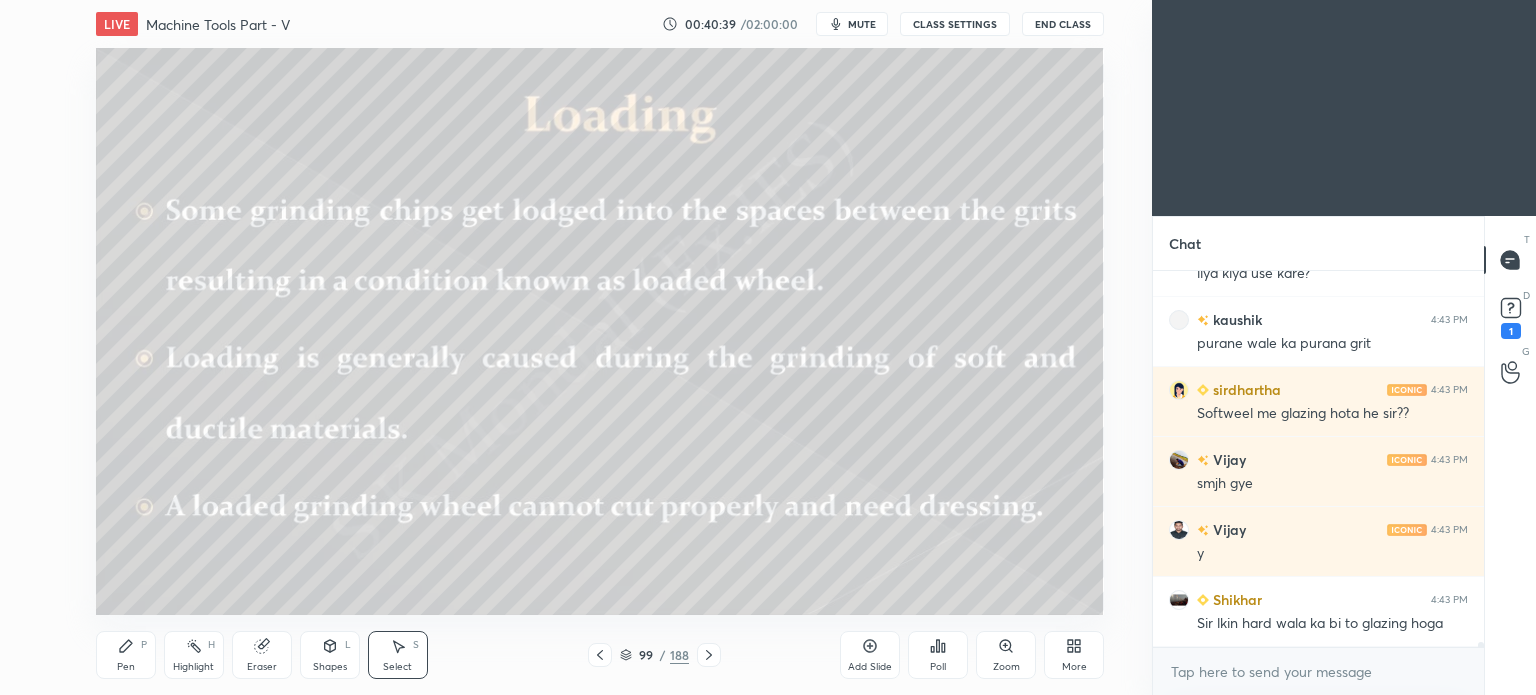 scroll, scrollTop: 28558, scrollLeft: 0, axis: vertical 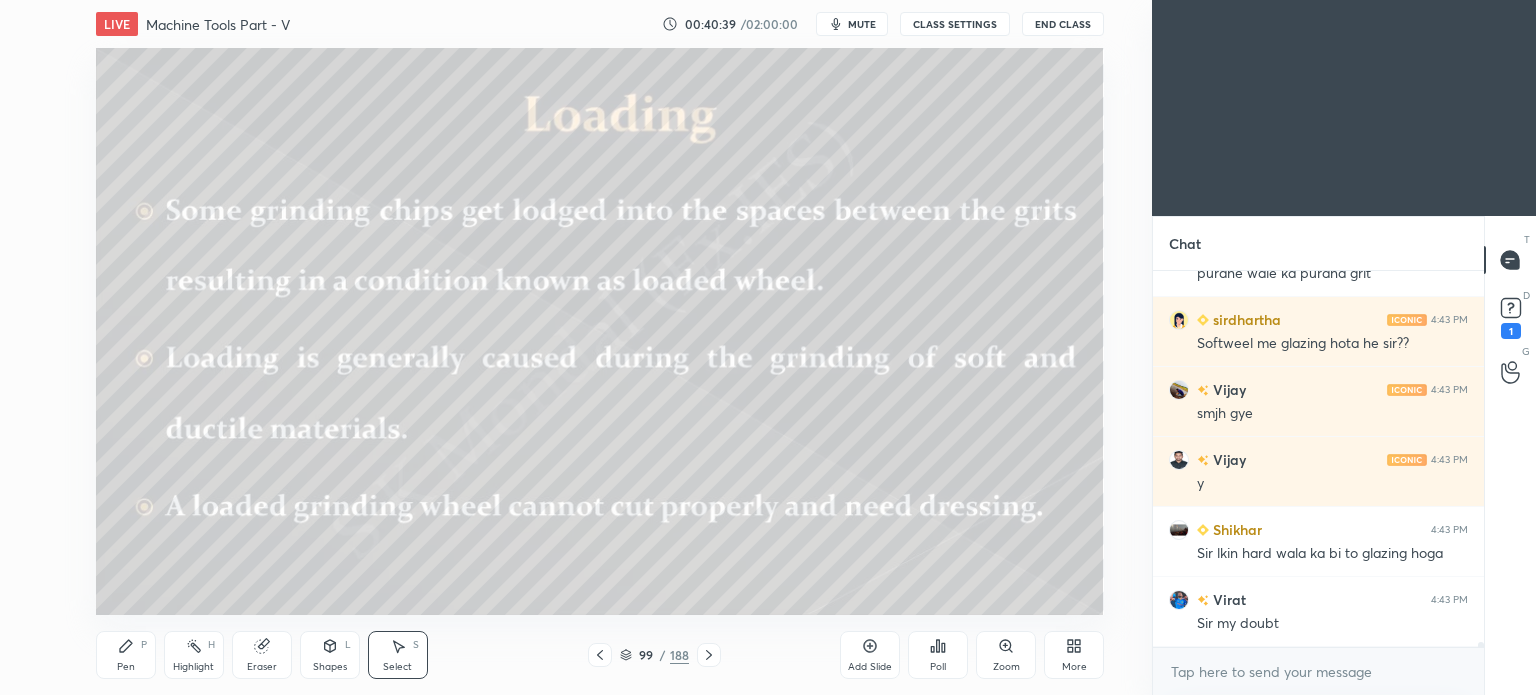 click on "More" at bounding box center [1074, 655] 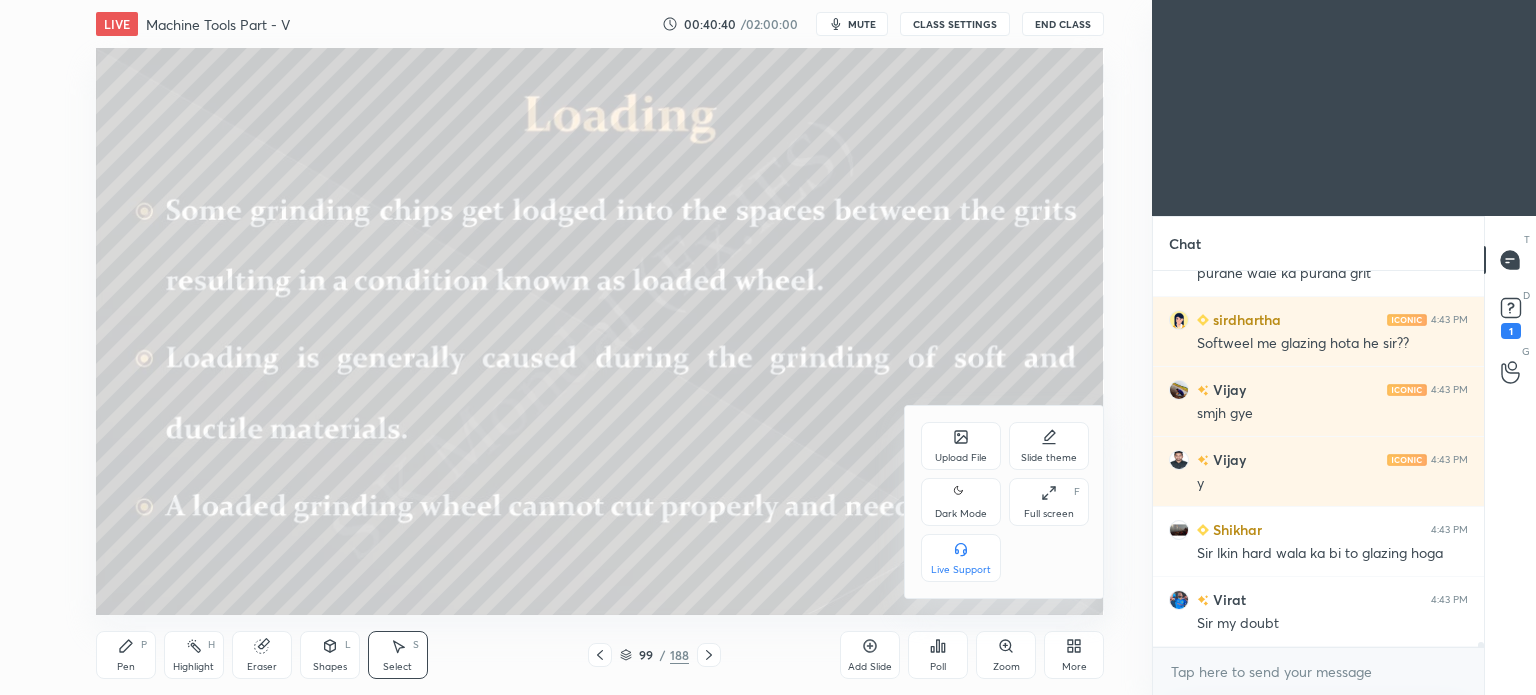 click 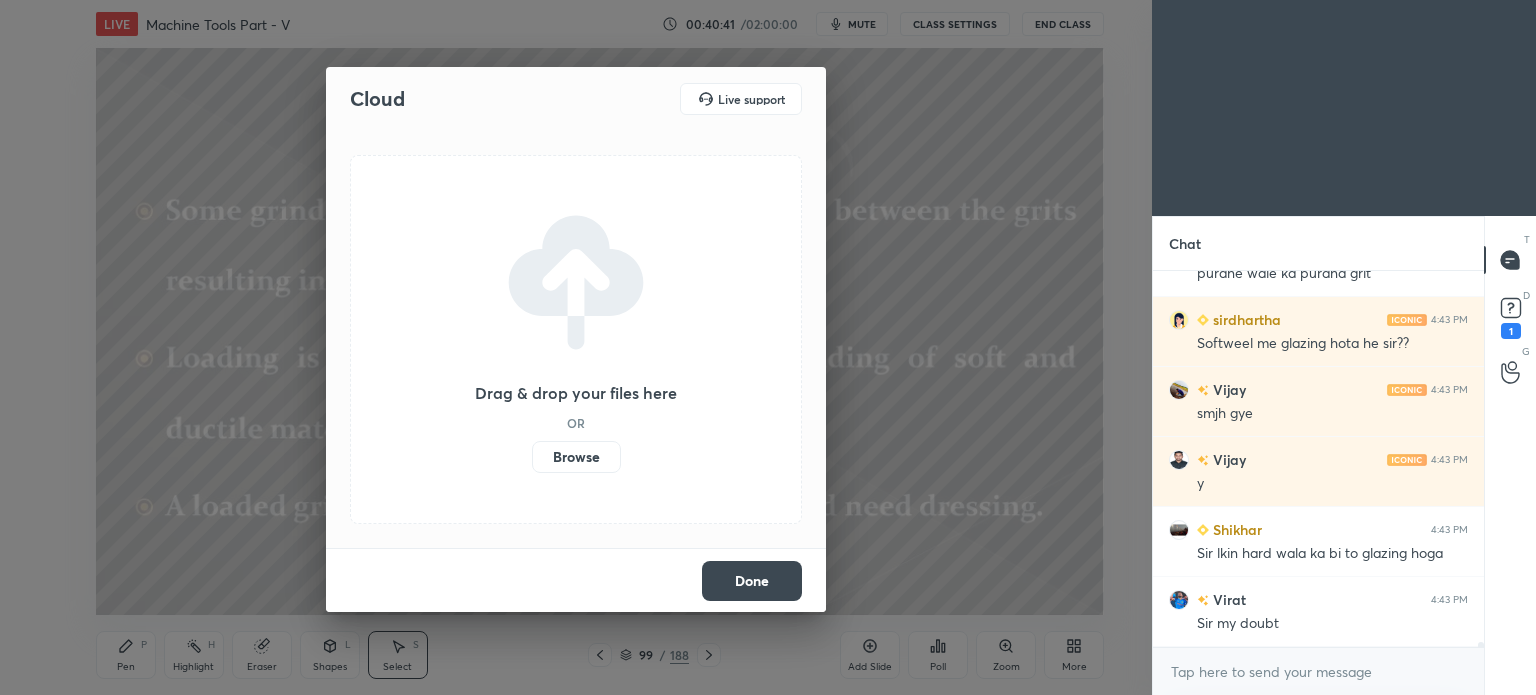 click on "Browse" at bounding box center (576, 457) 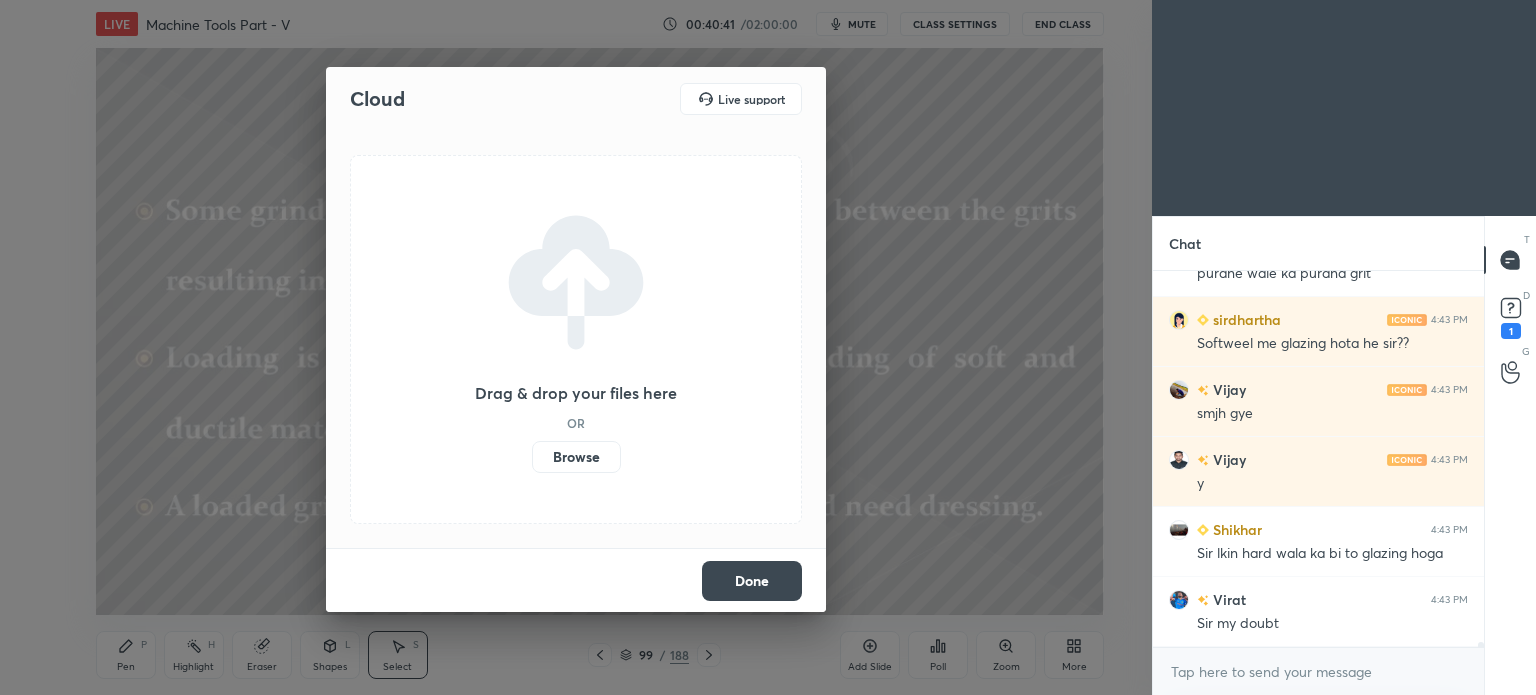 click on "Browse" at bounding box center (532, 457) 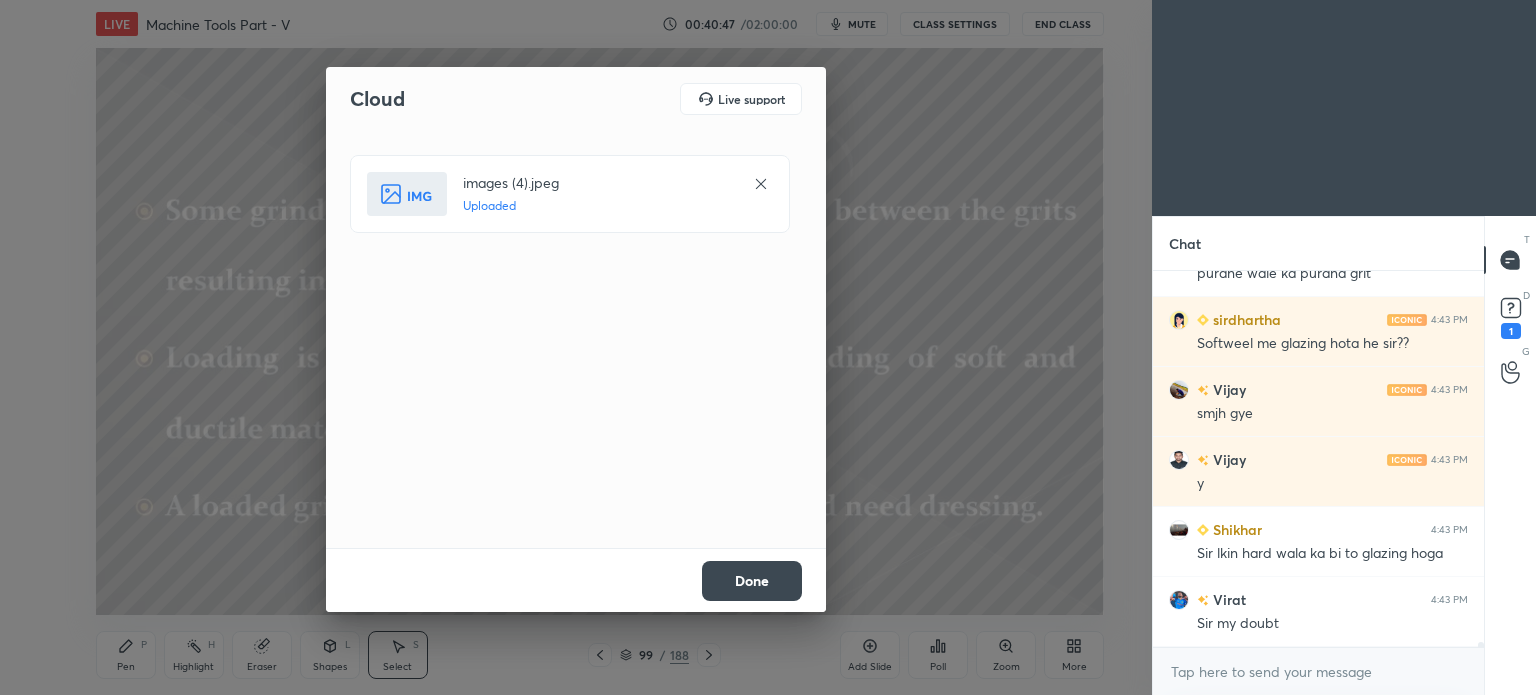 click on "Done" at bounding box center [752, 581] 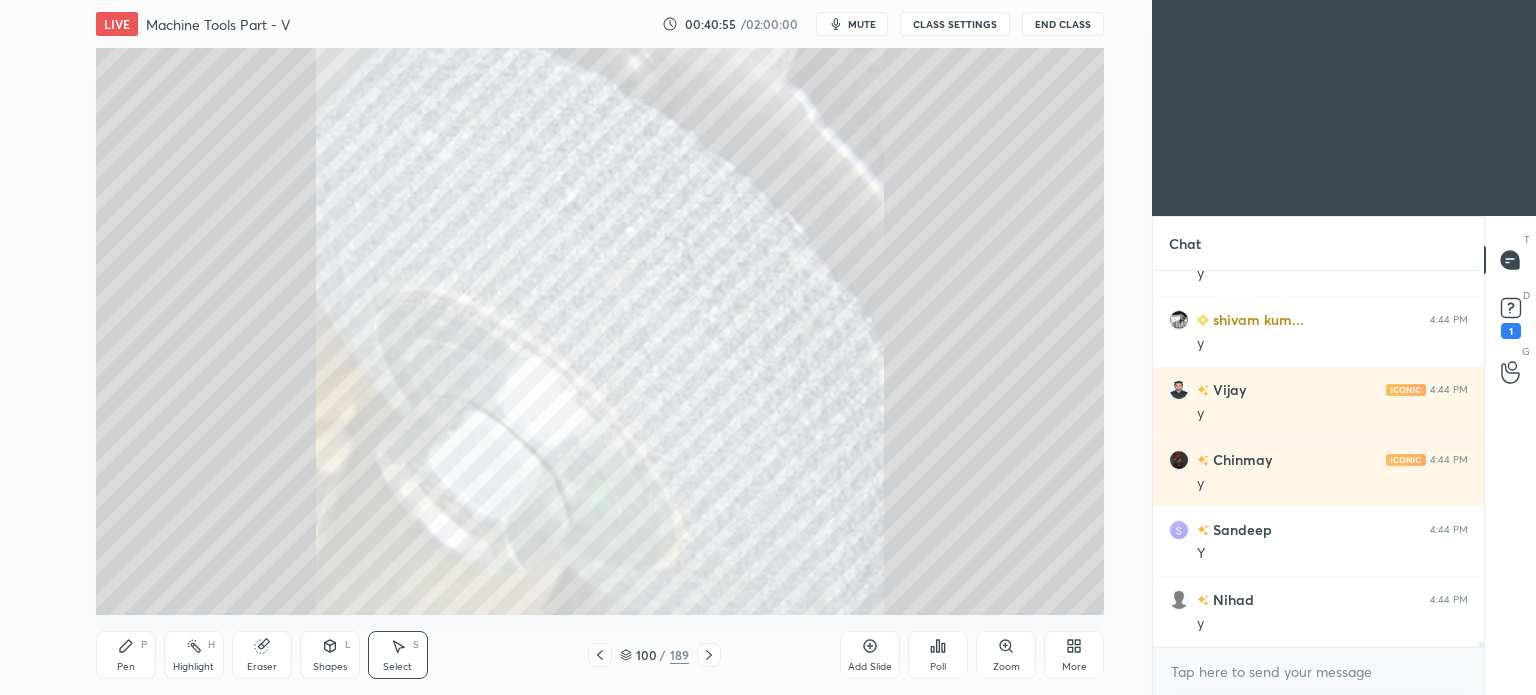 scroll, scrollTop: 29258, scrollLeft: 0, axis: vertical 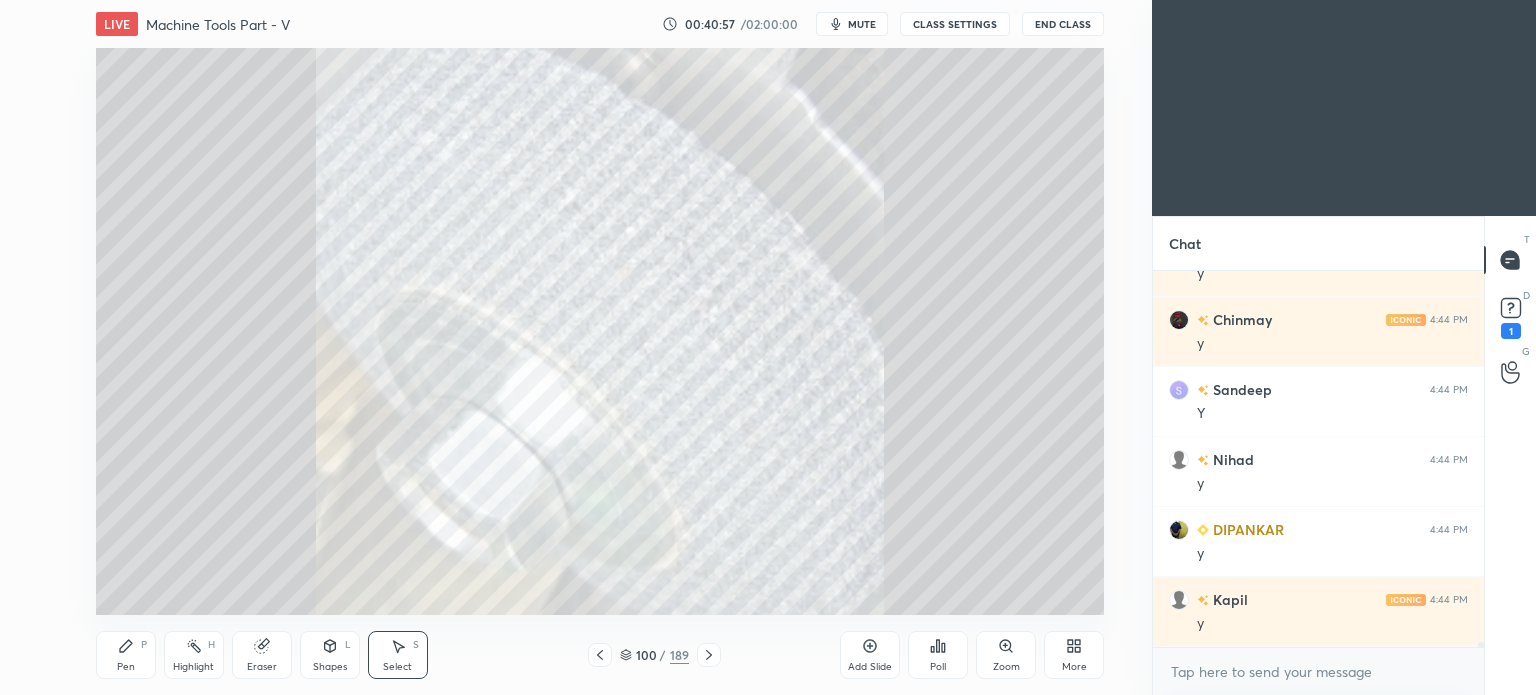 click on "Pen P" at bounding box center (126, 655) 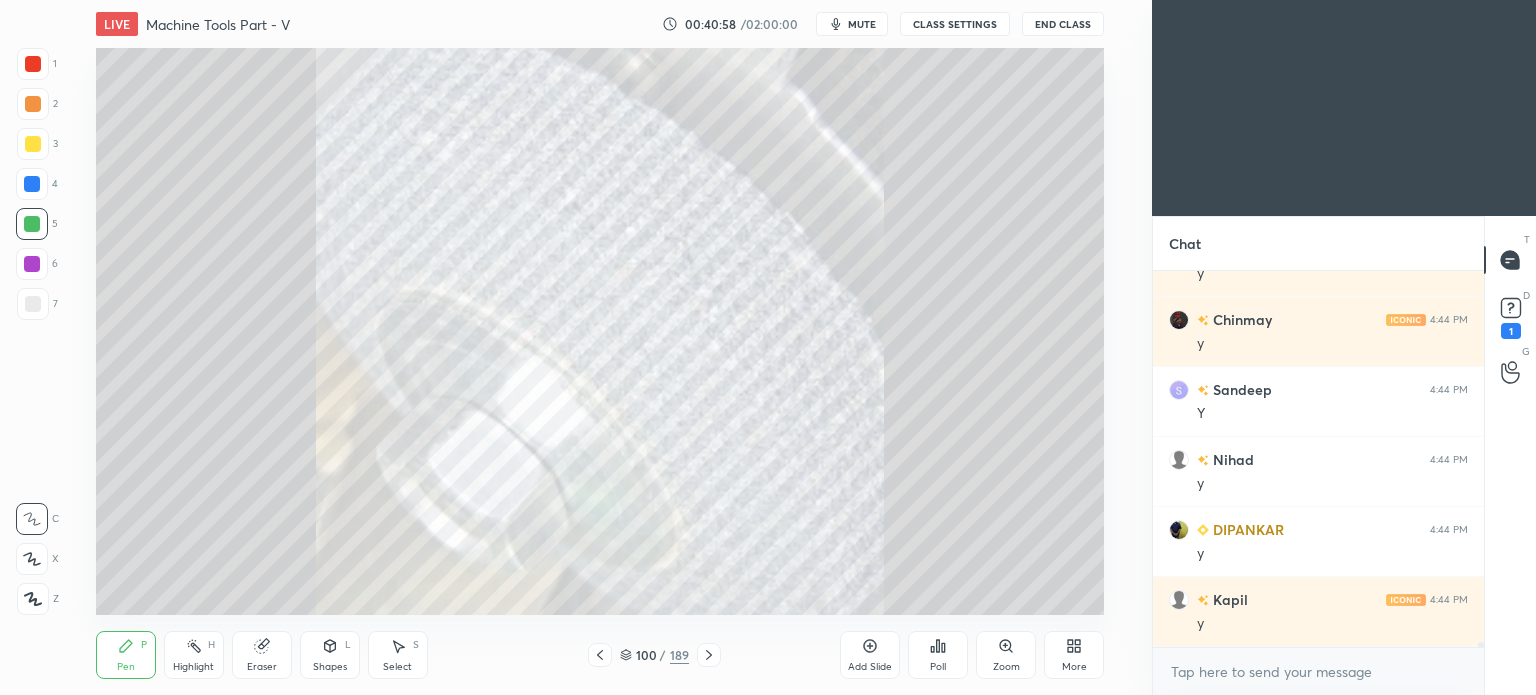 click at bounding box center (32, 184) 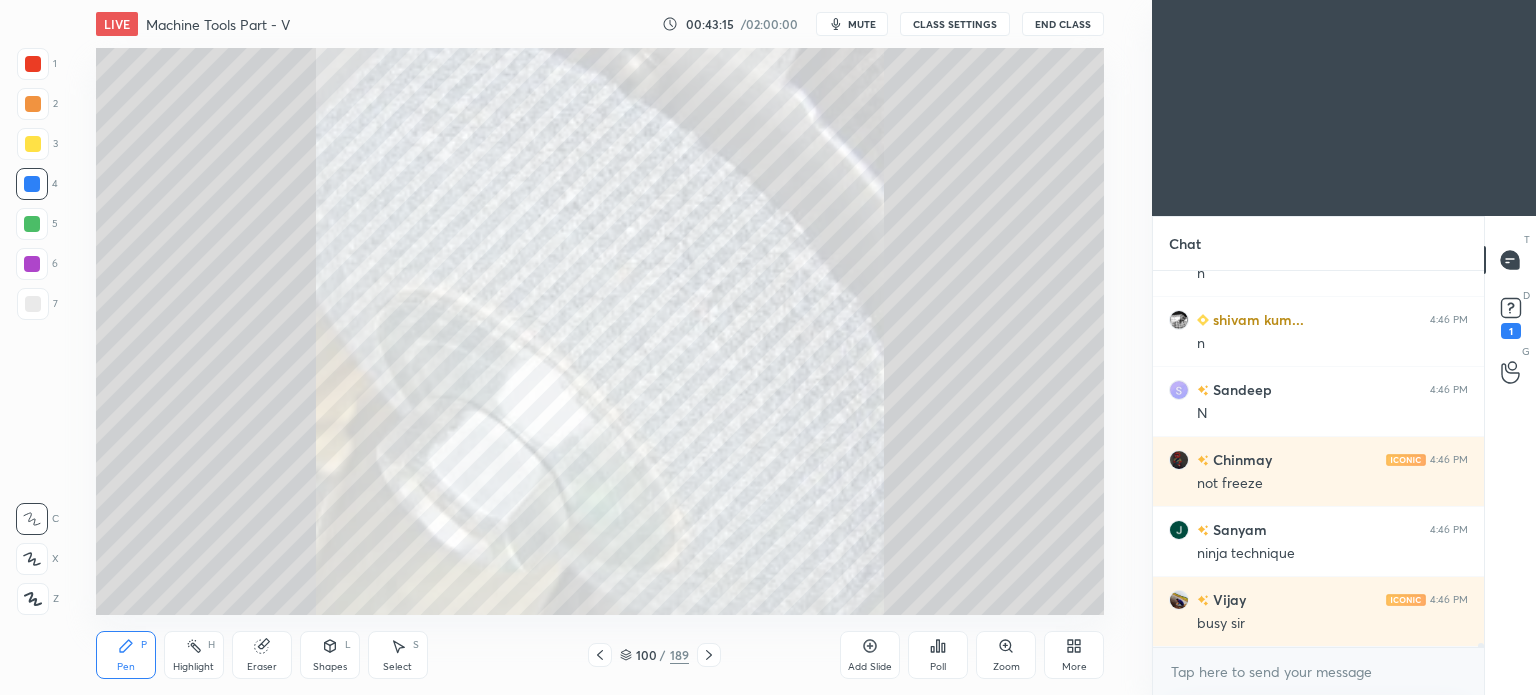 scroll, scrollTop: 31638, scrollLeft: 0, axis: vertical 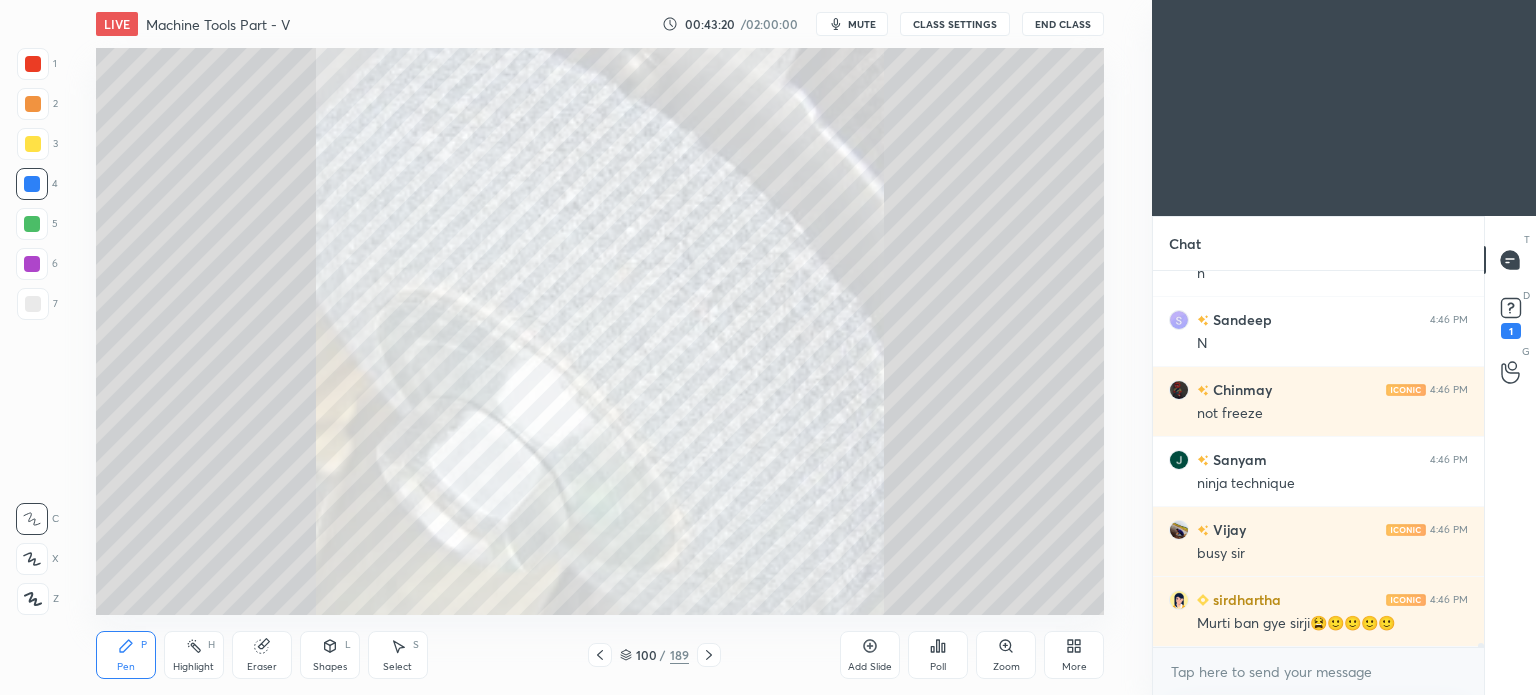 click on "100 / 189" at bounding box center (654, 655) 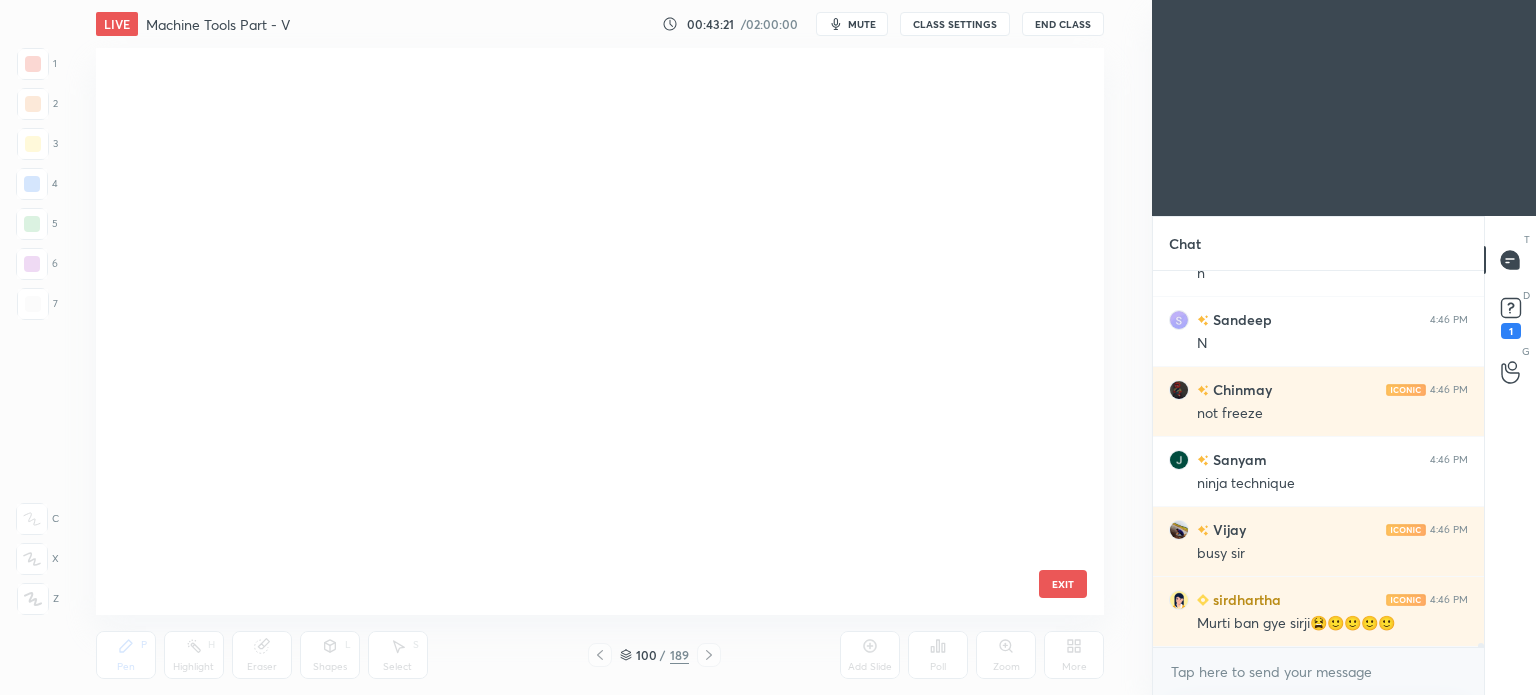 scroll, scrollTop: 5348, scrollLeft: 0, axis: vertical 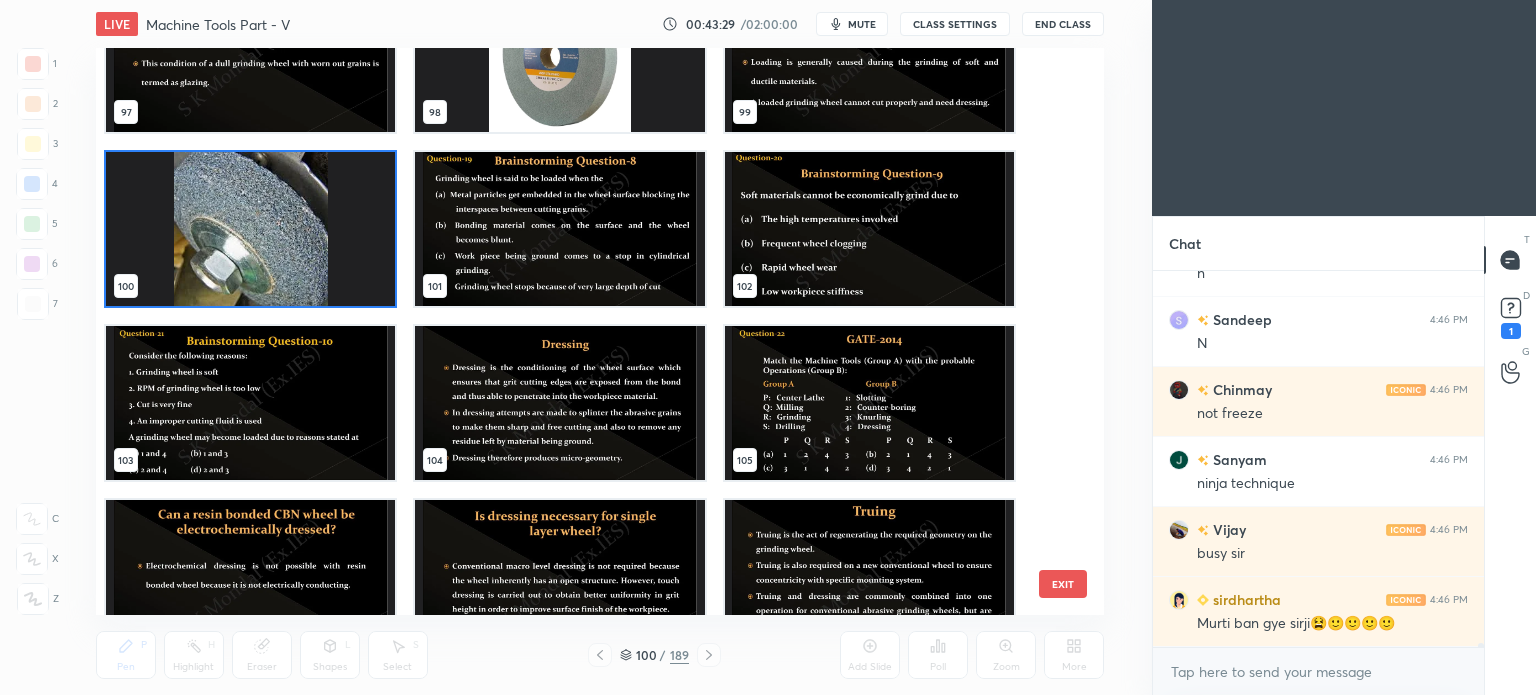 click at bounding box center (559, 403) 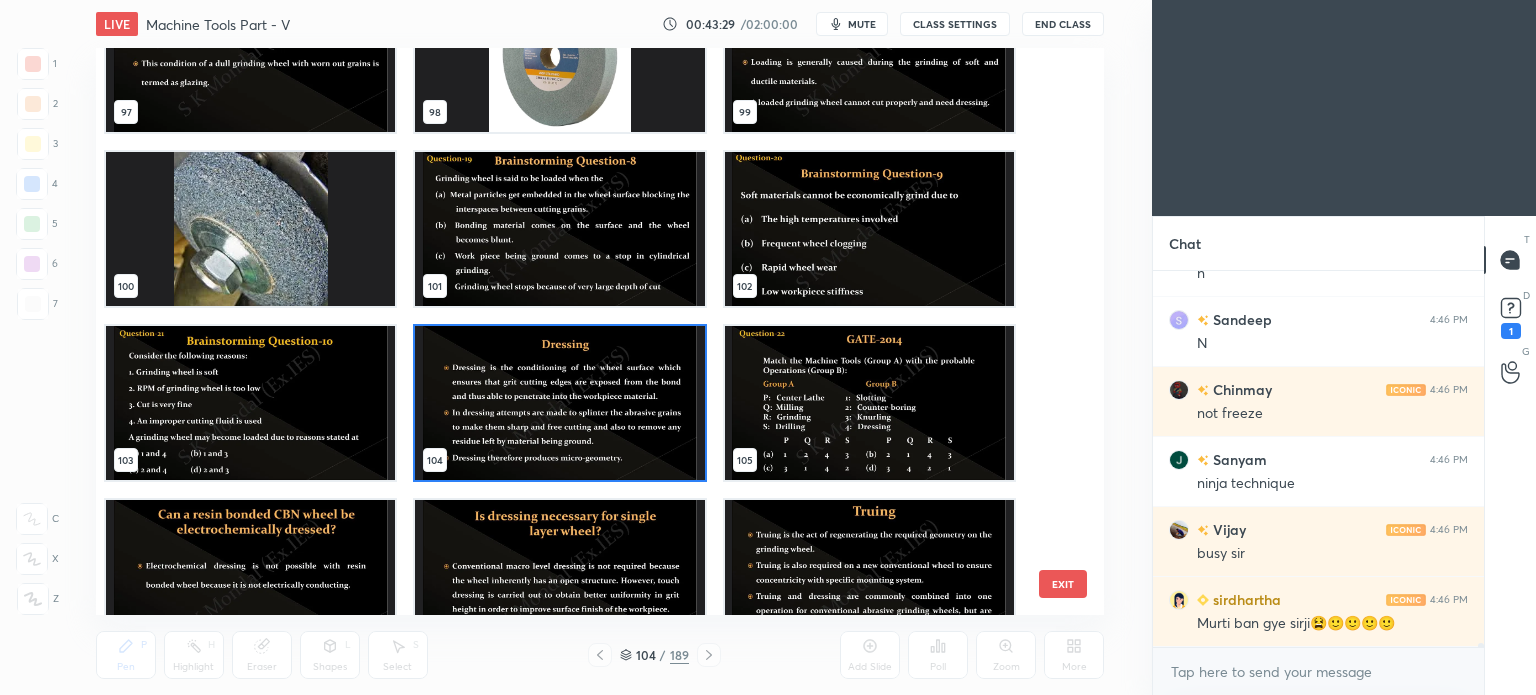 click at bounding box center [559, 403] 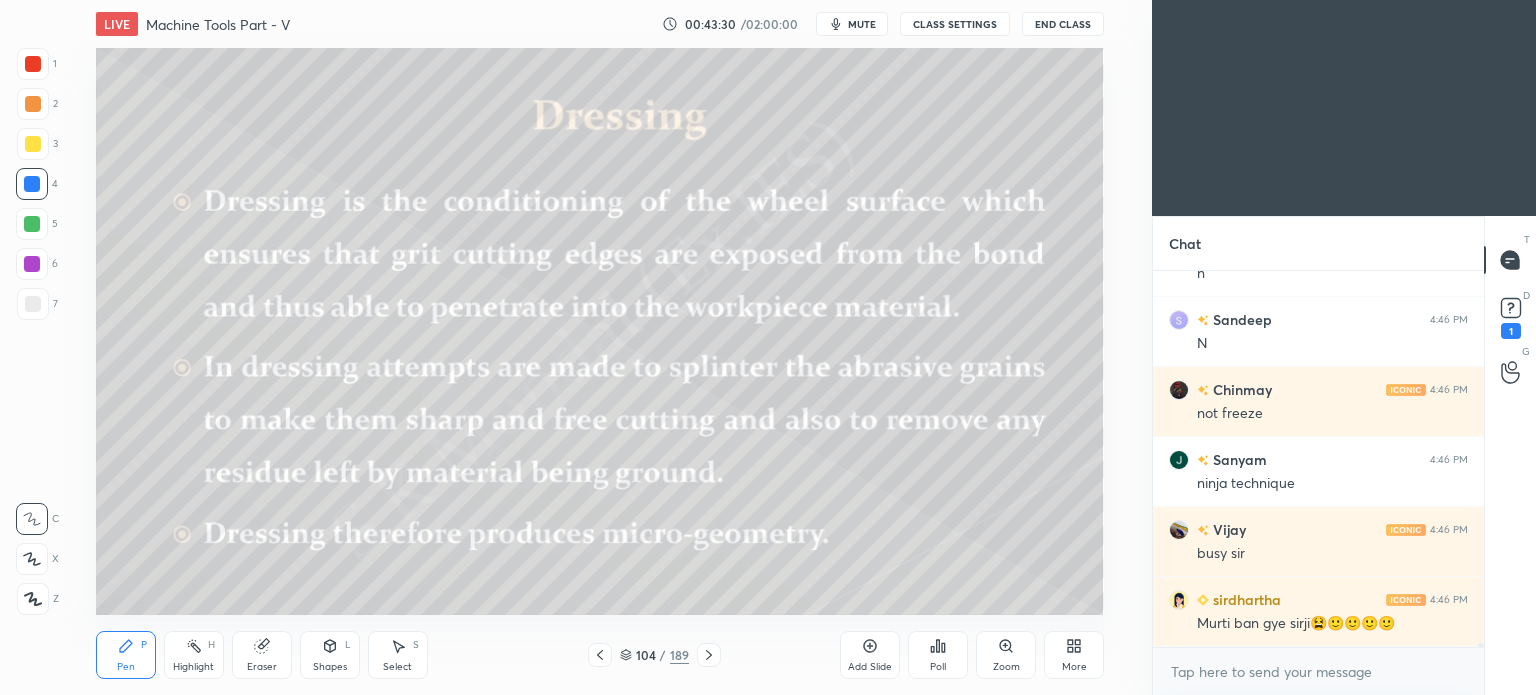 scroll, scrollTop: 0, scrollLeft: 0, axis: both 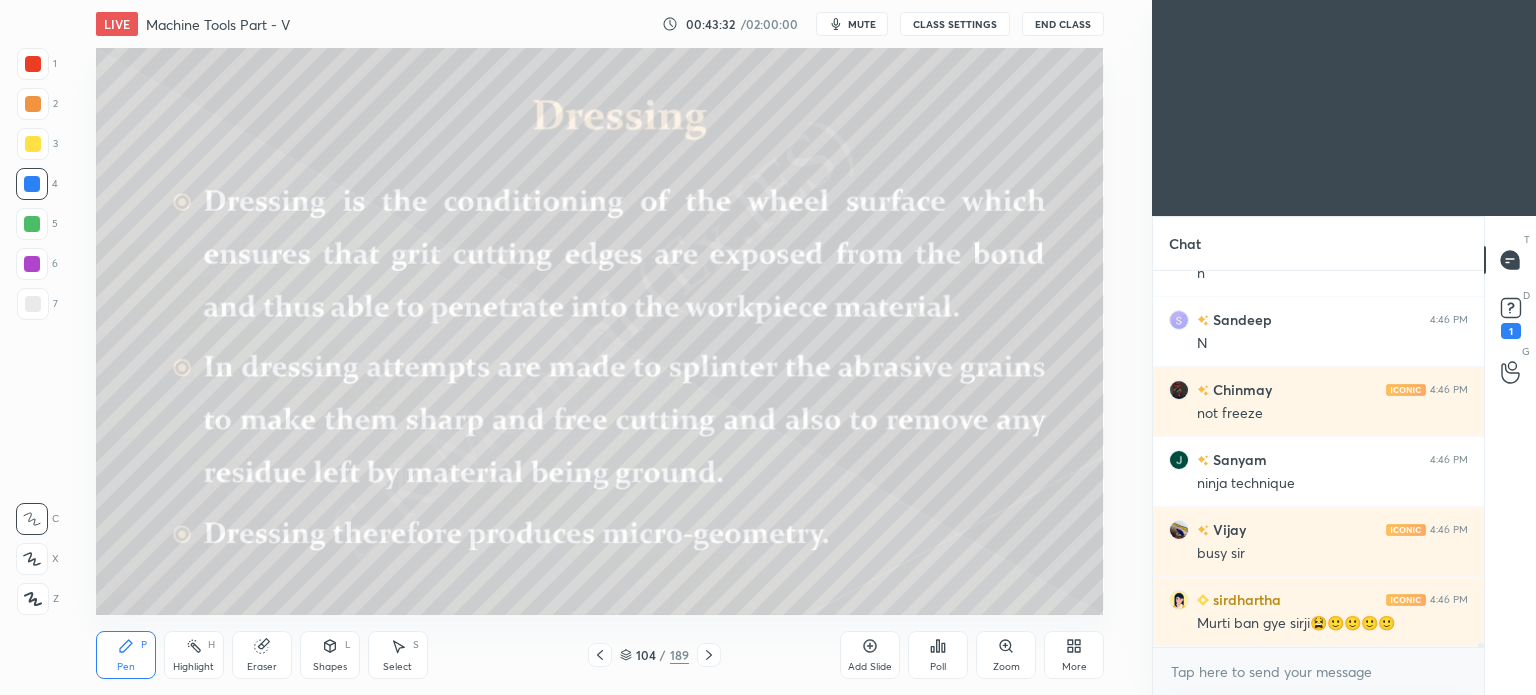 click at bounding box center (600, 655) 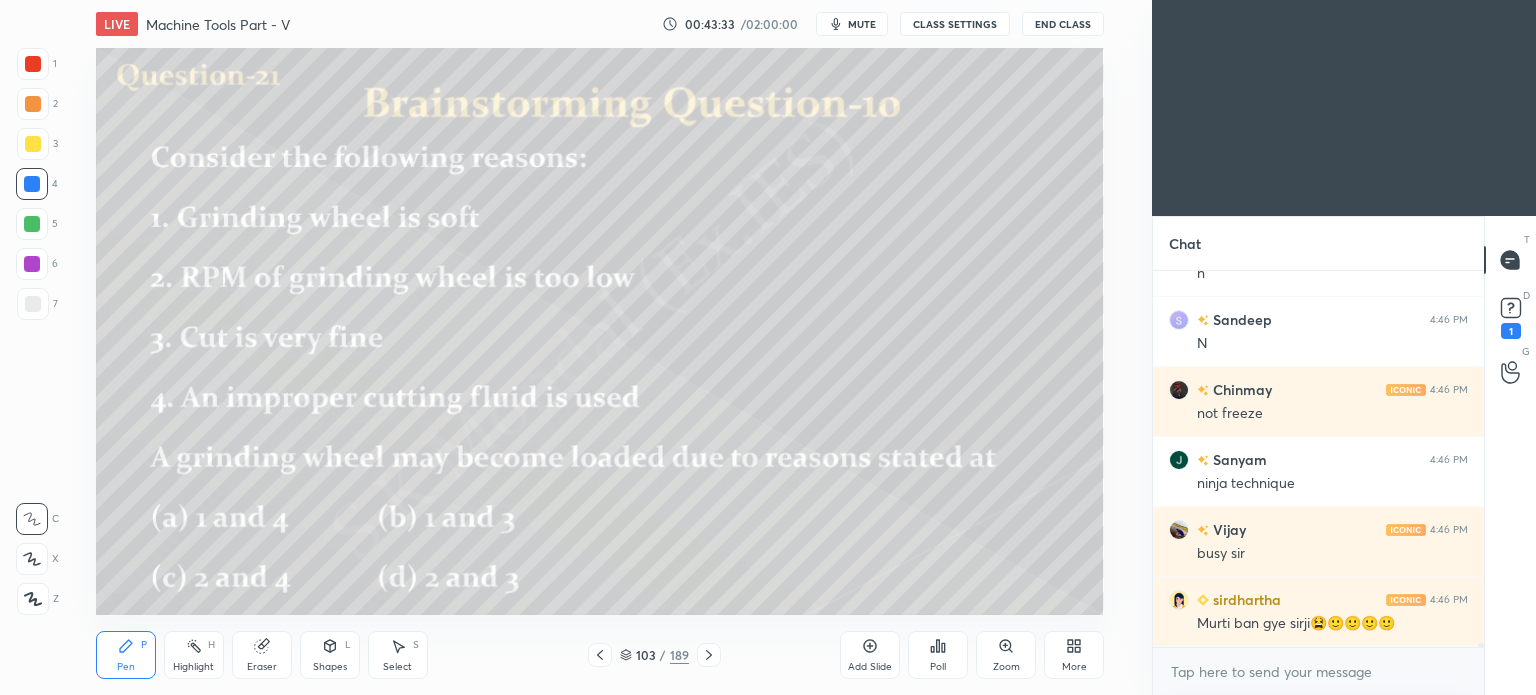 click at bounding box center (600, 655) 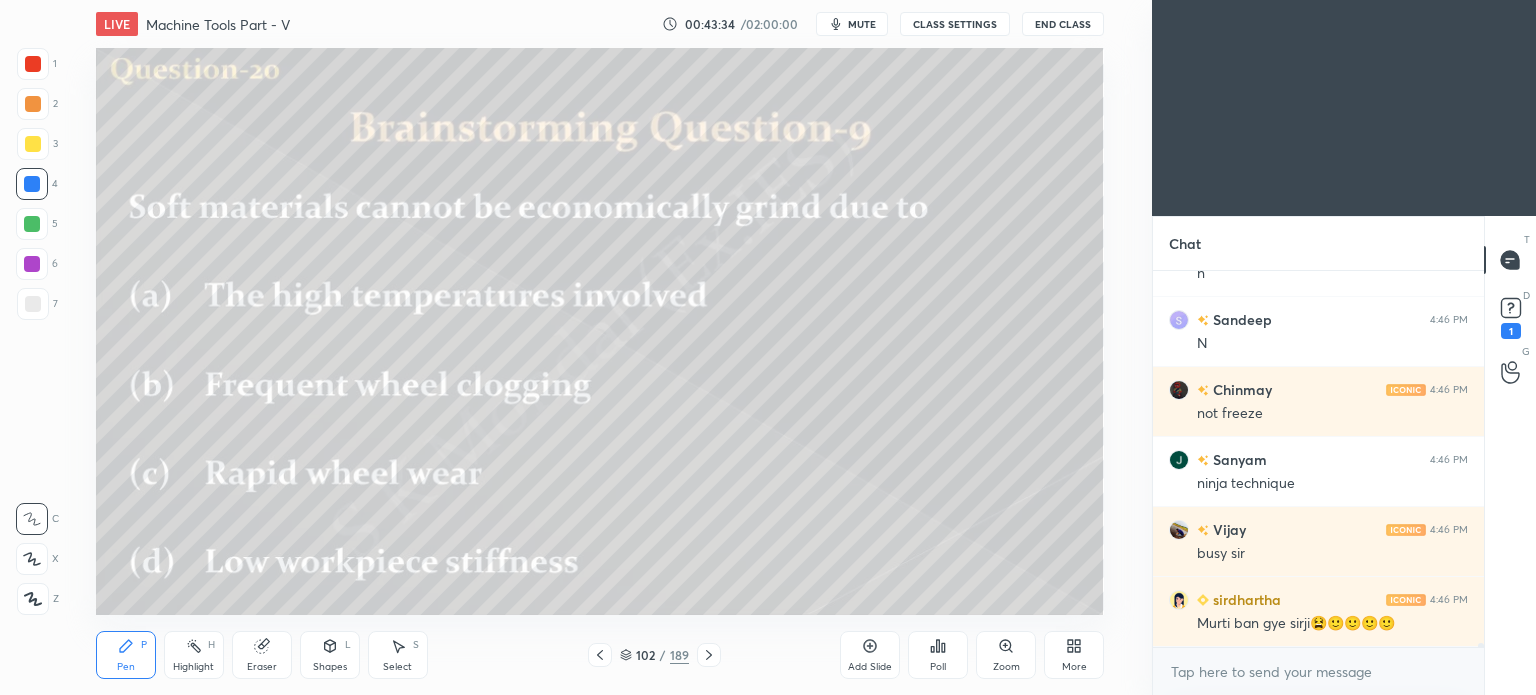 click at bounding box center (600, 655) 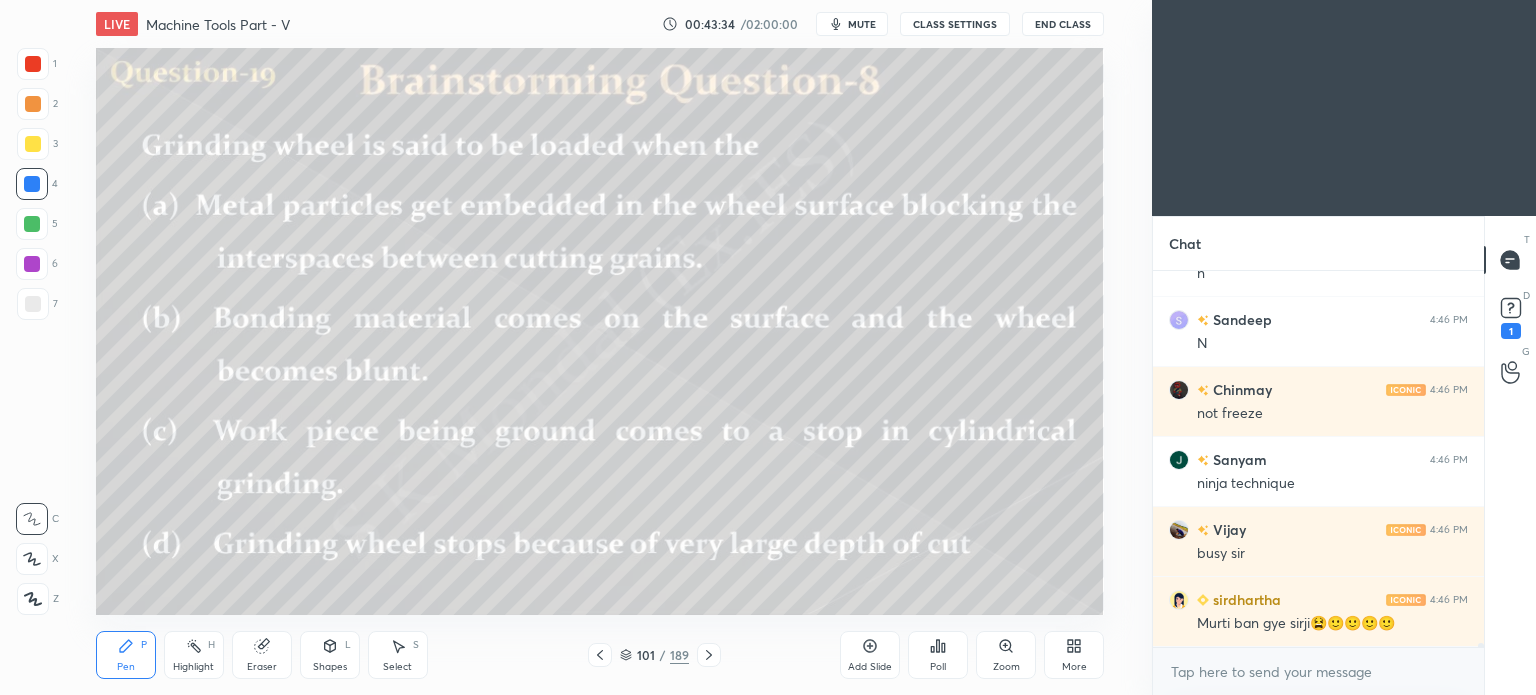 click at bounding box center (600, 655) 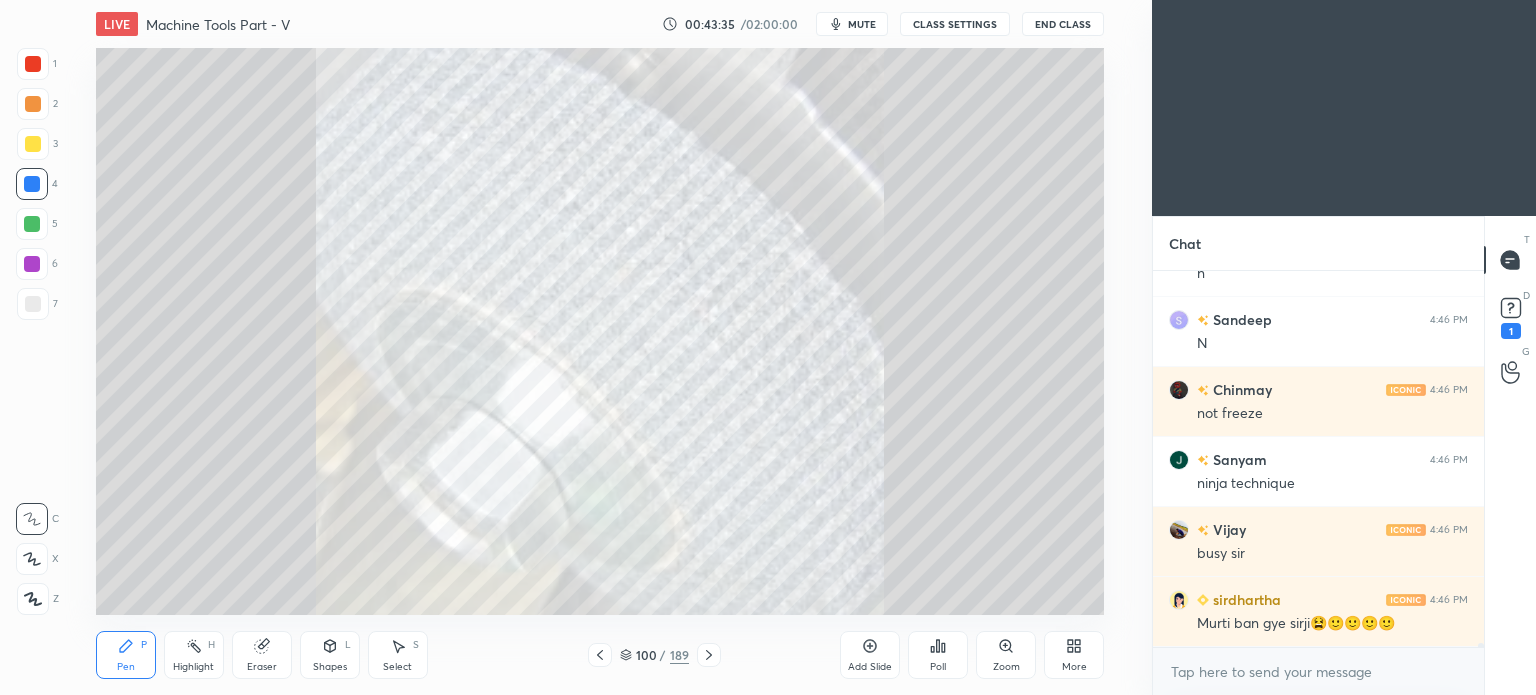 click at bounding box center [600, 655] 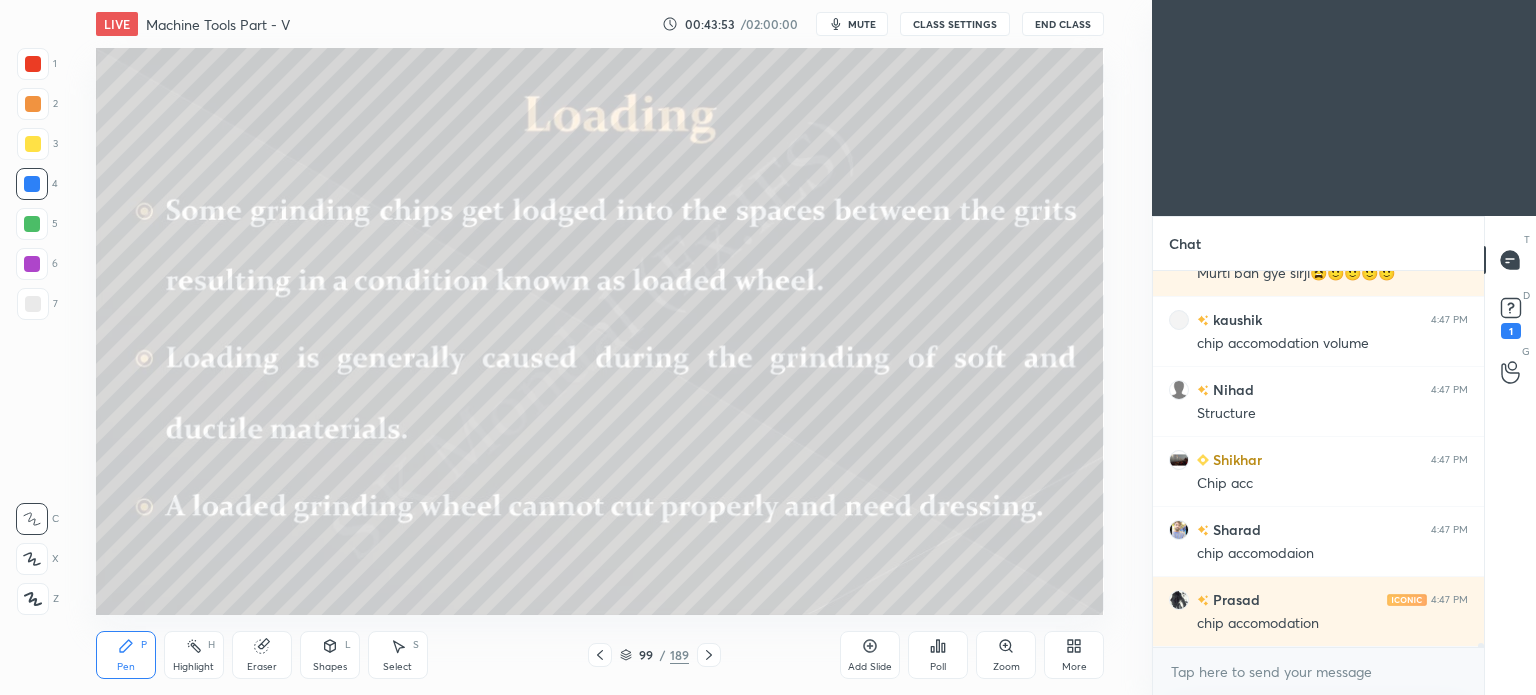 scroll, scrollTop: 32058, scrollLeft: 0, axis: vertical 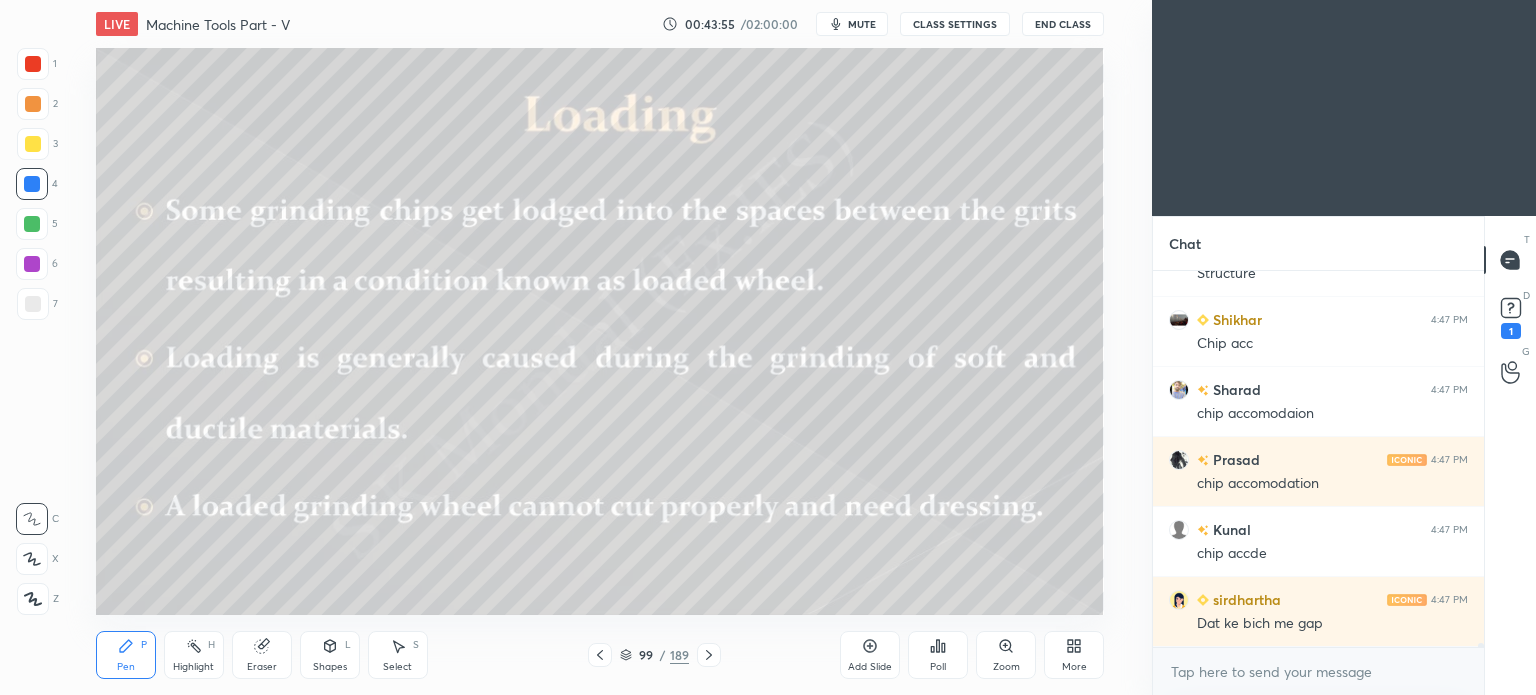 click on "Pen" at bounding box center [126, 667] 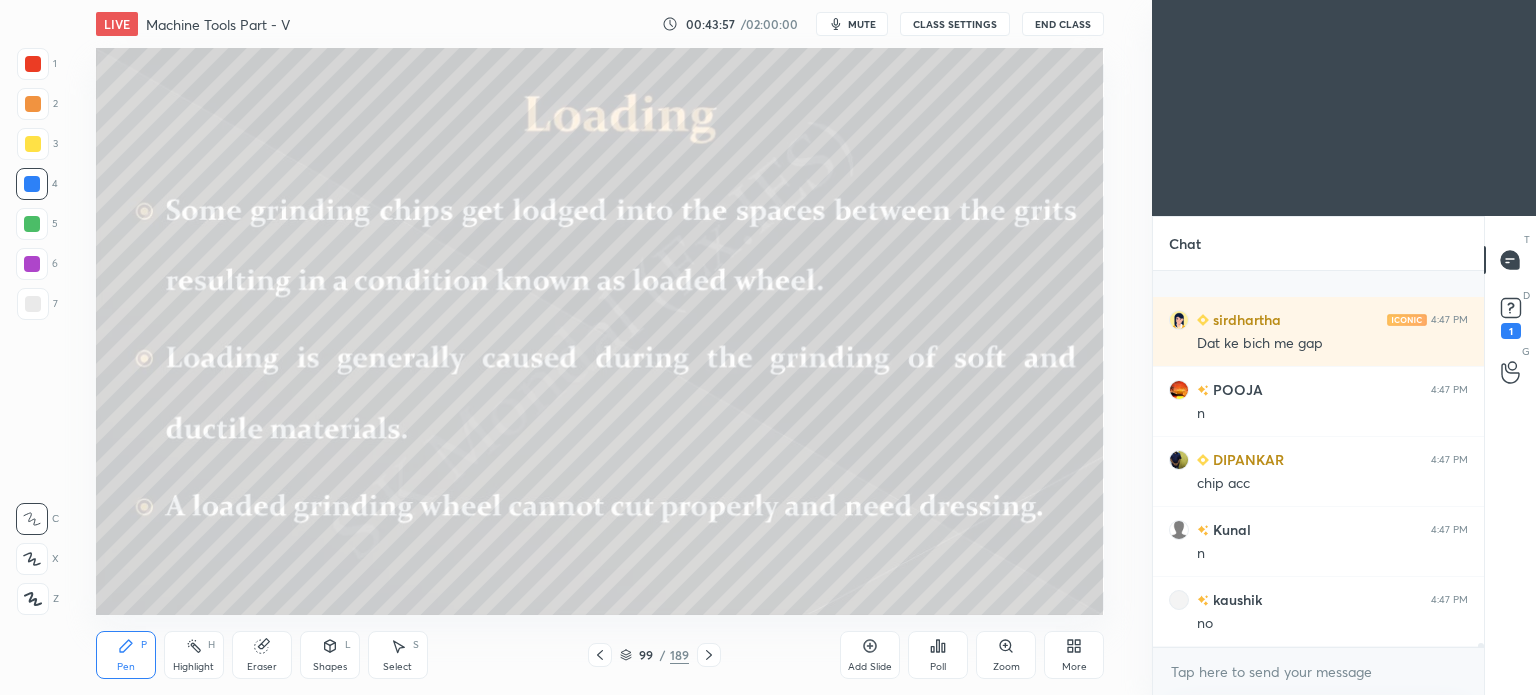 scroll, scrollTop: 32548, scrollLeft: 0, axis: vertical 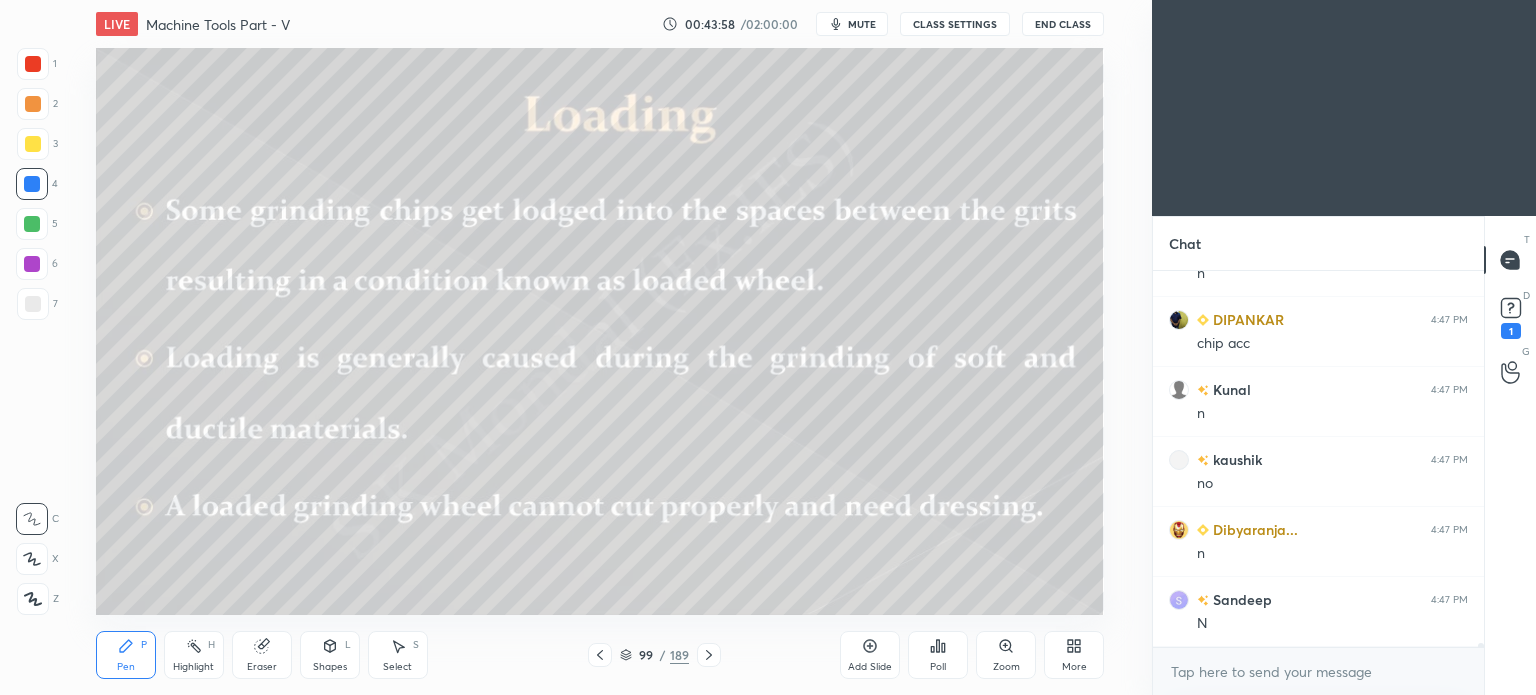 click on "Pen" at bounding box center [126, 667] 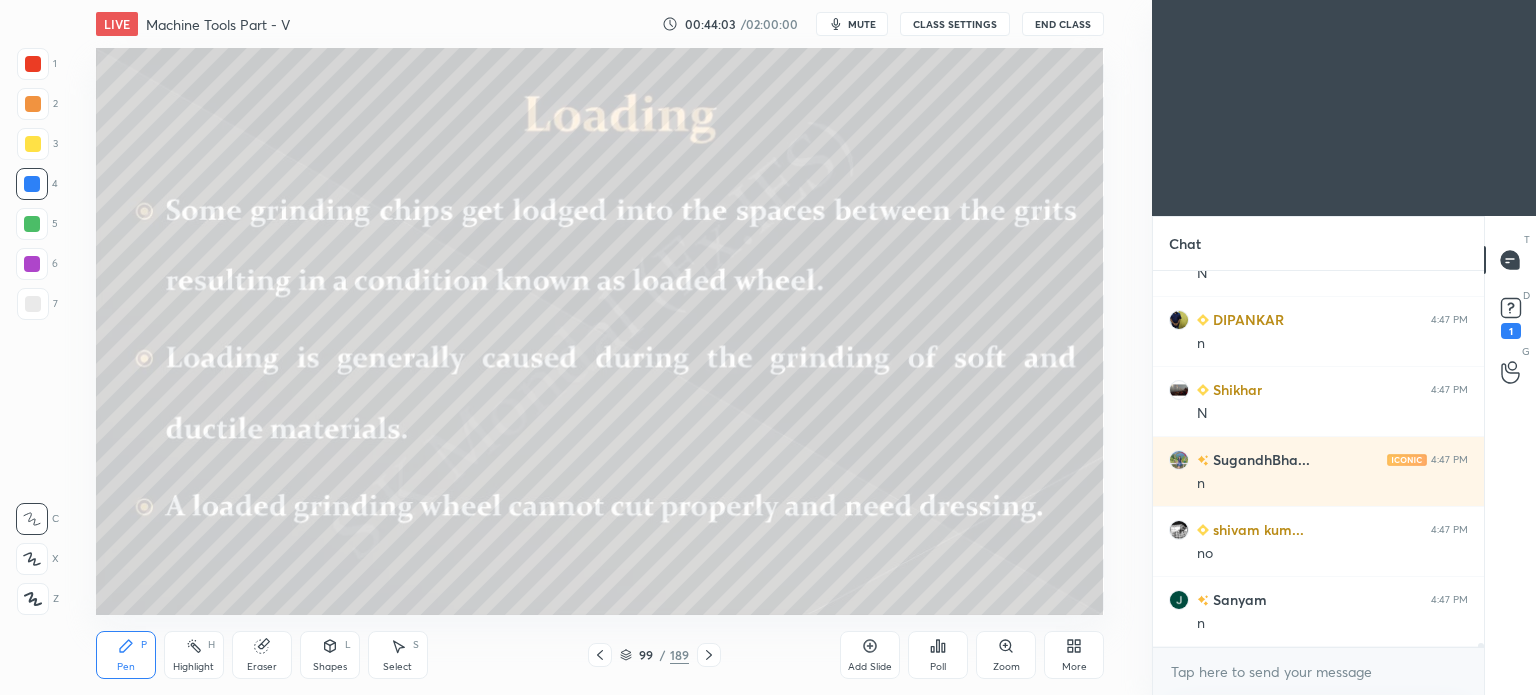 click at bounding box center [32, 264] 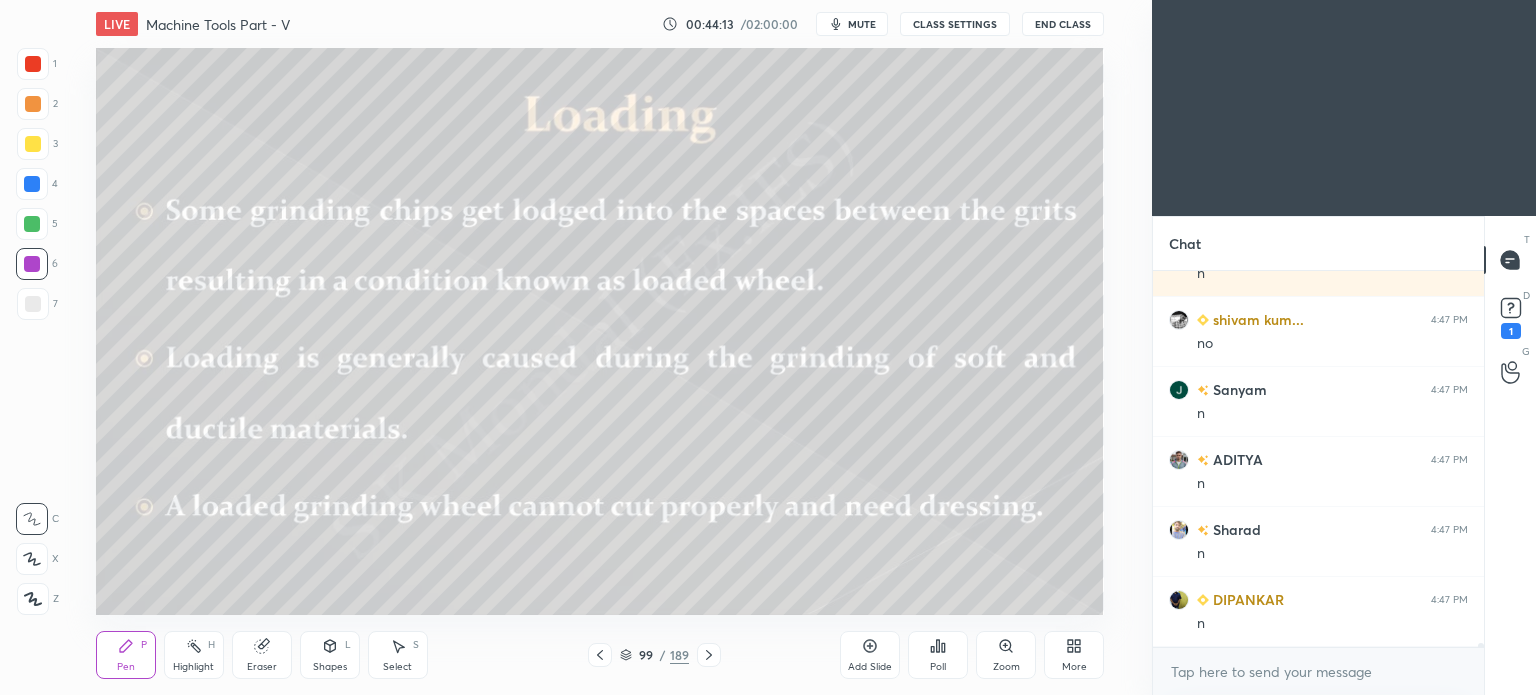 scroll, scrollTop: 33178, scrollLeft: 0, axis: vertical 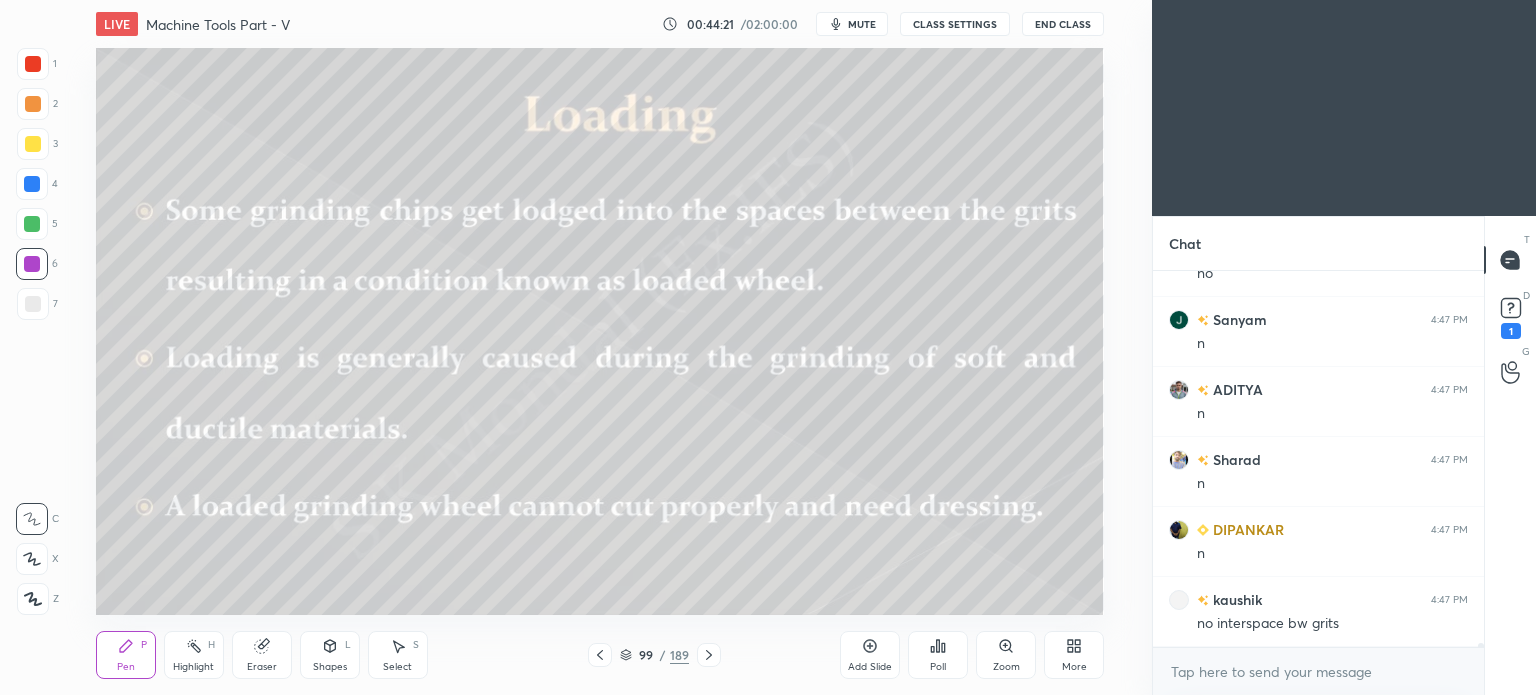 click on "Highlight" at bounding box center [193, 667] 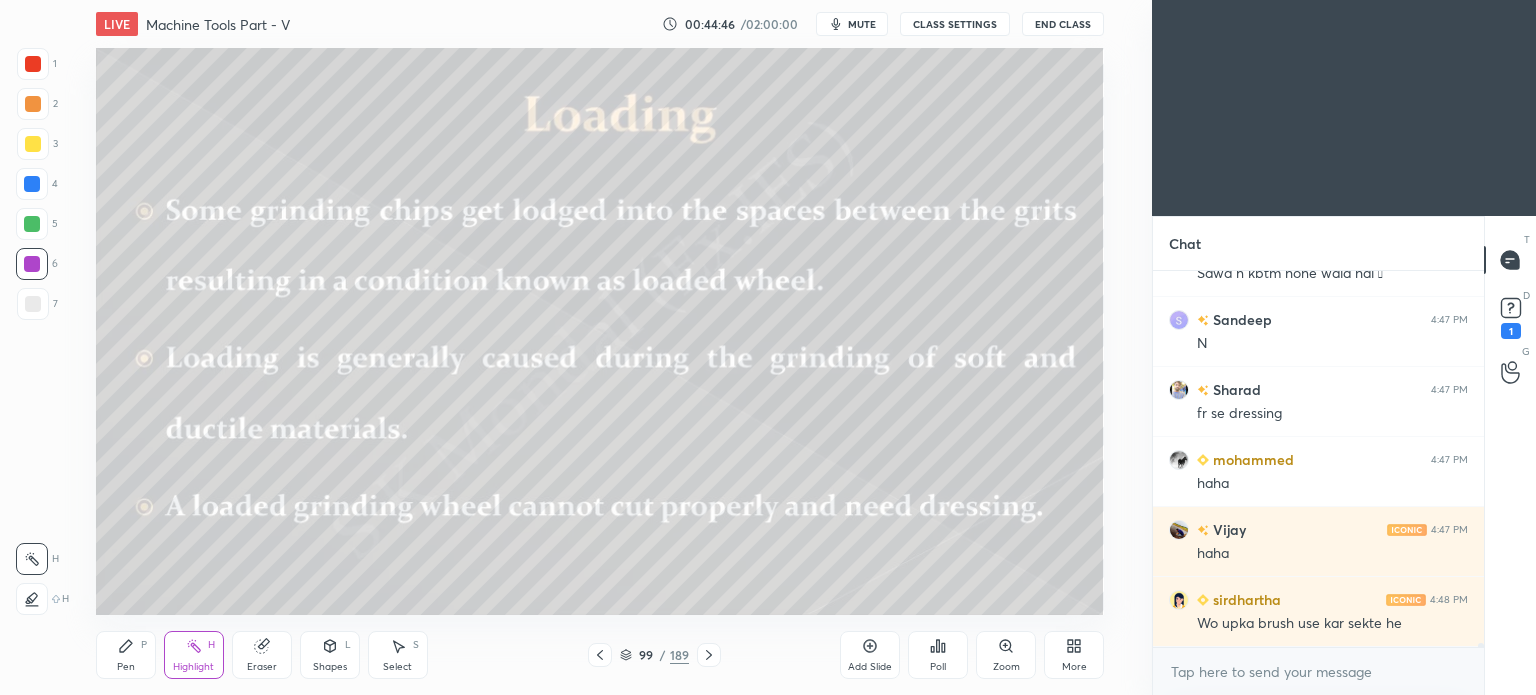 scroll, scrollTop: 34246, scrollLeft: 0, axis: vertical 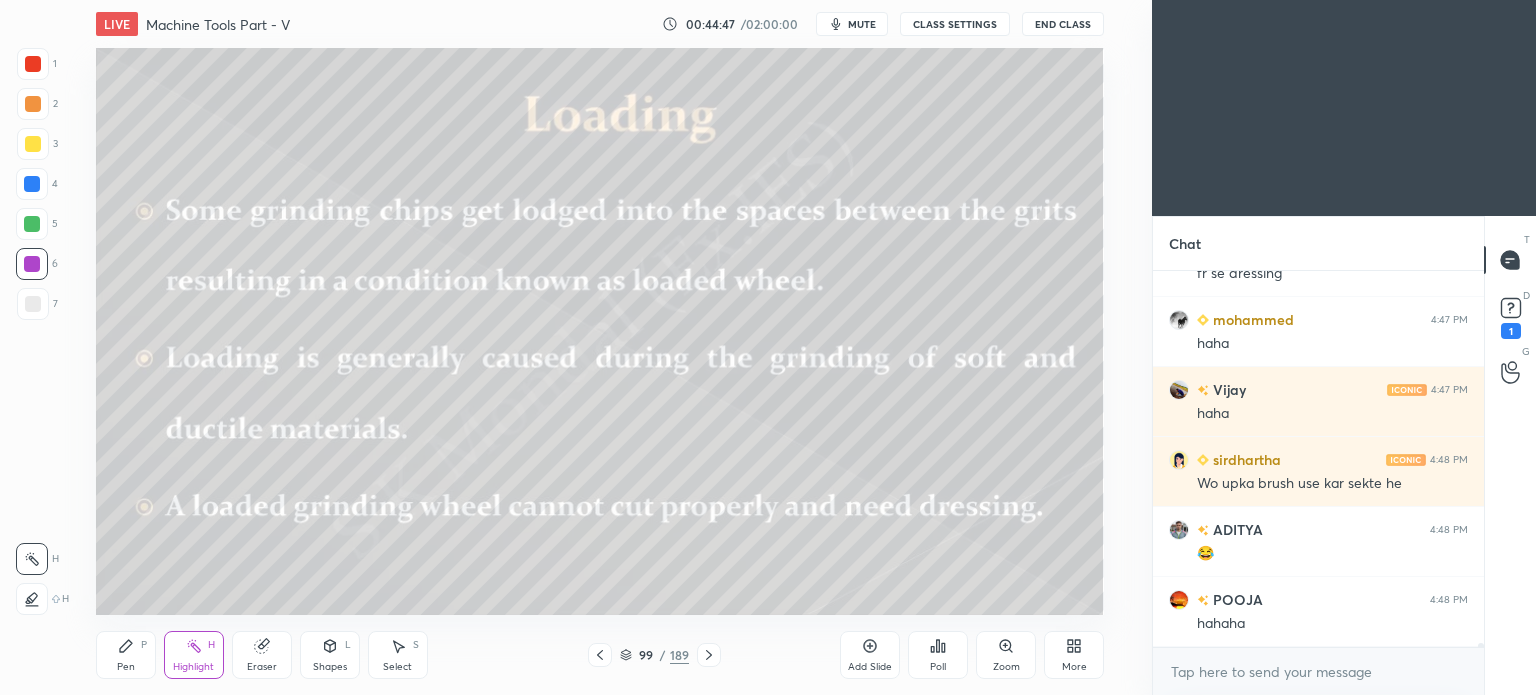 click 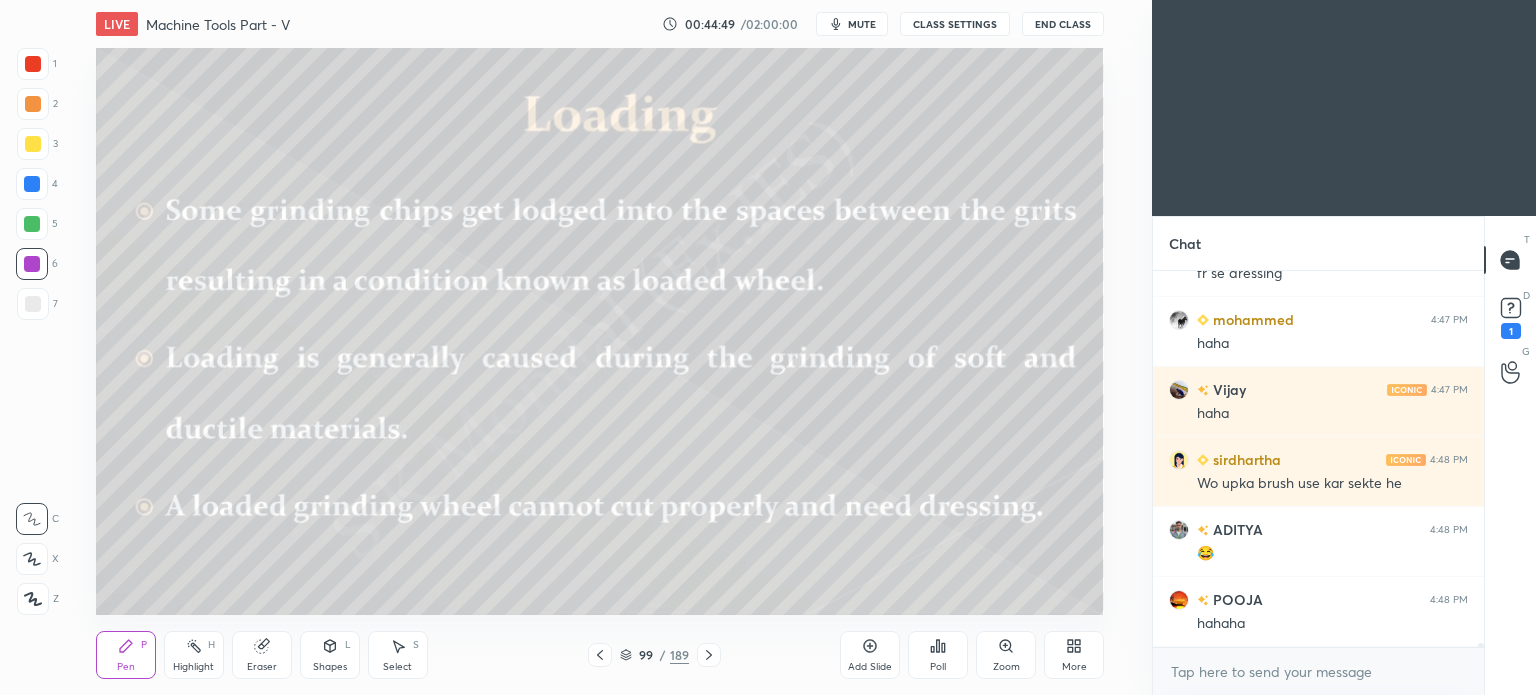 click 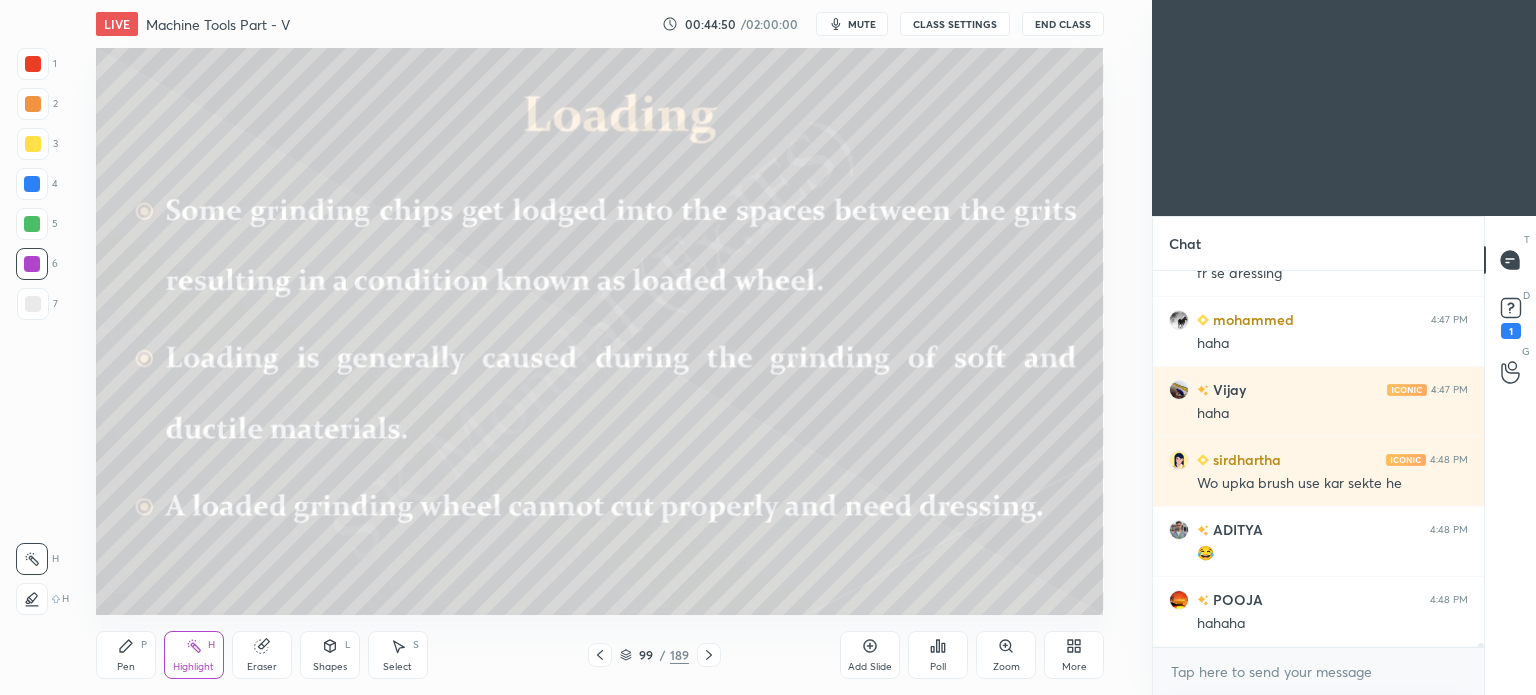 click 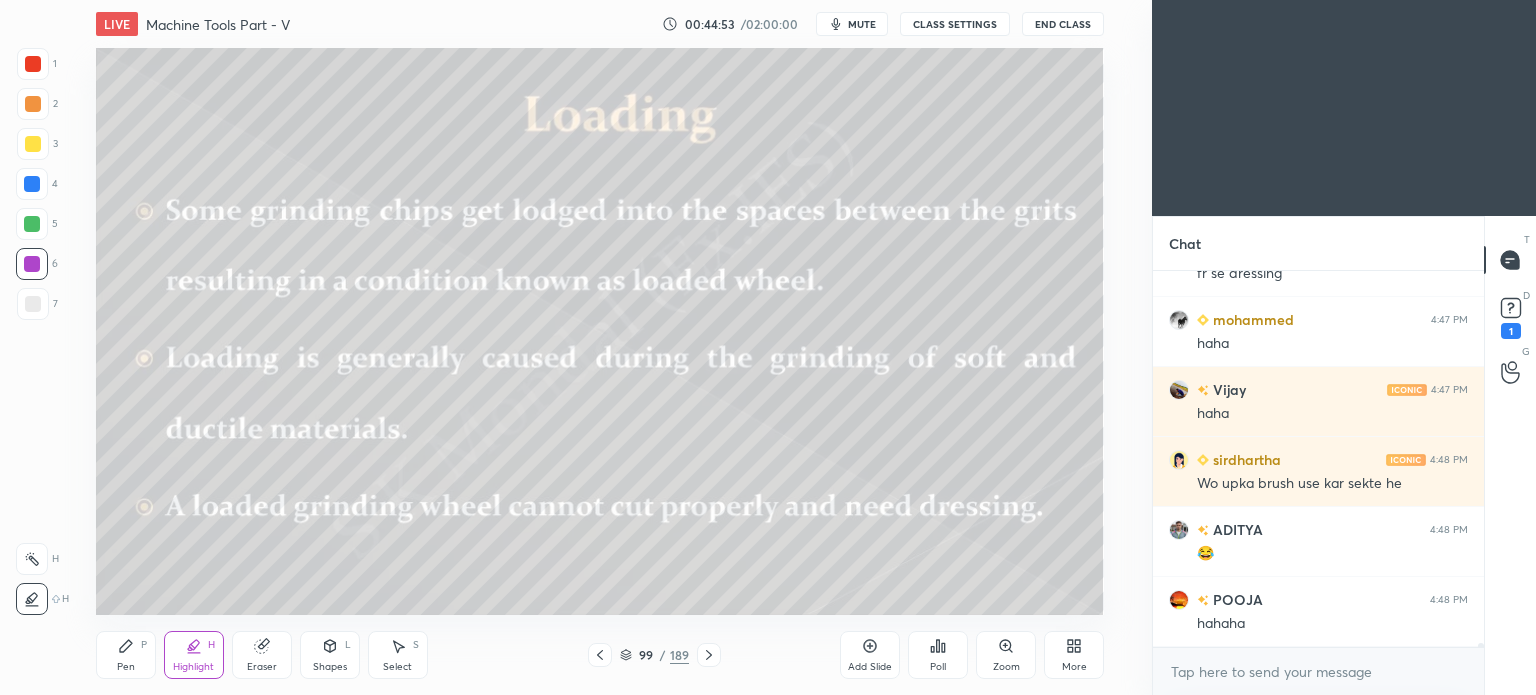 click on "Pen" at bounding box center (126, 667) 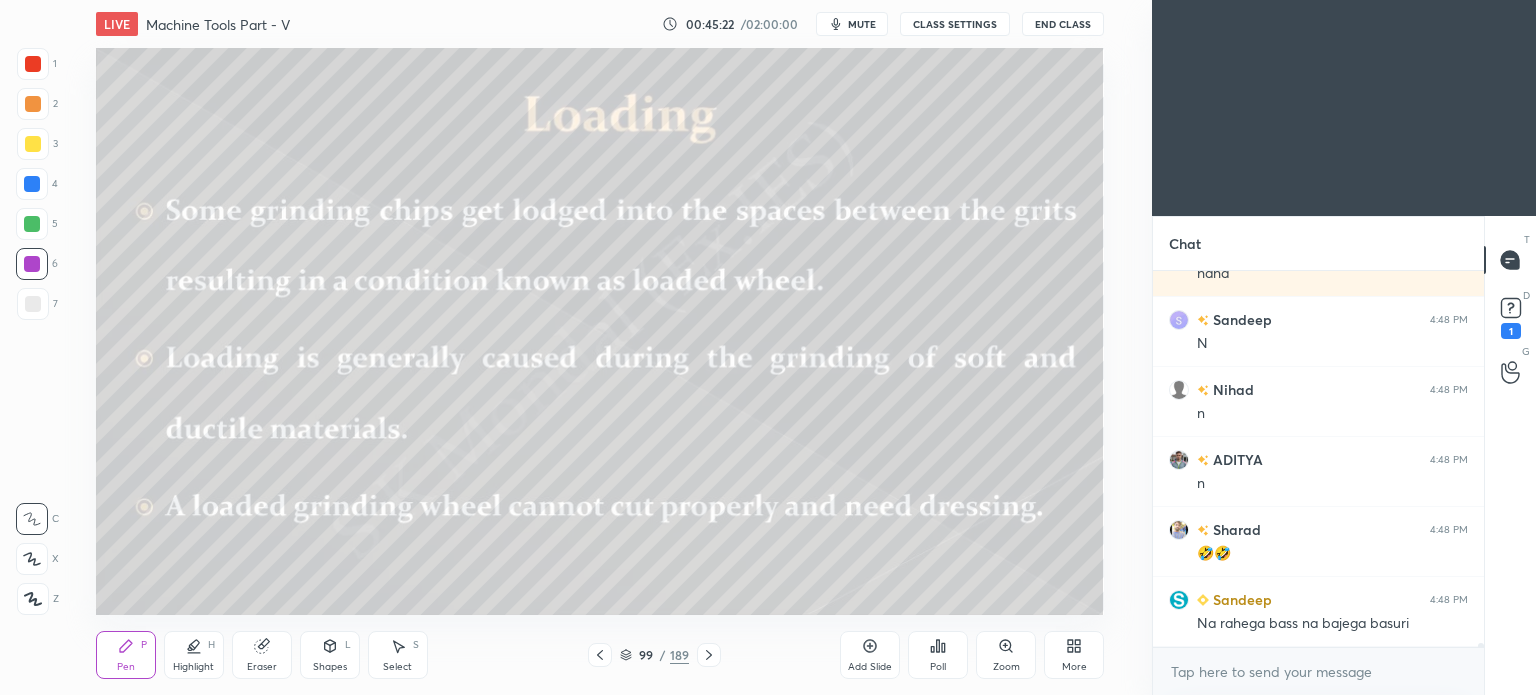 scroll, scrollTop: 35226, scrollLeft: 0, axis: vertical 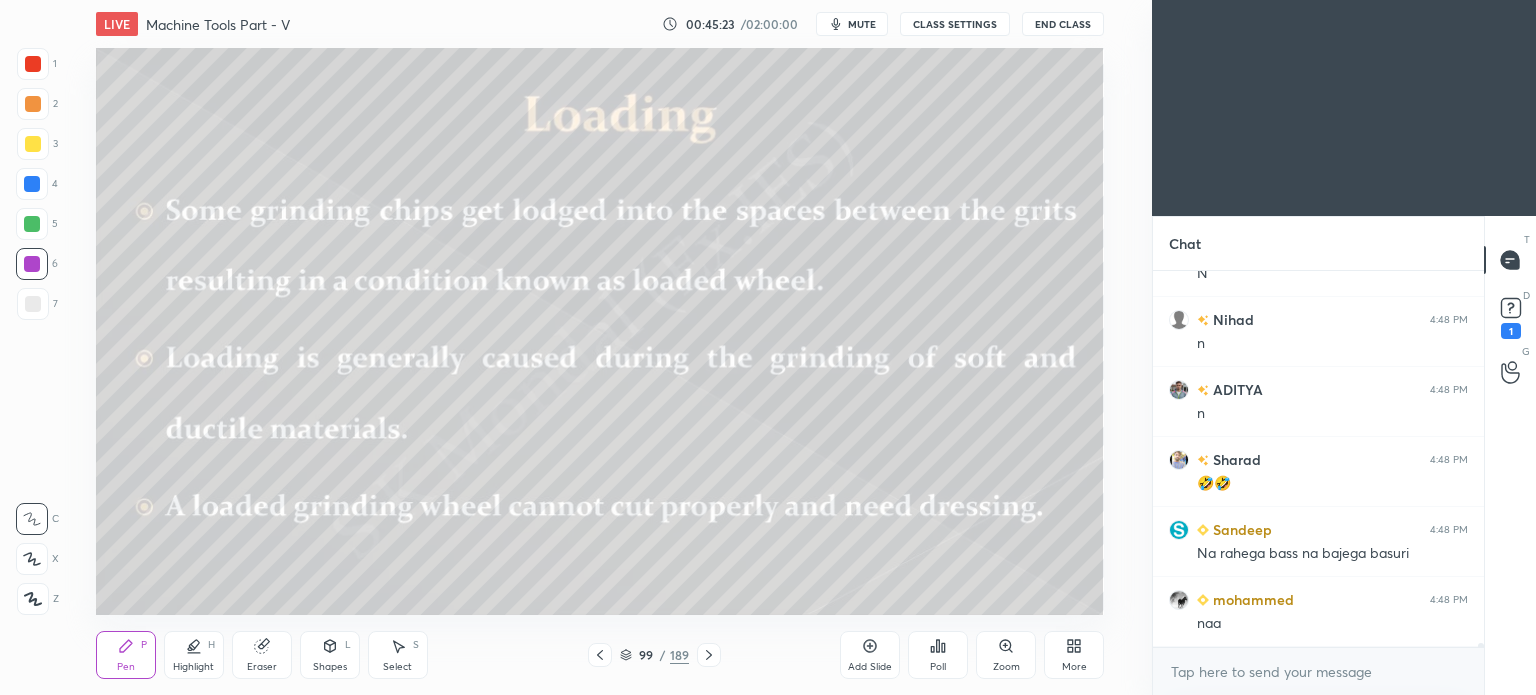 click 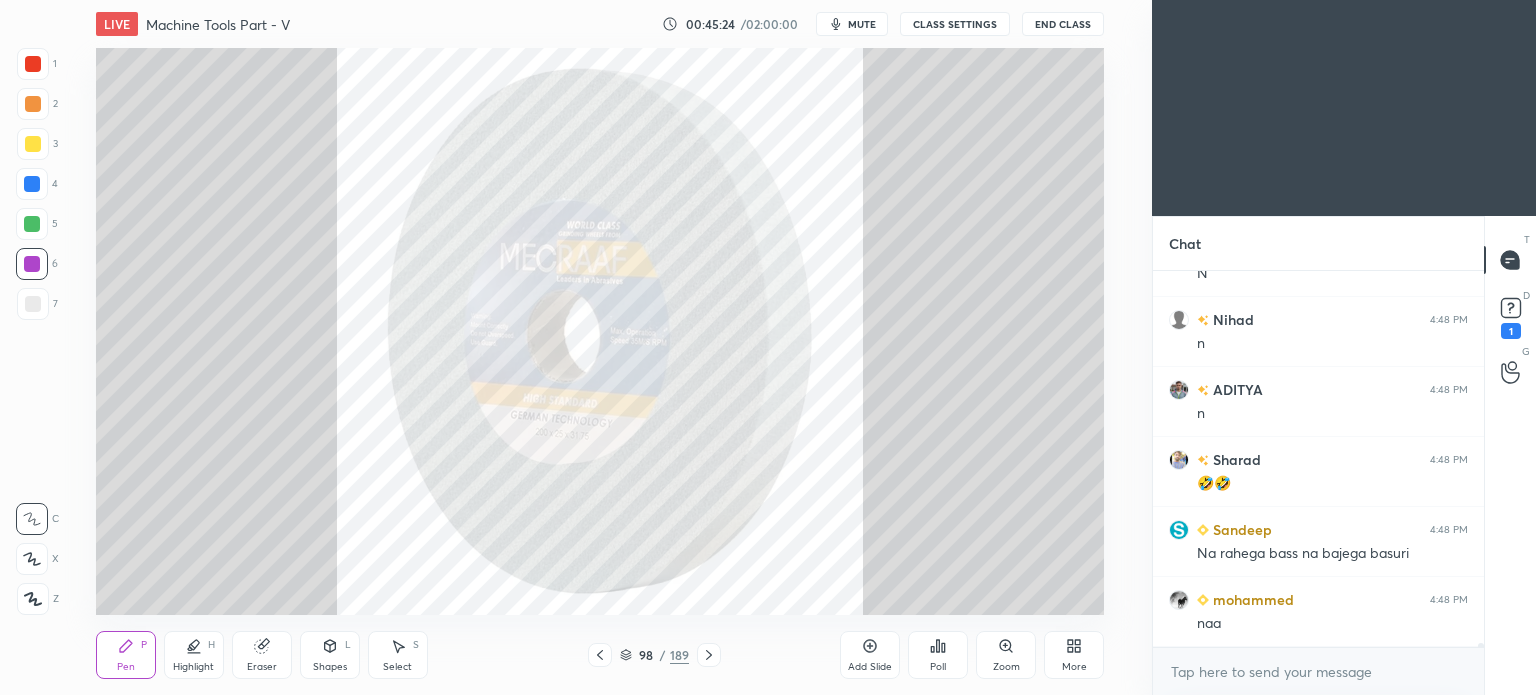 click 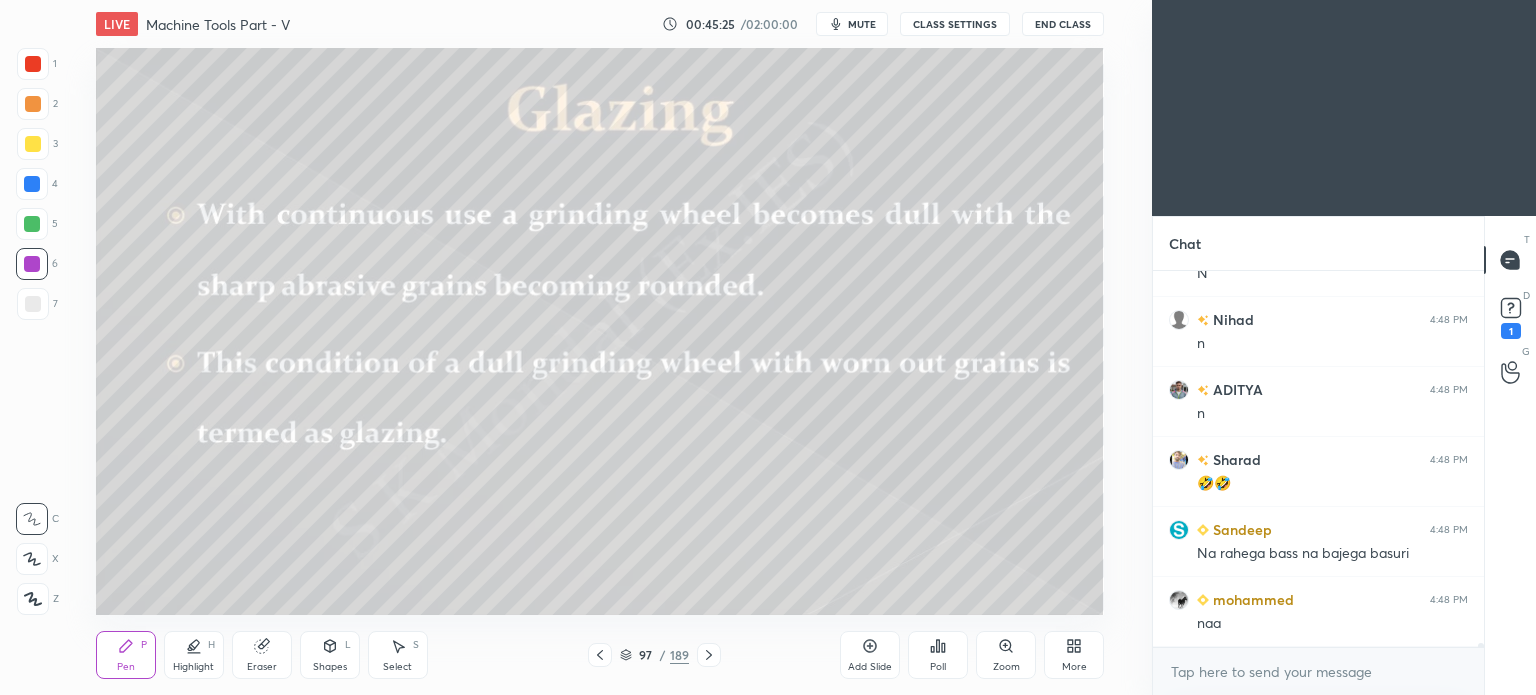 scroll, scrollTop: 35296, scrollLeft: 0, axis: vertical 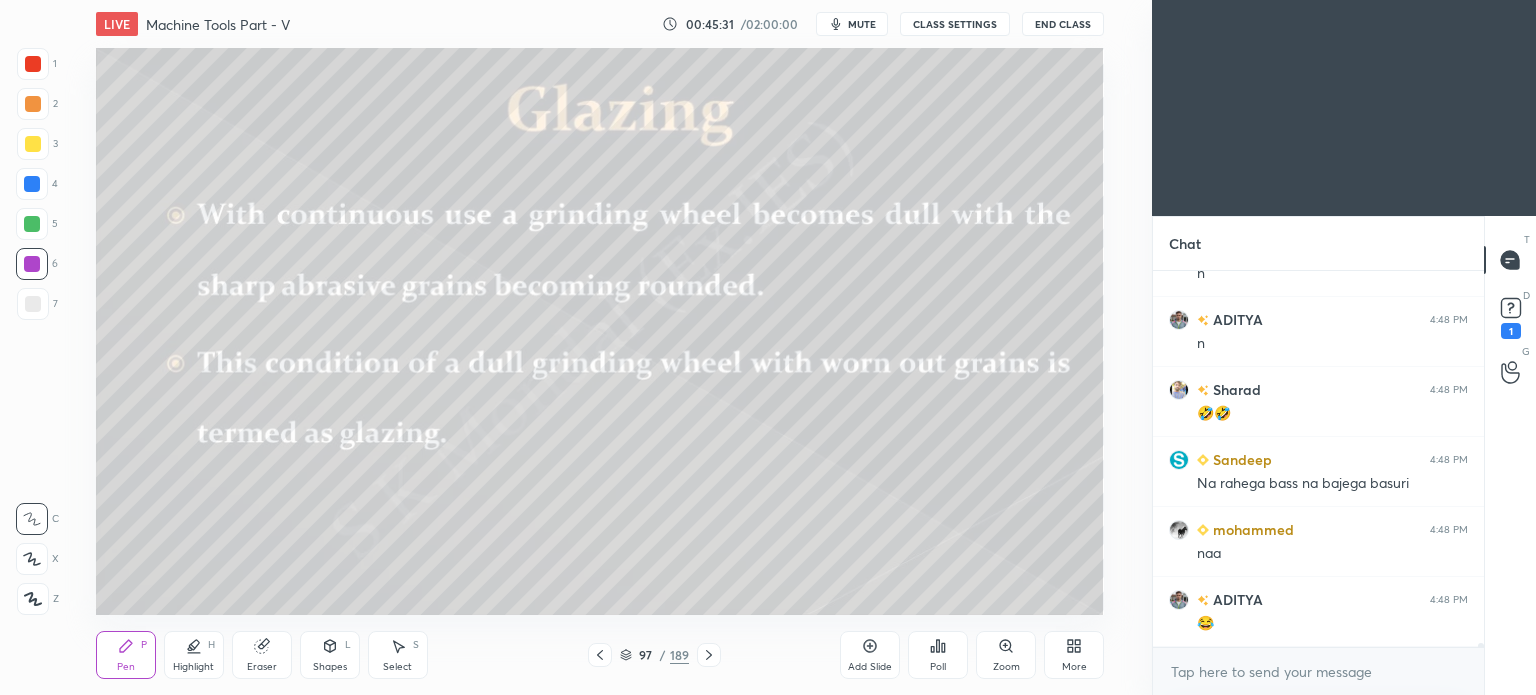 click at bounding box center [709, 655] 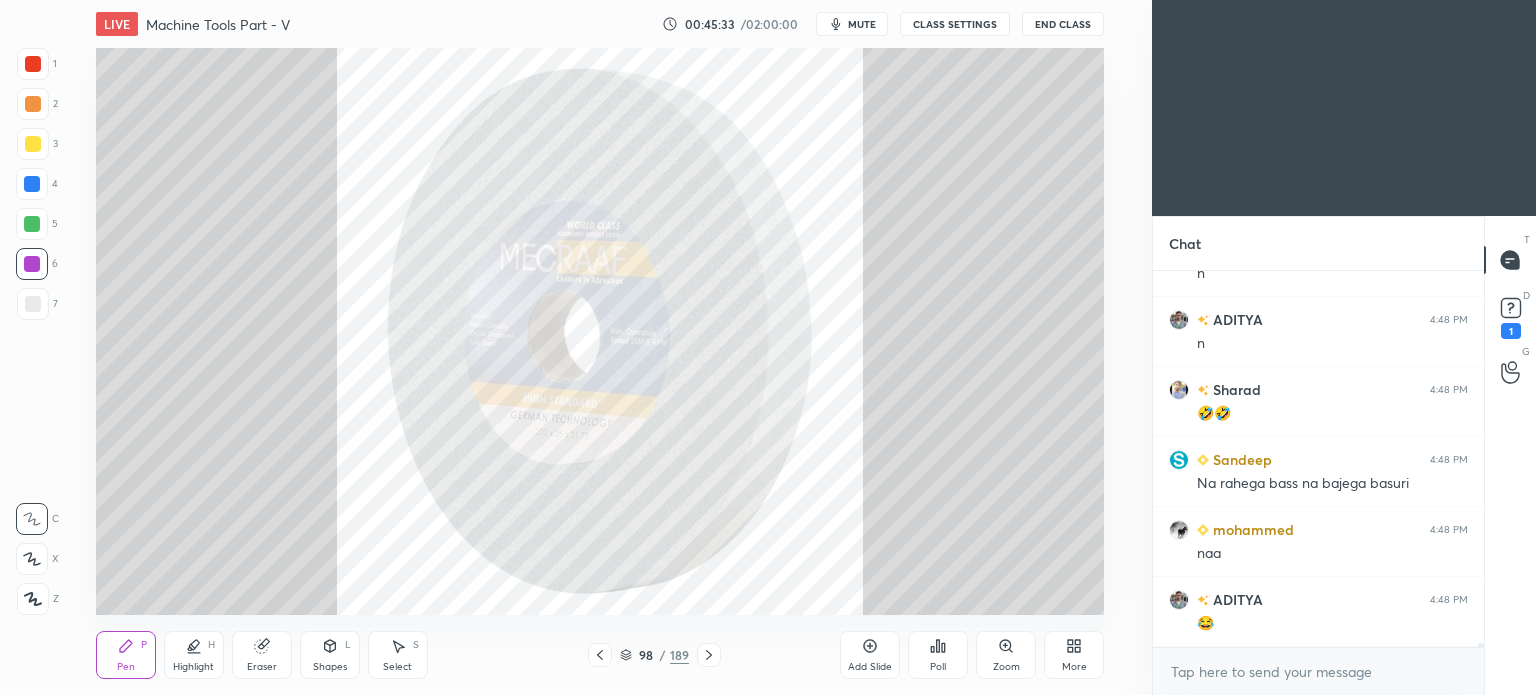 click at bounding box center (709, 655) 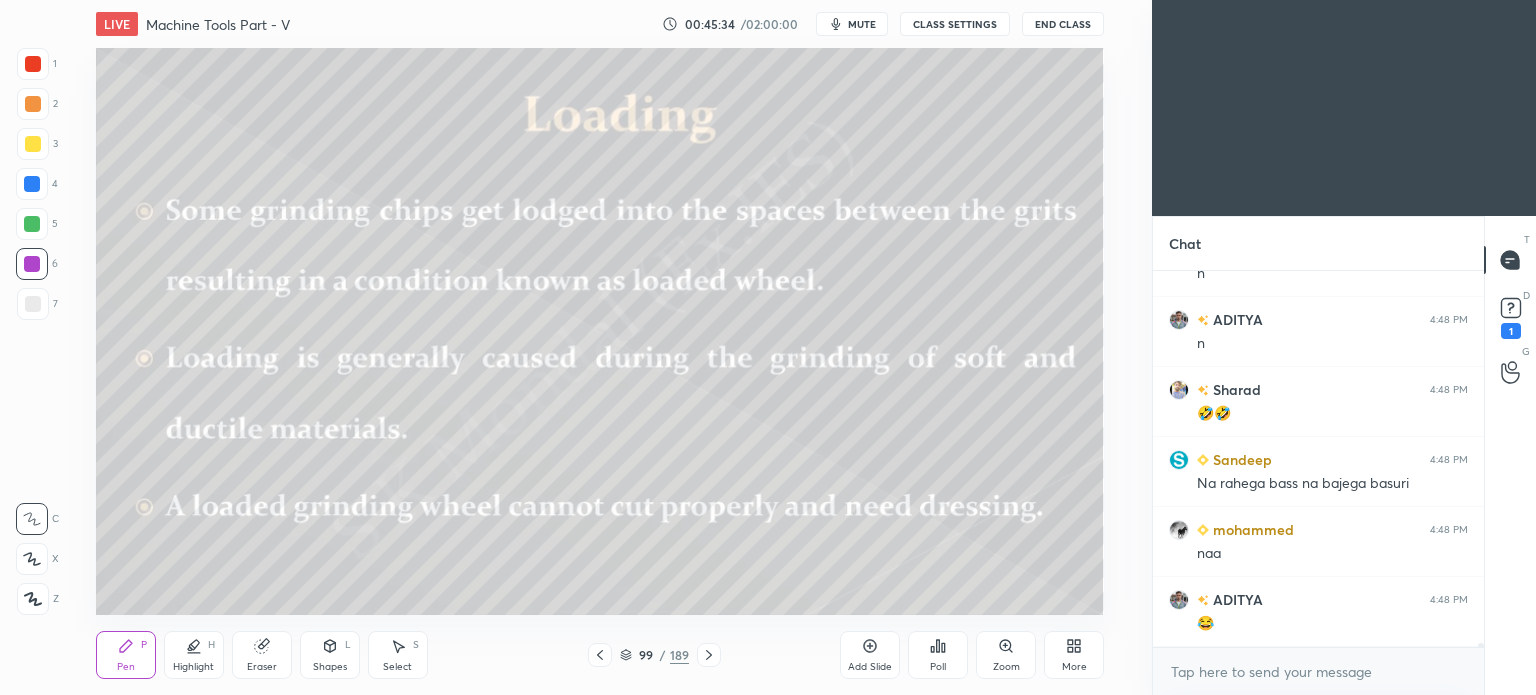 scroll, scrollTop: 35384, scrollLeft: 0, axis: vertical 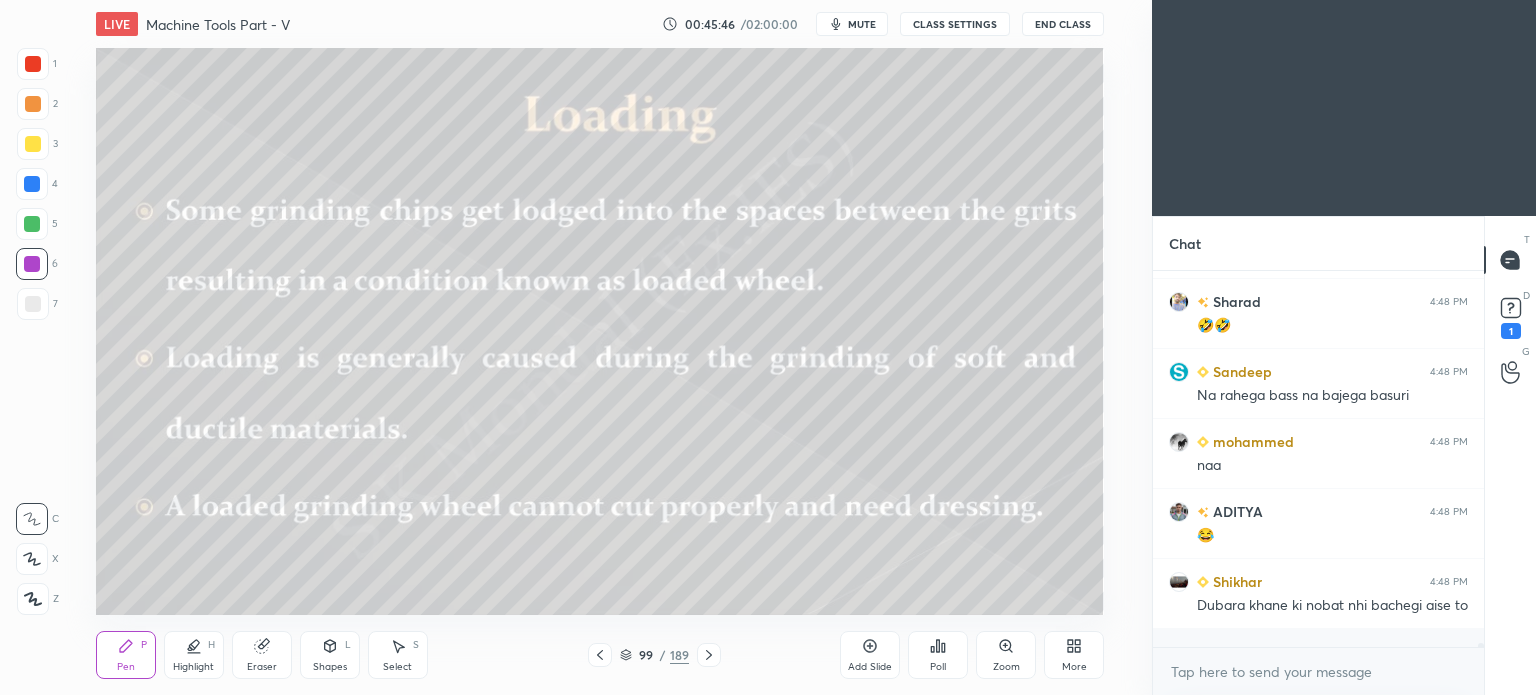 click at bounding box center [32, 184] 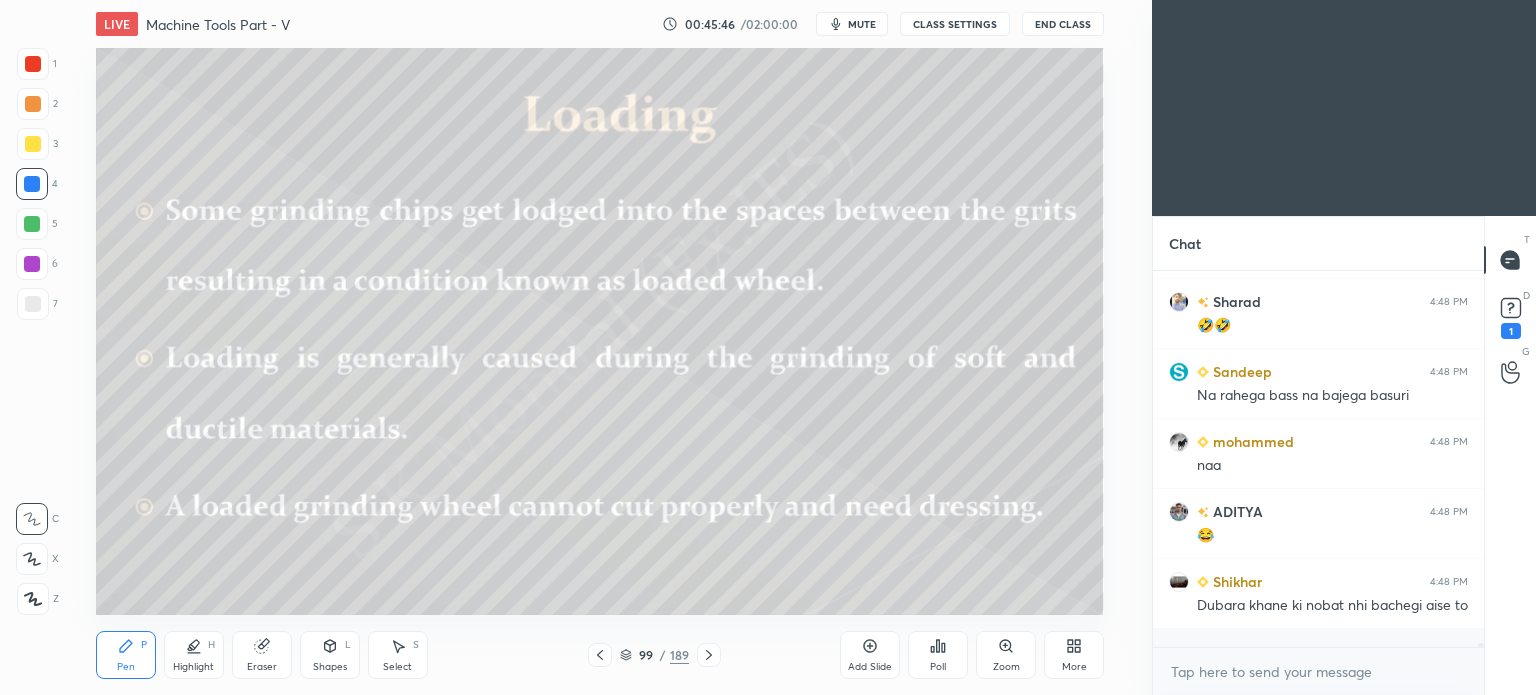 click on "Pen P" at bounding box center [126, 655] 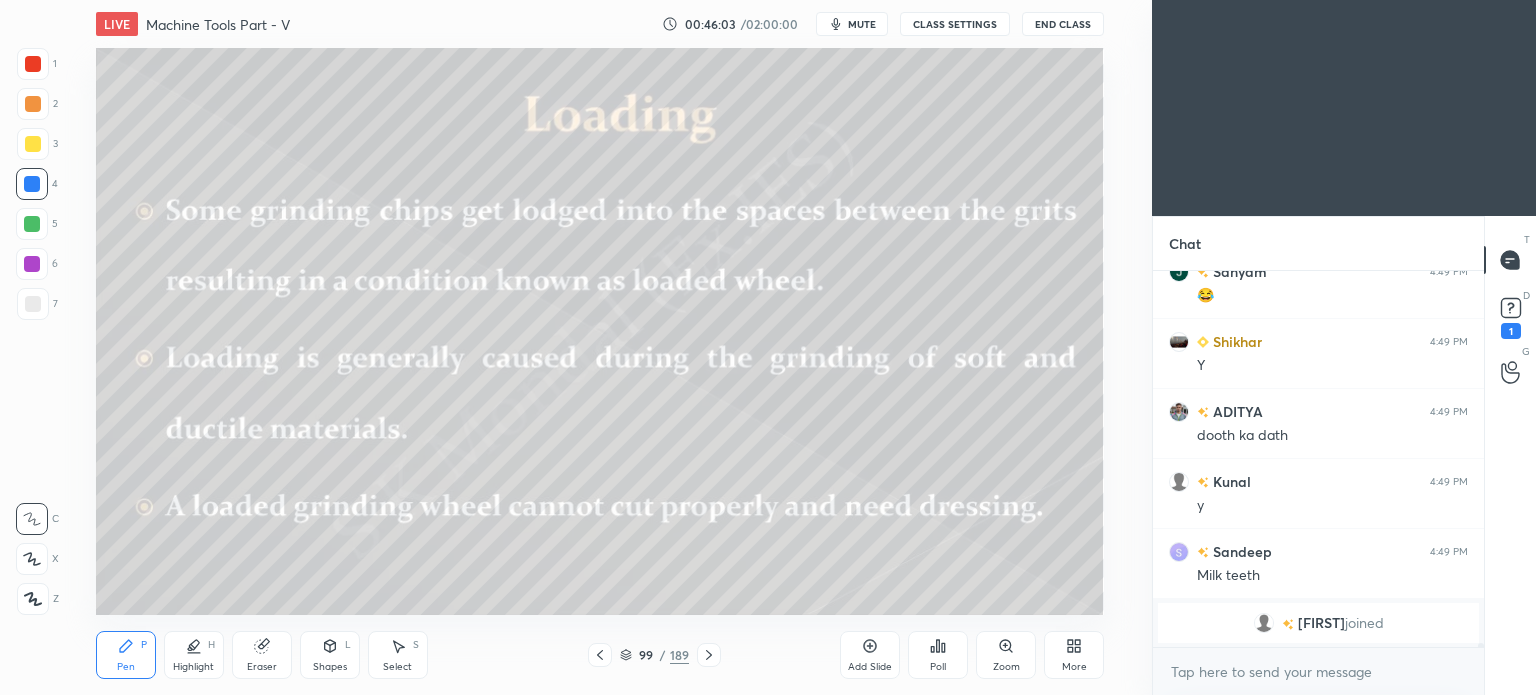 scroll, scrollTop: 28500, scrollLeft: 0, axis: vertical 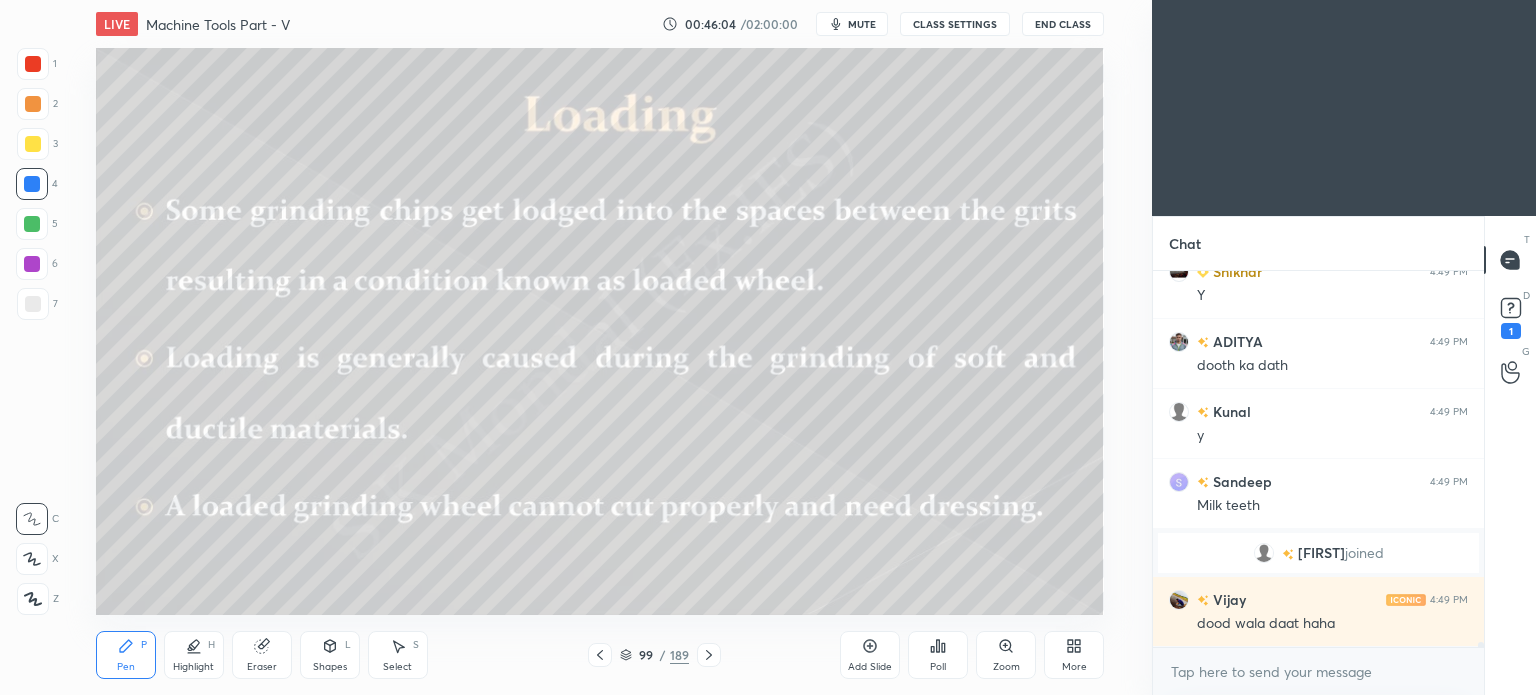 click on "Highlight H" at bounding box center [194, 655] 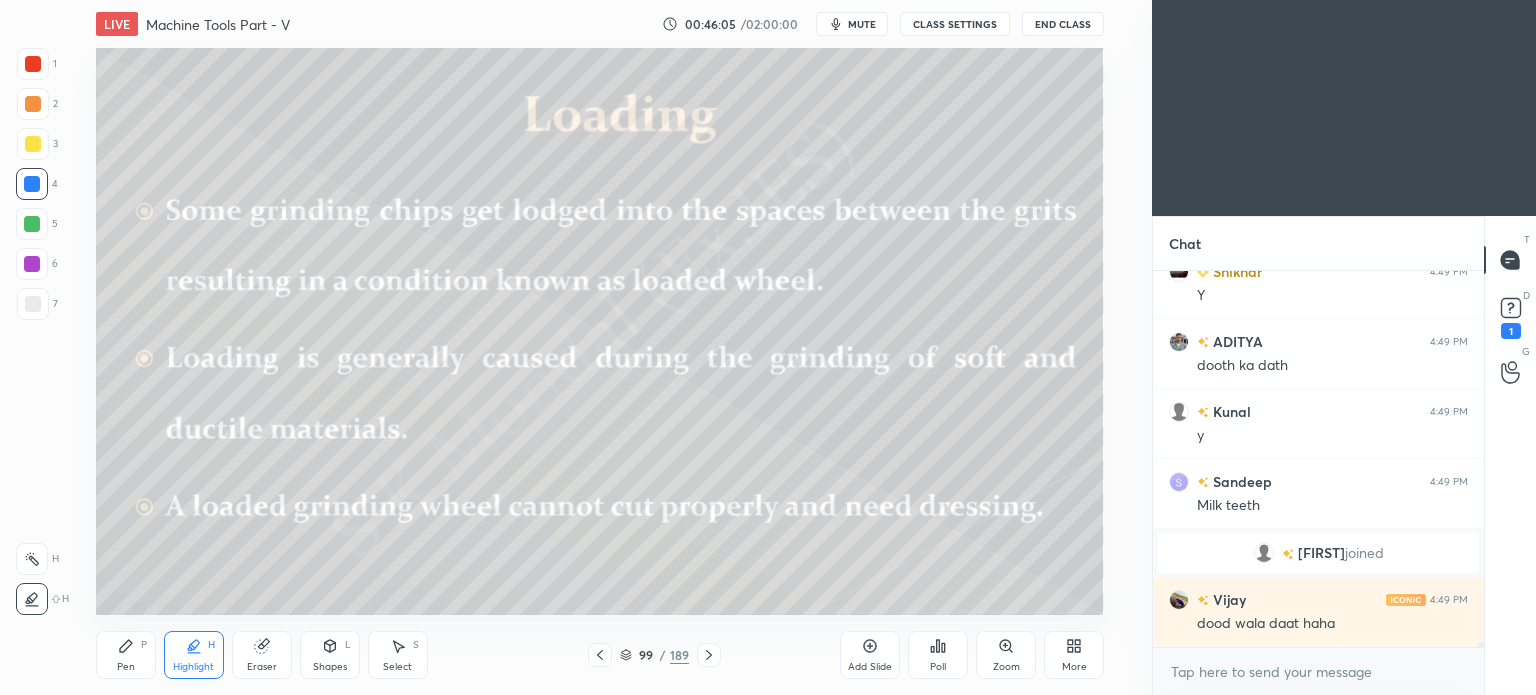 scroll, scrollTop: 28570, scrollLeft: 0, axis: vertical 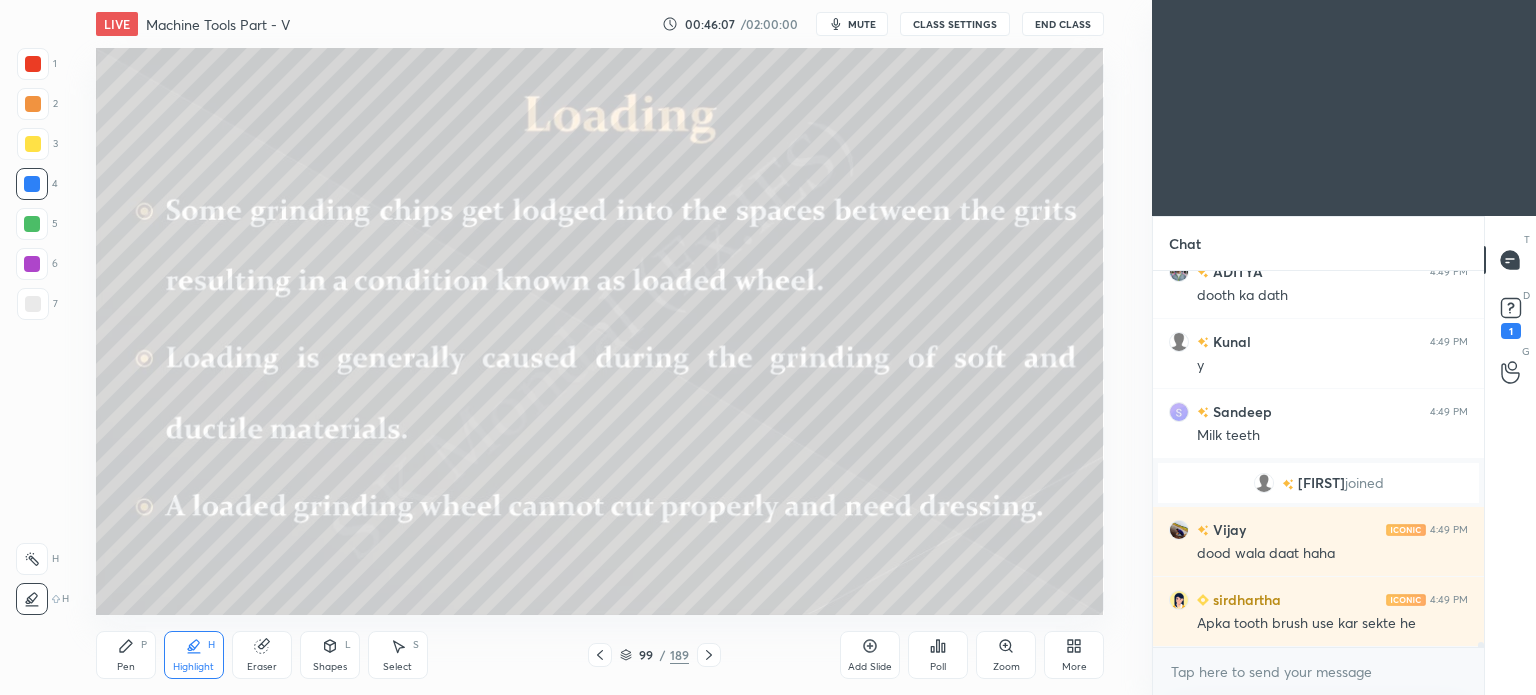 click on "99 / 189" at bounding box center [654, 655] 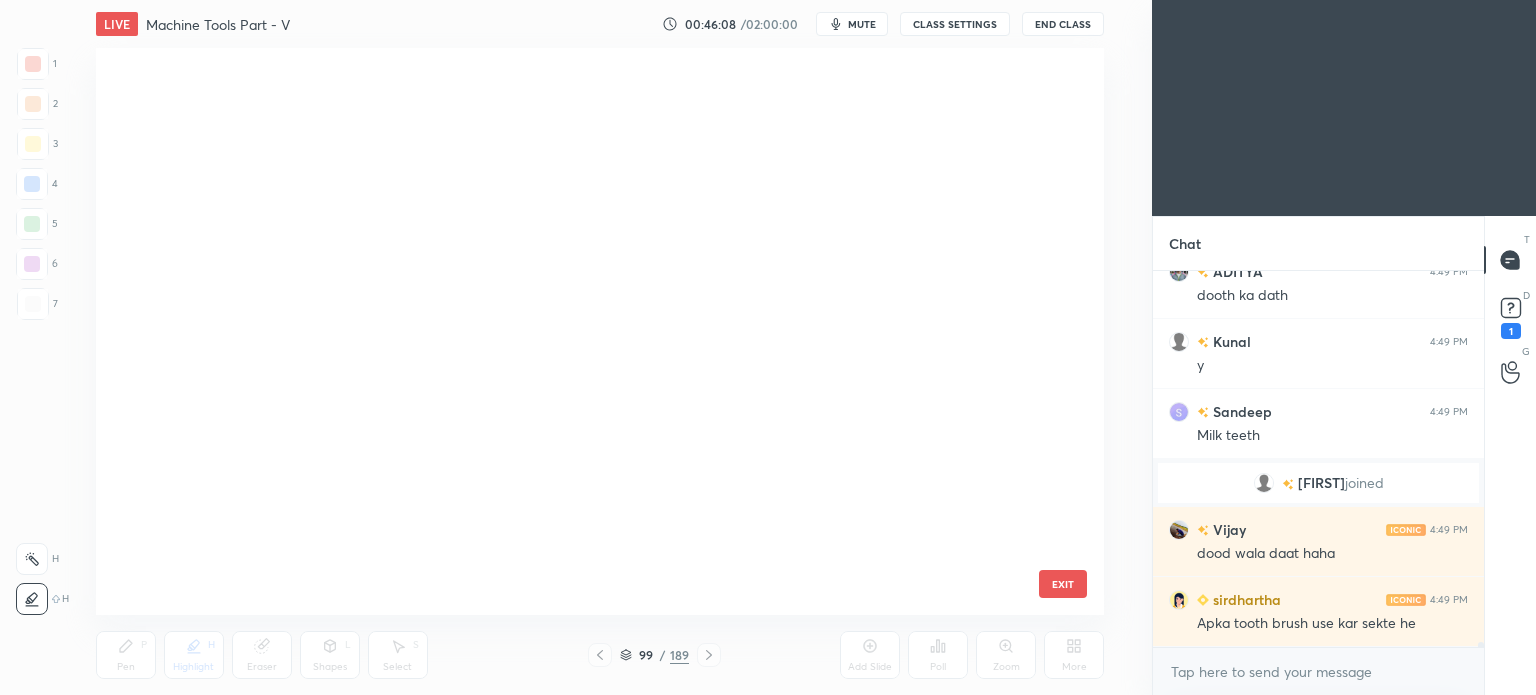 scroll, scrollTop: 5175, scrollLeft: 0, axis: vertical 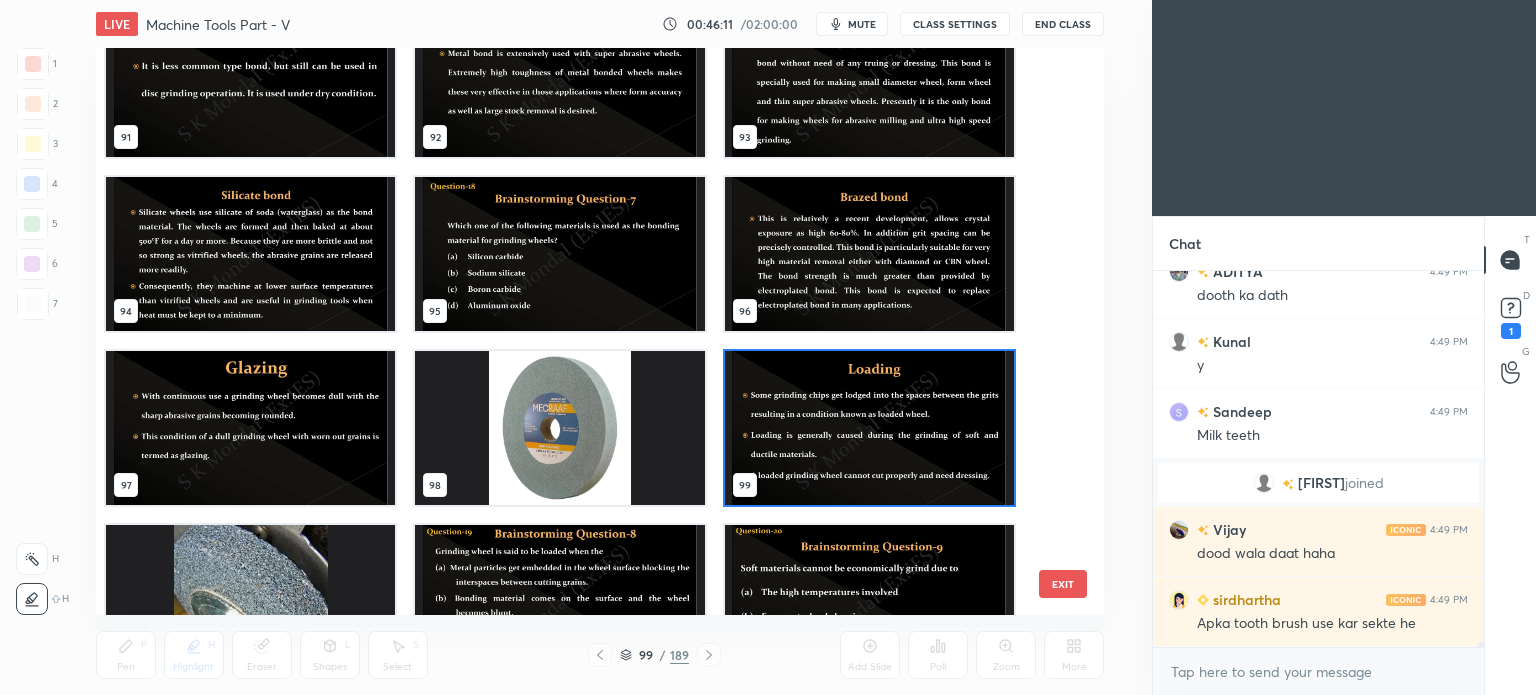 click at bounding box center [250, 428] 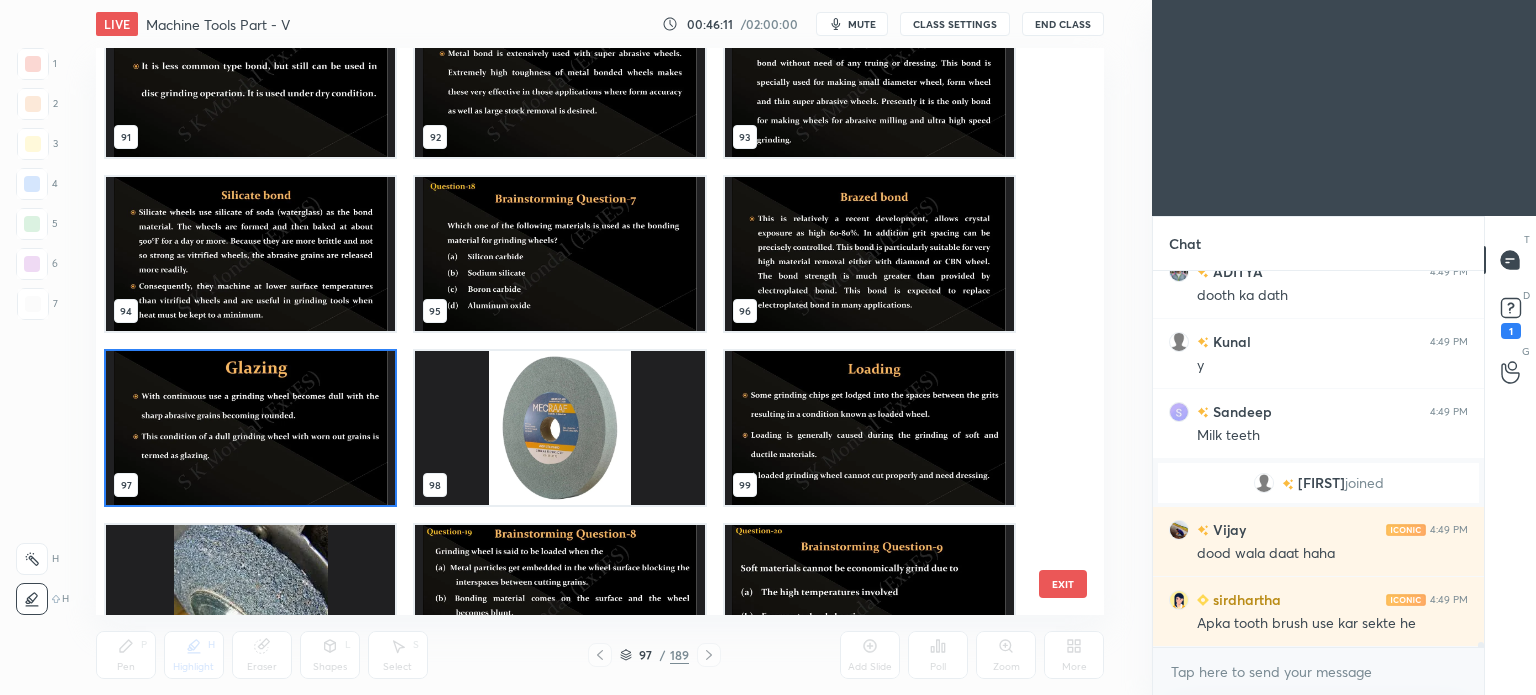 click at bounding box center (250, 428) 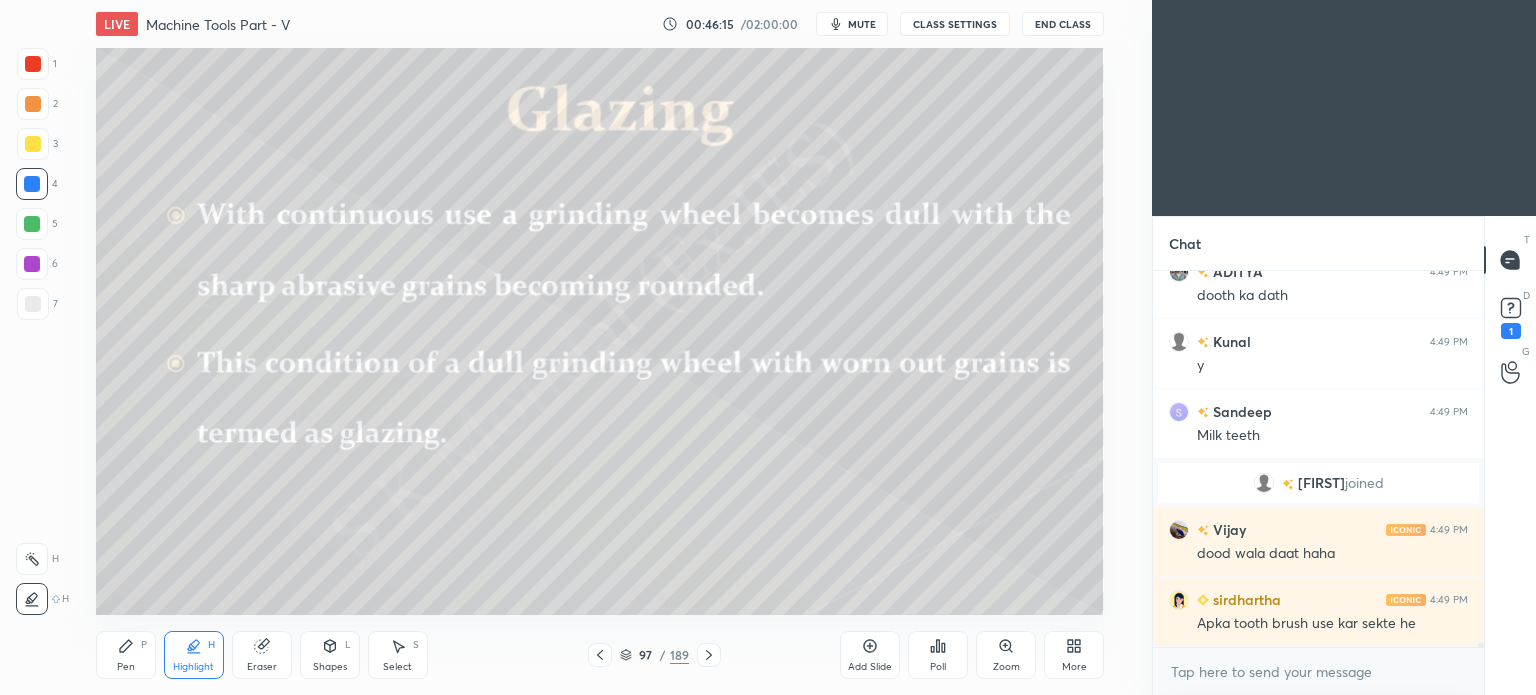 scroll, scrollTop: 28640, scrollLeft: 0, axis: vertical 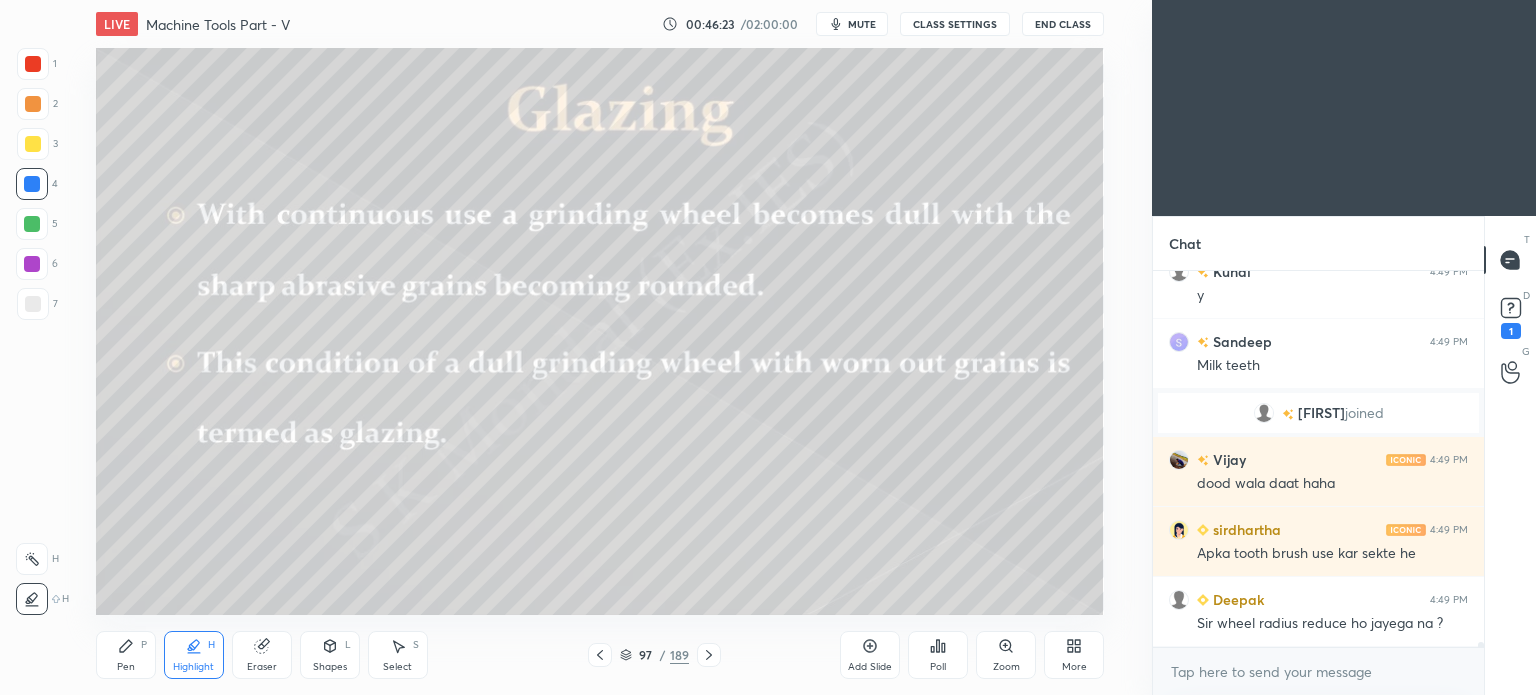 click 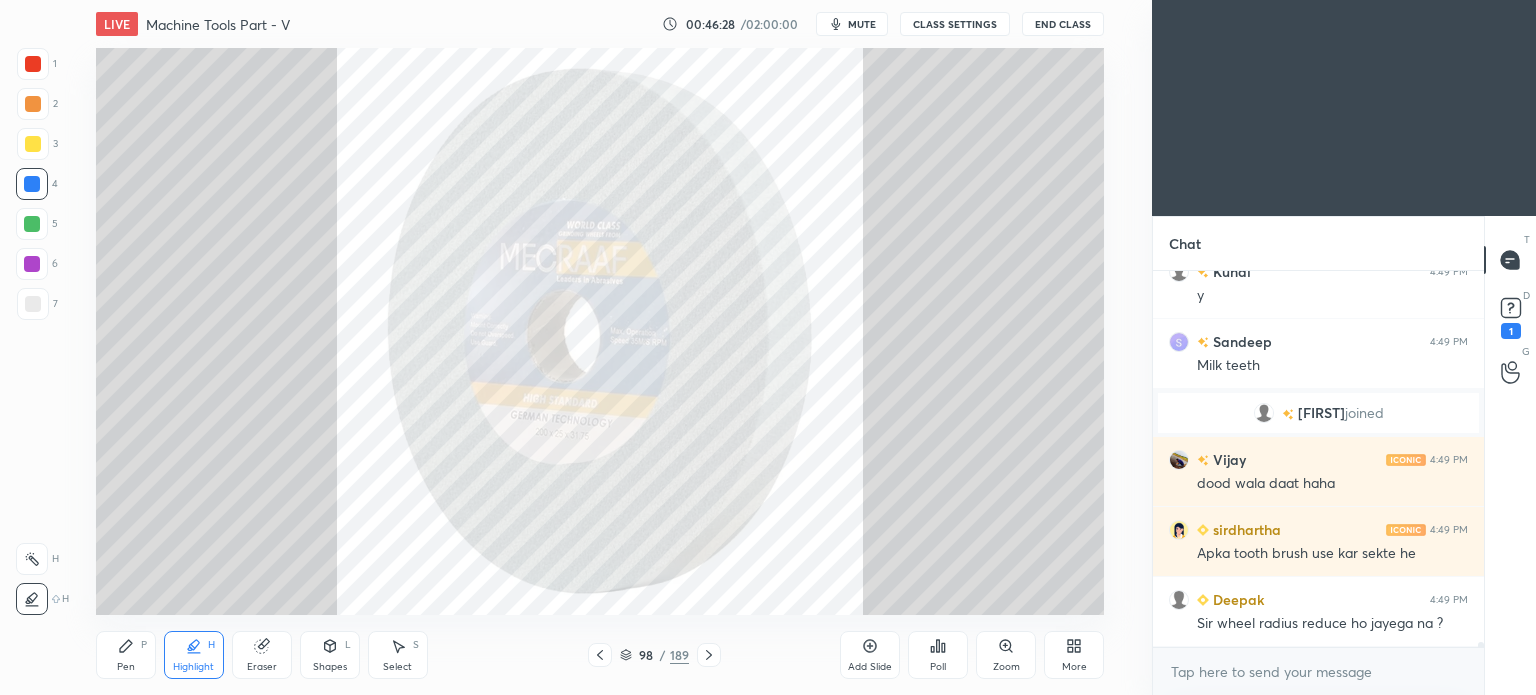 click 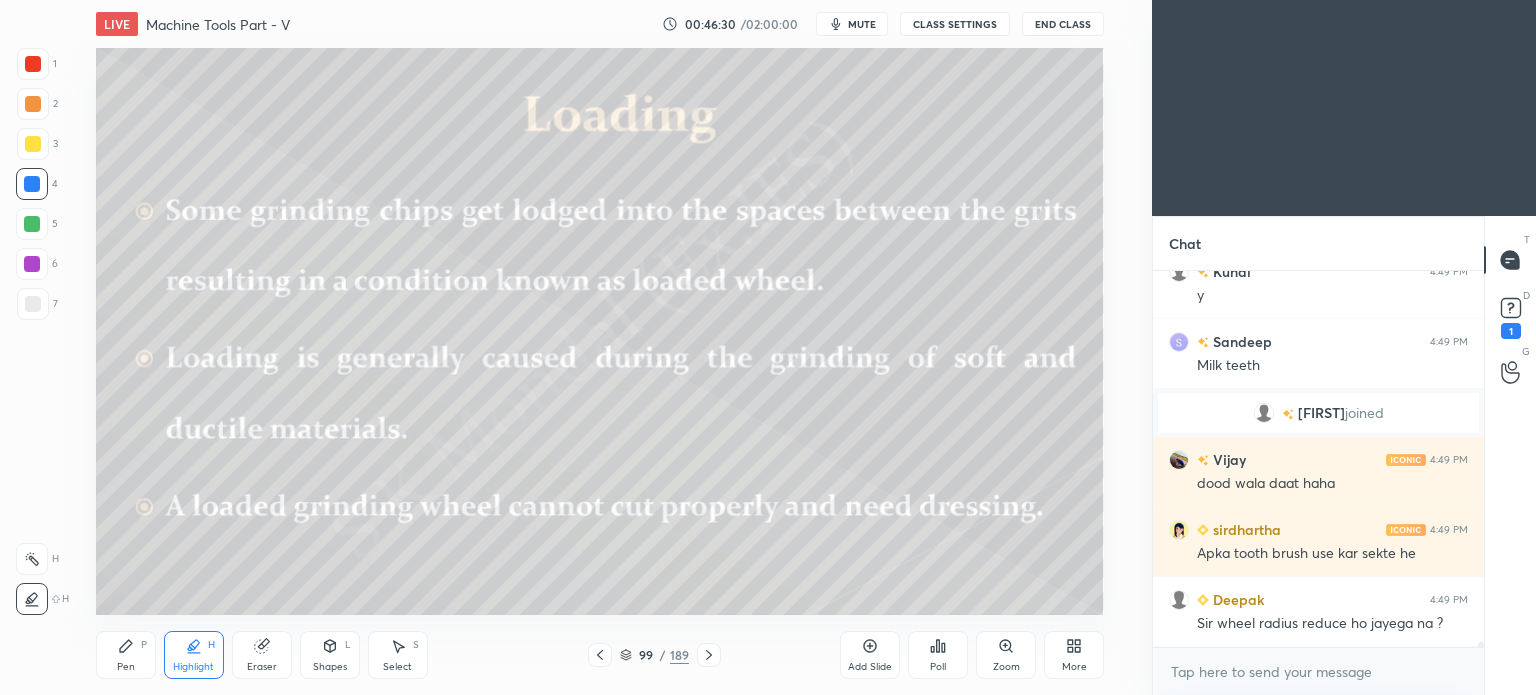 scroll, scrollTop: 28688, scrollLeft: 0, axis: vertical 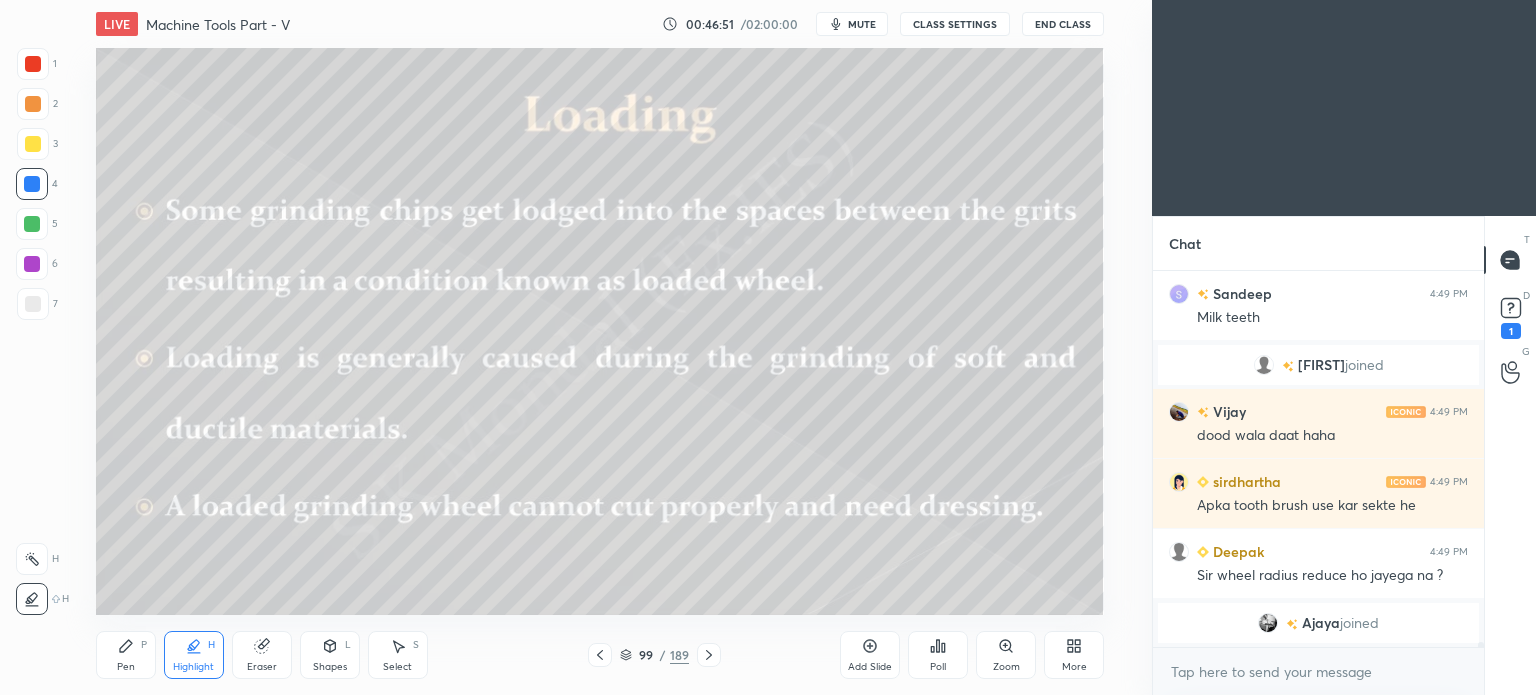 click 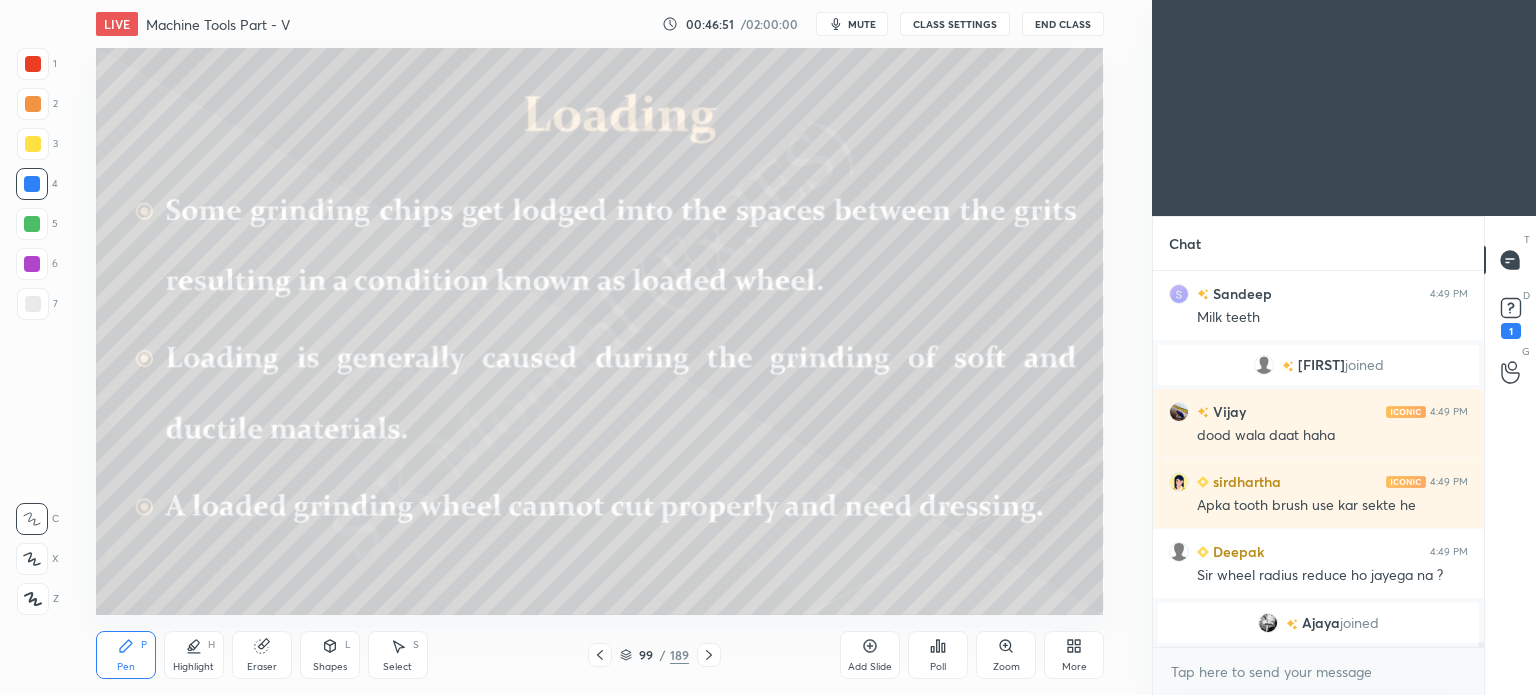 click on "Pen" at bounding box center (126, 667) 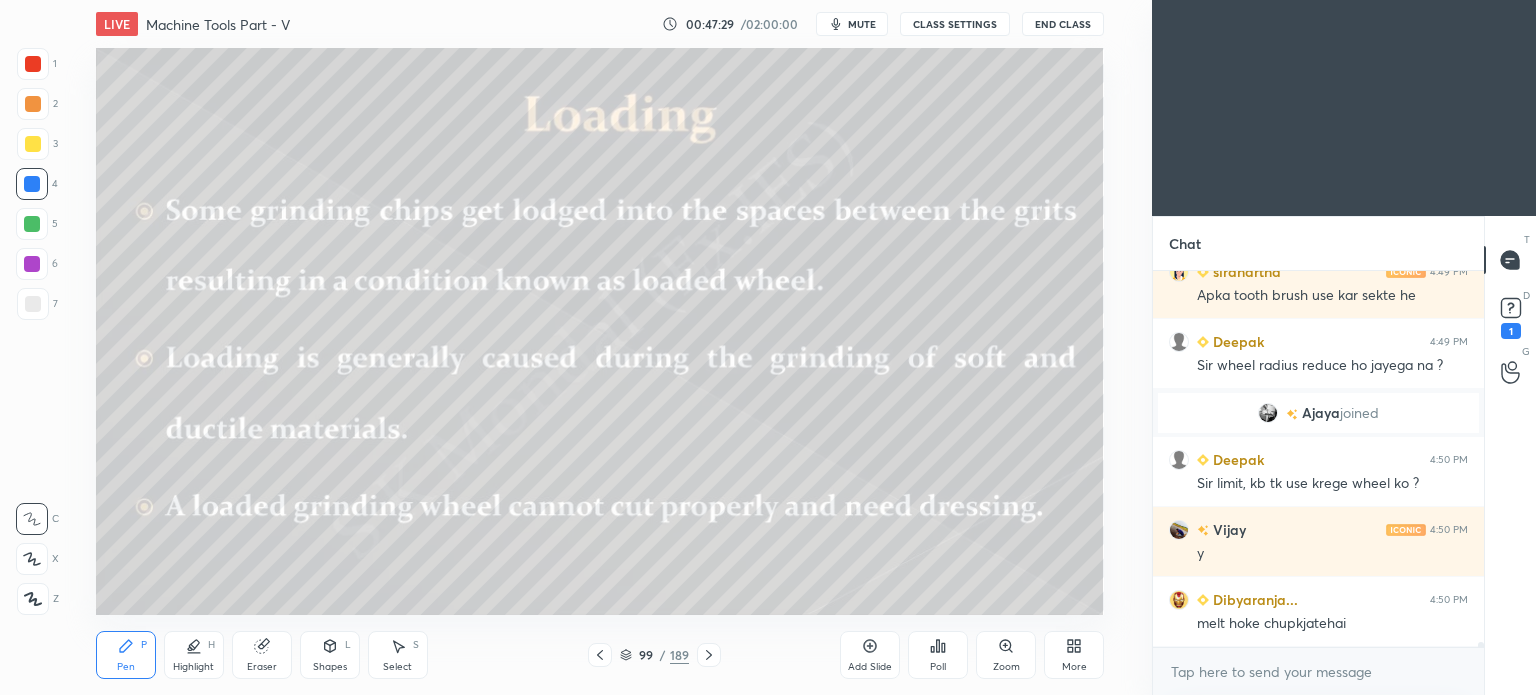 scroll, scrollTop: 28908, scrollLeft: 0, axis: vertical 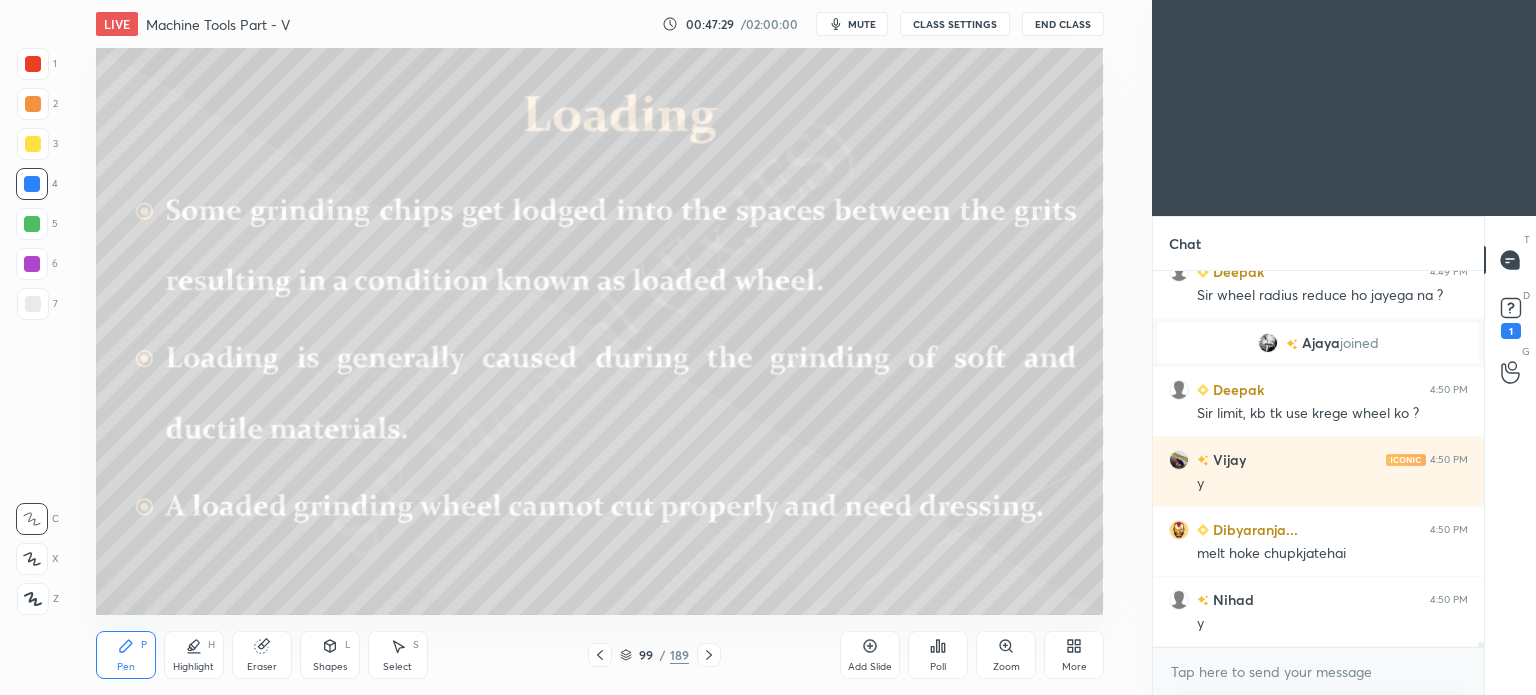 click 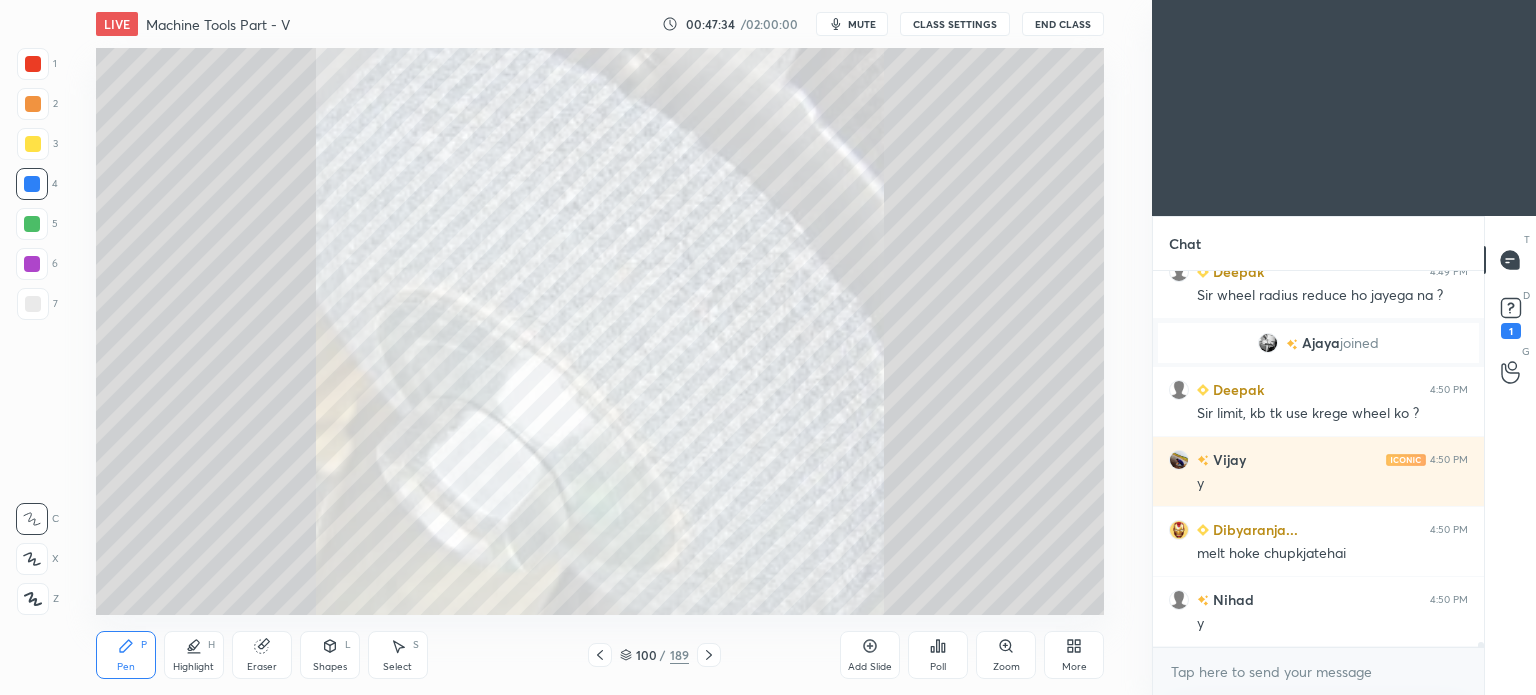 scroll, scrollTop: 28978, scrollLeft: 0, axis: vertical 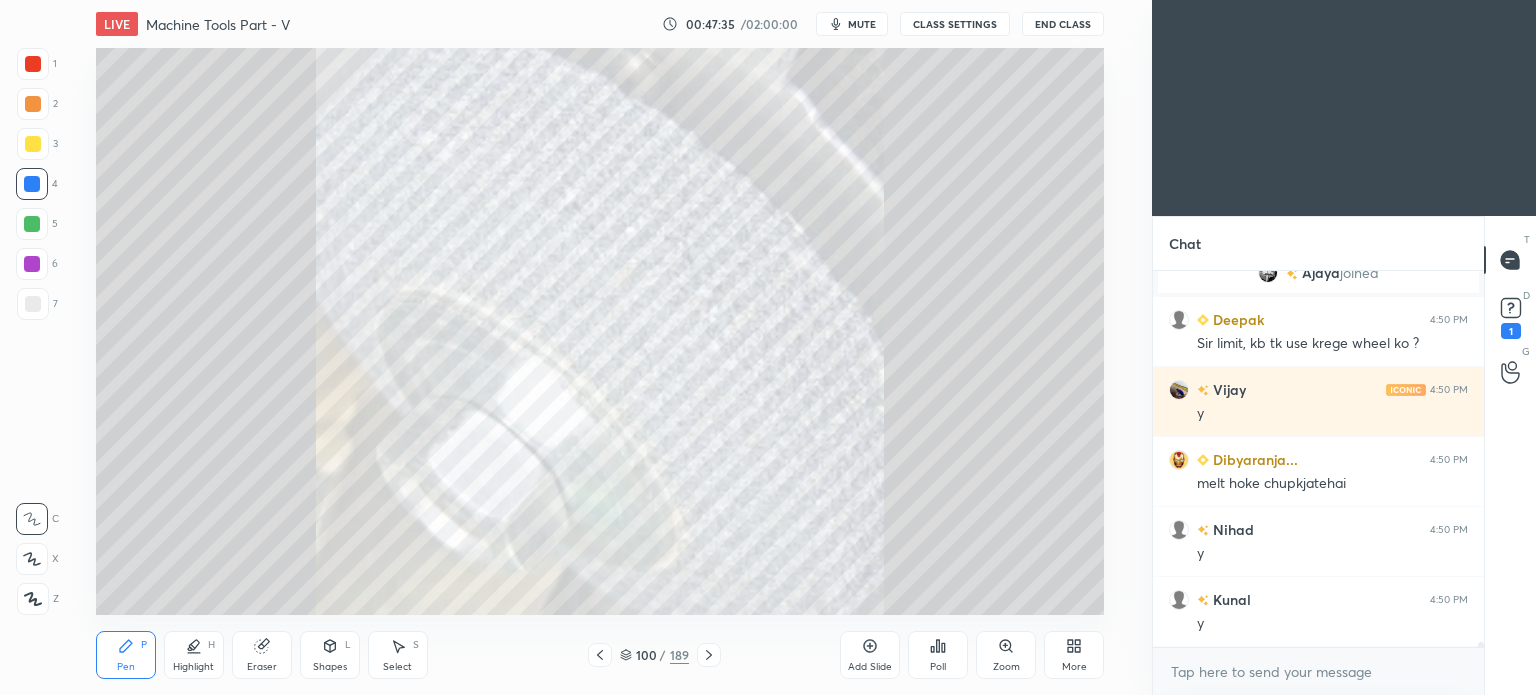 click 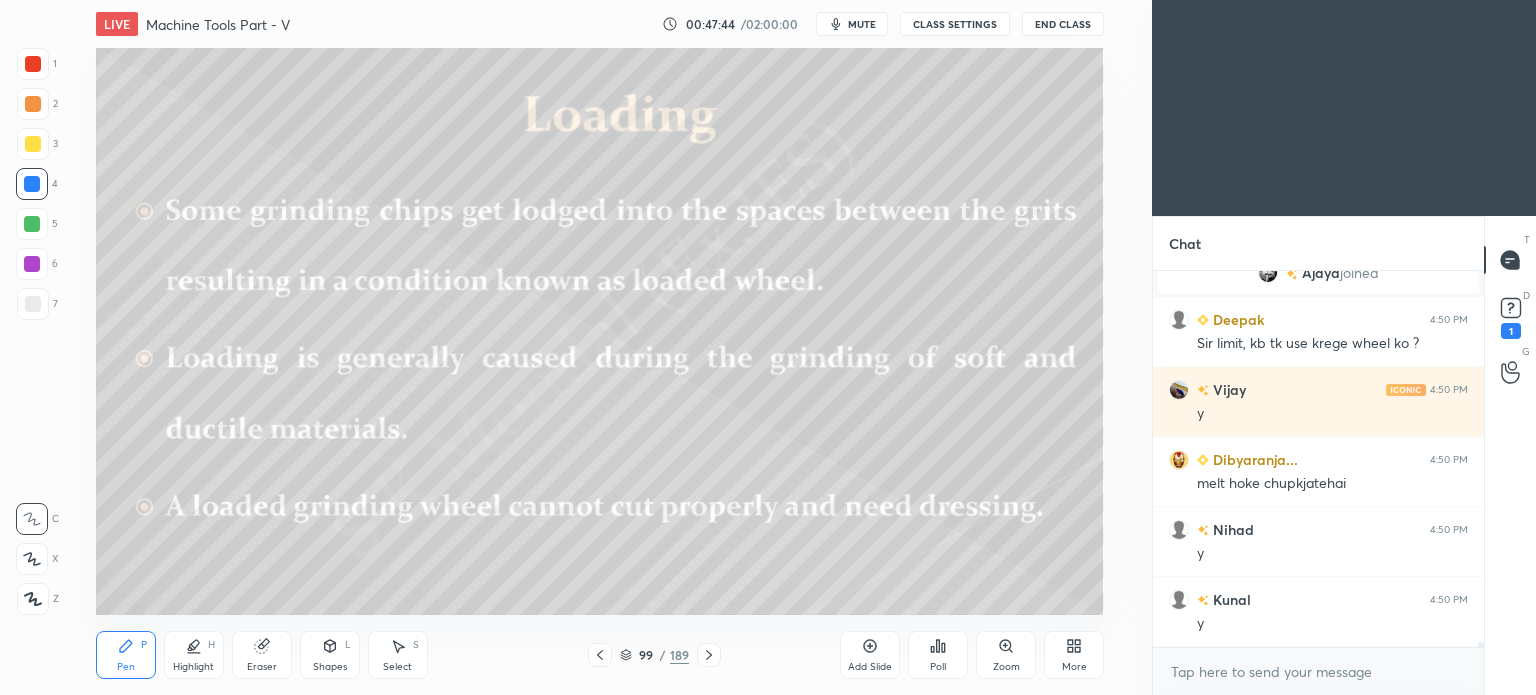 click 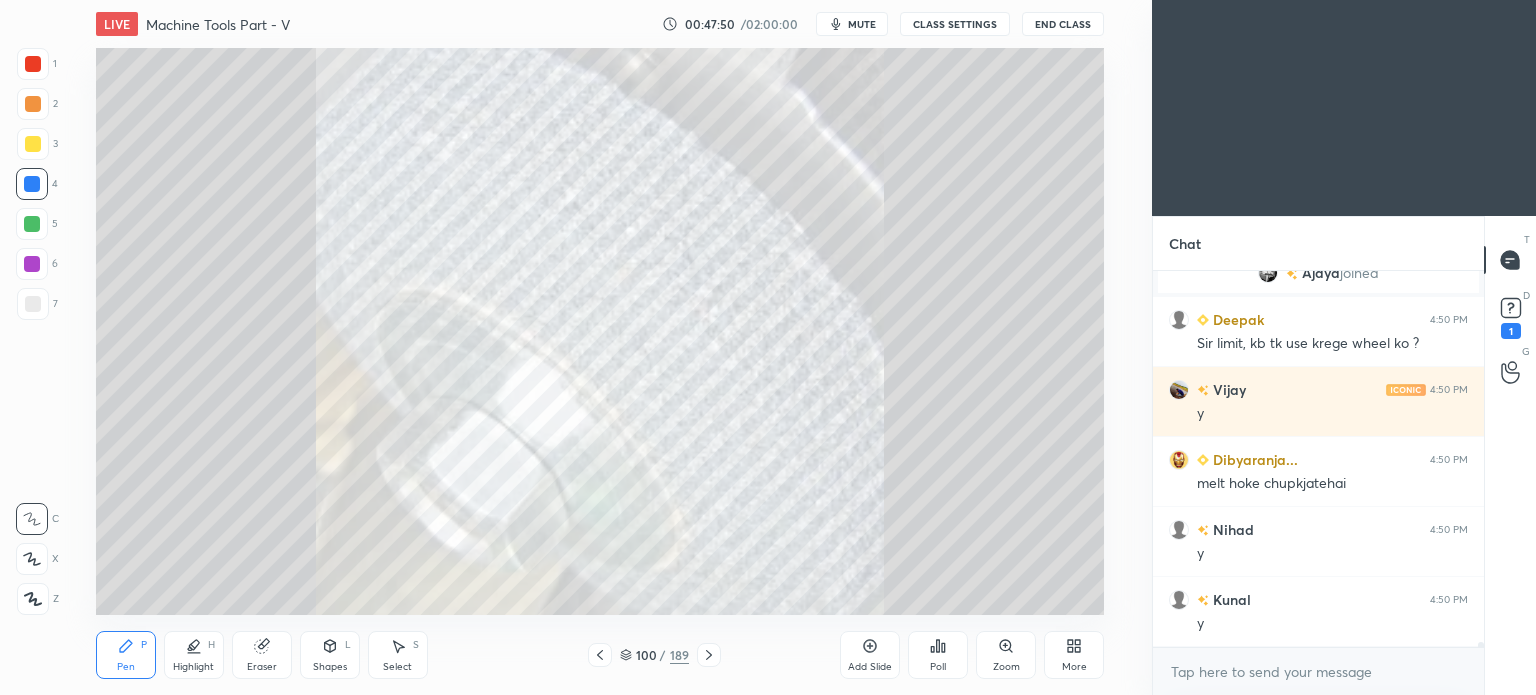 scroll, scrollTop: 29048, scrollLeft: 0, axis: vertical 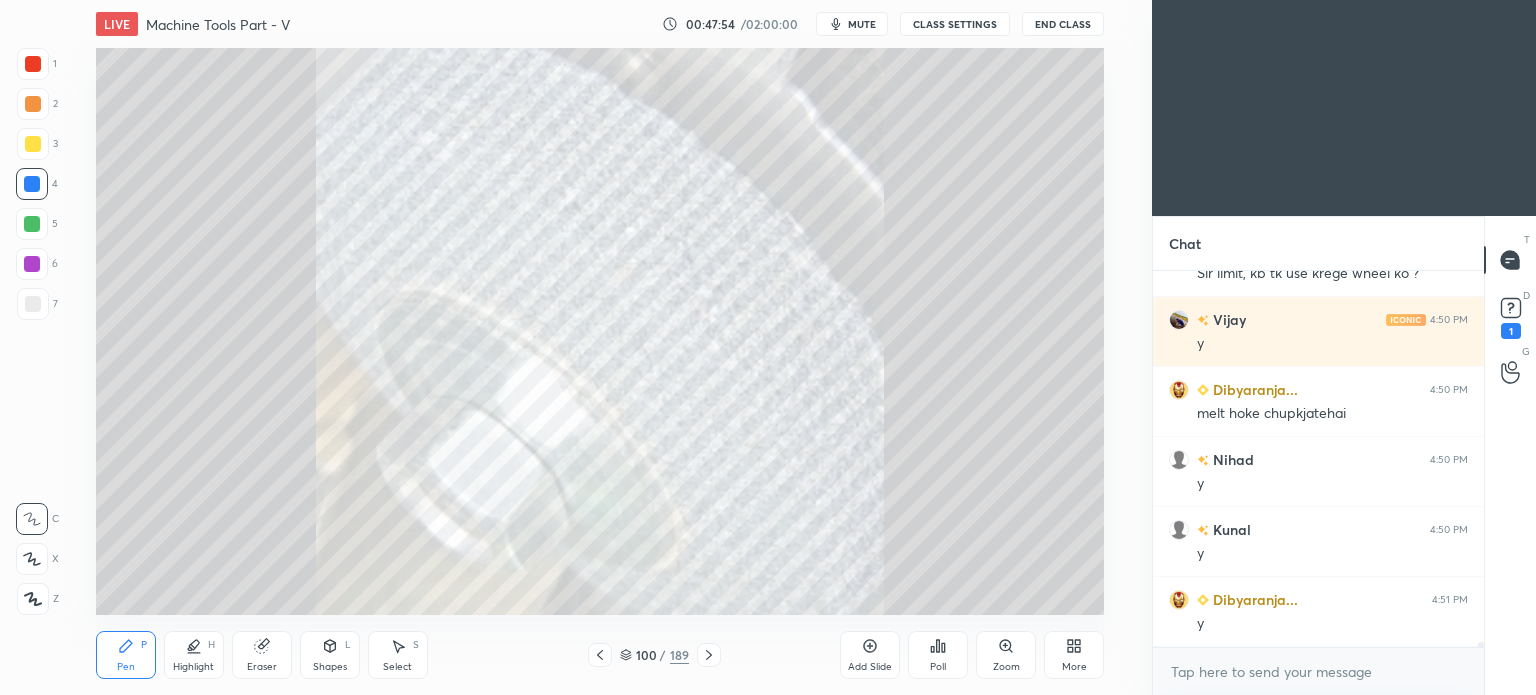 click 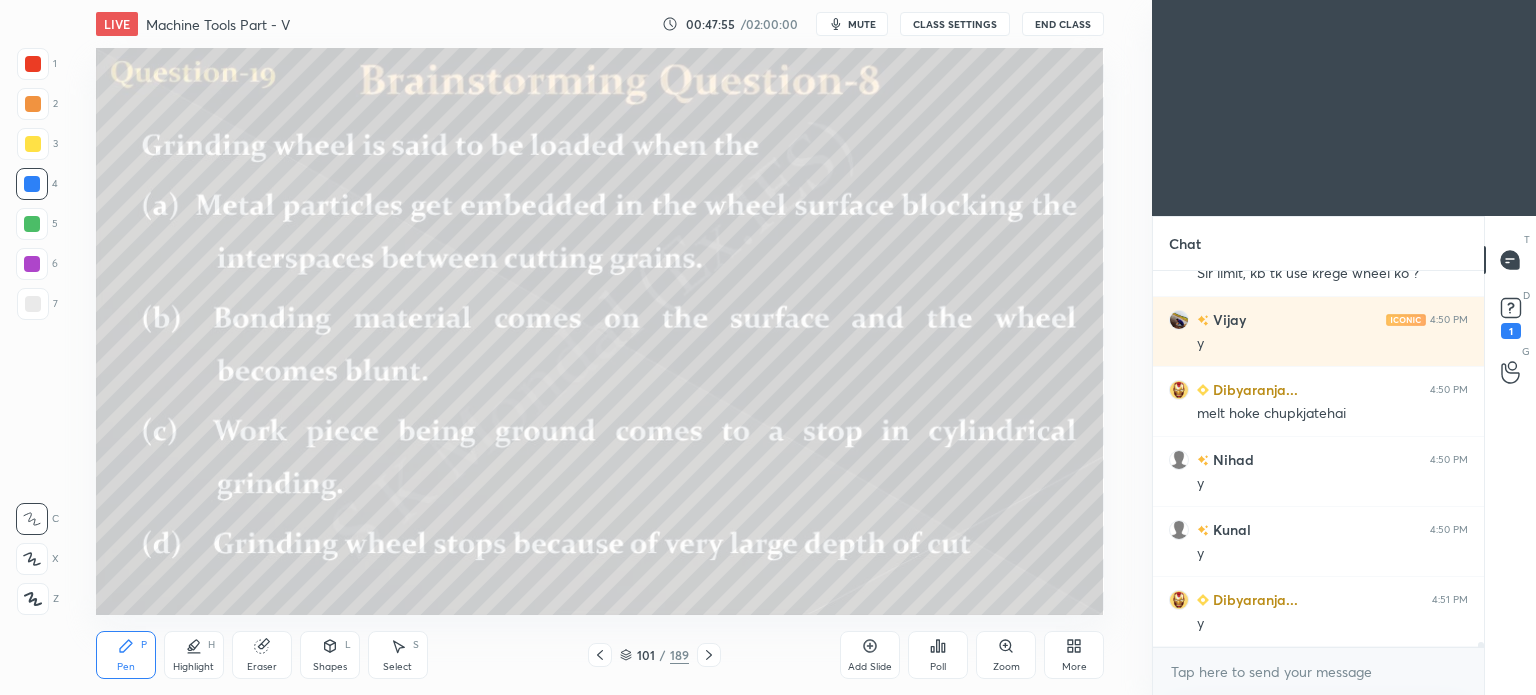 click 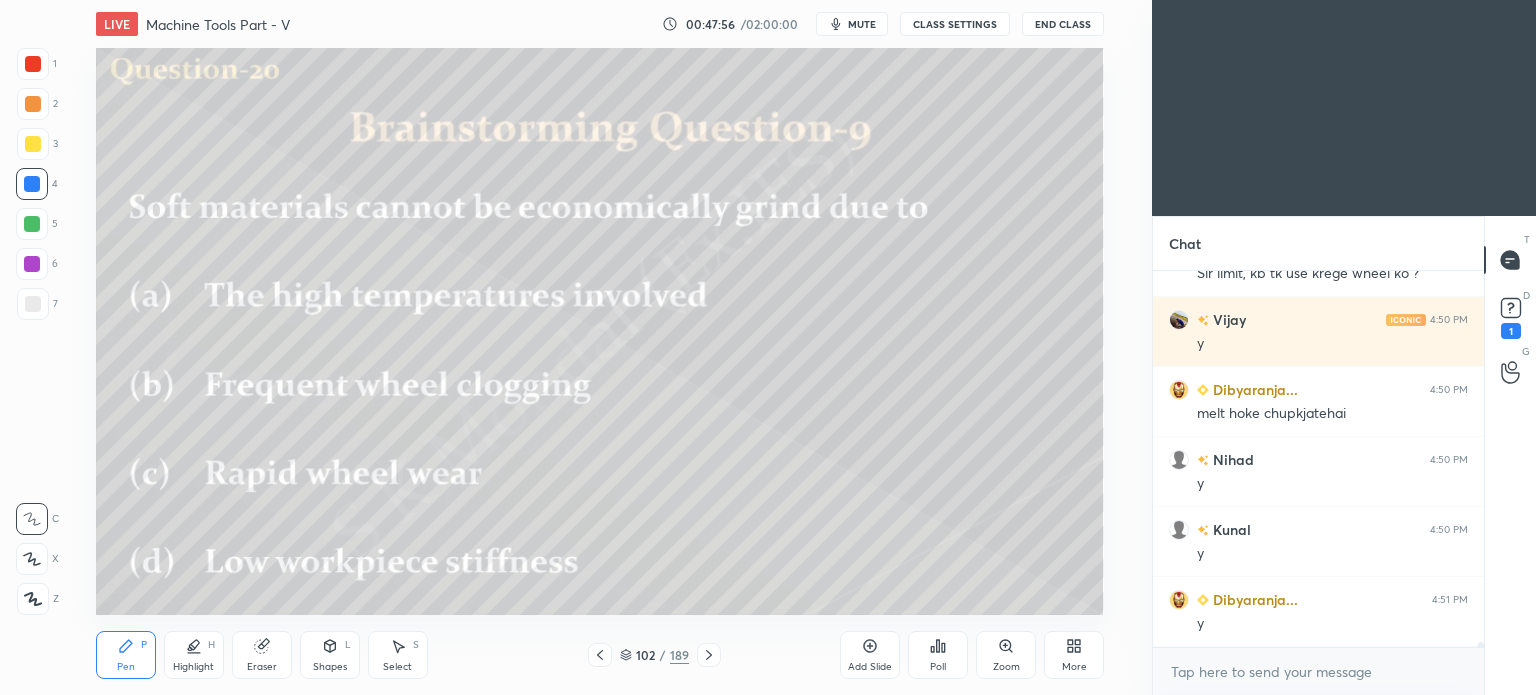 click 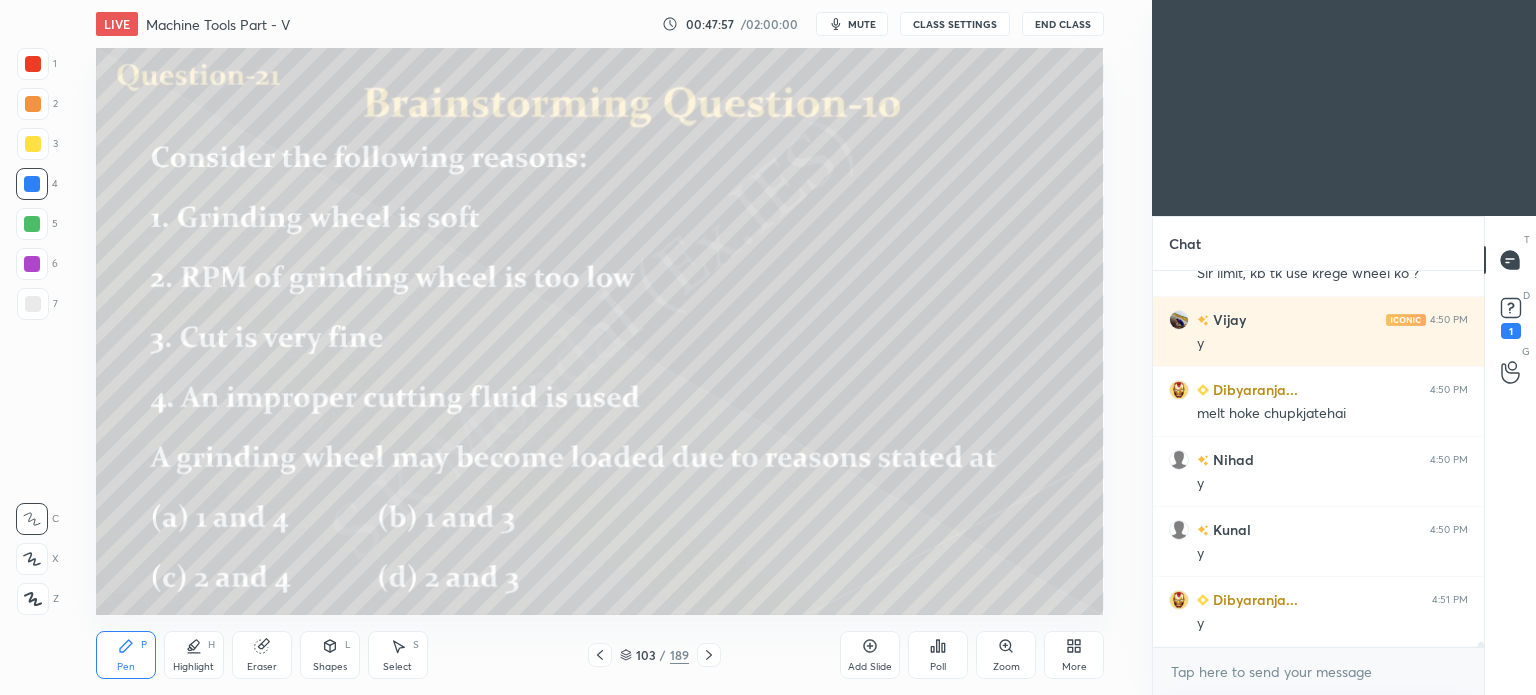 click 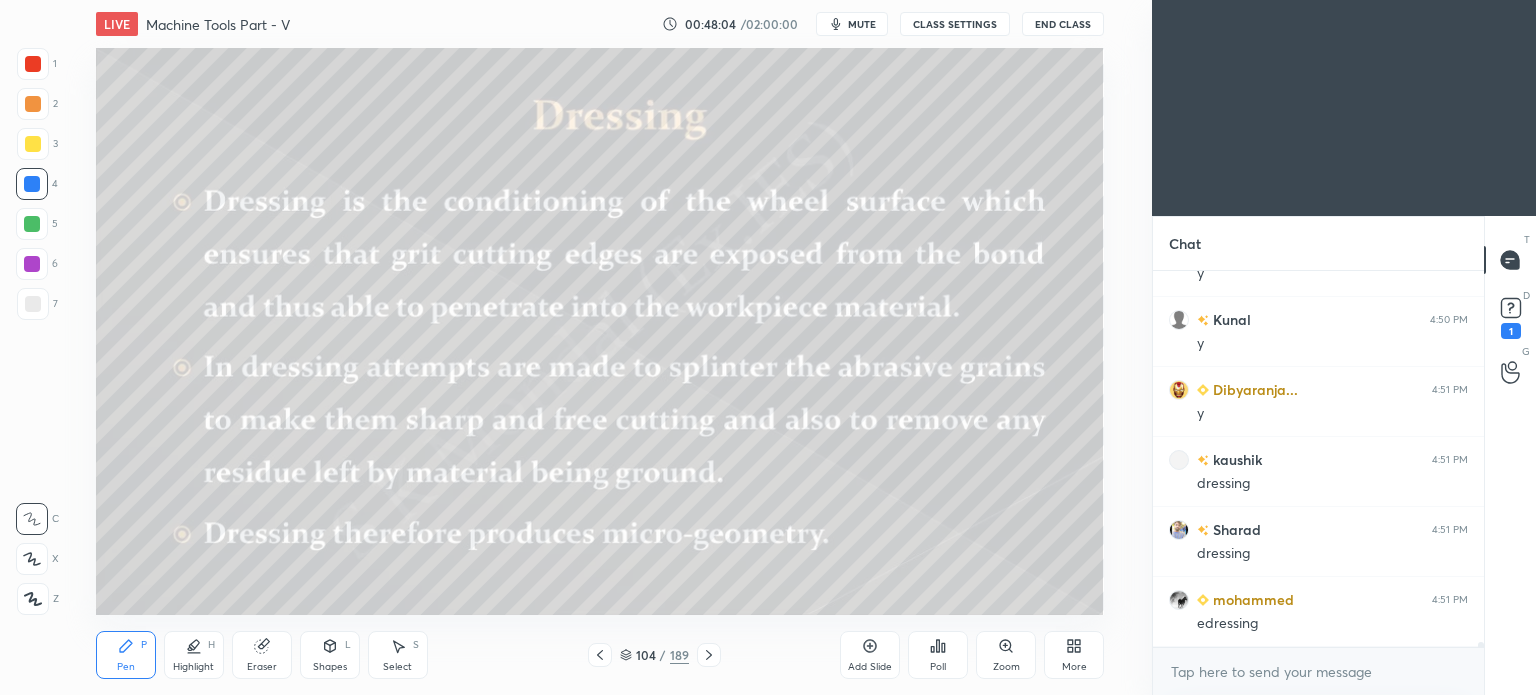 scroll, scrollTop: 29328, scrollLeft: 0, axis: vertical 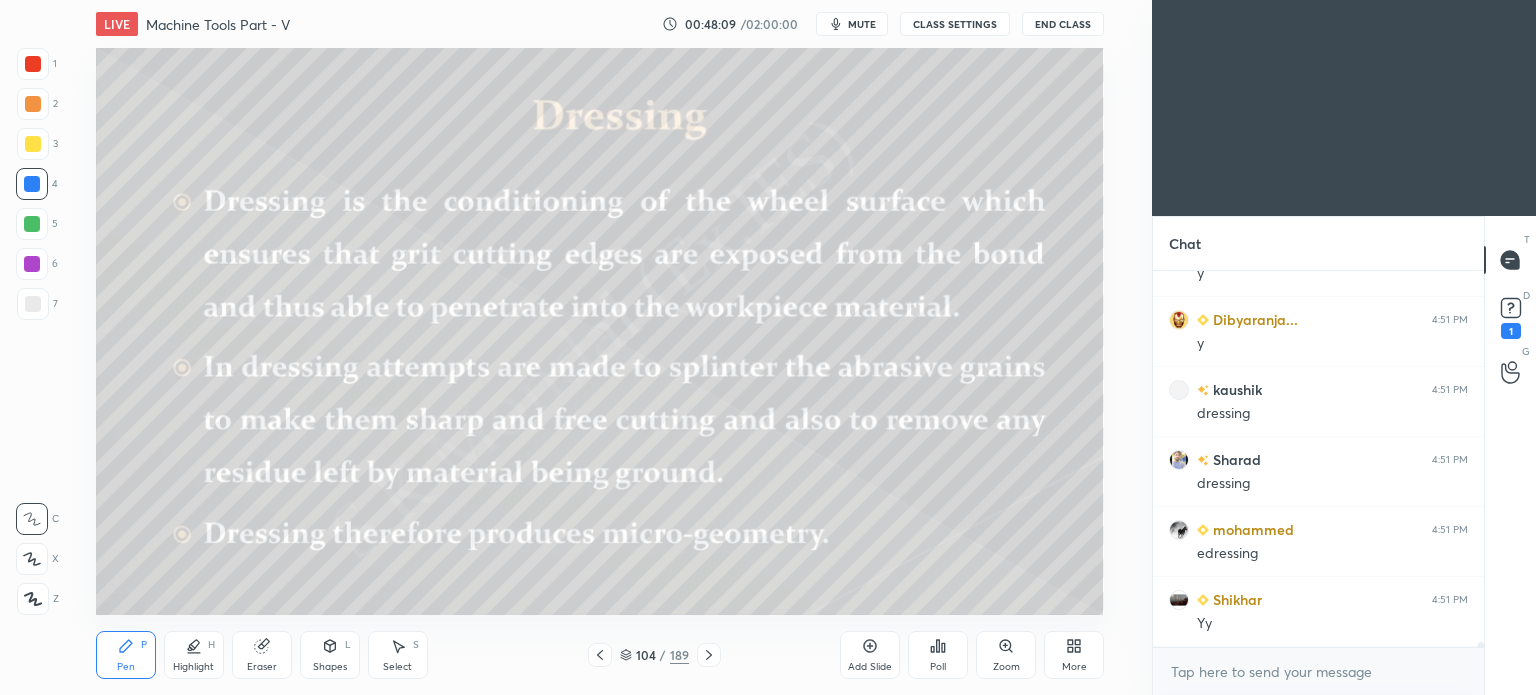 click on "Pen P" at bounding box center (126, 655) 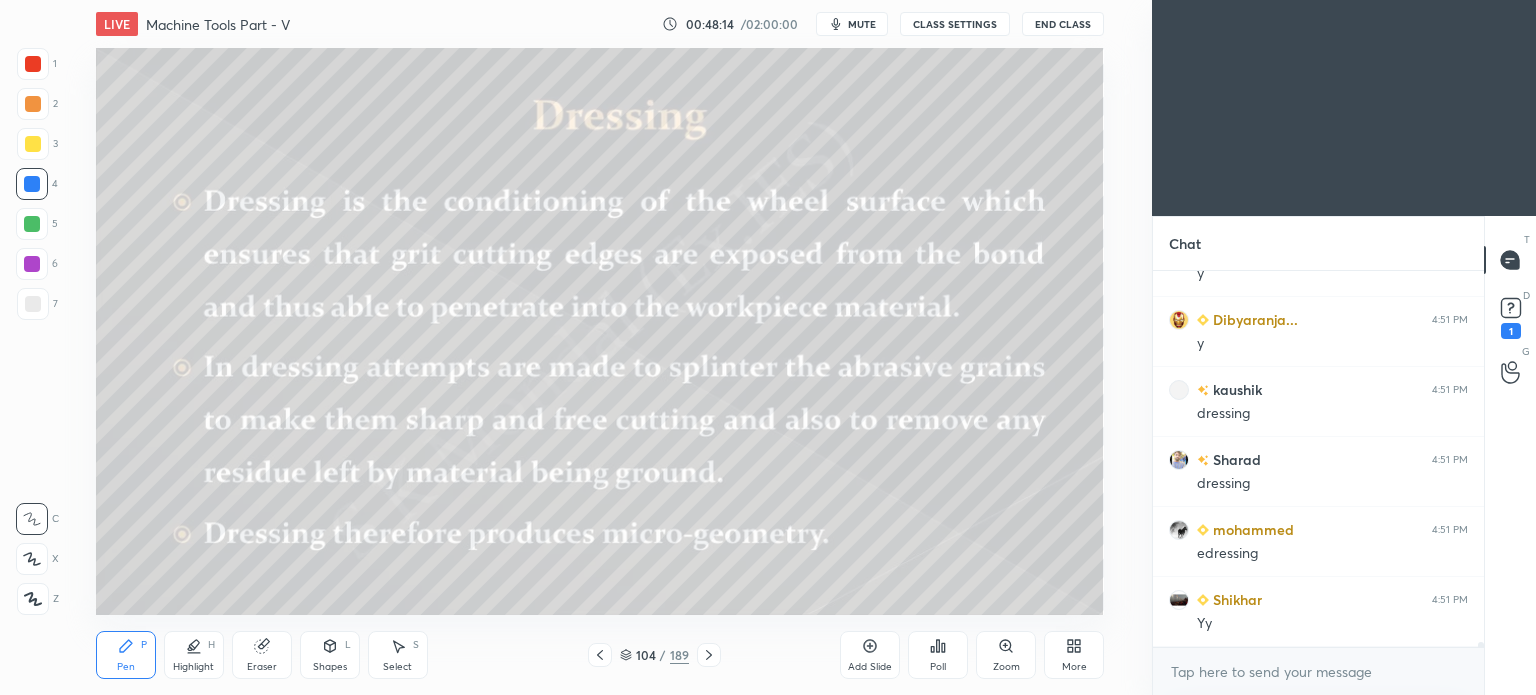 click at bounding box center (709, 655) 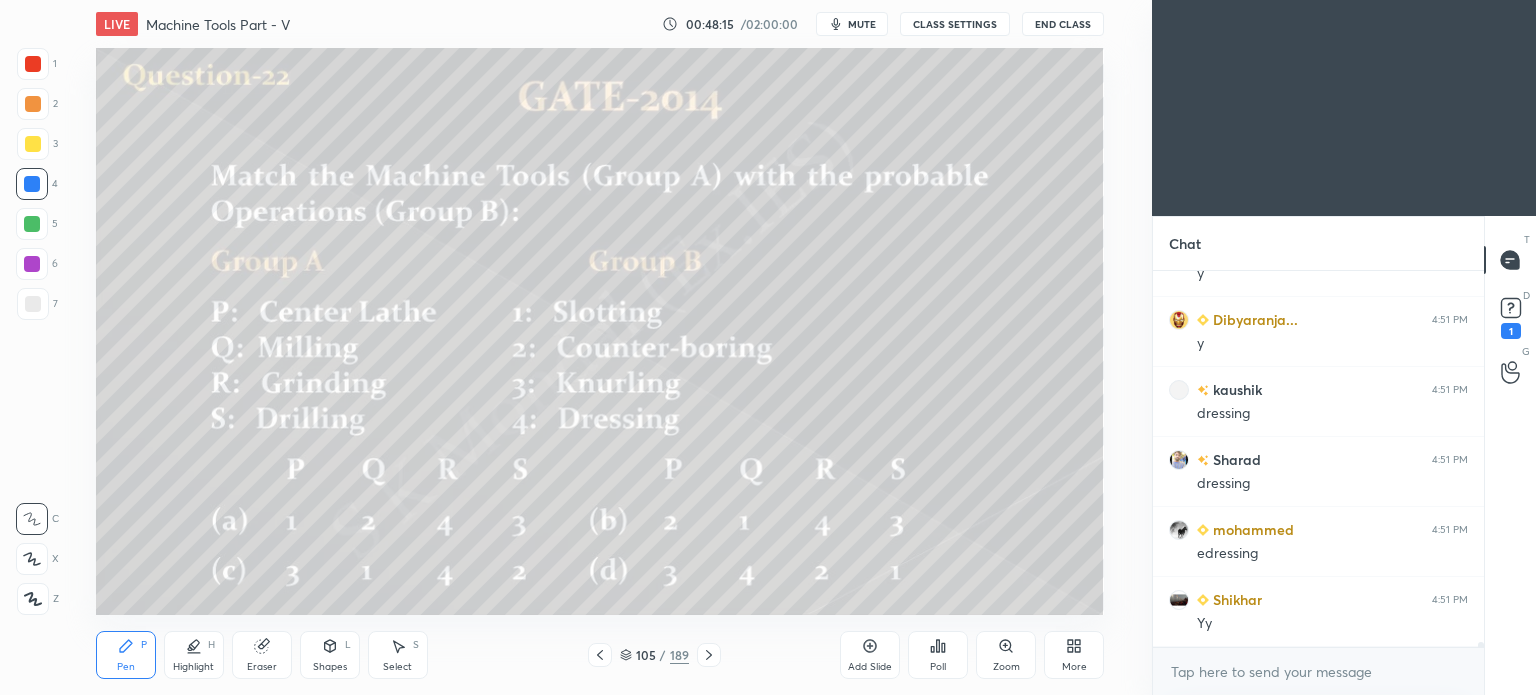 click at bounding box center [709, 655] 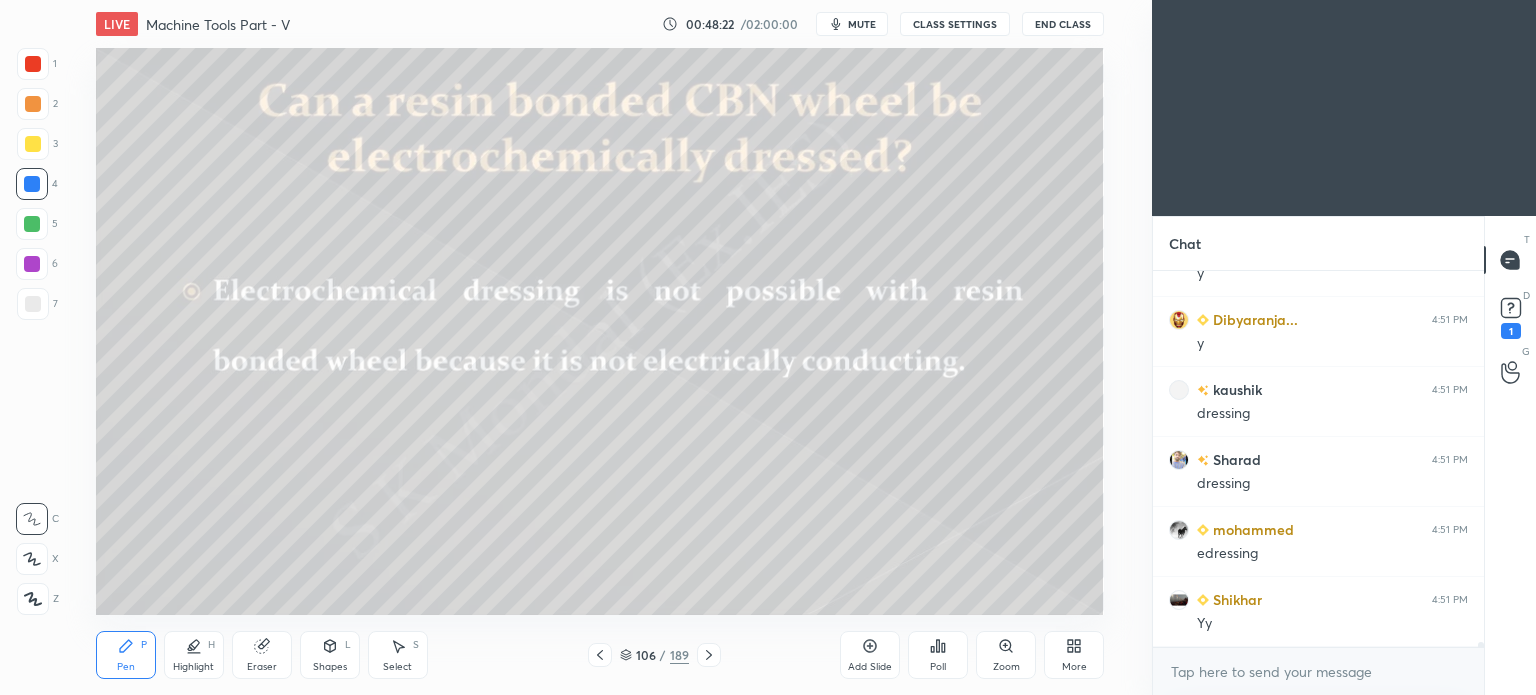 click at bounding box center [709, 655] 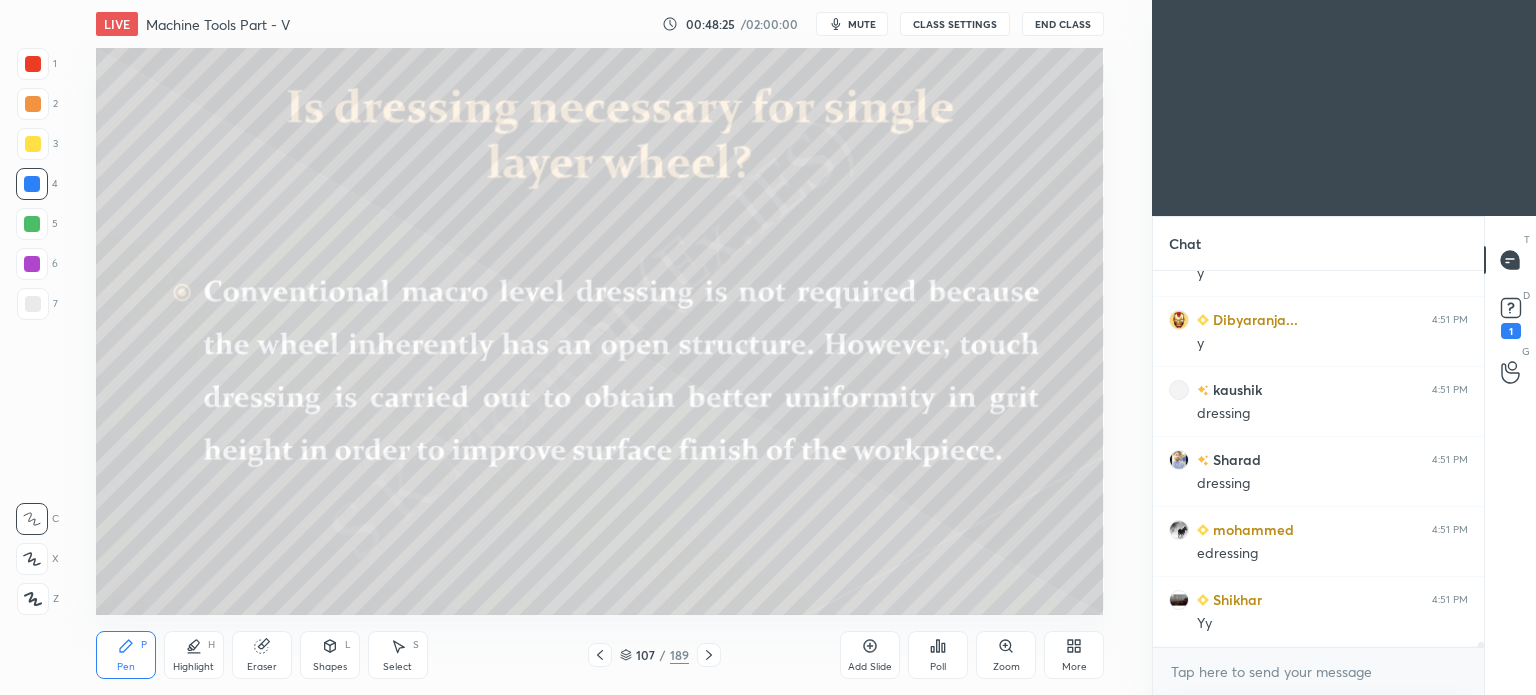 click at bounding box center (709, 655) 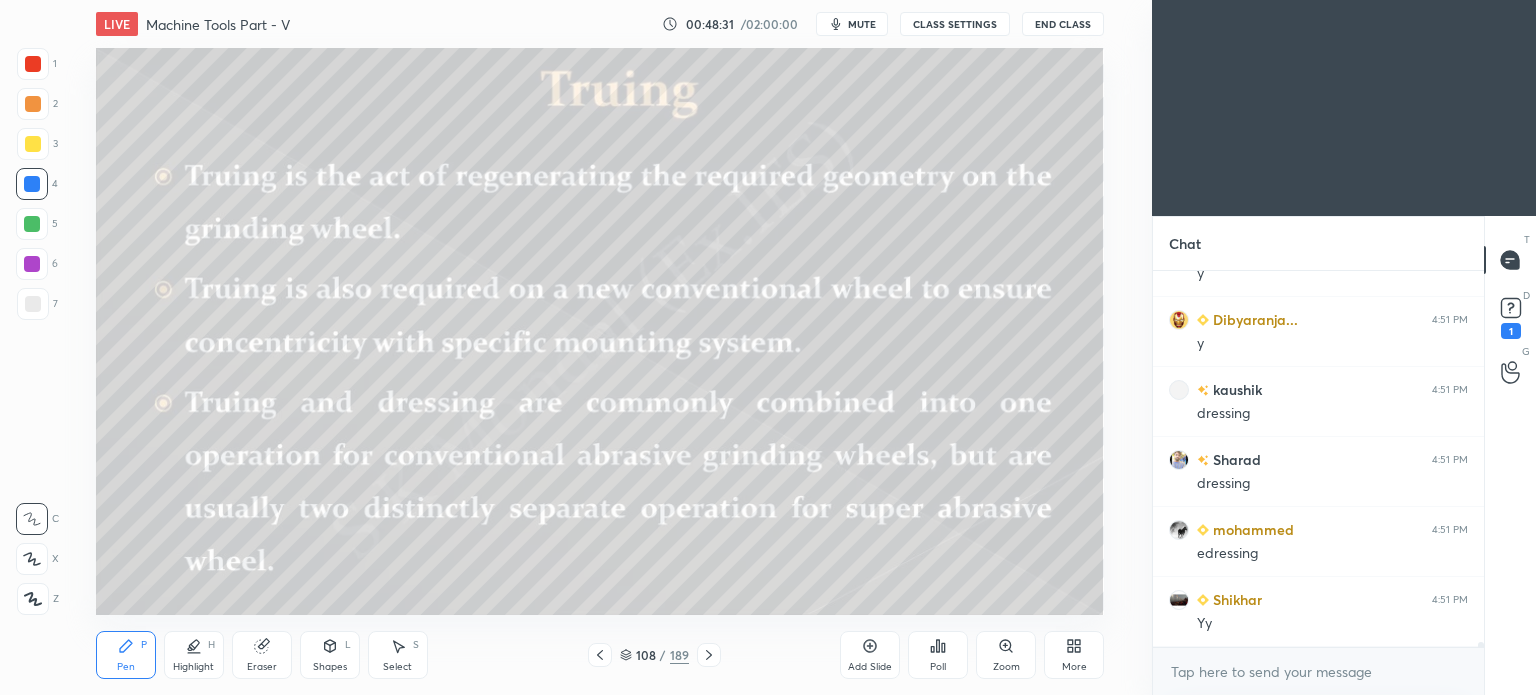 click on "Highlight H" at bounding box center (194, 655) 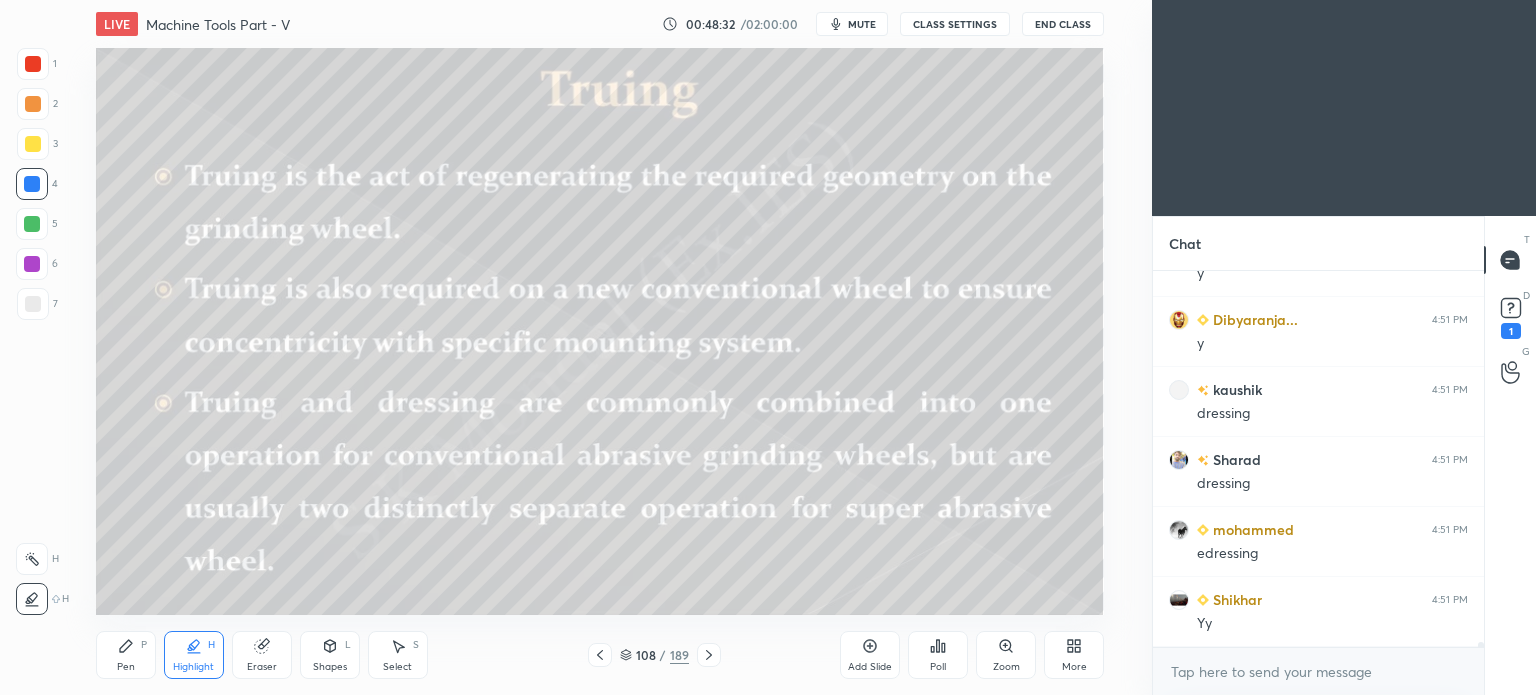 click on "Pen P" at bounding box center [126, 655] 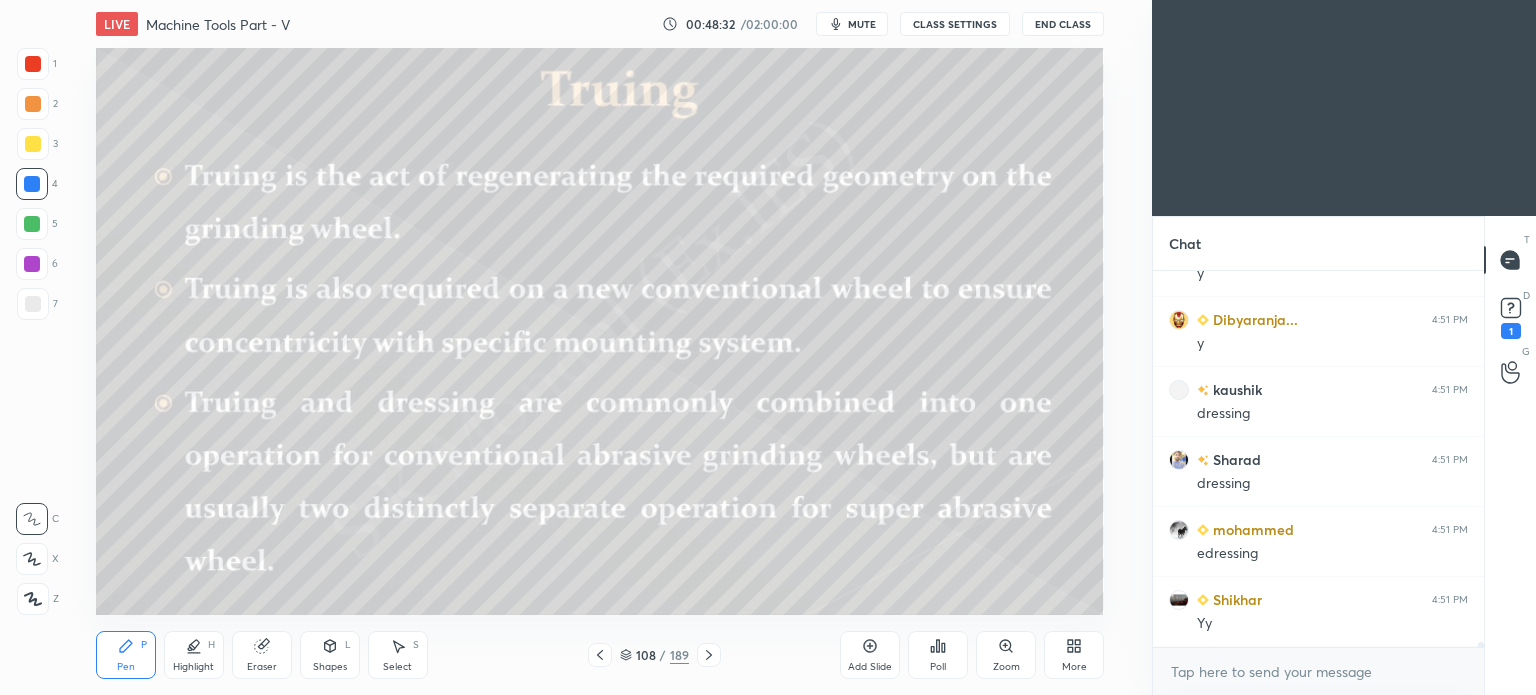 click on "Pen P" at bounding box center (126, 655) 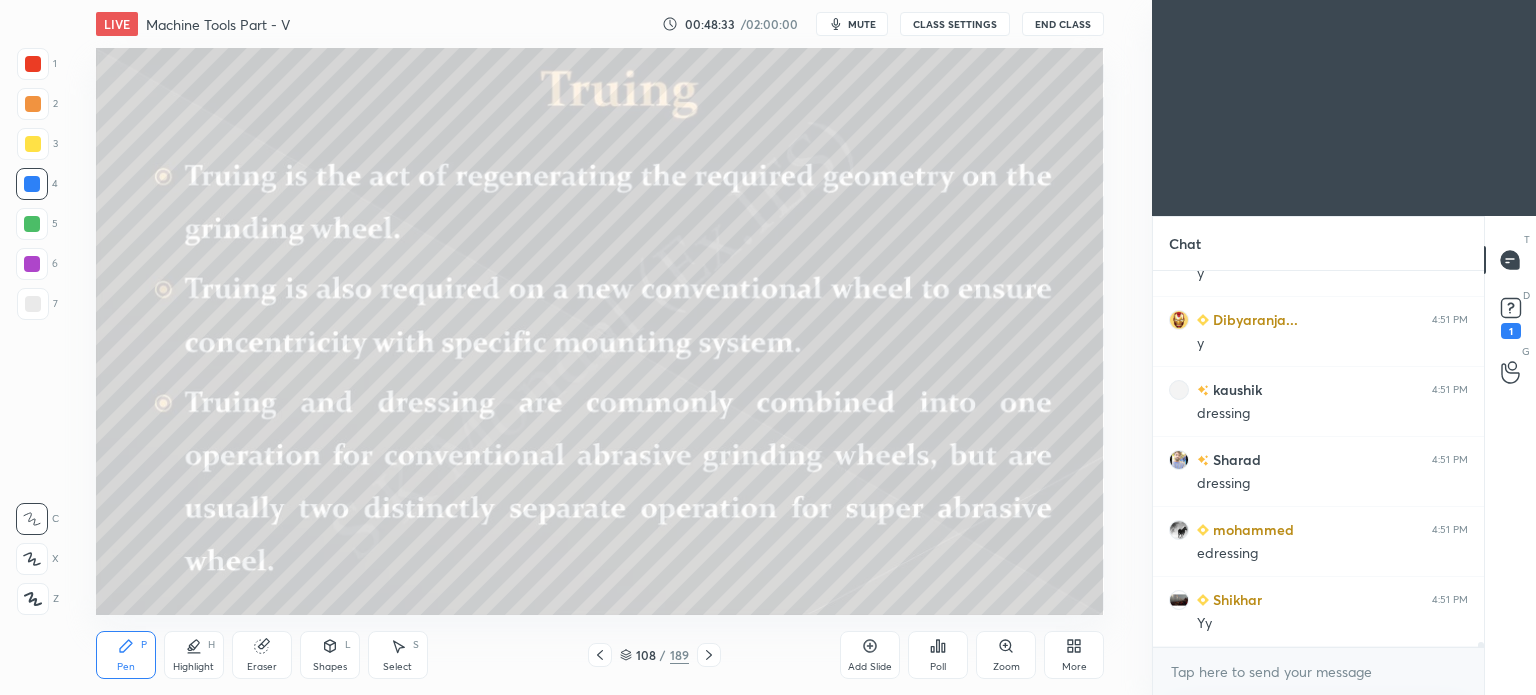 click on "Shapes L" at bounding box center [330, 655] 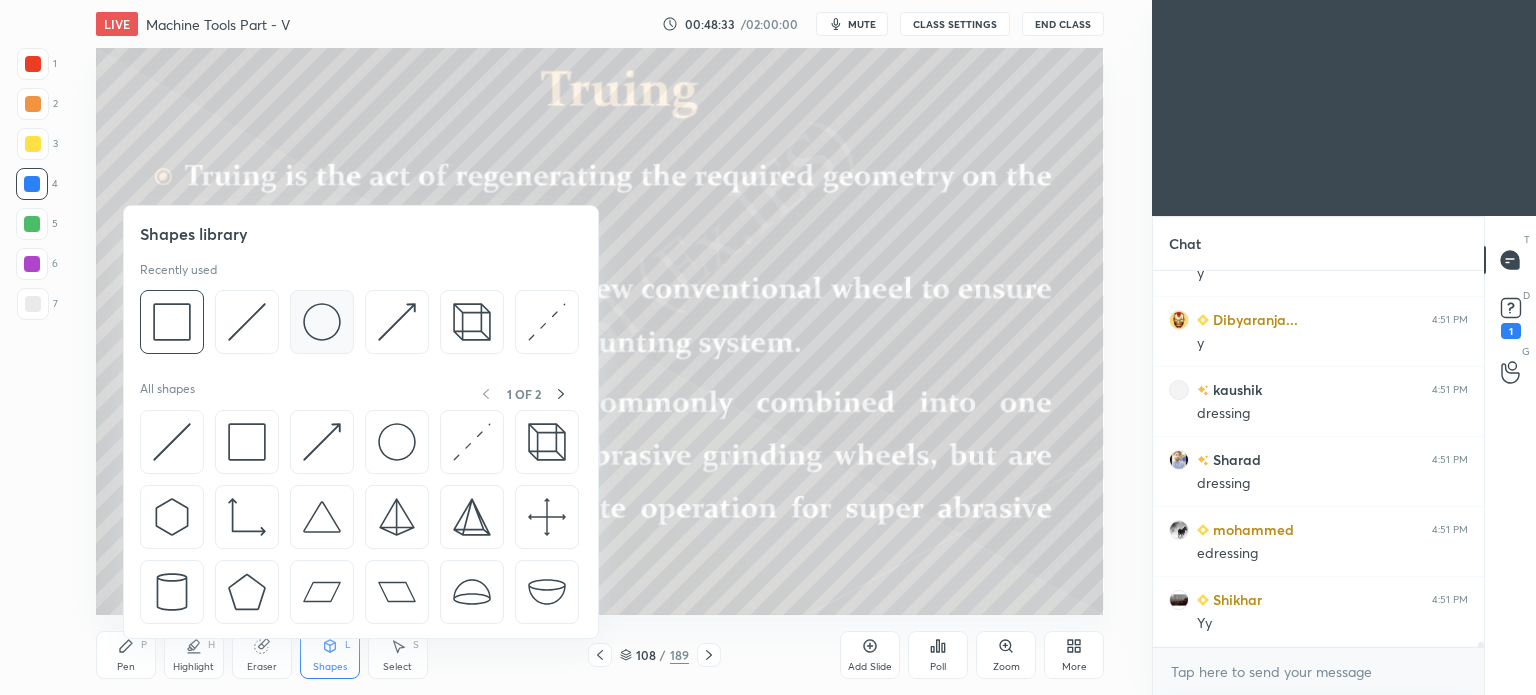 click at bounding box center [322, 322] 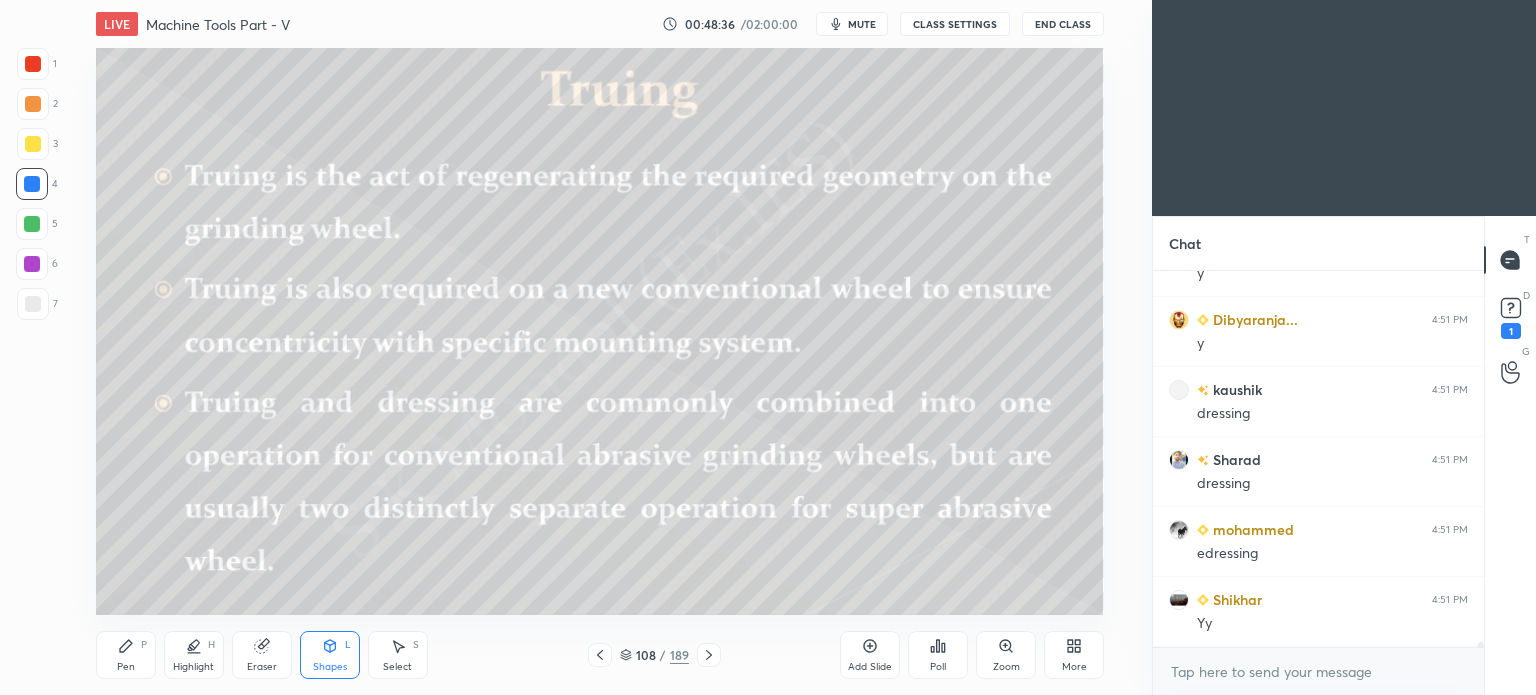 click 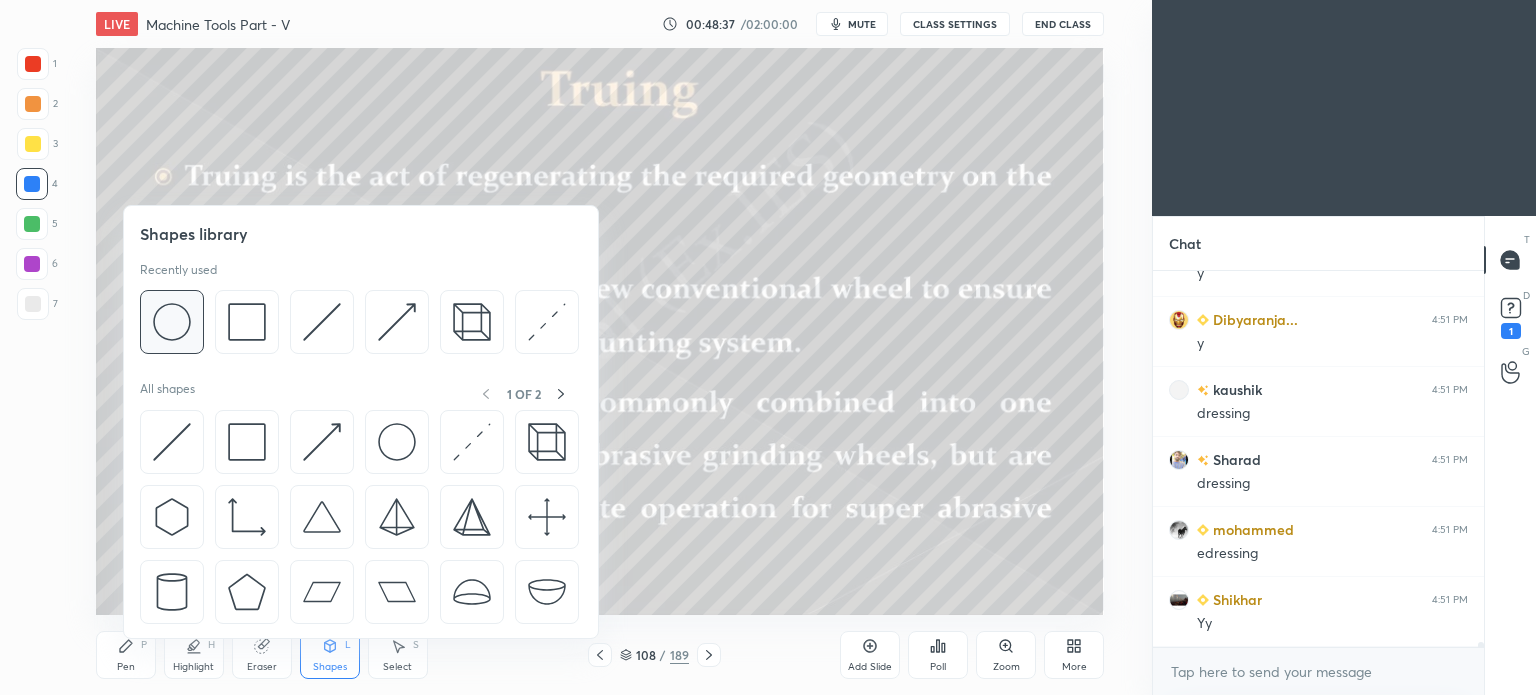click at bounding box center (172, 322) 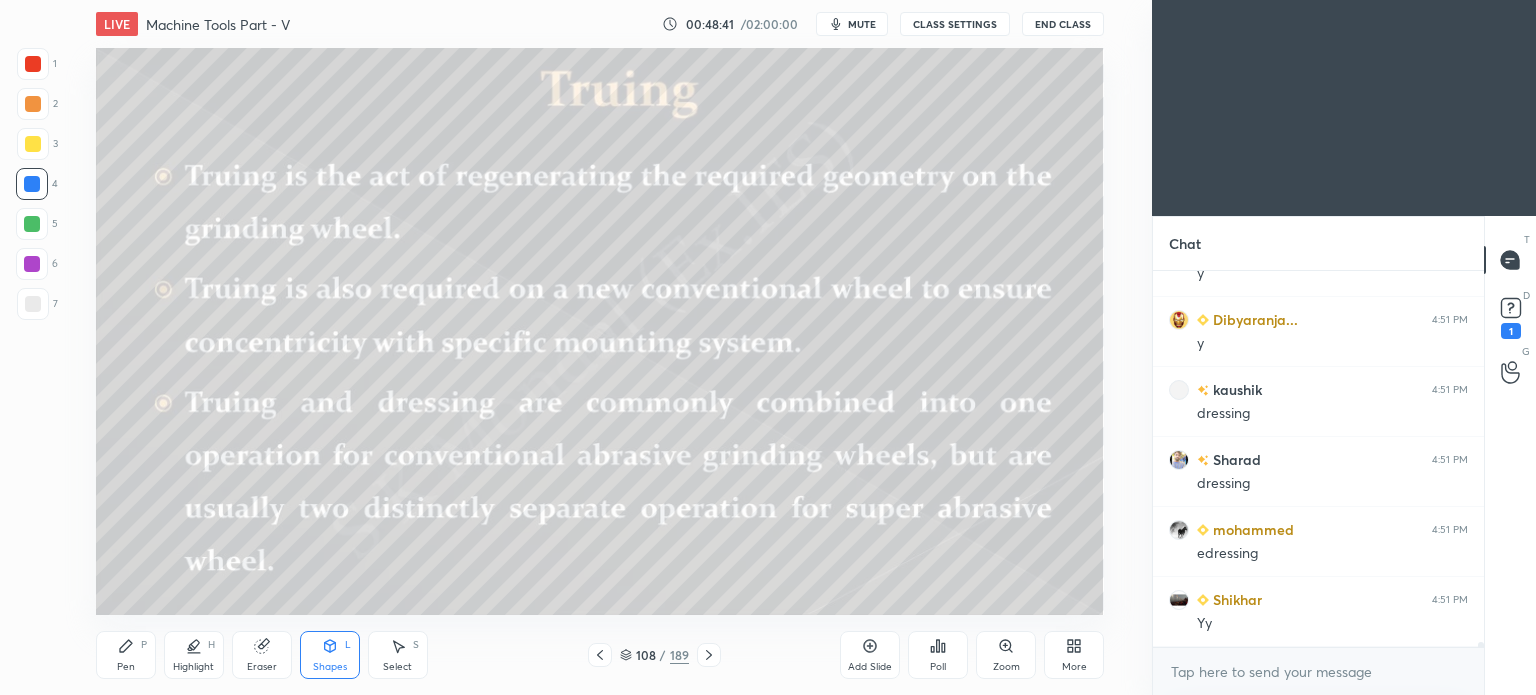 click 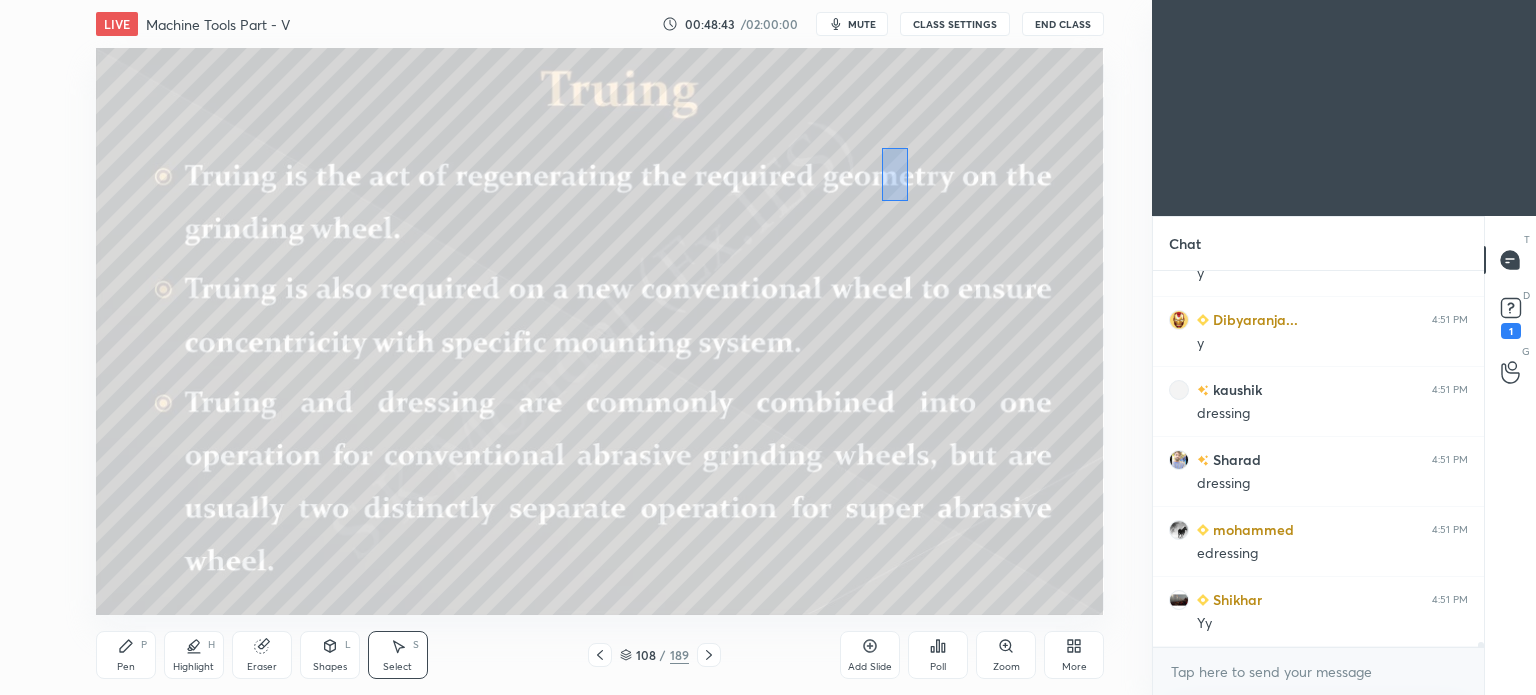 drag, startPoint x: 882, startPoint y: 147, endPoint x: 908, endPoint y: 194, distance: 53.712196 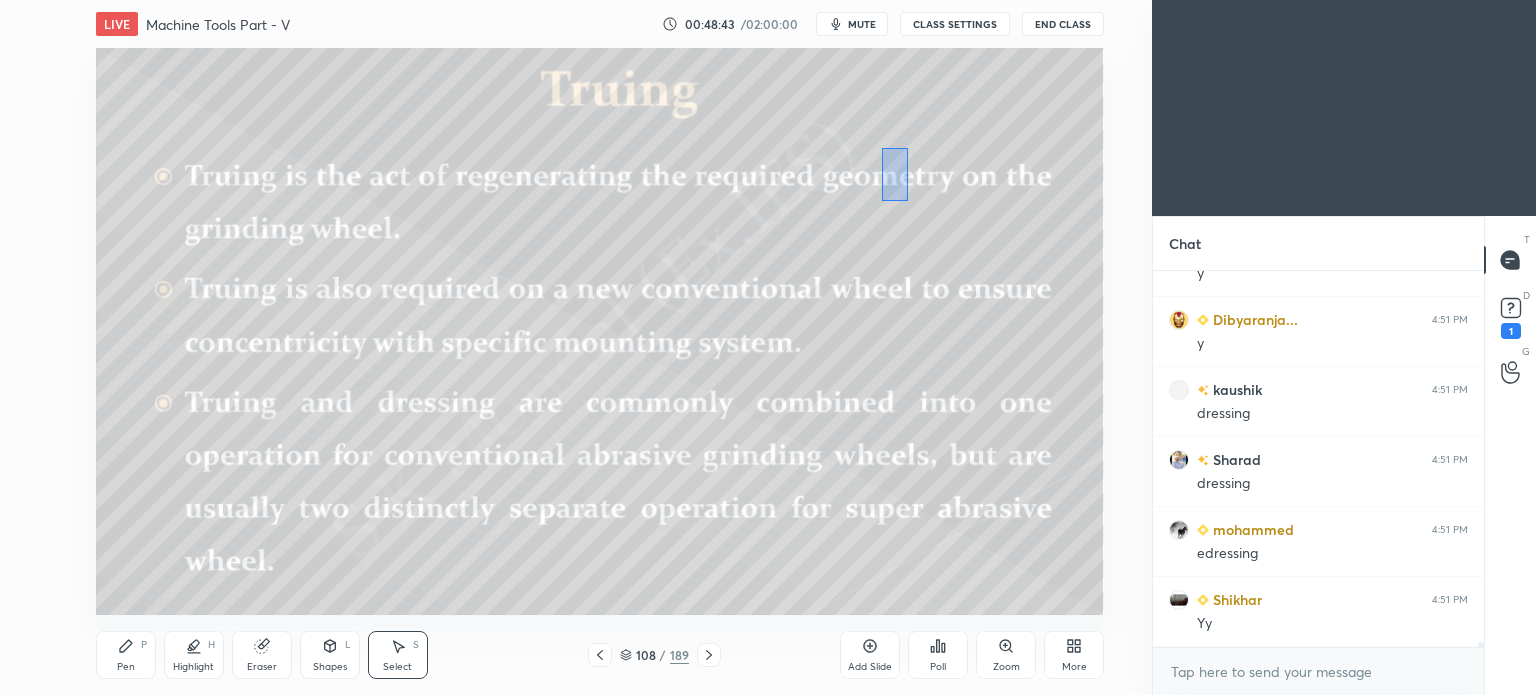 click on "0 ° Undo Copy Duplicate Duplicate to new slide Delete" at bounding box center [600, 331] 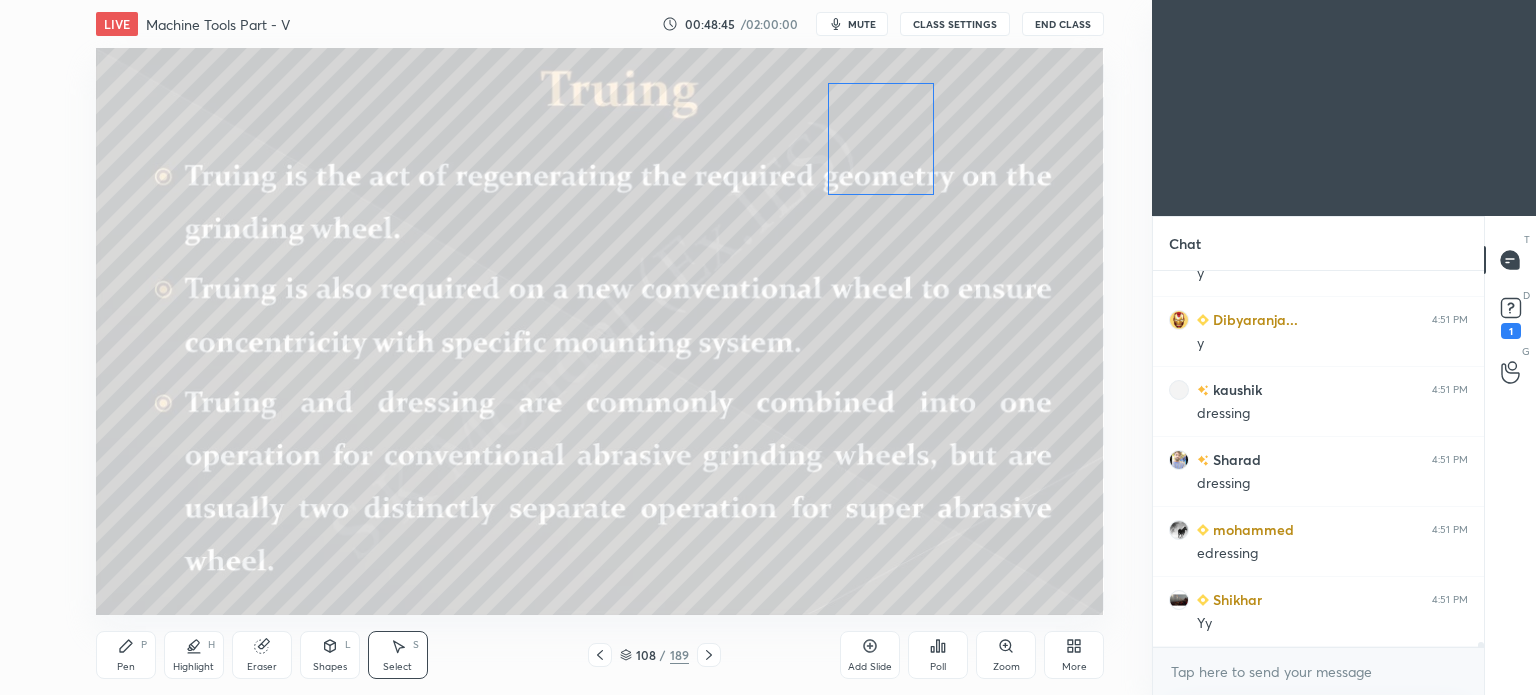 scroll, scrollTop: 29398, scrollLeft: 0, axis: vertical 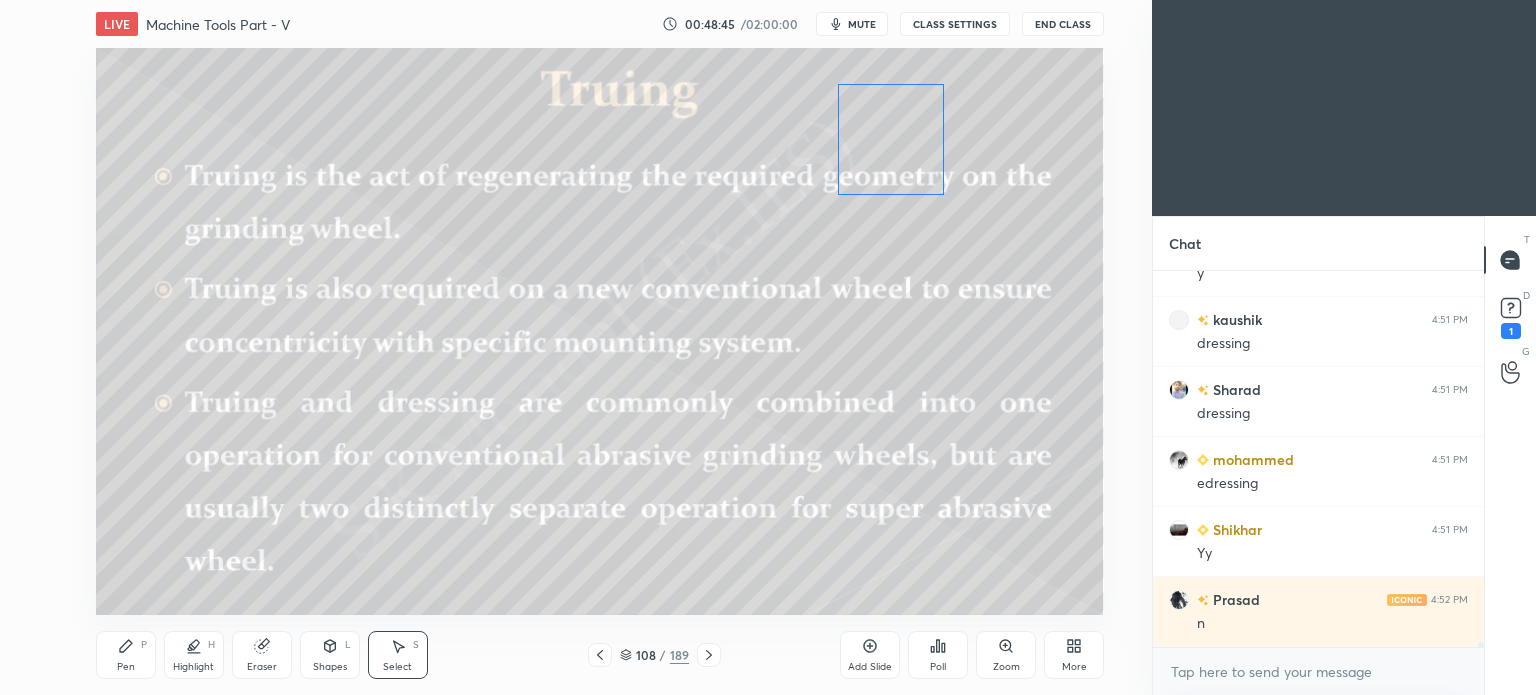 click on "0 ° Undo Copy Duplicate Duplicate to new slide Delete" at bounding box center (600, 331) 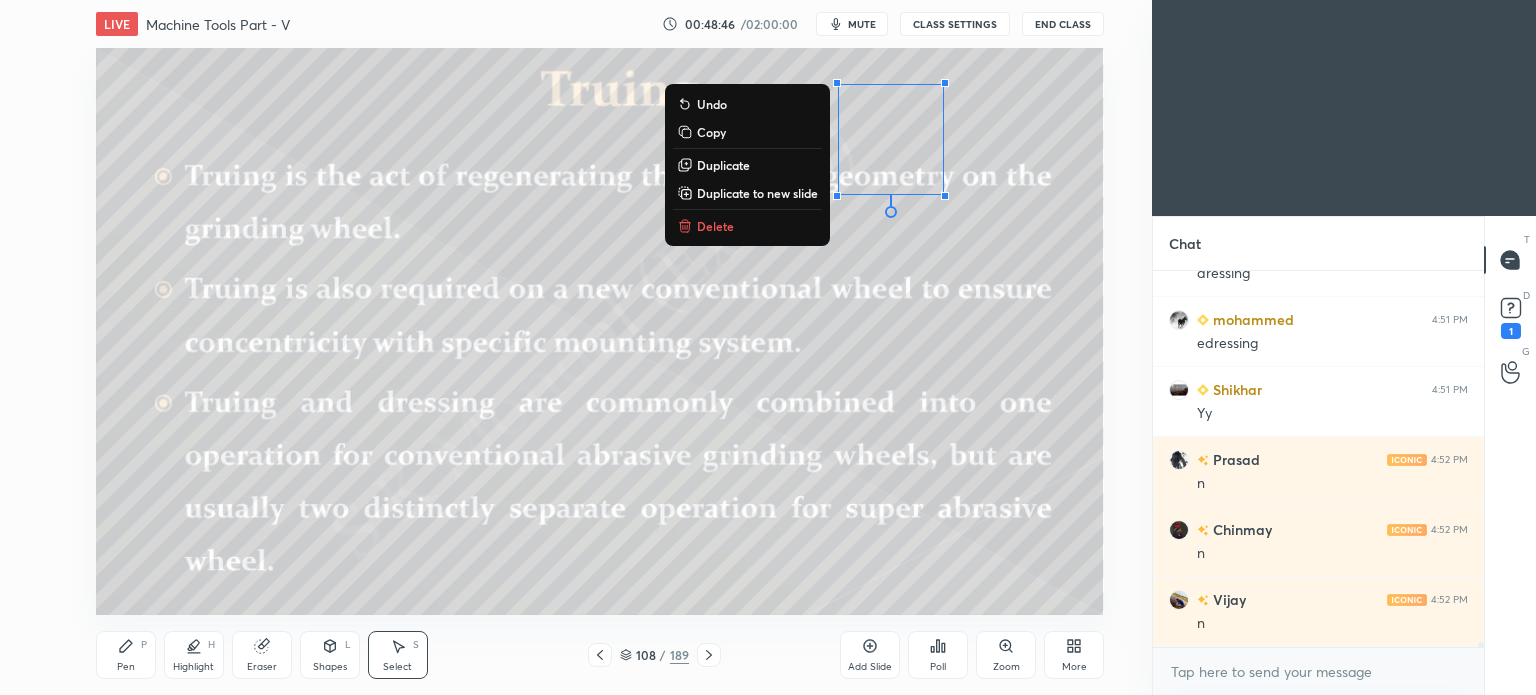click on "0 ° Undo Copy Duplicate Duplicate to new slide Delete" at bounding box center (600, 331) 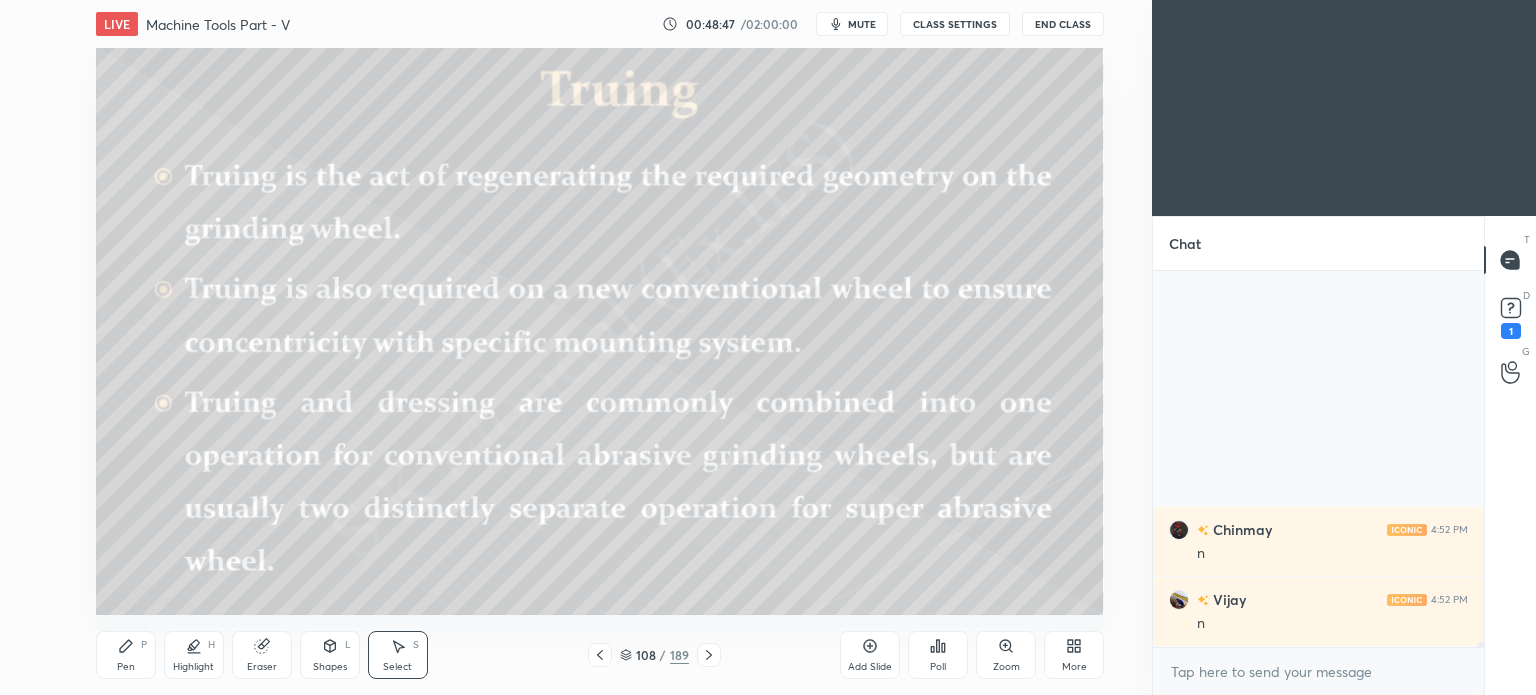 scroll, scrollTop: 29888, scrollLeft: 0, axis: vertical 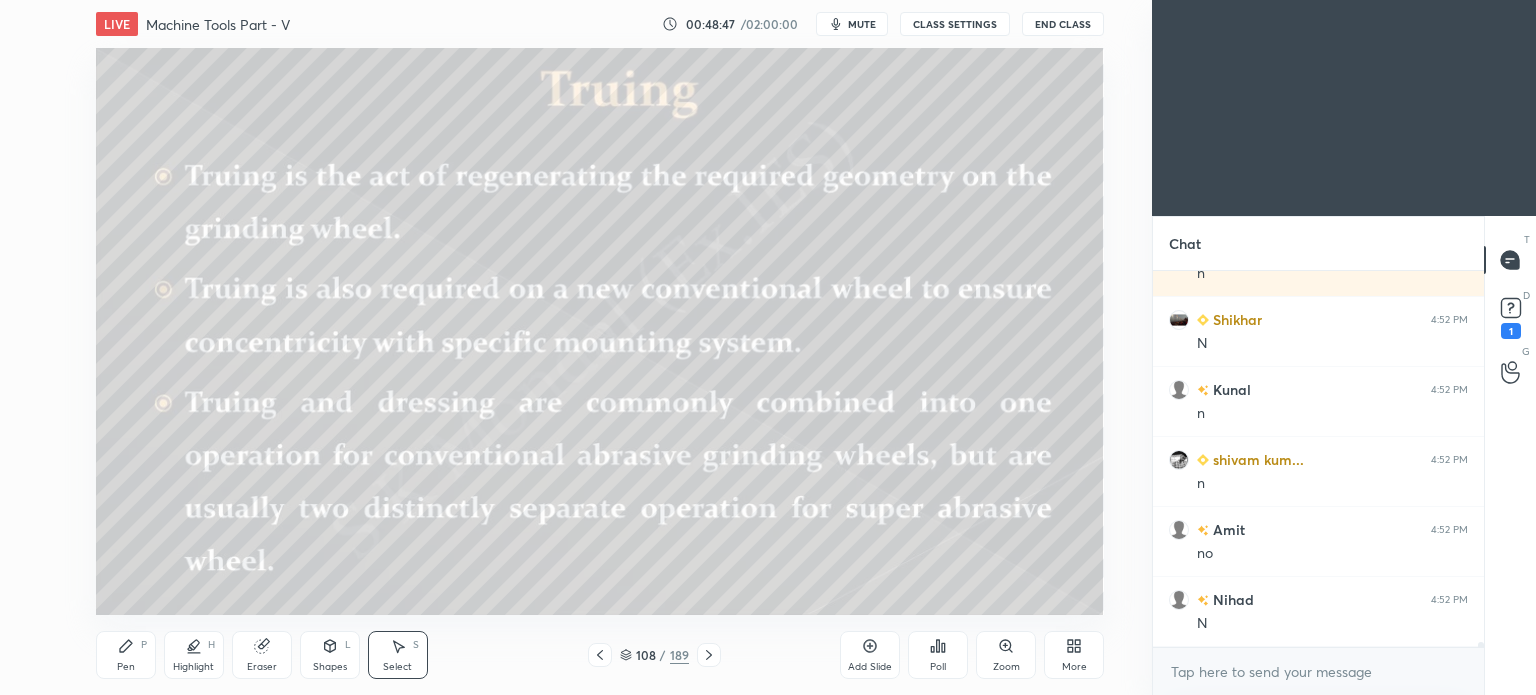 click on "Pen P" at bounding box center (126, 655) 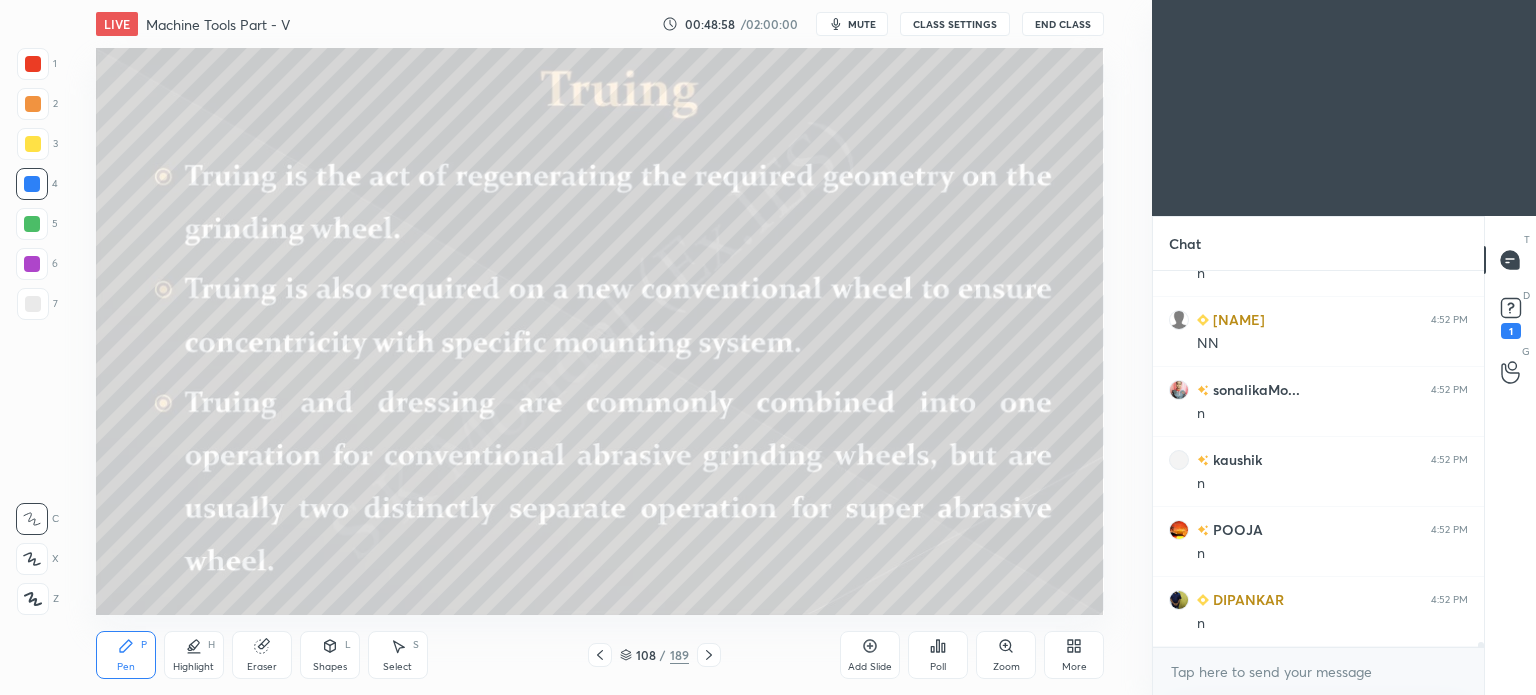 scroll, scrollTop: 30588, scrollLeft: 0, axis: vertical 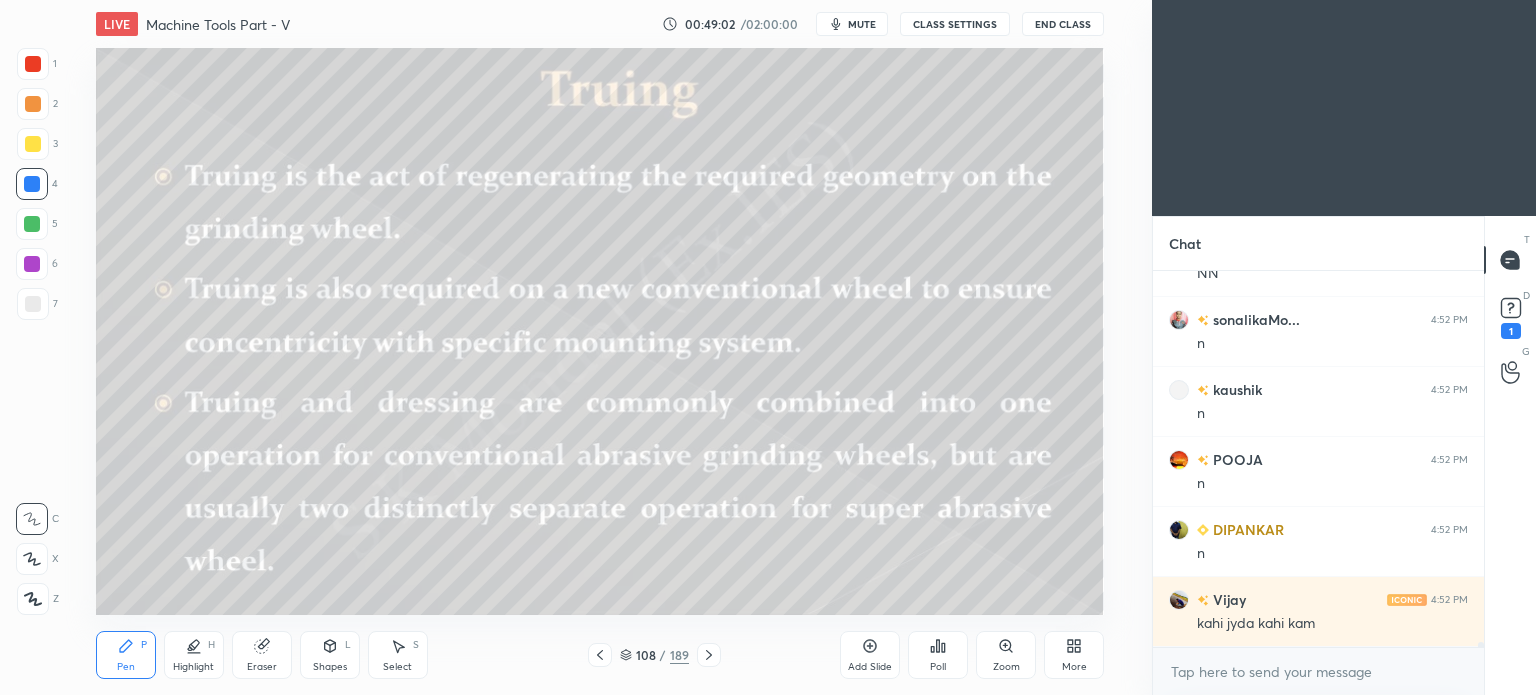 click 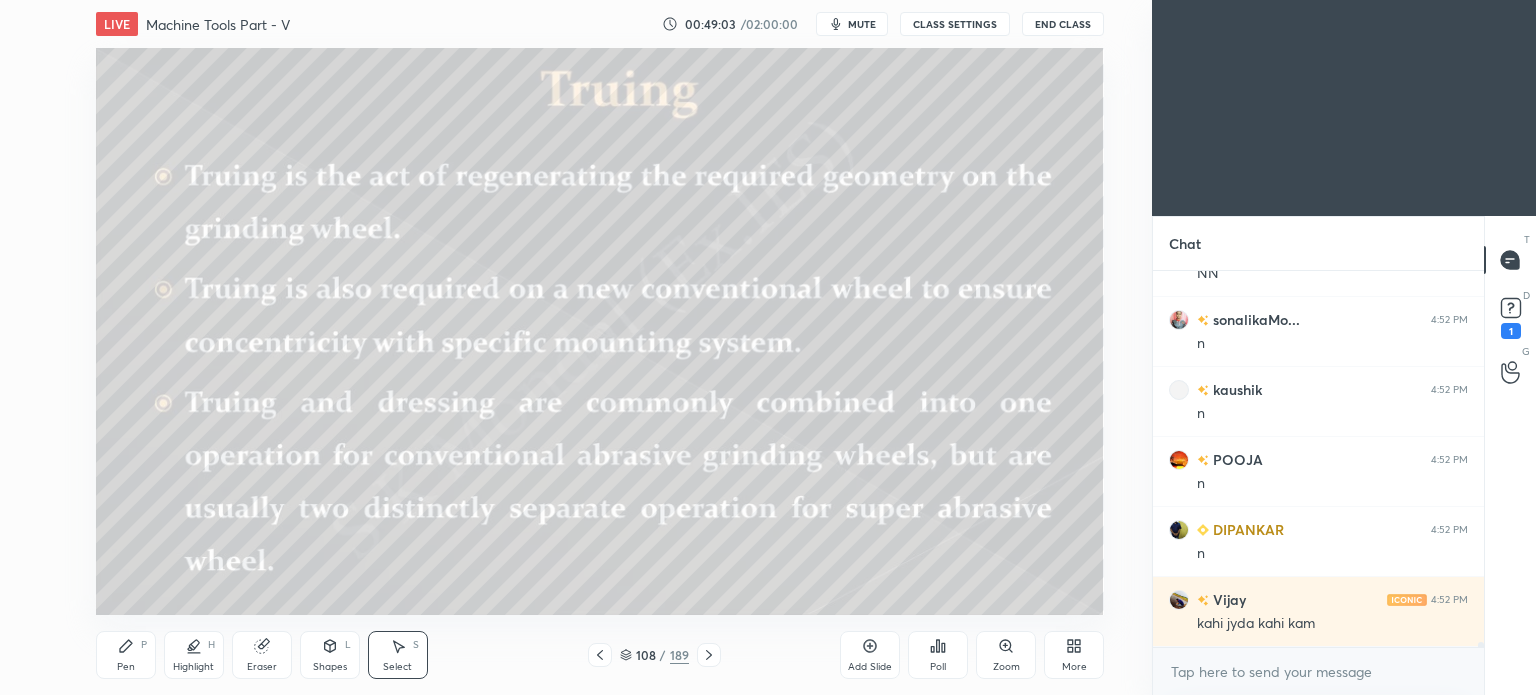 drag, startPoint x: 764, startPoint y: 42, endPoint x: 804, endPoint y: 100, distance: 70.45566 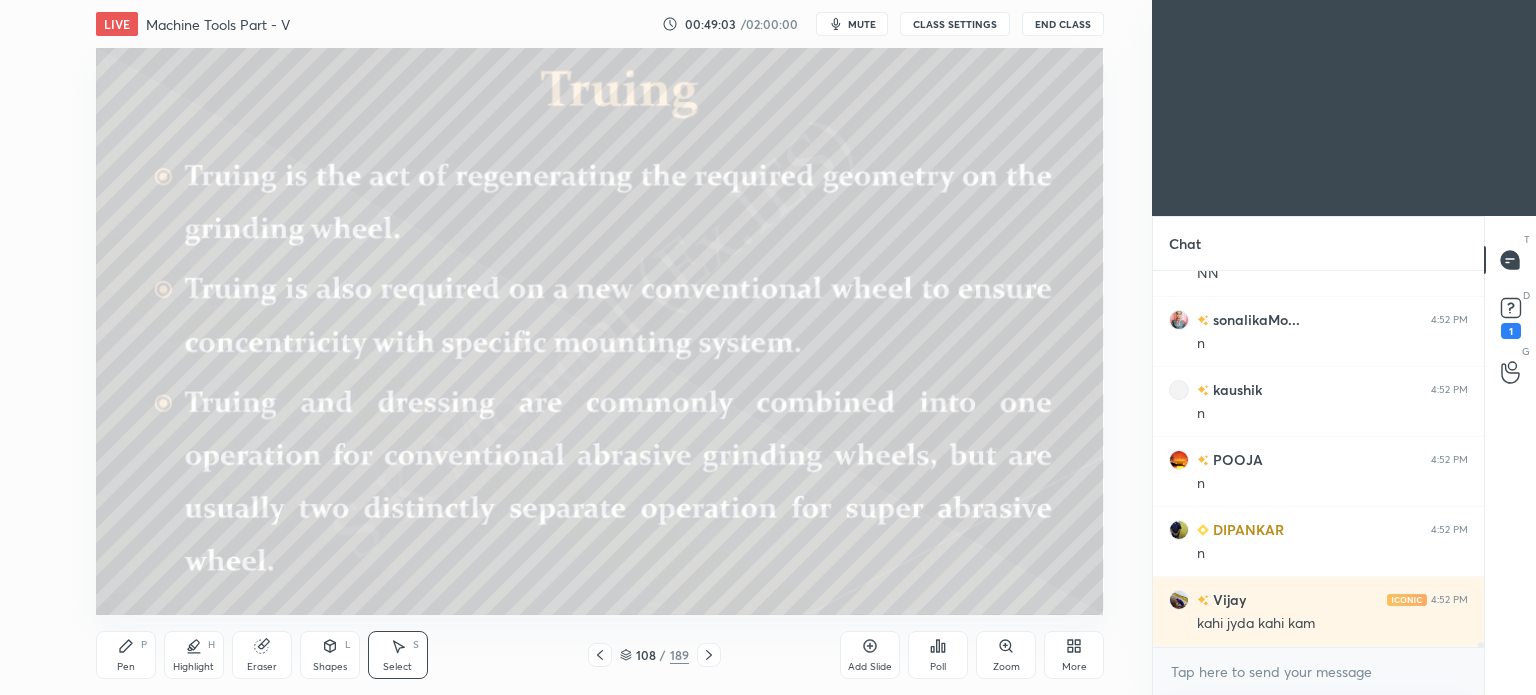 click on "LIVE Machine Tools Part - V 00:49:03 /  02:00:00 mute CLASS SETTINGS End Class 0 ° Undo Copy Duplicate Duplicate to new slide Delete Setting up your live class Poll for   secs No correct answer Start poll Back Machine Tools Part - V • L5 of Complete Course on Machine Tools for ME & PI S K Mondal Pen P Highlight H Eraser Shapes L Select S 108 / 189 Add Slide Poll Zoom More" at bounding box center (600, 347) 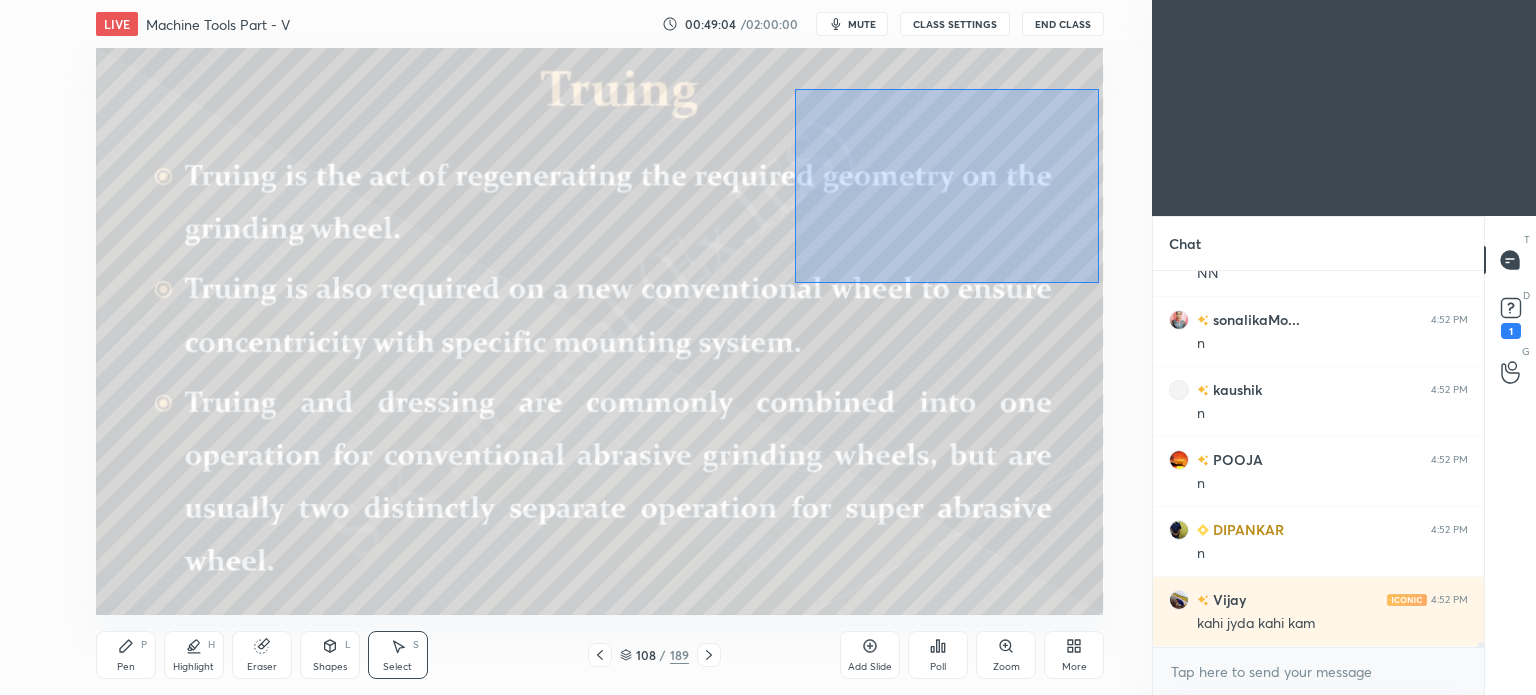 drag, startPoint x: 795, startPoint y: 88, endPoint x: 1099, endPoint y: 283, distance: 361.16617 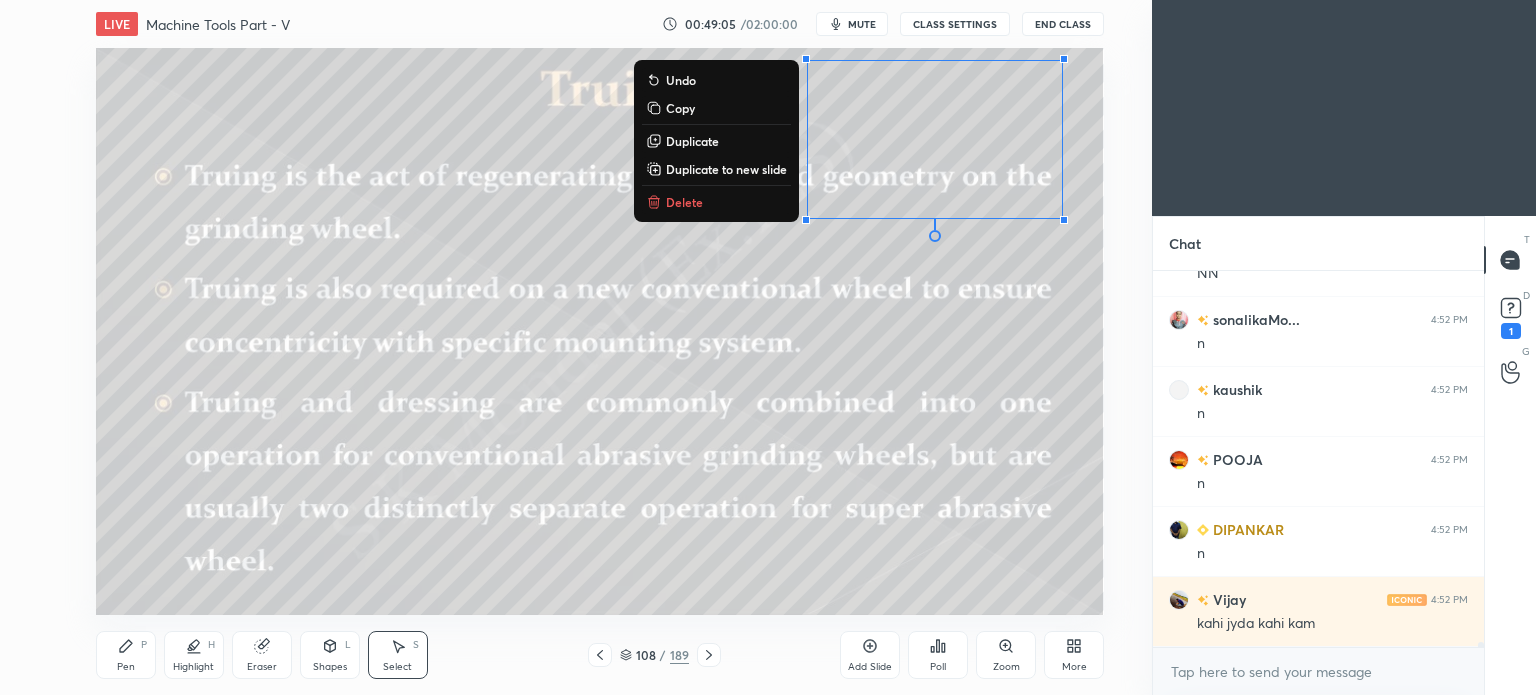 click on "Delete" at bounding box center (684, 202) 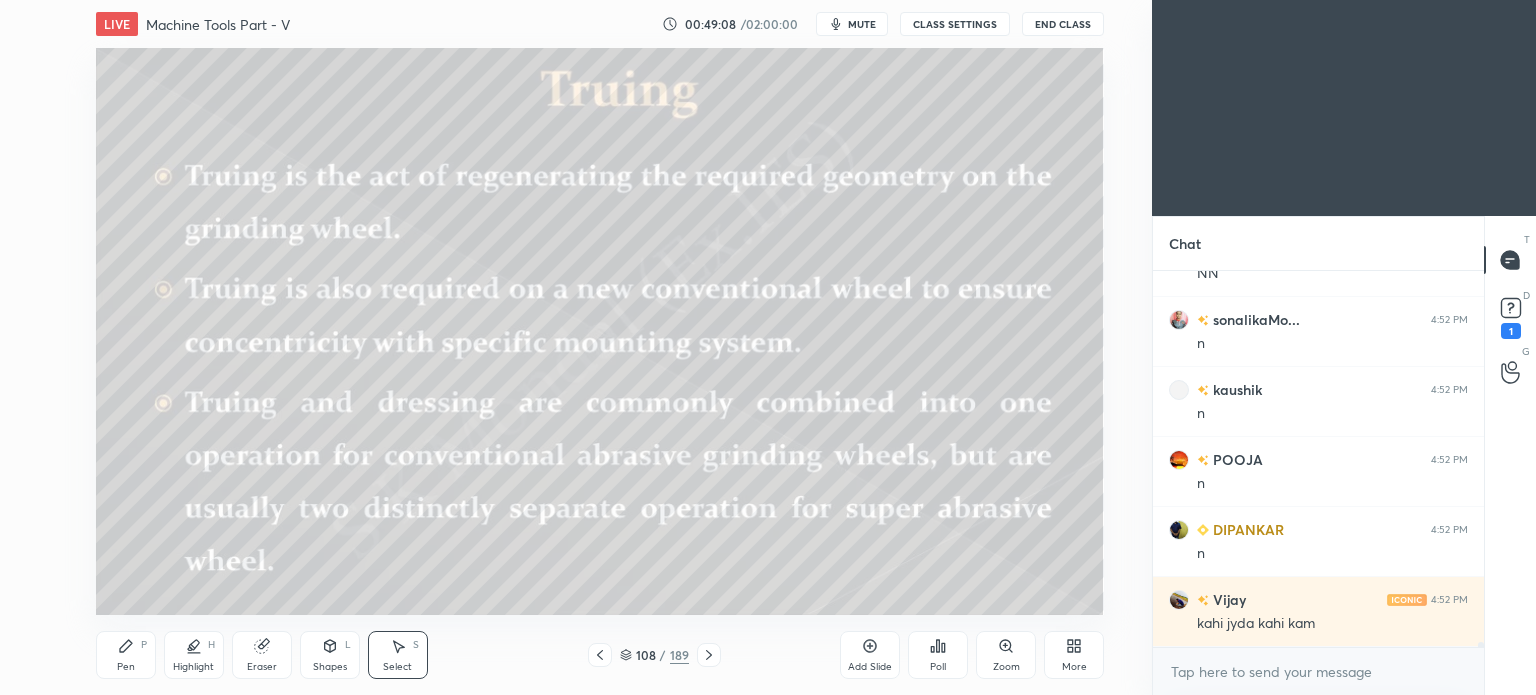 scroll, scrollTop: 30658, scrollLeft: 0, axis: vertical 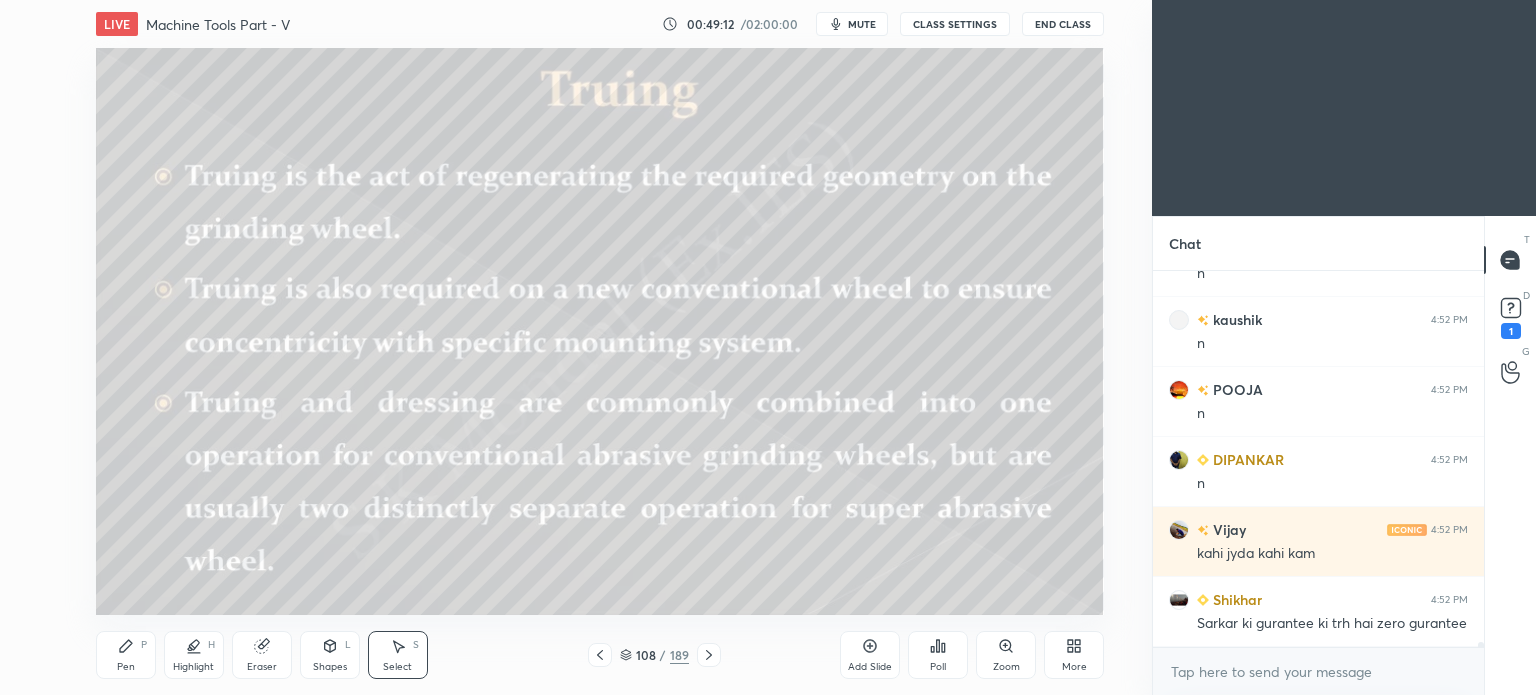 click 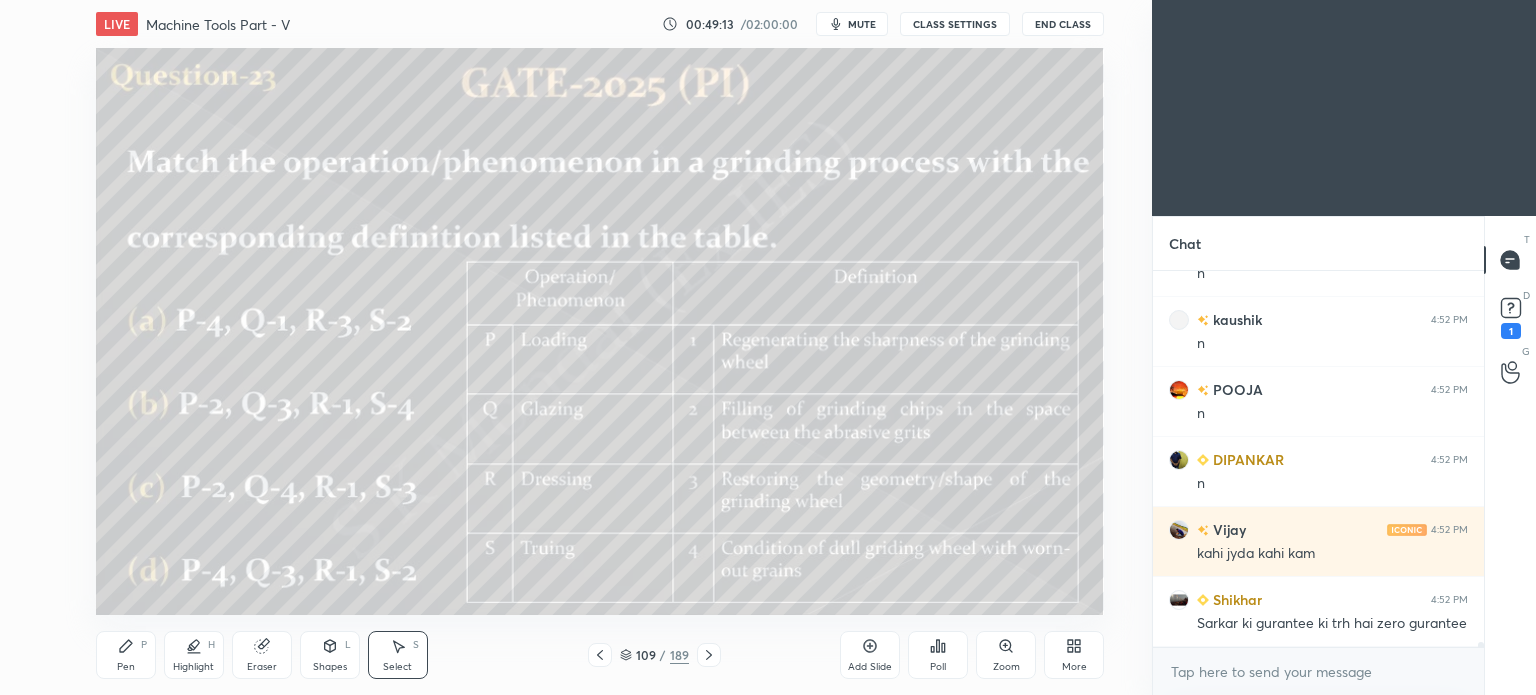 scroll, scrollTop: 30678, scrollLeft: 0, axis: vertical 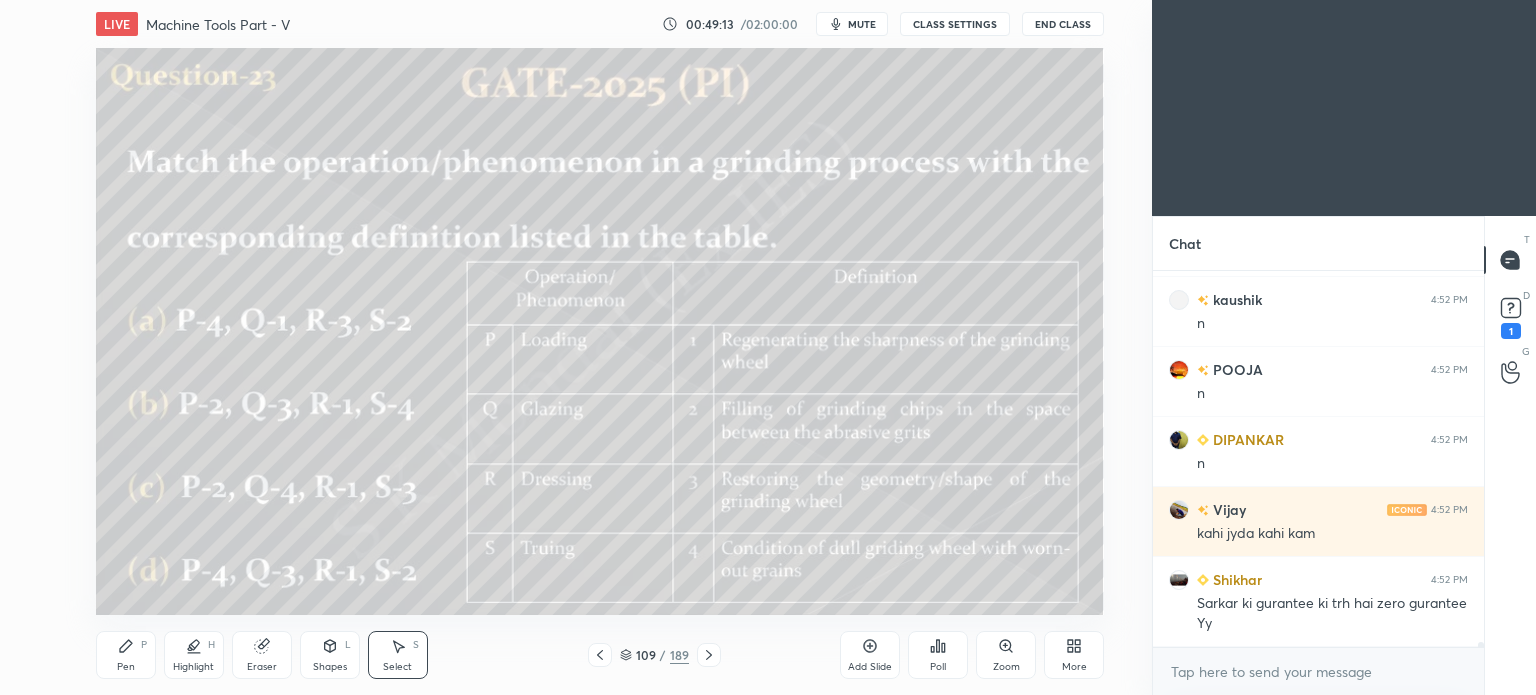 click 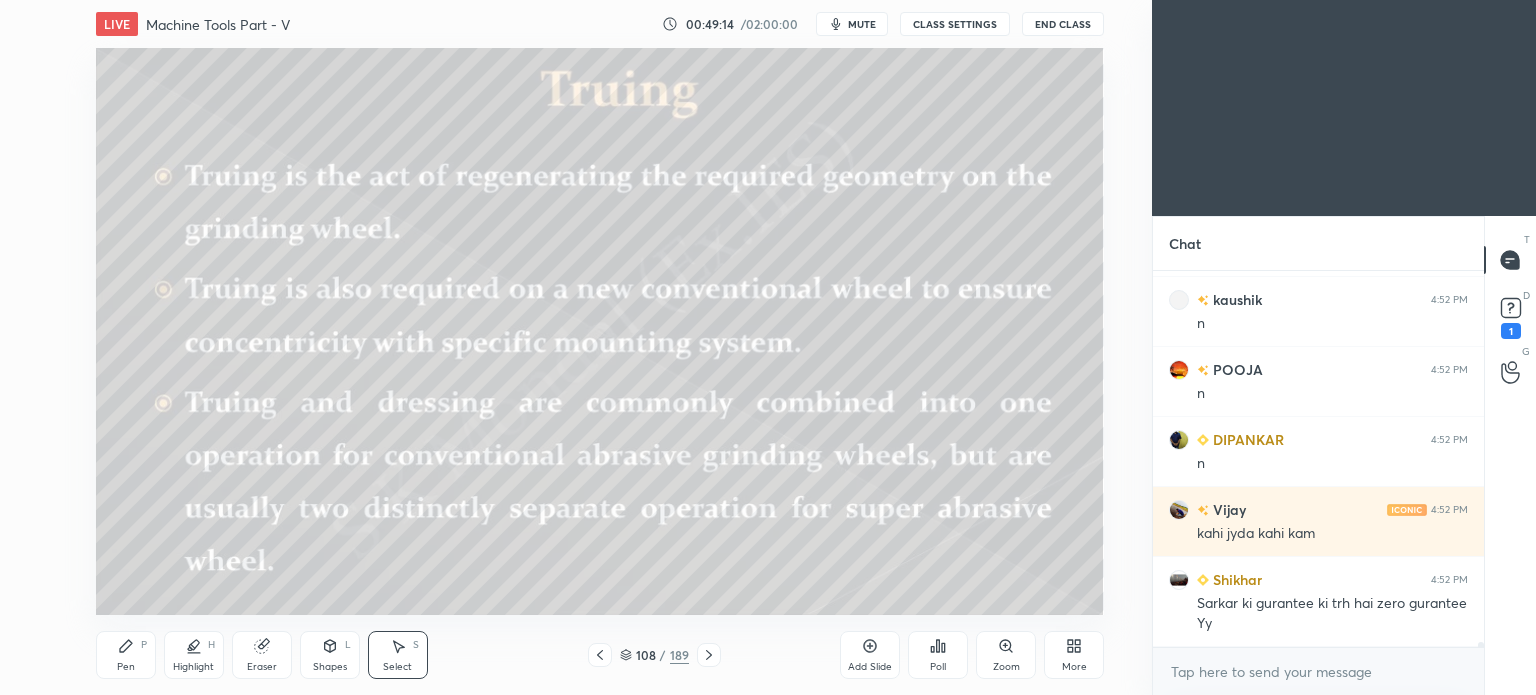 click on "Add Slide" at bounding box center (870, 655) 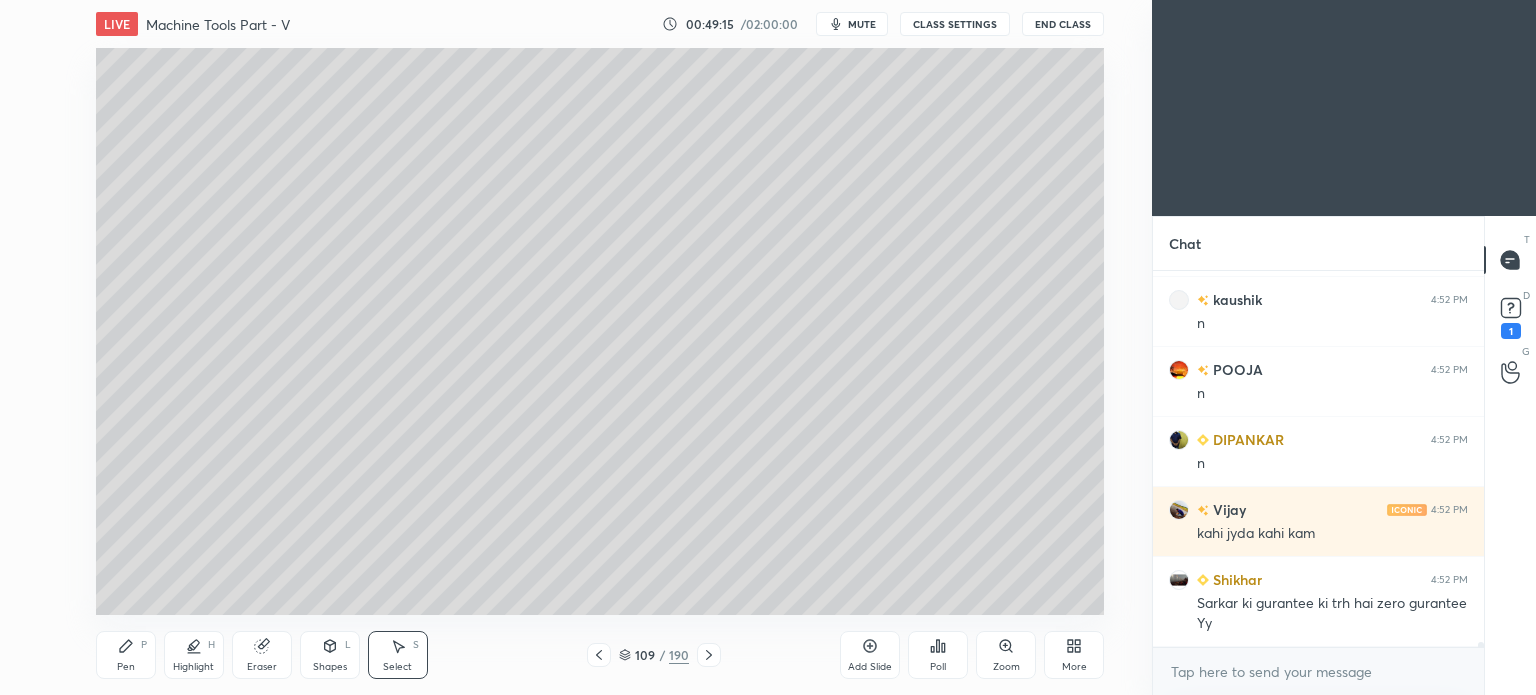 click on "Highlight H" at bounding box center [194, 655] 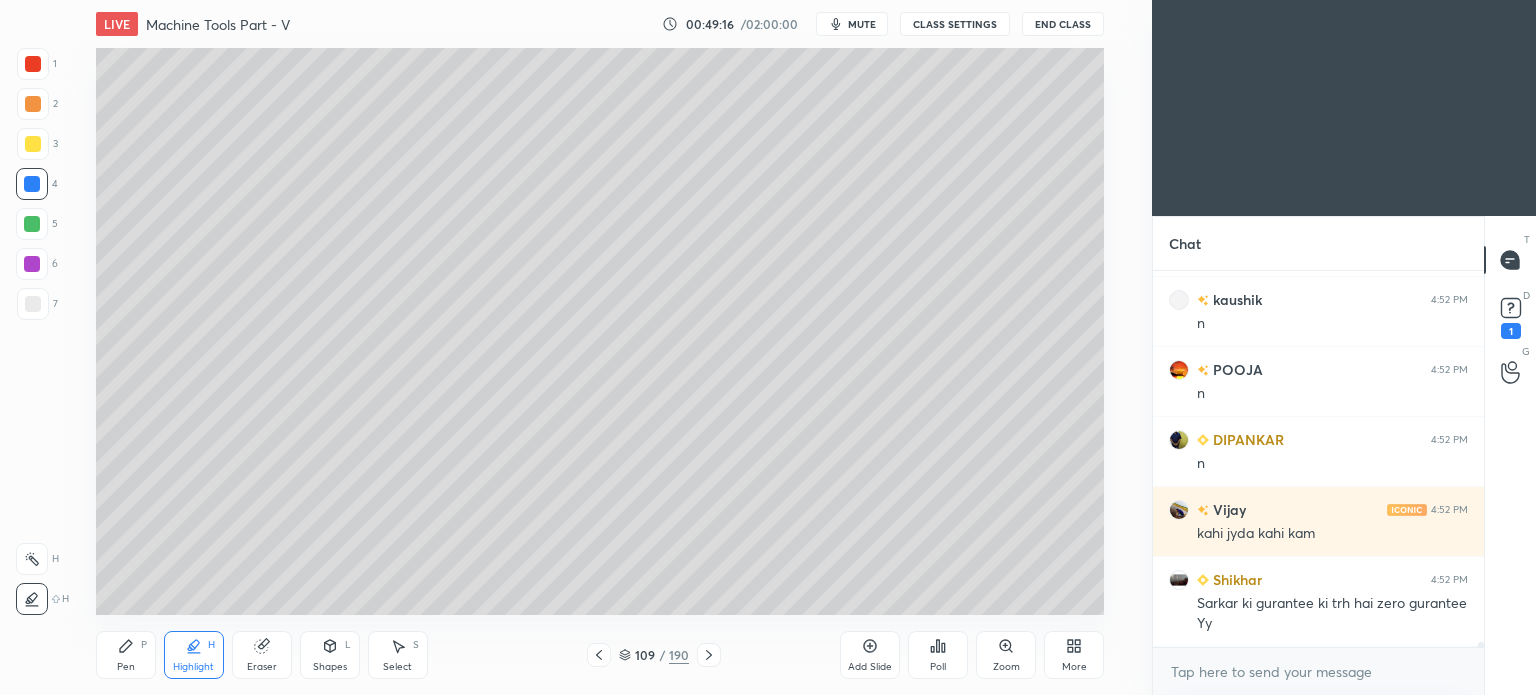 click on "Shapes L" at bounding box center (330, 655) 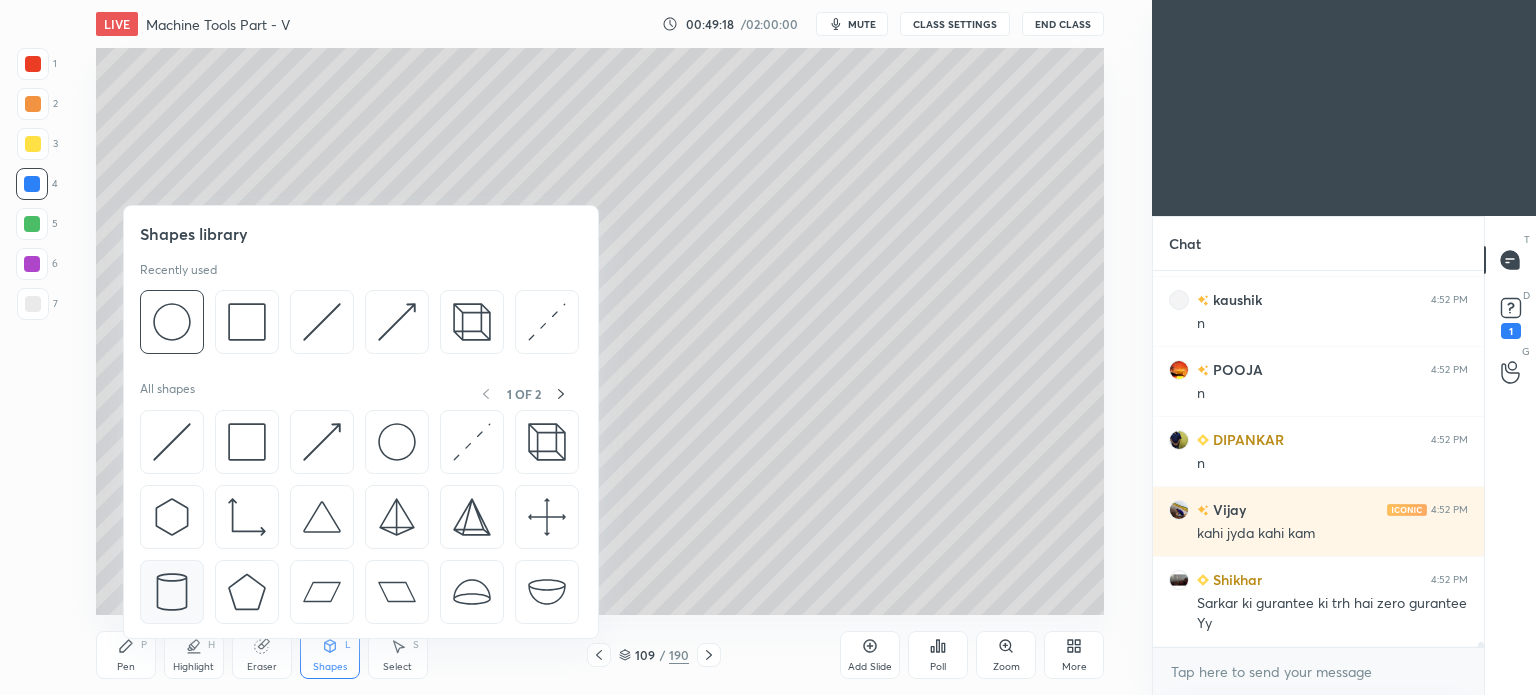 click at bounding box center [172, 592] 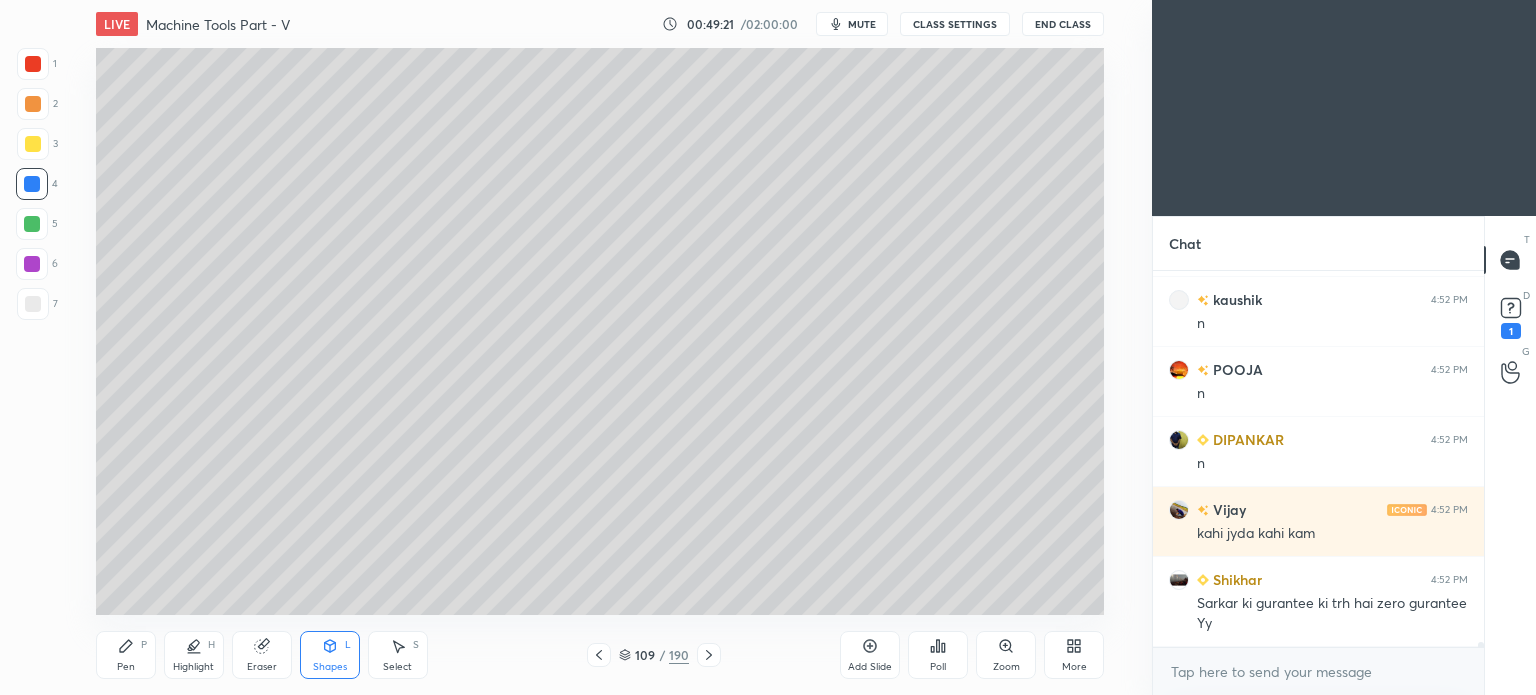 click on "Pen P" at bounding box center [126, 655] 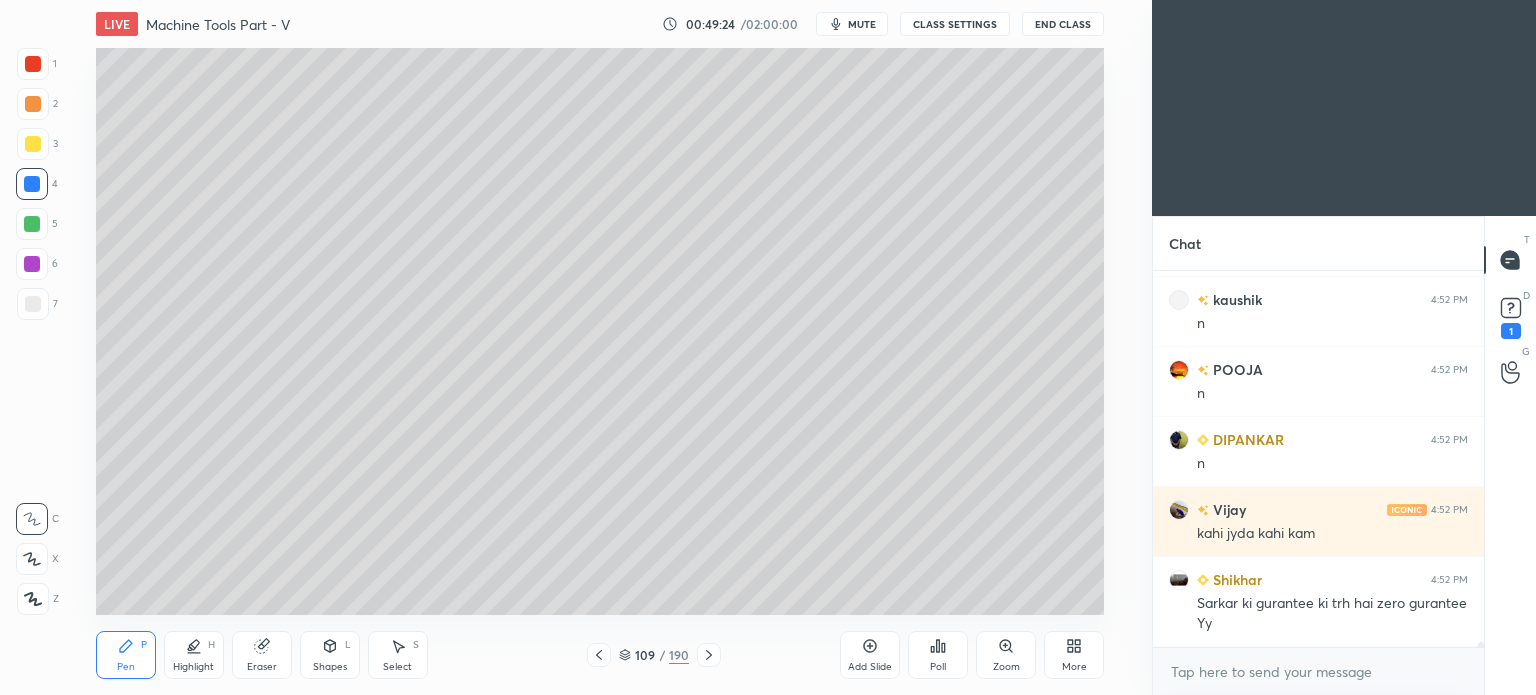 drag, startPoint x: 410, startPoint y: 670, endPoint x: 388, endPoint y: 616, distance: 58.30952 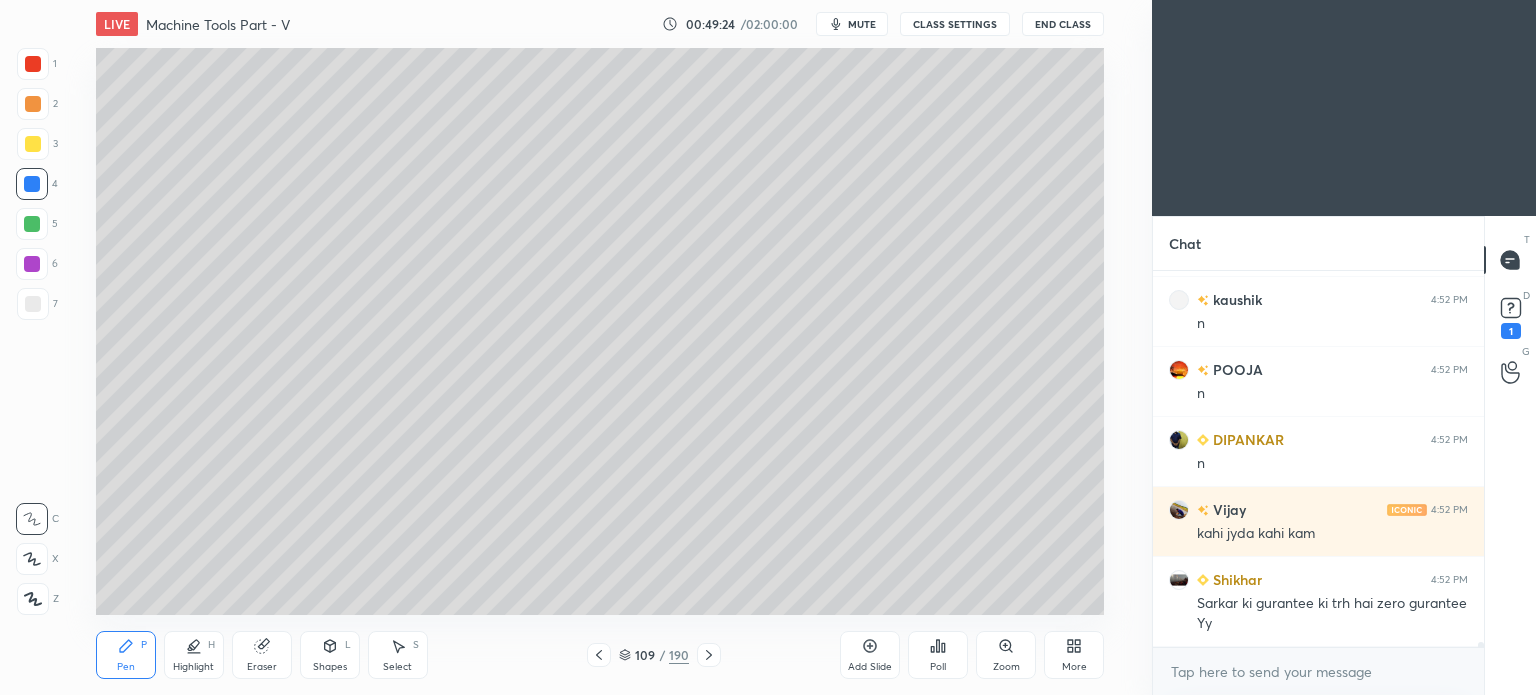 click on "Select" at bounding box center [397, 667] 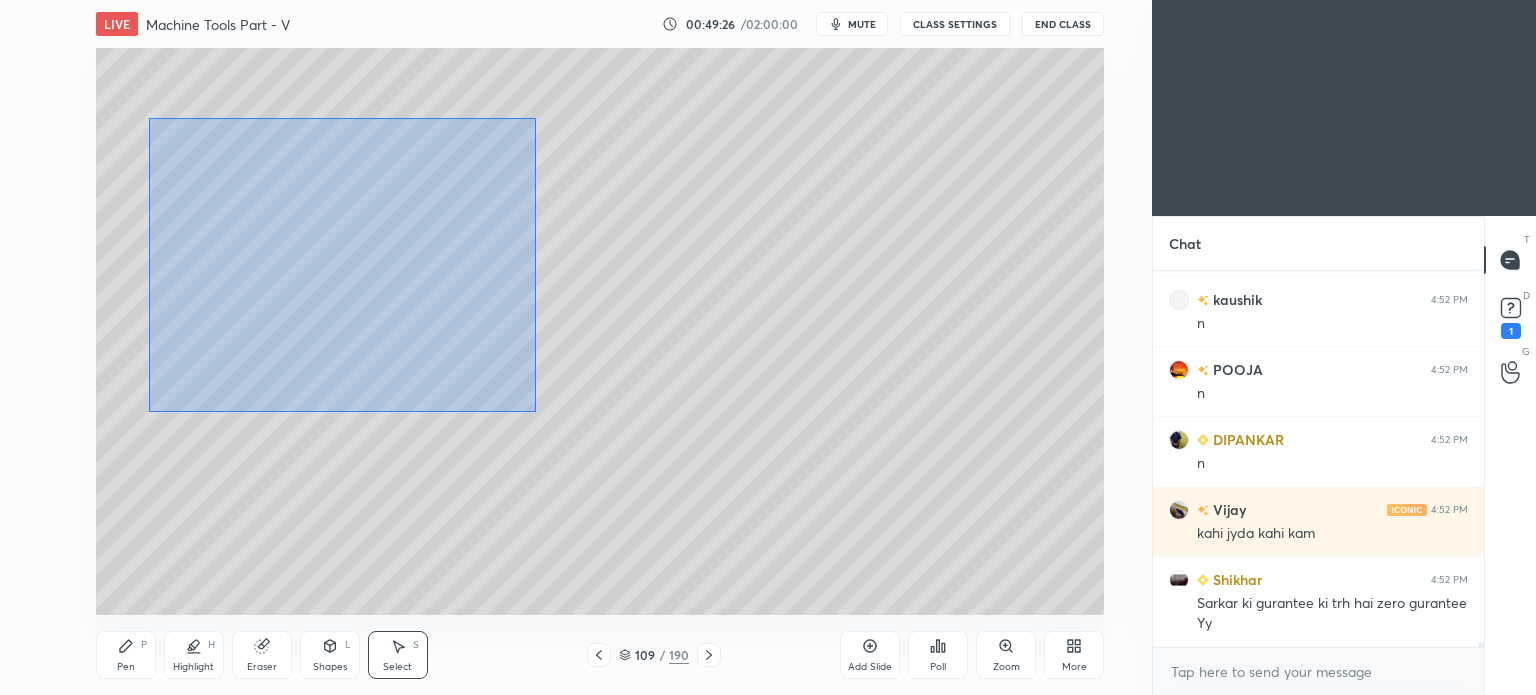 drag, startPoint x: 148, startPoint y: 118, endPoint x: 536, endPoint y: 411, distance: 486.20264 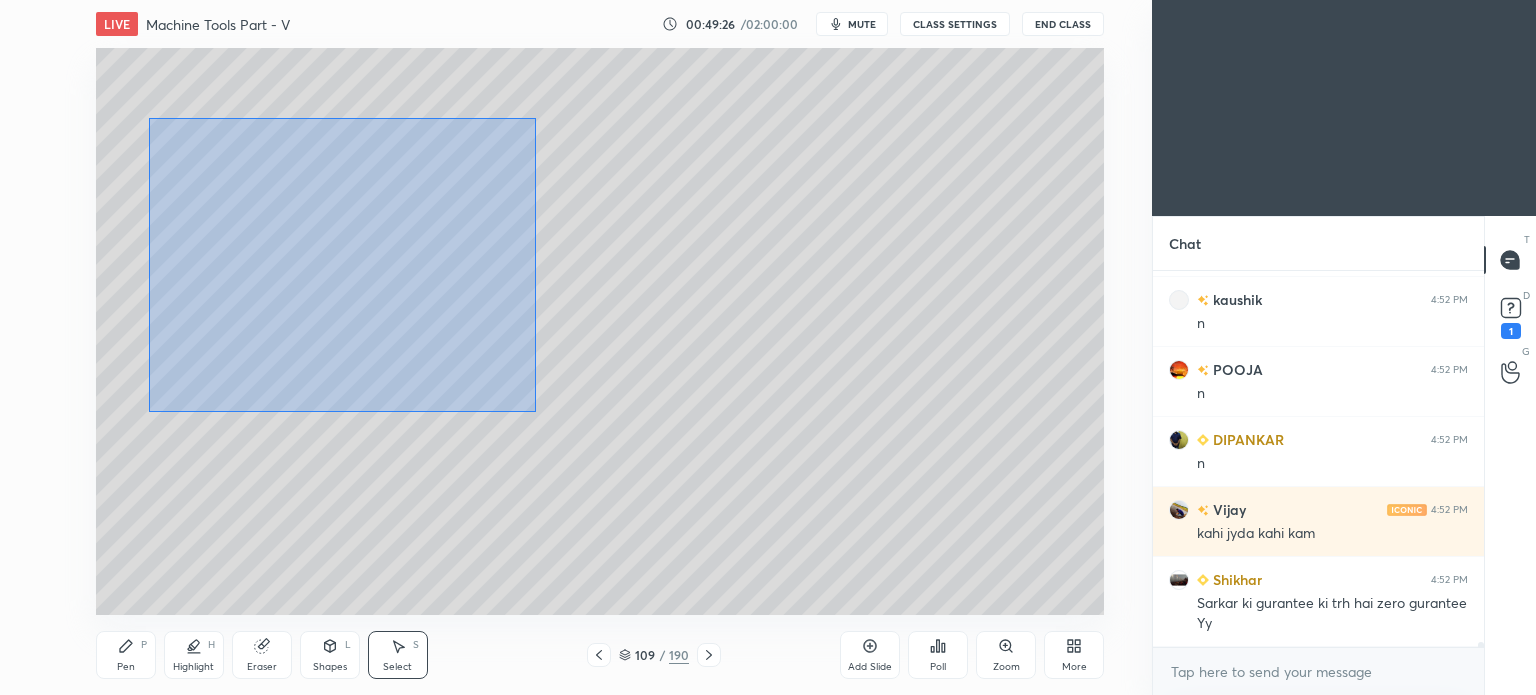 click on "0 ° Undo Copy Duplicate Duplicate to new slide Delete" at bounding box center (600, 331) 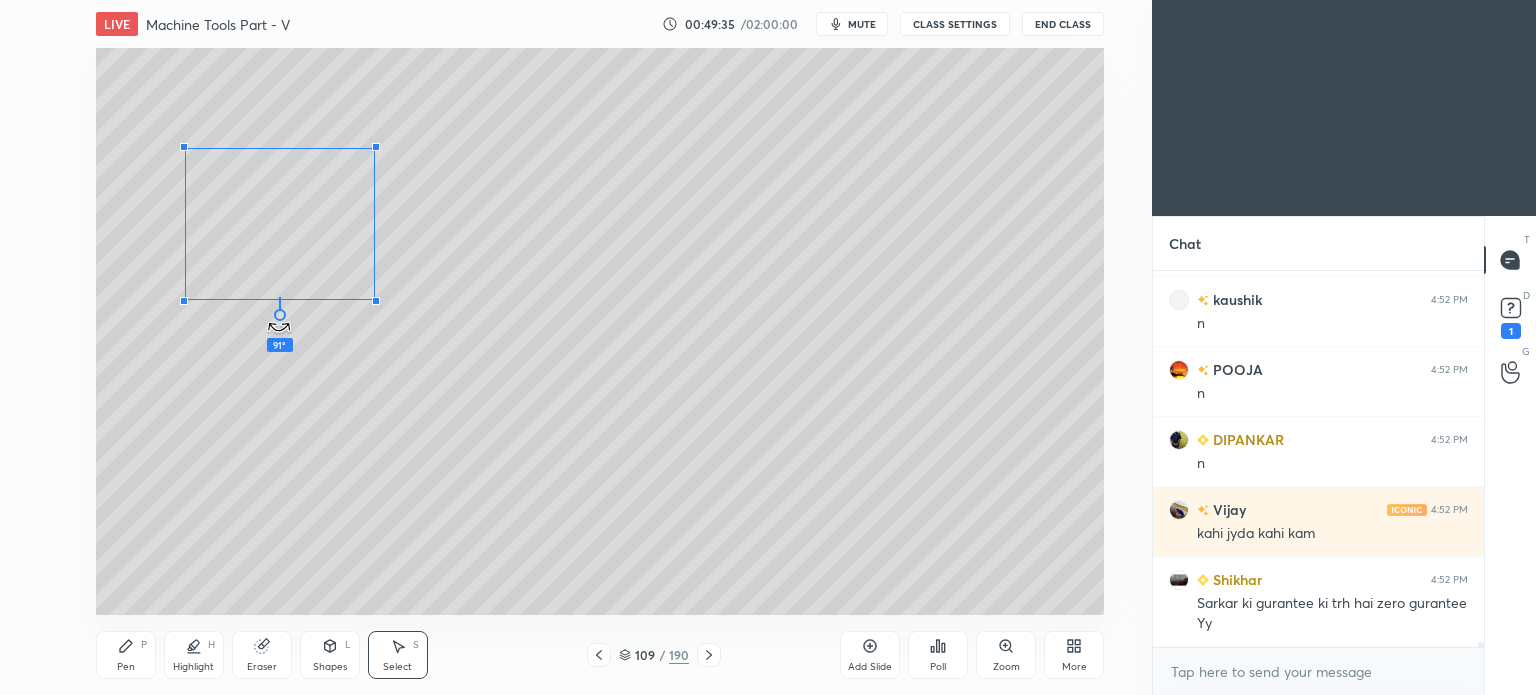 drag, startPoint x: 276, startPoint y: 337, endPoint x: 517, endPoint y: 223, distance: 266.6027 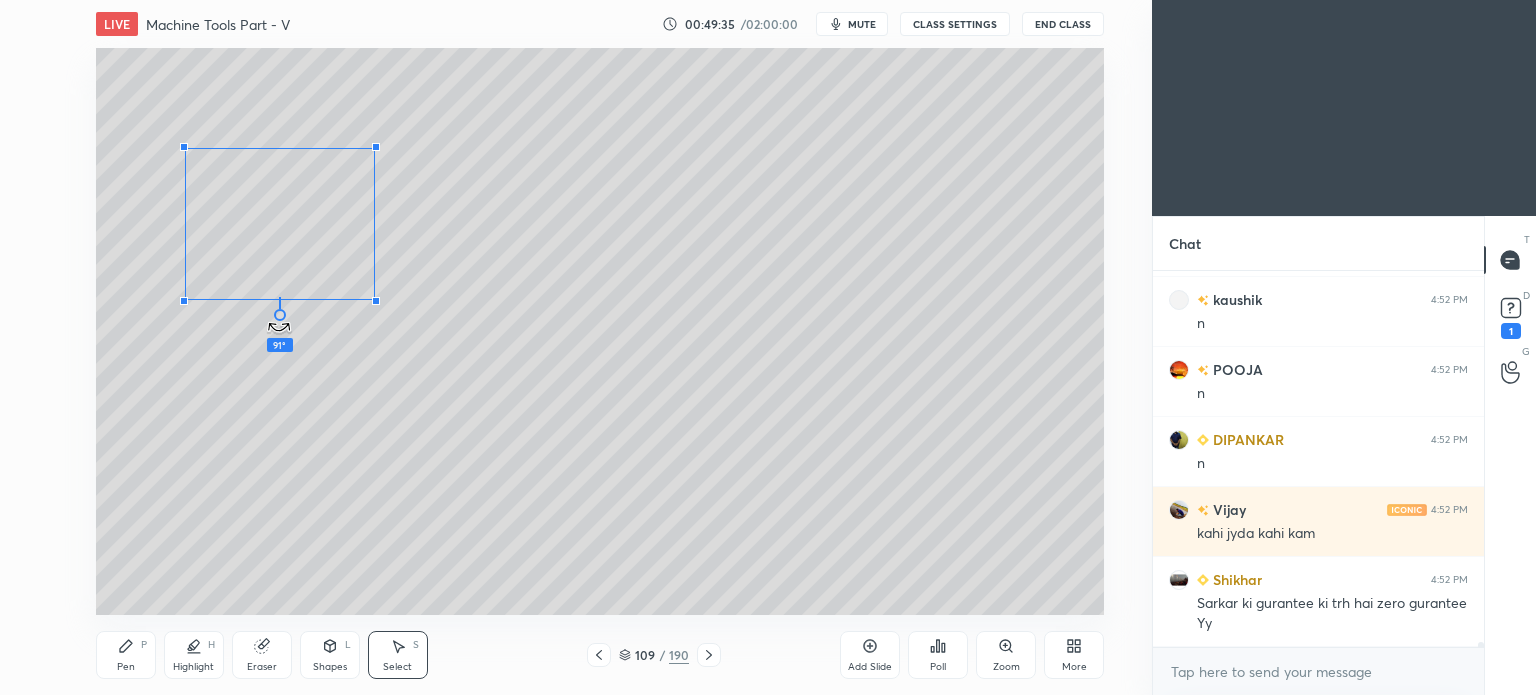 click on "91 ° Undo Copy Duplicate Duplicate to new slide Delete" at bounding box center (600, 331) 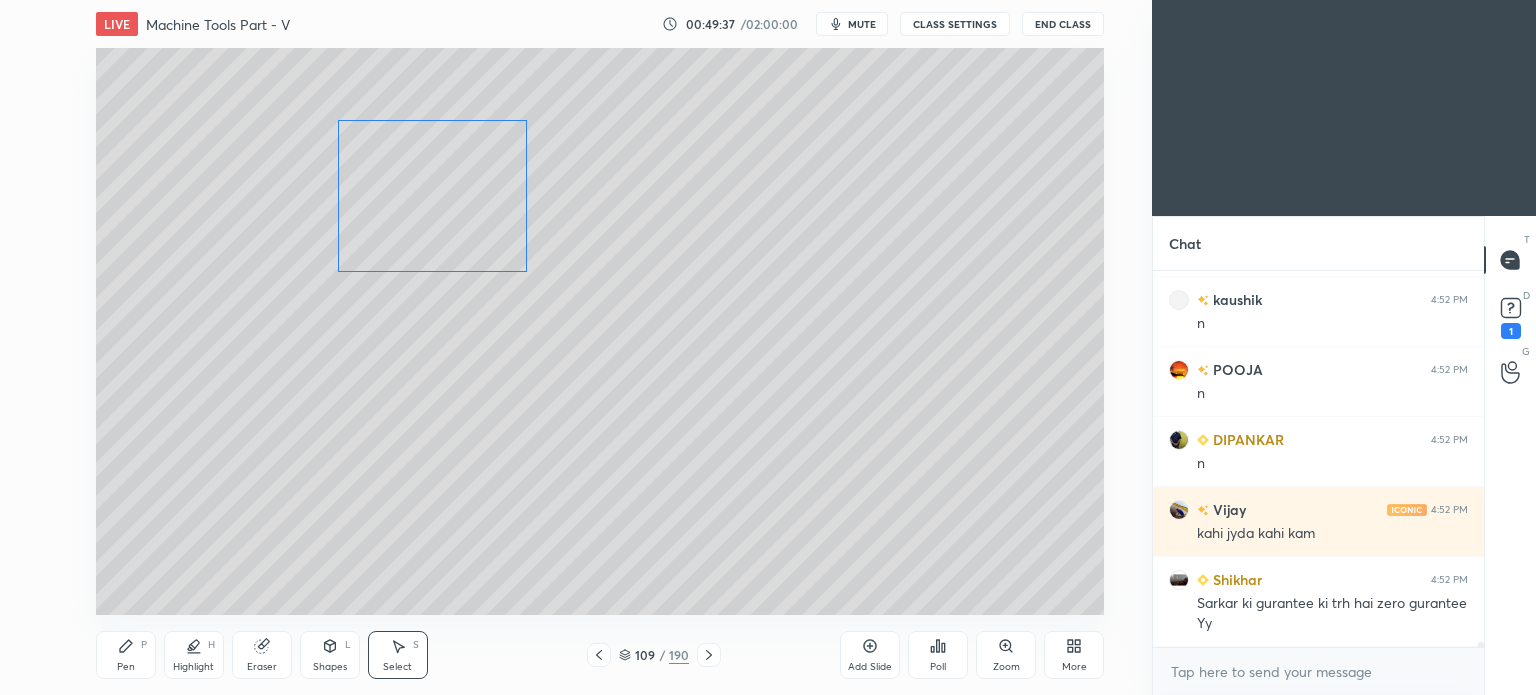 drag, startPoint x: 315, startPoint y: 194, endPoint x: 468, endPoint y: 166, distance: 155.54099 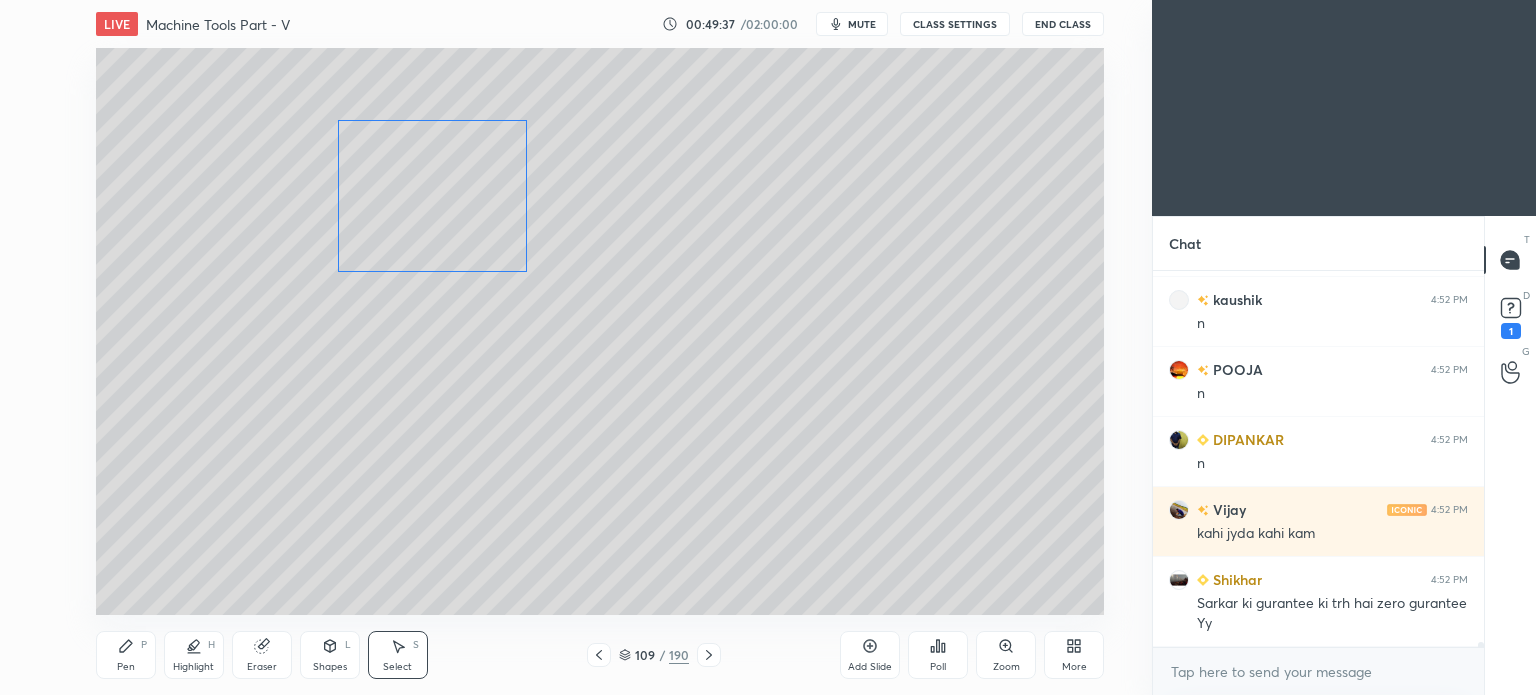 click on "0 ° Undo Copy Duplicate Duplicate to new slide Delete" at bounding box center [600, 331] 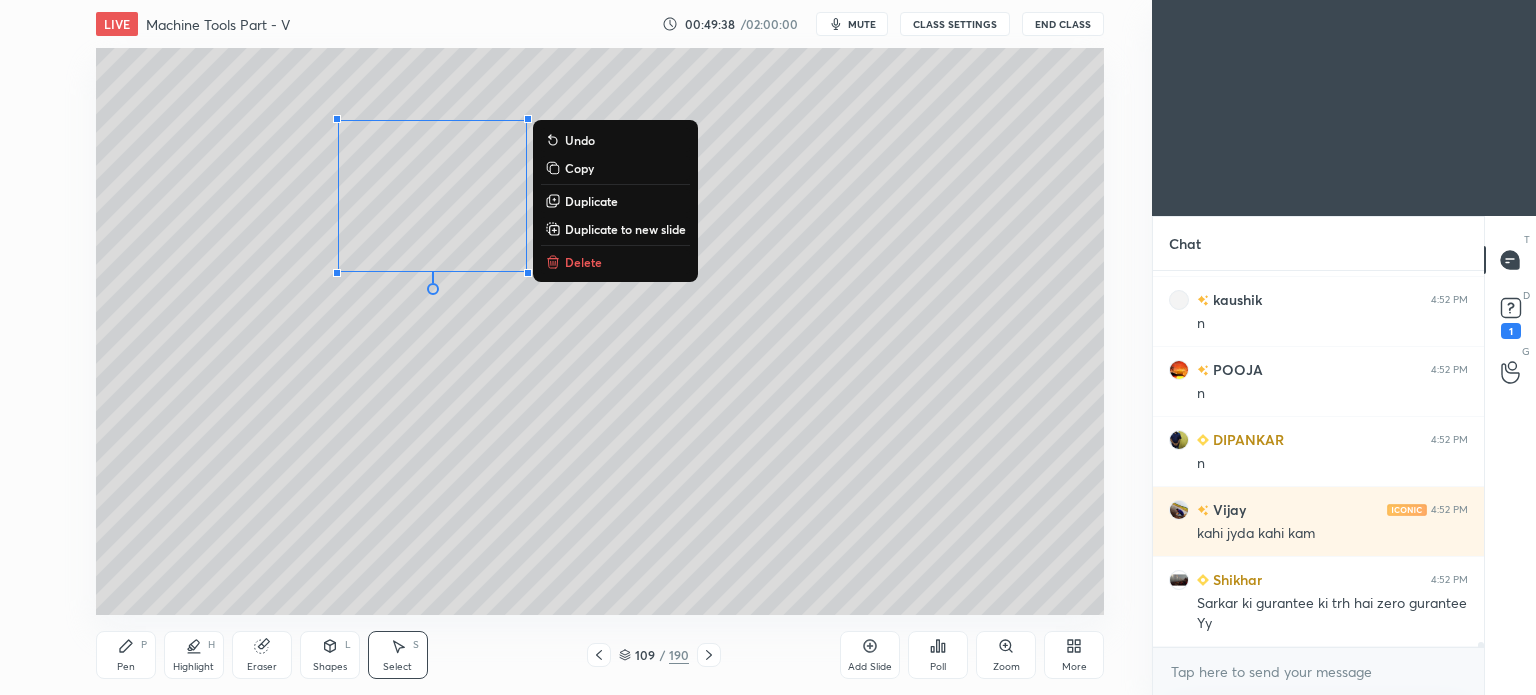 click on "0 ° Undo Copy Duplicate Duplicate to new slide Delete" at bounding box center [600, 331] 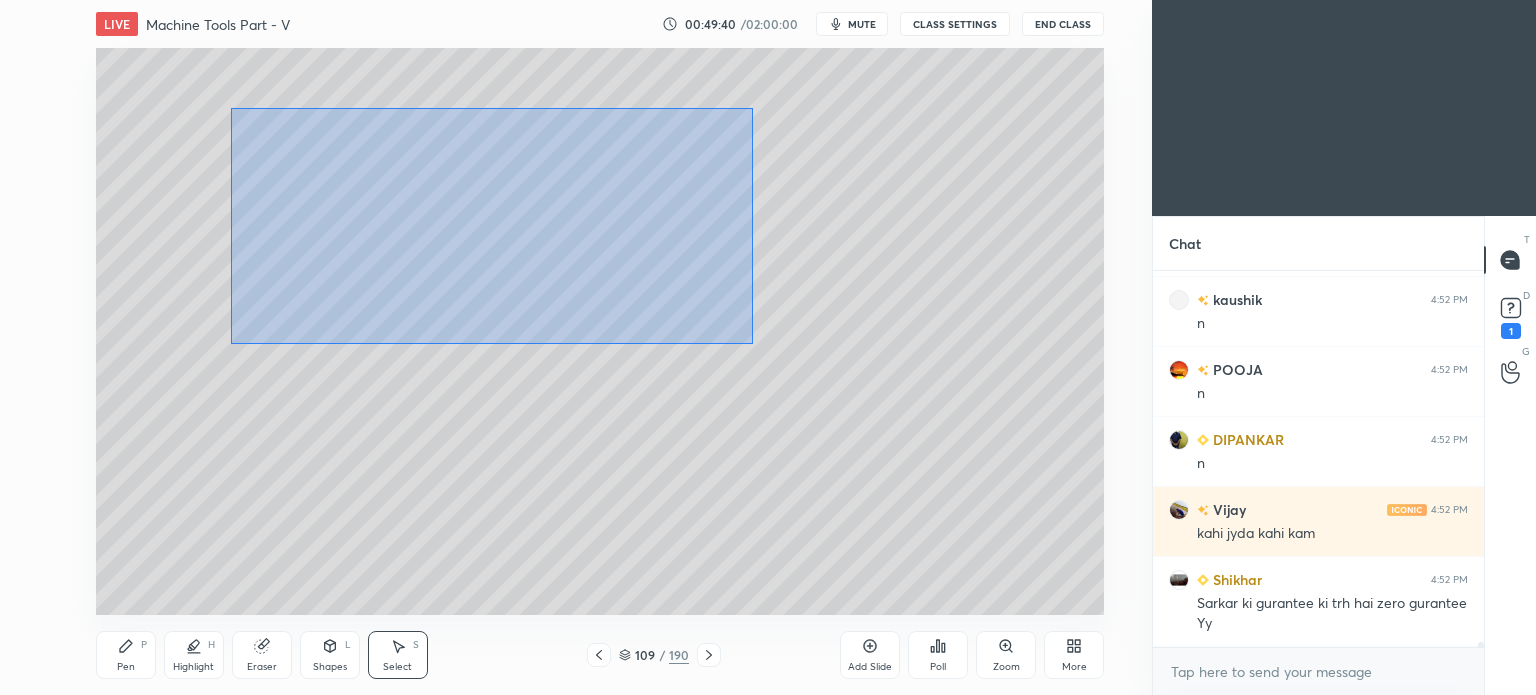drag, startPoint x: 231, startPoint y: 107, endPoint x: 752, endPoint y: 344, distance: 572.37225 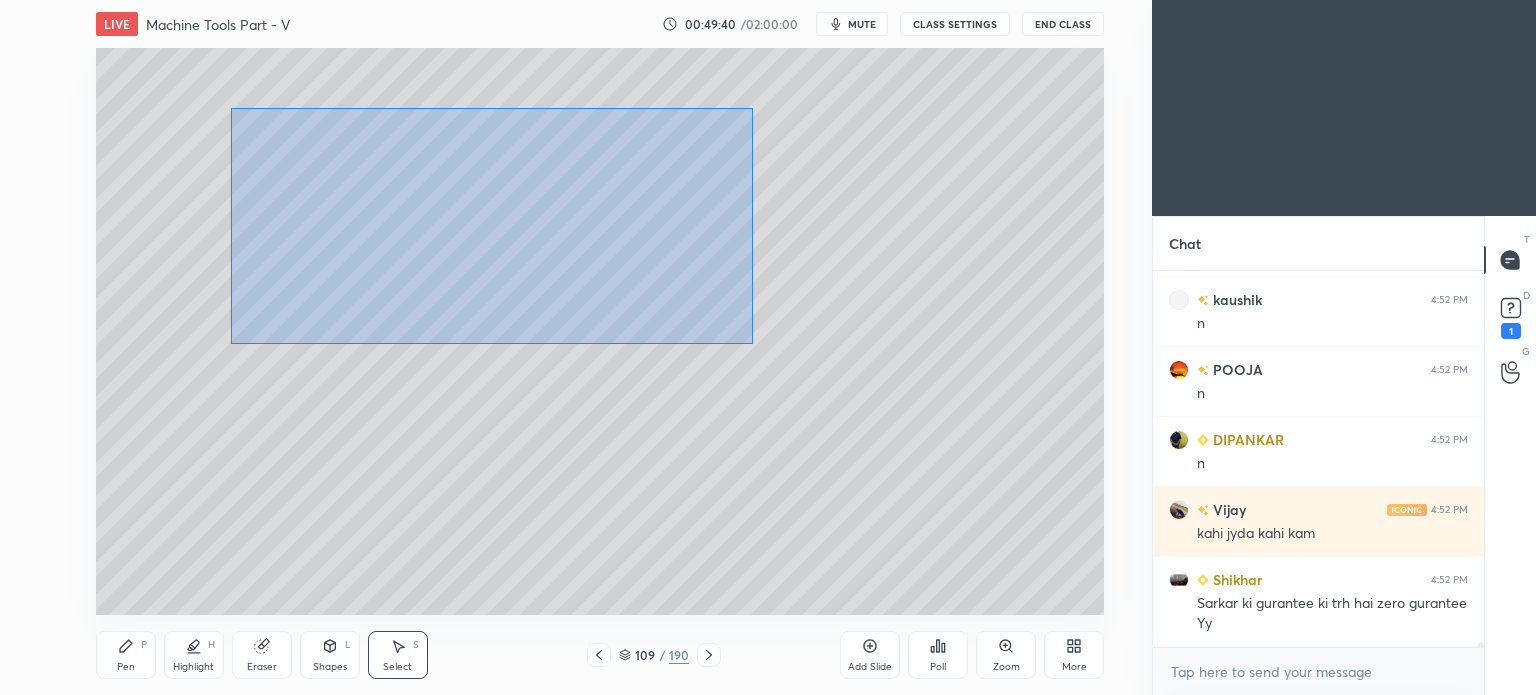 click on "0 ° Undo Copy Duplicate Duplicate to new slide Delete" at bounding box center [600, 331] 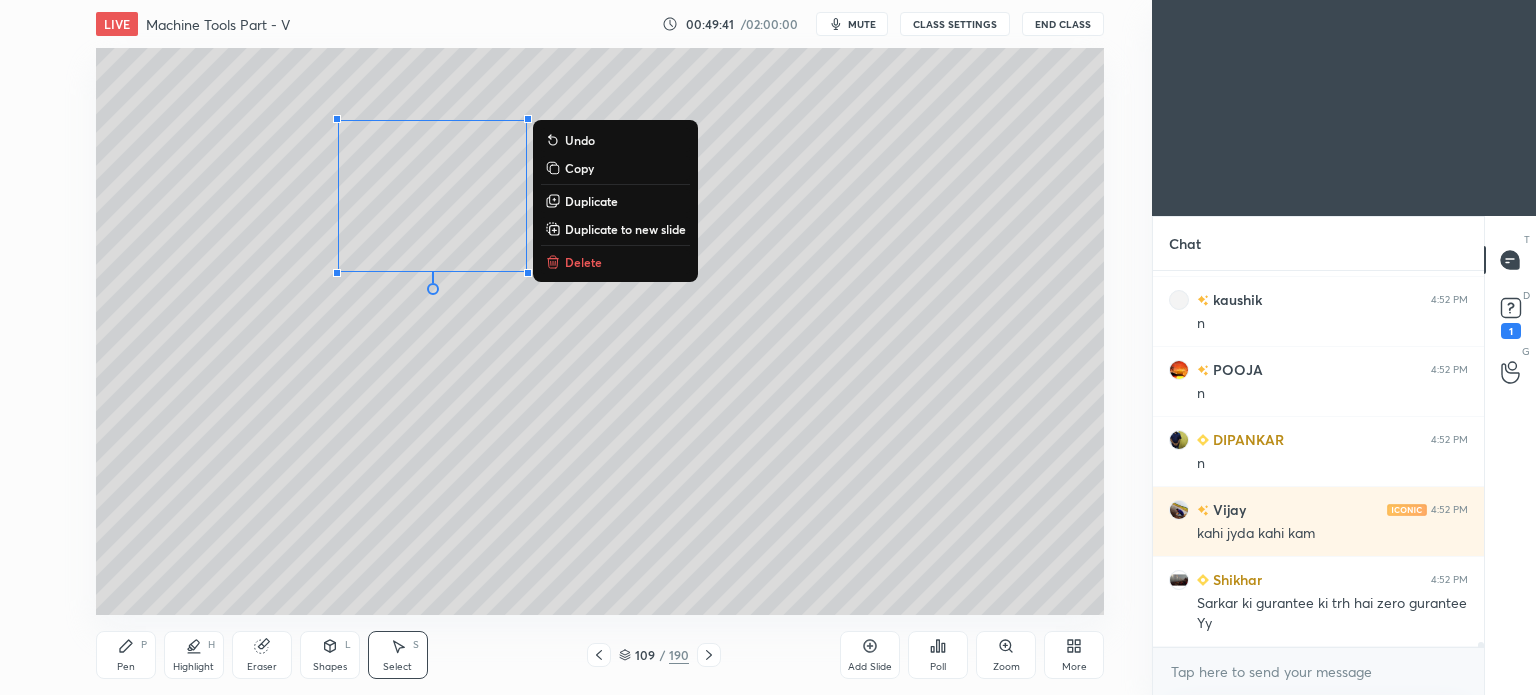 click on "Duplicate" at bounding box center [591, 201] 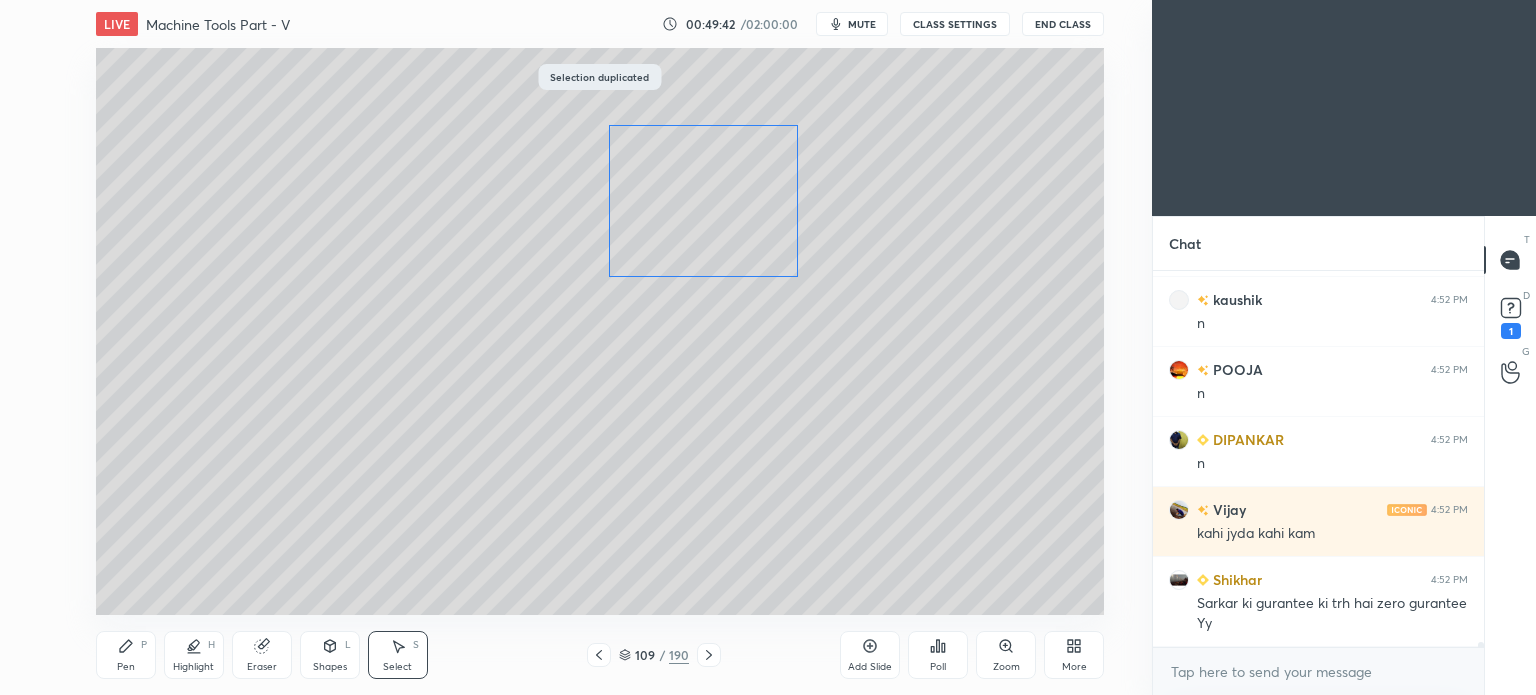 drag, startPoint x: 508, startPoint y: 207, endPoint x: 756, endPoint y: 188, distance: 248.72676 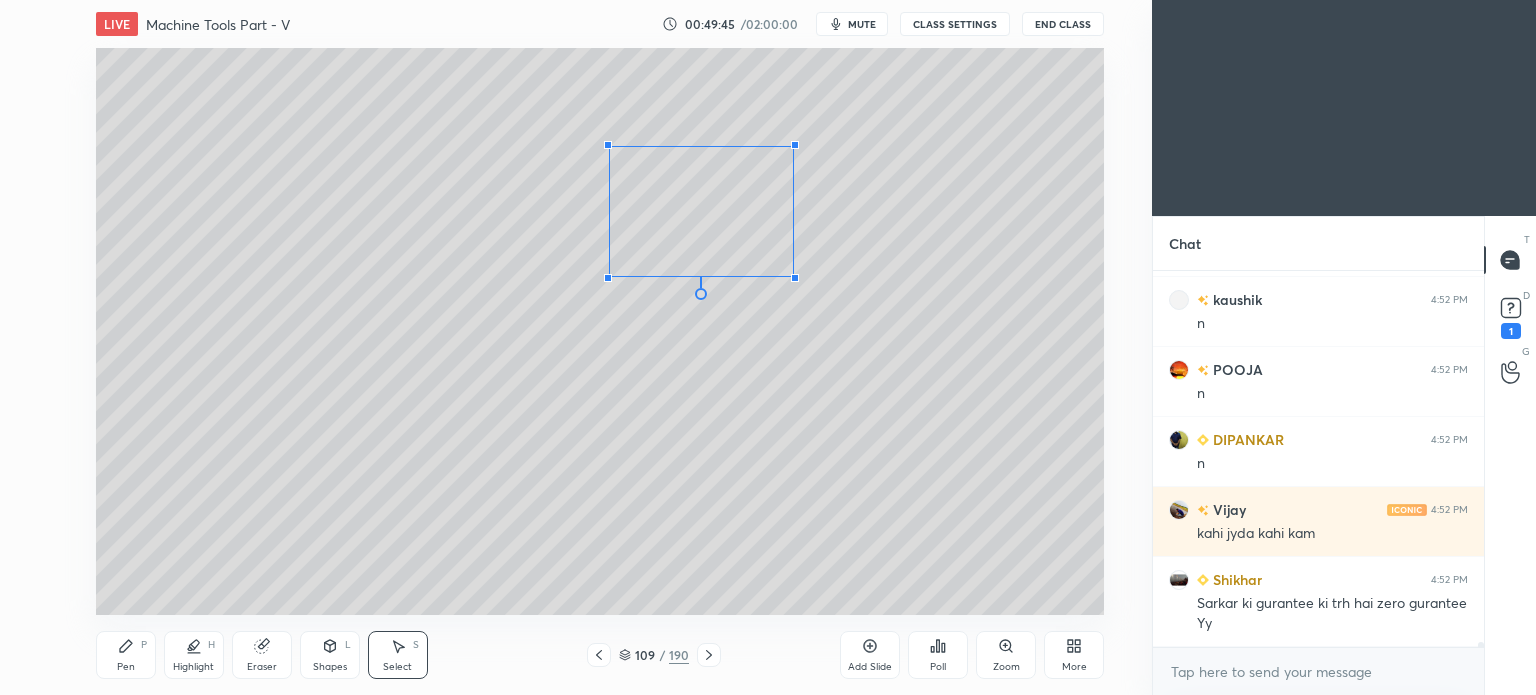 drag, startPoint x: 798, startPoint y: 127, endPoint x: 793, endPoint y: 146, distance: 19.646883 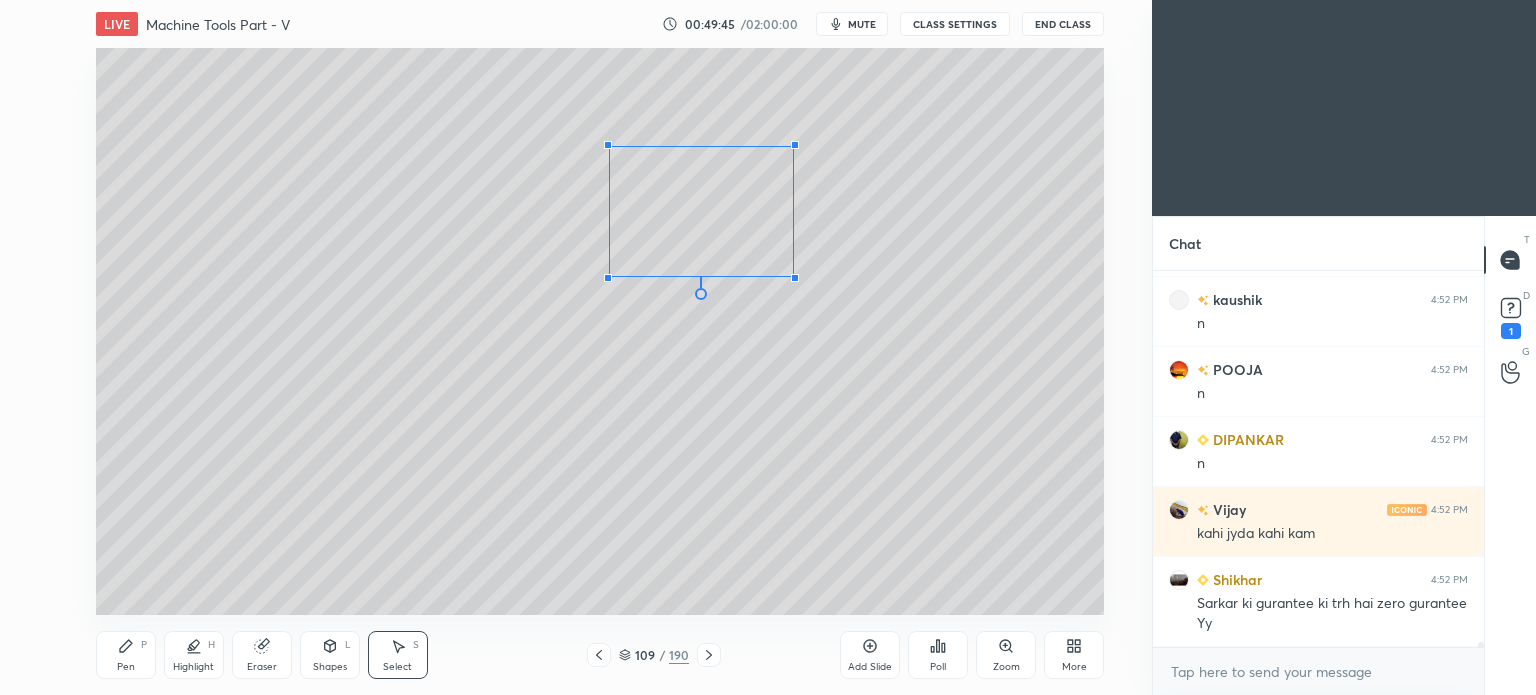 click at bounding box center [795, 145] 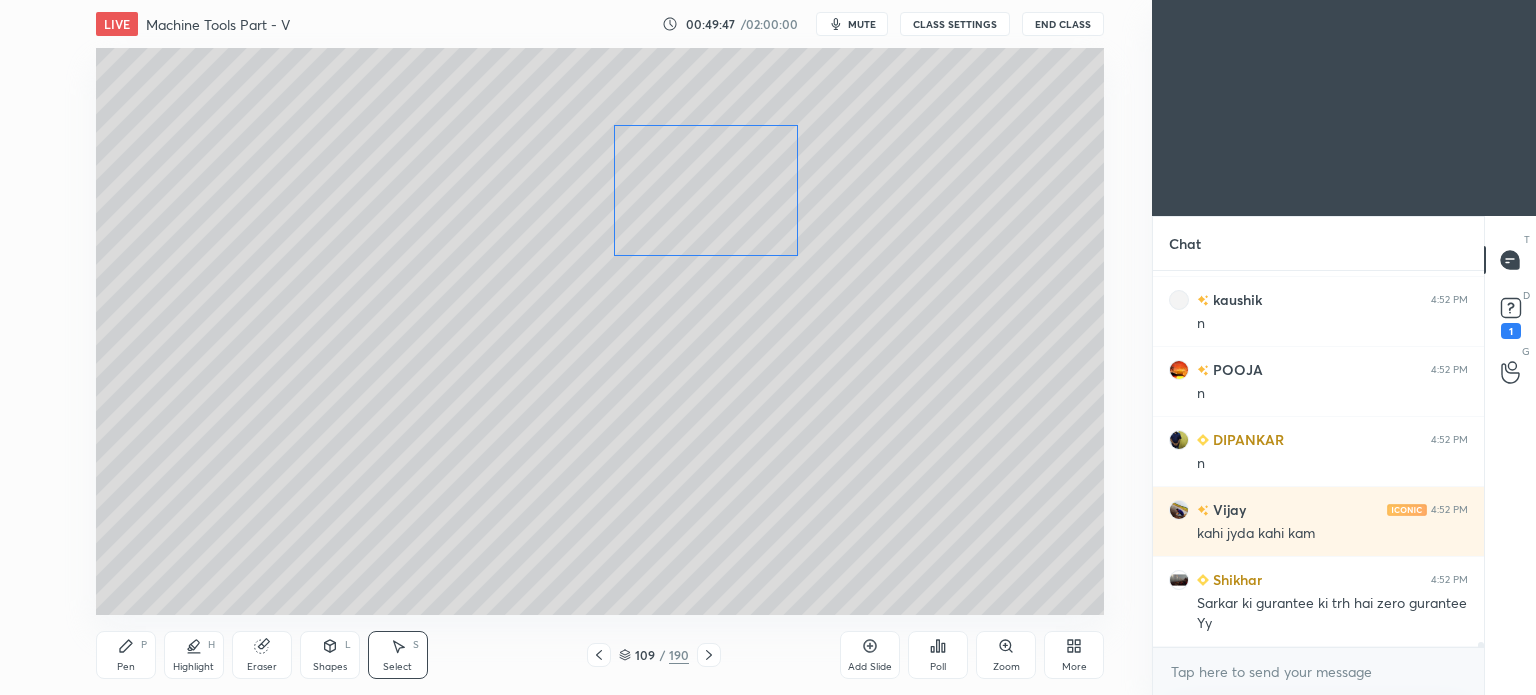 drag, startPoint x: 725, startPoint y: 199, endPoint x: 730, endPoint y: 178, distance: 21.587032 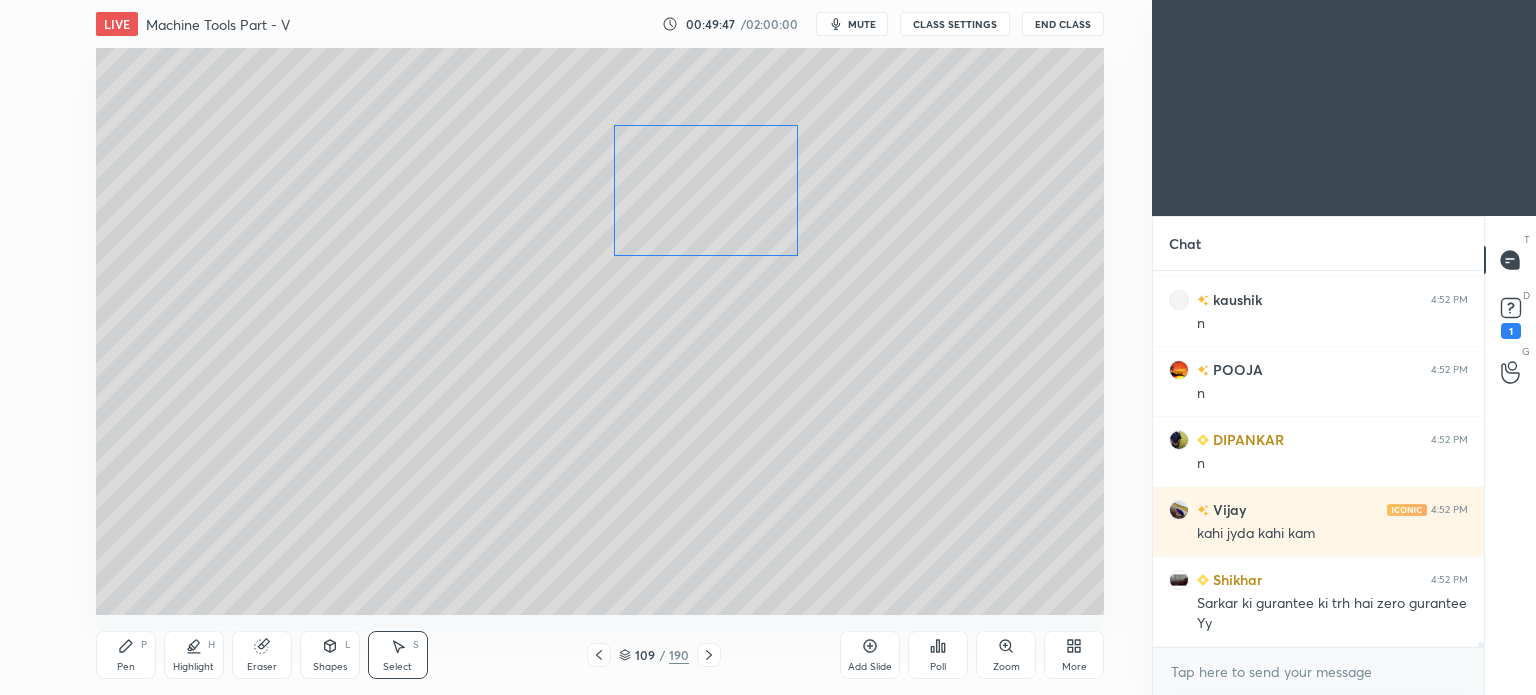 click on "0 ° Undo Copy Duplicate Duplicate to new slide Delete" at bounding box center (600, 331) 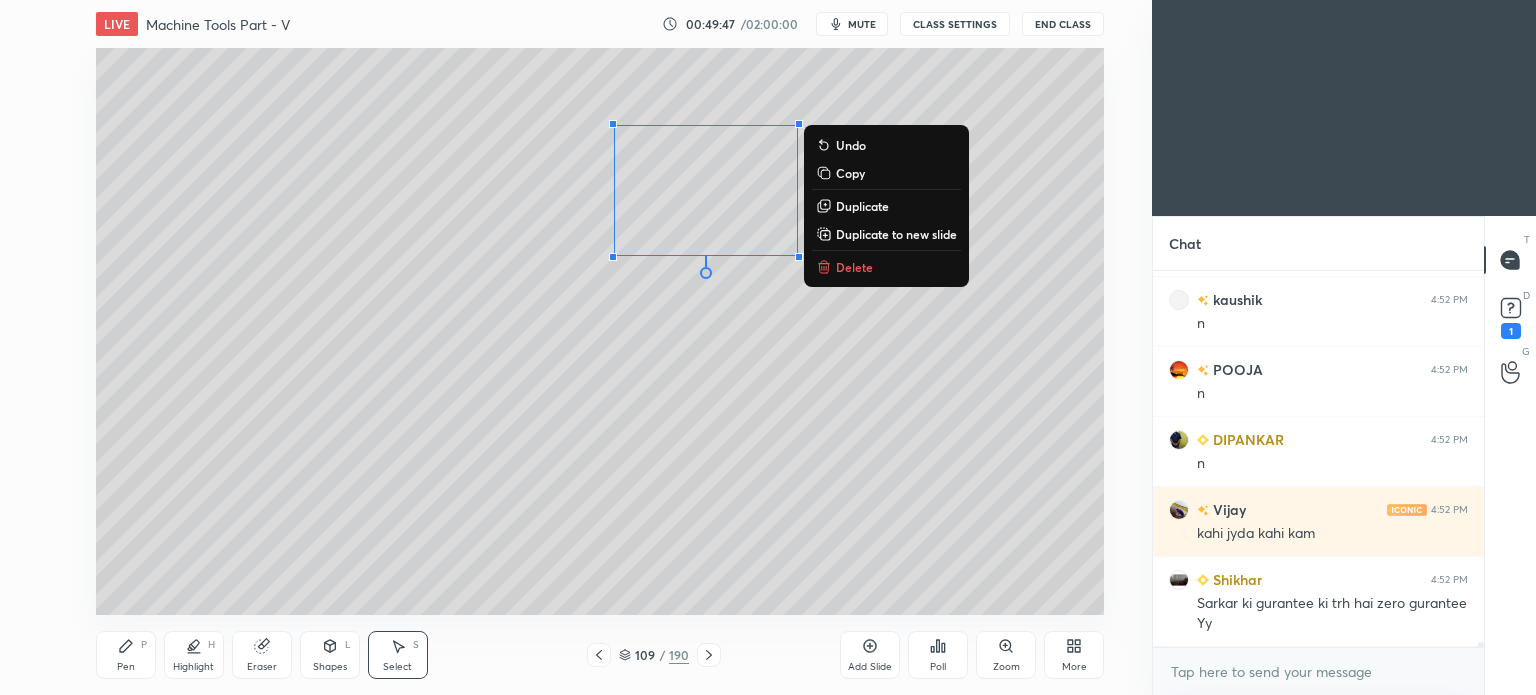 click on "0 ° Undo Copy Duplicate Duplicate to new slide Delete" at bounding box center (600, 331) 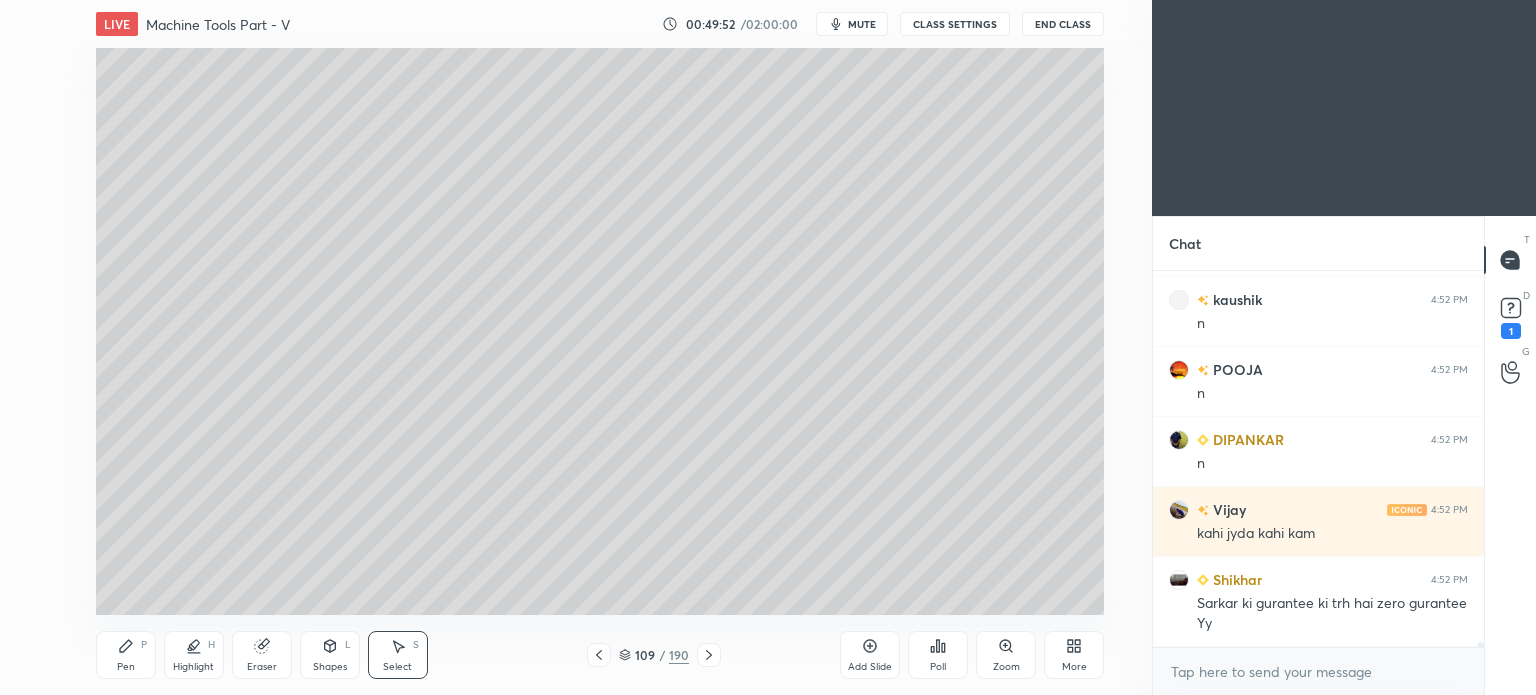 click on "Pen" at bounding box center [126, 667] 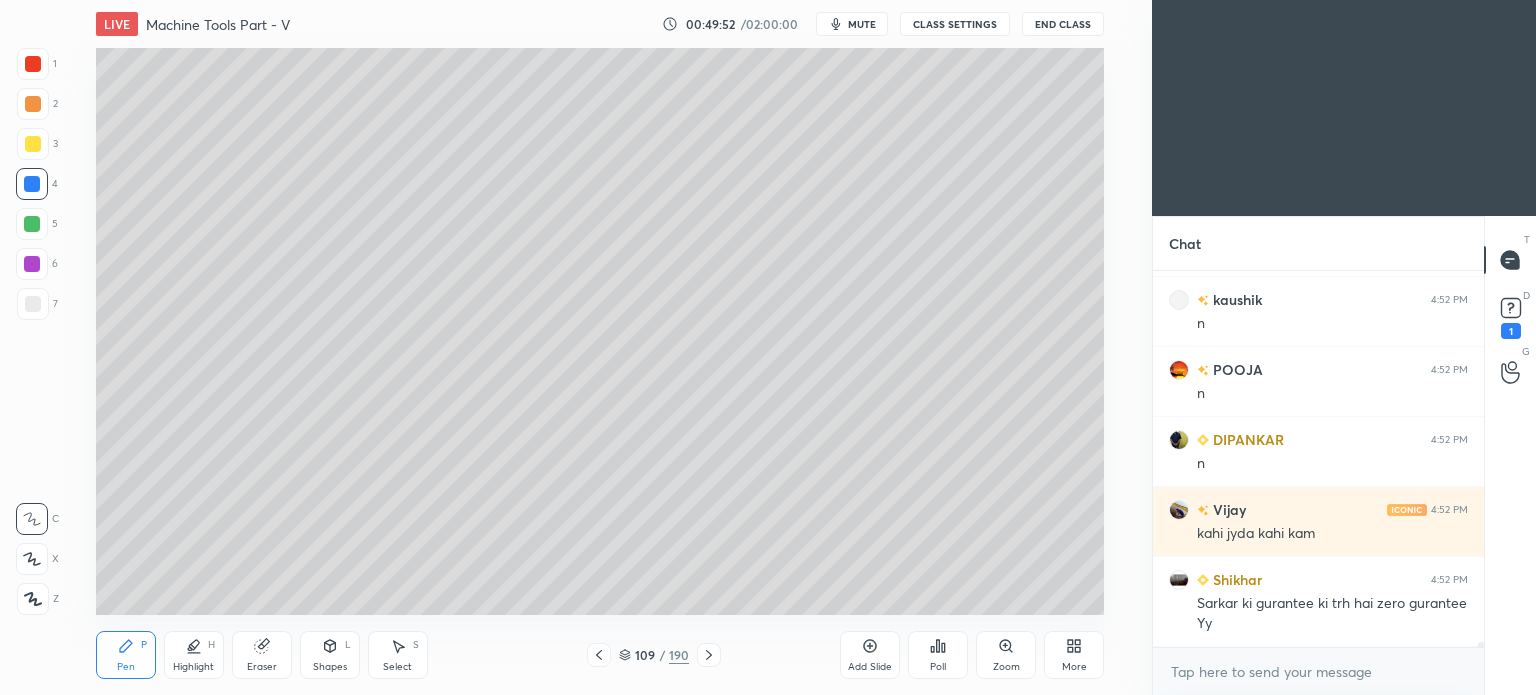 click on "Pen" at bounding box center [126, 667] 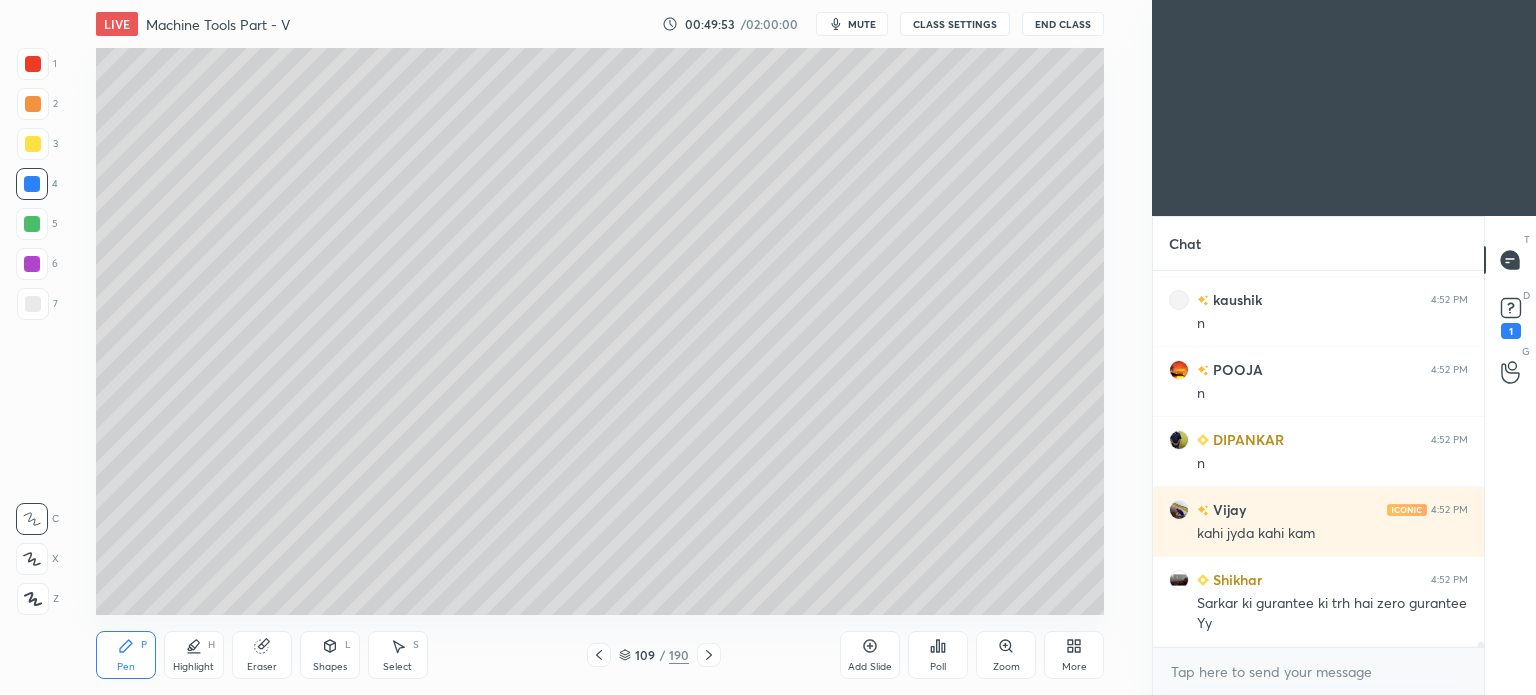 scroll, scrollTop: 30748, scrollLeft: 0, axis: vertical 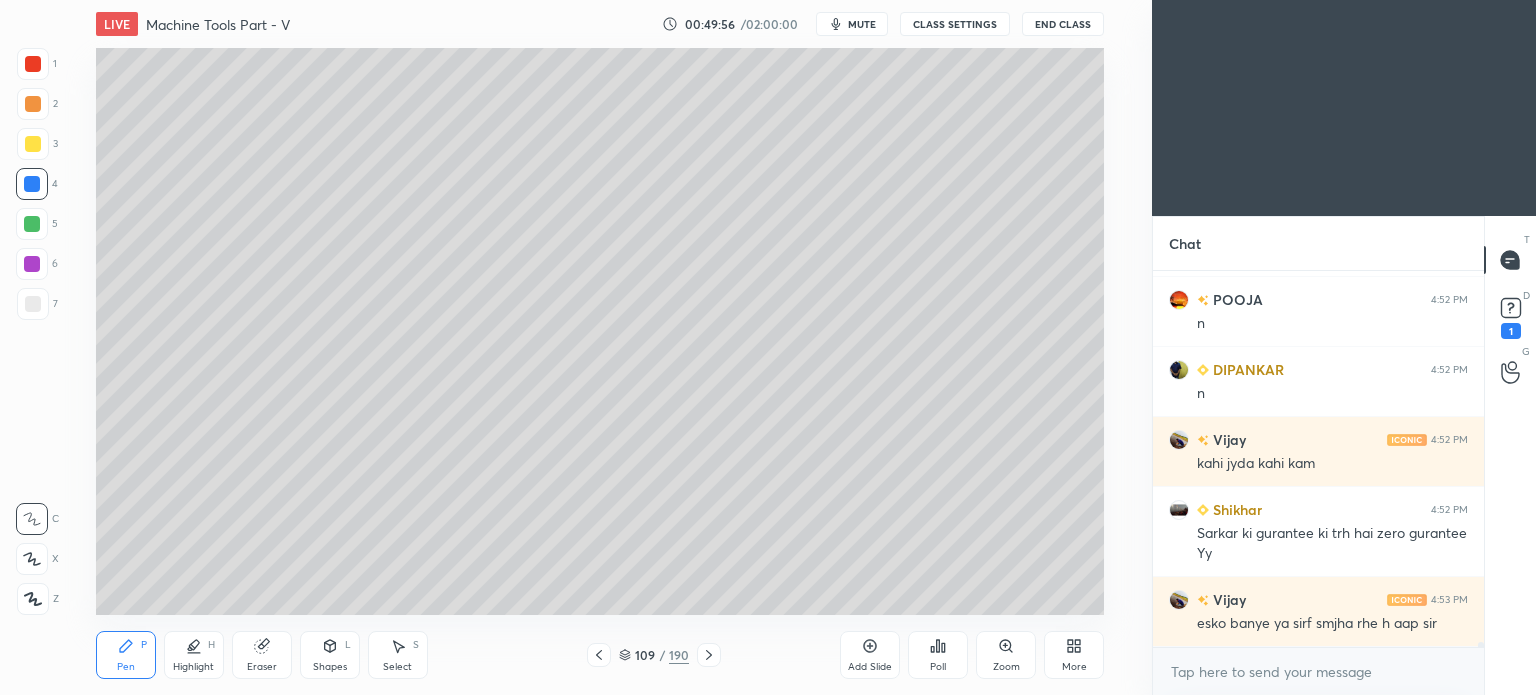 click at bounding box center [33, 304] 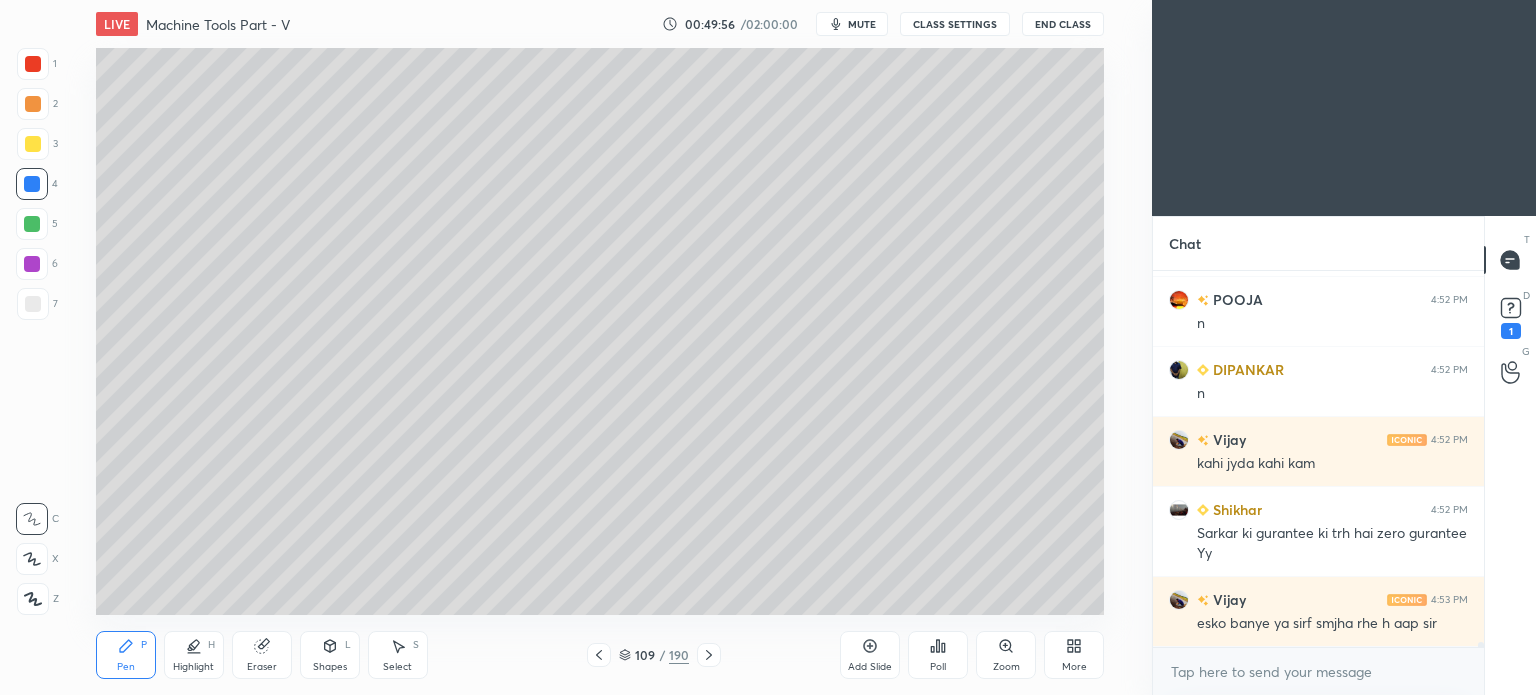 click at bounding box center (33, 304) 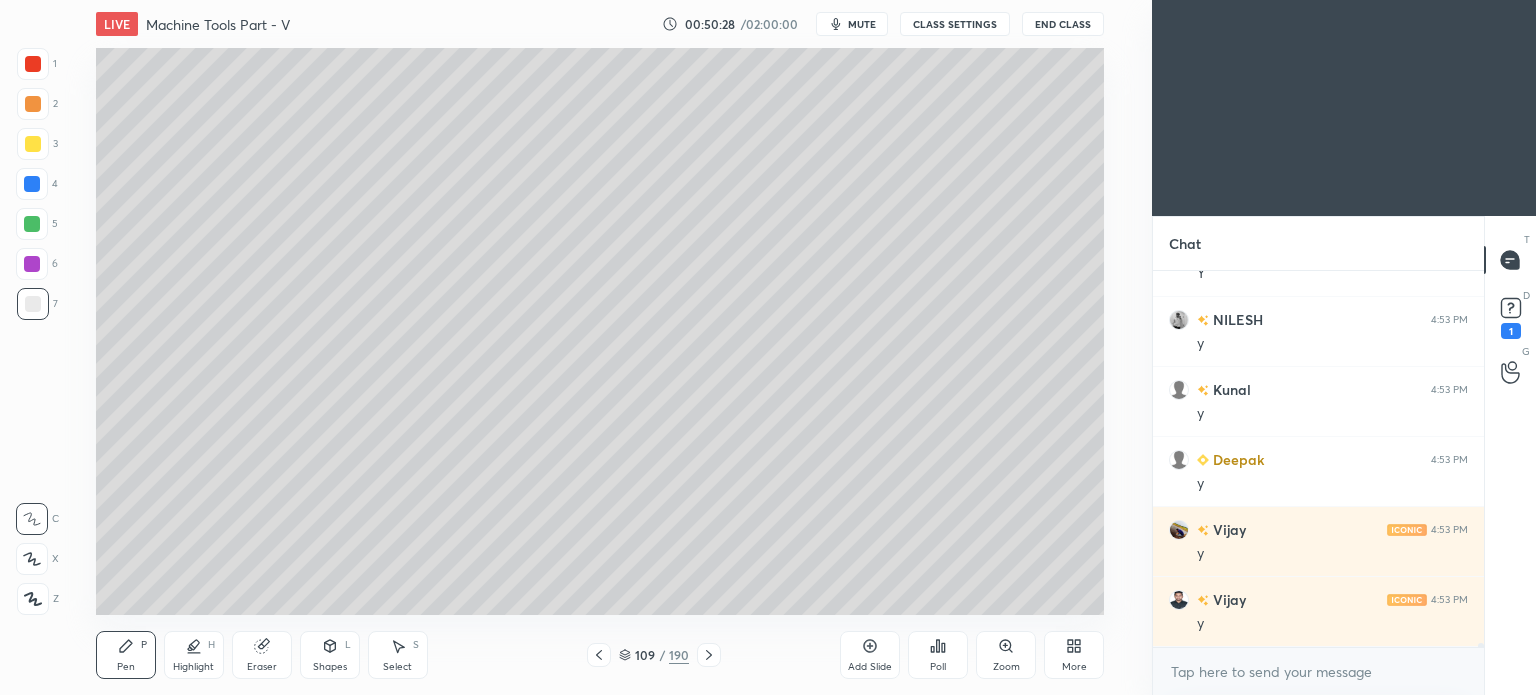 scroll, scrollTop: 31658, scrollLeft: 0, axis: vertical 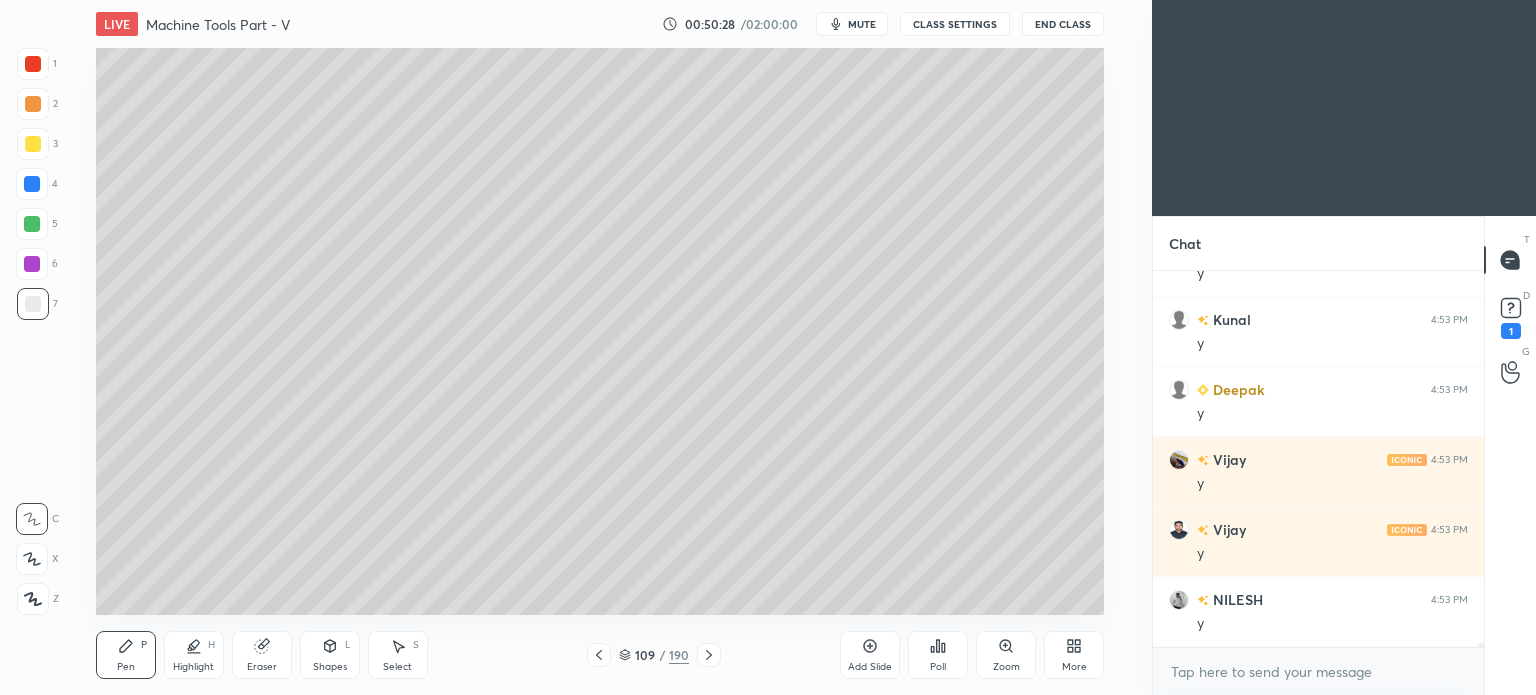 click on "Select S" at bounding box center [398, 655] 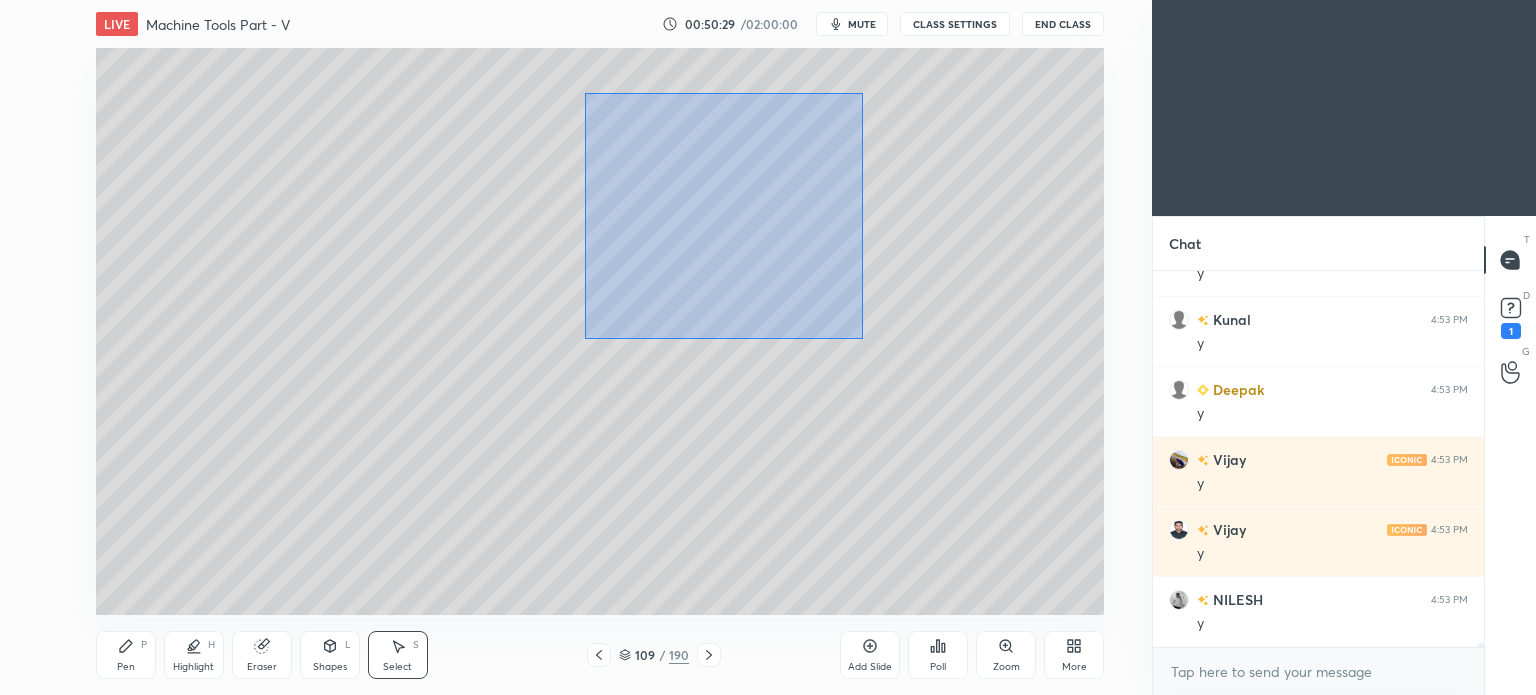 drag, startPoint x: 597, startPoint y: 108, endPoint x: 863, endPoint y: 339, distance: 352.30243 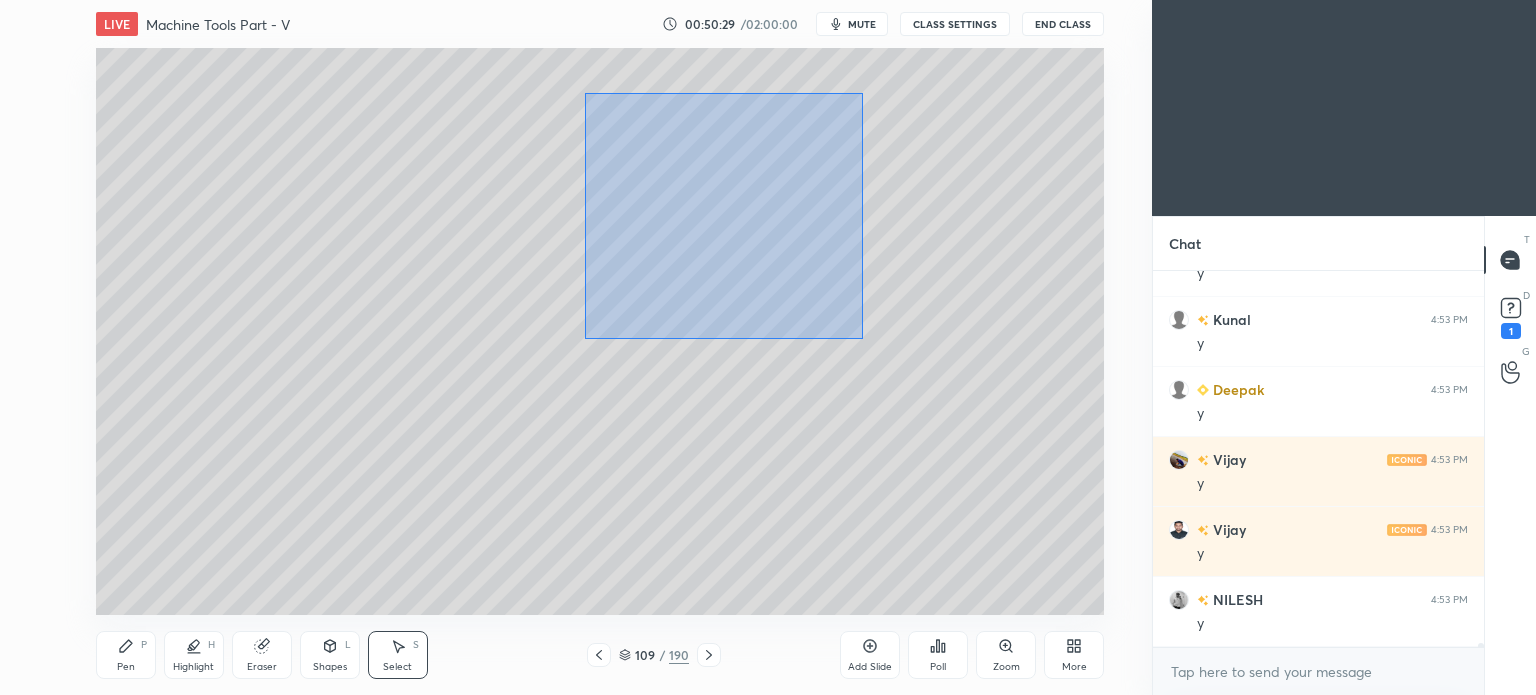 click on "0 ° Undo Copy Duplicate Duplicate to new slide Delete" at bounding box center (600, 331) 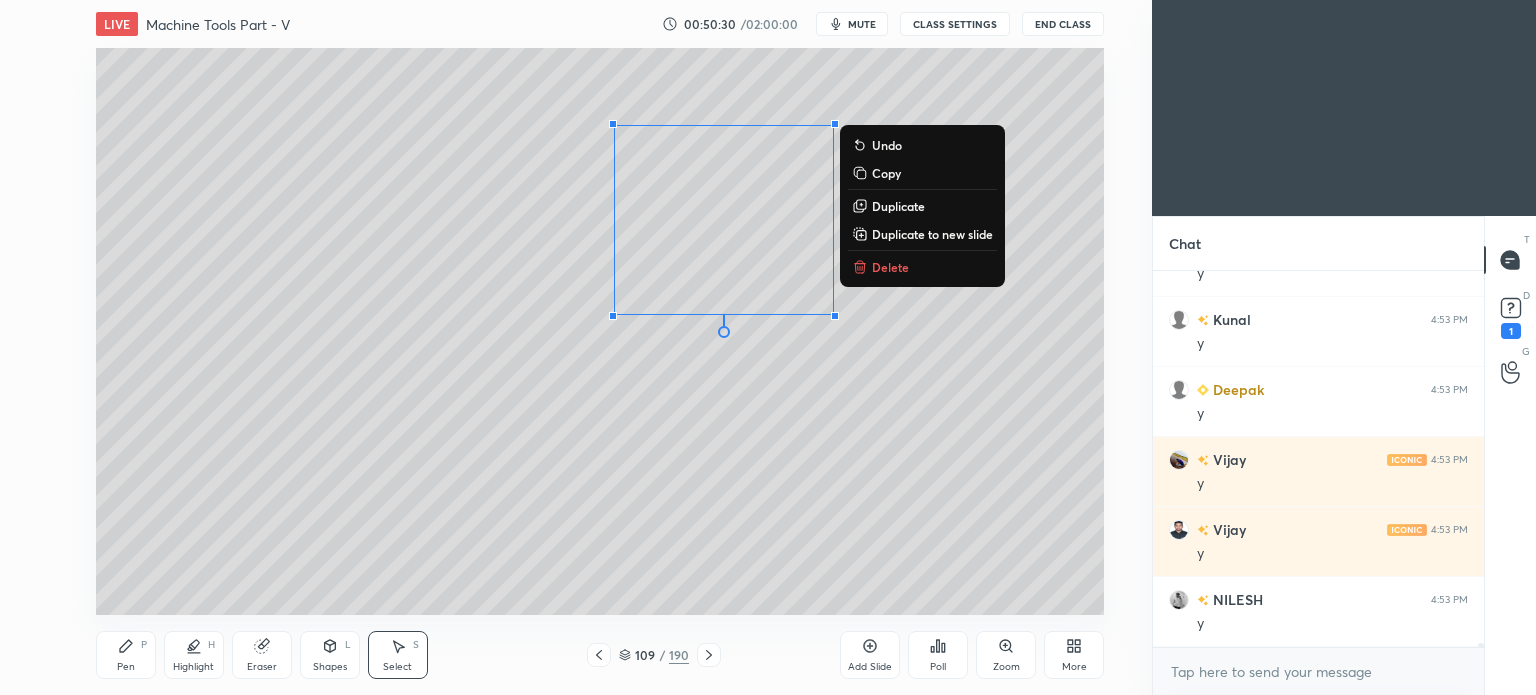 click on "Duplicate" at bounding box center (922, 206) 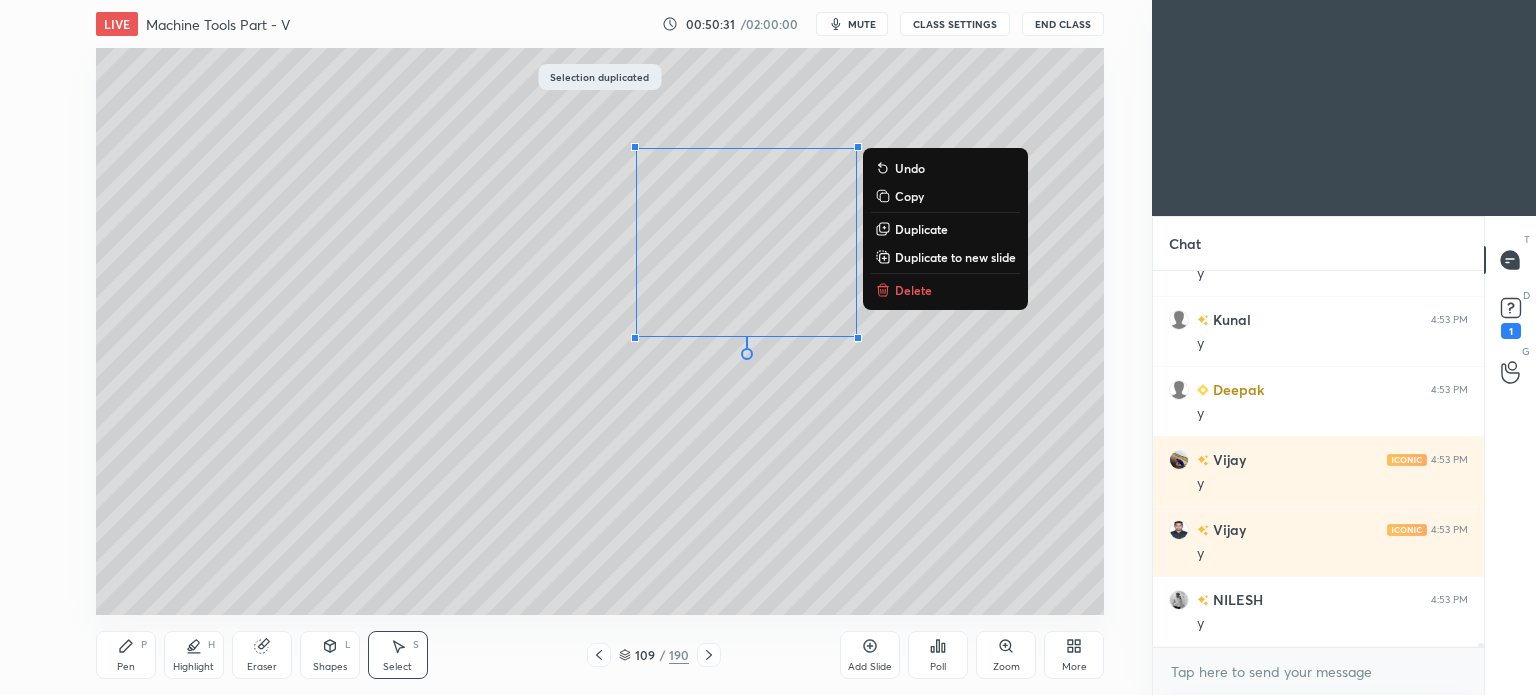 scroll, scrollTop: 31728, scrollLeft: 0, axis: vertical 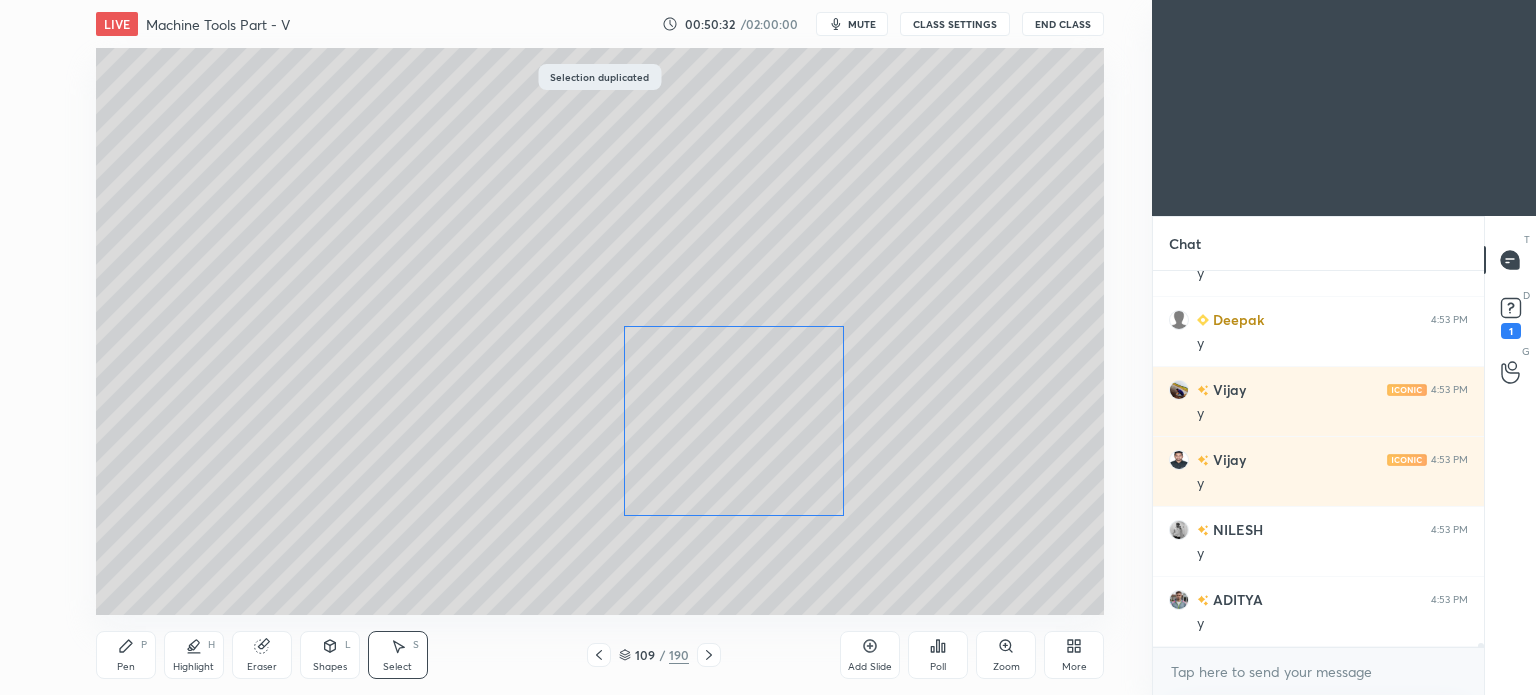 drag, startPoint x: 713, startPoint y: 198, endPoint x: 700, endPoint y: 376, distance: 178.47409 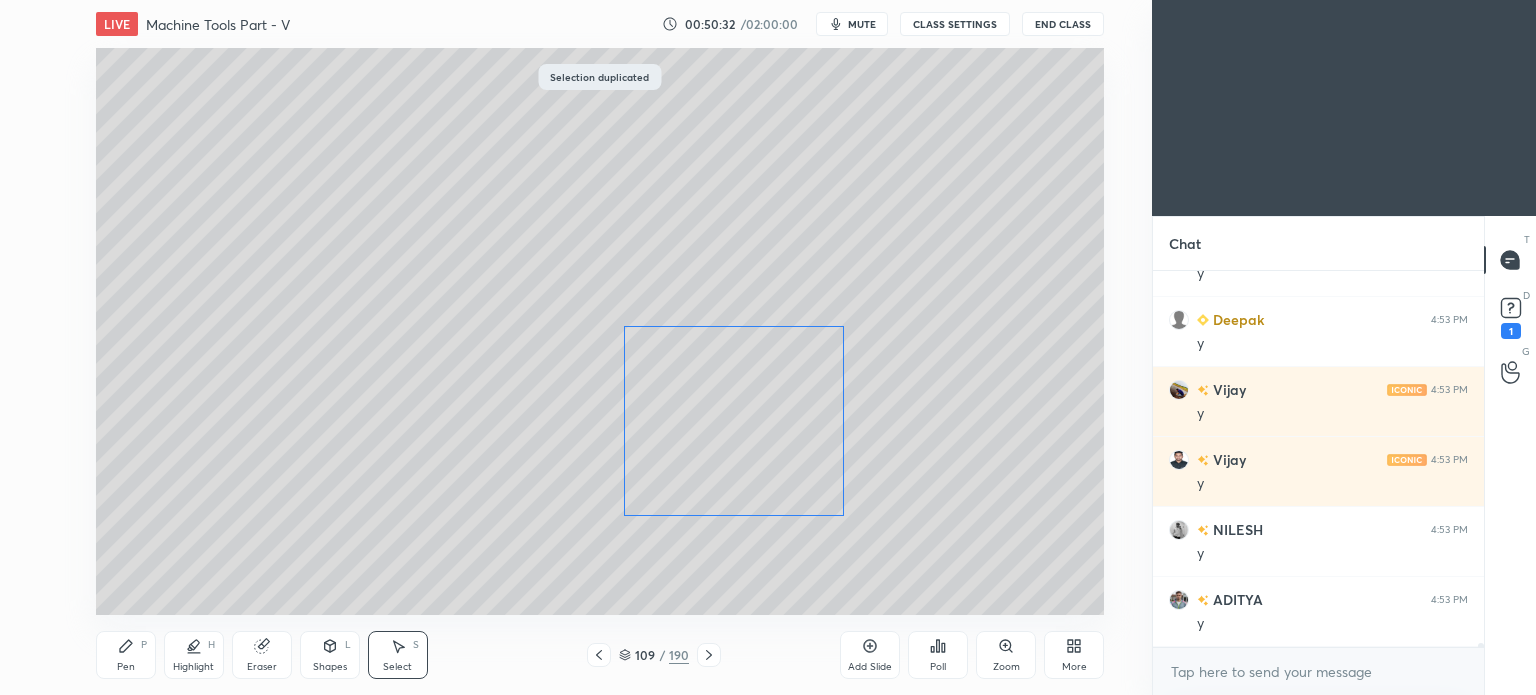 click on "0 ° Undo Copy Duplicate Duplicate to new slide Delete" at bounding box center [600, 331] 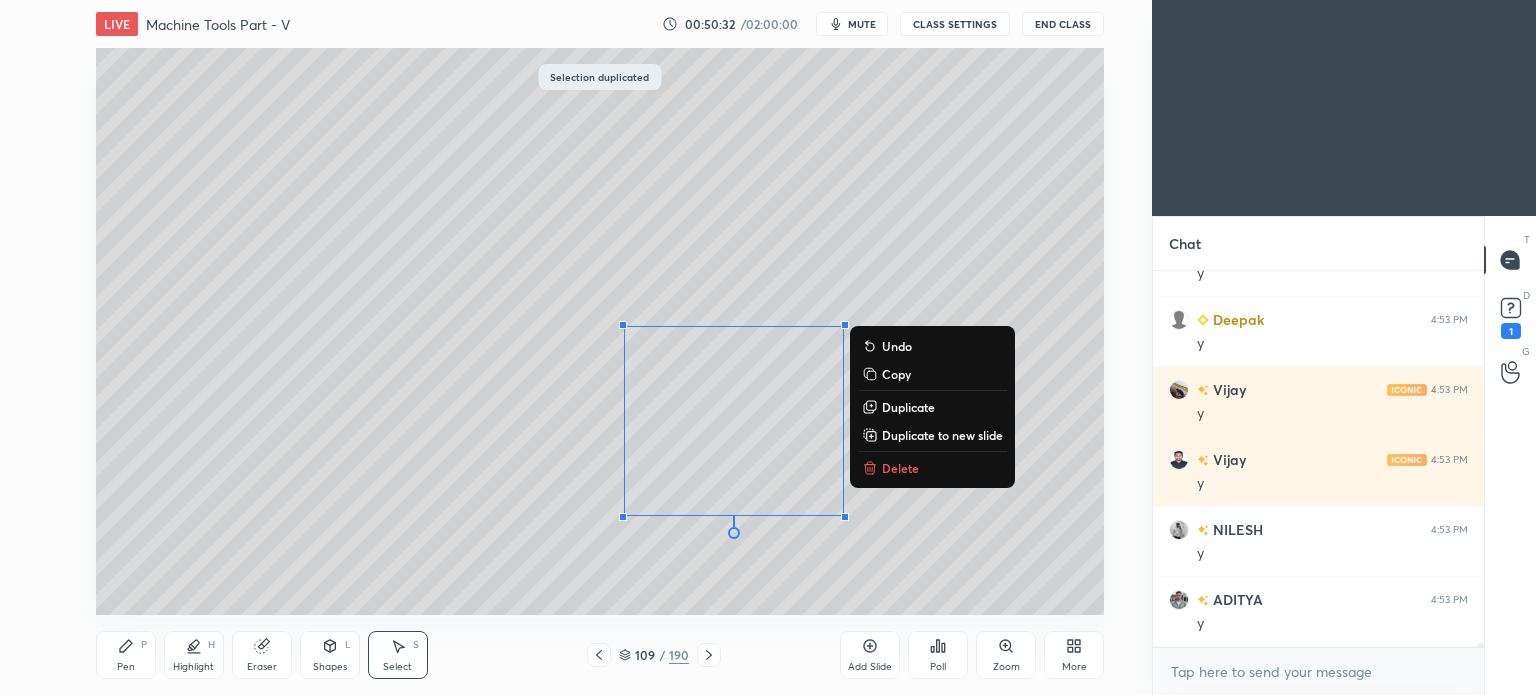 click on "0 ° Undo Copy Duplicate Duplicate to new slide Delete" at bounding box center (600, 331) 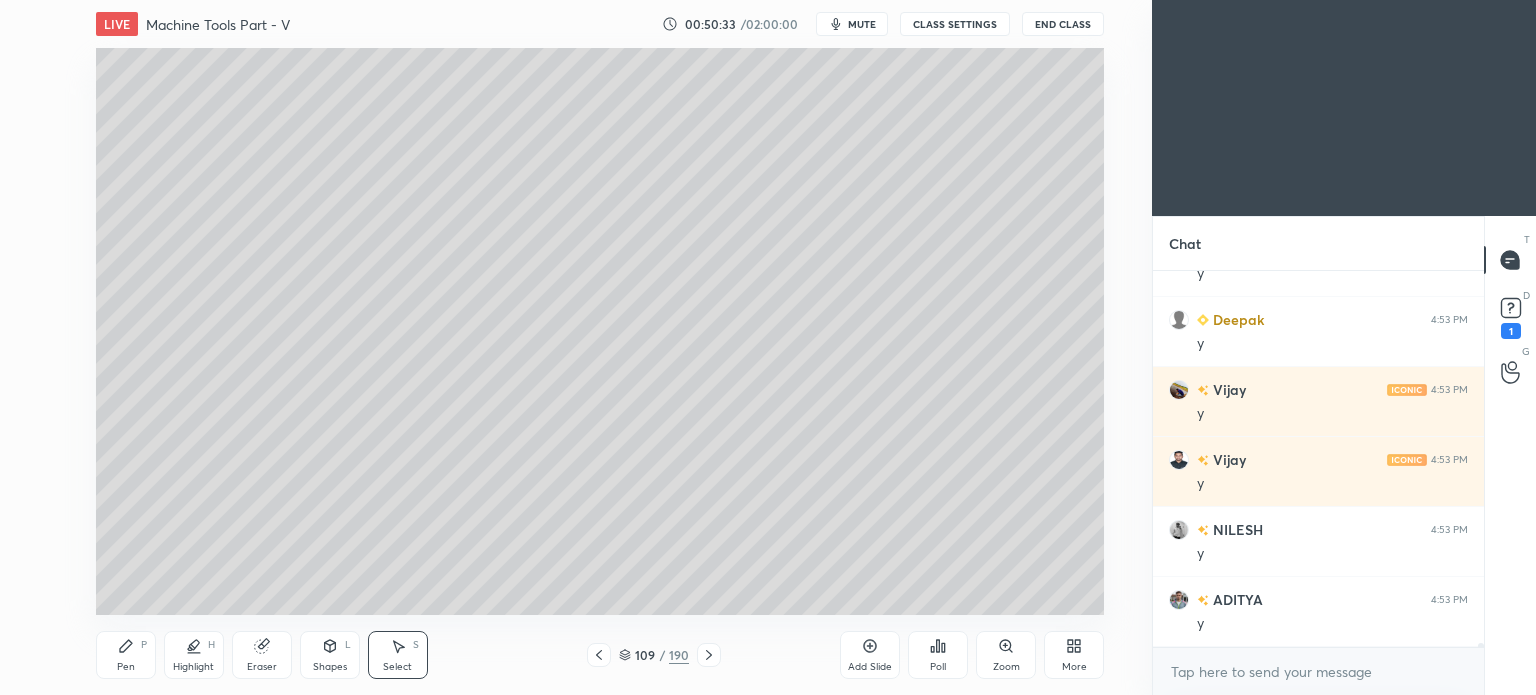 click on "Eraser" at bounding box center (262, 667) 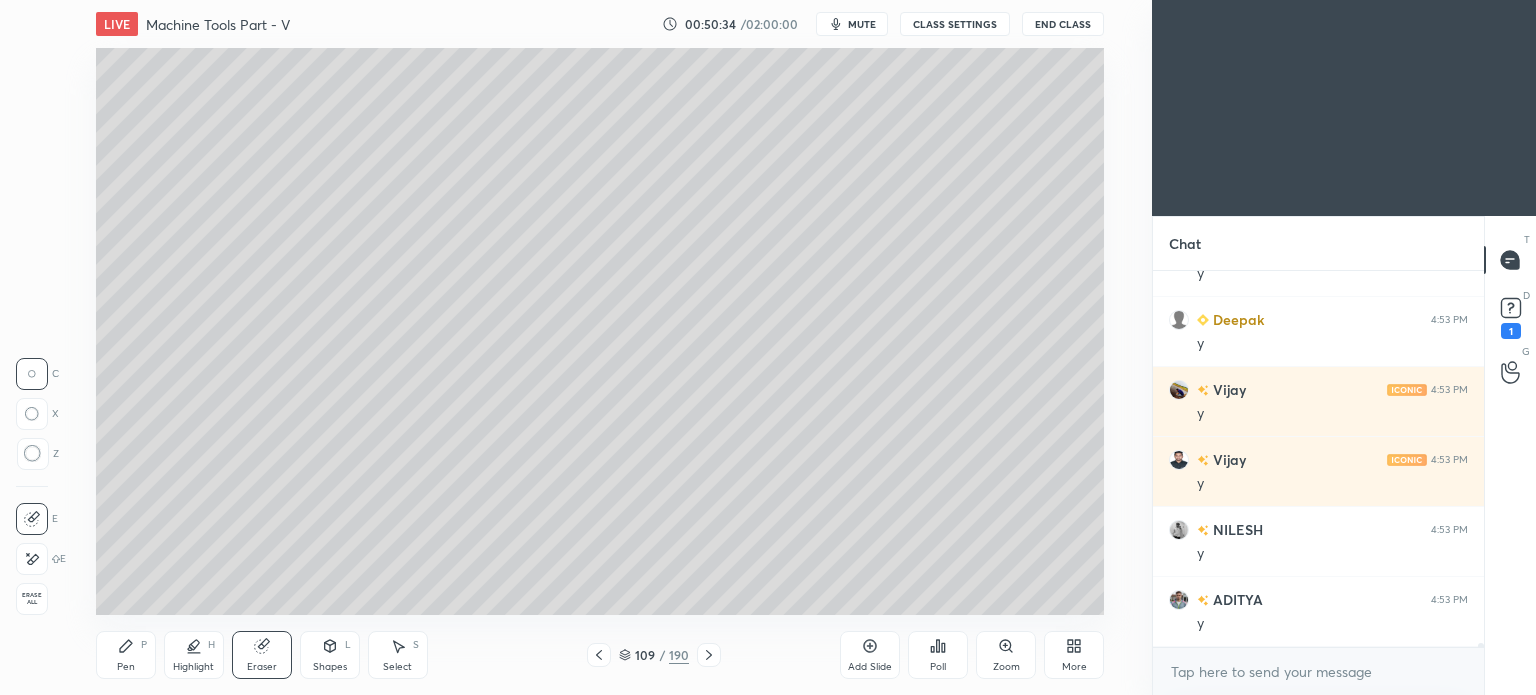 click 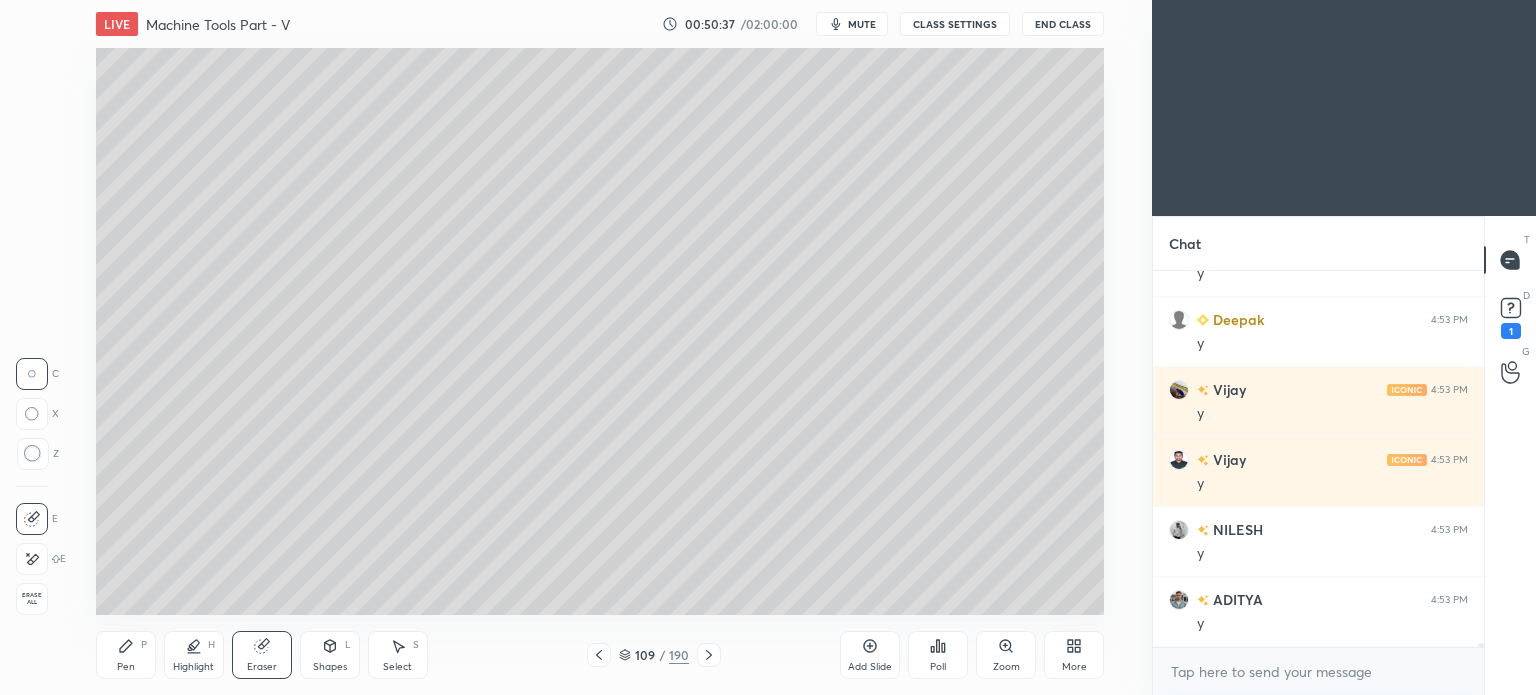 click on "Pen P" at bounding box center (126, 655) 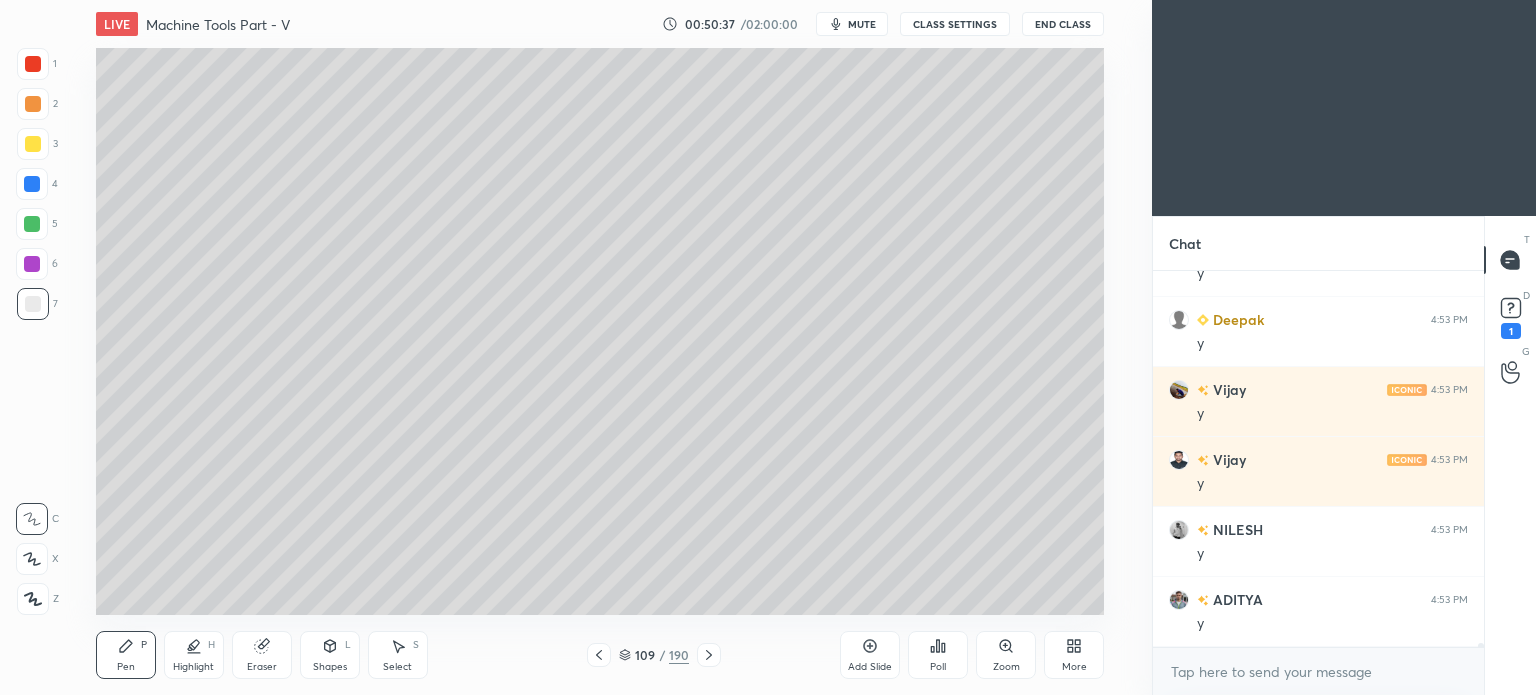 click on "Pen P" at bounding box center [126, 655] 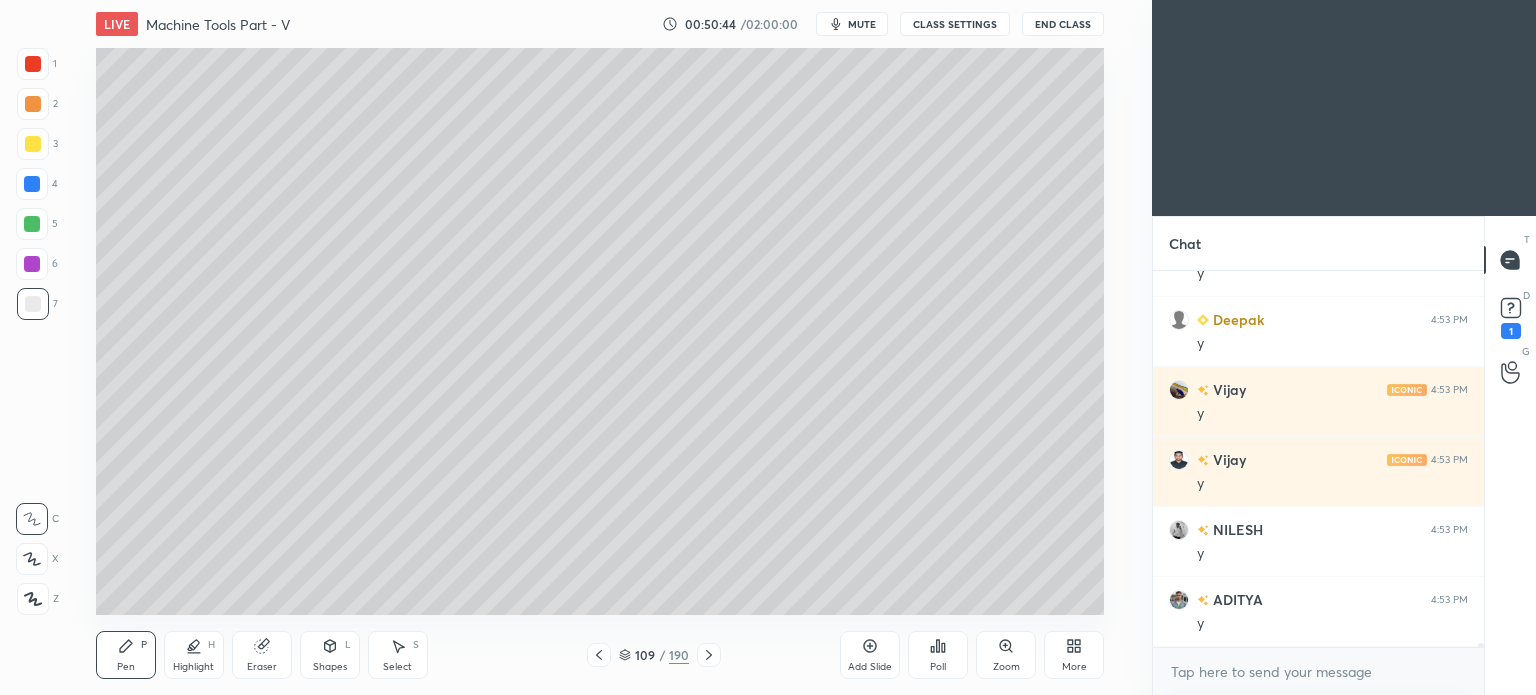 click on "Eraser" at bounding box center (262, 667) 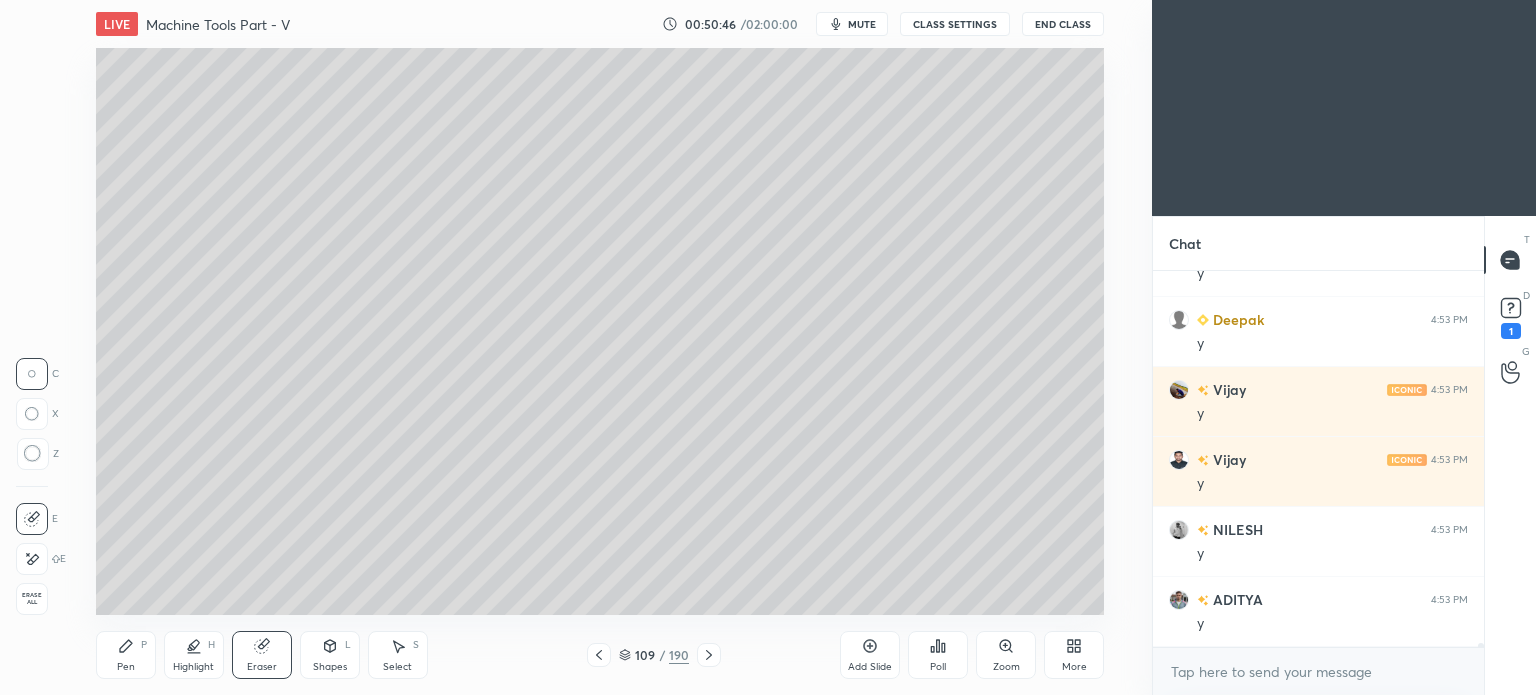 click on "Pen" at bounding box center (126, 667) 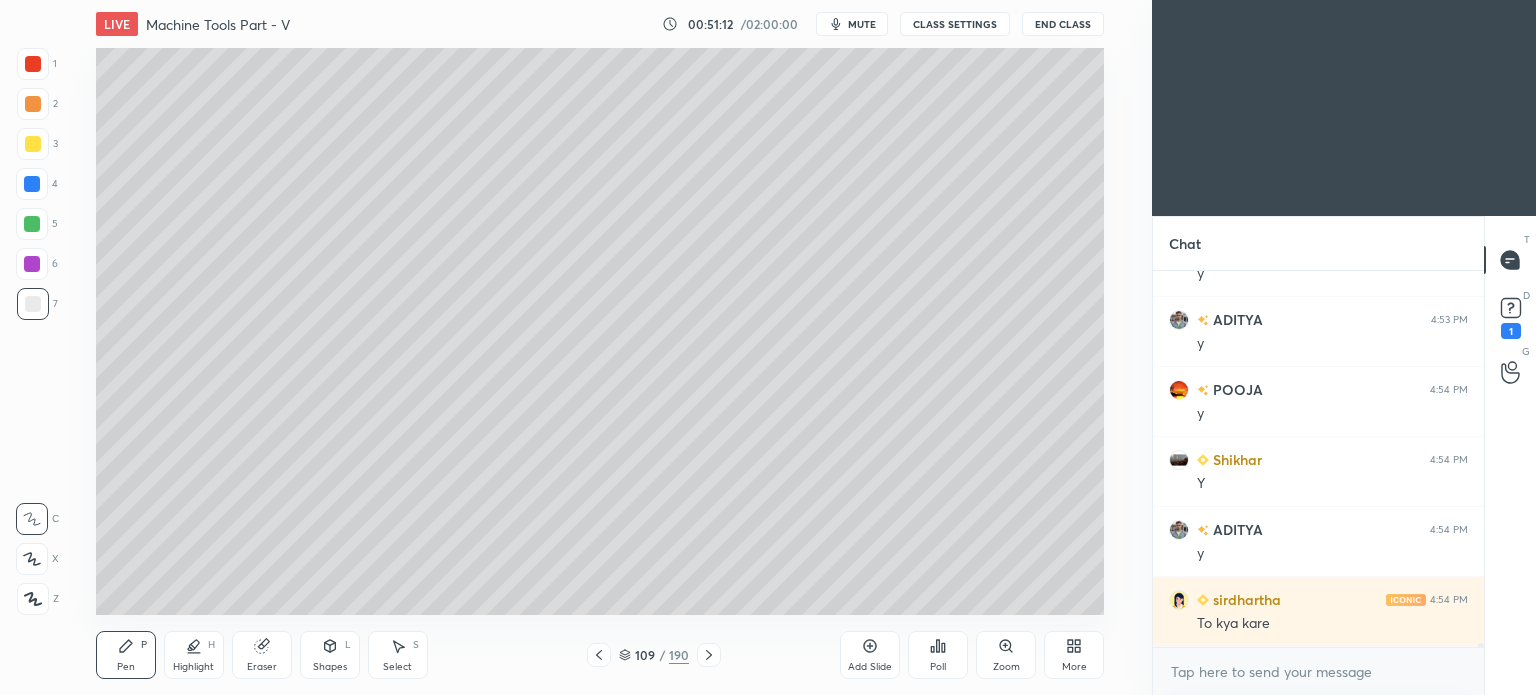 scroll, scrollTop: 32078, scrollLeft: 0, axis: vertical 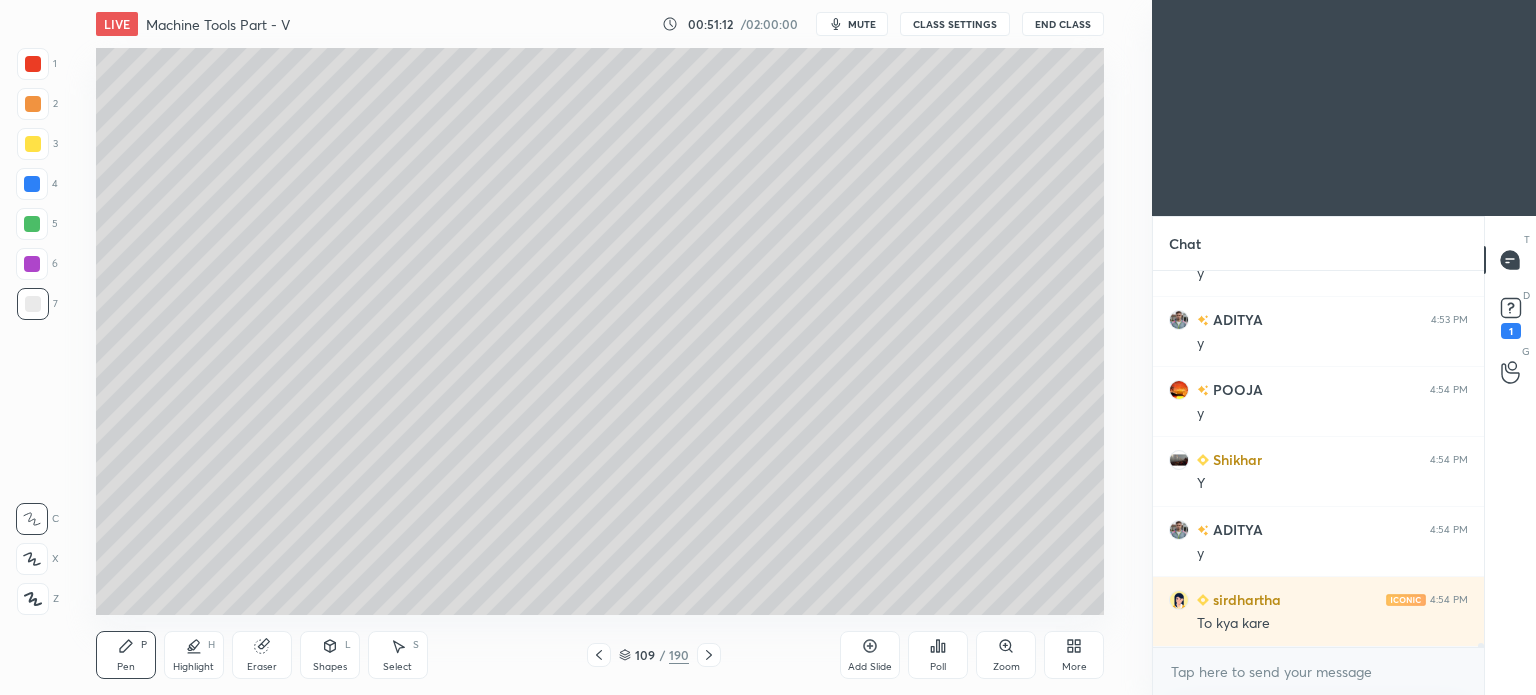 click on "Highlight H" at bounding box center [194, 655] 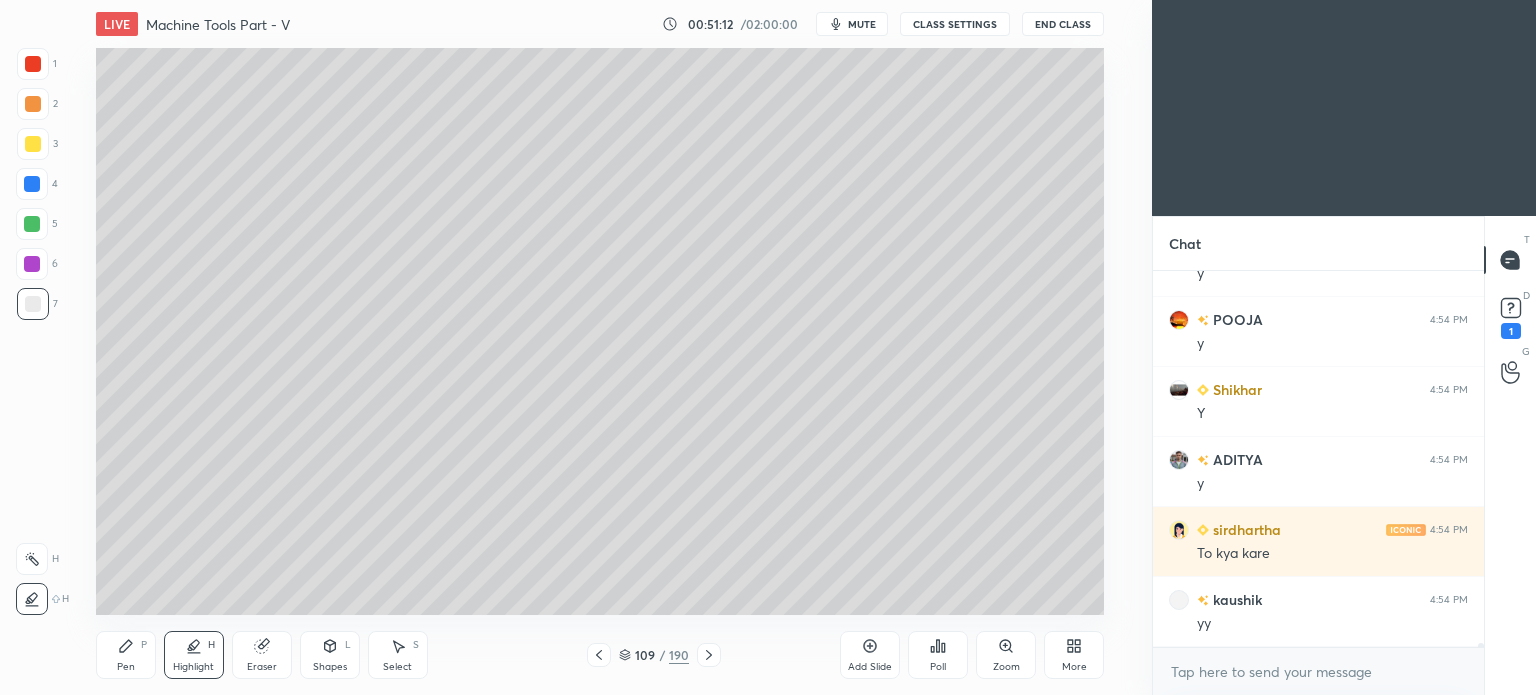 click on "Highlight" at bounding box center (193, 667) 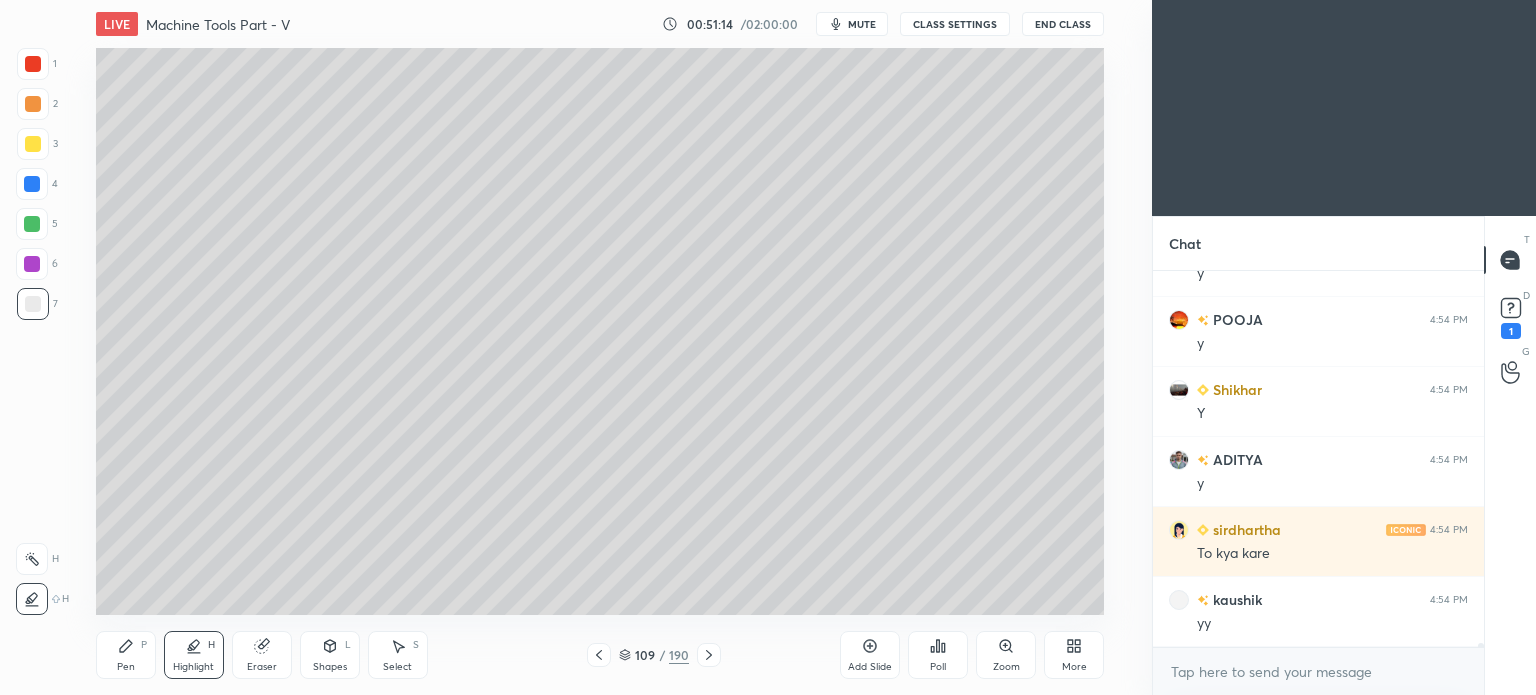 click 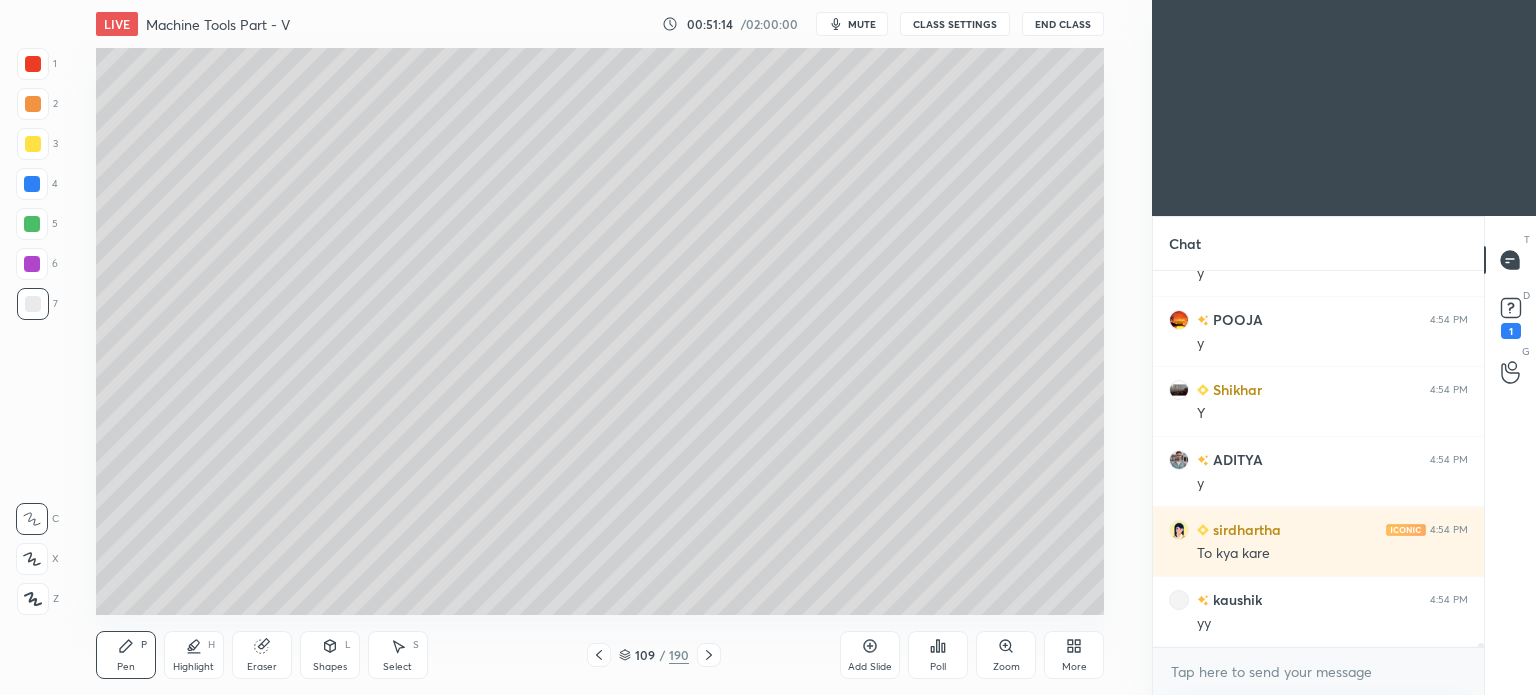 click 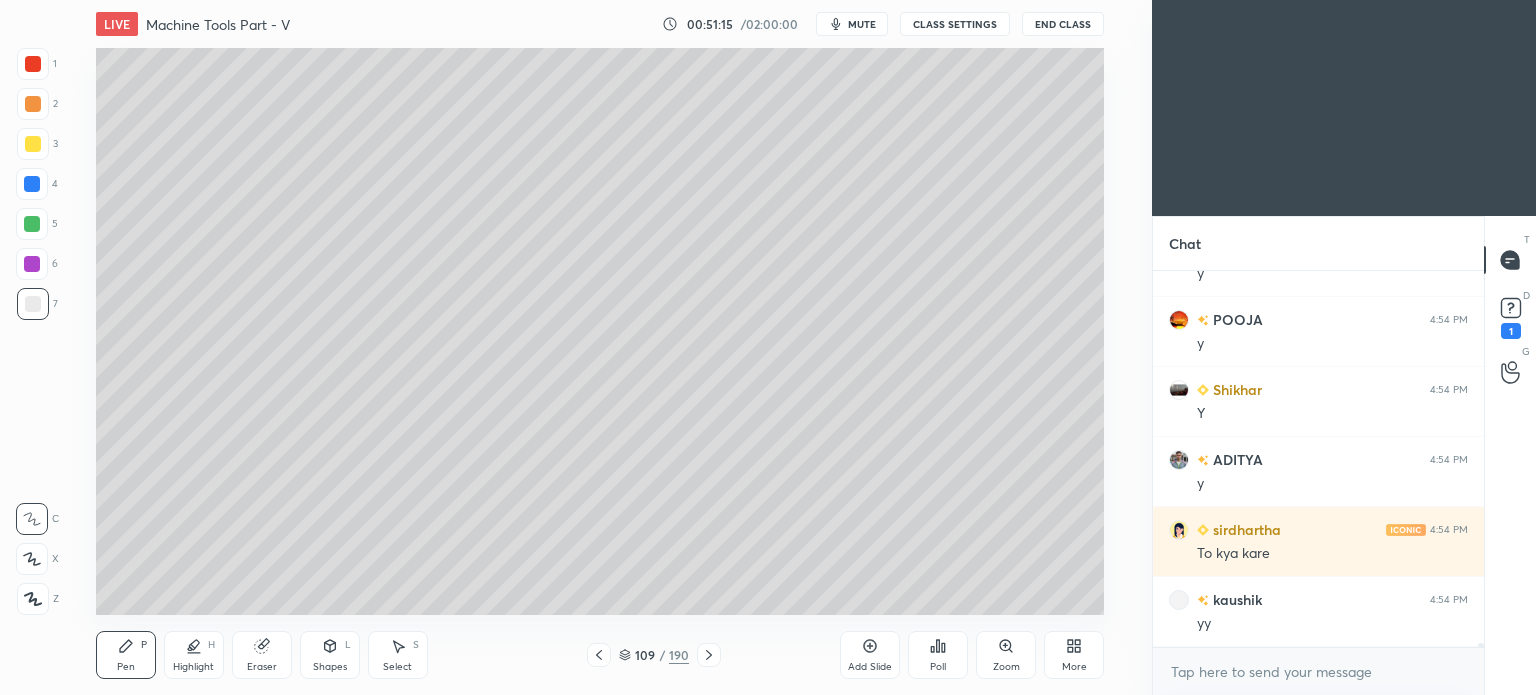 click on "7" at bounding box center [37, 308] 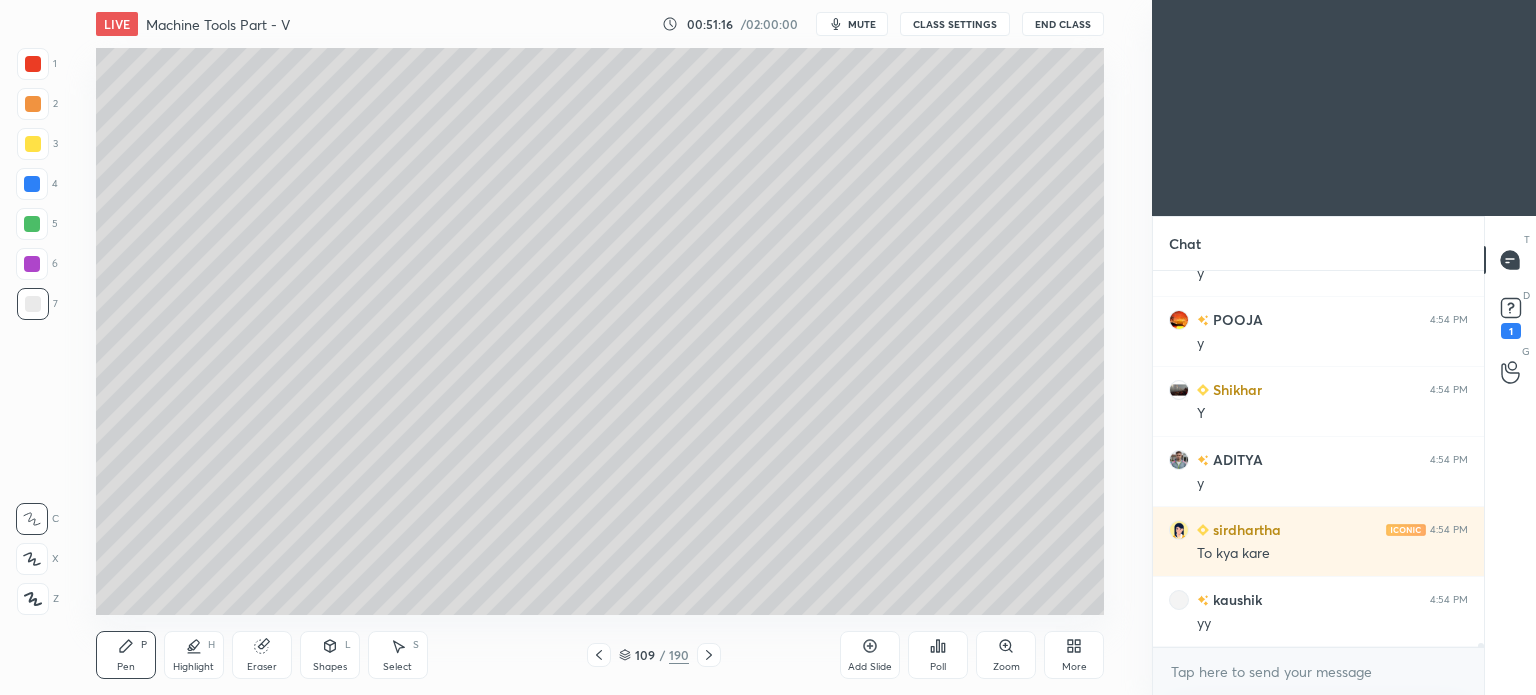 click at bounding box center (32, 224) 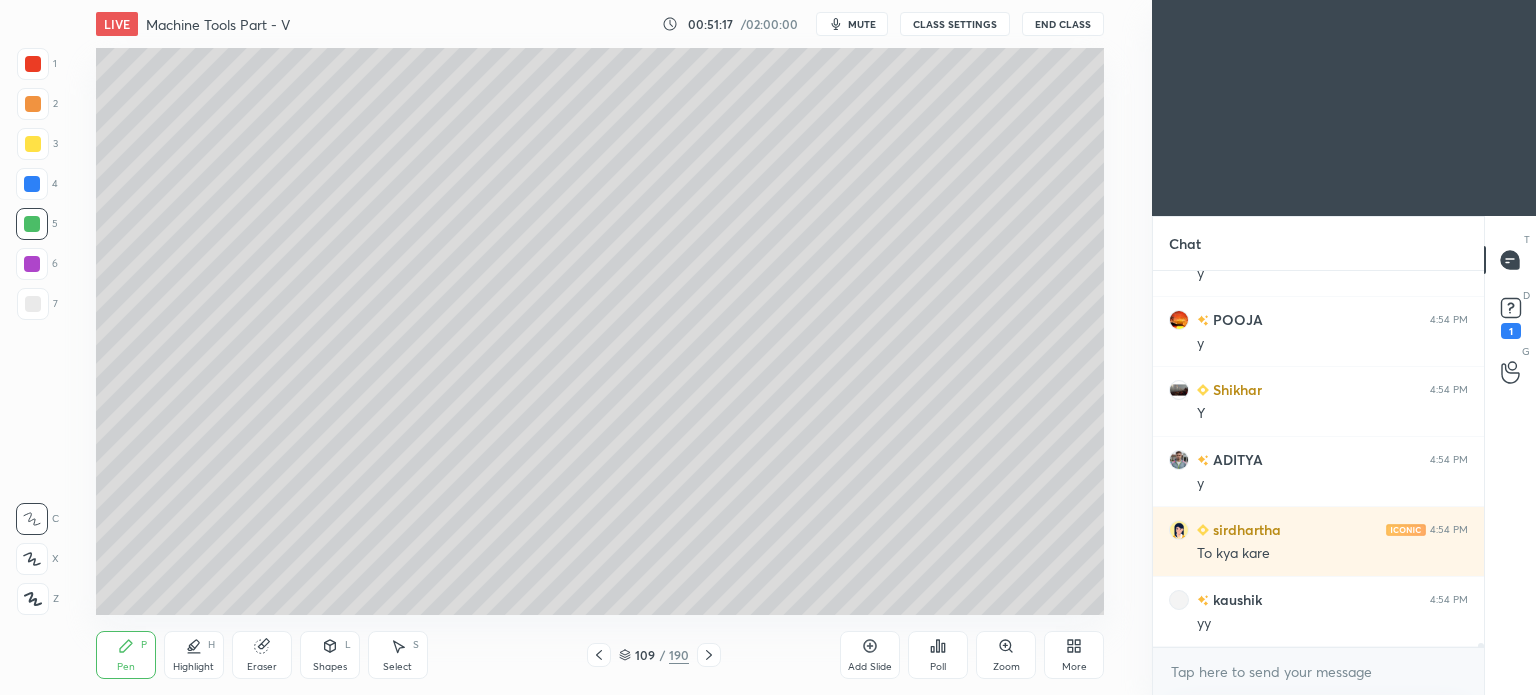 click at bounding box center [32, 224] 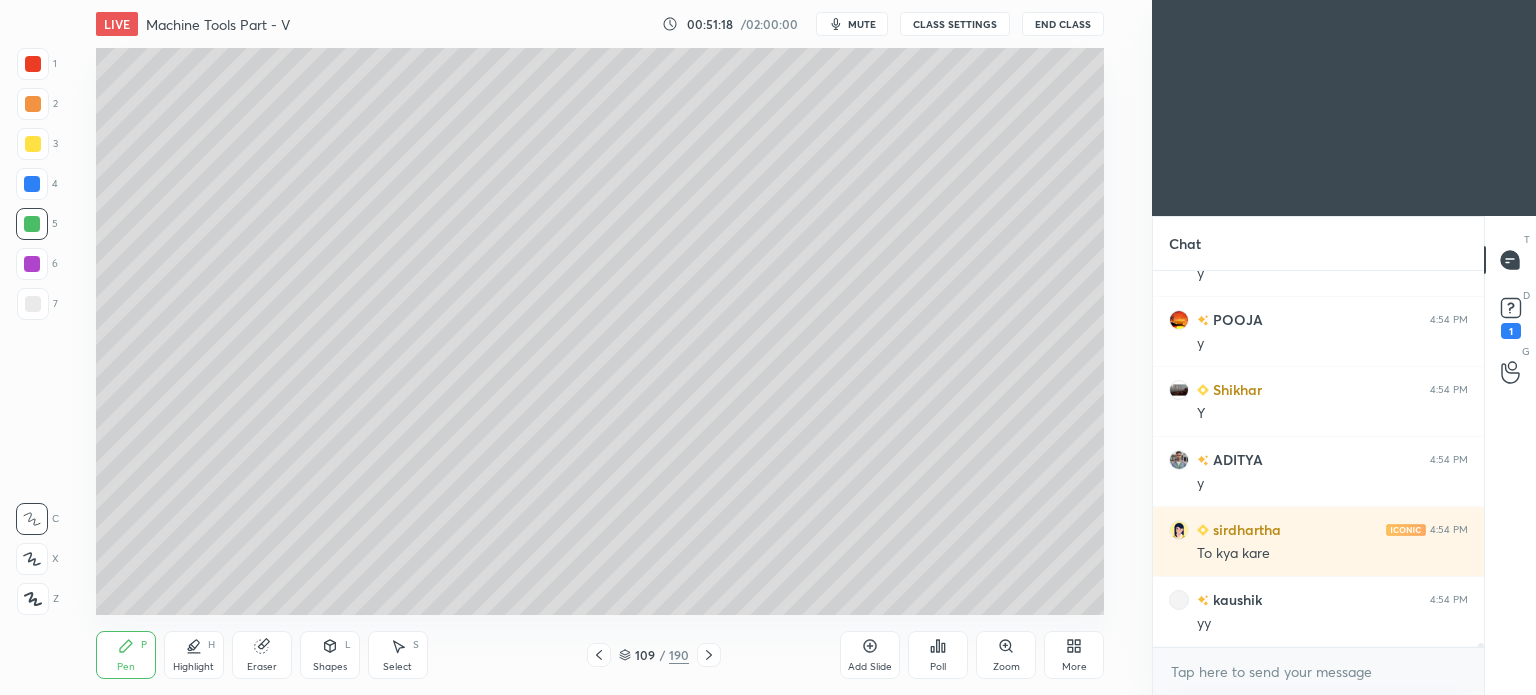 click on "Eraser" at bounding box center [262, 655] 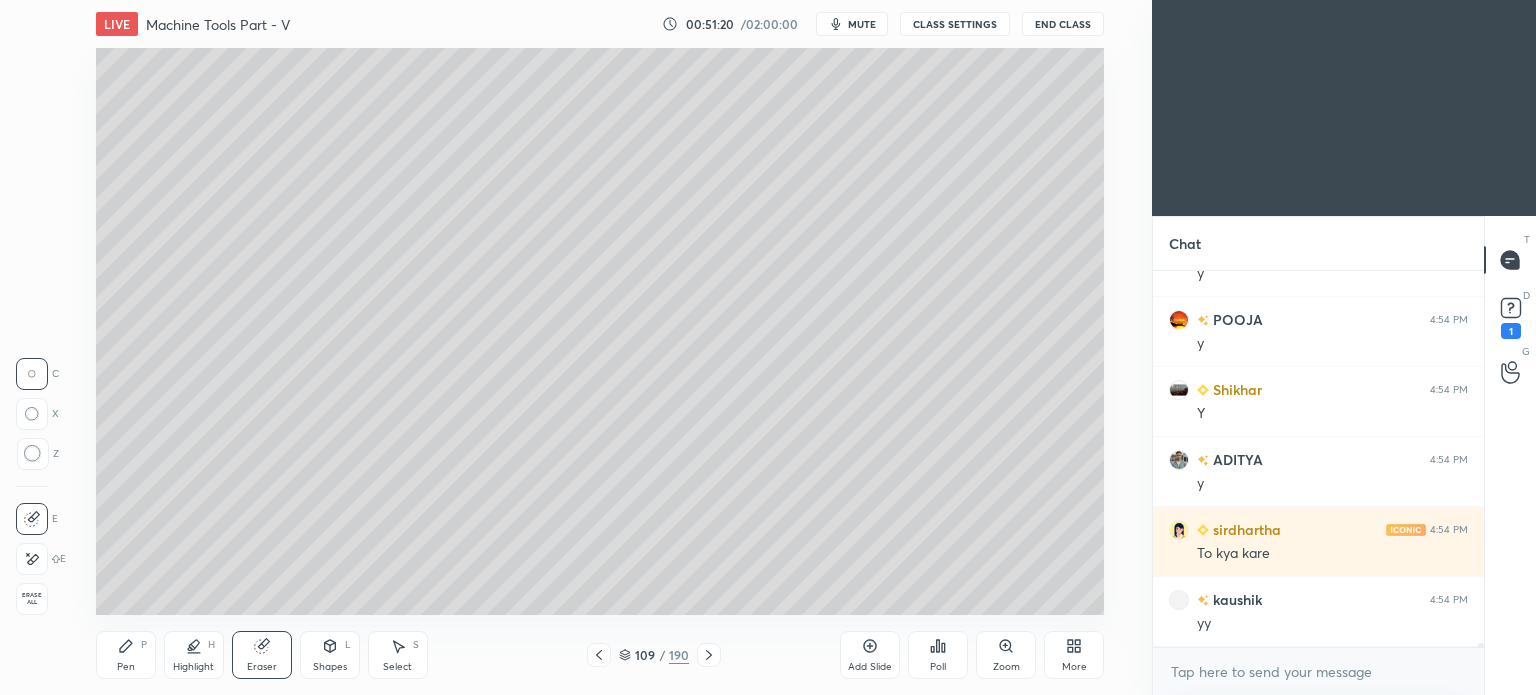 click on "Pen P" at bounding box center (126, 655) 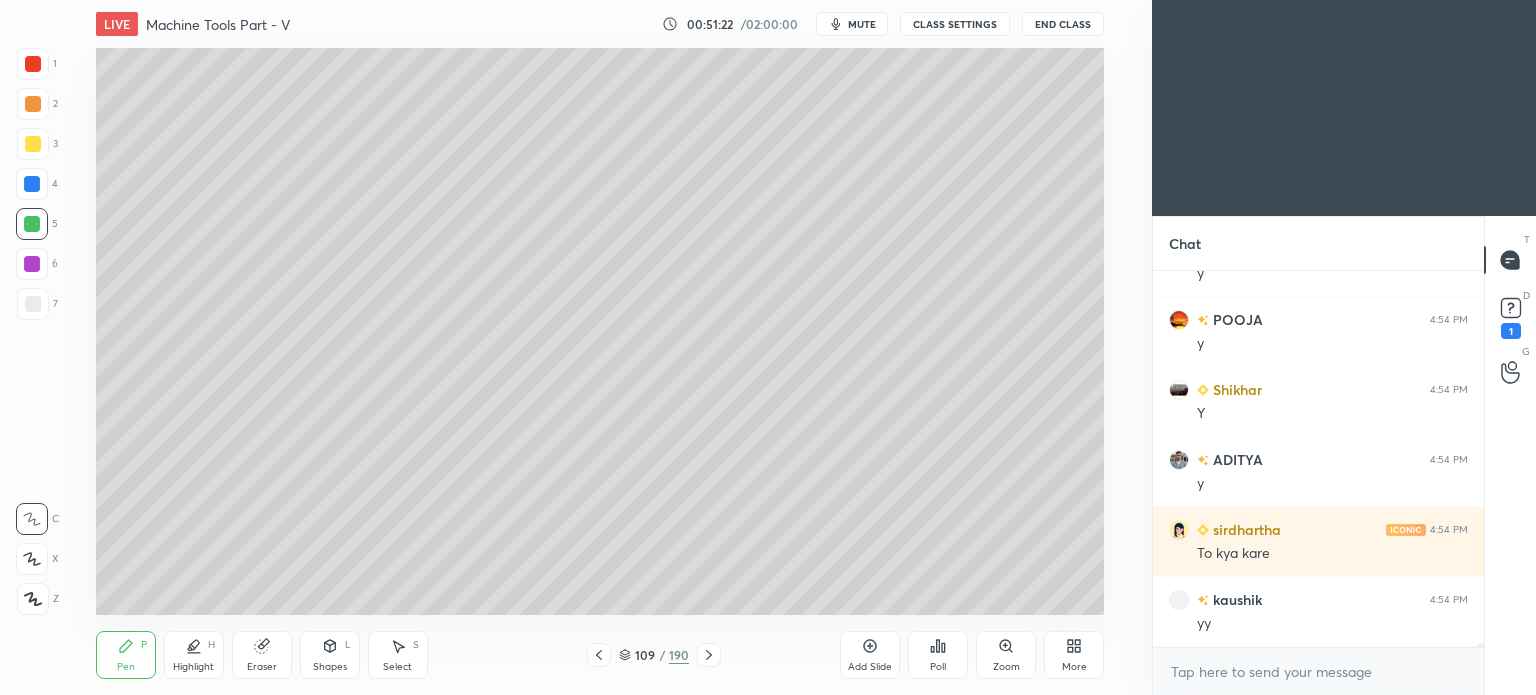 scroll, scrollTop: 32148, scrollLeft: 0, axis: vertical 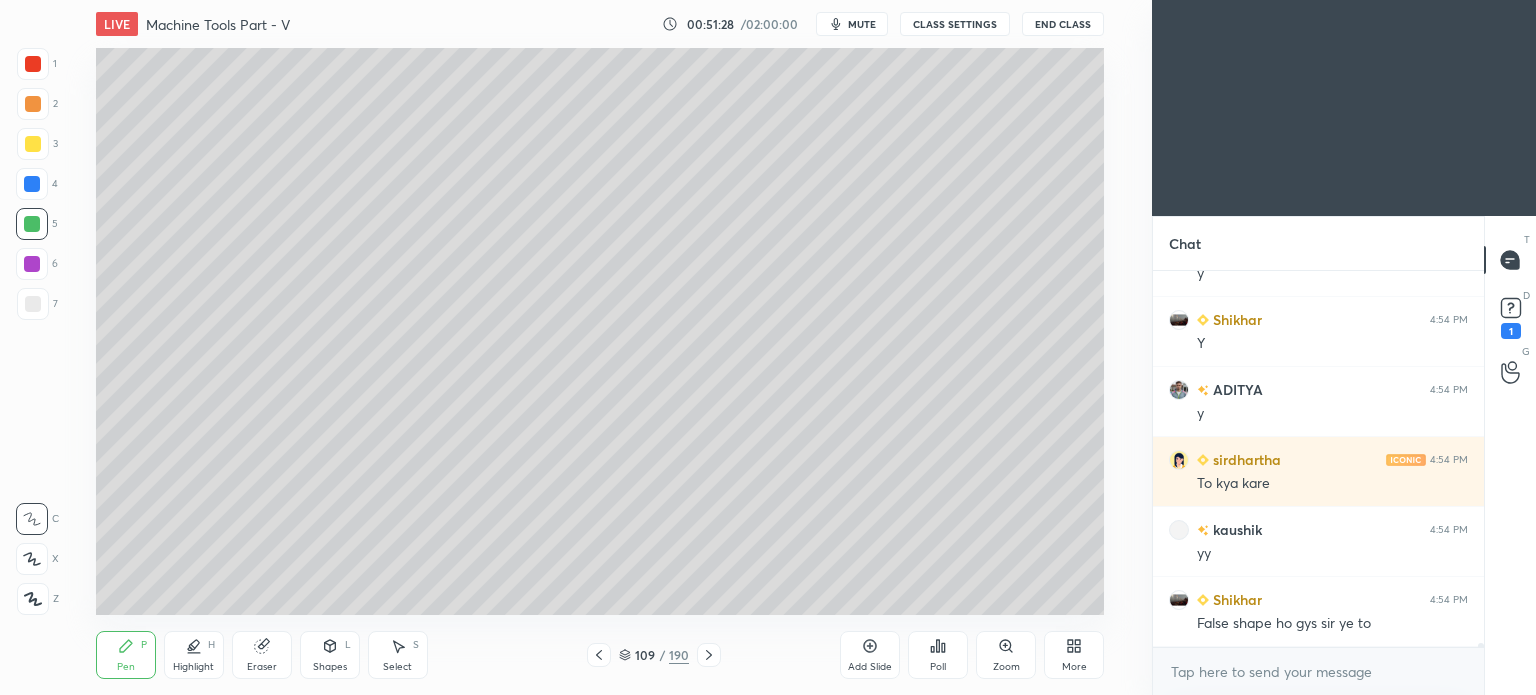 click on "Select" at bounding box center [397, 667] 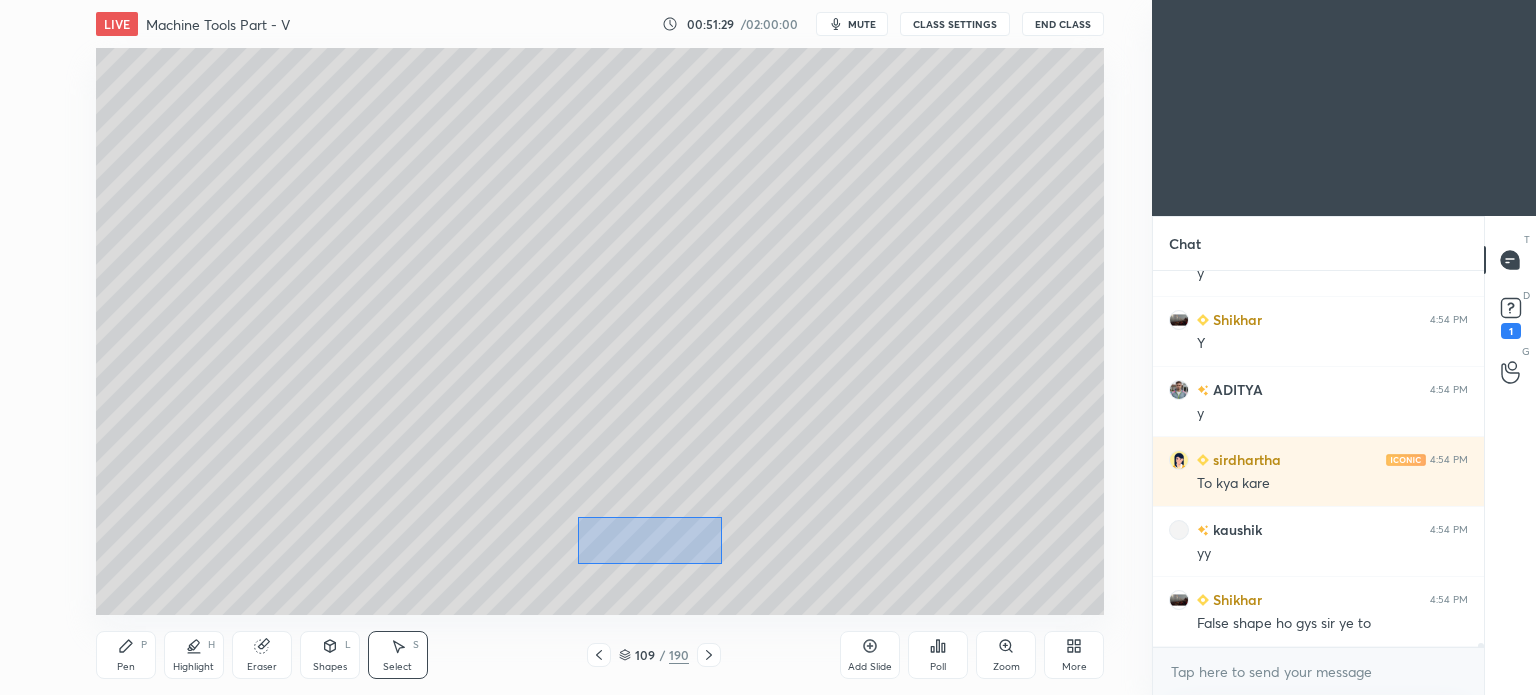 drag, startPoint x: 578, startPoint y: 517, endPoint x: 723, endPoint y: 563, distance: 152.12166 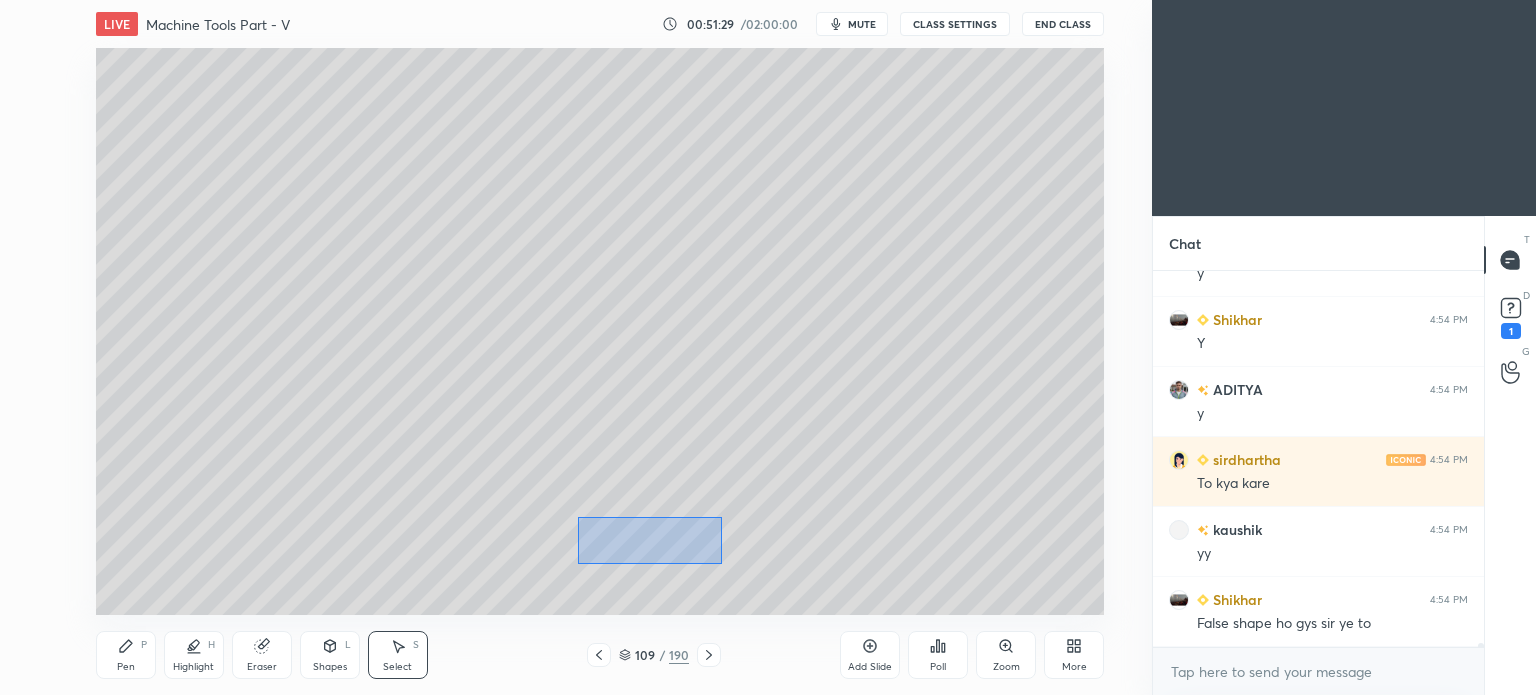 click on "0 ° Undo Copy Duplicate Duplicate to new slide Delete" at bounding box center (600, 331) 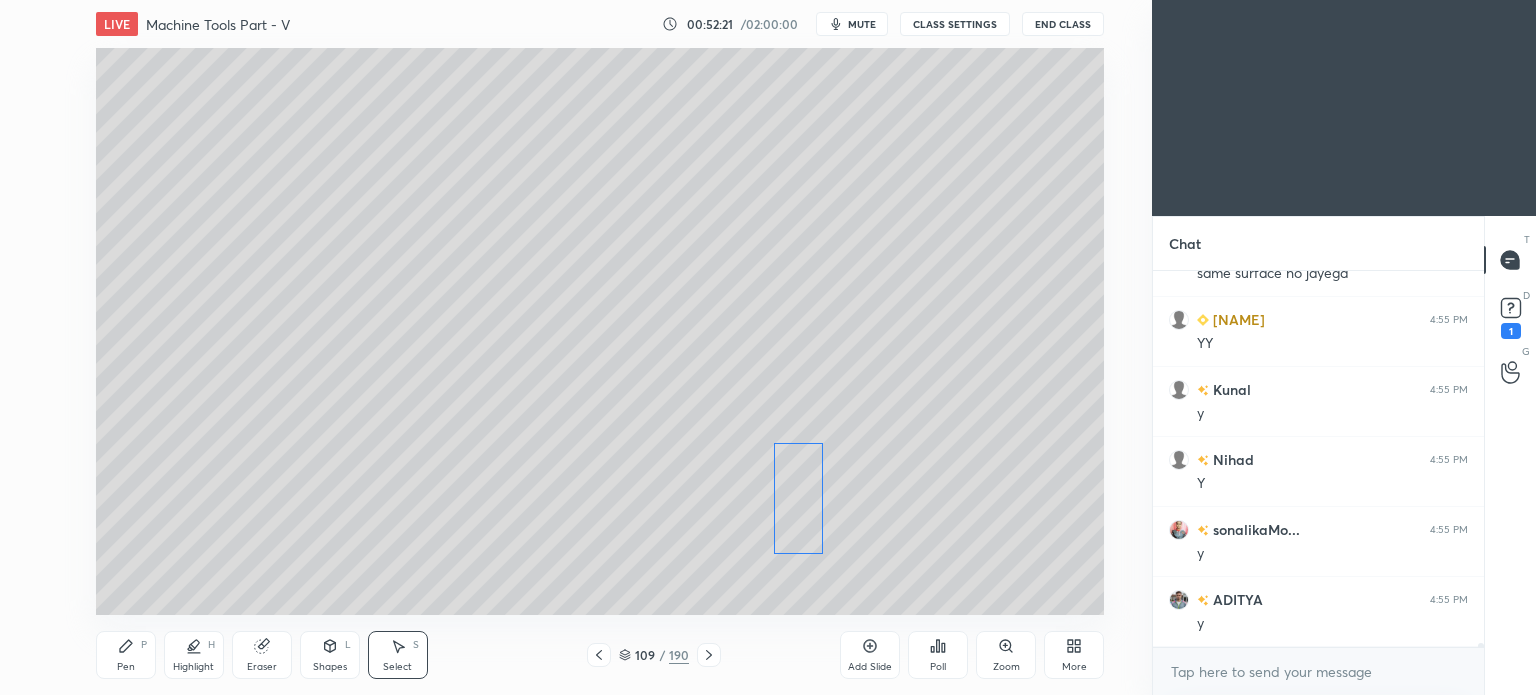 scroll, scrollTop: 33146, scrollLeft: 0, axis: vertical 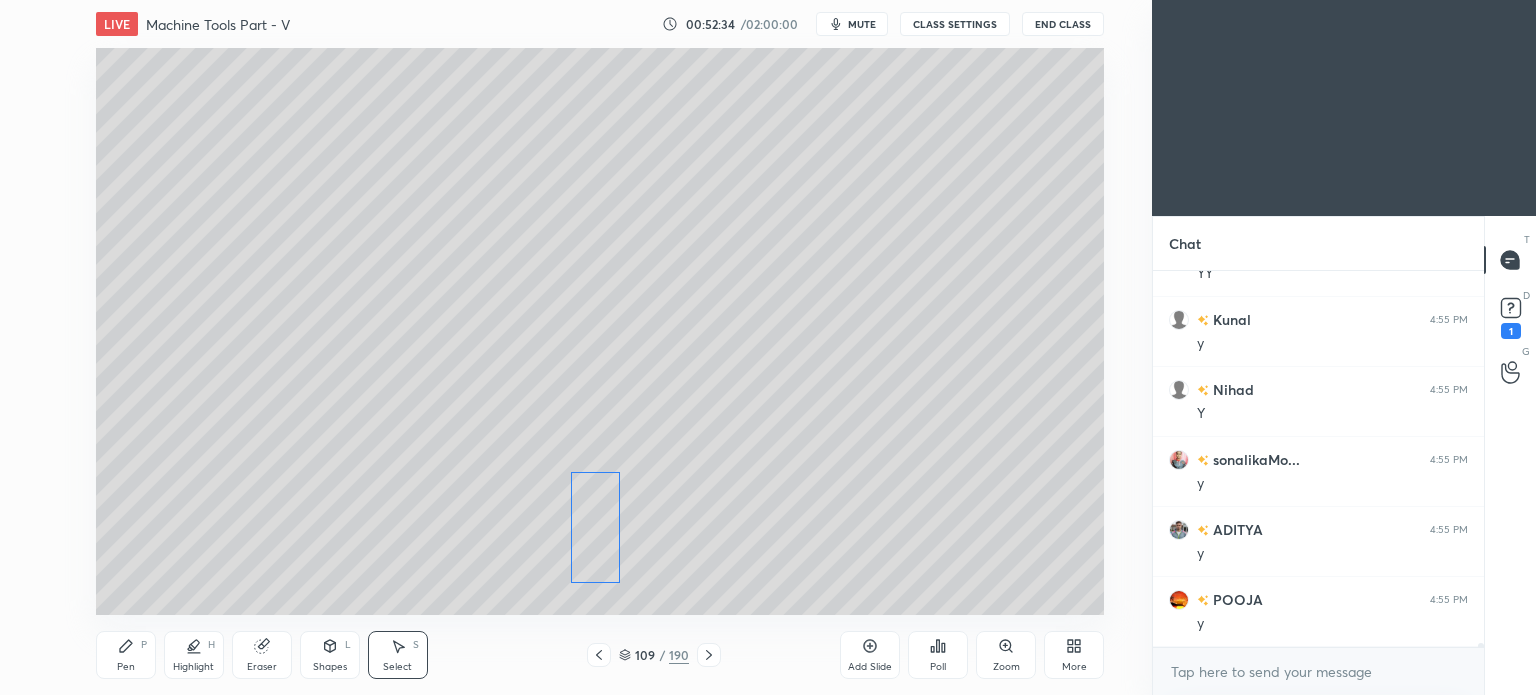 drag, startPoint x: 697, startPoint y: 546, endPoint x: 588, endPoint y: 580, distance: 114.17968 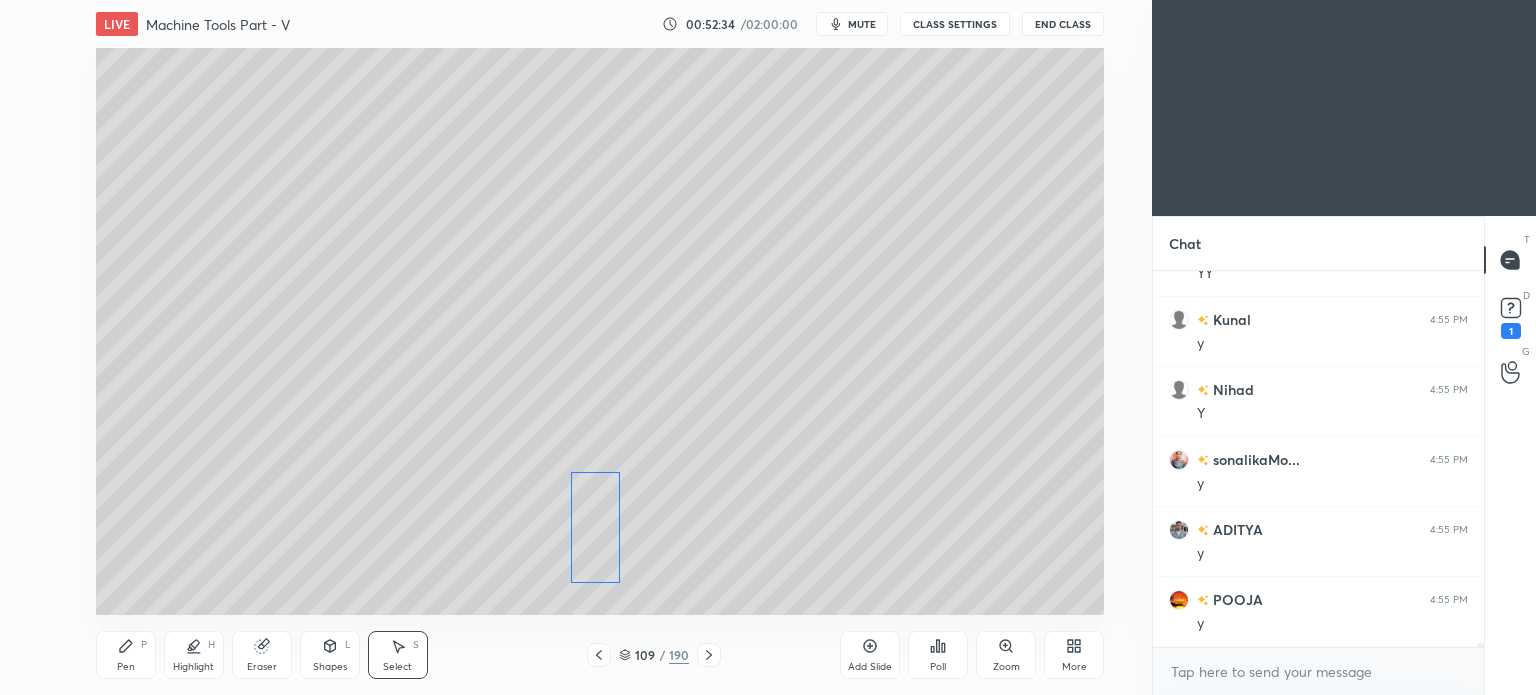 click on "0 ° Undo Copy Duplicate Duplicate to new slide Delete" at bounding box center [600, 331] 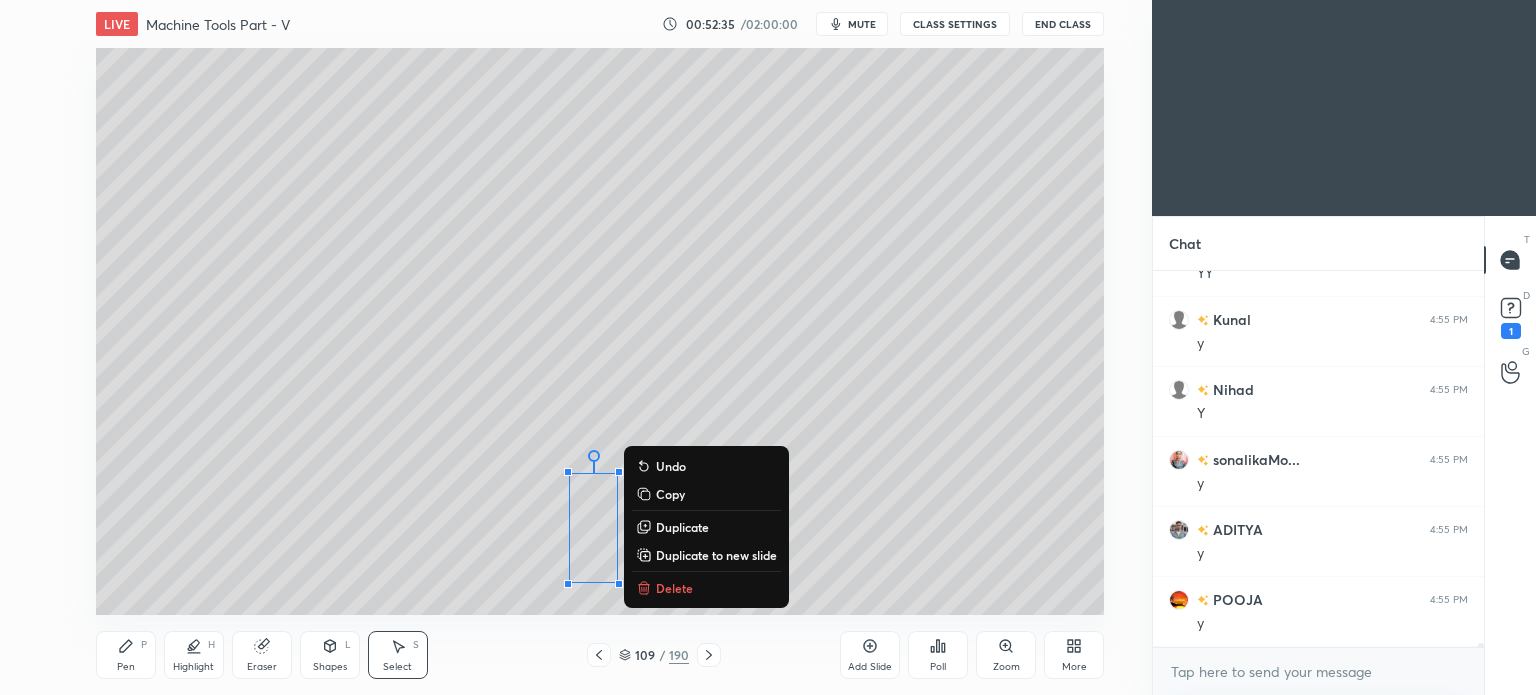 scroll, scrollTop: 33216, scrollLeft: 0, axis: vertical 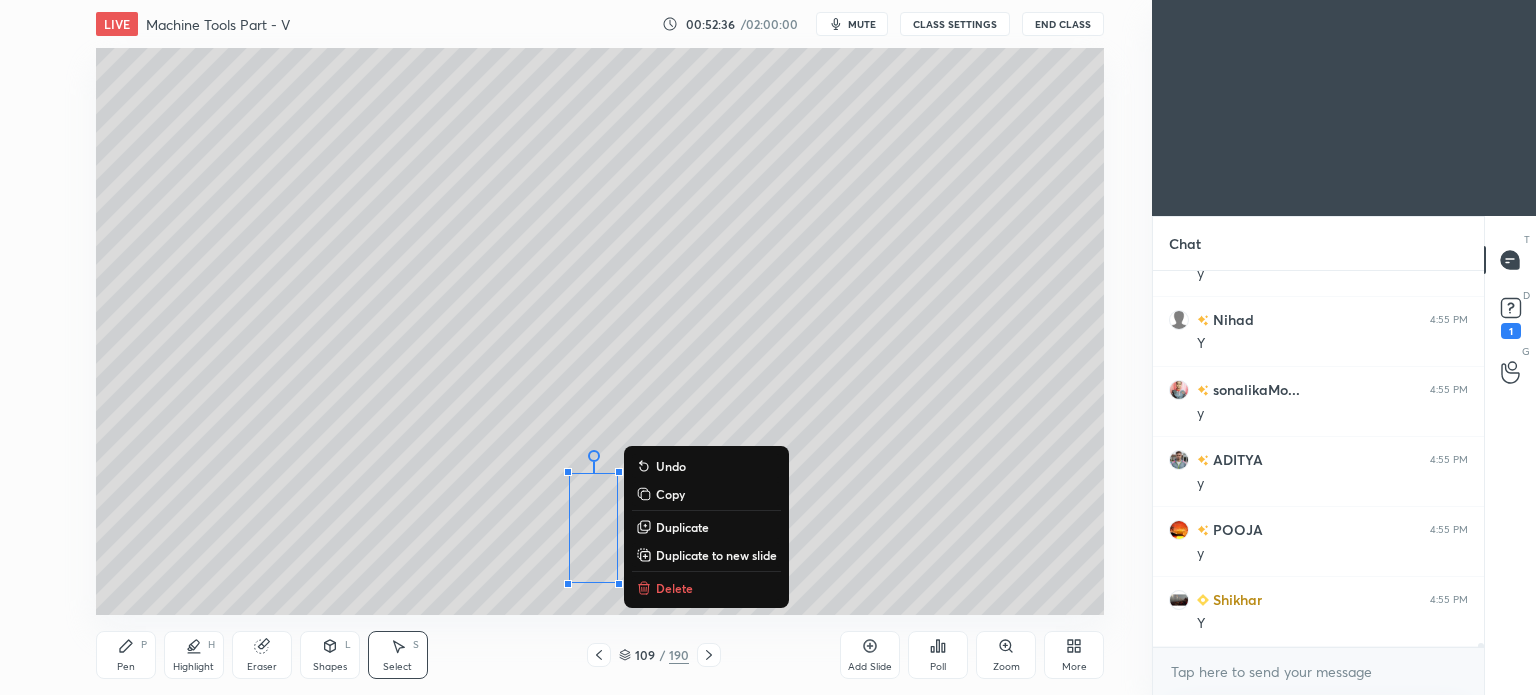 click on "0 ° Undo Copy Duplicate Duplicate to new slide Delete" at bounding box center [600, 331] 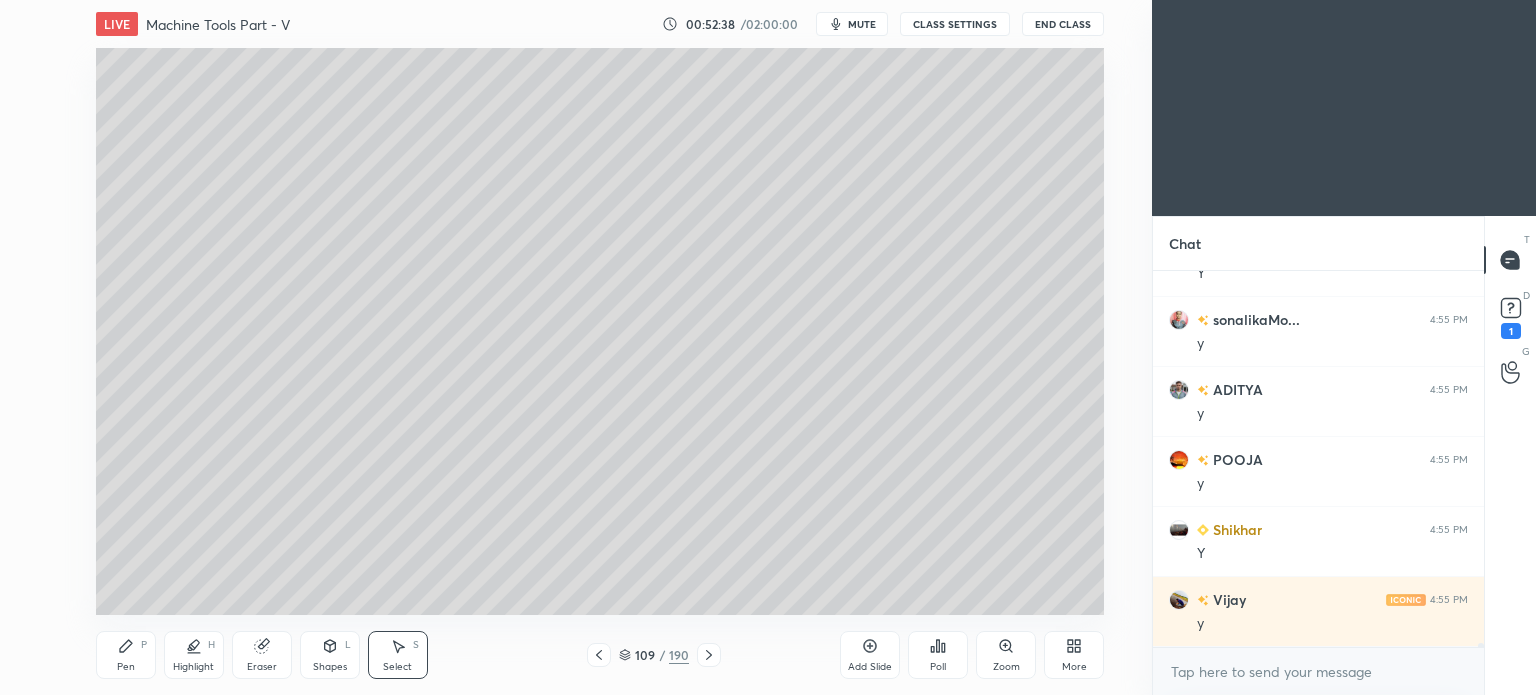 scroll, scrollTop: 33356, scrollLeft: 0, axis: vertical 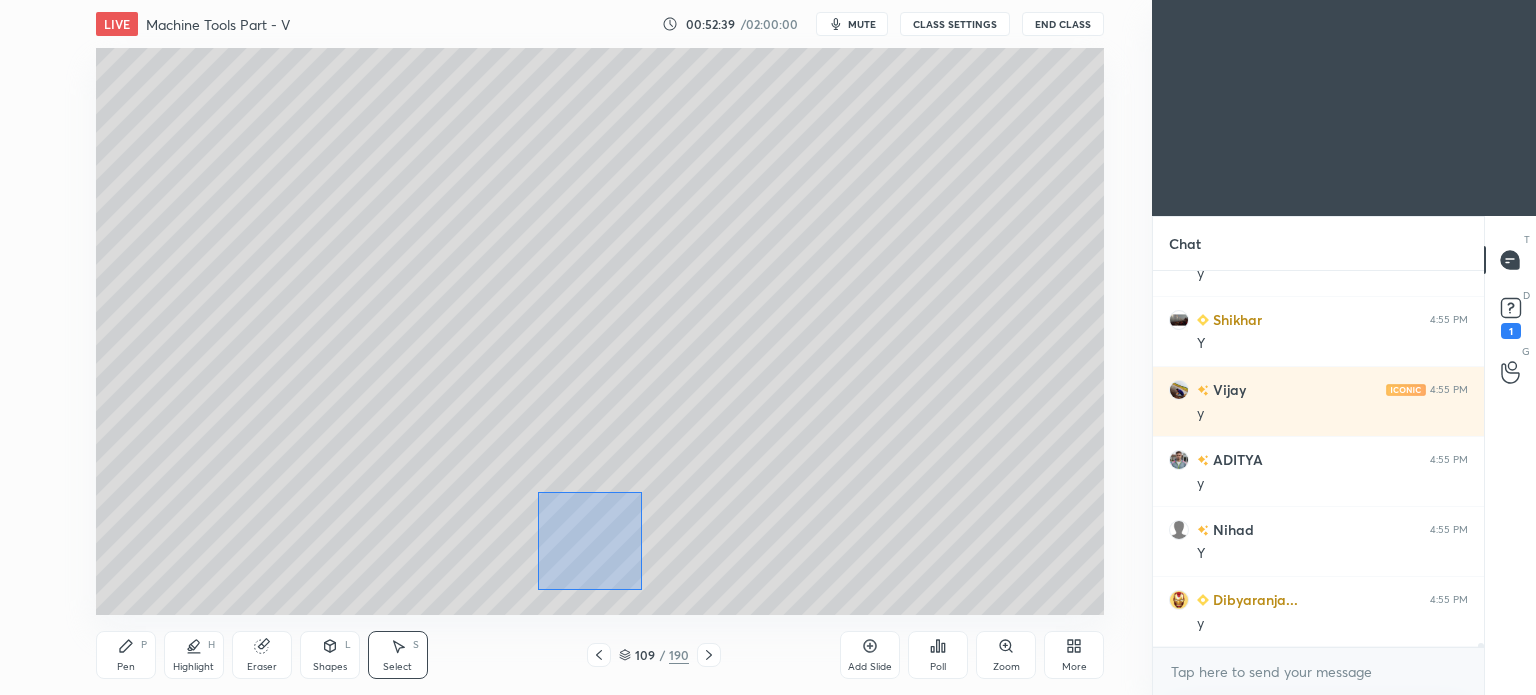 drag, startPoint x: 538, startPoint y: 491, endPoint x: 642, endPoint y: 590, distance: 143.58621 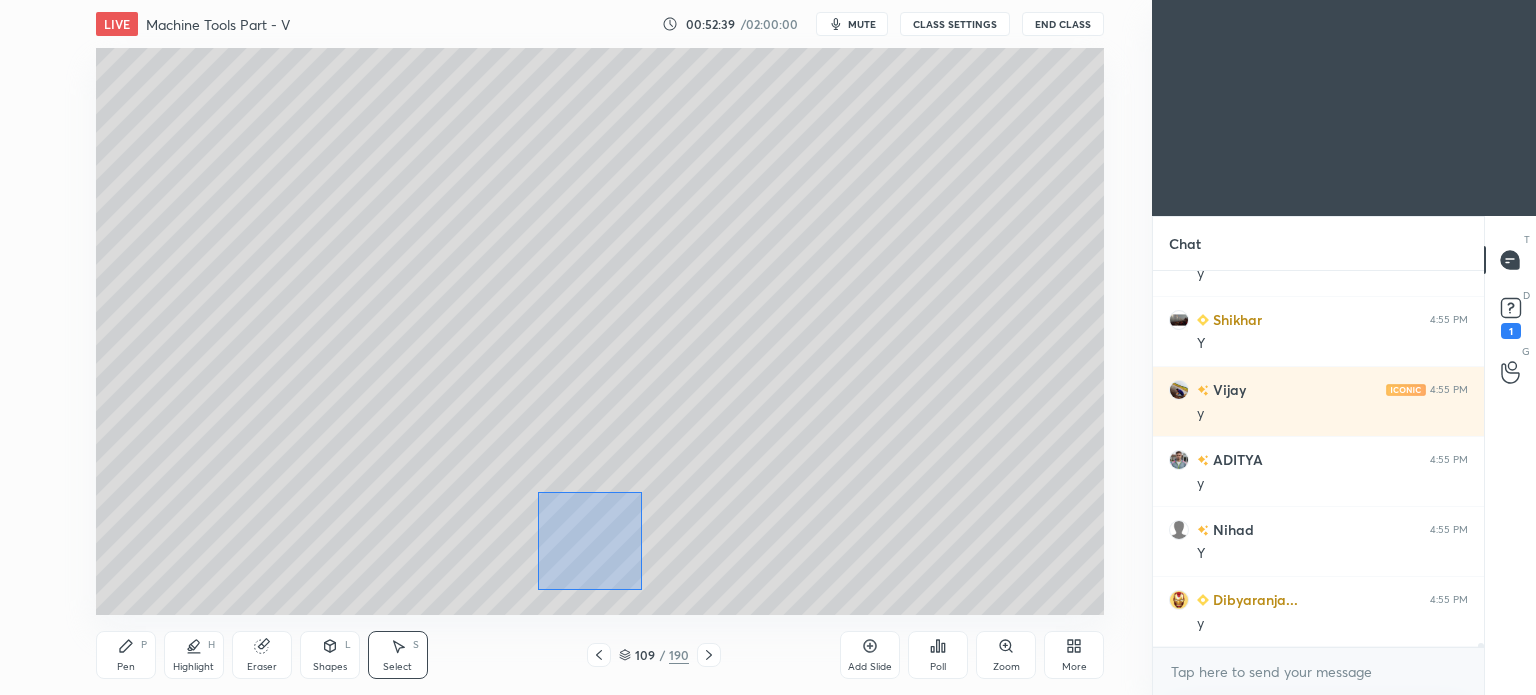 click on "0 ° Undo Copy Duplicate Duplicate to new slide Delete" at bounding box center [600, 331] 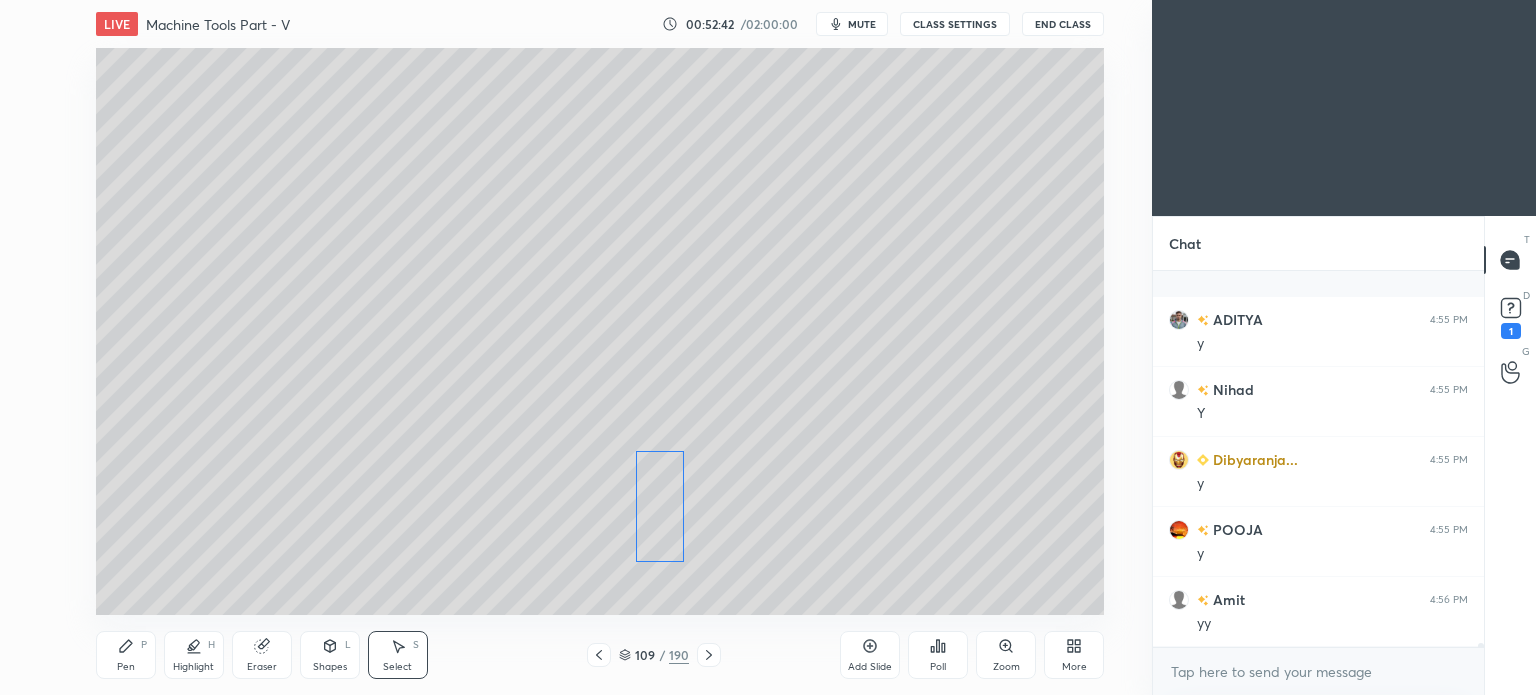scroll, scrollTop: 33776, scrollLeft: 0, axis: vertical 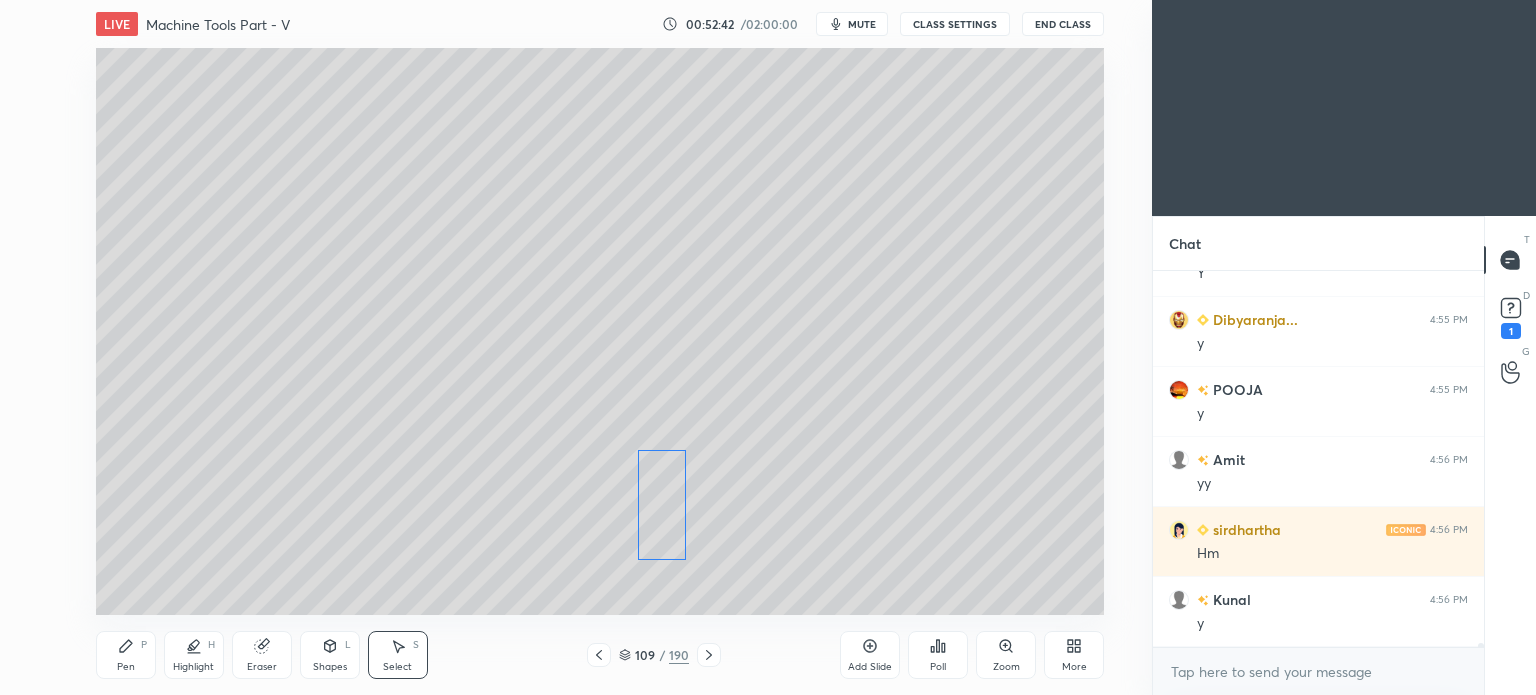 drag, startPoint x: 592, startPoint y: 564, endPoint x: 660, endPoint y: 541, distance: 71.7844 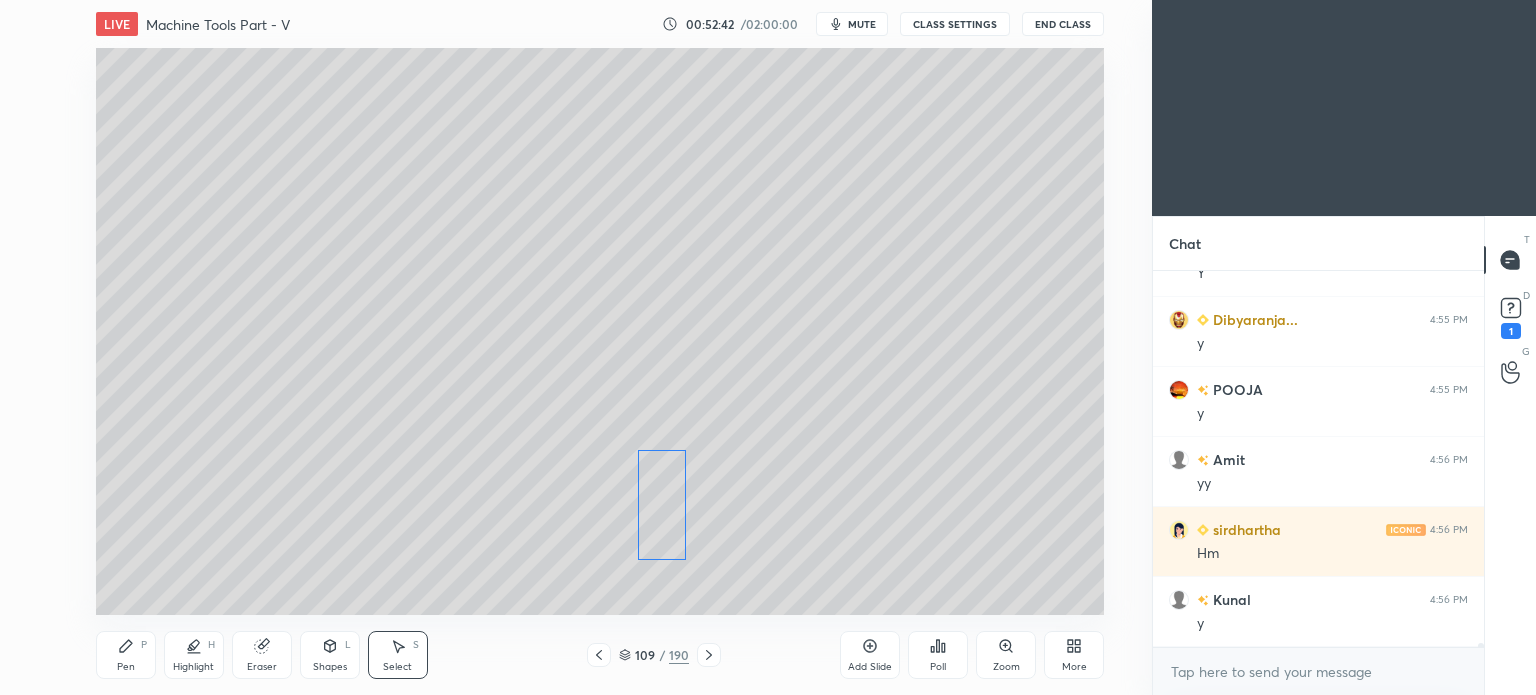 click on "0 ° Undo Copy Duplicate Duplicate to new slide Delete" at bounding box center (600, 331) 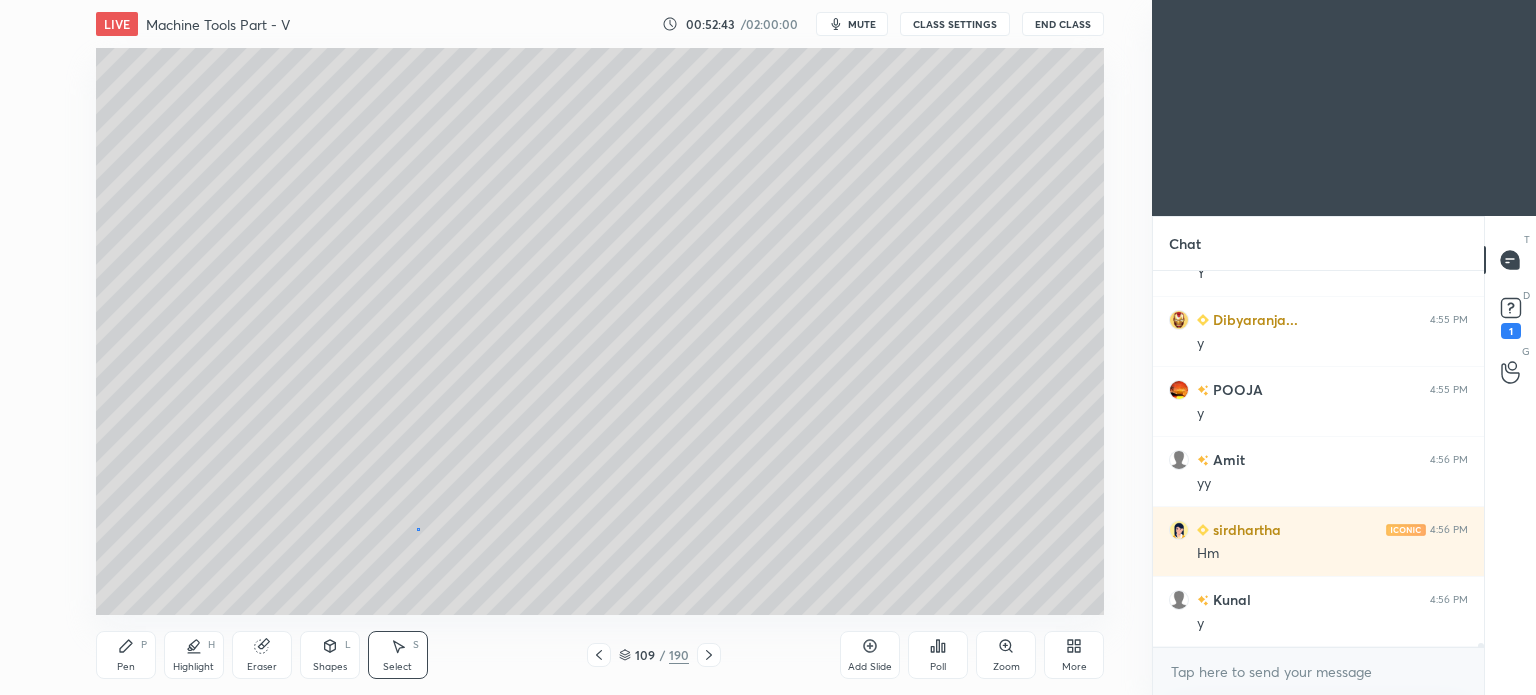 click on "0 ° Undo Copy Duplicate Duplicate to new slide Delete" at bounding box center (600, 331) 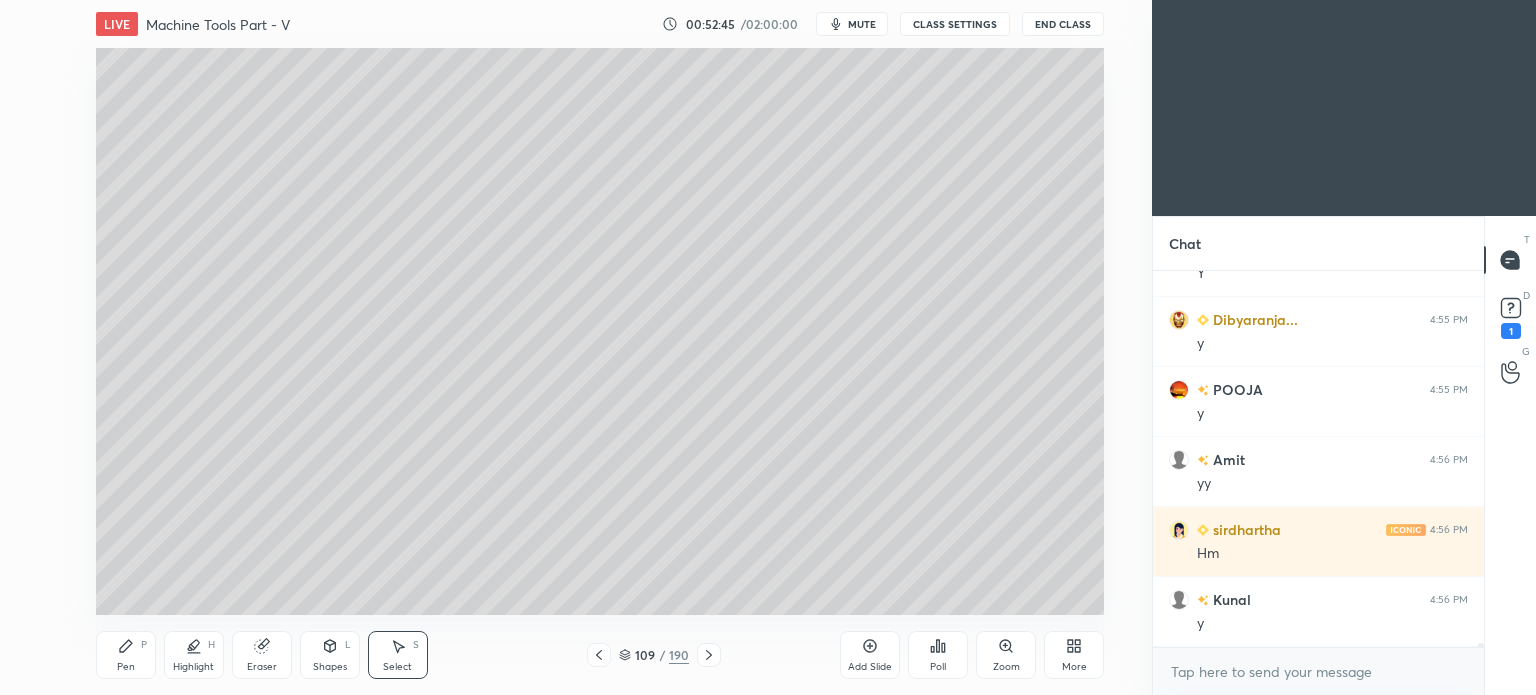 click at bounding box center [599, 655] 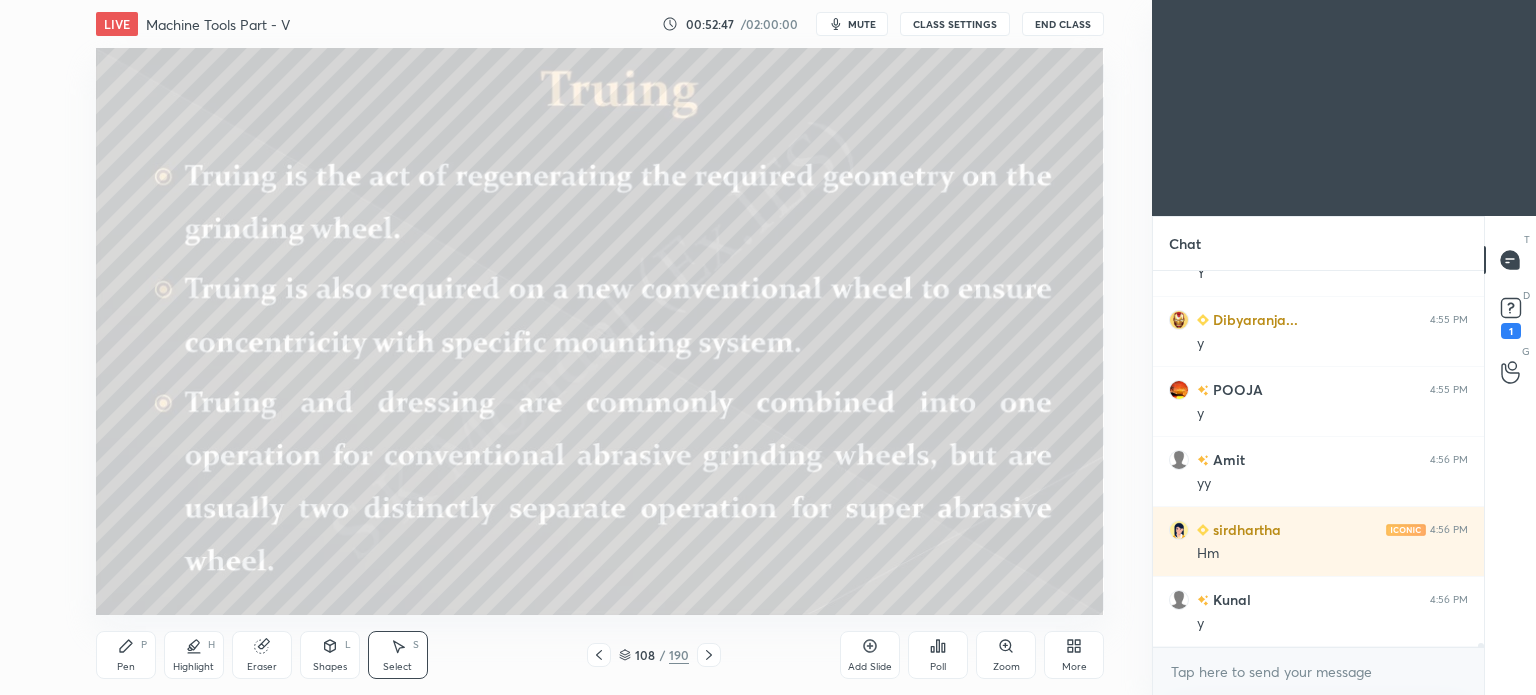 click on "Pen P" at bounding box center [126, 655] 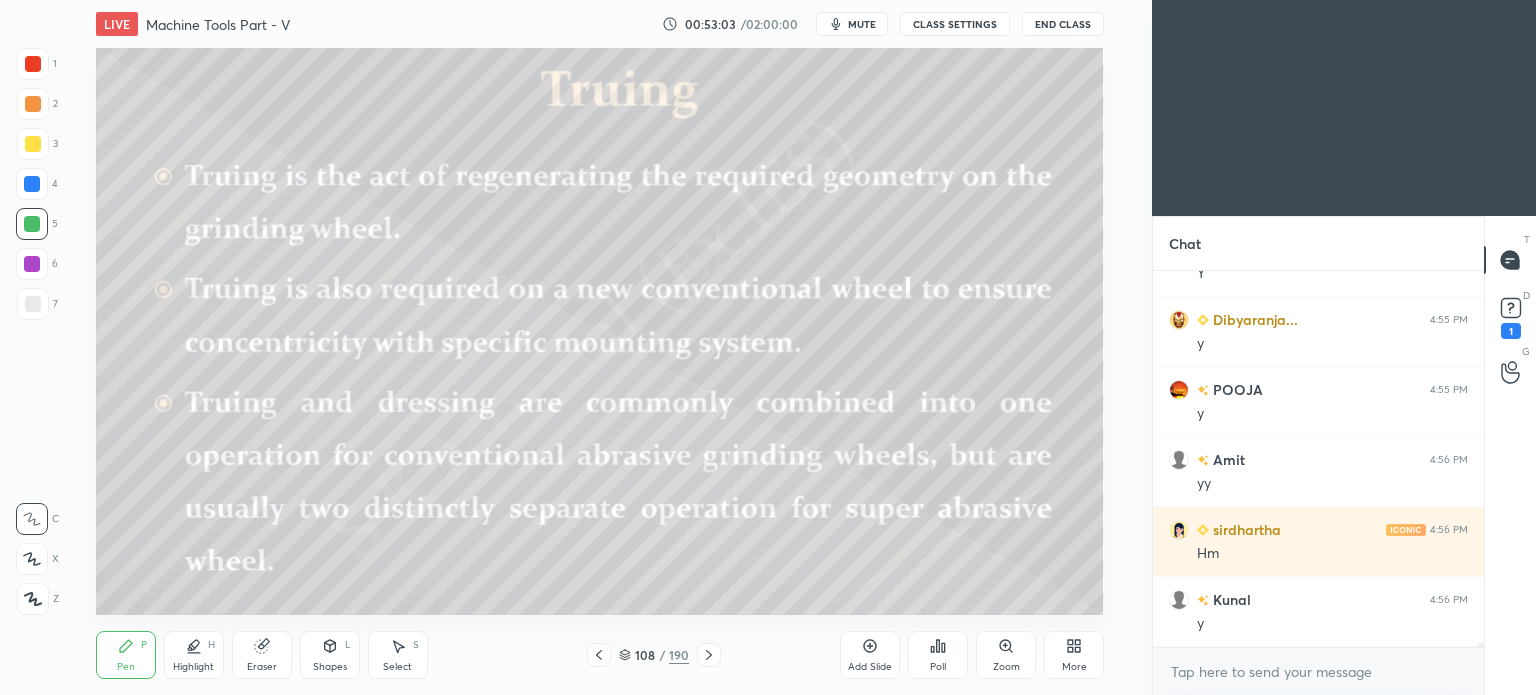scroll, scrollTop: 33864, scrollLeft: 0, axis: vertical 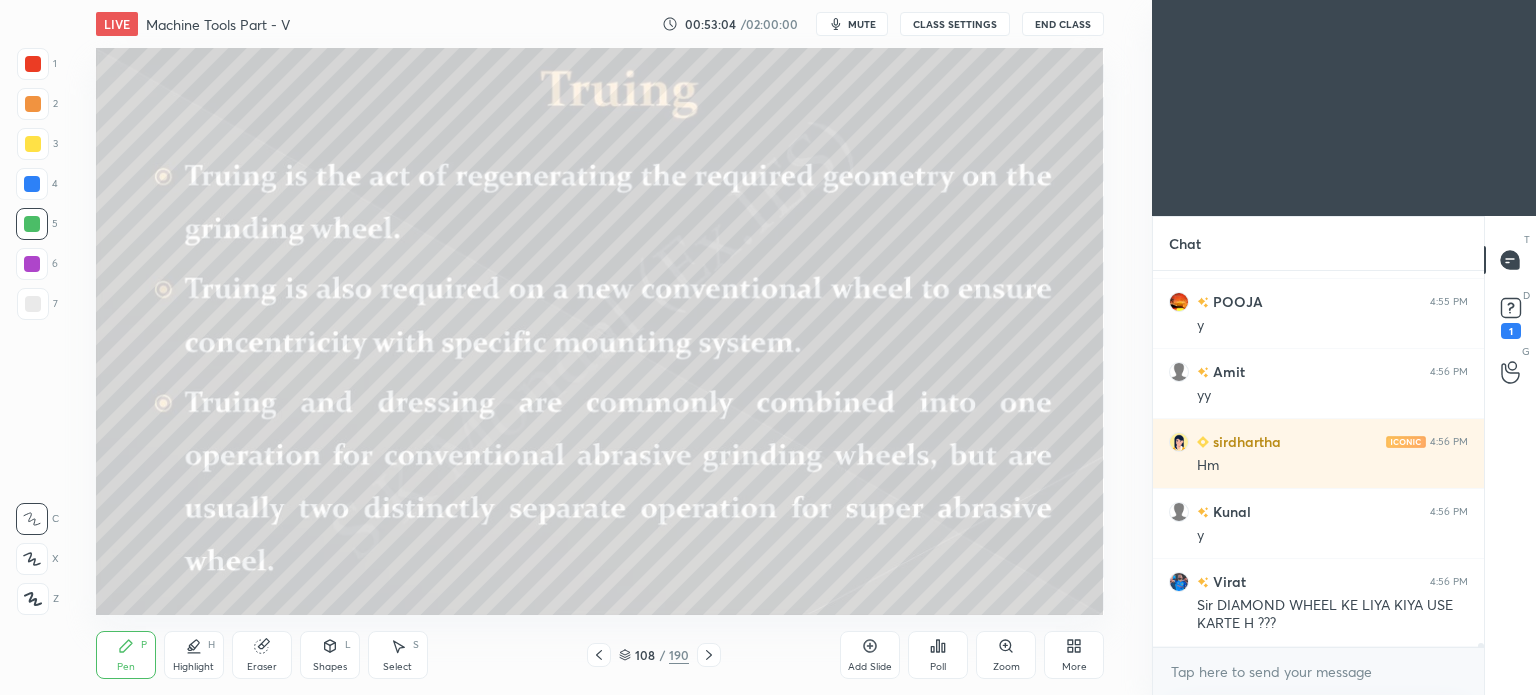 click 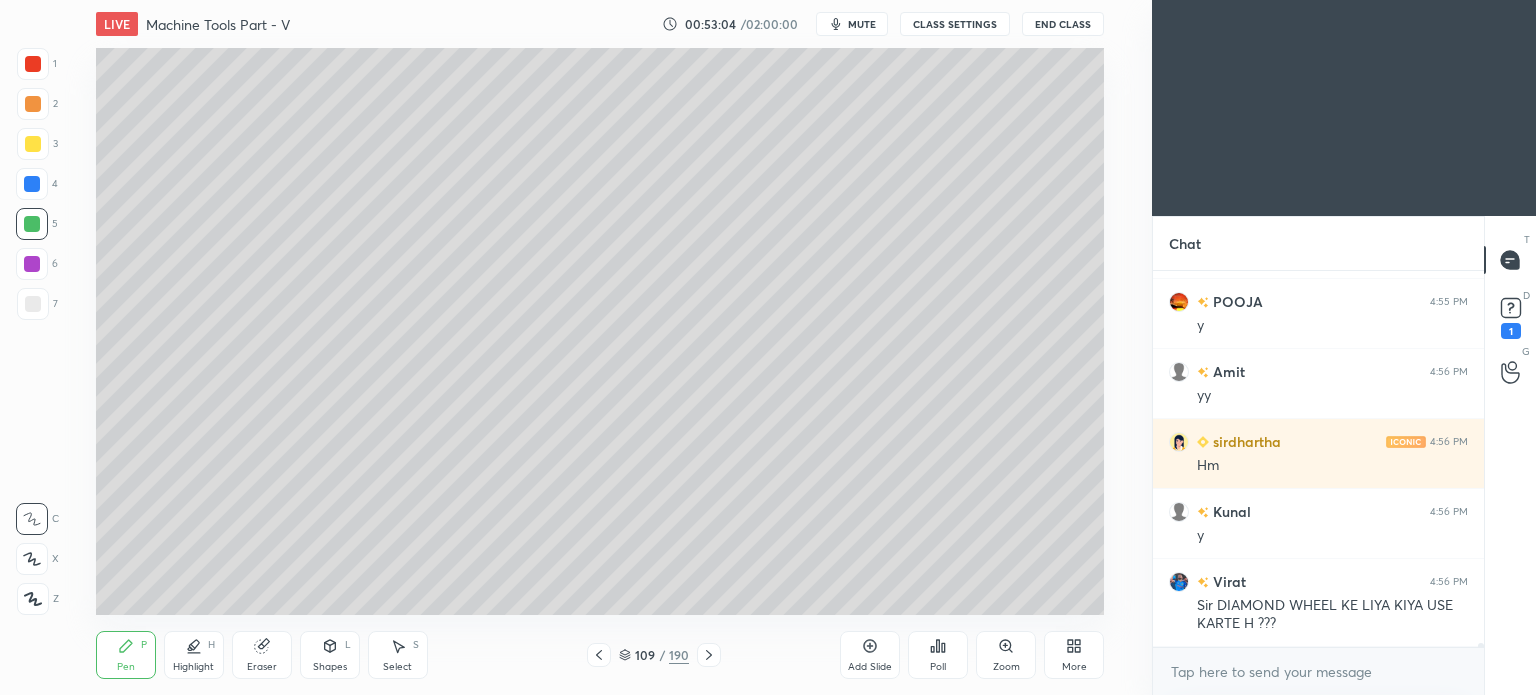 click 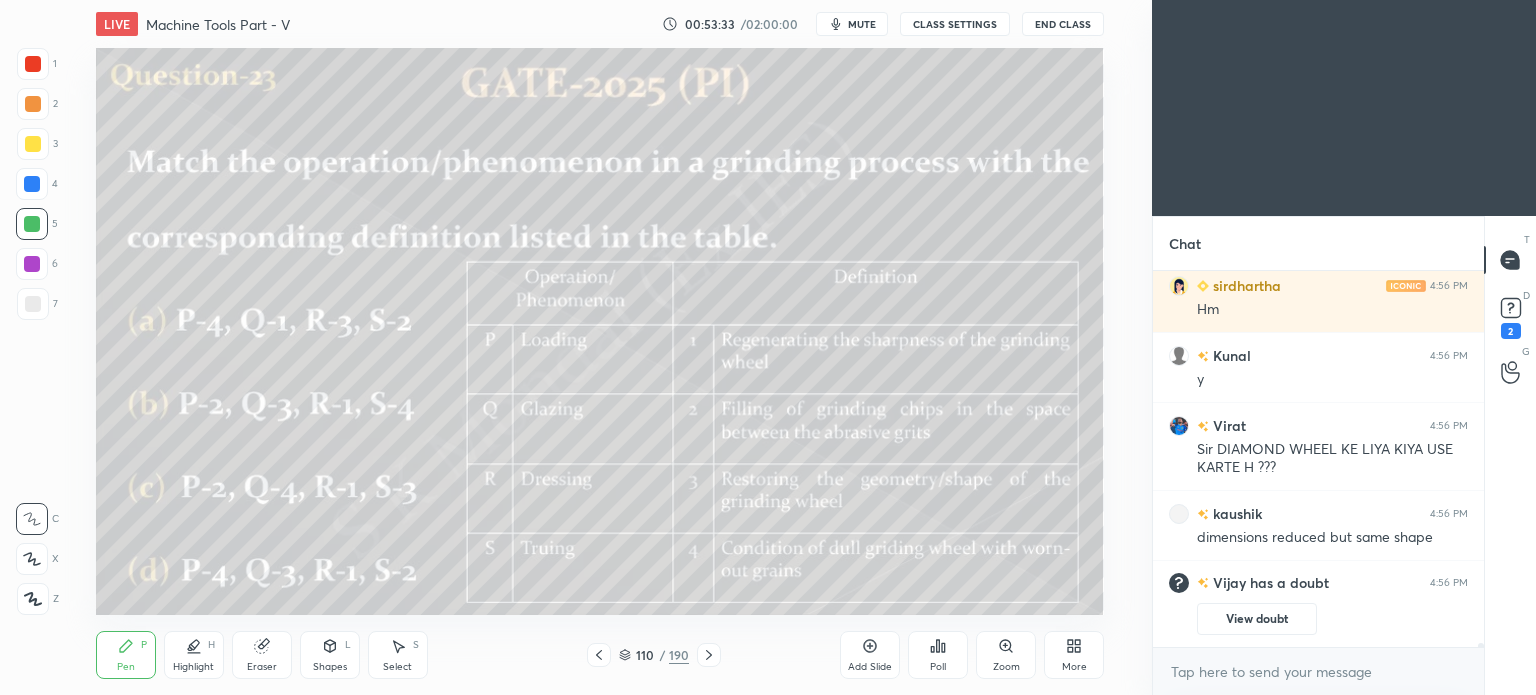scroll, scrollTop: 32518, scrollLeft: 0, axis: vertical 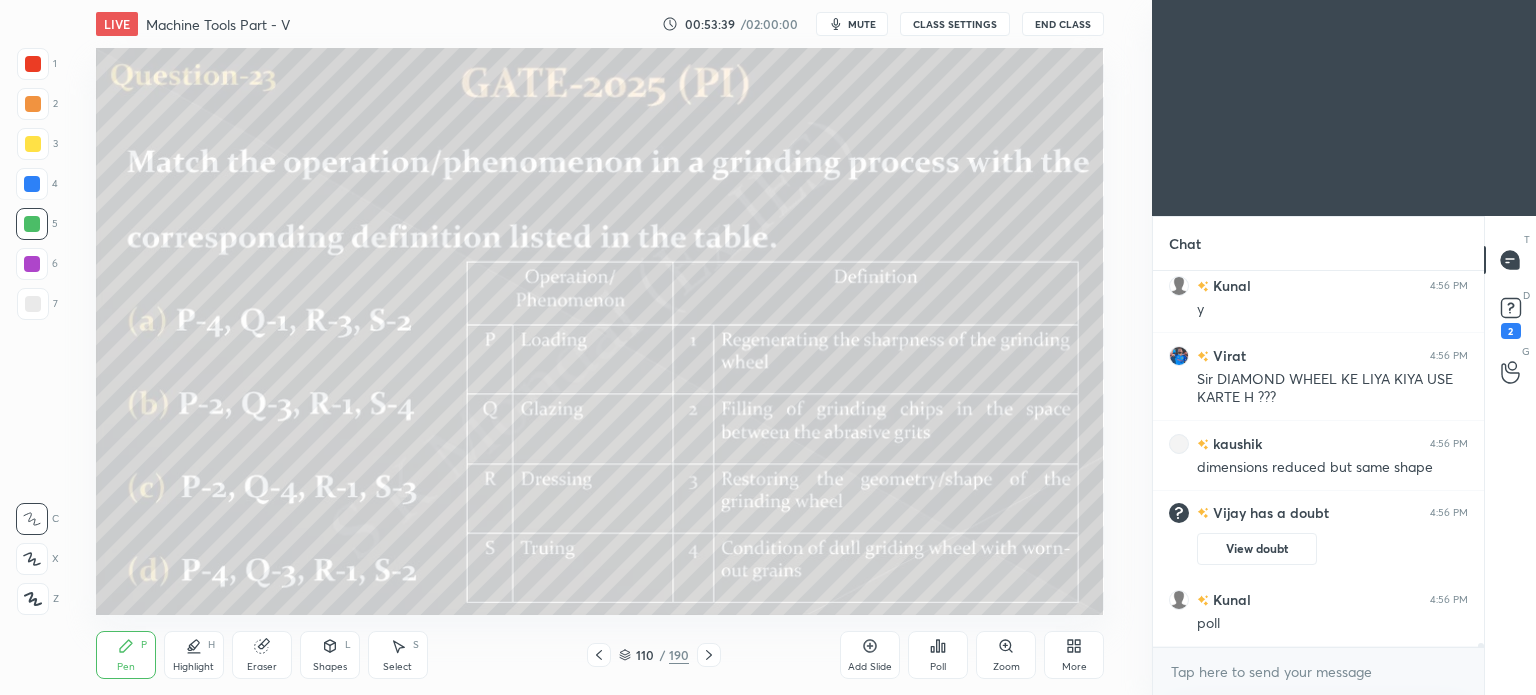 click on "Poll" at bounding box center (938, 655) 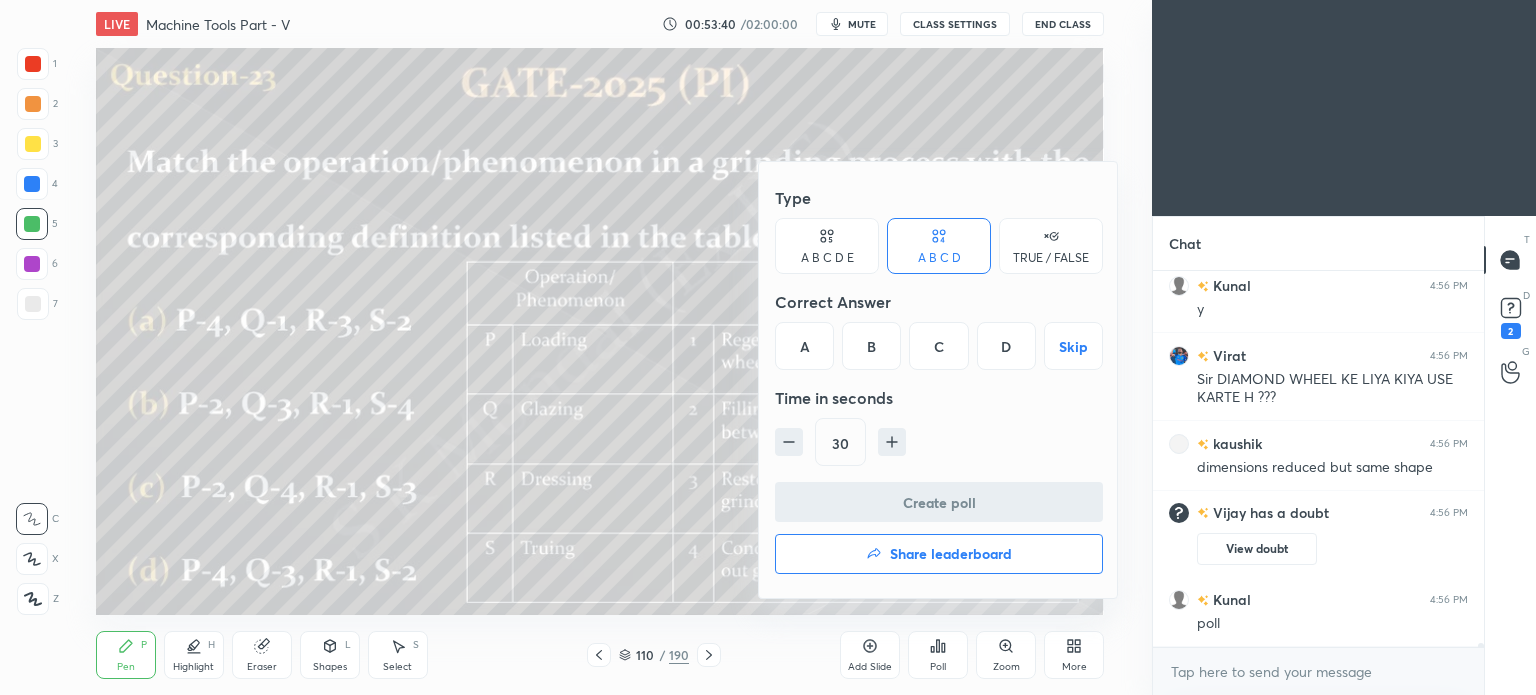 click on "C" at bounding box center (938, 346) 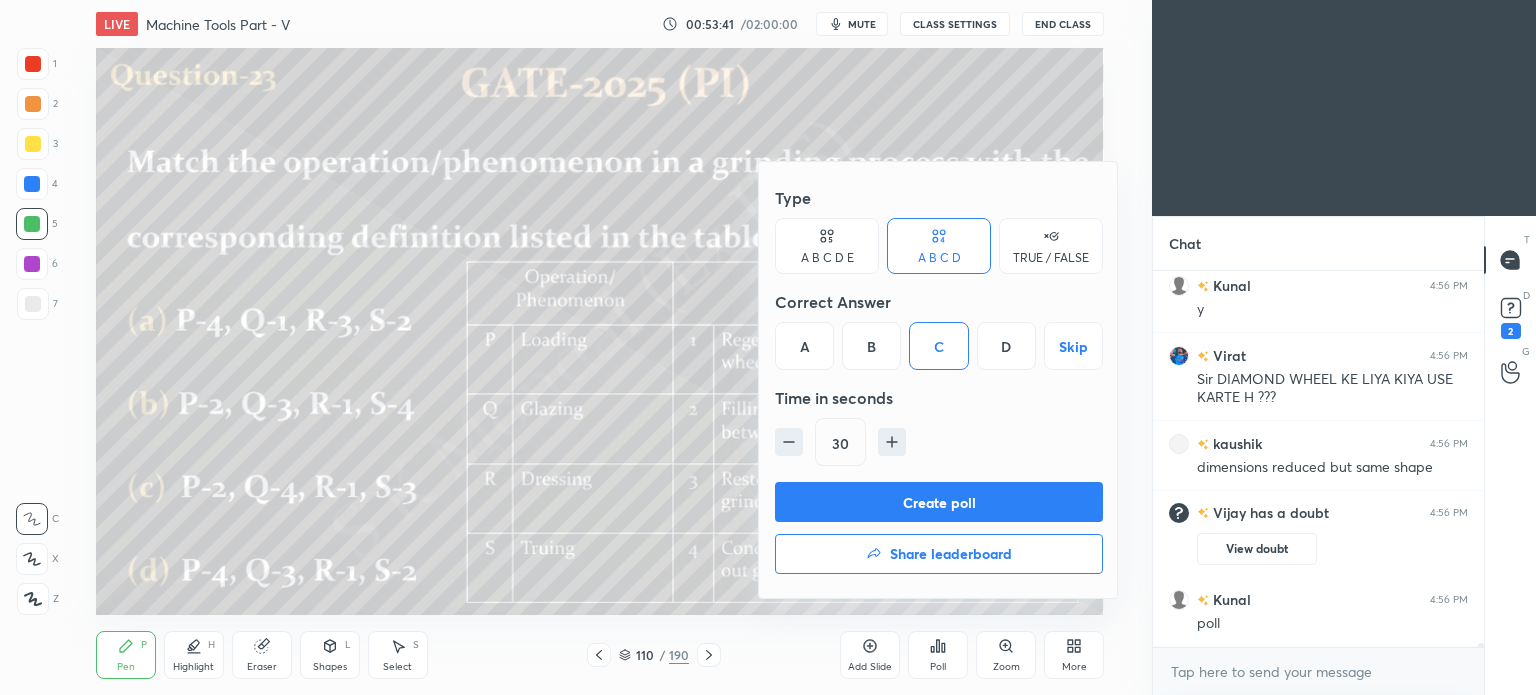 drag, startPoint x: 932, startPoint y: 492, endPoint x: 1047, endPoint y: 507, distance: 115.97414 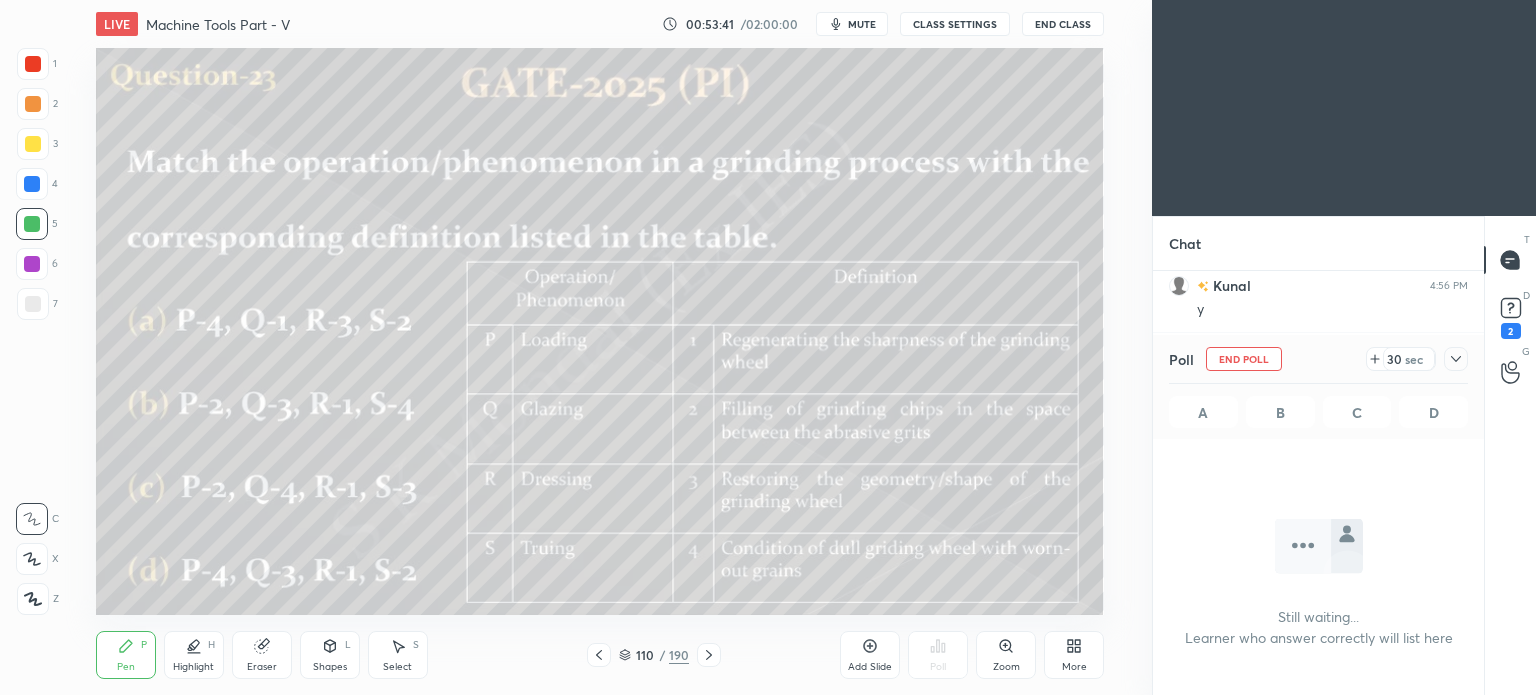 scroll, scrollTop: 266, scrollLeft: 325, axis: both 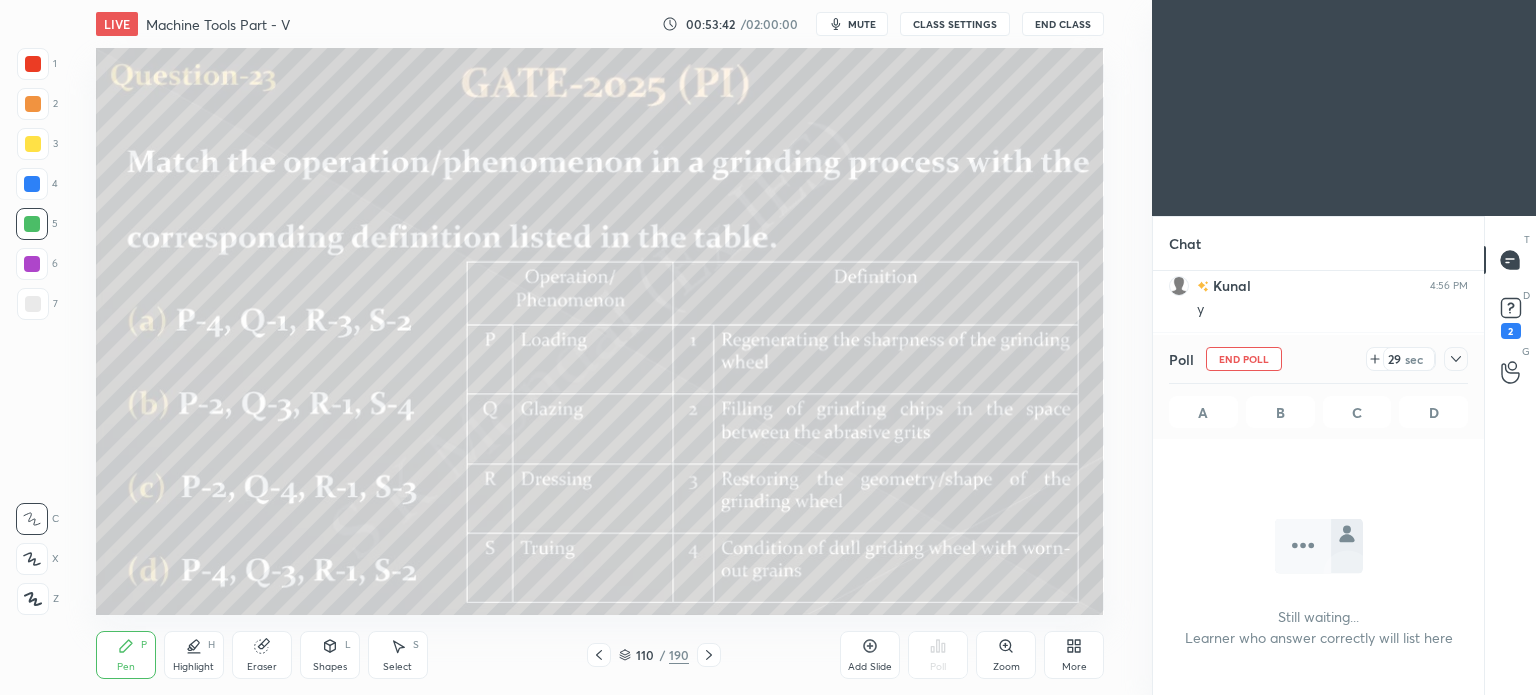 click 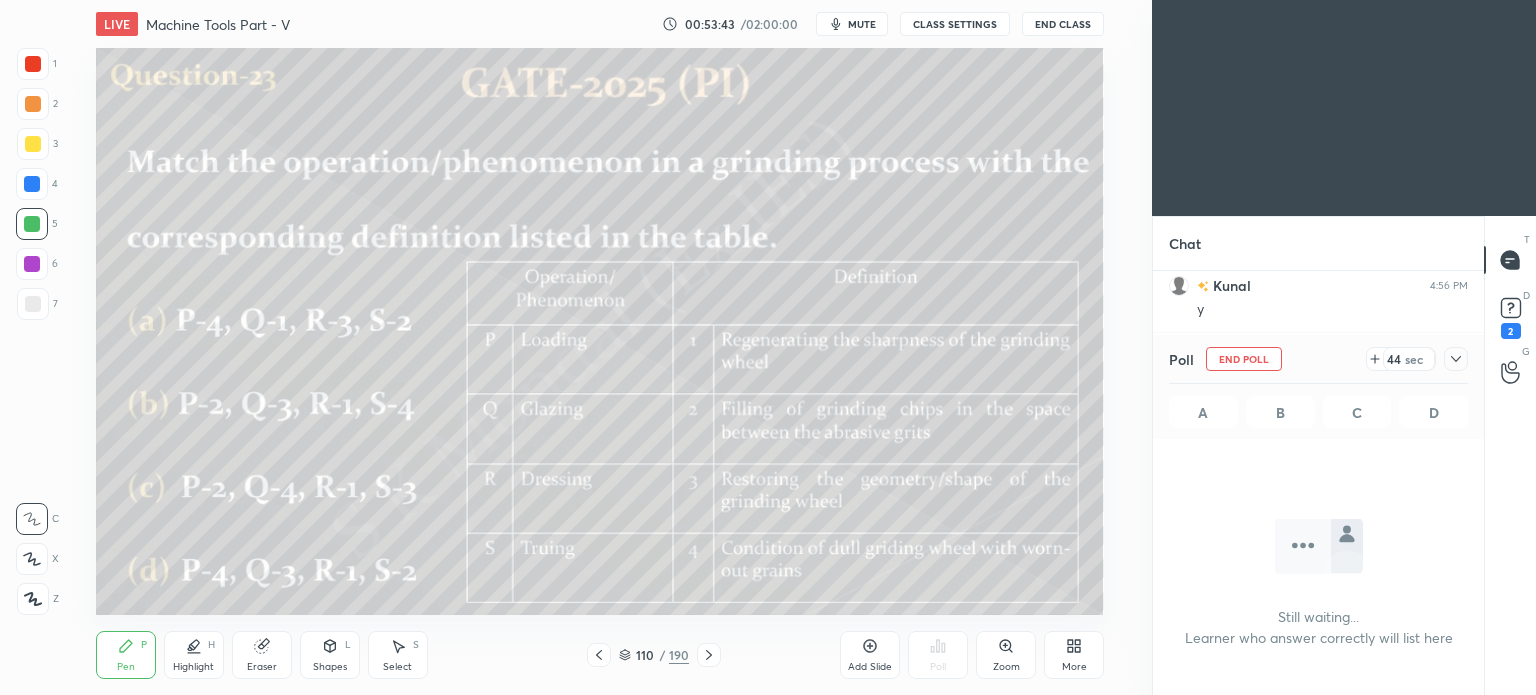 click 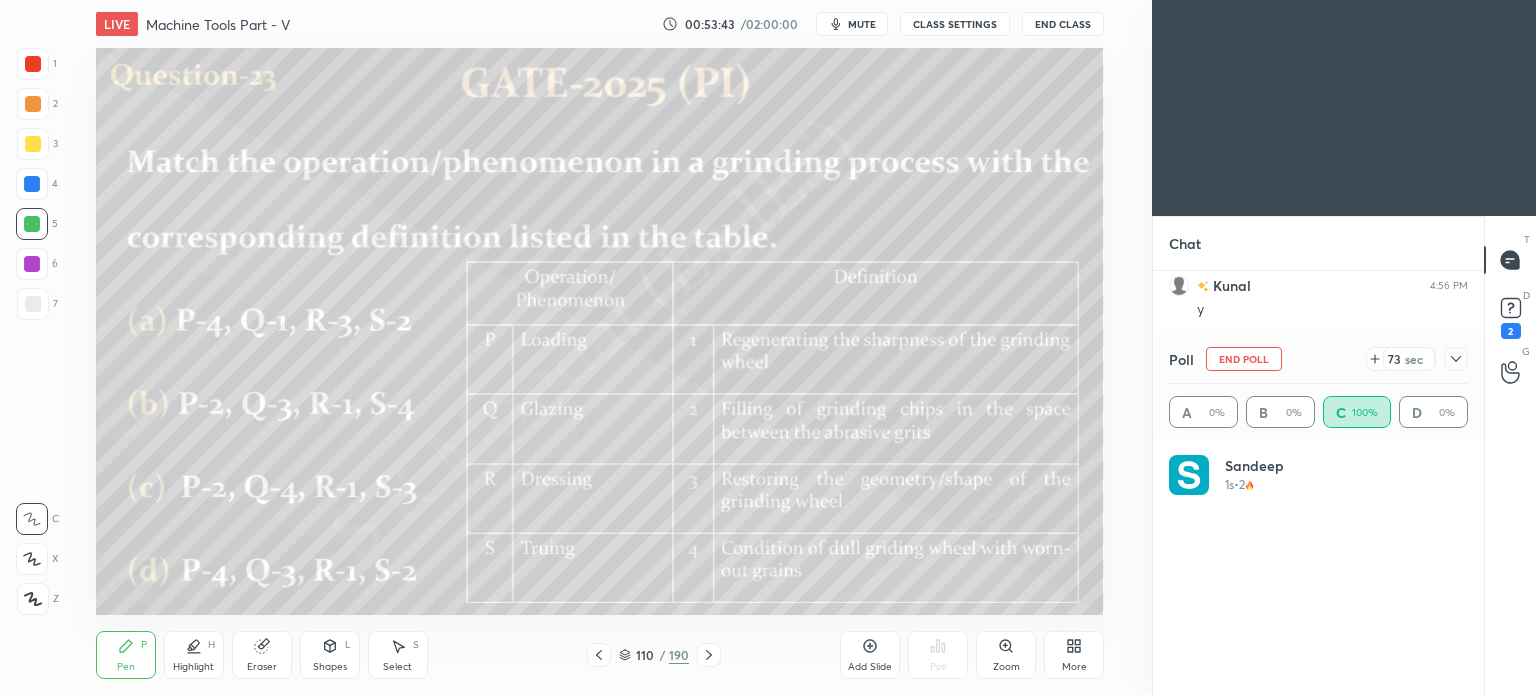 scroll, scrollTop: 6, scrollLeft: 6, axis: both 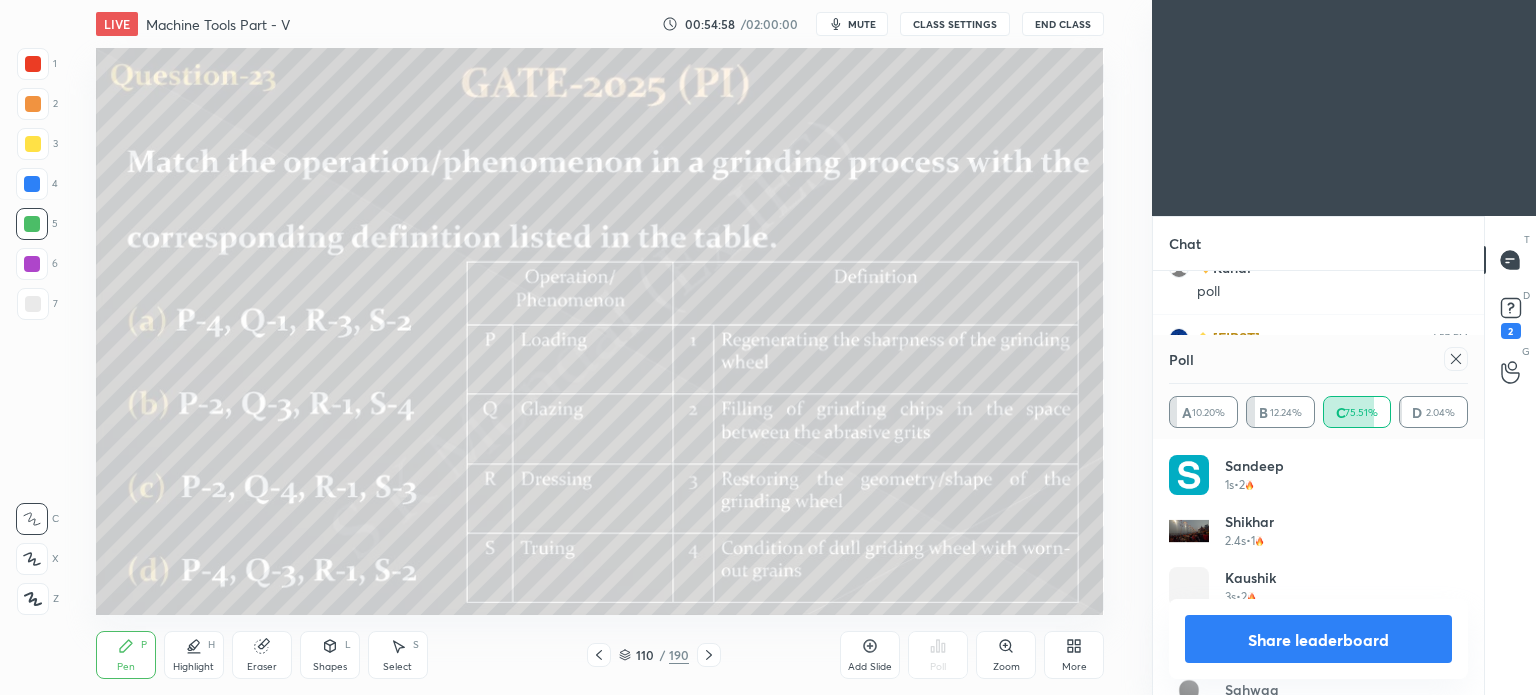 click on "Pen" at bounding box center [126, 667] 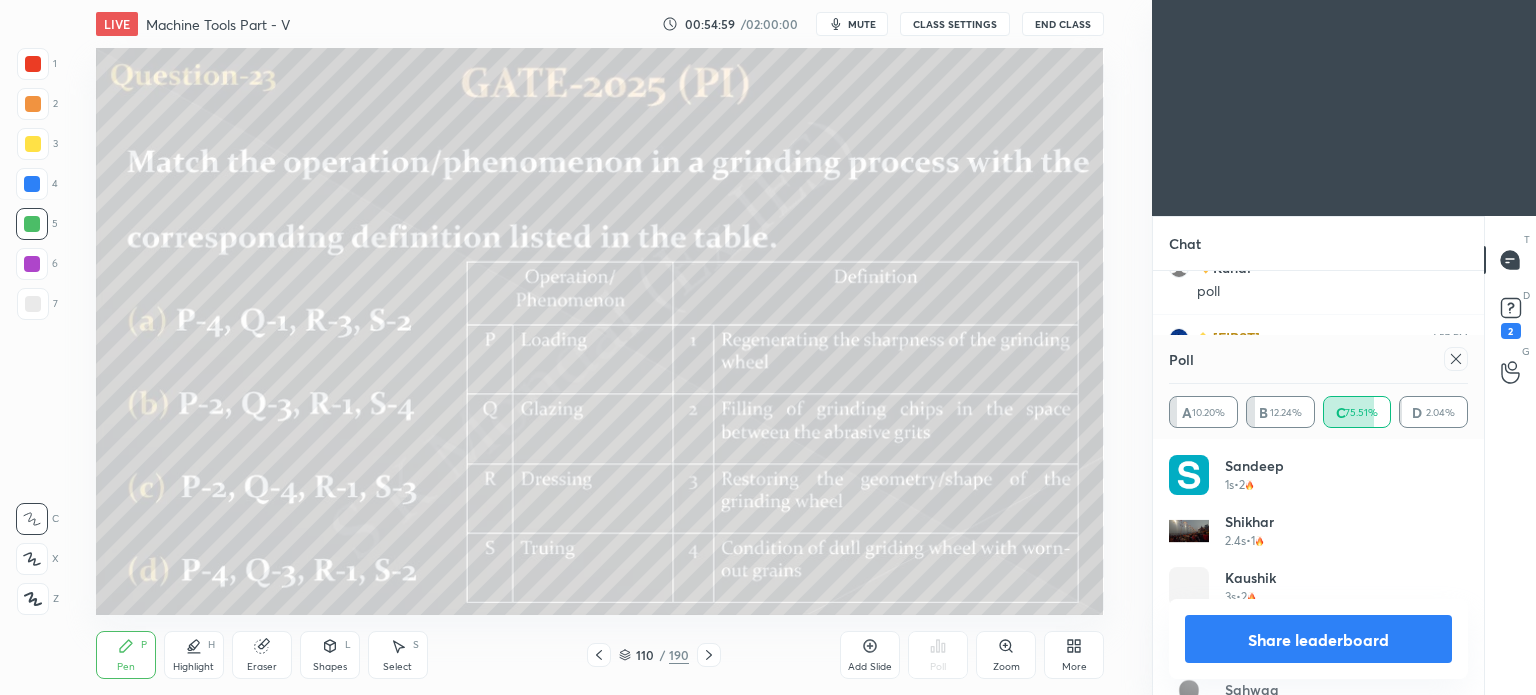 scroll, scrollTop: 32920, scrollLeft: 0, axis: vertical 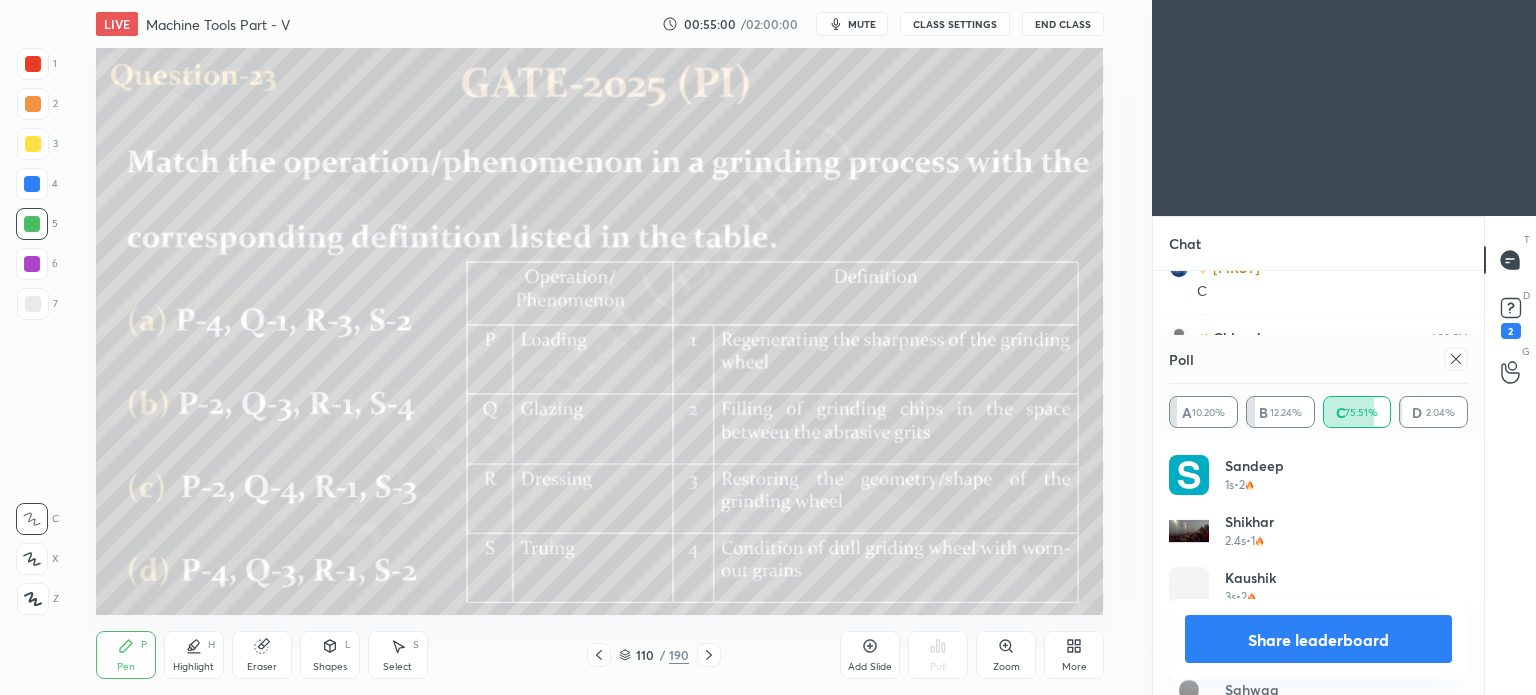 click at bounding box center (33, 104) 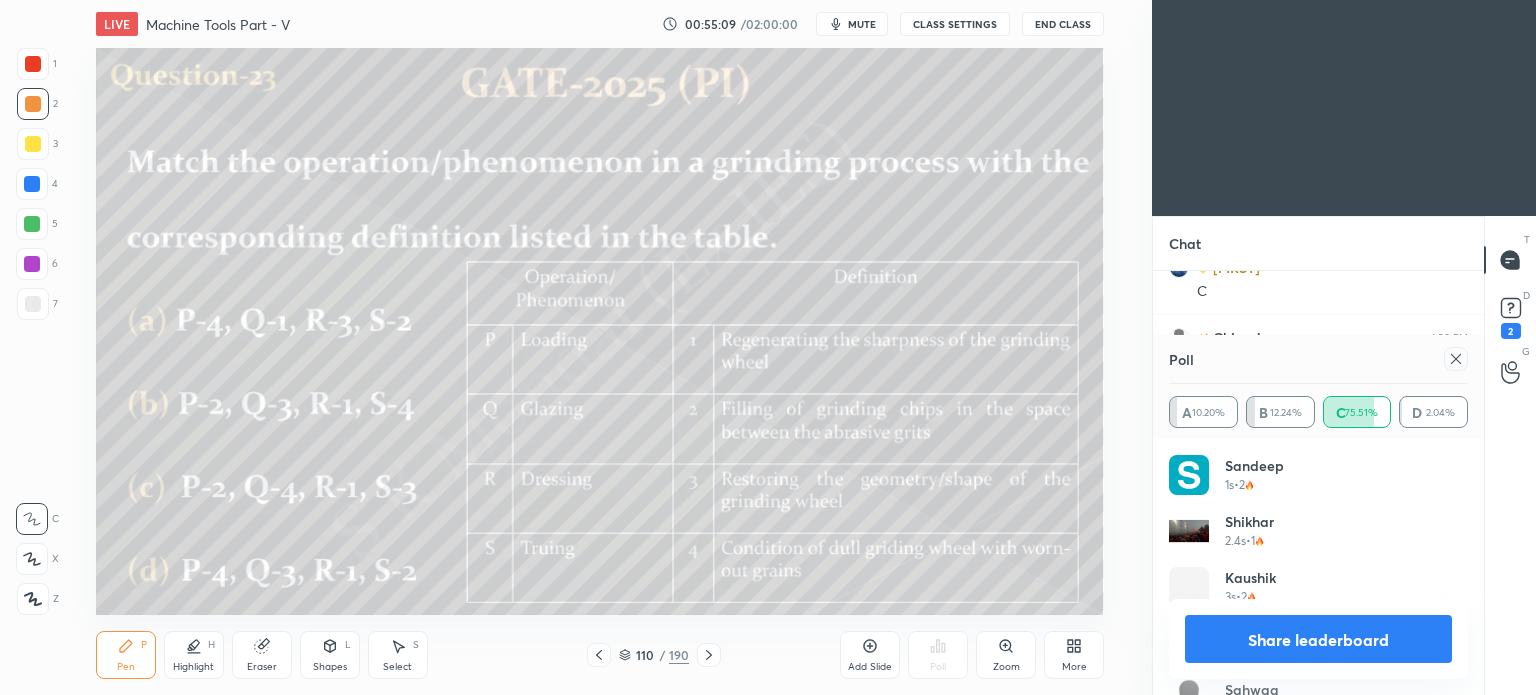 click at bounding box center [32, 264] 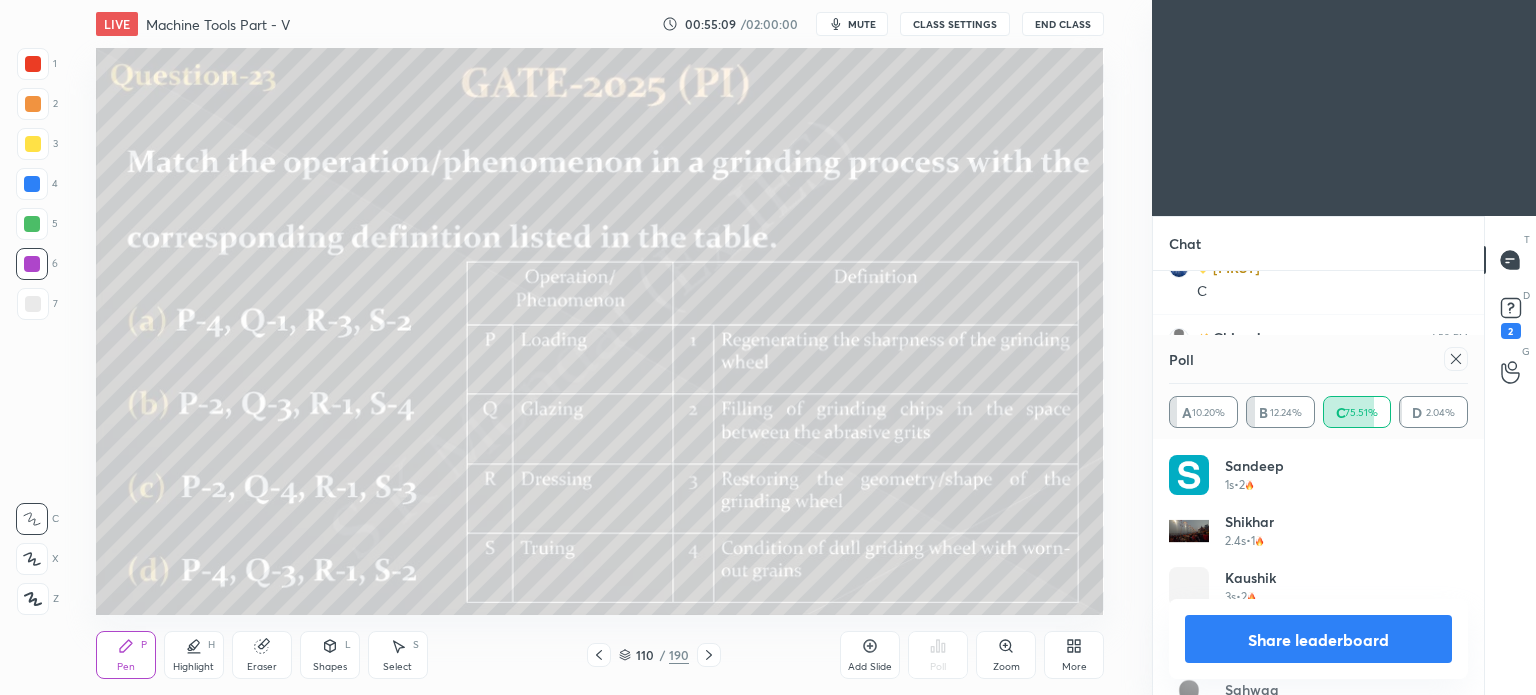 click at bounding box center (32, 264) 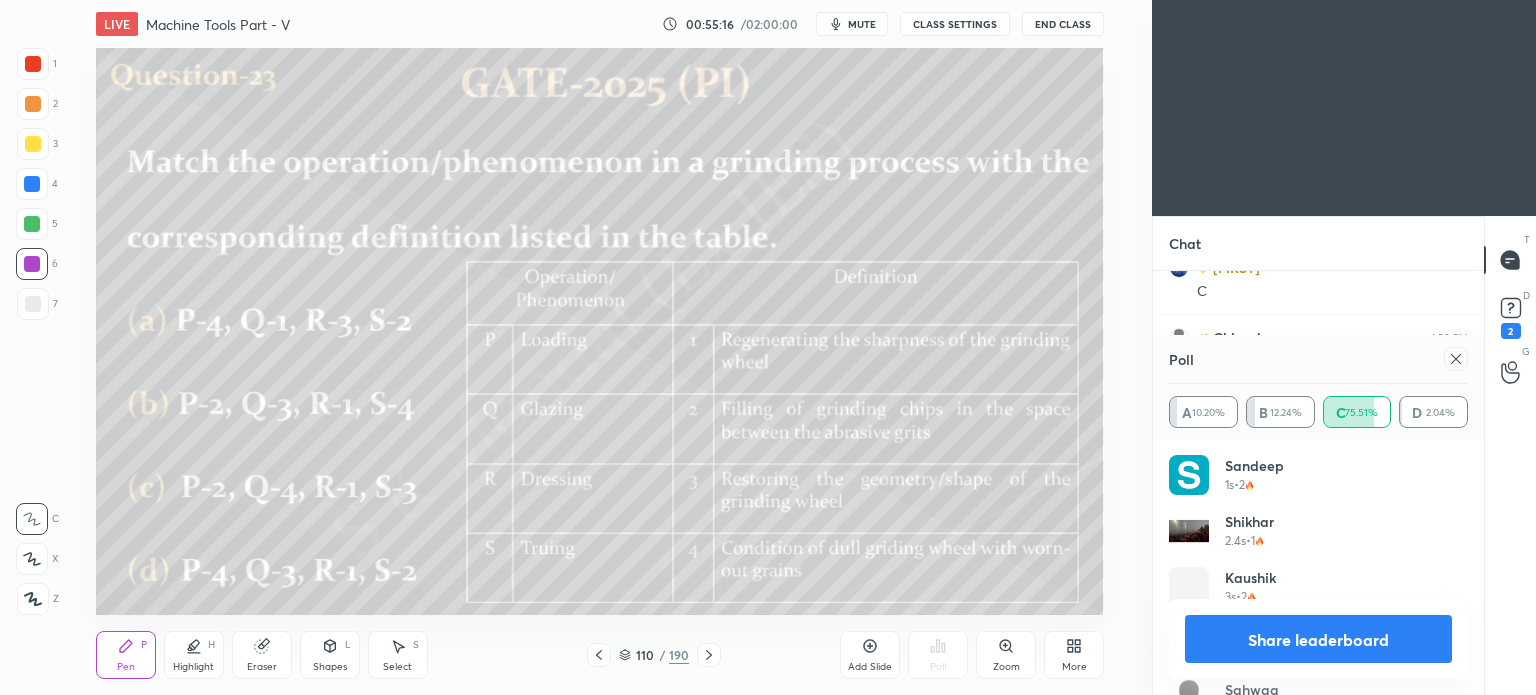 scroll, scrollTop: 32990, scrollLeft: 0, axis: vertical 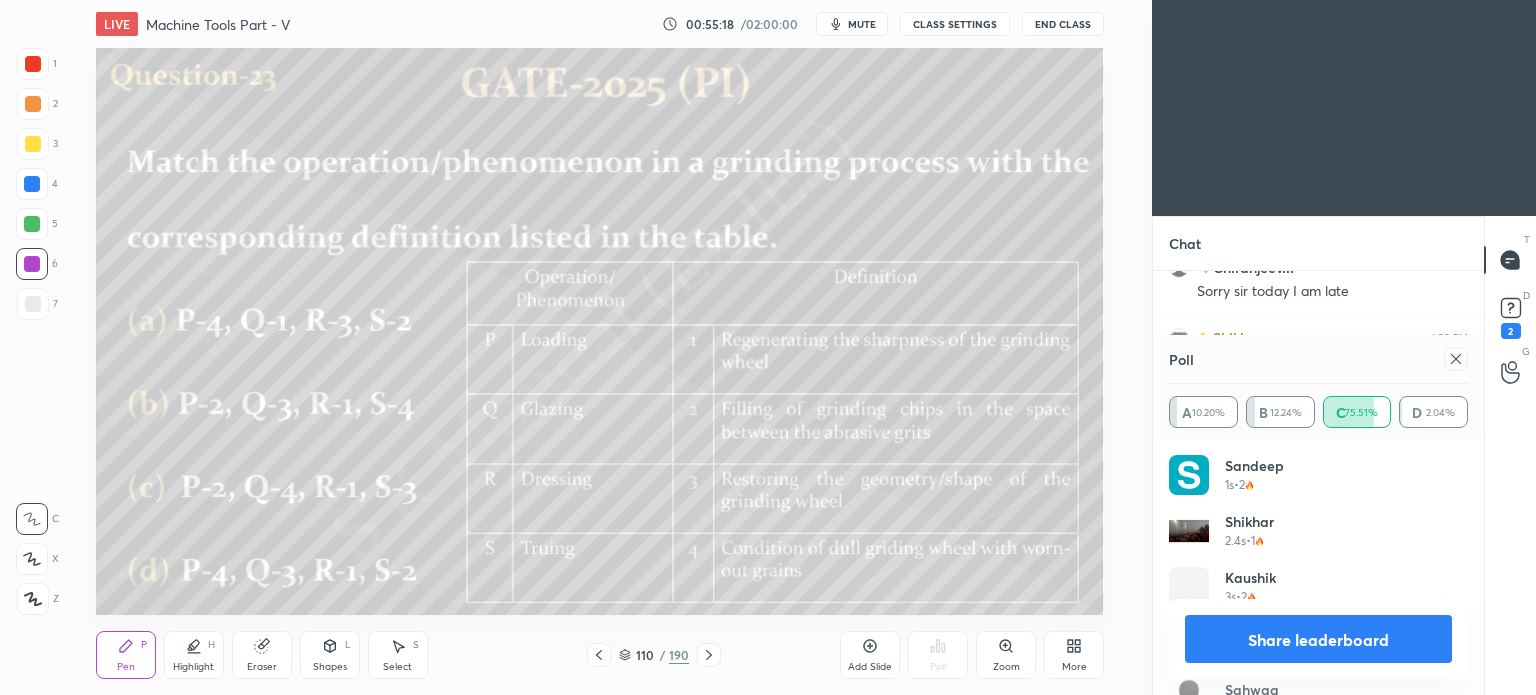 click at bounding box center (32, 224) 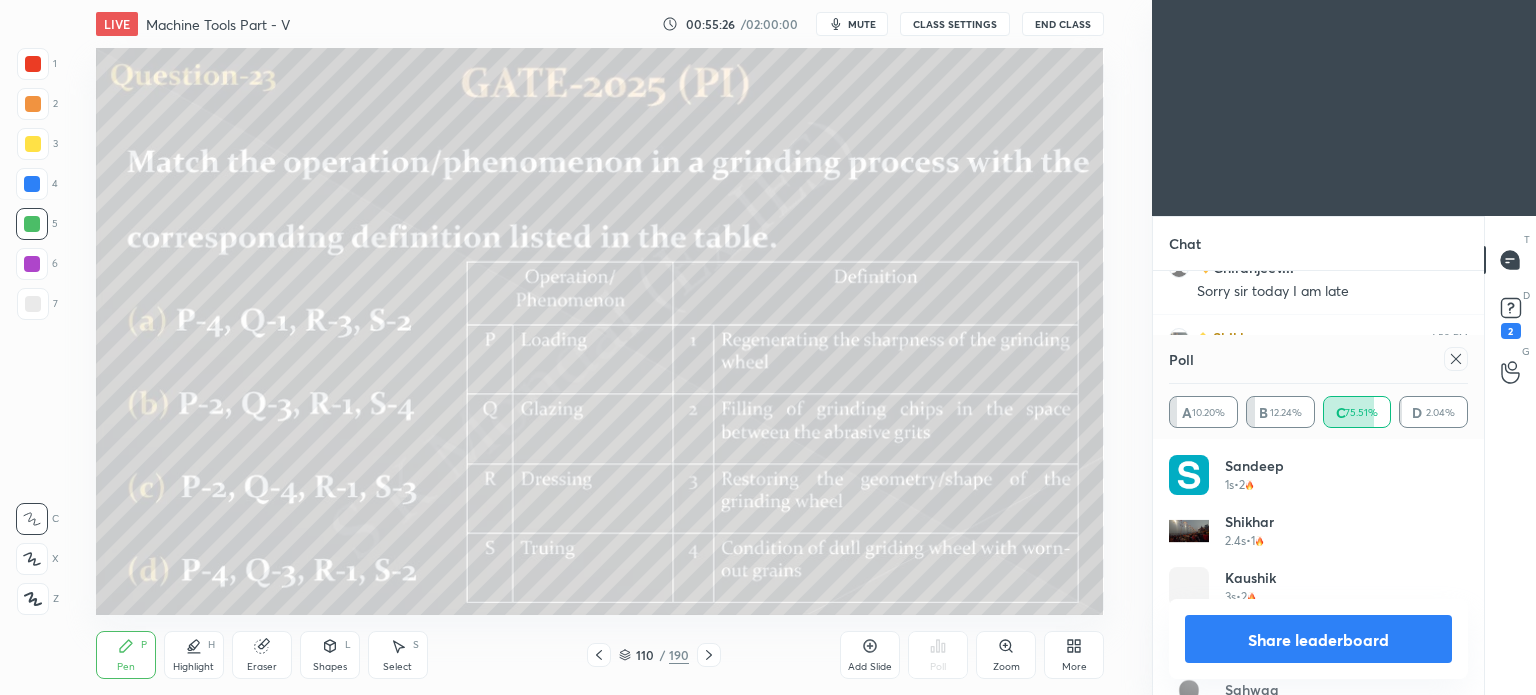 click at bounding box center [33, 144] 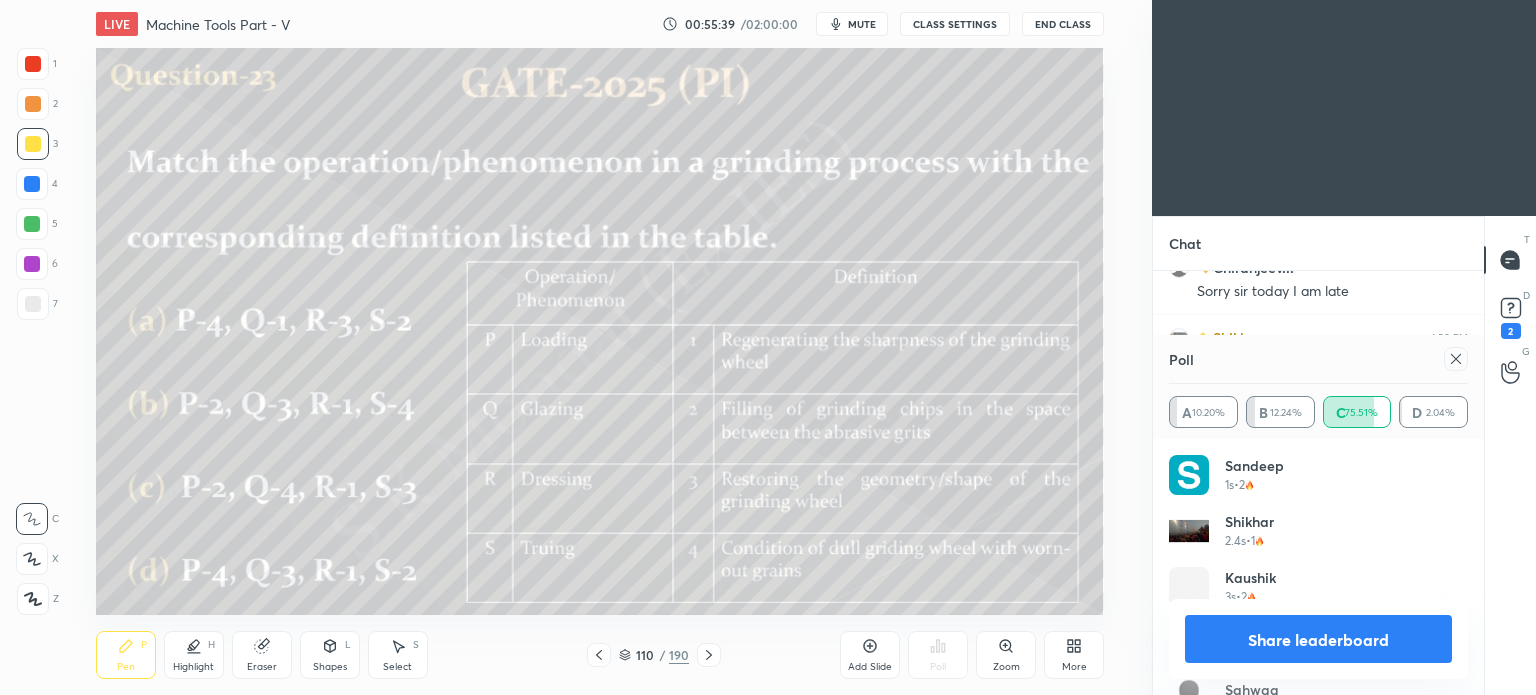 click on "Share leaderboard" at bounding box center [1318, 639] 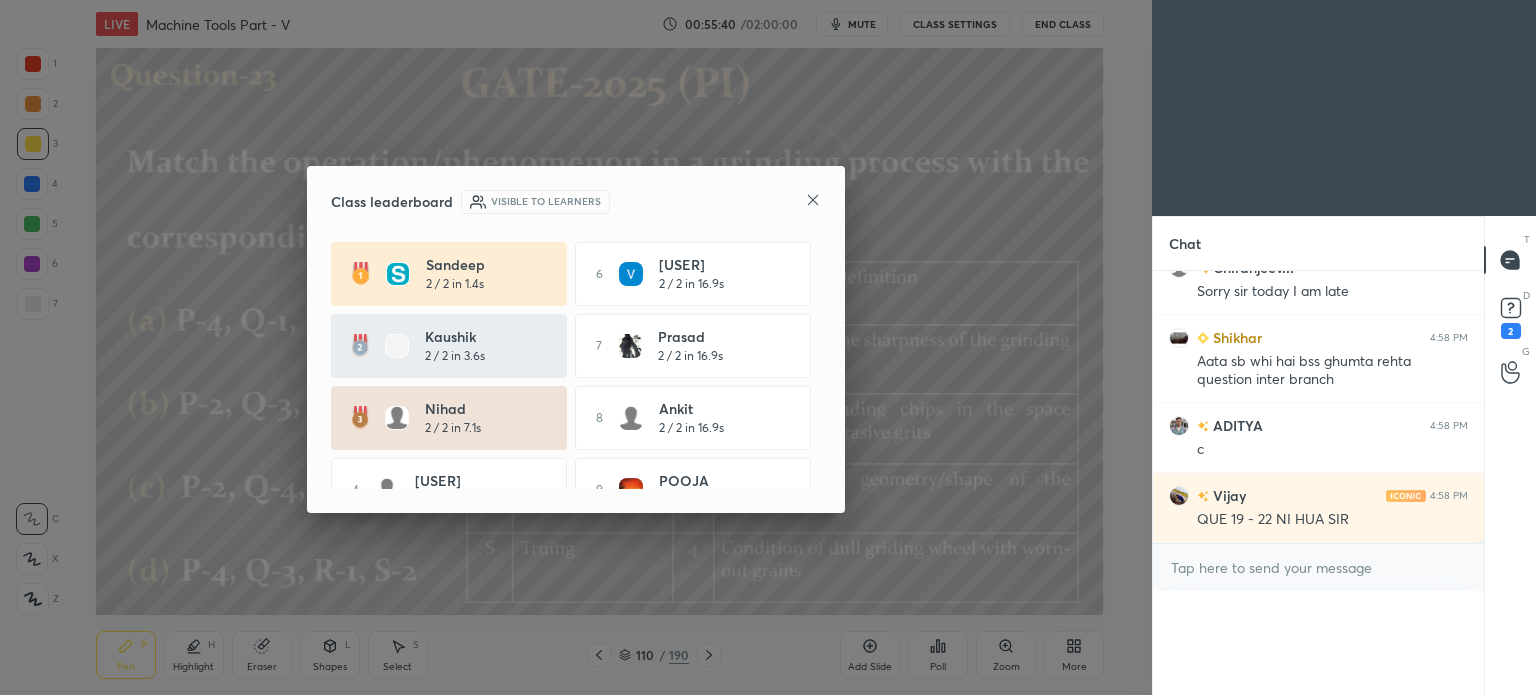 scroll, scrollTop: 0, scrollLeft: 0, axis: both 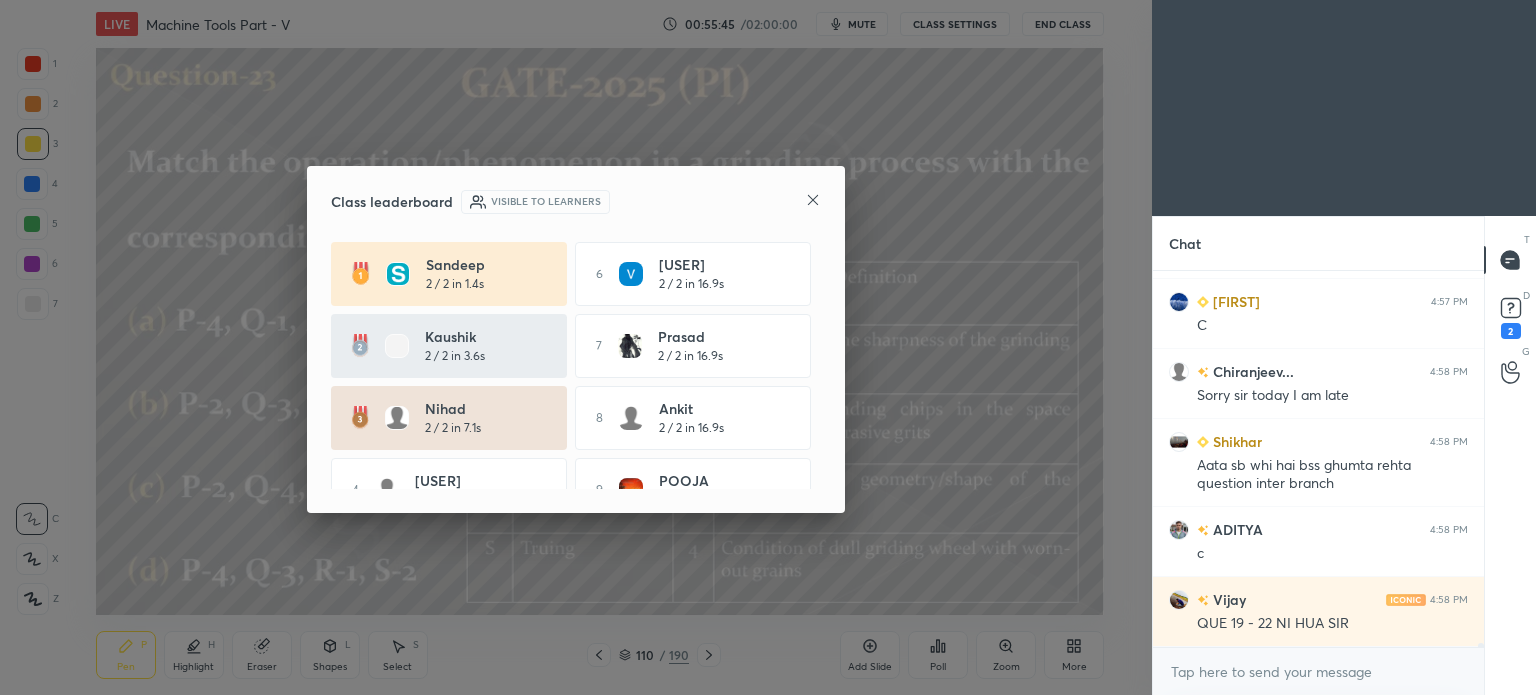 click 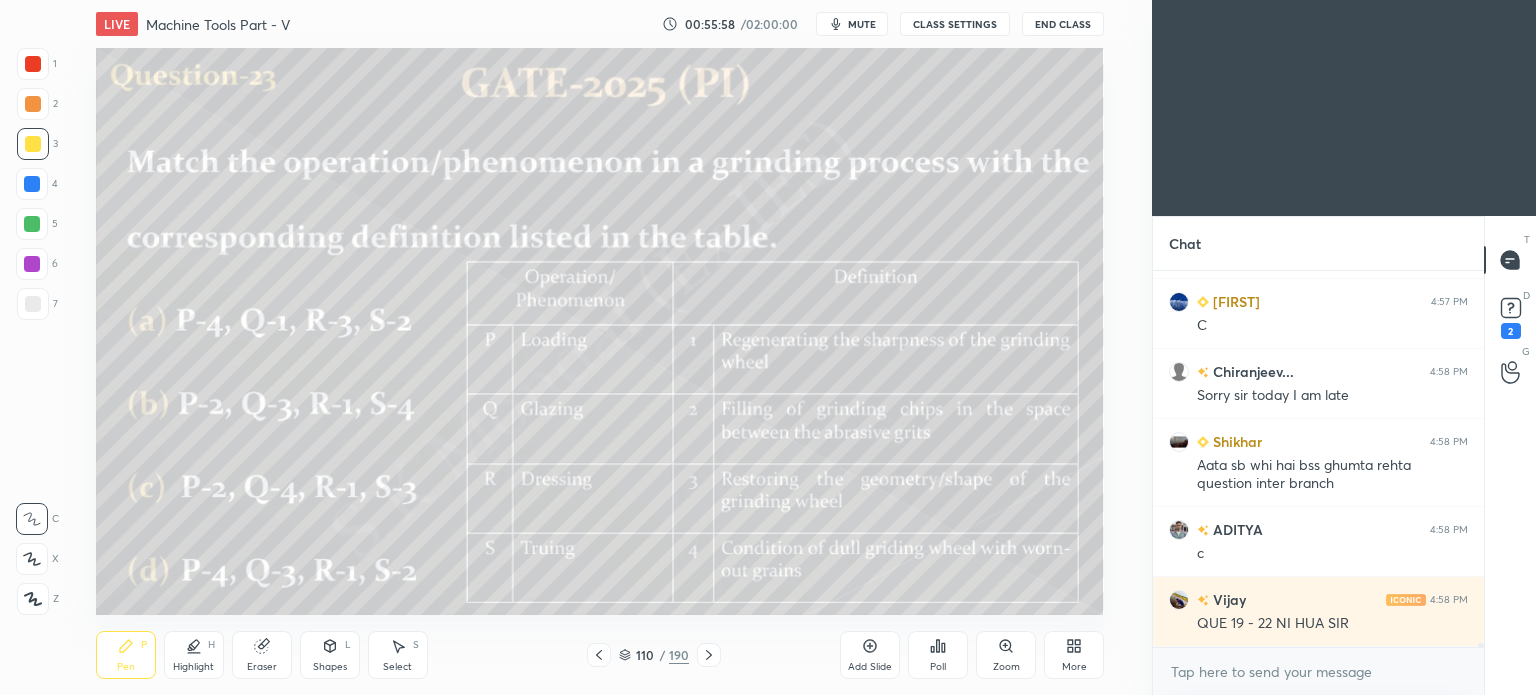 scroll, scrollTop: 32934, scrollLeft: 0, axis: vertical 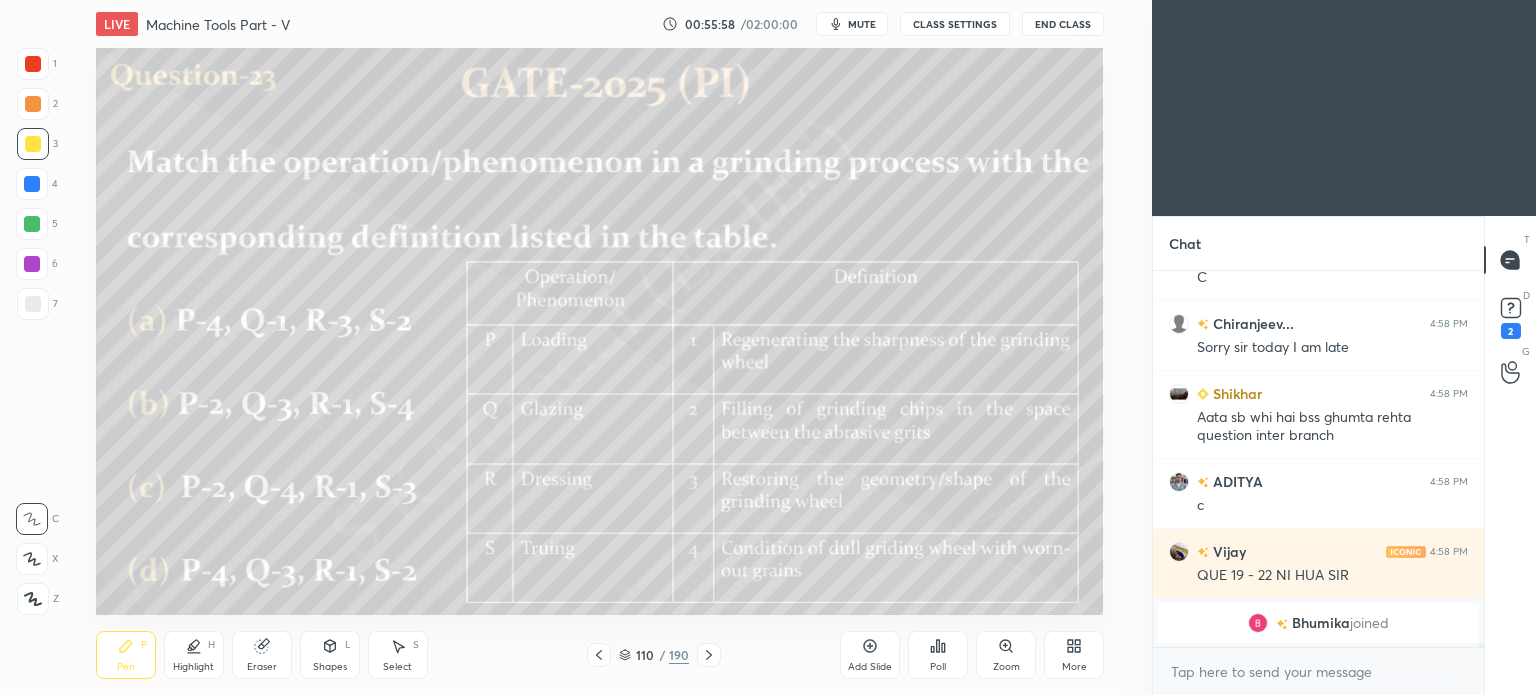 click at bounding box center [599, 655] 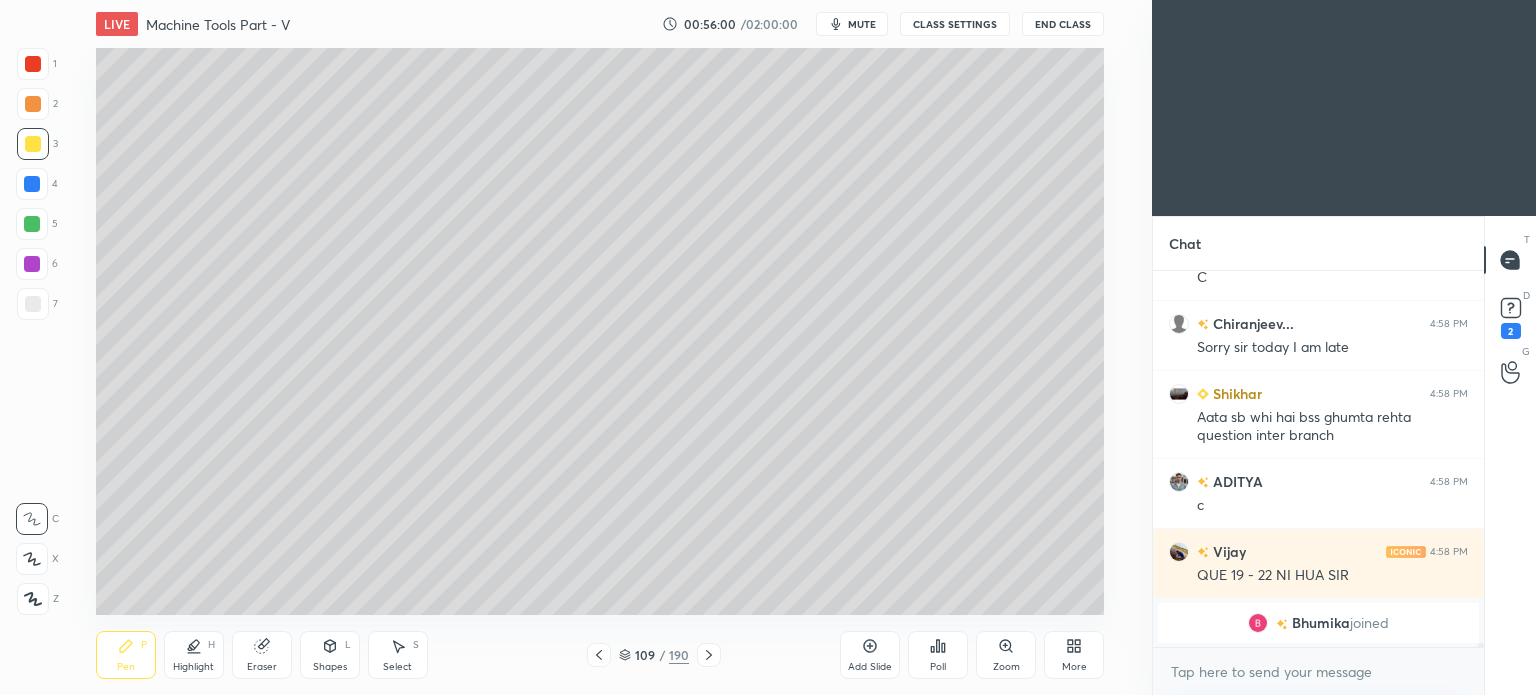 click 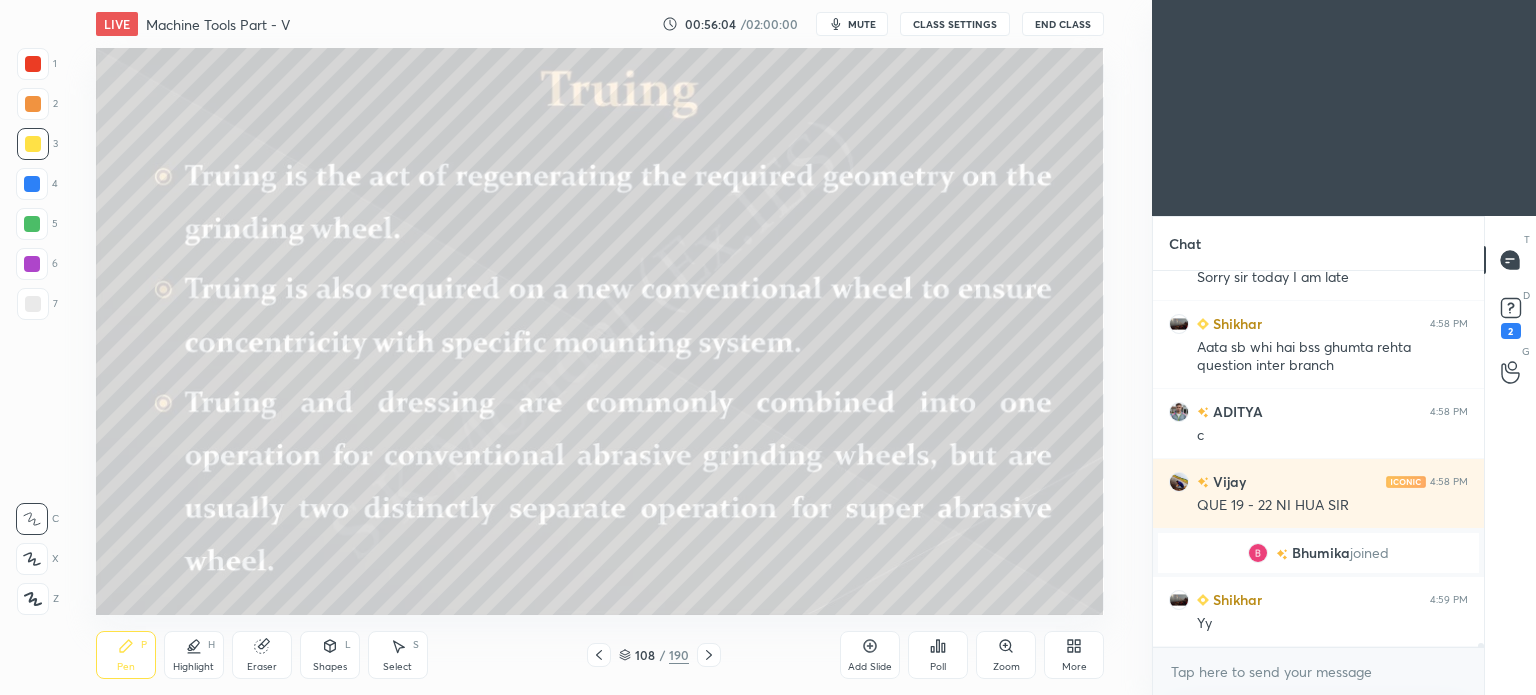 scroll, scrollTop: 32934, scrollLeft: 0, axis: vertical 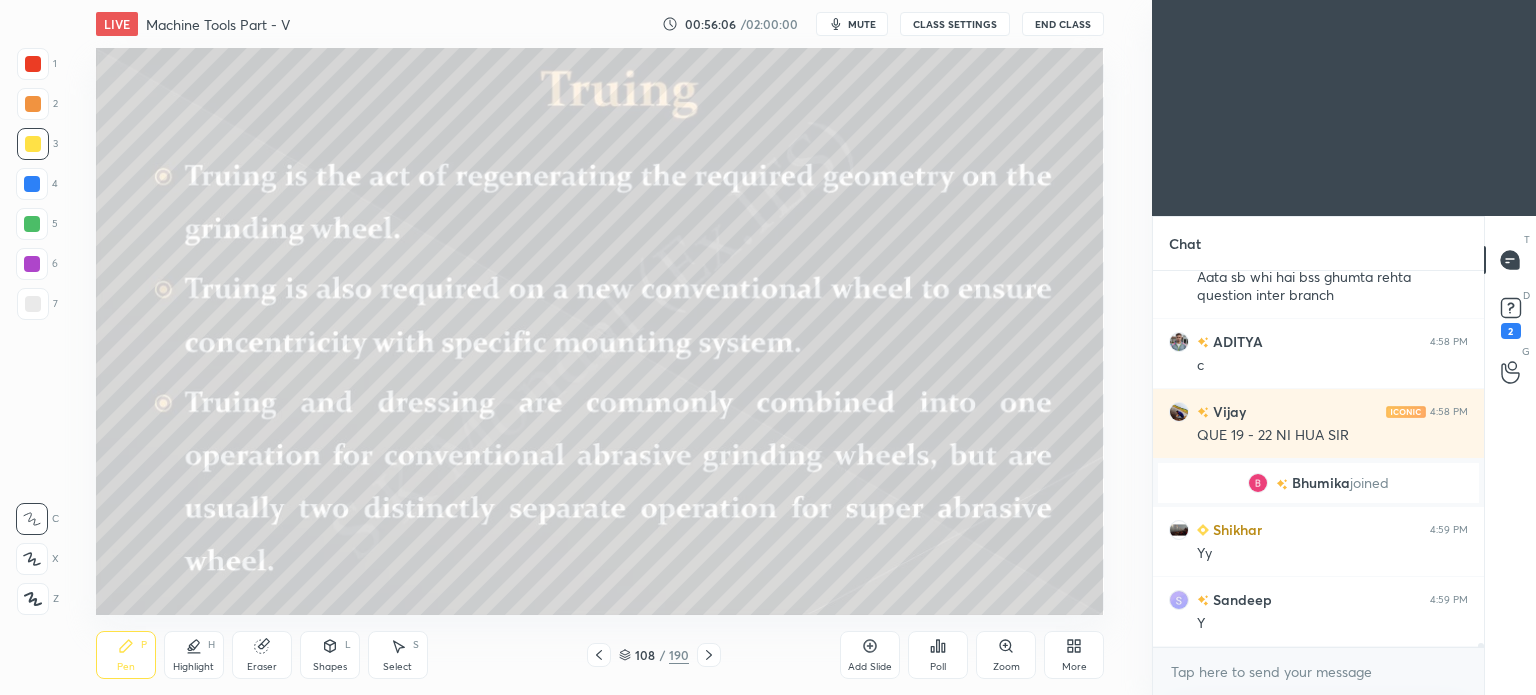 click 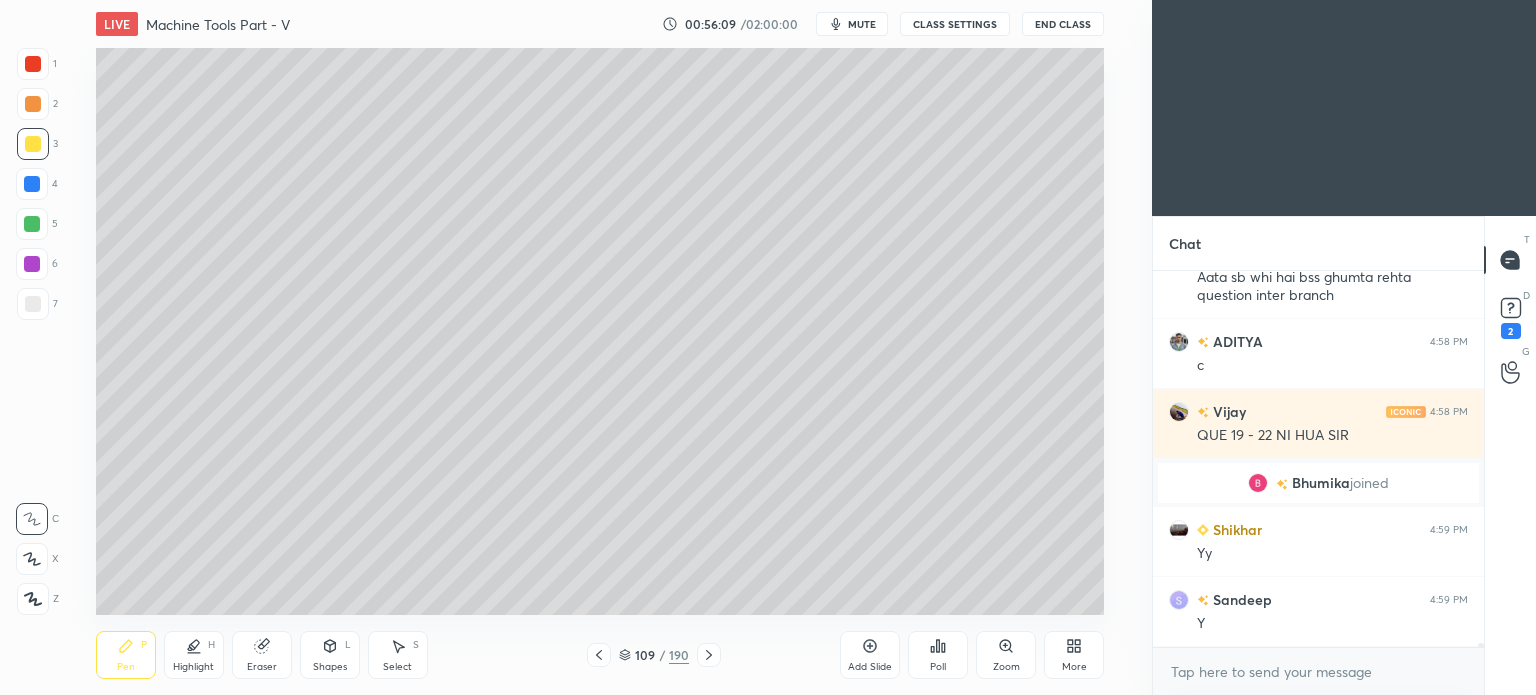 click 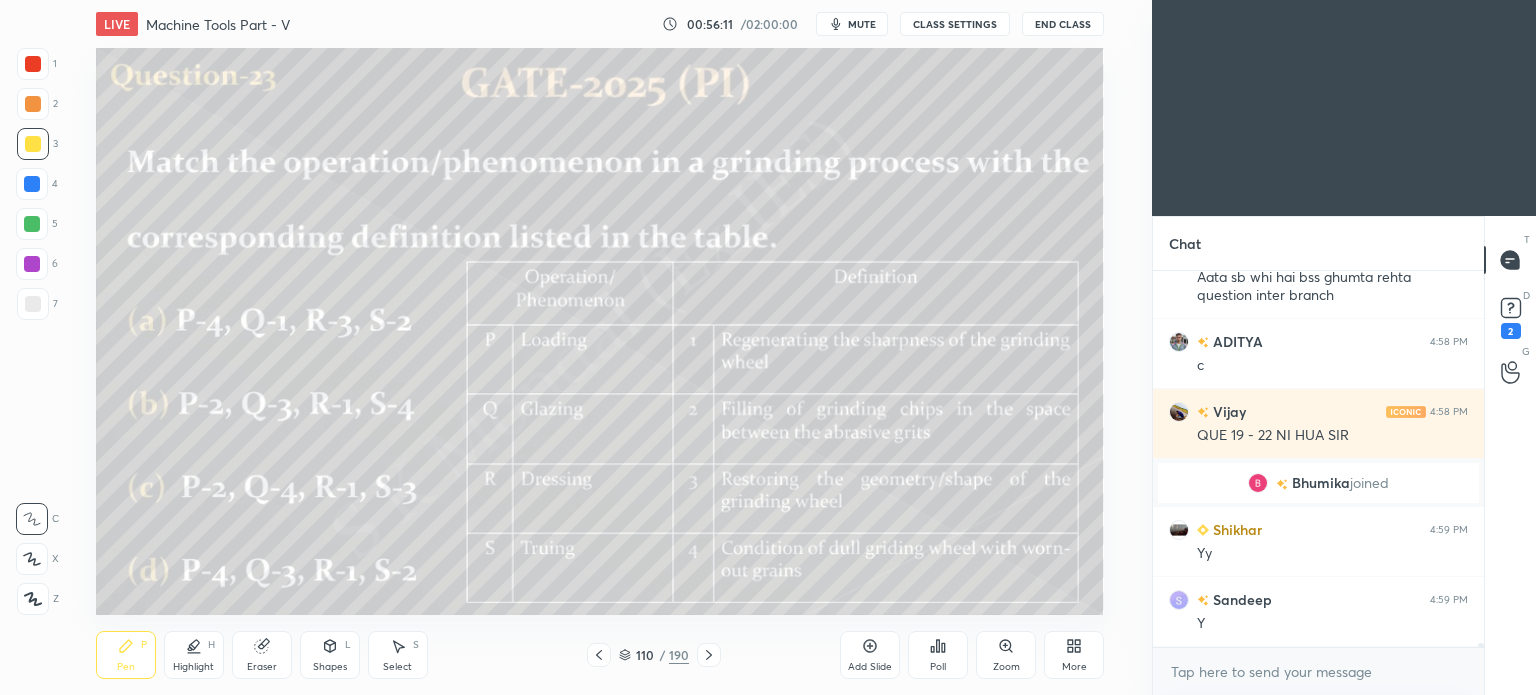 scroll, scrollTop: 33004, scrollLeft: 0, axis: vertical 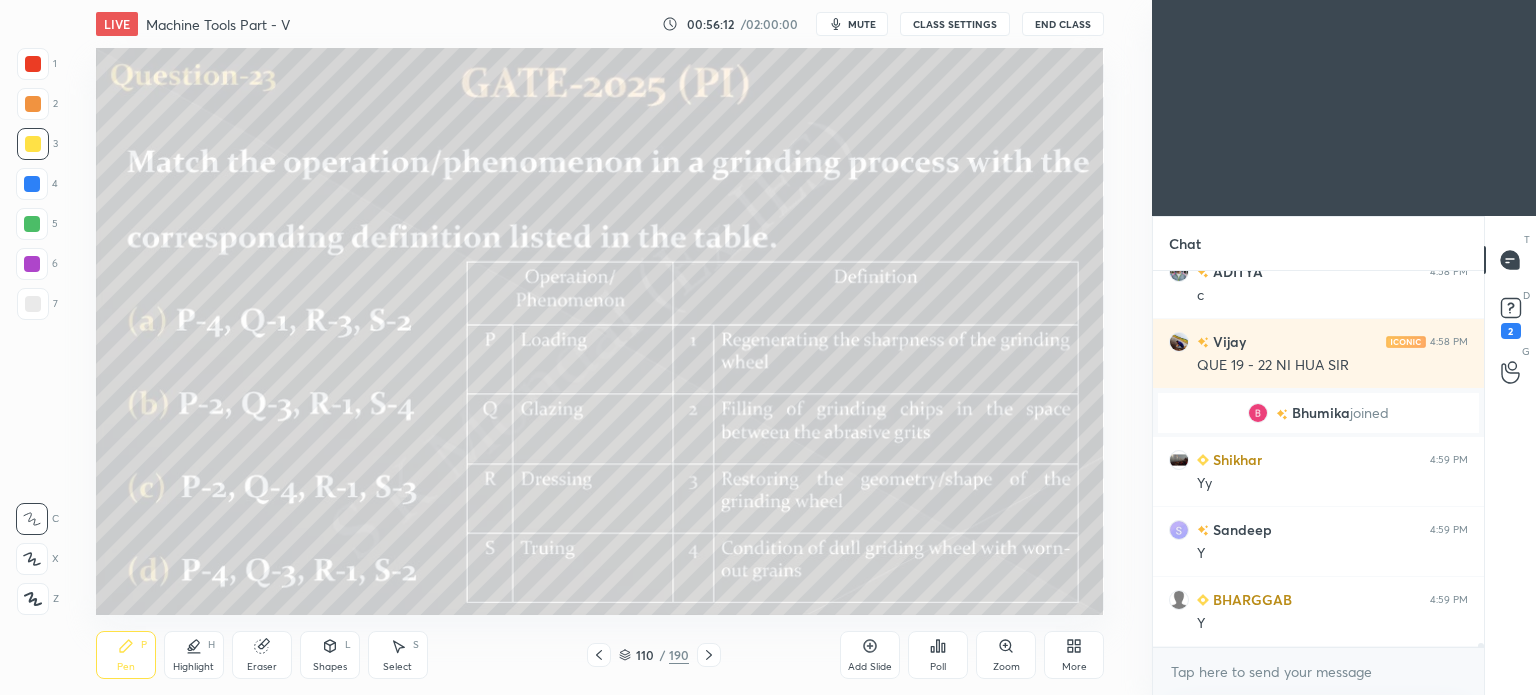 click 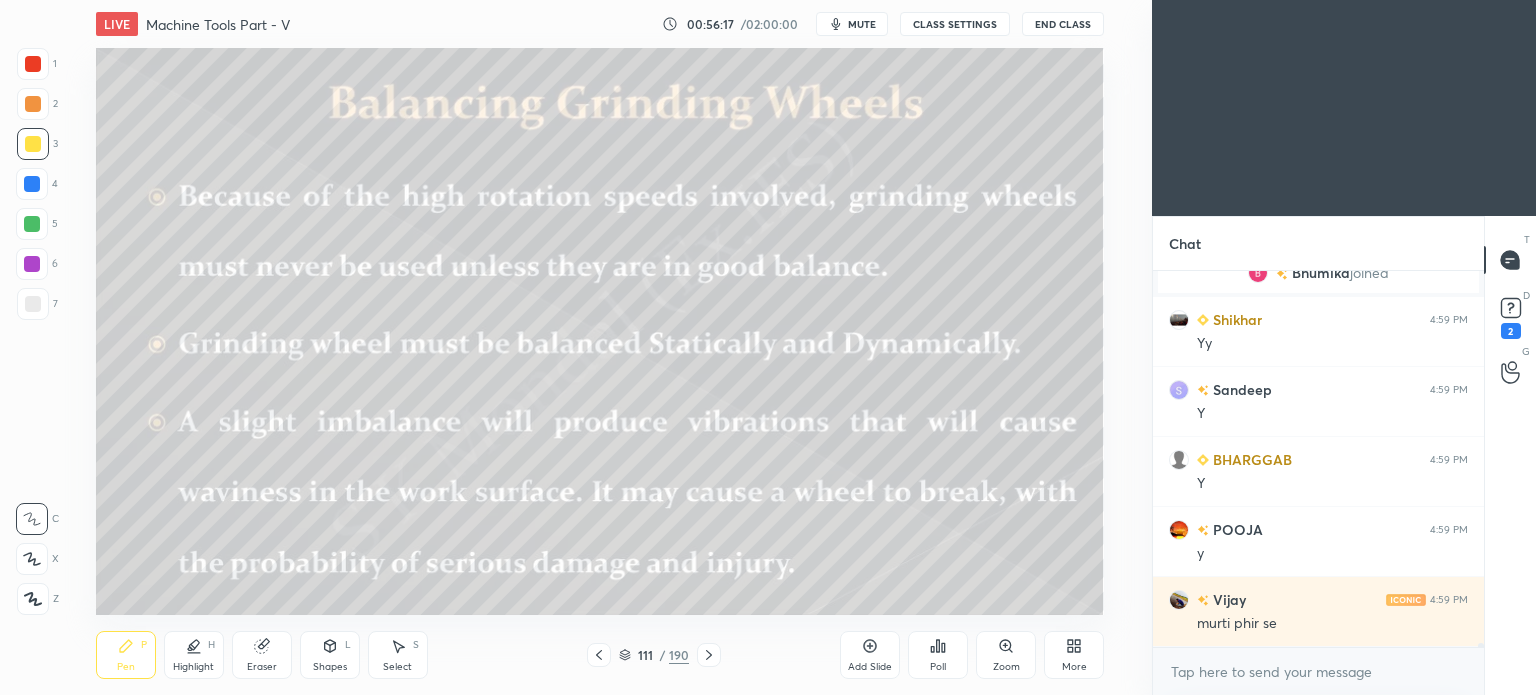 scroll, scrollTop: 33214, scrollLeft: 0, axis: vertical 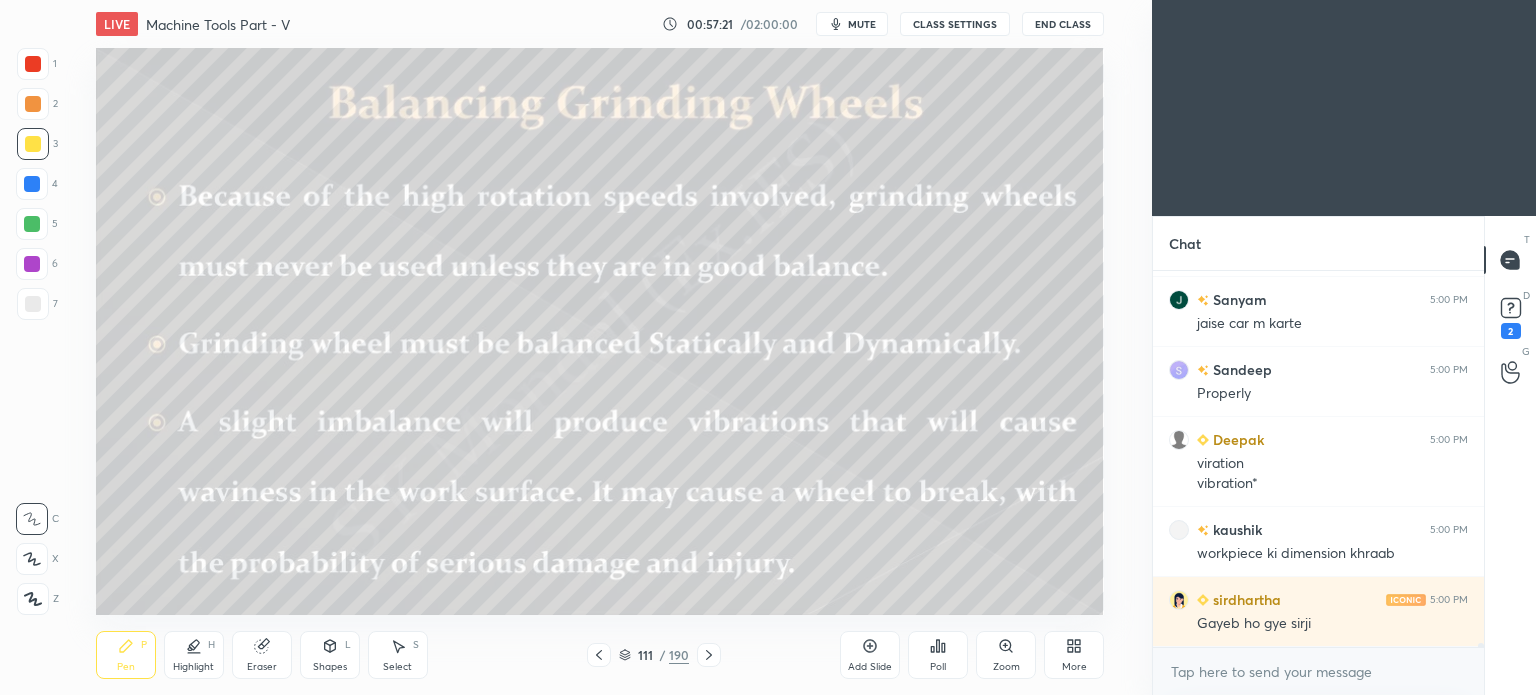 click 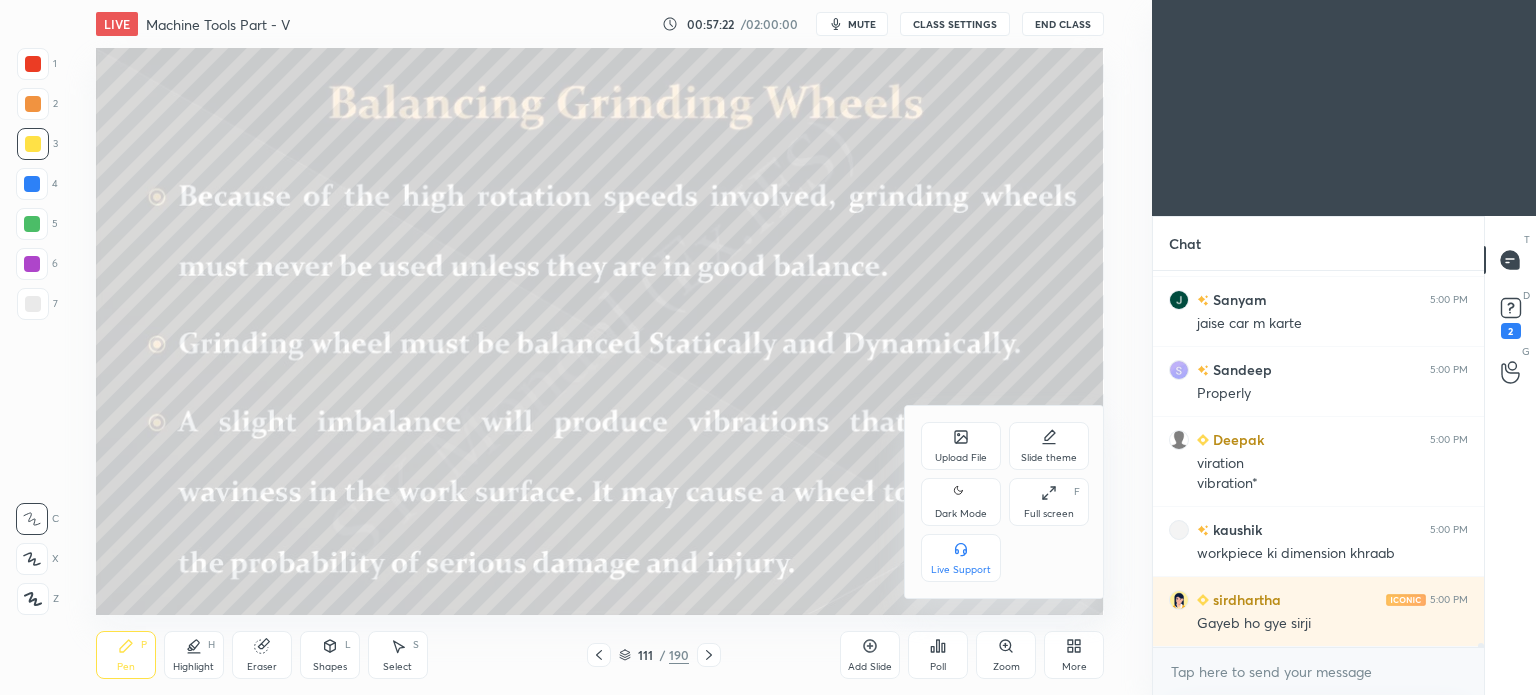 click on "Upload File" at bounding box center [961, 446] 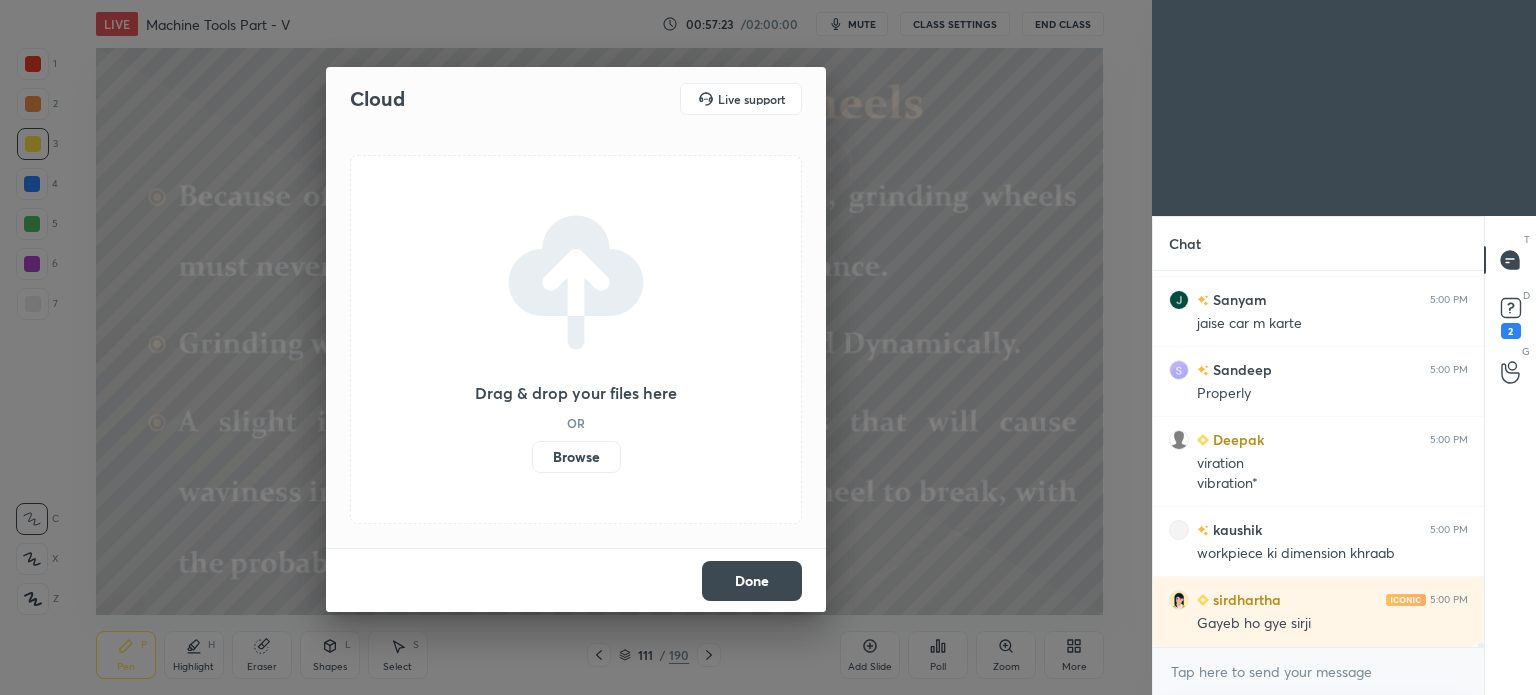 click on "Browse" at bounding box center (576, 457) 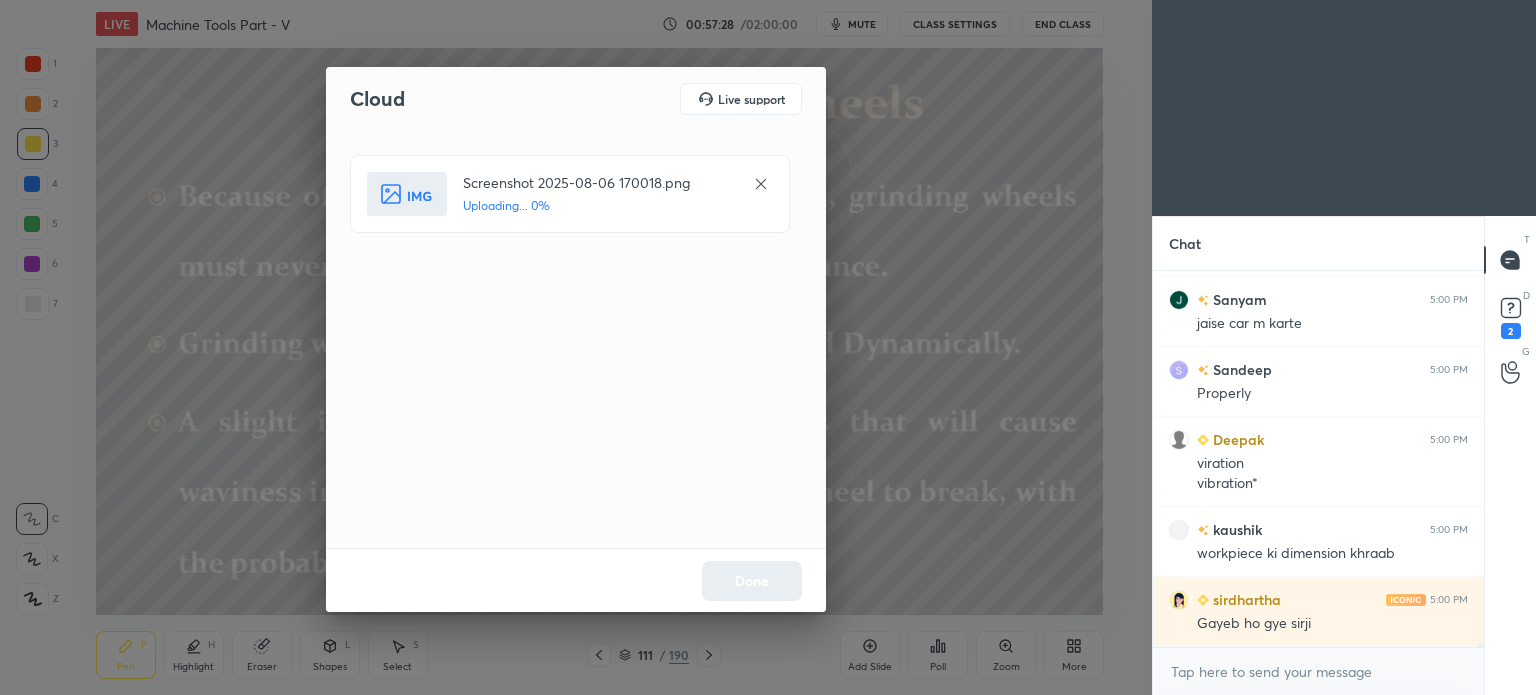 click on "Done" at bounding box center [576, 580] 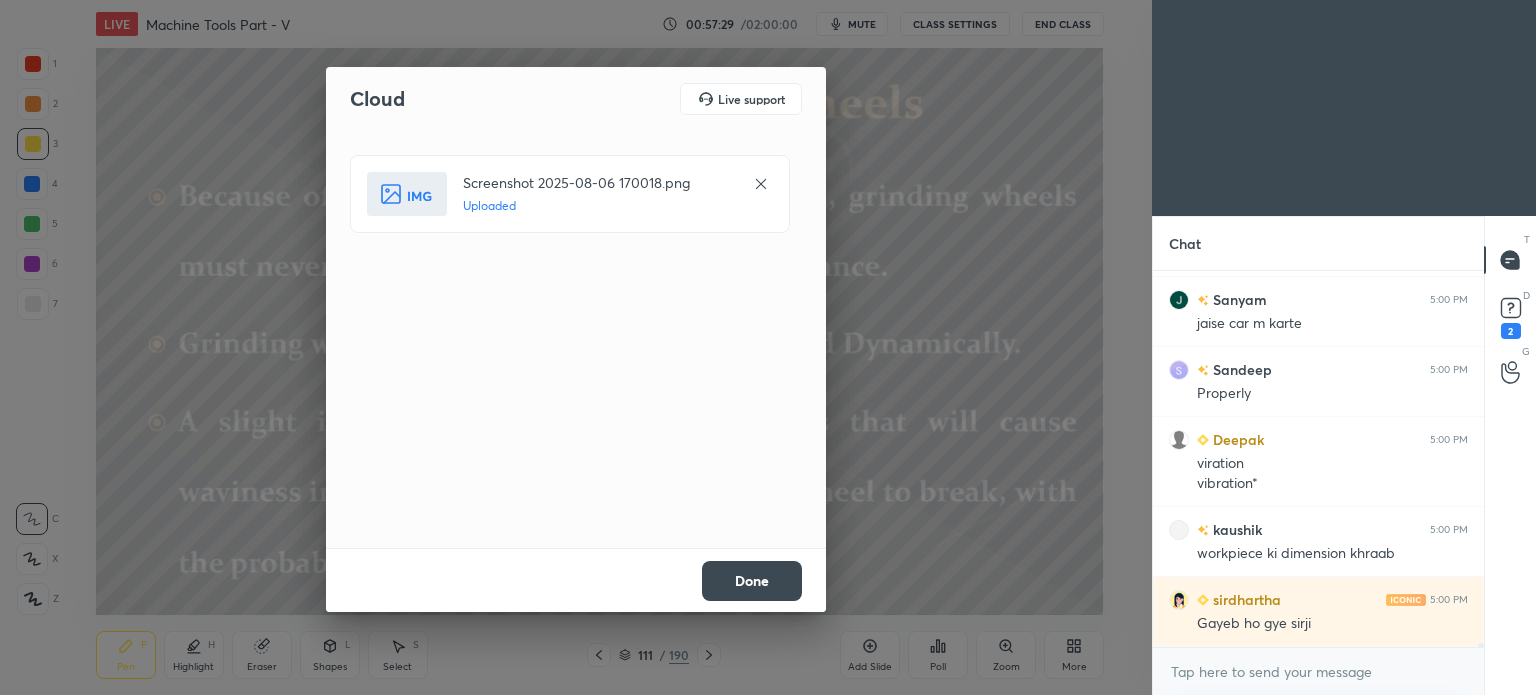click on "Done" at bounding box center [752, 581] 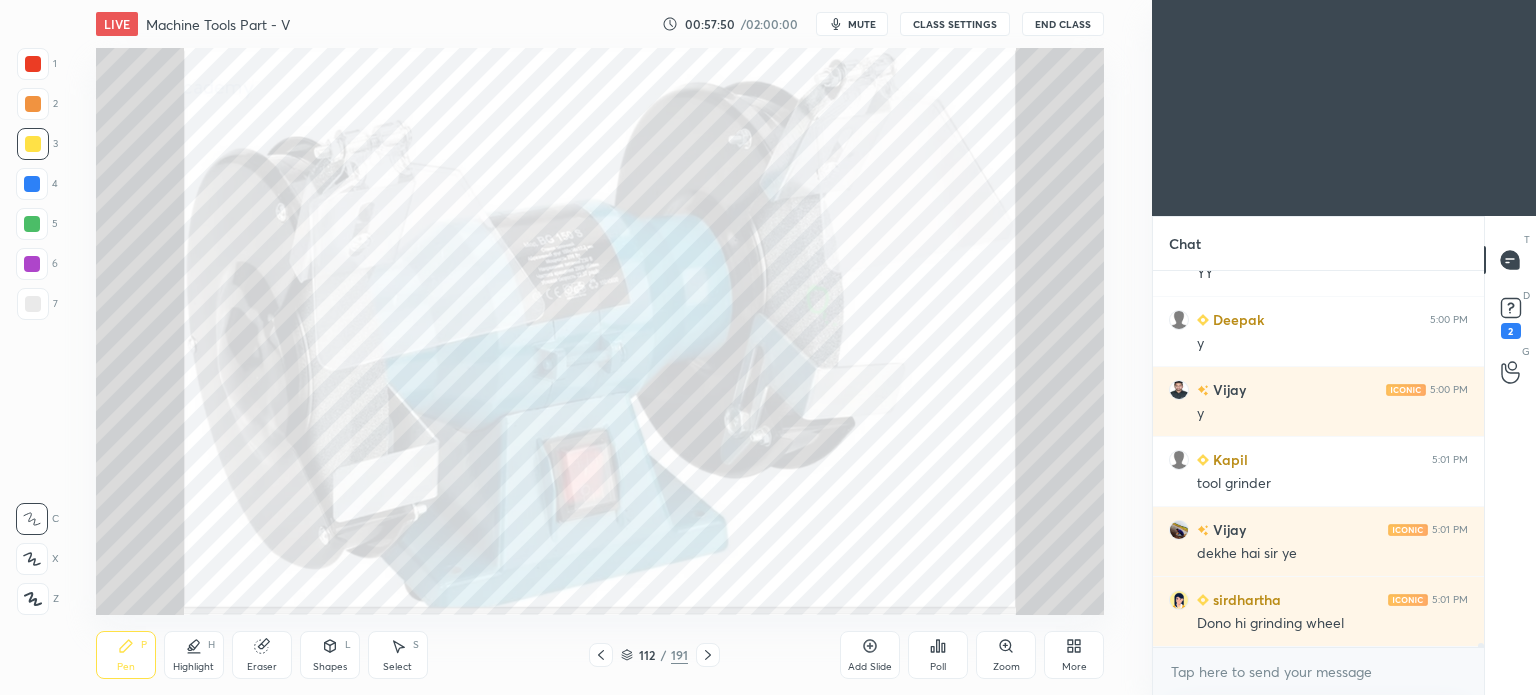 scroll, scrollTop: 34284, scrollLeft: 0, axis: vertical 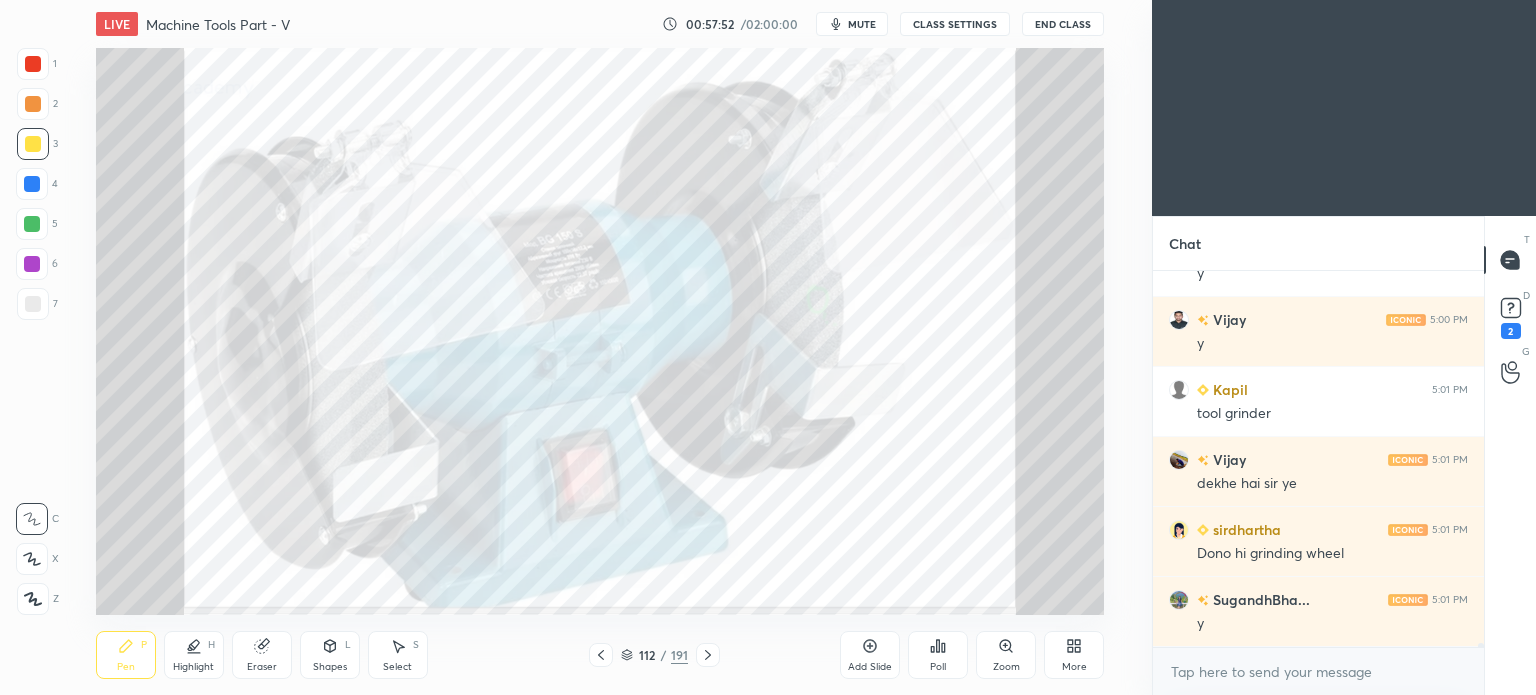 click on "More" at bounding box center (1074, 655) 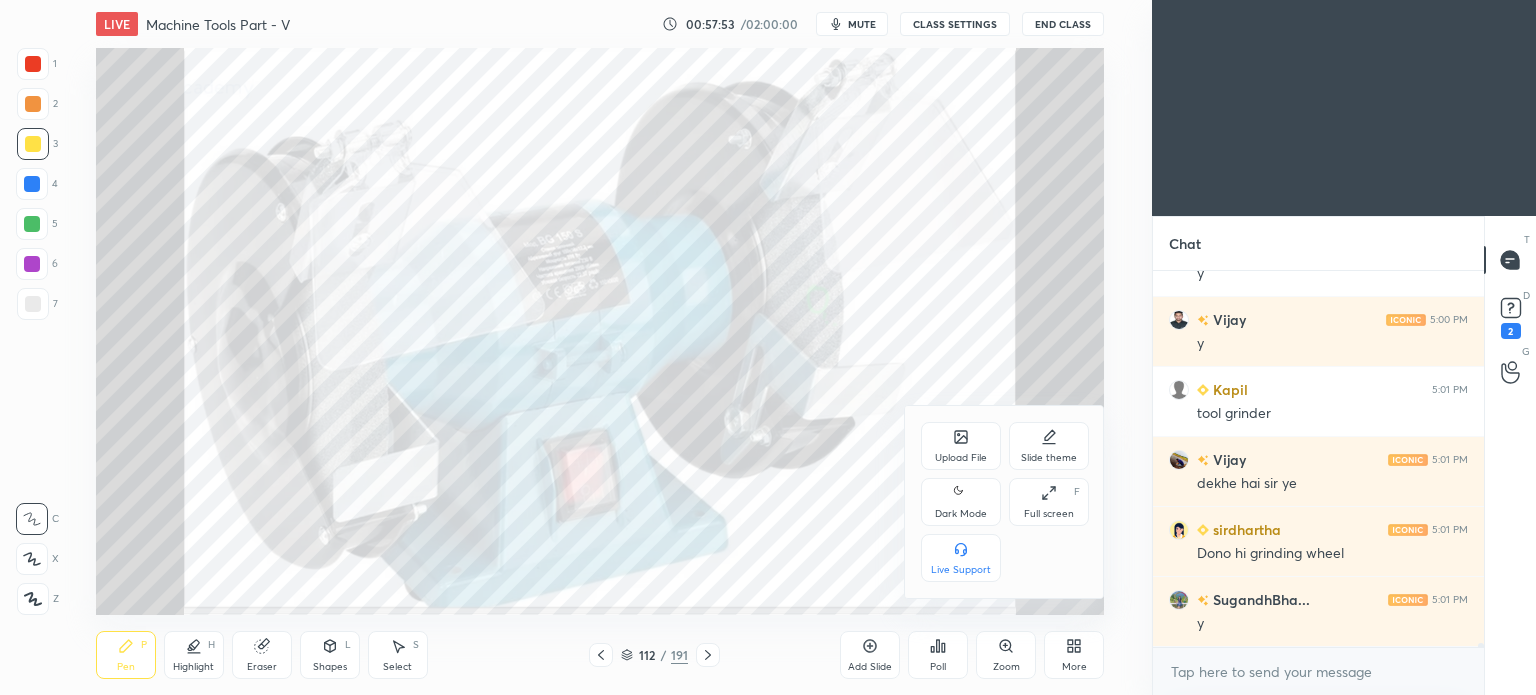 click on "Upload File" at bounding box center (961, 446) 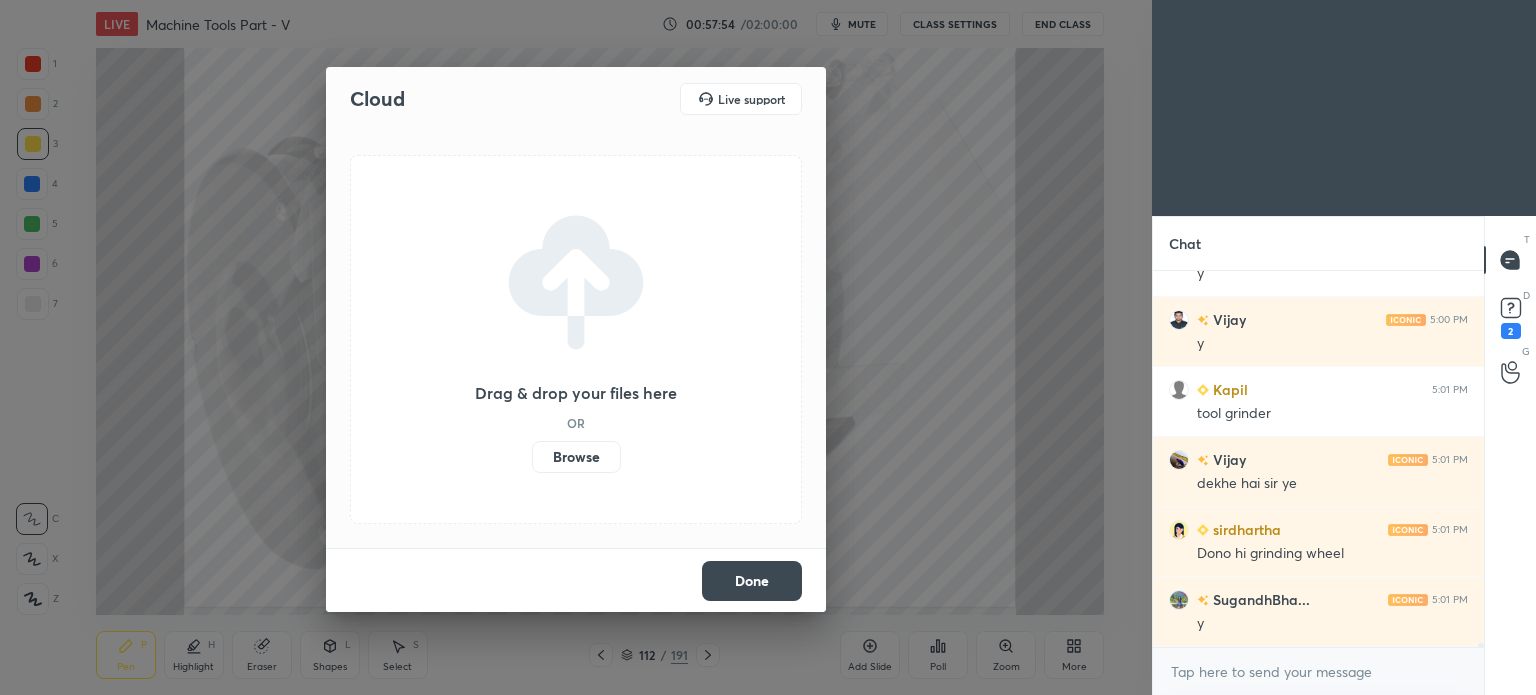 click on "Browse" at bounding box center (576, 457) 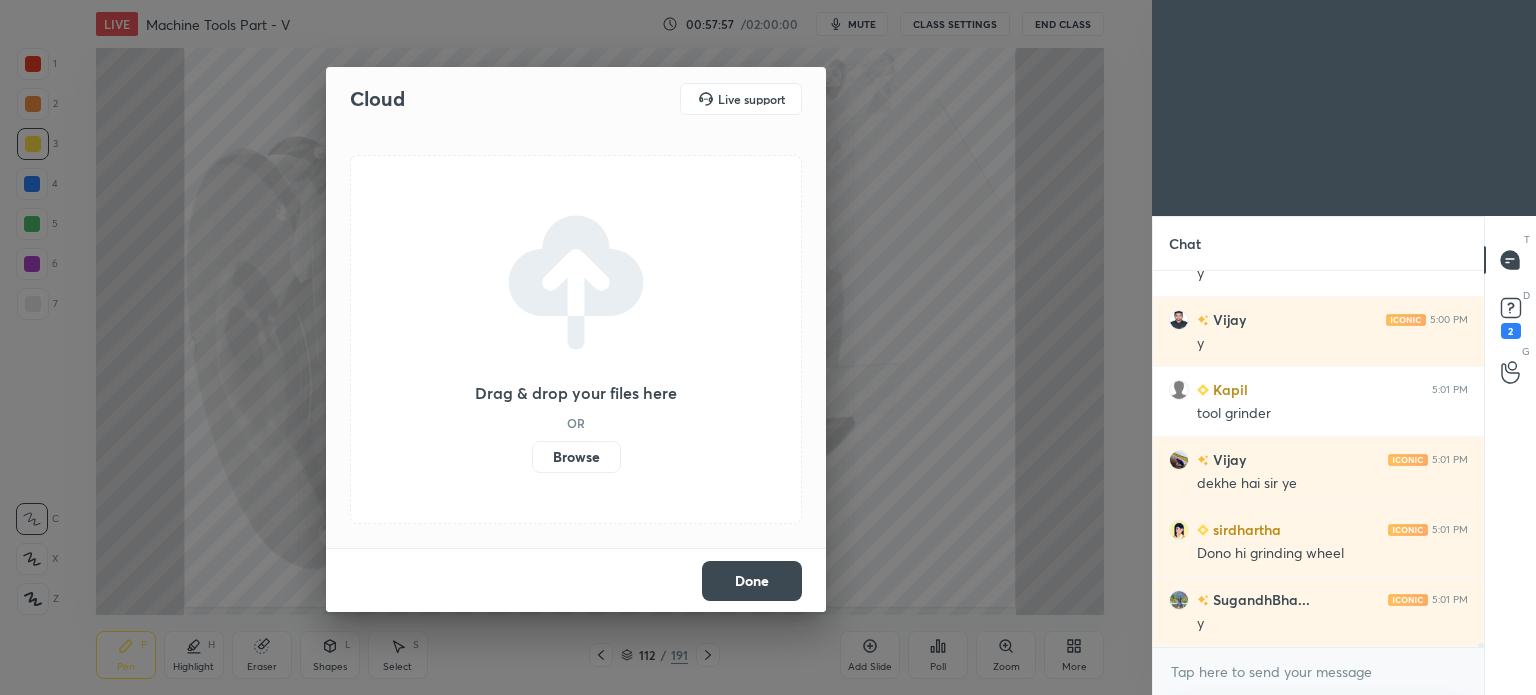 scroll, scrollTop: 34354, scrollLeft: 0, axis: vertical 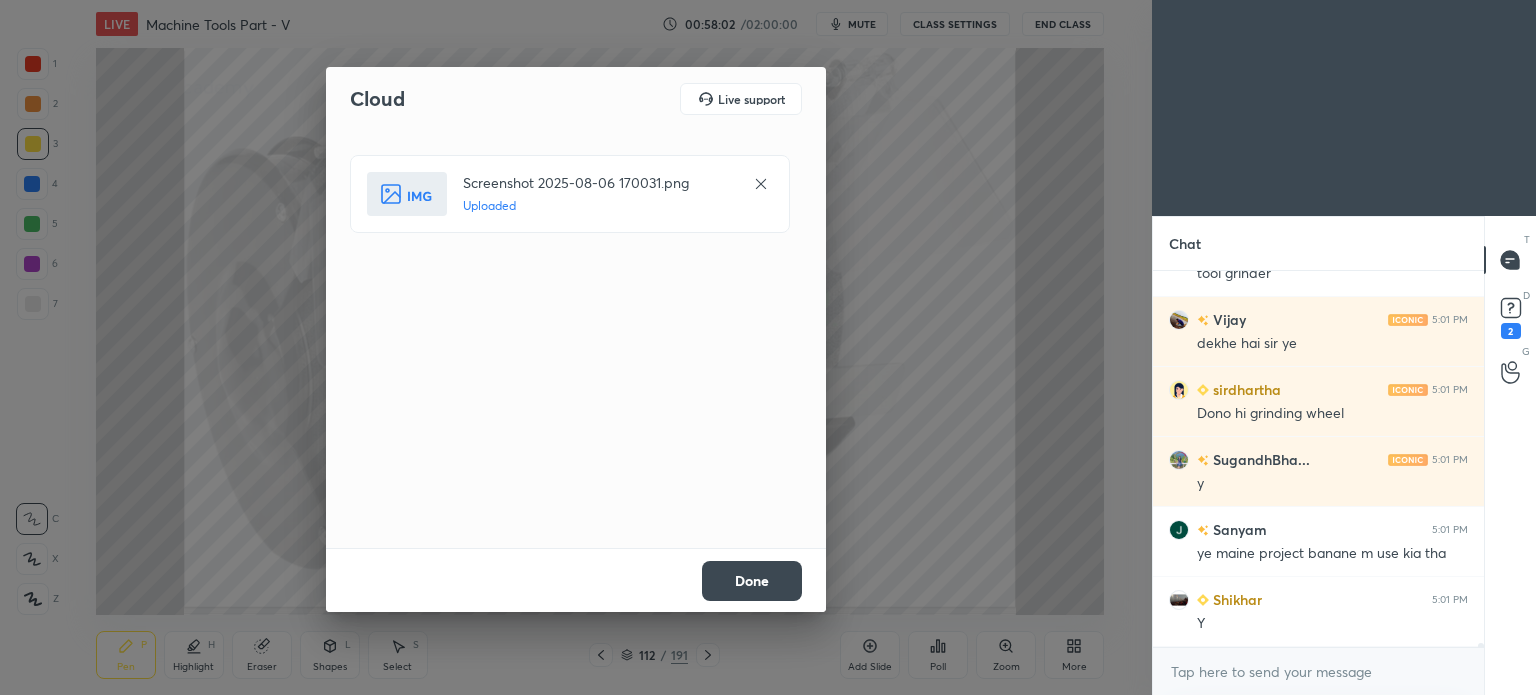 click on "Done" at bounding box center [752, 581] 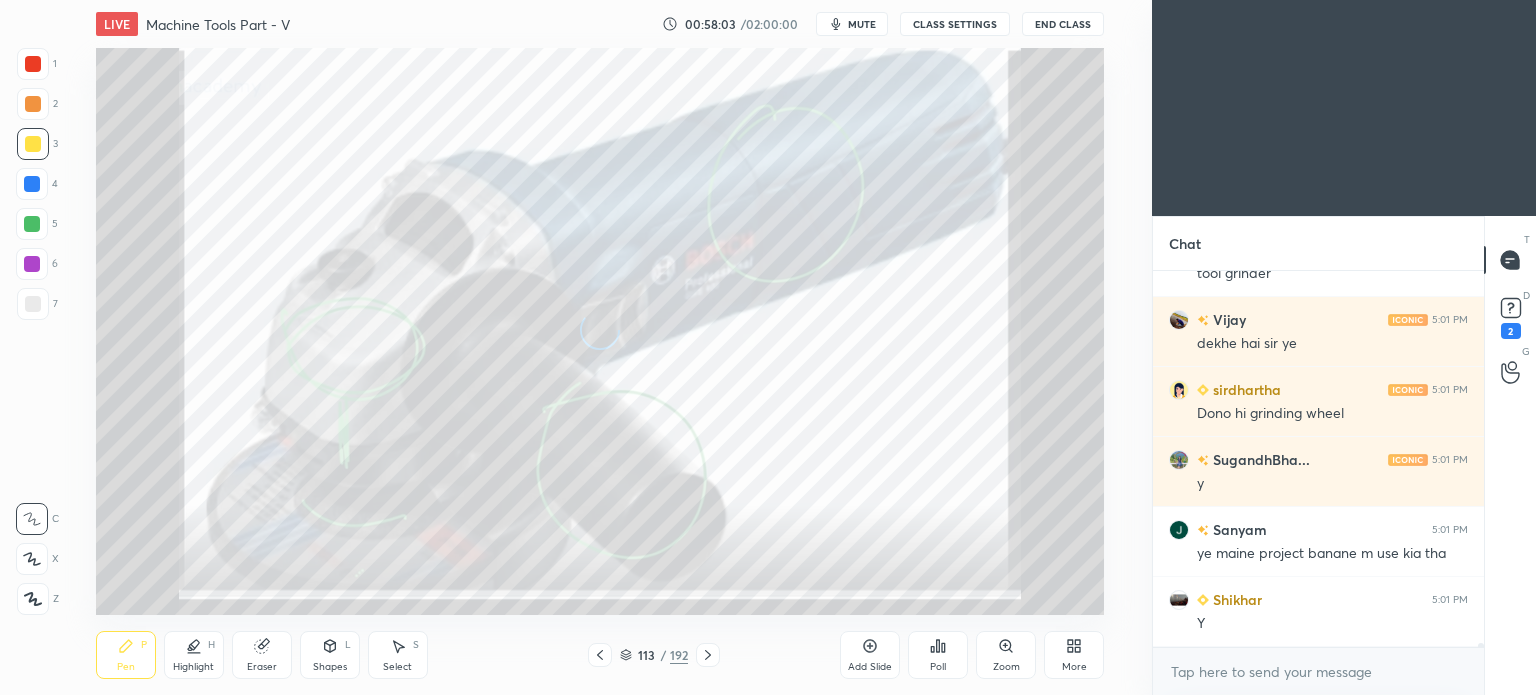 scroll, scrollTop: 34494, scrollLeft: 0, axis: vertical 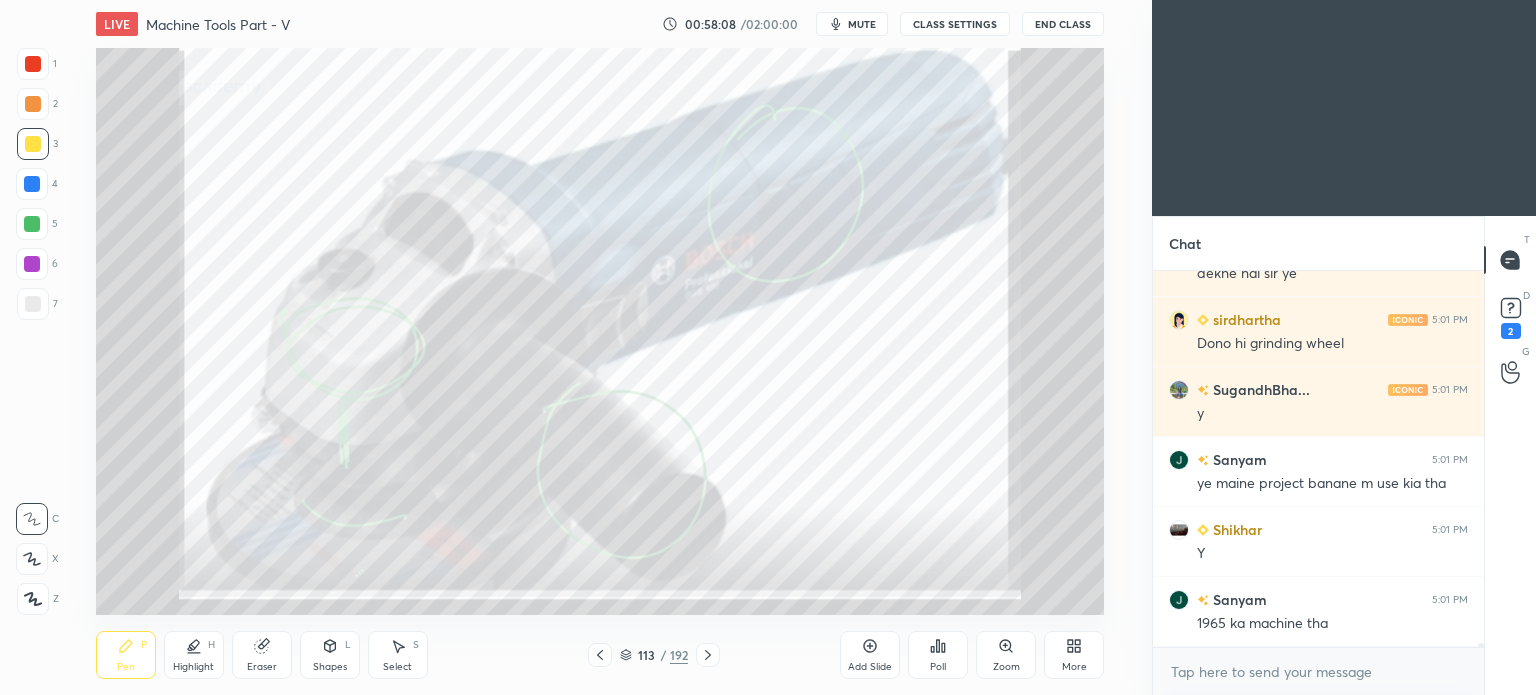 click on "Highlight H" at bounding box center (194, 655) 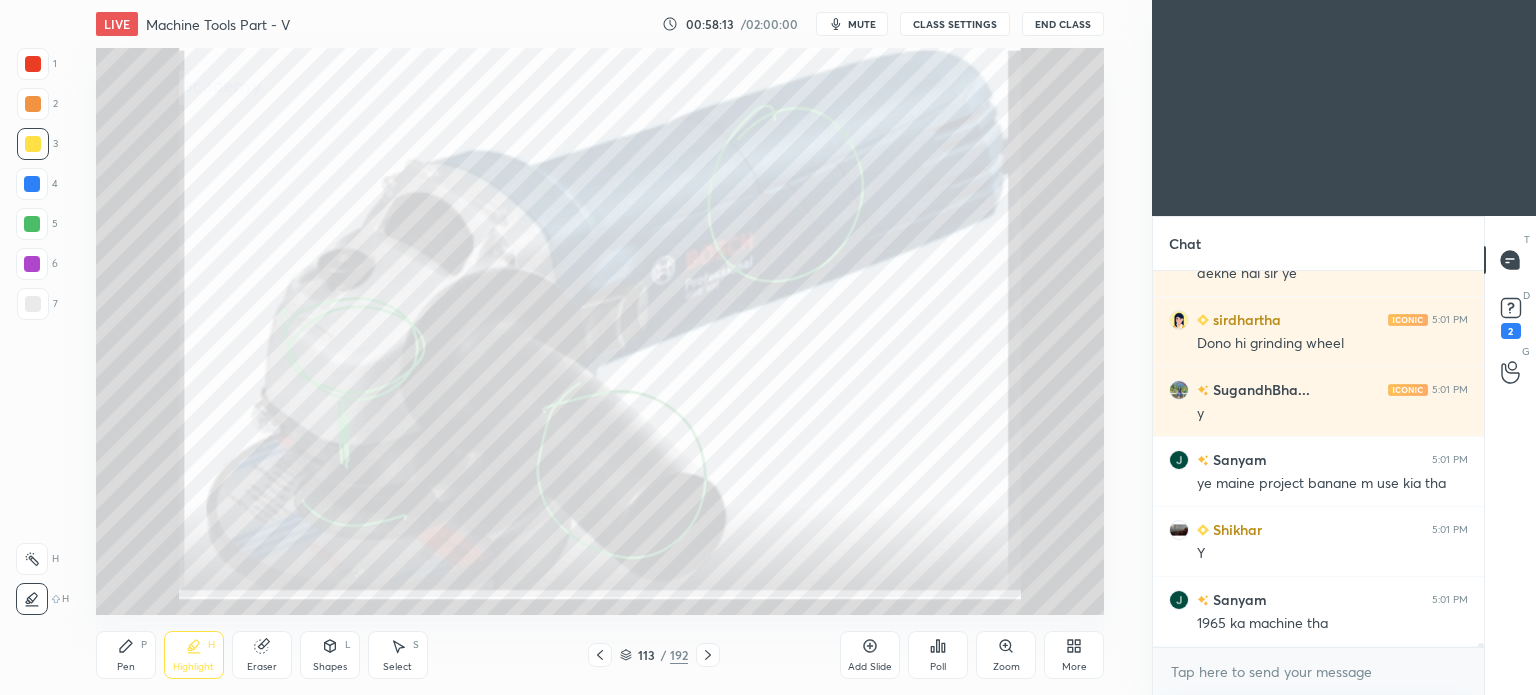 click at bounding box center (32, 559) 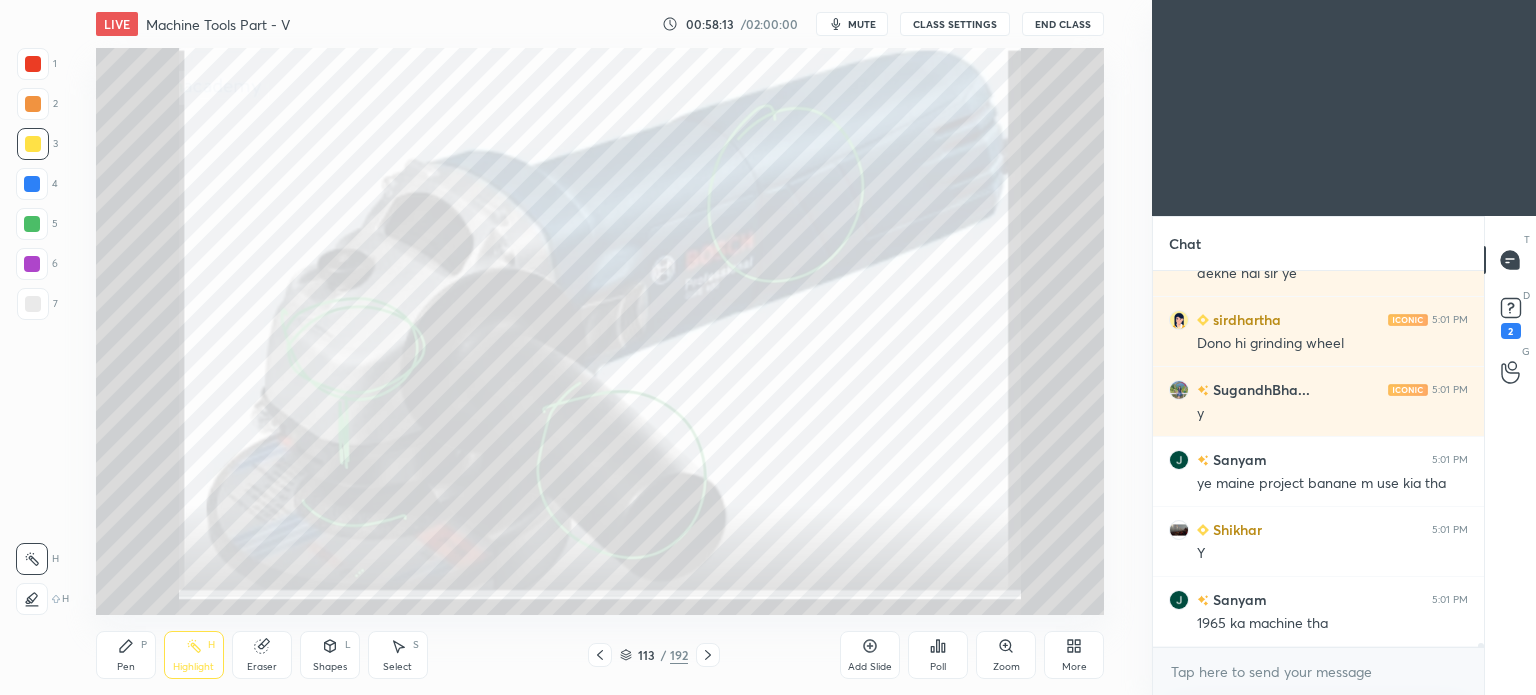 click on "Highlight" at bounding box center [193, 667] 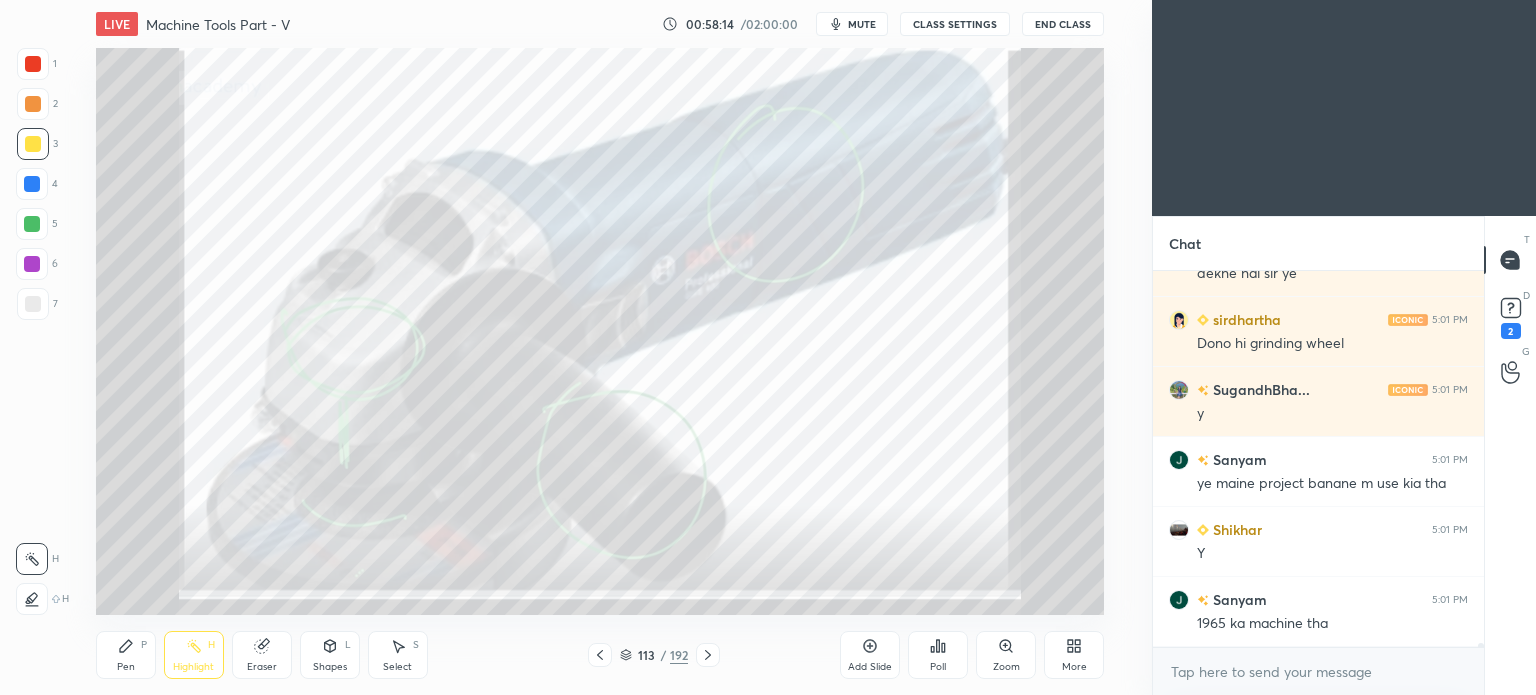 click on "Highlight H" at bounding box center [194, 655] 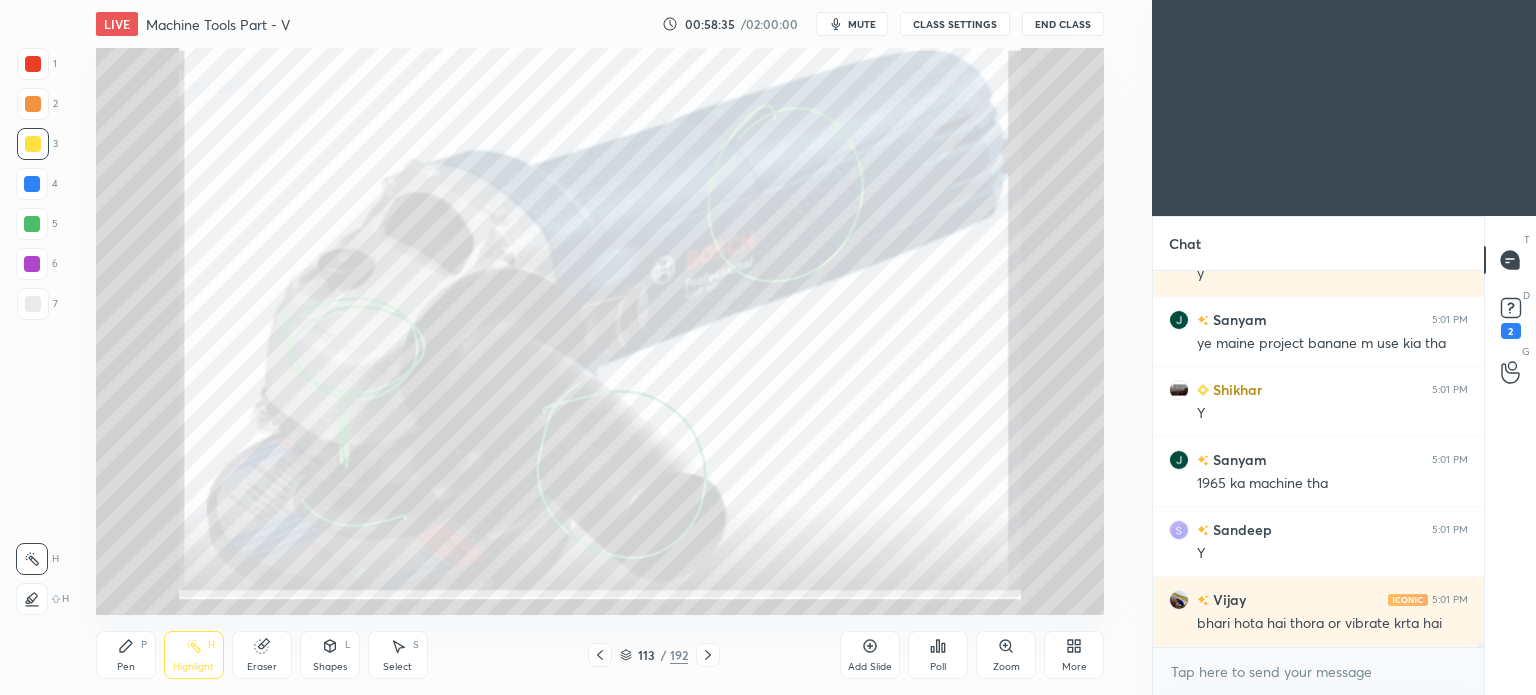 scroll, scrollTop: 34704, scrollLeft: 0, axis: vertical 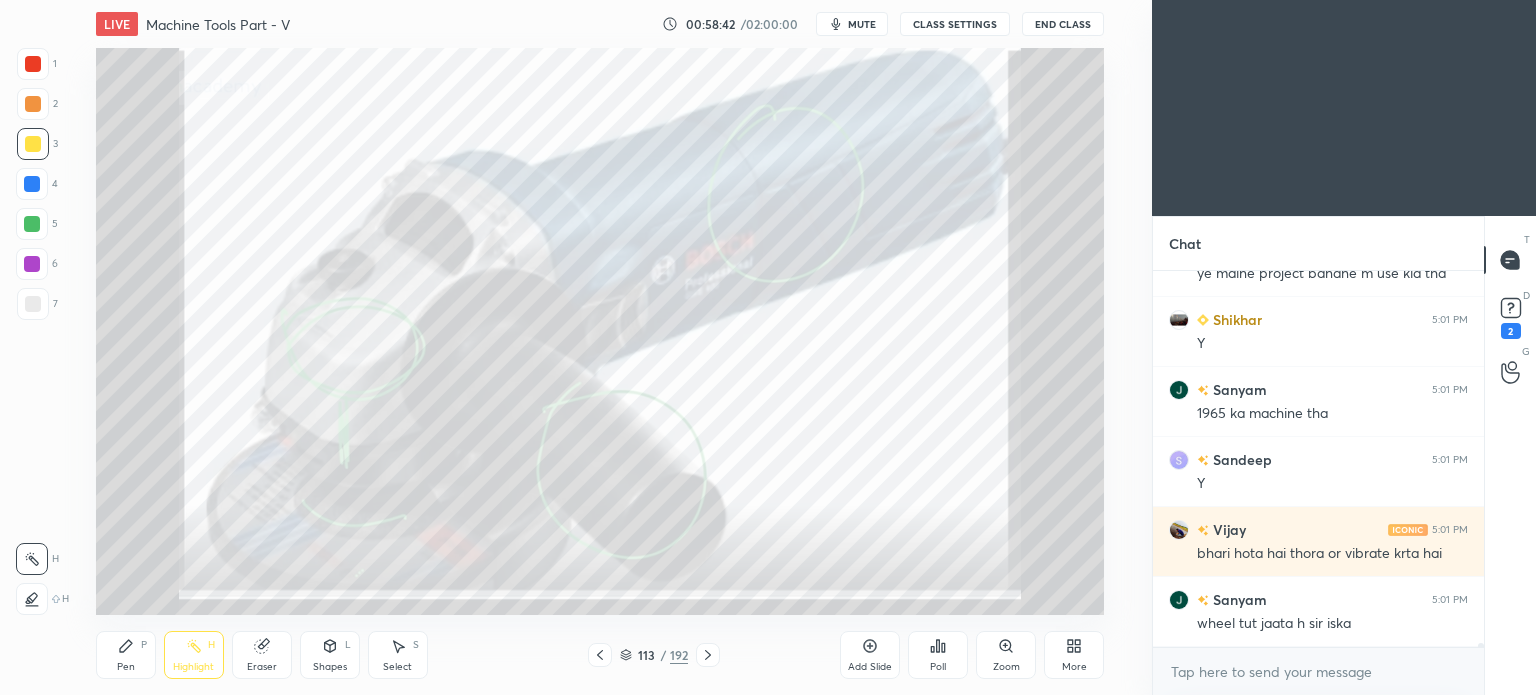 click 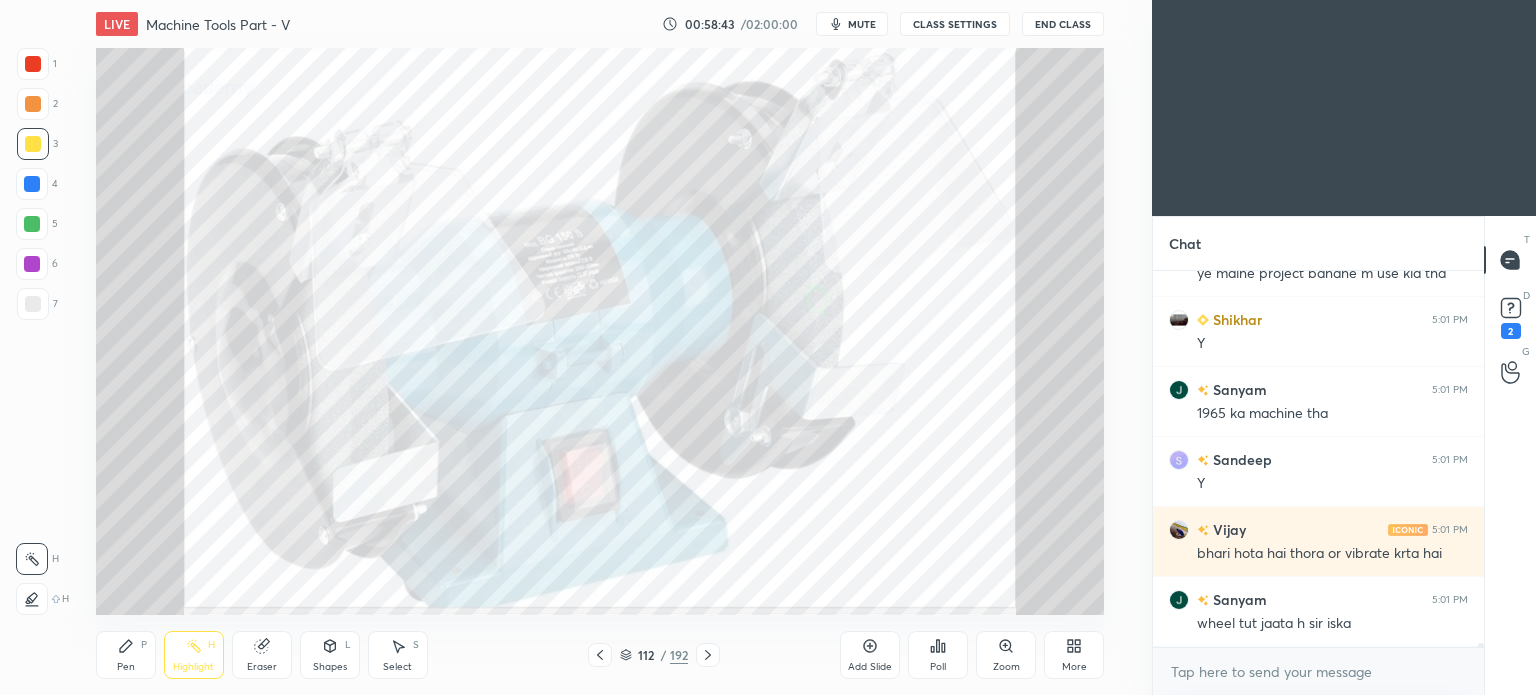 click 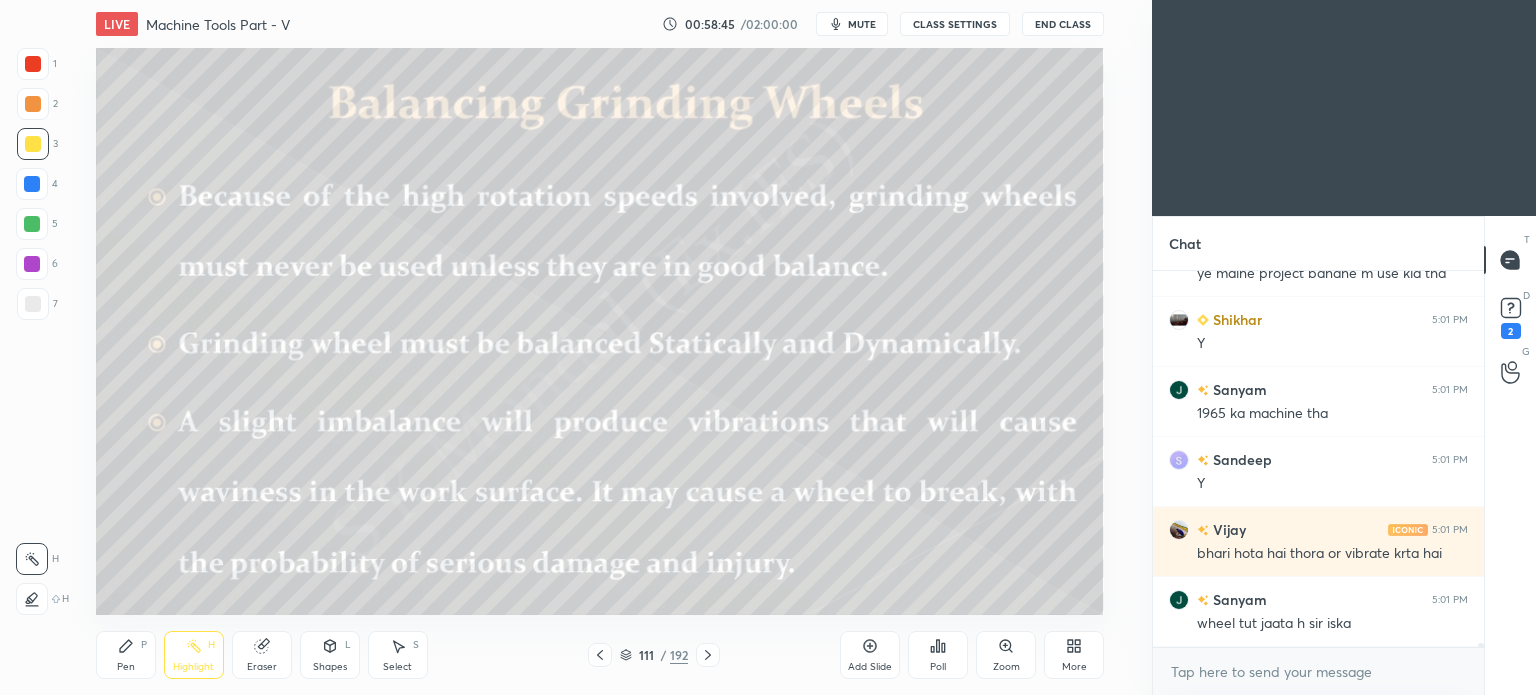 click on "Pen P" at bounding box center (126, 655) 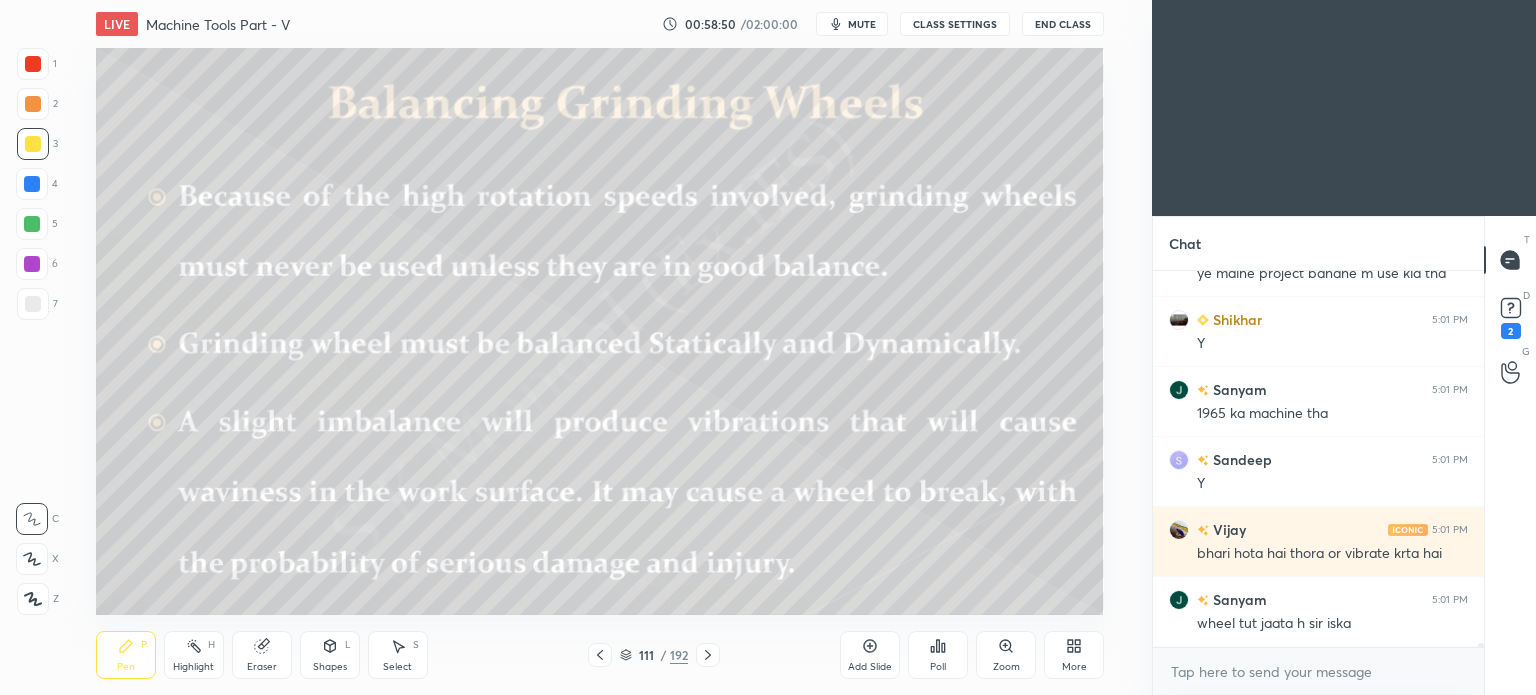 scroll, scrollTop: 34792, scrollLeft: 0, axis: vertical 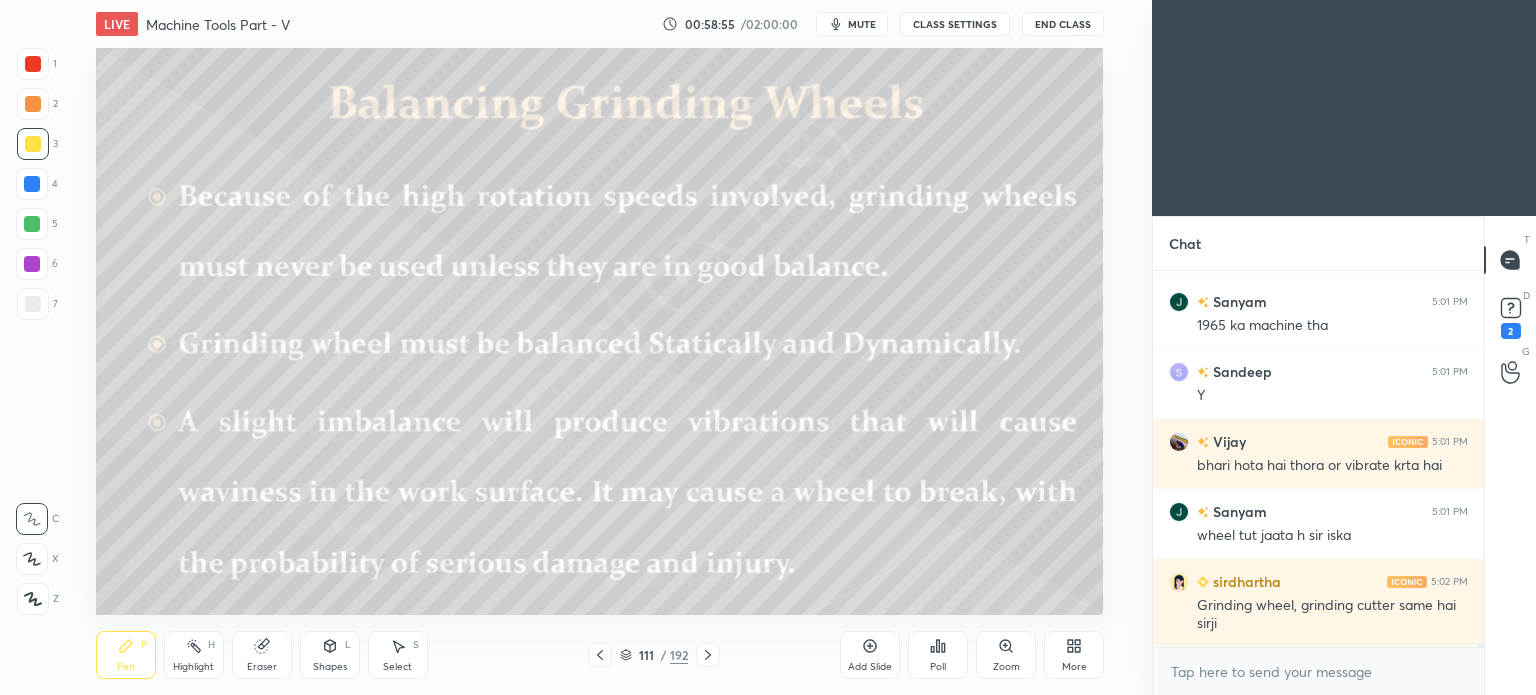 click at bounding box center [708, 655] 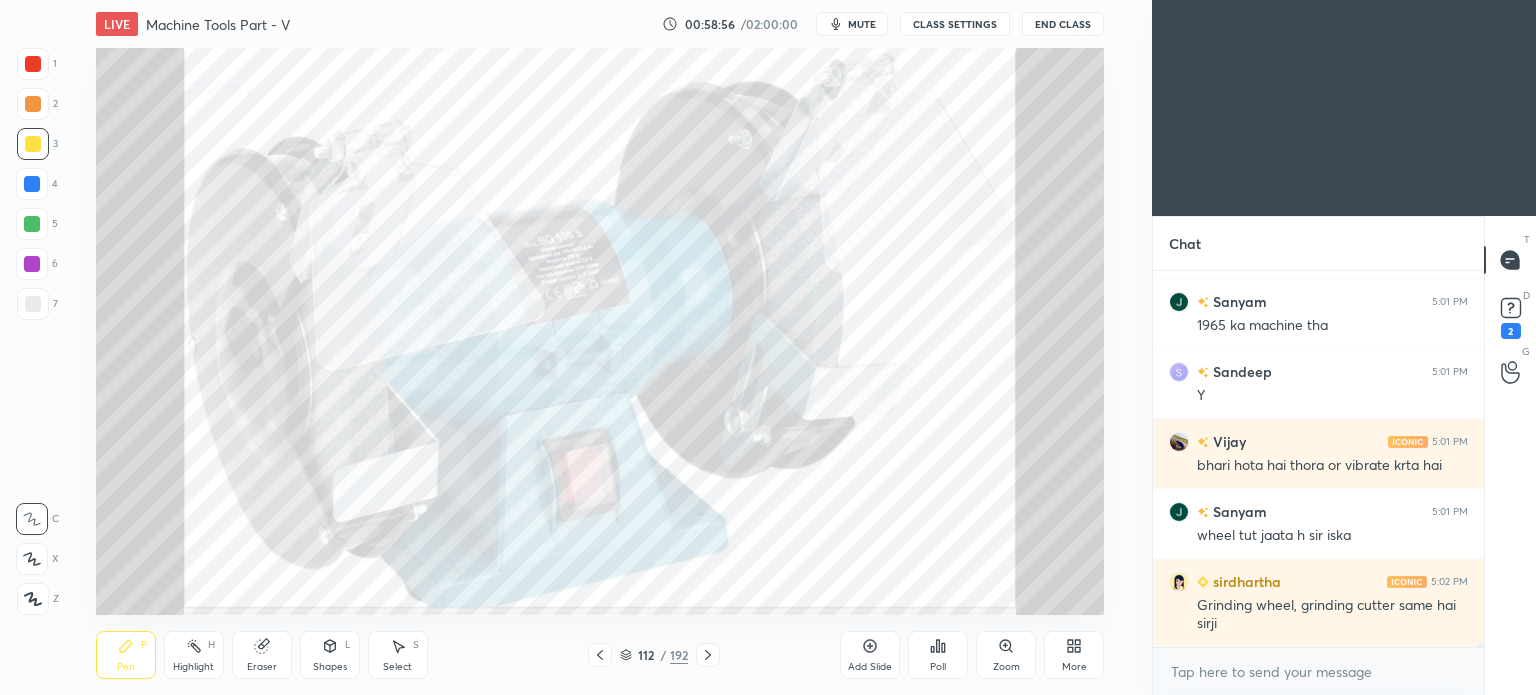 click at bounding box center (708, 655) 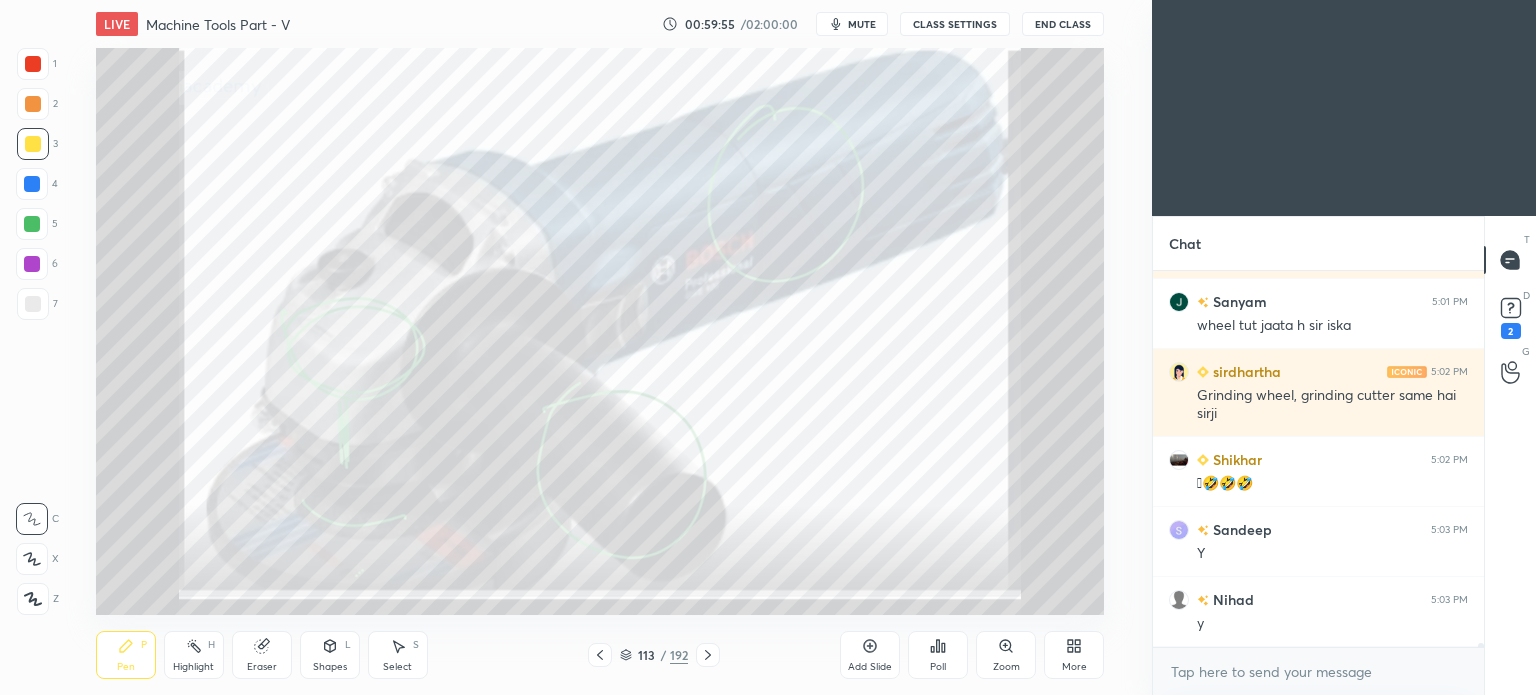 scroll, scrollTop: 35072, scrollLeft: 0, axis: vertical 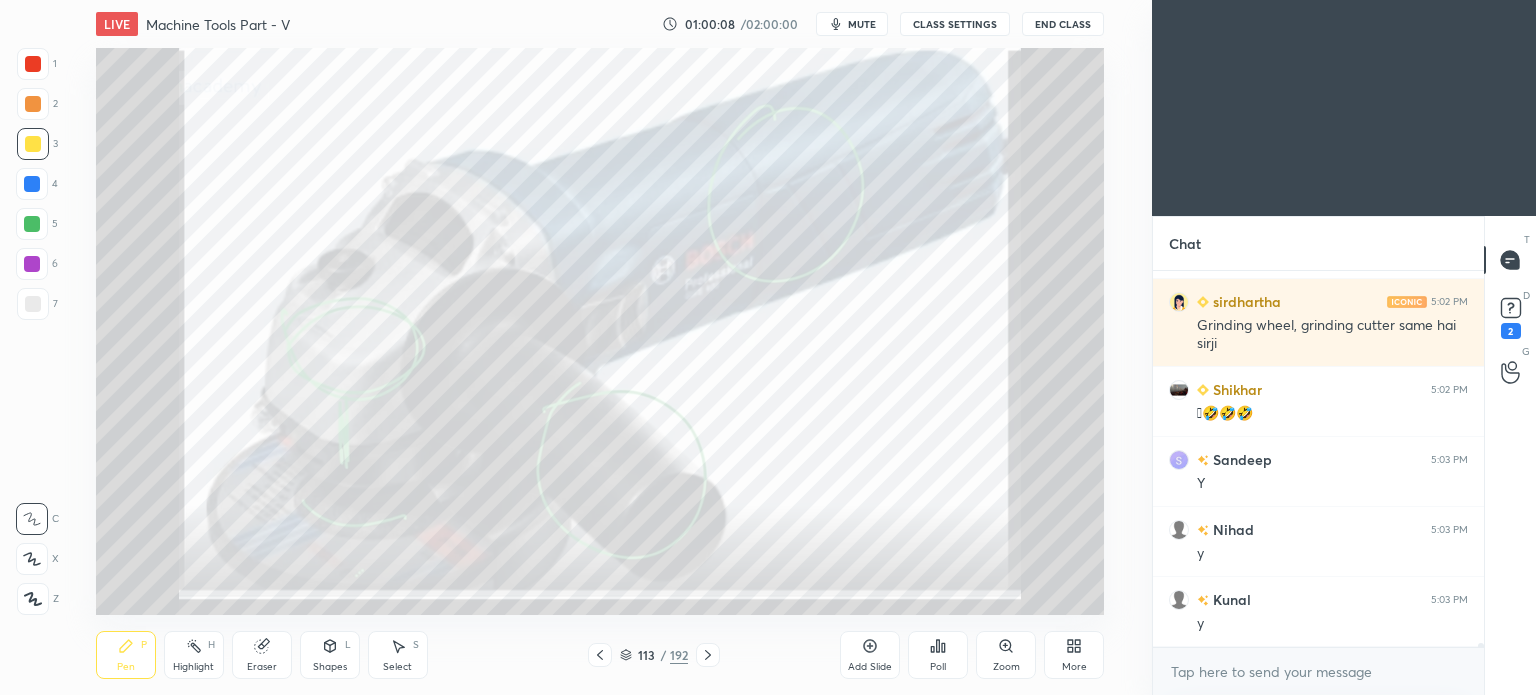 click 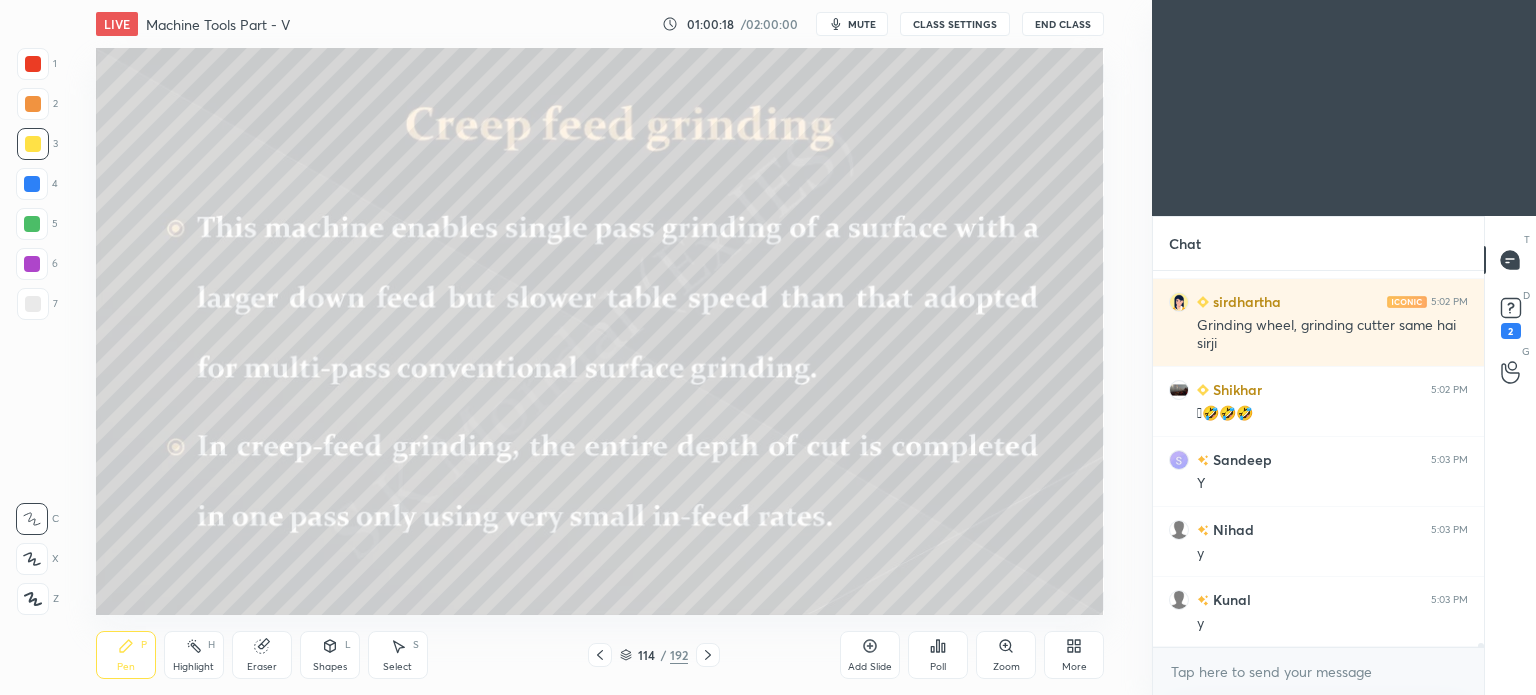 click at bounding box center [33, 104] 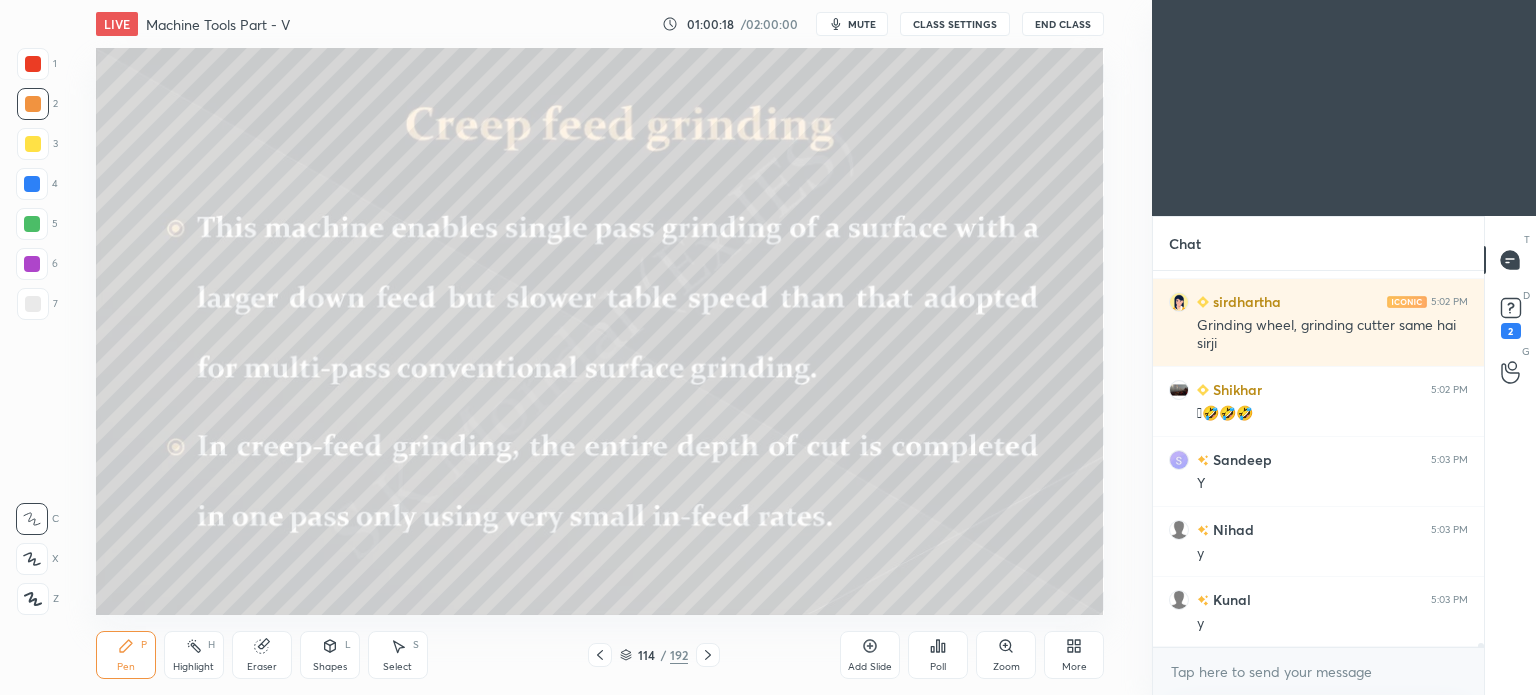 click on "Pen P" at bounding box center (126, 655) 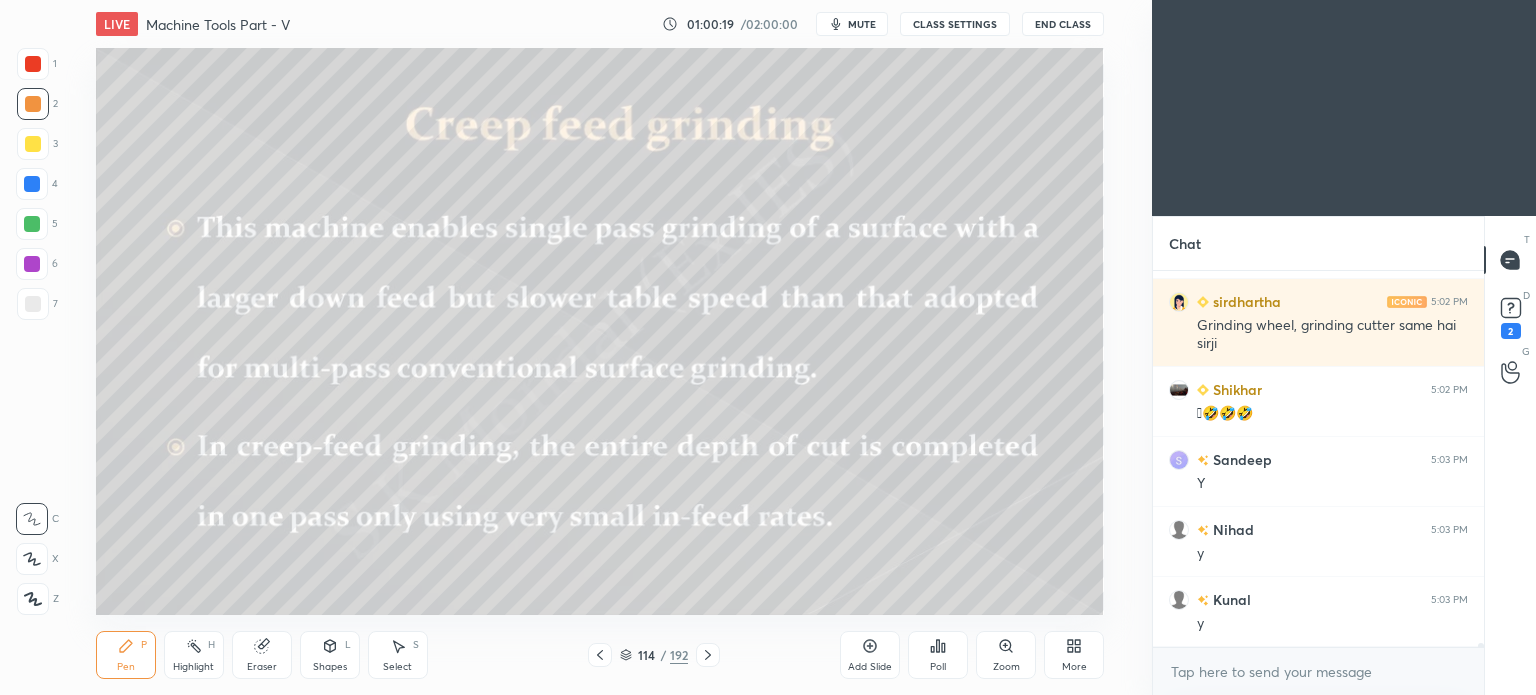 click on "4" at bounding box center (37, 184) 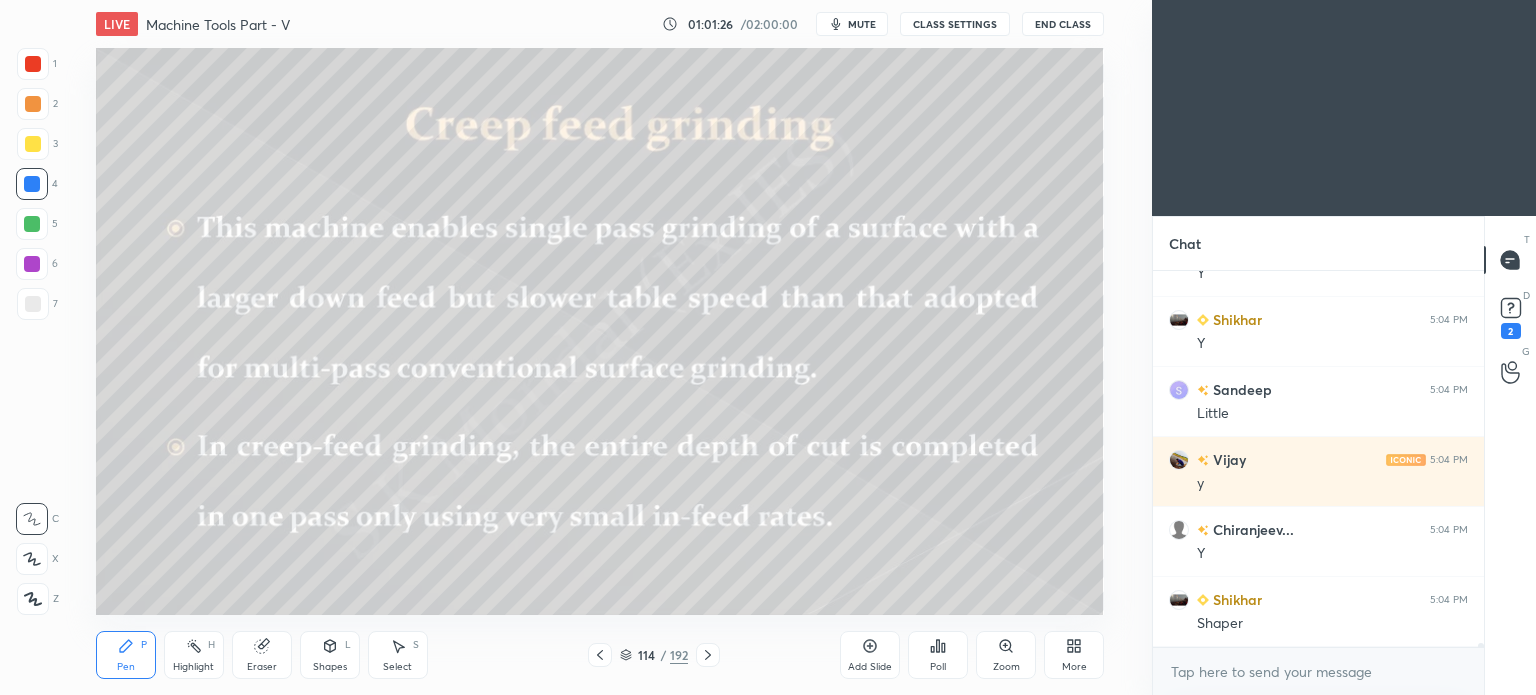 scroll, scrollTop: 35632, scrollLeft: 0, axis: vertical 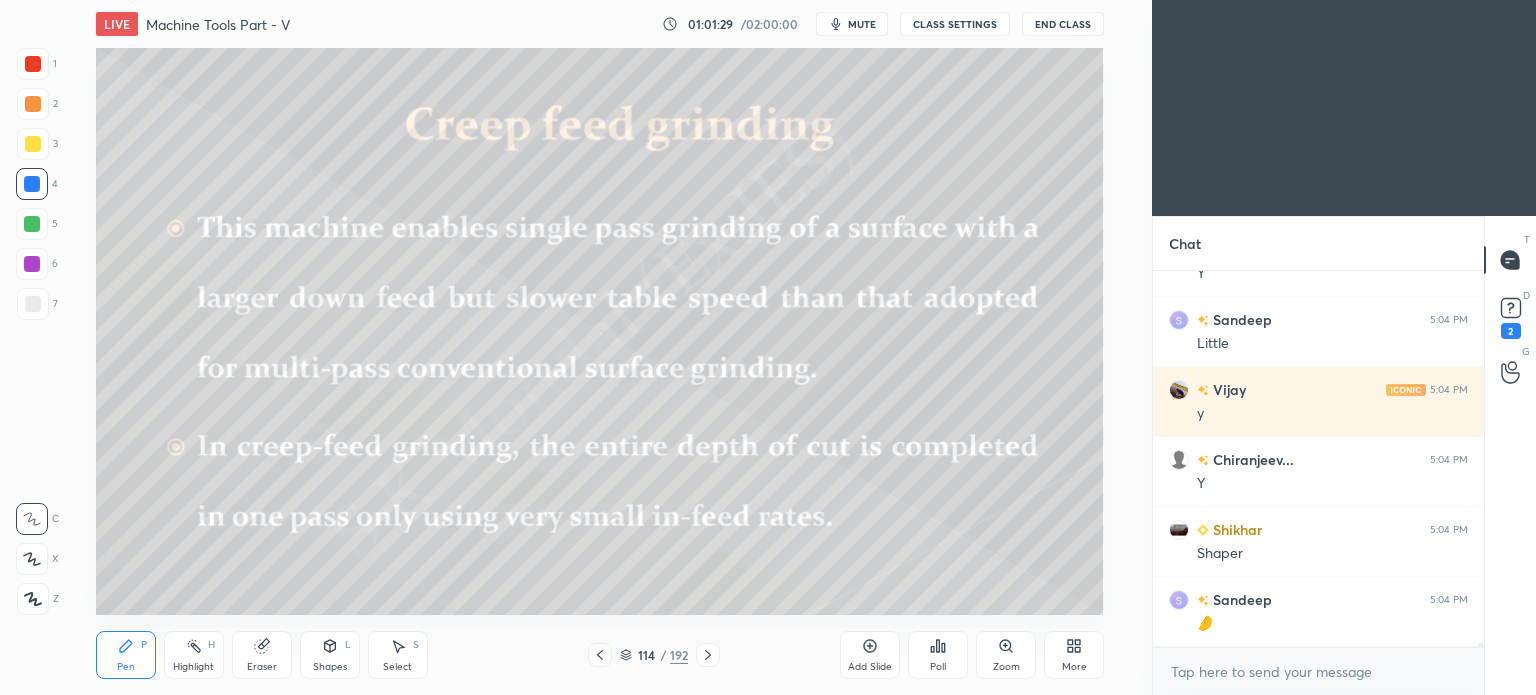 click 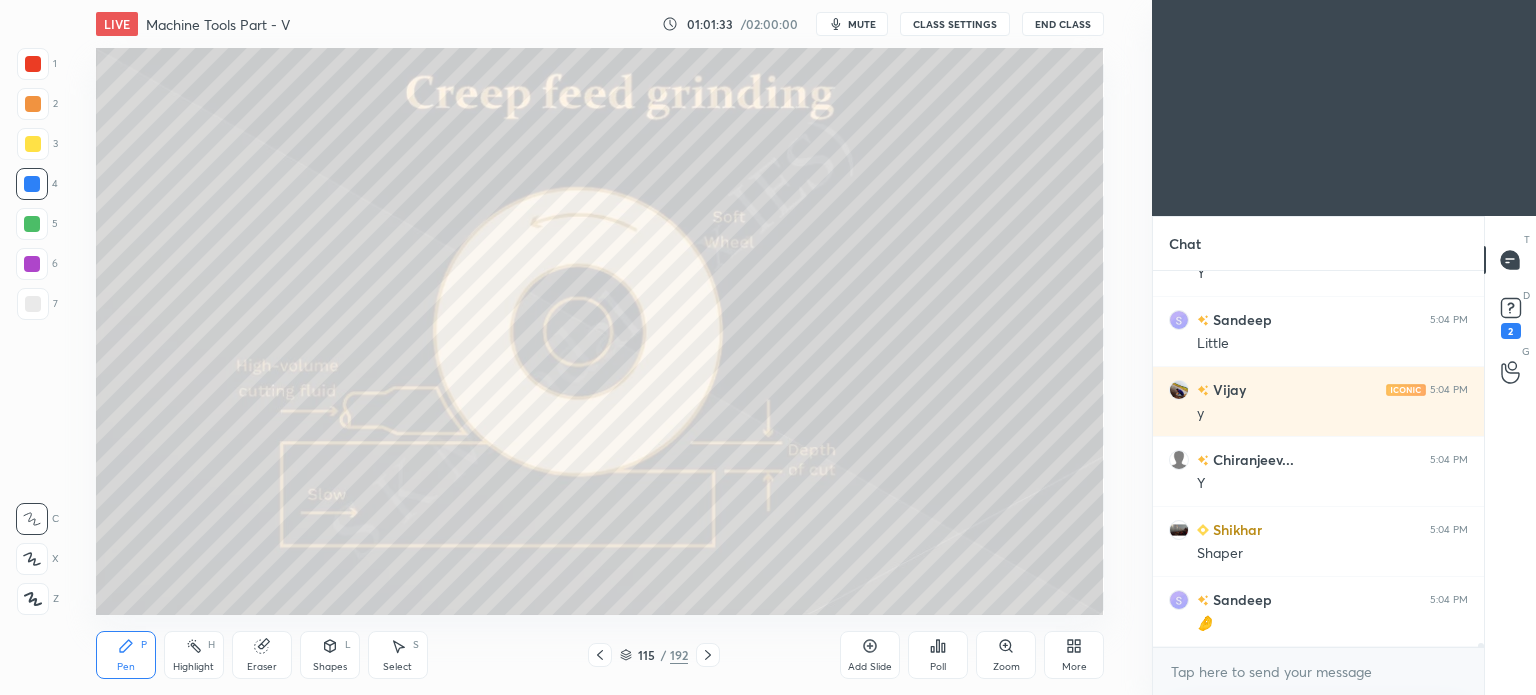 click at bounding box center (33, 64) 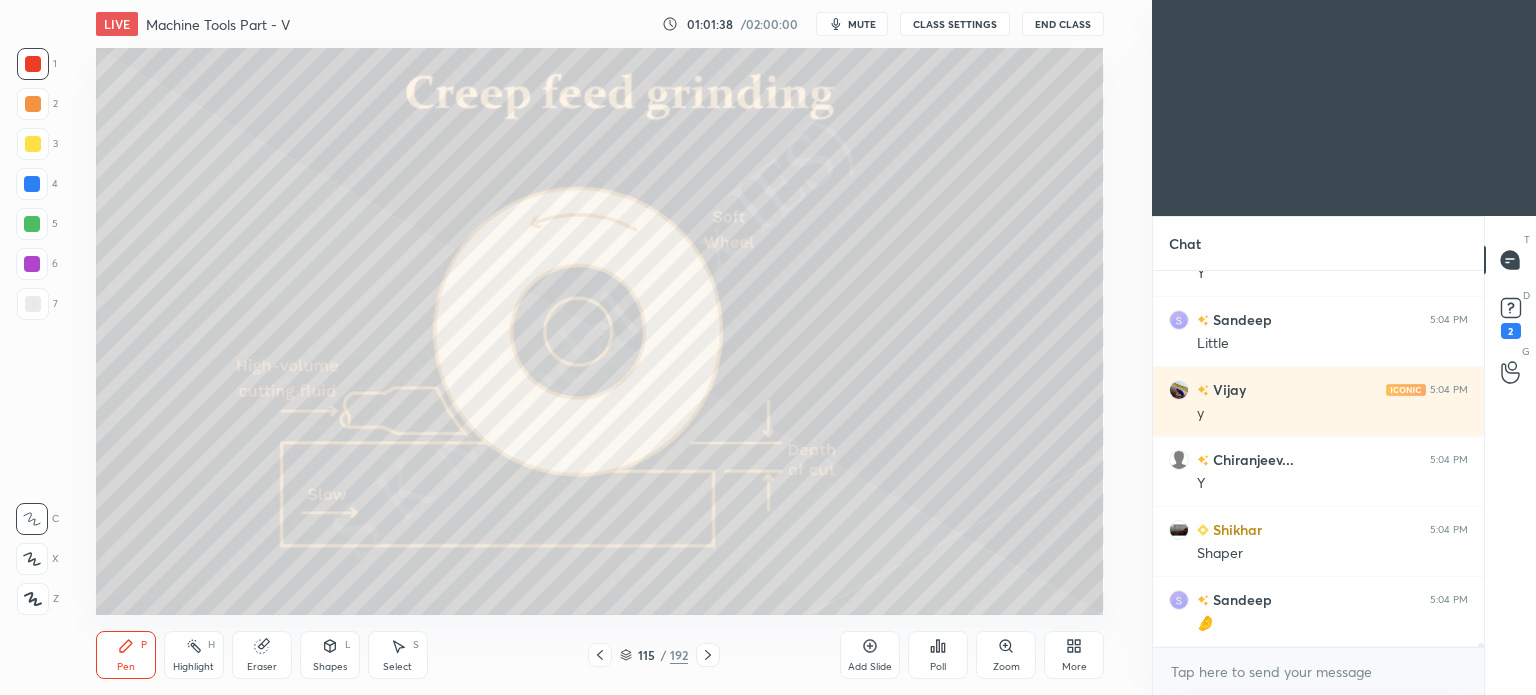 click on "Select" at bounding box center (397, 667) 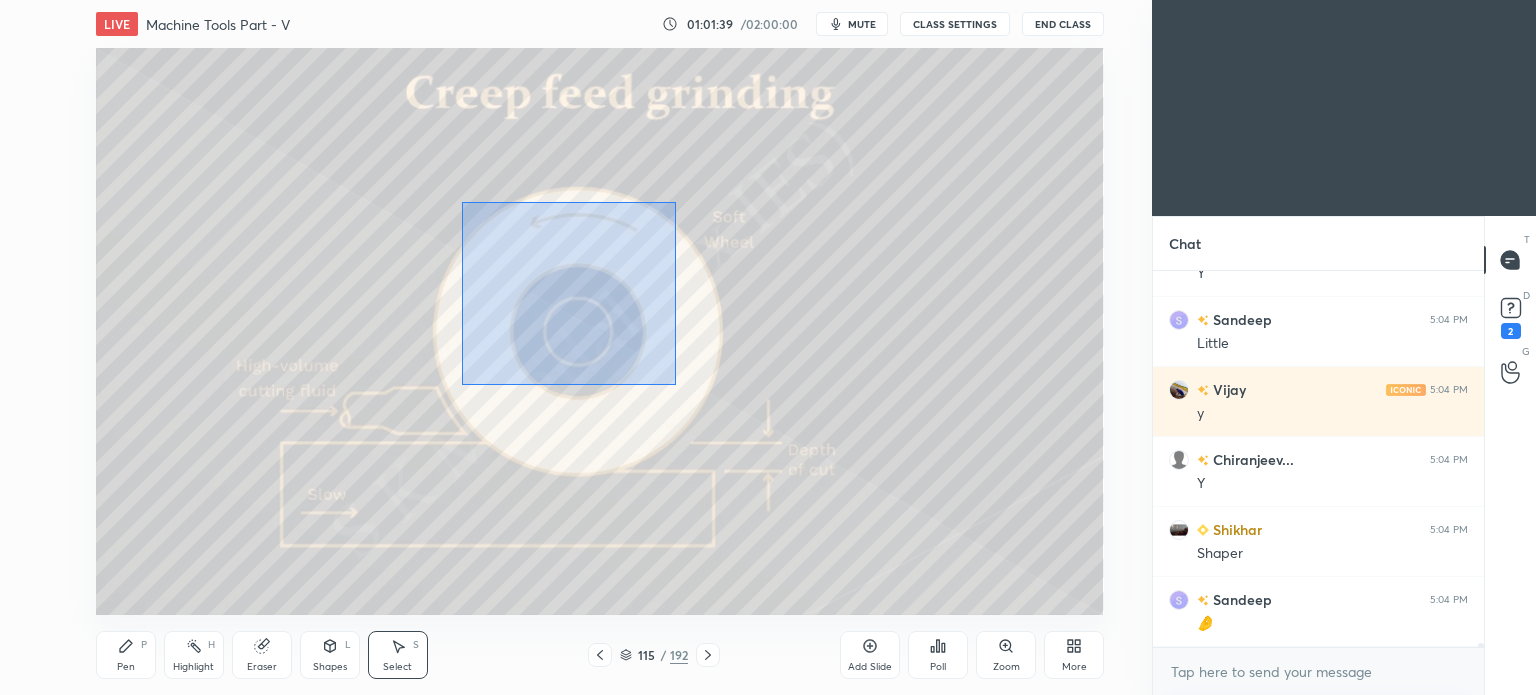 drag, startPoint x: 461, startPoint y: 202, endPoint x: 676, endPoint y: 385, distance: 282.33667 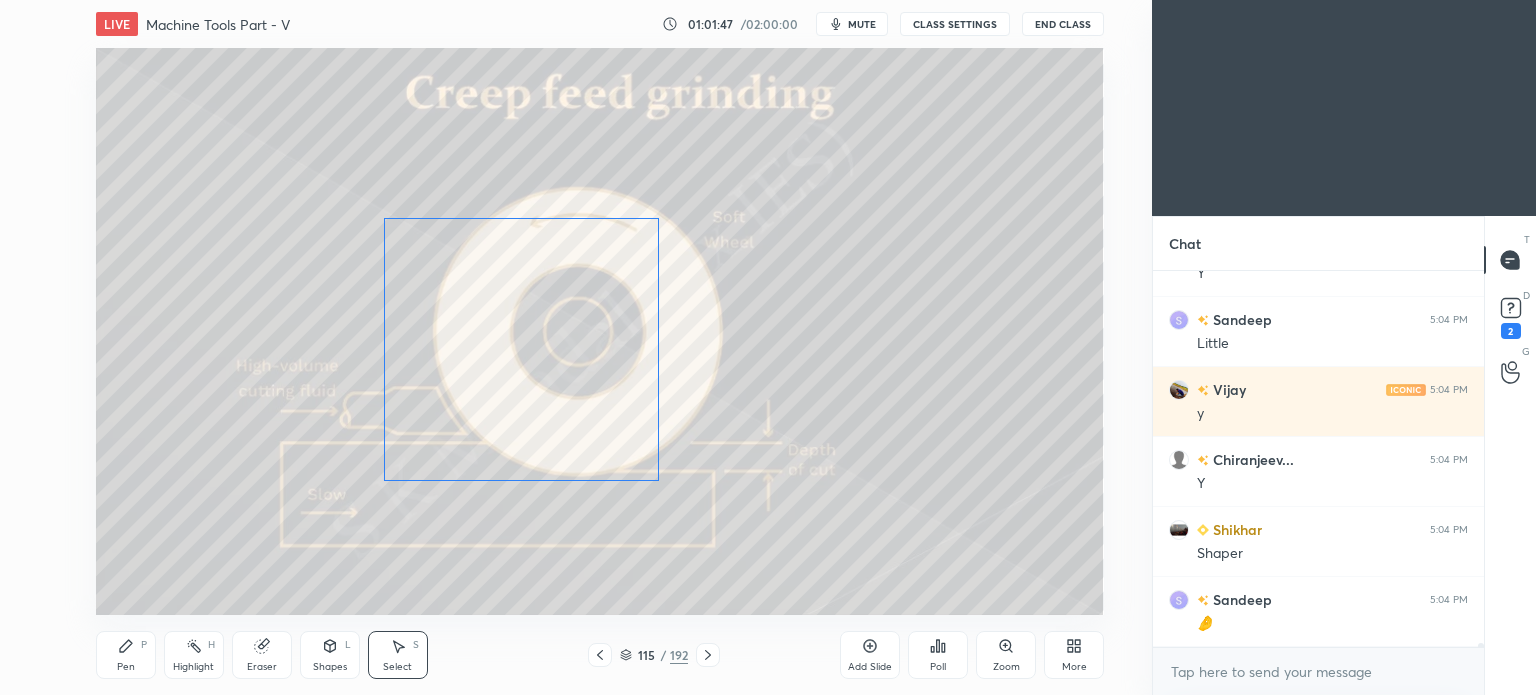drag, startPoint x: 684, startPoint y: 306, endPoint x: 628, endPoint y: 321, distance: 57.974133 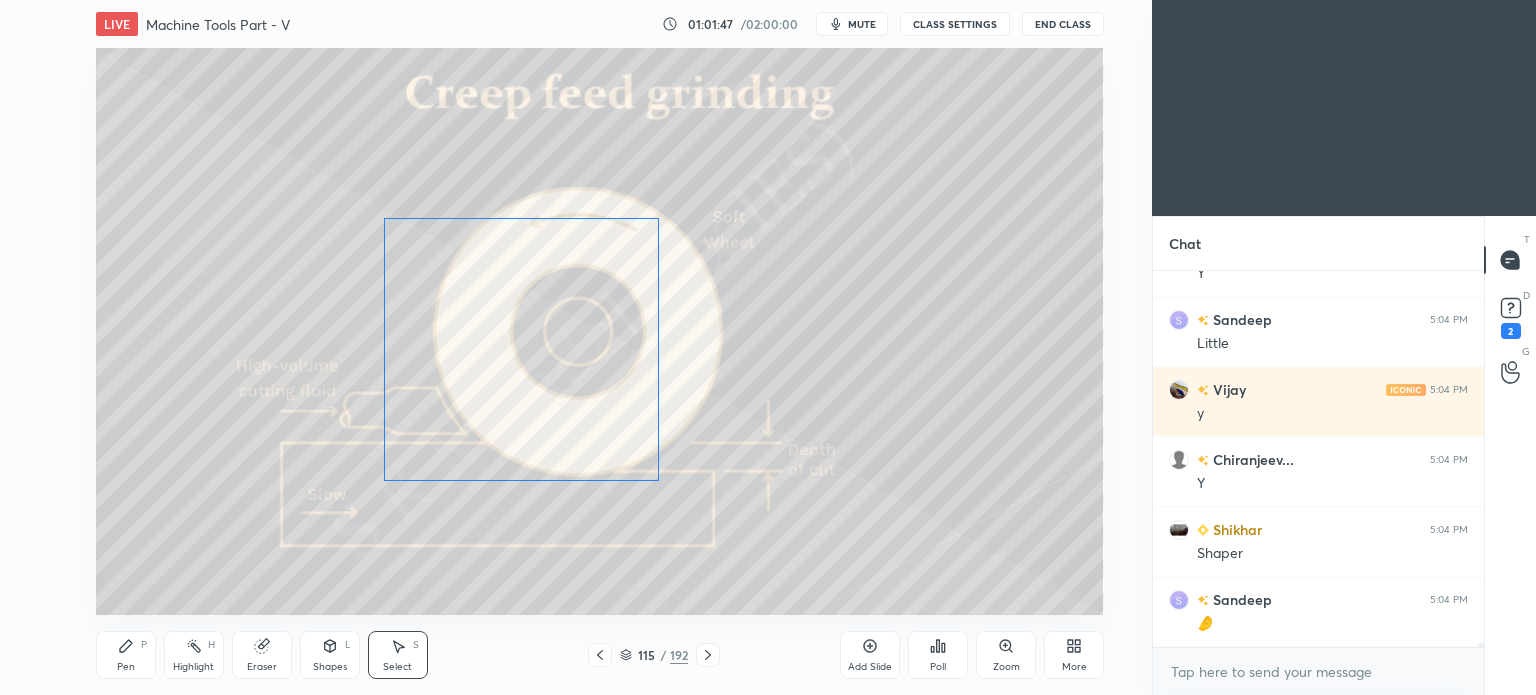 click on "0 ° Undo Copy Duplicate Duplicate to new slide Delete" at bounding box center (600, 331) 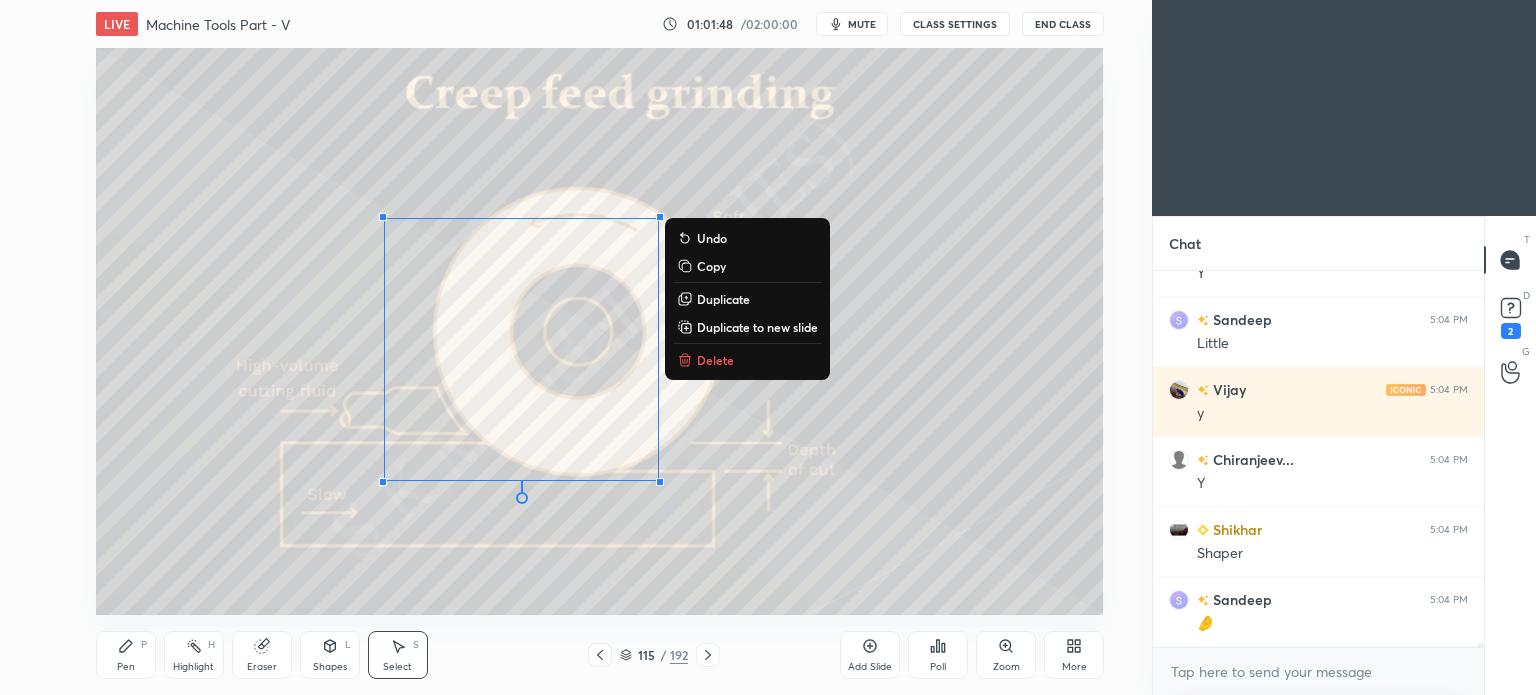 click on "Pen" at bounding box center (126, 667) 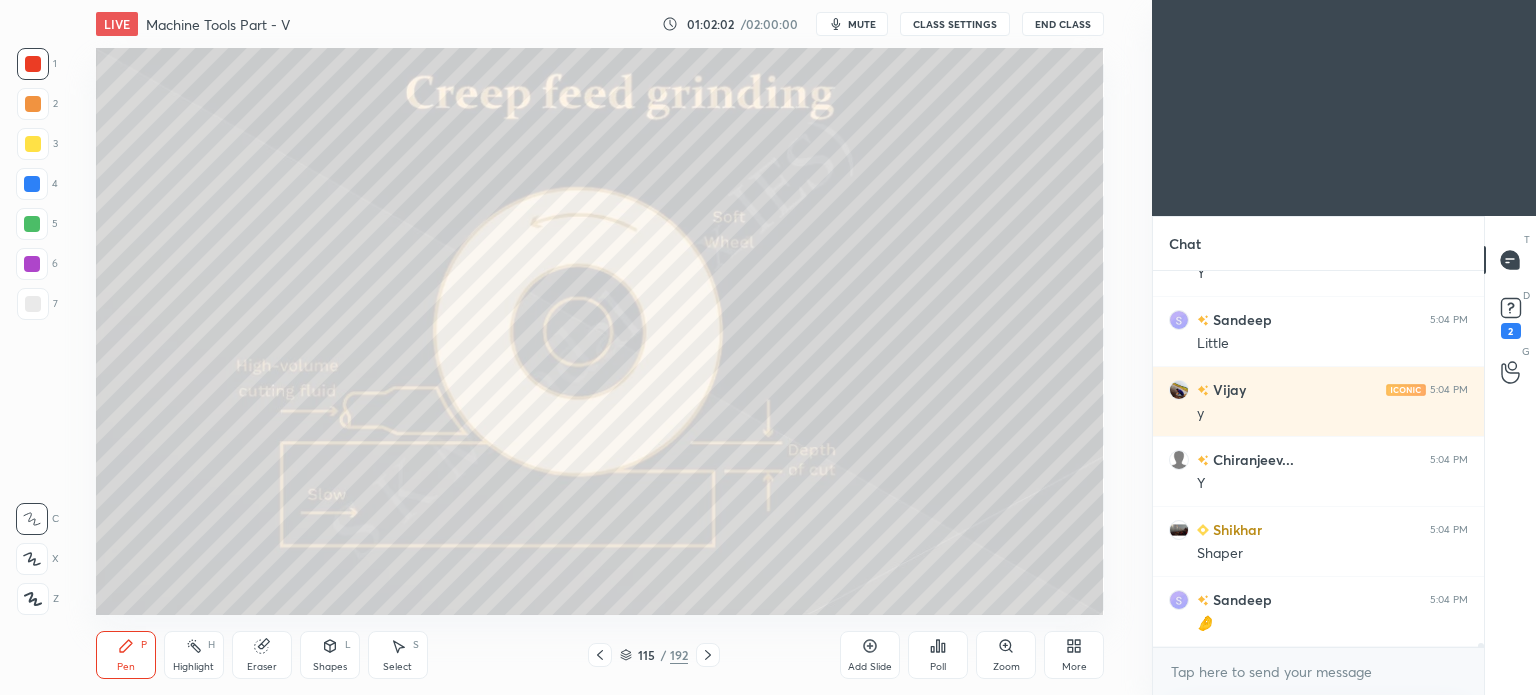 click 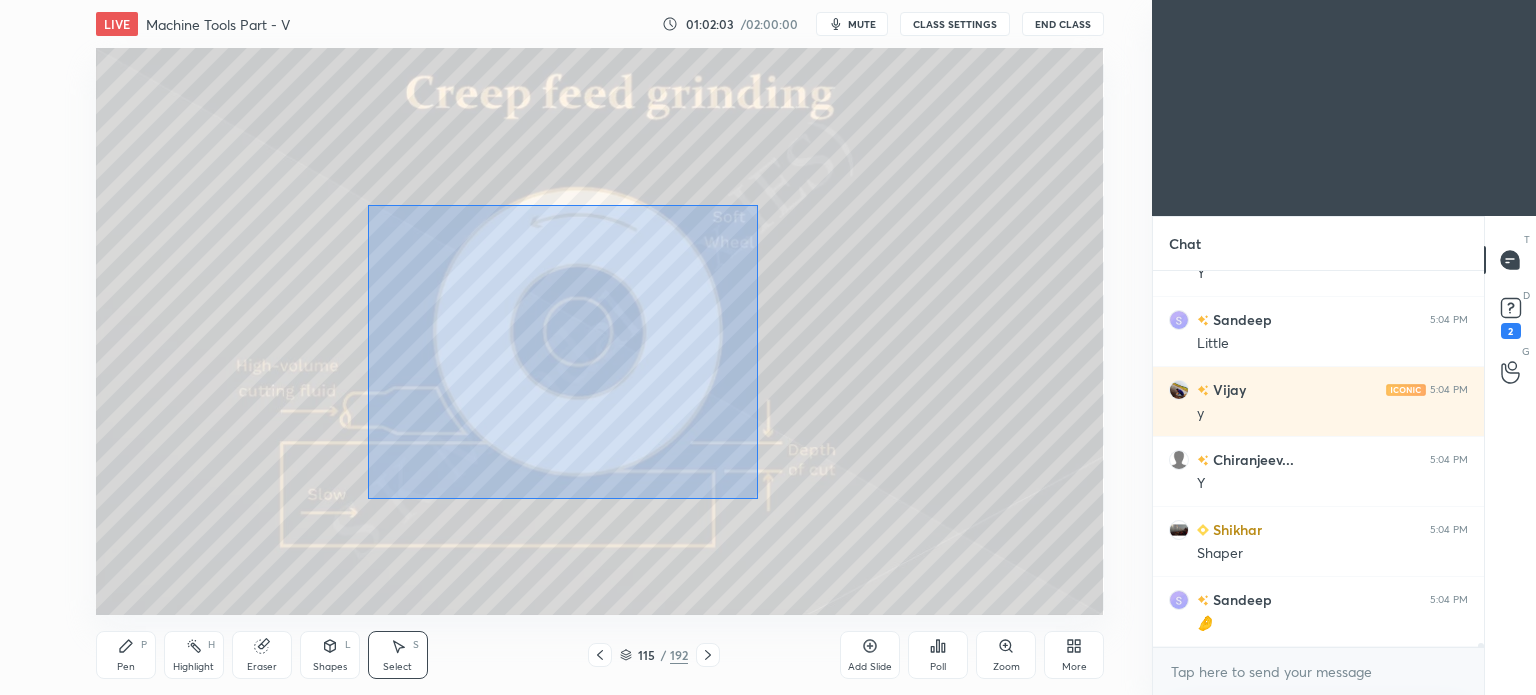 drag, startPoint x: 368, startPoint y: 205, endPoint x: 766, endPoint y: 507, distance: 499.60785 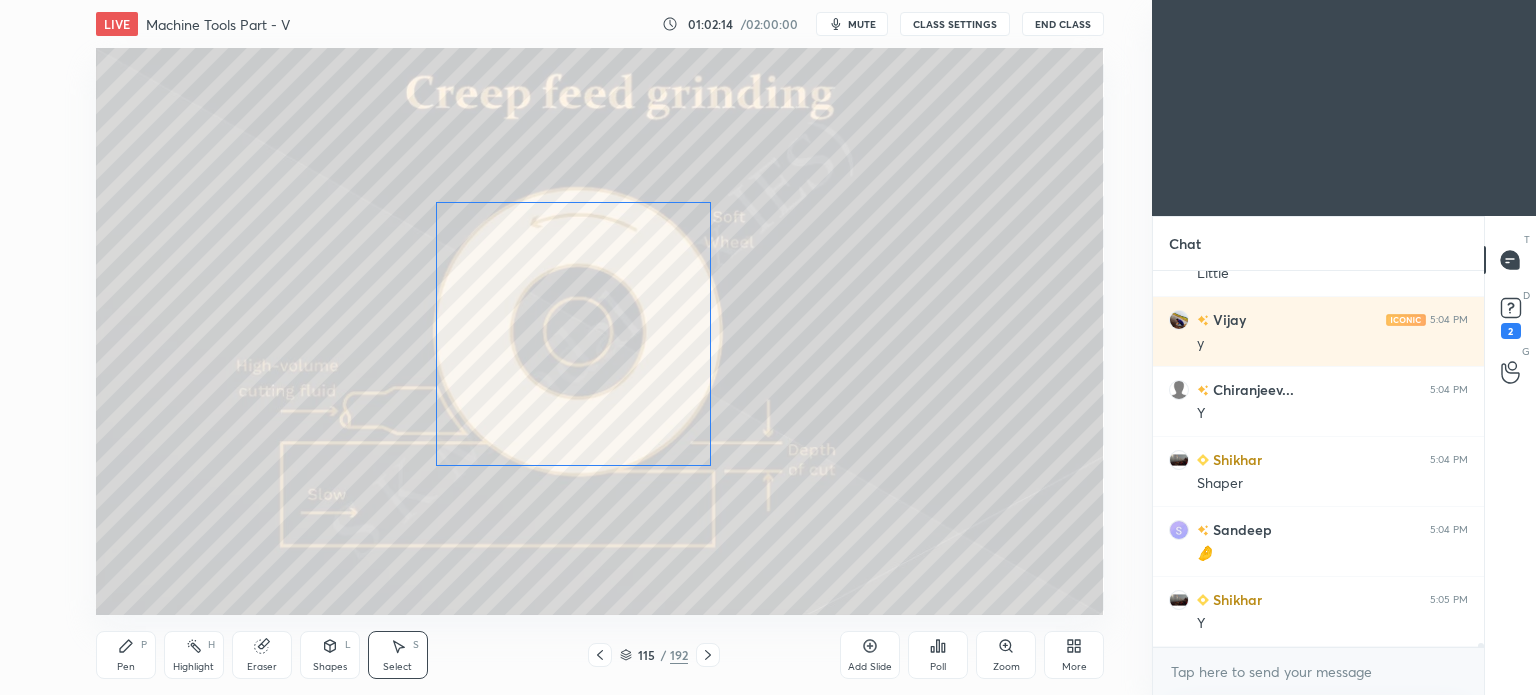 scroll, scrollTop: 35772, scrollLeft: 0, axis: vertical 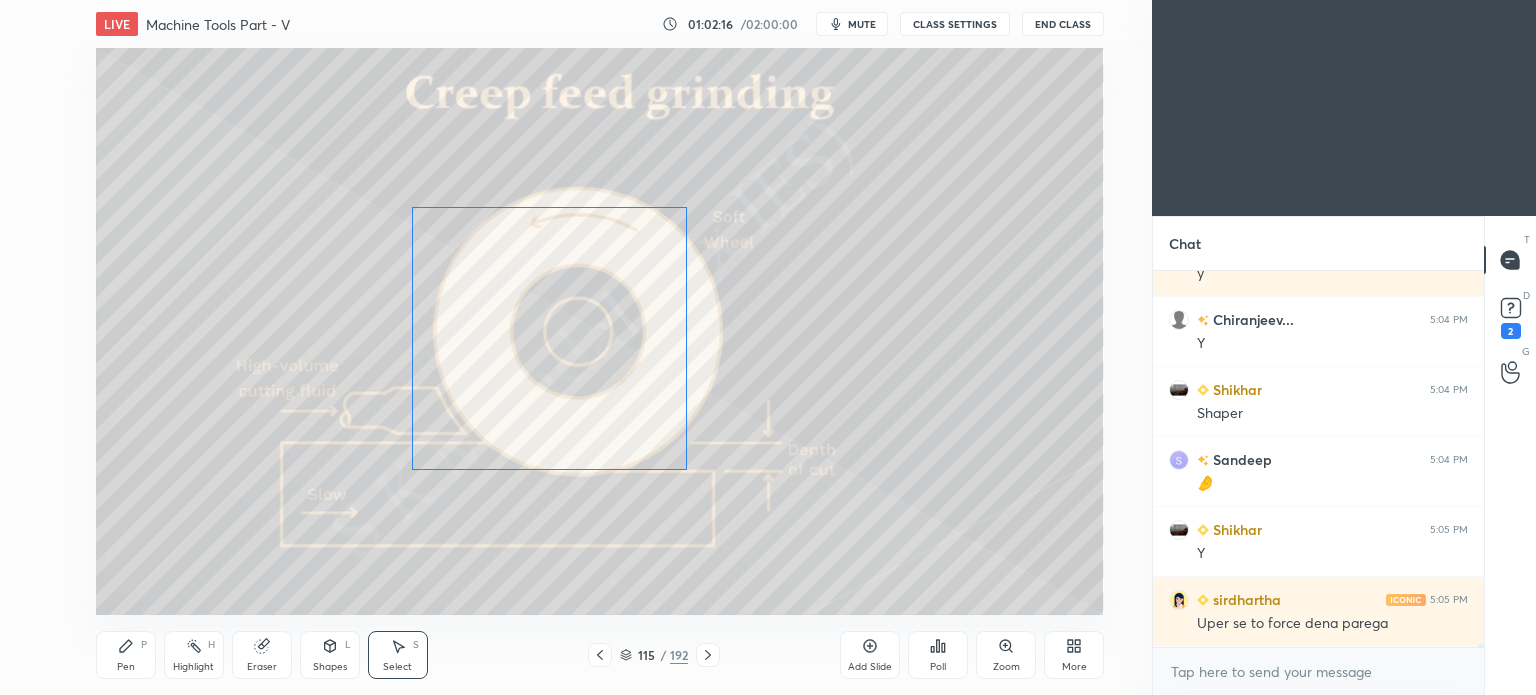 drag, startPoint x: 541, startPoint y: 395, endPoint x: 569, endPoint y: 384, distance: 30.083218 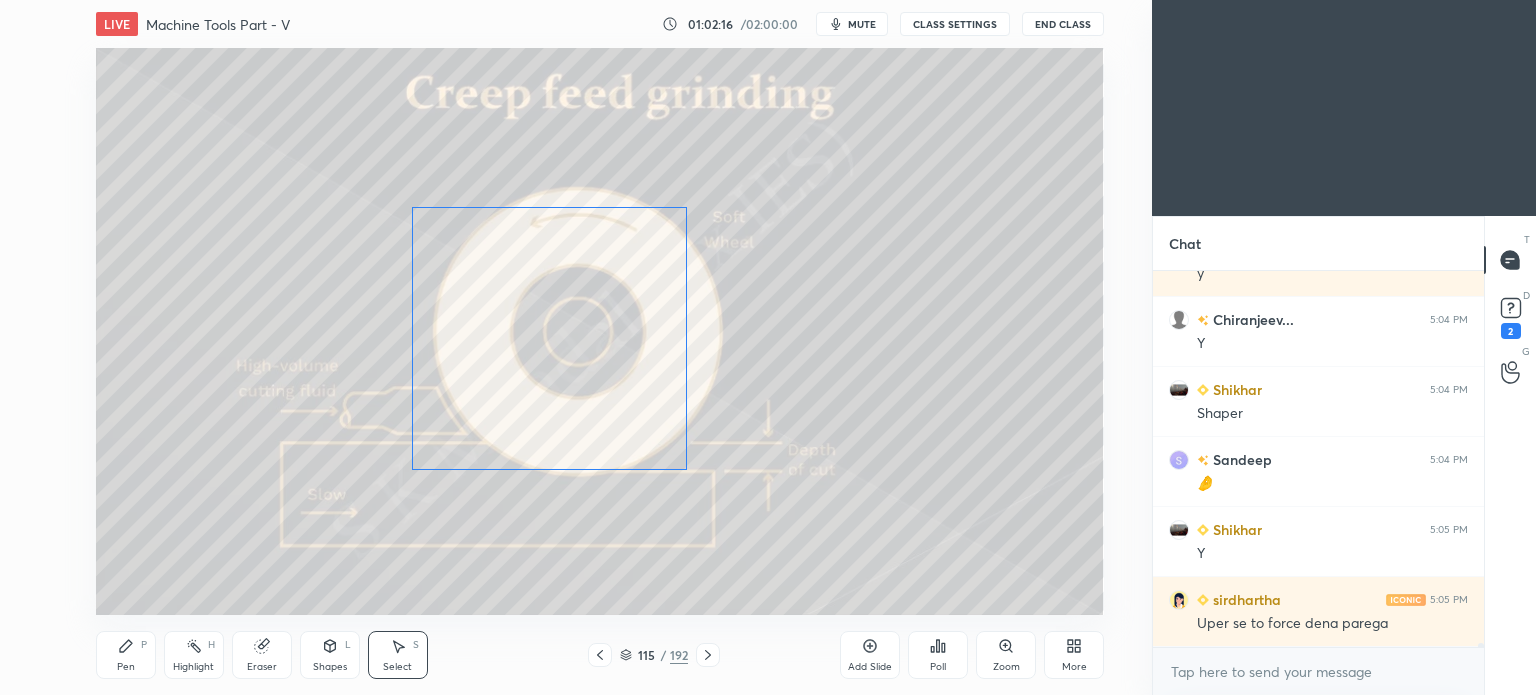 click on "0 ° Undo Copy Duplicate Duplicate to new slide Delete" at bounding box center [600, 331] 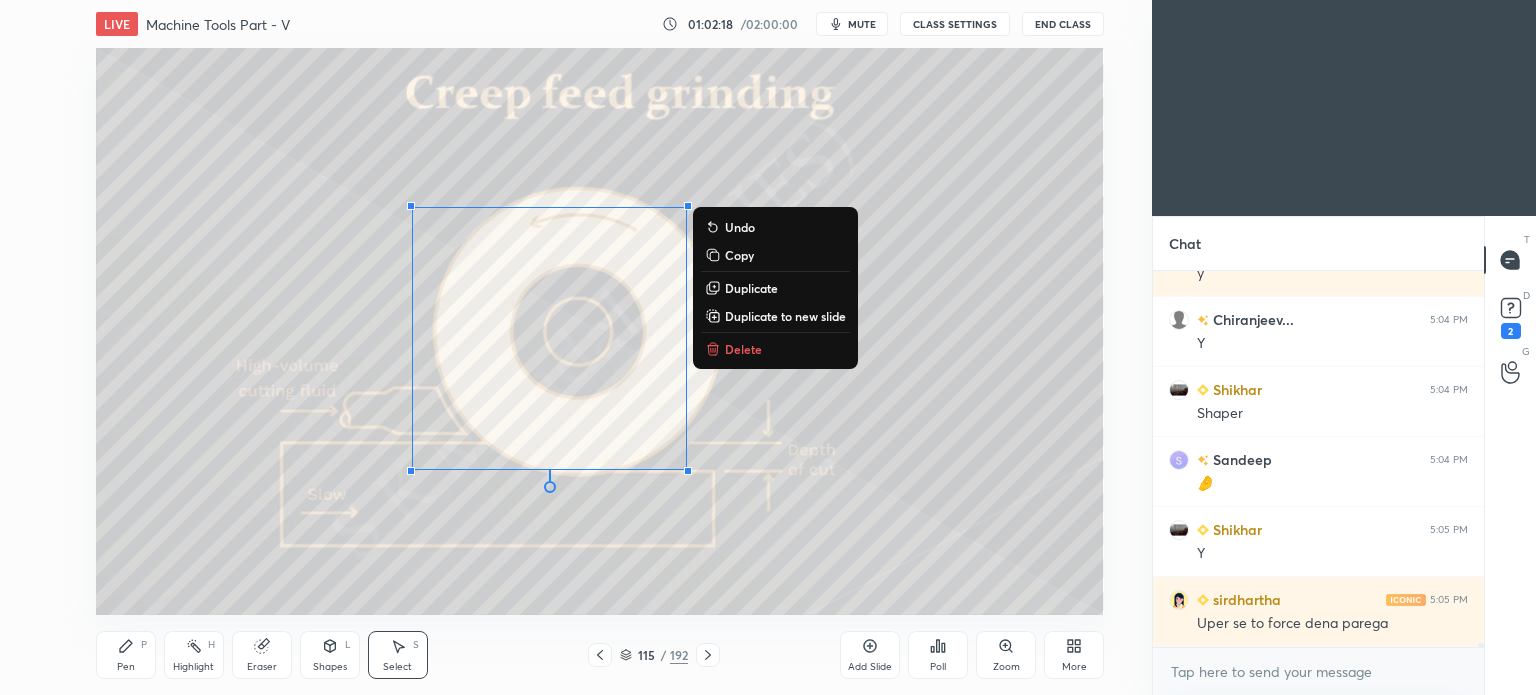 click on "Pen P" at bounding box center (126, 655) 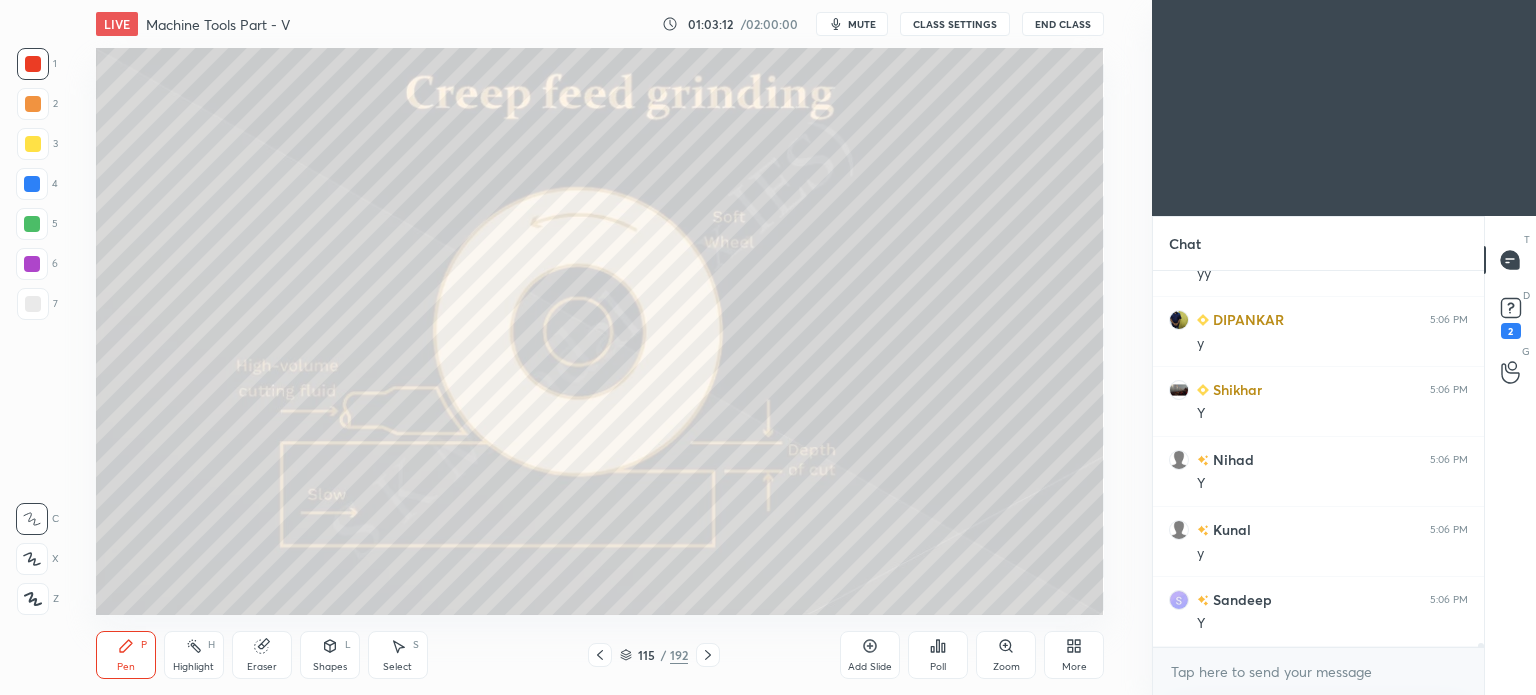 scroll, scrollTop: 36822, scrollLeft: 0, axis: vertical 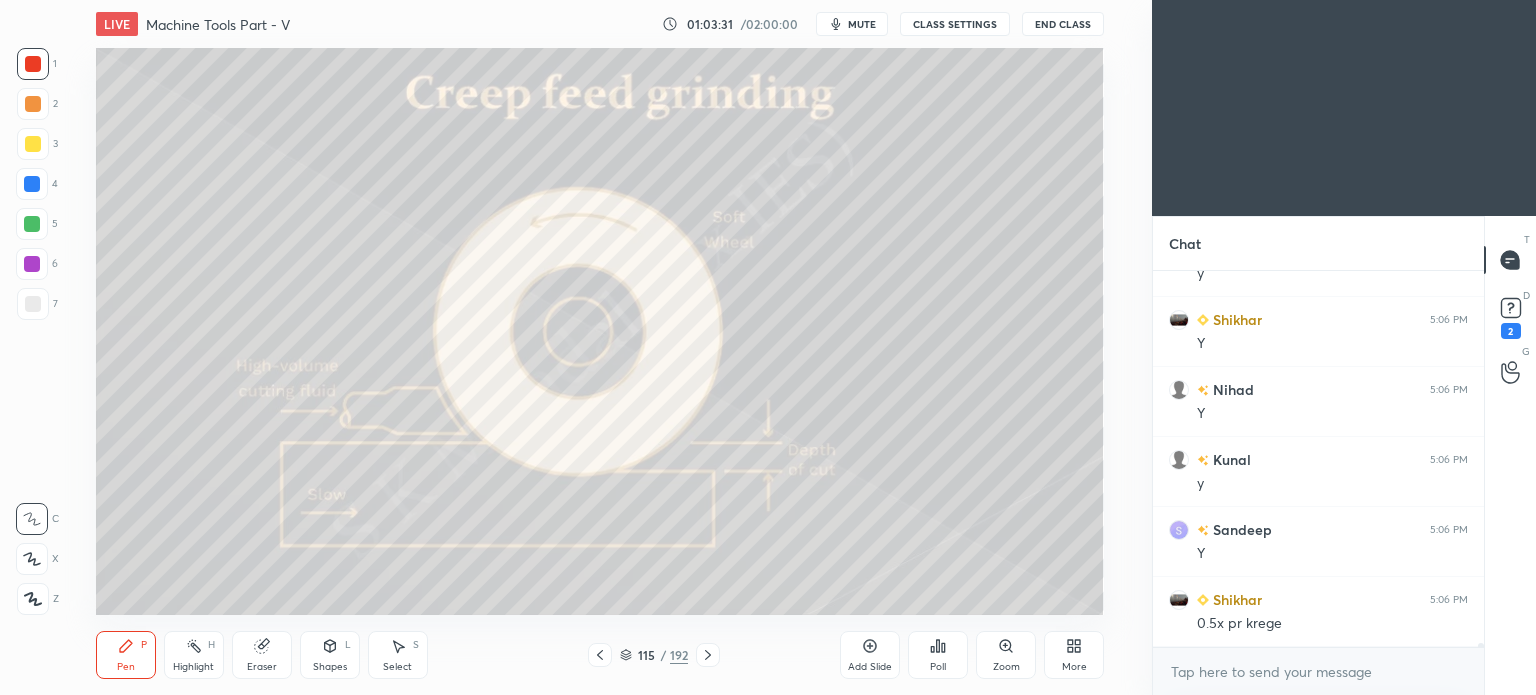 click on "Select S" at bounding box center [398, 655] 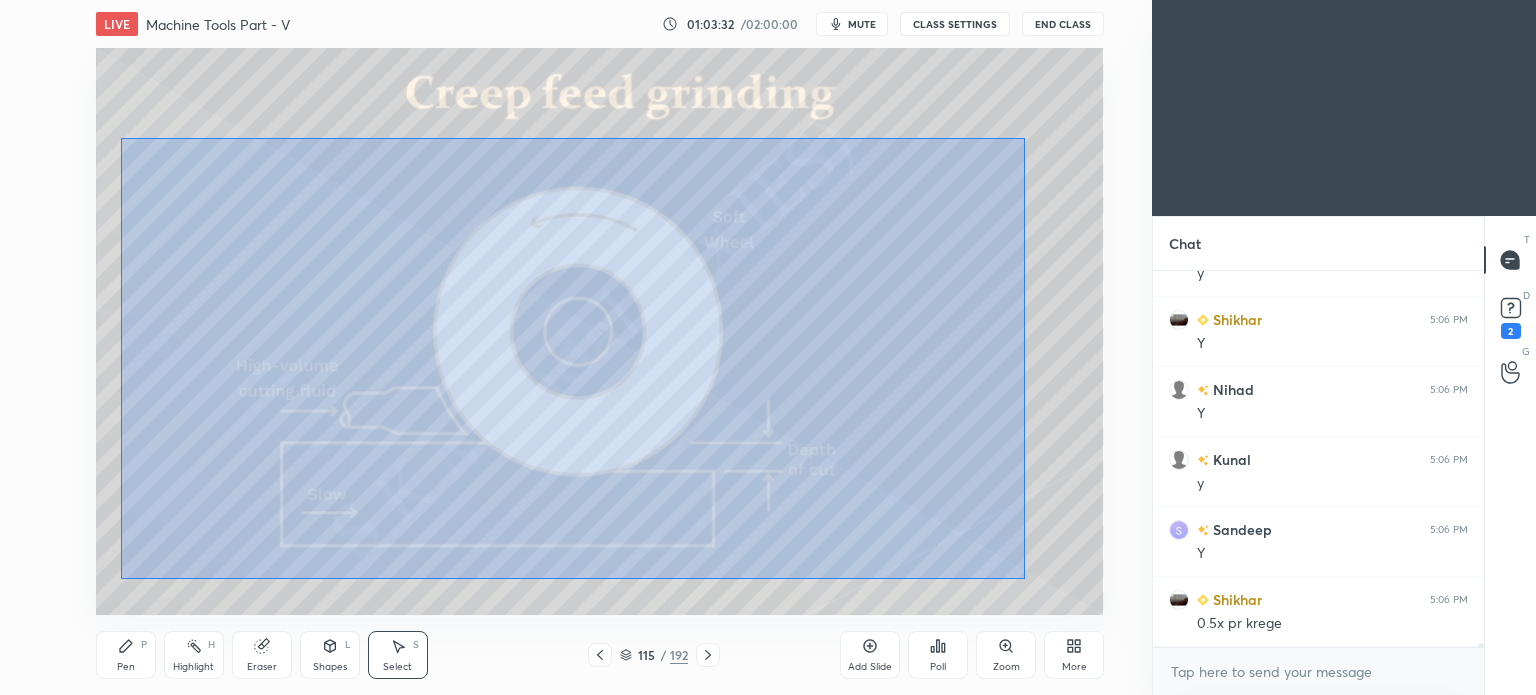 drag, startPoint x: 121, startPoint y: 138, endPoint x: 1032, endPoint y: 587, distance: 1015.63873 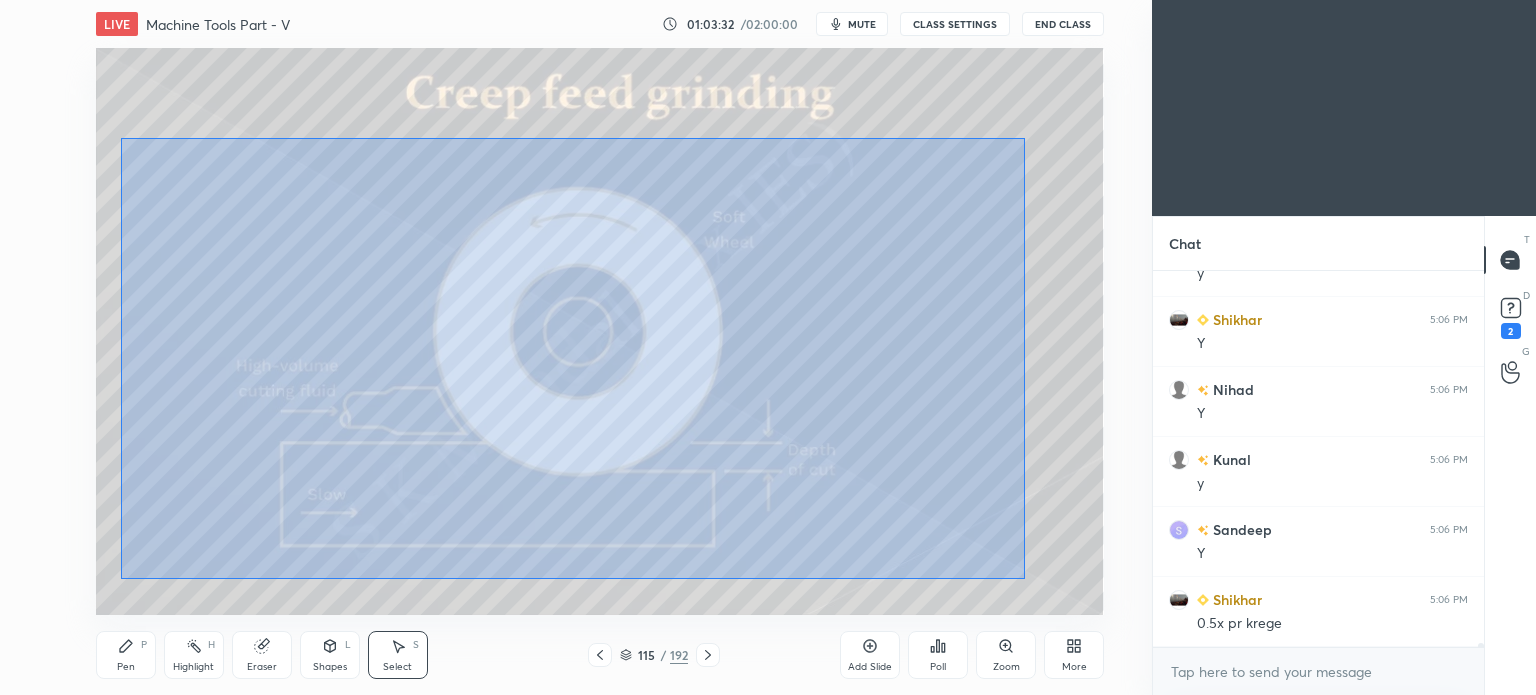 click on "0 ° Undo Copy Duplicate Duplicate to new slide Delete" at bounding box center (600, 331) 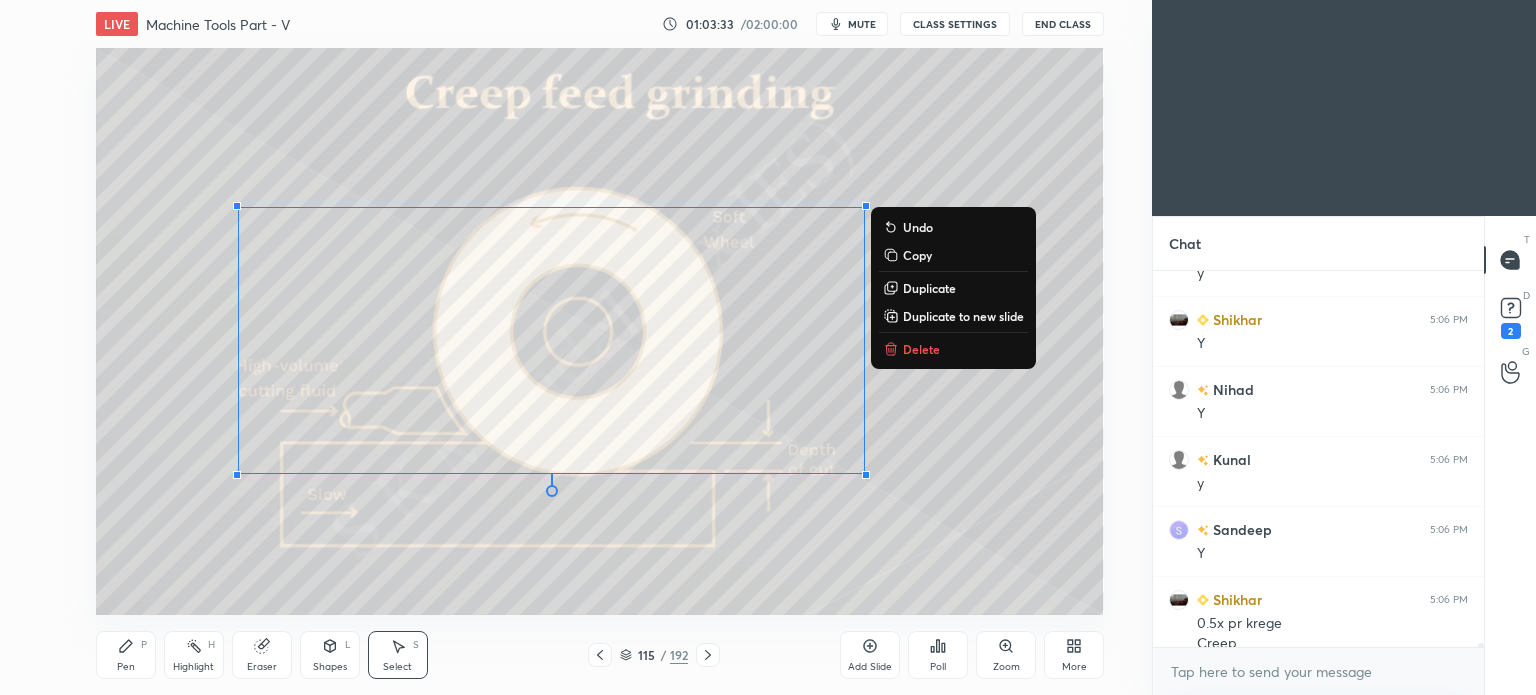 scroll, scrollTop: 36842, scrollLeft: 0, axis: vertical 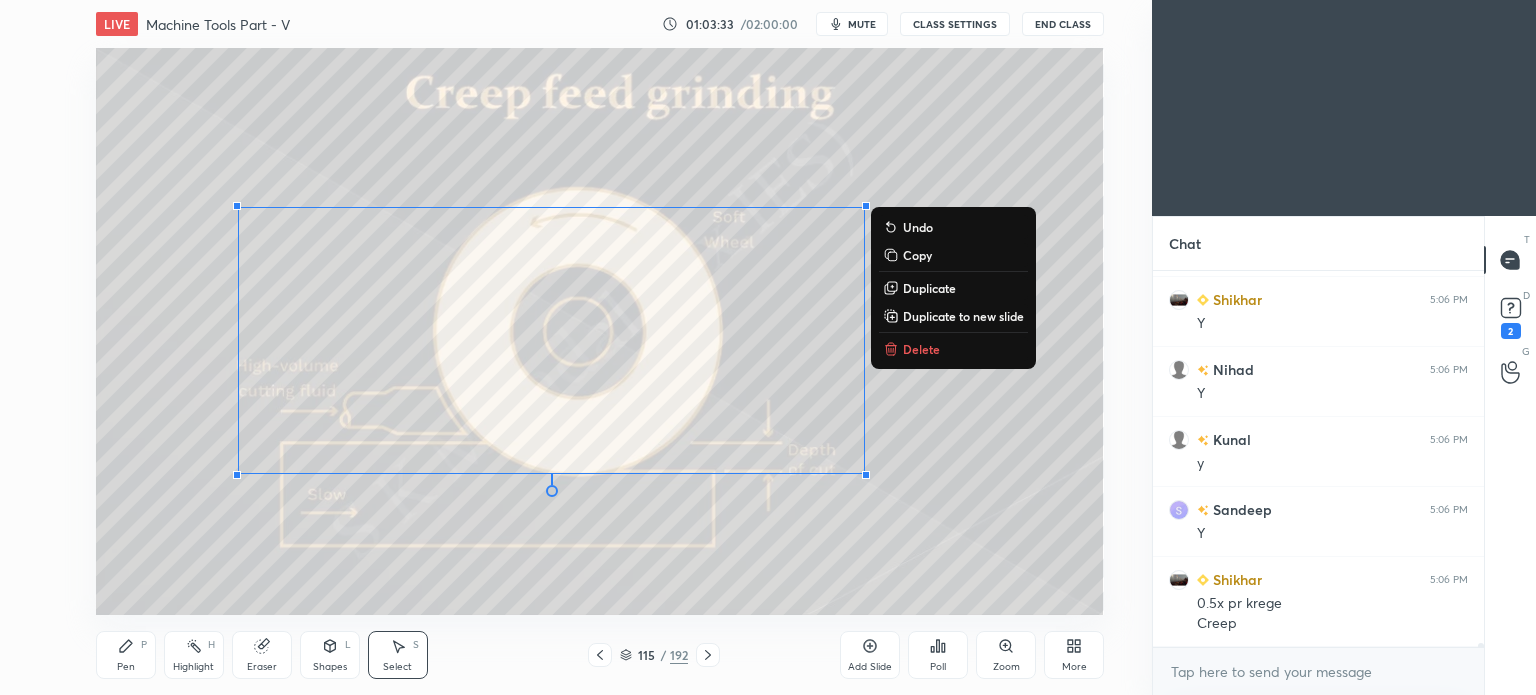 click on "Delete" at bounding box center [953, 349] 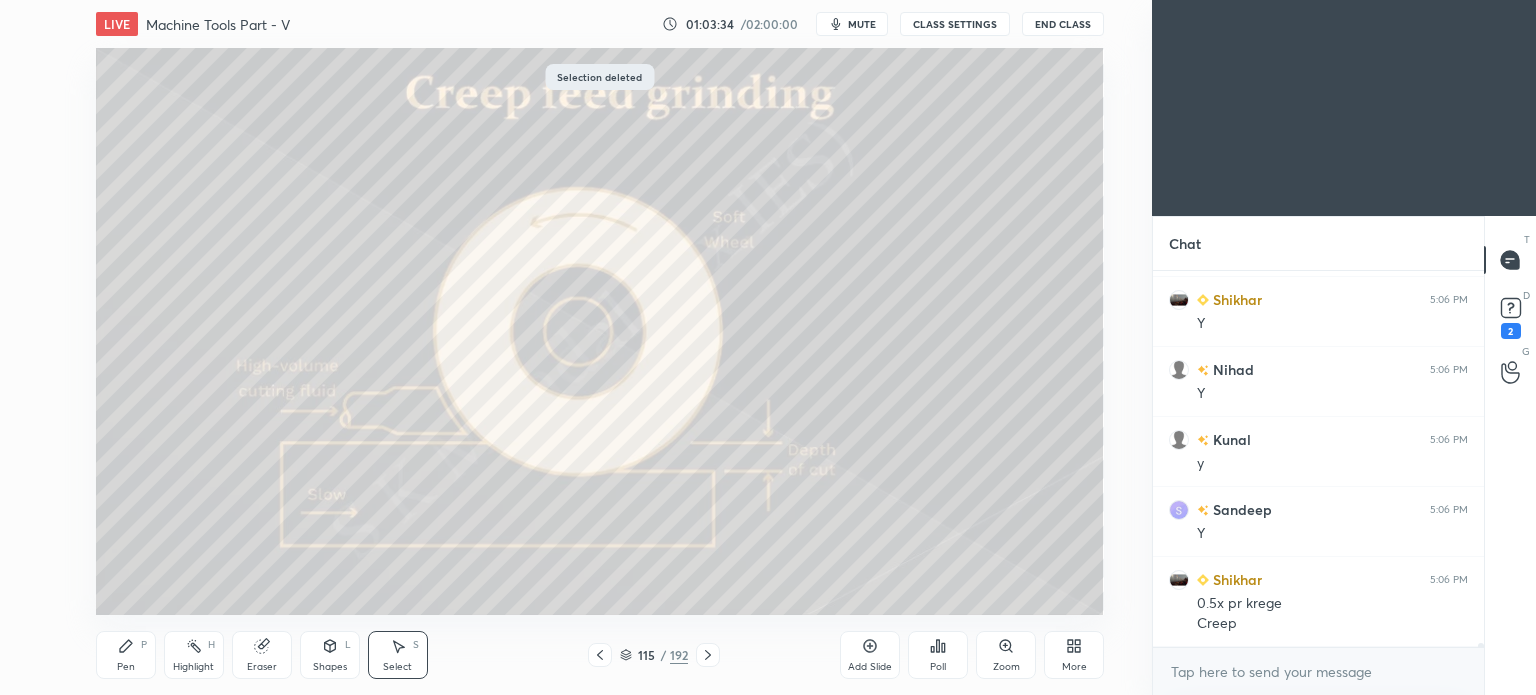 scroll, scrollTop: 36912, scrollLeft: 0, axis: vertical 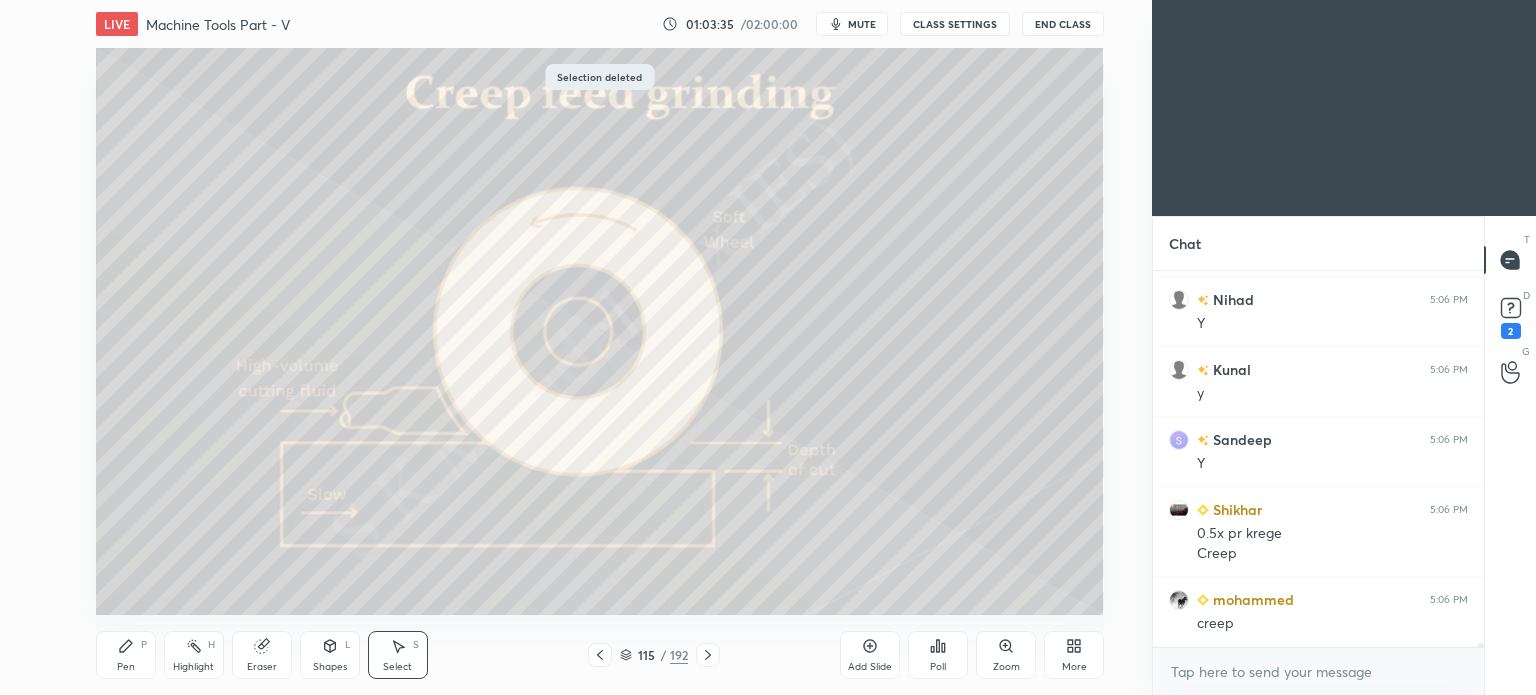 click 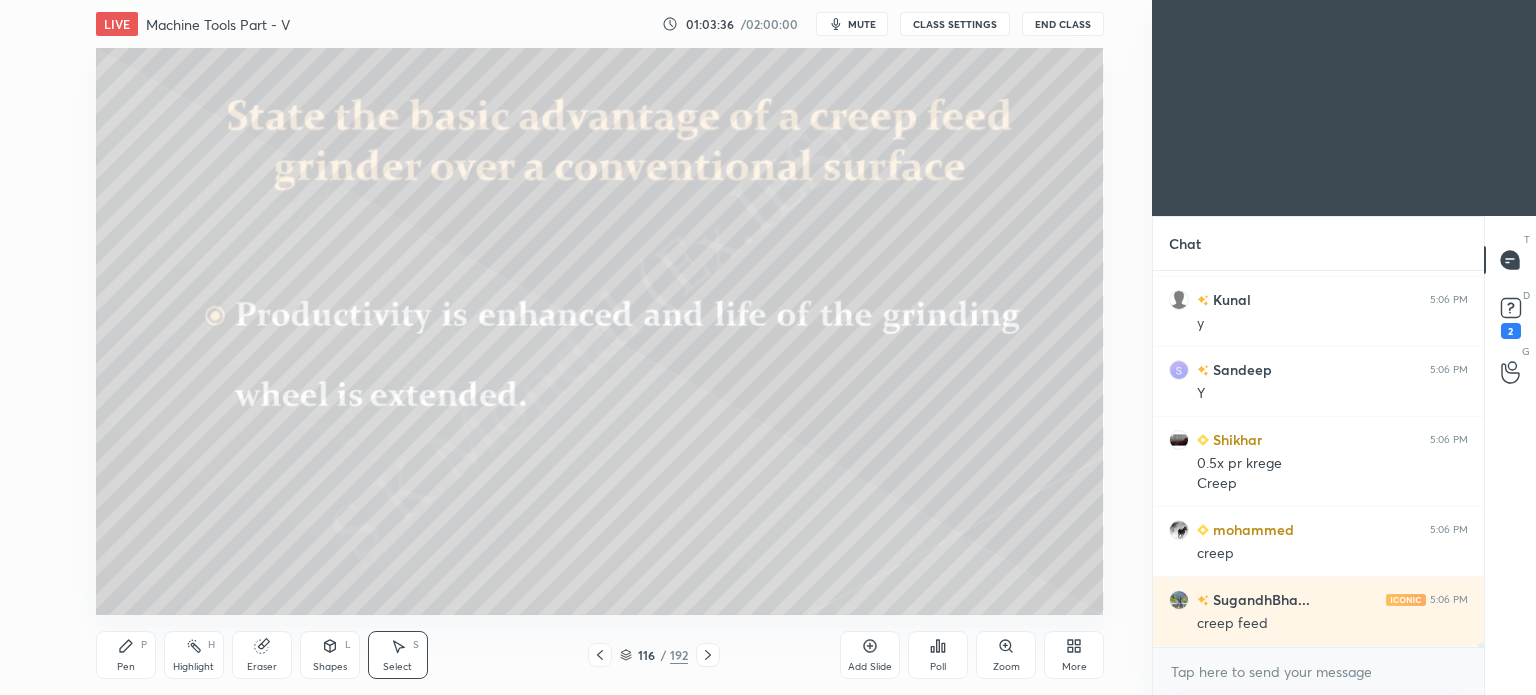 scroll, scrollTop: 37122, scrollLeft: 0, axis: vertical 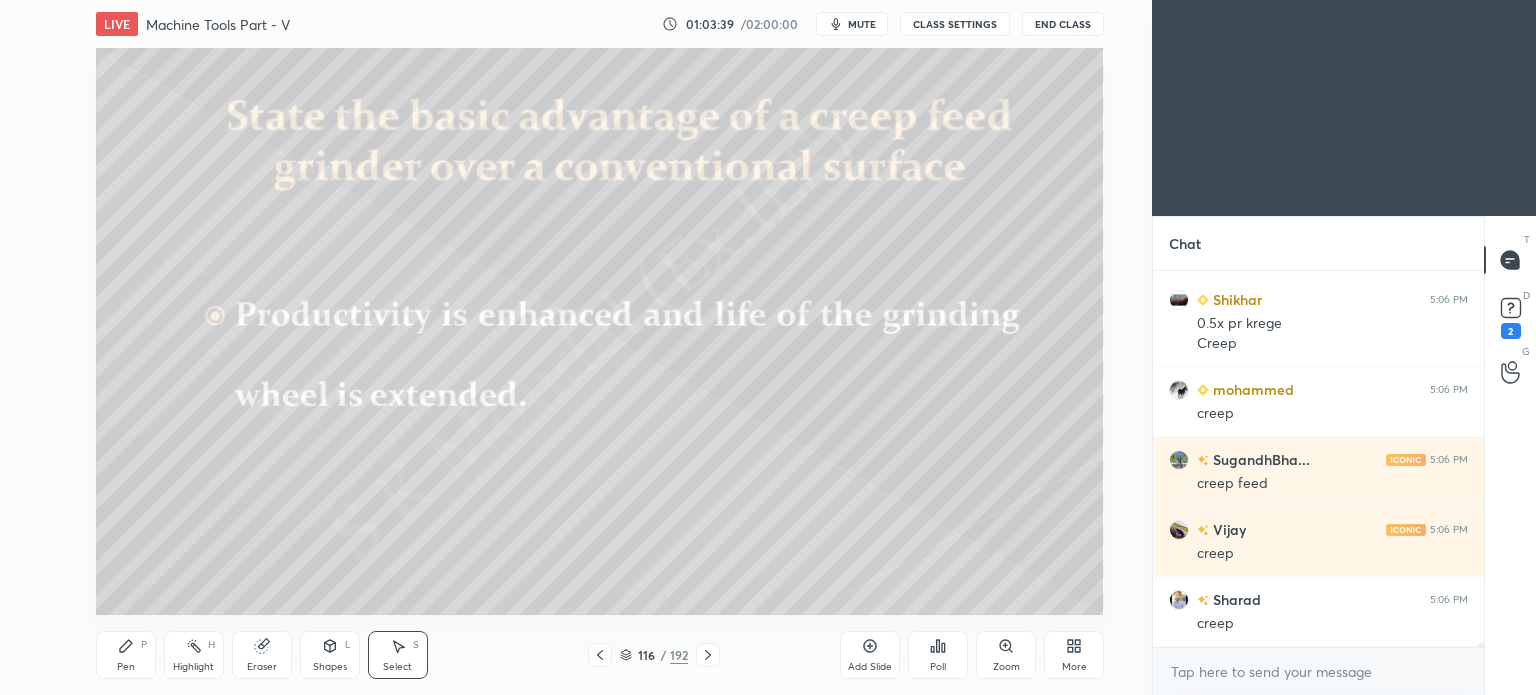 click on "Pen P" at bounding box center [126, 655] 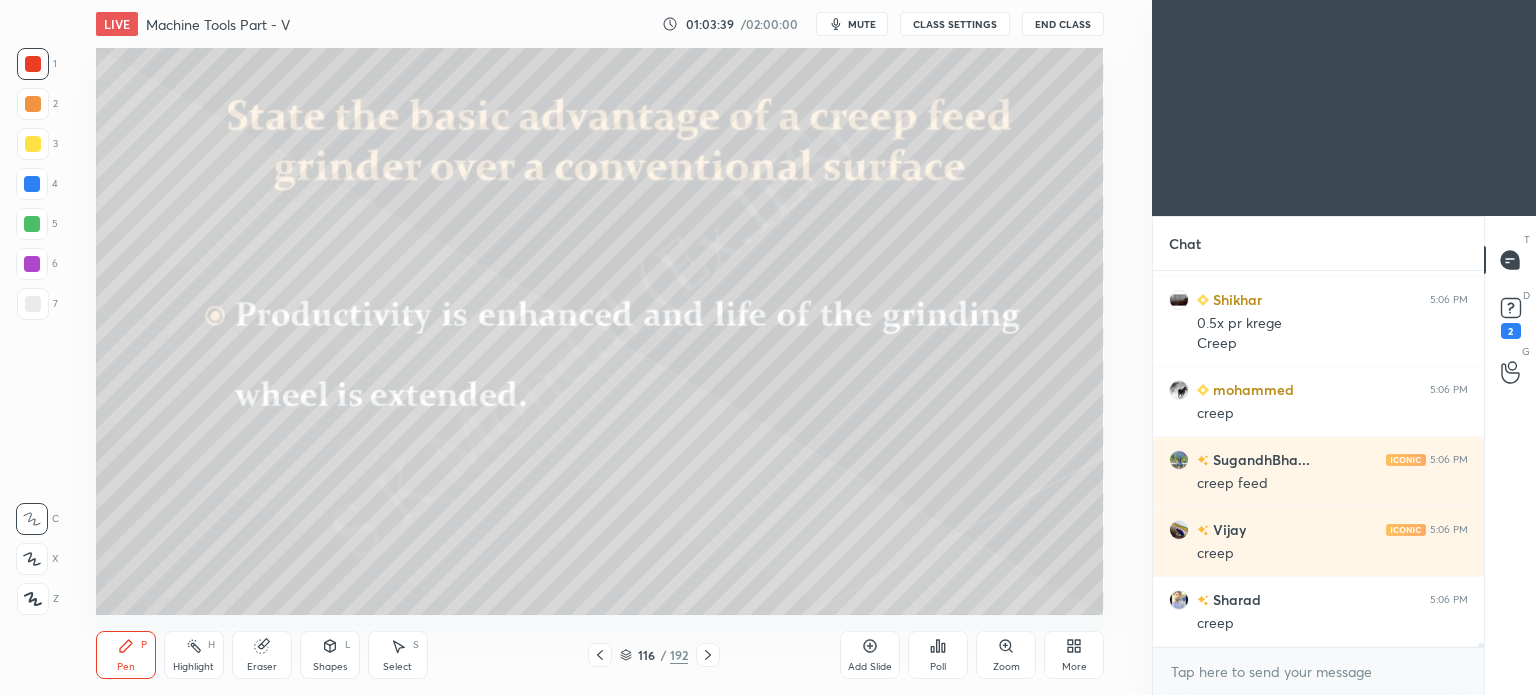 click on "Pen" at bounding box center [126, 667] 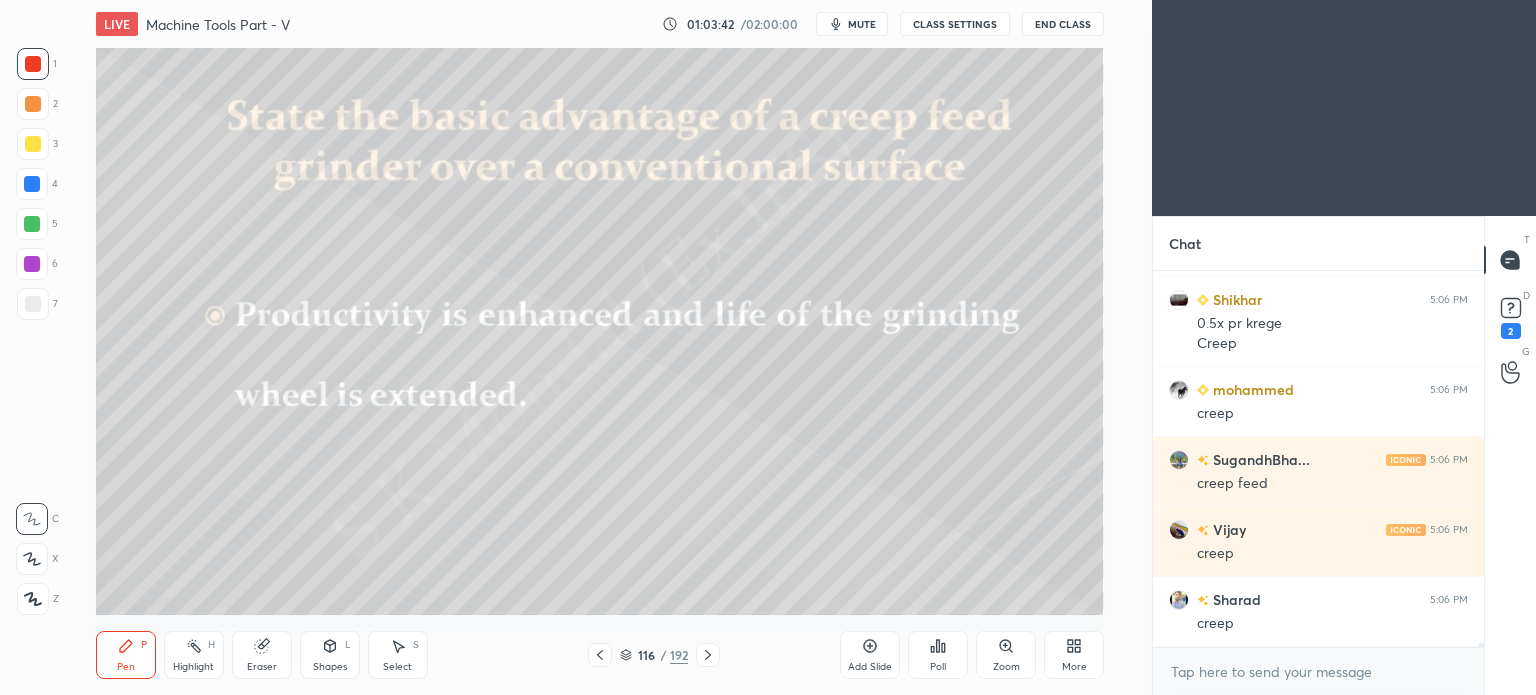scroll, scrollTop: 37192, scrollLeft: 0, axis: vertical 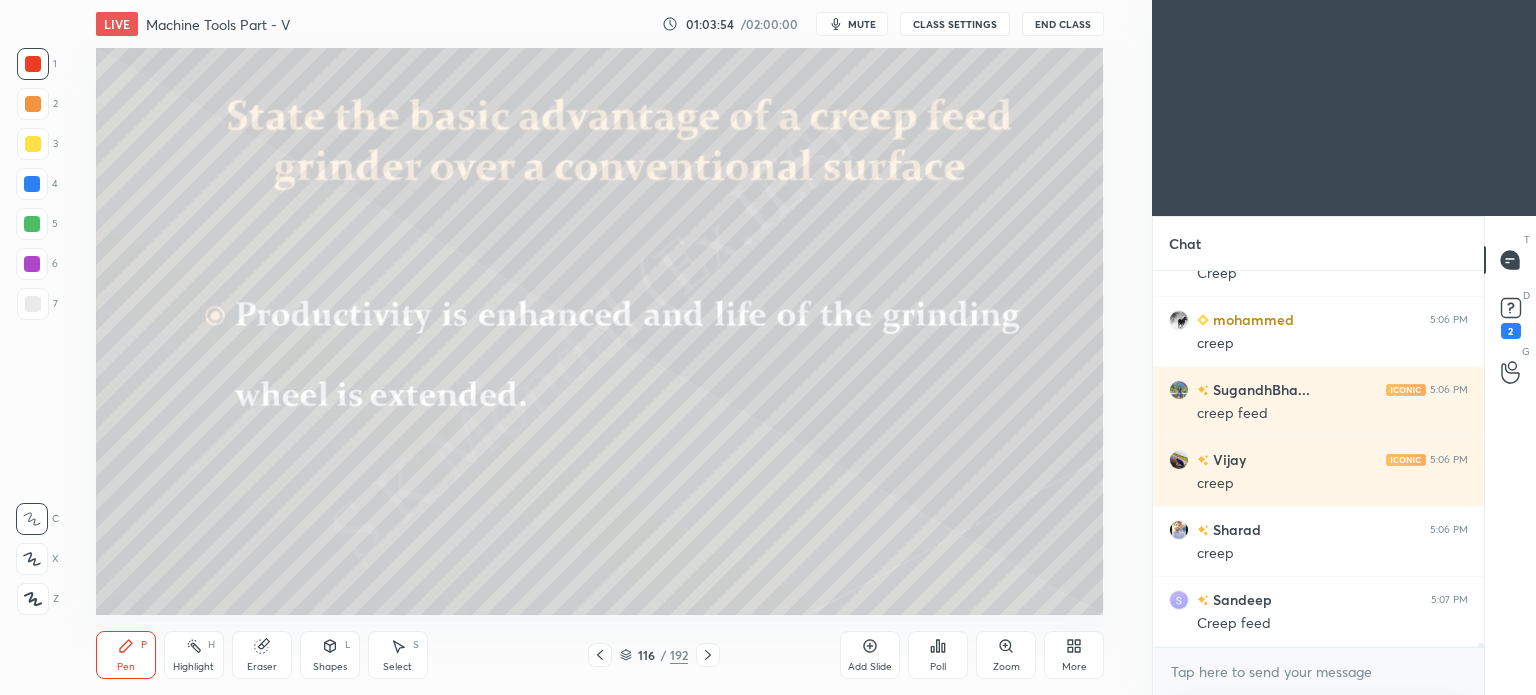 click on "Select S" at bounding box center [398, 655] 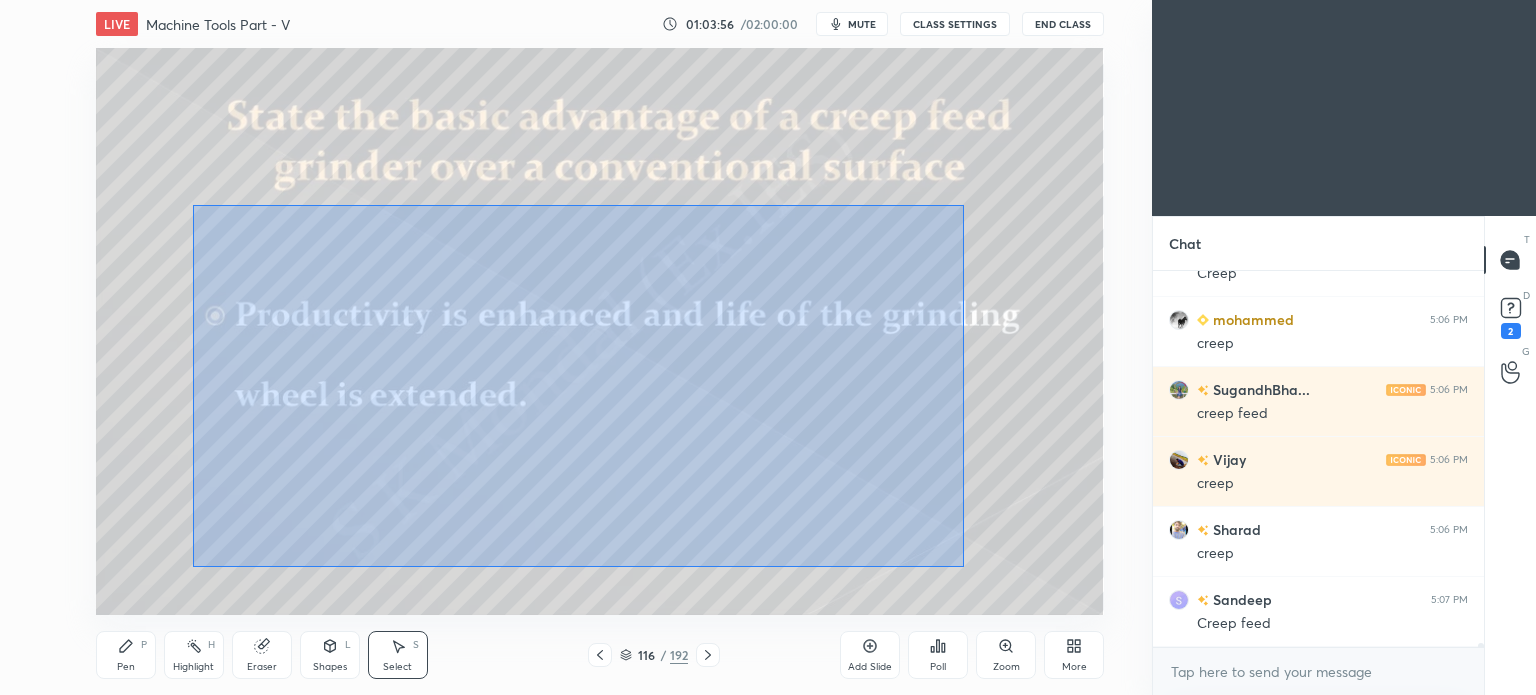 drag, startPoint x: 192, startPoint y: 204, endPoint x: 964, endPoint y: 567, distance: 853.0844 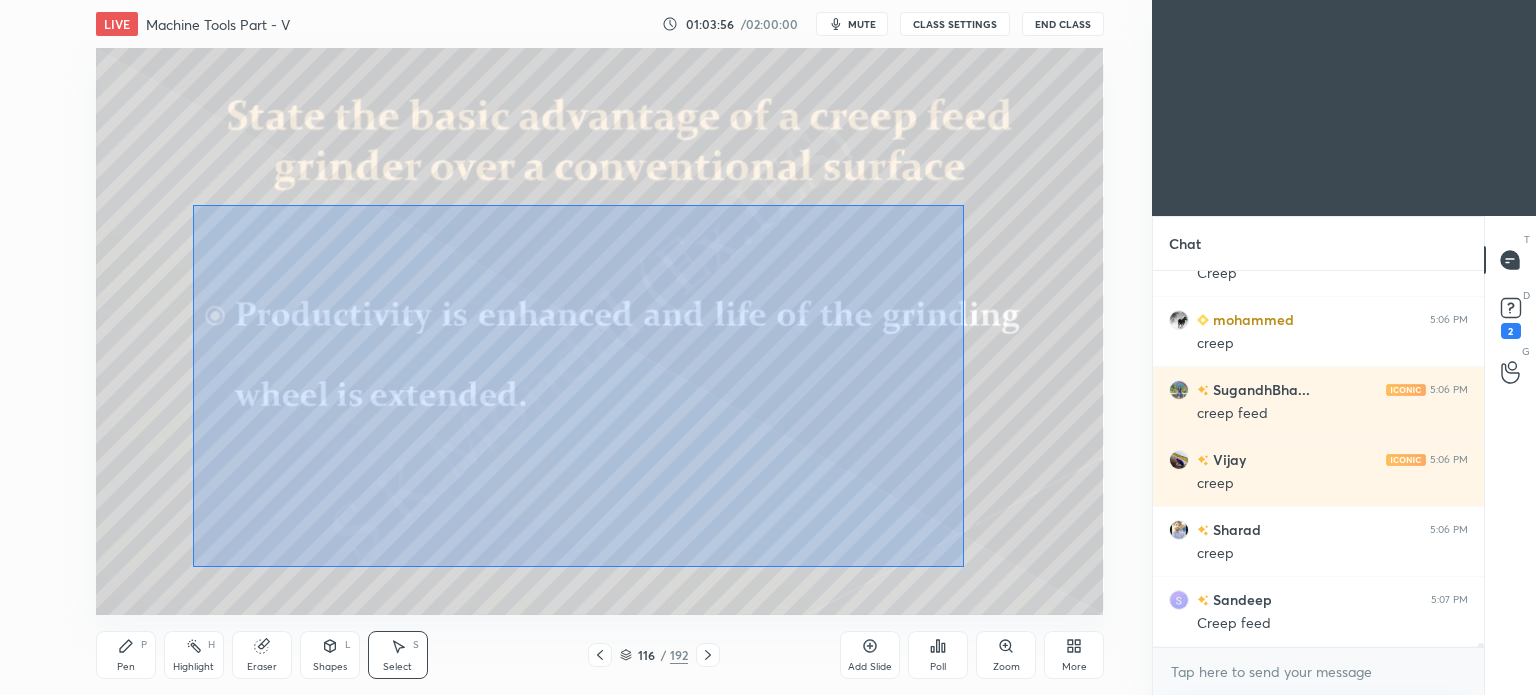 click on "0 ° Undo Copy Duplicate Duplicate to new slide Delete" at bounding box center [600, 331] 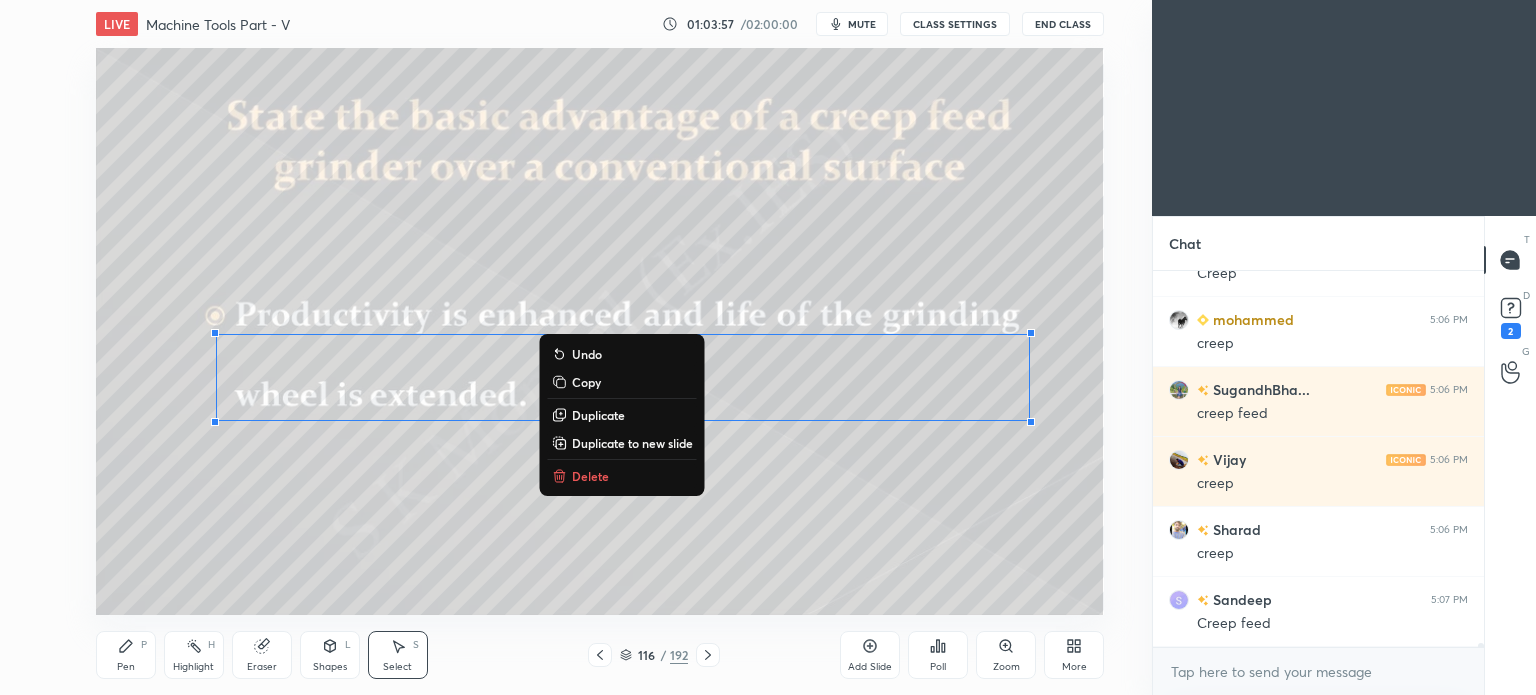 click on "Delete" at bounding box center (590, 476) 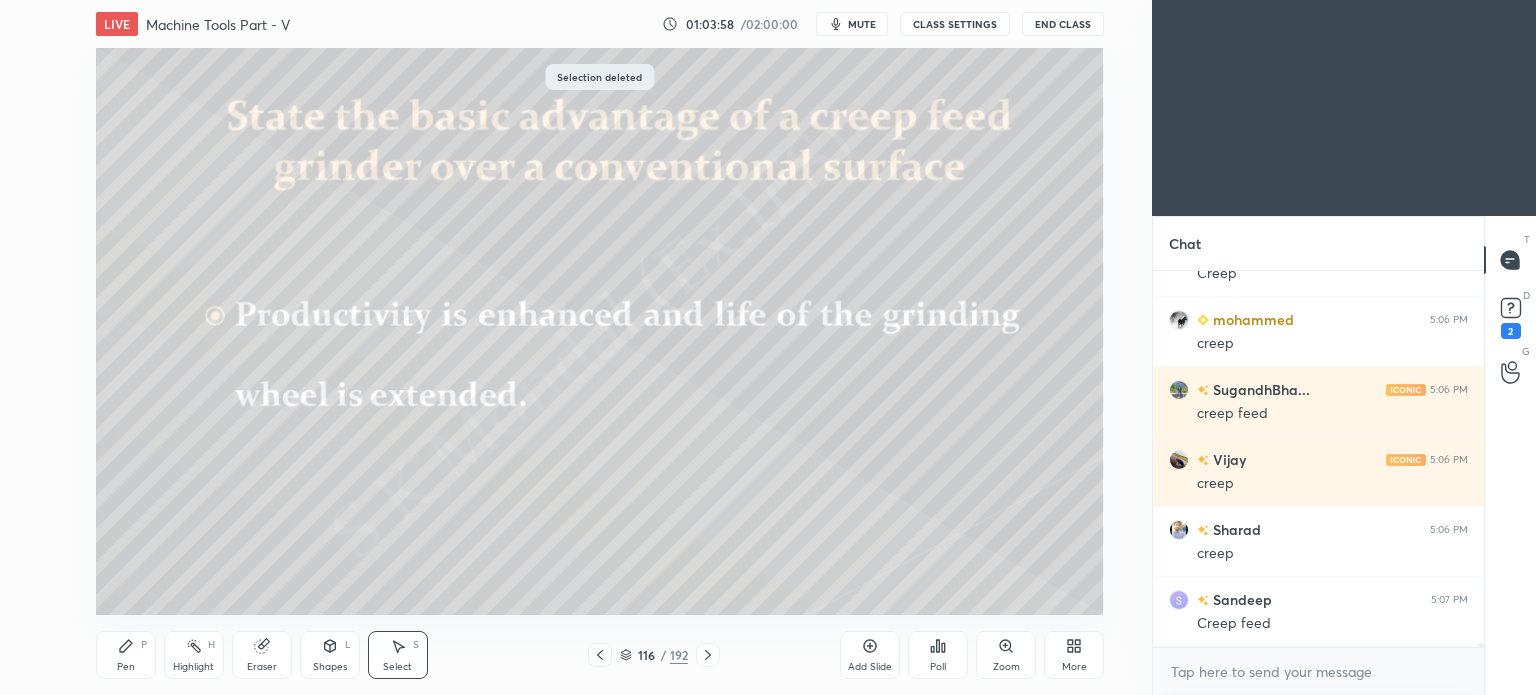 click 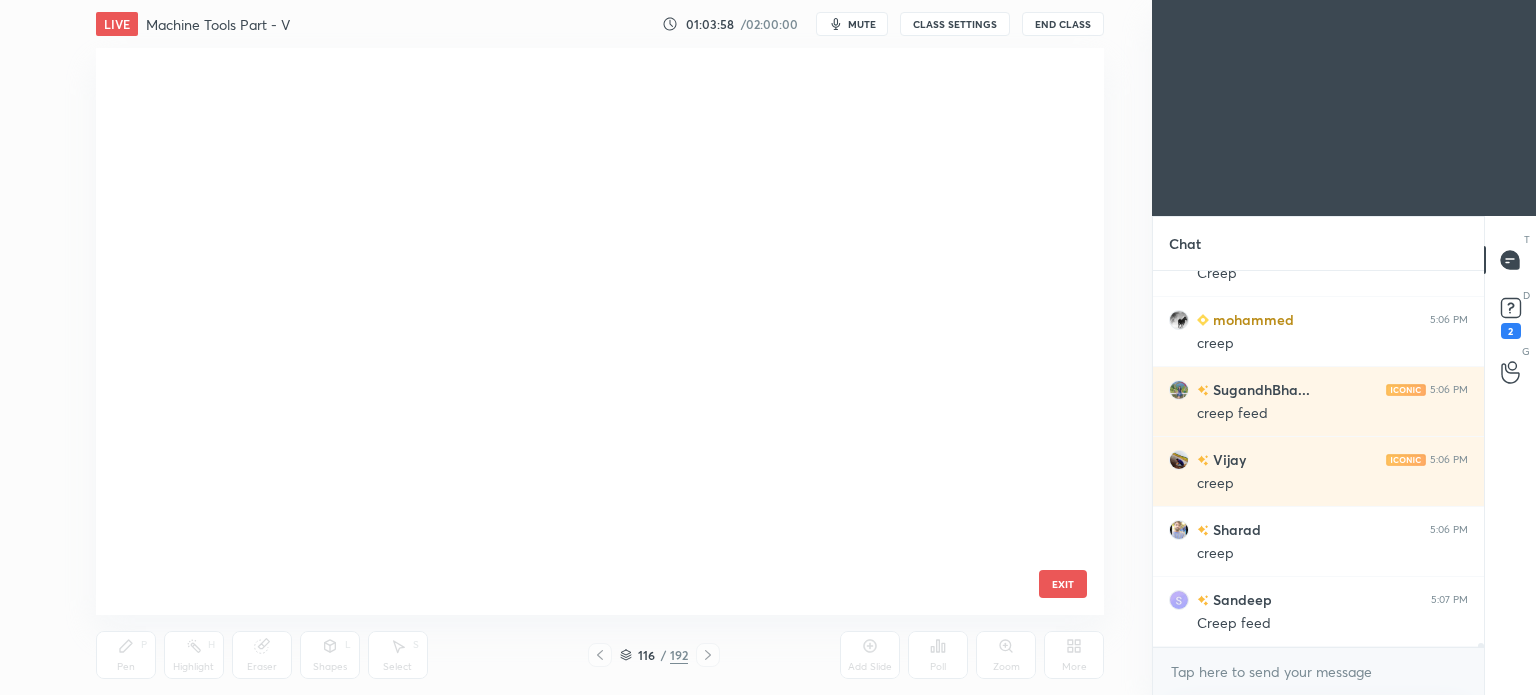 scroll, scrollTop: 6219, scrollLeft: 0, axis: vertical 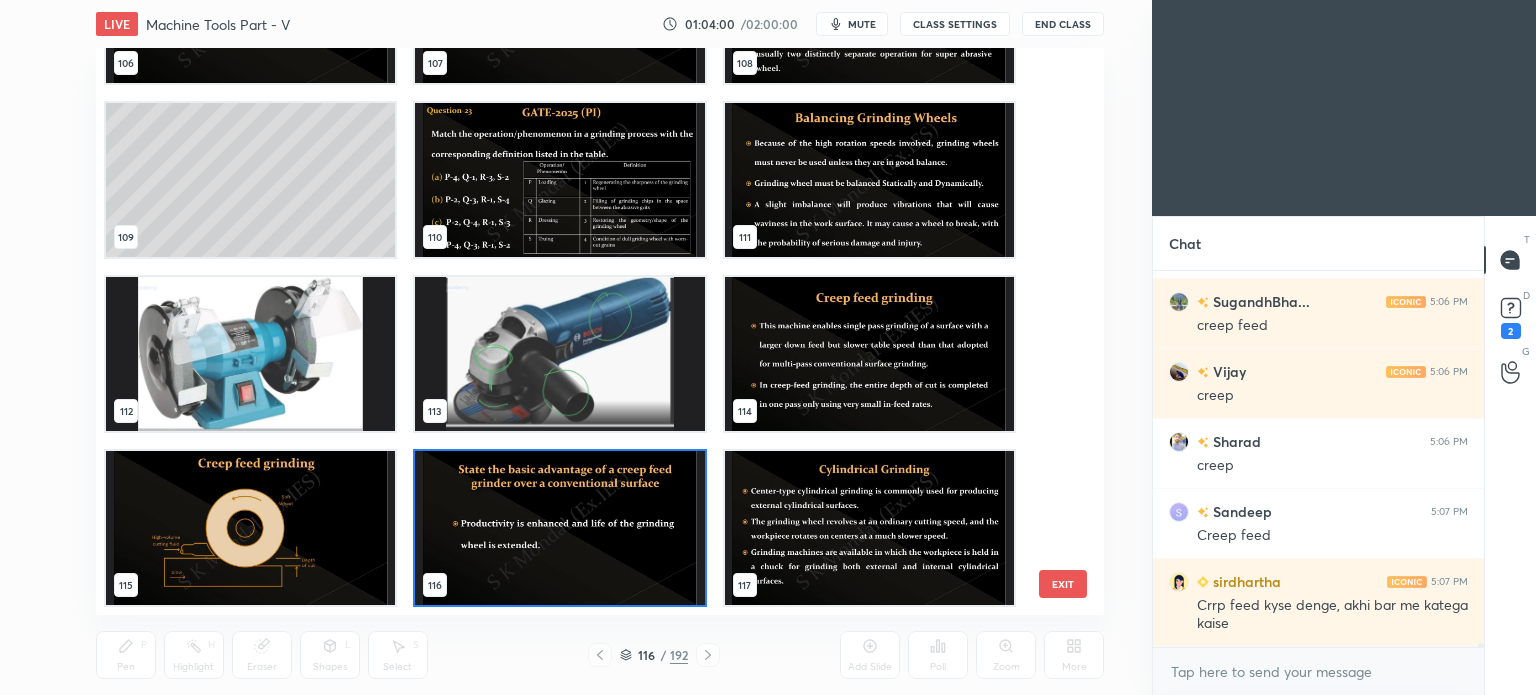 click at bounding box center [250, 528] 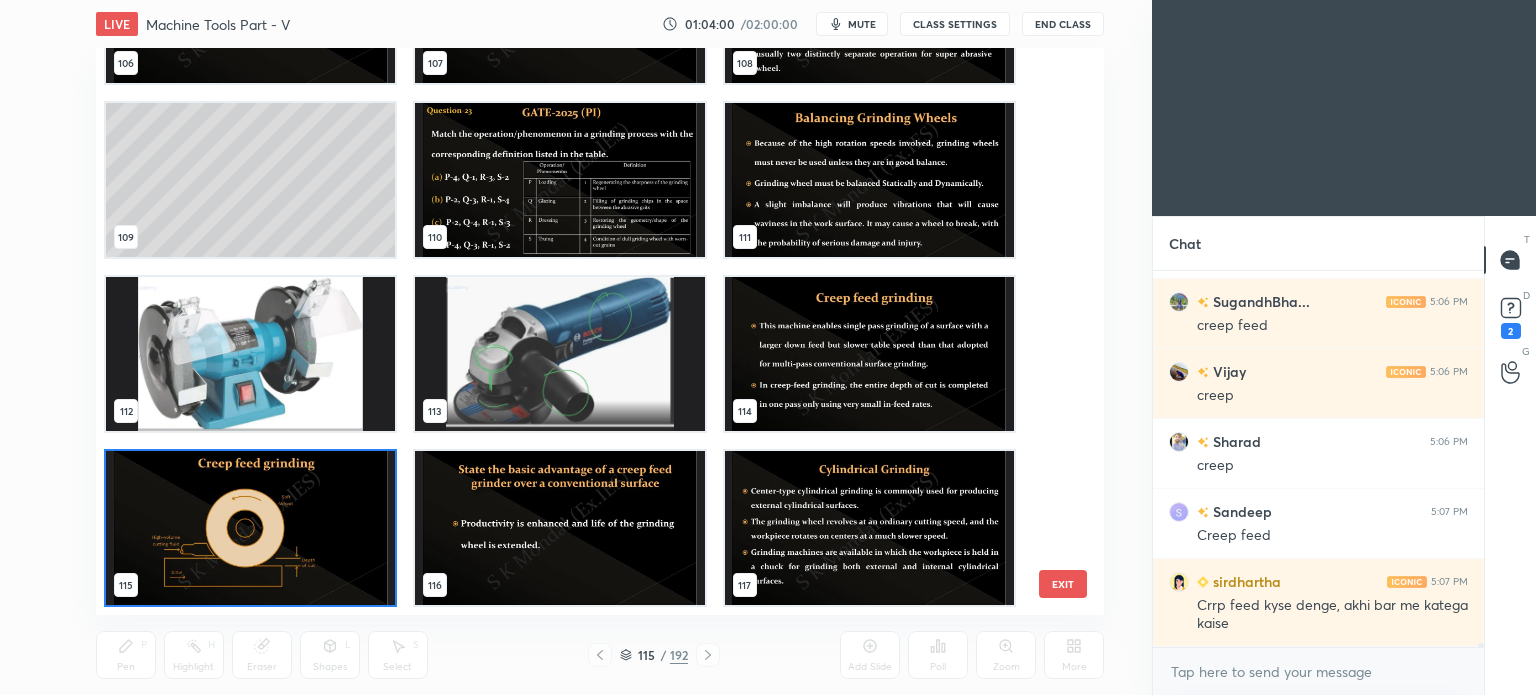 click at bounding box center [250, 528] 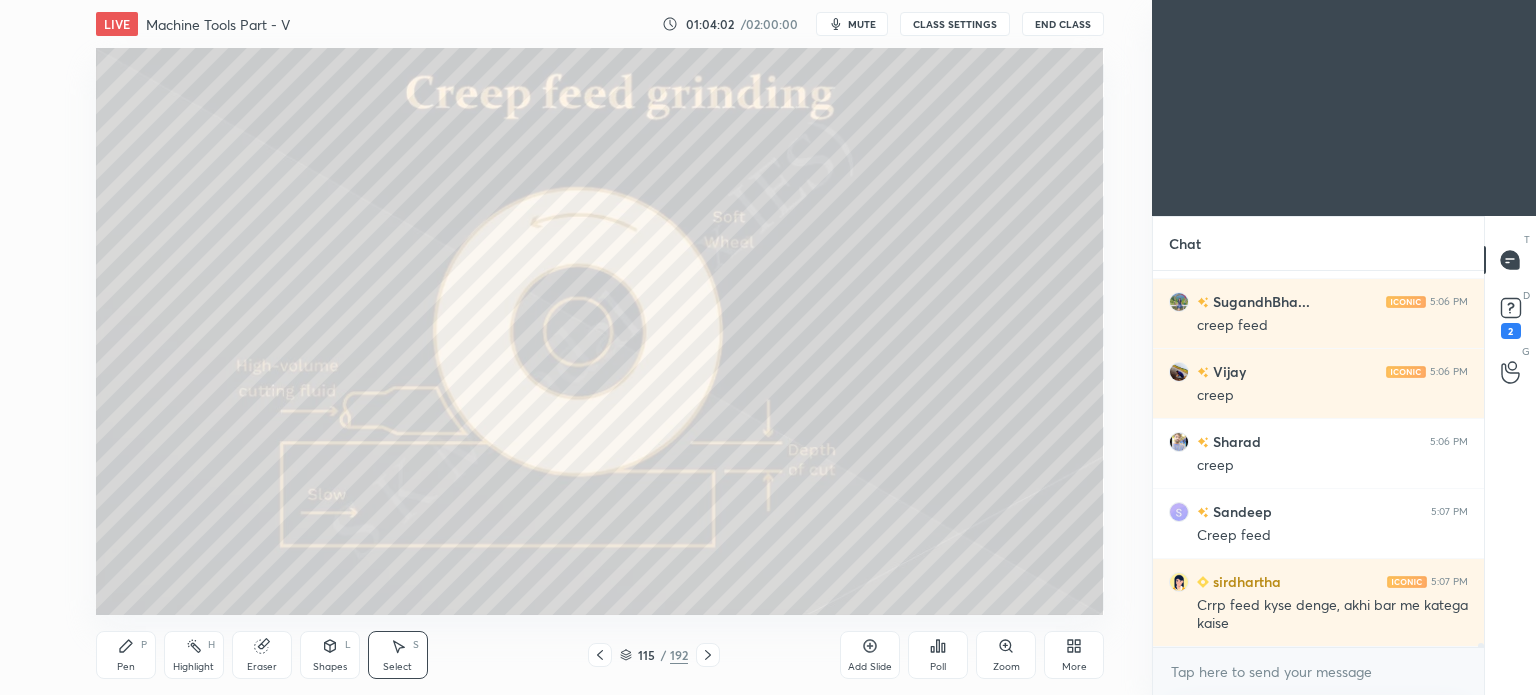 click on "Highlight H" at bounding box center [194, 655] 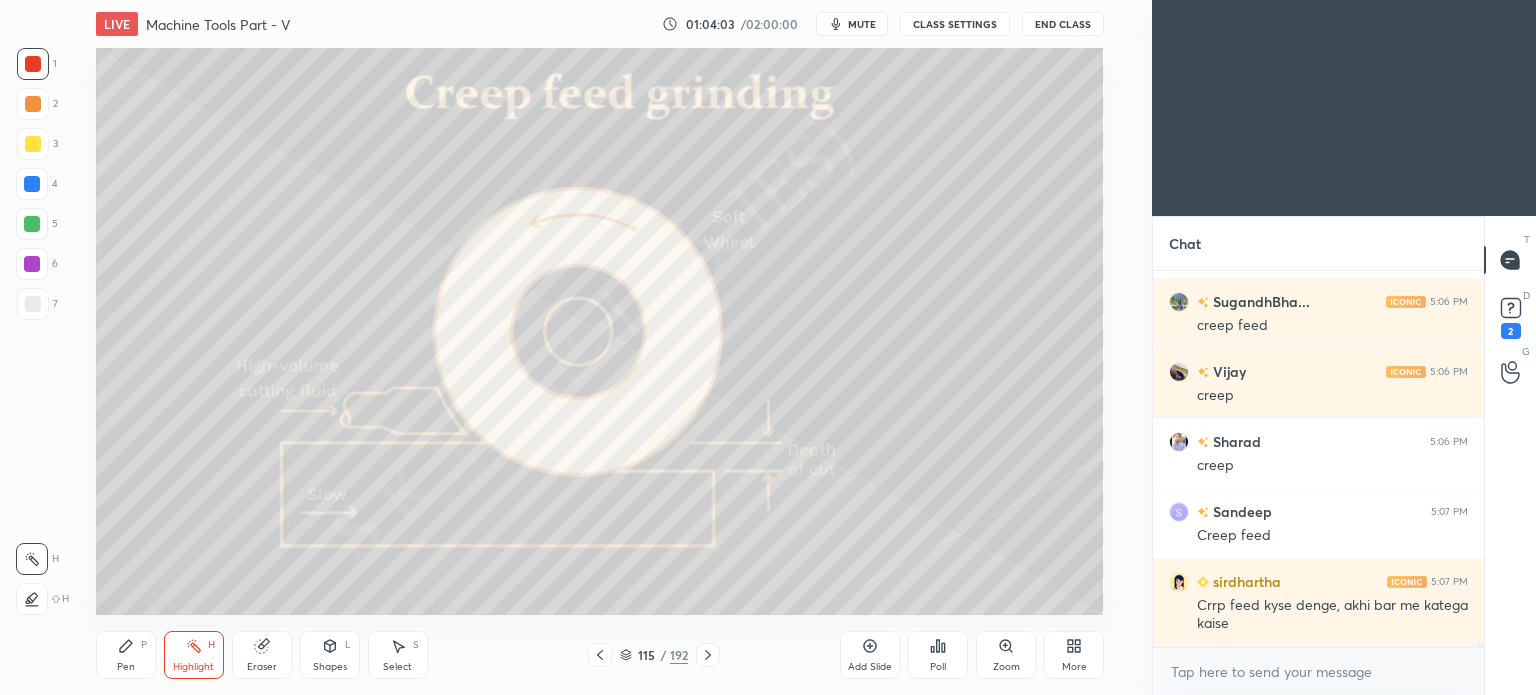 click on "Highlight H" at bounding box center (194, 655) 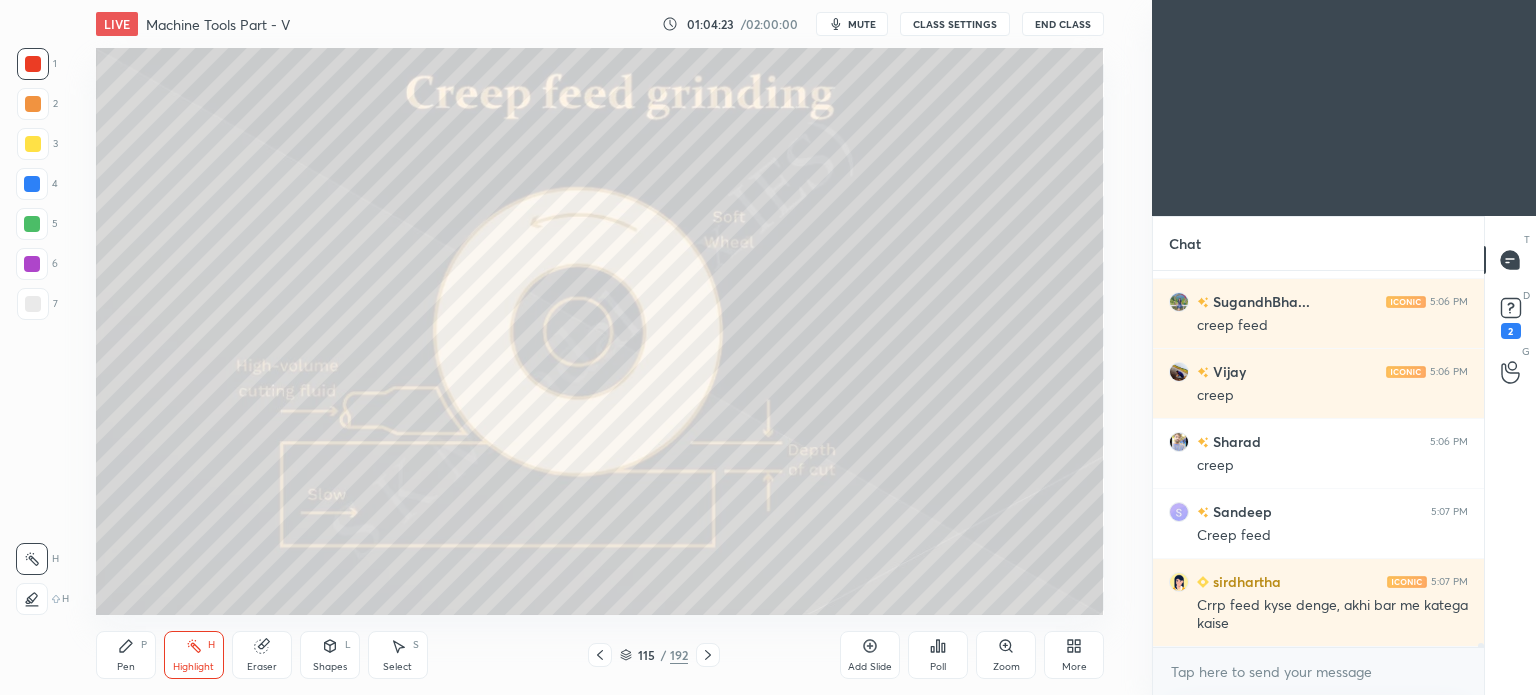 scroll, scrollTop: 37350, scrollLeft: 0, axis: vertical 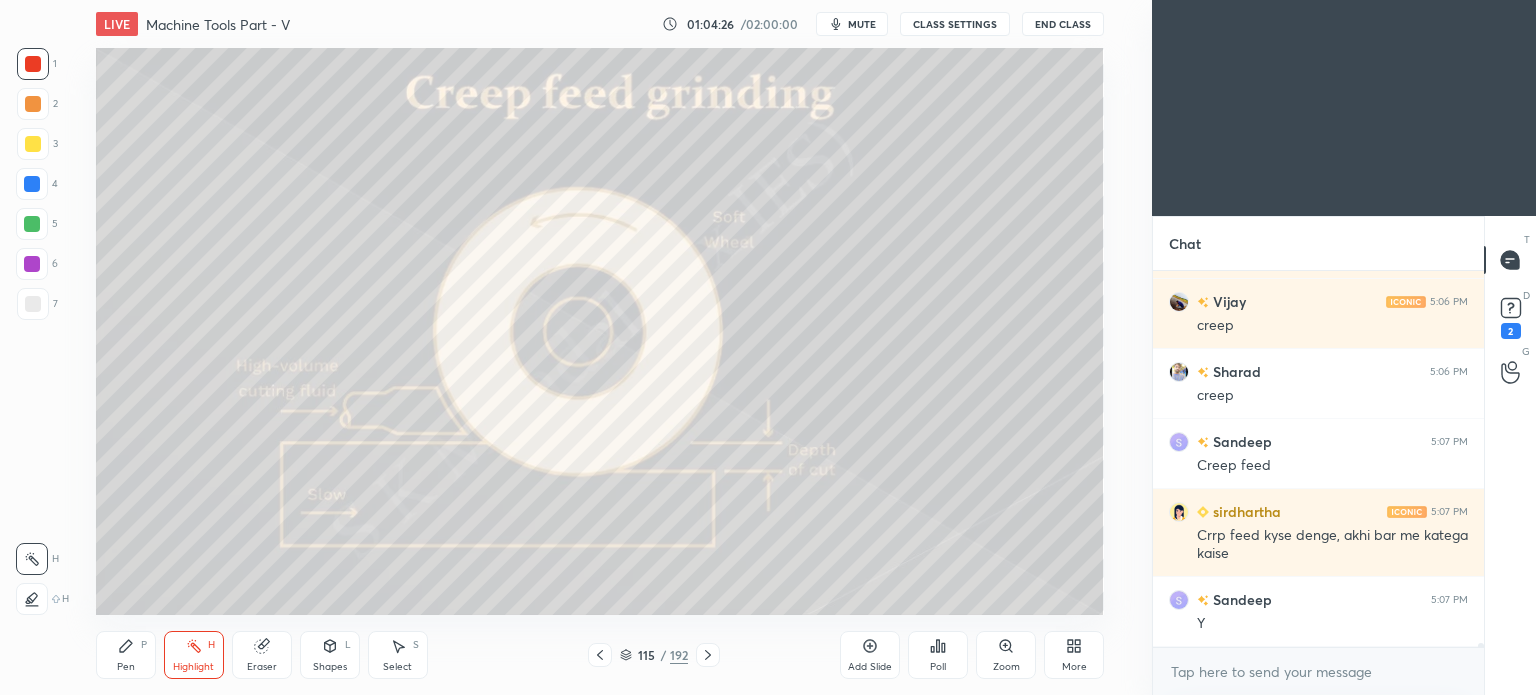 click 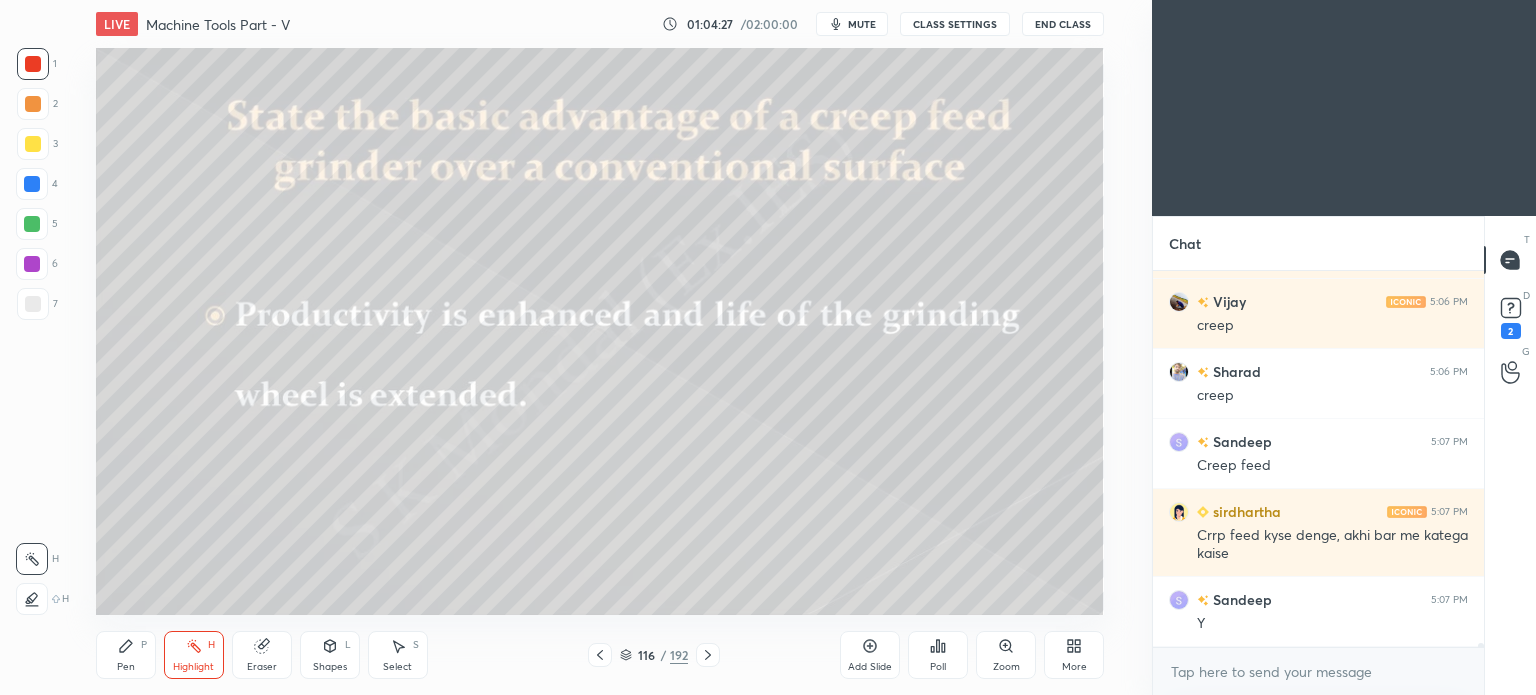 click 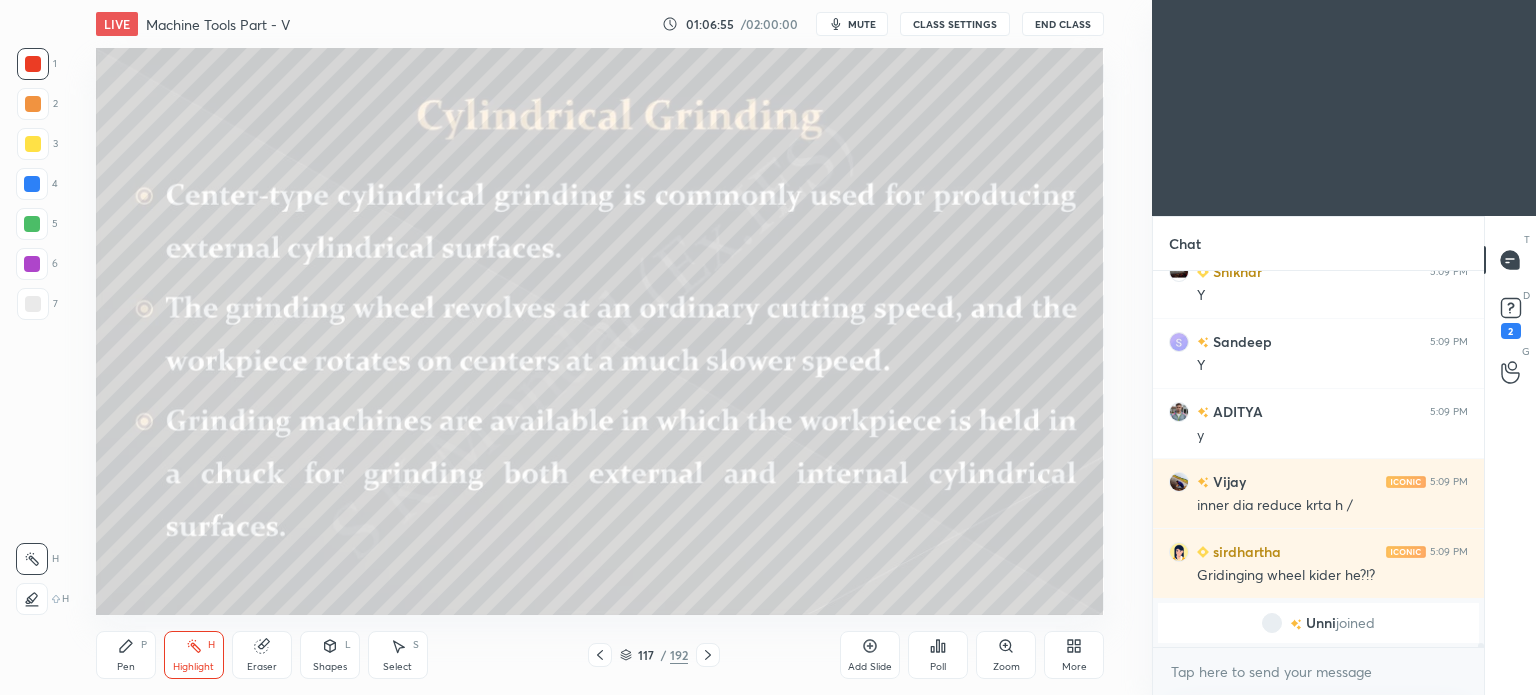 scroll, scrollTop: 36608, scrollLeft: 0, axis: vertical 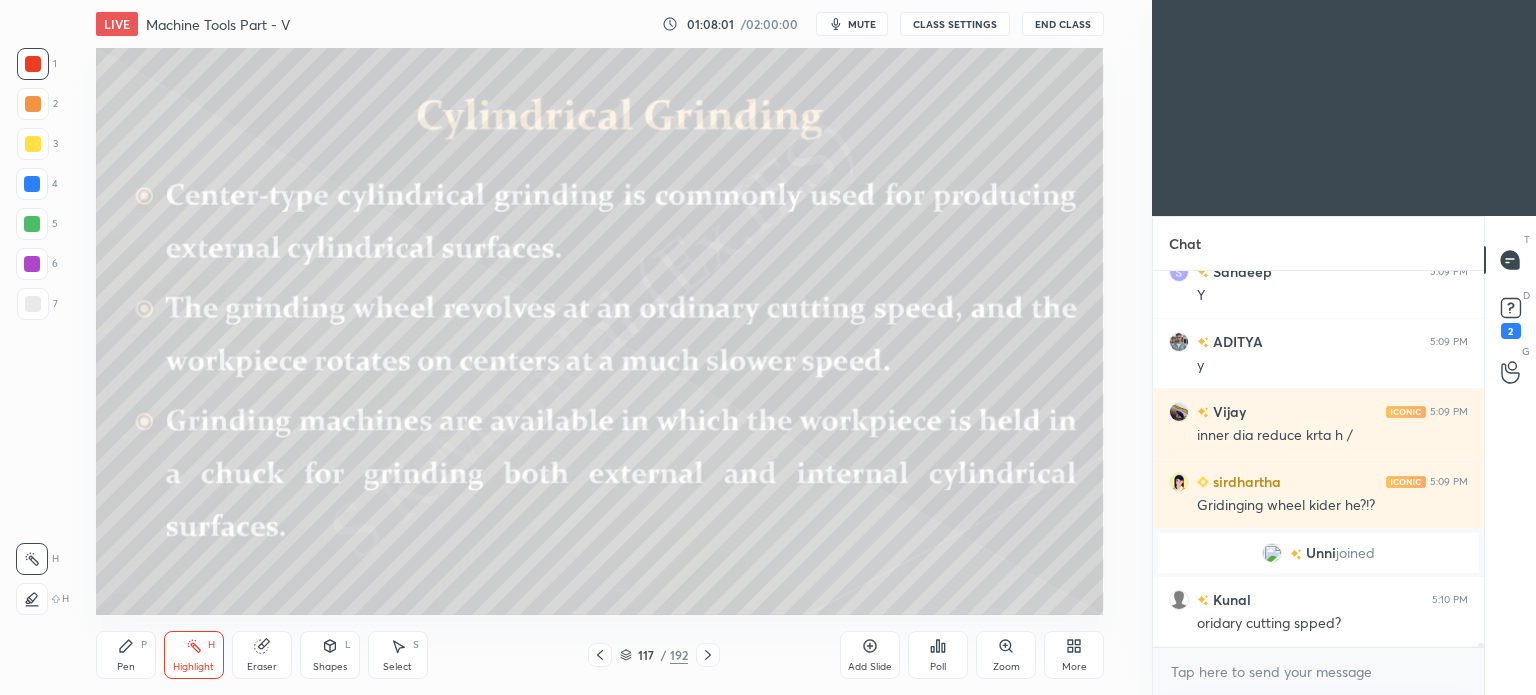 click 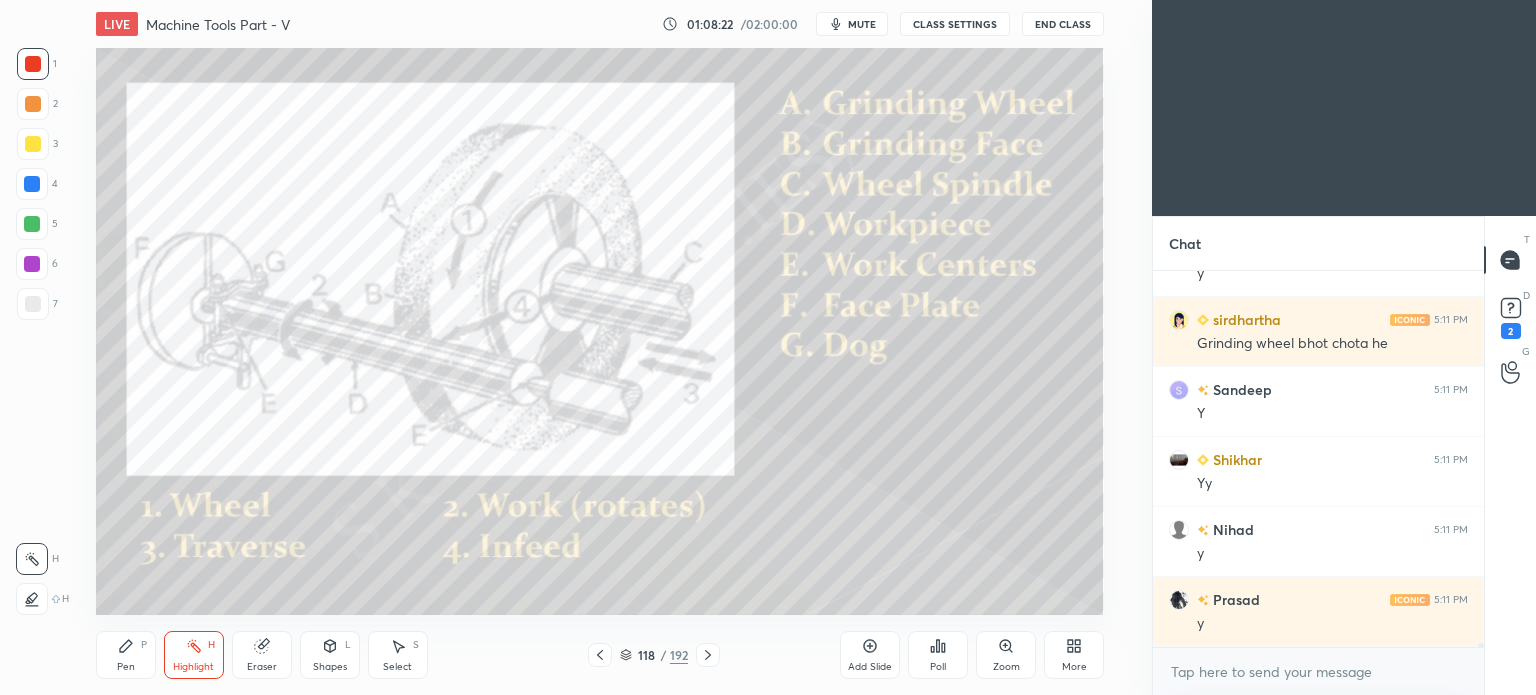 scroll, scrollTop: 37098, scrollLeft: 0, axis: vertical 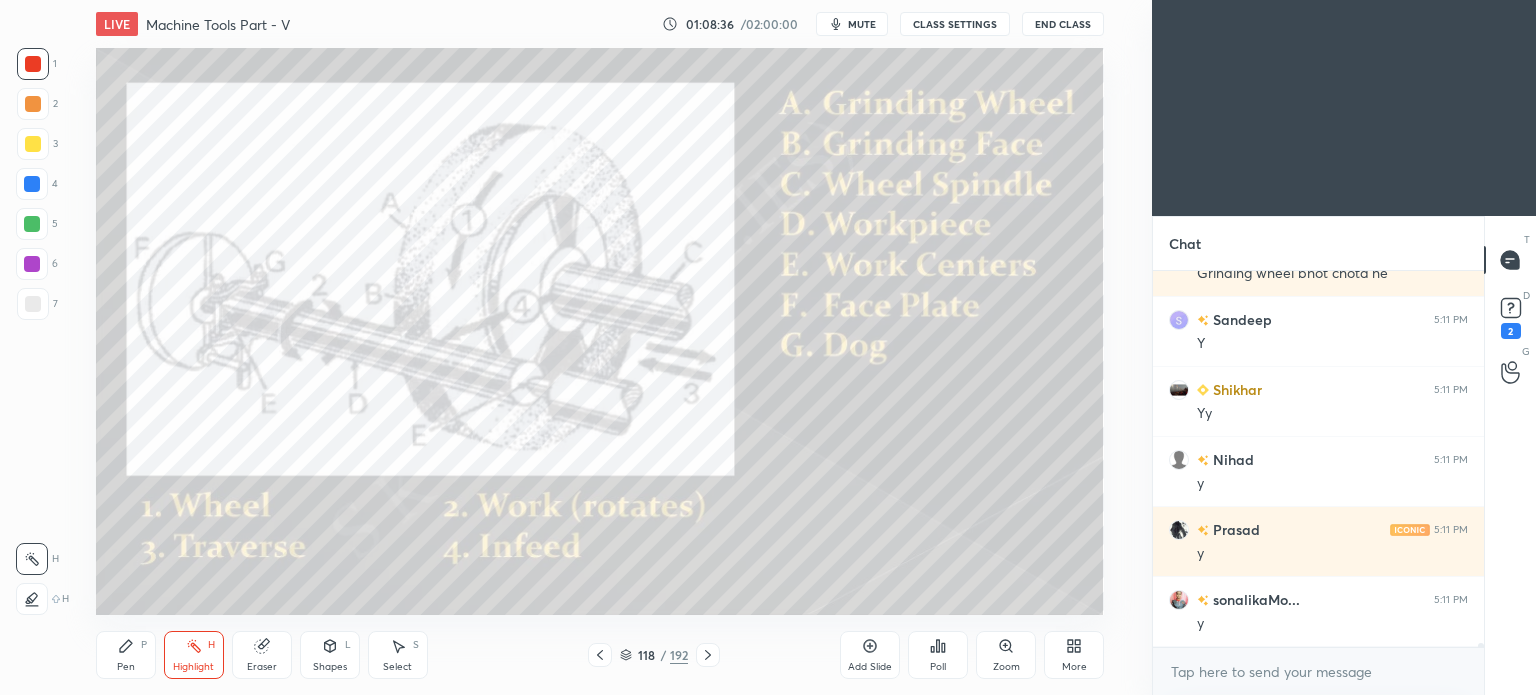 click 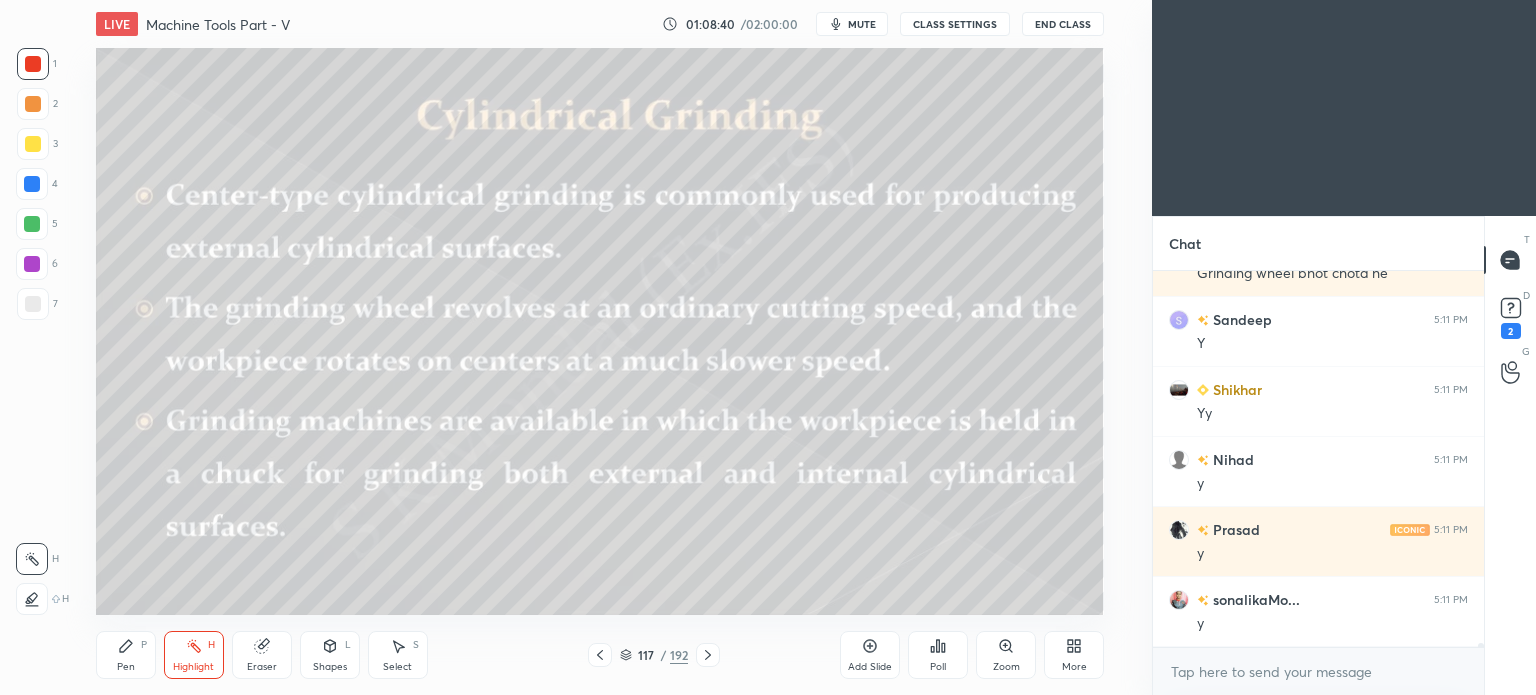 click 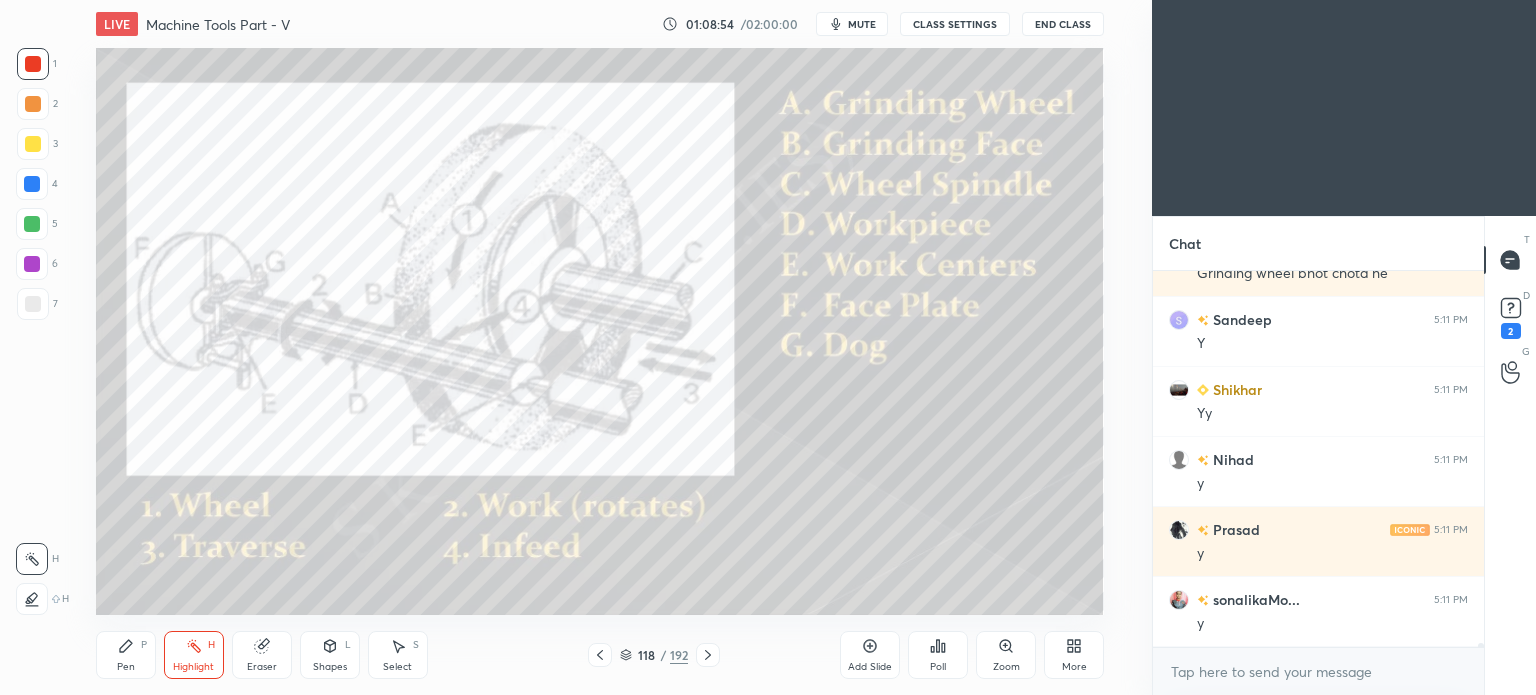 click 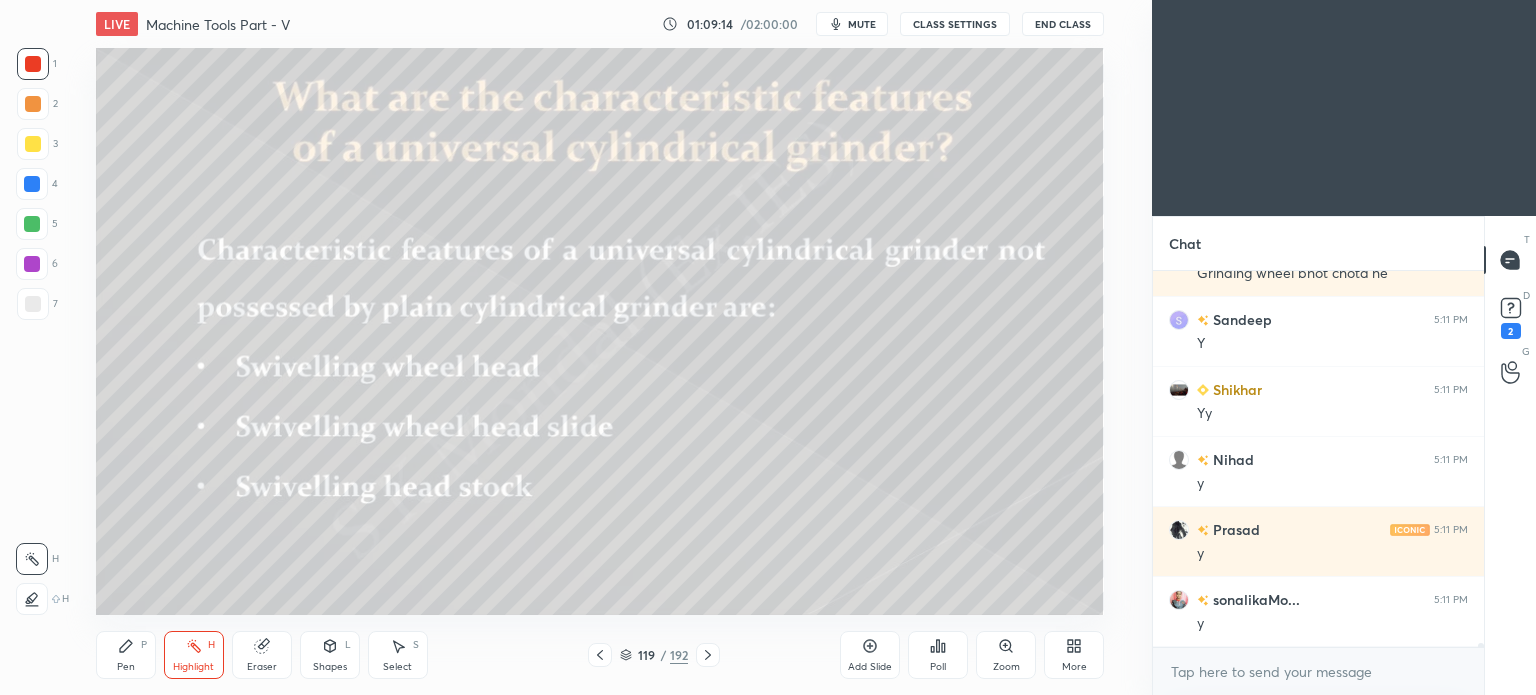 click 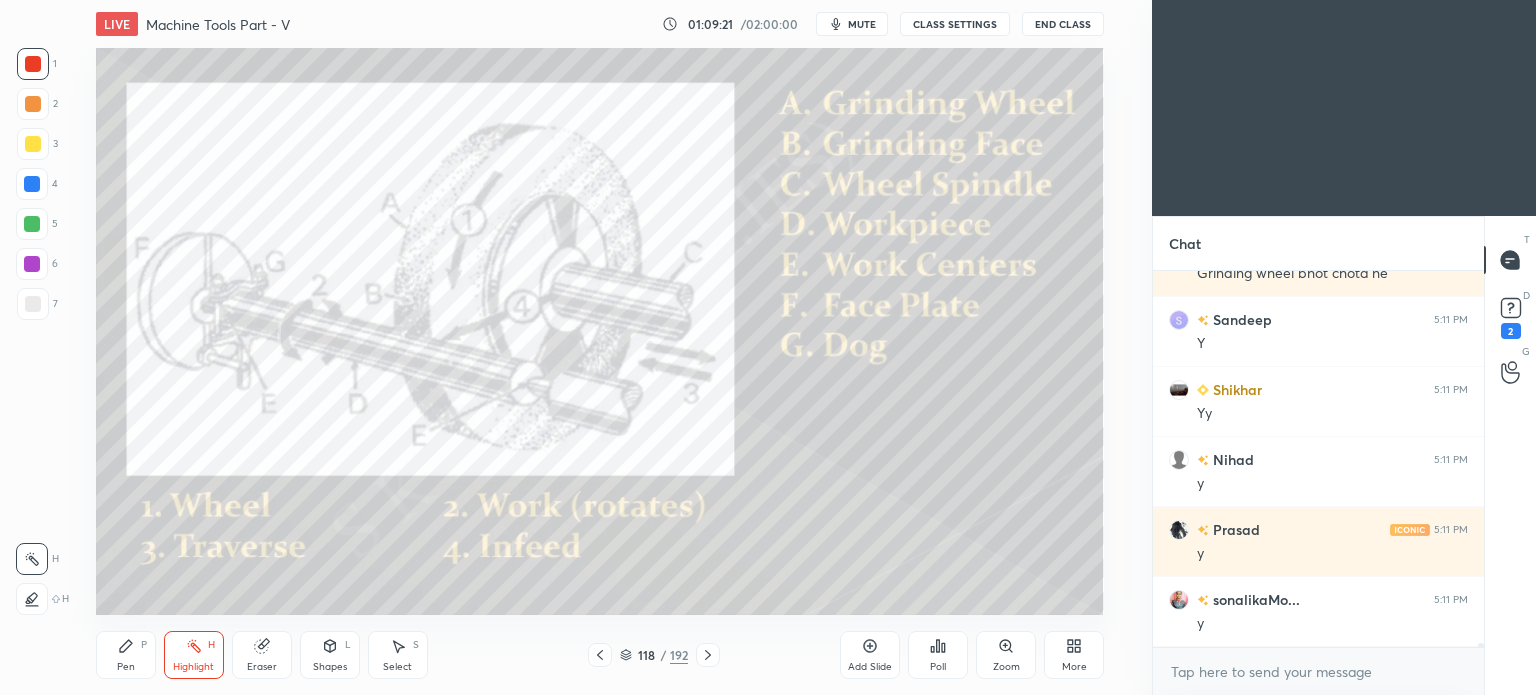 click on "Pen P" at bounding box center [126, 655] 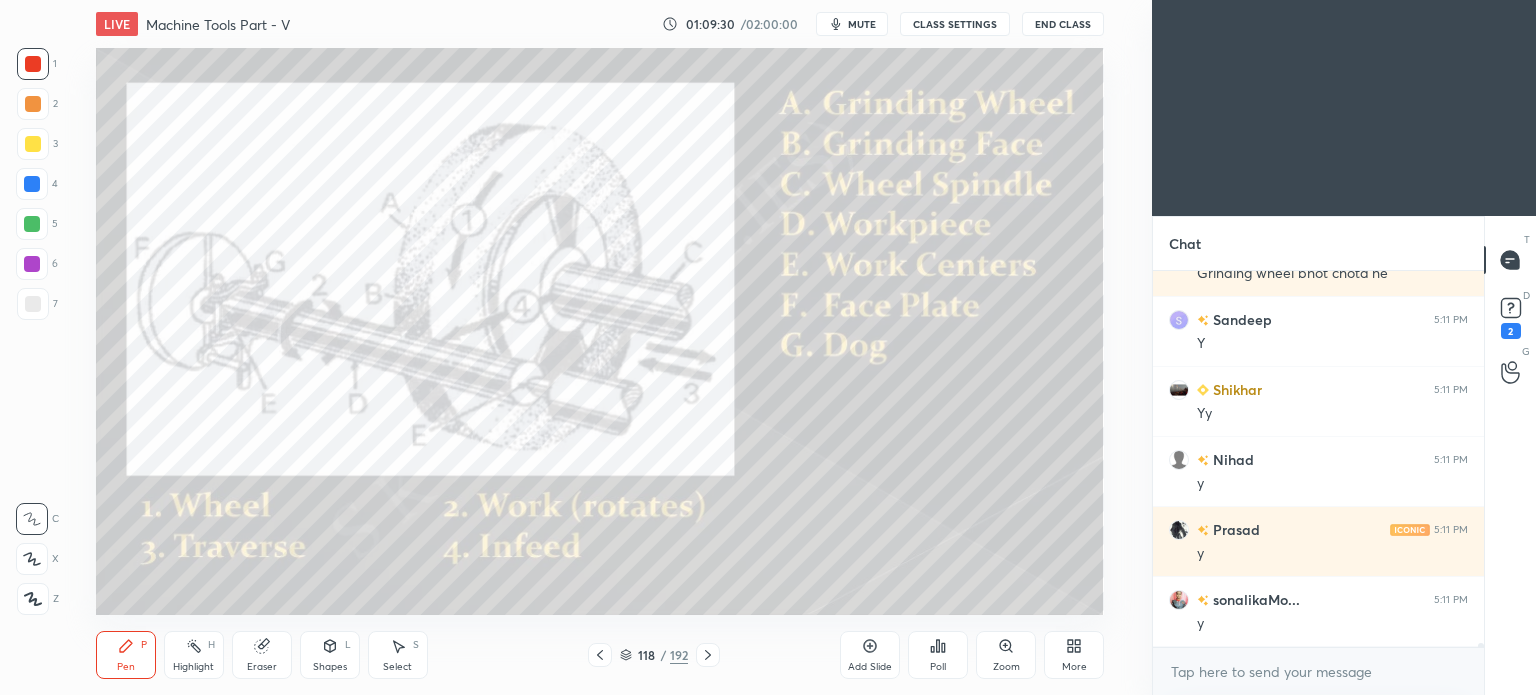 click on "Eraser" at bounding box center (262, 655) 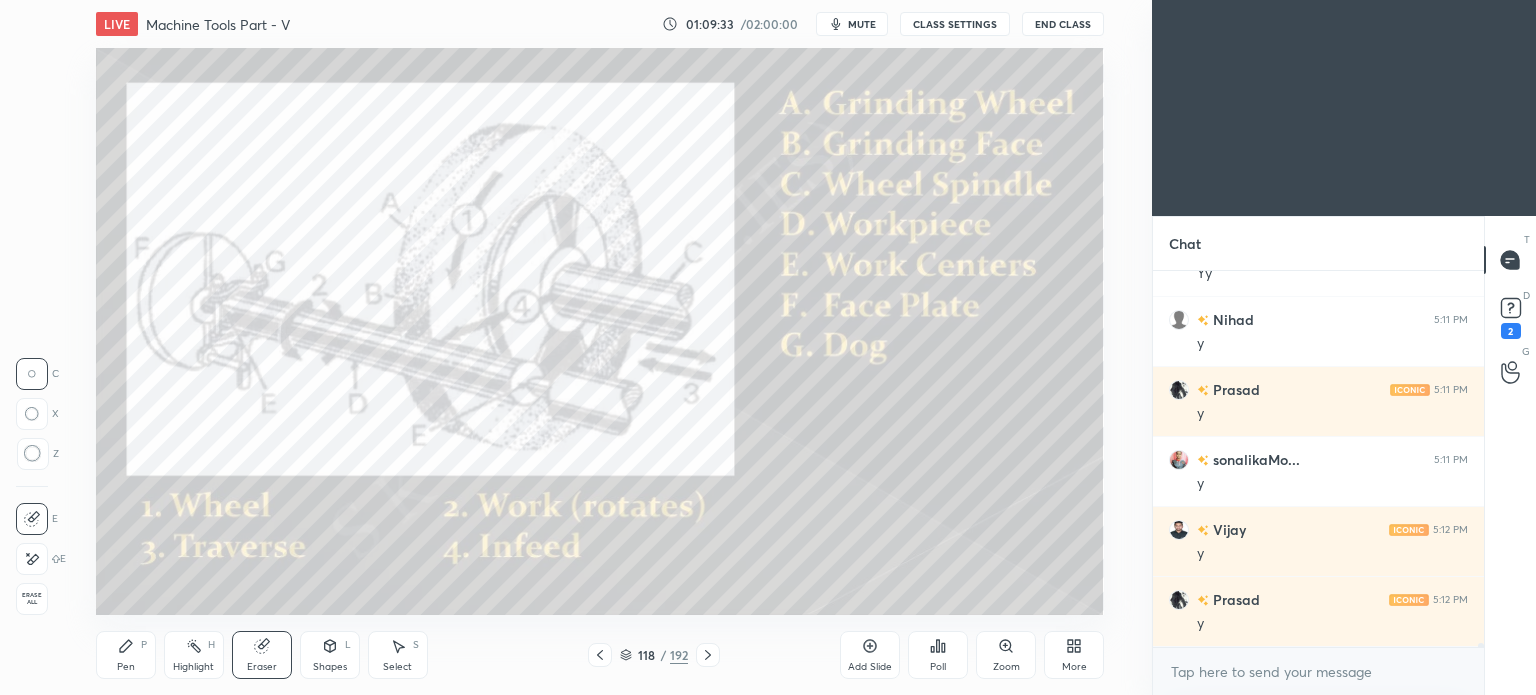 scroll, scrollTop: 37308, scrollLeft: 0, axis: vertical 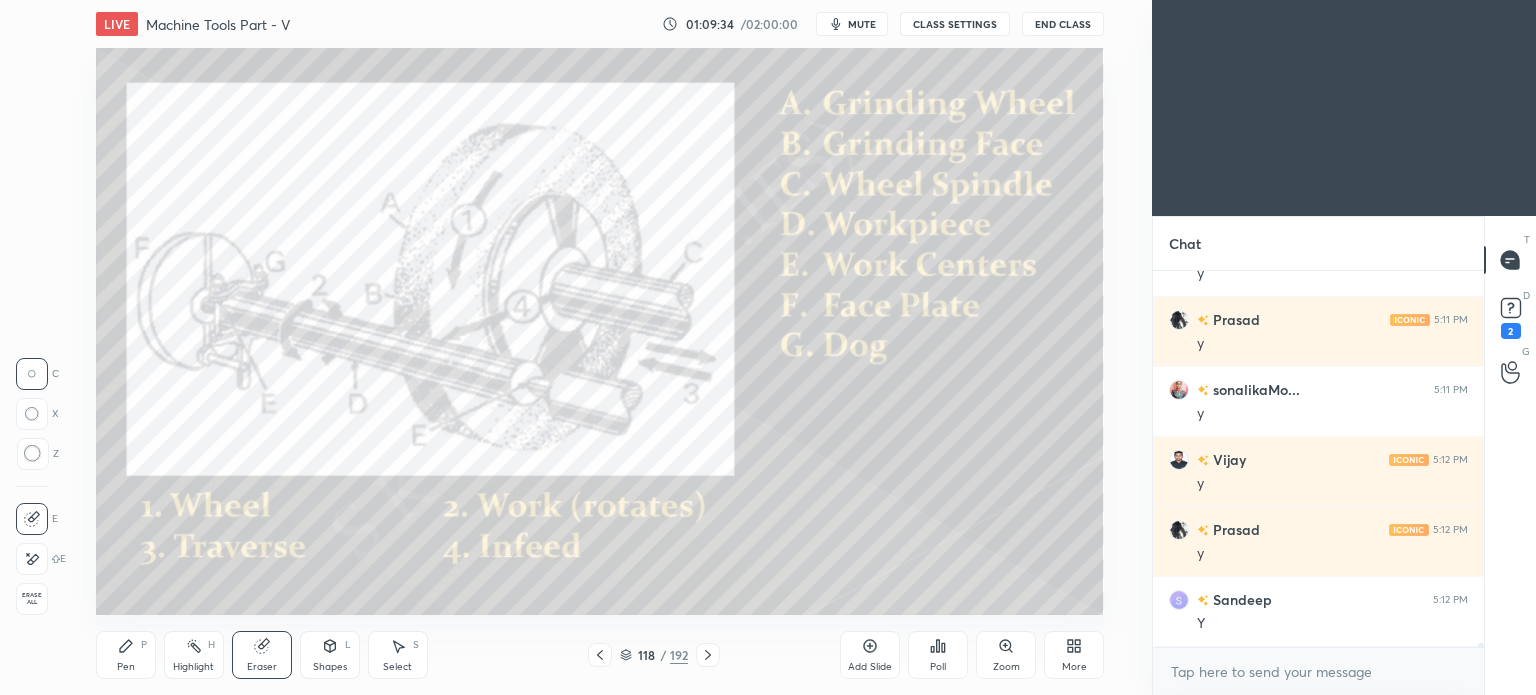 click on "Select" at bounding box center (397, 667) 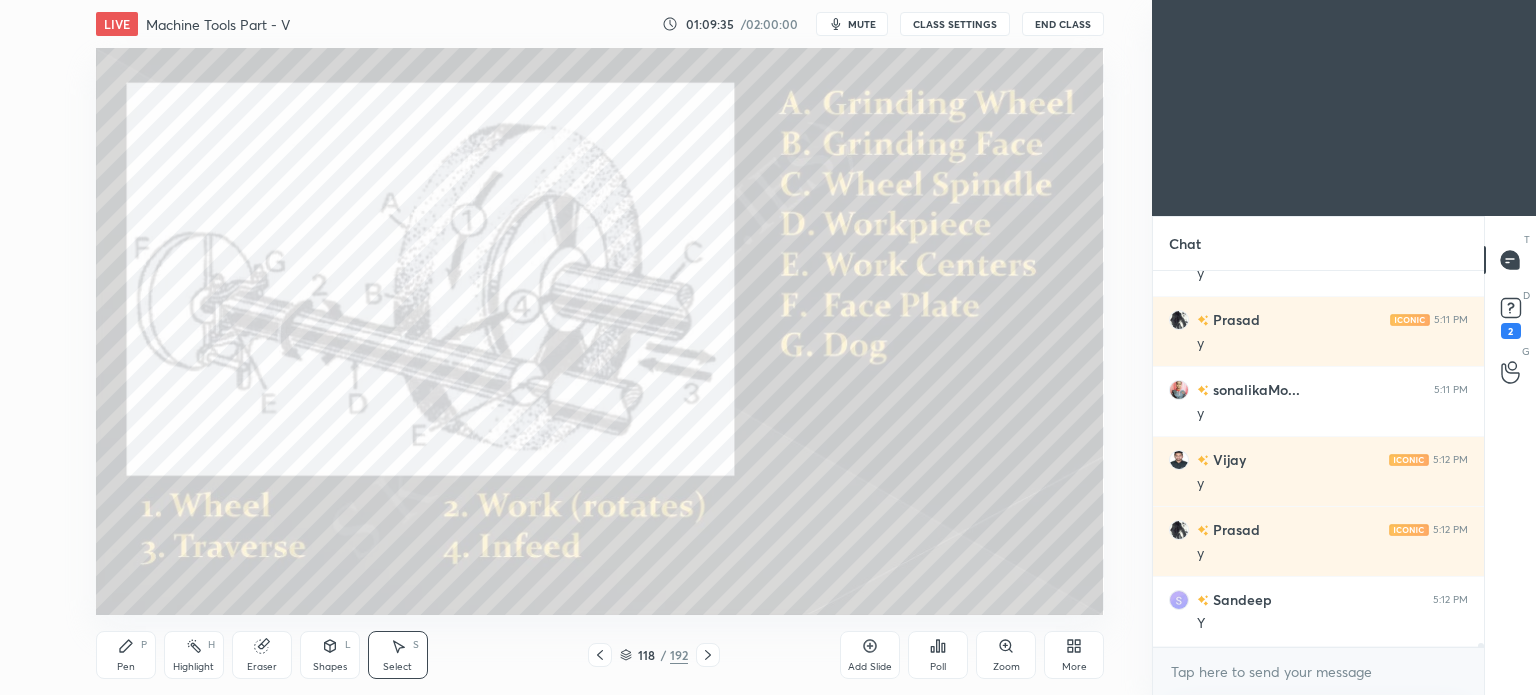 scroll, scrollTop: 37378, scrollLeft: 0, axis: vertical 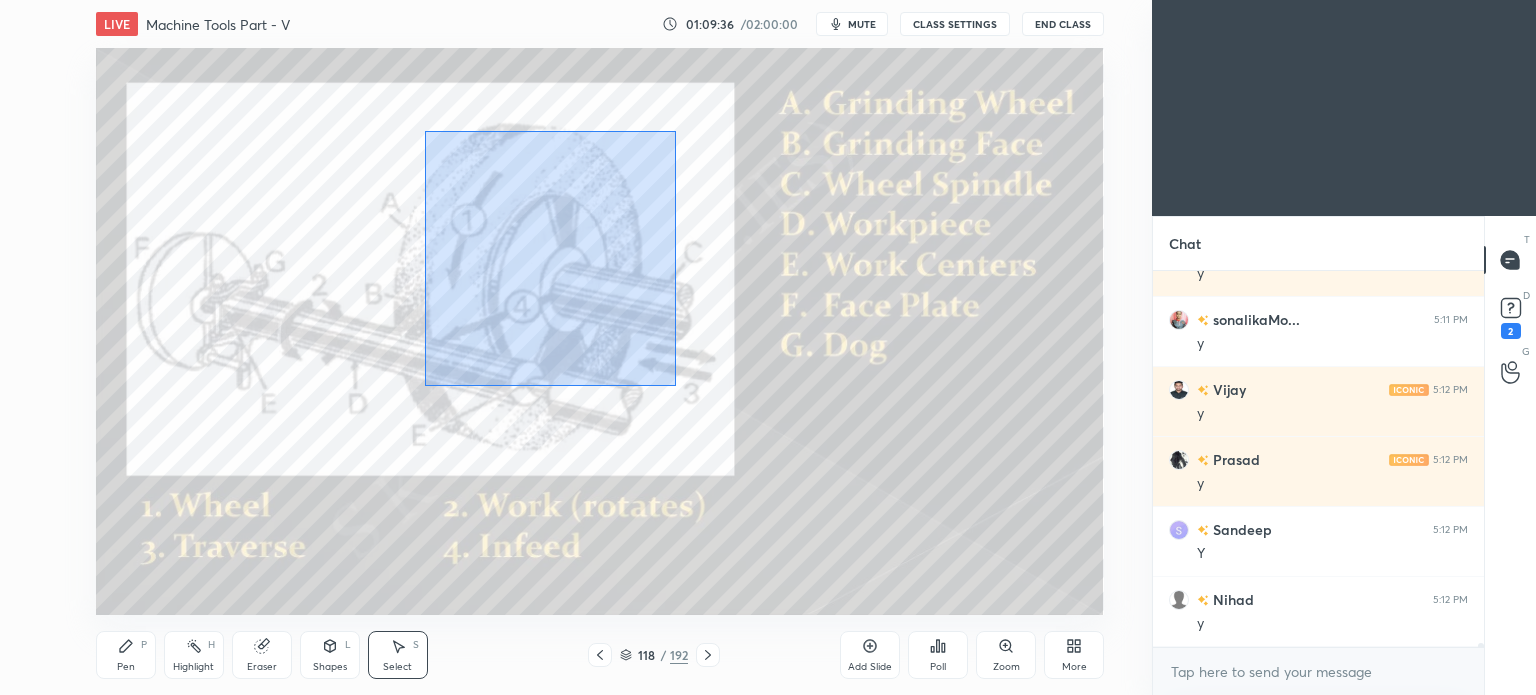 drag, startPoint x: 424, startPoint y: 131, endPoint x: 676, endPoint y: 386, distance: 358.5094 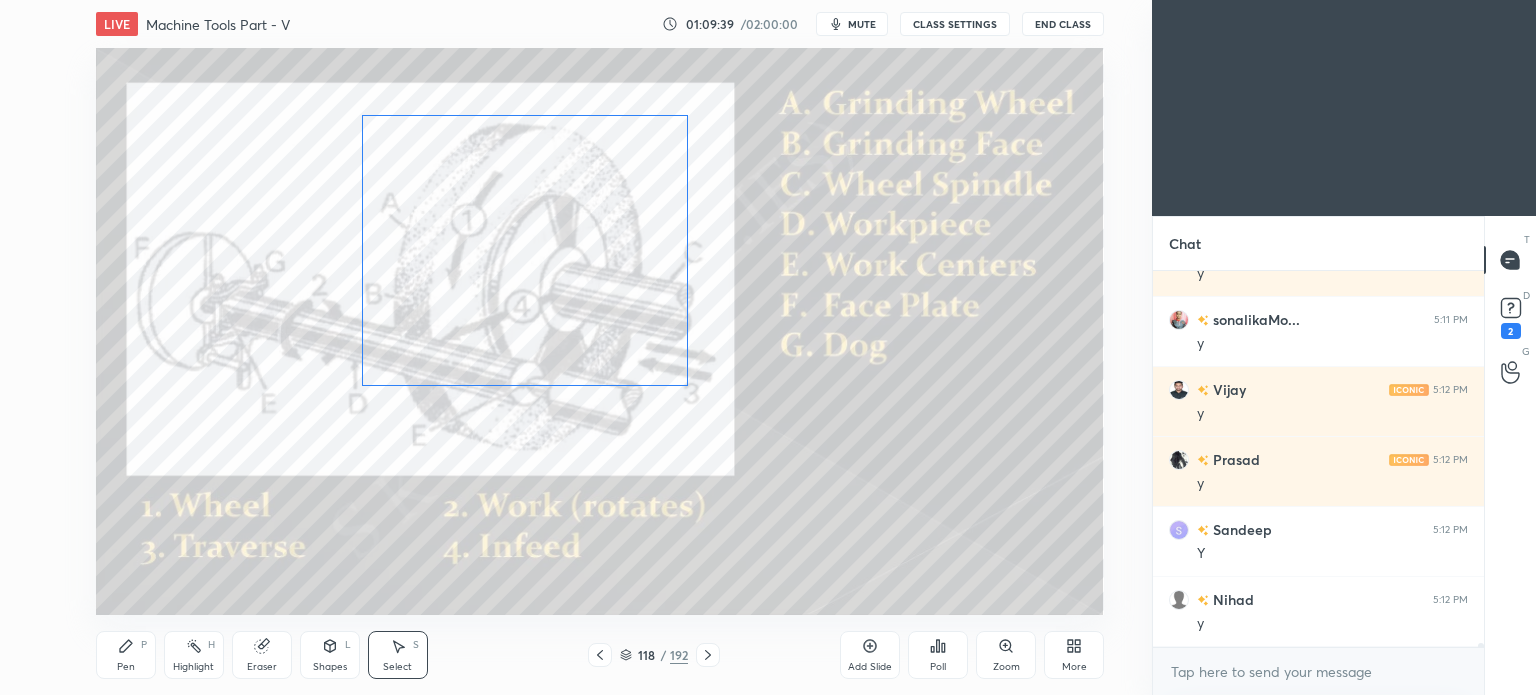 drag, startPoint x: 603, startPoint y: 330, endPoint x: 609, endPoint y: 304, distance: 26.683329 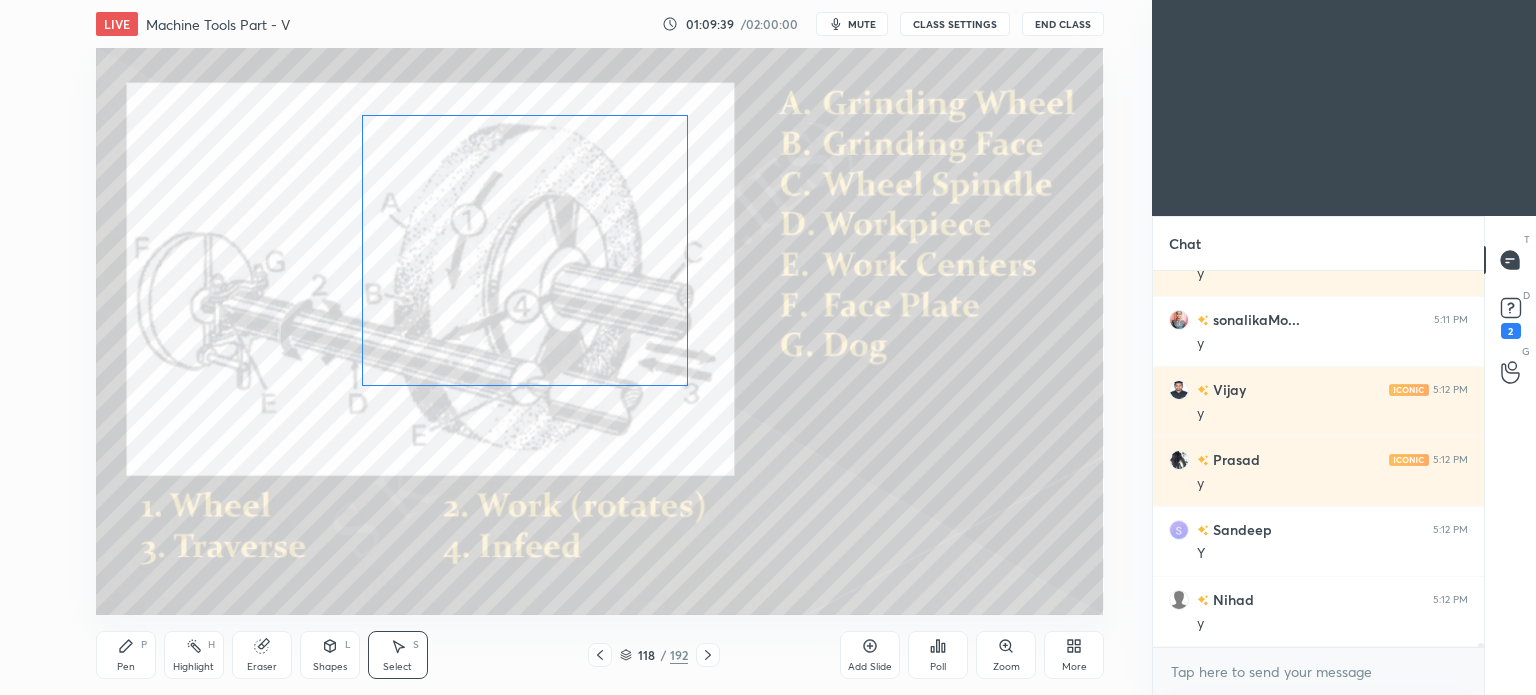 click on "0 ° Undo Copy Duplicate Duplicate to new slide Delete" at bounding box center (600, 331) 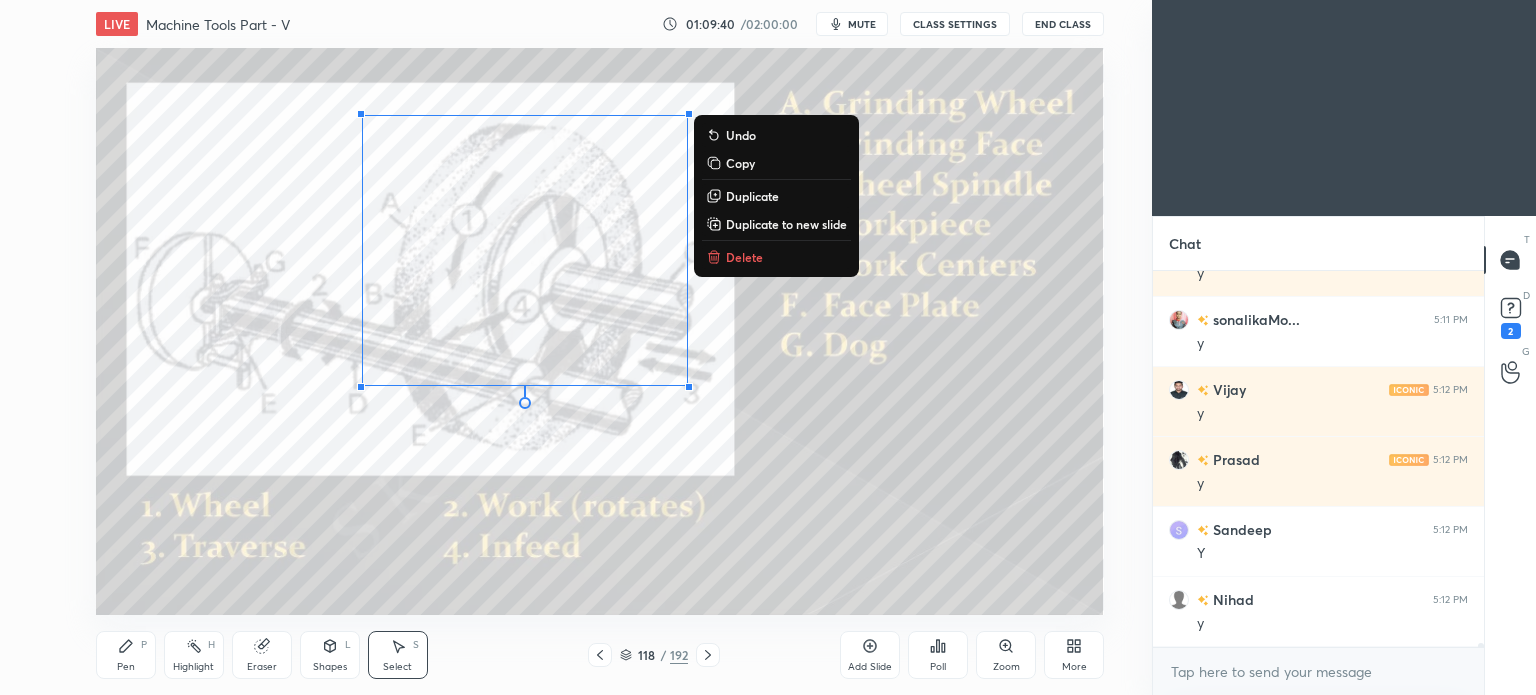 click on "Delete" at bounding box center [744, 257] 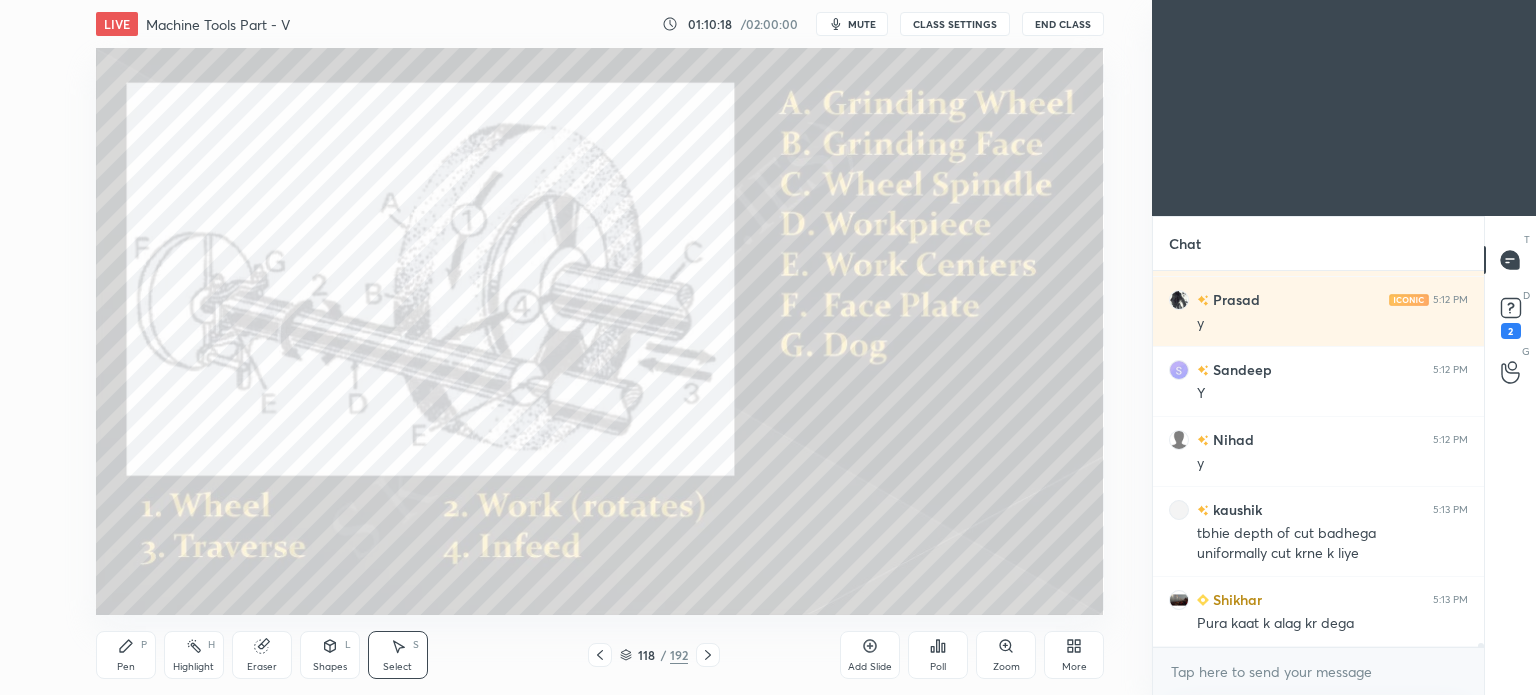 scroll, scrollTop: 37608, scrollLeft: 0, axis: vertical 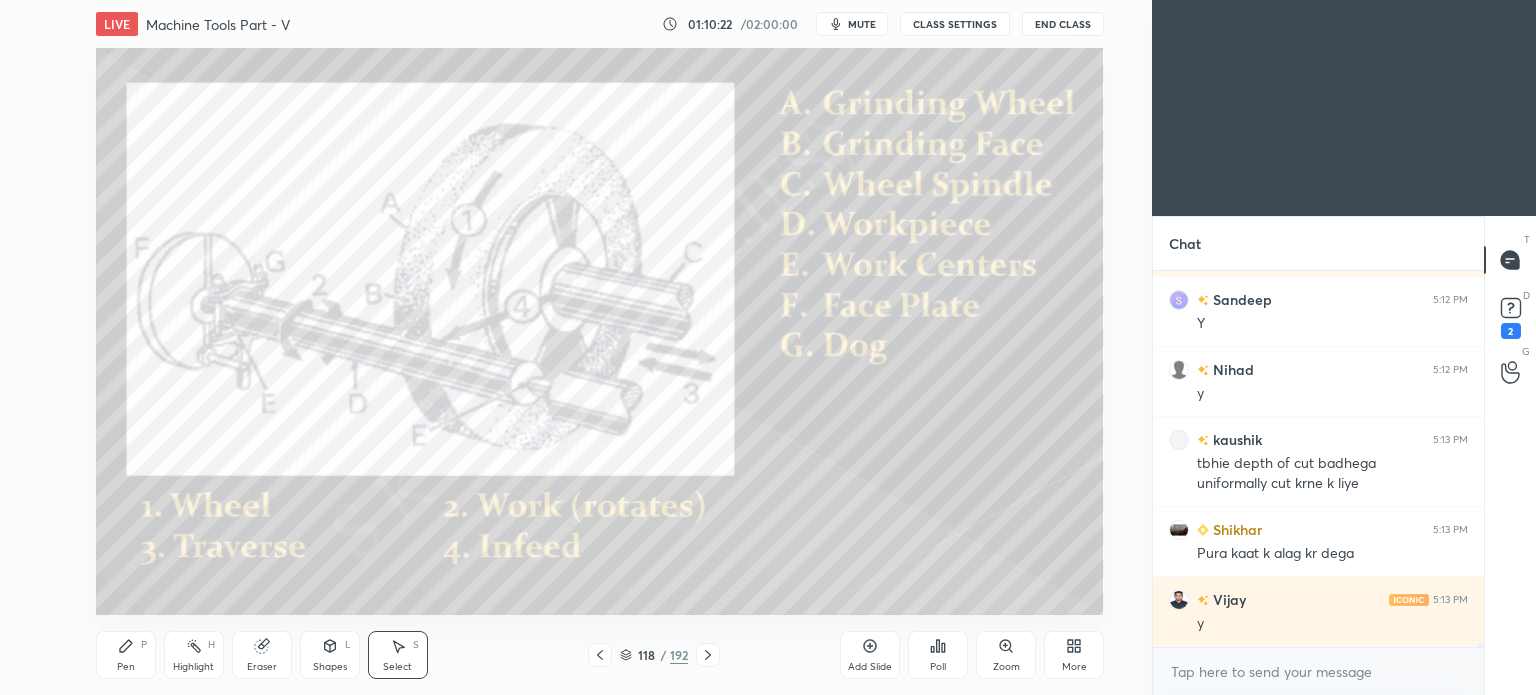 click on "0 ° Undo Copy Duplicate Duplicate to new slide Delete" at bounding box center [600, 331] 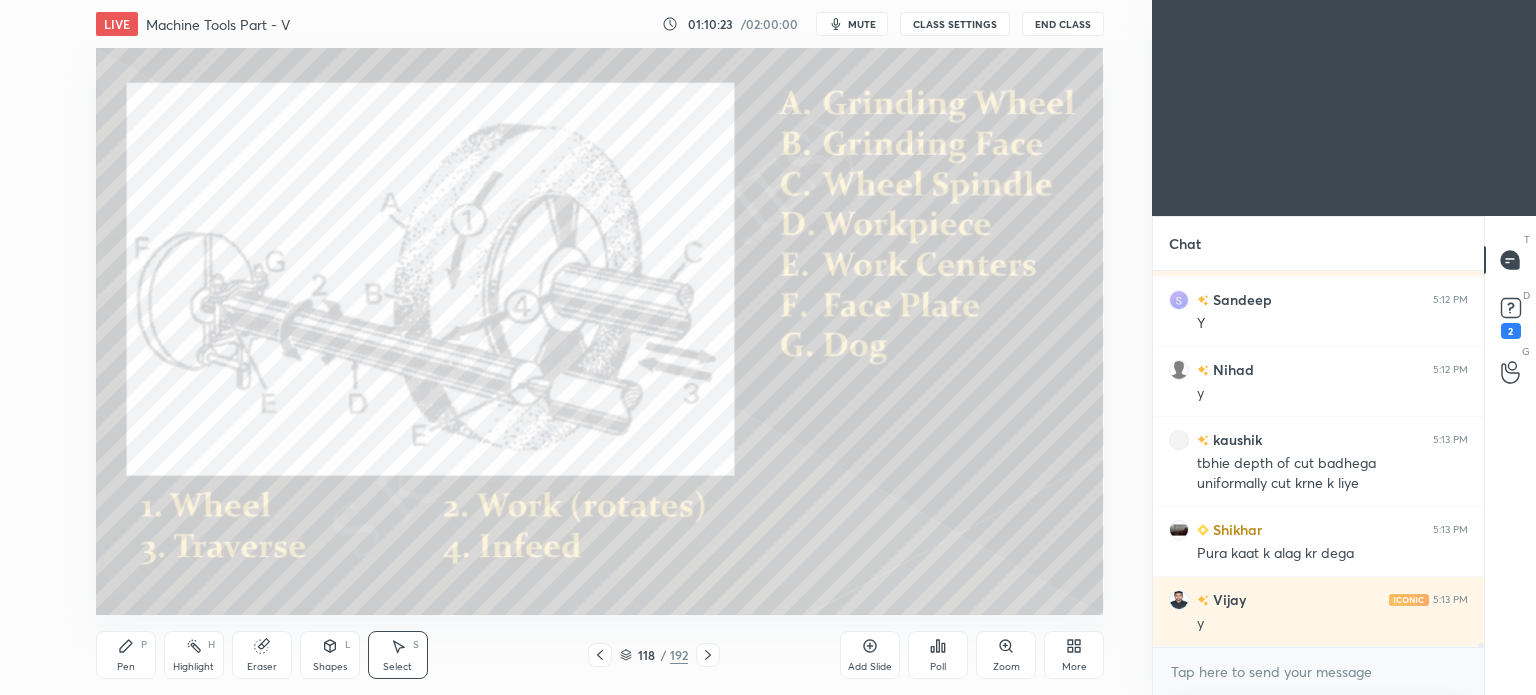 scroll, scrollTop: 37678, scrollLeft: 0, axis: vertical 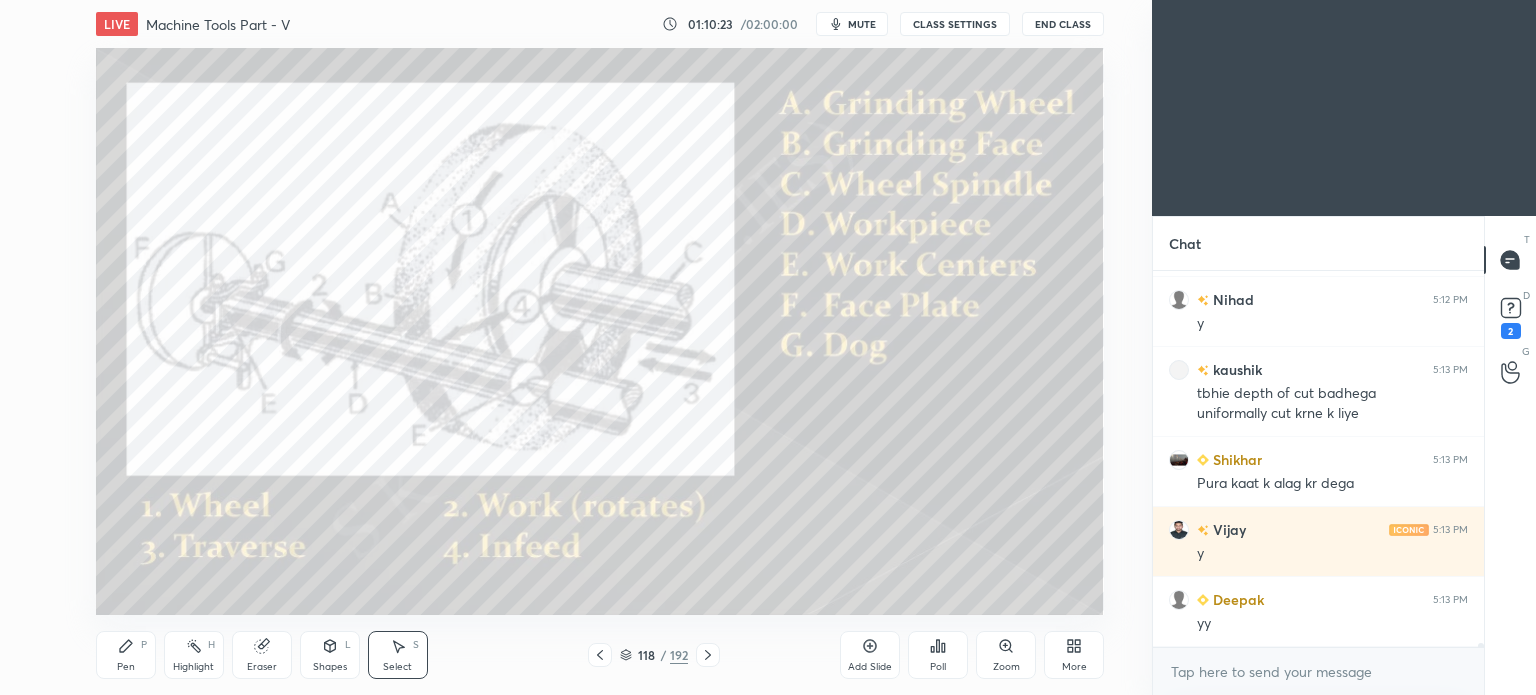 click at bounding box center [708, 655] 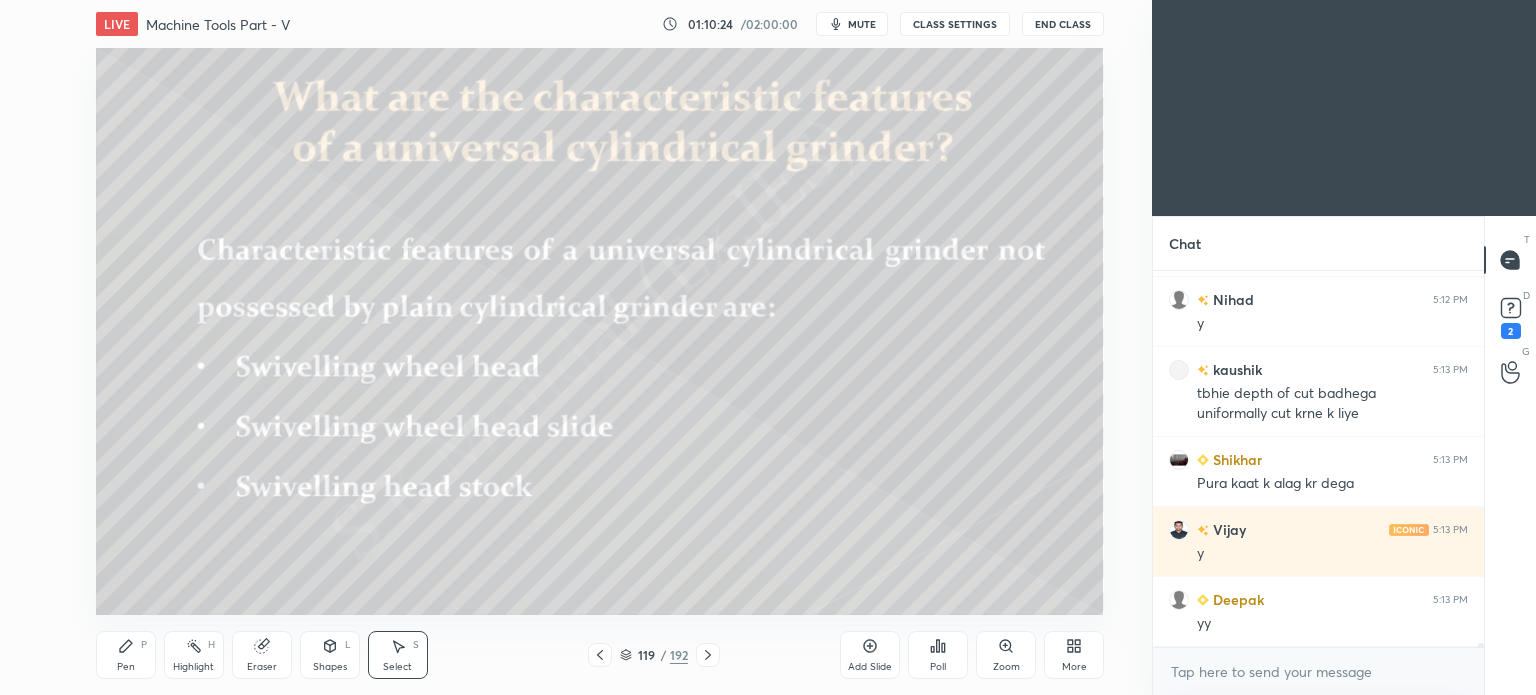 scroll, scrollTop: 37748, scrollLeft: 0, axis: vertical 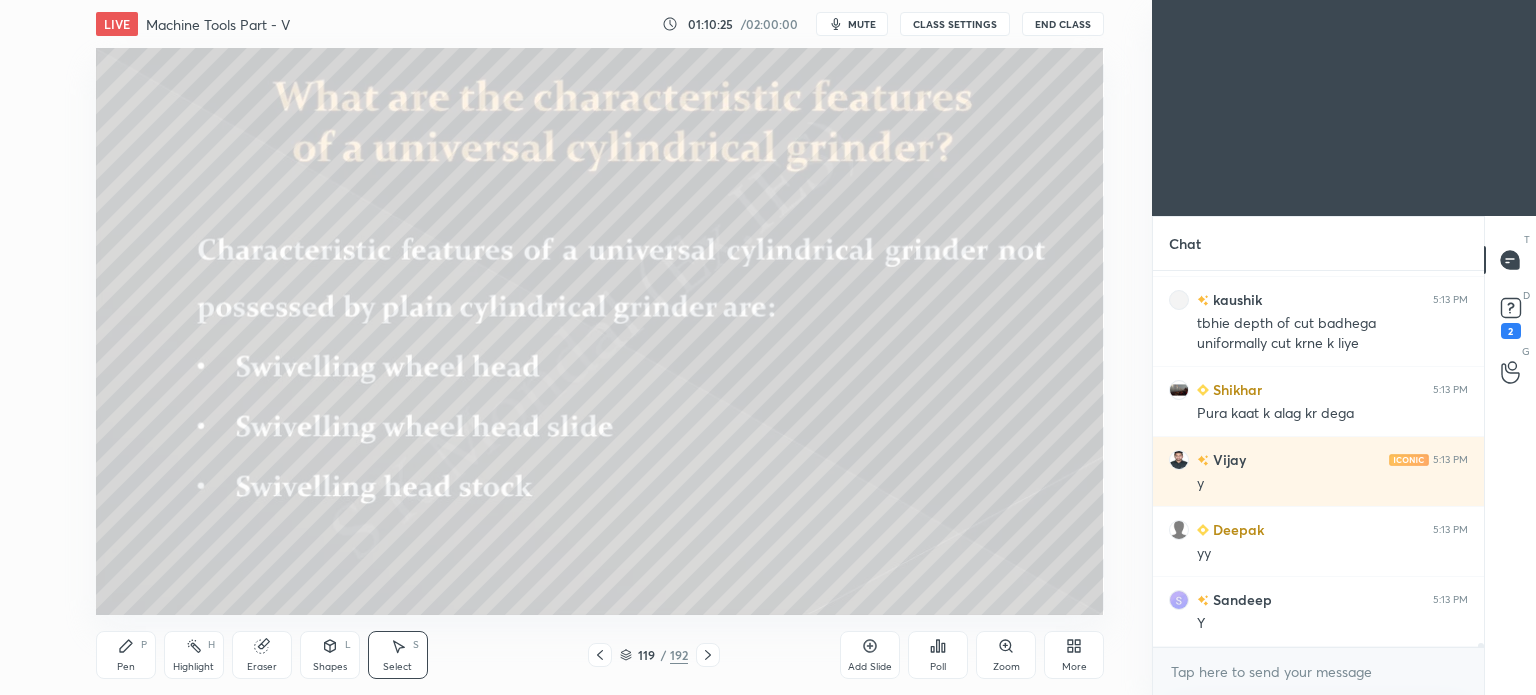 click at bounding box center (708, 655) 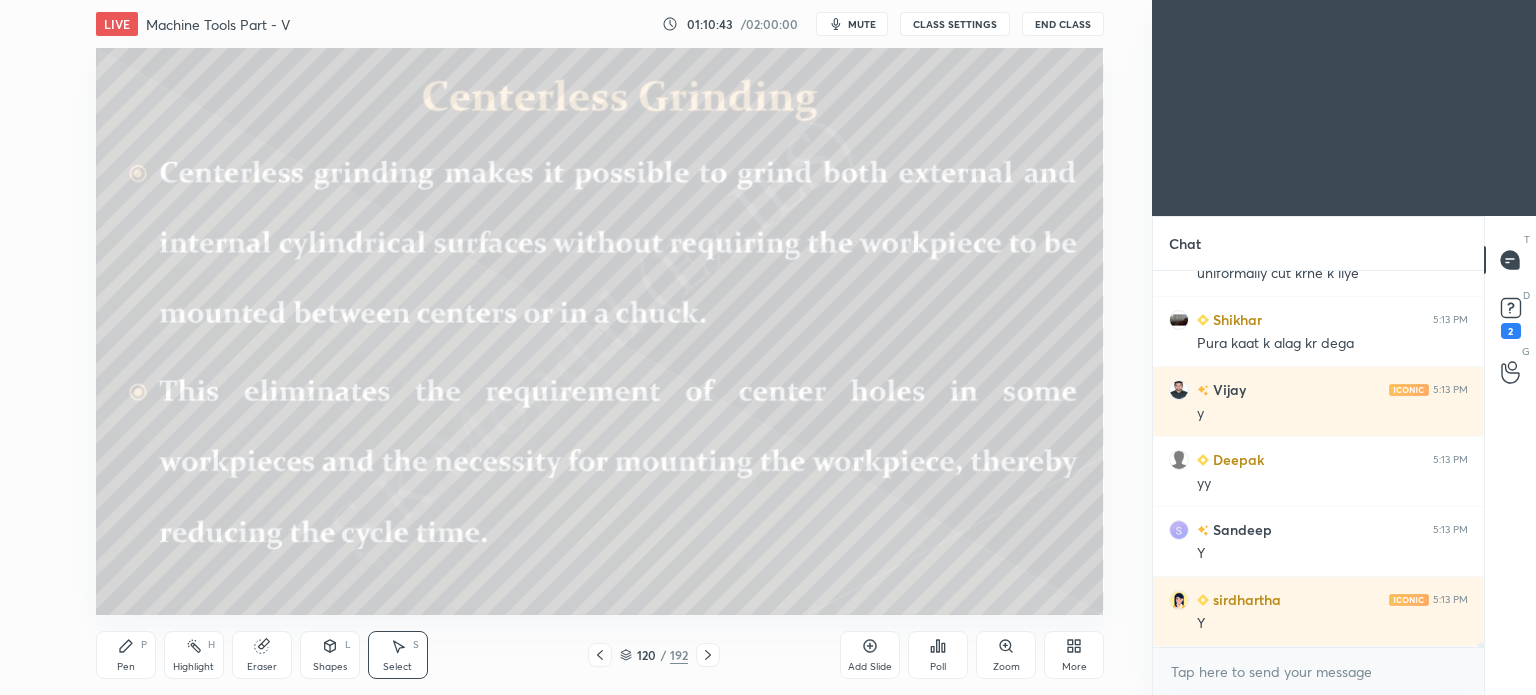 scroll, scrollTop: 37888, scrollLeft: 0, axis: vertical 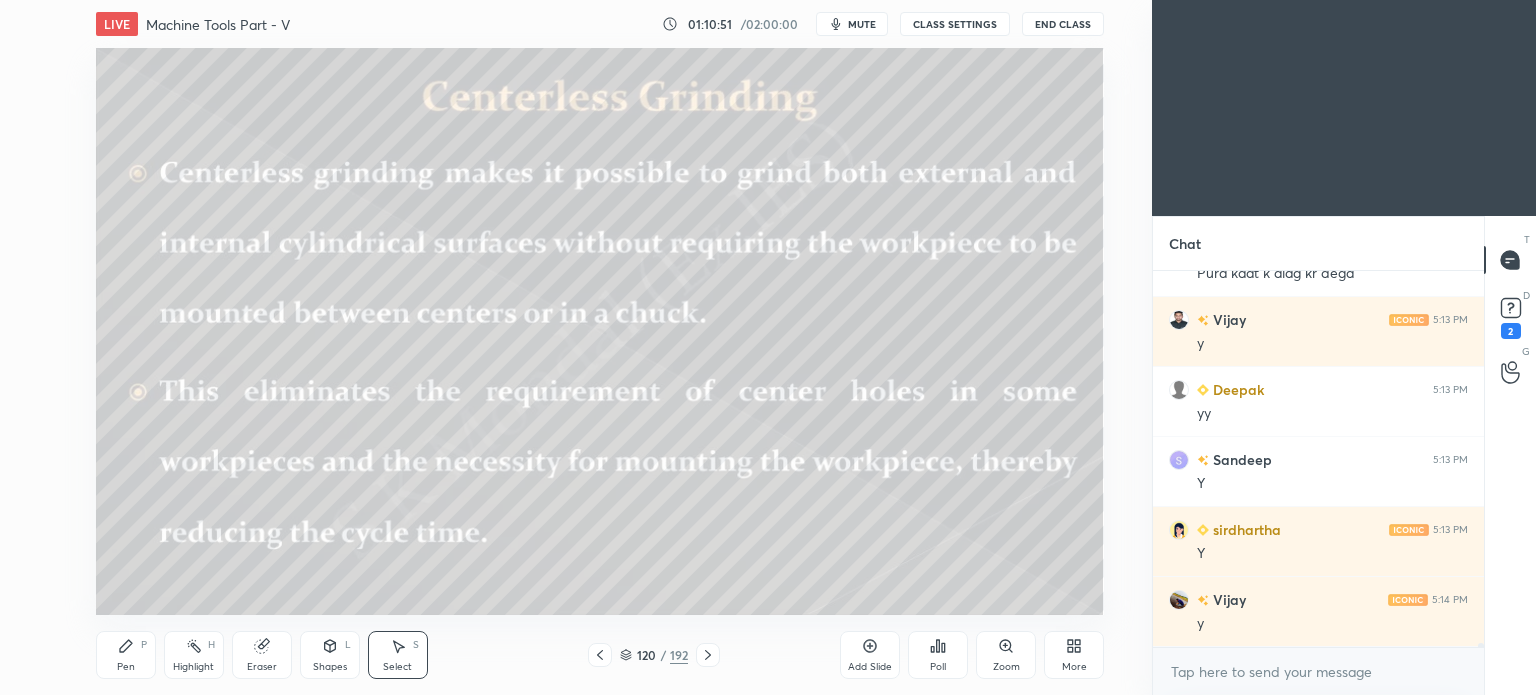 click 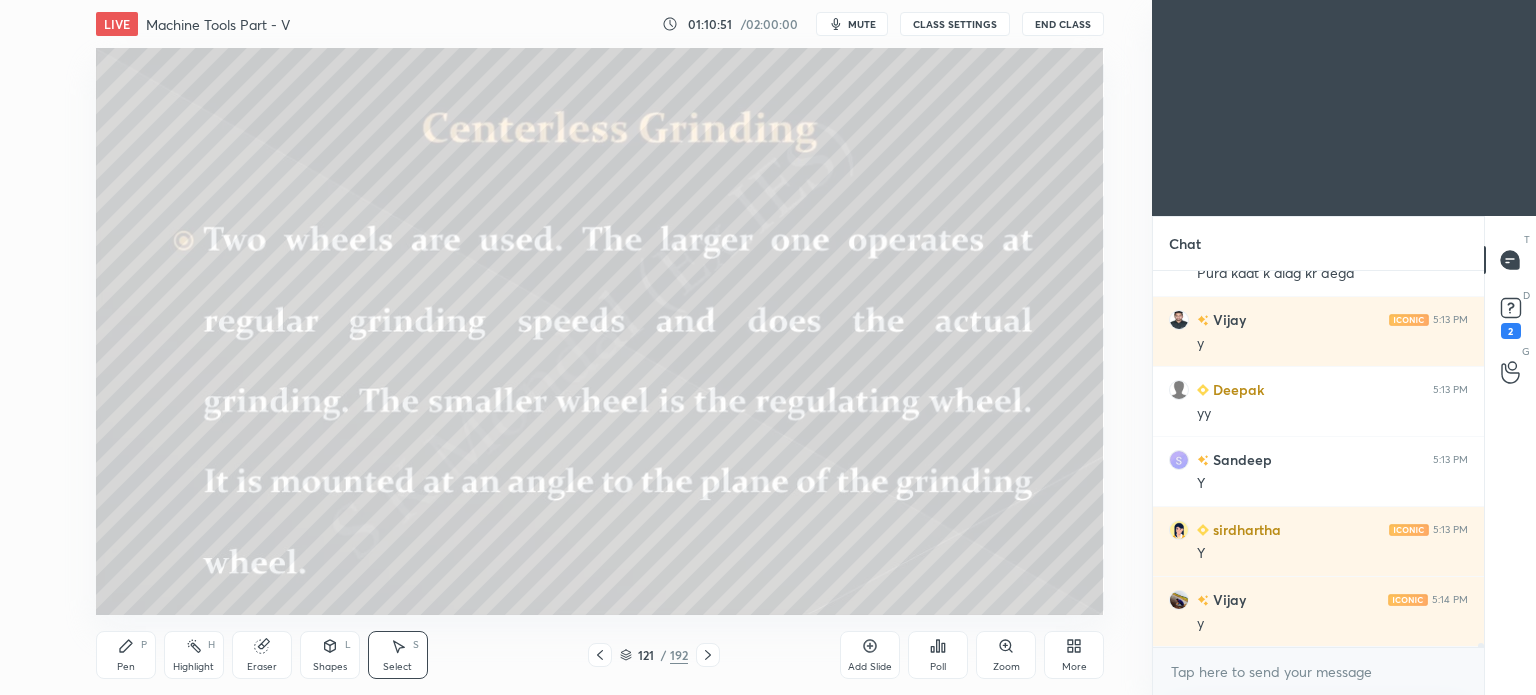 scroll, scrollTop: 37958, scrollLeft: 0, axis: vertical 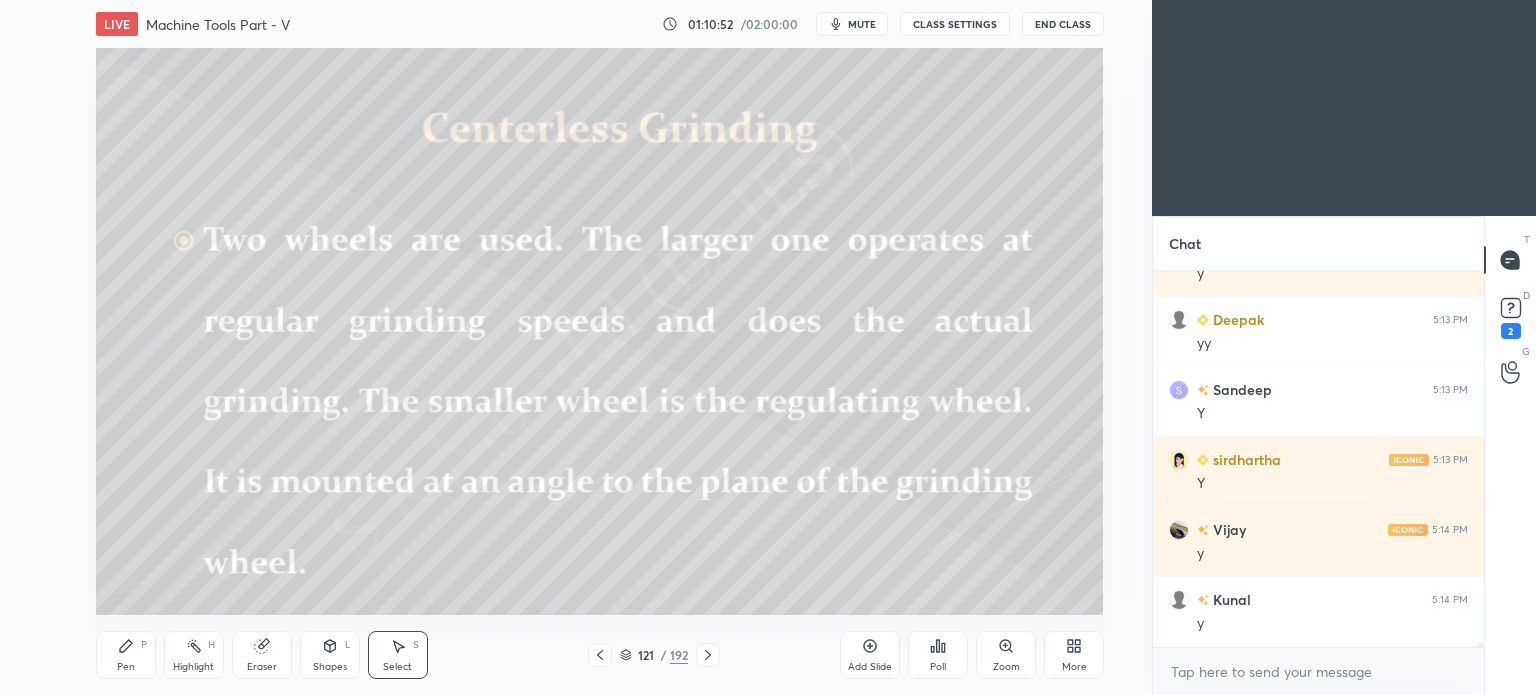 click 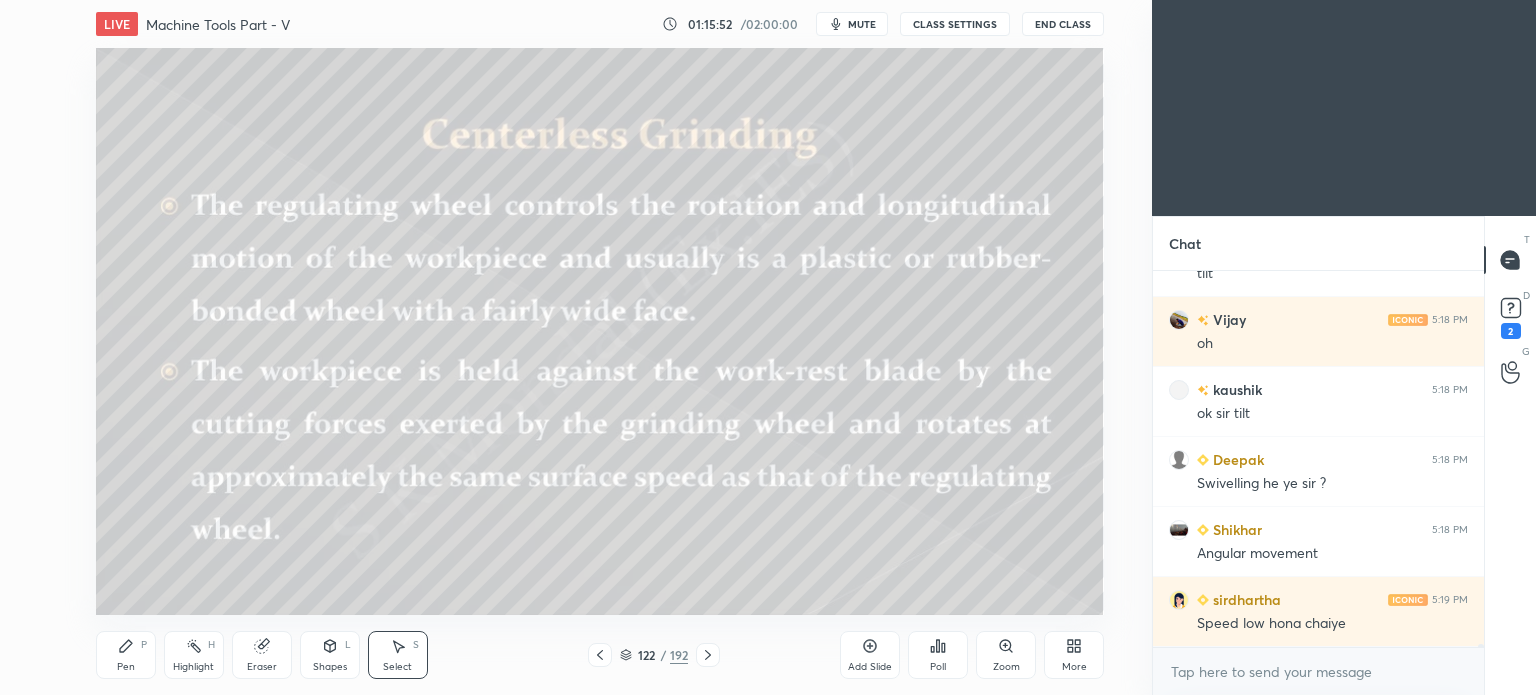 scroll, scrollTop: 40974, scrollLeft: 0, axis: vertical 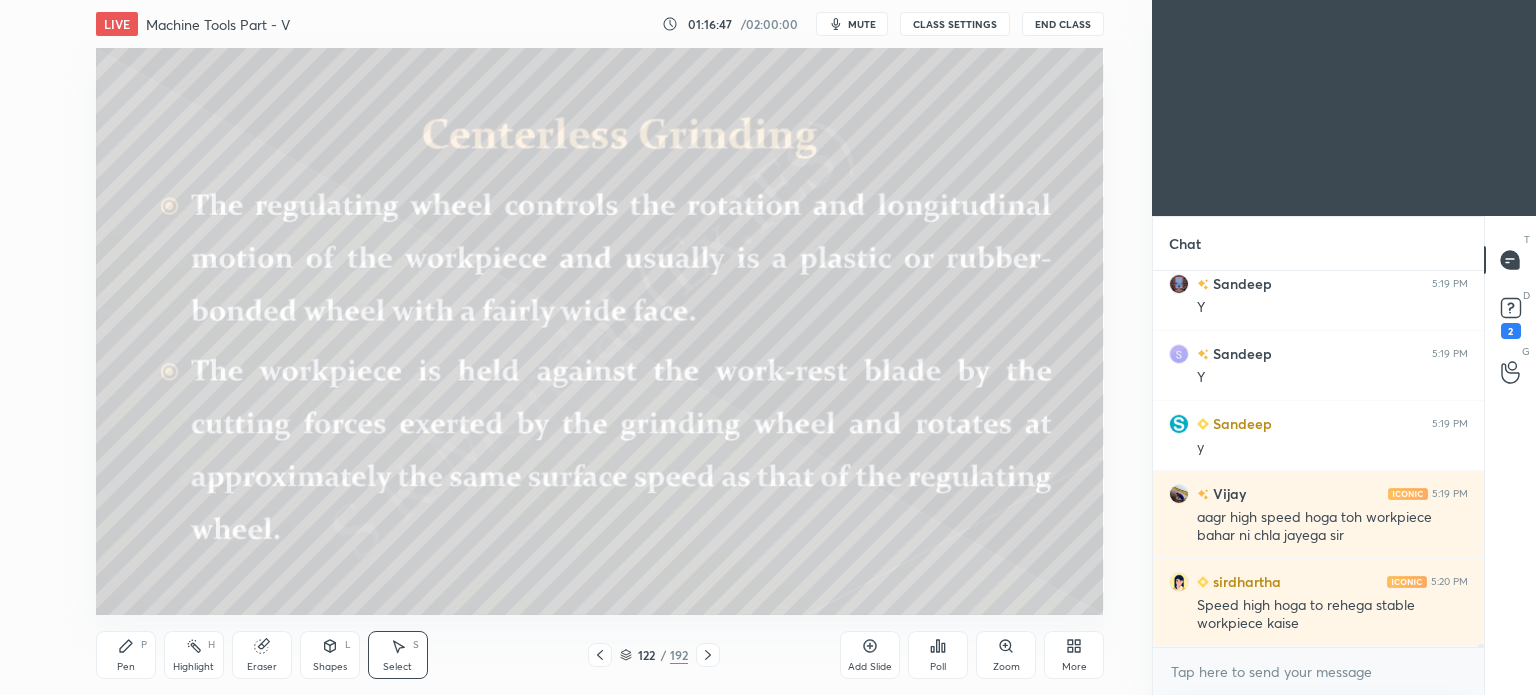 click 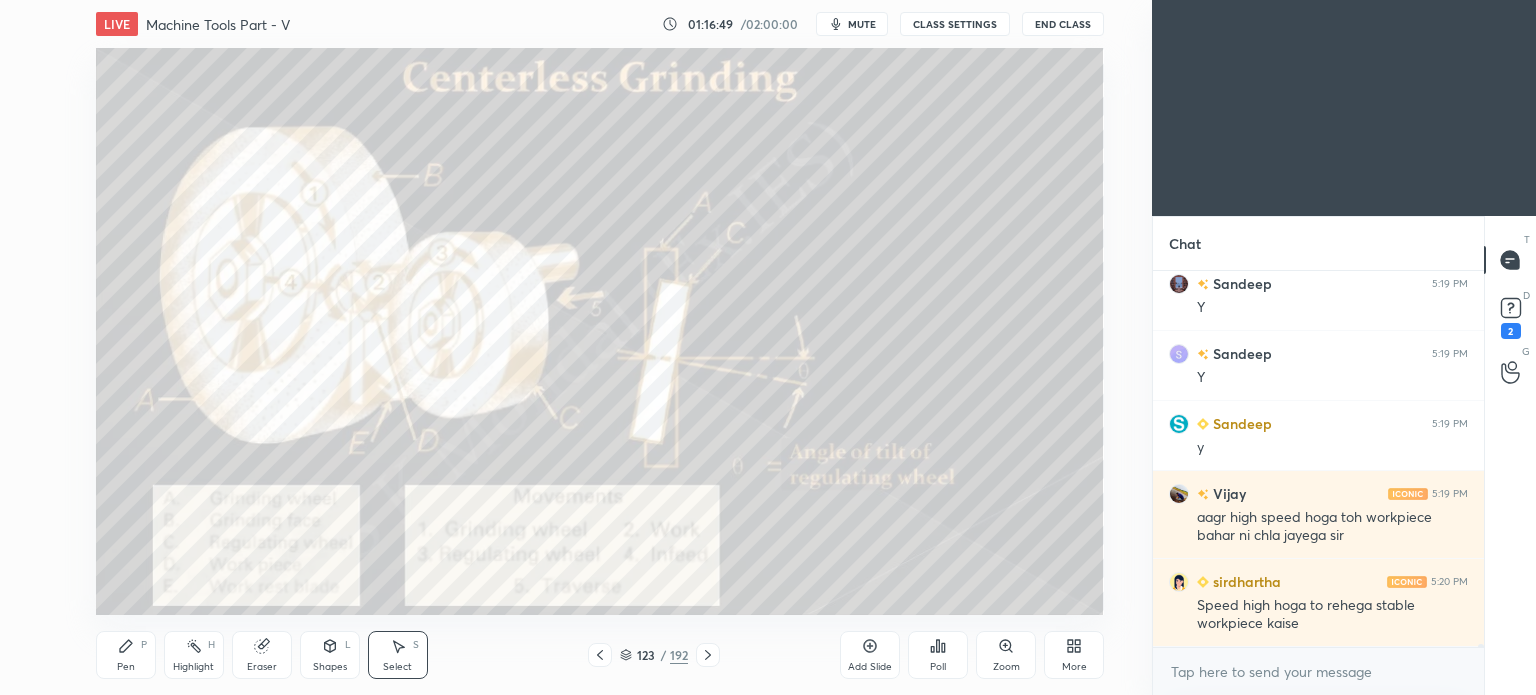 click 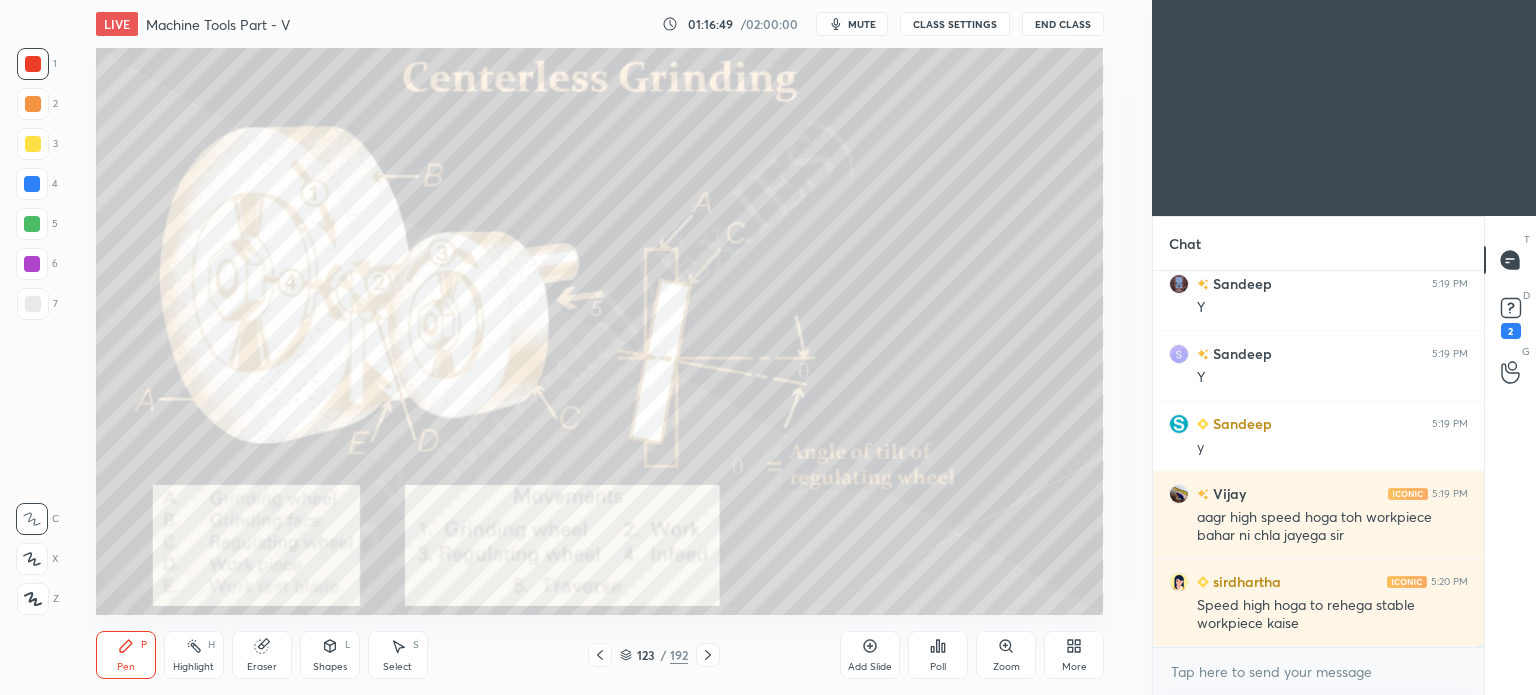 click 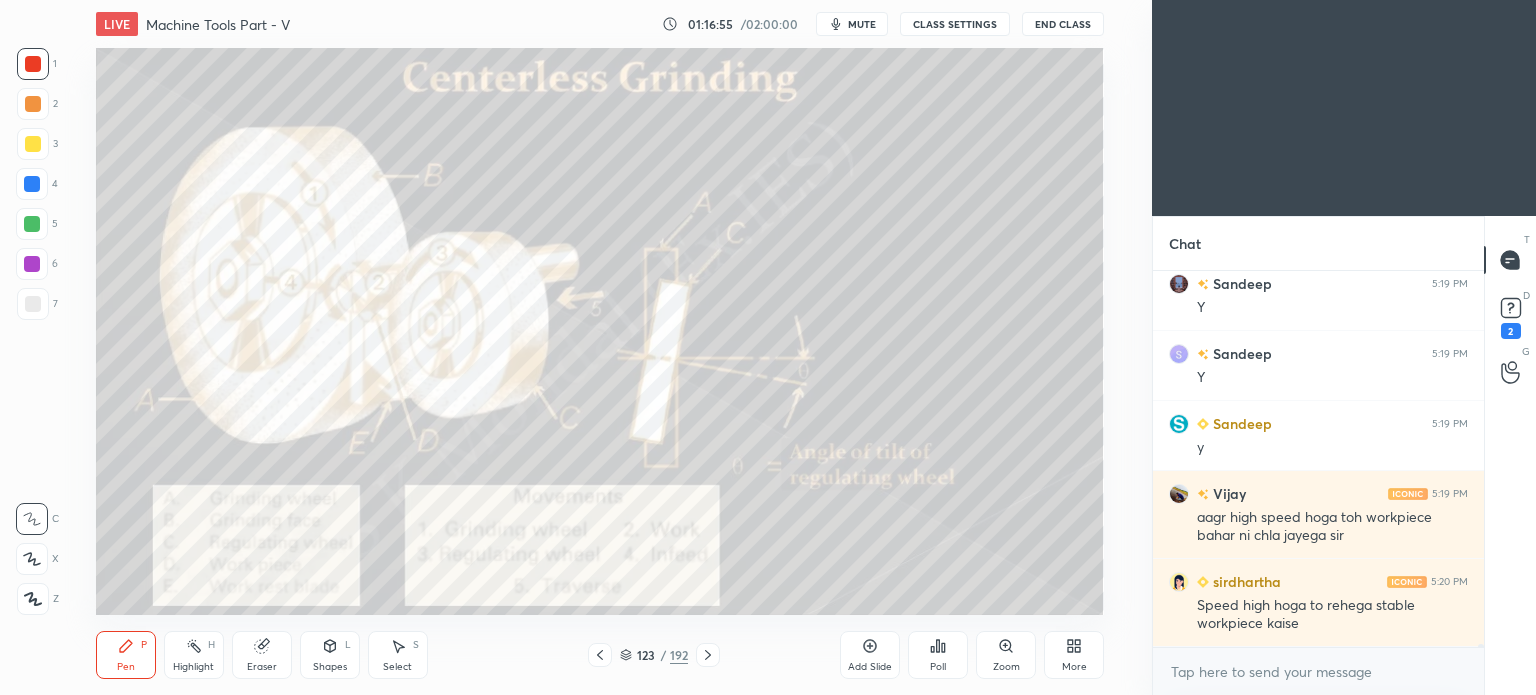 click on "mute" at bounding box center [852, 24] 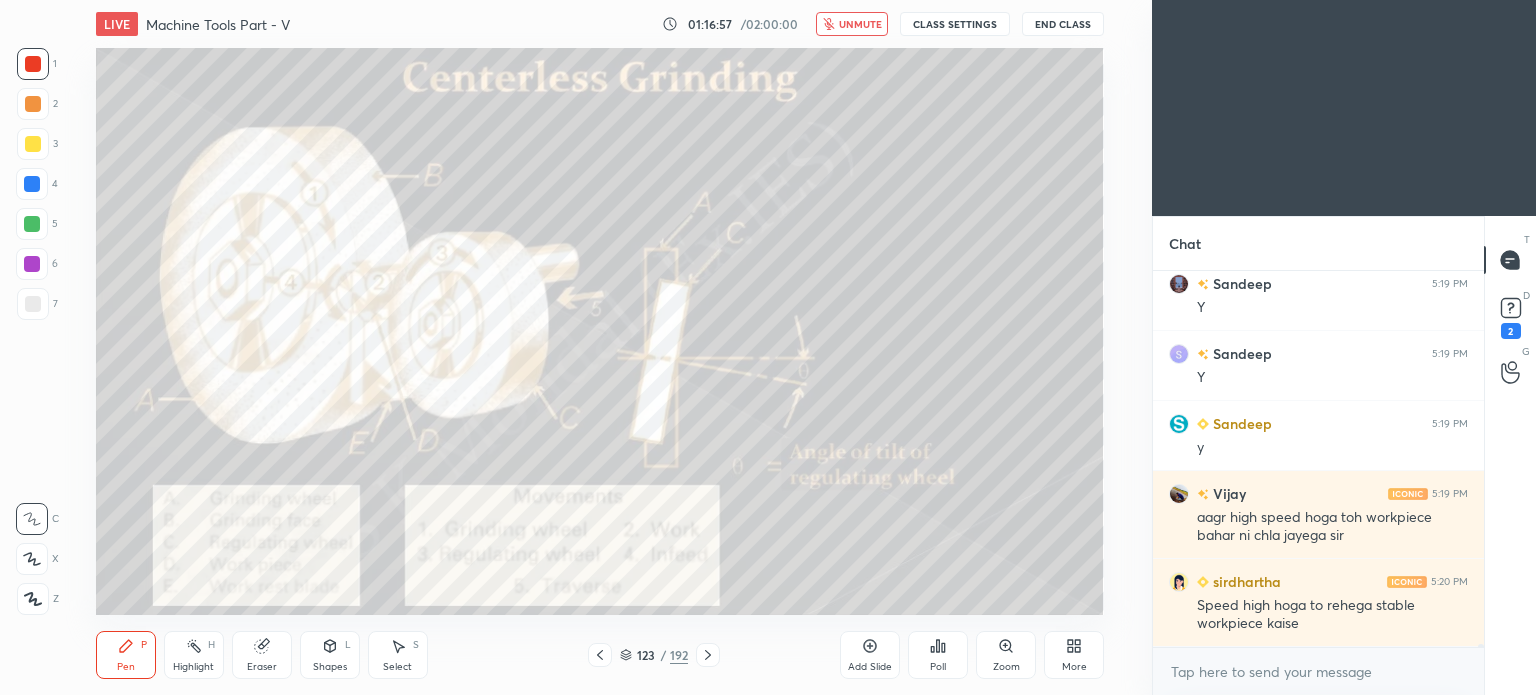 click on "unmute" at bounding box center (852, 24) 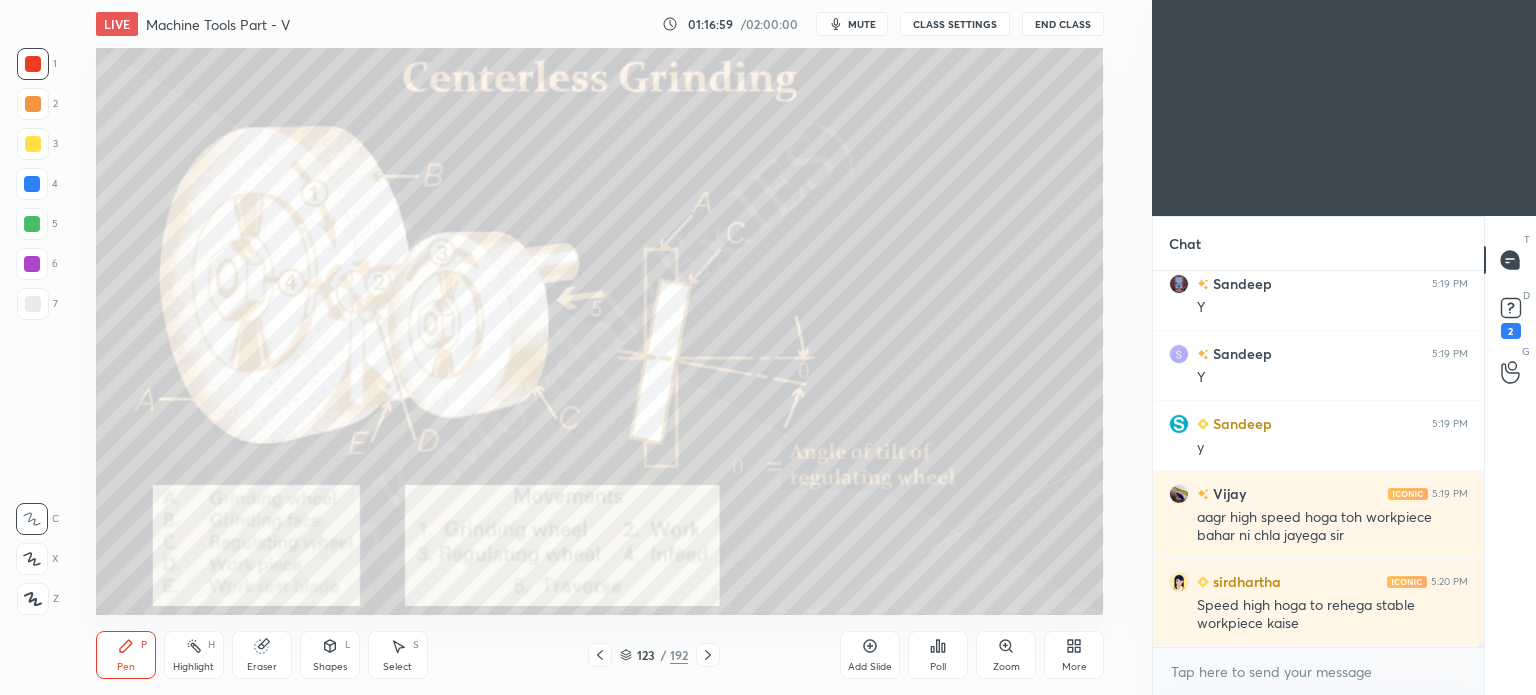 click on "Eraser" at bounding box center (262, 655) 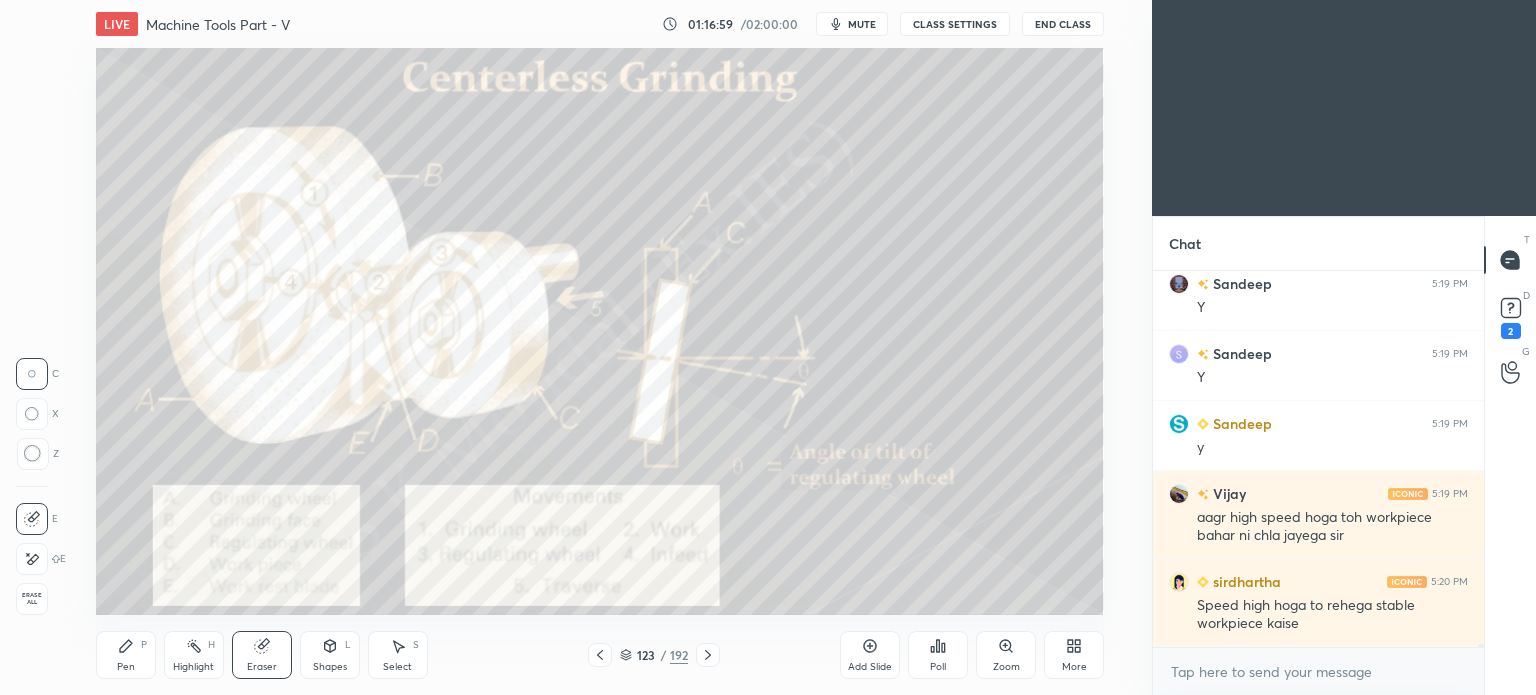 scroll, scrollTop: 41640, scrollLeft: 0, axis: vertical 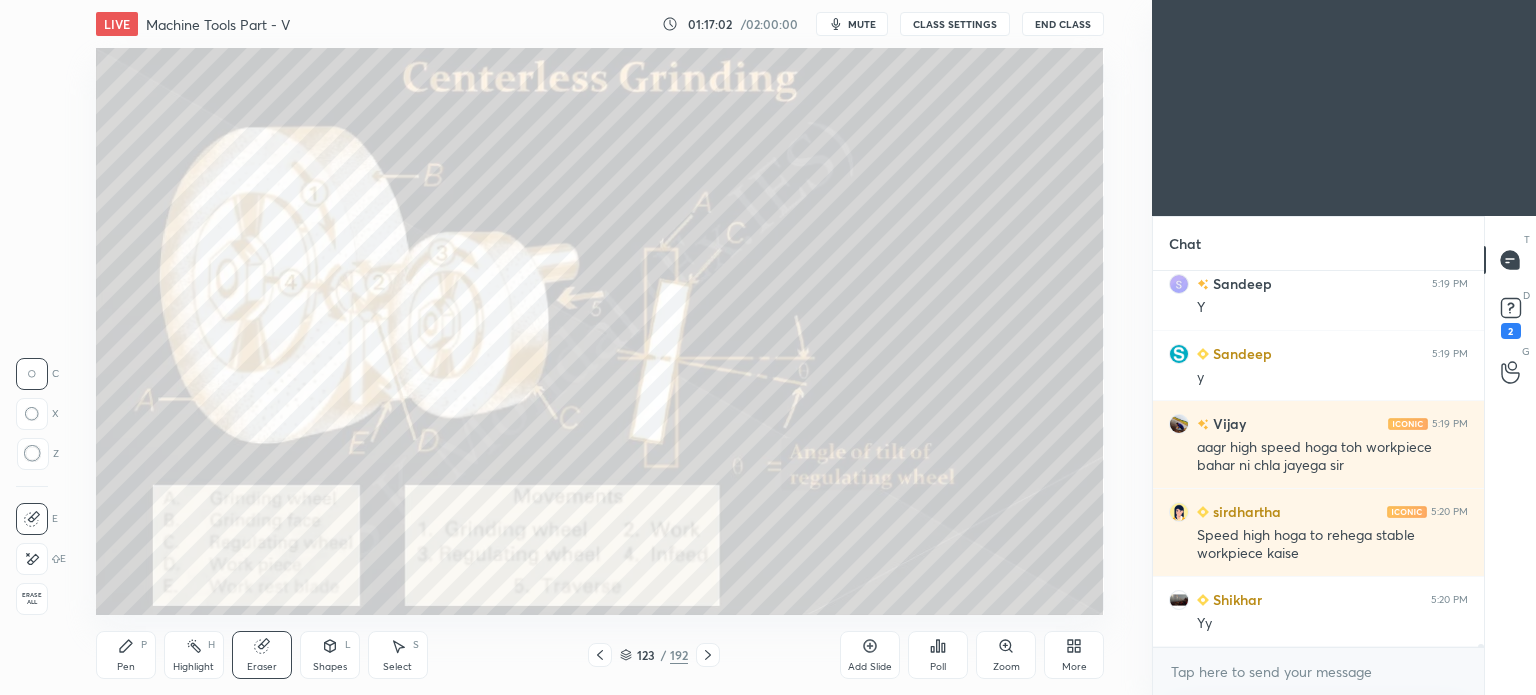 click on "Select" at bounding box center [397, 667] 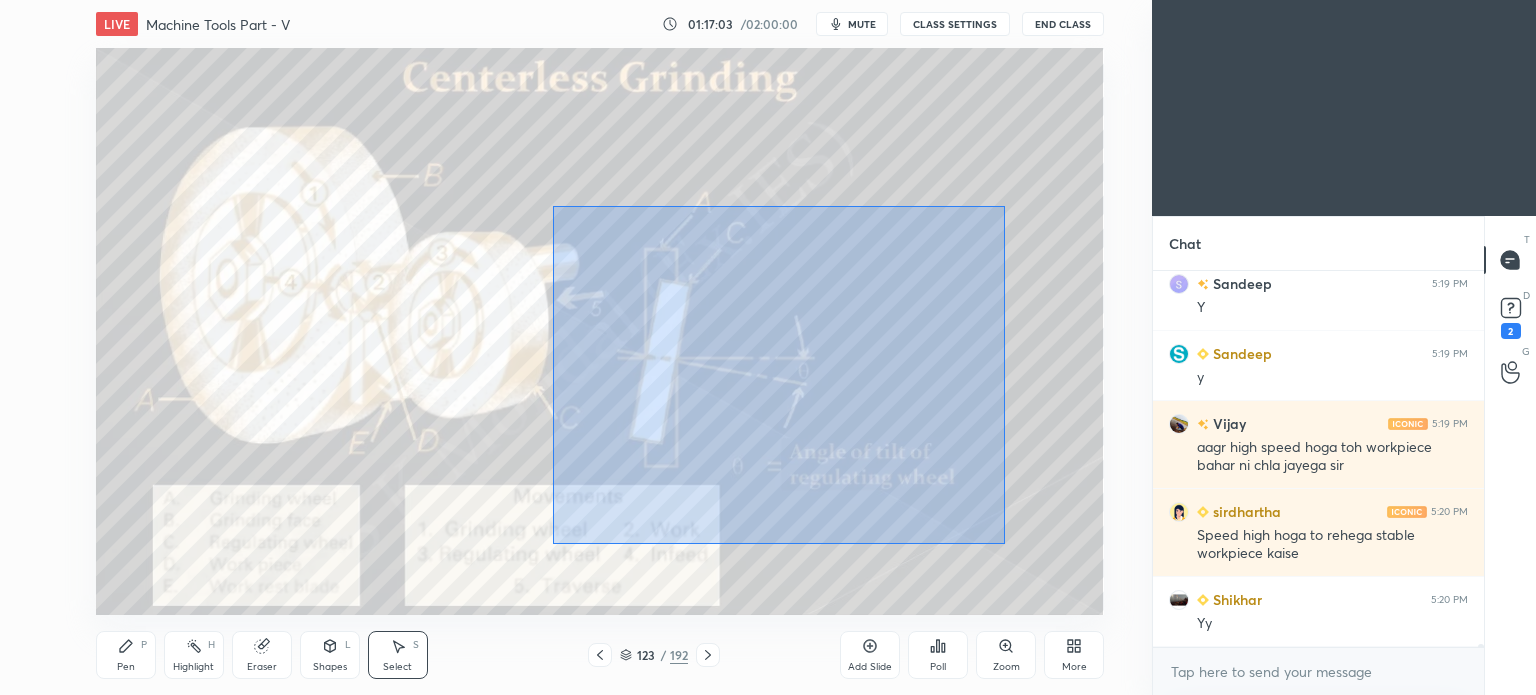 drag, startPoint x: 552, startPoint y: 206, endPoint x: 1004, endPoint y: 543, distance: 563.80225 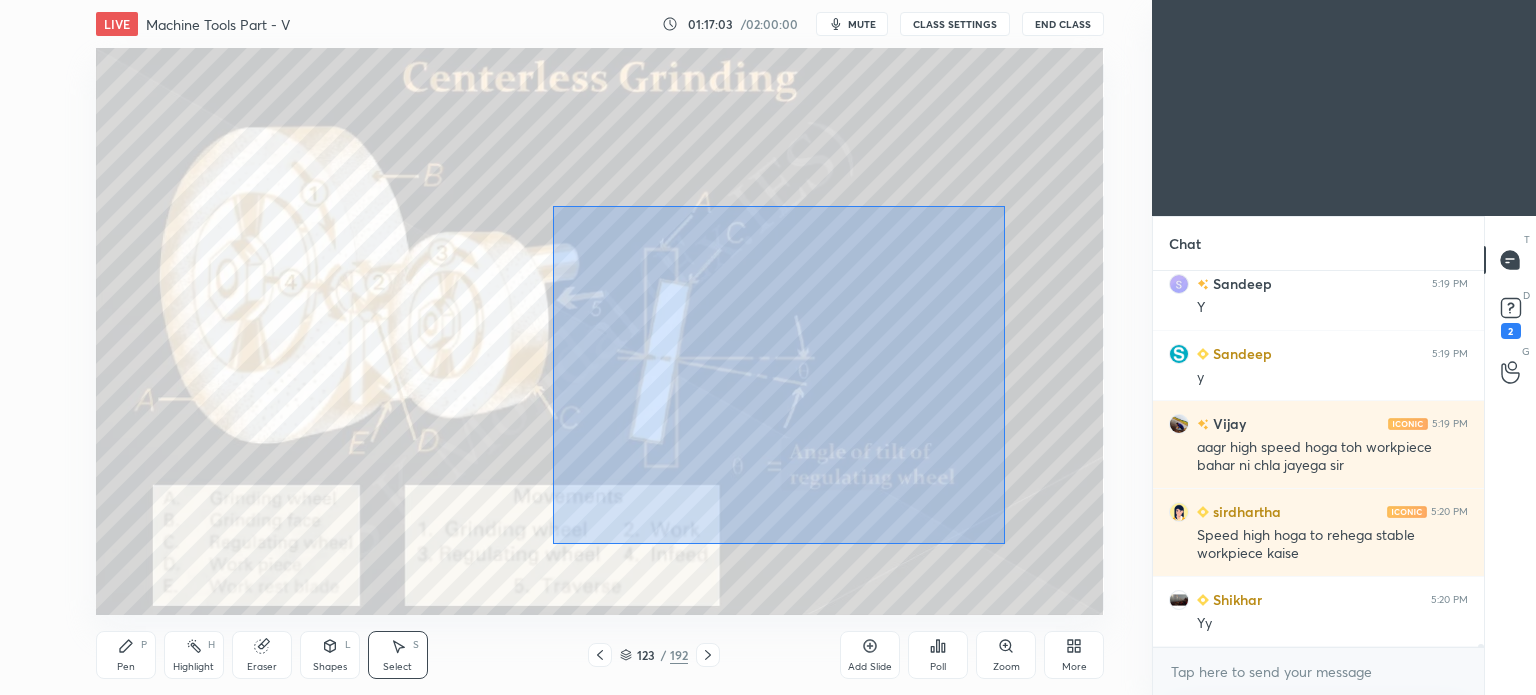 click on "0 ° Undo Copy Duplicate Duplicate to new slide Delete" at bounding box center (600, 331) 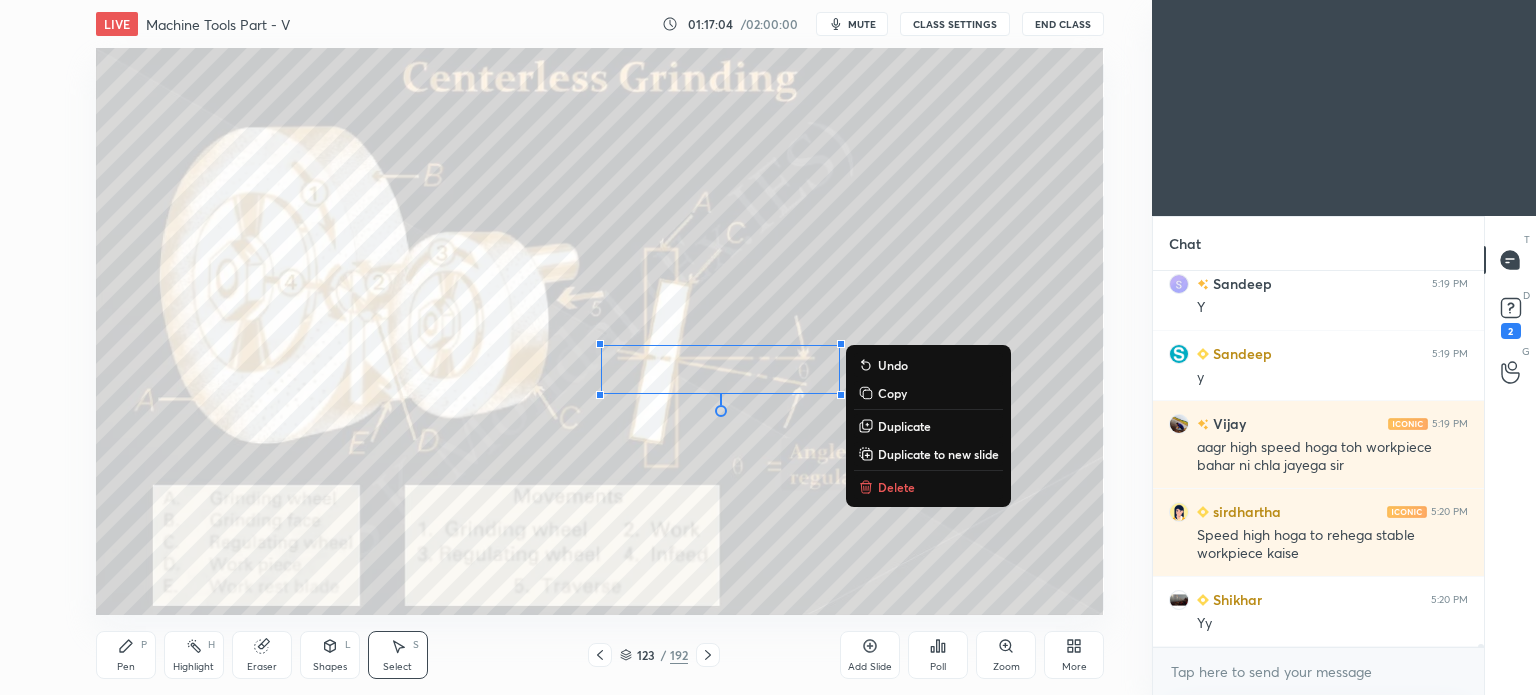 click on "Delete" at bounding box center (896, 487) 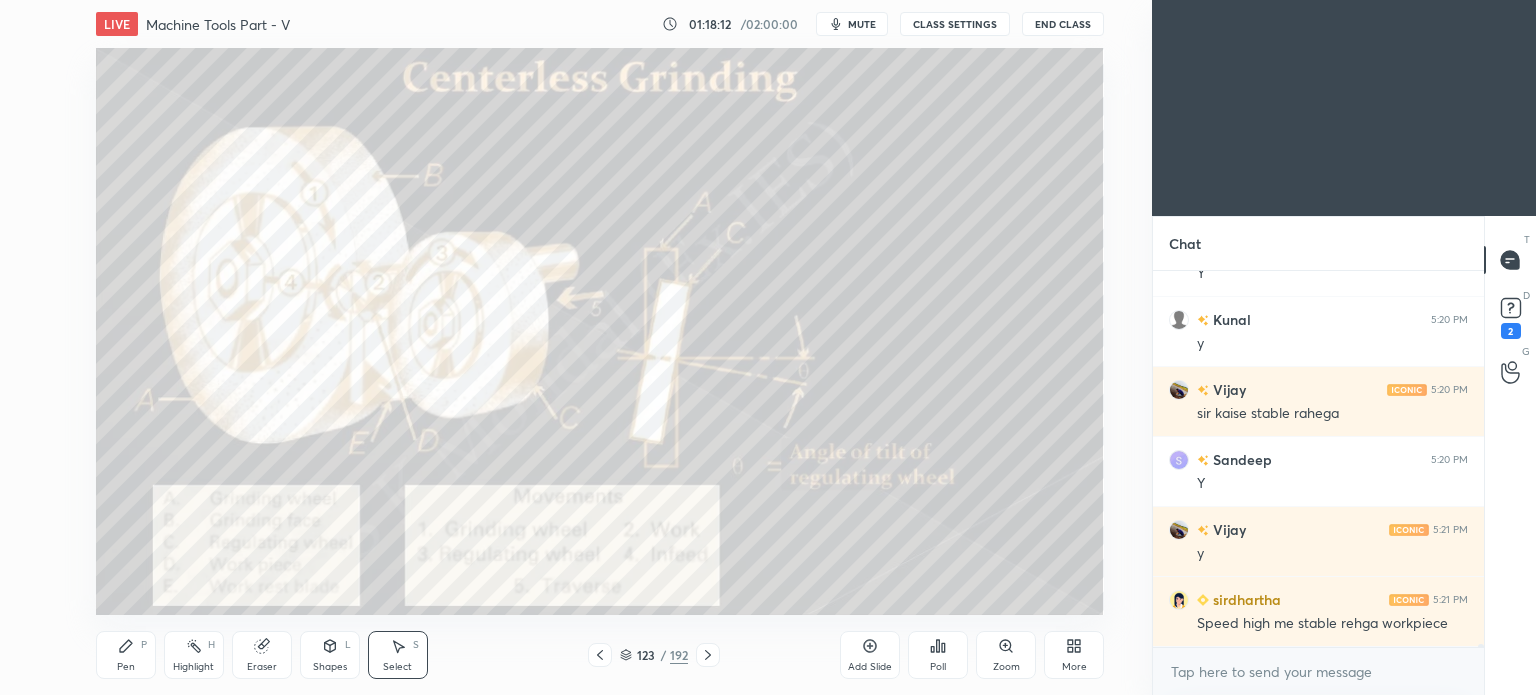 scroll, scrollTop: 42130, scrollLeft: 0, axis: vertical 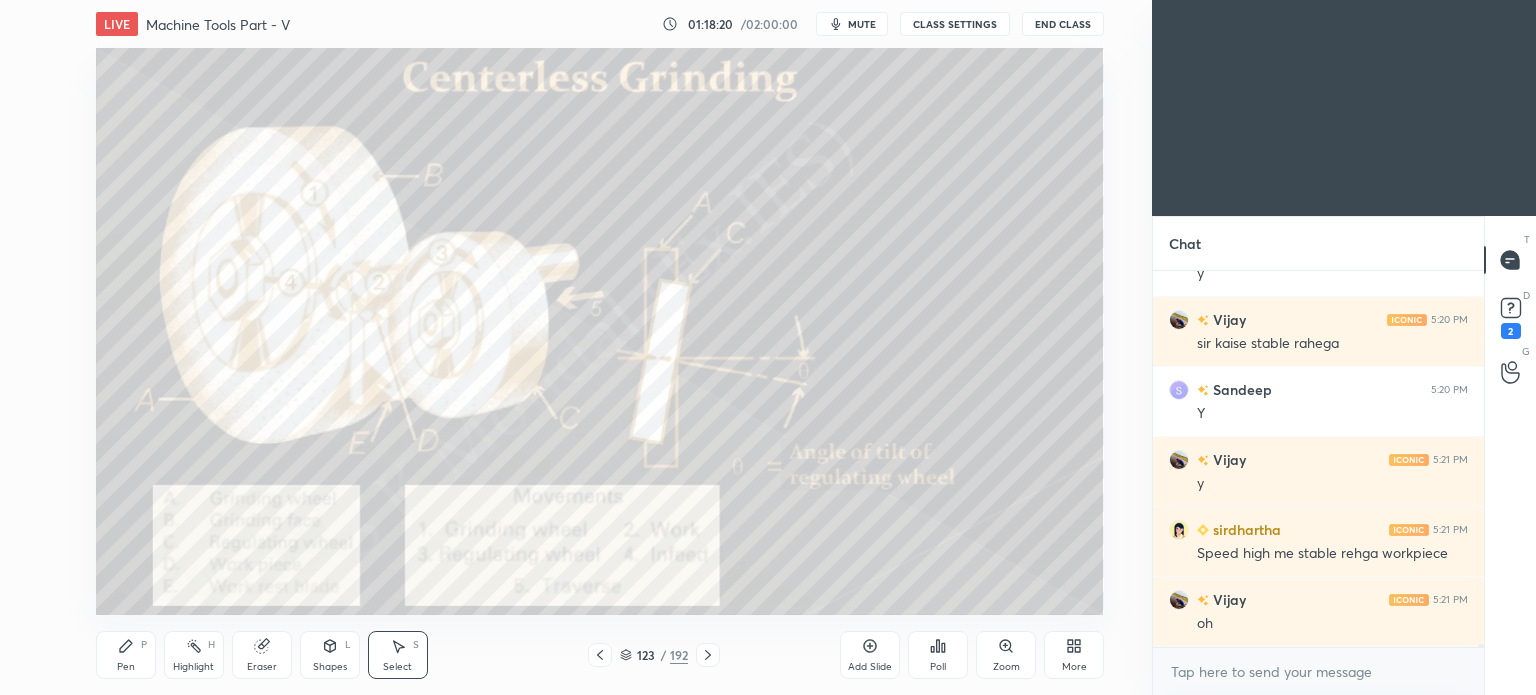 click on "Pen P" at bounding box center [126, 655] 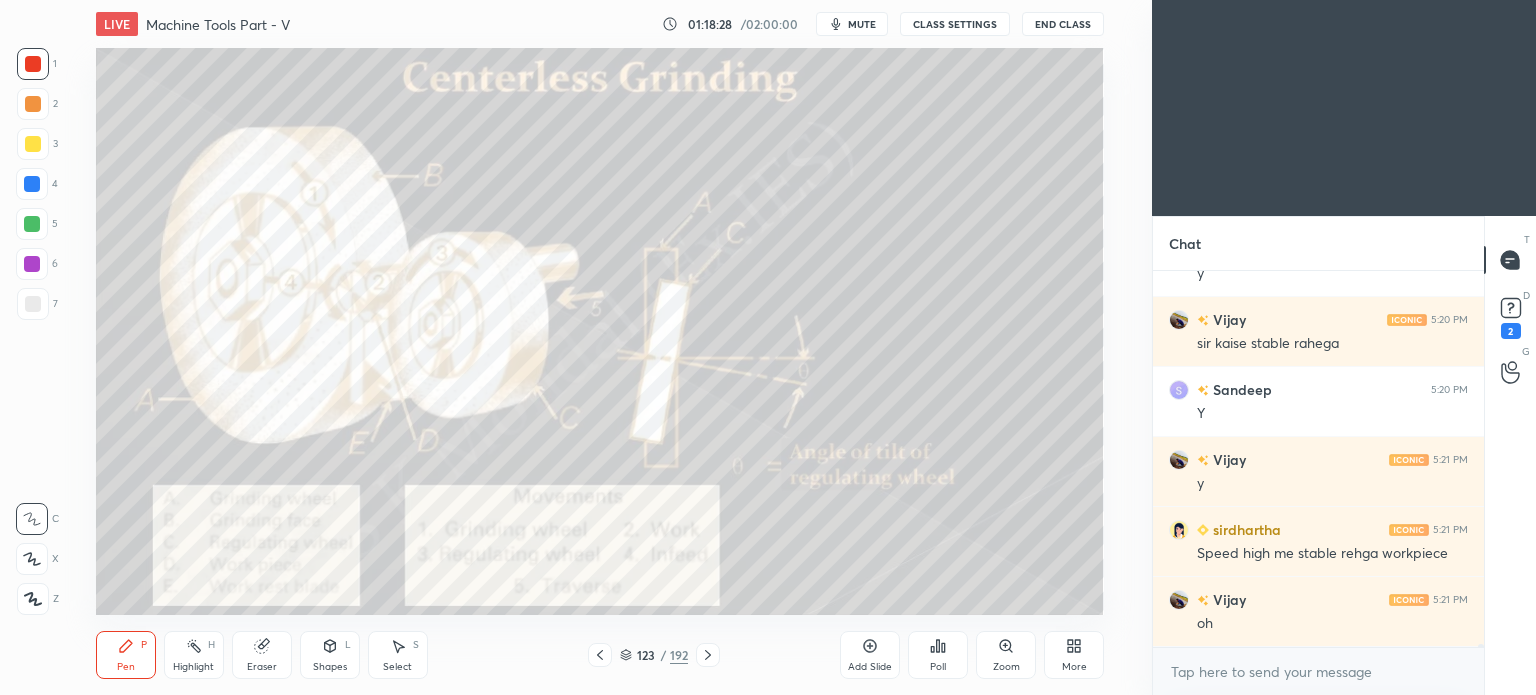 drag, startPoint x: 396, startPoint y: 658, endPoint x: 402, endPoint y: 640, distance: 18.973665 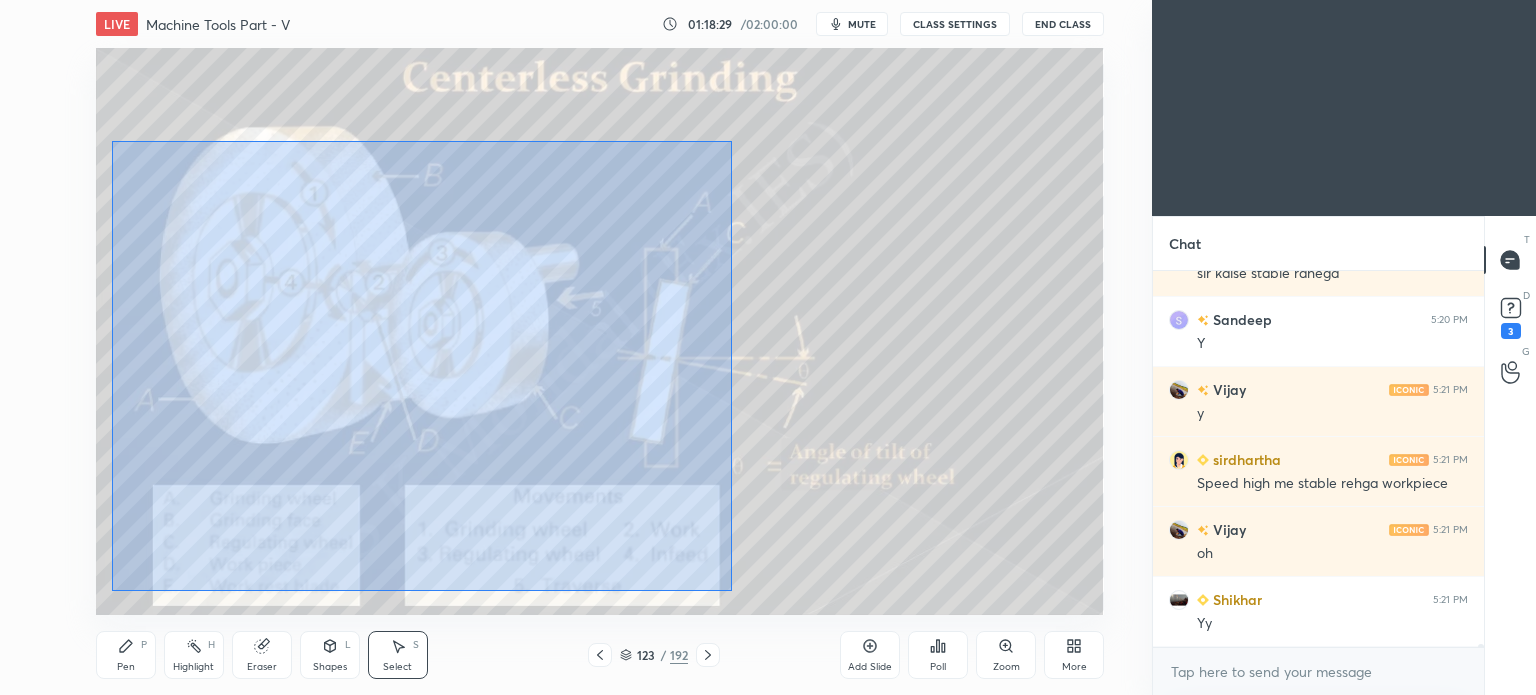 scroll, scrollTop: 42286, scrollLeft: 0, axis: vertical 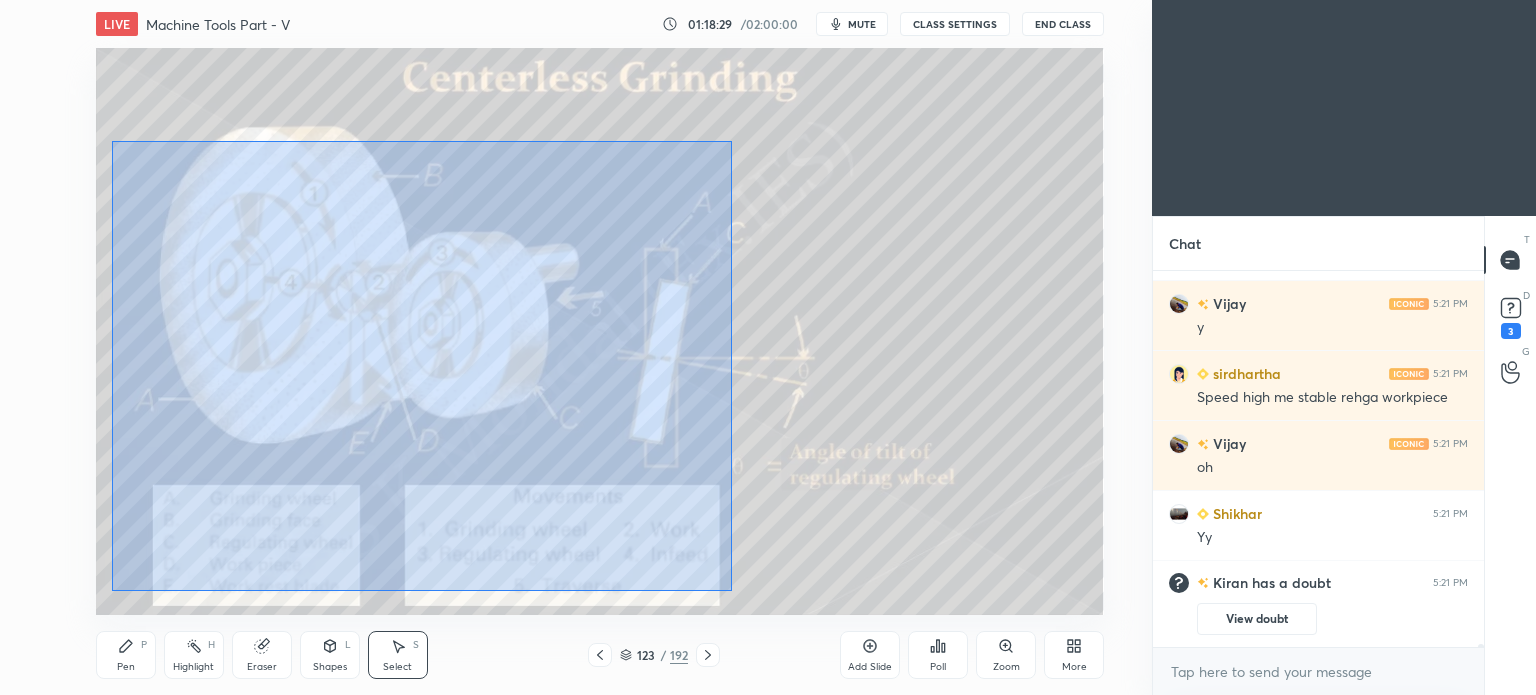 drag, startPoint x: 112, startPoint y: 141, endPoint x: 976, endPoint y: 739, distance: 1050.7616 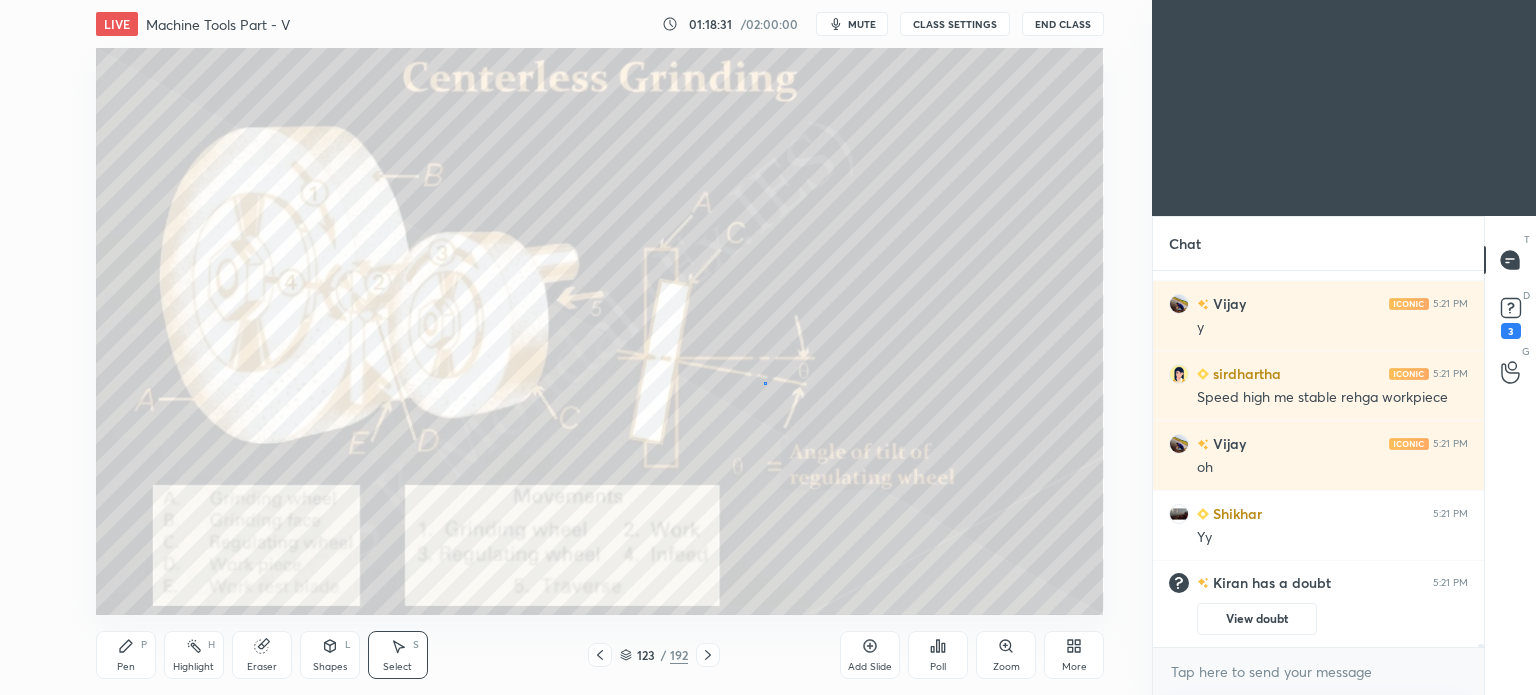 click on "0 ° Undo Copy Duplicate Duplicate to new slide Delete" at bounding box center (600, 331) 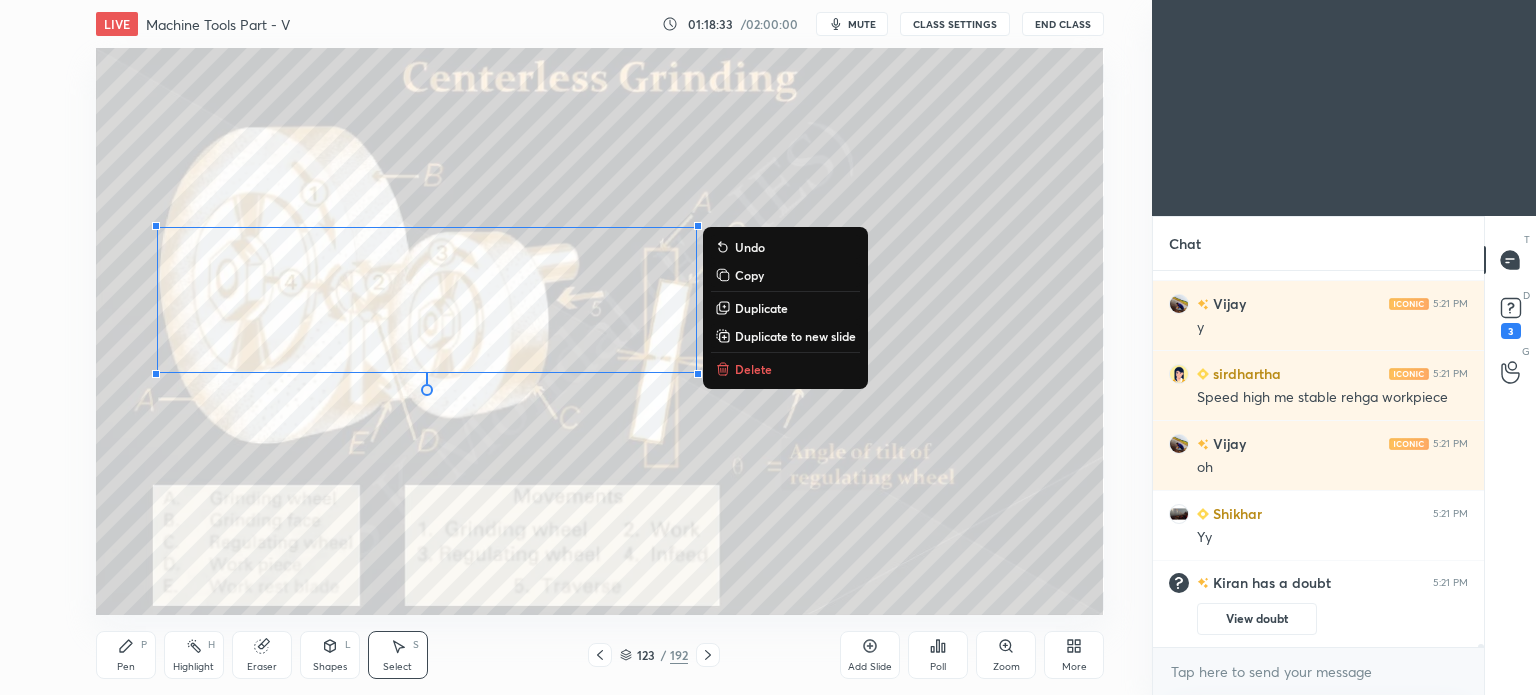 drag, startPoint x: 194, startPoint y: 135, endPoint x: 904, endPoint y: 607, distance: 852.57495 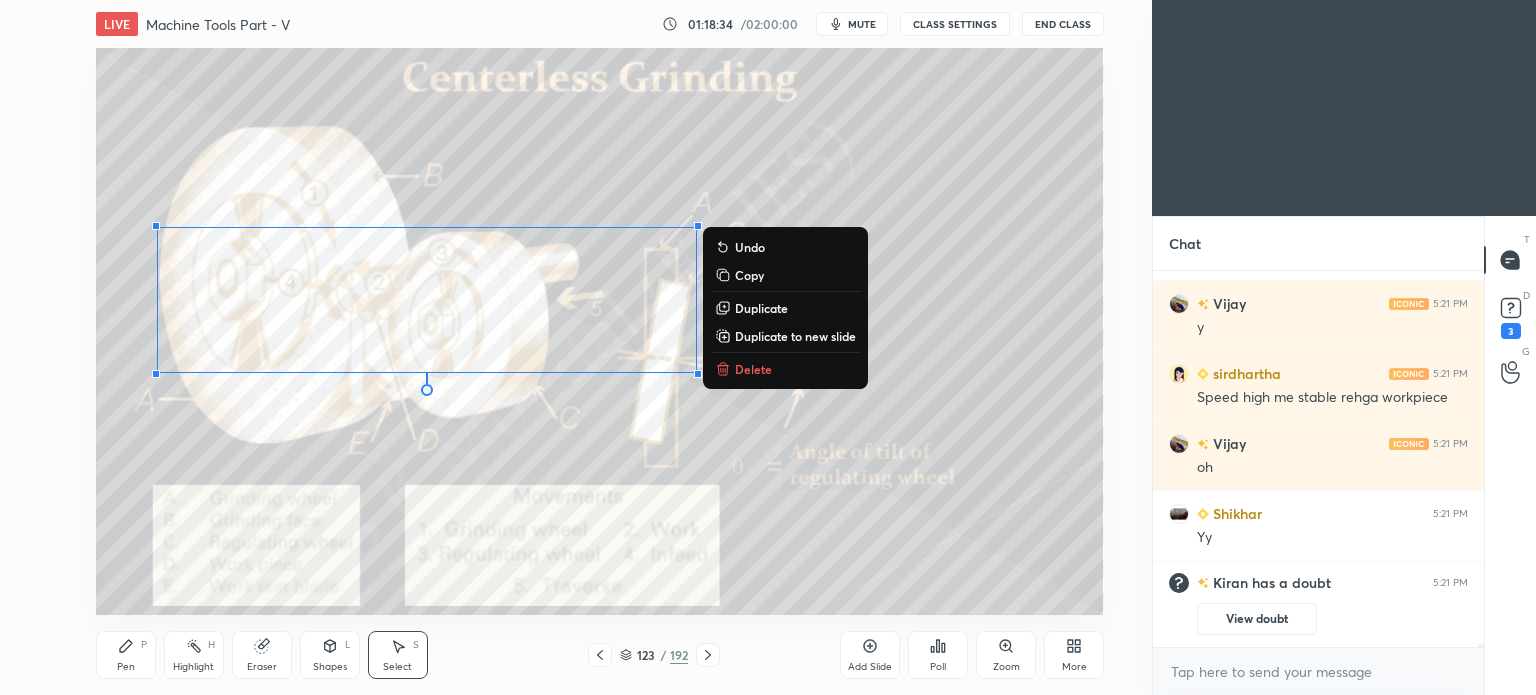 click on "Delete" at bounding box center [753, 369] 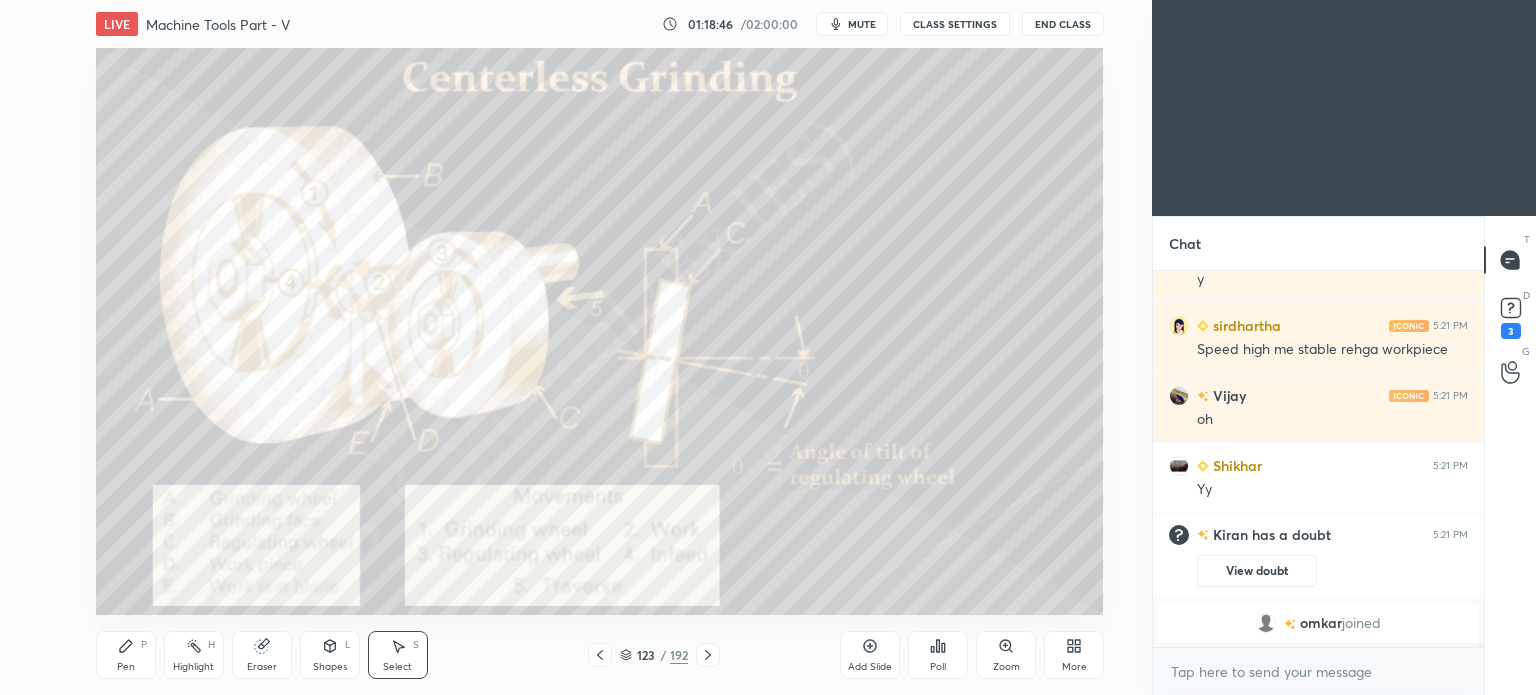 scroll, scrollTop: 40544, scrollLeft: 0, axis: vertical 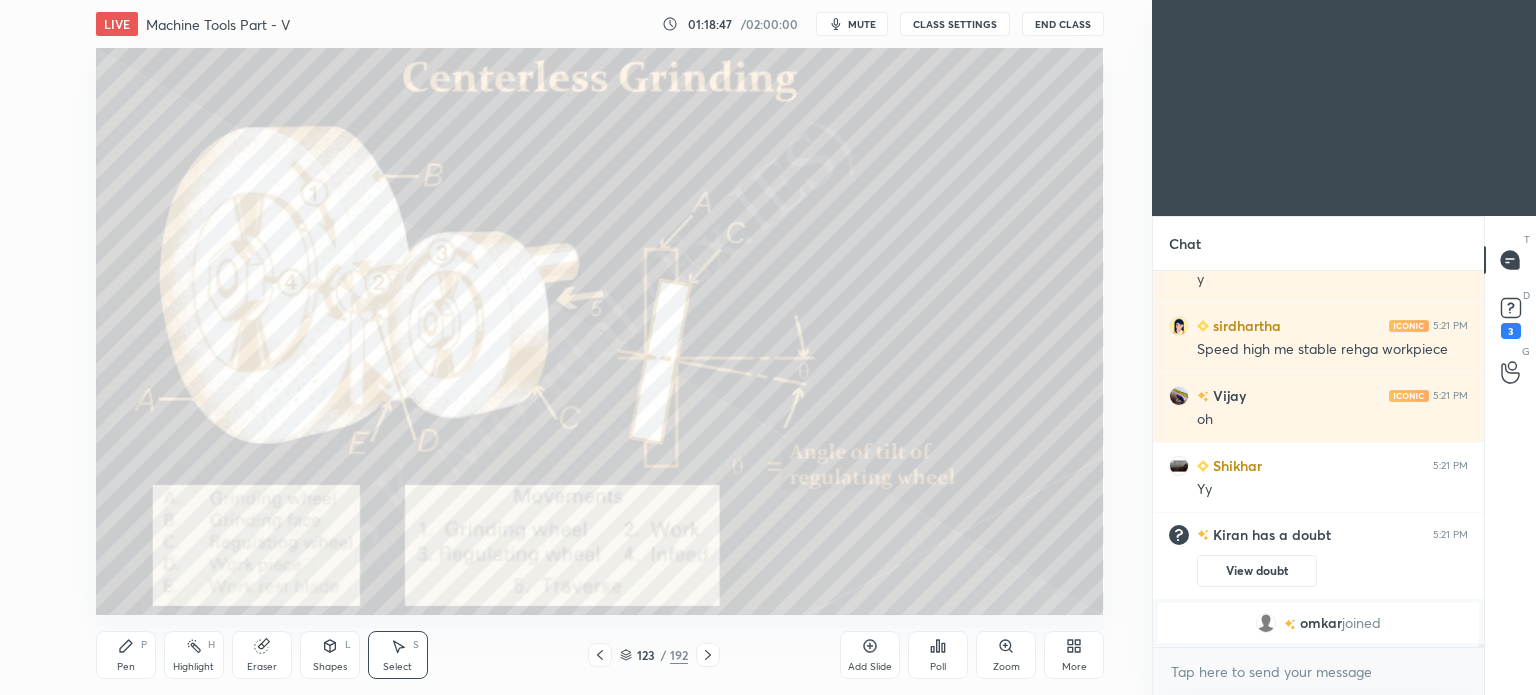 click 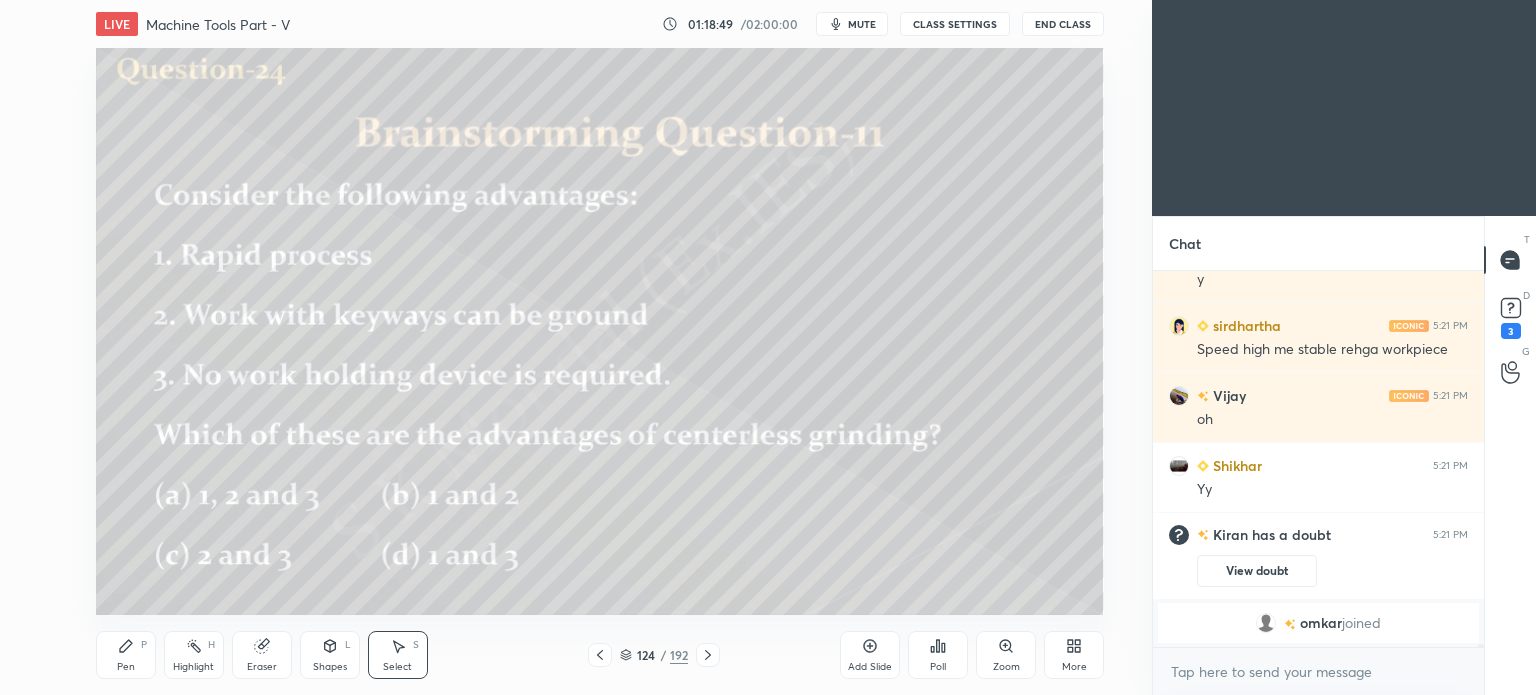 click 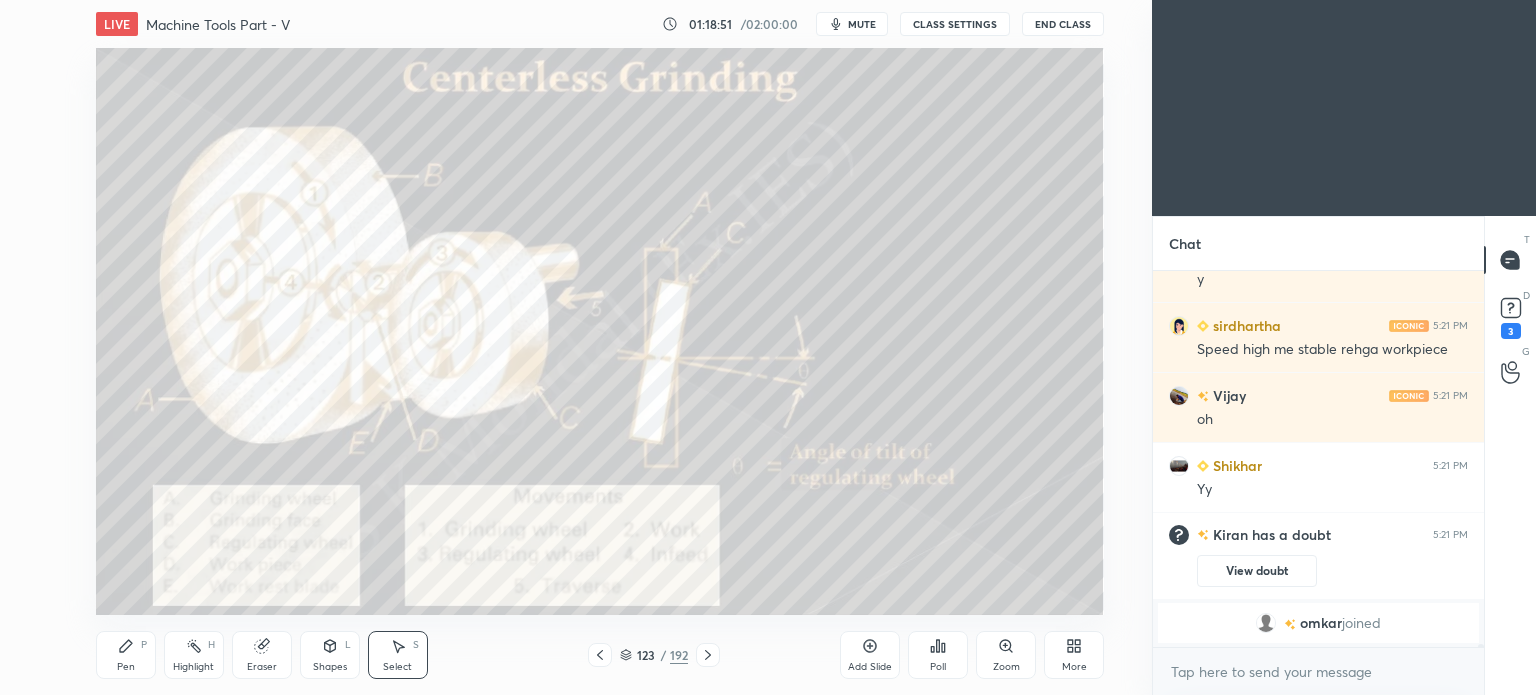 click on "Pen P" at bounding box center [126, 655] 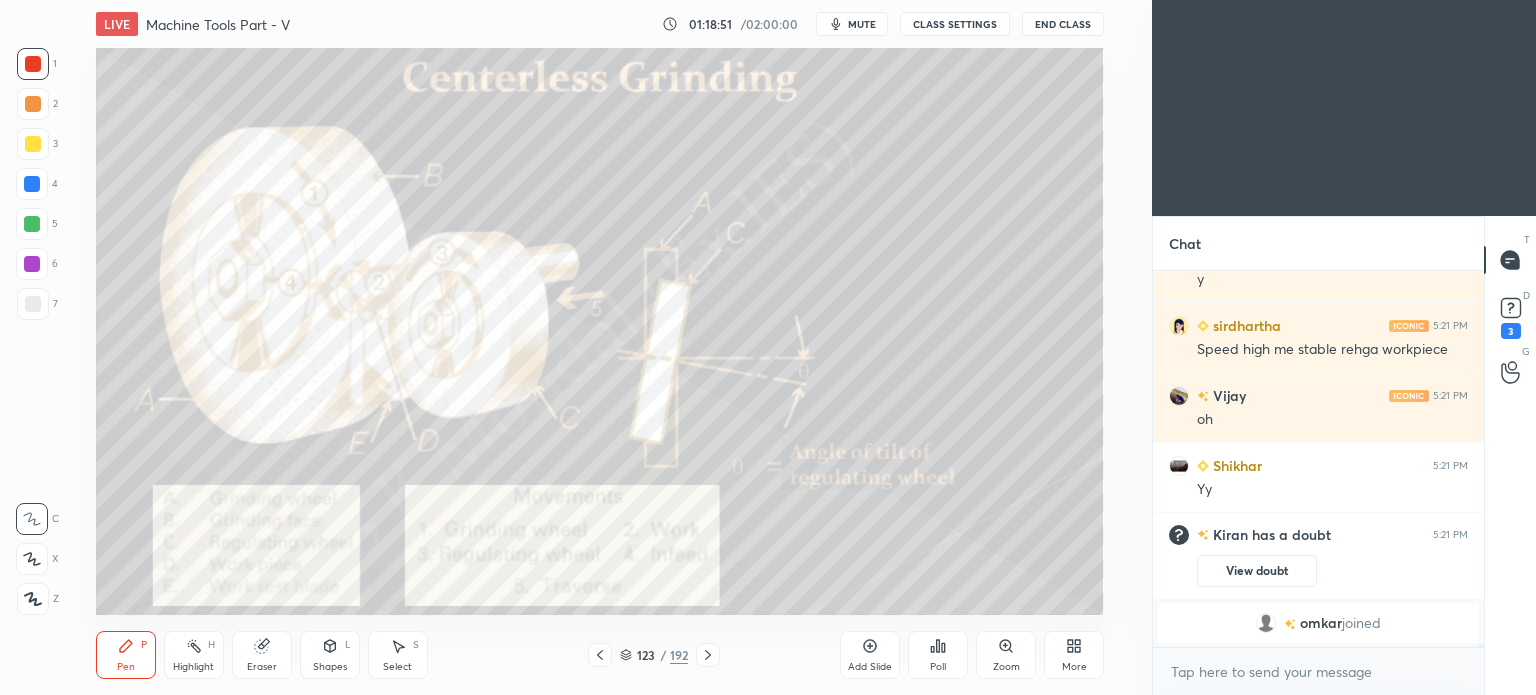 click on "Pen P" at bounding box center [126, 655] 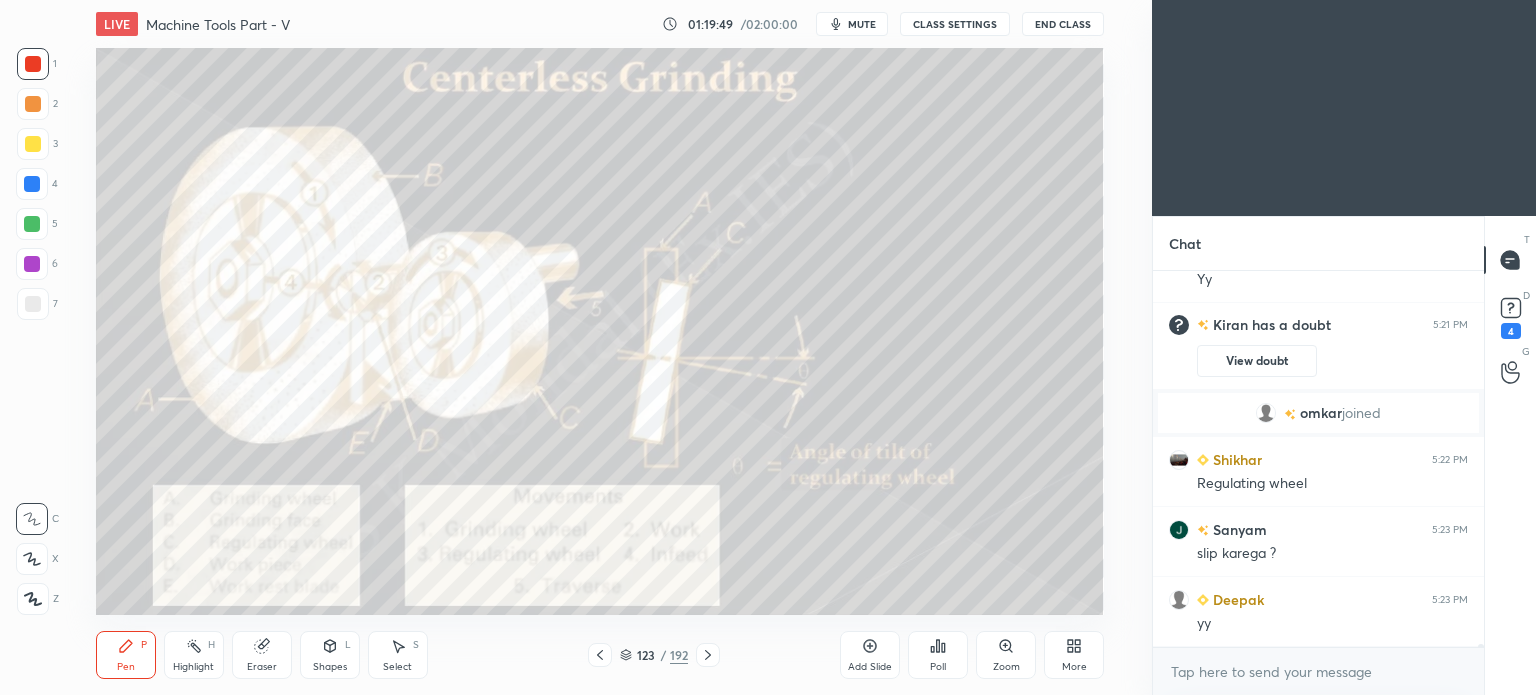 scroll, scrollTop: 40820, scrollLeft: 0, axis: vertical 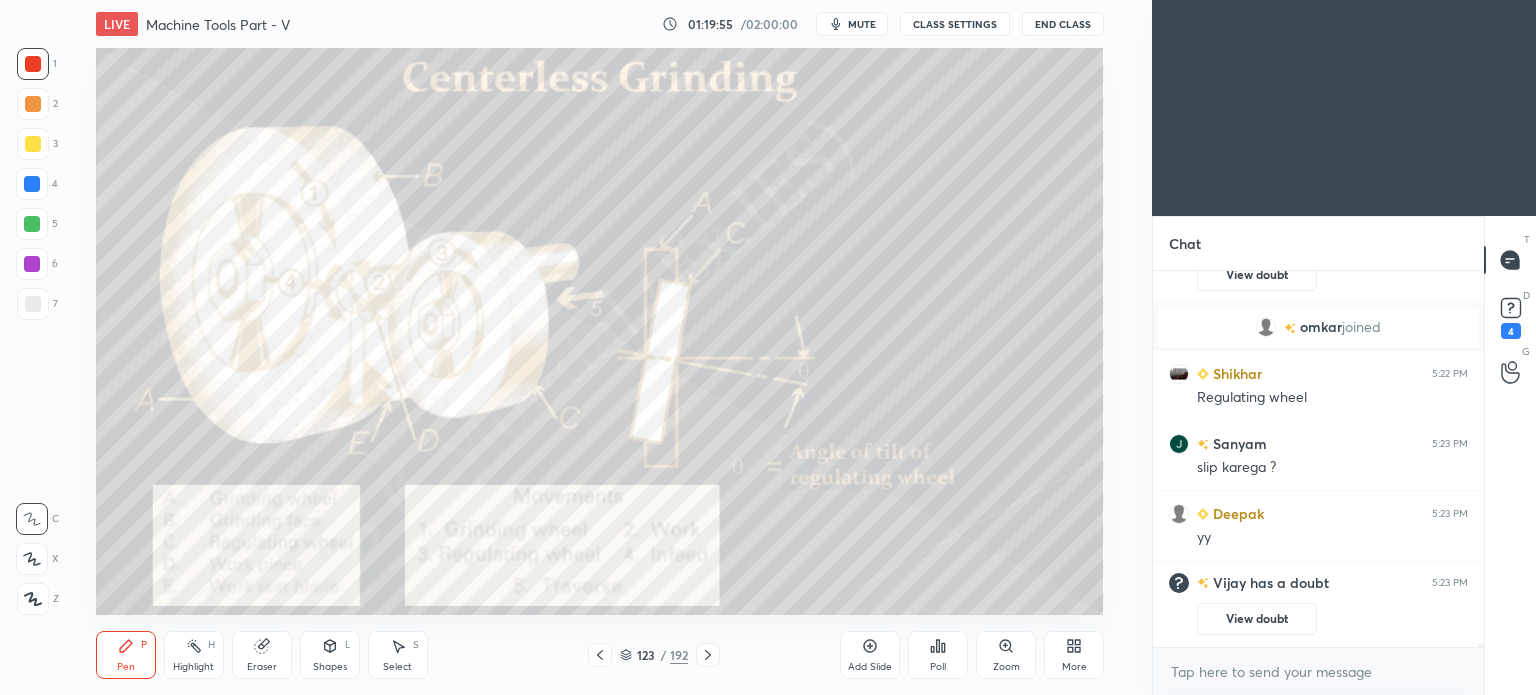 click on "mute" at bounding box center (852, 24) 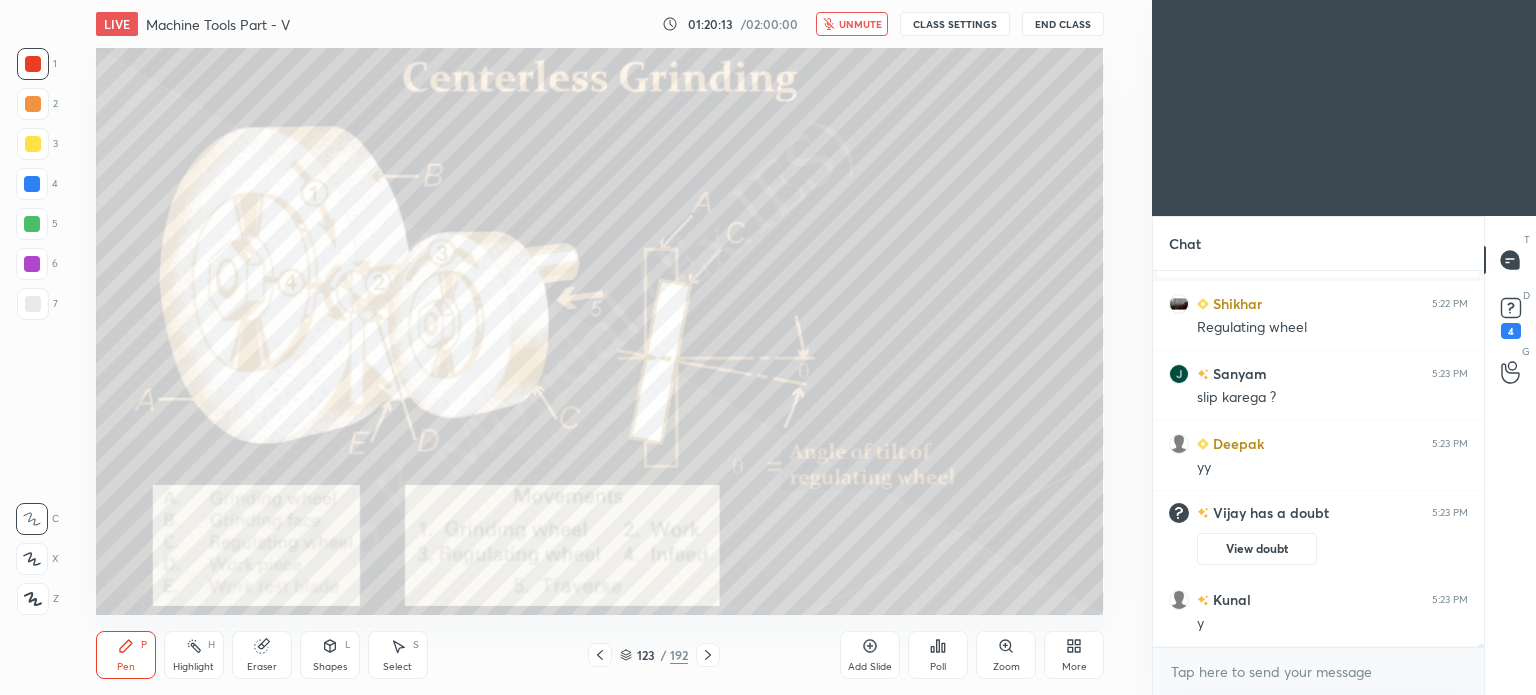 scroll, scrollTop: 40920, scrollLeft: 0, axis: vertical 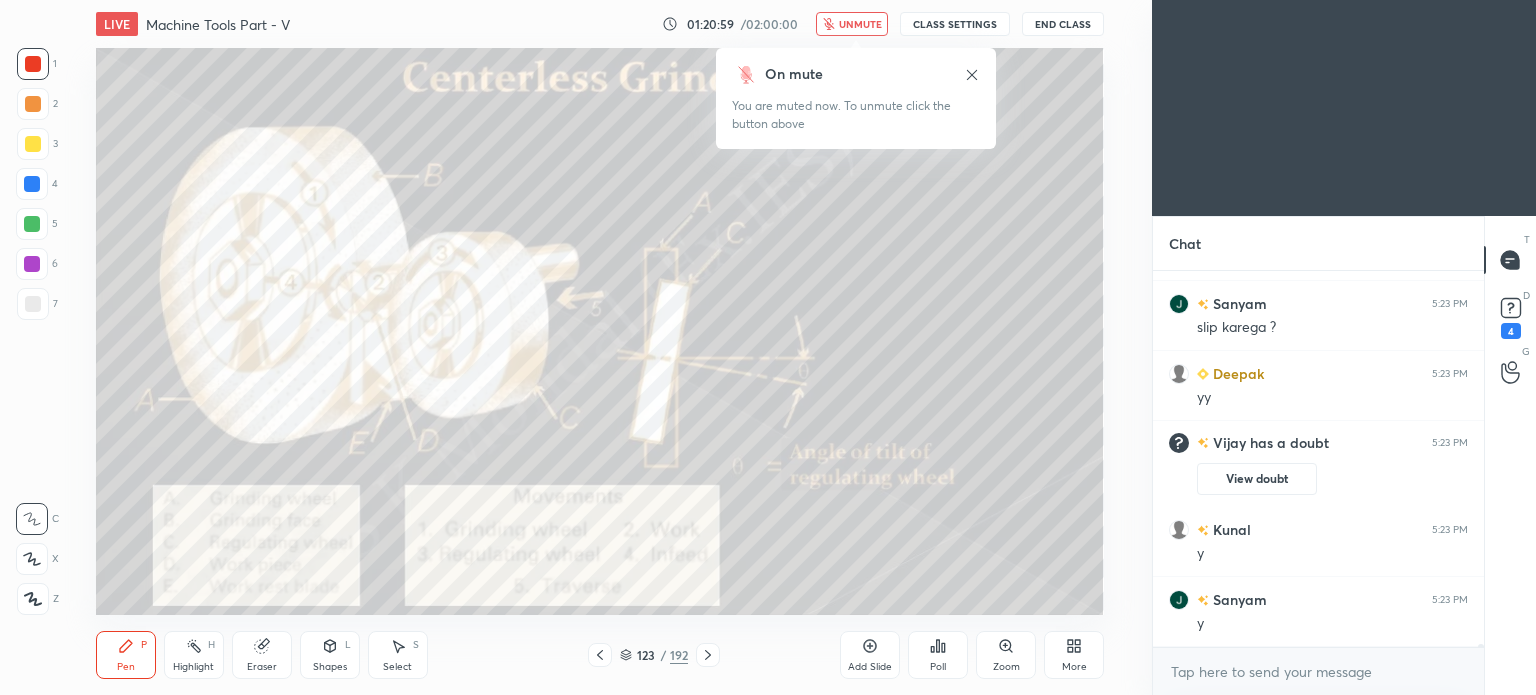 click on "unmute" at bounding box center (852, 24) 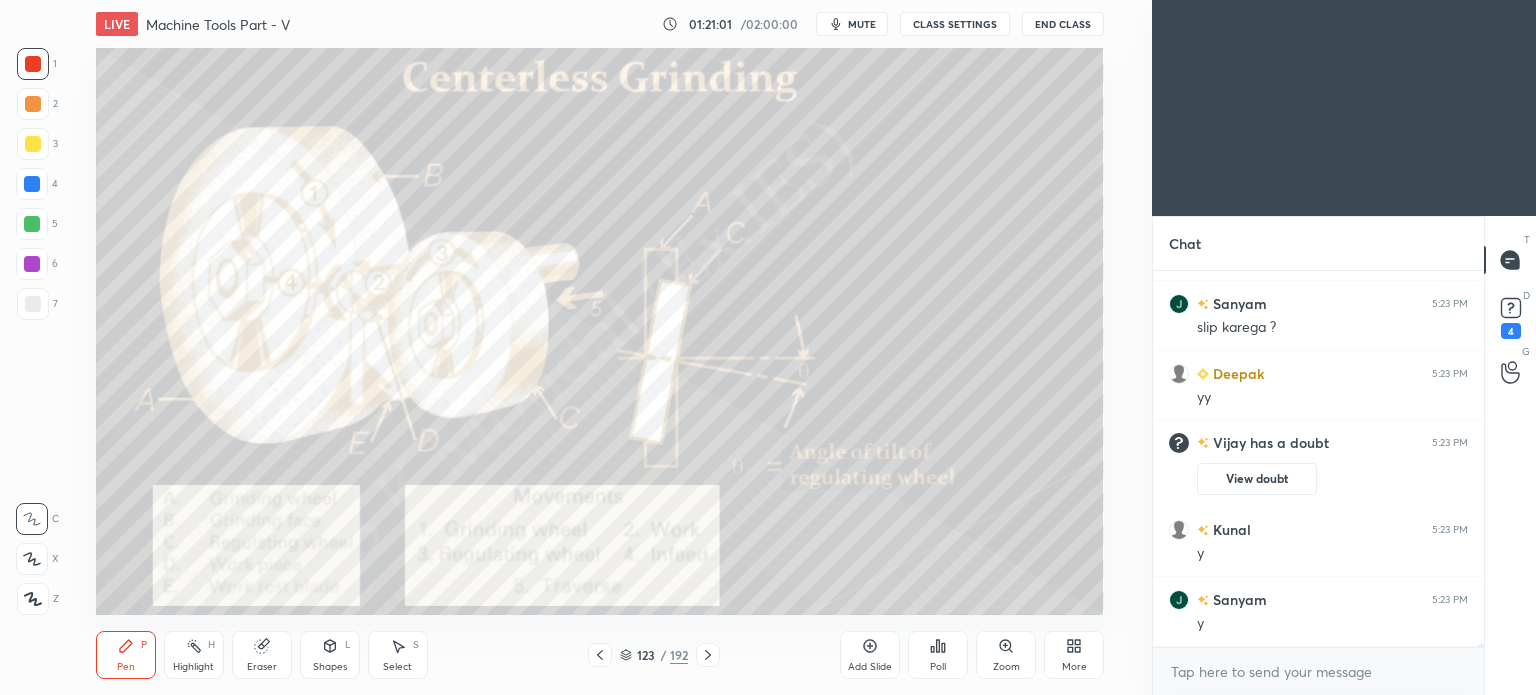 click on "Highlight H" at bounding box center [194, 655] 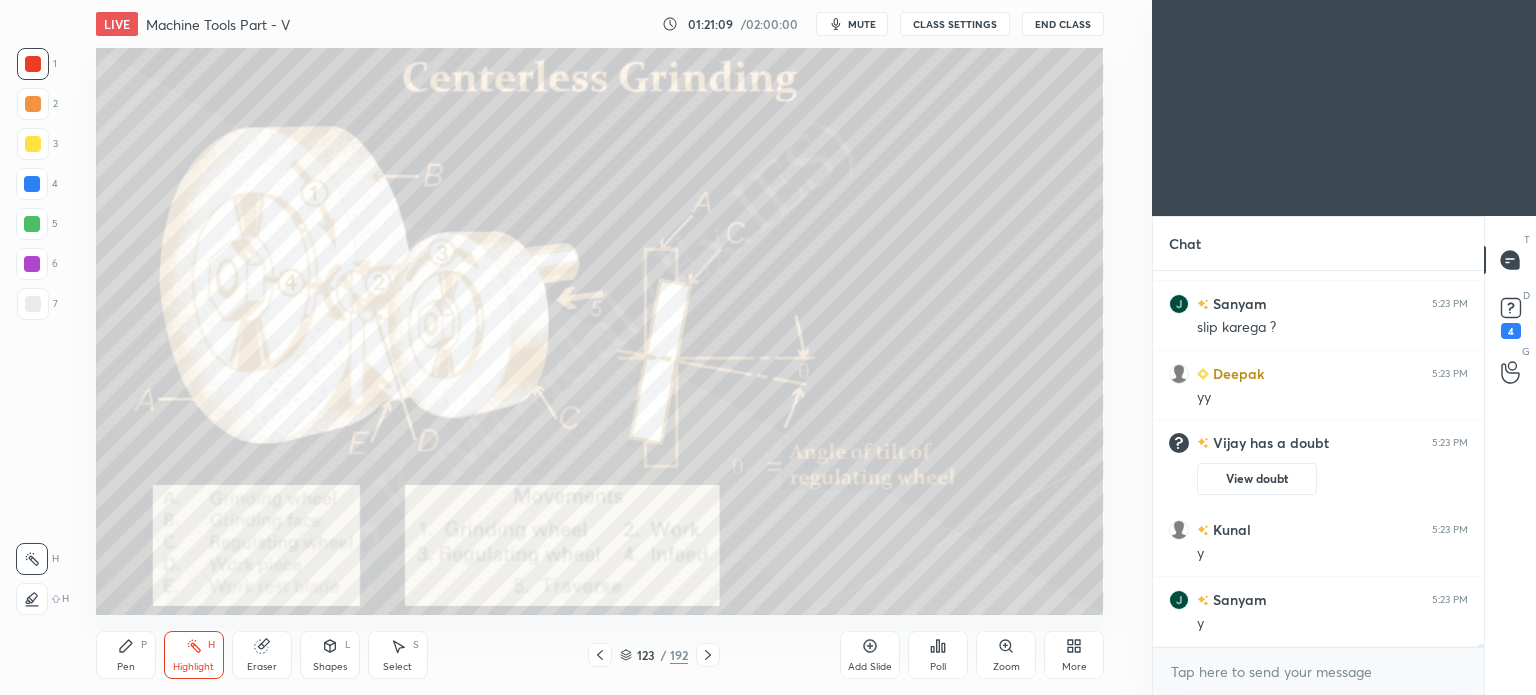 click on "Pen P" at bounding box center [126, 655] 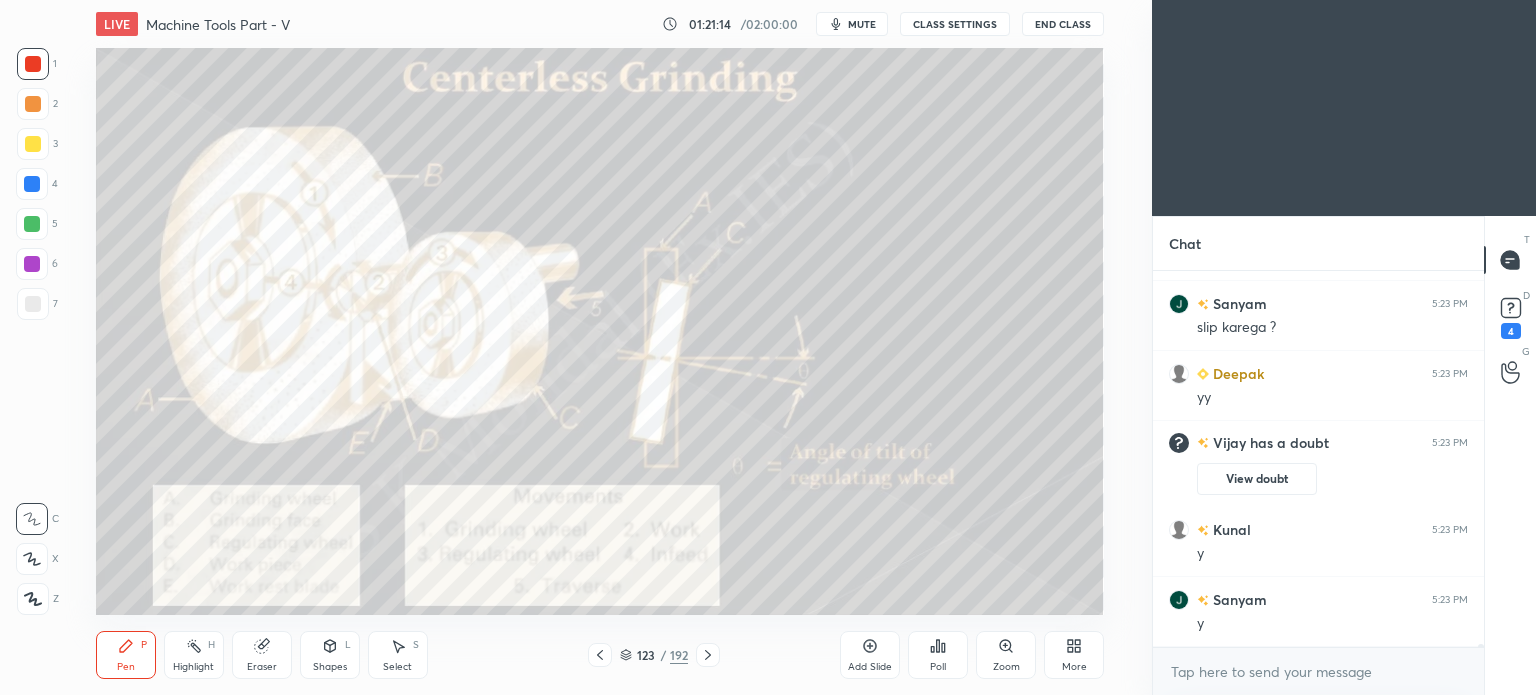 click on "Select" at bounding box center [397, 667] 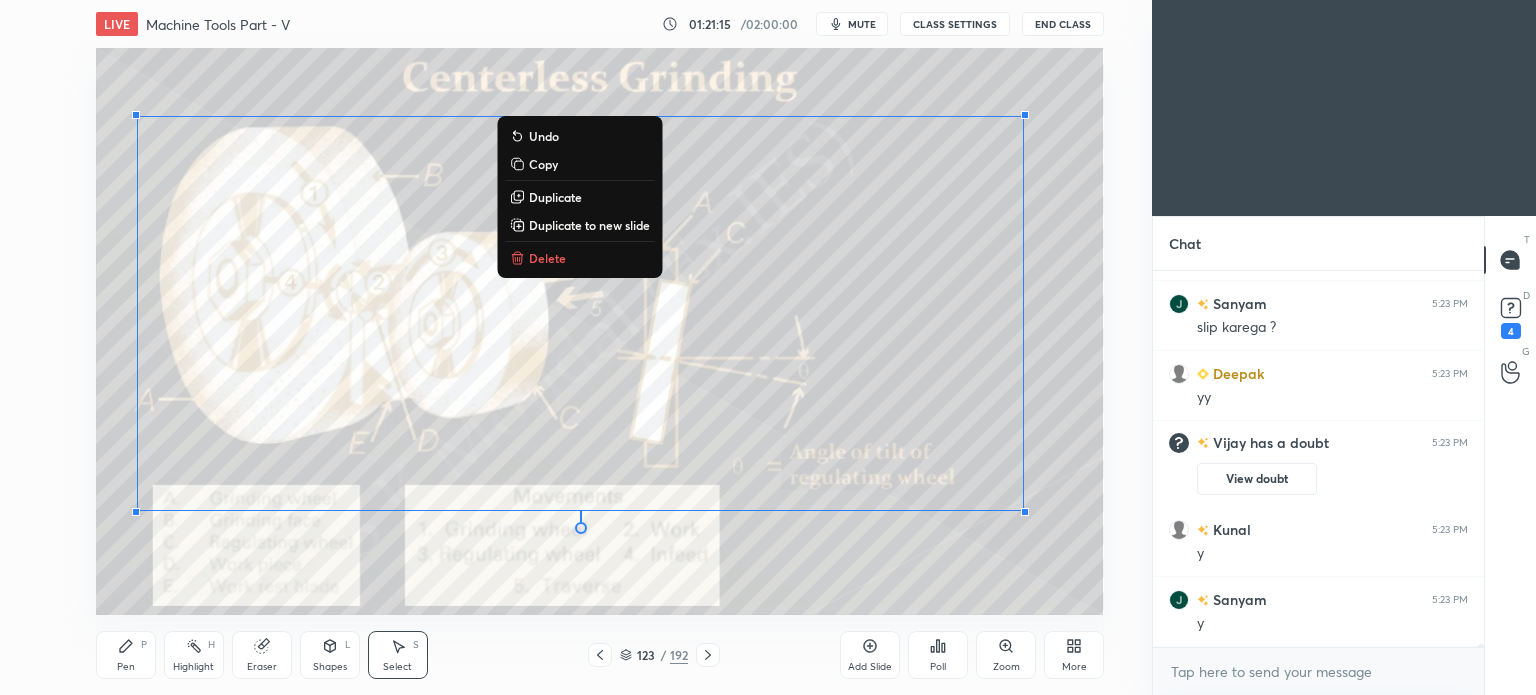 drag, startPoint x: 144, startPoint y: 80, endPoint x: 1120, endPoint y: 597, distance: 1104.475 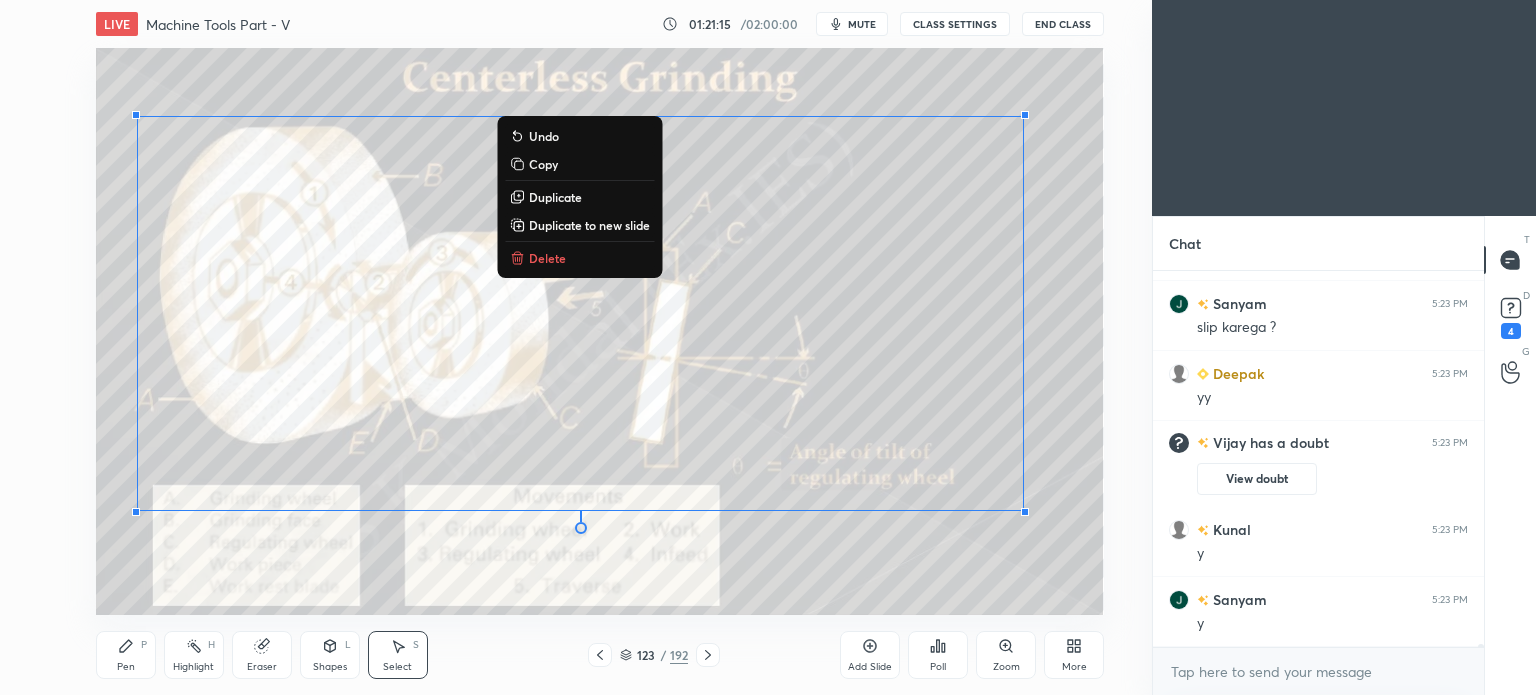 click on "0 ° Undo Copy Duplicate Duplicate to new slide Delete Setting up your live class Poll for   secs No correct answer Start poll" at bounding box center [600, 331] 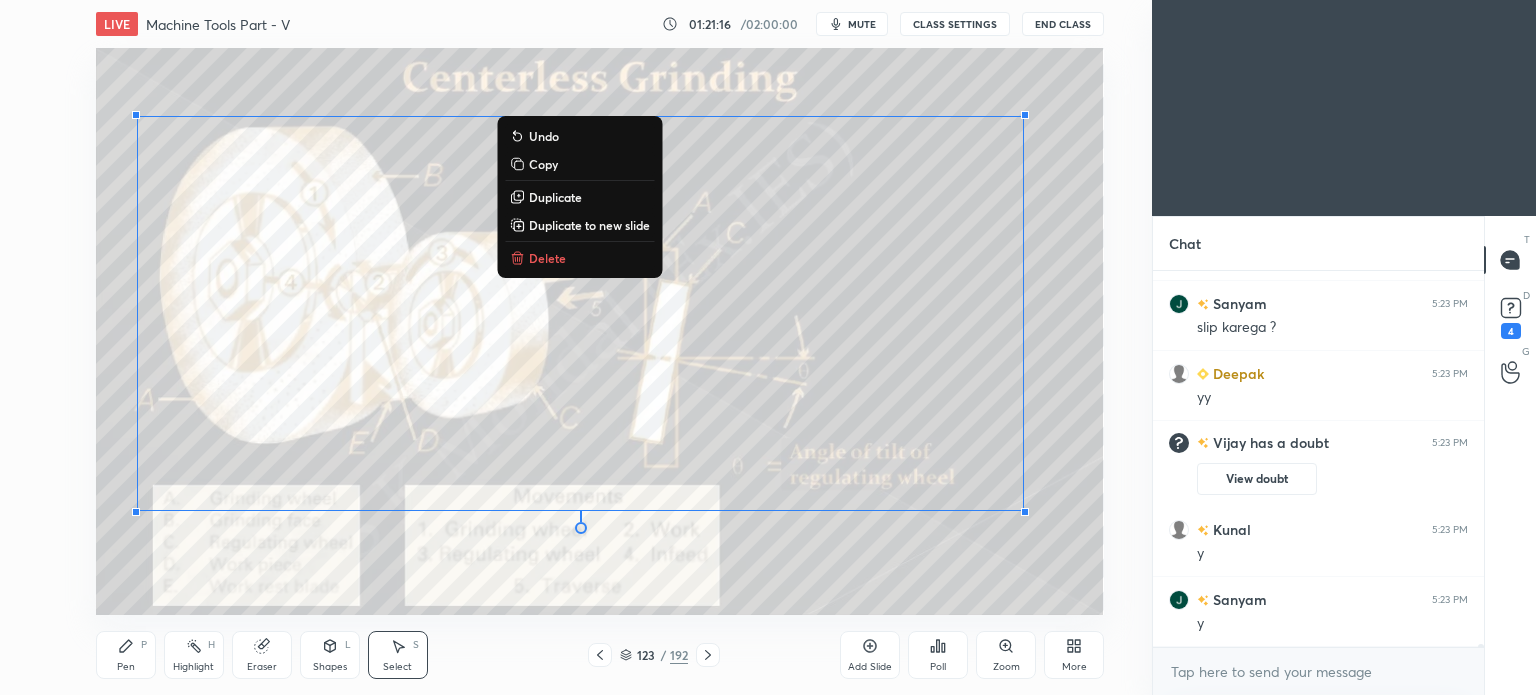 click on "Delete" at bounding box center (547, 258) 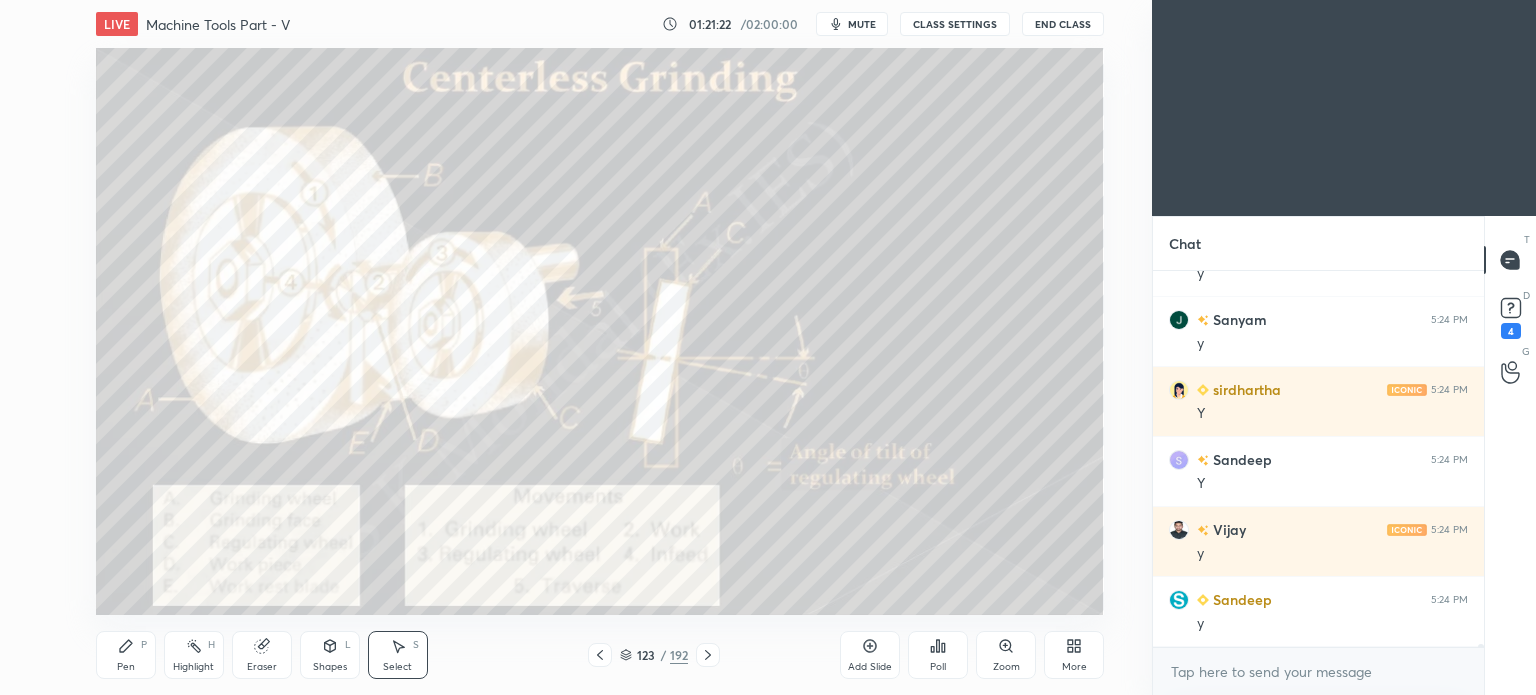 scroll, scrollTop: 41410, scrollLeft: 0, axis: vertical 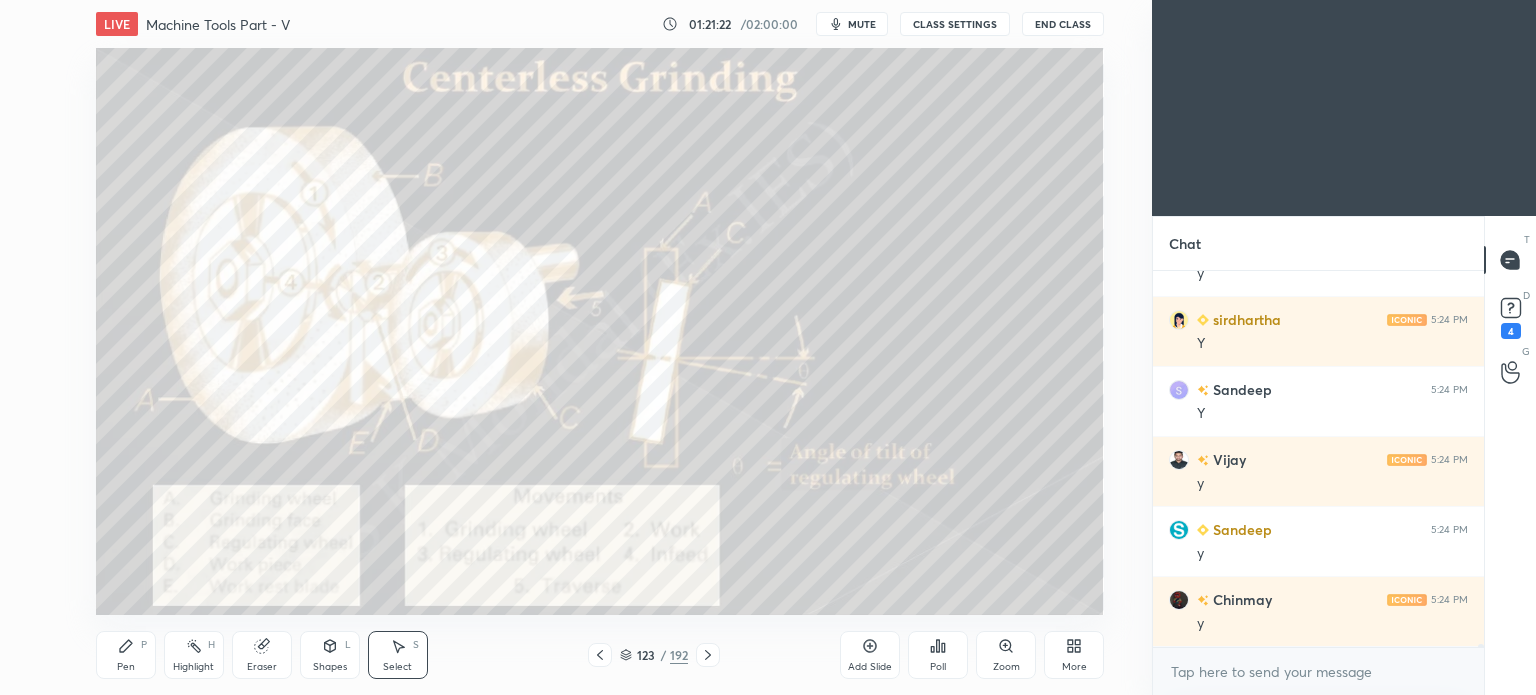 click at bounding box center [708, 655] 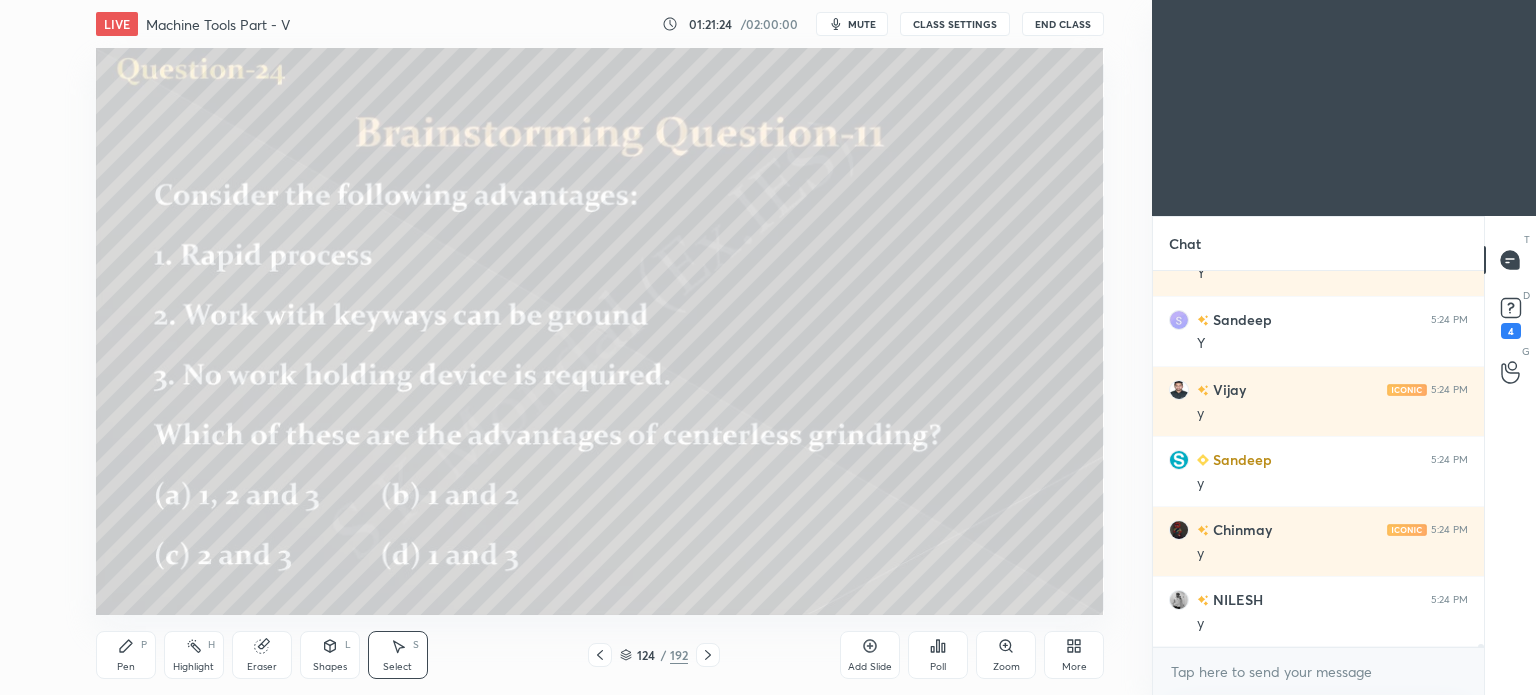 scroll, scrollTop: 41550, scrollLeft: 0, axis: vertical 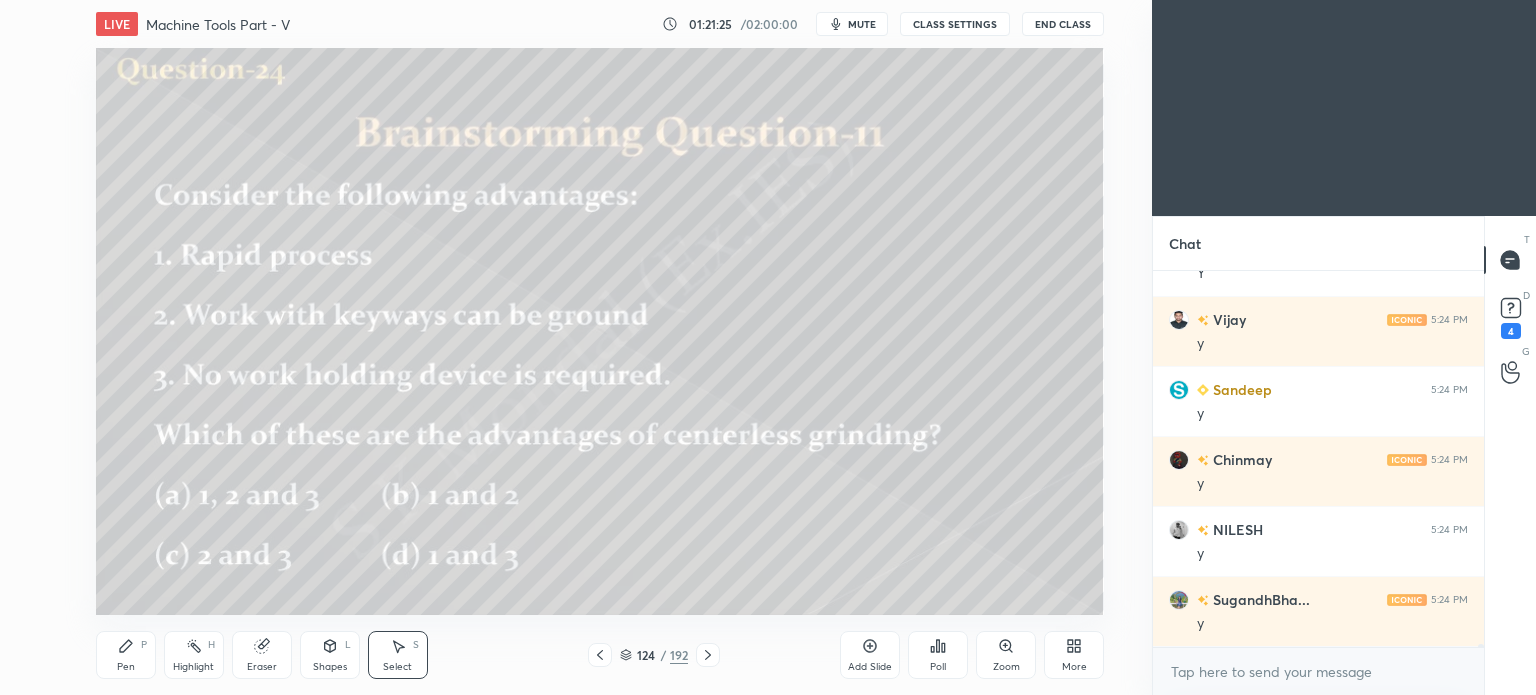click 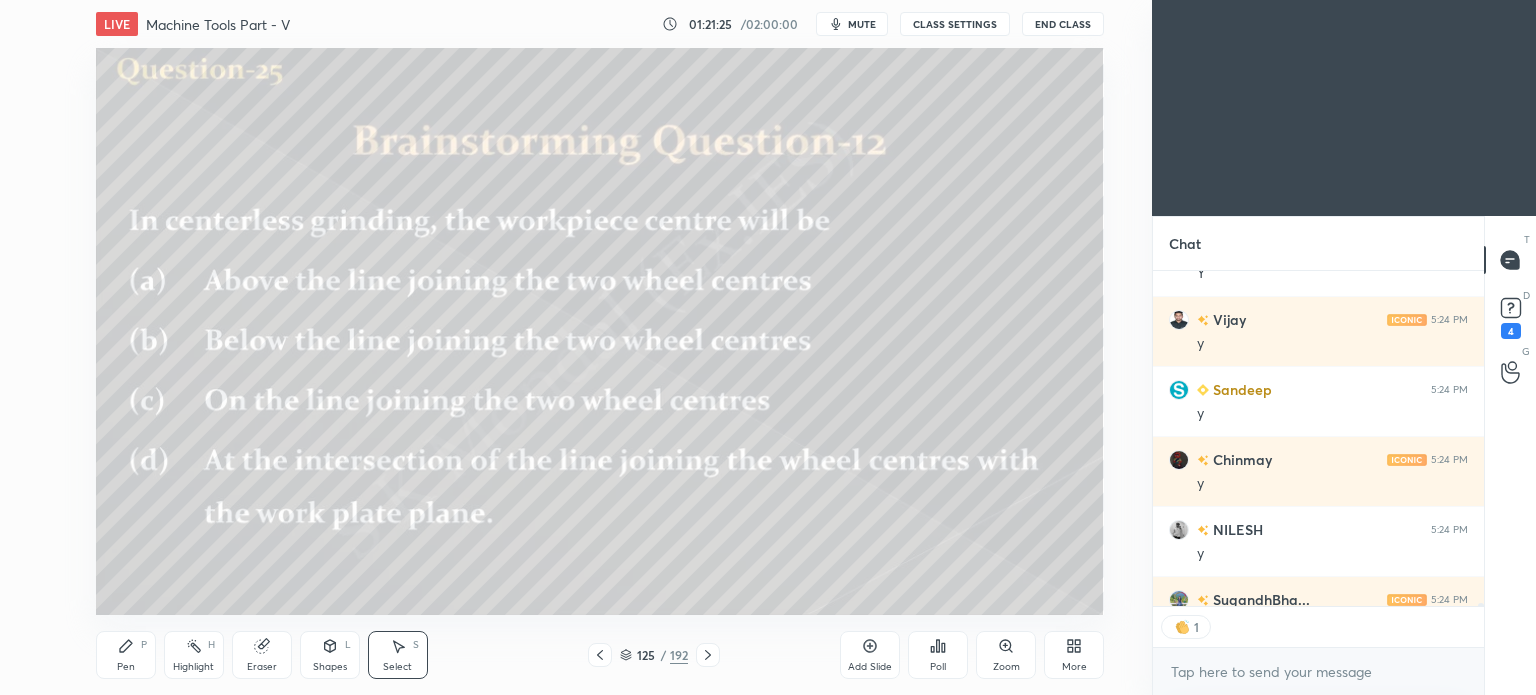scroll, scrollTop: 6, scrollLeft: 6, axis: both 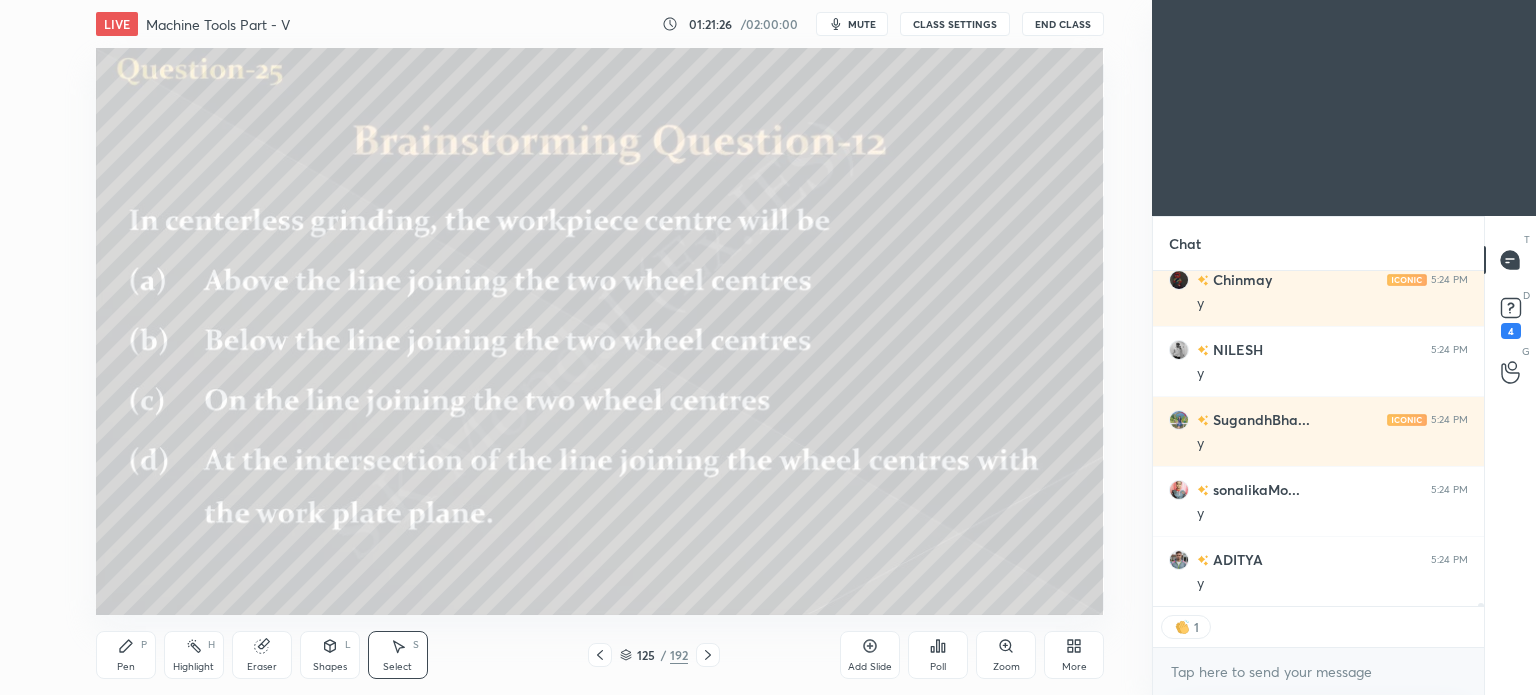 click 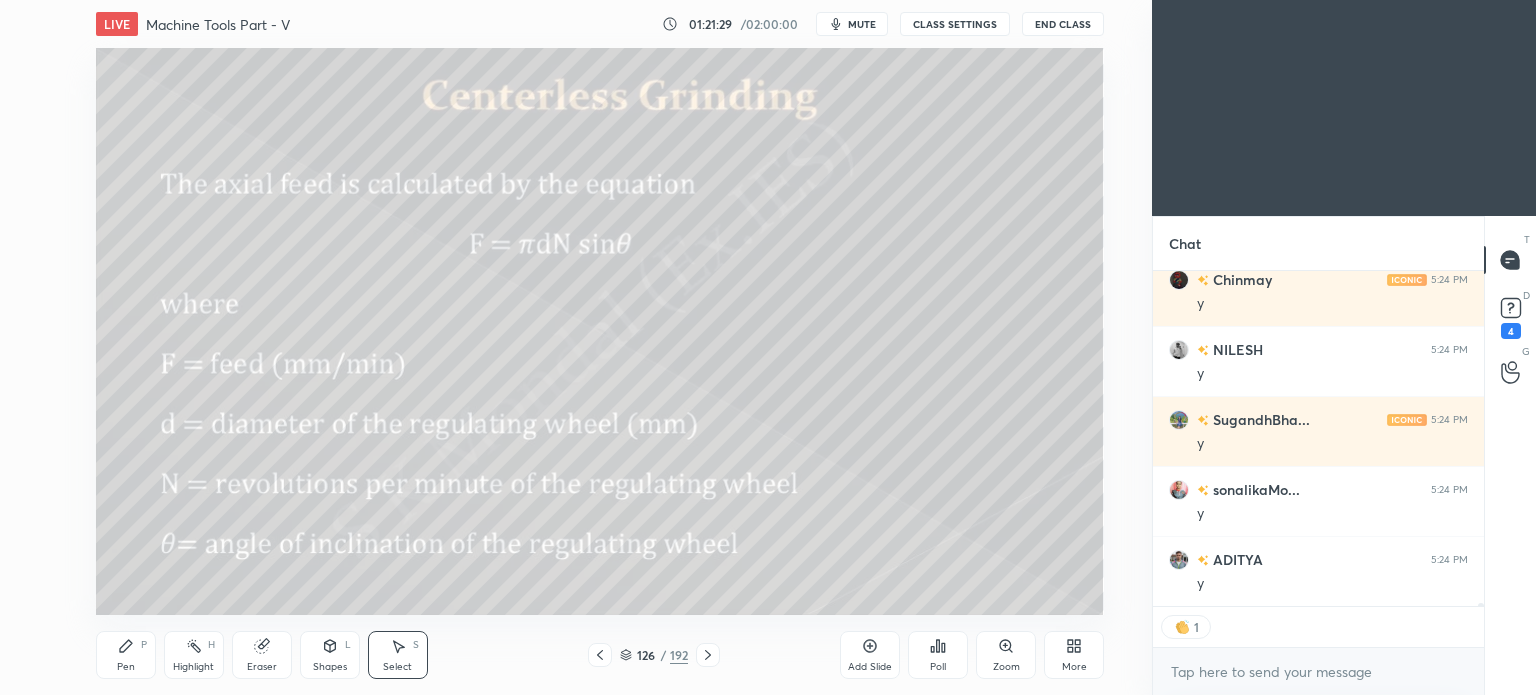 click 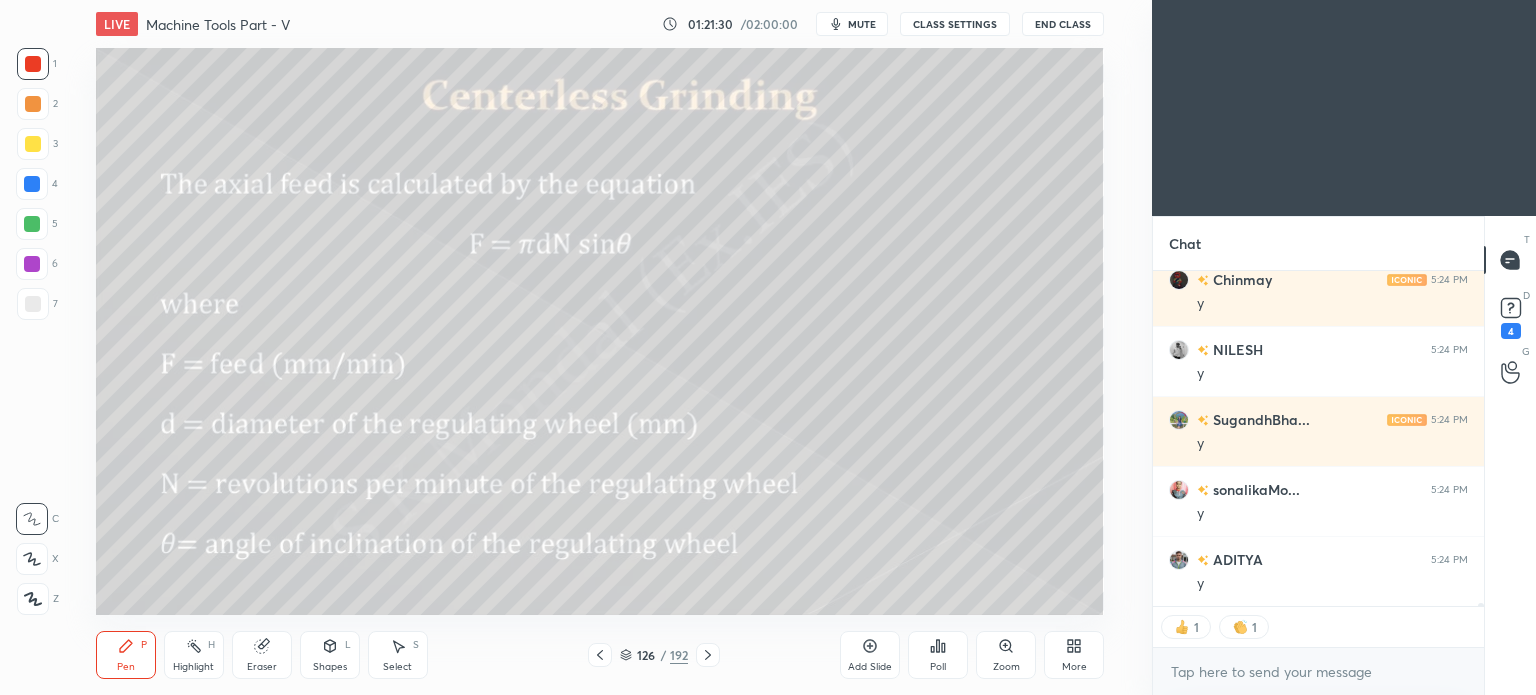 click on "126 / 192" at bounding box center (654, 655) 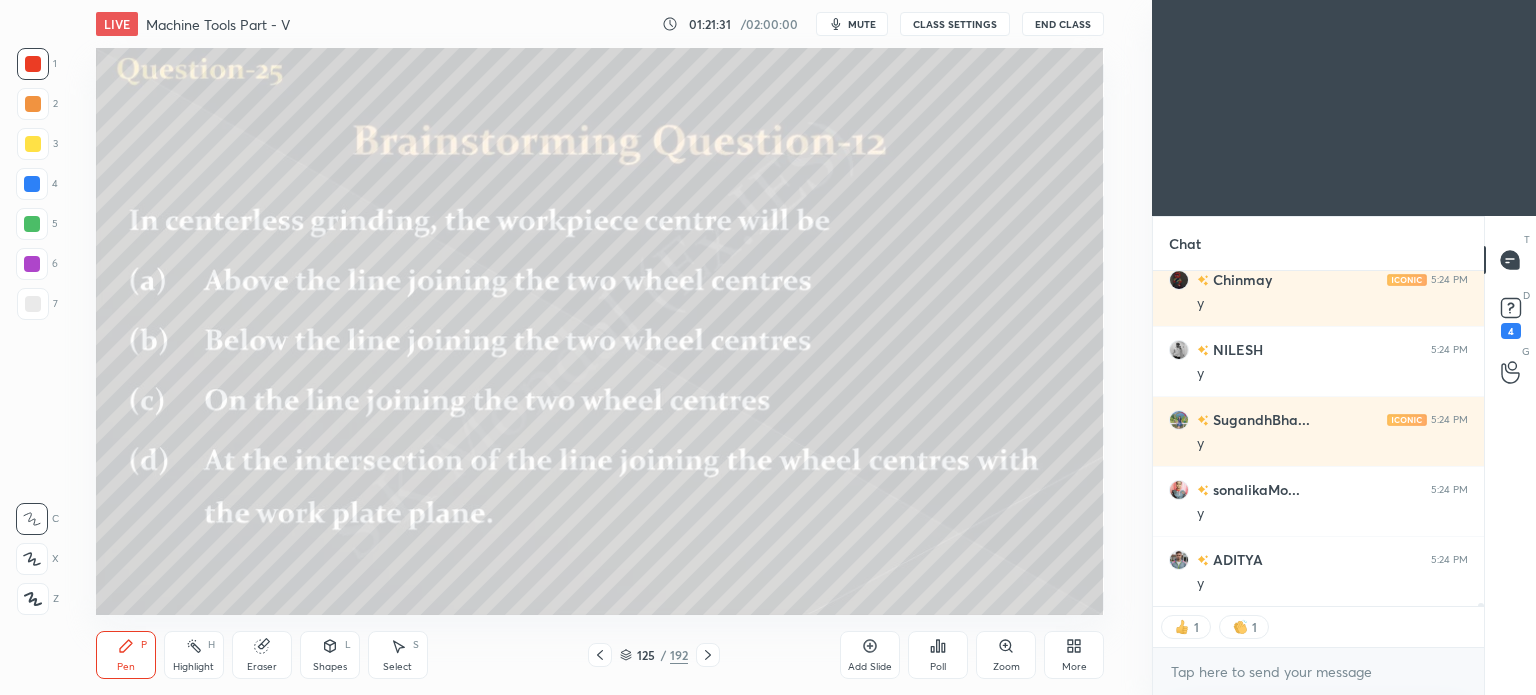 click 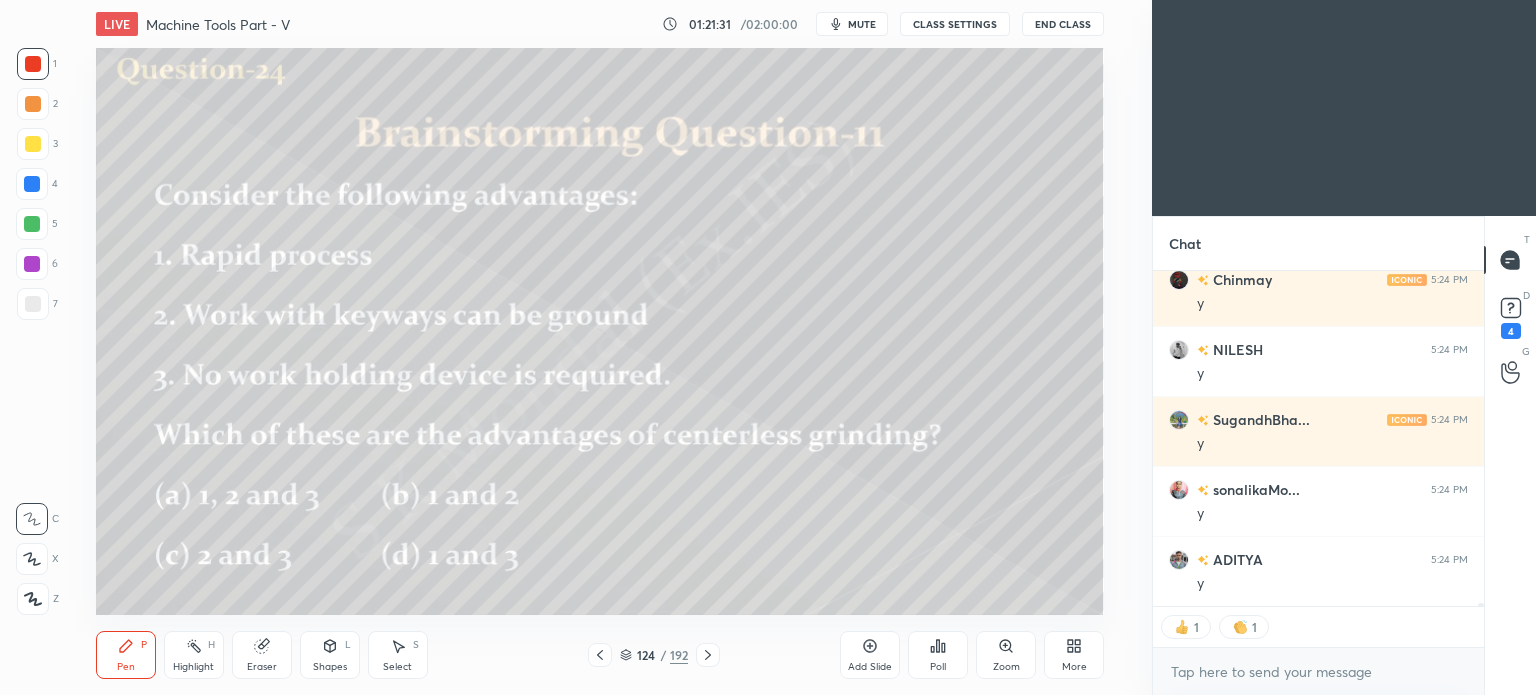 click 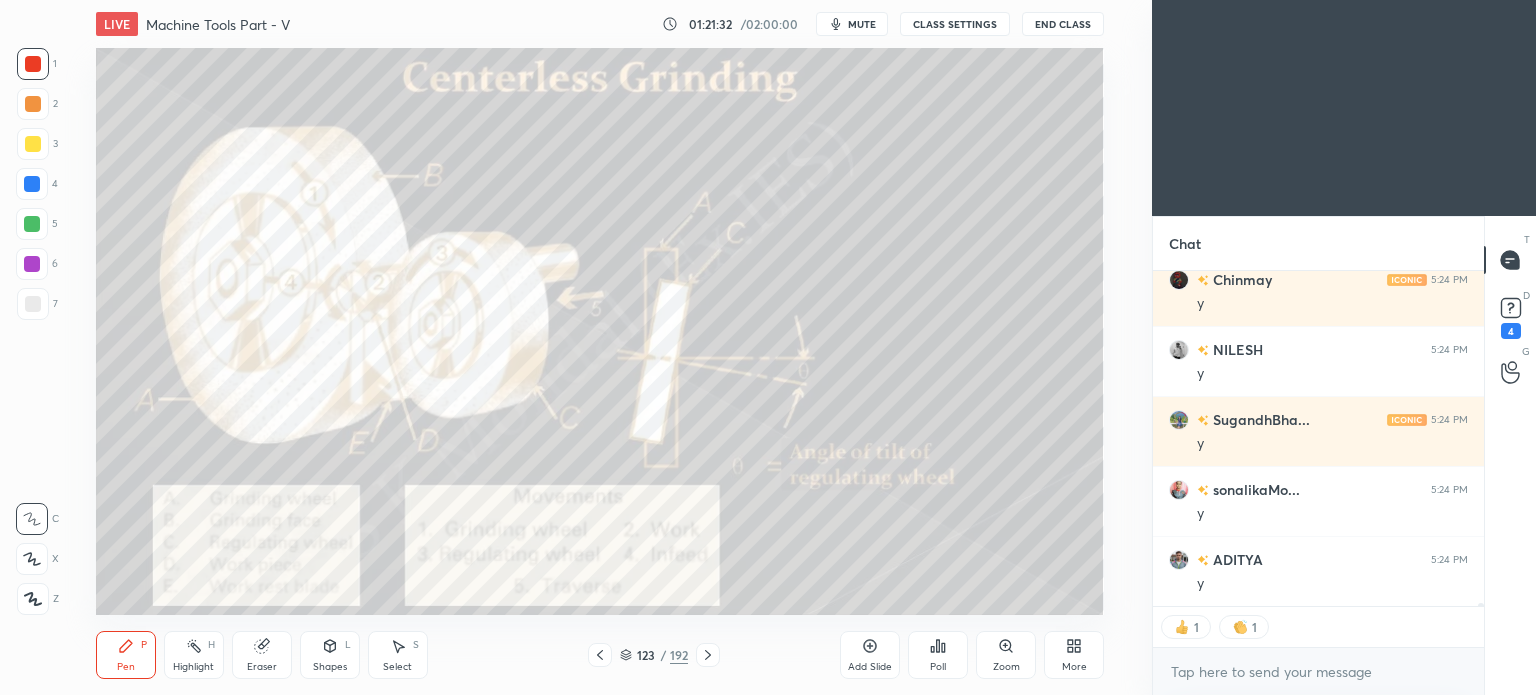 click on "Highlight" at bounding box center [193, 667] 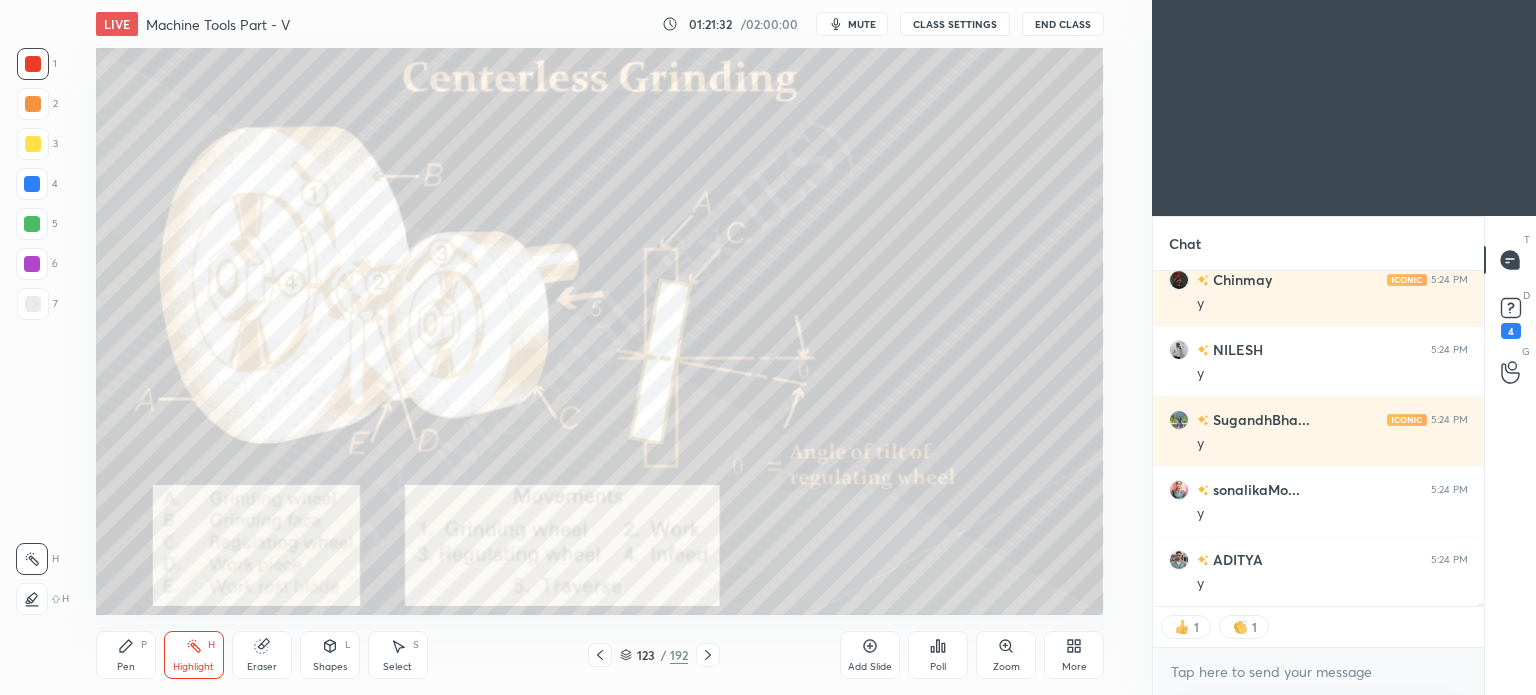 click on "Highlight" at bounding box center (193, 667) 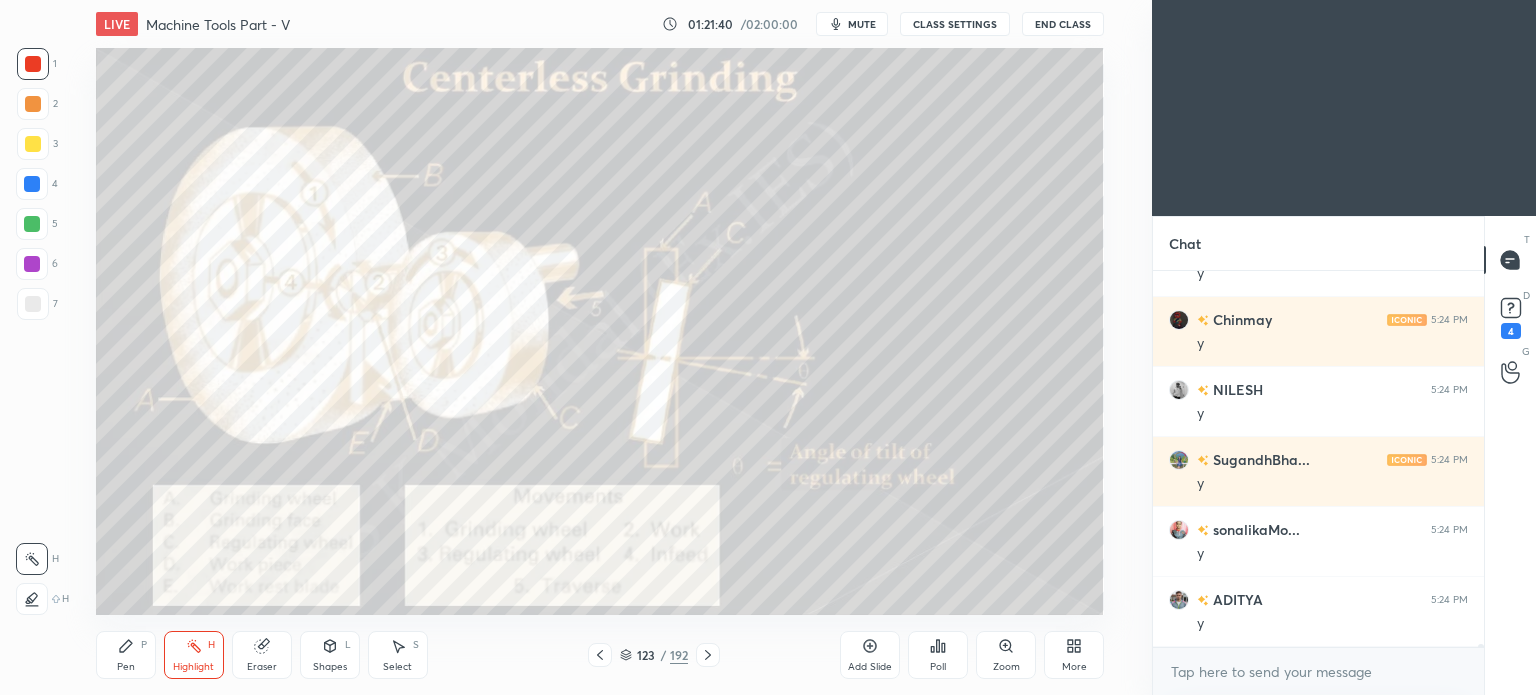 scroll, scrollTop: 5, scrollLeft: 6, axis: both 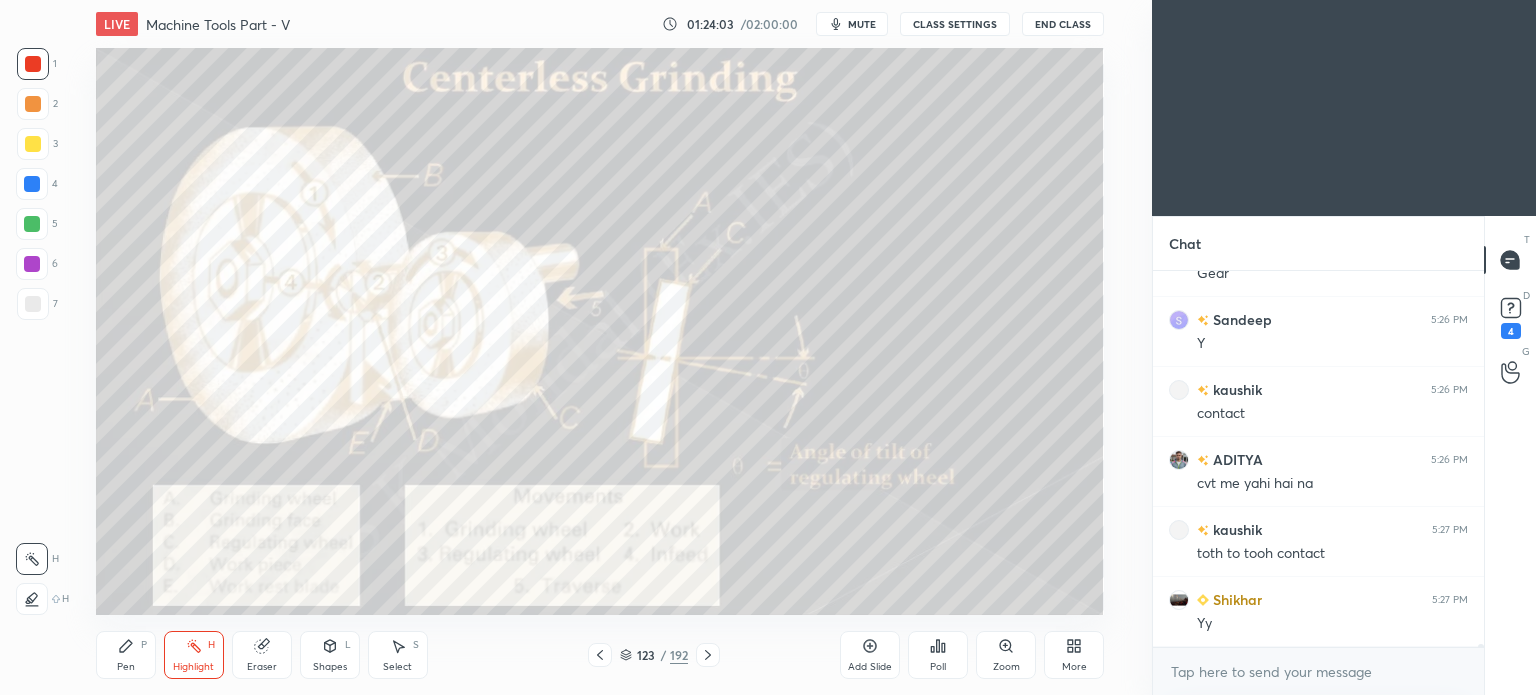 click on "Pen" at bounding box center (126, 667) 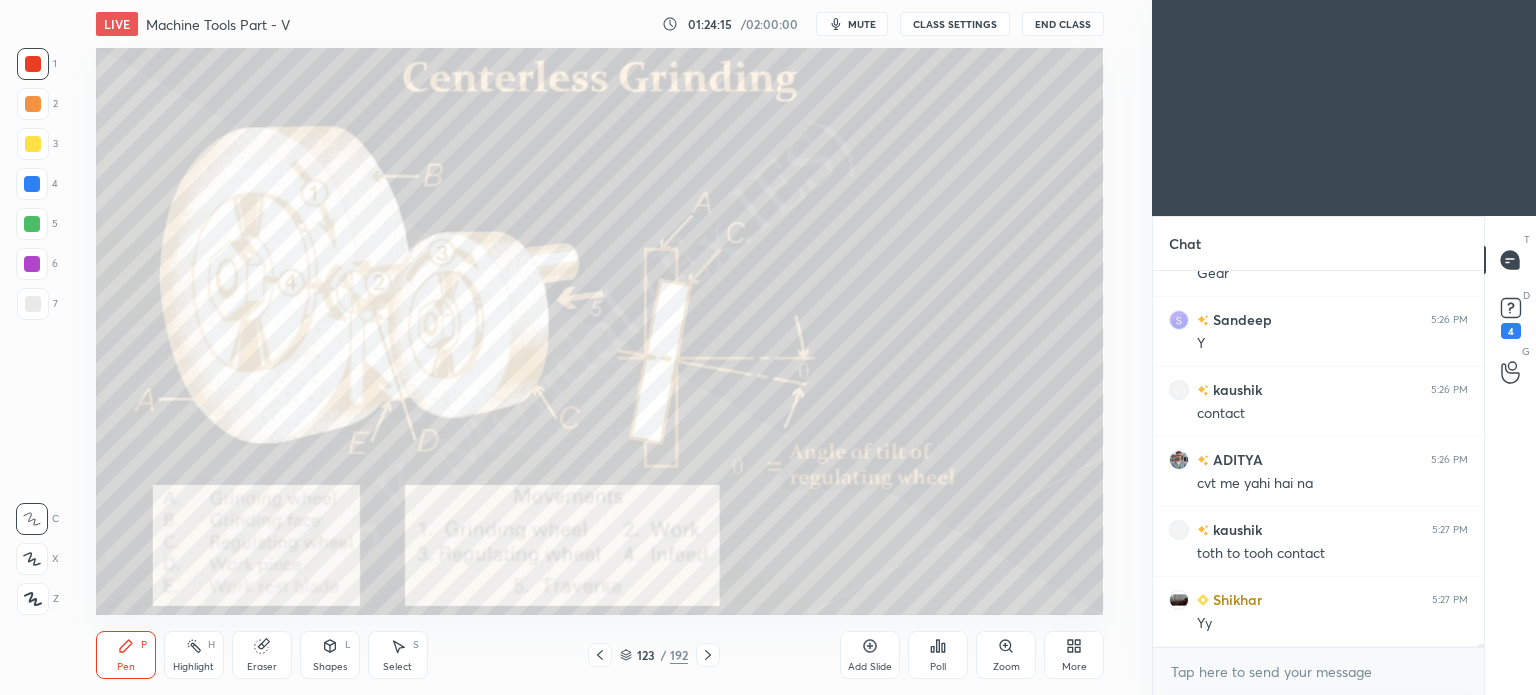 click on "Select S" at bounding box center [398, 655] 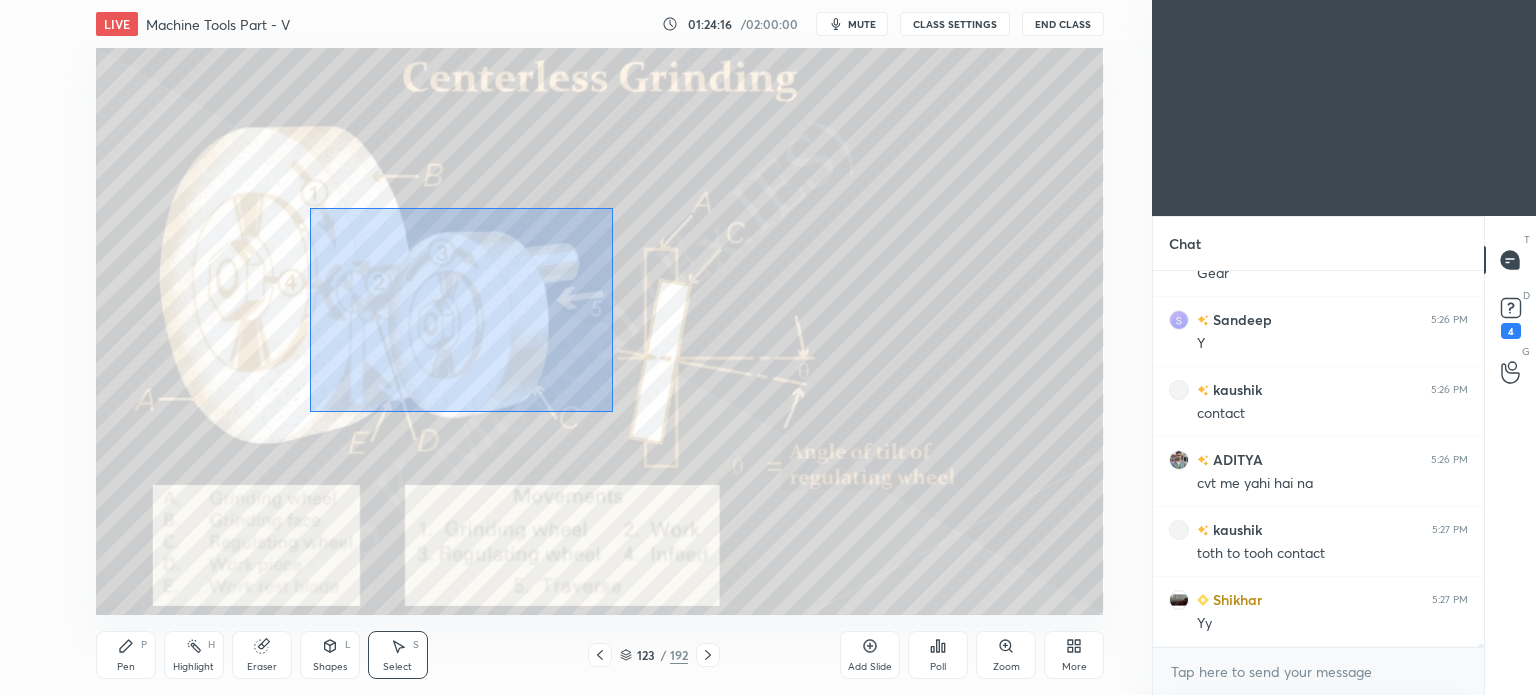 drag, startPoint x: 313, startPoint y: 210, endPoint x: 612, endPoint y: 412, distance: 360.8393 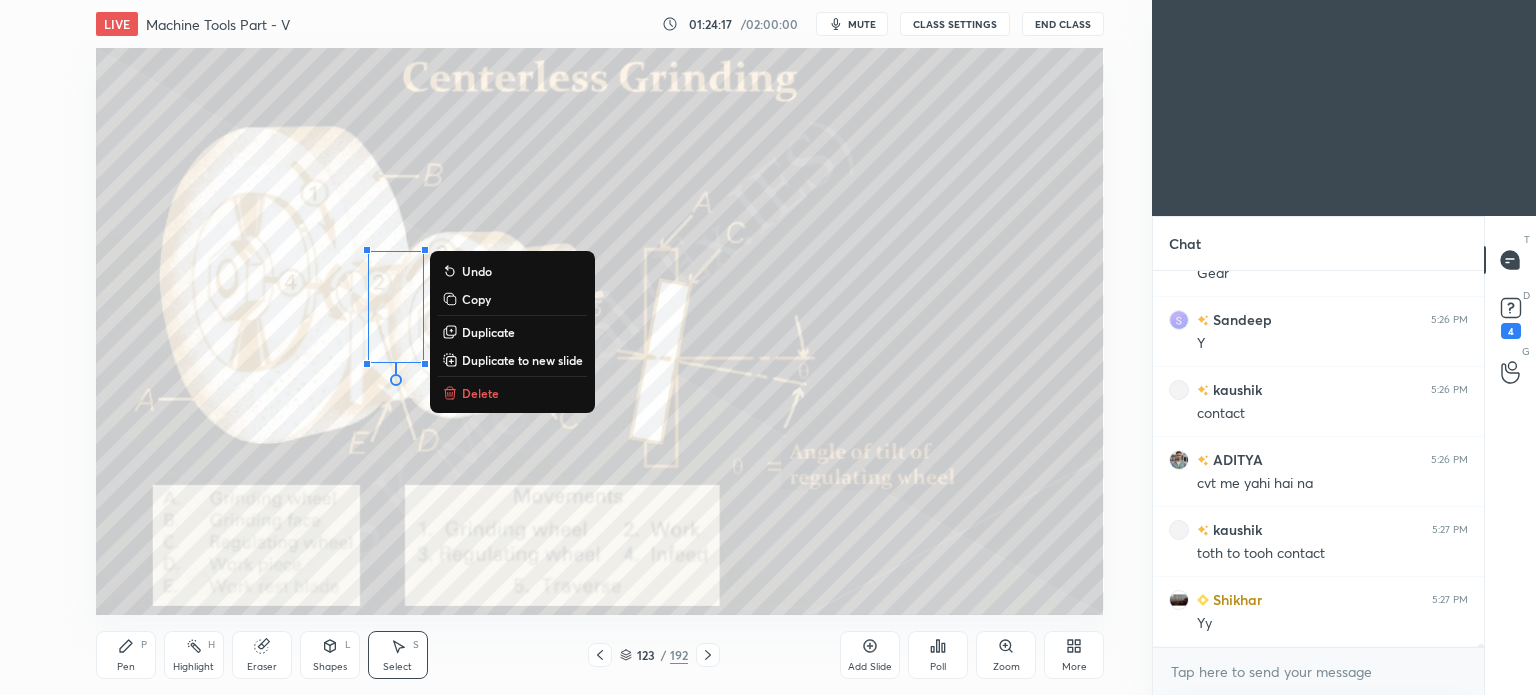 click on "Delete" at bounding box center [480, 393] 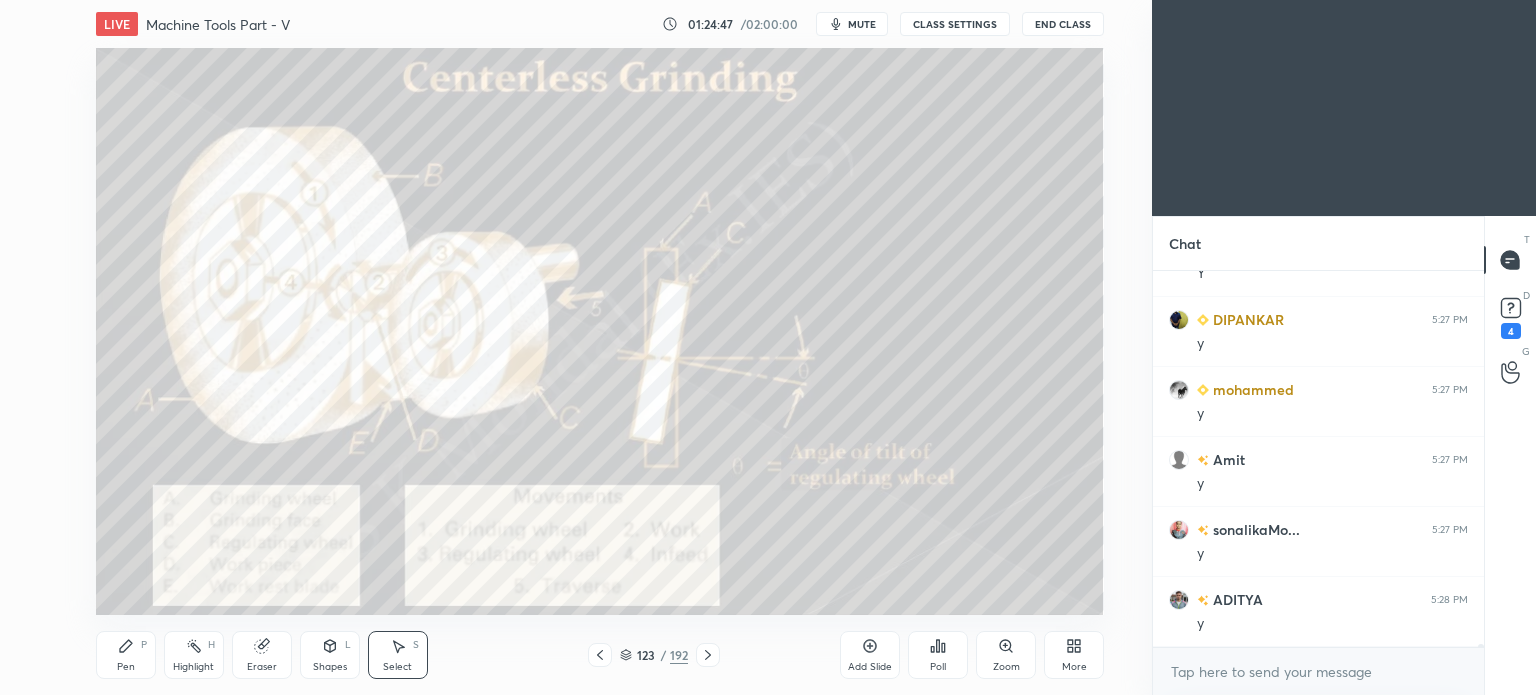 scroll, scrollTop: 43930, scrollLeft: 0, axis: vertical 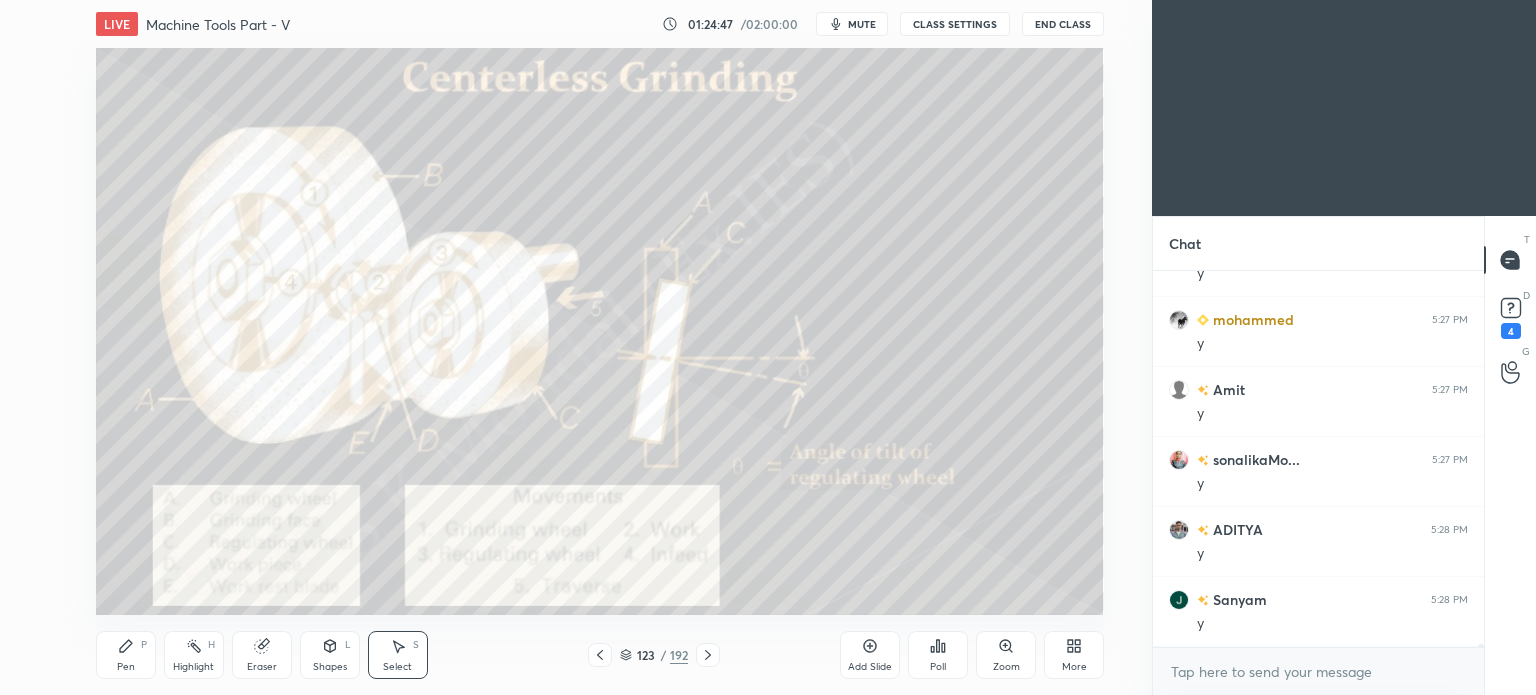 click on "Highlight" at bounding box center [193, 667] 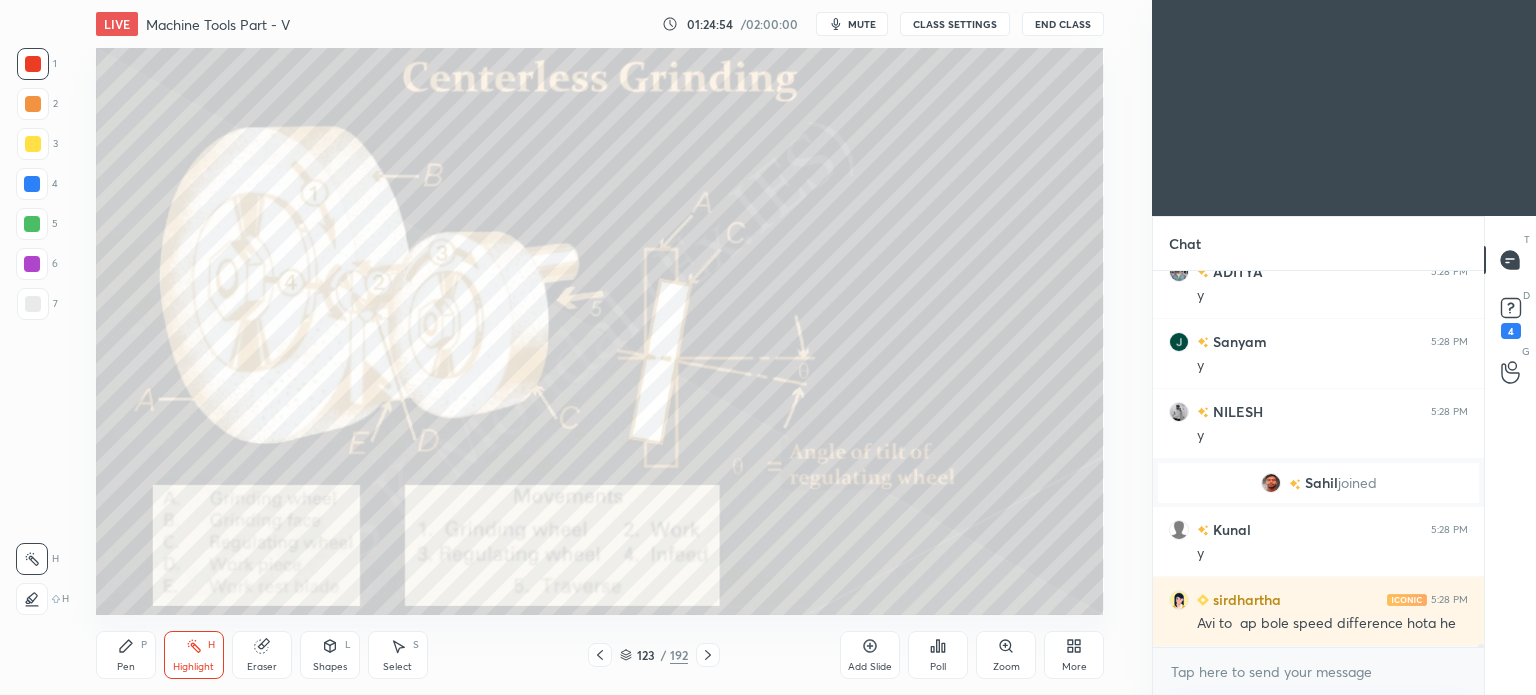 scroll, scrollTop: 44258, scrollLeft: 0, axis: vertical 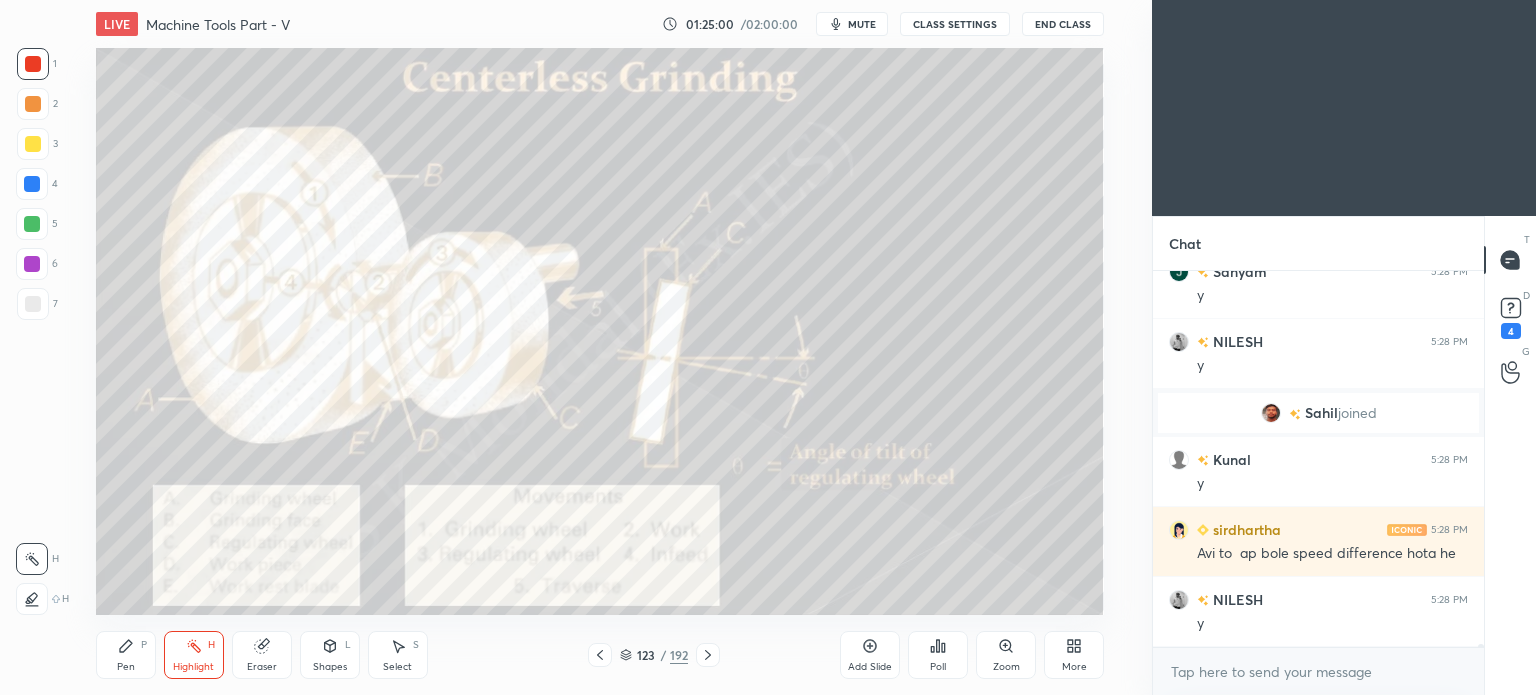 click on "Pen" at bounding box center (126, 667) 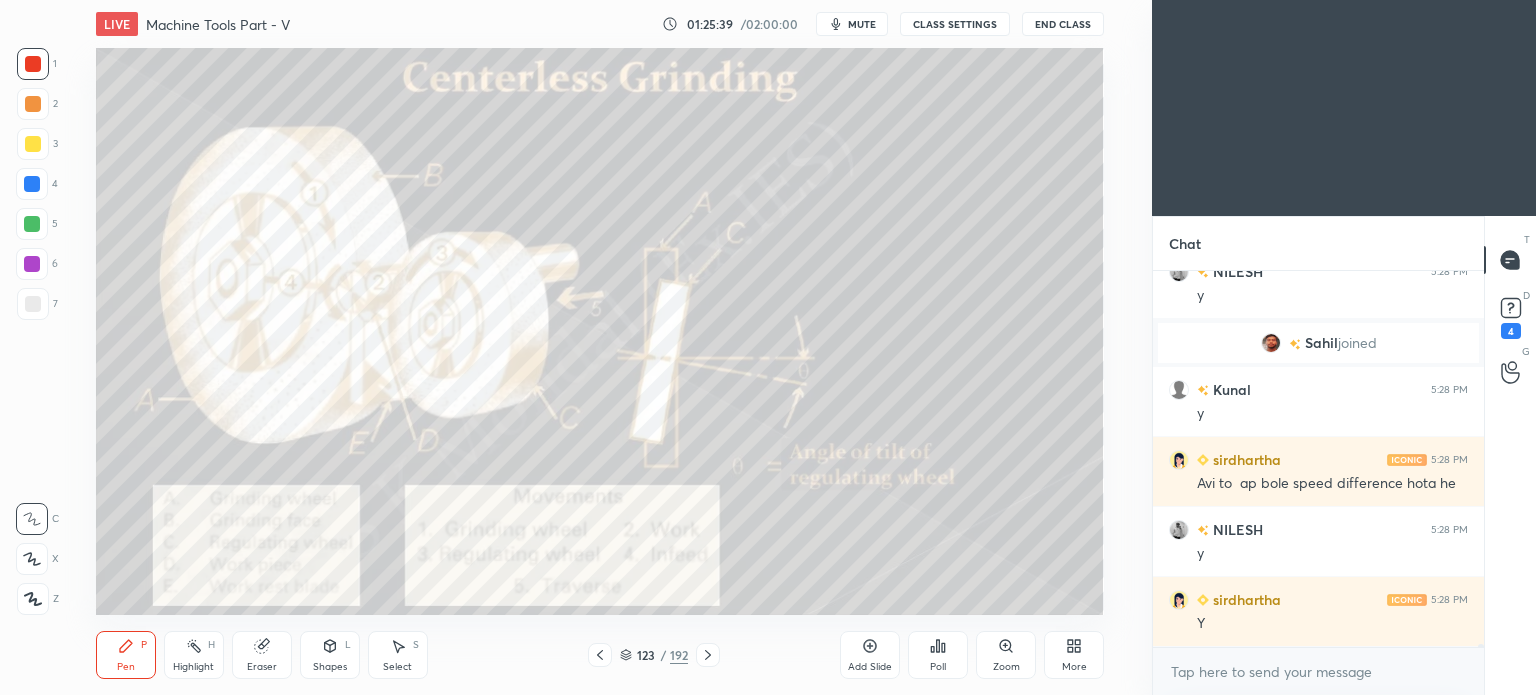 scroll, scrollTop: 44398, scrollLeft: 0, axis: vertical 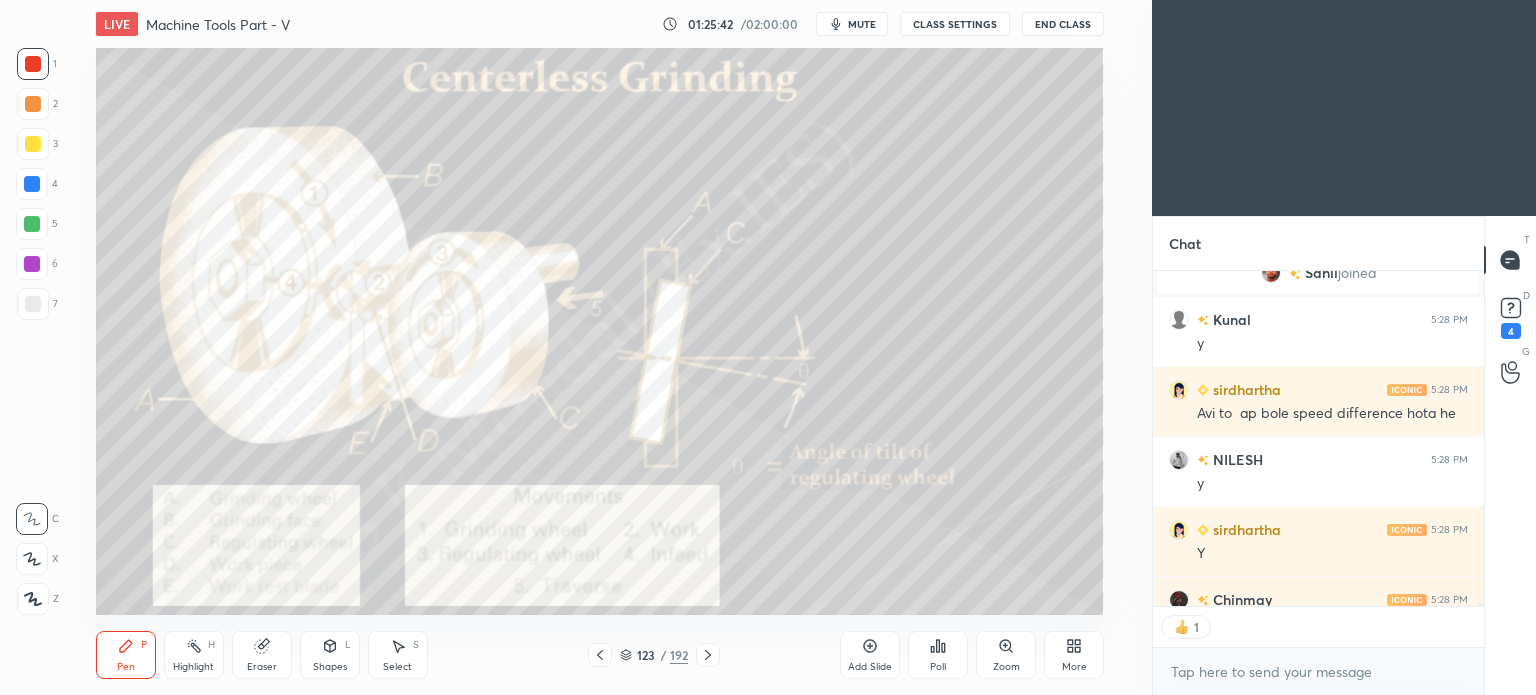 click 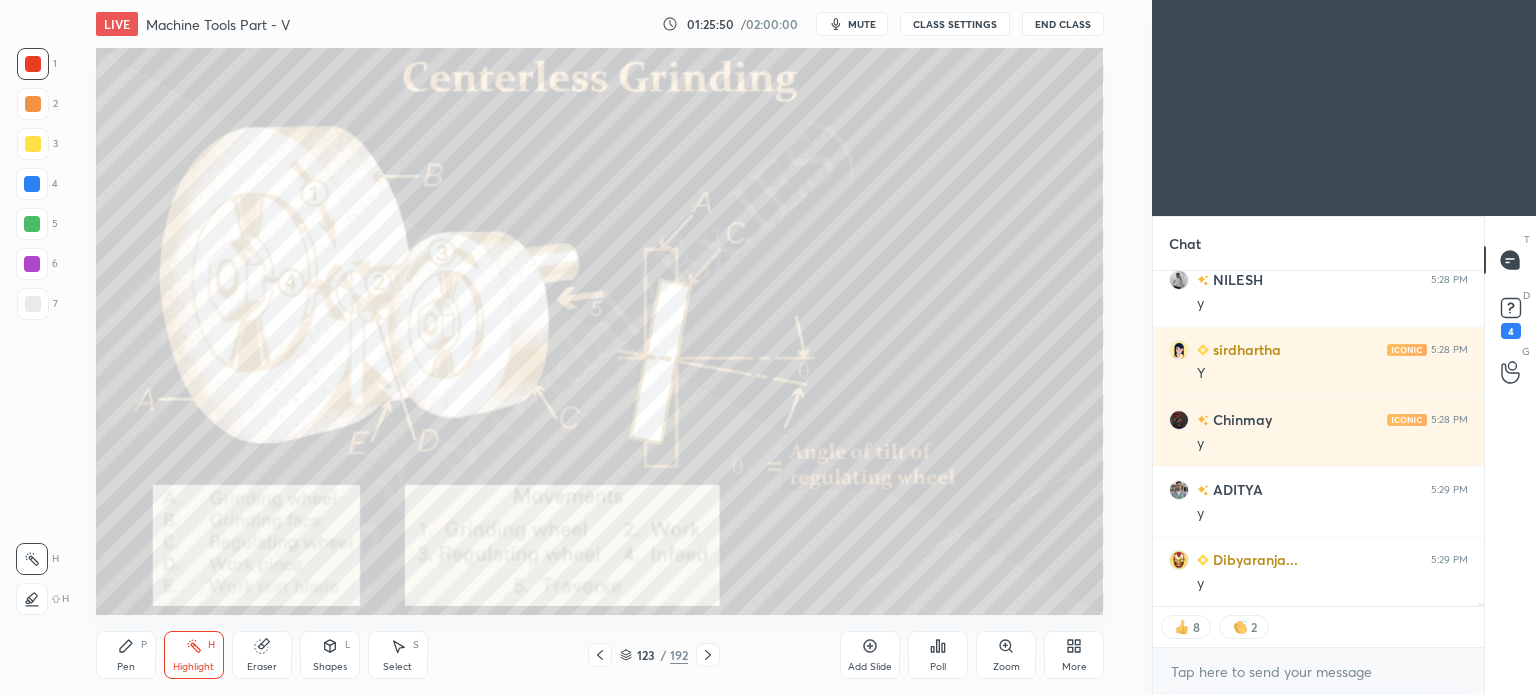 scroll, scrollTop: 44648, scrollLeft: 0, axis: vertical 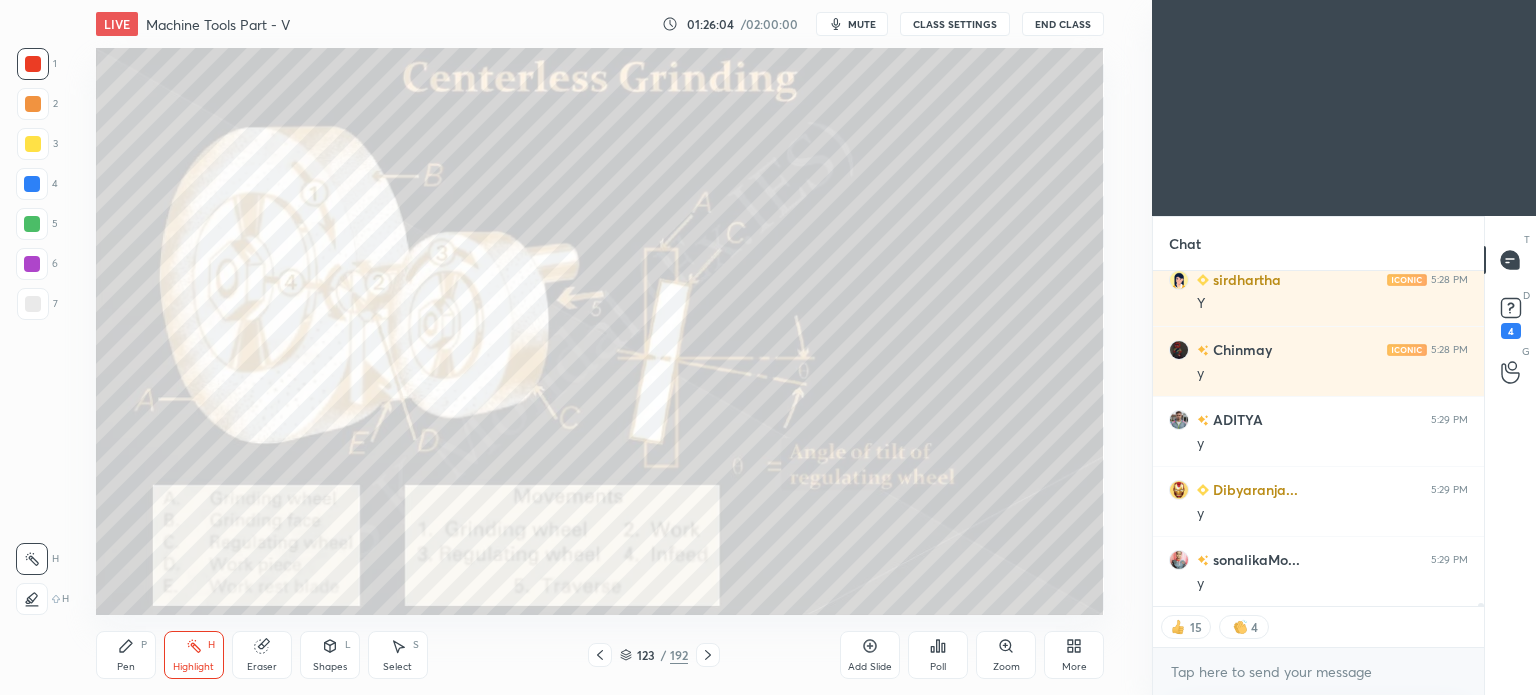 drag, startPoint x: 393, startPoint y: 663, endPoint x: 395, endPoint y: 643, distance: 20.09975 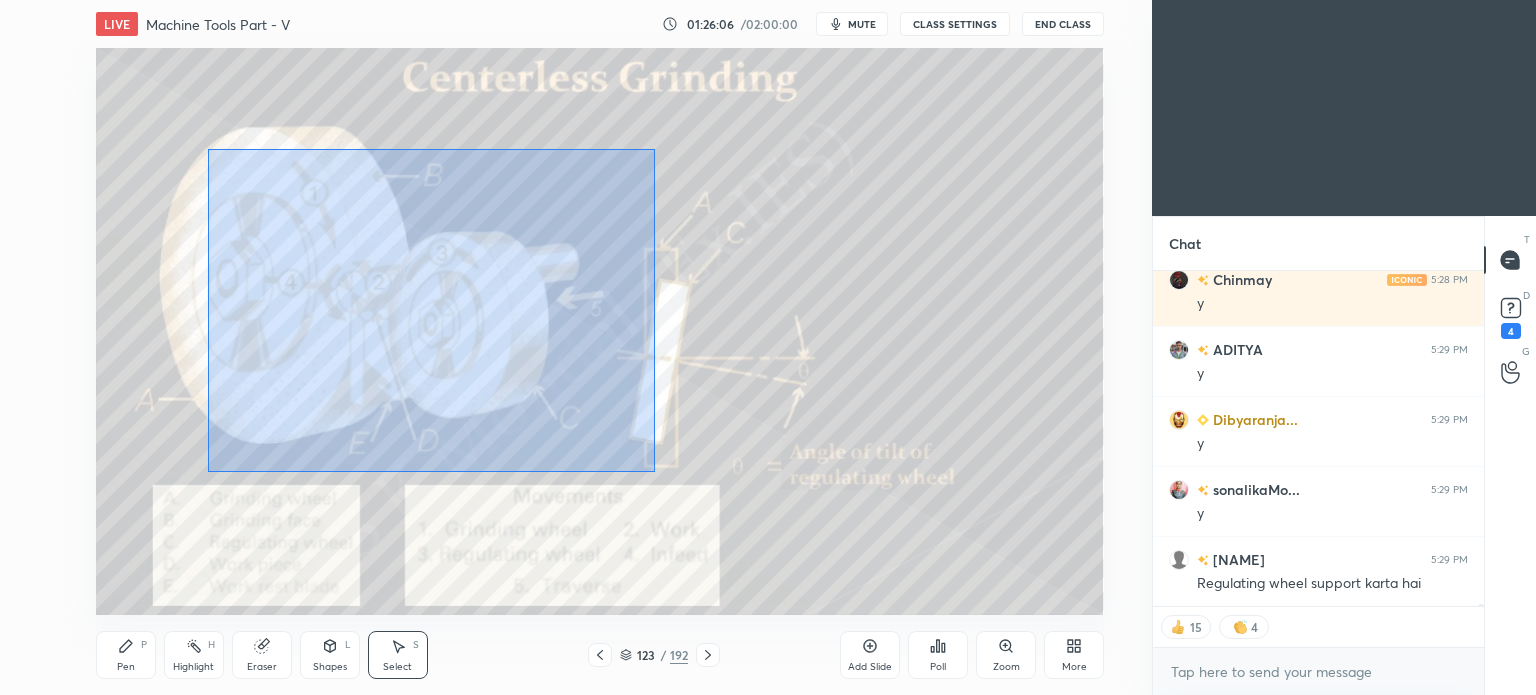 drag, startPoint x: 208, startPoint y: 149, endPoint x: 655, endPoint y: 471, distance: 550.902 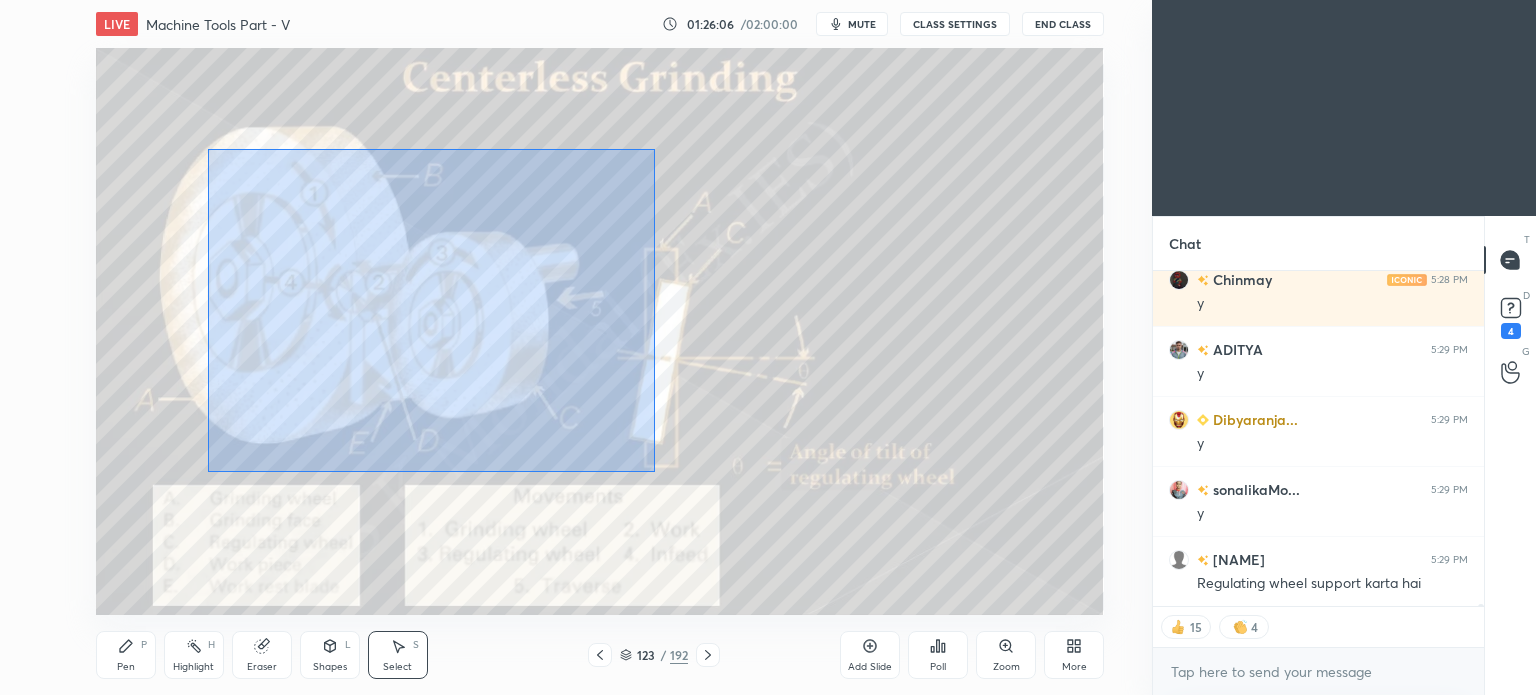 click on "0 ° Undo Copy Duplicate Duplicate to new slide Delete" at bounding box center [600, 331] 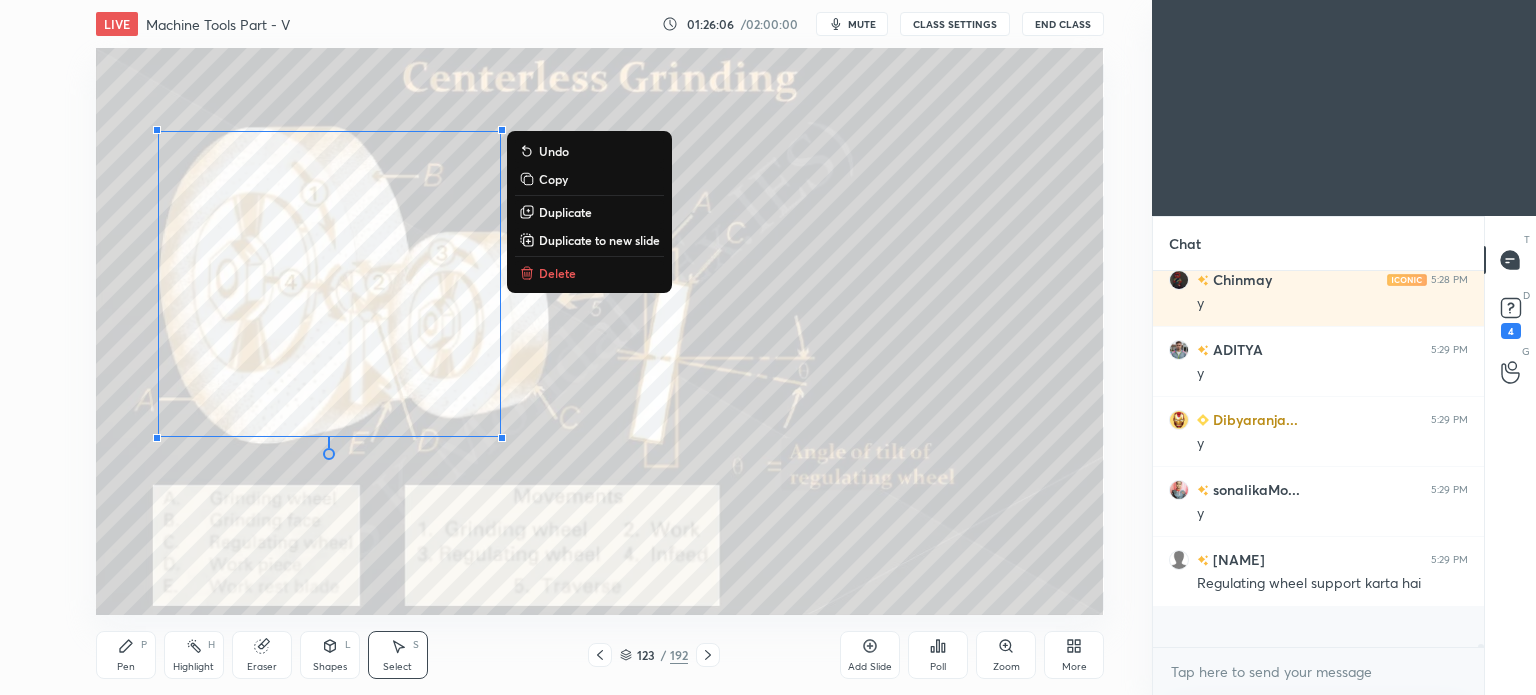 scroll, scrollTop: 5, scrollLeft: 6, axis: both 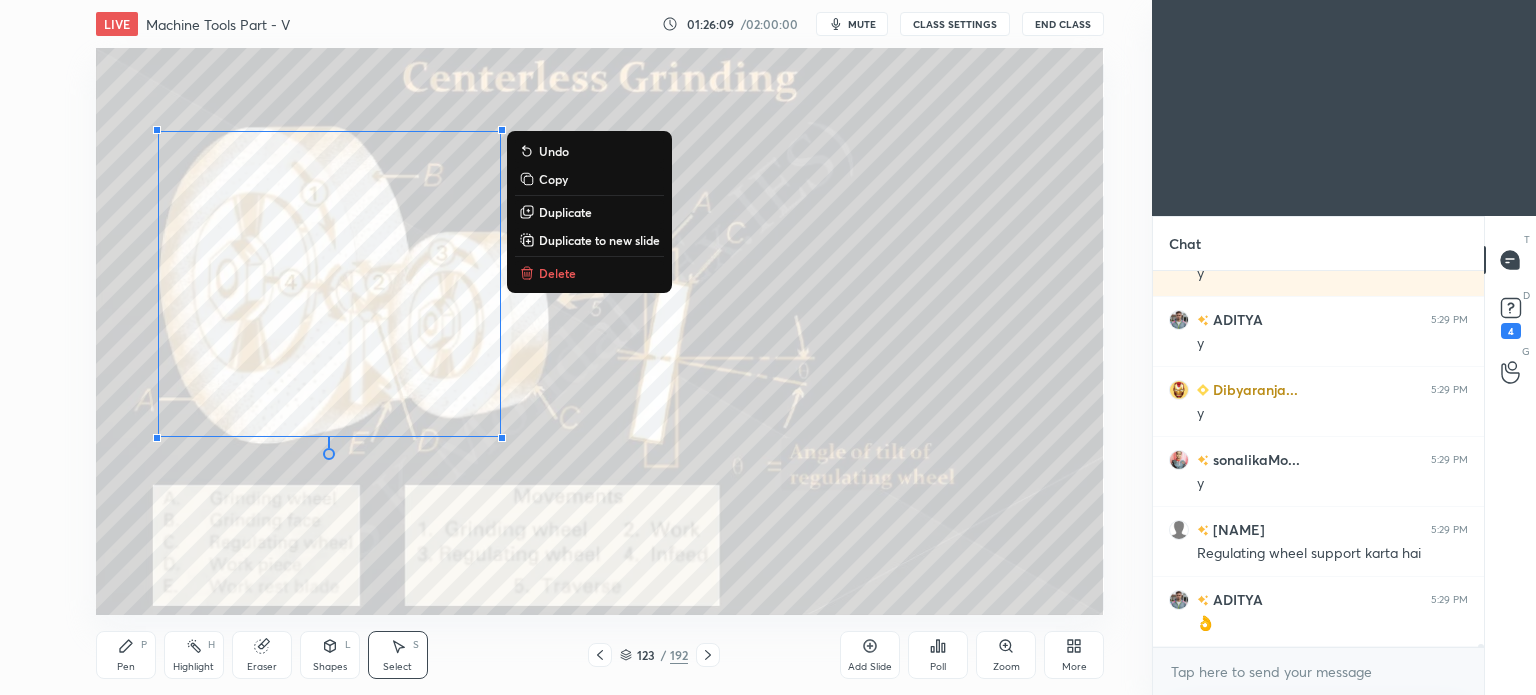 click on "Delete" at bounding box center [557, 273] 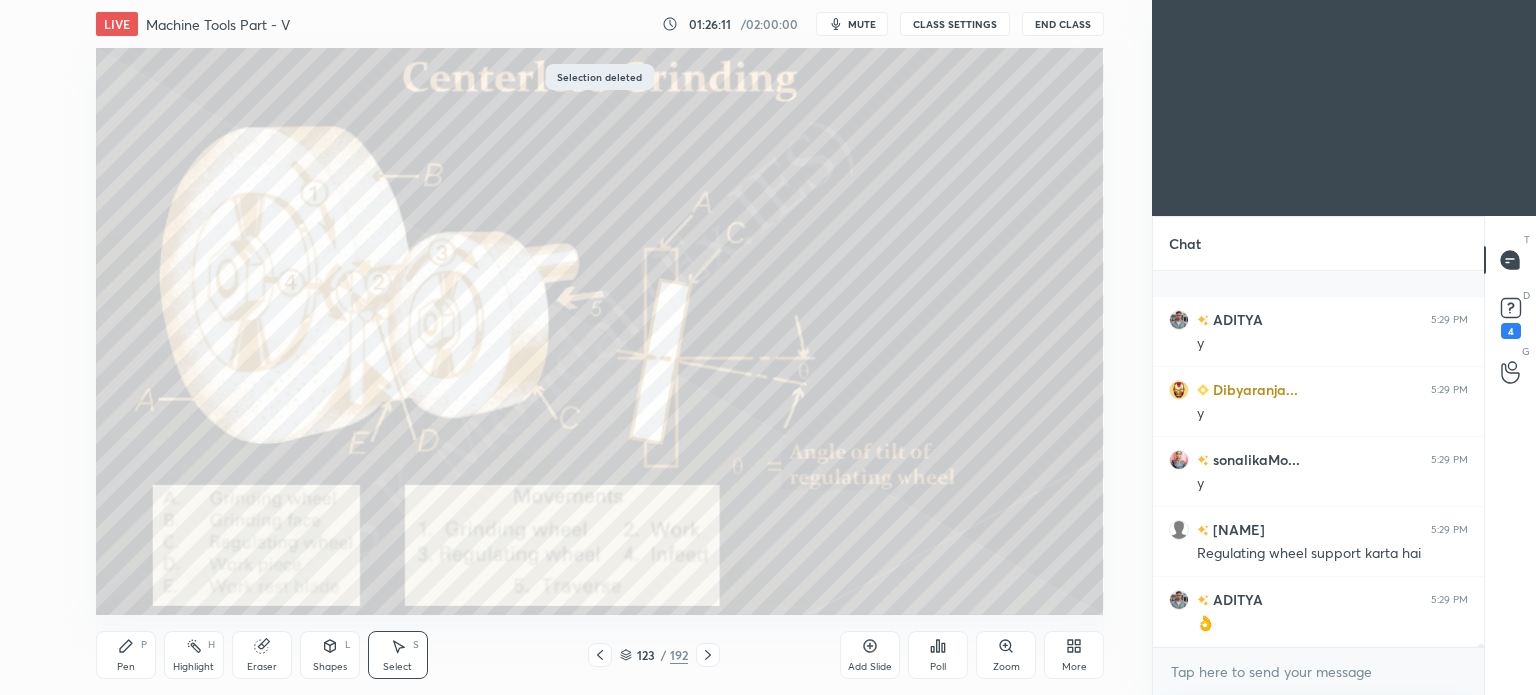 scroll, scrollTop: 44872, scrollLeft: 0, axis: vertical 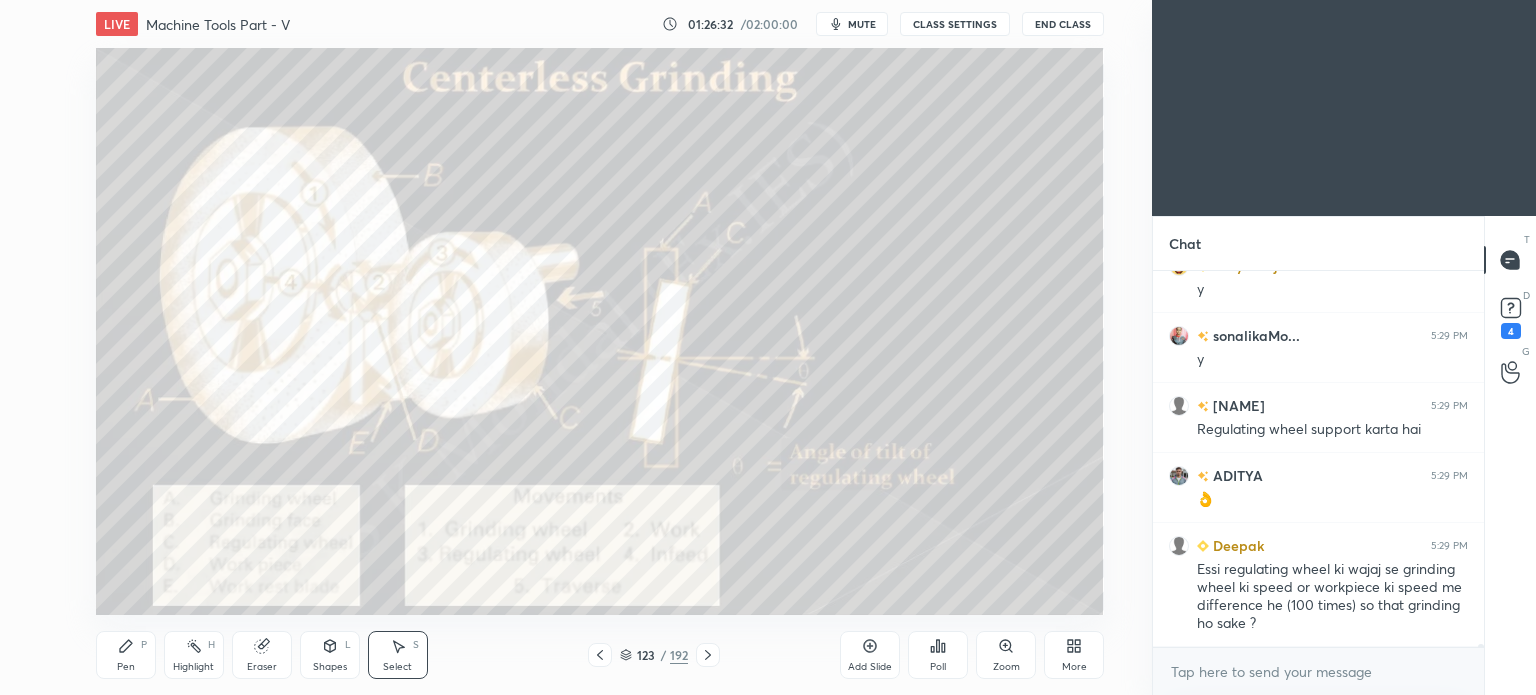 click 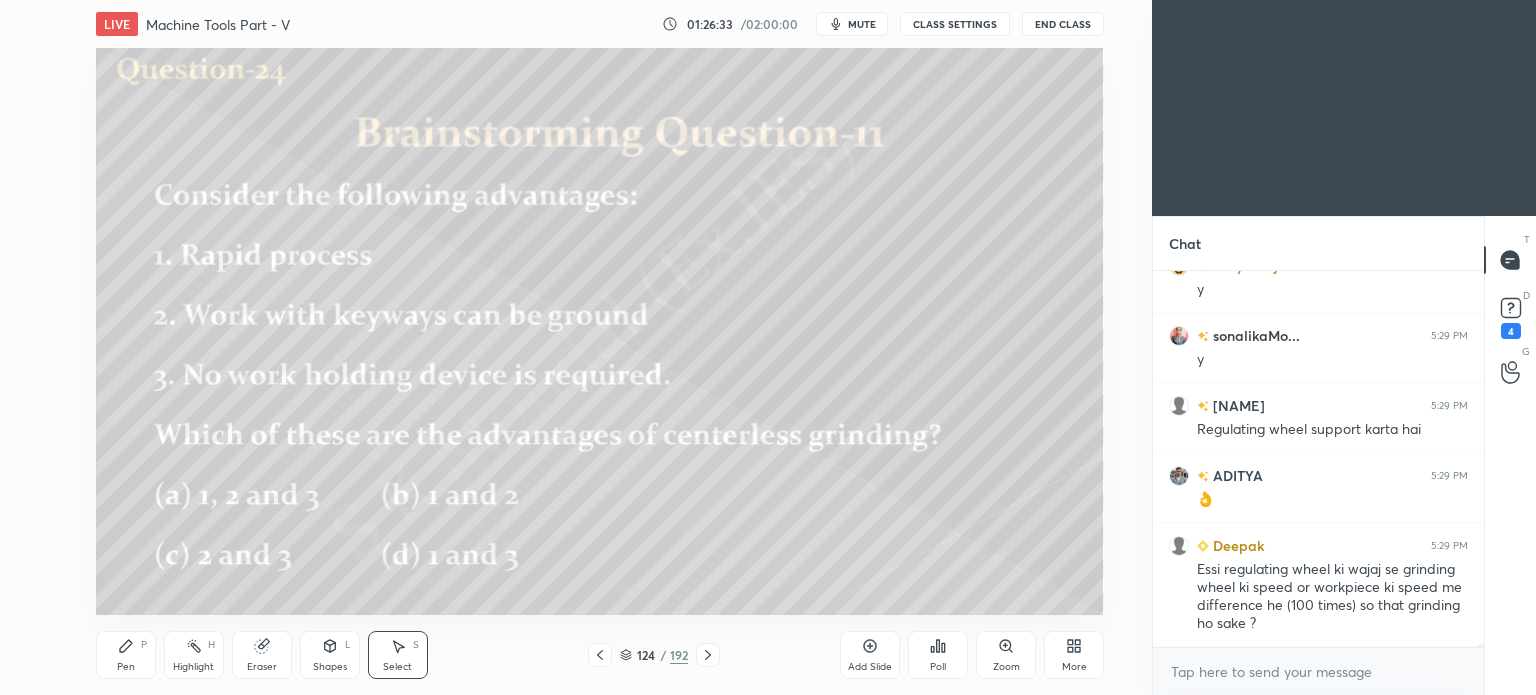 click 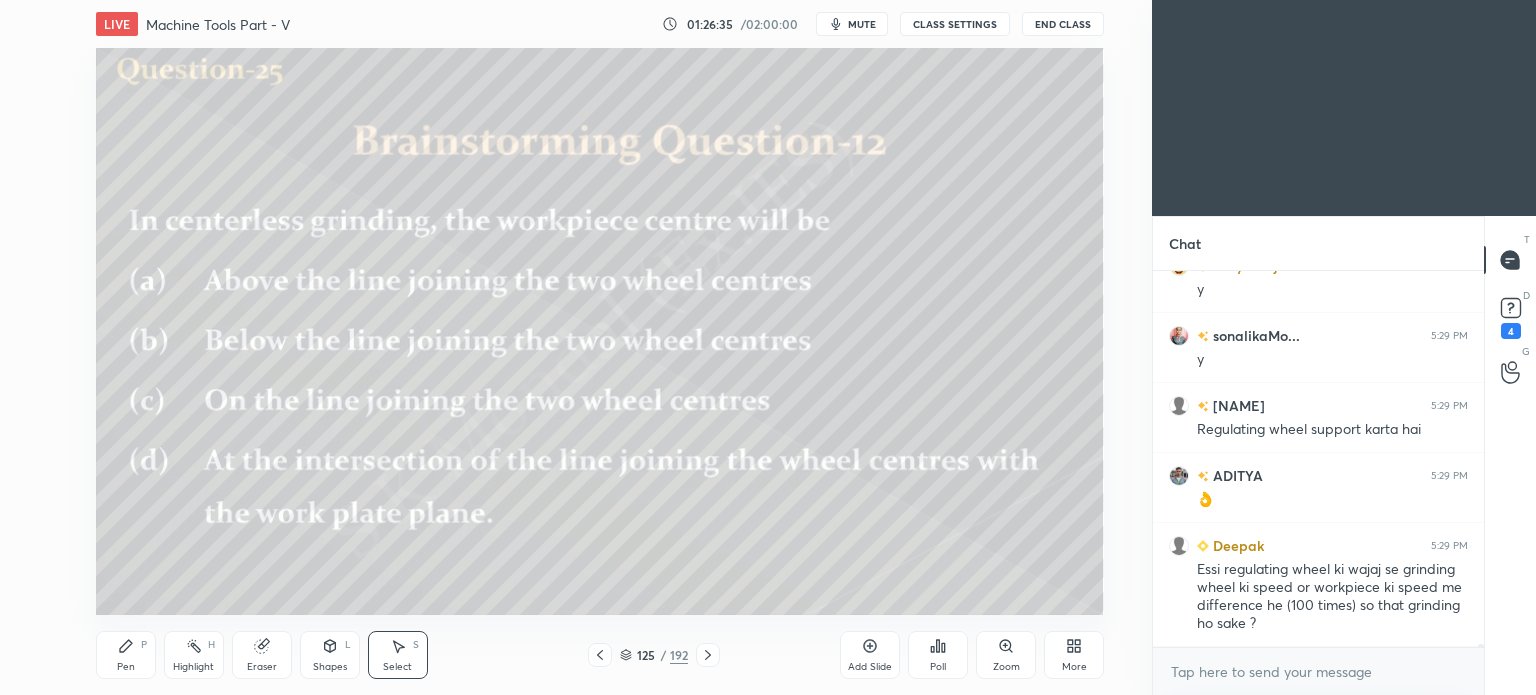 click 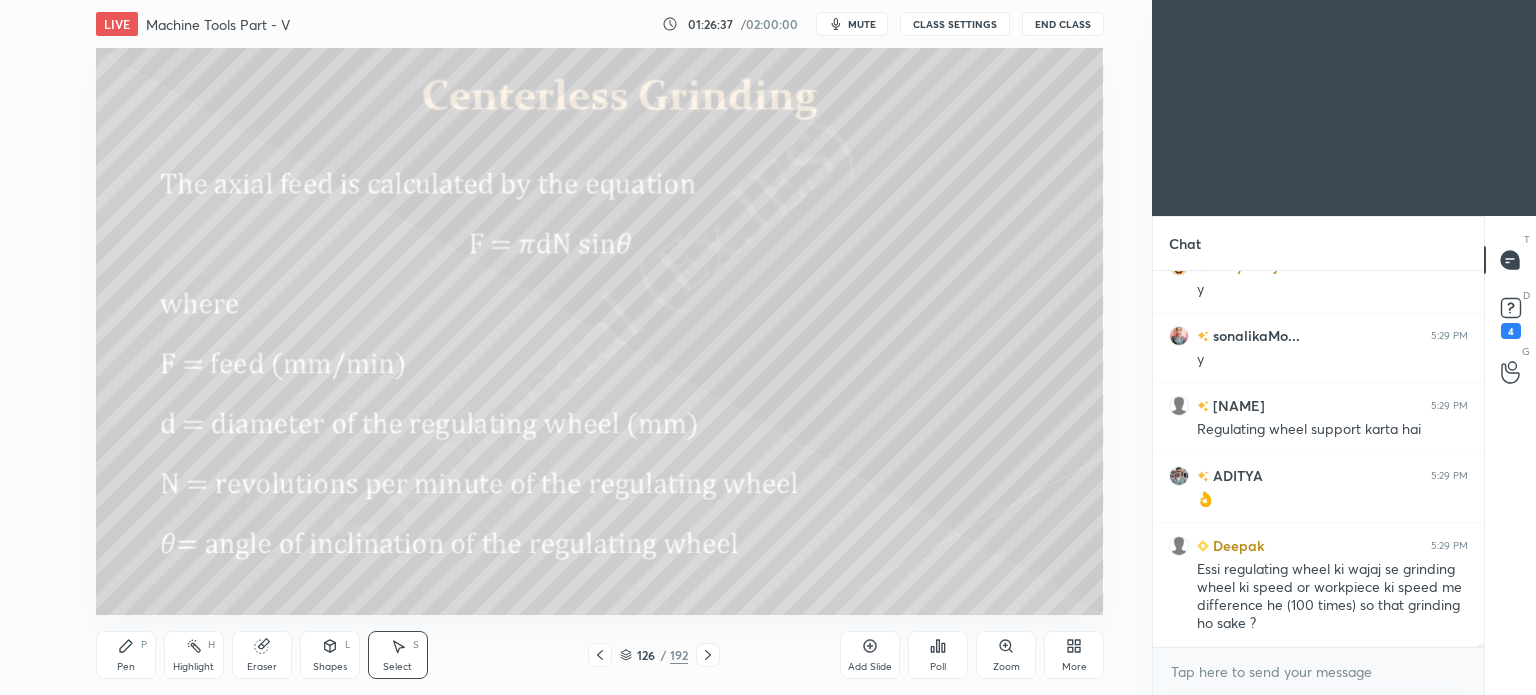 click on "Highlight H" at bounding box center (194, 655) 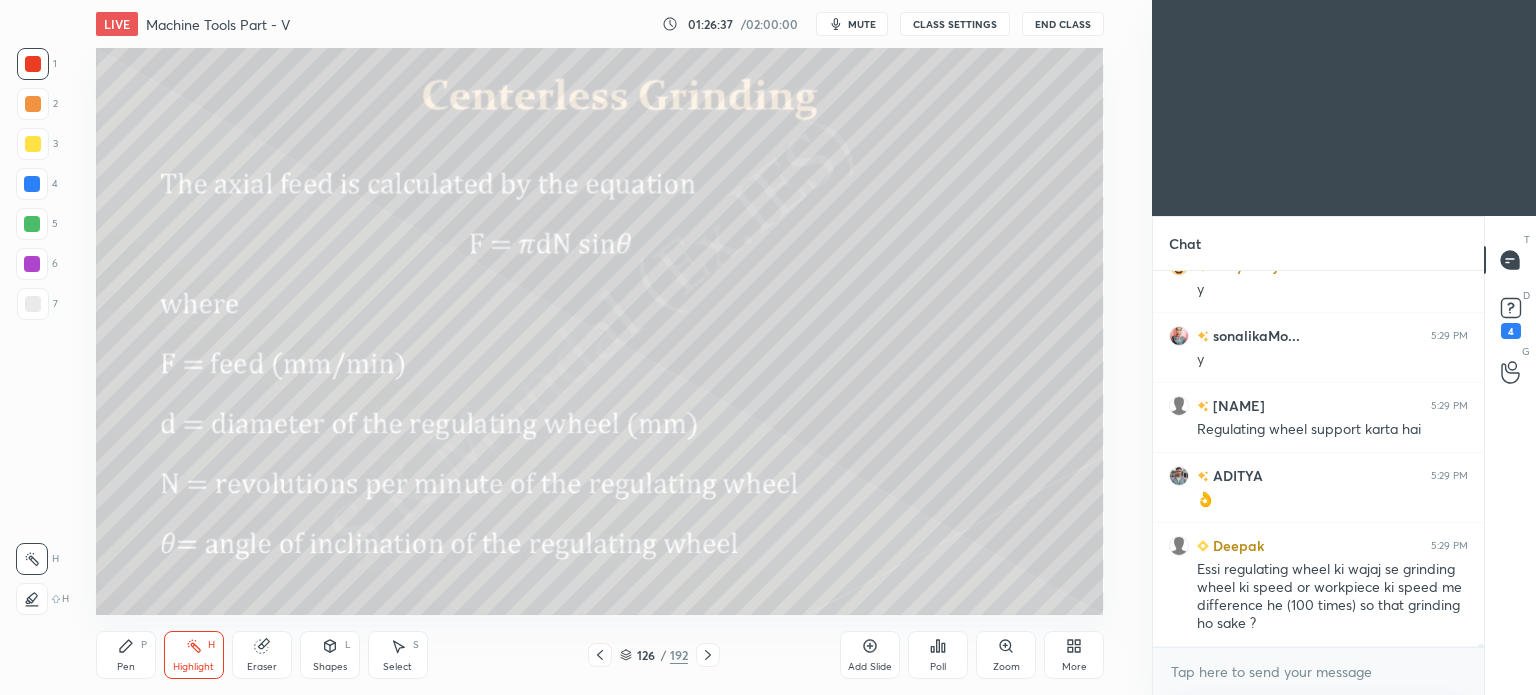 click on "Highlight H" at bounding box center [194, 655] 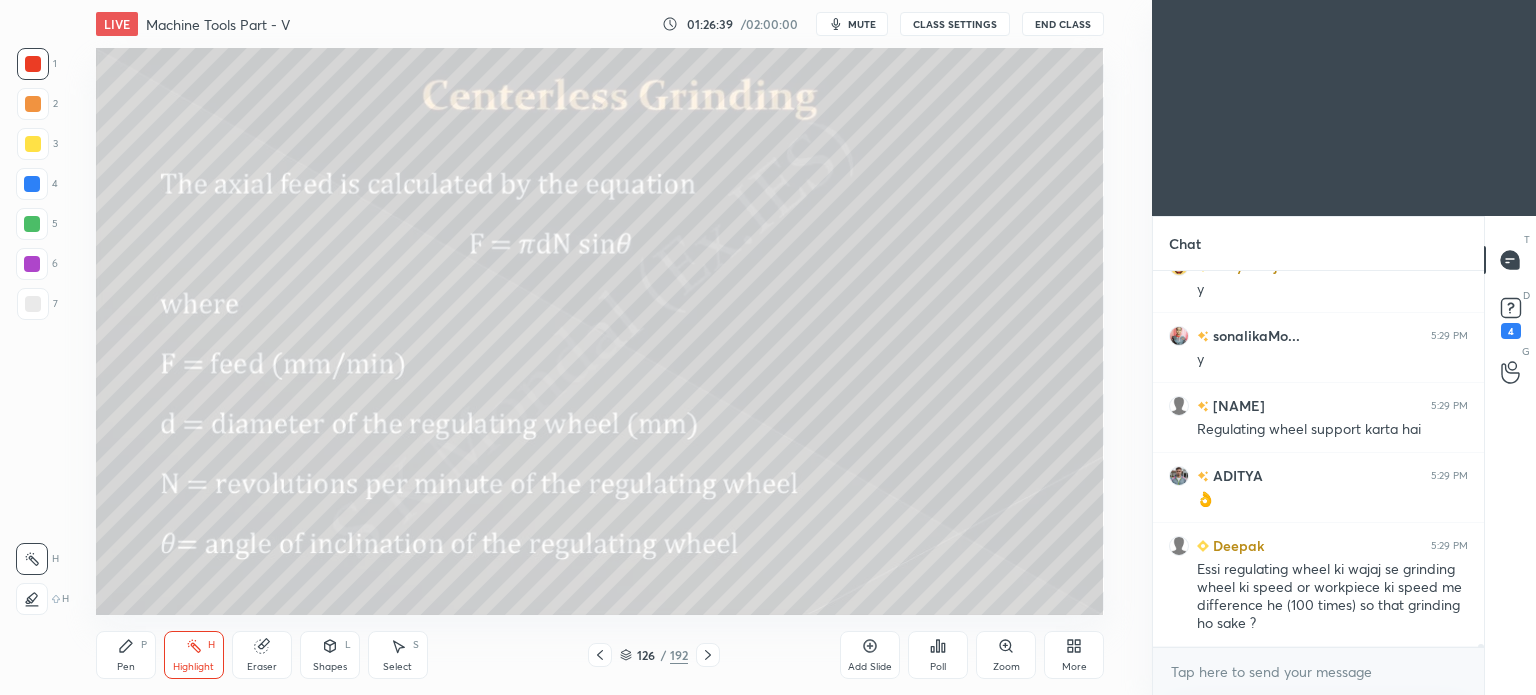 click on "Pen P" at bounding box center (126, 655) 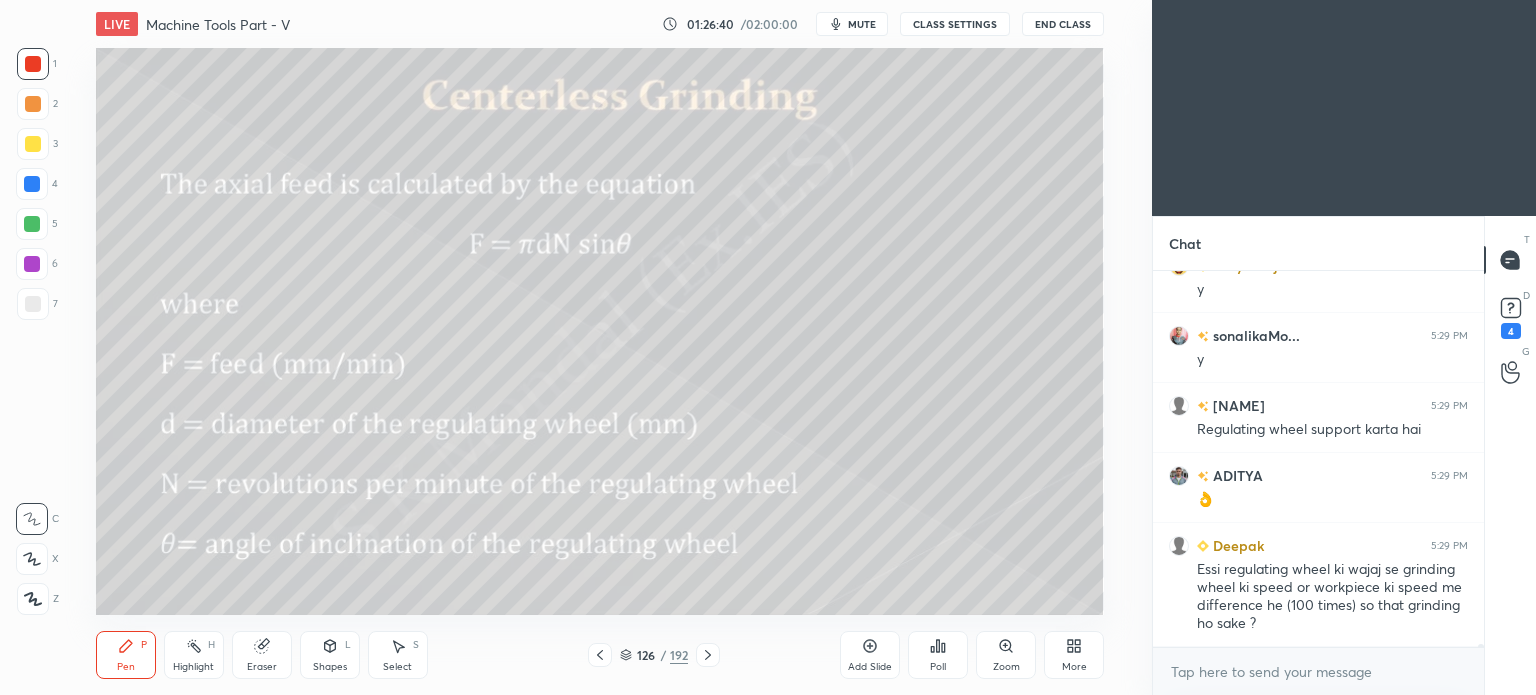 click on "Pen" at bounding box center (126, 667) 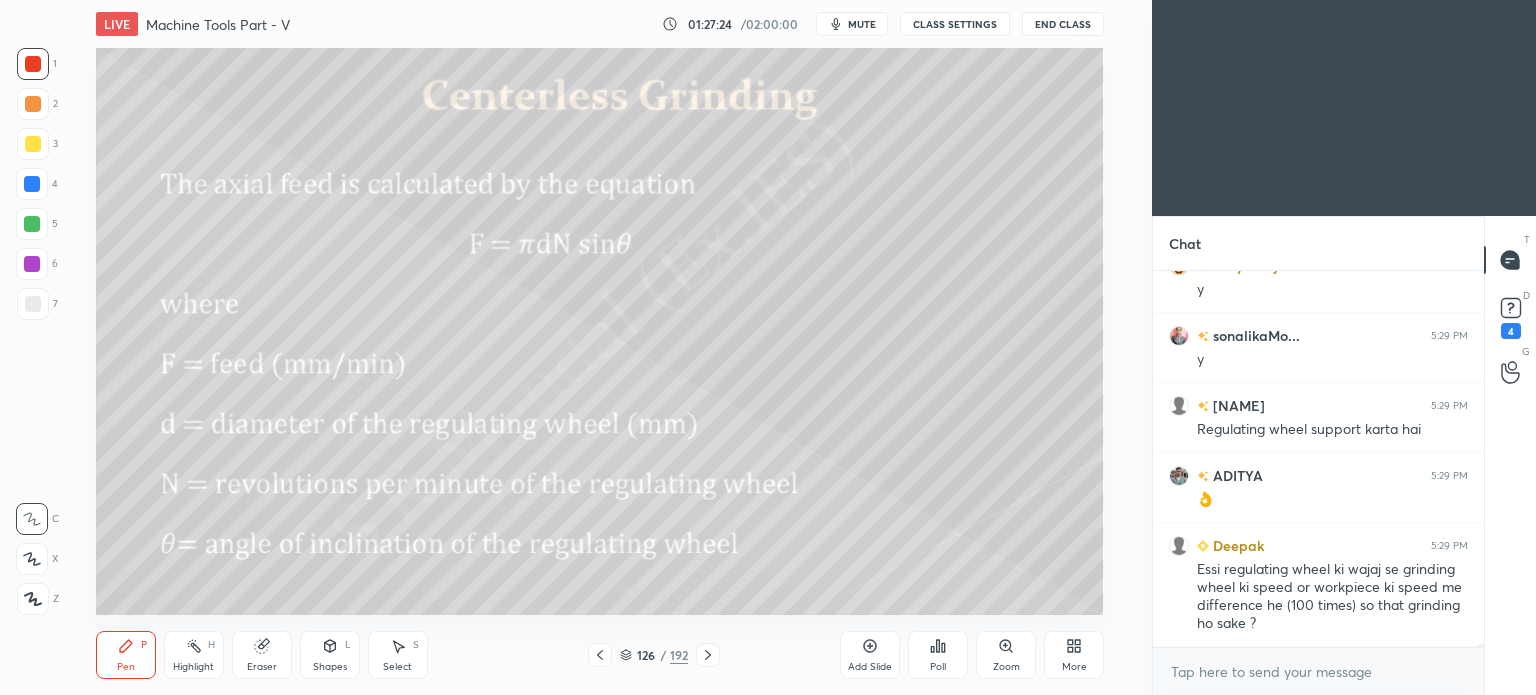 click on "Pen P" at bounding box center (126, 655) 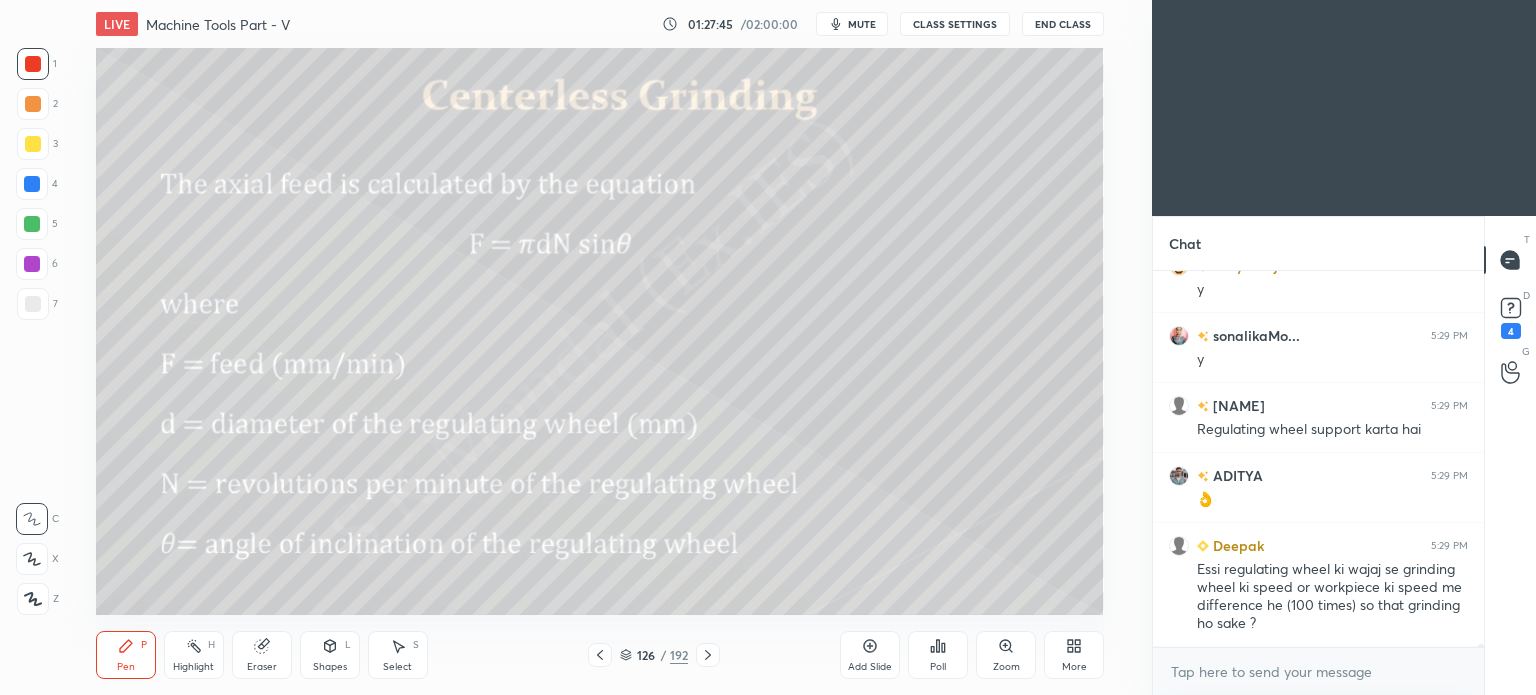 click on "Select" at bounding box center [397, 667] 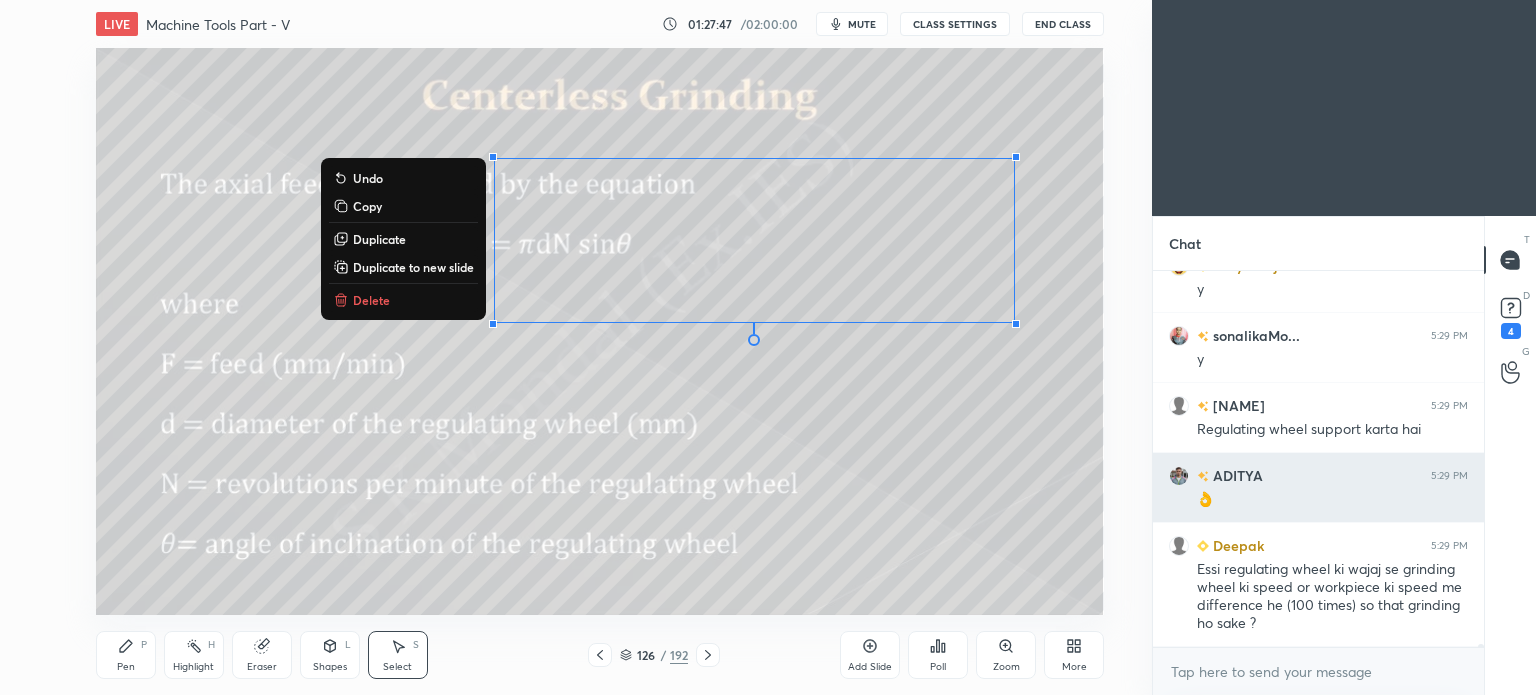drag, startPoint x: 392, startPoint y: 84, endPoint x: 695, endPoint y: 393, distance: 432.77014 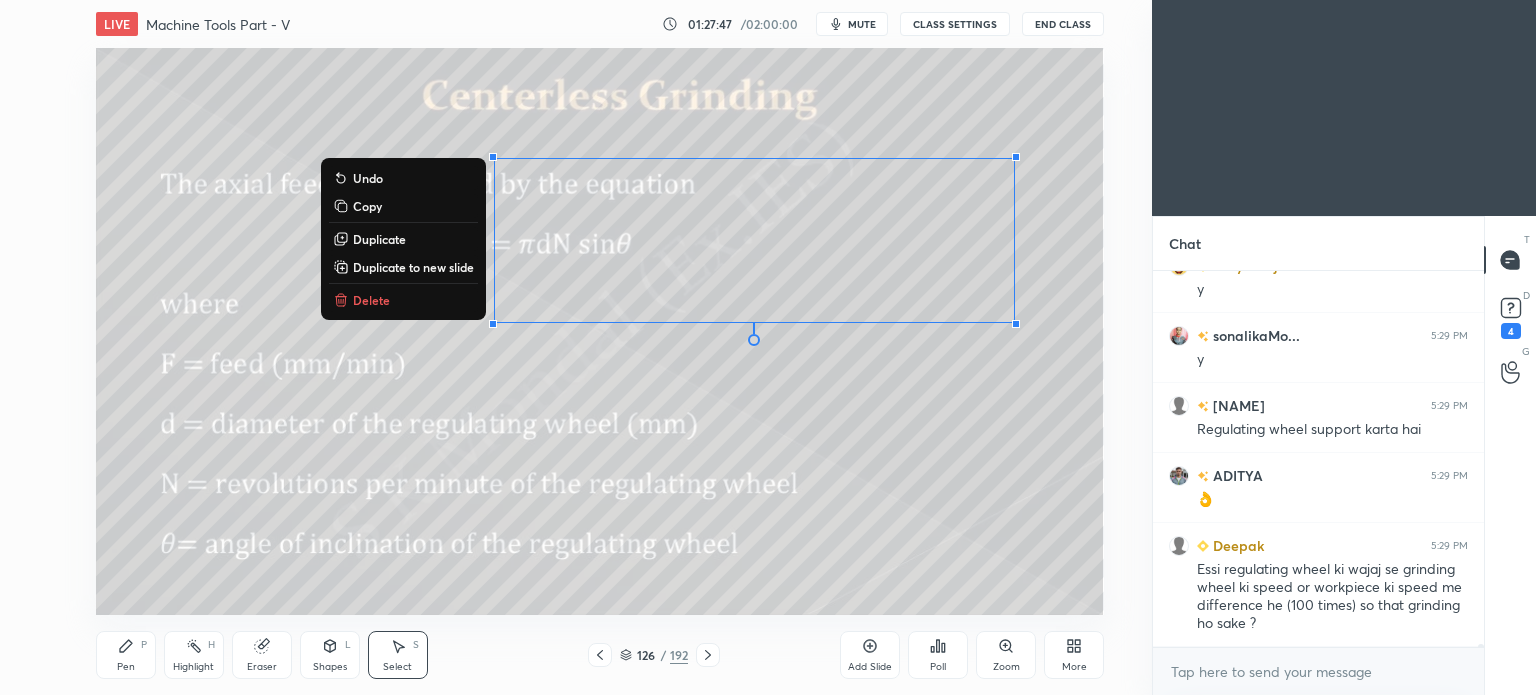 click on "1 2 3 4 5 6 7 C X Z C X Z E E Erase all   H H LIVE Machine Tools Part - V 01:27:47 /  02:00:00 mute CLASS SETTINGS End Class 0 ° Undo Copy Duplicate Duplicate to new slide Delete Setting up your live class Poll for   secs No correct answer Start poll Back Machine Tools Part - V • L5 of Complete Course on Machine Tools for ME & PI S K Mondal Pen P Highlight H Eraser Shapes L Select S 126 / 192 Add Slide Poll Zoom More Chat [NAME] 5:29 PM y [NAME]... 5:29 PM y [NAME]... 5:29 PM y [NAME] 5:29 PM Regulating wheel support karta hai [NAME] 5:29 PM 👌 [NAME] 5:29 PM Essi regulating wheel ki wajaj se grinding wheel ki speed or workpiece ki speed me difference he (100 times) so that grinding ho sake ? JUMP TO LATEST Enable hand raising Enable raise hand to speak to learners. Once enabled, chat will be turned off temporarily. Enable x   [NAME] Asked a doubt 1 Please help me with this doubt Pick this doubt [NAME] Asked a doubt 1 Please help me with this doubt Pick this doubt [NAME] Asked a doubt 1 [NAME] 1" at bounding box center (768, 347) 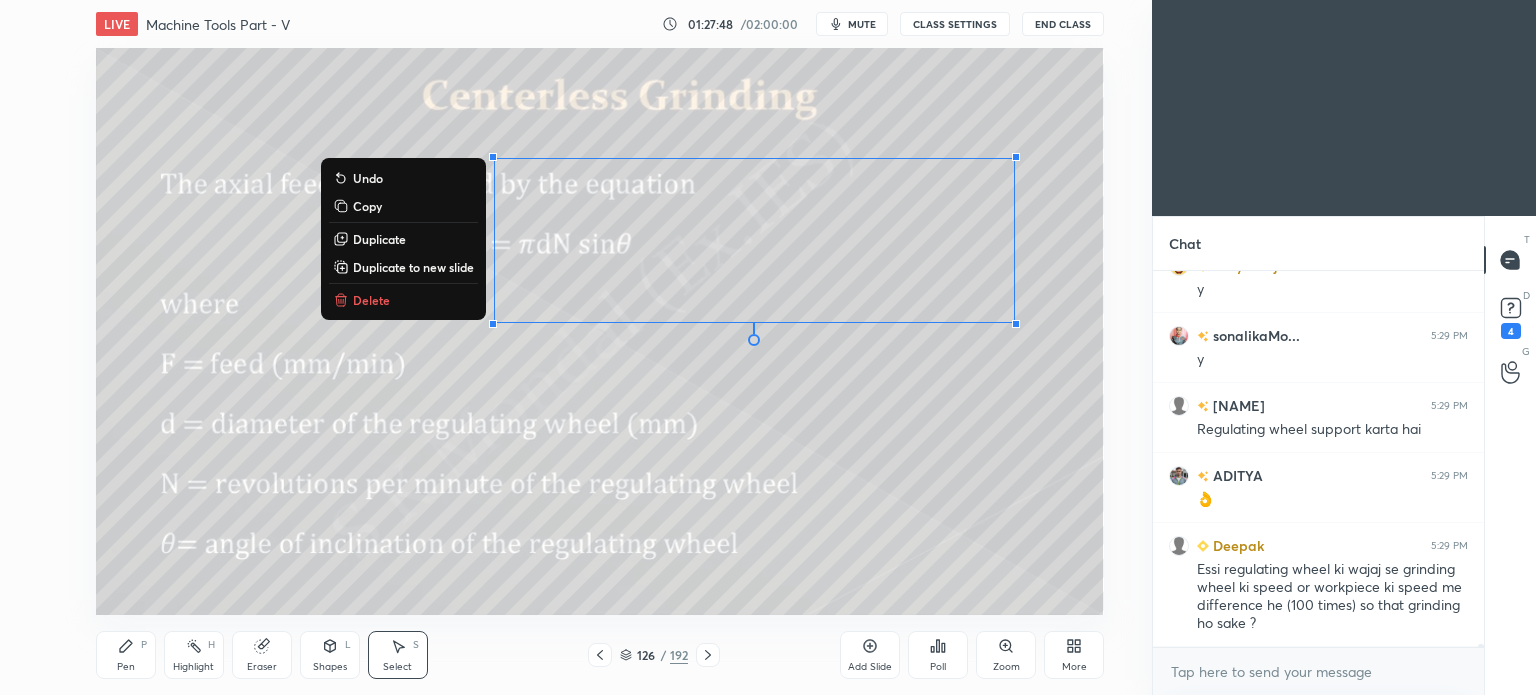 click on "Delete" at bounding box center (403, 300) 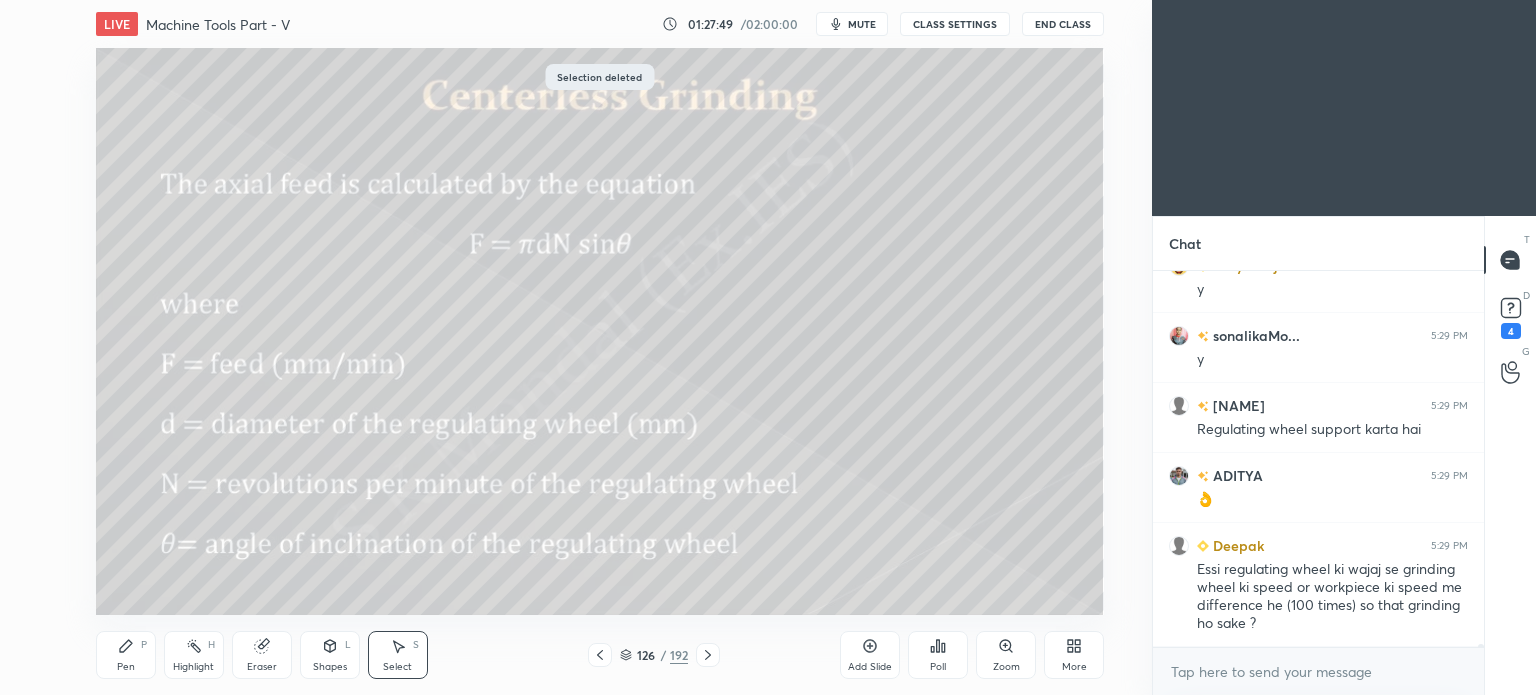 click on "Pen P" at bounding box center [126, 655] 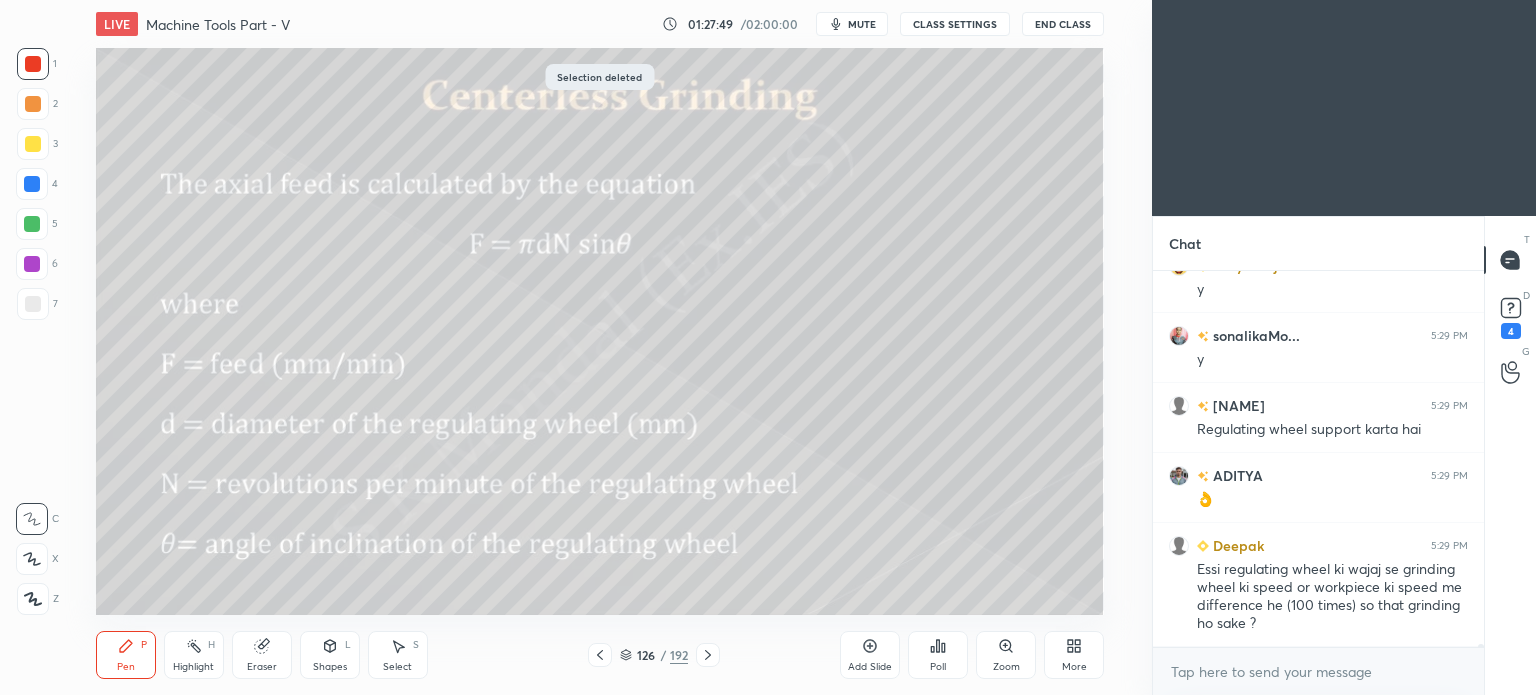 click on "Pen" at bounding box center [126, 667] 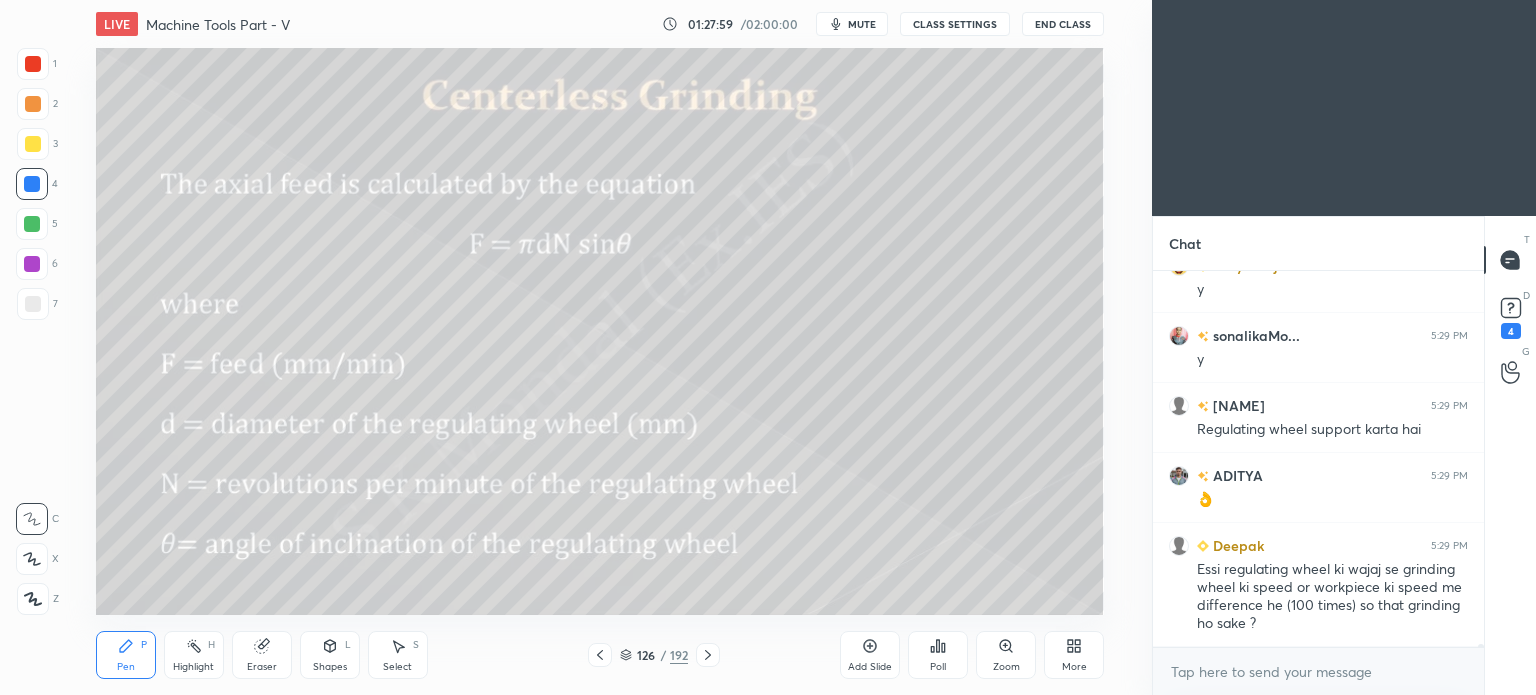click 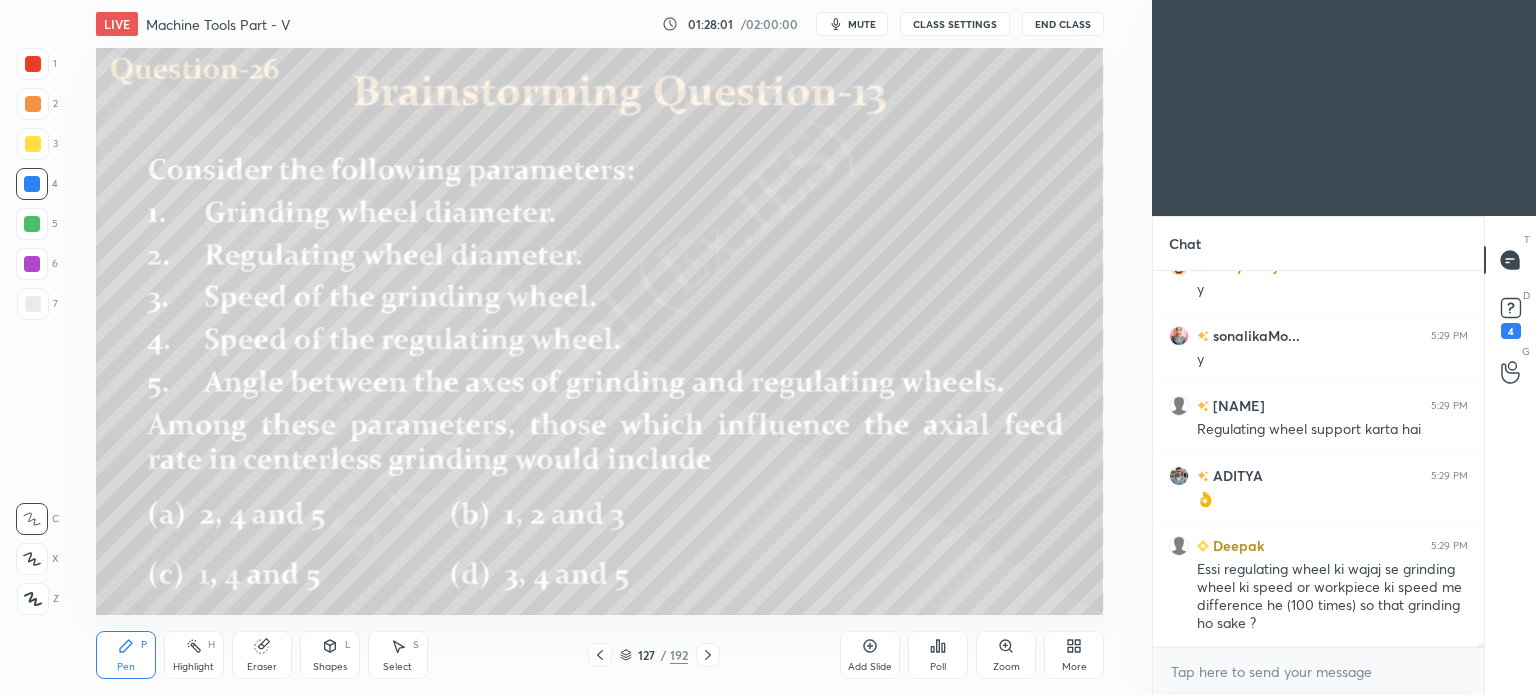 click on "127 / 192" at bounding box center (654, 655) 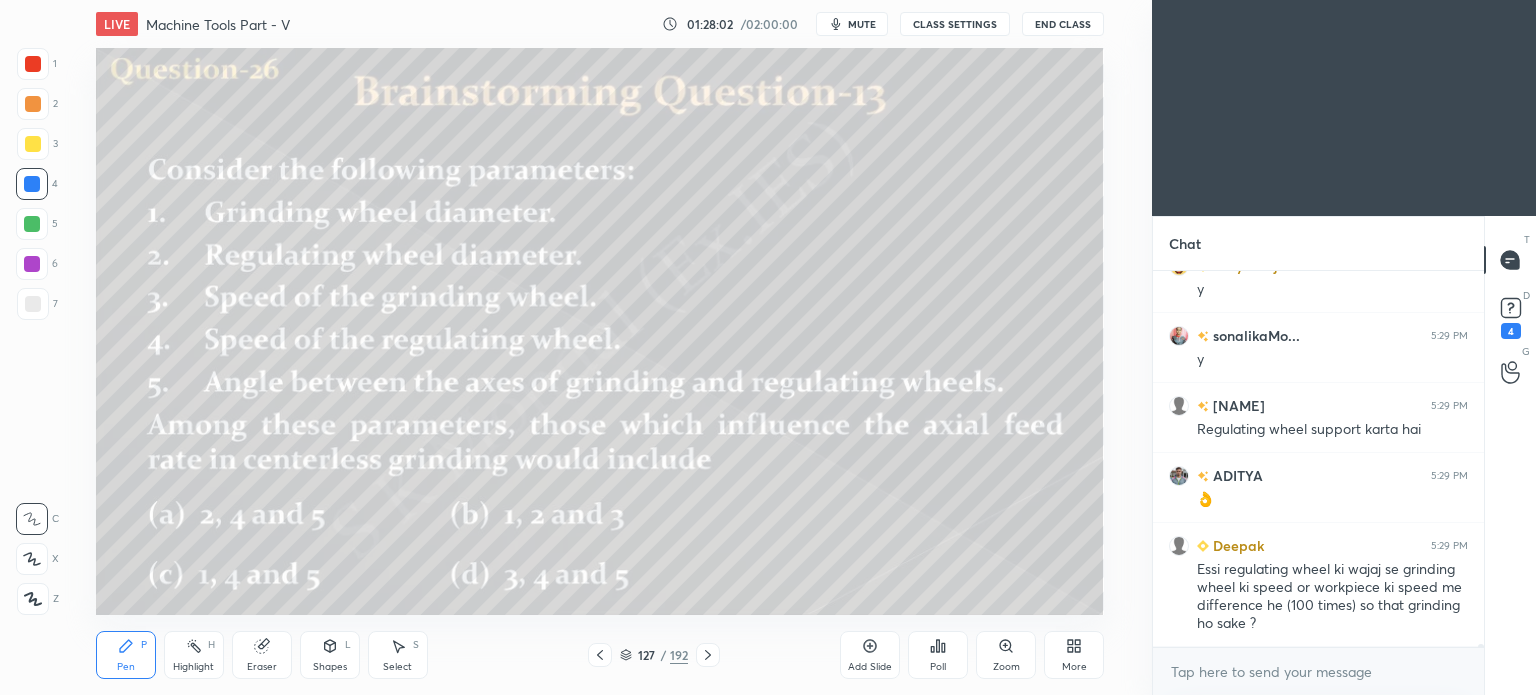 click 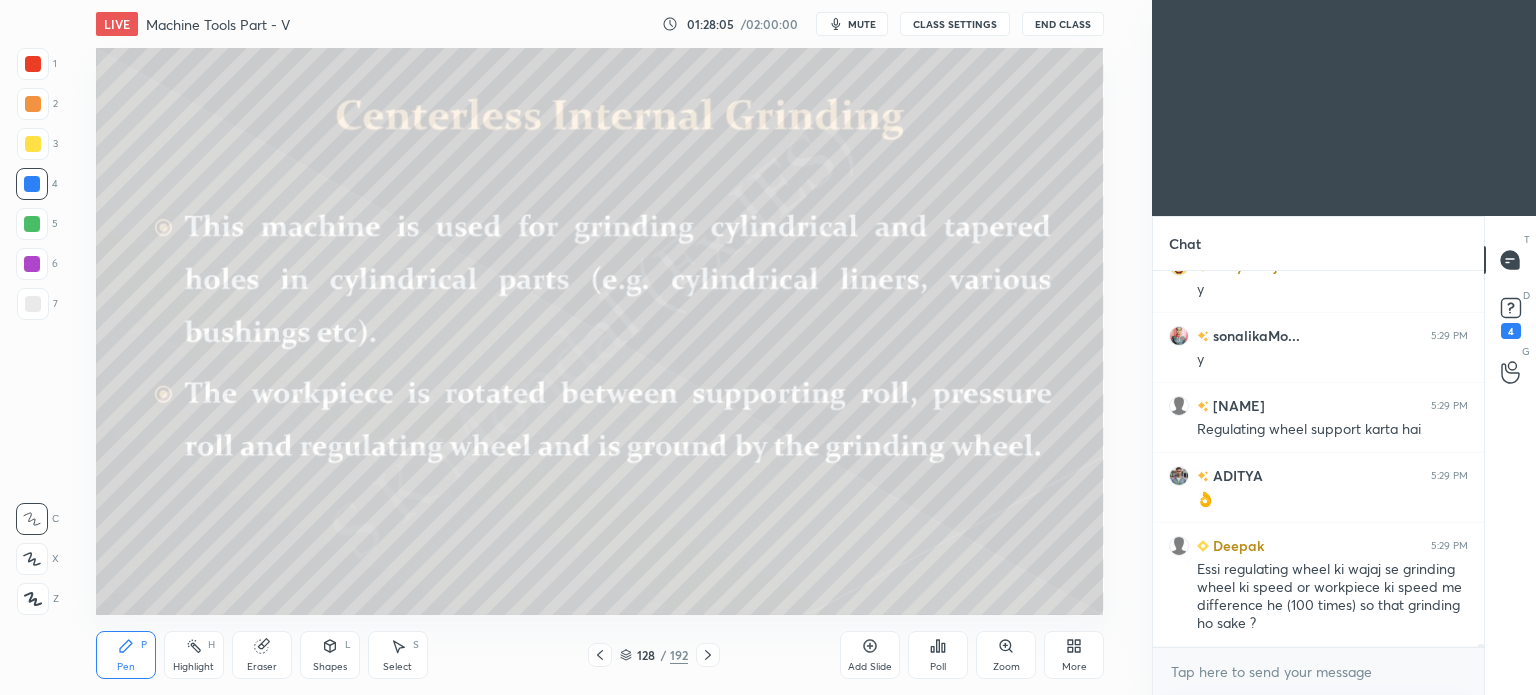 click on "128 / 192" at bounding box center [654, 655] 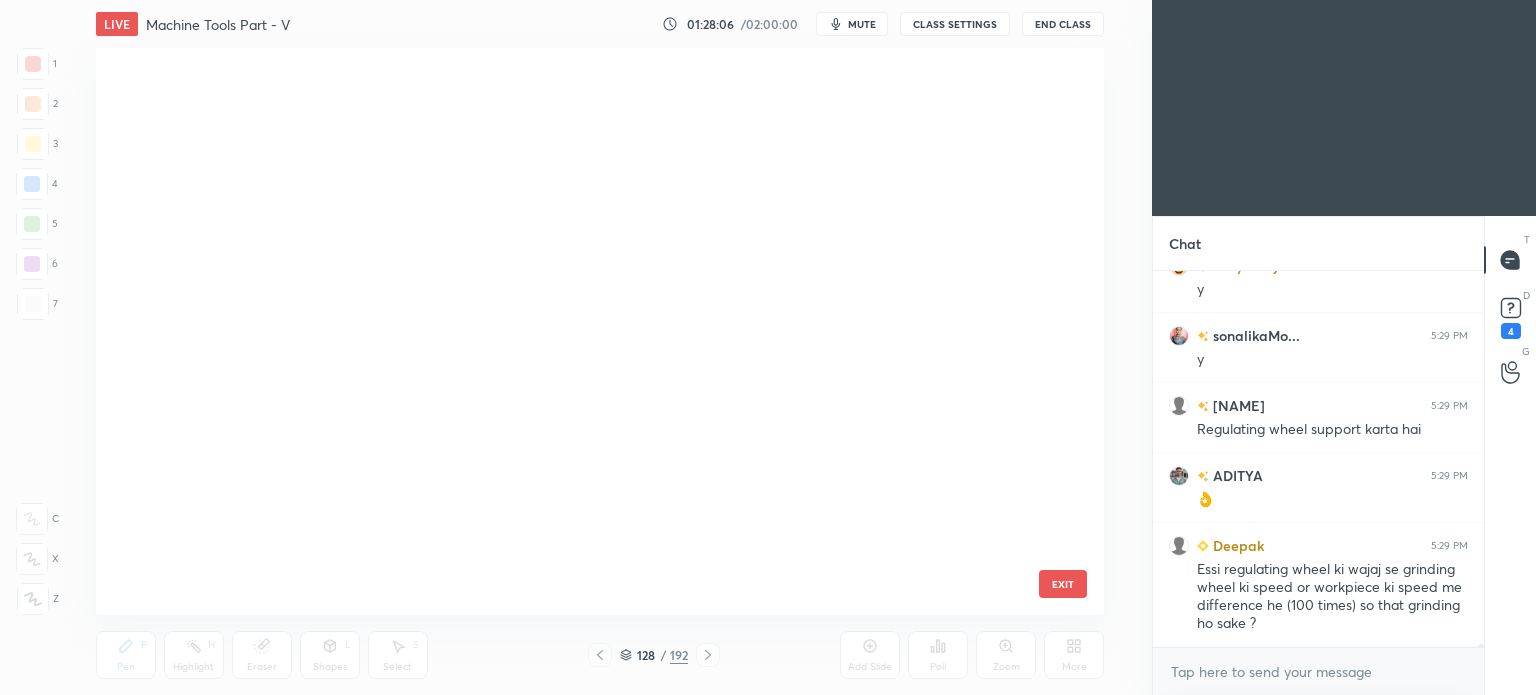 scroll, scrollTop: 6915, scrollLeft: 0, axis: vertical 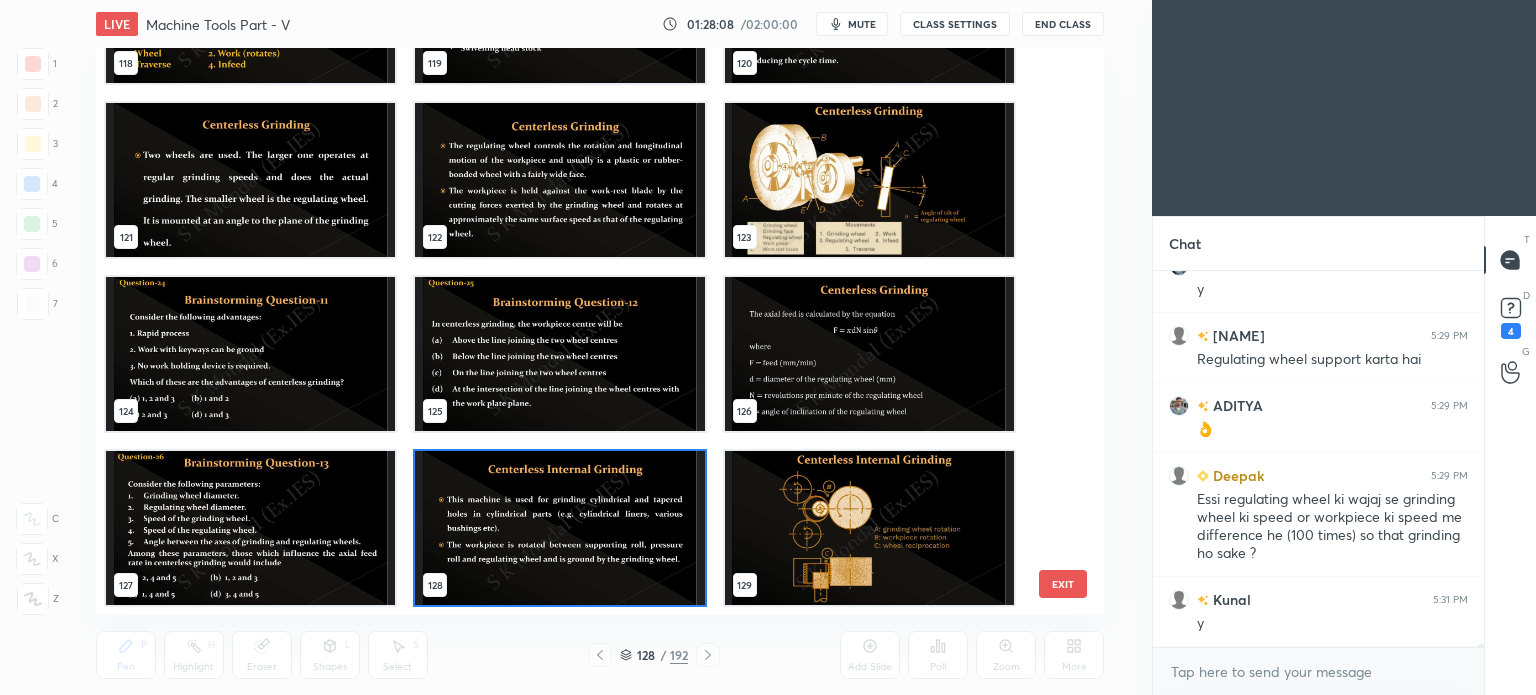 click at bounding box center (868, 180) 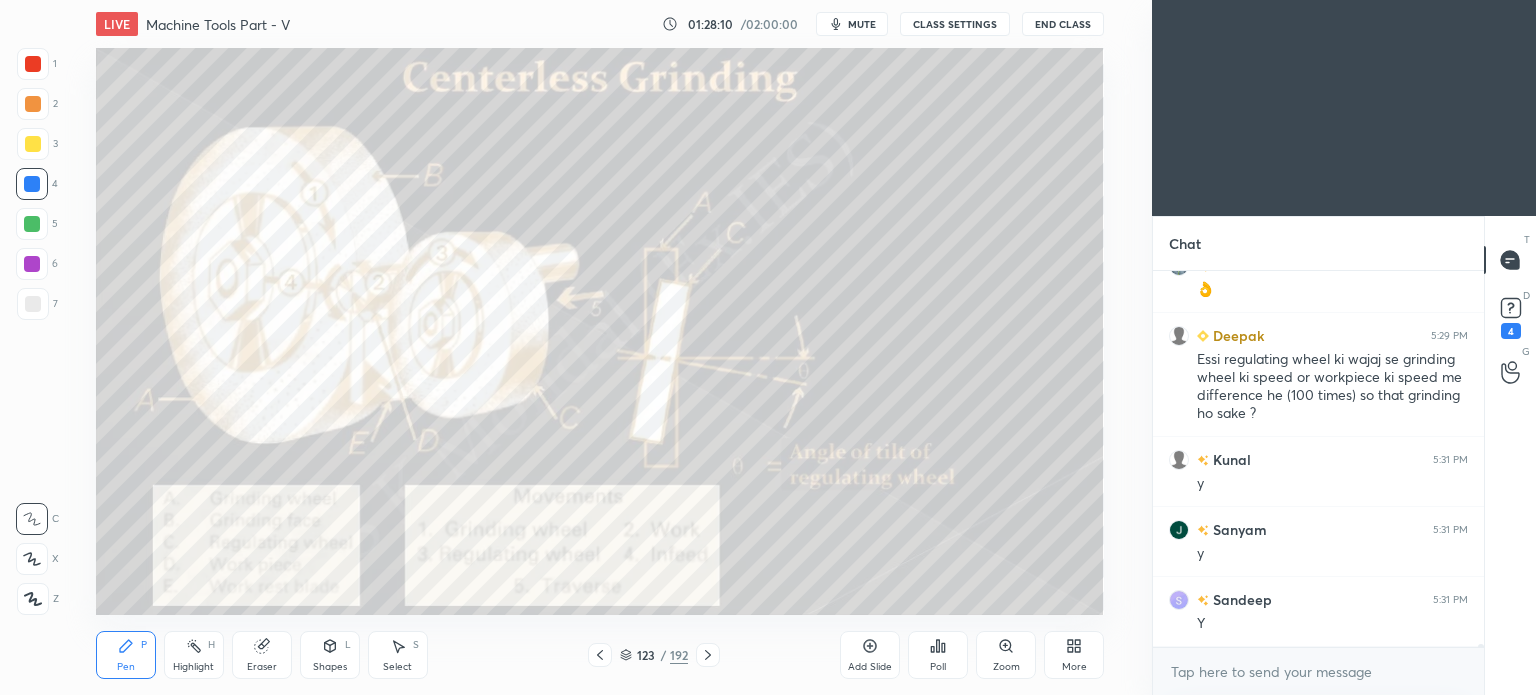 scroll, scrollTop: 45152, scrollLeft: 0, axis: vertical 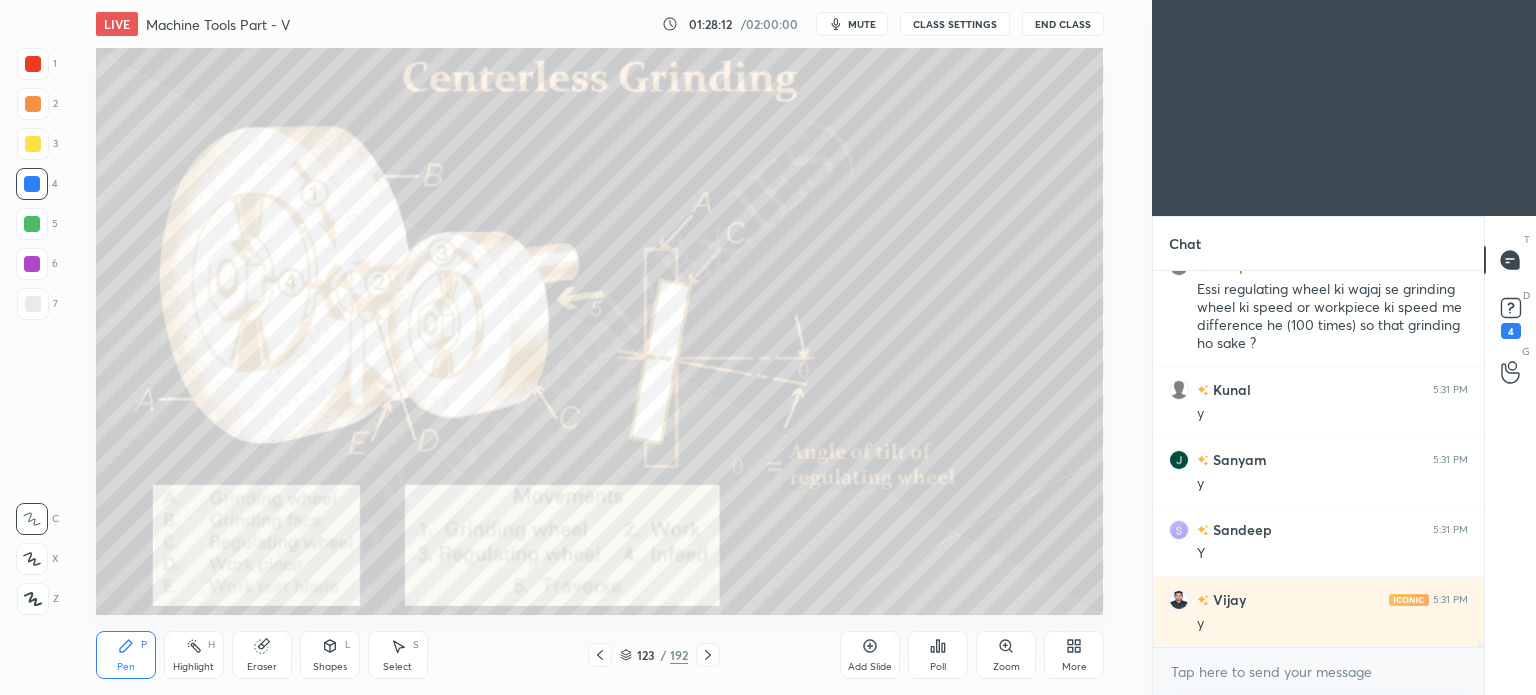 click on "Highlight H" at bounding box center [194, 655] 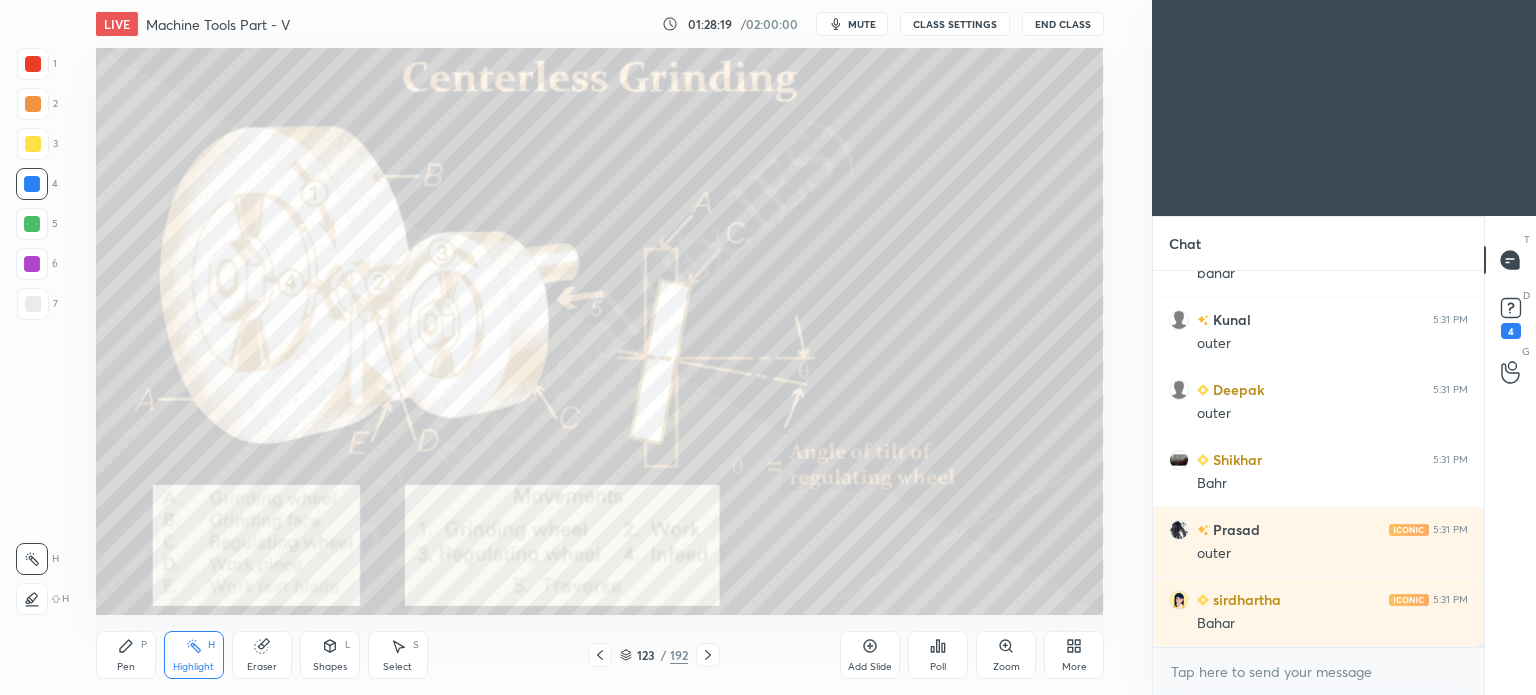 scroll, scrollTop: 45852, scrollLeft: 0, axis: vertical 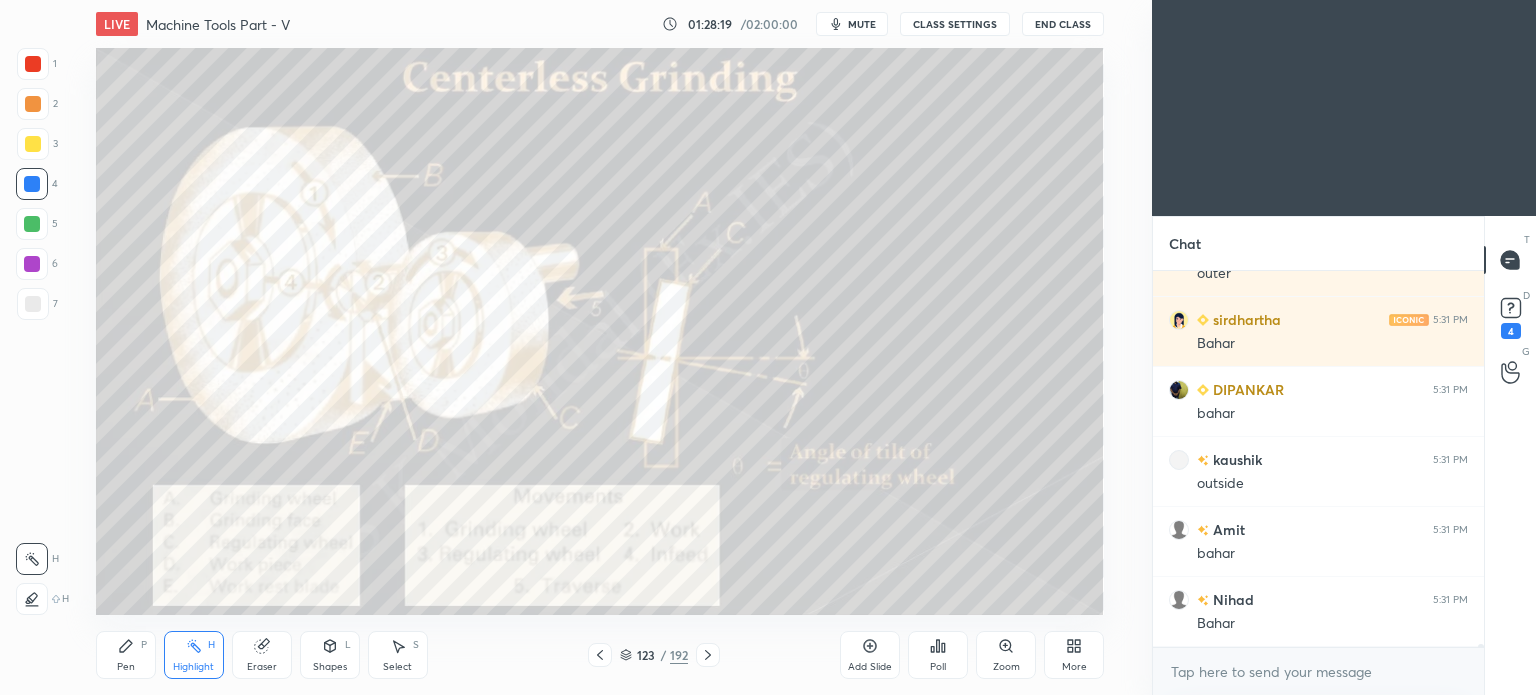 click on "Pen P" at bounding box center (126, 655) 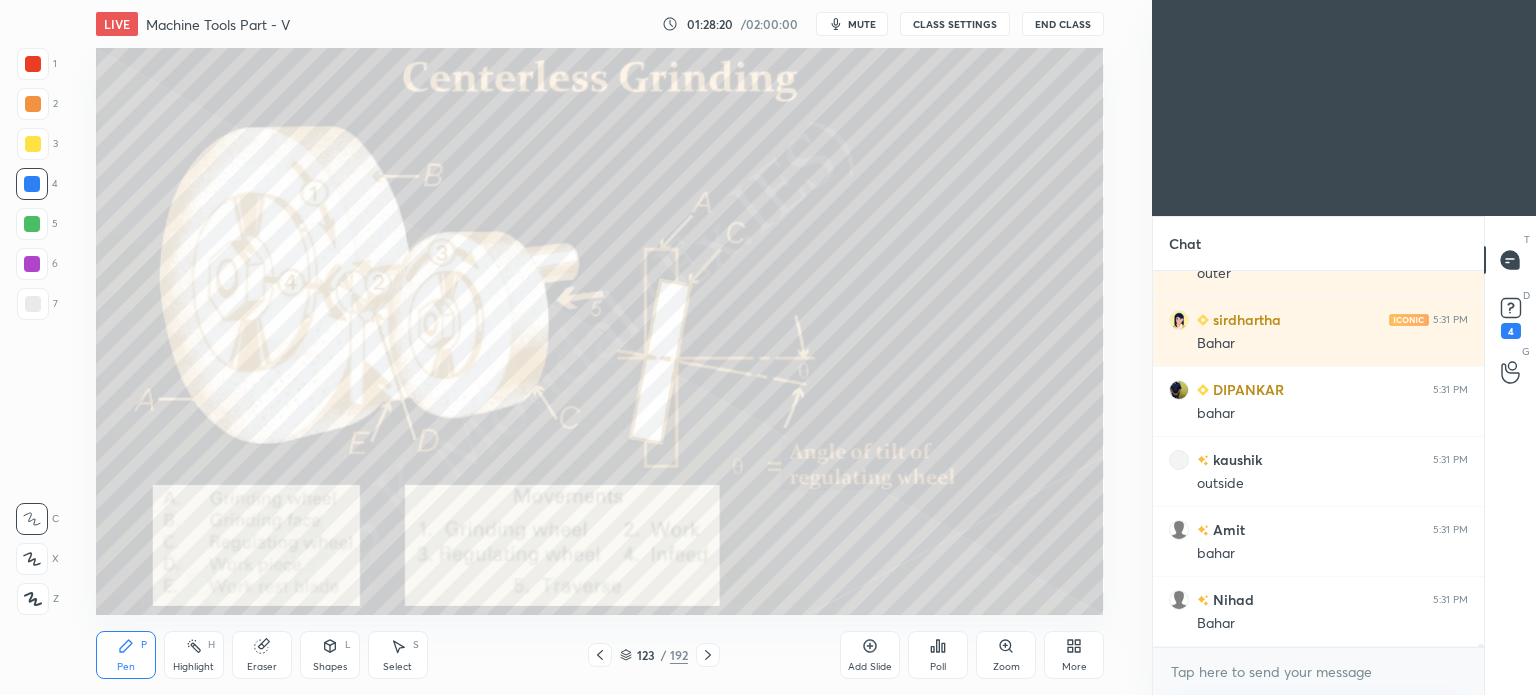 click 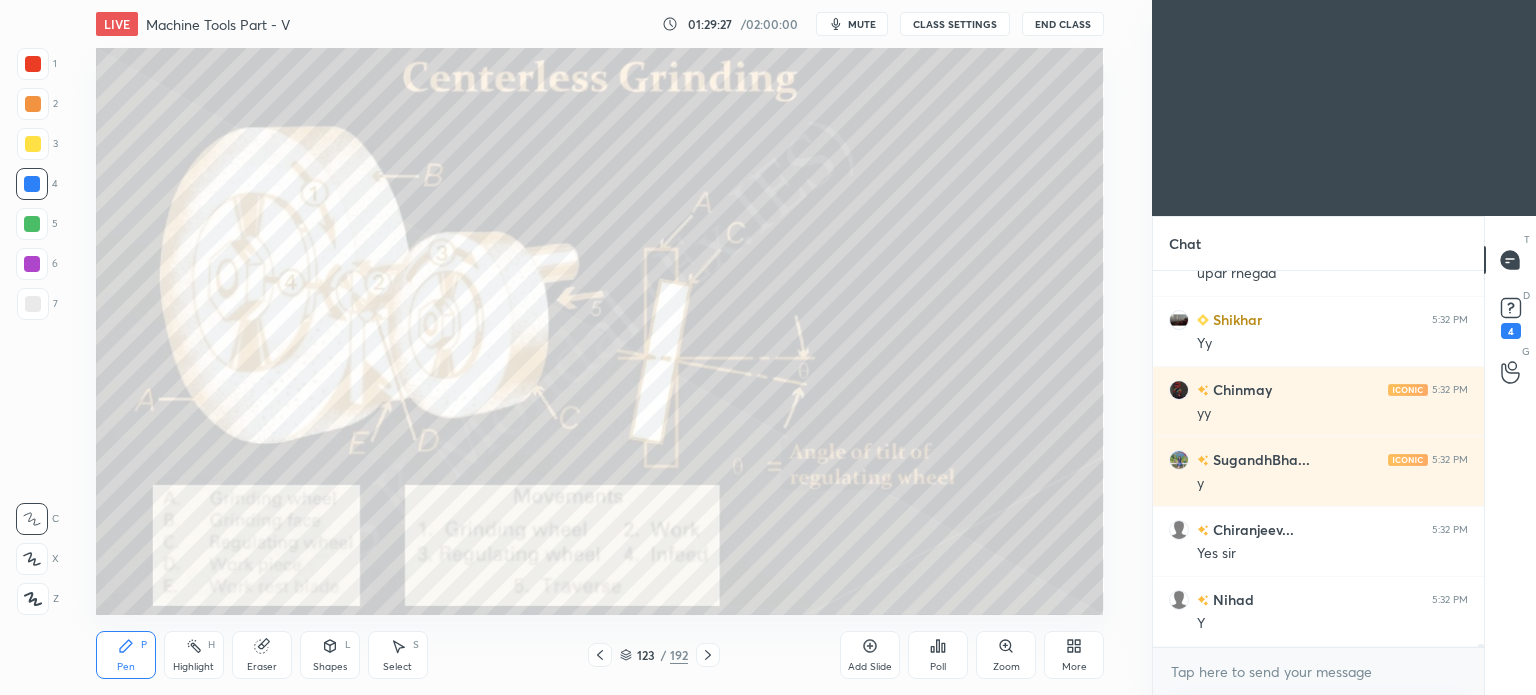 scroll, scrollTop: 47462, scrollLeft: 0, axis: vertical 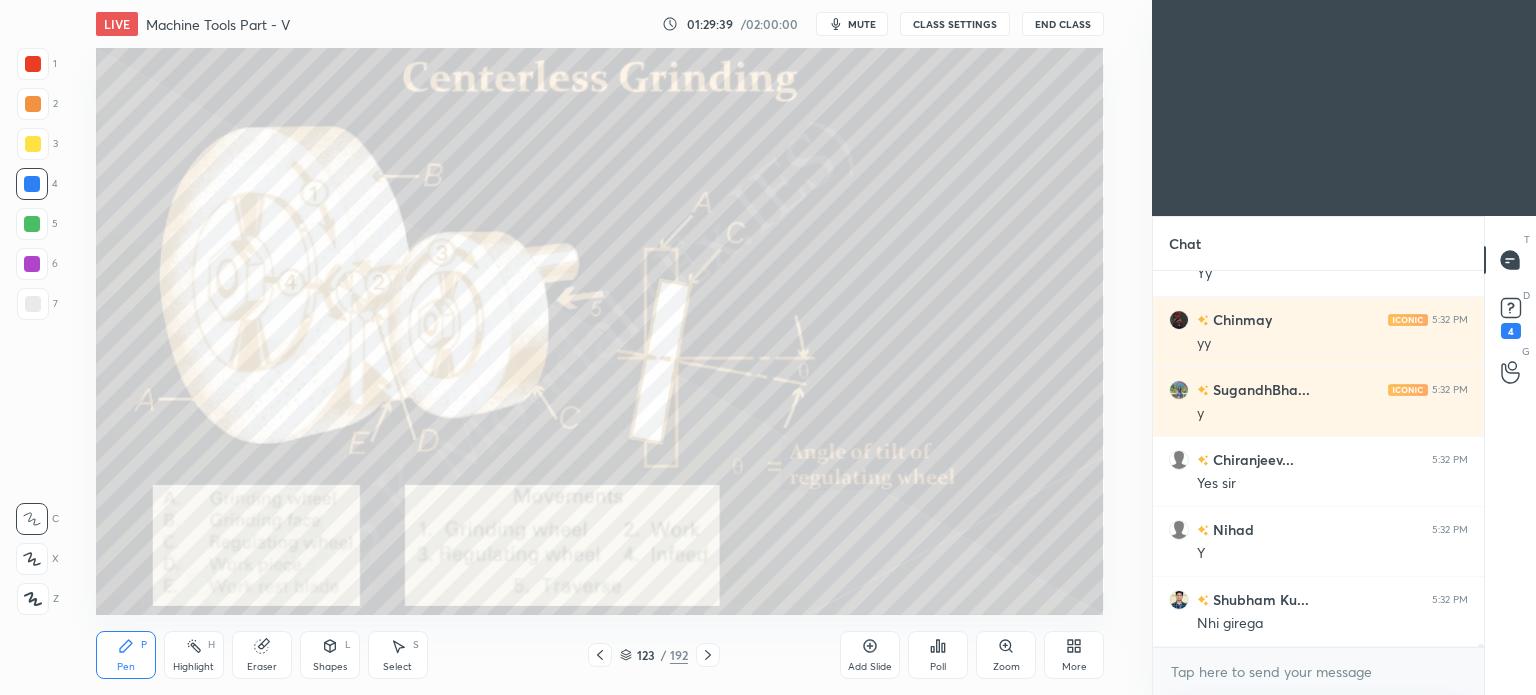 click on "Select S" at bounding box center (398, 655) 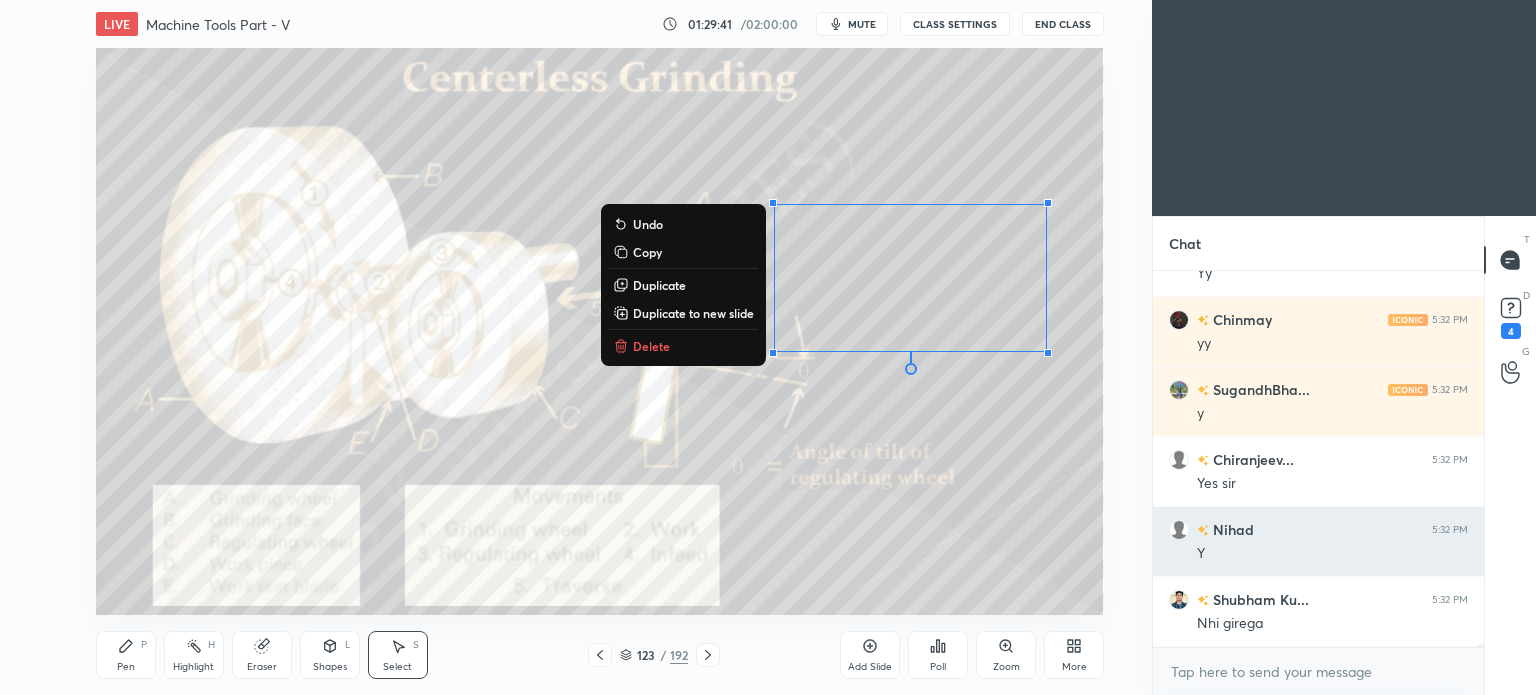 drag, startPoint x: 736, startPoint y: 189, endPoint x: 1244, endPoint y: 514, distance: 603.06635 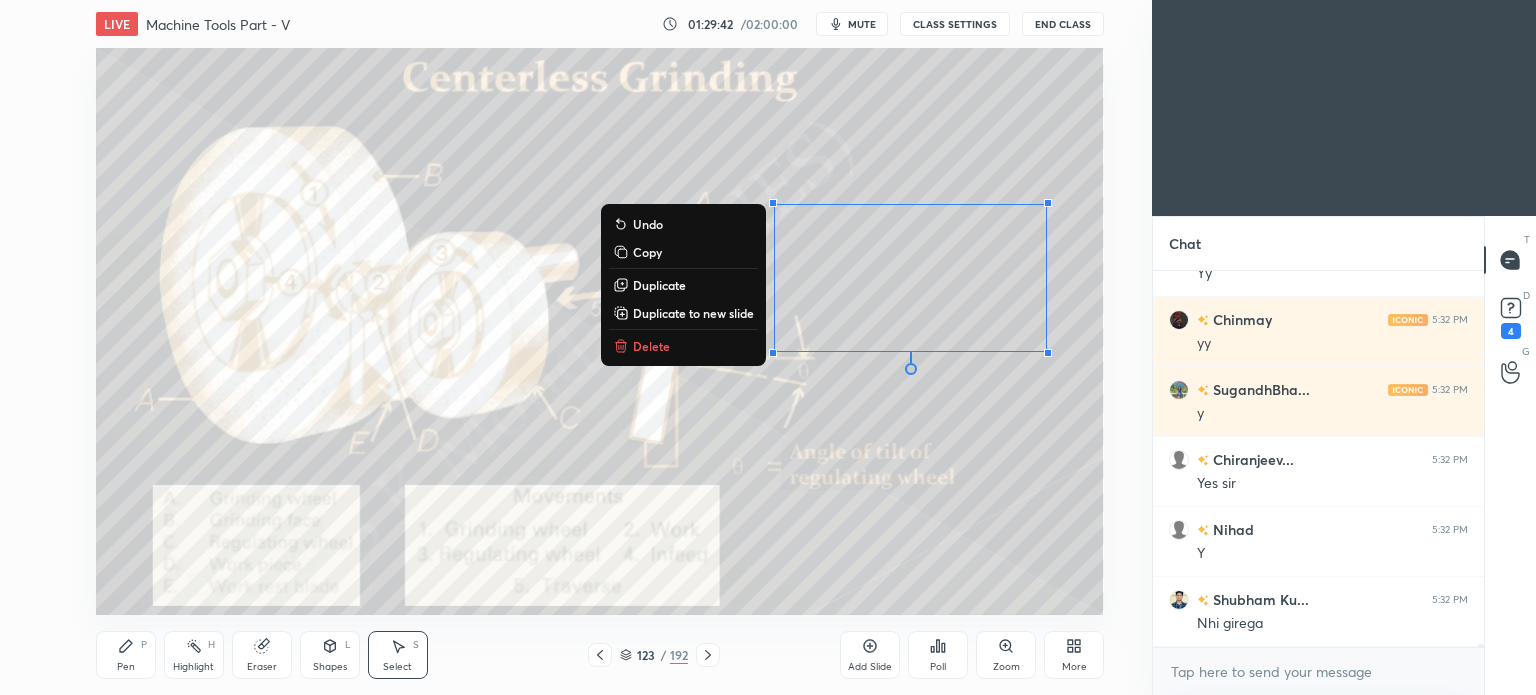 click on "Delete" at bounding box center [651, 346] 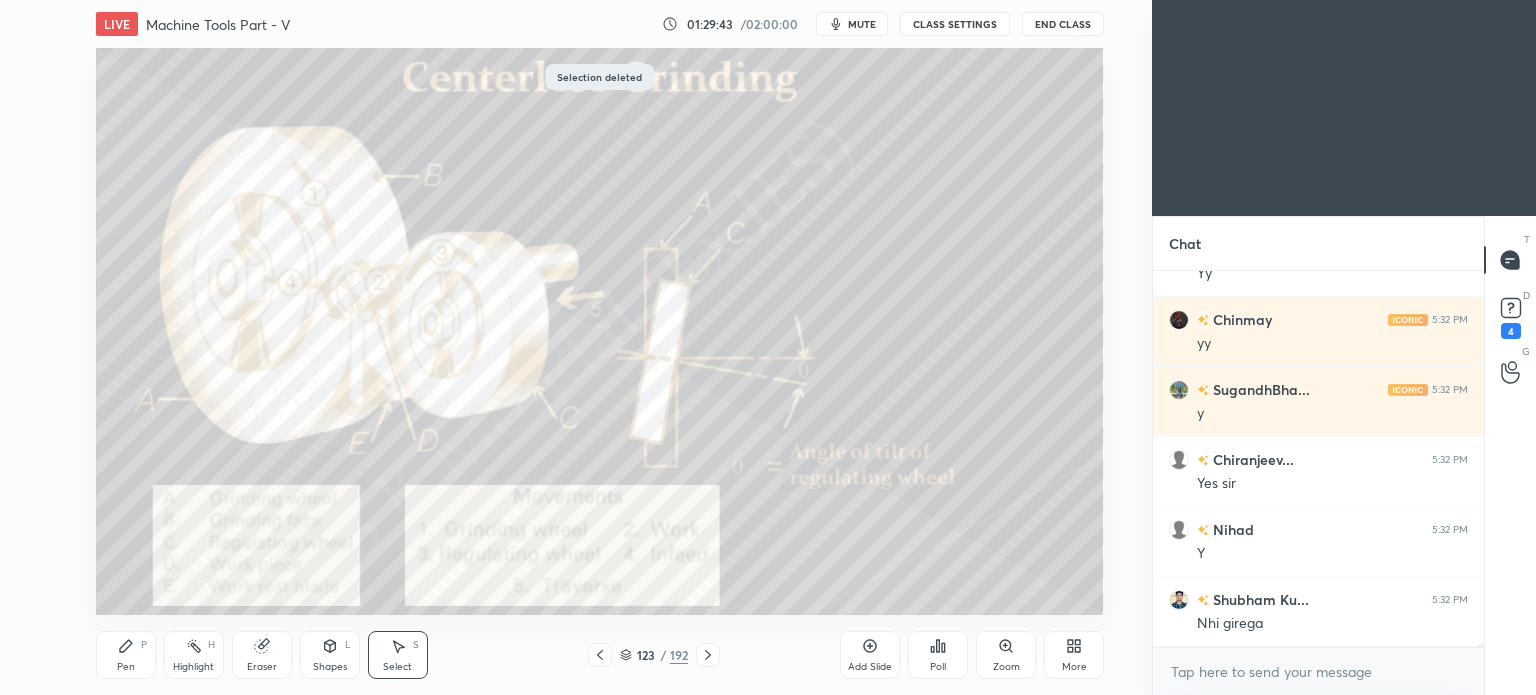 scroll, scrollTop: 47532, scrollLeft: 0, axis: vertical 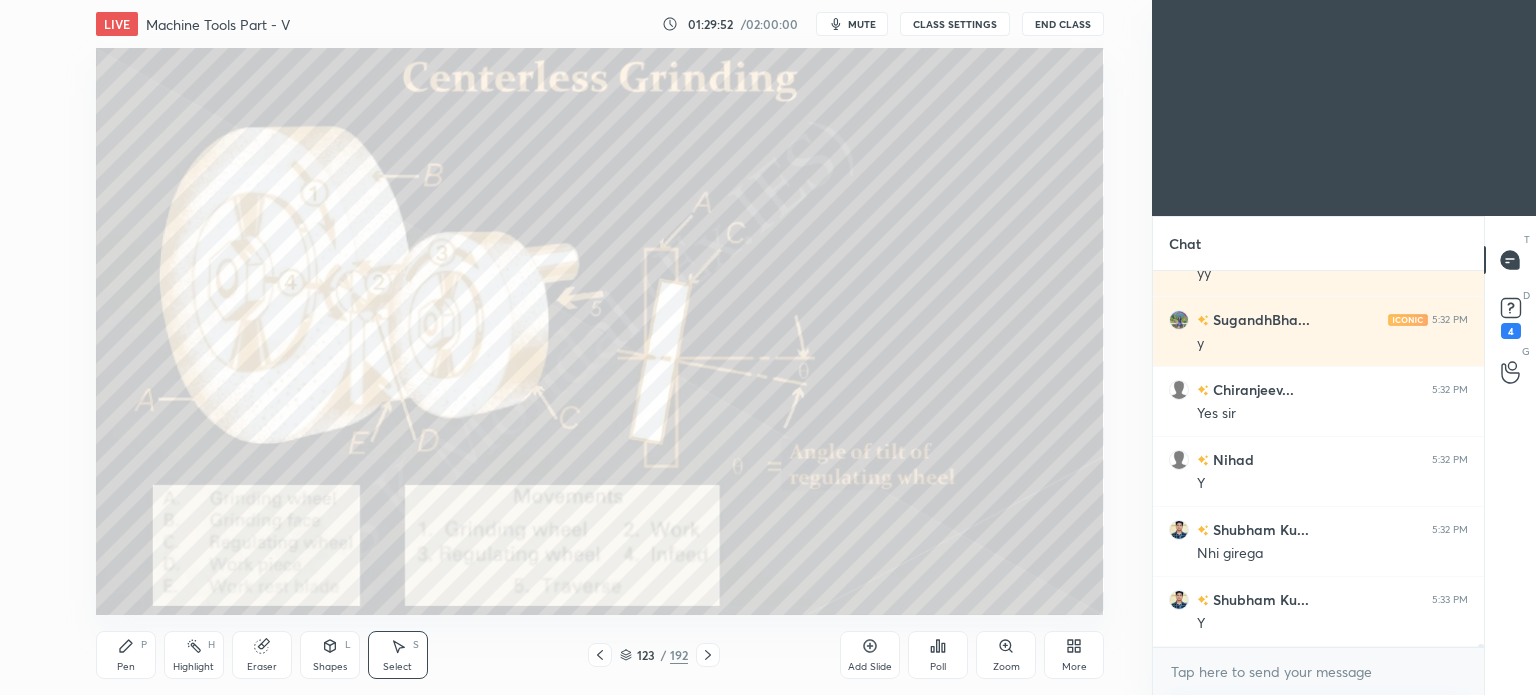 click 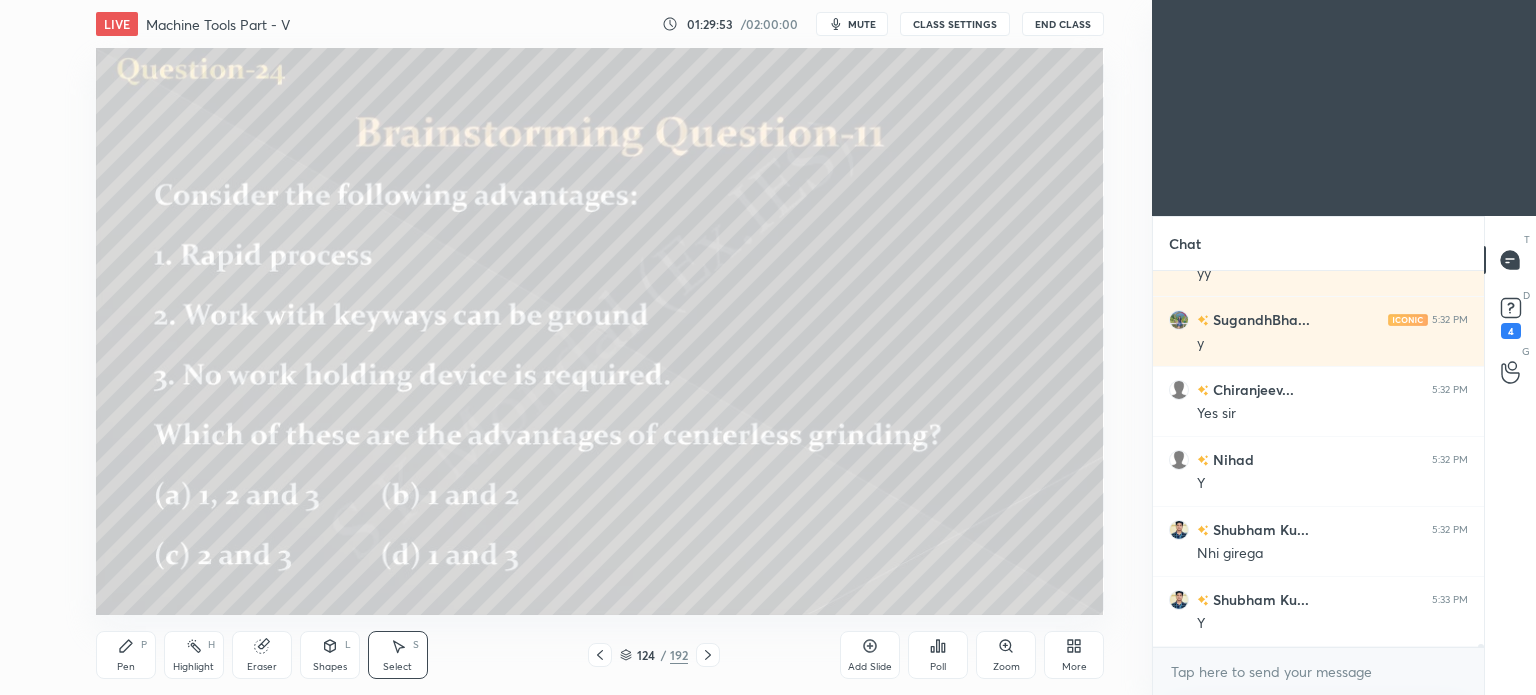click 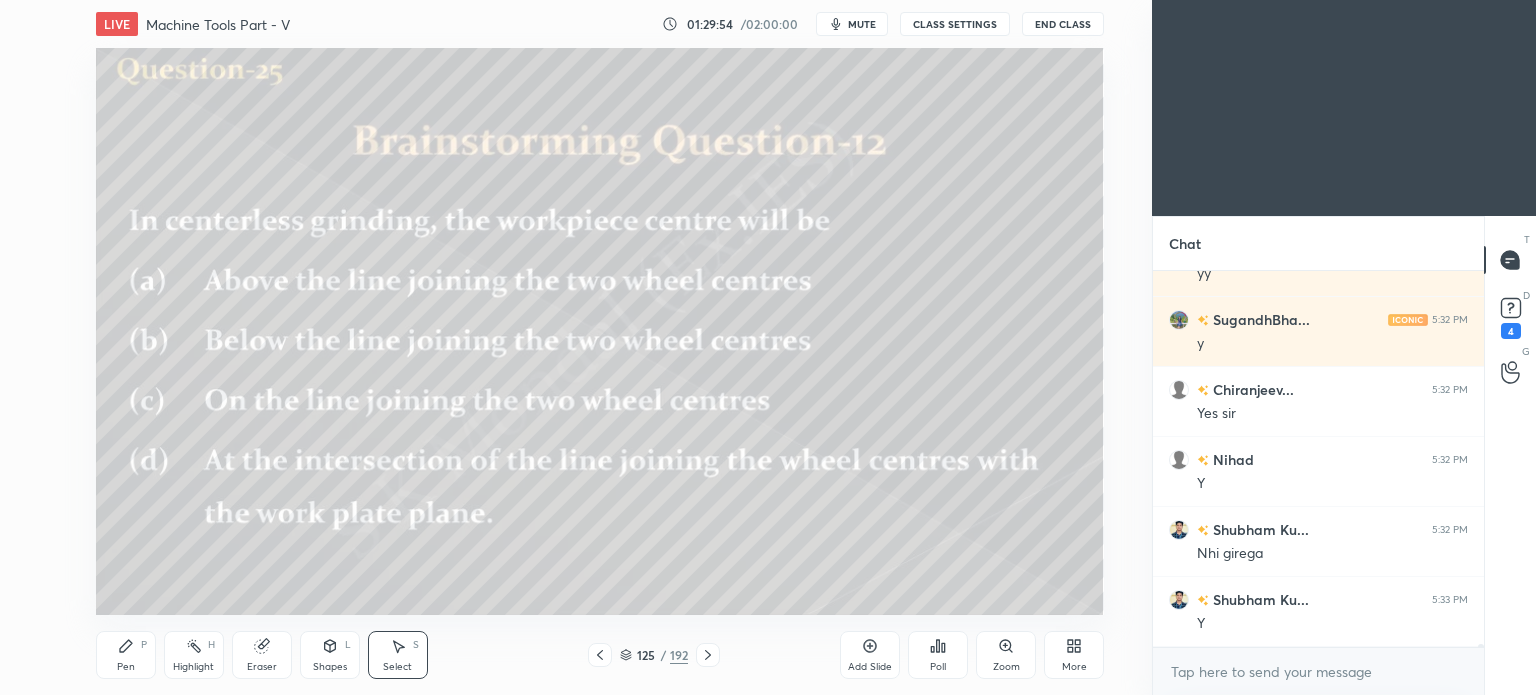 click 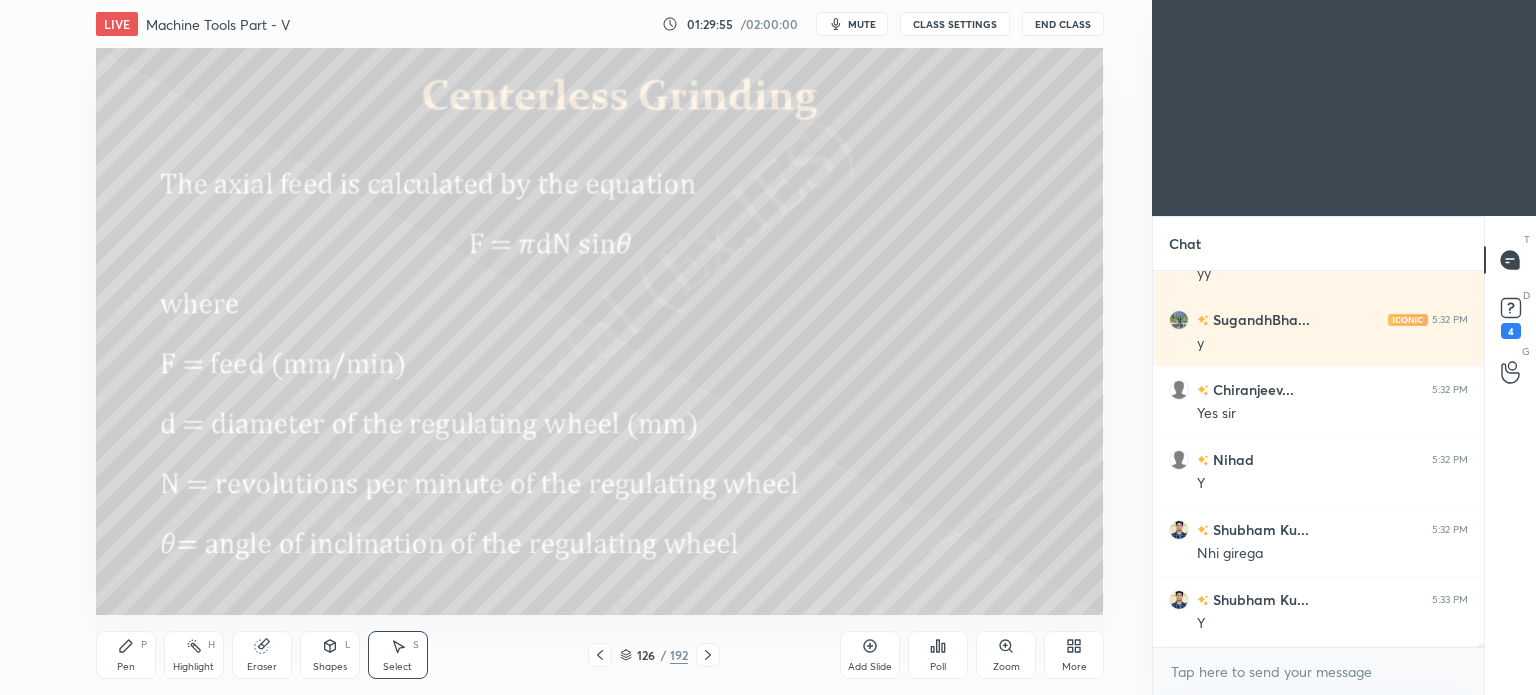 click 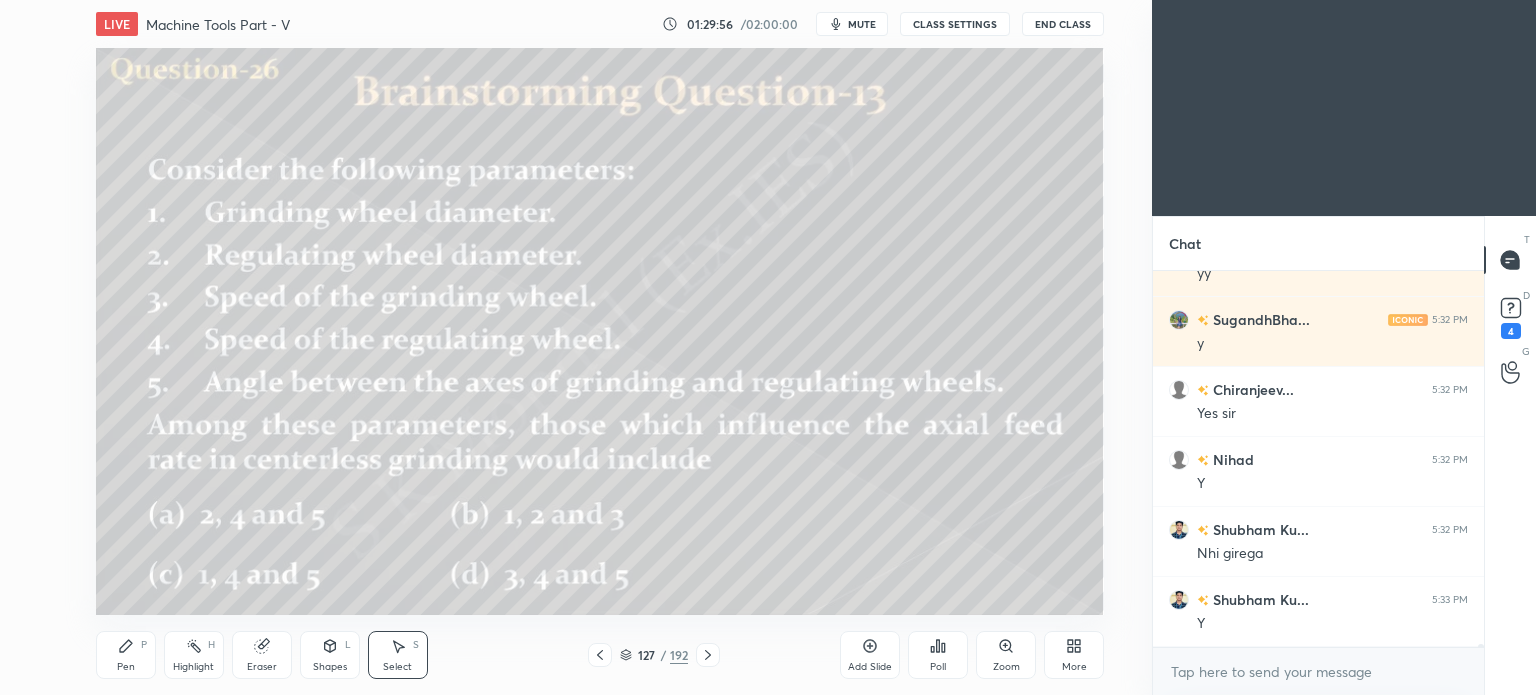 click 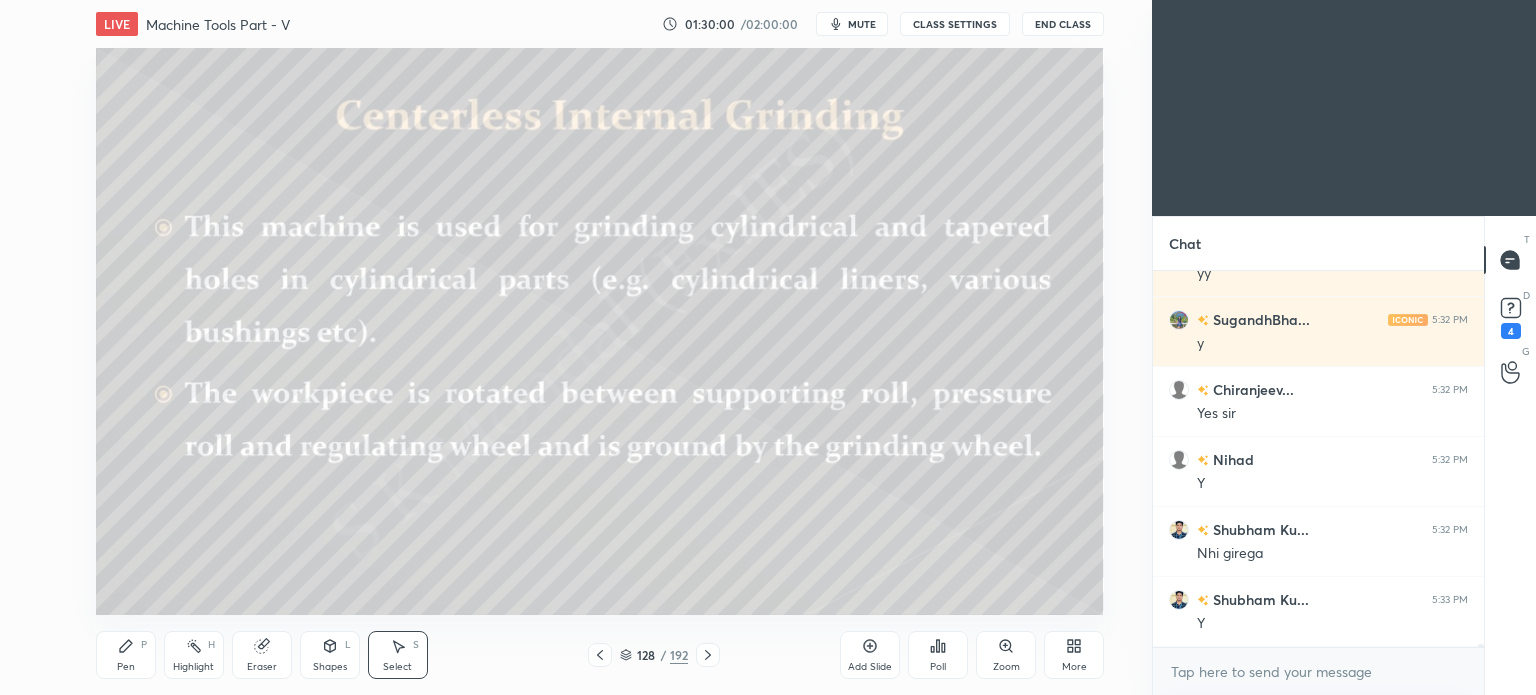 scroll, scrollTop: 47602, scrollLeft: 0, axis: vertical 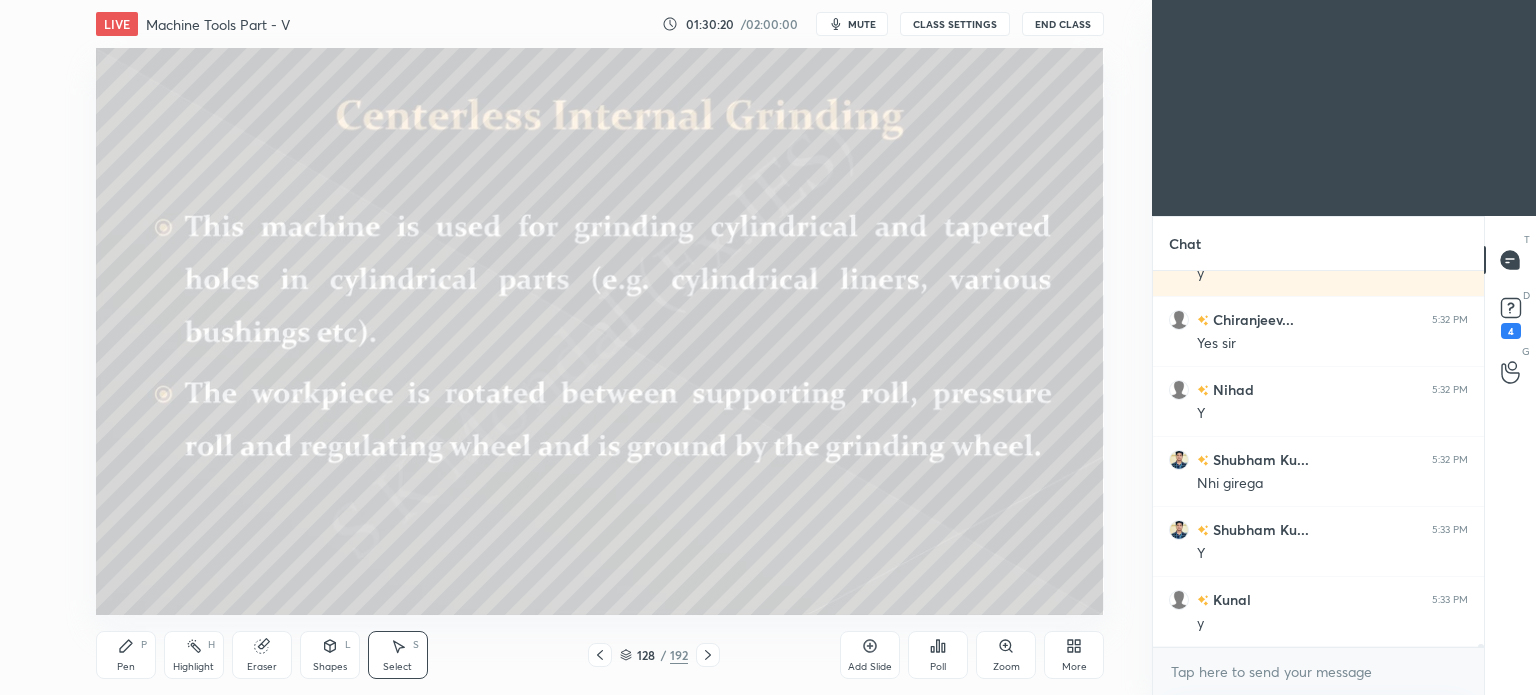 click 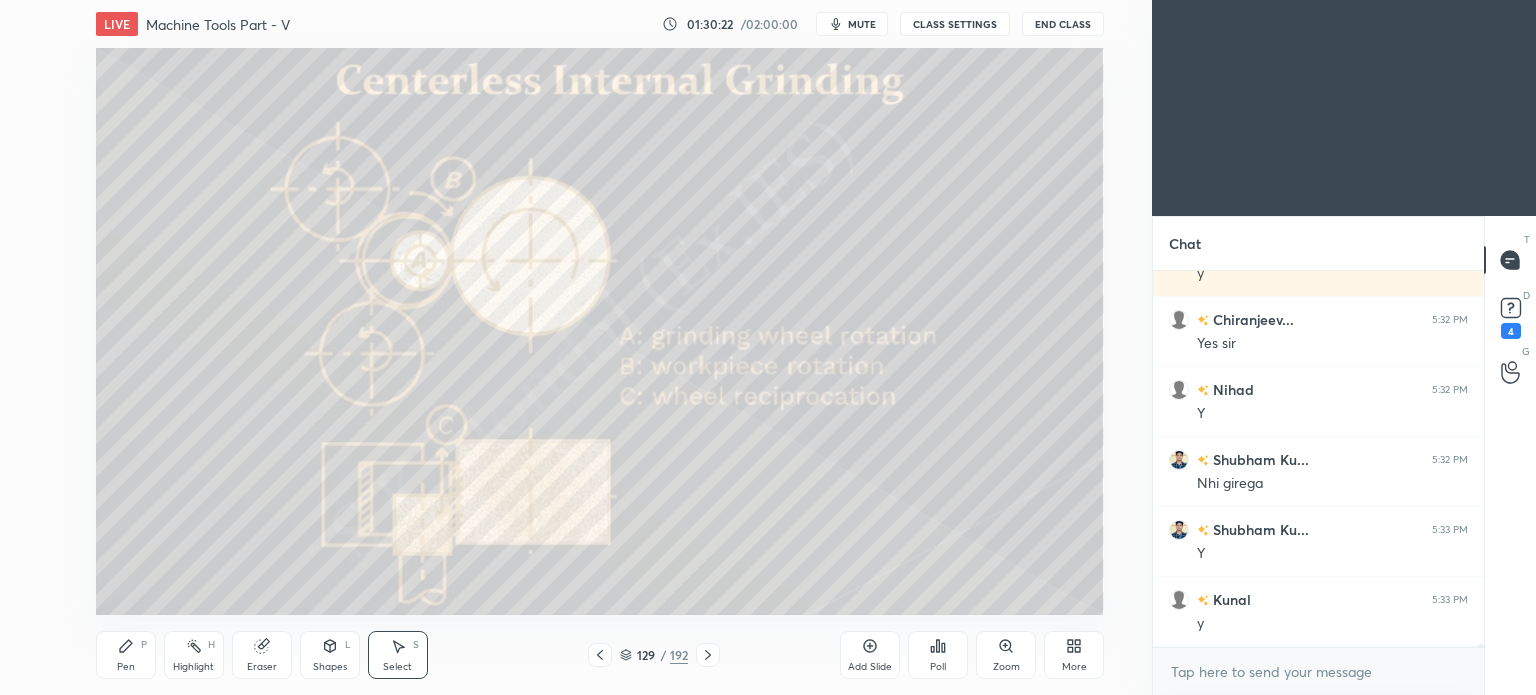 click on "Highlight H" at bounding box center (194, 655) 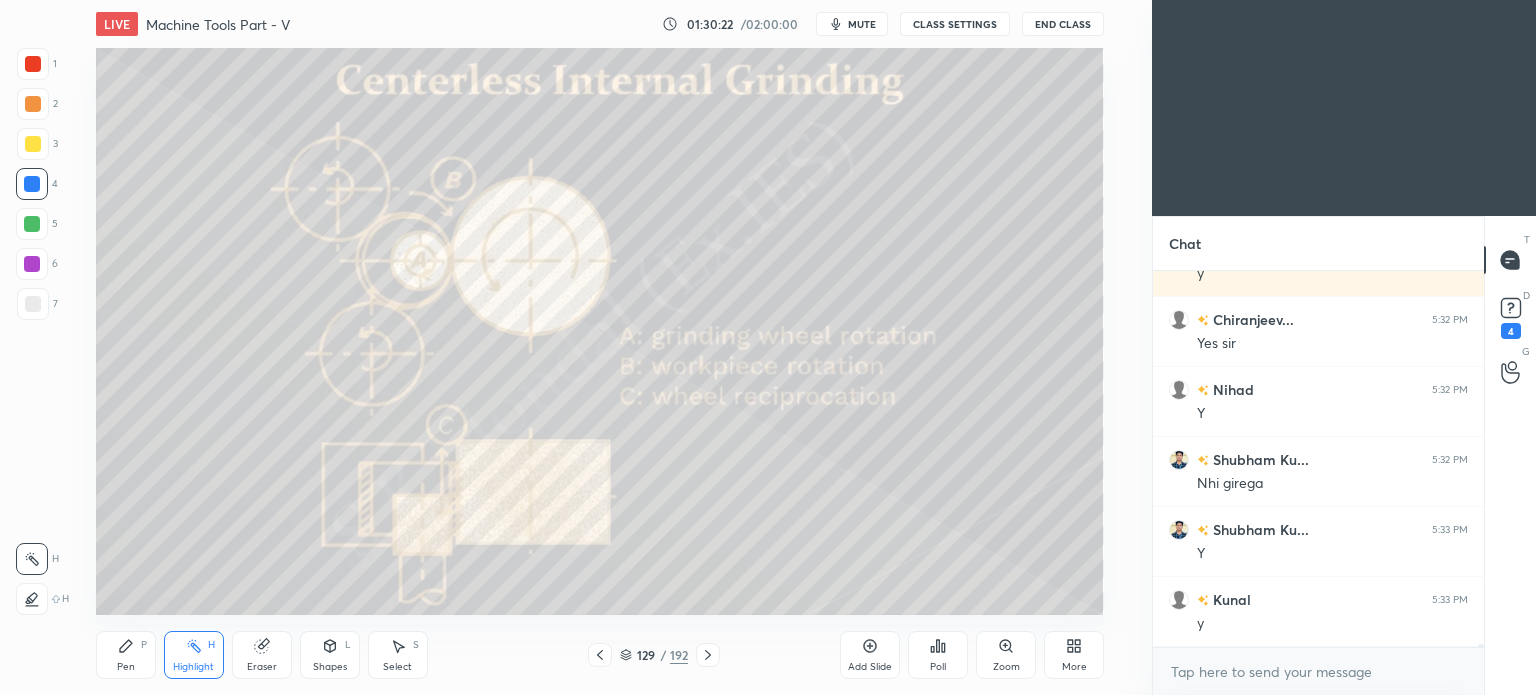click on "Highlight" at bounding box center (193, 667) 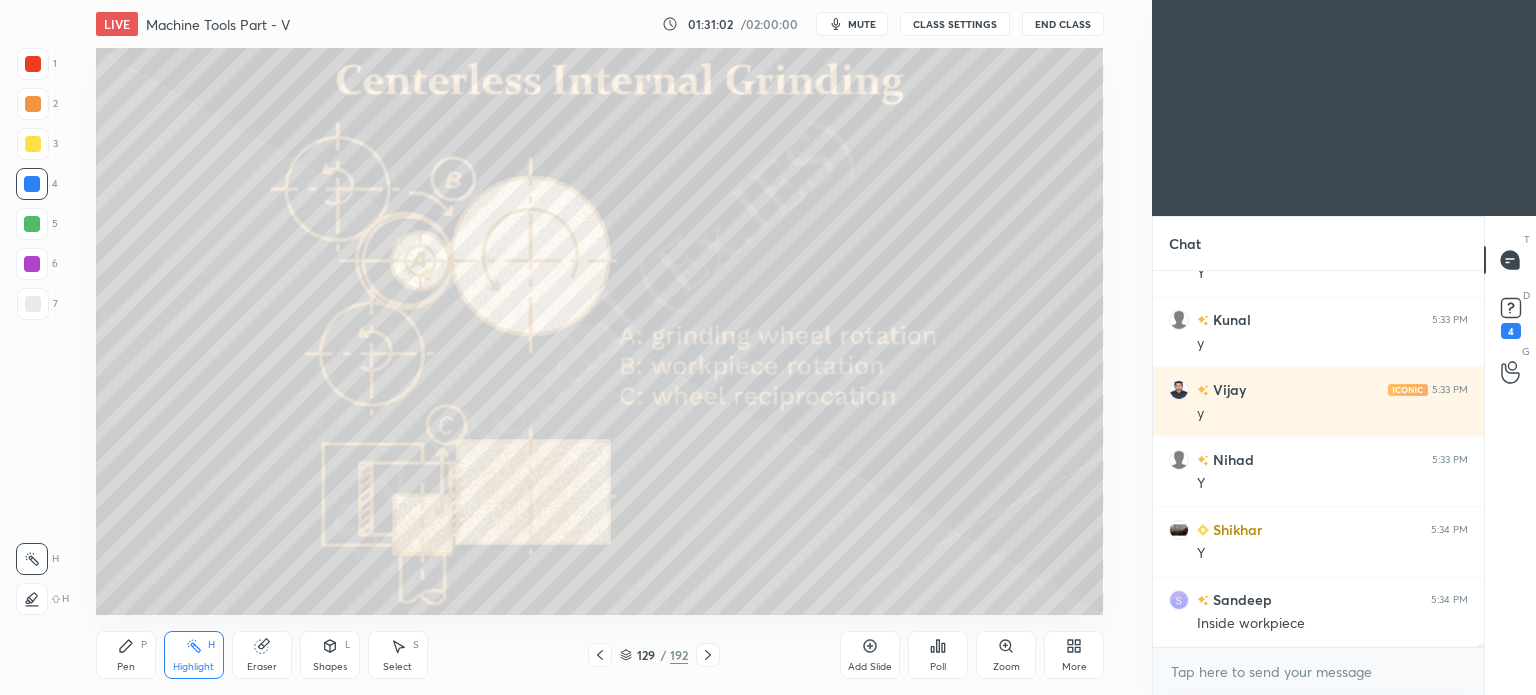 scroll, scrollTop: 47952, scrollLeft: 0, axis: vertical 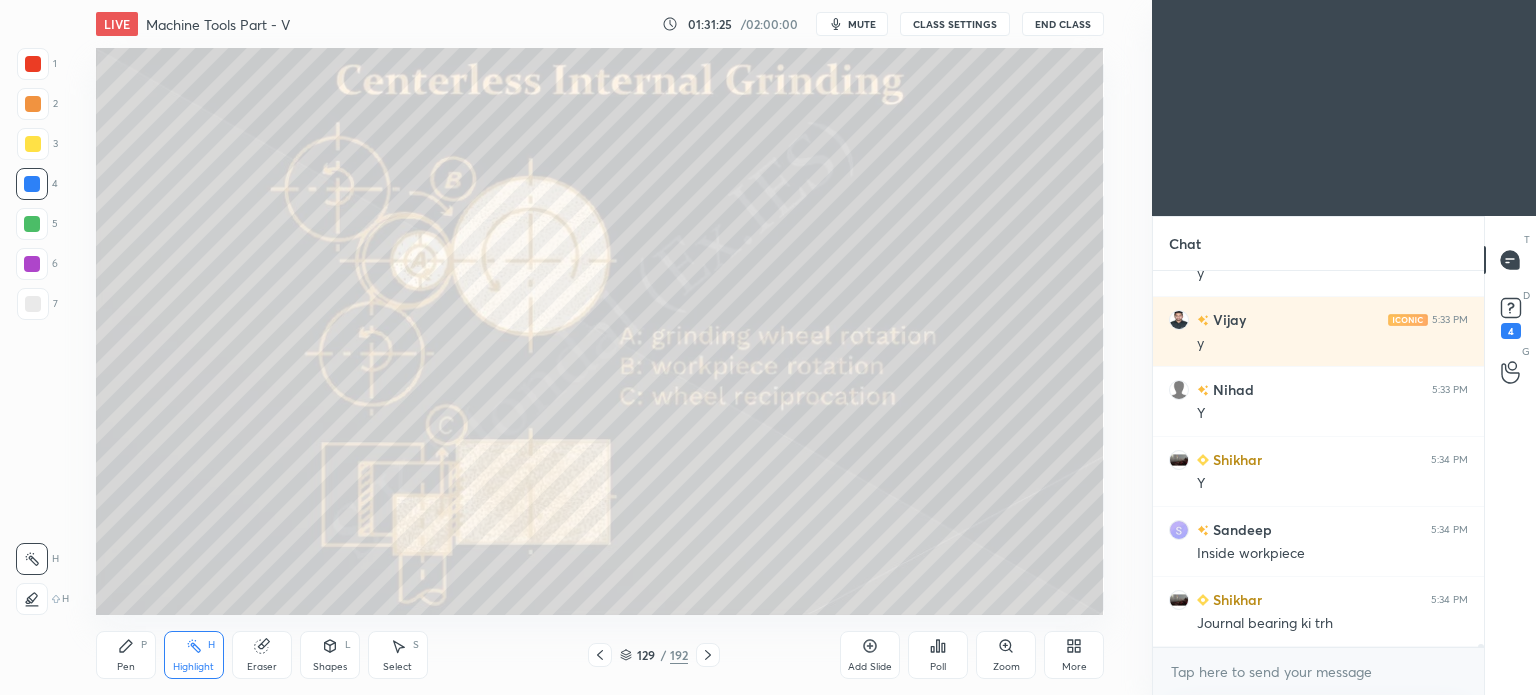 click on "Pen P" at bounding box center (126, 655) 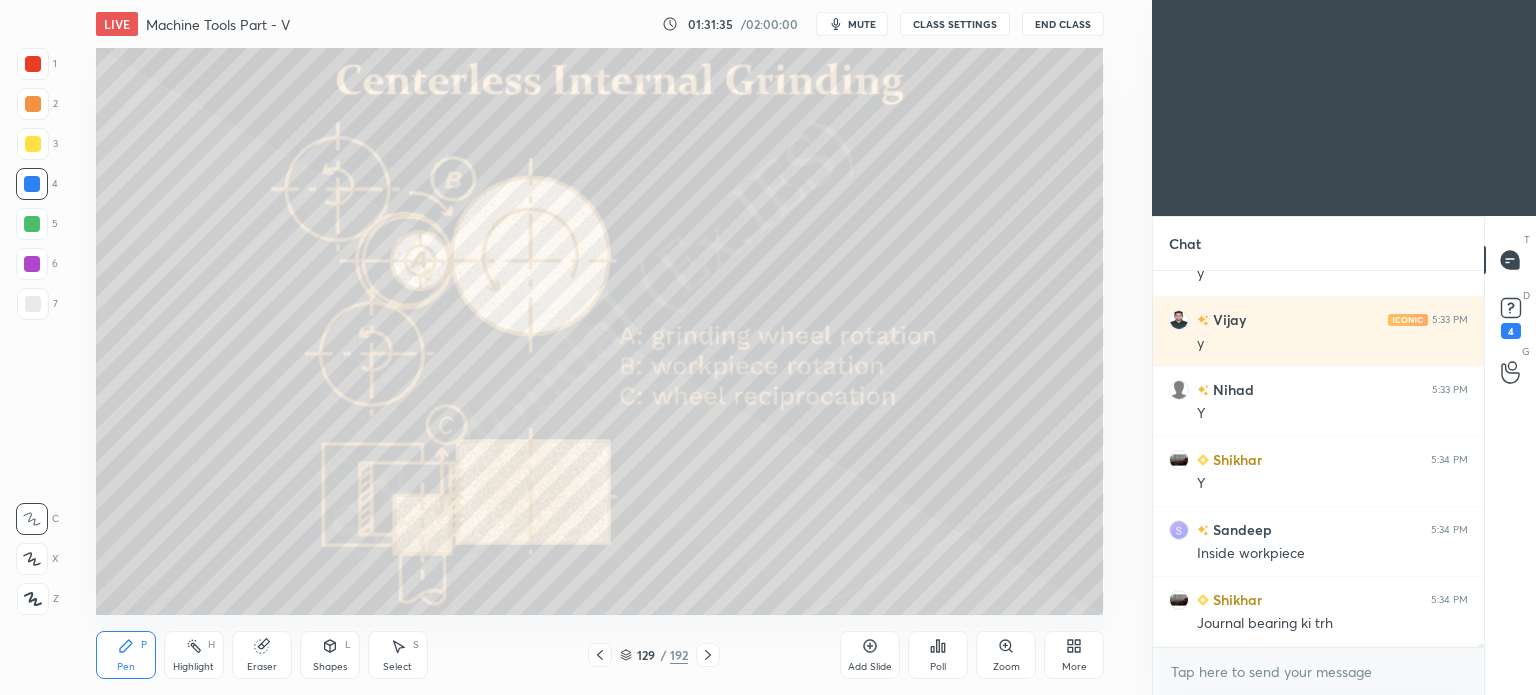 click on "Select" at bounding box center [397, 667] 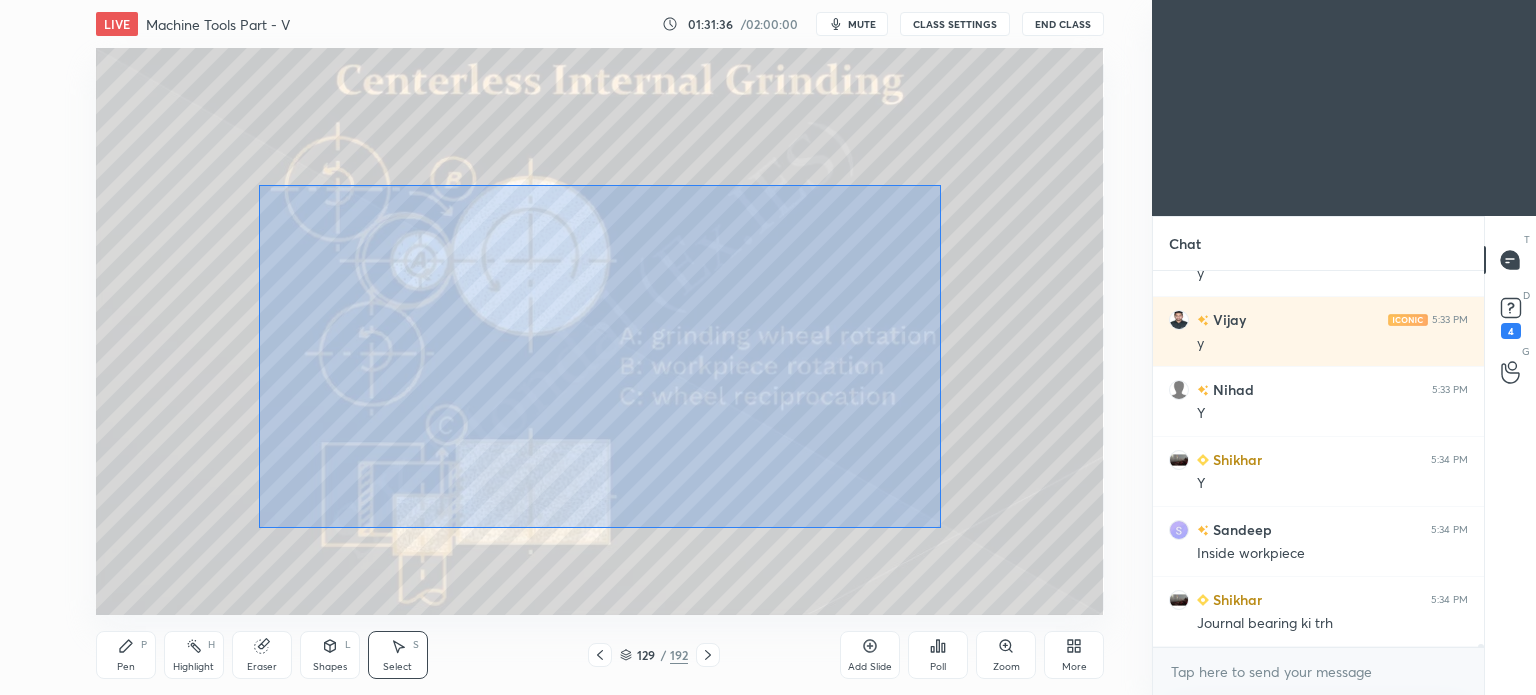 drag, startPoint x: 612, startPoint y: 339, endPoint x: 940, endPoint y: 528, distance: 378.55646 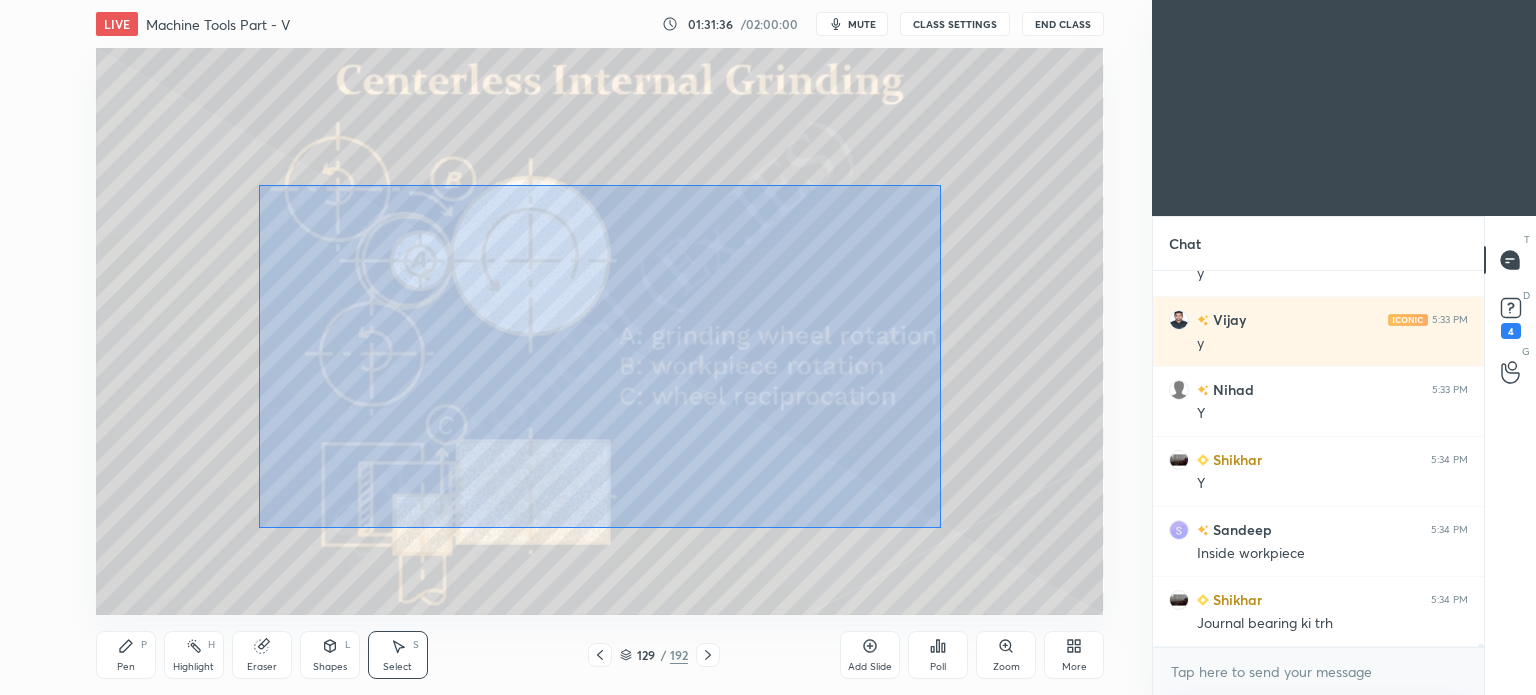 click on "0 ° Undo Copy Duplicate Duplicate to new slide Delete" at bounding box center [600, 331] 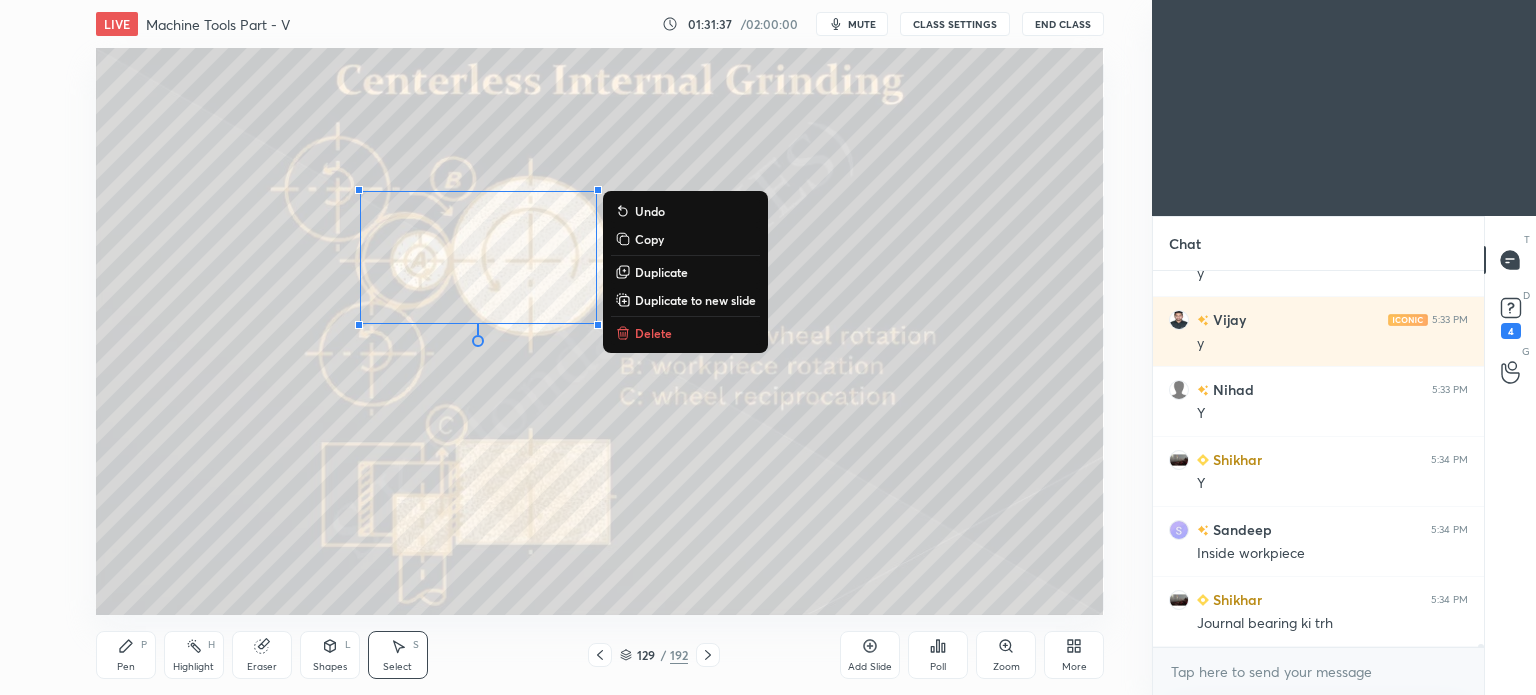 click on "Delete" at bounding box center [653, 333] 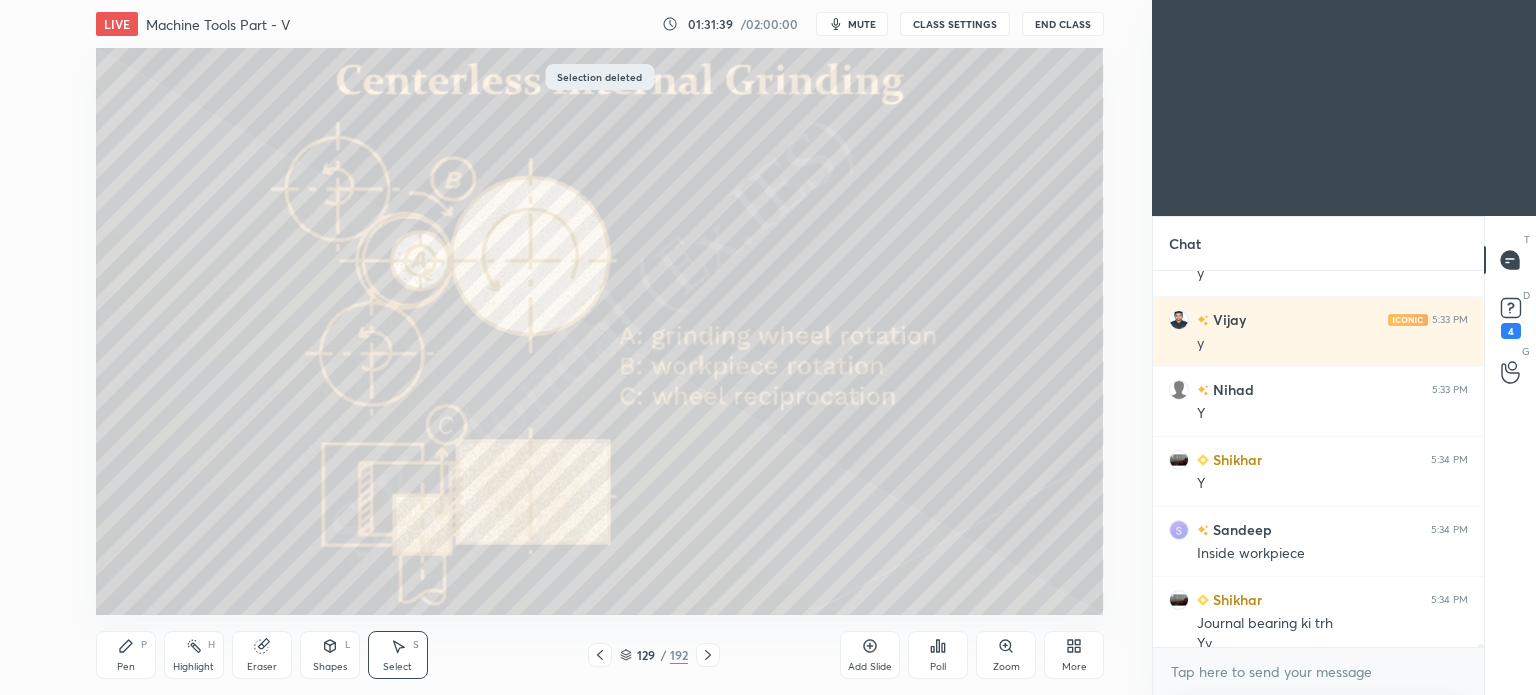 scroll, scrollTop: 47972, scrollLeft: 0, axis: vertical 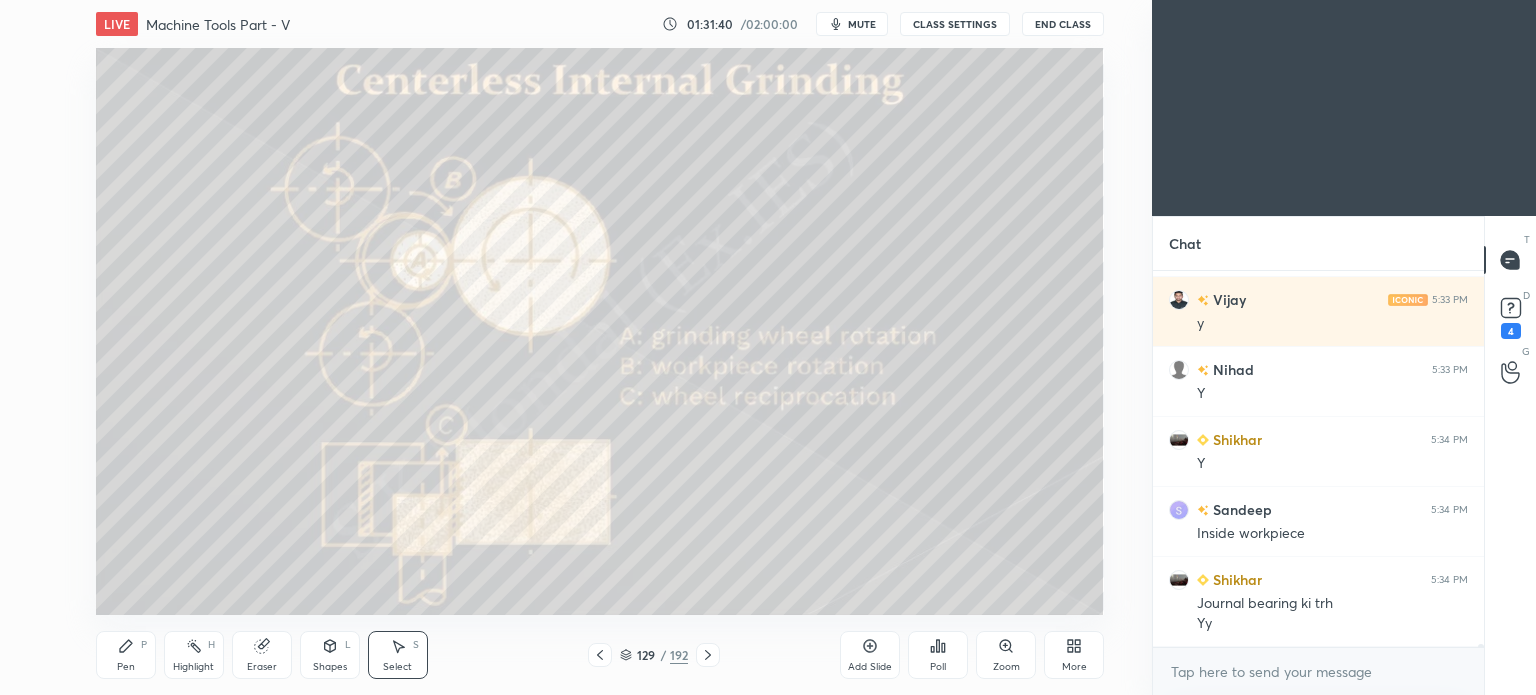 click on "Highlight H" at bounding box center [194, 655] 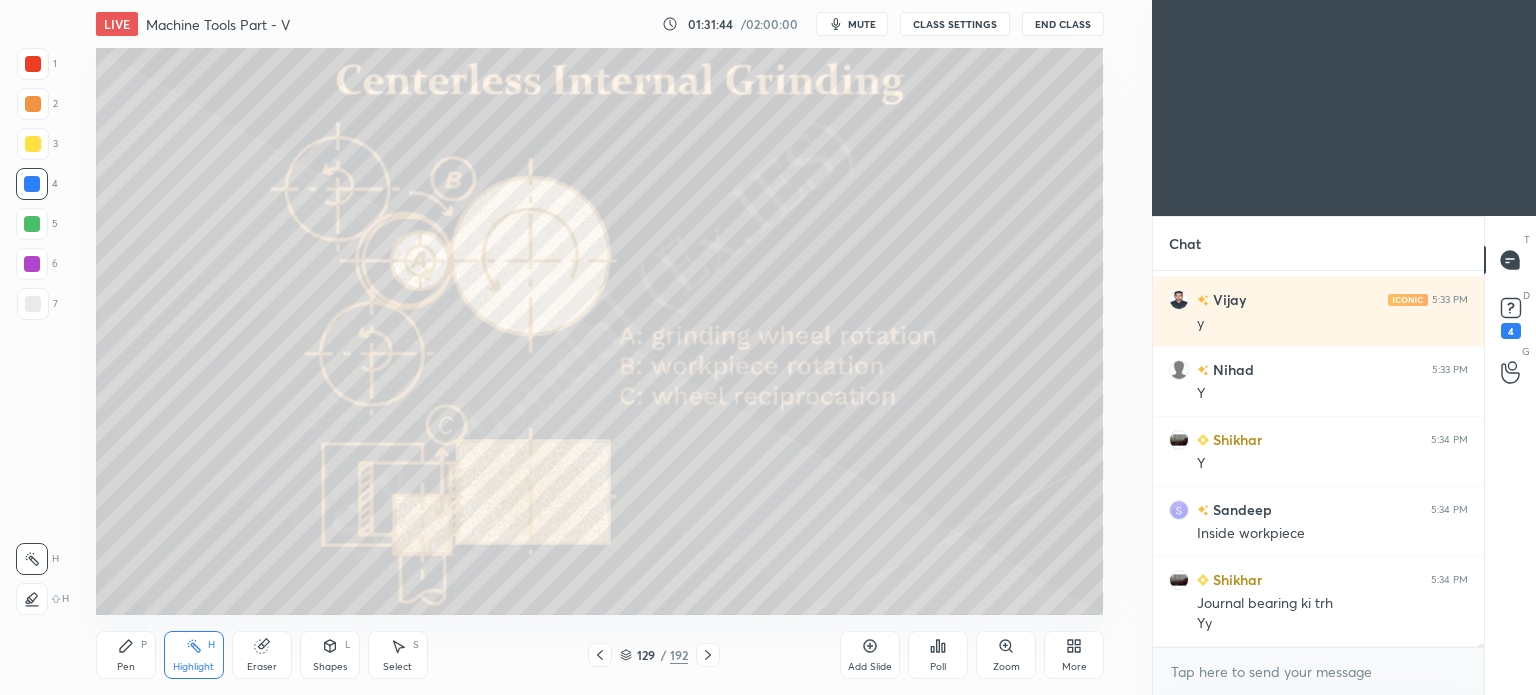 click on "Pen P" at bounding box center [126, 655] 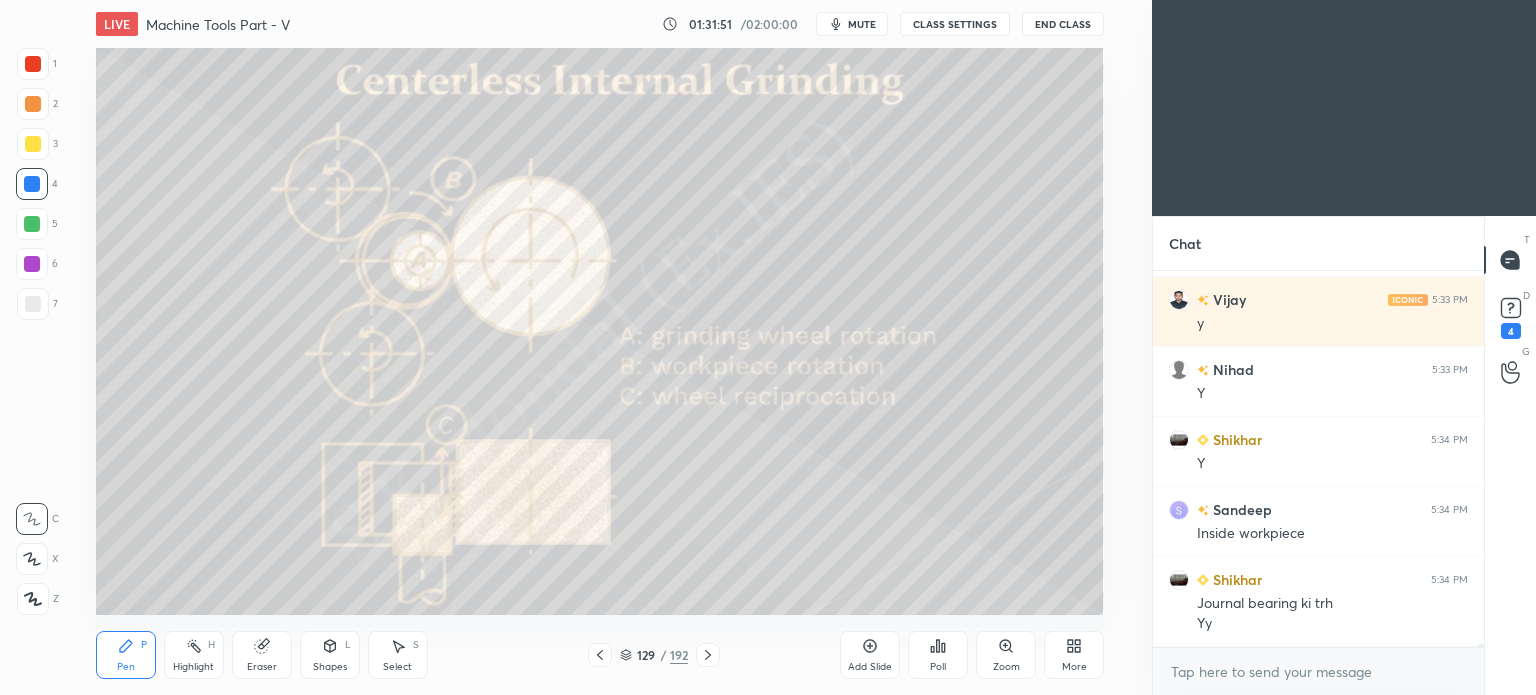 drag, startPoint x: 332, startPoint y: 653, endPoint x: 341, endPoint y: 647, distance: 10.816654 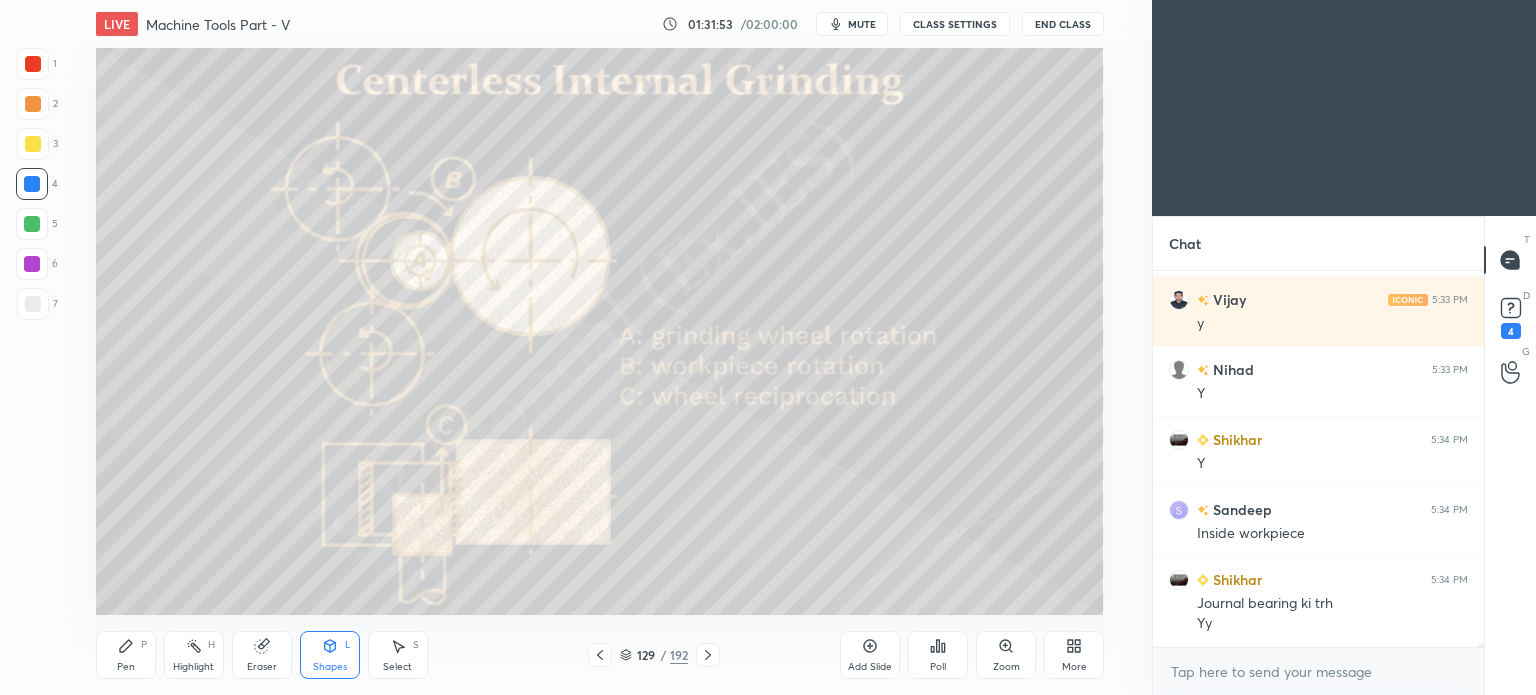 click on "Select" at bounding box center (397, 667) 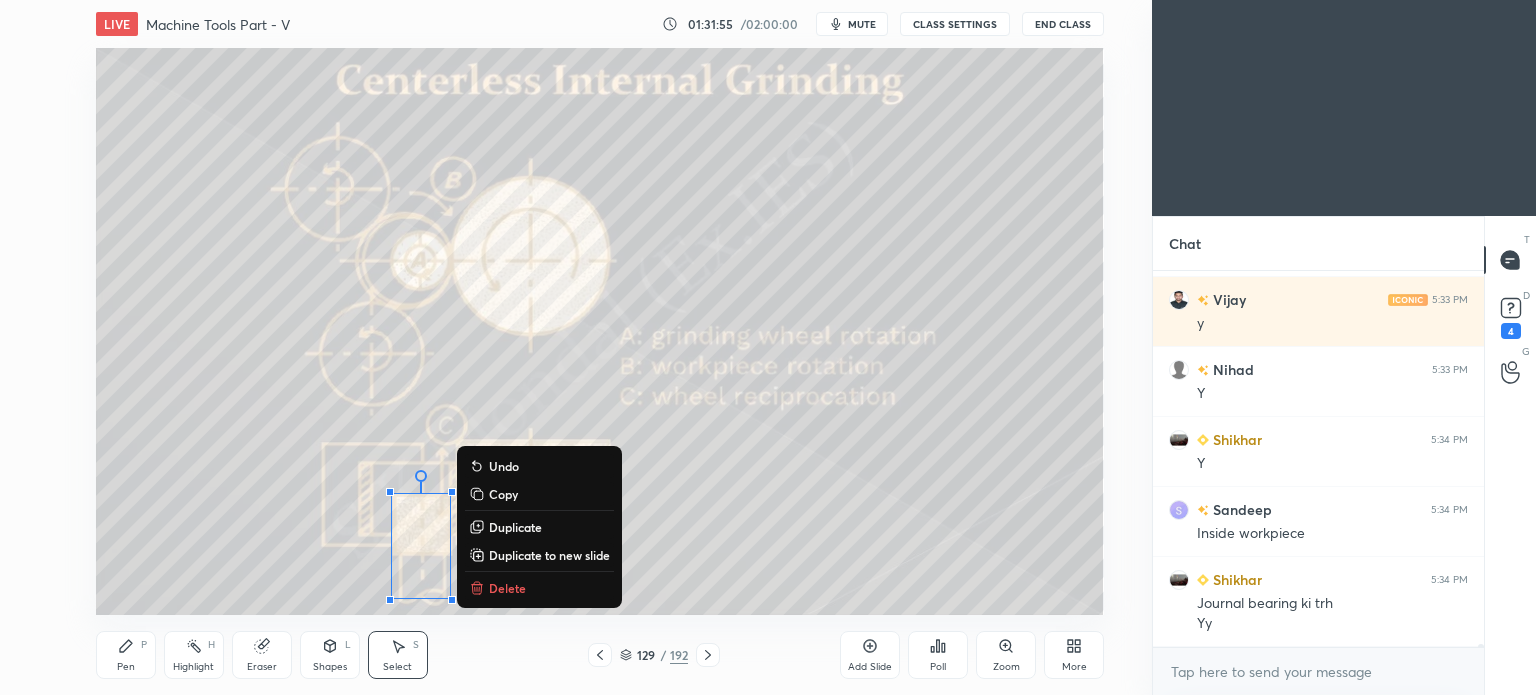drag, startPoint x: 264, startPoint y: 373, endPoint x: 481, endPoint y: 663, distance: 362.20023 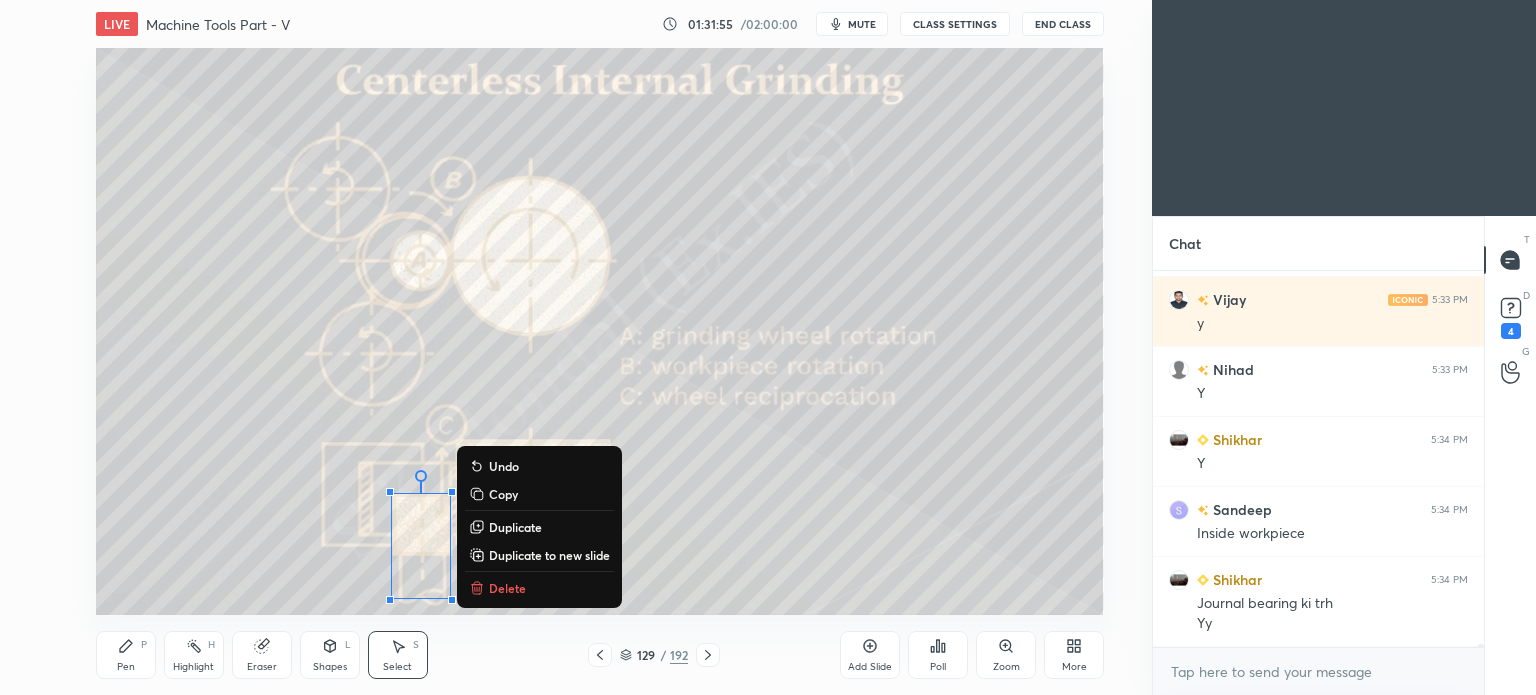 click on "LIVE Machine Tools Part - V 01:31:55 /  02:00:00 mute CLASS SETTINGS End Class 0 ° Undo Copy Duplicate Duplicate to new slide Delete Setting up your live class Poll for   secs No correct answer Start poll Back Machine Tools Part - V • L5 of Complete Course on Machine Tools for ME & PI S K Mondal Pen P Highlight H Eraser Shapes L Select S 129 / 192 Add Slide Poll Zoom More" at bounding box center [600, 347] 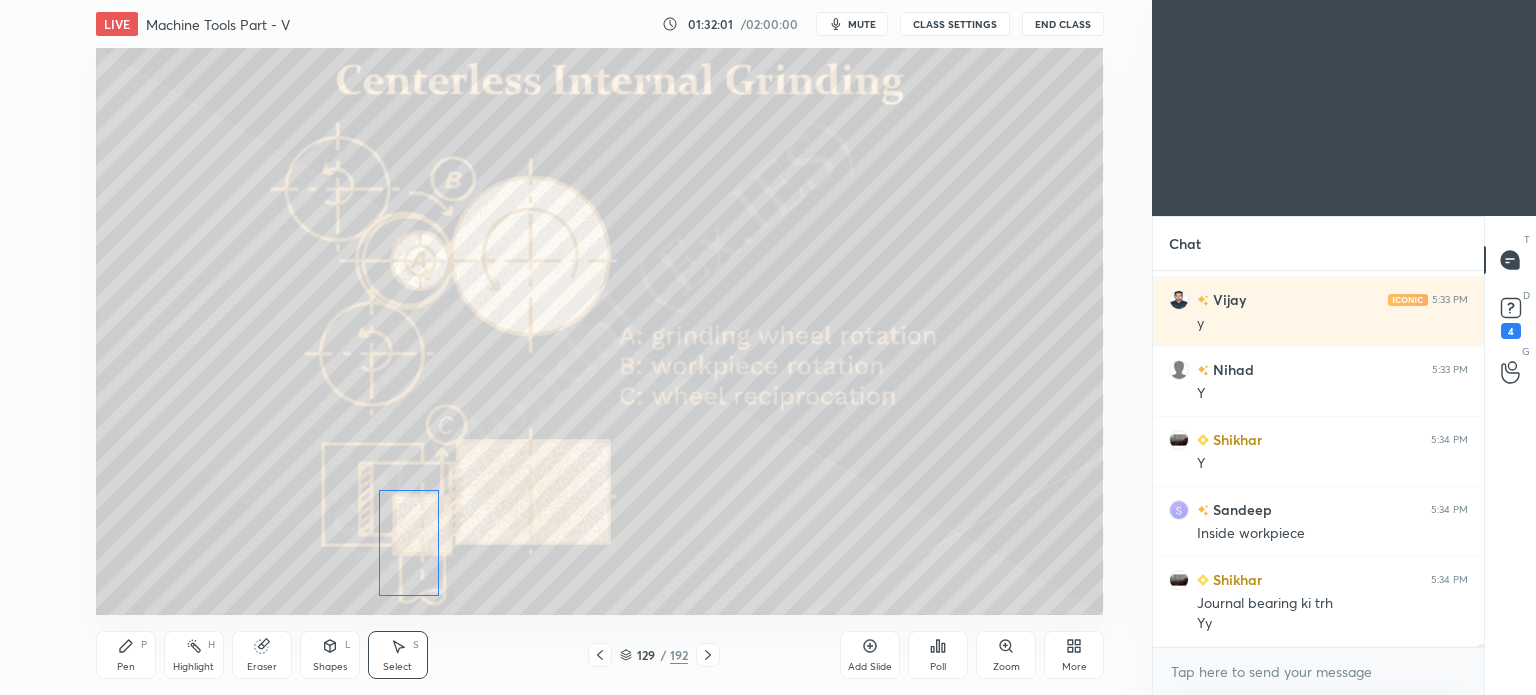 drag, startPoint x: 425, startPoint y: 563, endPoint x: 412, endPoint y: 560, distance: 13.341664 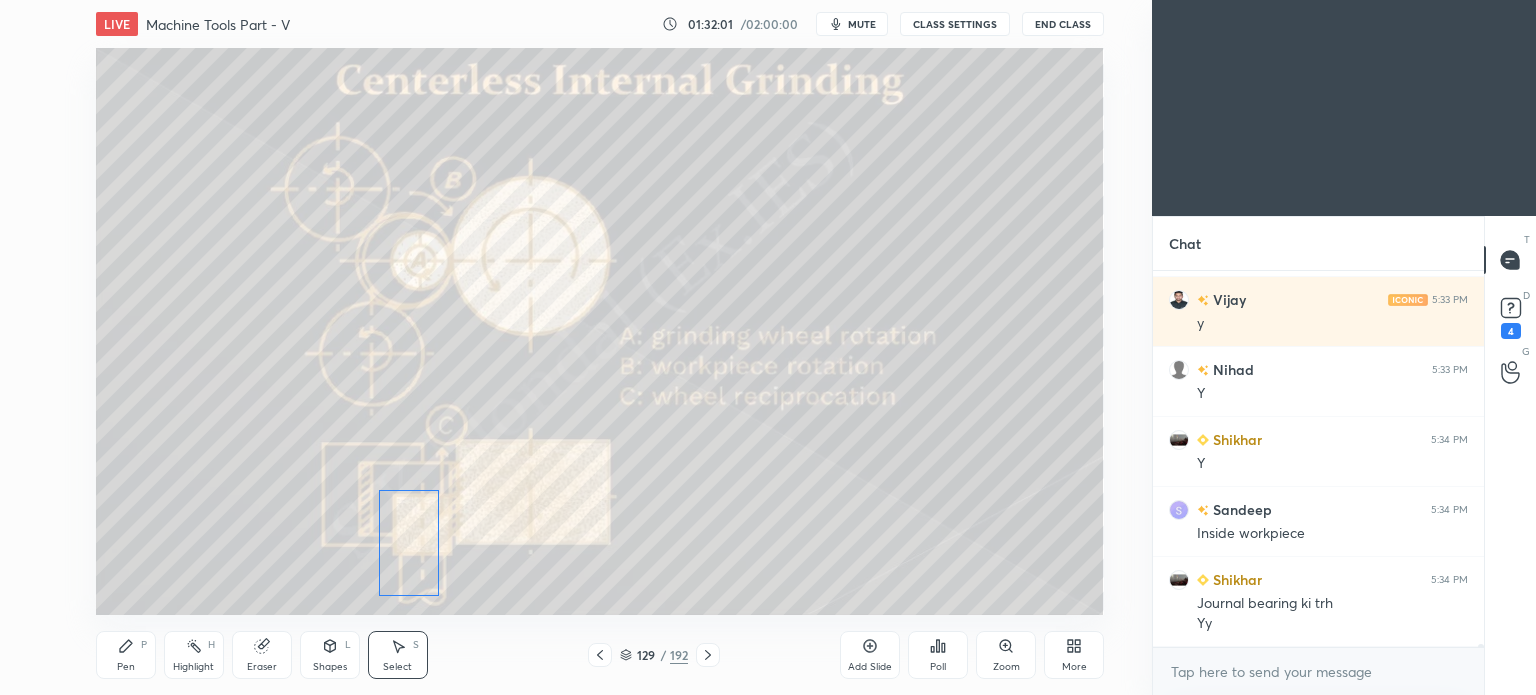 click on "0 ° Undo Copy Duplicate Duplicate to new slide Delete" at bounding box center [600, 331] 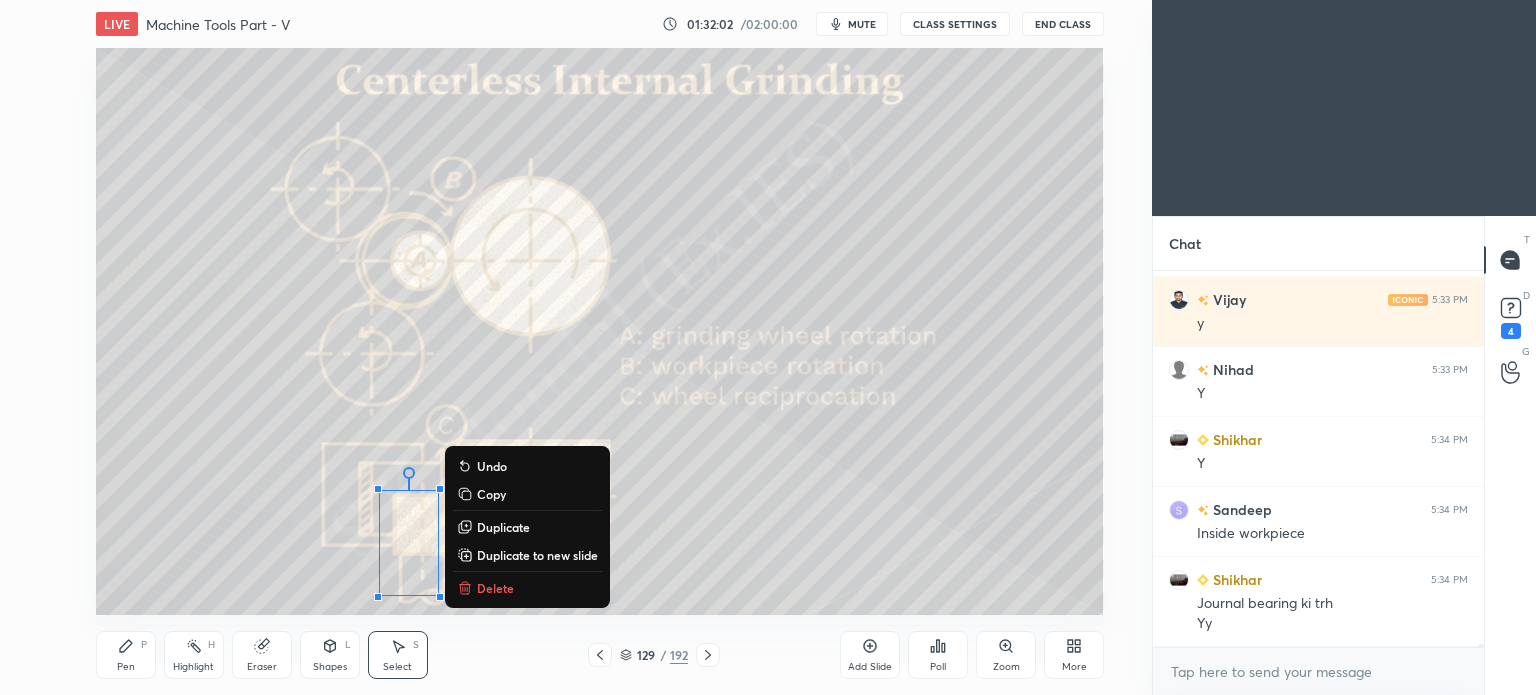 scroll, scrollTop: 48042, scrollLeft: 0, axis: vertical 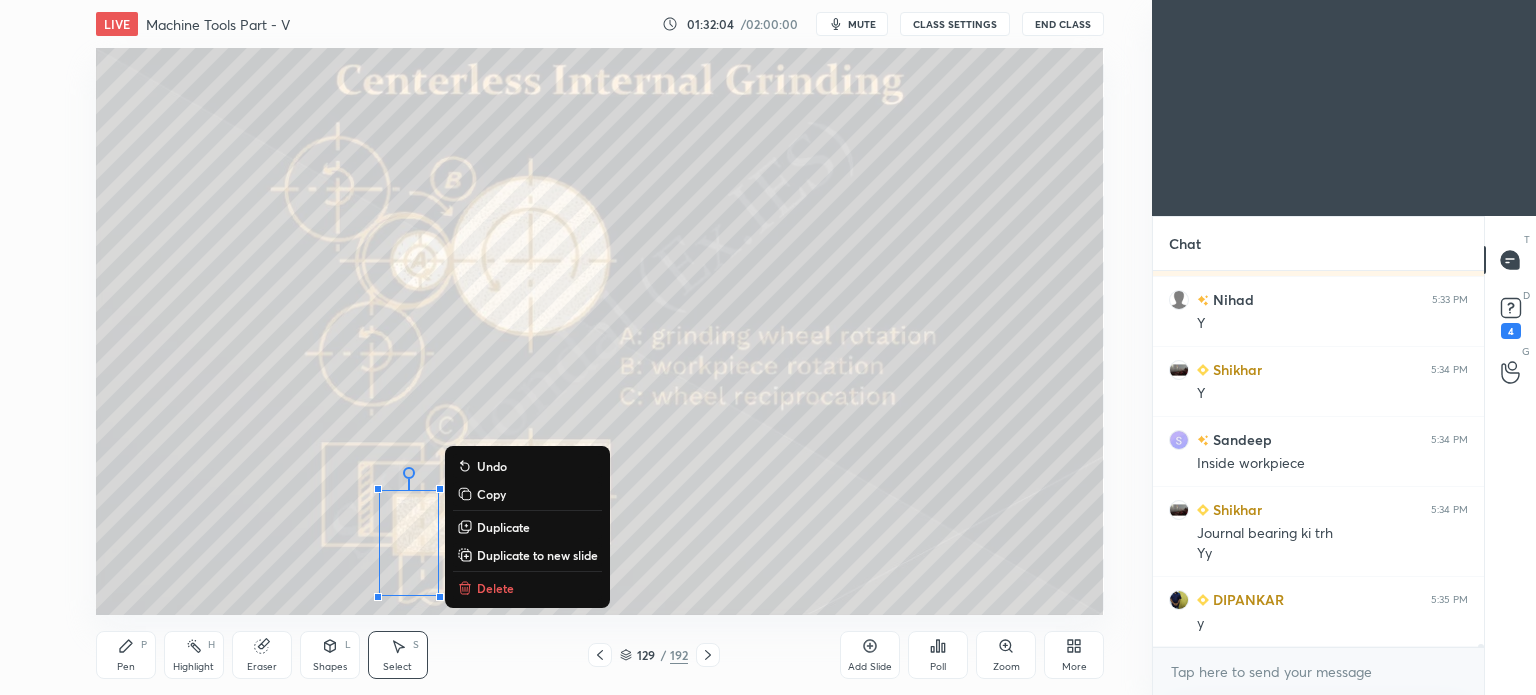 click on "Select S" at bounding box center (398, 655) 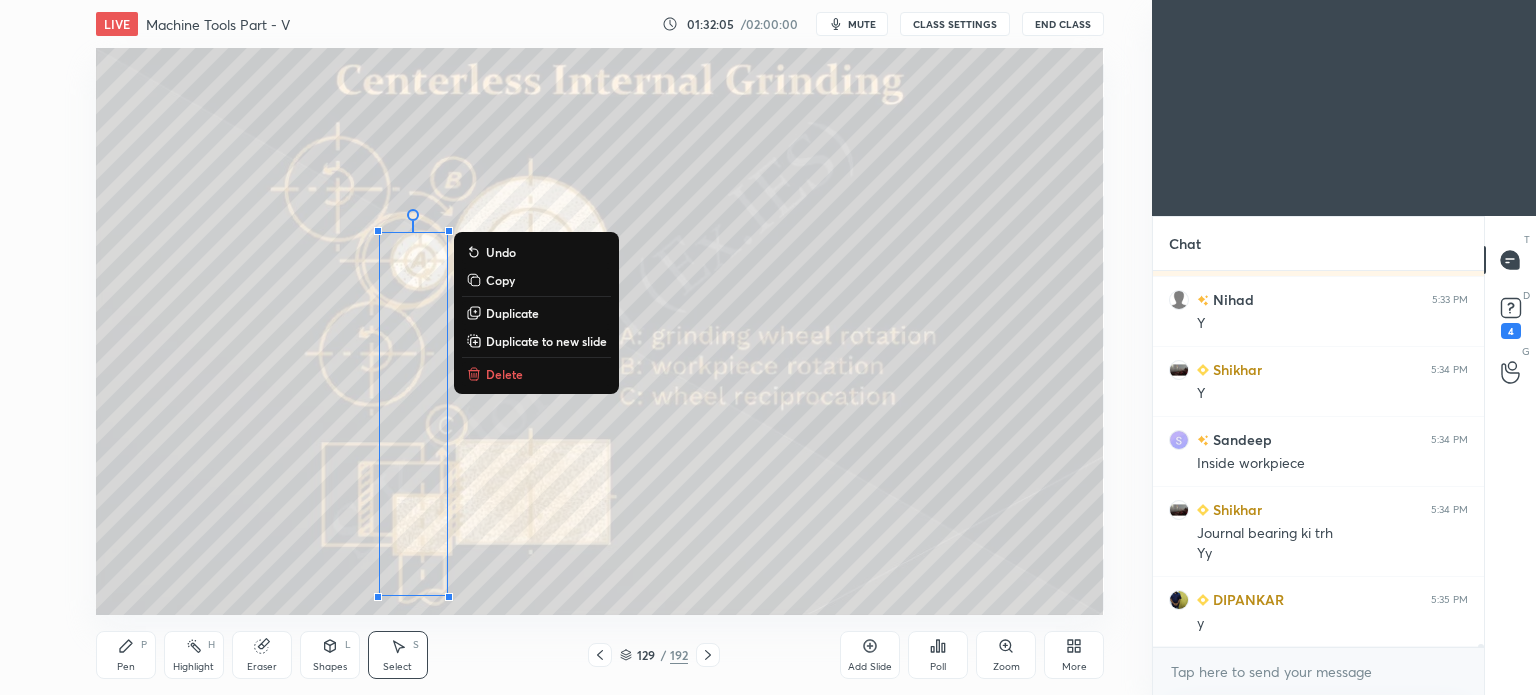 drag, startPoint x: 256, startPoint y: 220, endPoint x: 730, endPoint y: 638, distance: 631.981 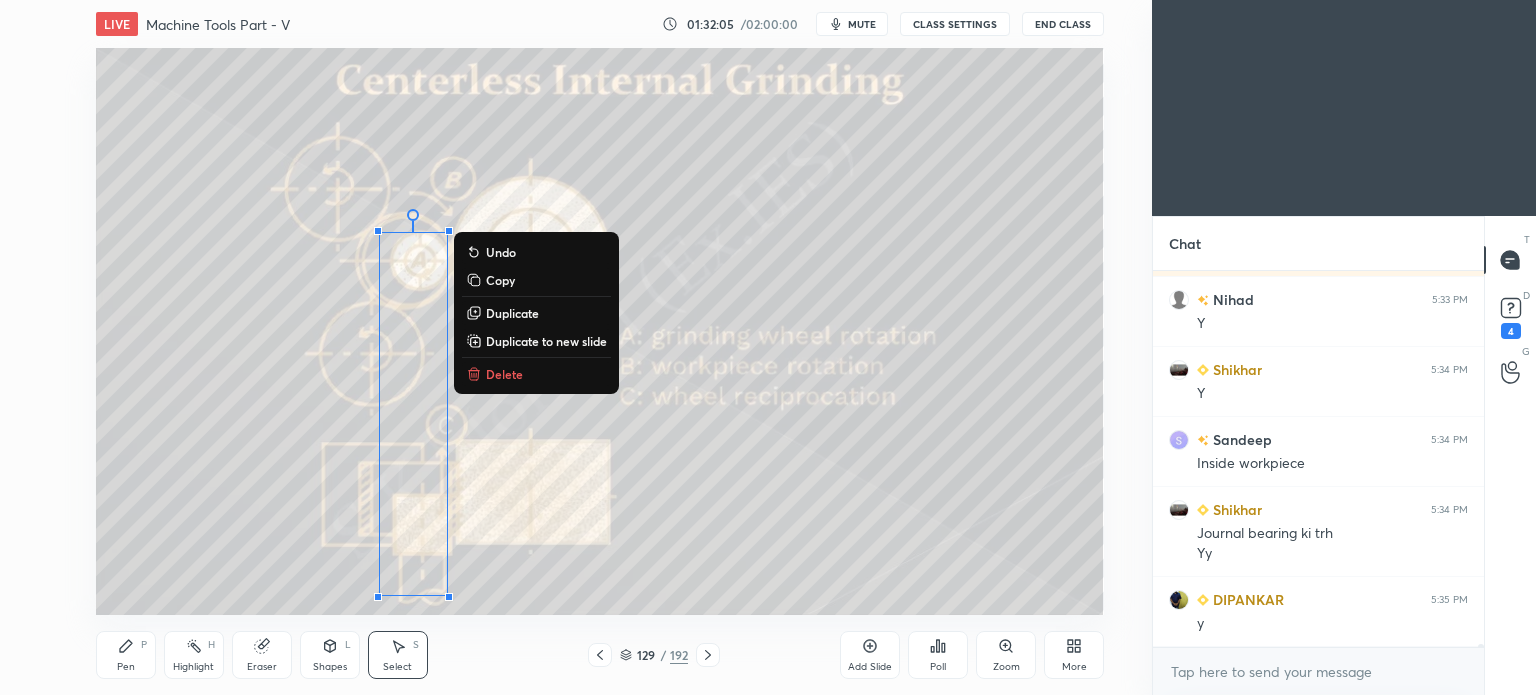 click on "LIVE Machine Tools Part - V 01:32:05 /  02:00:00 mute CLASS SETTINGS End Class 0 ° Undo Copy Duplicate Duplicate to new slide Delete Setting up your live class Poll for   secs No correct answer Start poll Back Machine Tools Part - V • L5 of Complete Course on Machine Tools for ME & PI S K Mondal Pen P Highlight H Eraser Shapes L Select S 129 / 192 Add Slide Poll Zoom More" at bounding box center (600, 347) 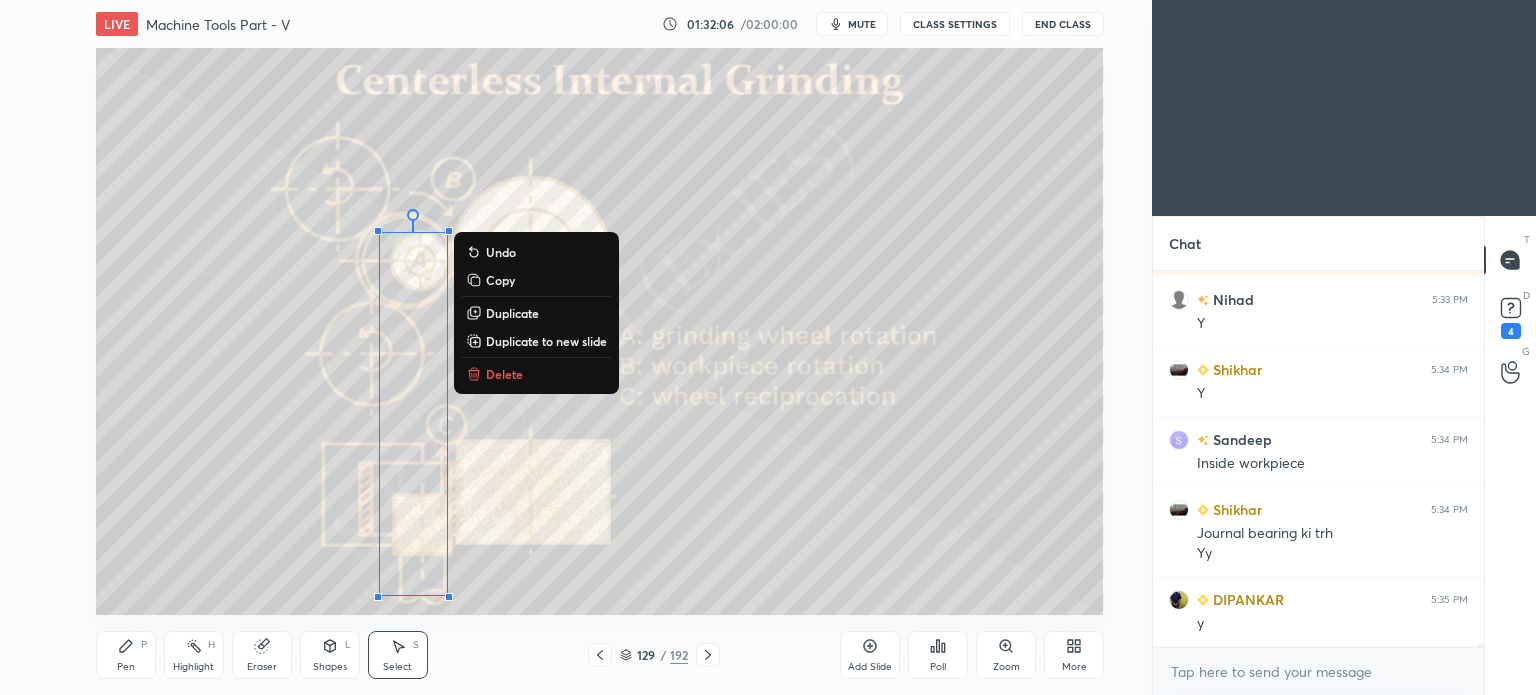 click on "Delete" at bounding box center [504, 374] 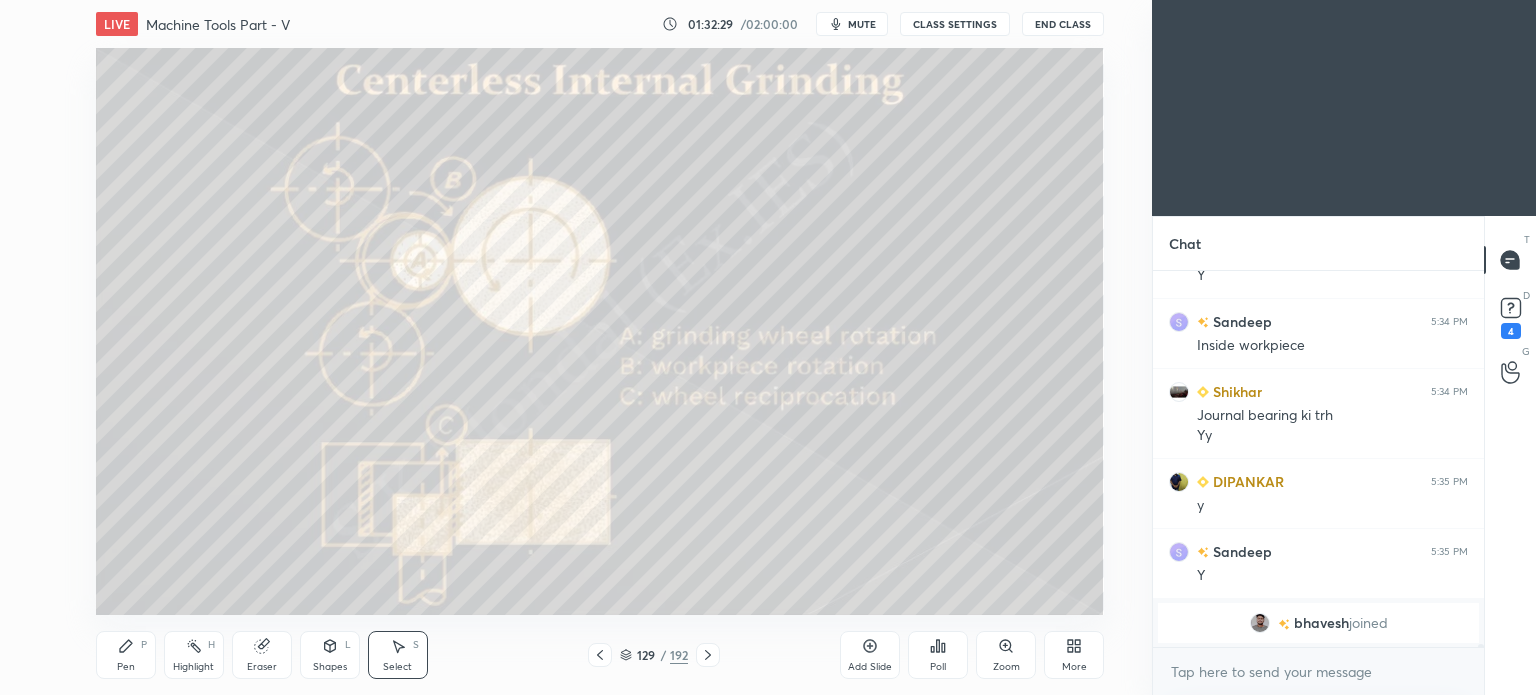 scroll, scrollTop: 46032, scrollLeft: 0, axis: vertical 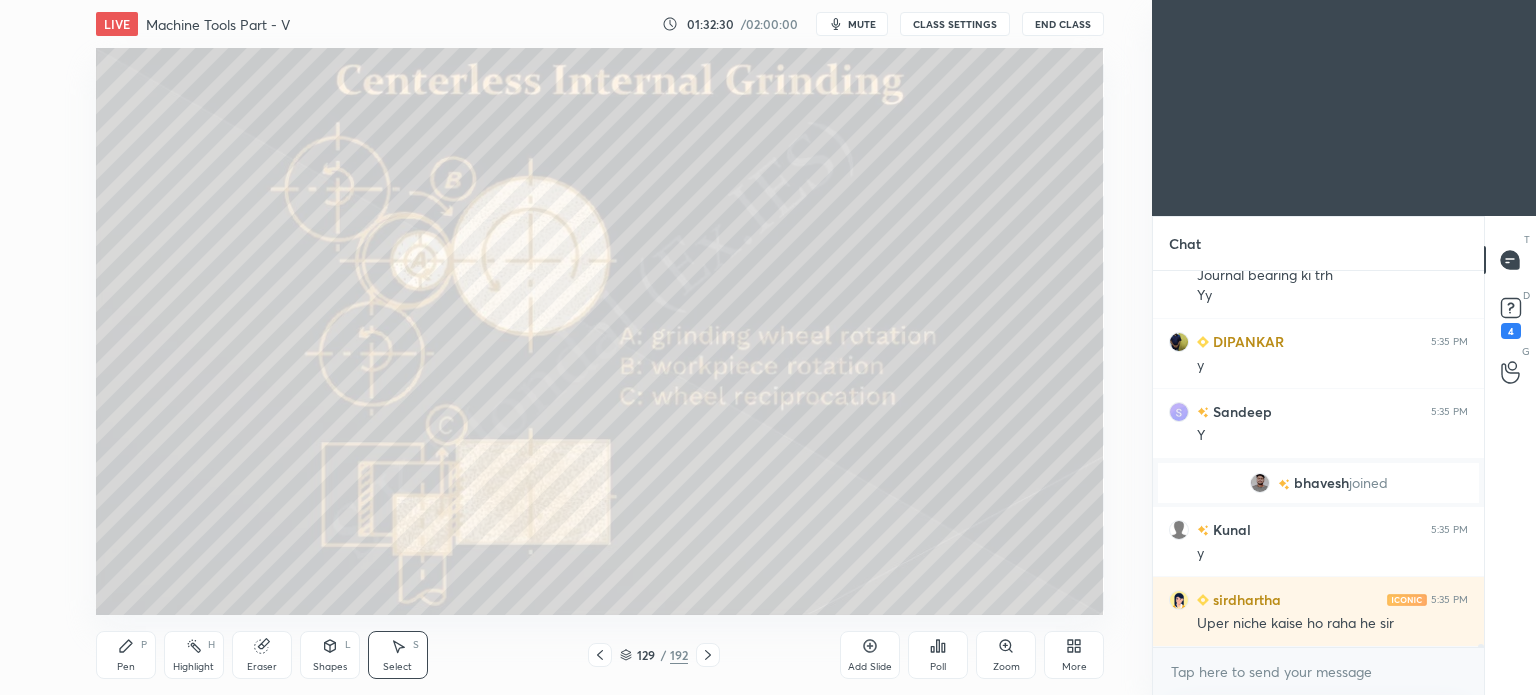 click 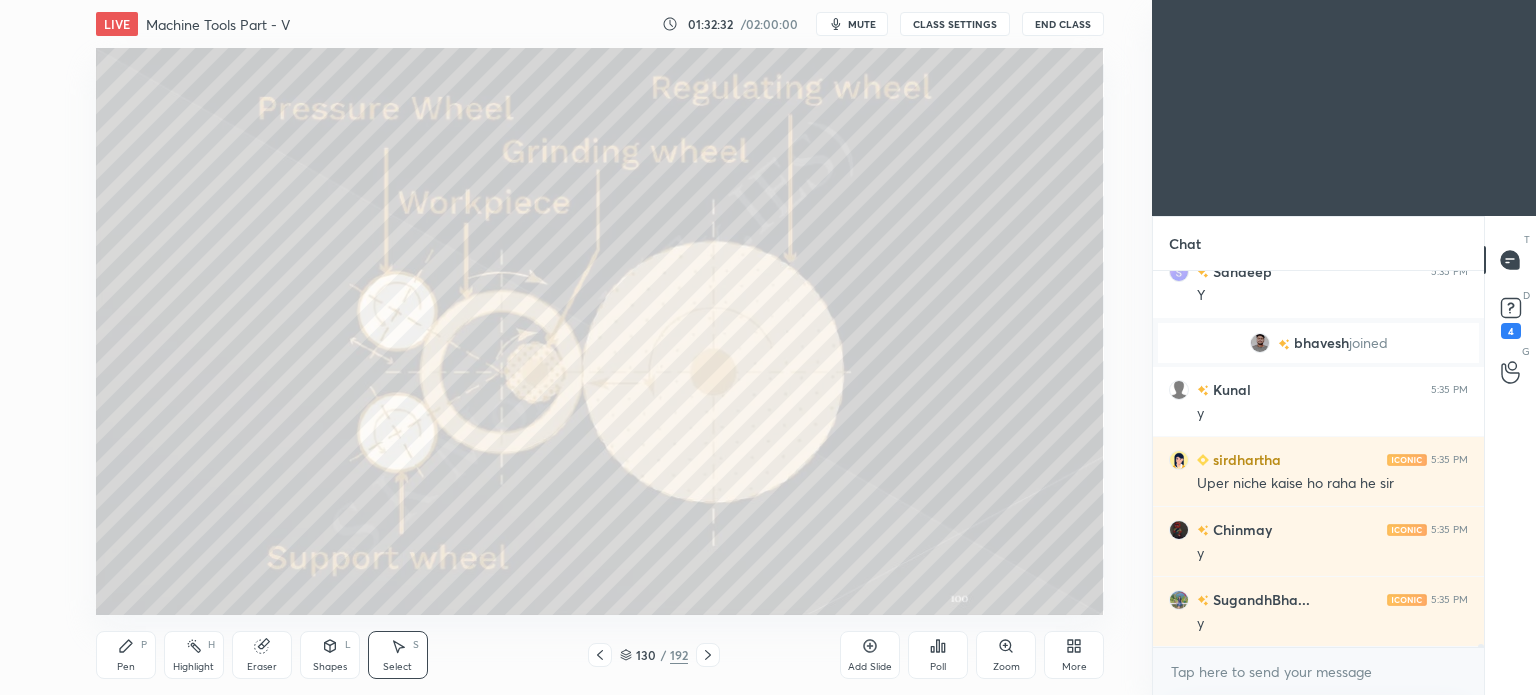 scroll, scrollTop: 46312, scrollLeft: 0, axis: vertical 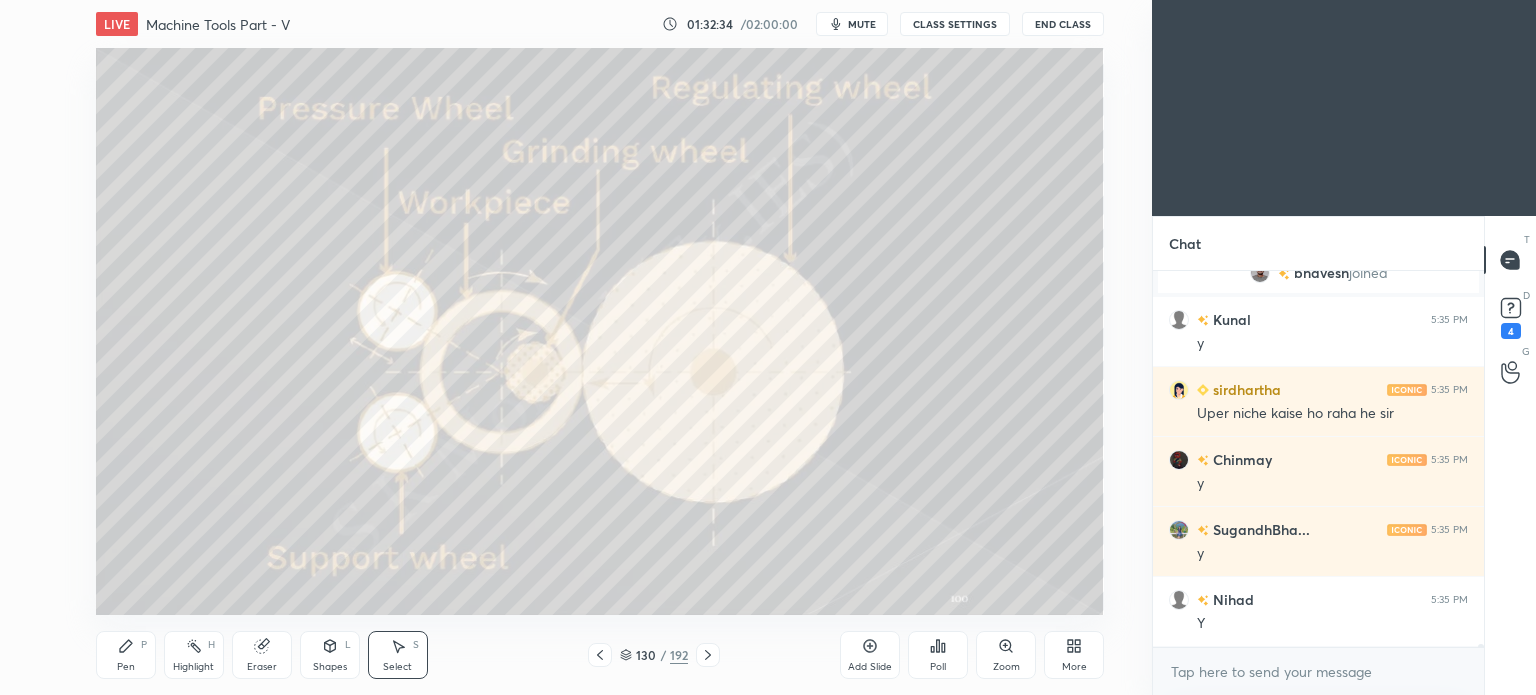 click on "Pen P" at bounding box center (126, 655) 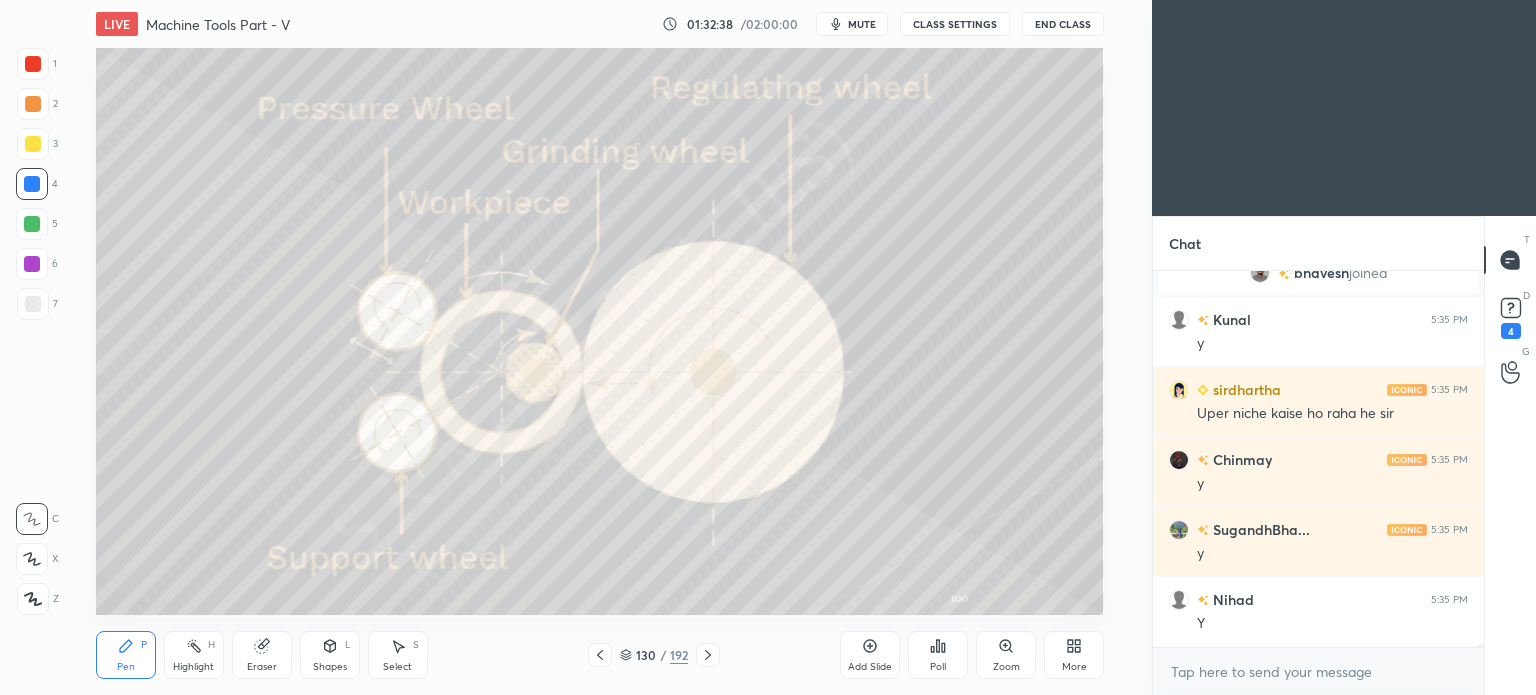 scroll, scrollTop: 46400, scrollLeft: 0, axis: vertical 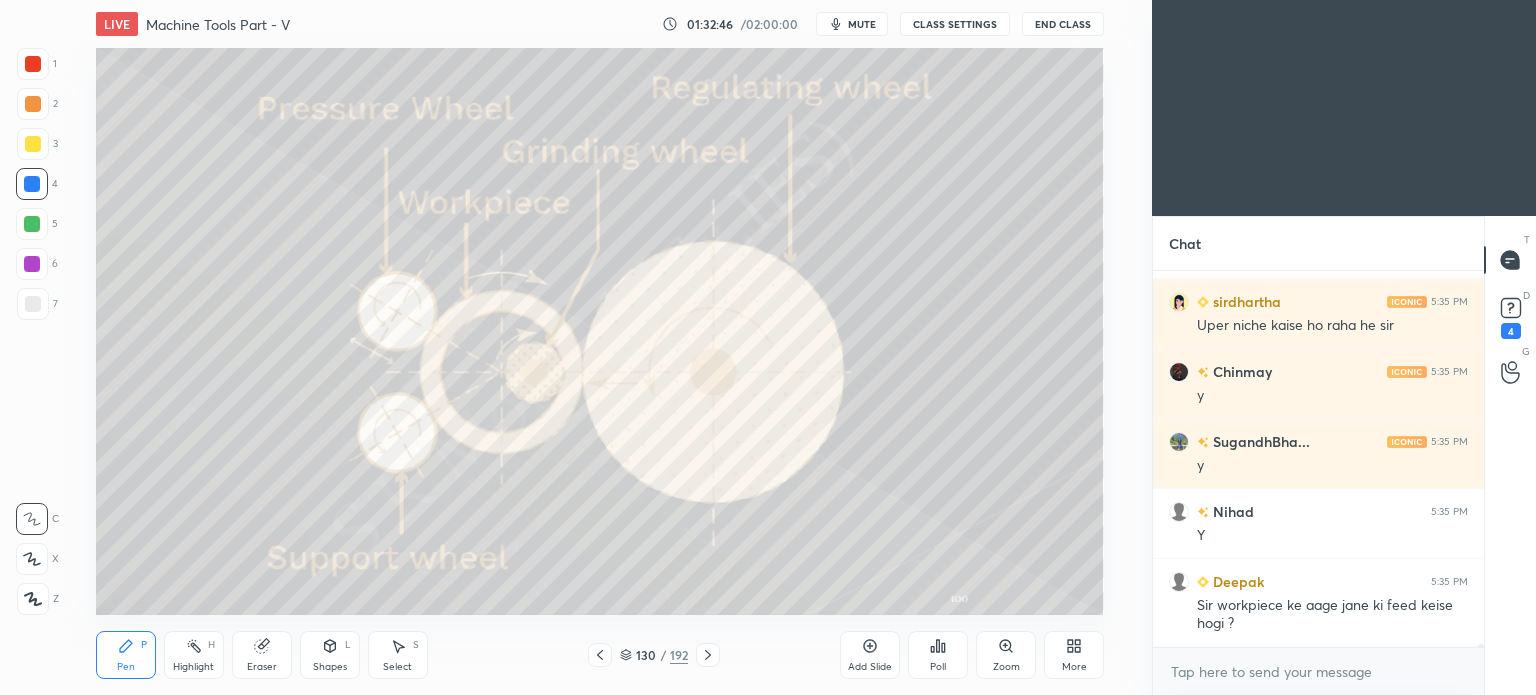 click on "Select S" at bounding box center (398, 655) 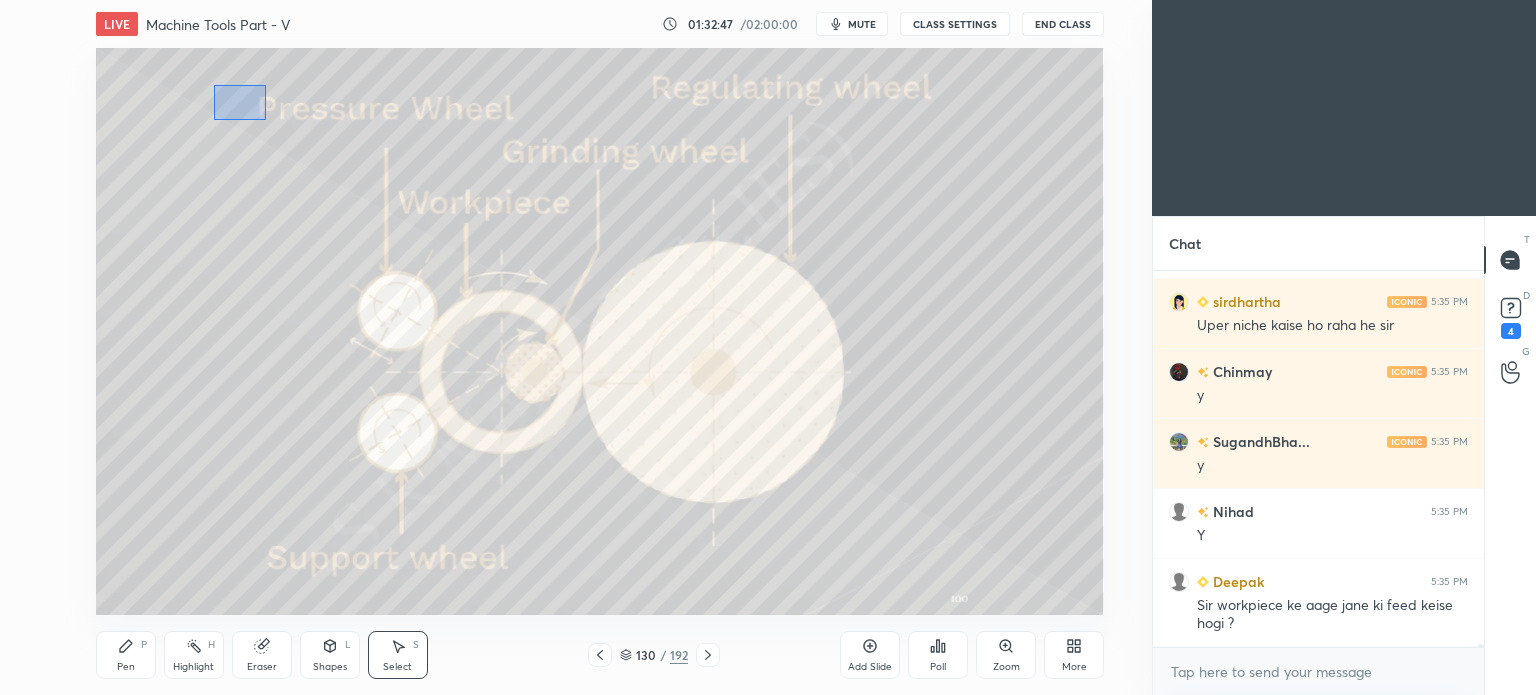 scroll, scrollTop: 46470, scrollLeft: 0, axis: vertical 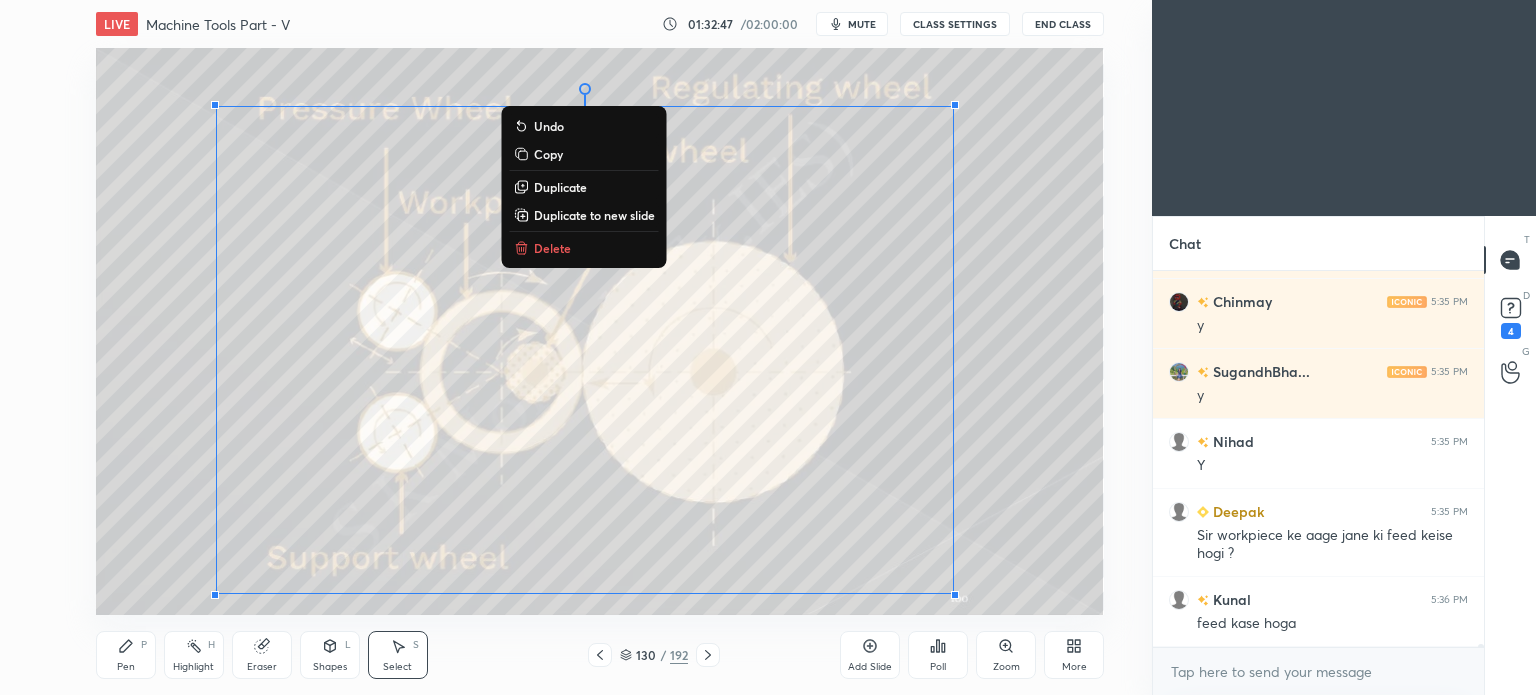 drag, startPoint x: 227, startPoint y: 95, endPoint x: 930, endPoint y: 629, distance: 882.8165 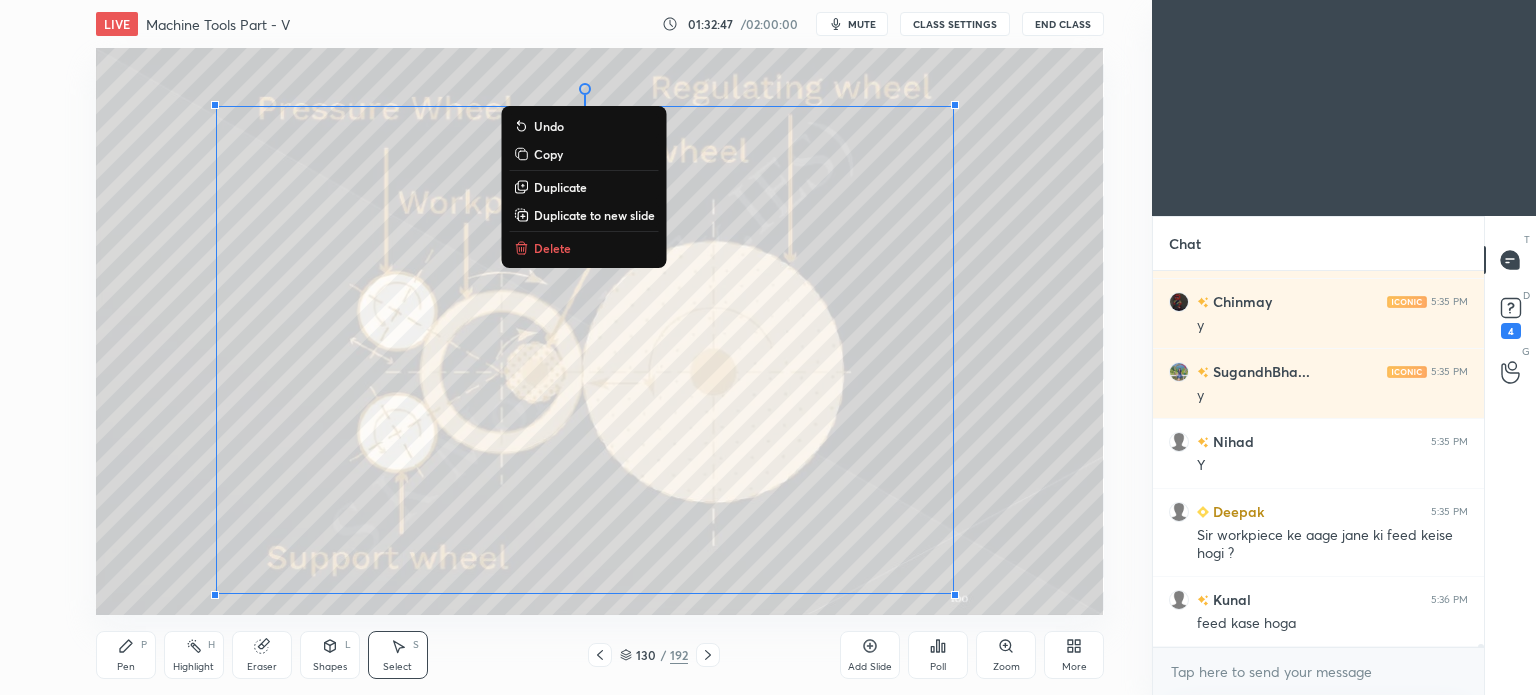 click on "LIVE Machine Tools Part - V 01:32:47 /  02:00:00 mute CLASS SETTINGS End Class 0 ° Undo Copy Duplicate Duplicate to new slide Delete Setting up your live class Poll for   secs No correct answer Start poll Back Machine Tools Part - V • L5 of Complete Course on Machine Tools for ME & PI S K Mondal Pen P Highlight H Eraser Shapes L Select S 130 / 192 Add Slide Poll Zoom More" at bounding box center (600, 347) 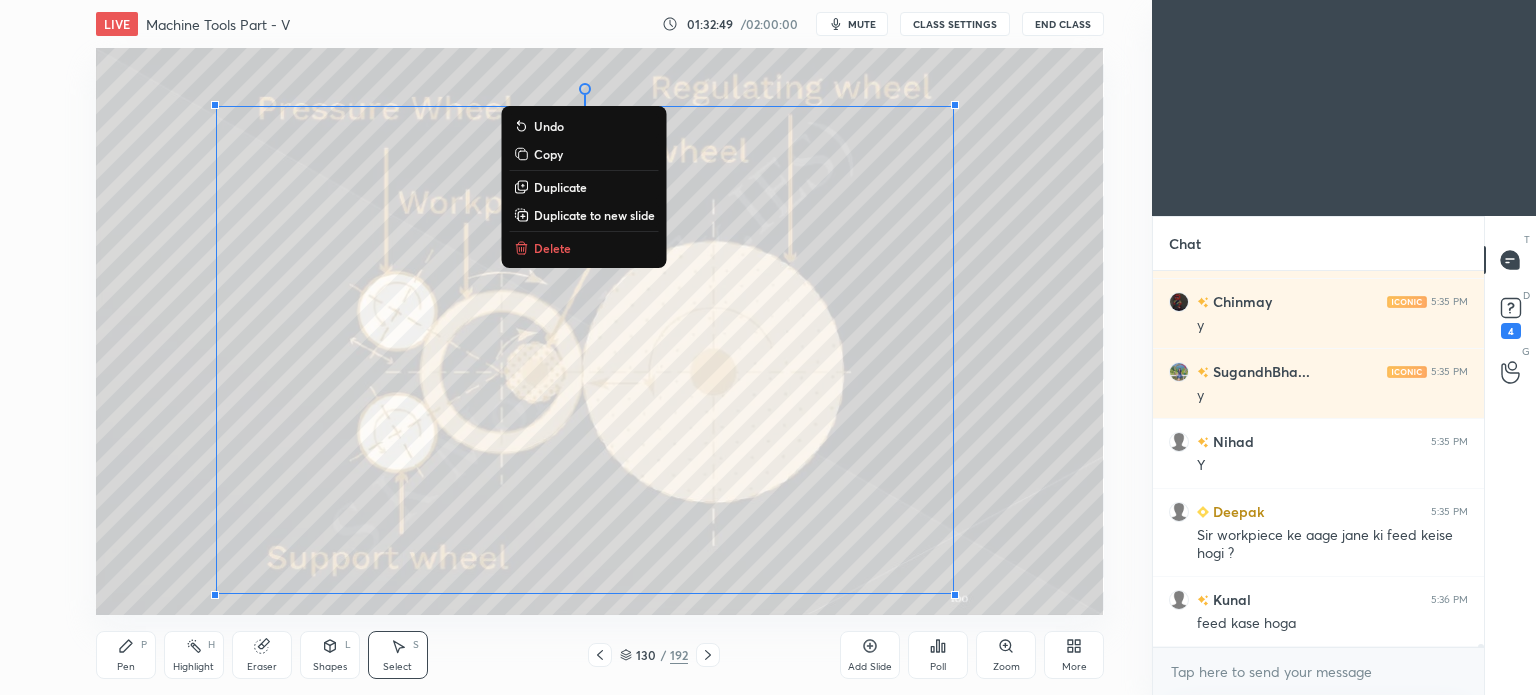 click on "Delete" at bounding box center [584, 248] 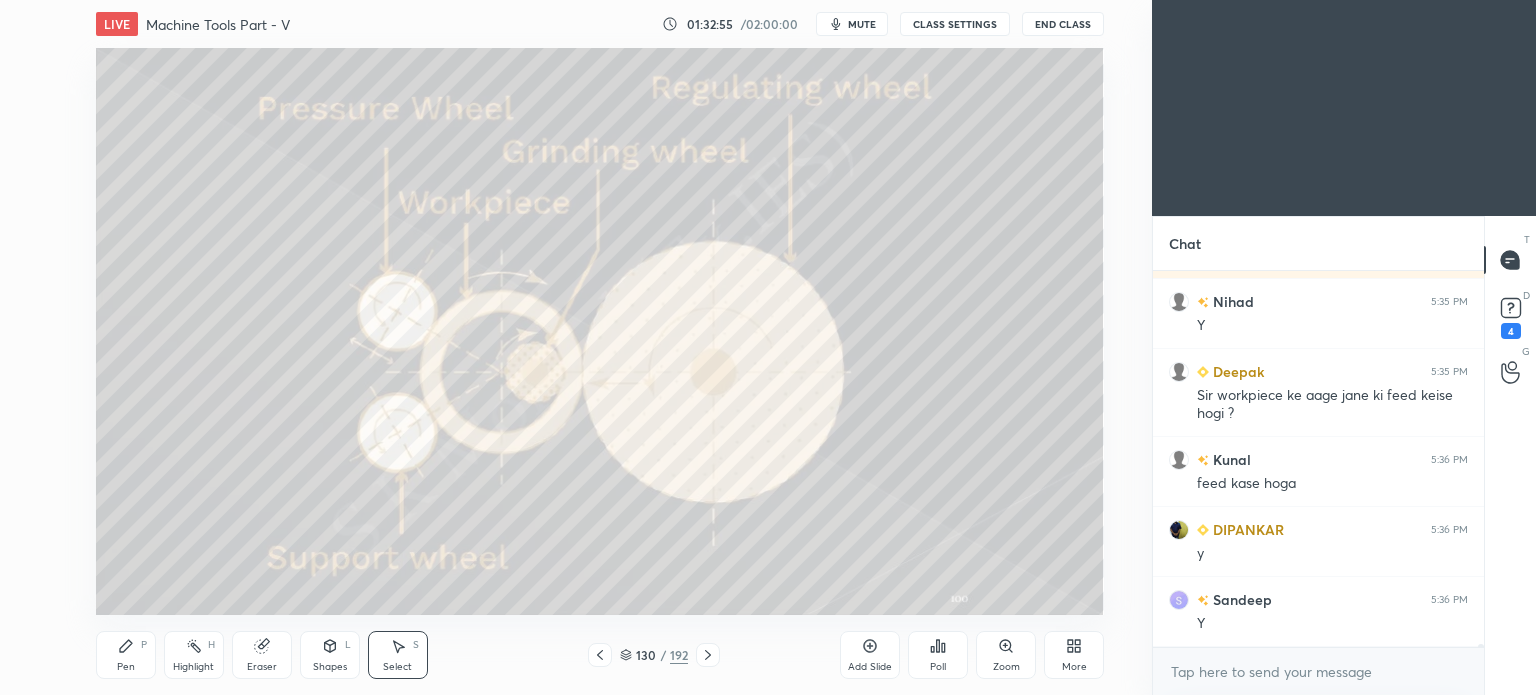 scroll, scrollTop: 46680, scrollLeft: 0, axis: vertical 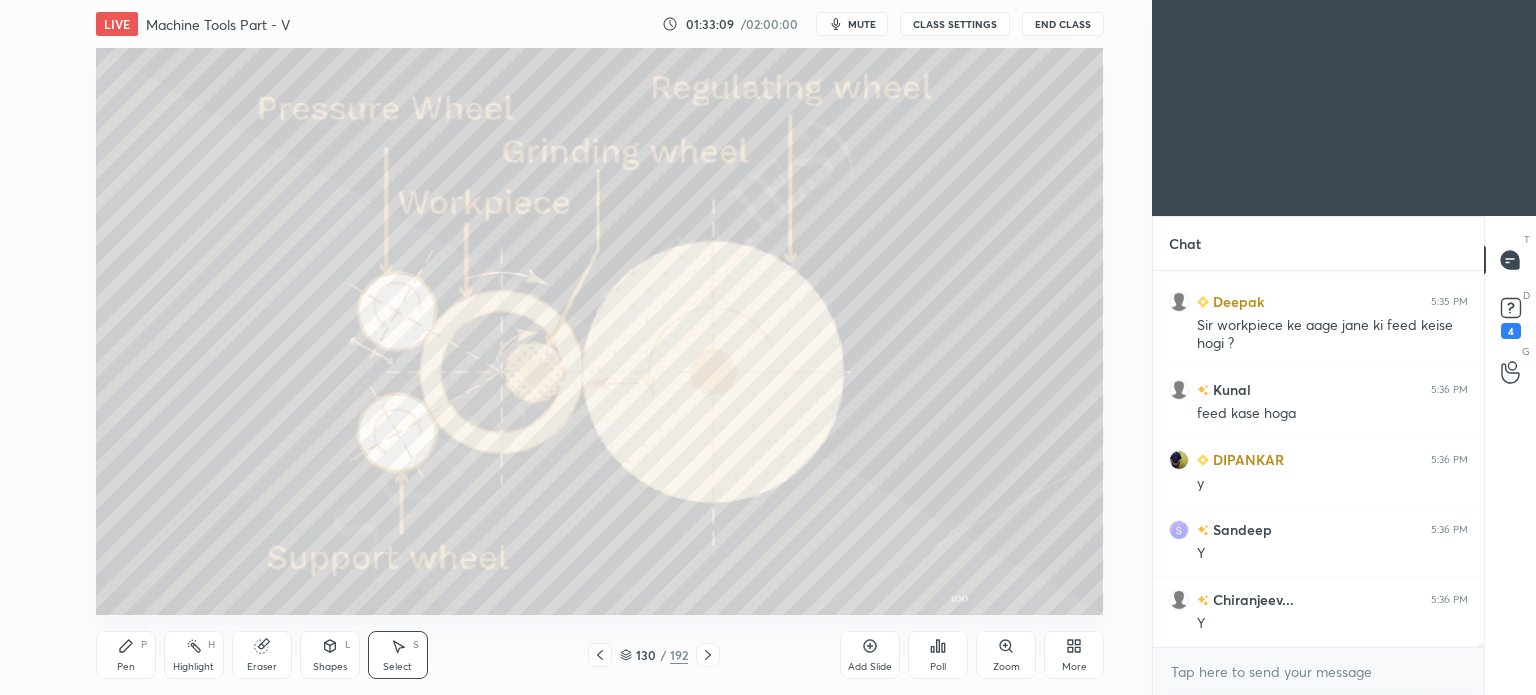 click 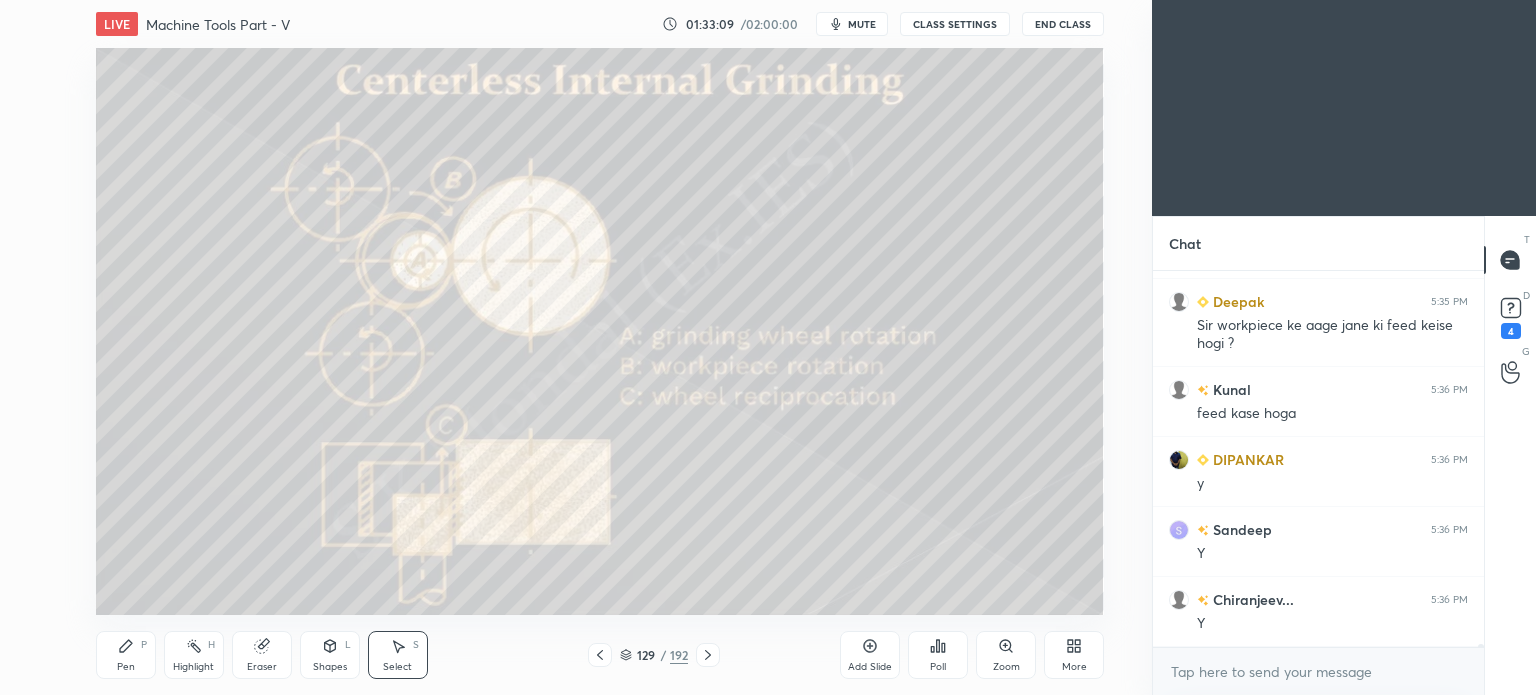 click 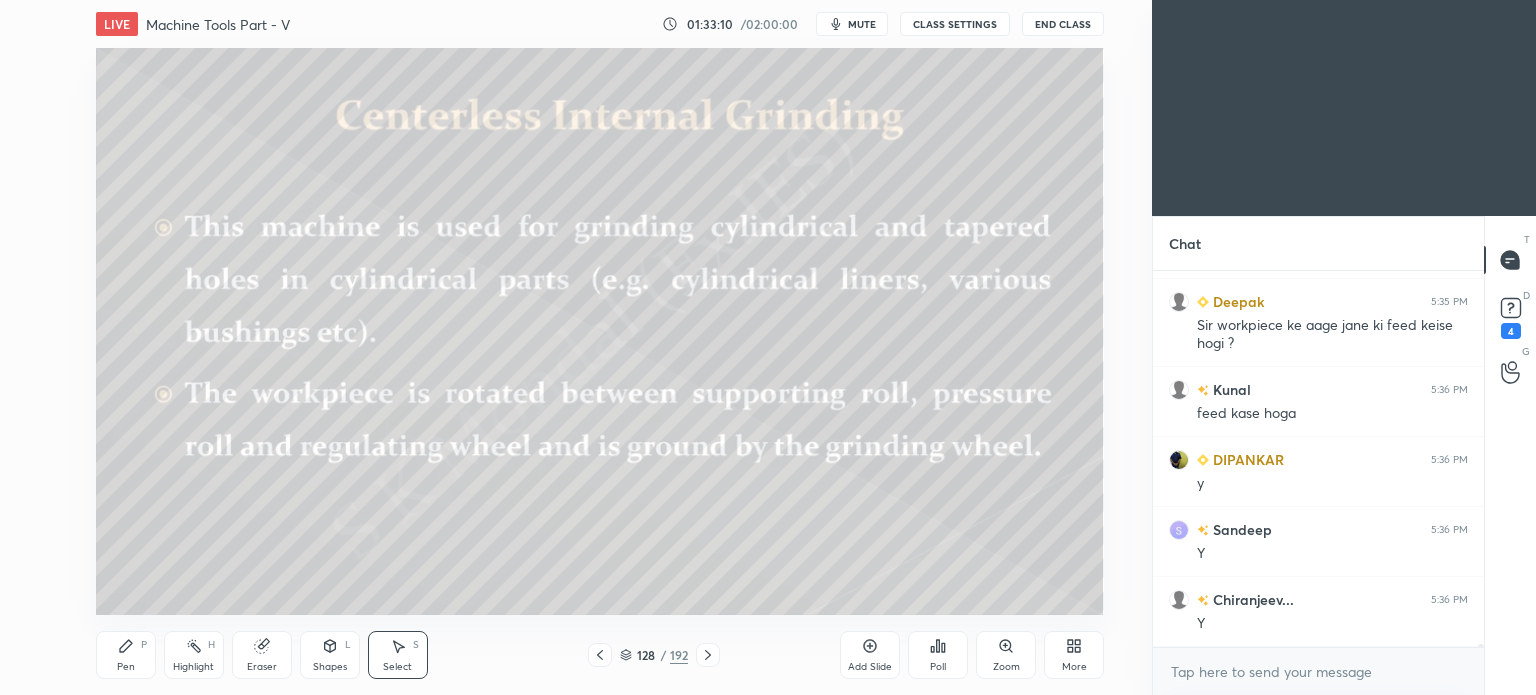 click 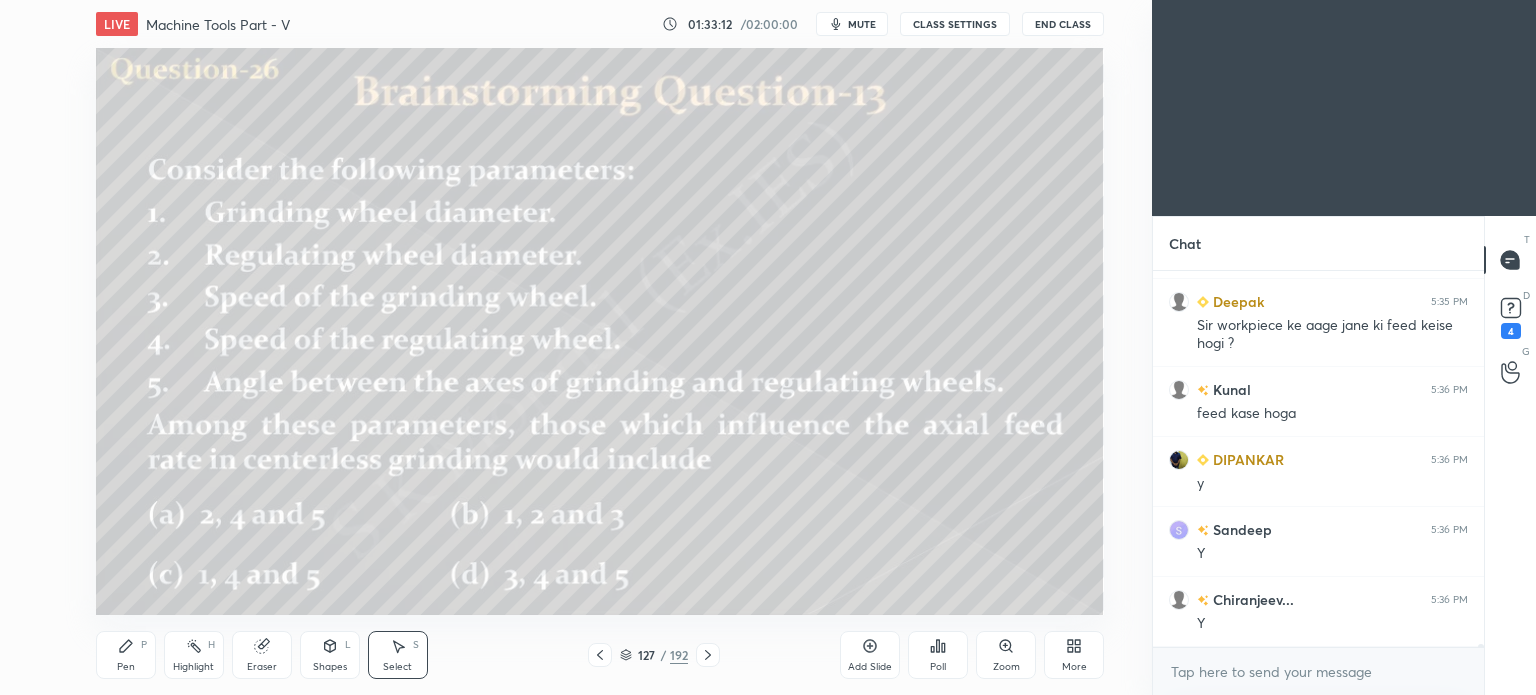 click on "127 / 192" at bounding box center [654, 655] 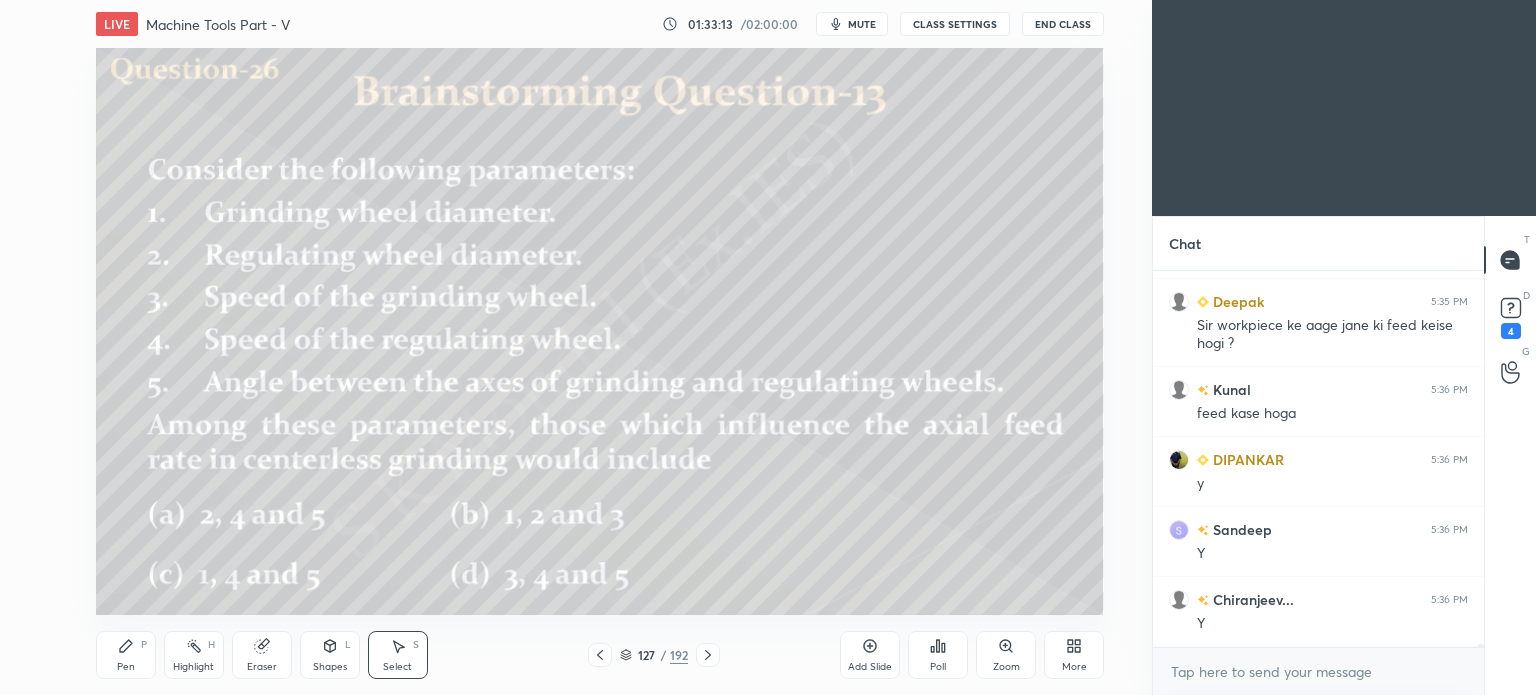 click 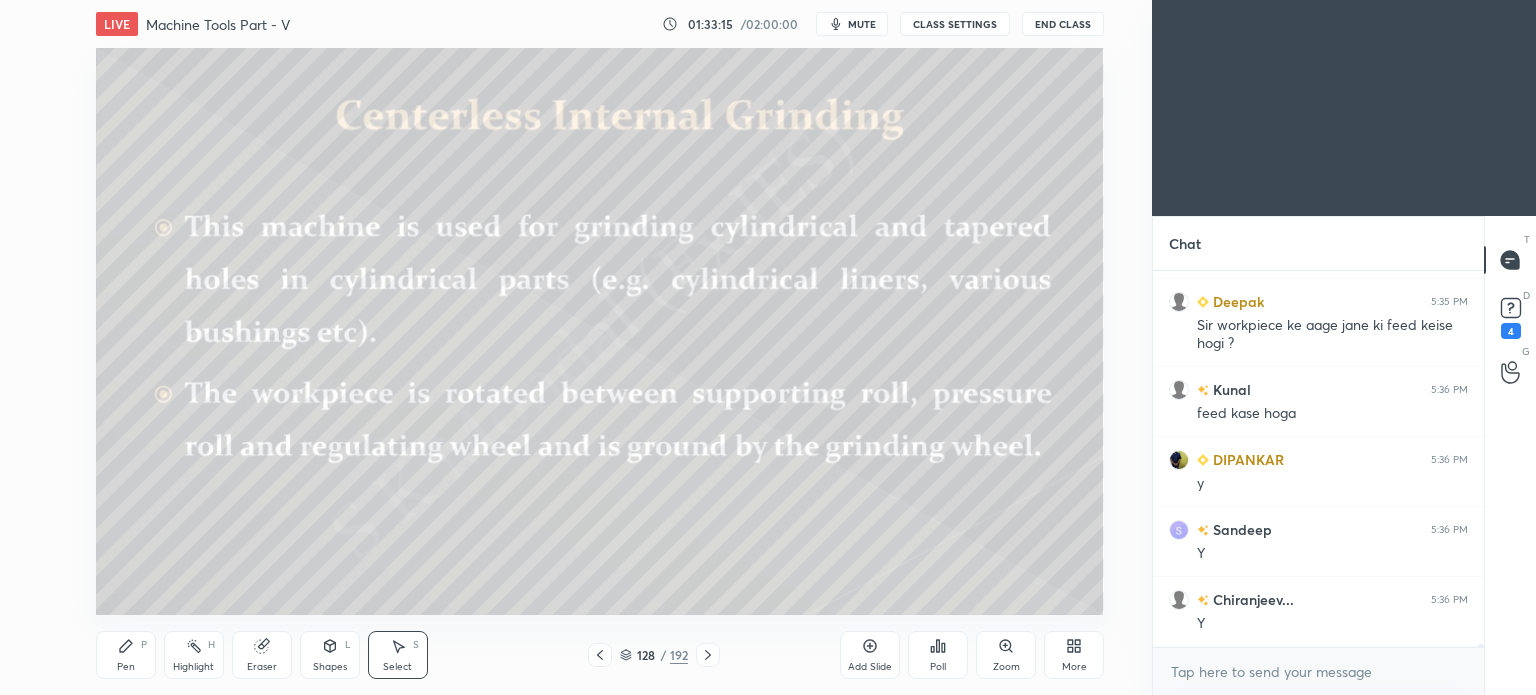 click on "Highlight H" at bounding box center (194, 655) 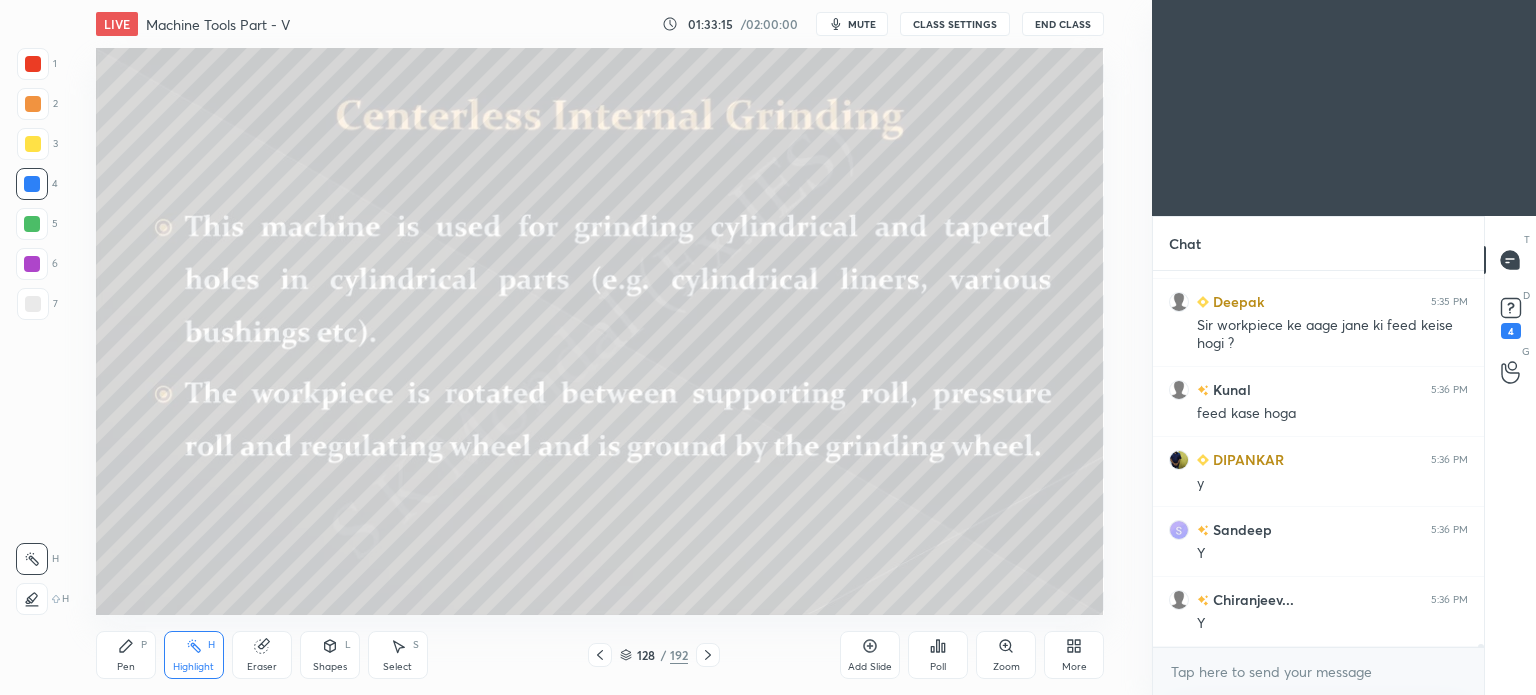 click on "Highlight" at bounding box center [193, 667] 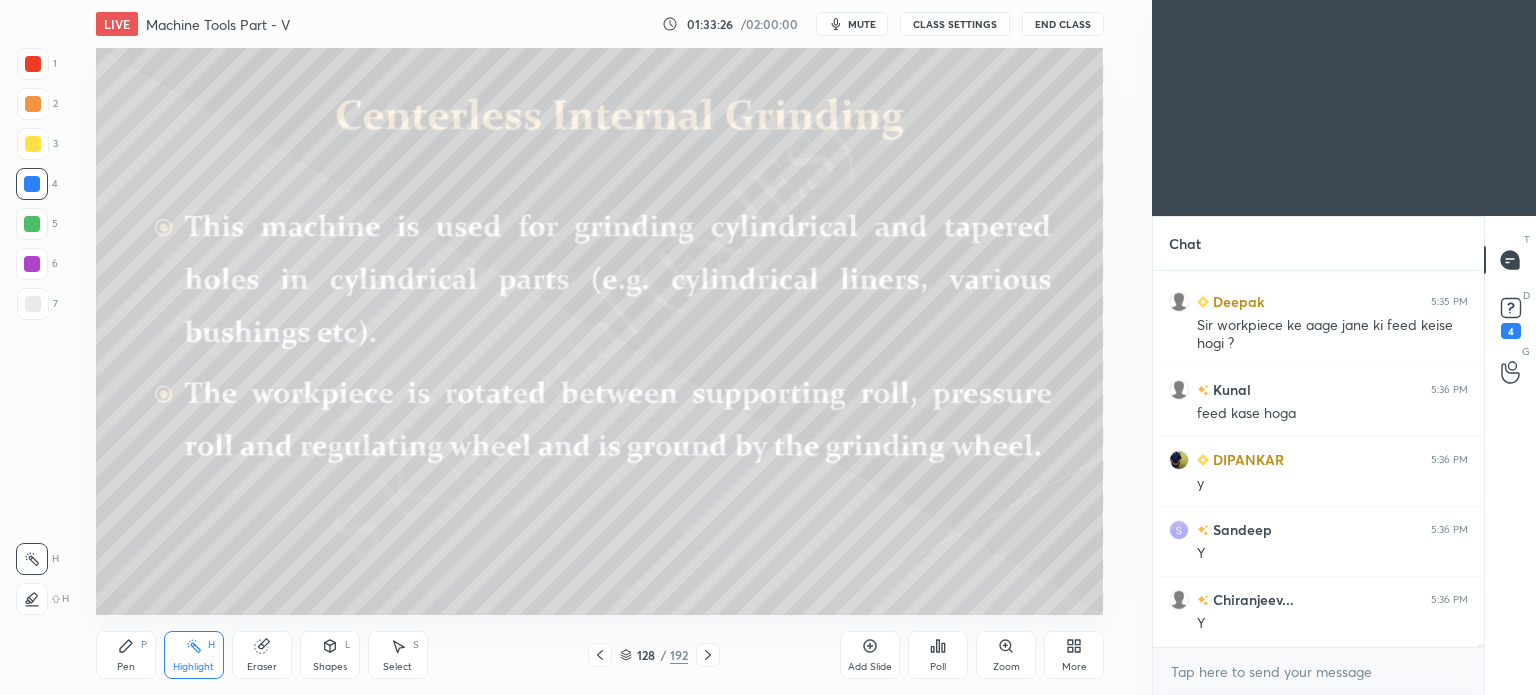 click at bounding box center (708, 655) 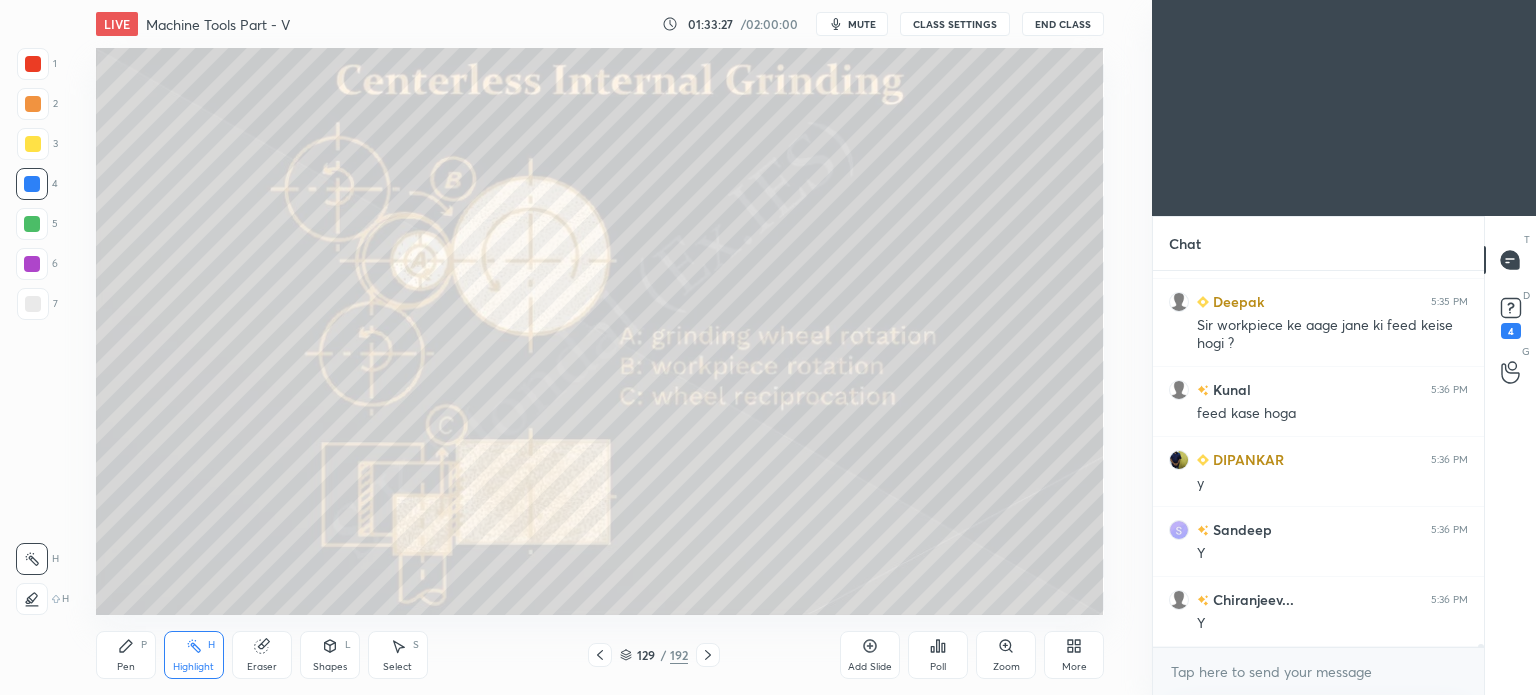 click 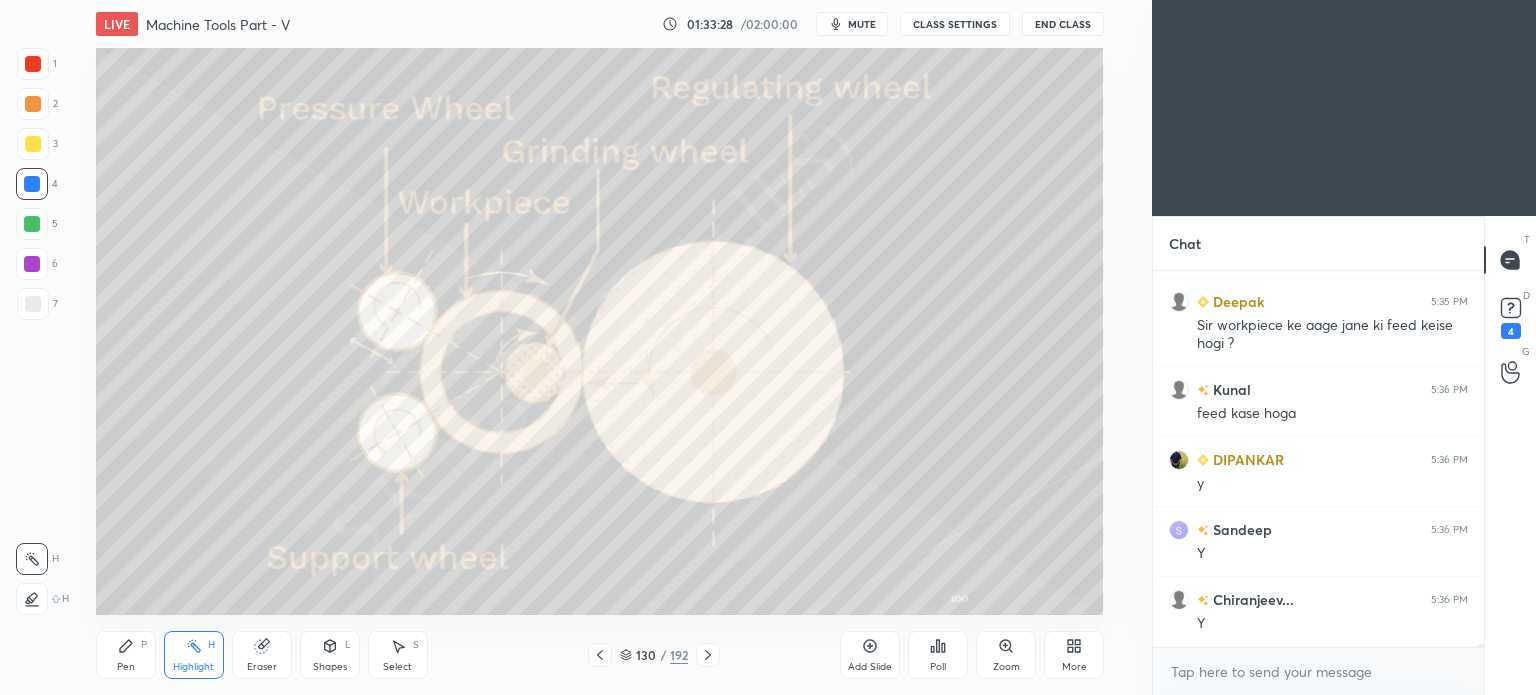 click 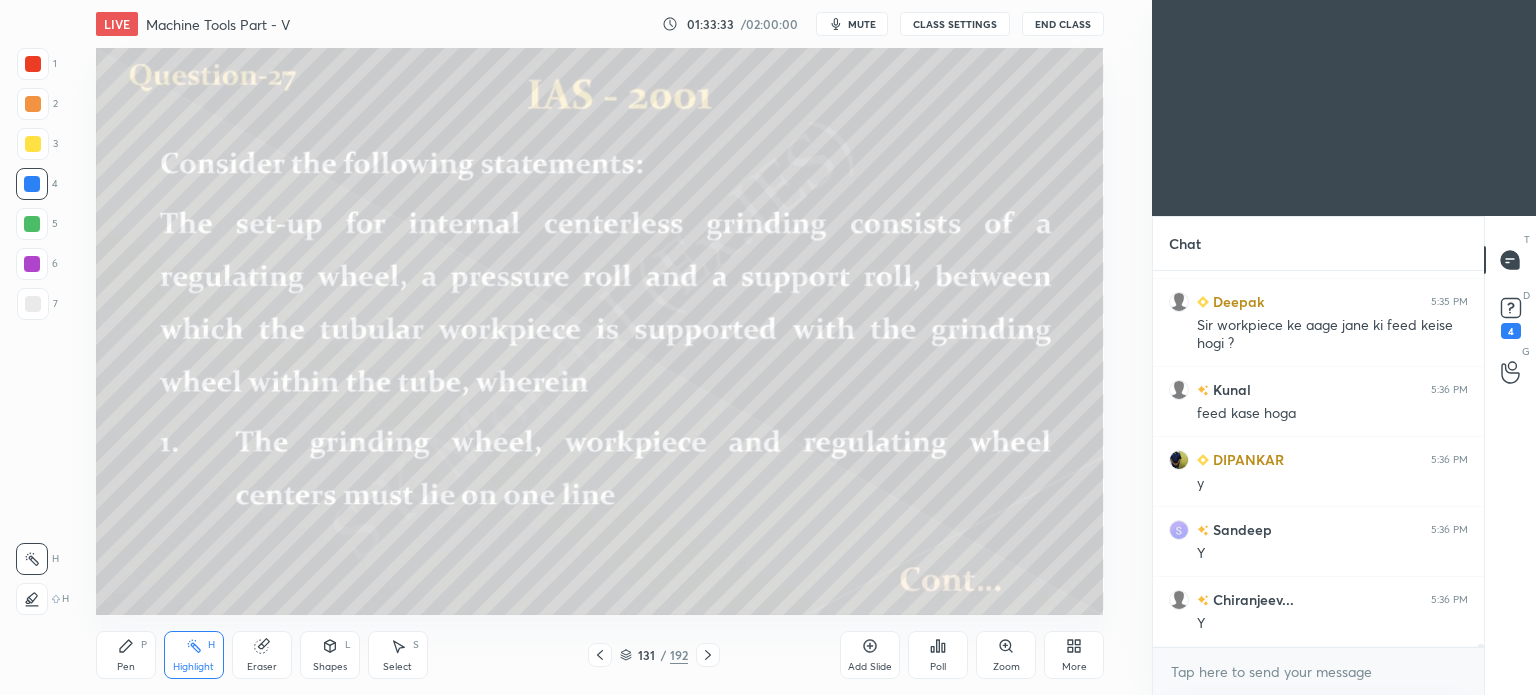 click 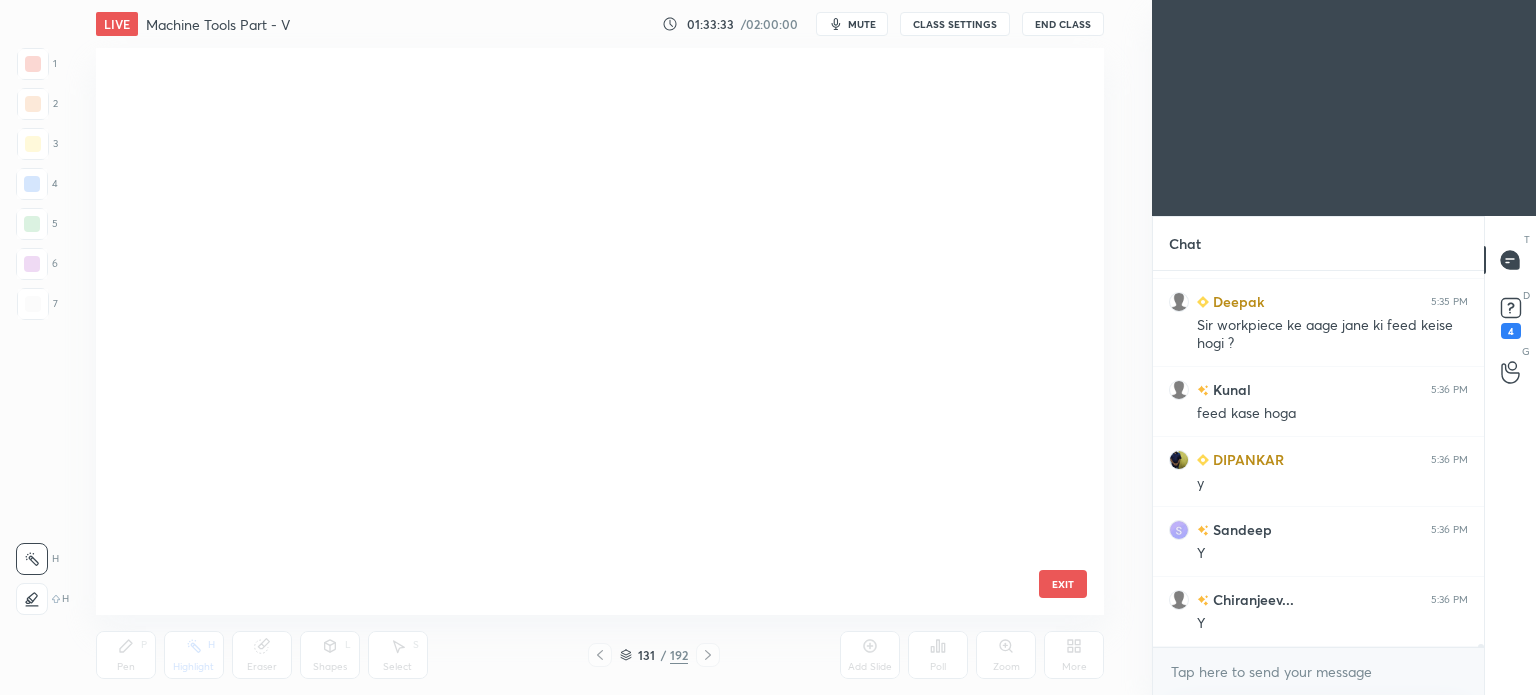 scroll, scrollTop: 561, scrollLeft: 999, axis: both 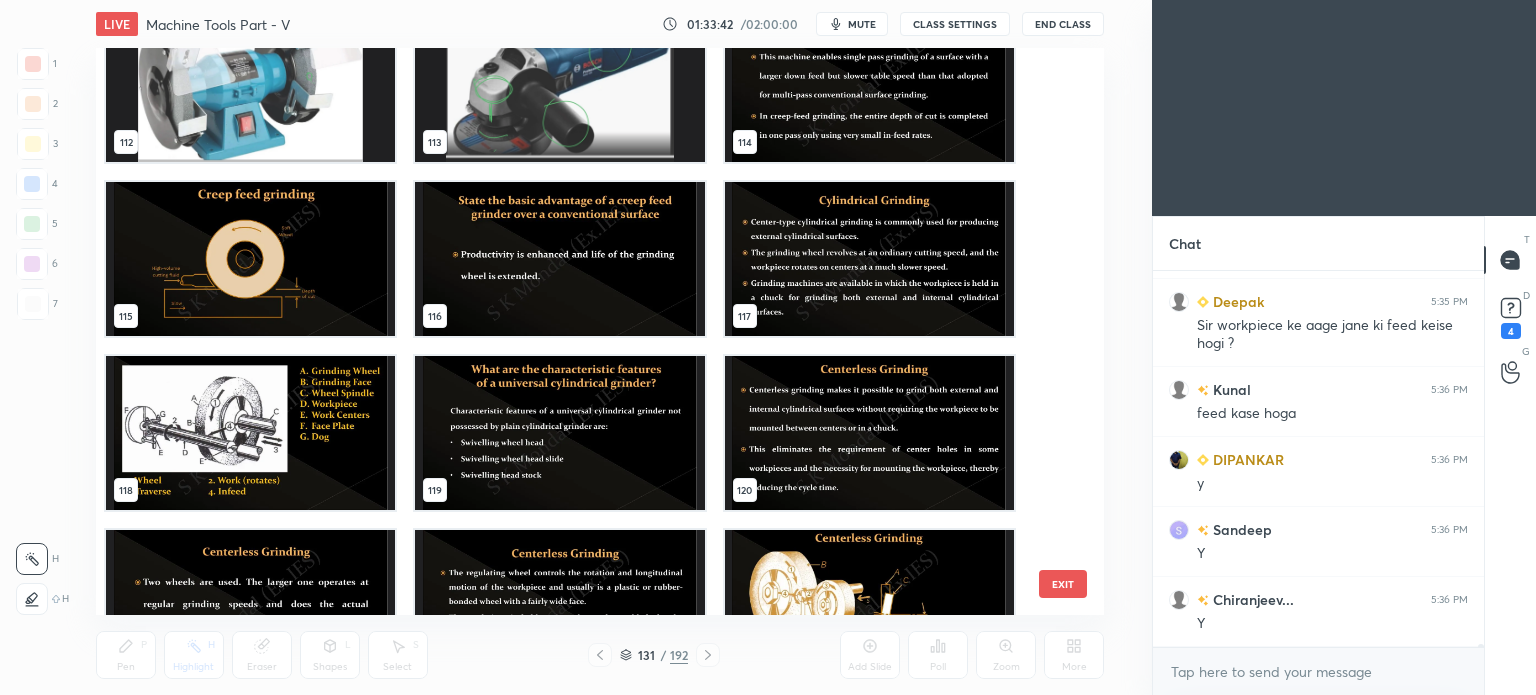 click at bounding box center (868, 259) 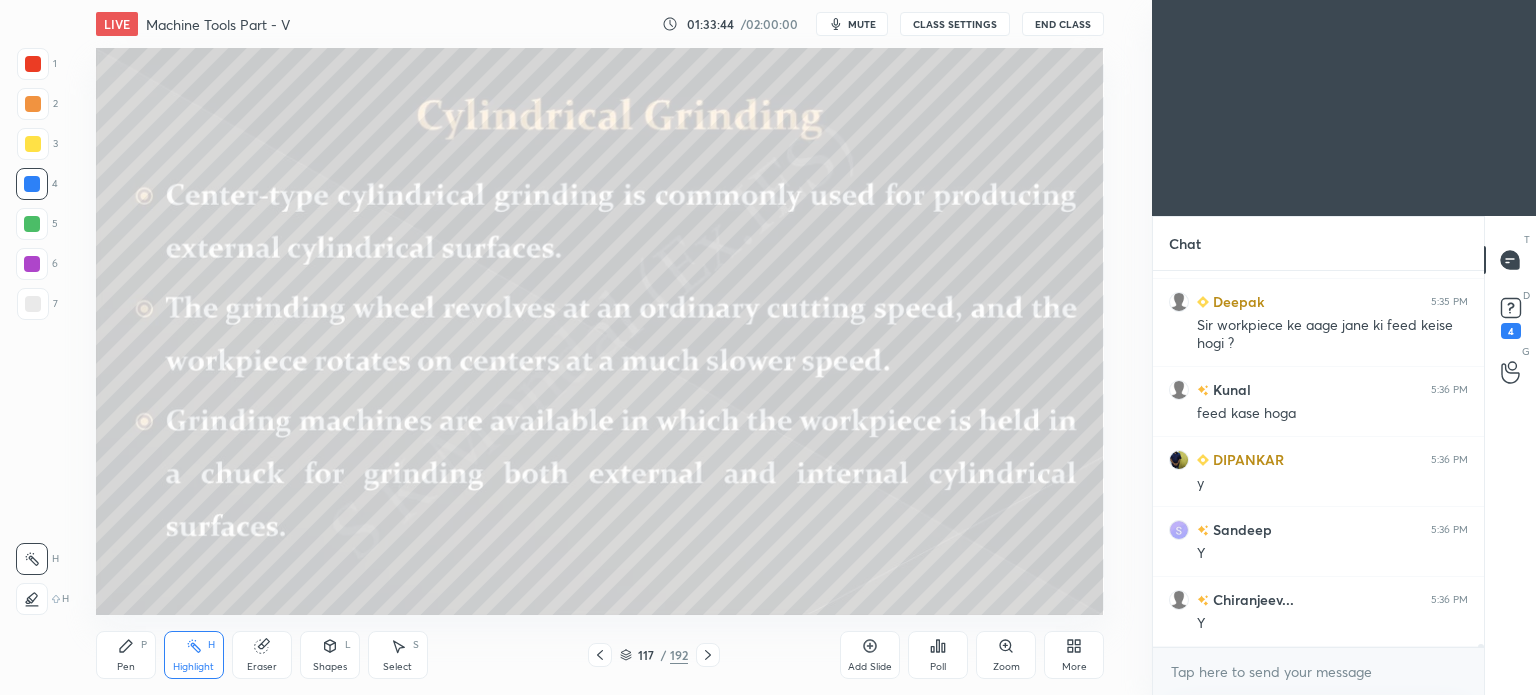 click 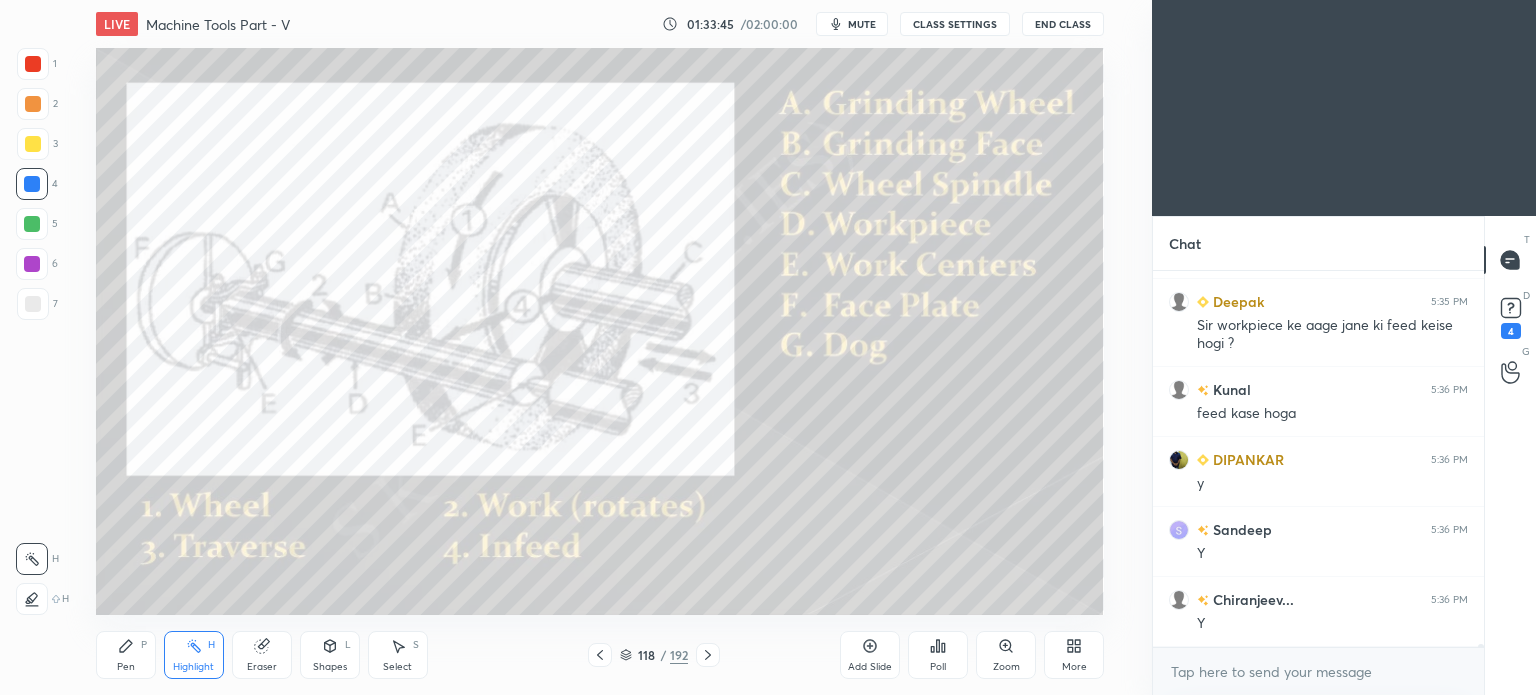 click 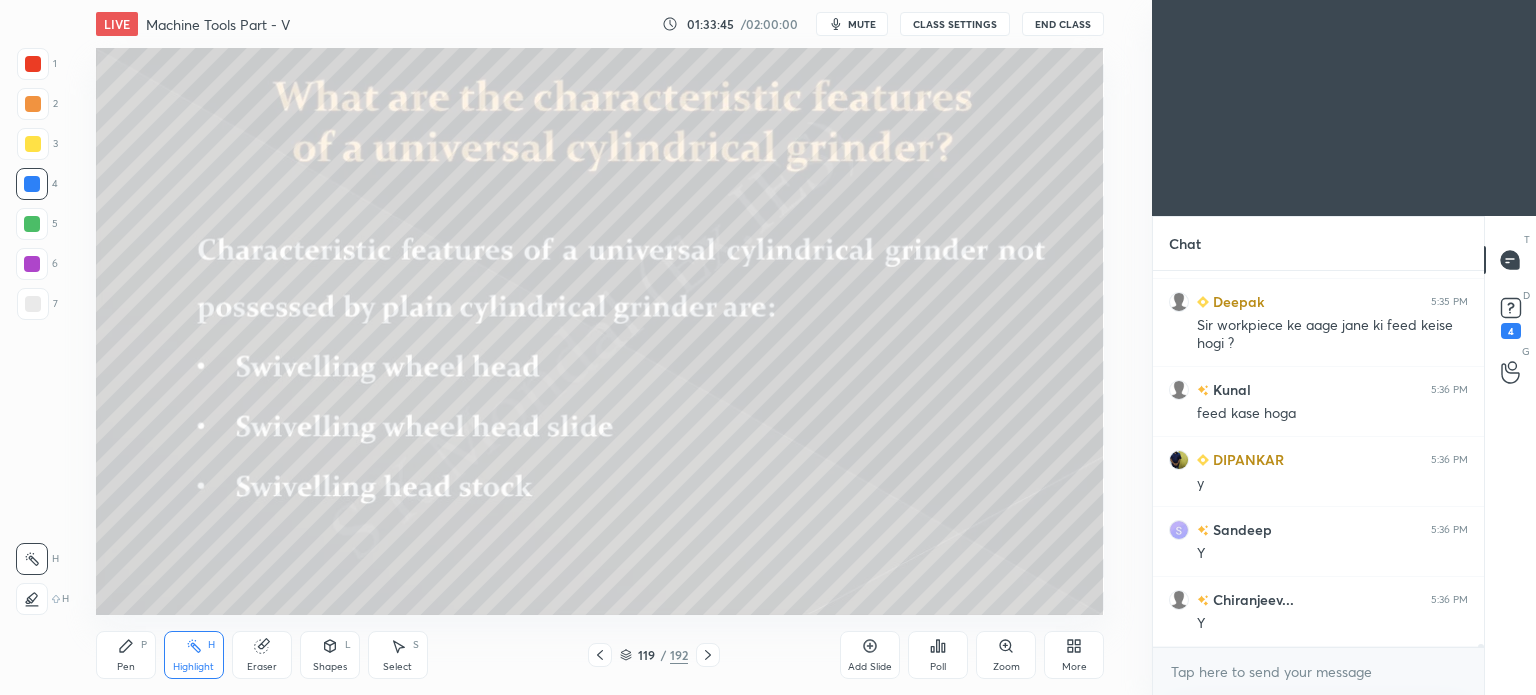 click 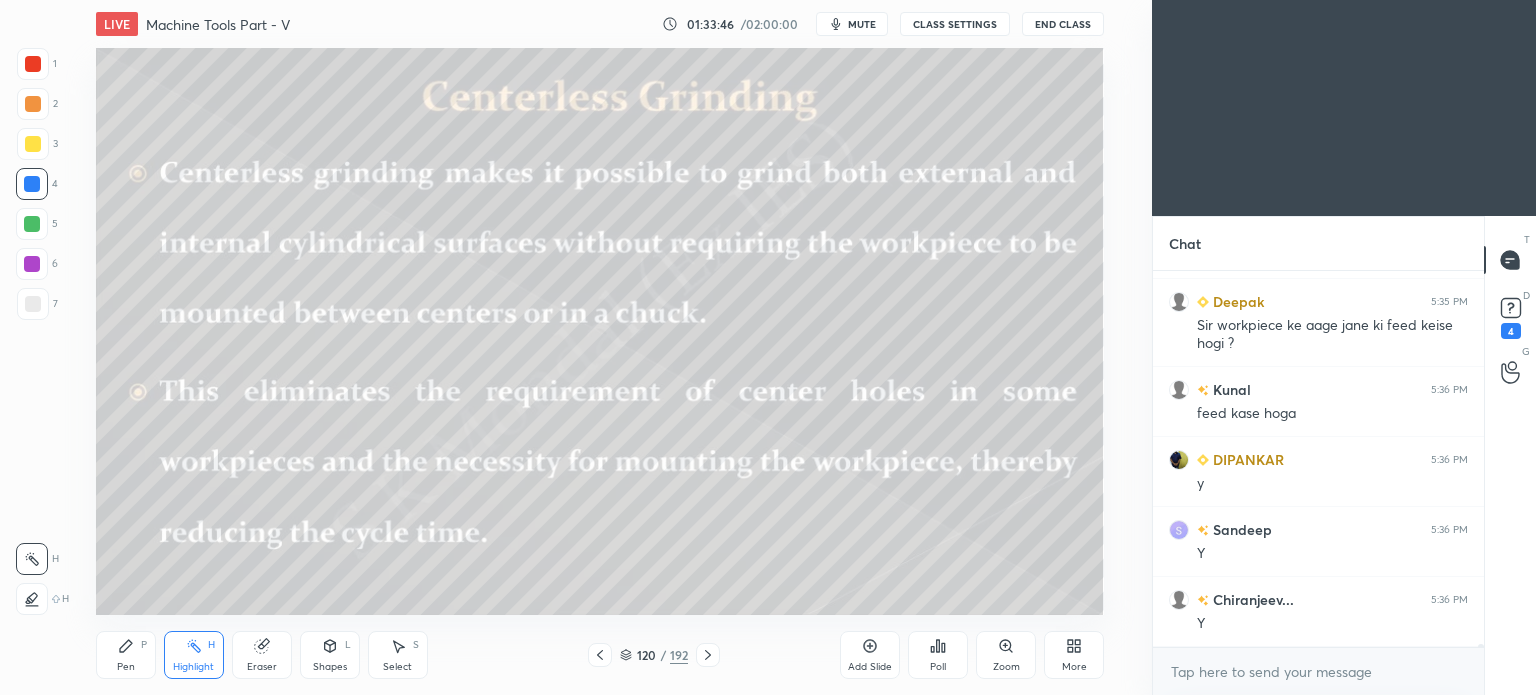 click 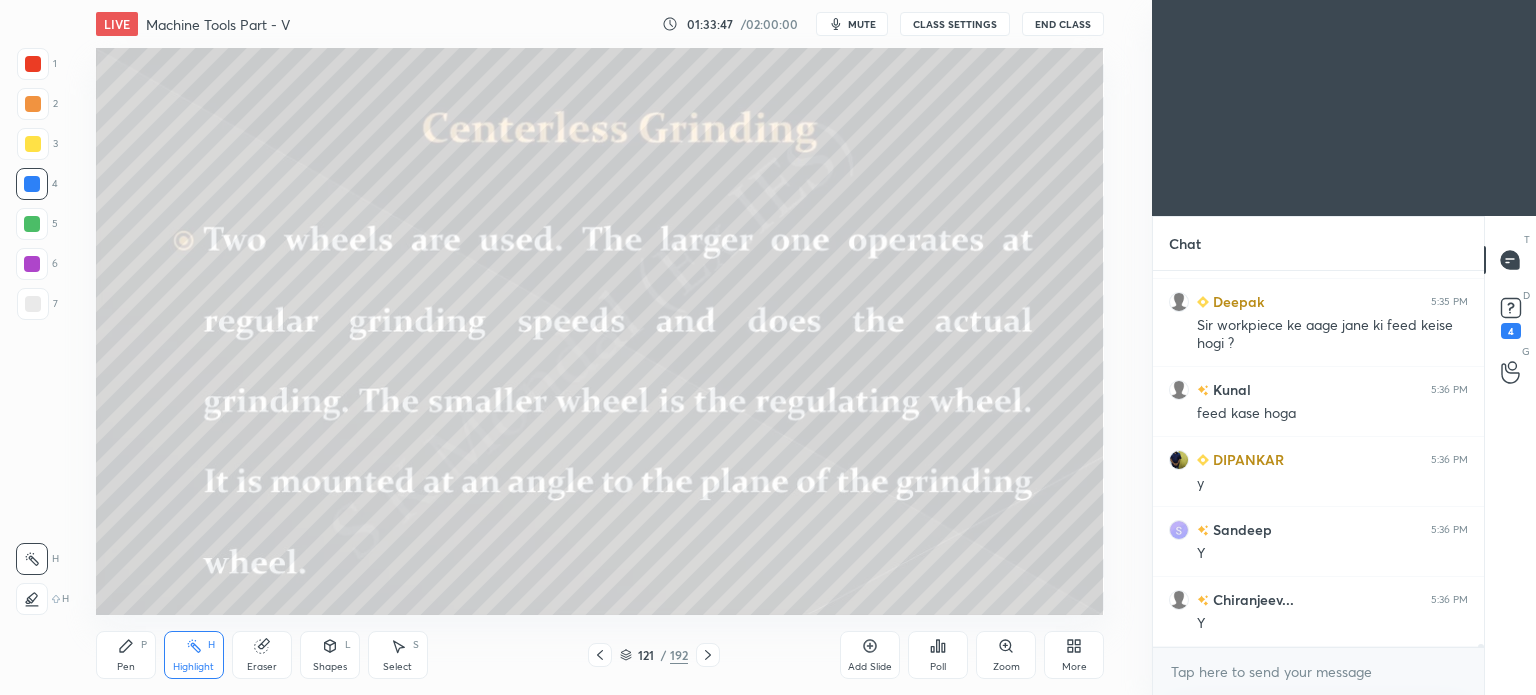 click 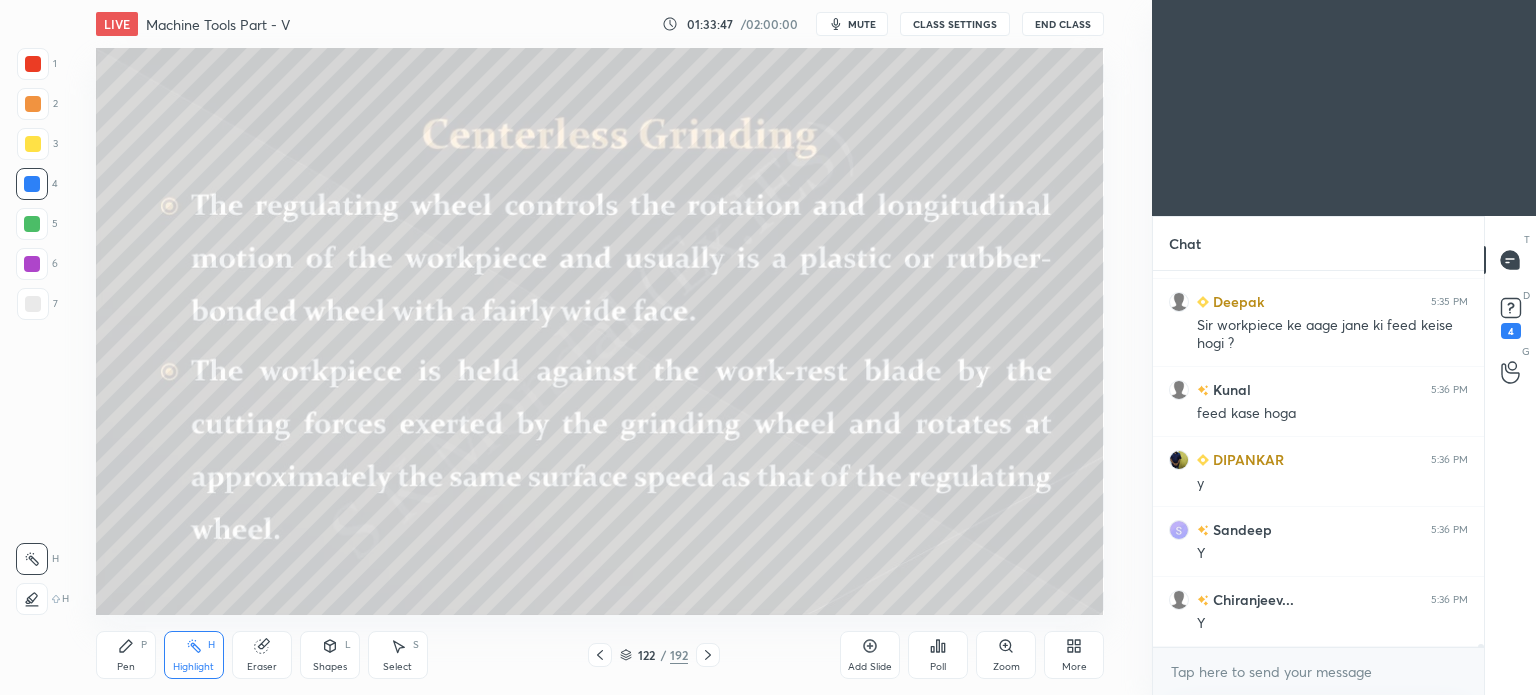 click 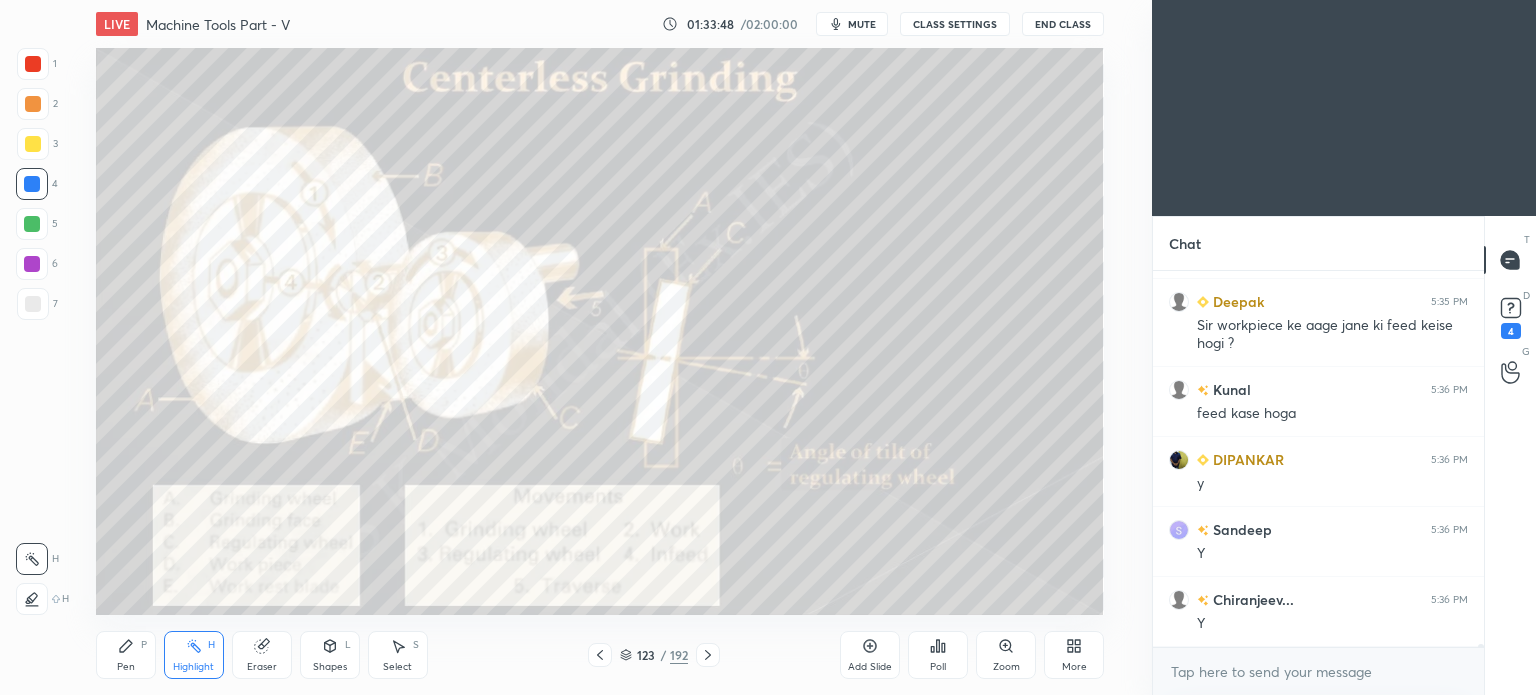 click 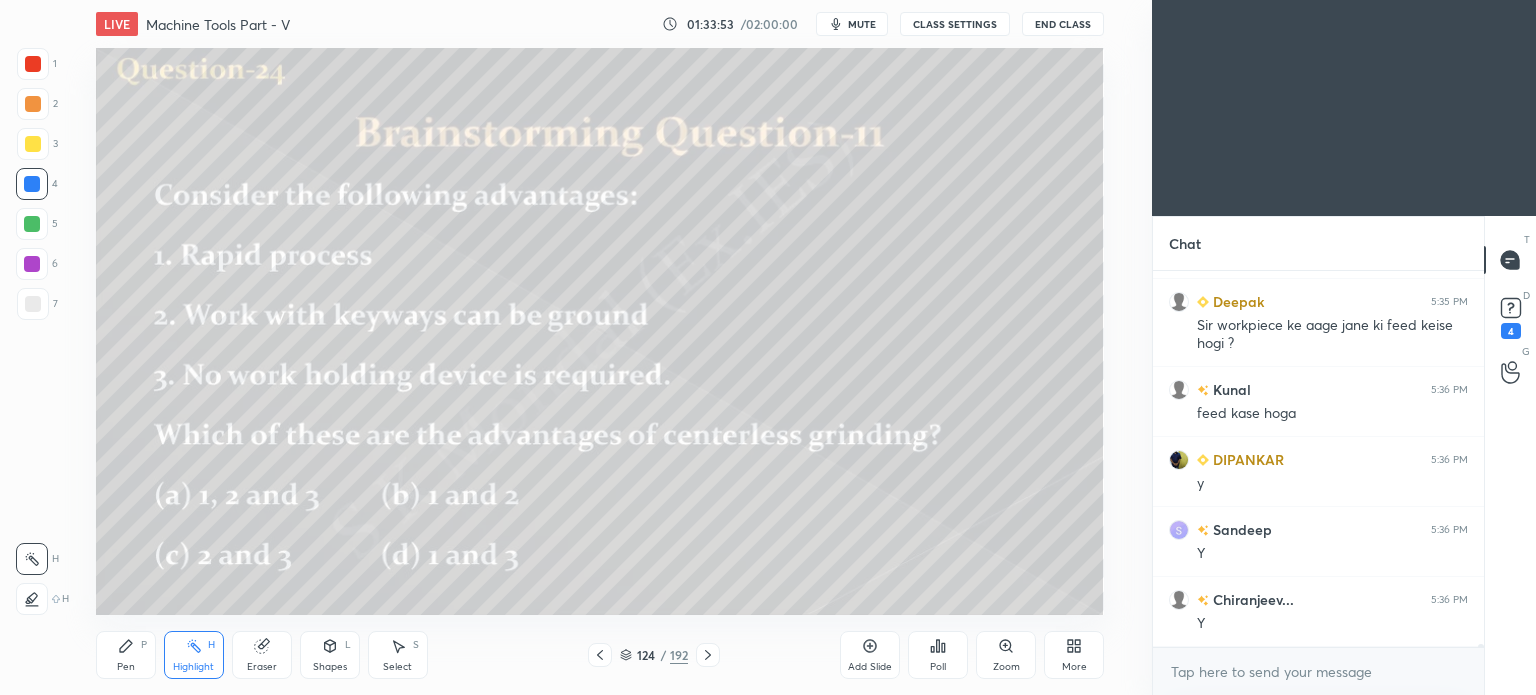 scroll, scrollTop: 46750, scrollLeft: 0, axis: vertical 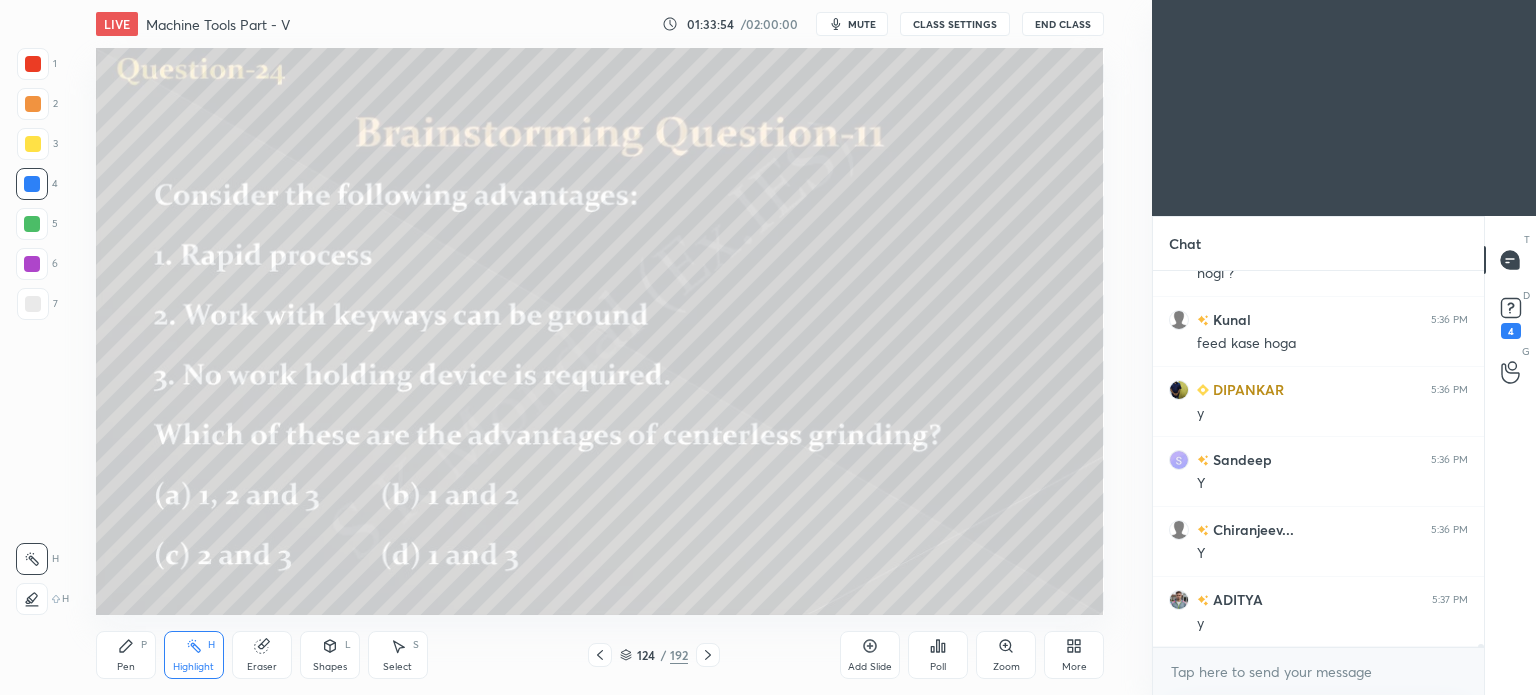 click on "Poll" at bounding box center (938, 655) 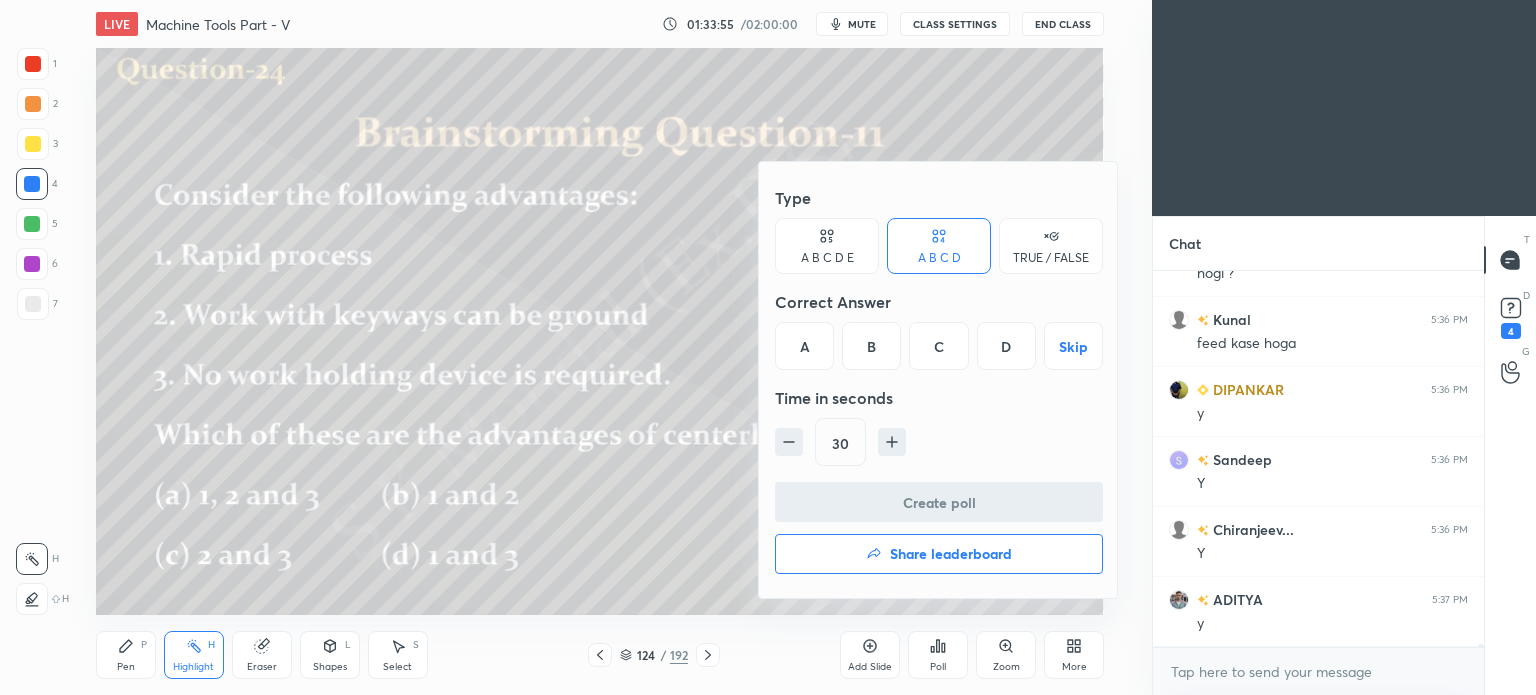click on "D" at bounding box center [1006, 346] 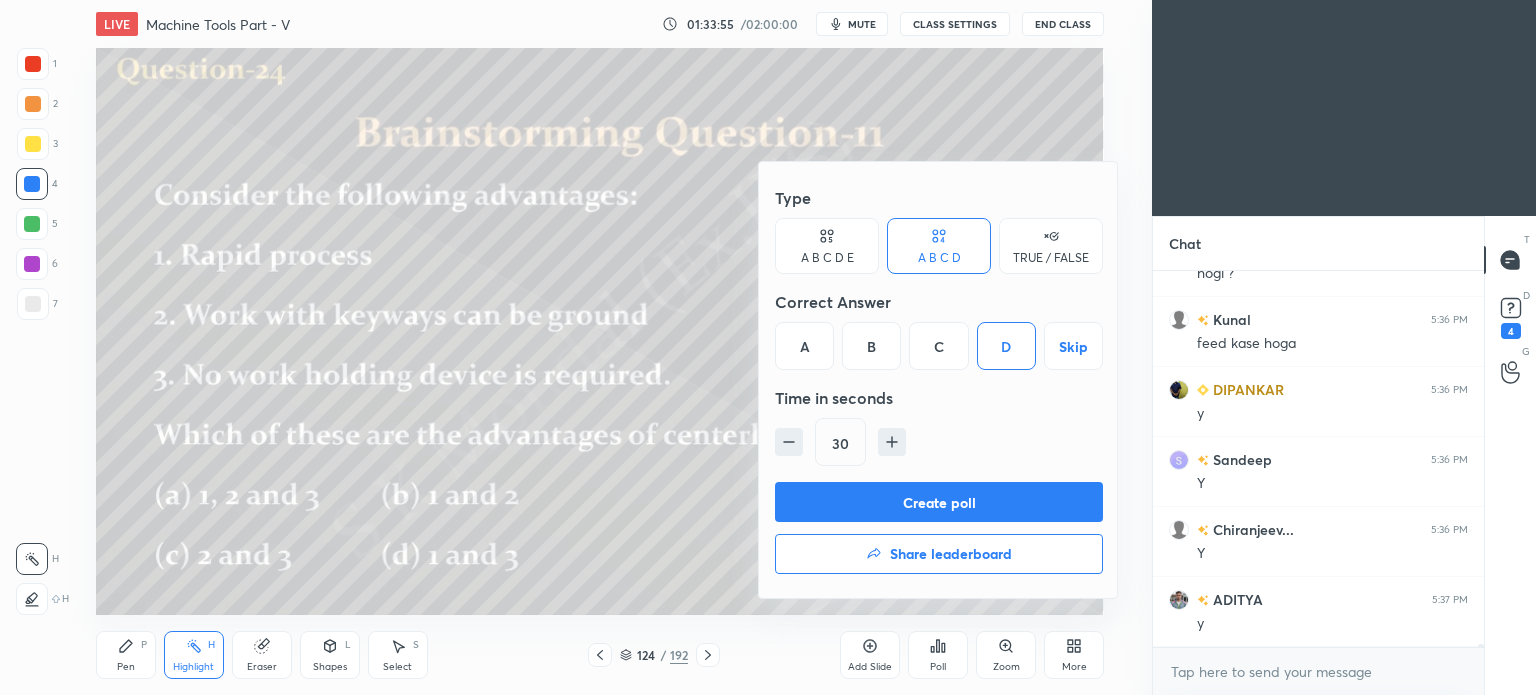 drag, startPoint x: 926, startPoint y: 505, endPoint x: 935, endPoint y: 496, distance: 12.727922 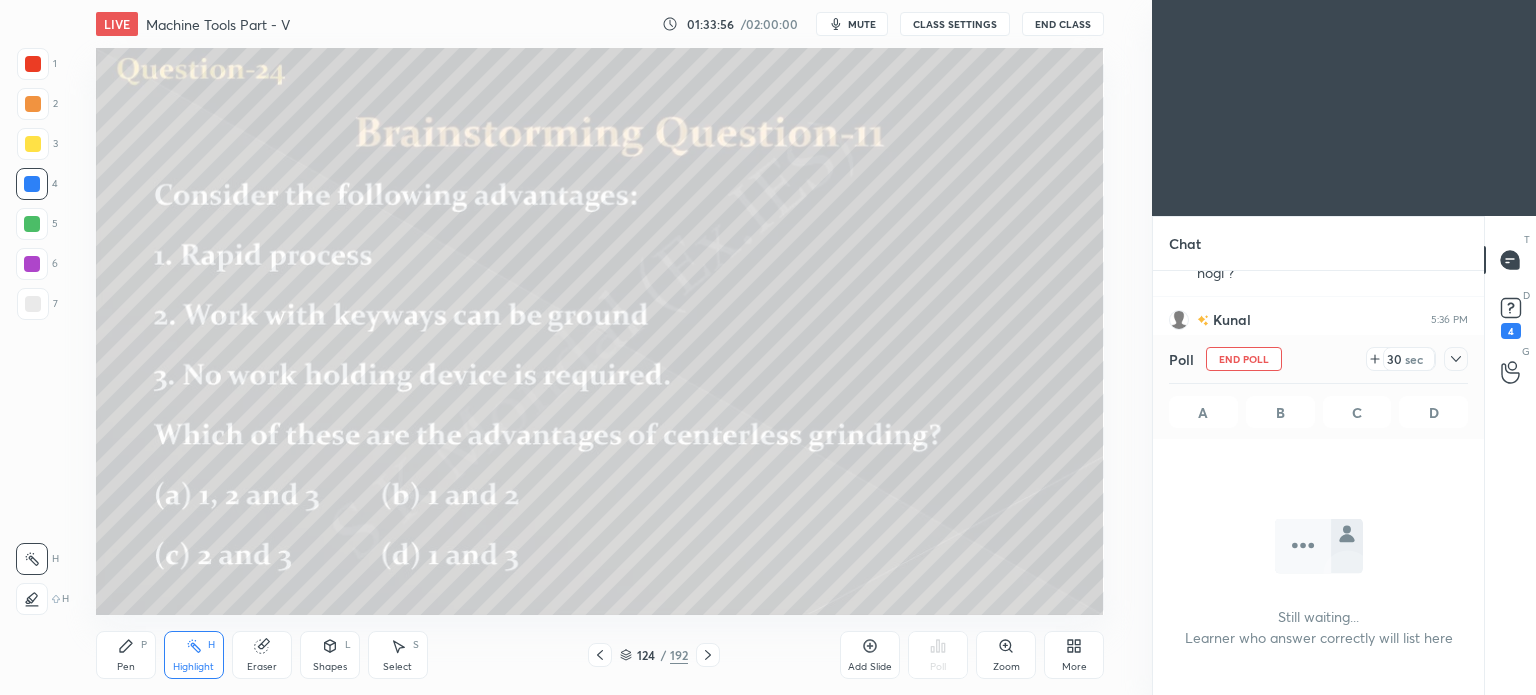 scroll, scrollTop: 276, scrollLeft: 325, axis: both 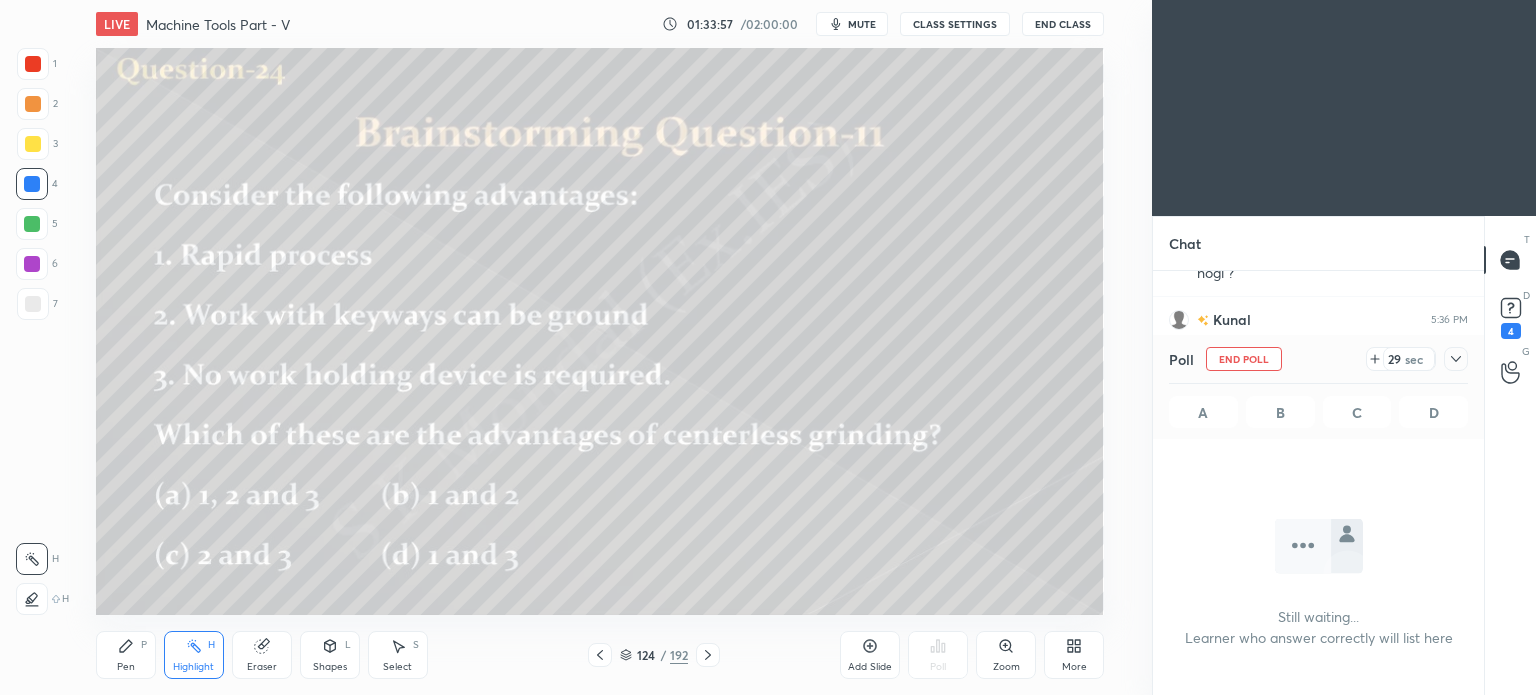 click 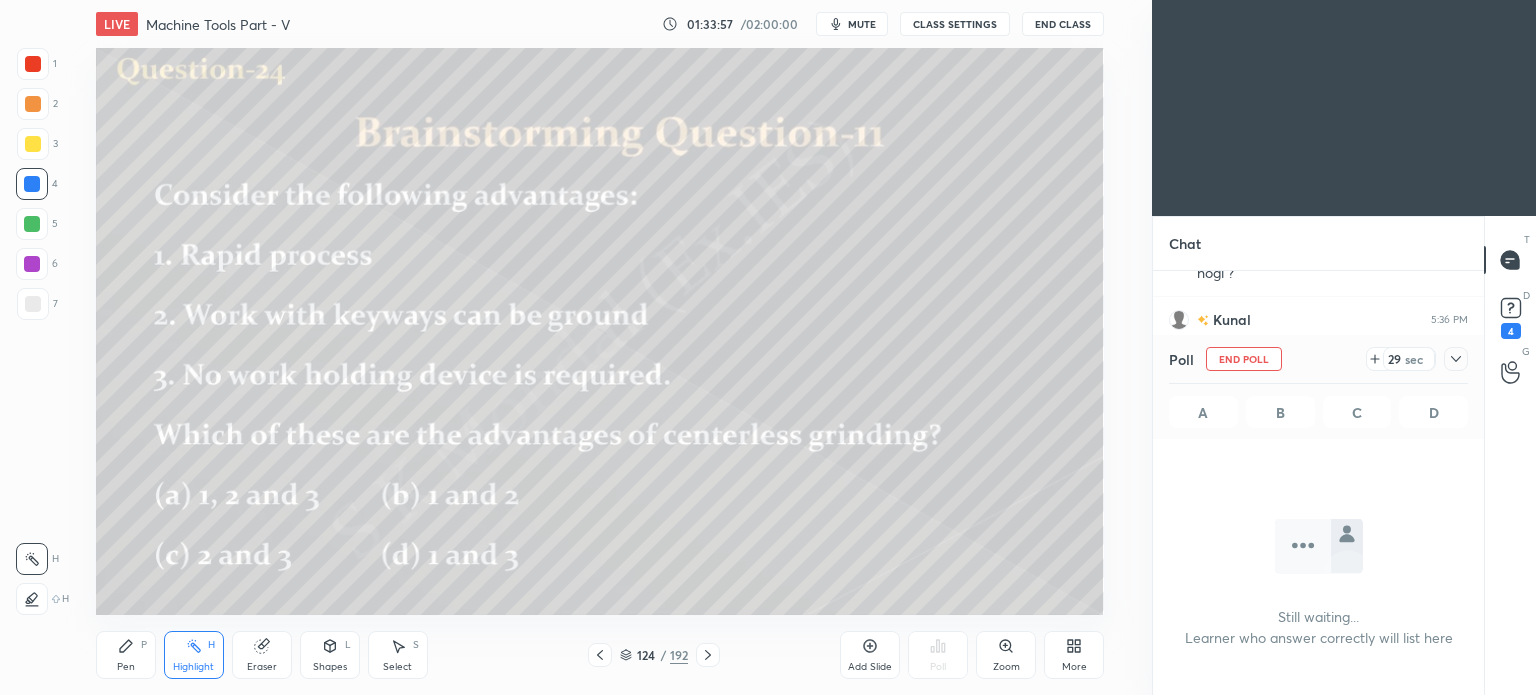 click 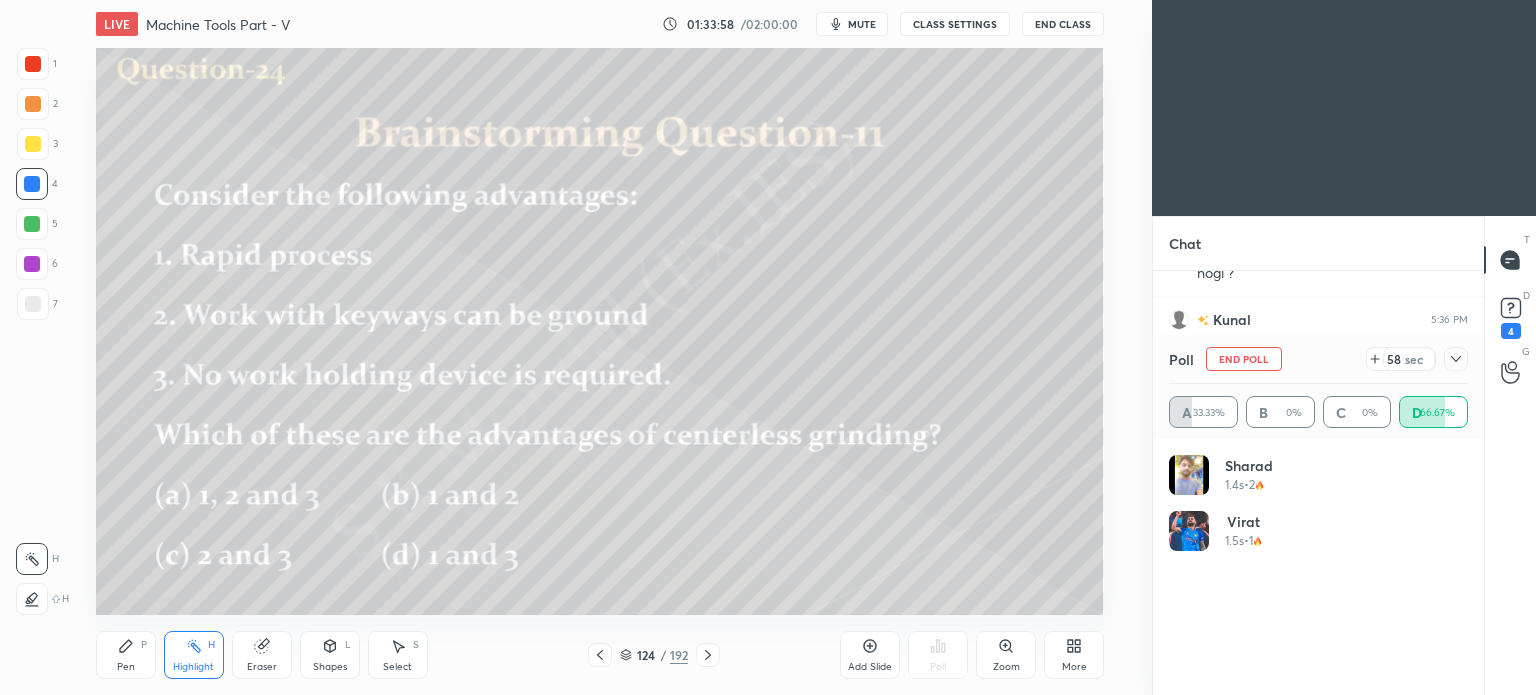 scroll, scrollTop: 6, scrollLeft: 6, axis: both 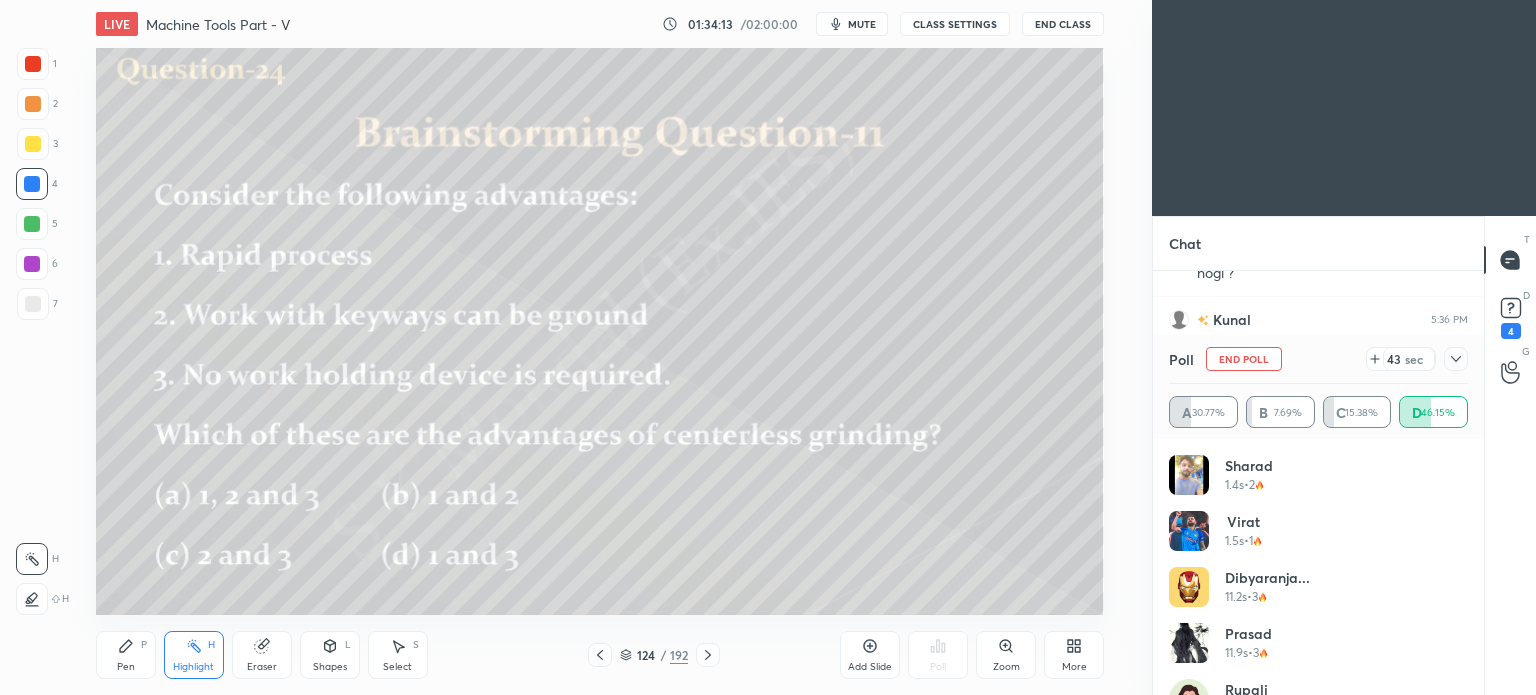 click on "Pen P" at bounding box center [126, 655] 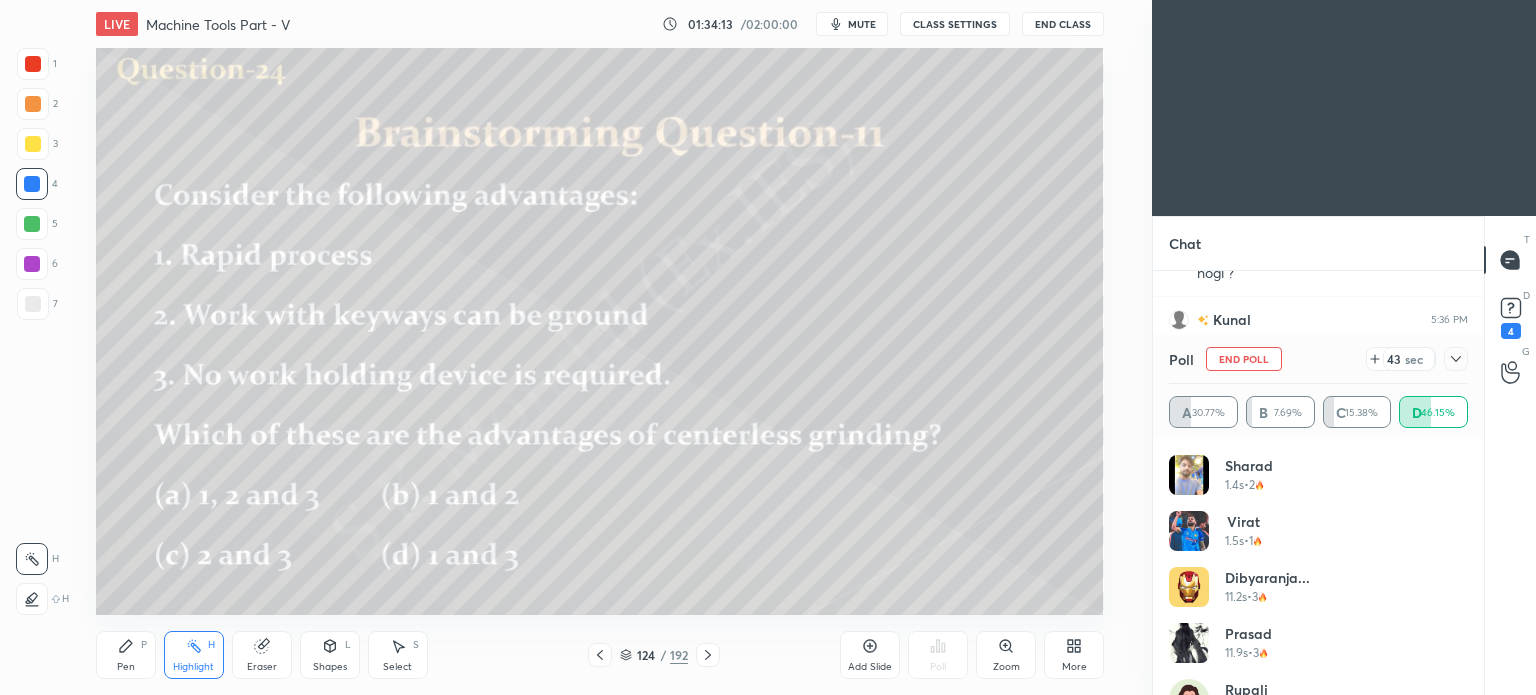 click on "Pen P" at bounding box center [126, 655] 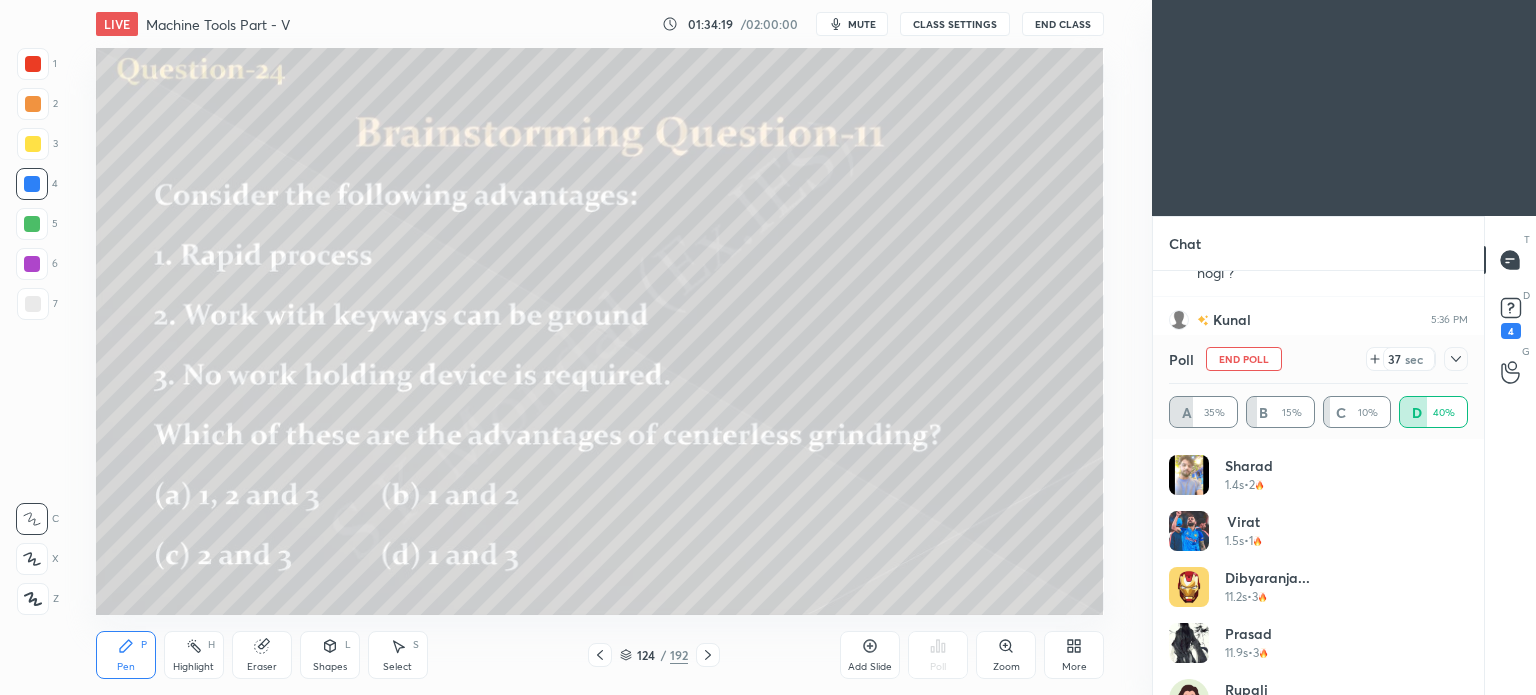 click on "Highlight" at bounding box center (193, 667) 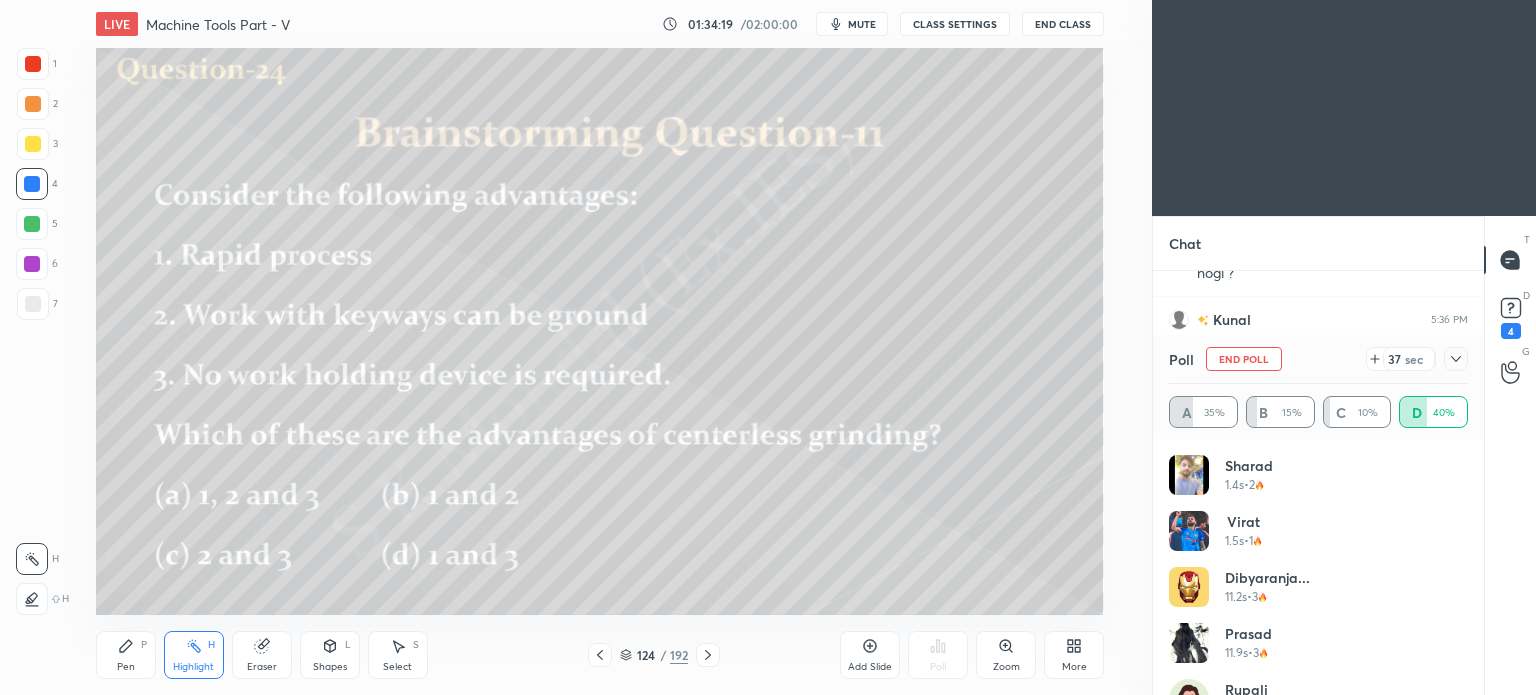 click on "Highlight" at bounding box center [193, 667] 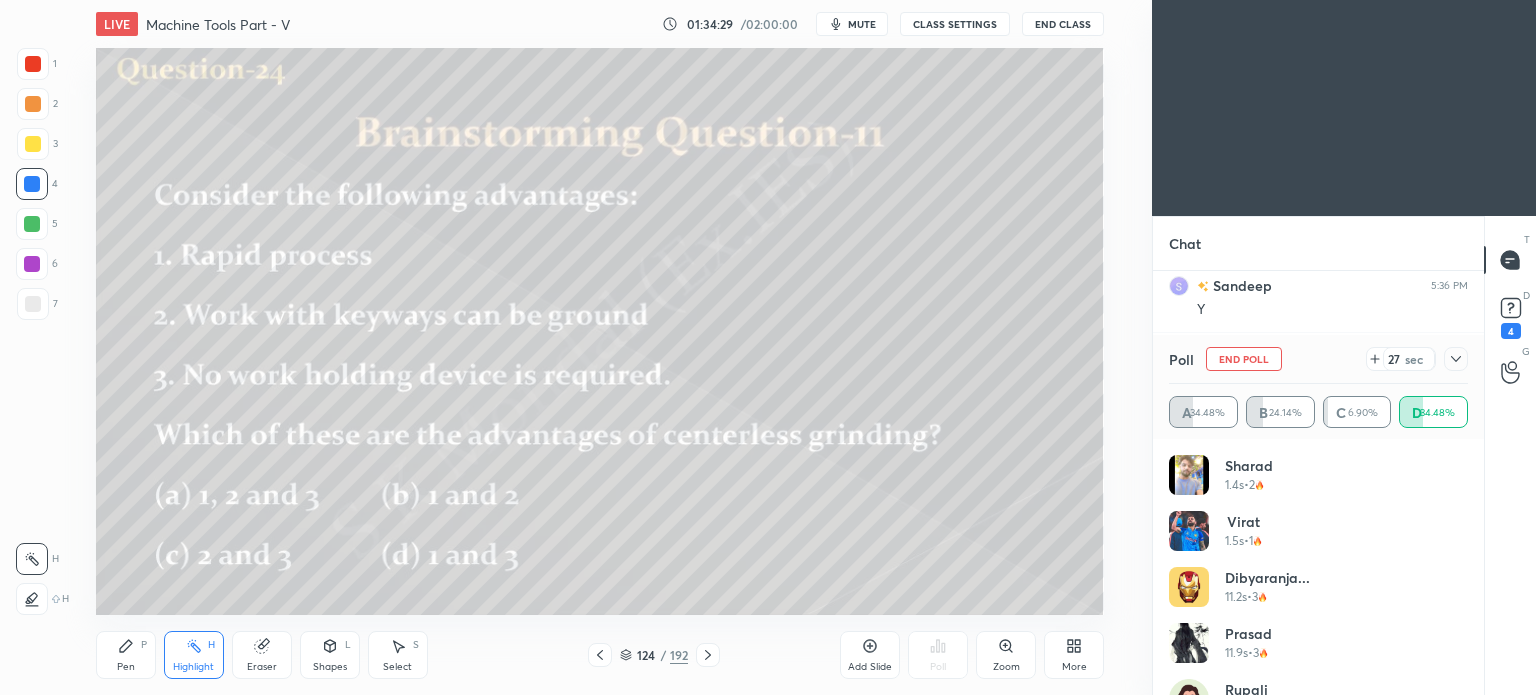 scroll, scrollTop: 46994, scrollLeft: 0, axis: vertical 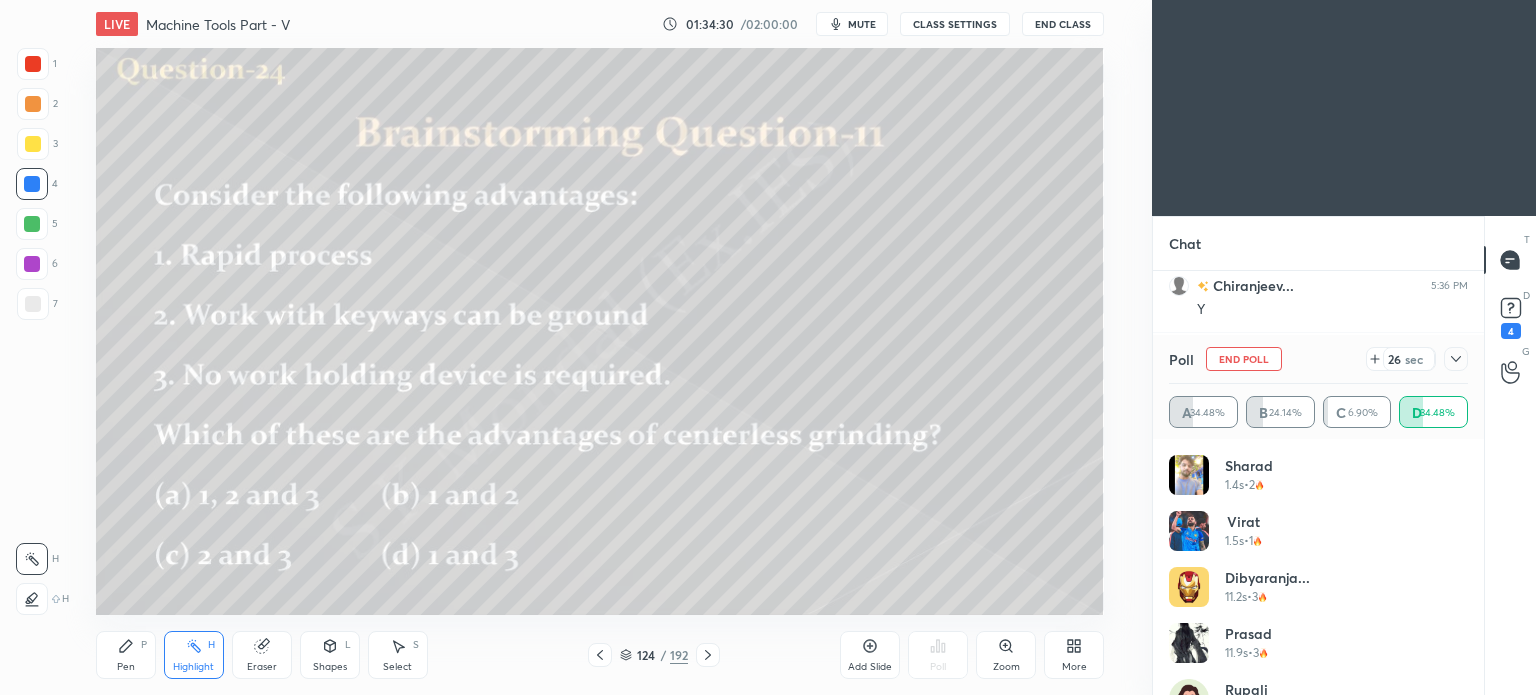 click on "Pen" at bounding box center (126, 667) 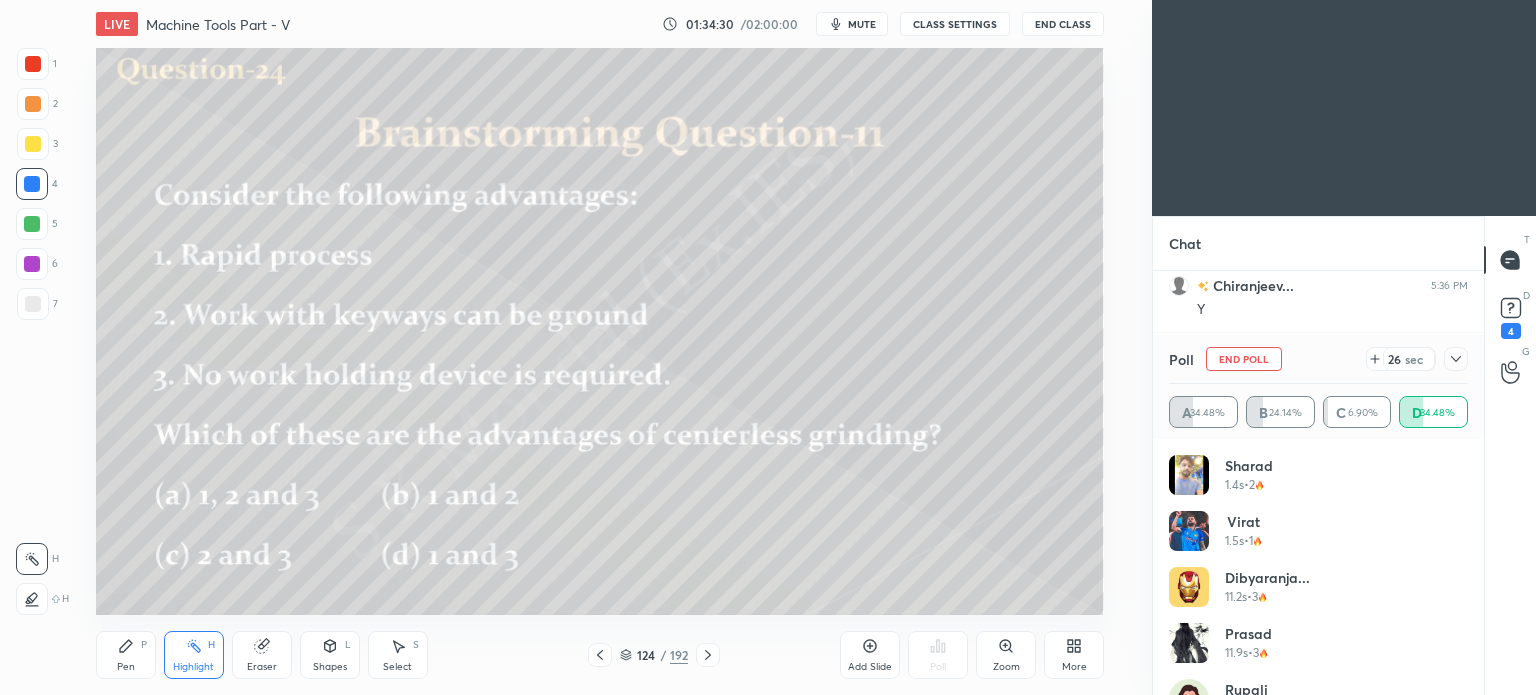 click on "Pen" at bounding box center (126, 667) 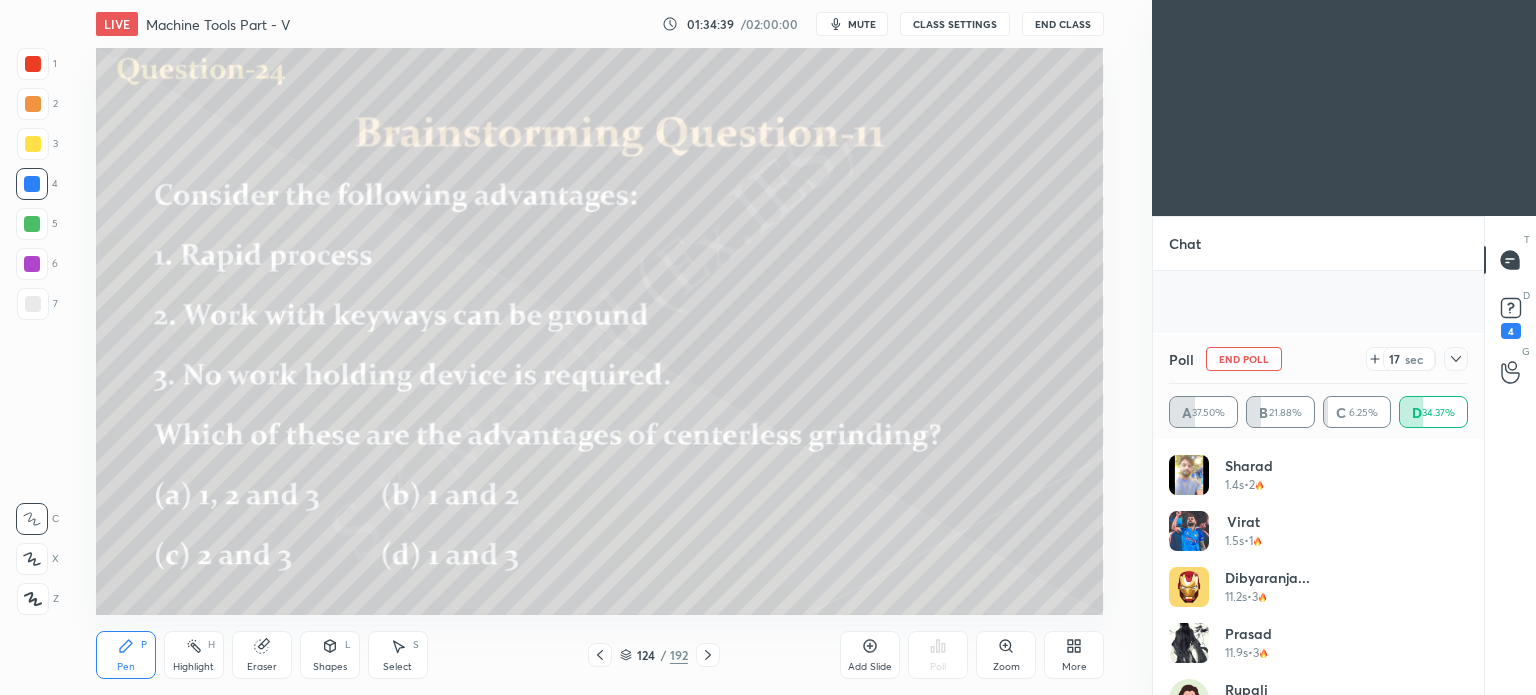 scroll, scrollTop: 47414, scrollLeft: 0, axis: vertical 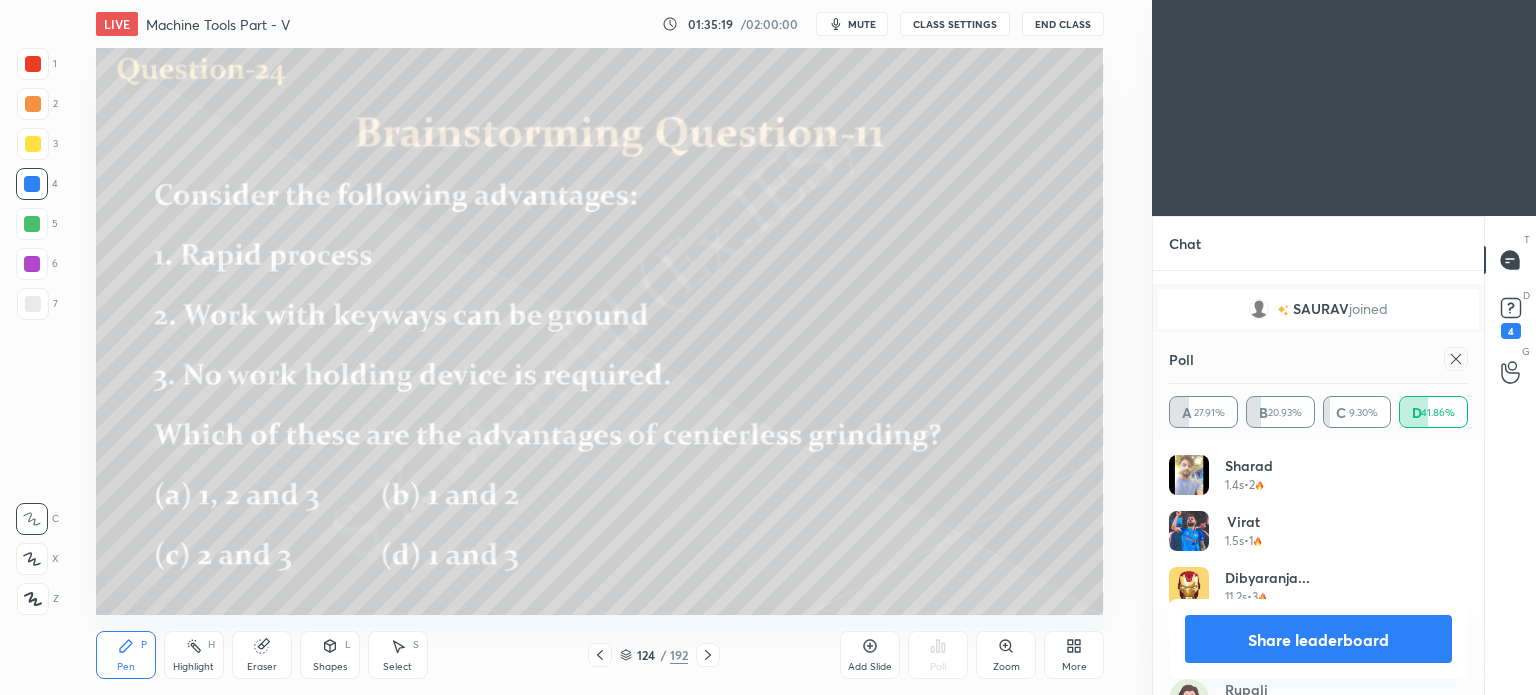 click on "Share leaderboard" at bounding box center [1318, 639] 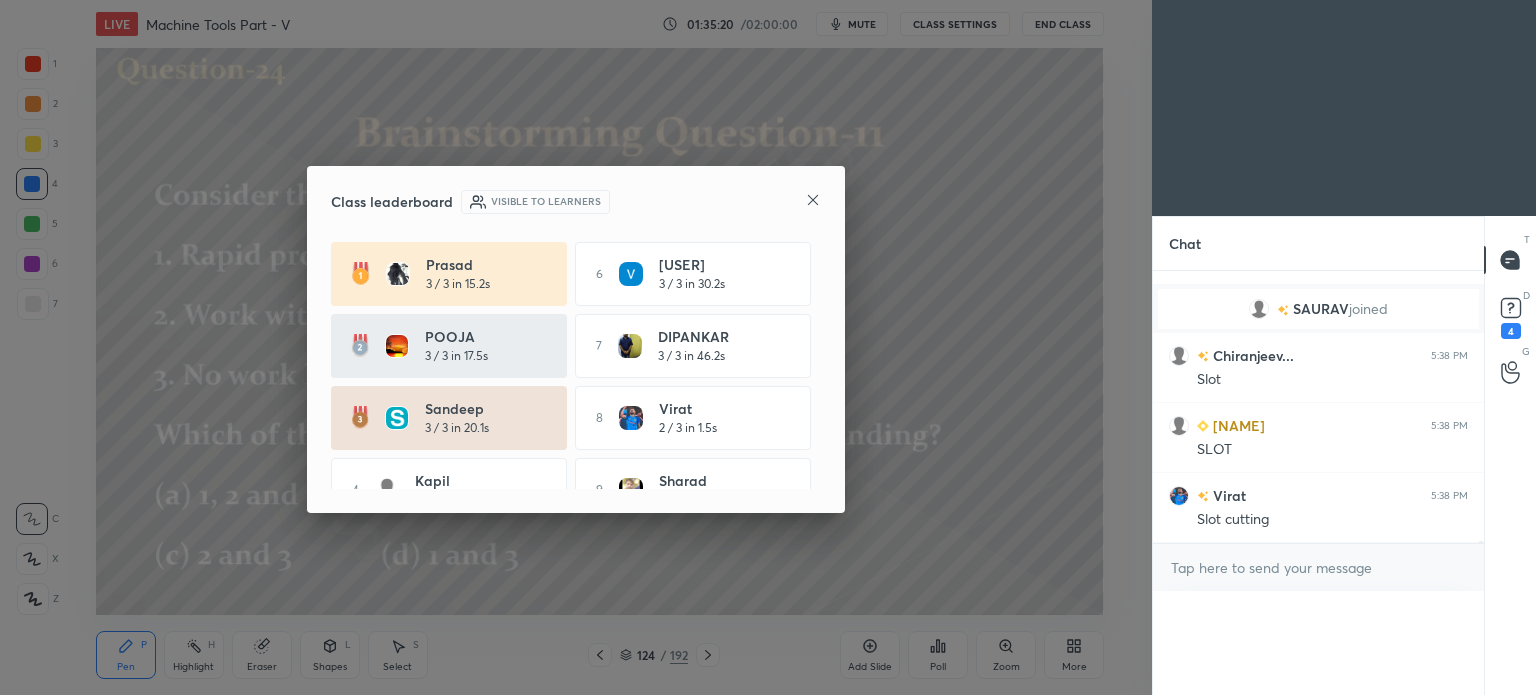 scroll, scrollTop: 0, scrollLeft: 6, axis: horizontal 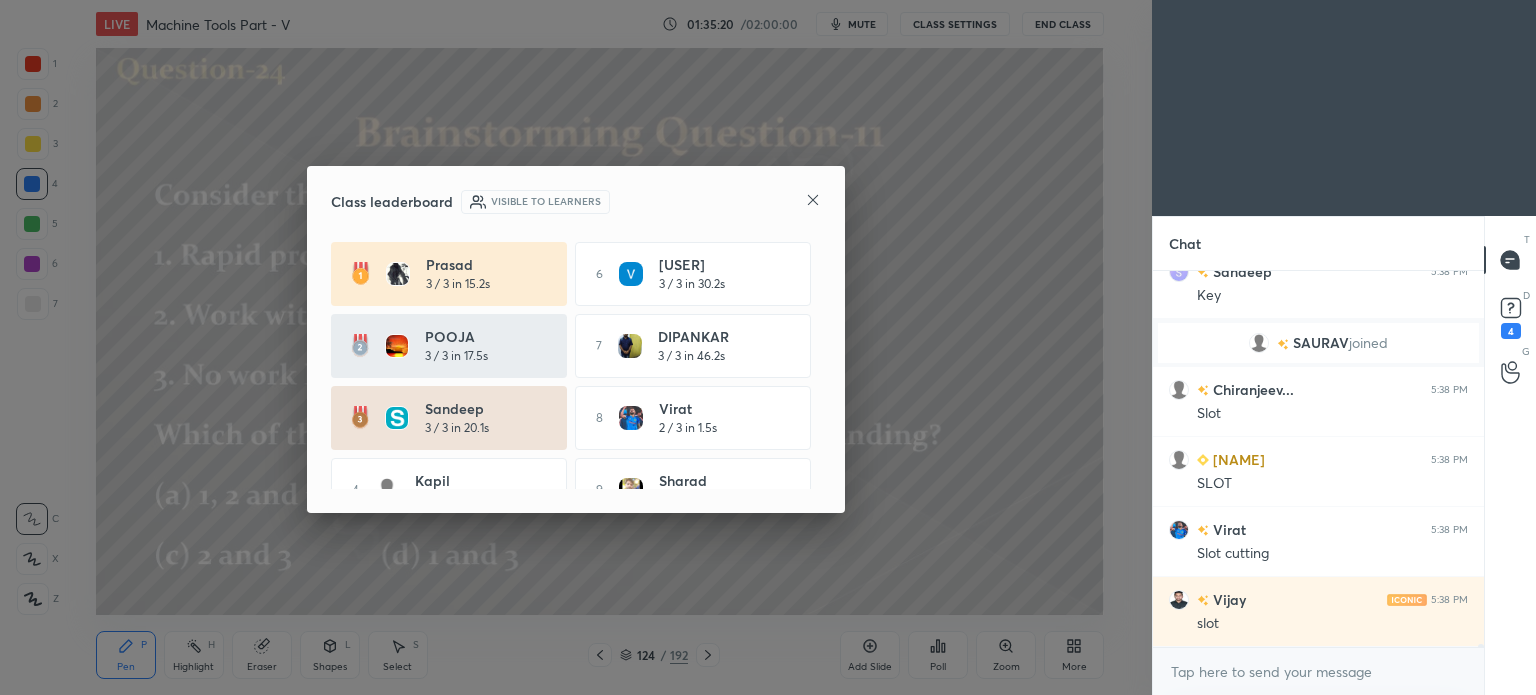 click 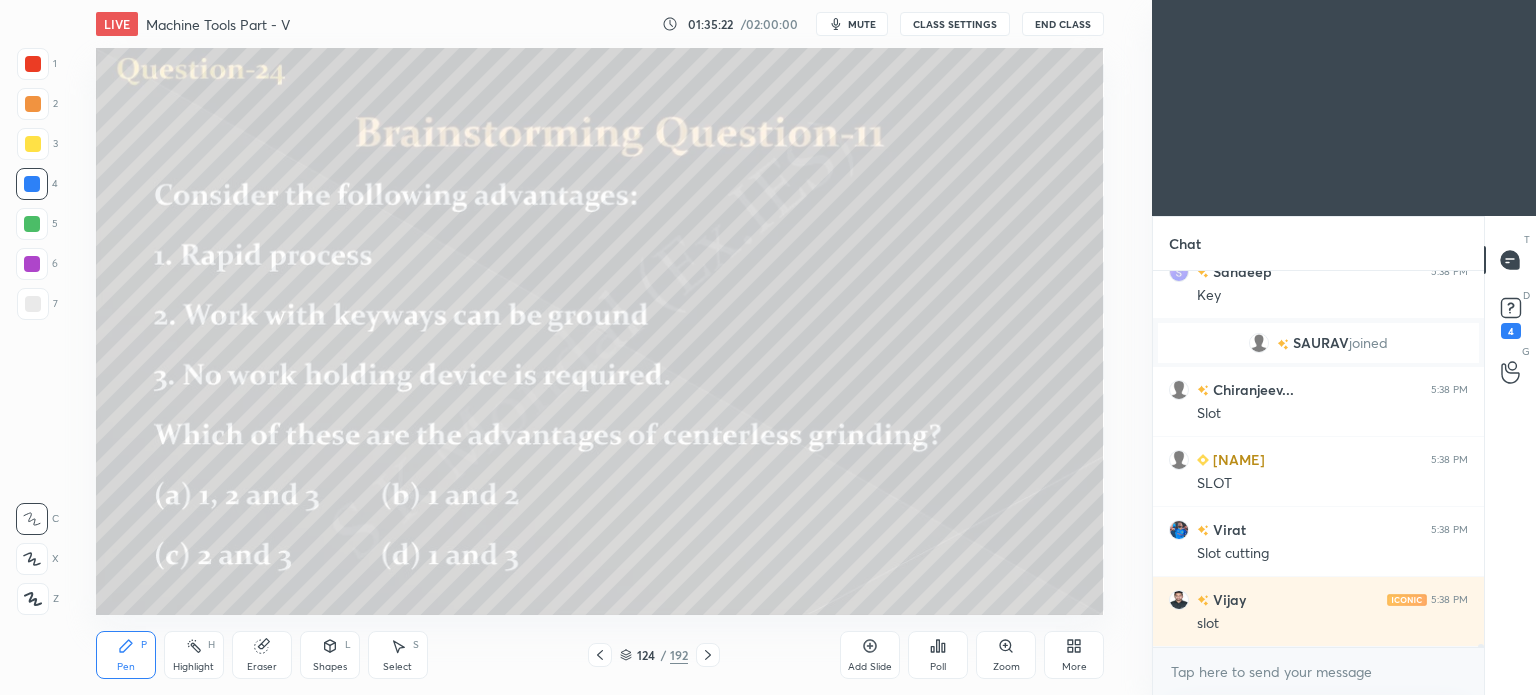 click 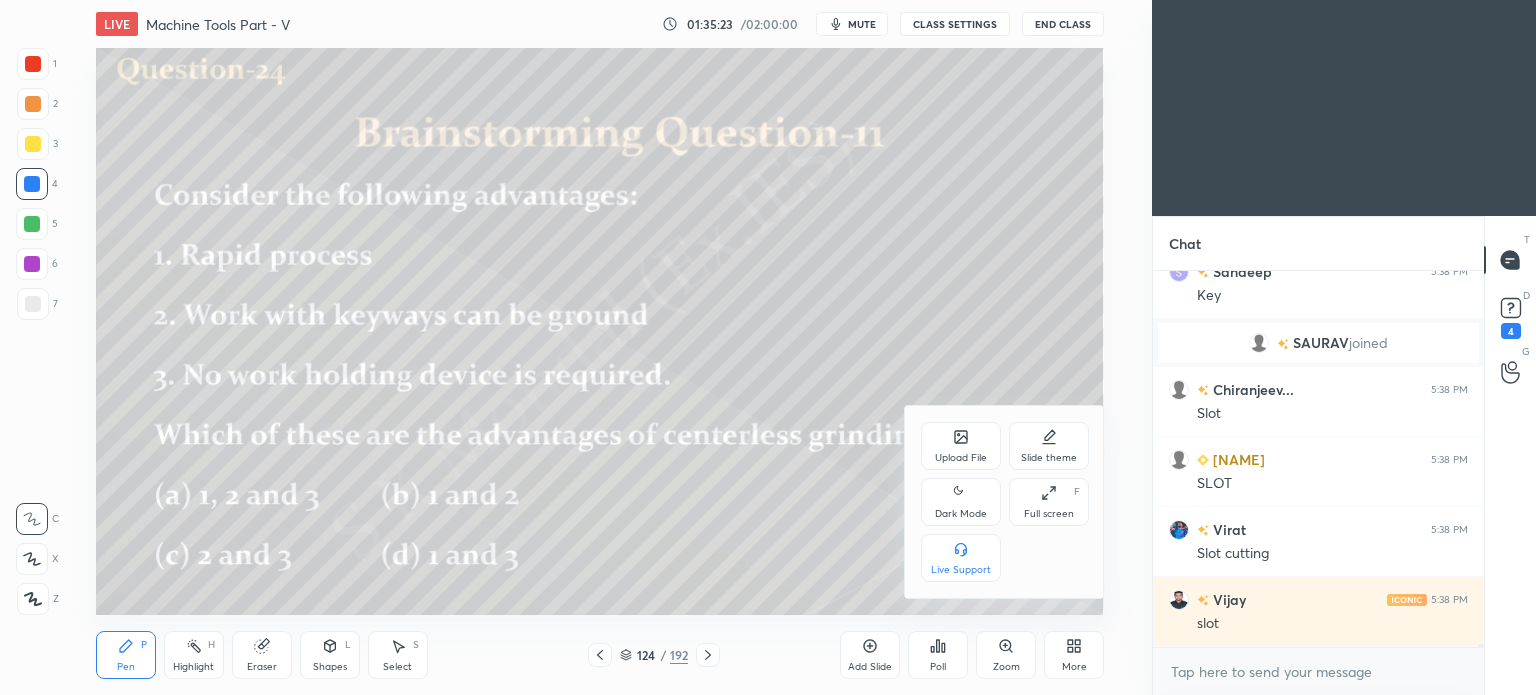 click on "Upload File" at bounding box center [961, 446] 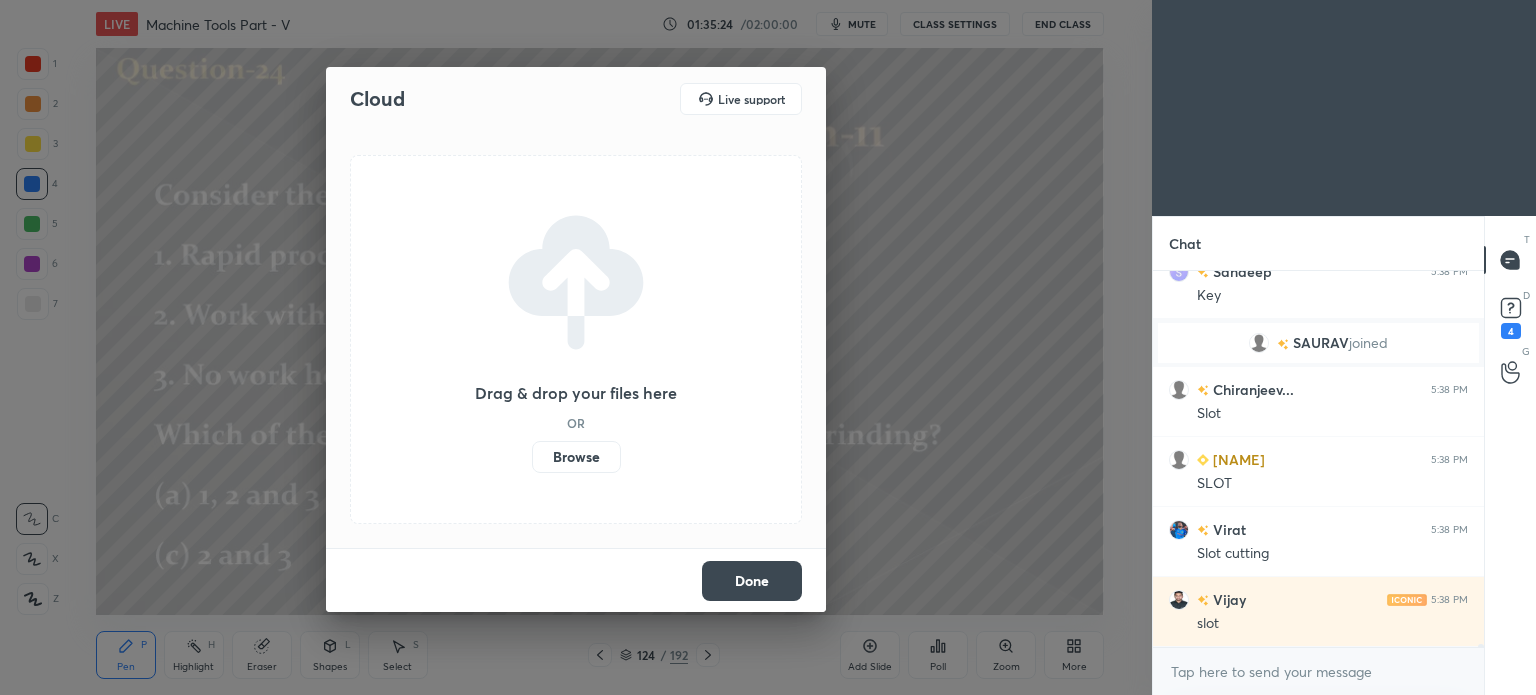 click on "Browse" at bounding box center (576, 457) 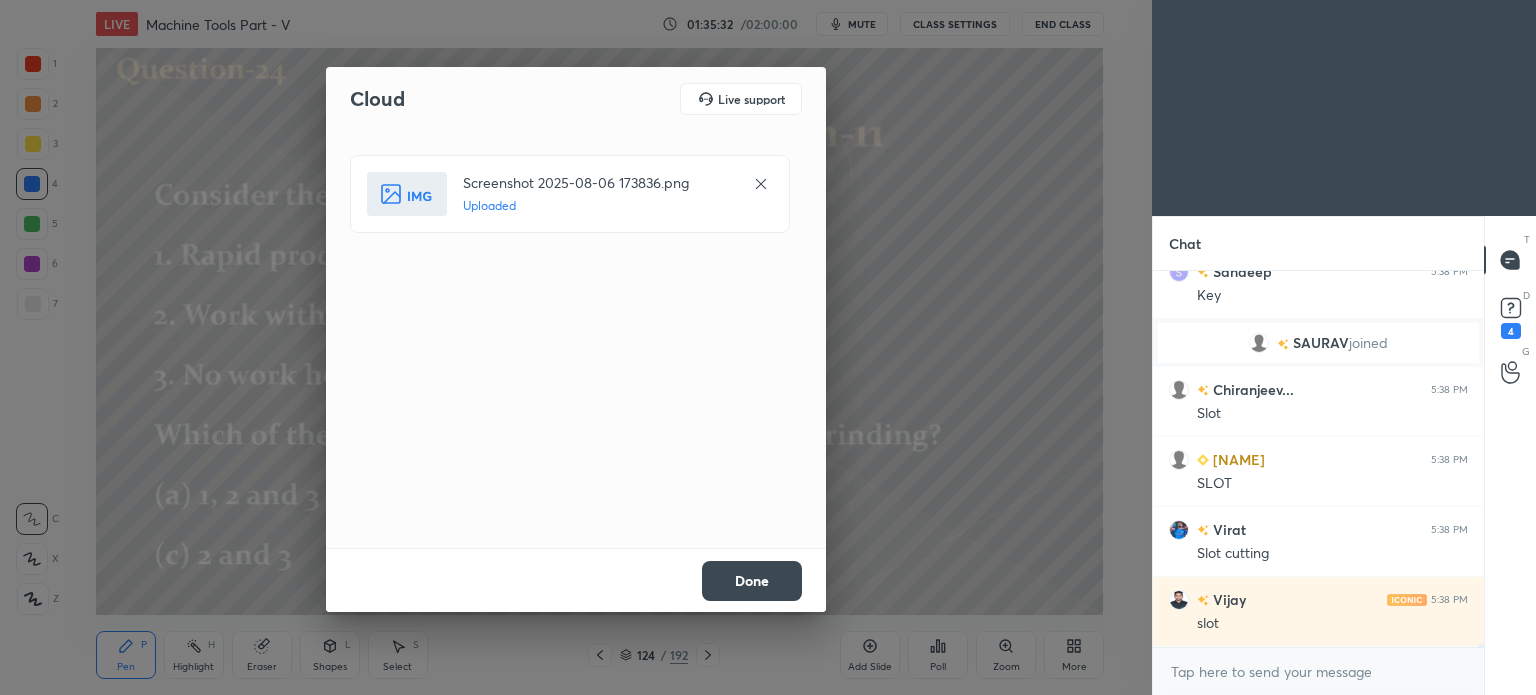 click on "Done" at bounding box center (752, 581) 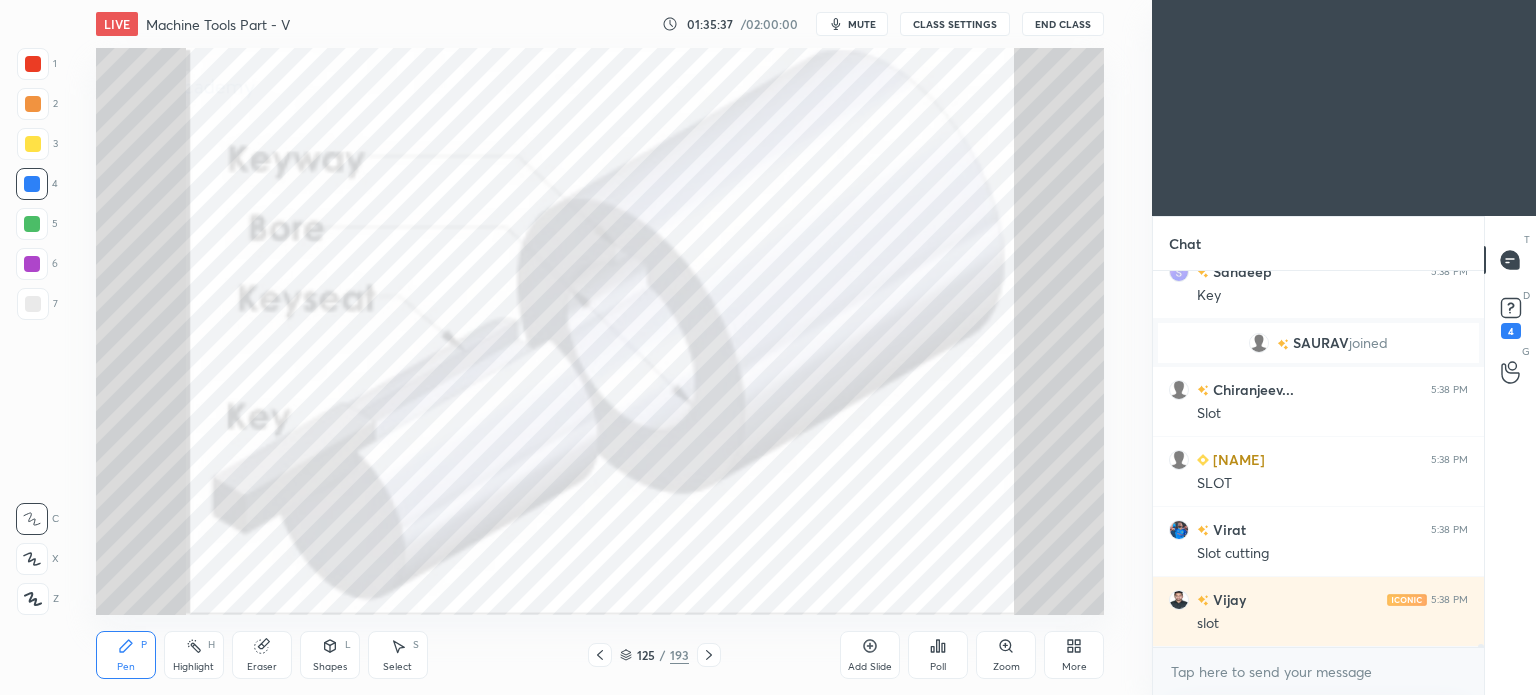 scroll, scrollTop: 47512, scrollLeft: 0, axis: vertical 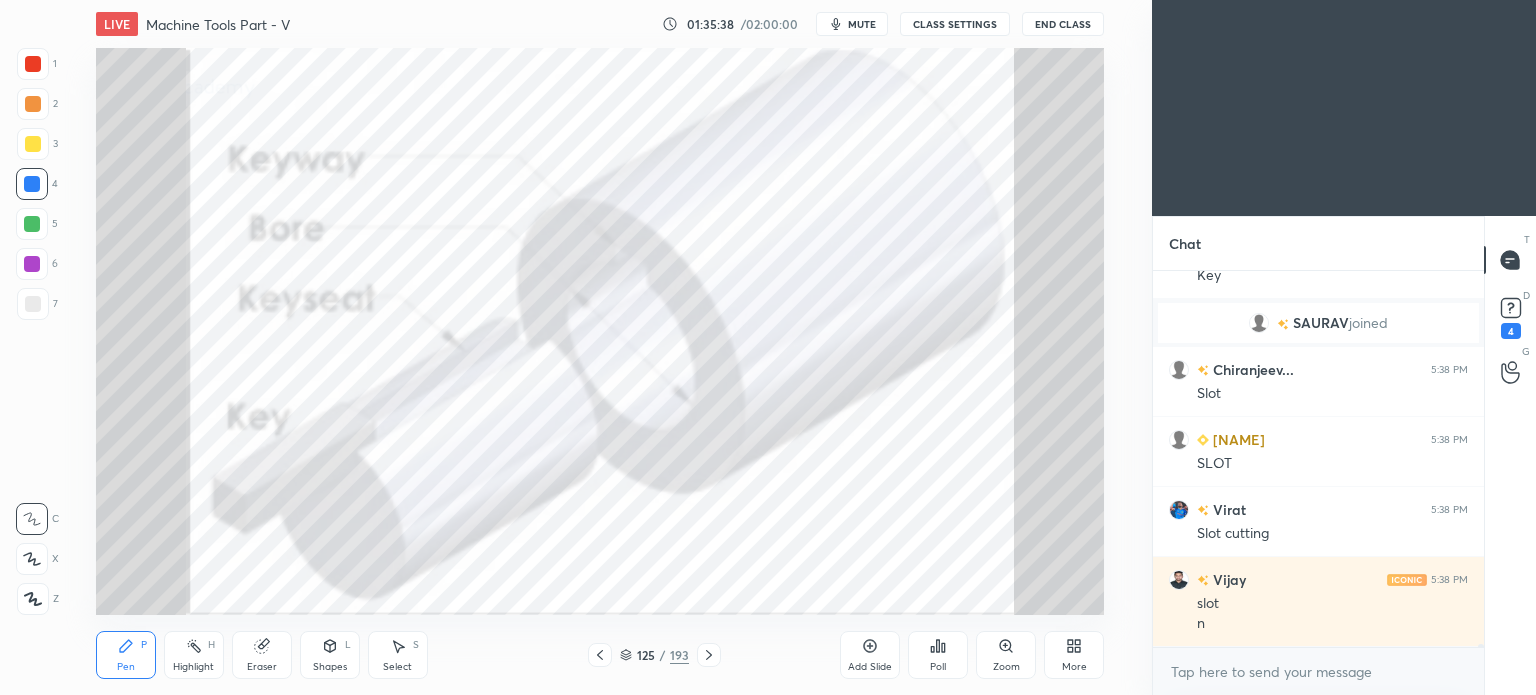 click at bounding box center [32, 224] 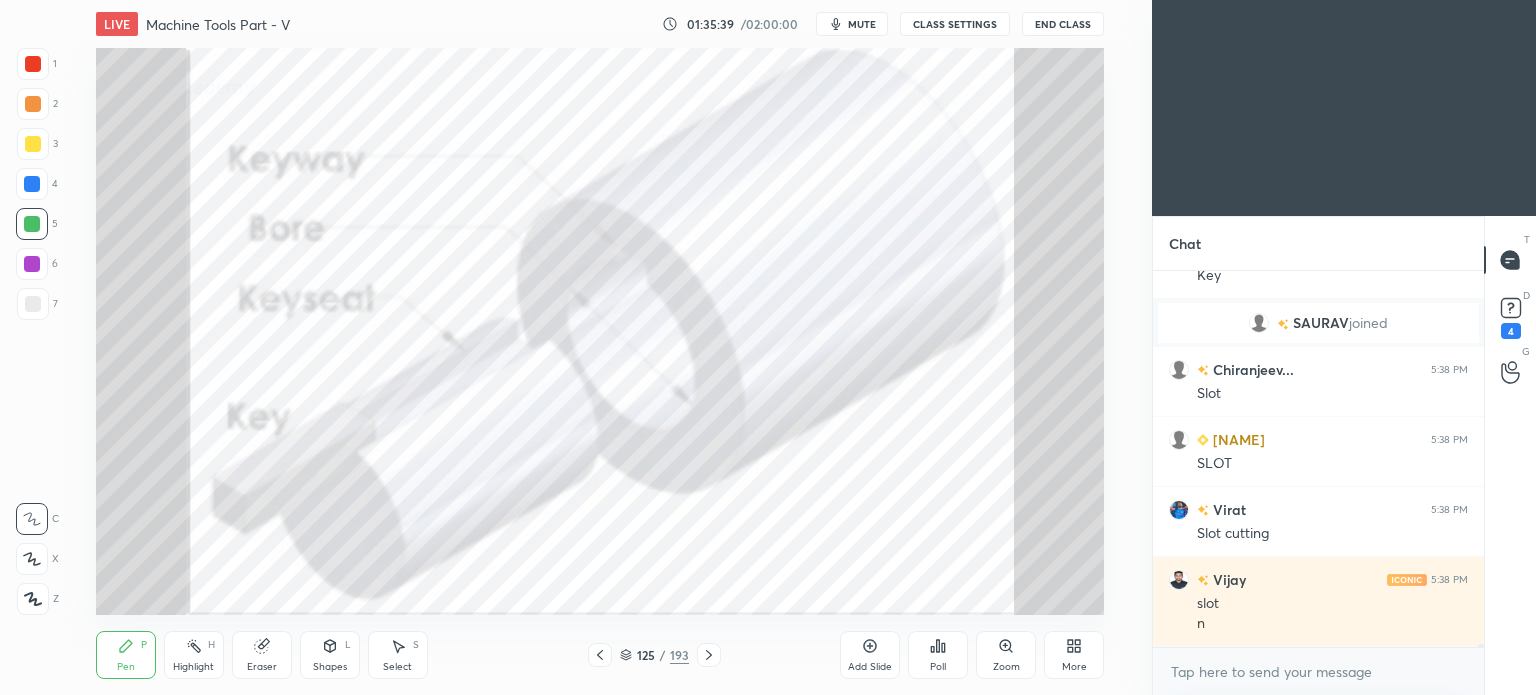 click on "Pen P" at bounding box center (126, 655) 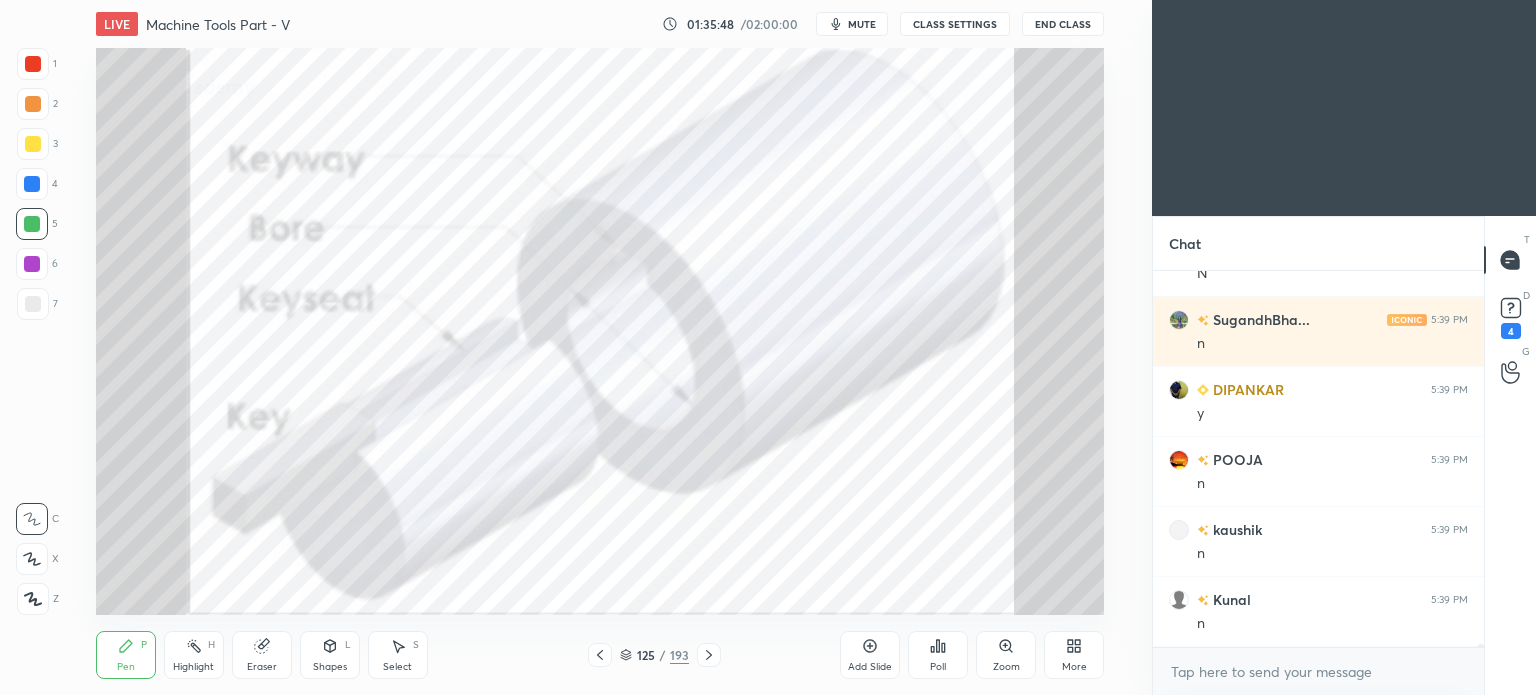 scroll, scrollTop: 48002, scrollLeft: 0, axis: vertical 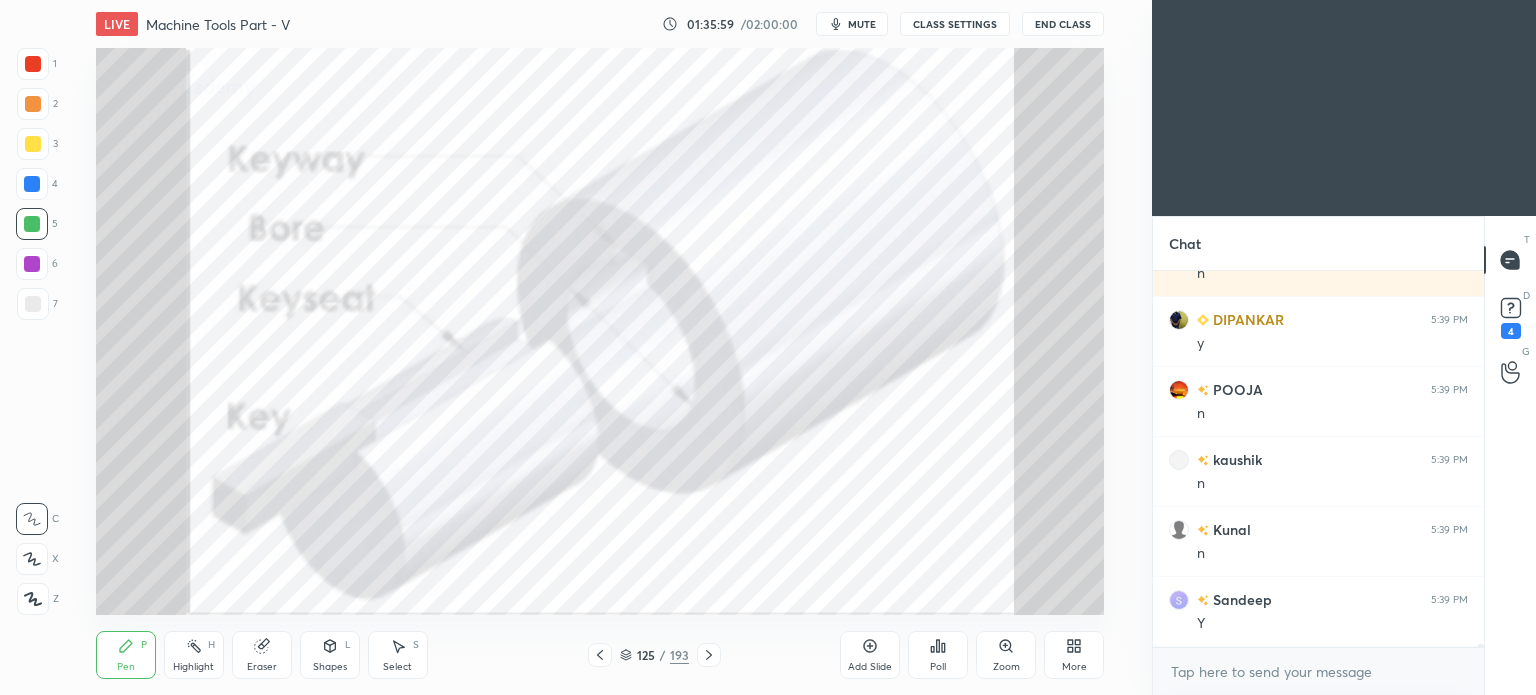 click on "Select S" at bounding box center [398, 655] 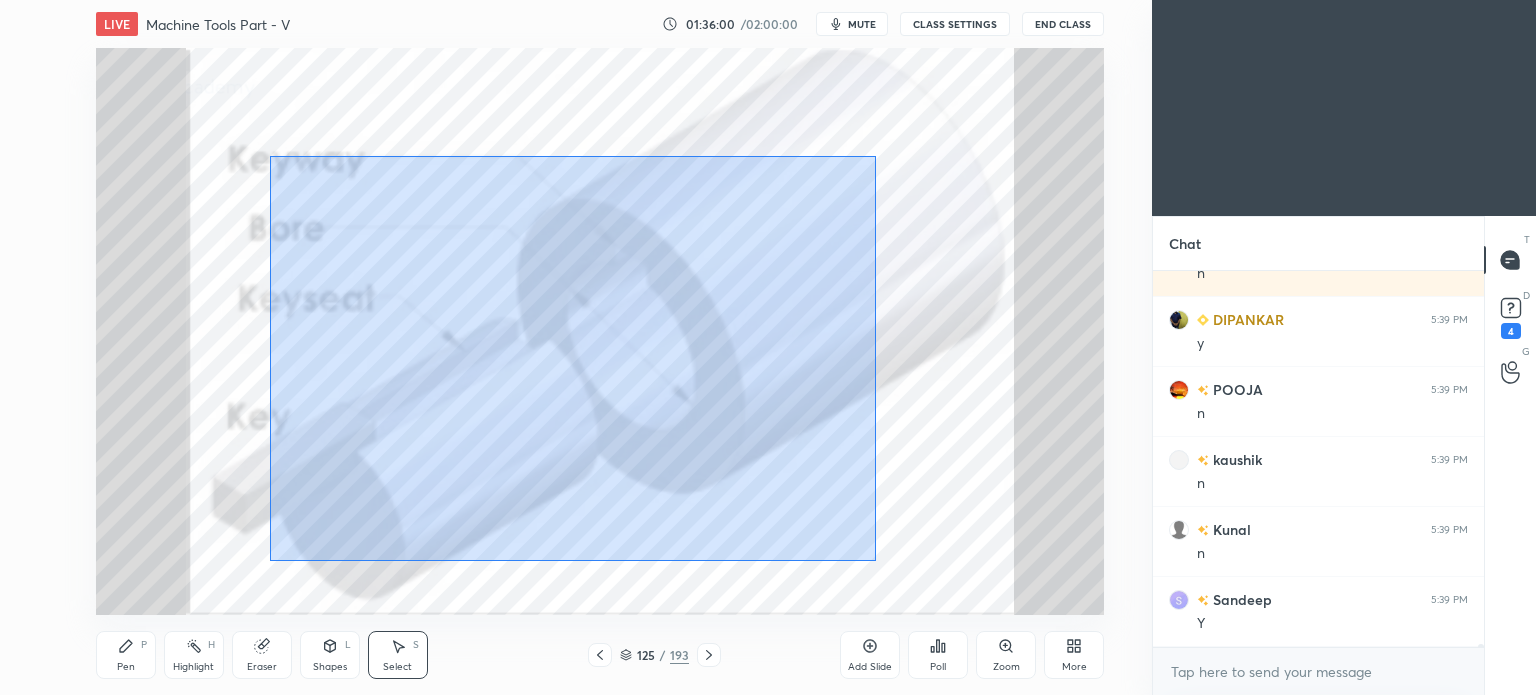 drag, startPoint x: 304, startPoint y: 181, endPoint x: 876, endPoint y: 561, distance: 686.7197 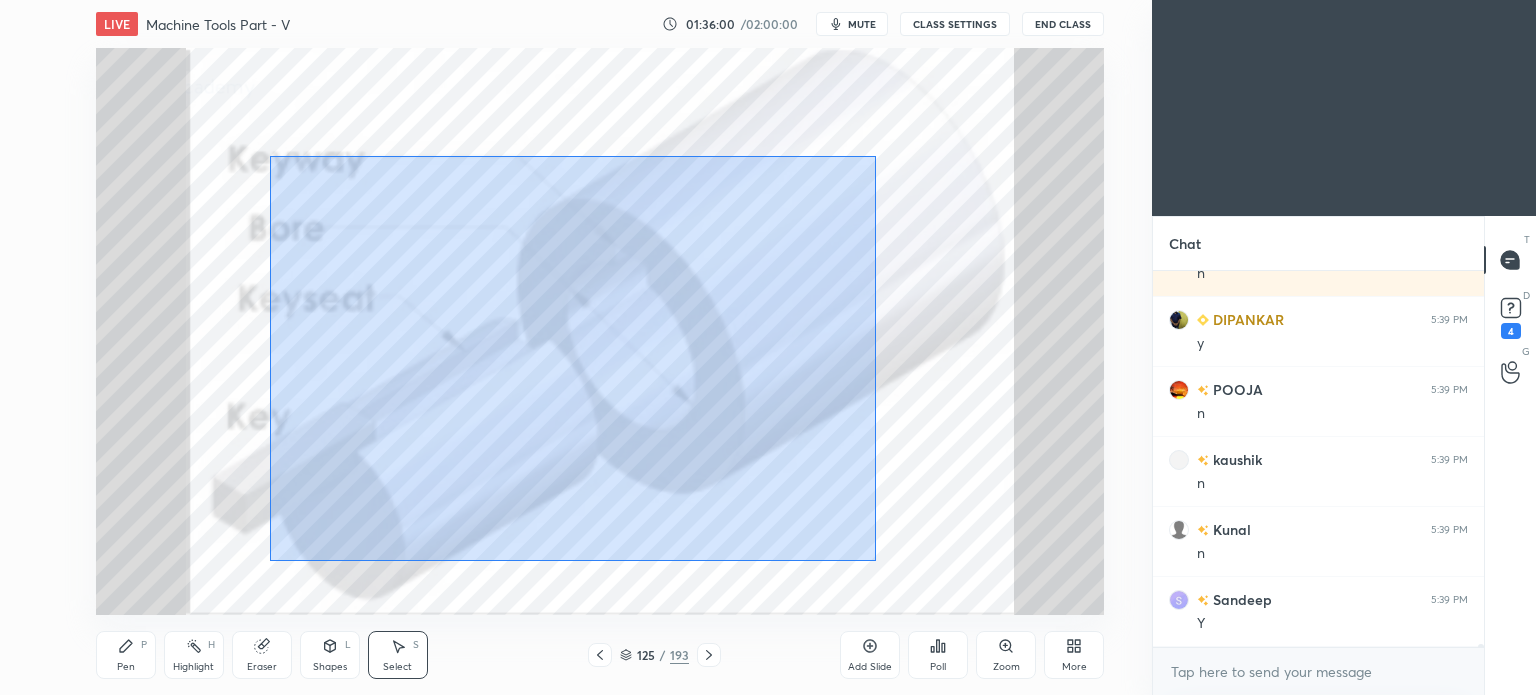 click on "0 ° Undo Copy Duplicate Duplicate to new slide Delete" at bounding box center [600, 331] 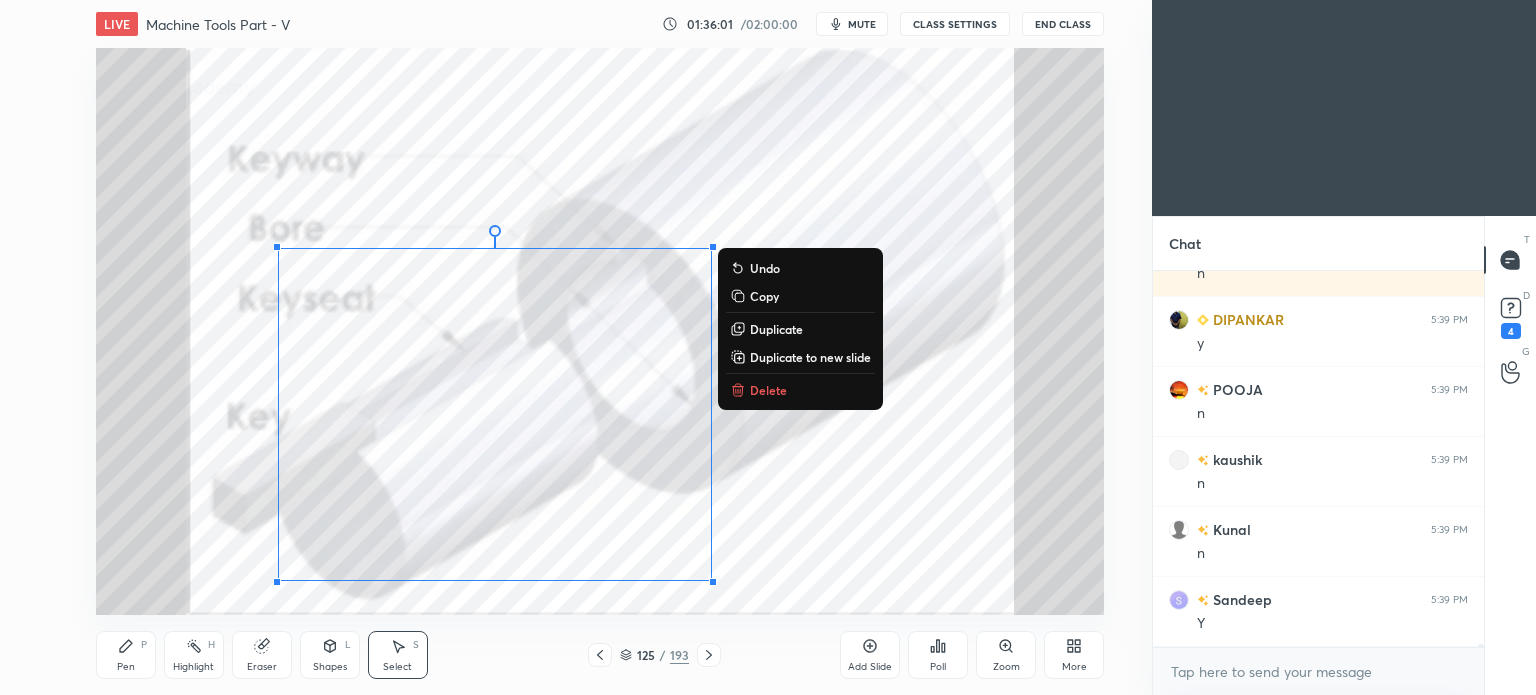 click on "Delete" at bounding box center (800, 390) 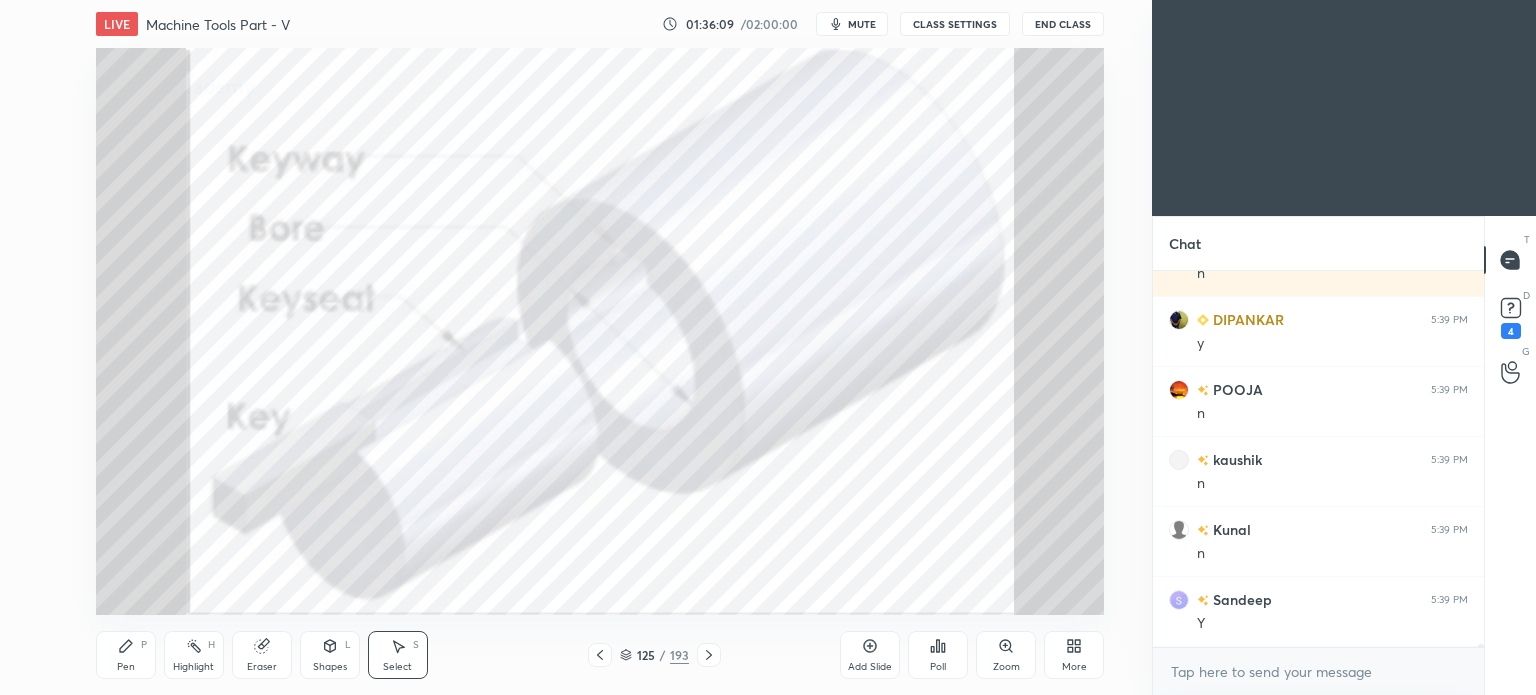 click 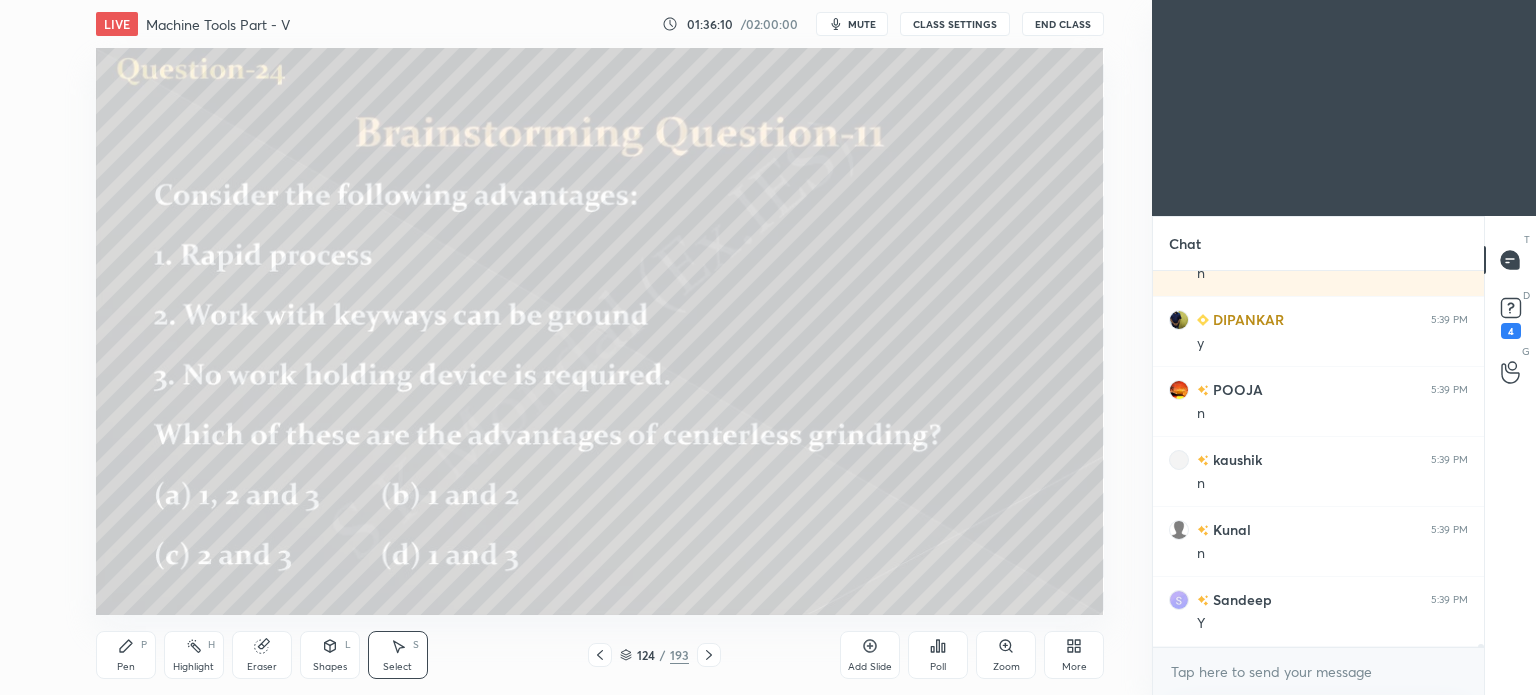 click on "Pen P" at bounding box center (126, 655) 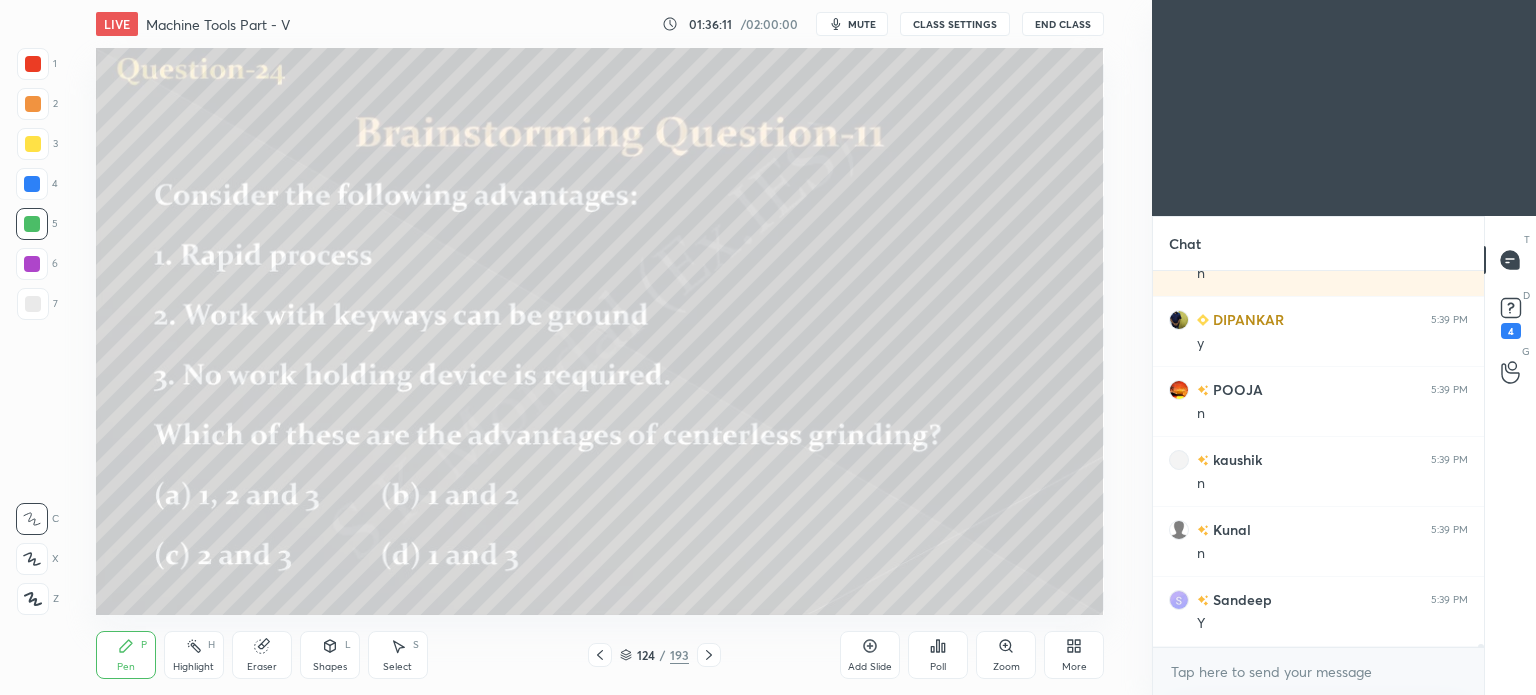 click on "Pen" at bounding box center (126, 667) 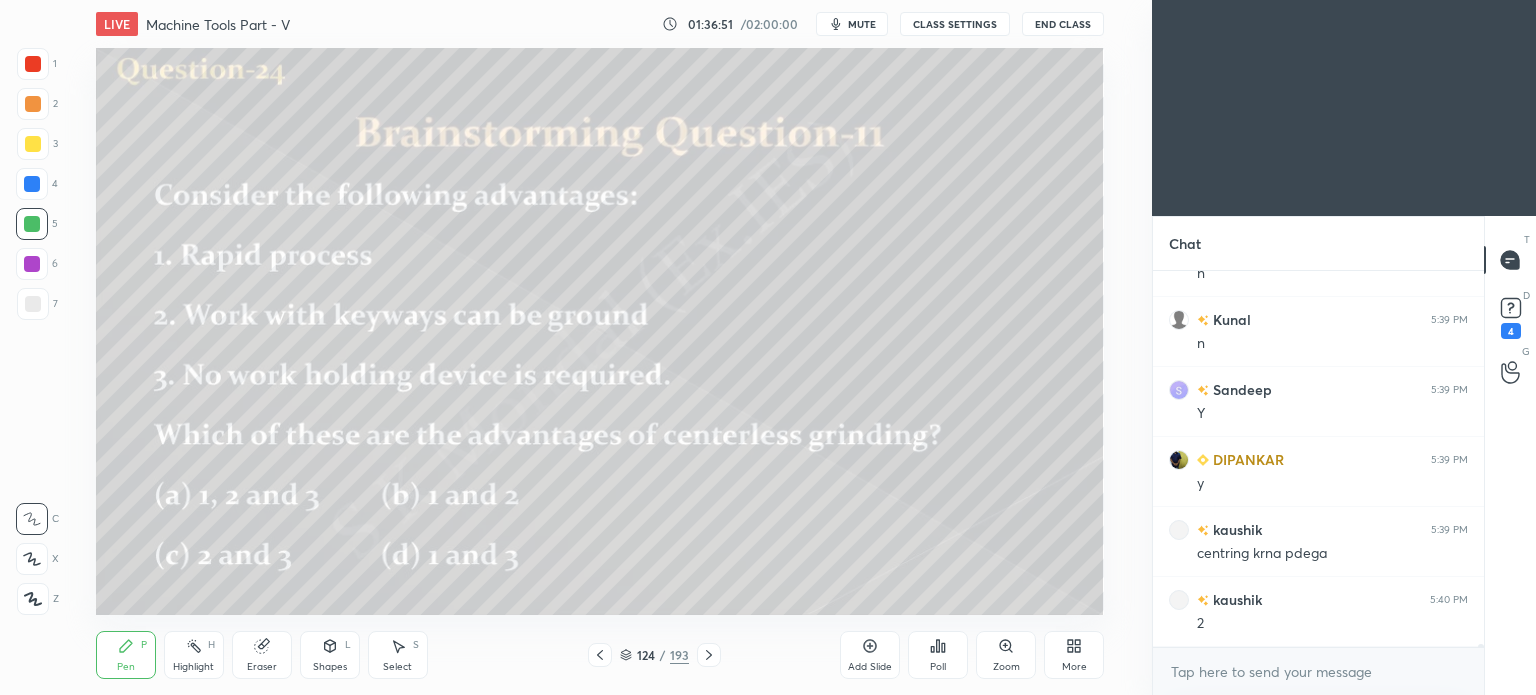 scroll, scrollTop: 48232, scrollLeft: 0, axis: vertical 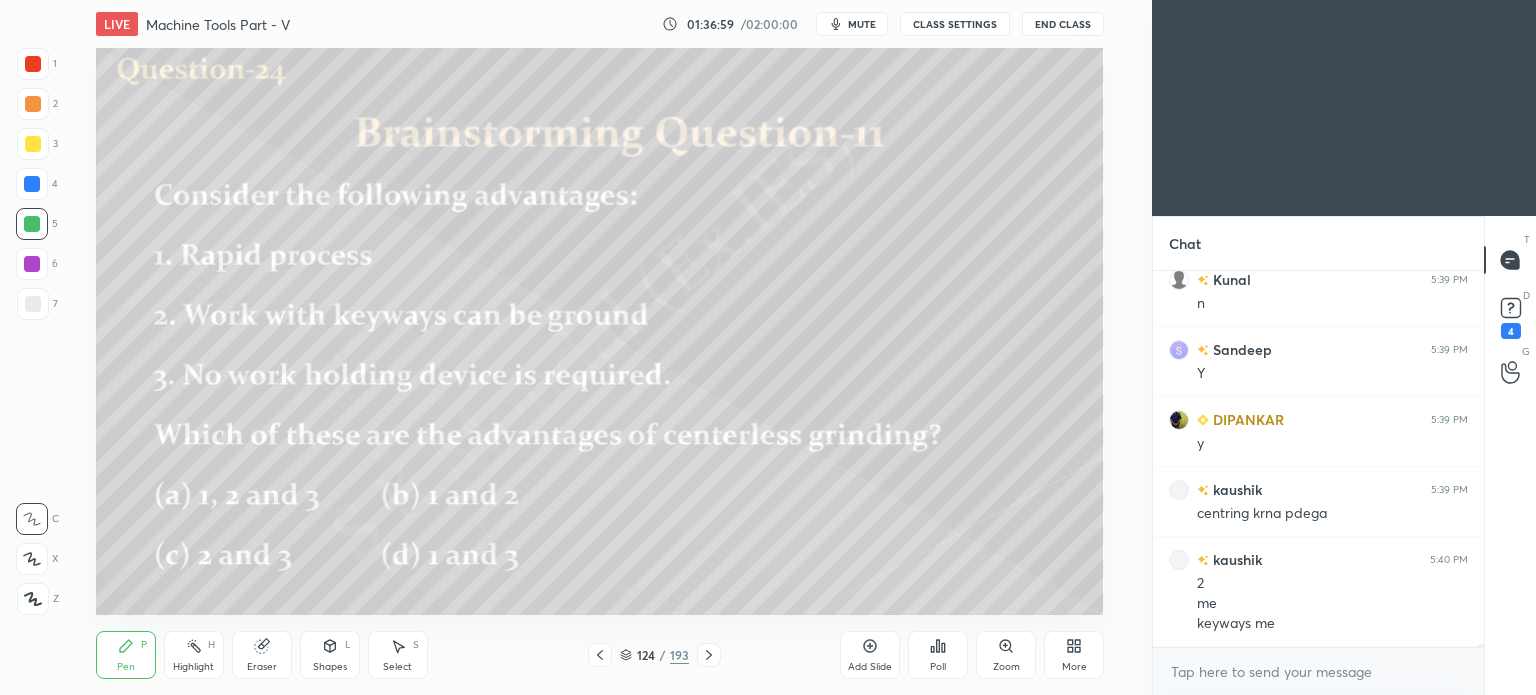 click 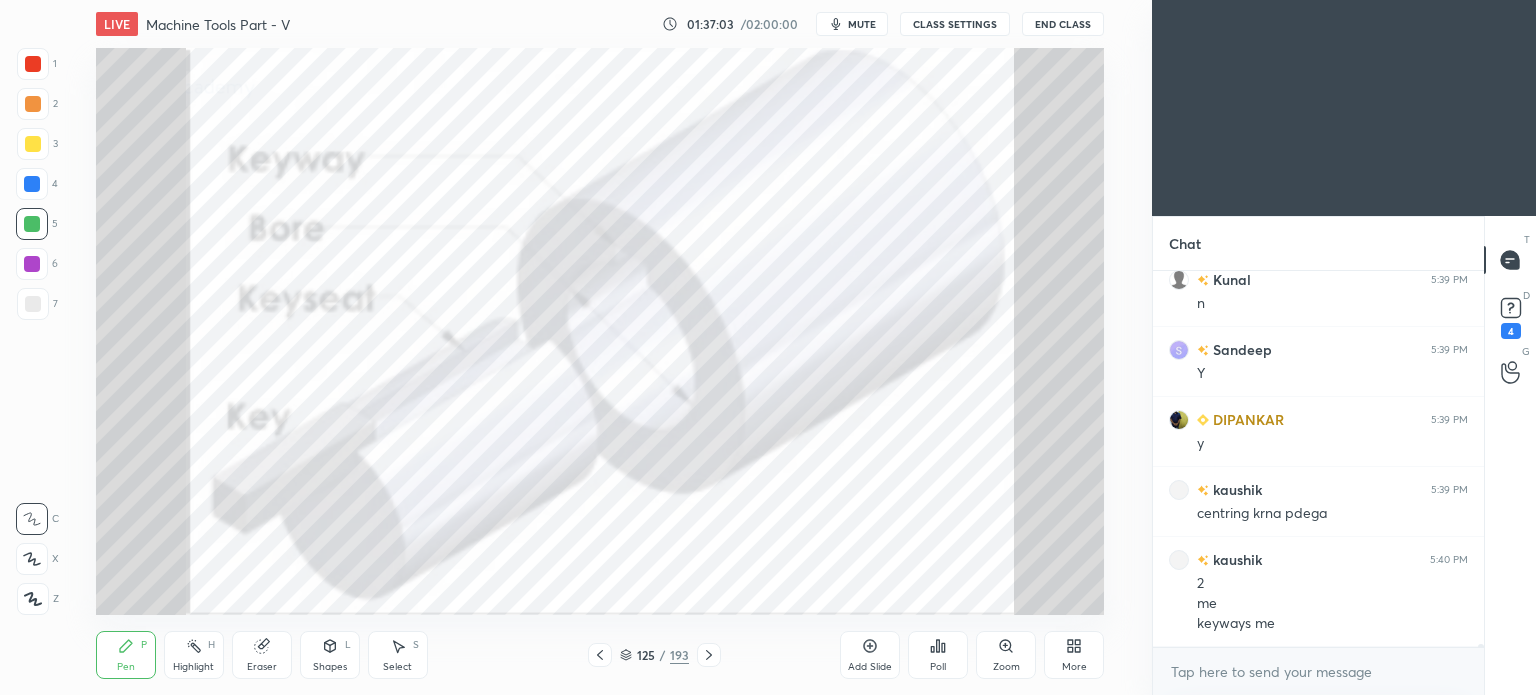 click 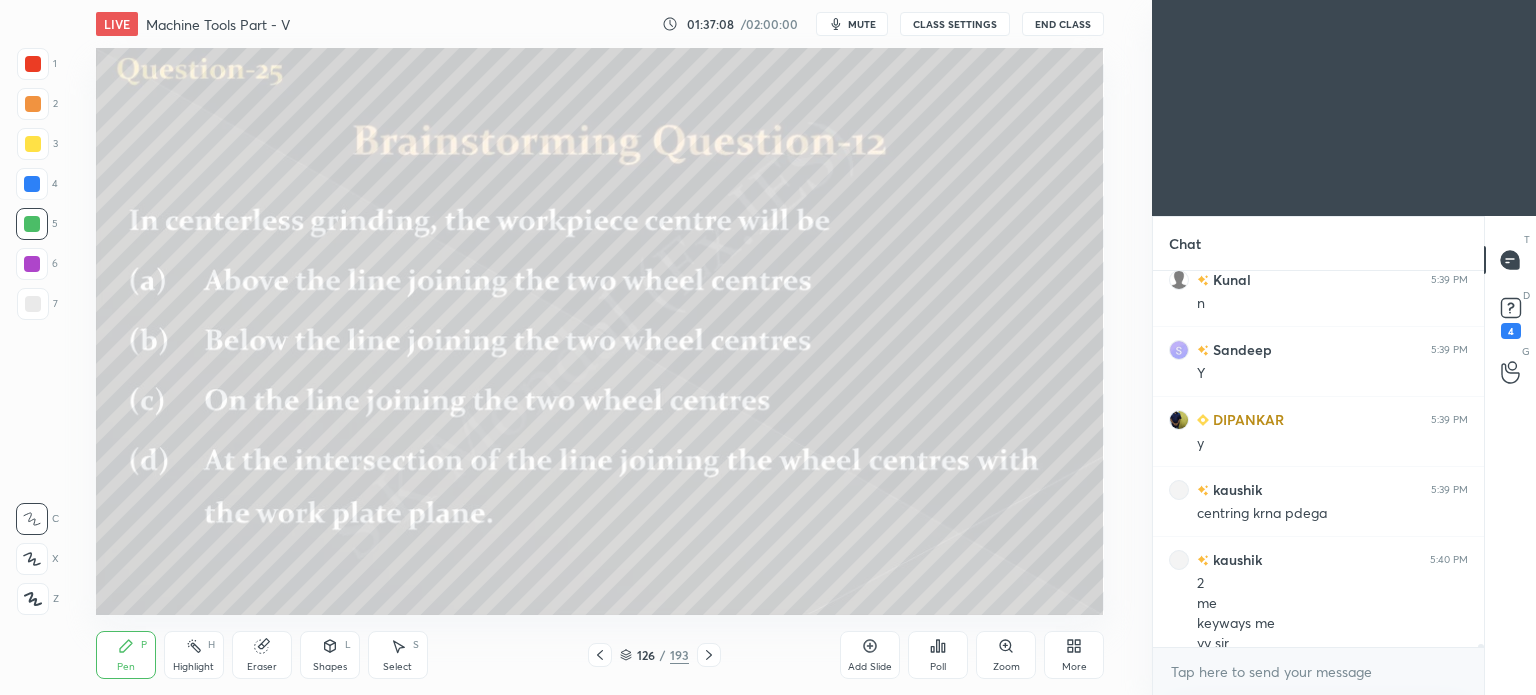 scroll, scrollTop: 48272, scrollLeft: 0, axis: vertical 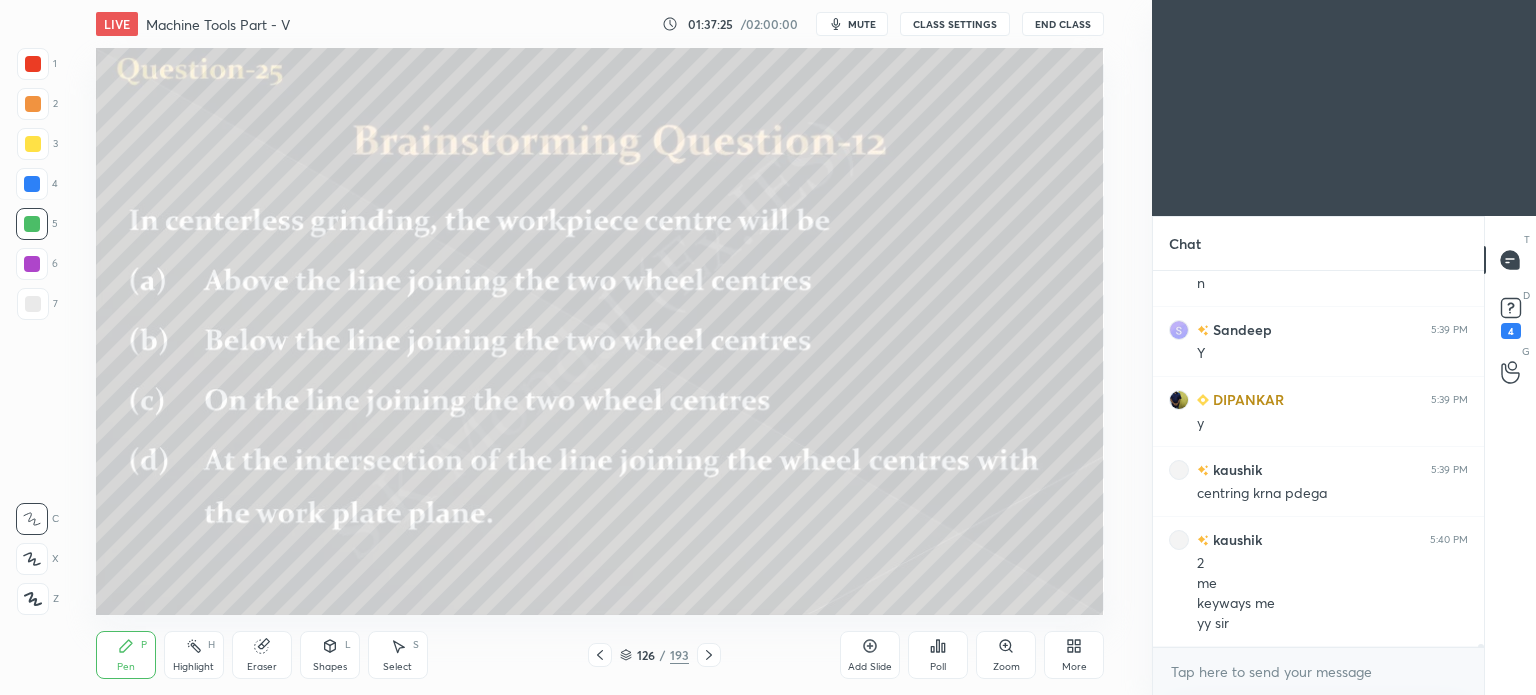 click 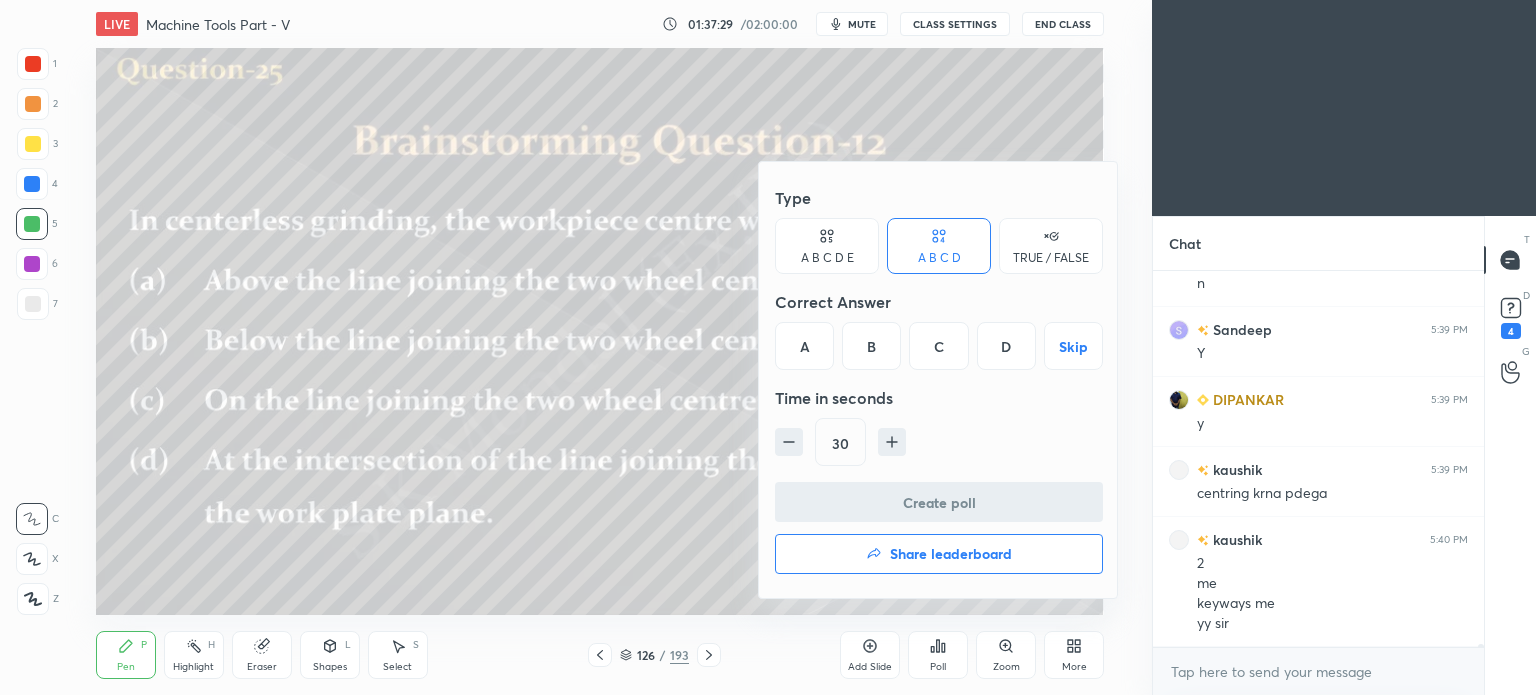 click on "A" at bounding box center [804, 346] 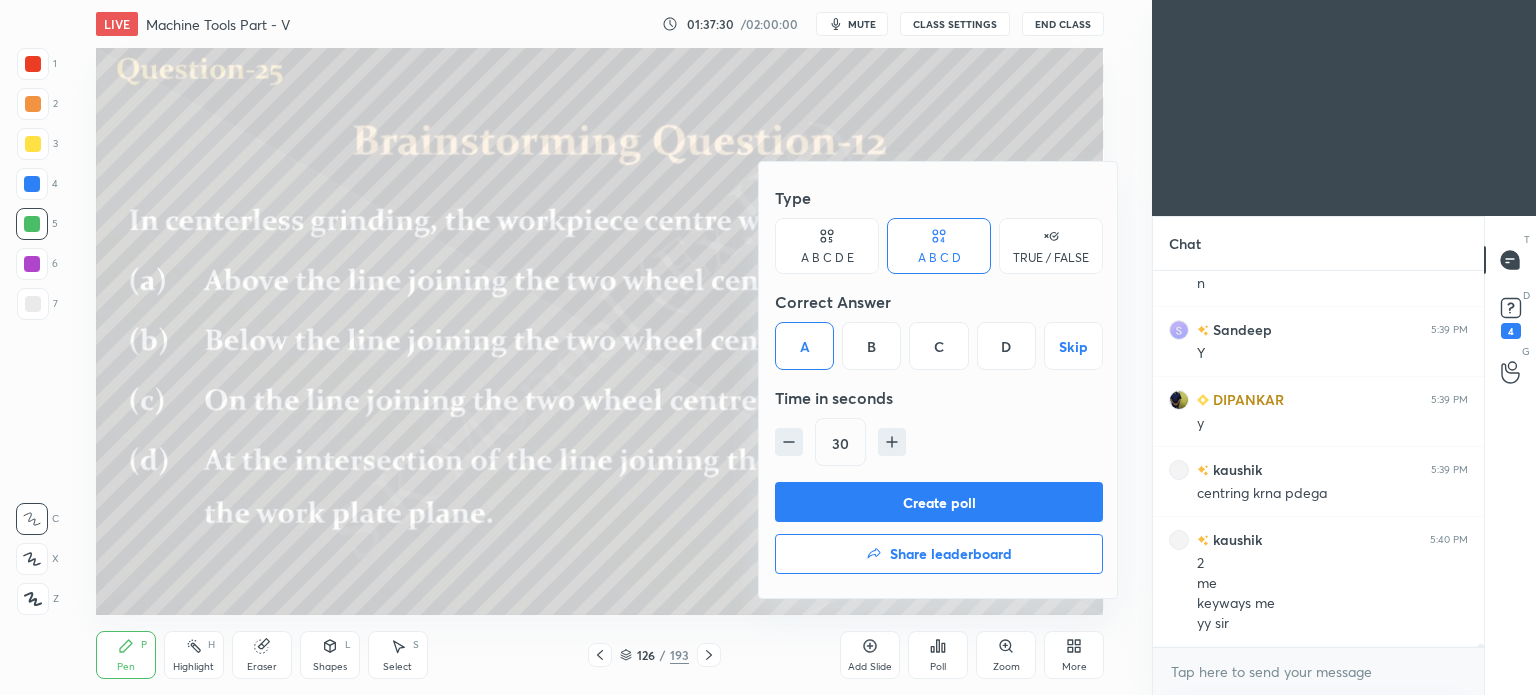 click on "Create poll" at bounding box center (939, 502) 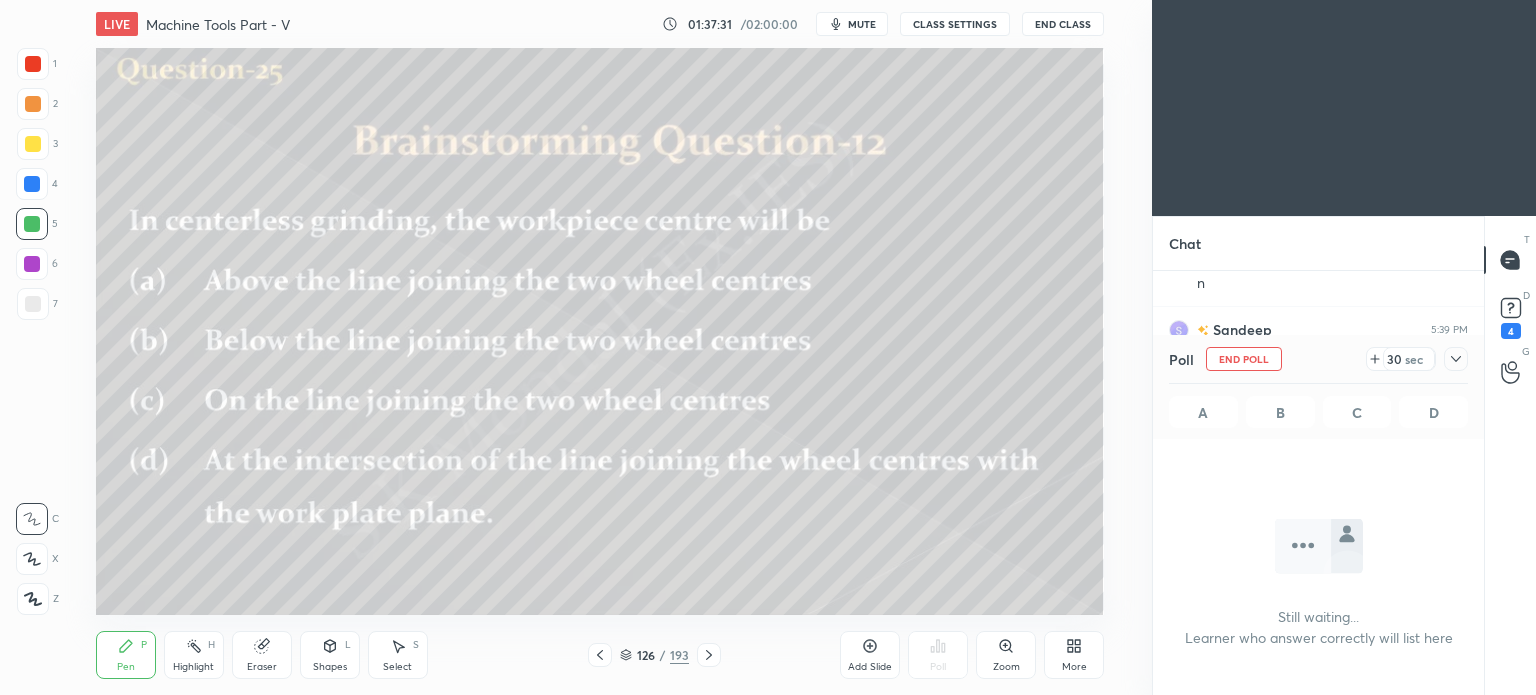 scroll, scrollTop: 276, scrollLeft: 325, axis: both 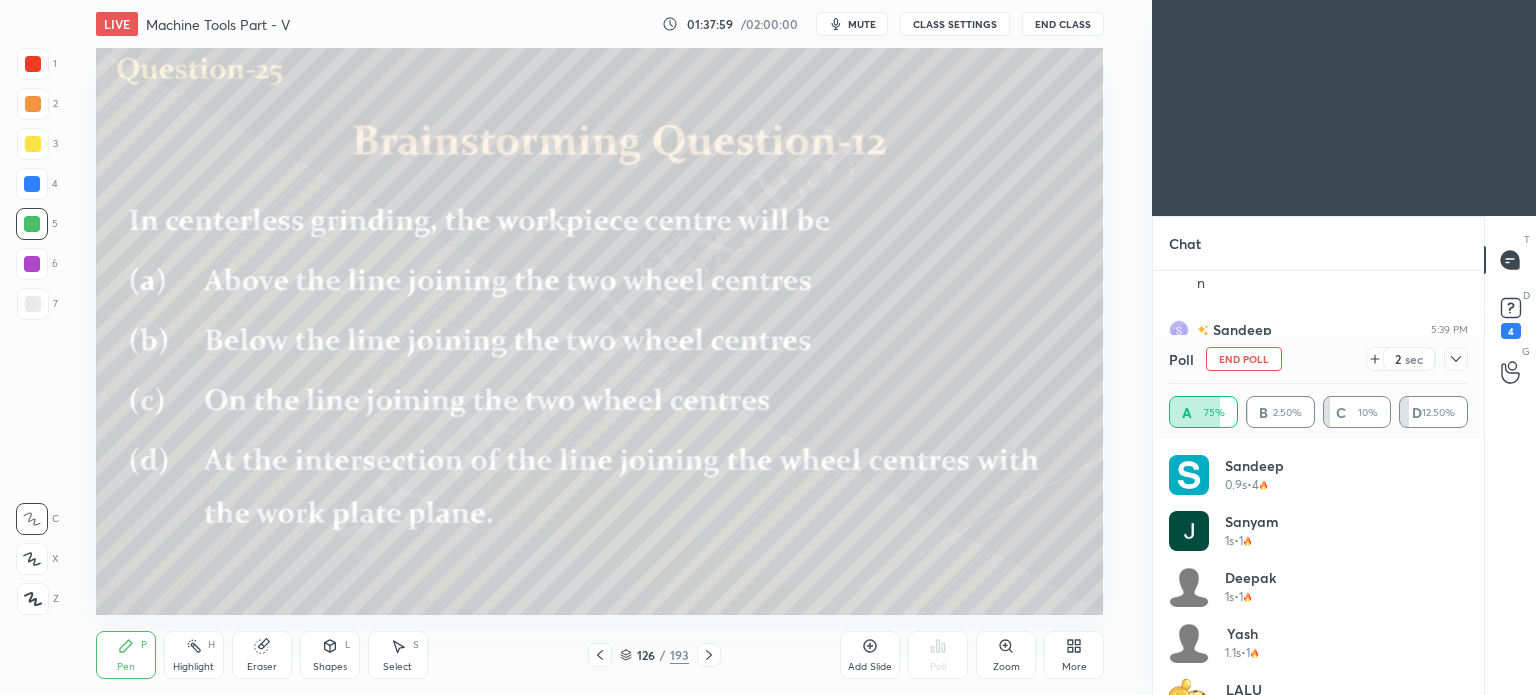 click on "Pen P" at bounding box center (126, 655) 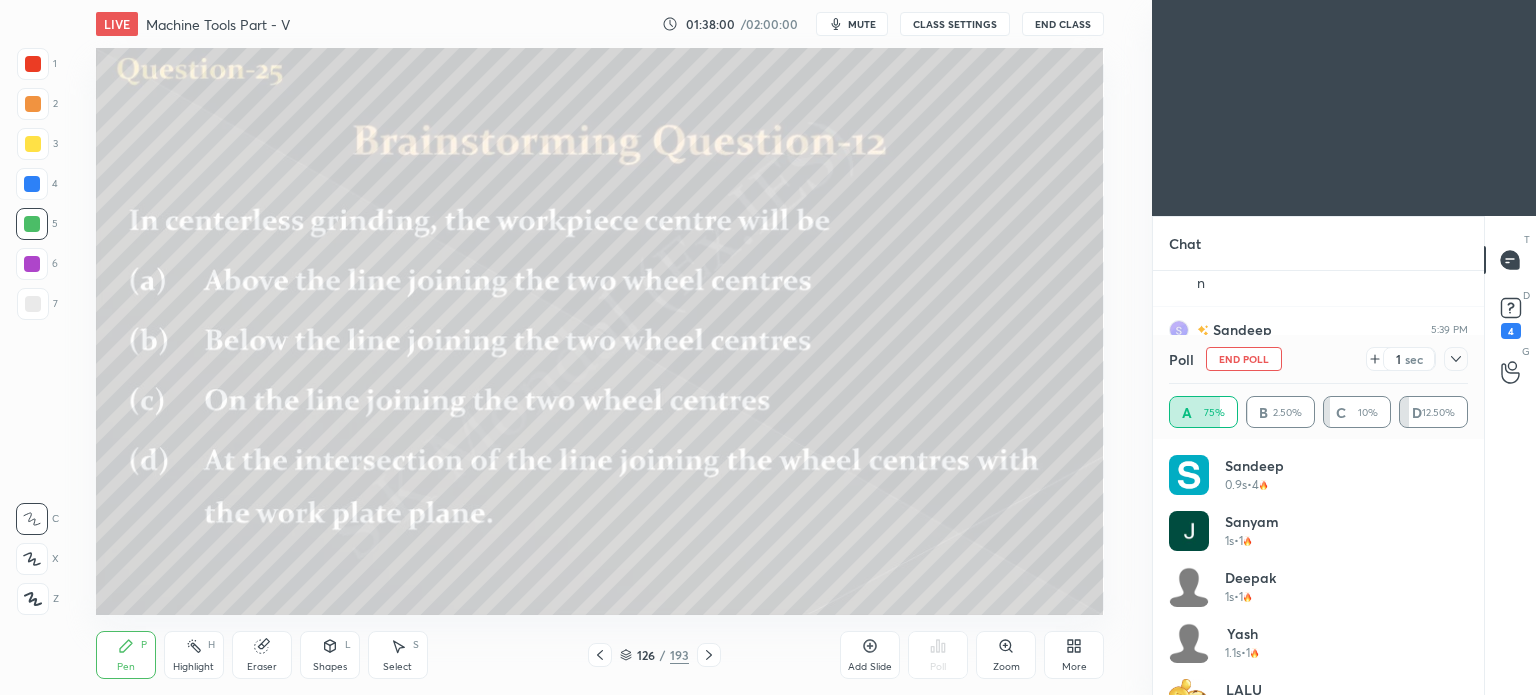 scroll, scrollTop: 48446, scrollLeft: 0, axis: vertical 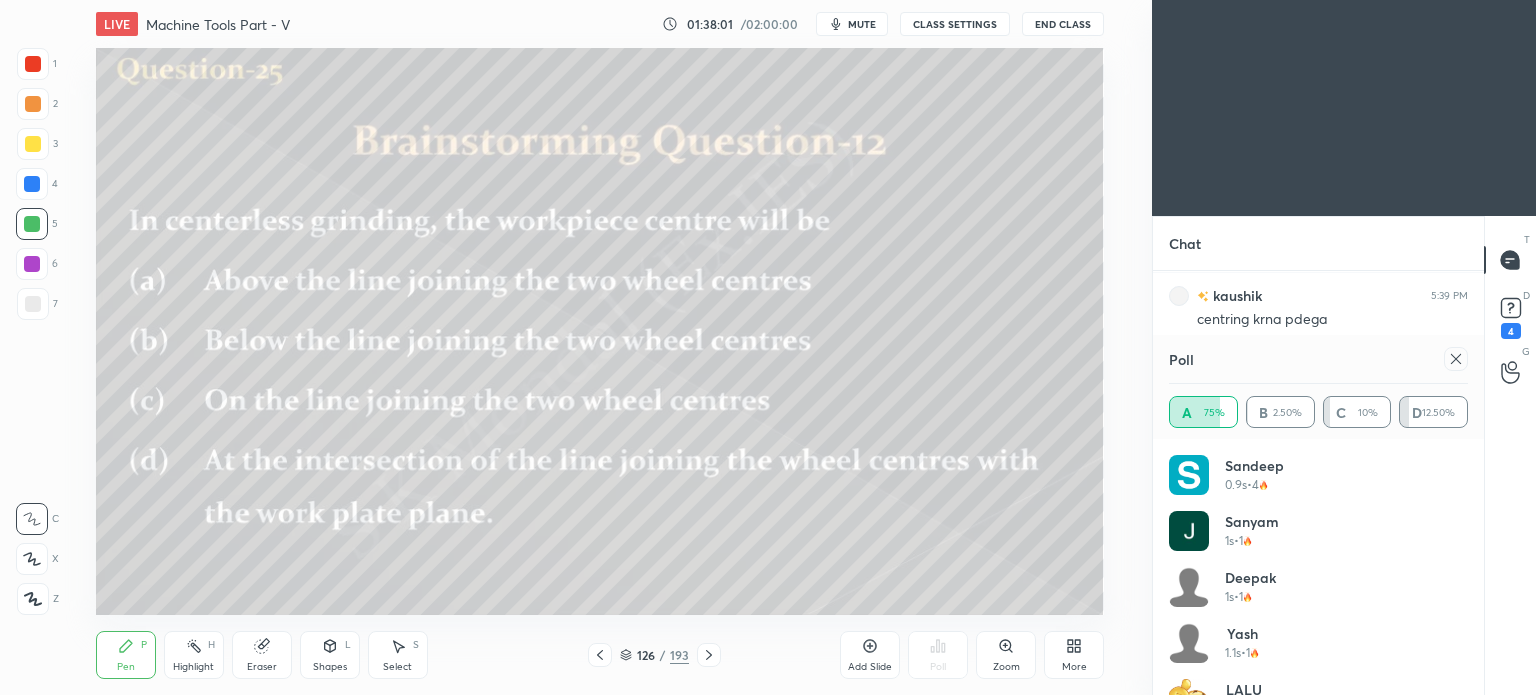 click 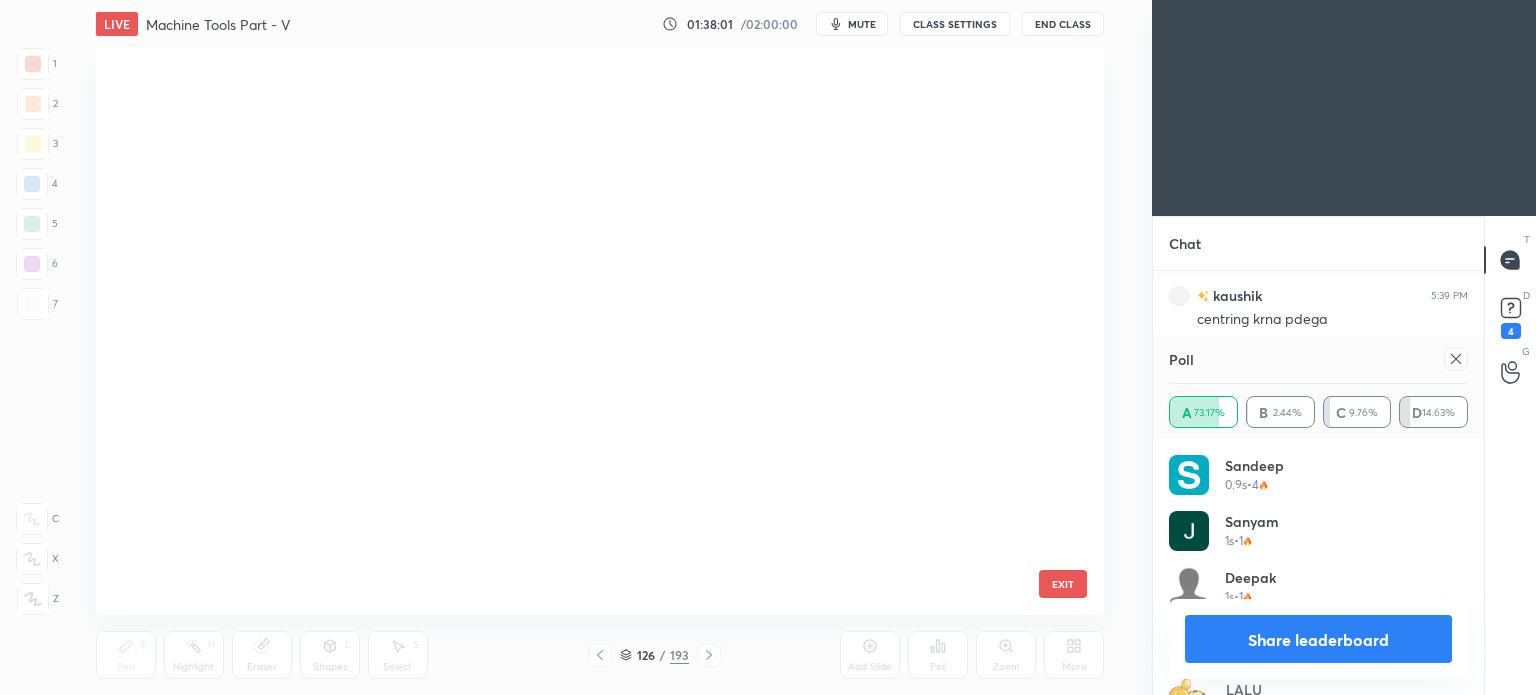 scroll, scrollTop: 6740, scrollLeft: 0, axis: vertical 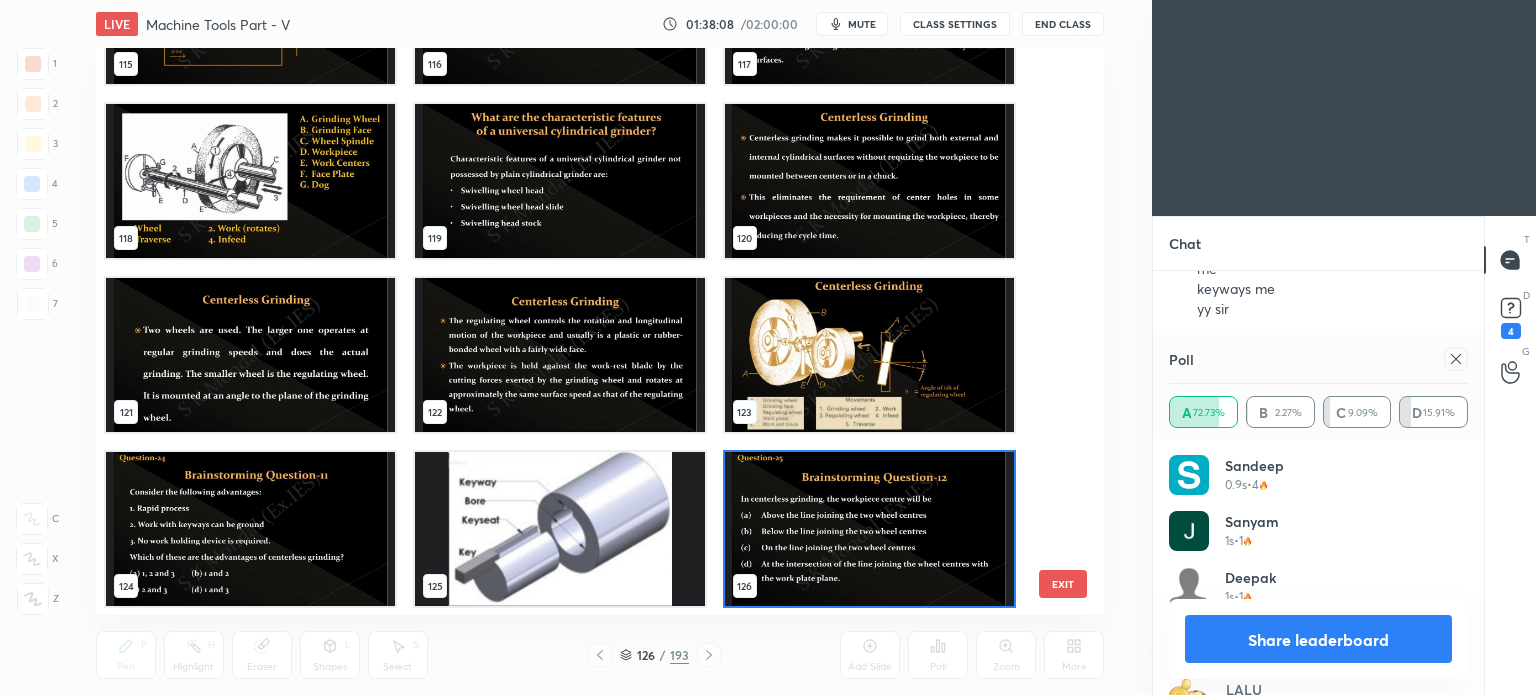 click at bounding box center (868, 355) 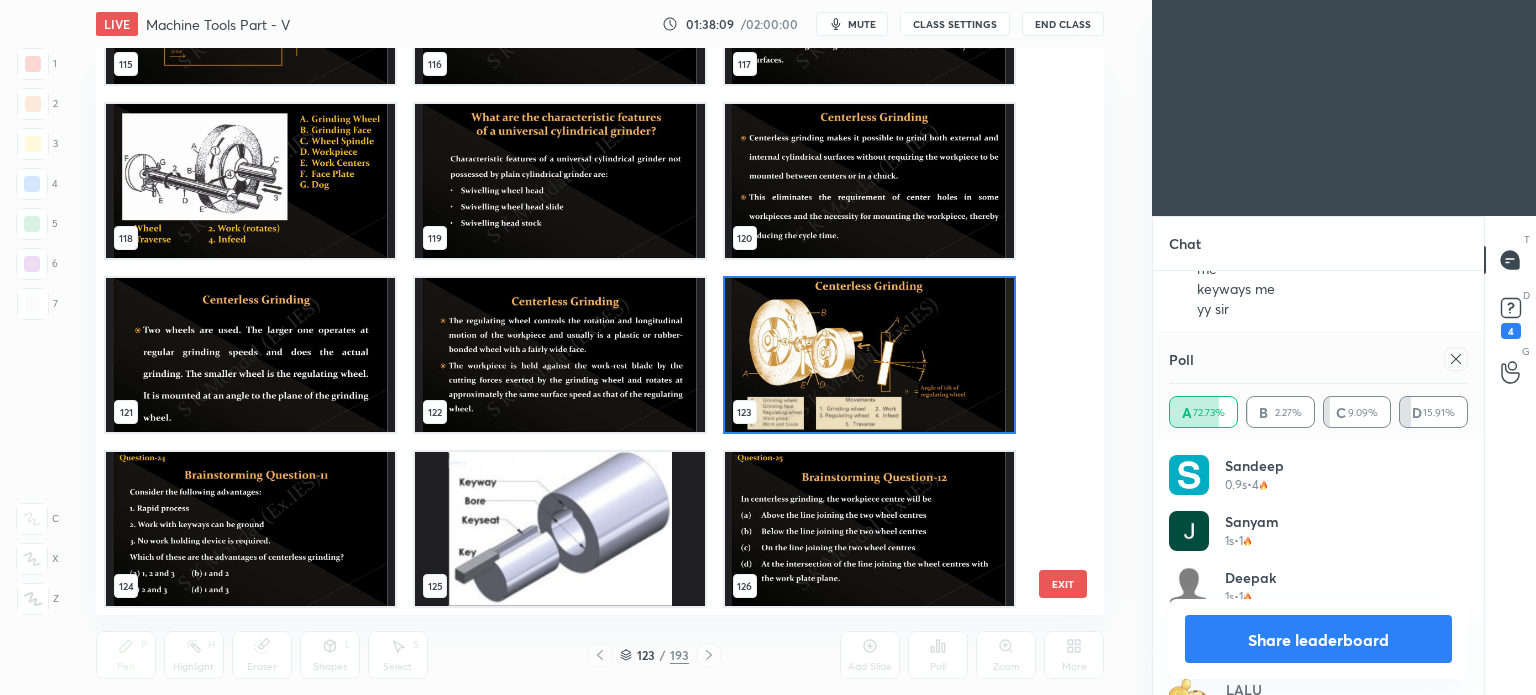 click at bounding box center [868, 355] 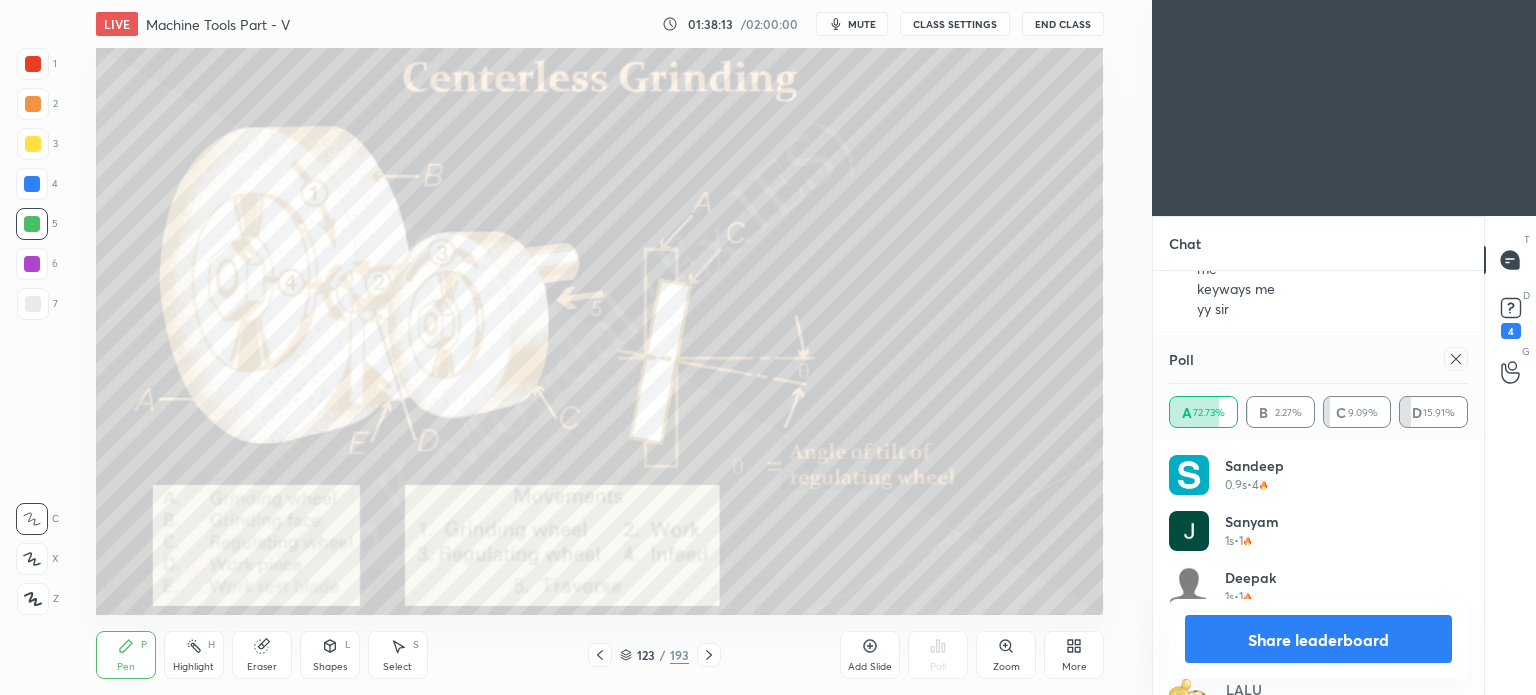 click 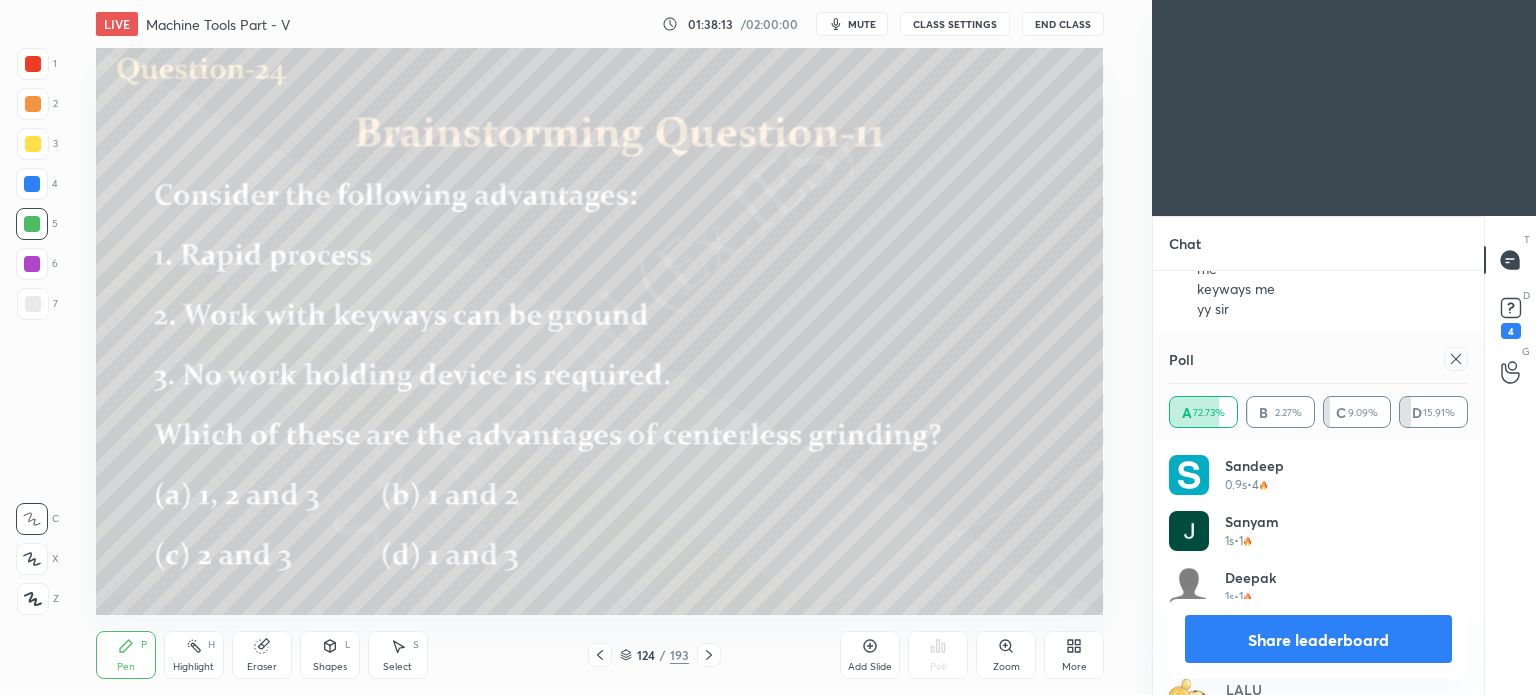 click 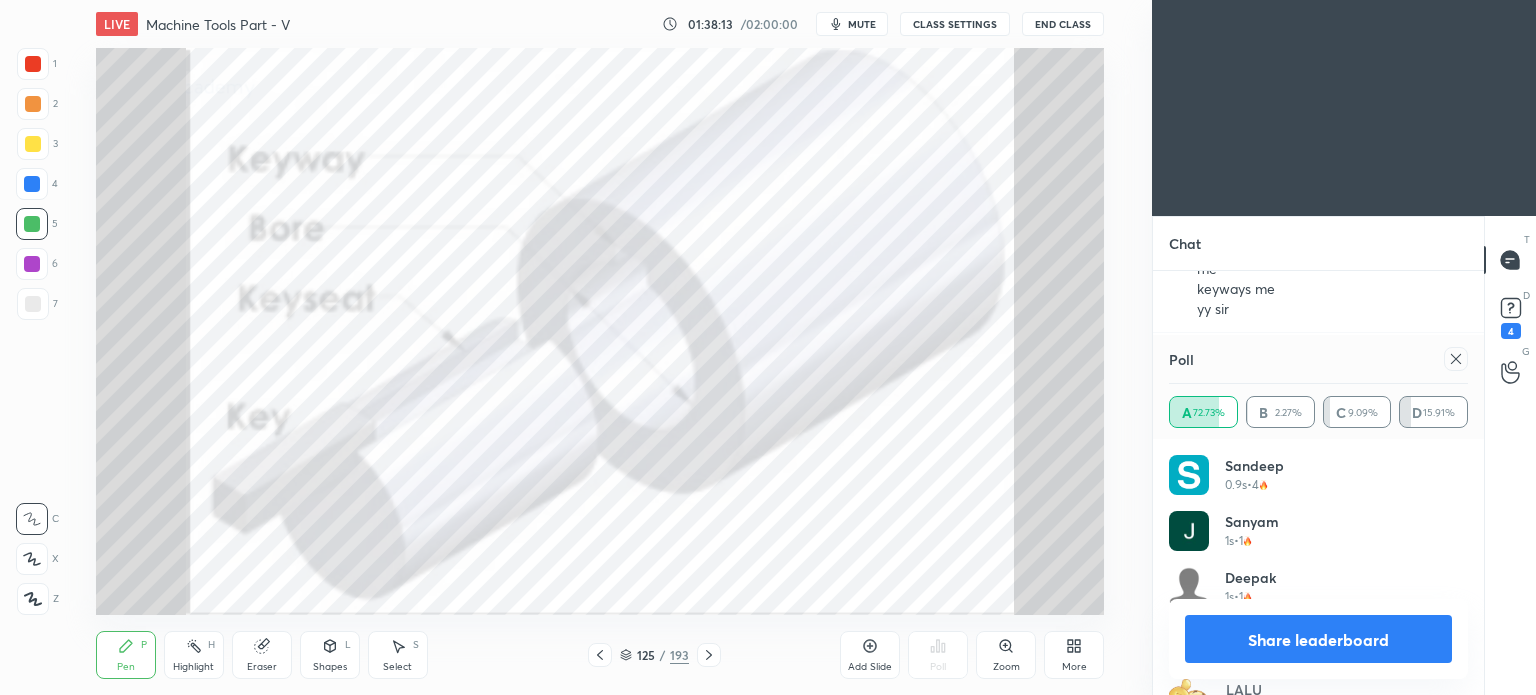 click 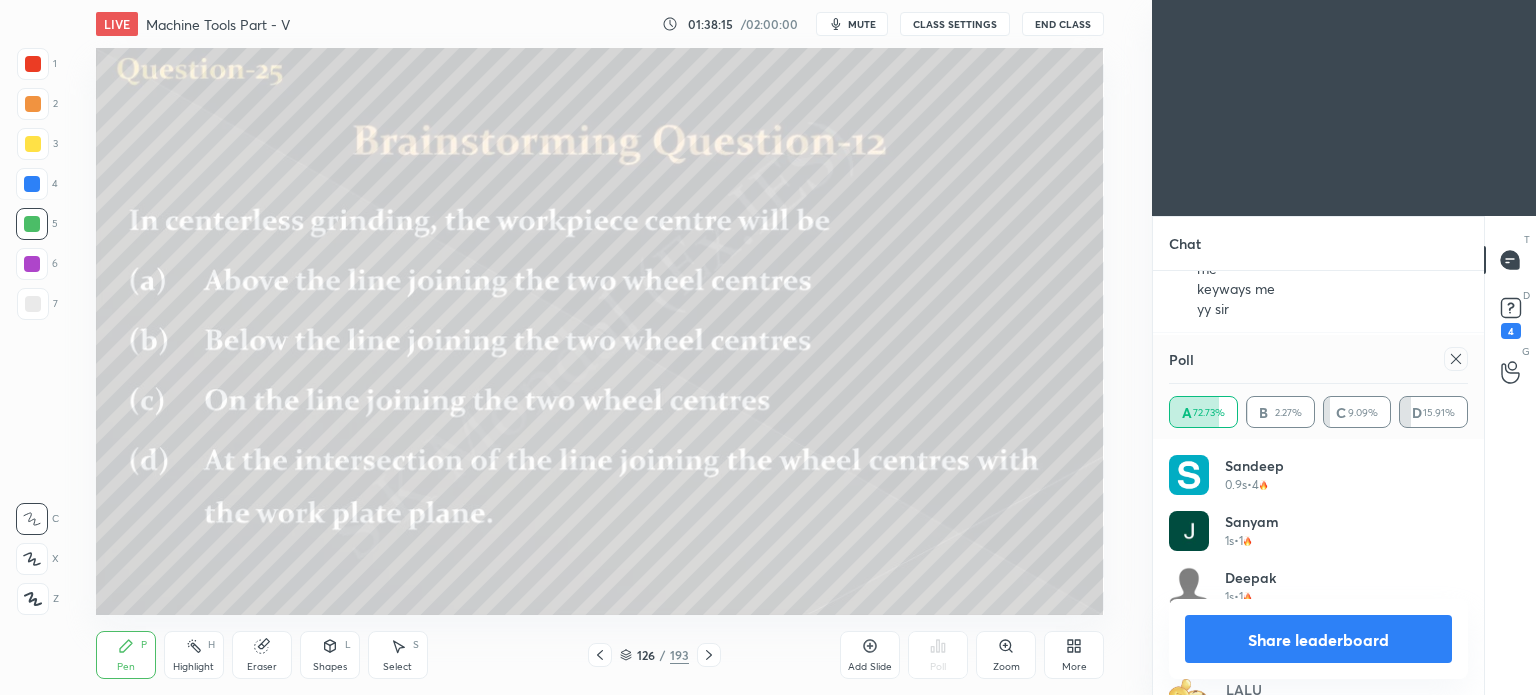 click on "Pen P" at bounding box center (126, 655) 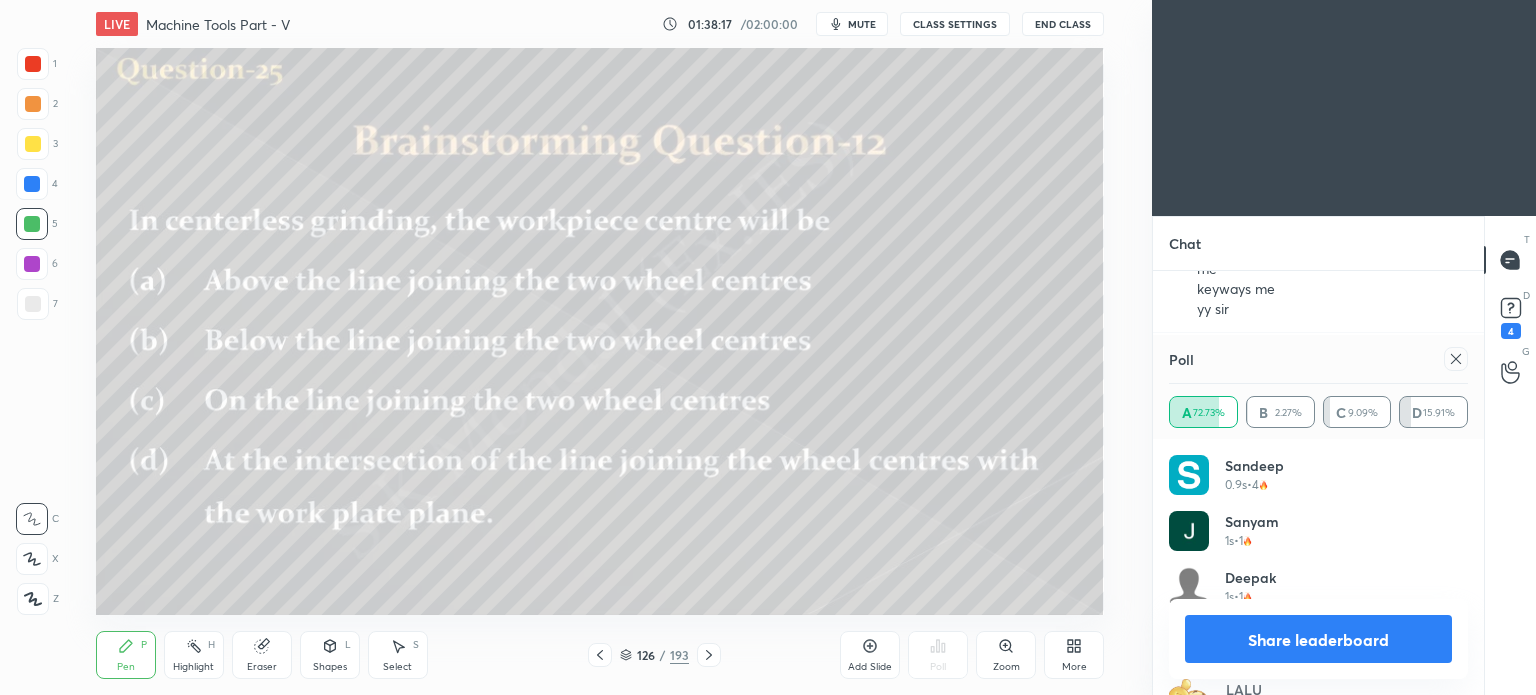 click on "Pen P" at bounding box center (126, 655) 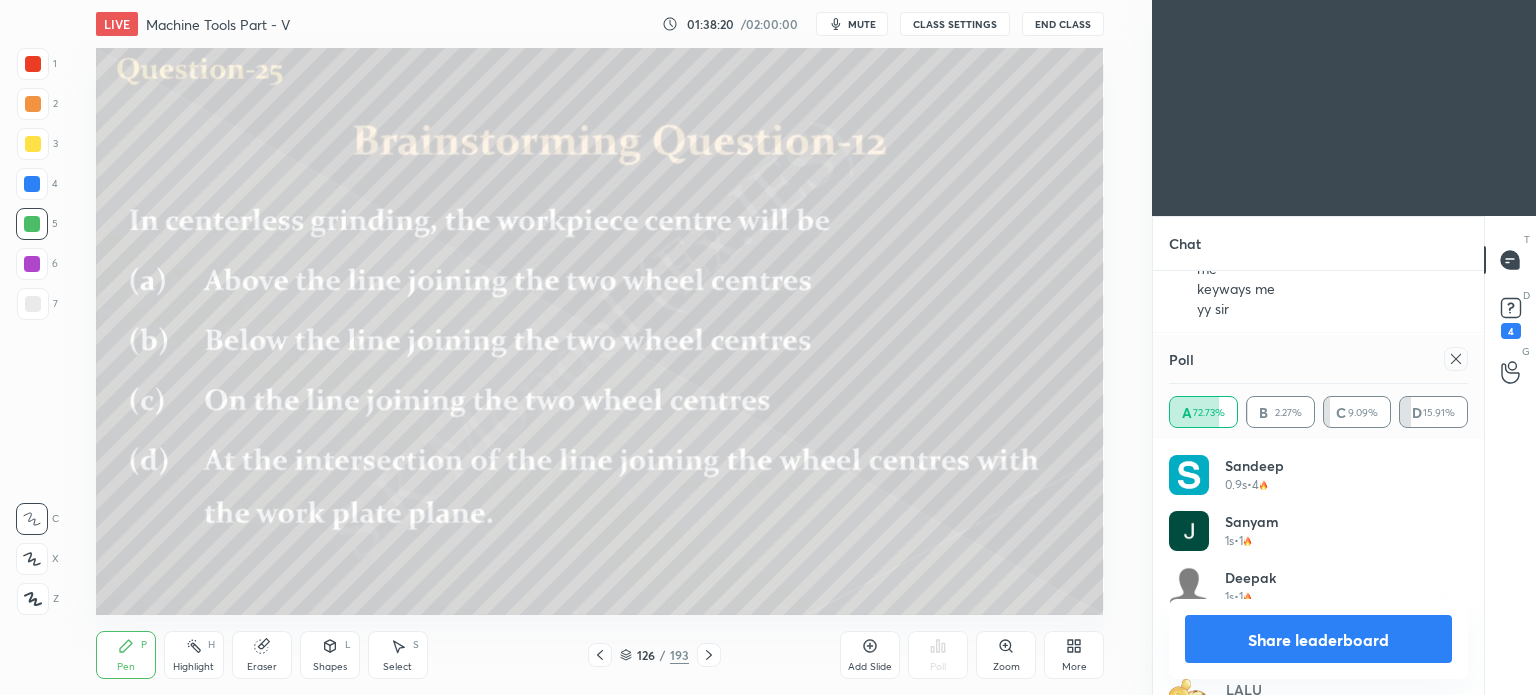 click on "Highlight H" at bounding box center (194, 655) 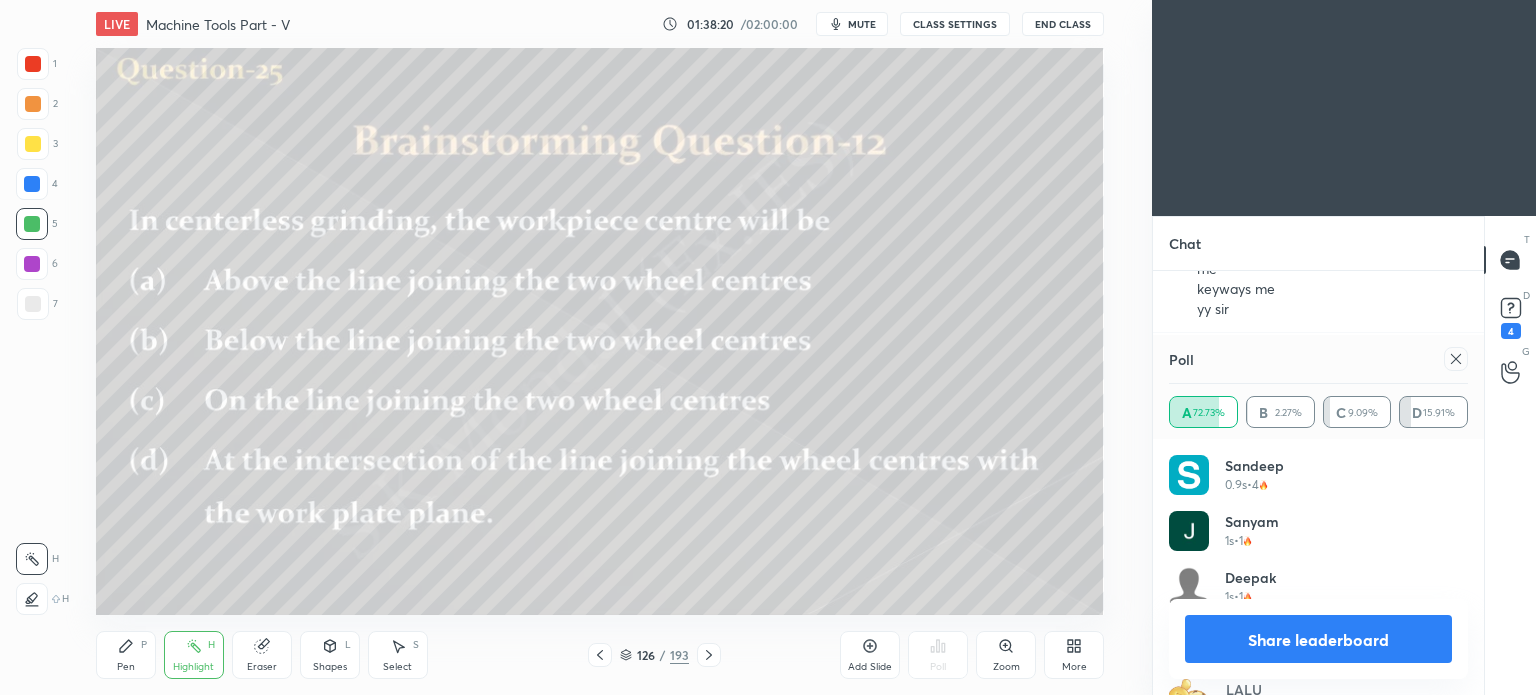 click on "Highlight" at bounding box center [193, 667] 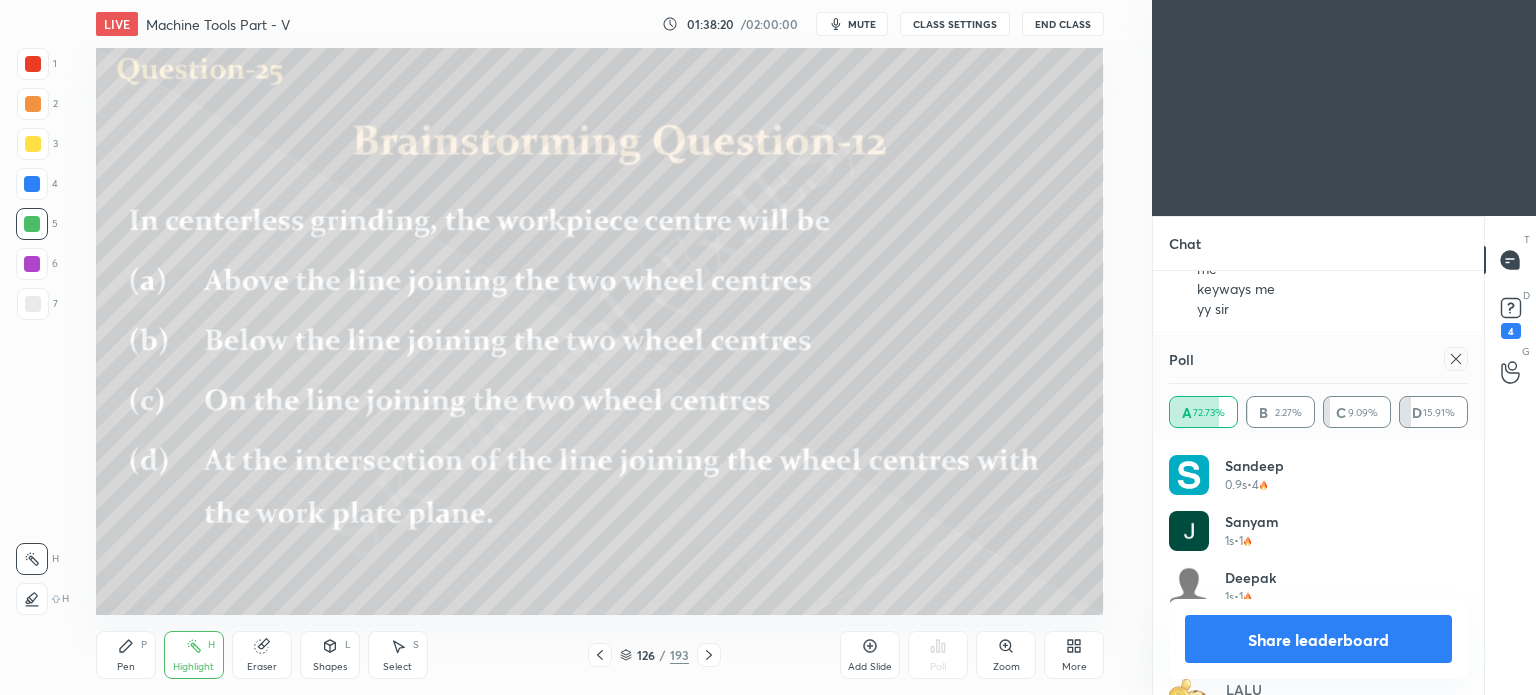 click on "Pen P" at bounding box center [126, 655] 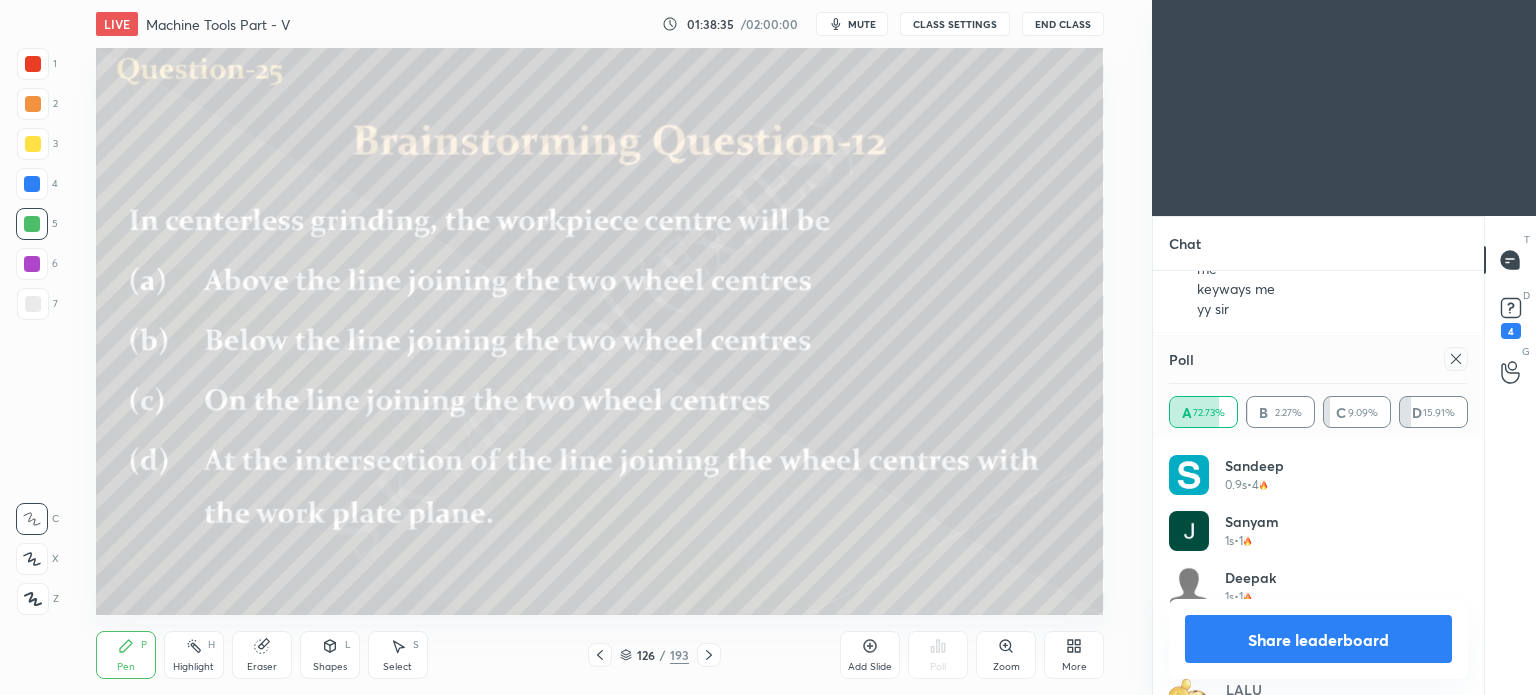 drag, startPoint x: 1331, startPoint y: 635, endPoint x: 1220, endPoint y: 481, distance: 189.83414 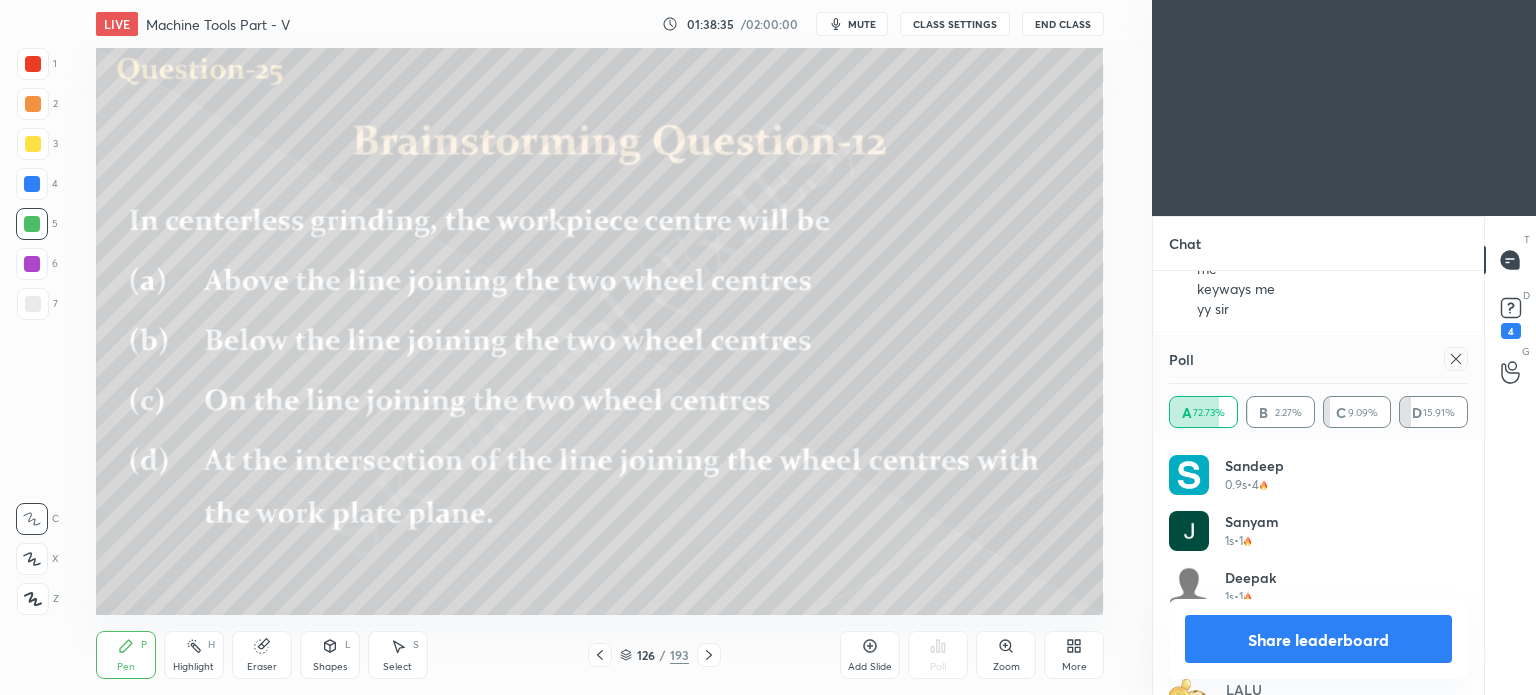 scroll, scrollTop: 121, scrollLeft: 293, axis: both 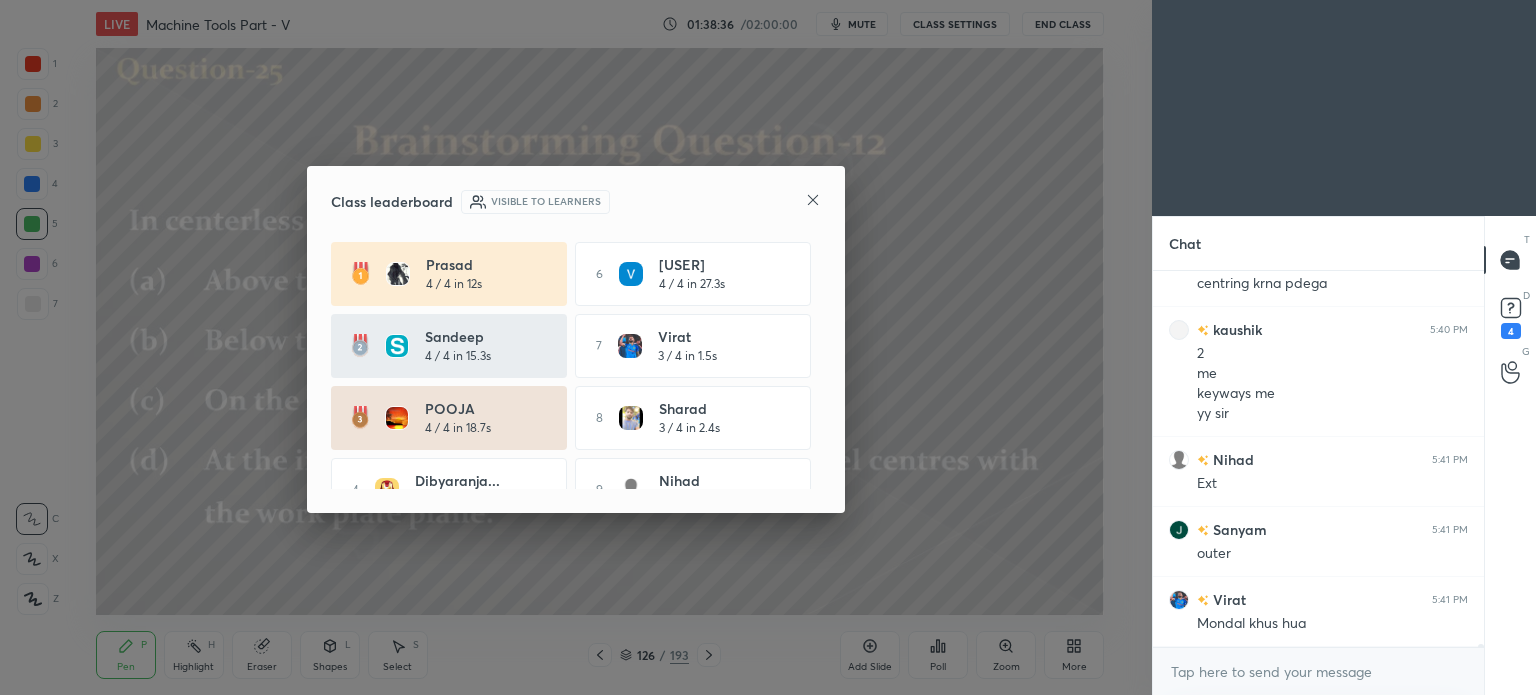 click 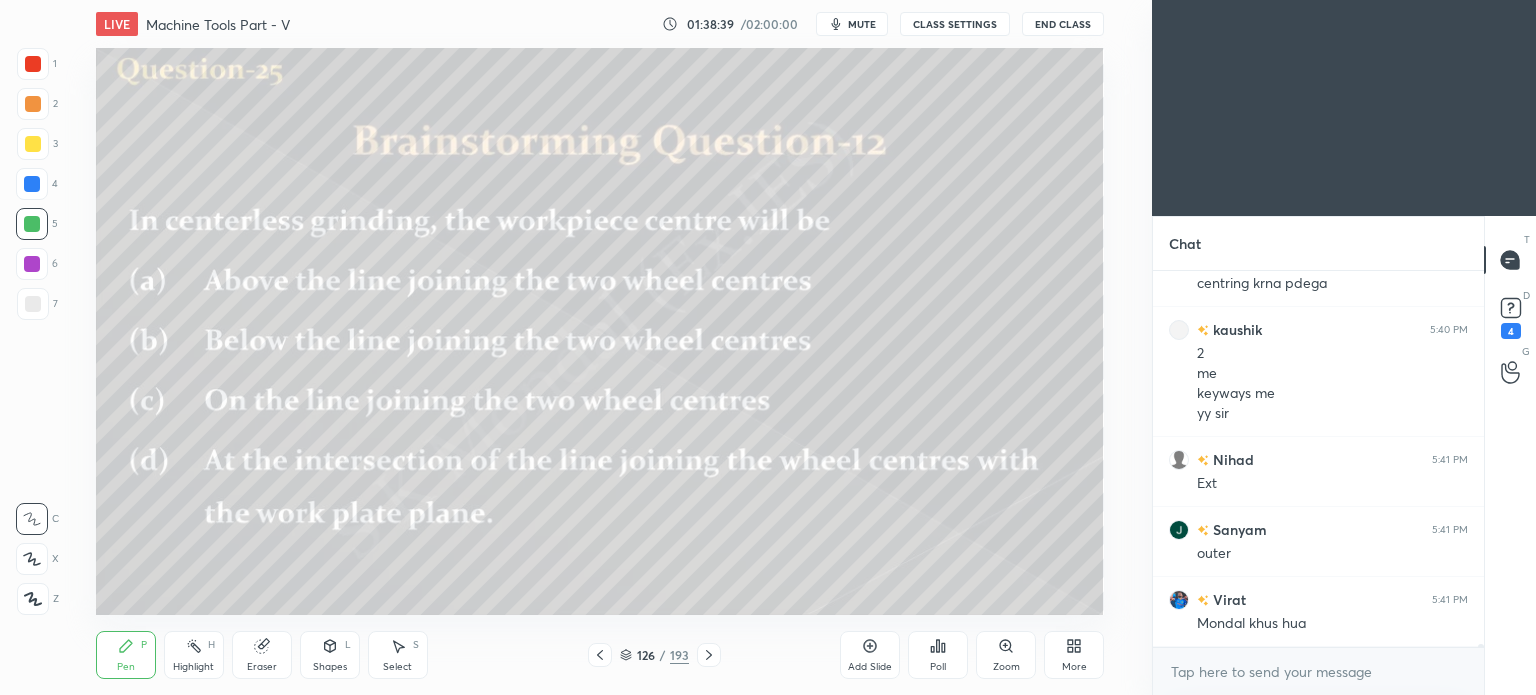click 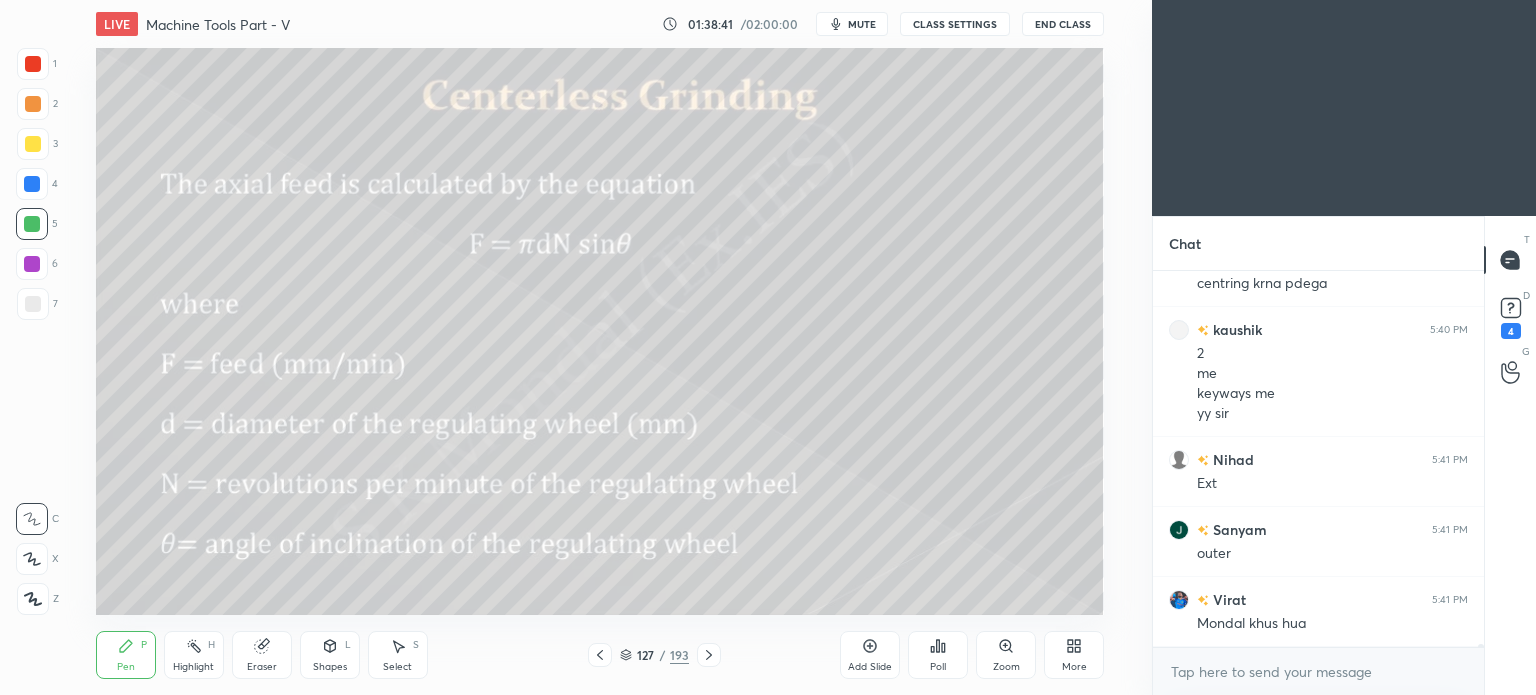 click 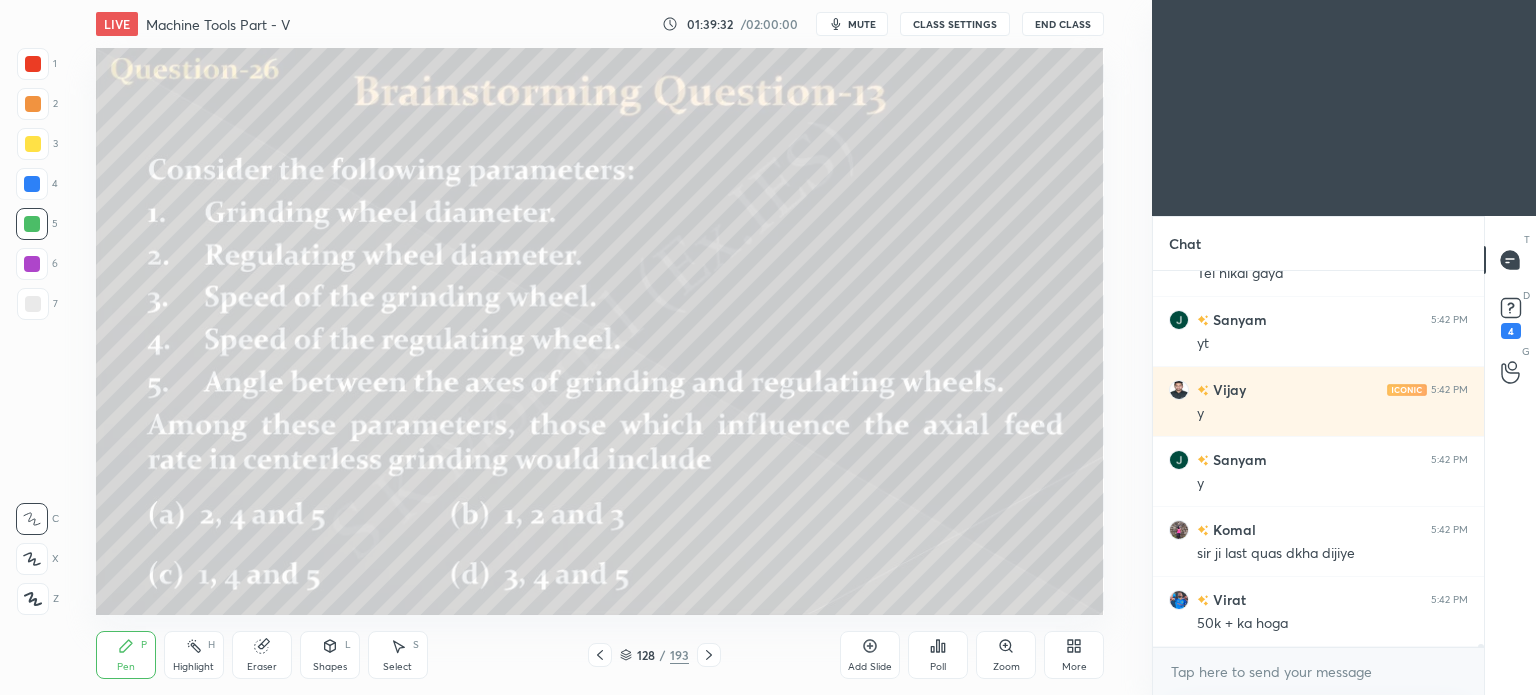 scroll, scrollTop: 48990, scrollLeft: 0, axis: vertical 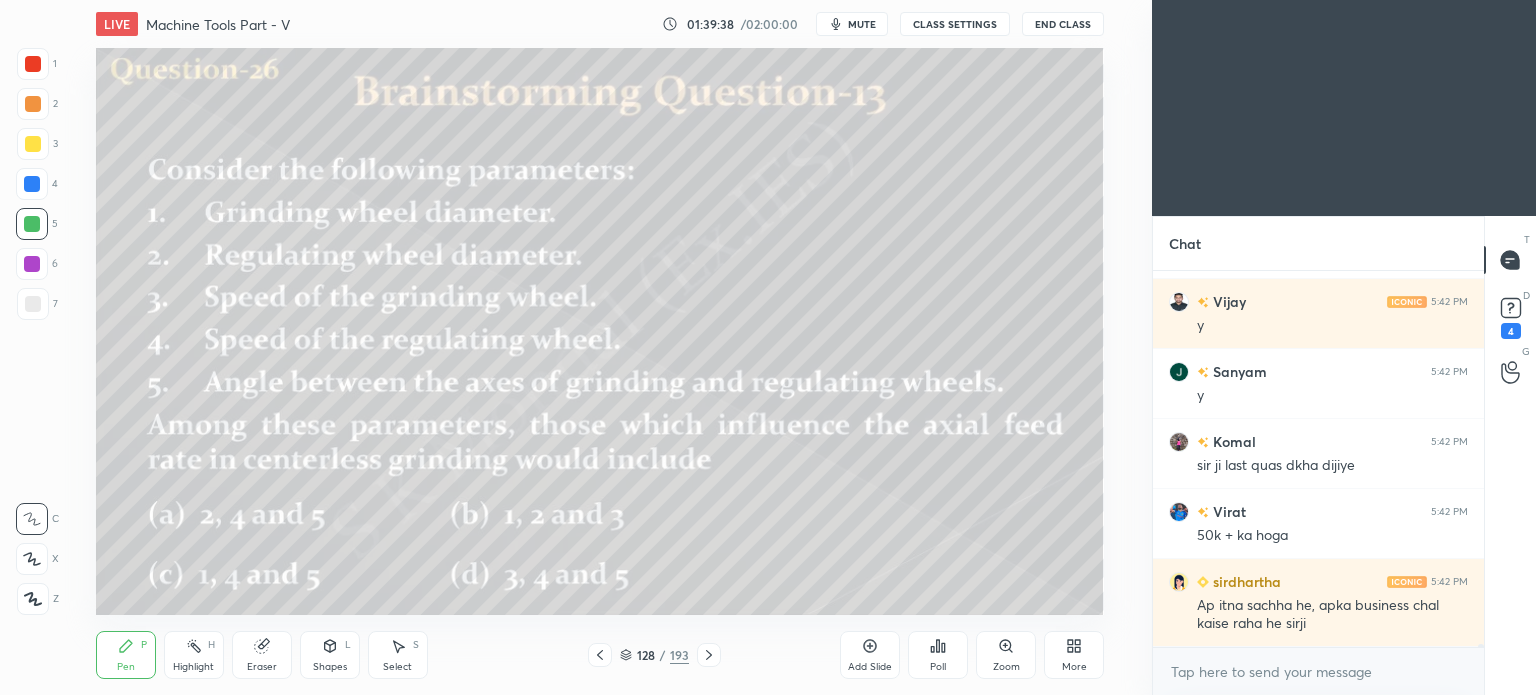 click 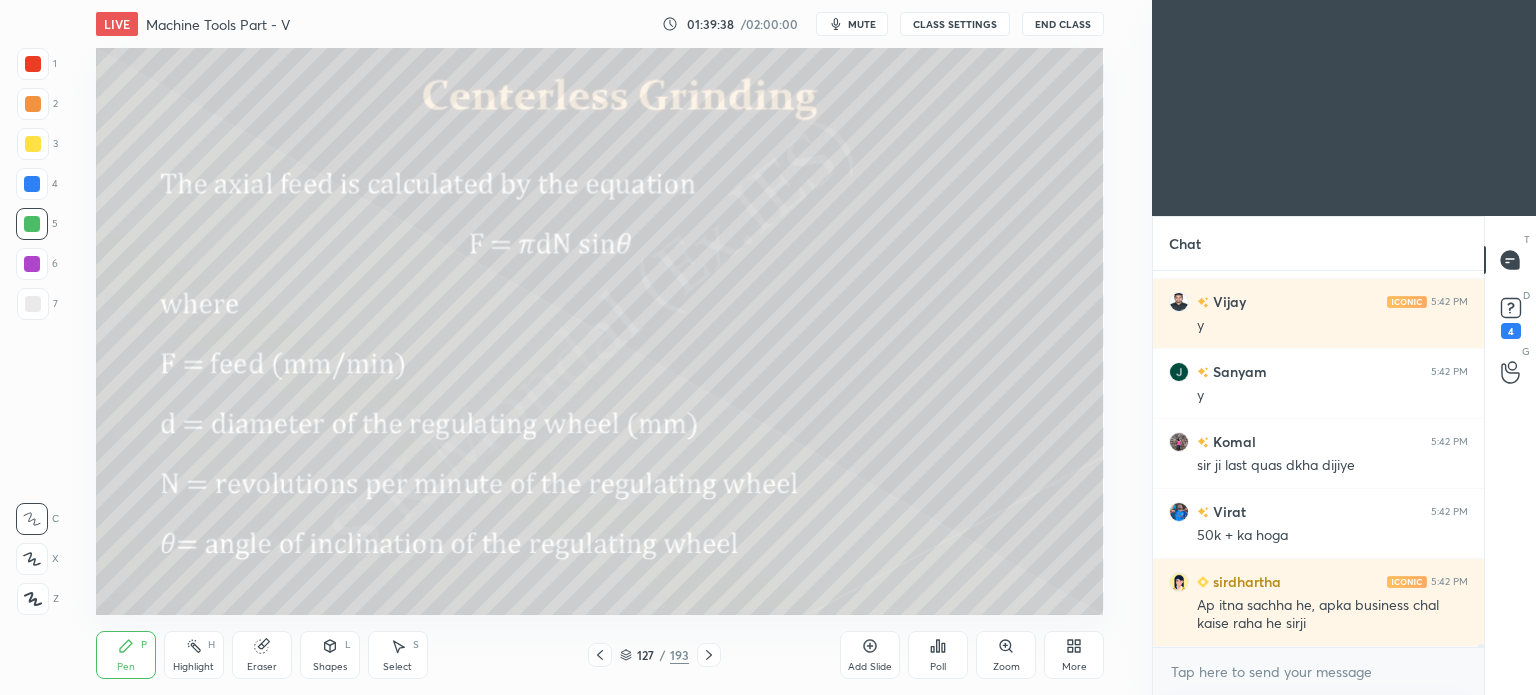 click 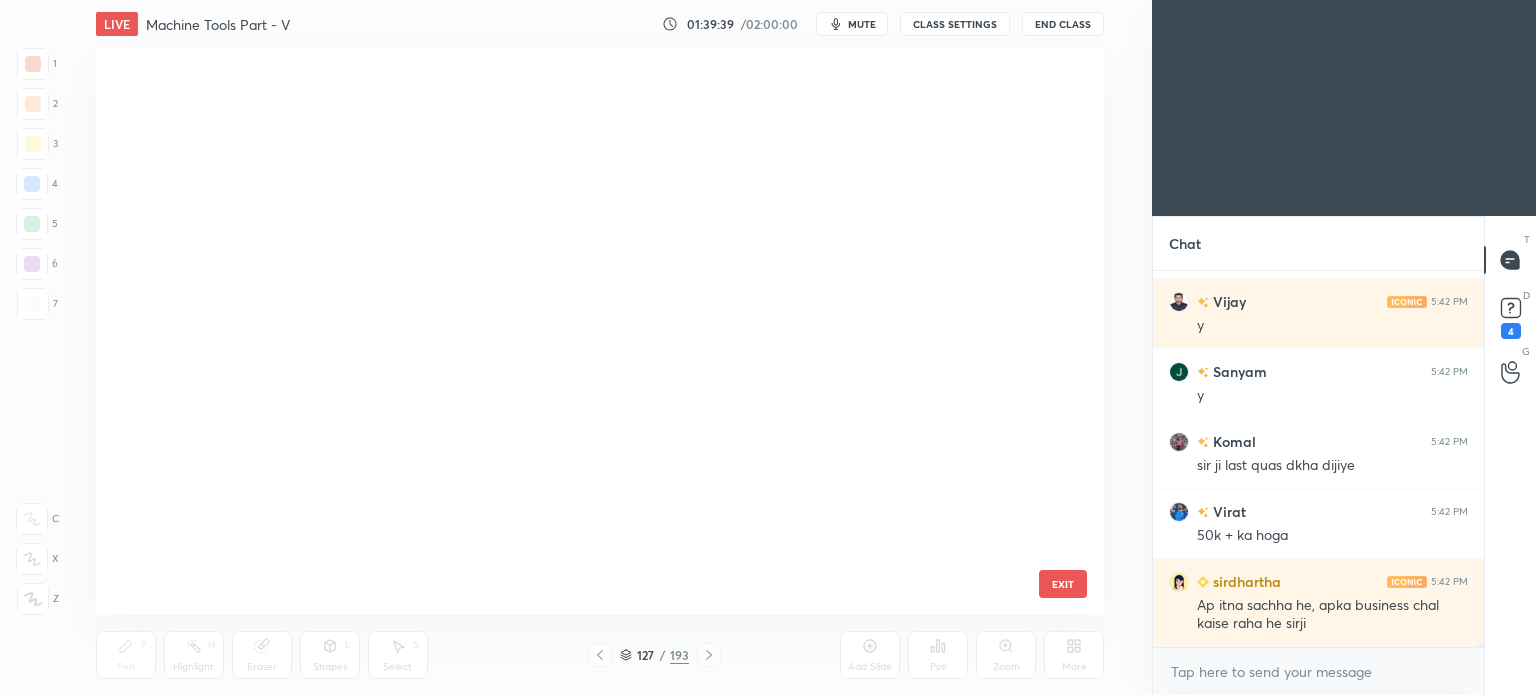scroll, scrollTop: 6915, scrollLeft: 0, axis: vertical 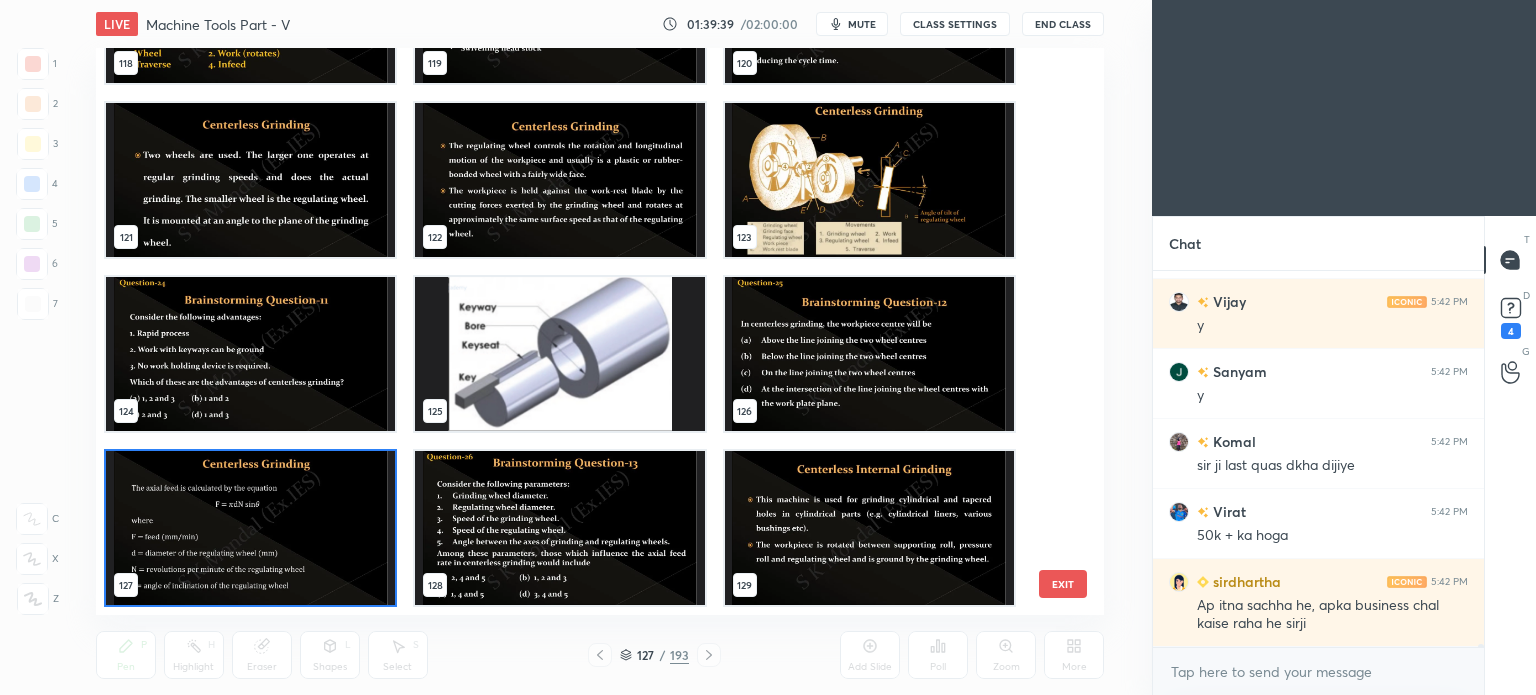 click 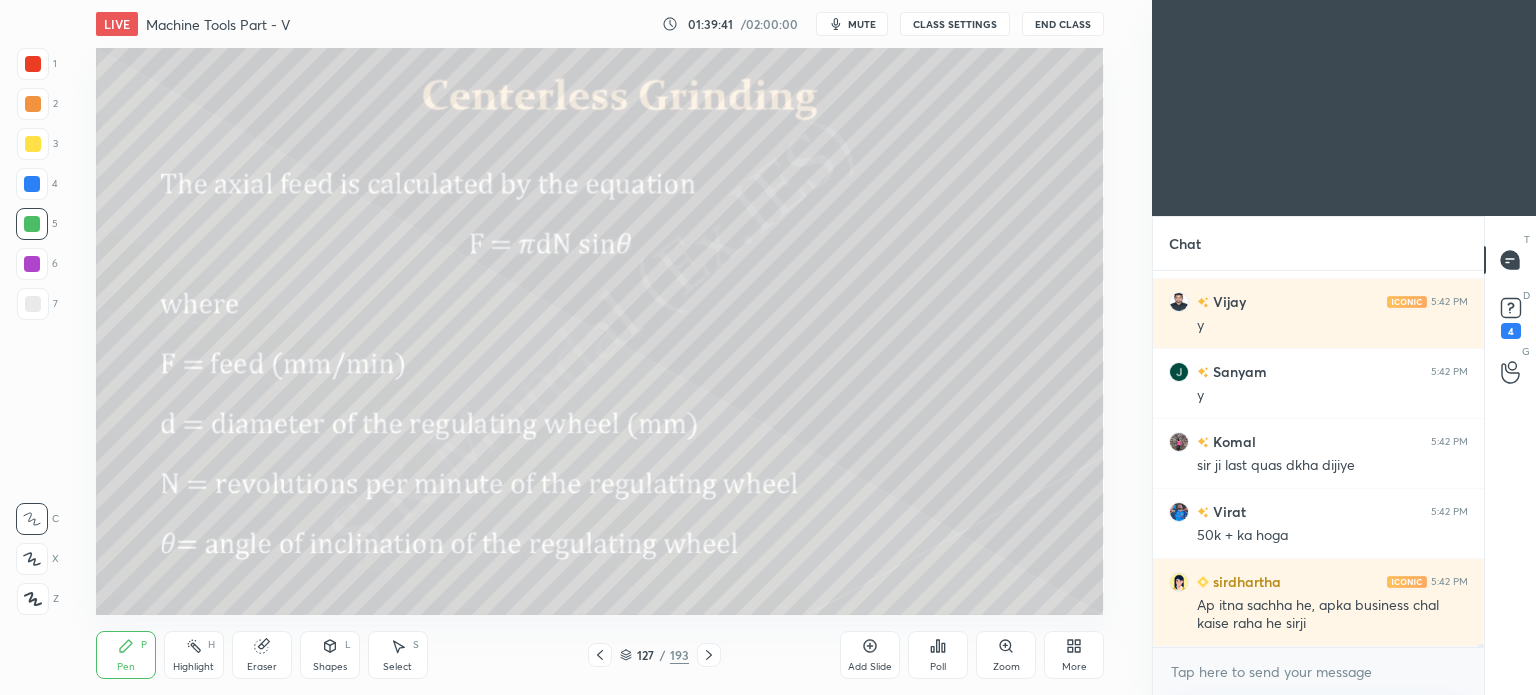 click 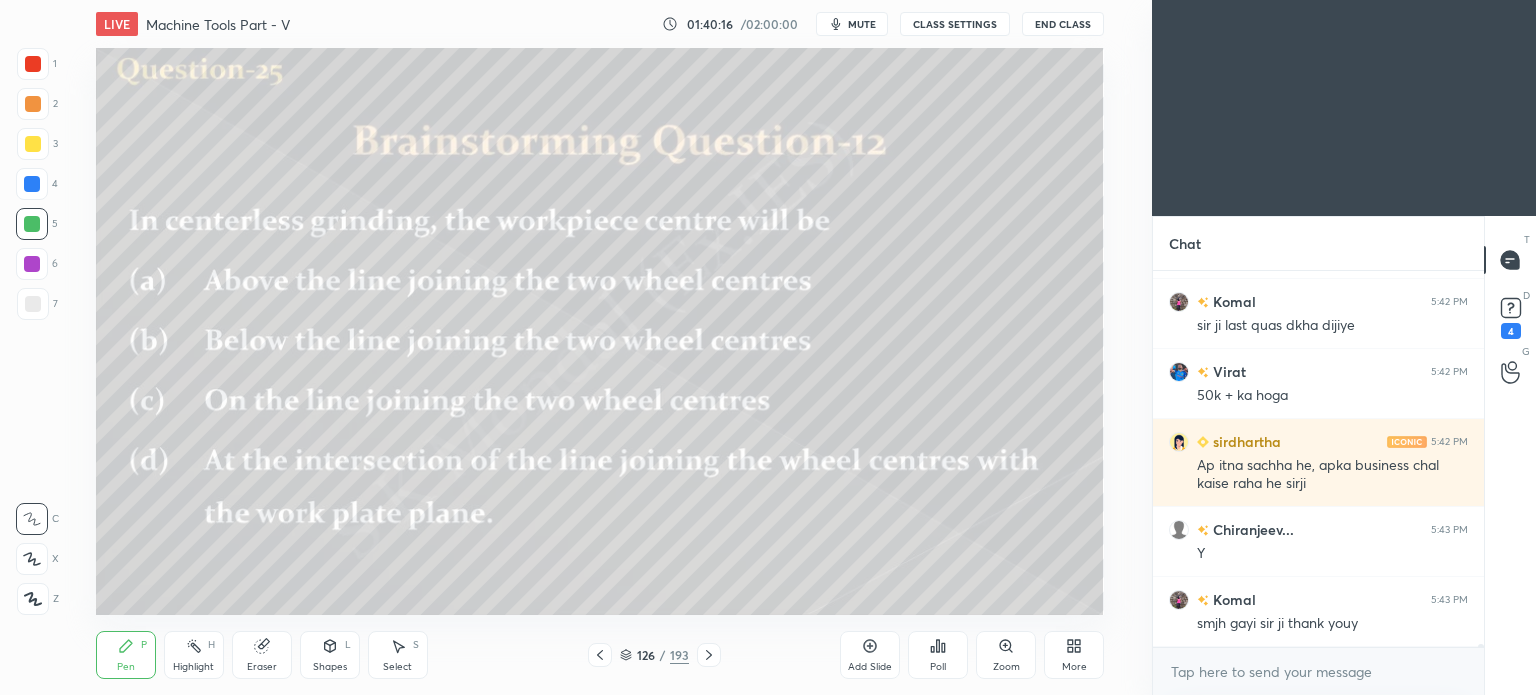 scroll, scrollTop: 49200, scrollLeft: 0, axis: vertical 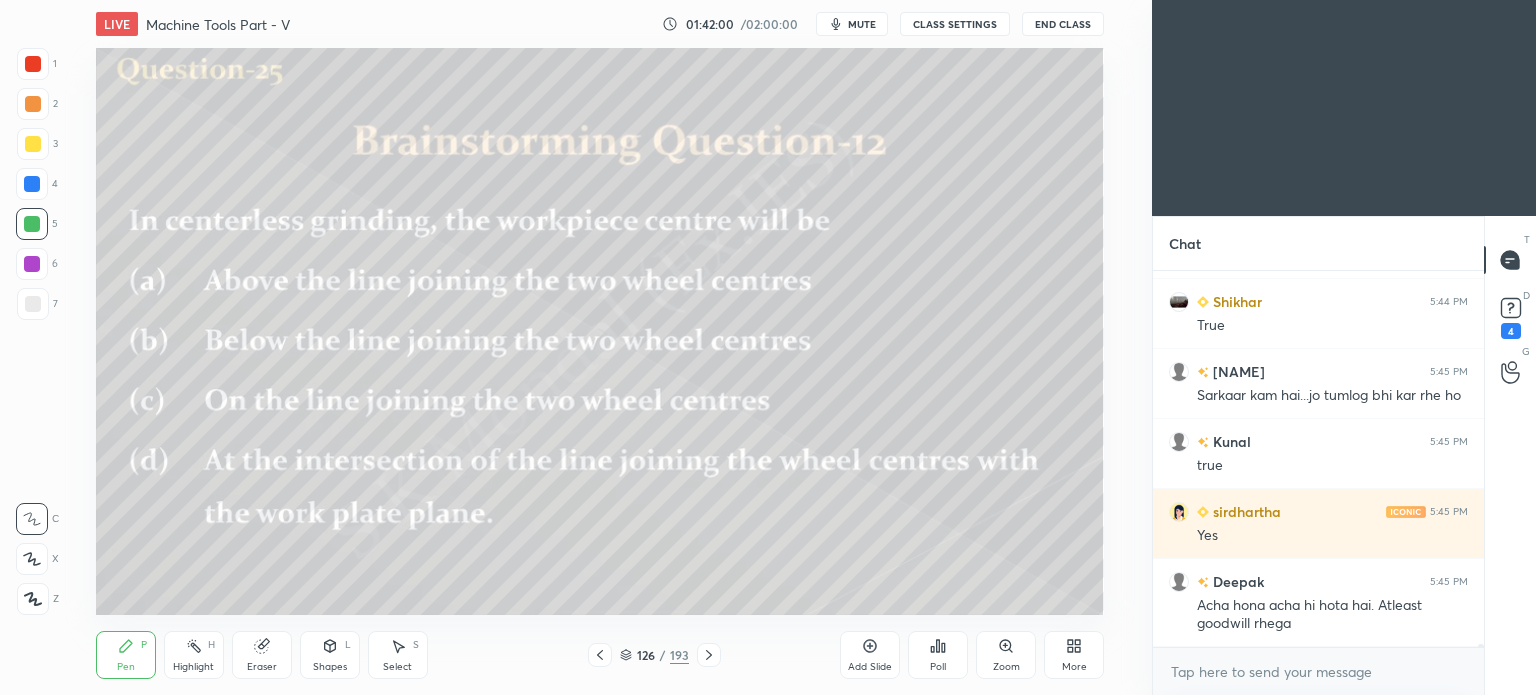 click 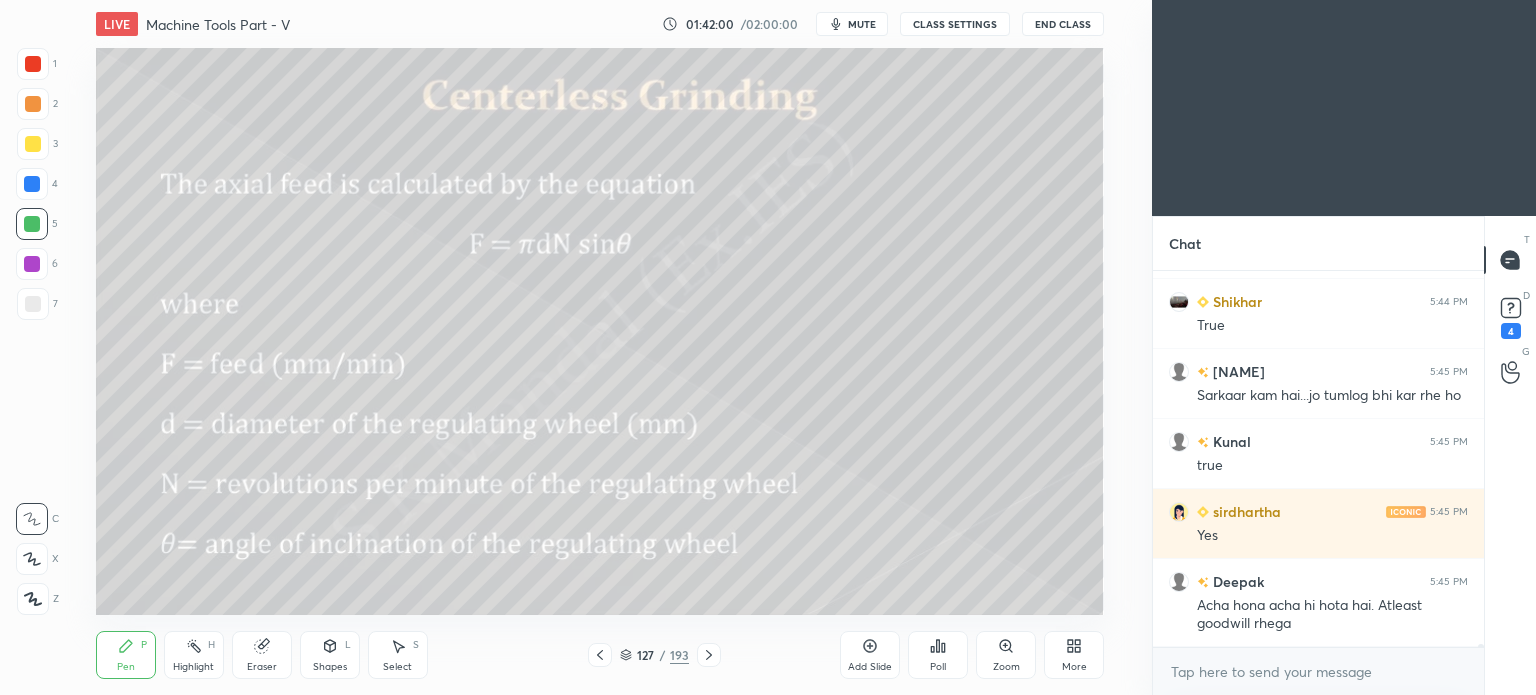 click 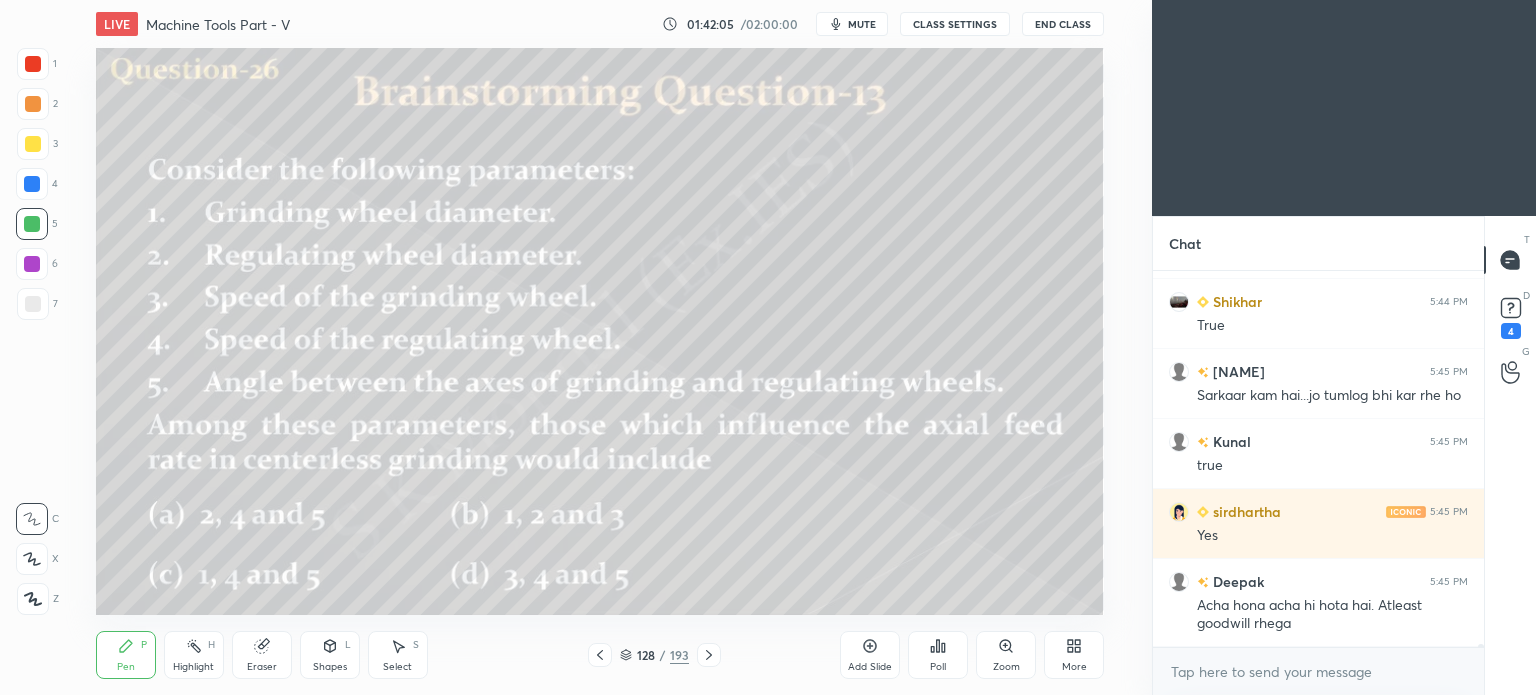 click on "Poll" at bounding box center [938, 655] 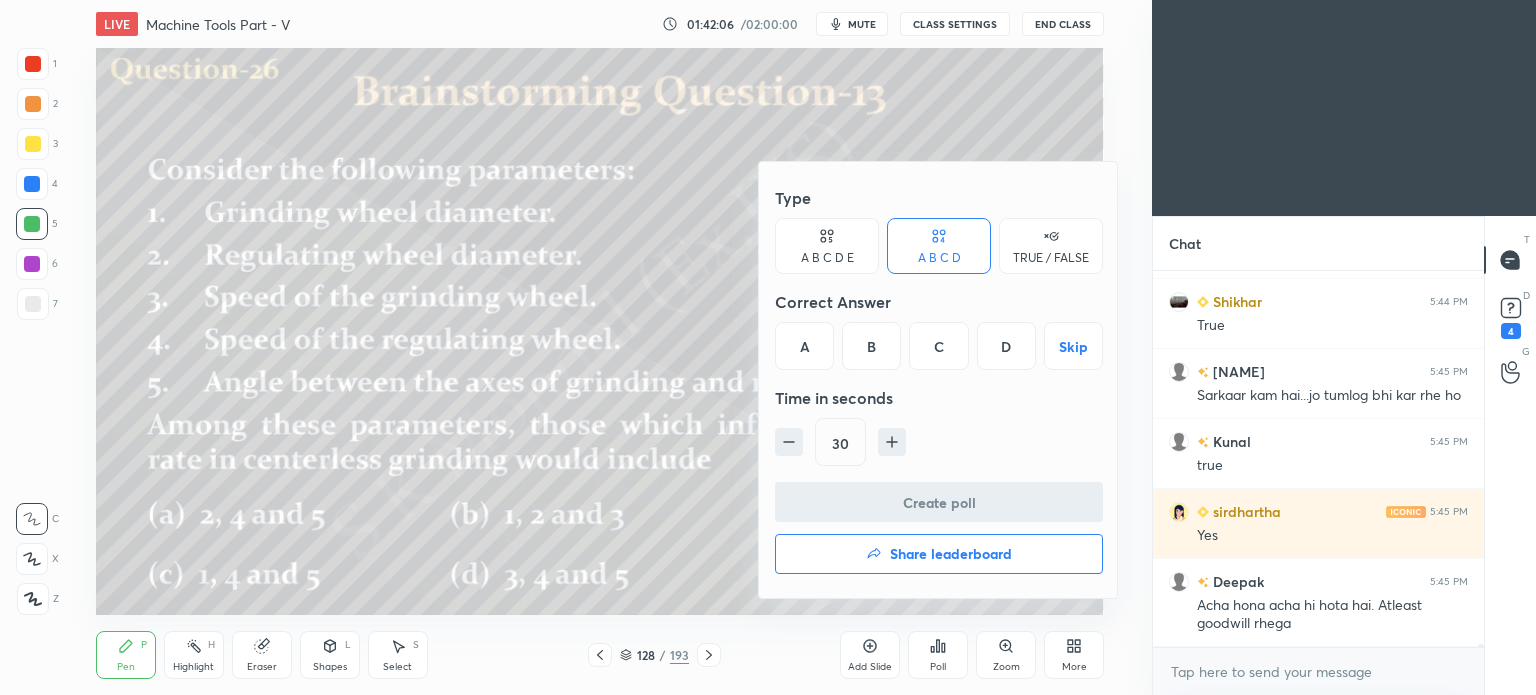 click on "A" at bounding box center (804, 346) 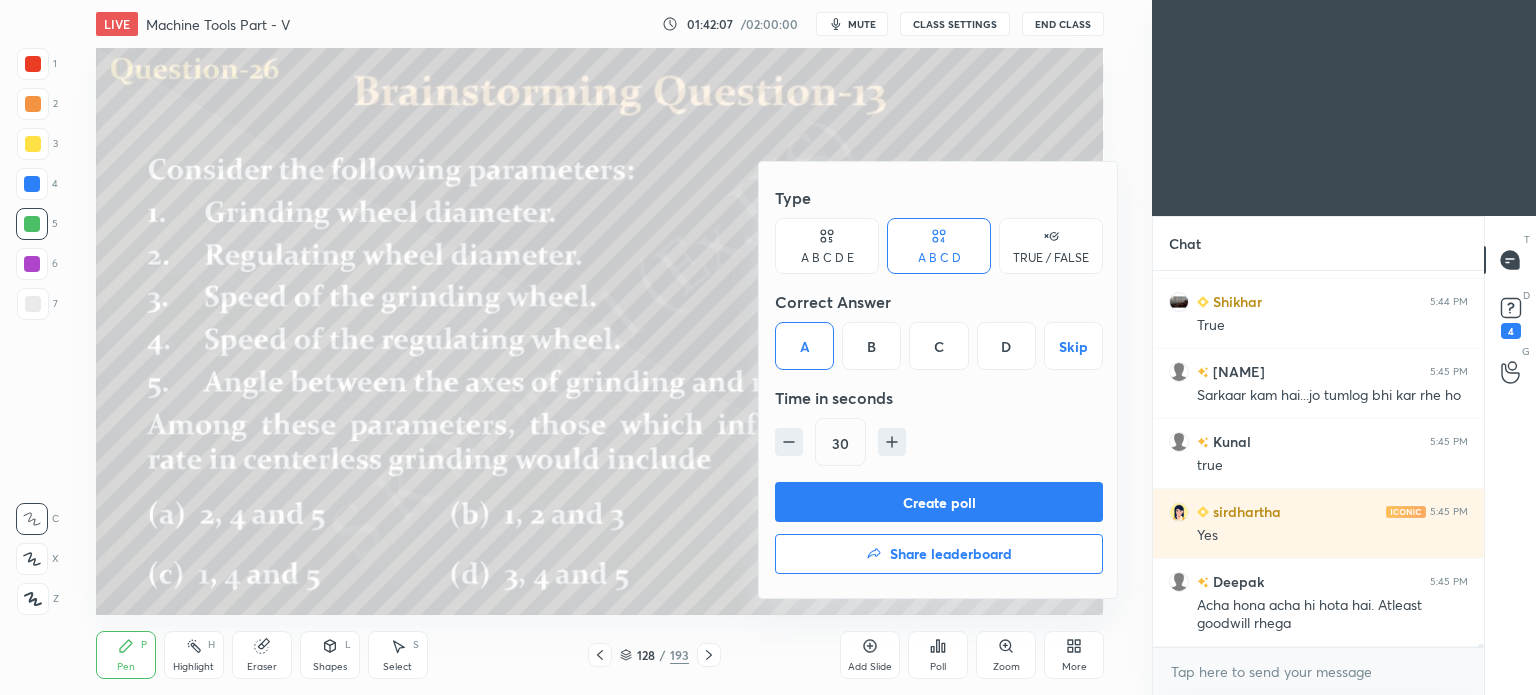 click on "Create poll" at bounding box center (939, 502) 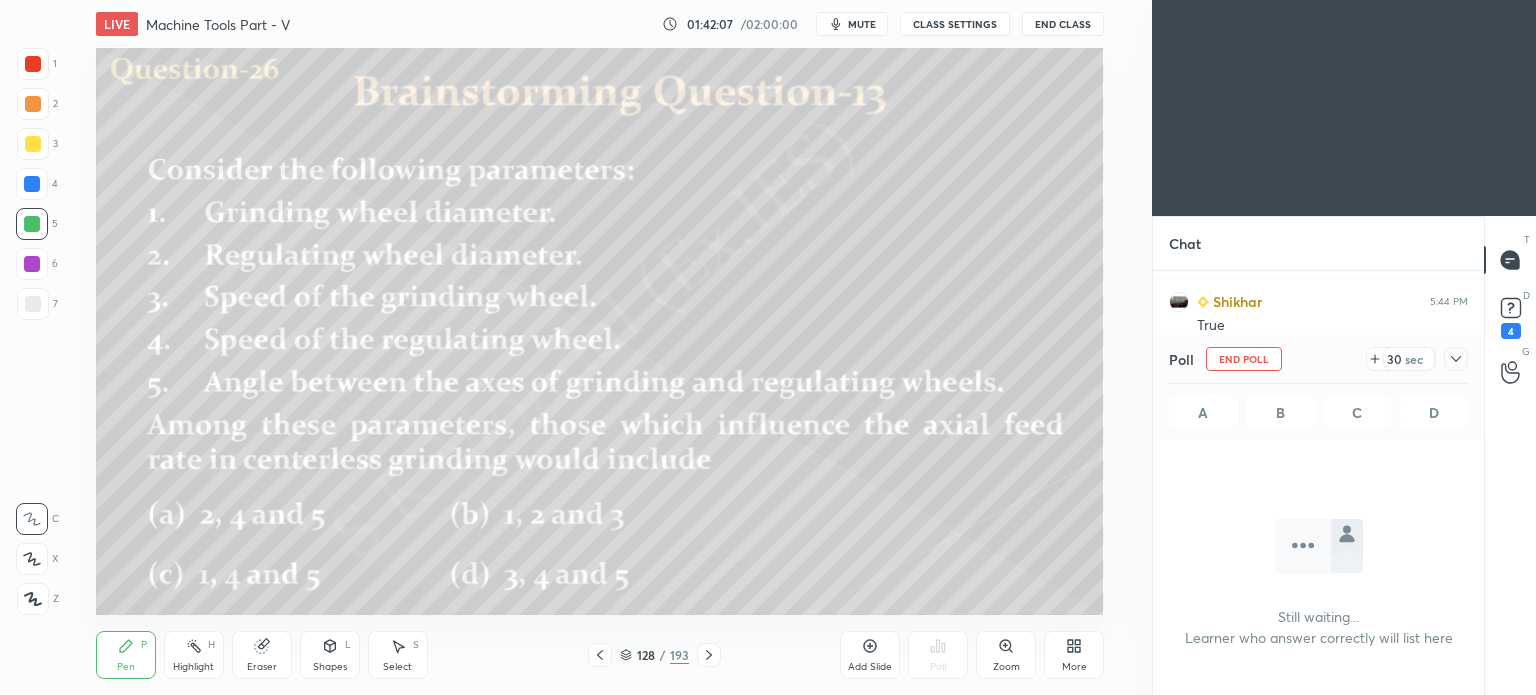 scroll, scrollTop: 272, scrollLeft: 325, axis: both 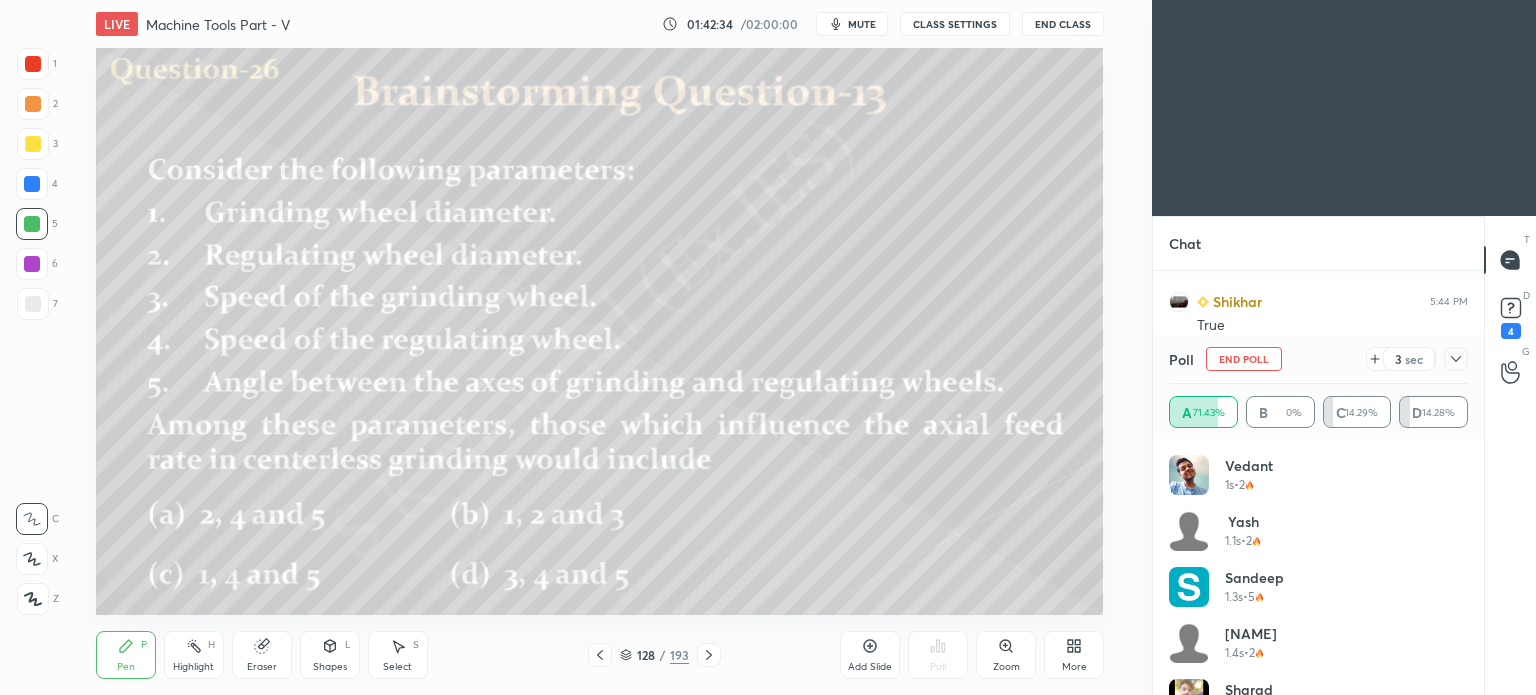 click on "Pen" at bounding box center [126, 667] 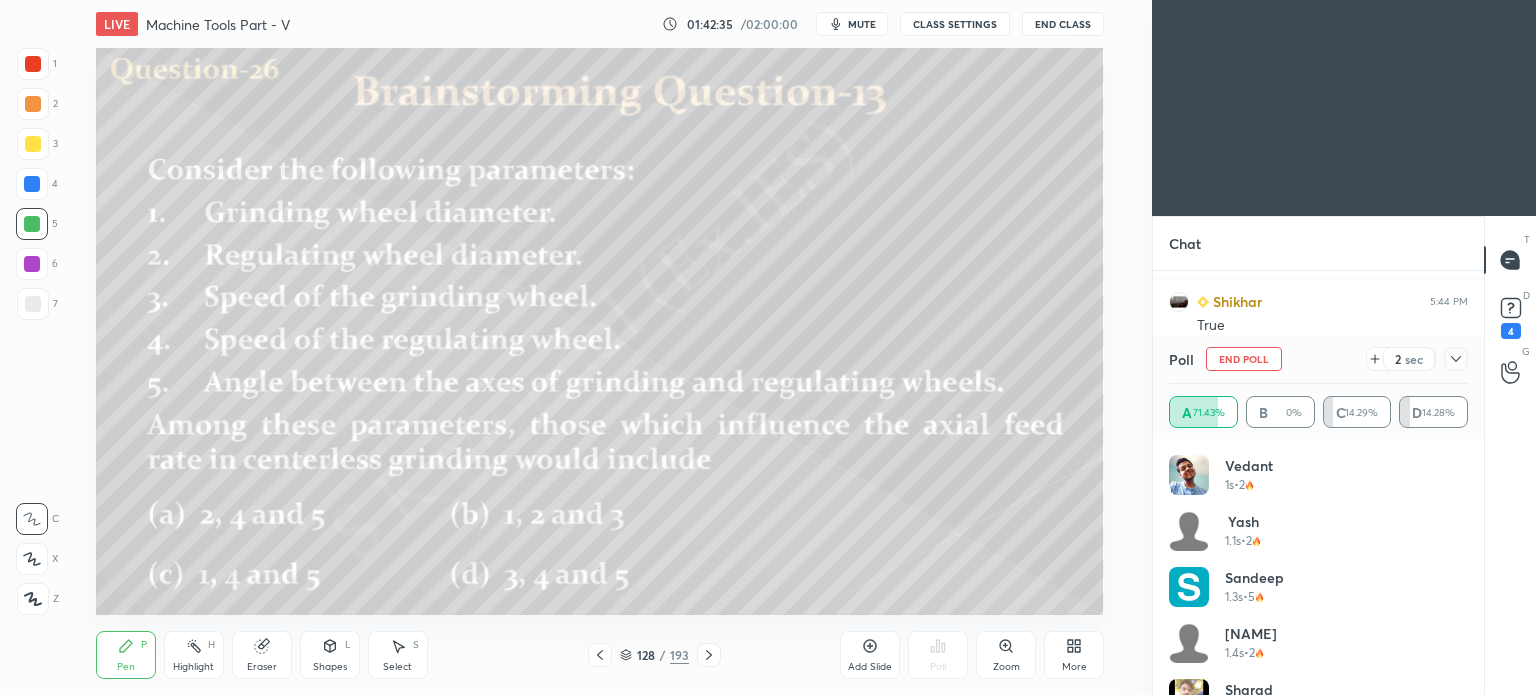 click at bounding box center (32, 224) 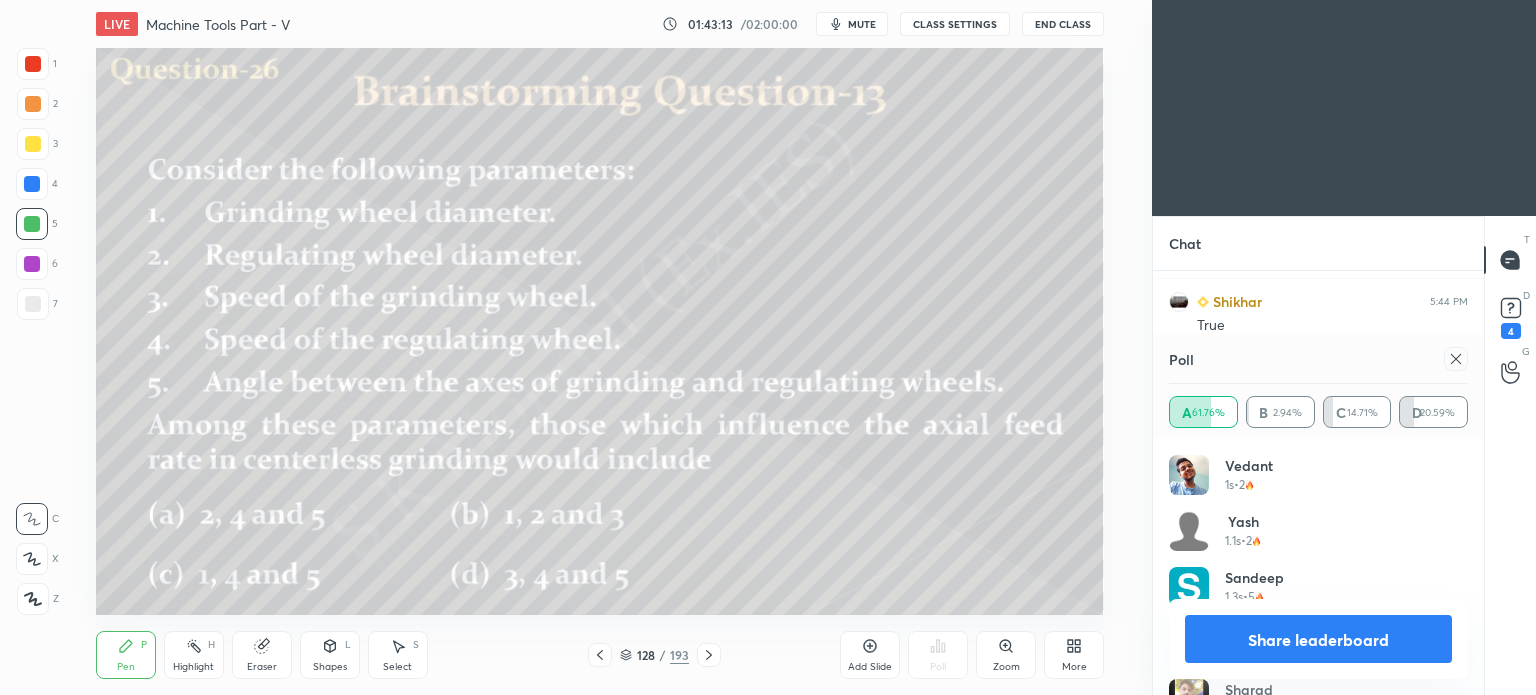 click on "Highlight" at bounding box center [193, 667] 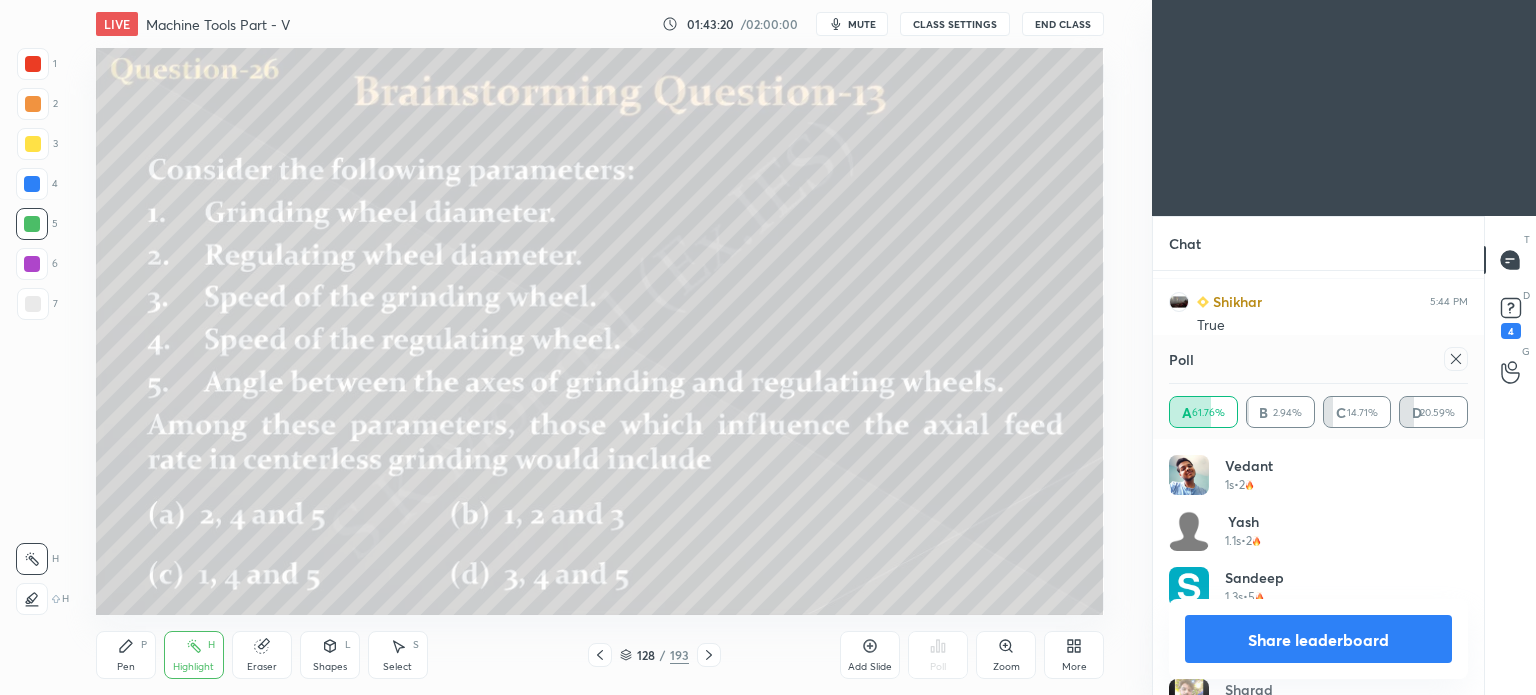 scroll, scrollTop: 50130, scrollLeft: 0, axis: vertical 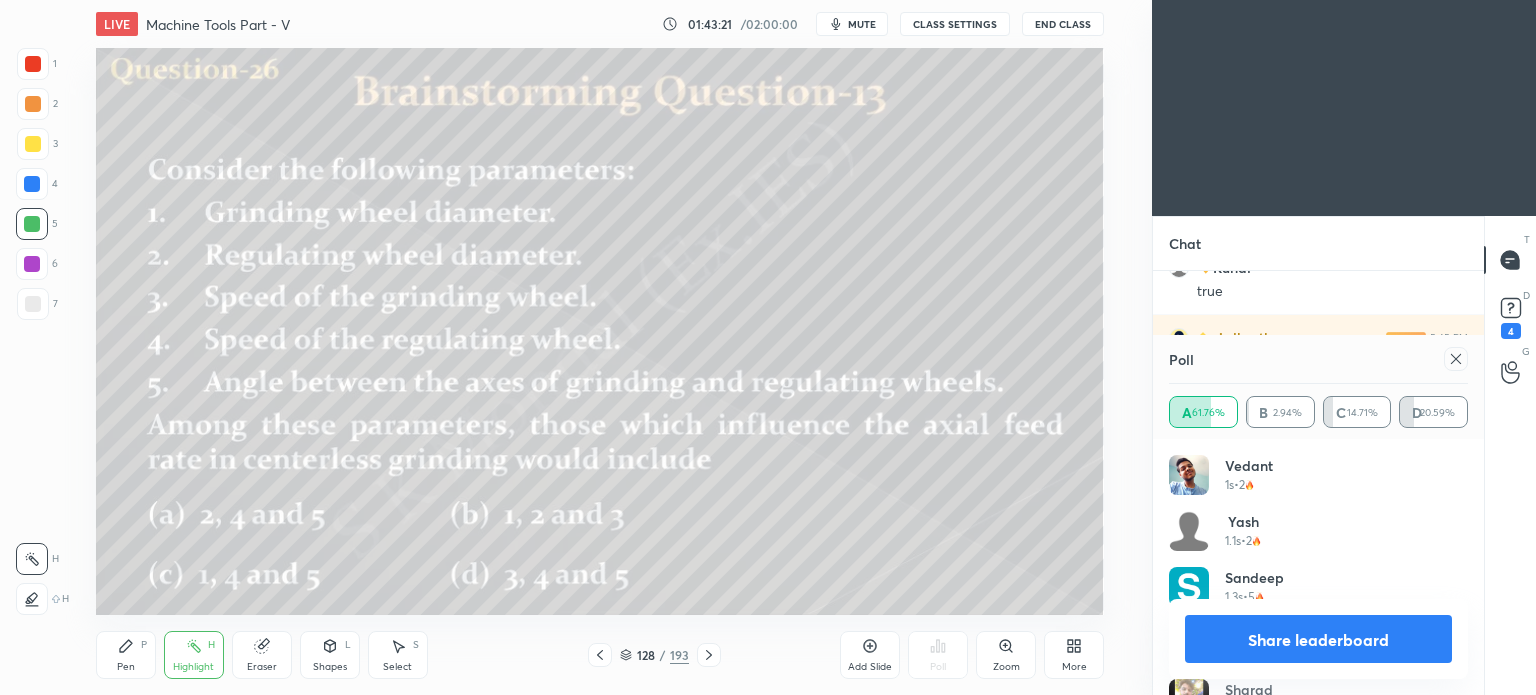 click 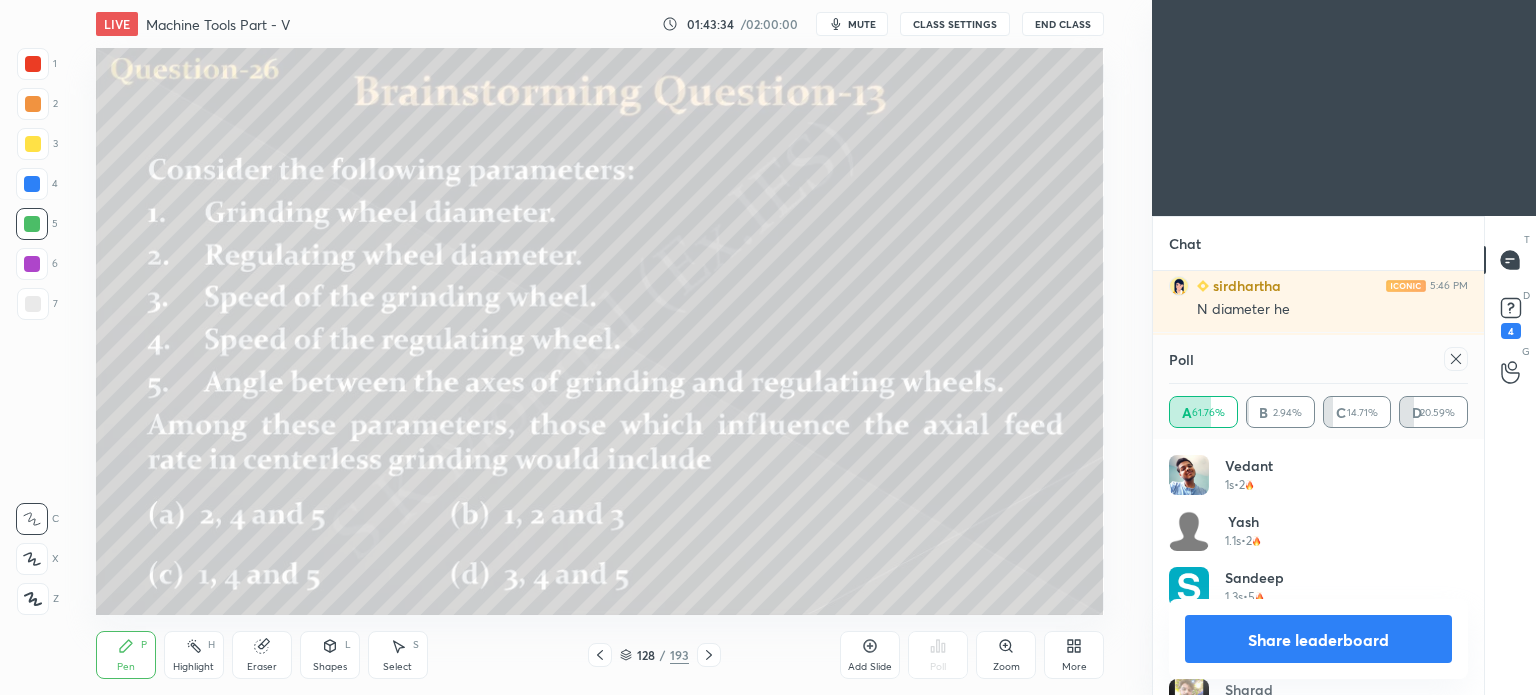 scroll, scrollTop: 50498, scrollLeft: 0, axis: vertical 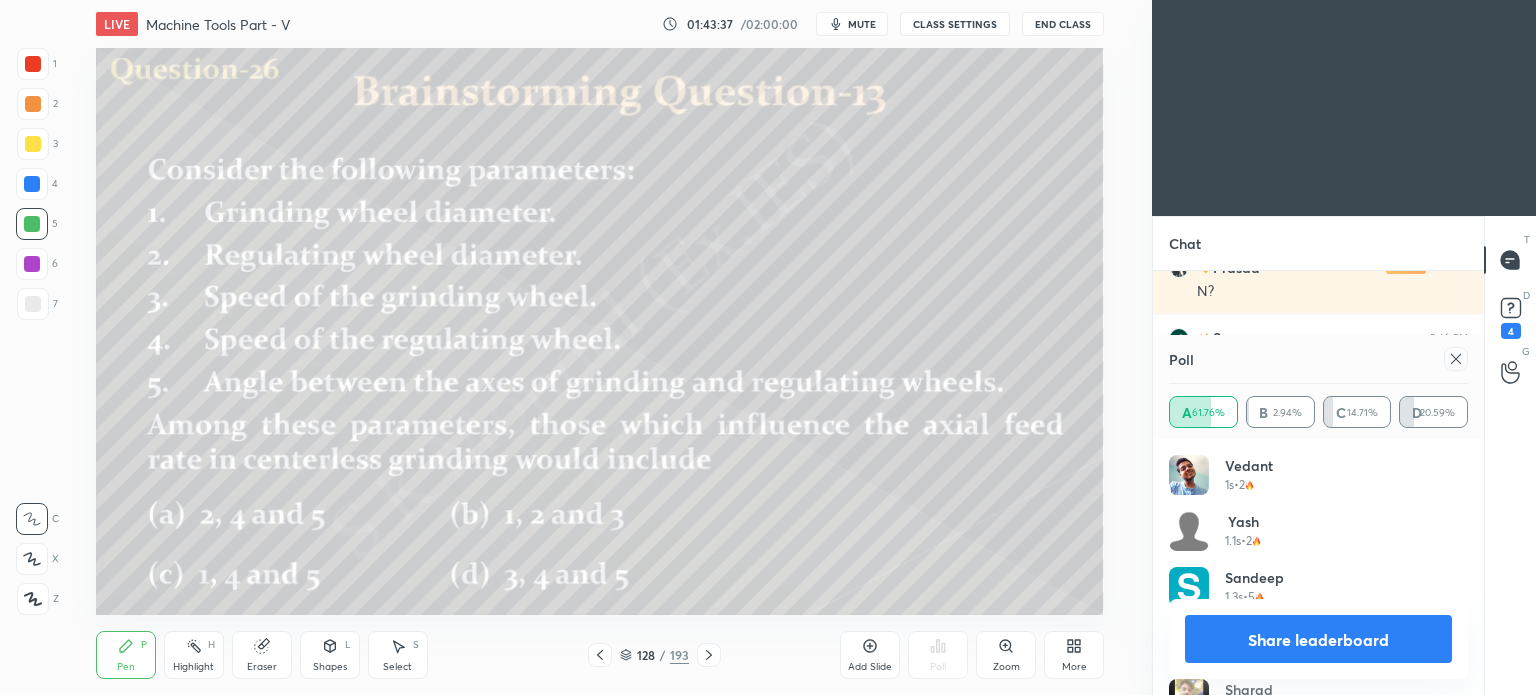 drag, startPoint x: 1358, startPoint y: 643, endPoint x: 1225, endPoint y: 571, distance: 151.23822 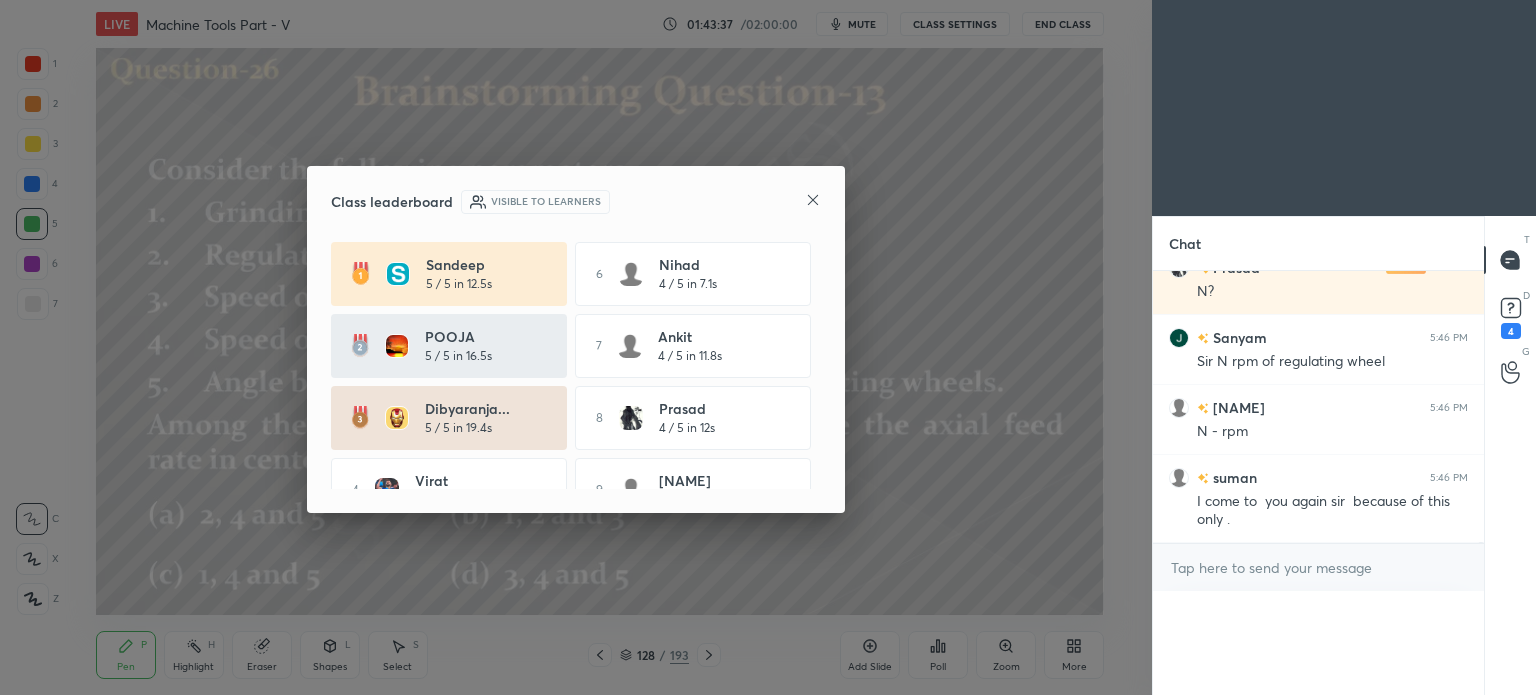 scroll, scrollTop: 0, scrollLeft: 0, axis: both 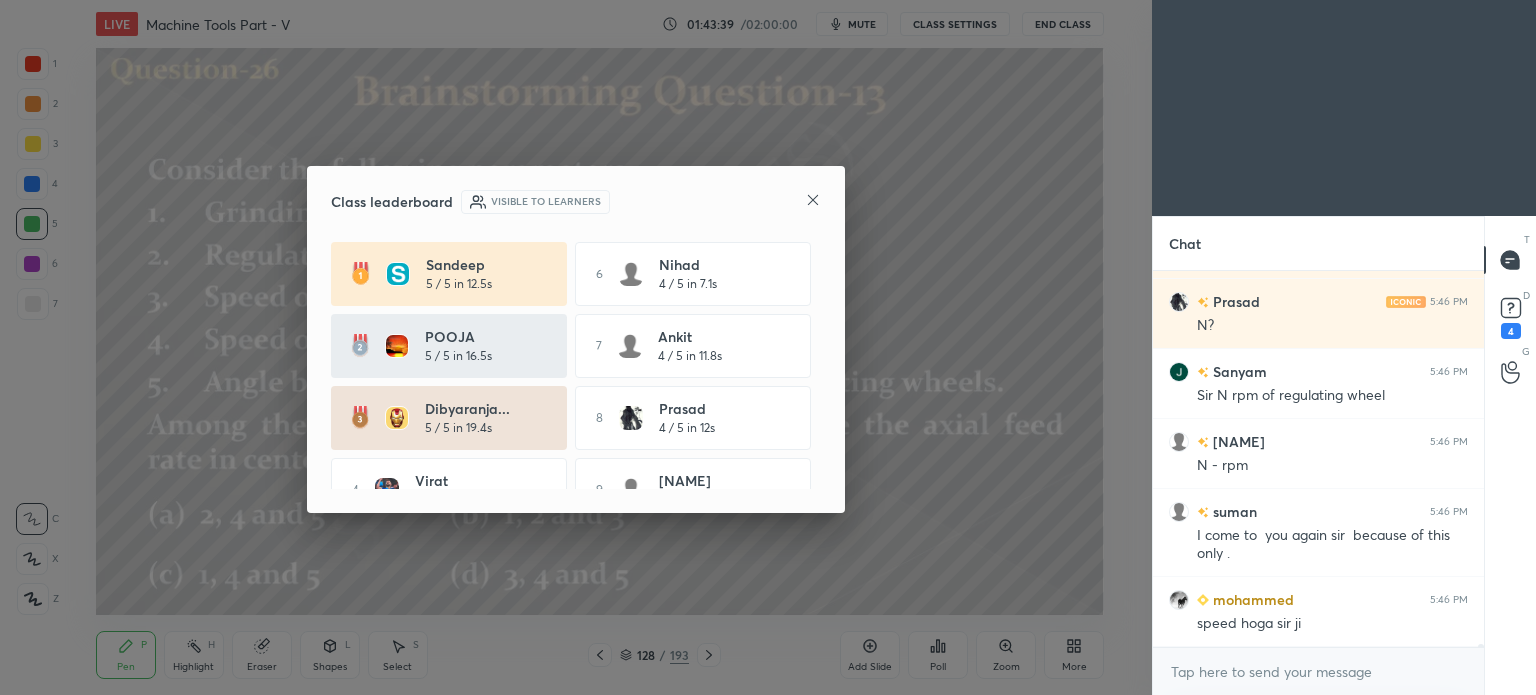 click 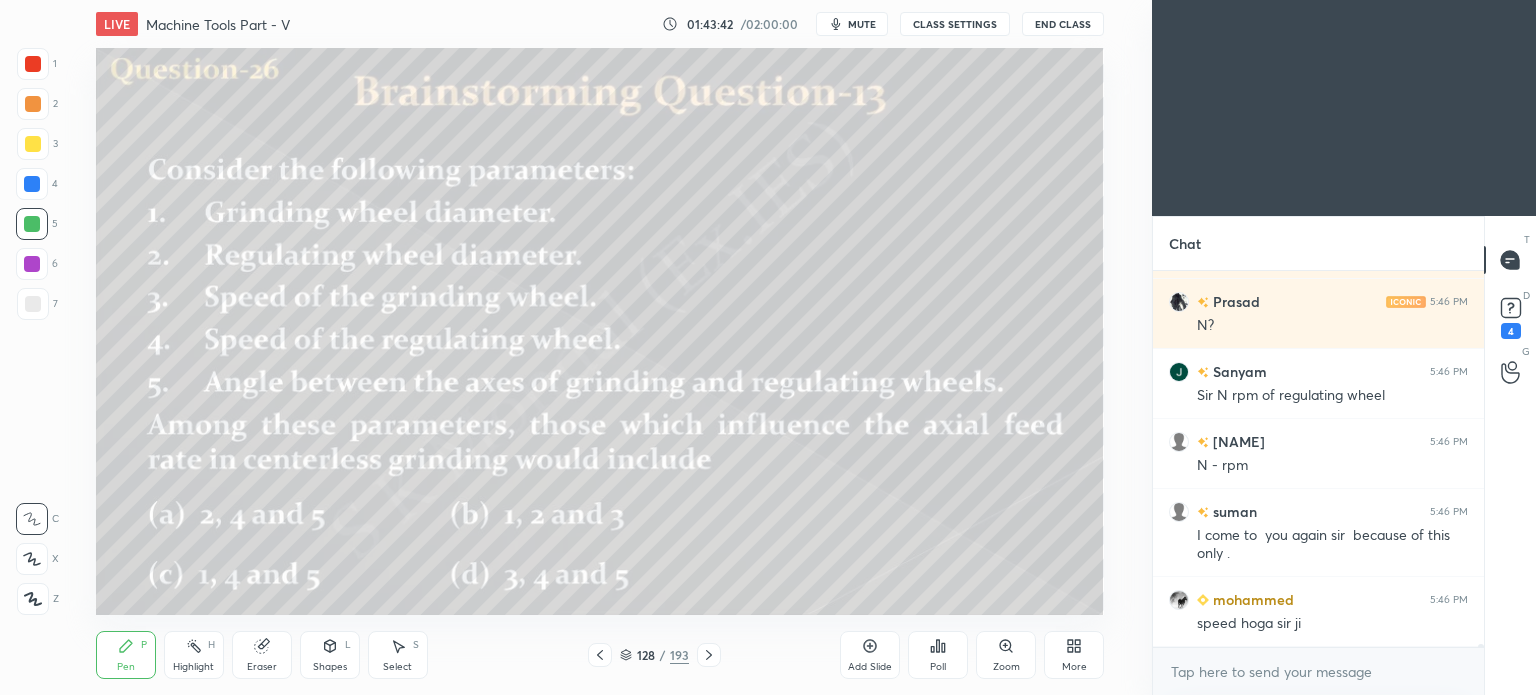 scroll, scrollTop: 50534, scrollLeft: 0, axis: vertical 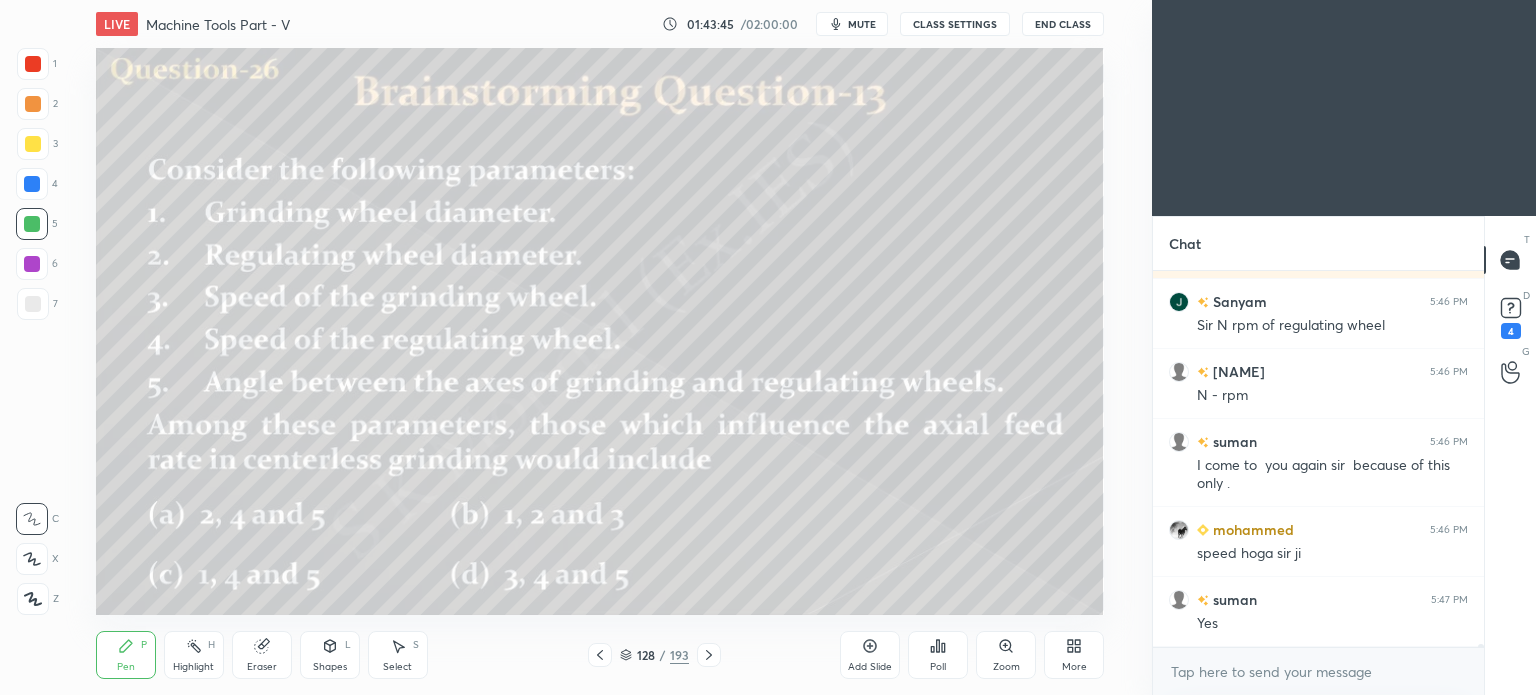 click on "Eraser" at bounding box center (262, 655) 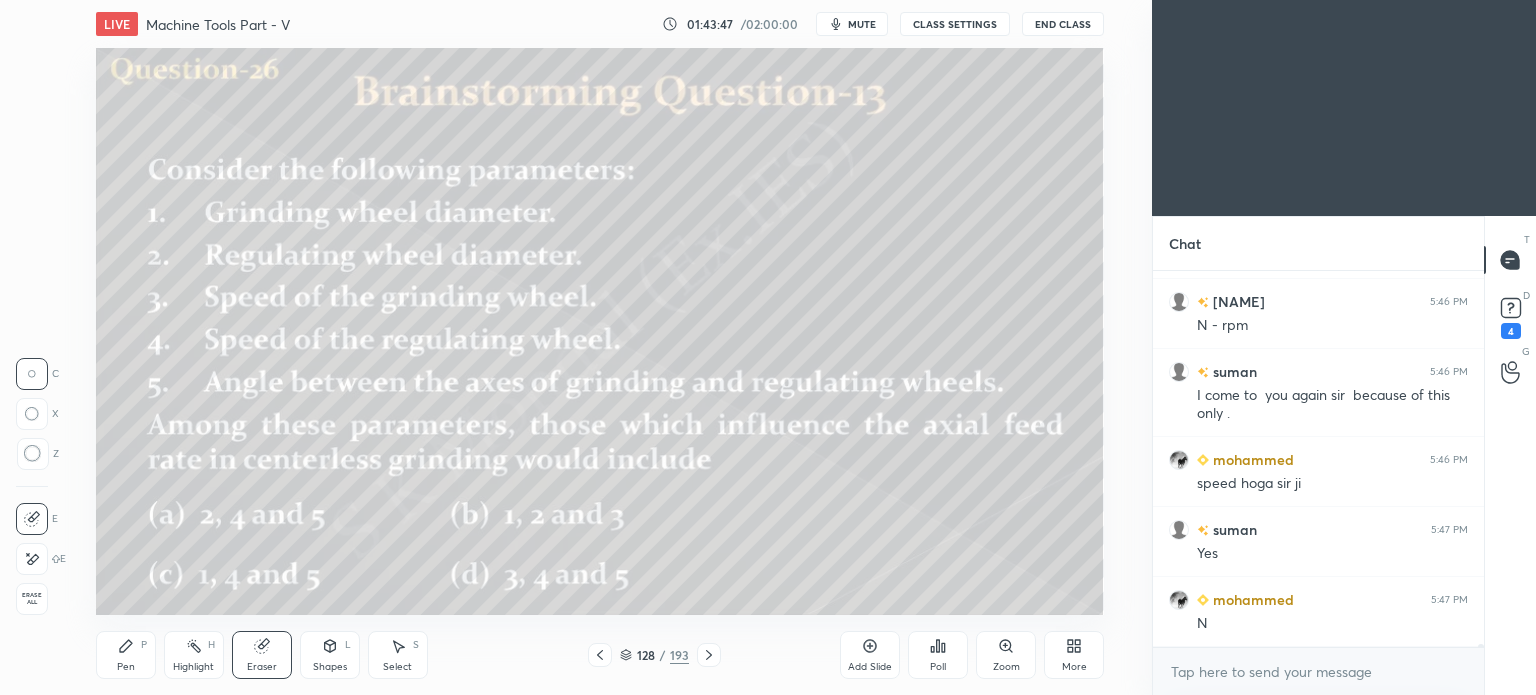 scroll, scrollTop: 50674, scrollLeft: 0, axis: vertical 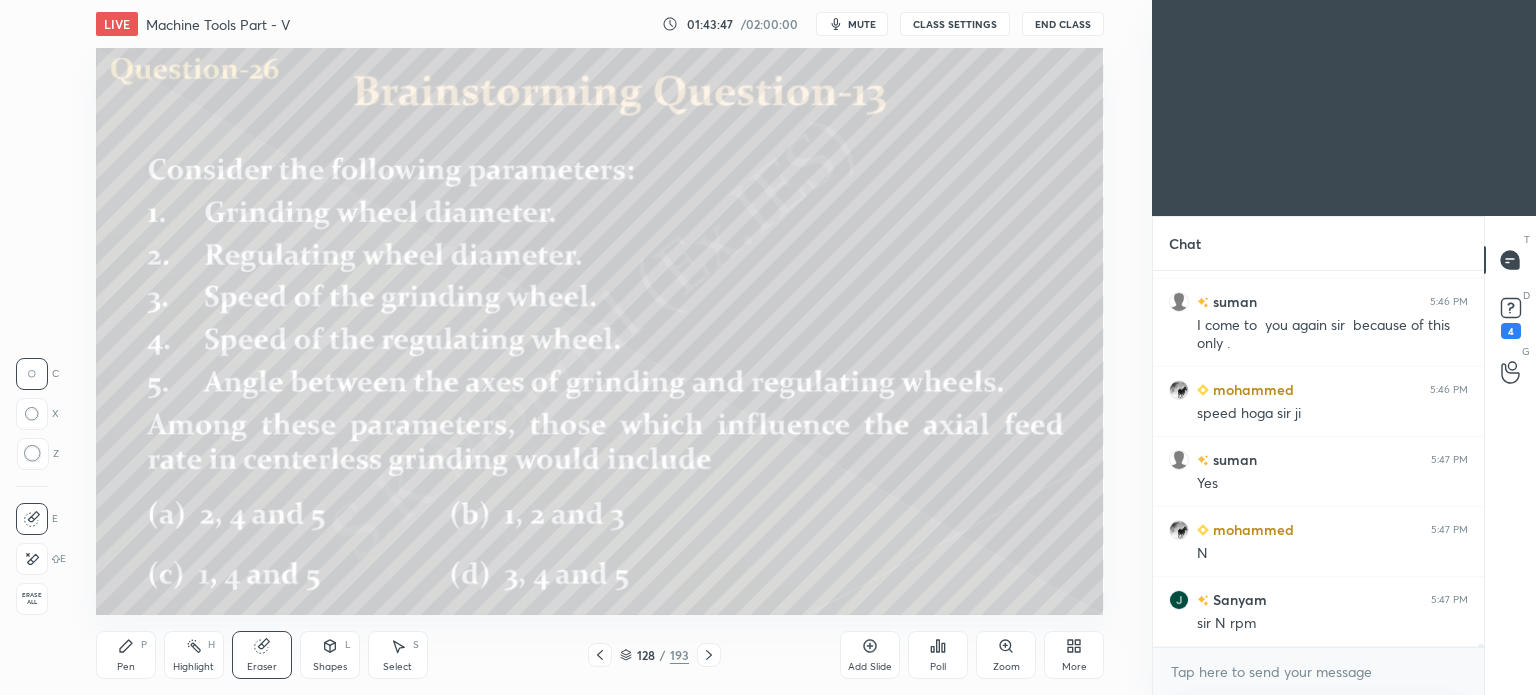 click on "Pen" at bounding box center [126, 667] 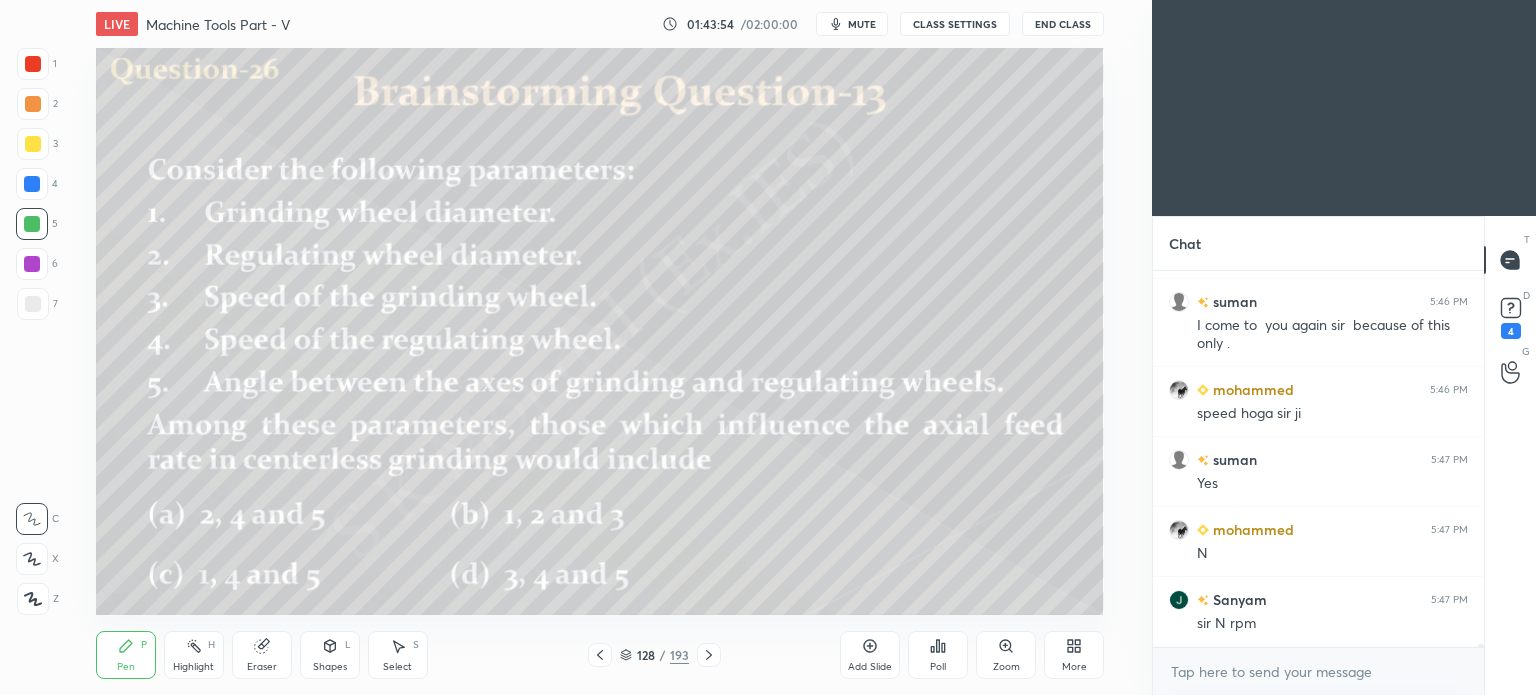 click on "Eraser" at bounding box center (262, 655) 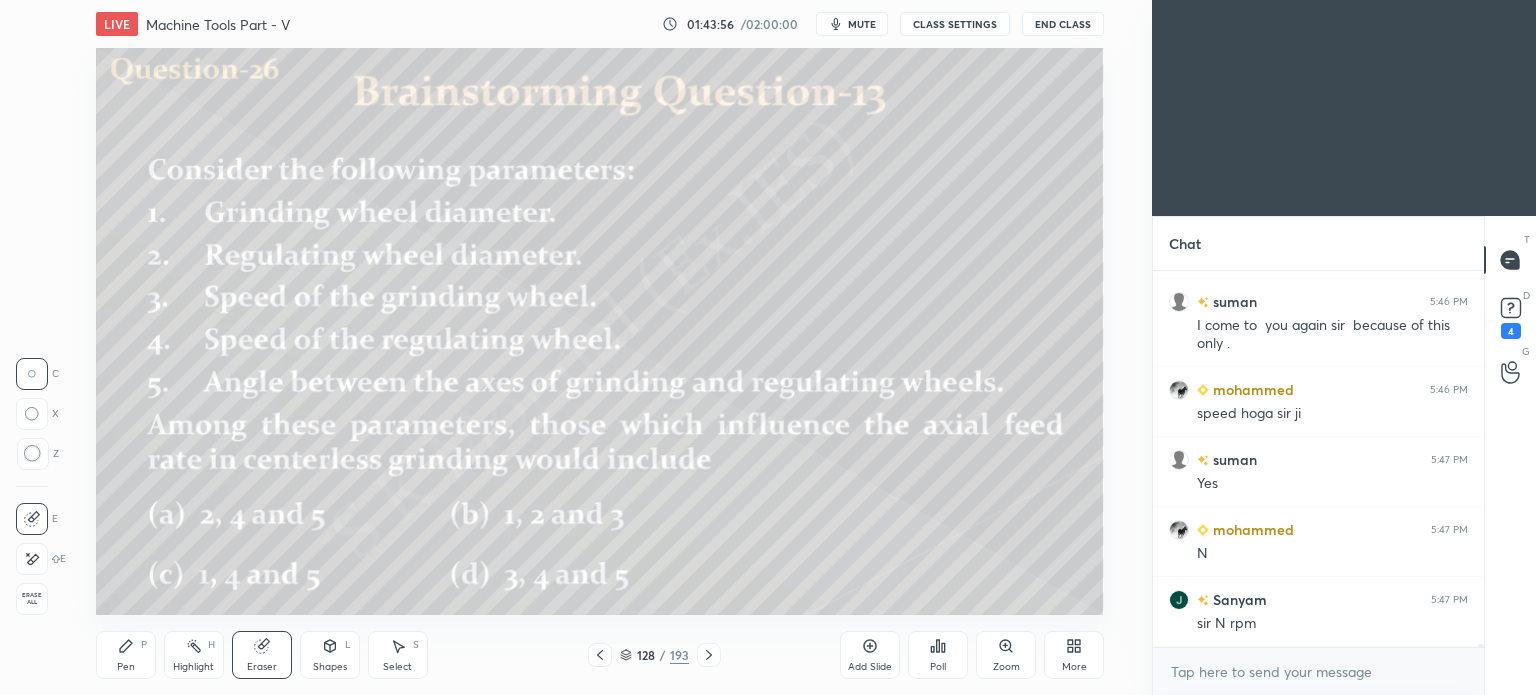 click on "Pen P" at bounding box center [126, 655] 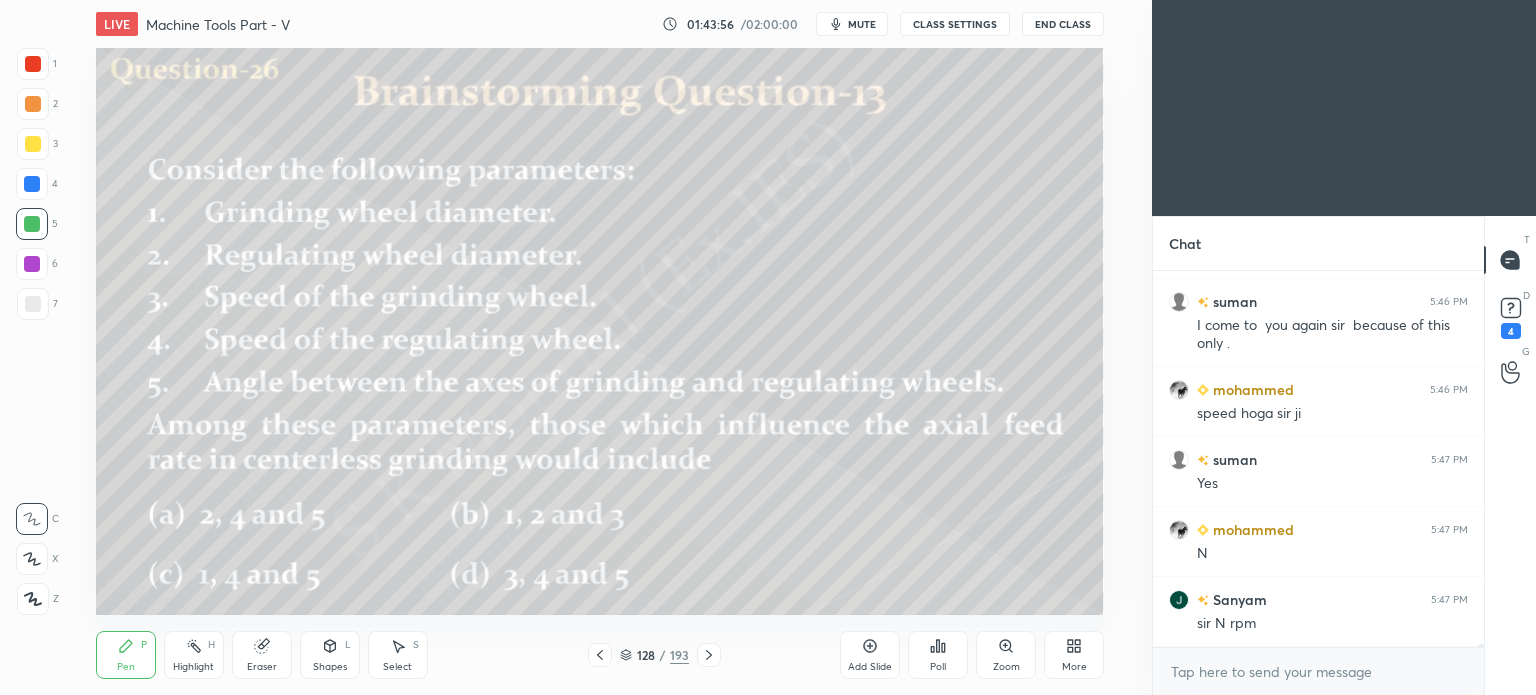 click on "Pen" at bounding box center (126, 667) 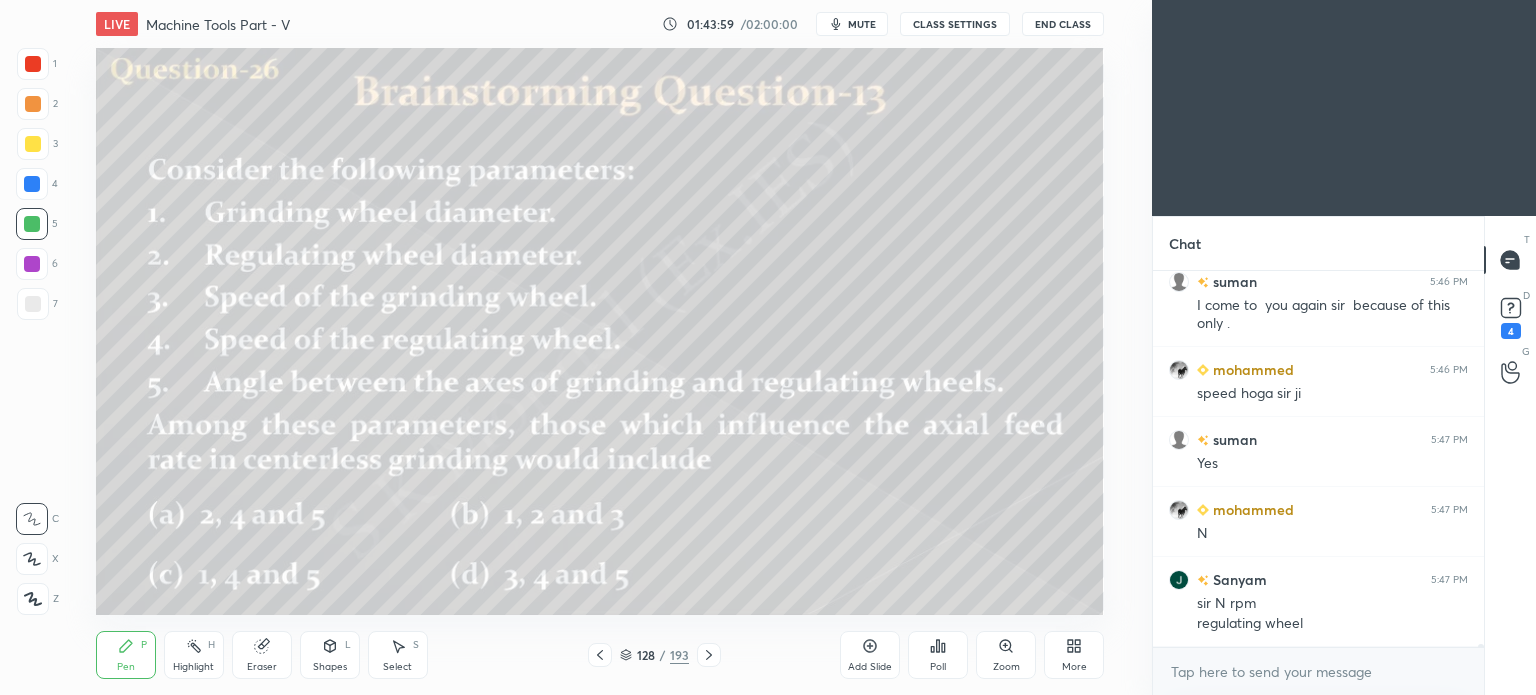scroll, scrollTop: 50764, scrollLeft: 0, axis: vertical 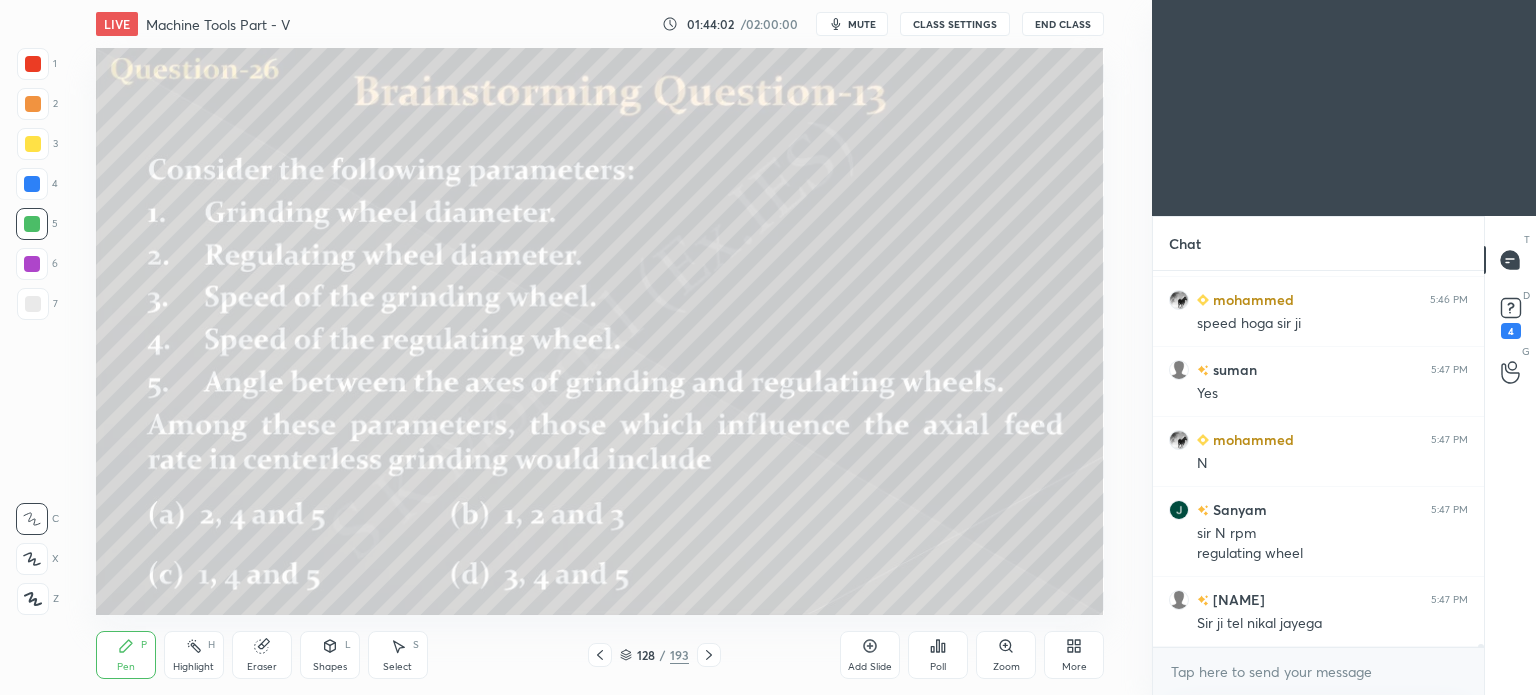 click 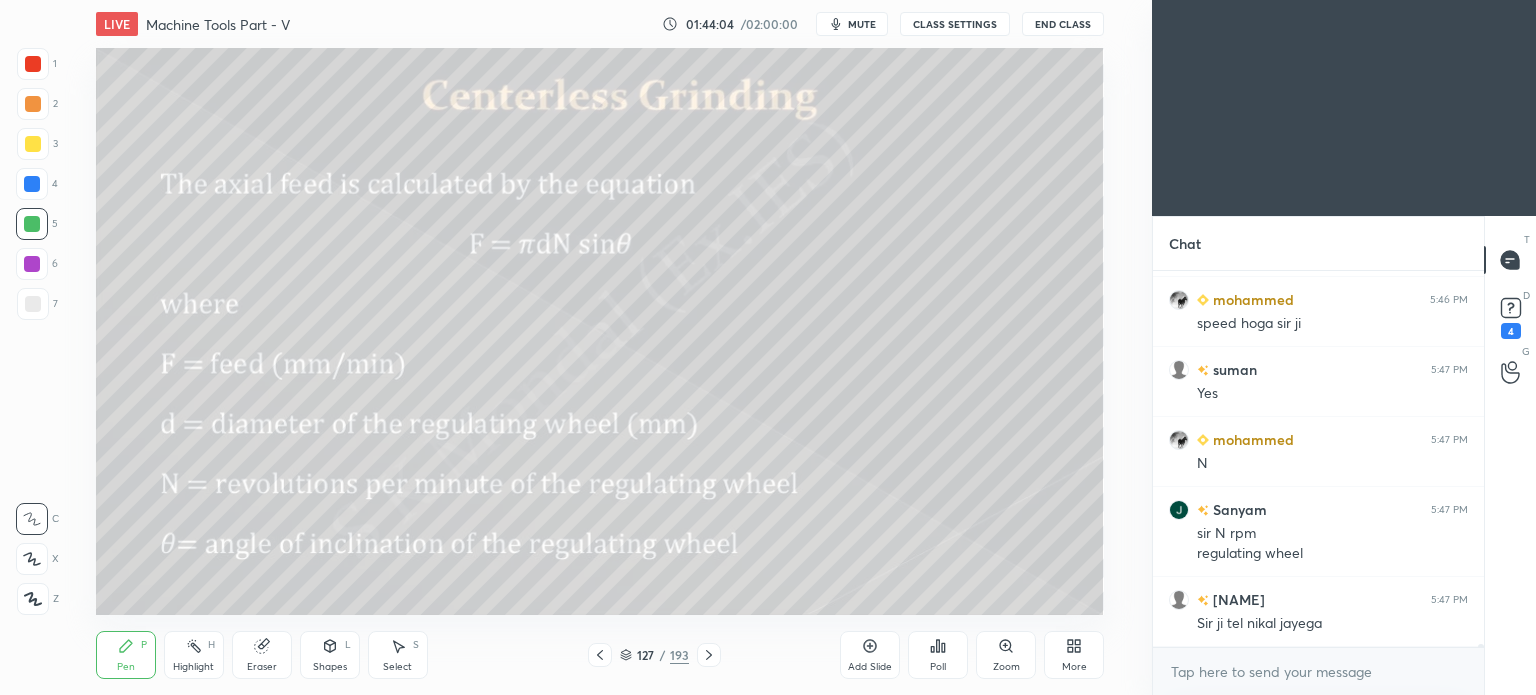 click on "Pen" at bounding box center (126, 667) 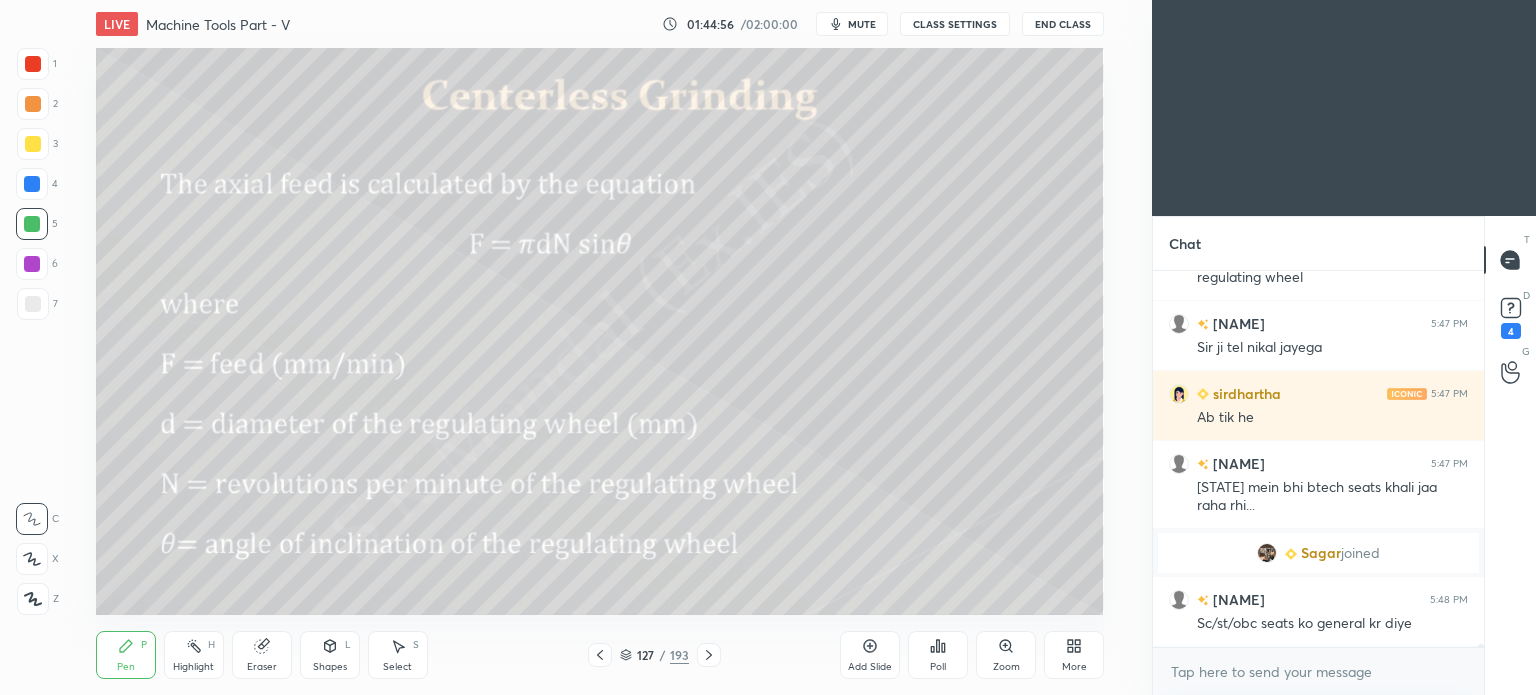 scroll, scrollTop: 50096, scrollLeft: 0, axis: vertical 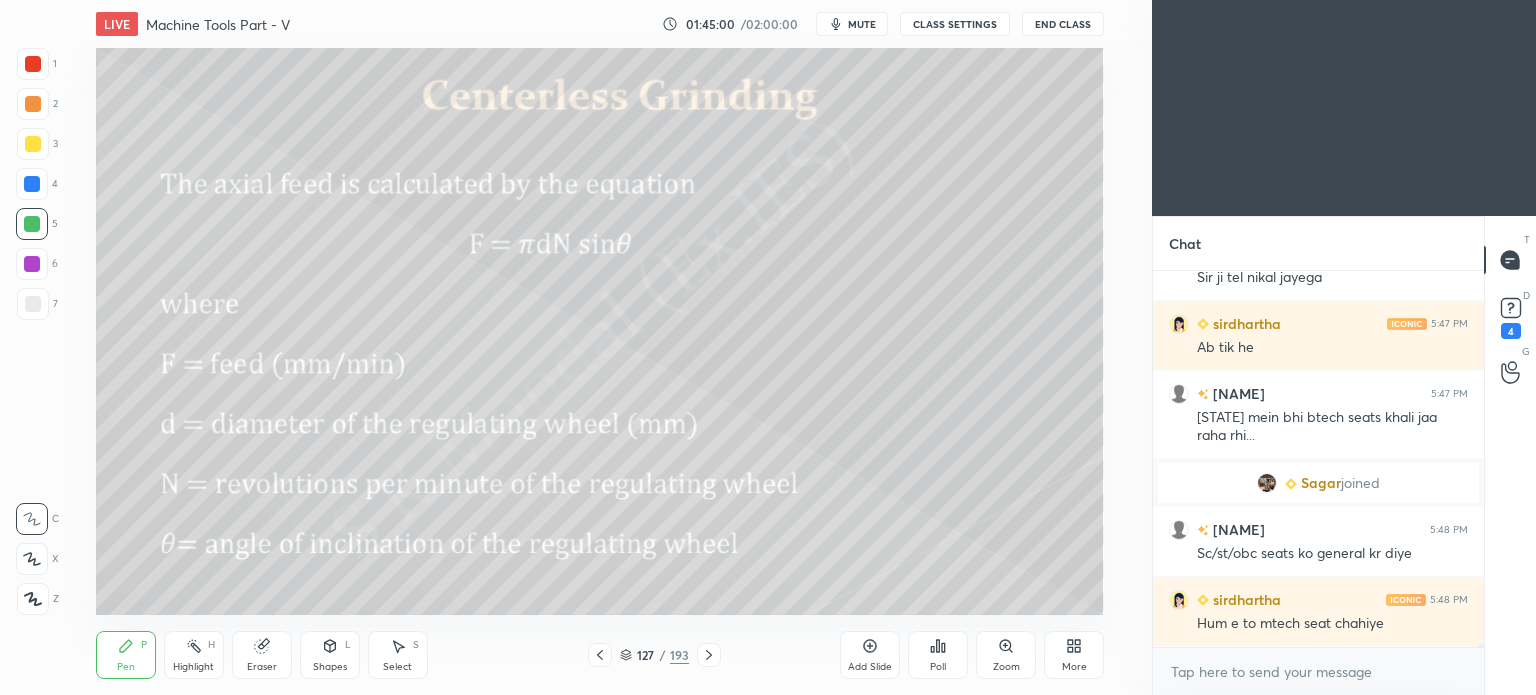 click 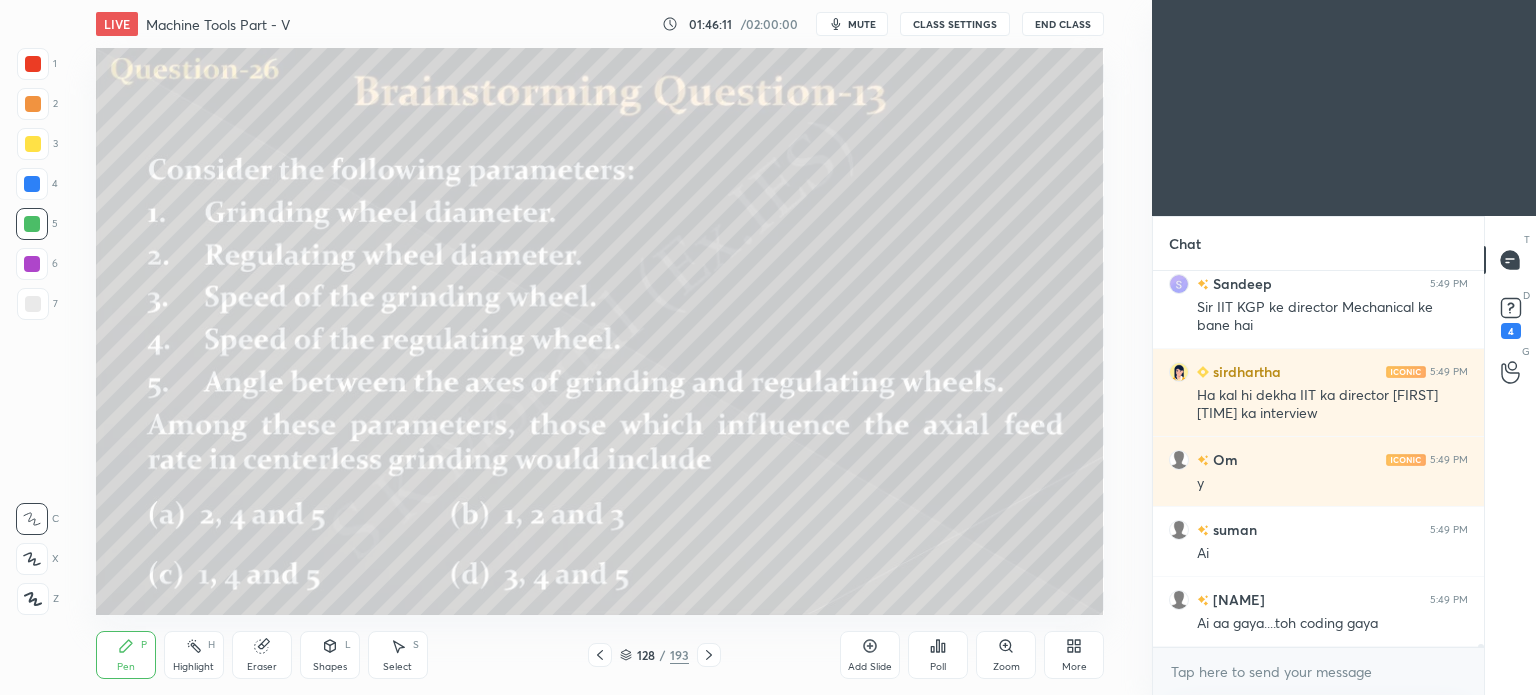 scroll, scrollTop: 51918, scrollLeft: 0, axis: vertical 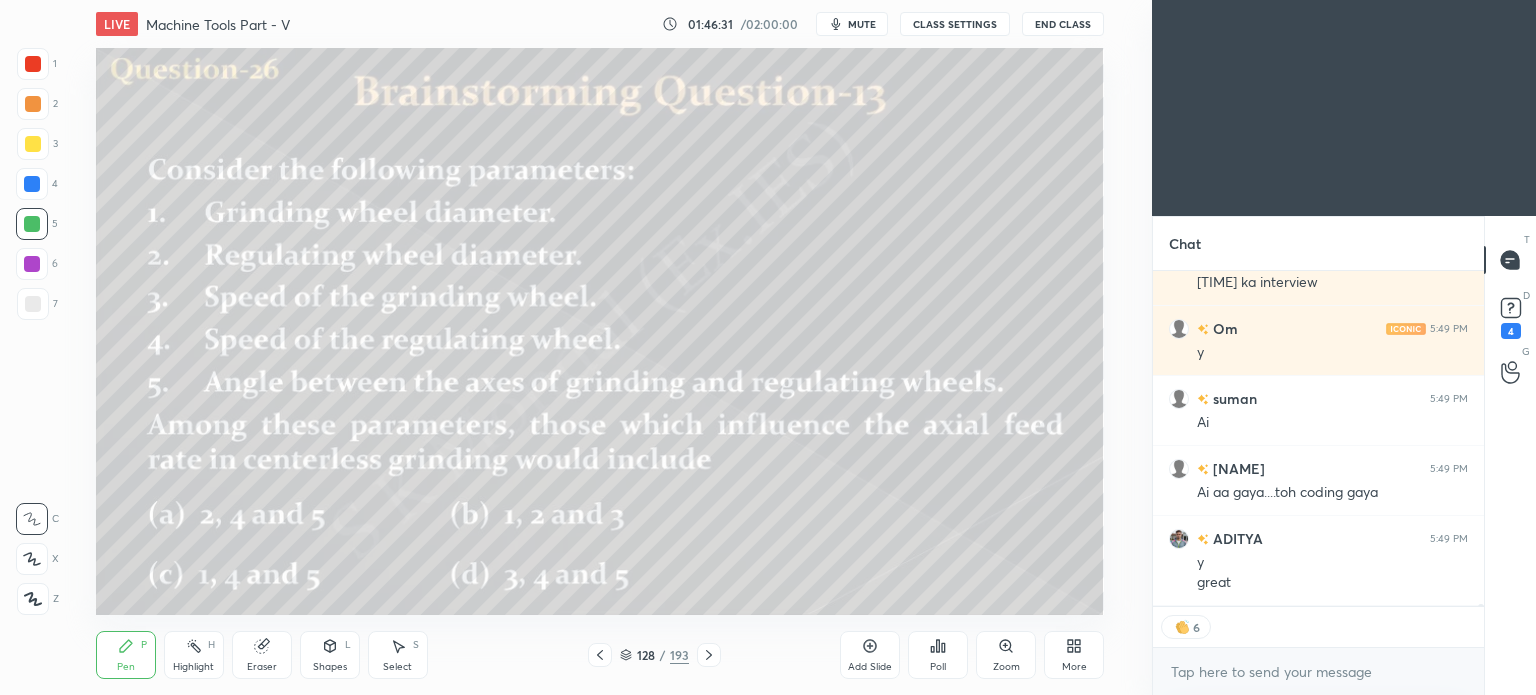 click 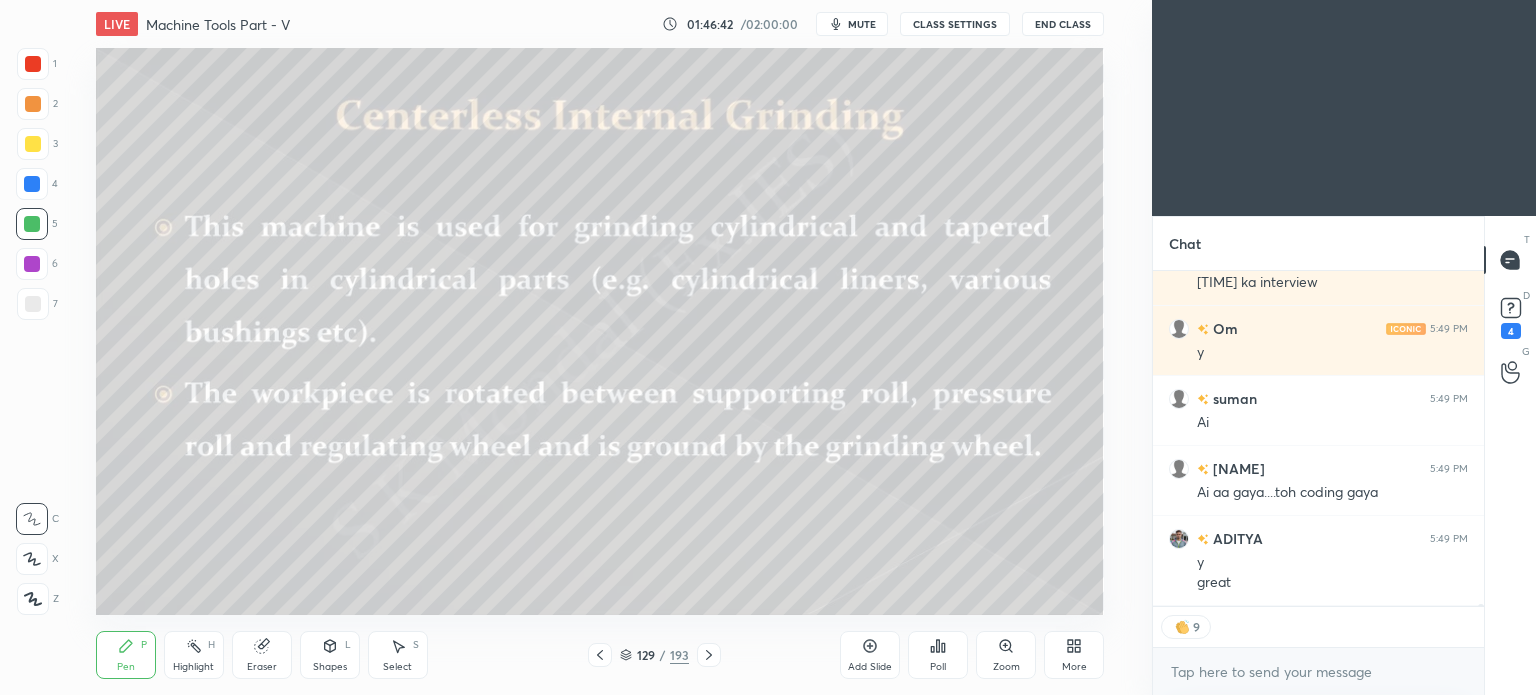 scroll, scrollTop: 6, scrollLeft: 6, axis: both 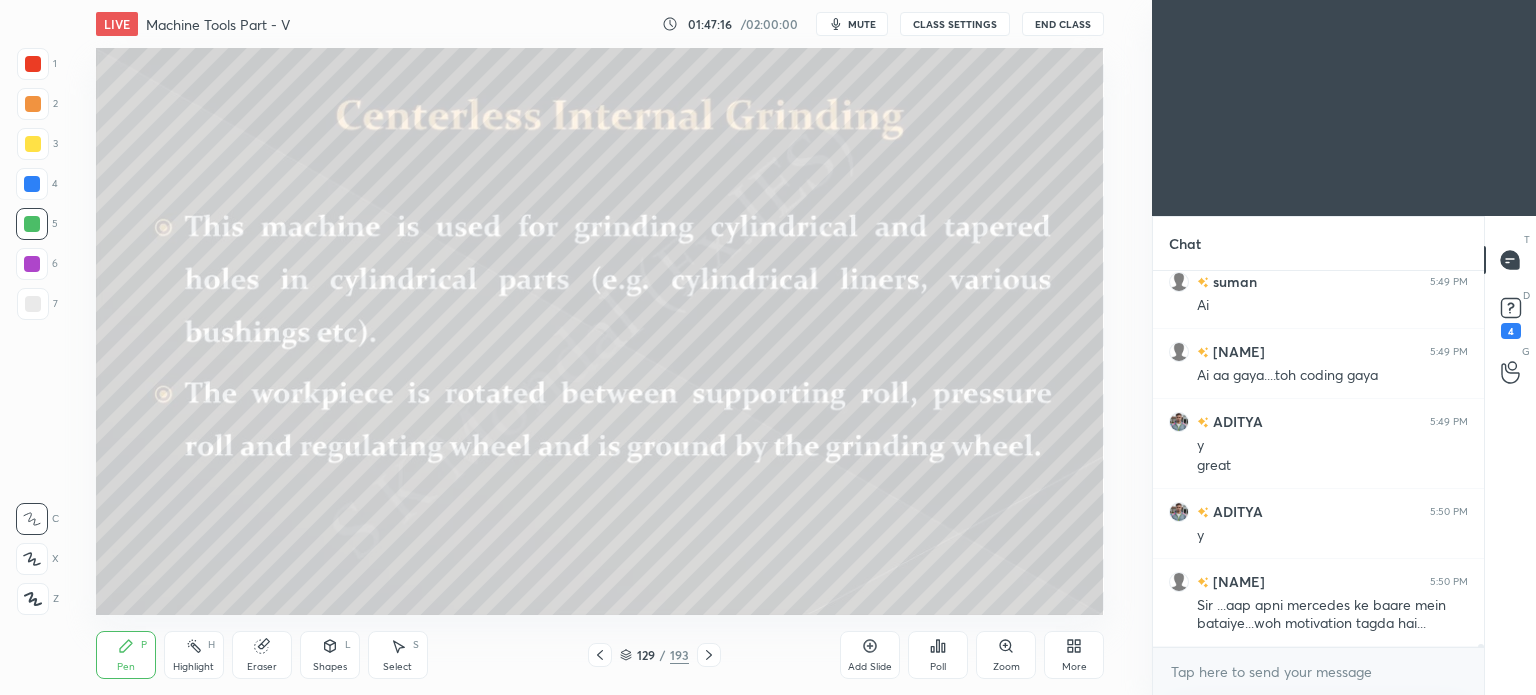click at bounding box center (709, 655) 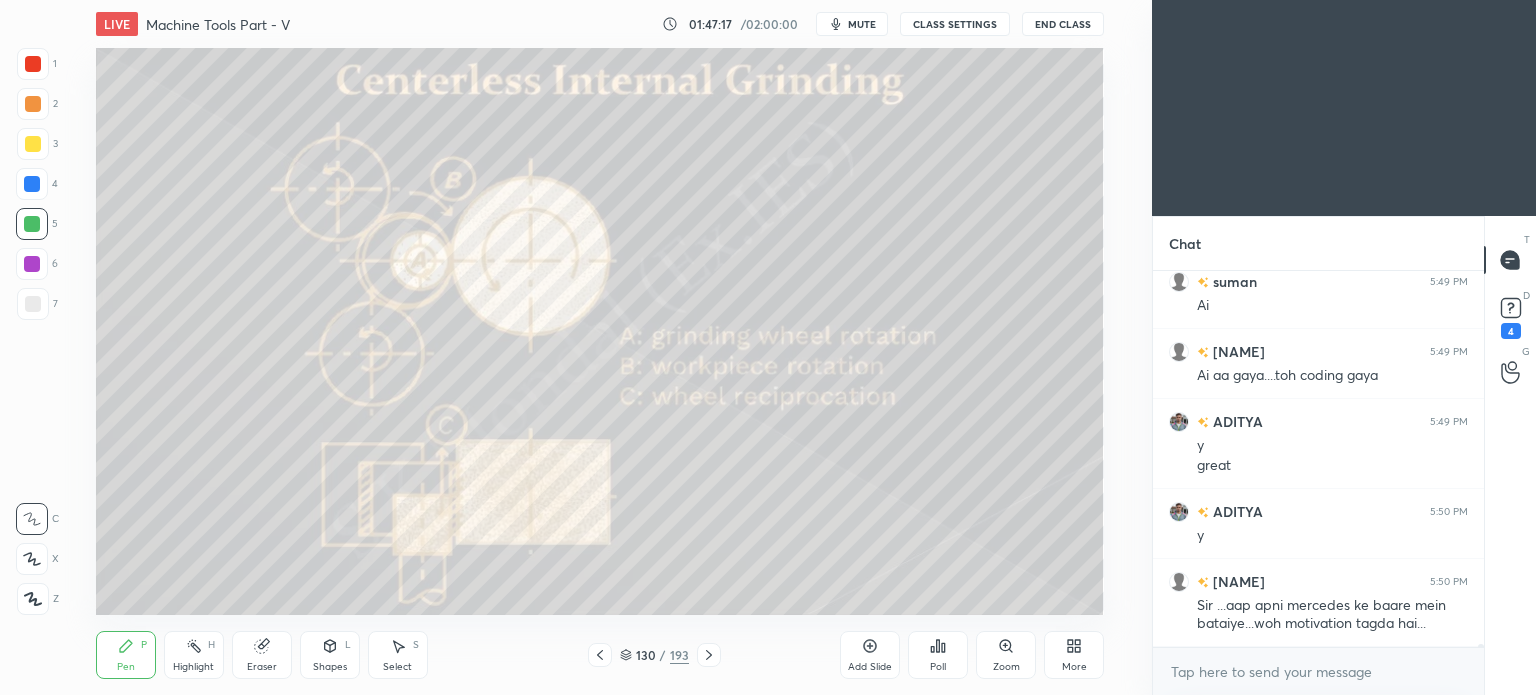 scroll, scrollTop: 6, scrollLeft: 6, axis: both 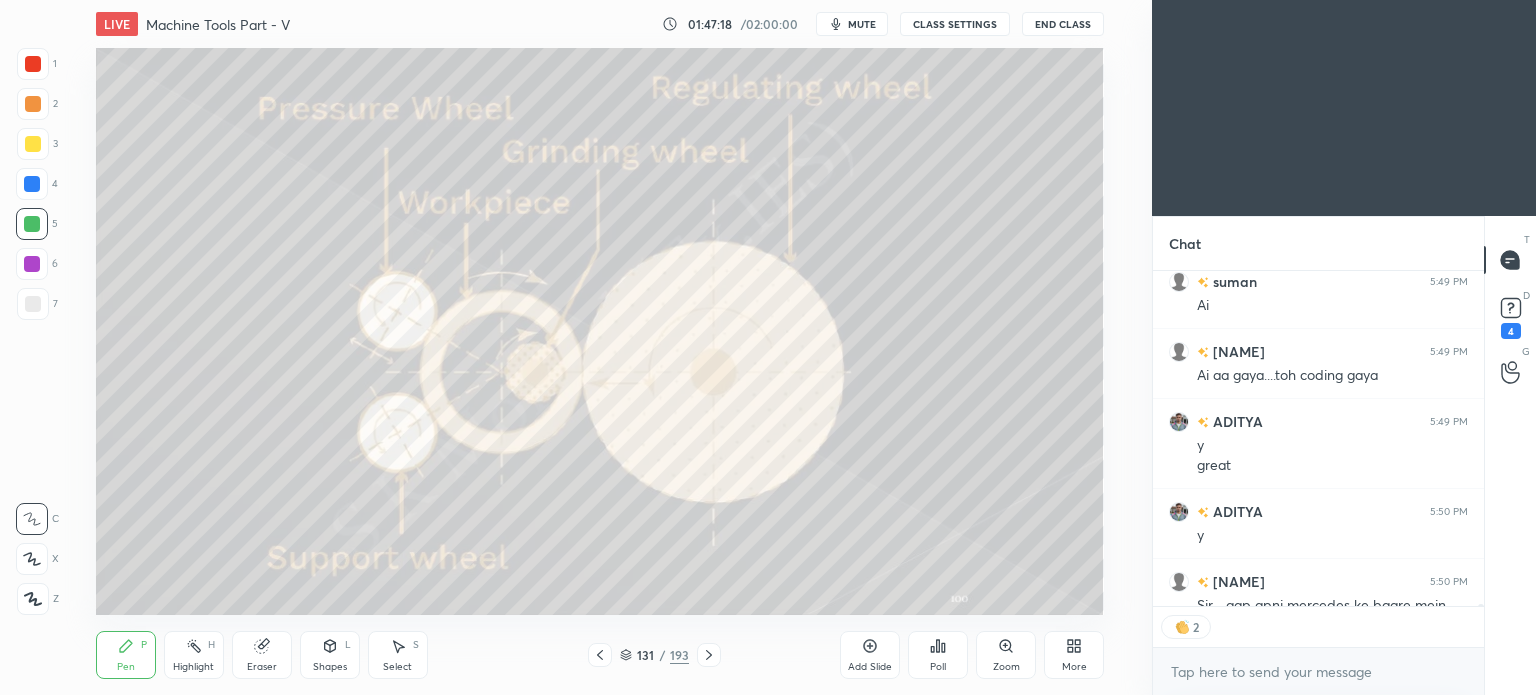 click at bounding box center (709, 655) 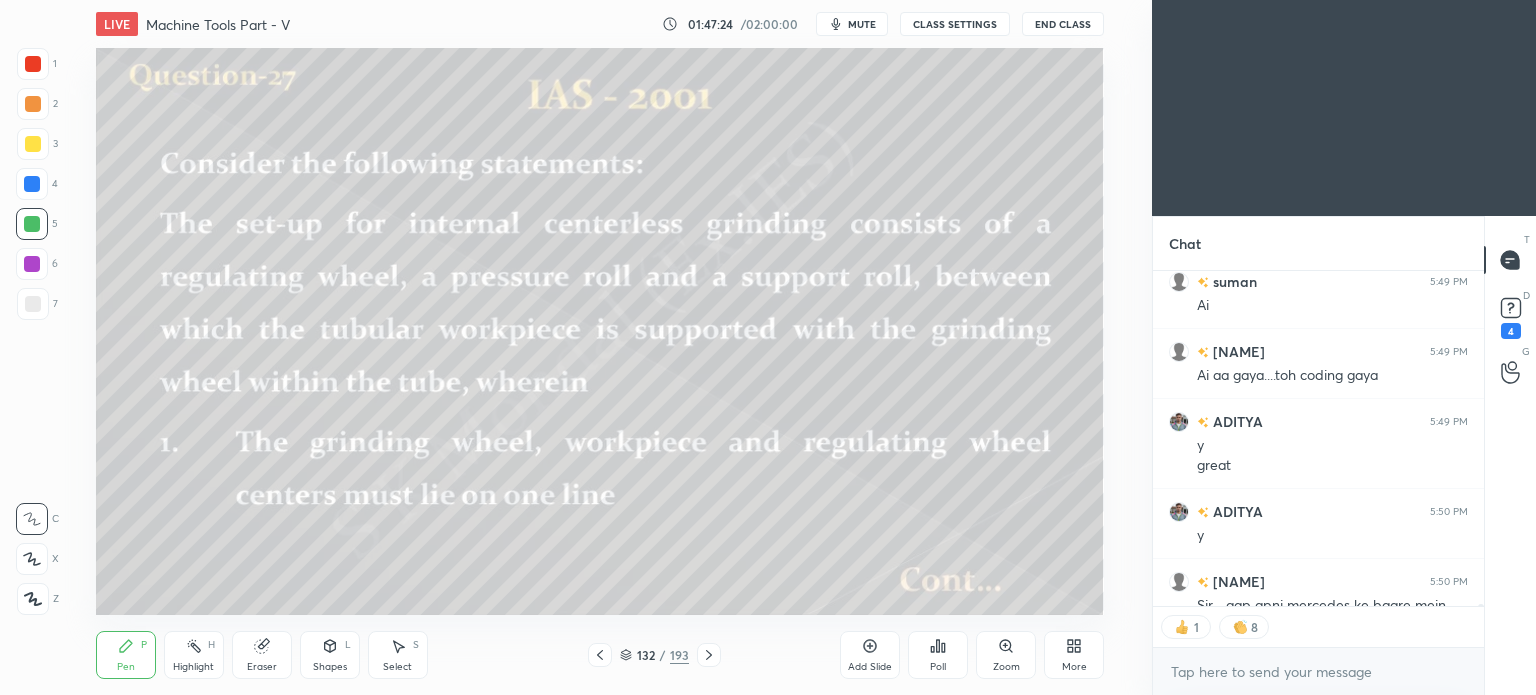 click on "Pen P" at bounding box center (126, 655) 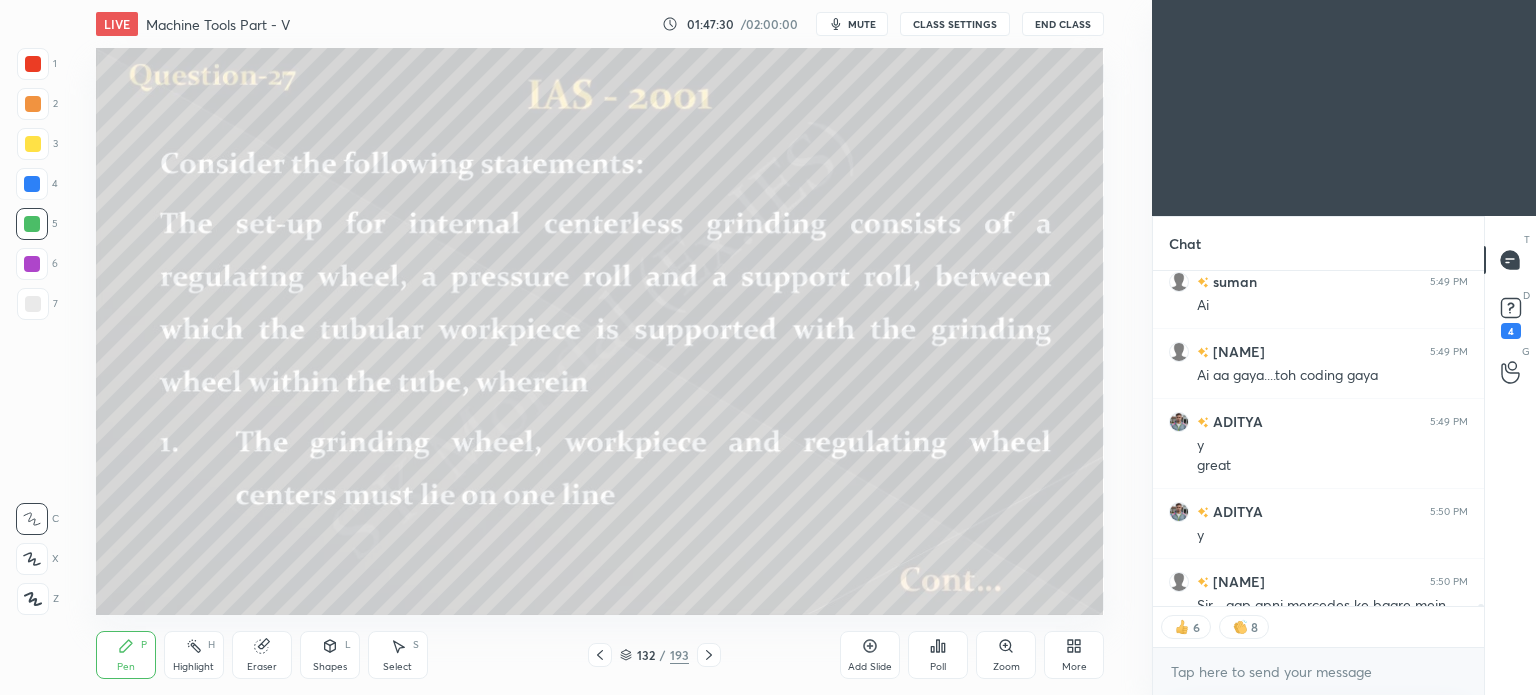 click on "Highlight H" at bounding box center [194, 655] 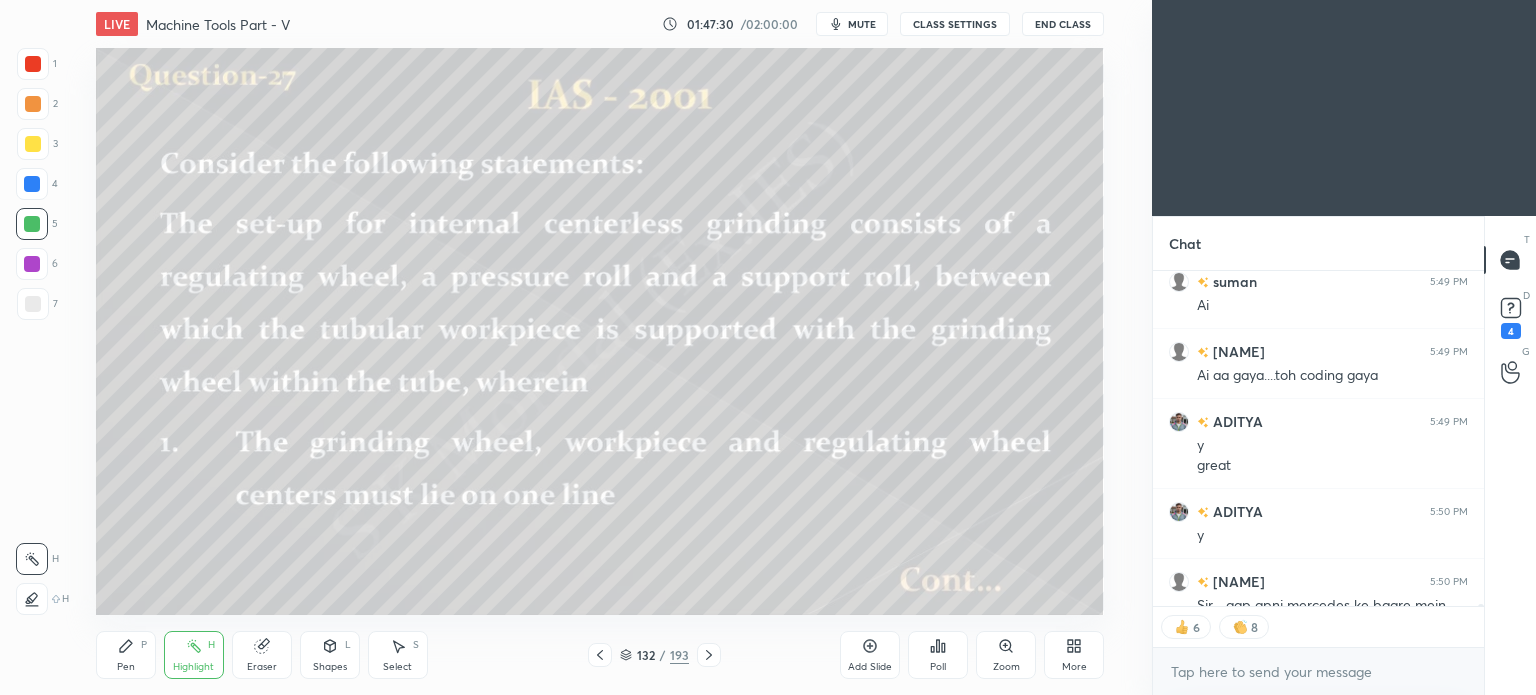 scroll, scrollTop: 52224, scrollLeft: 0, axis: vertical 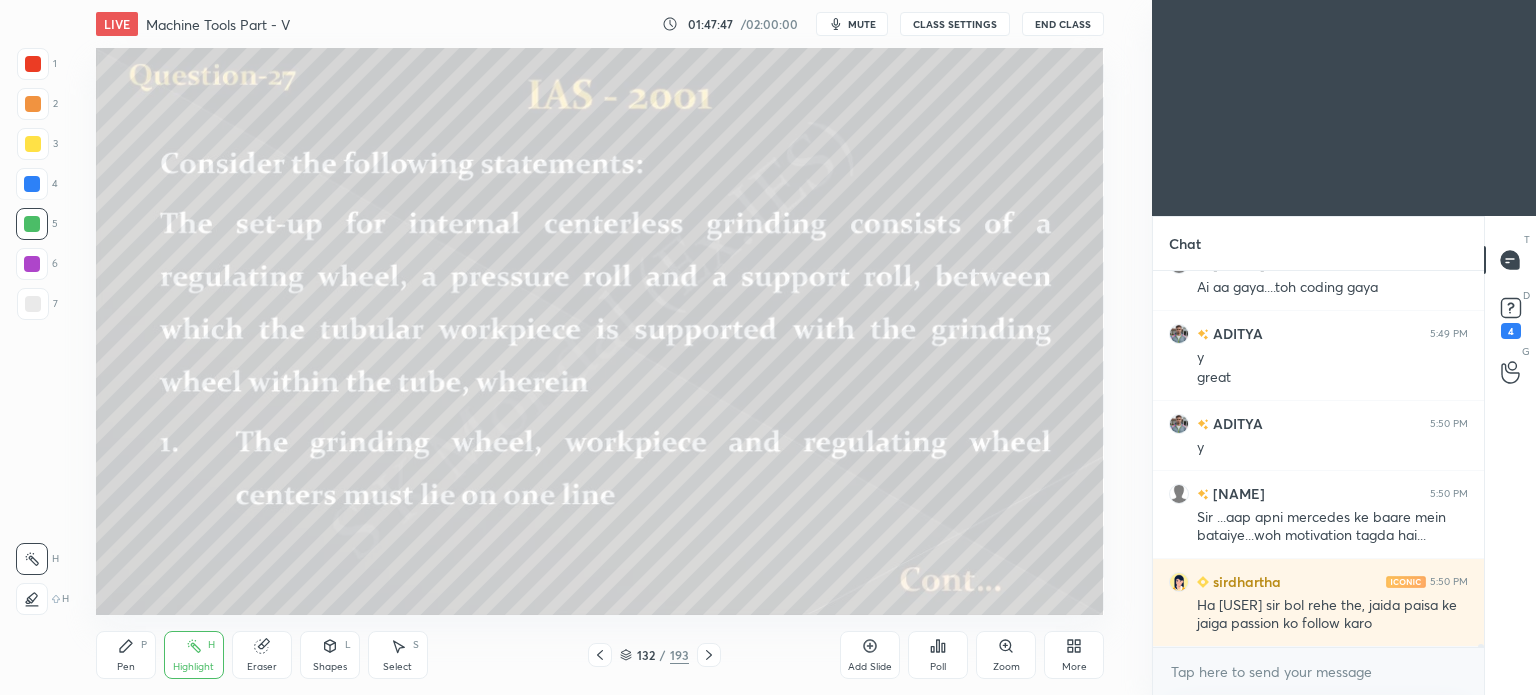 click on "Pen P" at bounding box center [126, 655] 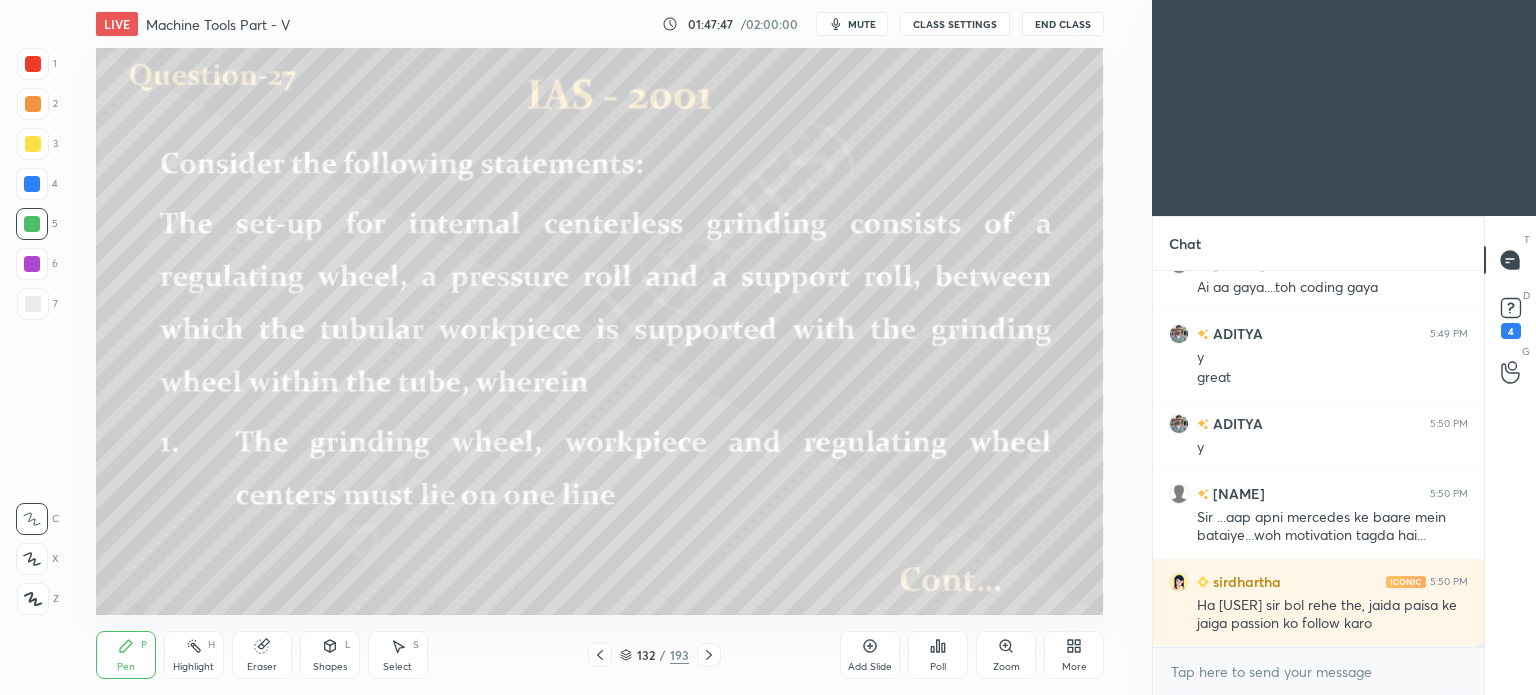 click on "Pen" at bounding box center (126, 667) 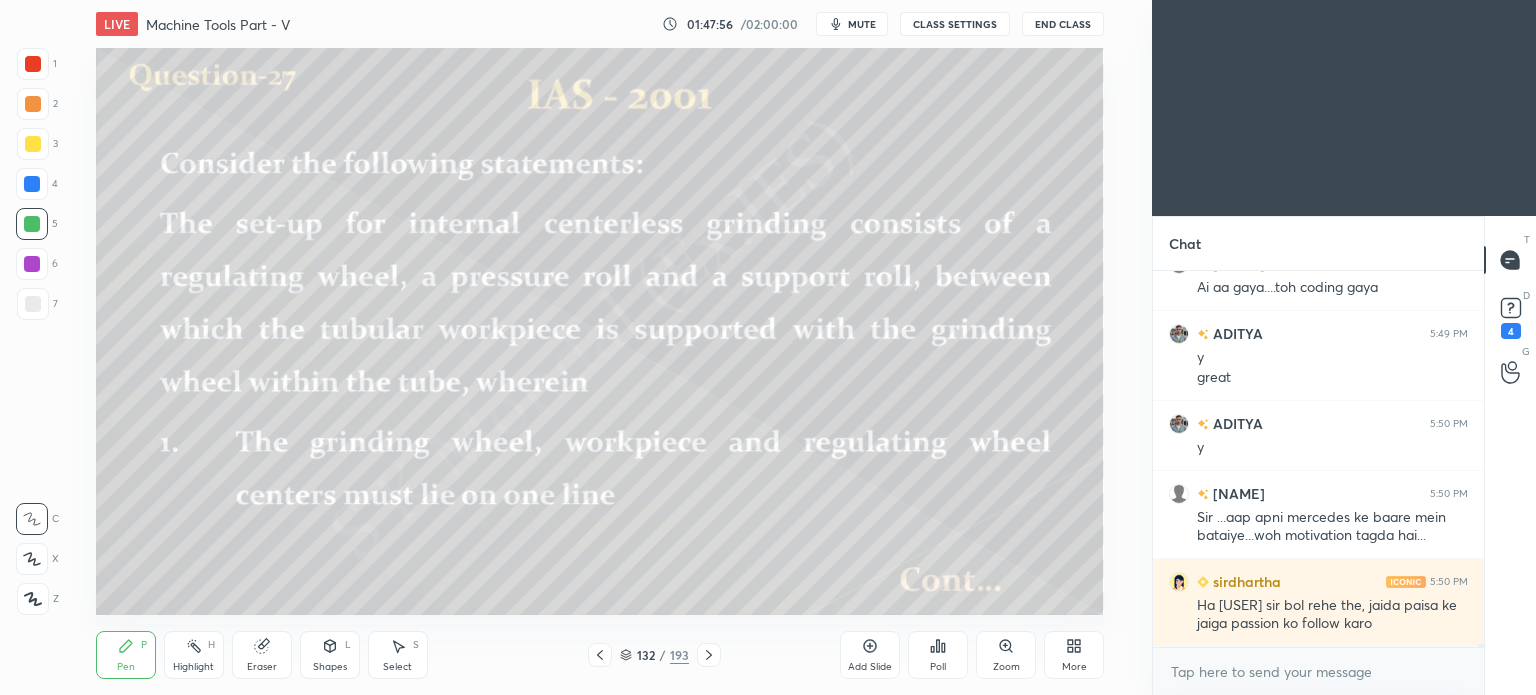 scroll, scrollTop: 52254, scrollLeft: 0, axis: vertical 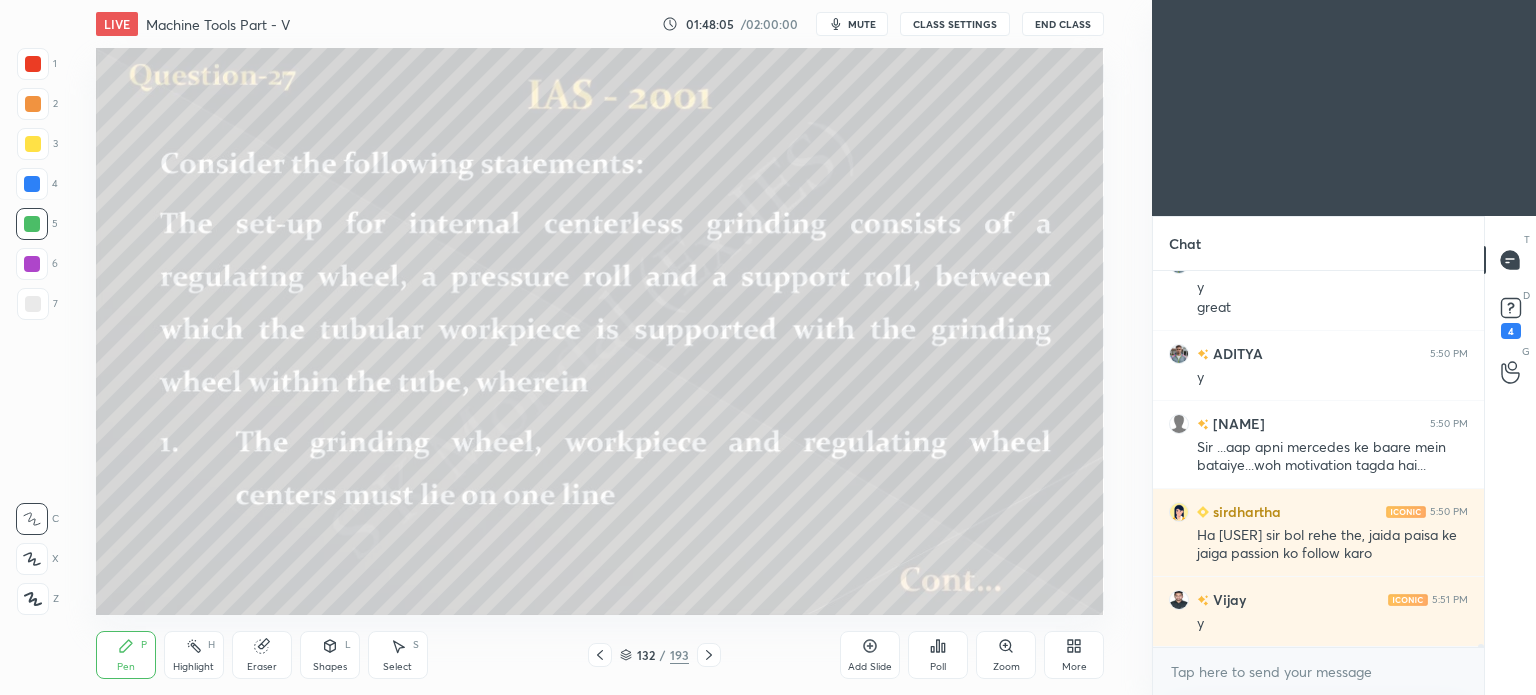 click 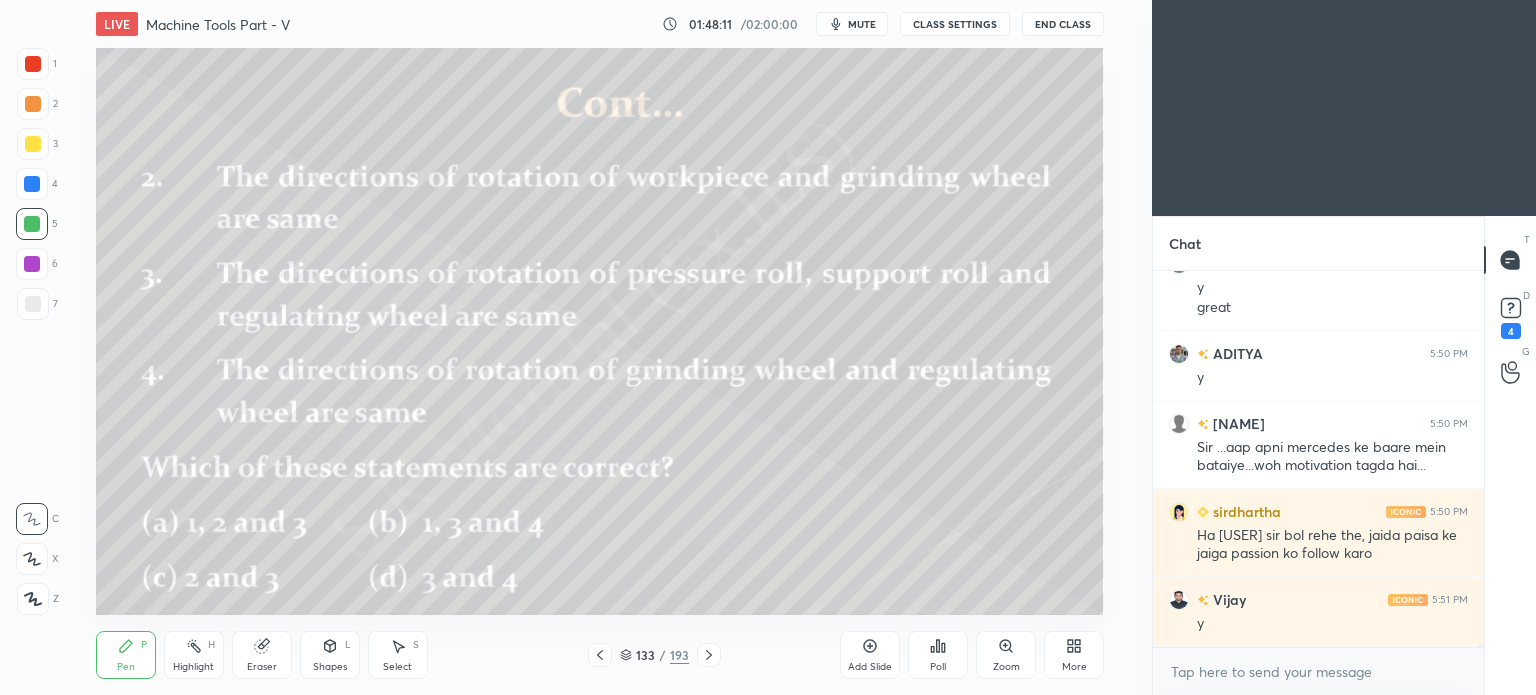 click on "Highlight" at bounding box center [193, 667] 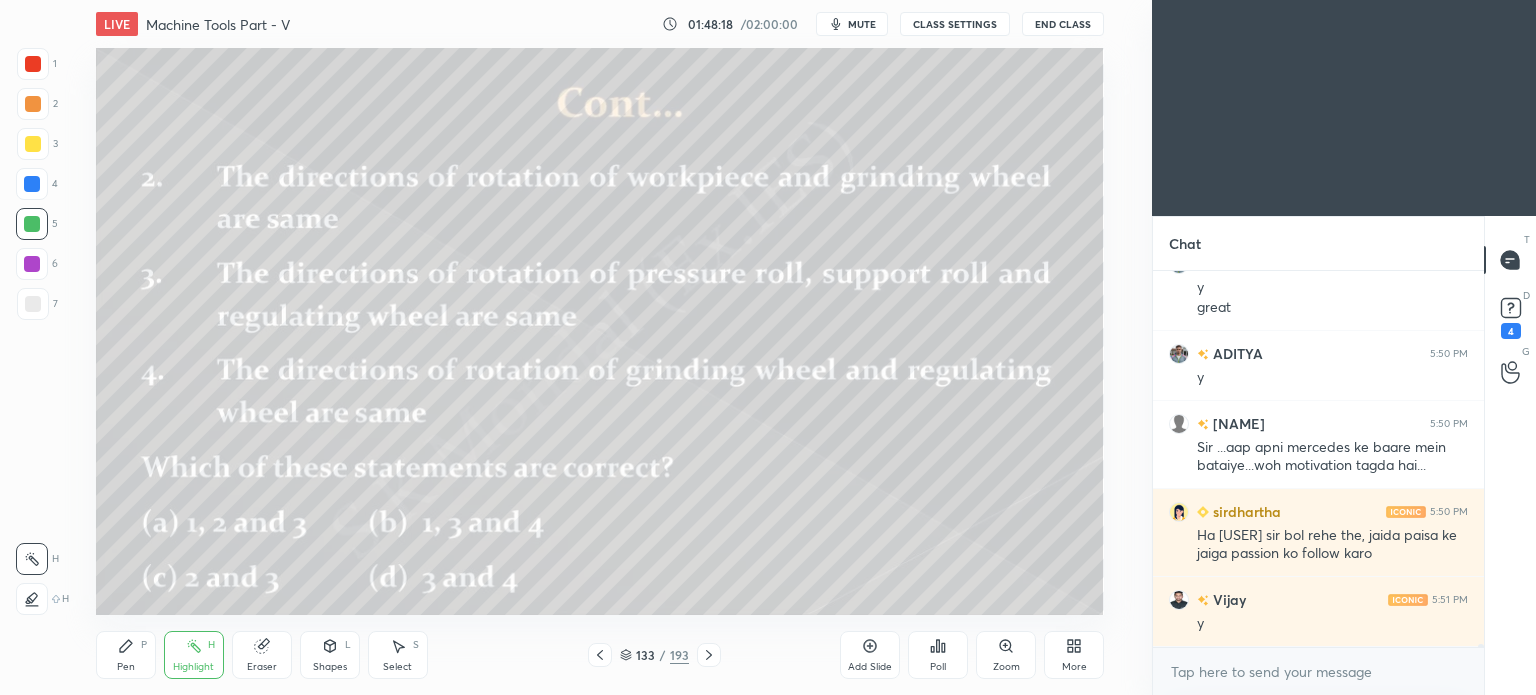 drag, startPoint x: 632, startPoint y: 656, endPoint x: 633, endPoint y: 631, distance: 25.019993 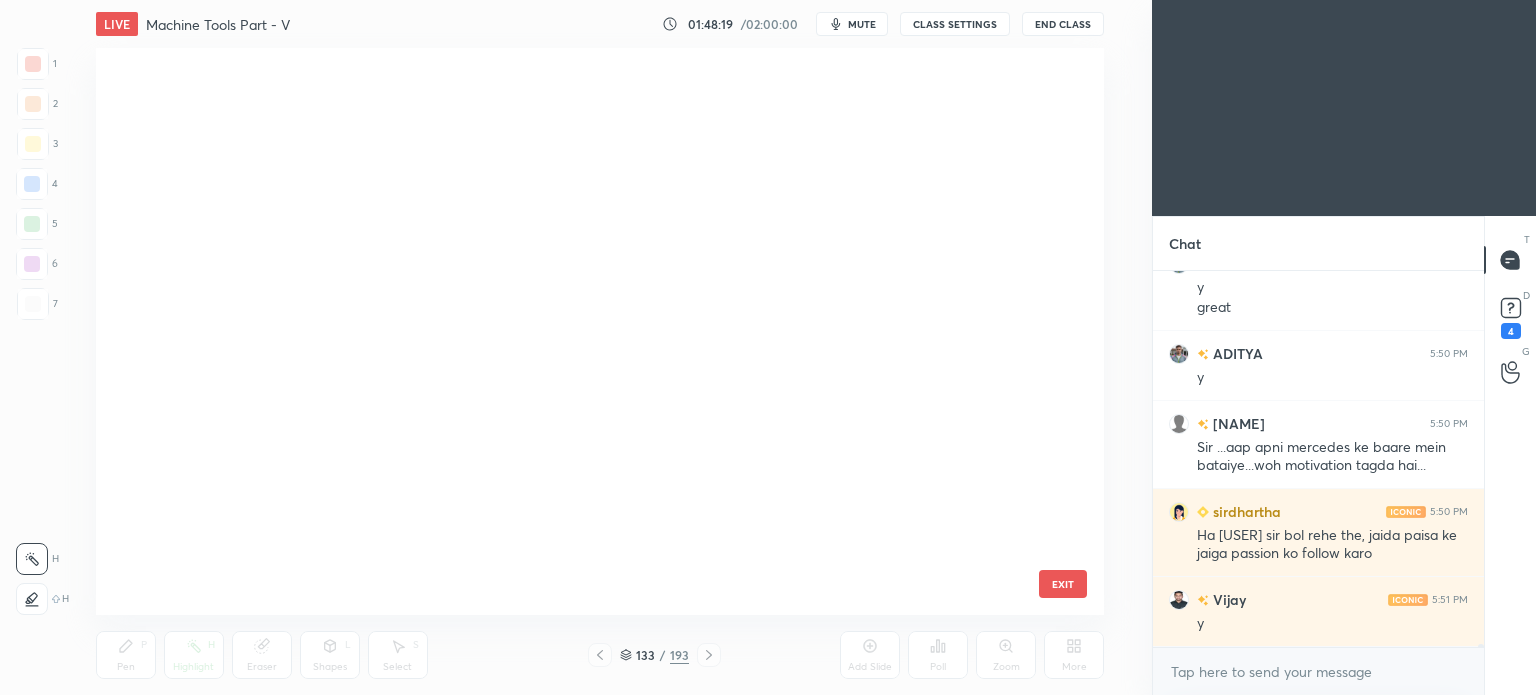 scroll, scrollTop: 7263, scrollLeft: 0, axis: vertical 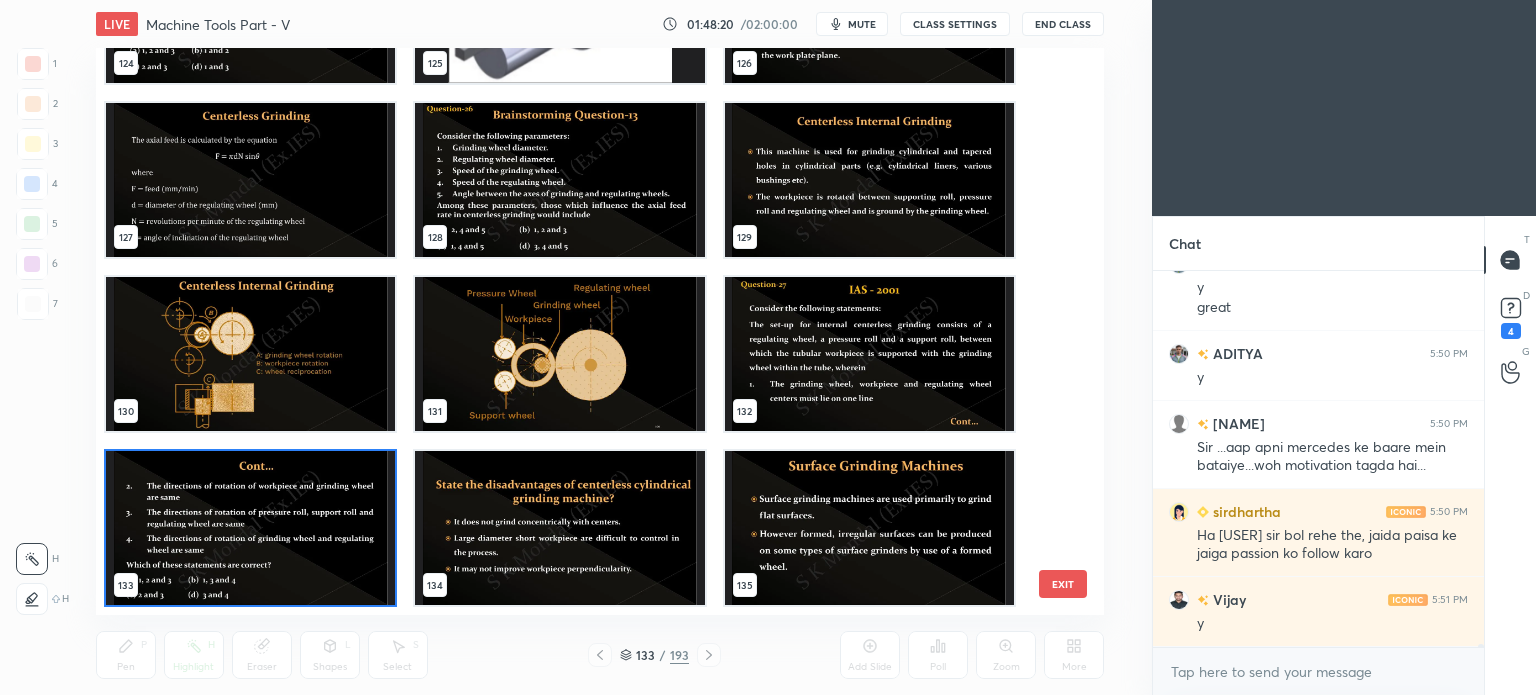 click at bounding box center (250, 354) 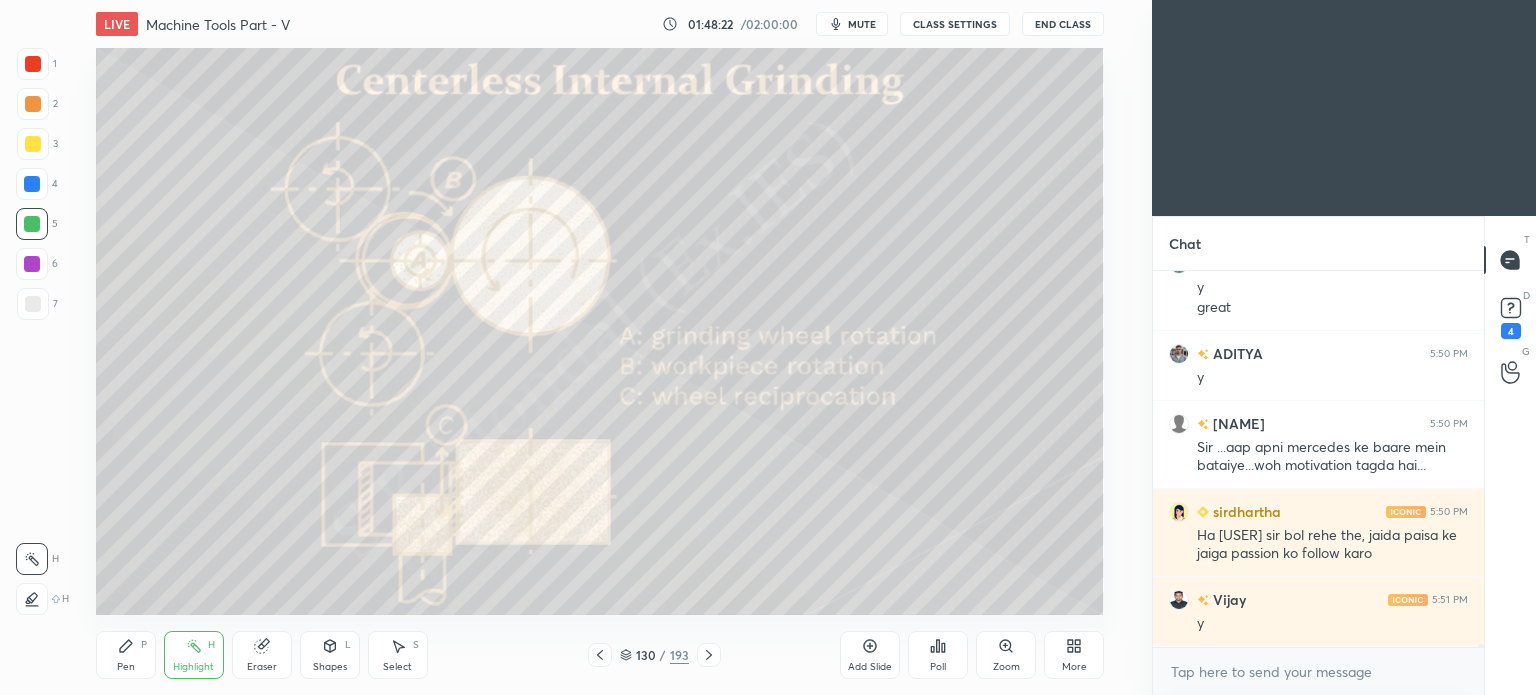 click on "Pen" at bounding box center [126, 667] 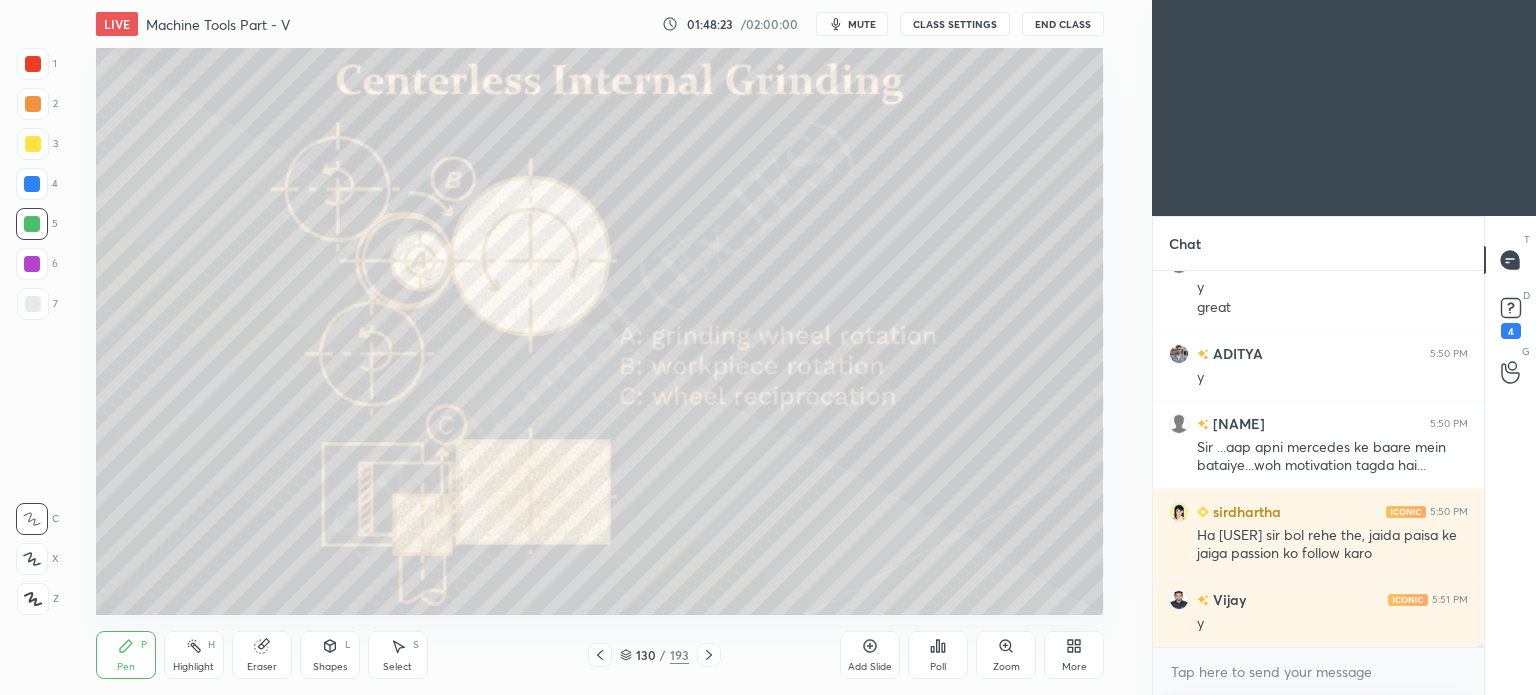 scroll, scrollTop: 52324, scrollLeft: 0, axis: vertical 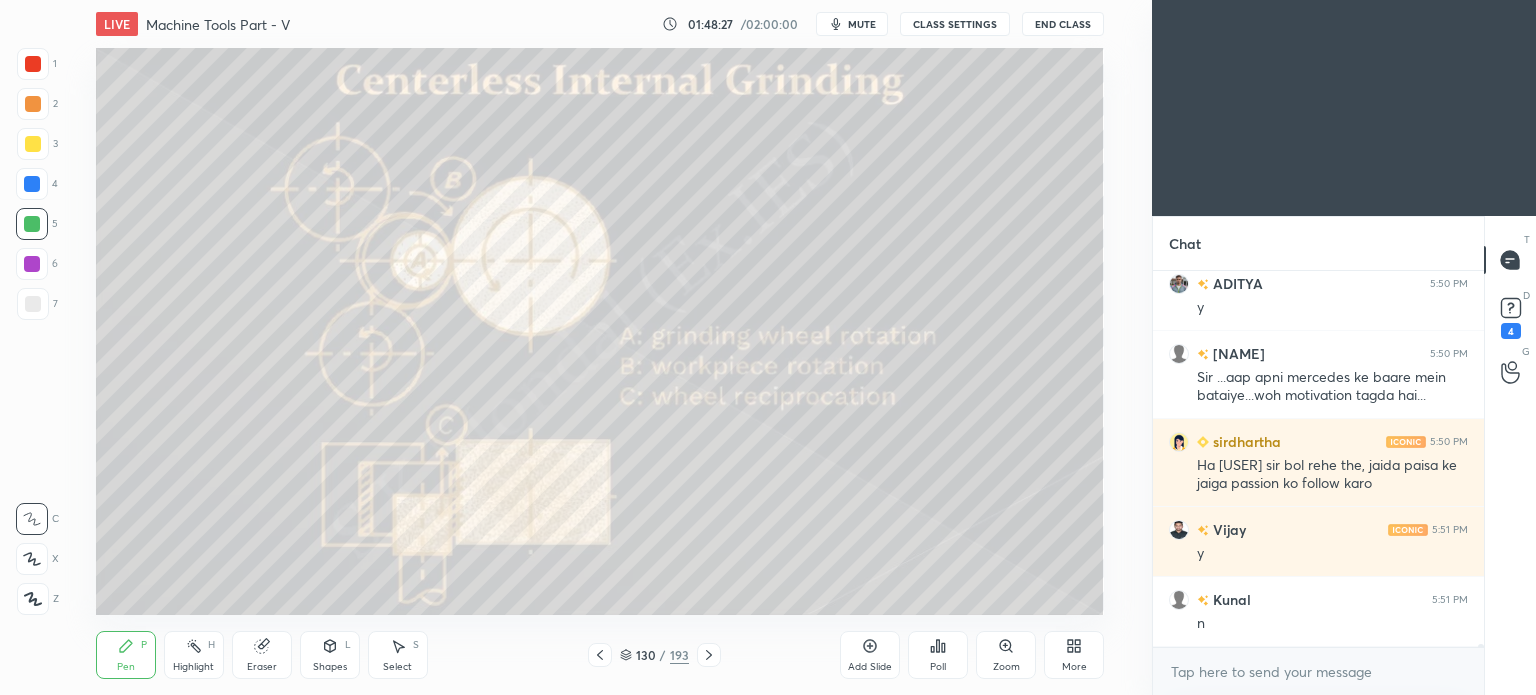 click at bounding box center (32, 264) 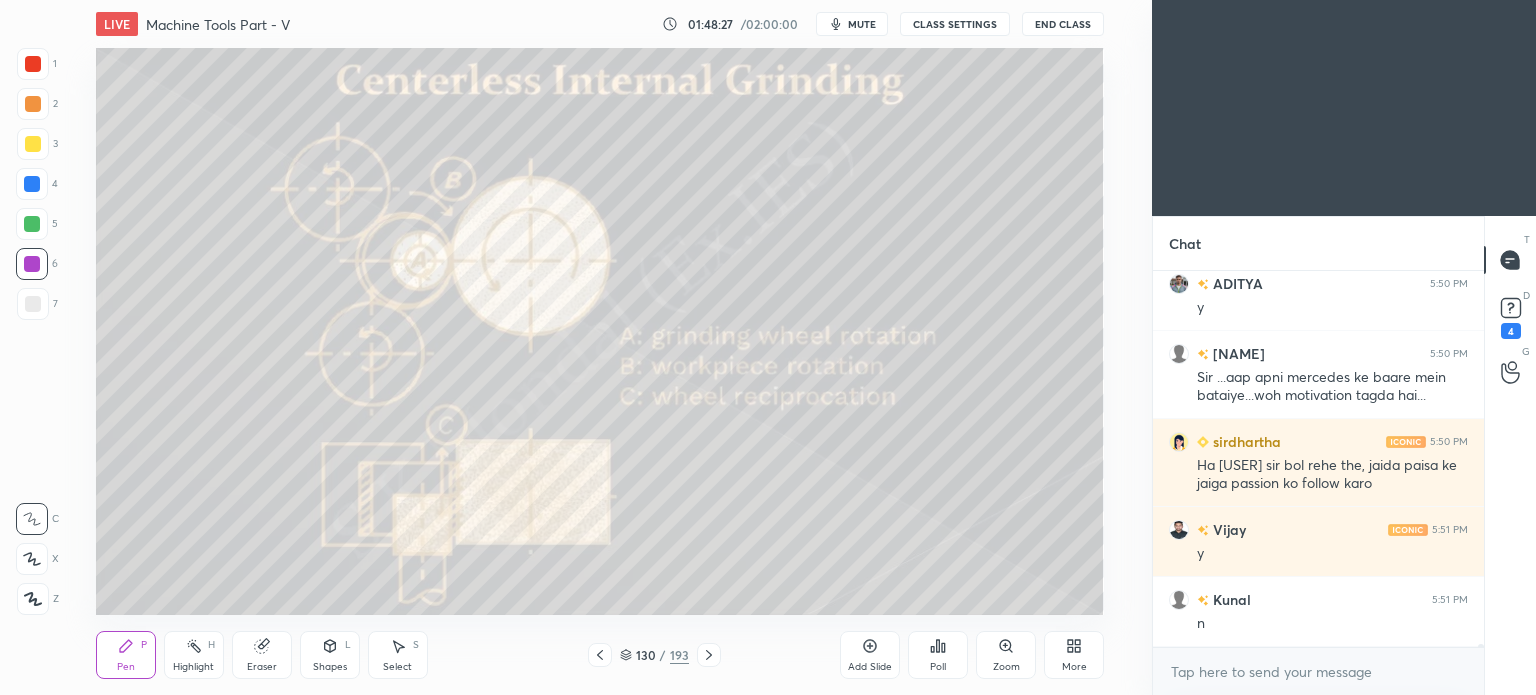 click at bounding box center [32, 264] 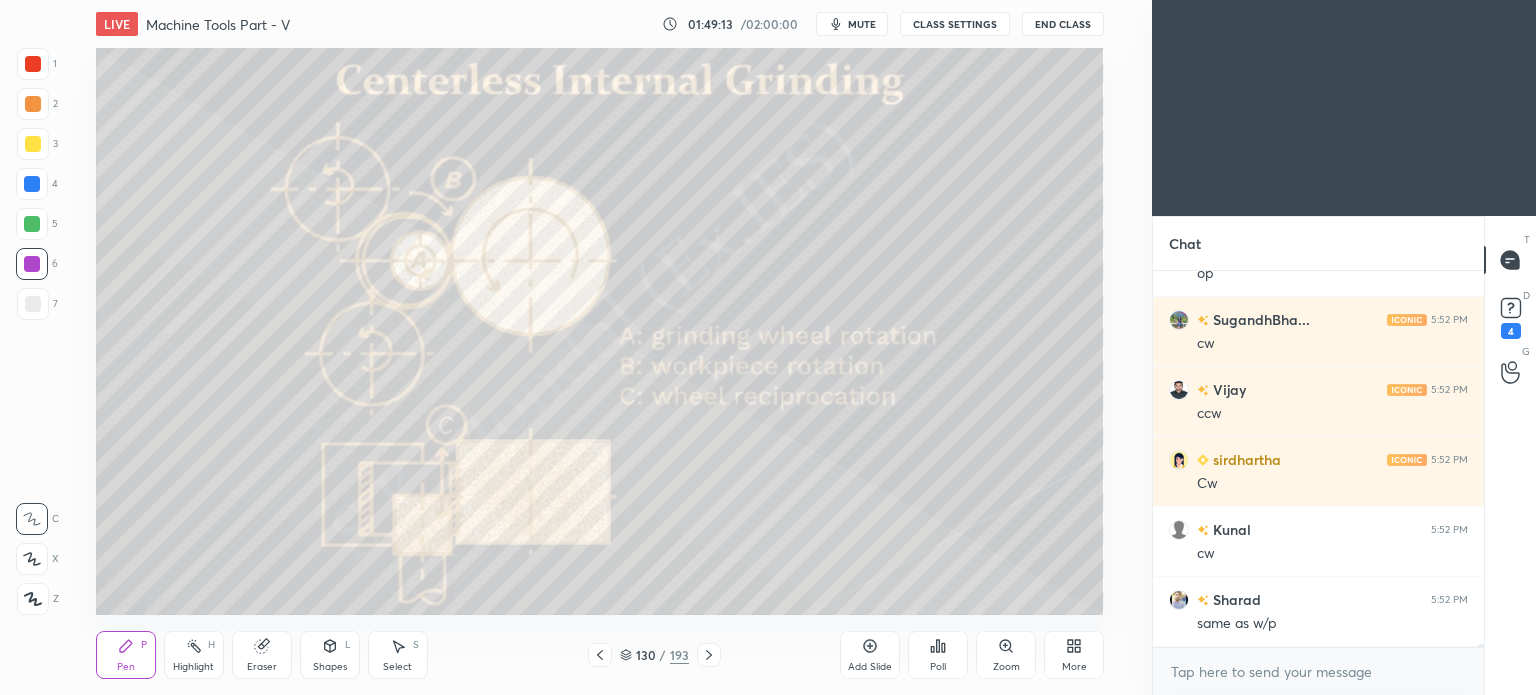 scroll, scrollTop: 53534, scrollLeft: 0, axis: vertical 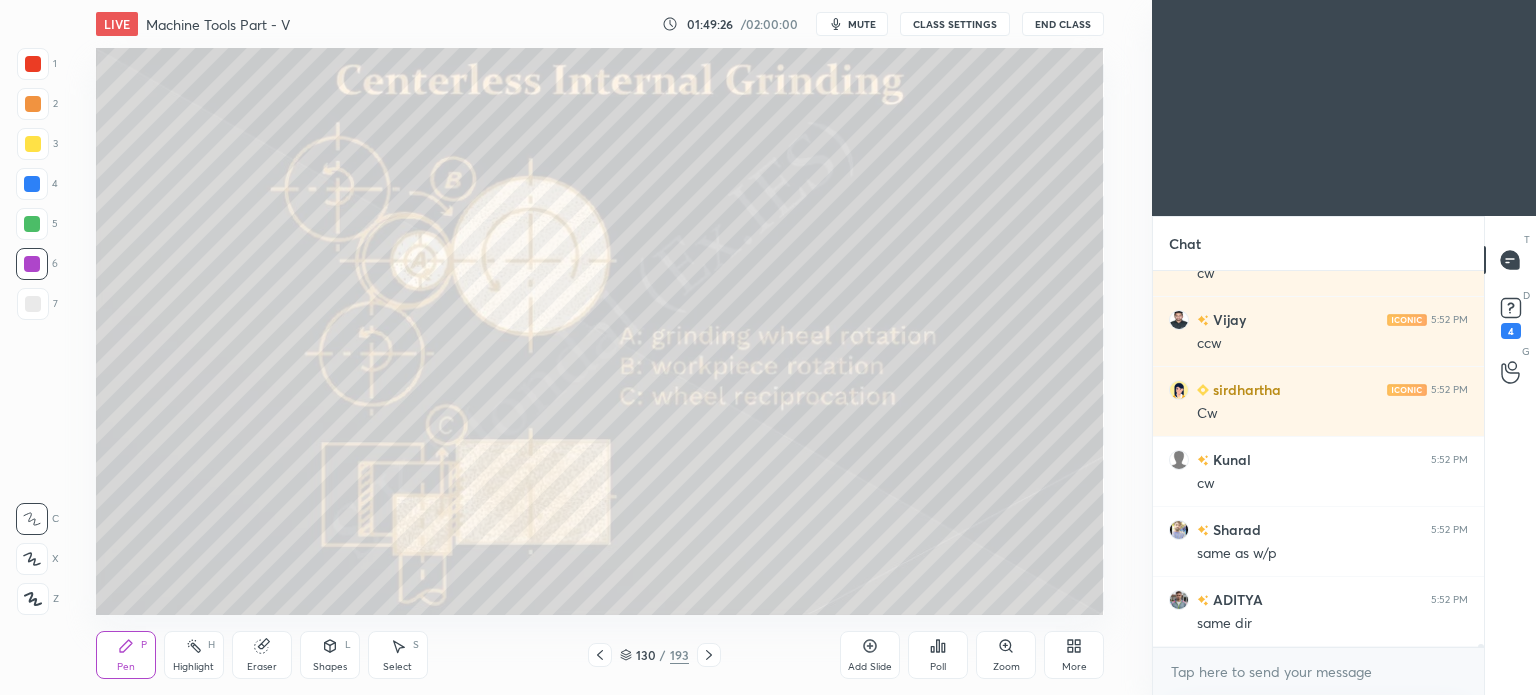 click 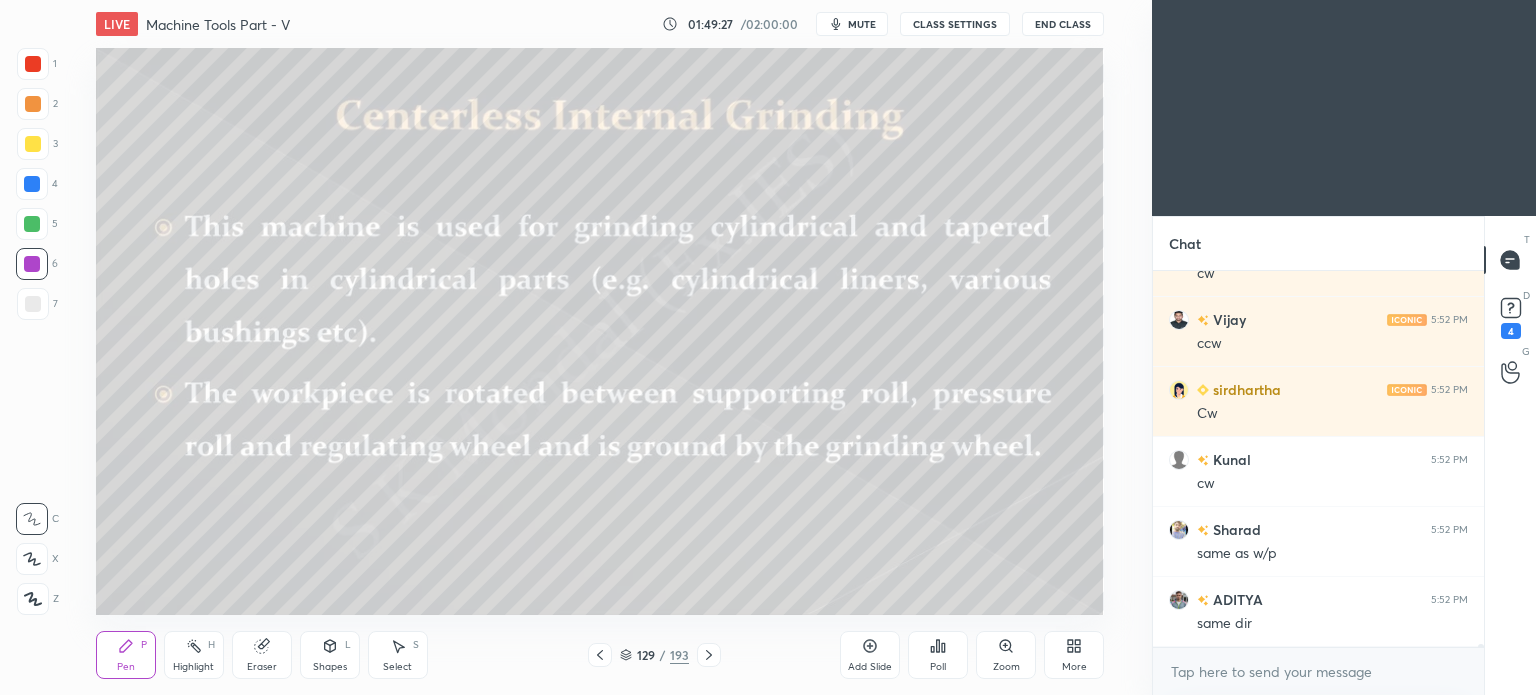 click 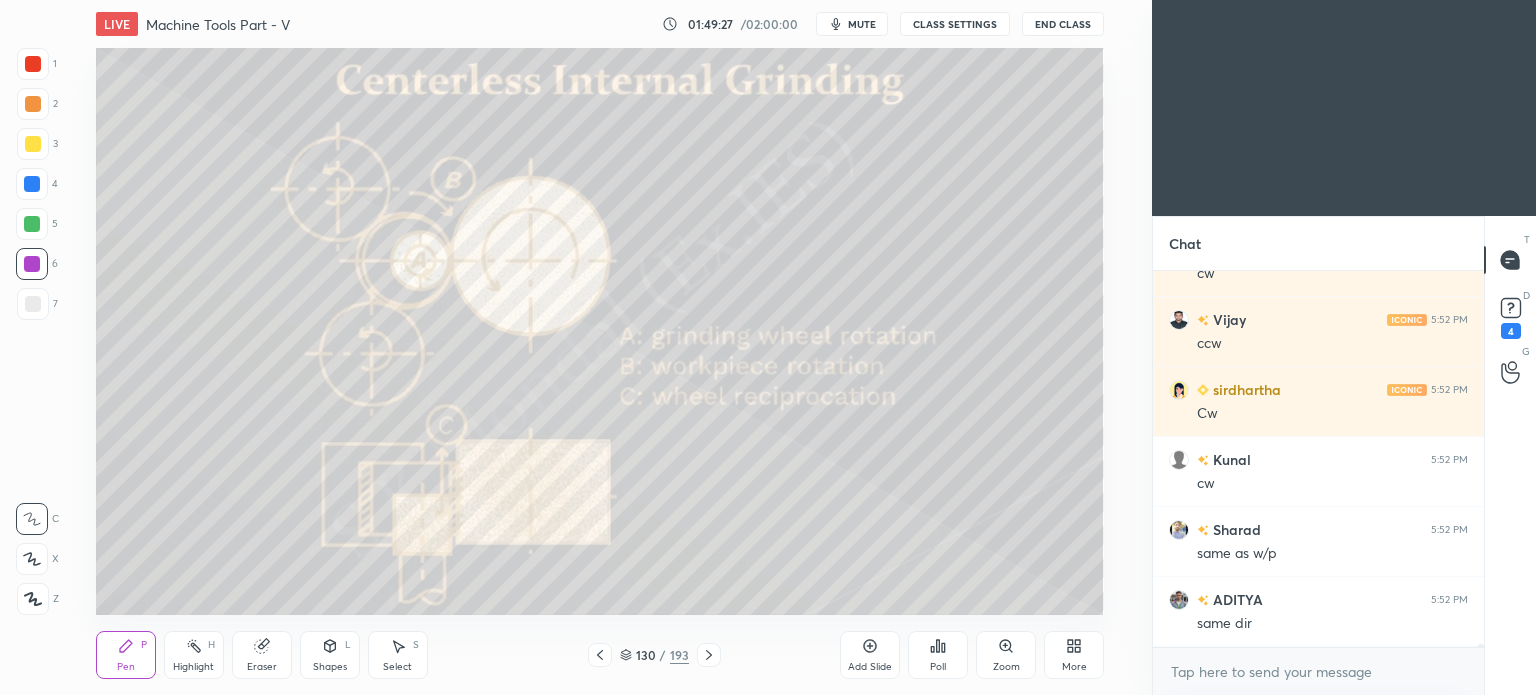 scroll, scrollTop: 53604, scrollLeft: 0, axis: vertical 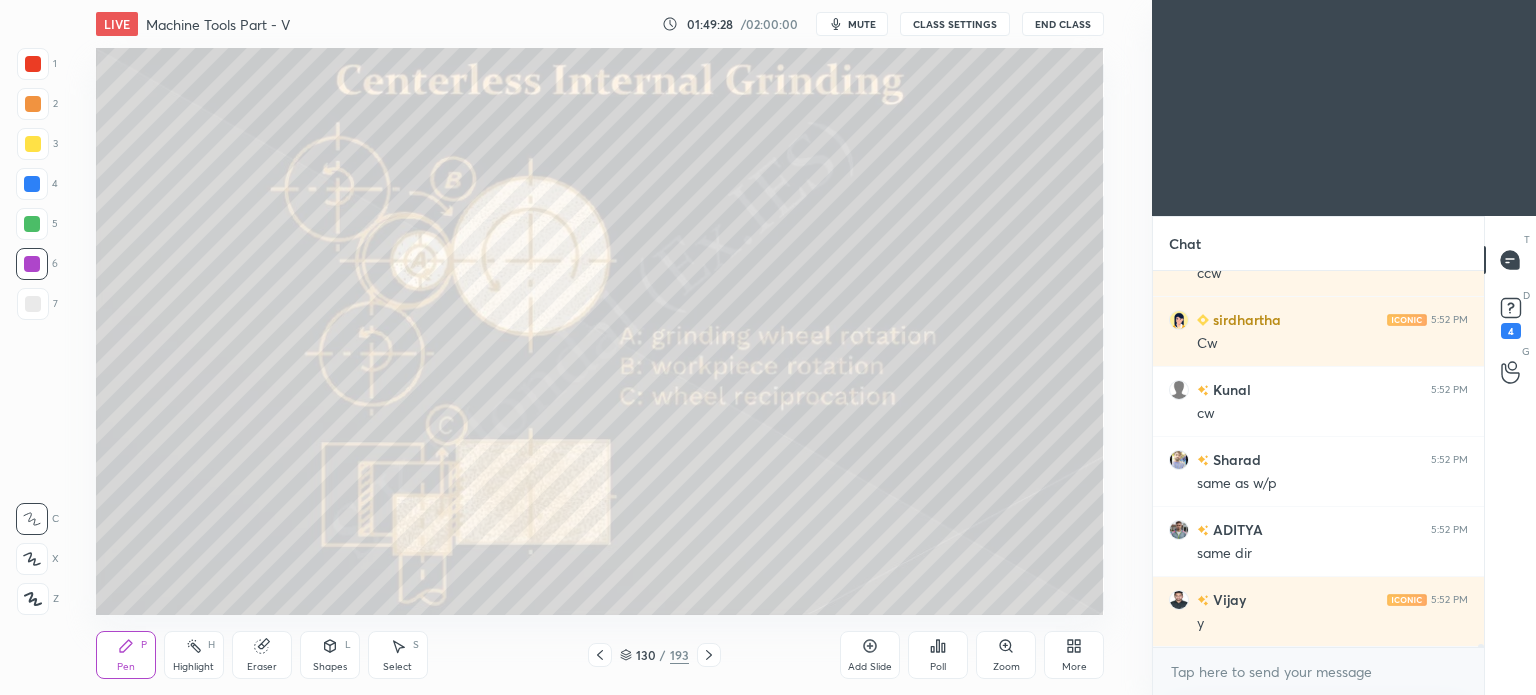 click 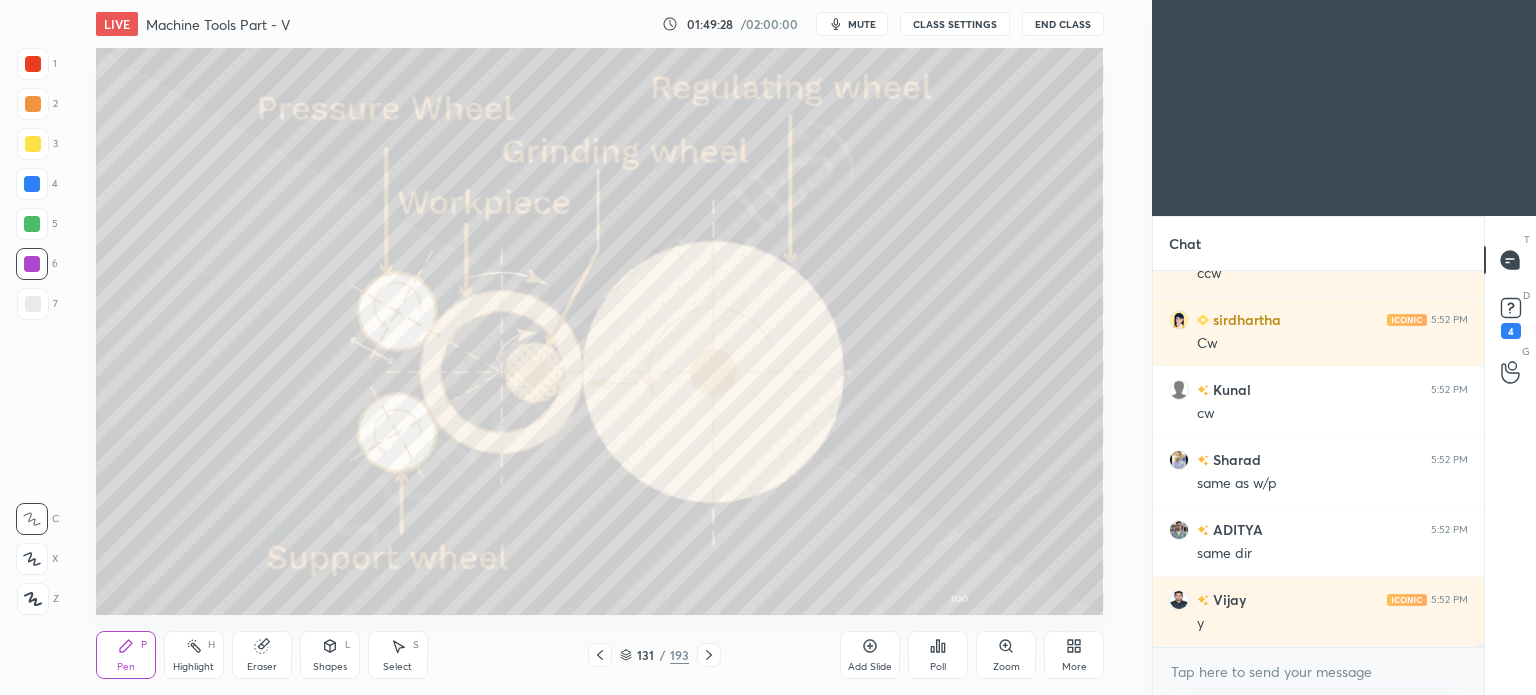 click 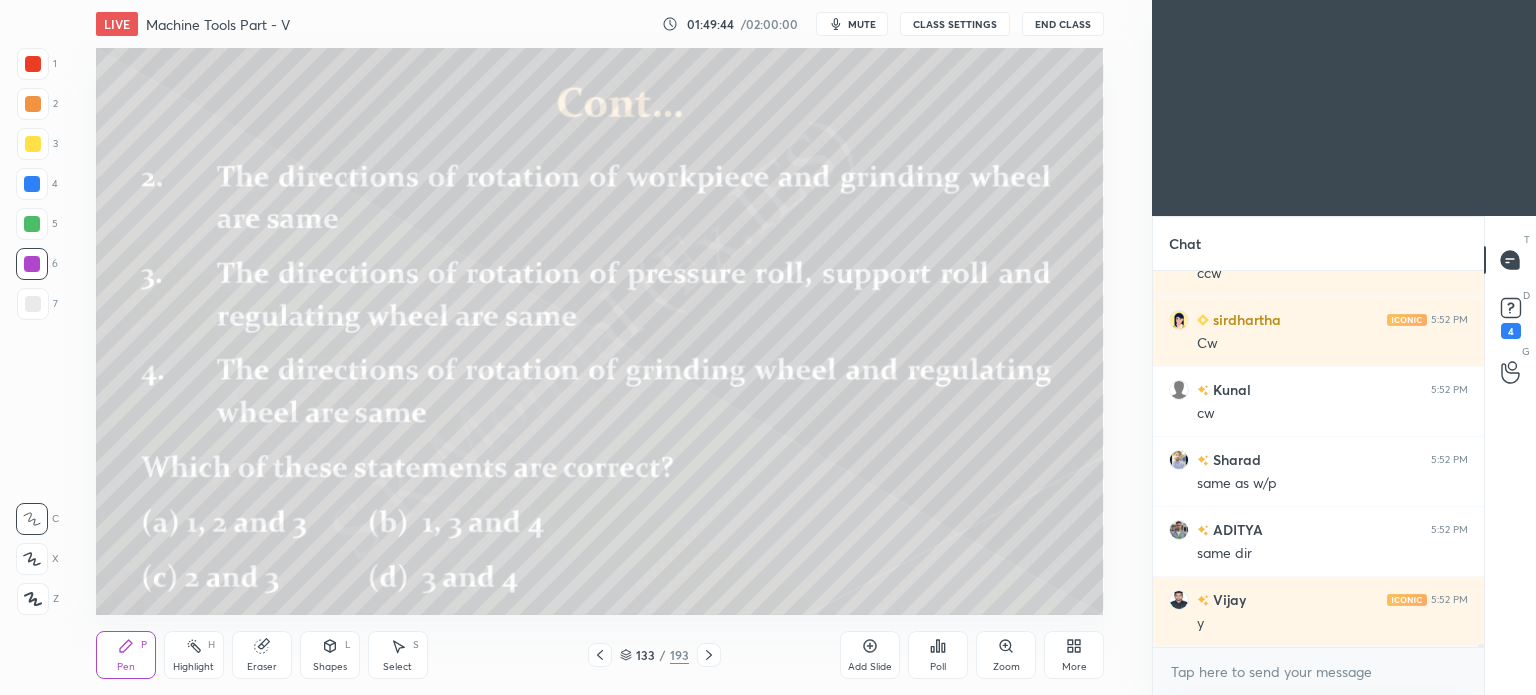 click 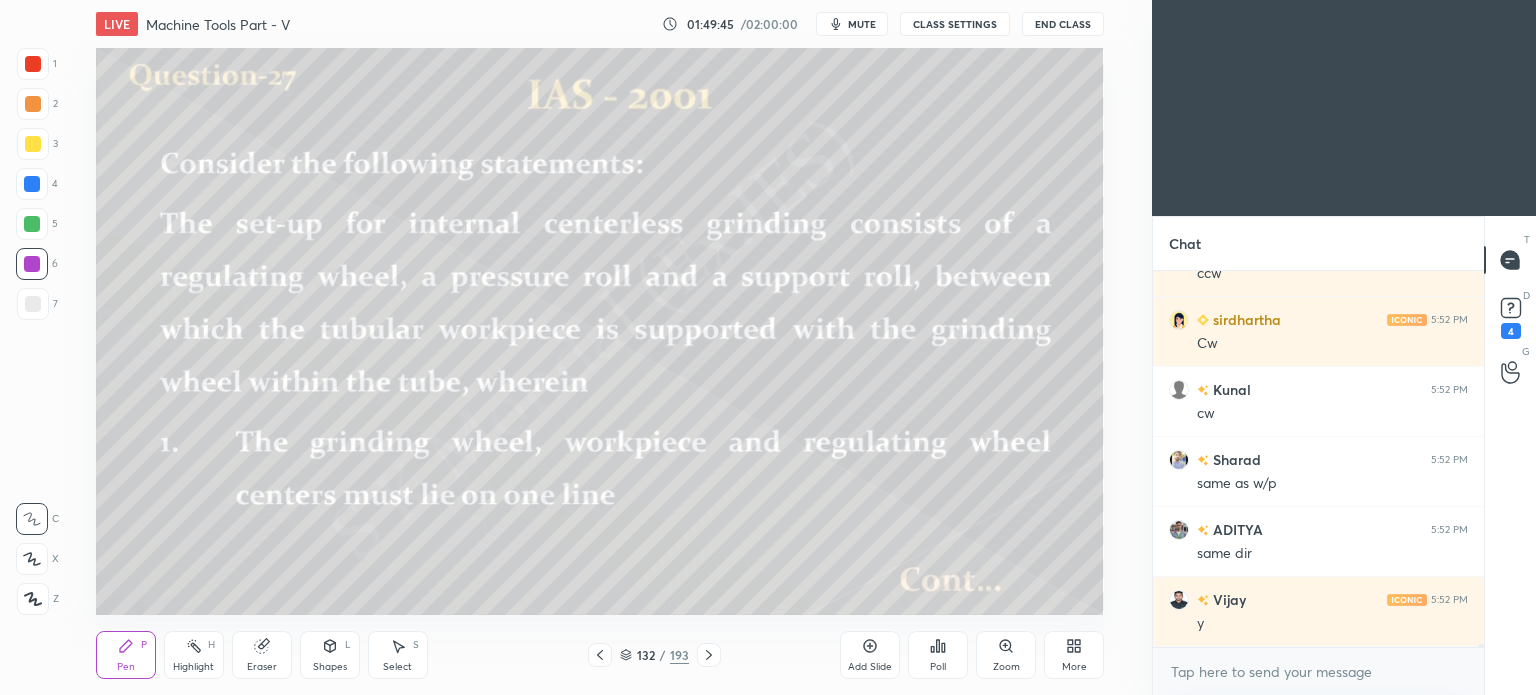 click 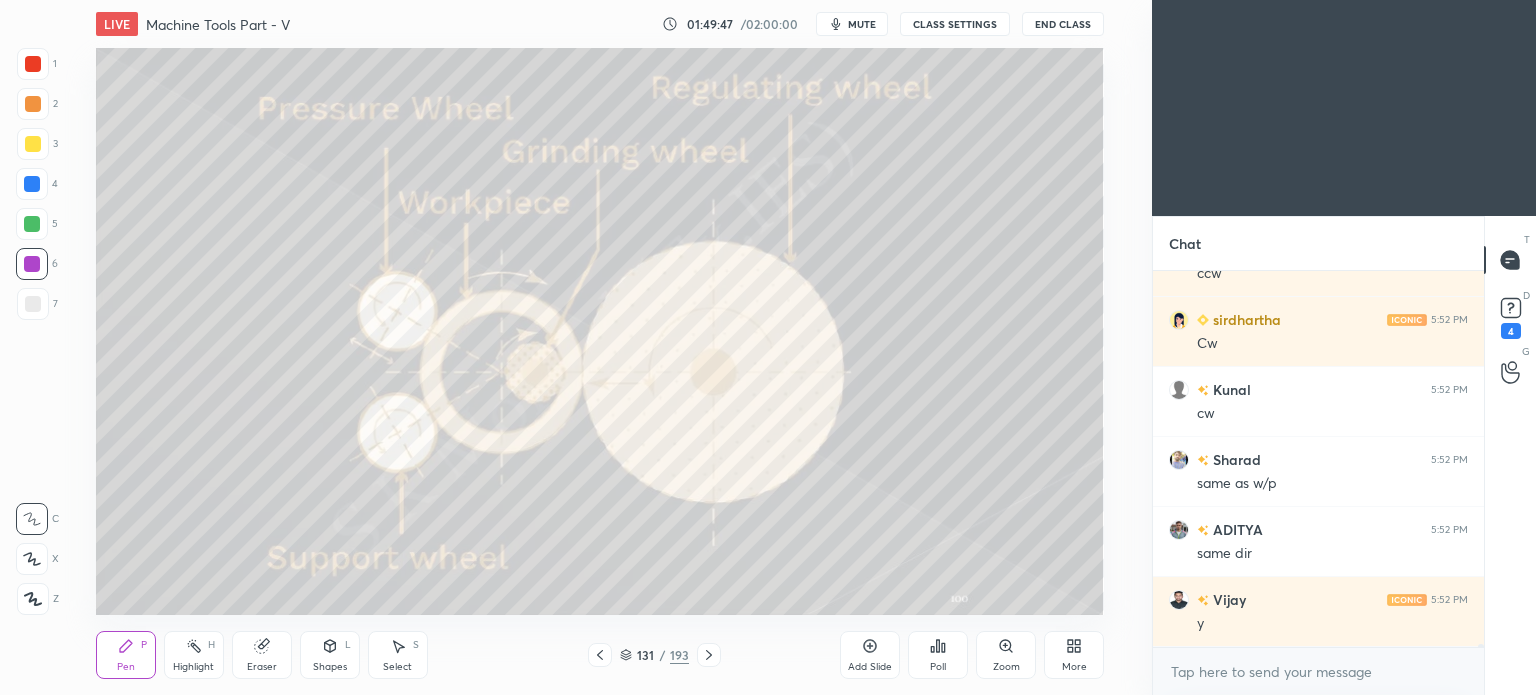 click 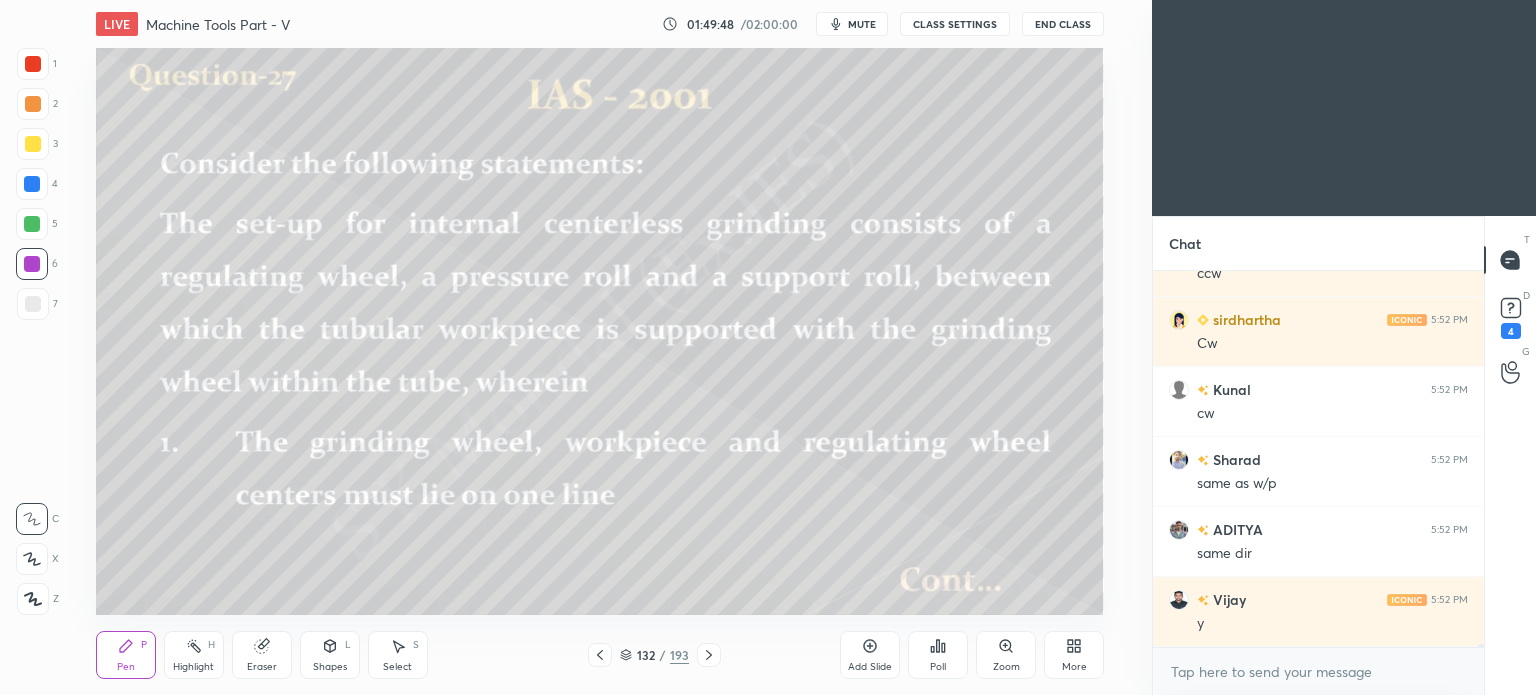 click 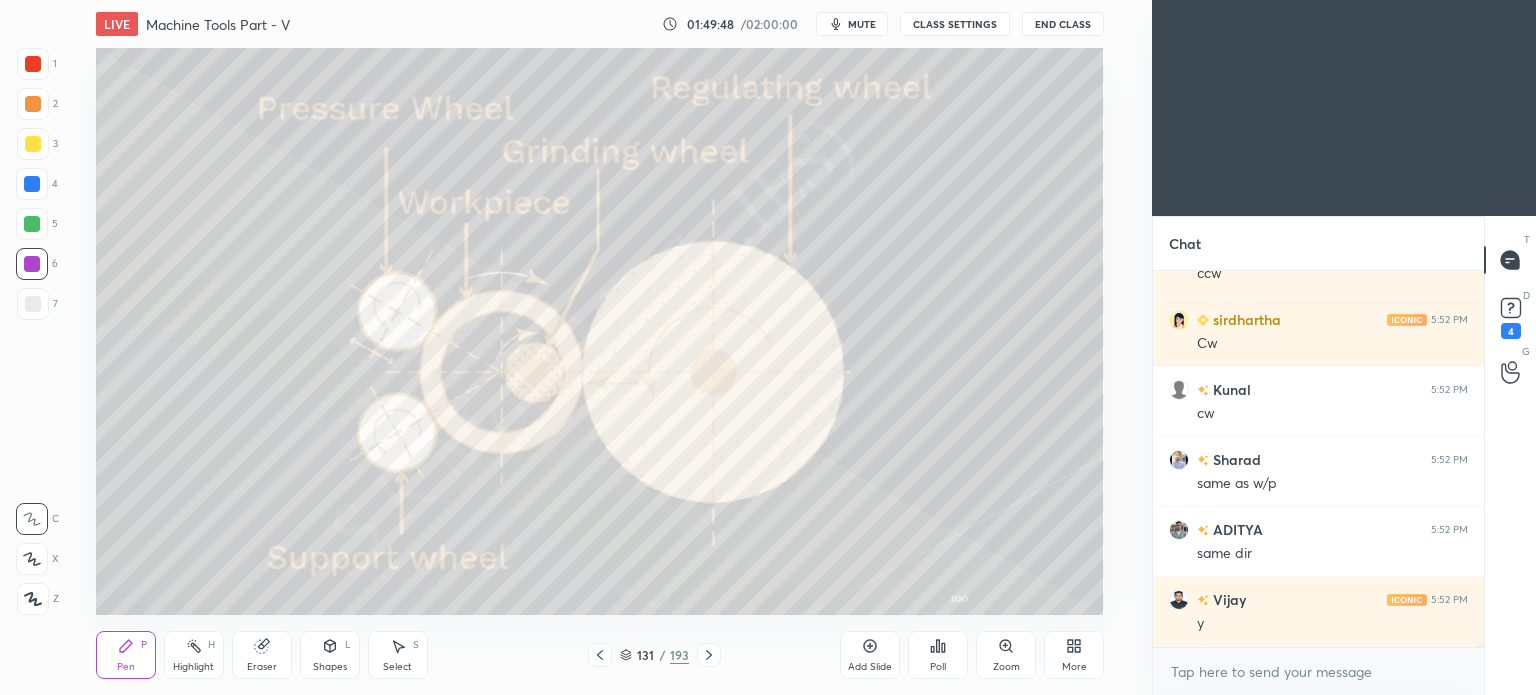 click 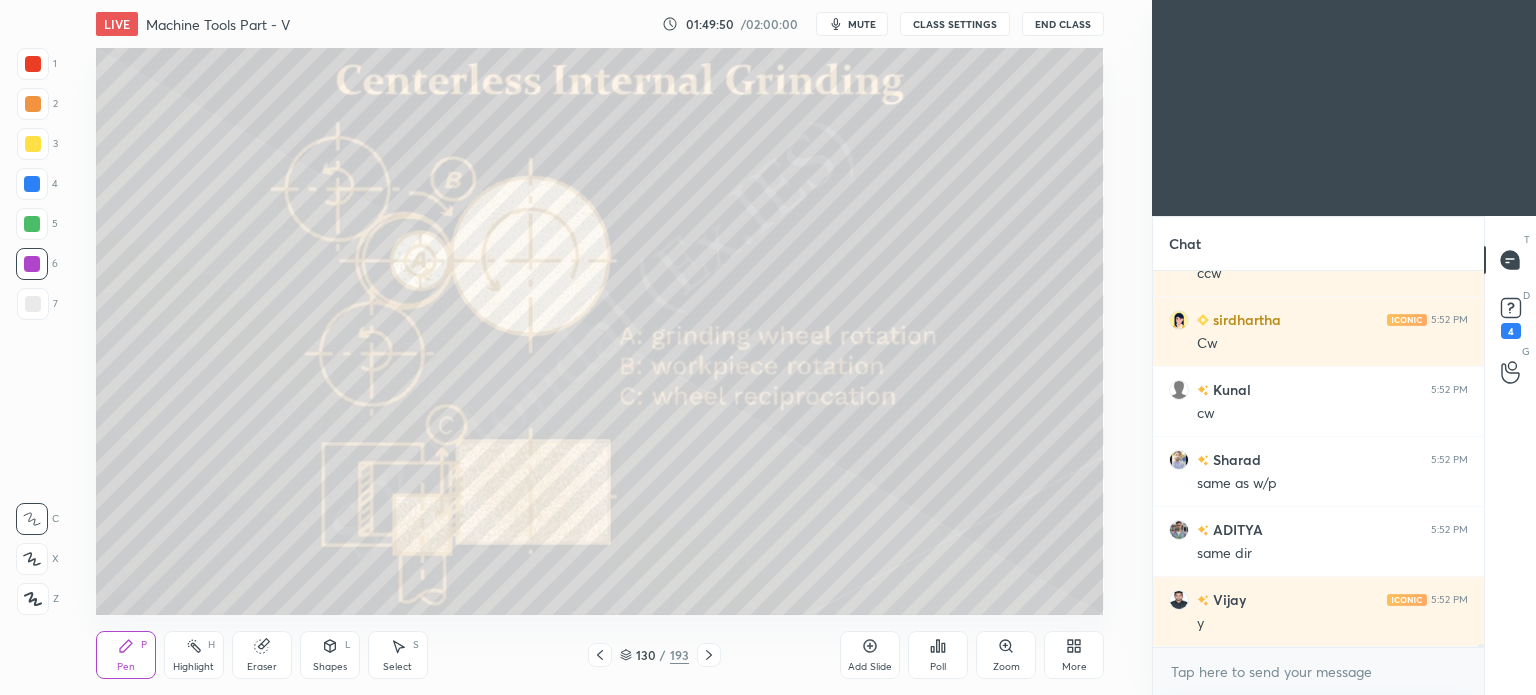click on "Highlight H" at bounding box center (194, 655) 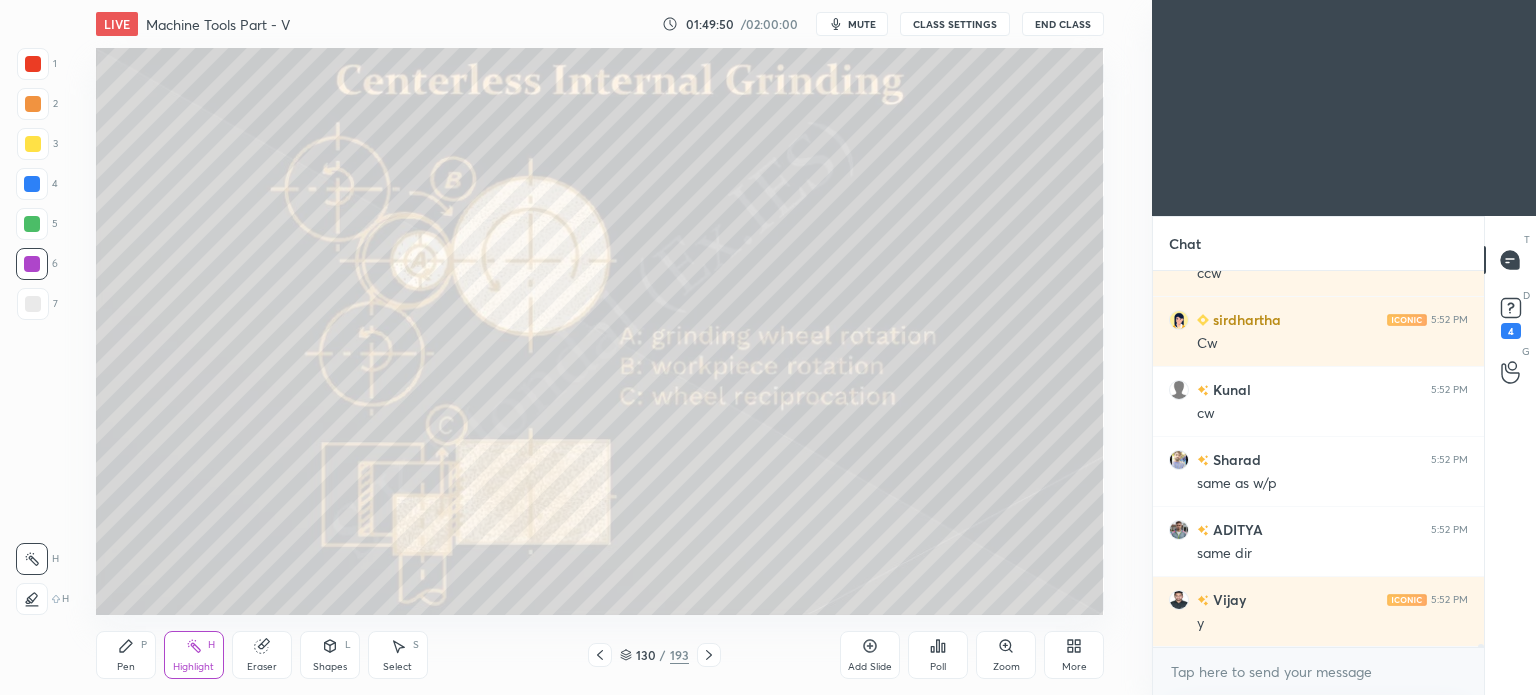 click on "Highlight H" at bounding box center [194, 655] 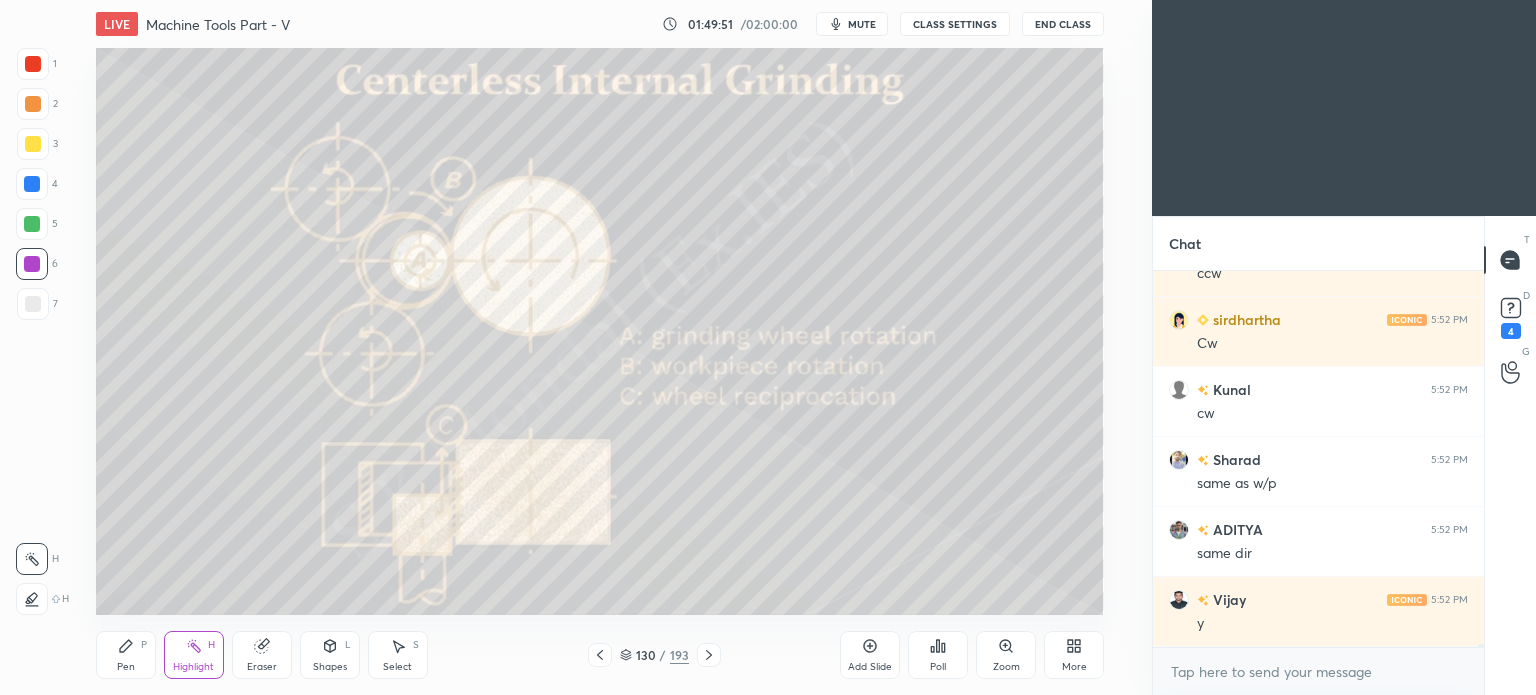 click 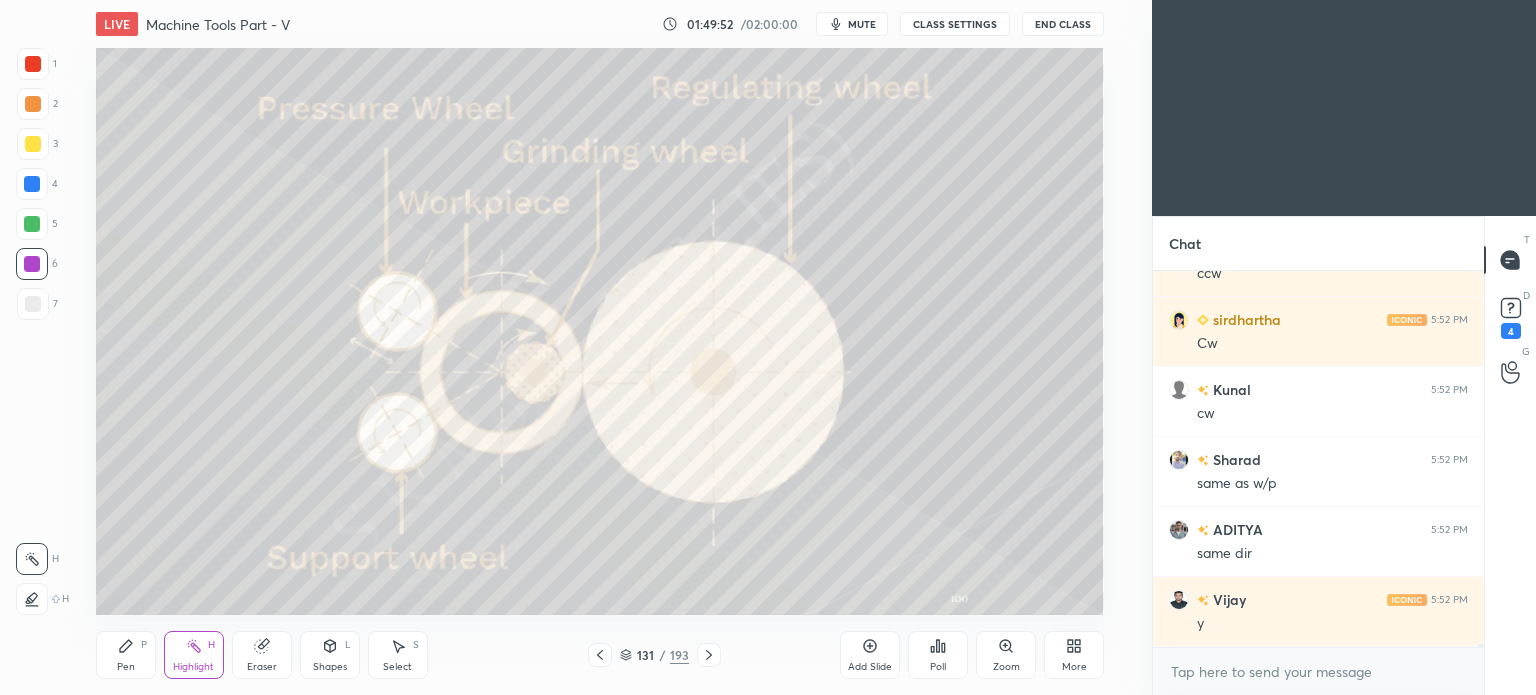 click on "Pen P" at bounding box center [126, 655] 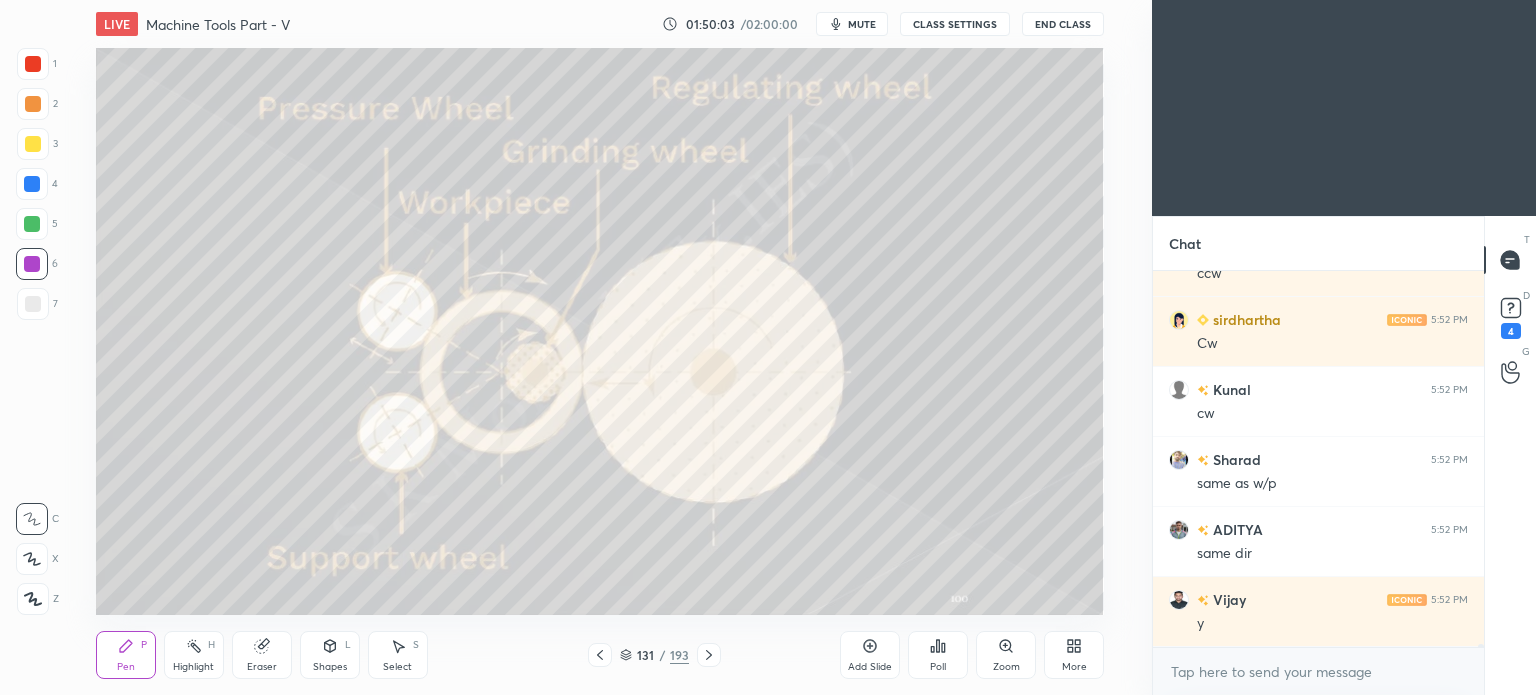 click 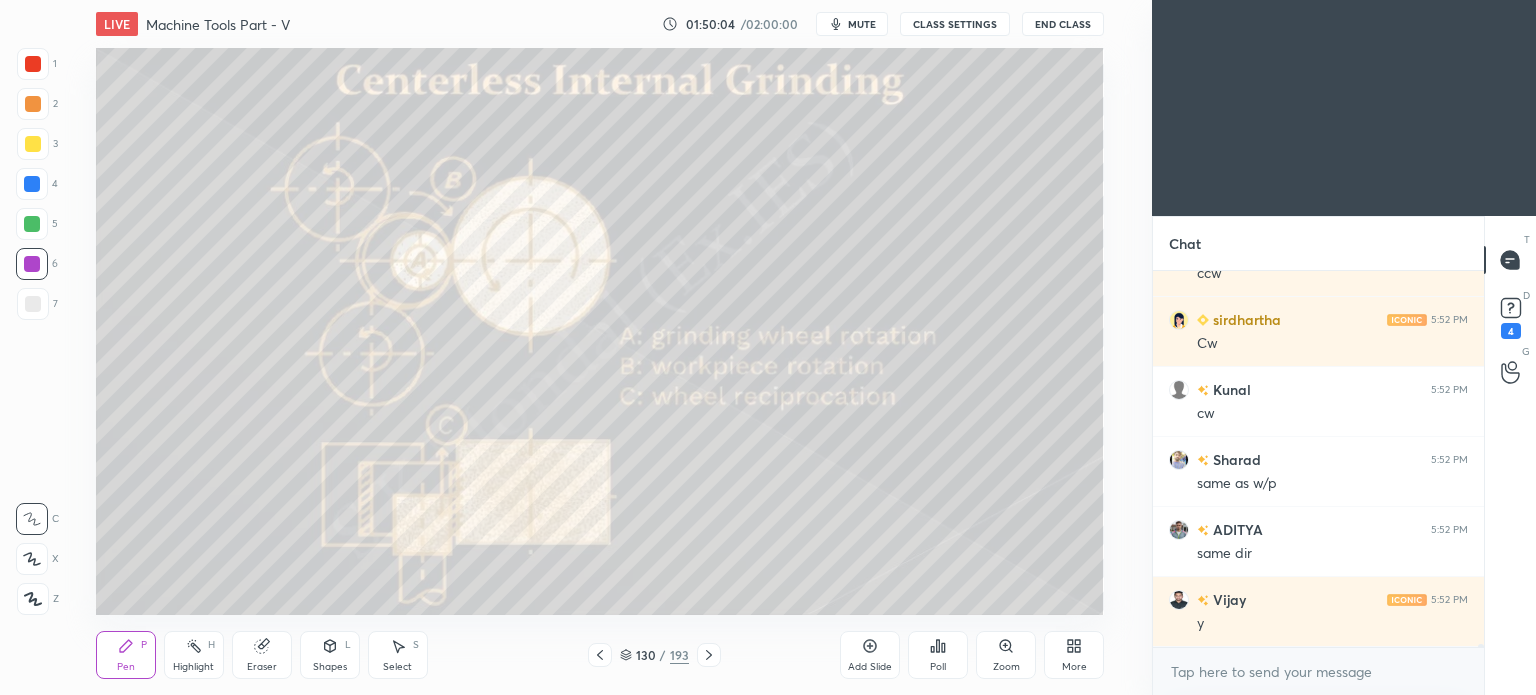 click 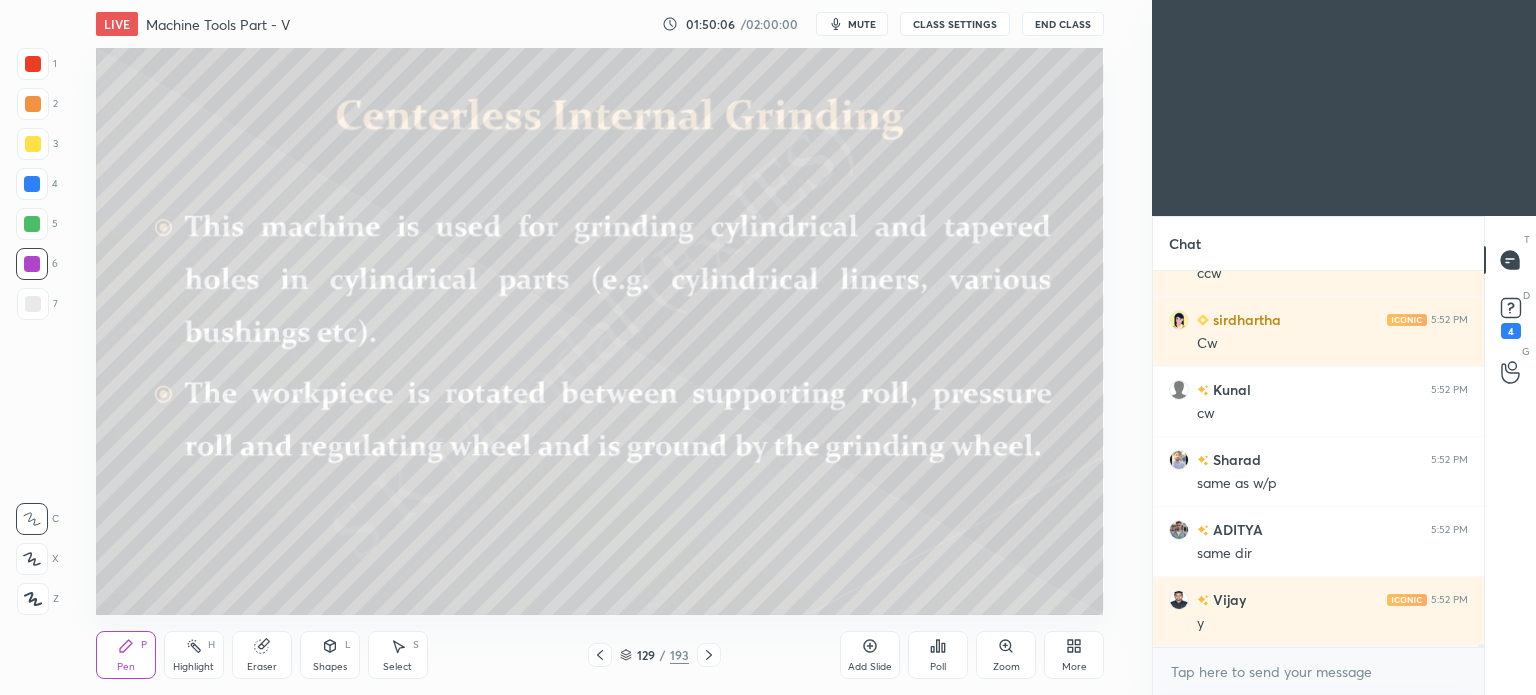 click 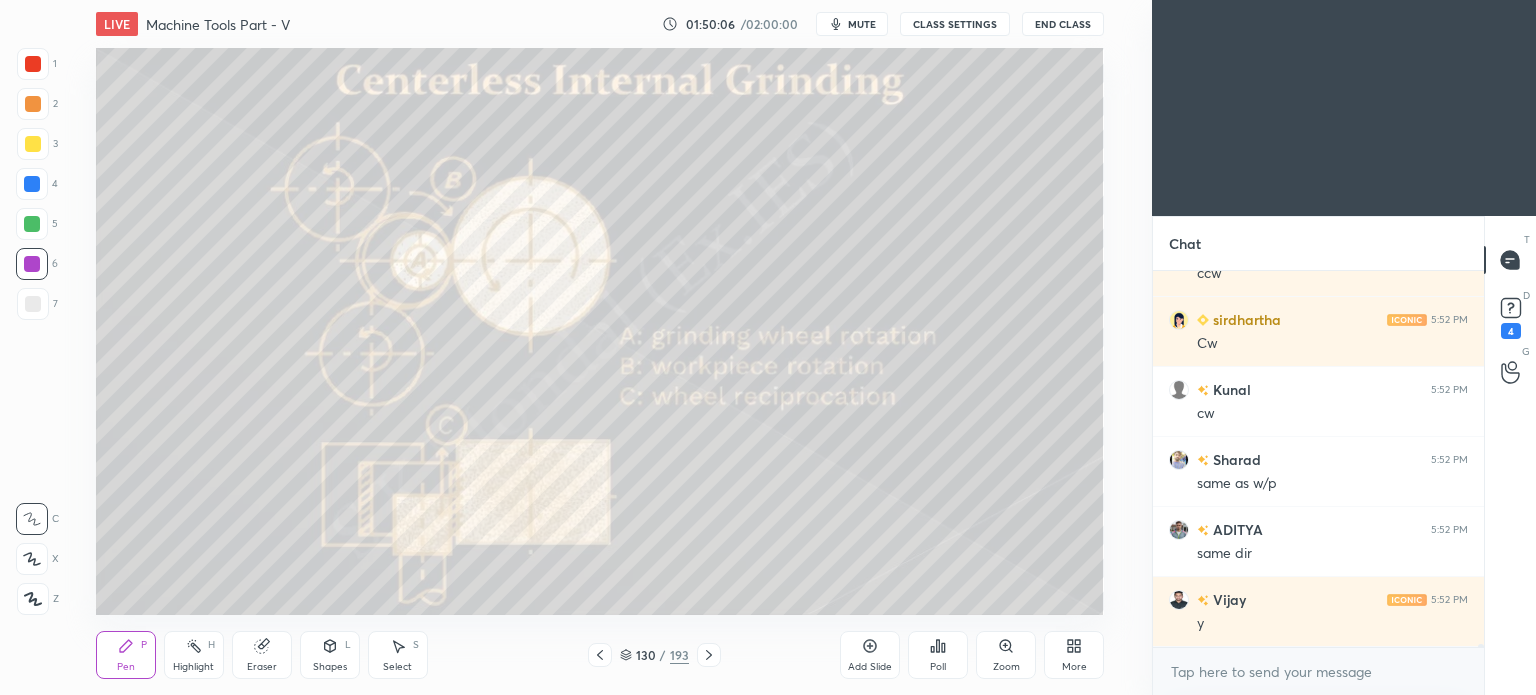 click 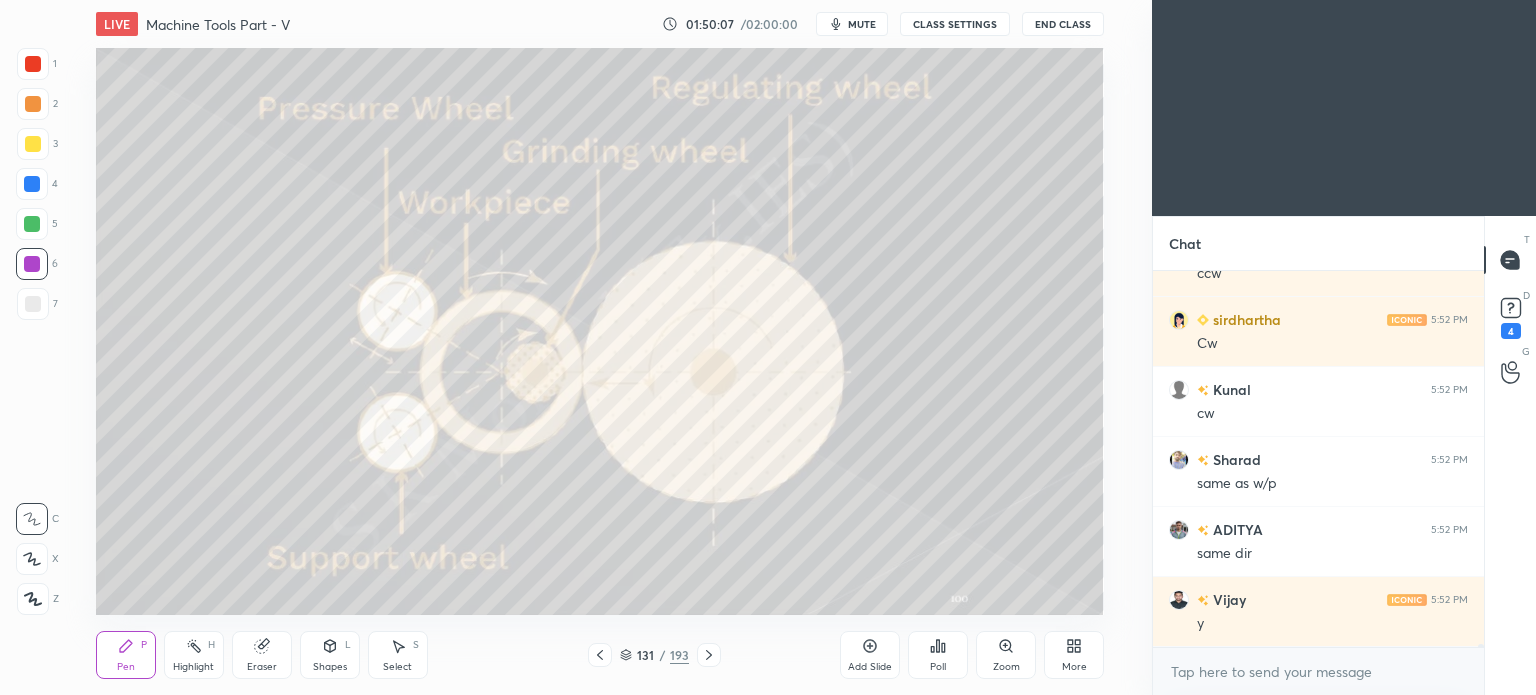 click 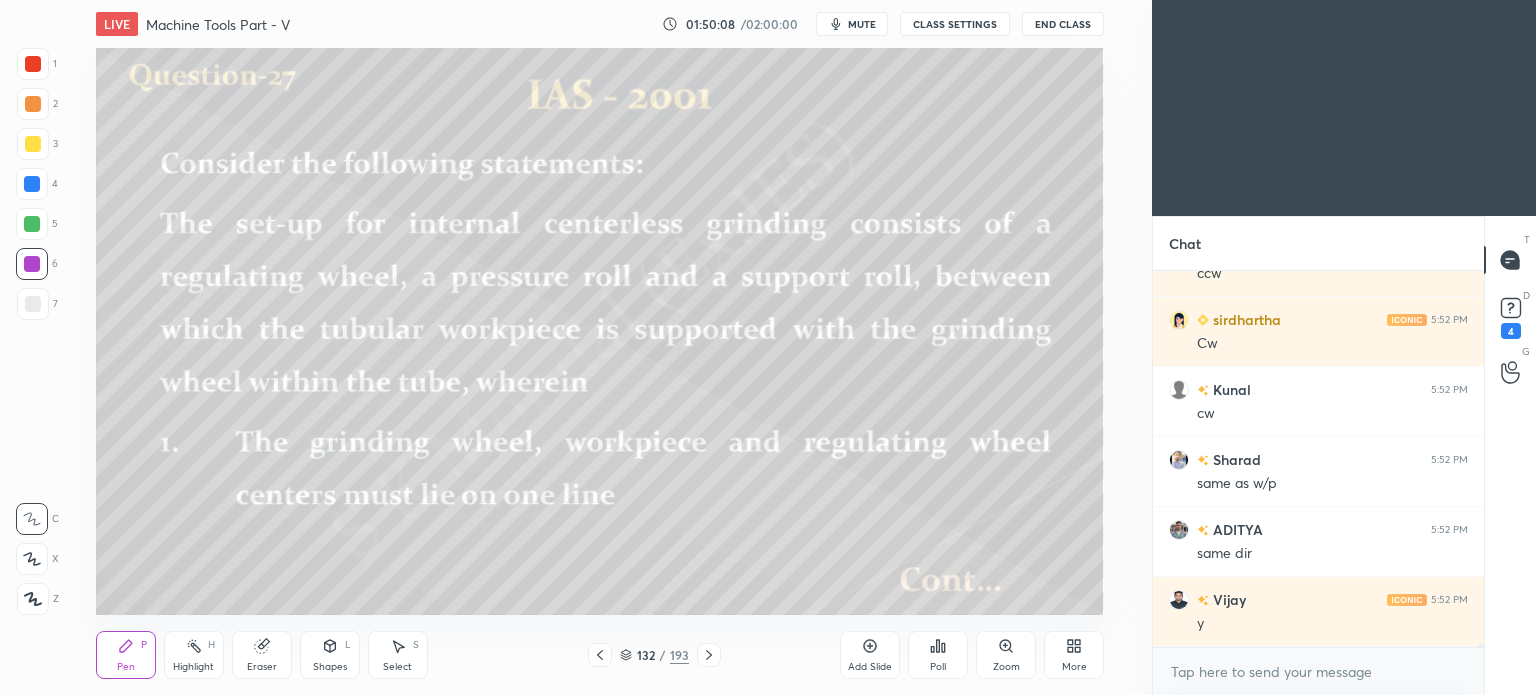 click 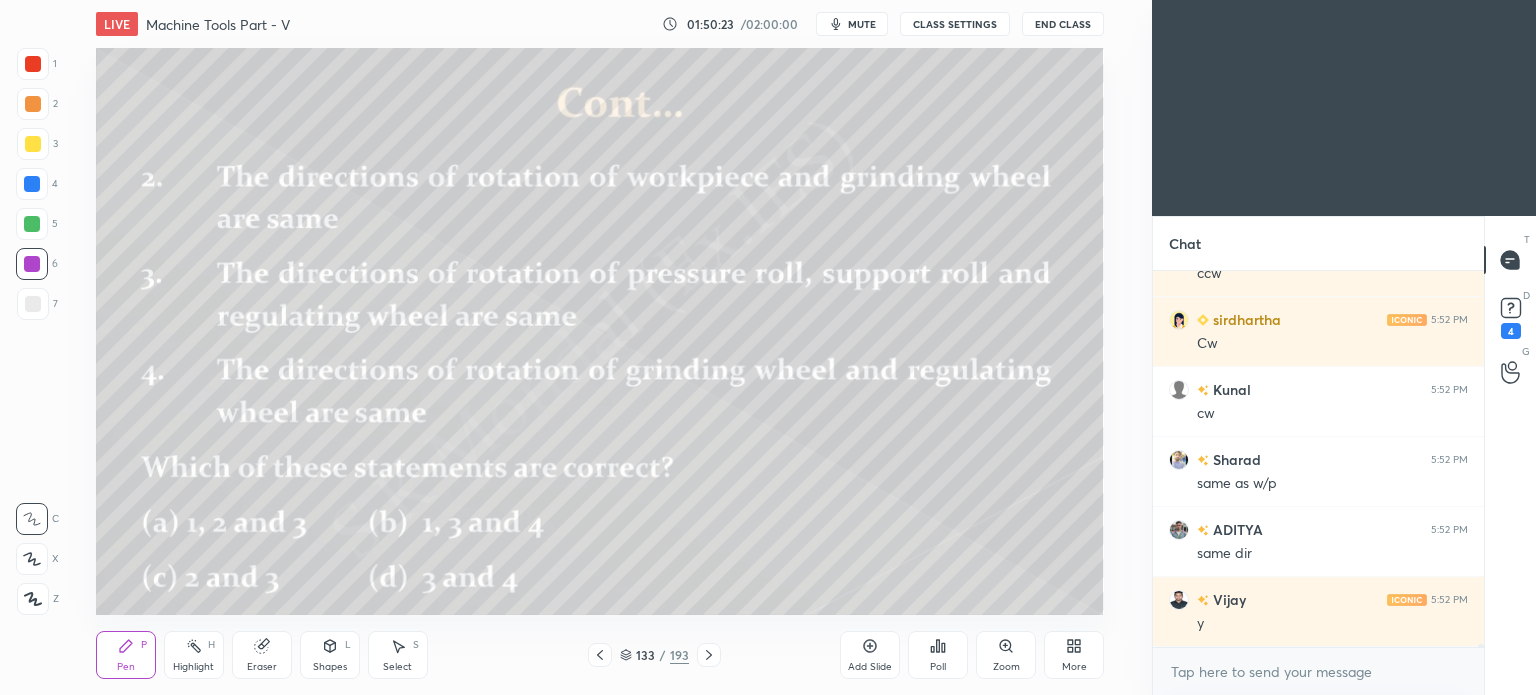 click 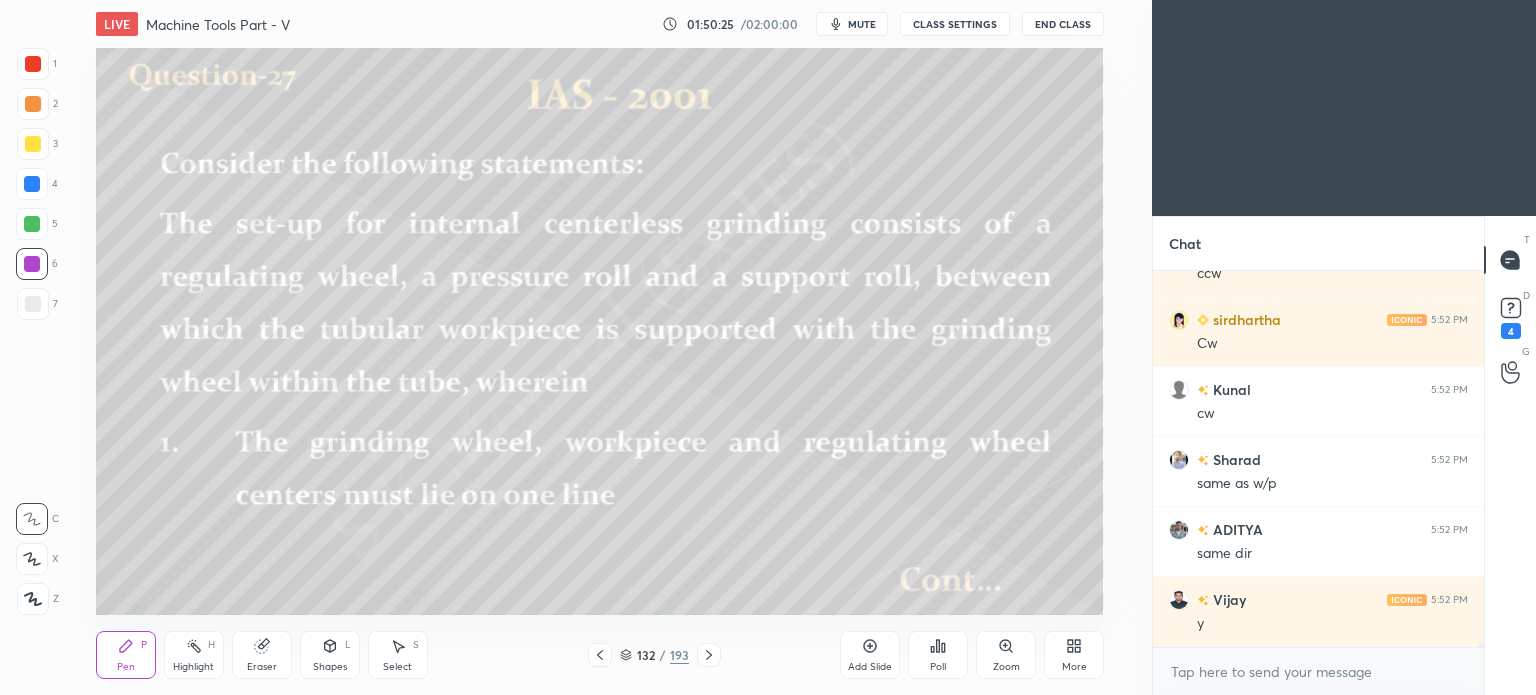 click 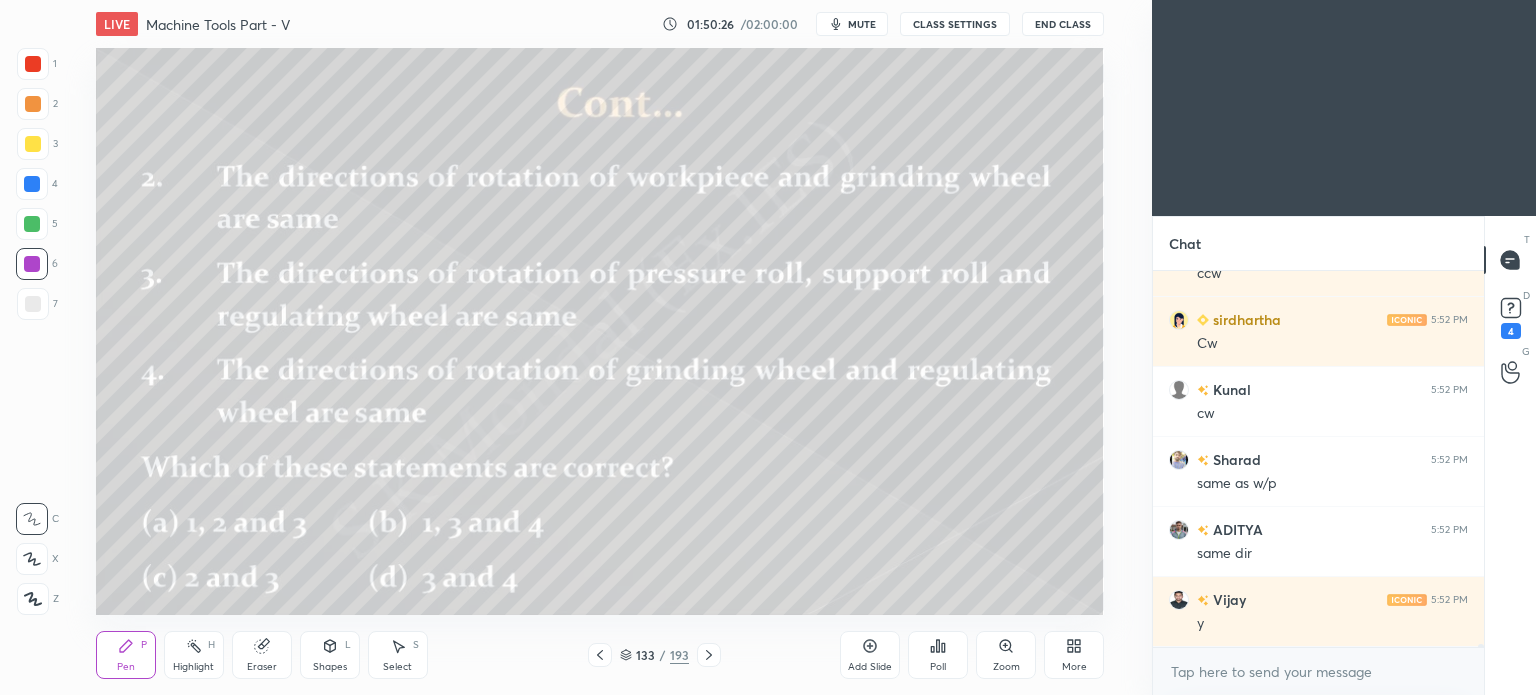 click 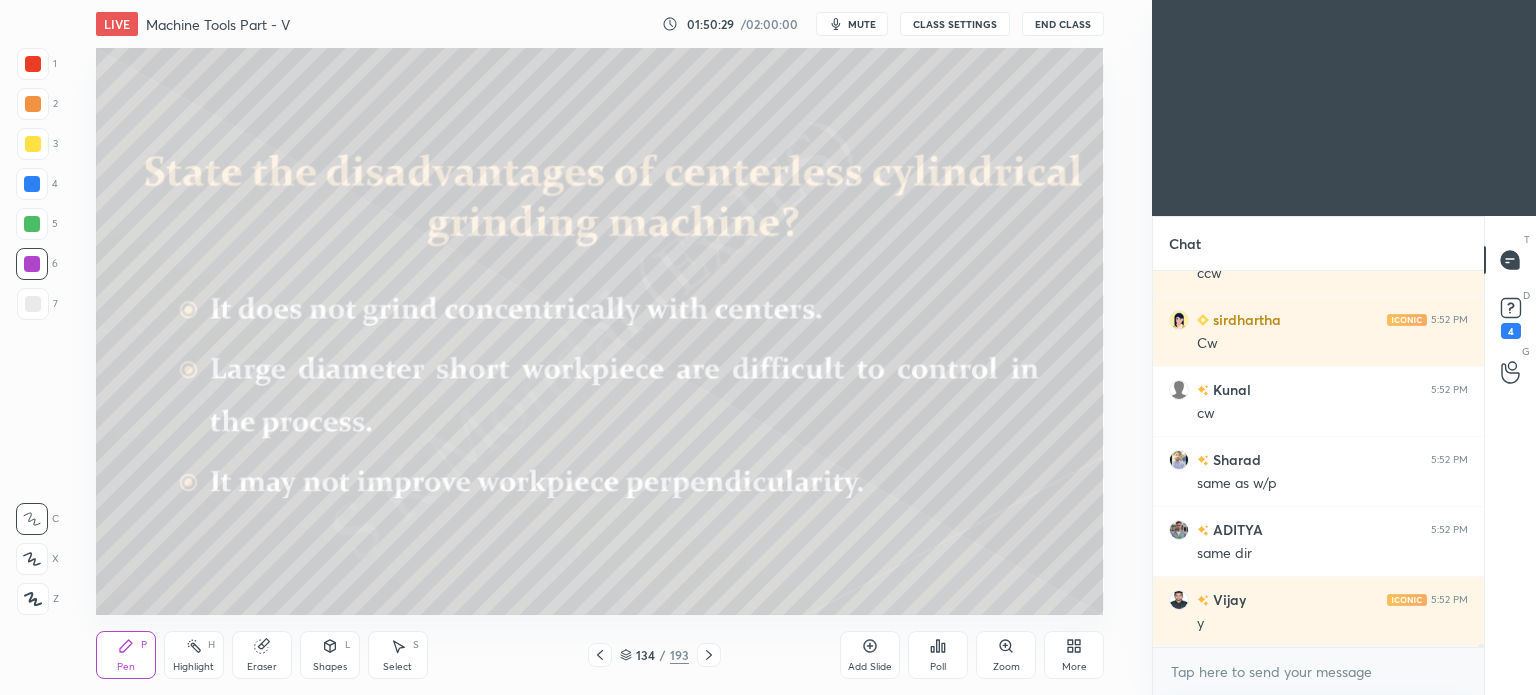 click 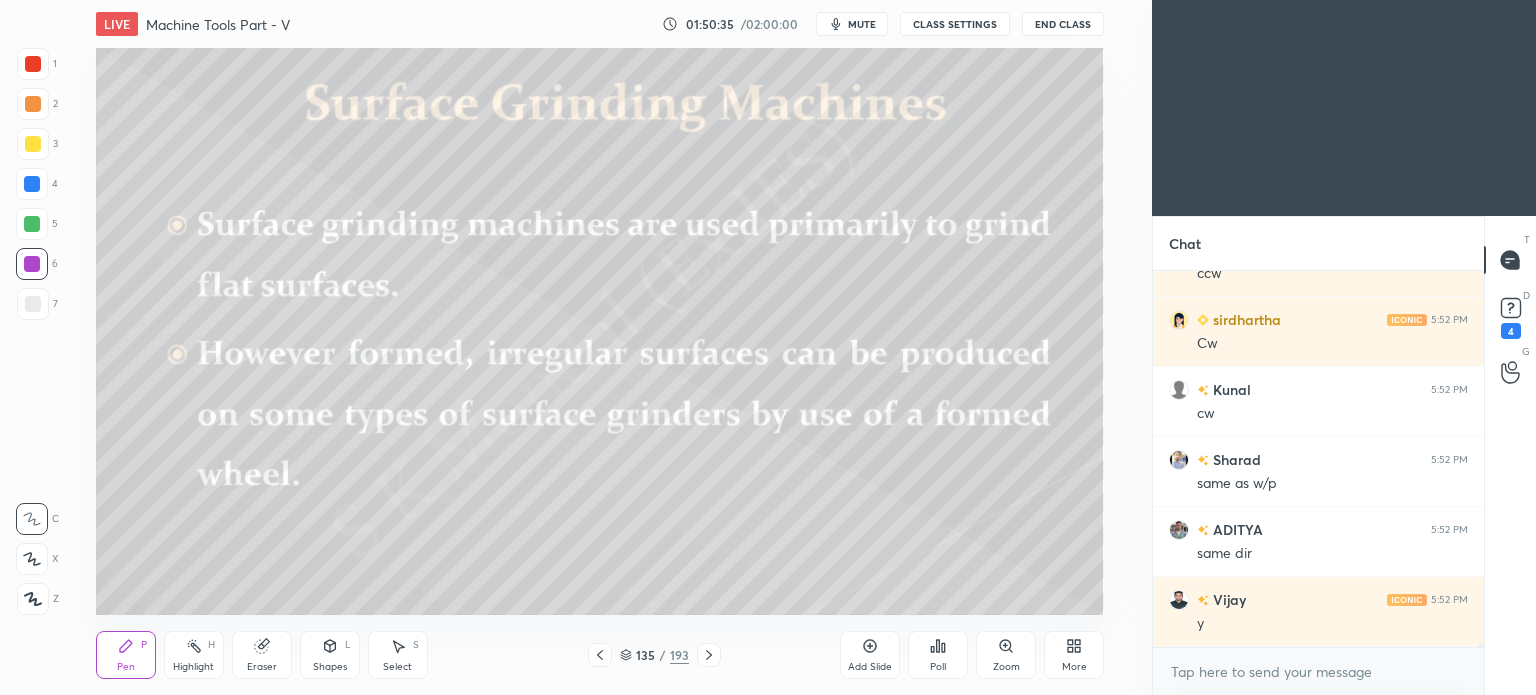 click on "135 / 193" at bounding box center (654, 655) 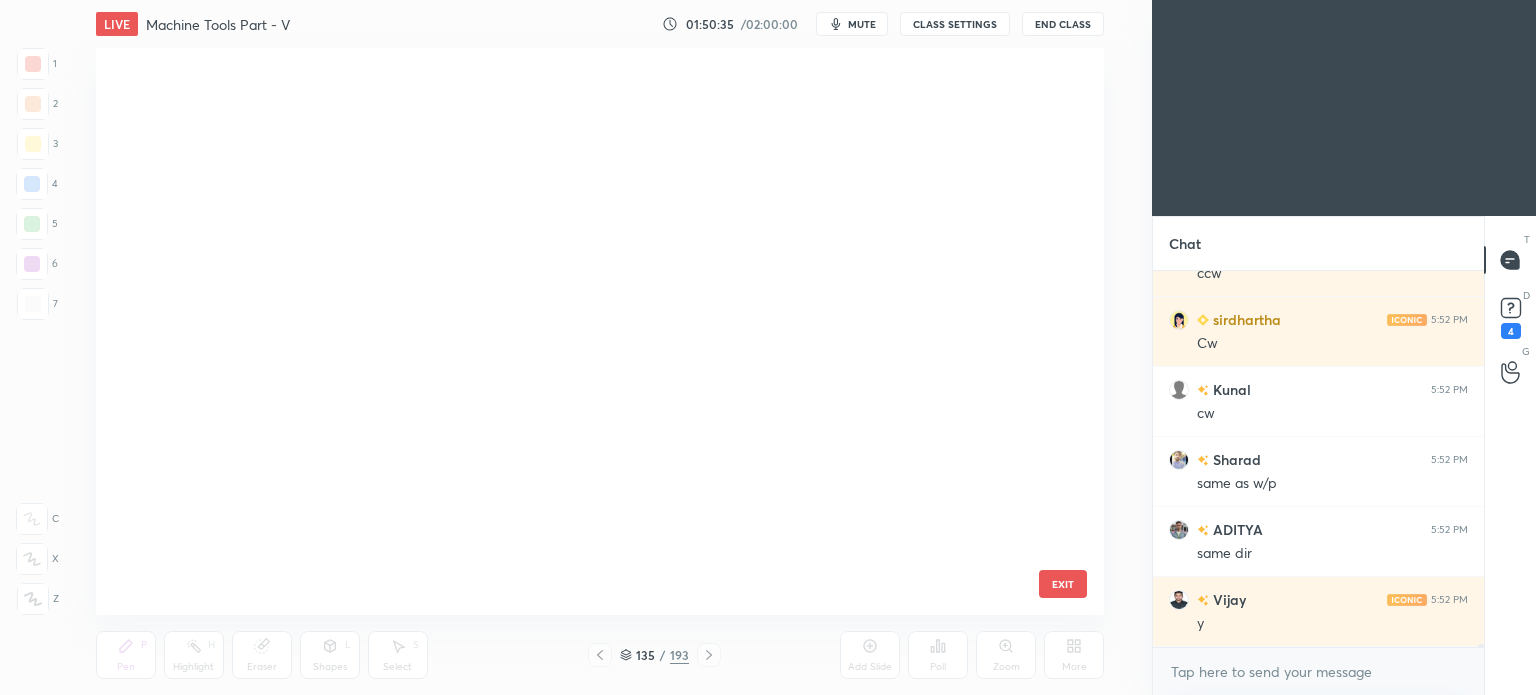 scroll, scrollTop: 7263, scrollLeft: 0, axis: vertical 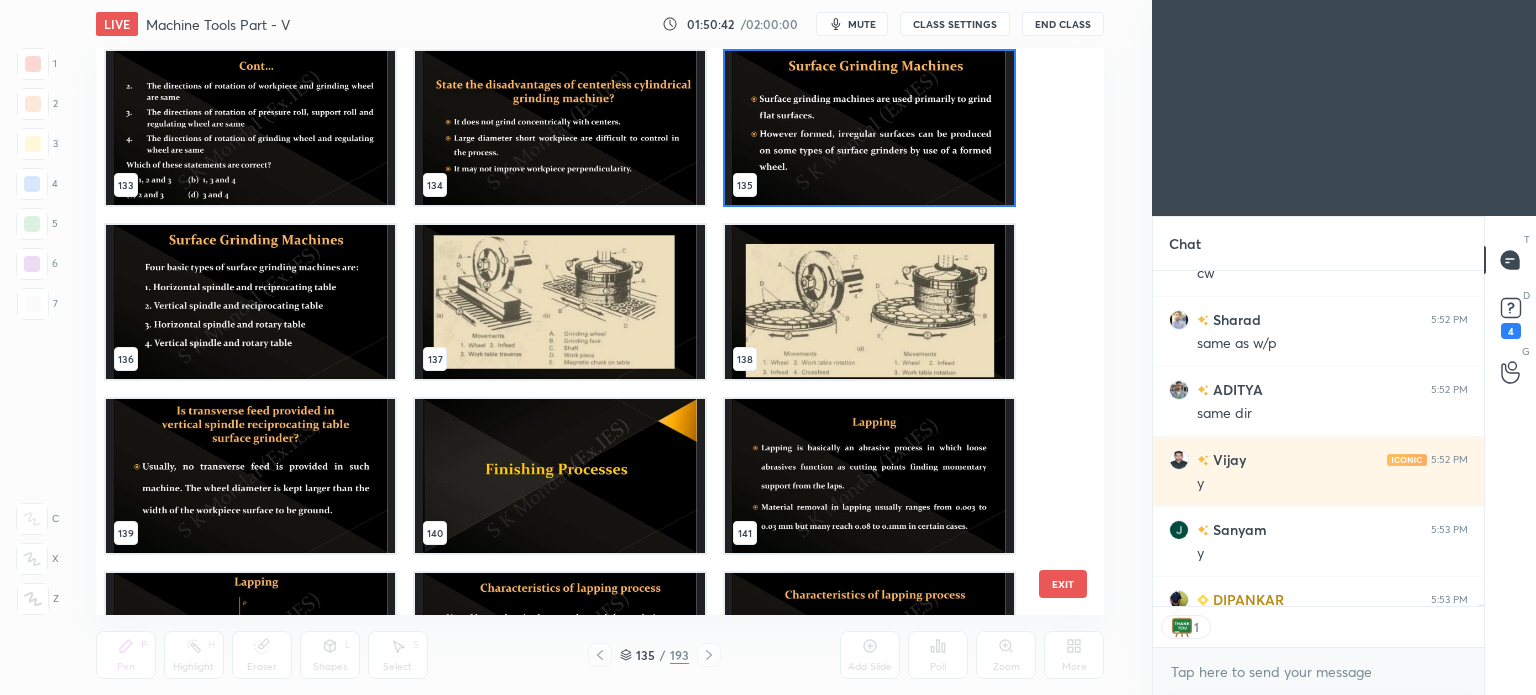 click at bounding box center (868, 128) 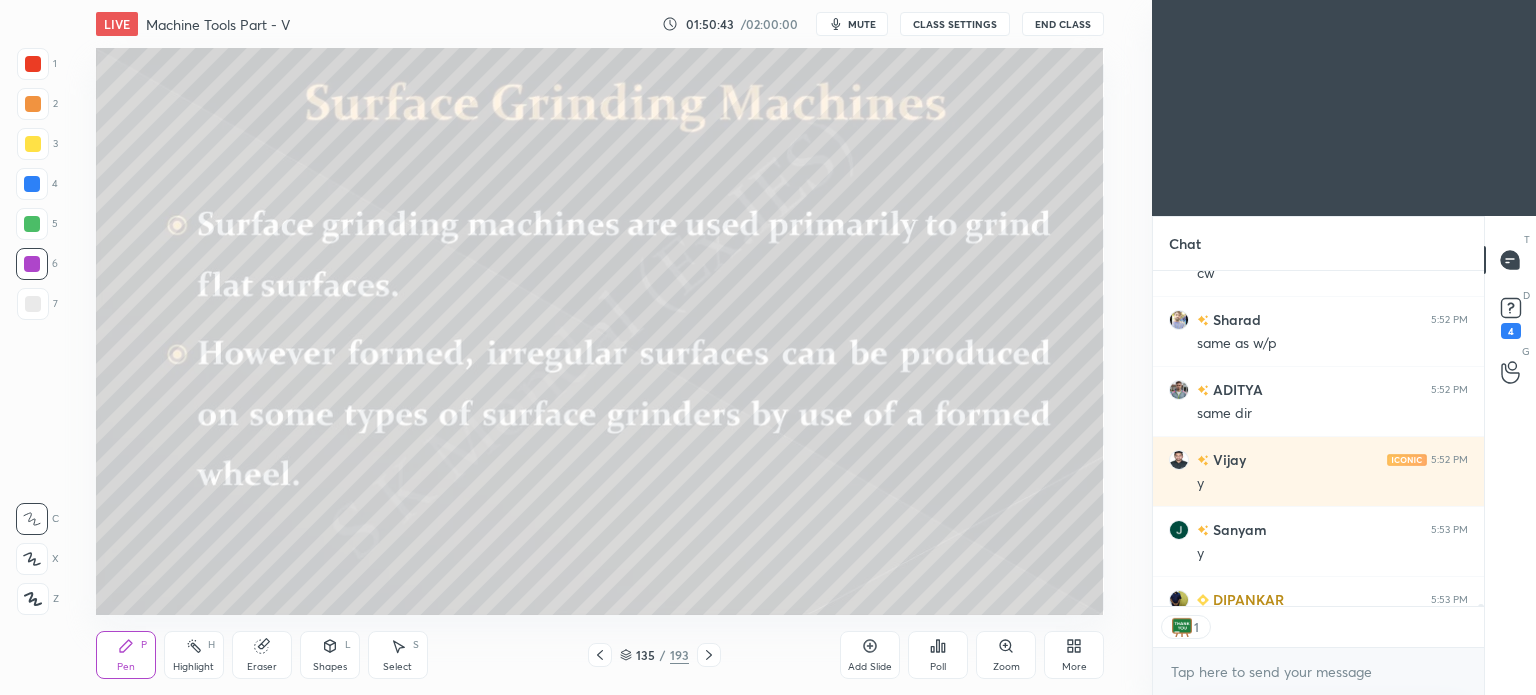 click at bounding box center (868, 128) 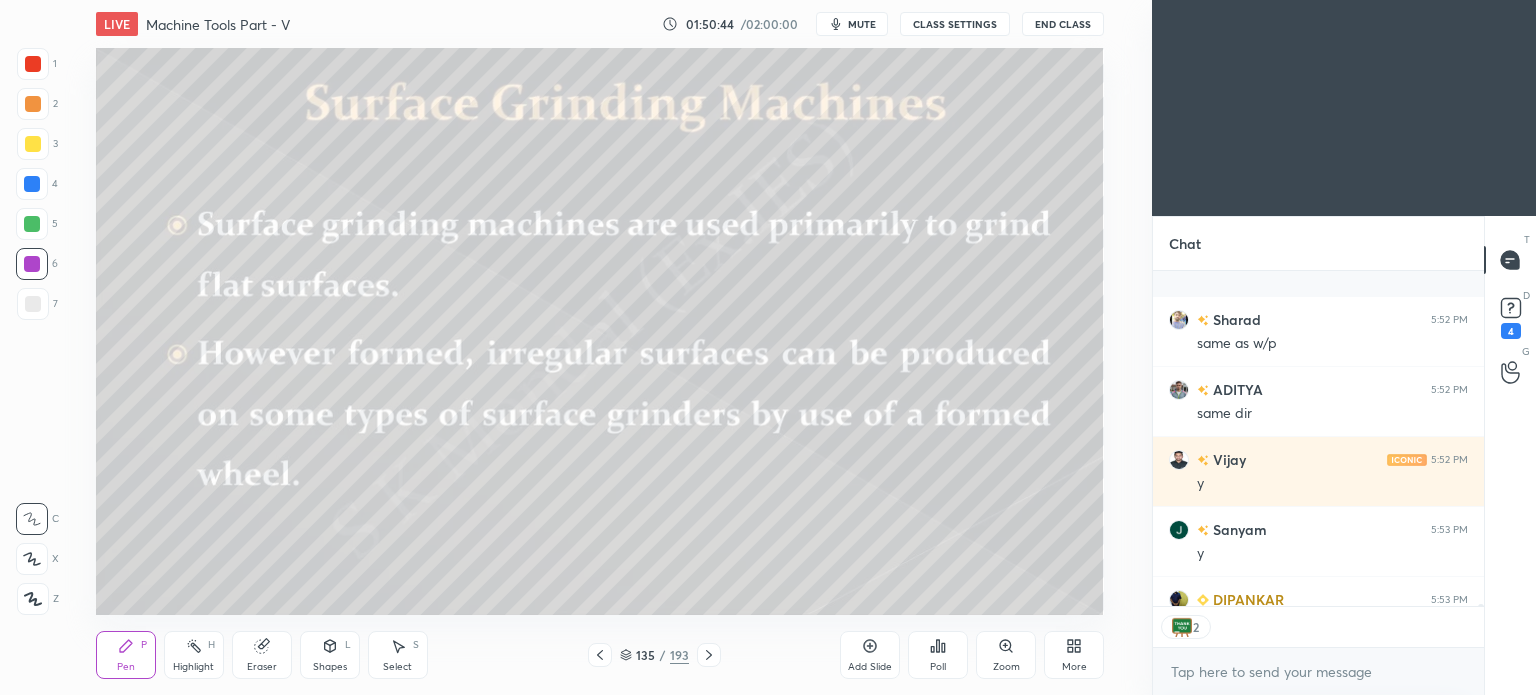 scroll, scrollTop: 53855, scrollLeft: 0, axis: vertical 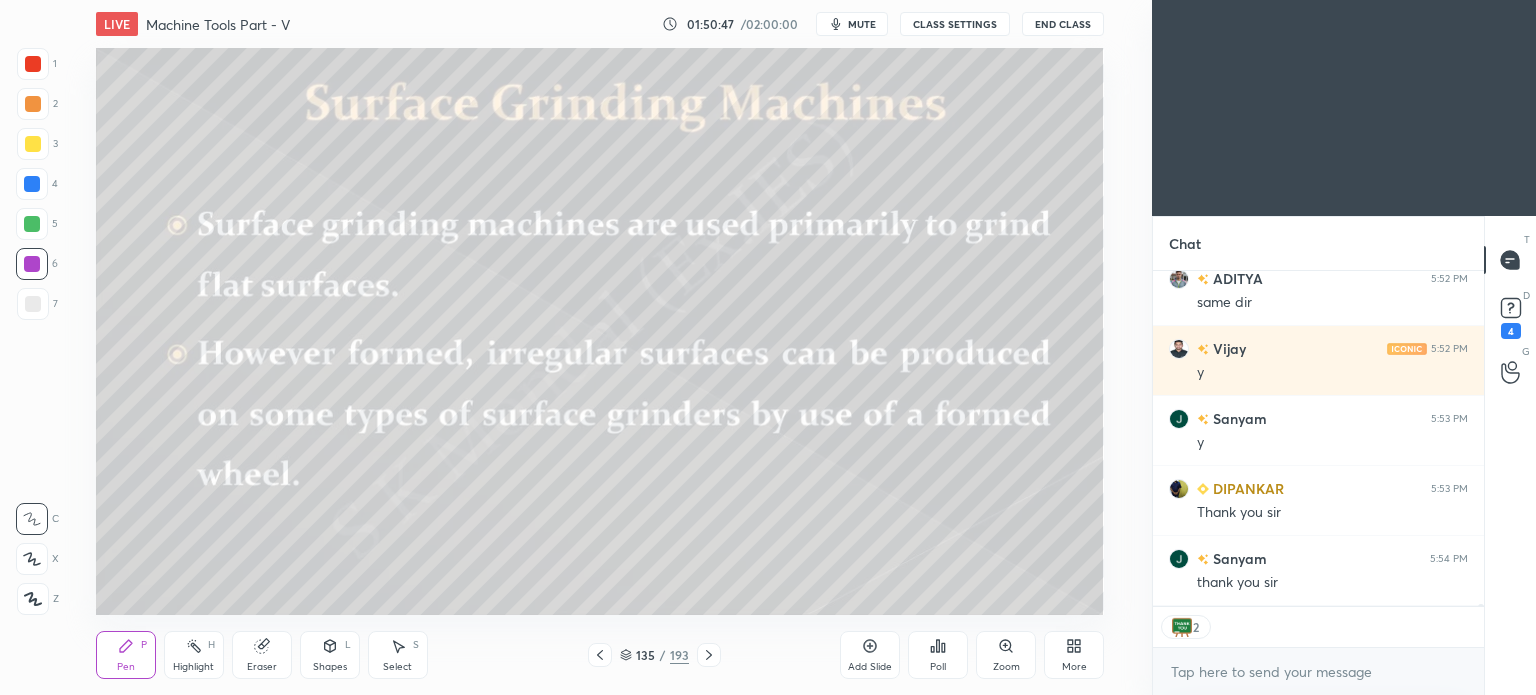 click 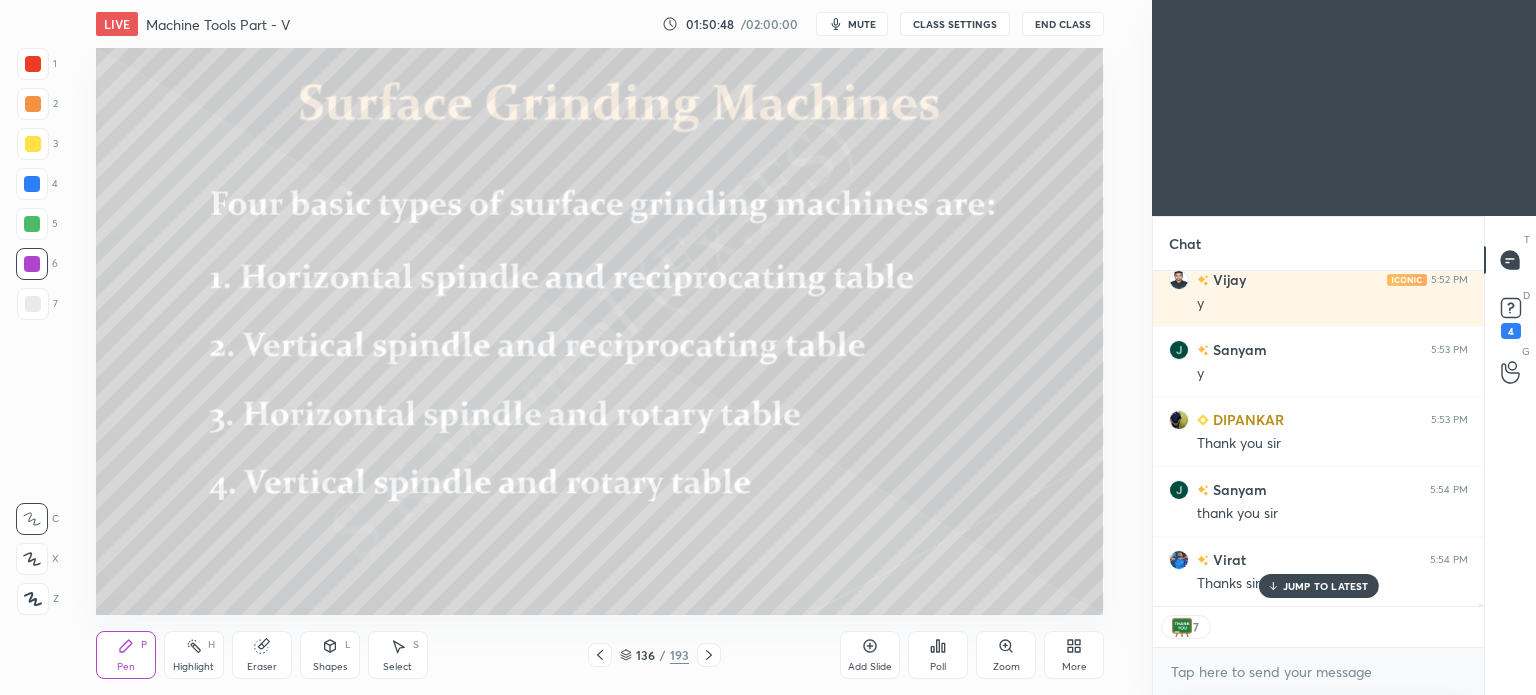 click 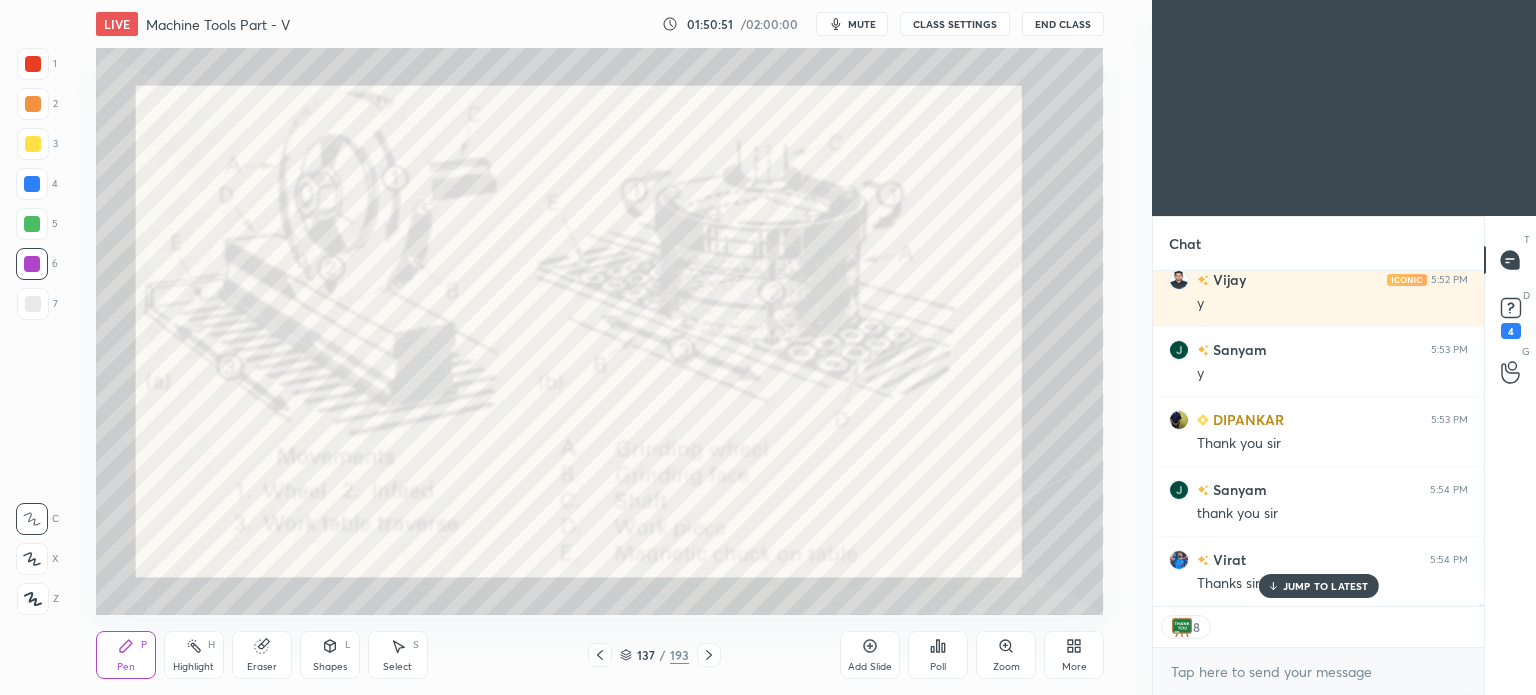 click on "JUMP TO LATEST" at bounding box center (1318, 586) 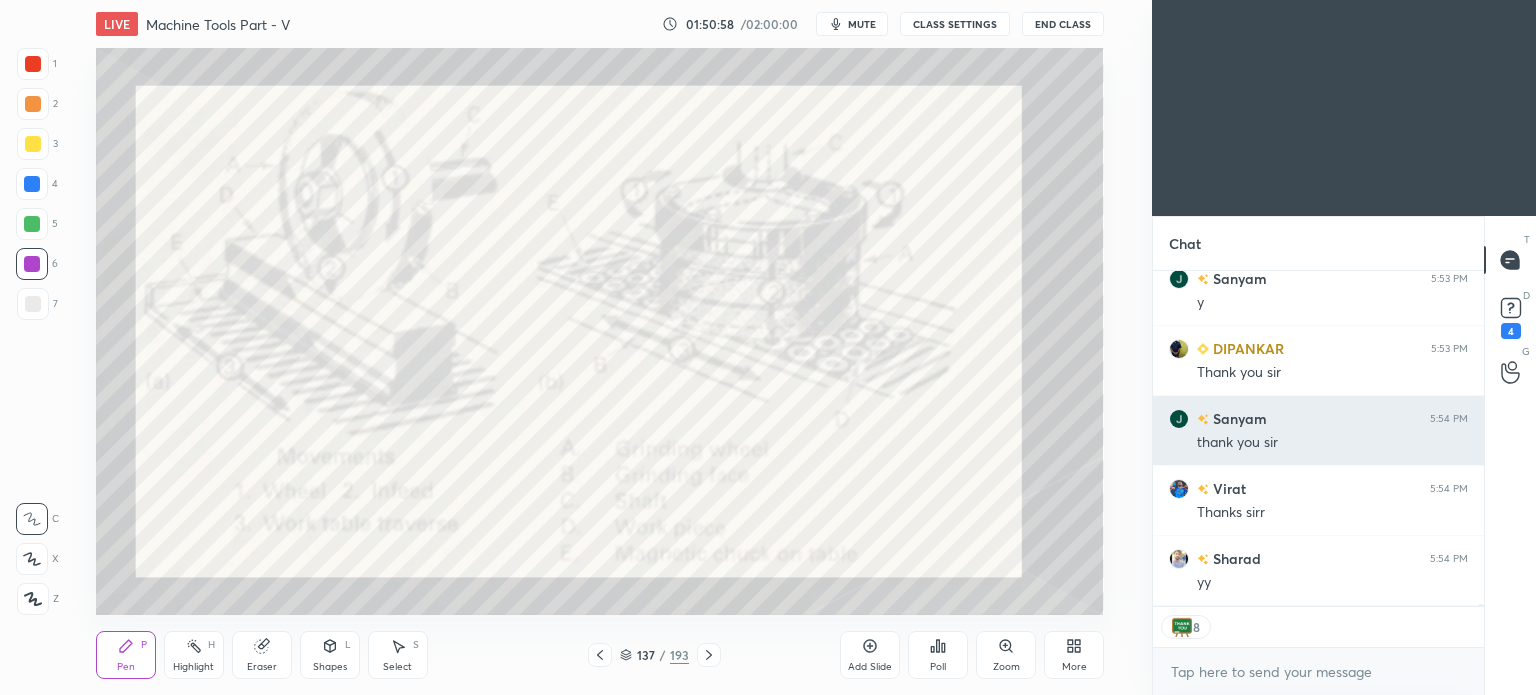 scroll, scrollTop: 54135, scrollLeft: 0, axis: vertical 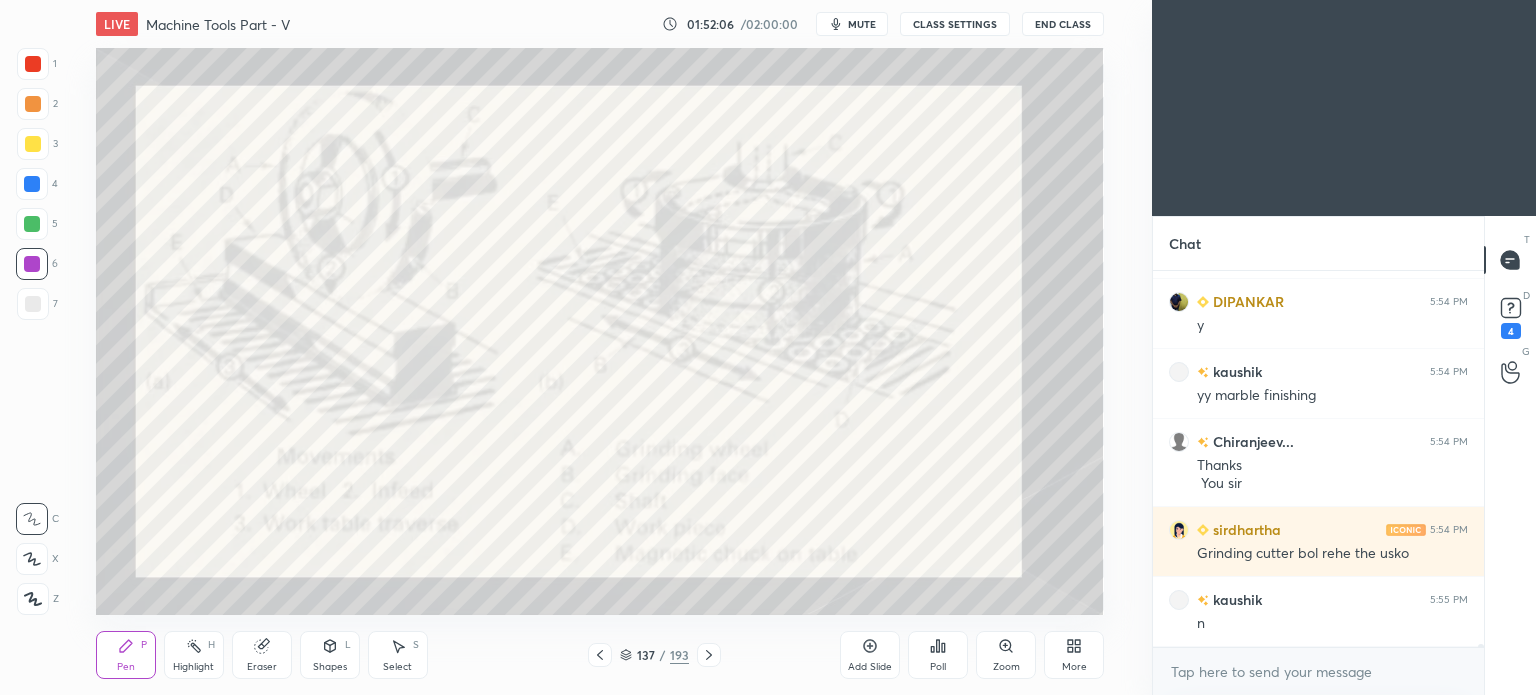 click 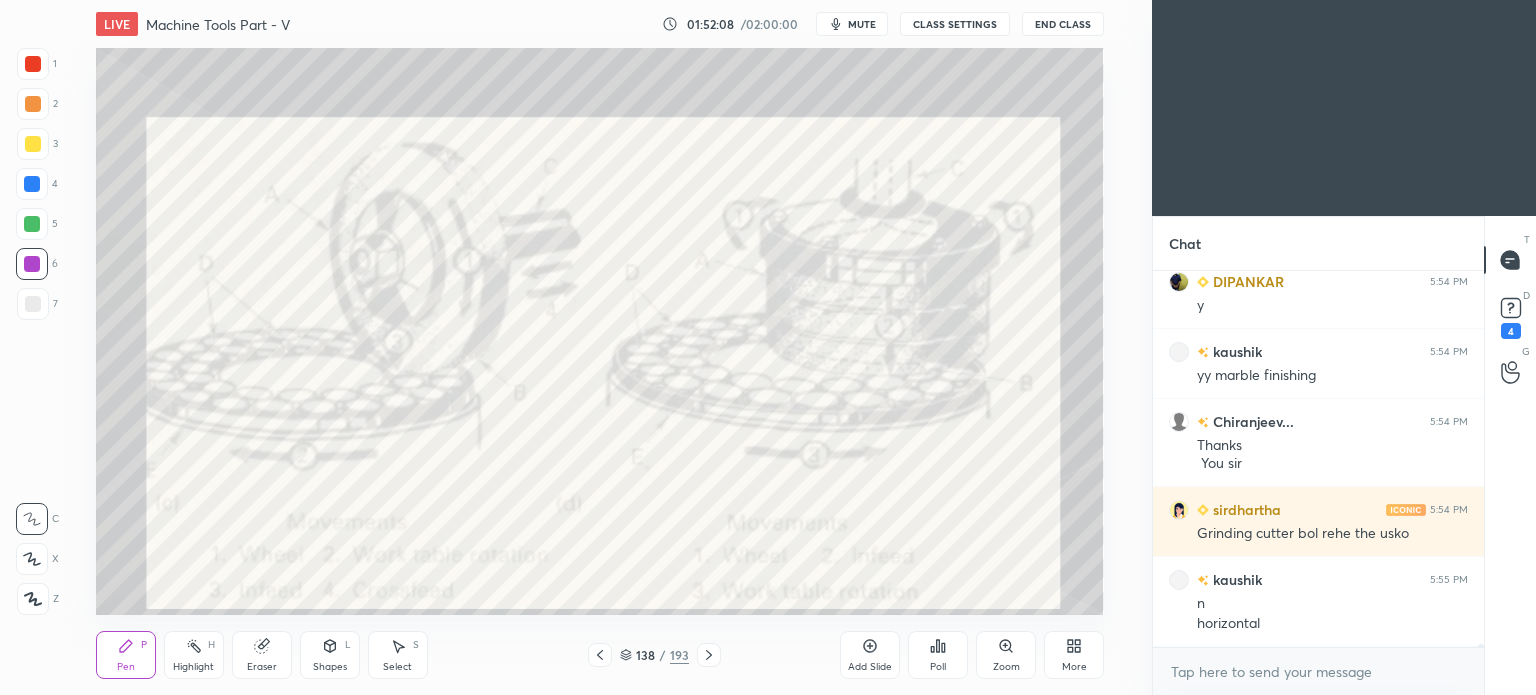 scroll, scrollTop: 54832, scrollLeft: 0, axis: vertical 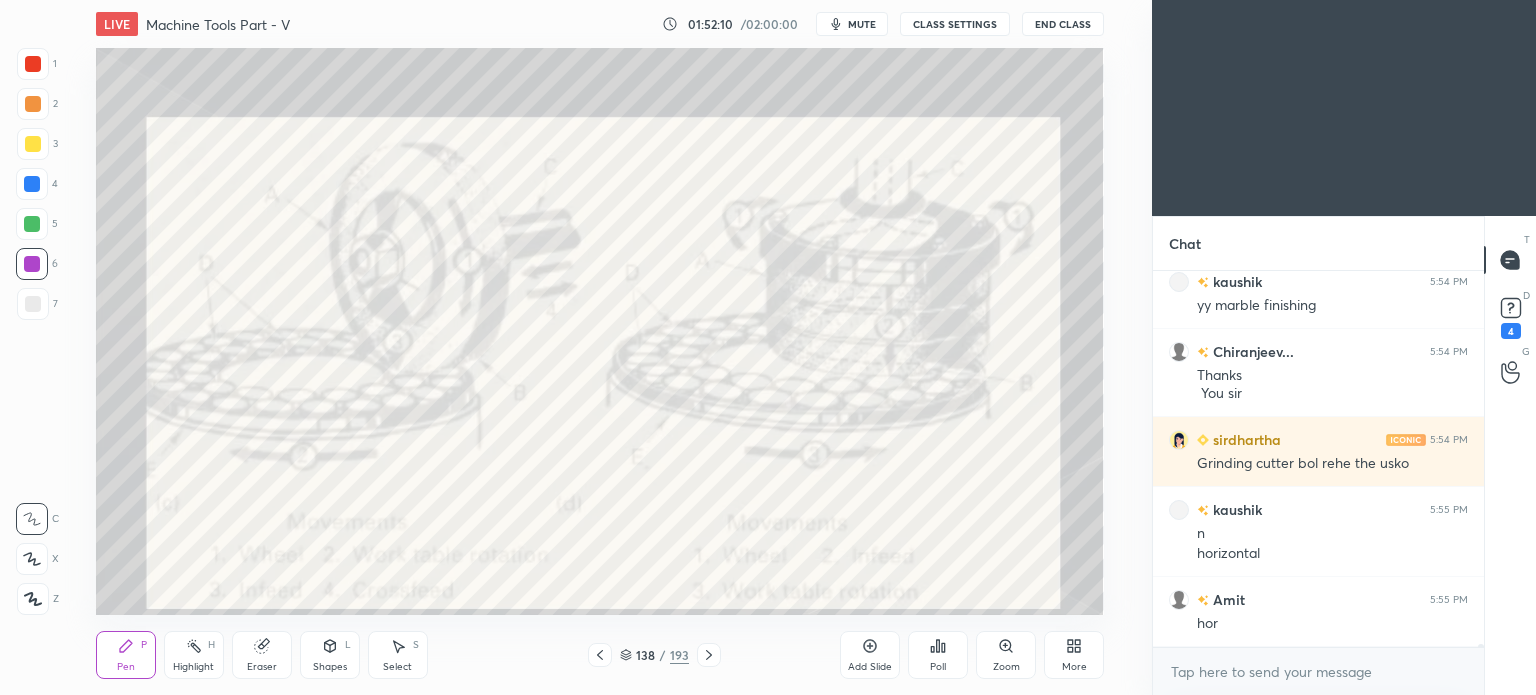 click 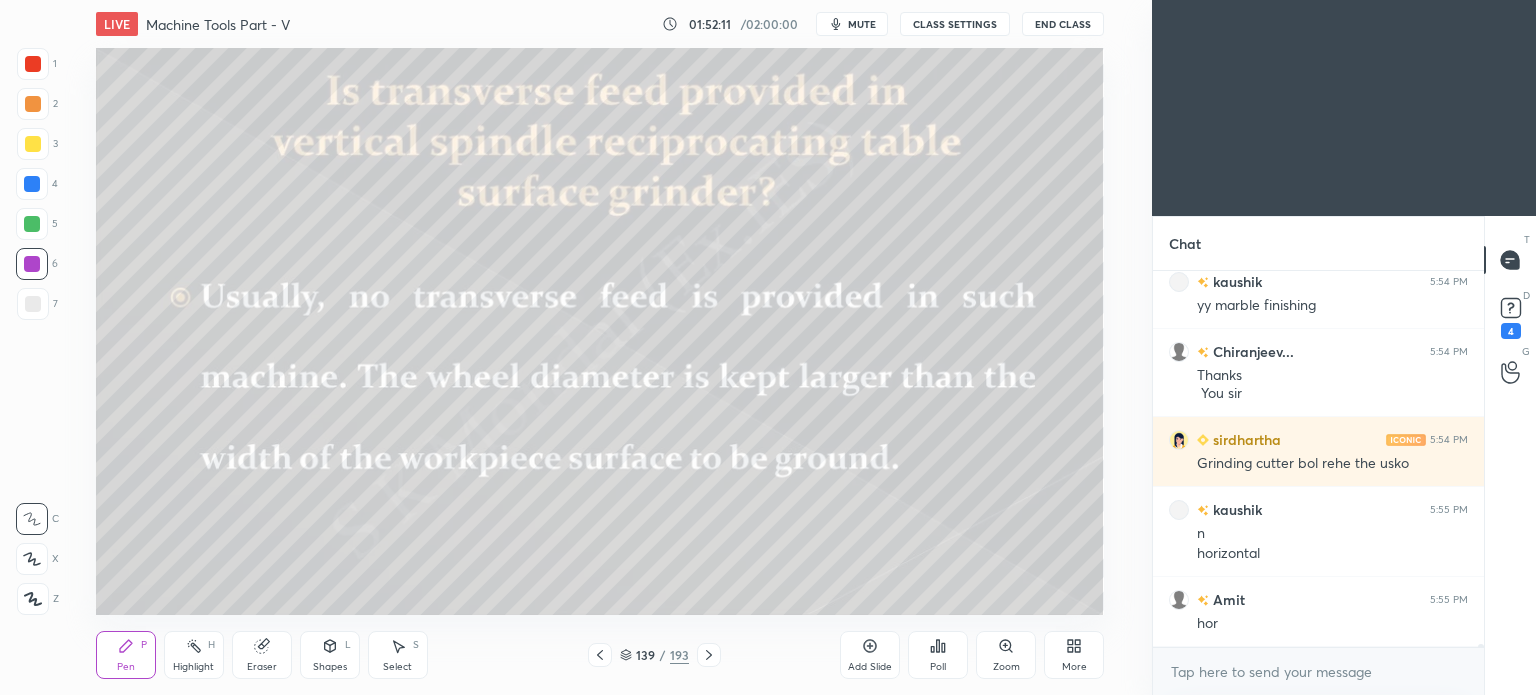 scroll, scrollTop: 54902, scrollLeft: 0, axis: vertical 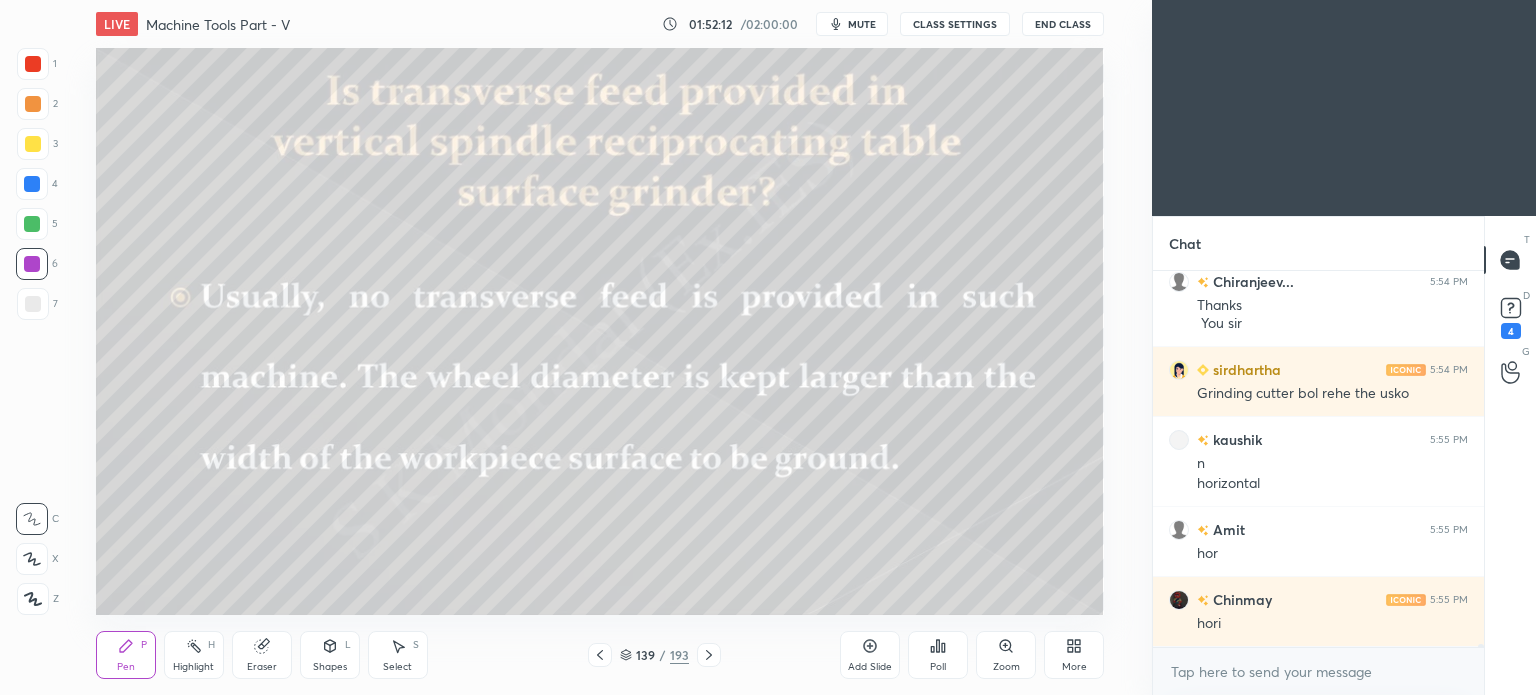 click 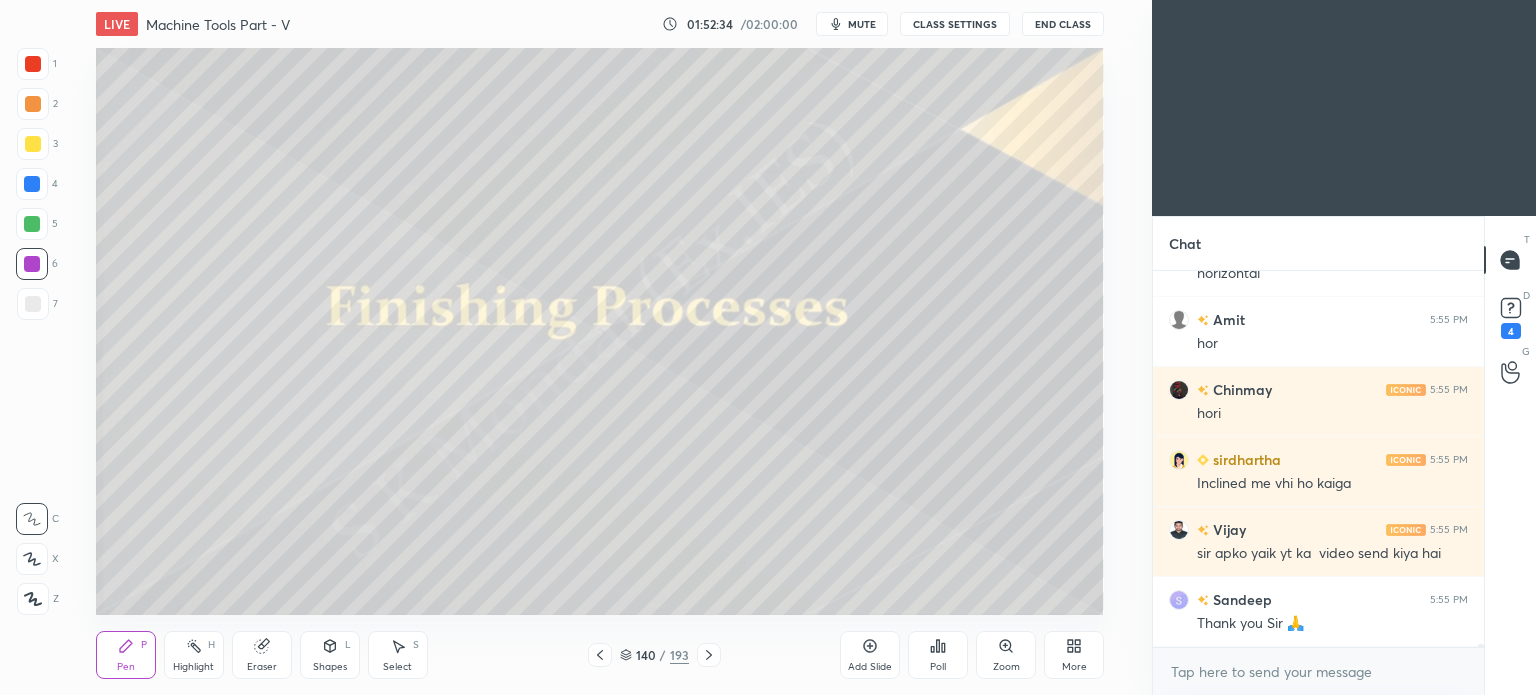 scroll, scrollTop: 55182, scrollLeft: 0, axis: vertical 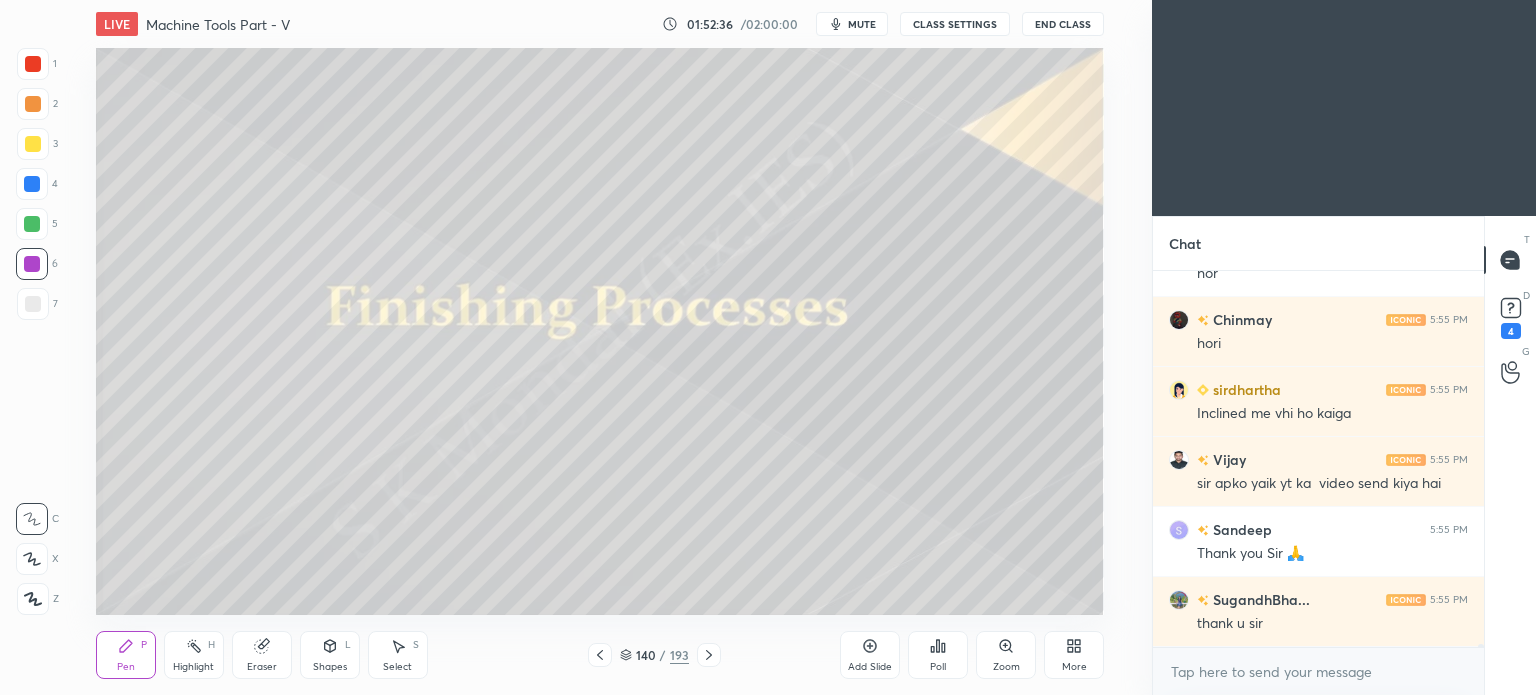 click on "End Class" at bounding box center [1063, 24] 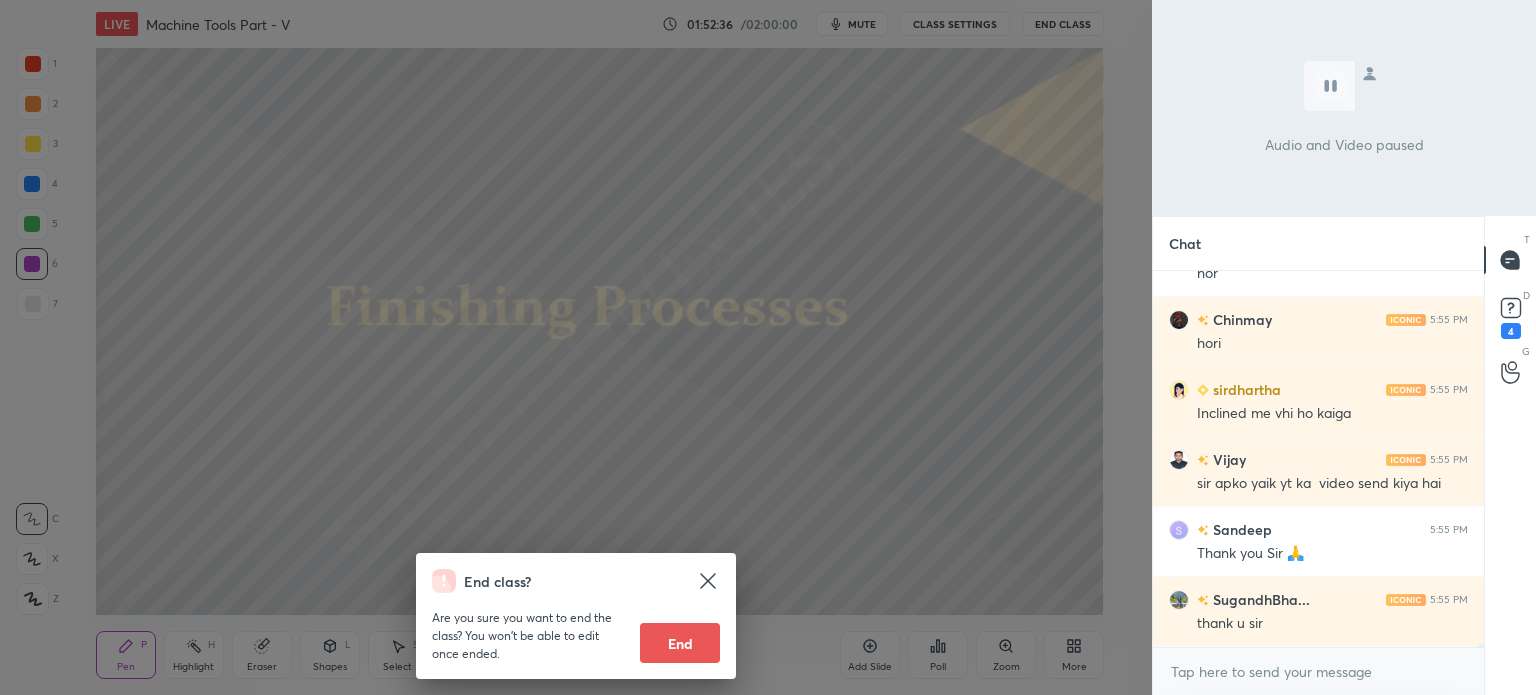 scroll, scrollTop: 55252, scrollLeft: 0, axis: vertical 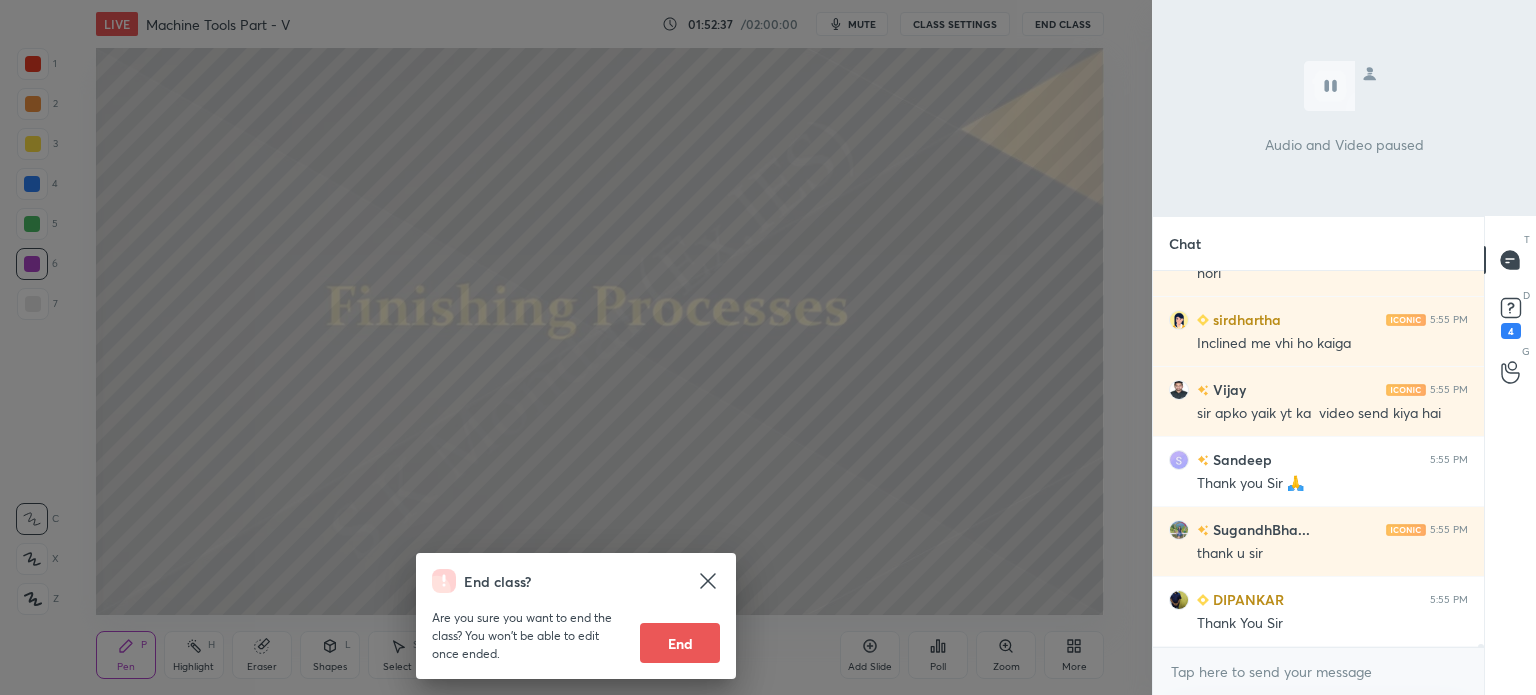 click on "End" at bounding box center (680, 643) 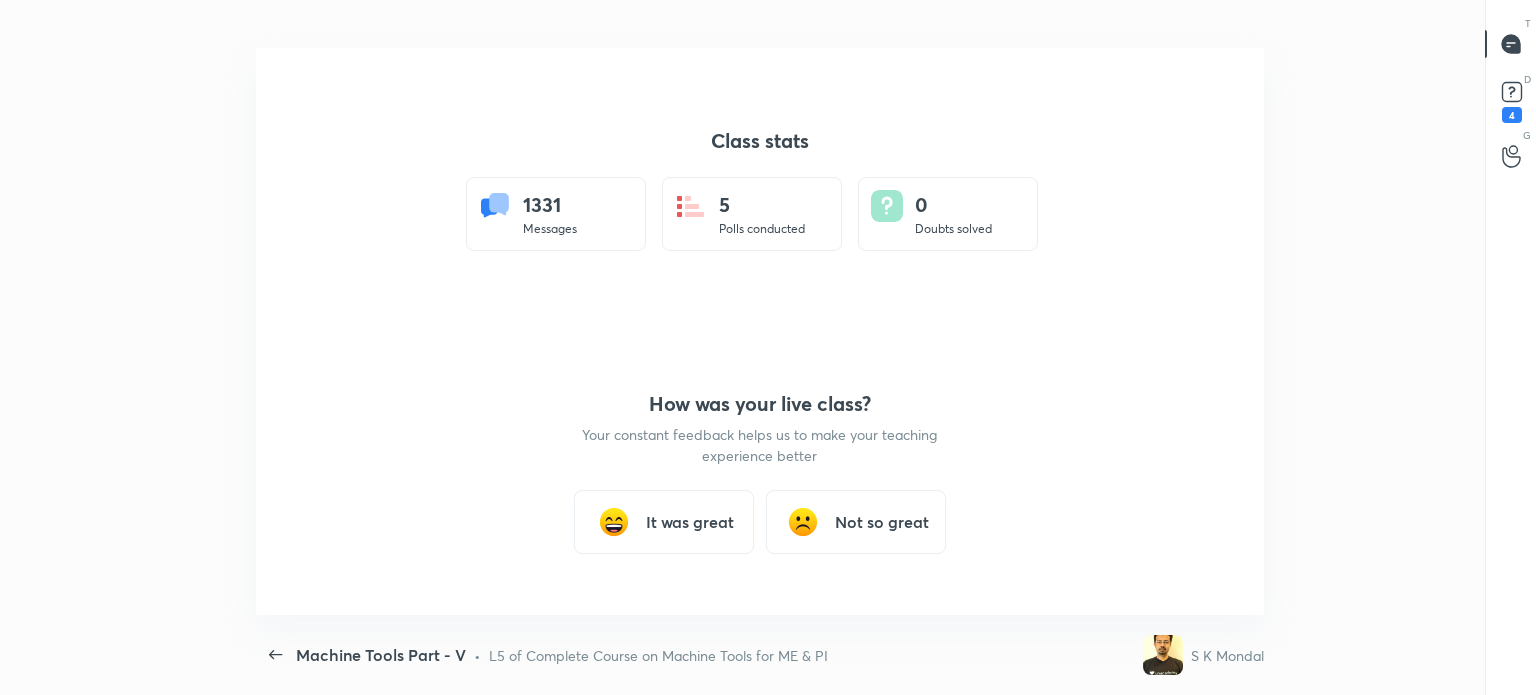 scroll, scrollTop: 99432, scrollLeft: 98693, axis: both 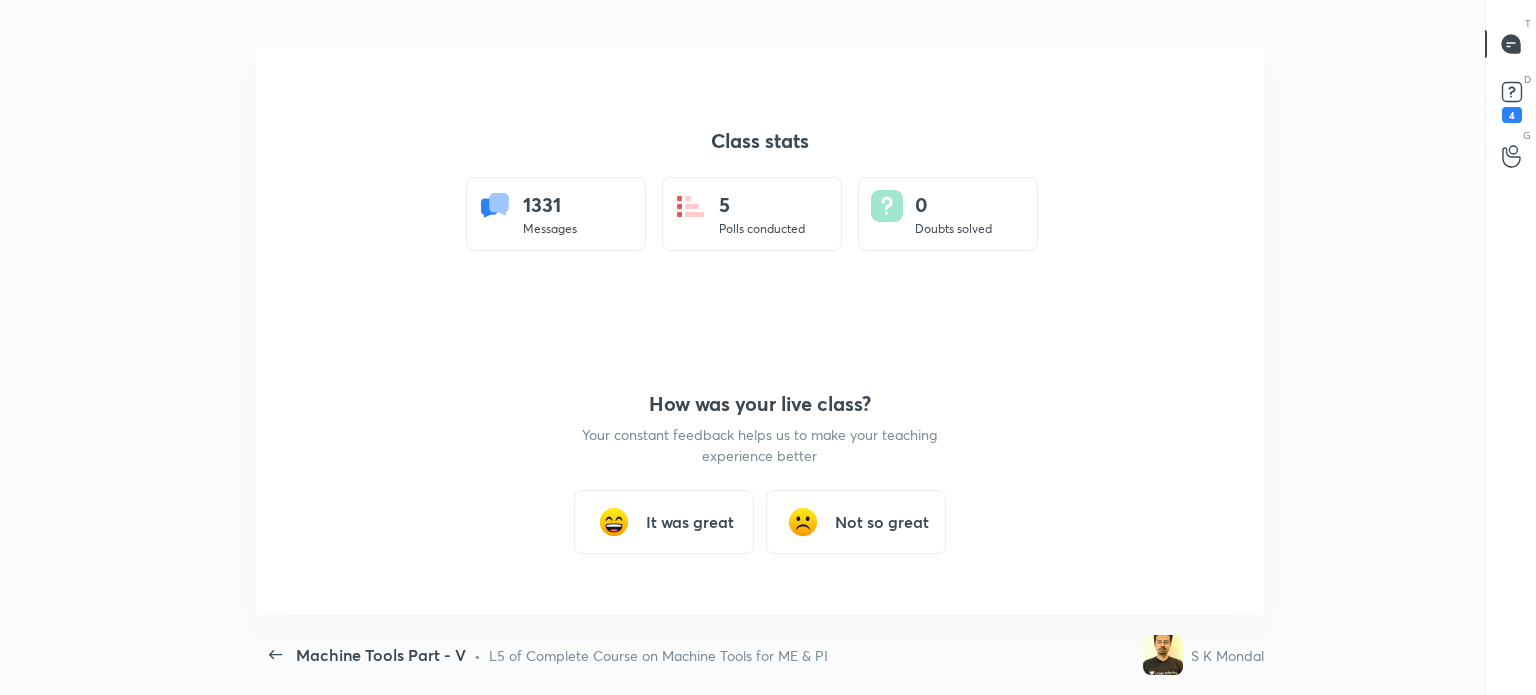 type on "x" 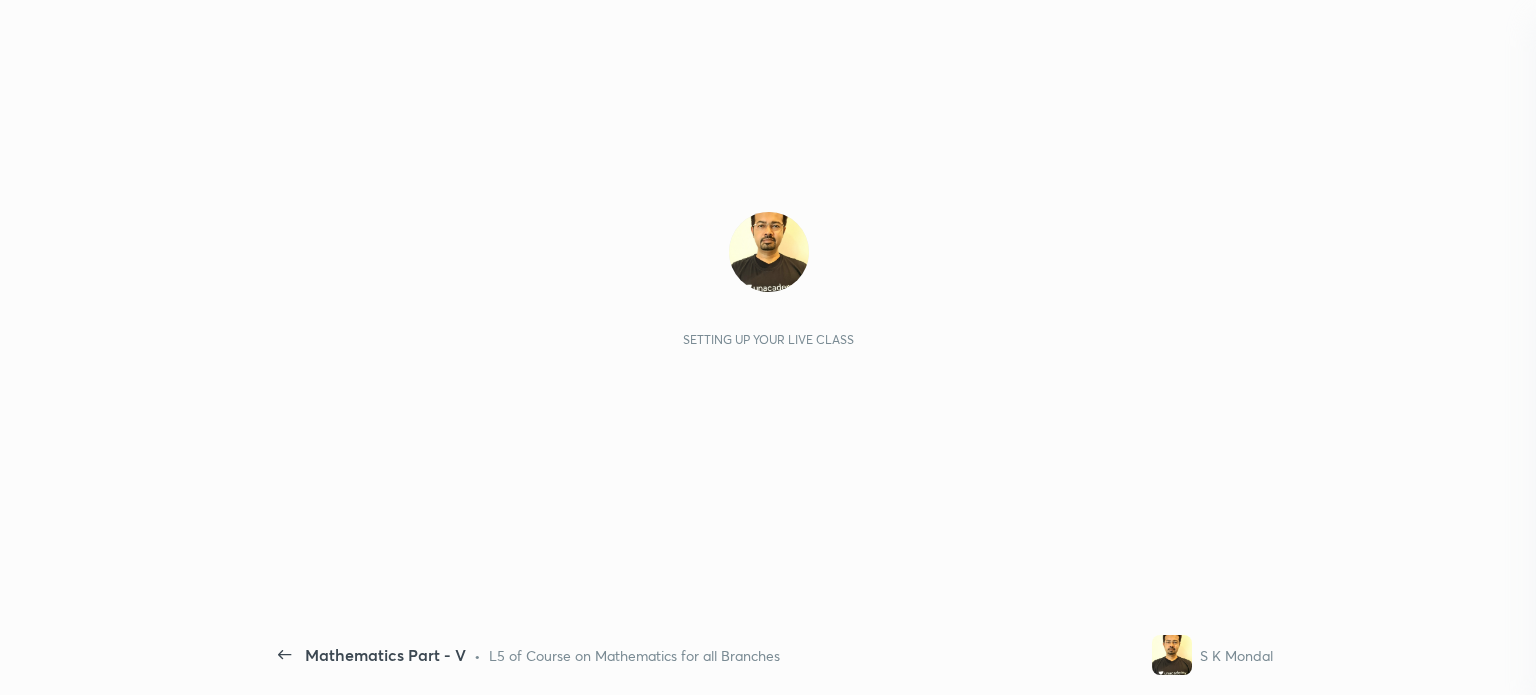 scroll, scrollTop: 0, scrollLeft: 0, axis: both 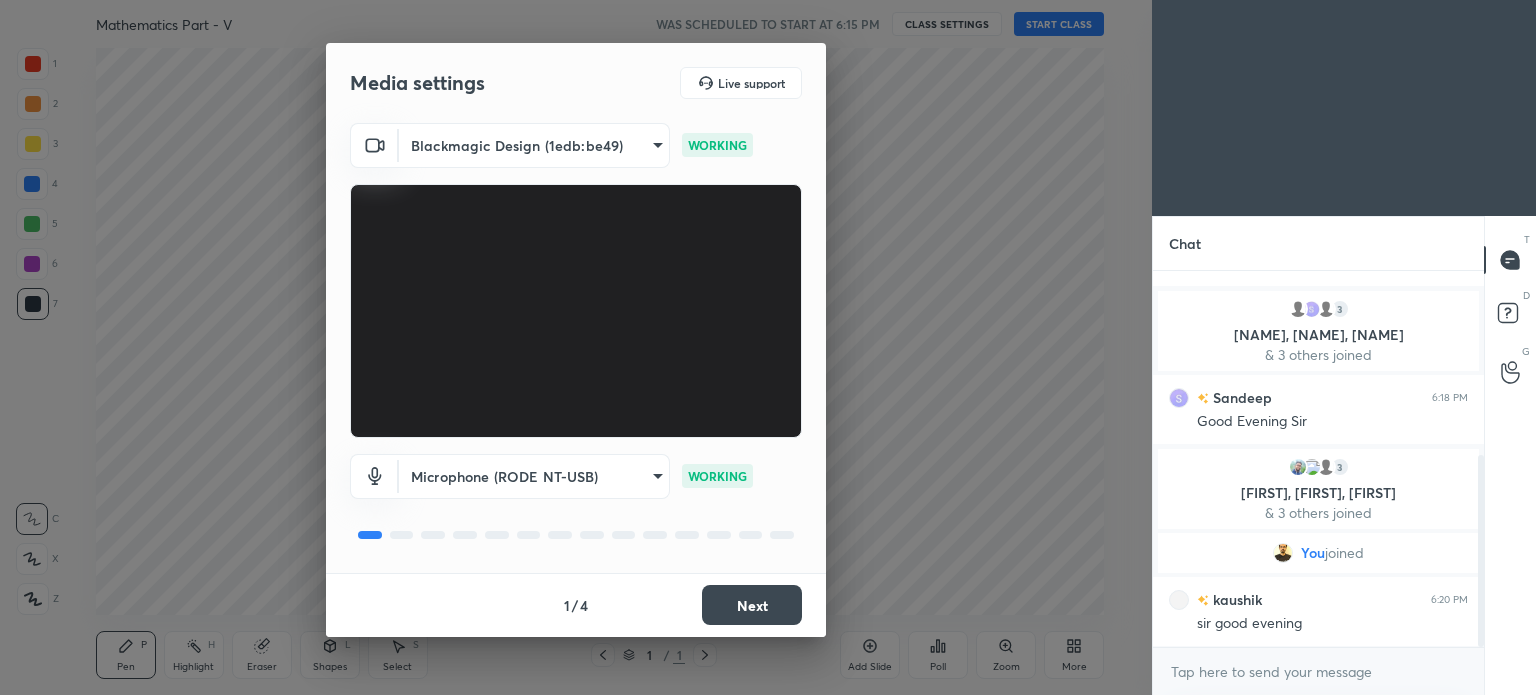 click on "Next" at bounding box center (752, 605) 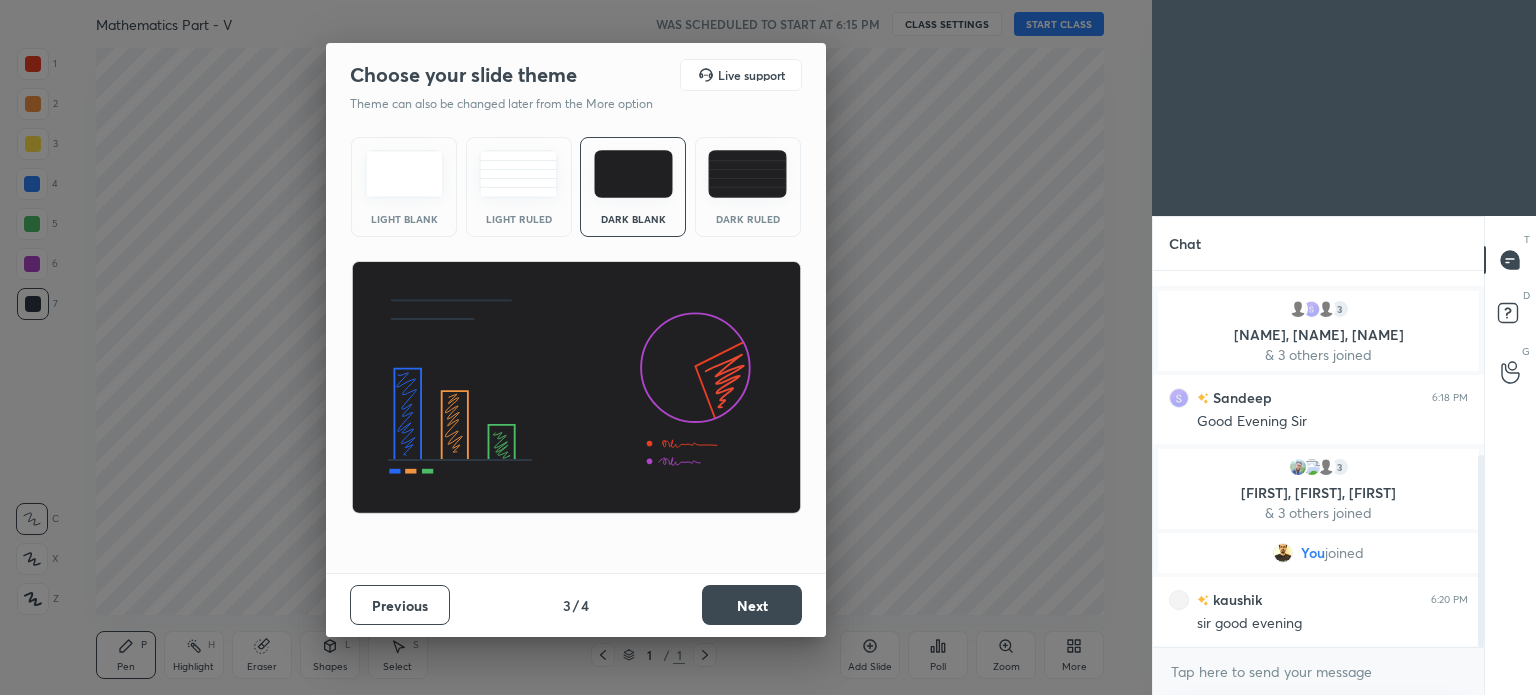 click on "Next" at bounding box center (752, 605) 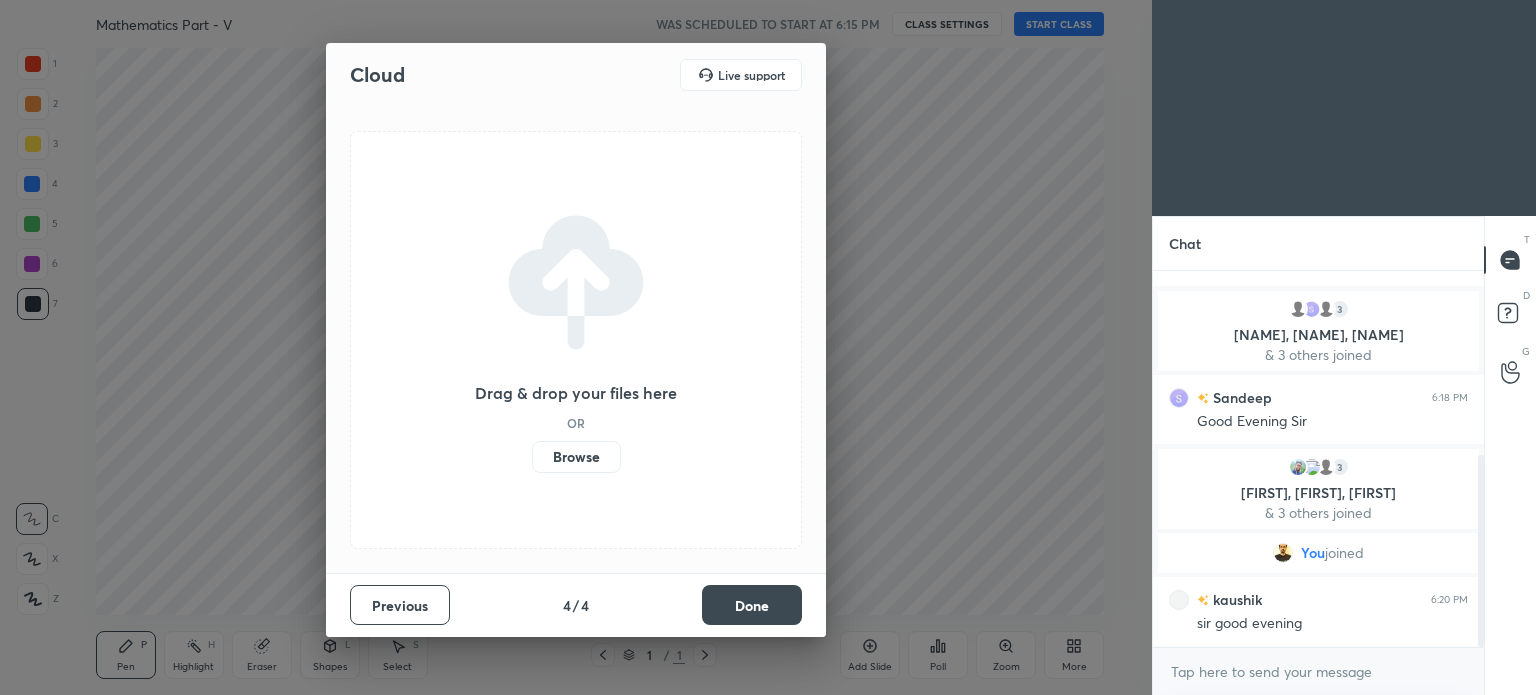 click on "Done" at bounding box center [752, 605] 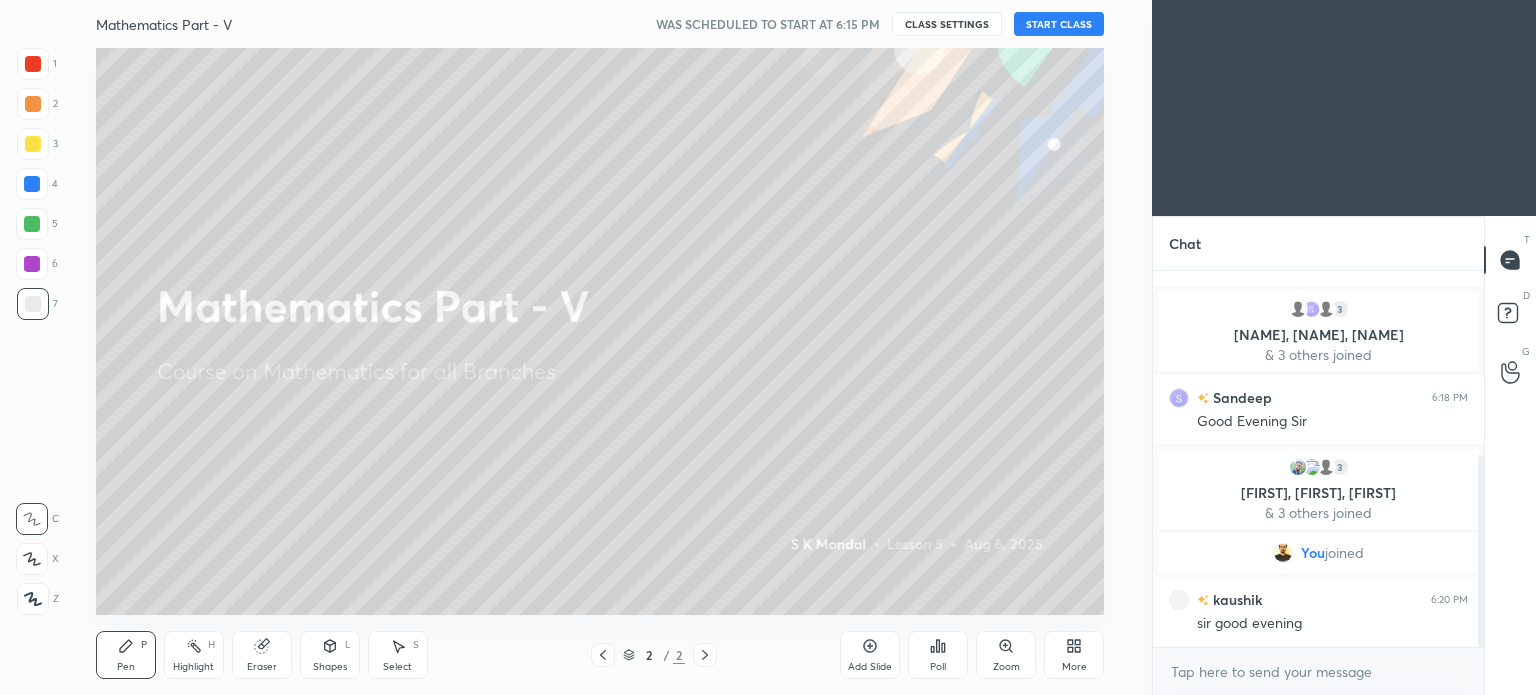 click on "START CLASS" at bounding box center [1059, 24] 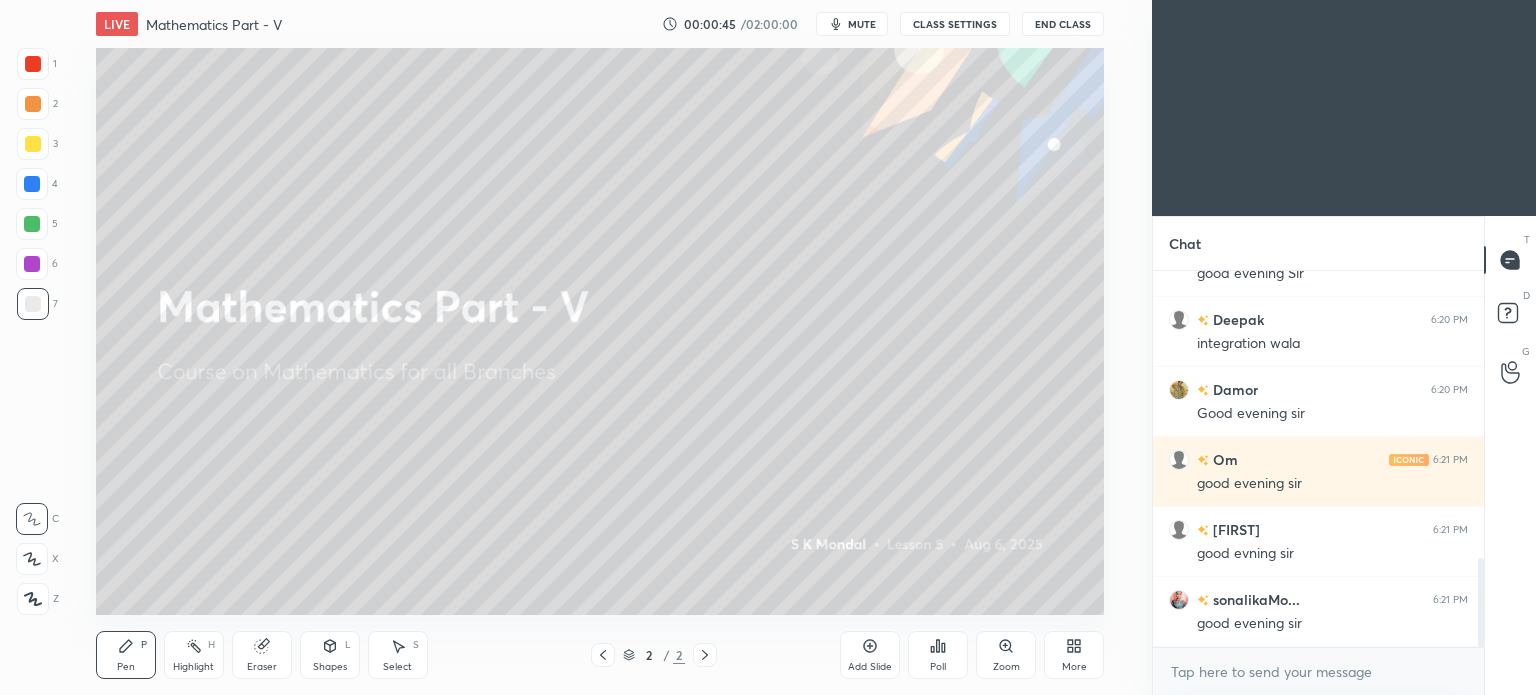 scroll, scrollTop: 1286, scrollLeft: 0, axis: vertical 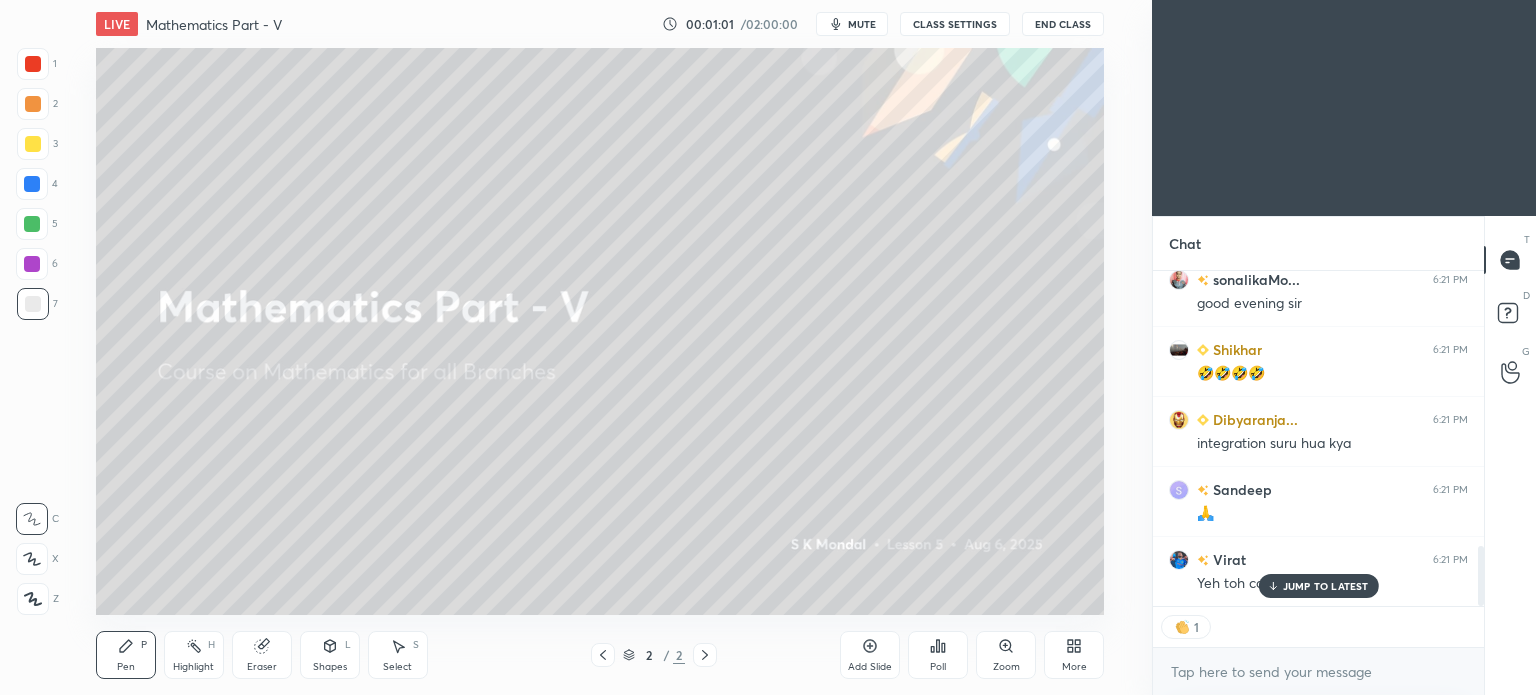 click on "JUMP TO LATEST" at bounding box center [1326, 586] 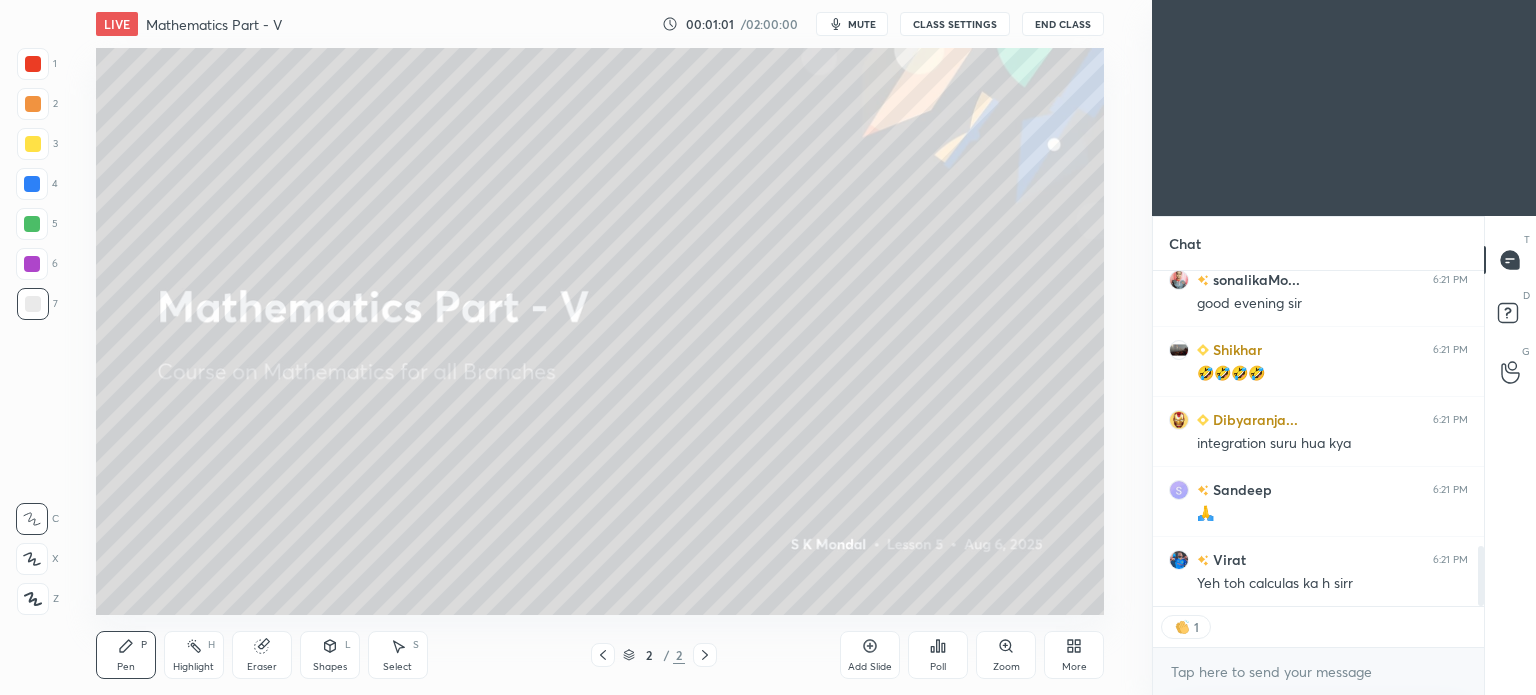 scroll, scrollTop: 1607, scrollLeft: 0, axis: vertical 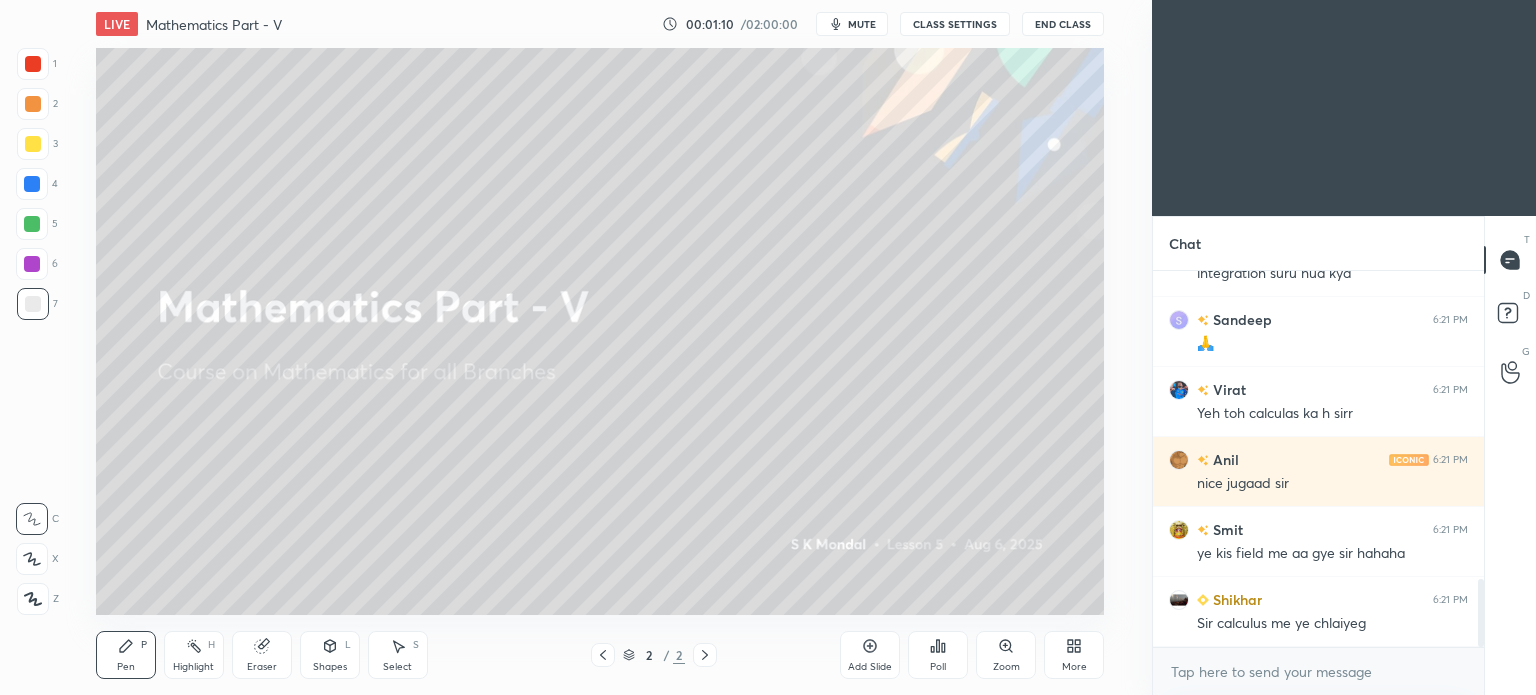 click 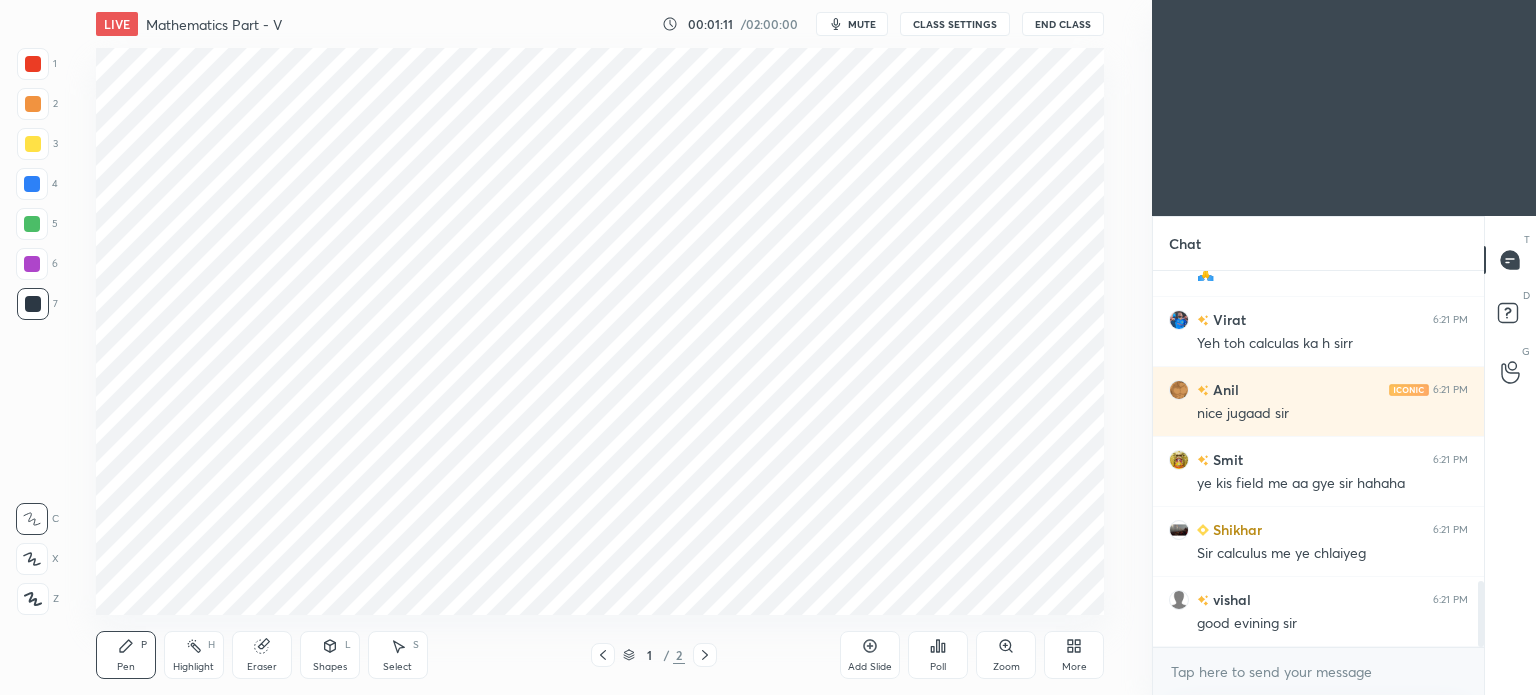 scroll, scrollTop: 1916, scrollLeft: 0, axis: vertical 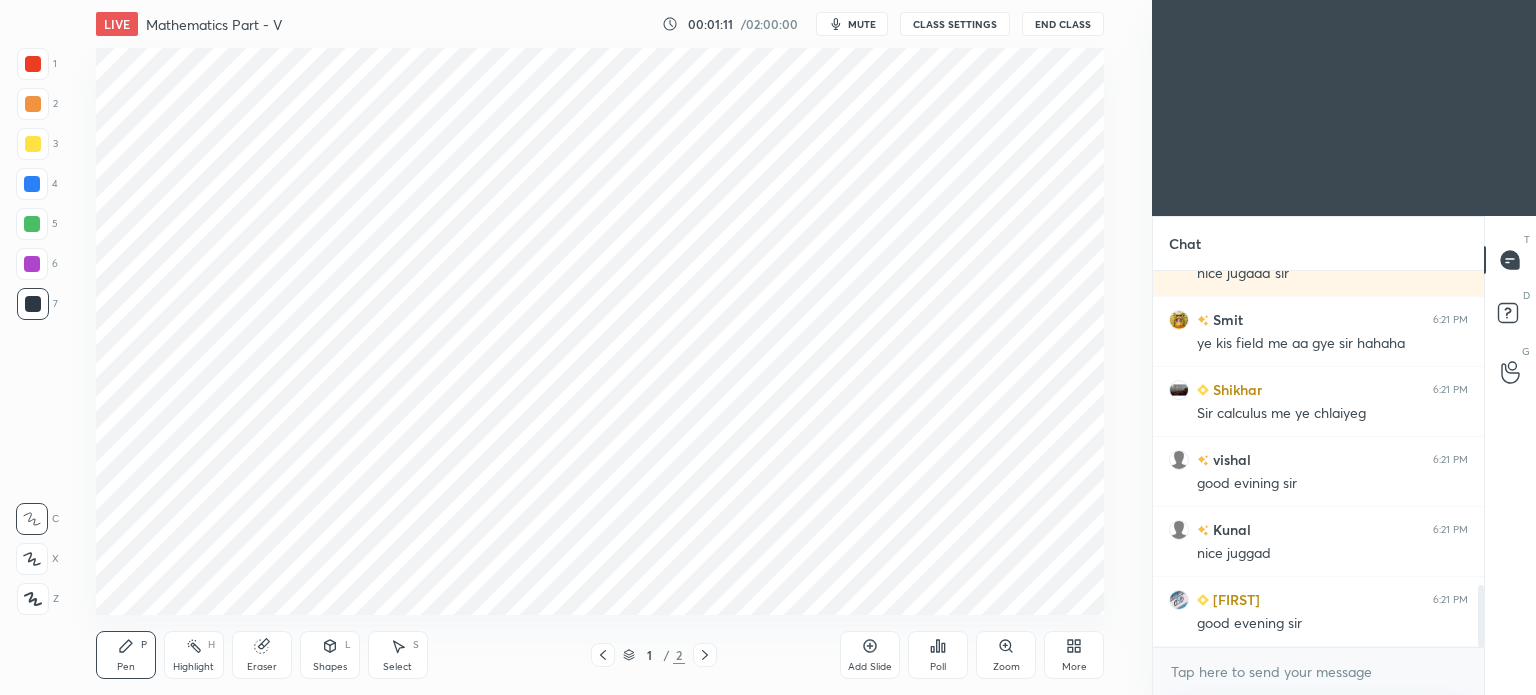 click on "More" at bounding box center [1074, 655] 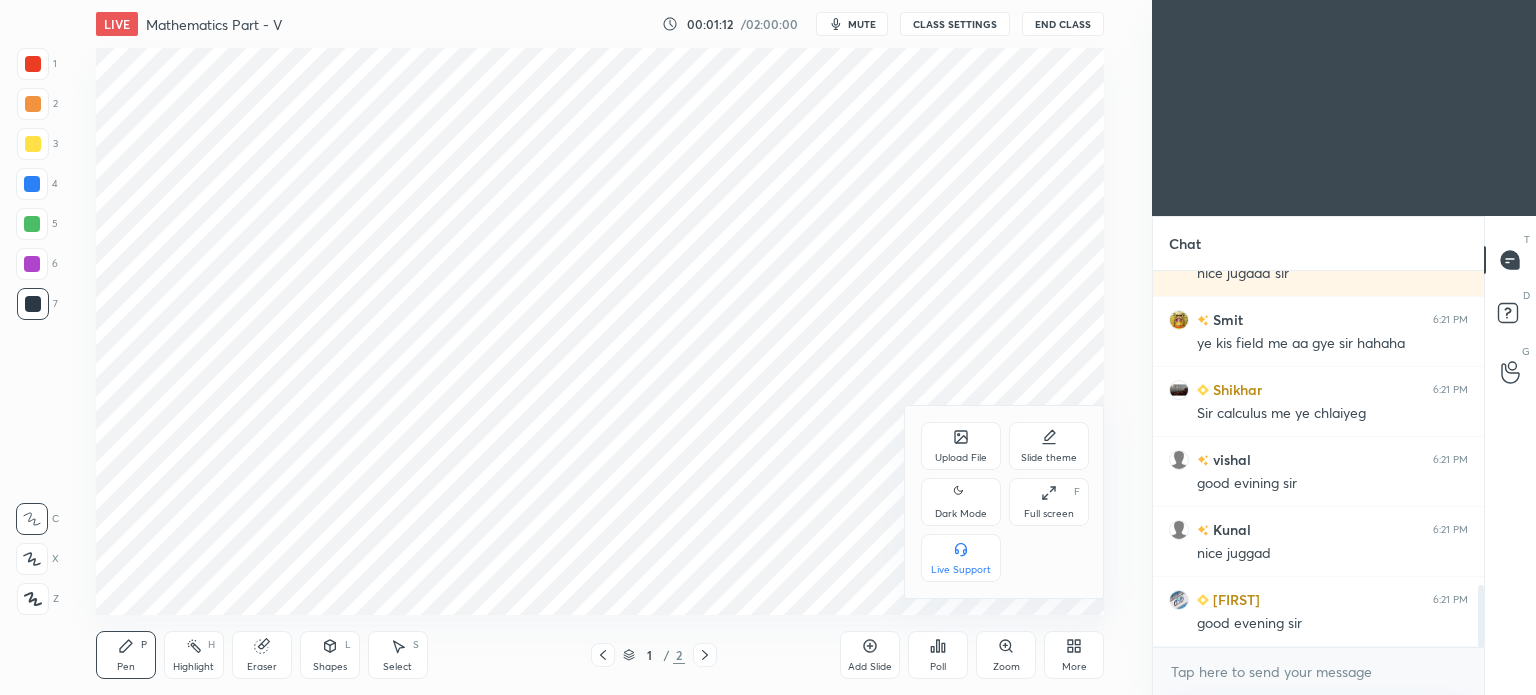 click on "Upload File" at bounding box center (961, 458) 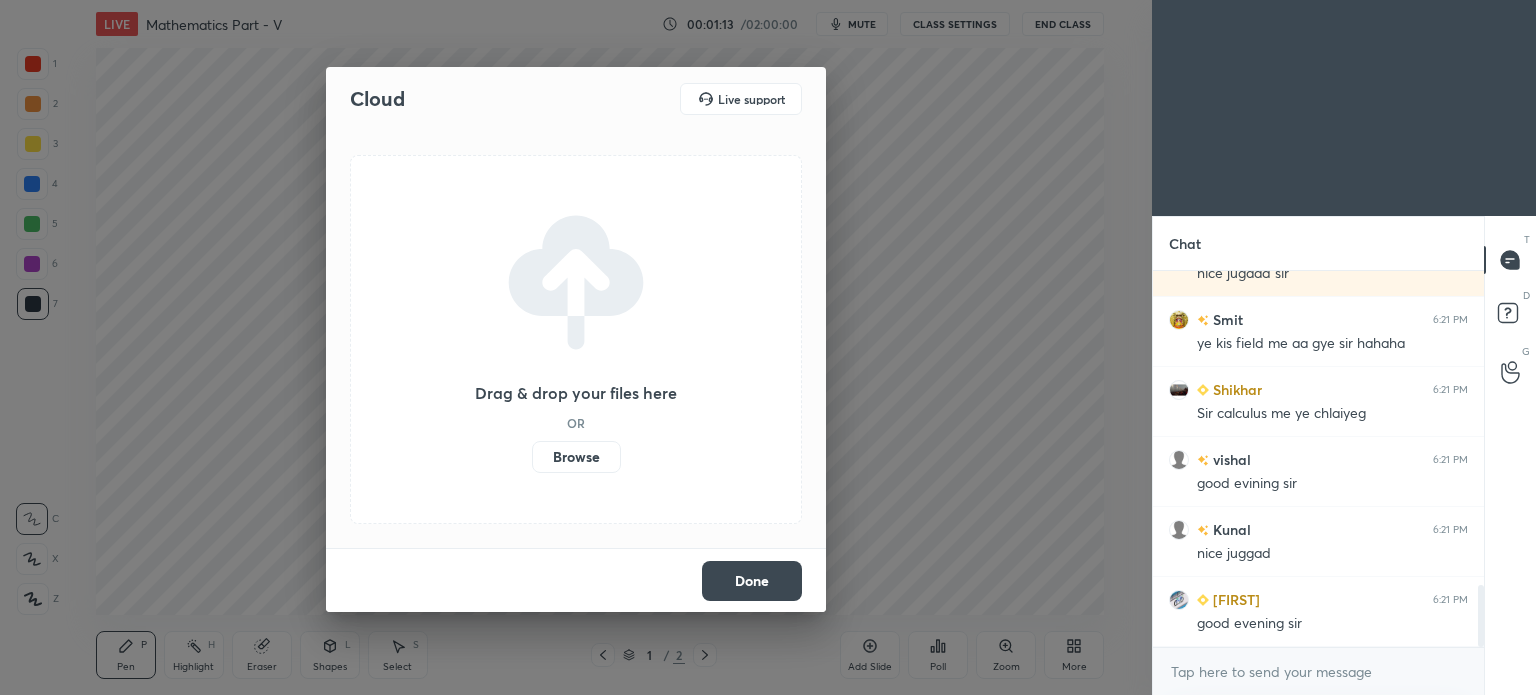 click on "Browse" at bounding box center [576, 457] 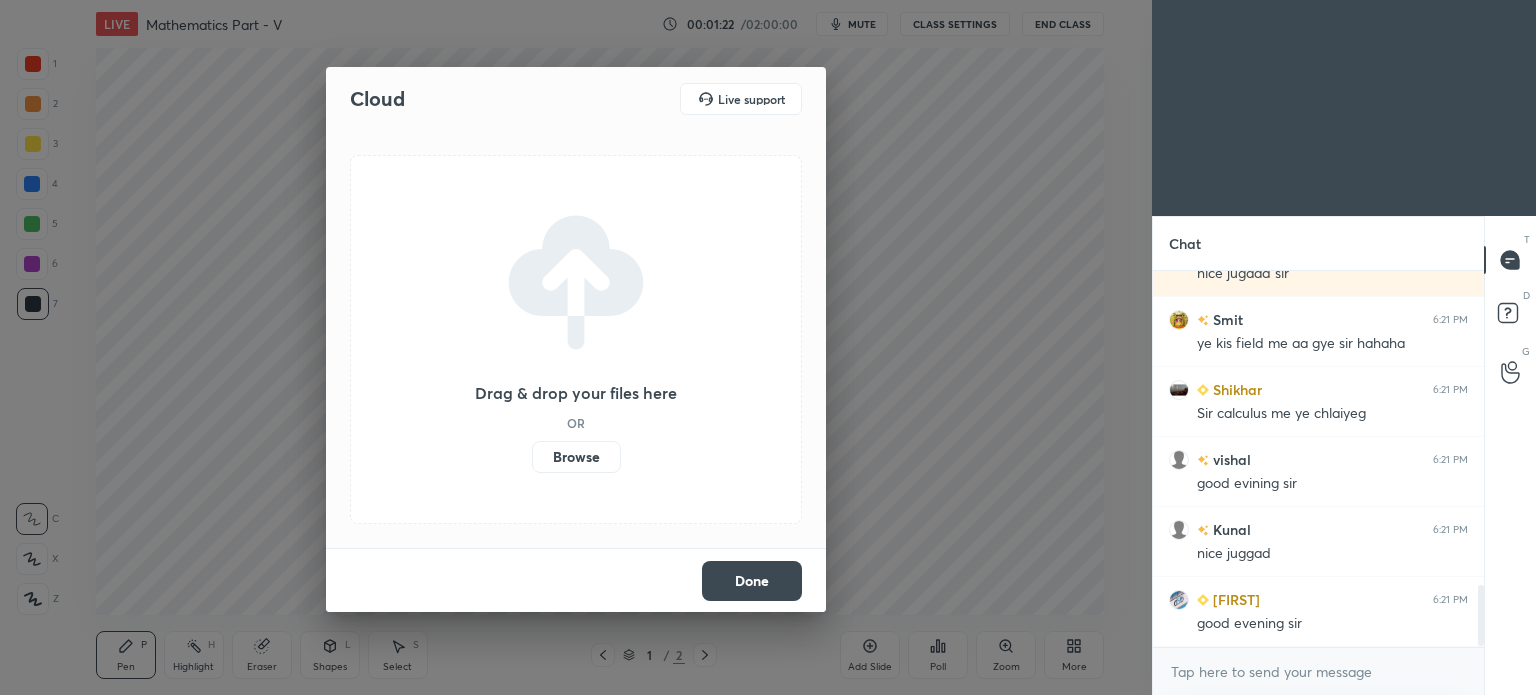 scroll, scrollTop: 1964, scrollLeft: 0, axis: vertical 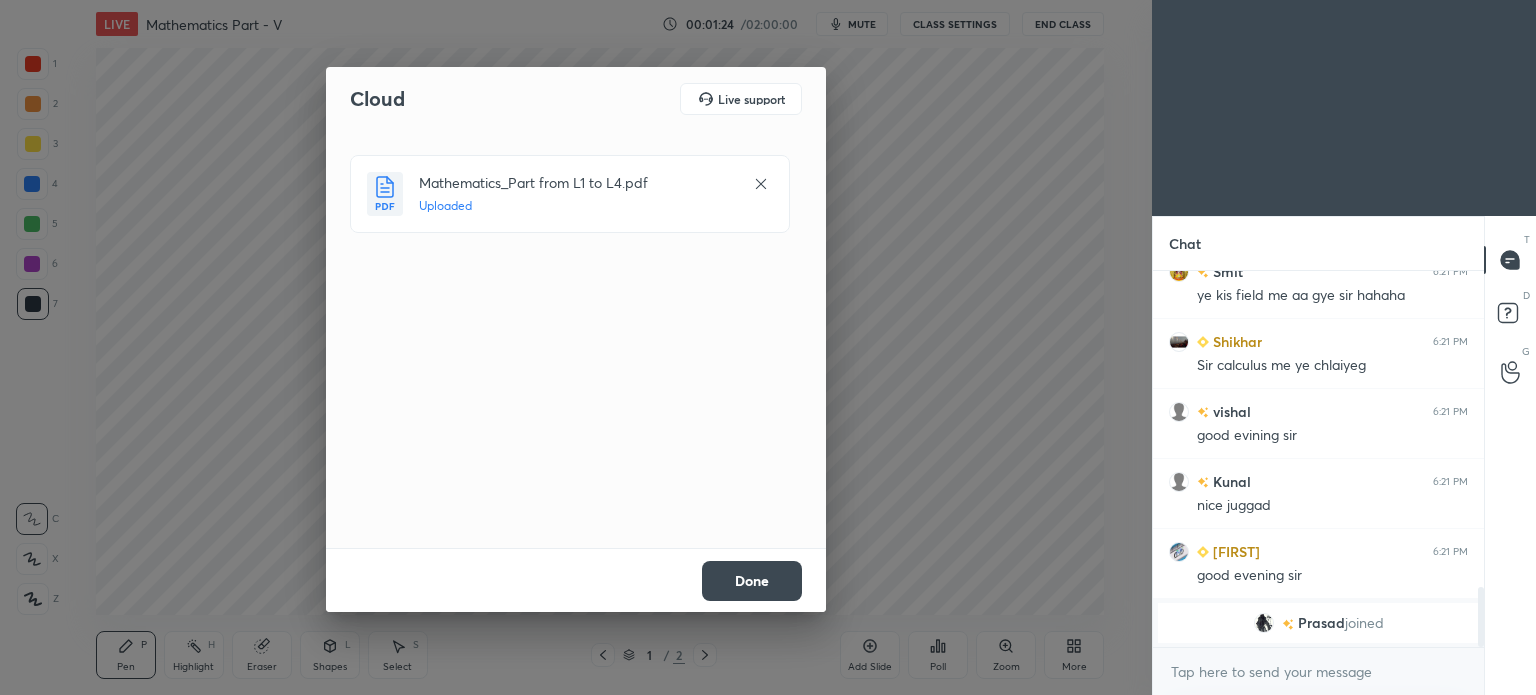 click on "Done" at bounding box center (752, 581) 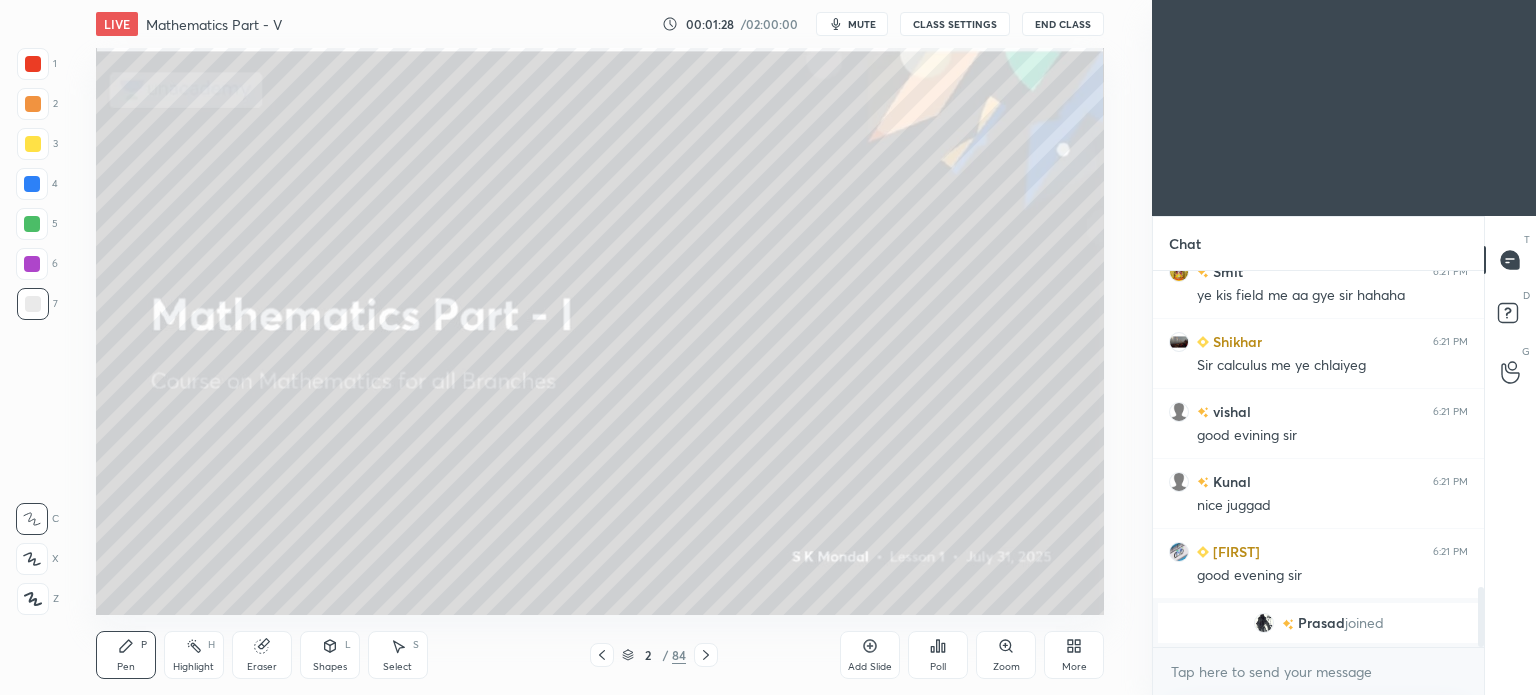 scroll, scrollTop: 1710, scrollLeft: 0, axis: vertical 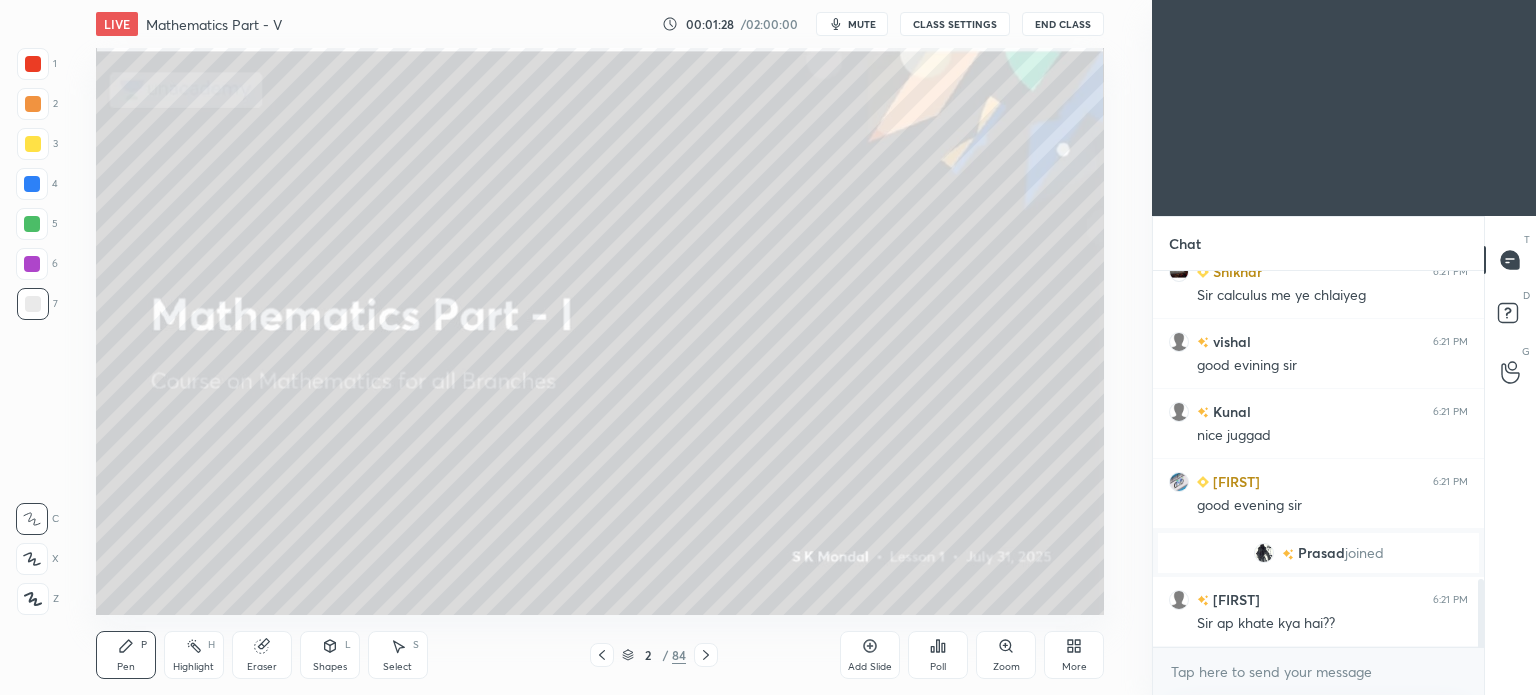 click 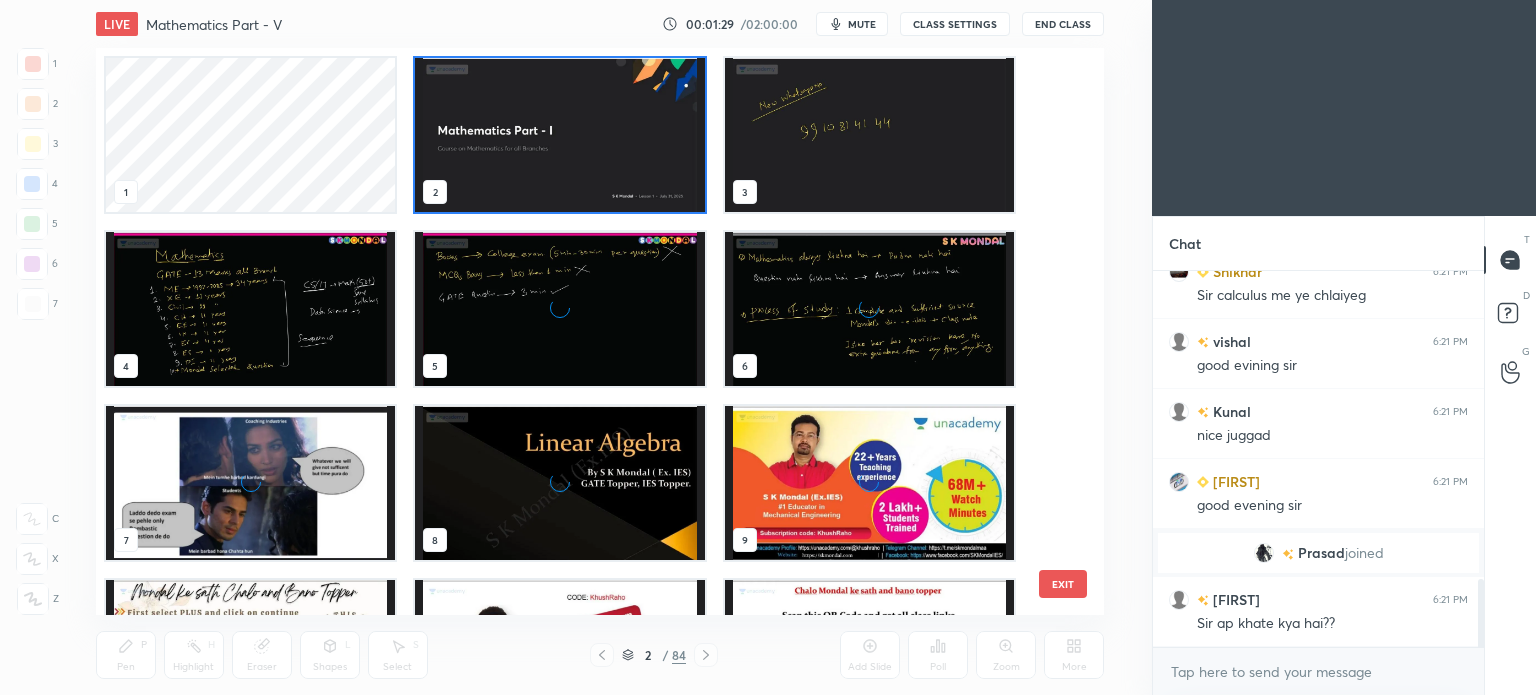 scroll, scrollTop: 6, scrollLeft: 10, axis: both 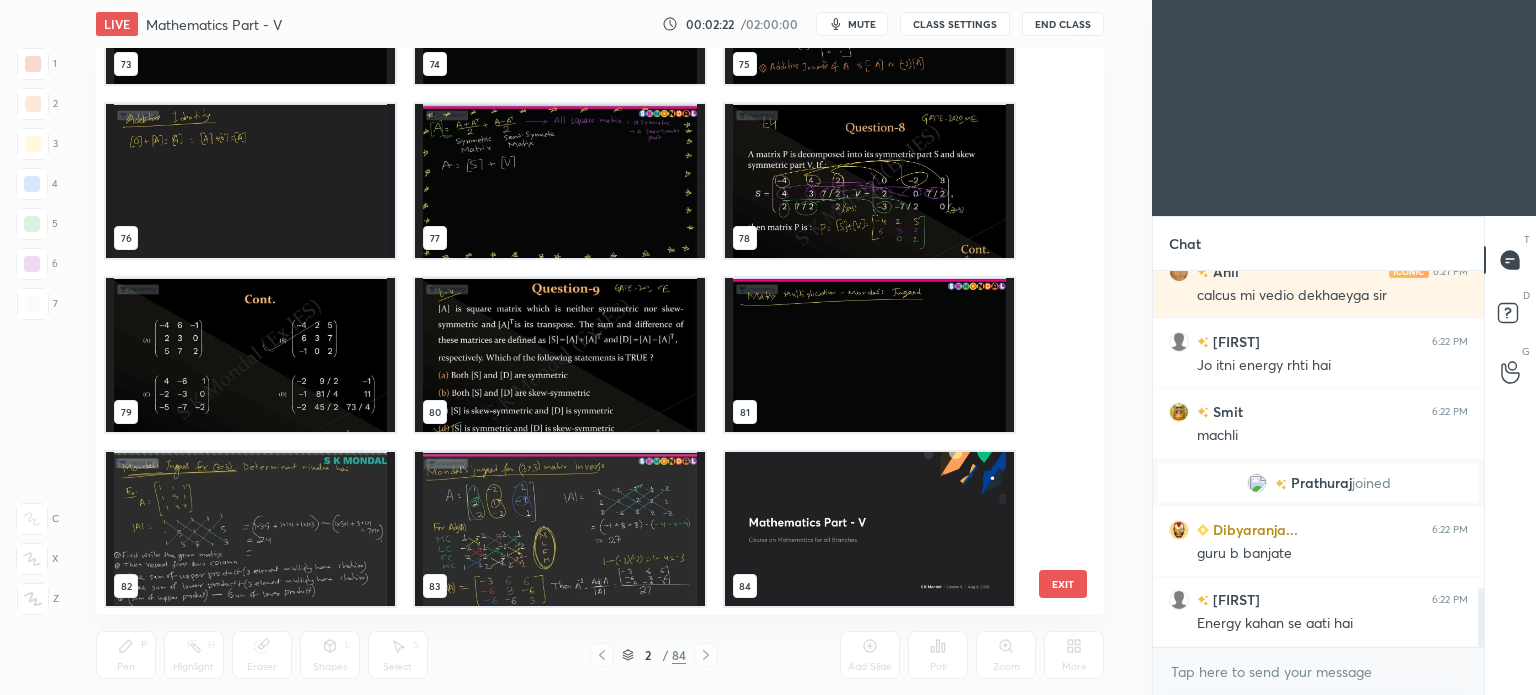 click at bounding box center [559, 355] 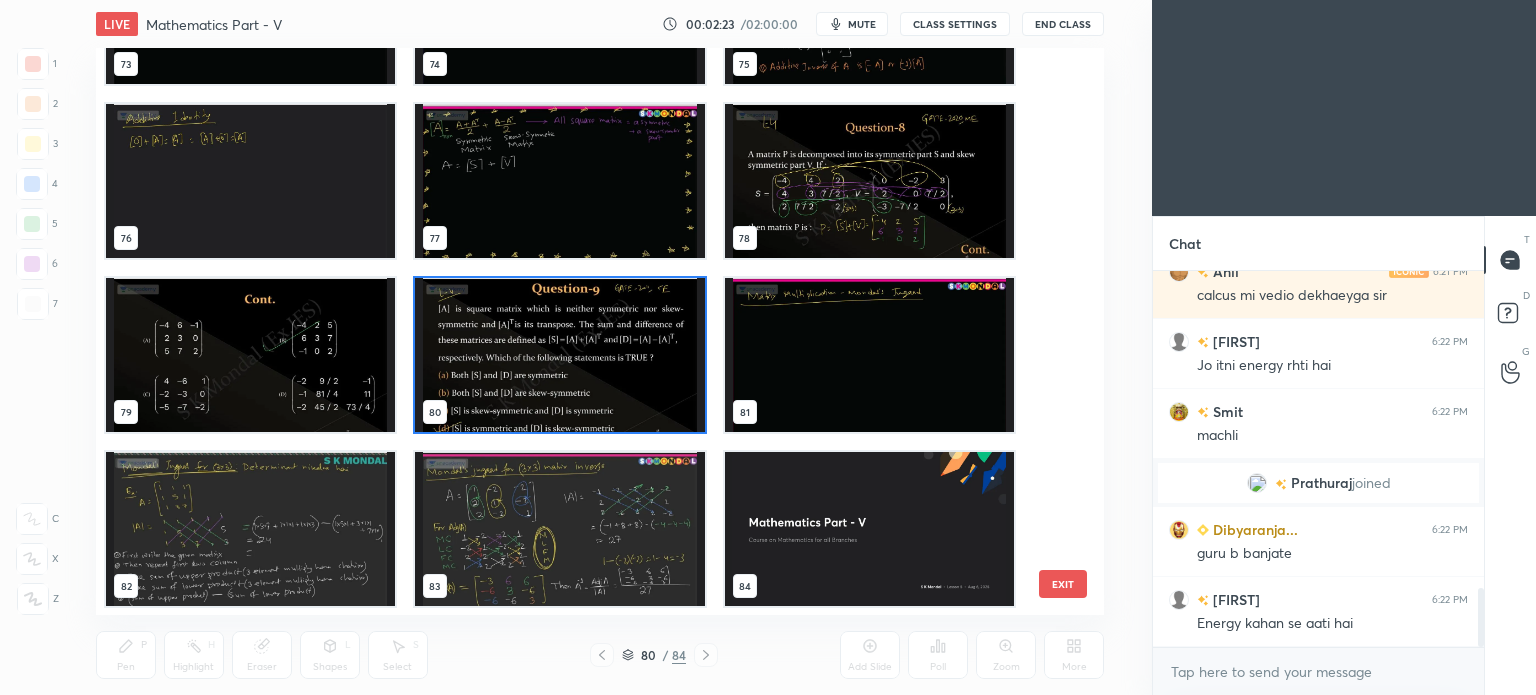 click at bounding box center [559, 355] 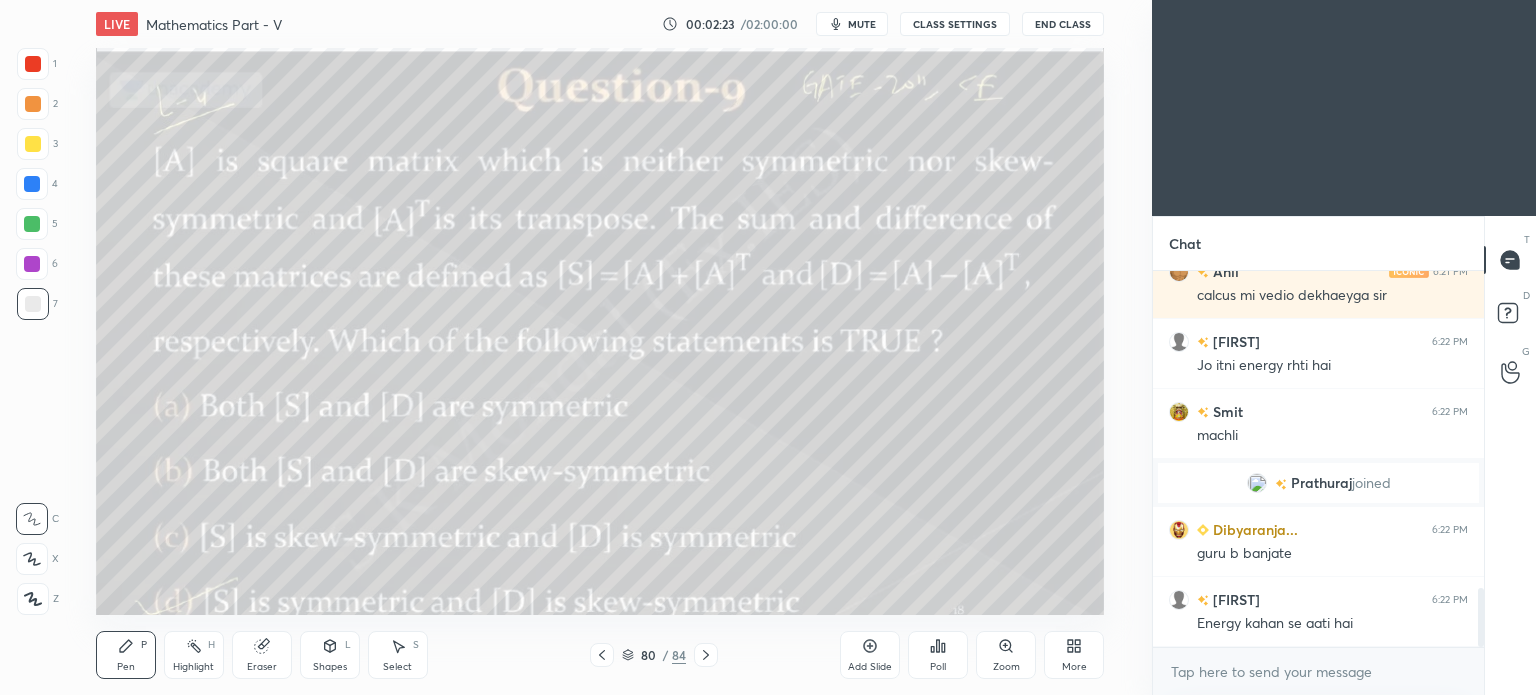 scroll, scrollTop: 0, scrollLeft: 0, axis: both 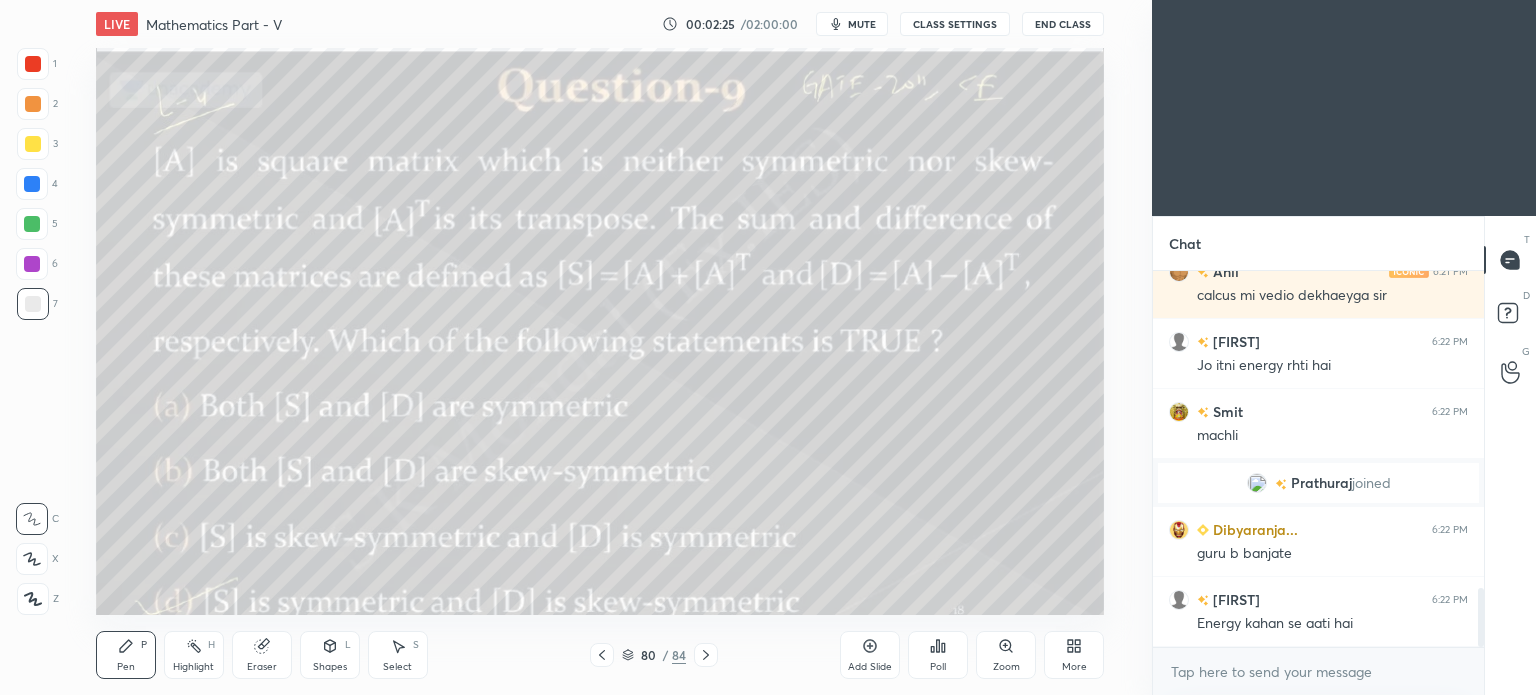 click at bounding box center [706, 655] 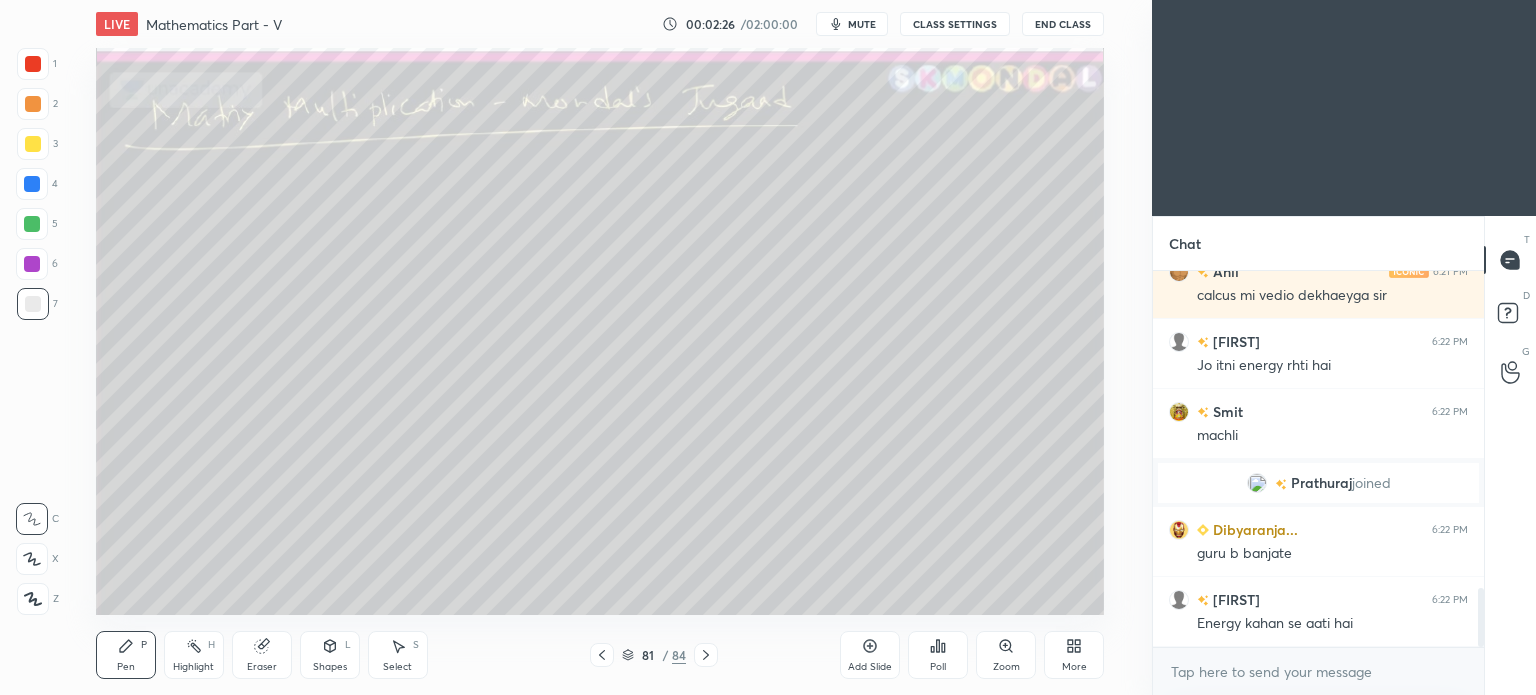 click 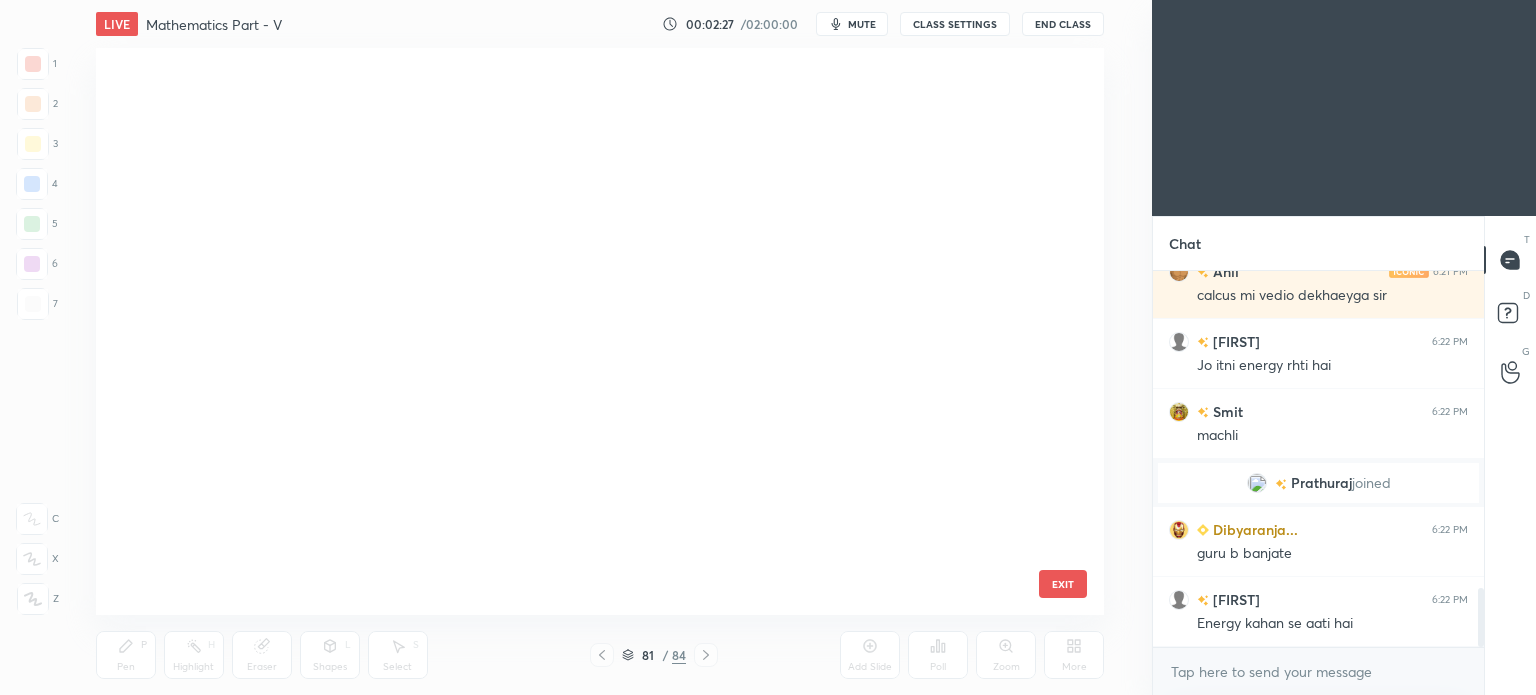scroll, scrollTop: 4131, scrollLeft: 0, axis: vertical 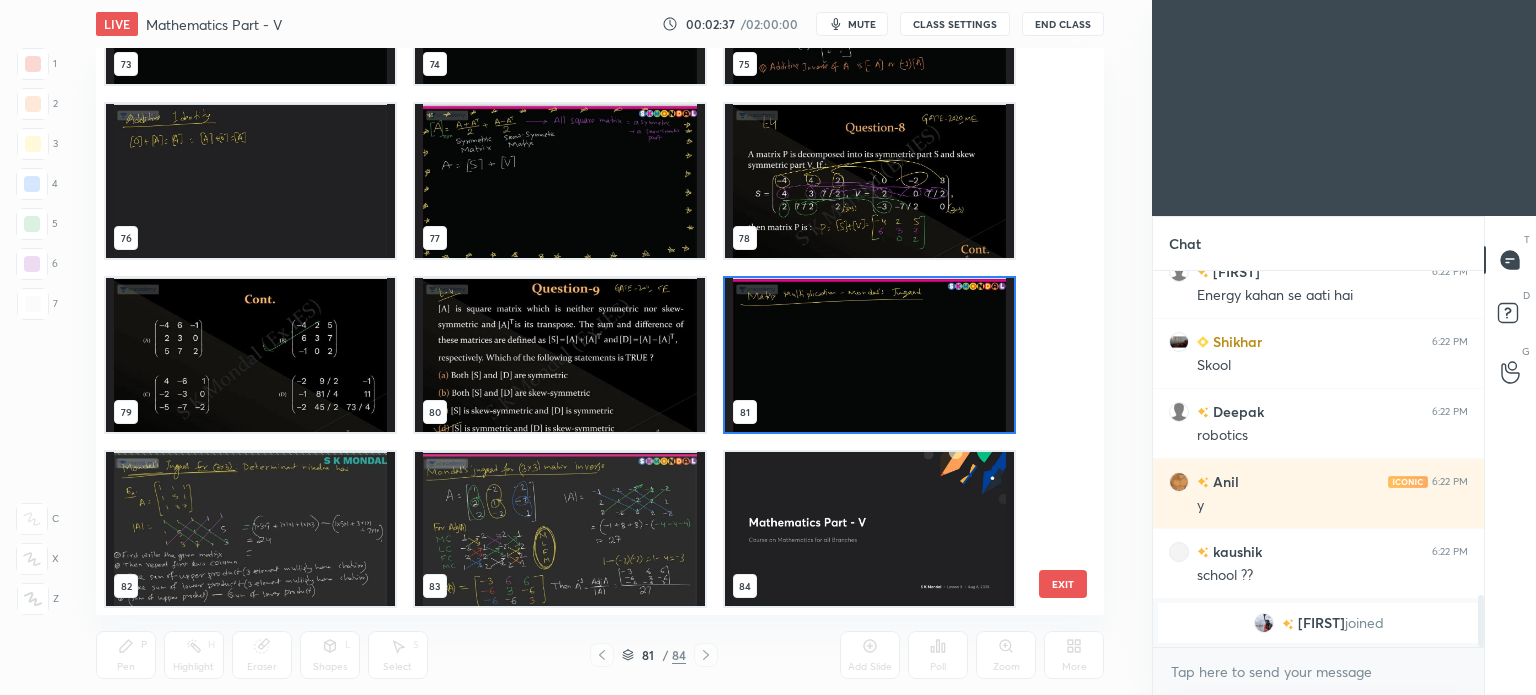click at bounding box center [868, 529] 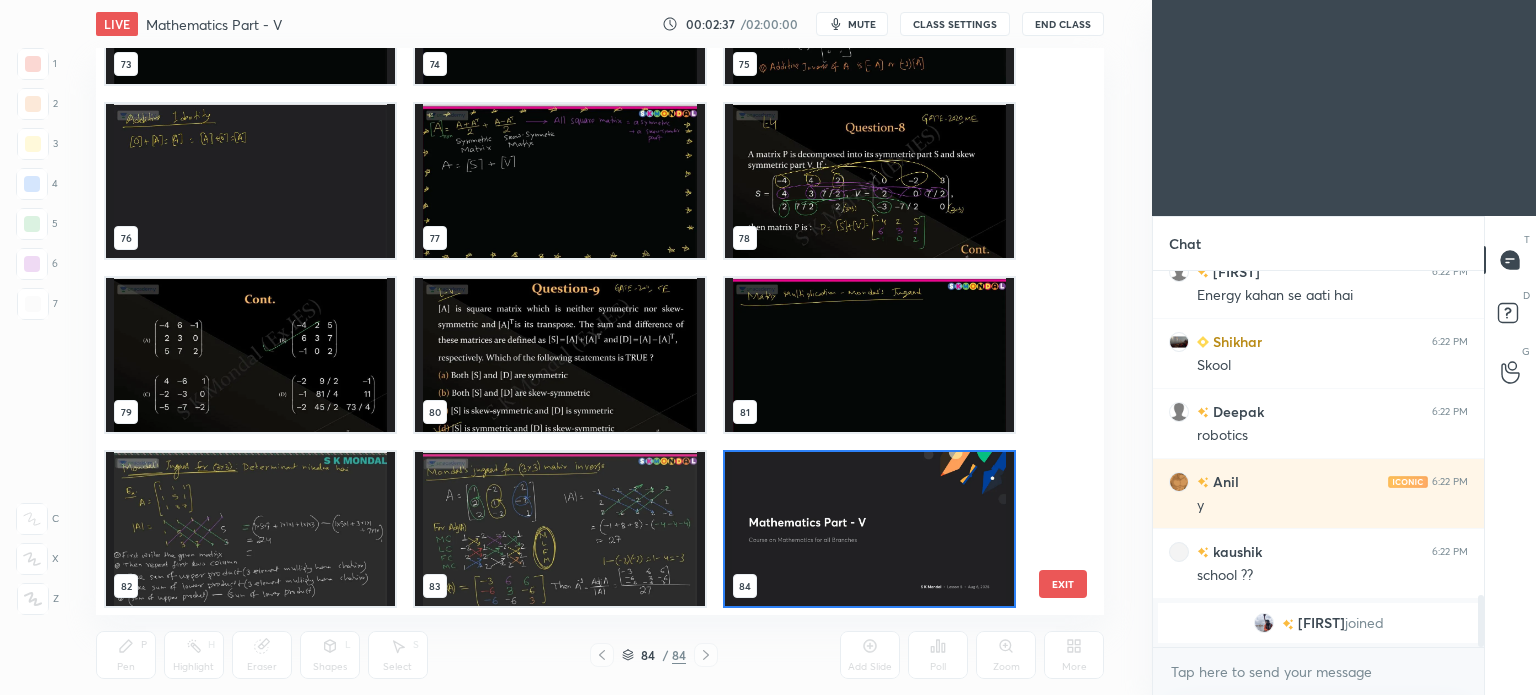 click at bounding box center (868, 529) 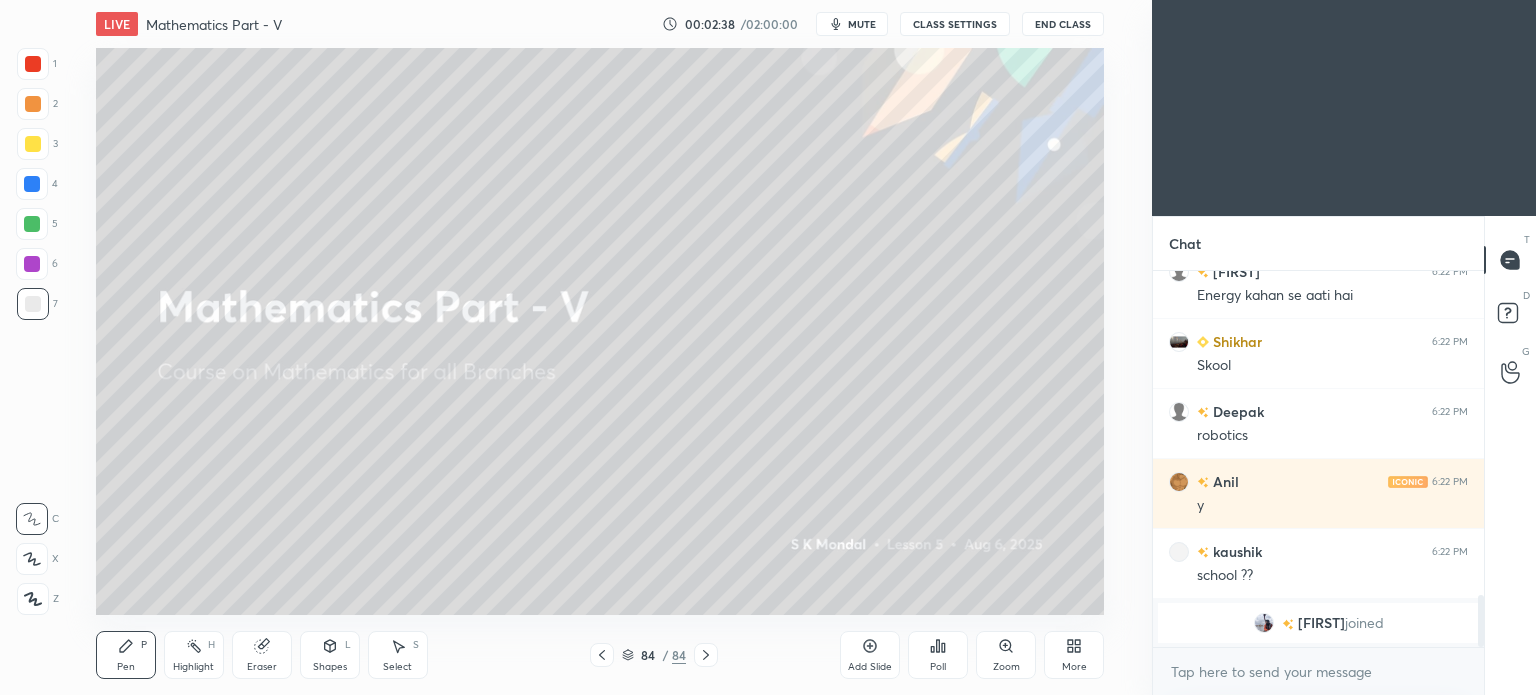 scroll, scrollTop: 0, scrollLeft: 0, axis: both 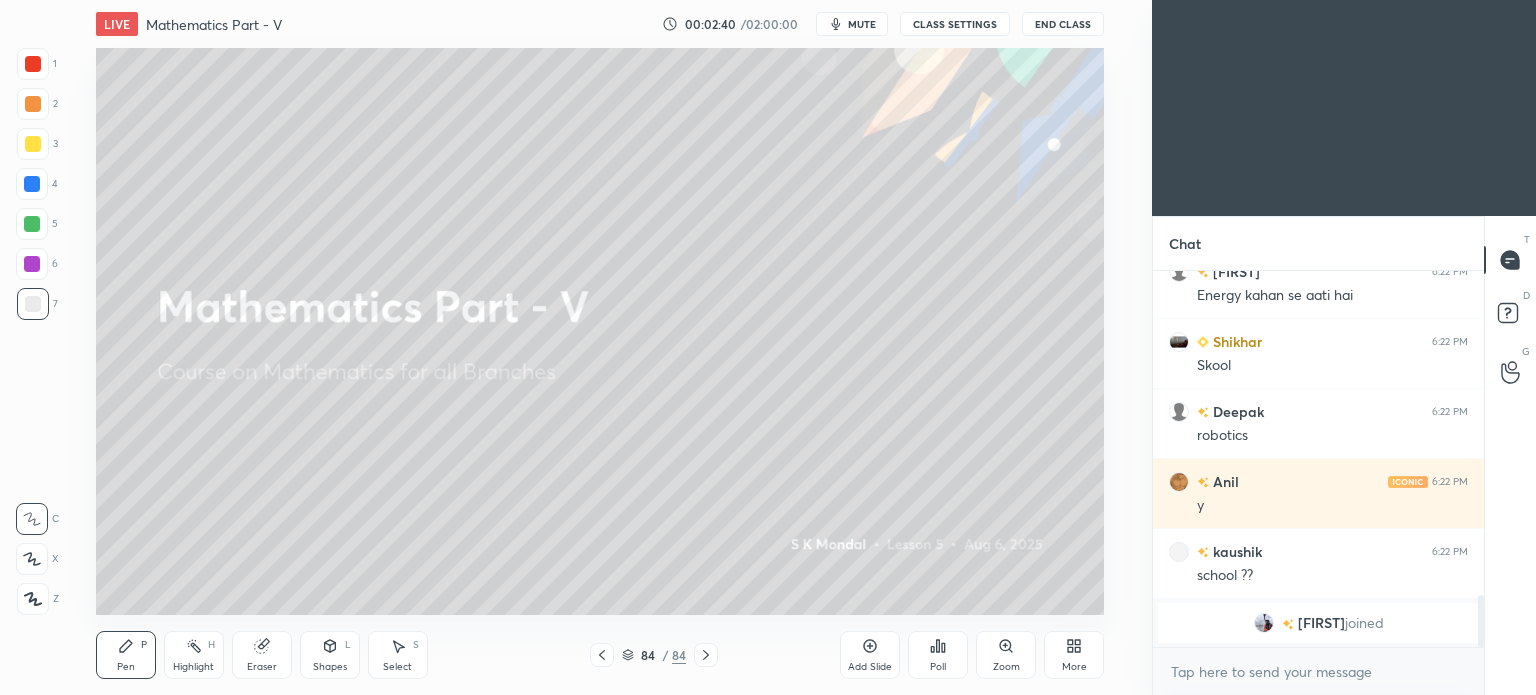 click on "More" at bounding box center [1074, 655] 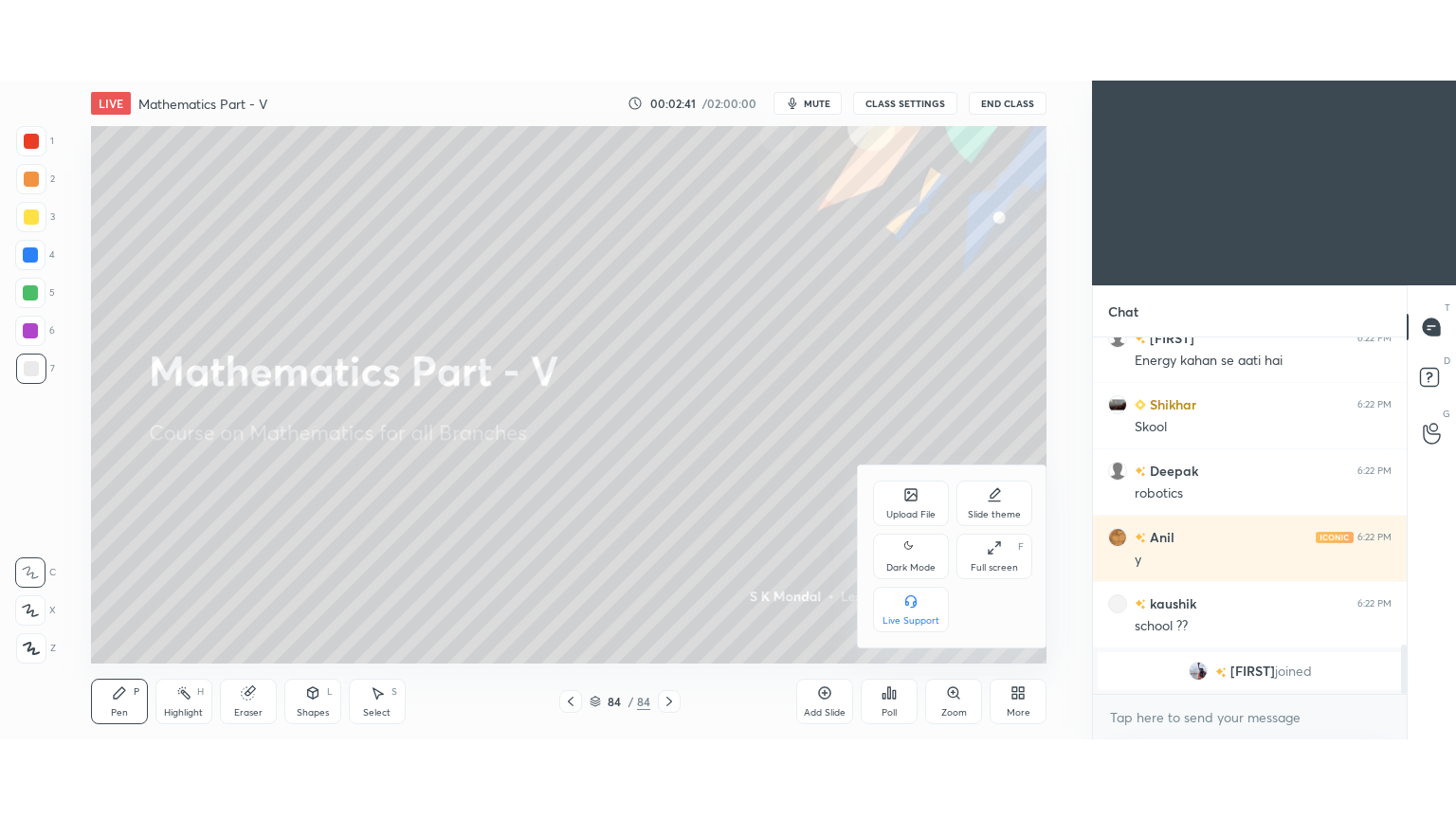 scroll, scrollTop: 2169, scrollLeft: 0, axis: vertical 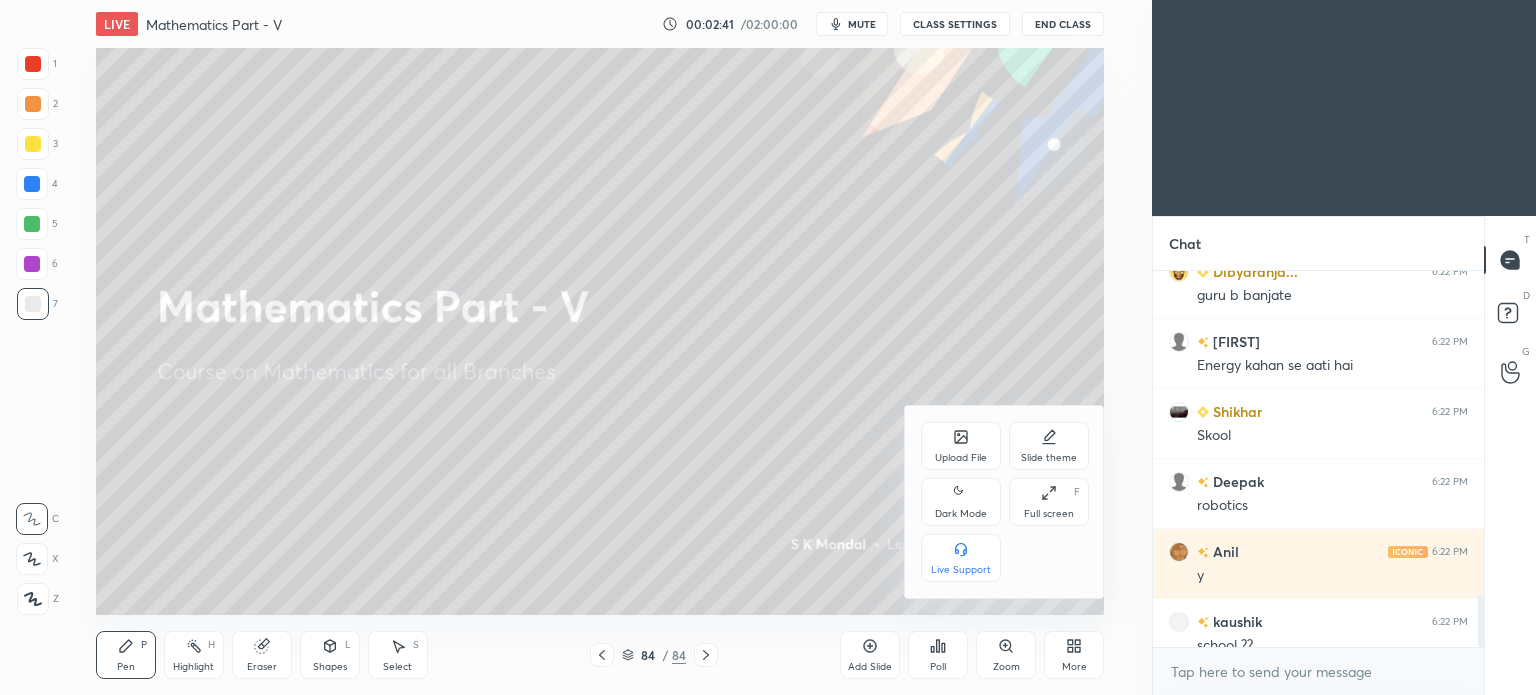 click on "Full screen F" at bounding box center [1049, 502] 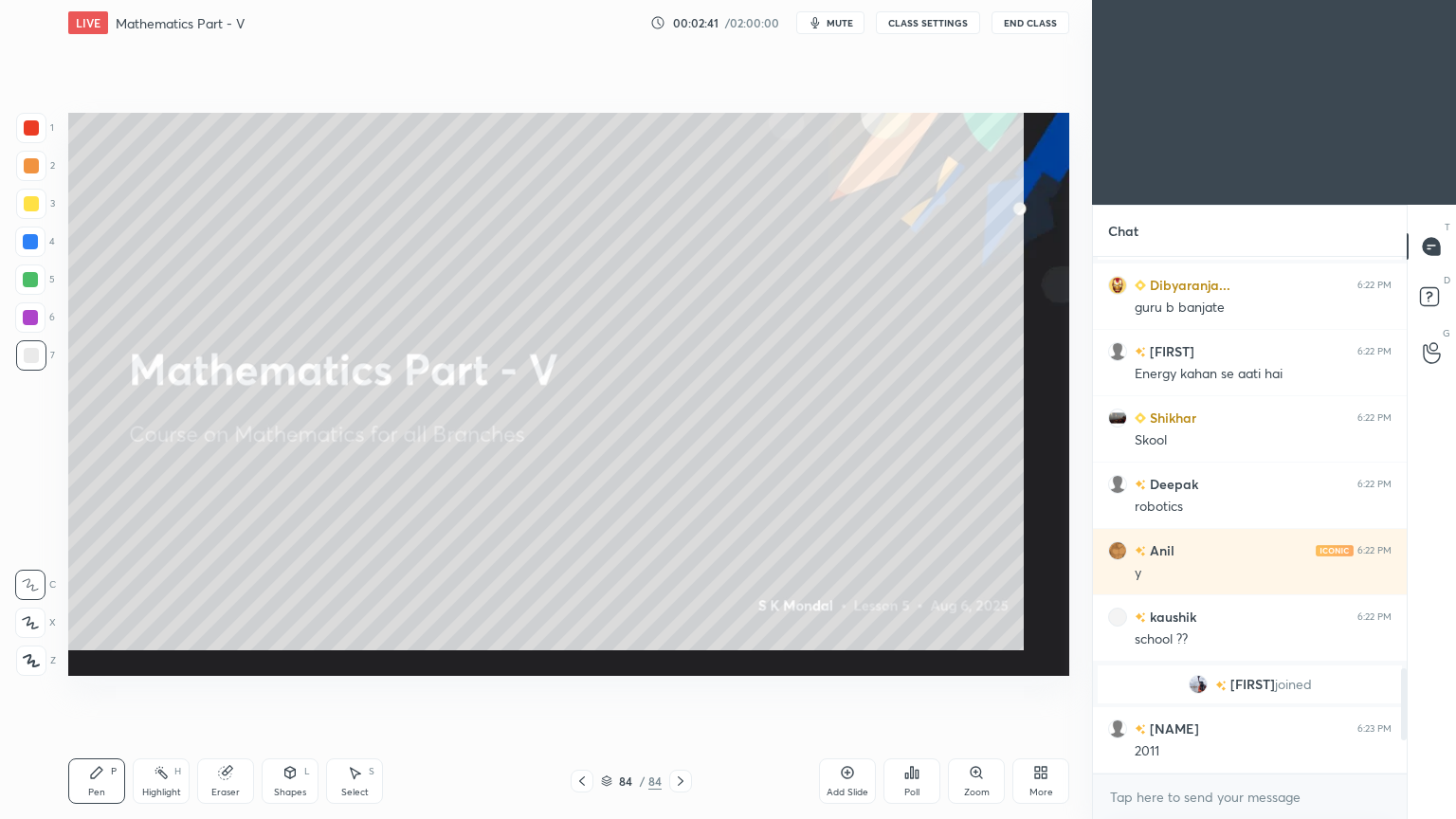 scroll, scrollTop: 94094, scrollLeft: 93776, axis: both 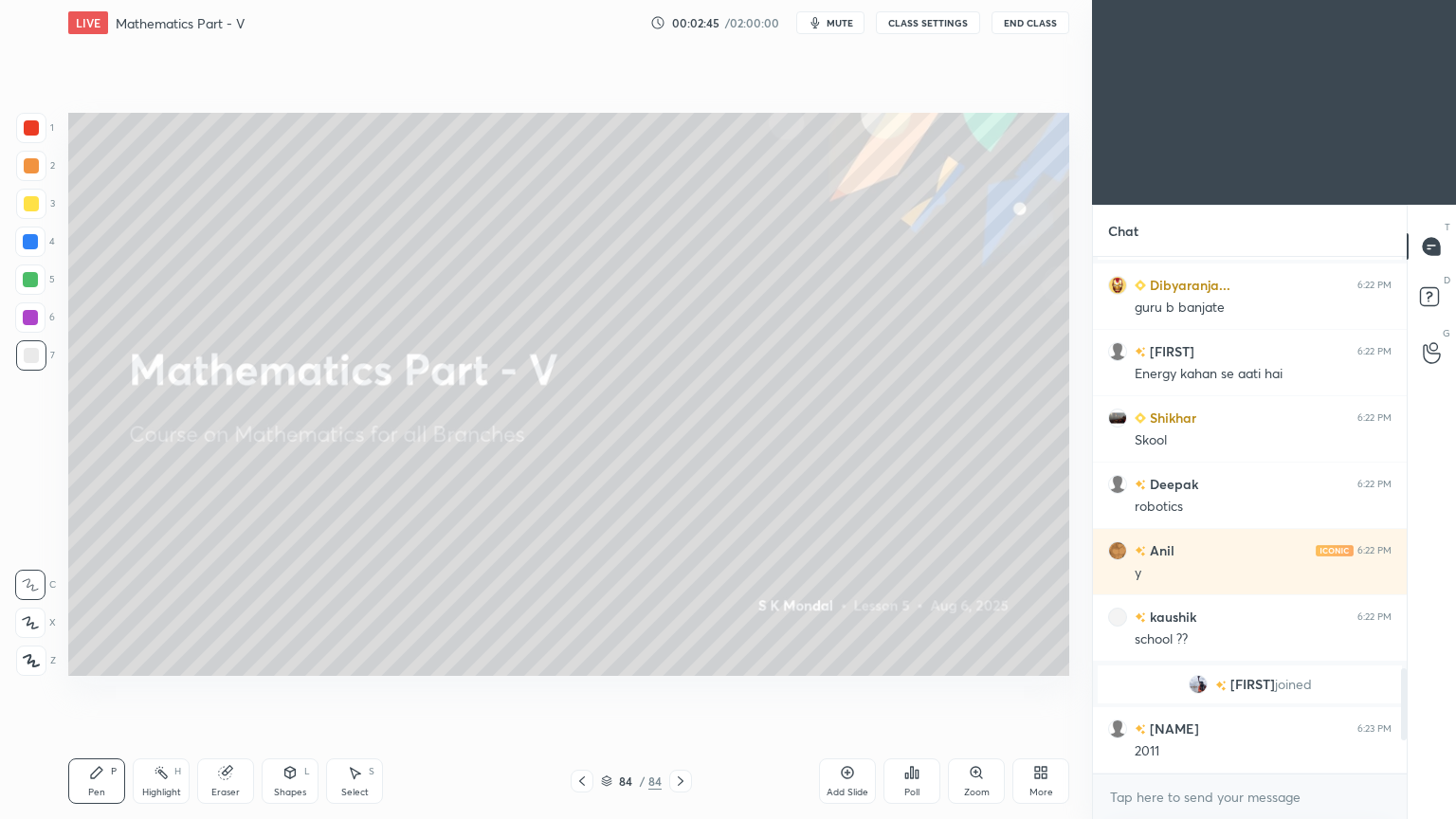 click 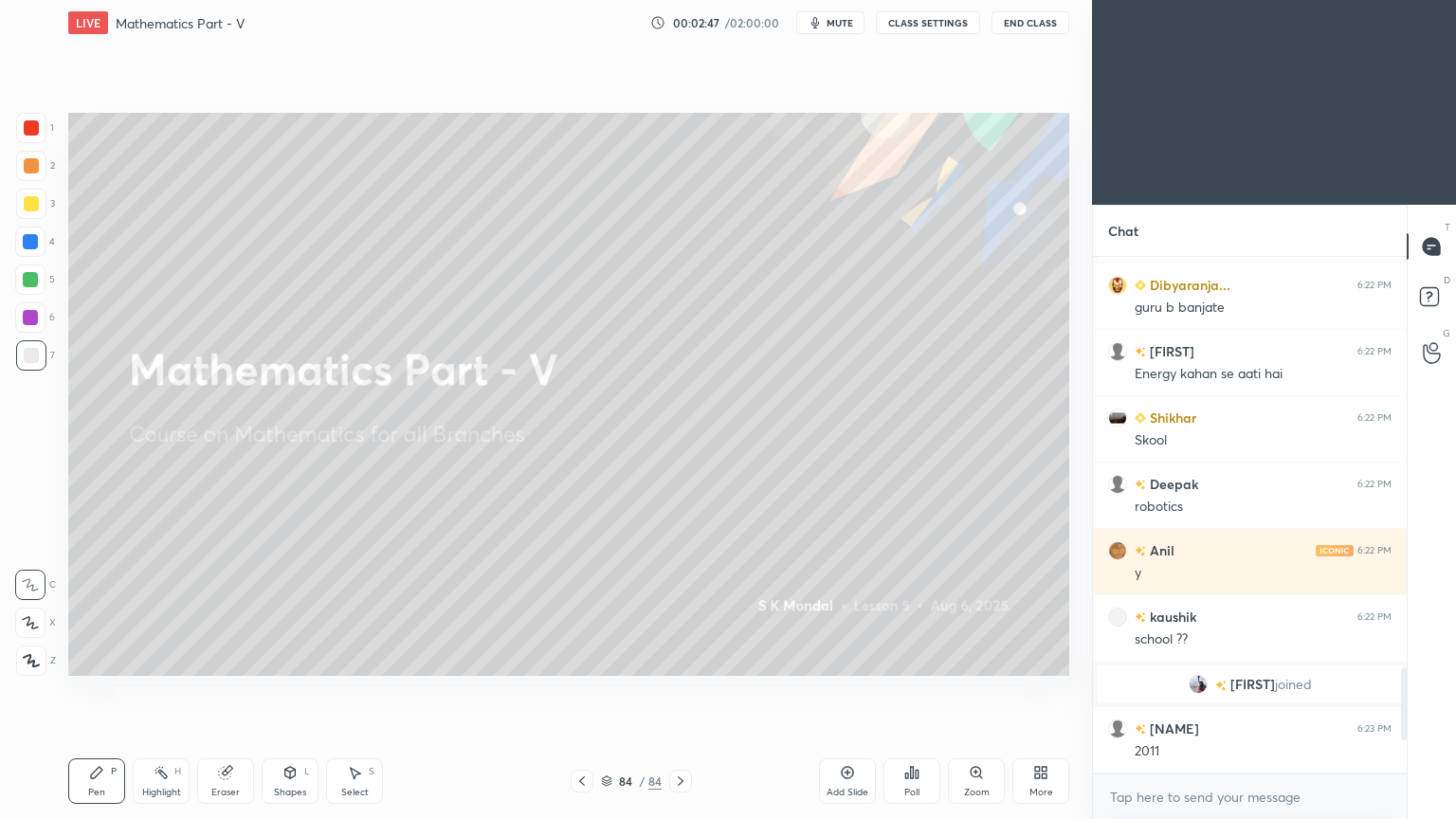 click 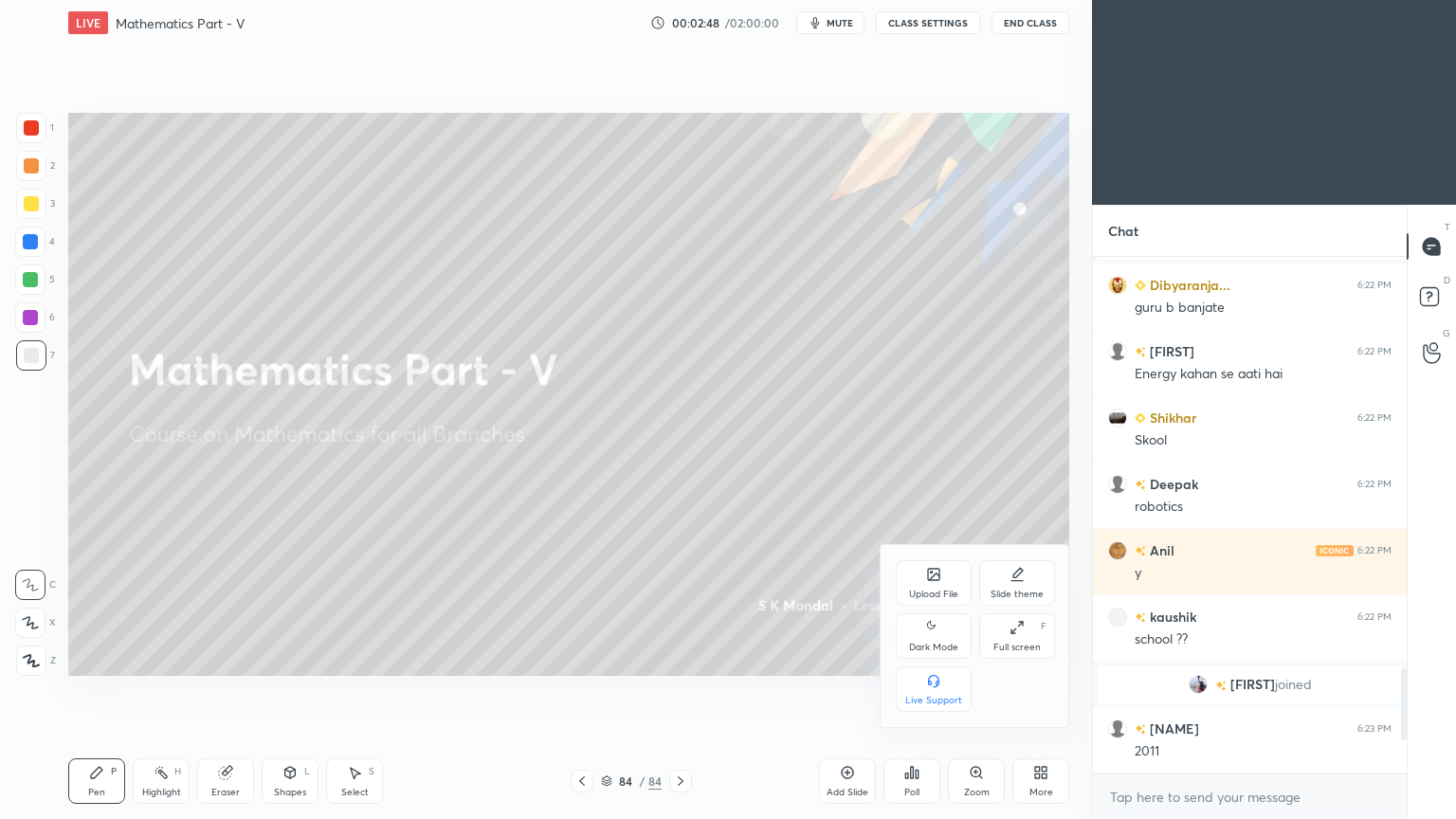 click on "Upload File" at bounding box center (934, 583) 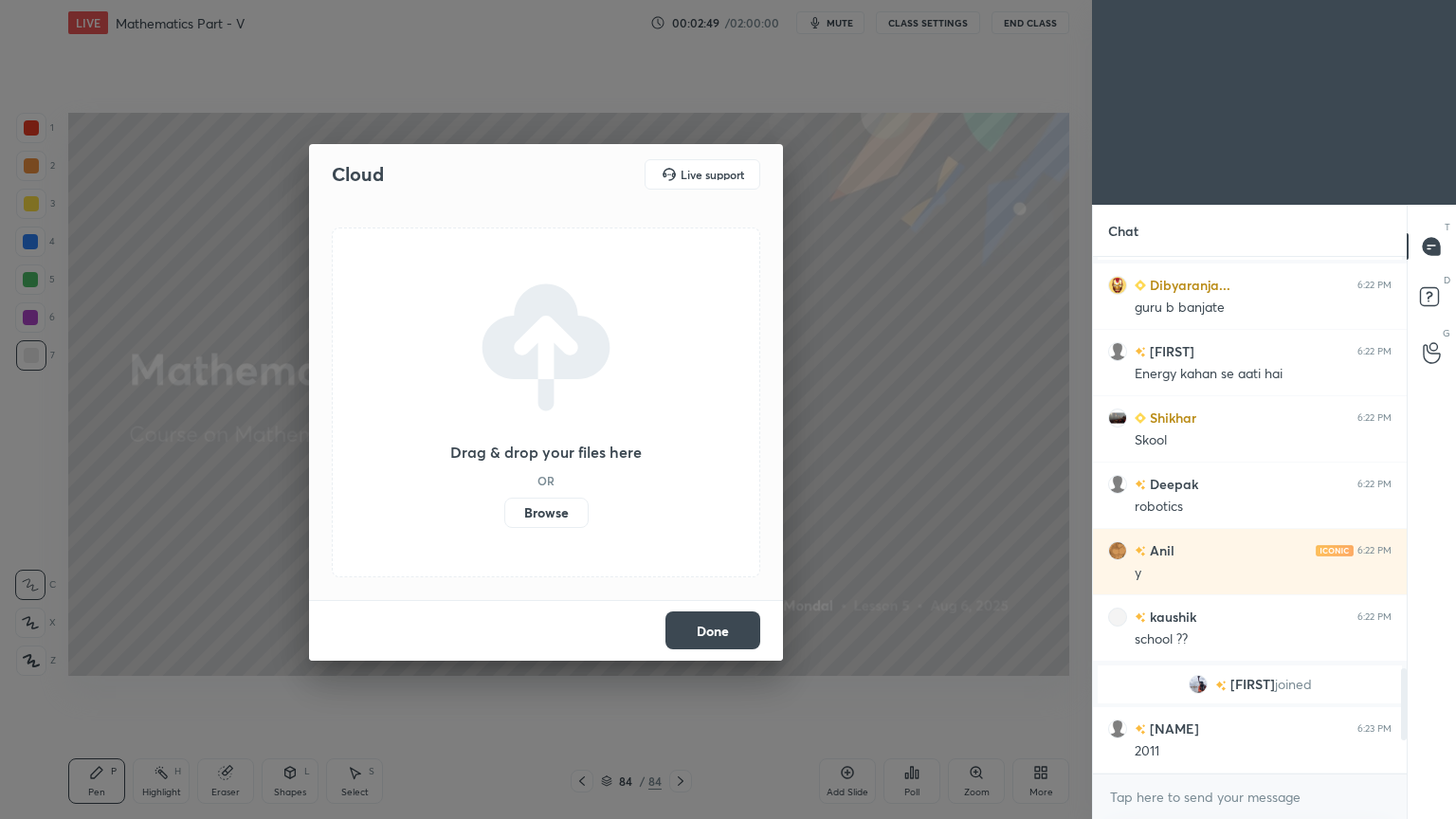 click on "Browse" at bounding box center (546, 513) 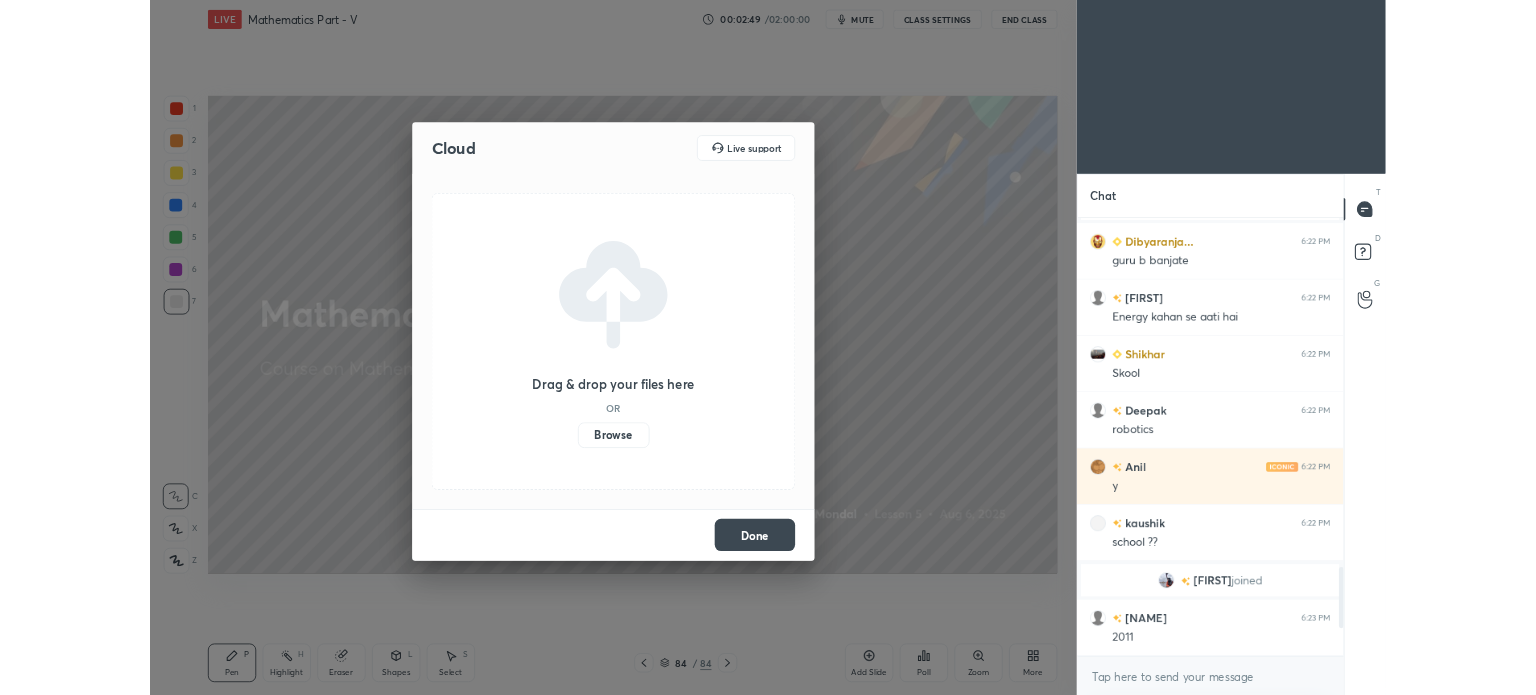 scroll, scrollTop: 567, scrollLeft: 1072, axis: both 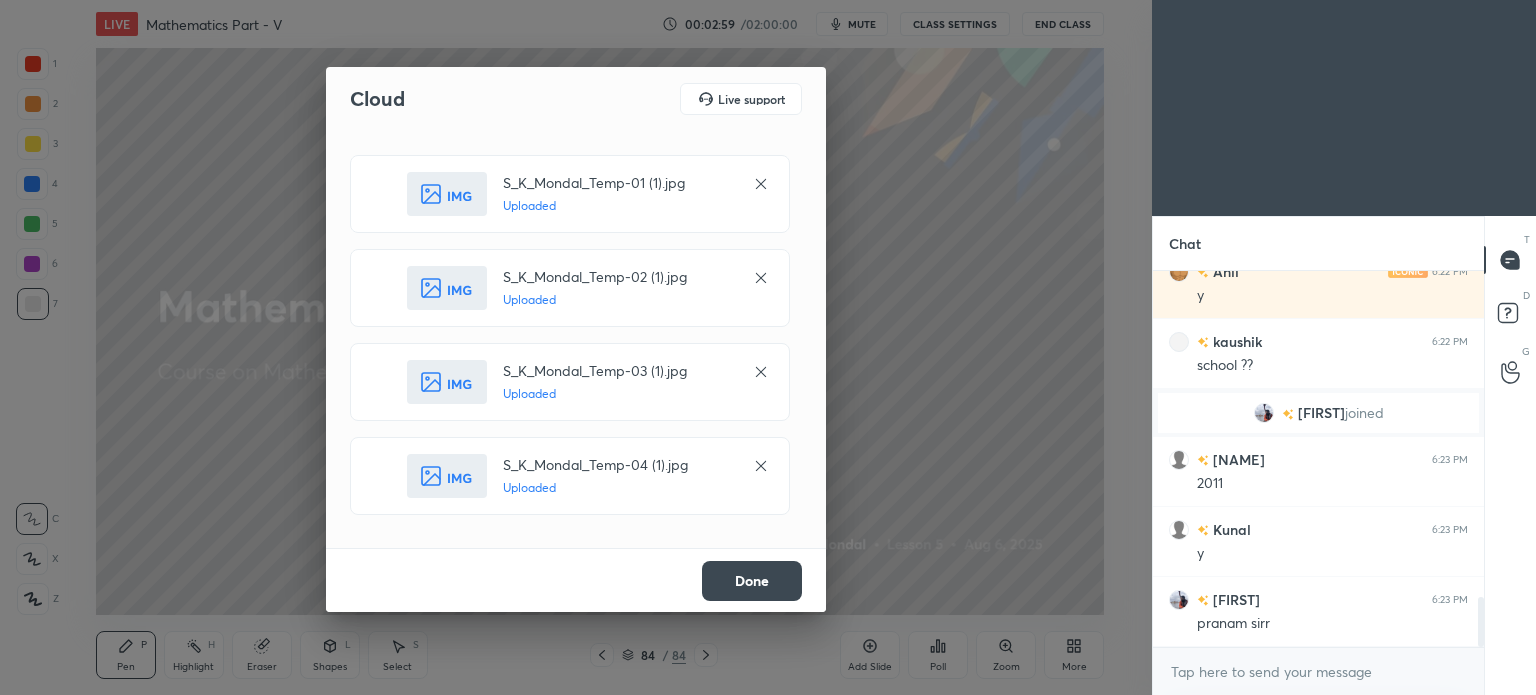click on "Done" at bounding box center (752, 581) 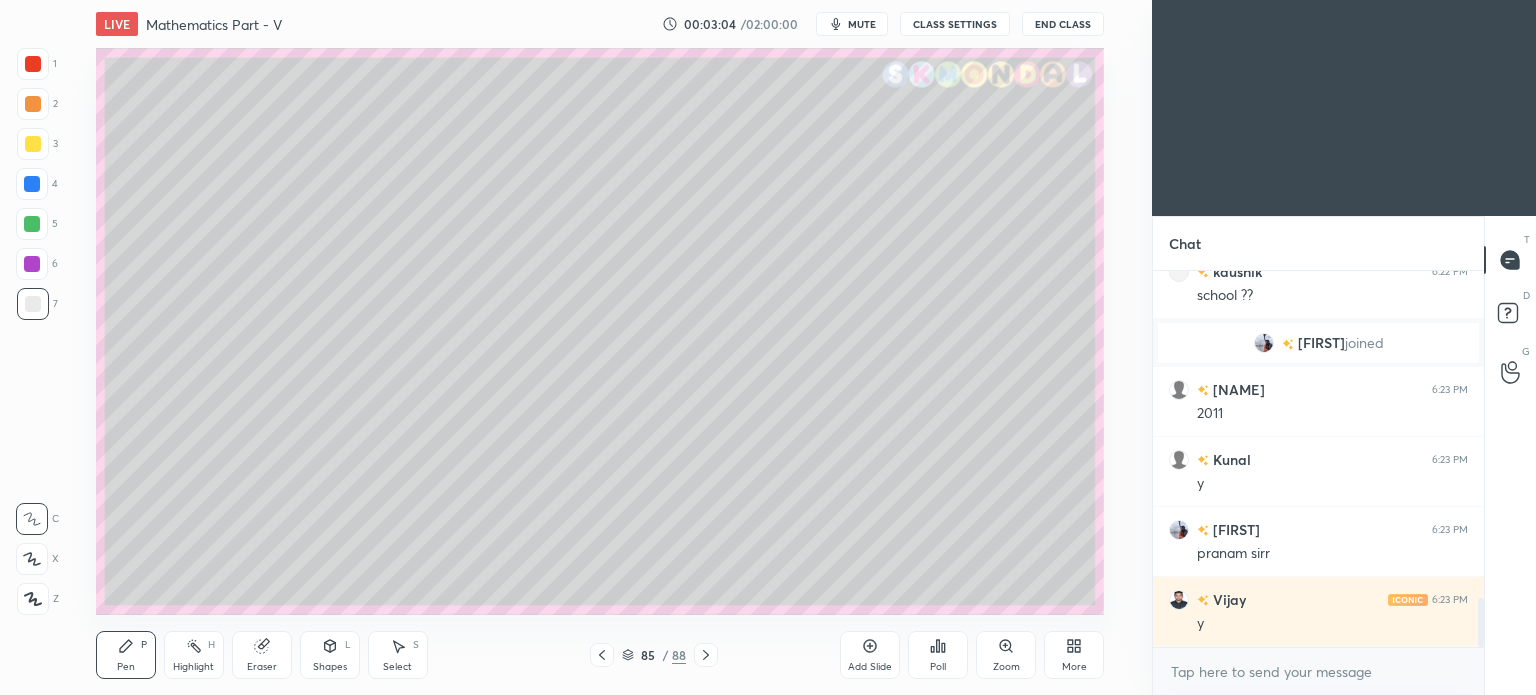 click 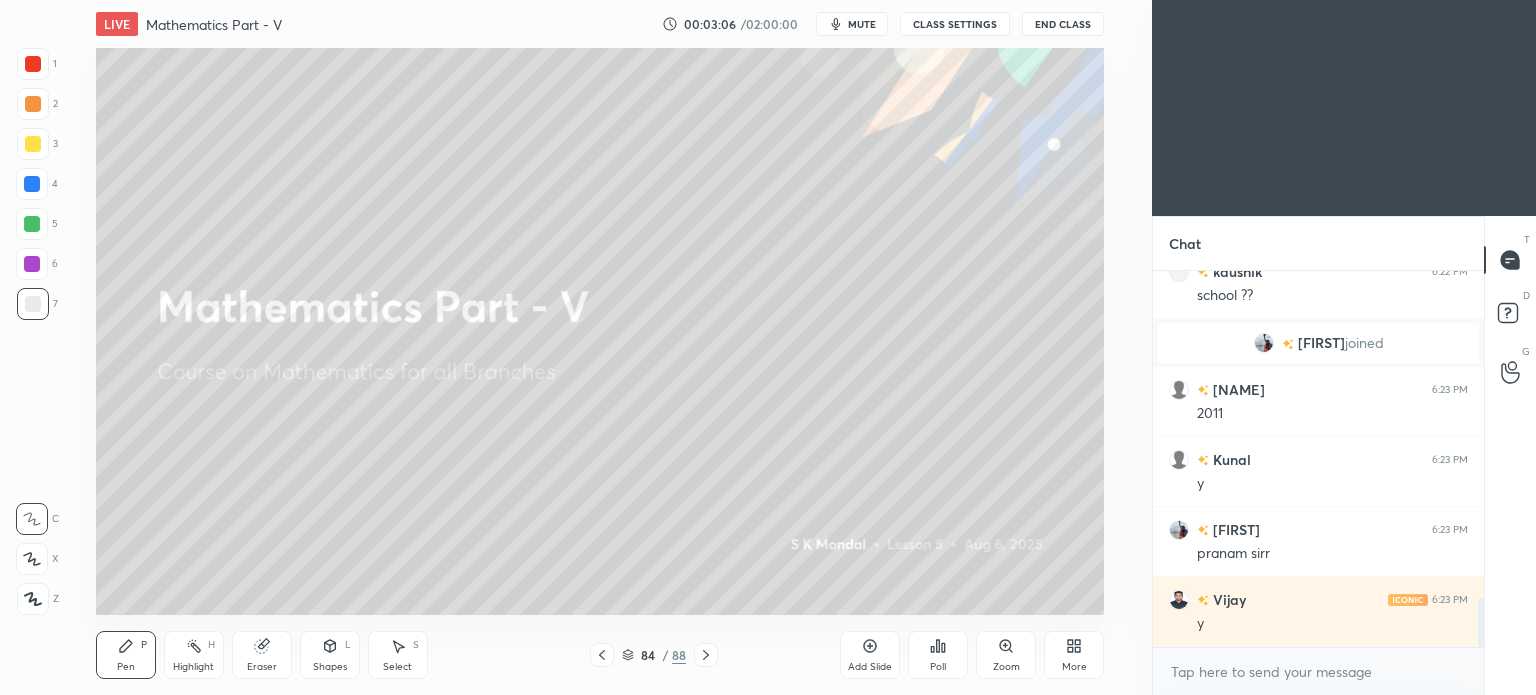 click on "More" at bounding box center (1074, 655) 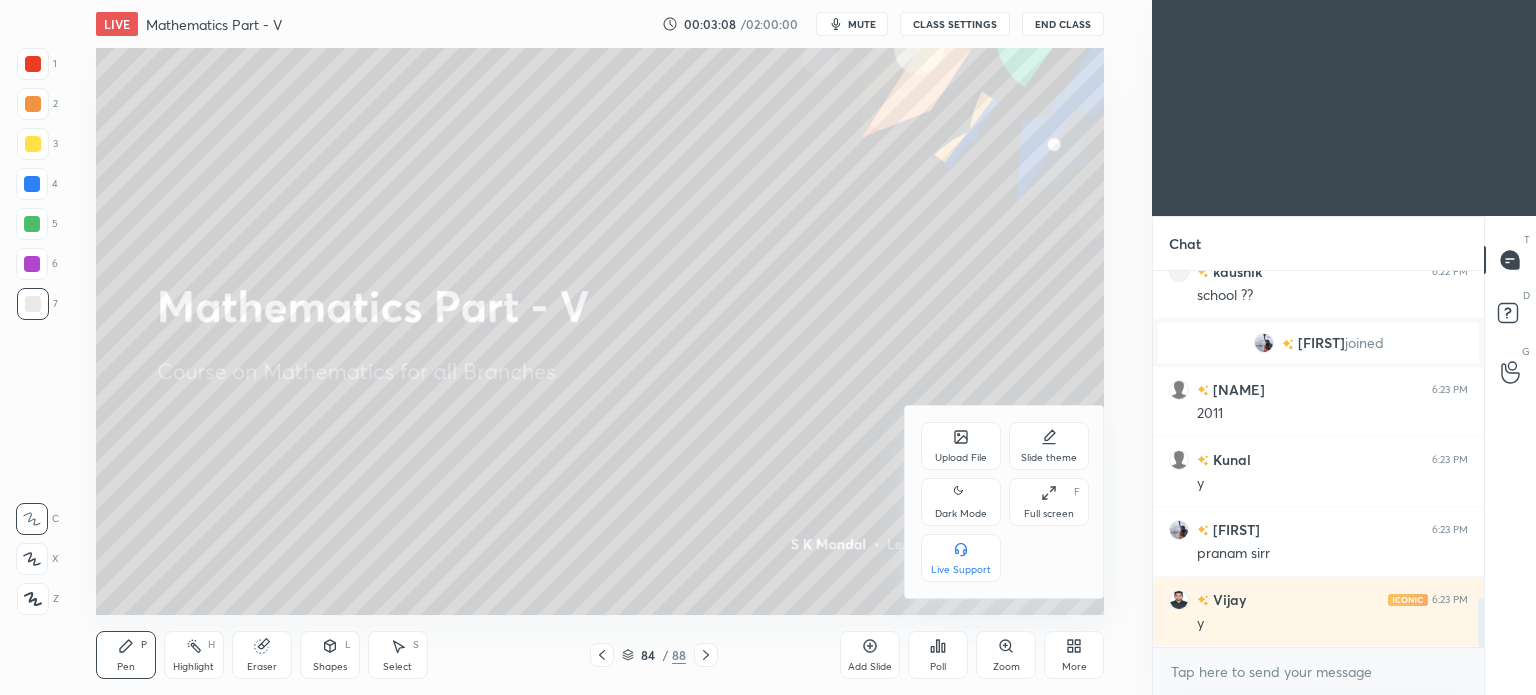 click 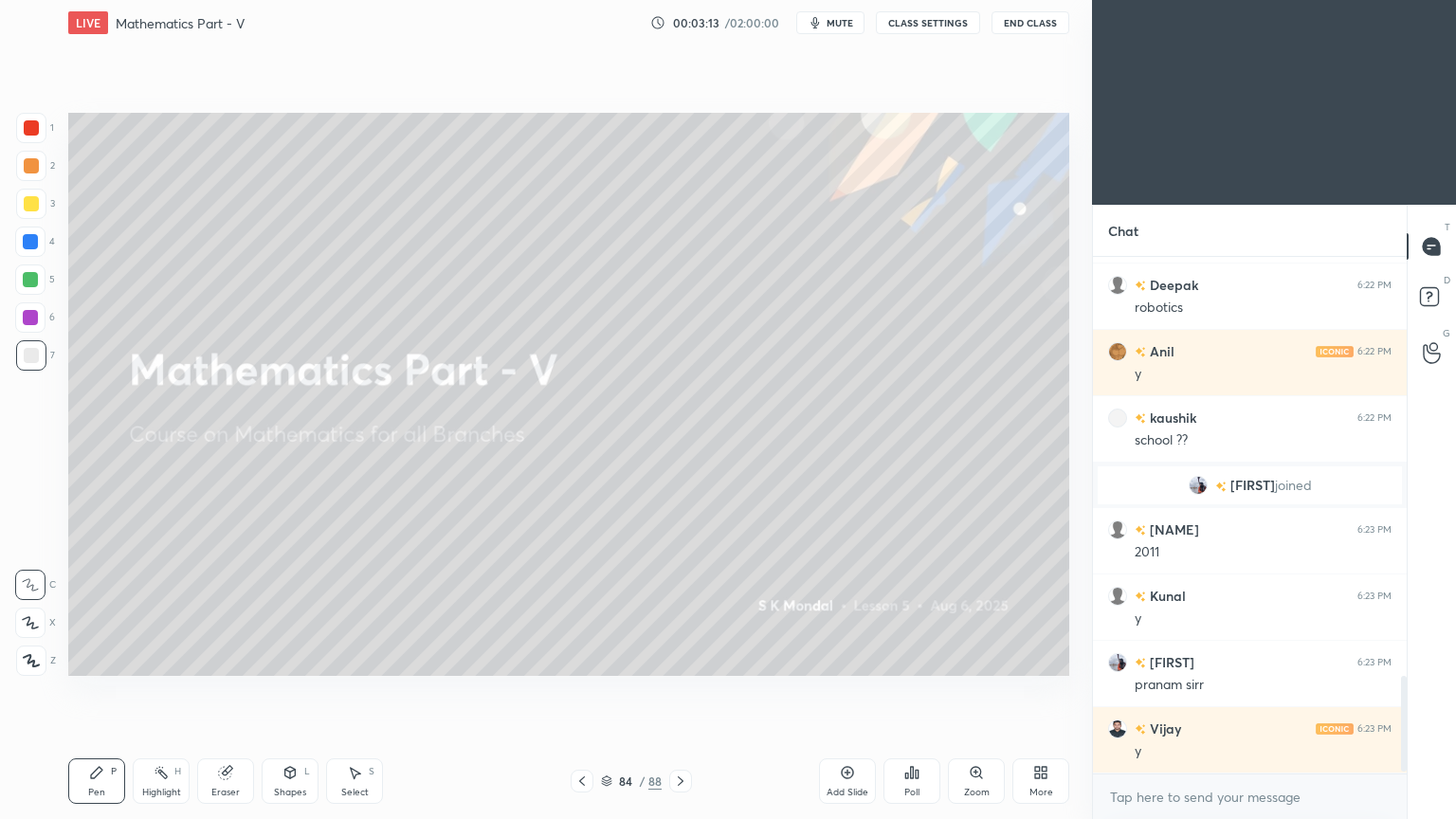 click 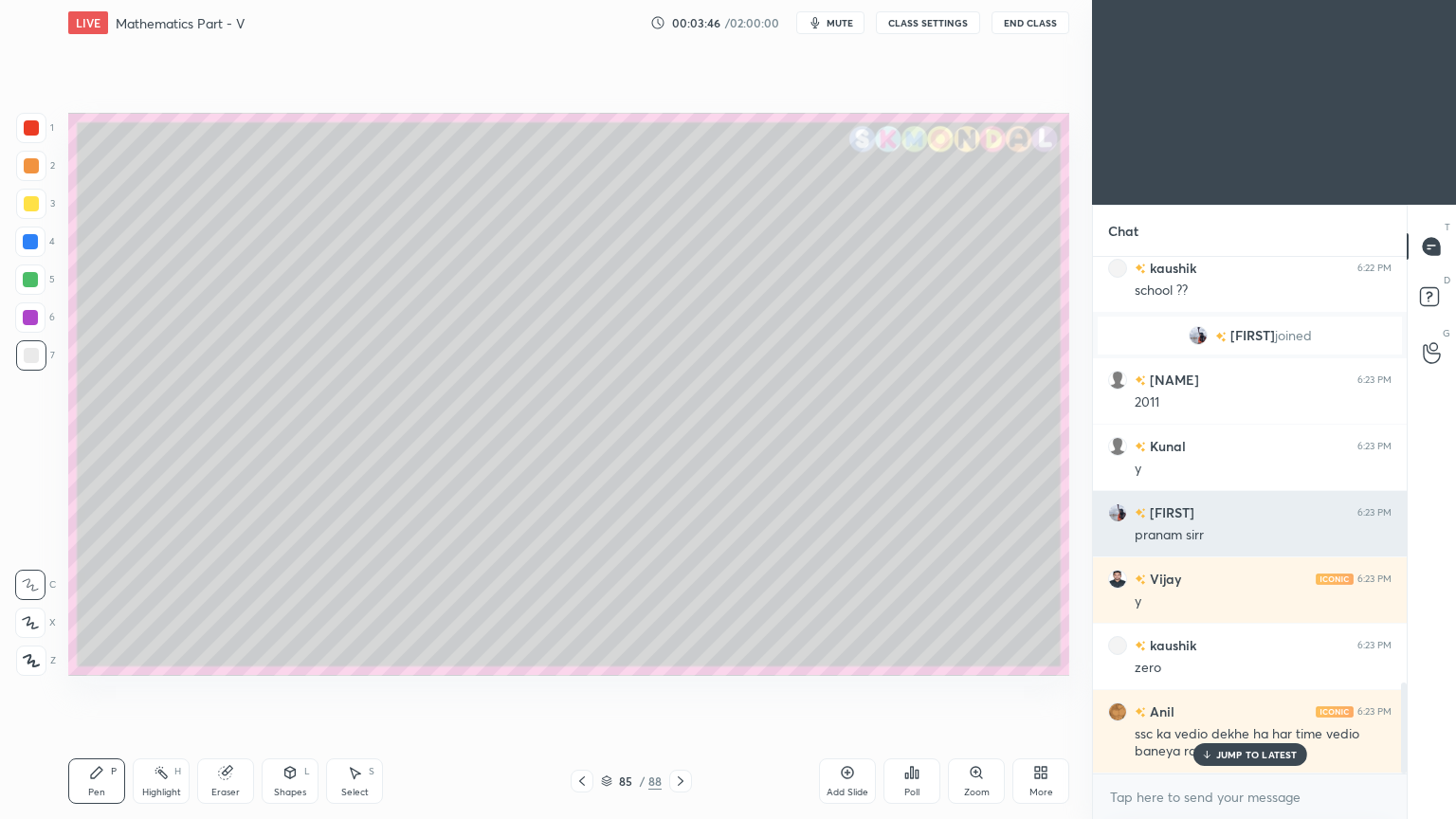scroll, scrollTop: 2423, scrollLeft: 0, axis: vertical 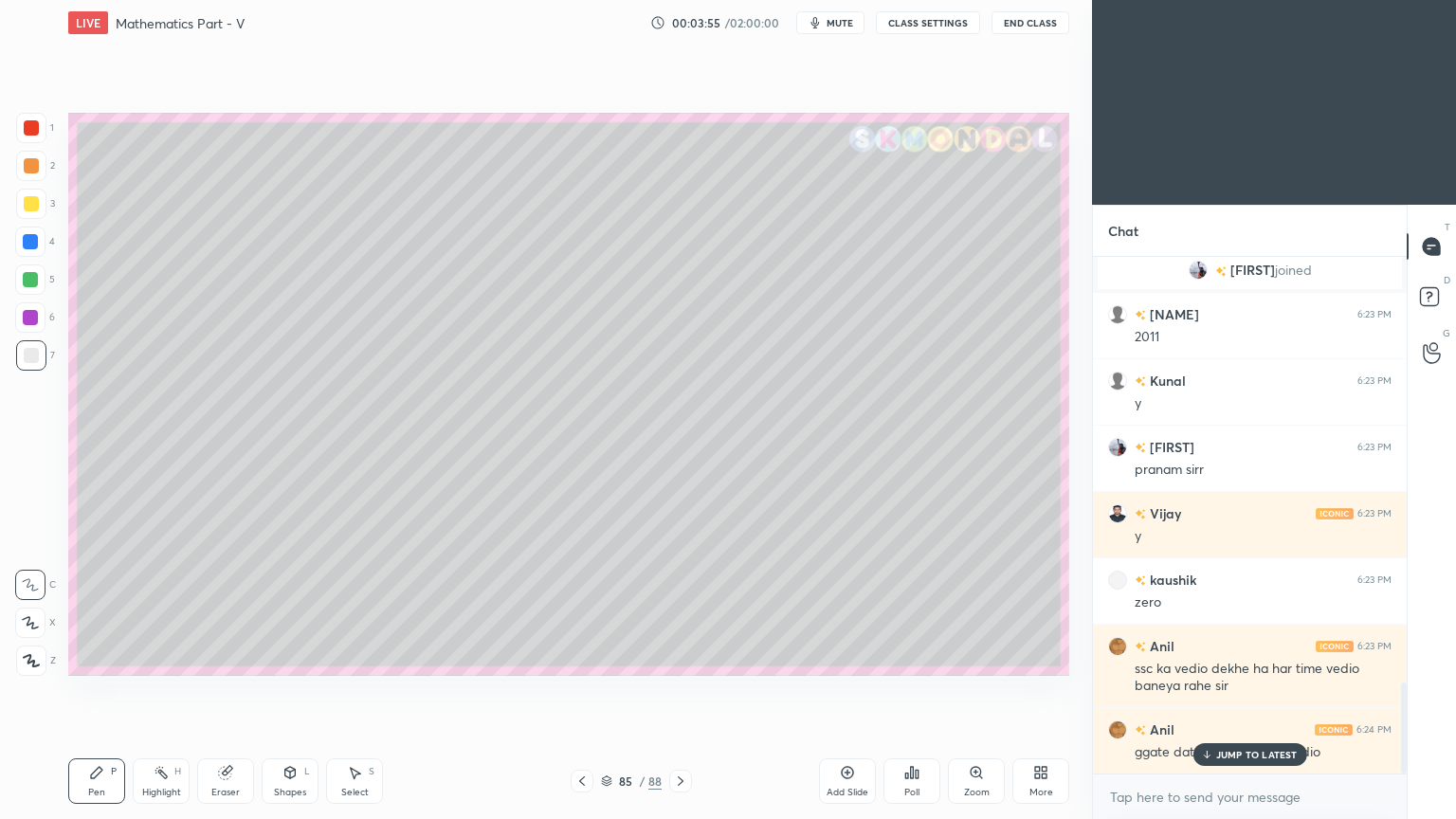 drag, startPoint x: 0, startPoint y: 0, endPoint x: 61, endPoint y: 51, distance: 79.511006 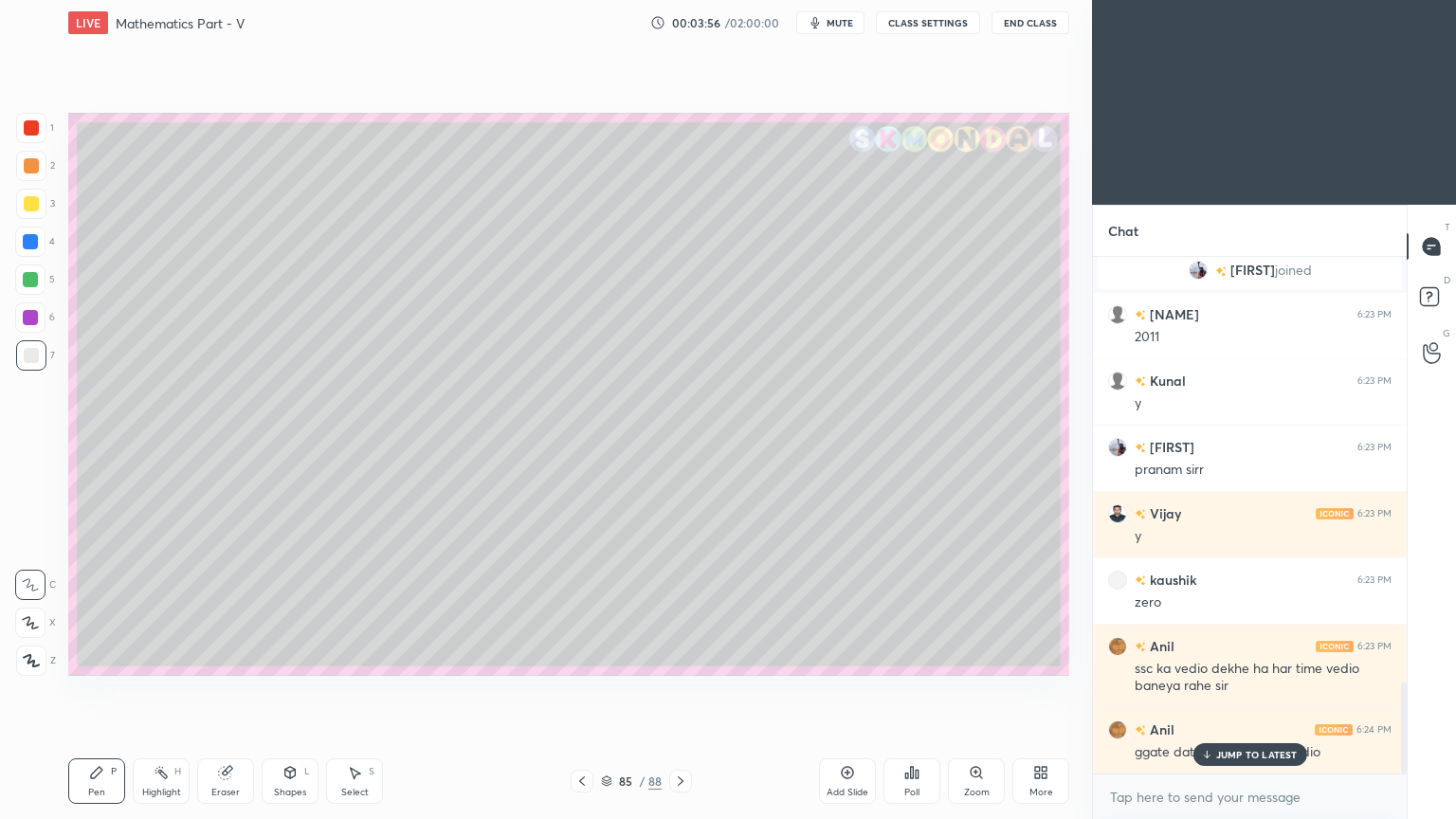 scroll, scrollTop: 2506, scrollLeft: 0, axis: vertical 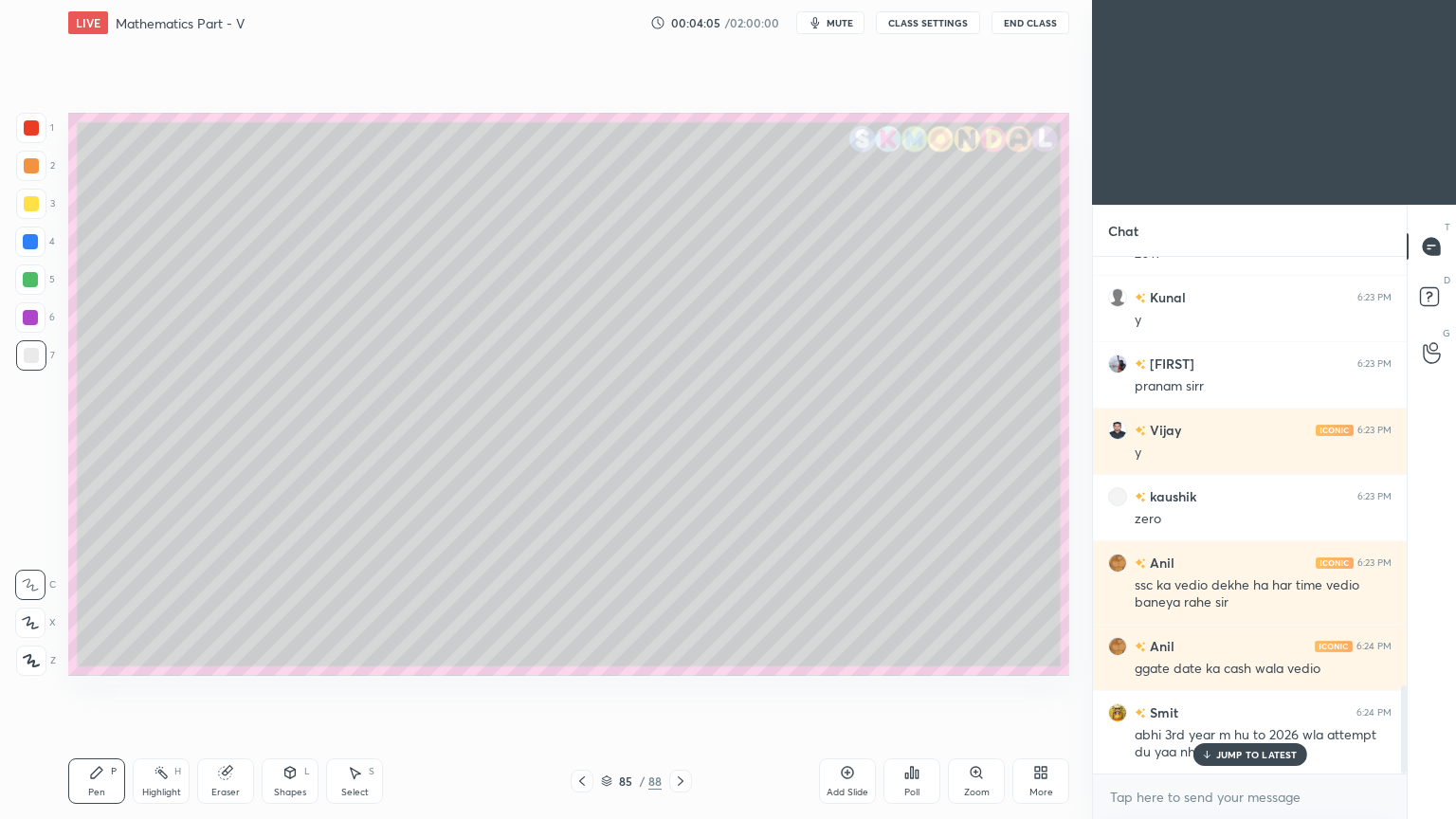 drag, startPoint x: 1247, startPoint y: 757, endPoint x: 1075, endPoint y: 676, distance: 190.11838 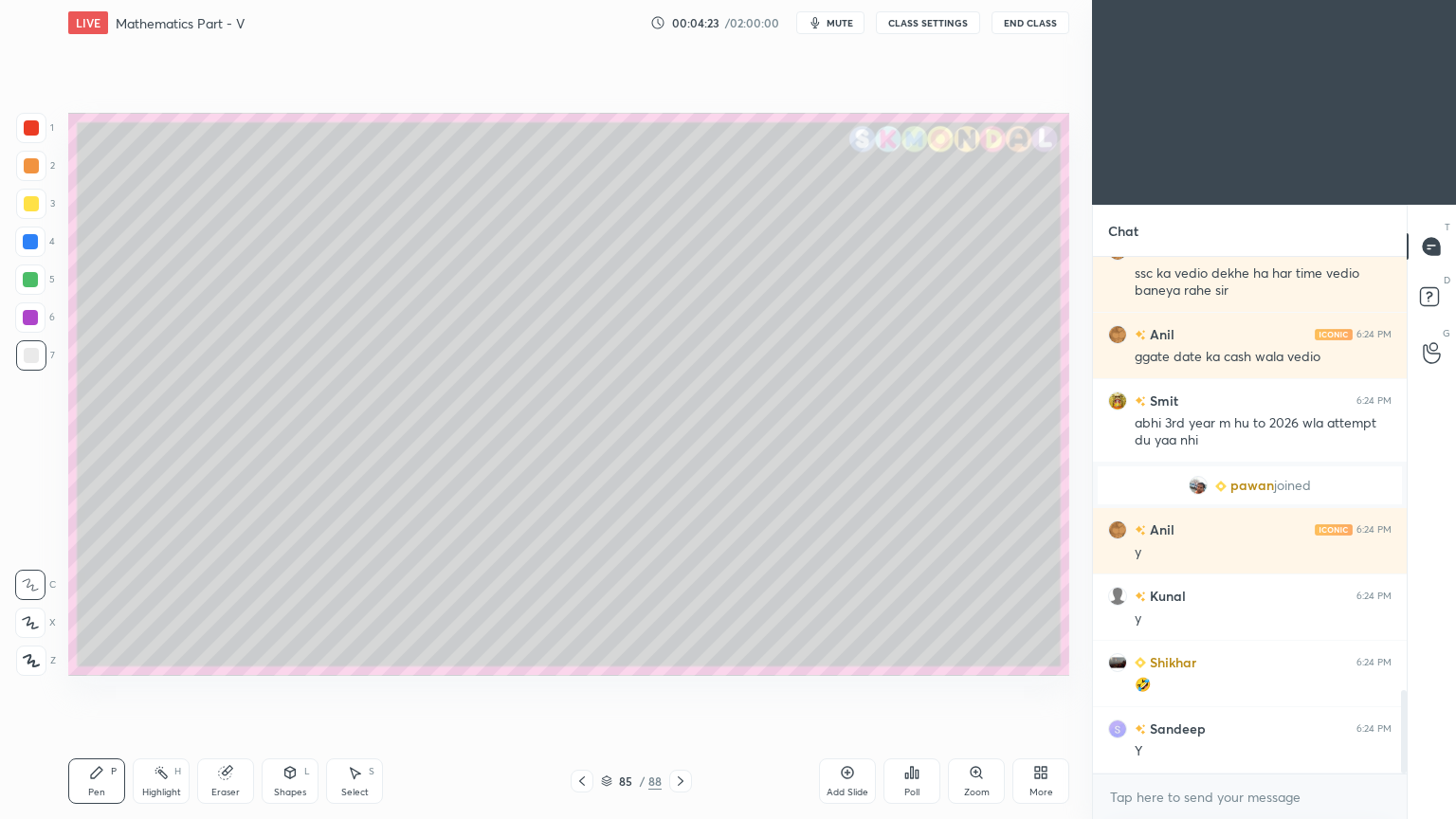 scroll, scrollTop: 2734, scrollLeft: 0, axis: vertical 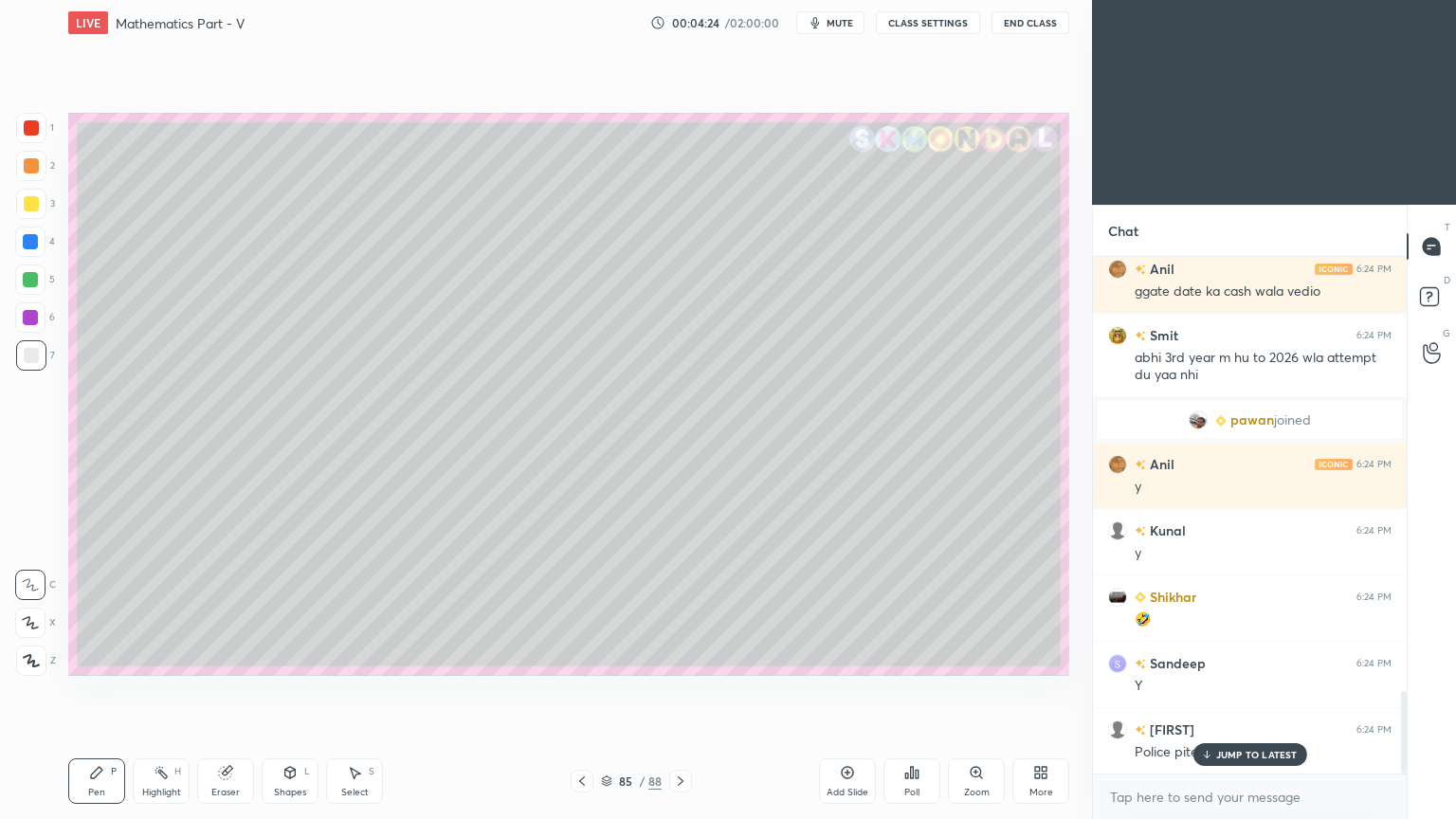 click 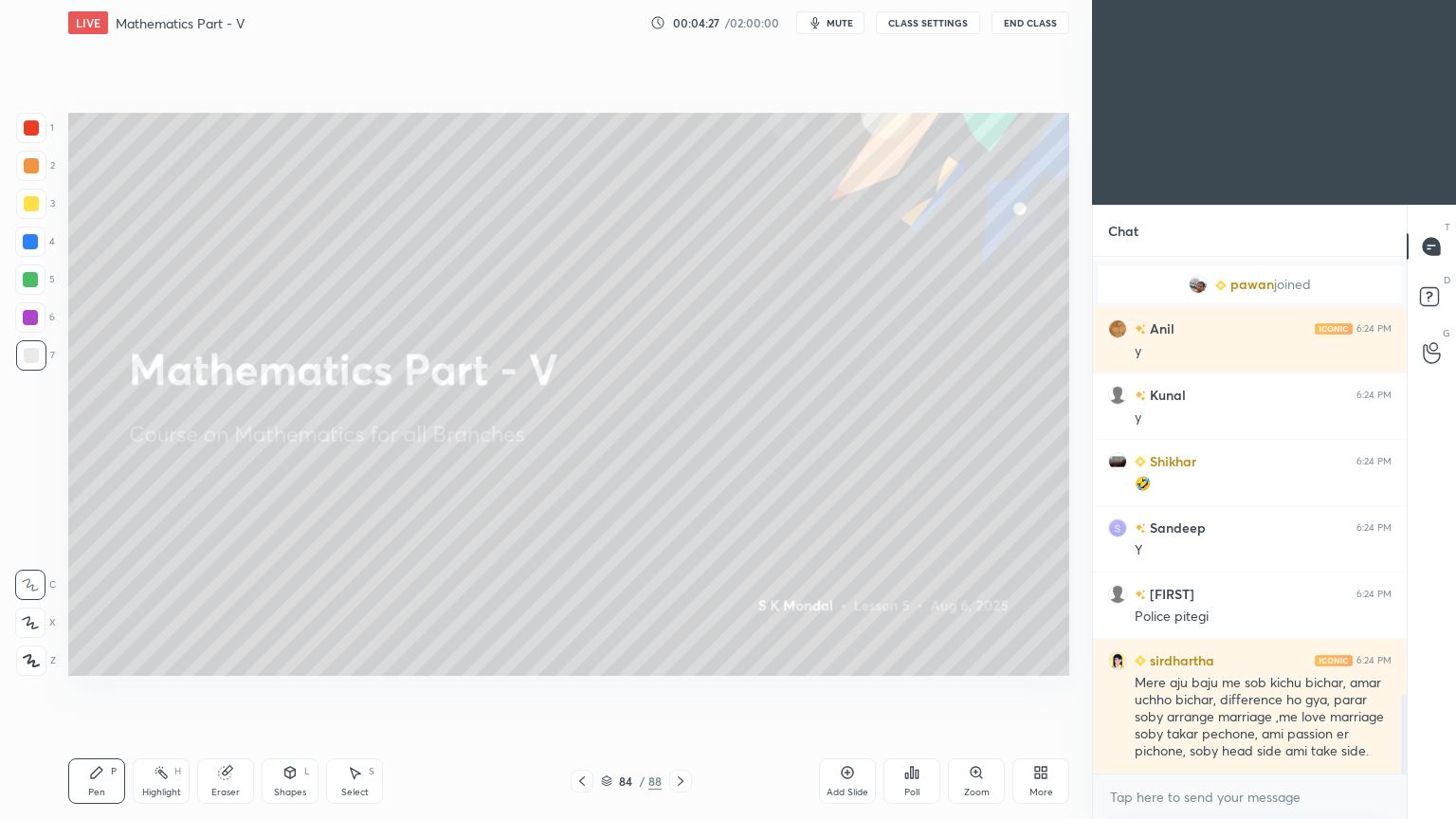 scroll, scrollTop: 2915, scrollLeft: 0, axis: vertical 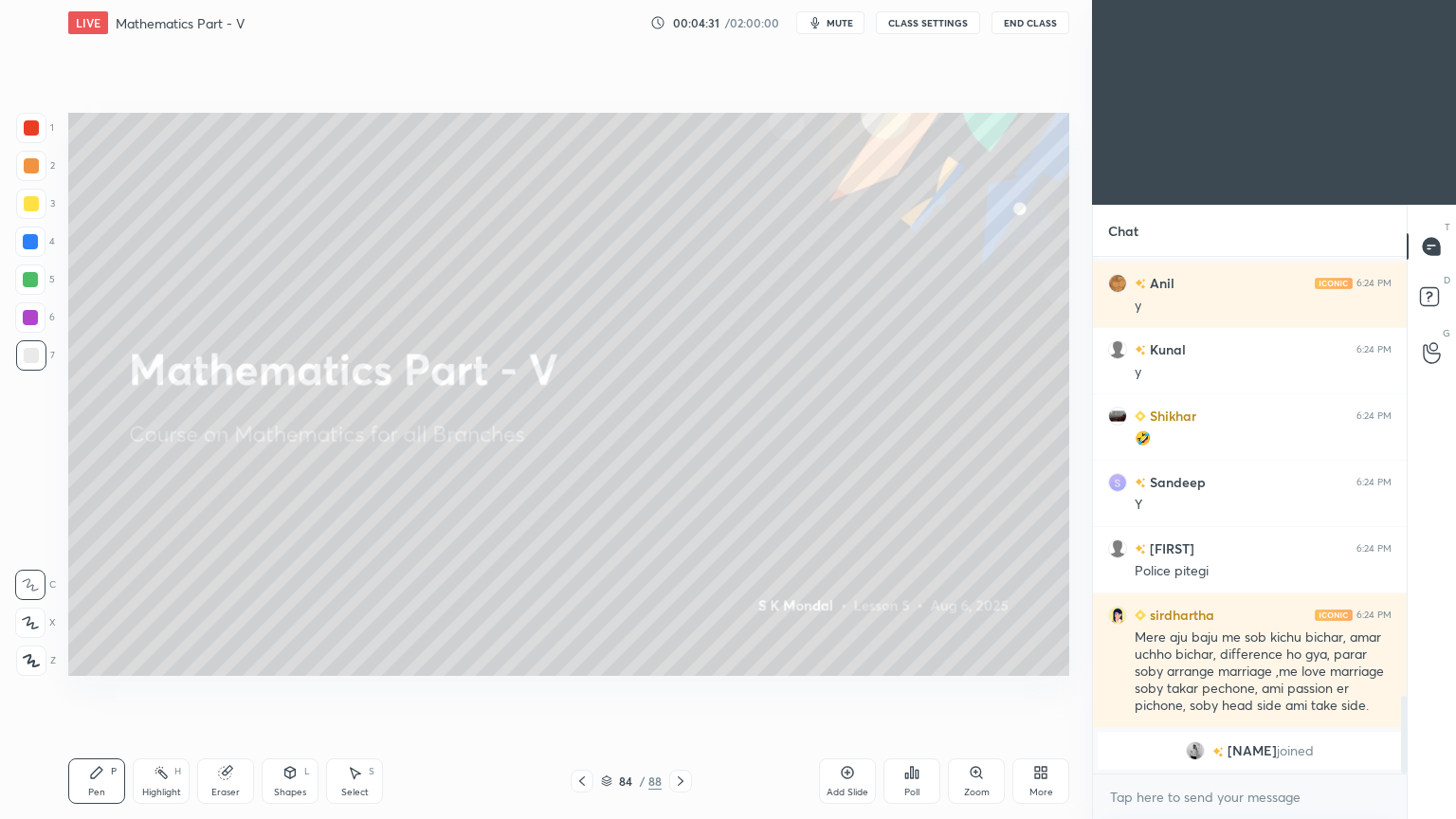 click 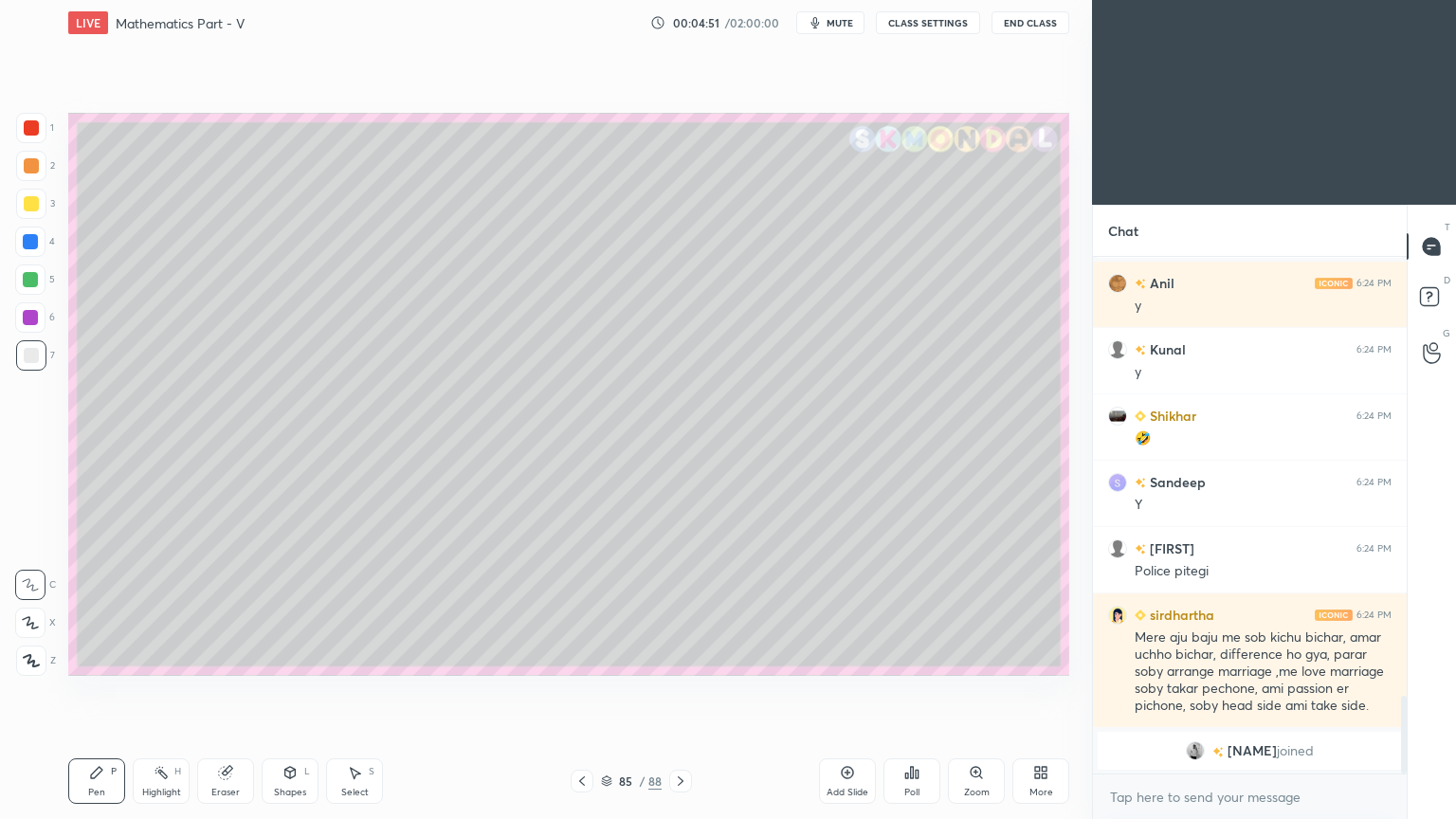 scroll, scrollTop: 2888, scrollLeft: 0, axis: vertical 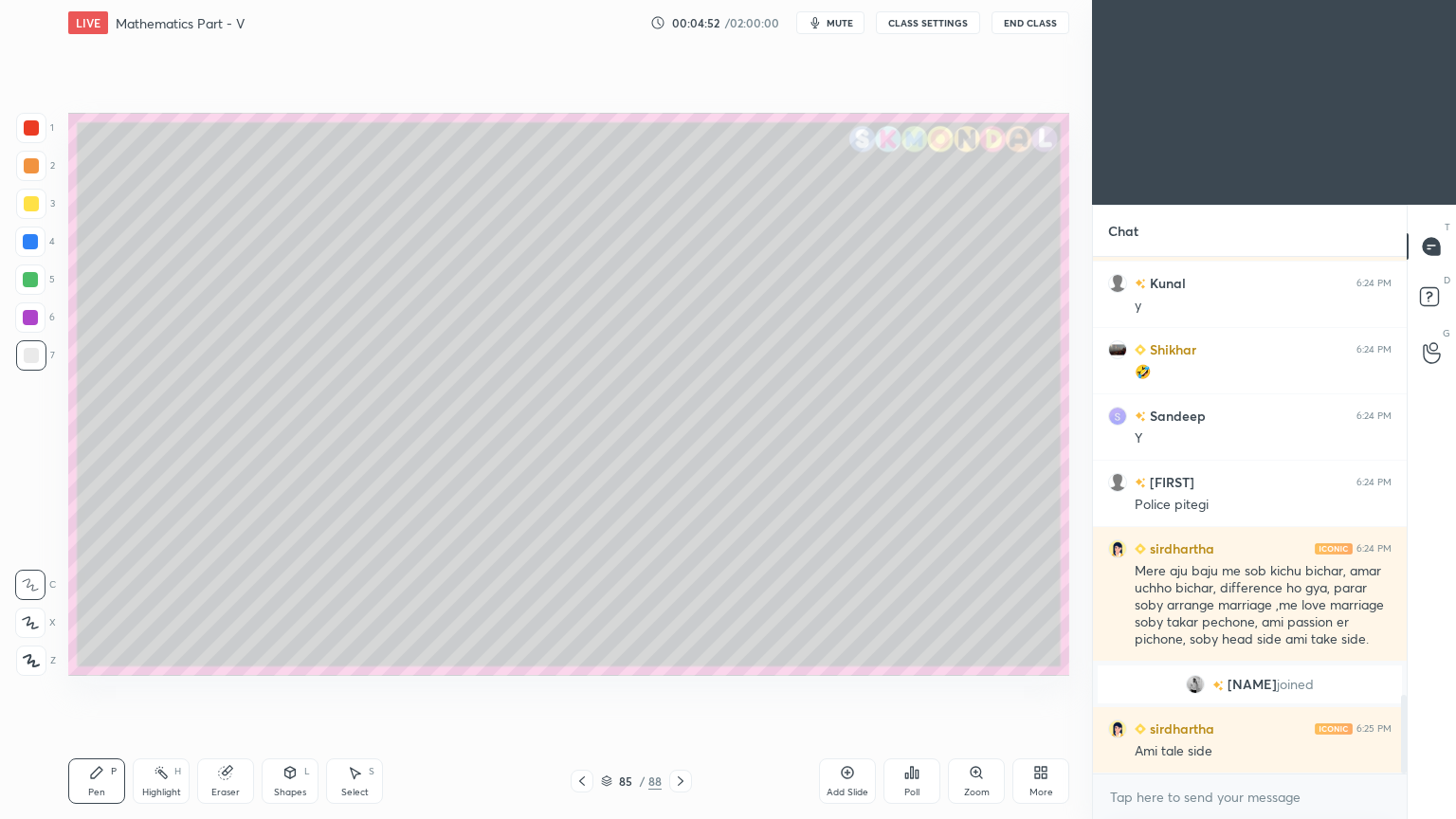 click at bounding box center (31, 166) 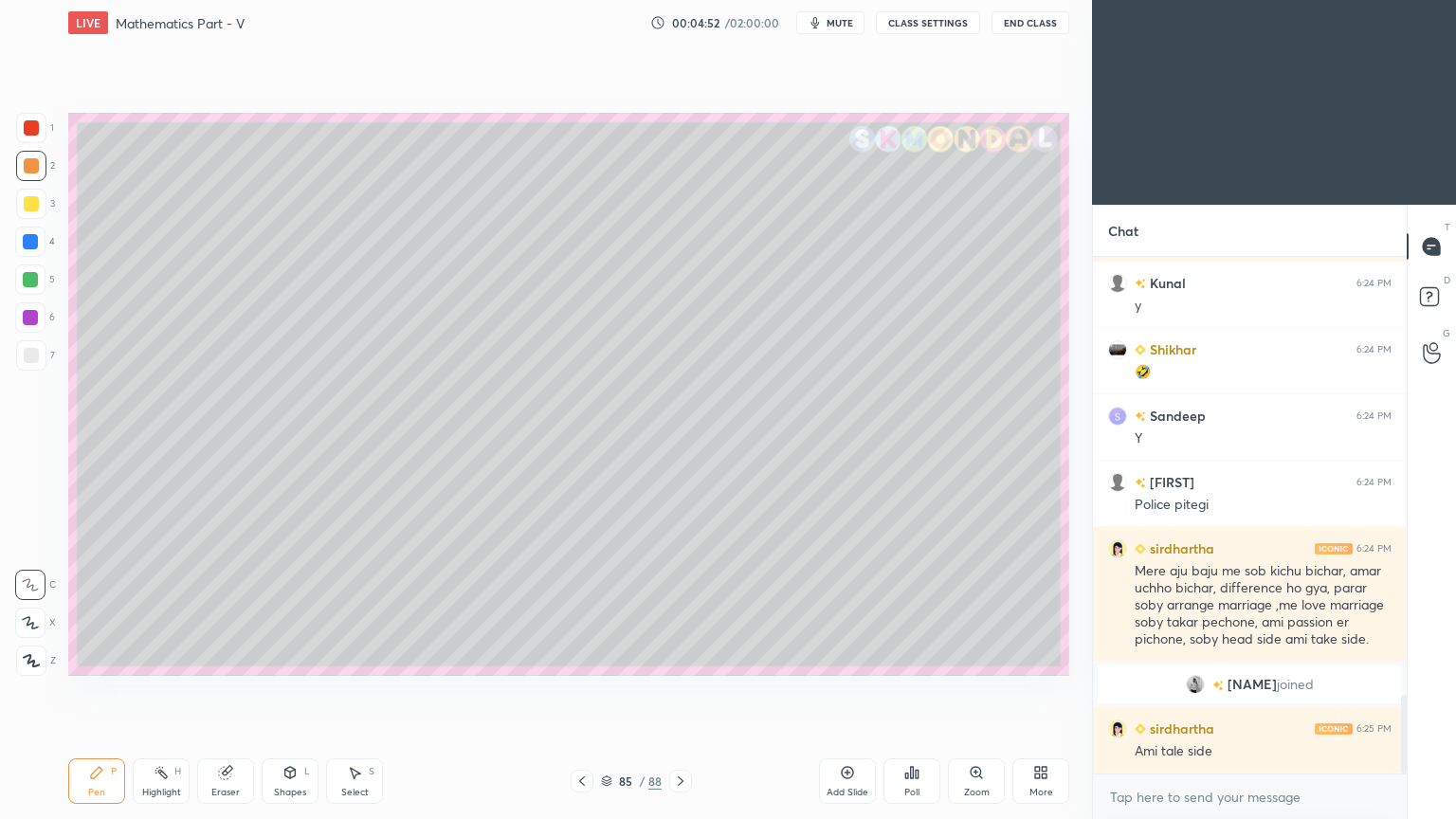 click at bounding box center (31, 166) 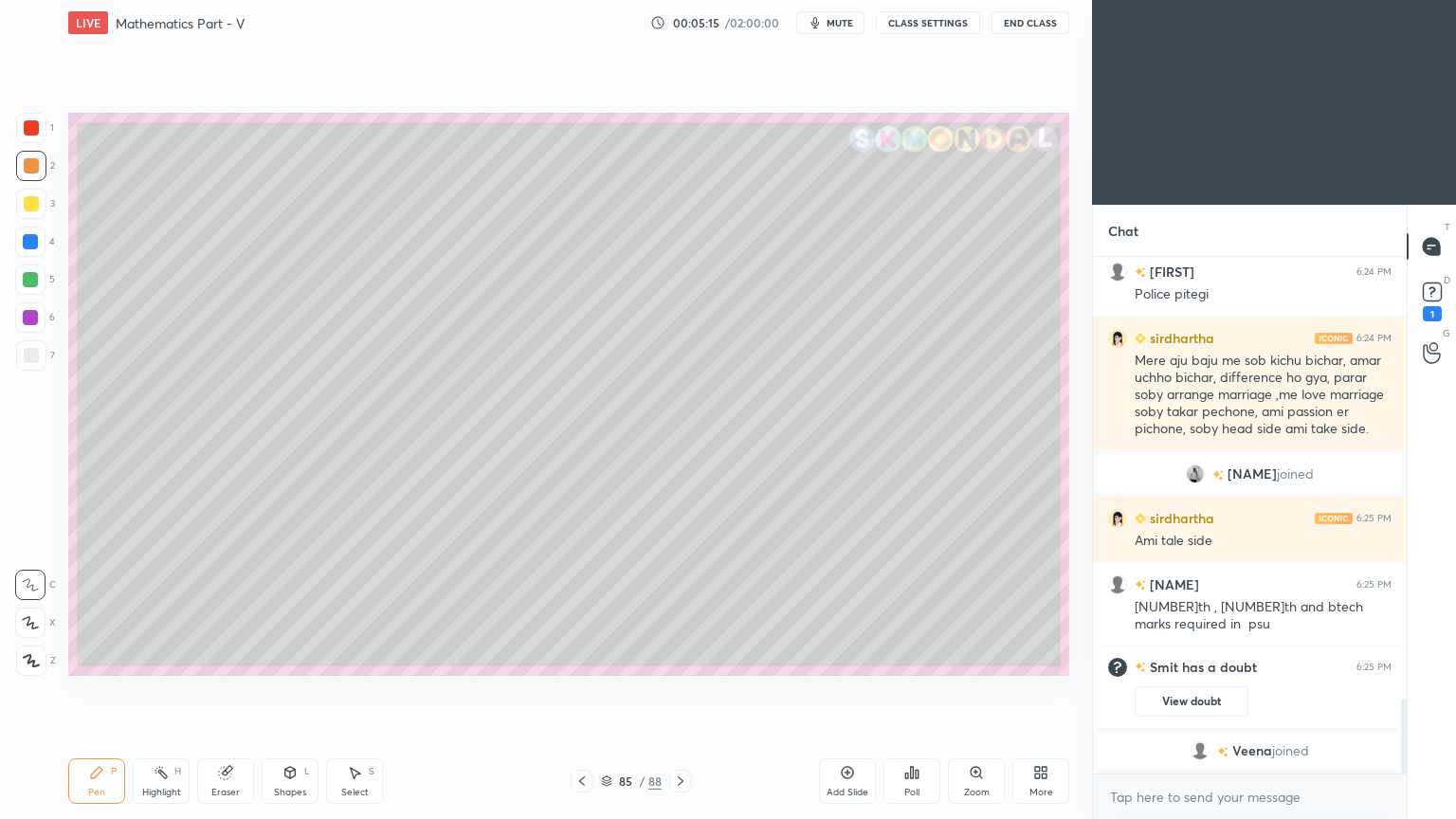 scroll, scrollTop: 3025, scrollLeft: 0, axis: vertical 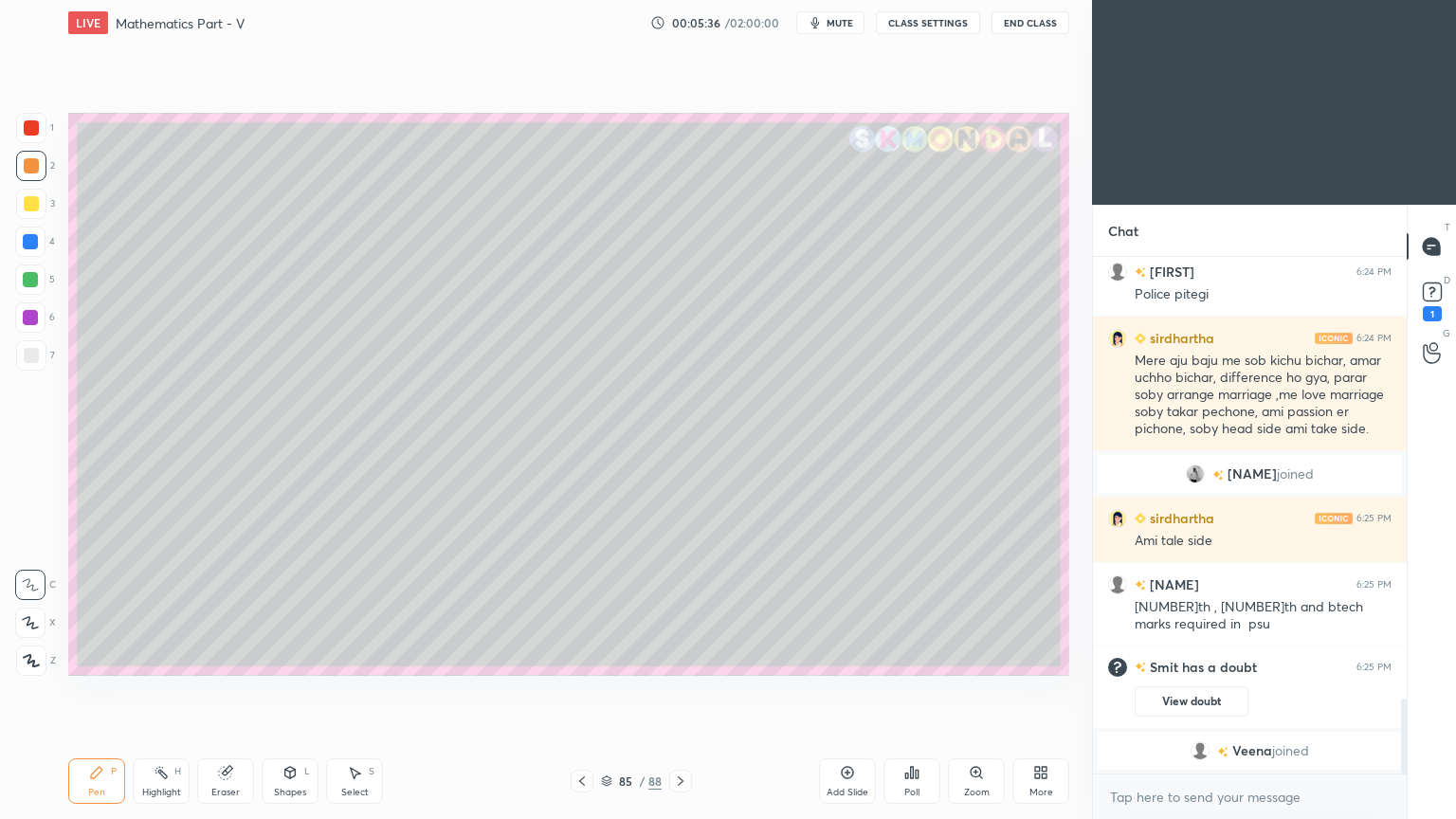 click at bounding box center [31, 355] 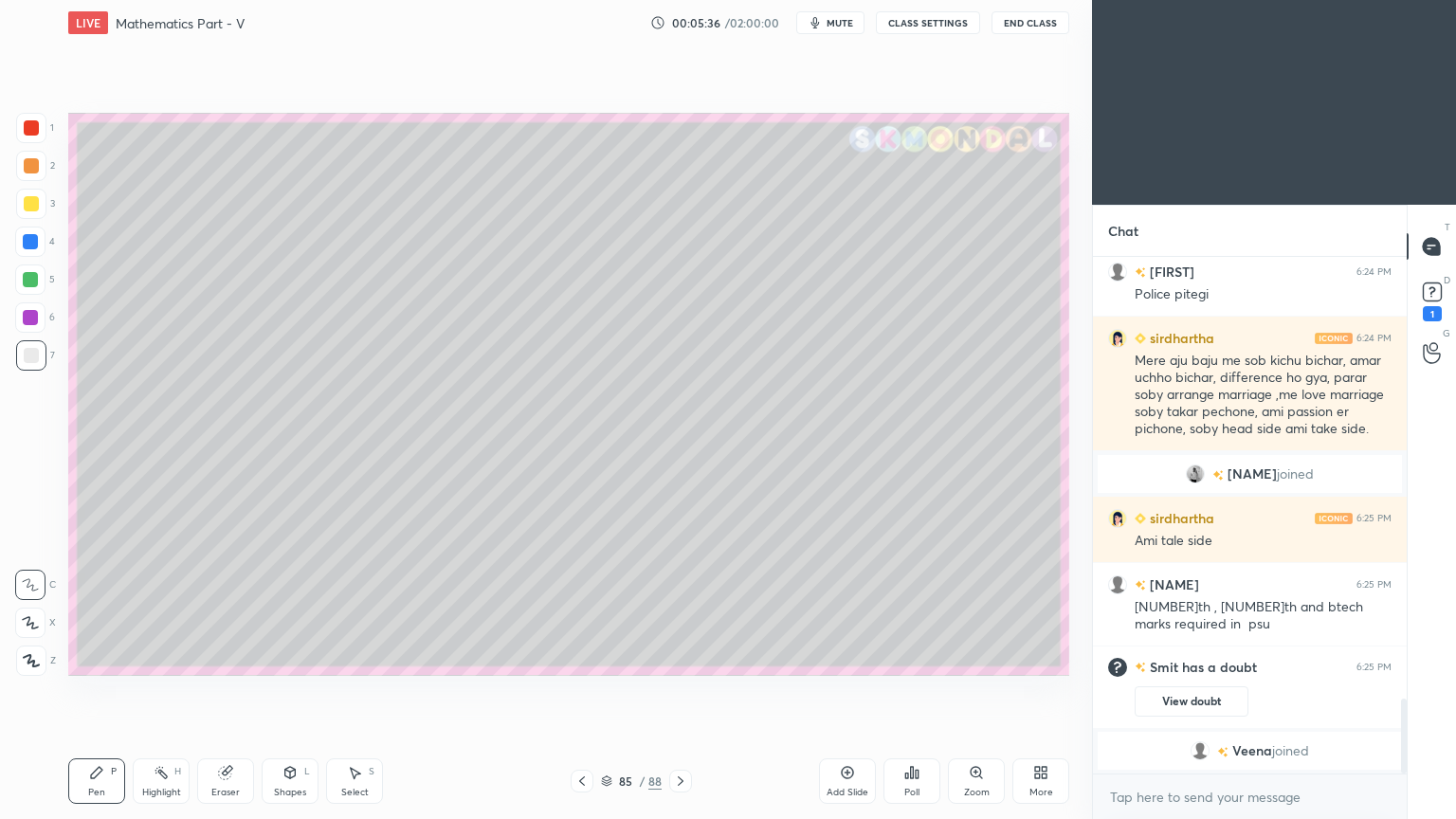 click at bounding box center [31, 355] 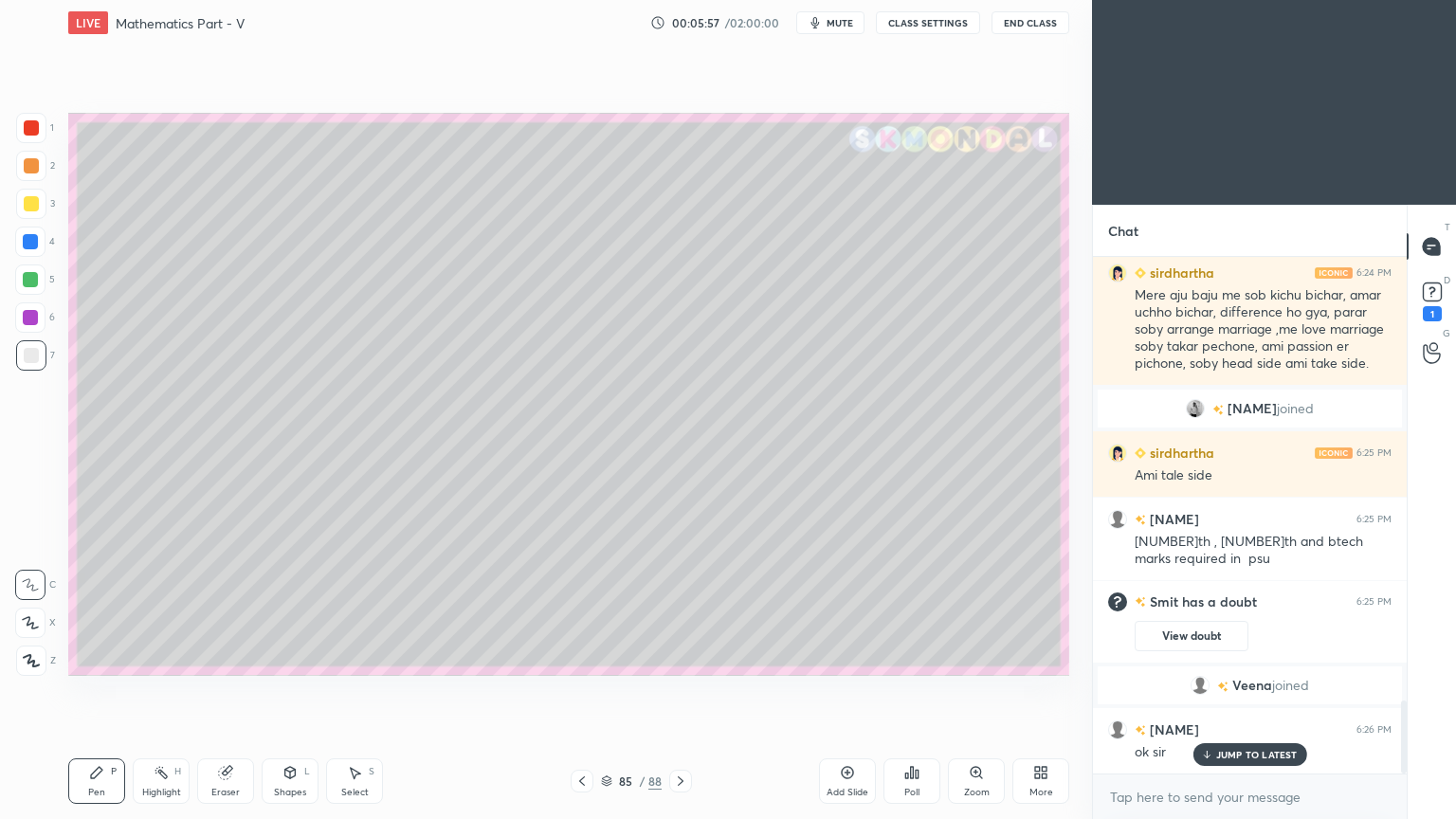 scroll, scrollTop: 3117, scrollLeft: 0, axis: vertical 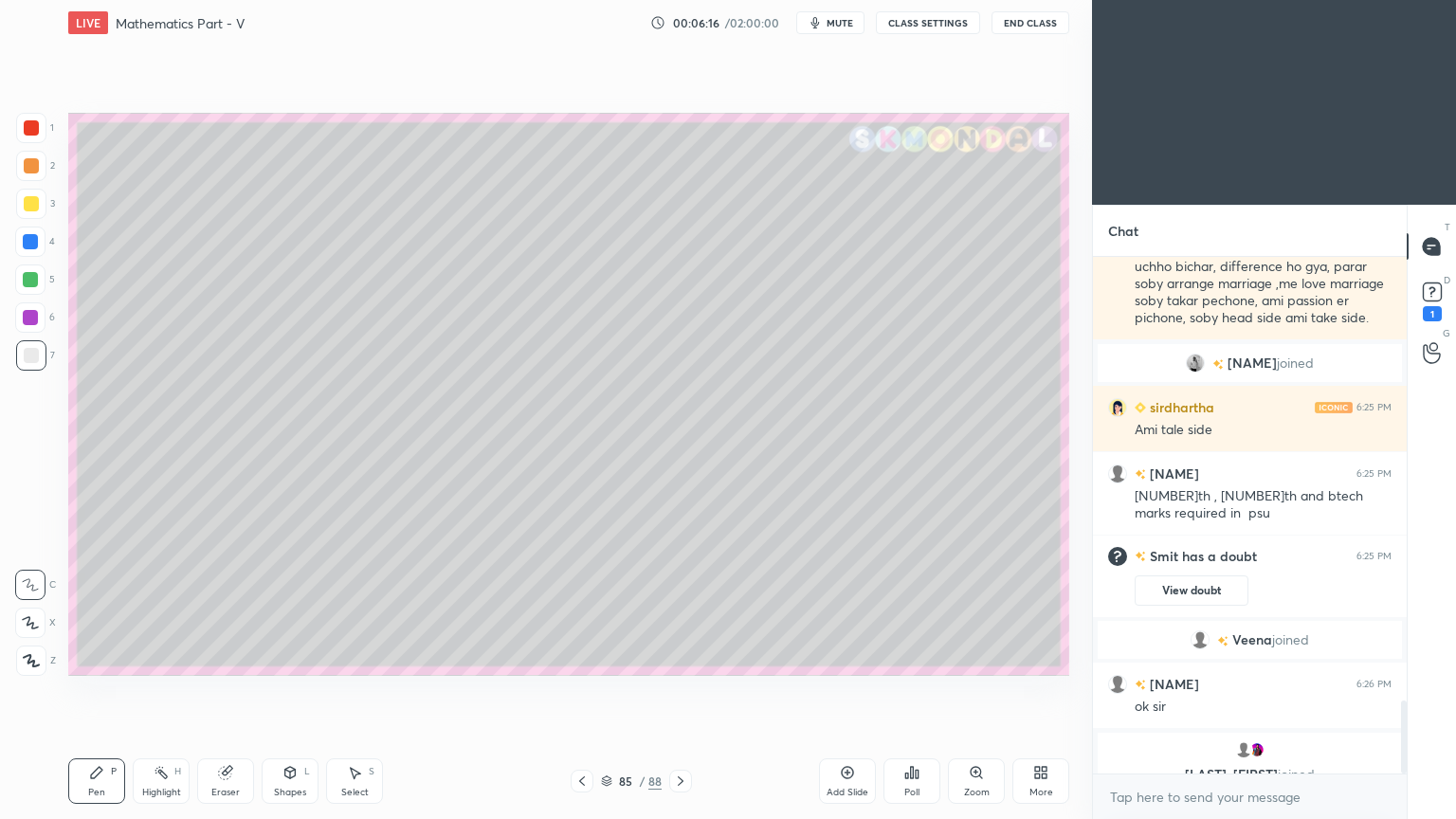 click at bounding box center [31, 355] 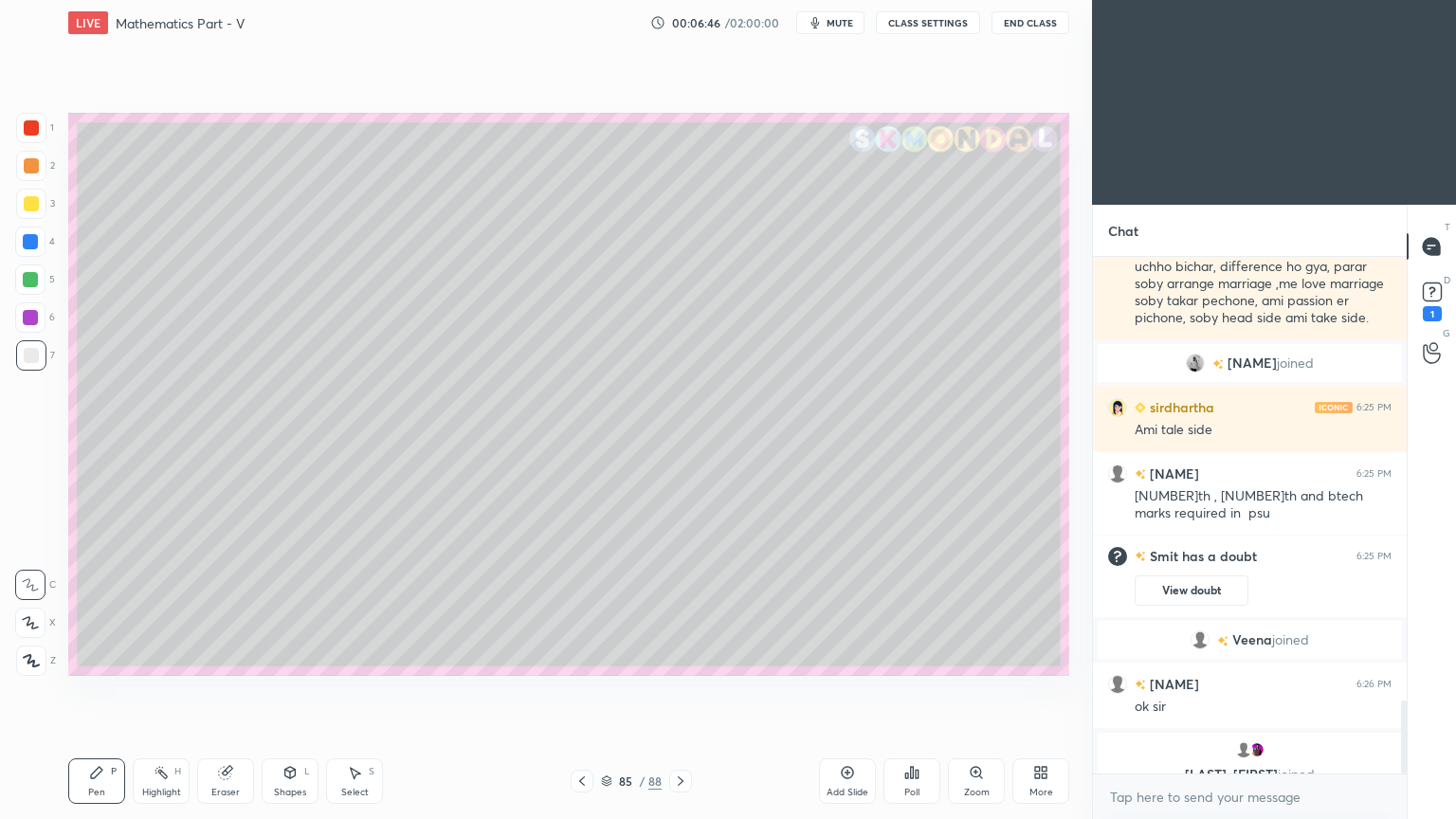 click on "Highlight H" at bounding box center [161, 781] 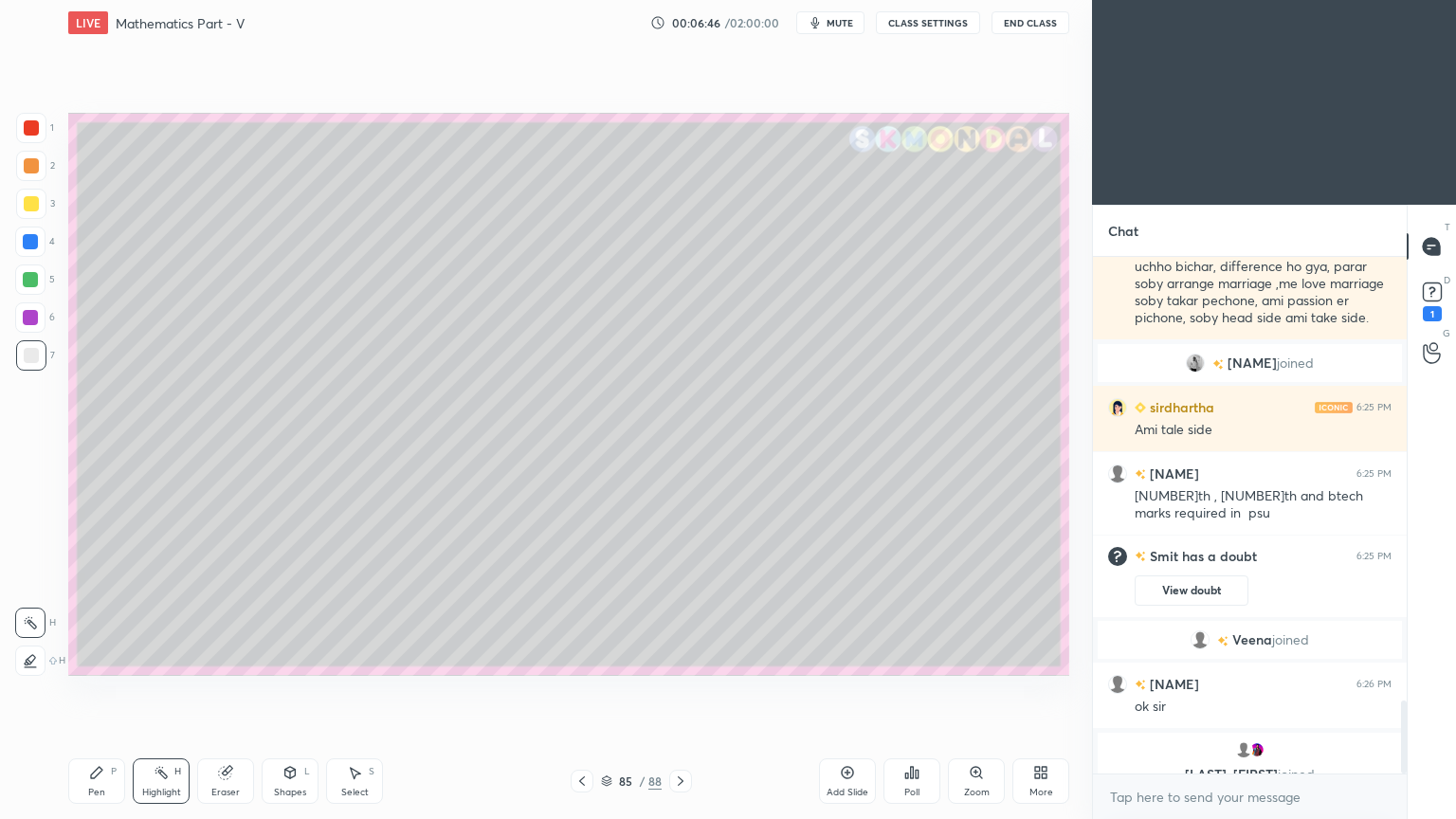 click on "Highlight" at bounding box center [161, 792] 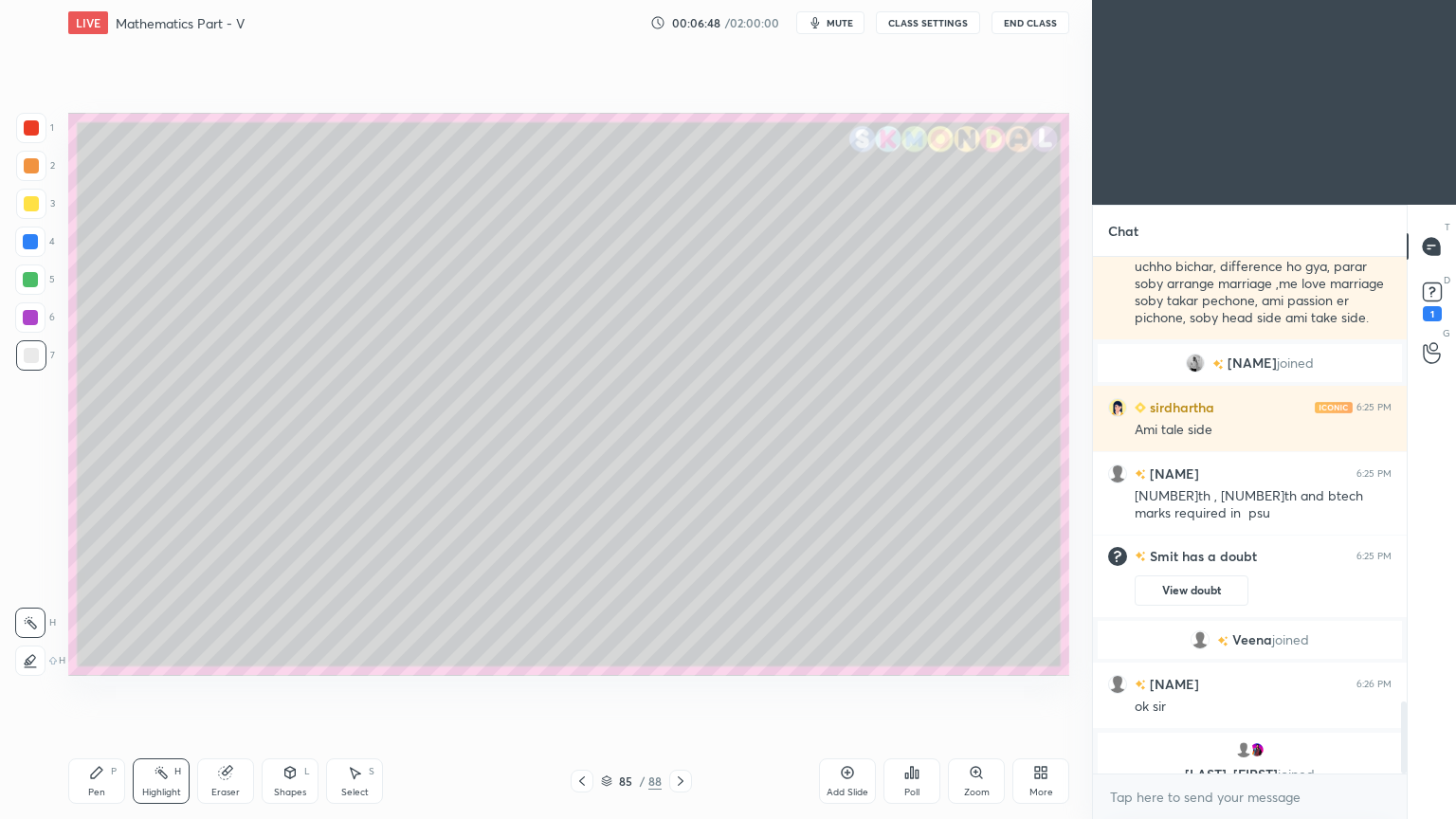 scroll, scrollTop: 3184, scrollLeft: 0, axis: vertical 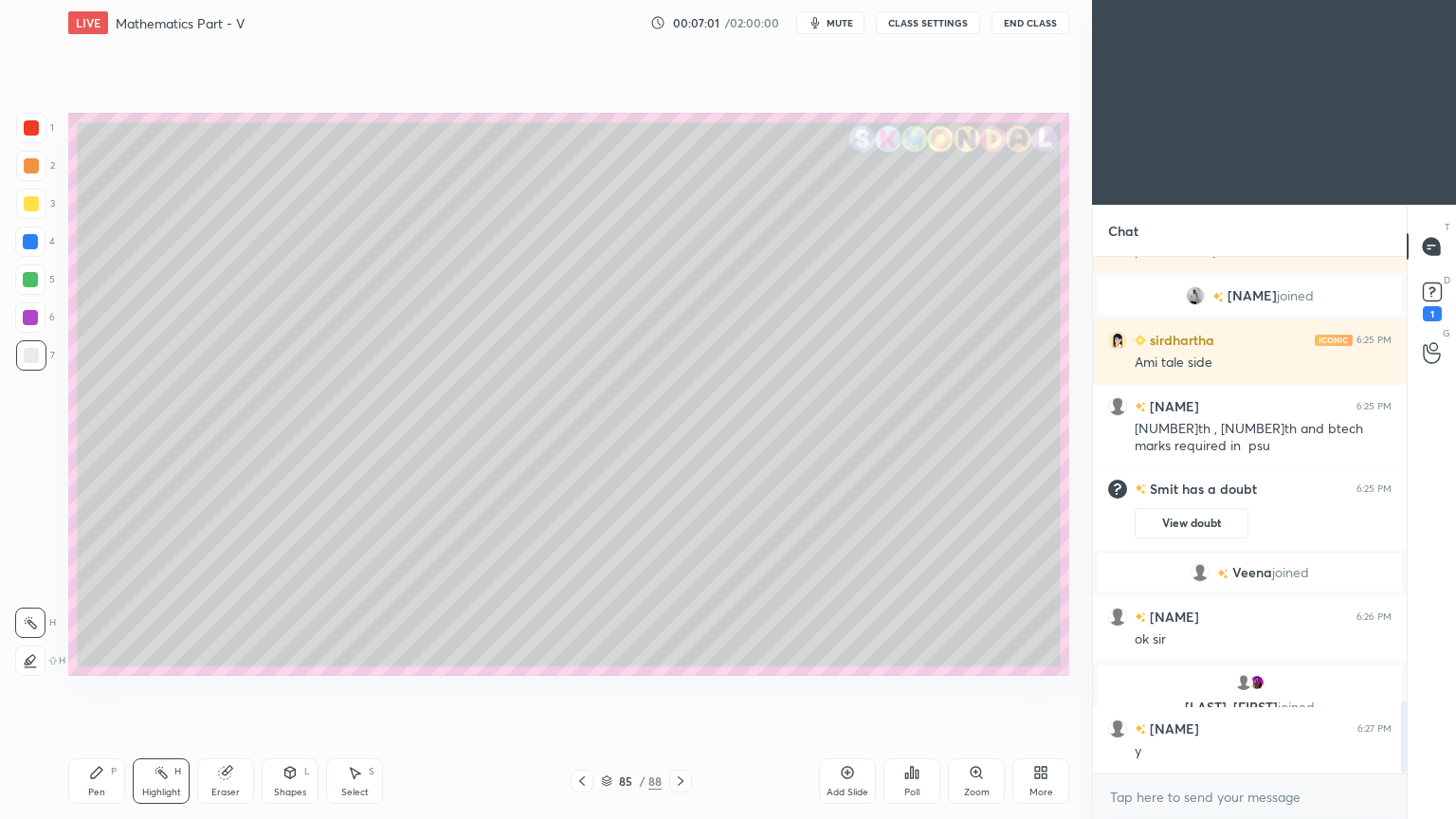 click at bounding box center [30, 280] 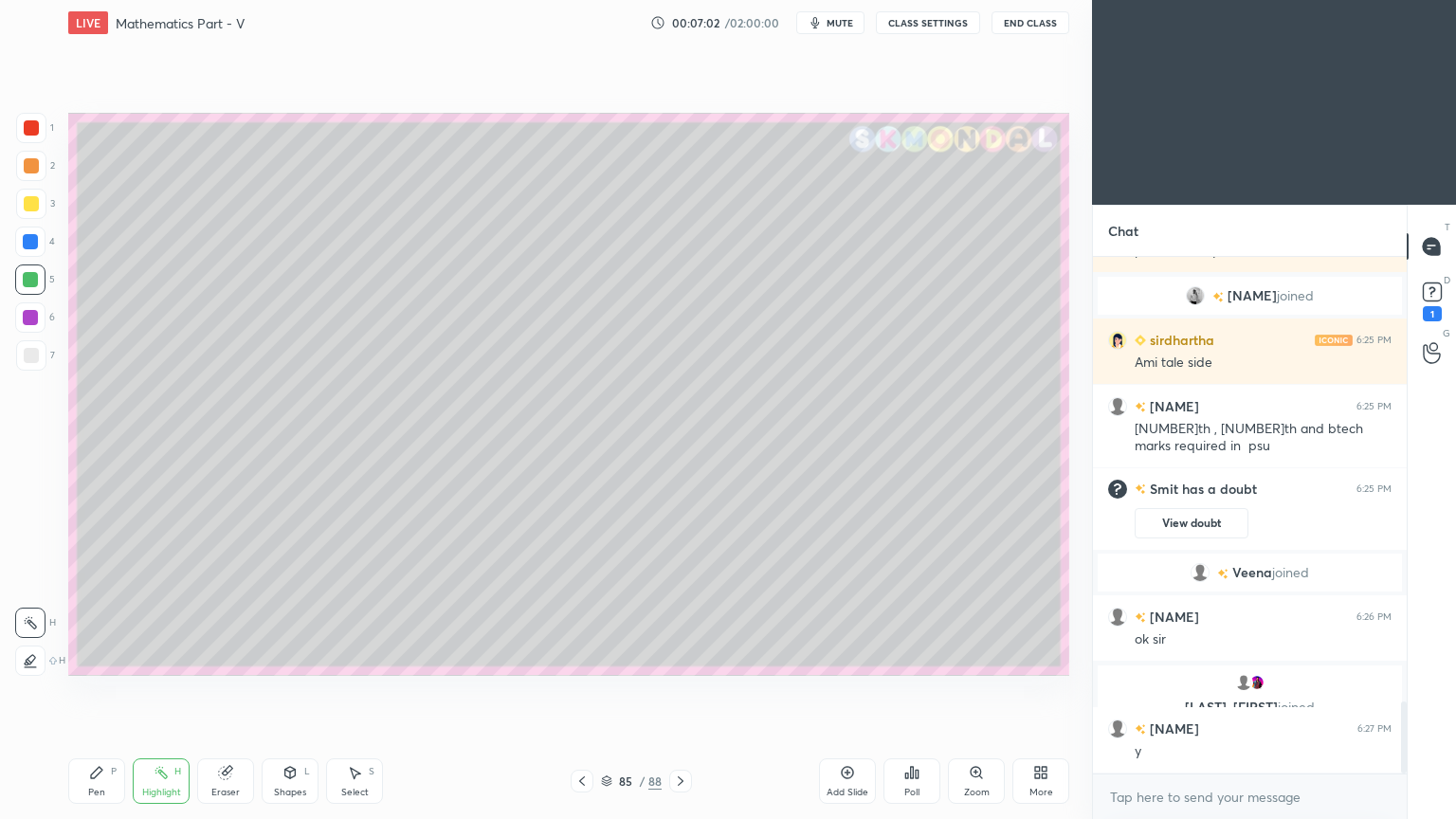 click on "Pen P" at bounding box center (97, 781) 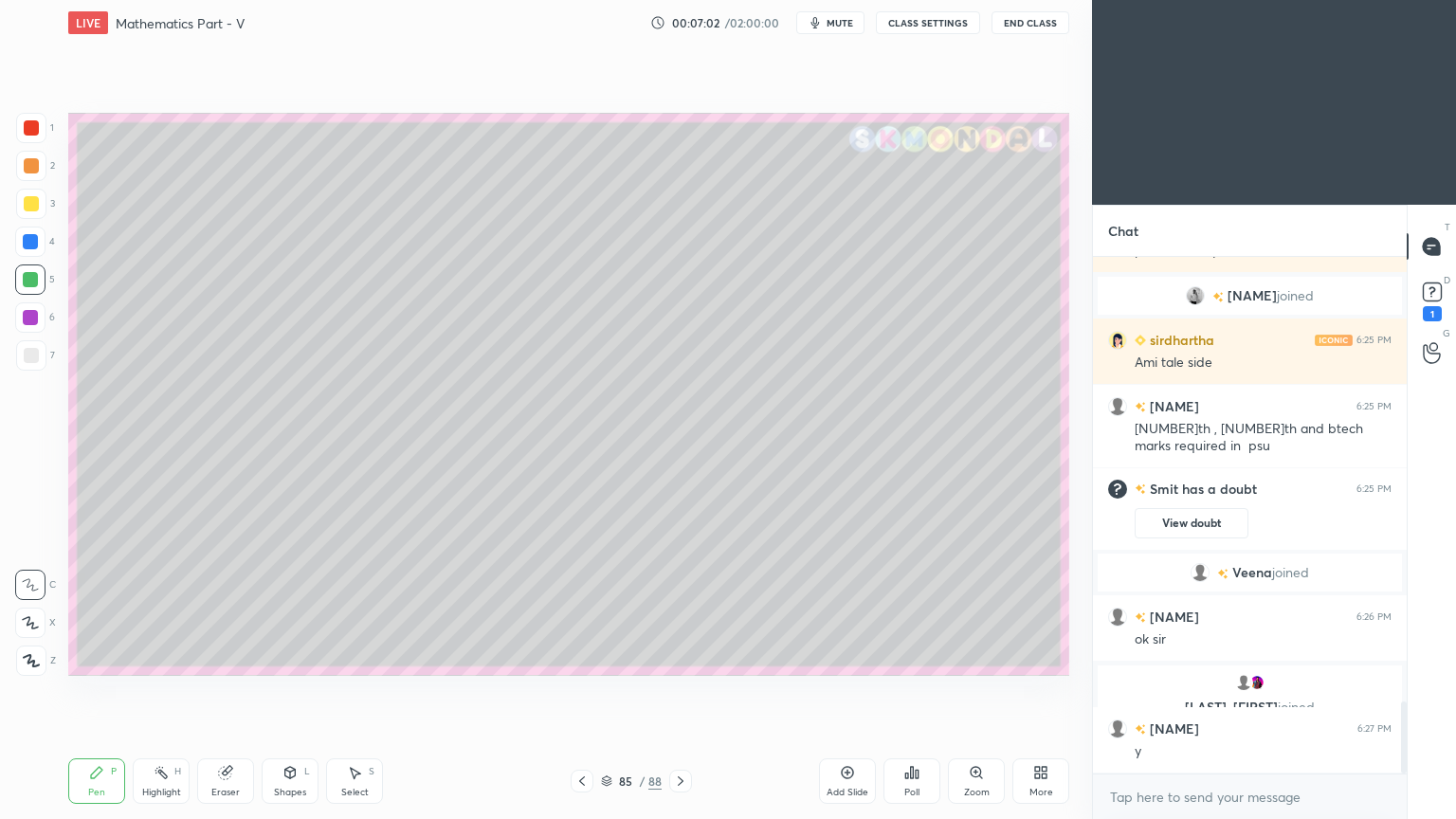click 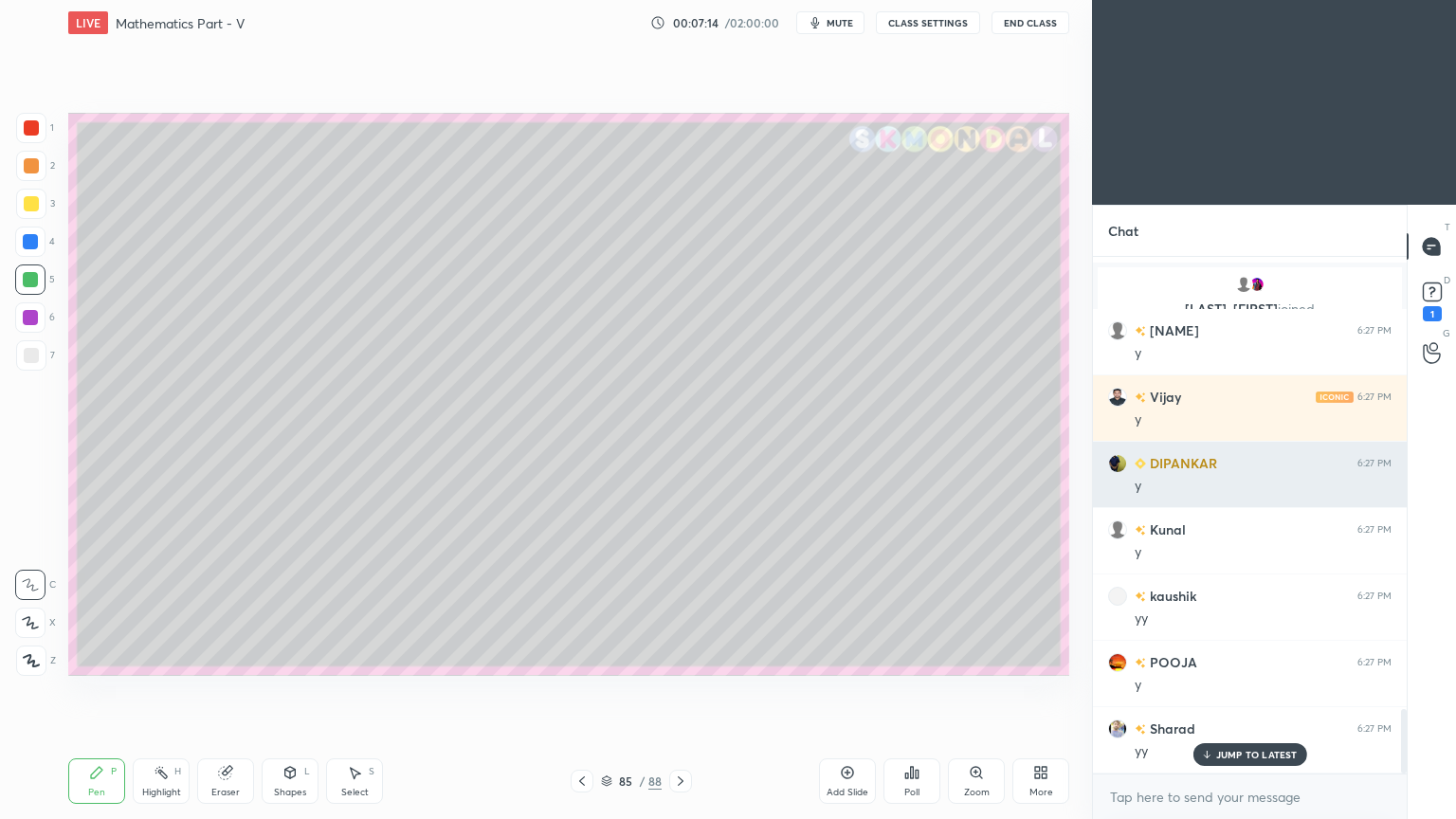 scroll, scrollTop: 3648, scrollLeft: 0, axis: vertical 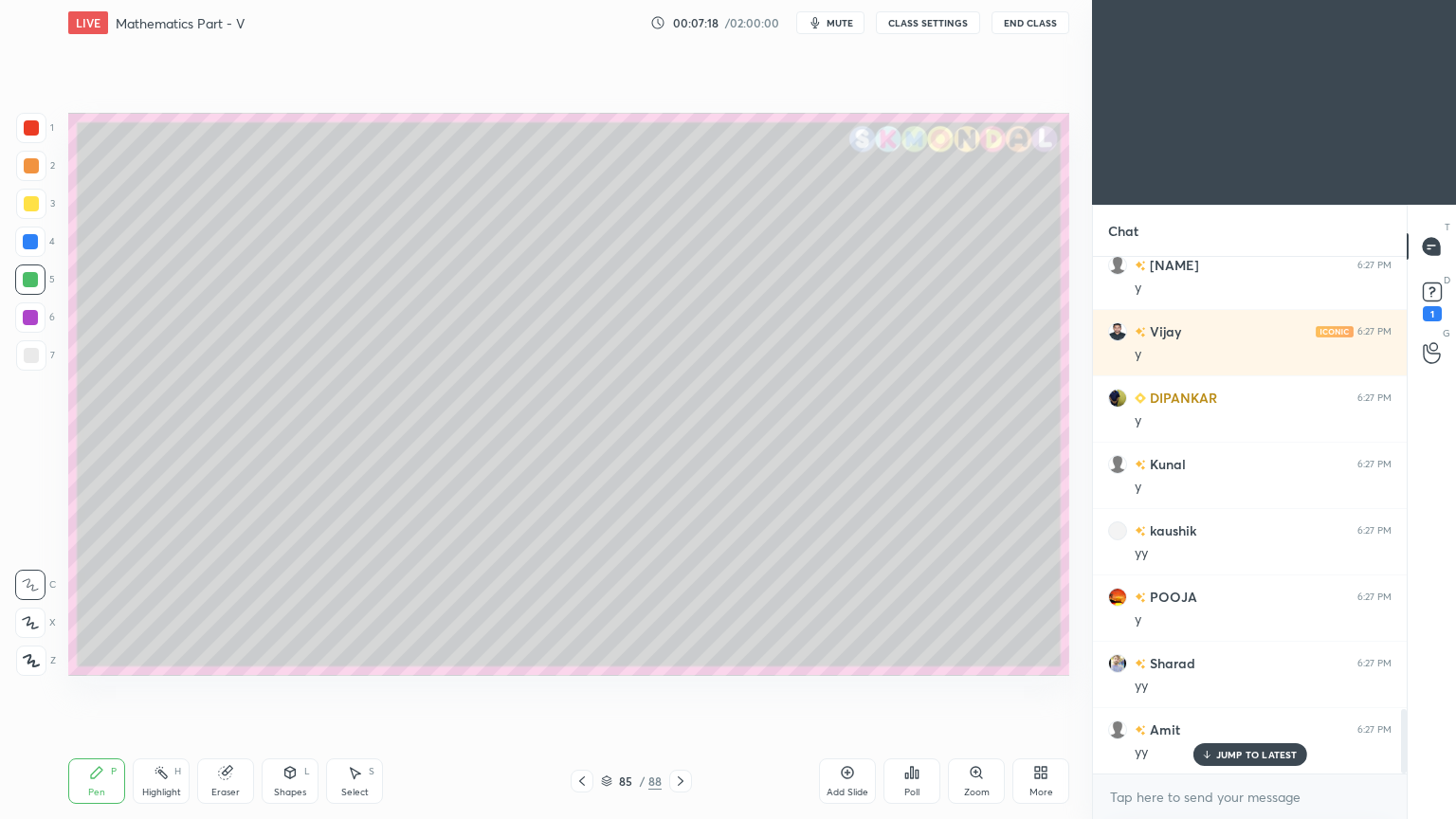 click at bounding box center (31, 355) 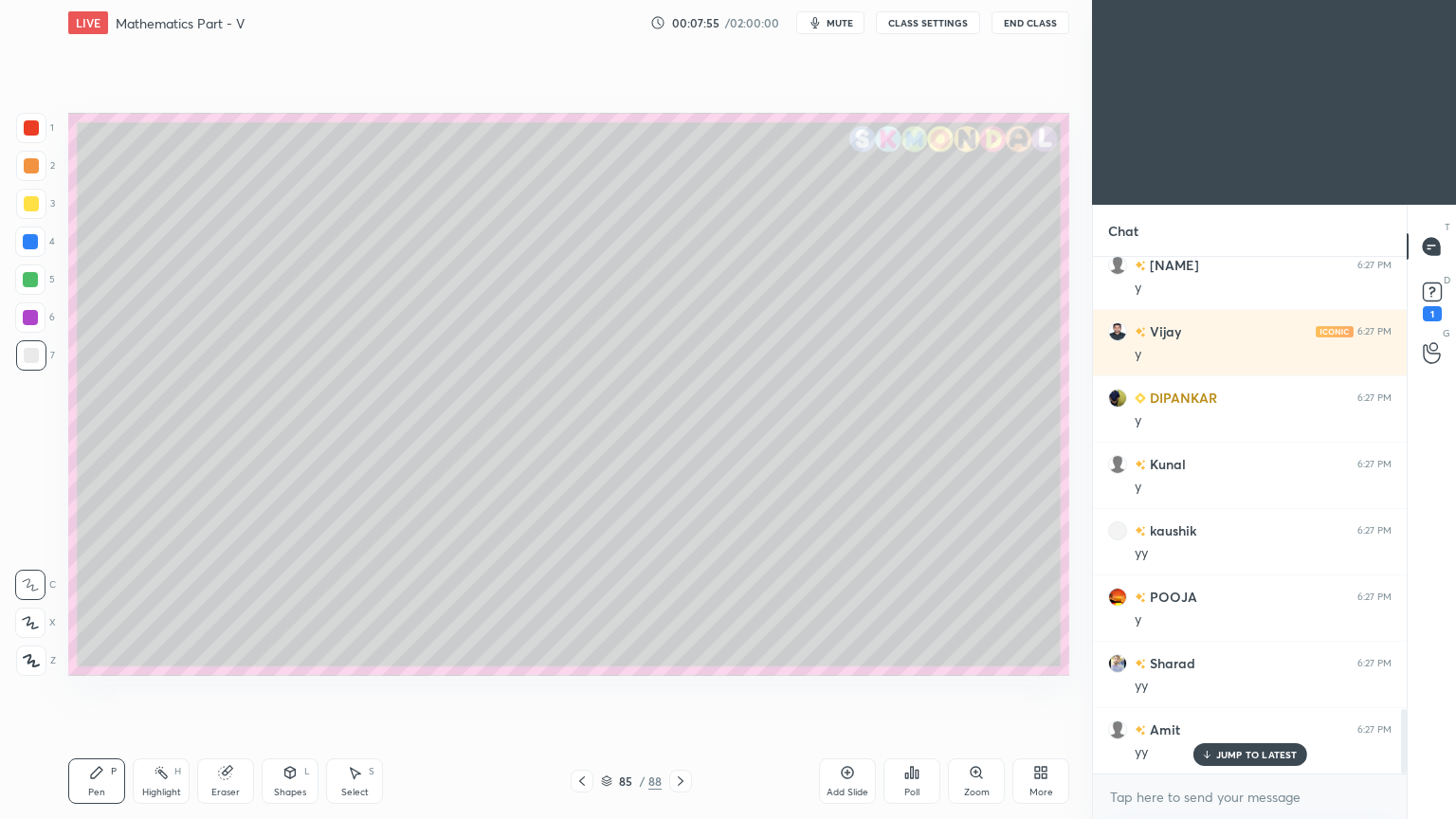 click on "JUMP TO LATEST" at bounding box center (1249, 755) 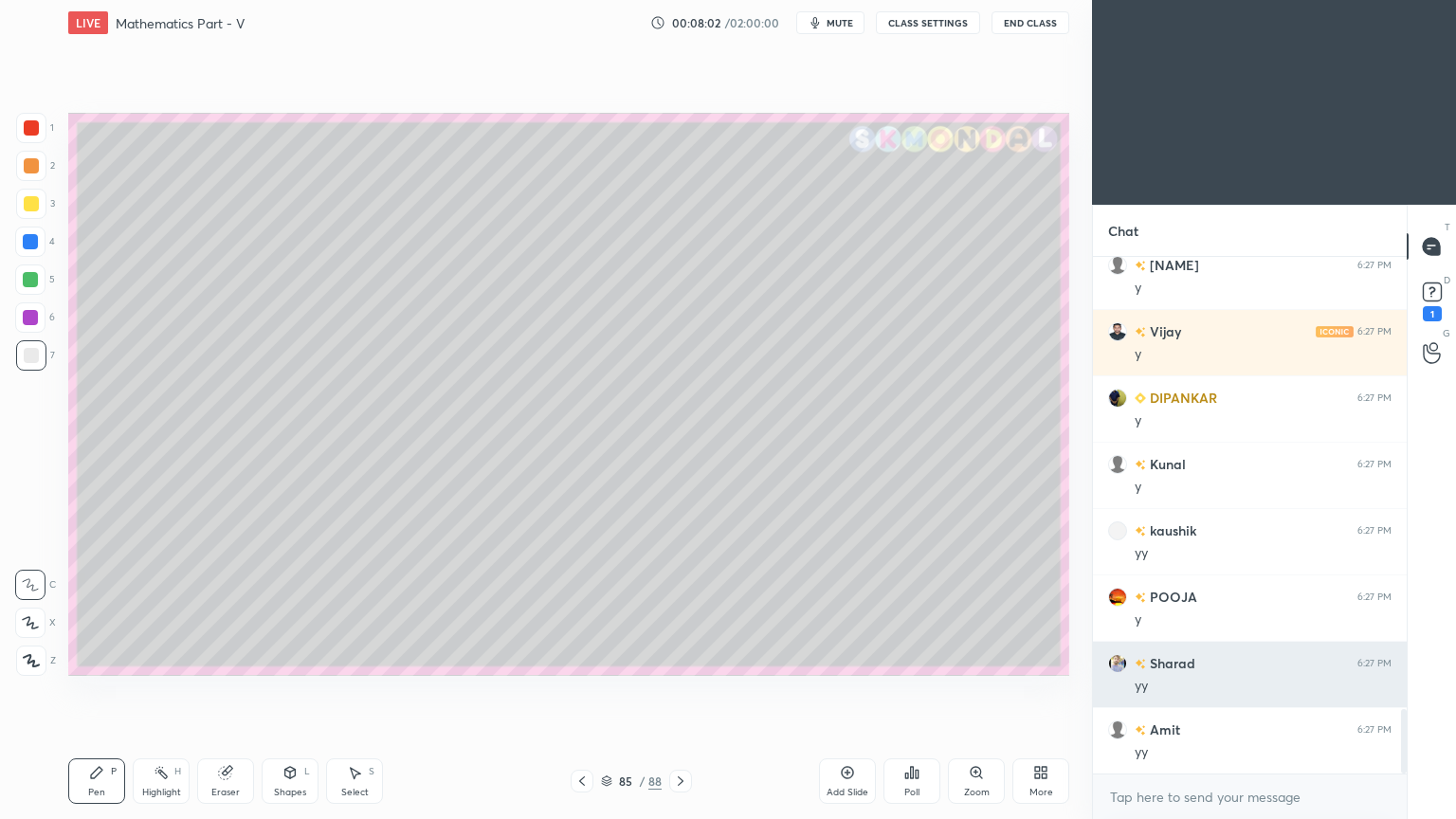 scroll, scrollTop: 3715, scrollLeft: 0, axis: vertical 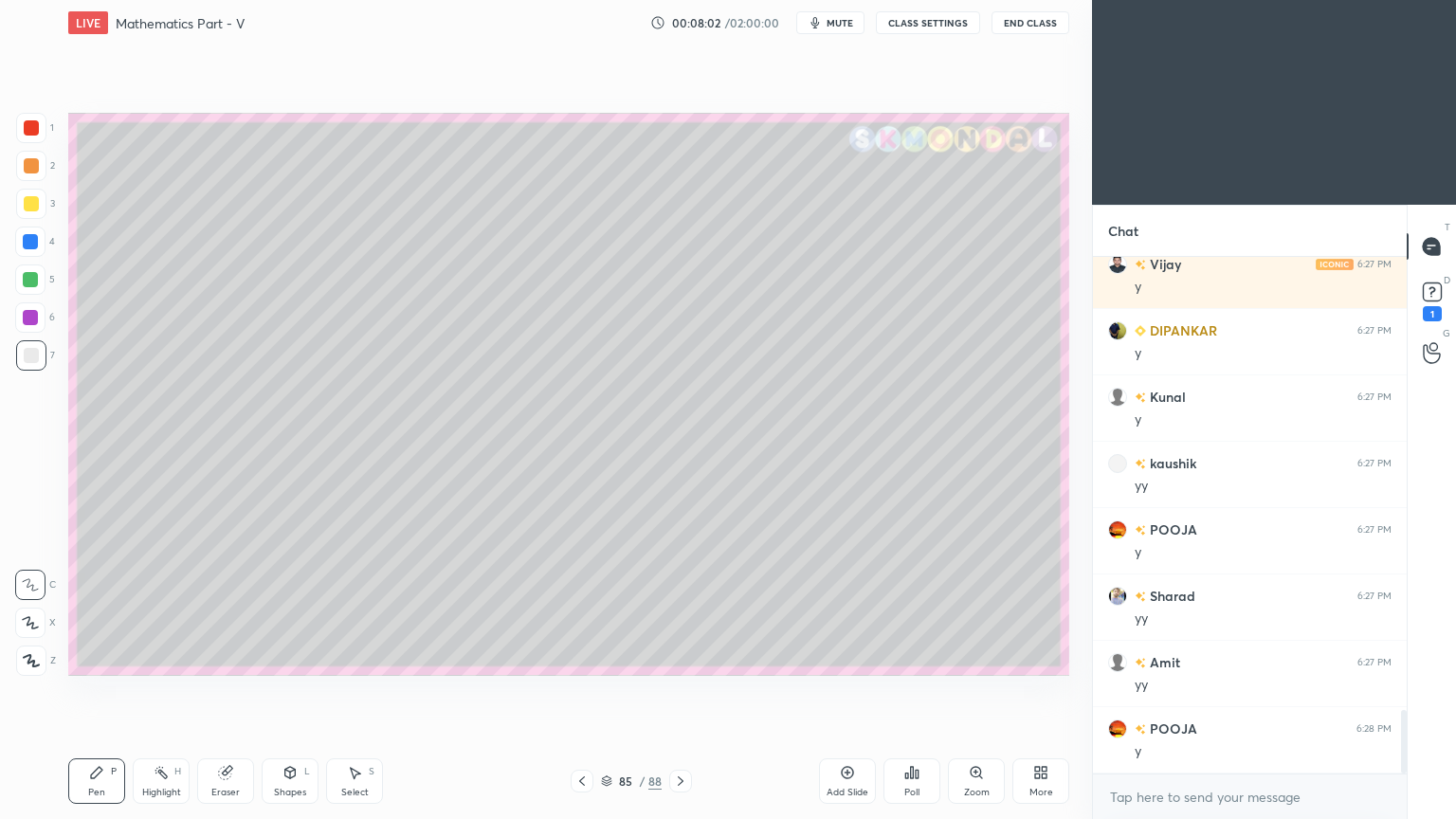 click 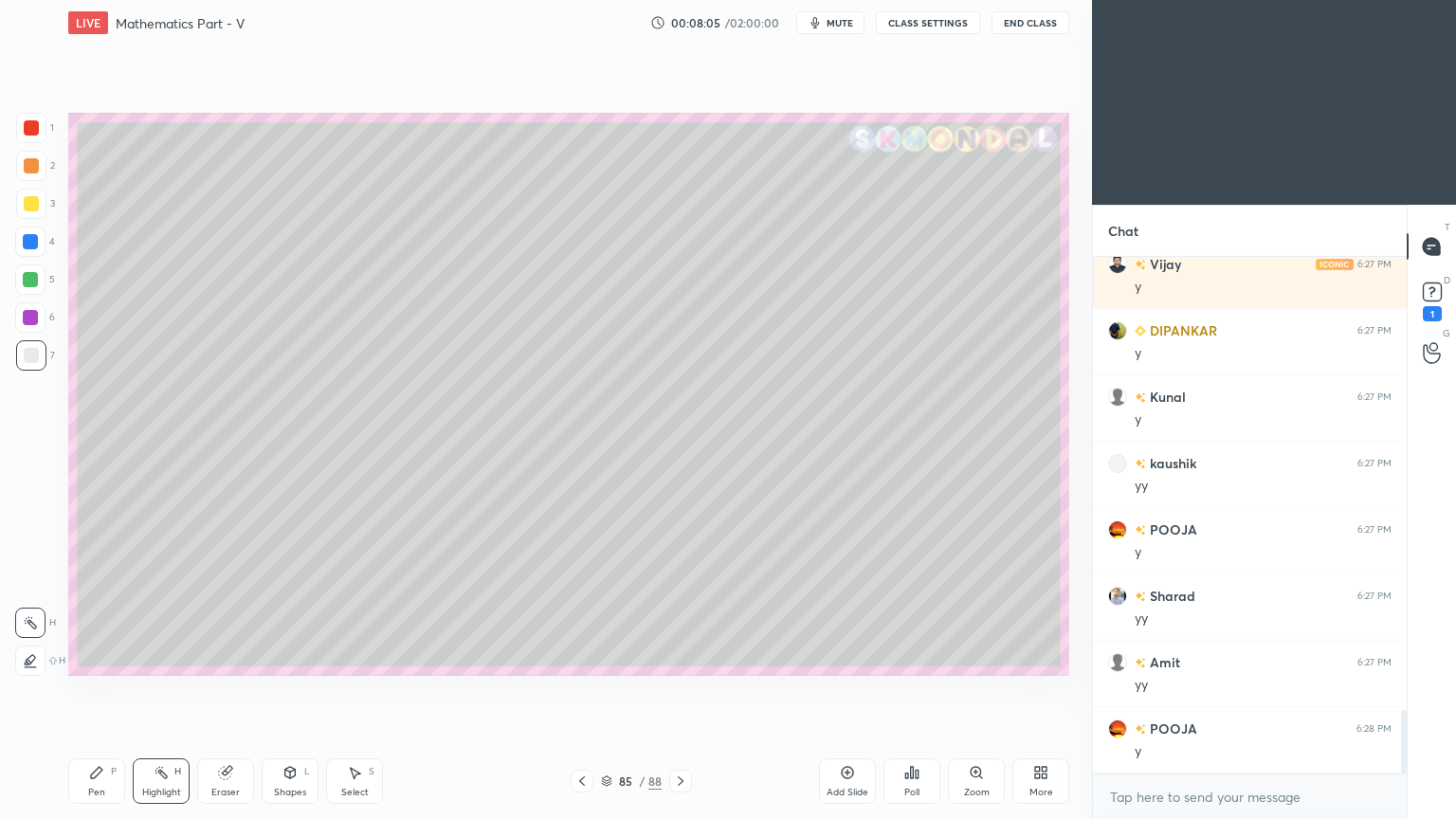 click on "Pen P" at bounding box center [97, 781] 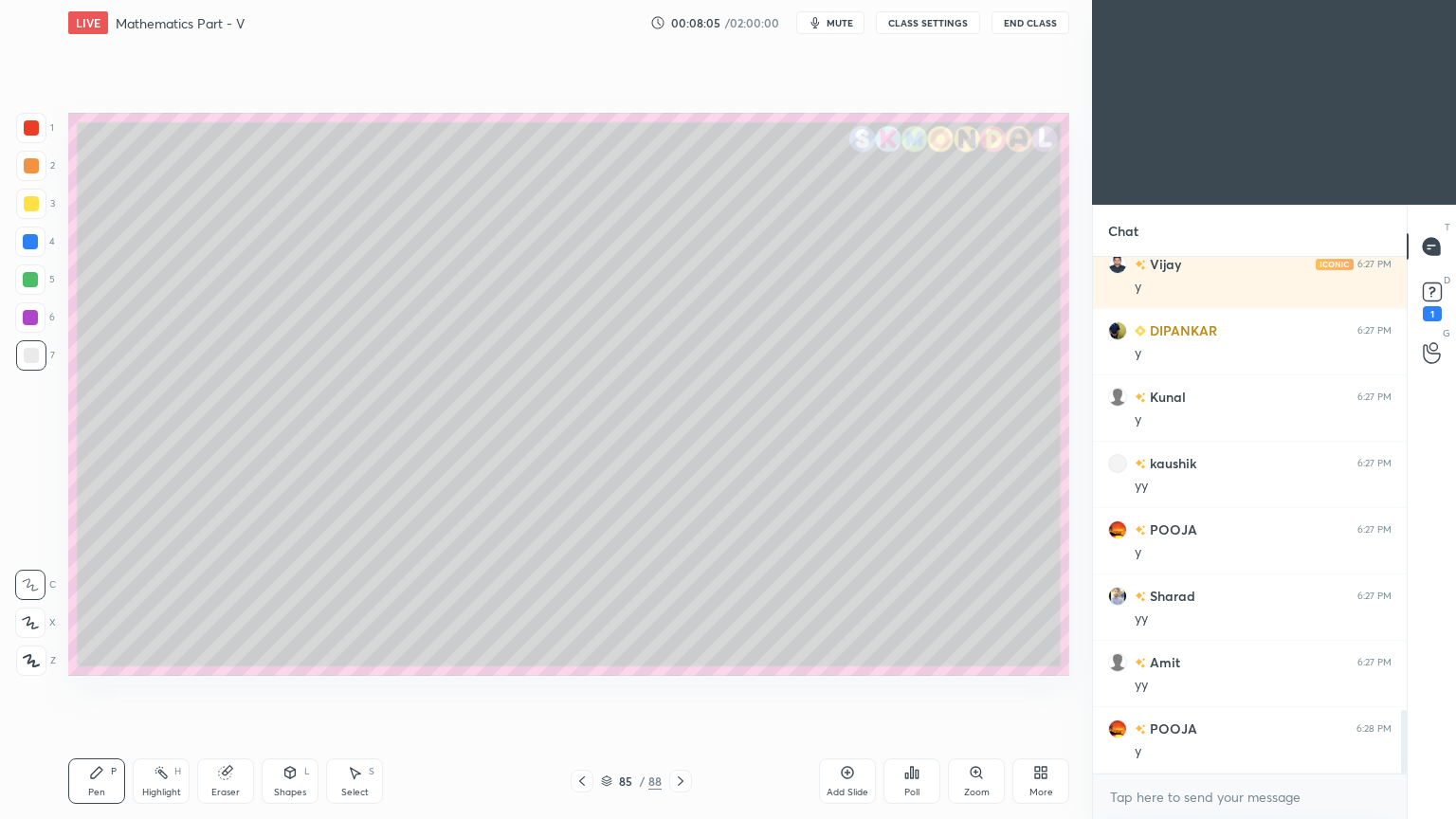 click on "Pen P" at bounding box center [97, 781] 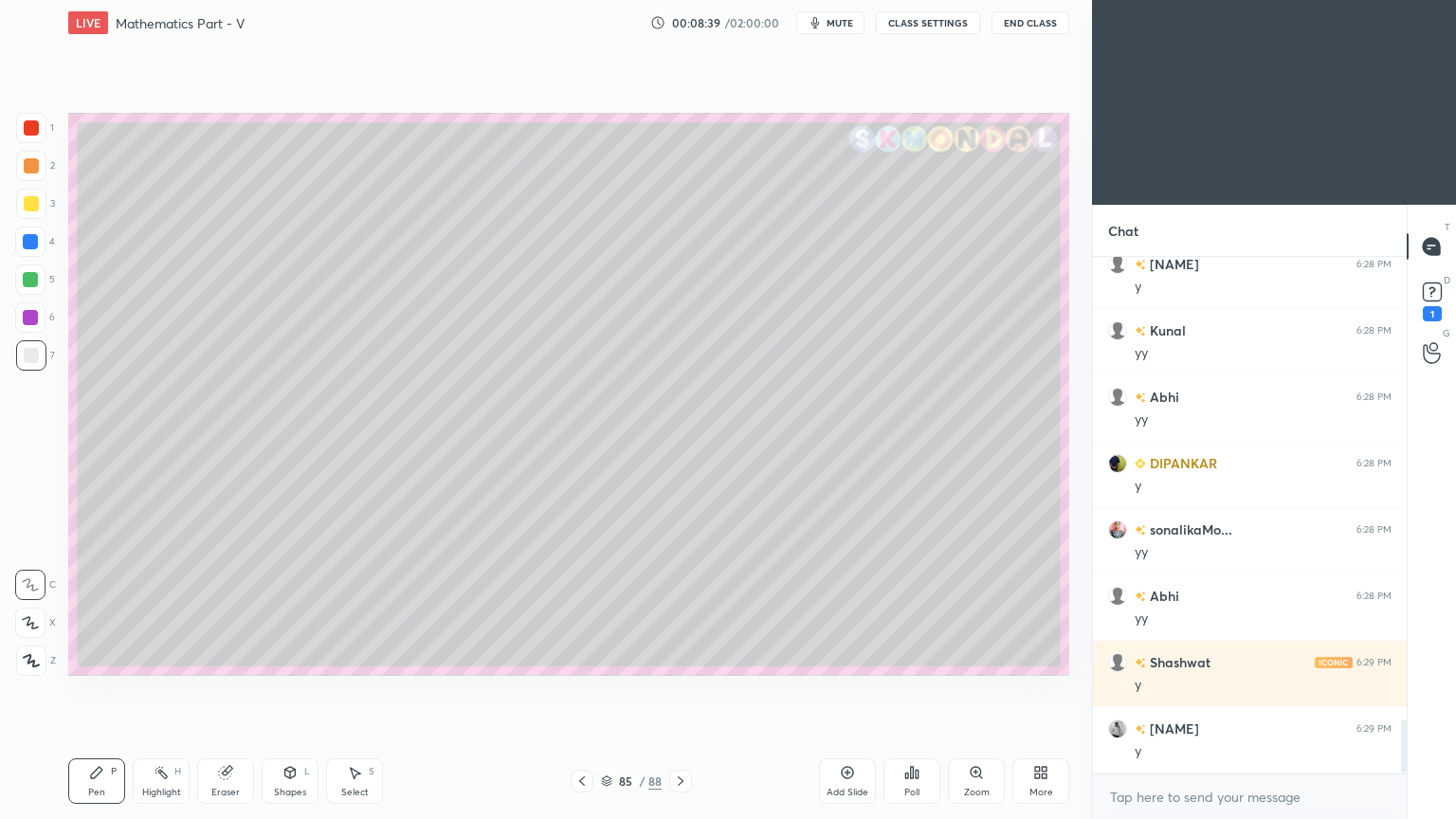 scroll, scrollTop: 4444, scrollLeft: 0, axis: vertical 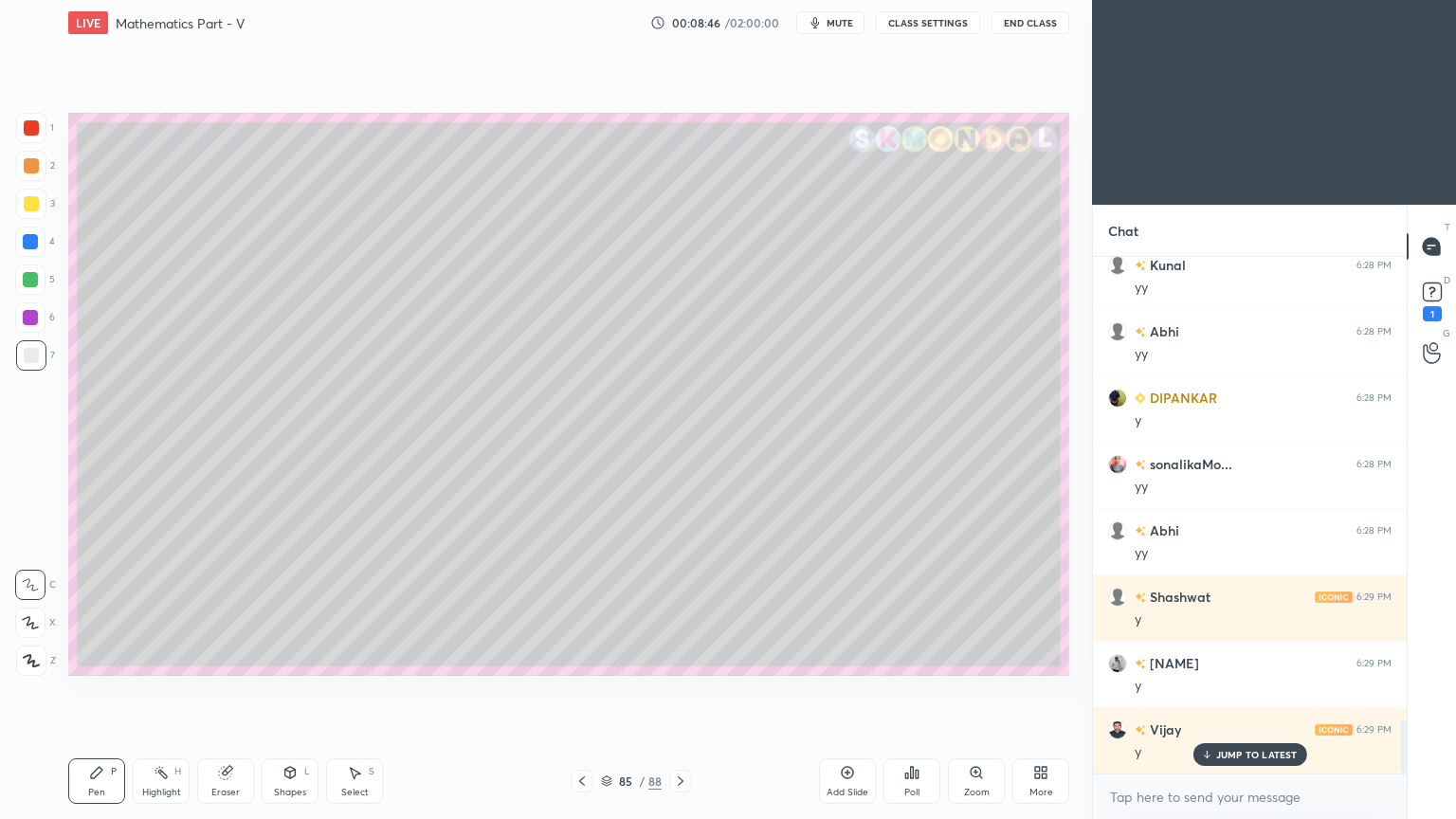click on "JUMP TO LATEST" at bounding box center [1257, 755] 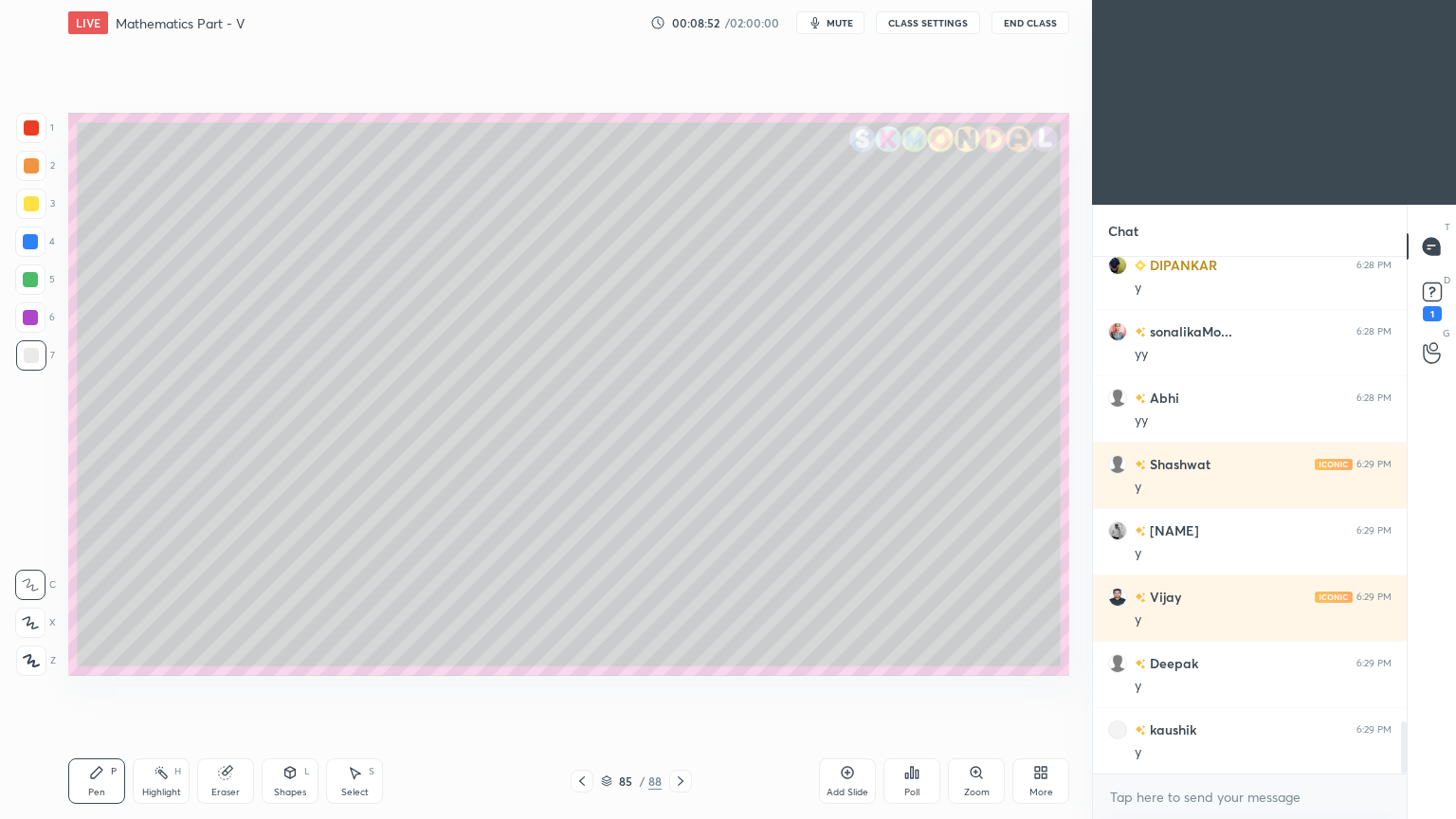 scroll, scrollTop: 4644, scrollLeft: 0, axis: vertical 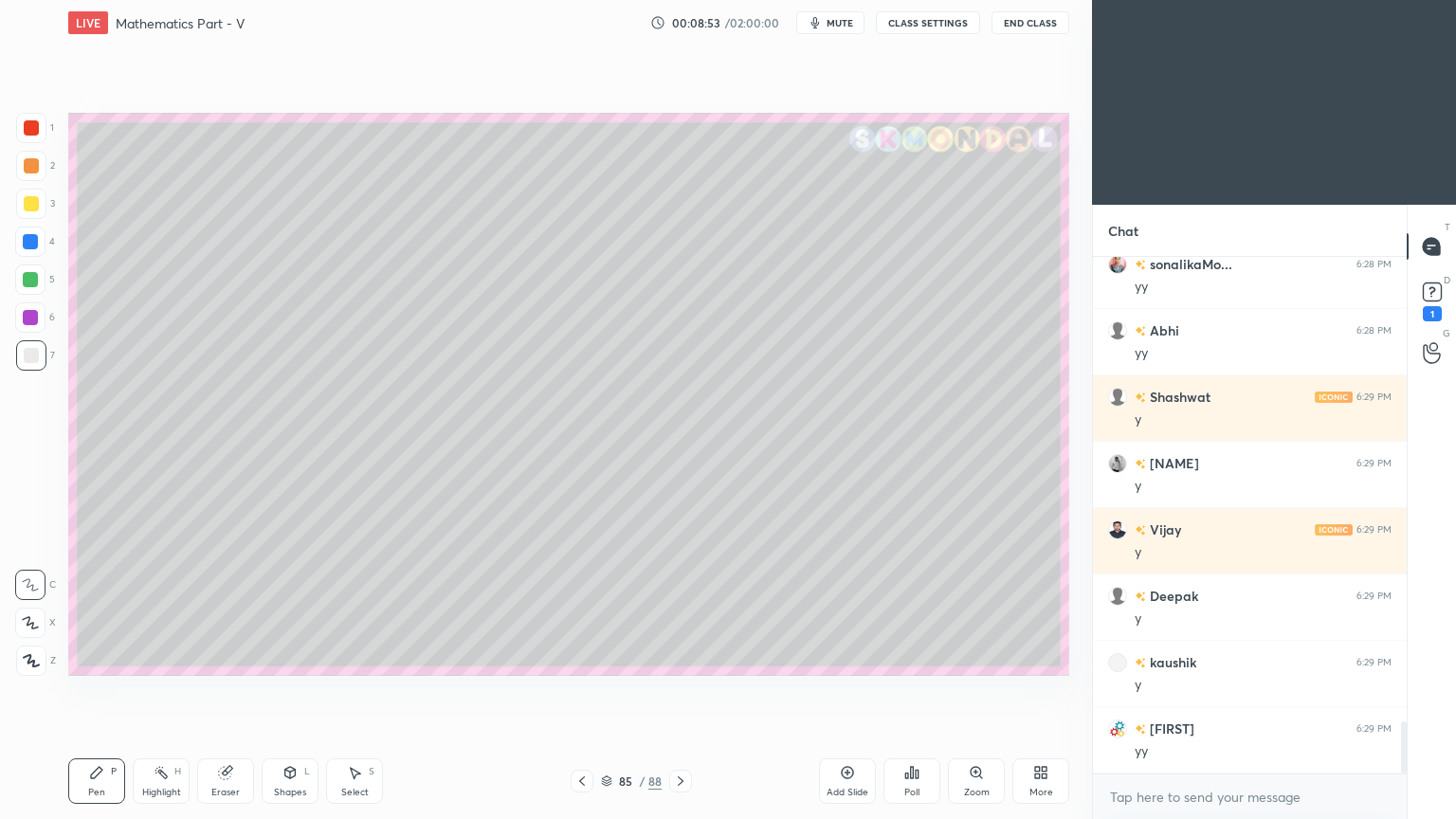 click on "Highlight H" at bounding box center (161, 781) 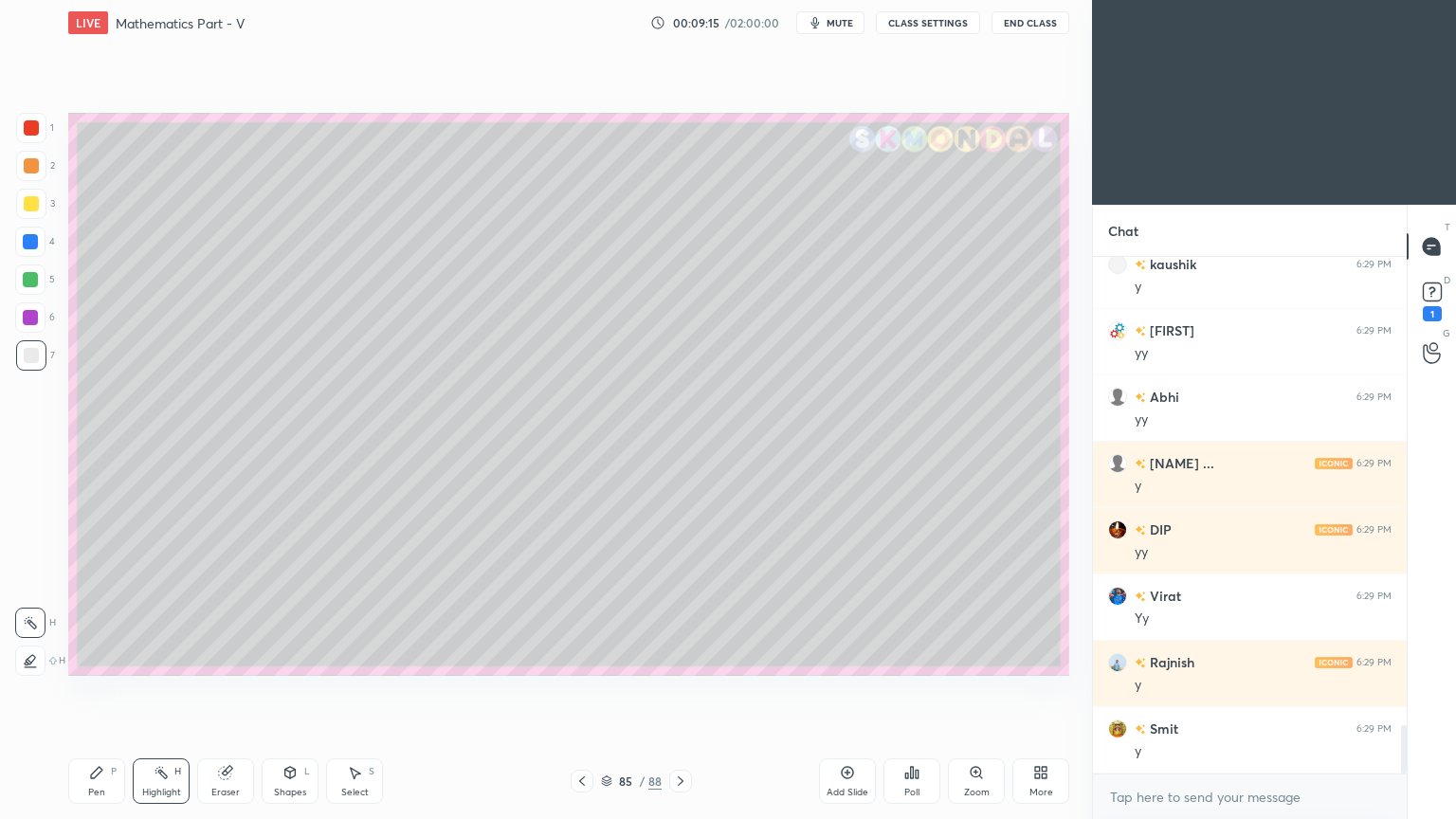 scroll, scrollTop: 5087, scrollLeft: 0, axis: vertical 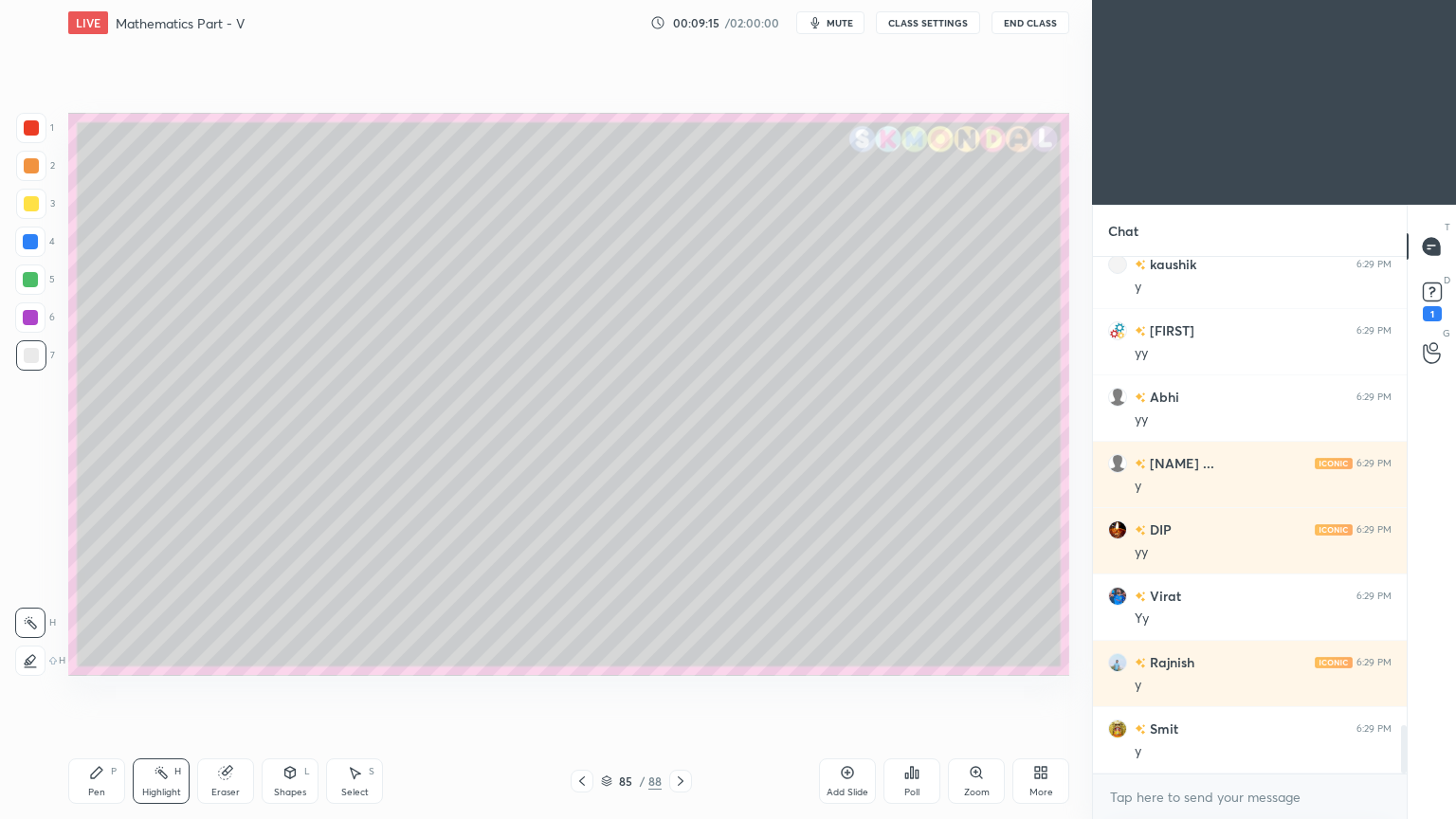 click on "Highlight" at bounding box center [161, 792] 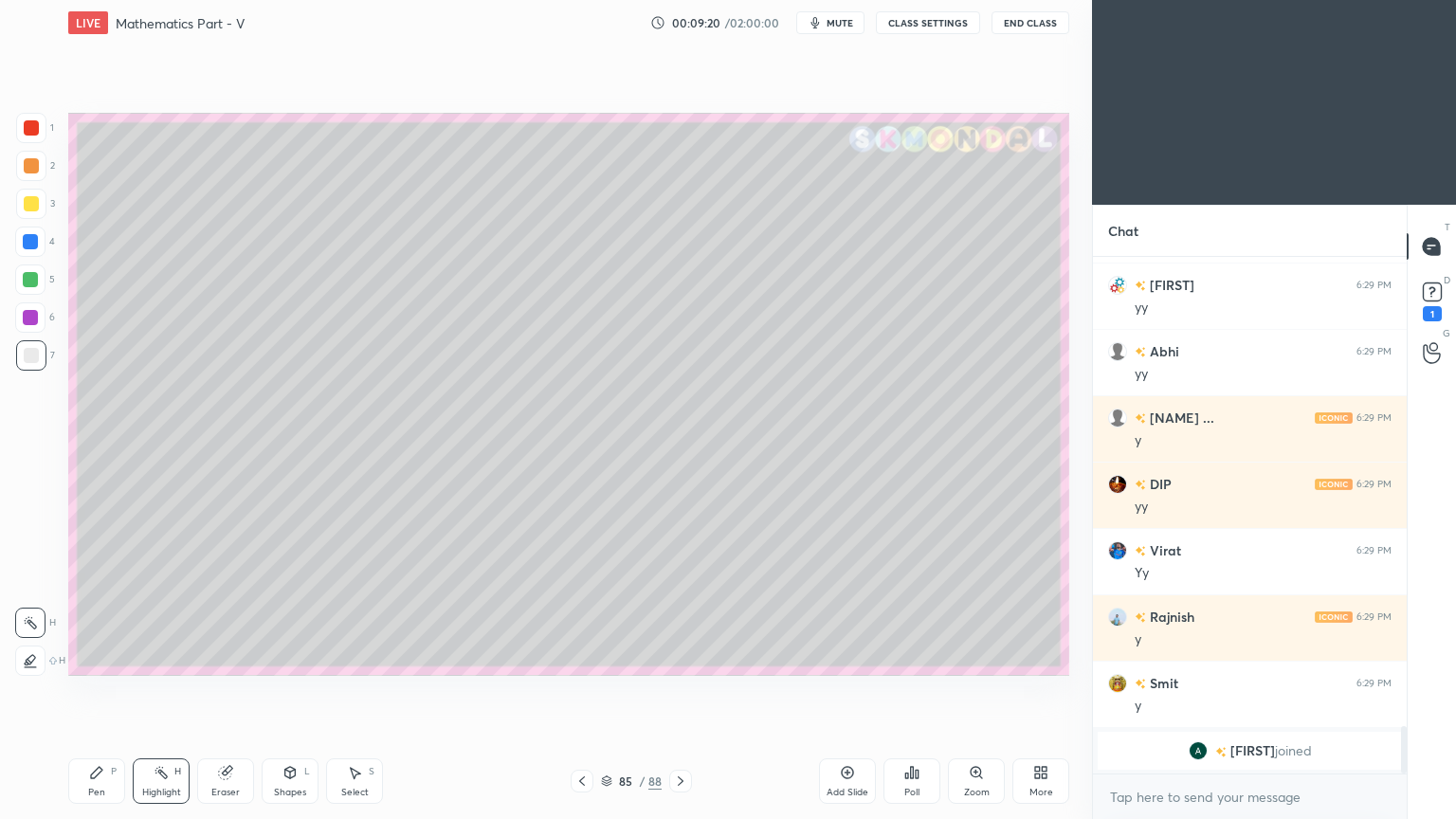 click at bounding box center (30, 280) 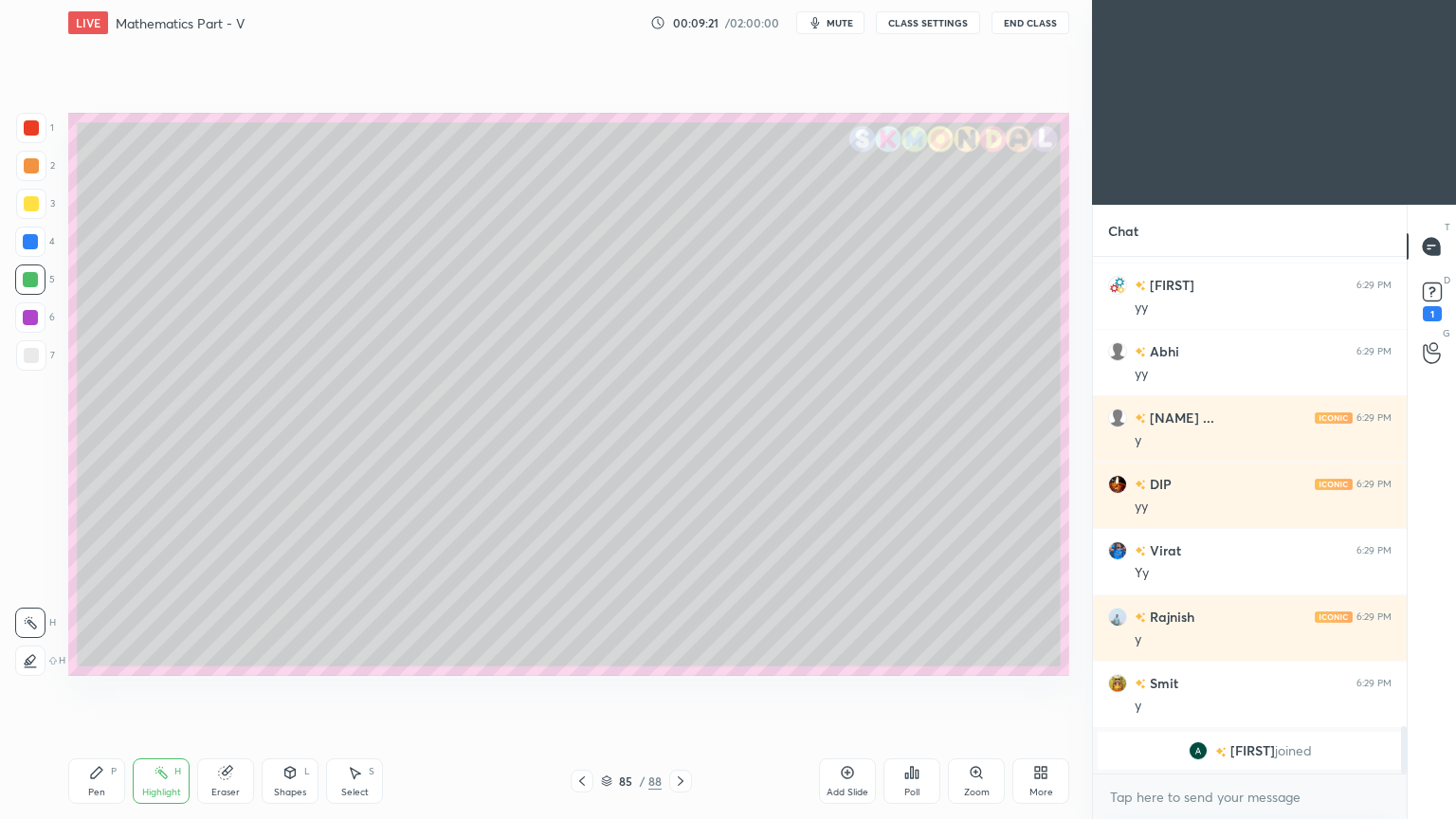 click 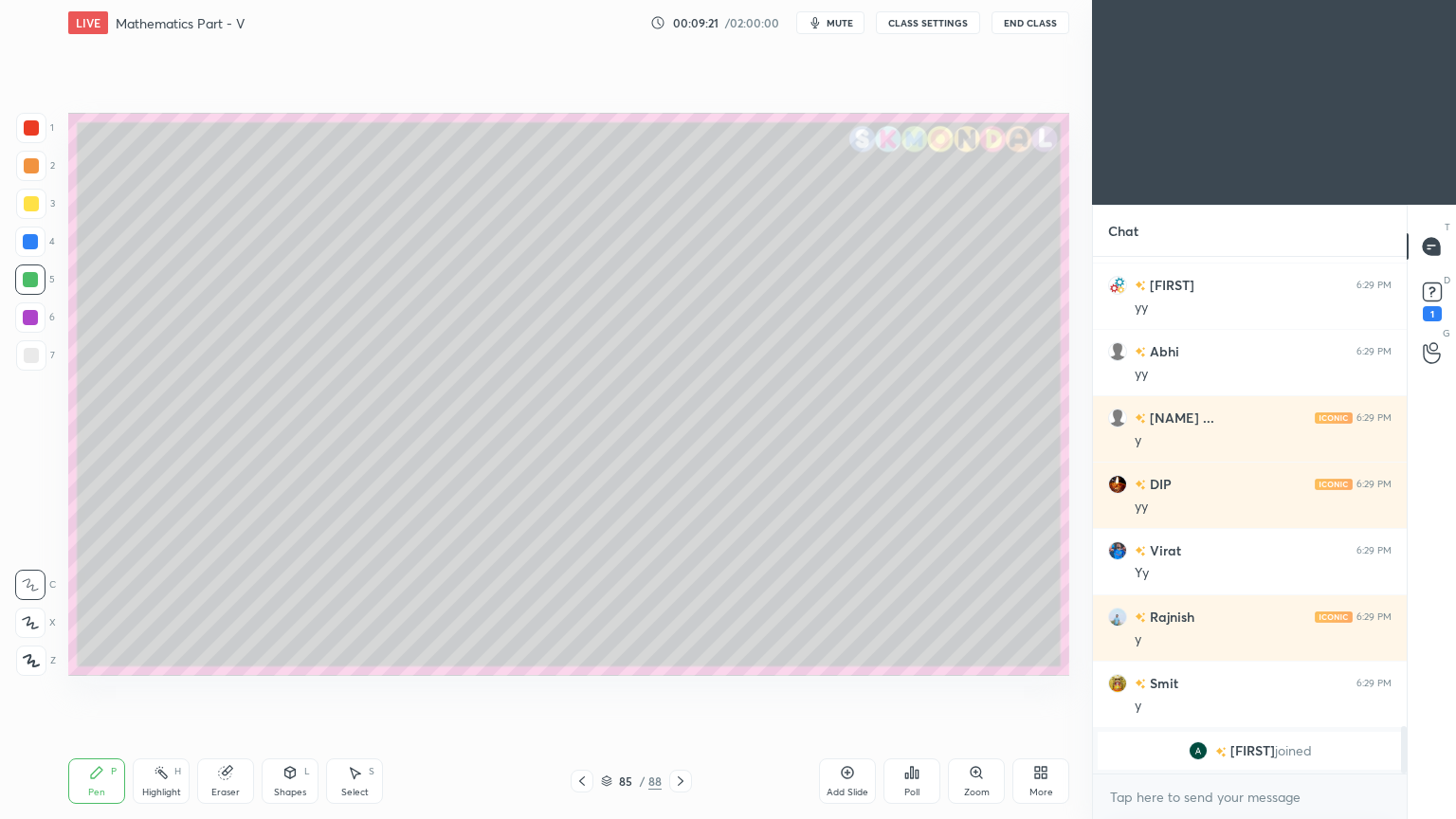 click on "Pen P" at bounding box center (97, 781) 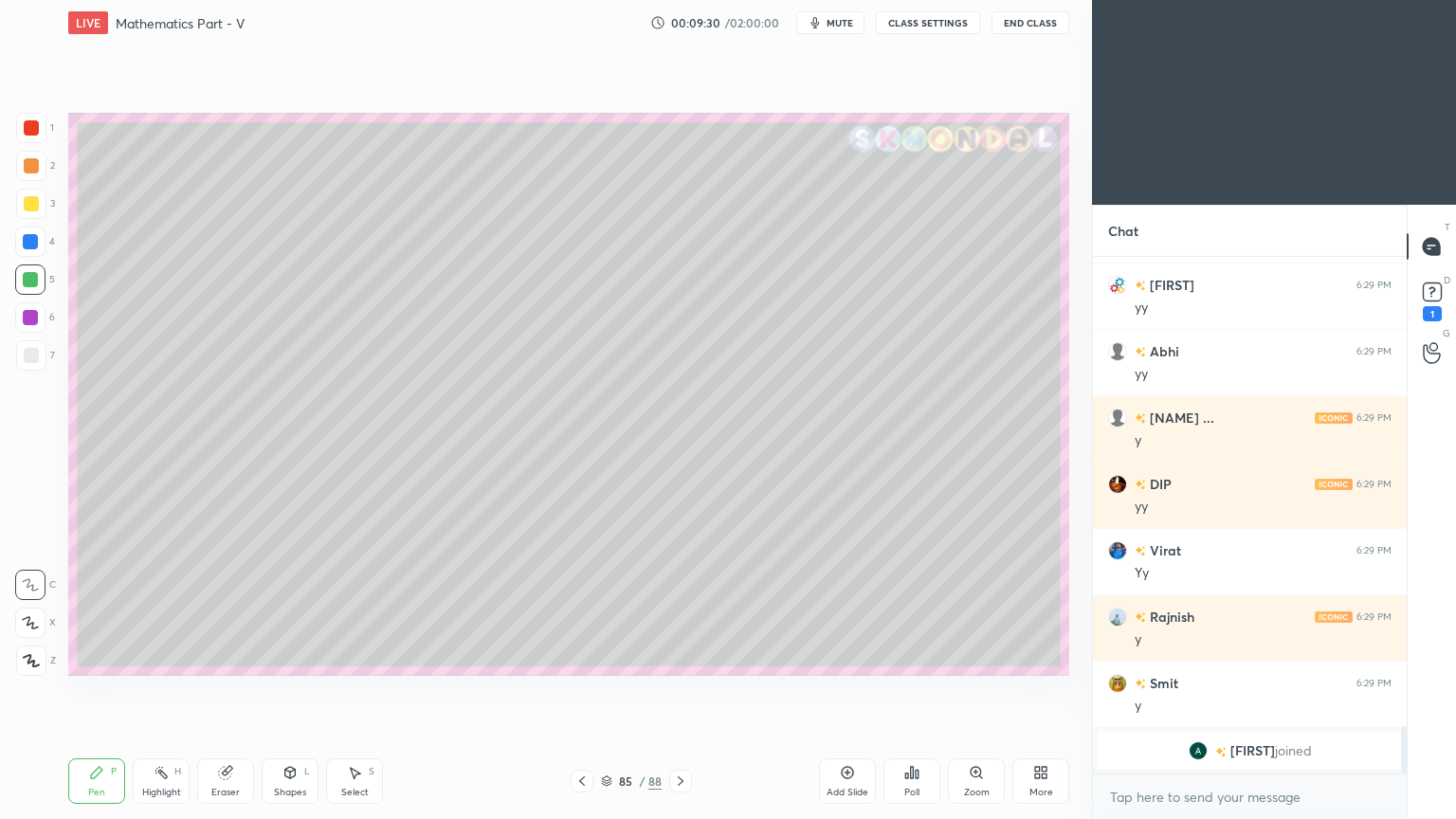 click on "Highlight H" at bounding box center (161, 781) 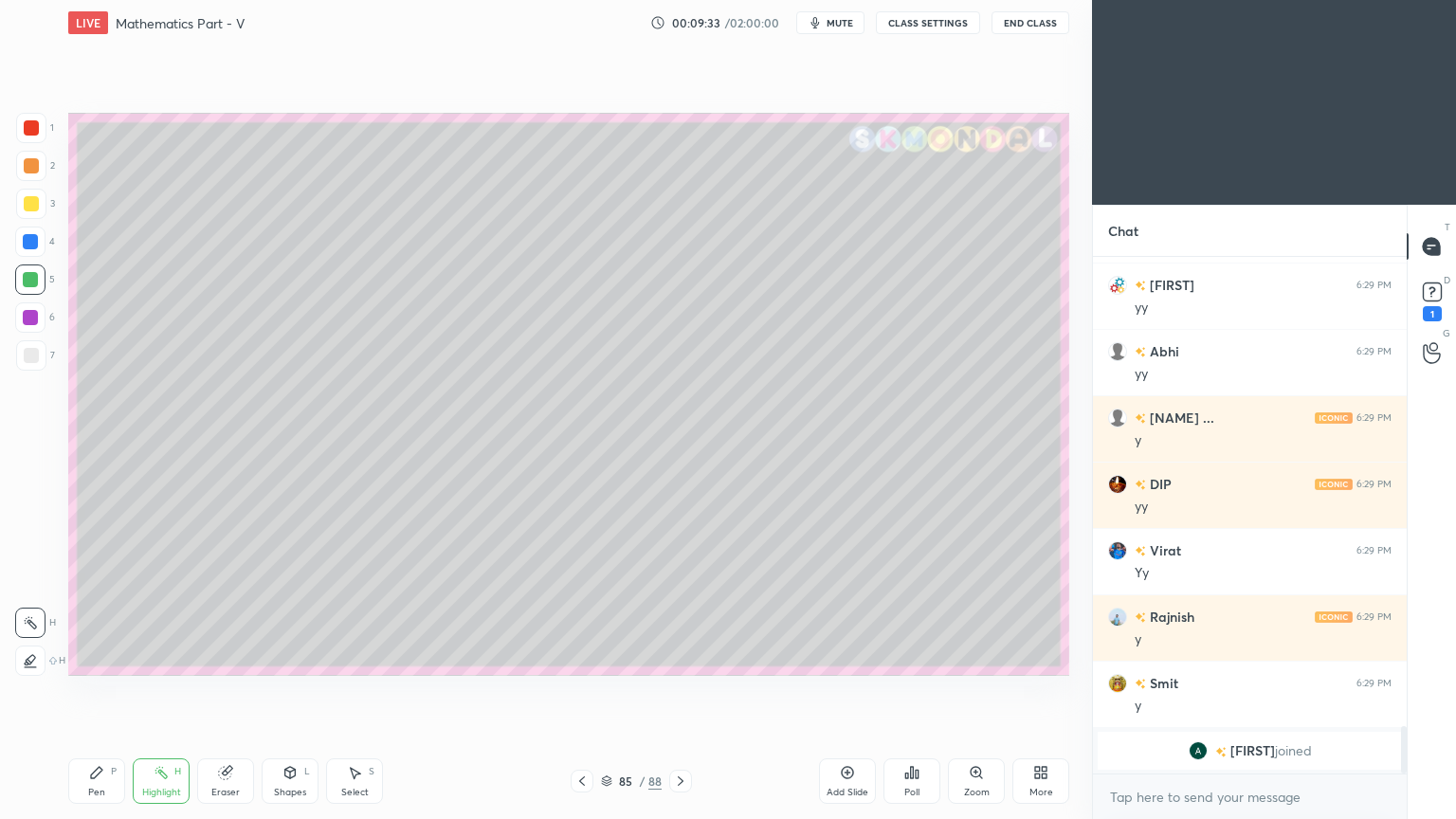 click on "Pen P" at bounding box center [97, 781] 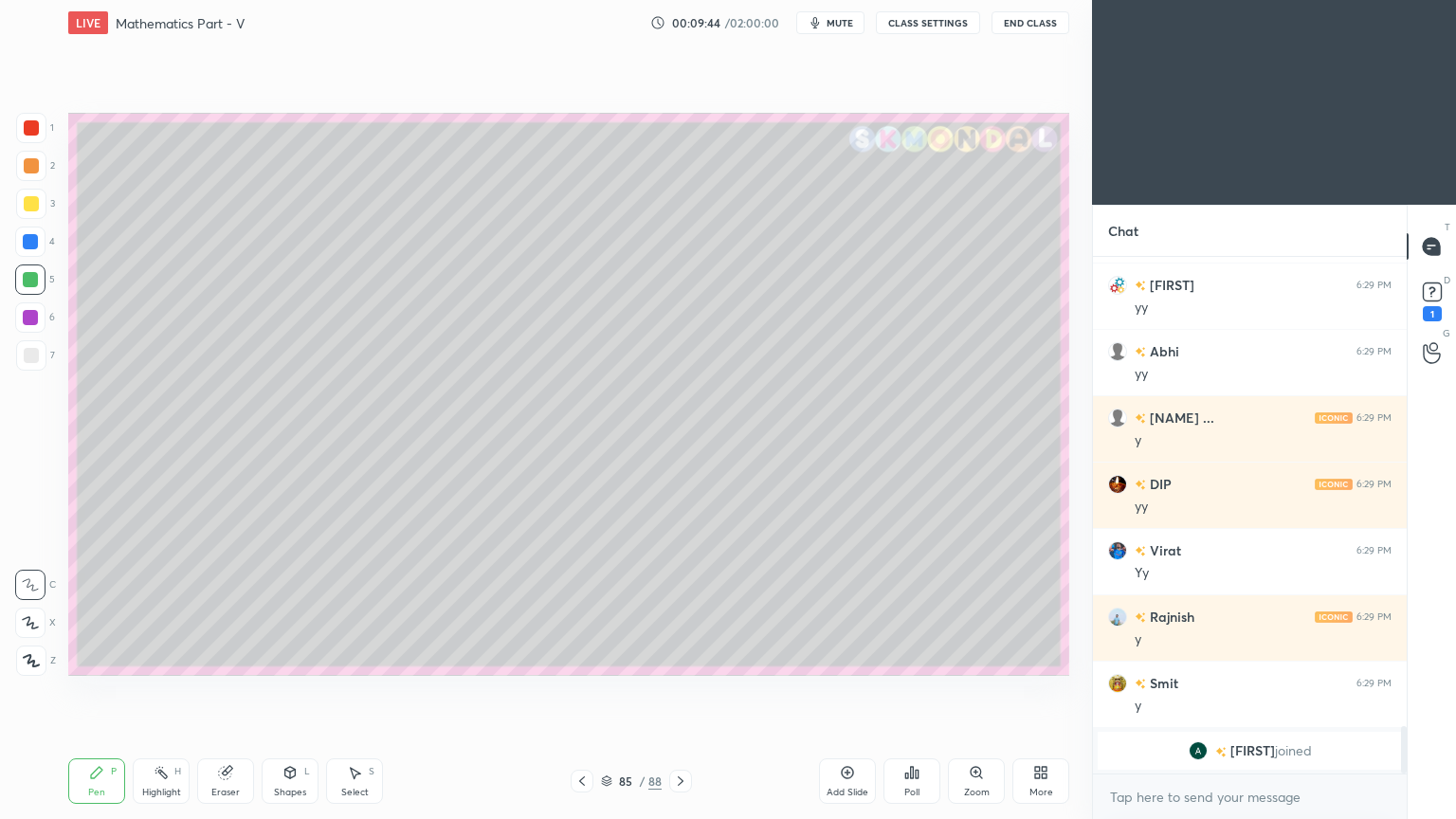click on "Highlight" at bounding box center [161, 792] 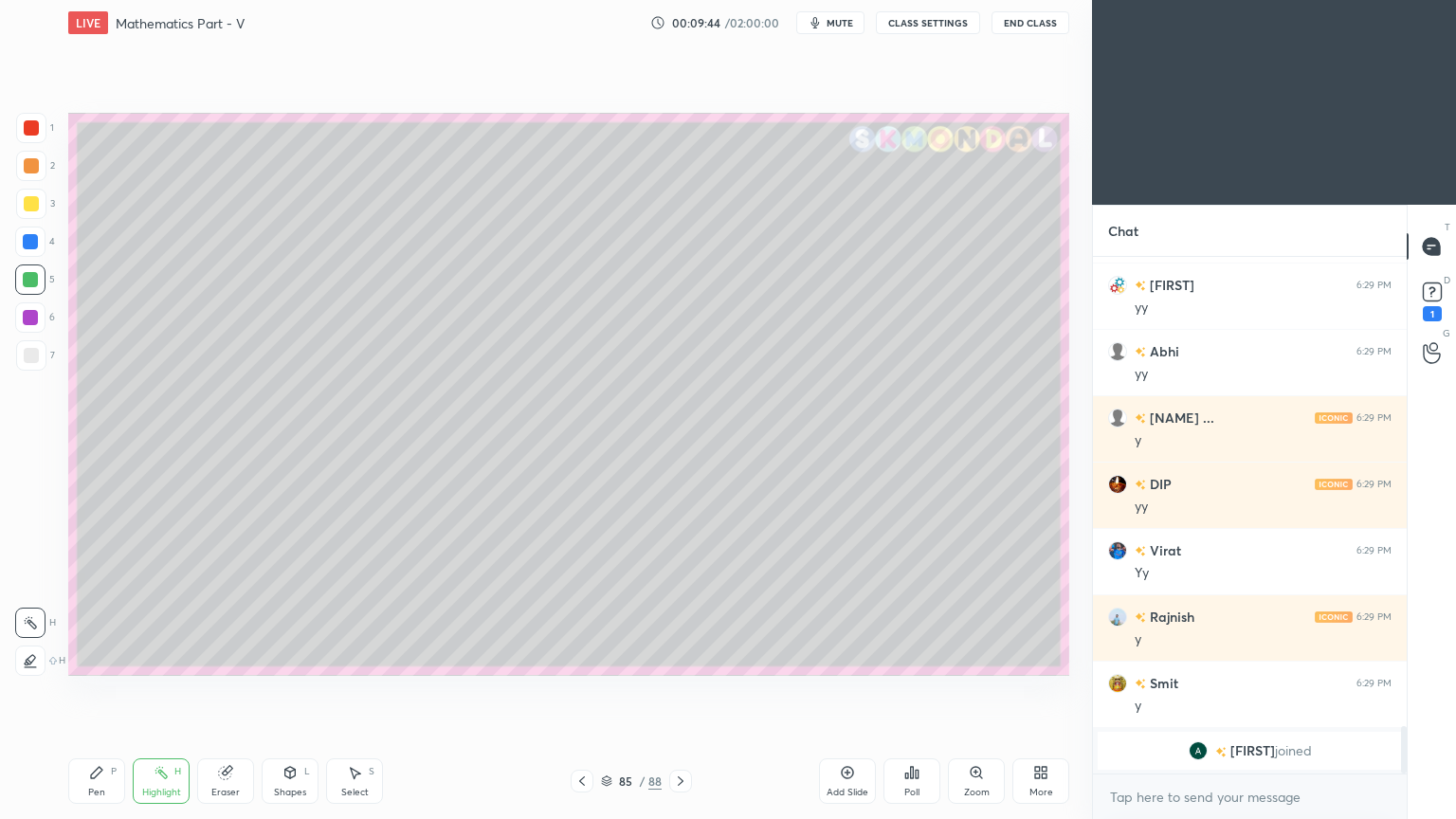 click on "Highlight H" at bounding box center (161, 781) 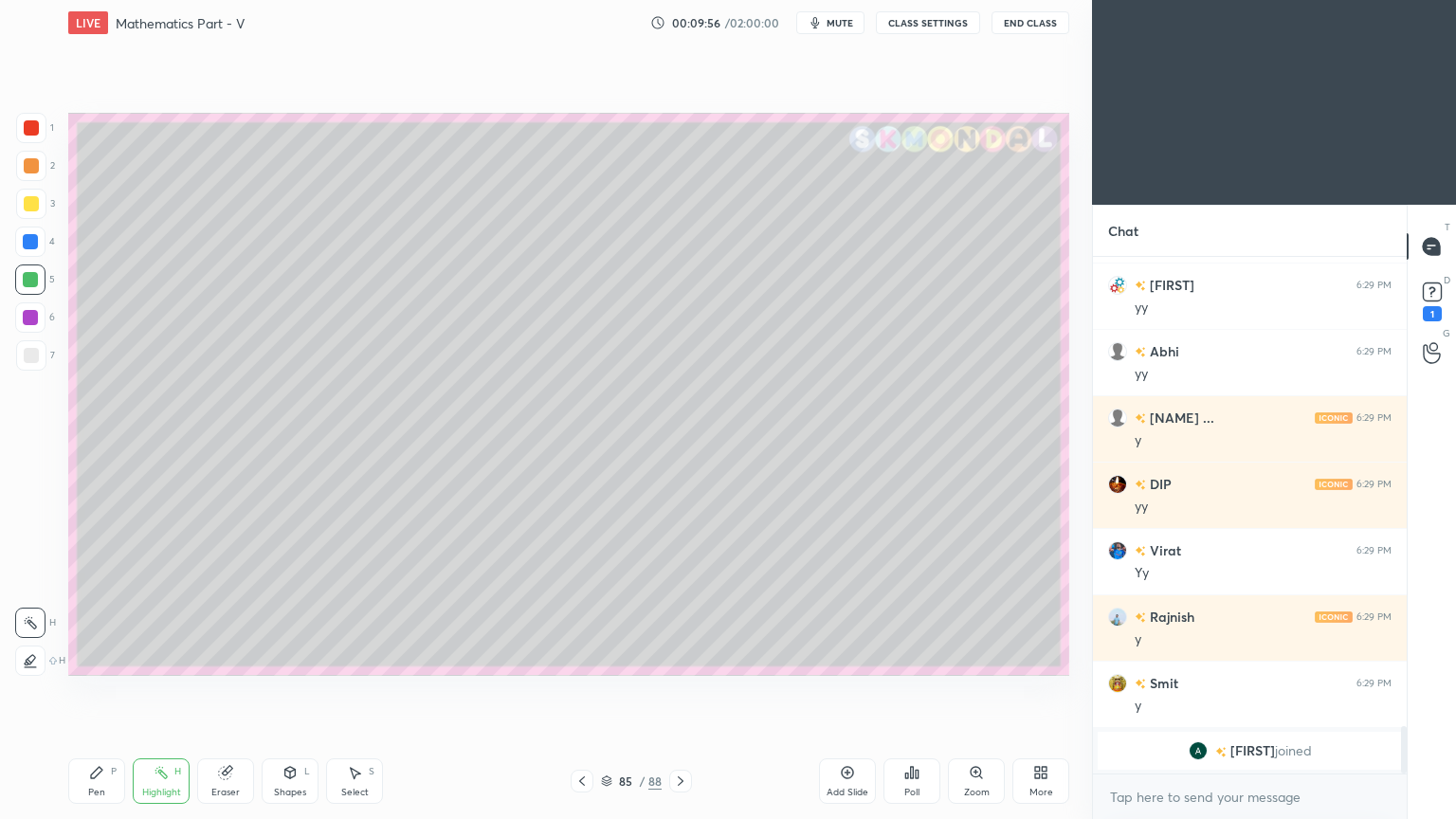 click on "Pen P" at bounding box center (97, 781) 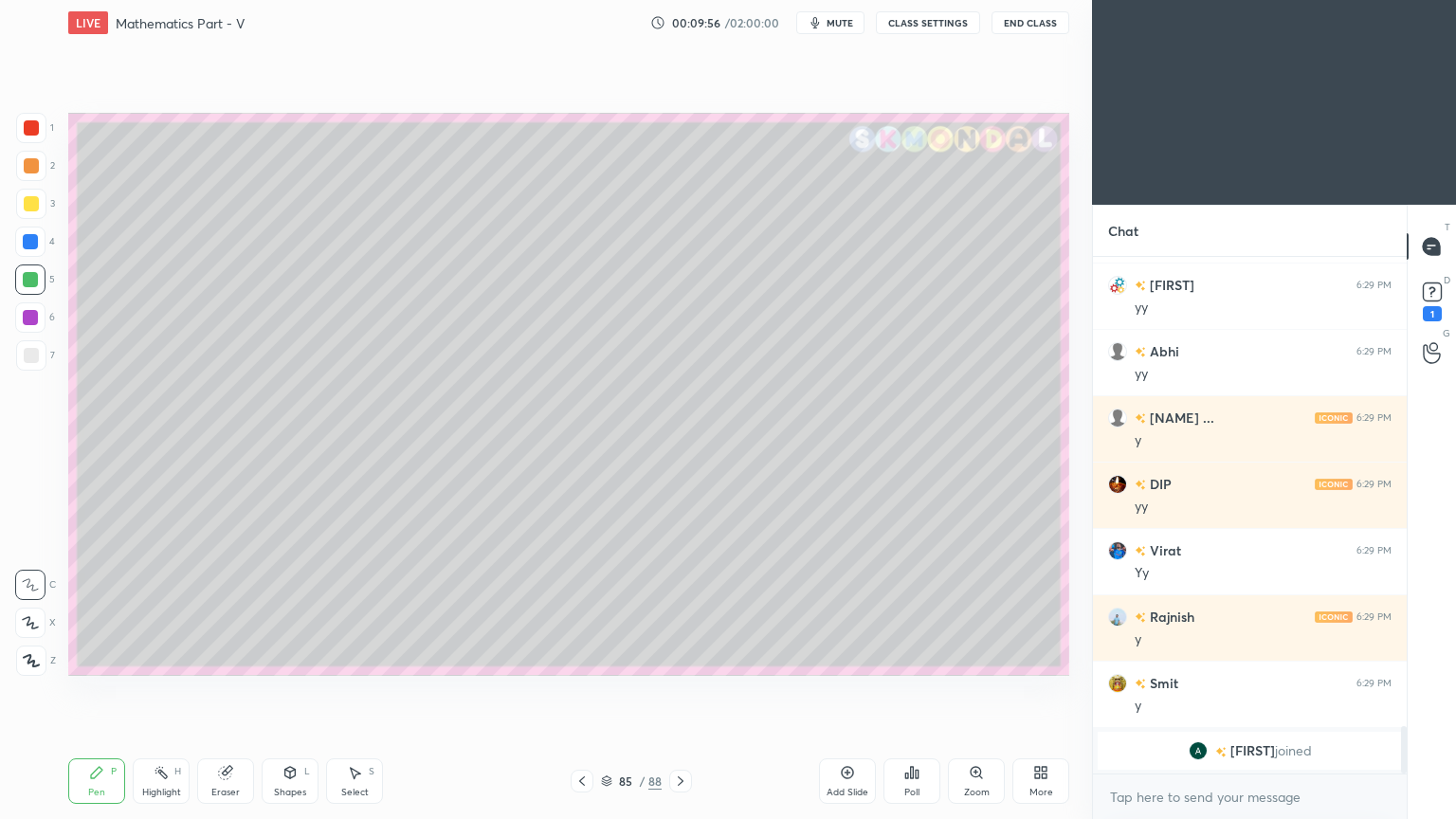 click on "Pen P" at bounding box center [97, 781] 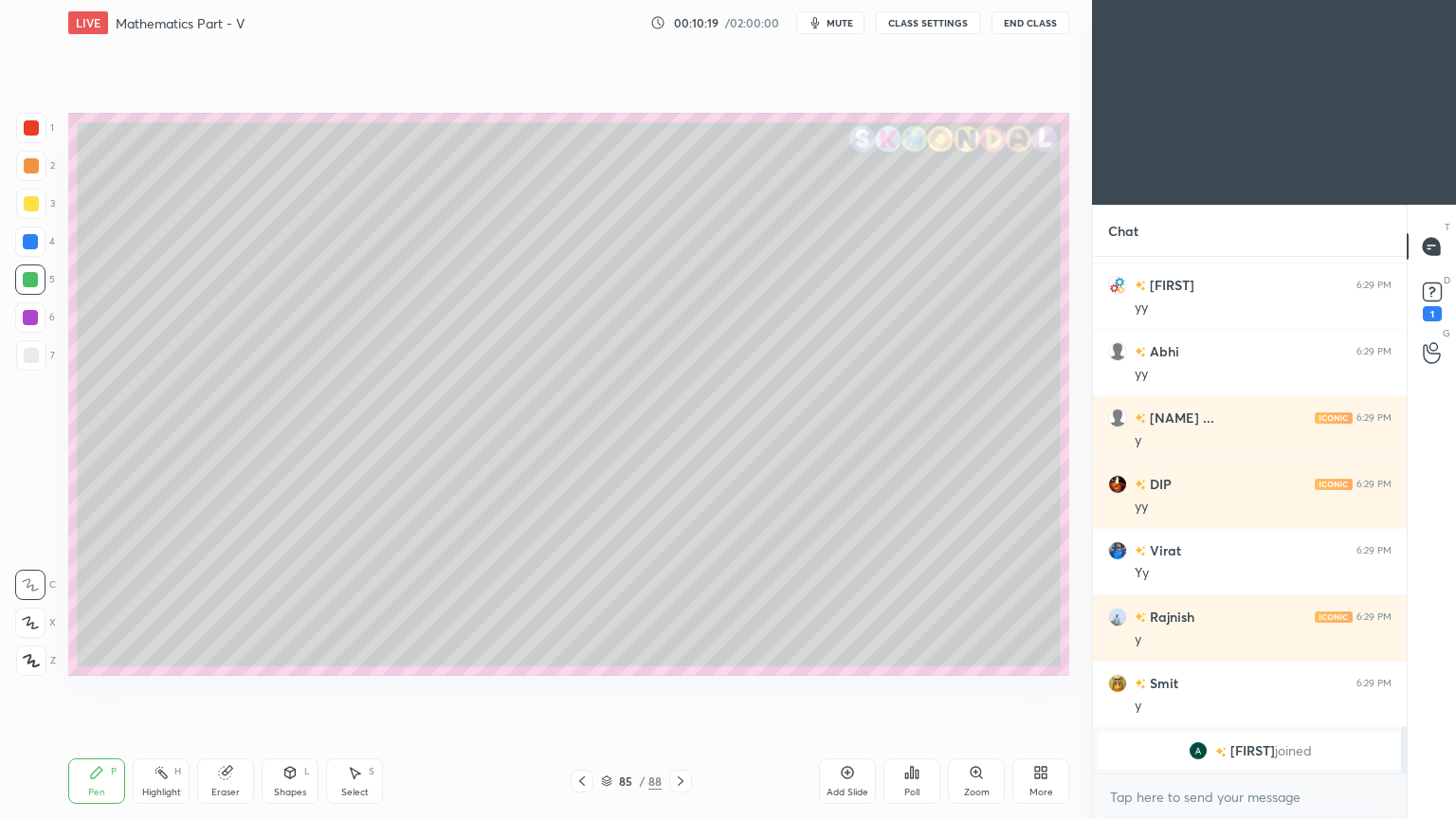 click at bounding box center (31, 355) 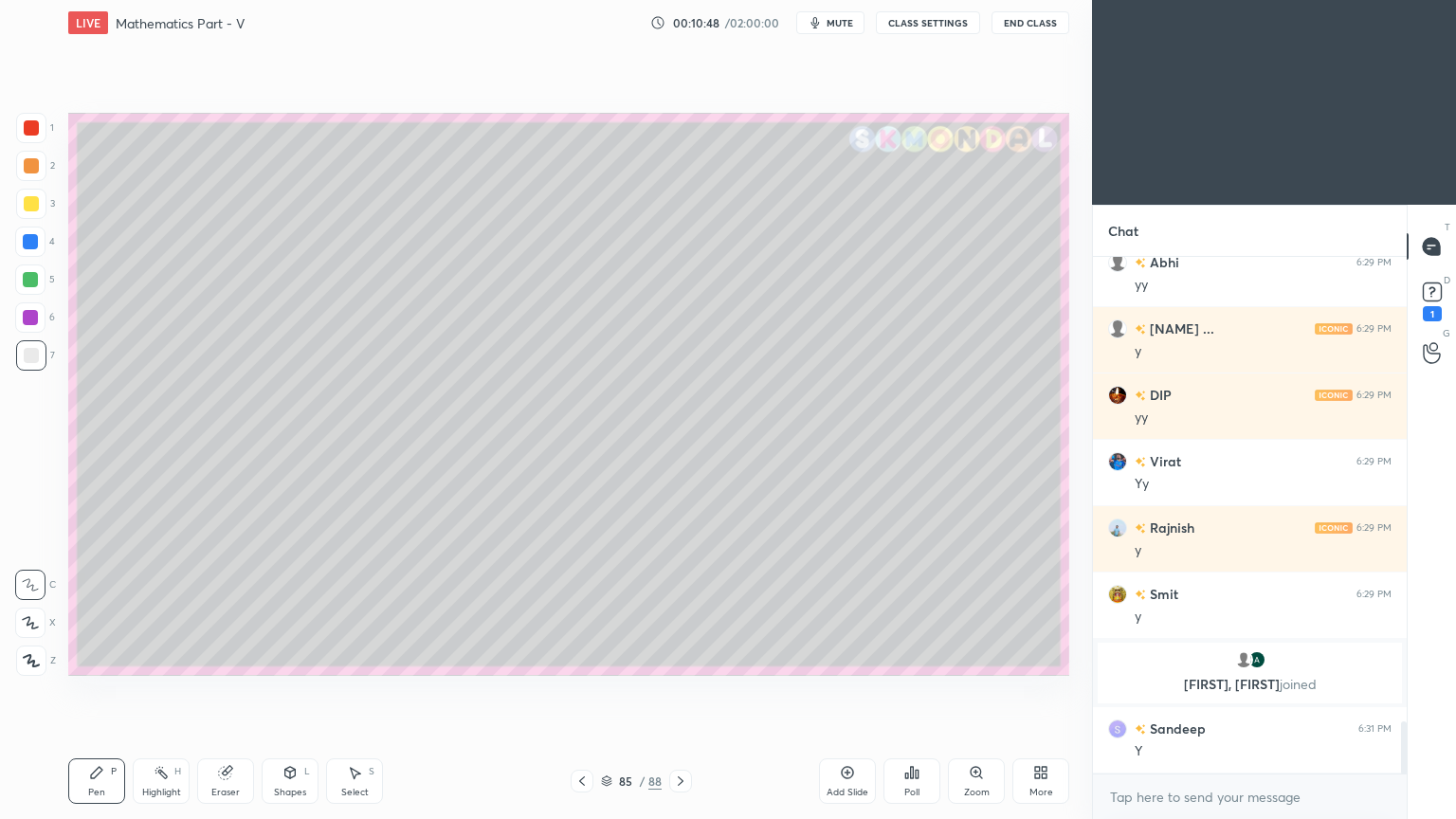 scroll, scrollTop: 4576, scrollLeft: 0, axis: vertical 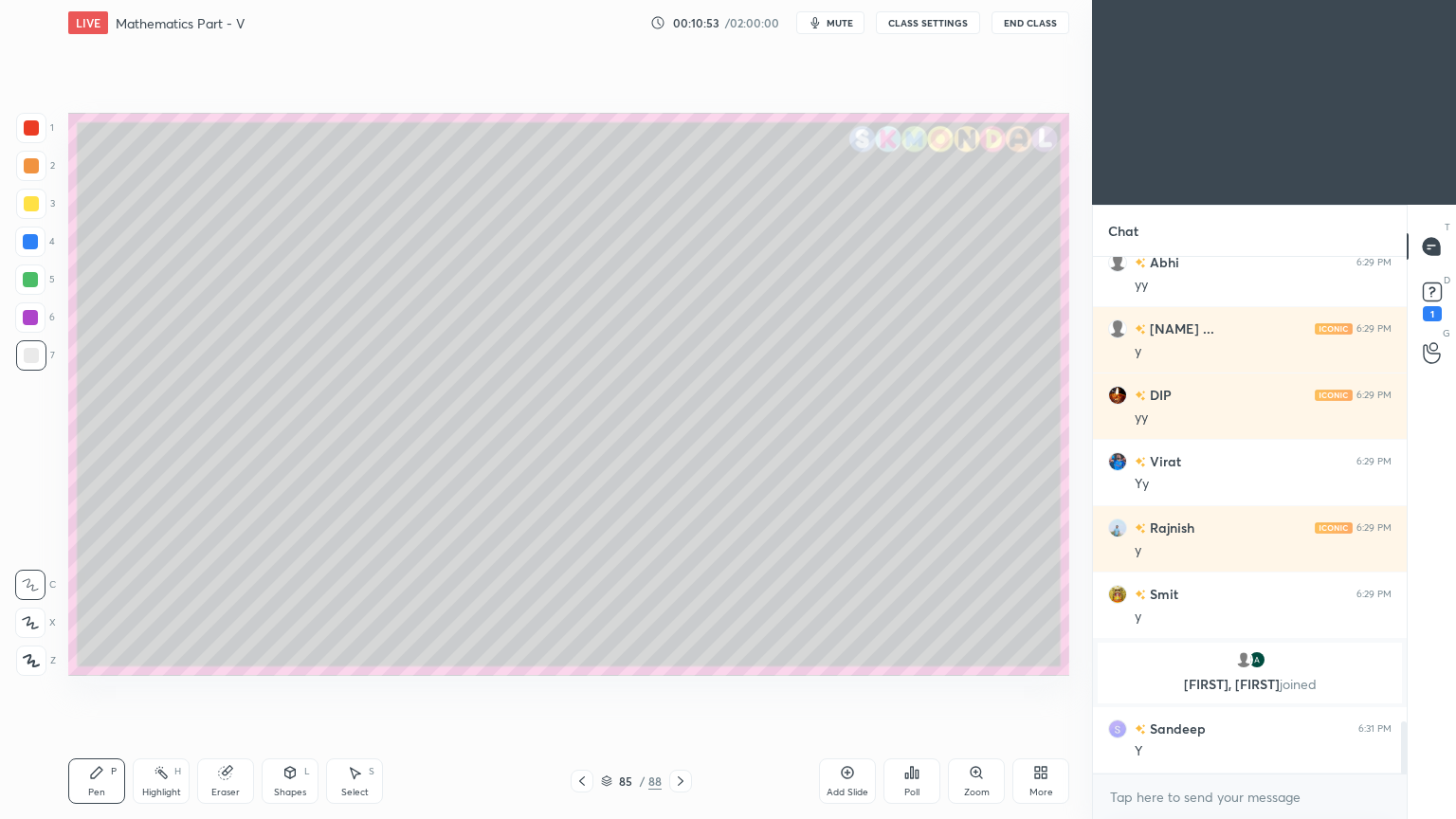 click on "Highlight H" at bounding box center (161, 781) 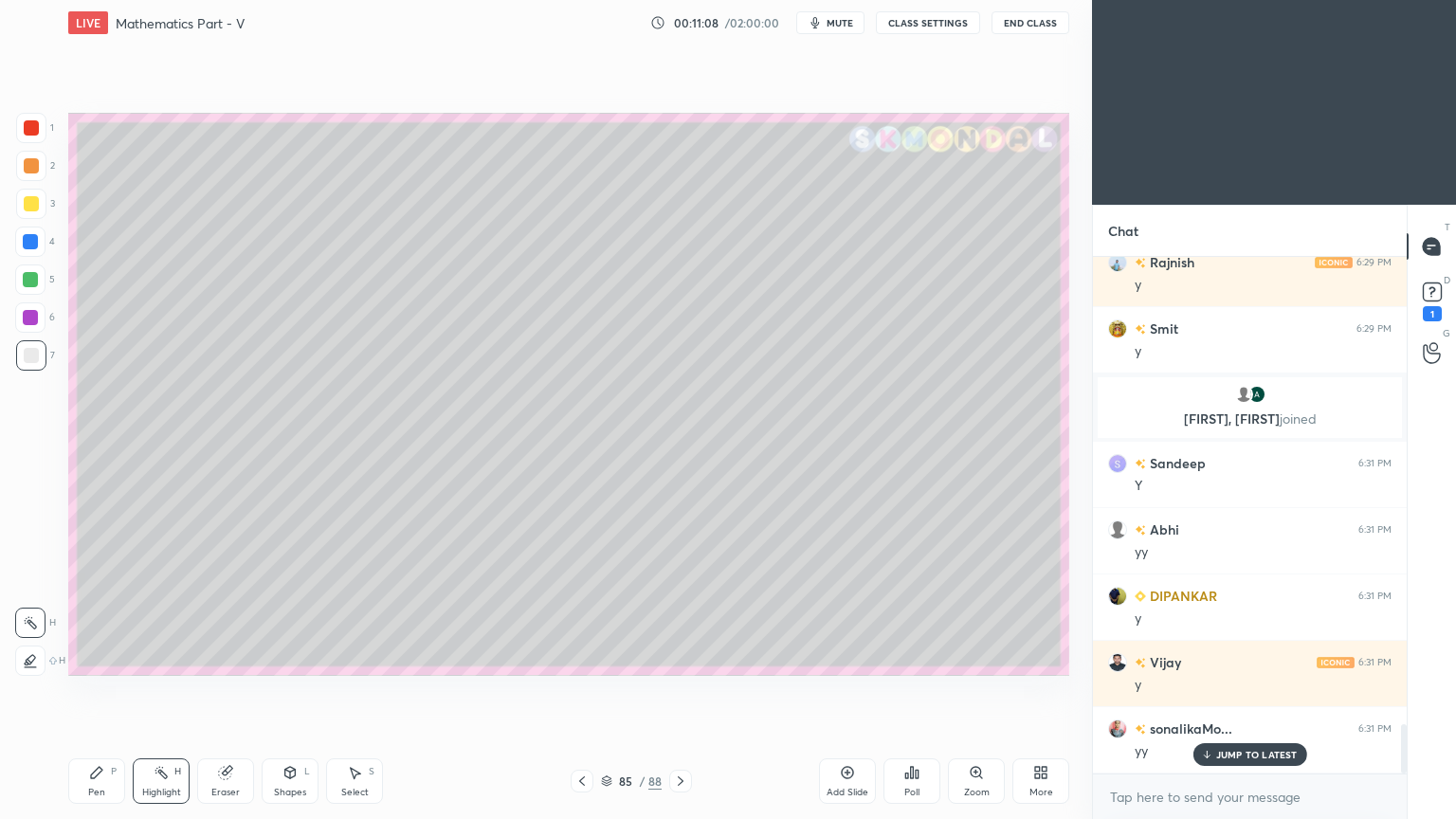 scroll, scrollTop: 4906, scrollLeft: 0, axis: vertical 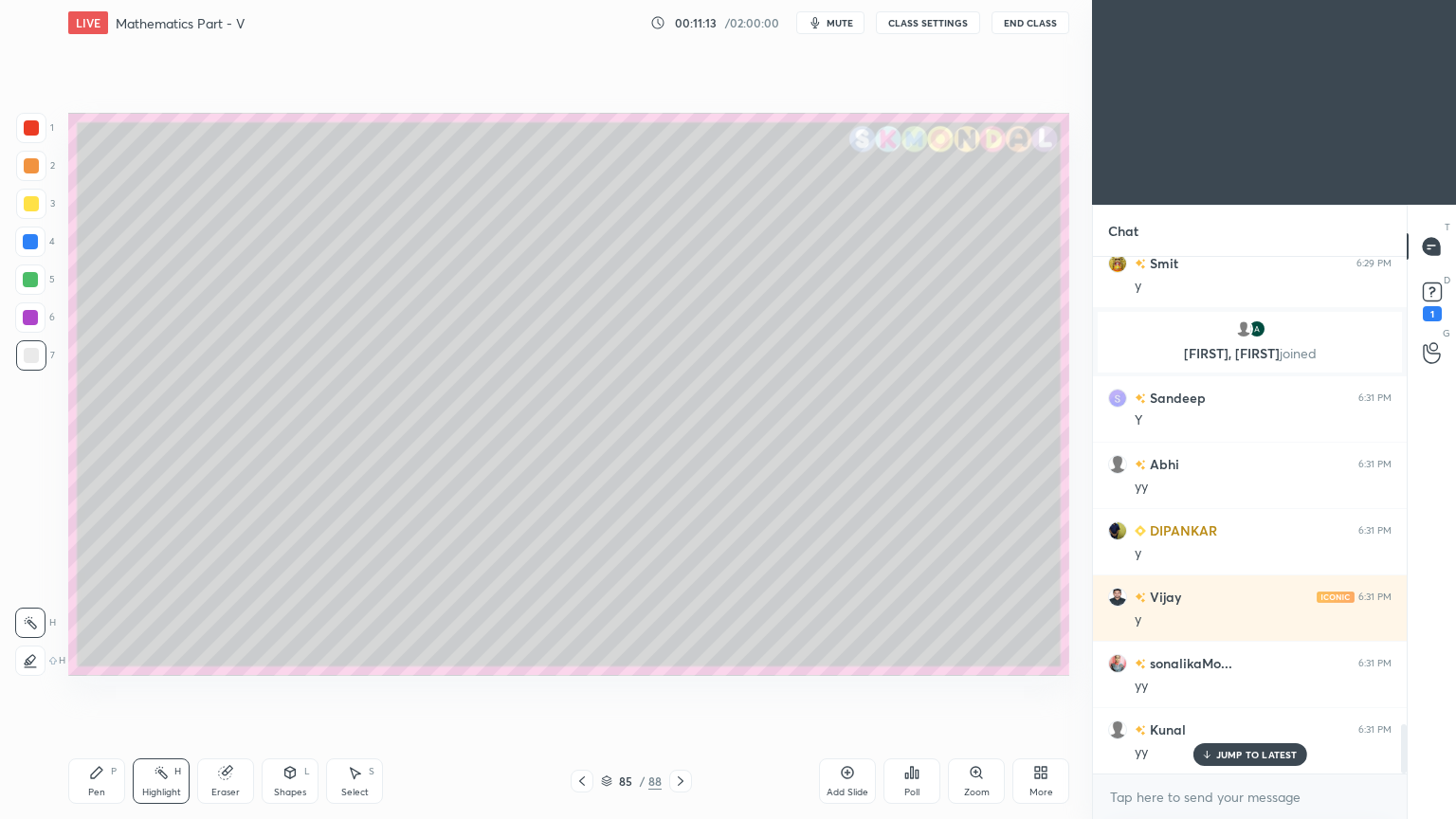 drag, startPoint x: 1253, startPoint y: 751, endPoint x: 976, endPoint y: 684, distance: 284.98772 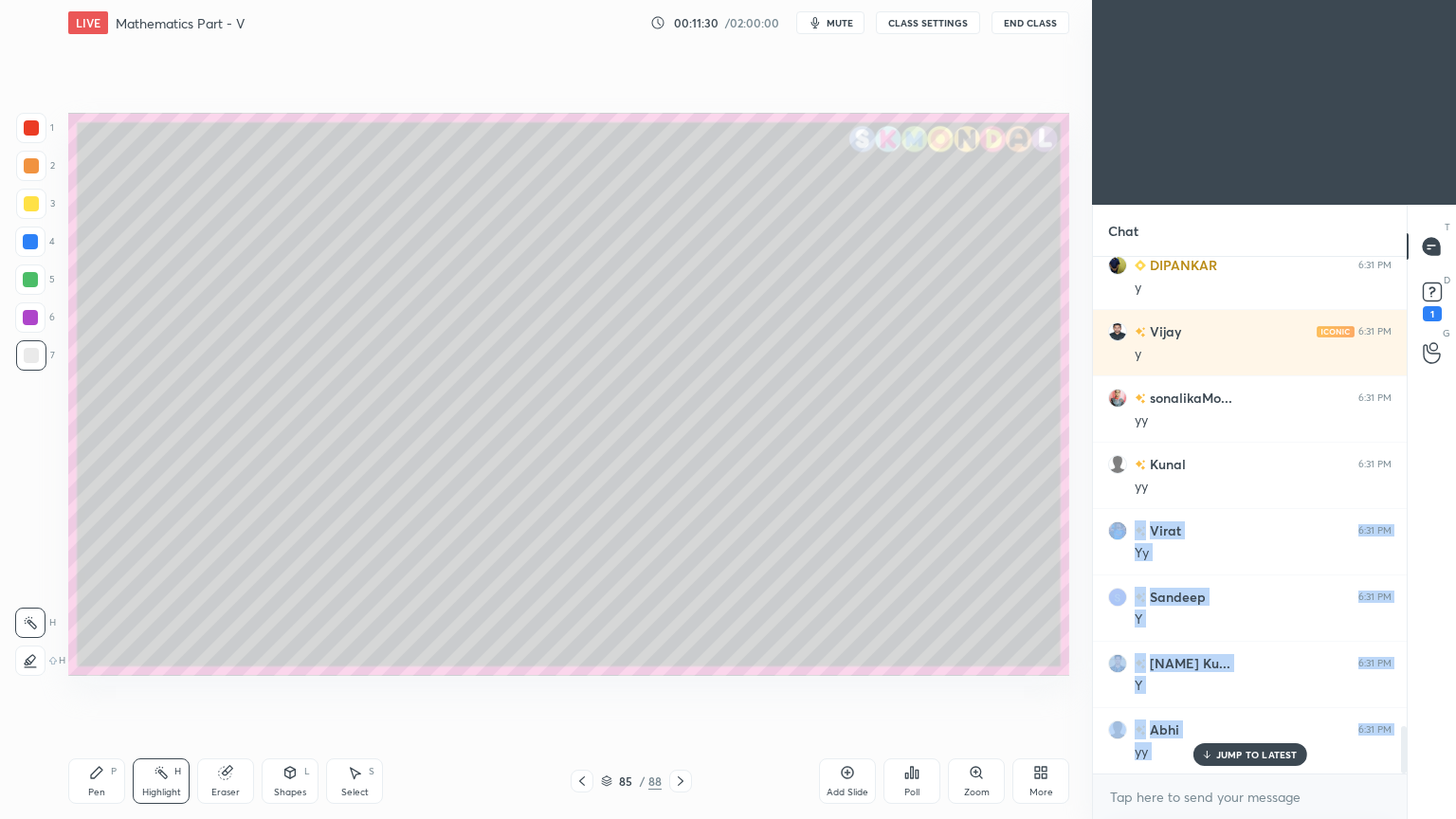 scroll, scrollTop: 5217, scrollLeft: 0, axis: vertical 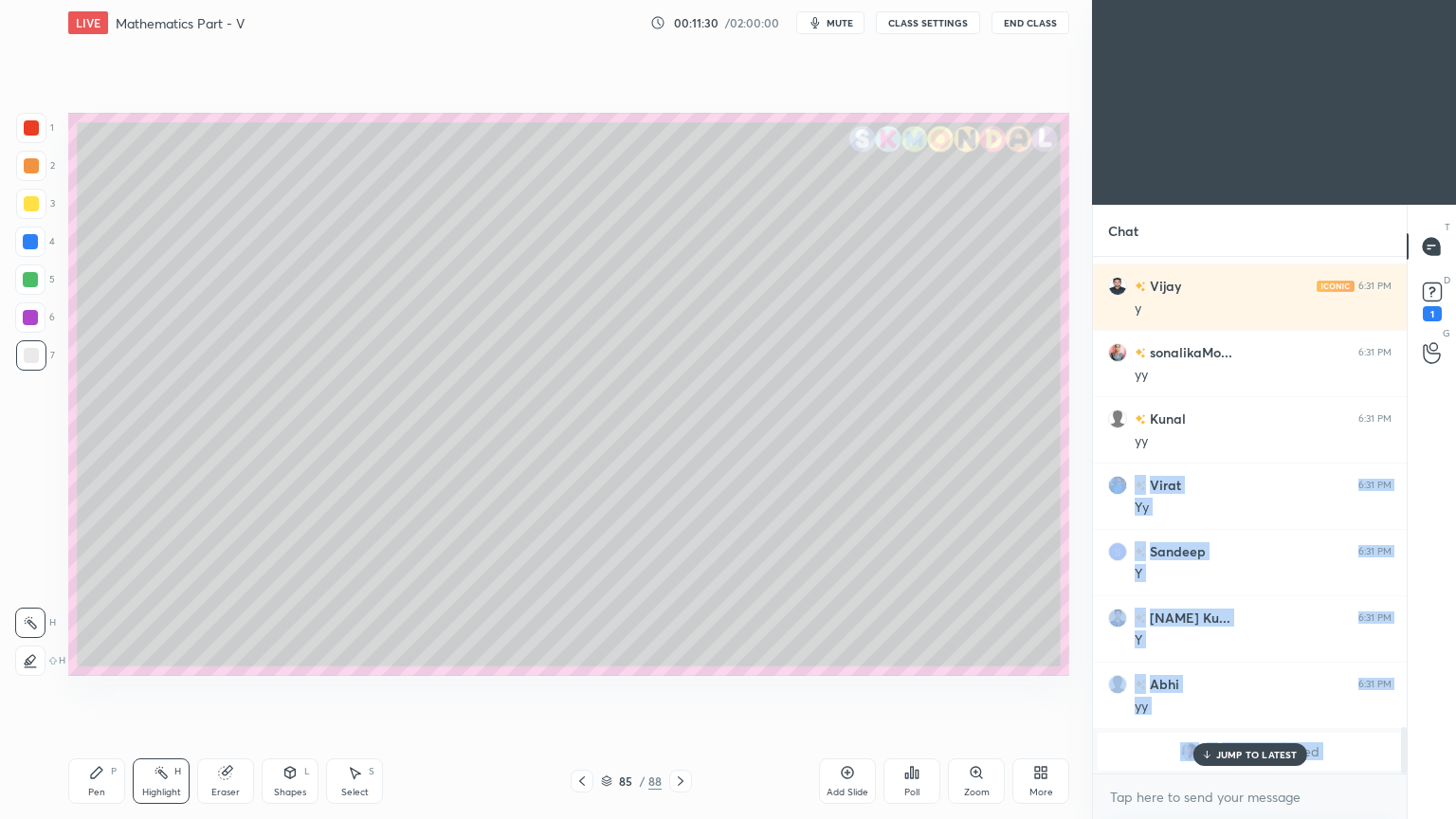 click on "Pen P" at bounding box center (97, 781) 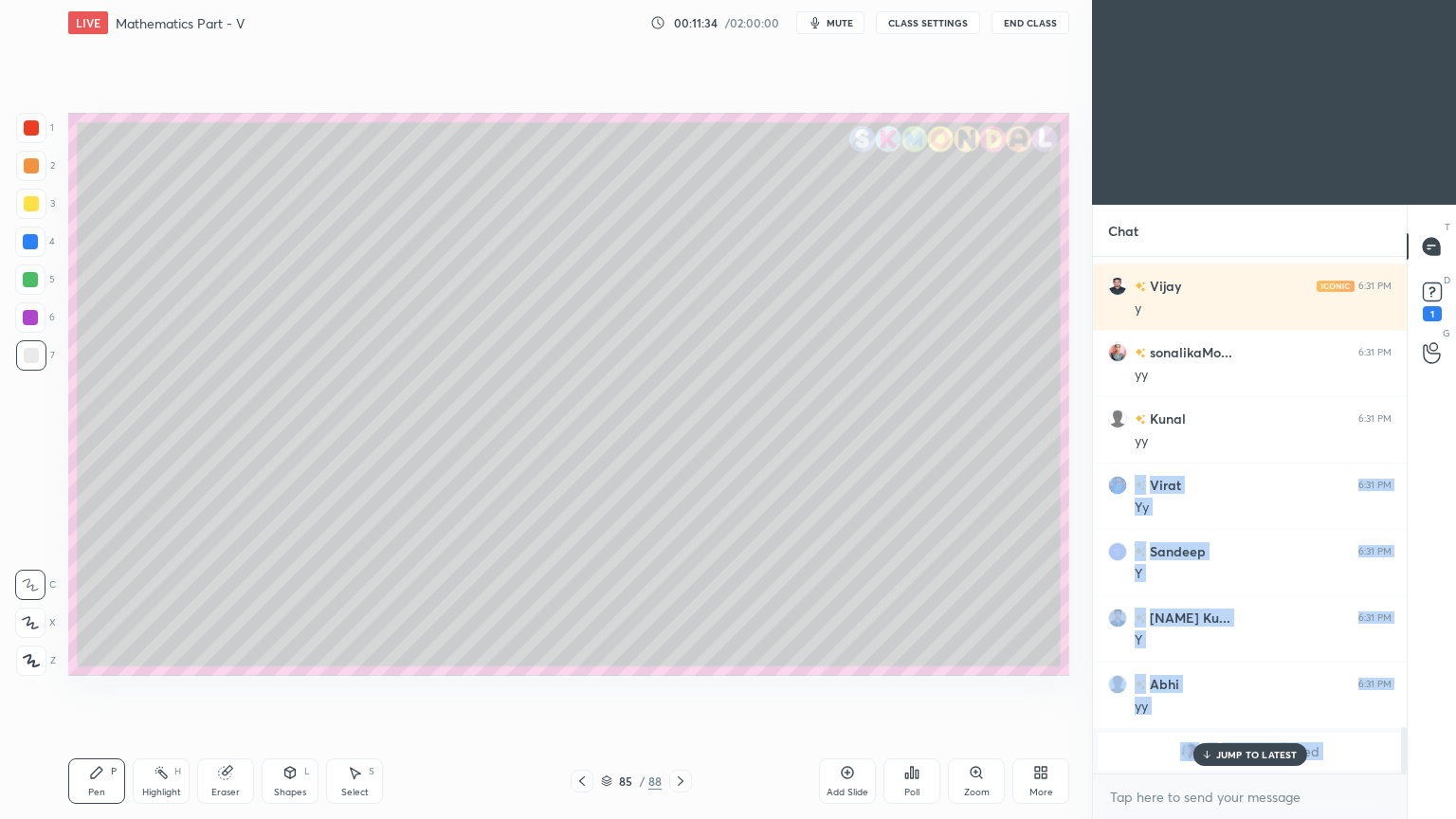click at bounding box center (31, 204) 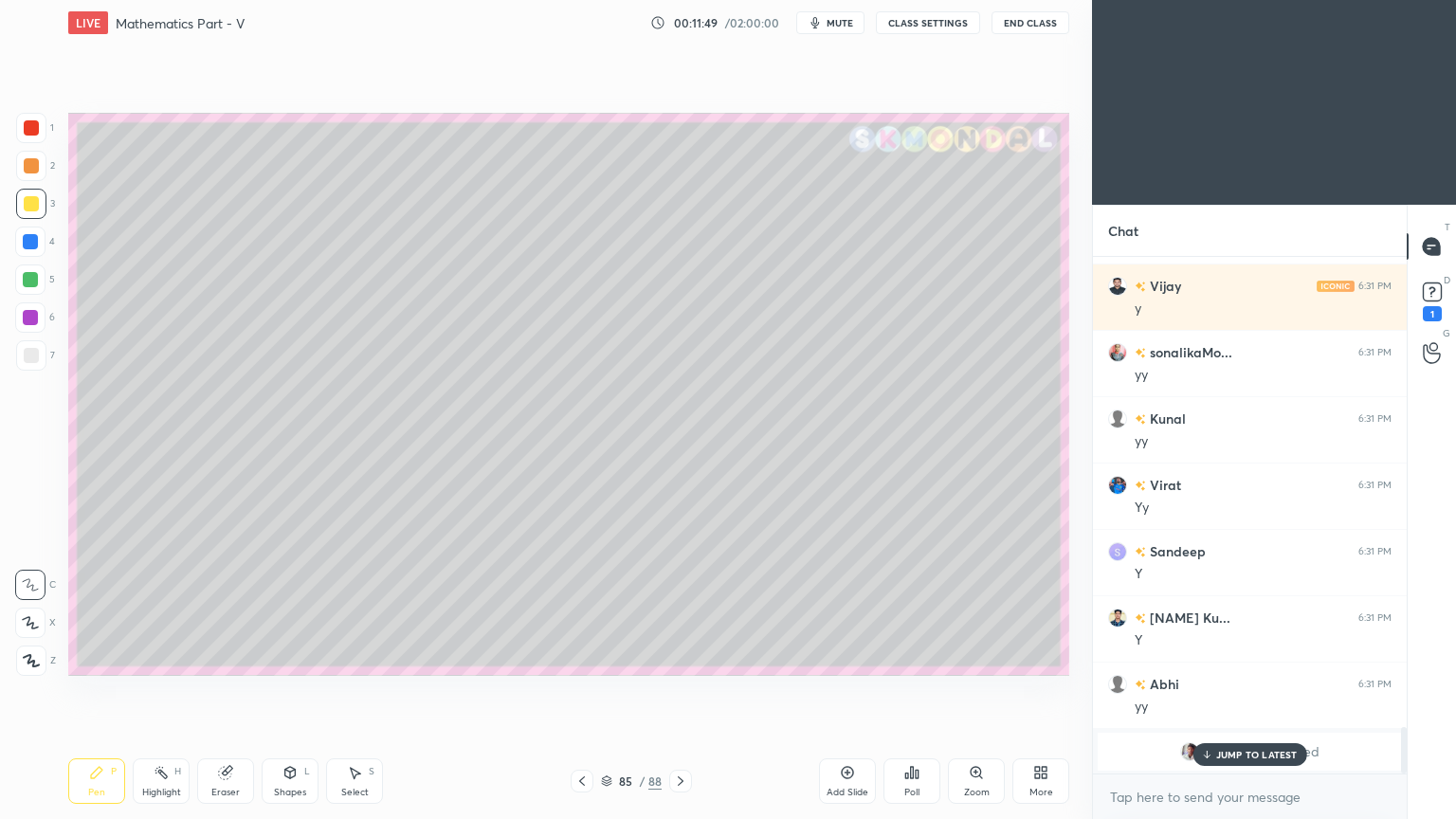 click on "JUMP TO LATEST" at bounding box center [1249, 755] 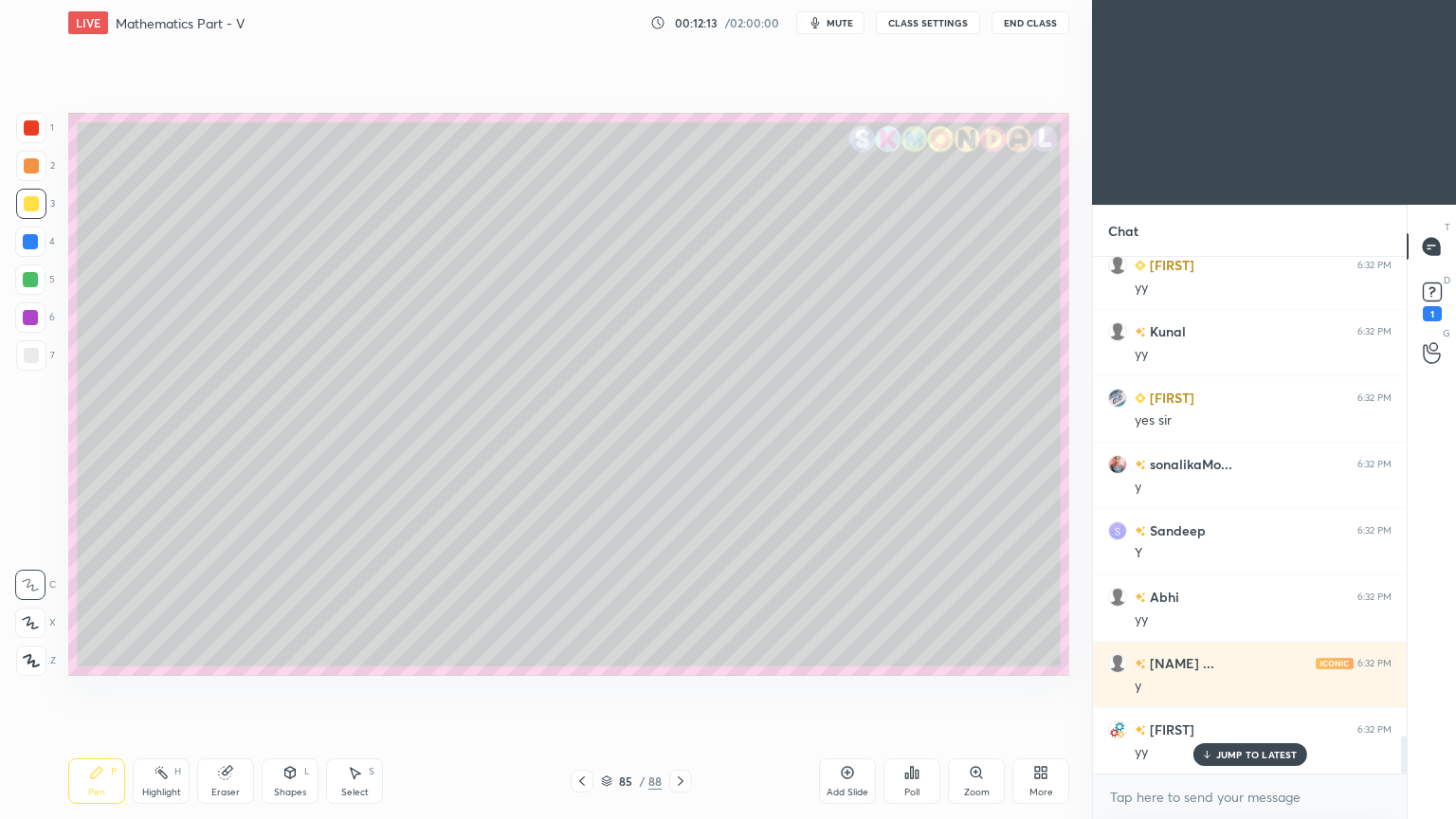 scroll, scrollTop: 6744, scrollLeft: 0, axis: vertical 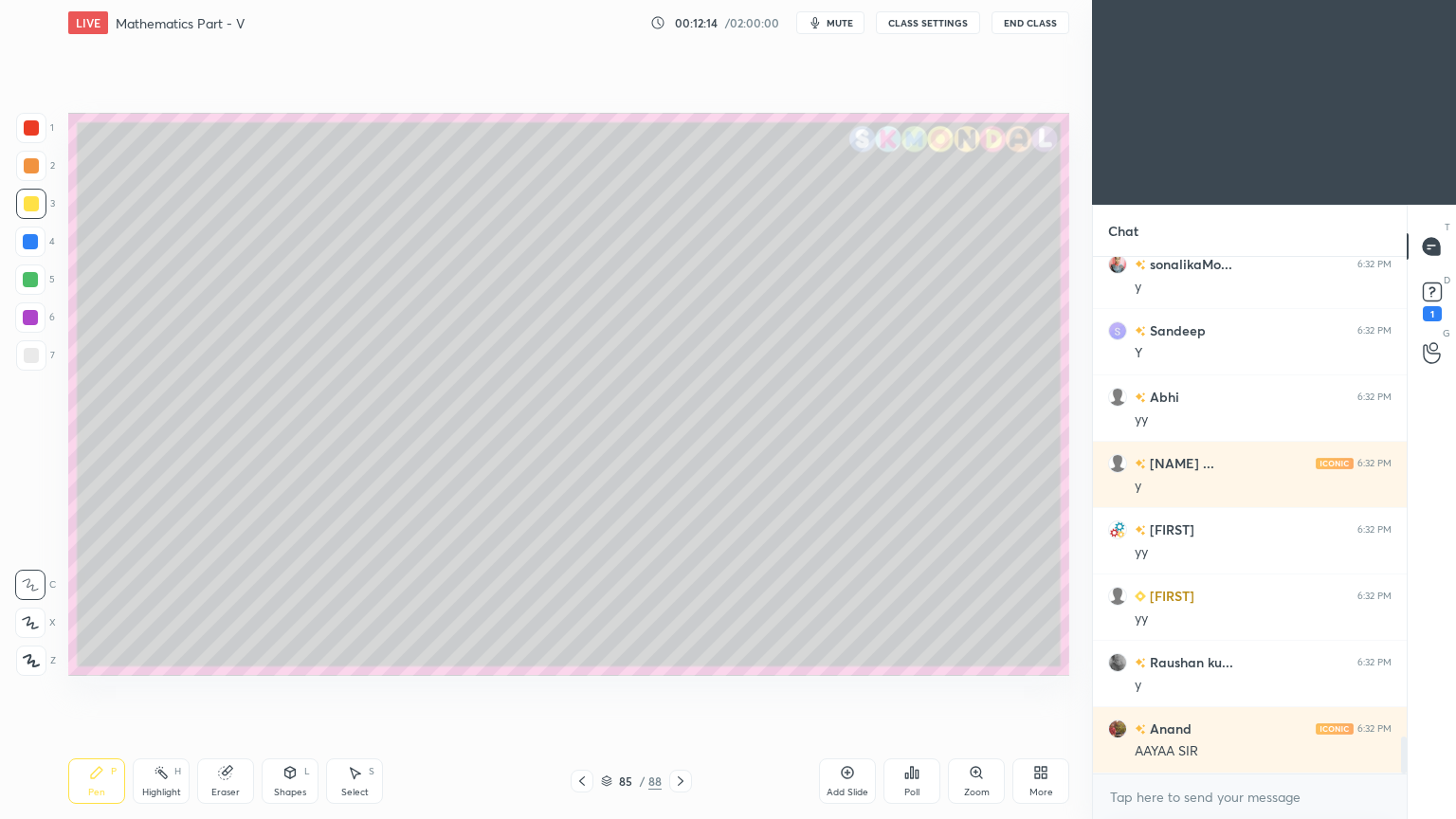 click on "Pen P" at bounding box center [97, 781] 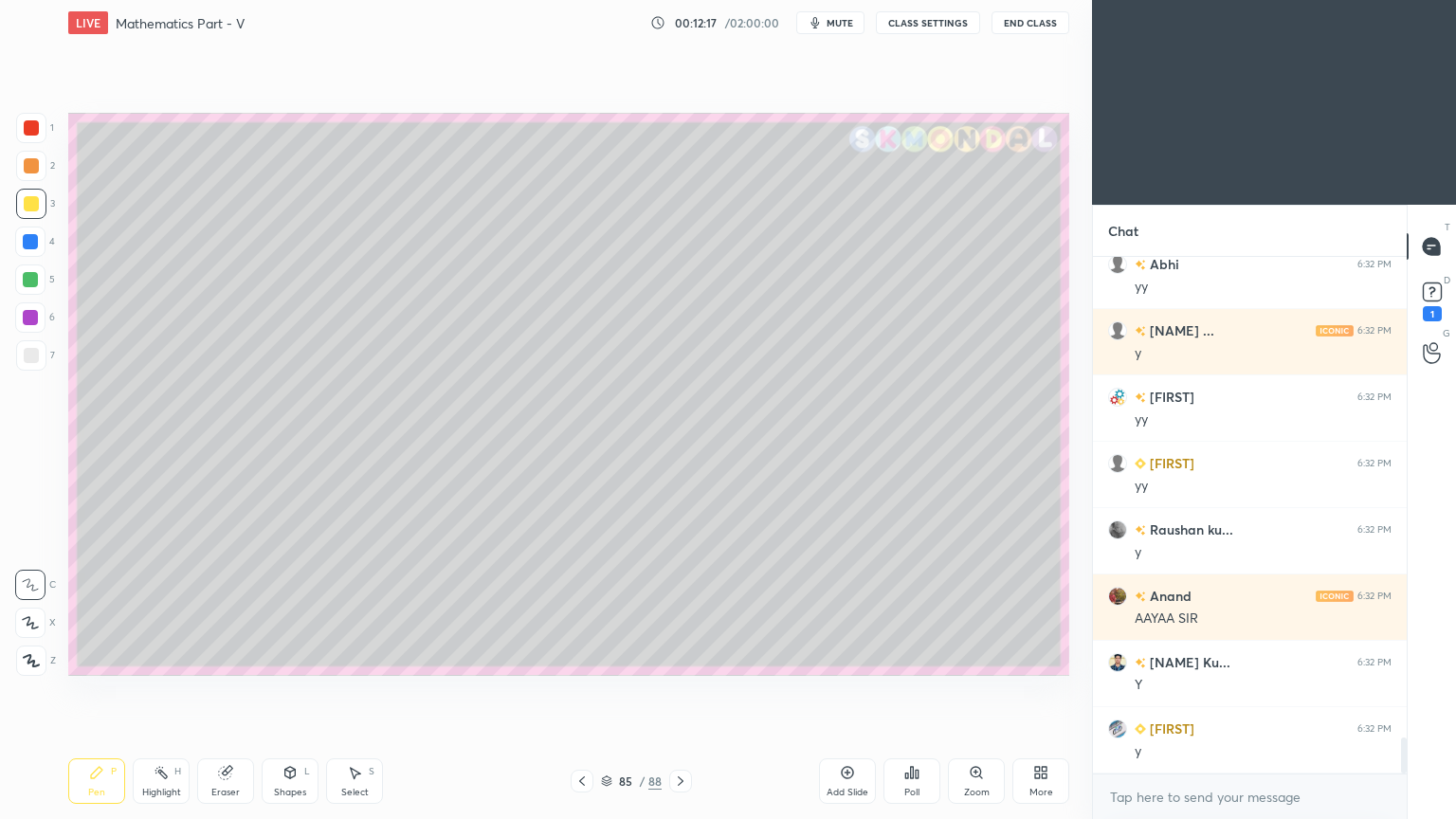 scroll, scrollTop: 6943, scrollLeft: 0, axis: vertical 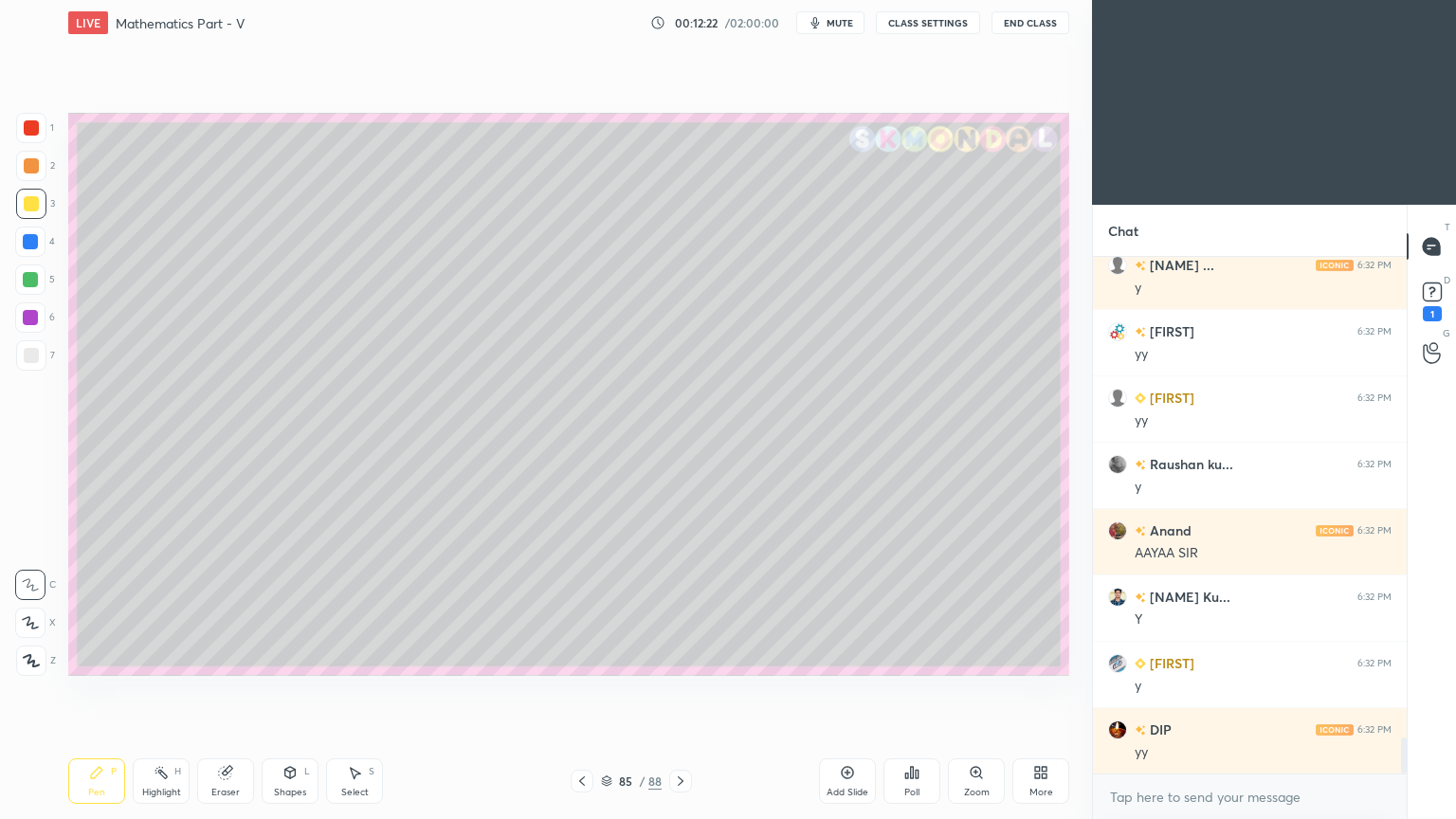 click on "Highlight" at bounding box center [161, 792] 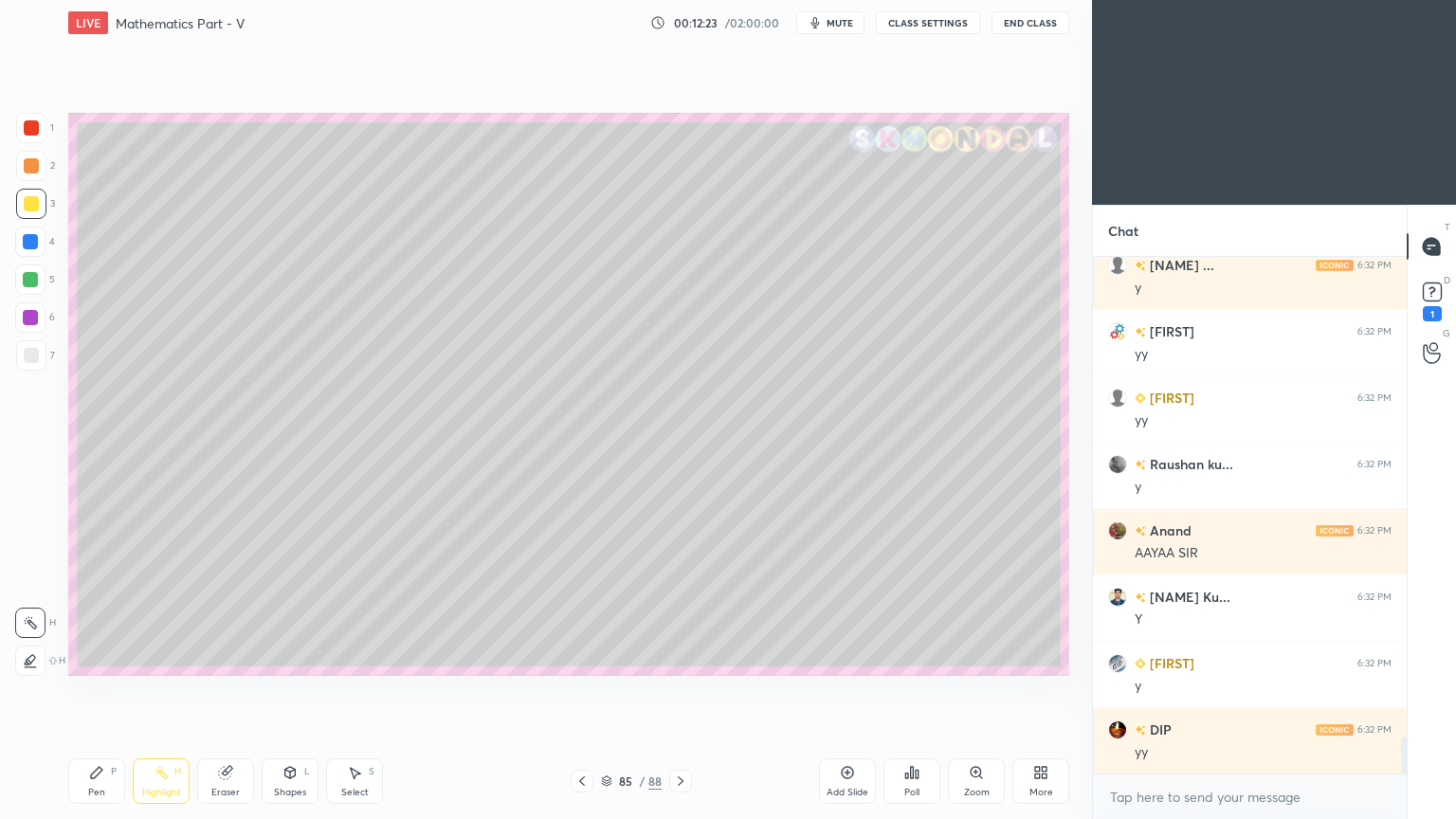 click on "Highlight" at bounding box center (161, 792) 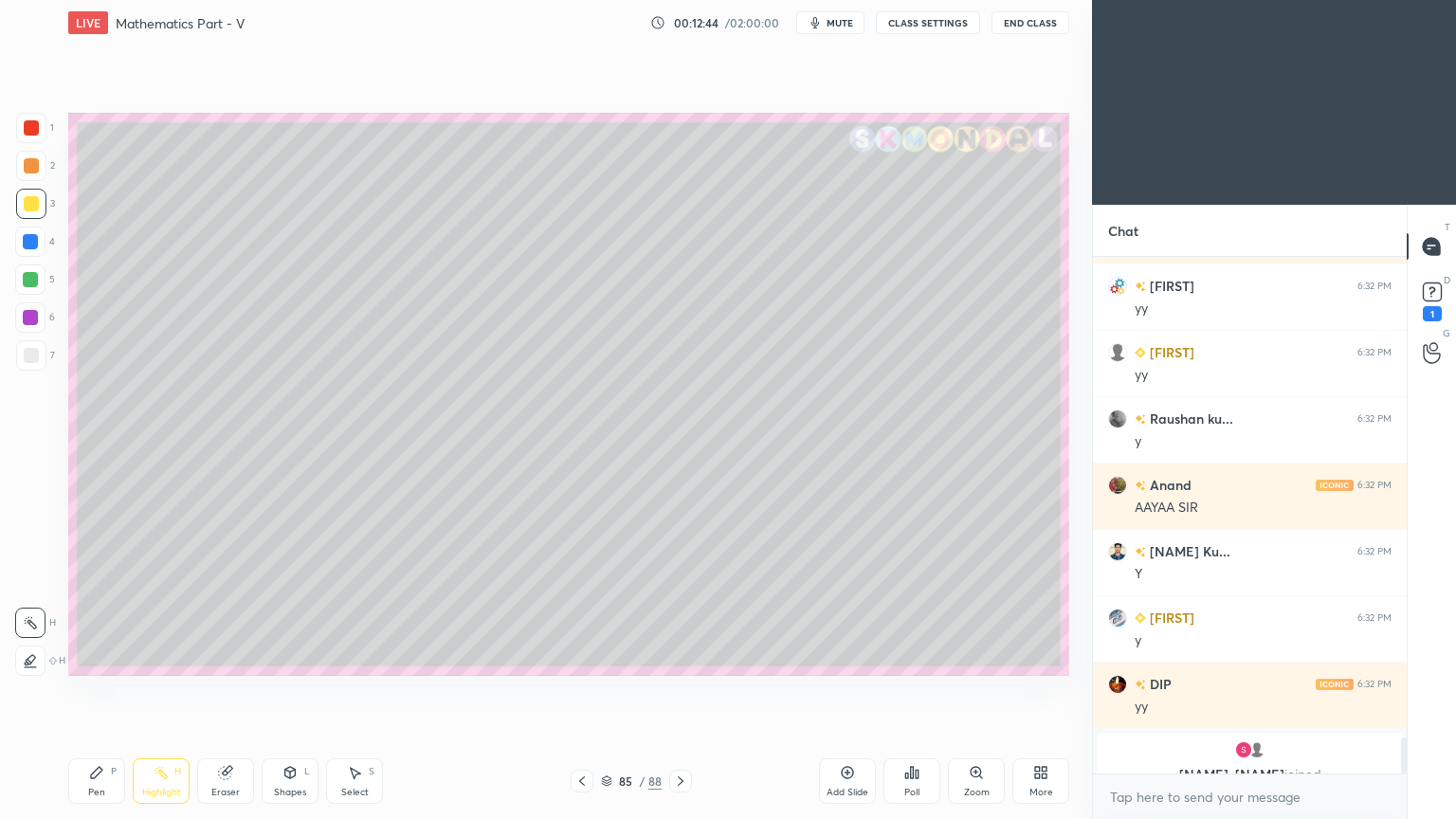 scroll, scrollTop: 6989, scrollLeft: 0, axis: vertical 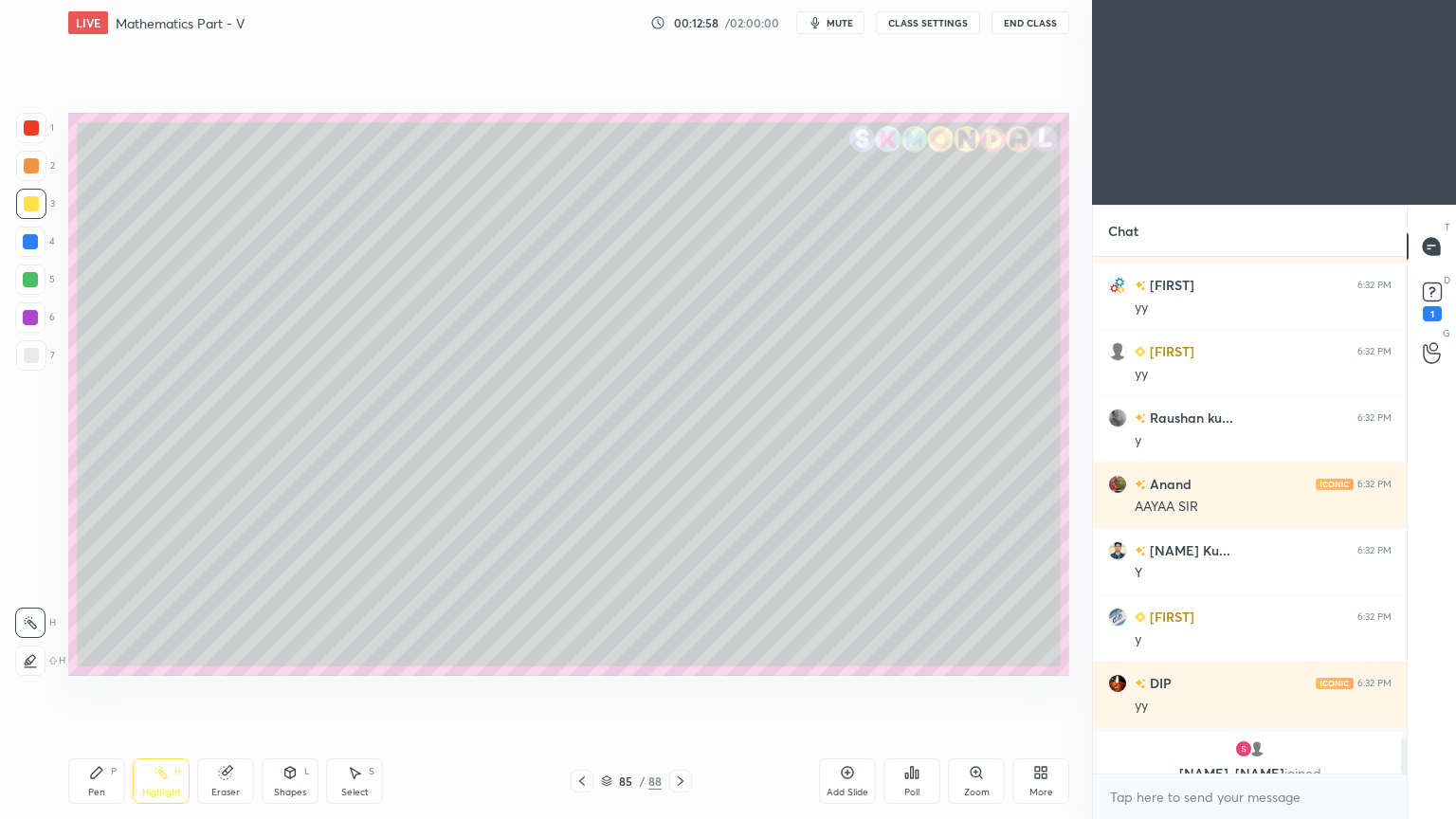 click 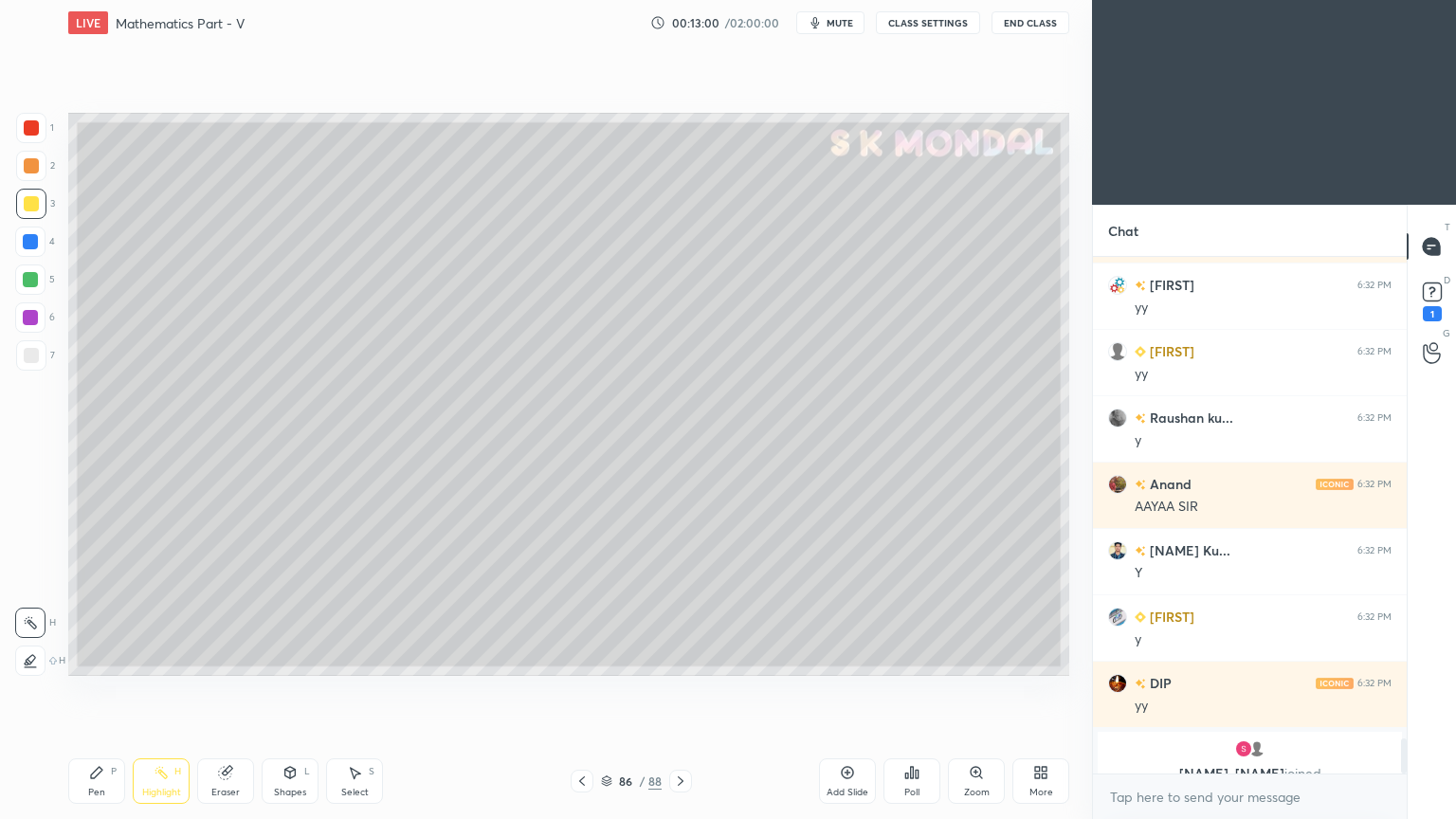 click 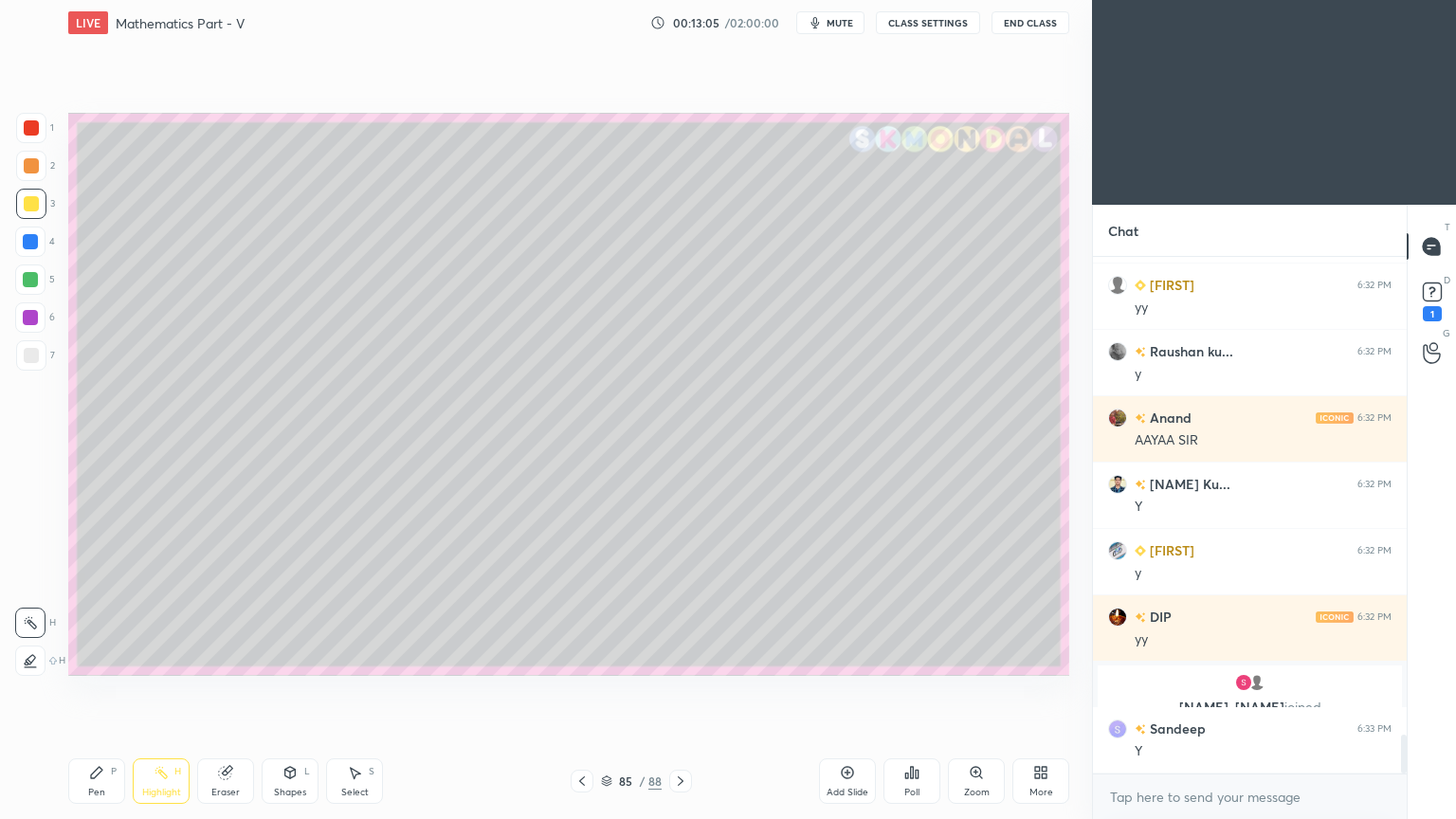 scroll, scrollTop: 6400, scrollLeft: 0, axis: vertical 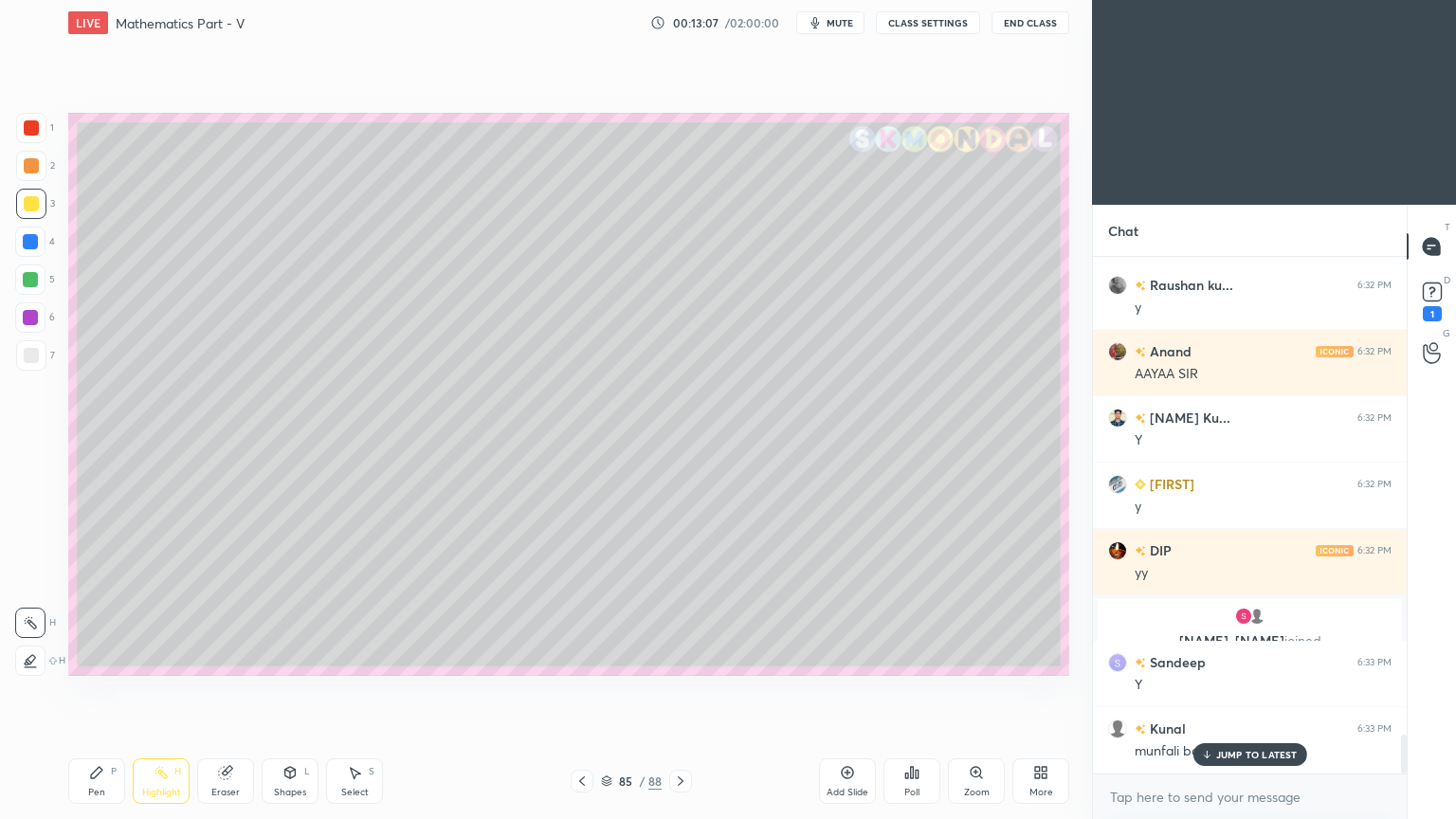 click on "Vijay 6:32 PM y DIPANKAR 6:32 PM y james 6:32 PM yy Kunal 6:32 PM yy Rudranil 6:32 PM yes sir sonalikaMo... 6:32 PM y Sandeep 6:32 PM Y Abhi 6:32 PM yy Dushyanth ... 6:32 PM y Charuvind 6:32 PM yy james 6:32 PM yy Raushan ku... 6:32 PM y Anand 6:32 PM AAYAA SIR Shubham Ku... 6:32 PM Y Rudranil 6:32 PM y DIP 6:32 PM yy Satyanaray..., Ayush  joined Sandeep 6:33 PM Y Kunal 6:33 PM munfali bangya" at bounding box center [1249, 515] 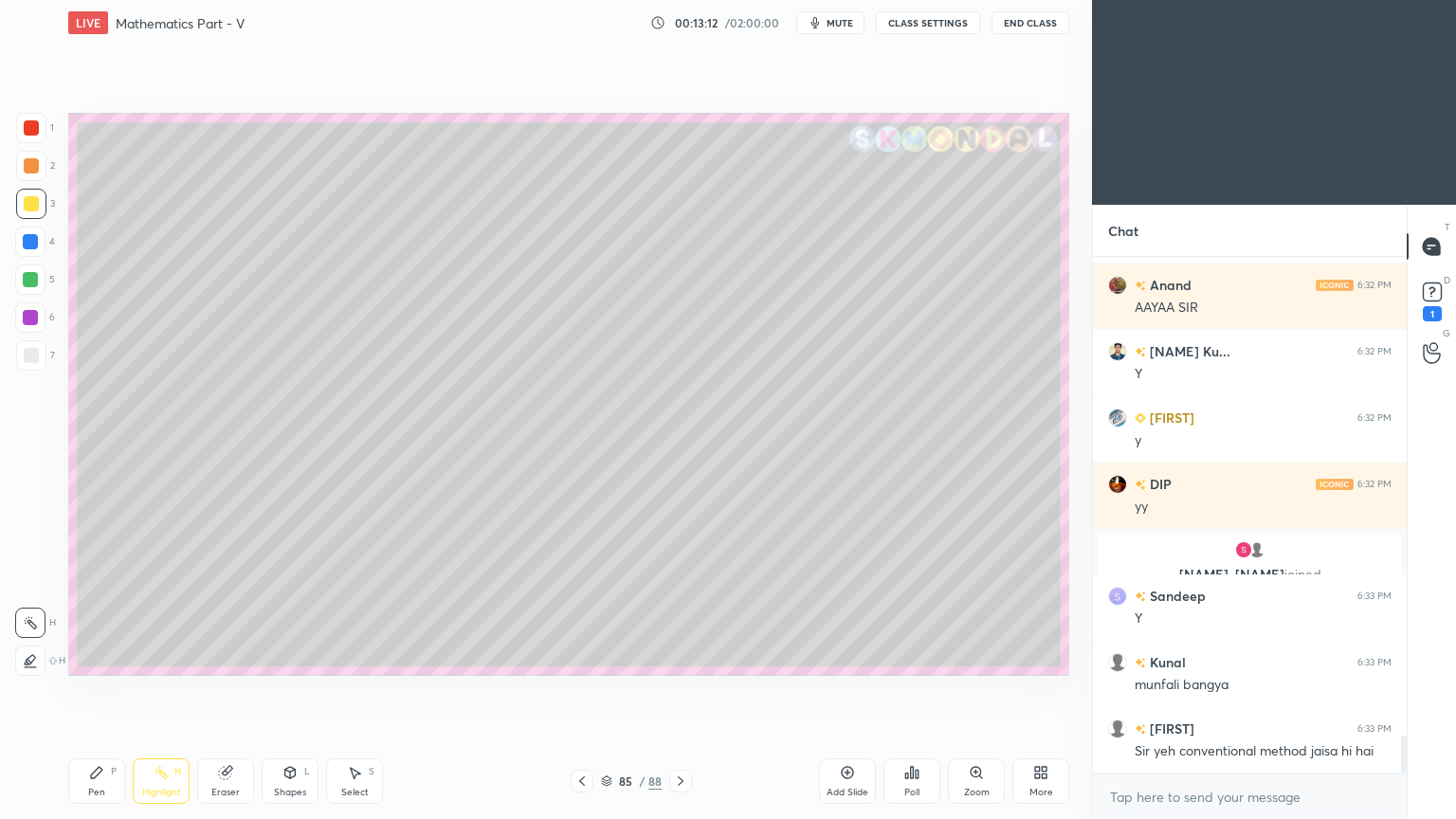 scroll, scrollTop: 6533, scrollLeft: 0, axis: vertical 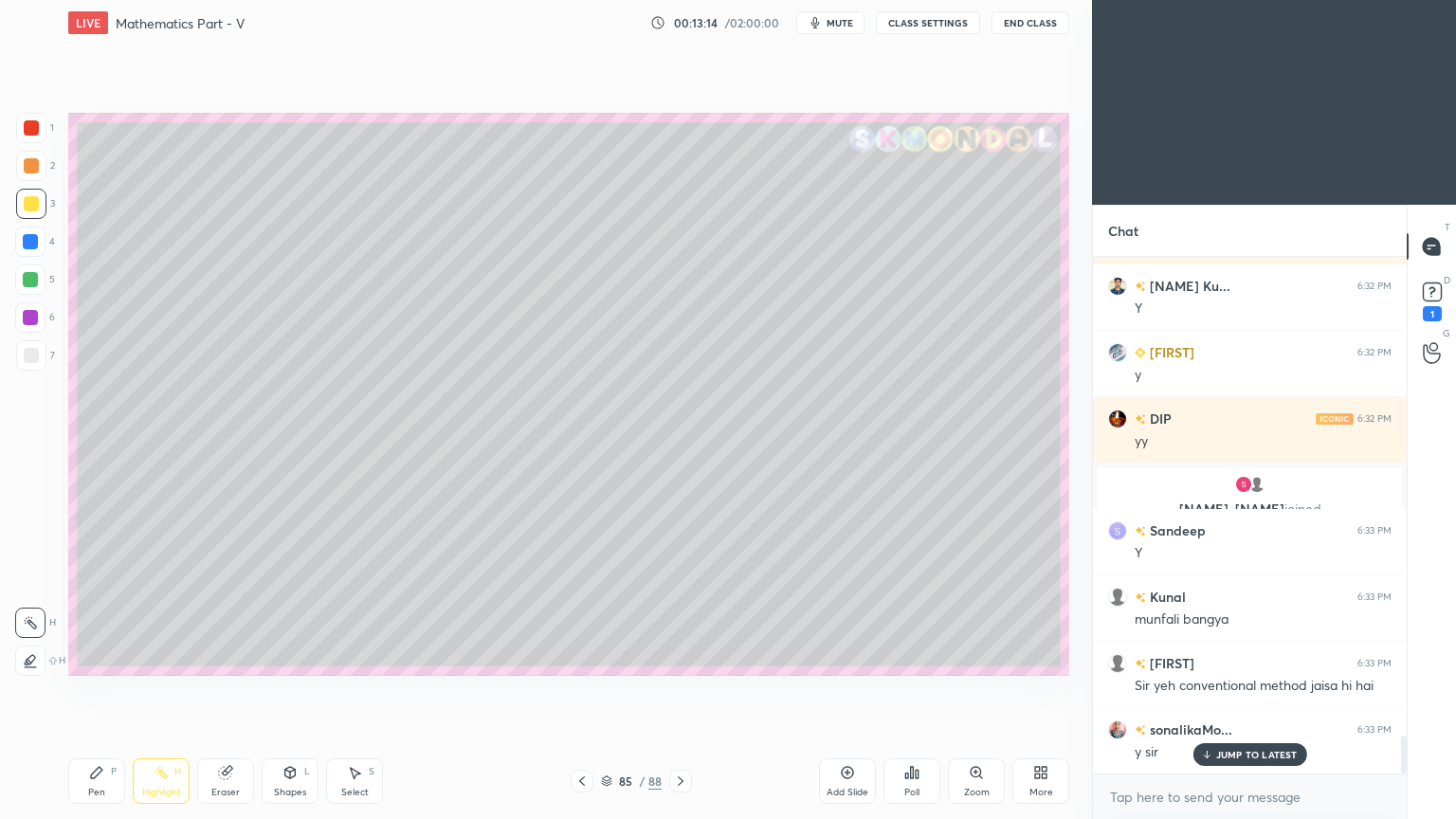 click on "JUMP TO LATEST" at bounding box center (1257, 755) 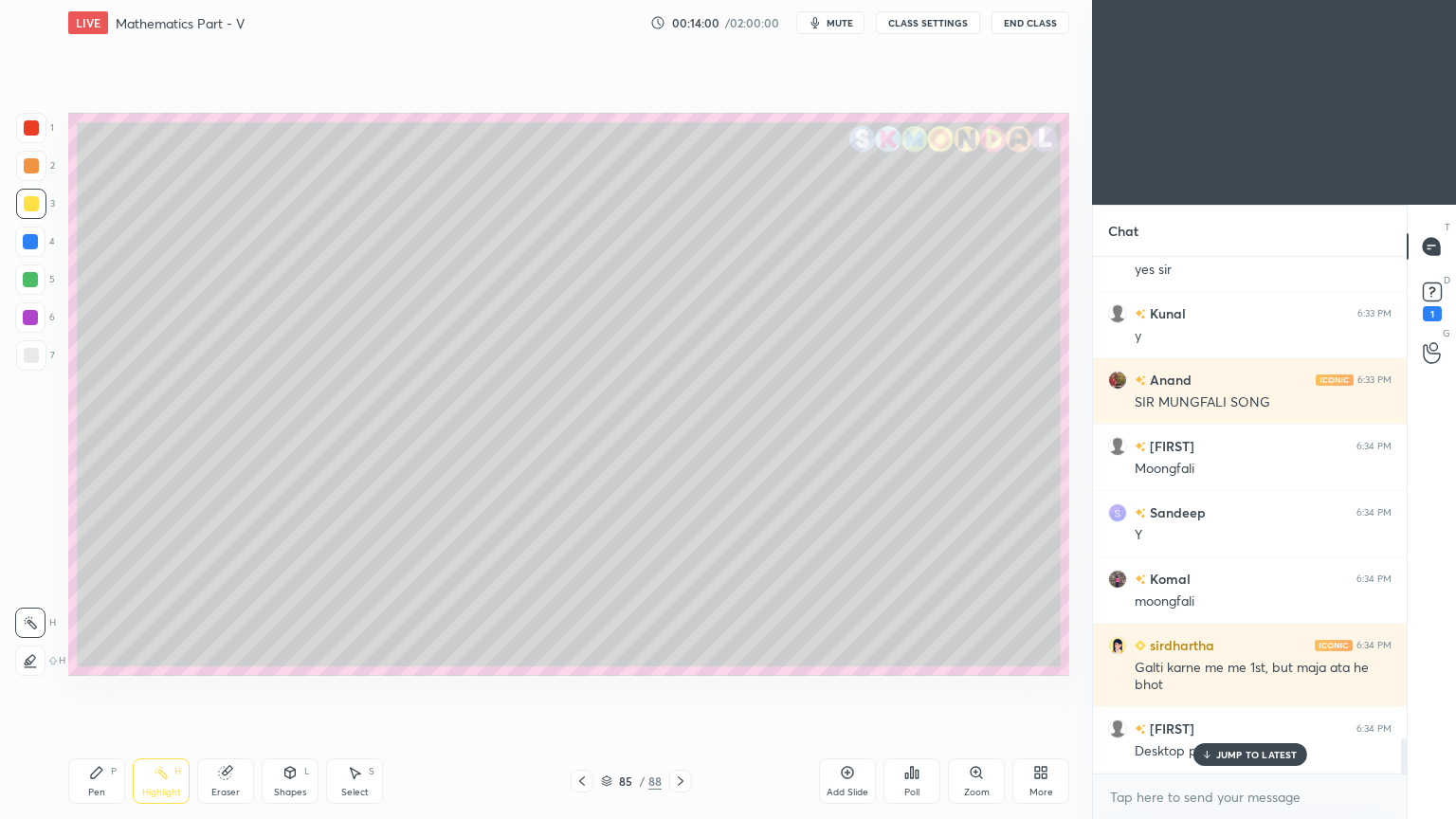 scroll, scrollTop: 7147, scrollLeft: 0, axis: vertical 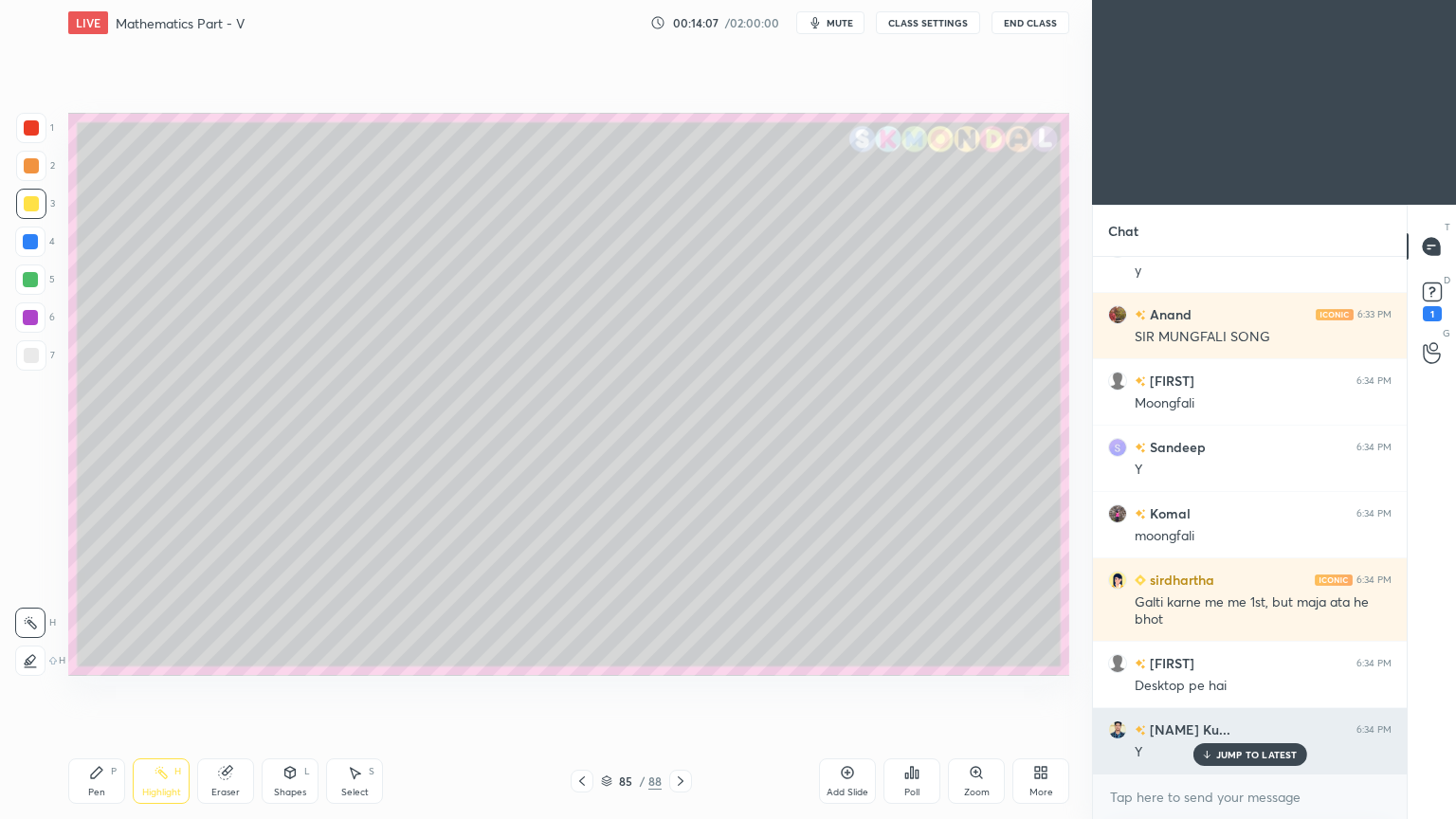 drag, startPoint x: 1265, startPoint y: 749, endPoint x: 1138, endPoint y: 732, distance: 128.13274 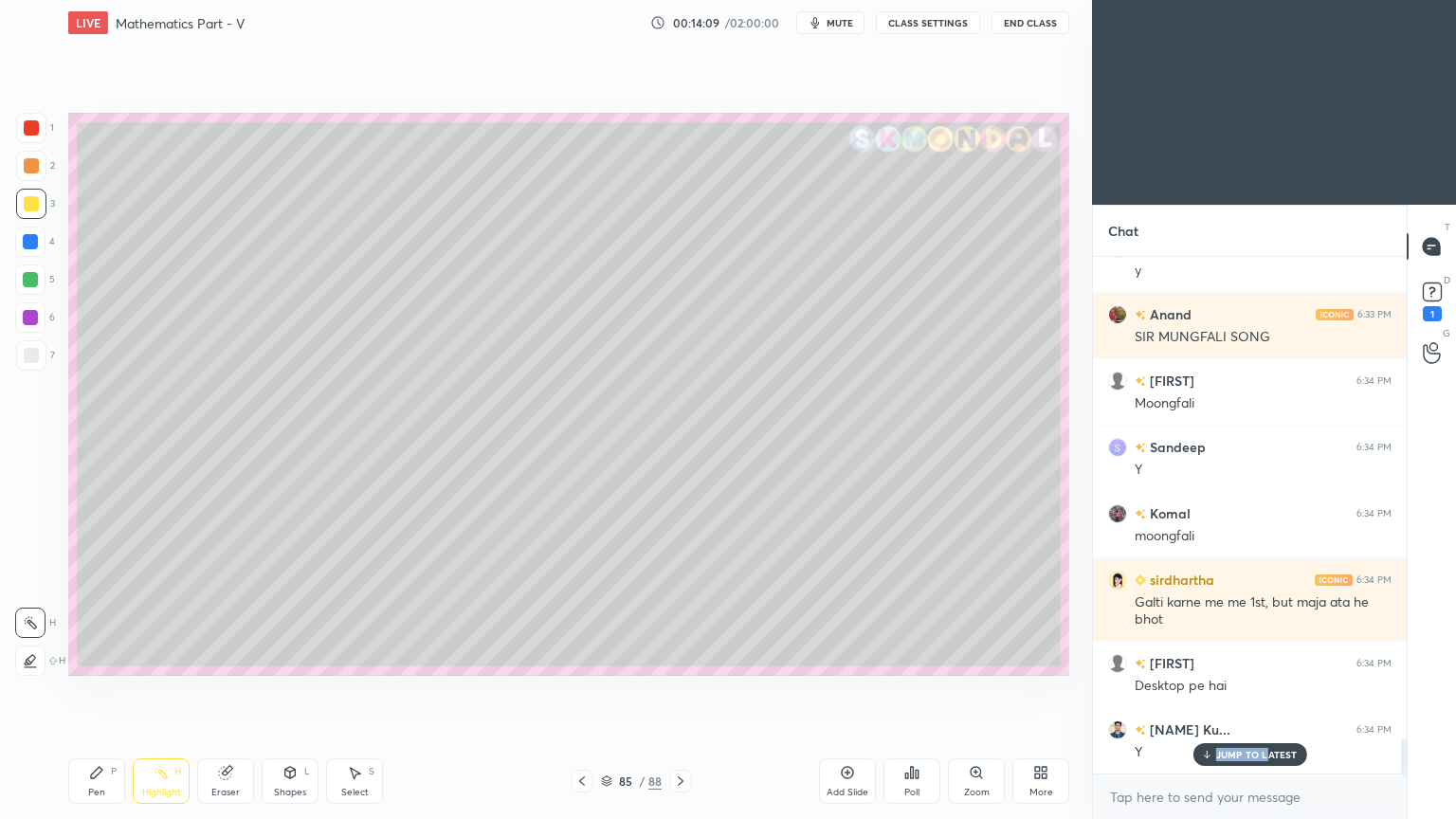 drag, startPoint x: 1247, startPoint y: 755, endPoint x: 1031, endPoint y: 706, distance: 221.48815 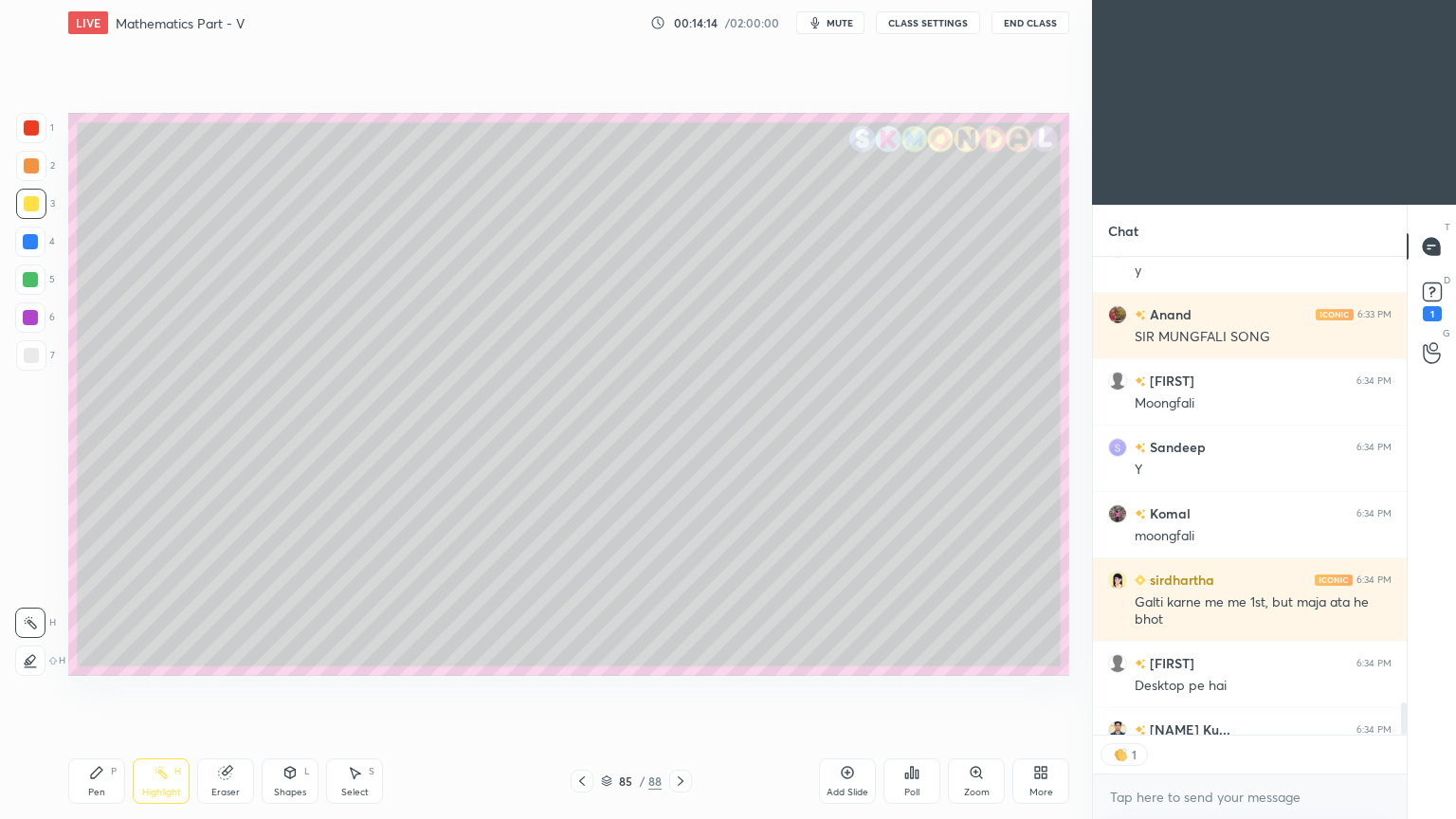 scroll, scrollTop: 473, scrollLeft: 308, axis: both 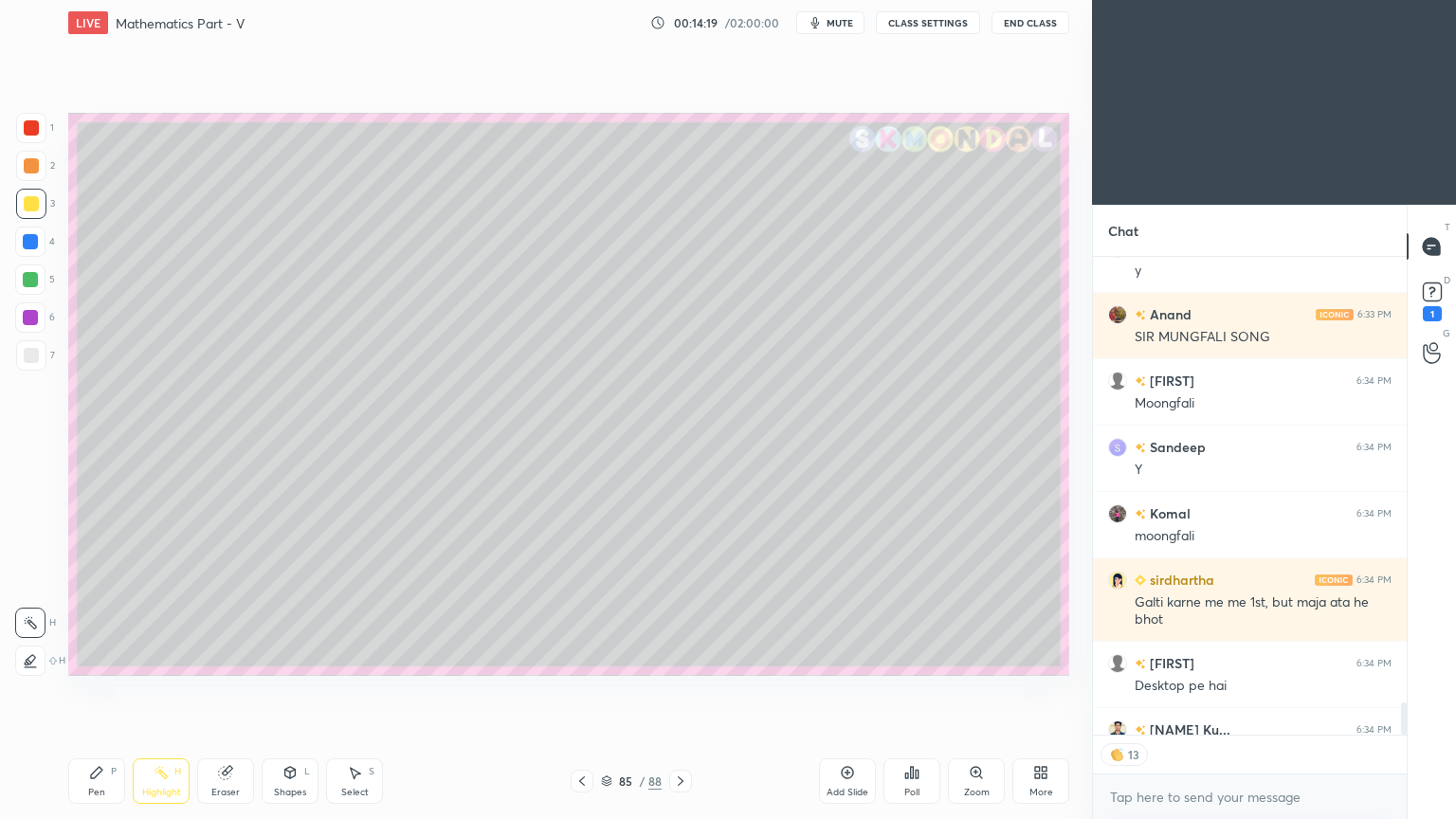 click at bounding box center (681, 781) 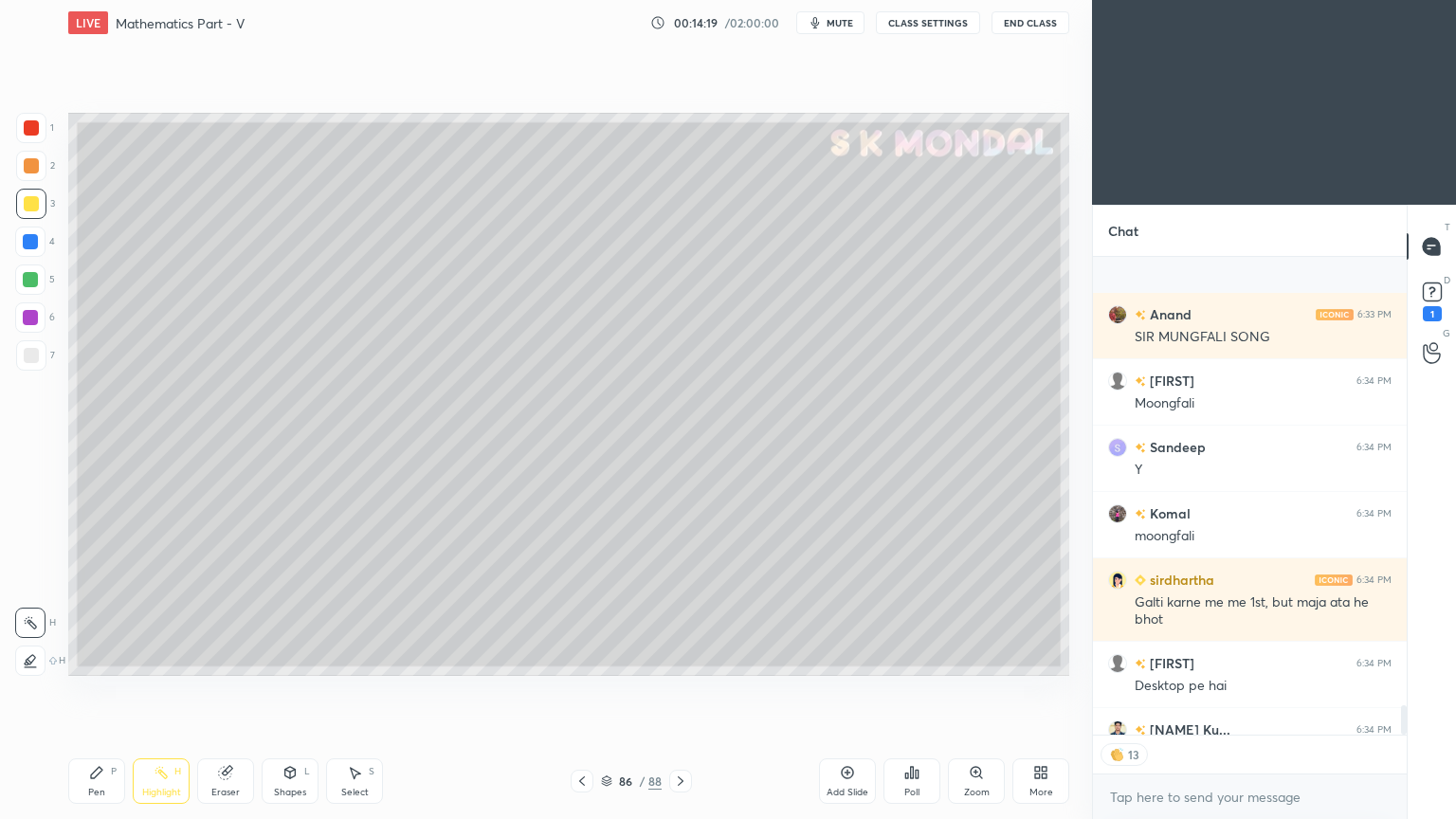 scroll, scrollTop: 7253, scrollLeft: 0, axis: vertical 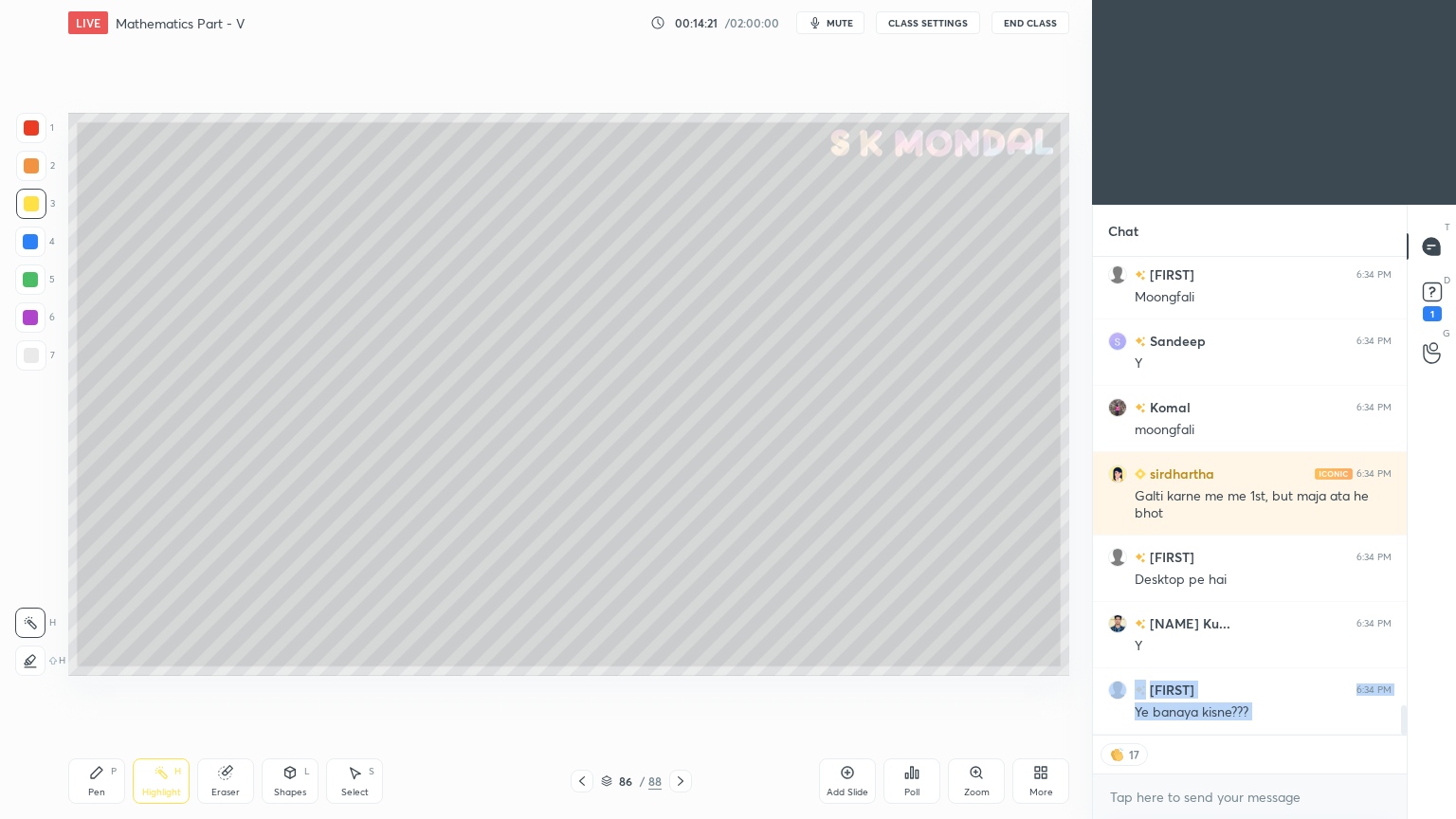 click at bounding box center [31, 204] 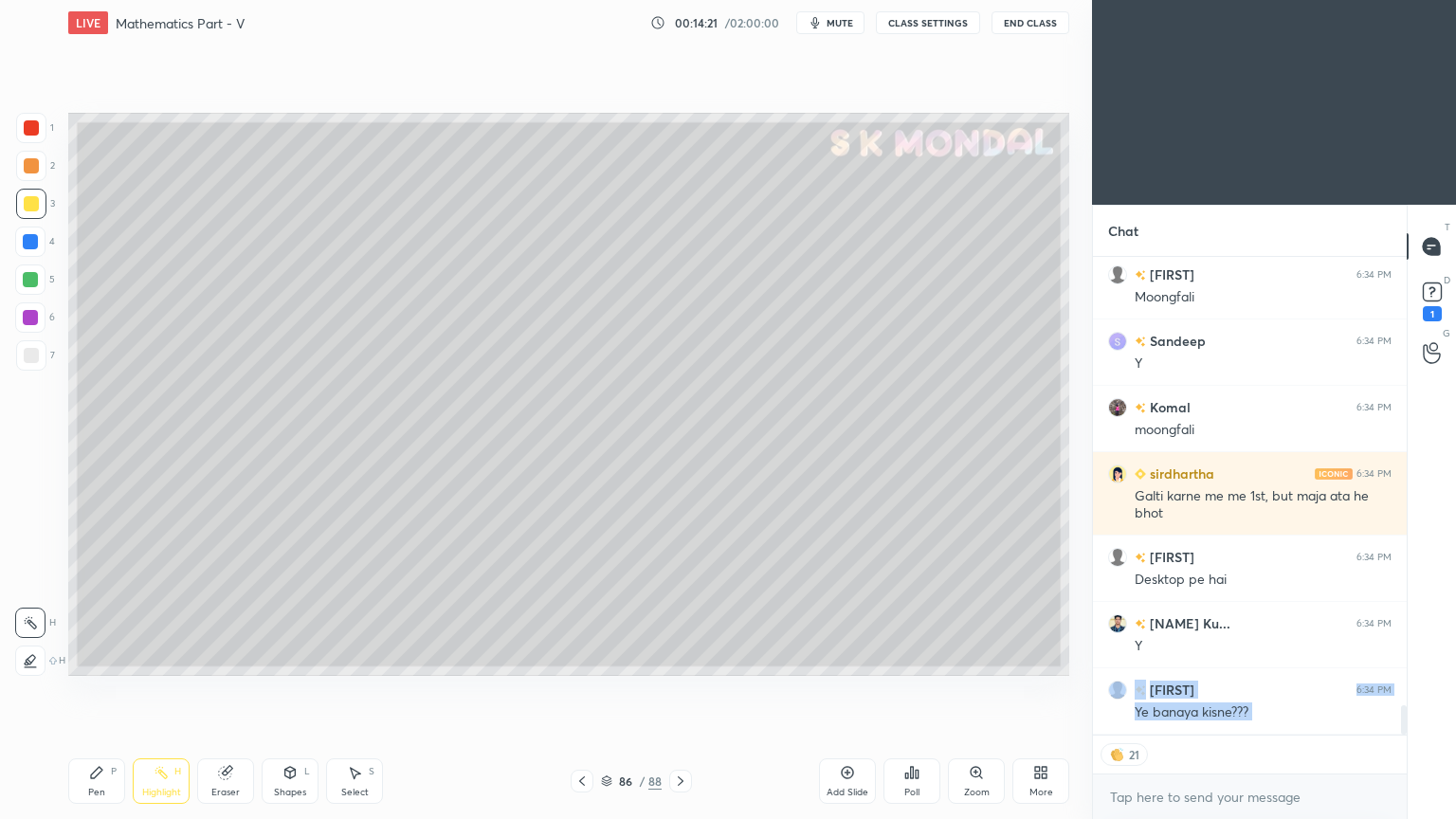 click on "Pen" at bounding box center (97, 792) 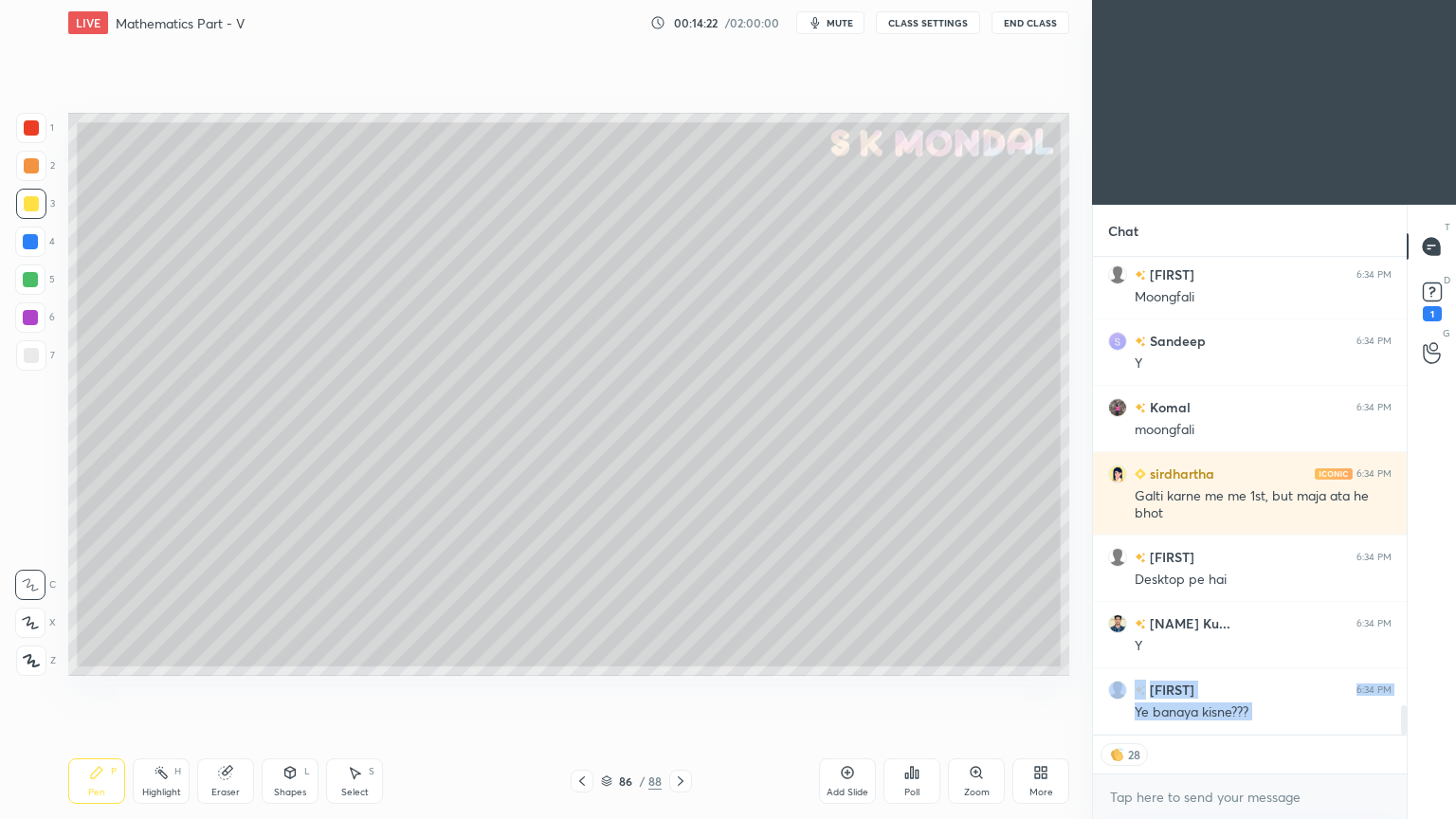 click at bounding box center (31, 204) 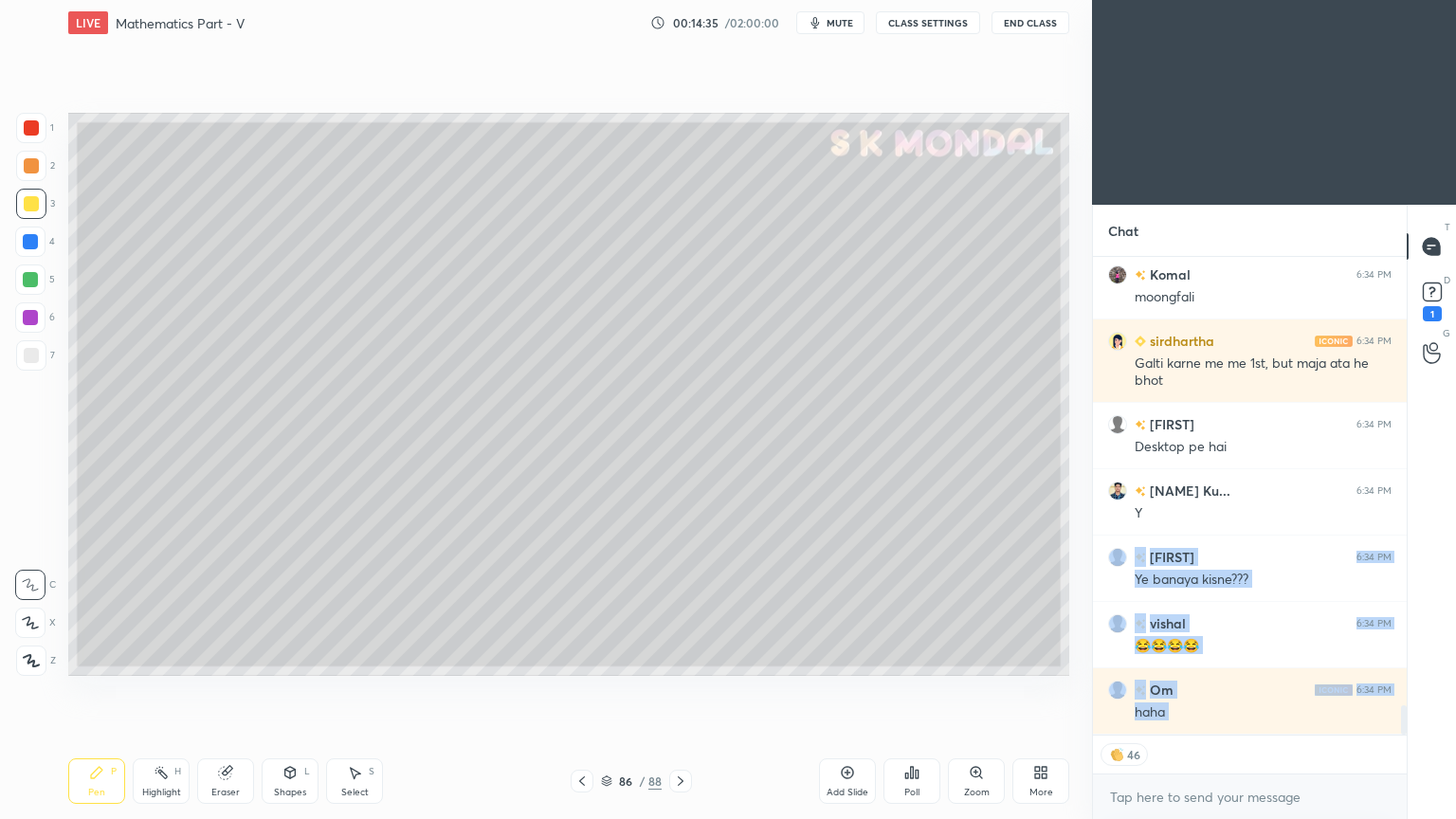scroll, scrollTop: 7453, scrollLeft: 0, axis: vertical 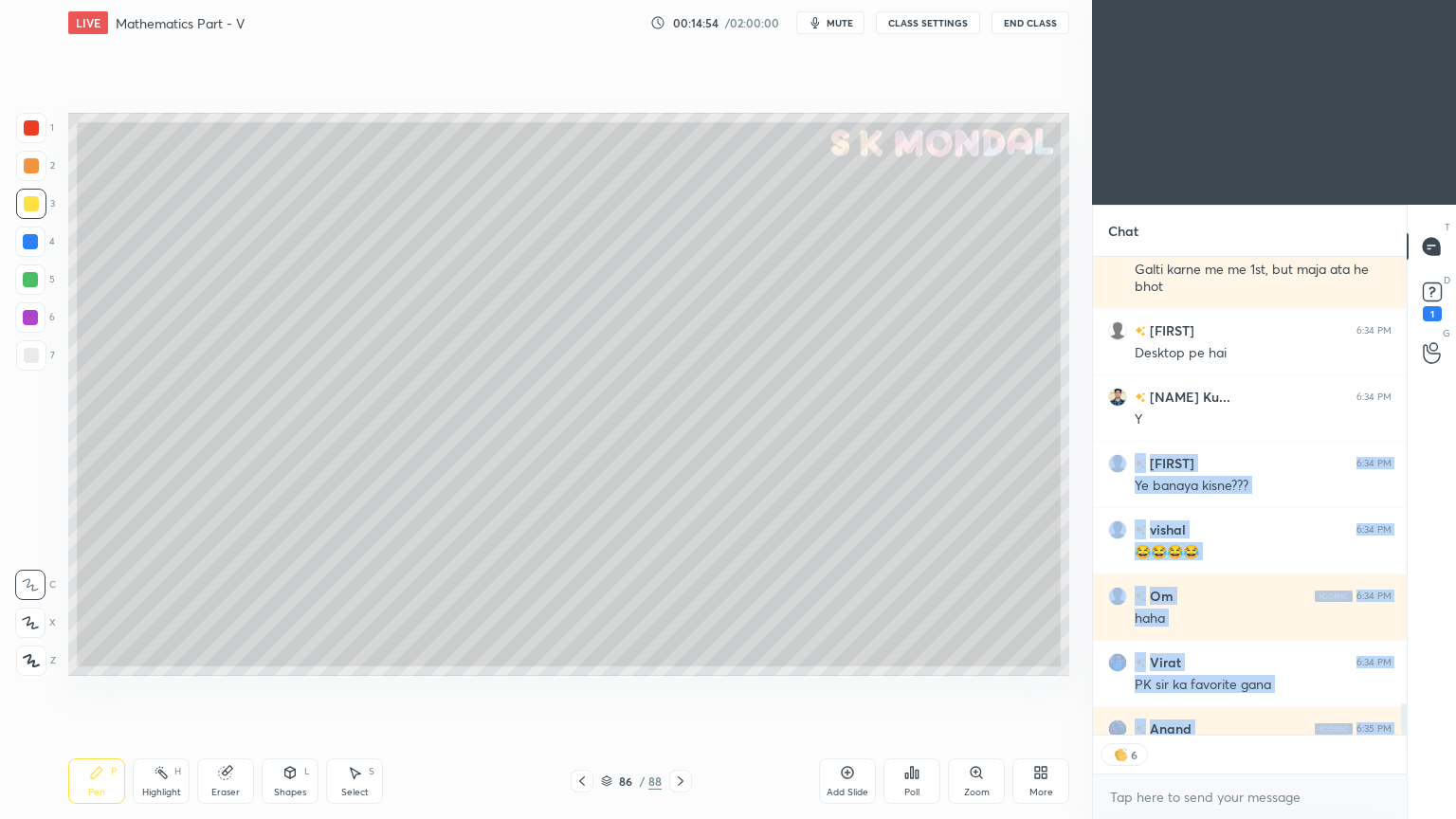 click at bounding box center [30, 280] 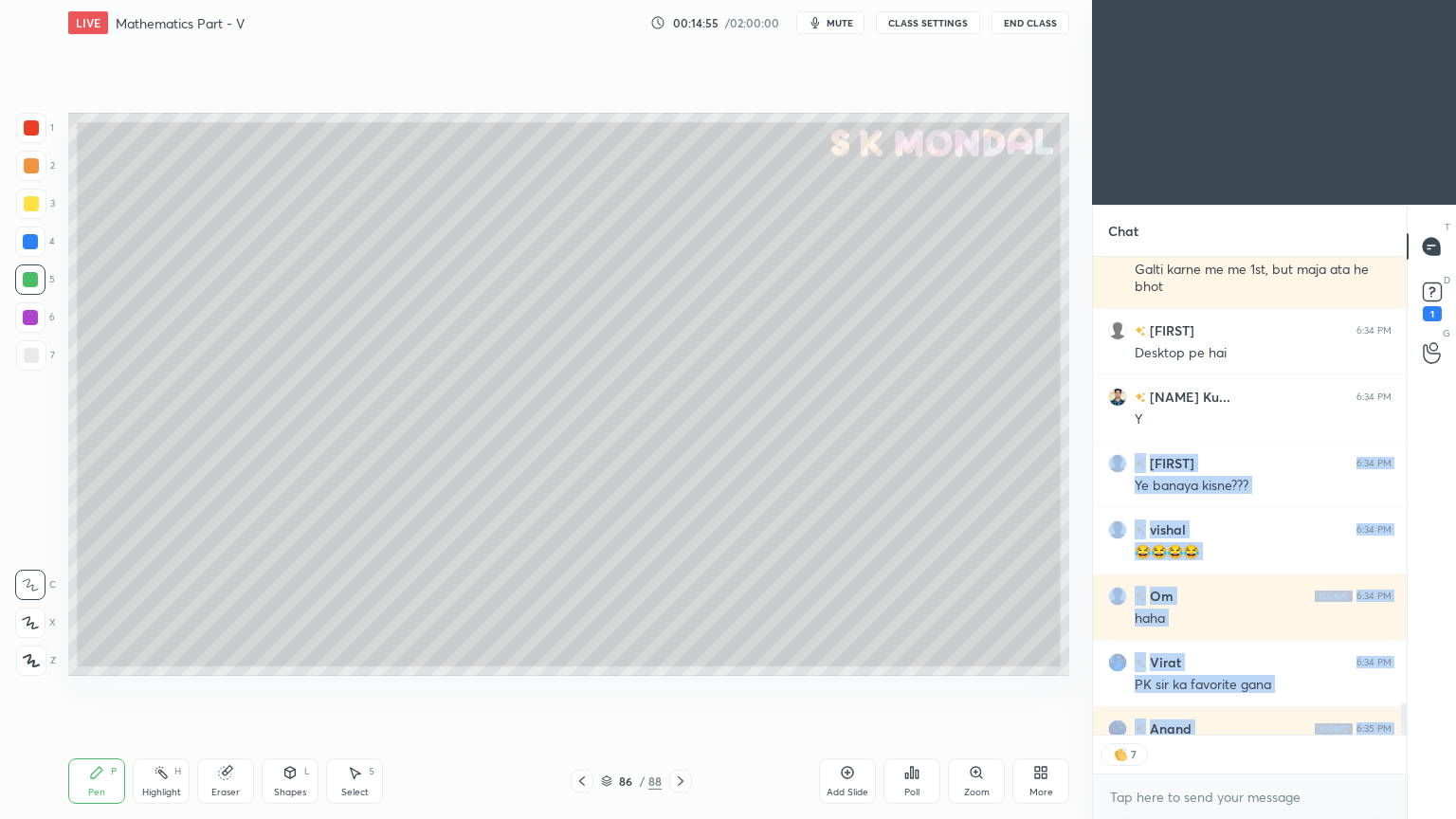 scroll, scrollTop: 7602, scrollLeft: 0, axis: vertical 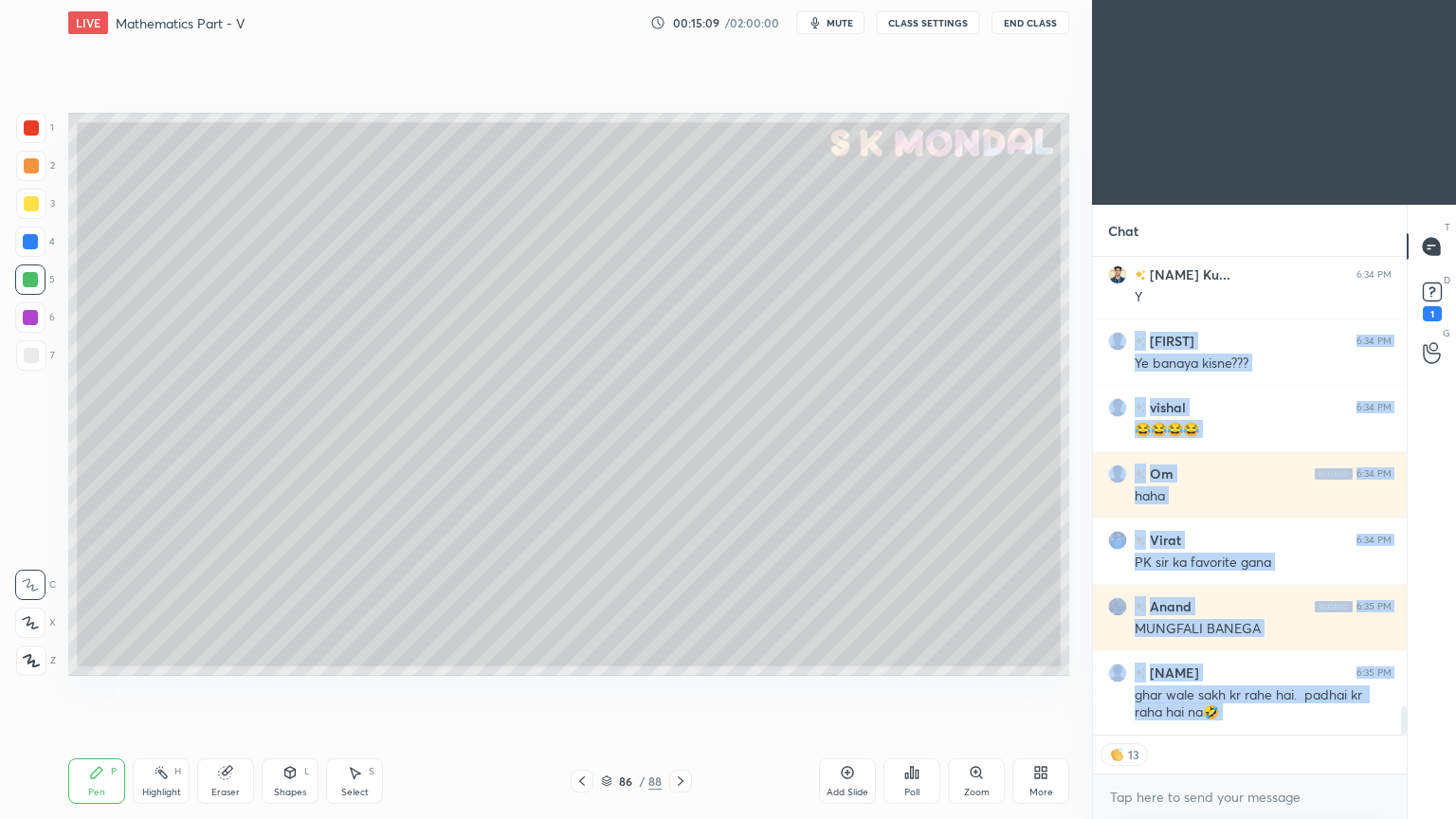 click at bounding box center [31, 355] 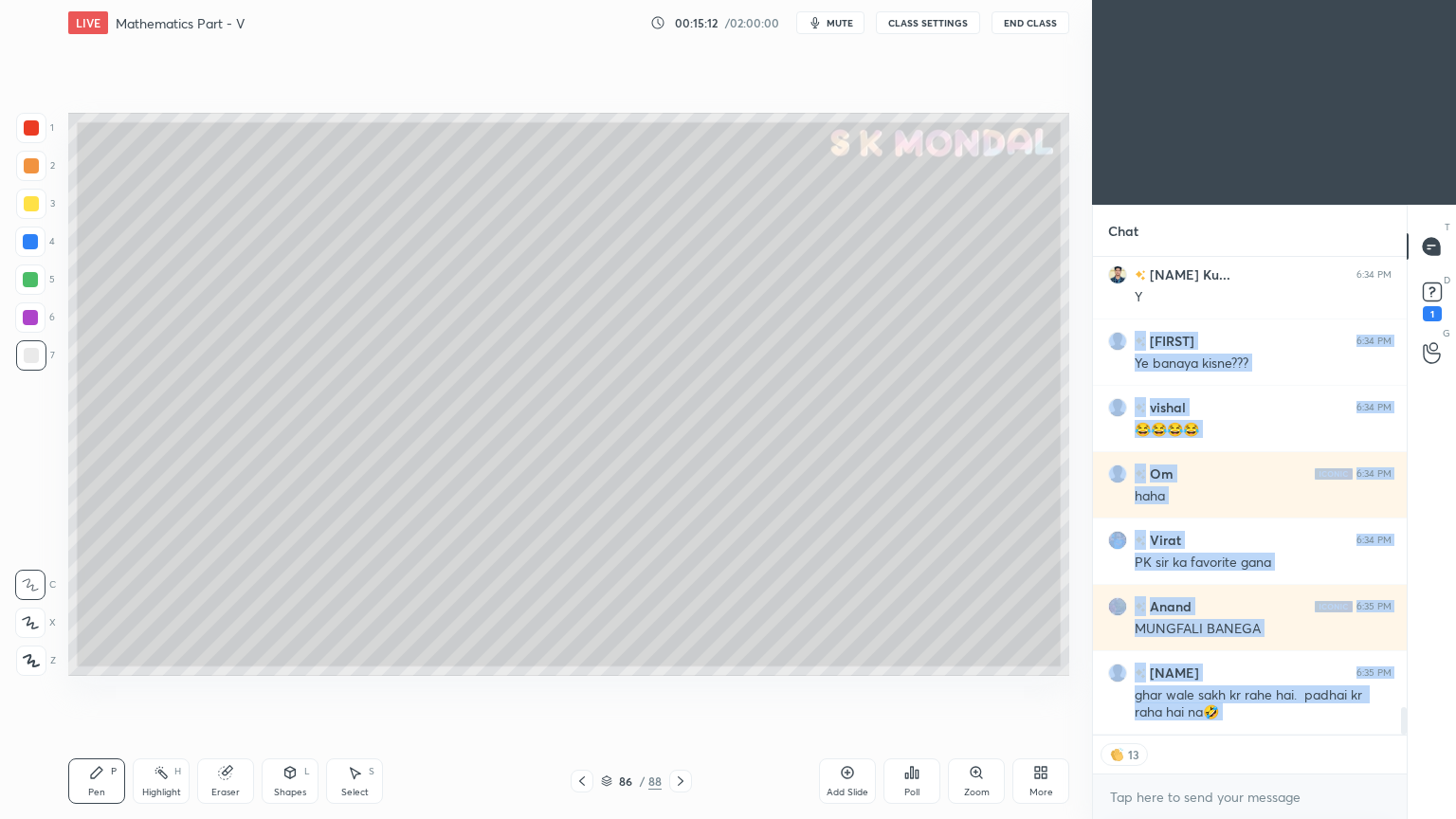 click at bounding box center [30, 242] 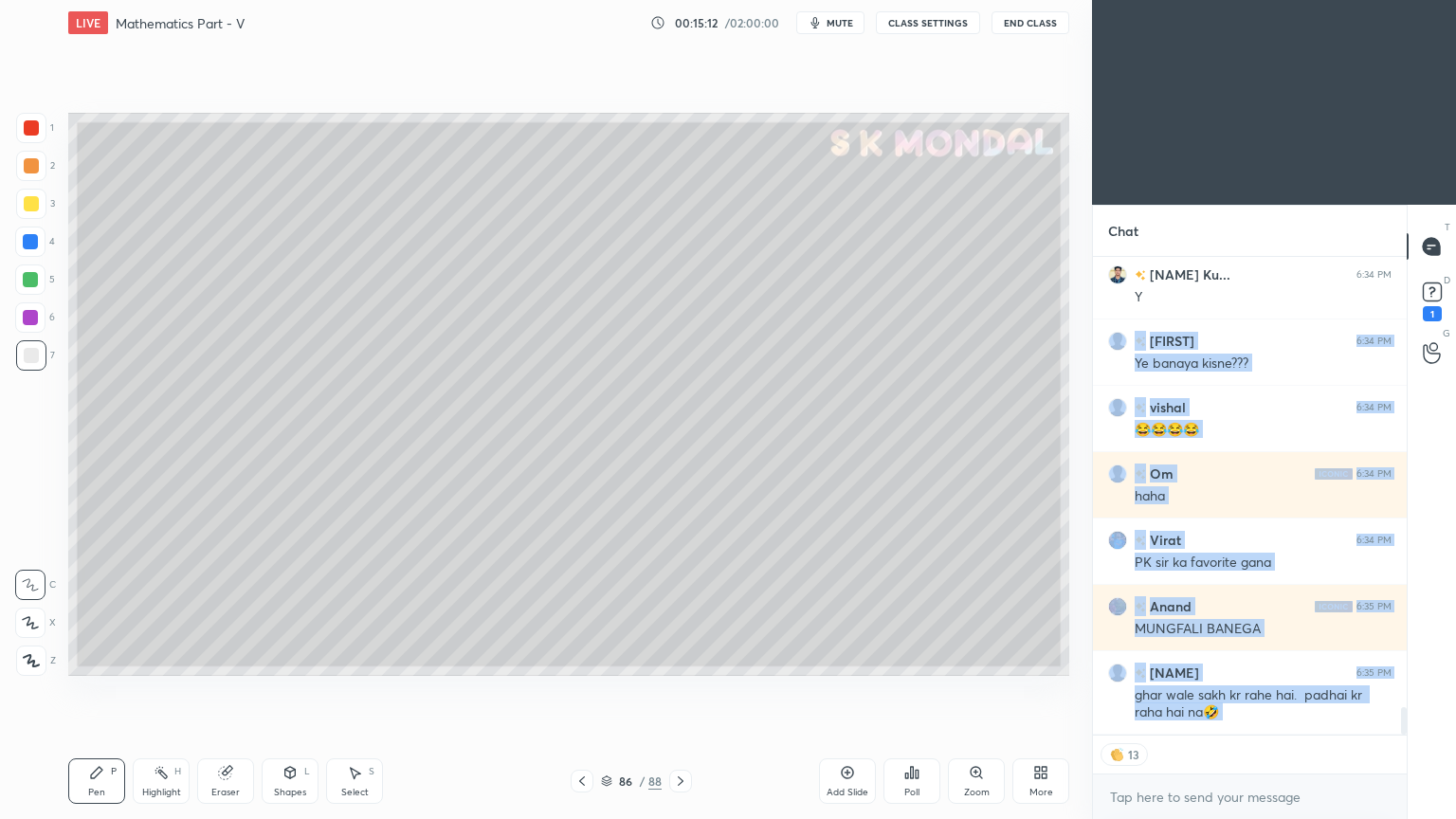 scroll, scrollTop: 7686, scrollLeft: 0, axis: vertical 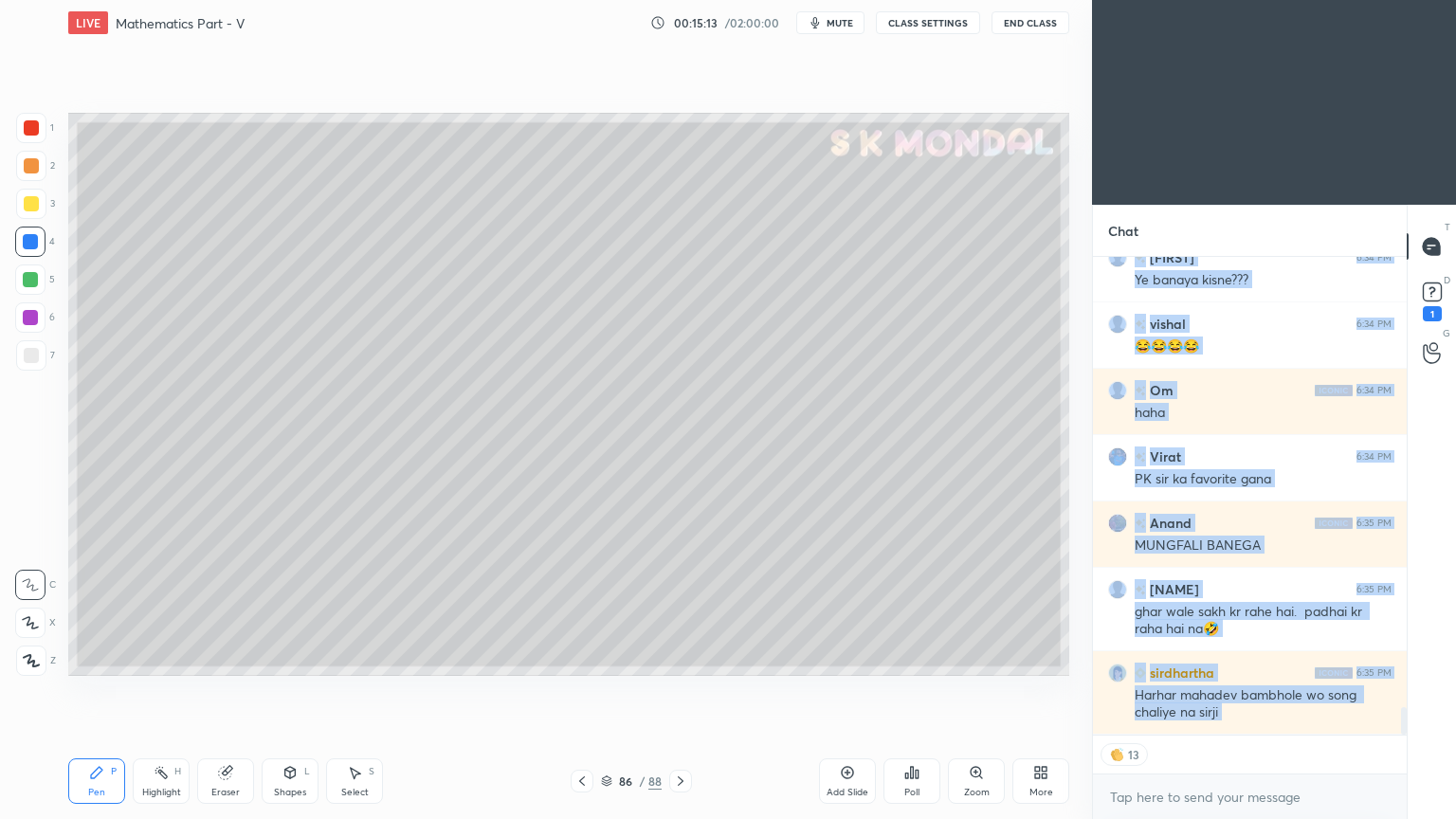 click at bounding box center [30, 318] 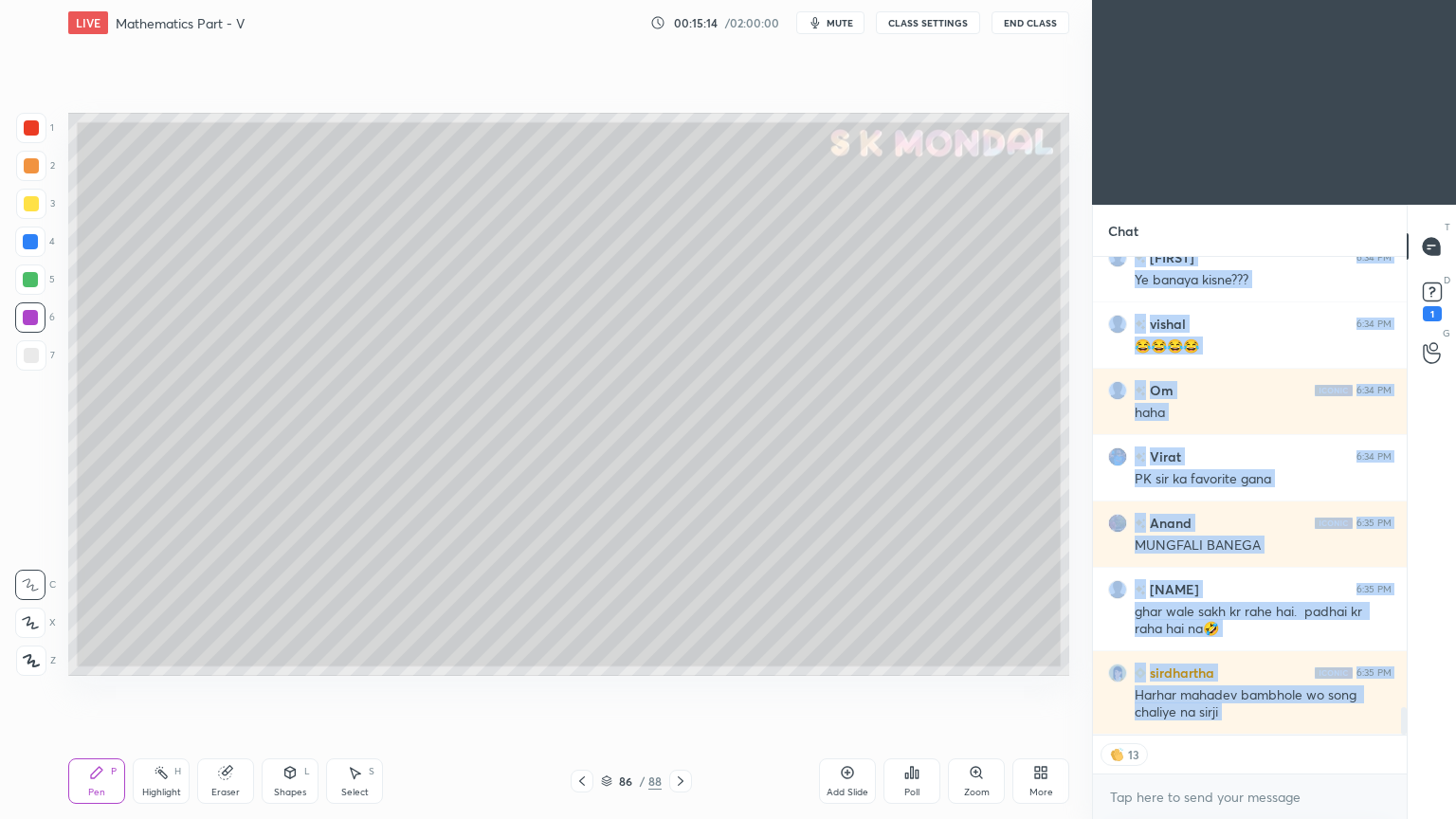 scroll, scrollTop: 7, scrollLeft: 6, axis: both 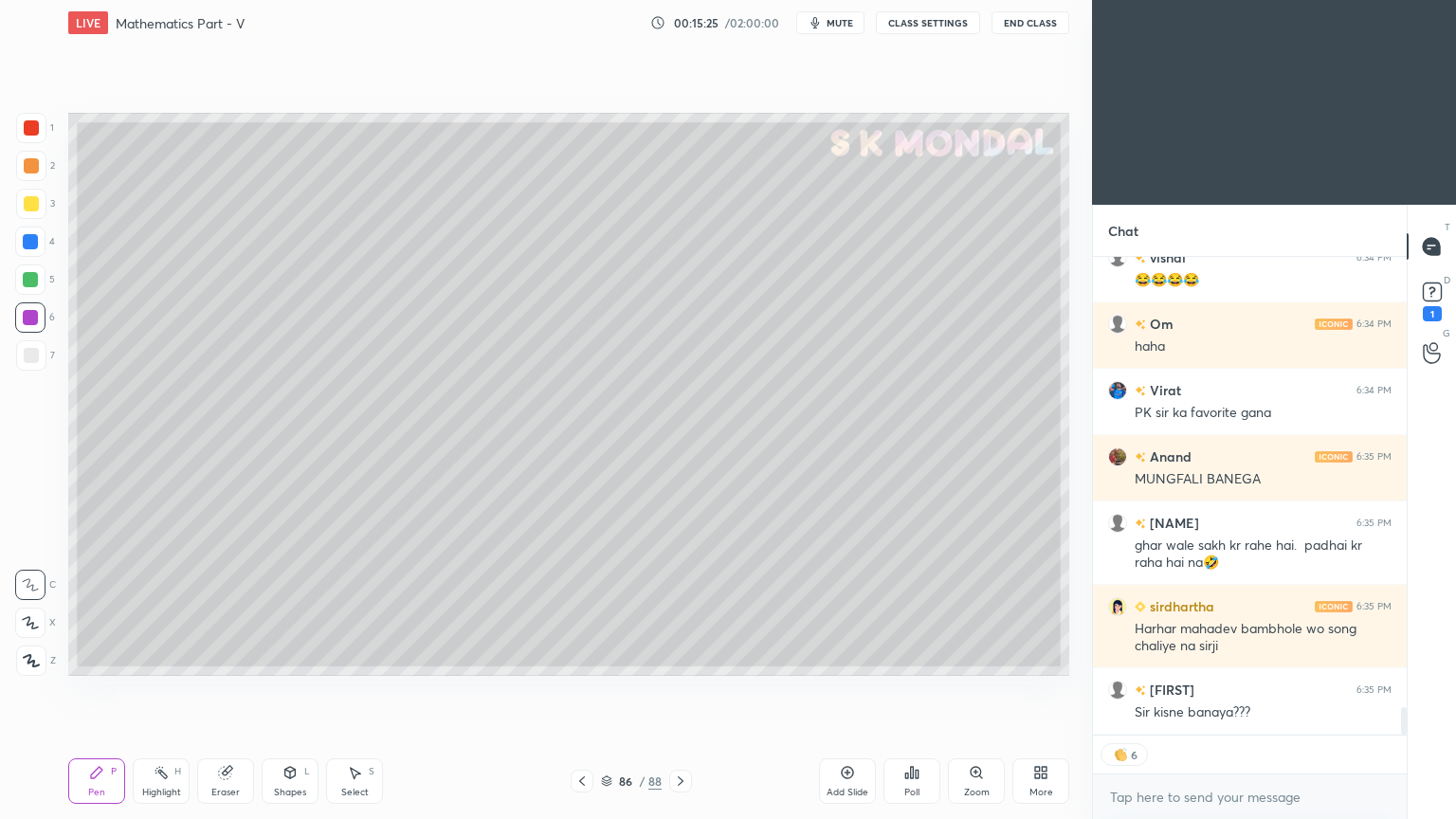 click on "6" at bounding box center [1249, 755] 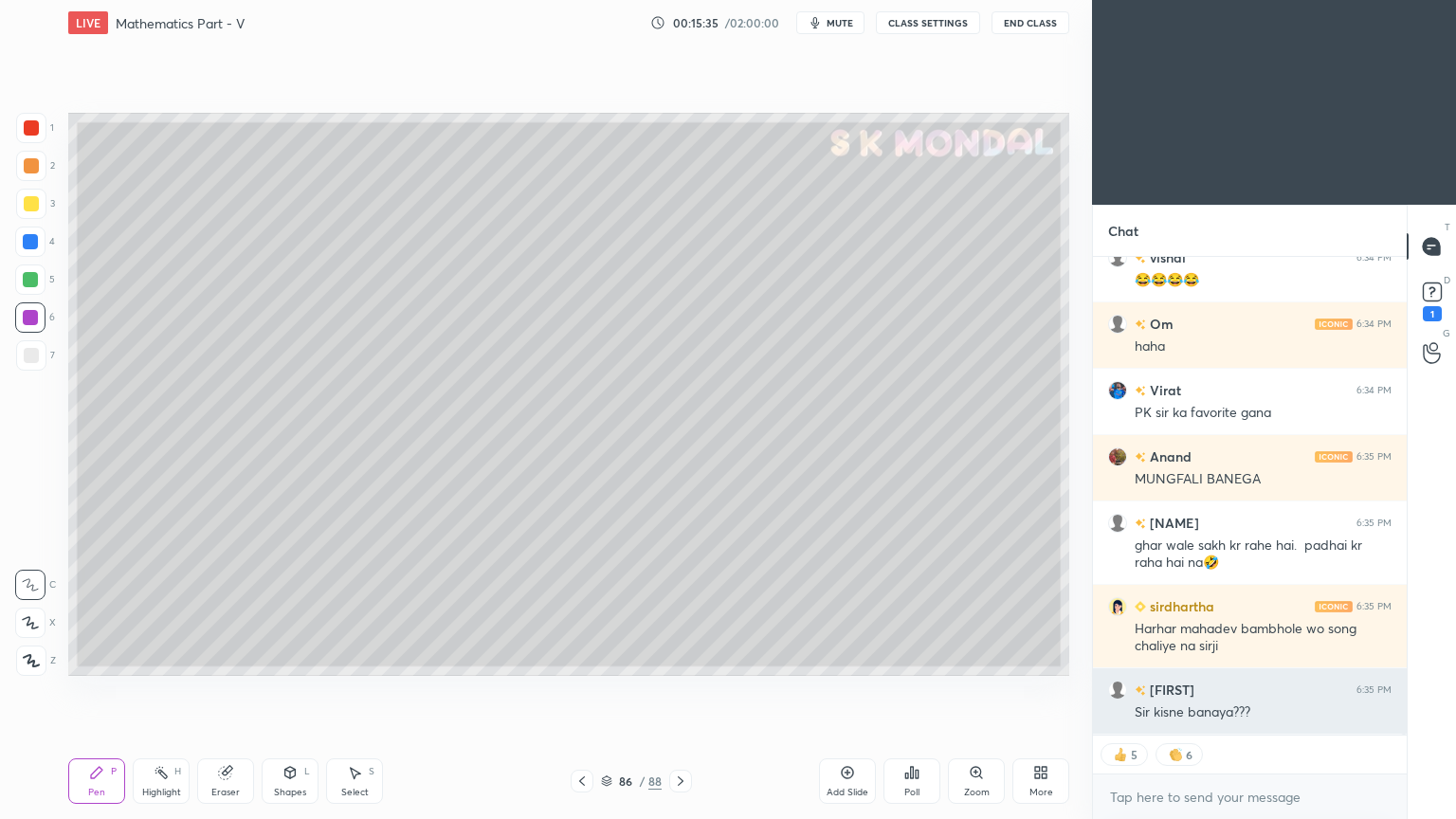 scroll, scrollTop: 7, scrollLeft: 6, axis: both 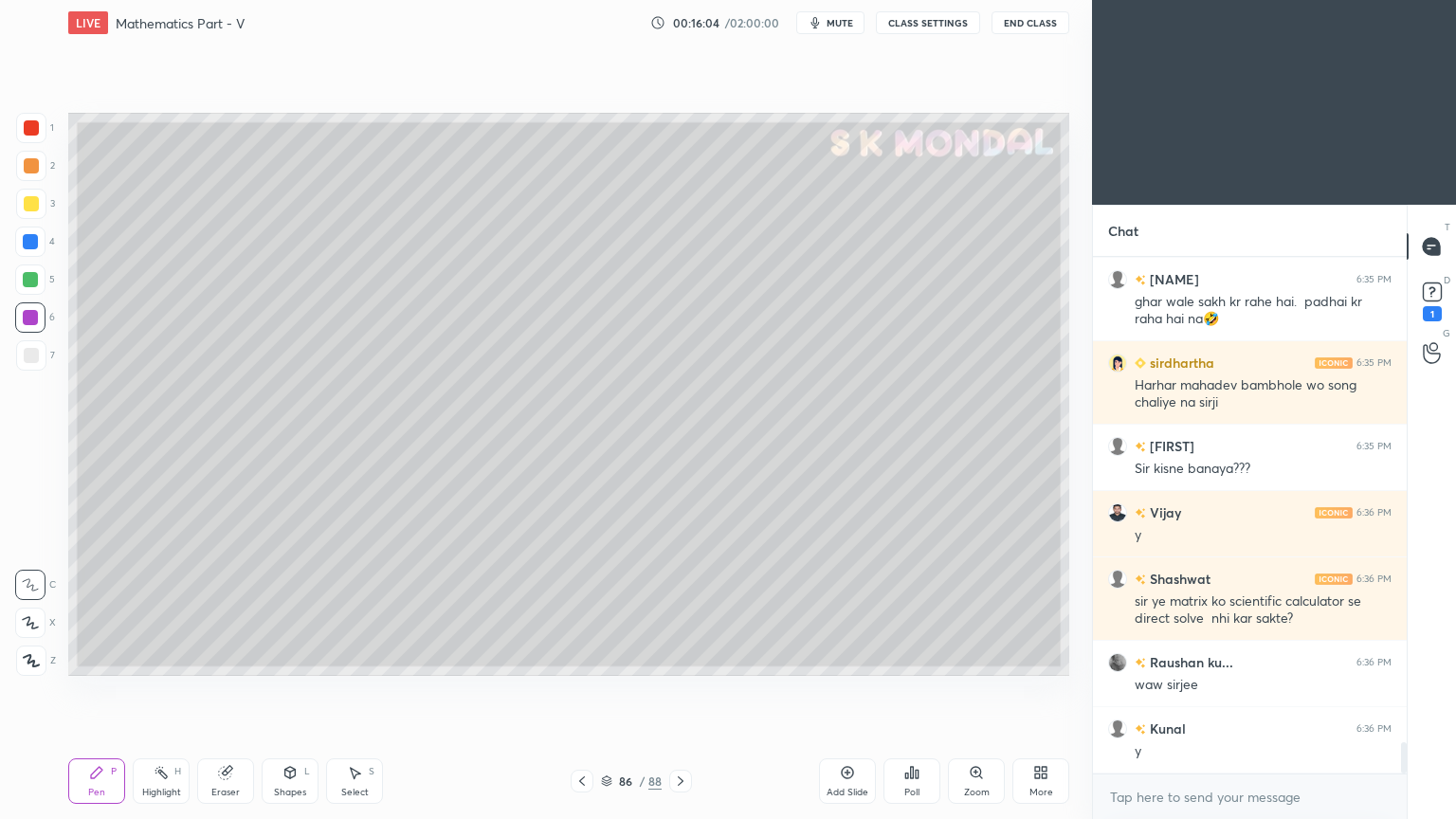 click on "Highlight" at bounding box center (161, 792) 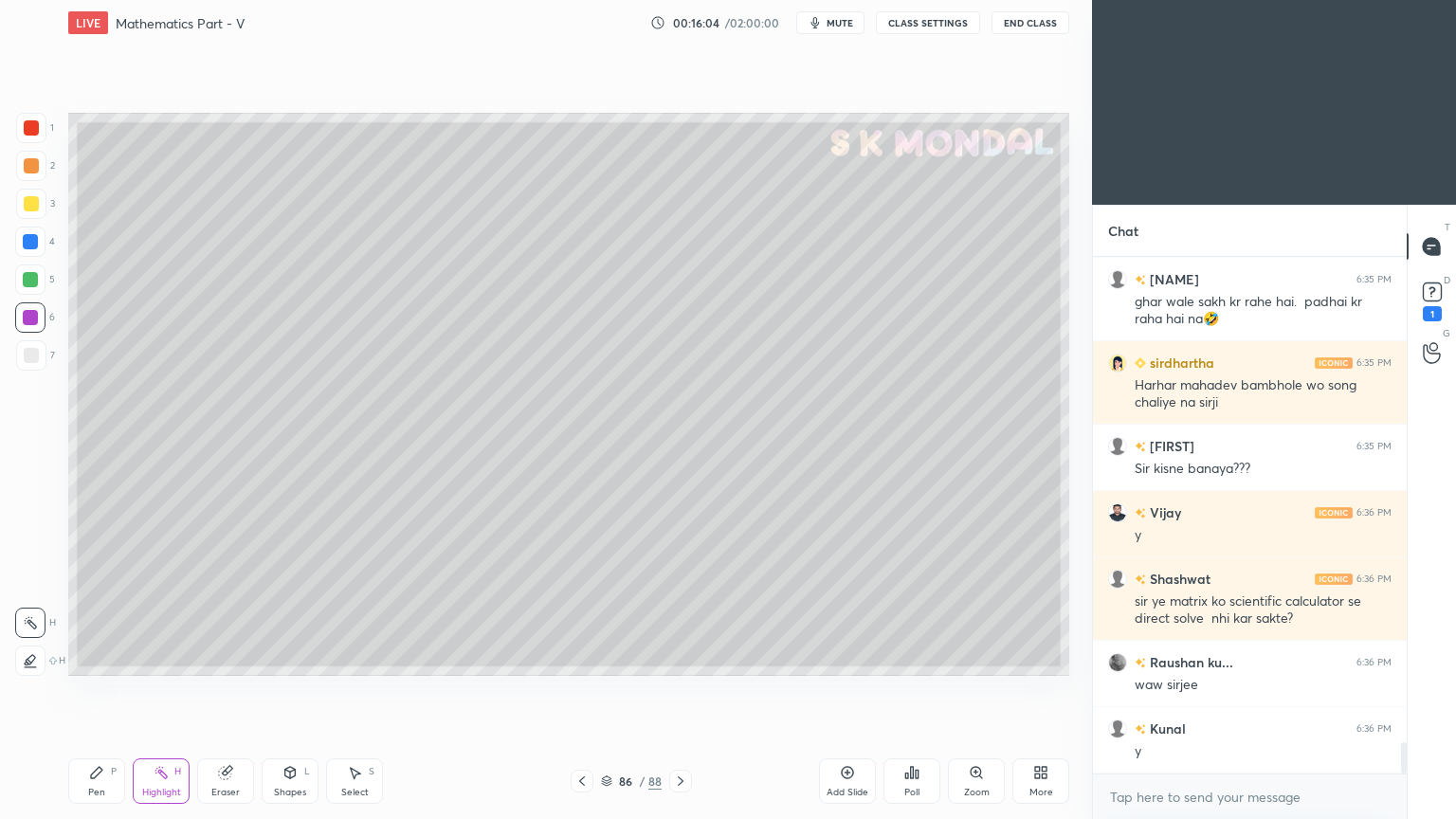 click on "Highlight" at bounding box center (161, 792) 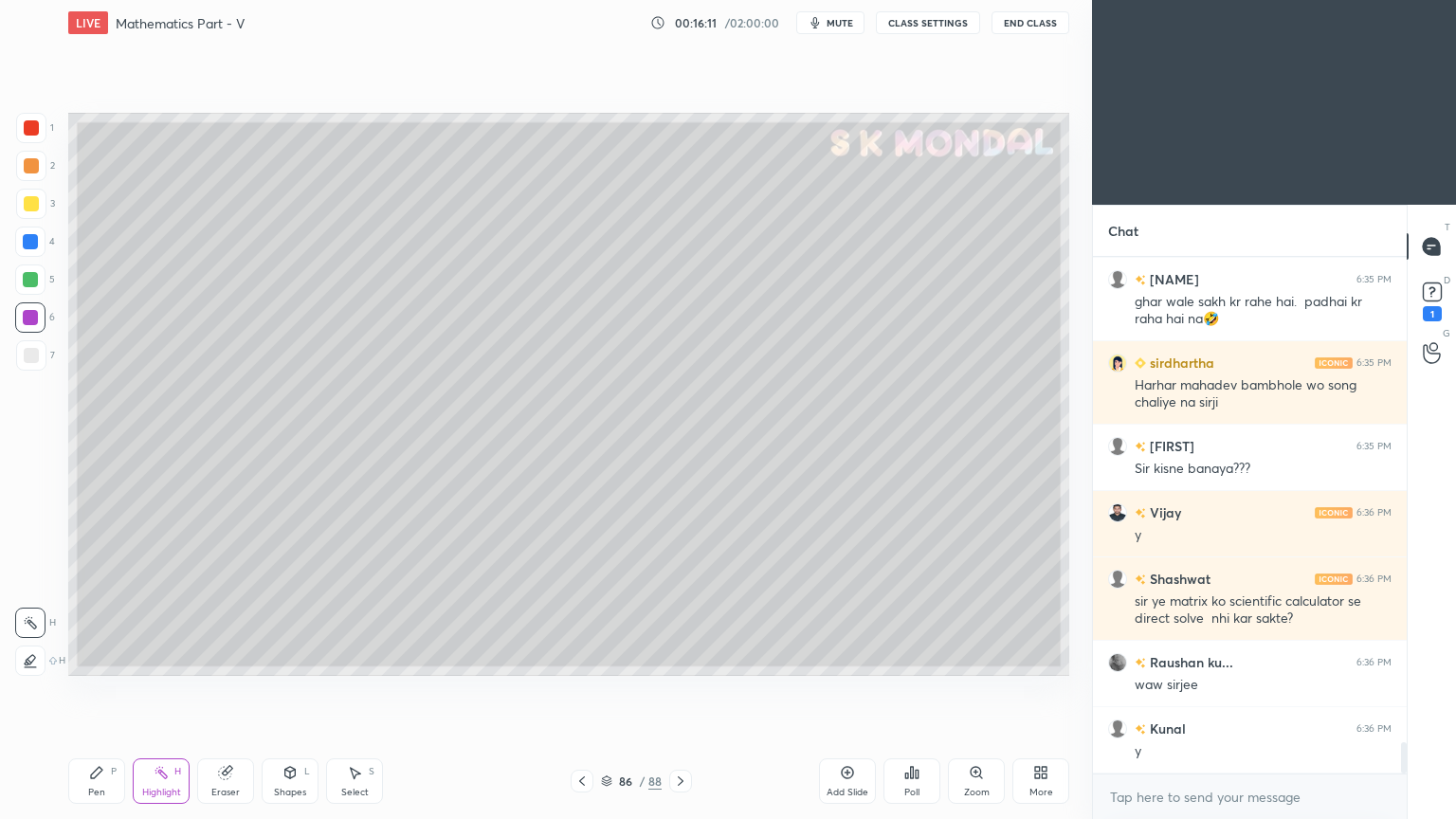 click on "Pen P" at bounding box center [97, 781] 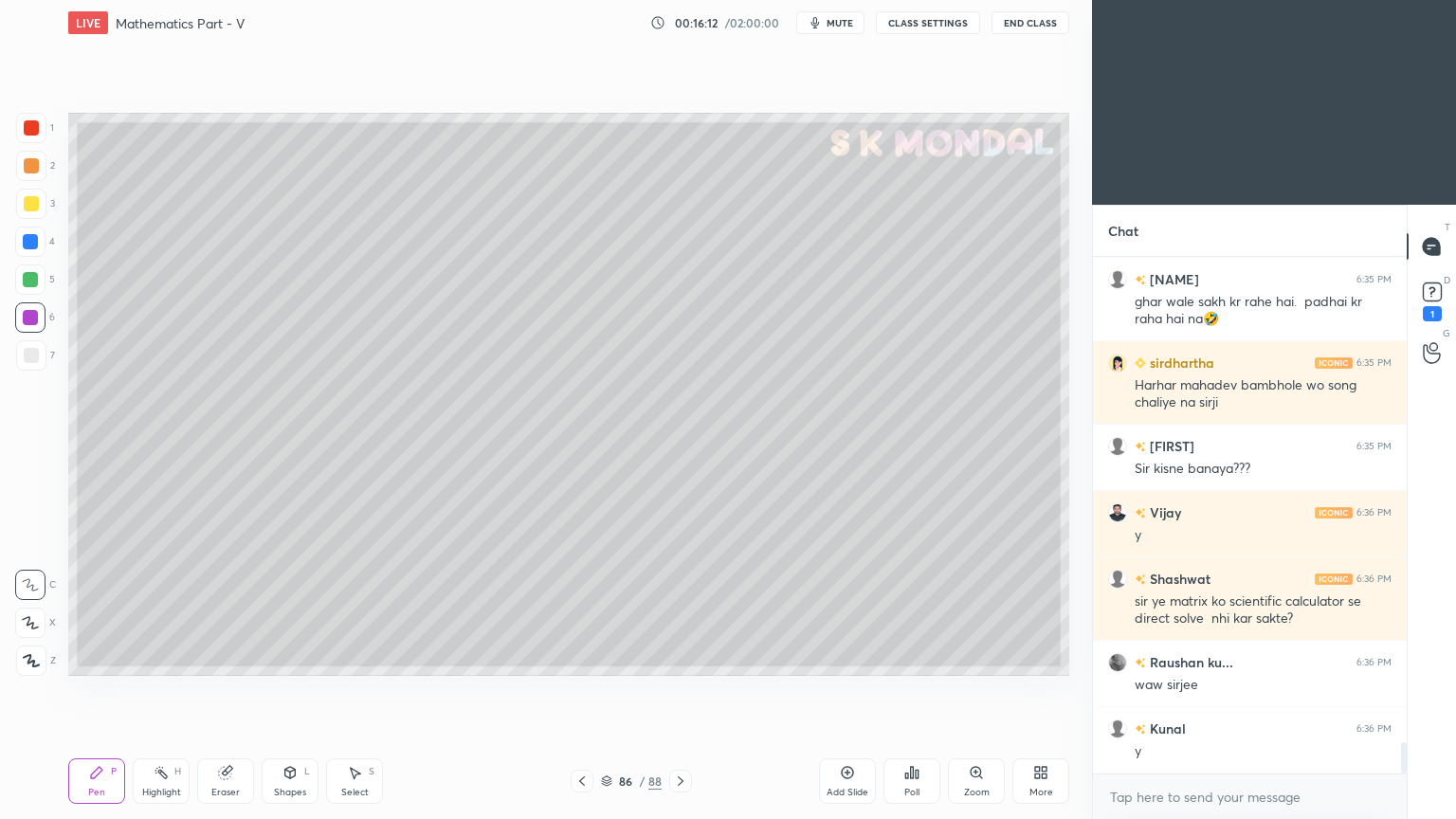 click at bounding box center [31, 355] 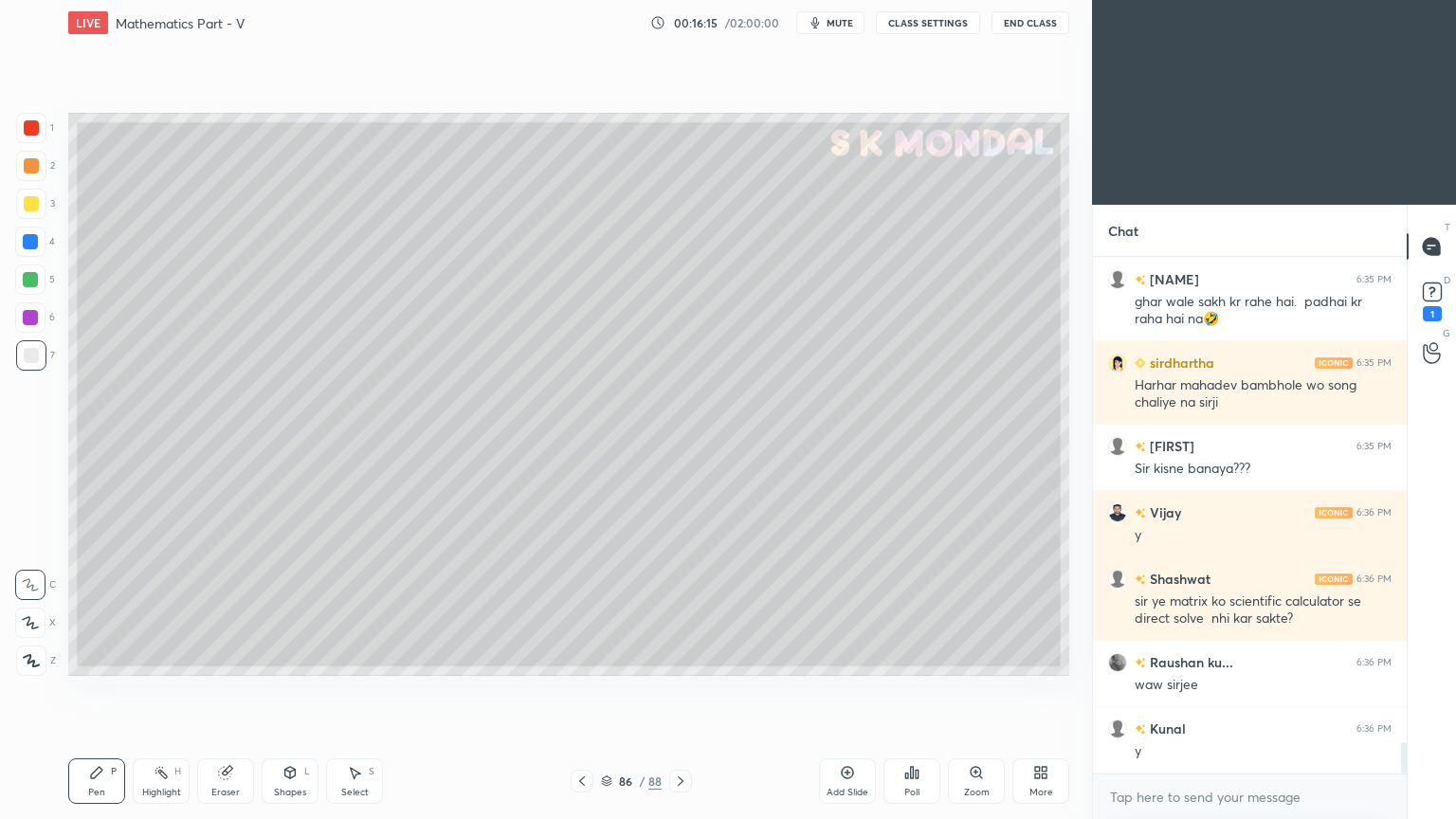 click on "Highlight" at bounding box center (161, 792) 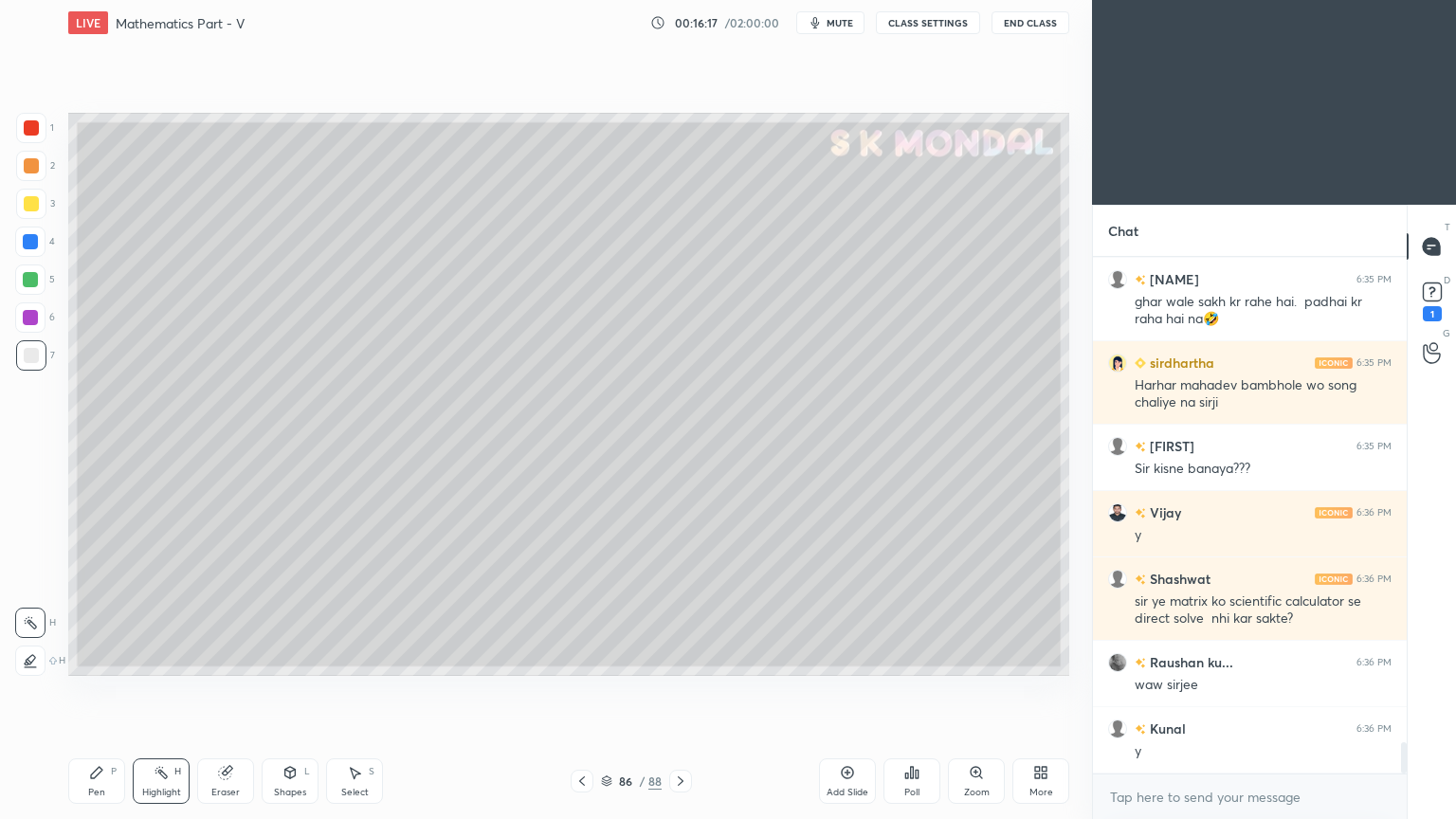 click on "Pen P" at bounding box center (97, 781) 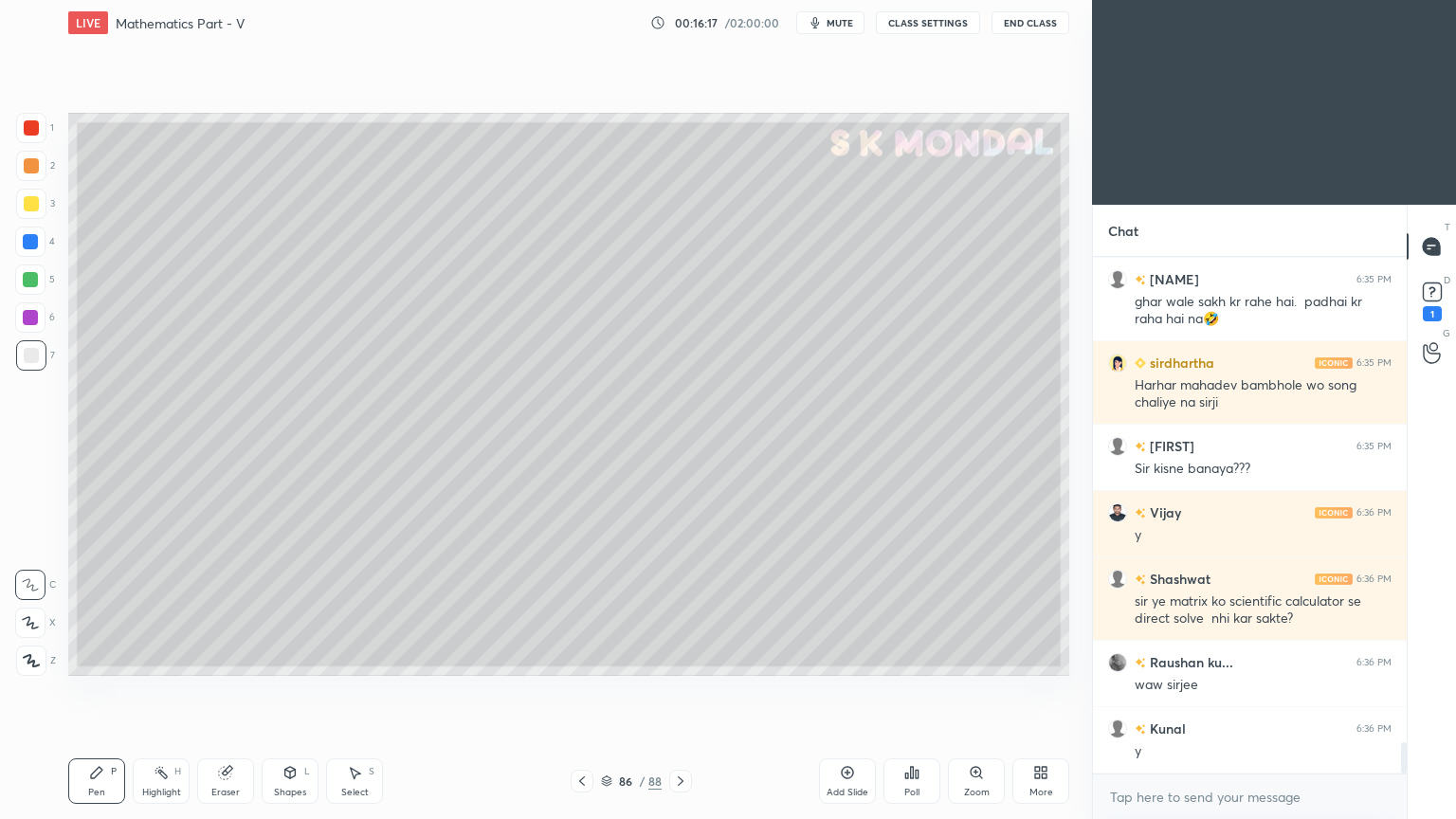 click 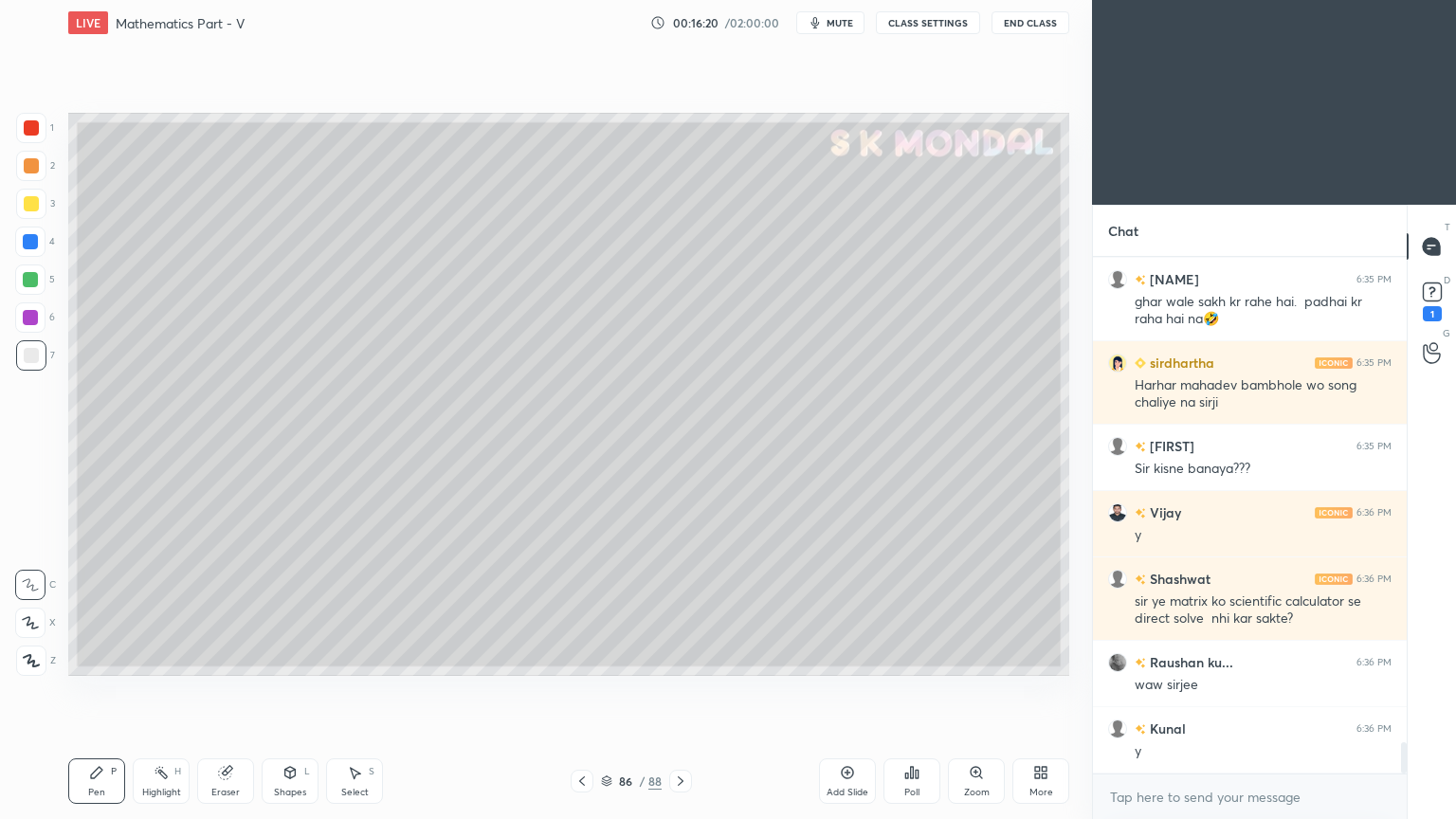 click on "Highlight" at bounding box center (161, 792) 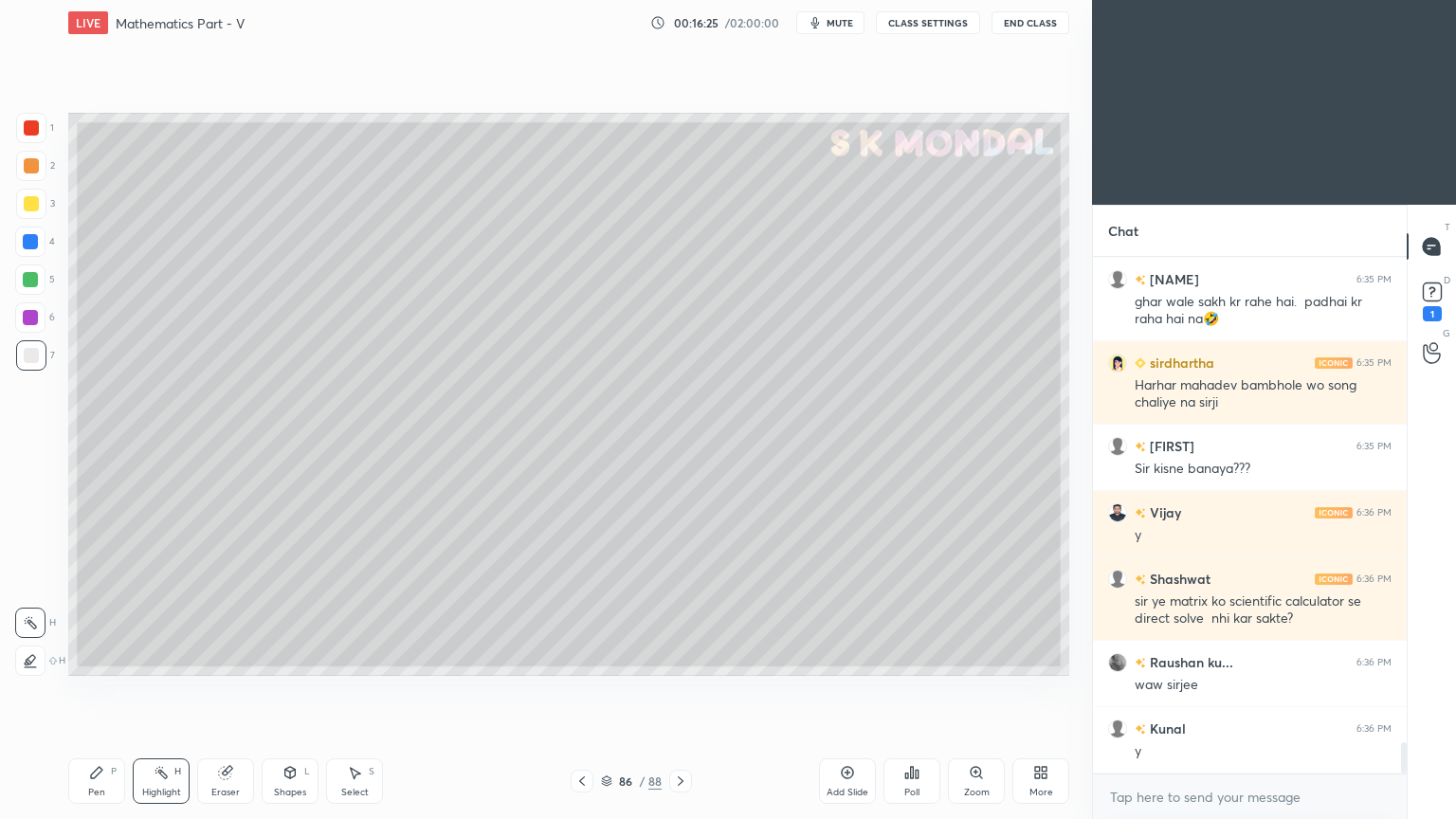 click on "Pen" at bounding box center (97, 792) 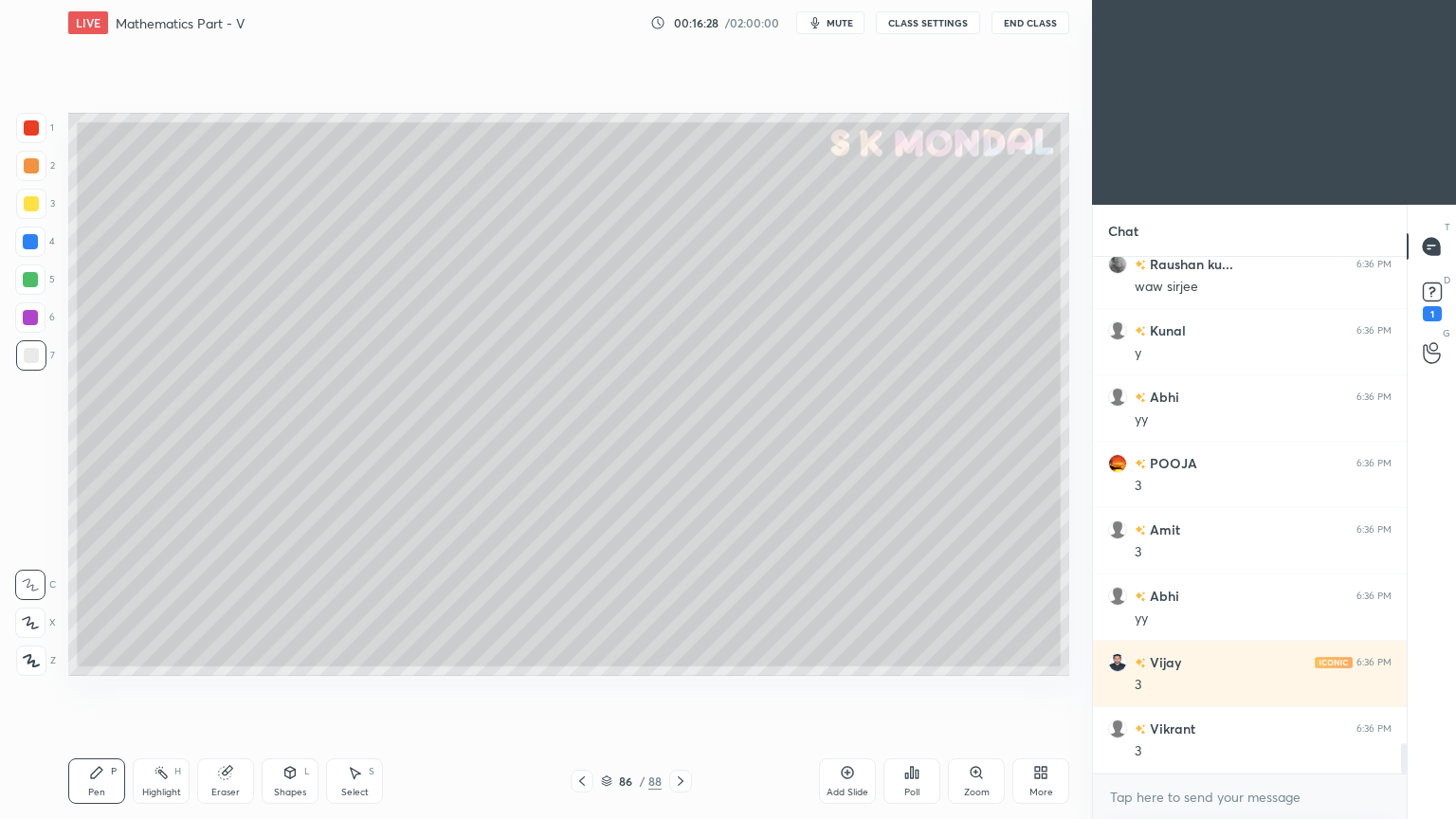 scroll, scrollTop: 8459, scrollLeft: 0, axis: vertical 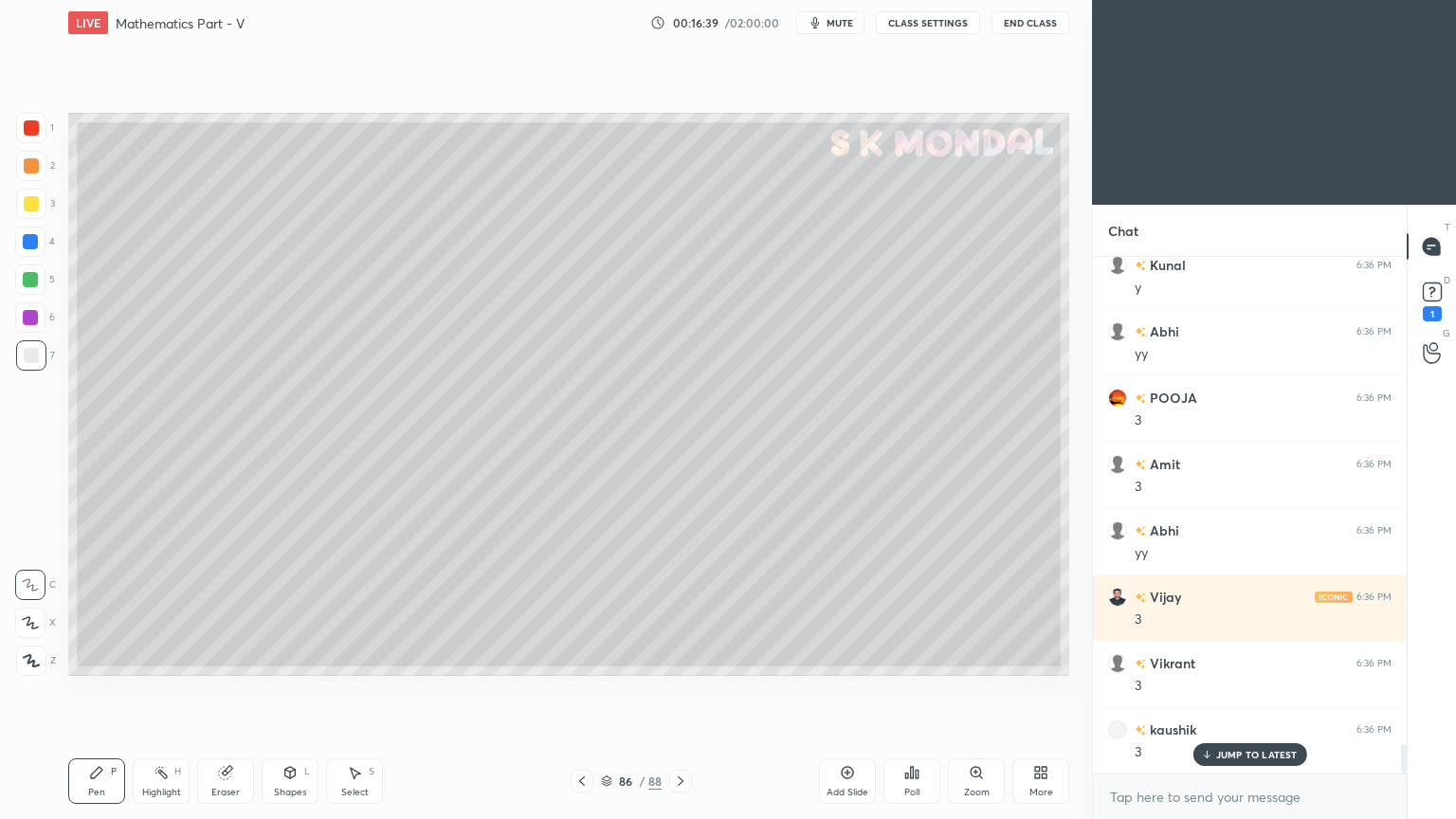 click on "Highlight H" at bounding box center [161, 781] 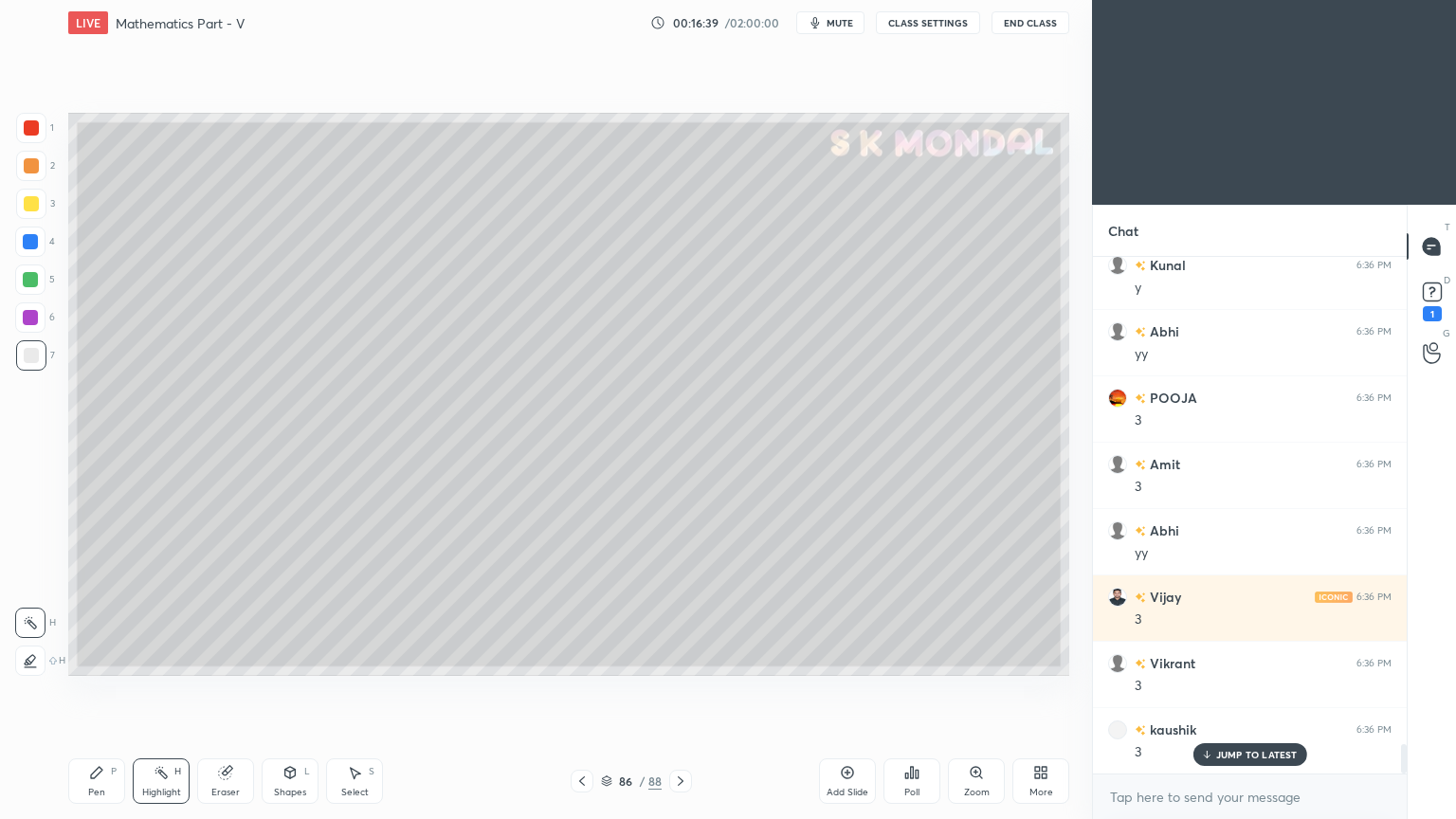 click on "Highlight H" at bounding box center (161, 781) 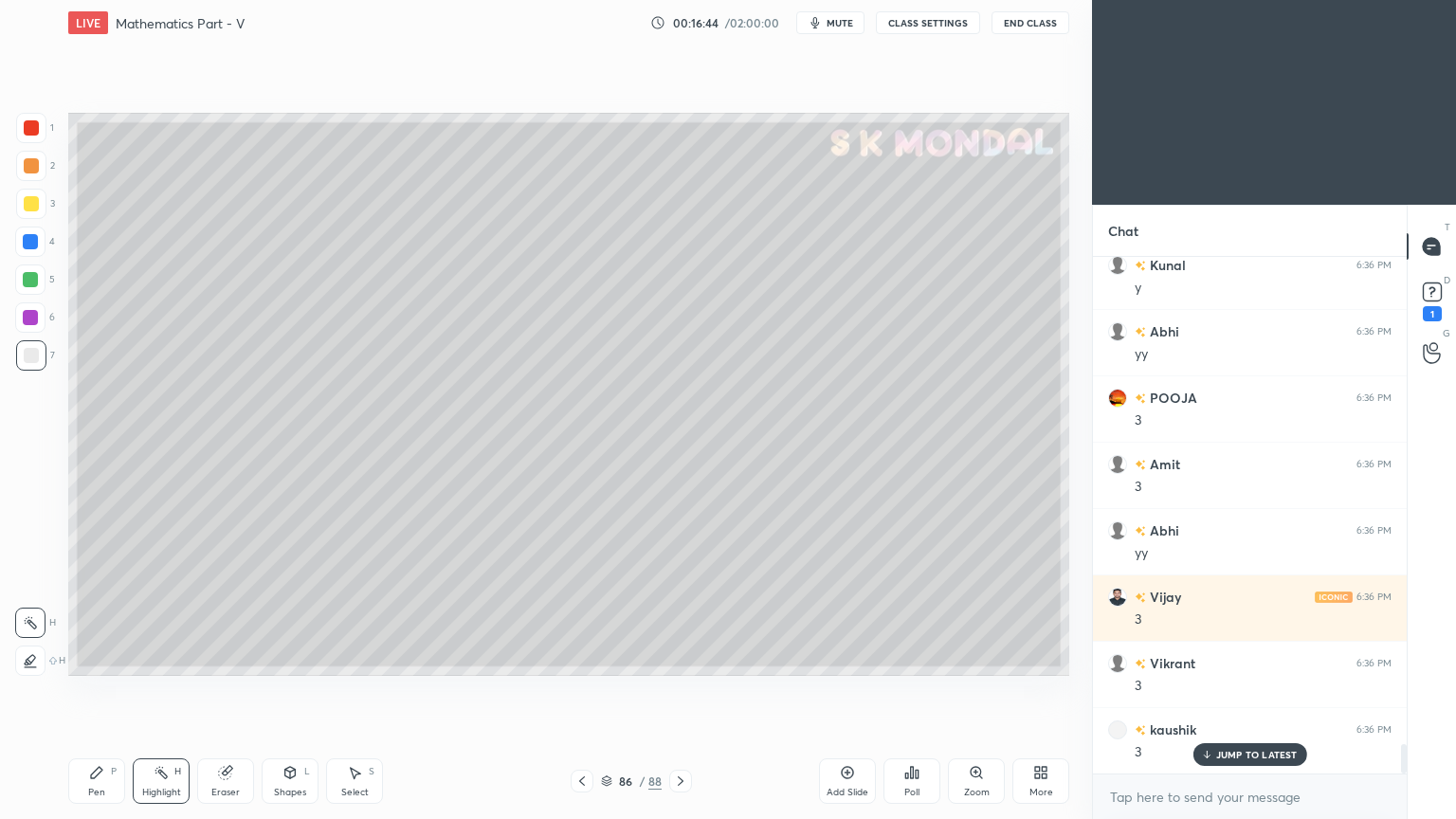 click at bounding box center (30, 280) 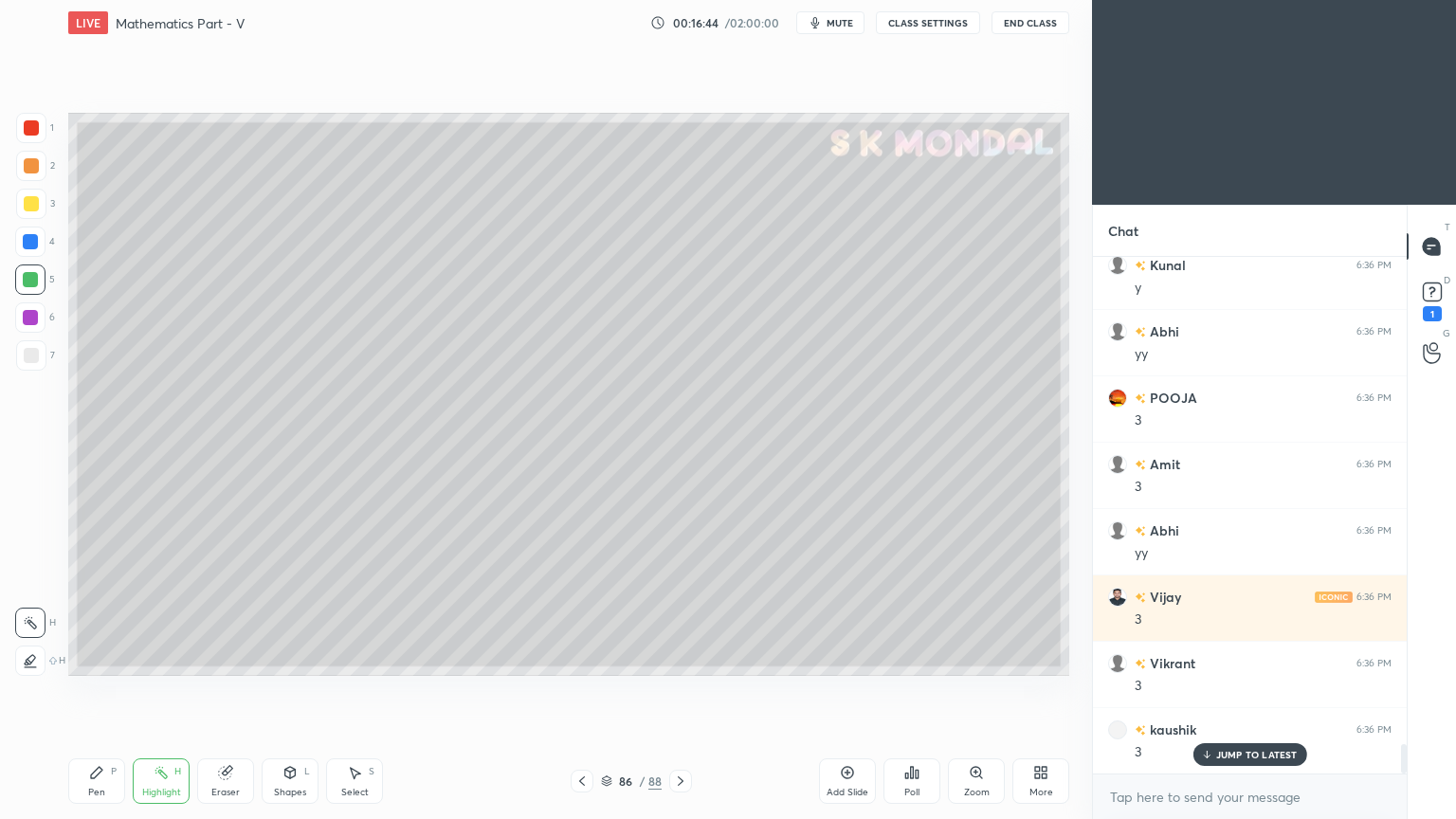 click 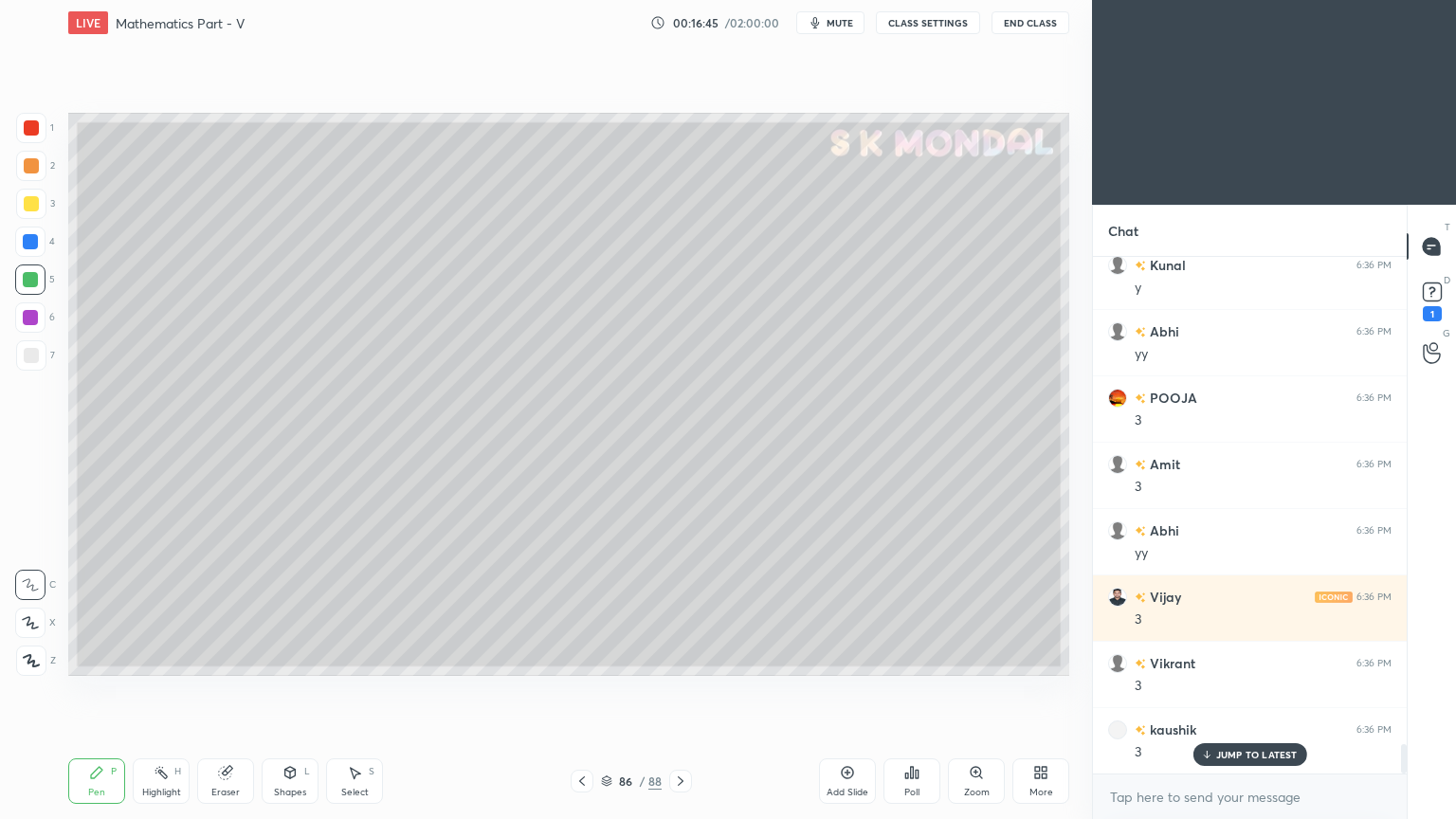 click 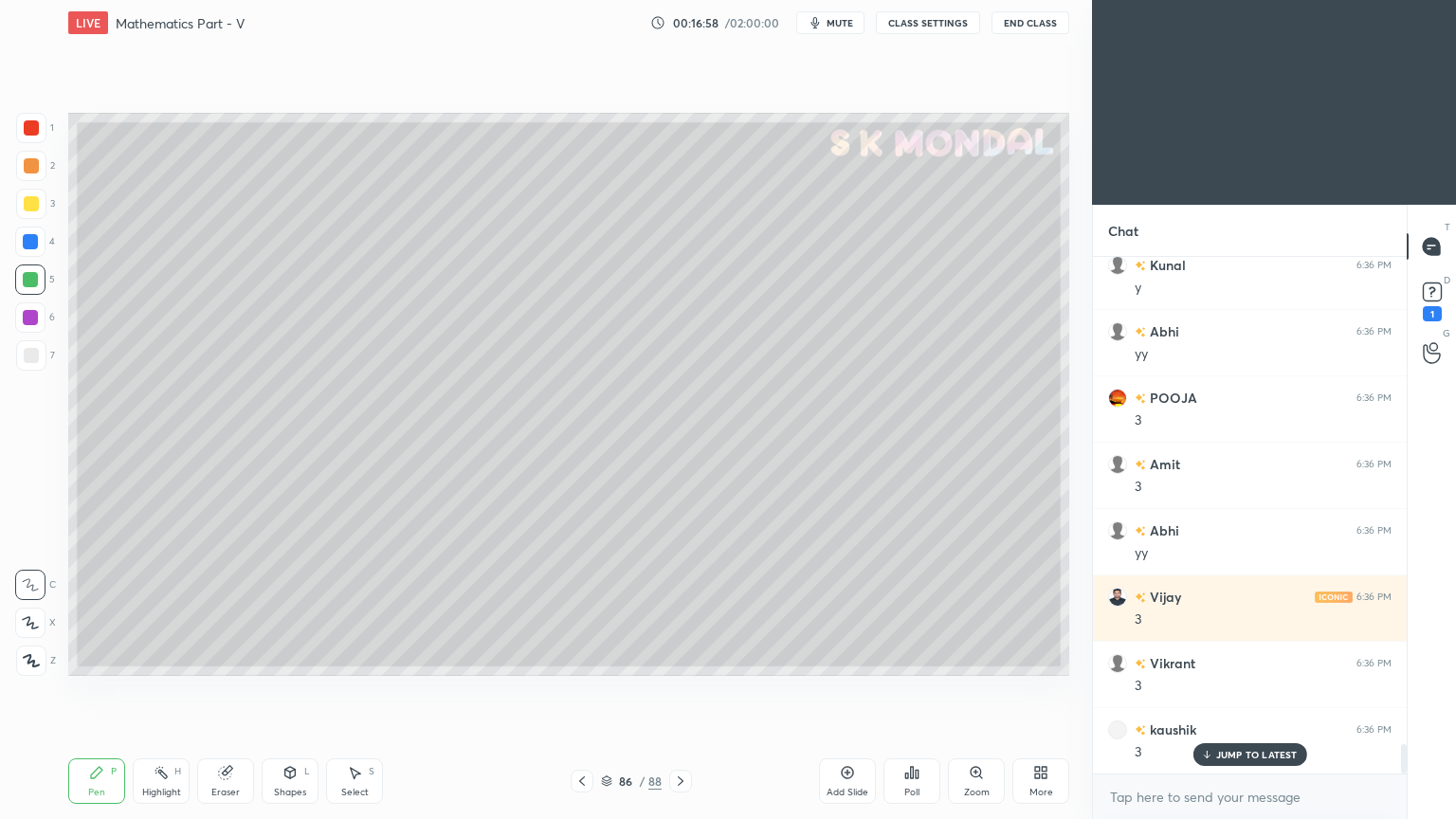 click on "Highlight H" at bounding box center (161, 781) 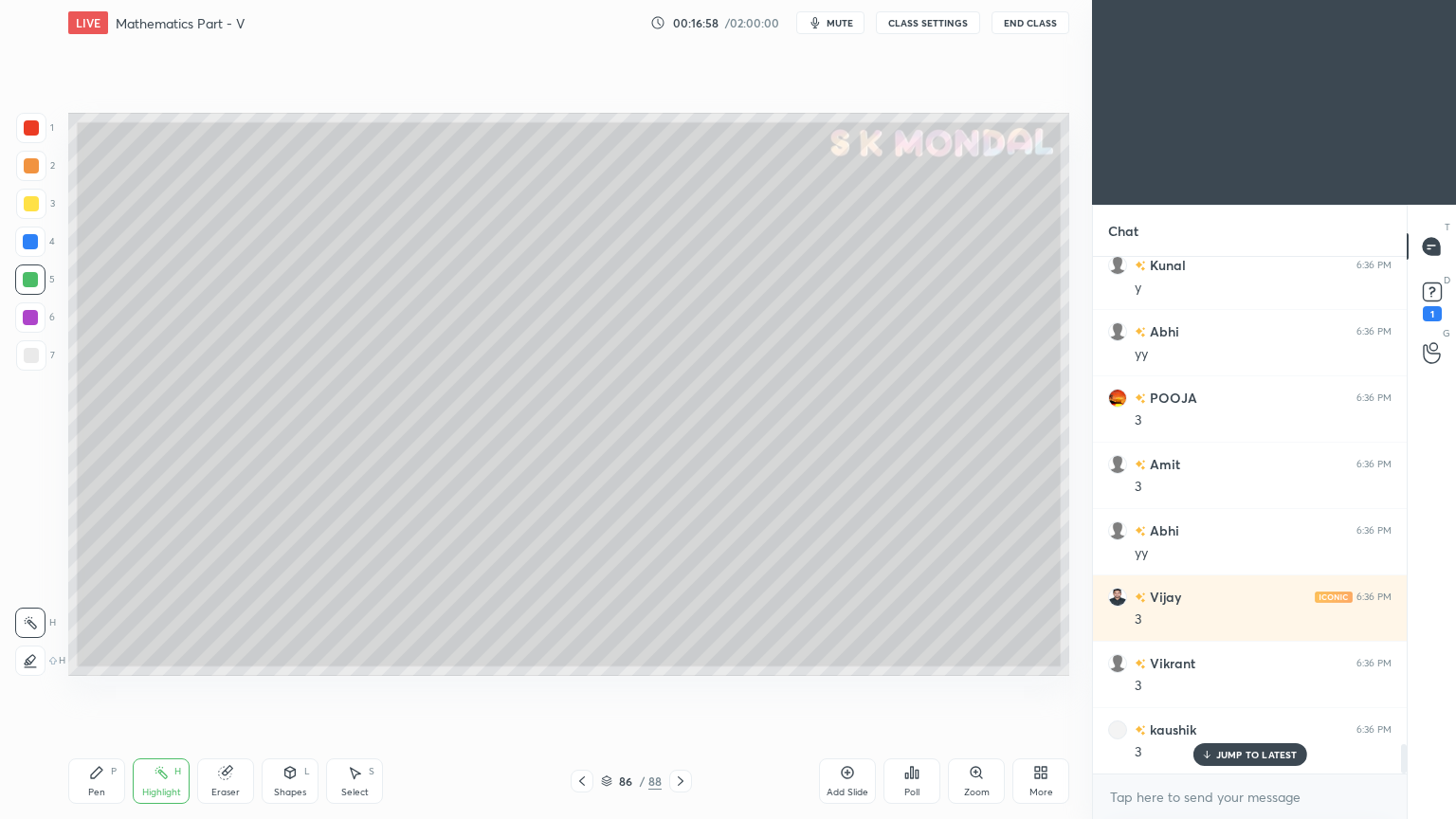 click on "Highlight H" at bounding box center (161, 781) 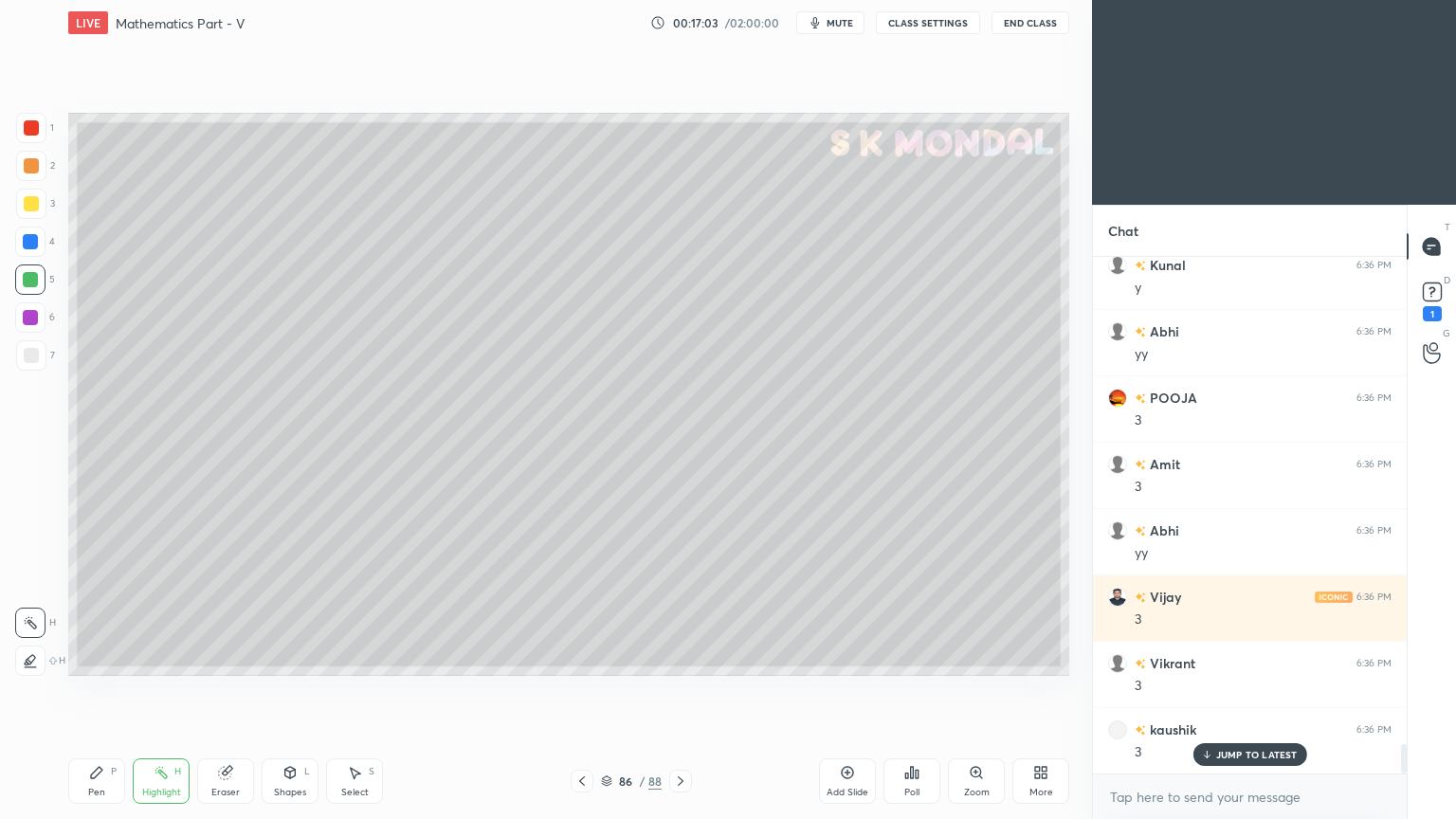 click on "Pen P" at bounding box center [97, 781] 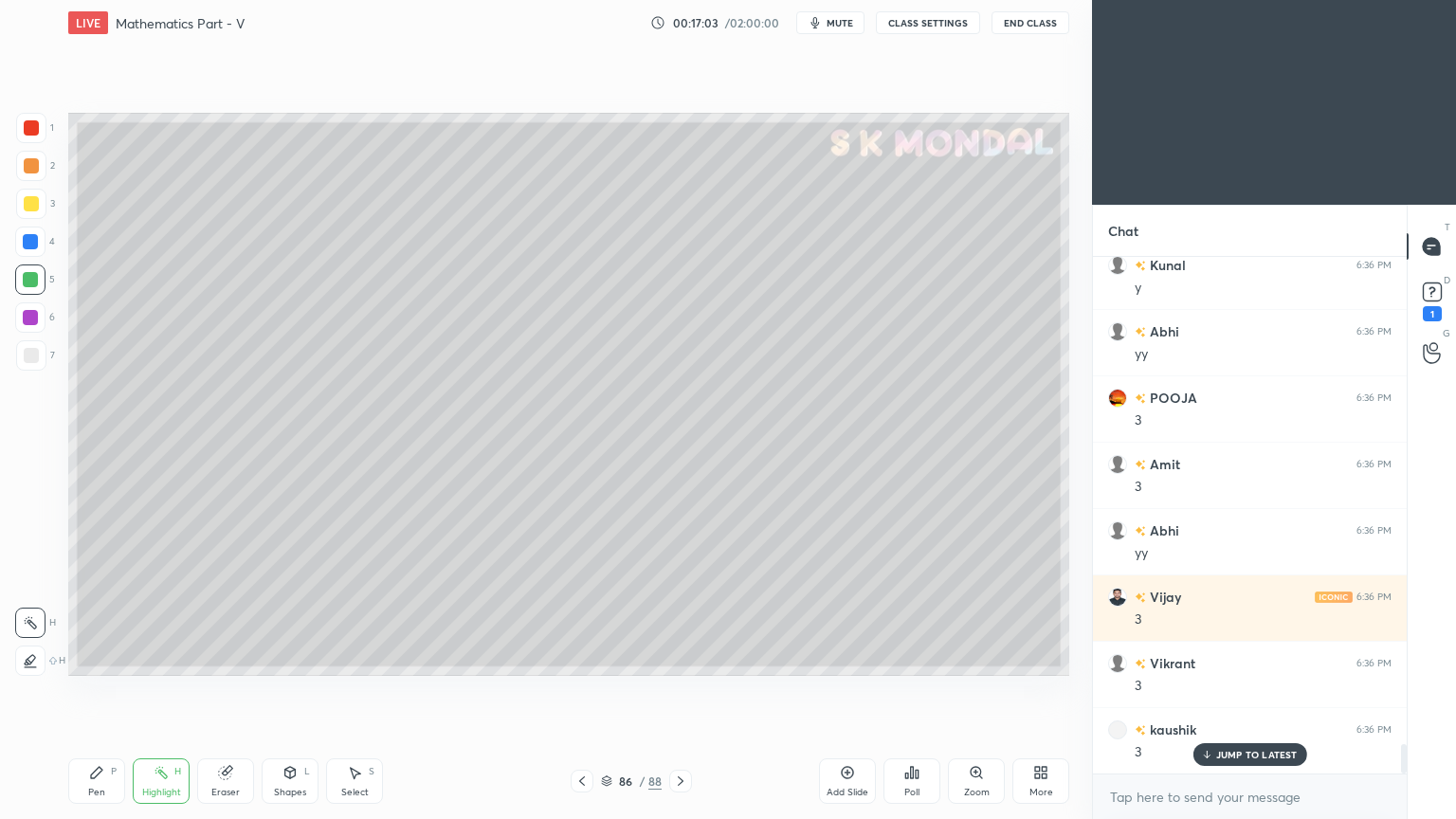 click on "Pen P" at bounding box center (97, 781) 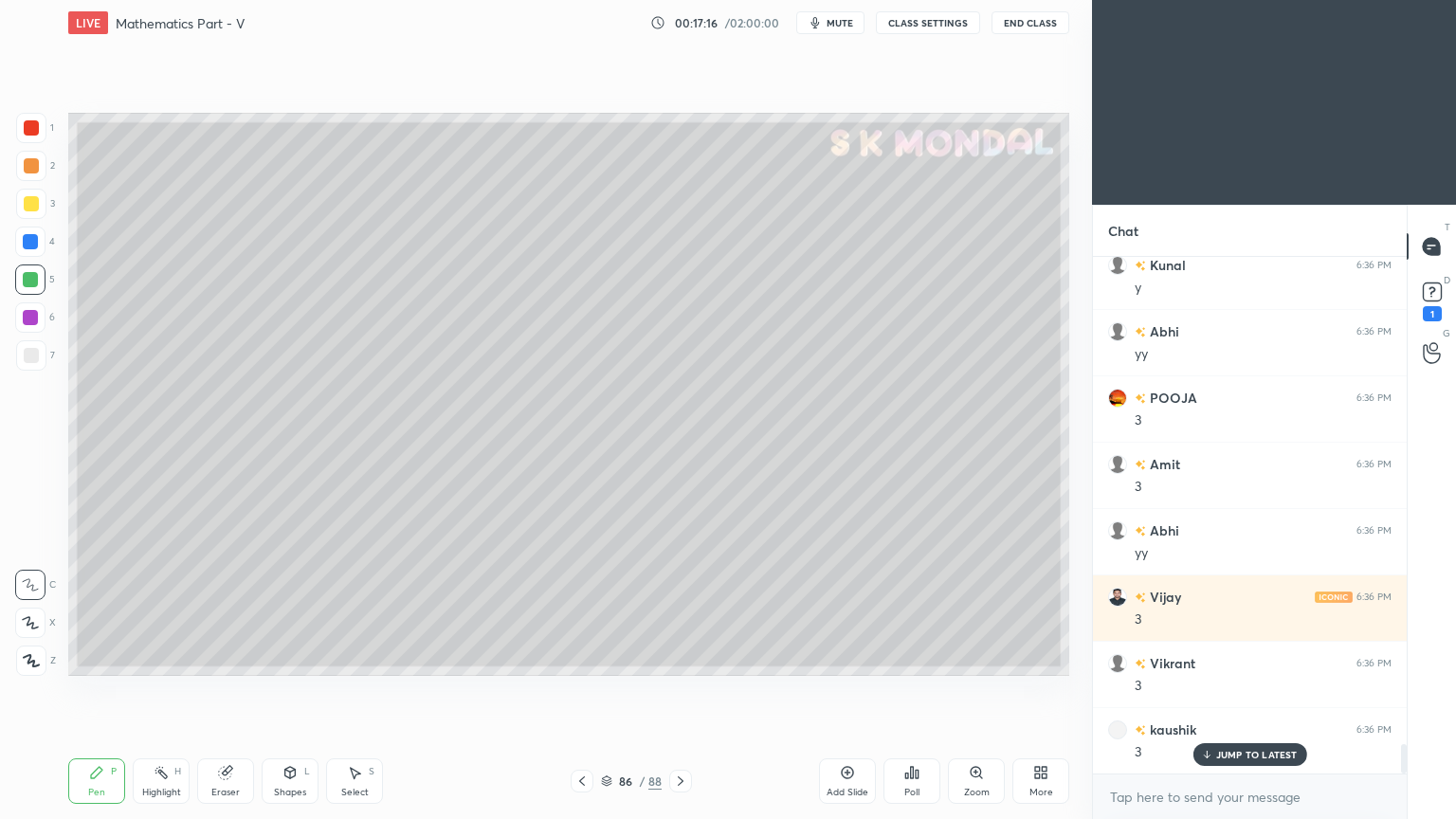 click 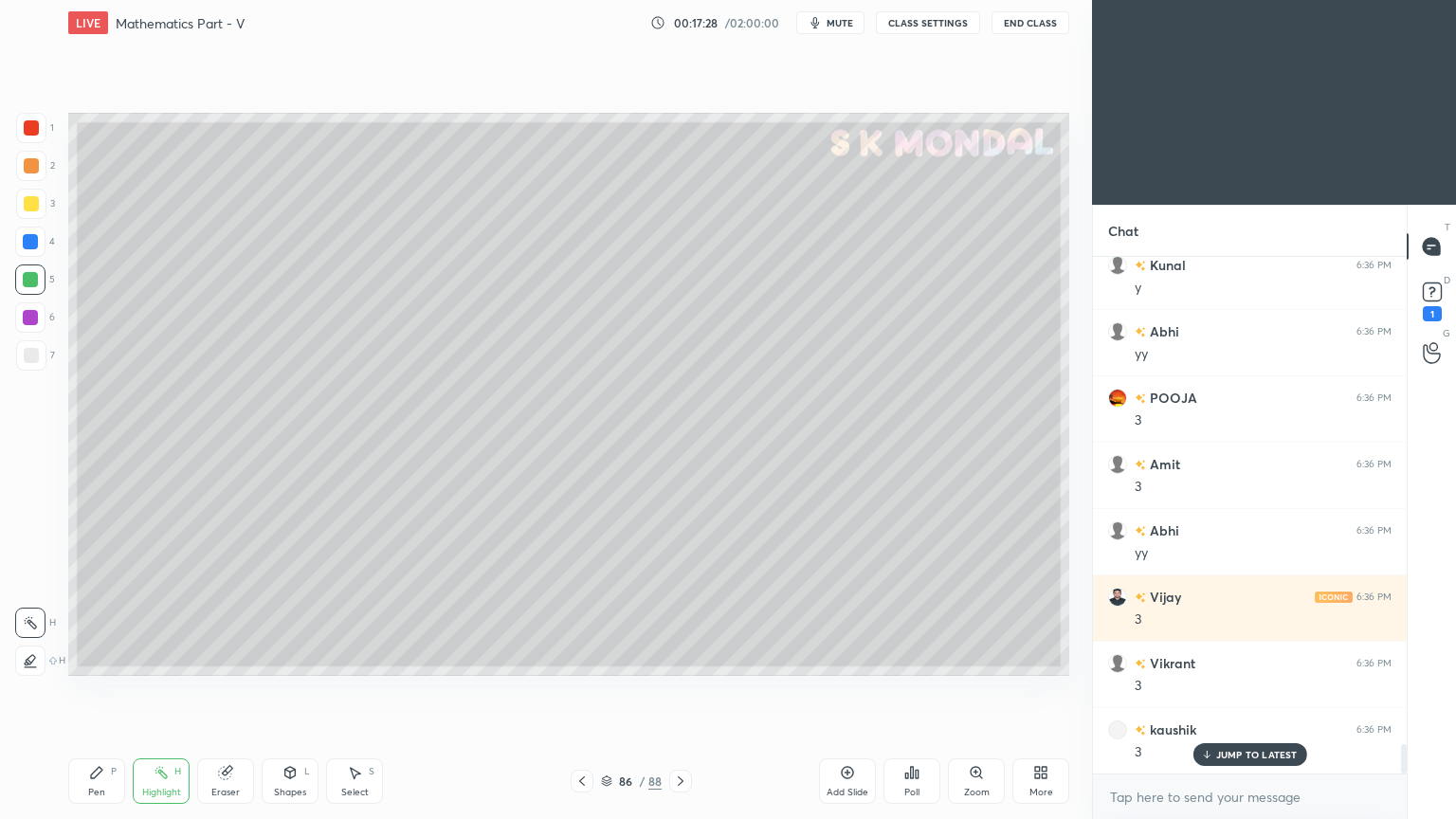 click at bounding box center (30, 318) 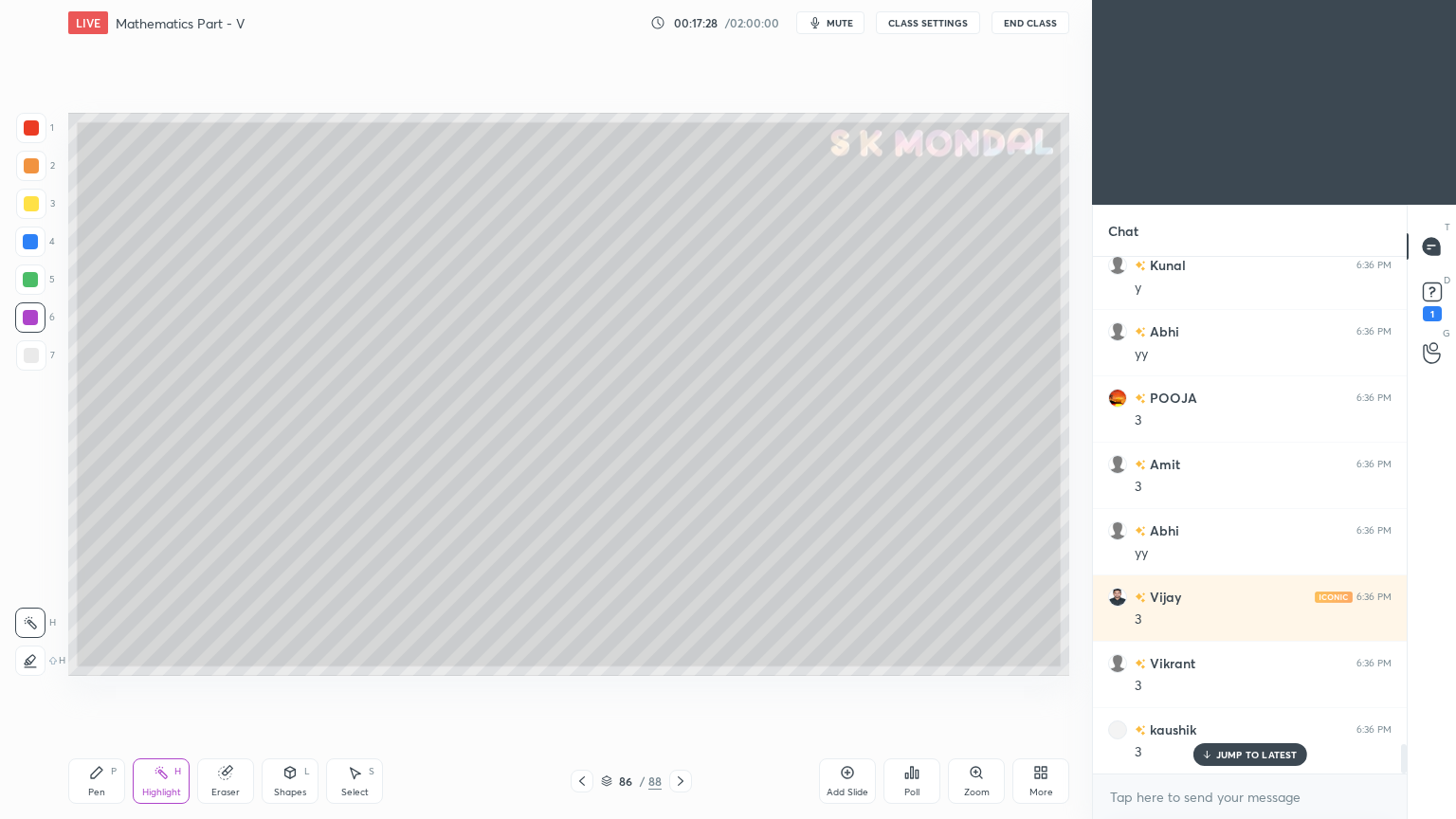 click at bounding box center [31, 204] 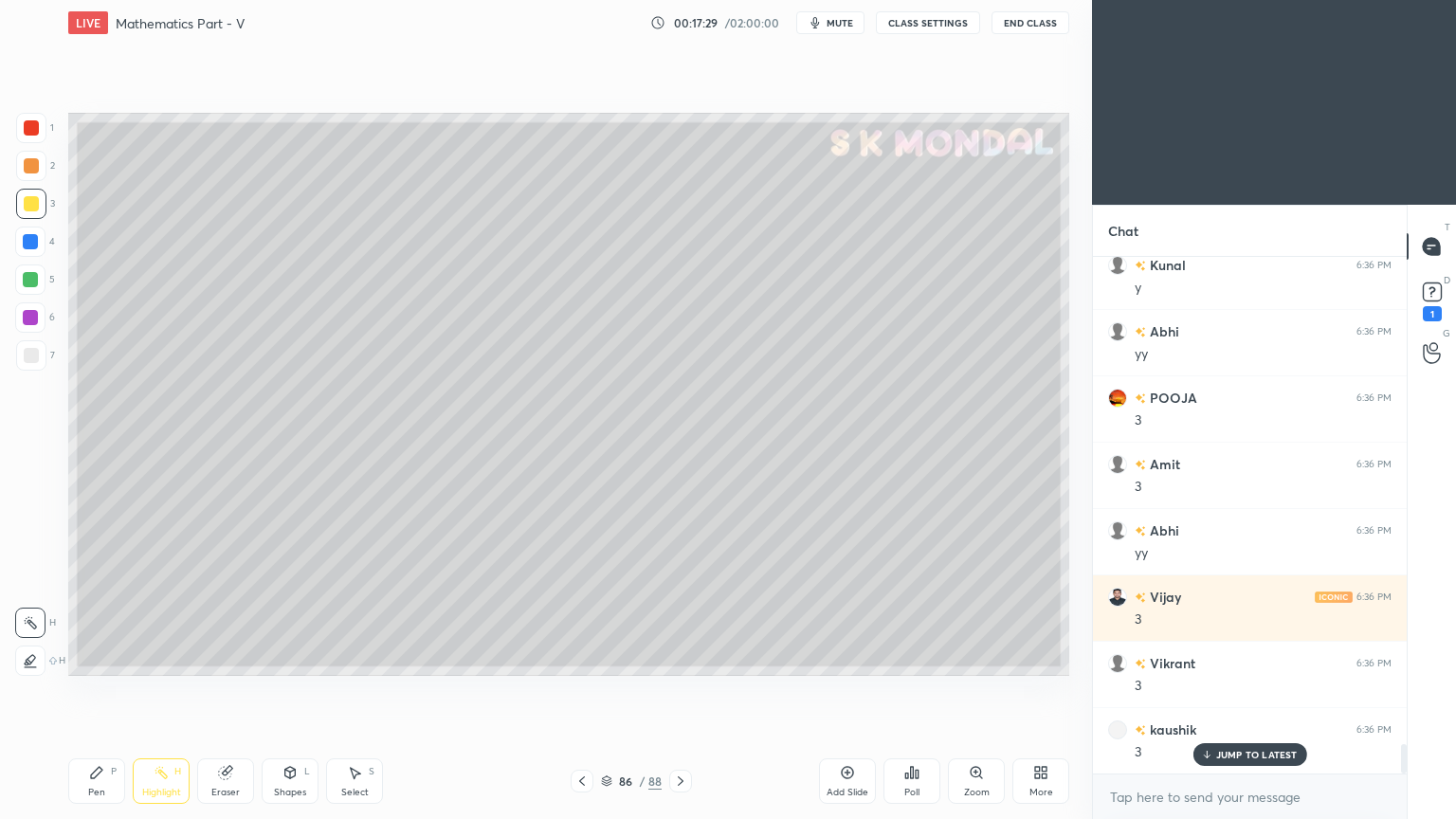 click on "Pen P" at bounding box center (97, 781) 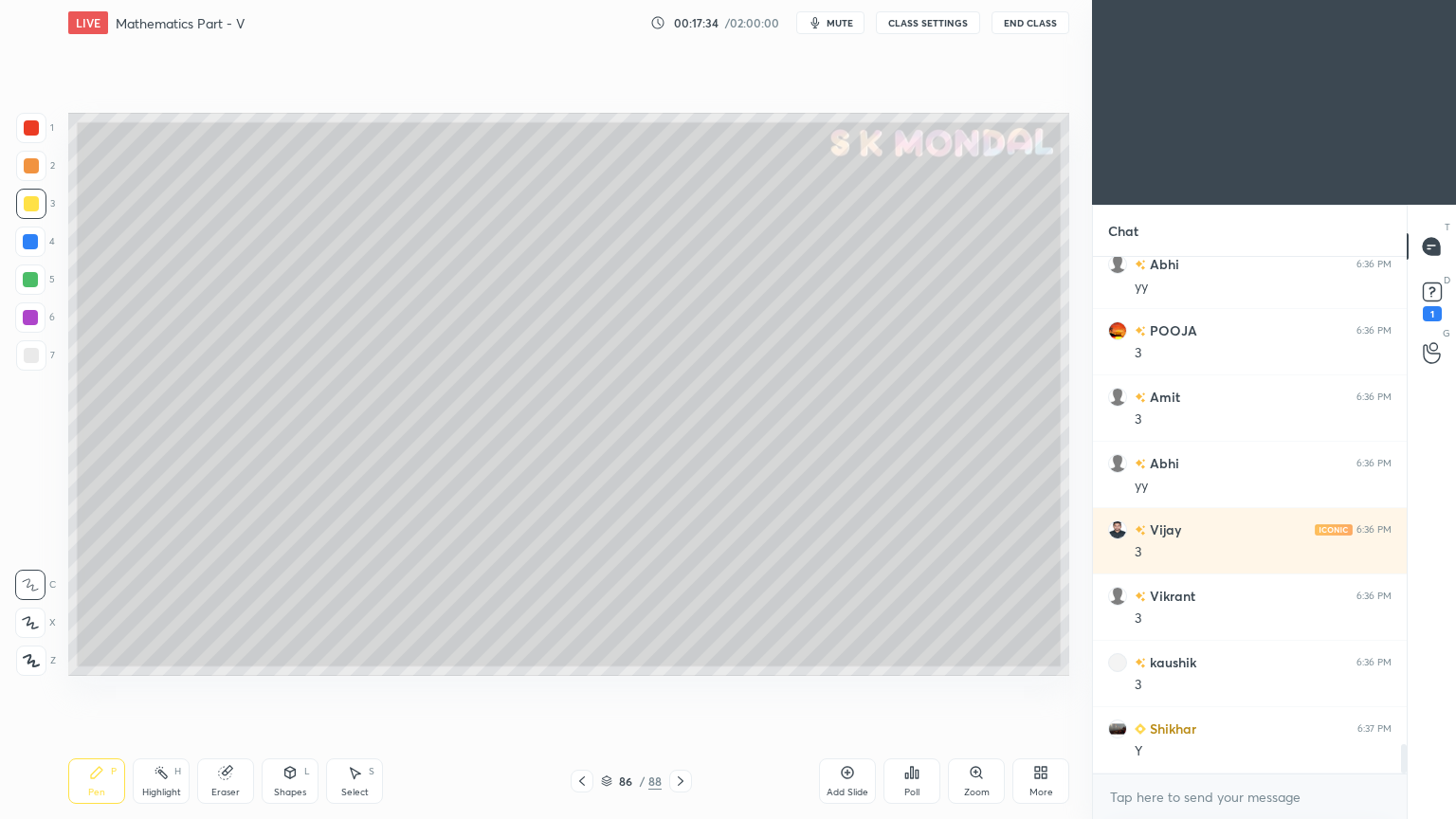 scroll, scrollTop: 8592, scrollLeft: 0, axis: vertical 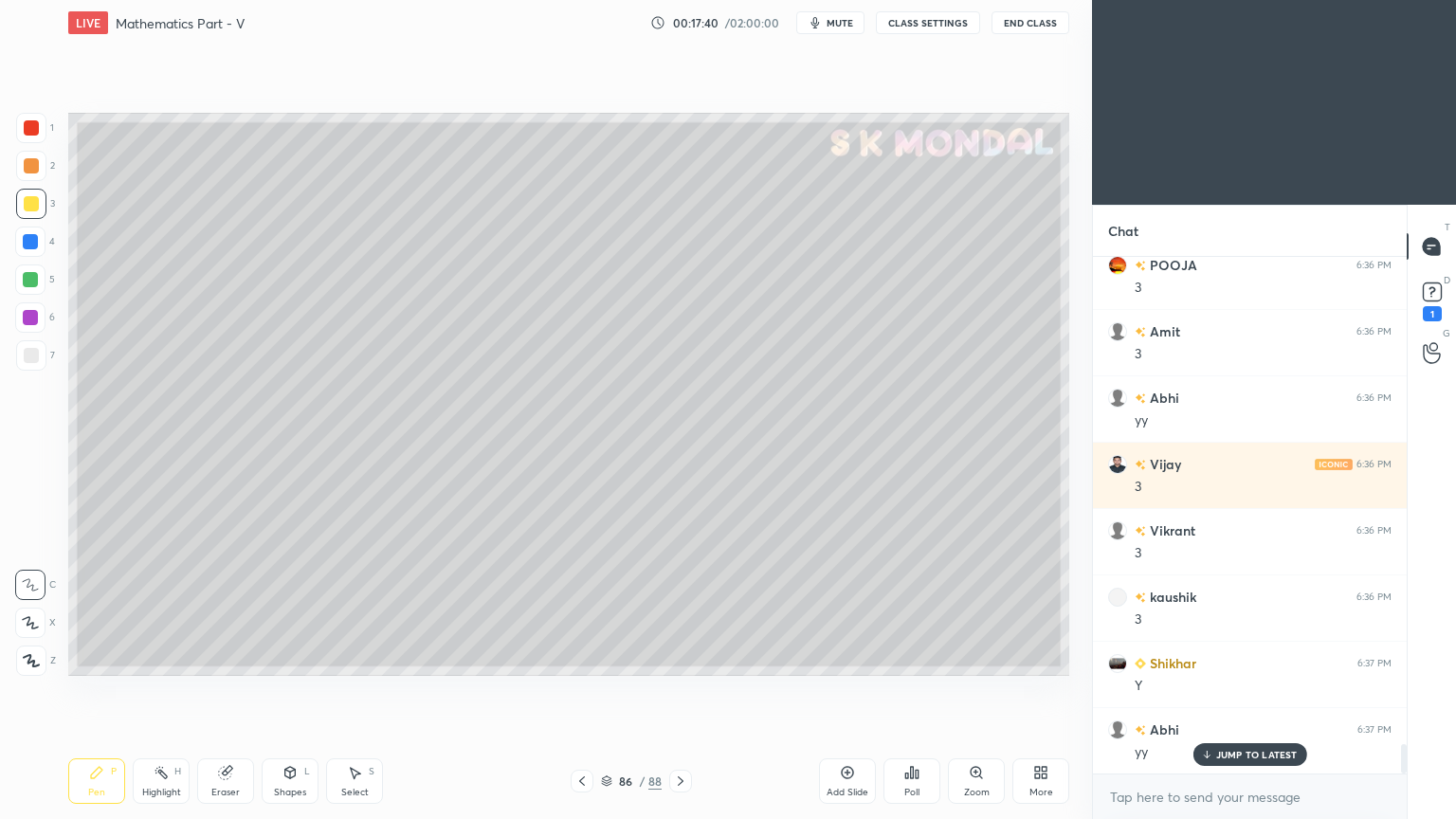 click at bounding box center [31, 355] 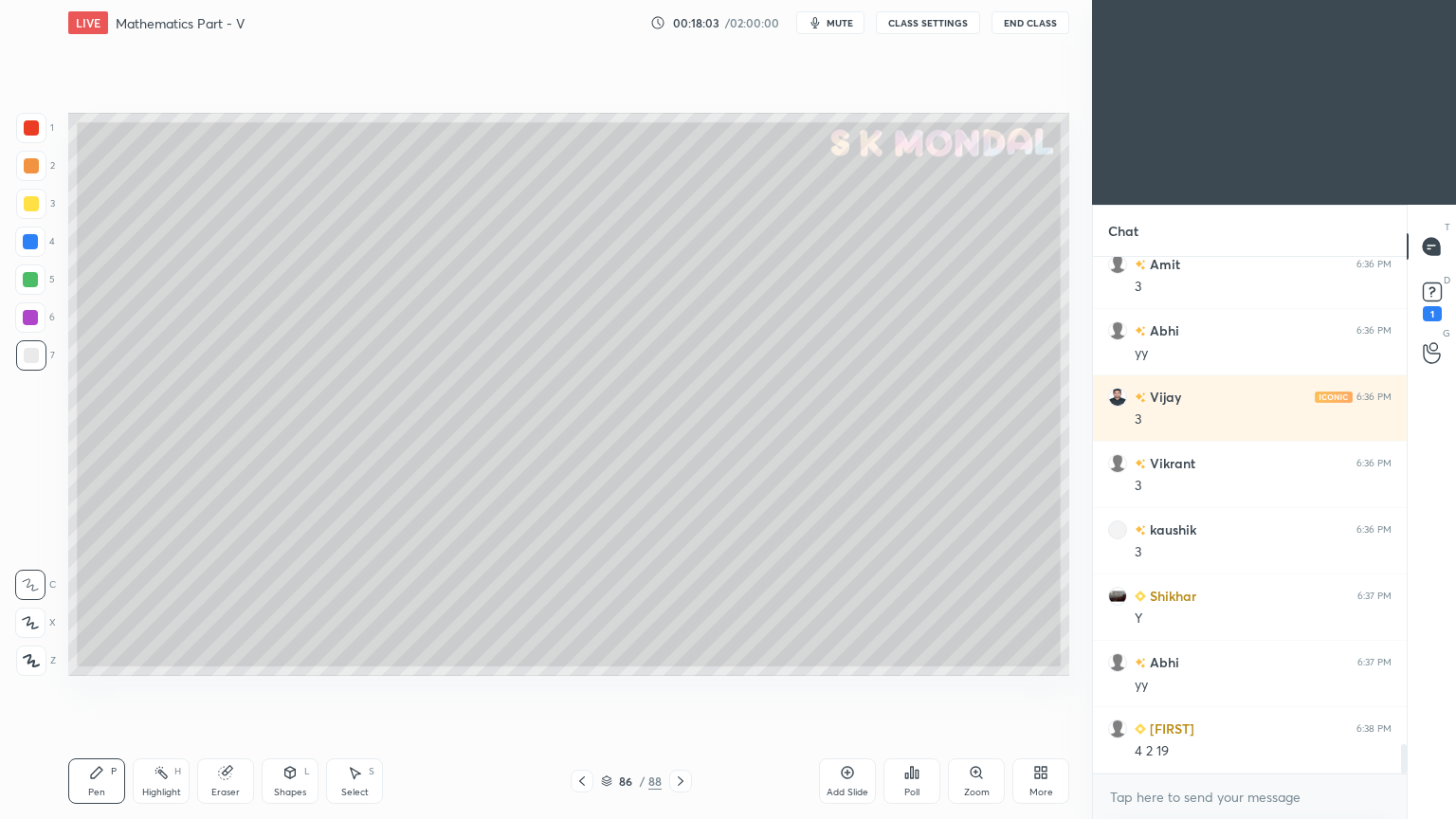 scroll, scrollTop: 8725, scrollLeft: 0, axis: vertical 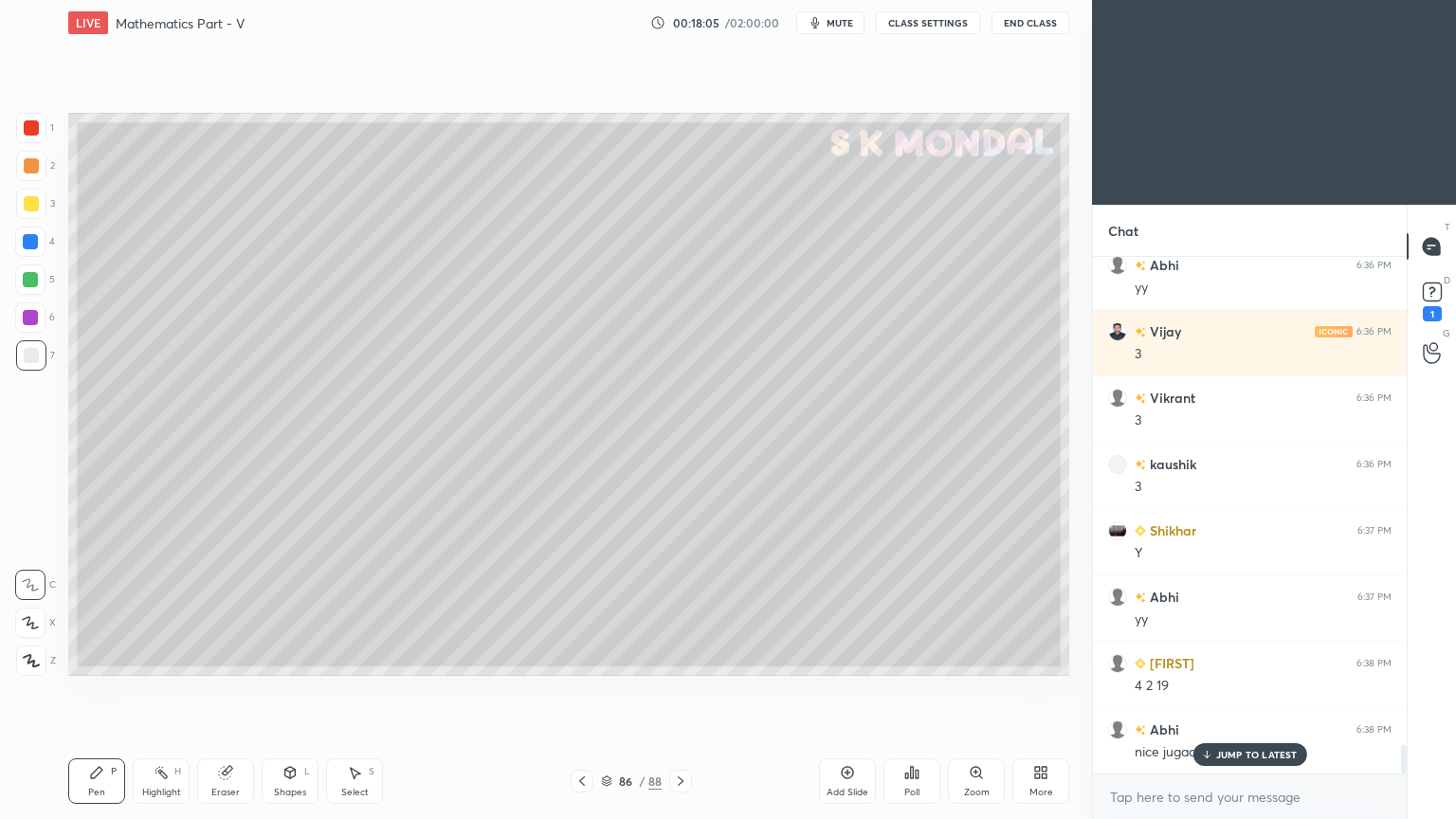 click 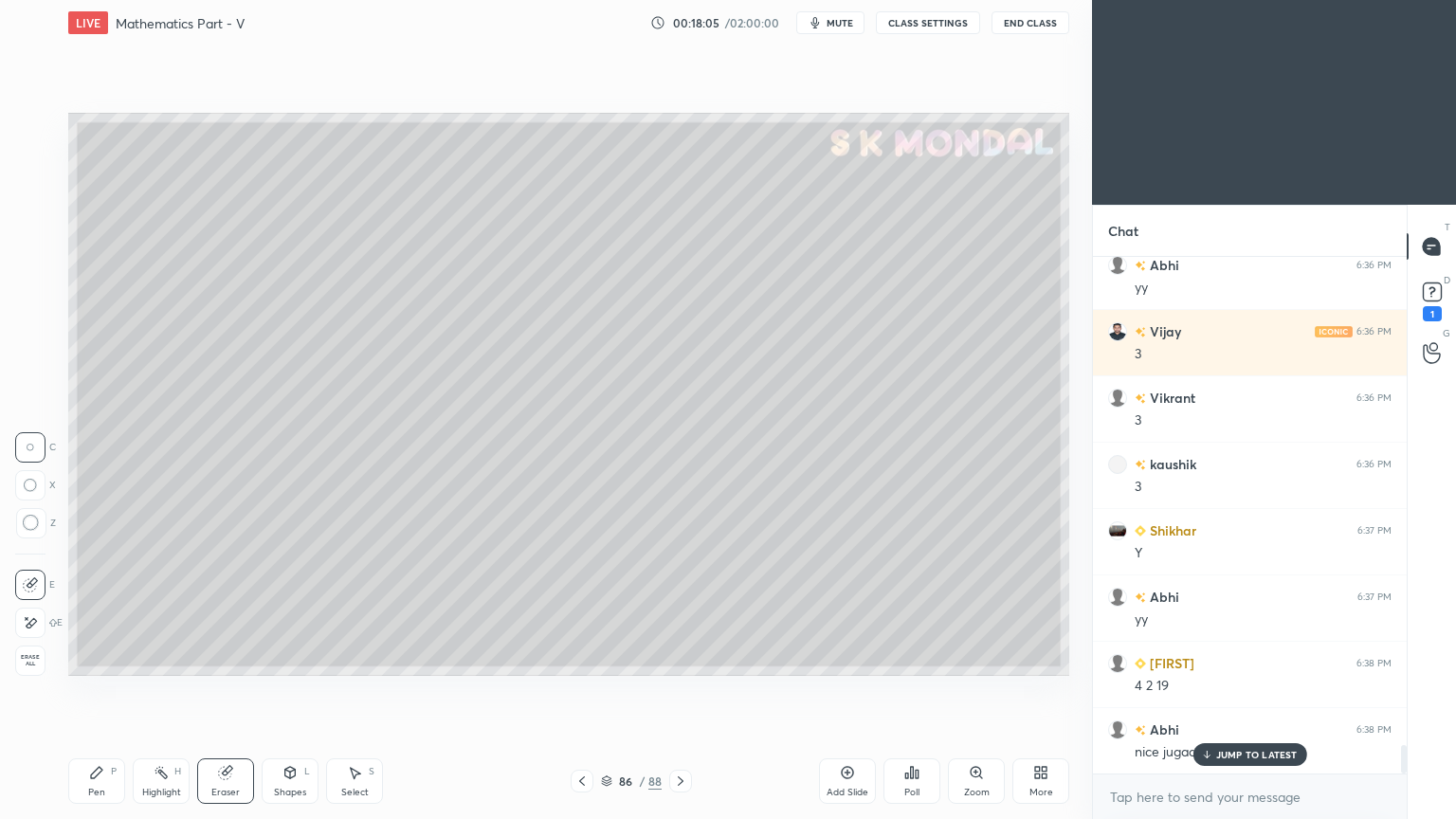 click 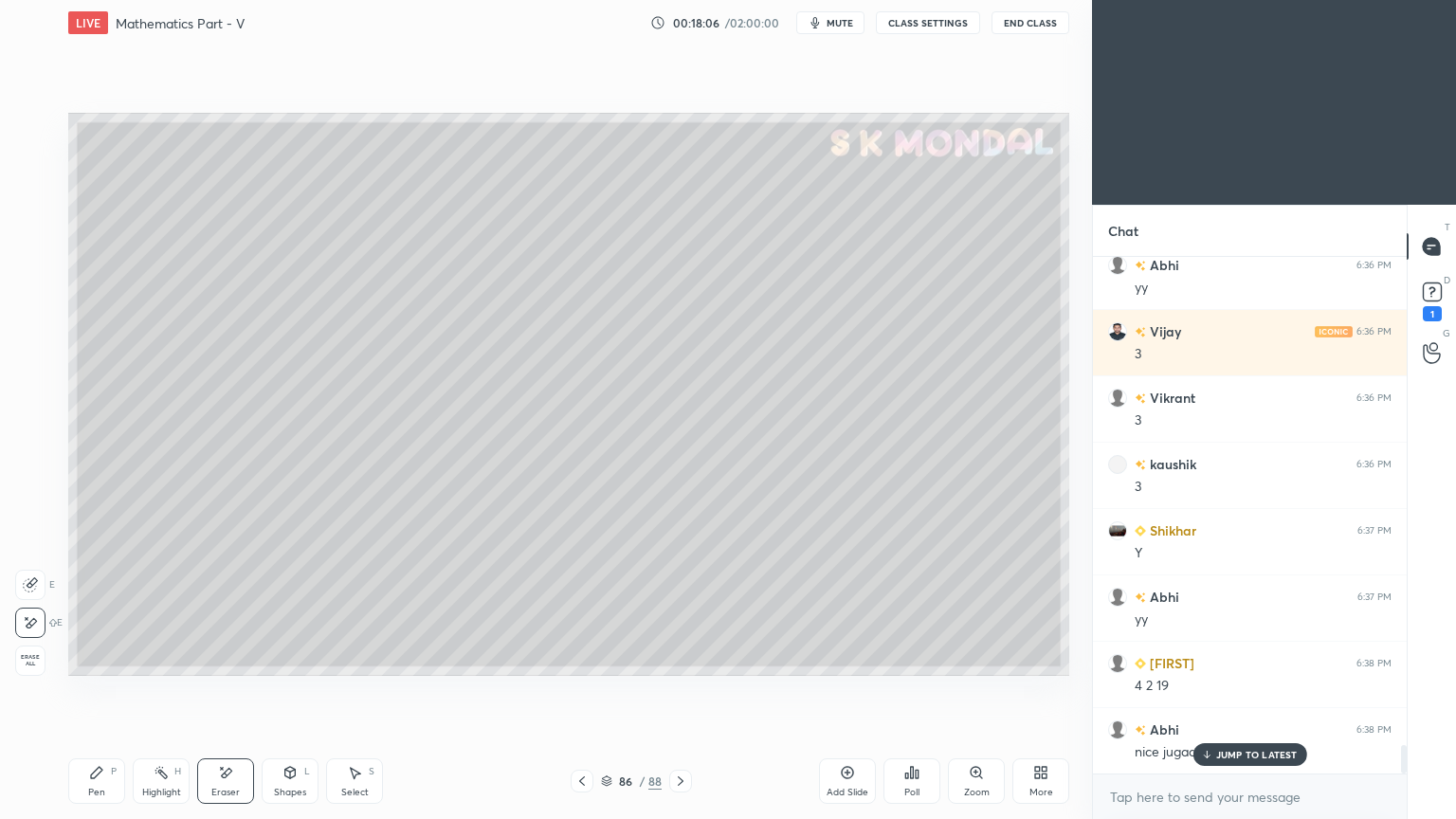 scroll, scrollTop: 8792, scrollLeft: 0, axis: vertical 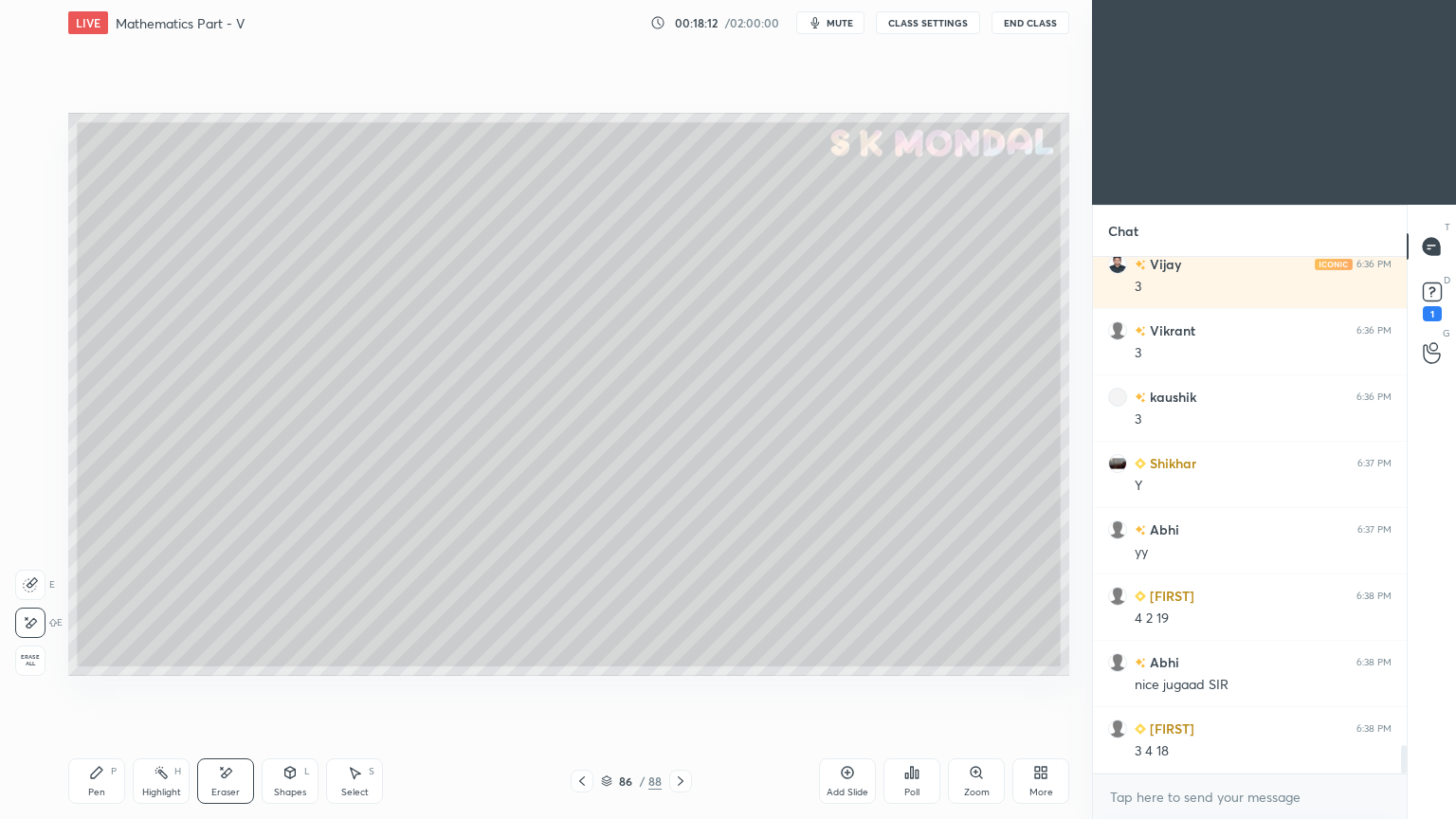 click on "Pen P" at bounding box center (97, 781) 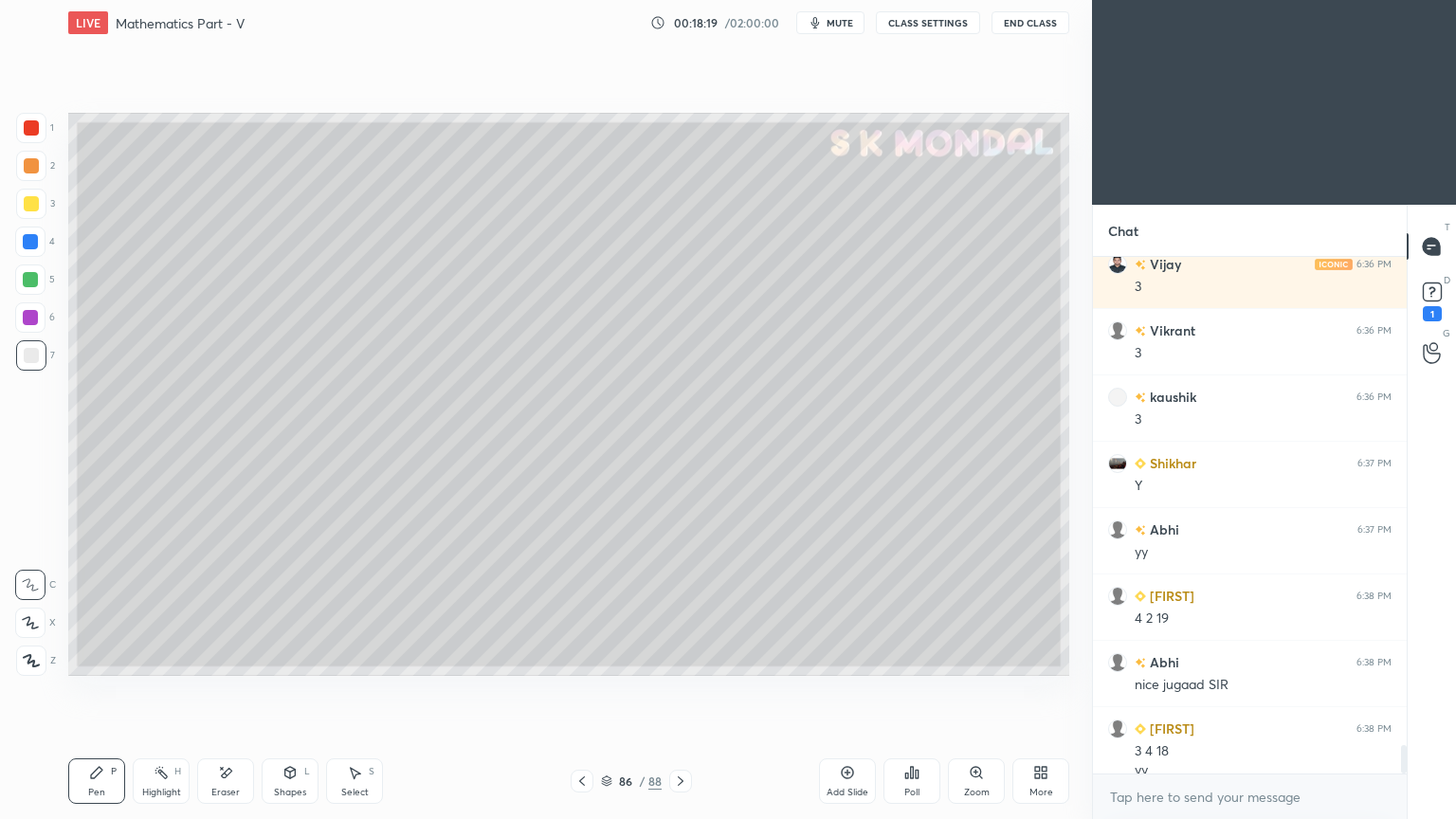 scroll, scrollTop: 8811, scrollLeft: 0, axis: vertical 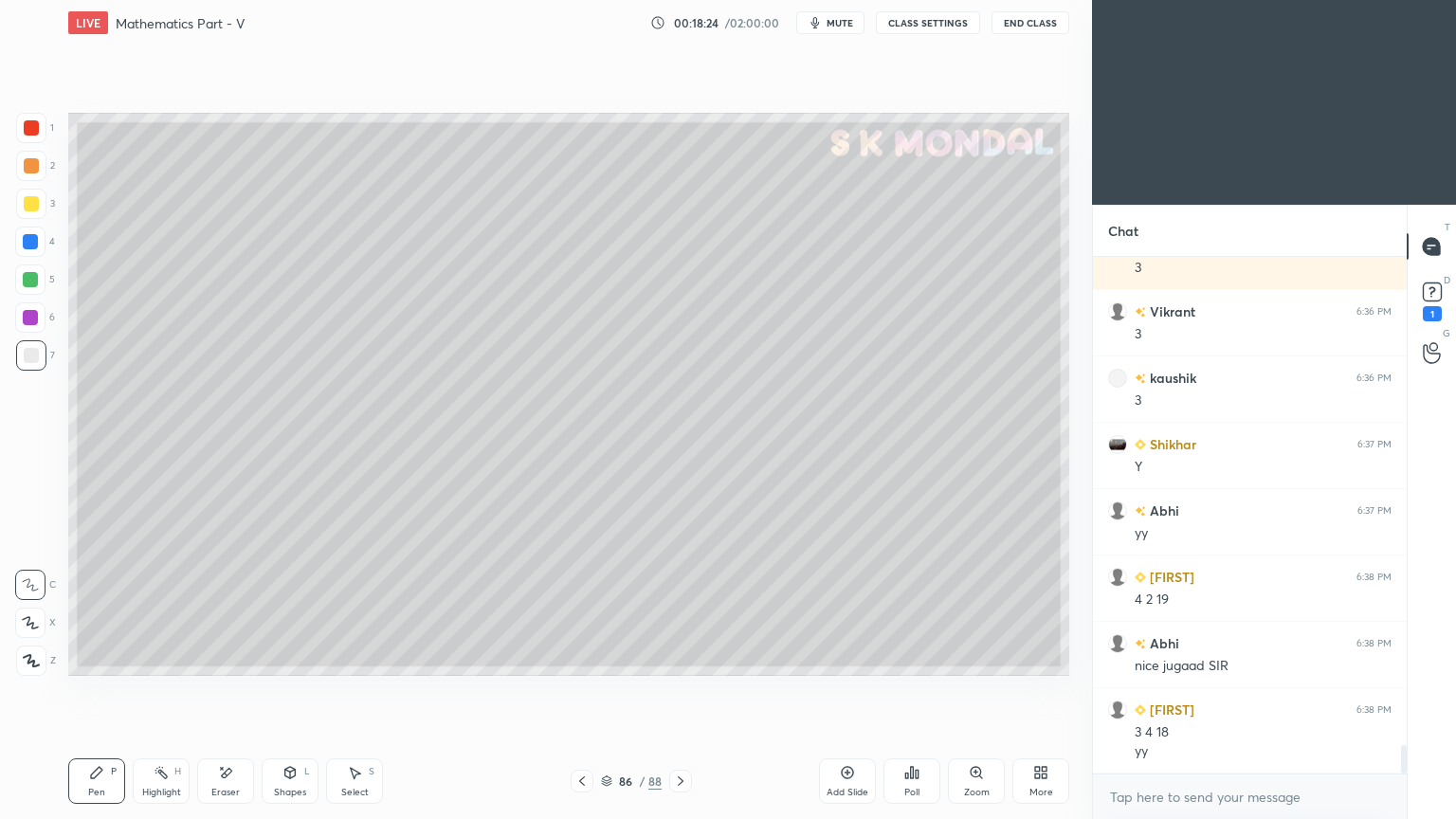 click on "mute" at bounding box center [840, 23] 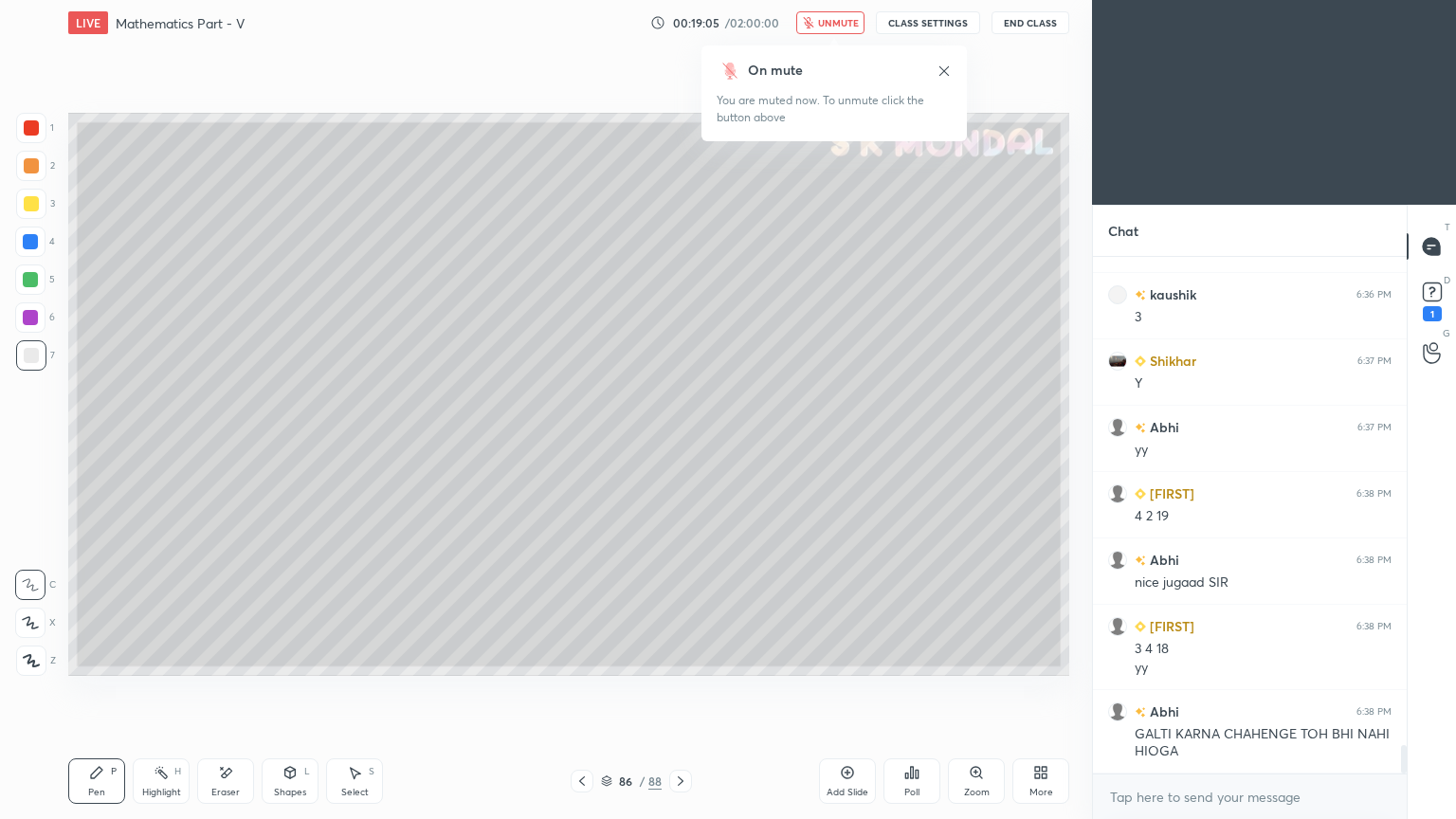 scroll, scrollTop: 8960, scrollLeft: 0, axis: vertical 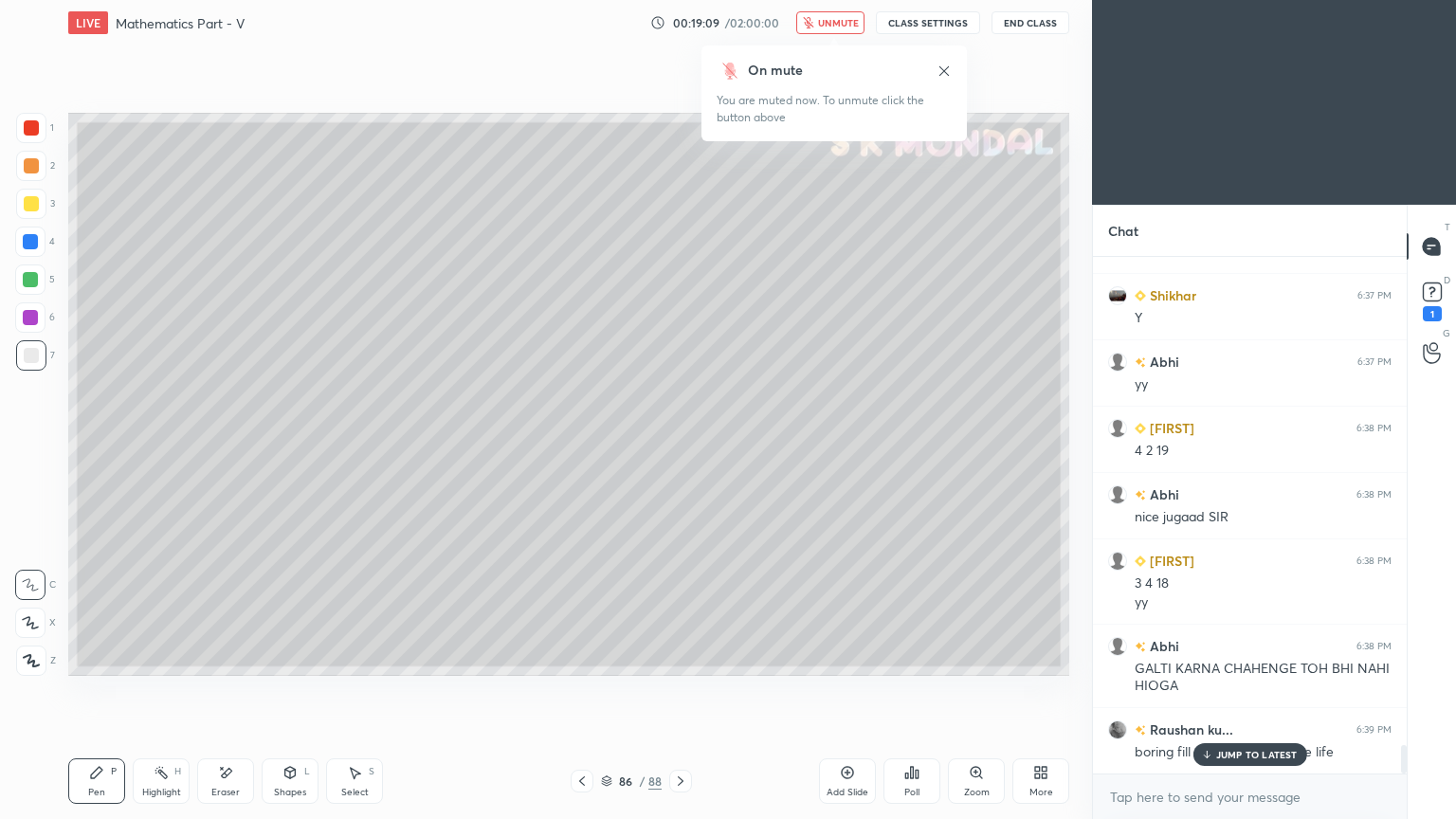 click on "JUMP TO LATEST" at bounding box center (1249, 755) 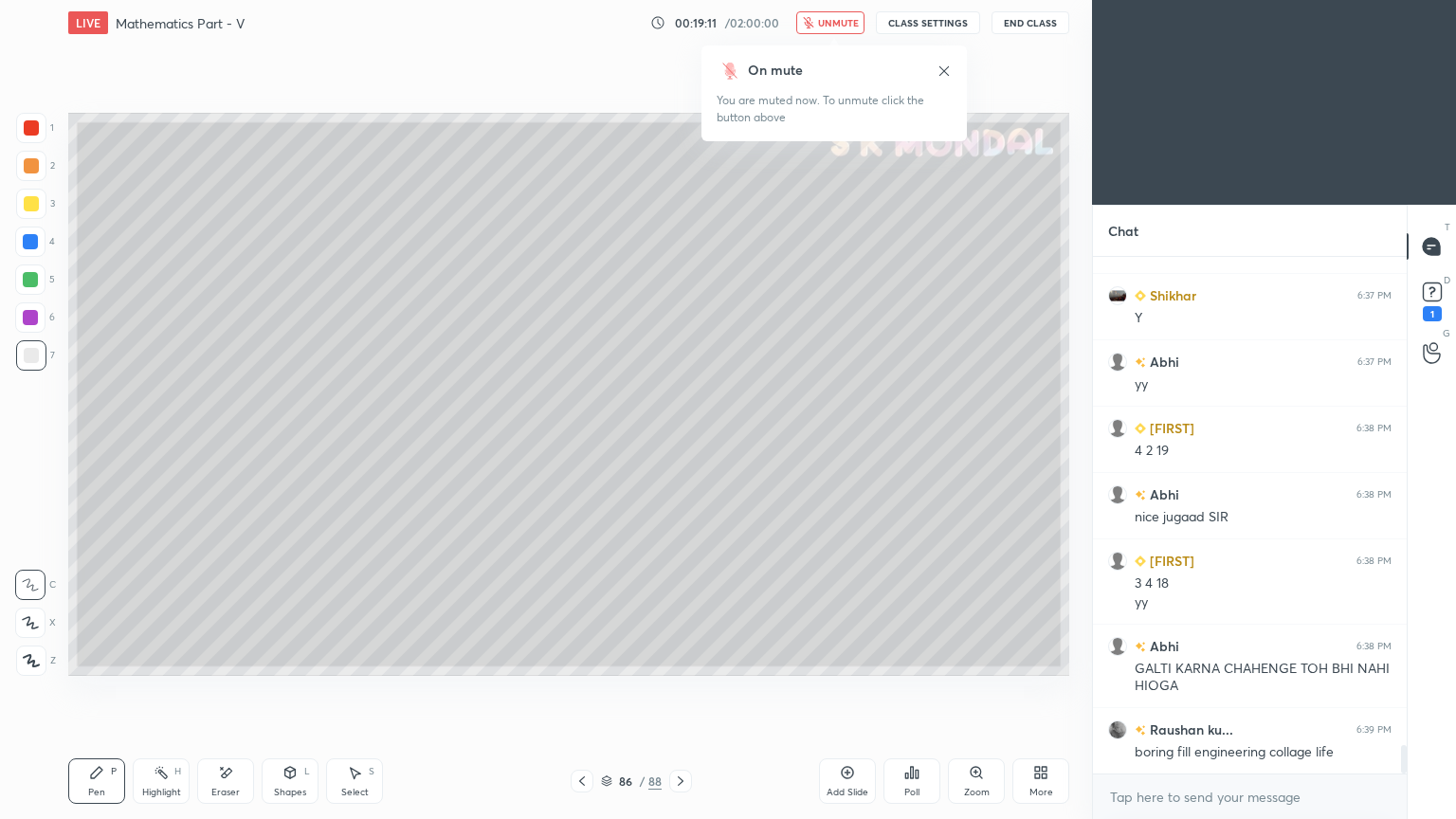 click on "unmute" at bounding box center (838, 23) 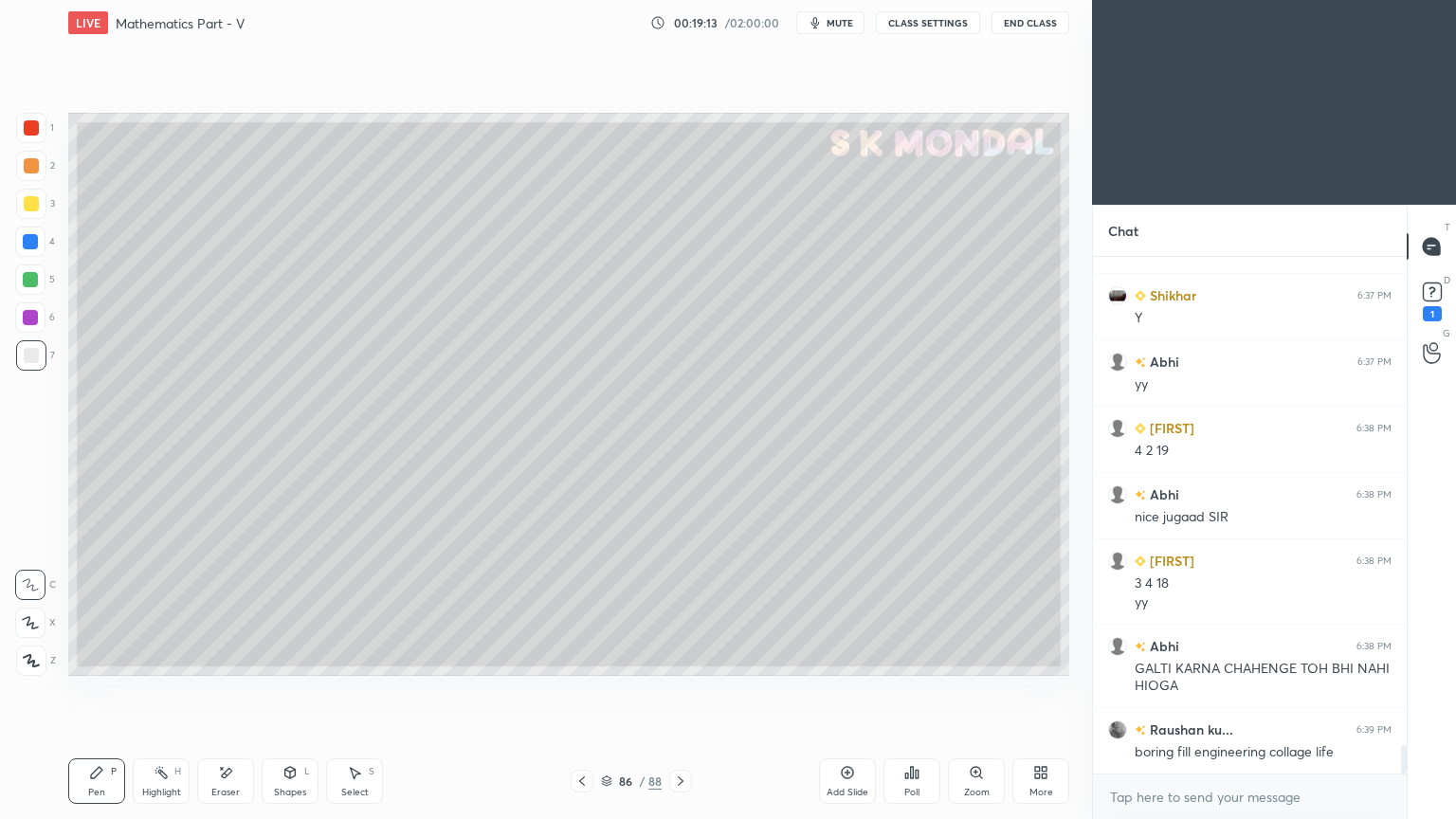 click 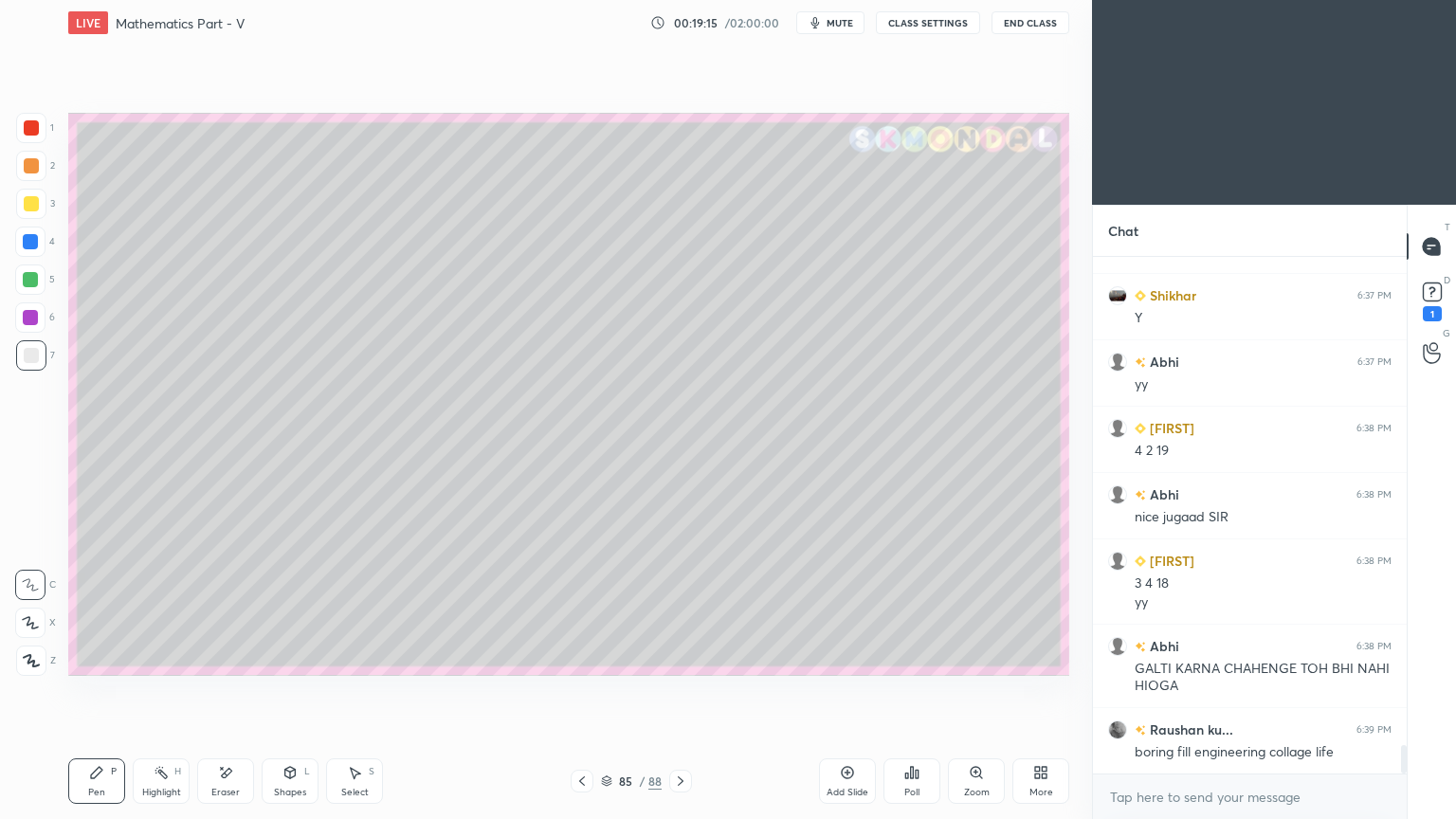click 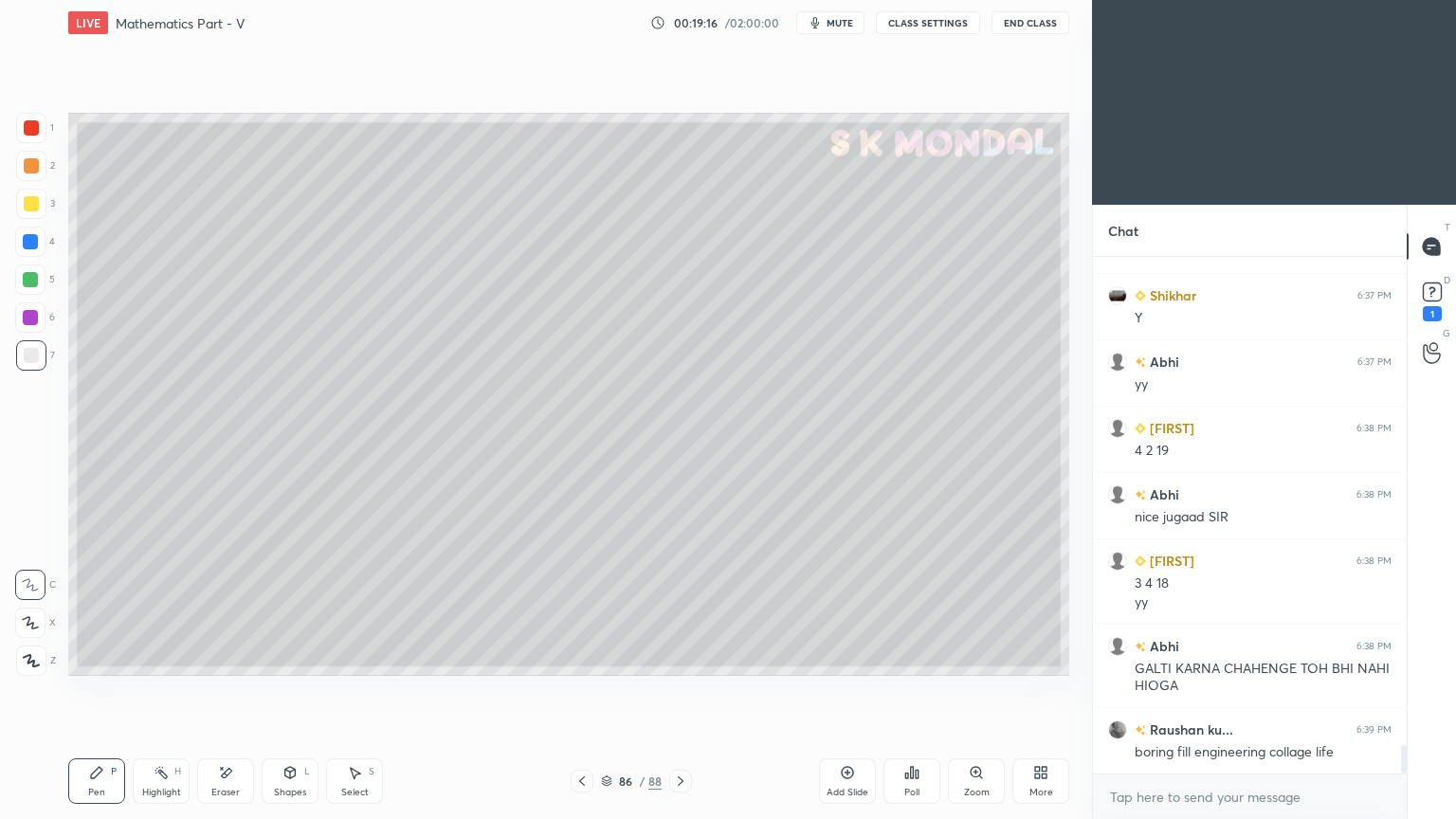 click on "Highlight H" at bounding box center (161, 781) 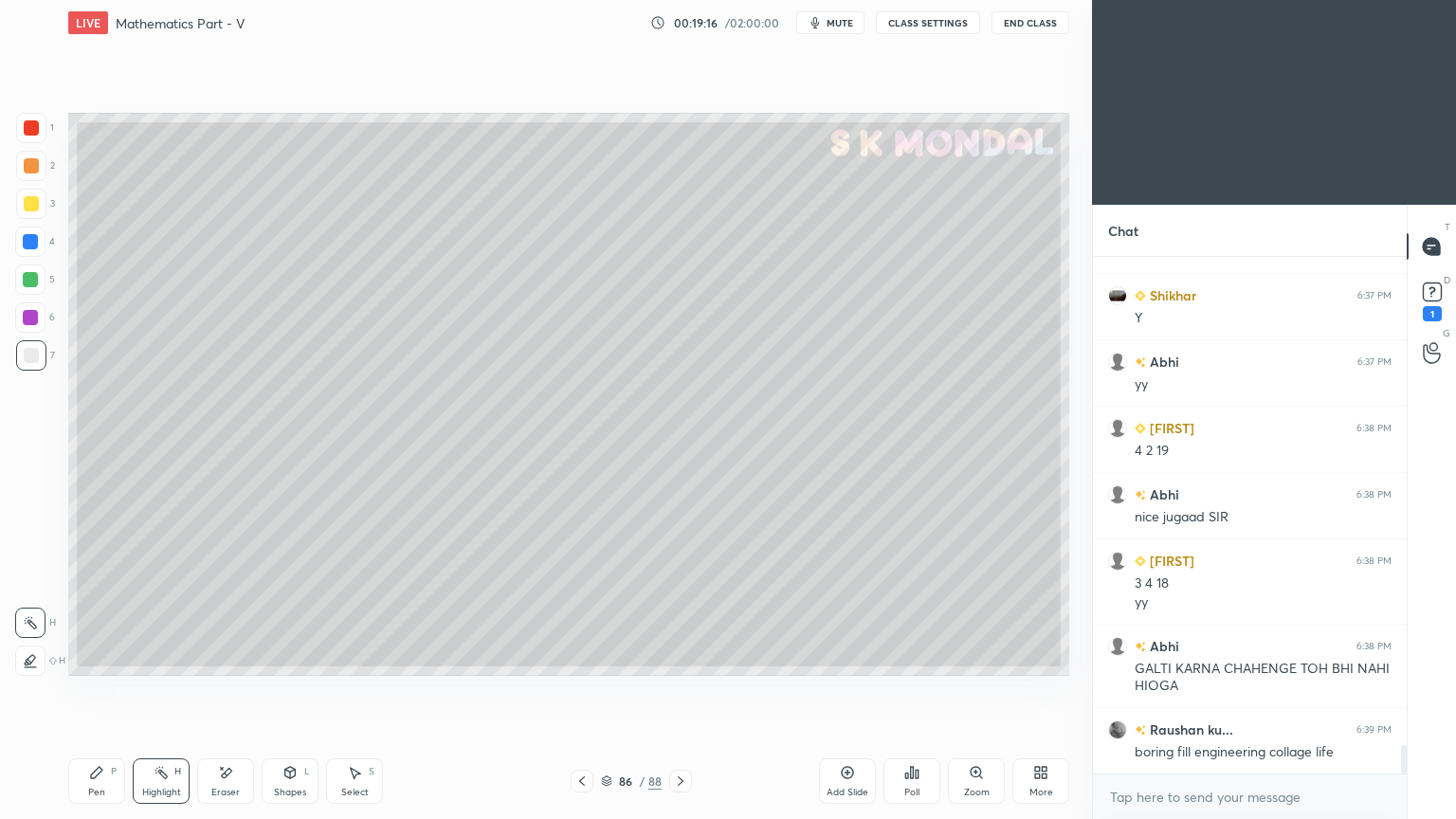 click on "Highlight H" at bounding box center [161, 781] 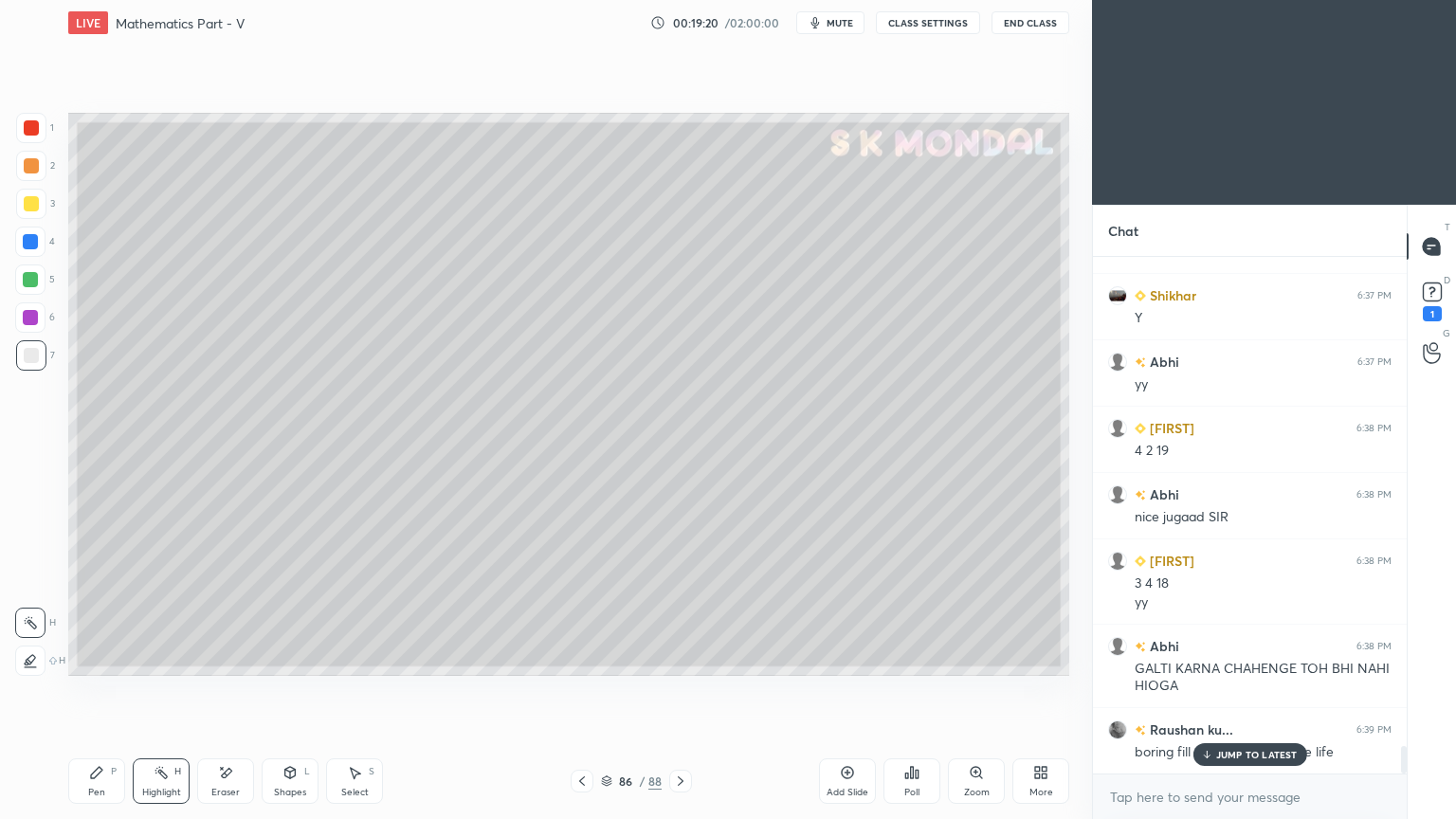 scroll, scrollTop: 9043, scrollLeft: 0, axis: vertical 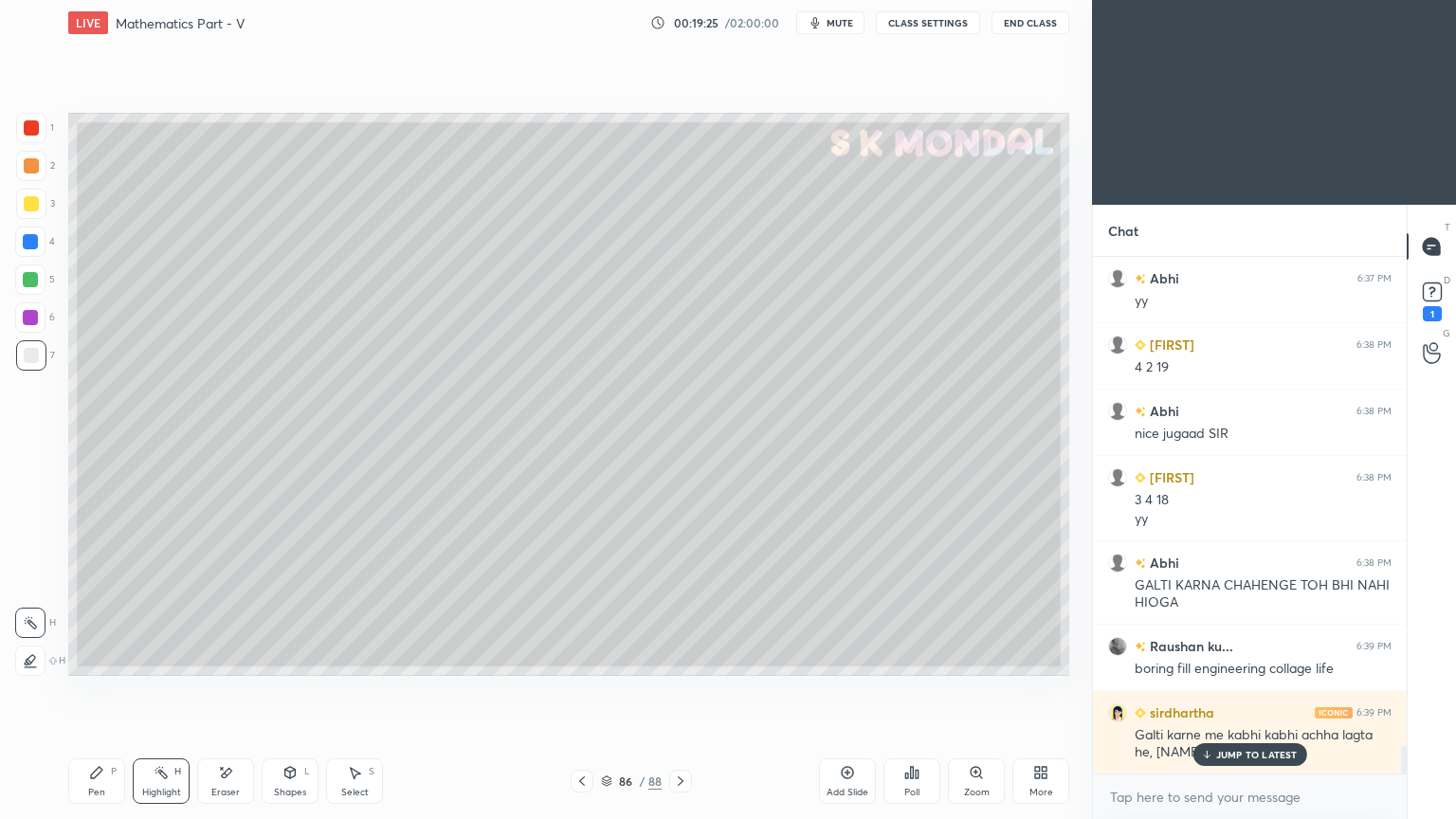 drag, startPoint x: 1234, startPoint y: 755, endPoint x: 1031, endPoint y: 688, distance: 213.77091 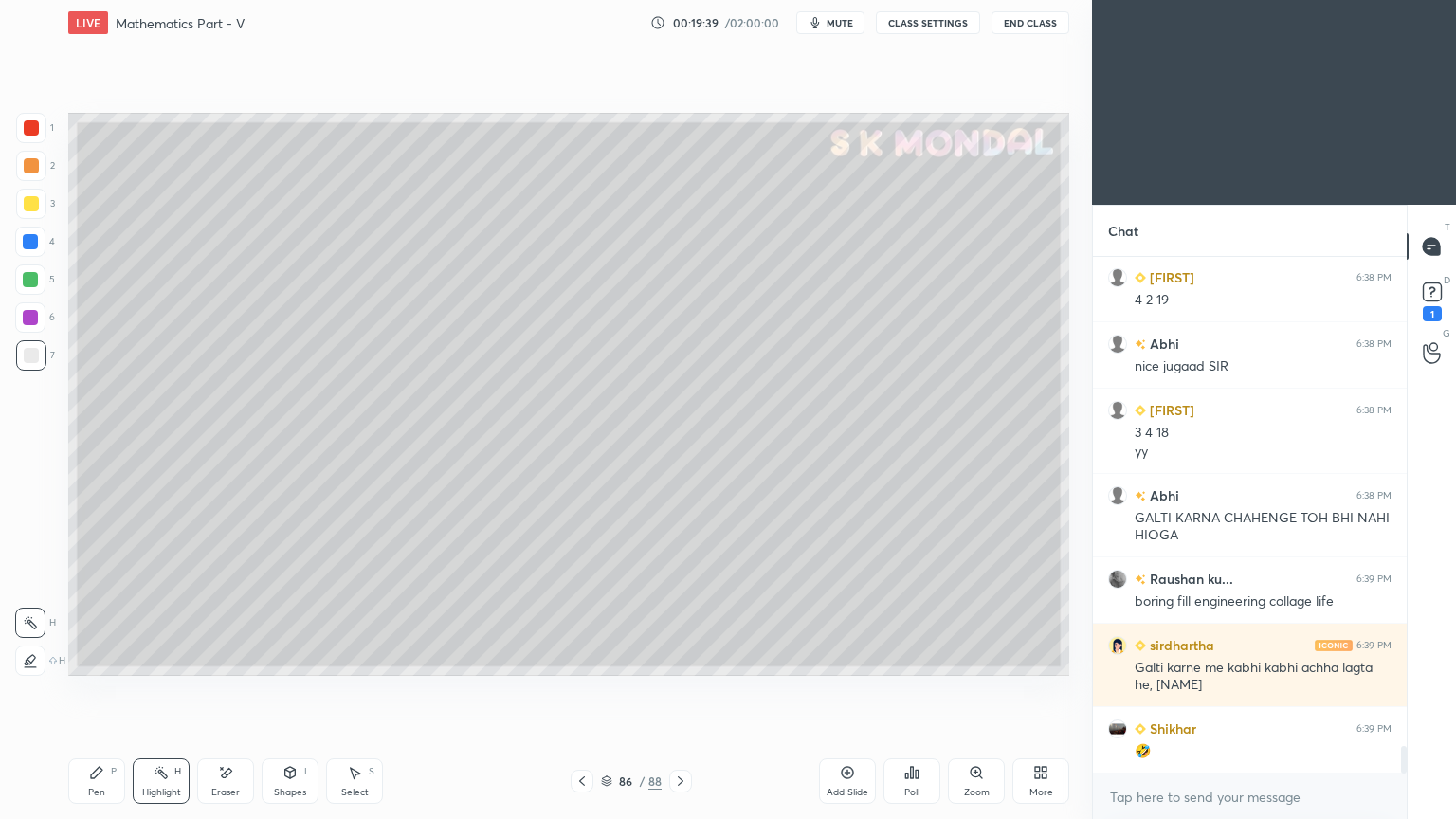 scroll, scrollTop: 9176, scrollLeft: 0, axis: vertical 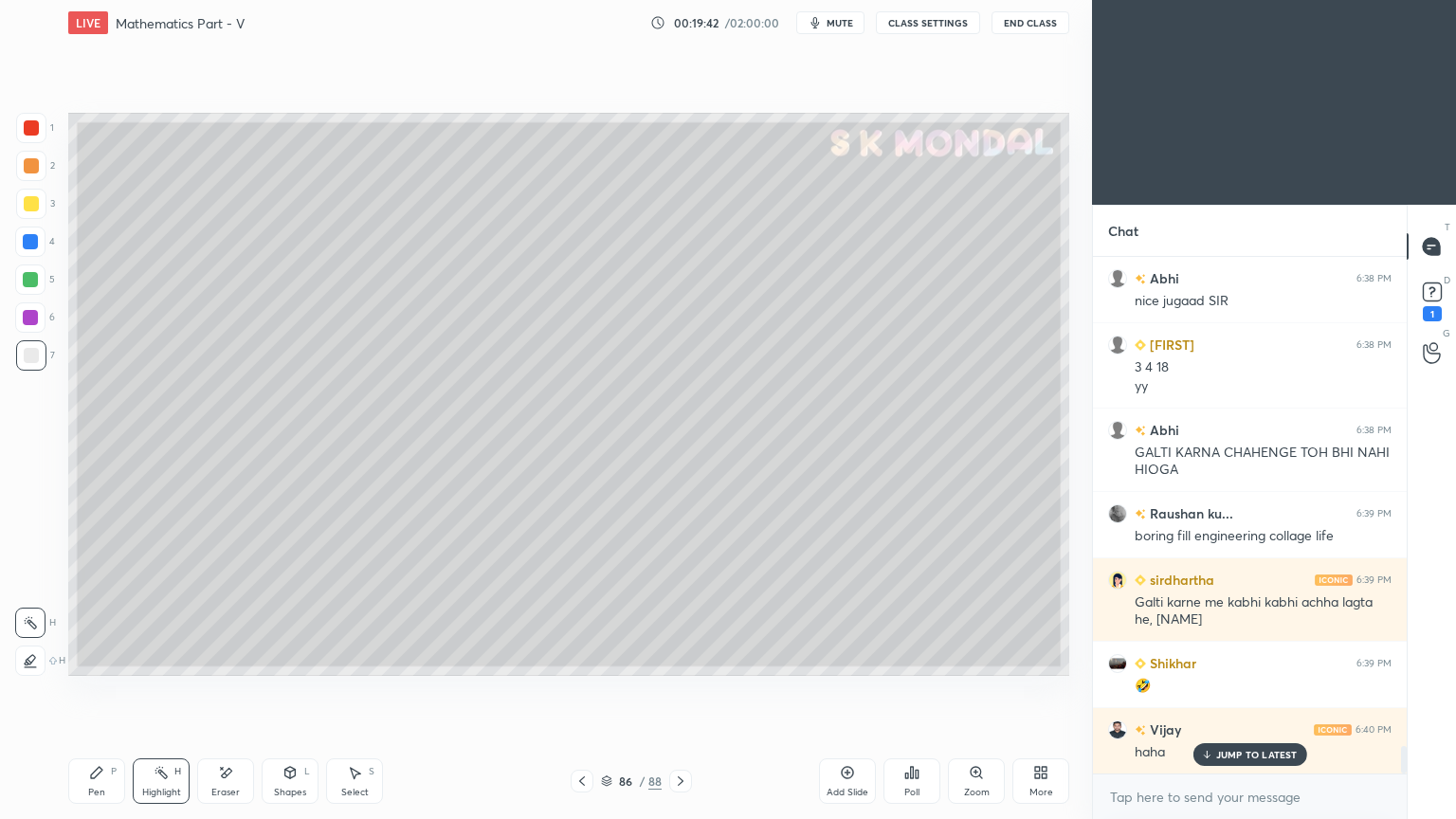 click on "JUMP TO LATEST" at bounding box center [1257, 755] 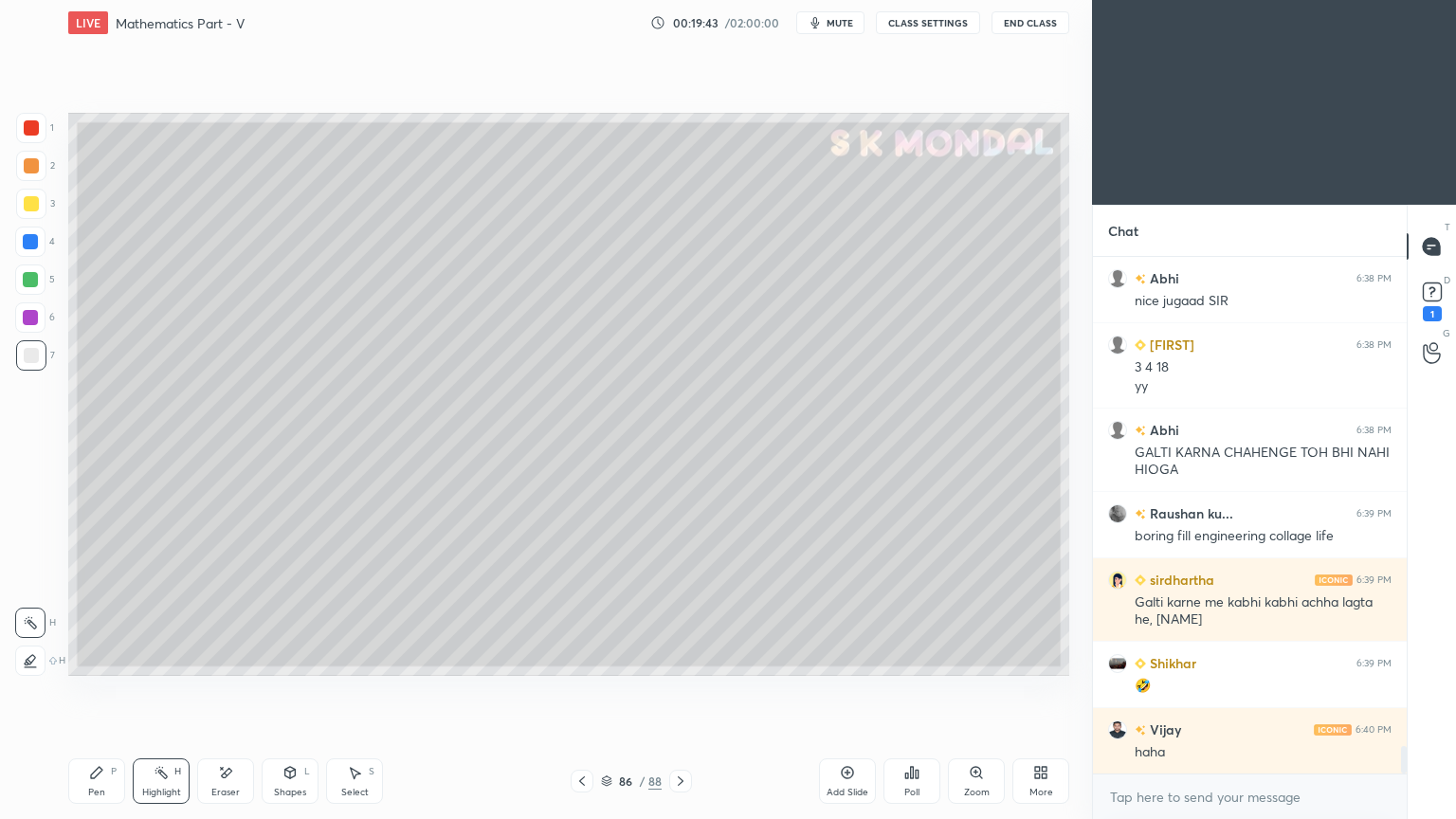 click 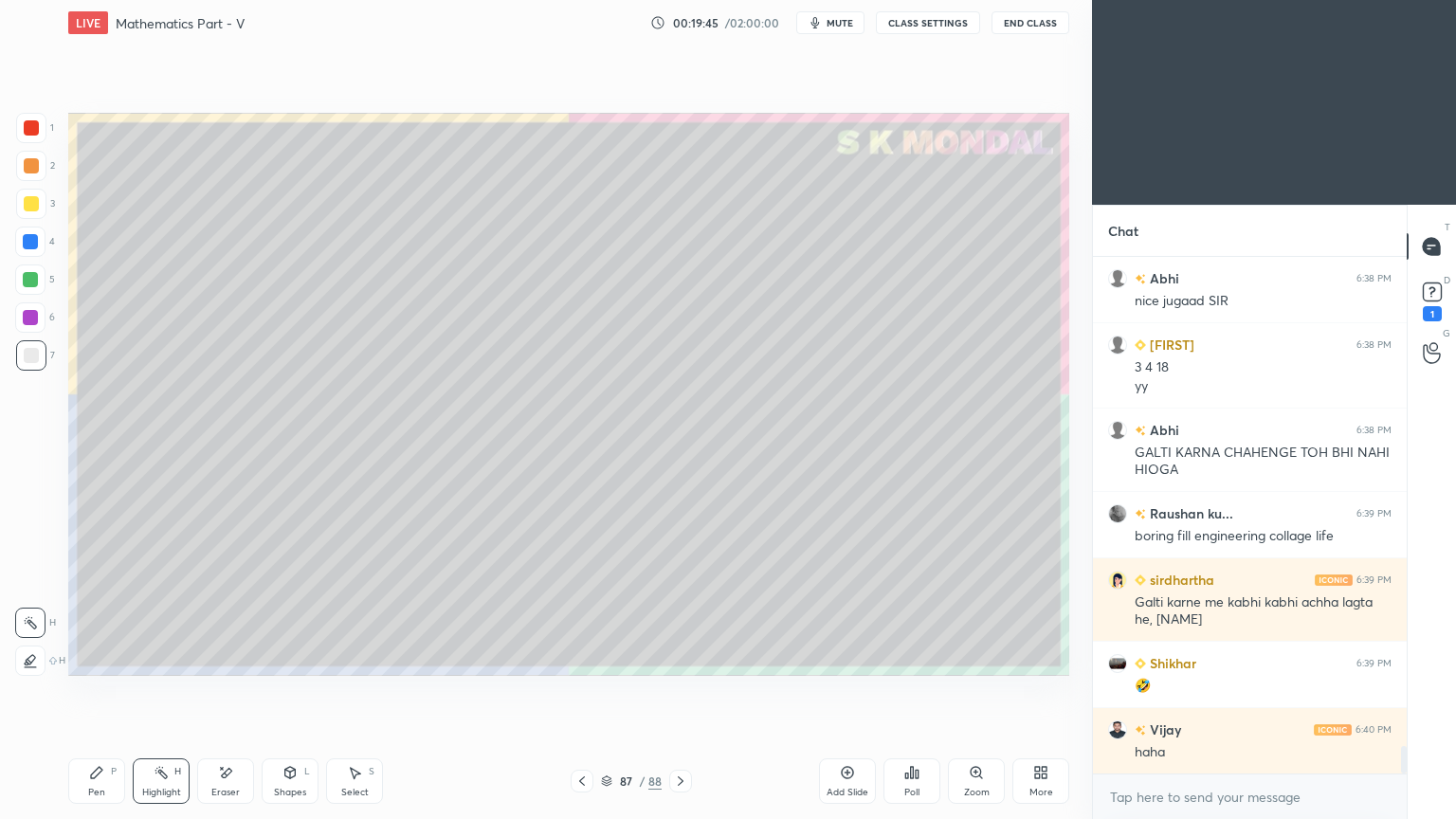 click at bounding box center [31, 355] 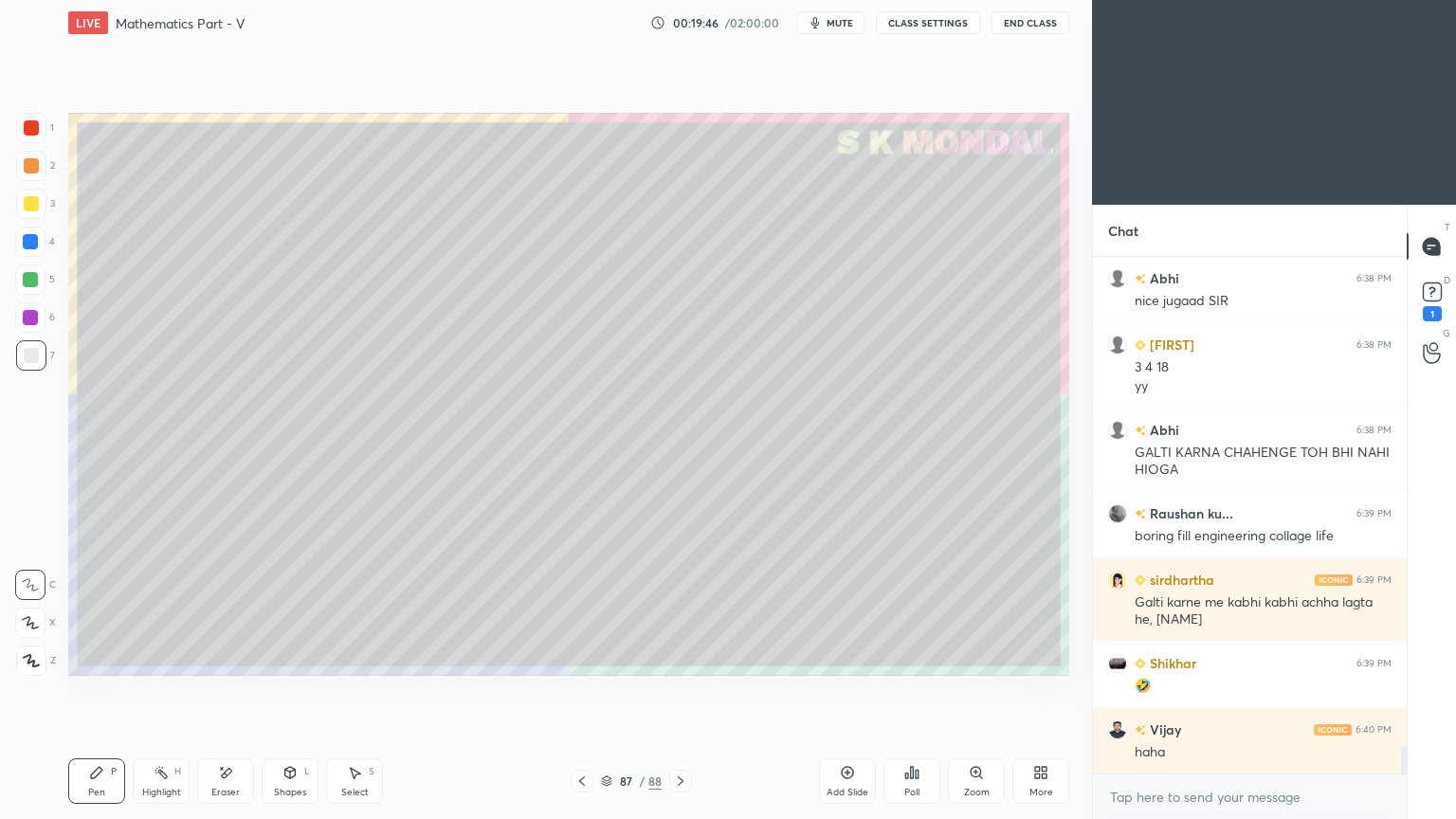 click 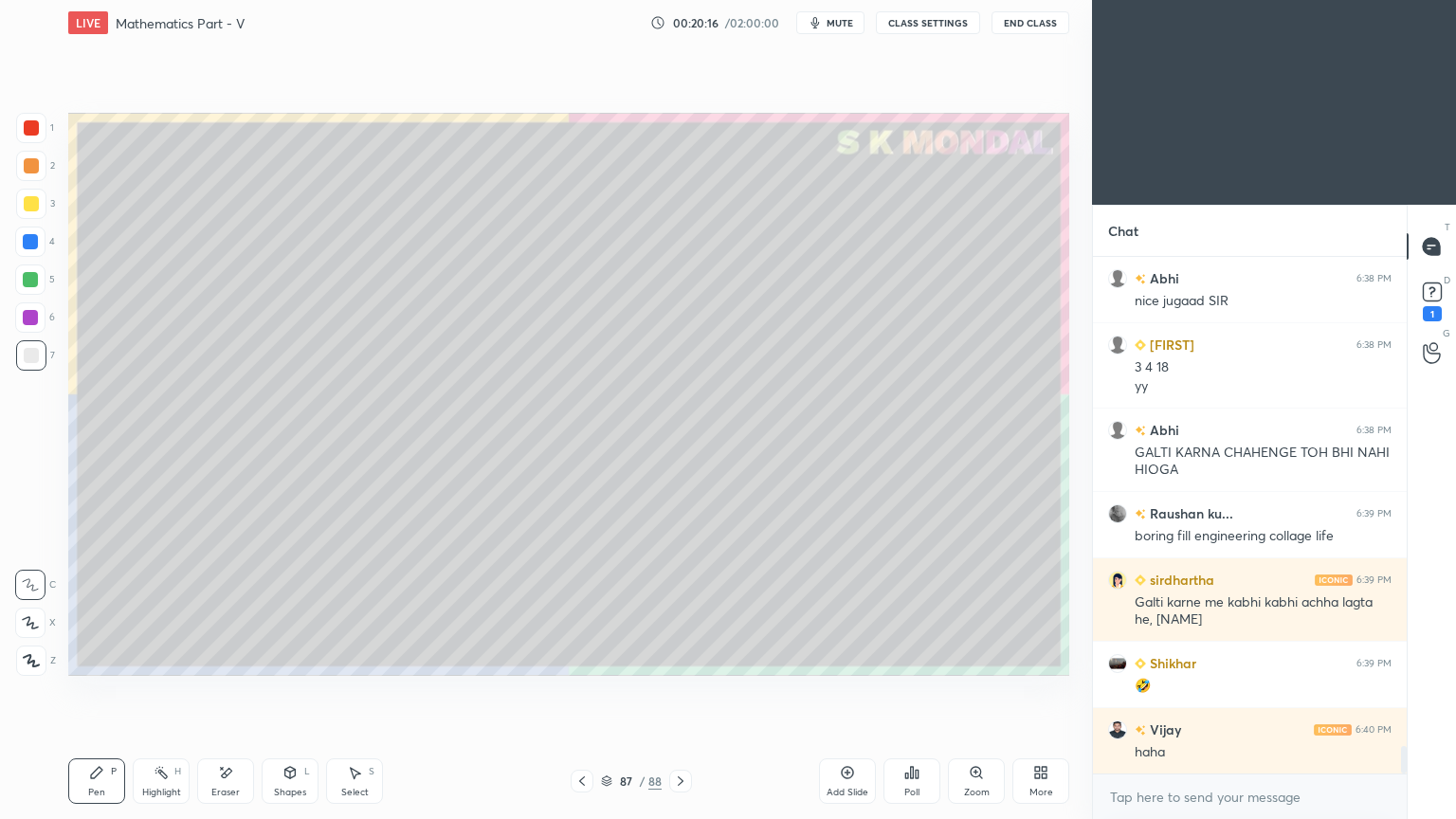 click on "mute" at bounding box center [840, 23] 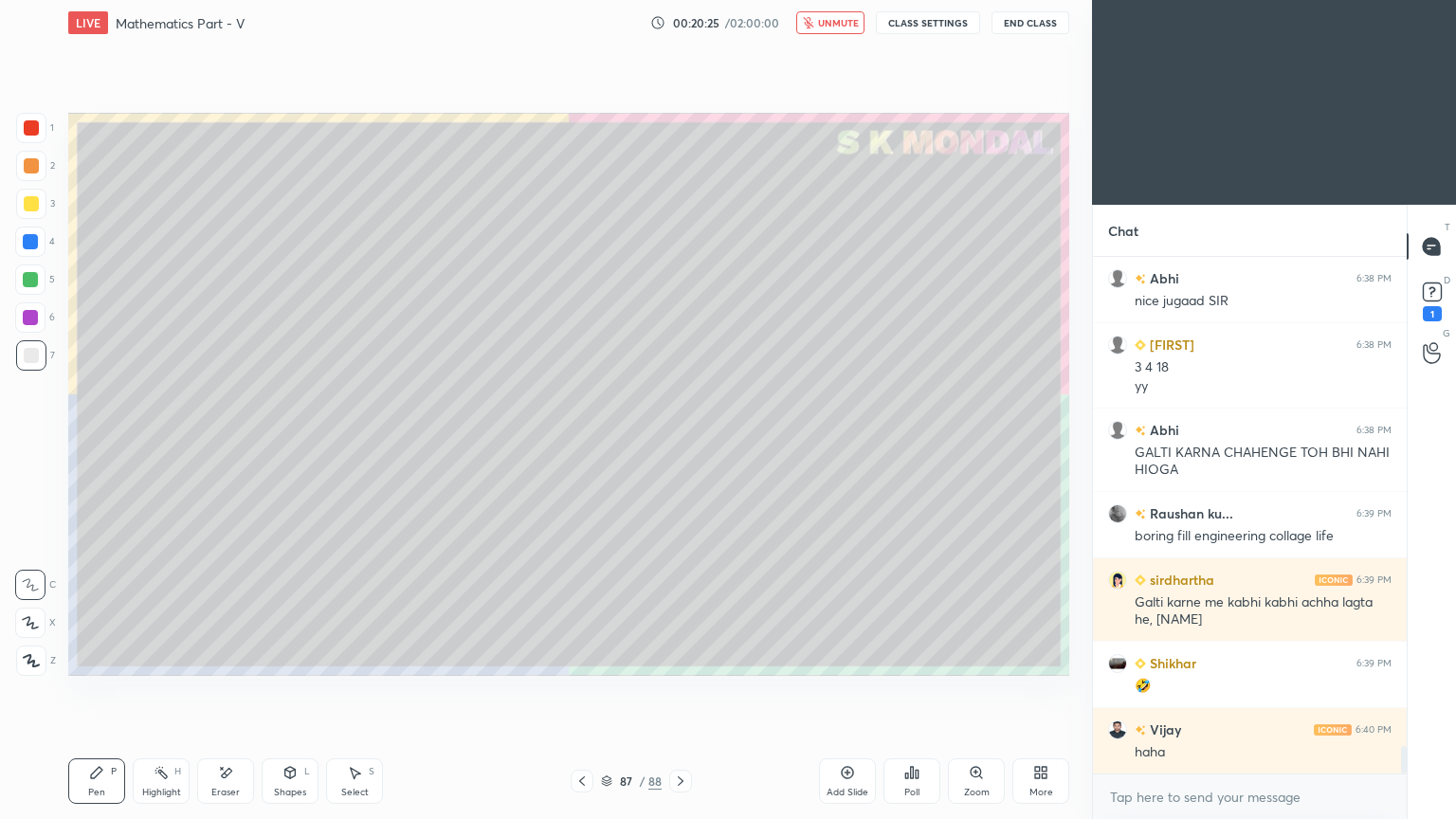 scroll, scrollTop: 9243, scrollLeft: 0, axis: vertical 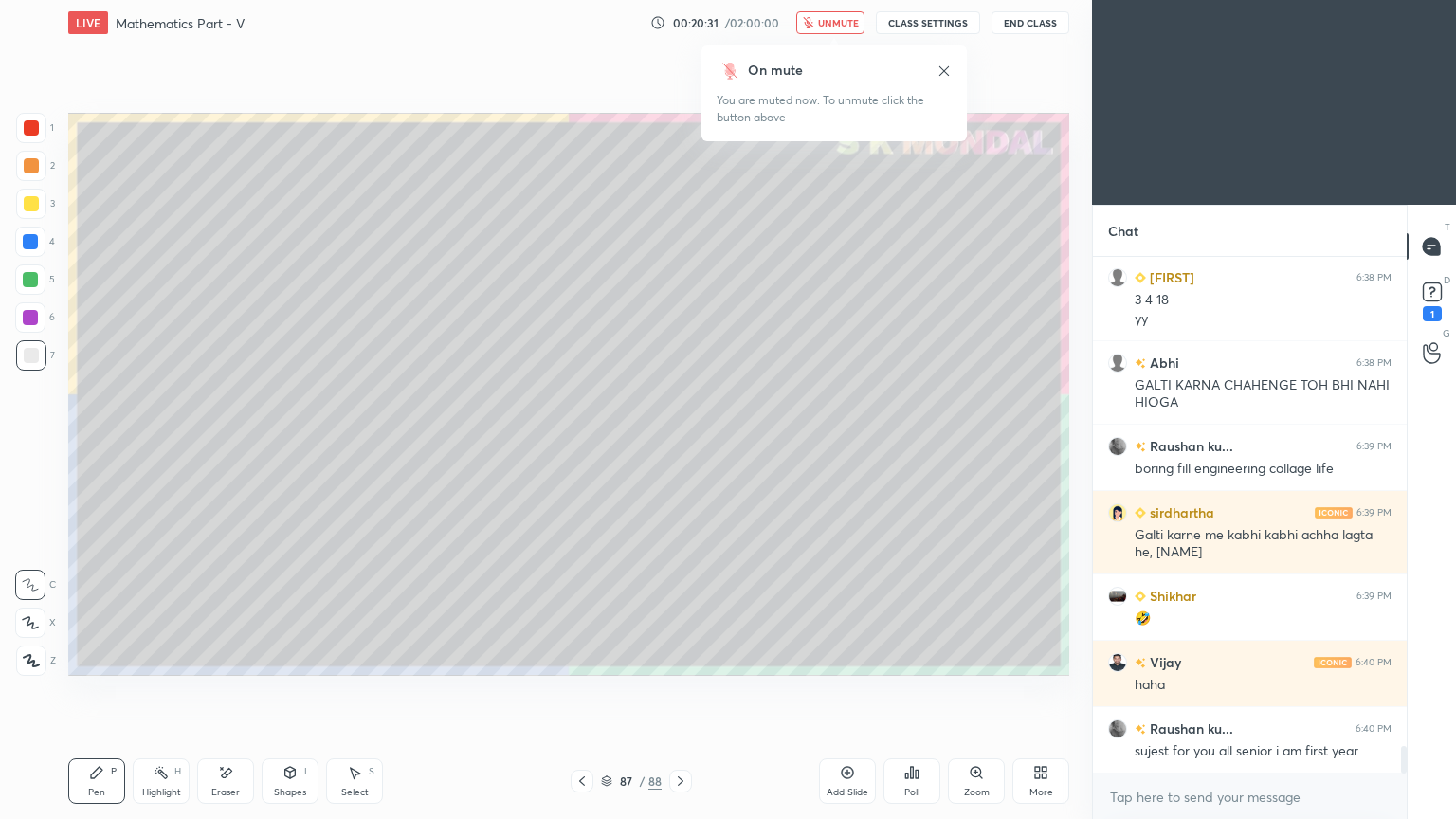 click on "unmute" at bounding box center (838, 23) 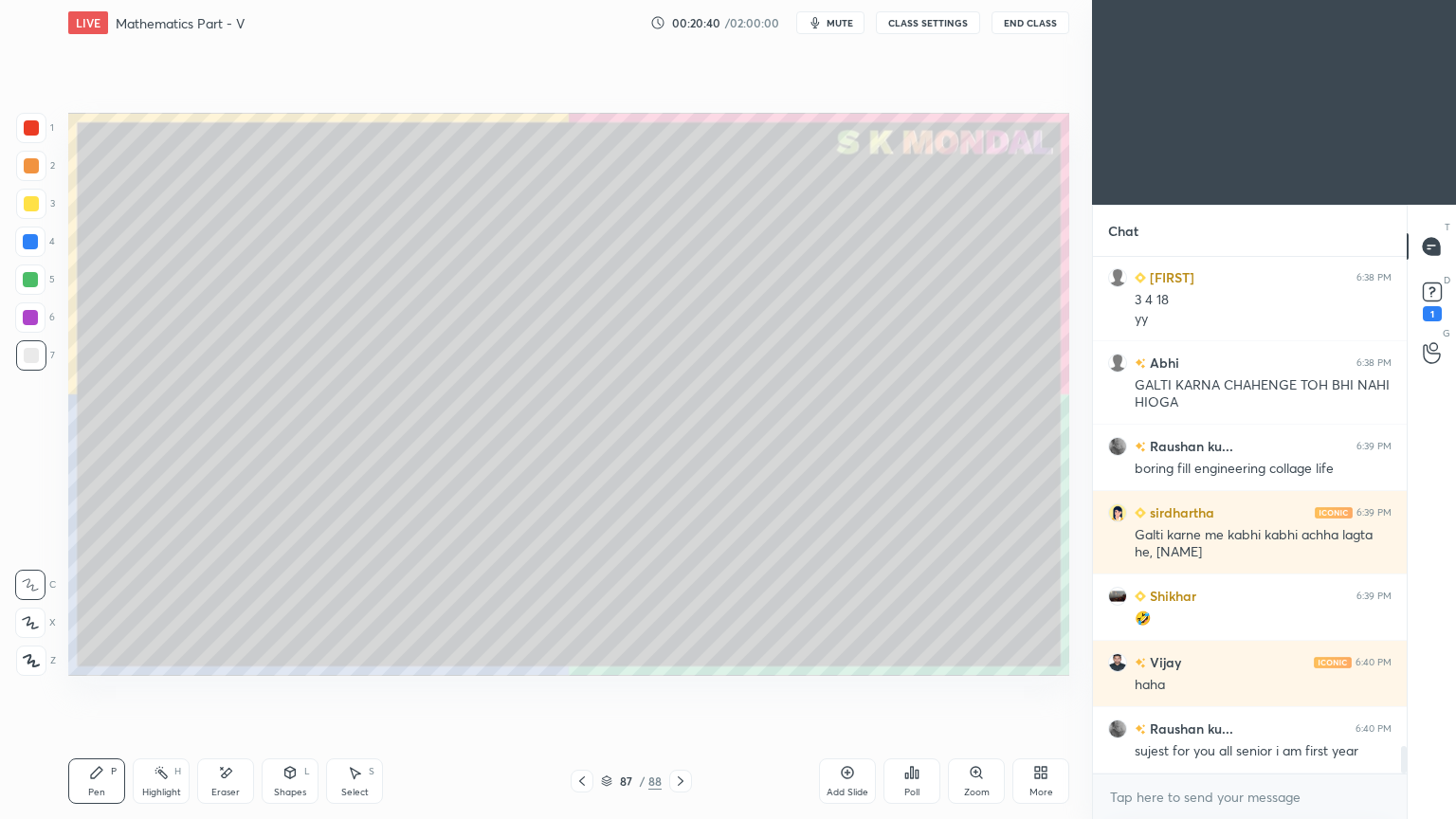 scroll, scrollTop: 9309, scrollLeft: 0, axis: vertical 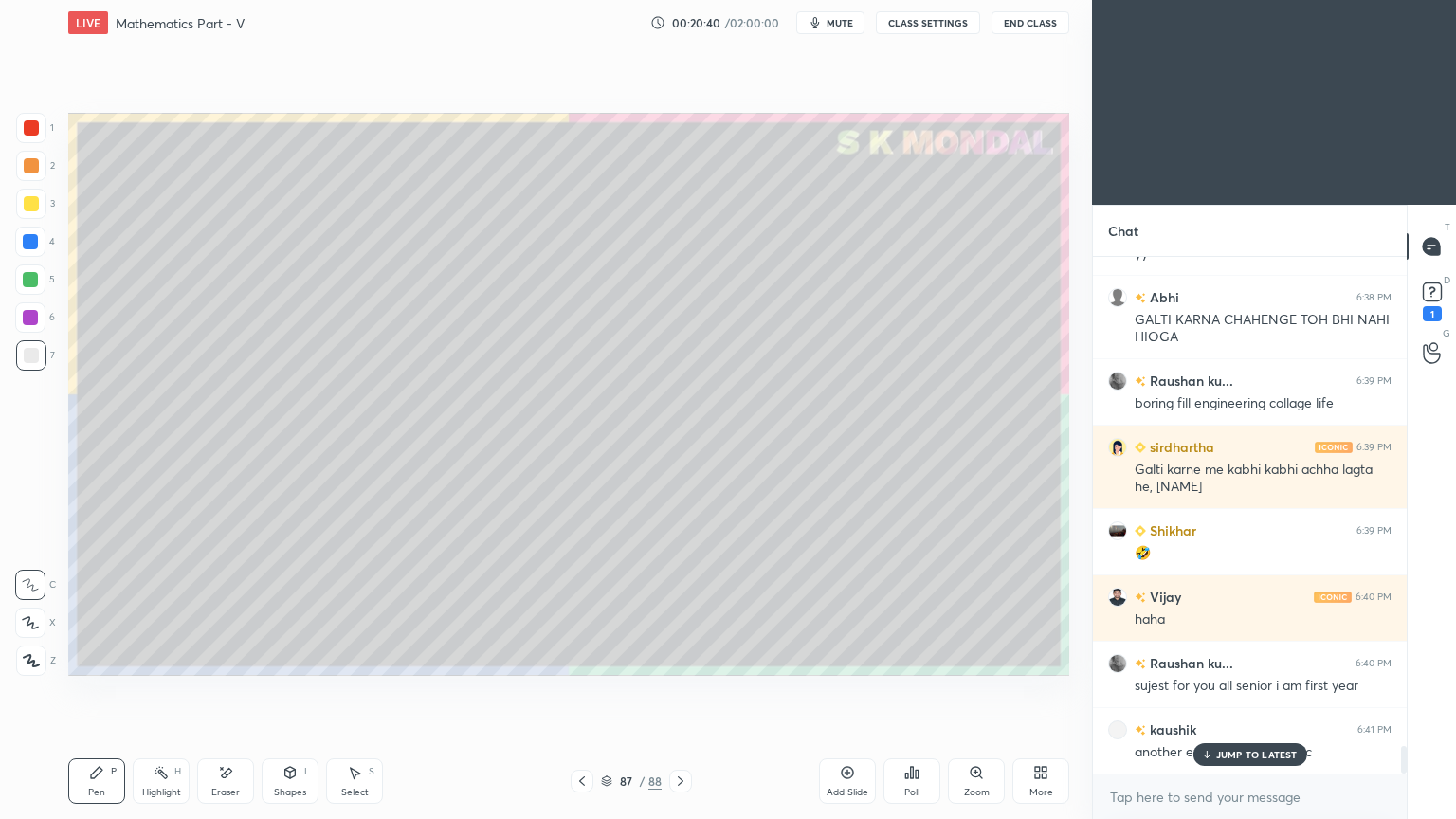 click at bounding box center (30, 280) 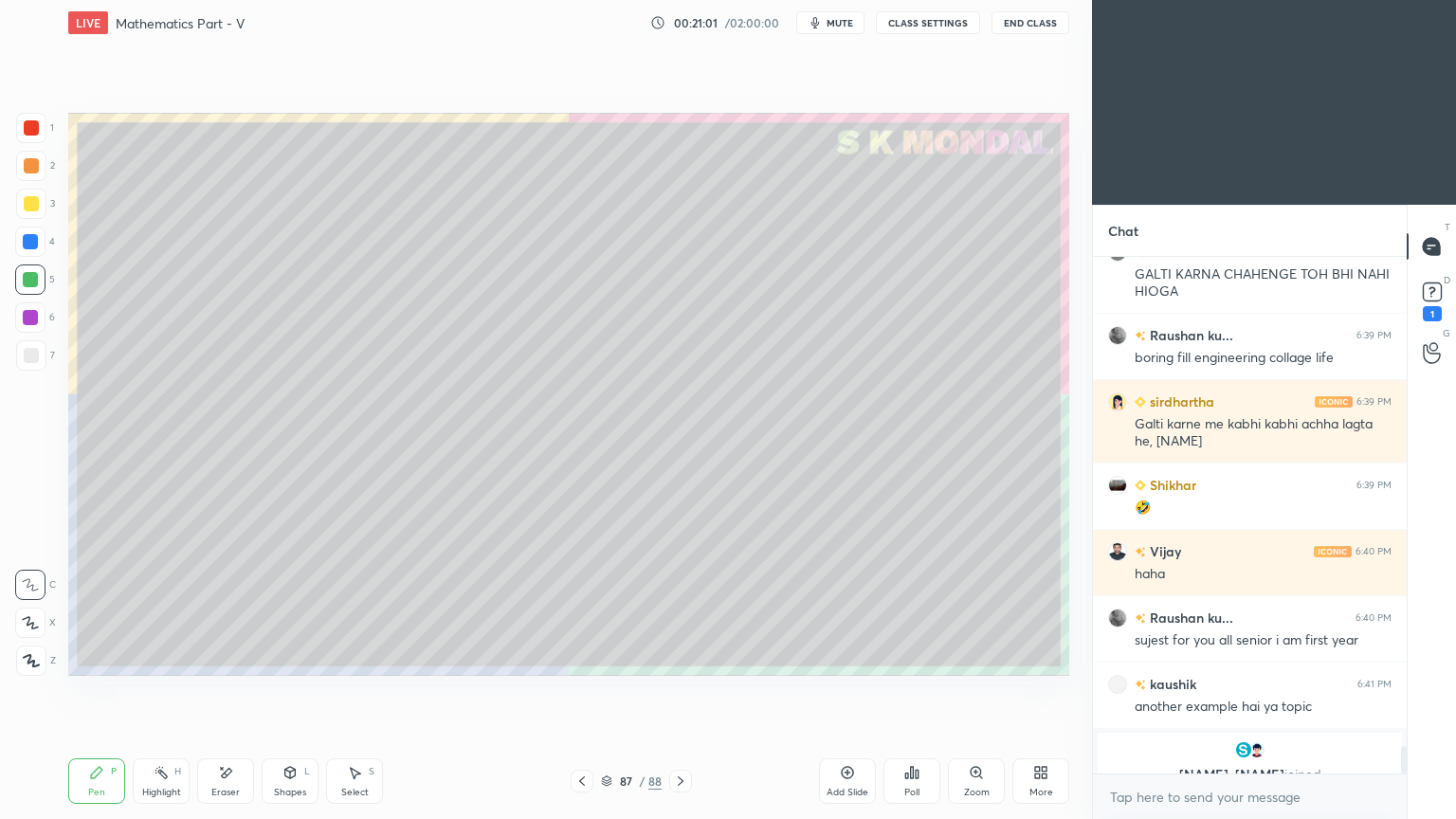 scroll, scrollTop: 9421, scrollLeft: 0, axis: vertical 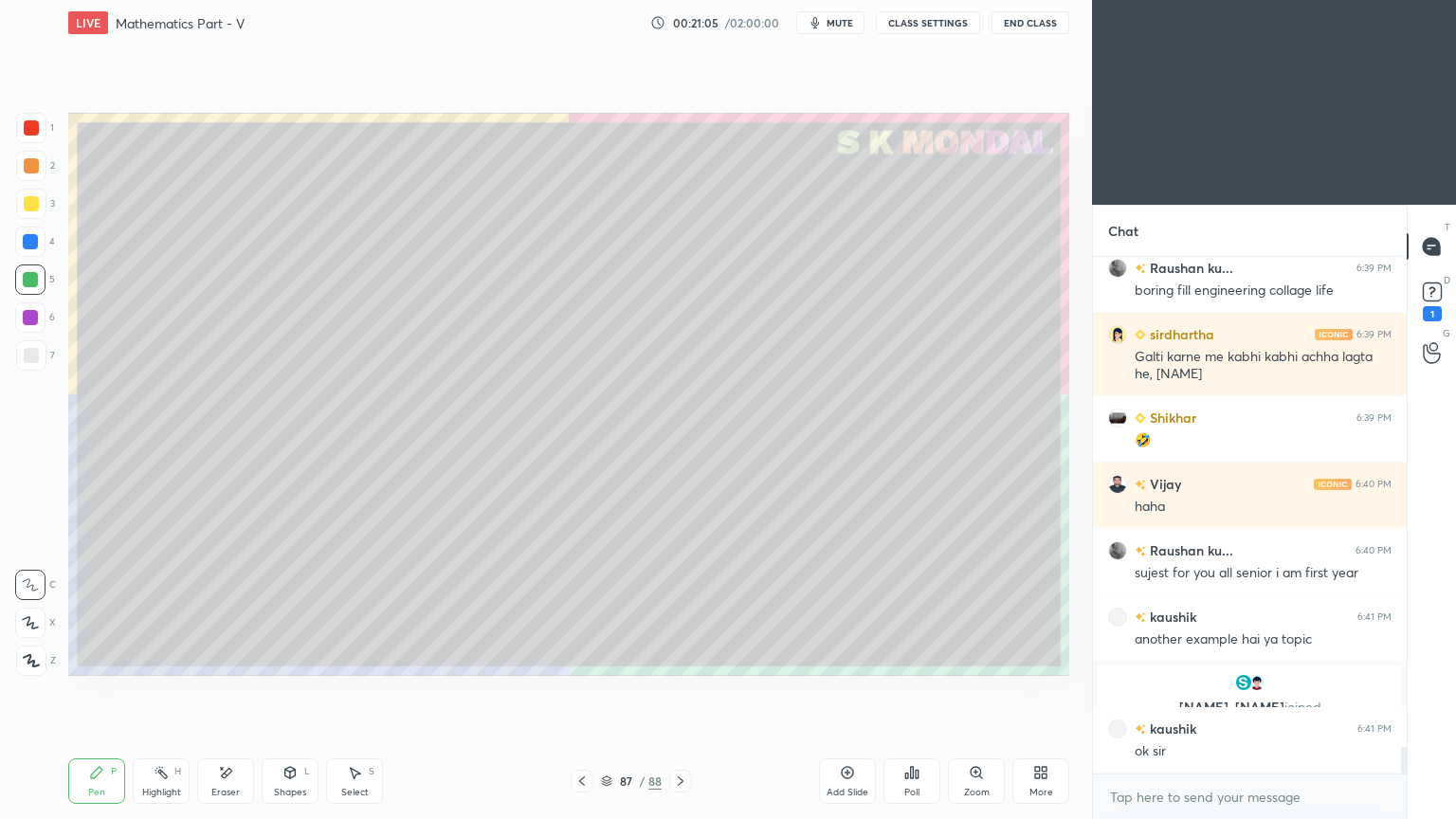 click 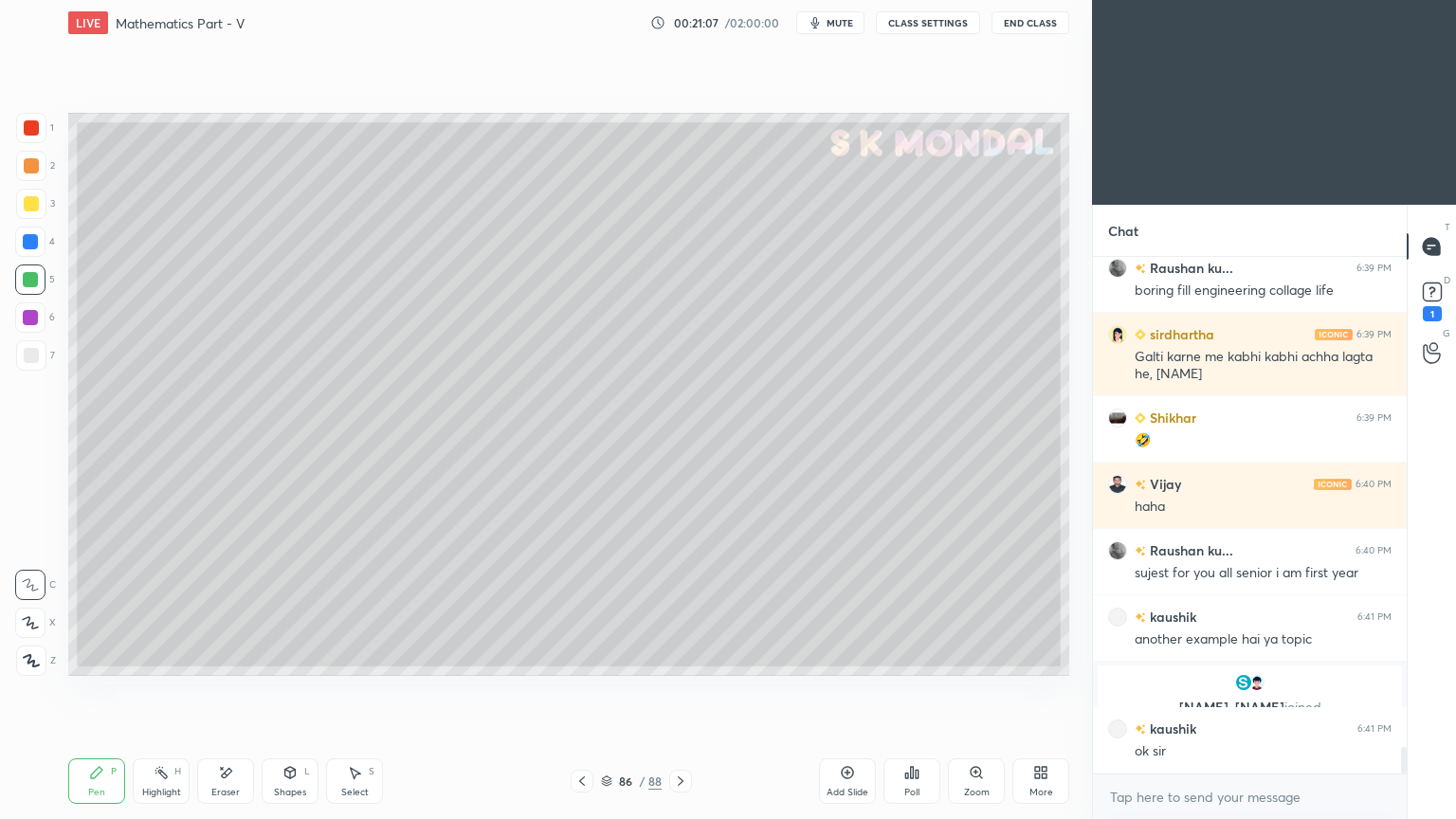 click 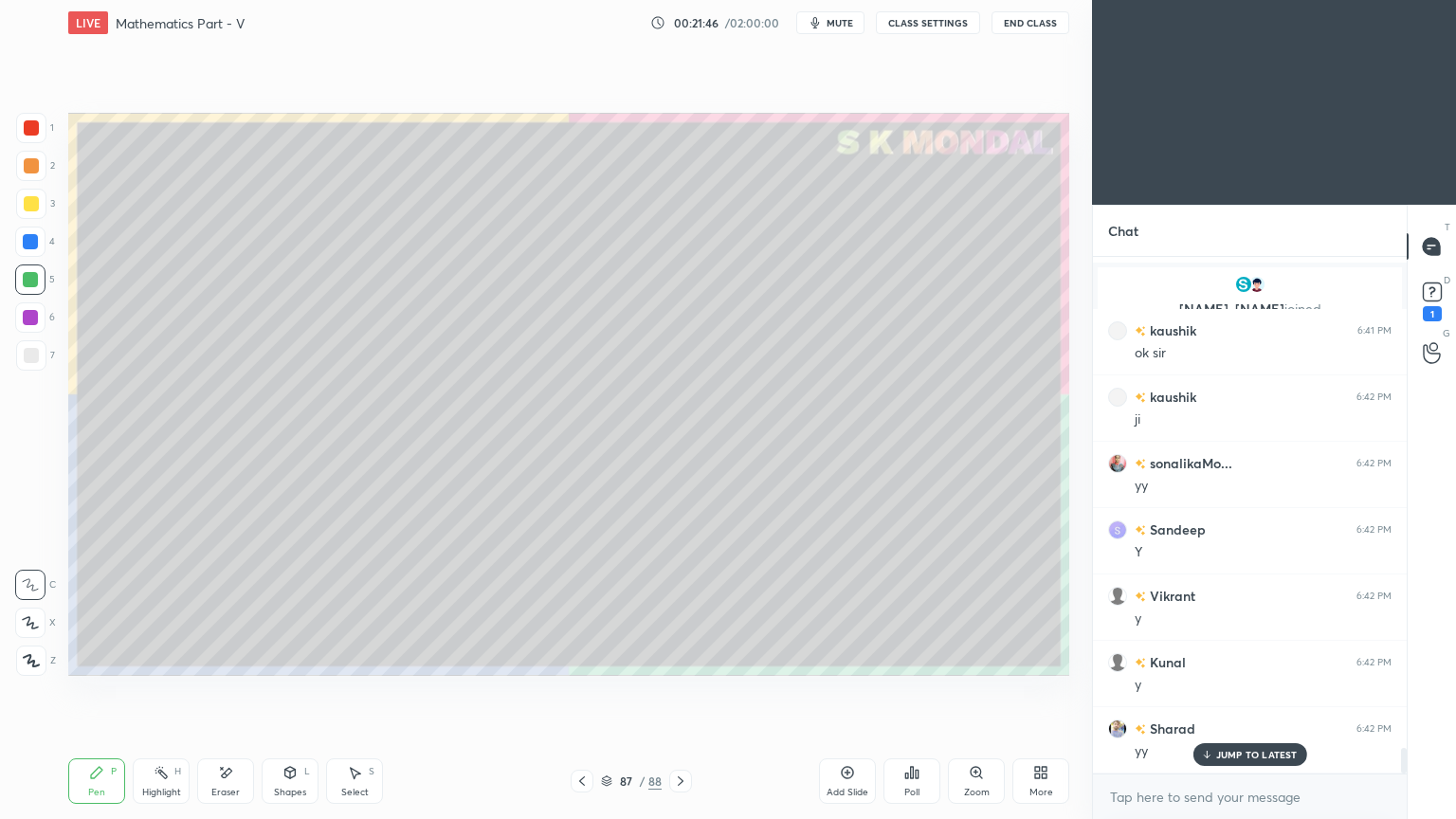 scroll, scrollTop: 9885, scrollLeft: 0, axis: vertical 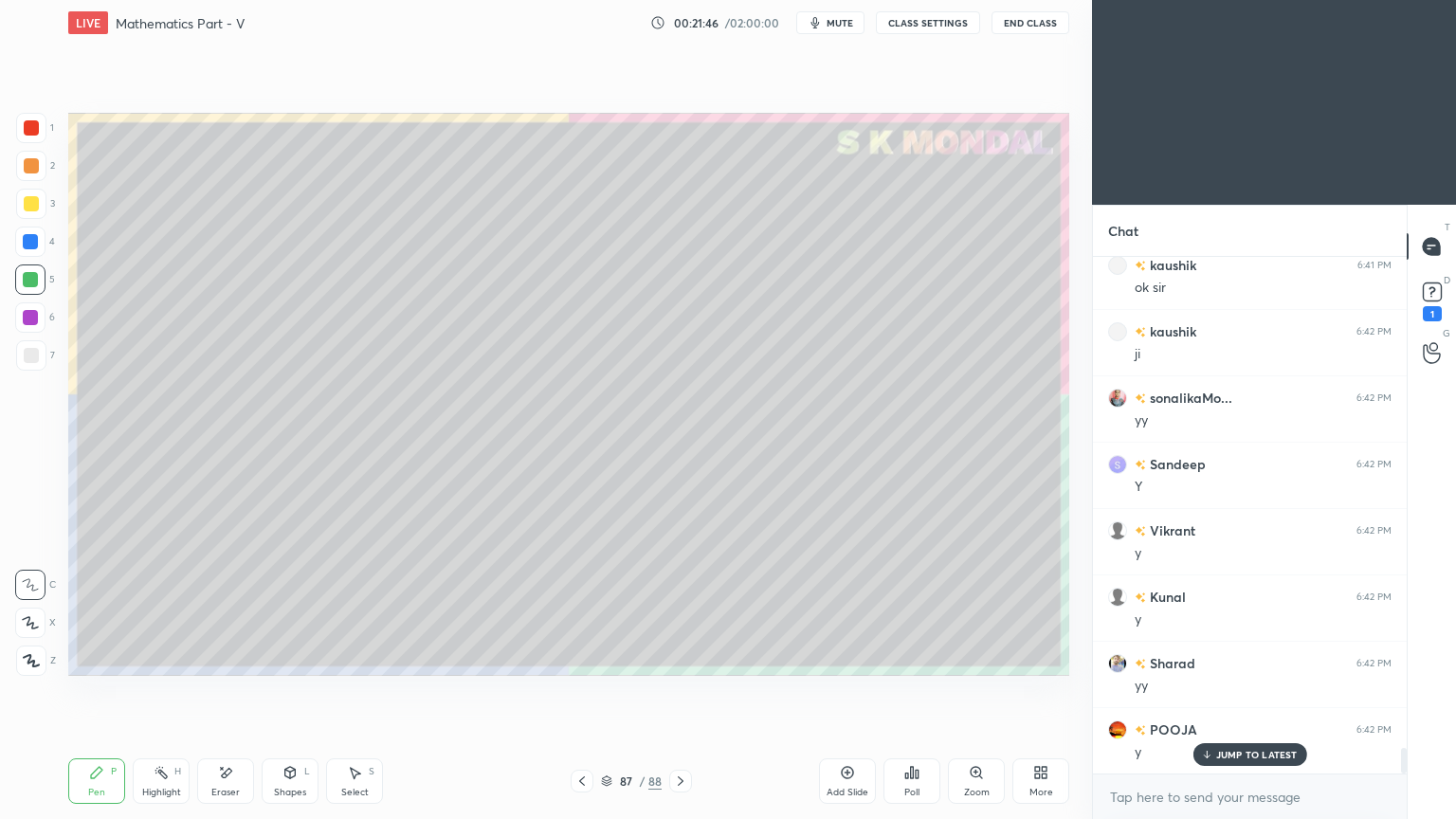 click at bounding box center (31, 355) 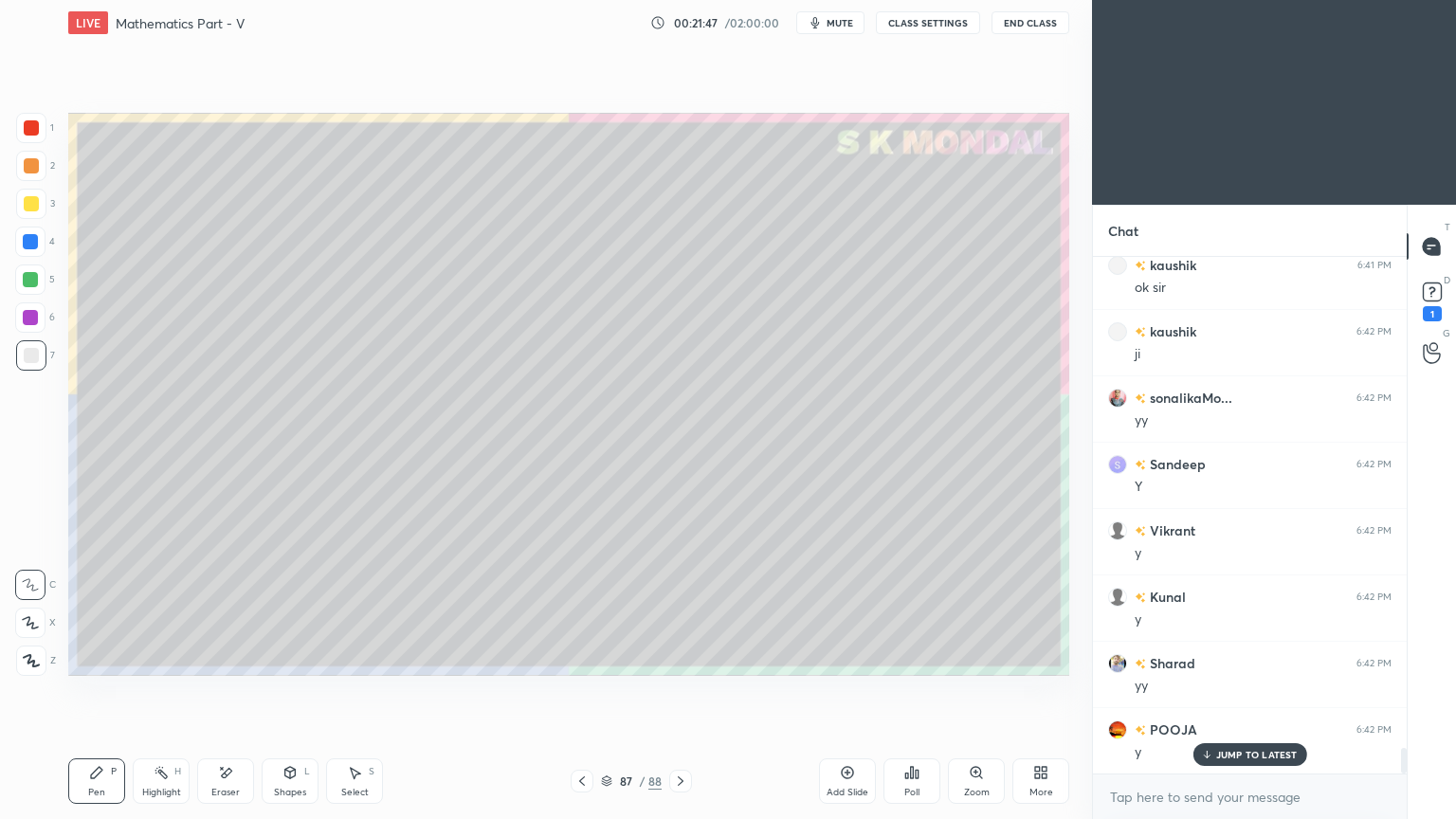 click at bounding box center (30, 242) 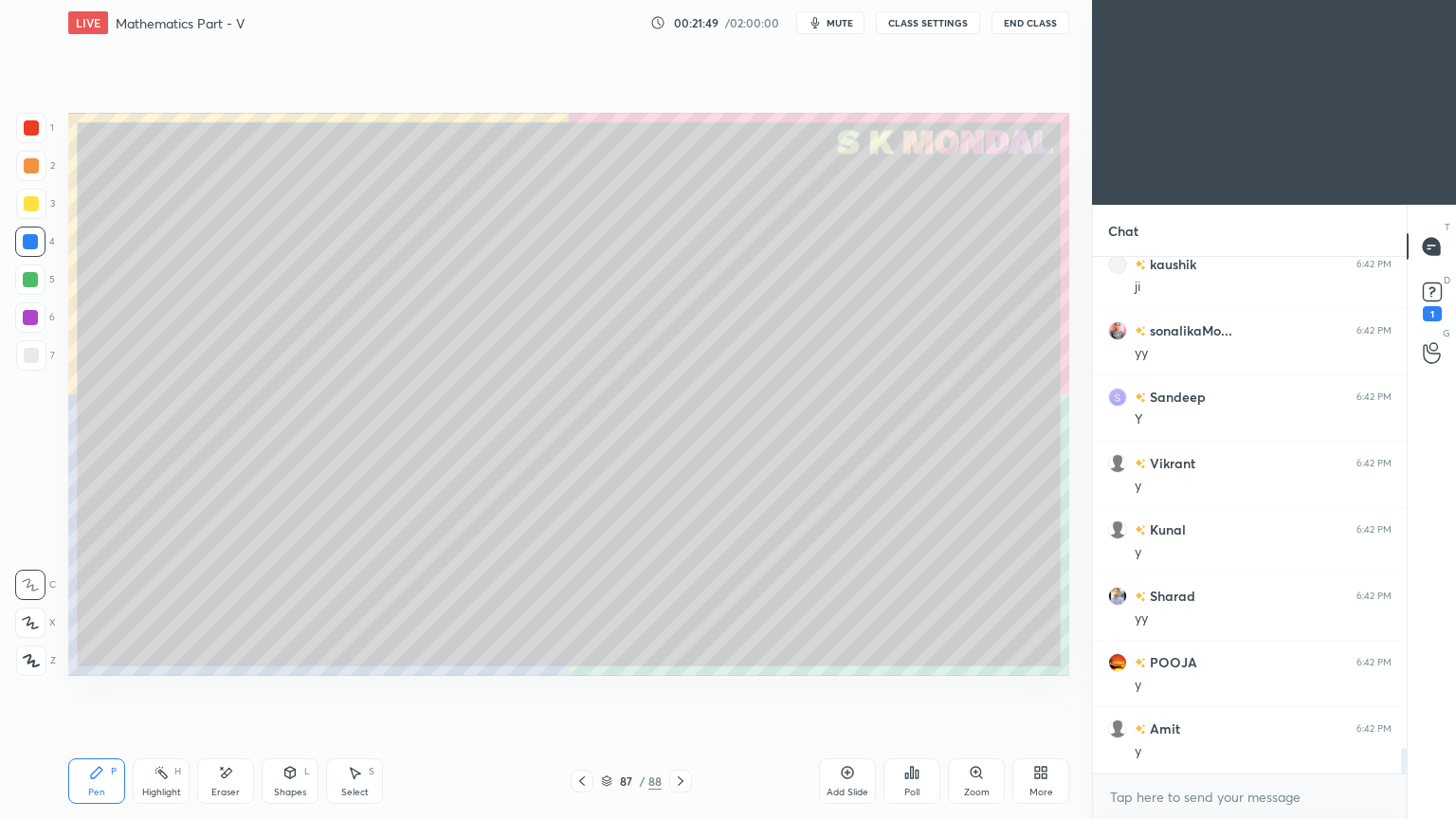 scroll, scrollTop: 10018, scrollLeft: 0, axis: vertical 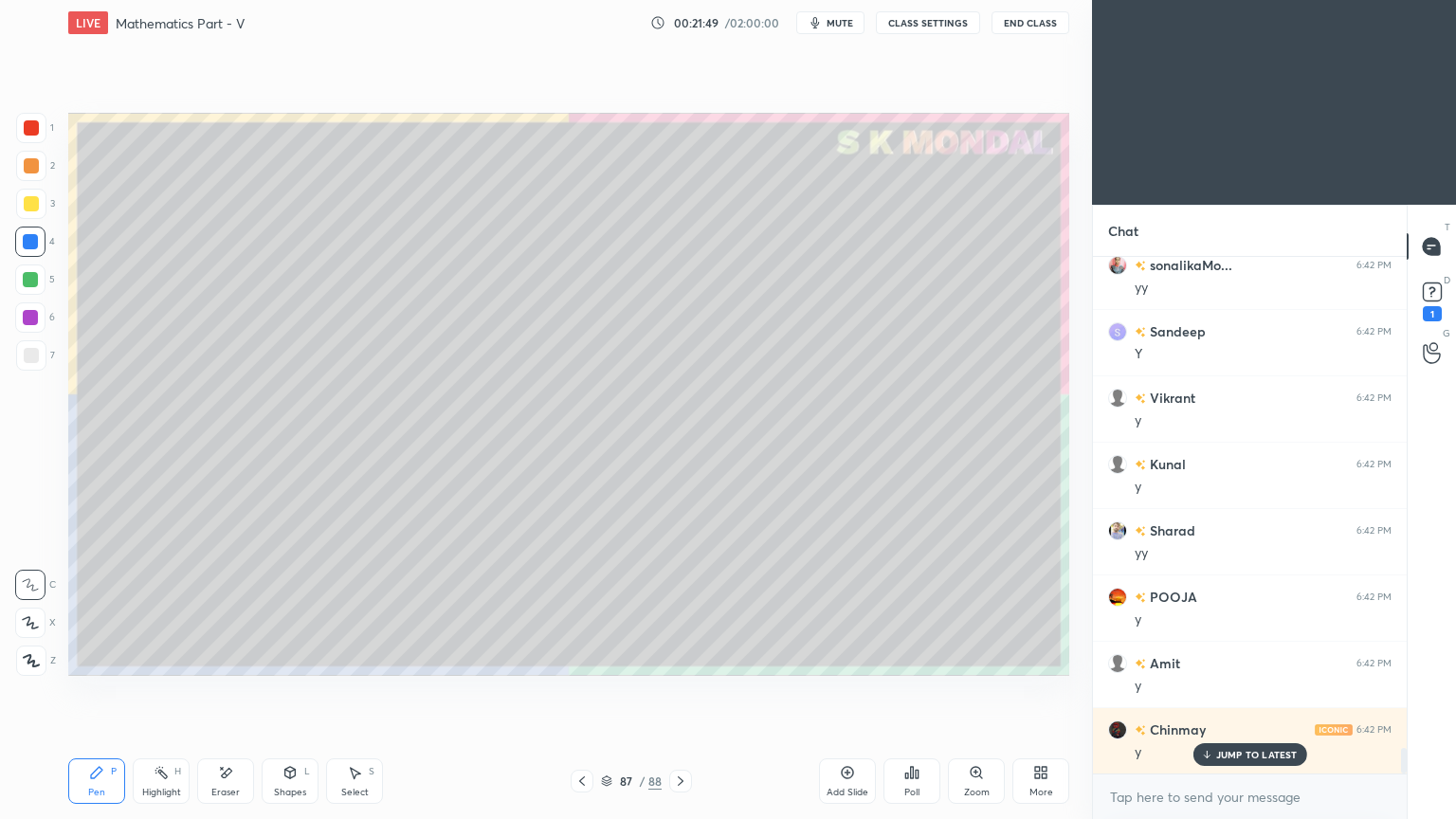 click at bounding box center [30, 318] 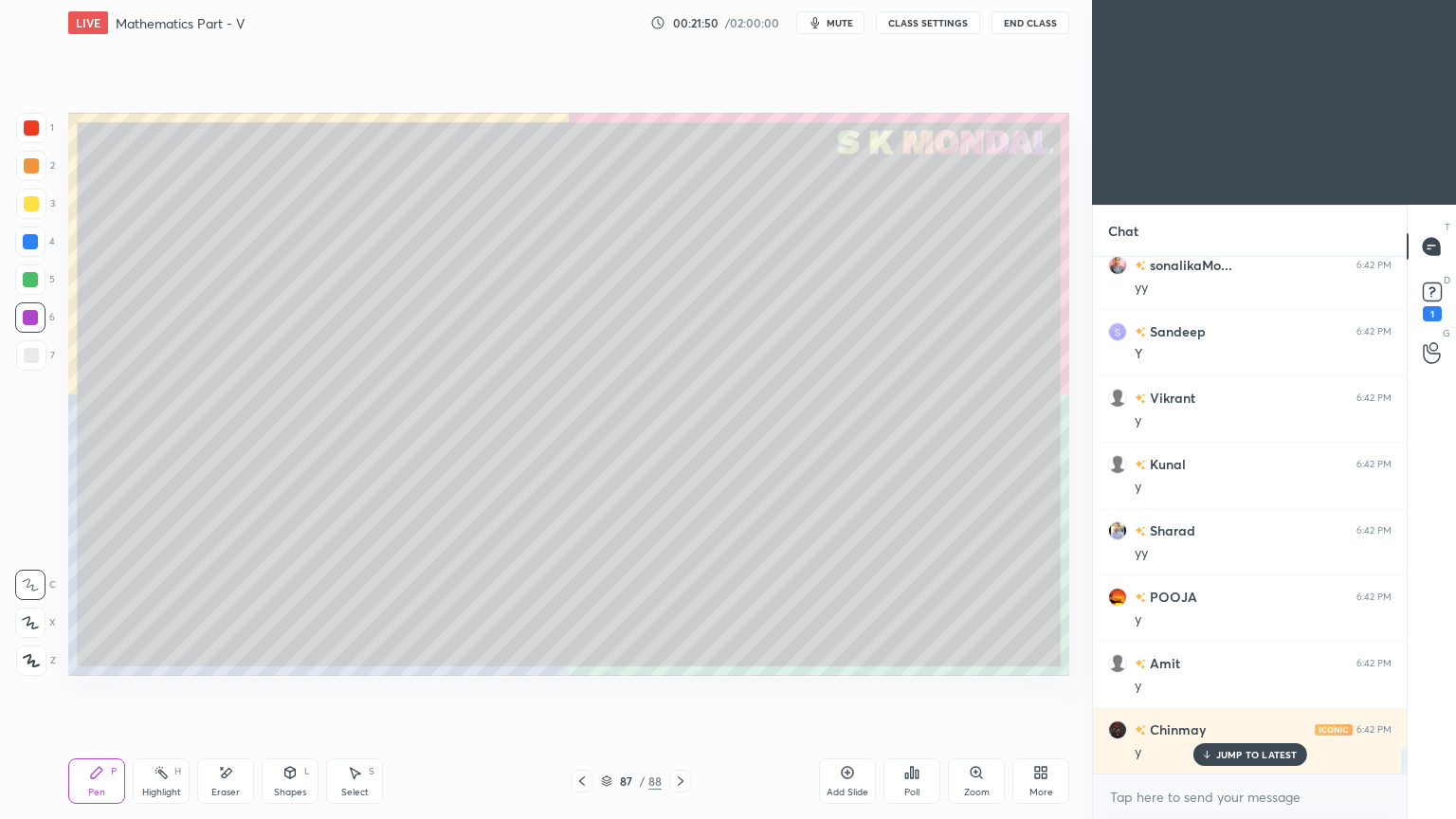 click at bounding box center (31, 204) 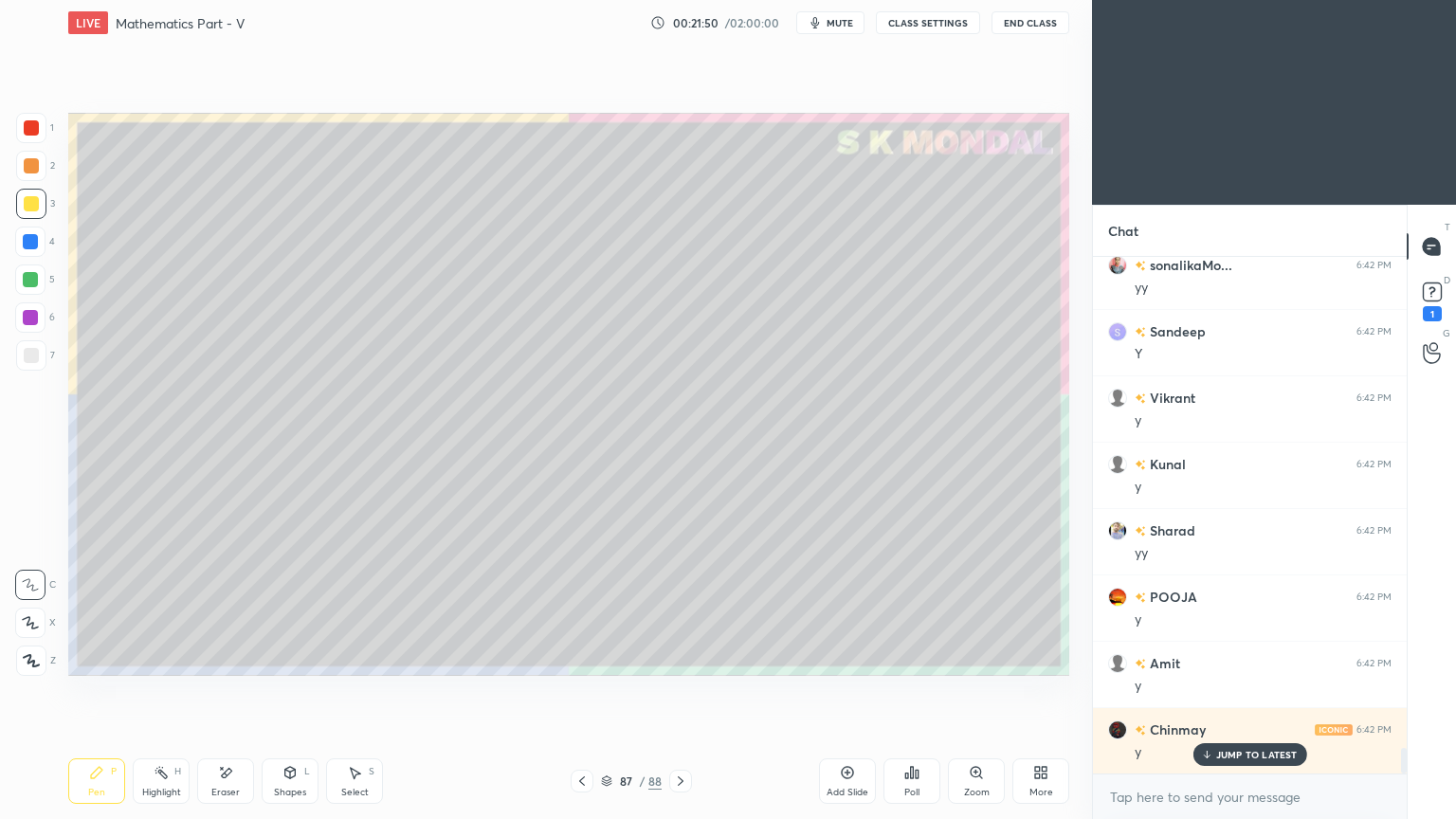 click at bounding box center [31, 166] 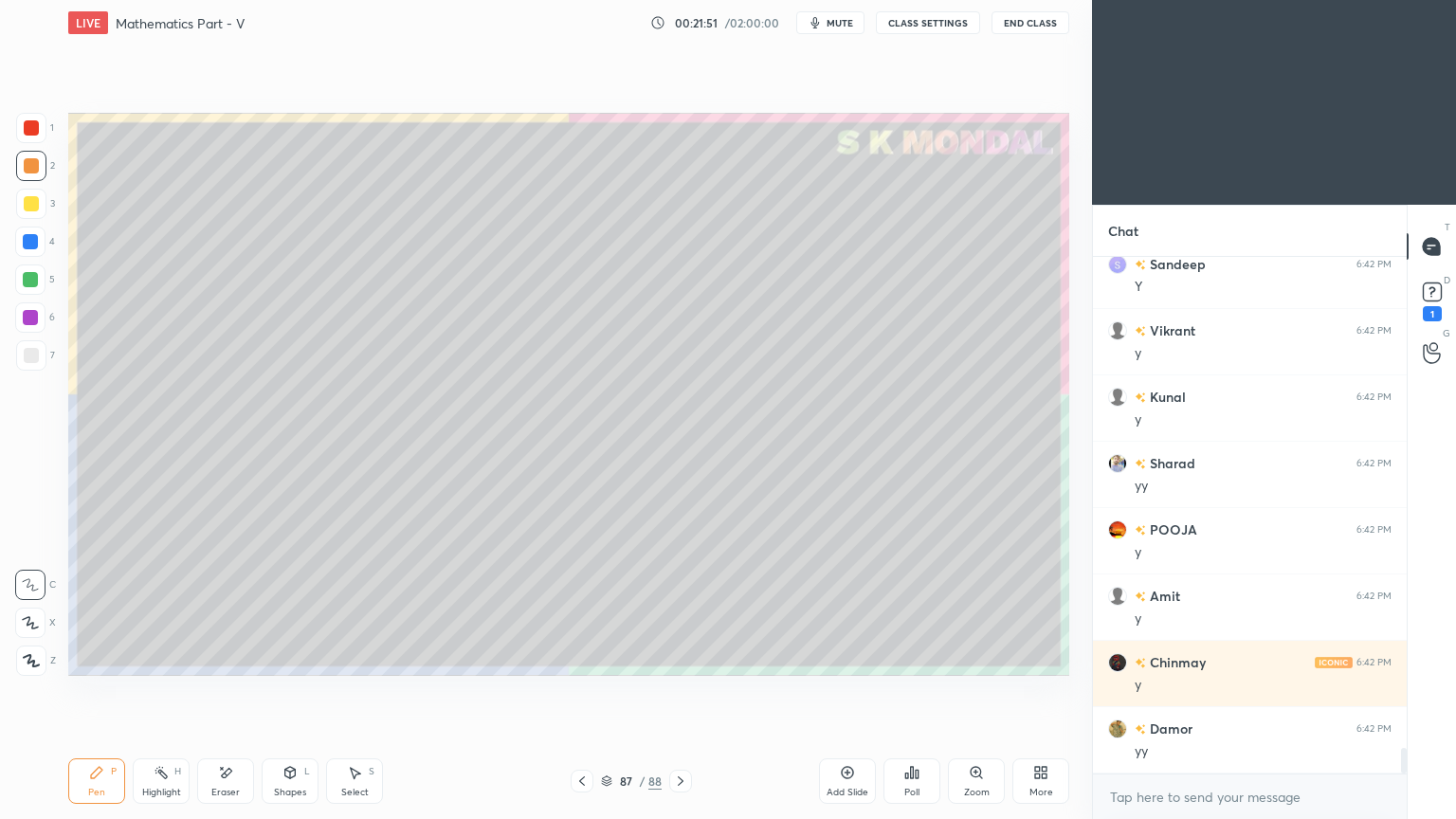 click at bounding box center (31, 204) 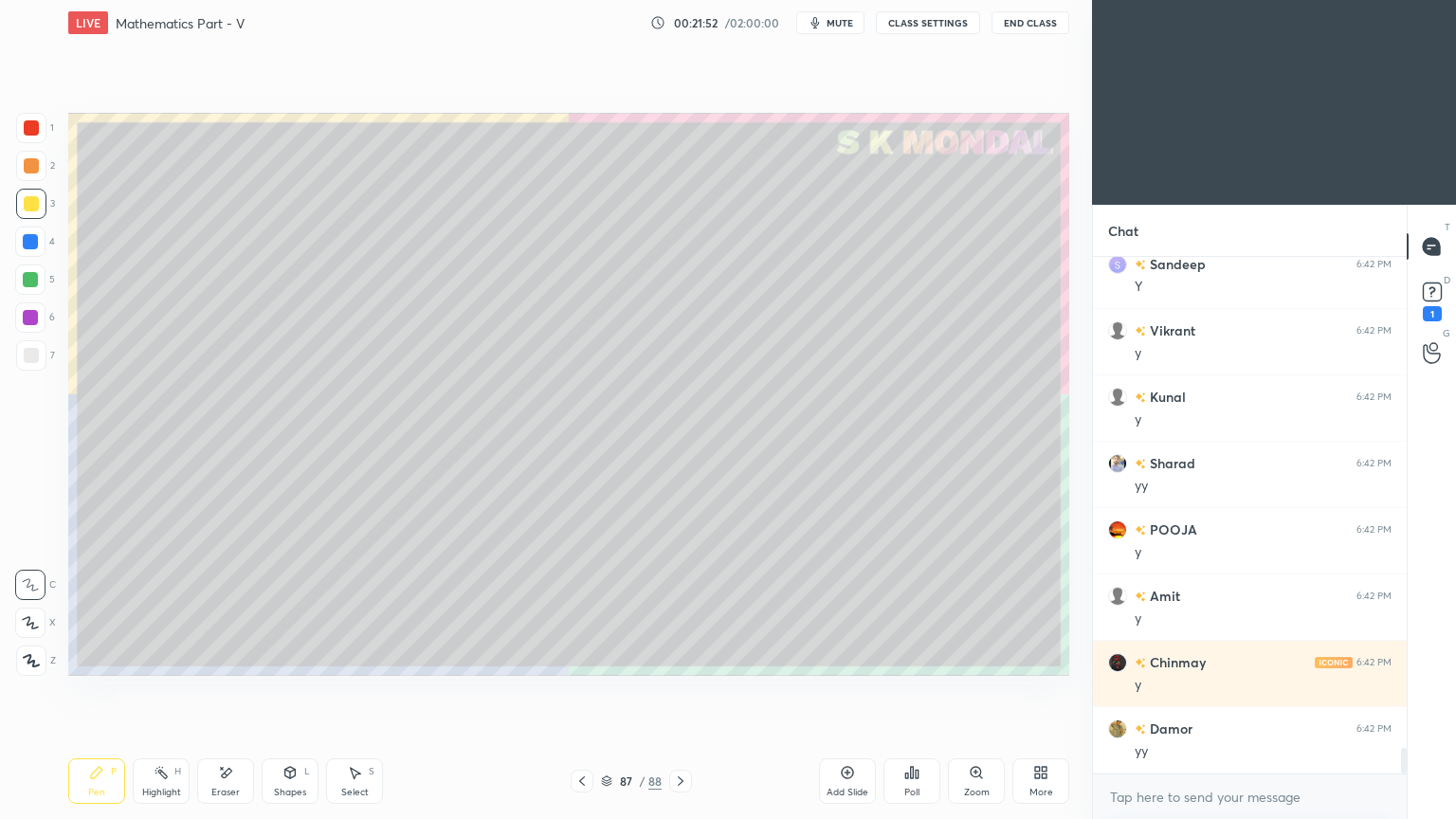 scroll, scrollTop: 10150, scrollLeft: 0, axis: vertical 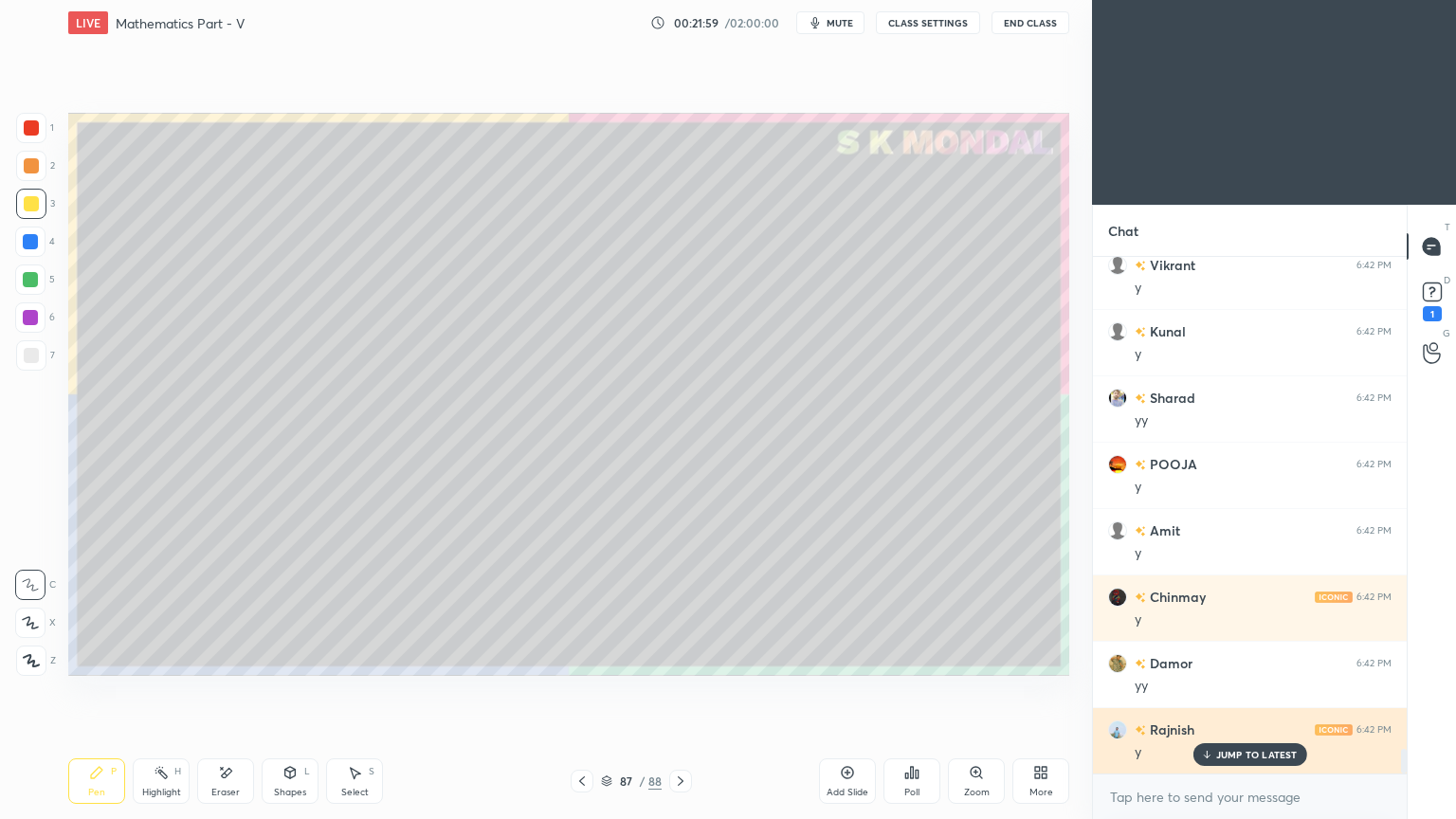 click on "JUMP TO LATEST" at bounding box center (1257, 755) 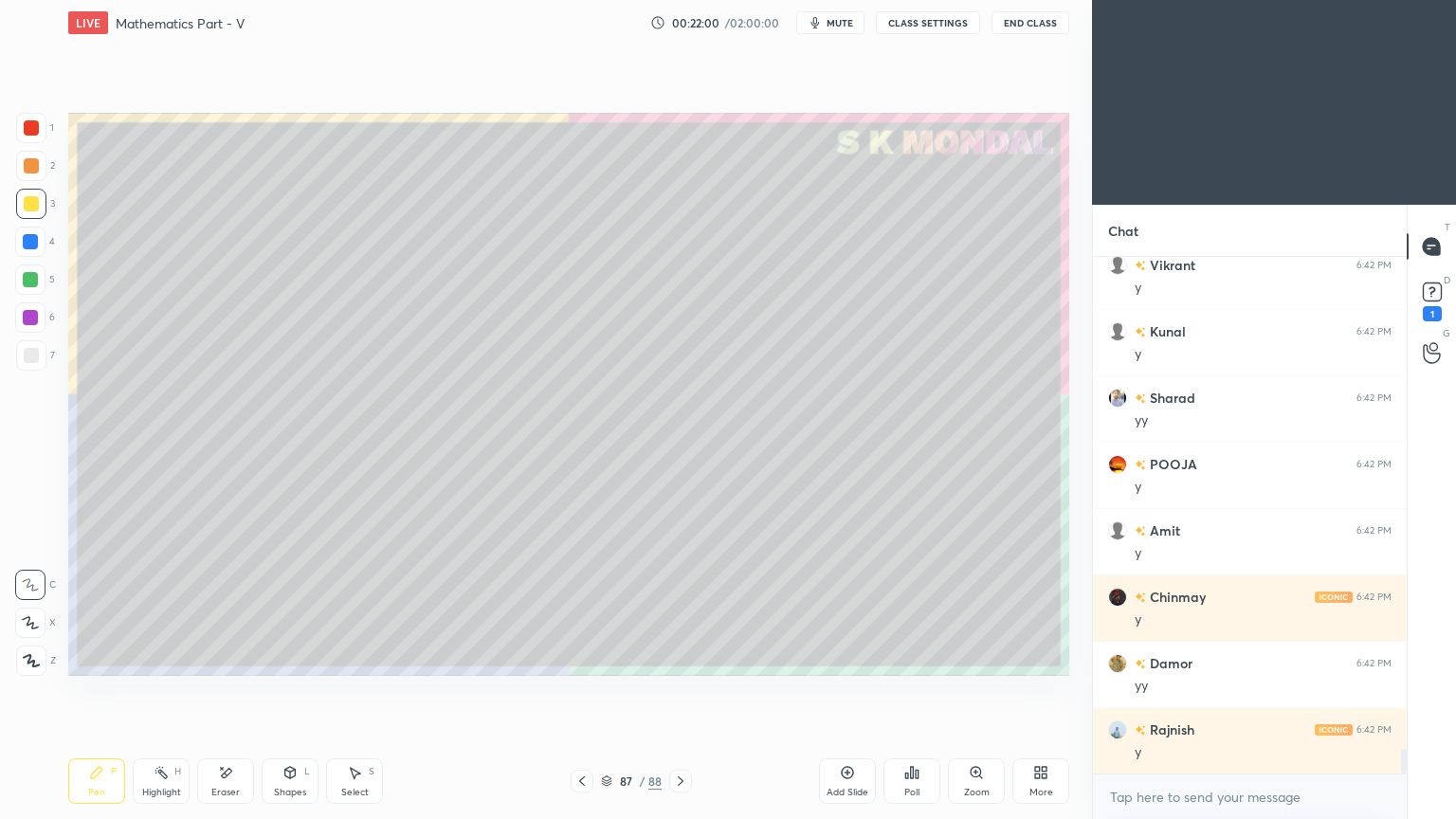drag, startPoint x: 359, startPoint y: 792, endPoint x: 359, endPoint y: 723, distance: 69 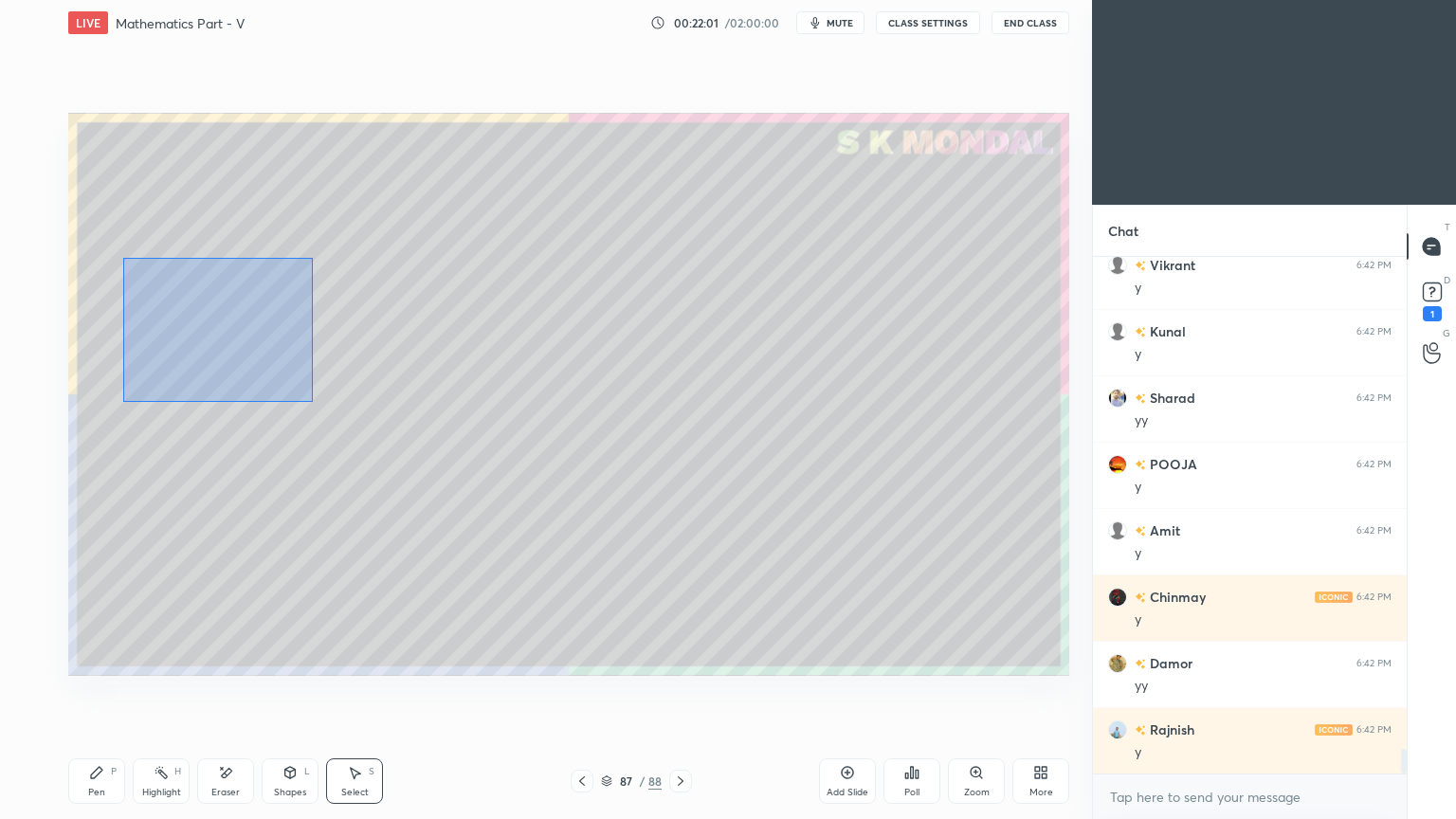 drag, startPoint x: 251, startPoint y: 351, endPoint x: 313, endPoint y: 402, distance: 80.28076 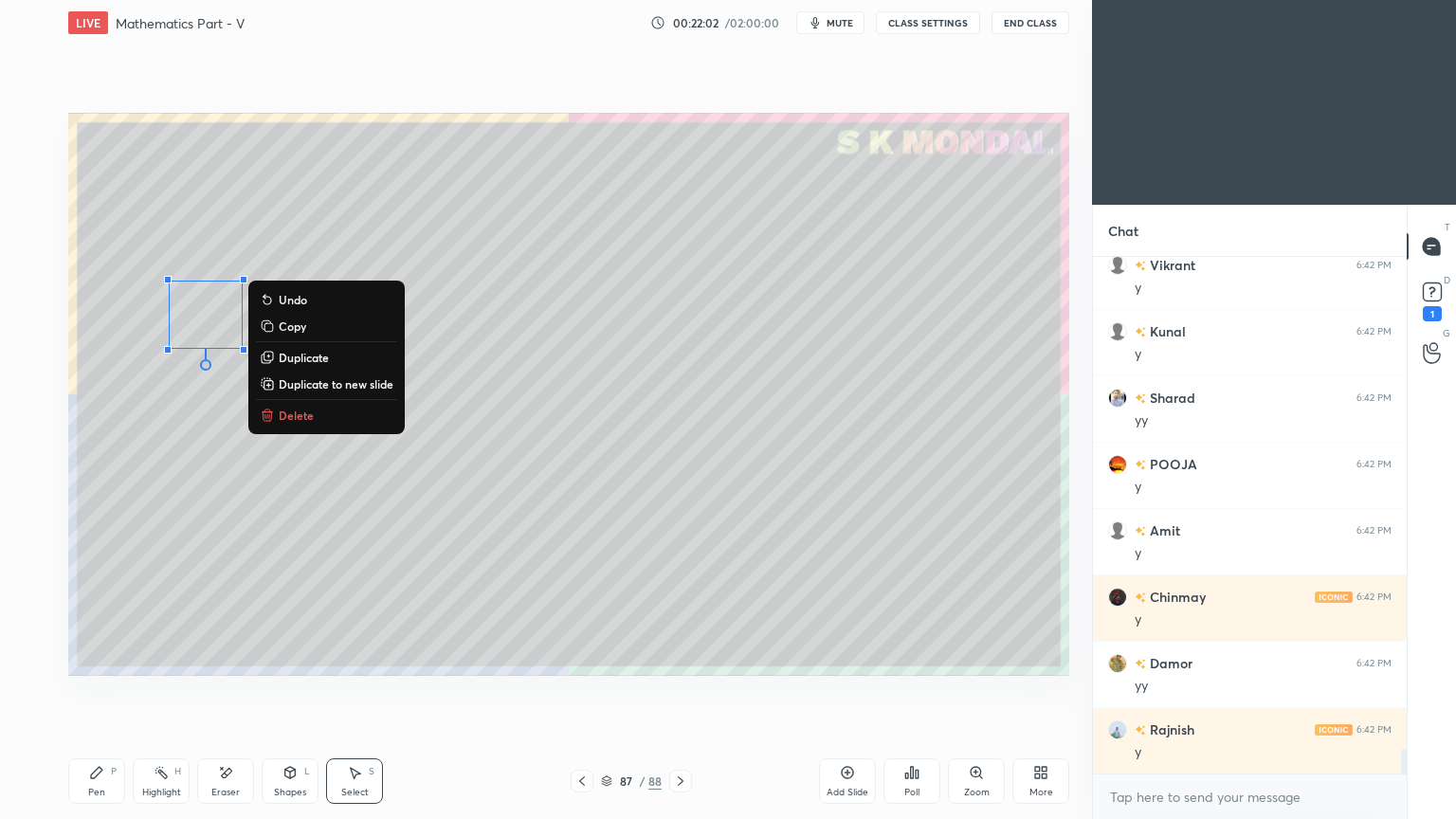 scroll, scrollTop: 10218, scrollLeft: 0, axis: vertical 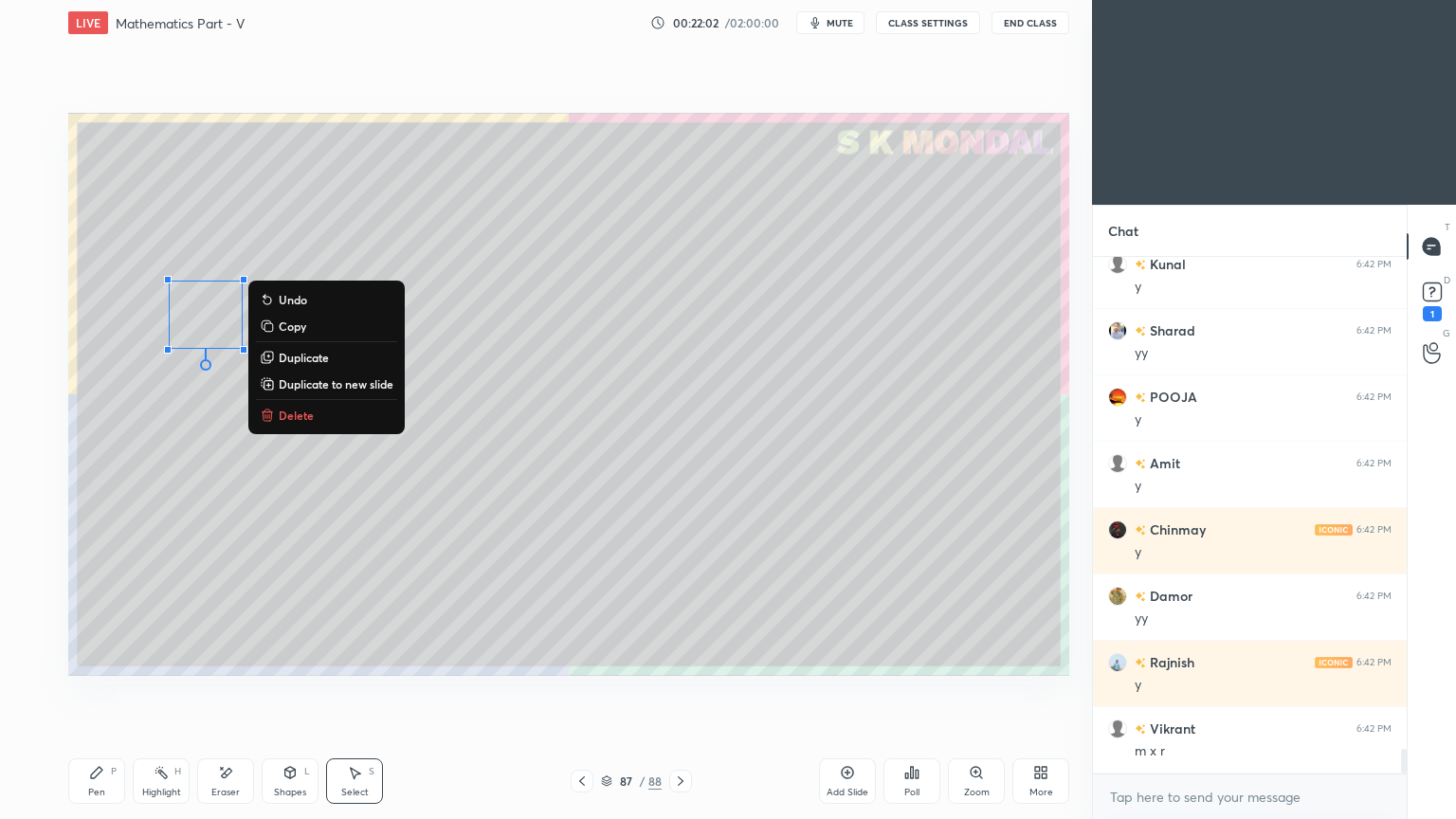 click on "Delete" at bounding box center (296, 415) 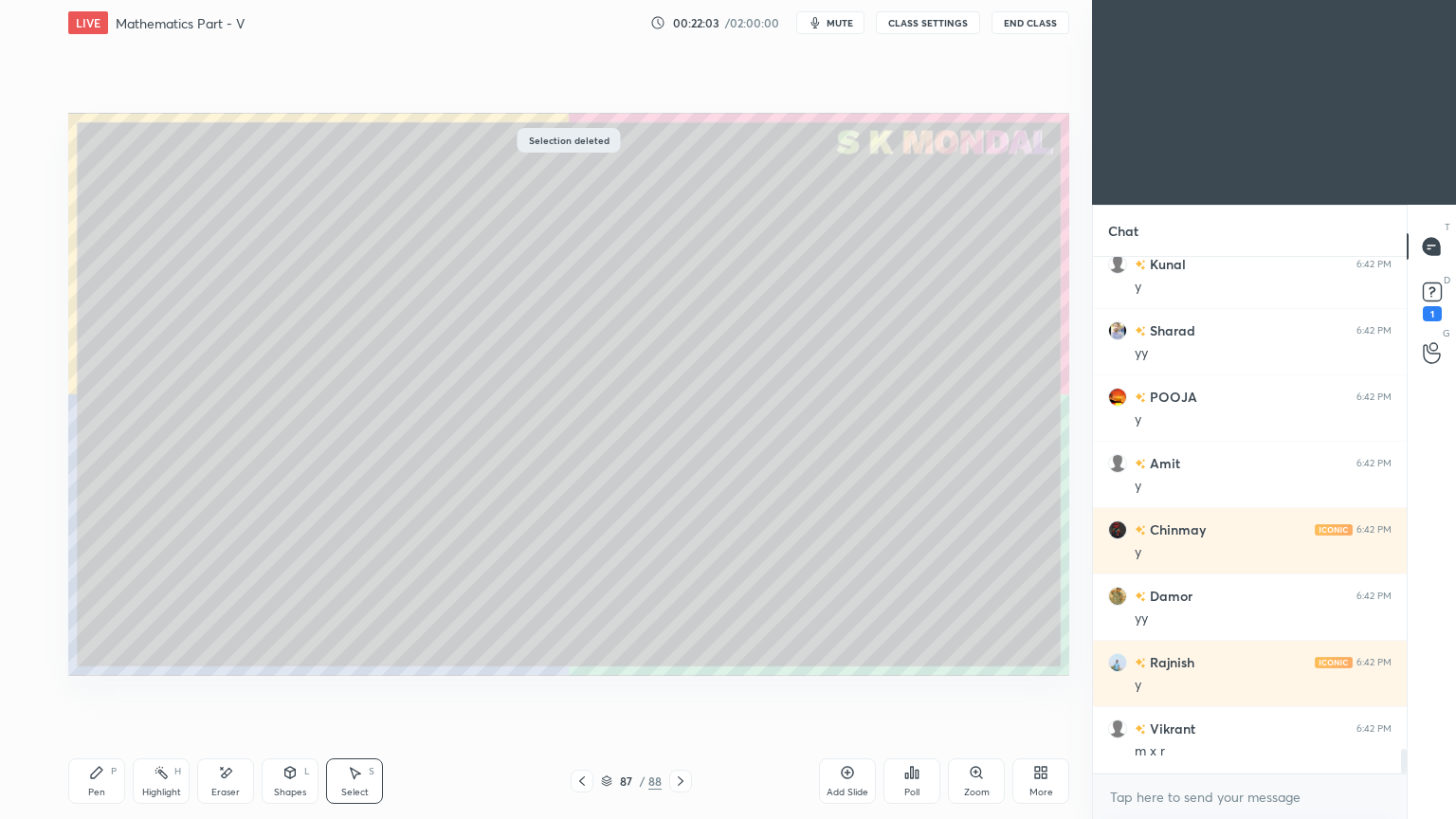scroll, scrollTop: 10283, scrollLeft: 0, axis: vertical 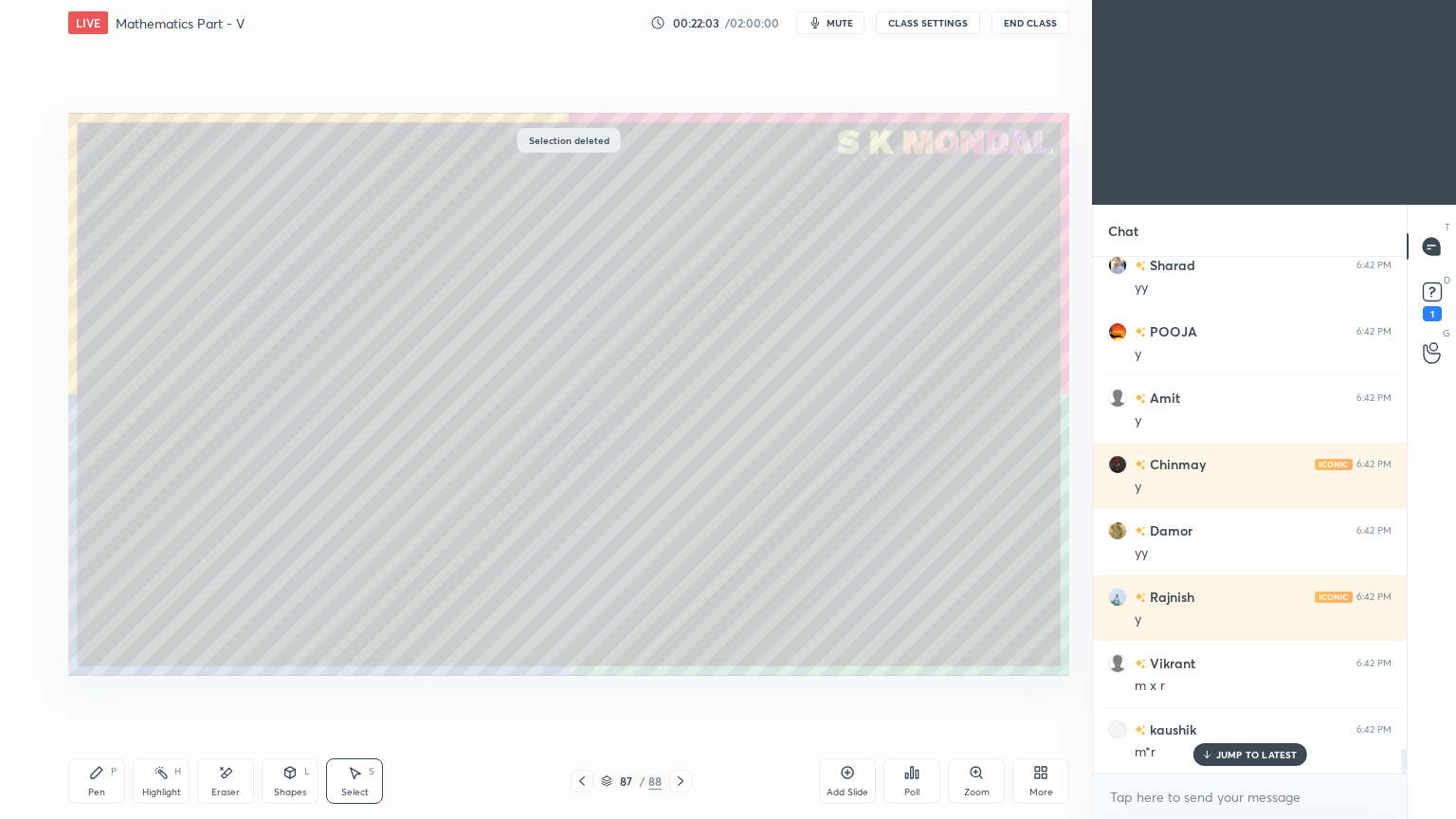 click on "Pen P" at bounding box center (97, 781) 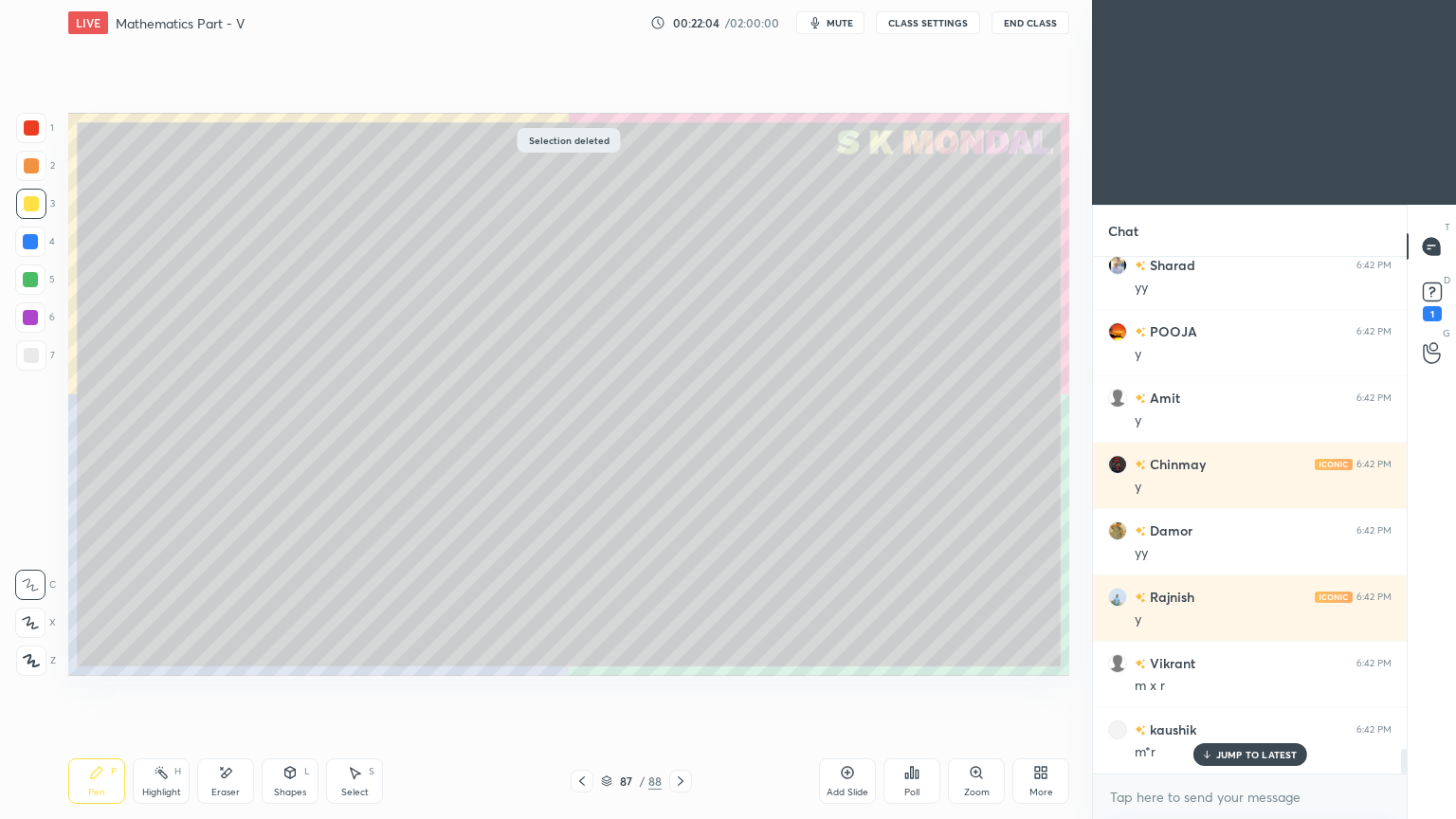 click on "Pen P" at bounding box center [97, 781] 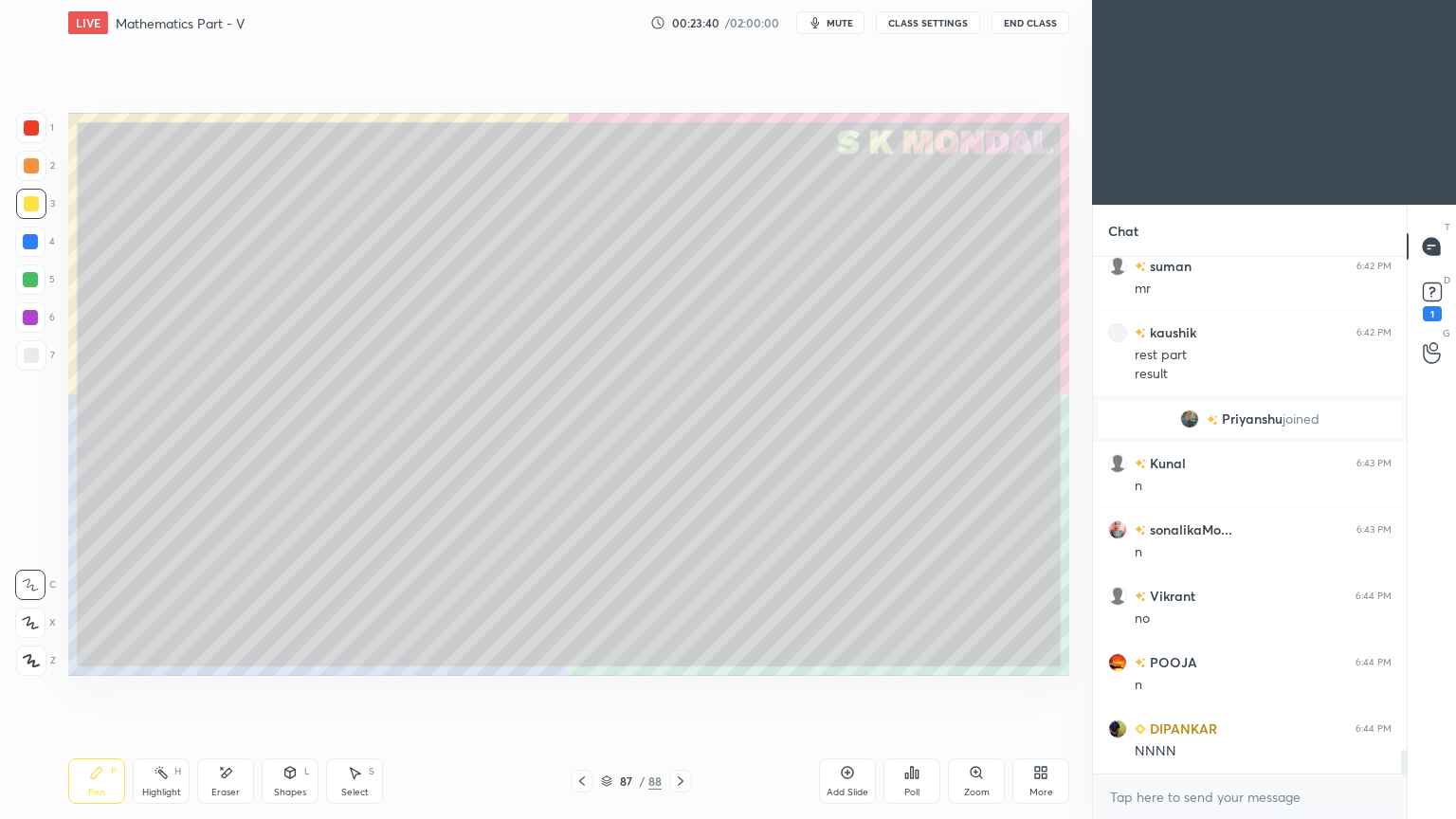 scroll, scrollTop: 10946, scrollLeft: 0, axis: vertical 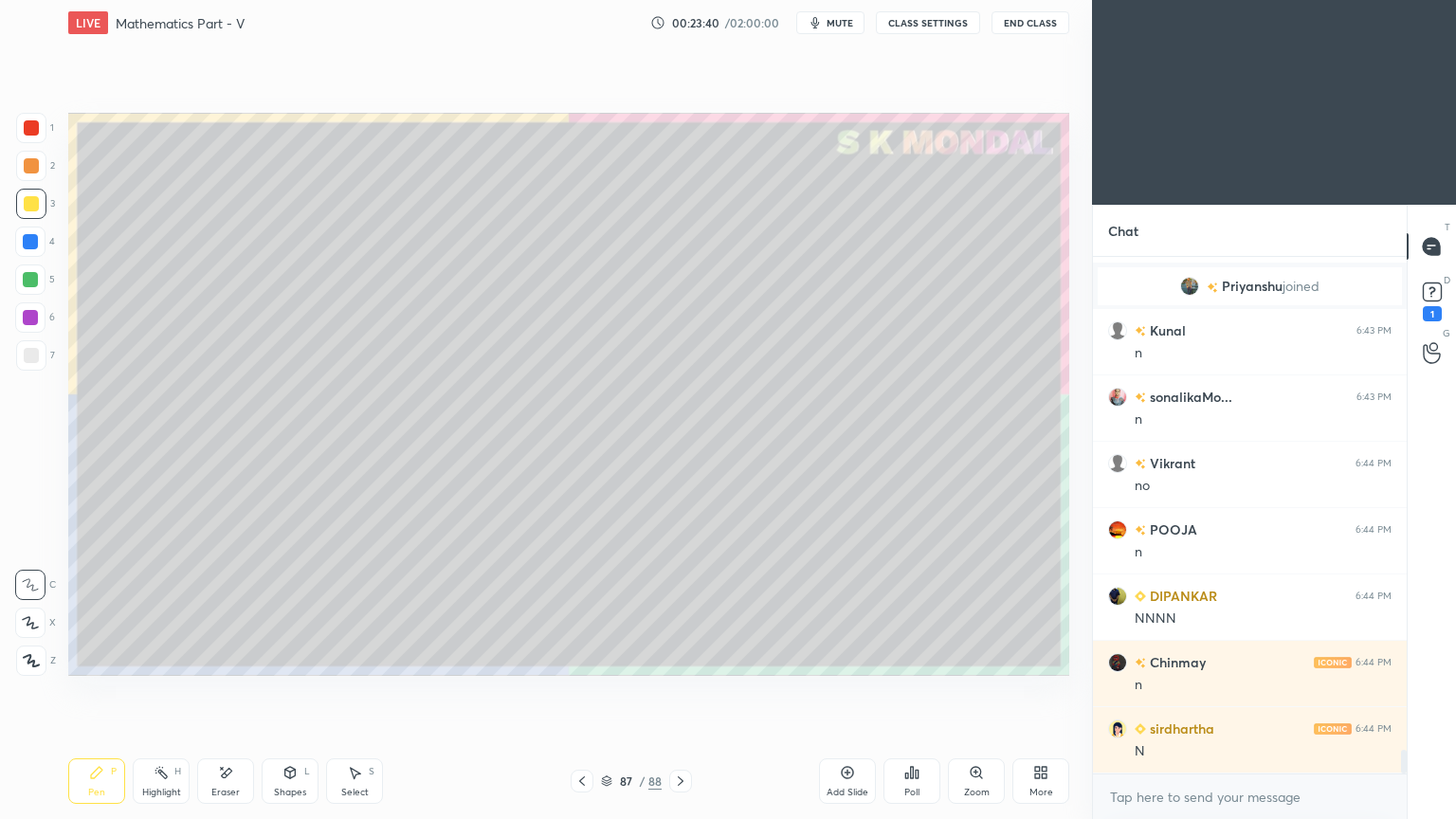 click on "Highlight" at bounding box center [161, 792] 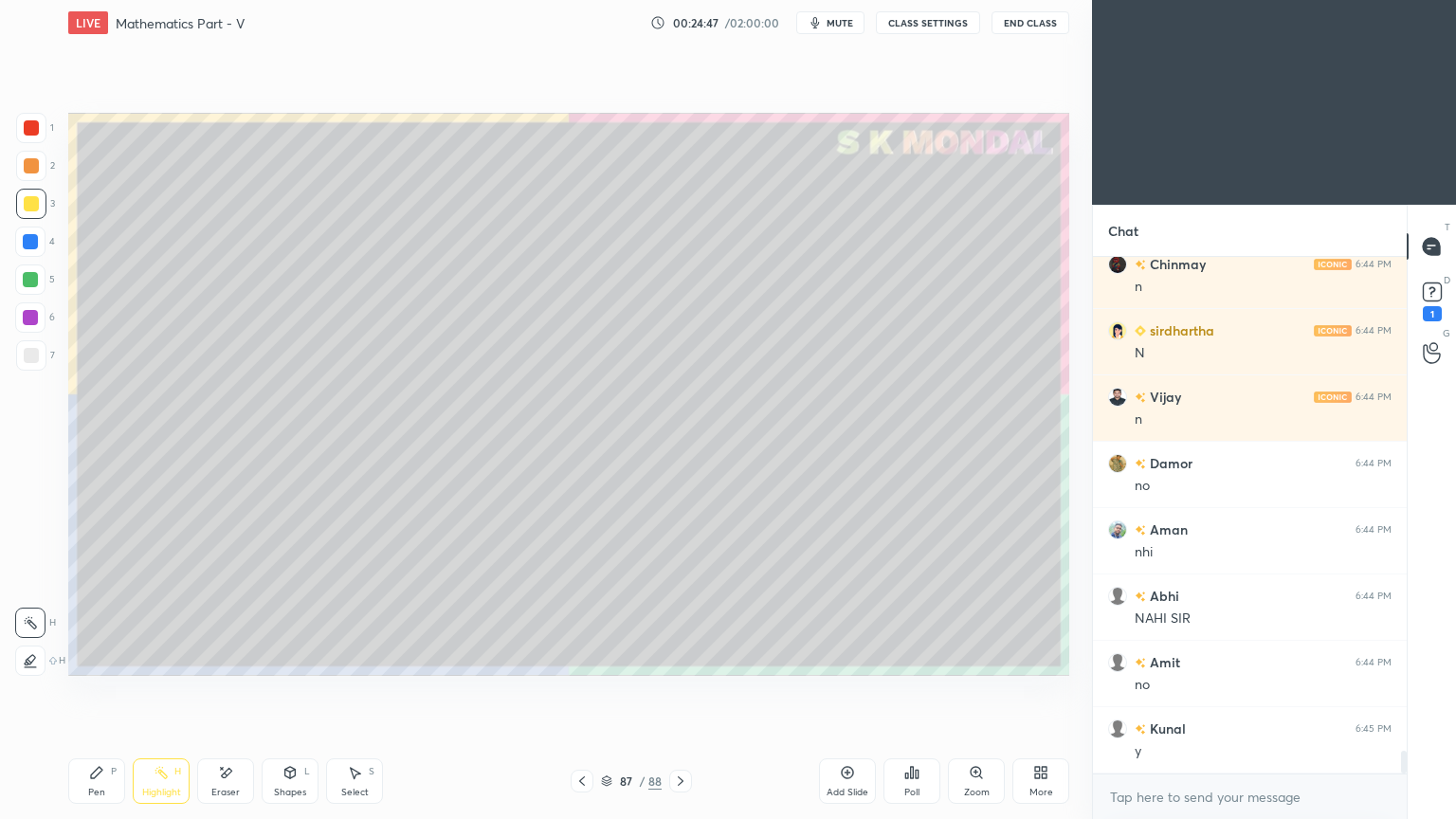 scroll, scrollTop: 11389, scrollLeft: 0, axis: vertical 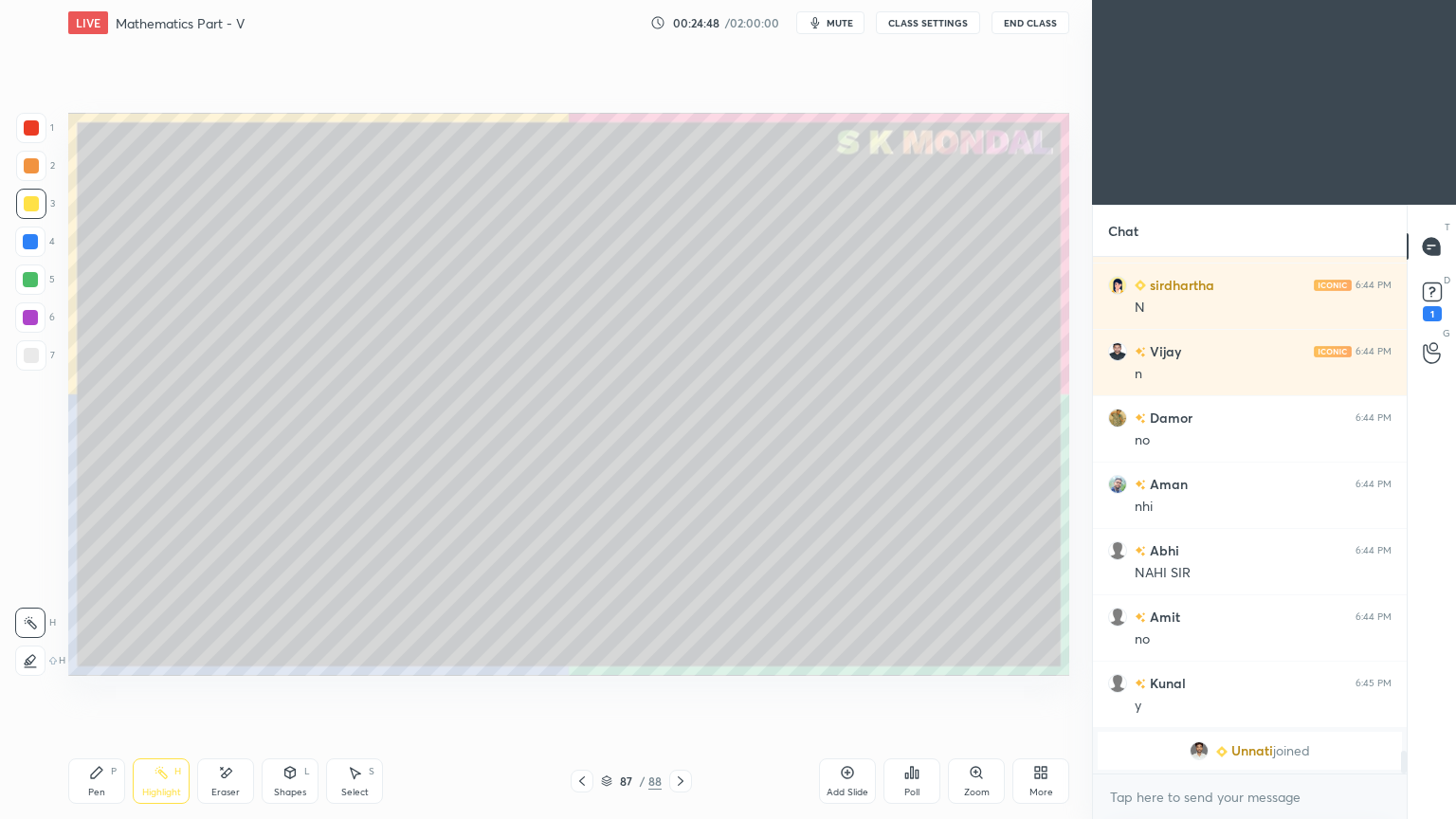 click 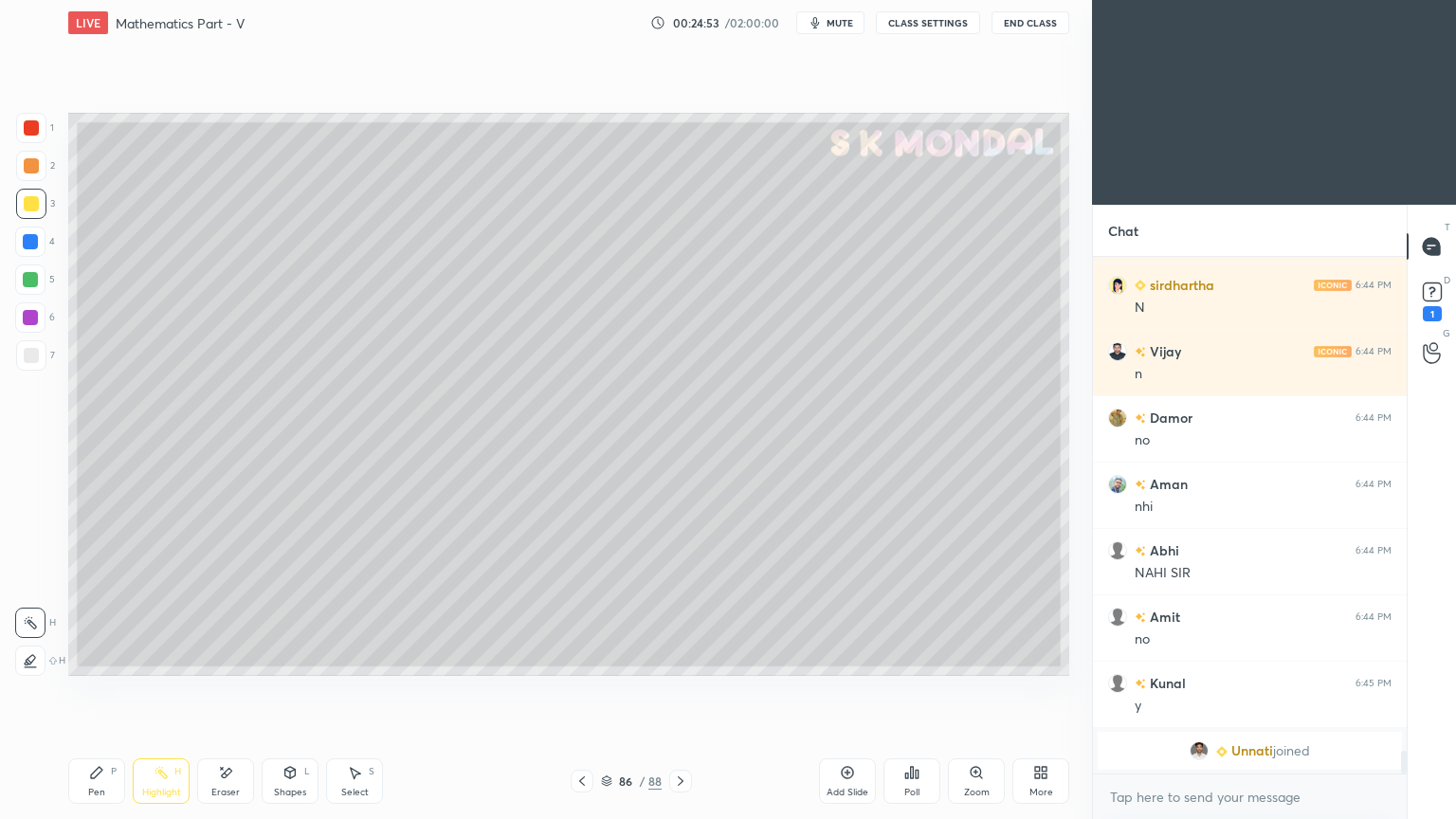 scroll, scrollTop: 9972, scrollLeft: 0, axis: vertical 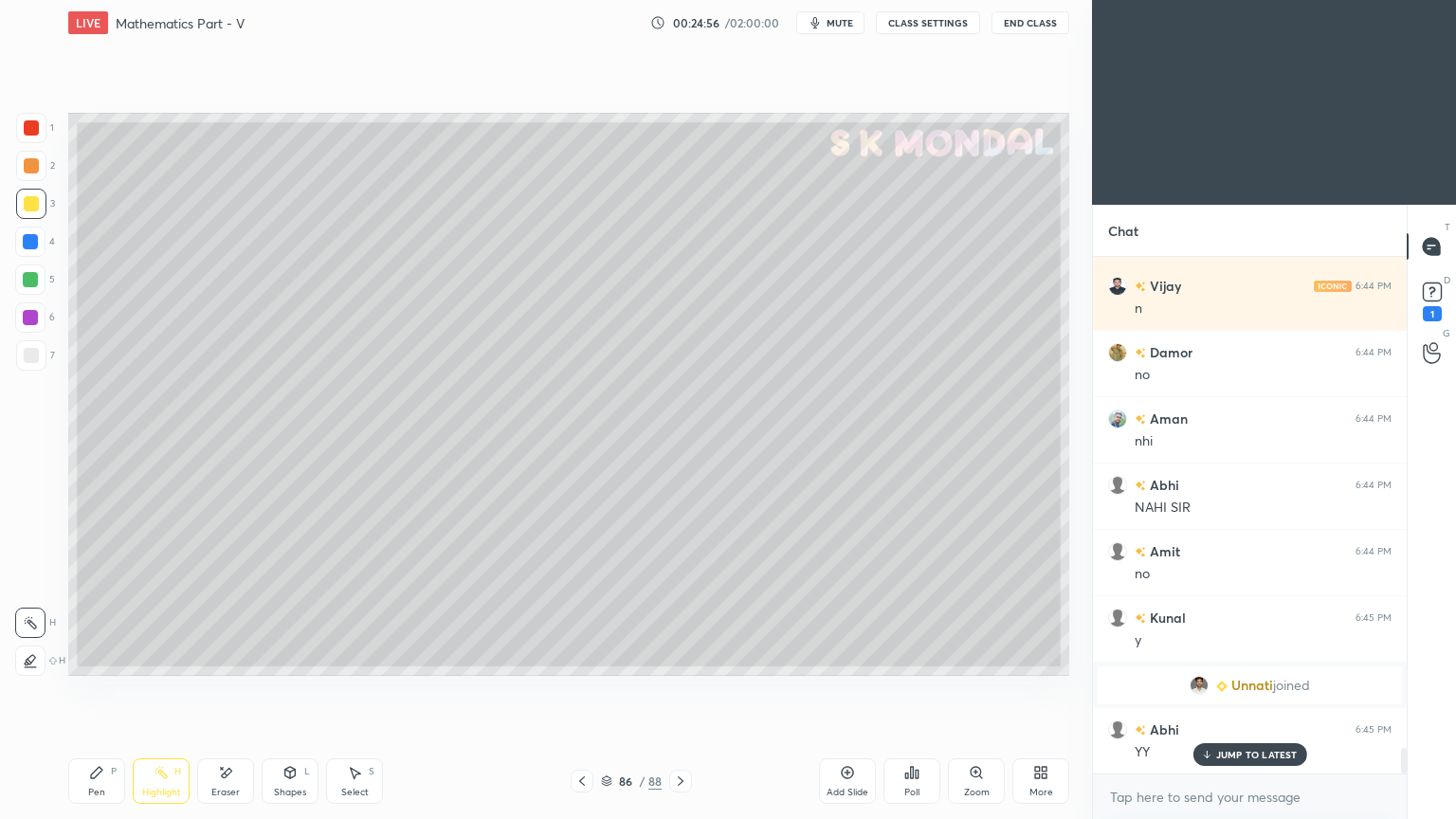 drag, startPoint x: 1231, startPoint y: 755, endPoint x: 804, endPoint y: 697, distance: 430.9211 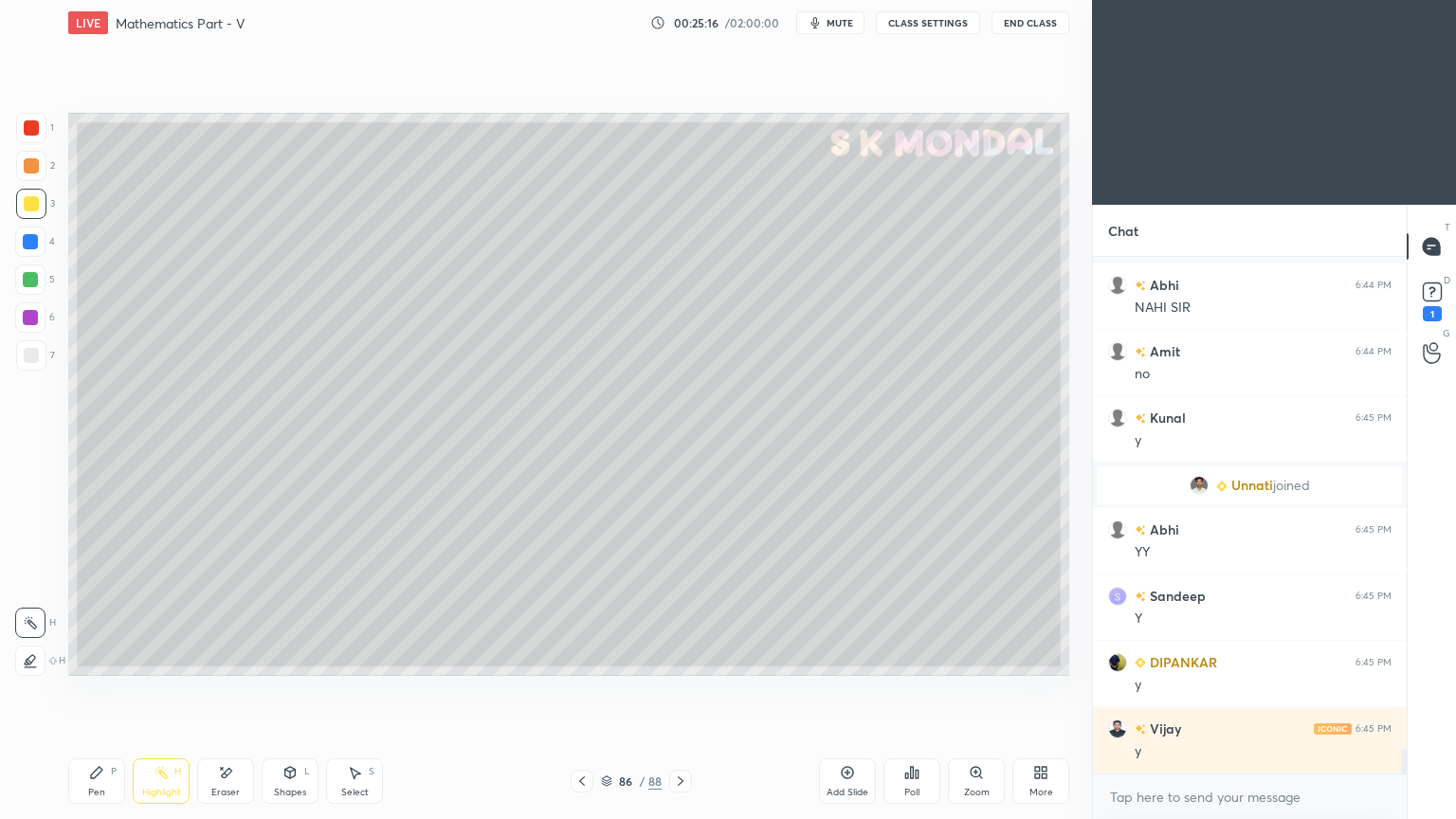 scroll, scrollTop: 10305, scrollLeft: 0, axis: vertical 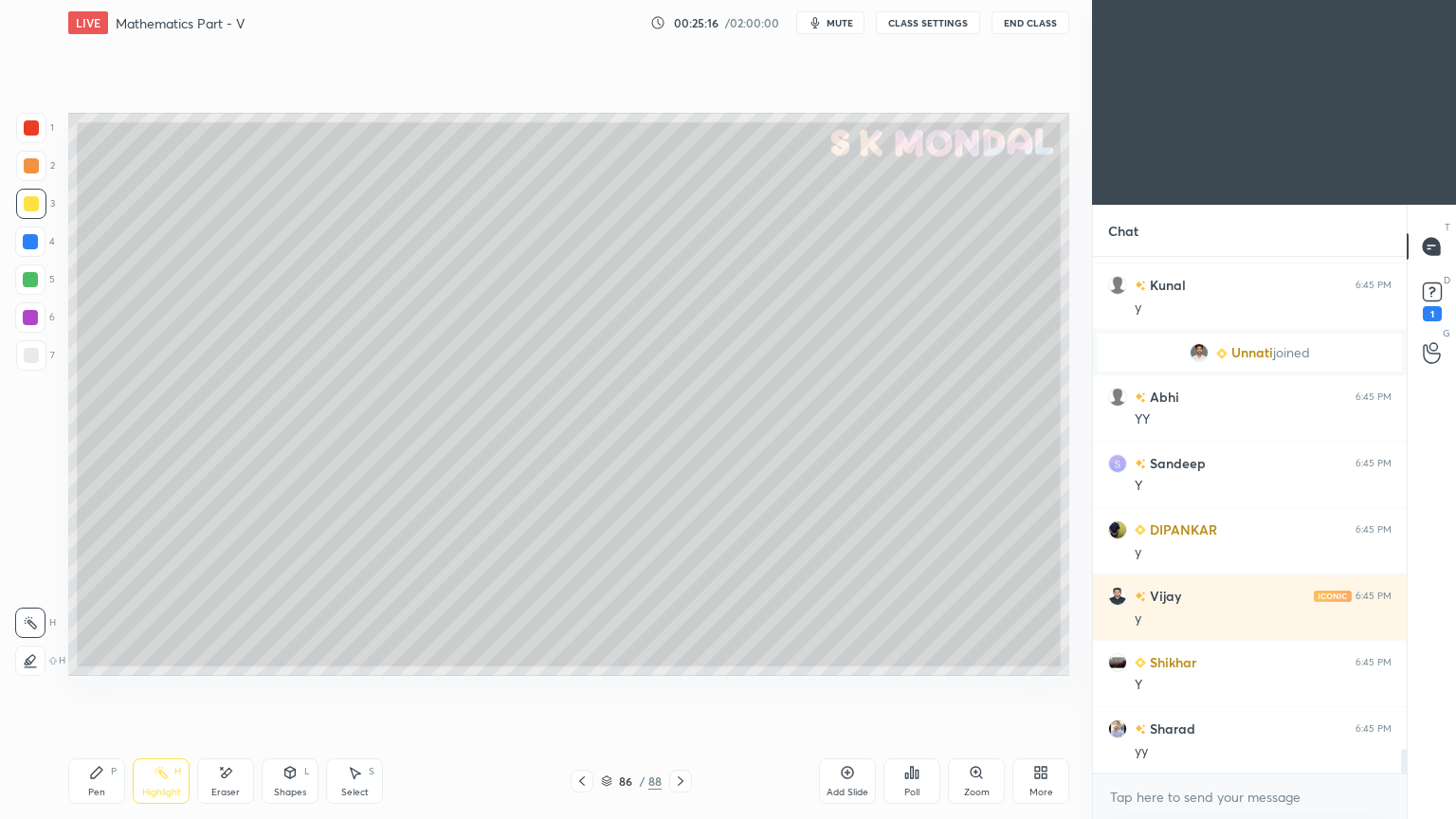 click 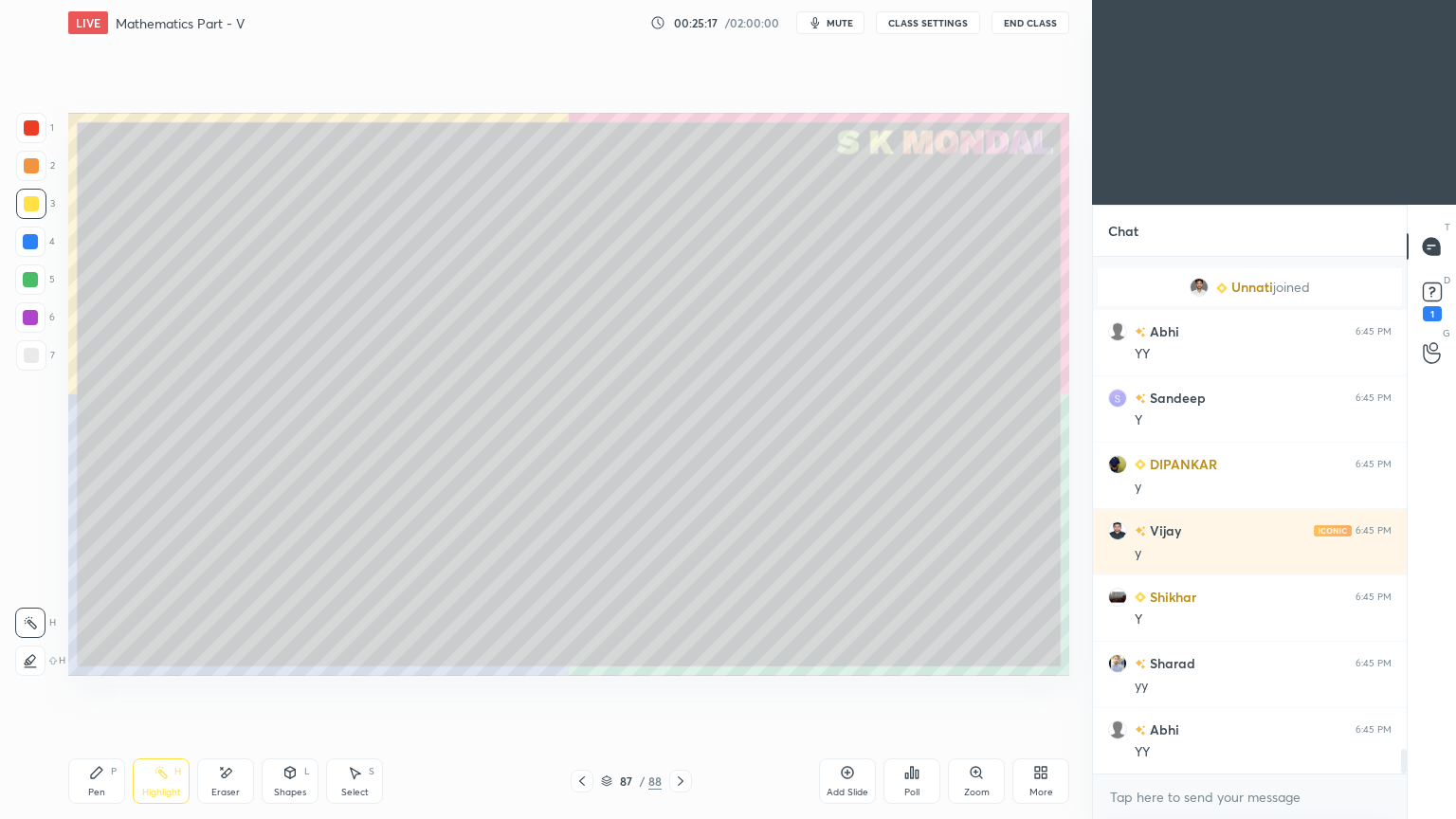 scroll, scrollTop: 10438, scrollLeft: 0, axis: vertical 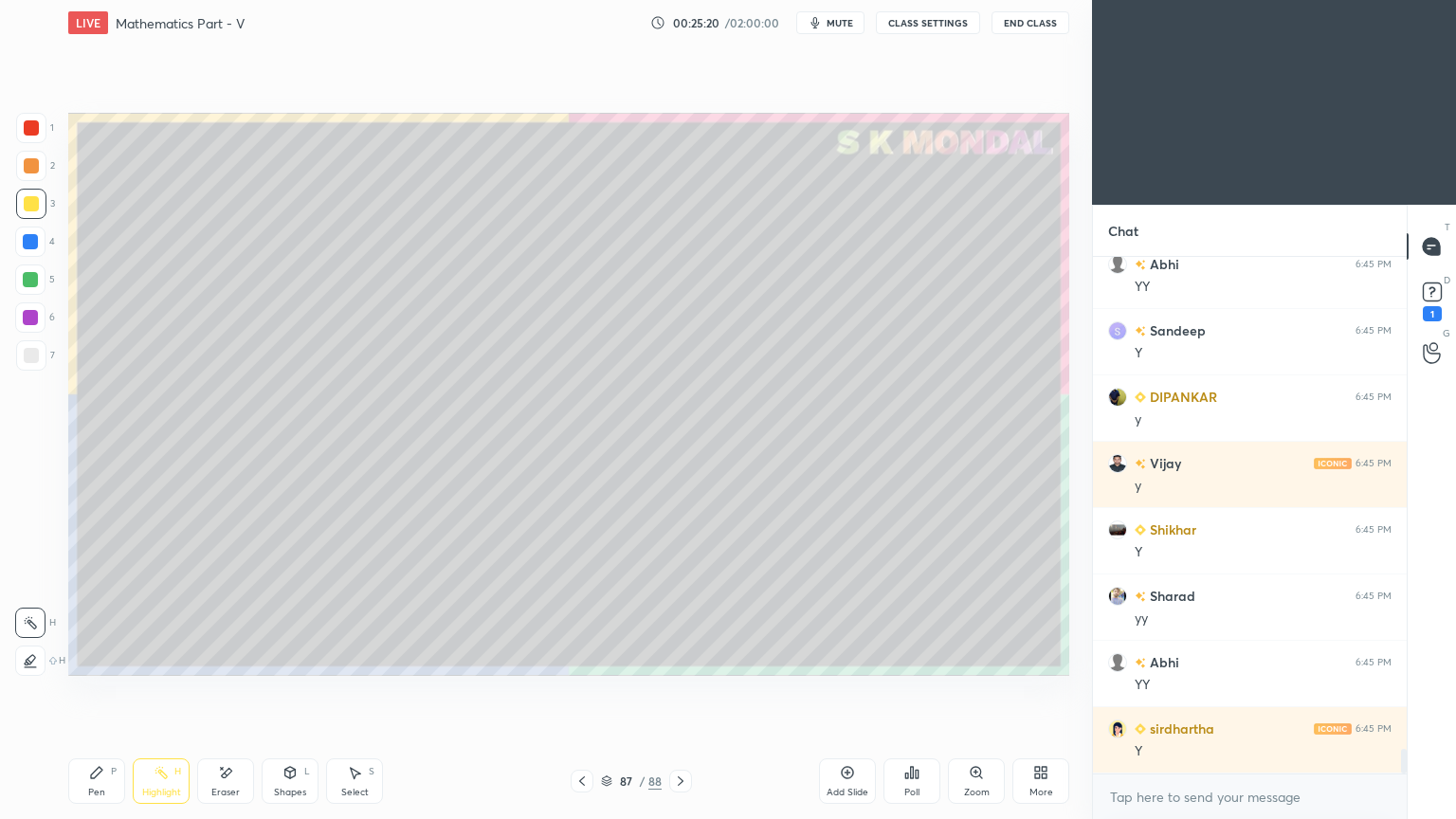 click 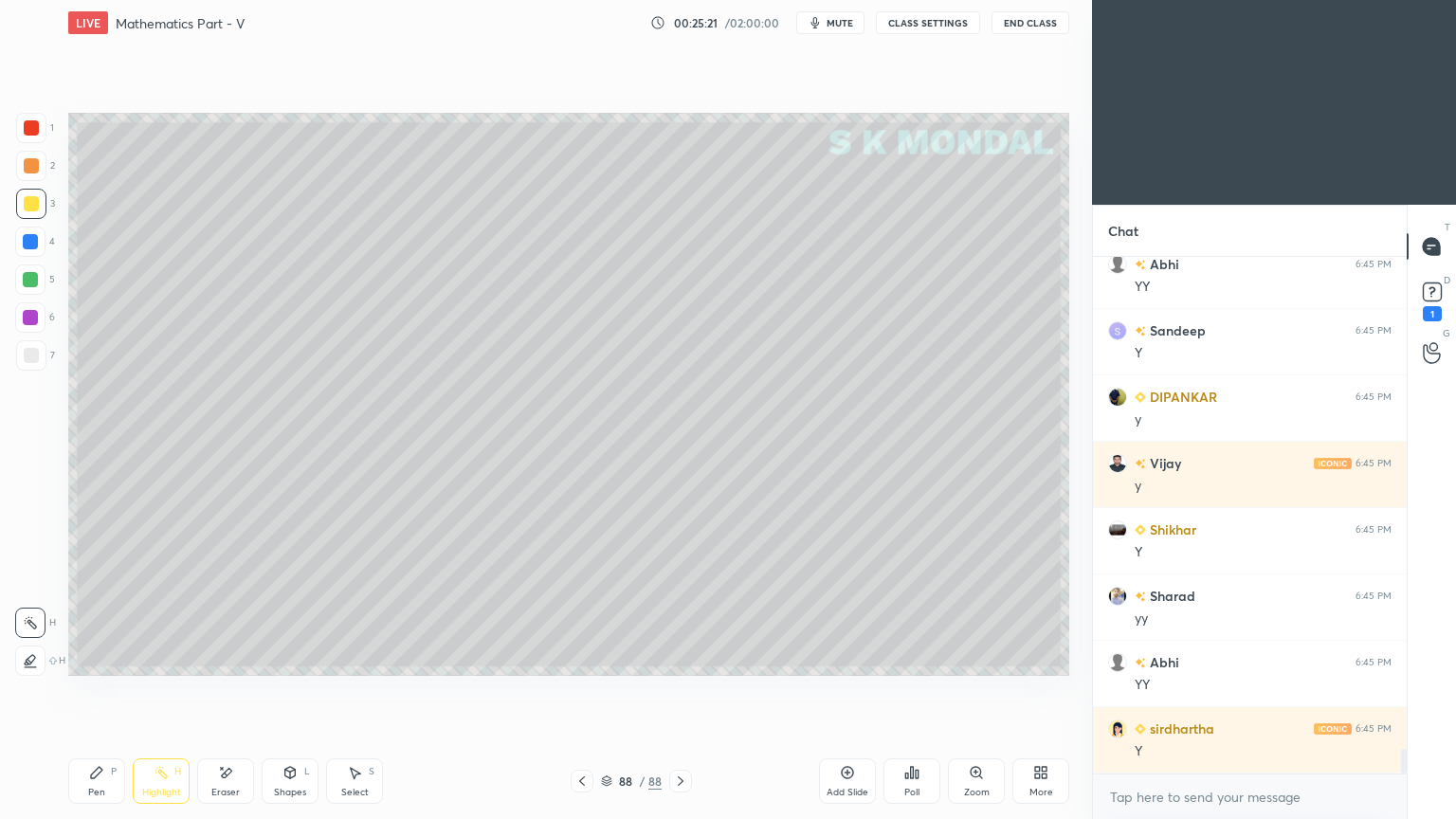 click at bounding box center [582, 781] 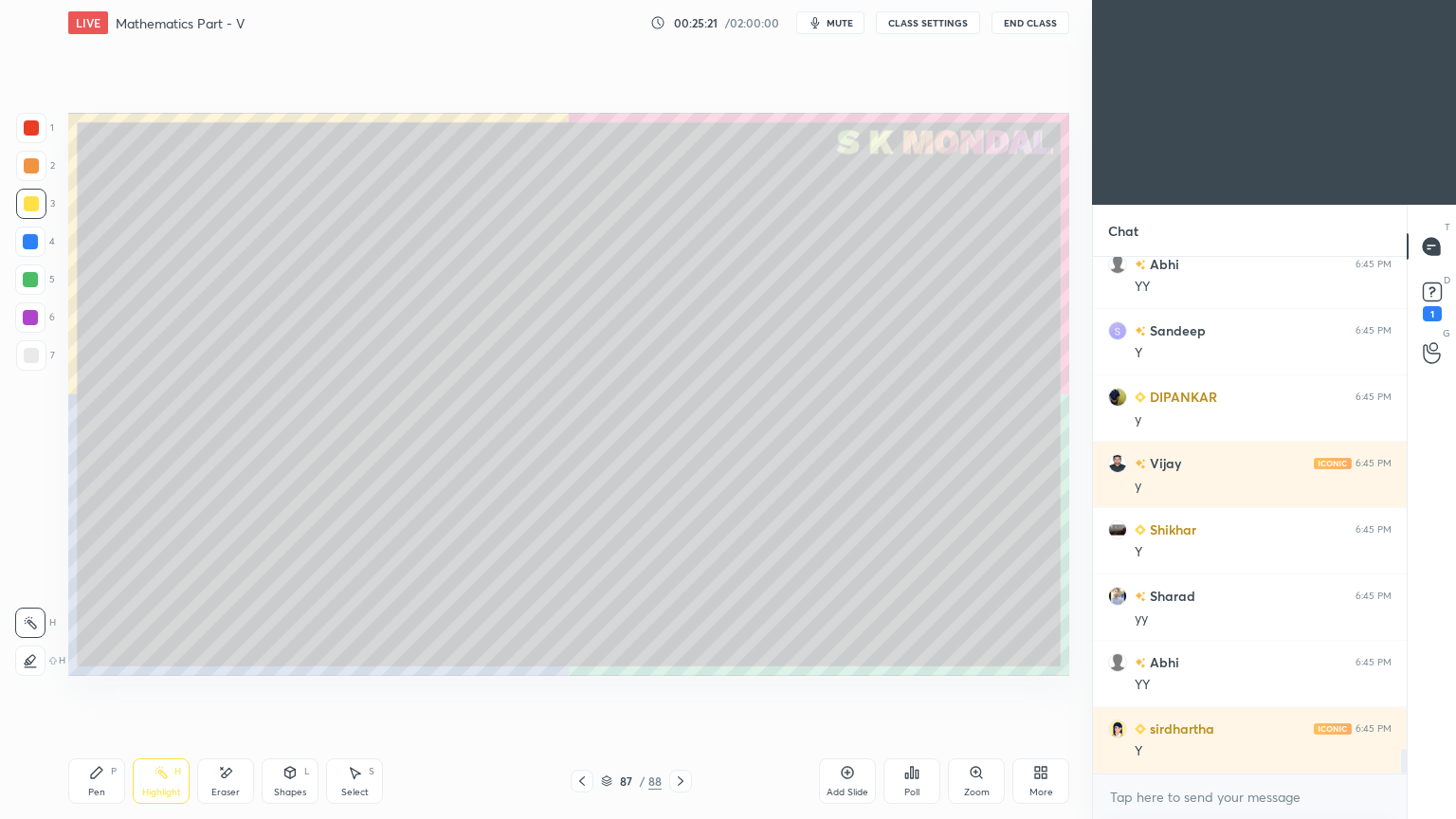 click at bounding box center (582, 781) 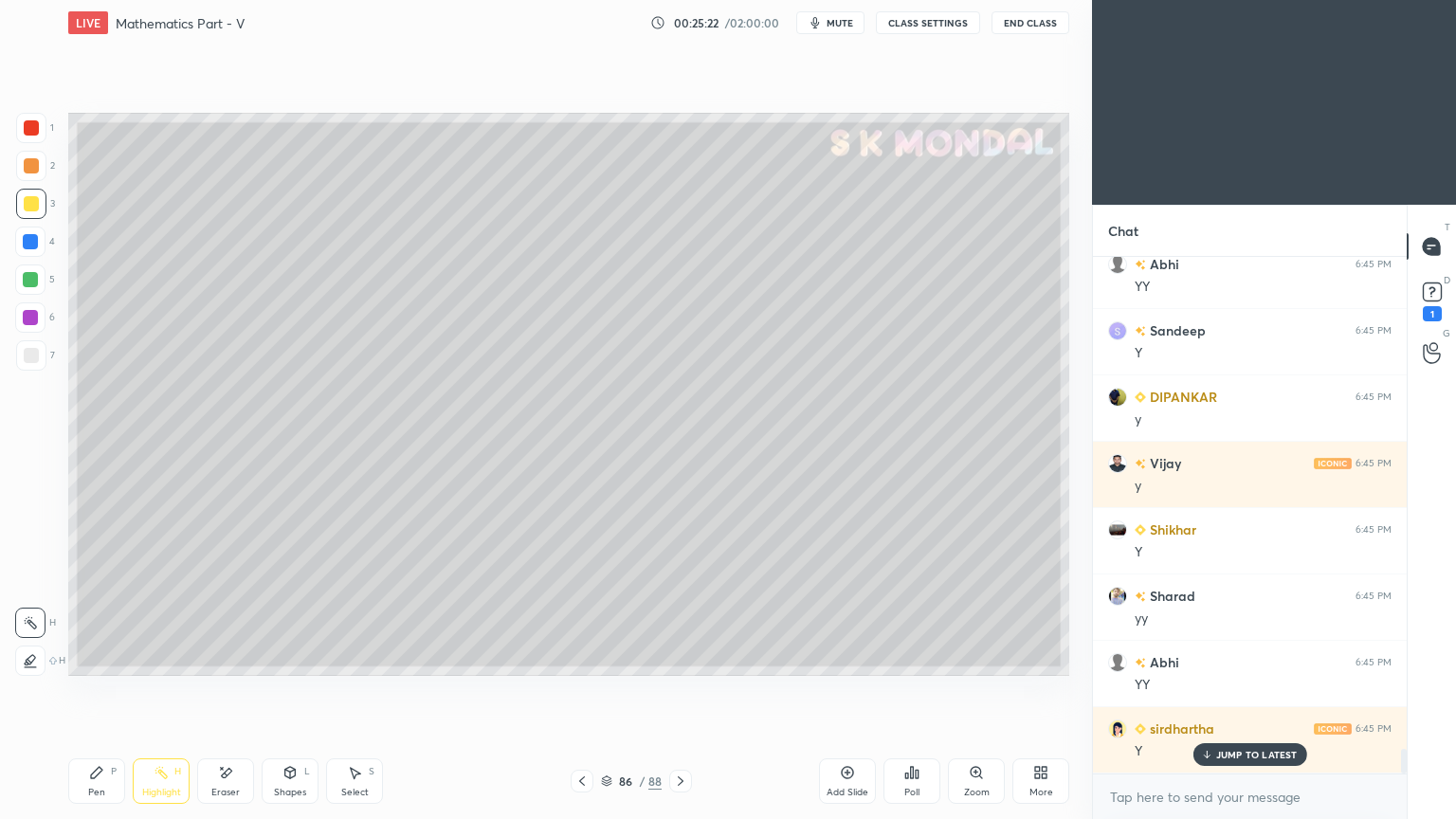 scroll, scrollTop: 10503, scrollLeft: 0, axis: vertical 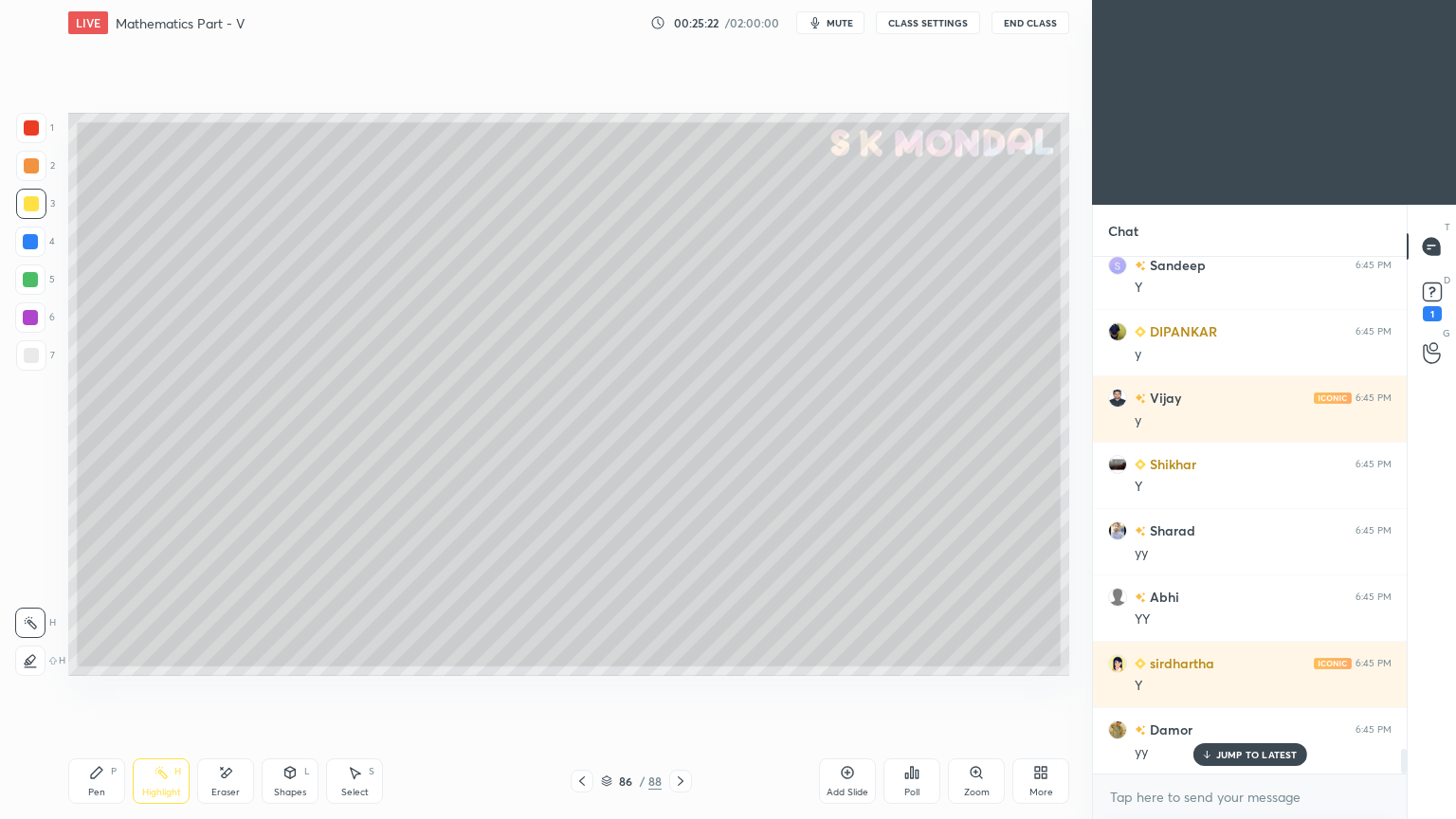 click at bounding box center [582, 781] 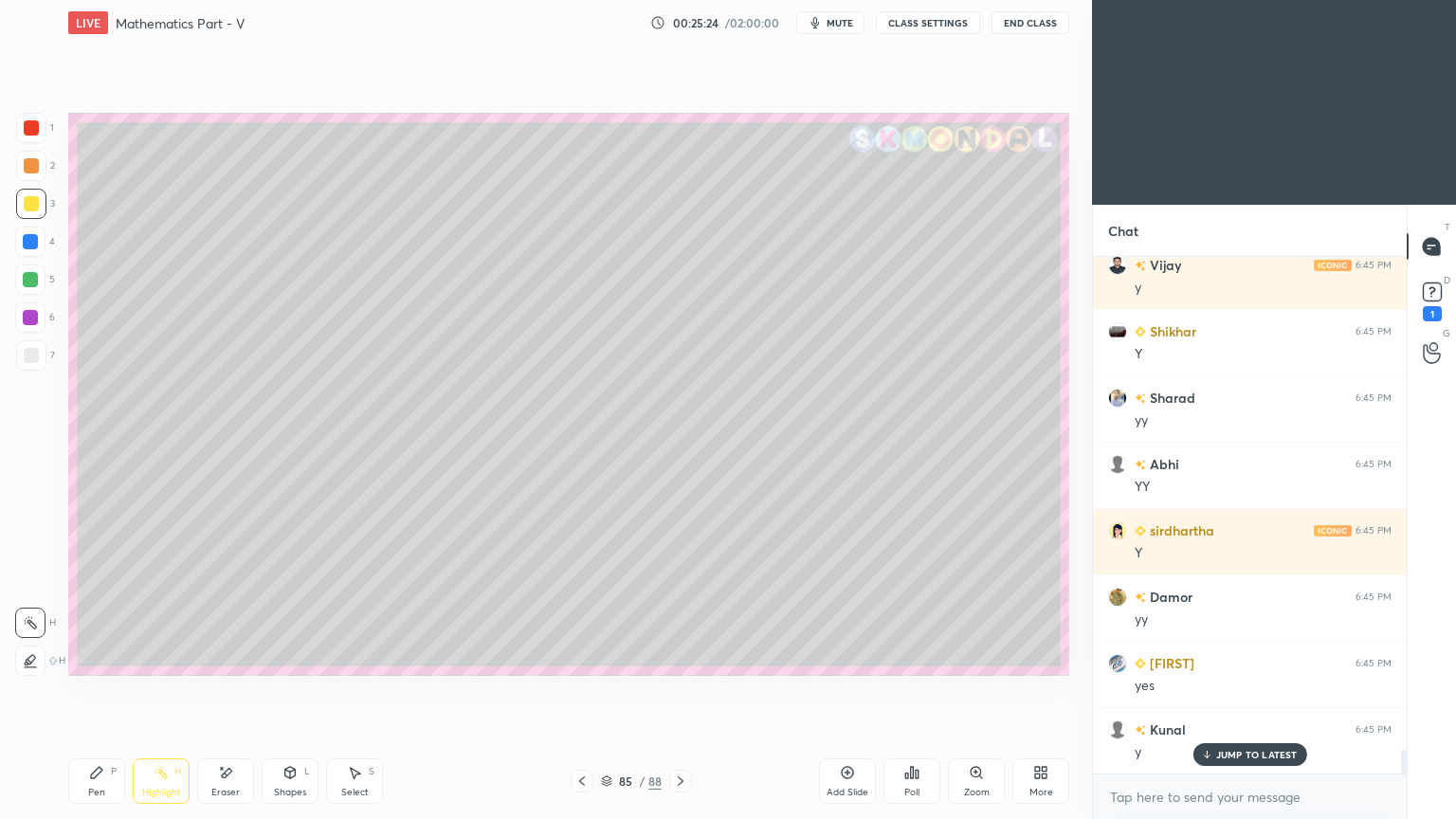click 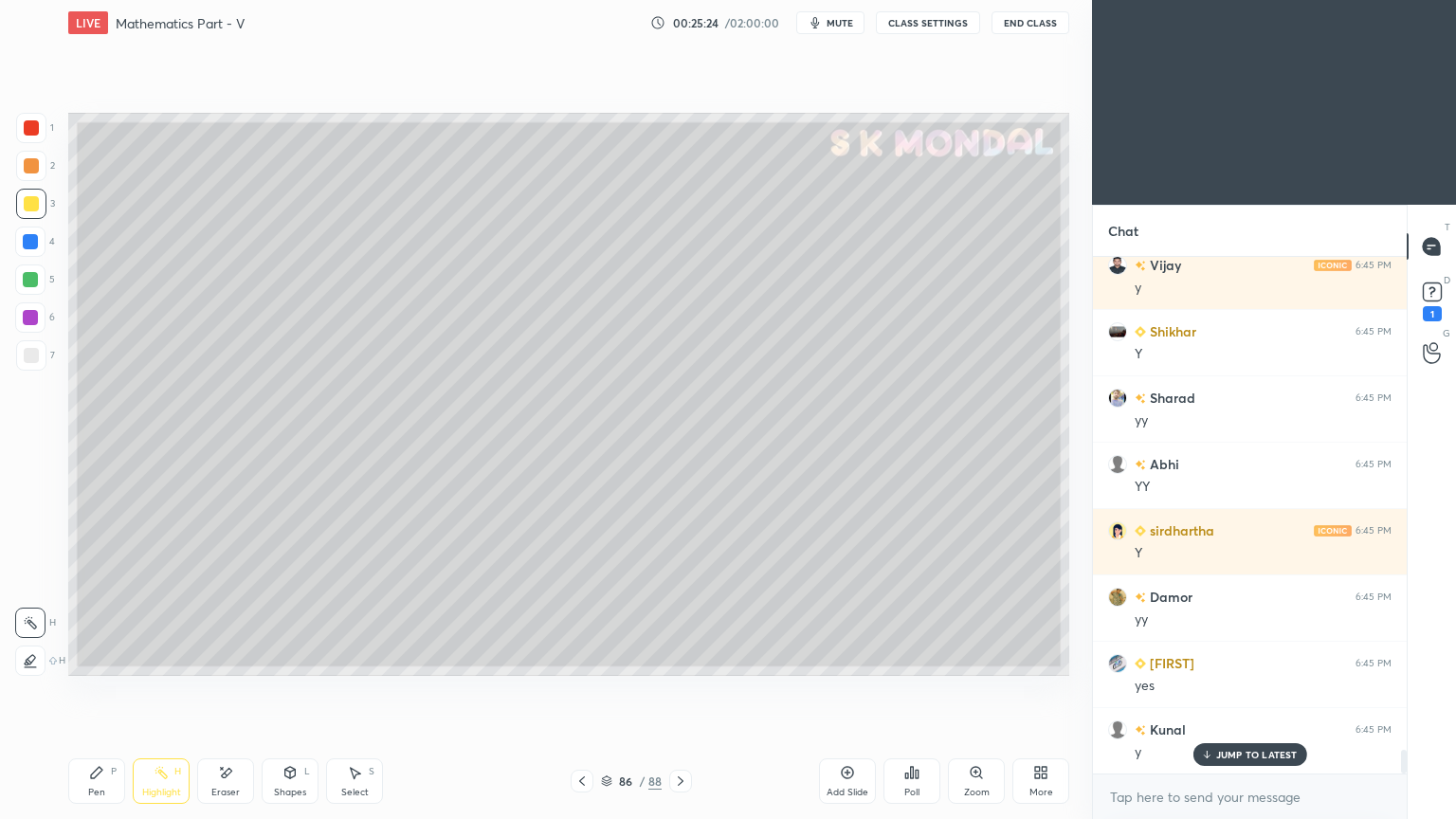 click 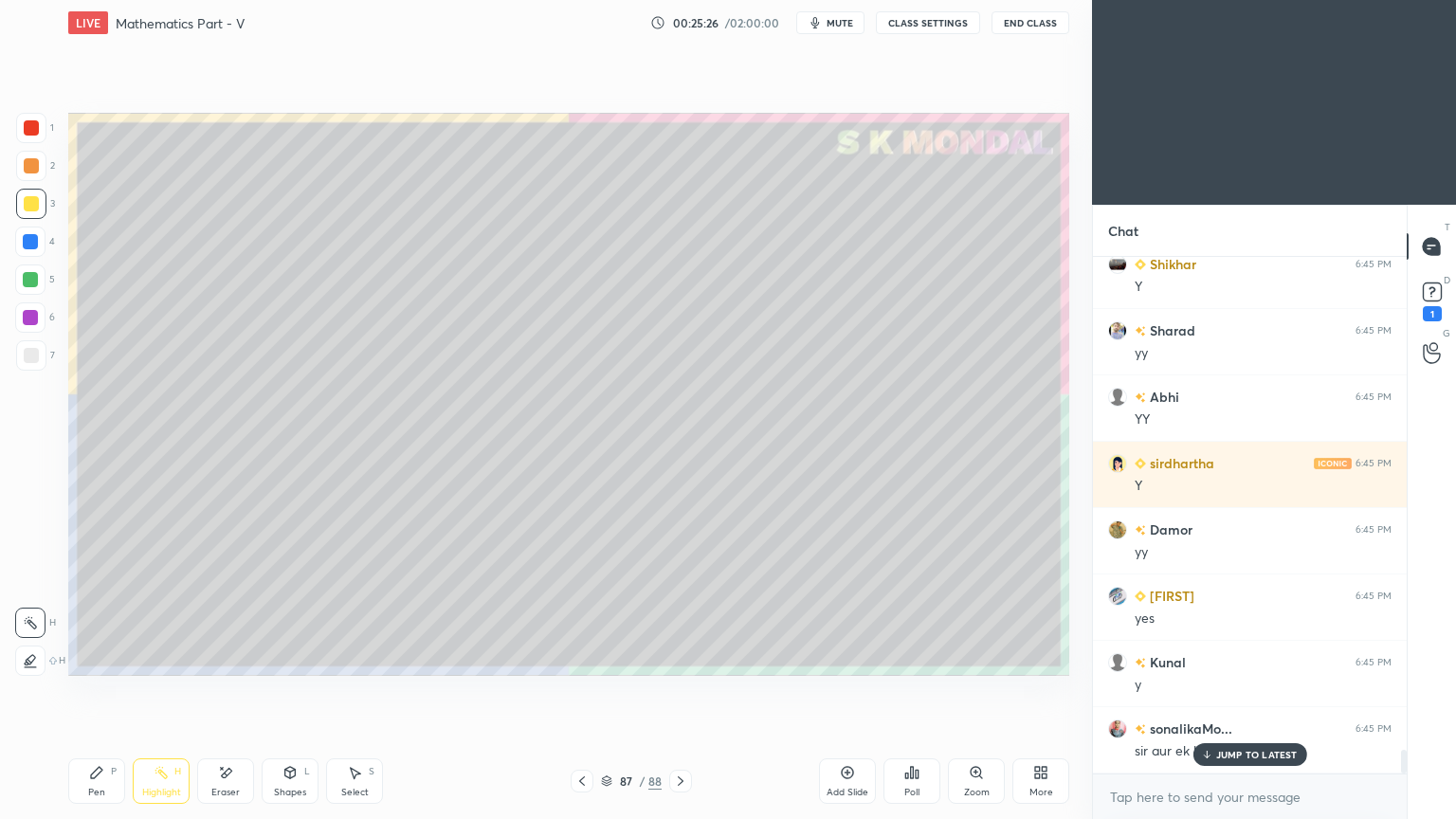 scroll, scrollTop: 10768, scrollLeft: 0, axis: vertical 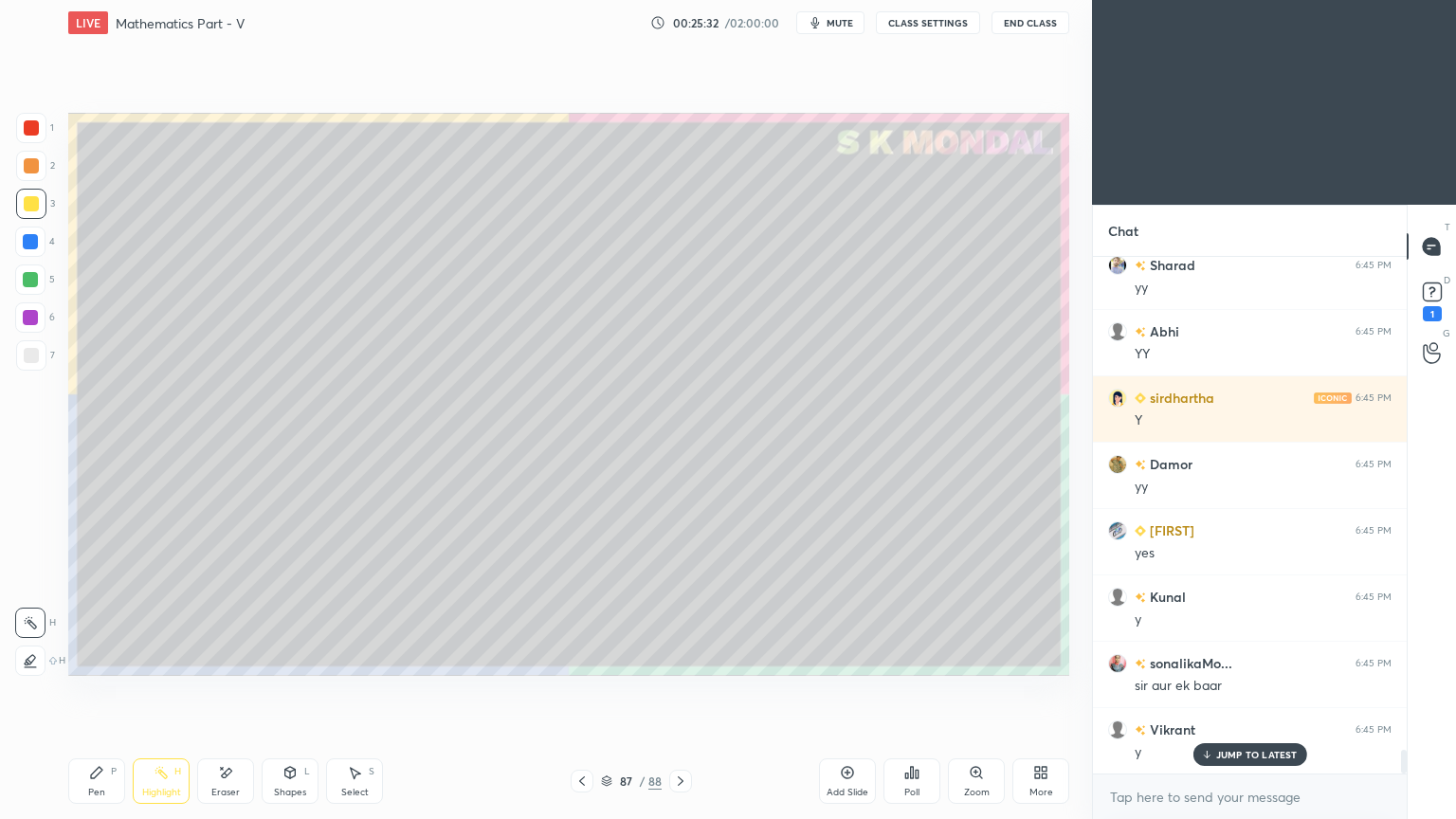 click on "Highlight H" at bounding box center (161, 781) 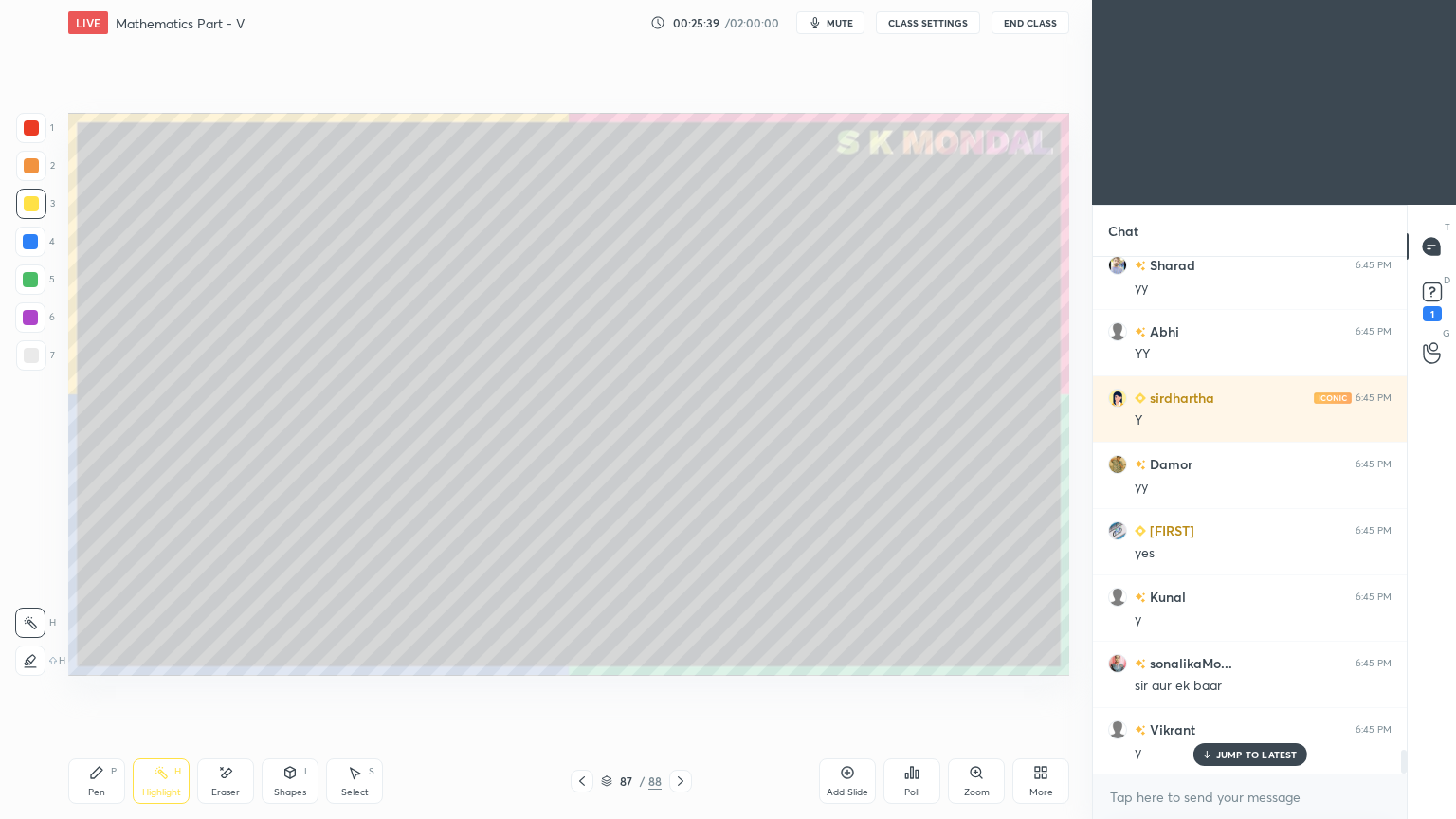 scroll, scrollTop: 10836, scrollLeft: 0, axis: vertical 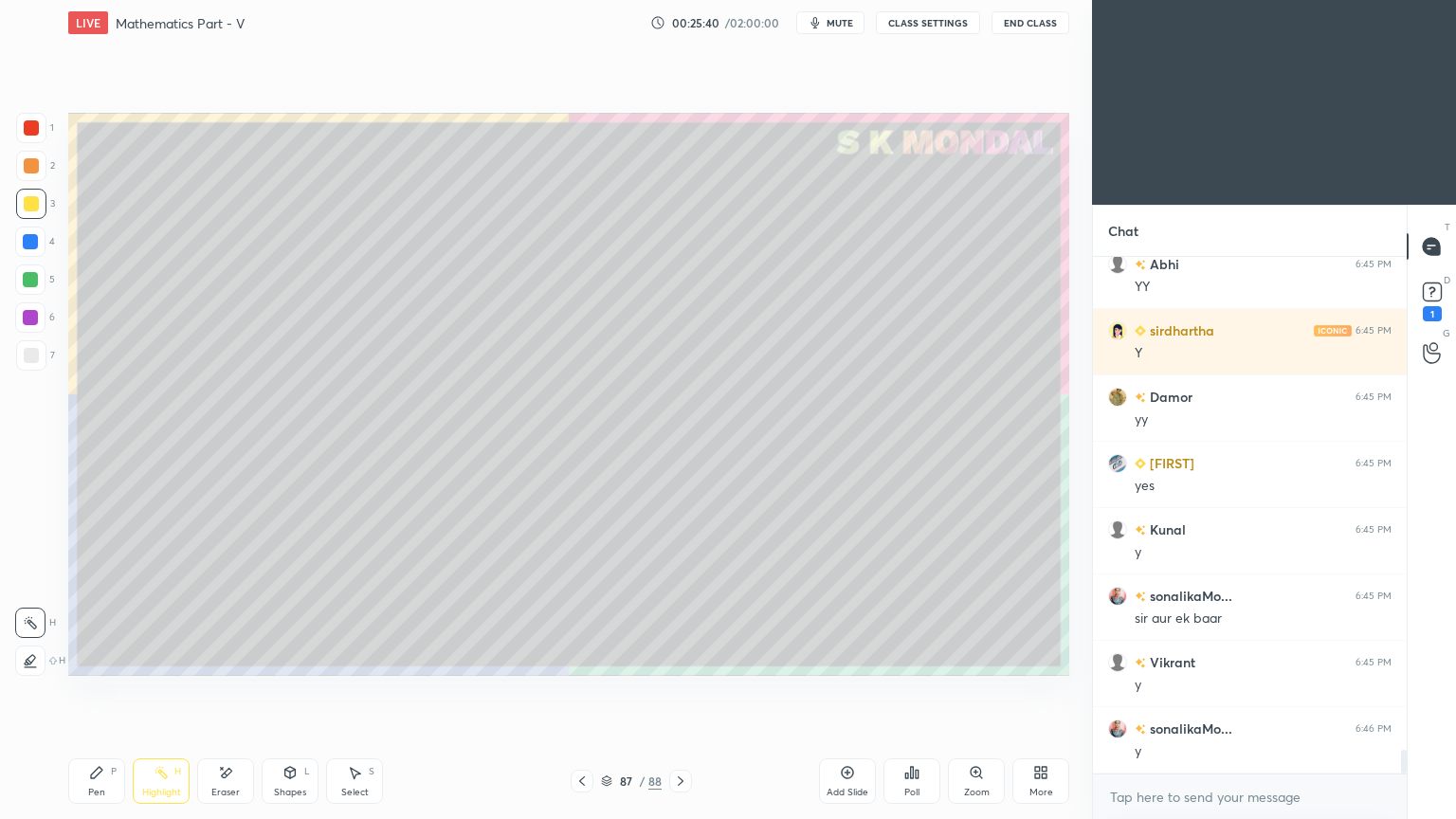 click 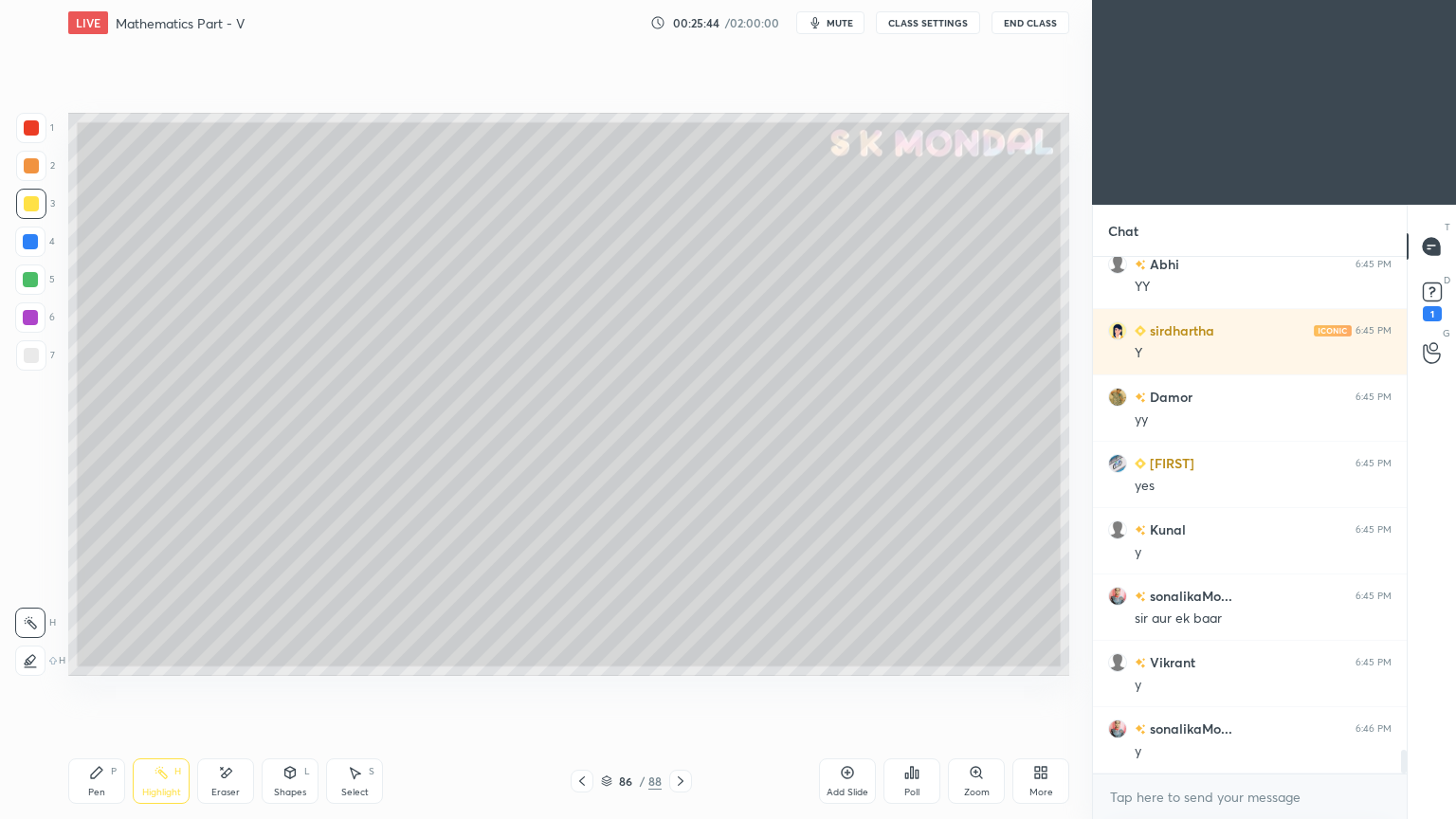 scroll, scrollTop: 10855, scrollLeft: 0, axis: vertical 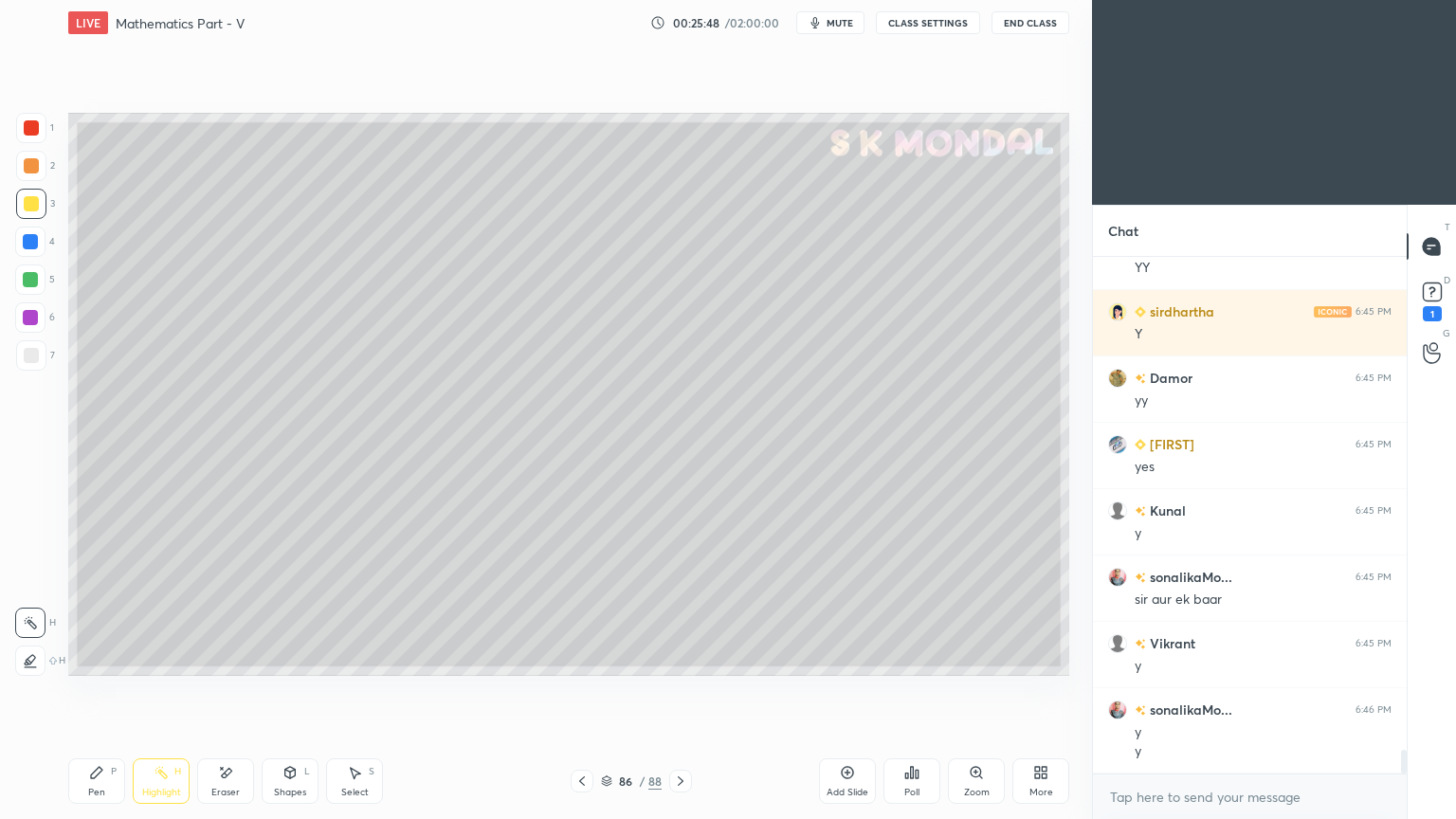 click on "Pen" at bounding box center (97, 792) 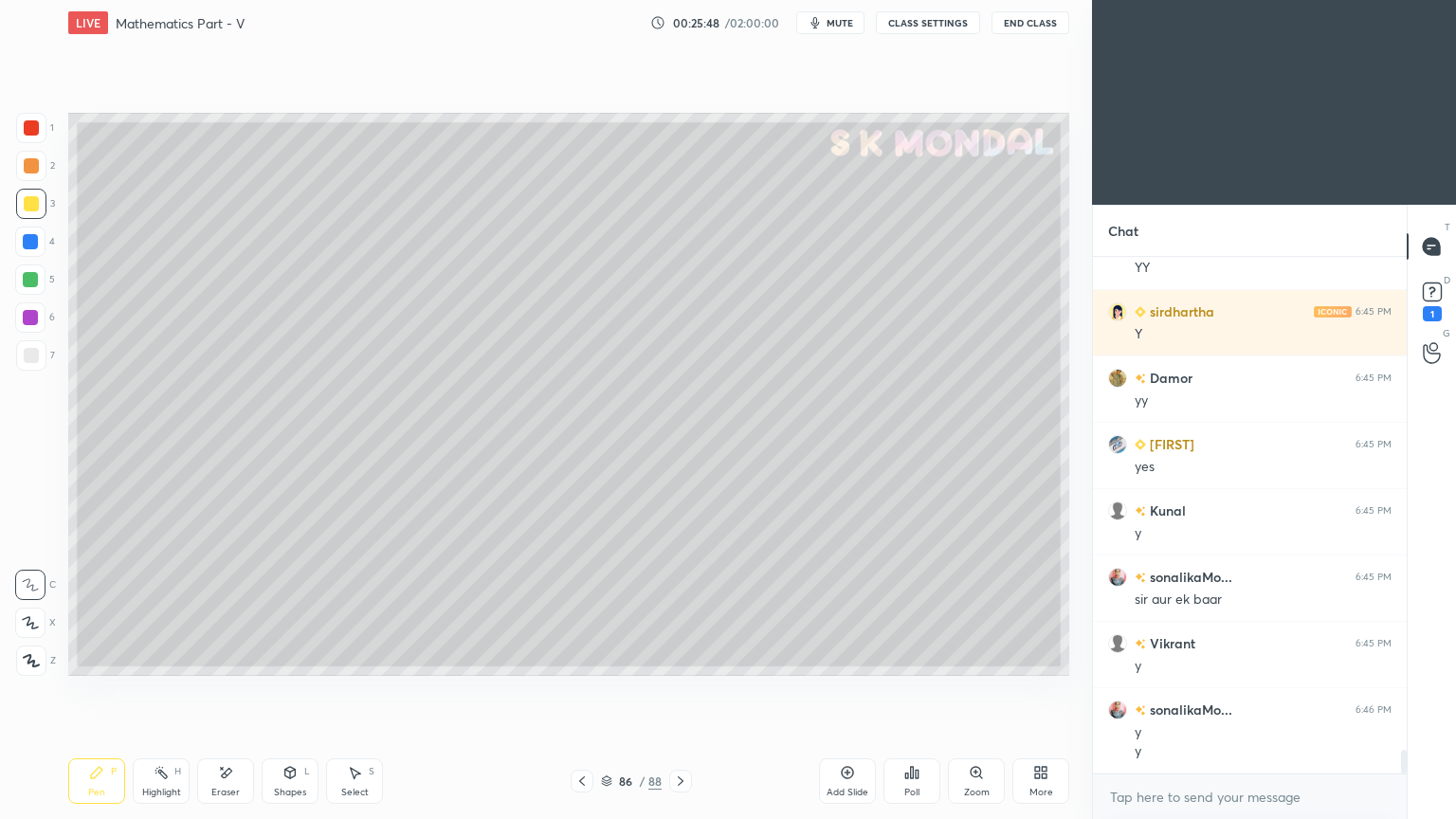 click on "Pen" at bounding box center (97, 792) 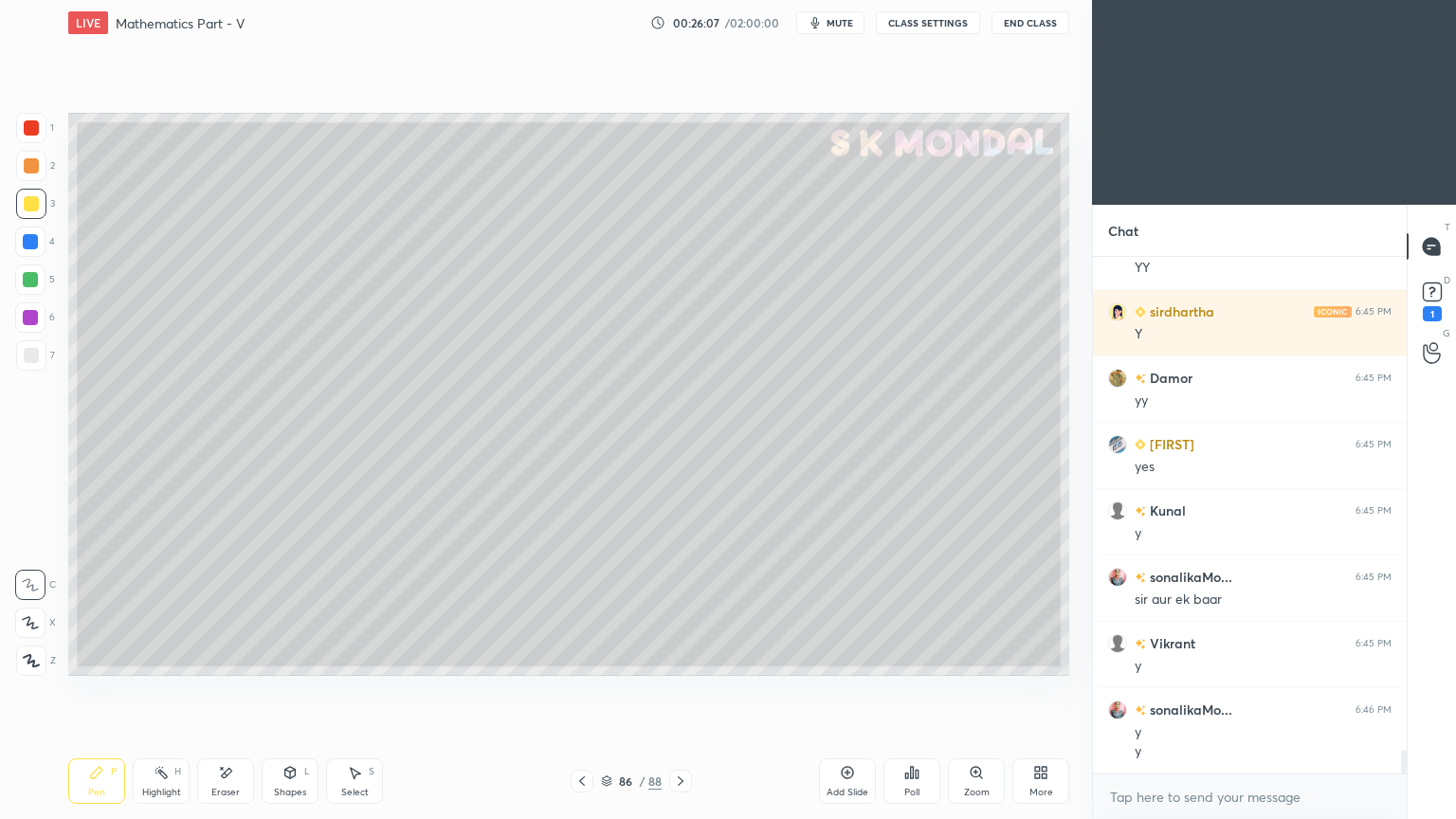click on "Highlight" at bounding box center [161, 792] 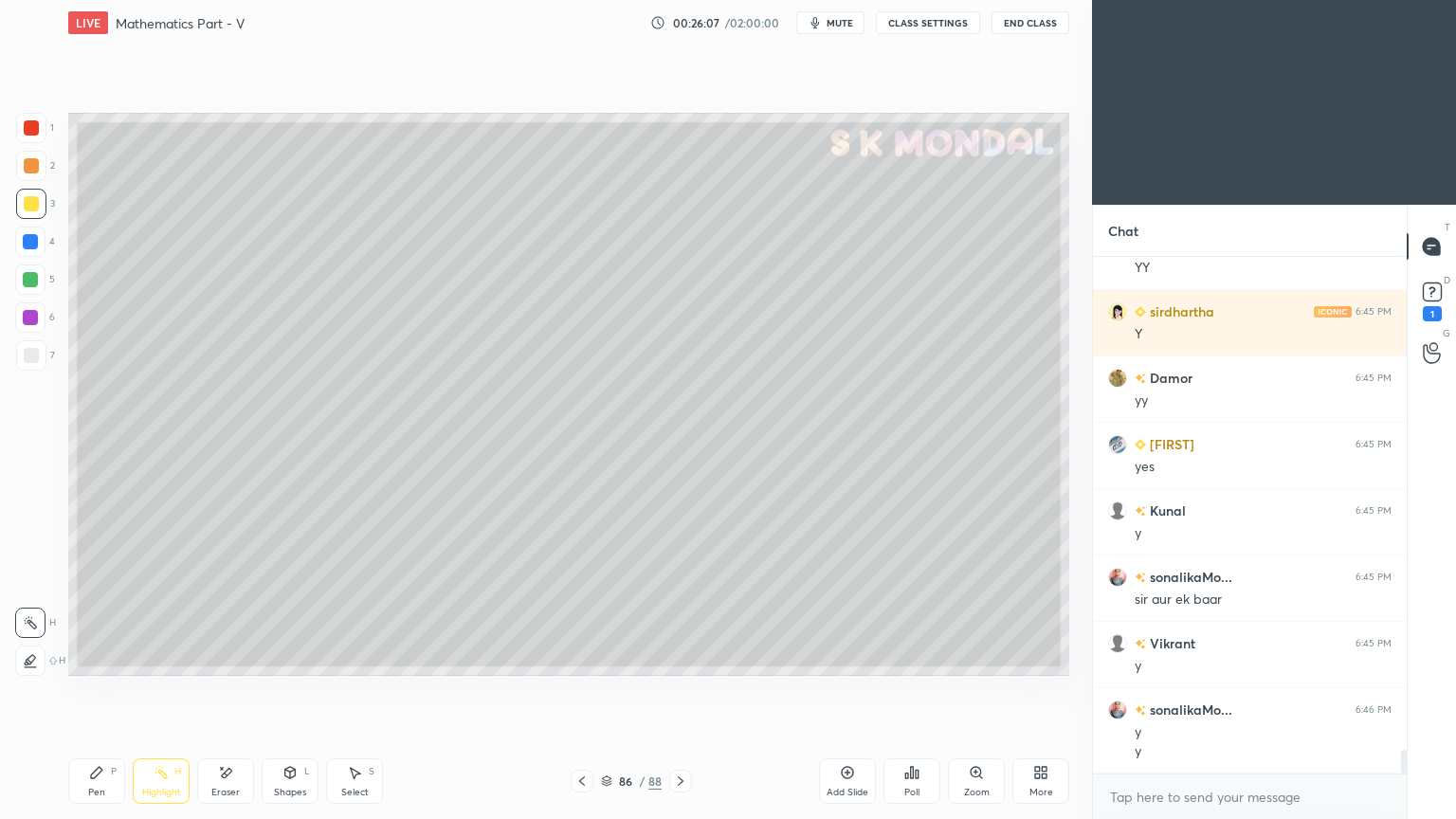 click on "Highlight H" at bounding box center (161, 781) 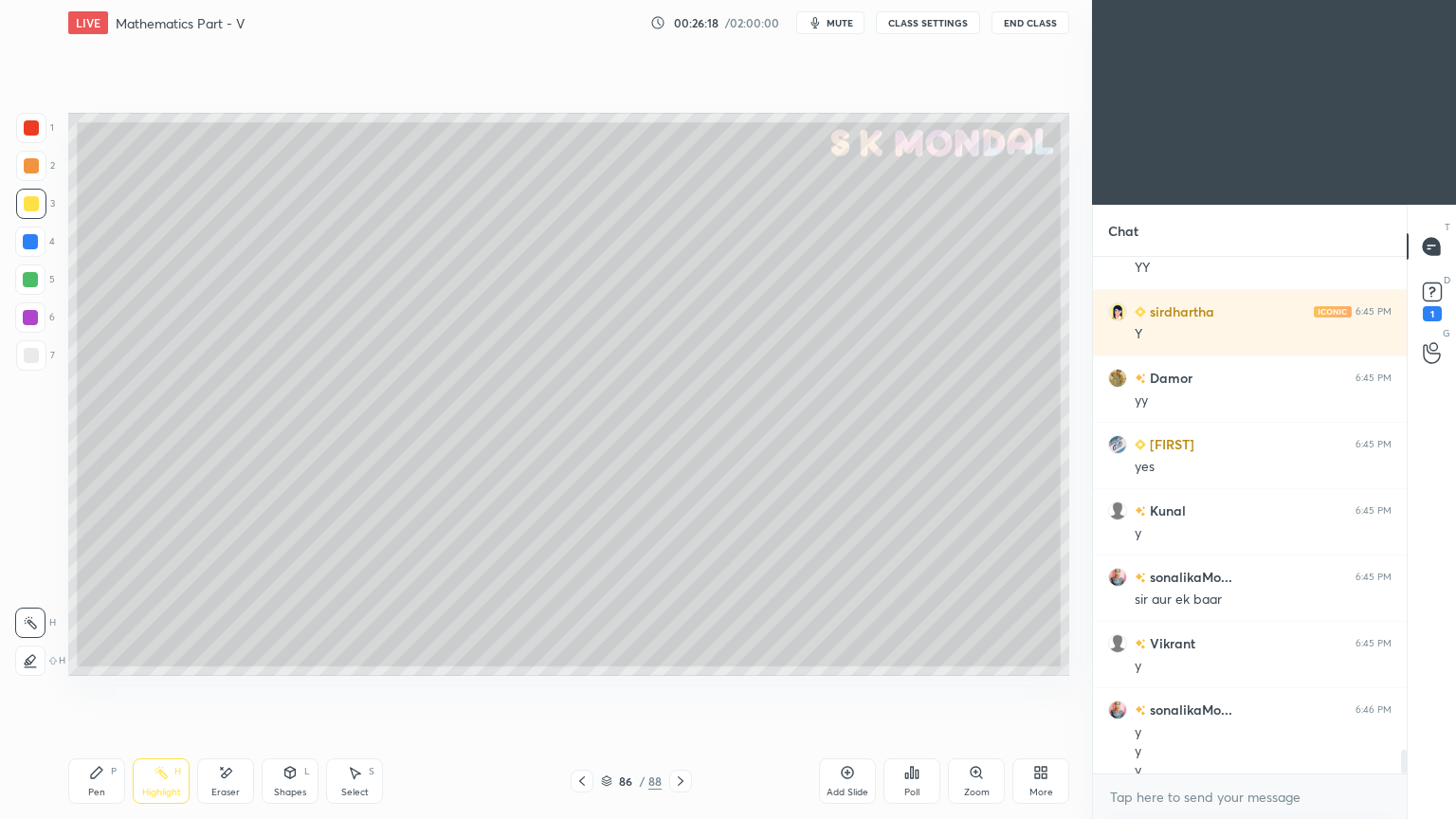 scroll, scrollTop: 10874, scrollLeft: 0, axis: vertical 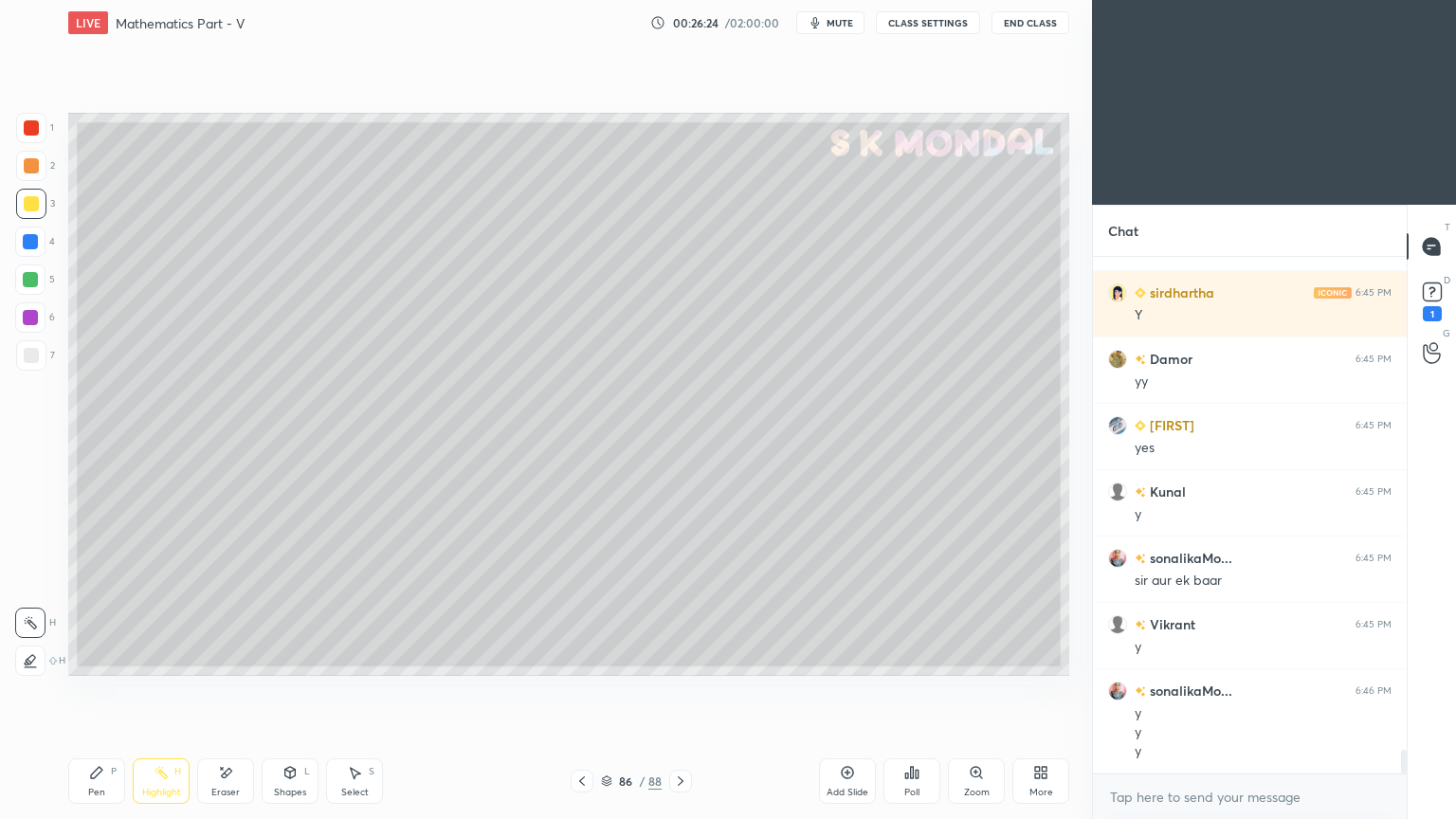 click on "Pen P" at bounding box center [97, 781] 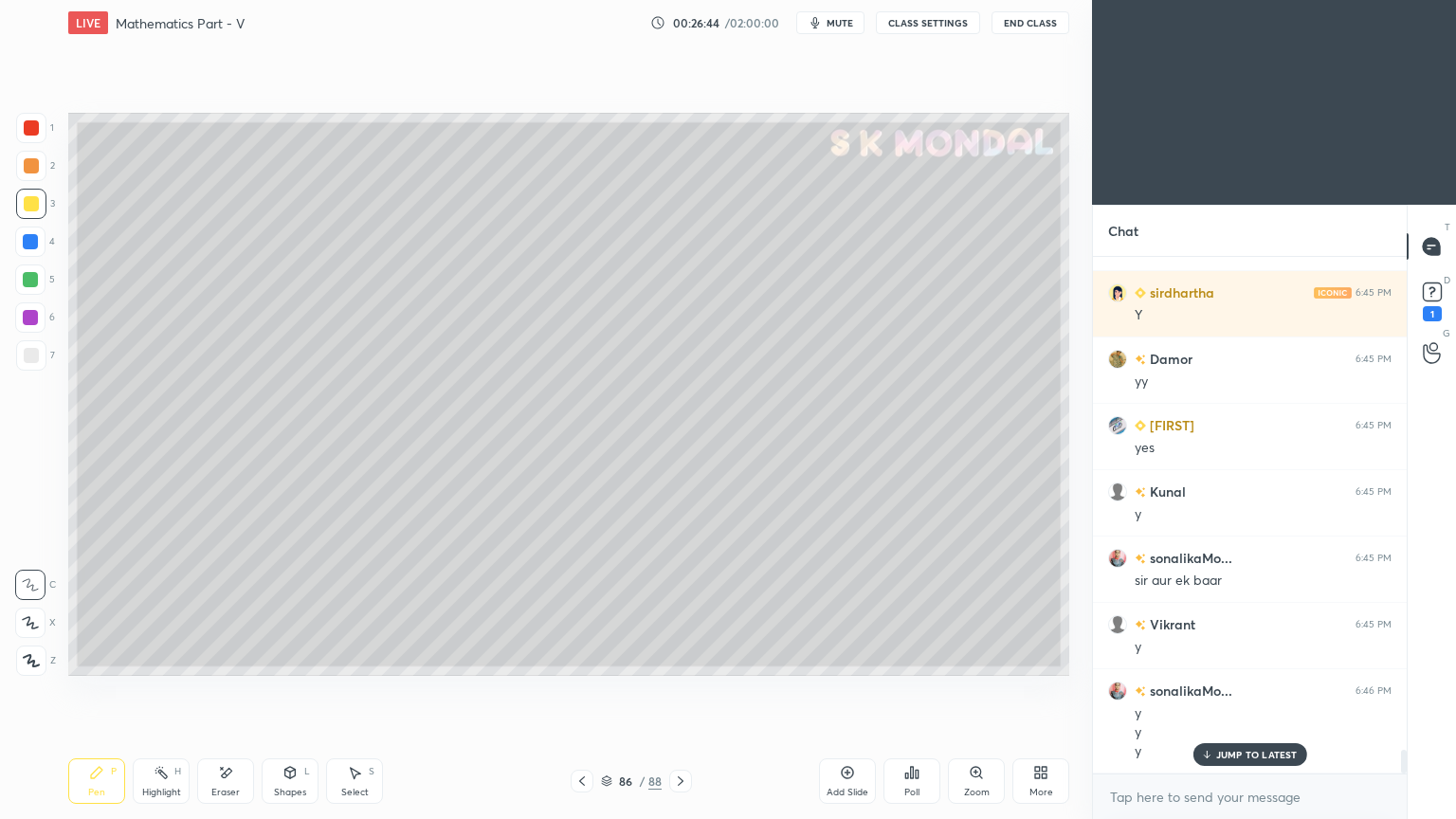 scroll, scrollTop: 10939, scrollLeft: 0, axis: vertical 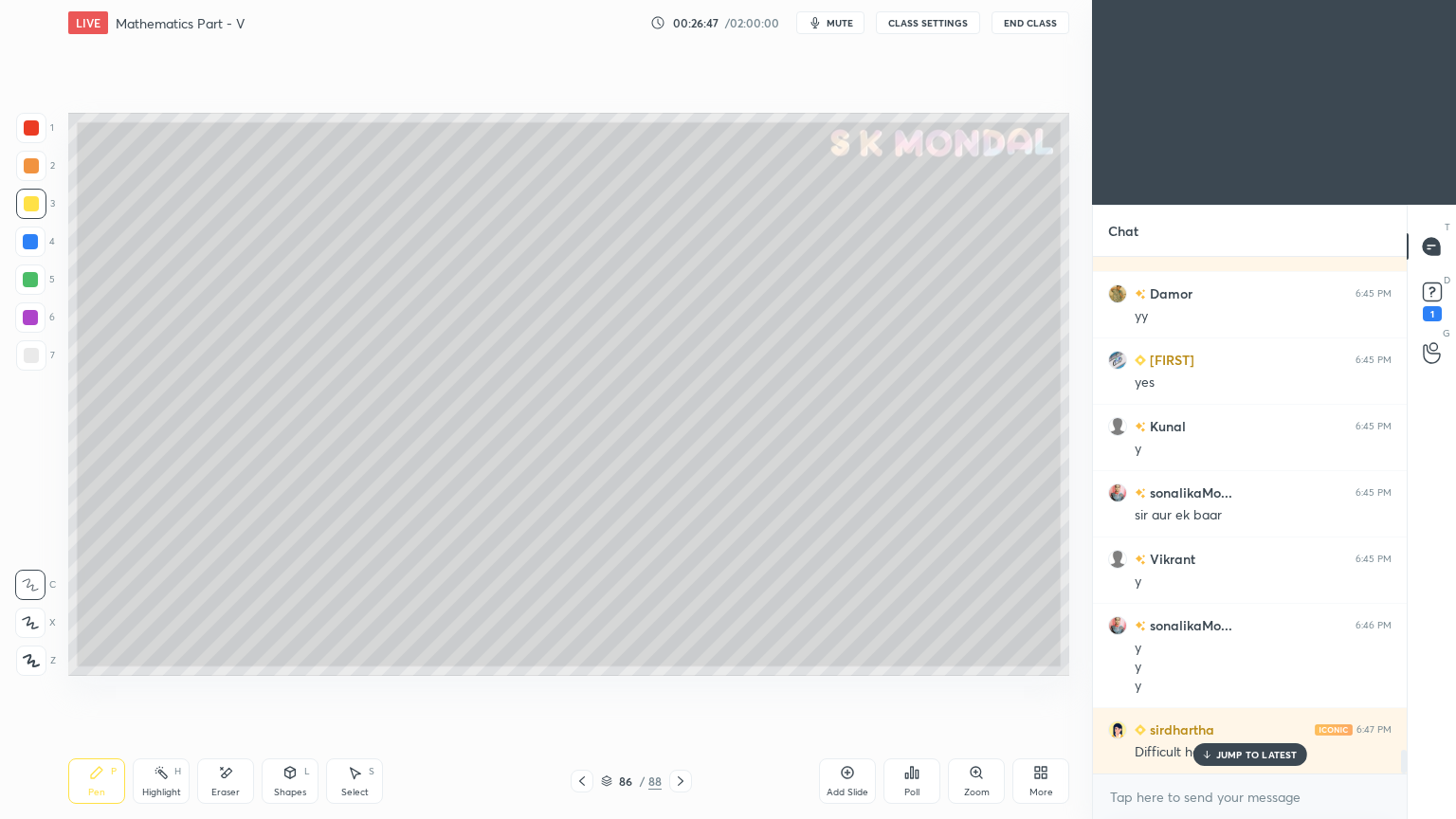 click on "Highlight" at bounding box center (161, 792) 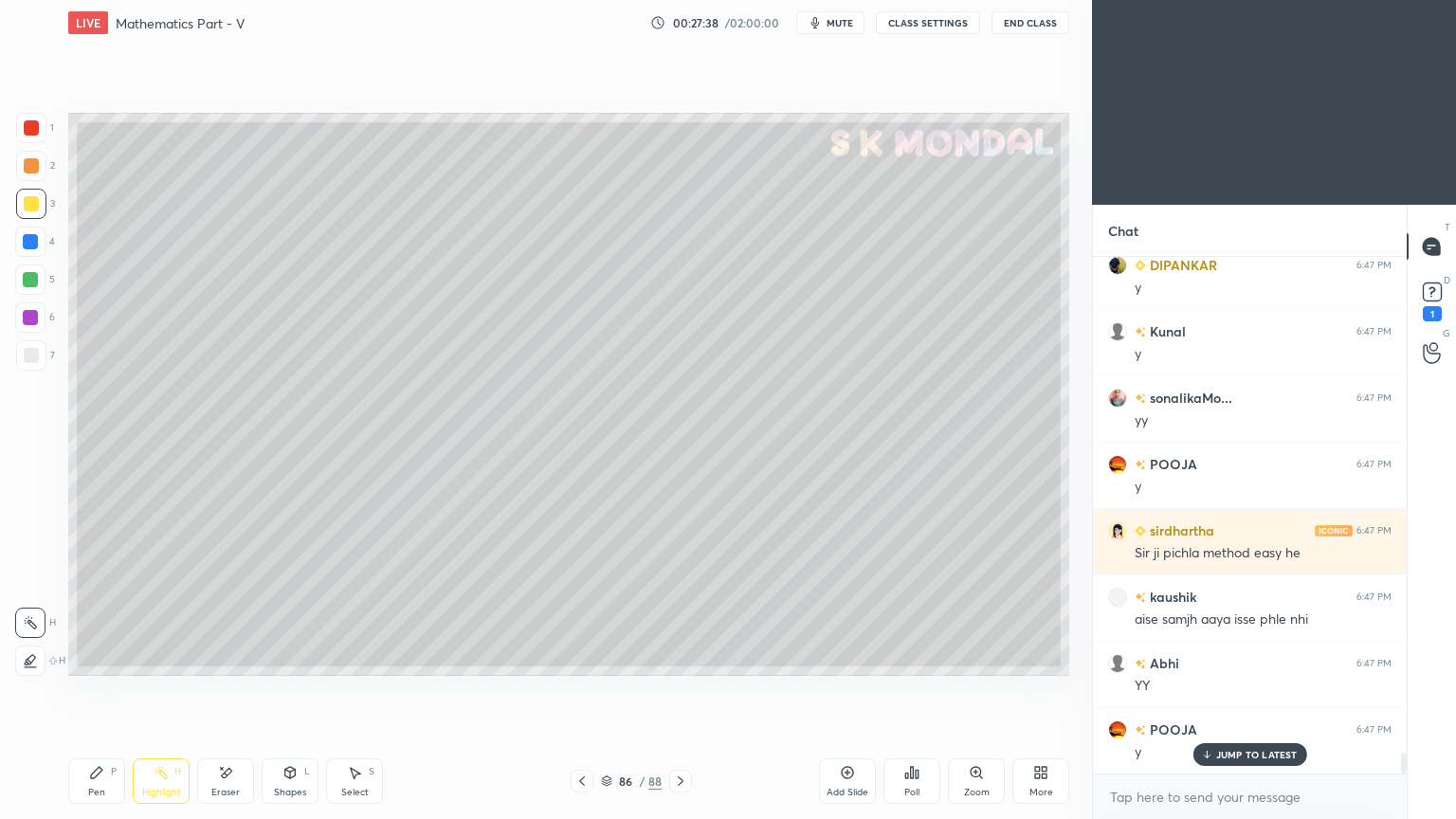 scroll, scrollTop: 12068, scrollLeft: 0, axis: vertical 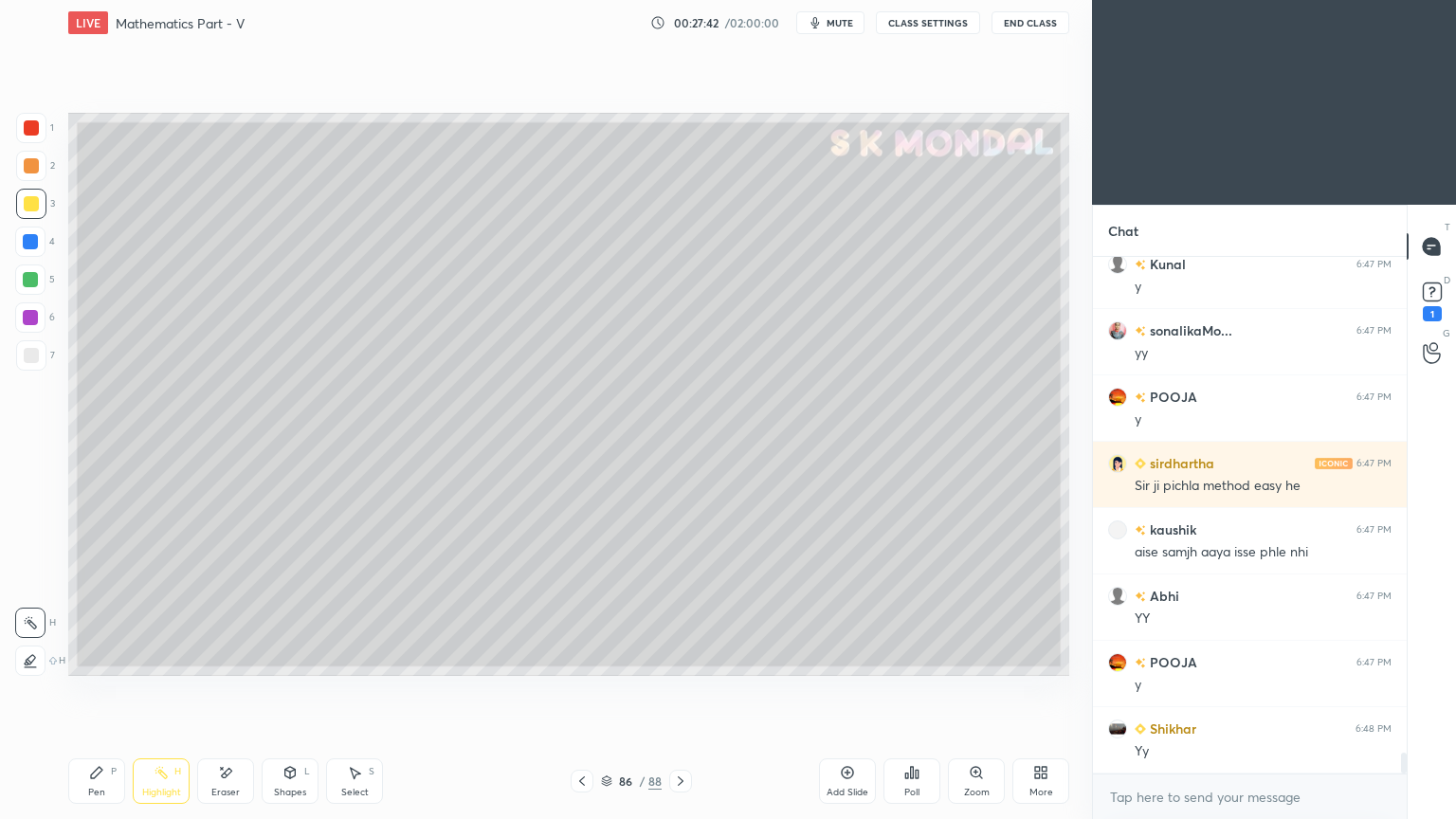 click 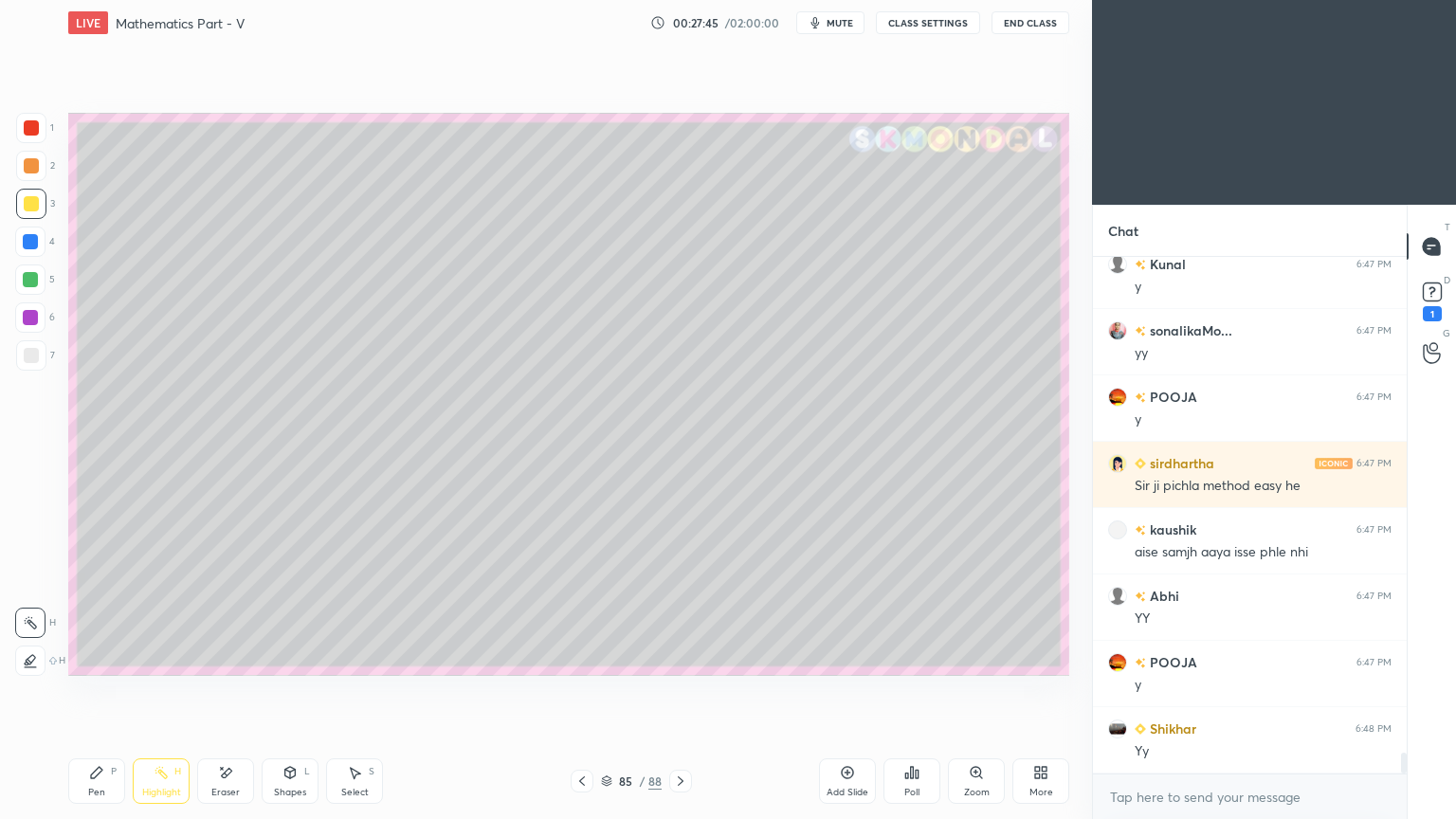 click on "Highlight H" at bounding box center (161, 781) 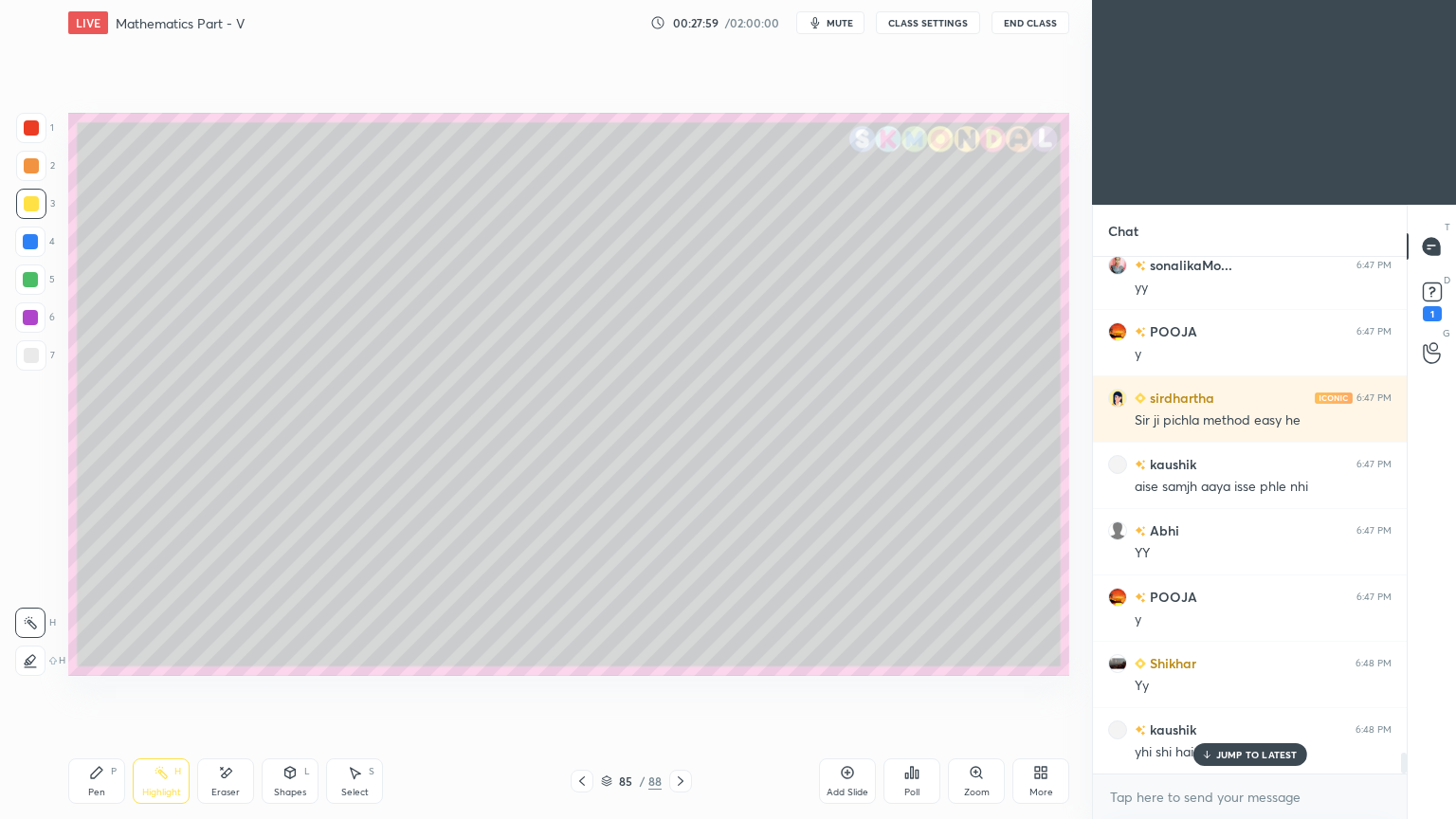 scroll, scrollTop: 12201, scrollLeft: 0, axis: vertical 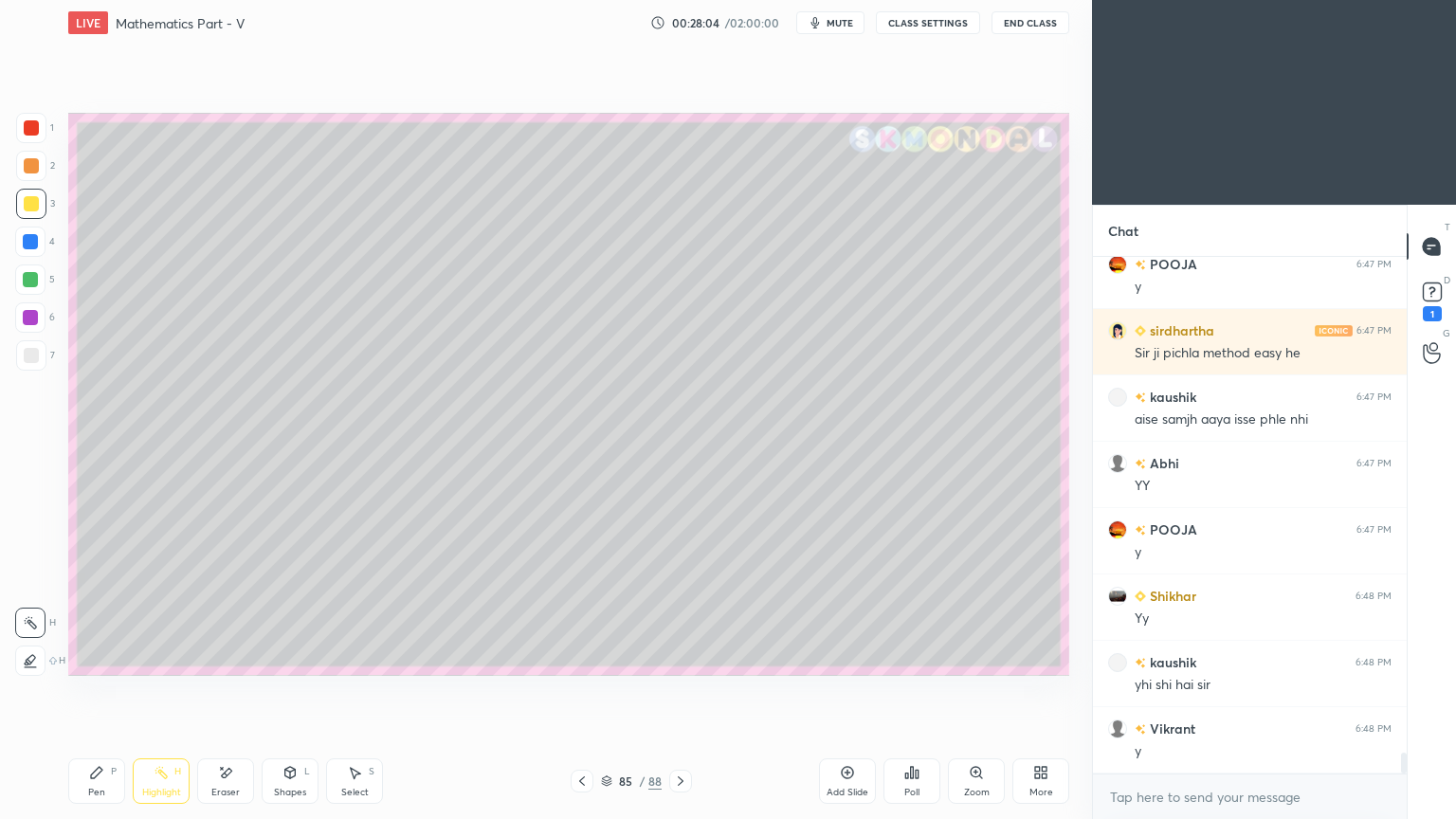click at bounding box center [681, 781] 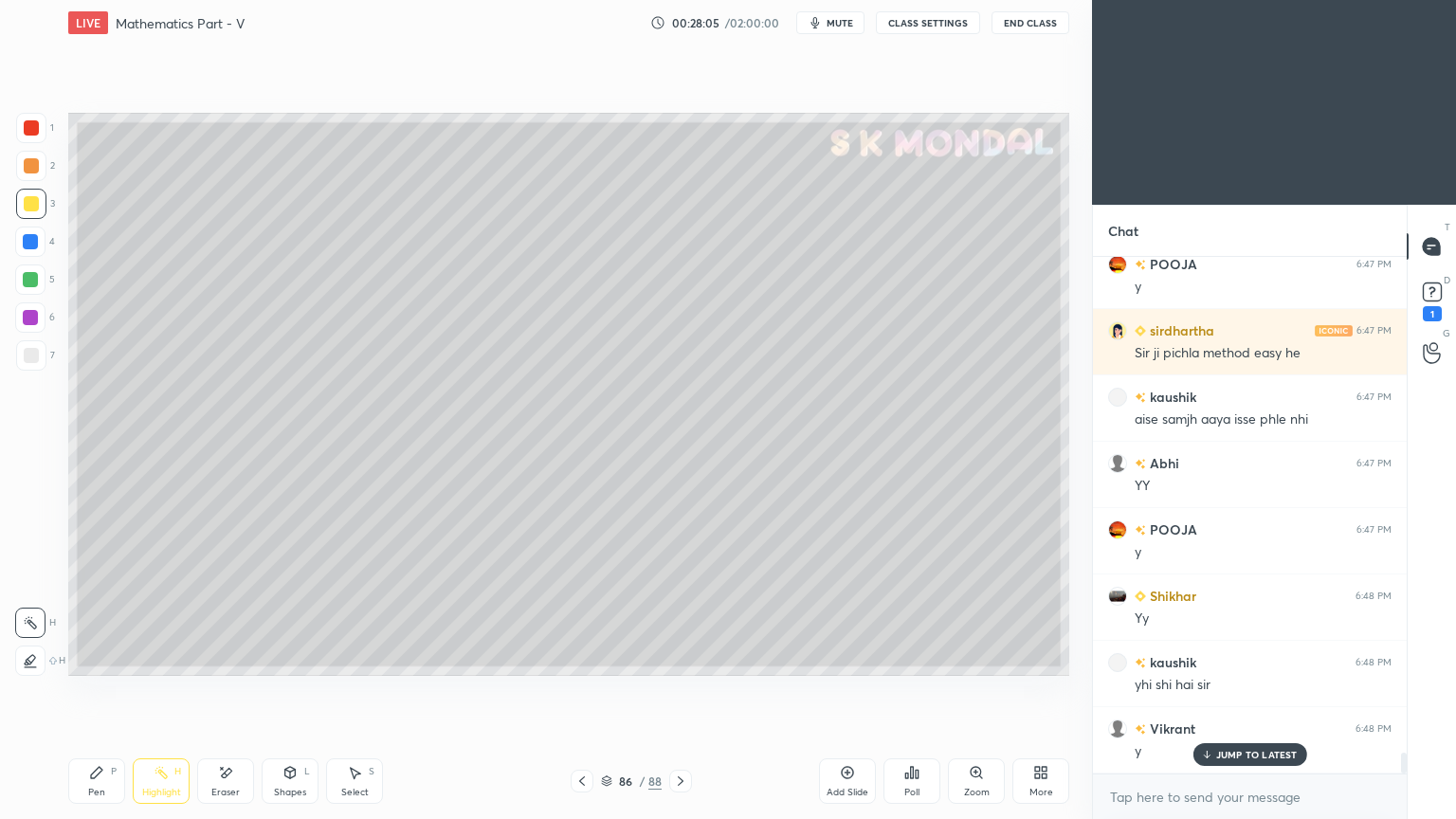 scroll, scrollTop: 12266, scrollLeft: 0, axis: vertical 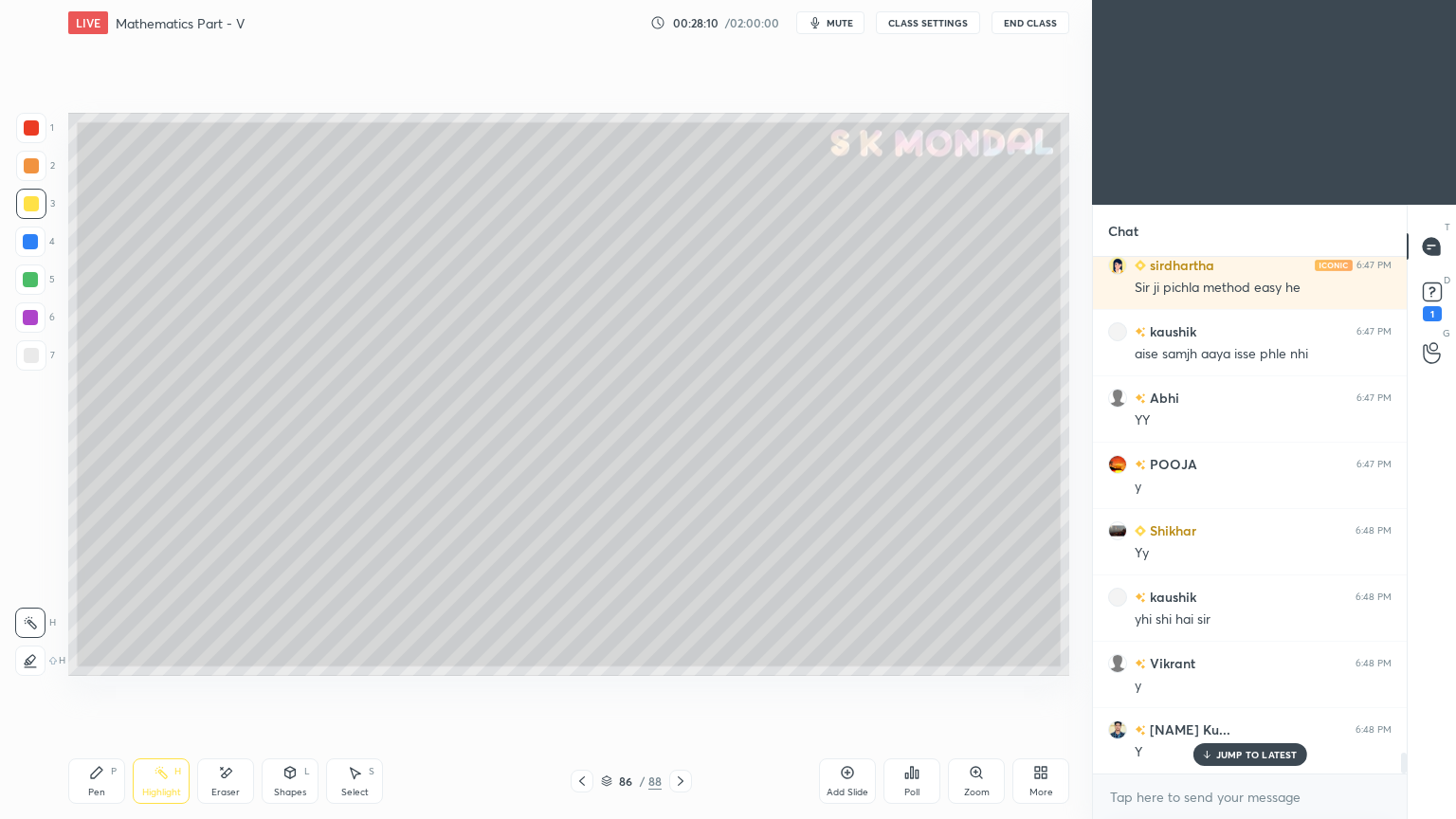 click on "Highlight H" at bounding box center [161, 781] 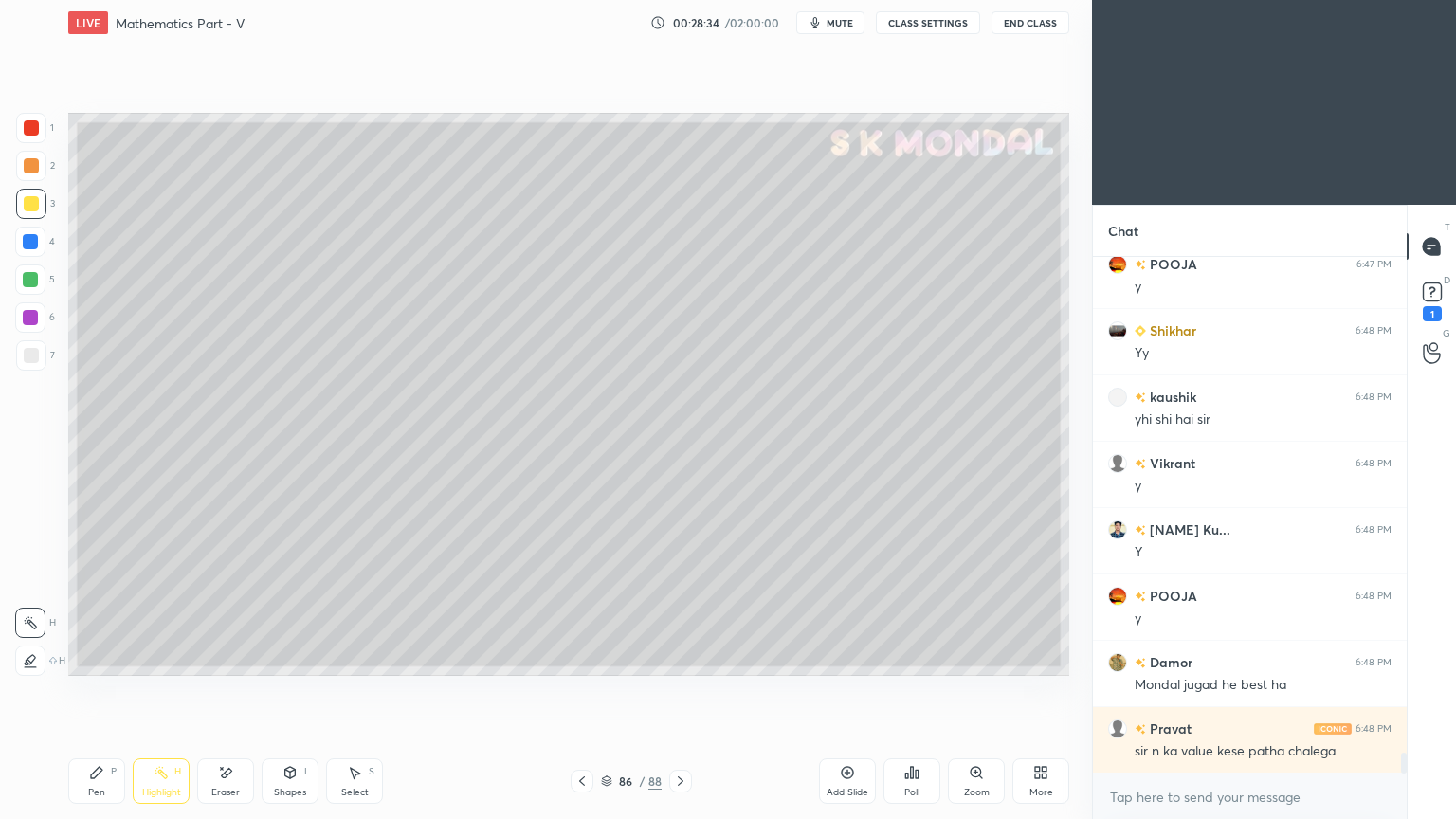 scroll, scrollTop: 12531, scrollLeft: 0, axis: vertical 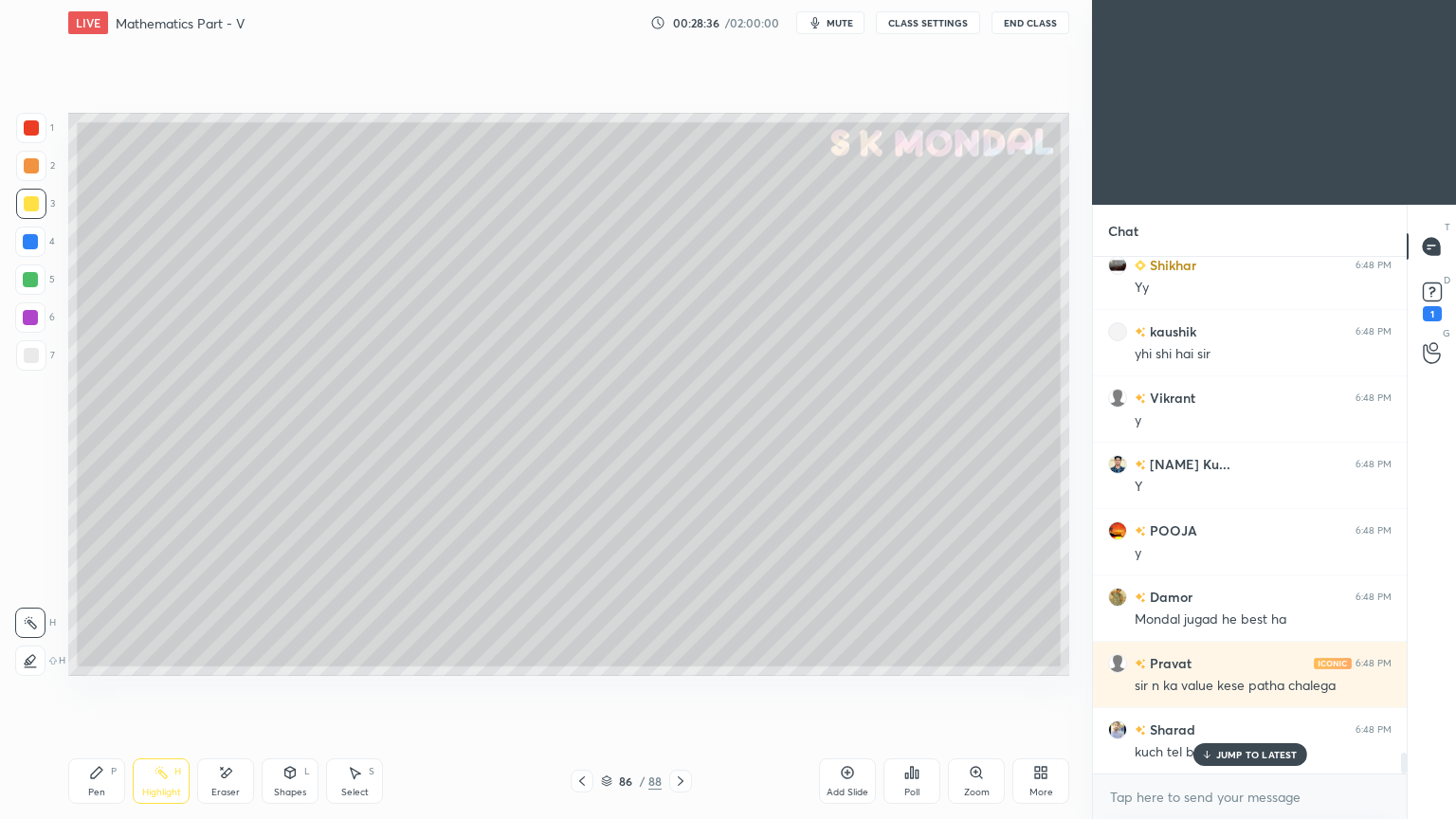 click on "JUMP TO LATEST" at bounding box center [1257, 755] 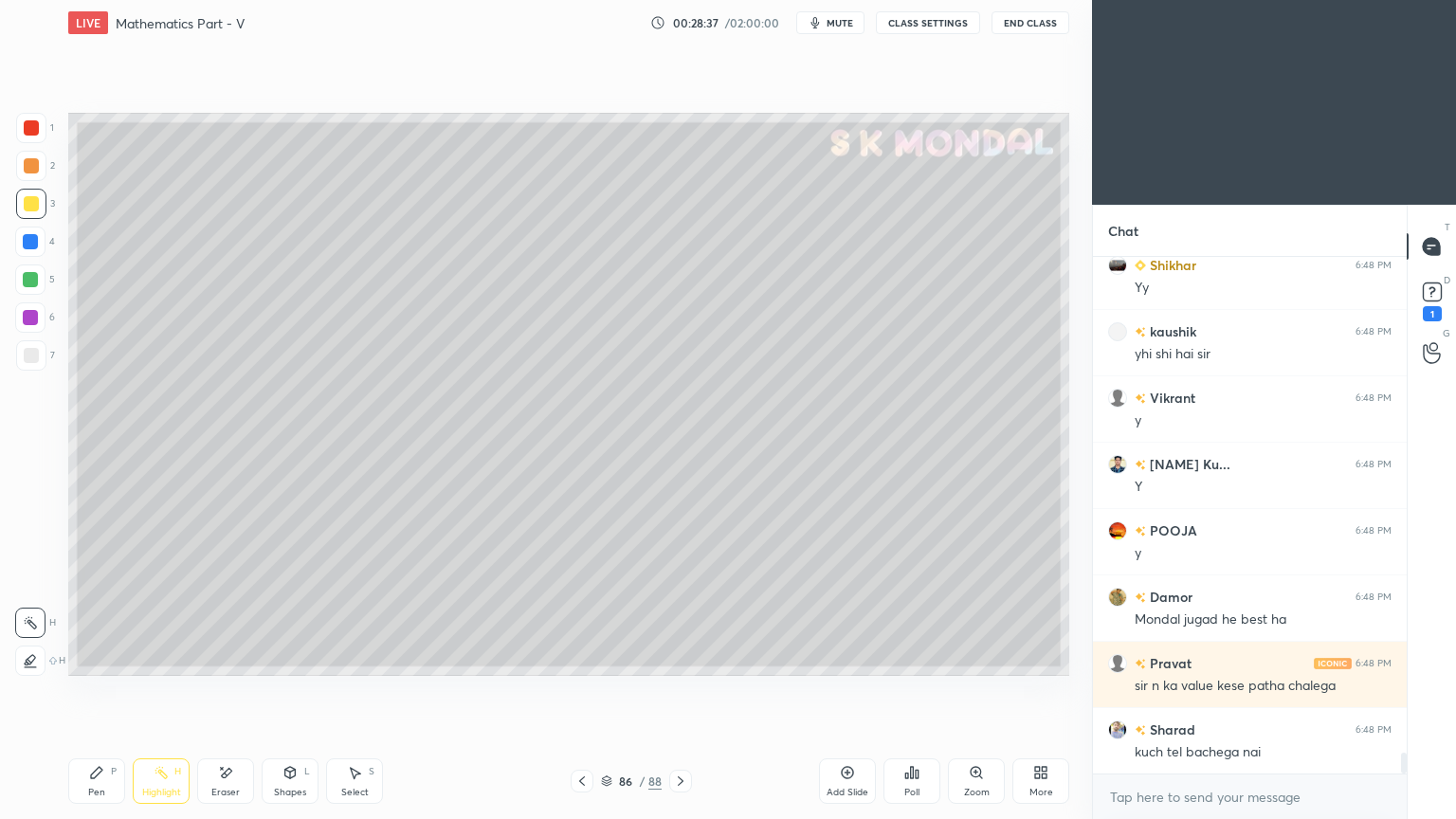 click 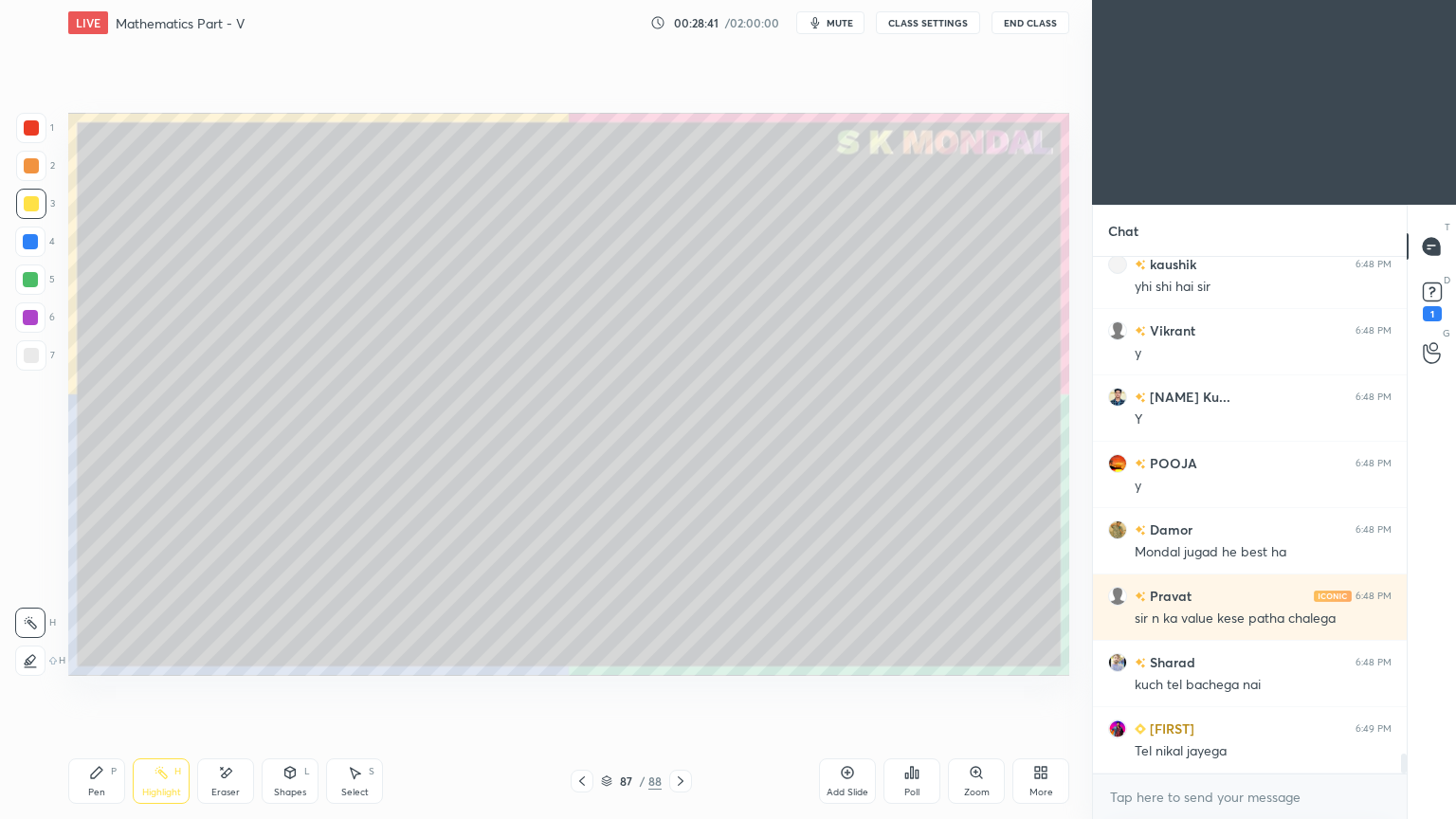 scroll, scrollTop: 12664, scrollLeft: 0, axis: vertical 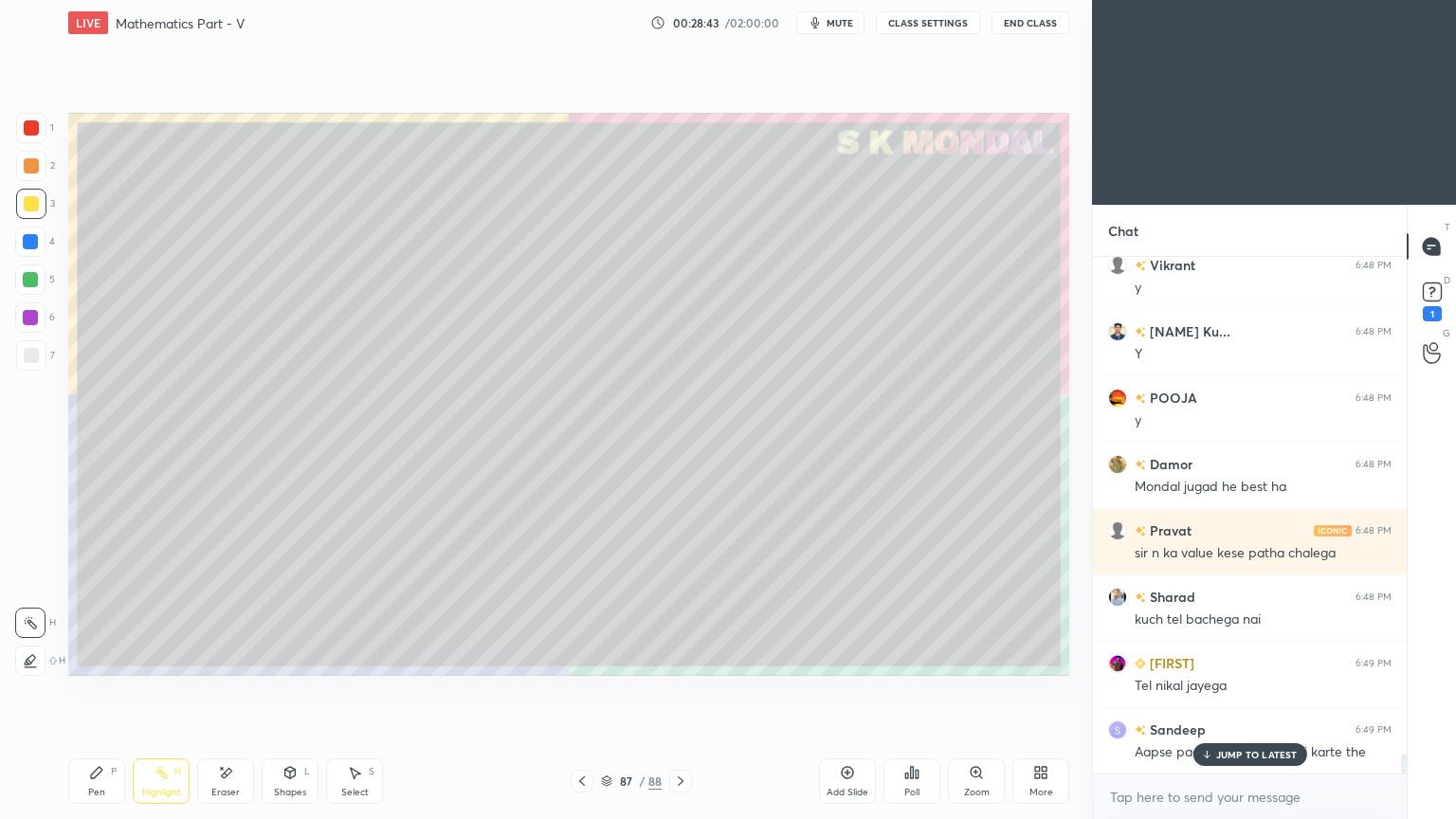 click on "JUMP TO LATEST" at bounding box center (1249, 755) 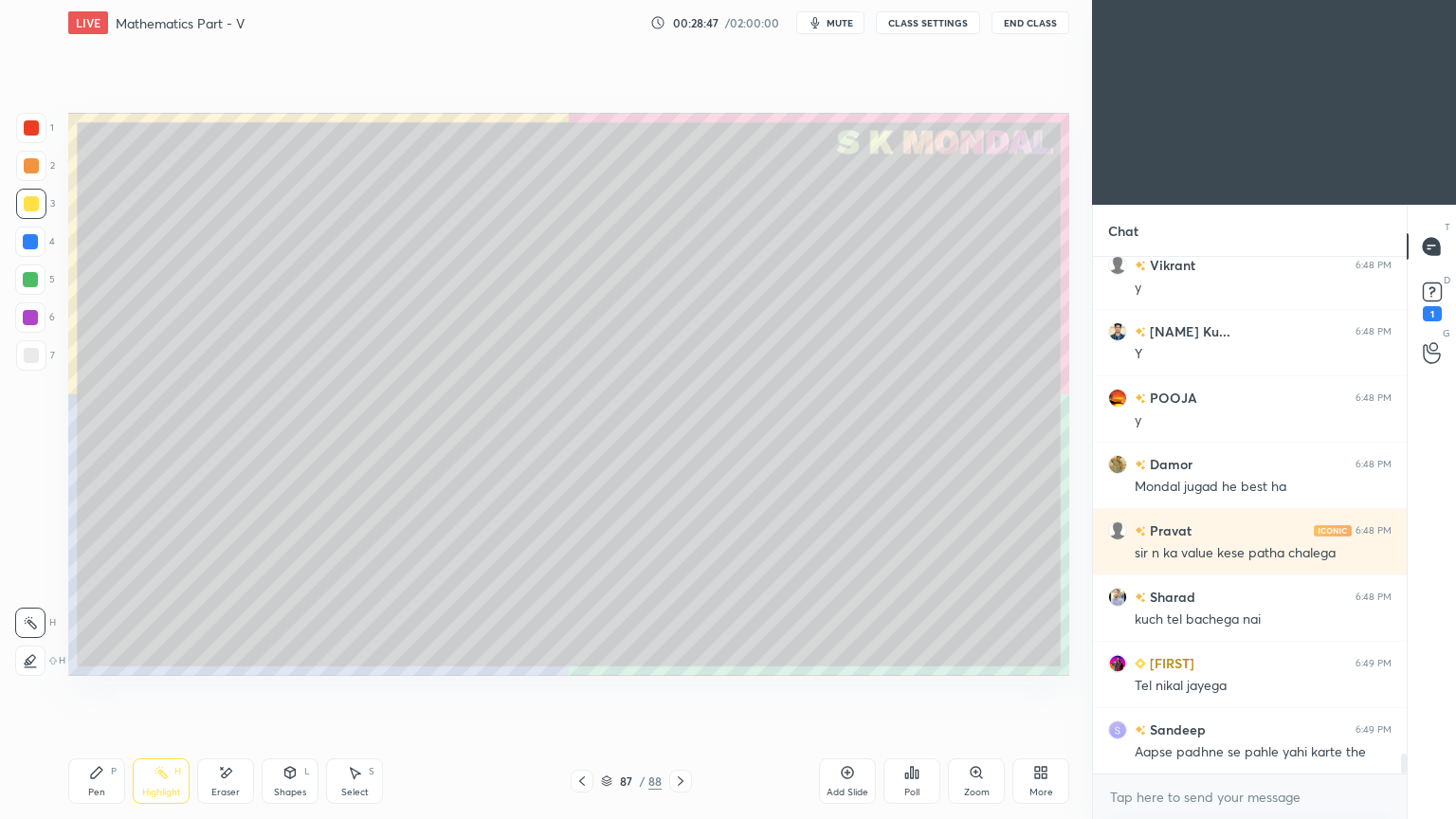 scroll, scrollTop: 12731, scrollLeft: 0, axis: vertical 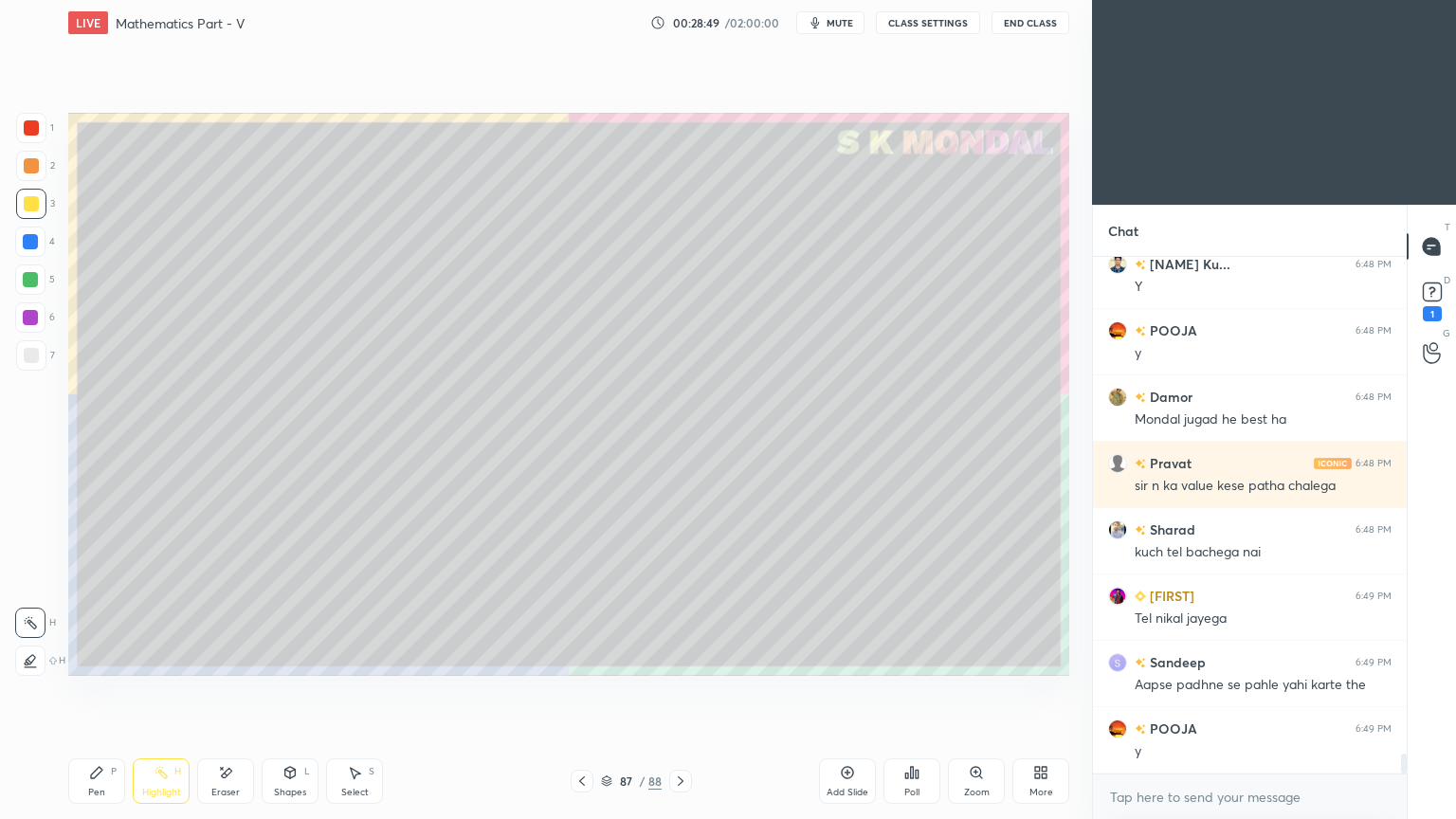 click 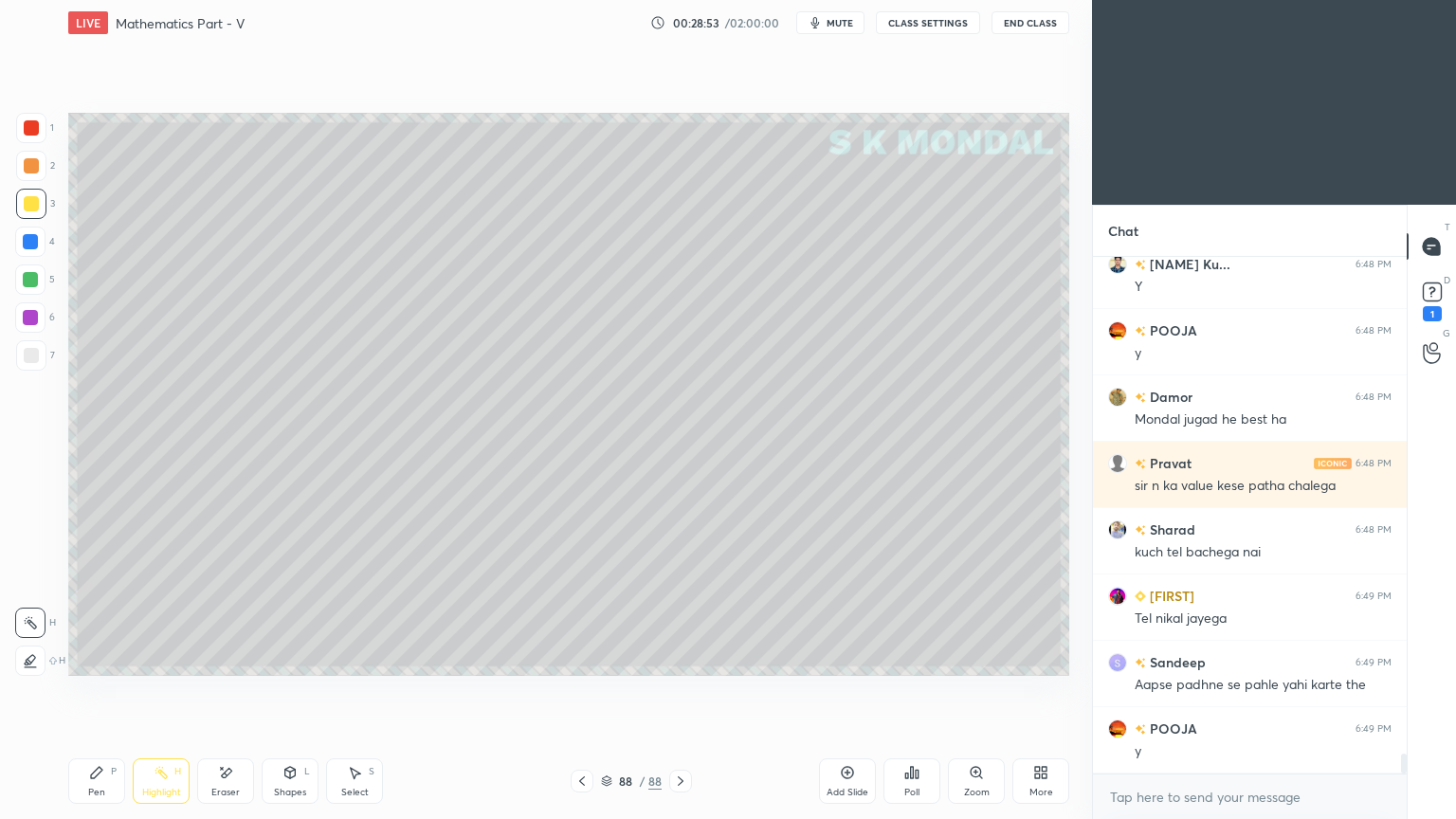 click at bounding box center [31, 204] 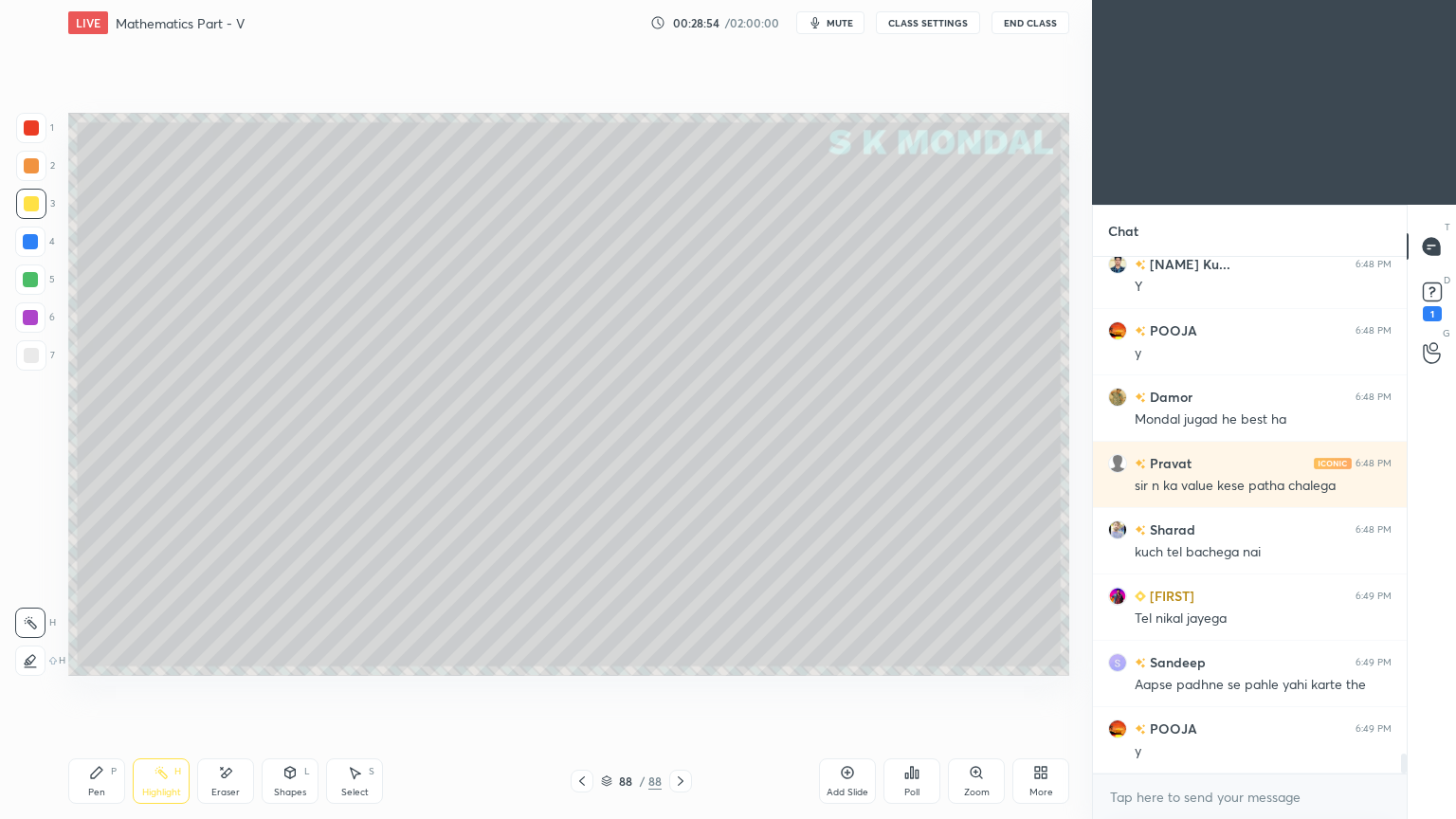 click on "Pen P" at bounding box center (97, 781) 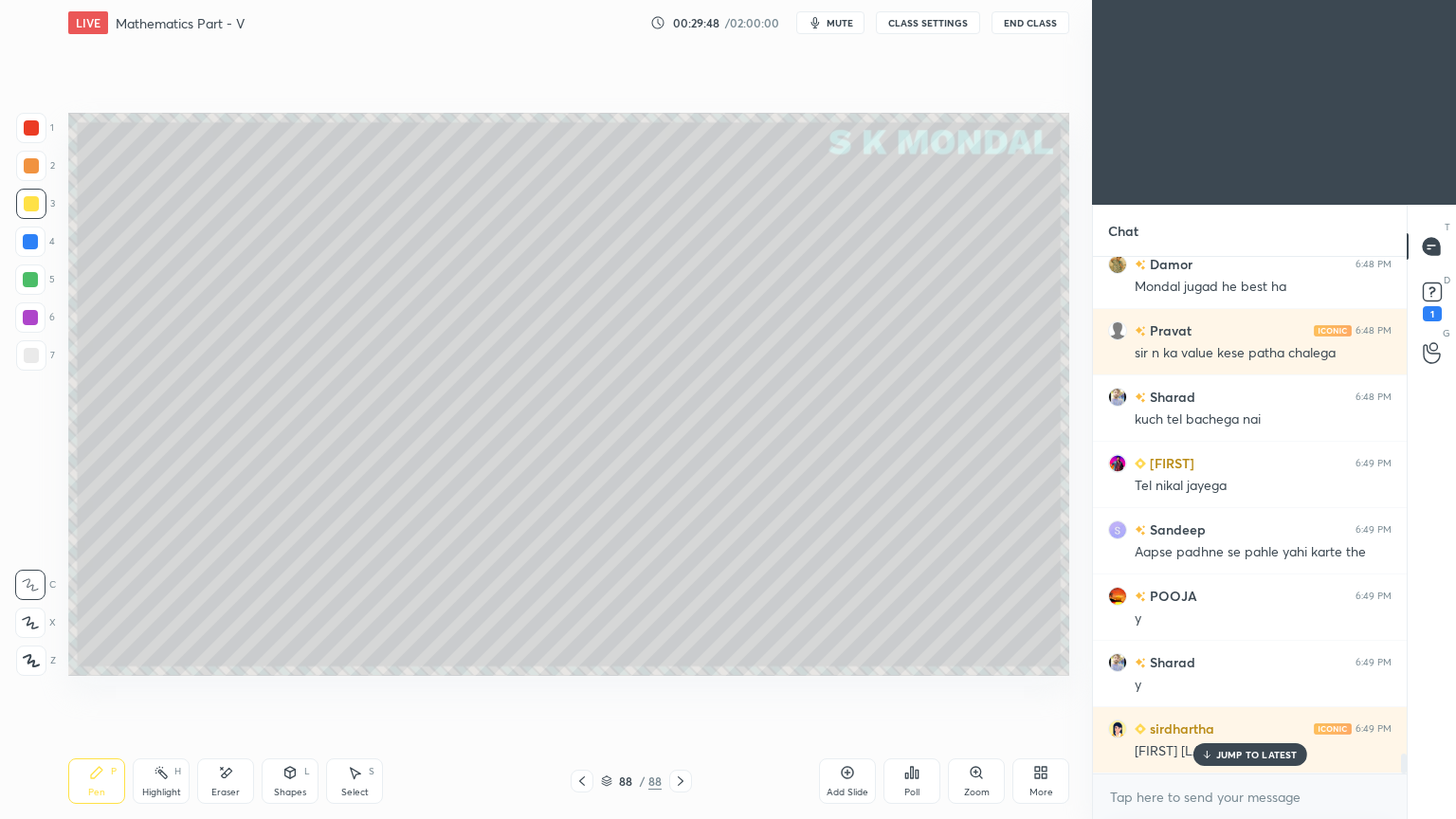 scroll, scrollTop: 12930, scrollLeft: 0, axis: vertical 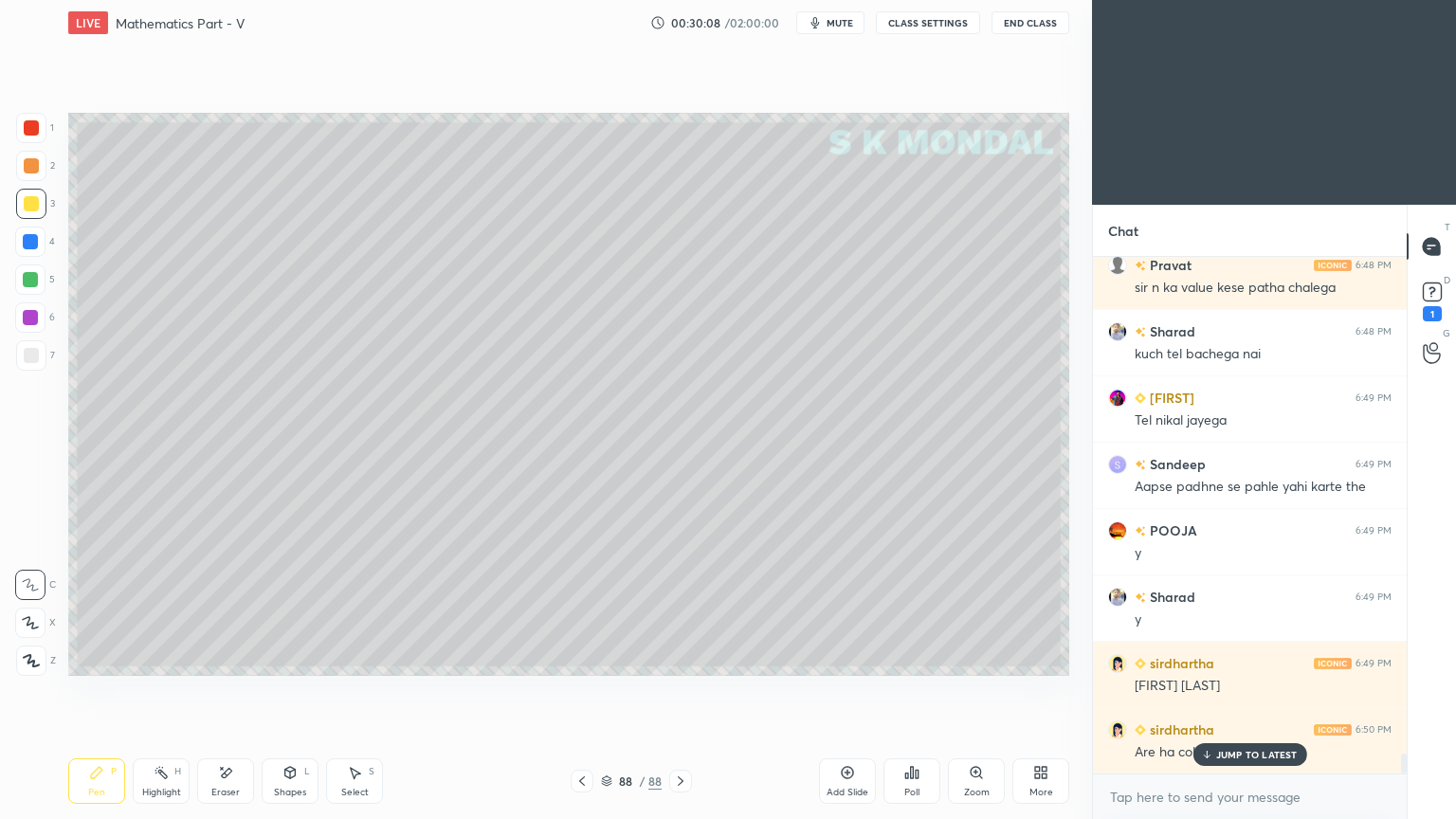 drag, startPoint x: 1225, startPoint y: 747, endPoint x: 1115, endPoint y: 713, distance: 115.1347 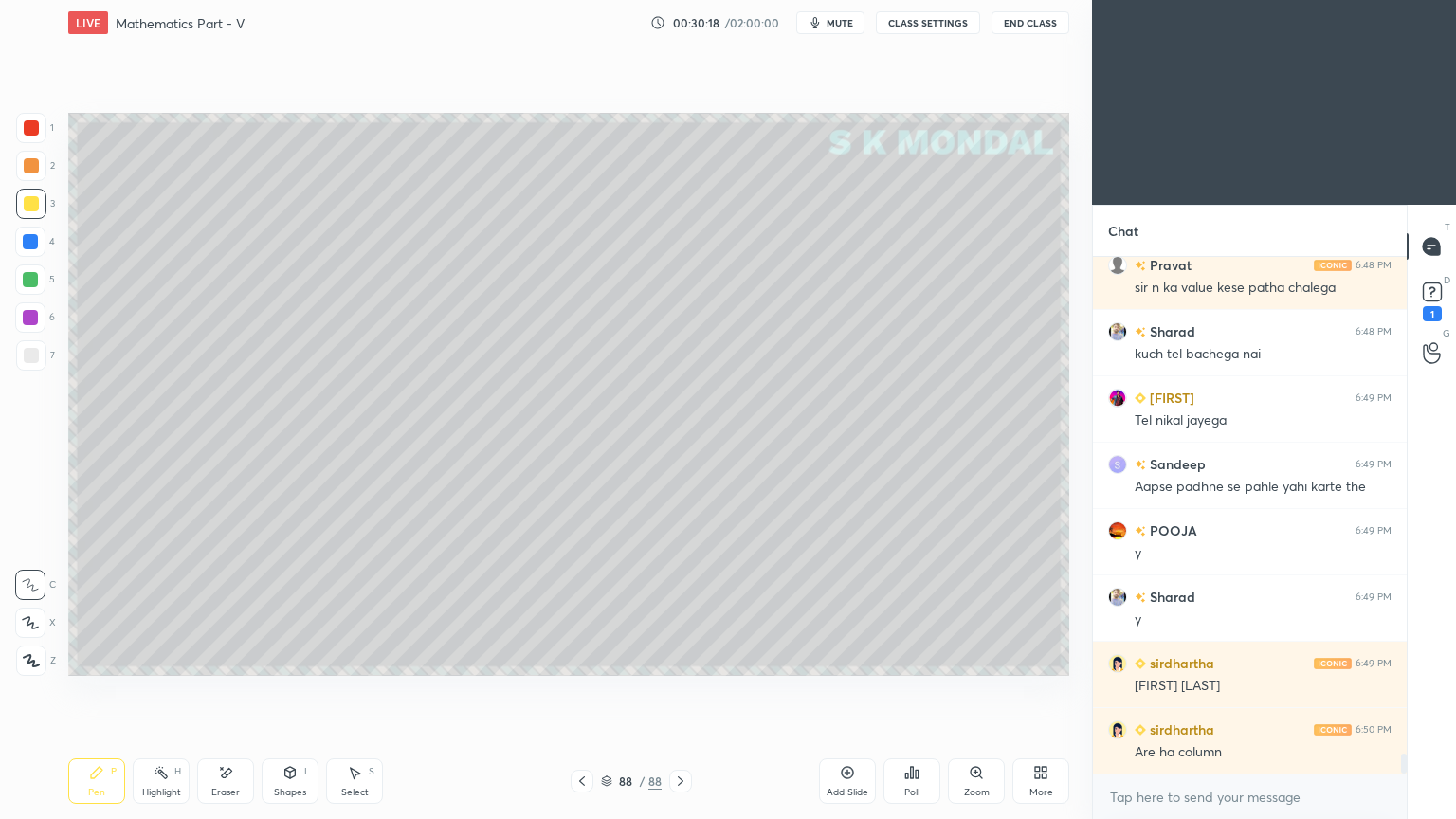 click at bounding box center [31, 355] 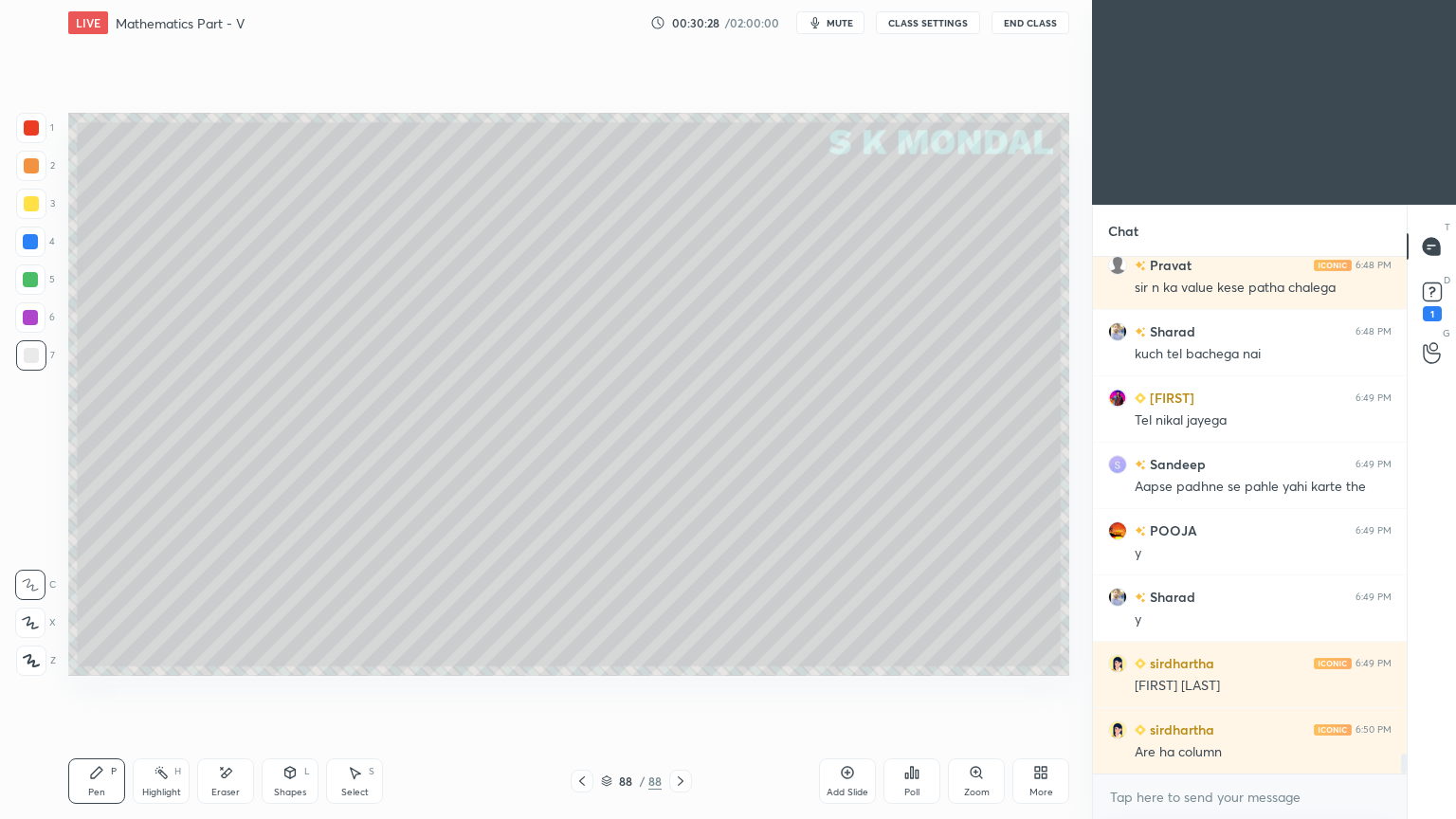click at bounding box center (30, 280) 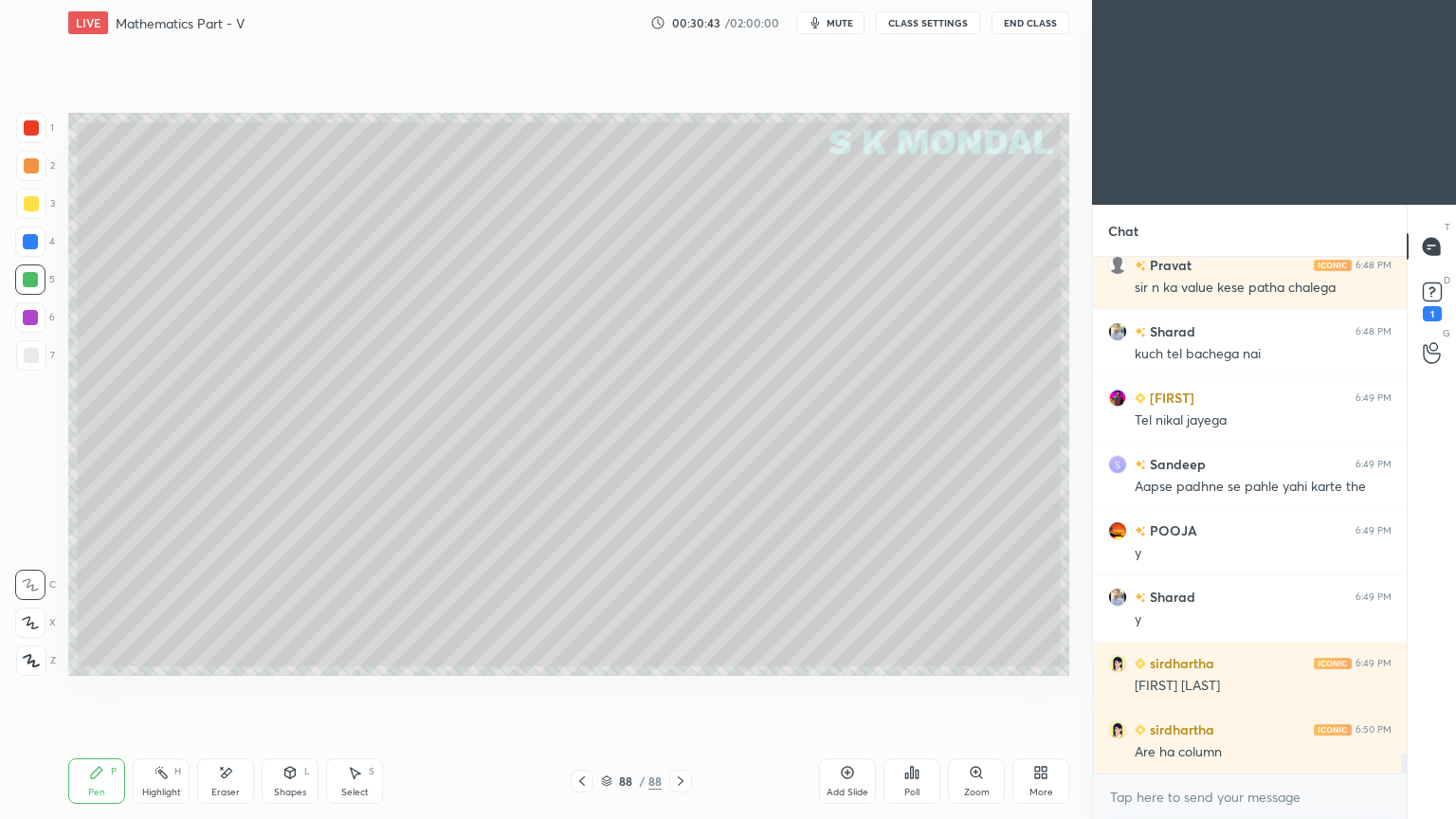 scroll, scrollTop: 12975, scrollLeft: 0, axis: vertical 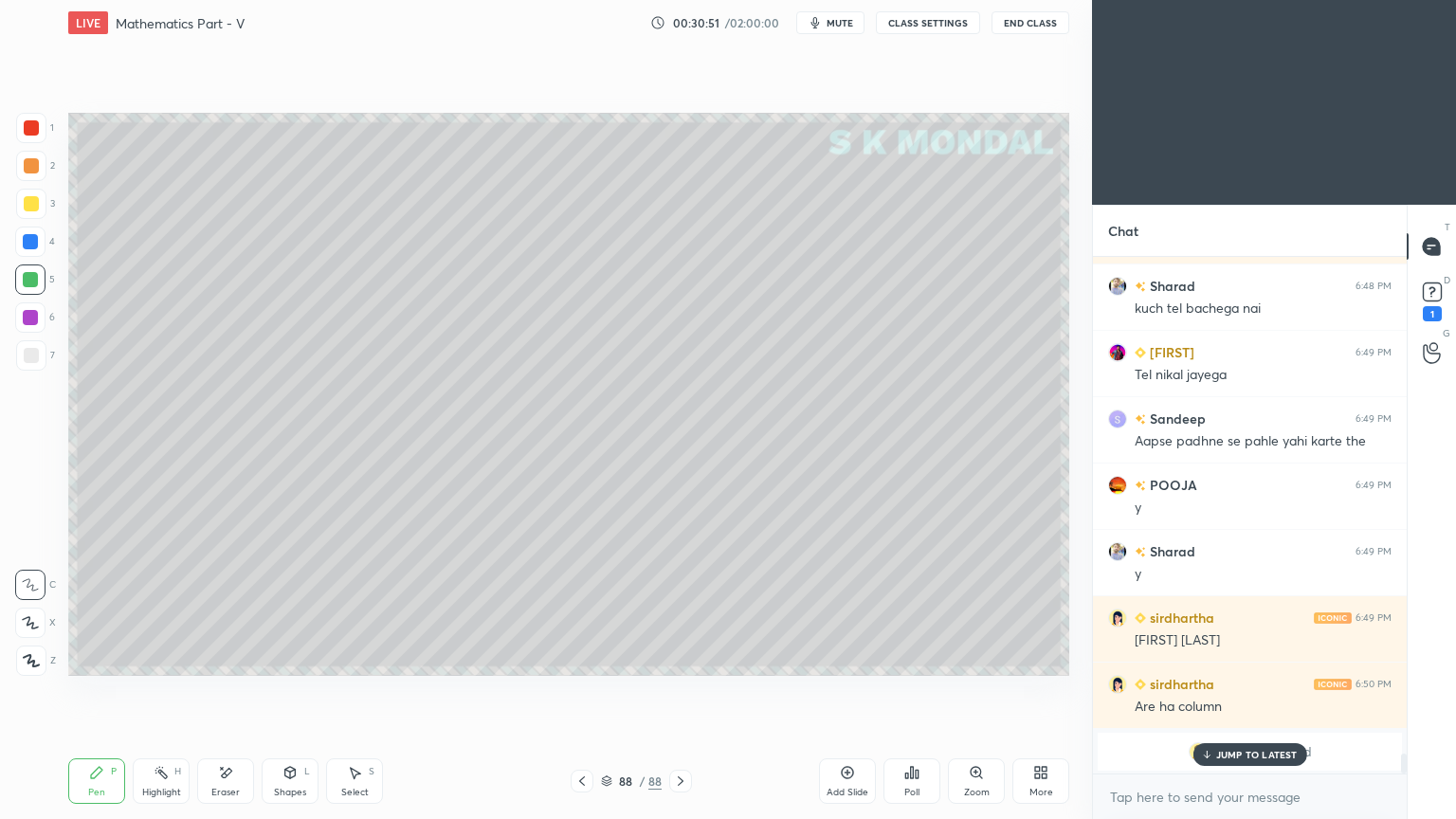 click at bounding box center (31, 355) 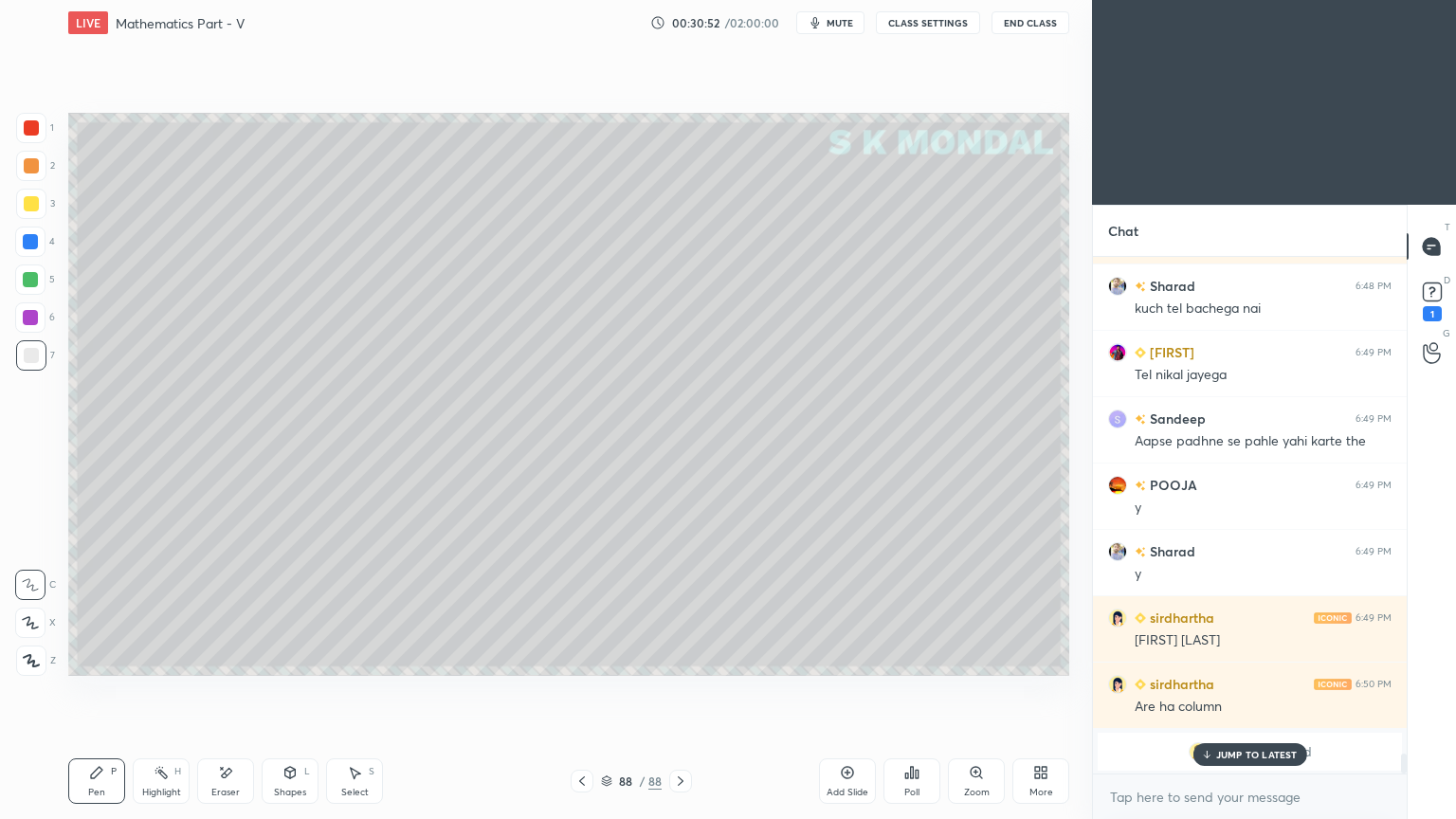 click at bounding box center [31, 204] 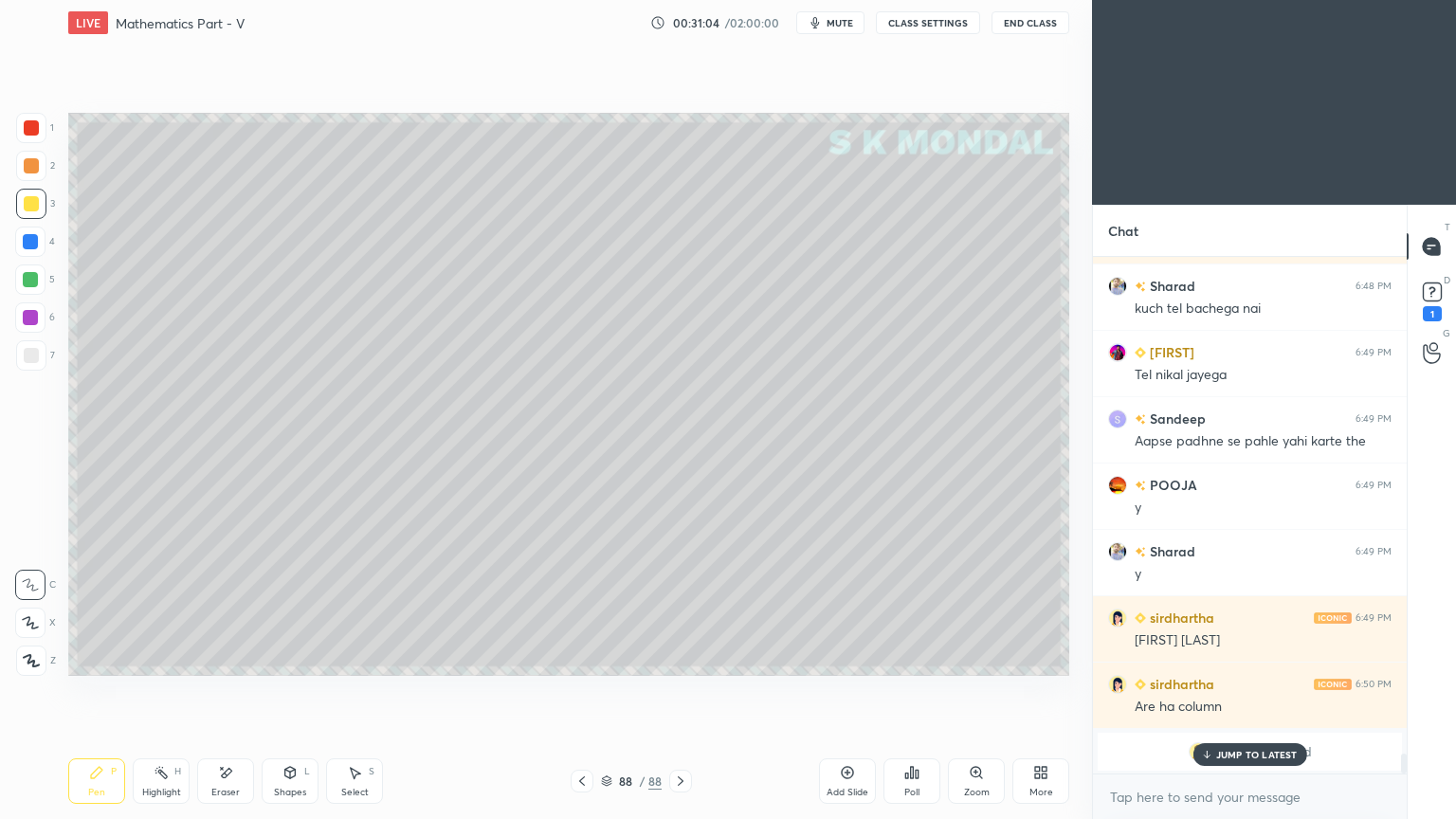 click at bounding box center (582, 781) 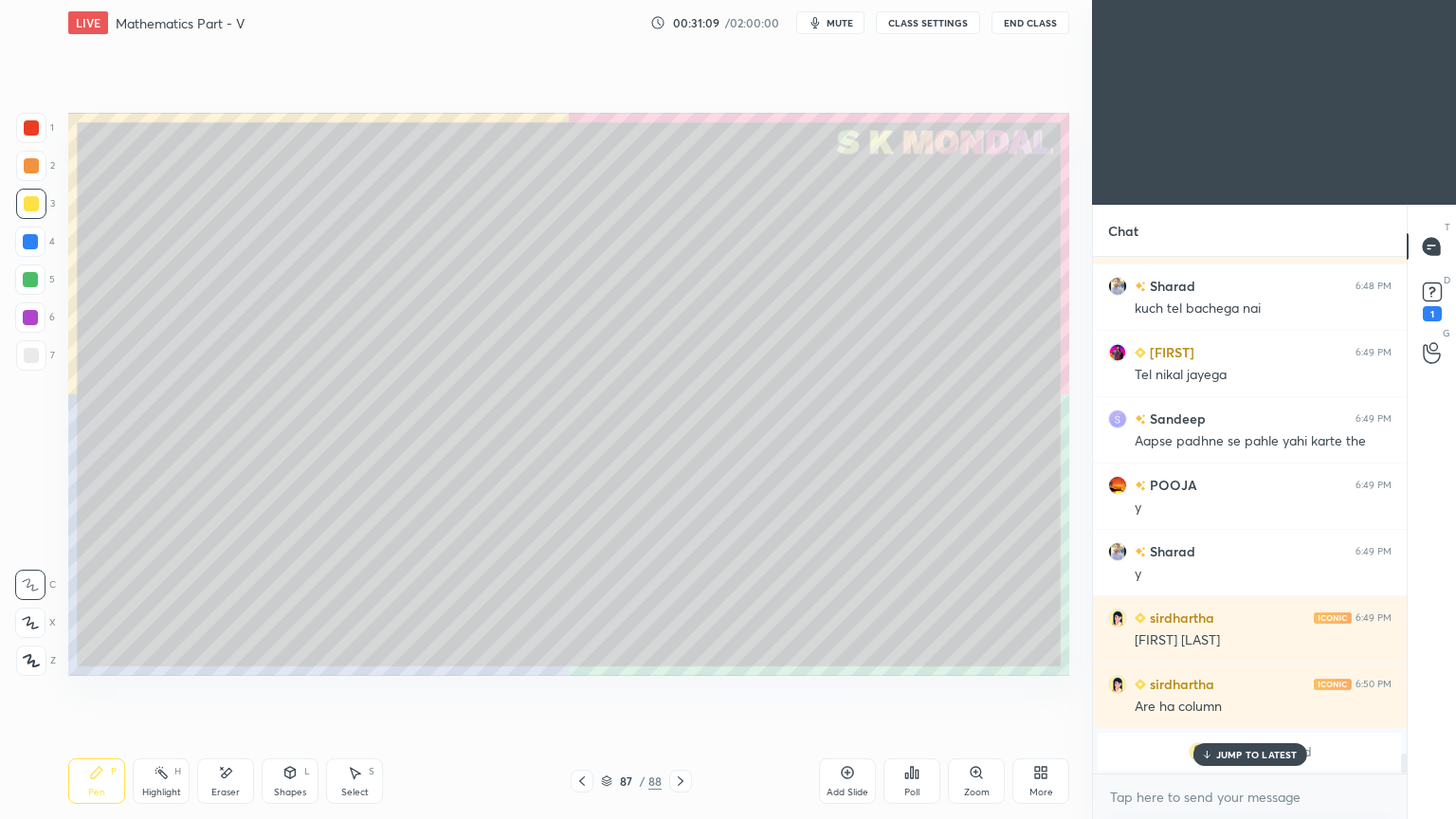 drag, startPoint x: 1270, startPoint y: 755, endPoint x: 1259, endPoint y: 754, distance: 11.045361 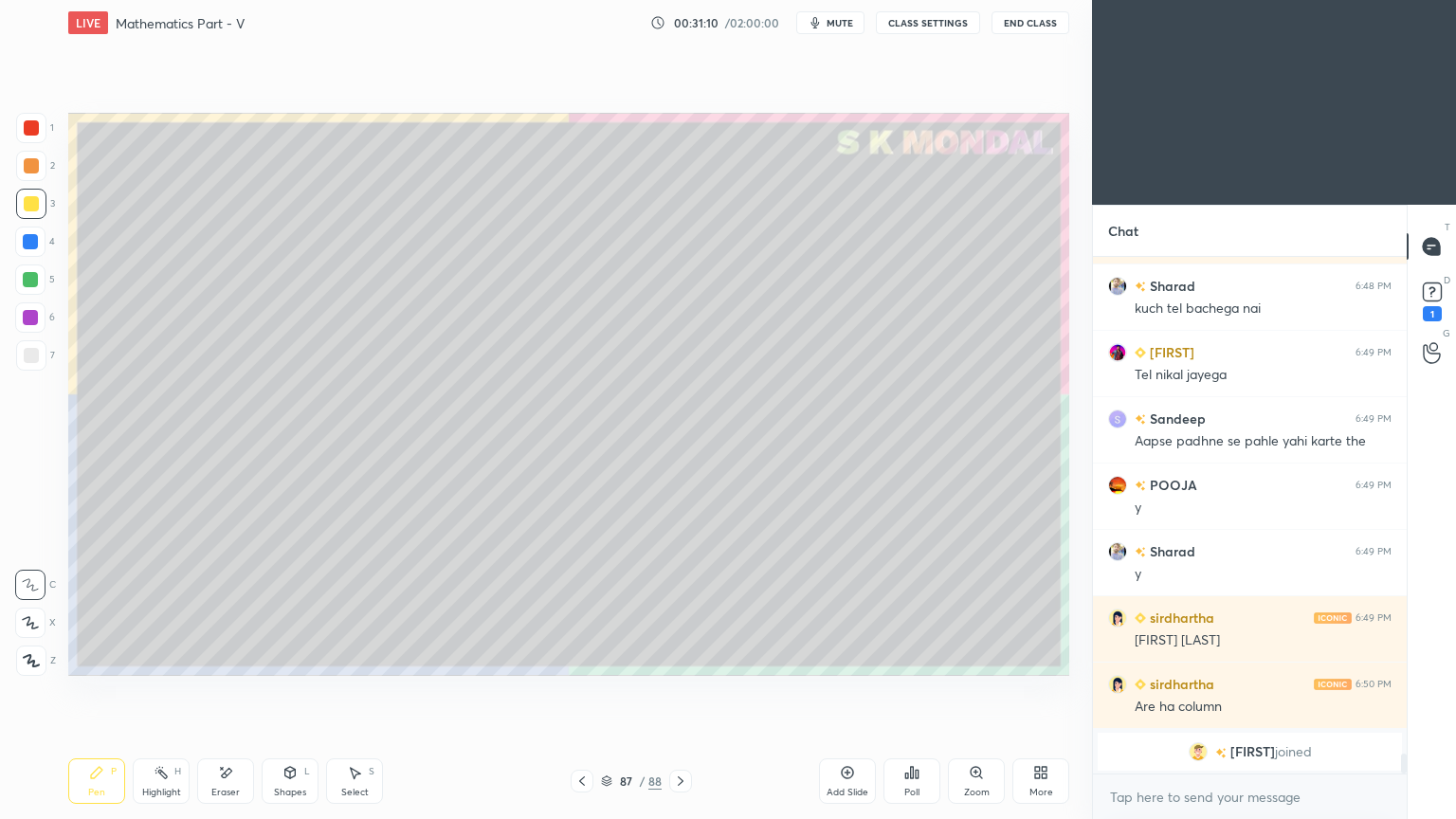 click at bounding box center [582, 781] 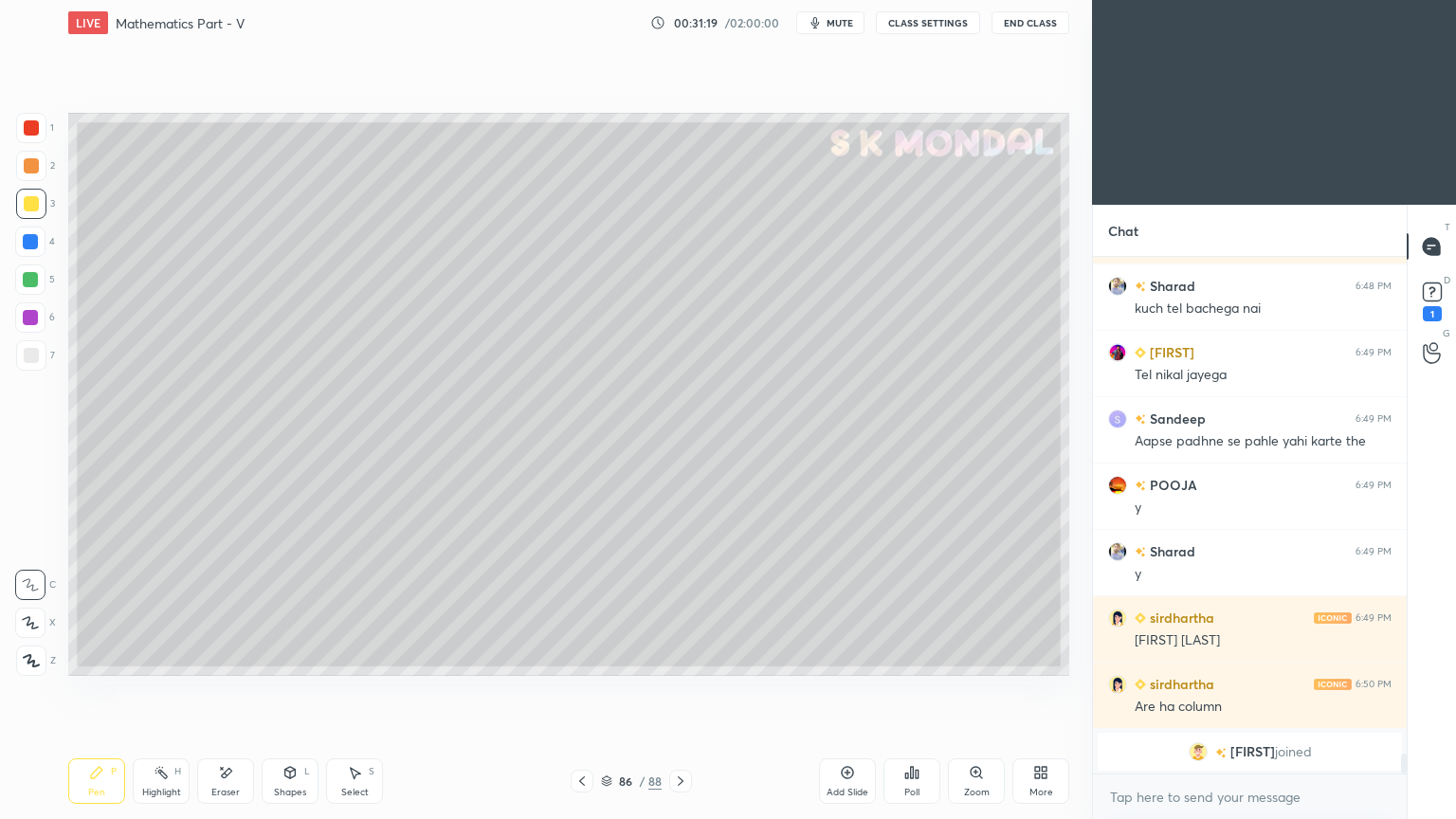 click 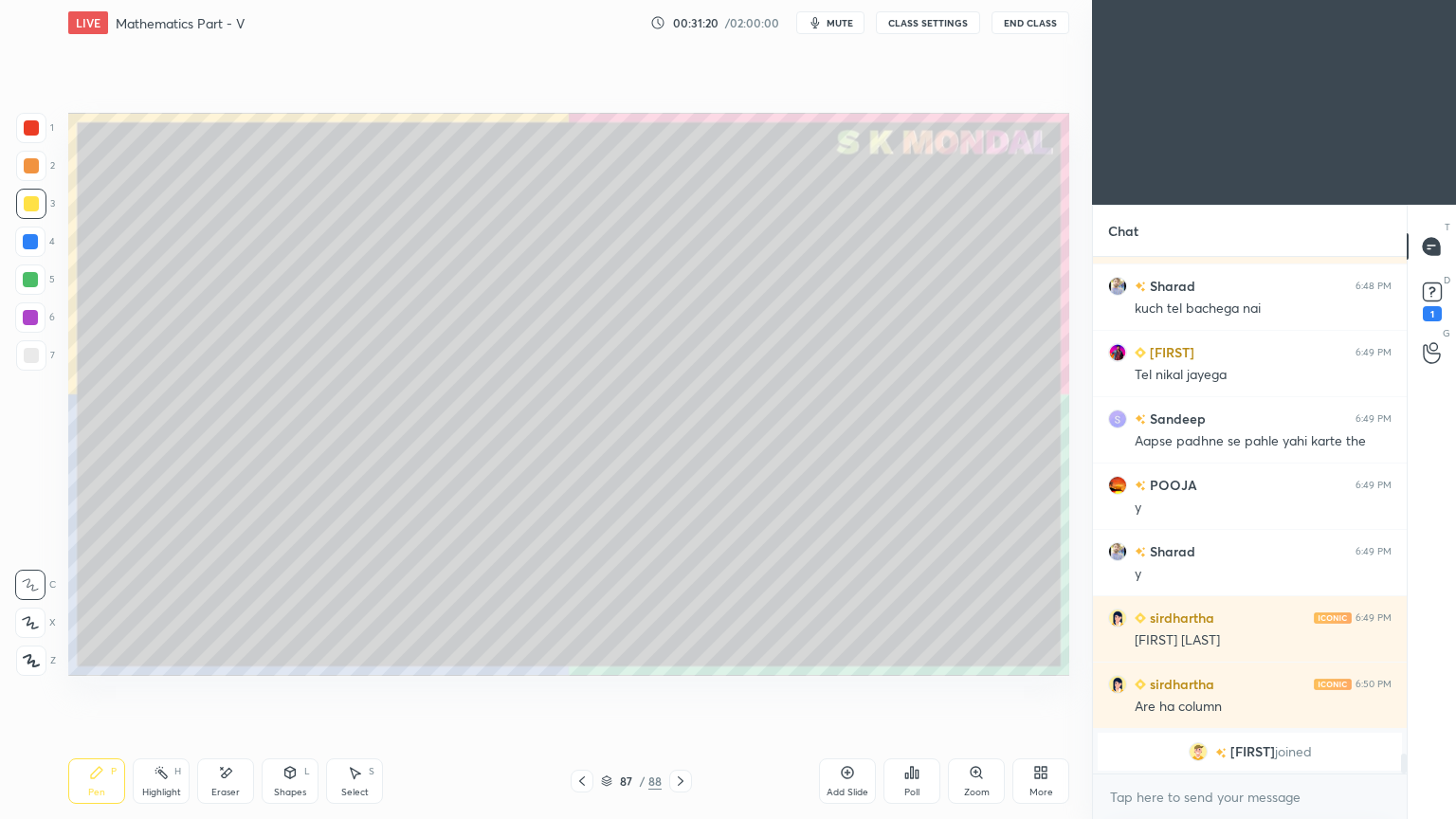 click 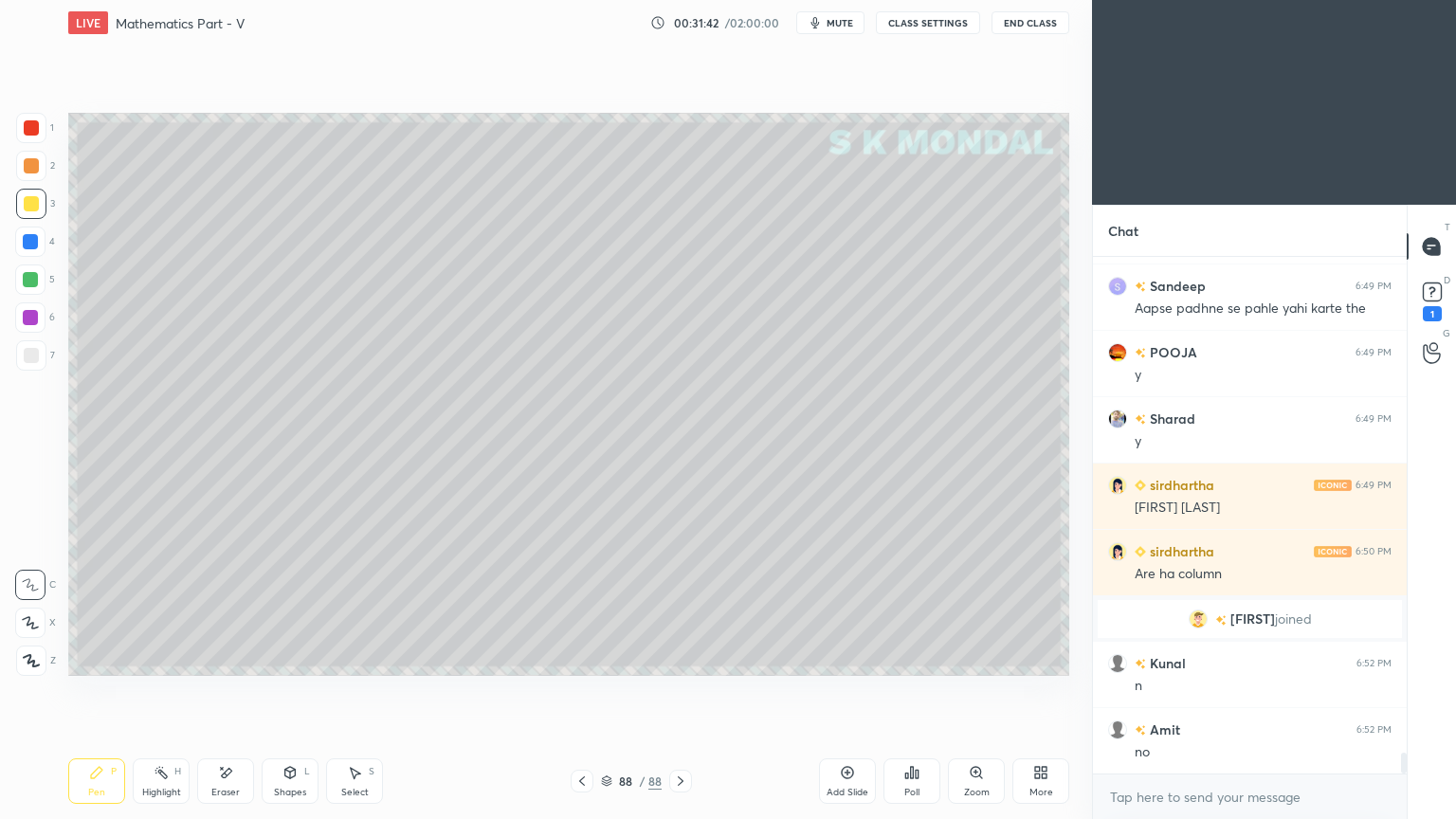 scroll, scrollTop: 12250, scrollLeft: 0, axis: vertical 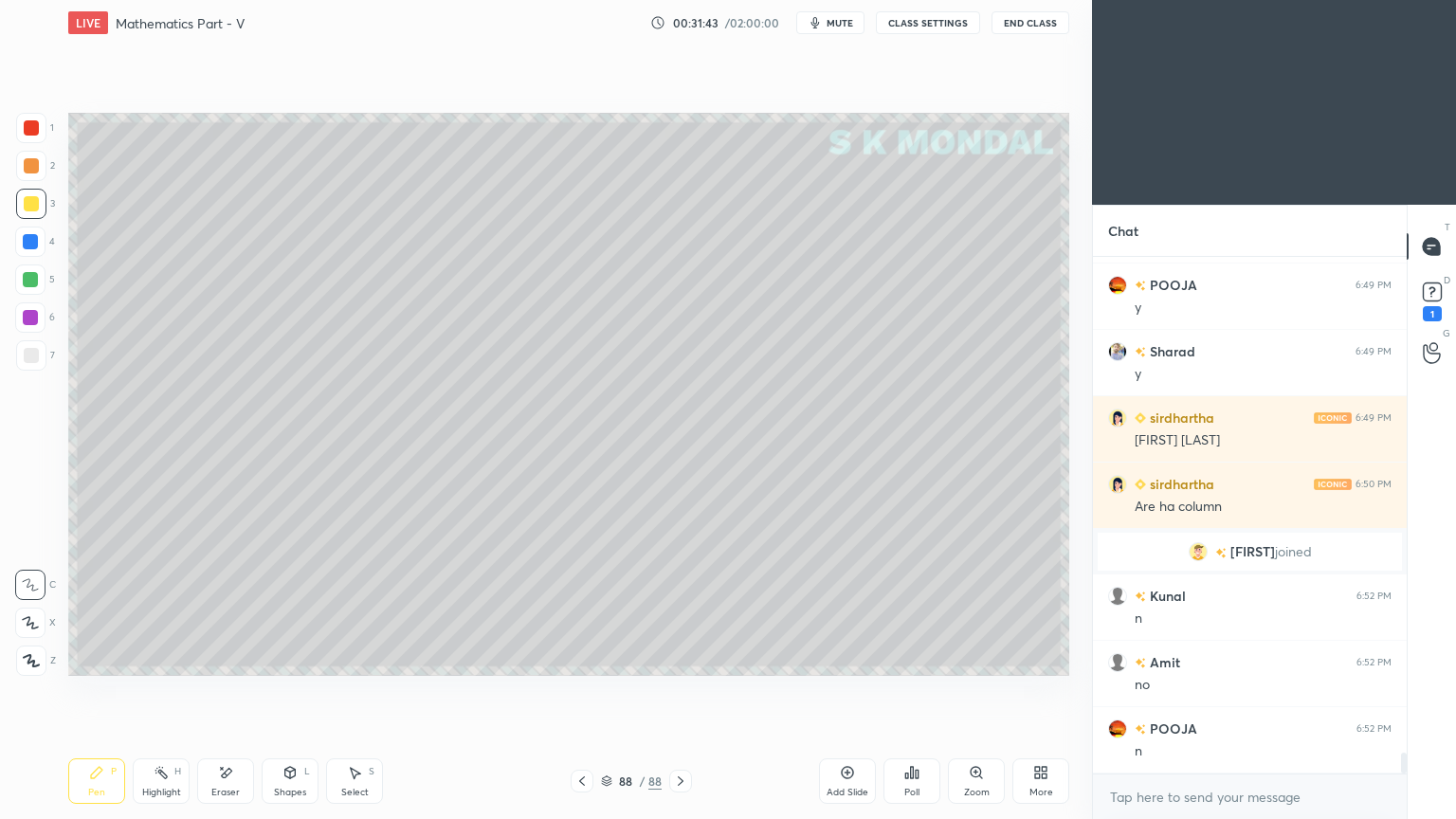 click 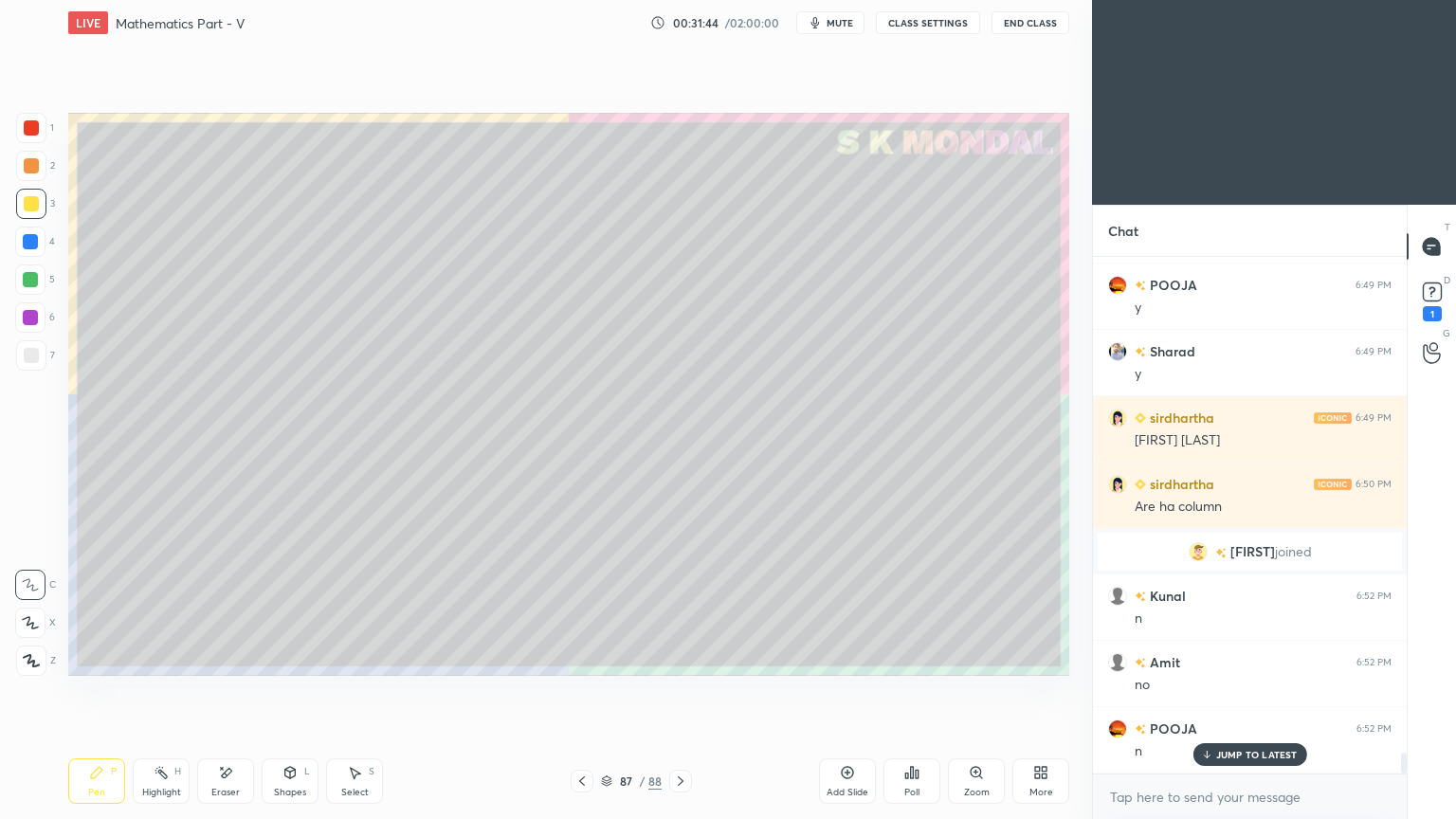 scroll, scrollTop: 12315, scrollLeft: 0, axis: vertical 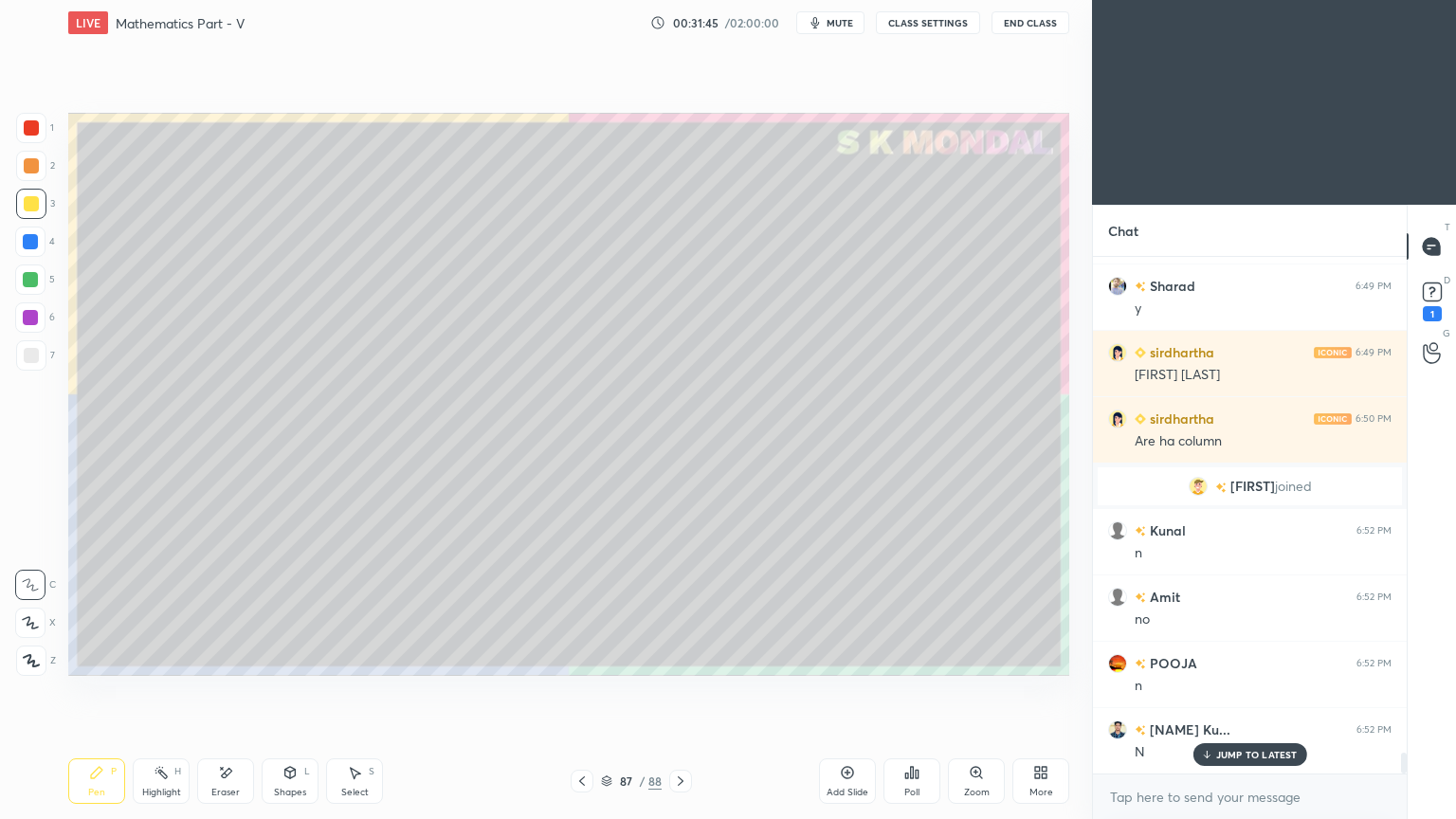 click on "Highlight" at bounding box center [161, 792] 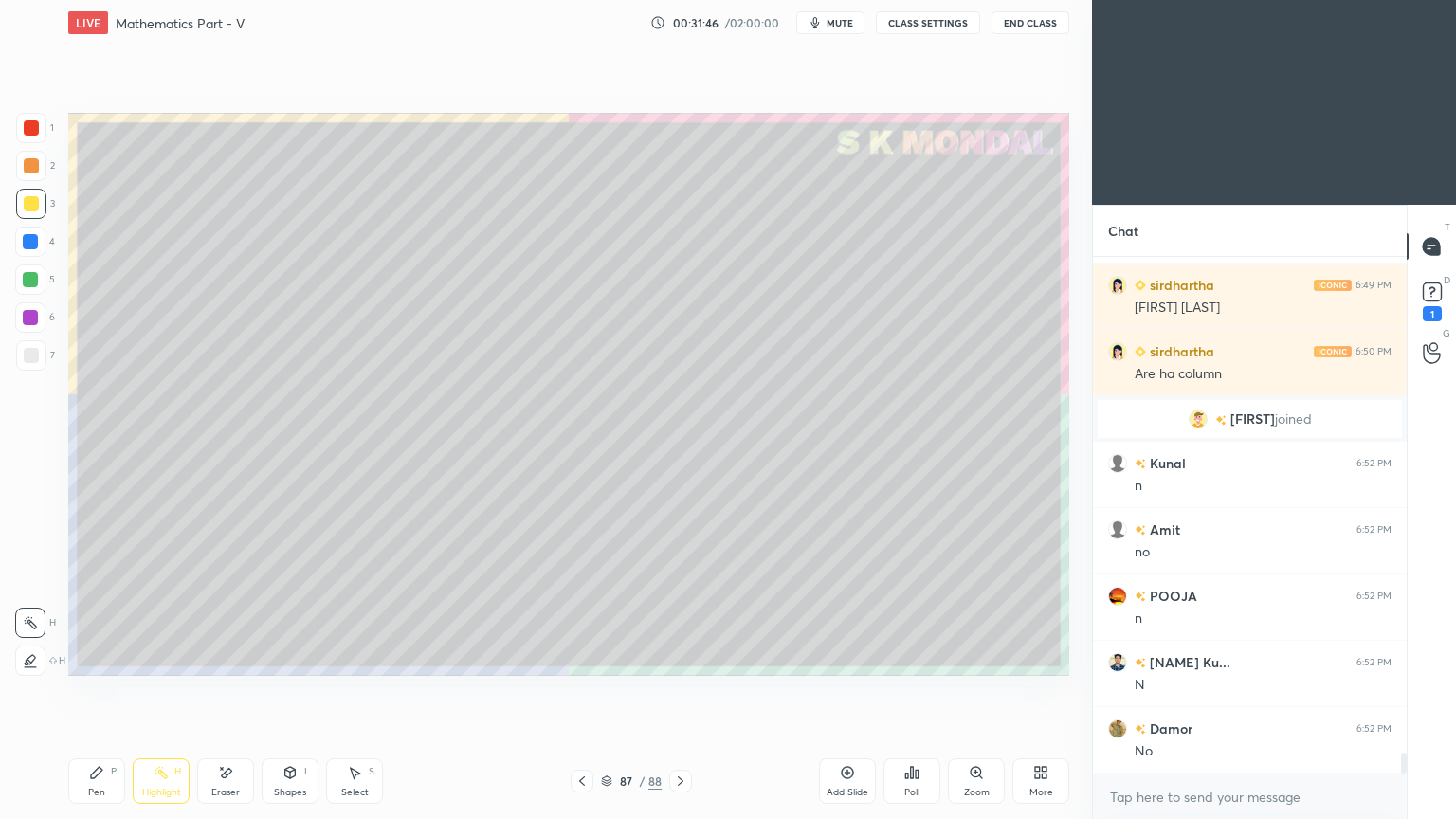 scroll, scrollTop: 12448, scrollLeft: 0, axis: vertical 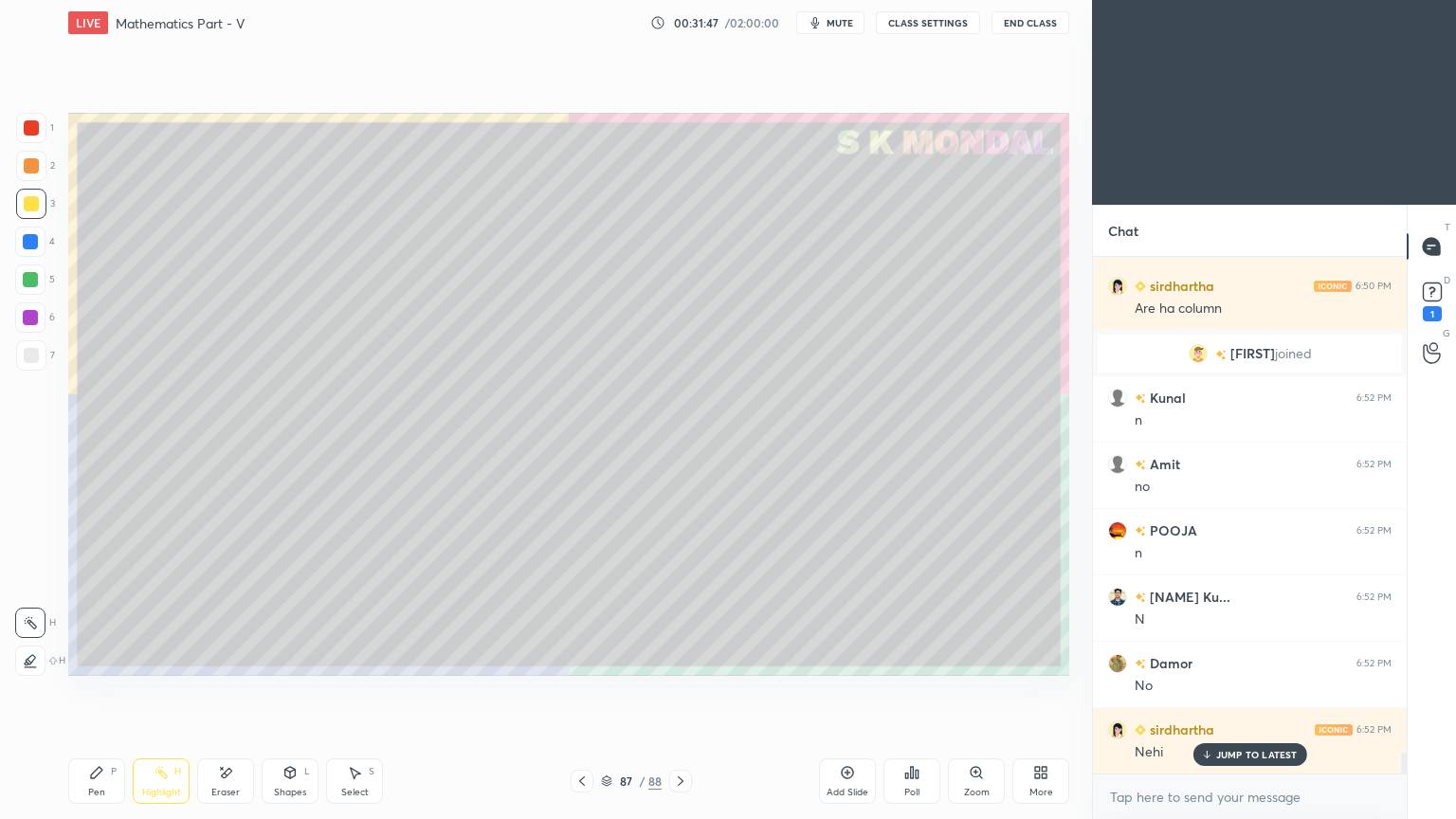 click 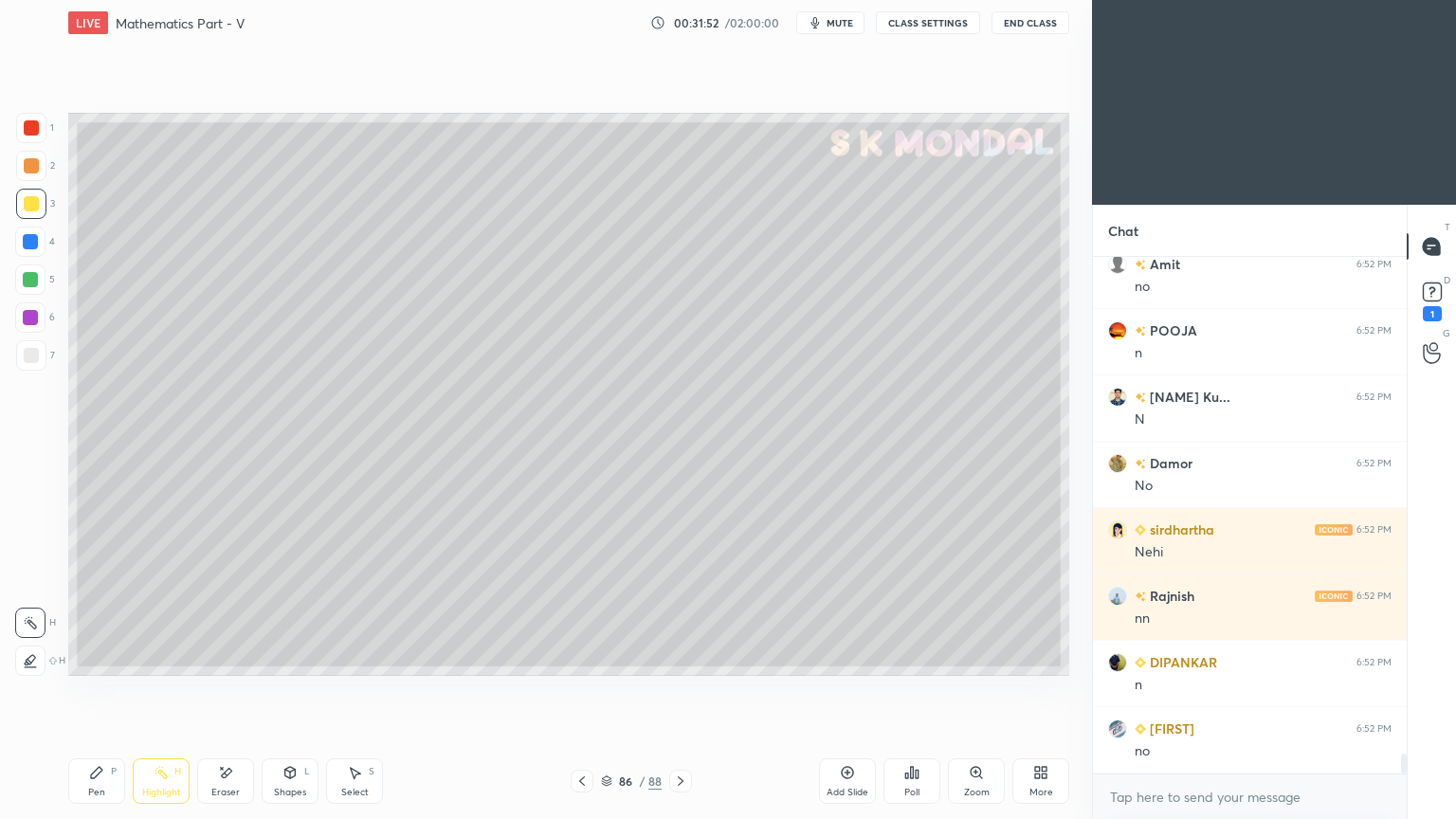 scroll, scrollTop: 12713, scrollLeft: 0, axis: vertical 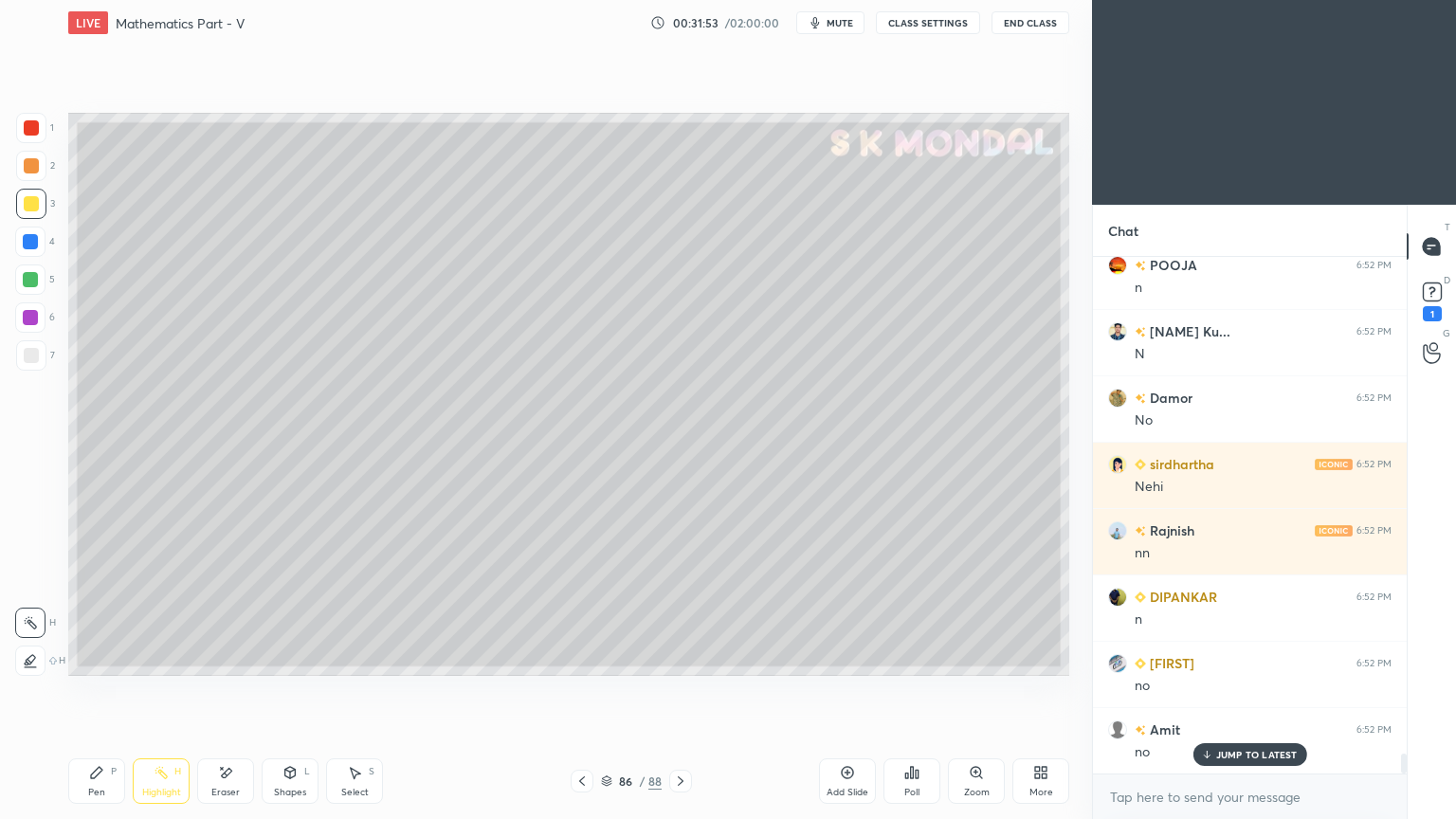 click on "Highlight" at bounding box center [161, 792] 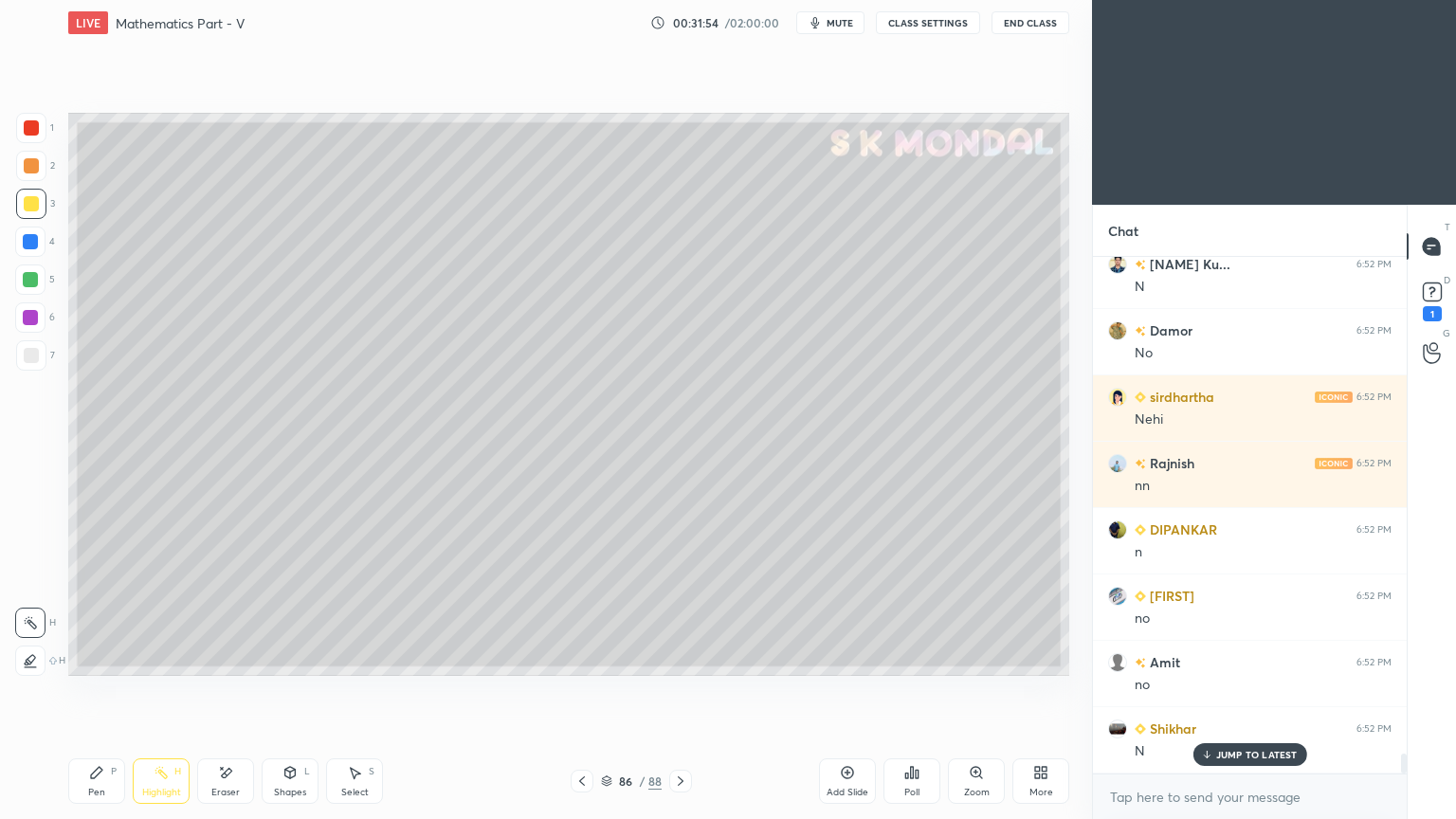scroll, scrollTop: 12846, scrollLeft: 0, axis: vertical 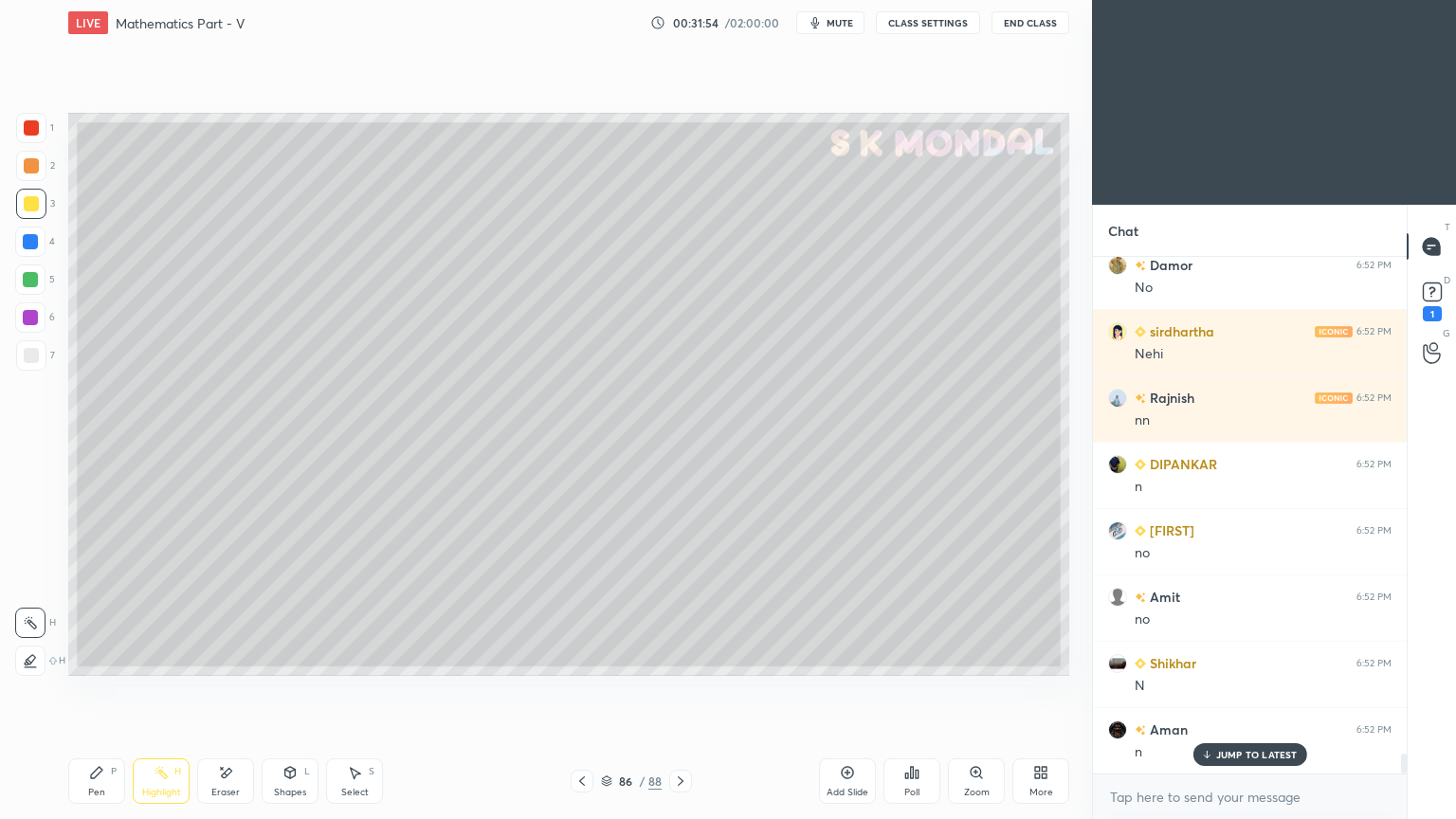click 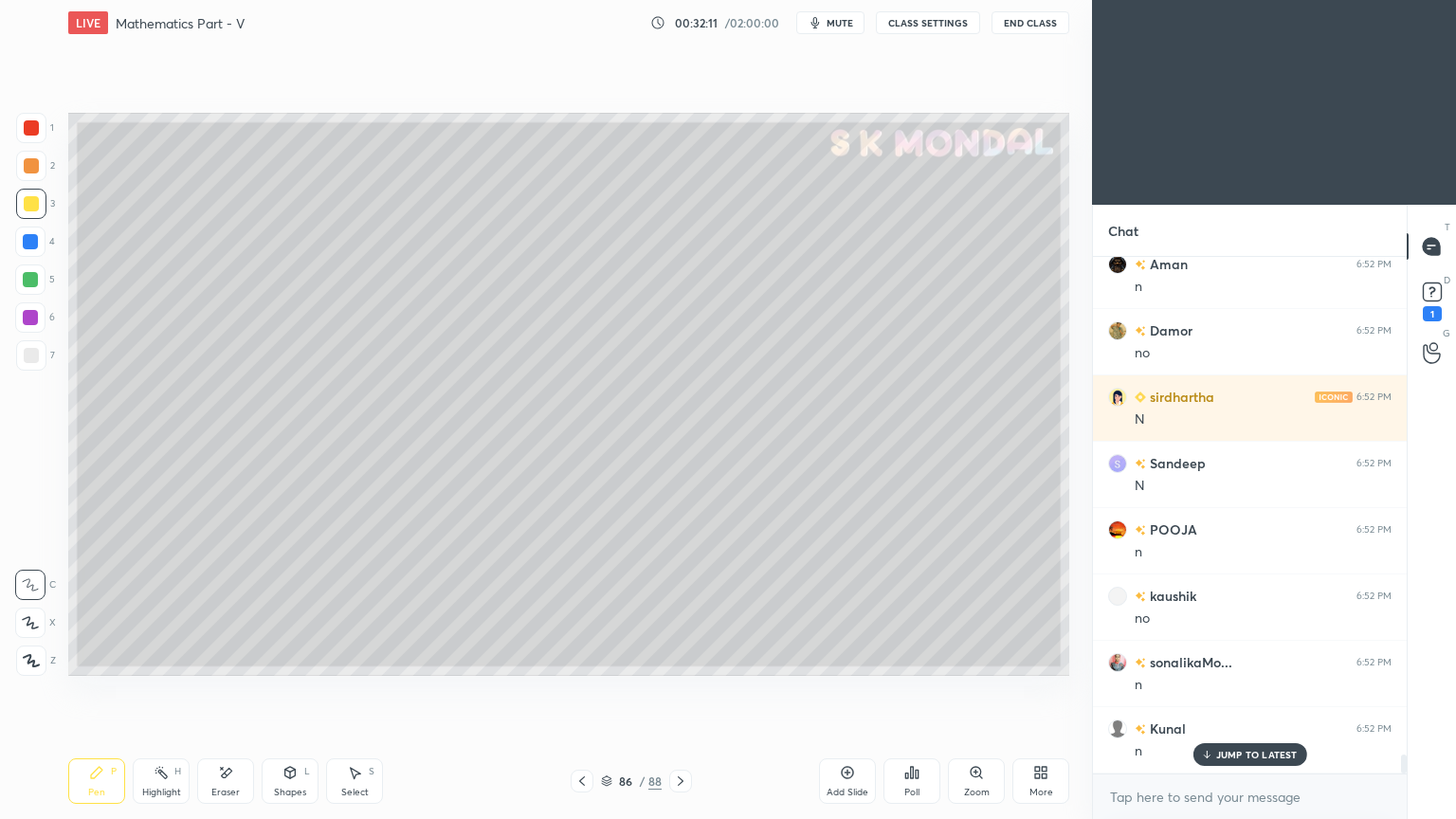 scroll, scrollTop: 13377, scrollLeft: 0, axis: vertical 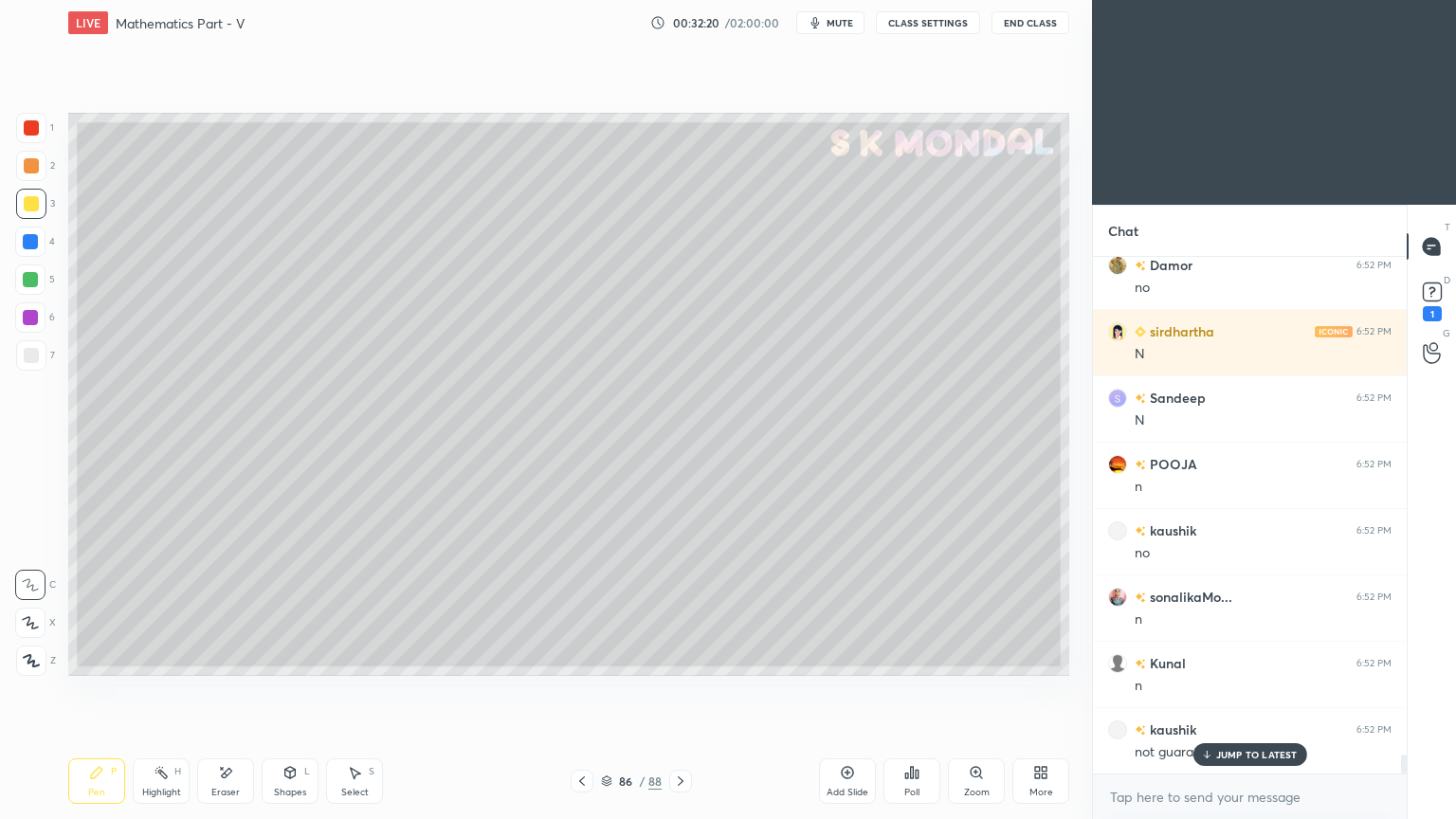 click on "JUMP TO LATEST" at bounding box center (1257, 755) 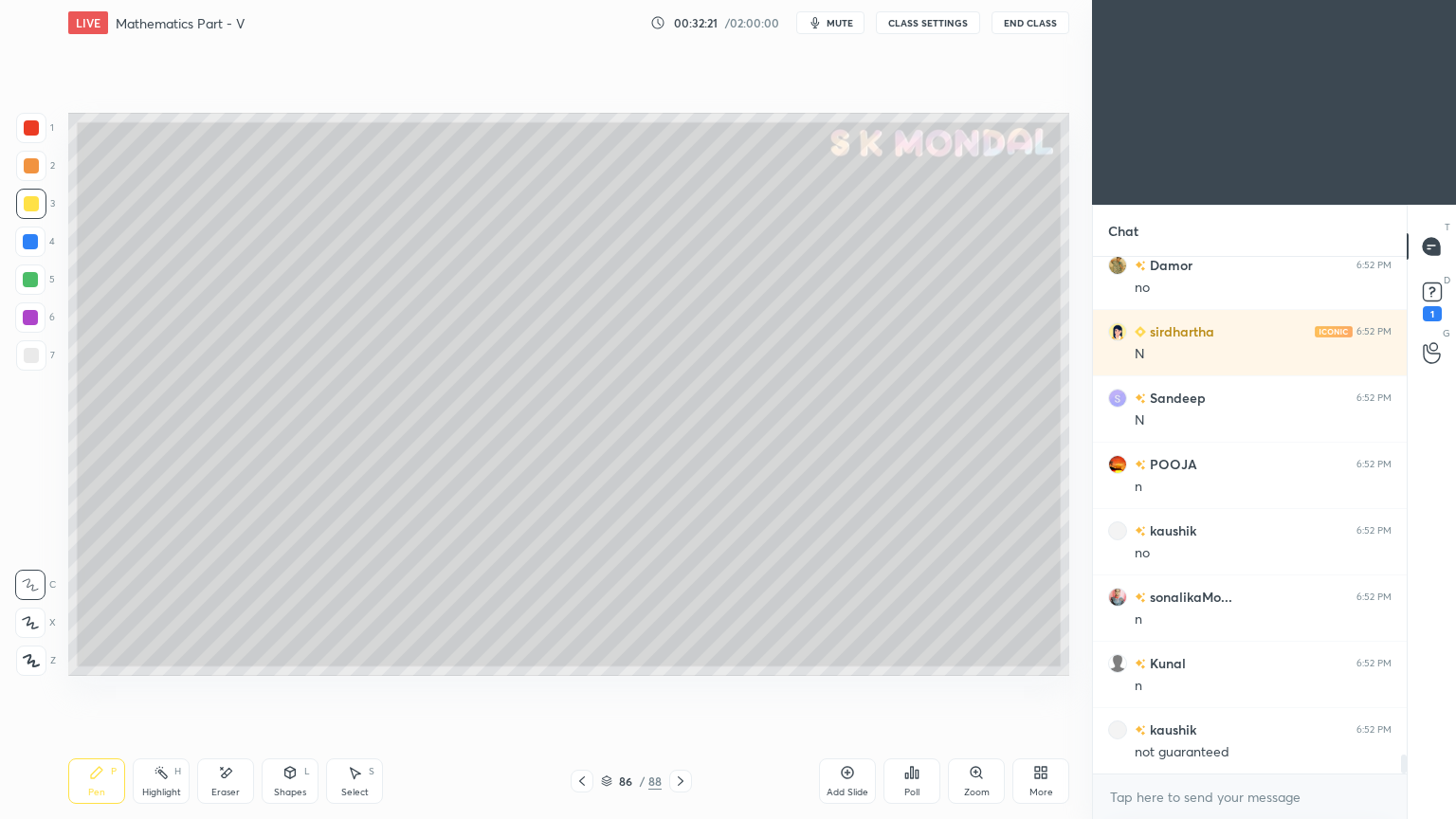 scroll, scrollTop: 13444, scrollLeft: 0, axis: vertical 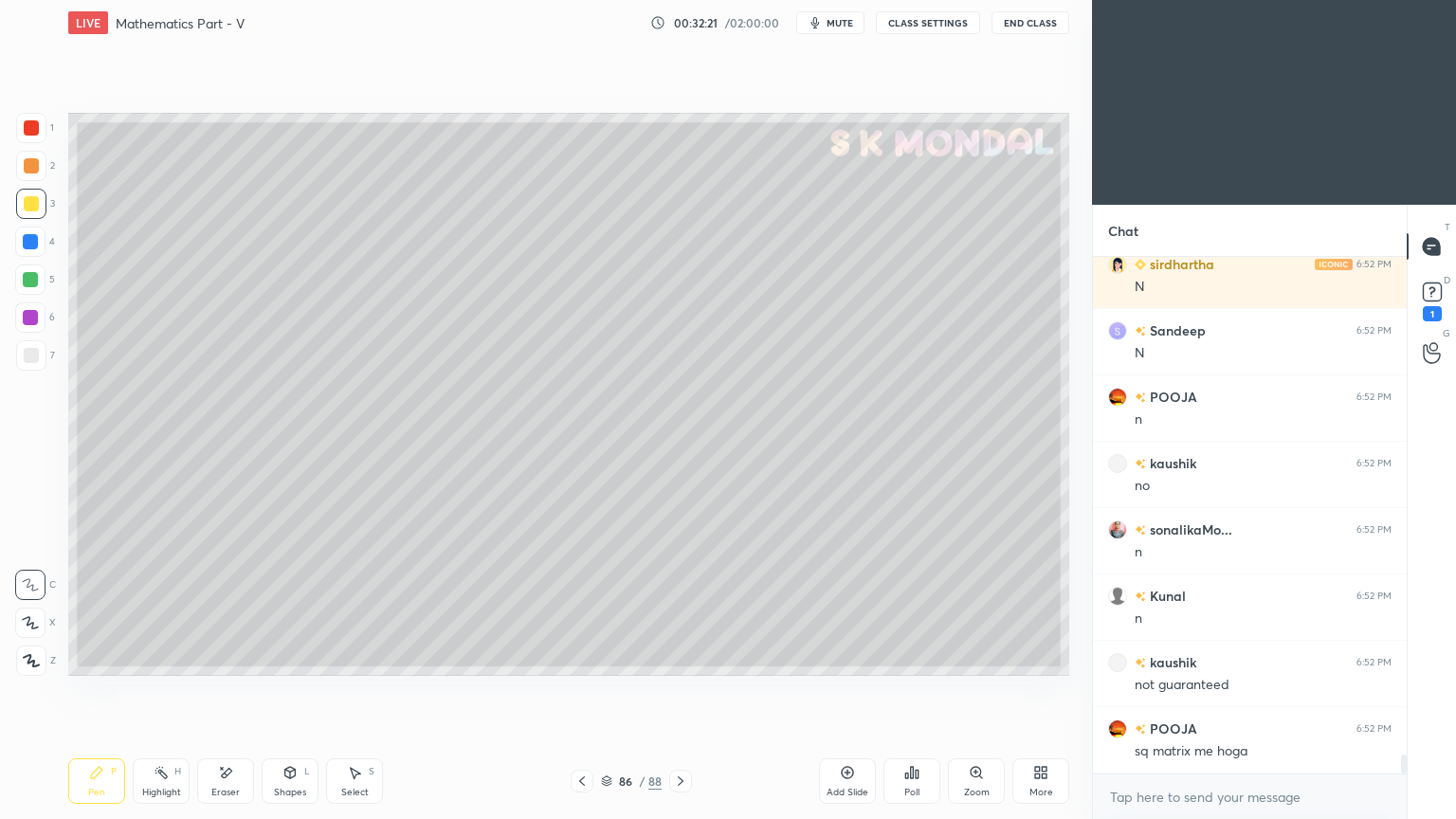 click 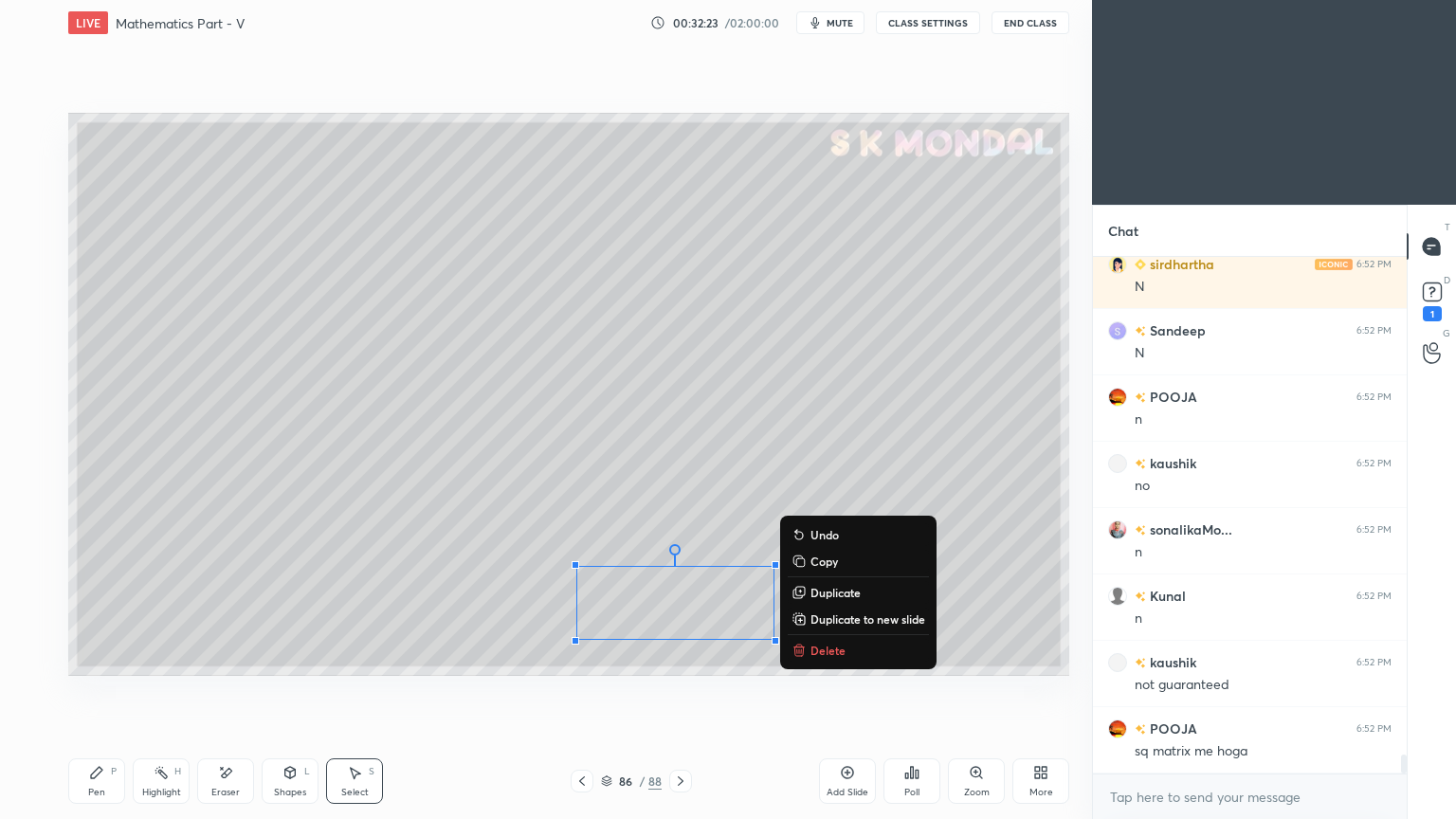 drag, startPoint x: 581, startPoint y: 566, endPoint x: 857, endPoint y: 701, distance: 307.24746 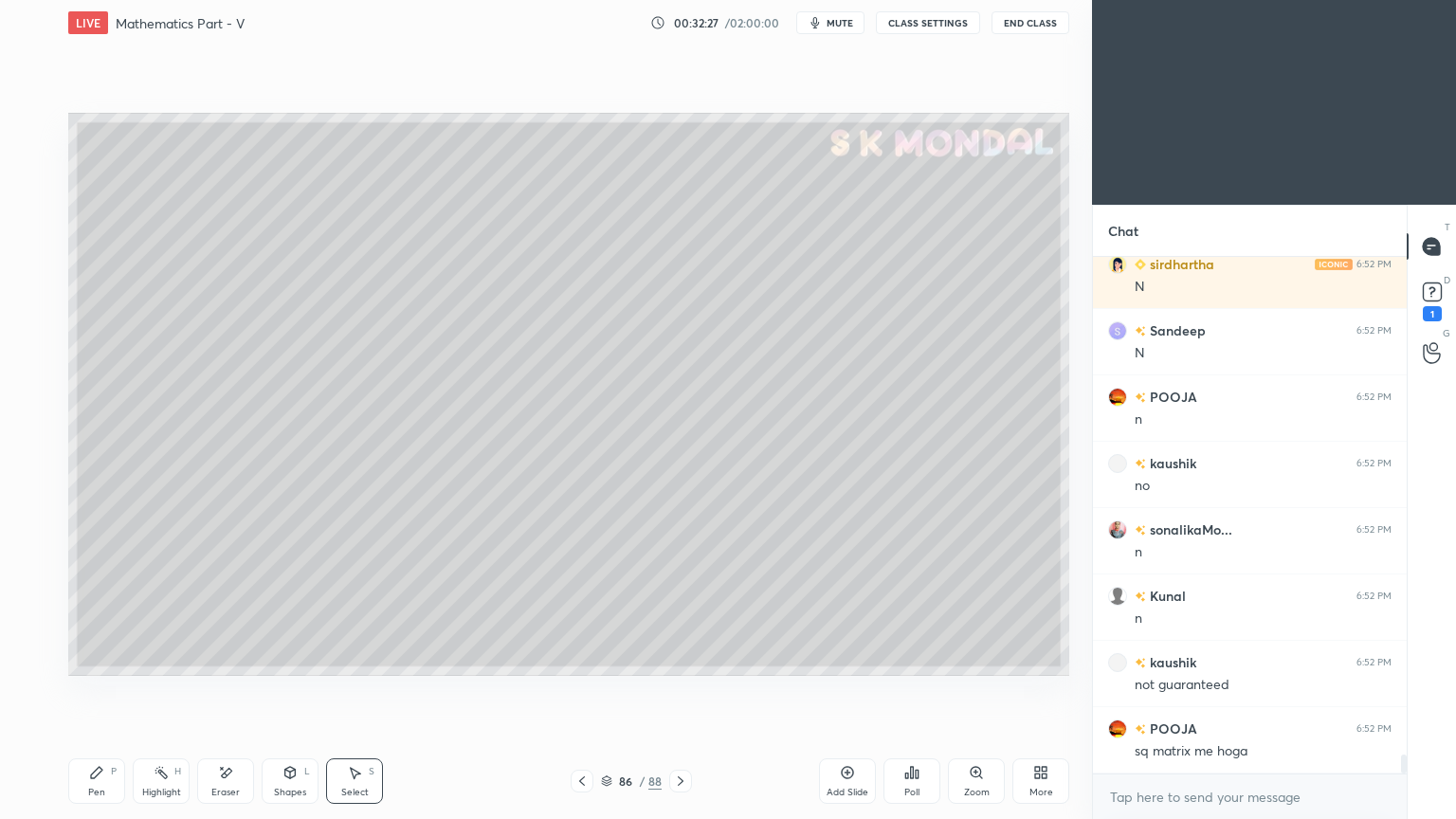 click on "Pen" at bounding box center (97, 792) 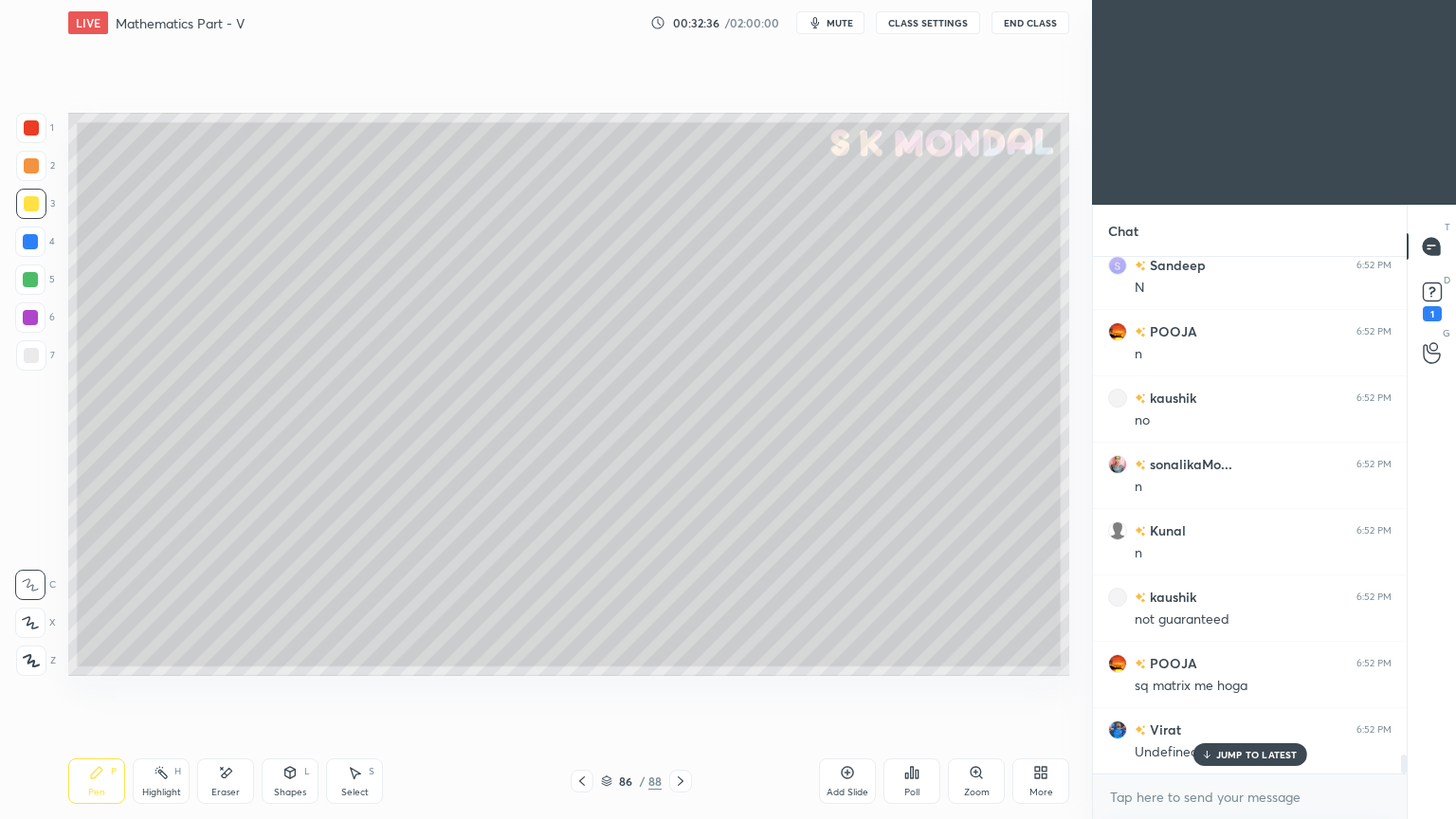 scroll, scrollTop: 13577, scrollLeft: 0, axis: vertical 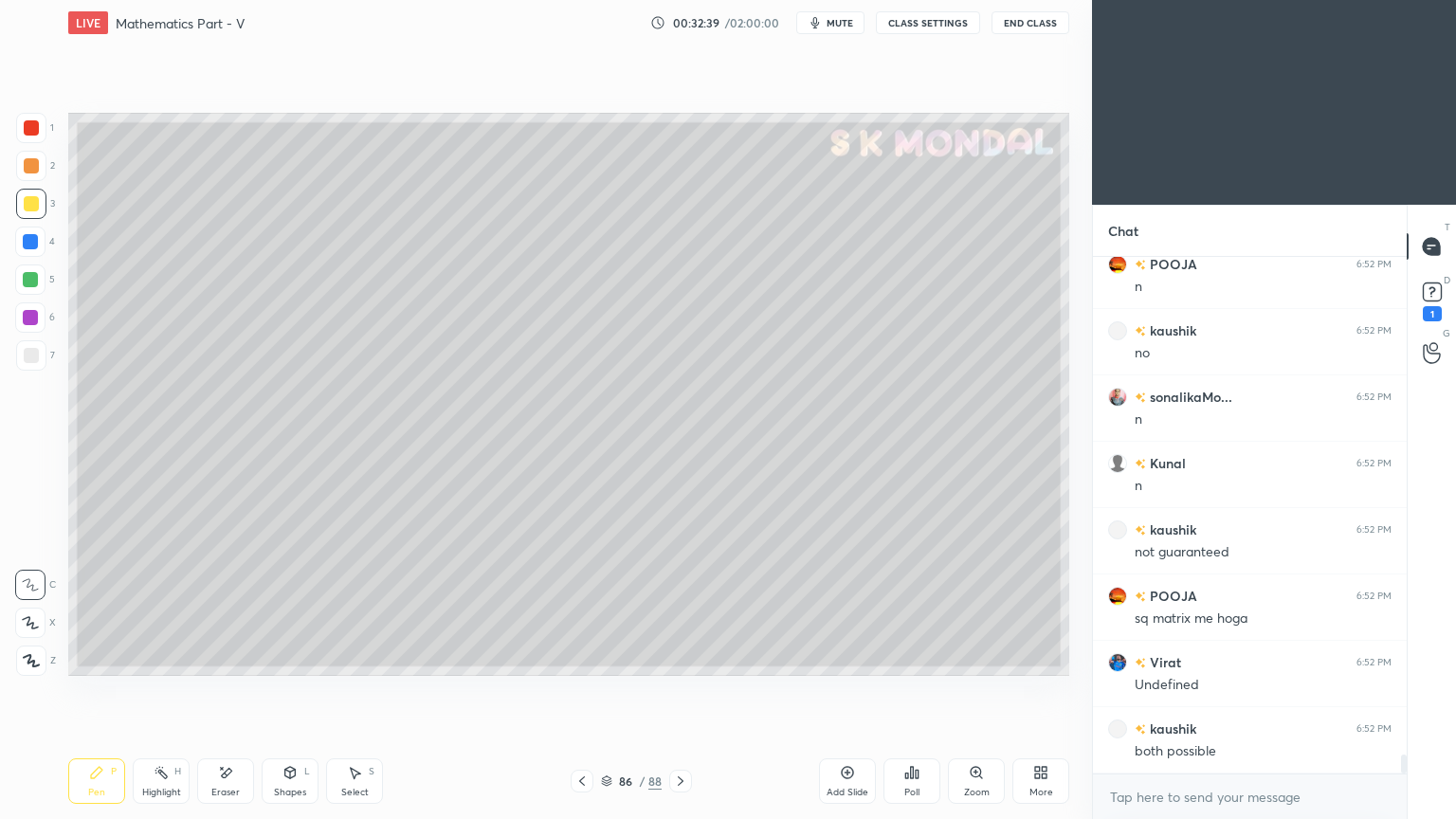 click on "Select S" at bounding box center [355, 781] 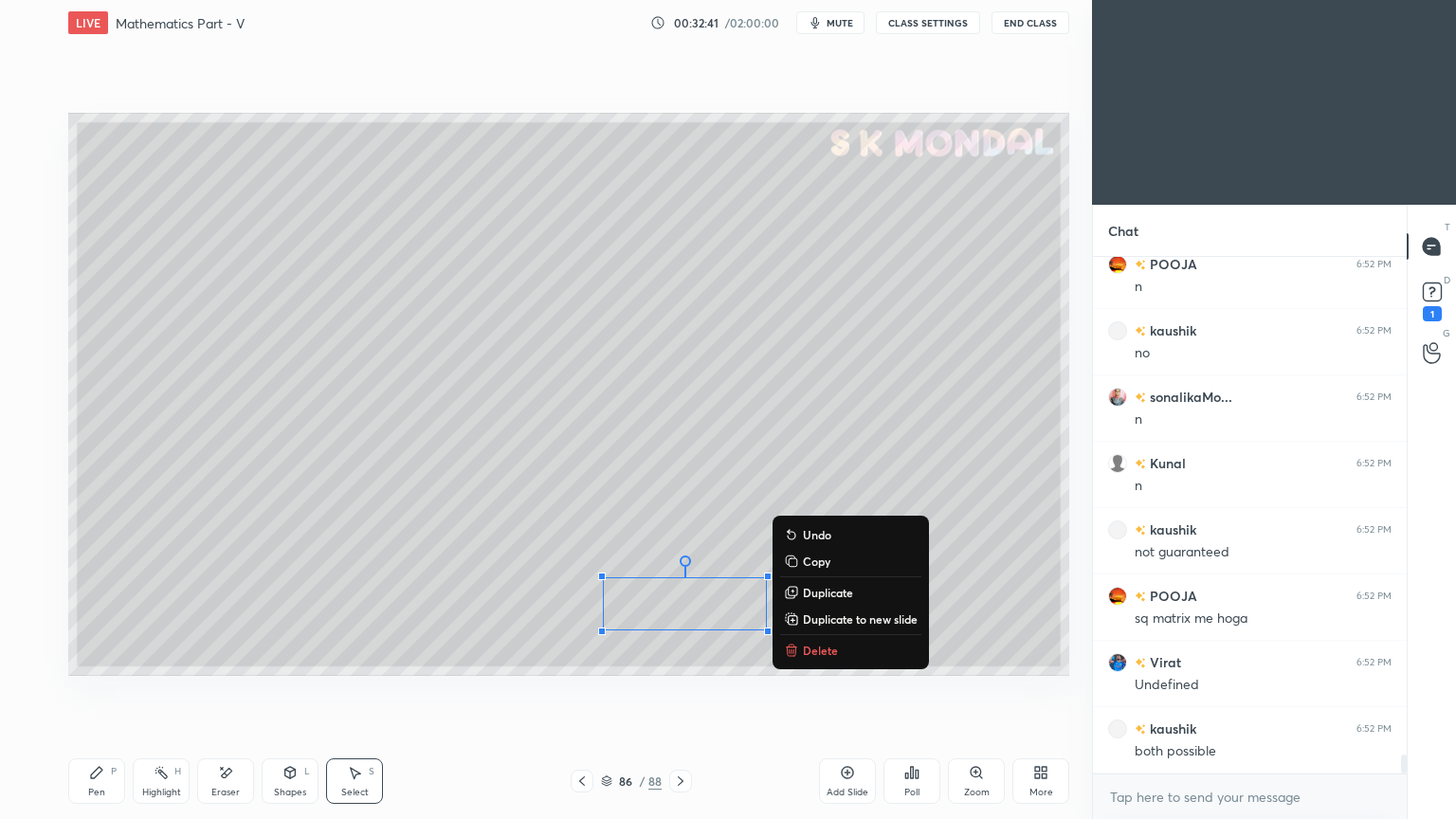 drag, startPoint x: 581, startPoint y: 576, endPoint x: 777, endPoint y: 698, distance: 230.86793 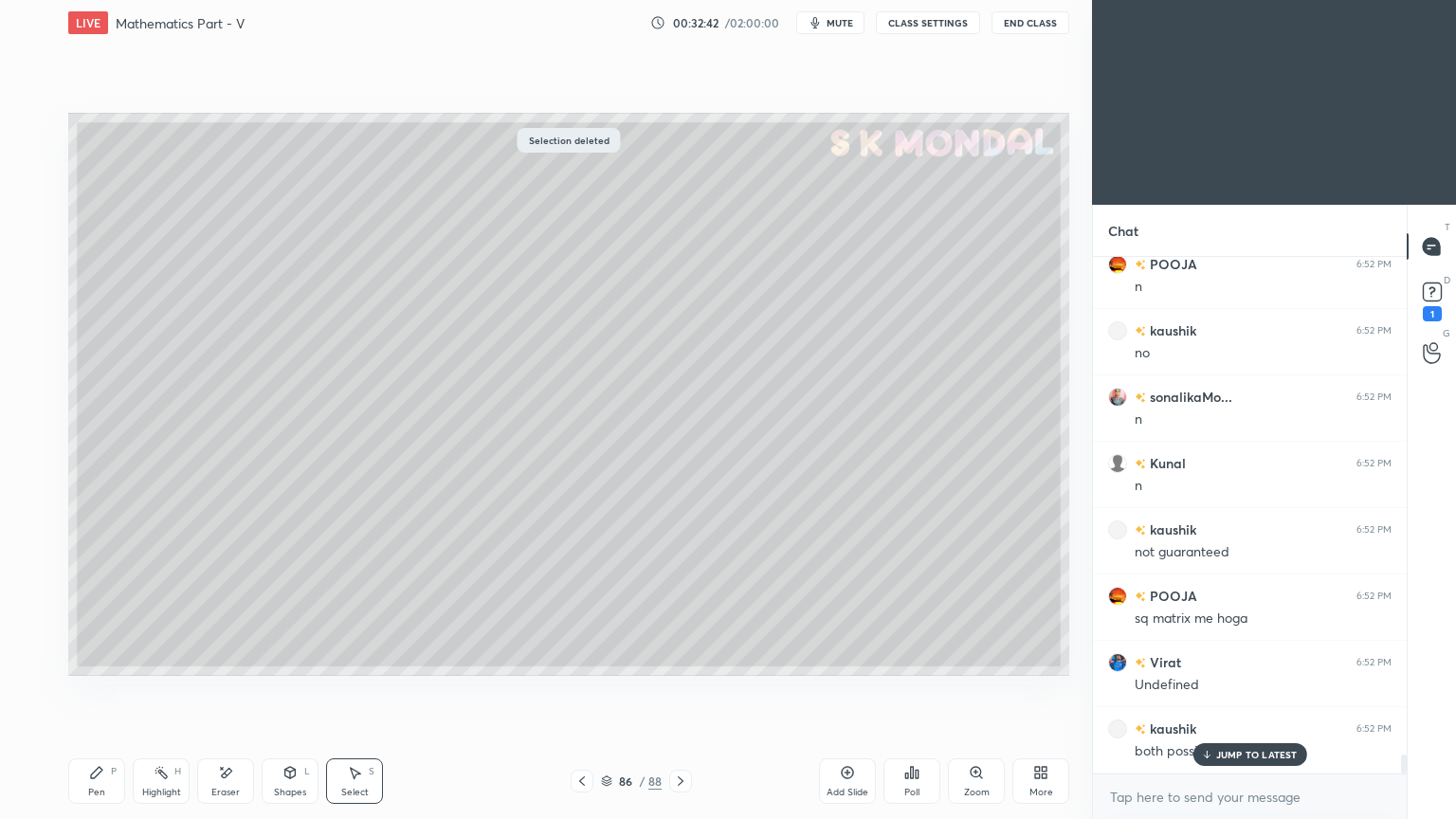scroll, scrollTop: 13642, scrollLeft: 0, axis: vertical 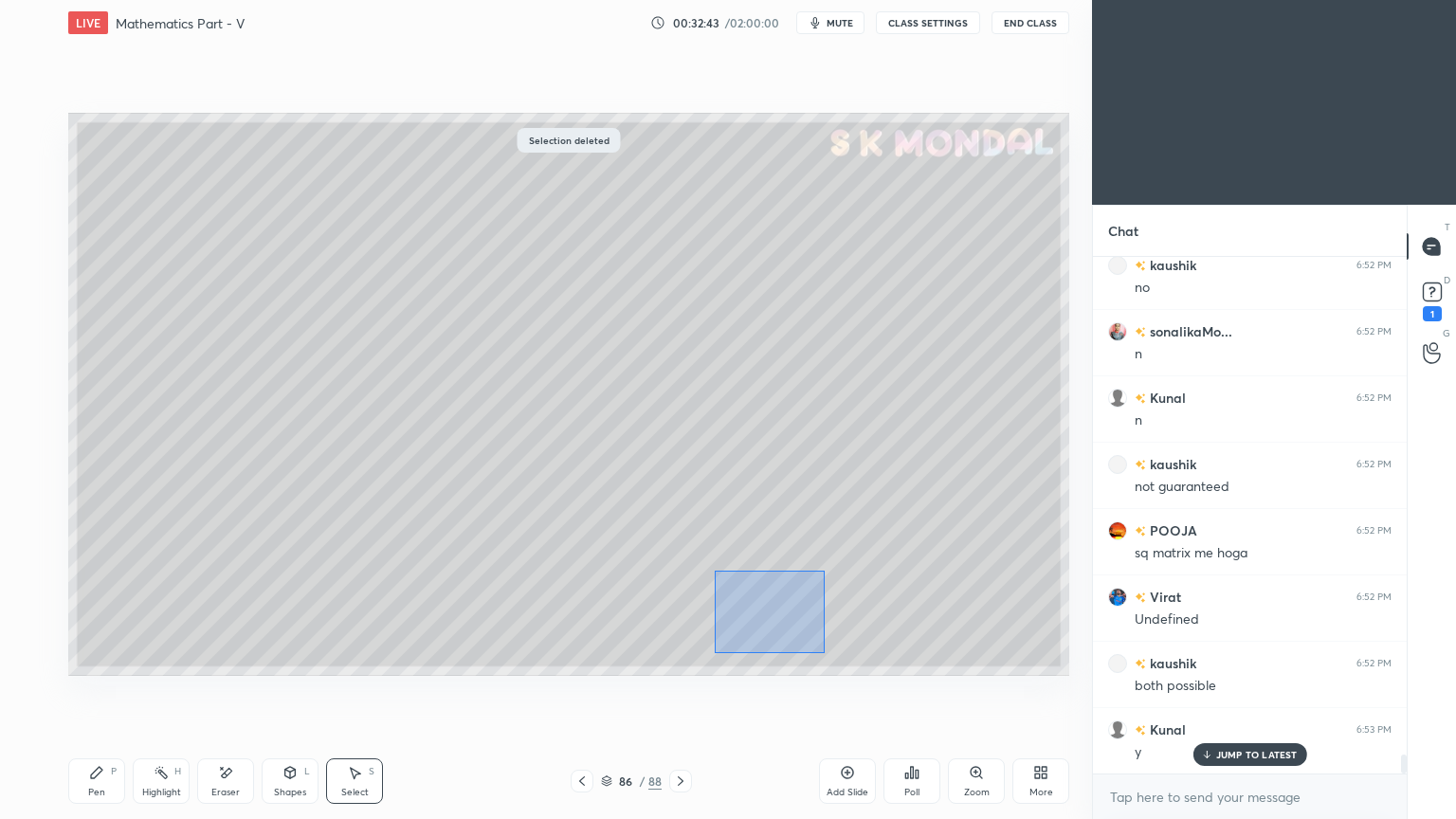 drag, startPoint x: 715, startPoint y: 570, endPoint x: 829, endPoint y: 652, distance: 140.4279 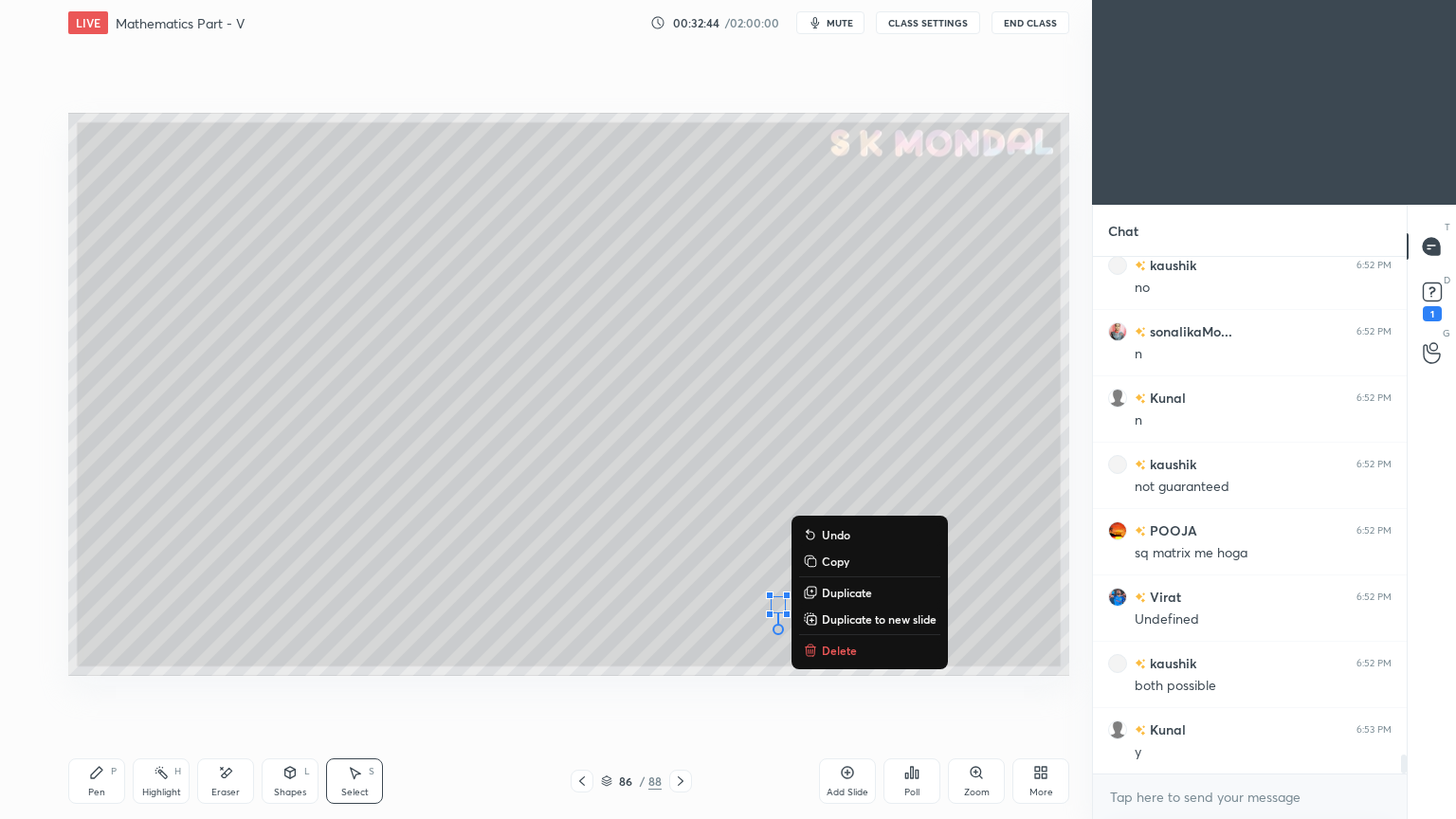 scroll, scrollTop: 13710, scrollLeft: 0, axis: vertical 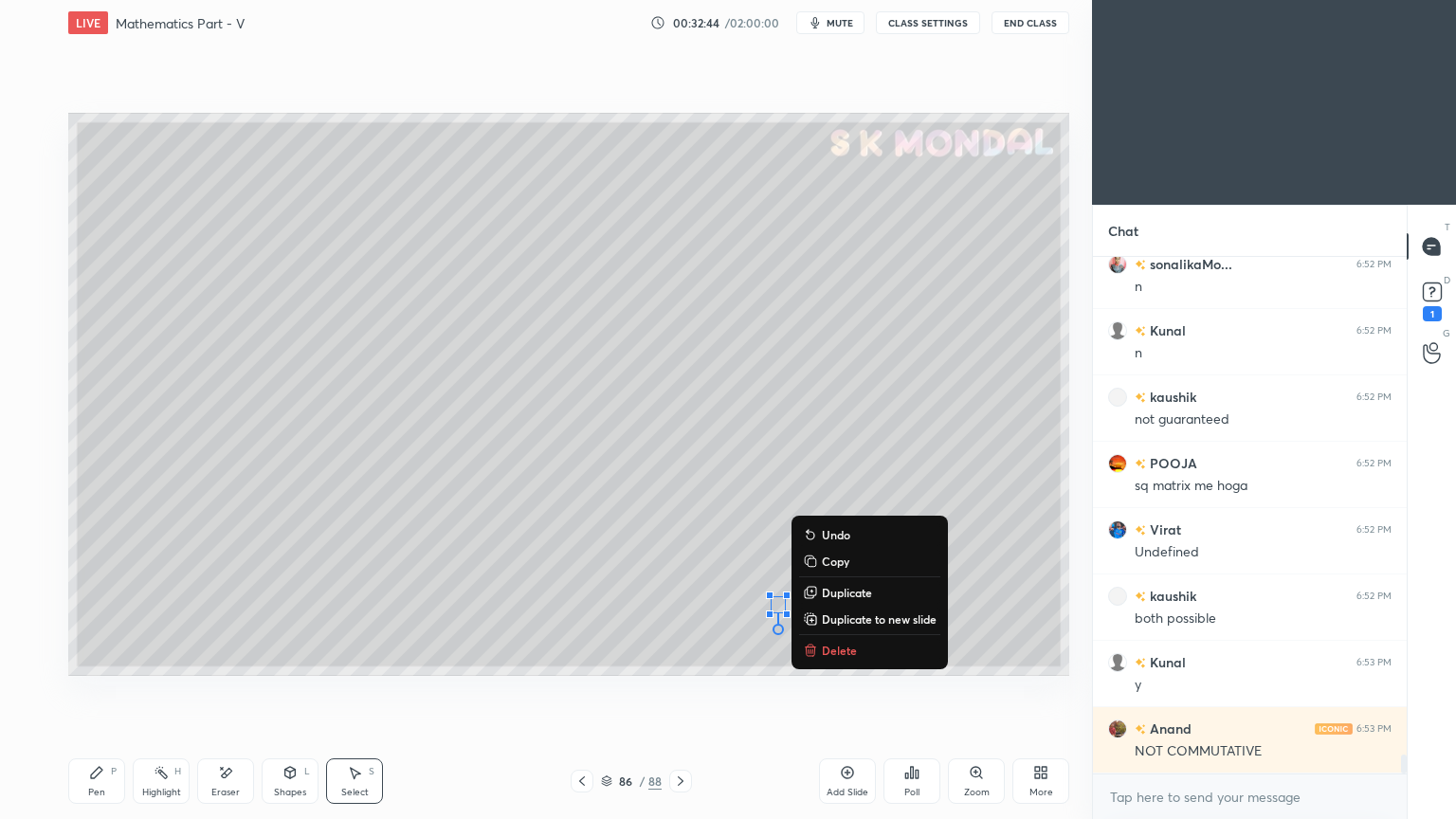 click on "Delete" at bounding box center (869, 650) 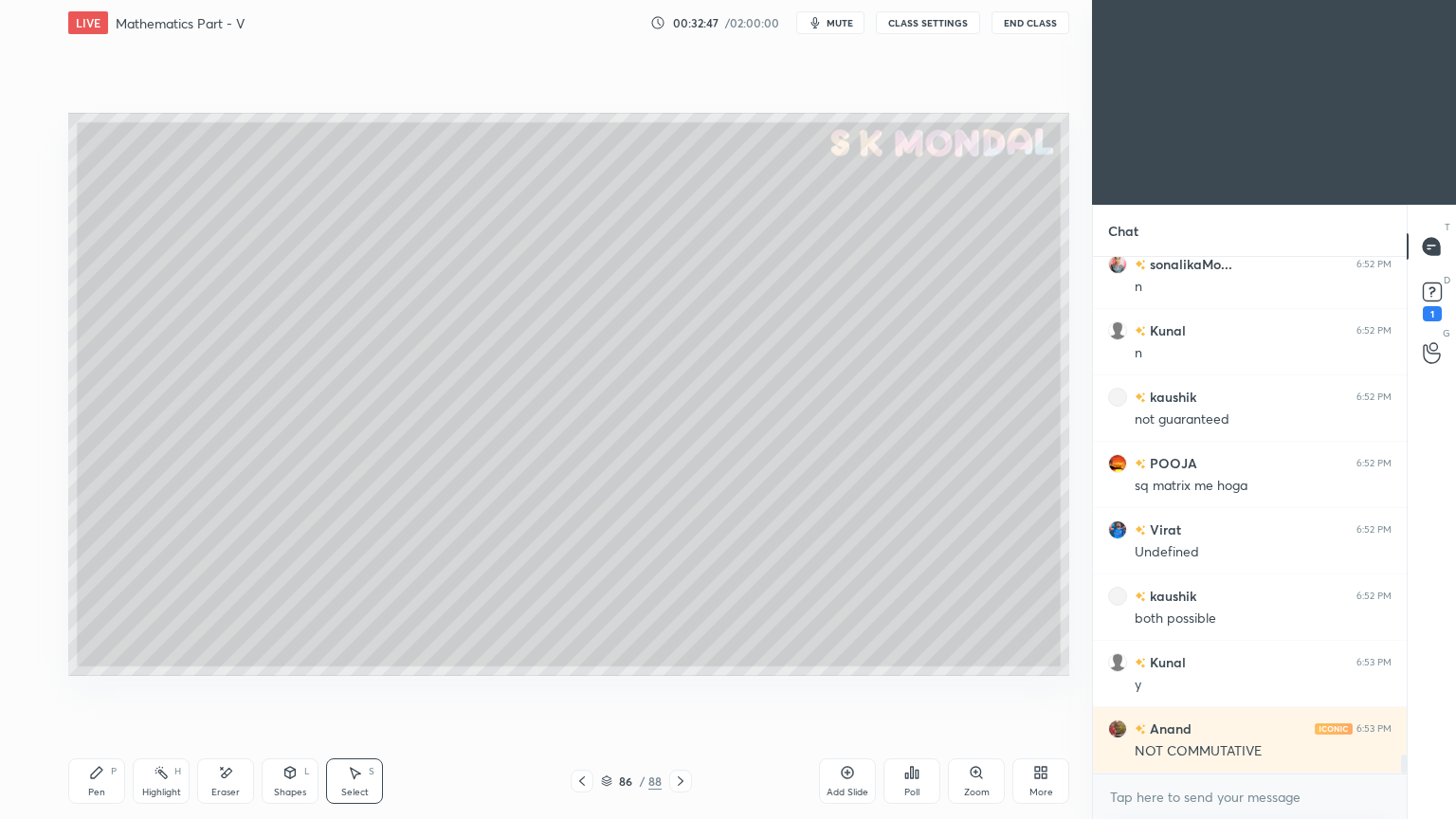 click 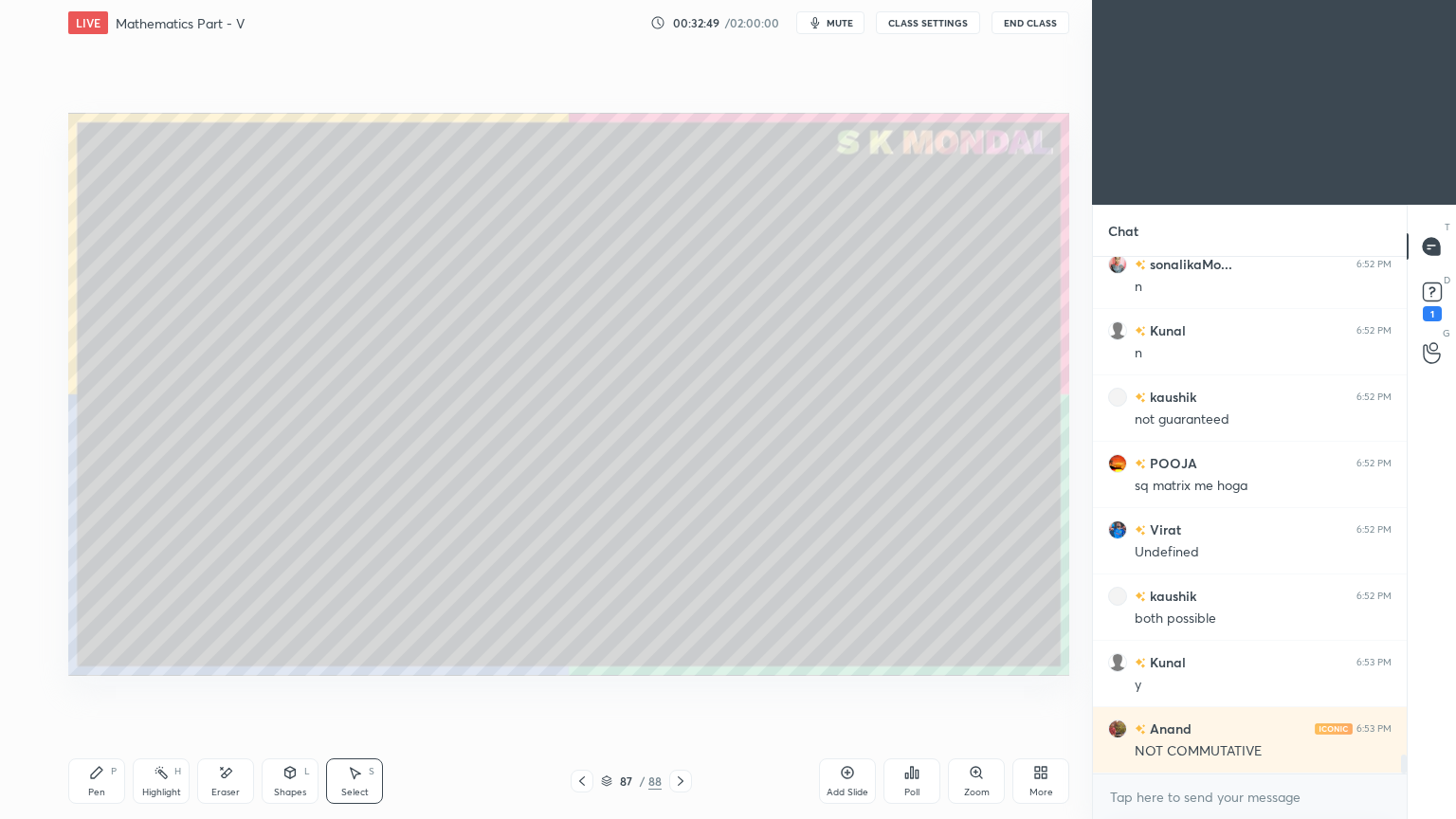 click 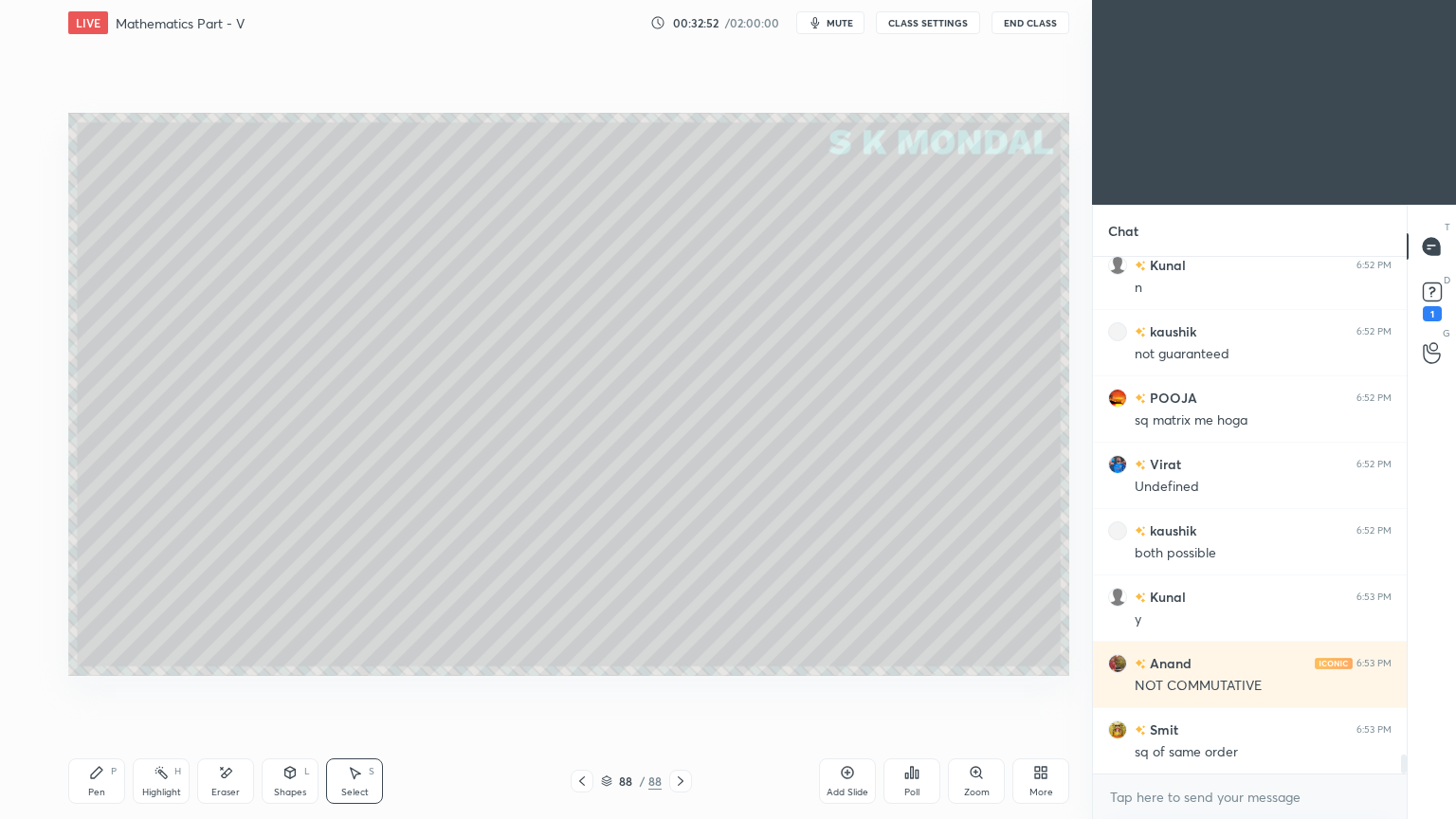 scroll, scrollTop: 13842, scrollLeft: 0, axis: vertical 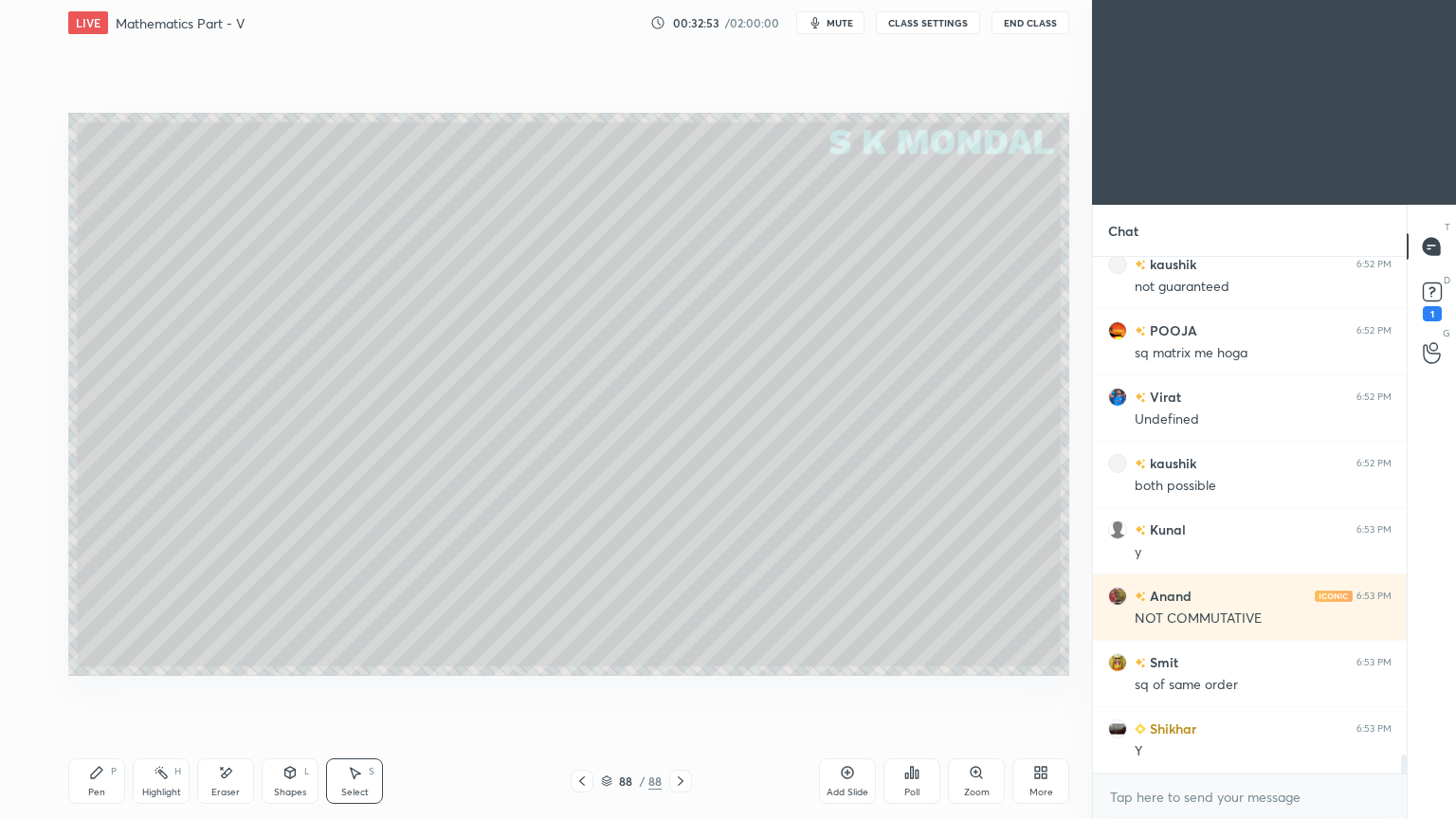 click on "Pen P" at bounding box center [97, 781] 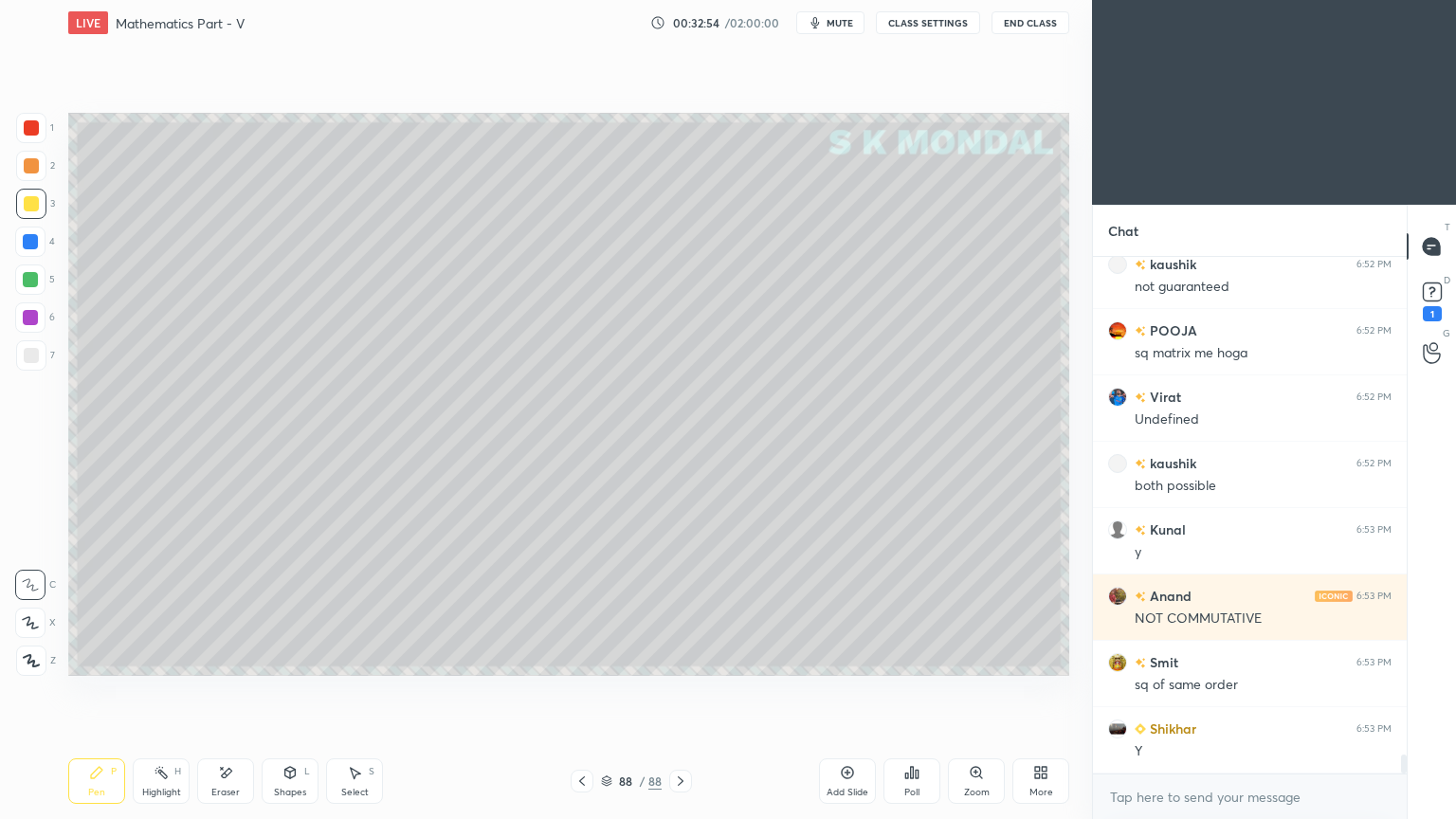 click at bounding box center [31, 355] 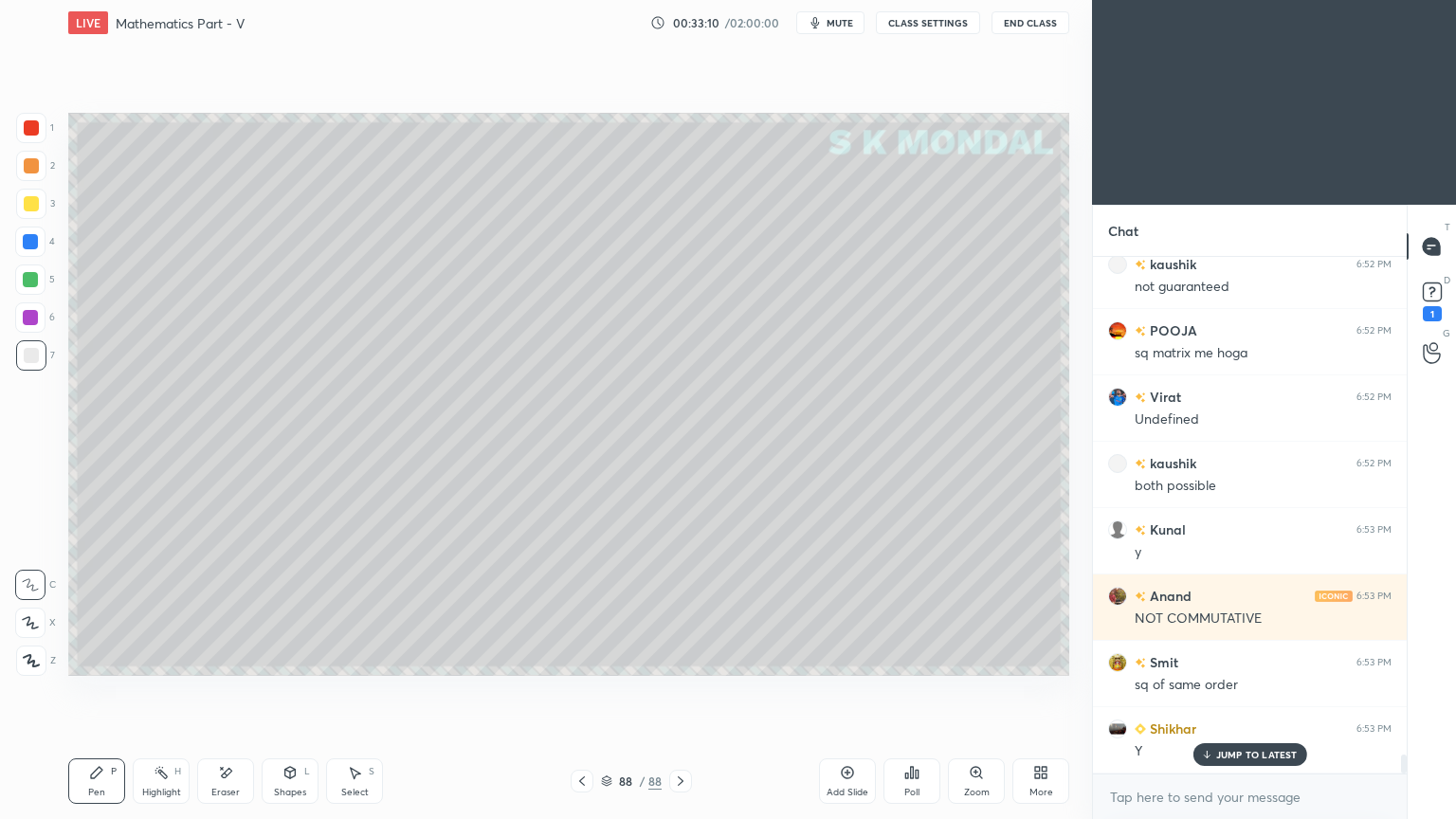 scroll, scrollTop: 13908, scrollLeft: 0, axis: vertical 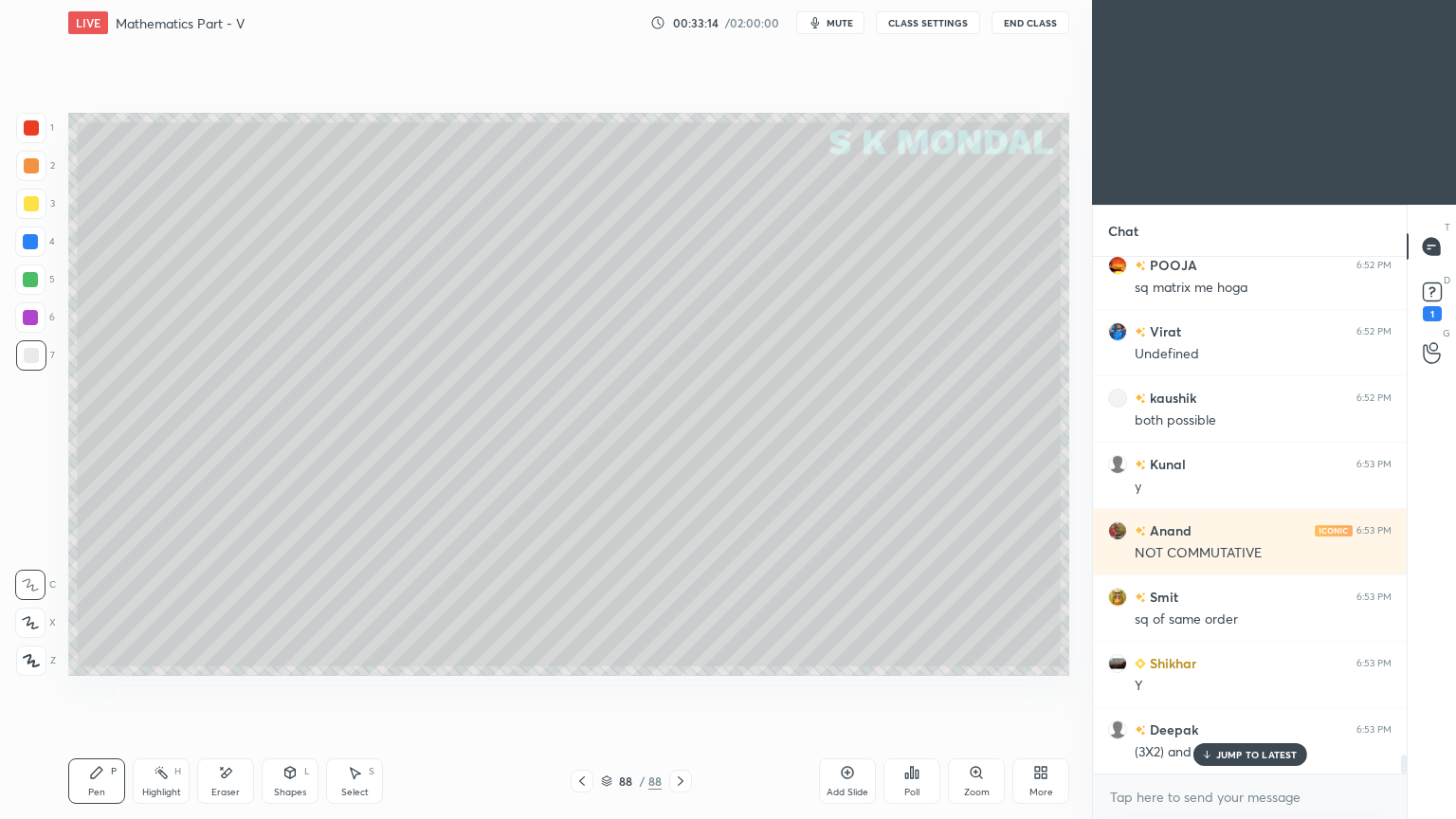 click on "Eraser" at bounding box center (226, 781) 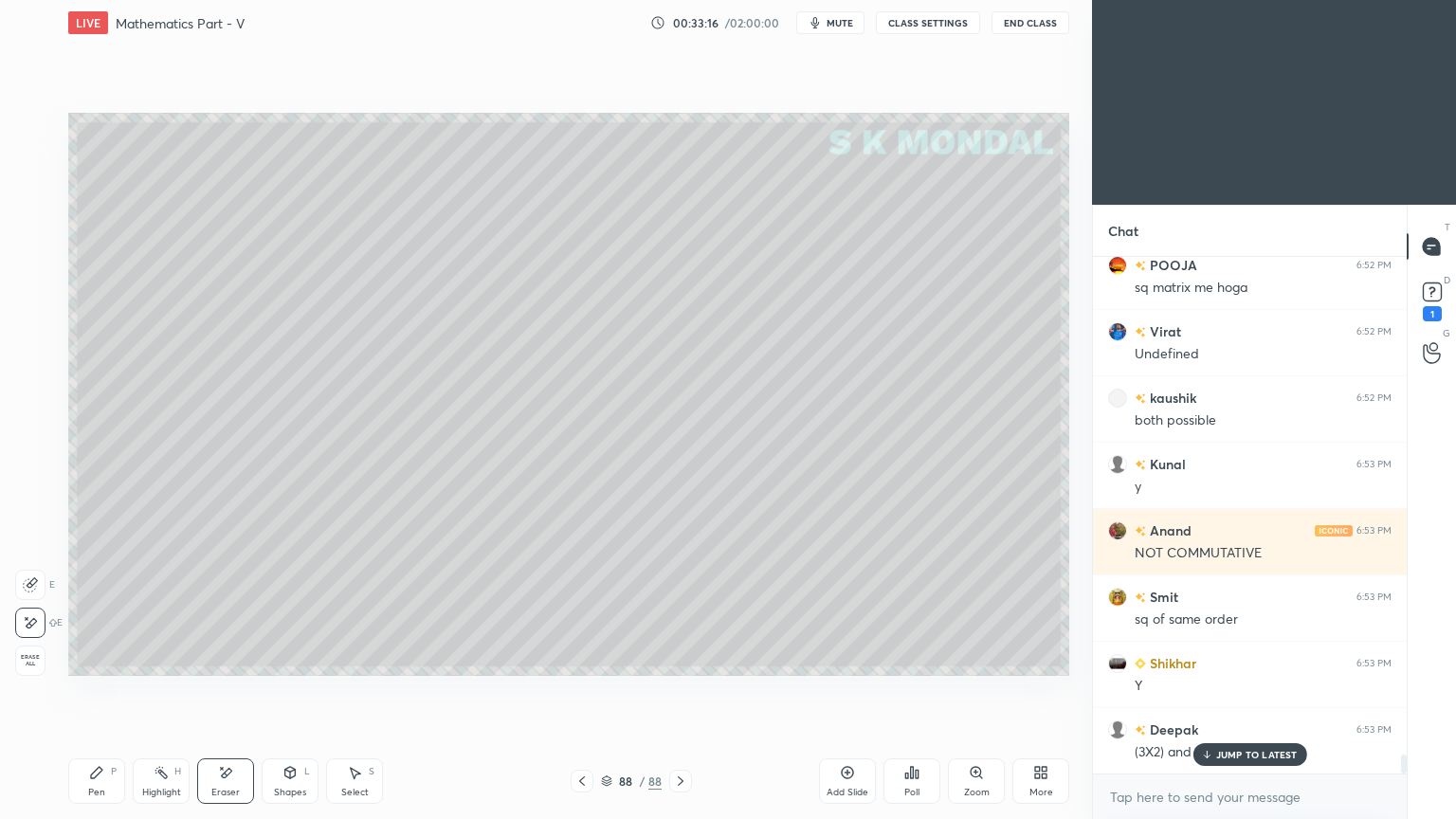 click on "Pen P" at bounding box center [97, 781] 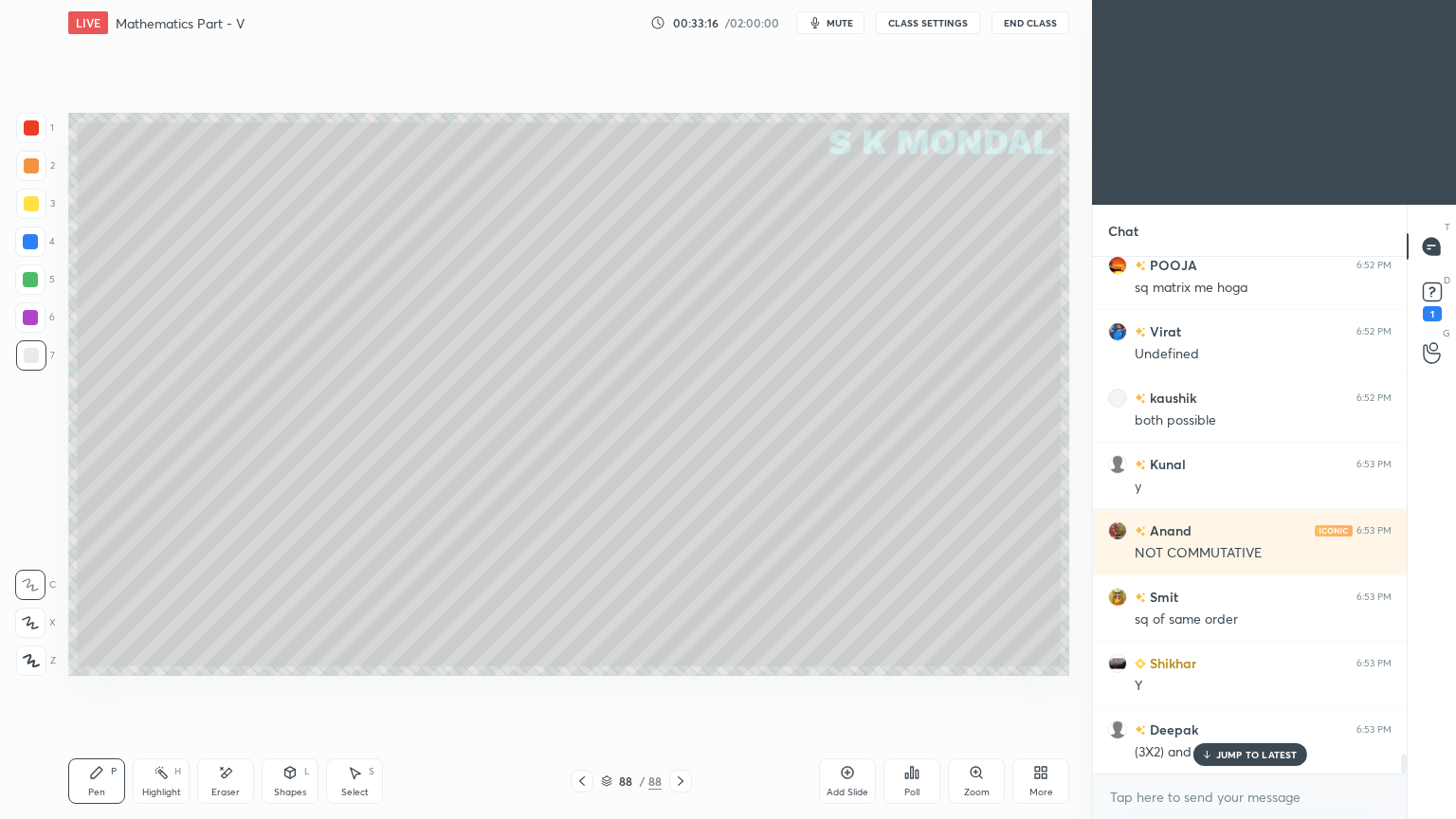 click on "Pen" at bounding box center [97, 792] 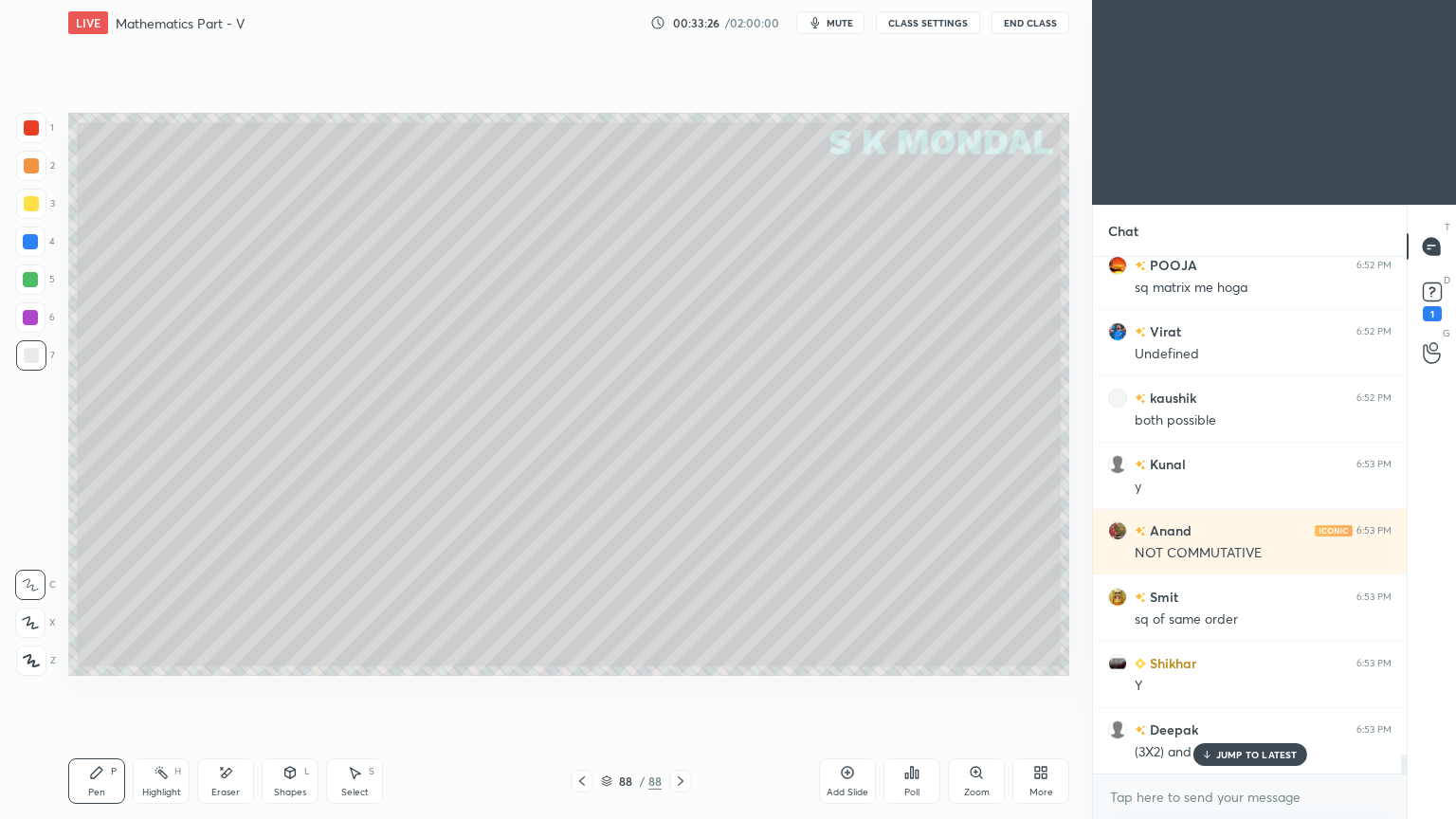 drag, startPoint x: 1228, startPoint y: 754, endPoint x: 1199, endPoint y: 740, distance: 32.2025 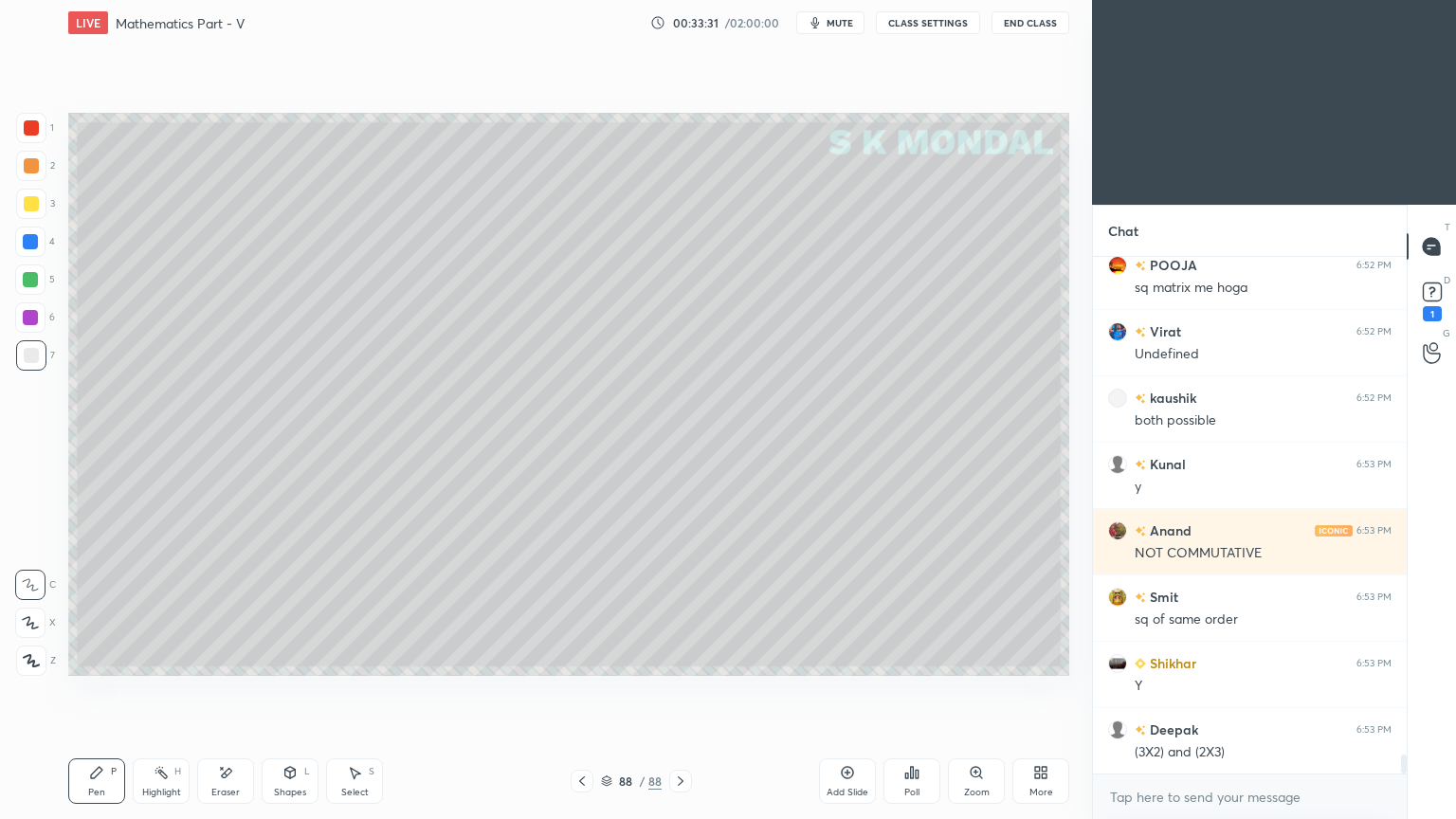 click at bounding box center [30, 280] 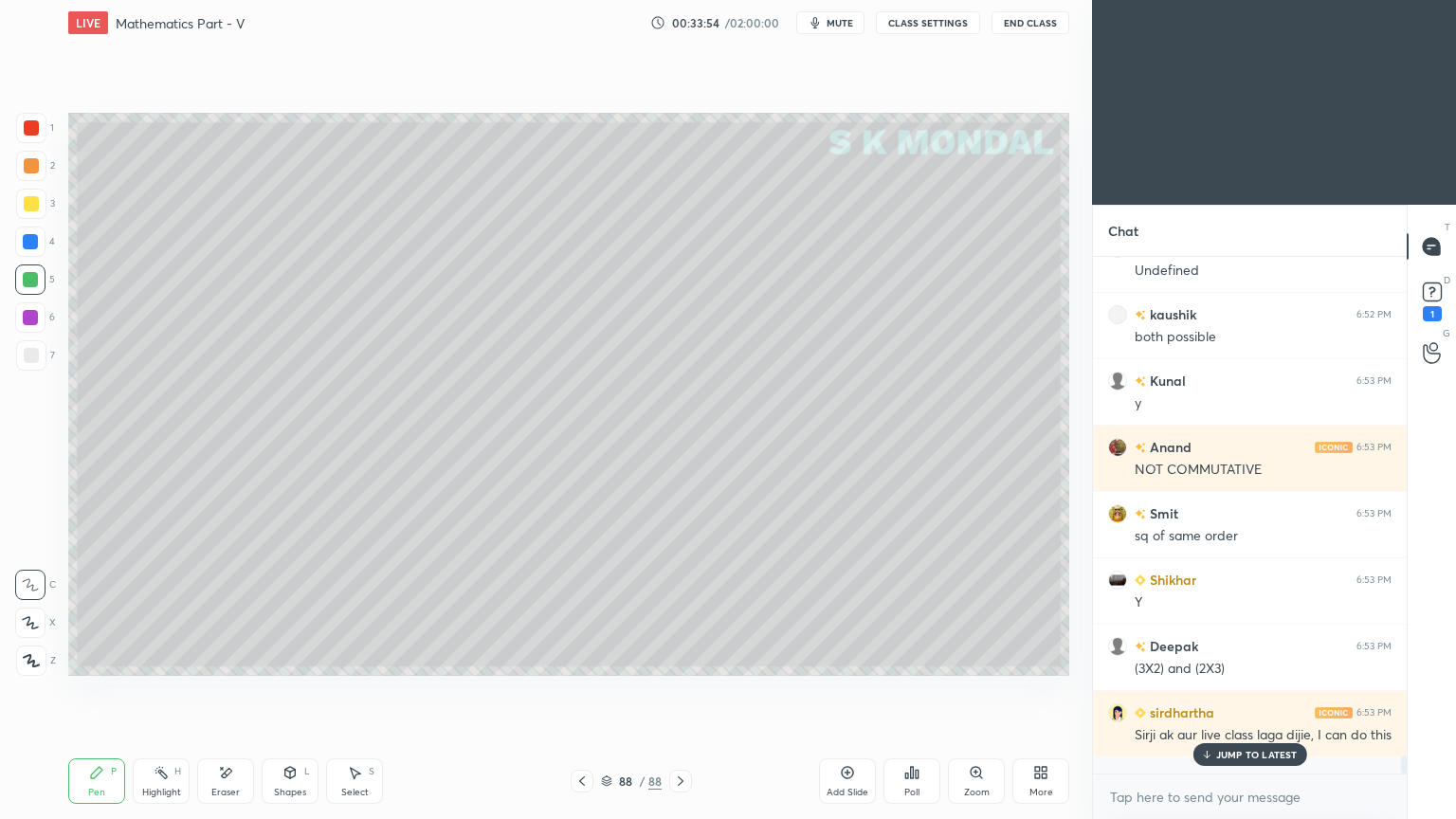 scroll, scrollTop: 14059, scrollLeft: 0, axis: vertical 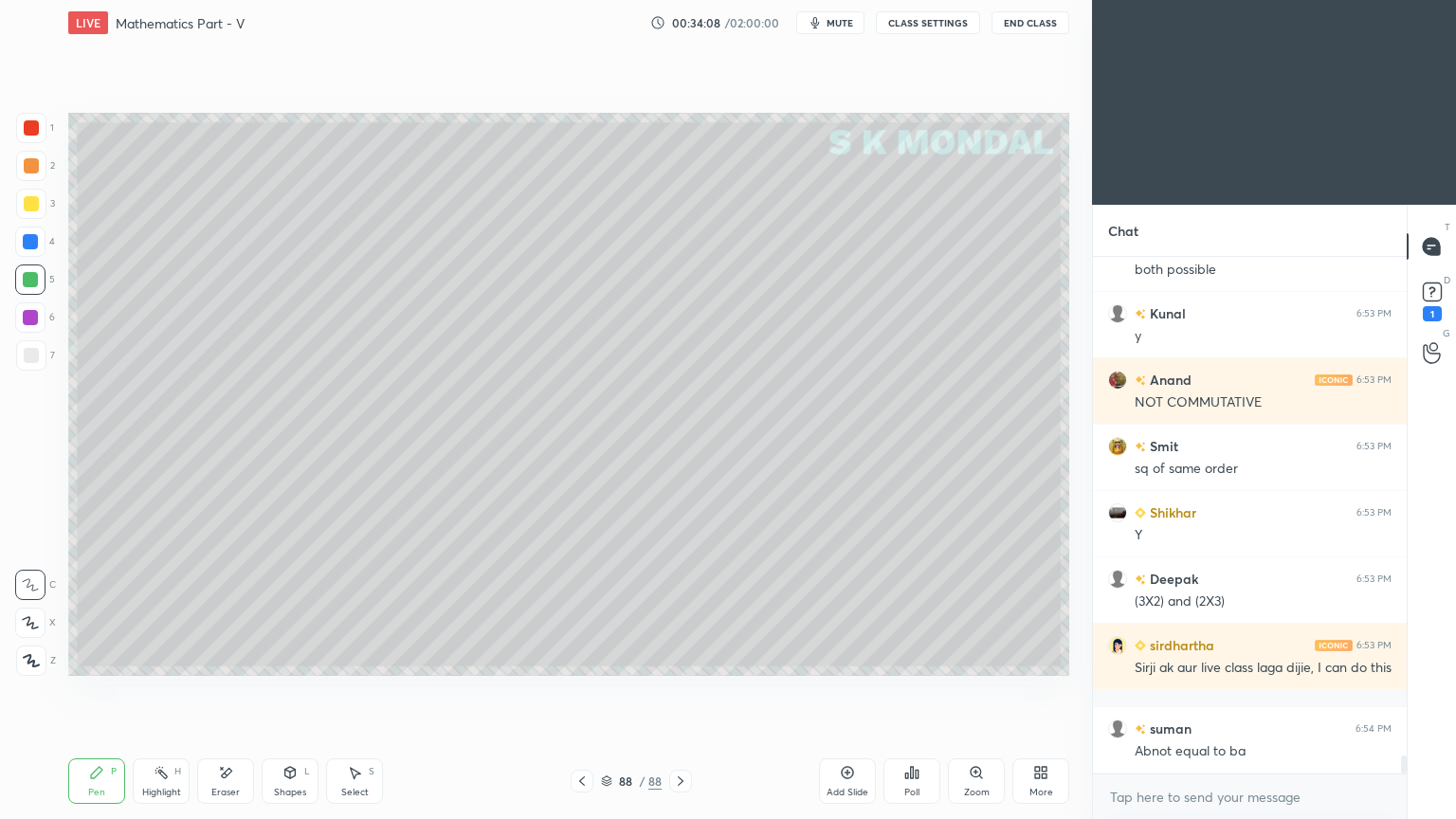 click at bounding box center (30, 242) 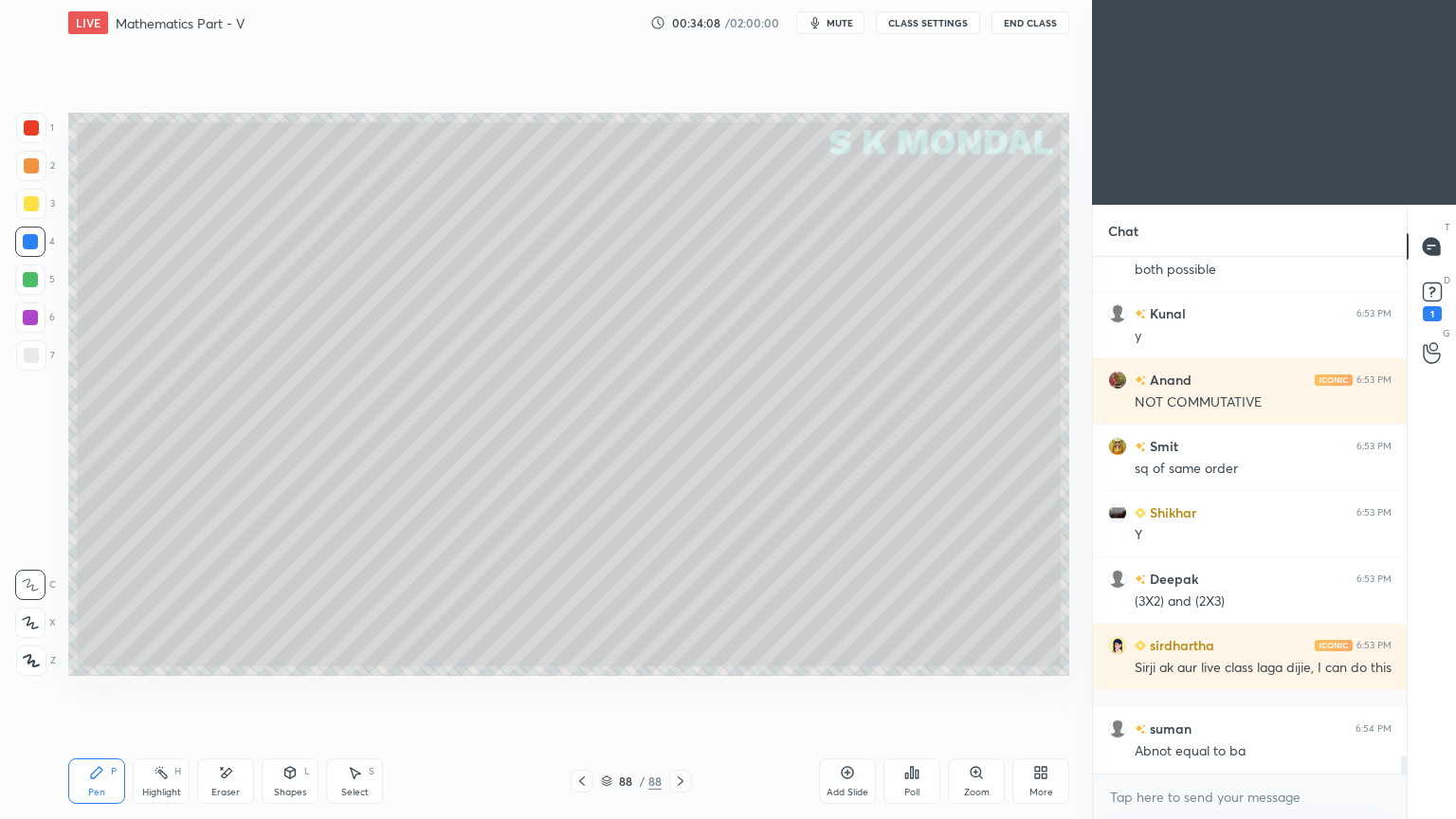 click at bounding box center [31, 204] 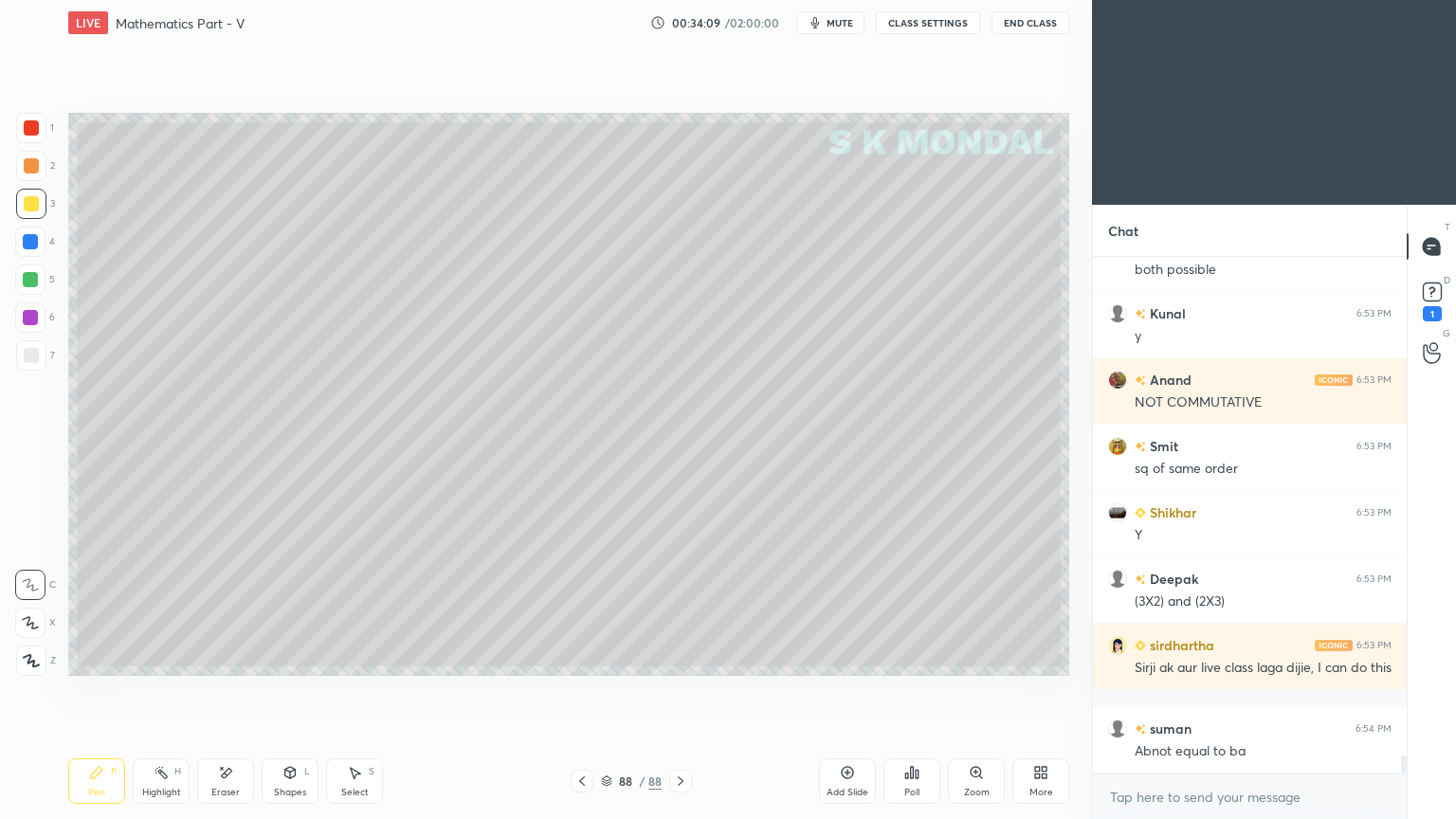 click on "Pen P" at bounding box center [97, 781] 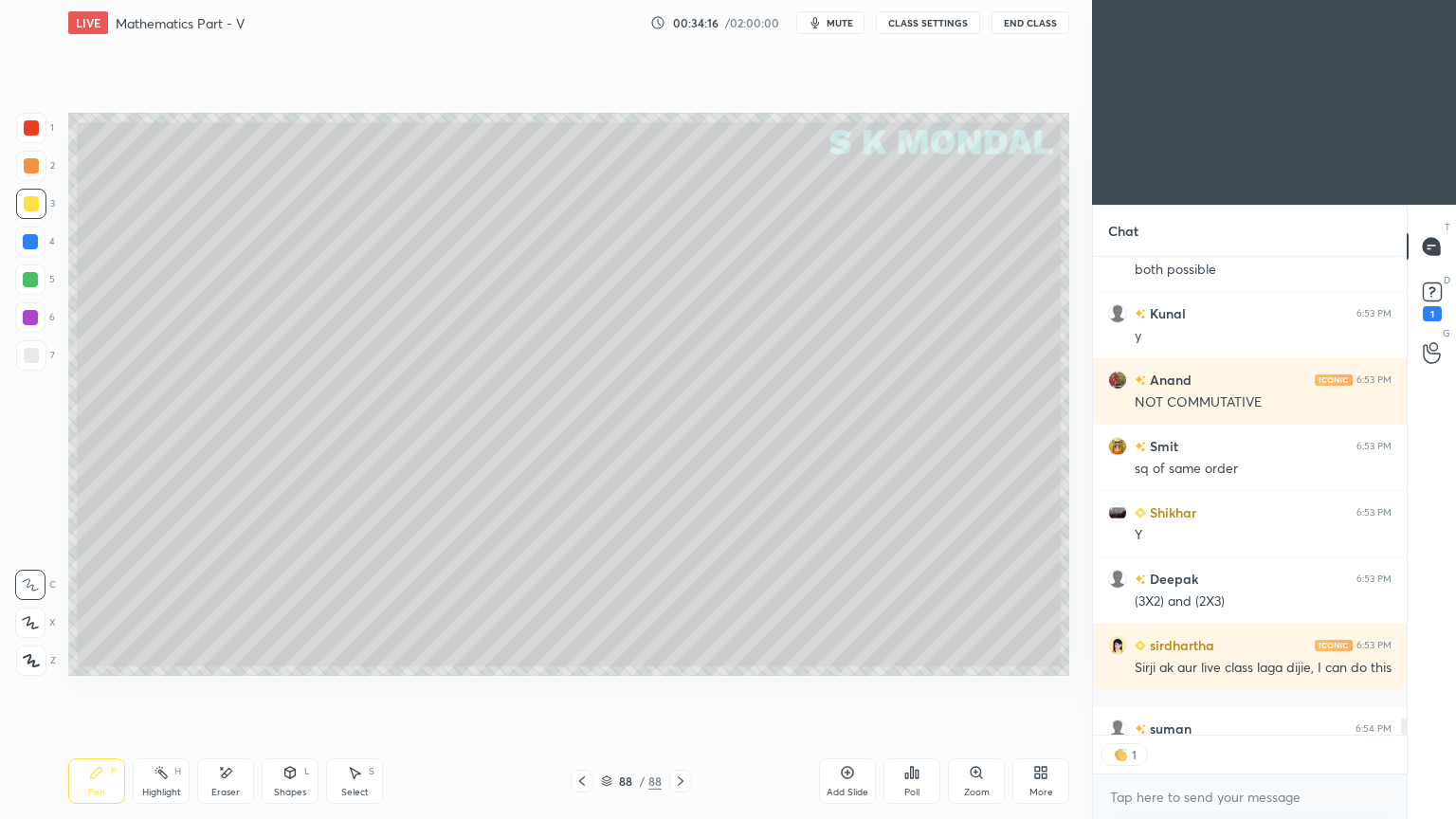 scroll, scrollTop: 6, scrollLeft: 6, axis: both 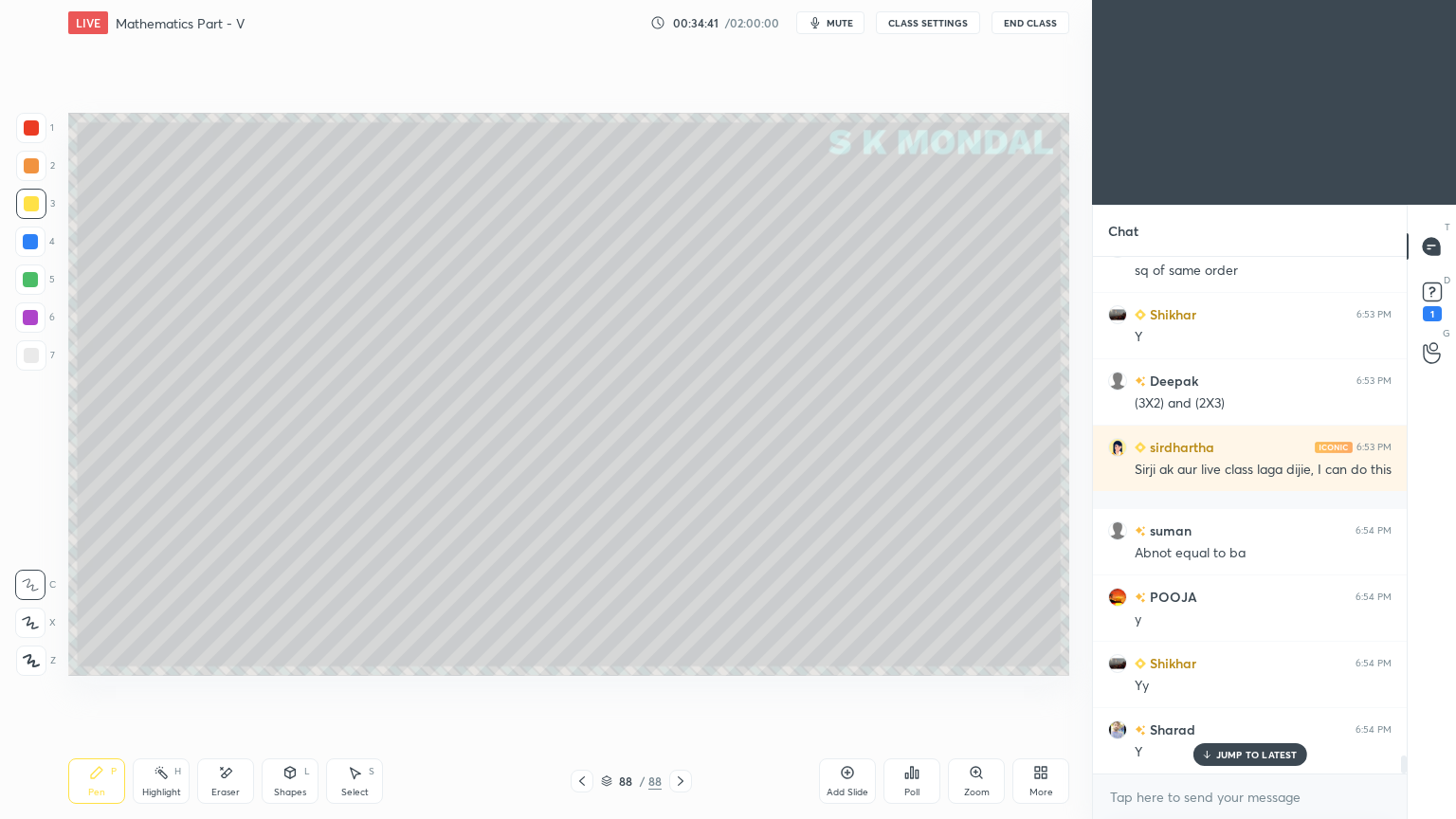 drag, startPoint x: 1231, startPoint y: 757, endPoint x: 1220, endPoint y: 751, distance: 12.529964 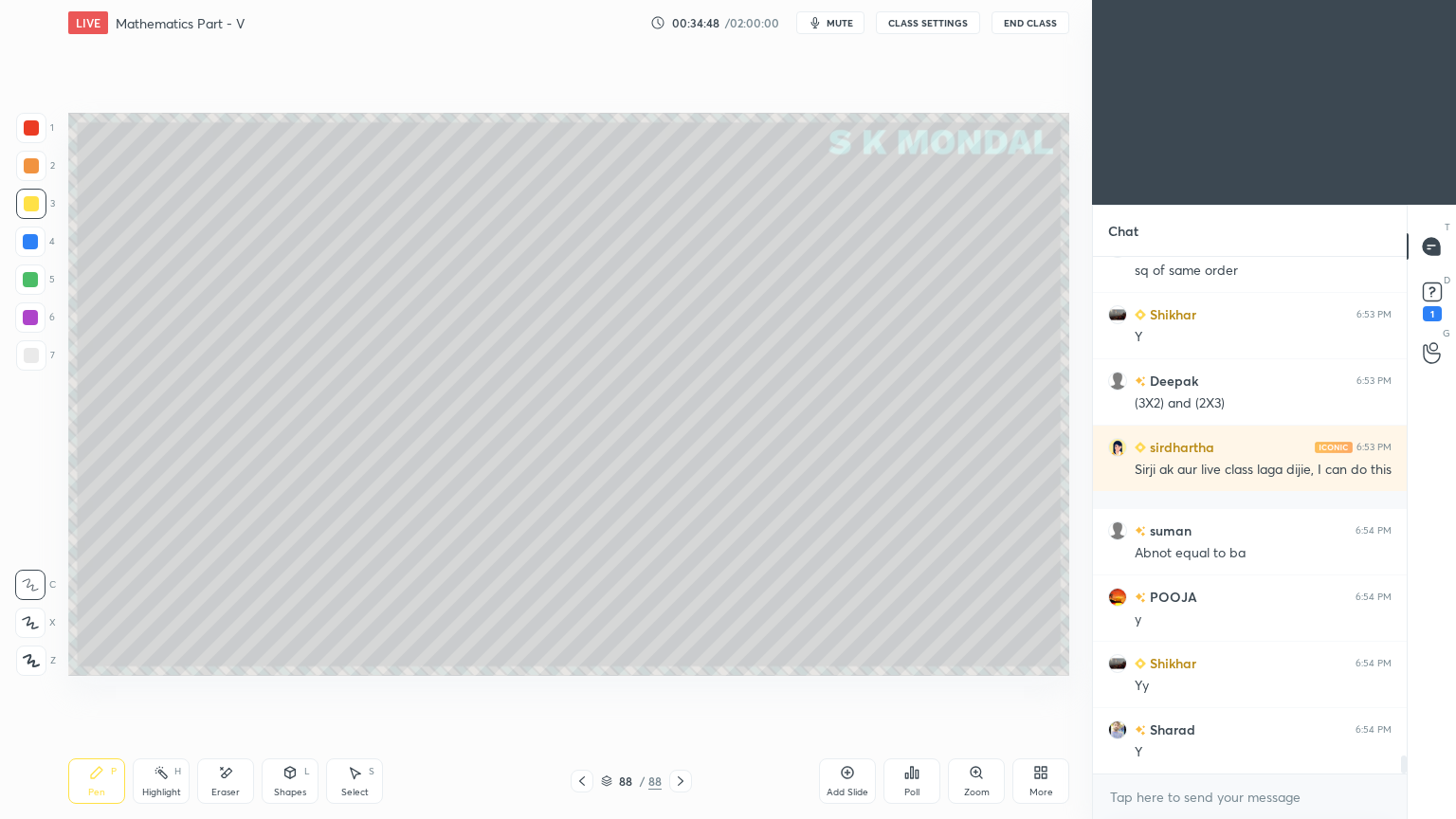 click at bounding box center (31, 355) 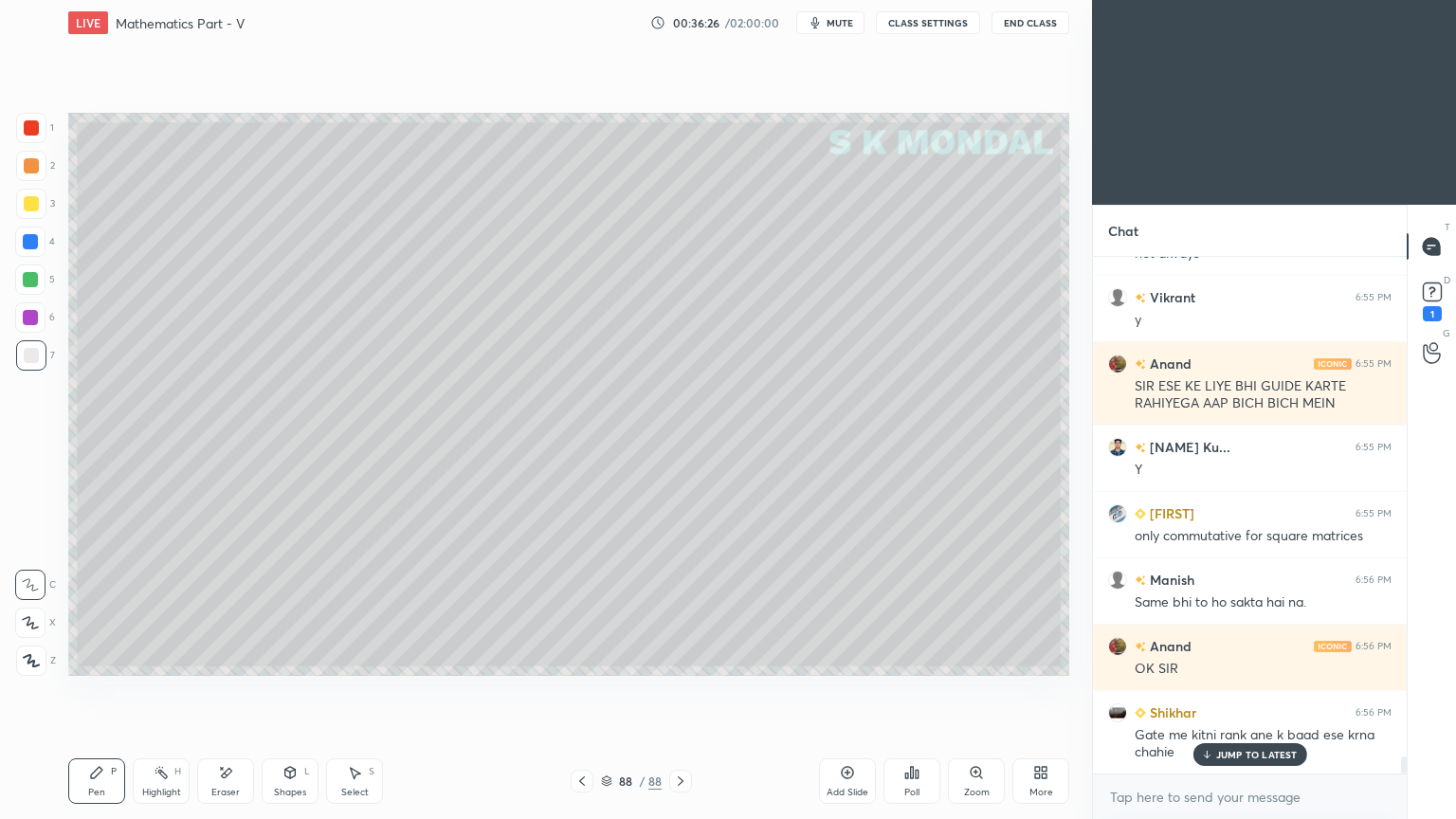 scroll, scrollTop: 14905, scrollLeft: 0, axis: vertical 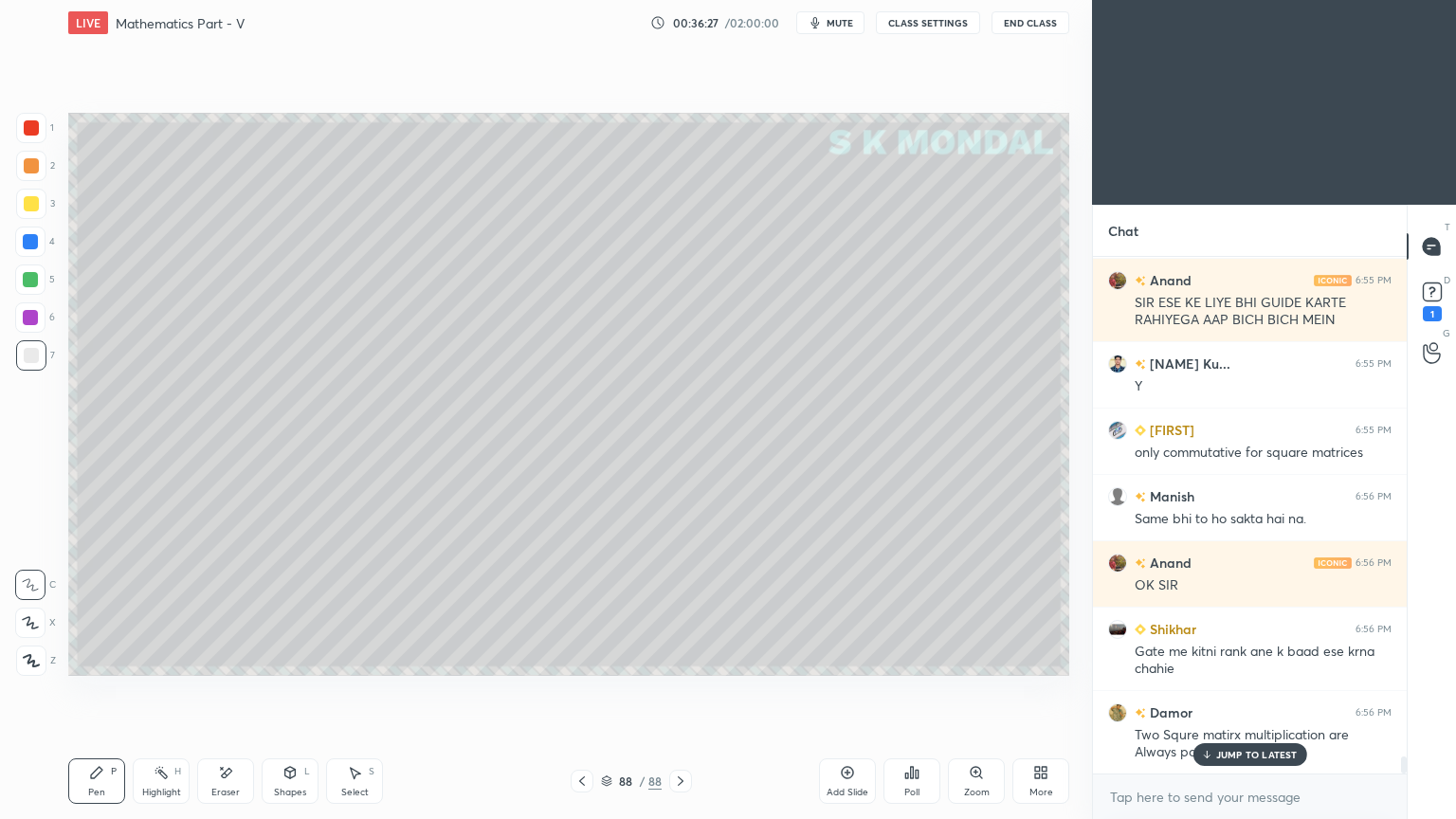drag, startPoint x: 1228, startPoint y: 752, endPoint x: 848, endPoint y: 676, distance: 387.5255 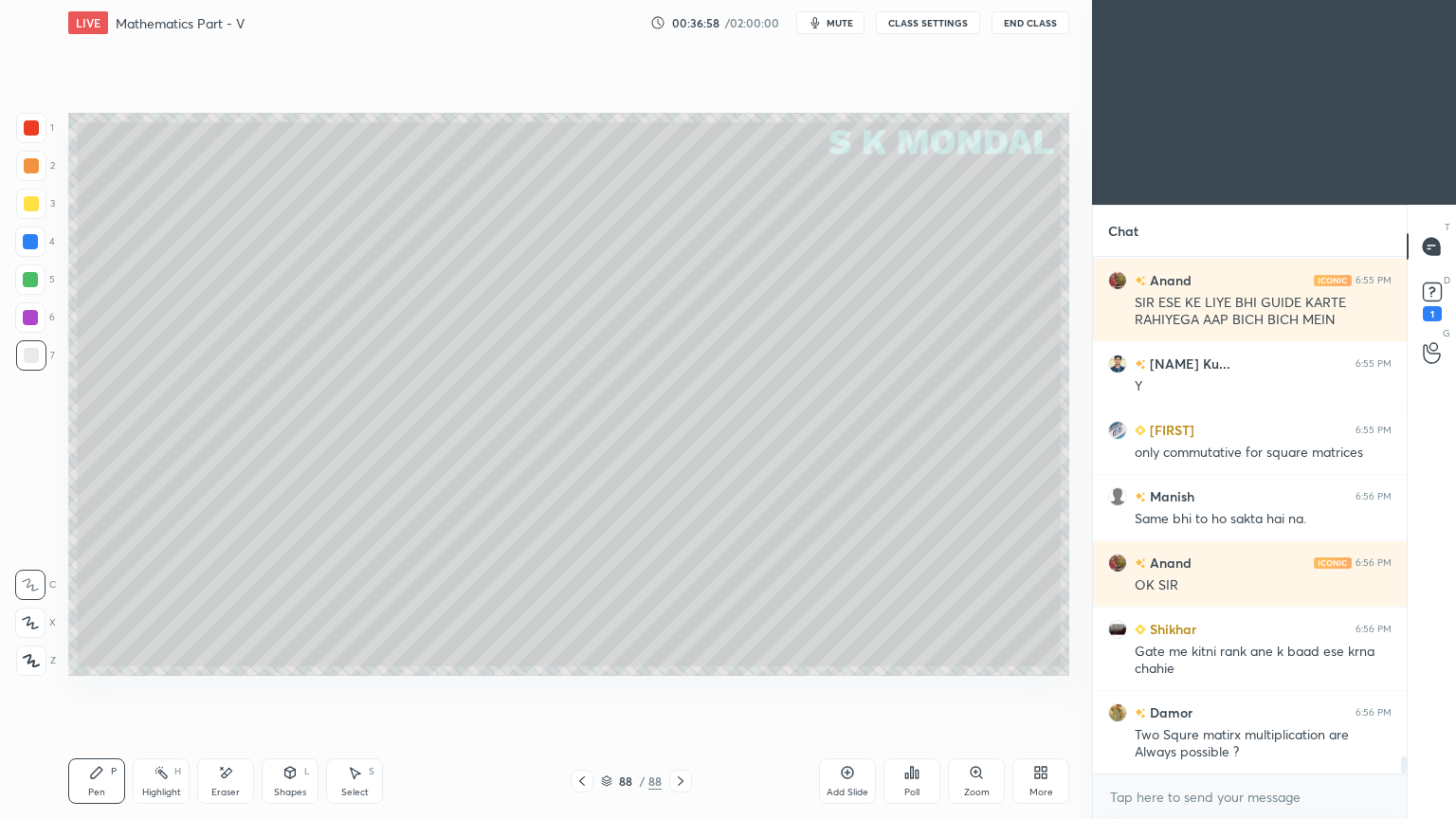 scroll, scrollTop: 14972, scrollLeft: 0, axis: vertical 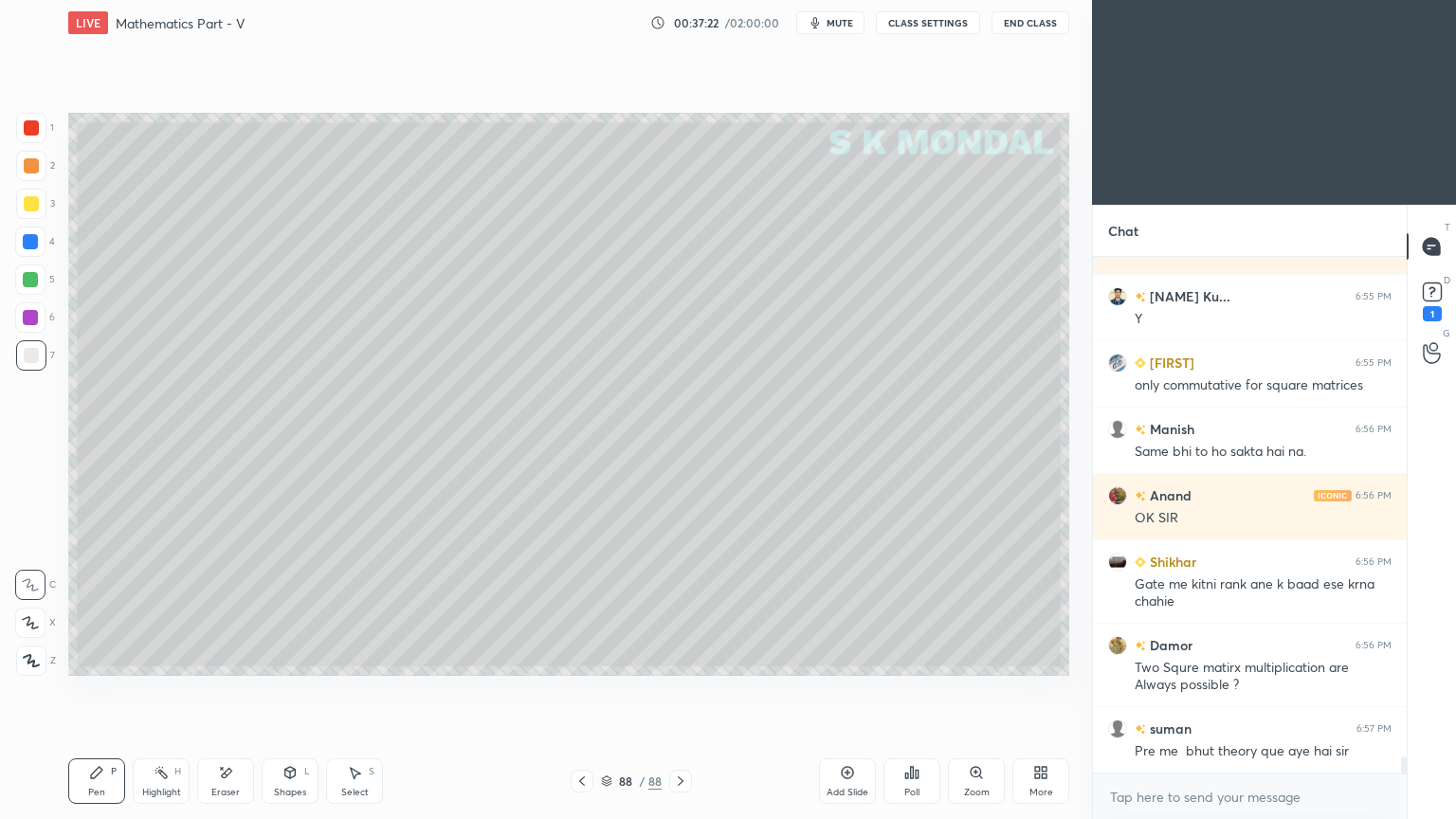 click on "Highlight" at bounding box center [161, 792] 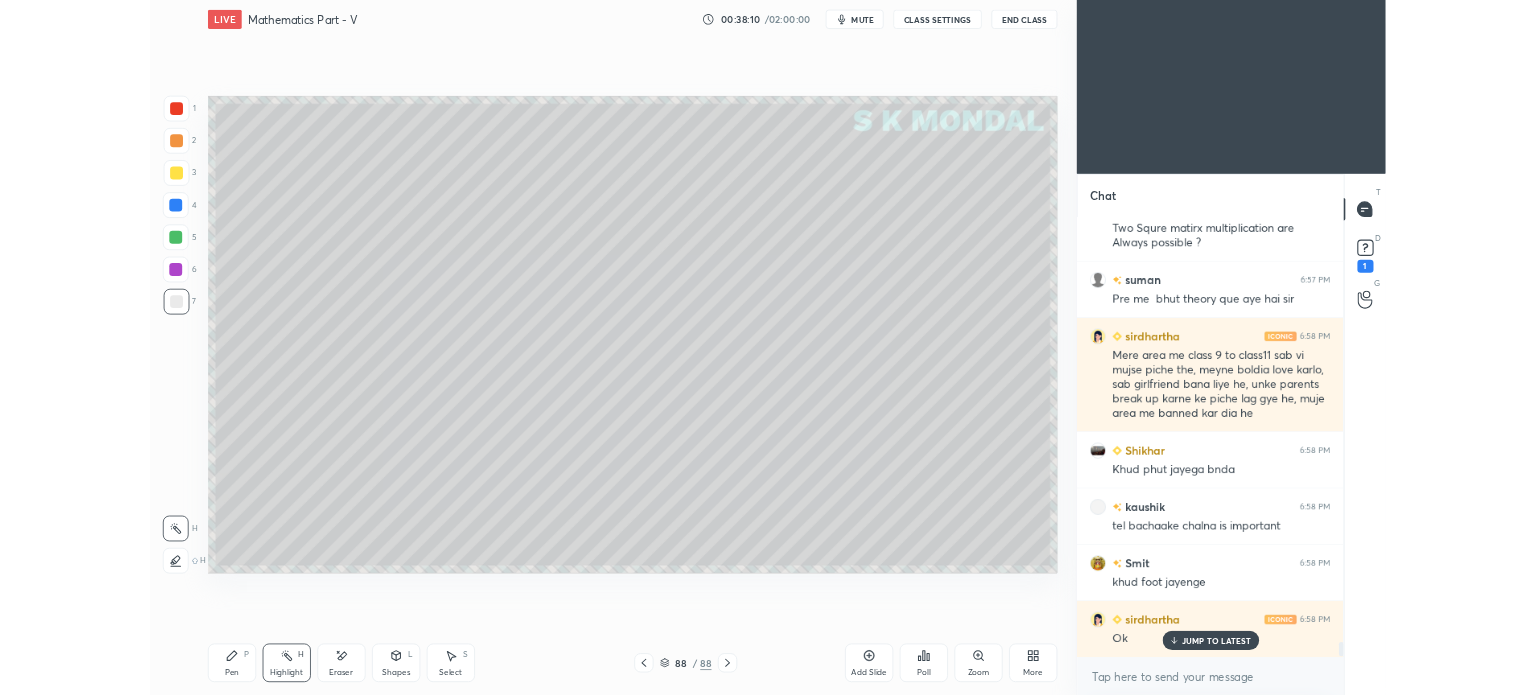 scroll, scrollTop: 16287, scrollLeft: 0, axis: vertical 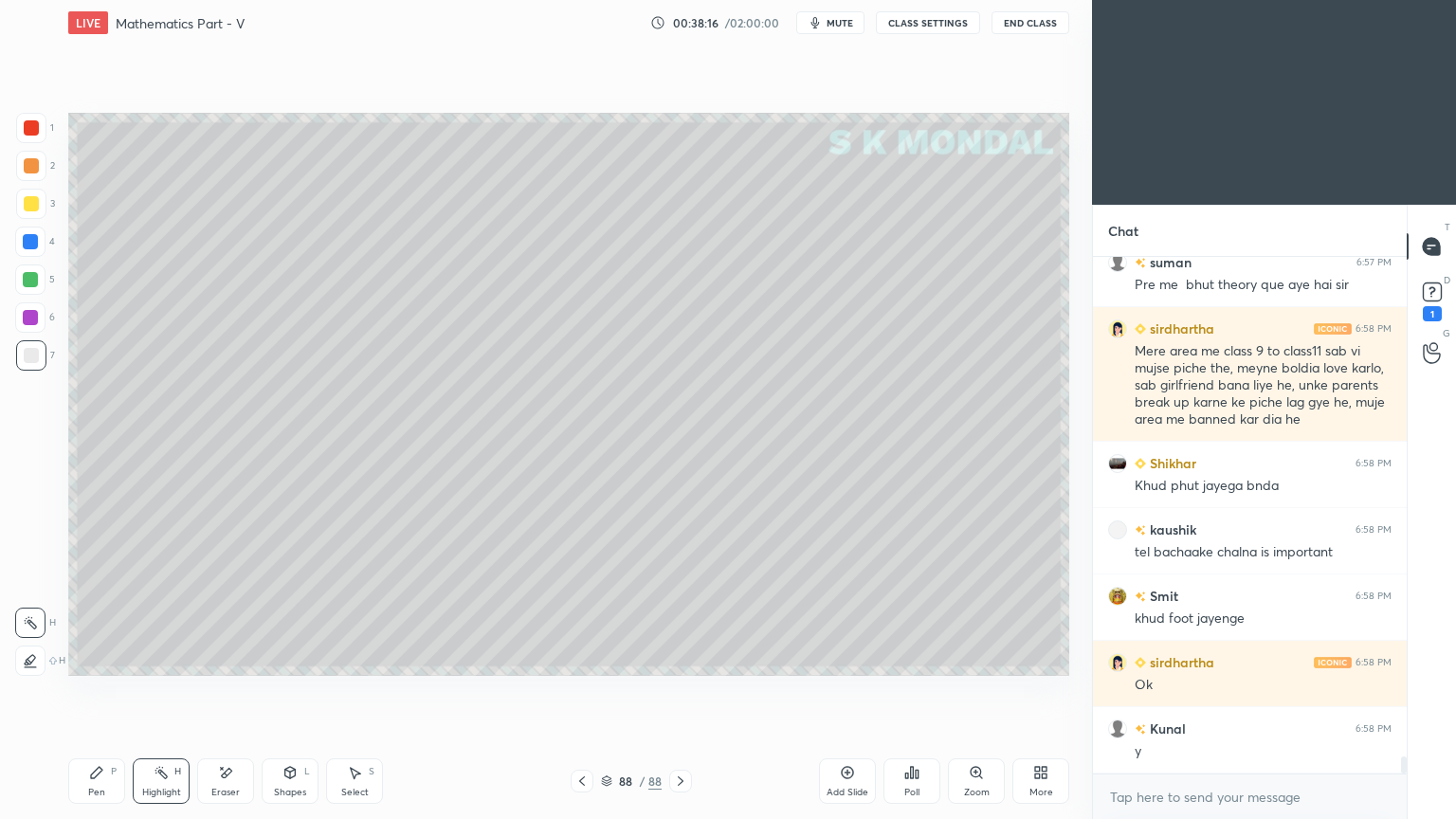 click 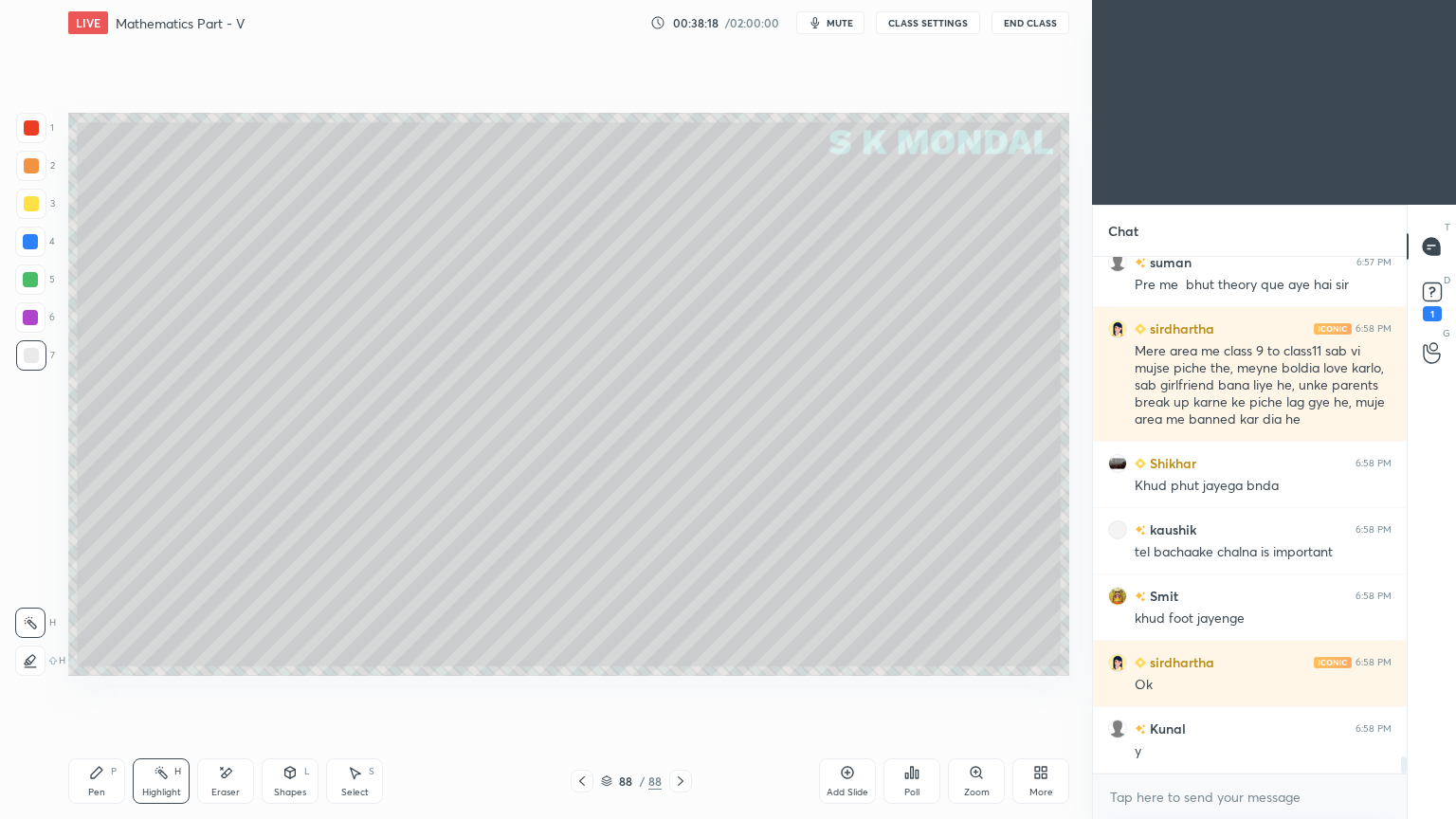 click 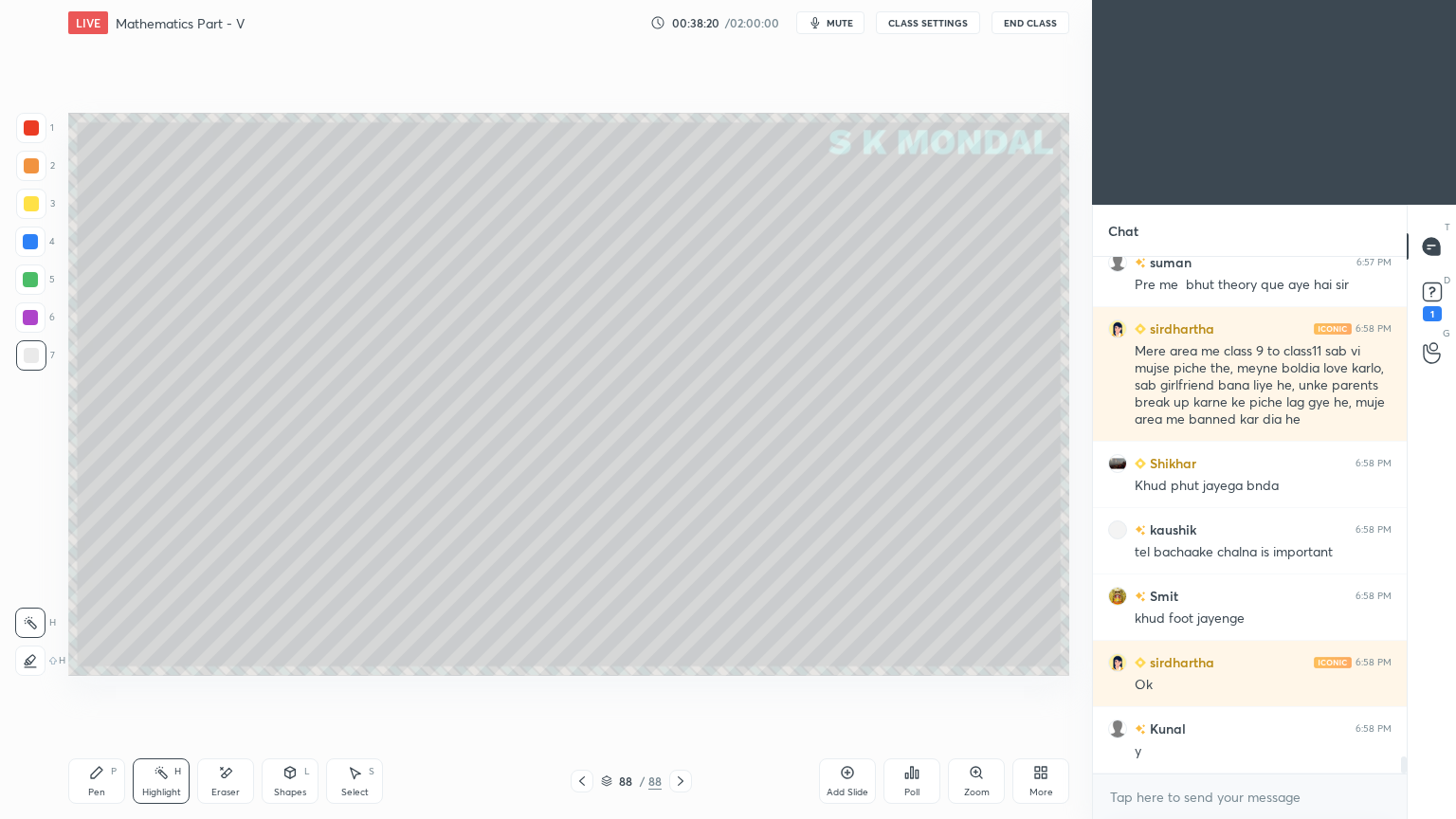 click 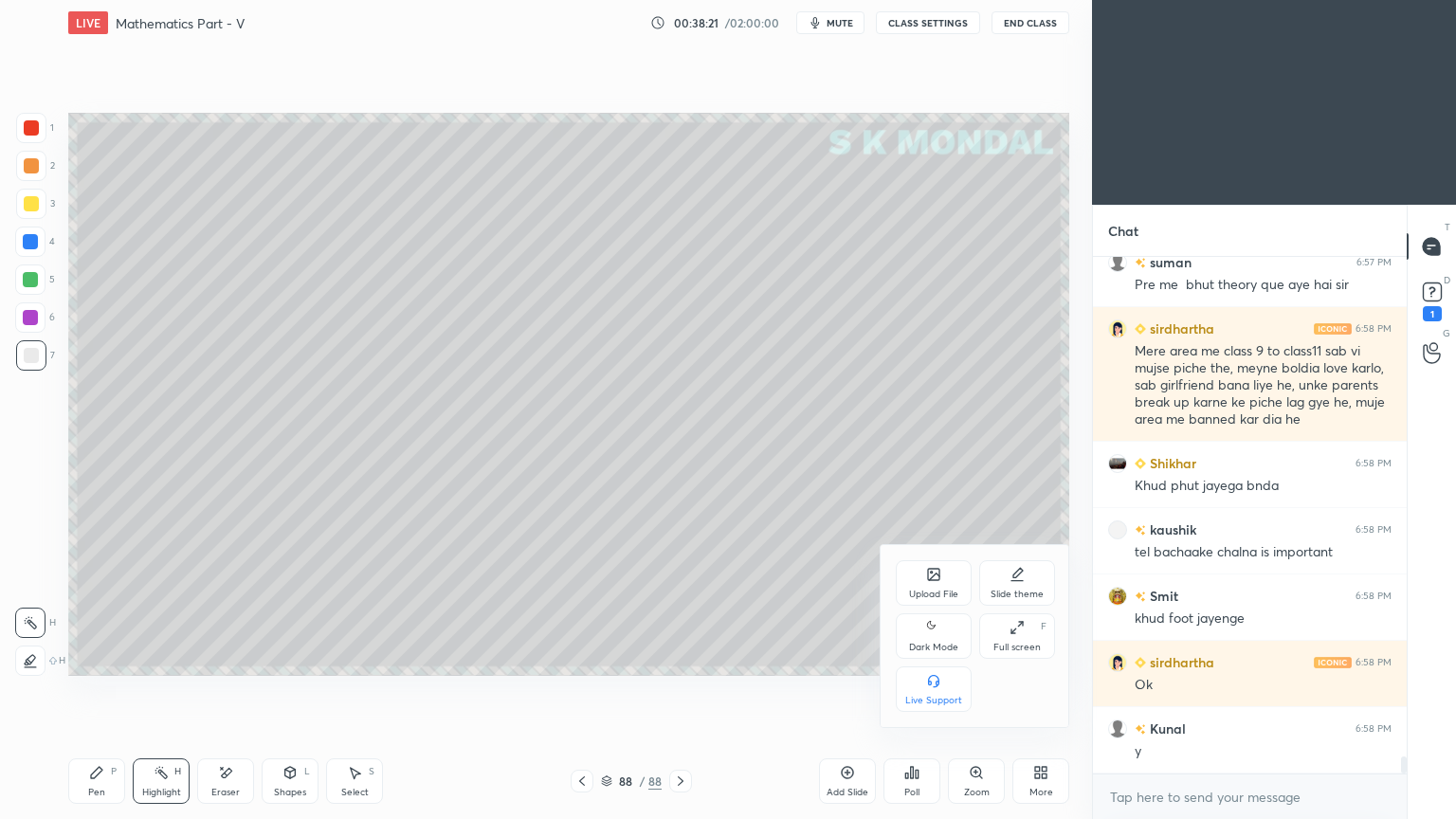 click on "Upload File" at bounding box center (934, 583) 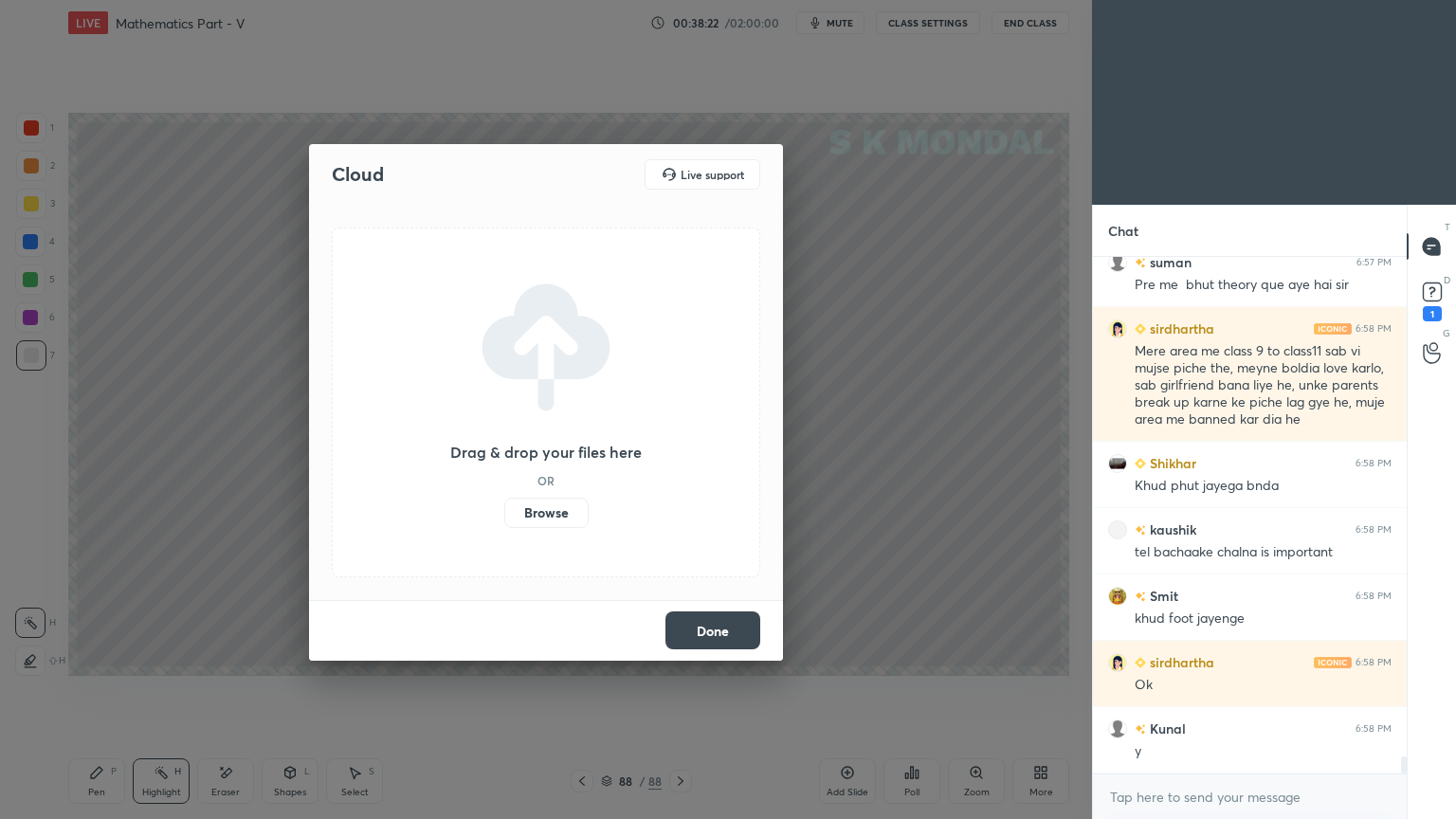 click on "Browse" at bounding box center (546, 513) 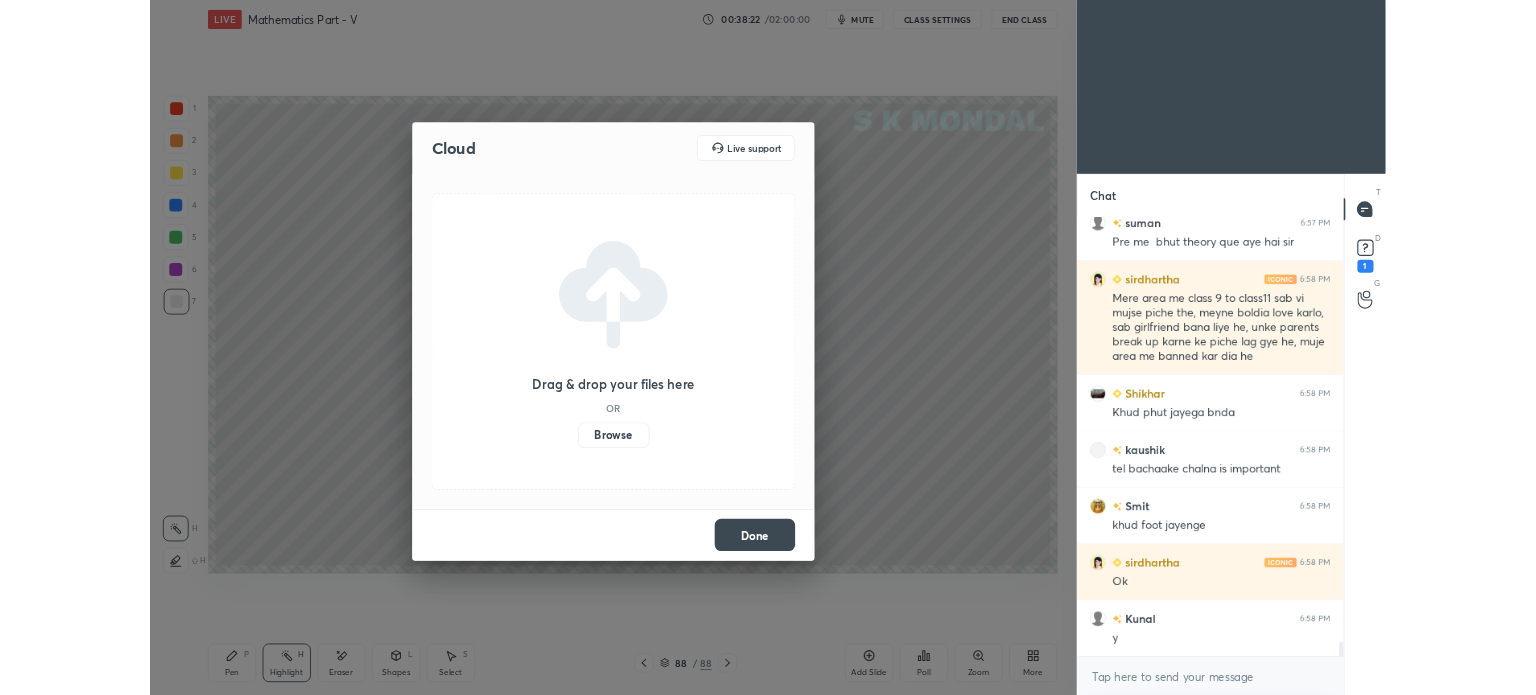scroll, scrollTop: 567, scrollLeft: 1072, axis: both 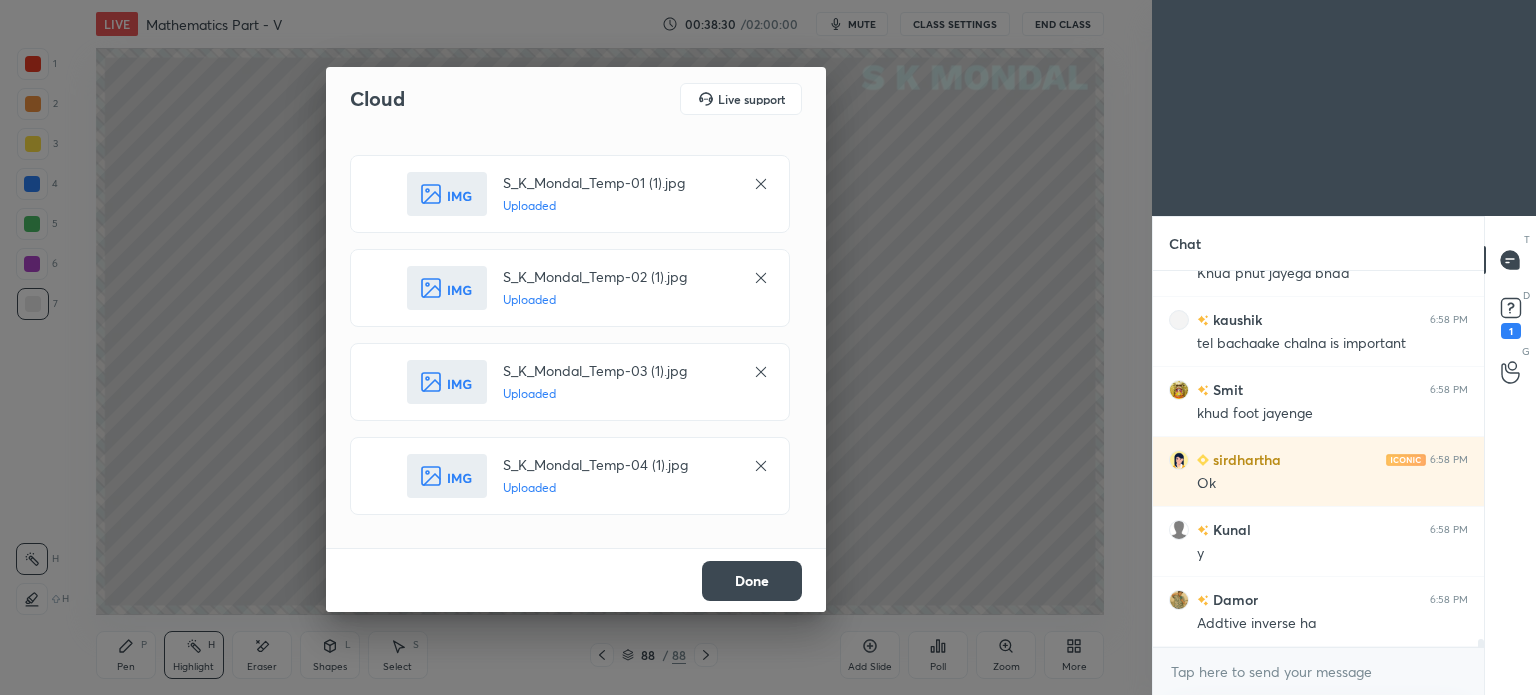 click on "Done" at bounding box center [752, 581] 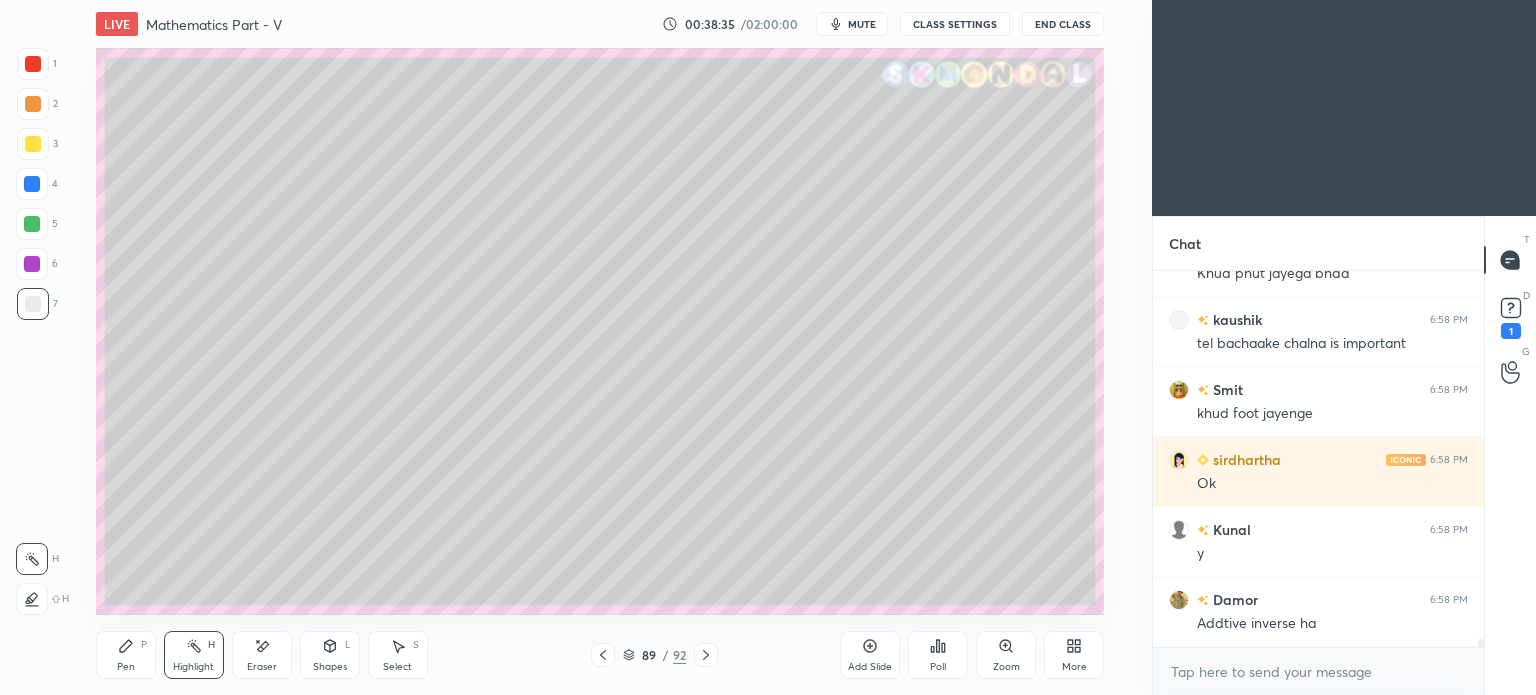 click at bounding box center [33, 144] 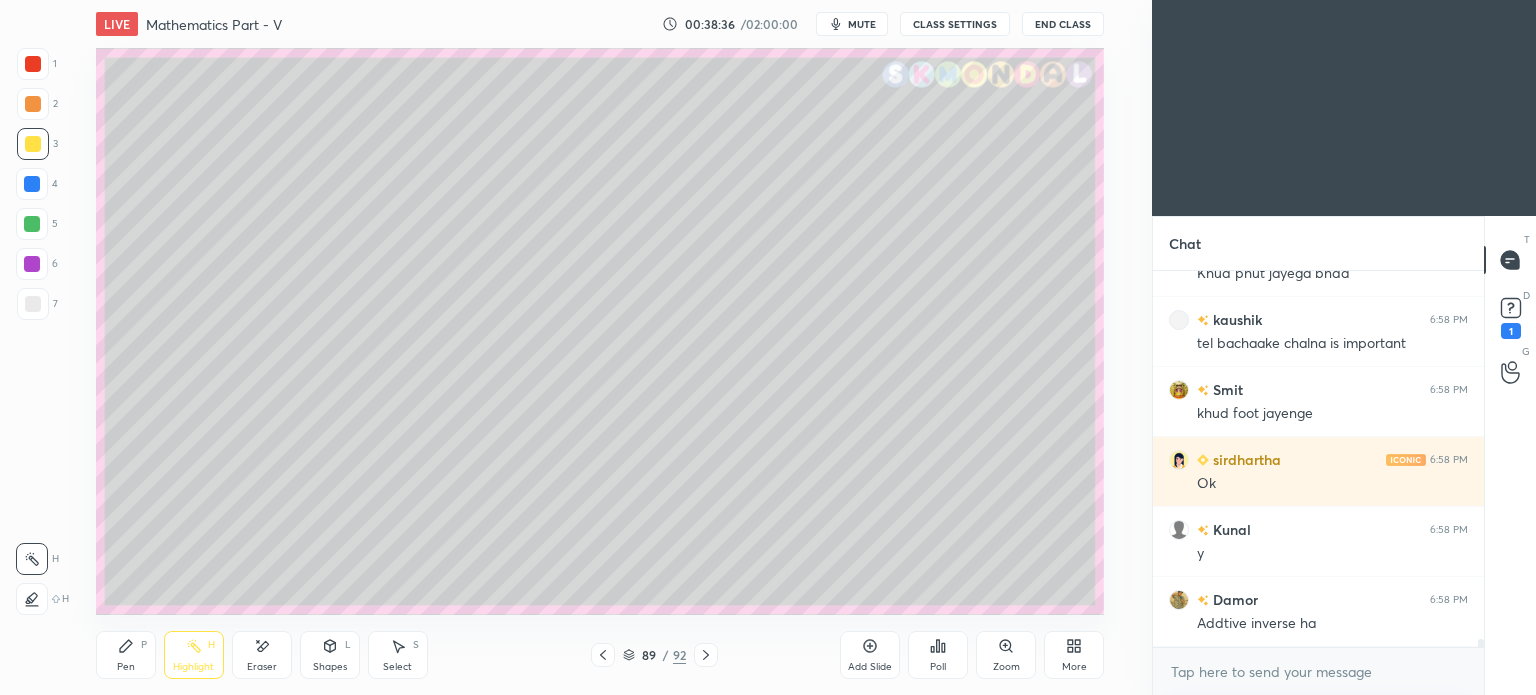 click on "Pen" at bounding box center (126, 667) 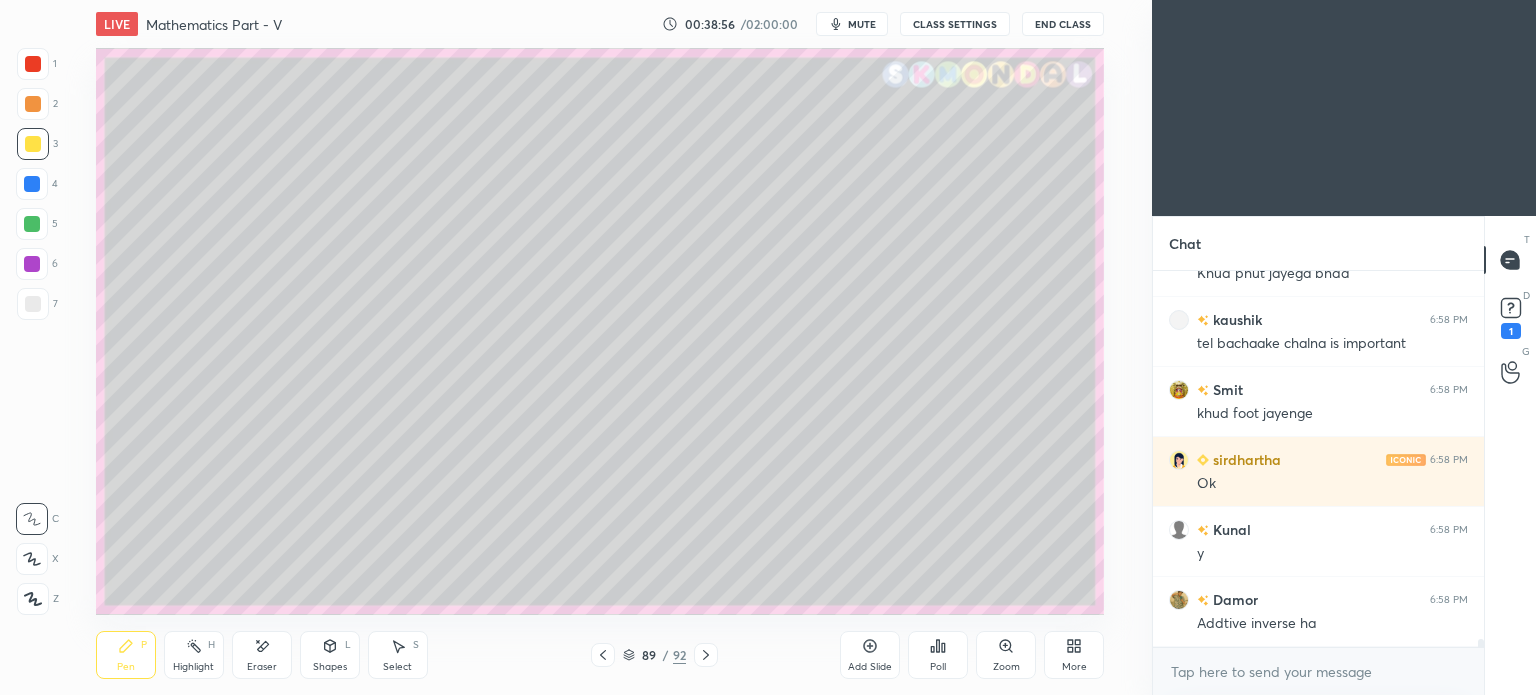 scroll, scrollTop: 16614, scrollLeft: 0, axis: vertical 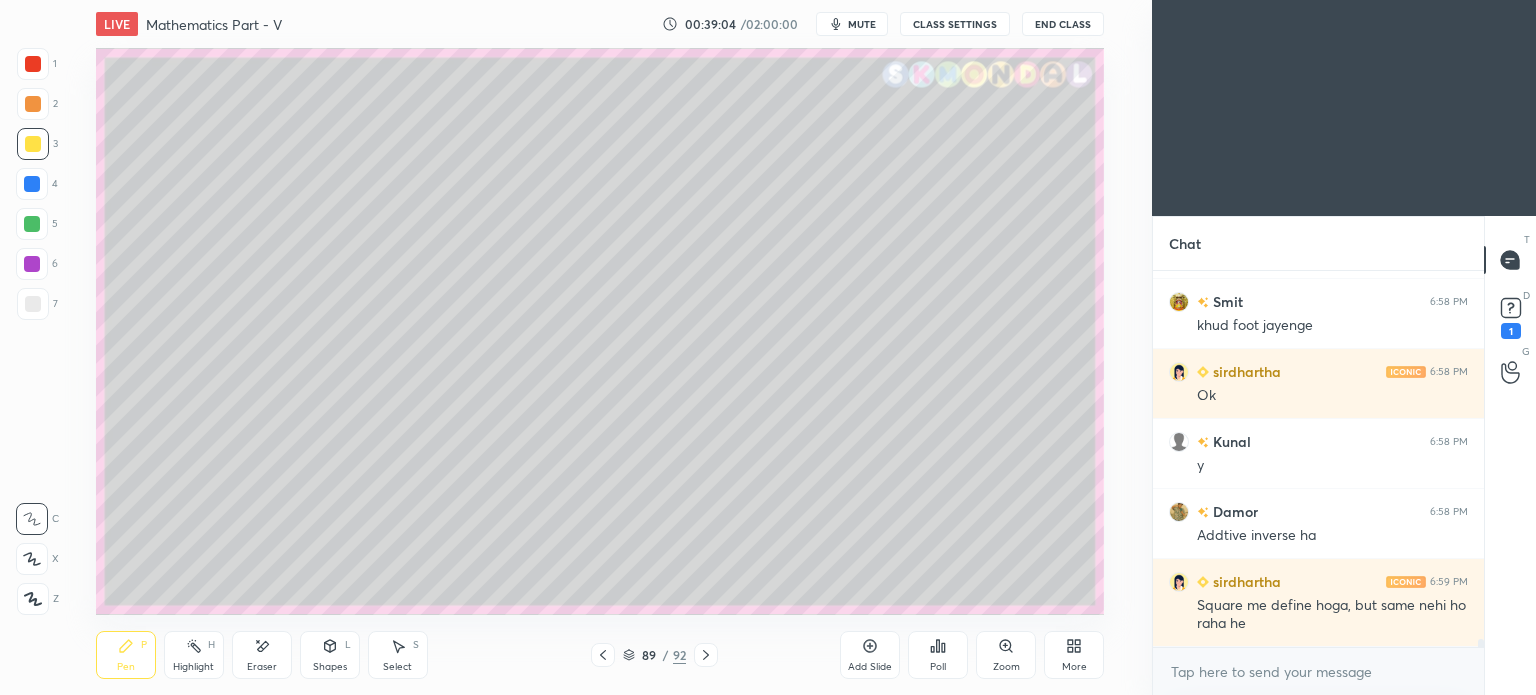 click at bounding box center (33, 304) 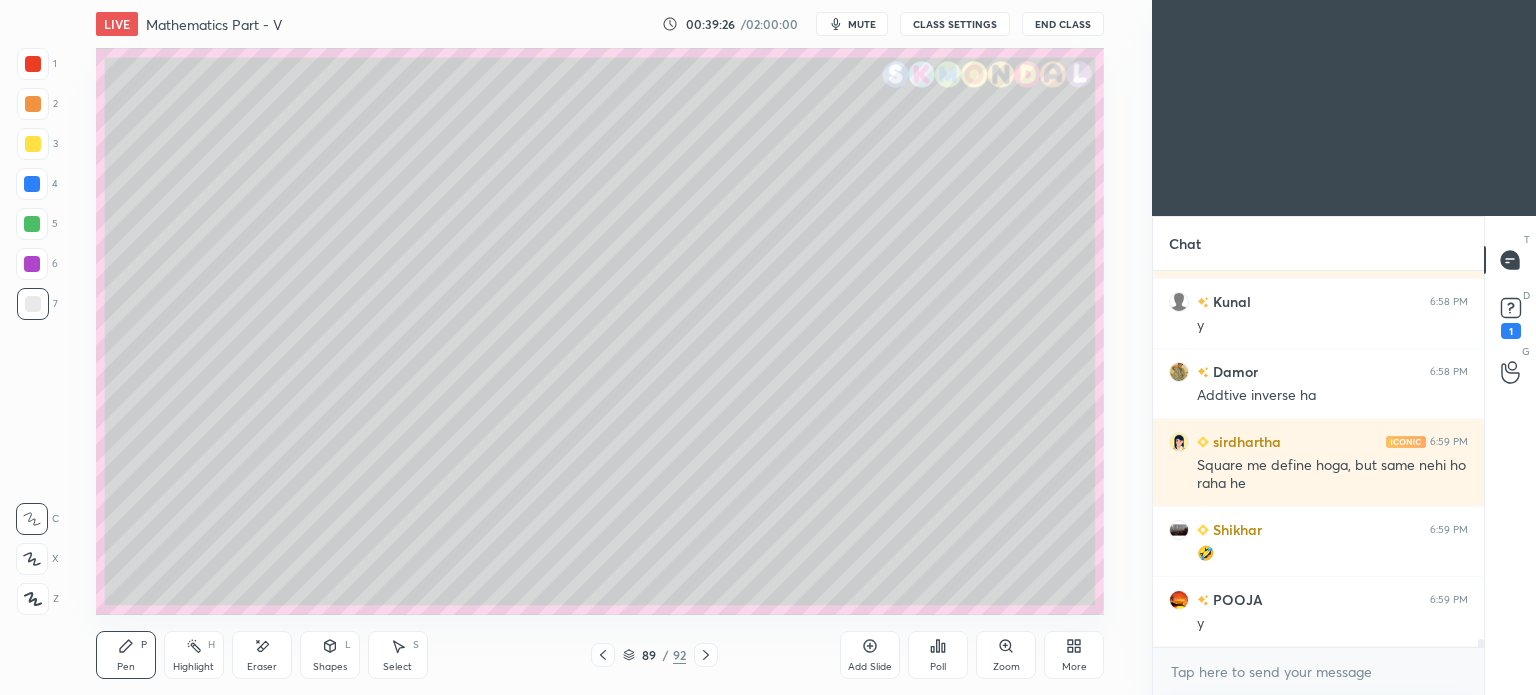 scroll, scrollTop: 16824, scrollLeft: 0, axis: vertical 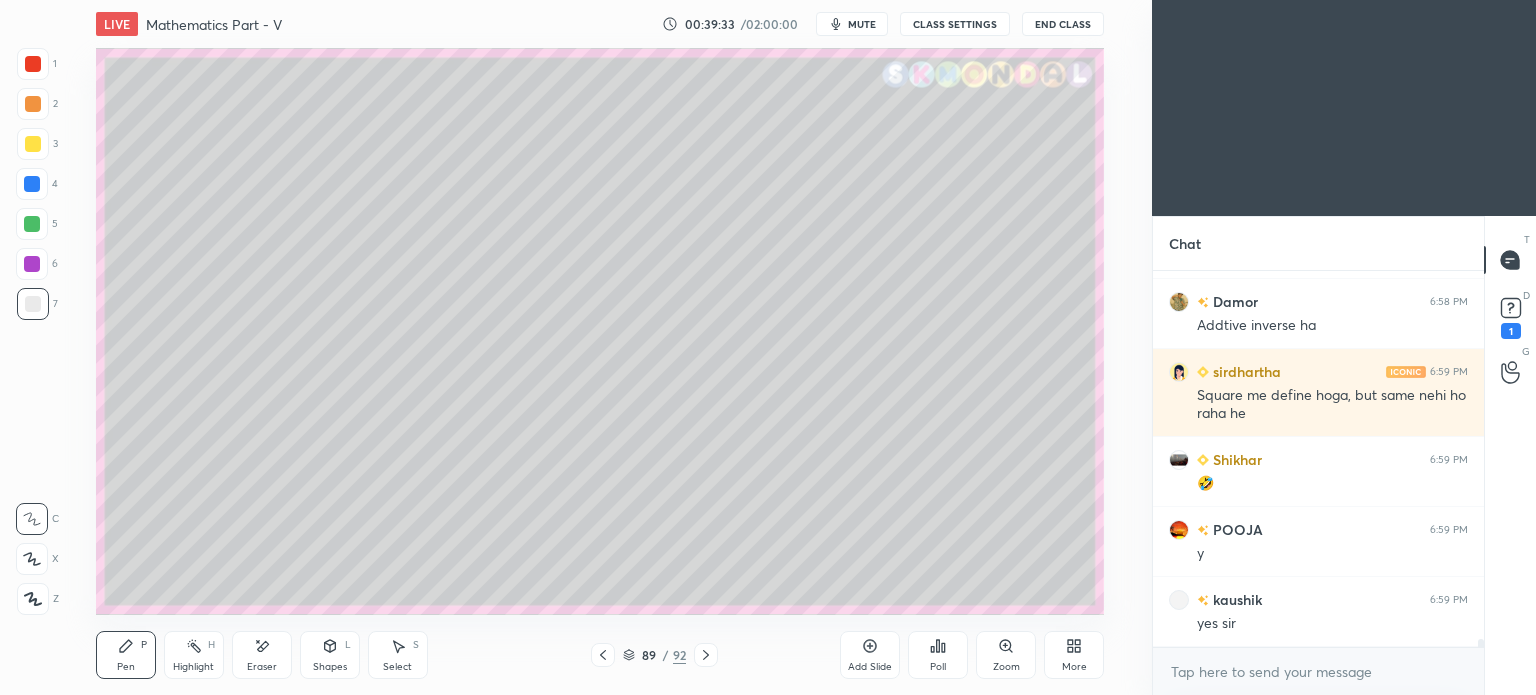click on "Eraser" at bounding box center (262, 655) 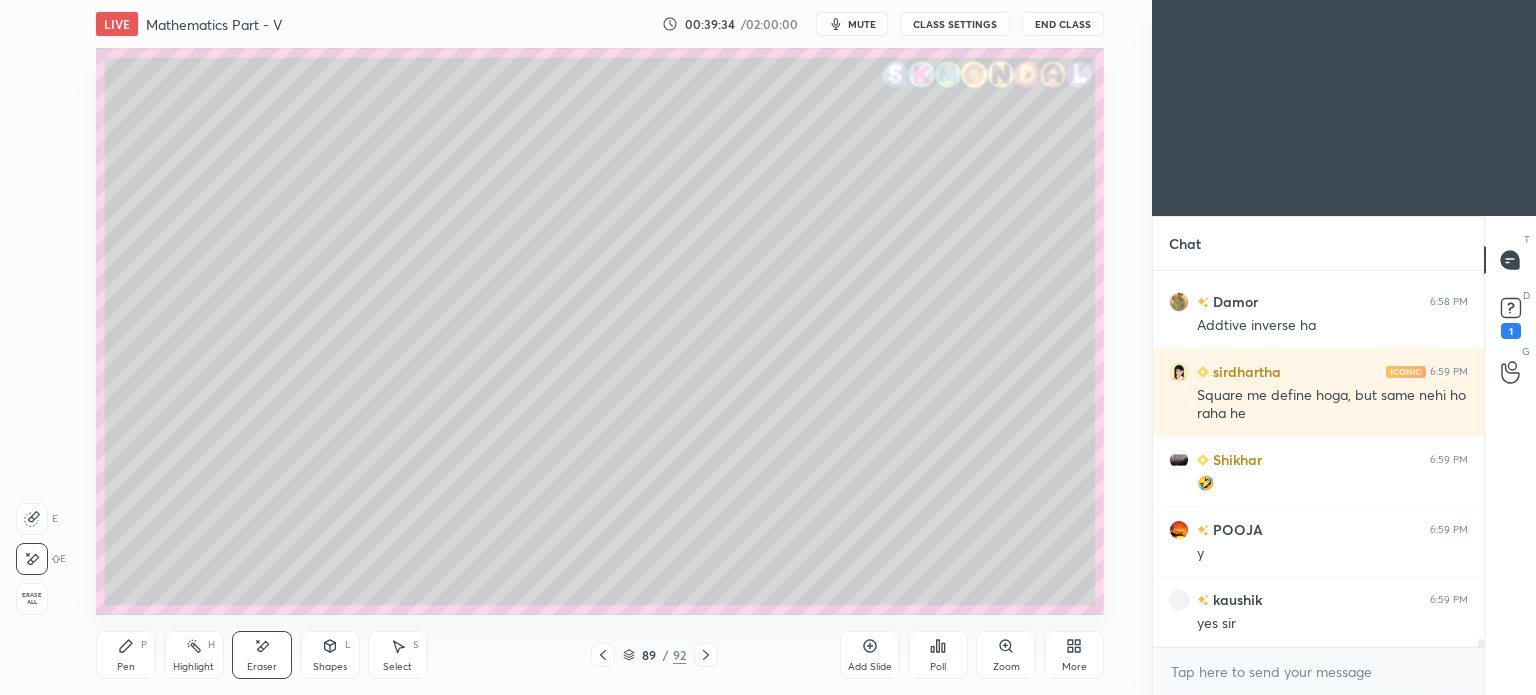 click on "Pen P" at bounding box center [126, 655] 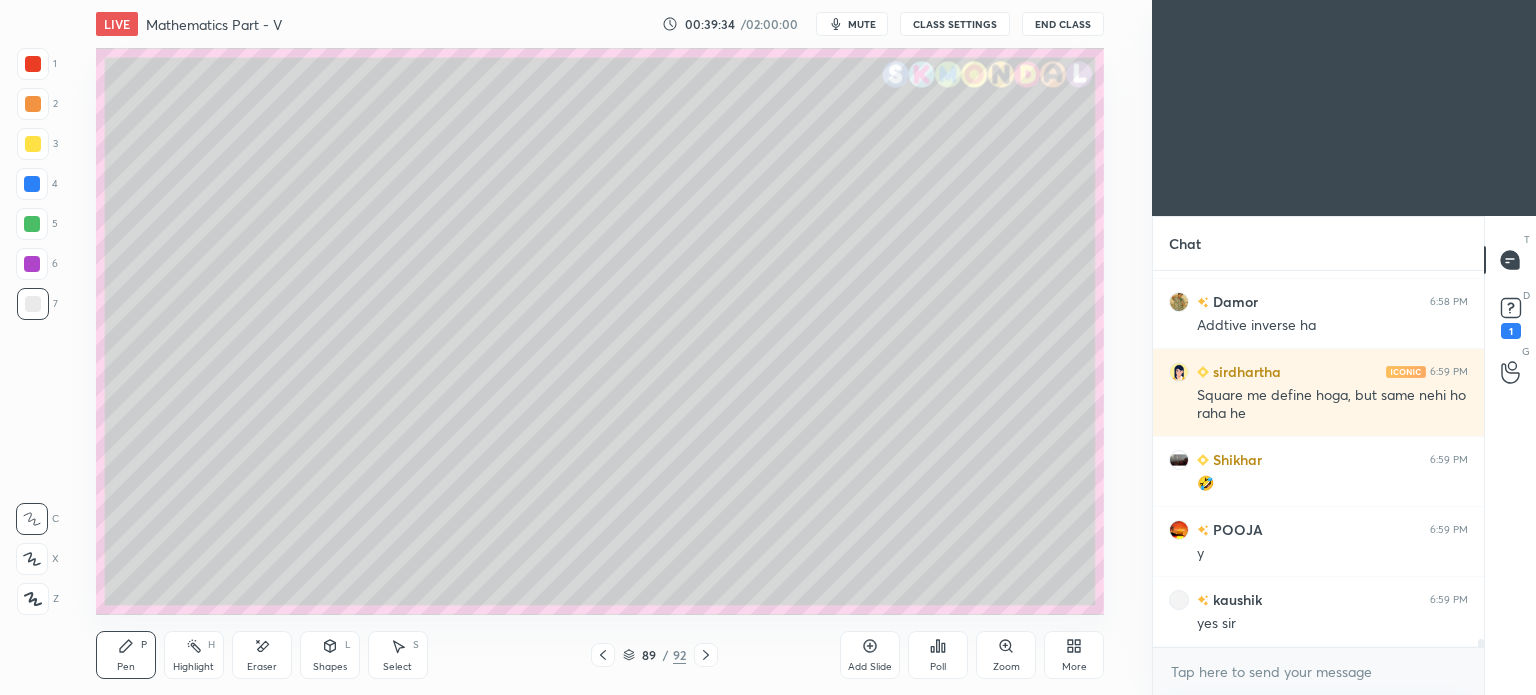 click on "Pen P" at bounding box center (126, 655) 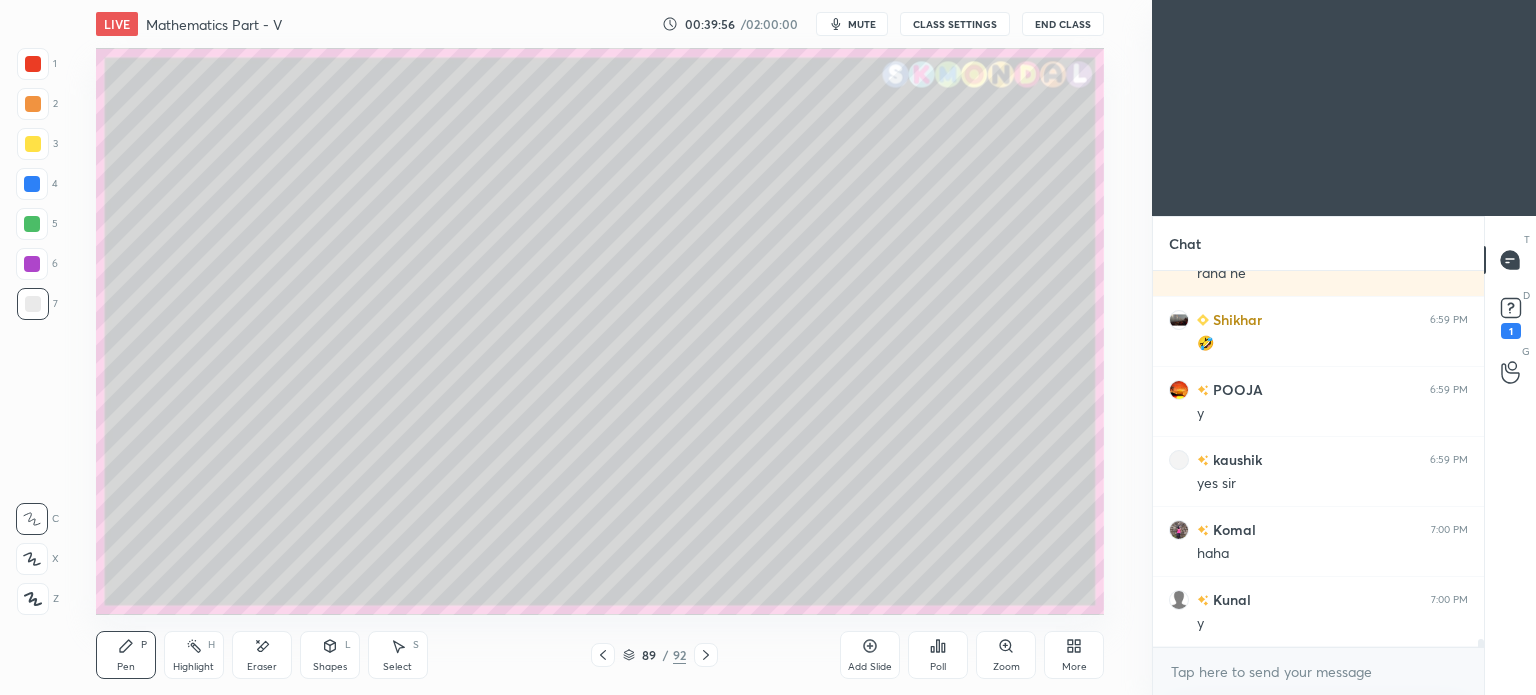 scroll, scrollTop: 17034, scrollLeft: 0, axis: vertical 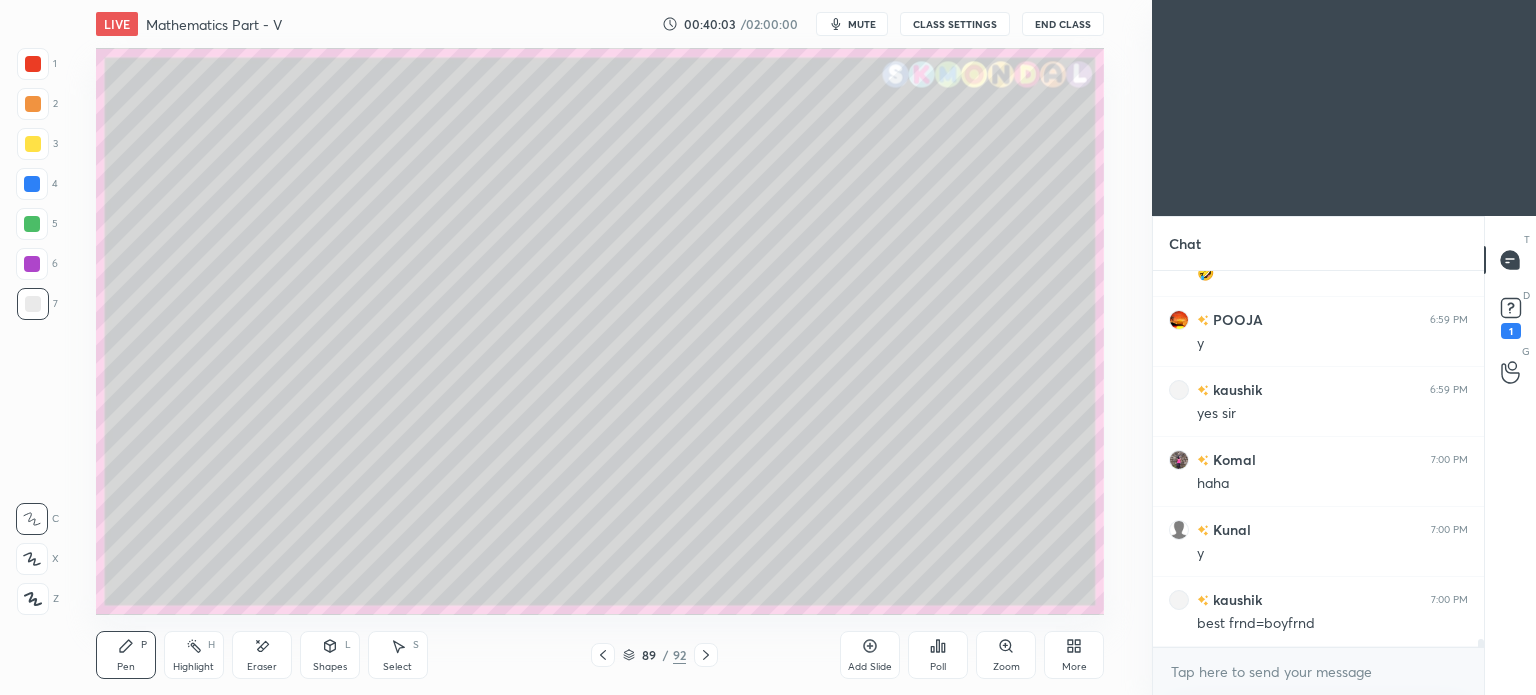 click at bounding box center (33, 304) 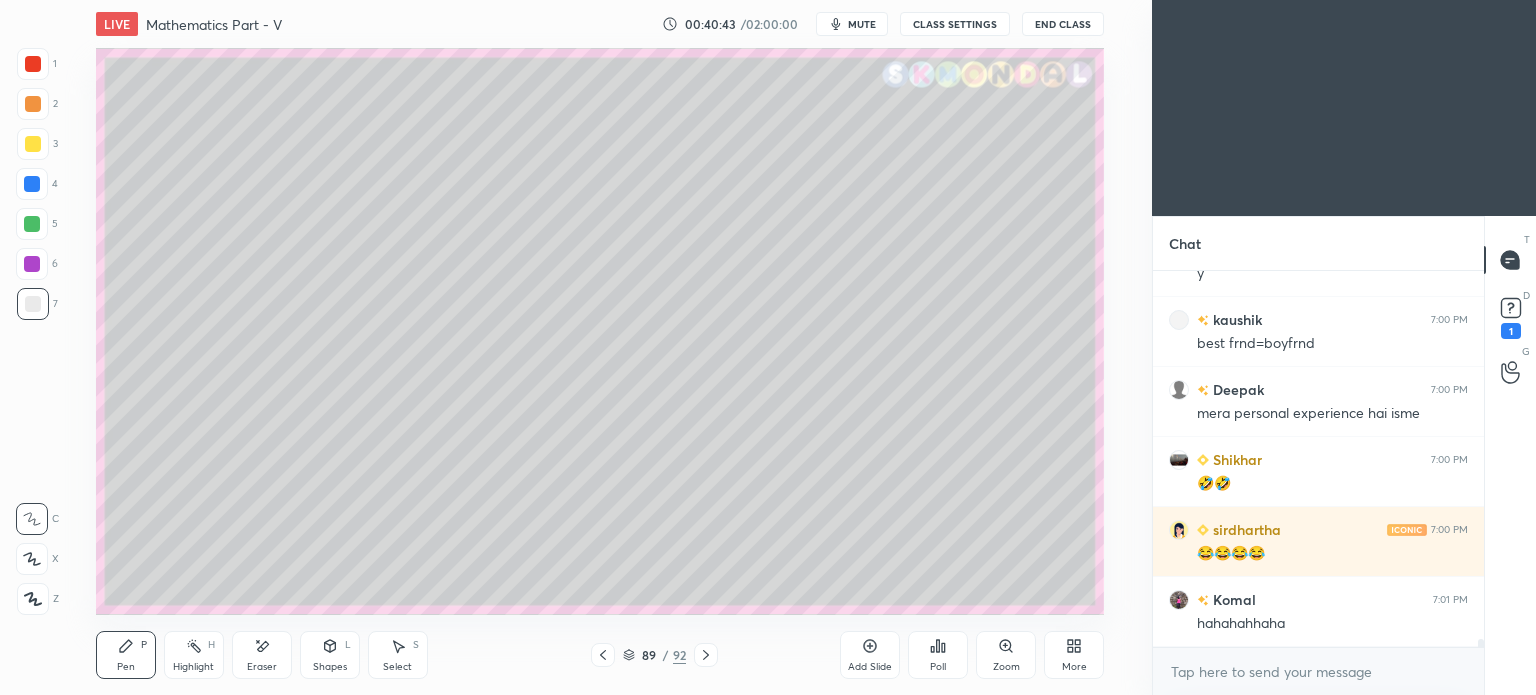 scroll, scrollTop: 17384, scrollLeft: 0, axis: vertical 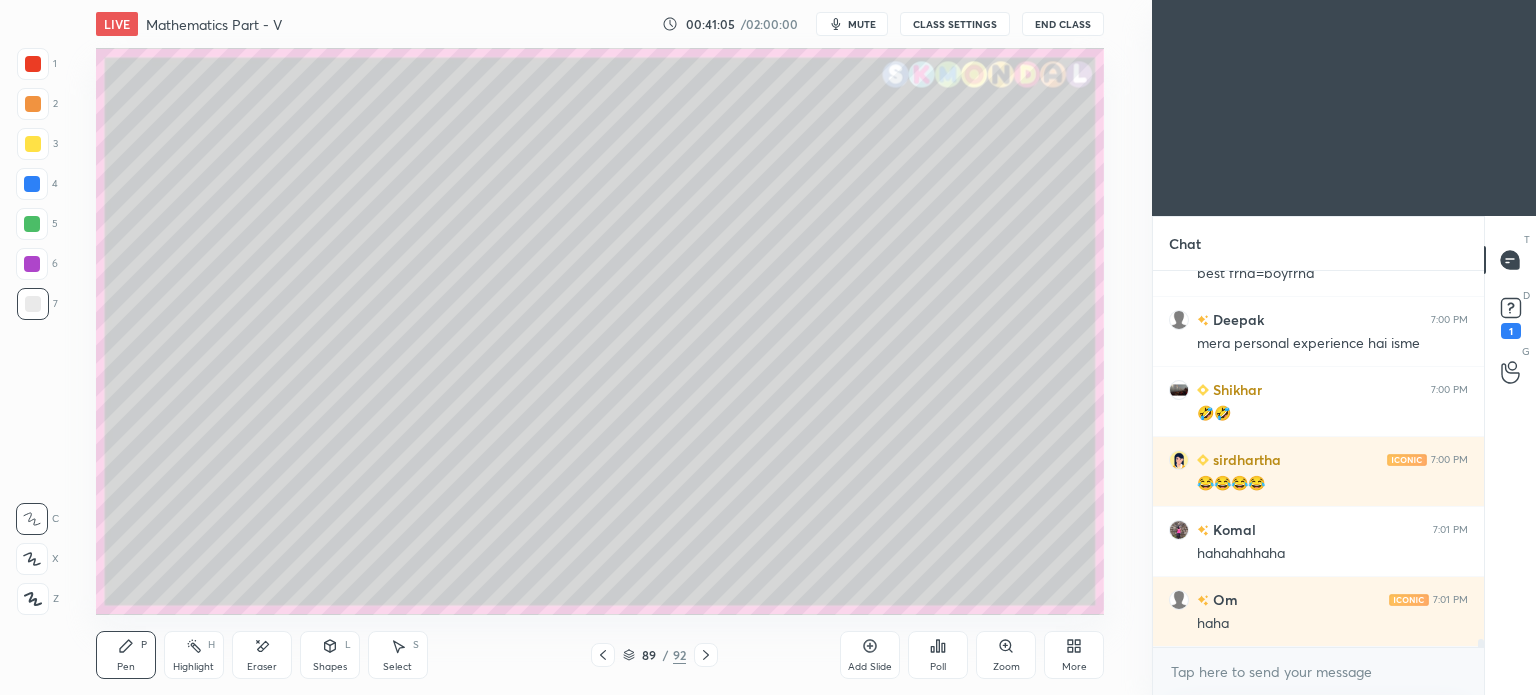 click at bounding box center [33, 144] 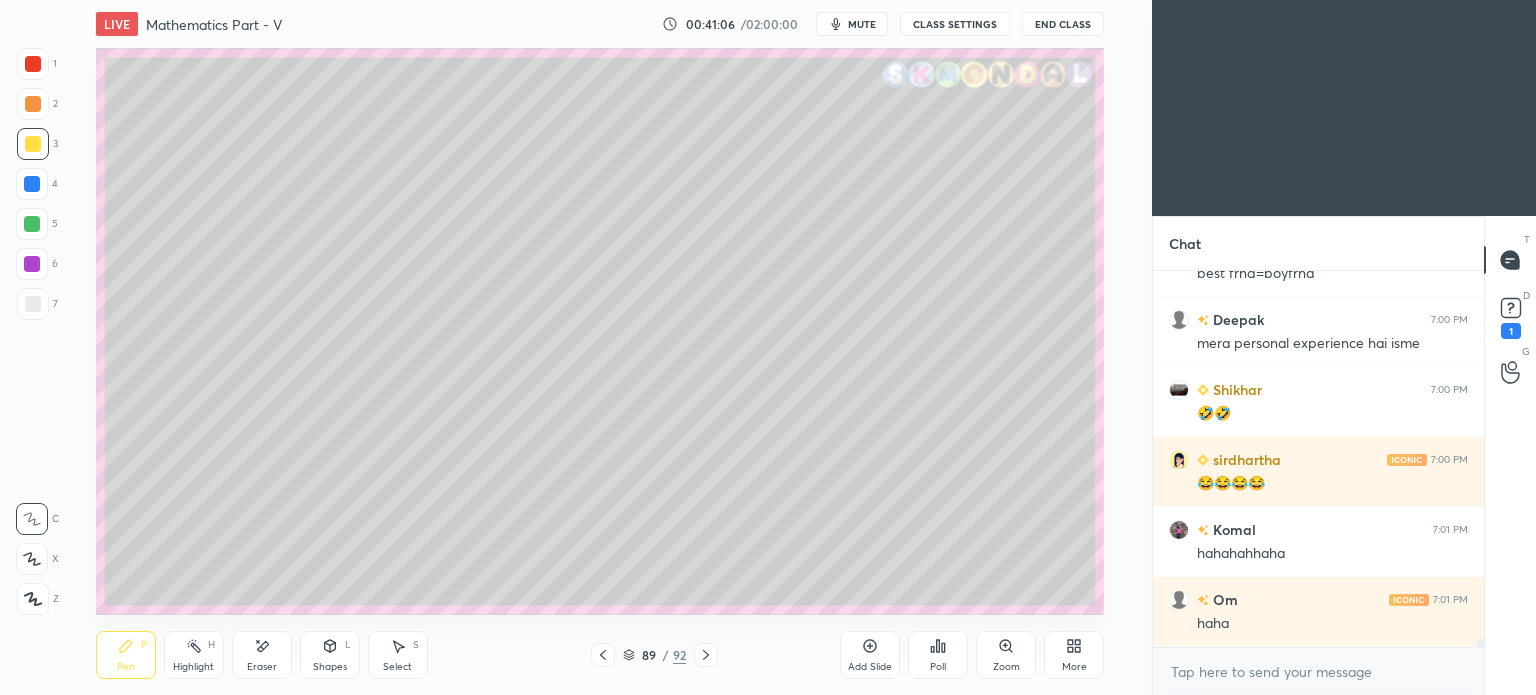 click on "Pen P" at bounding box center [126, 655] 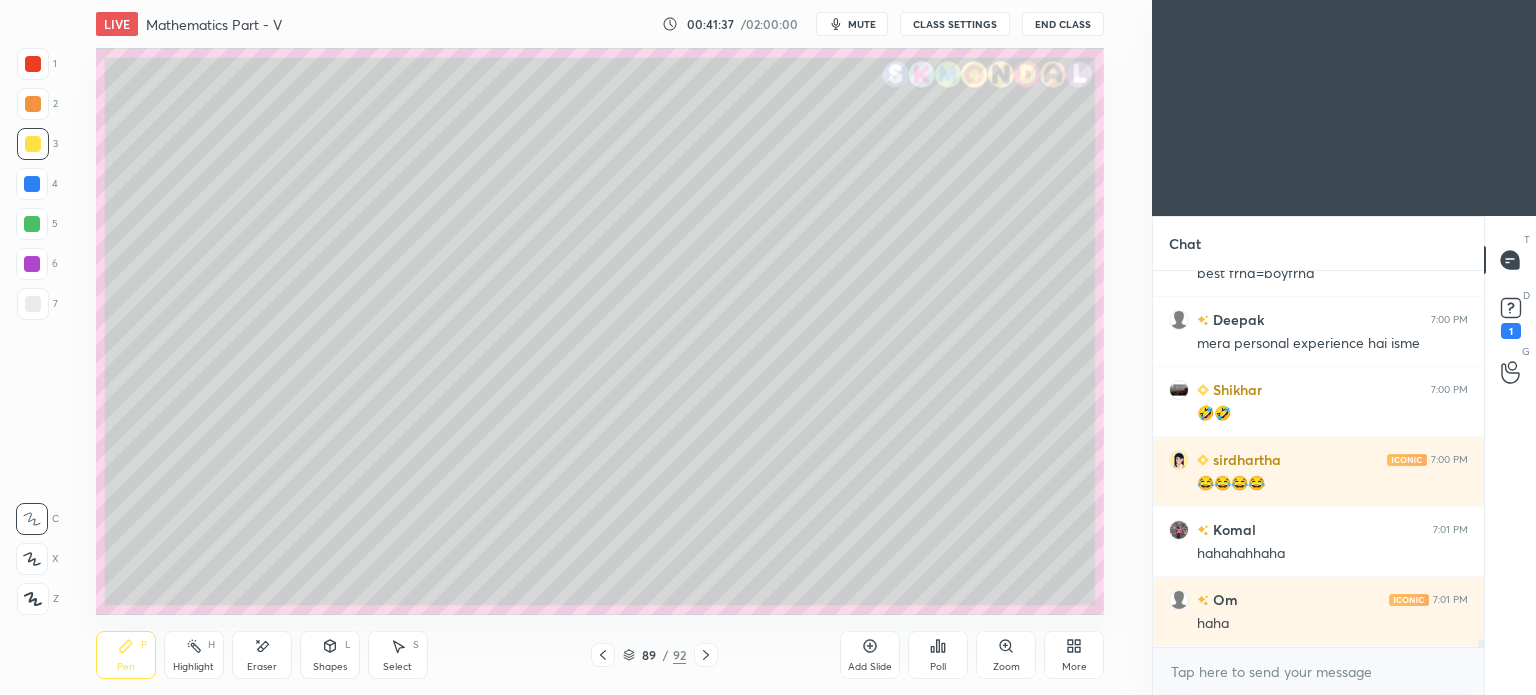 click at bounding box center (33, 304) 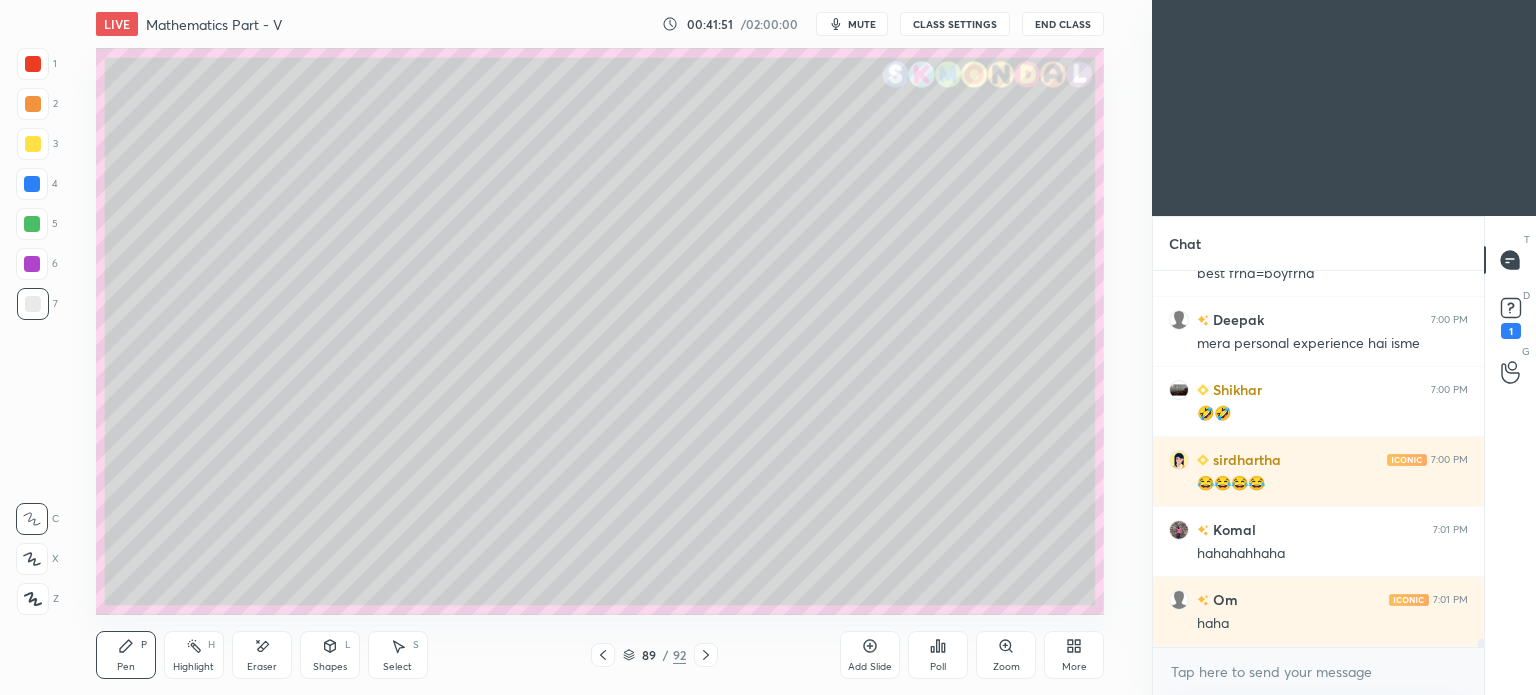 scroll, scrollTop: 17472, scrollLeft: 0, axis: vertical 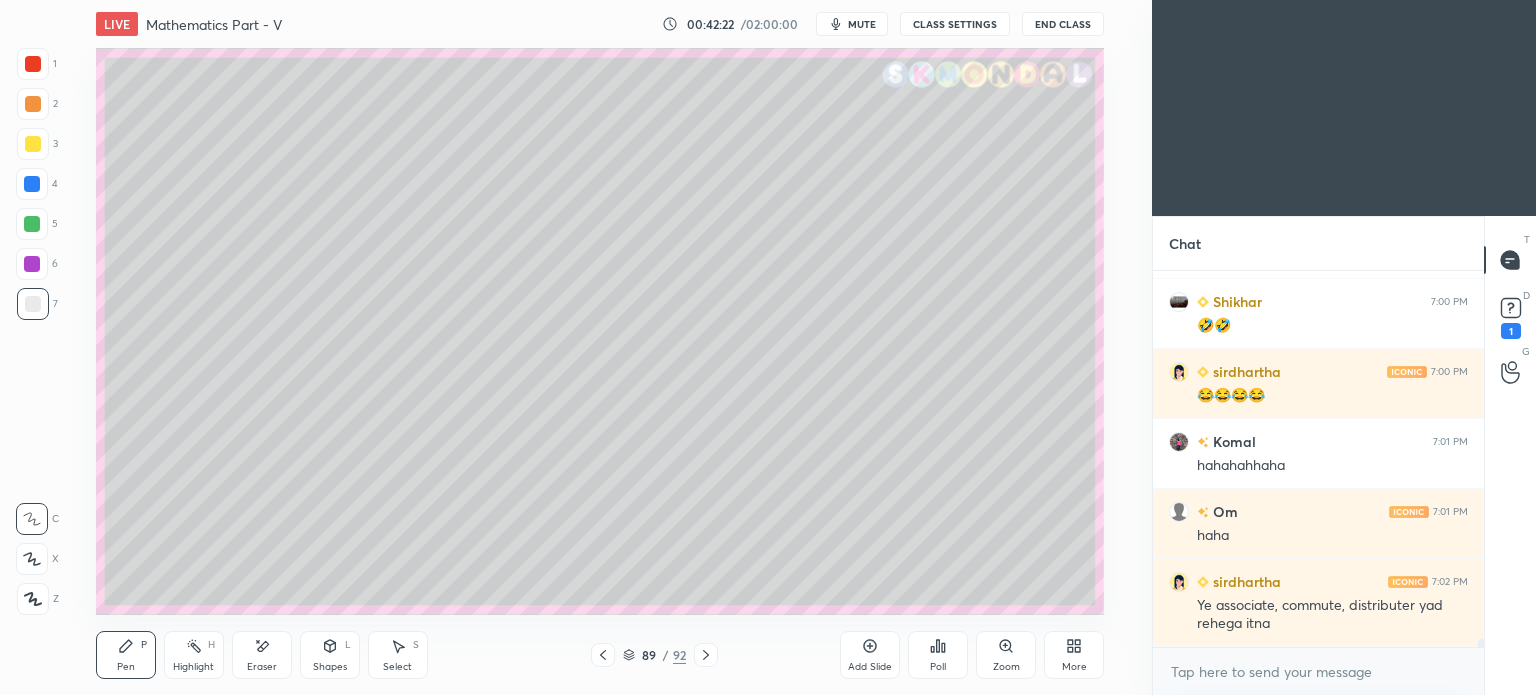 click on "Highlight" at bounding box center (193, 667) 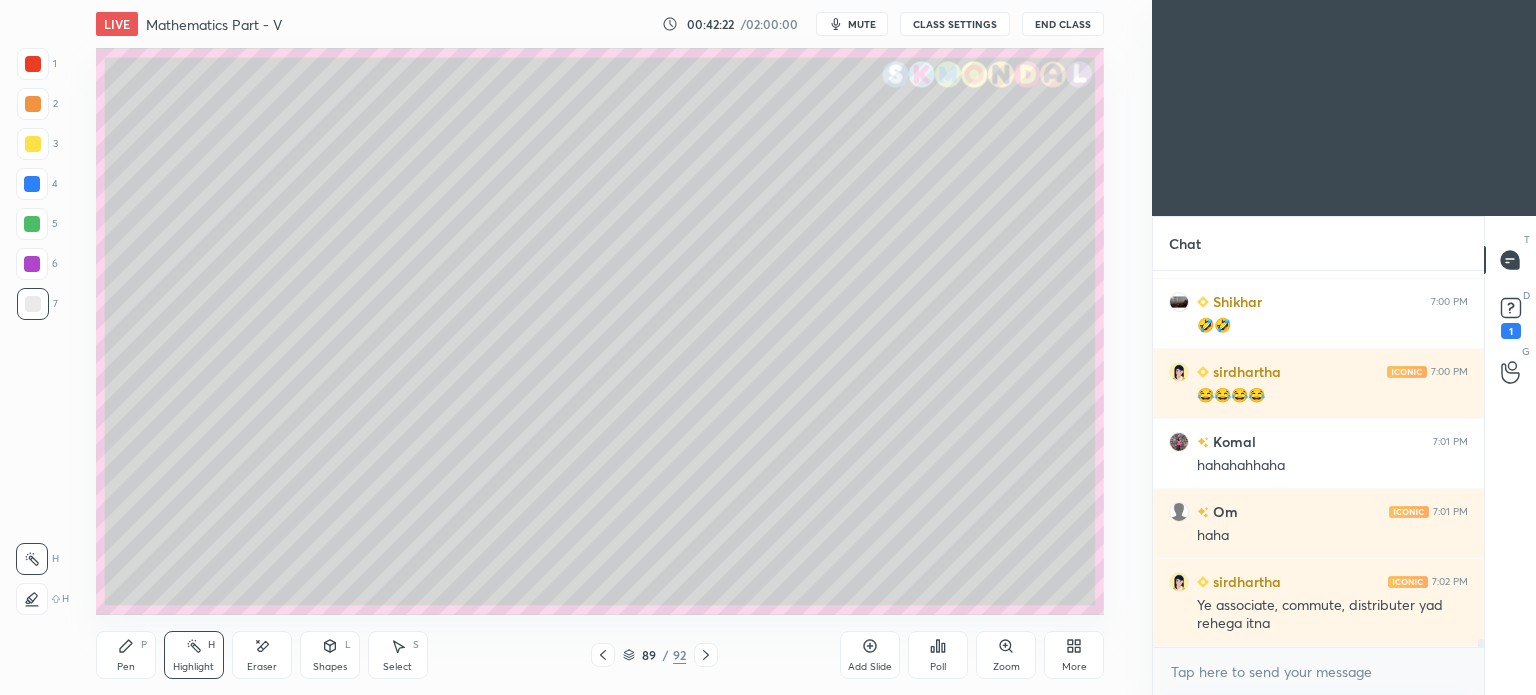 click on "Highlight H" at bounding box center (194, 655) 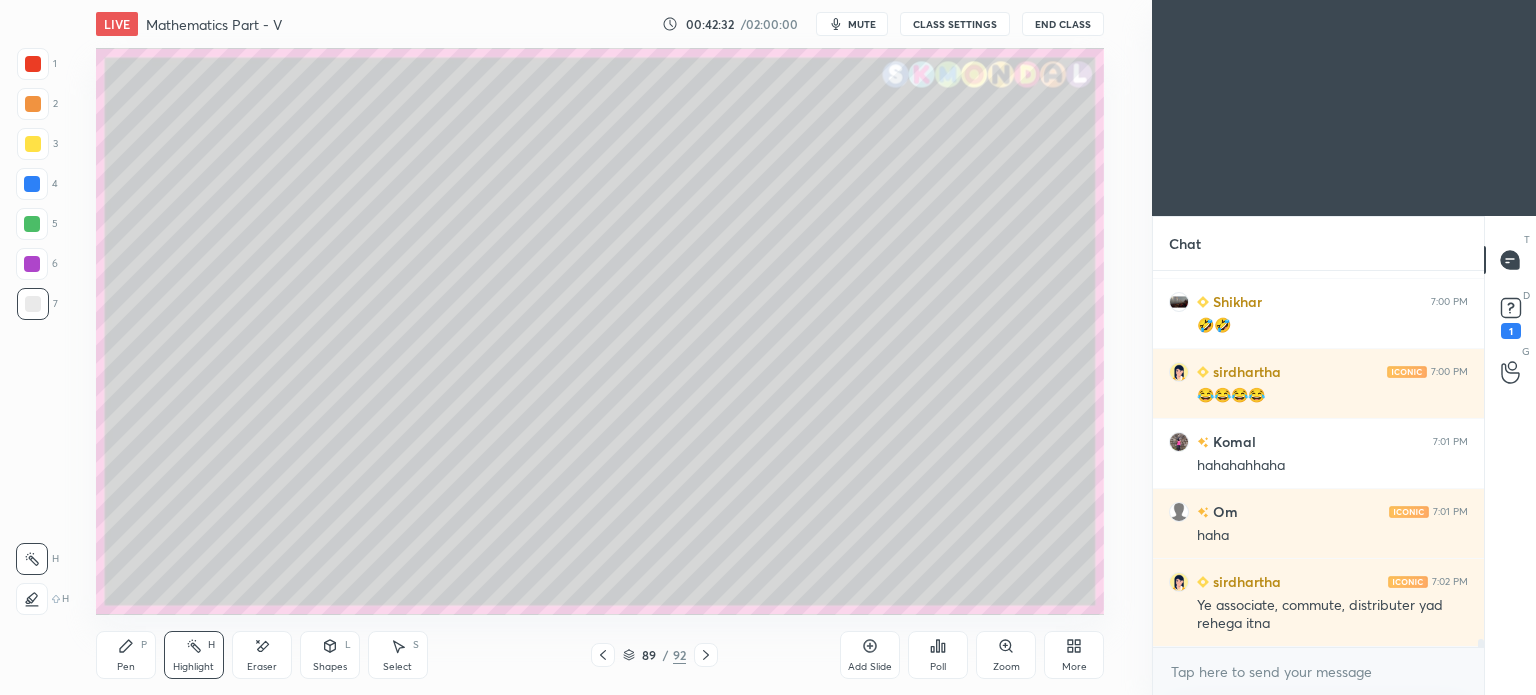click 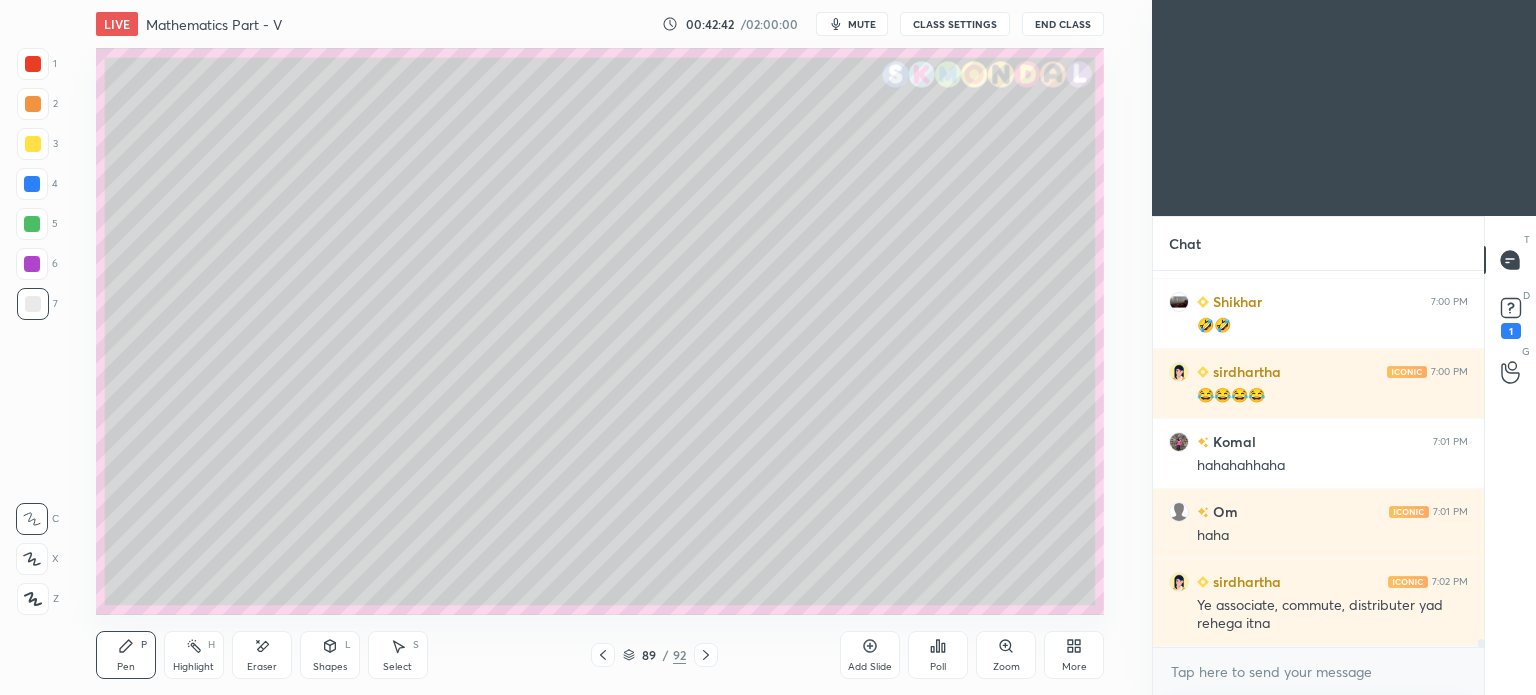 click on "Select S" at bounding box center [398, 655] 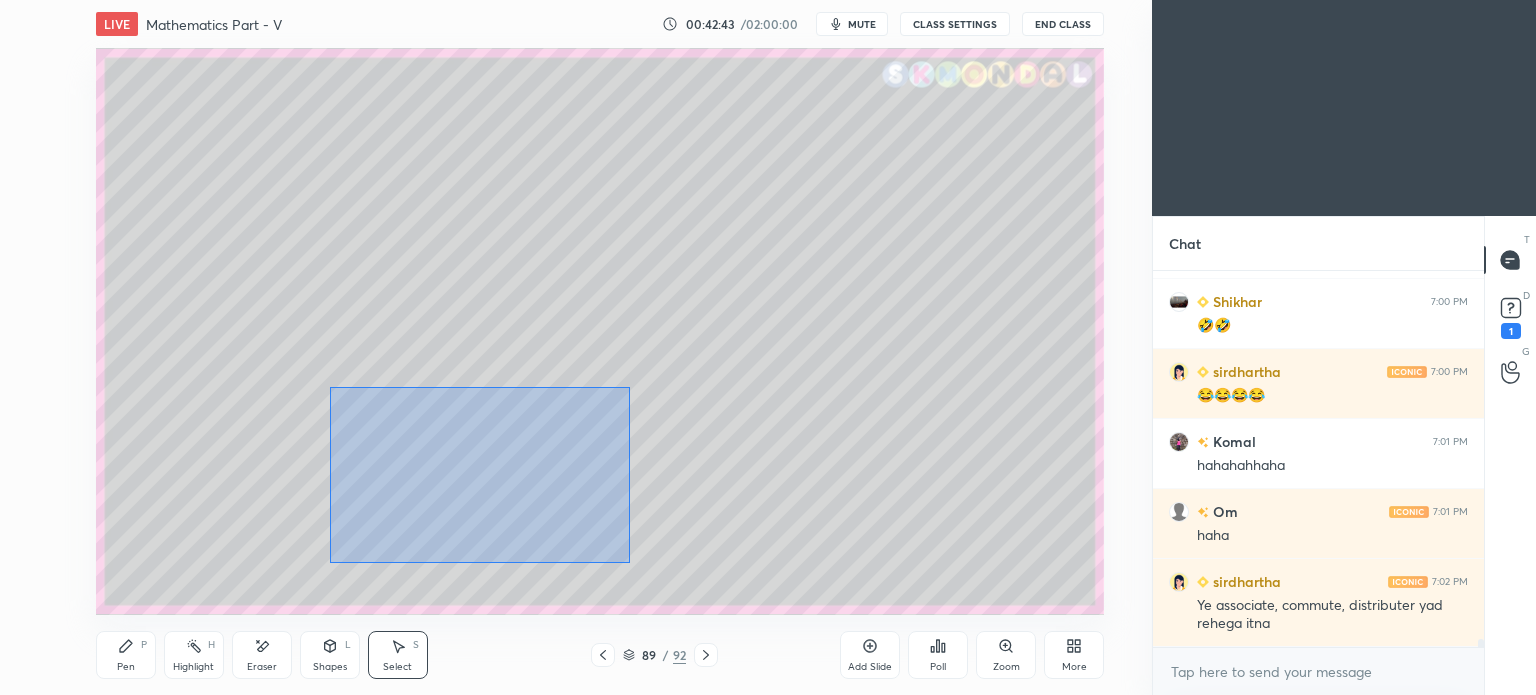 drag, startPoint x: 329, startPoint y: 387, endPoint x: 630, endPoint y: 563, distance: 348.67892 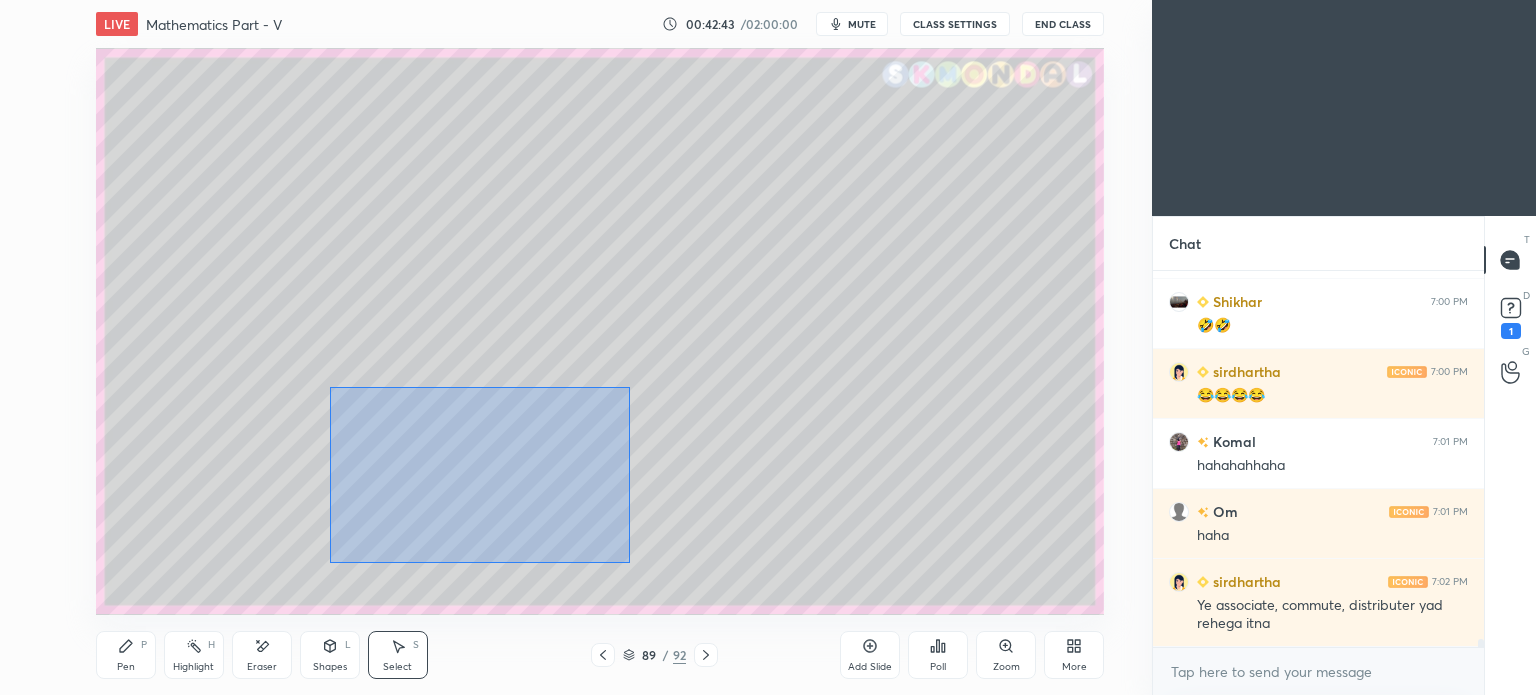 click on "0 ° Undo Copy Duplicate Duplicate to new slide Delete" at bounding box center [600, 331] 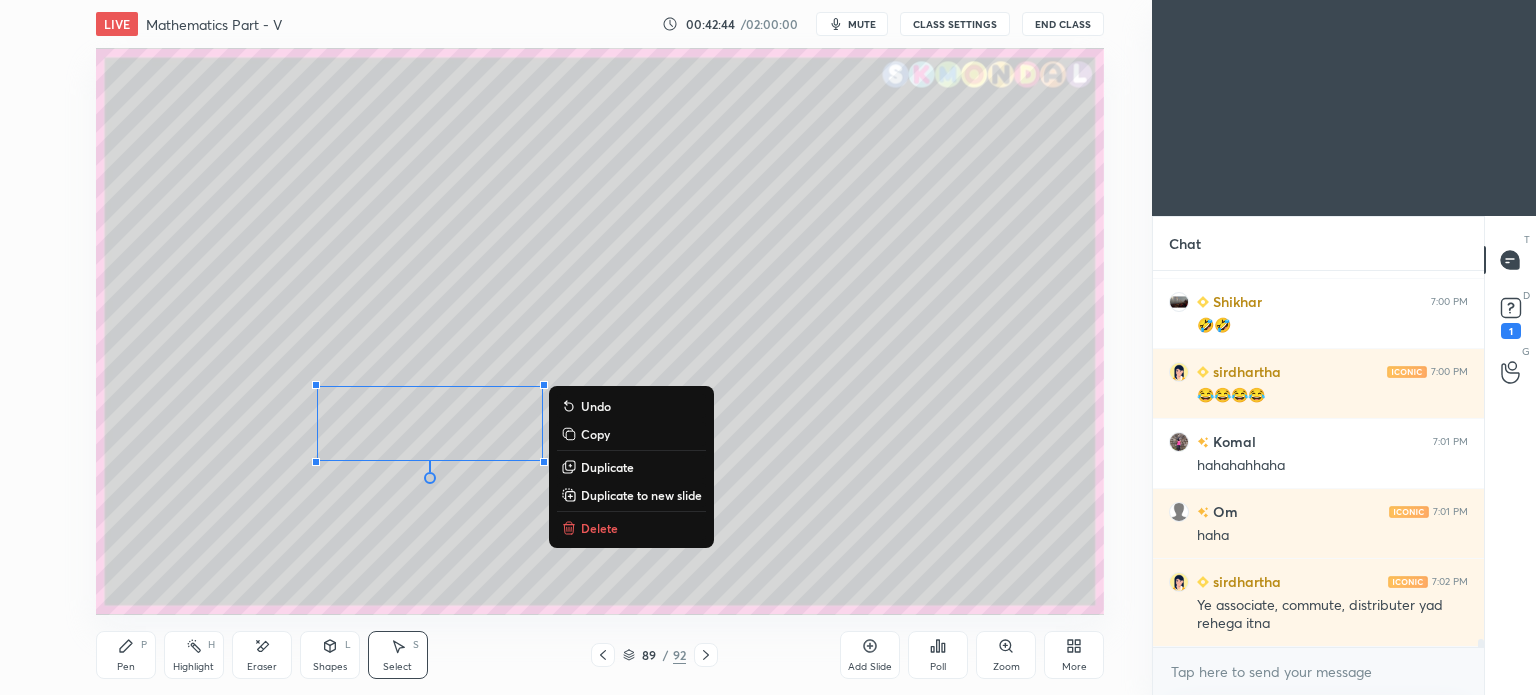 click on "Delete" at bounding box center (599, 528) 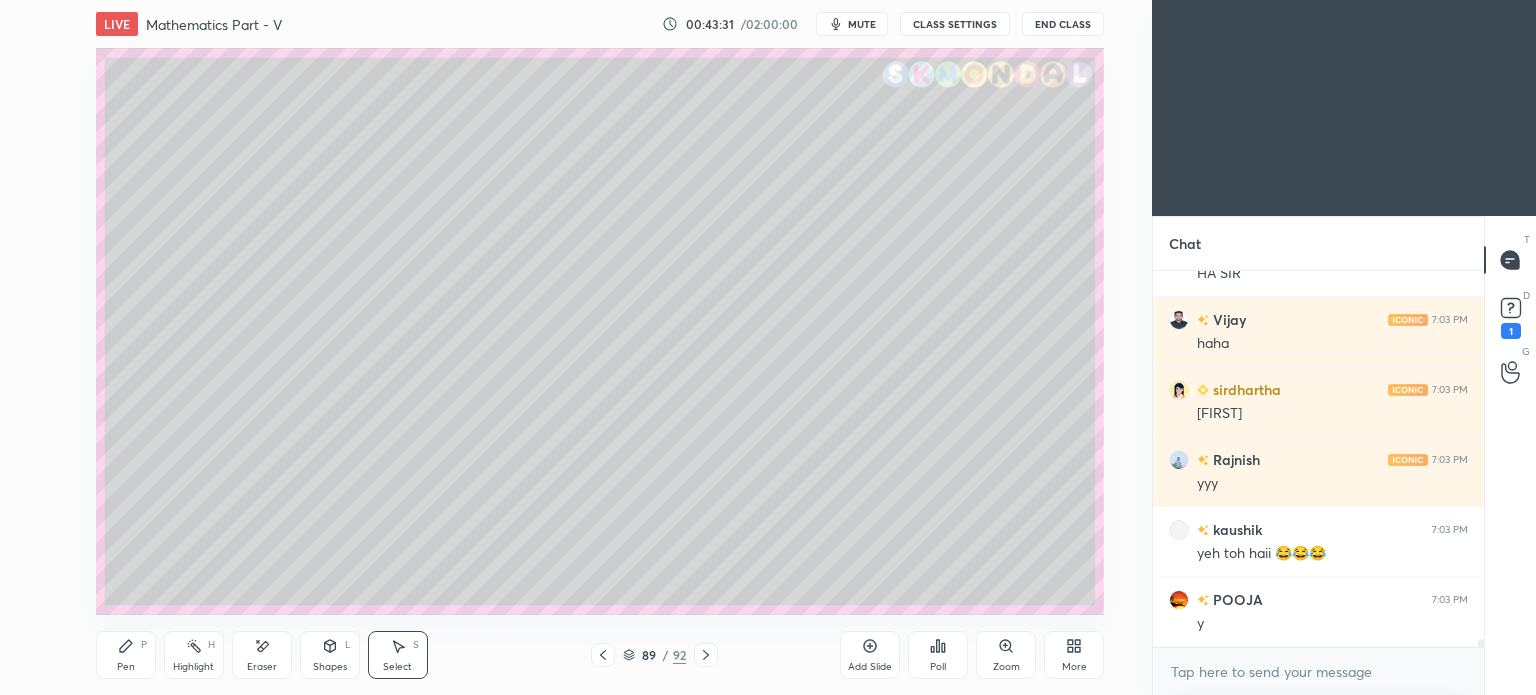 scroll, scrollTop: 18332, scrollLeft: 0, axis: vertical 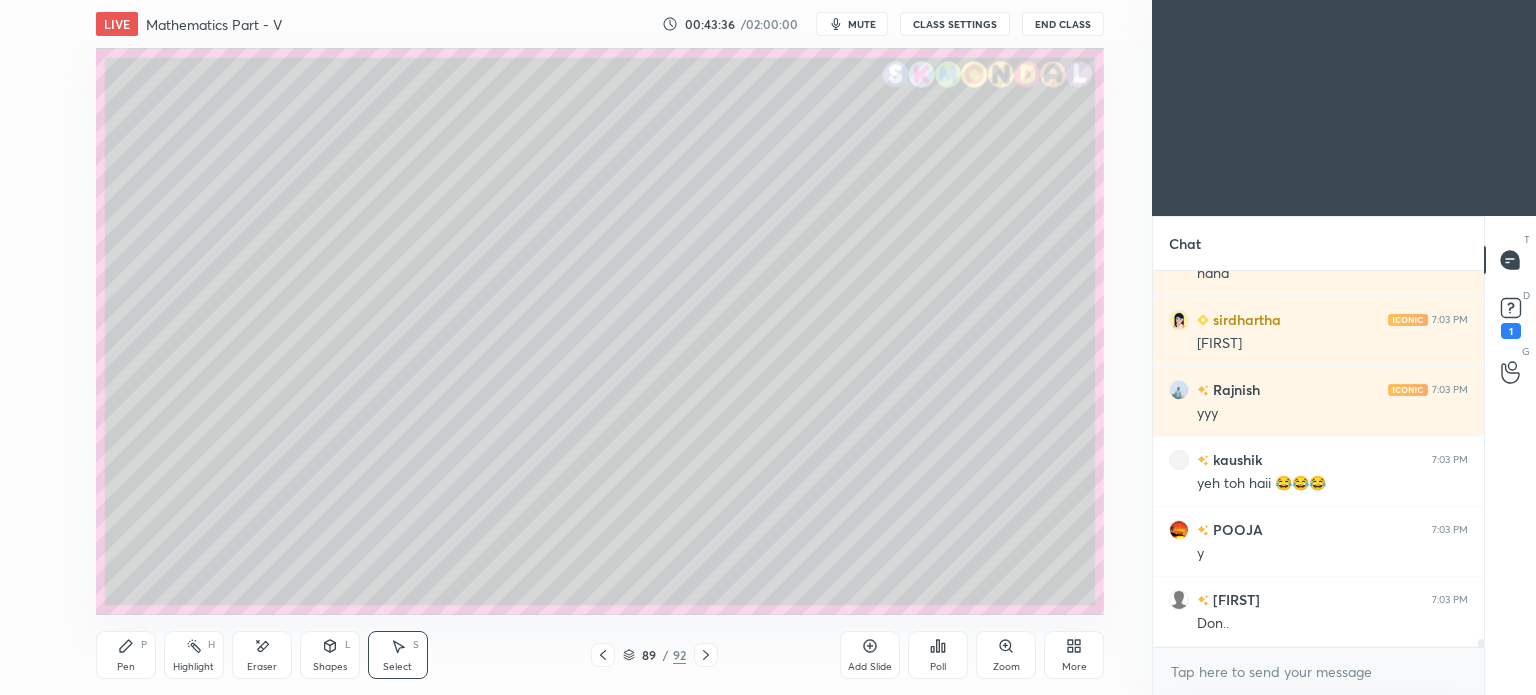 click on "Highlight" at bounding box center [193, 667] 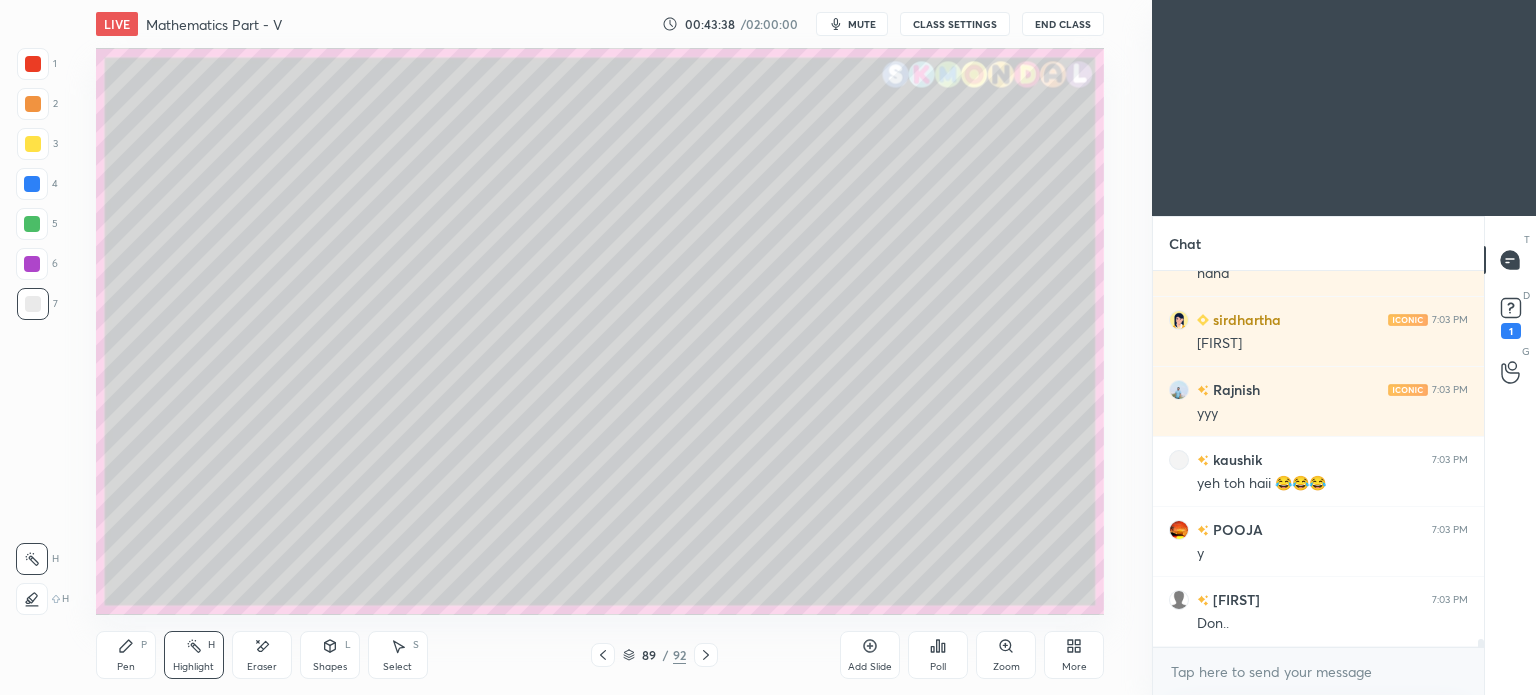 scroll, scrollTop: 18402, scrollLeft: 0, axis: vertical 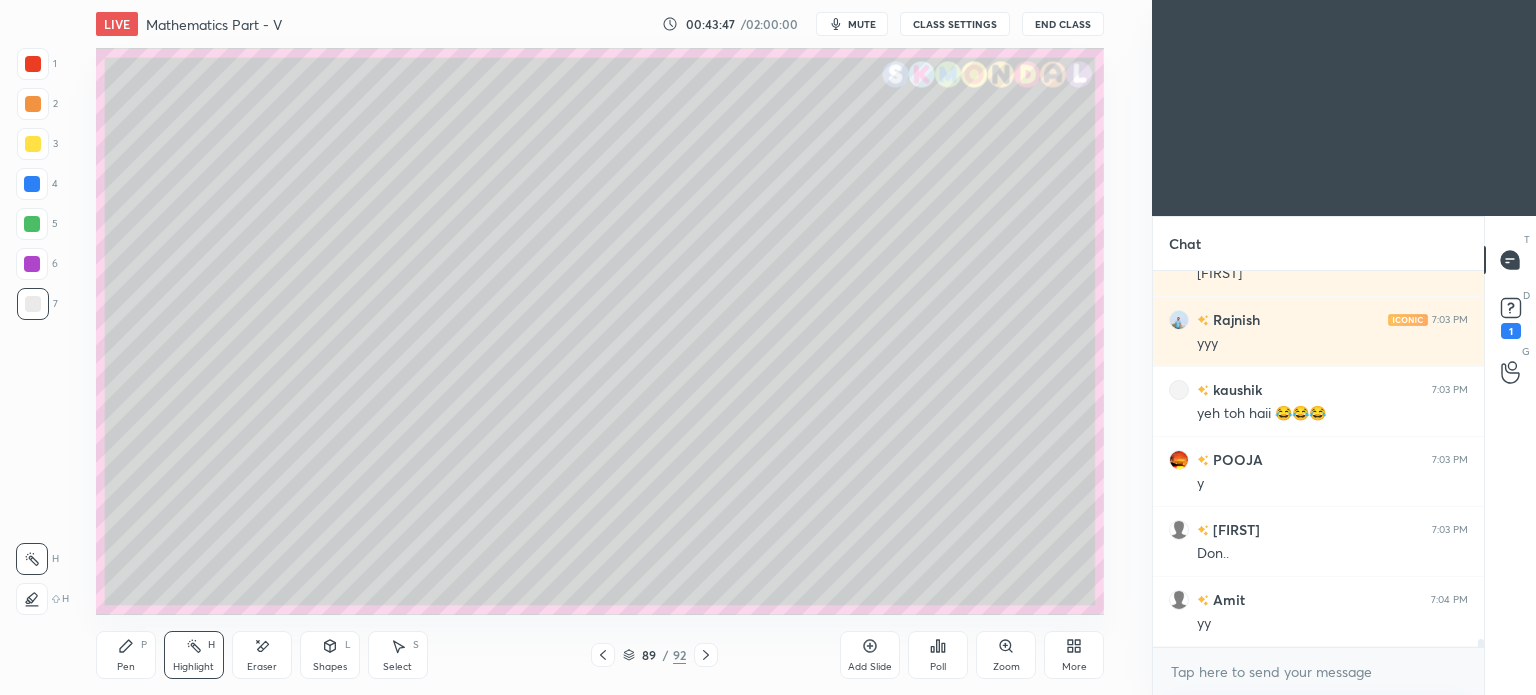 click on "Pen" at bounding box center (126, 667) 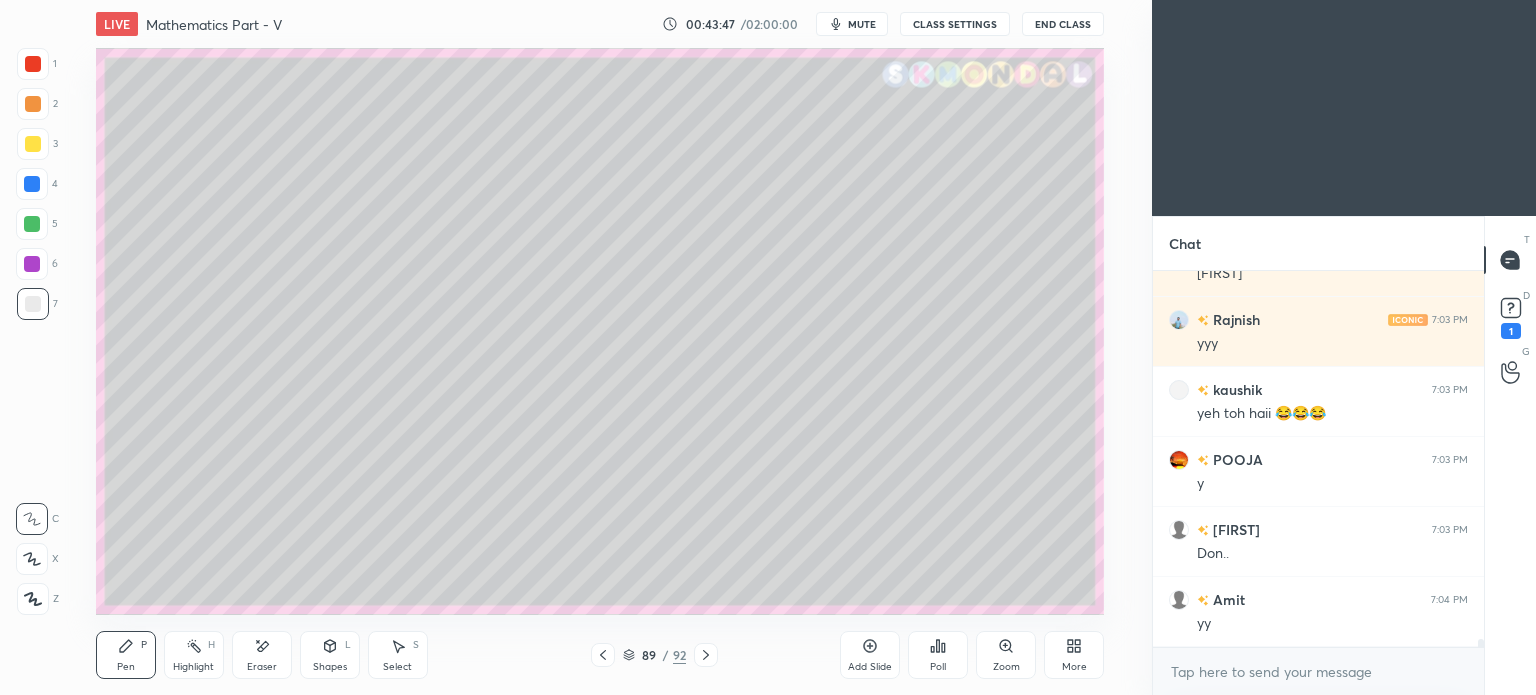 click on "Pen" at bounding box center [126, 667] 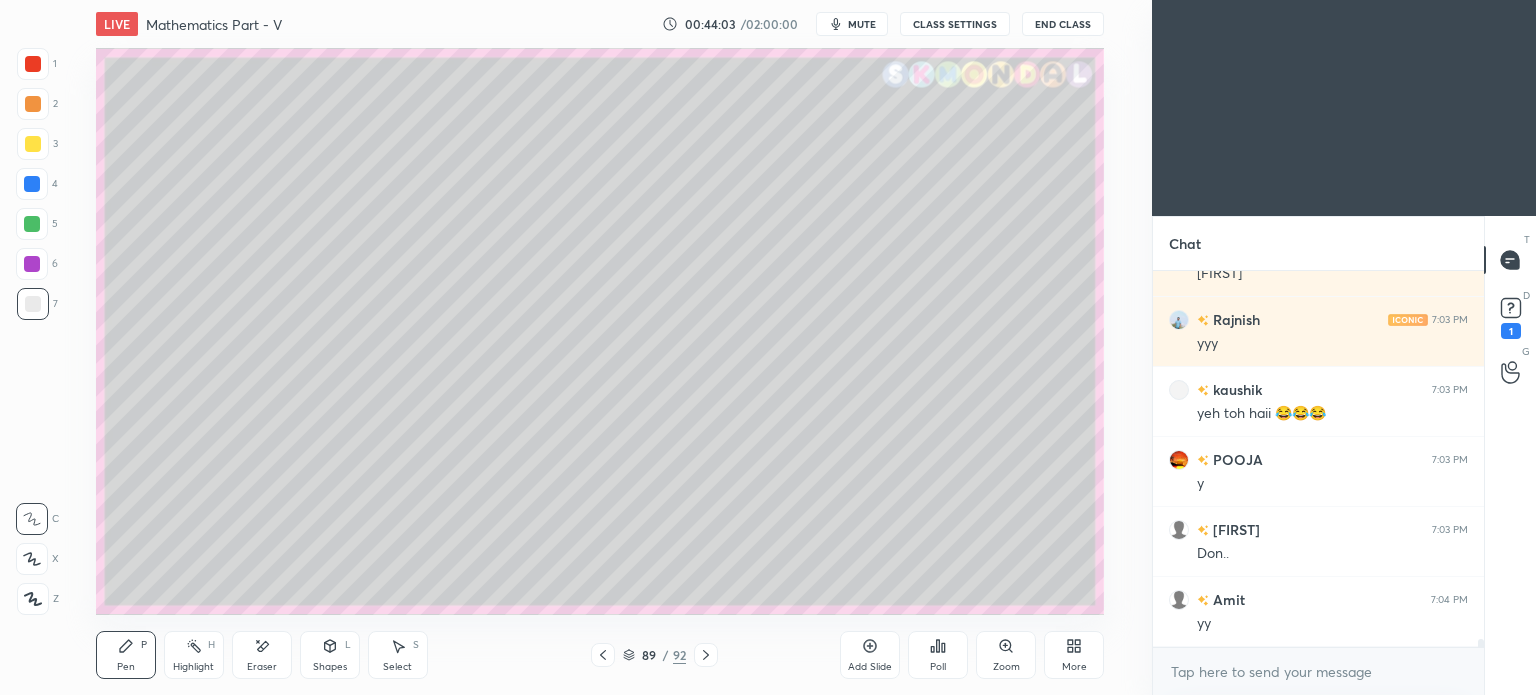 click at bounding box center (32, 224) 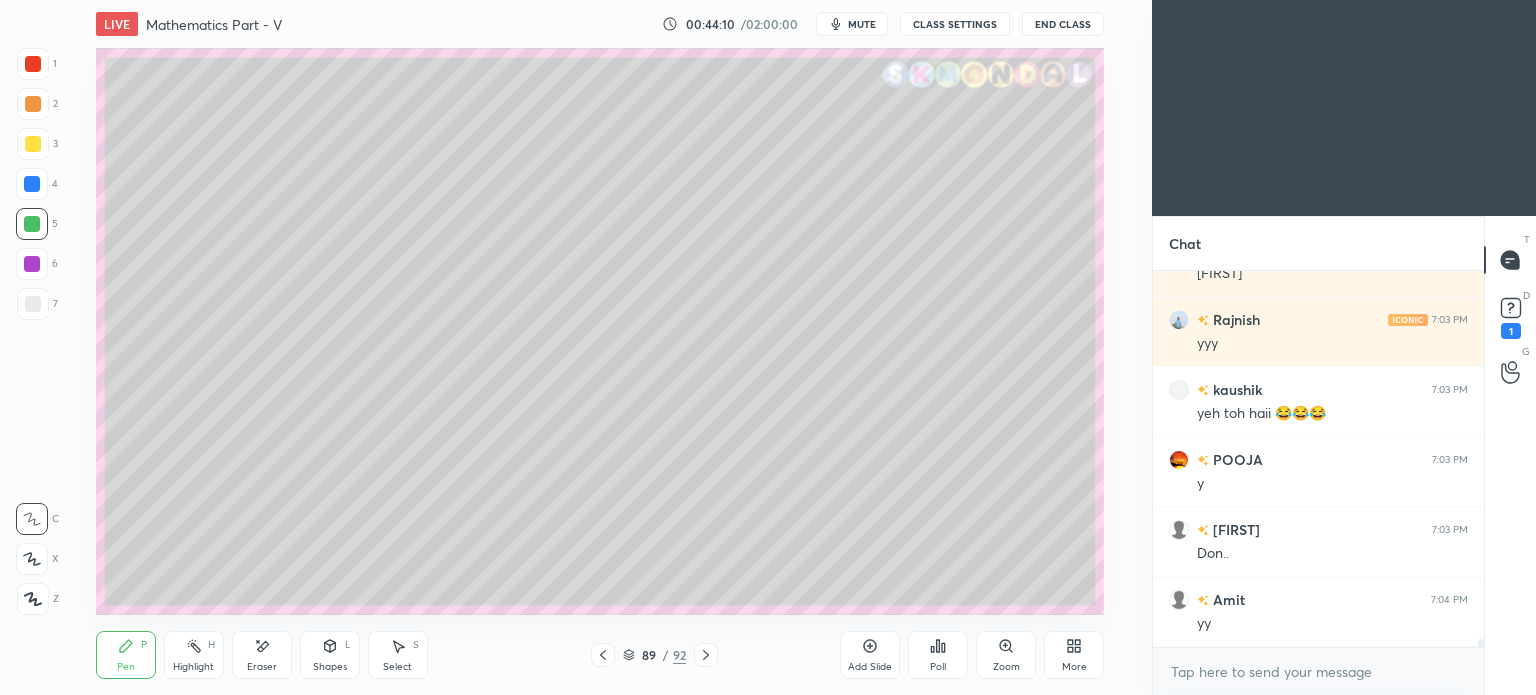 click at bounding box center (32, 264) 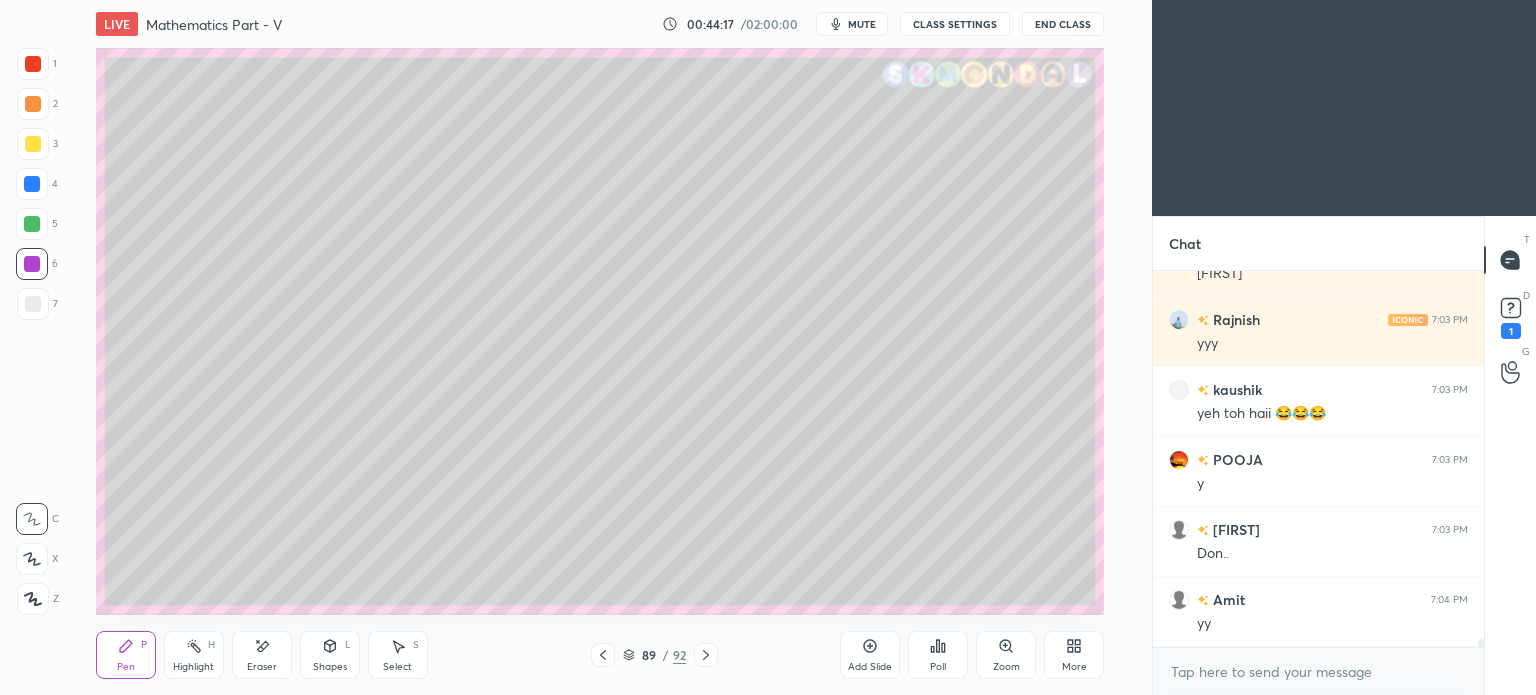 scroll, scrollTop: 18472, scrollLeft: 0, axis: vertical 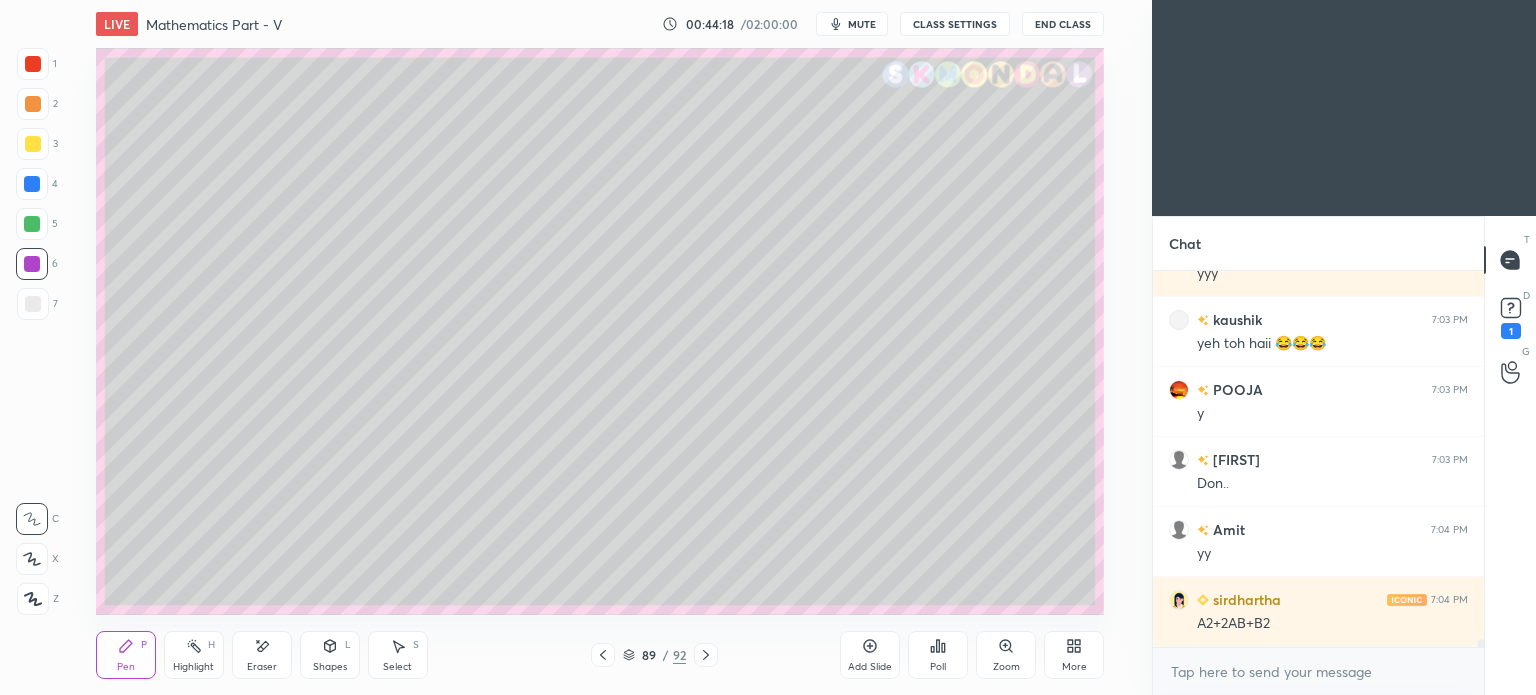 click at bounding box center [33, 304] 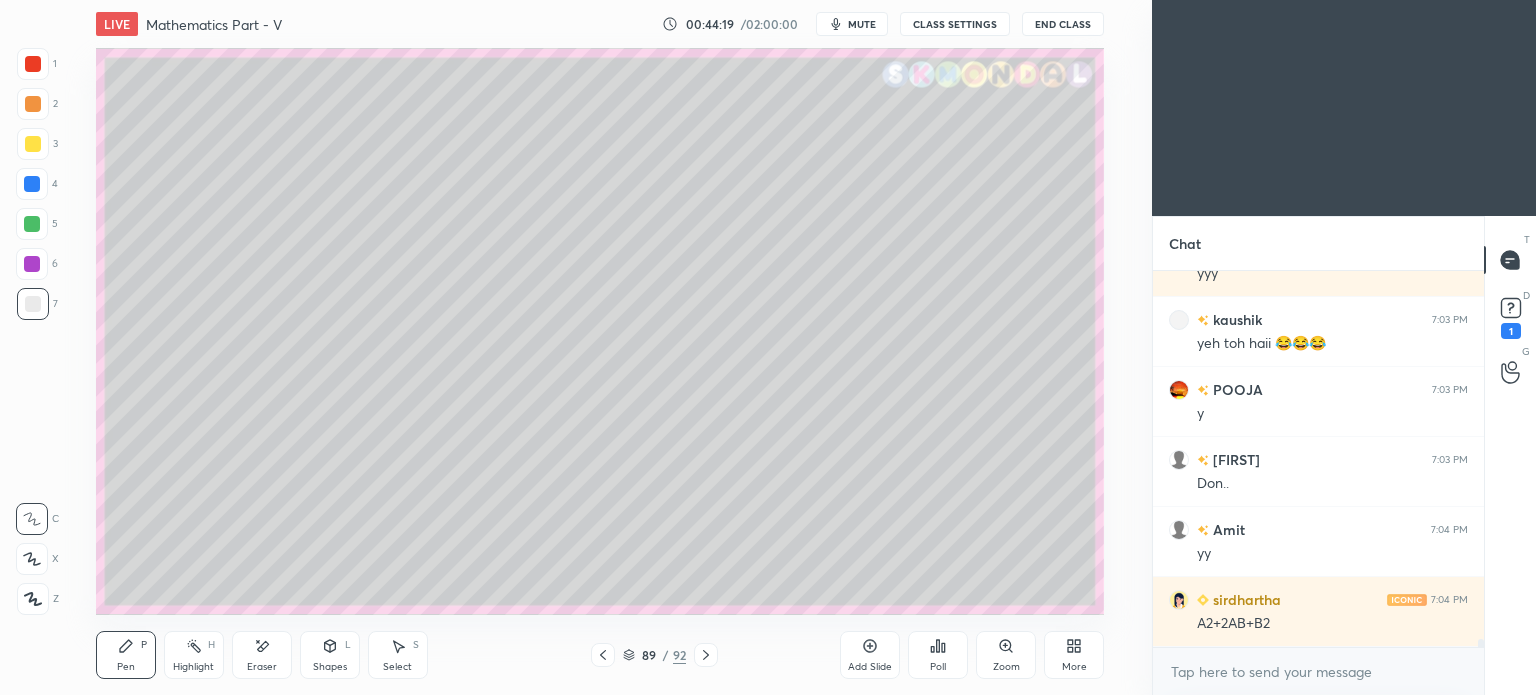 click at bounding box center (32, 224) 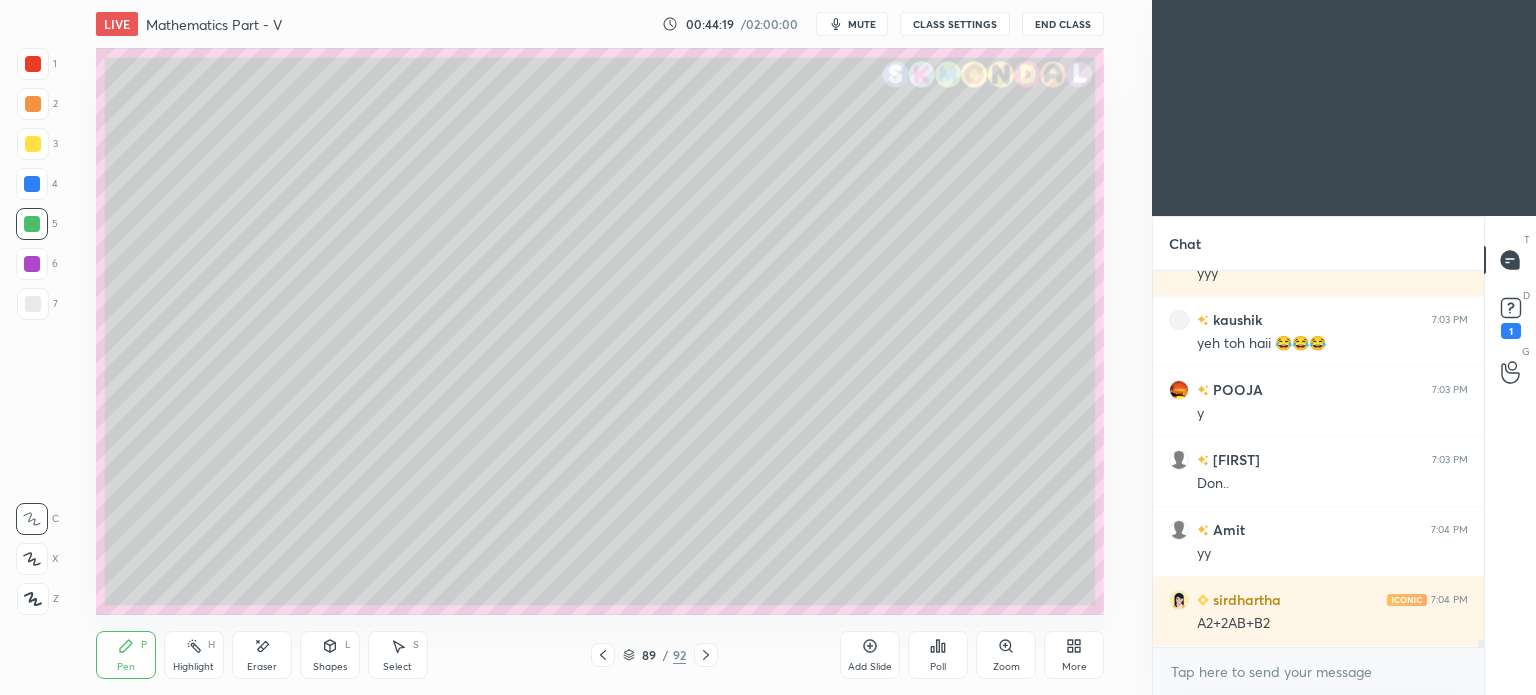 click at bounding box center [32, 224] 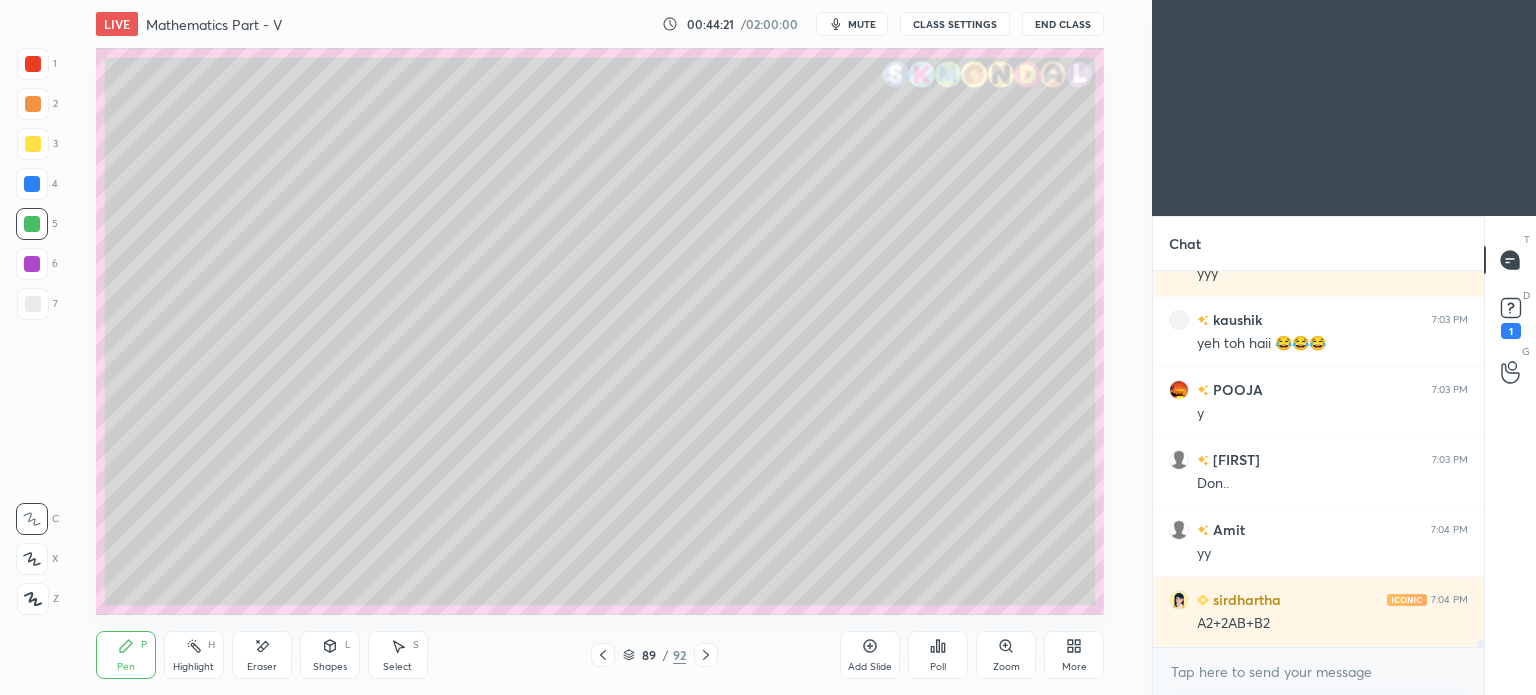 click at bounding box center [32, 184] 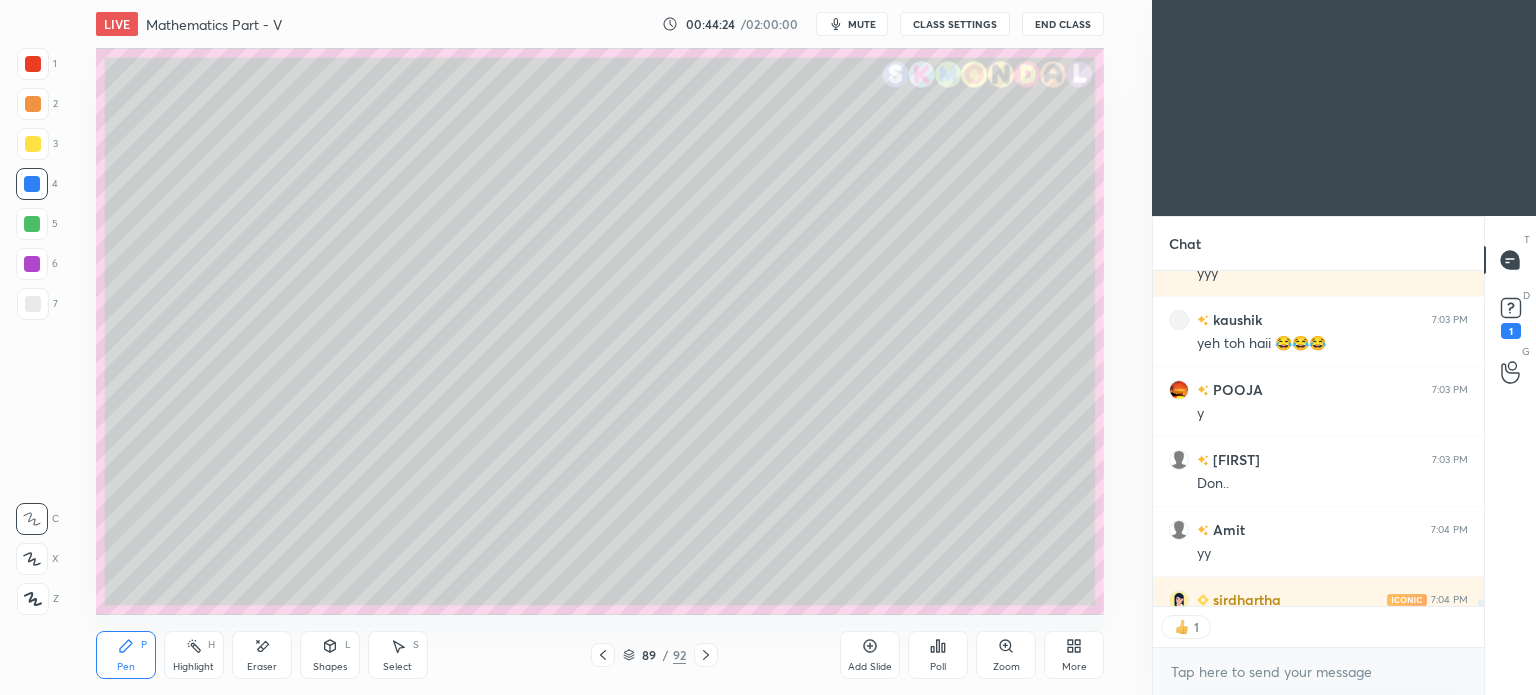 scroll, scrollTop: 330, scrollLeft: 325, axis: both 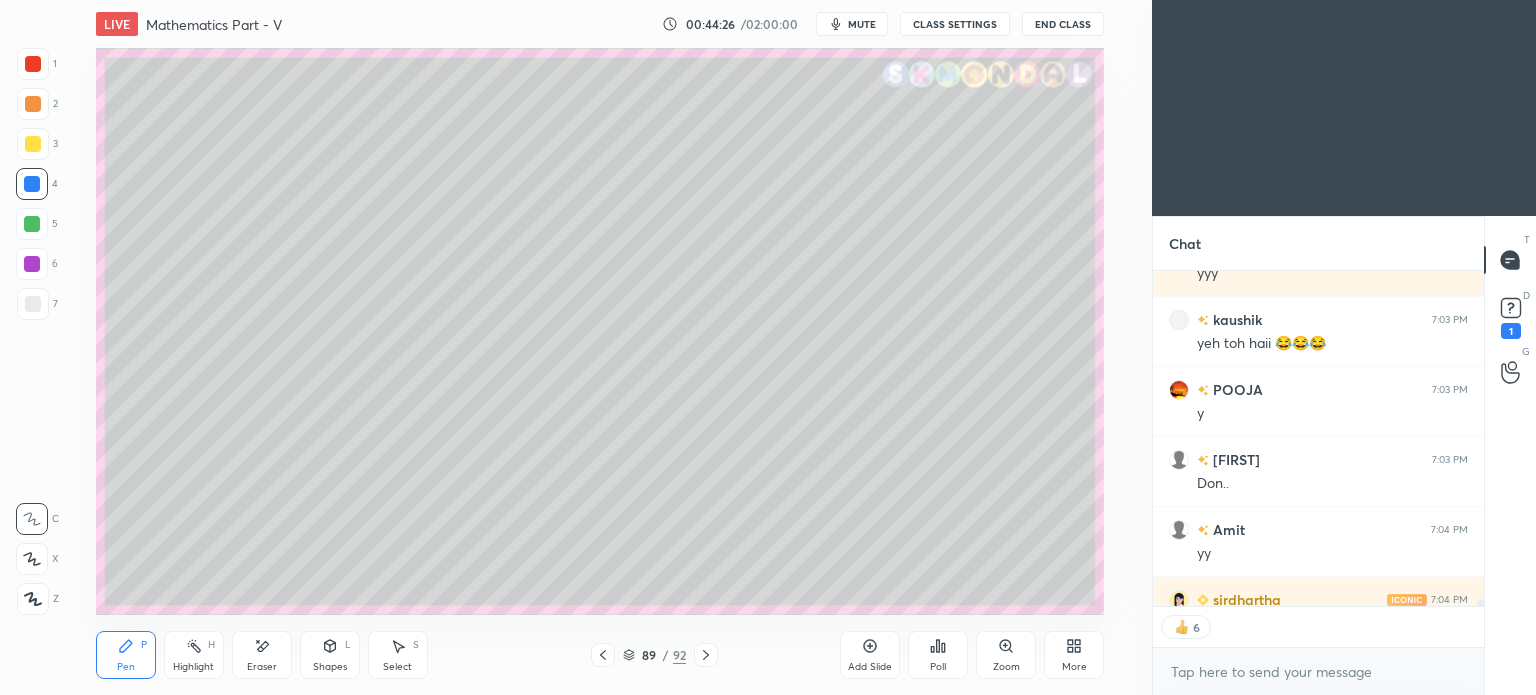 click at bounding box center (32, 264) 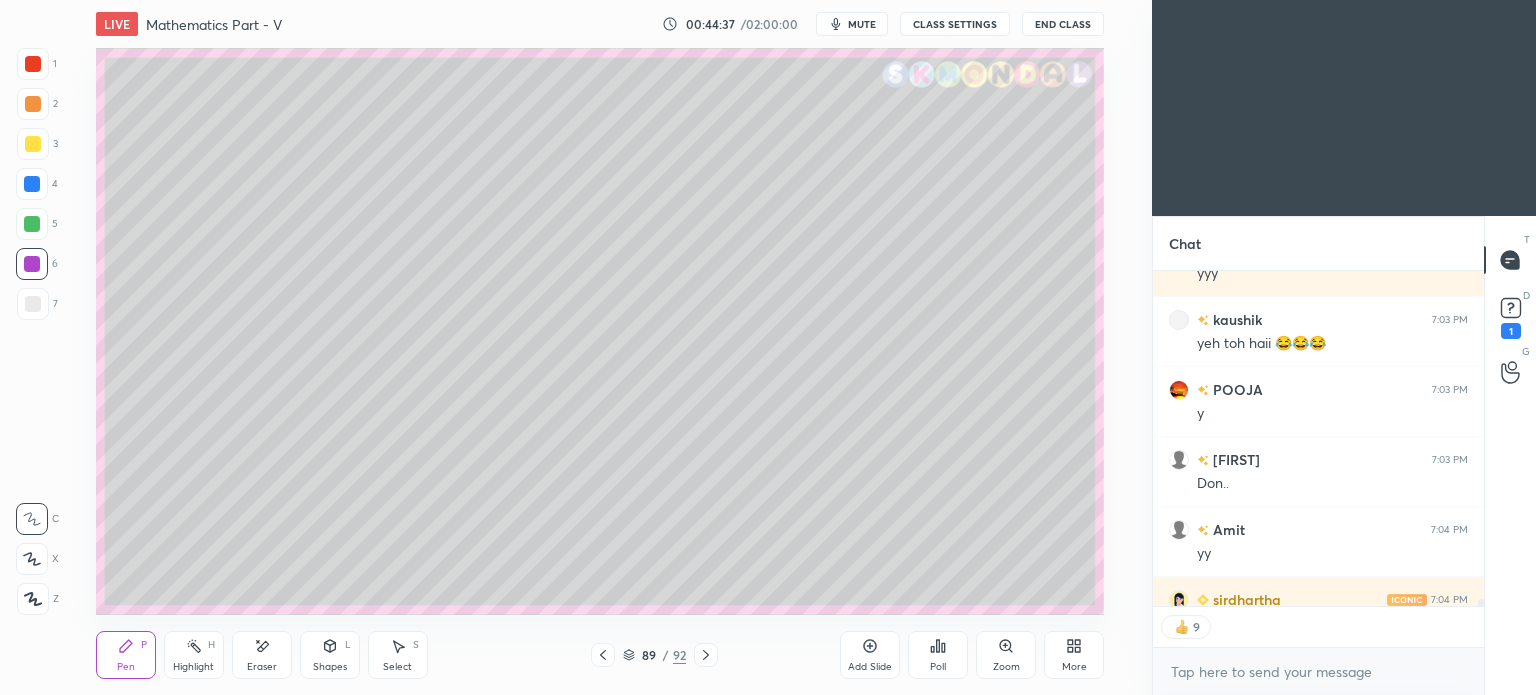 scroll, scrollTop: 5, scrollLeft: 6, axis: both 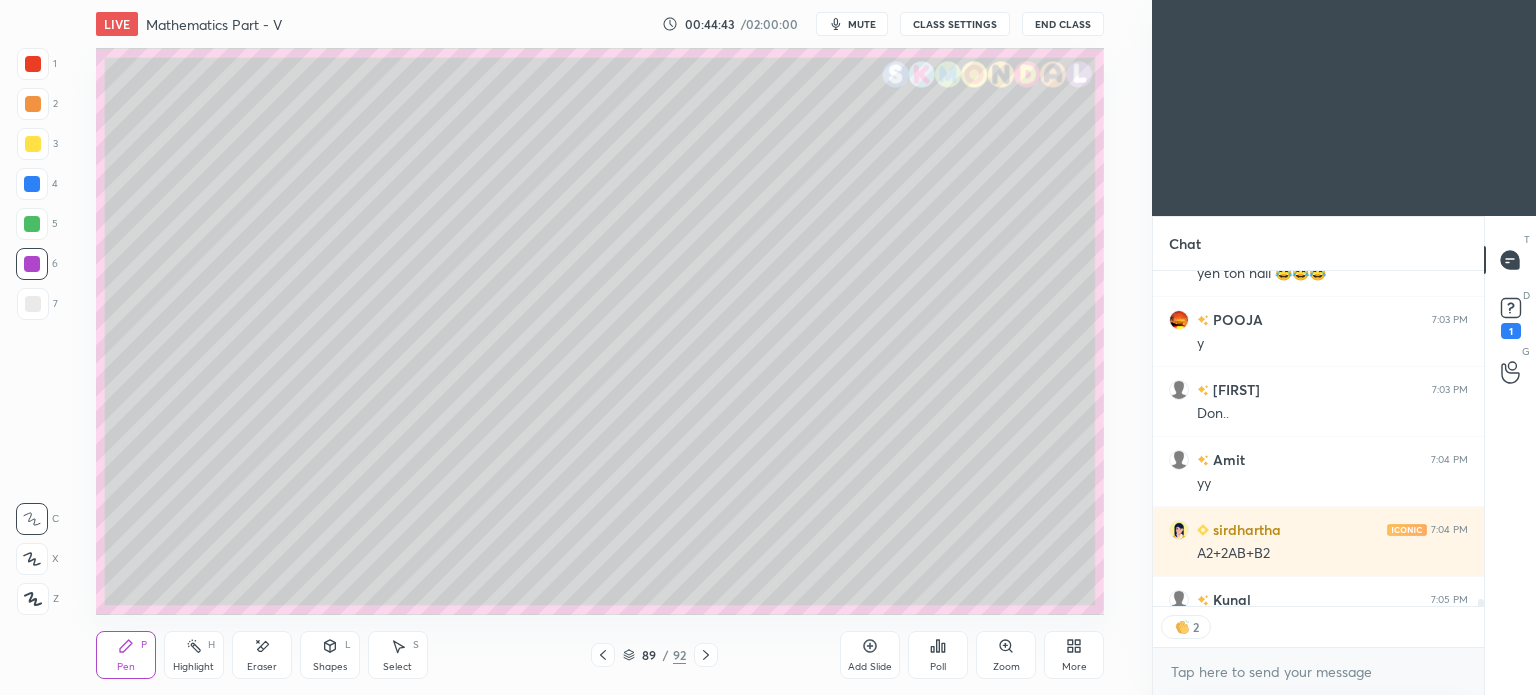 click on "Eraser" at bounding box center [262, 667] 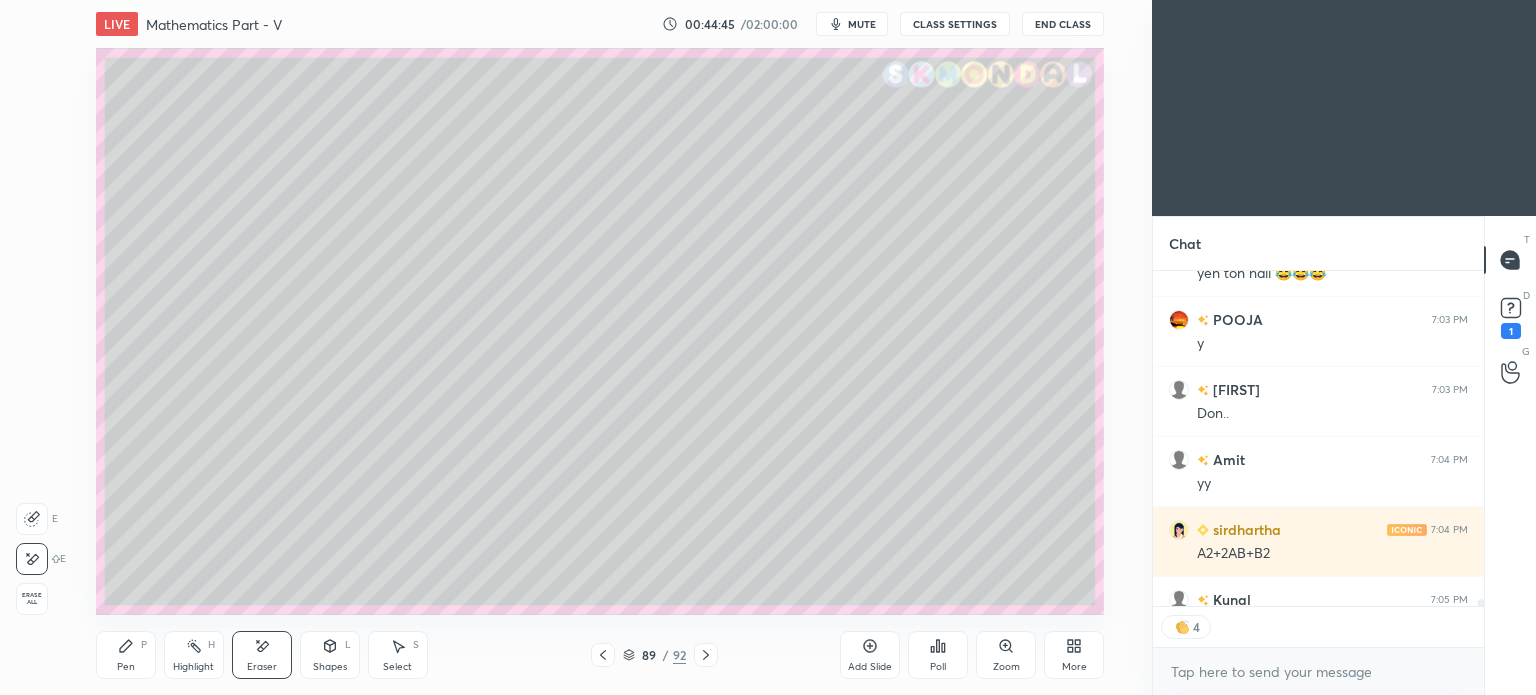 click 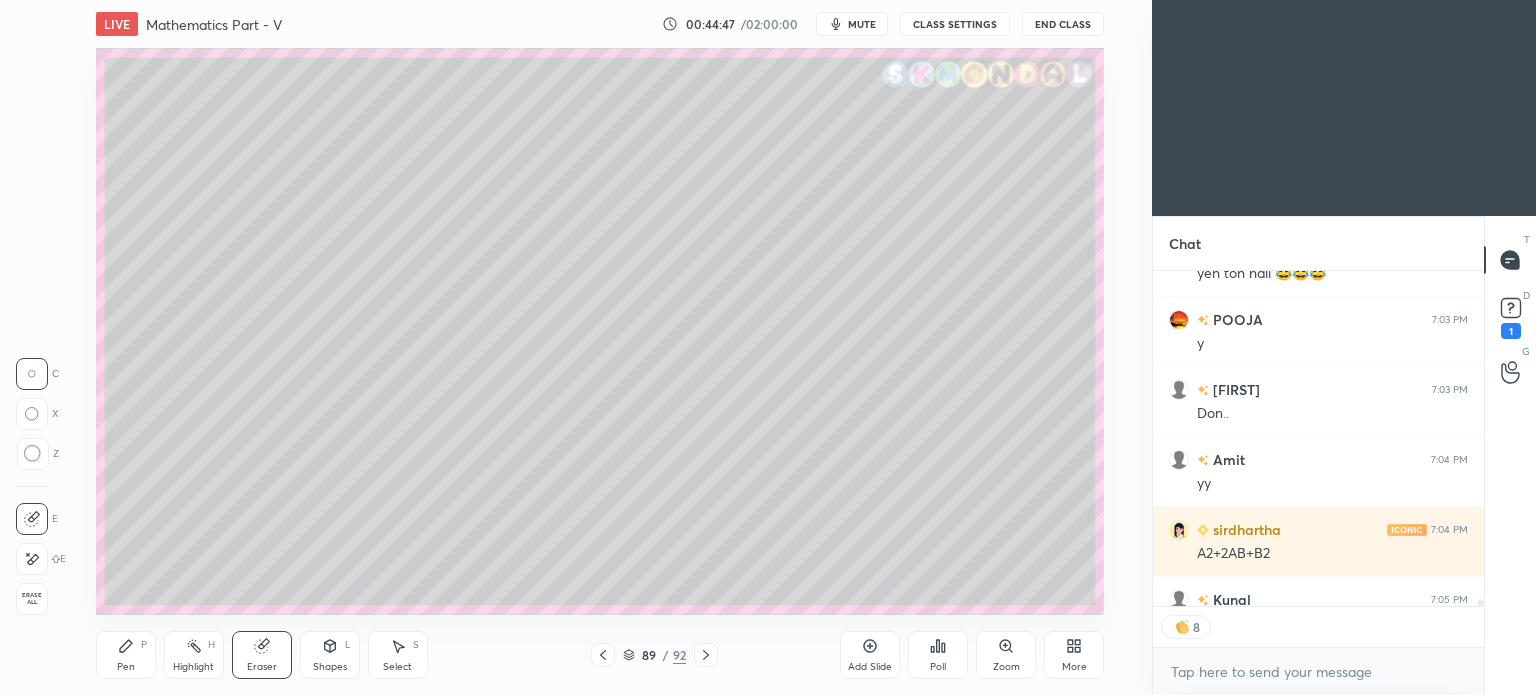 click on "Pen P" at bounding box center [126, 655] 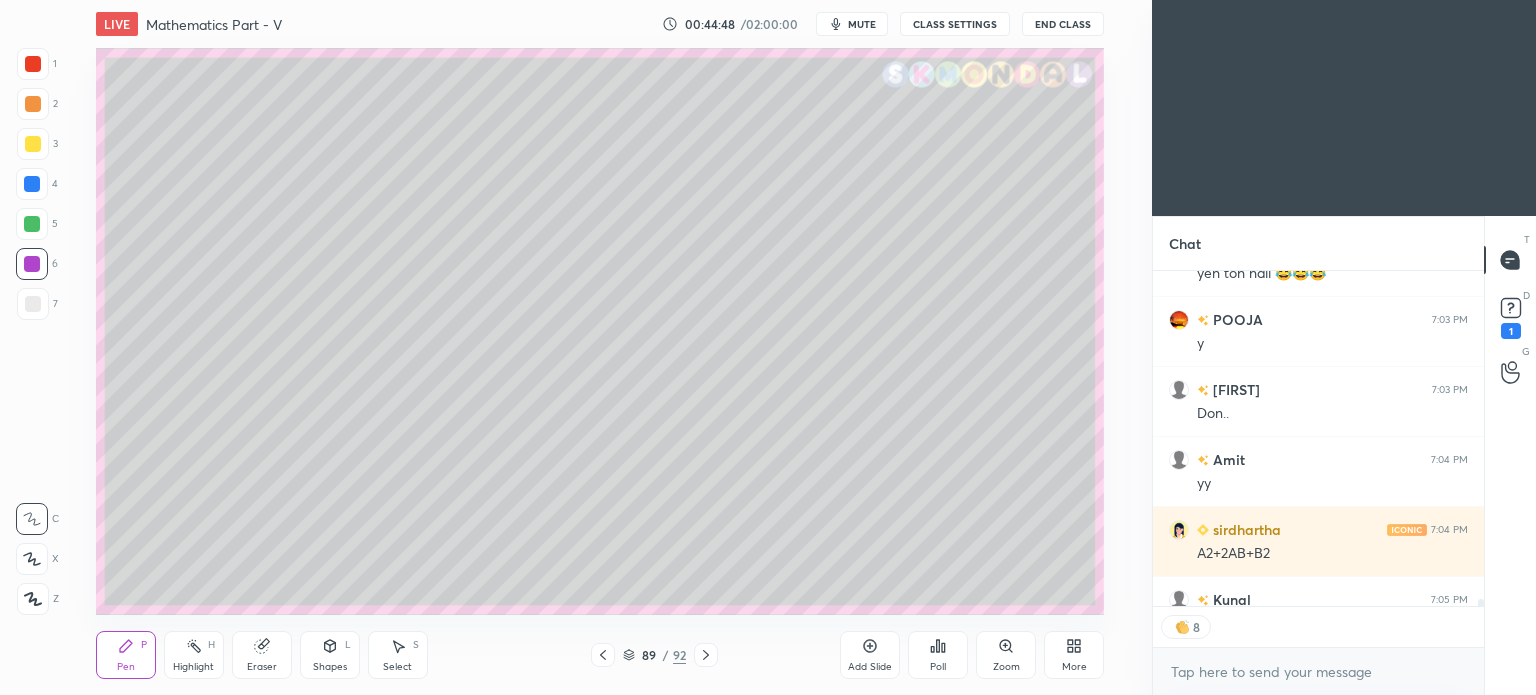 click at bounding box center [32, 184] 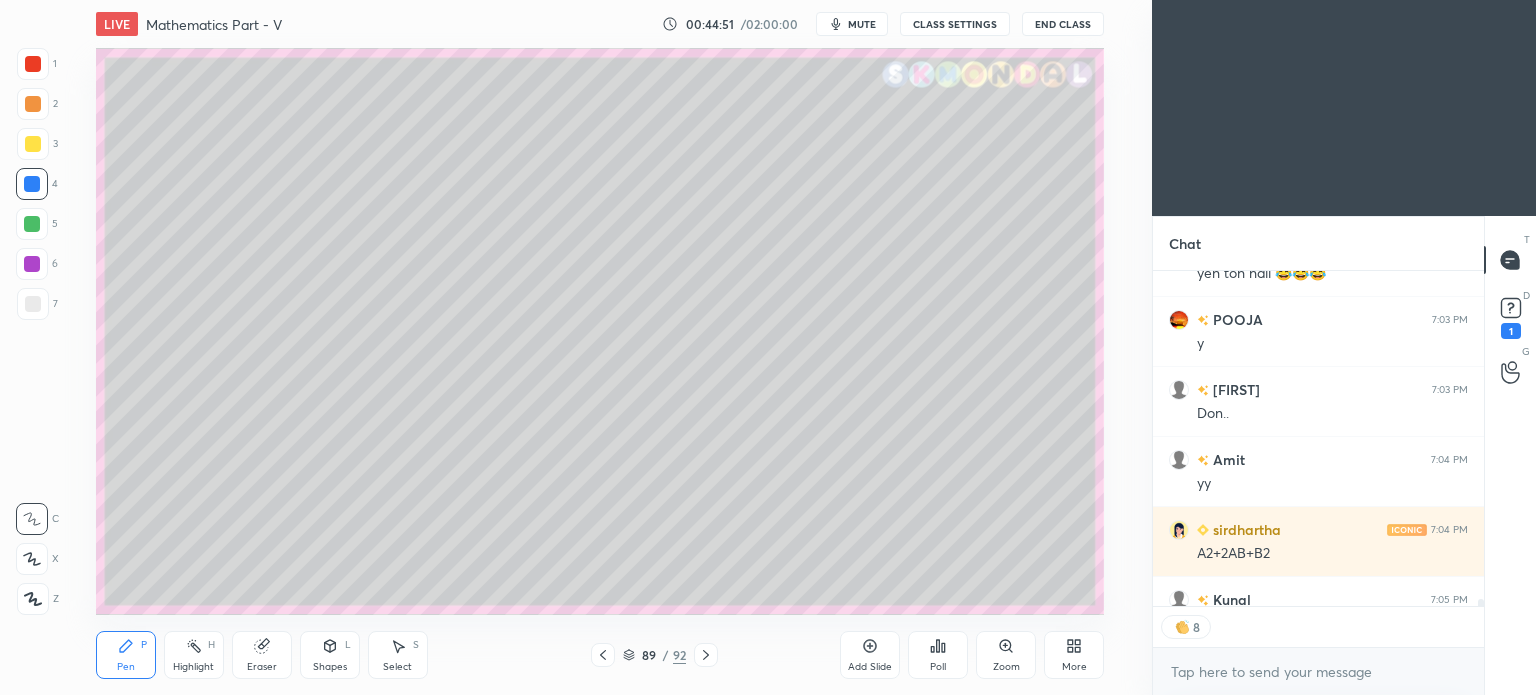 scroll, scrollTop: 18652, scrollLeft: 0, axis: vertical 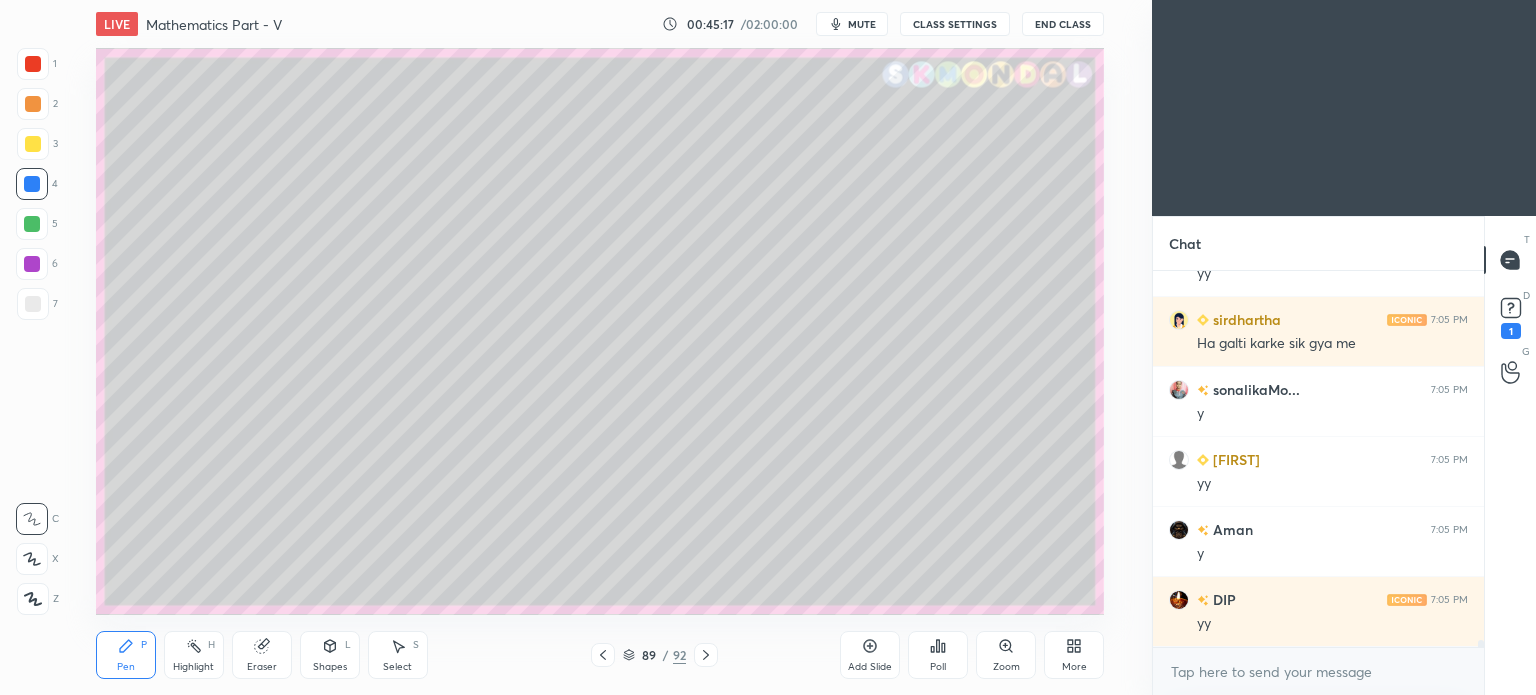 click on "Highlight" at bounding box center (193, 667) 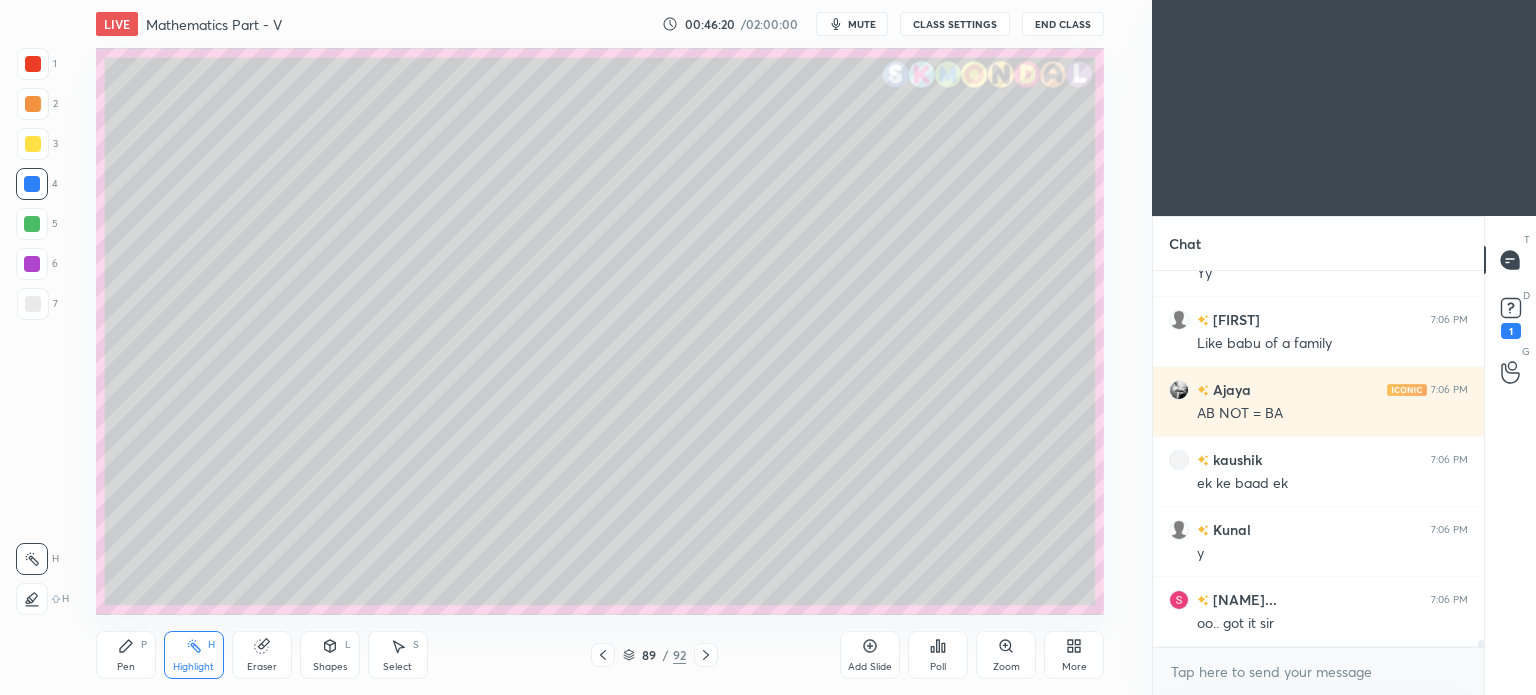 scroll, scrollTop: 20962, scrollLeft: 0, axis: vertical 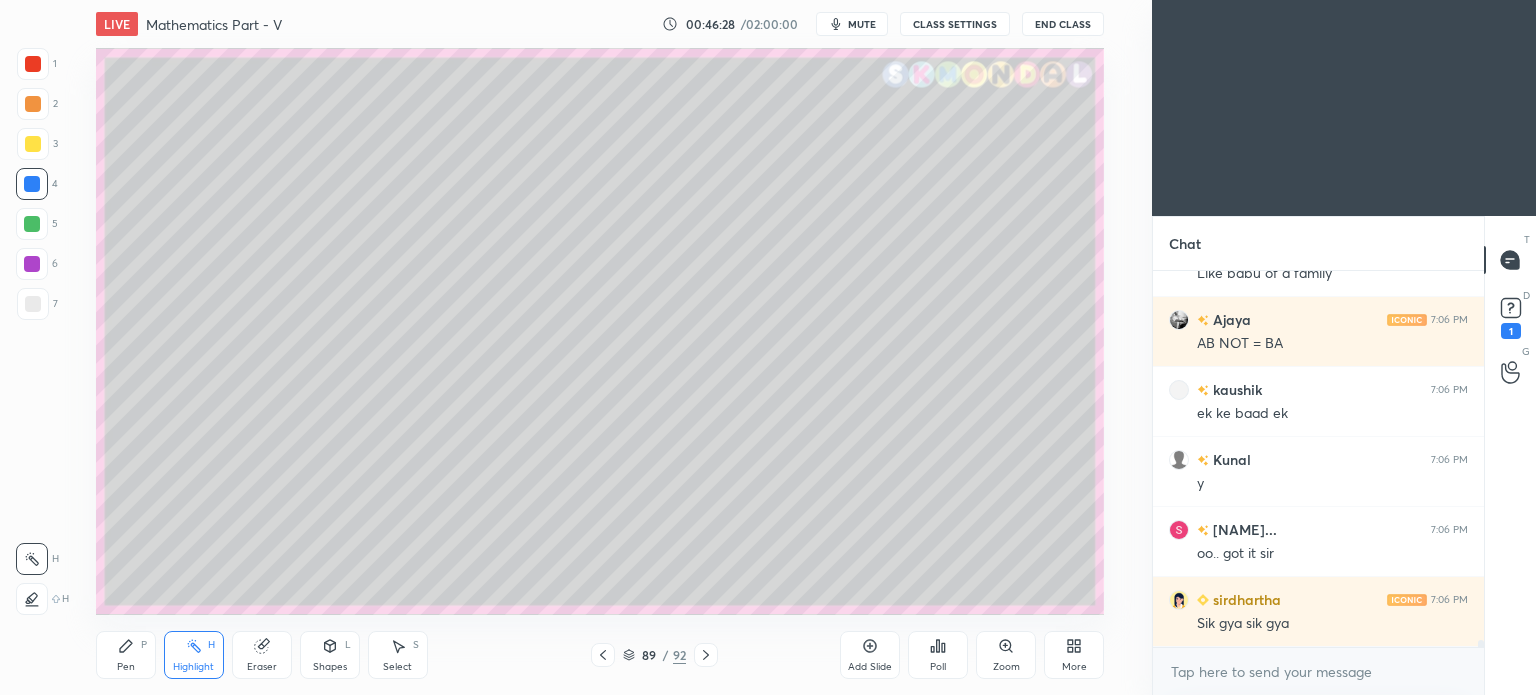 click 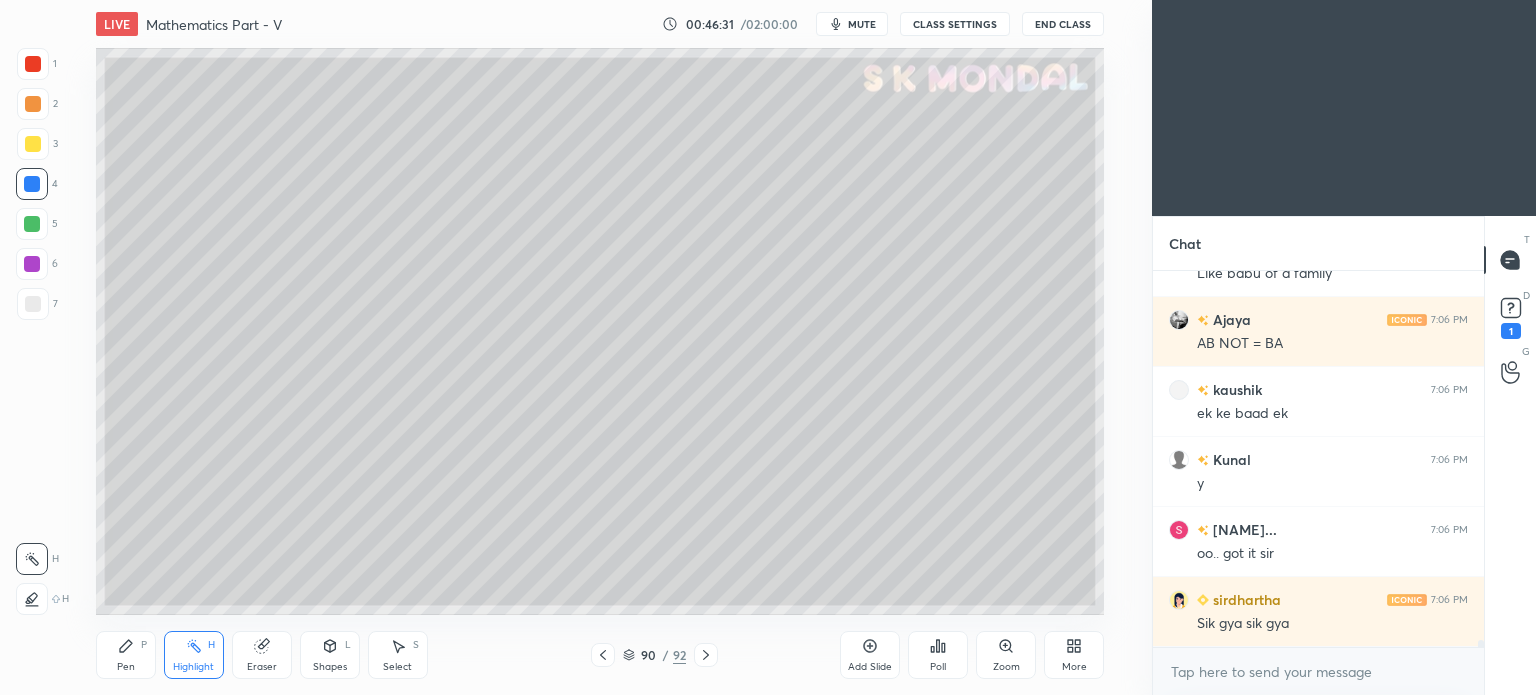 click at bounding box center [33, 144] 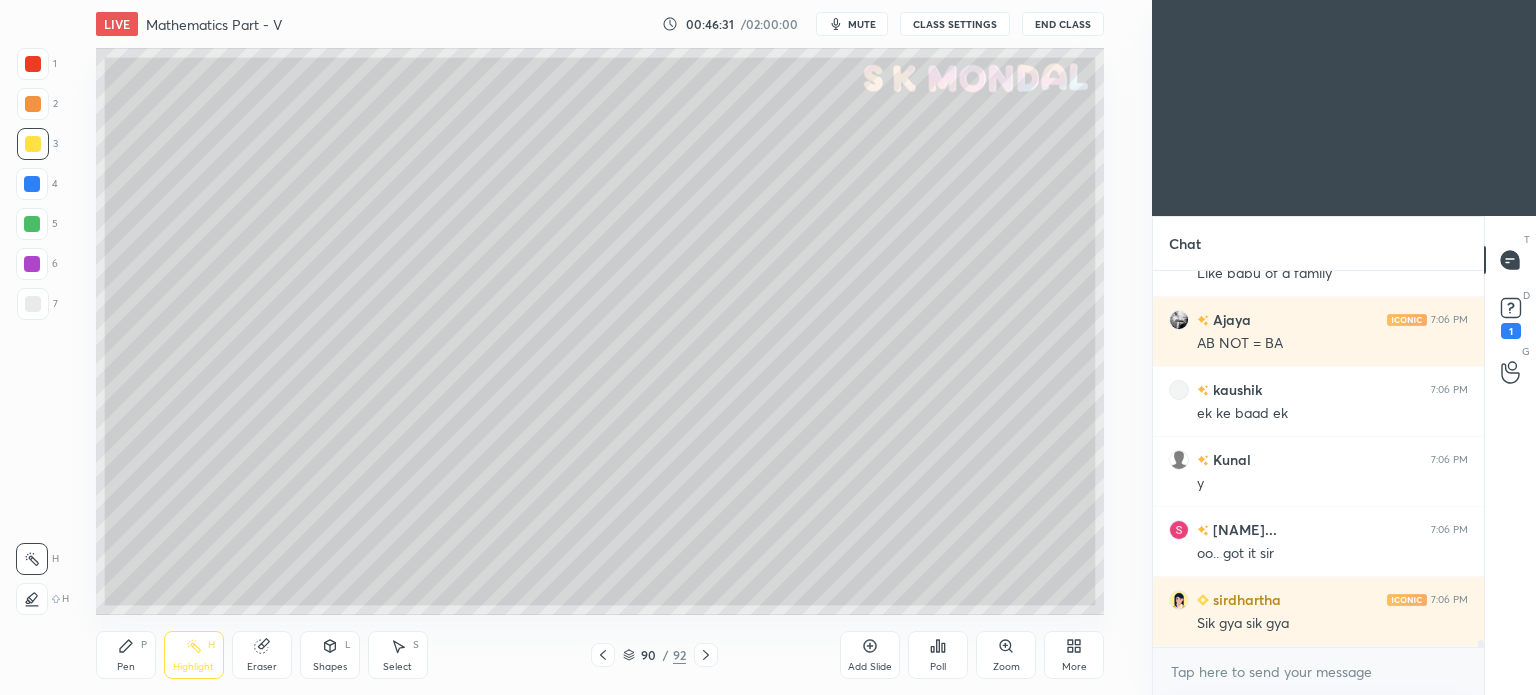 click on "Pen P" at bounding box center [126, 655] 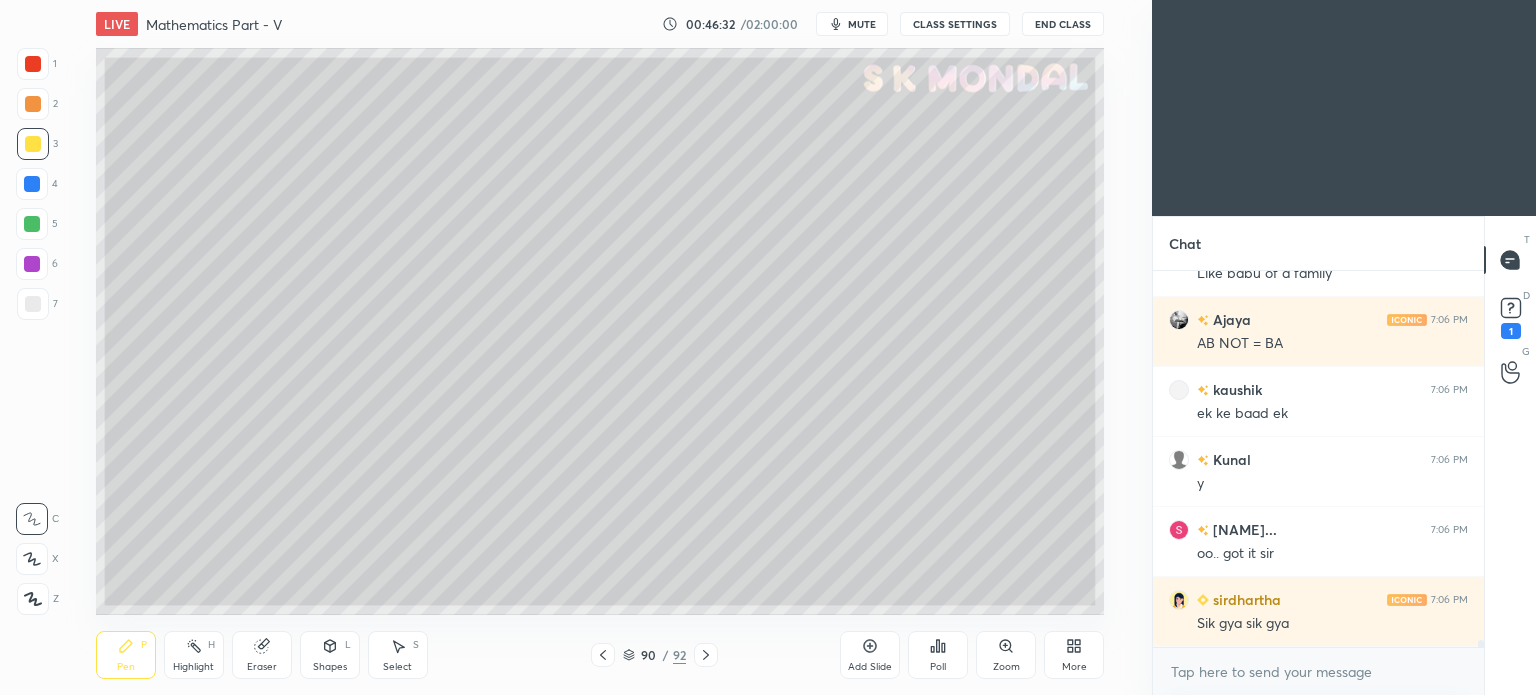 click 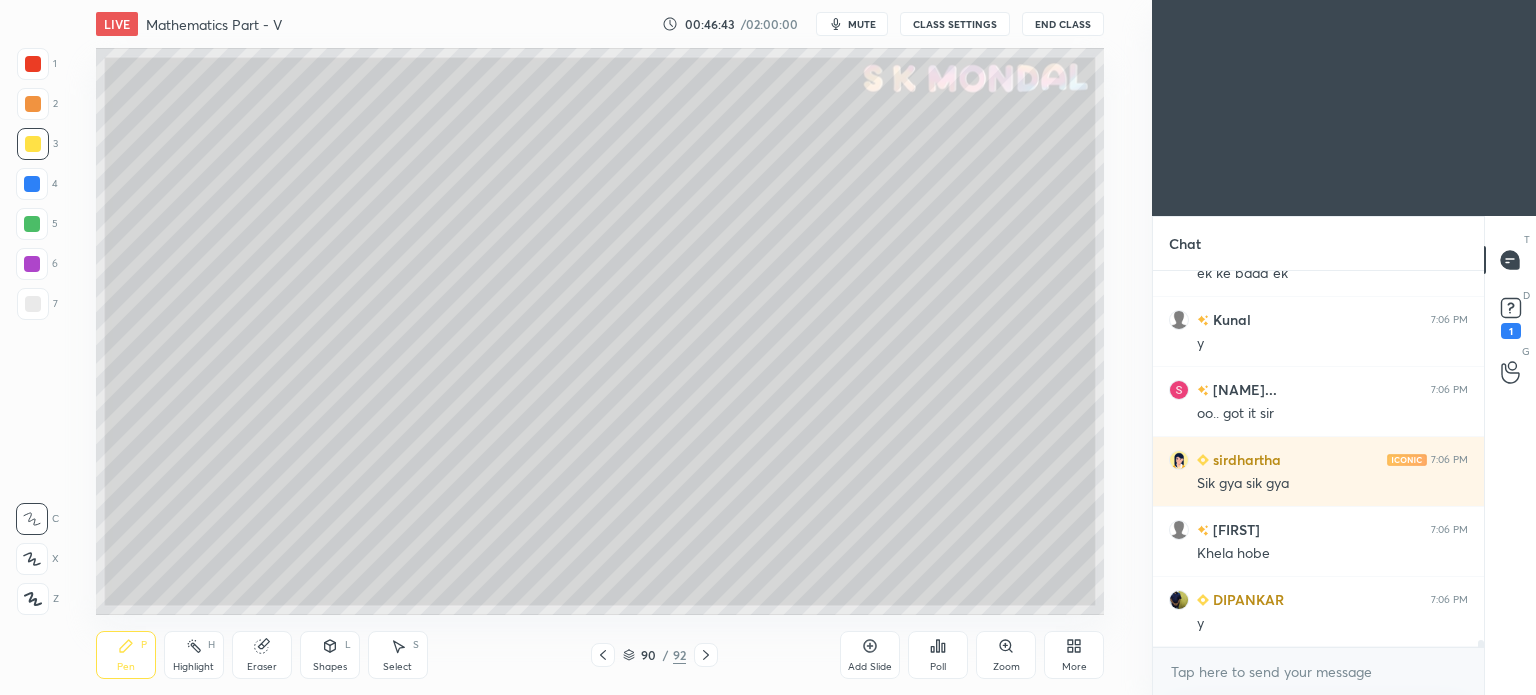 scroll, scrollTop: 21190, scrollLeft: 0, axis: vertical 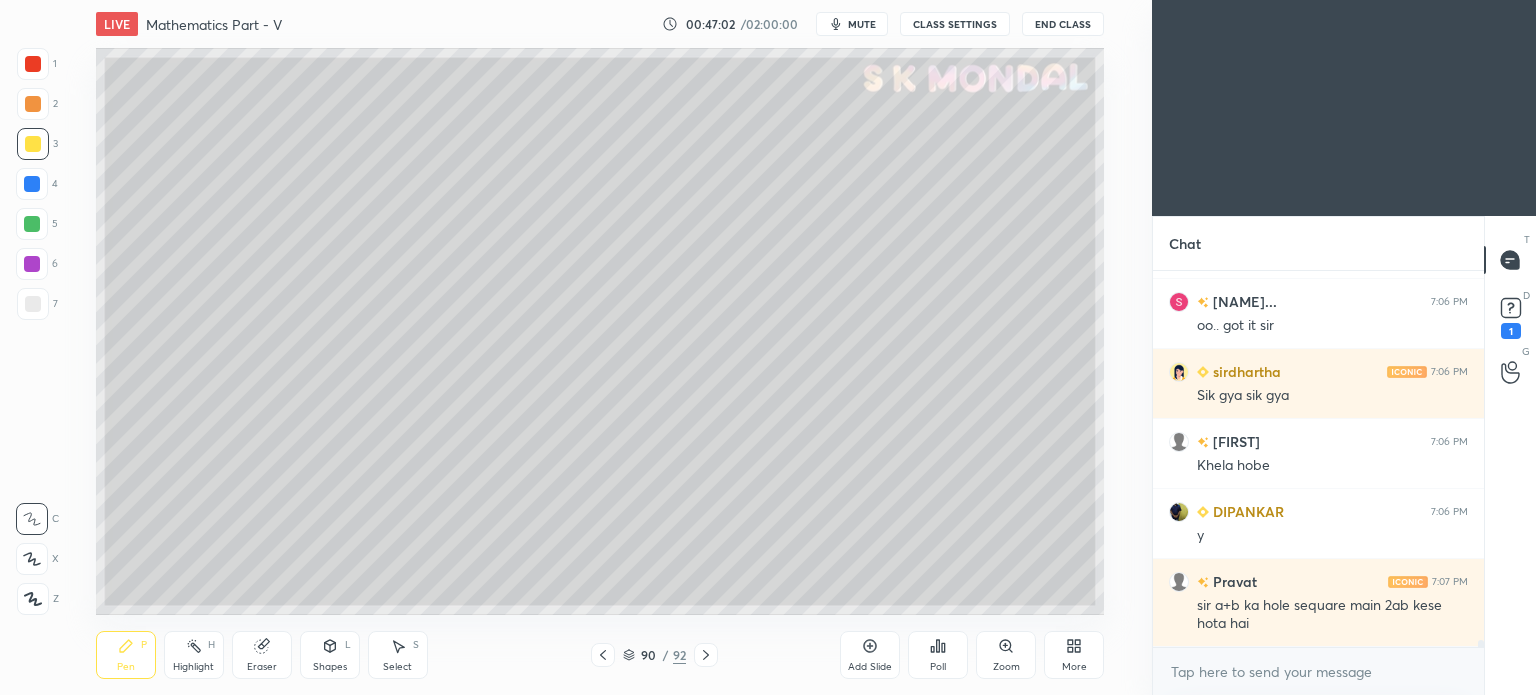 click at bounding box center (33, 304) 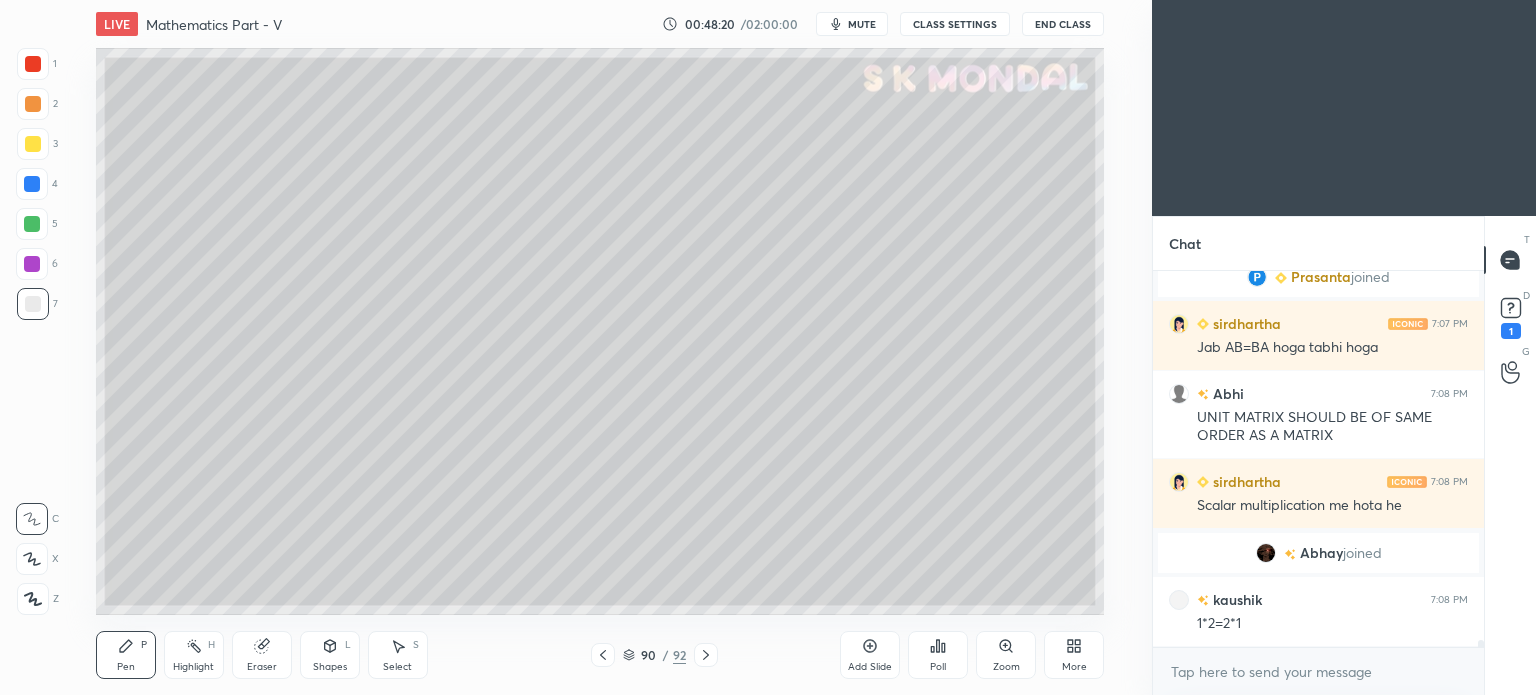 scroll, scrollTop: 18986, scrollLeft: 0, axis: vertical 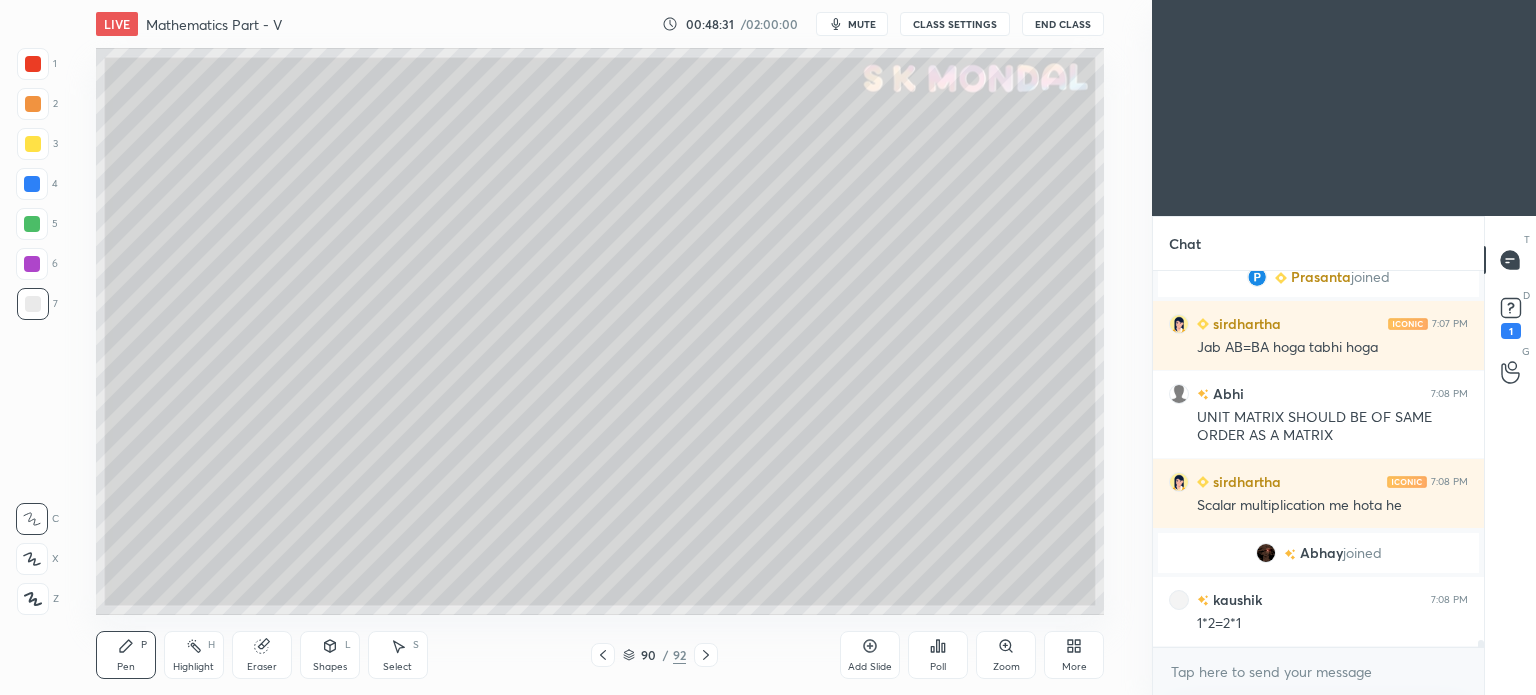 click on "H" at bounding box center (211, 645) 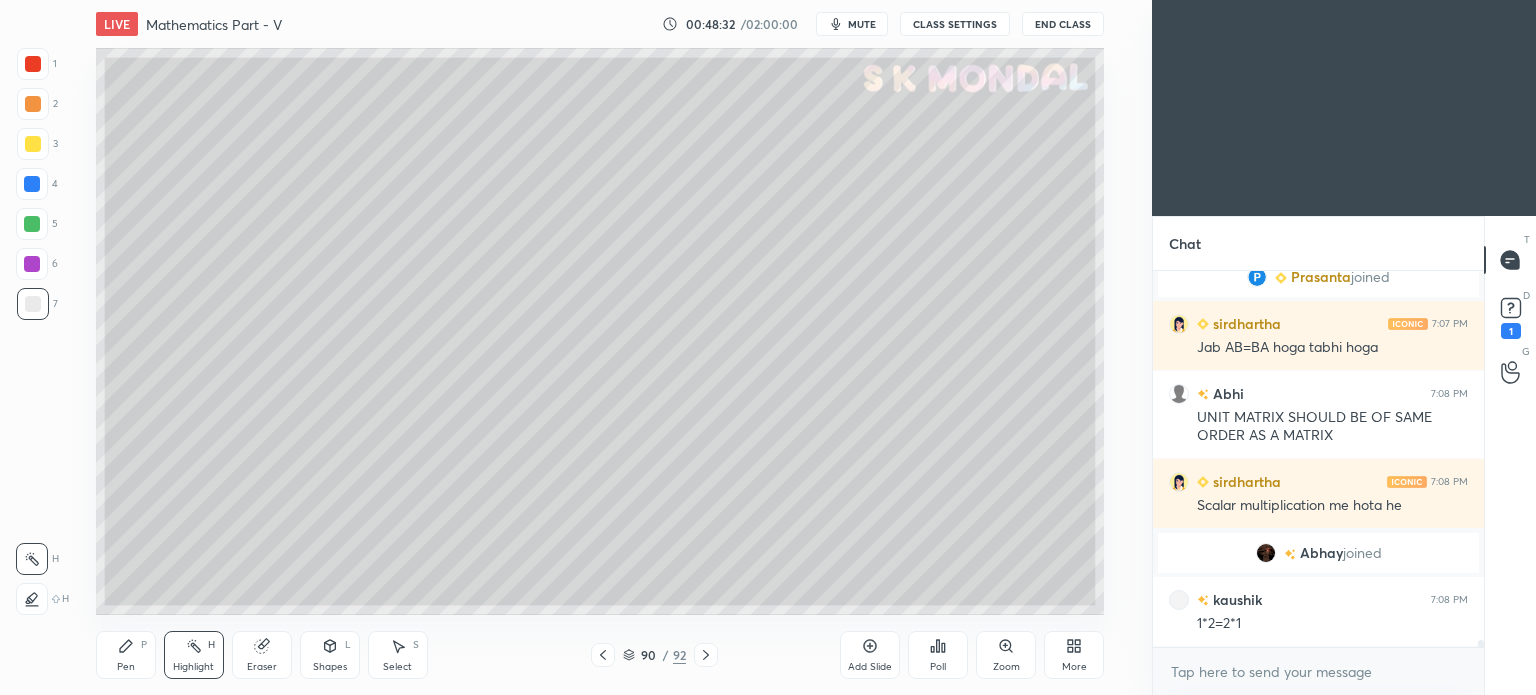 click on "Highlight H" at bounding box center [194, 655] 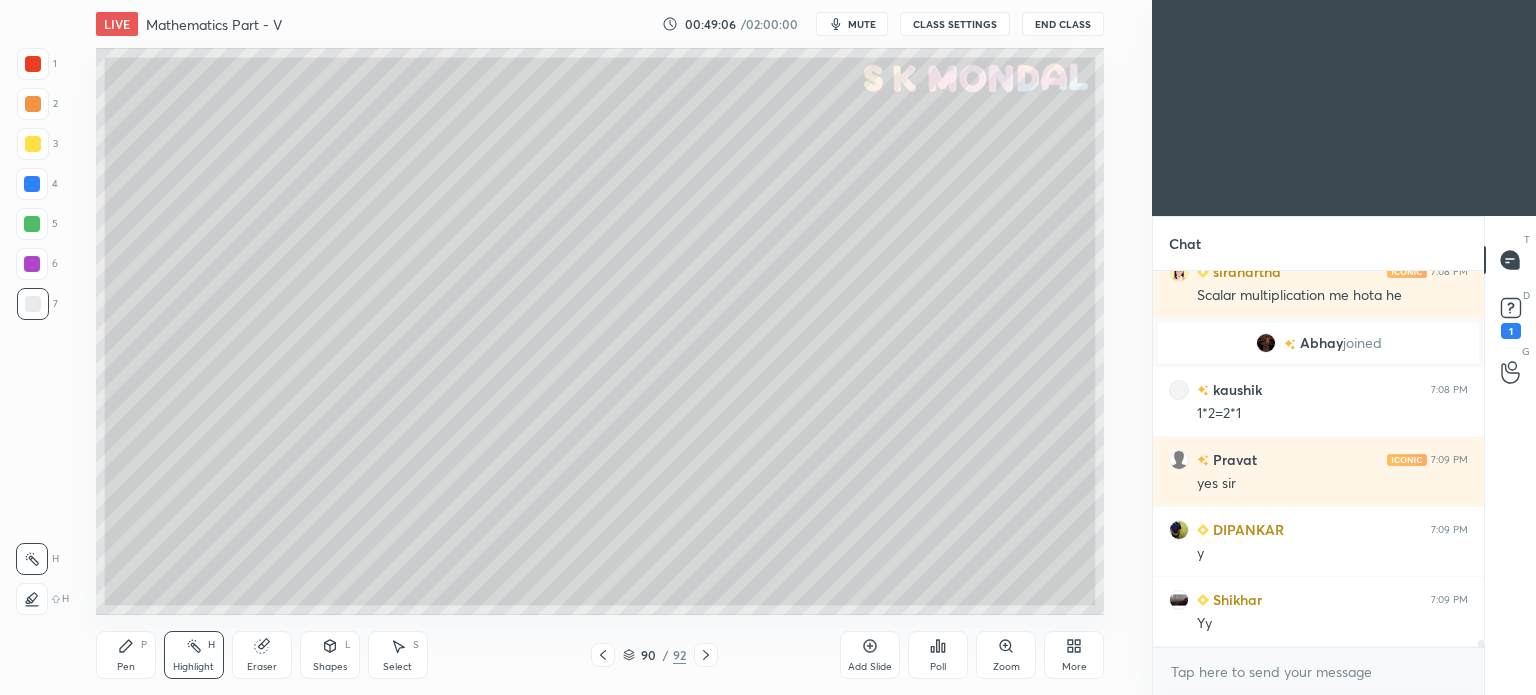 scroll, scrollTop: 19284, scrollLeft: 0, axis: vertical 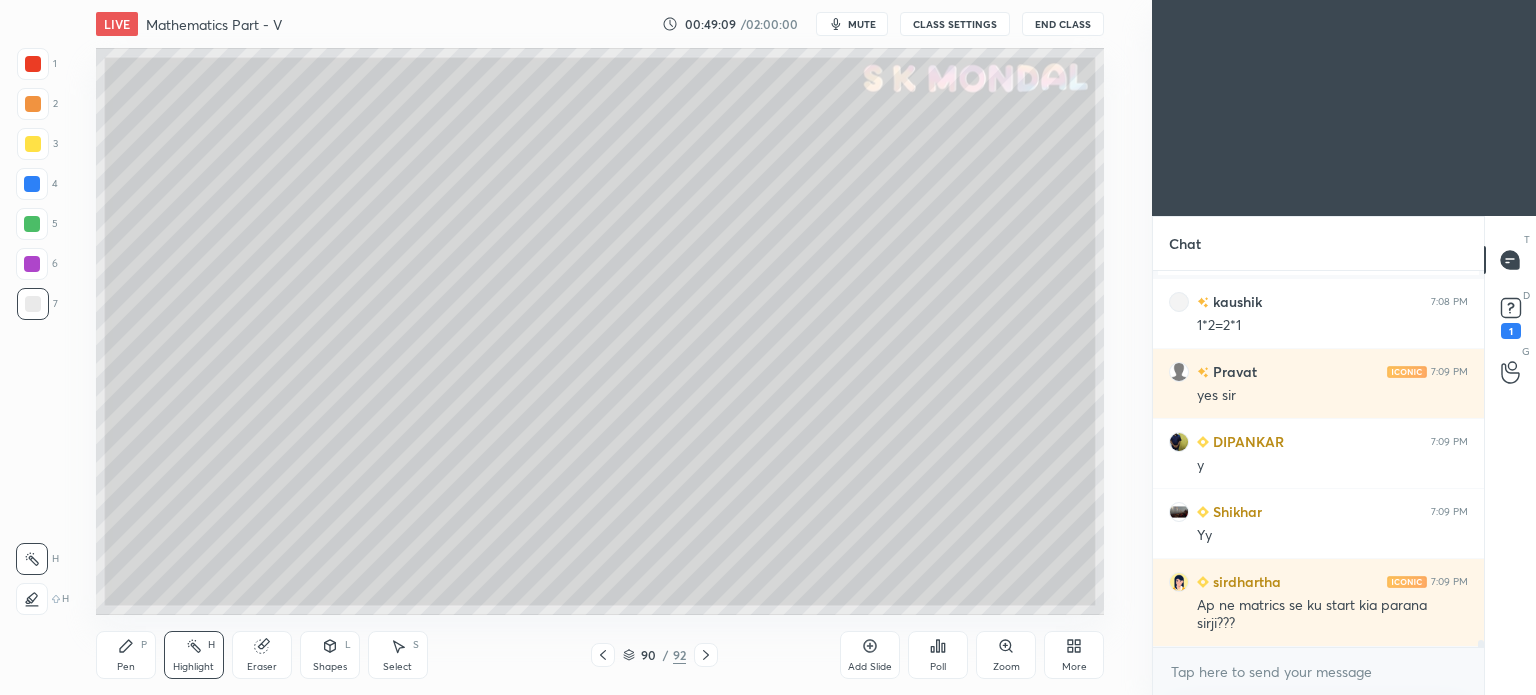 click at bounding box center (33, 144) 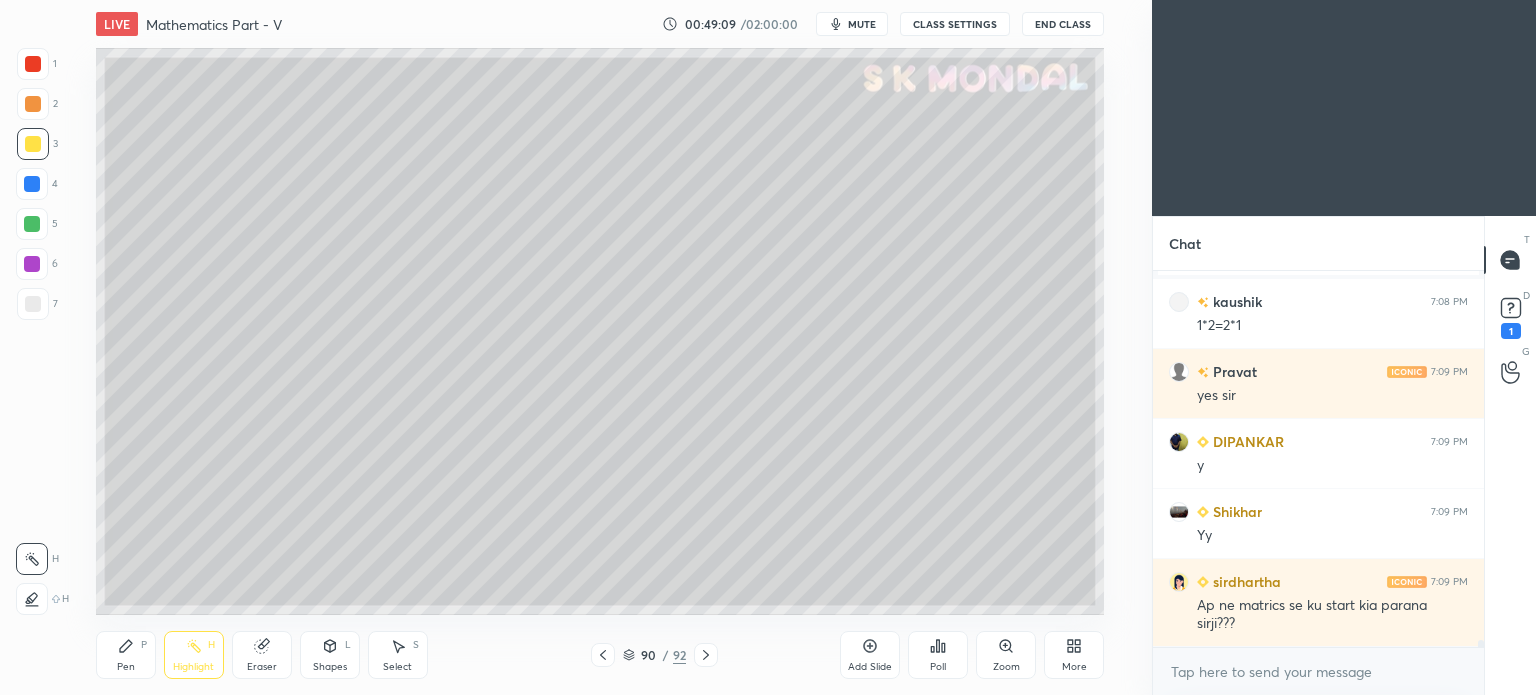 scroll, scrollTop: 19354, scrollLeft: 0, axis: vertical 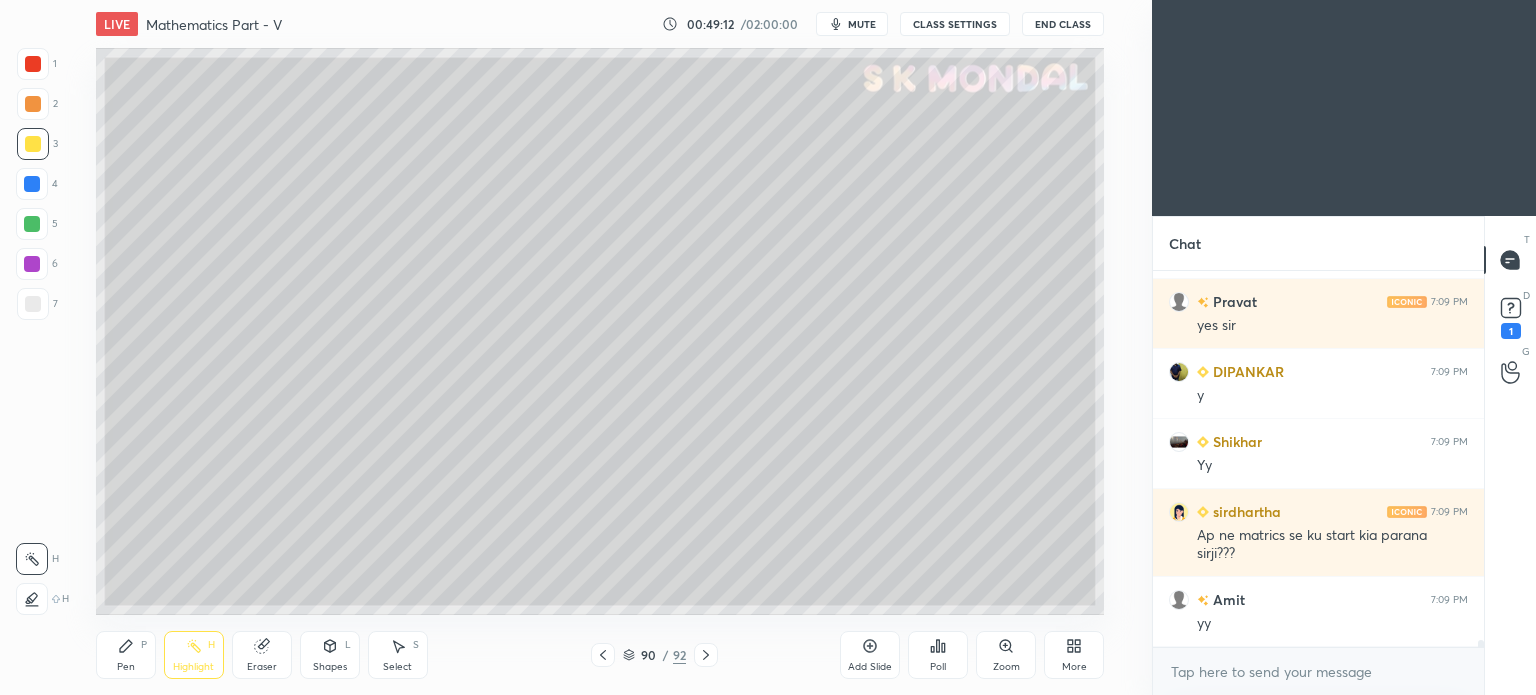 click on "Pen P" at bounding box center [126, 655] 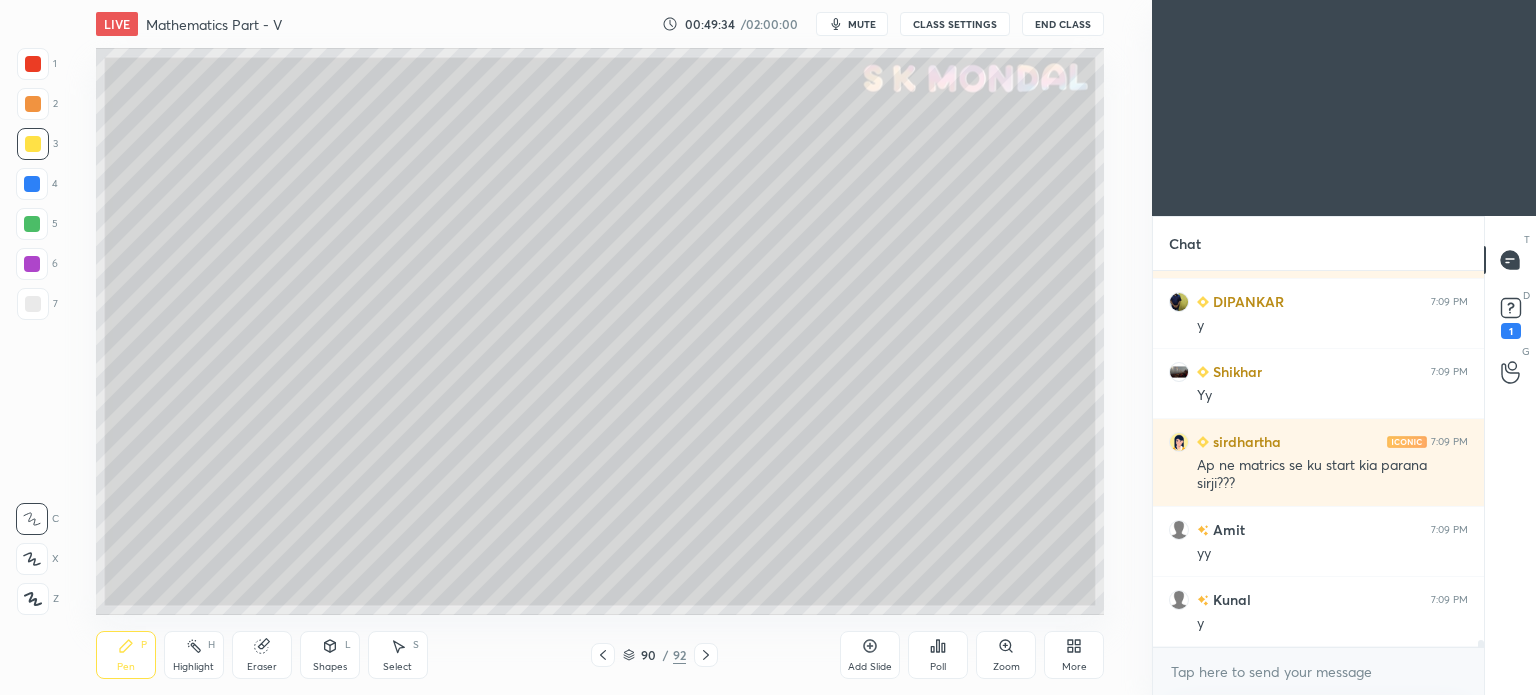 scroll, scrollTop: 19494, scrollLeft: 0, axis: vertical 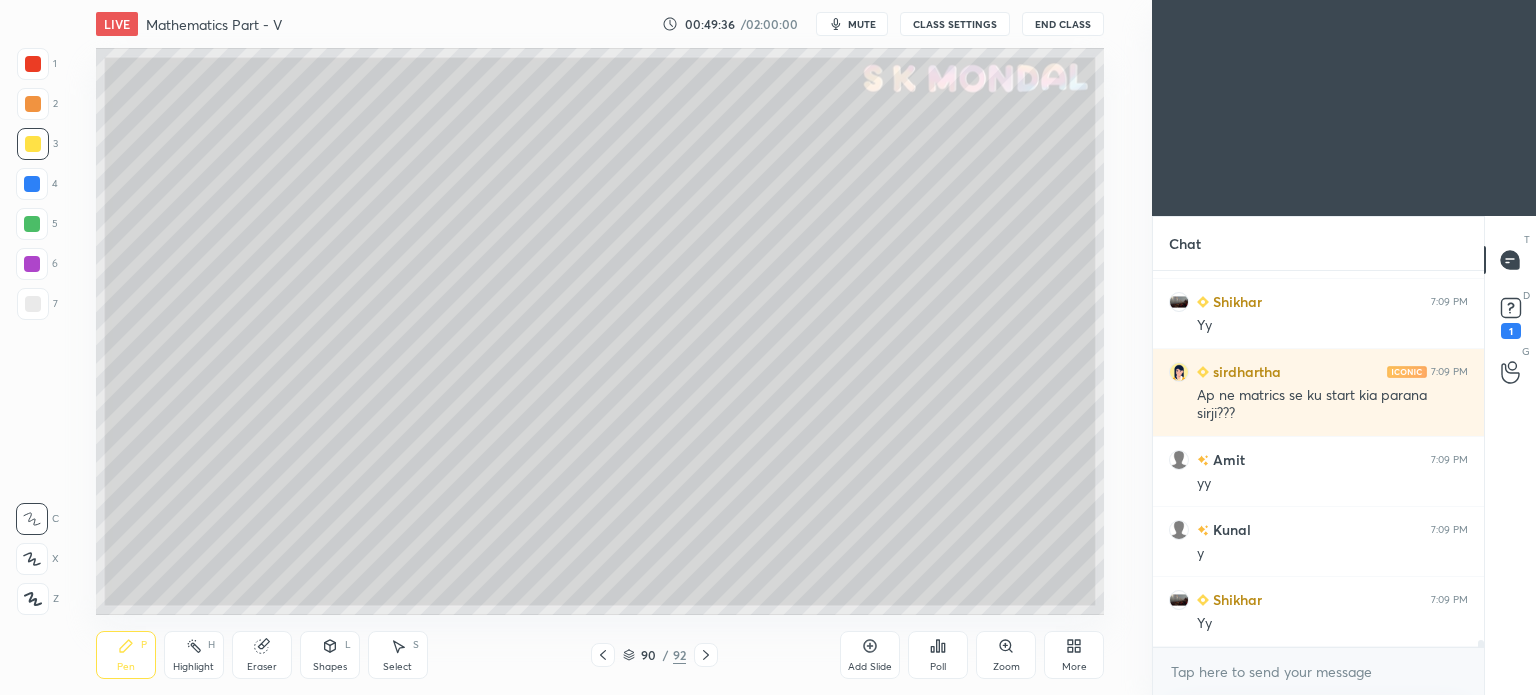 click on "Eraser" at bounding box center [262, 667] 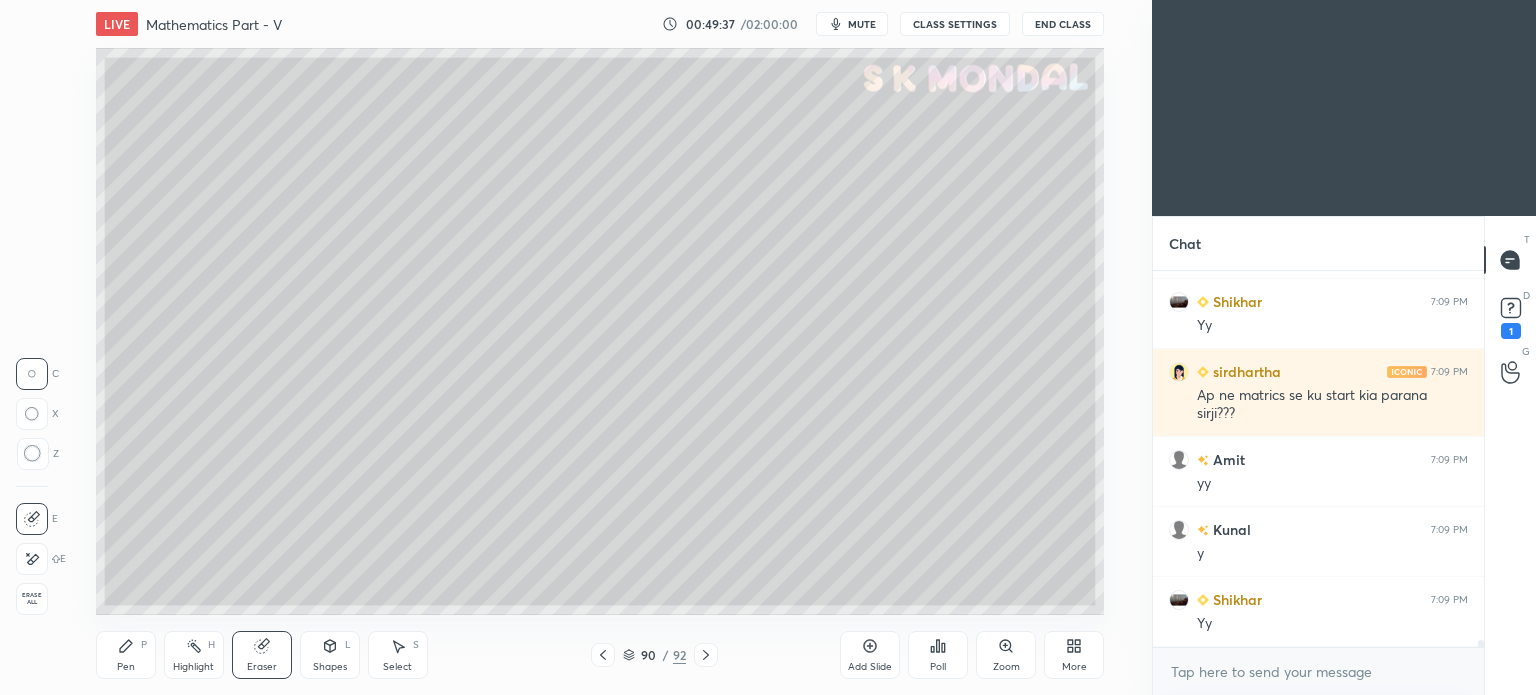 click on "Pen" at bounding box center (126, 667) 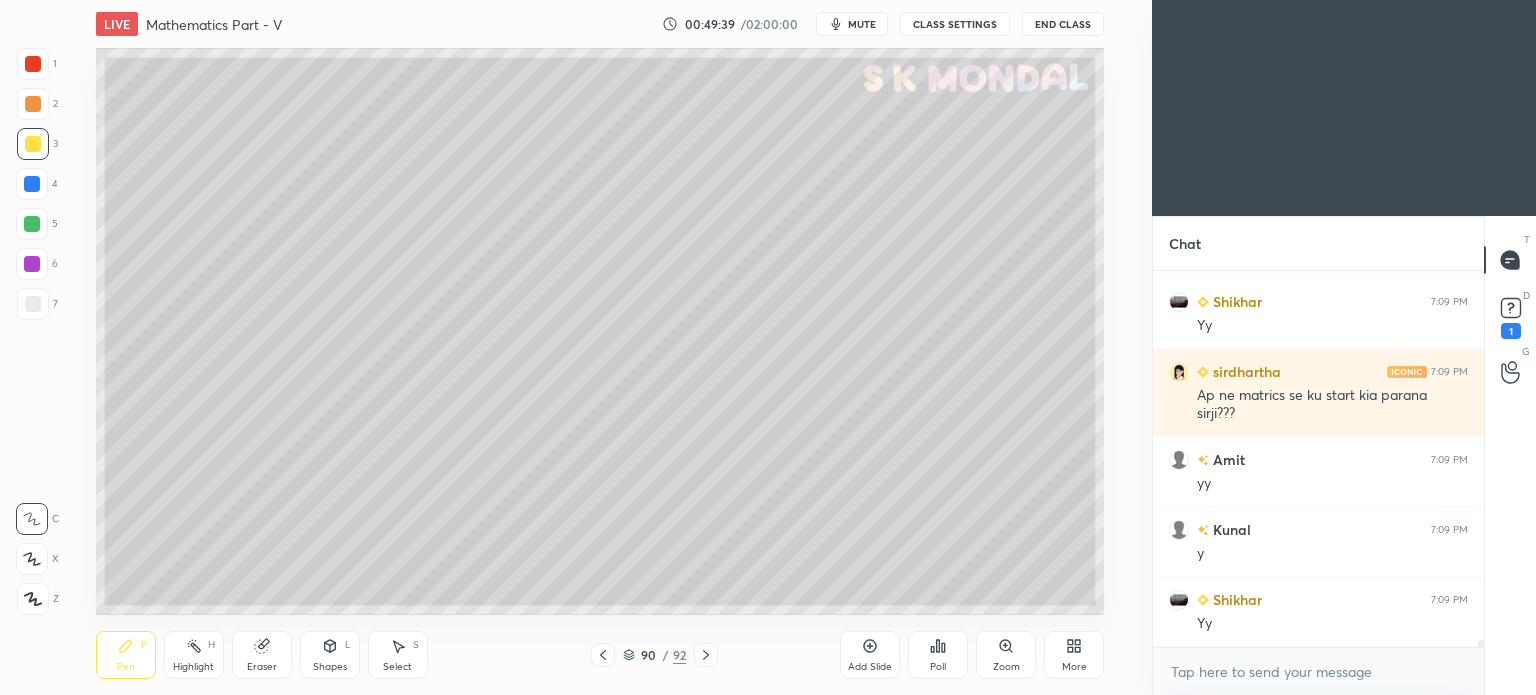 click at bounding box center (33, 304) 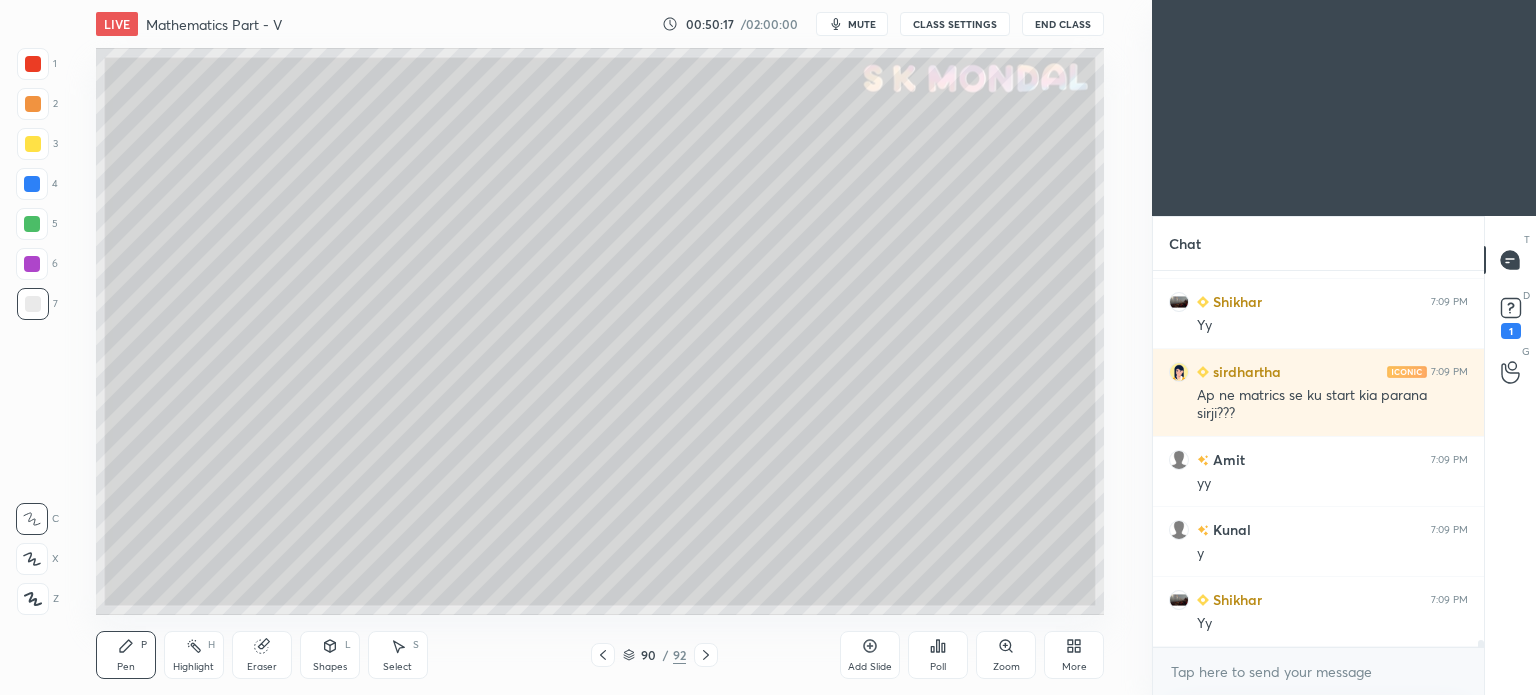 click on "Eraser" at bounding box center (262, 655) 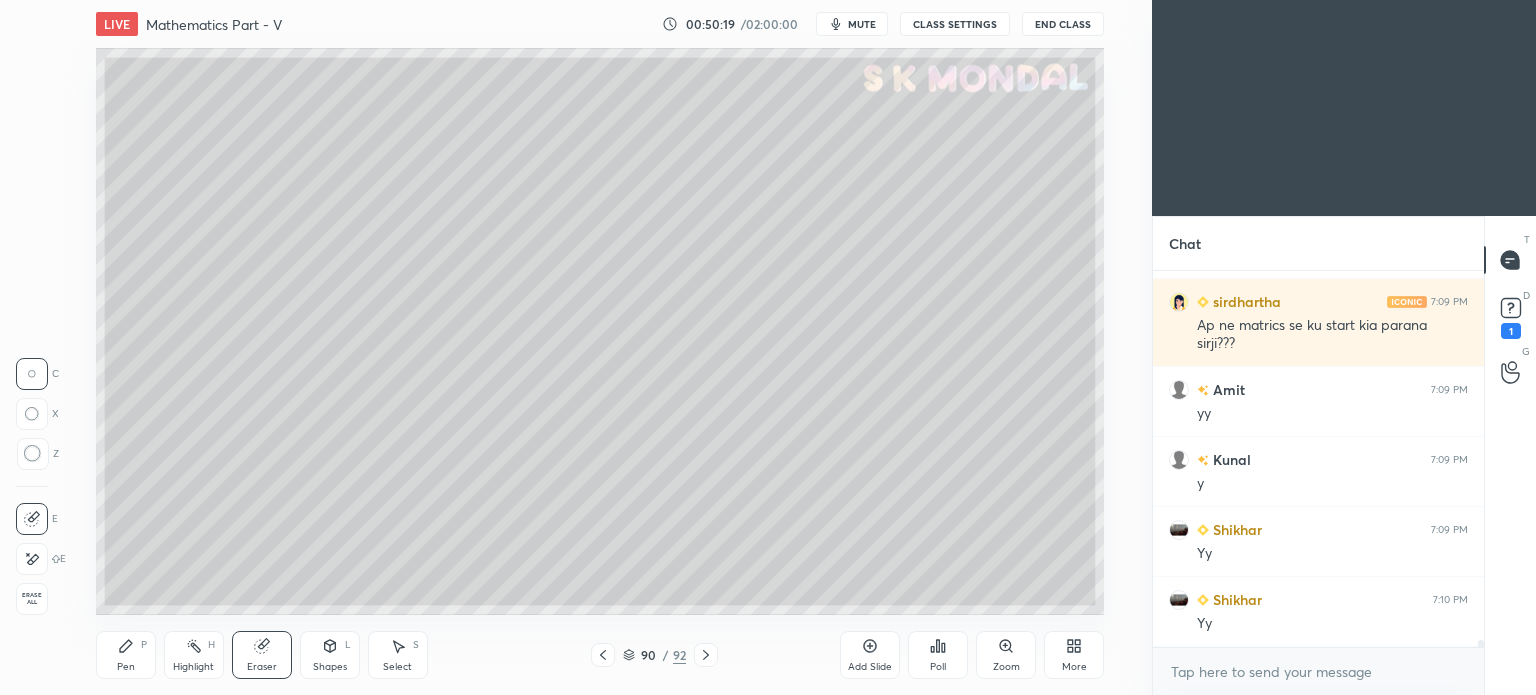 click on "Pen" at bounding box center [126, 667] 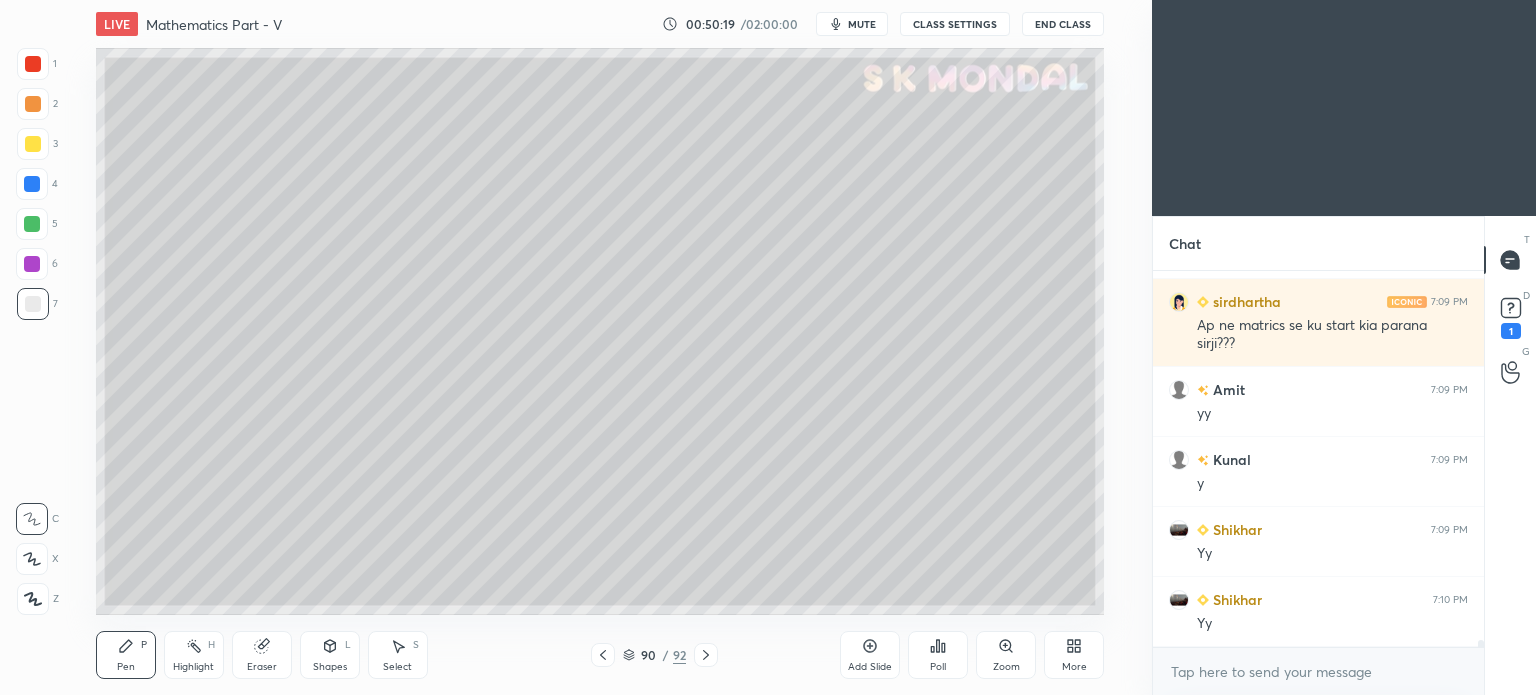 click on "Pen" at bounding box center [126, 667] 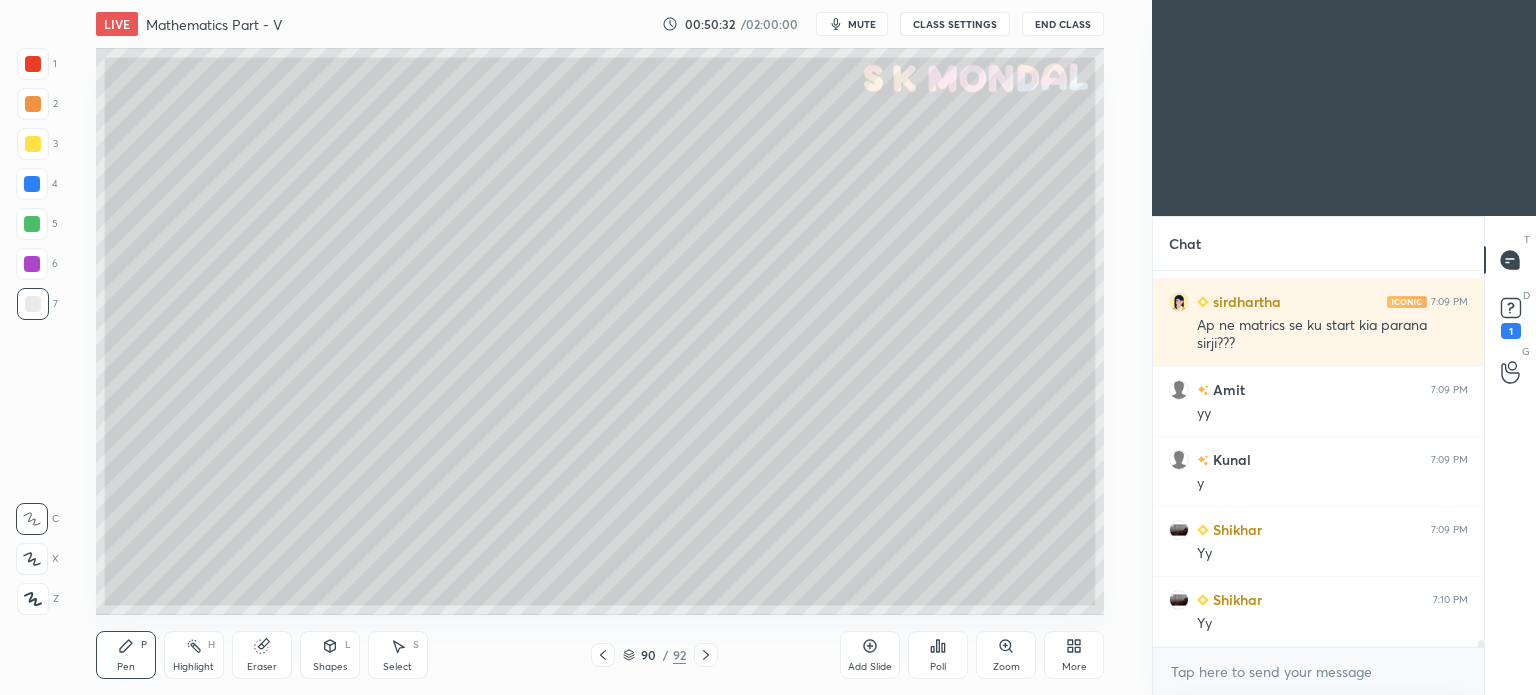 click 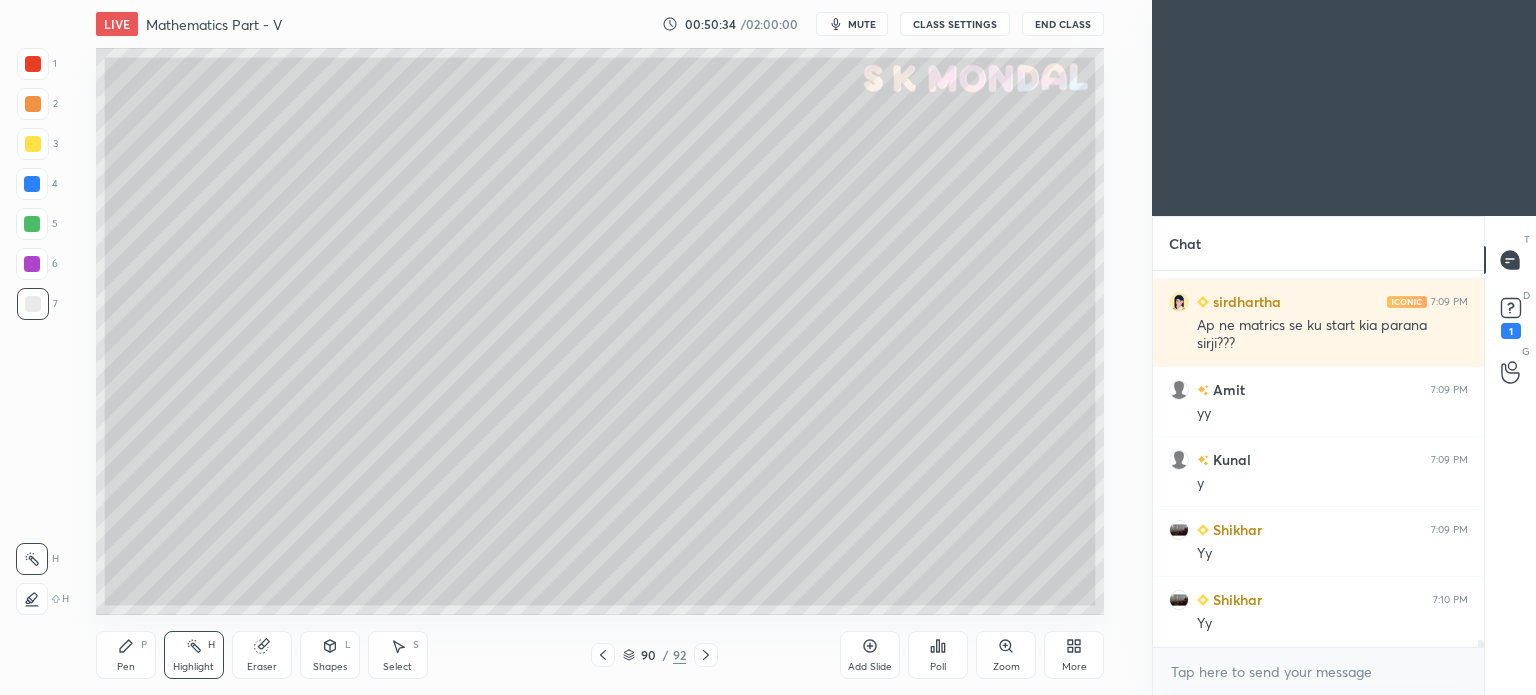 click on "Pen P" at bounding box center [126, 655] 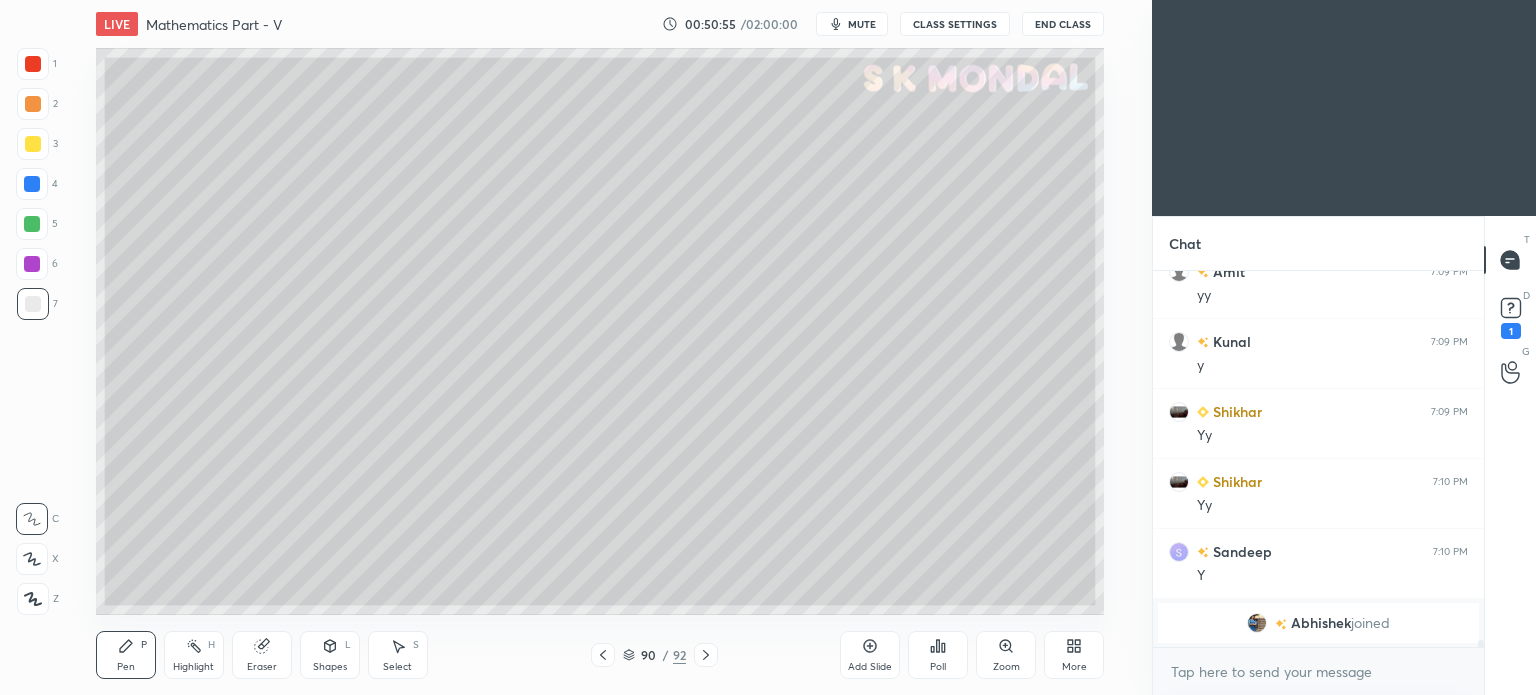 scroll, scrollTop: 19452, scrollLeft: 0, axis: vertical 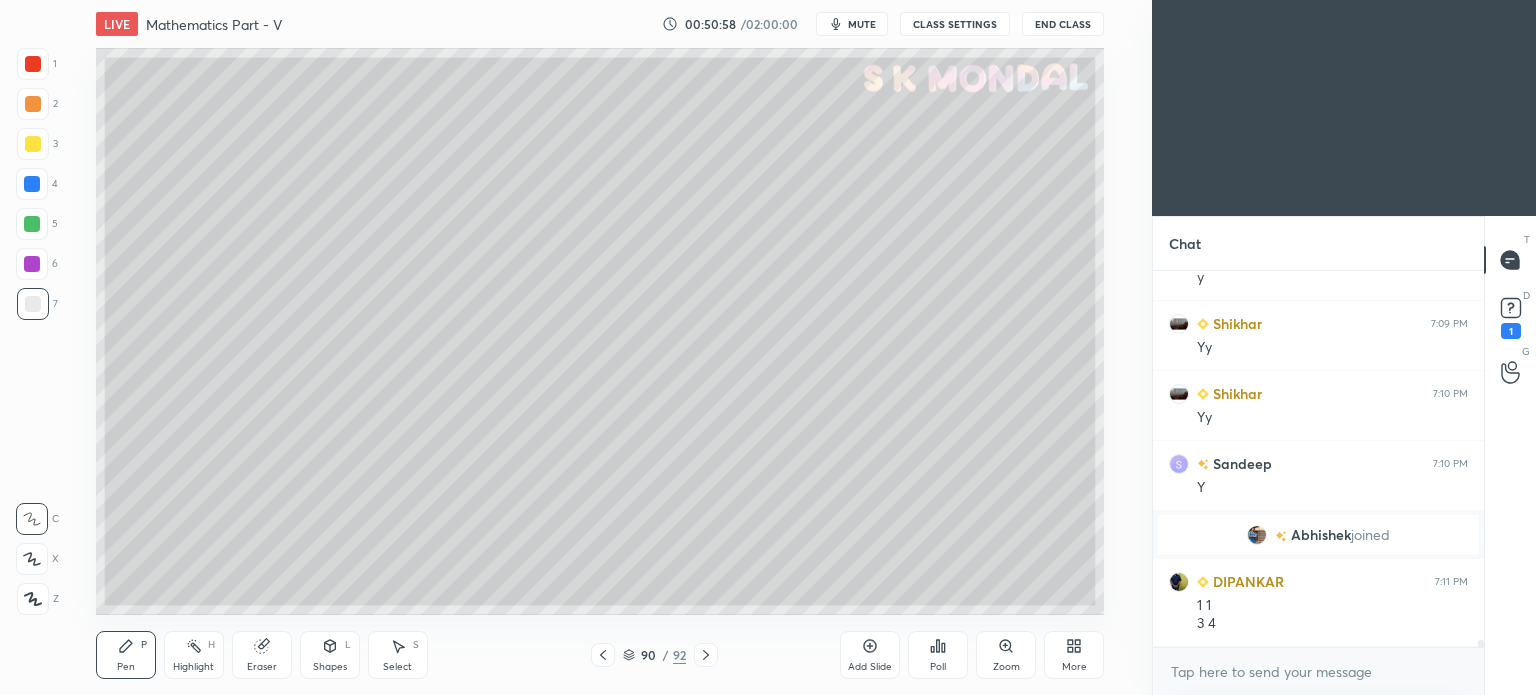 click at bounding box center (32, 224) 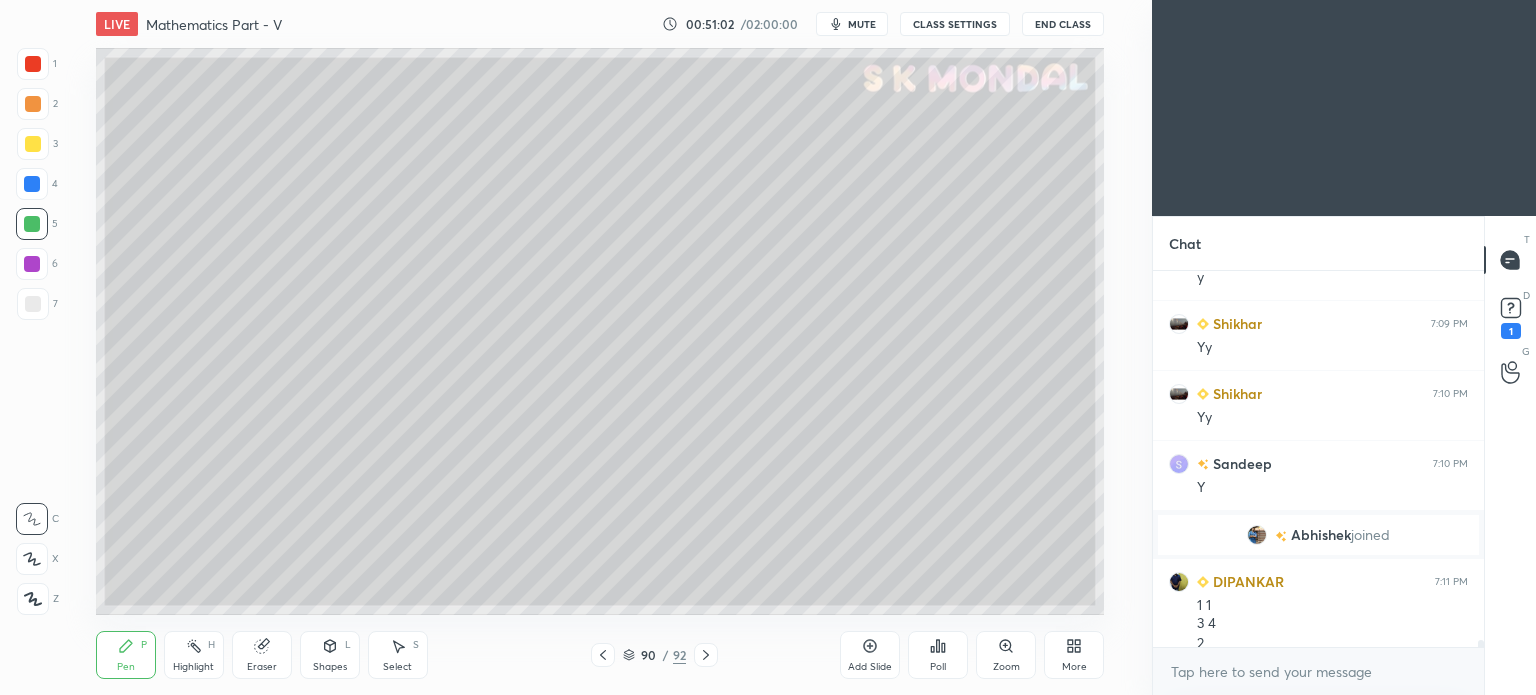 scroll, scrollTop: 19472, scrollLeft: 0, axis: vertical 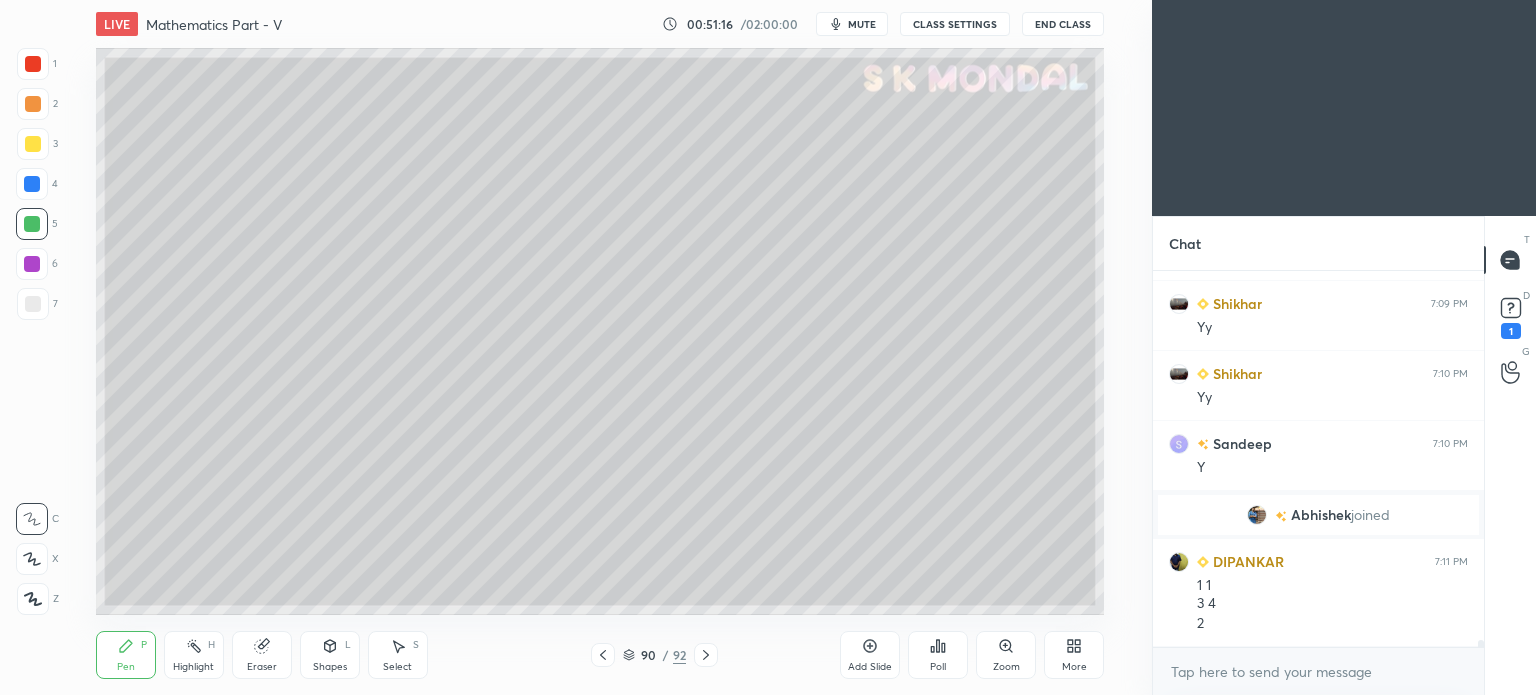 click at bounding box center (33, 304) 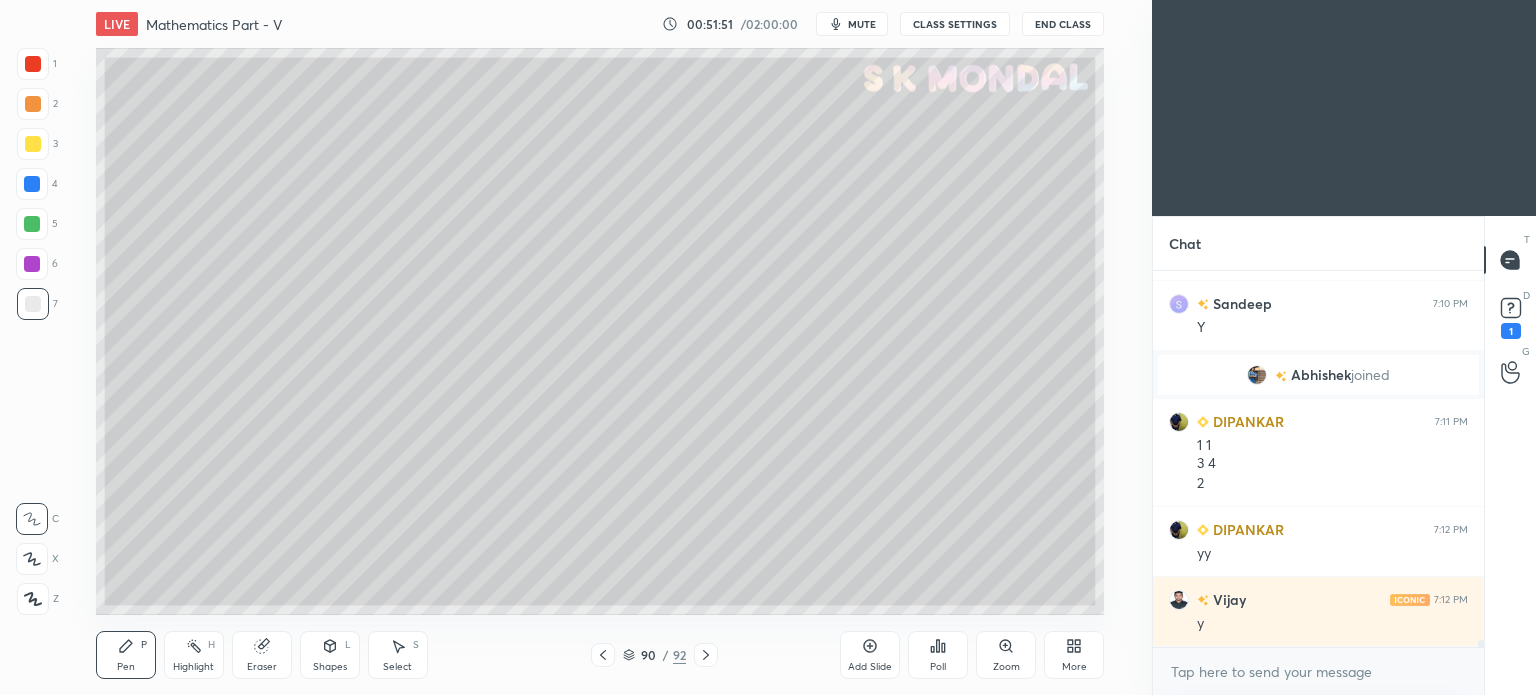 scroll, scrollTop: 19682, scrollLeft: 0, axis: vertical 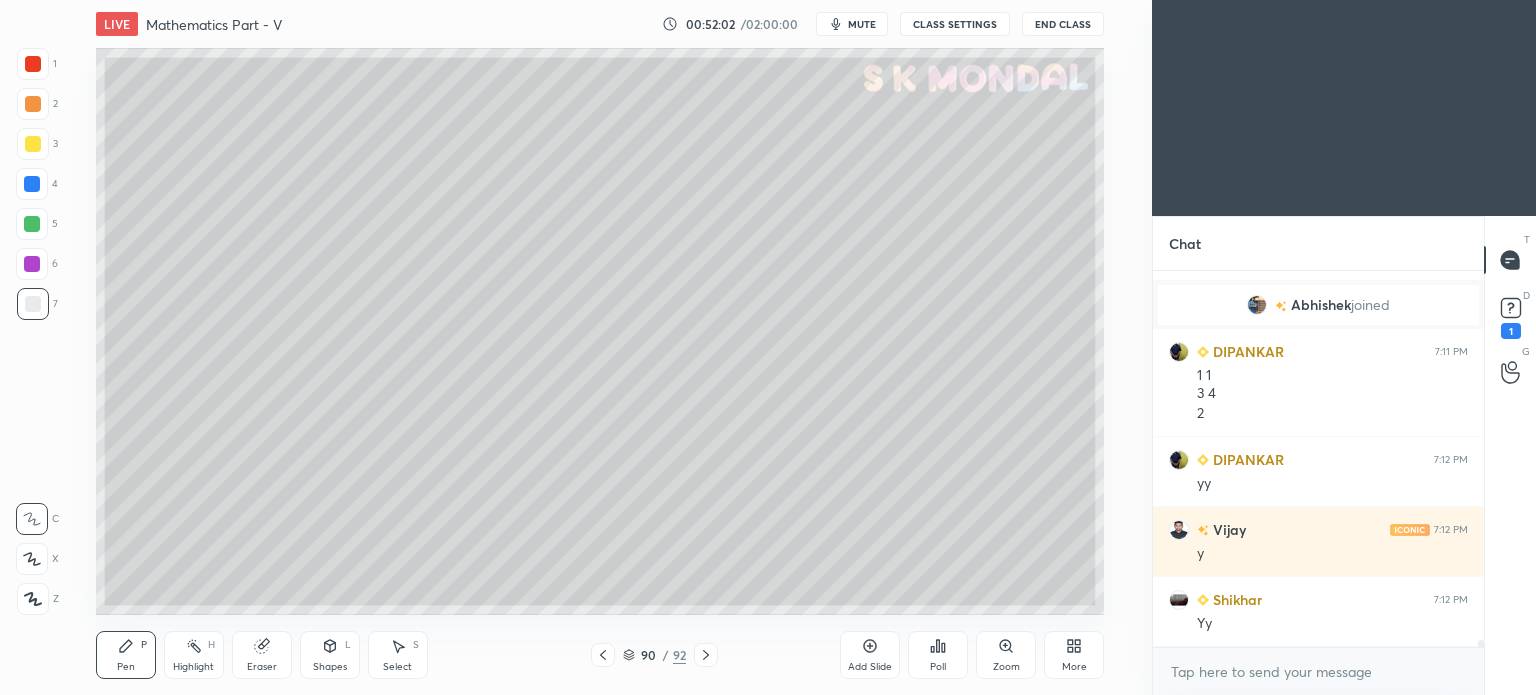 click 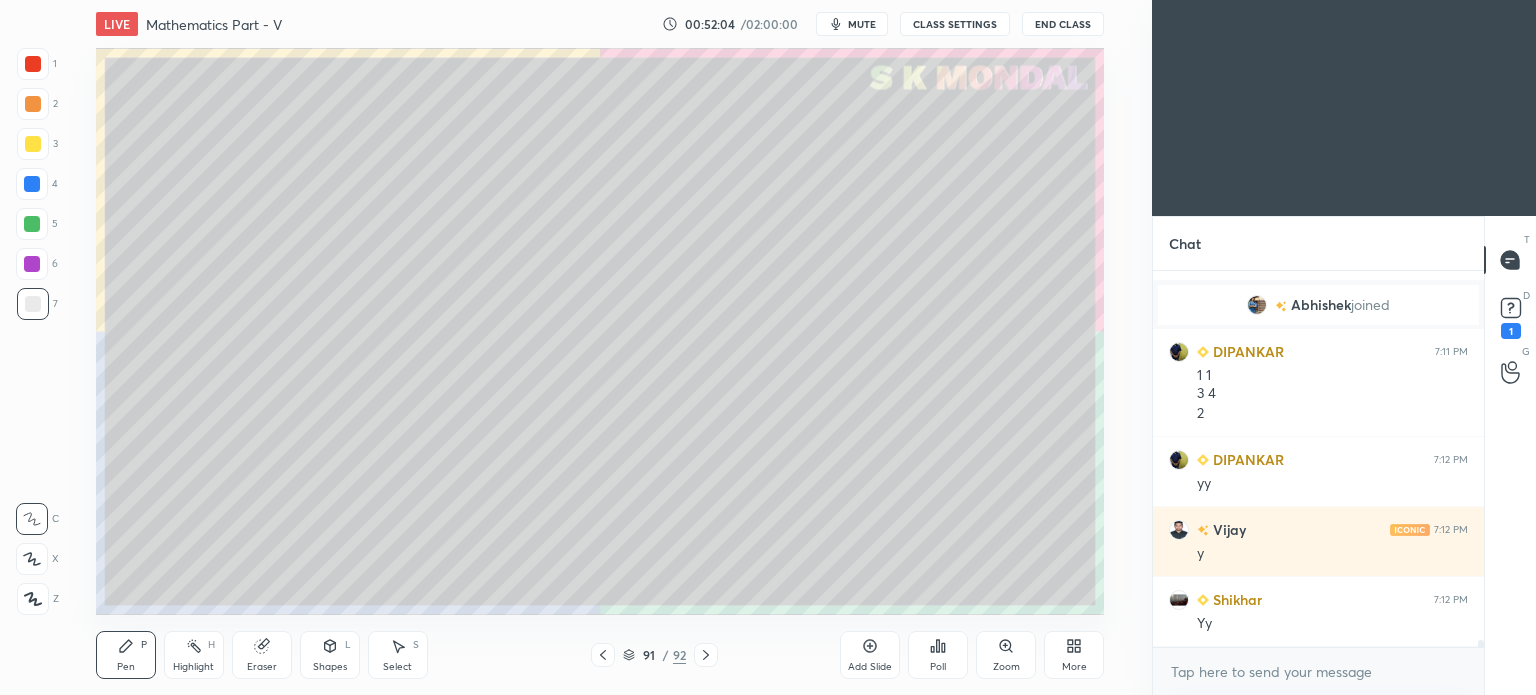 click 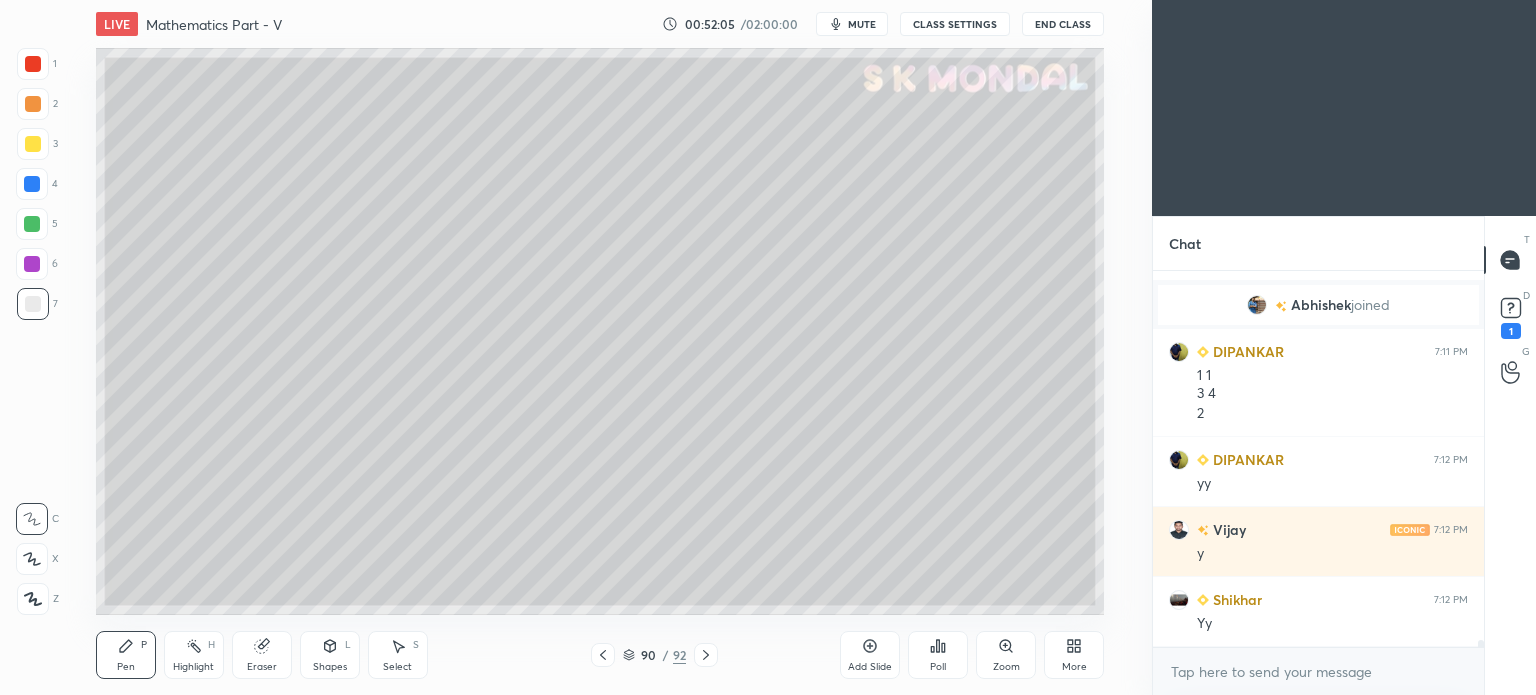 click 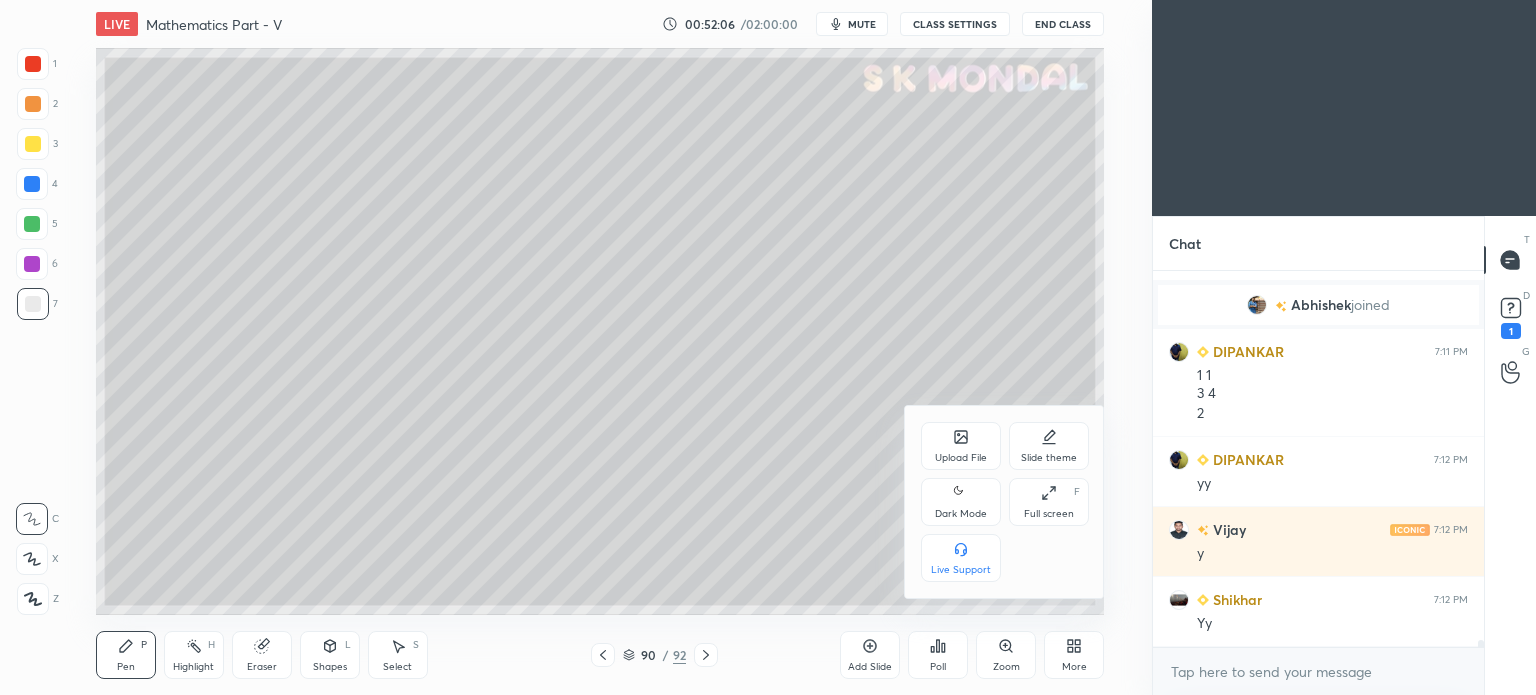 click on "Upload File" at bounding box center [961, 458] 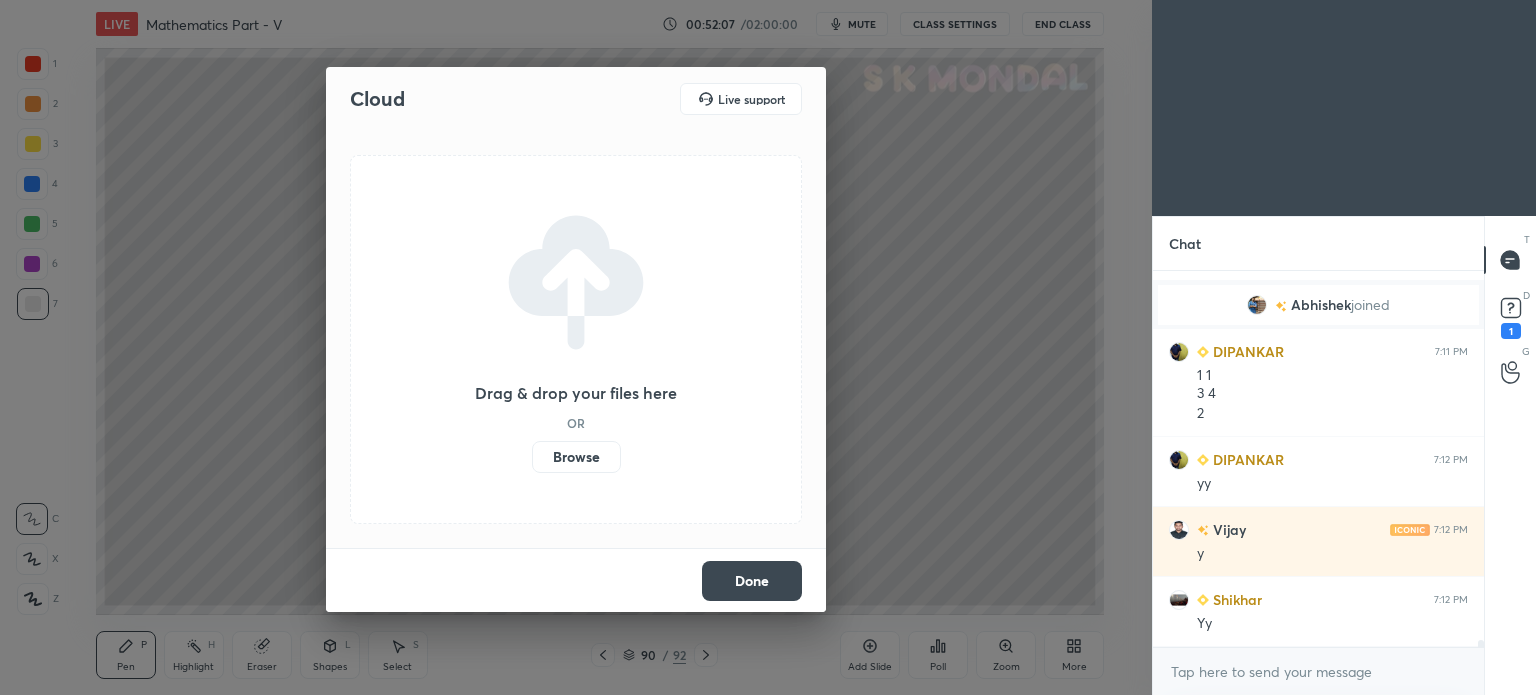 click on "Browse" at bounding box center (576, 457) 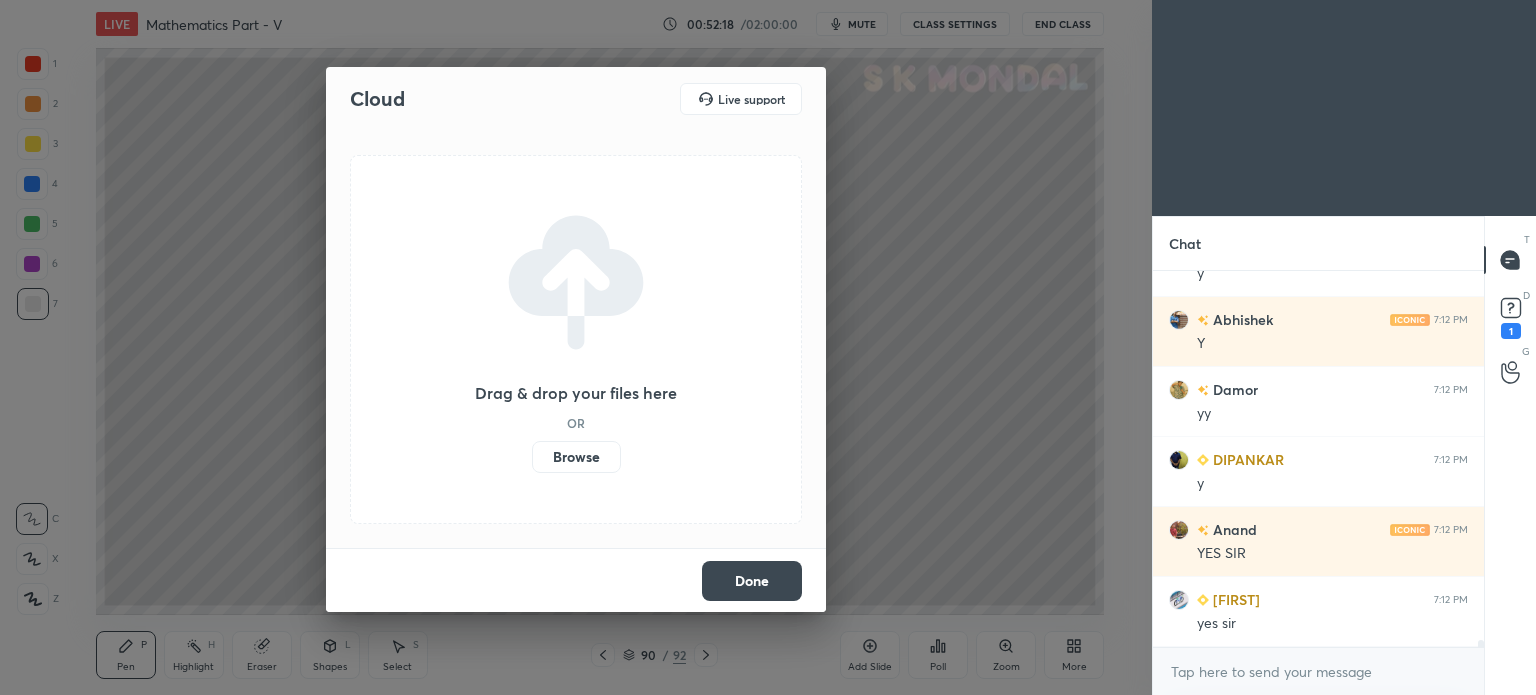 scroll, scrollTop: 20522, scrollLeft: 0, axis: vertical 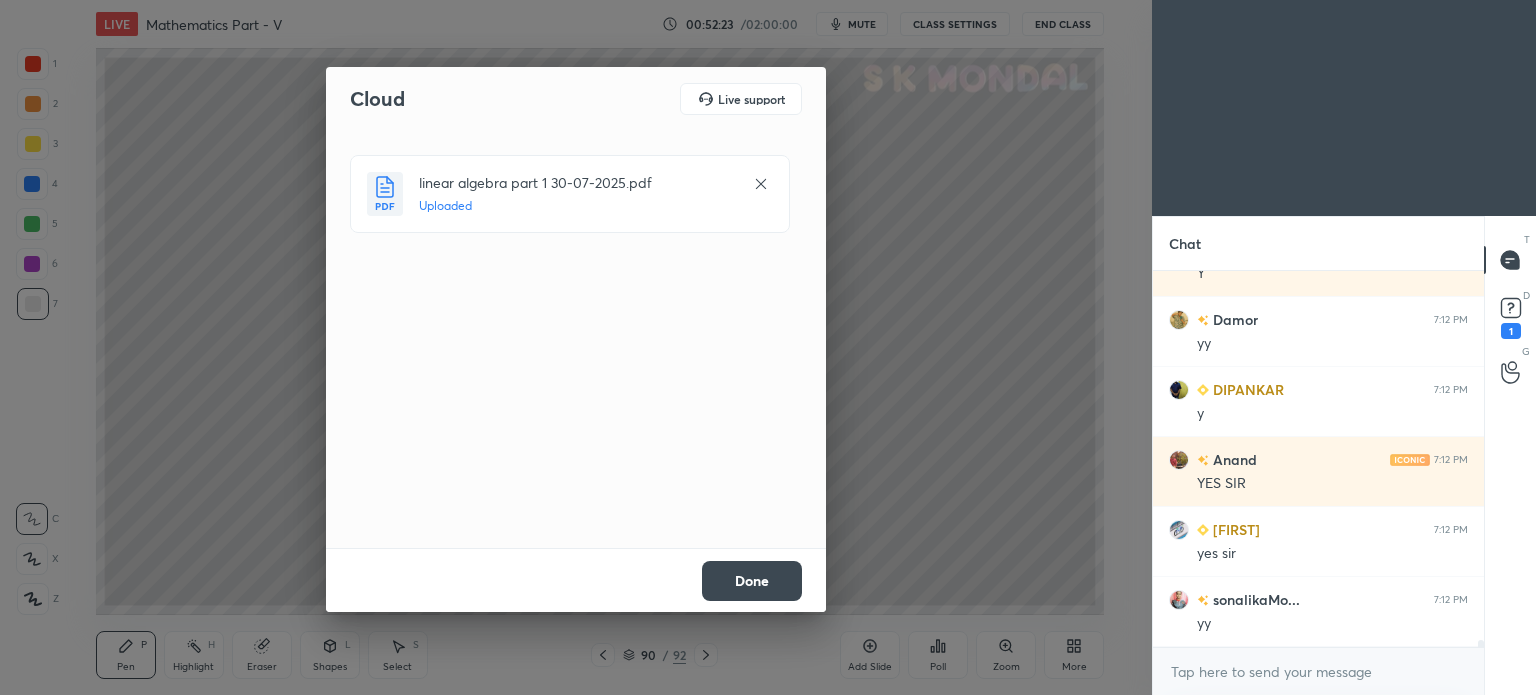 click on "Done" at bounding box center [752, 581] 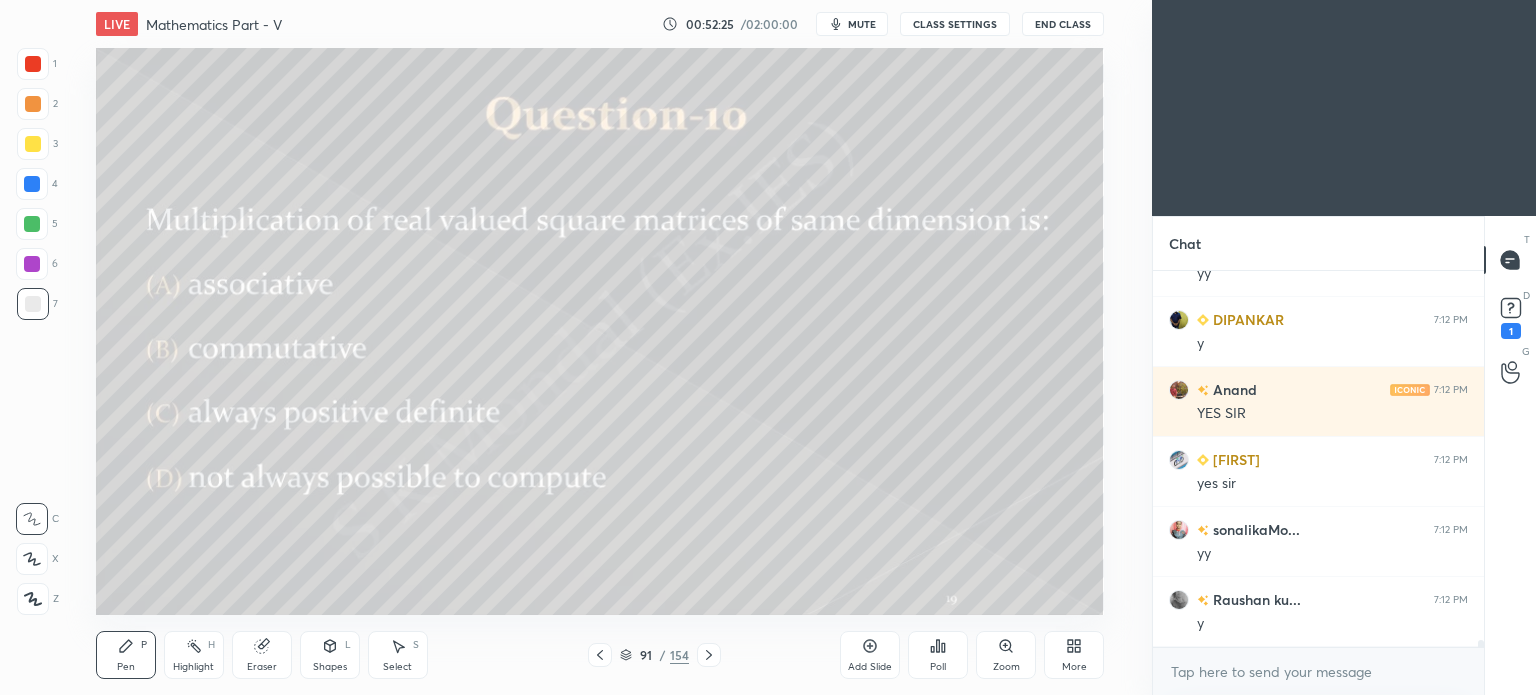 scroll, scrollTop: 20662, scrollLeft: 0, axis: vertical 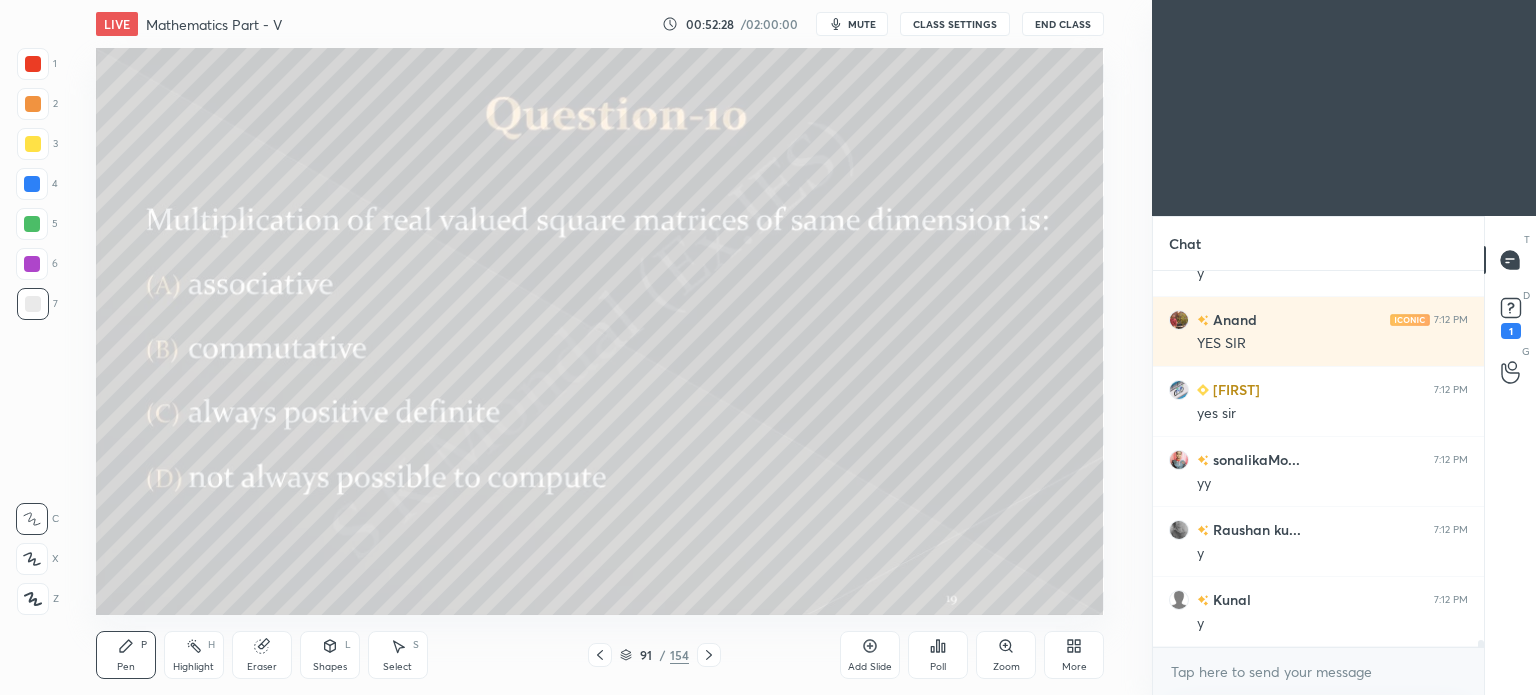 drag, startPoint x: 937, startPoint y: 643, endPoint x: 956, endPoint y: 646, distance: 19.235384 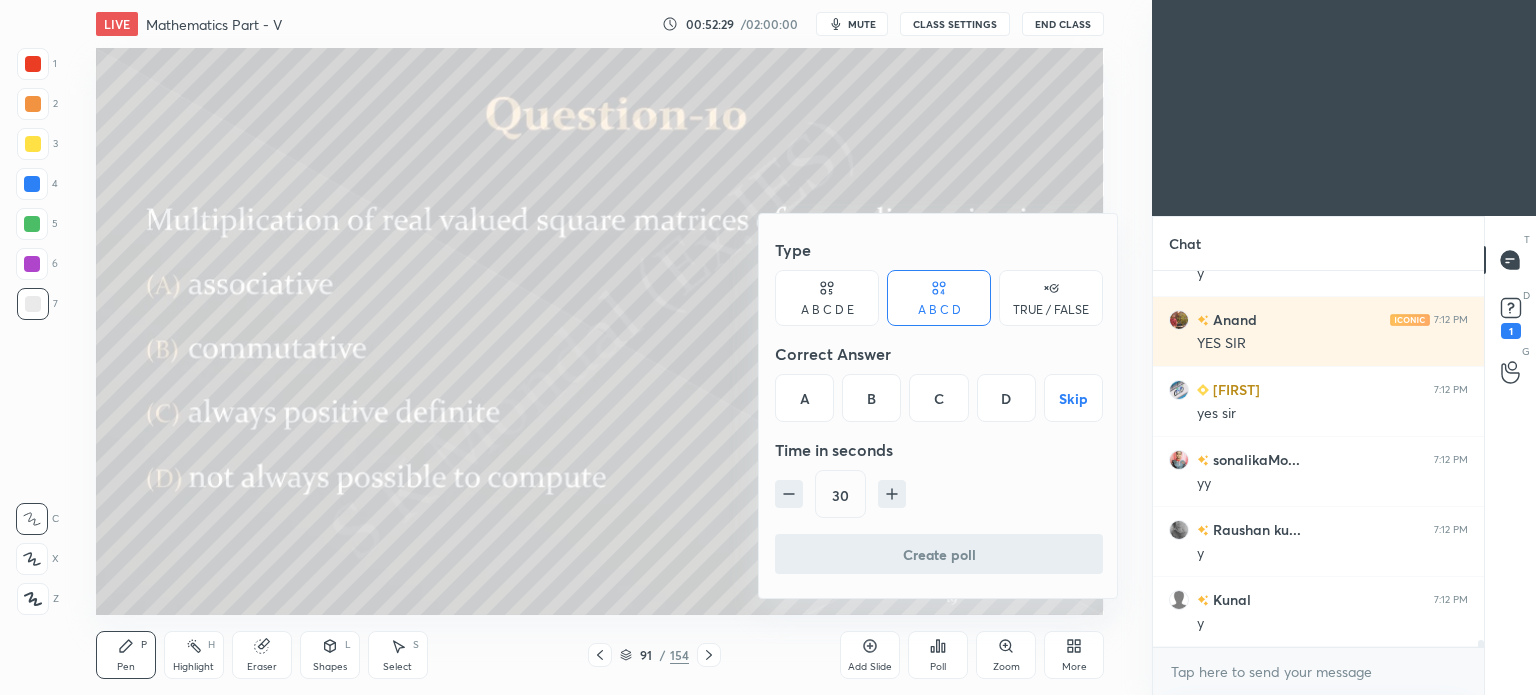 click on "A" at bounding box center [804, 398] 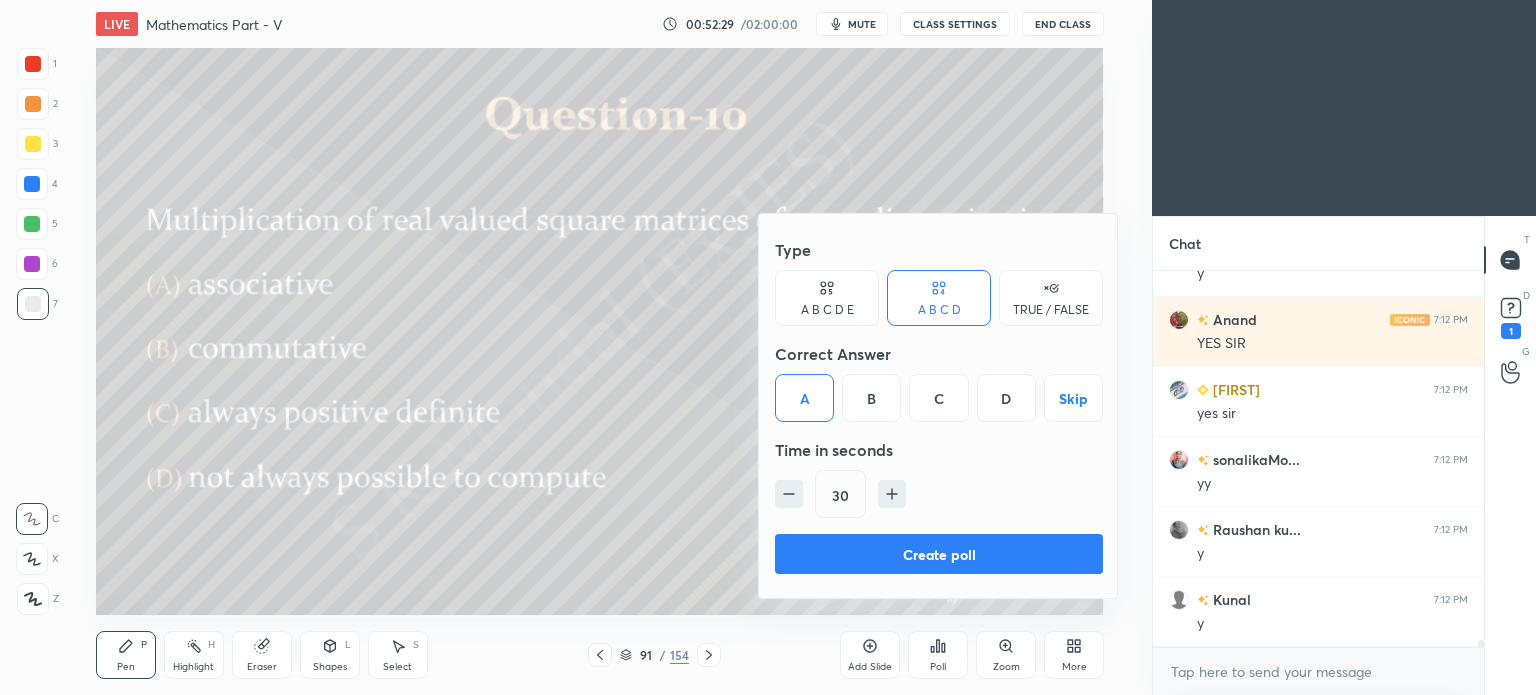 click on "Create poll" at bounding box center (939, 554) 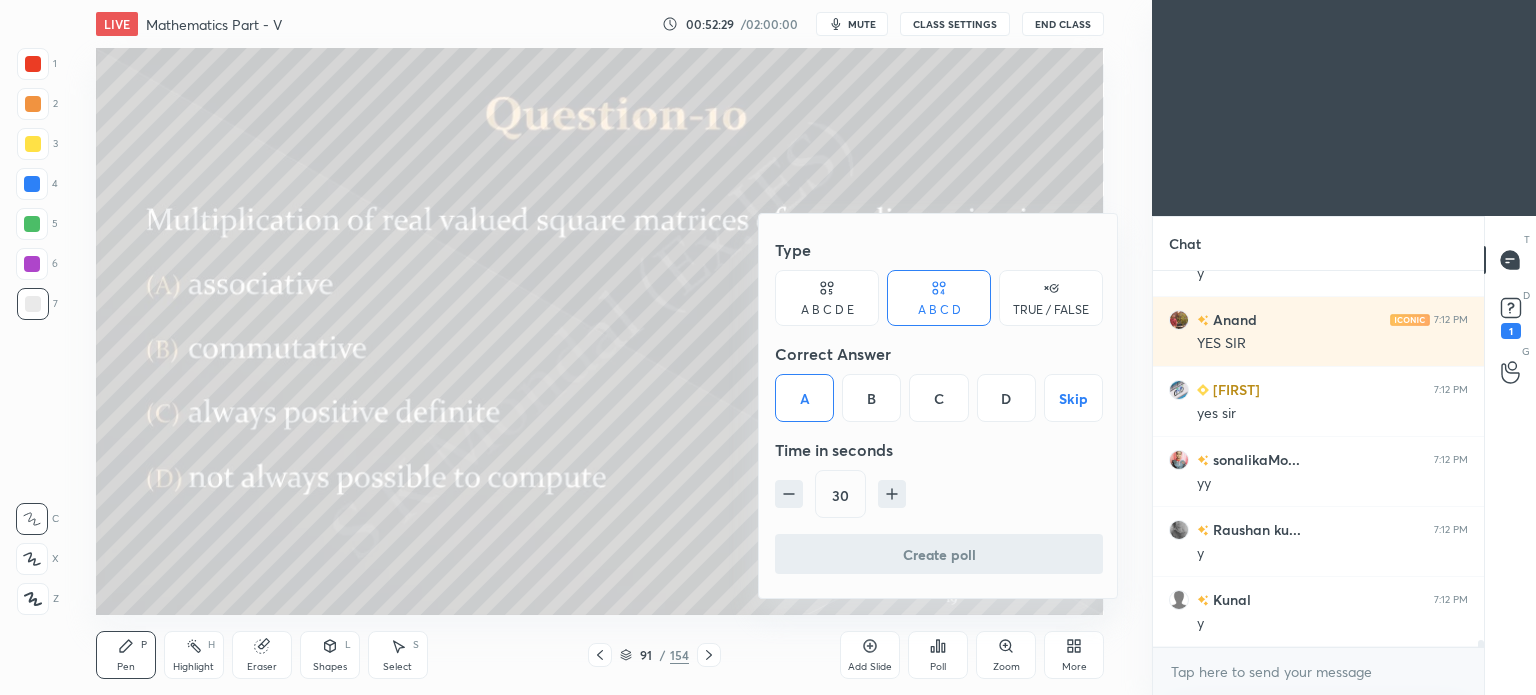 scroll, scrollTop: 328, scrollLeft: 325, axis: both 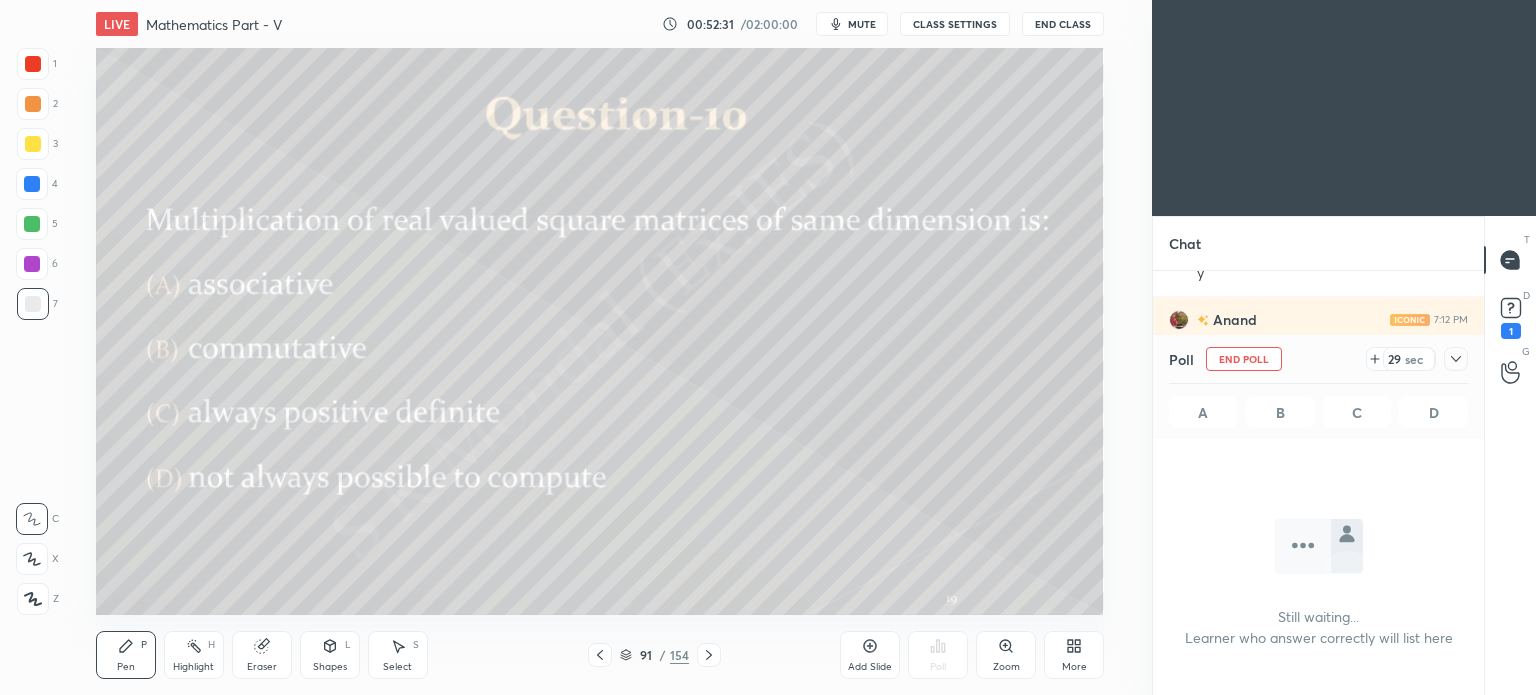 click 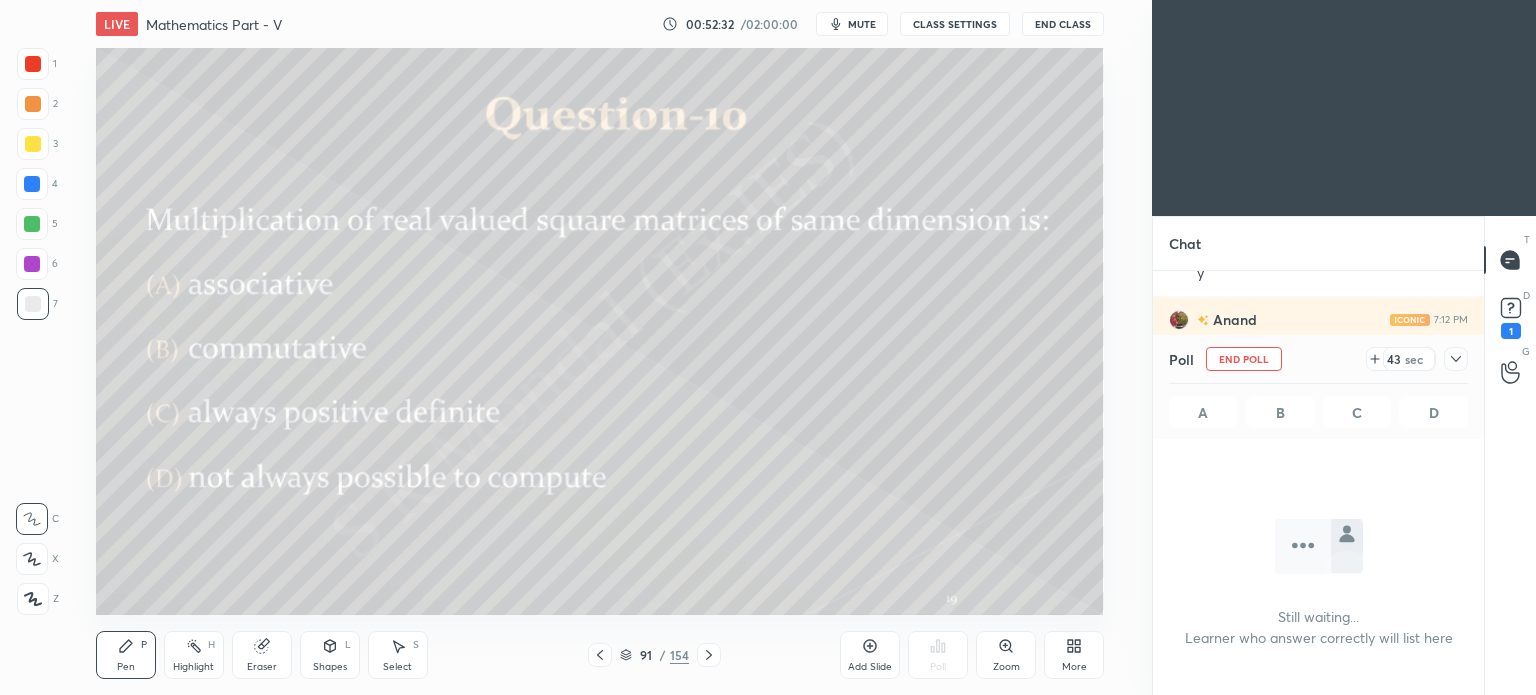 click 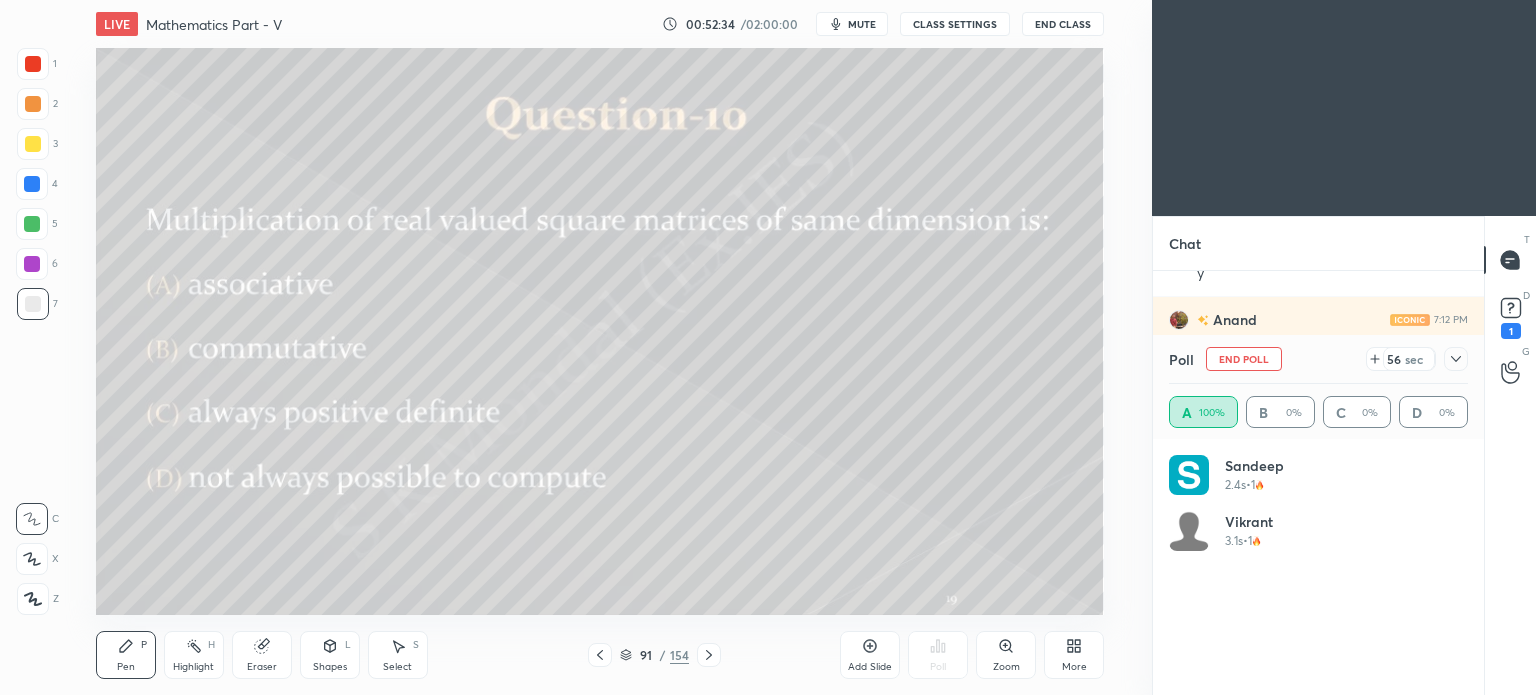 scroll, scrollTop: 6, scrollLeft: 6, axis: both 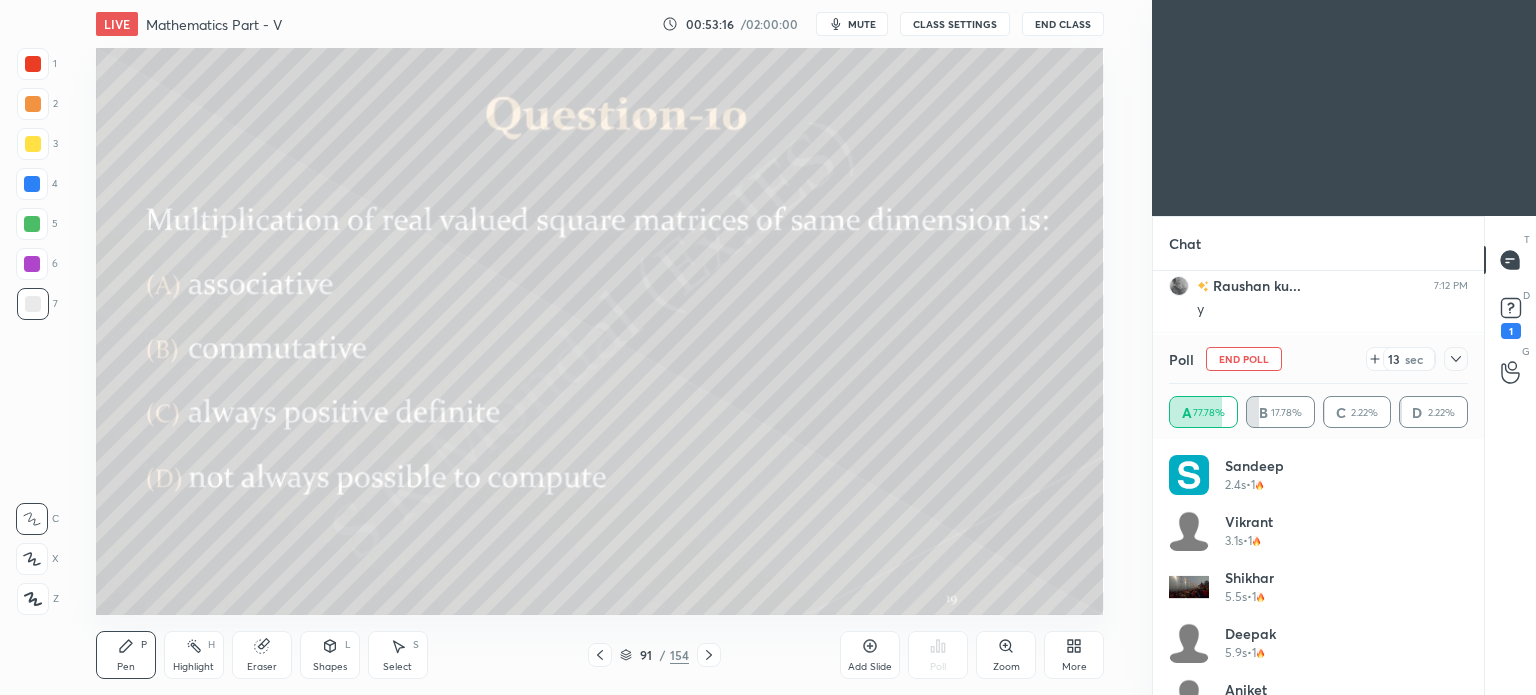 click 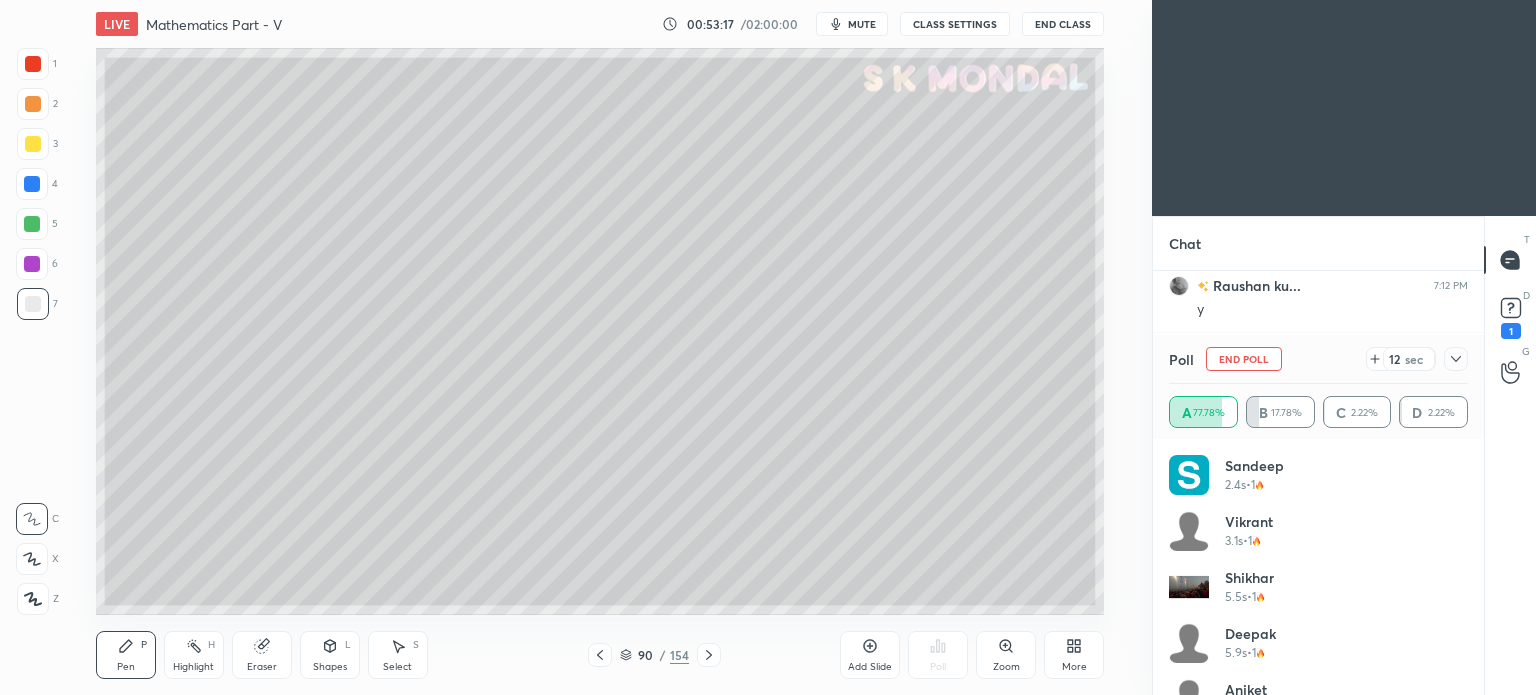 click 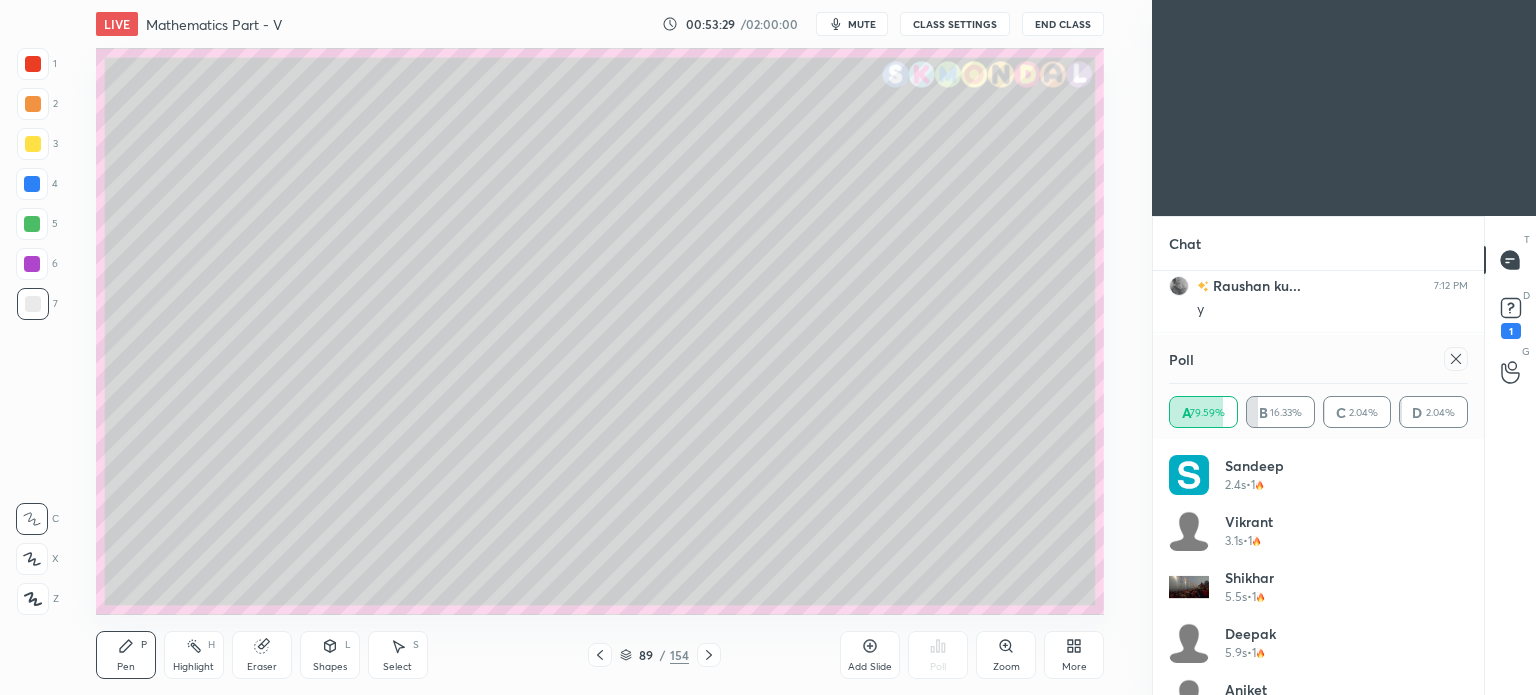 scroll, scrollTop: 226, scrollLeft: 325, axis: both 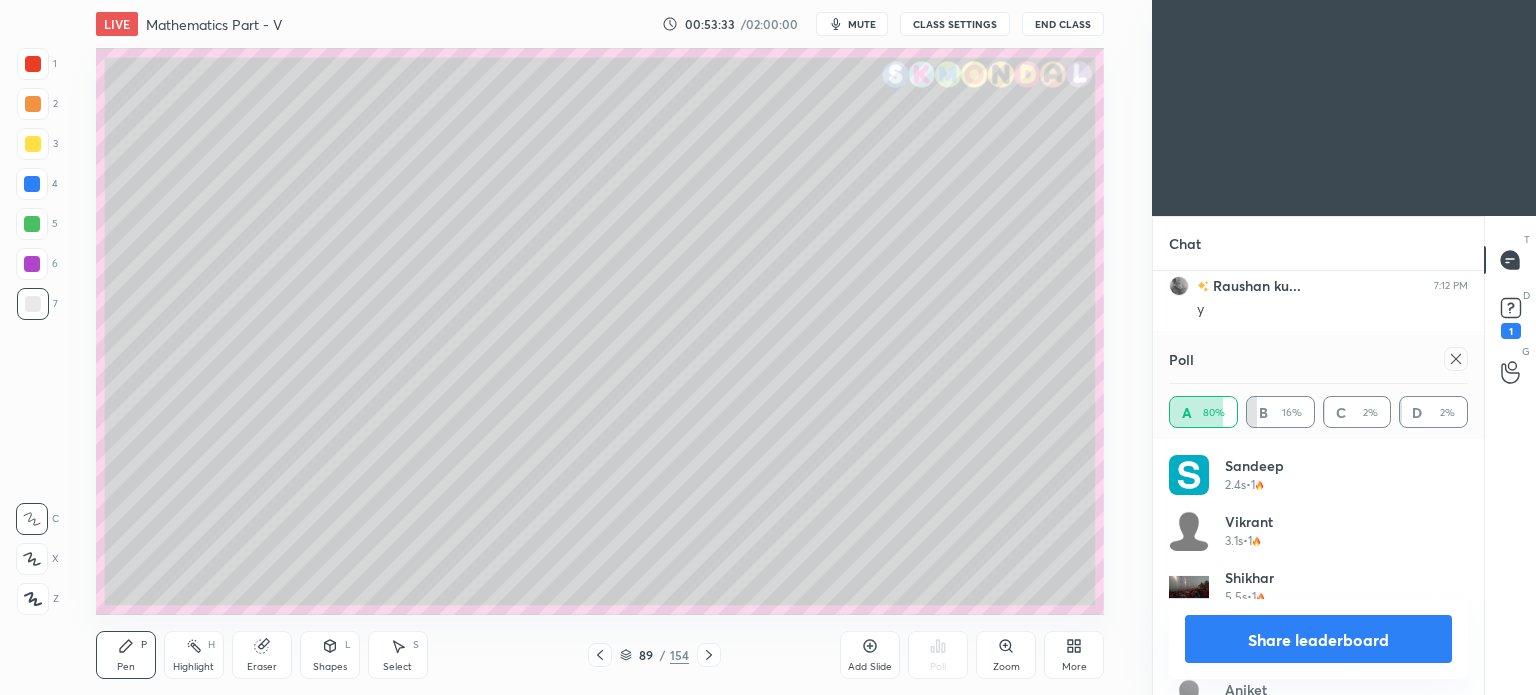 click 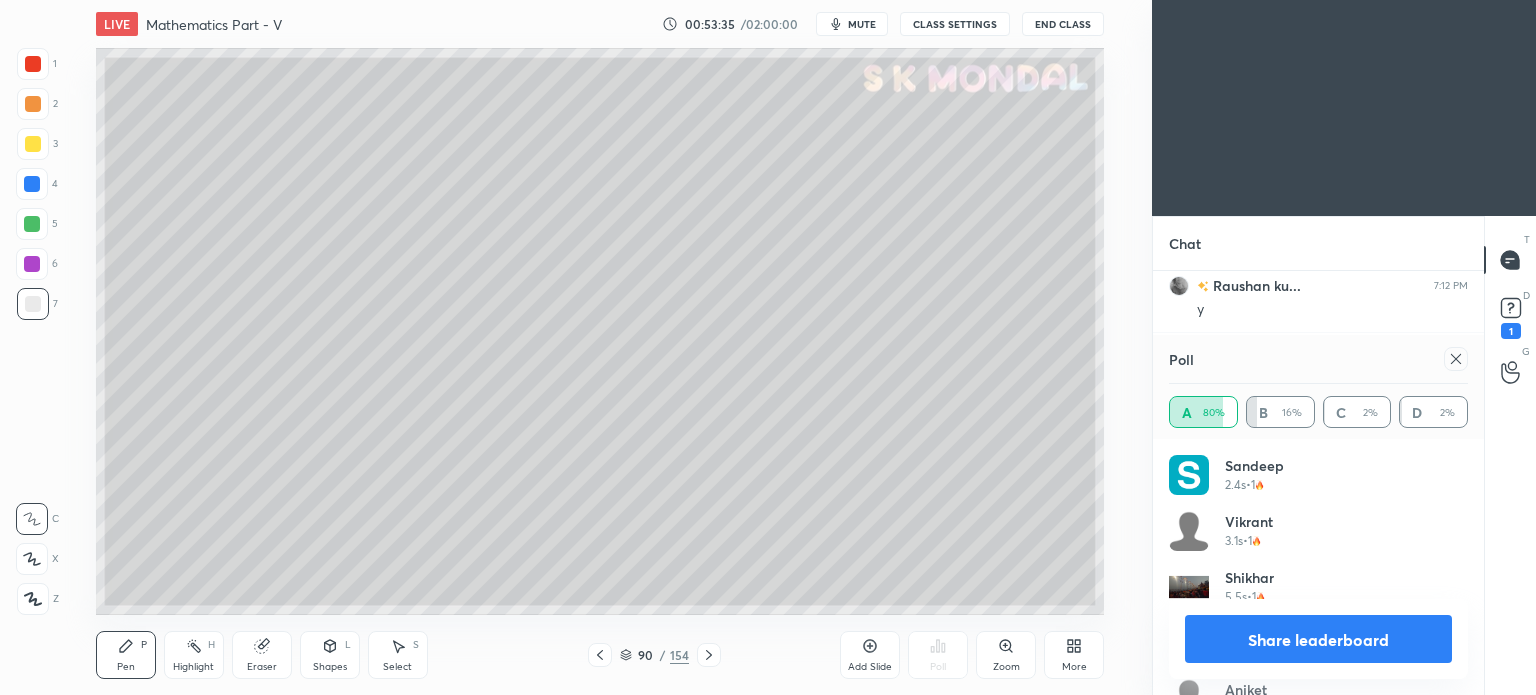 click at bounding box center [600, 655] 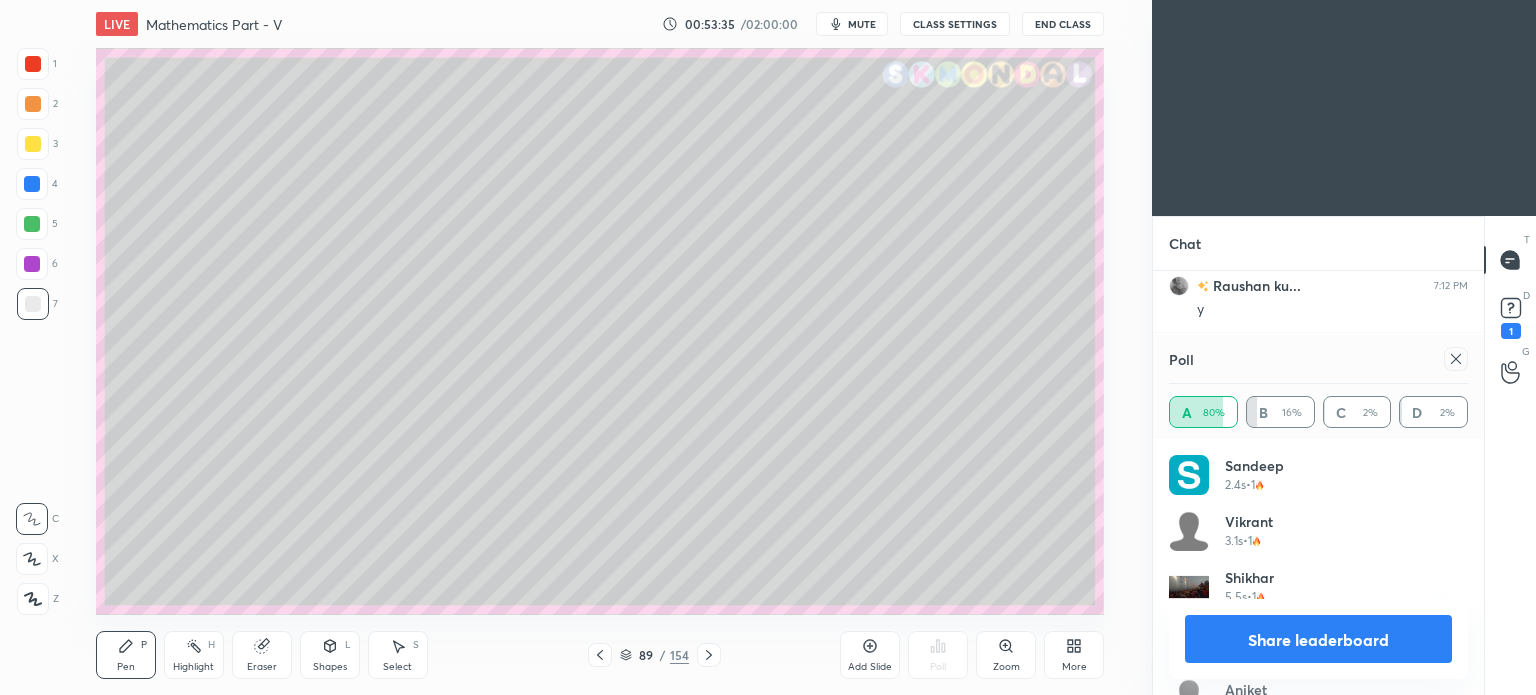 click at bounding box center (600, 655) 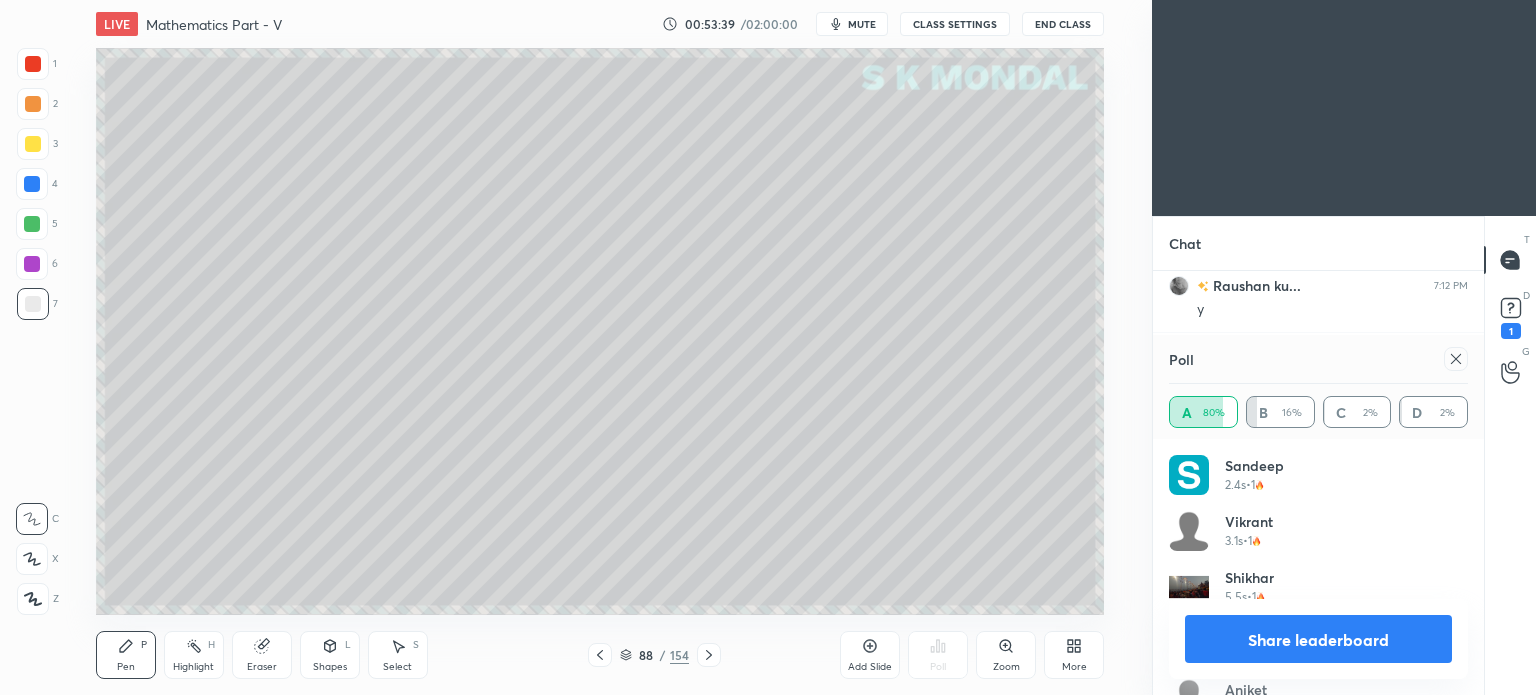 scroll, scrollTop: 5, scrollLeft: 6, axis: both 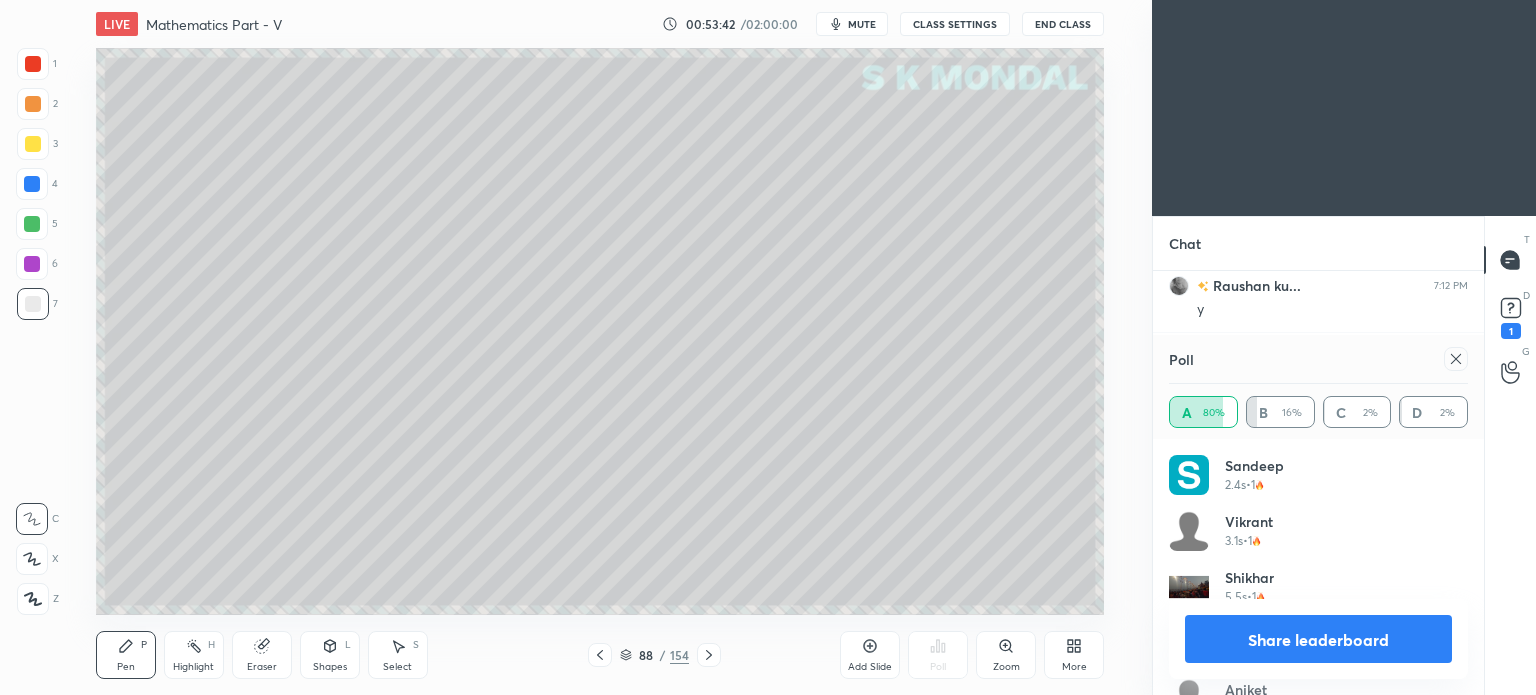 click on "Share leaderboard" at bounding box center (1318, 639) 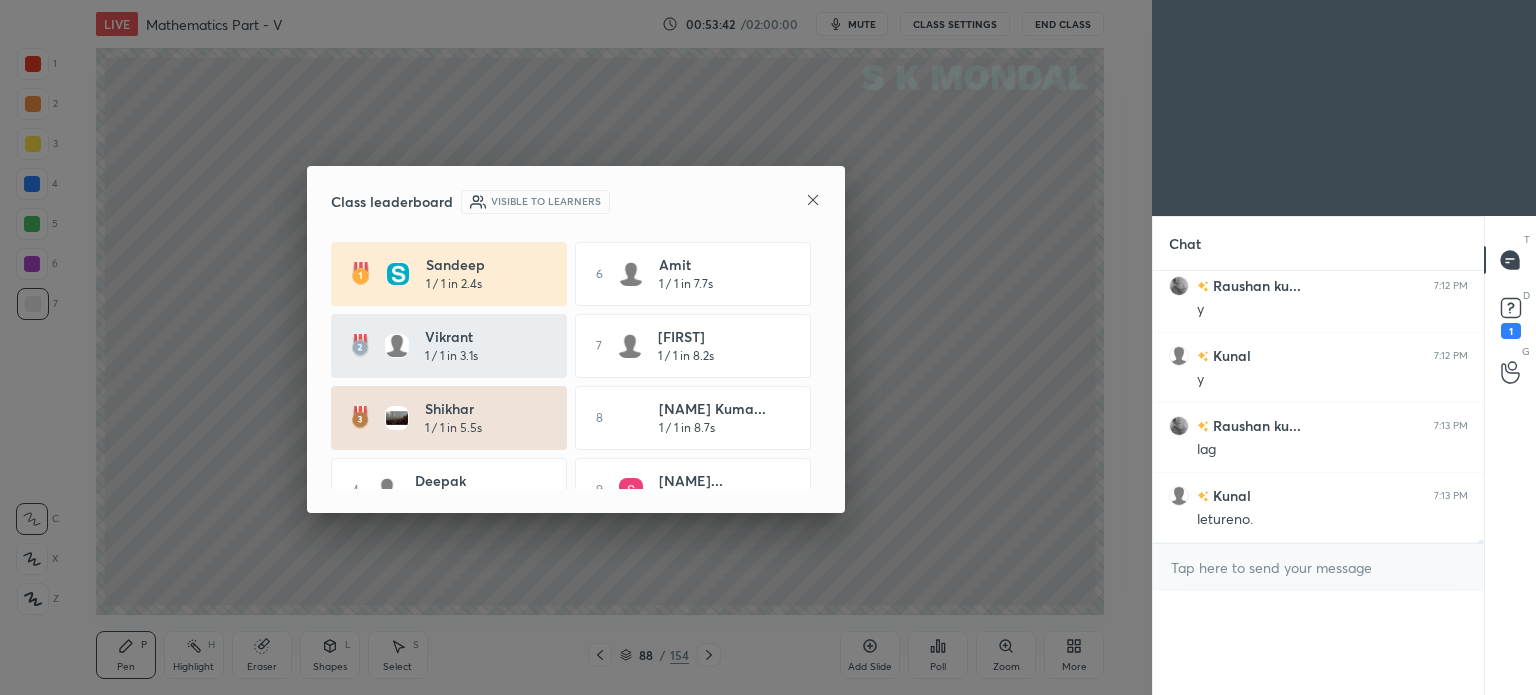 scroll, scrollTop: 0, scrollLeft: 0, axis: both 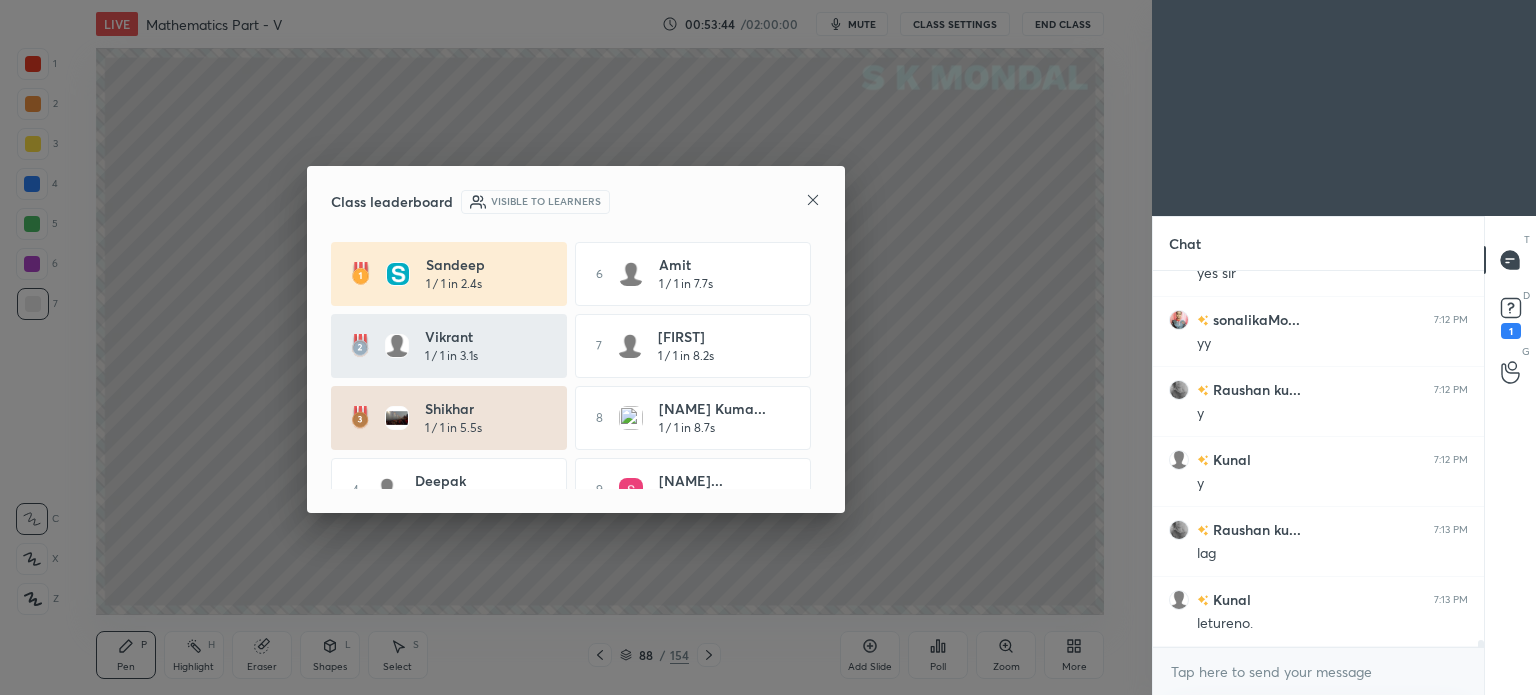 click 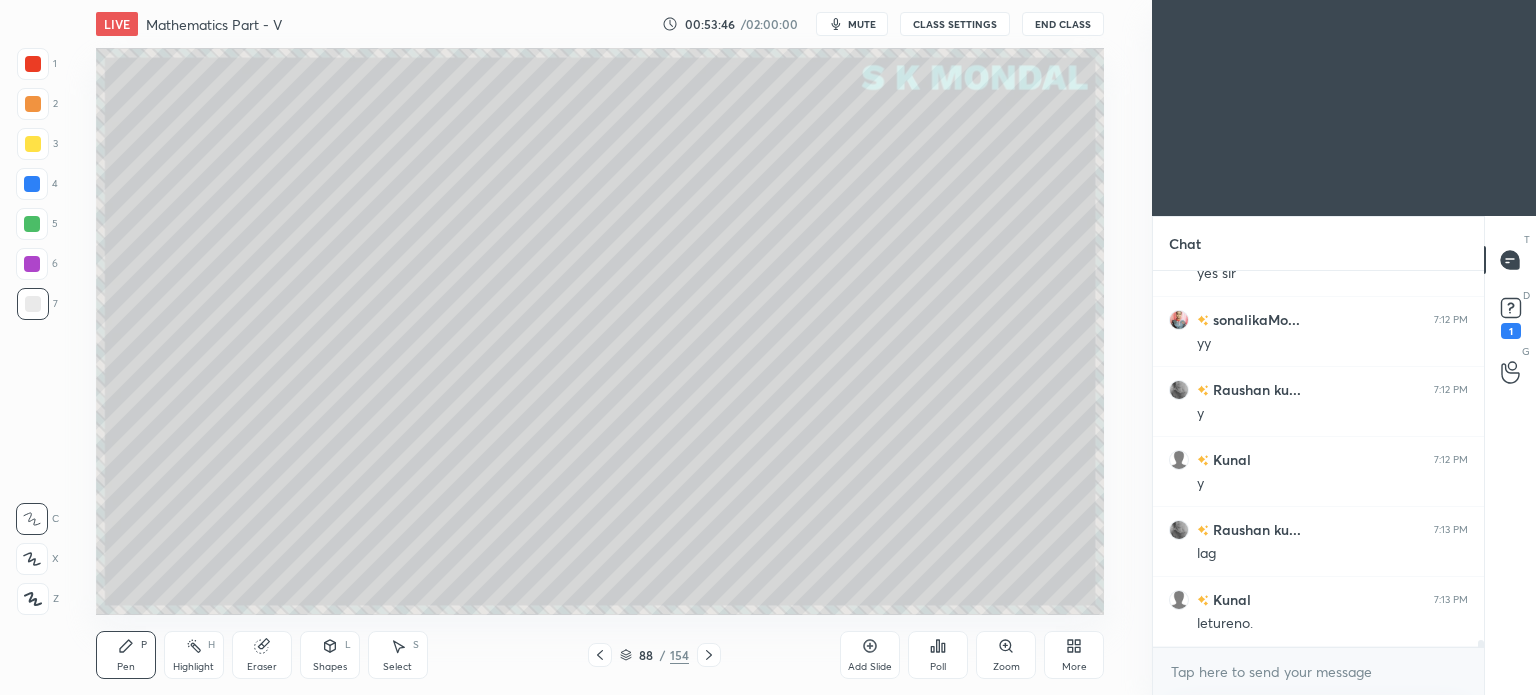 click 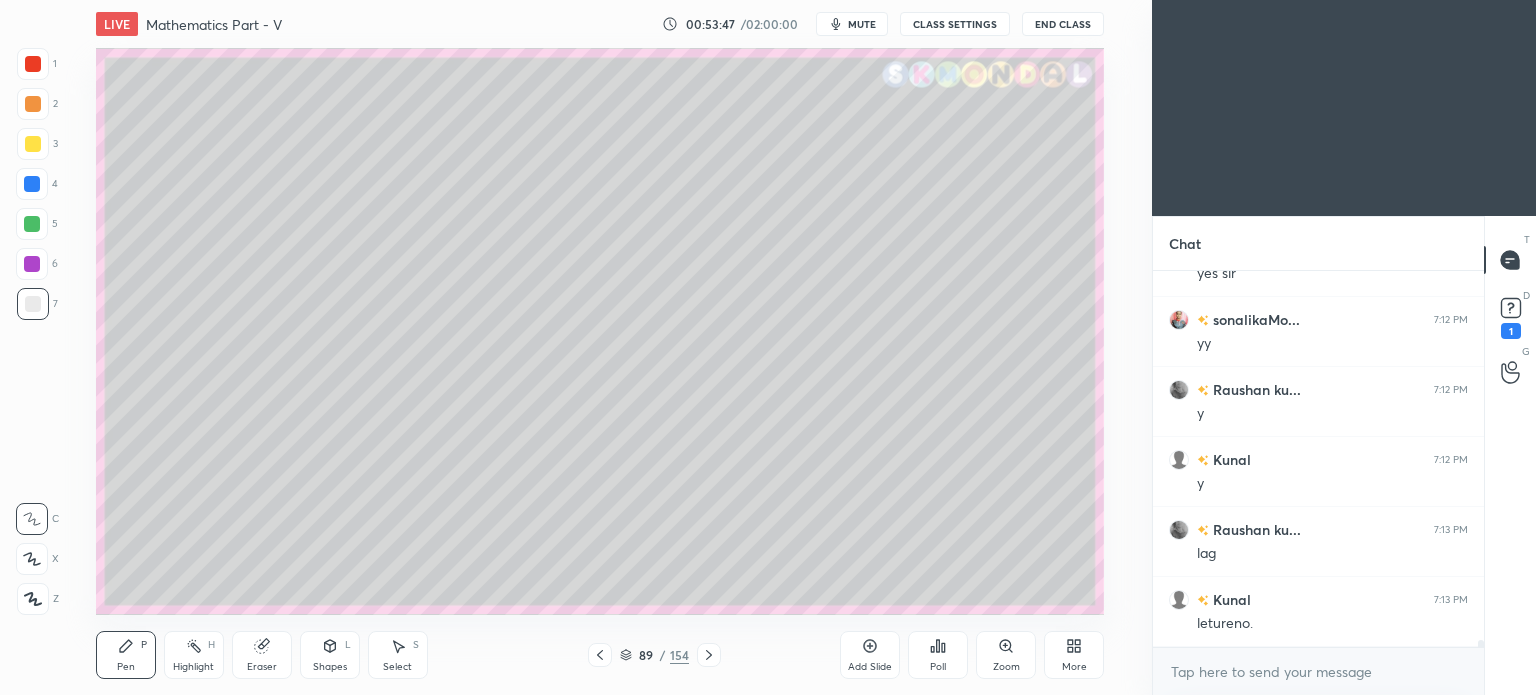 click at bounding box center (709, 655) 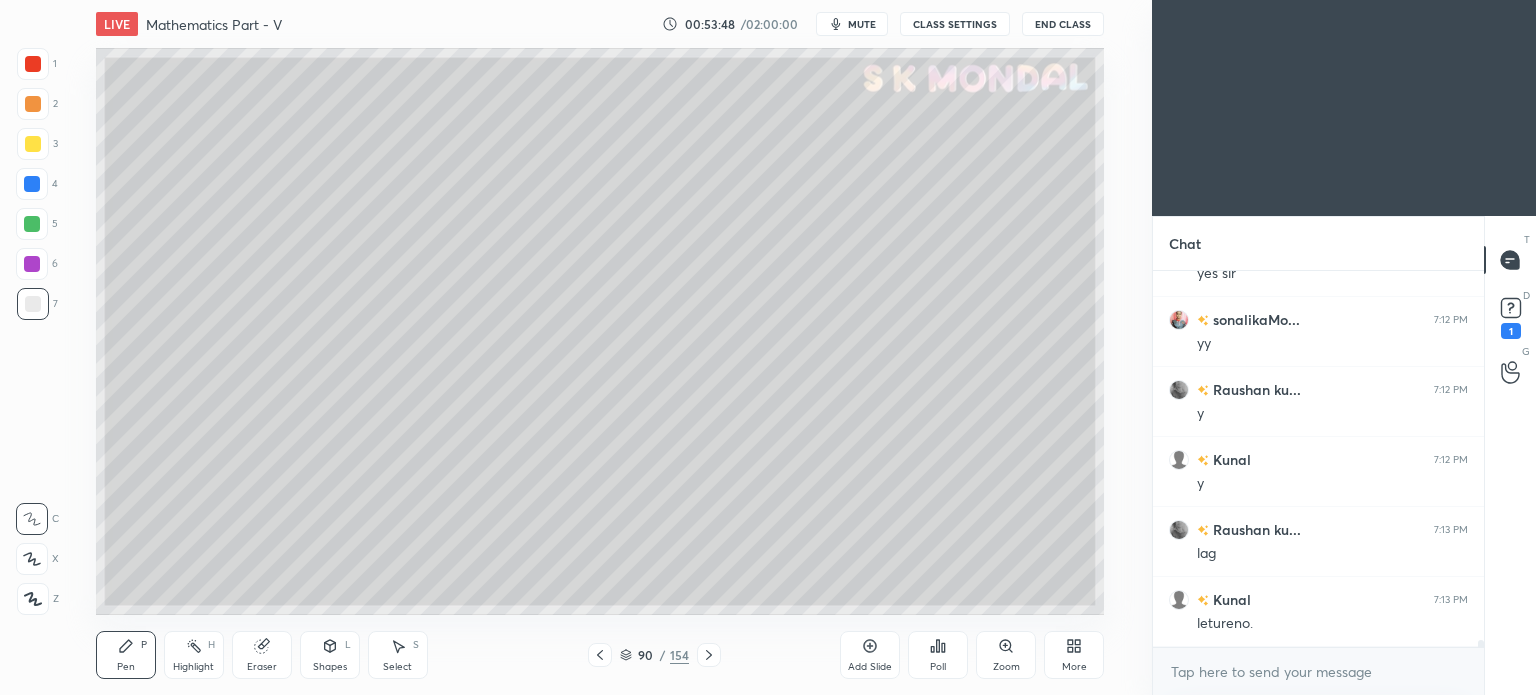 click at bounding box center [709, 655] 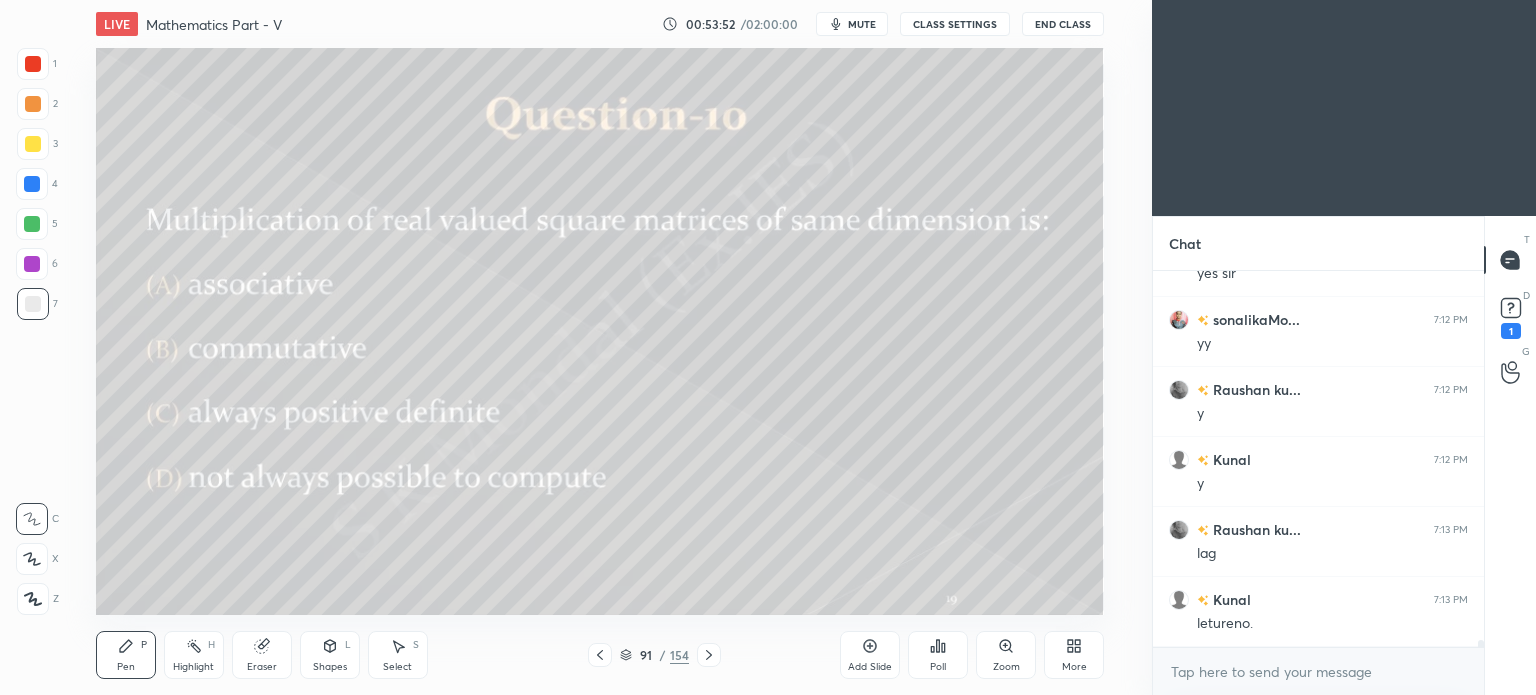 click on "Pen P" at bounding box center (126, 655) 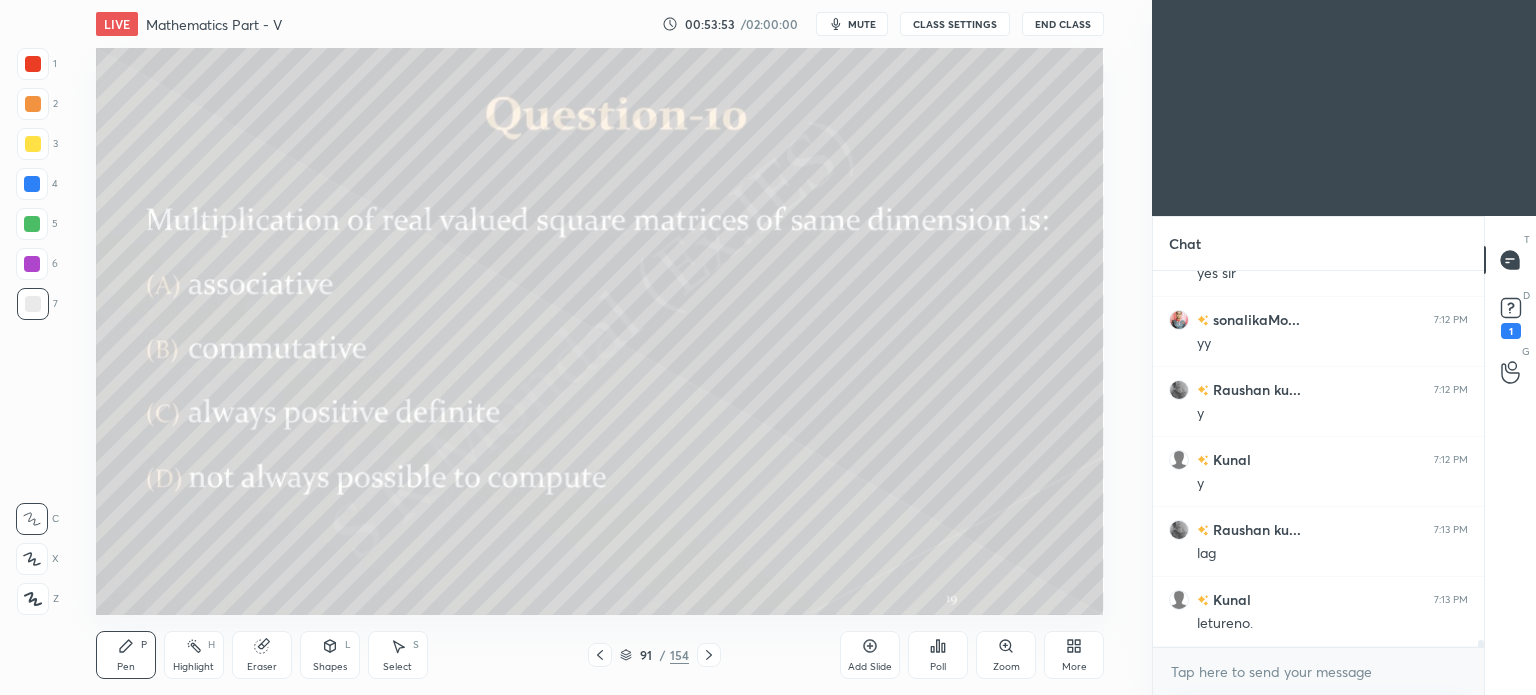 click at bounding box center [33, 144] 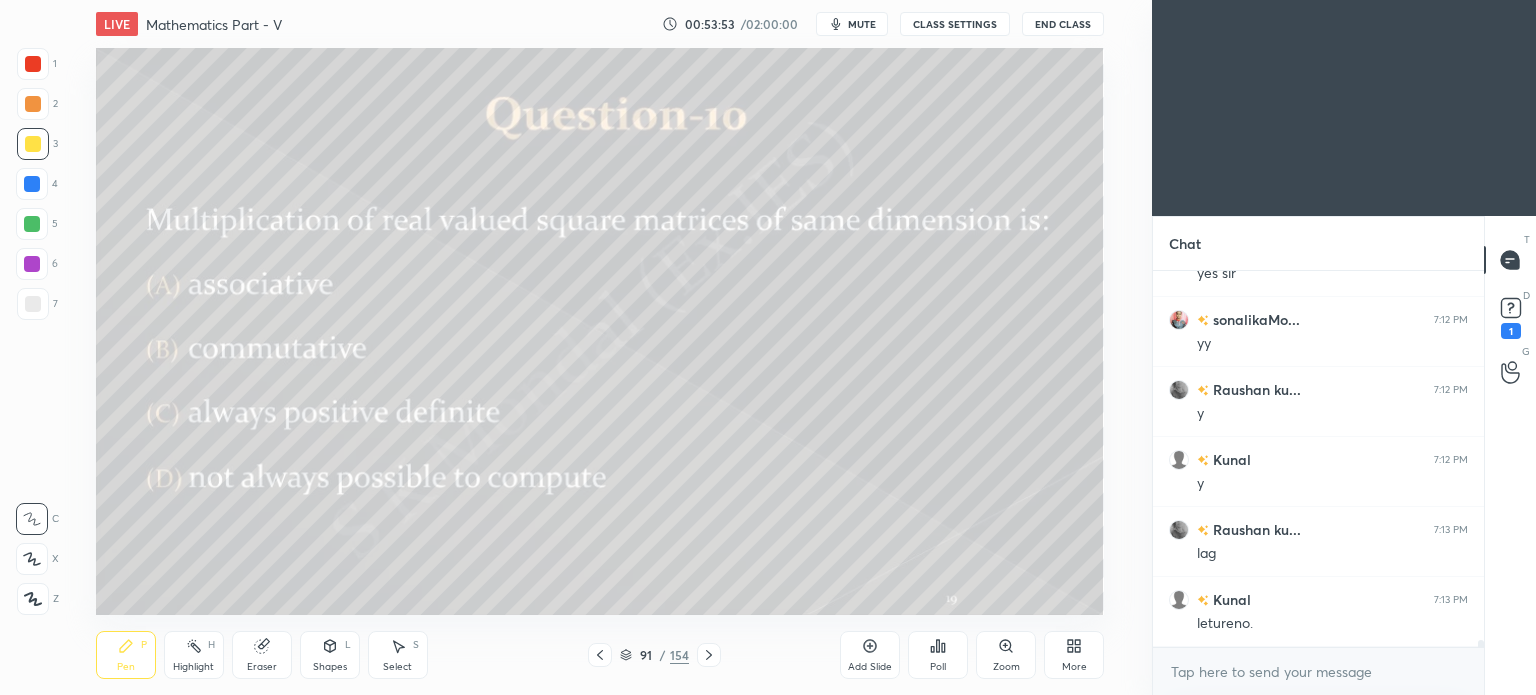 click at bounding box center [33, 144] 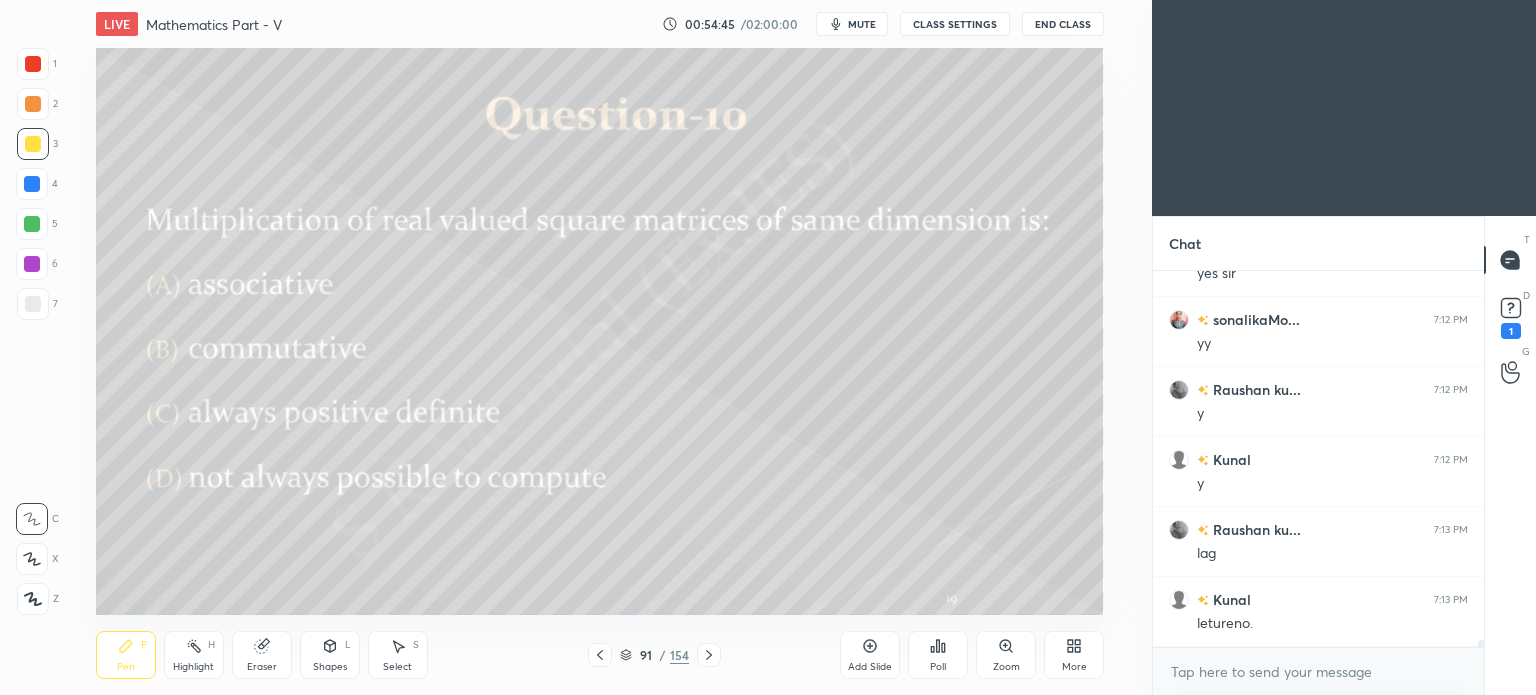 click 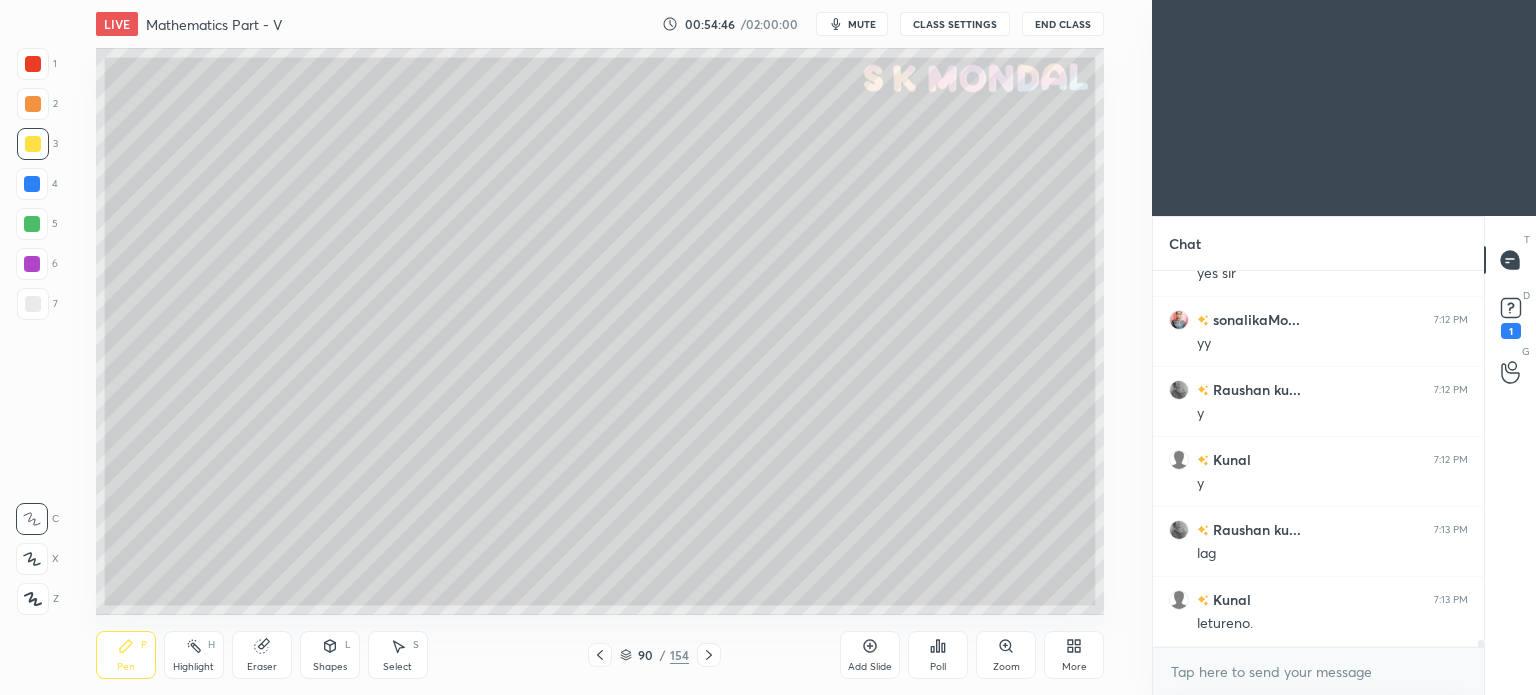 click 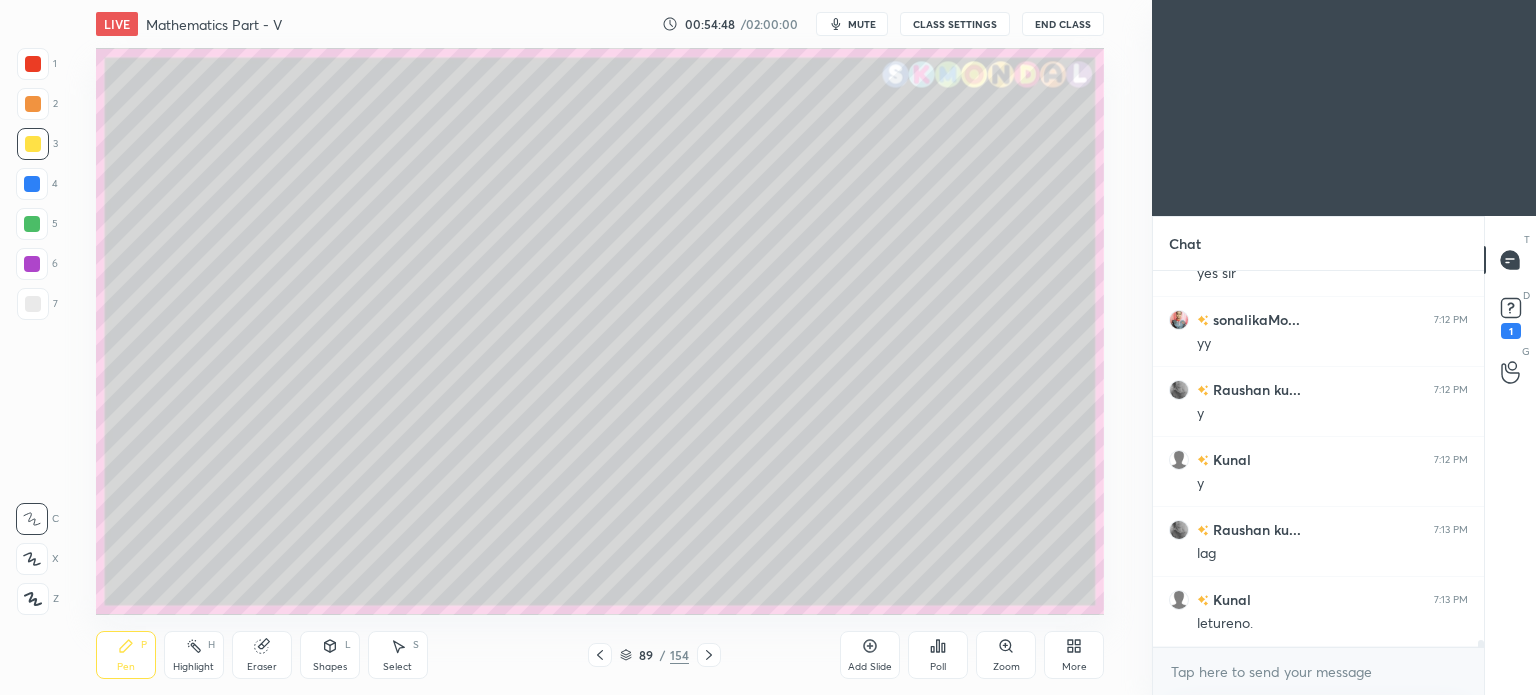 click 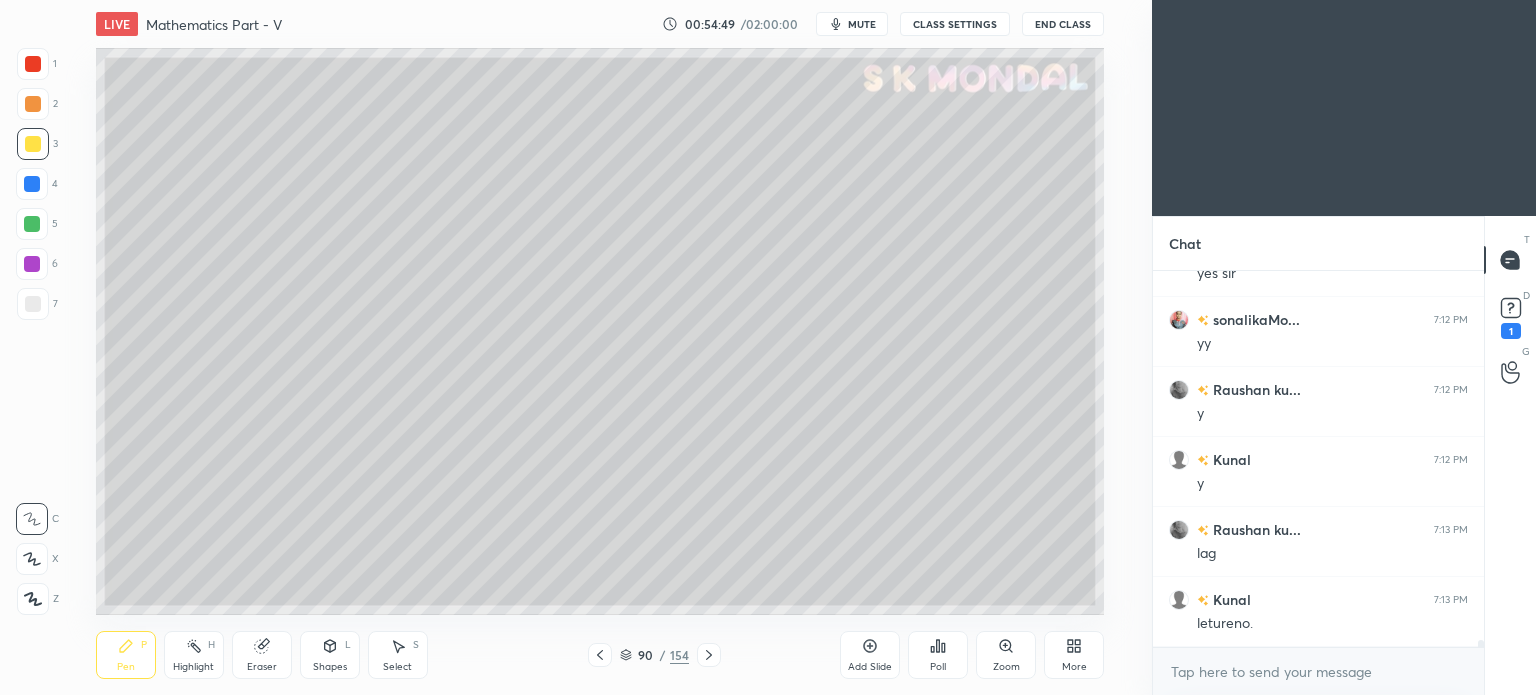 click 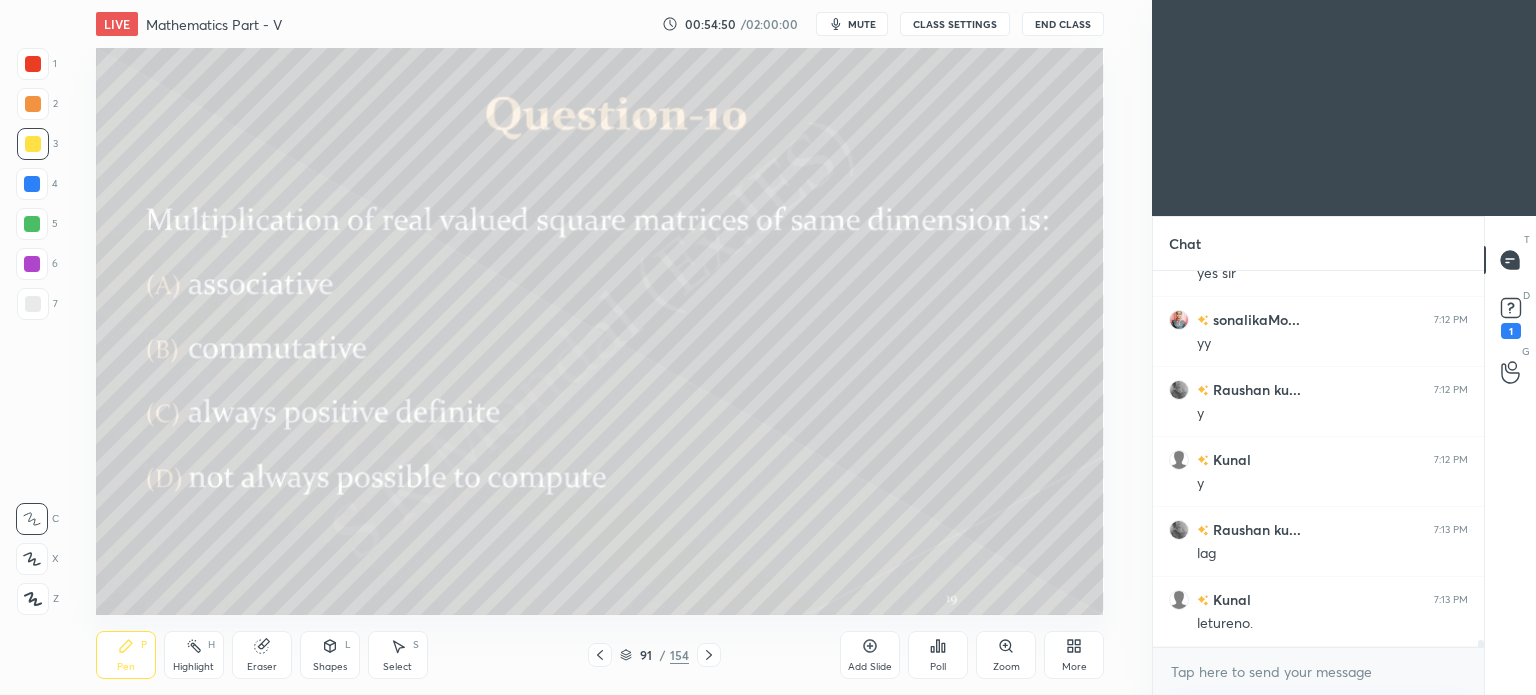 click 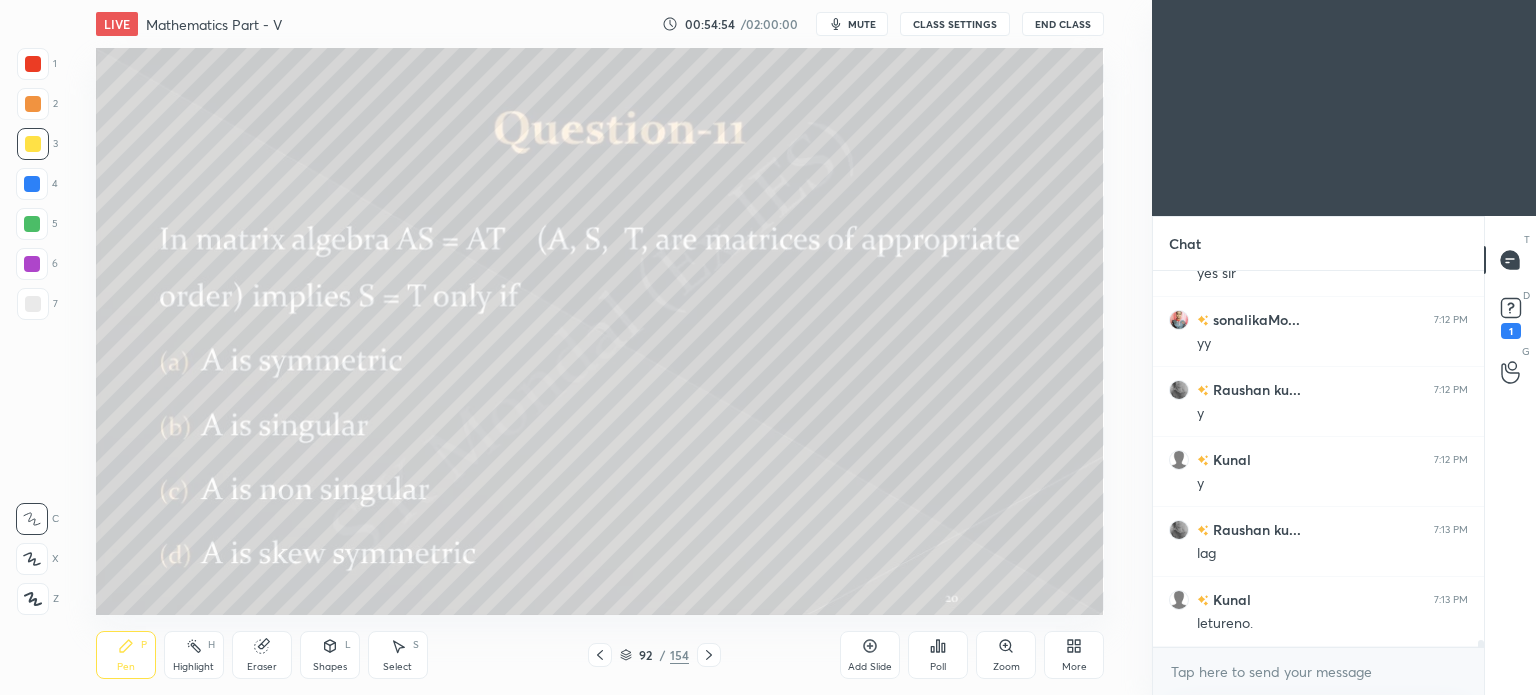 scroll, scrollTop: 20872, scrollLeft: 0, axis: vertical 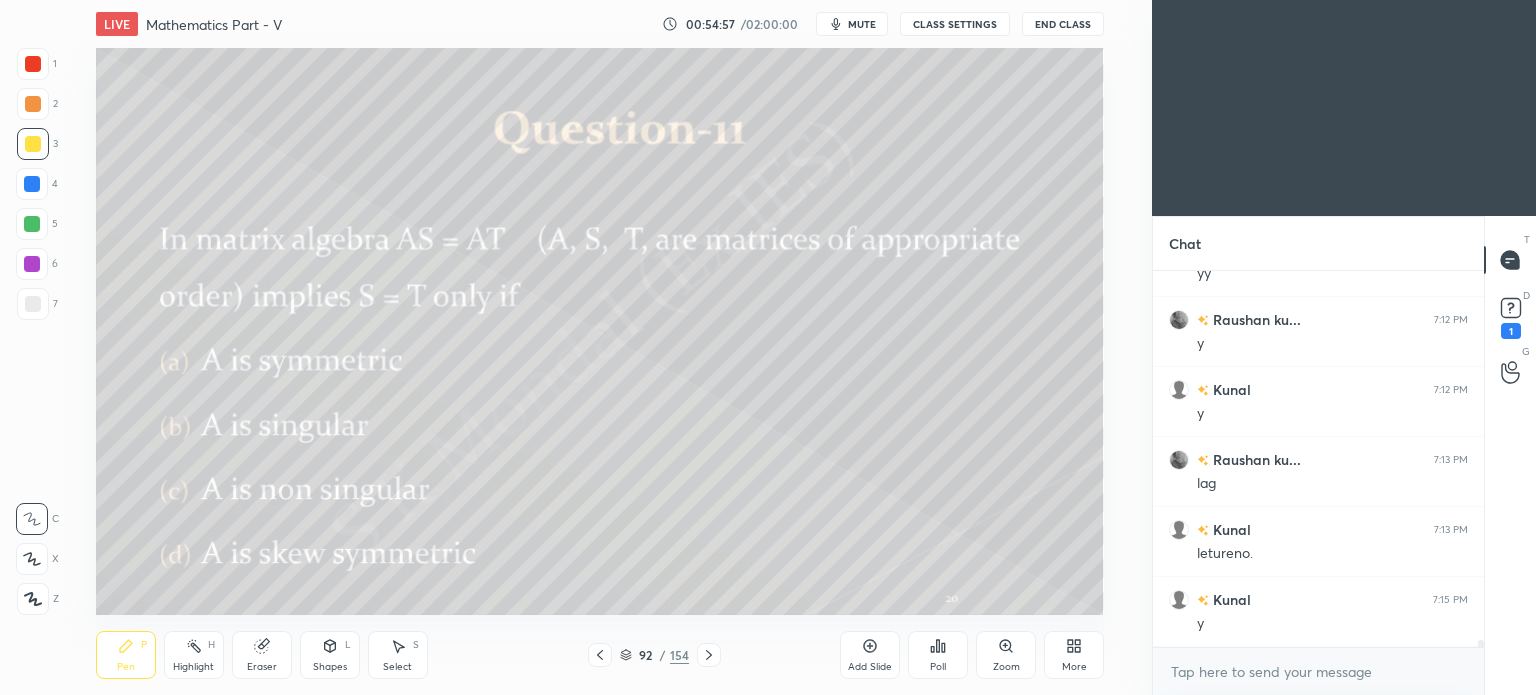 click 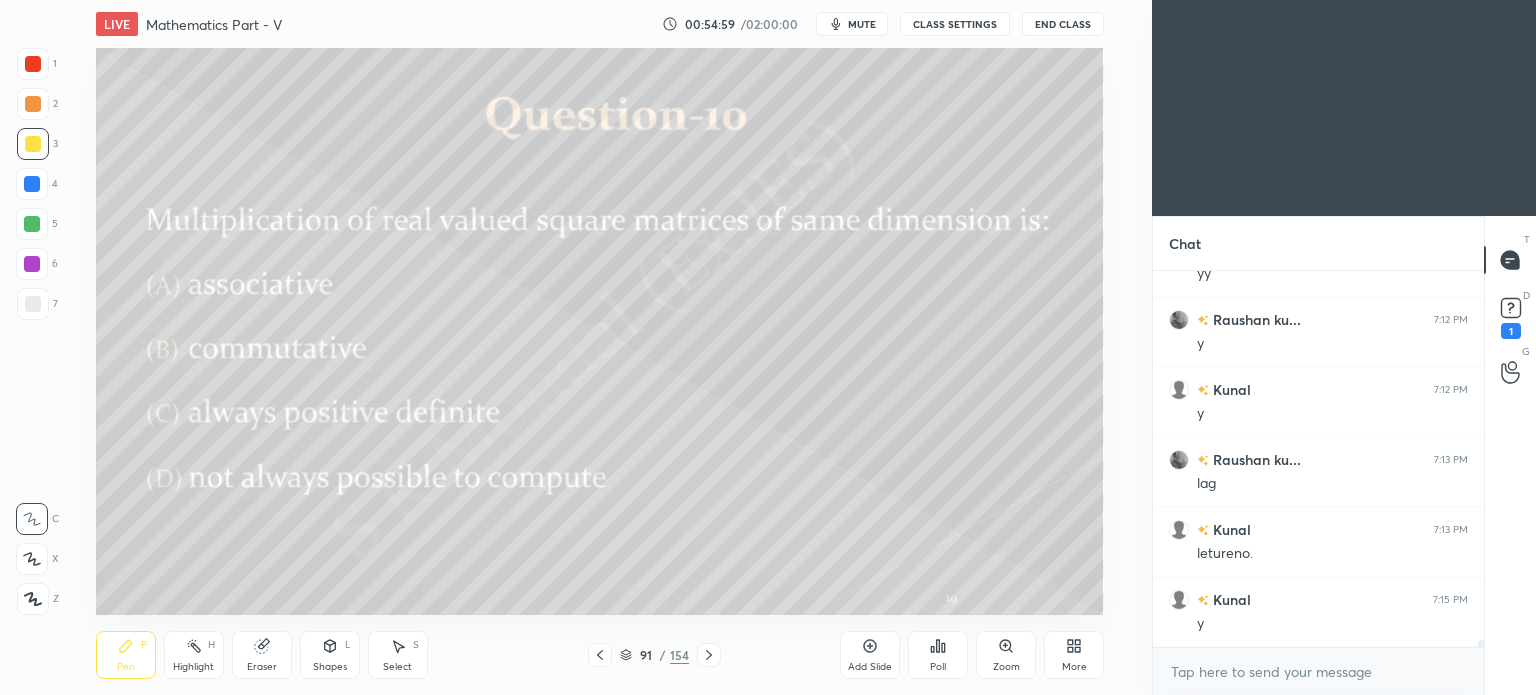 click 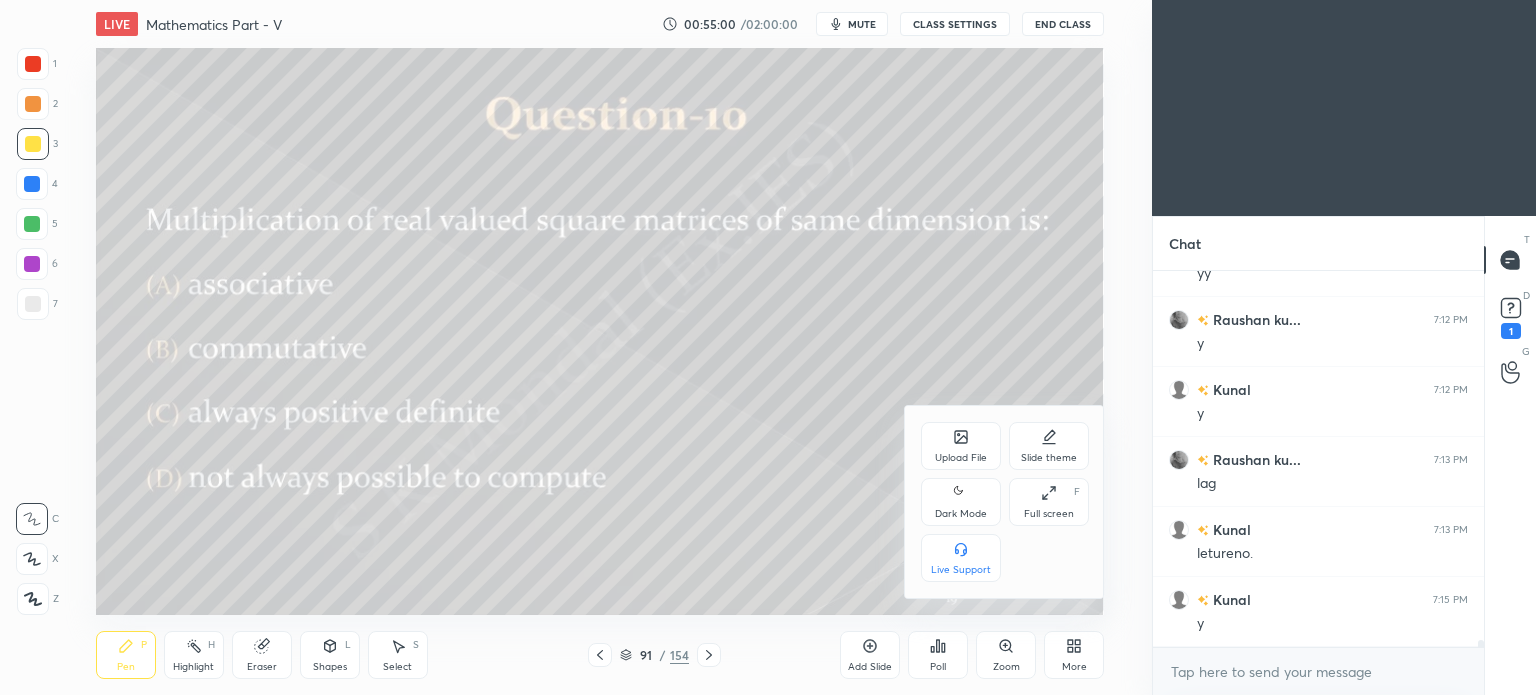 click on "Upload File" at bounding box center (961, 458) 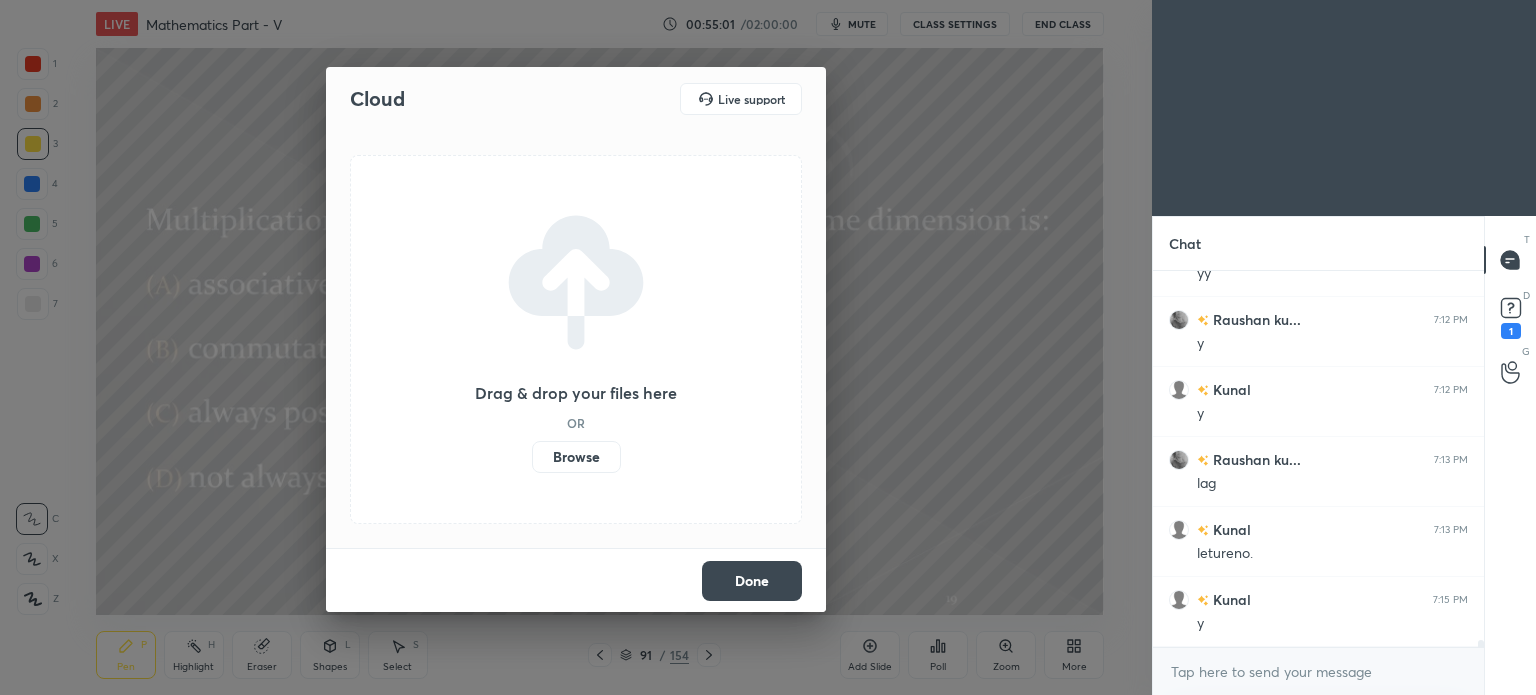 click on "Browse" at bounding box center [576, 457] 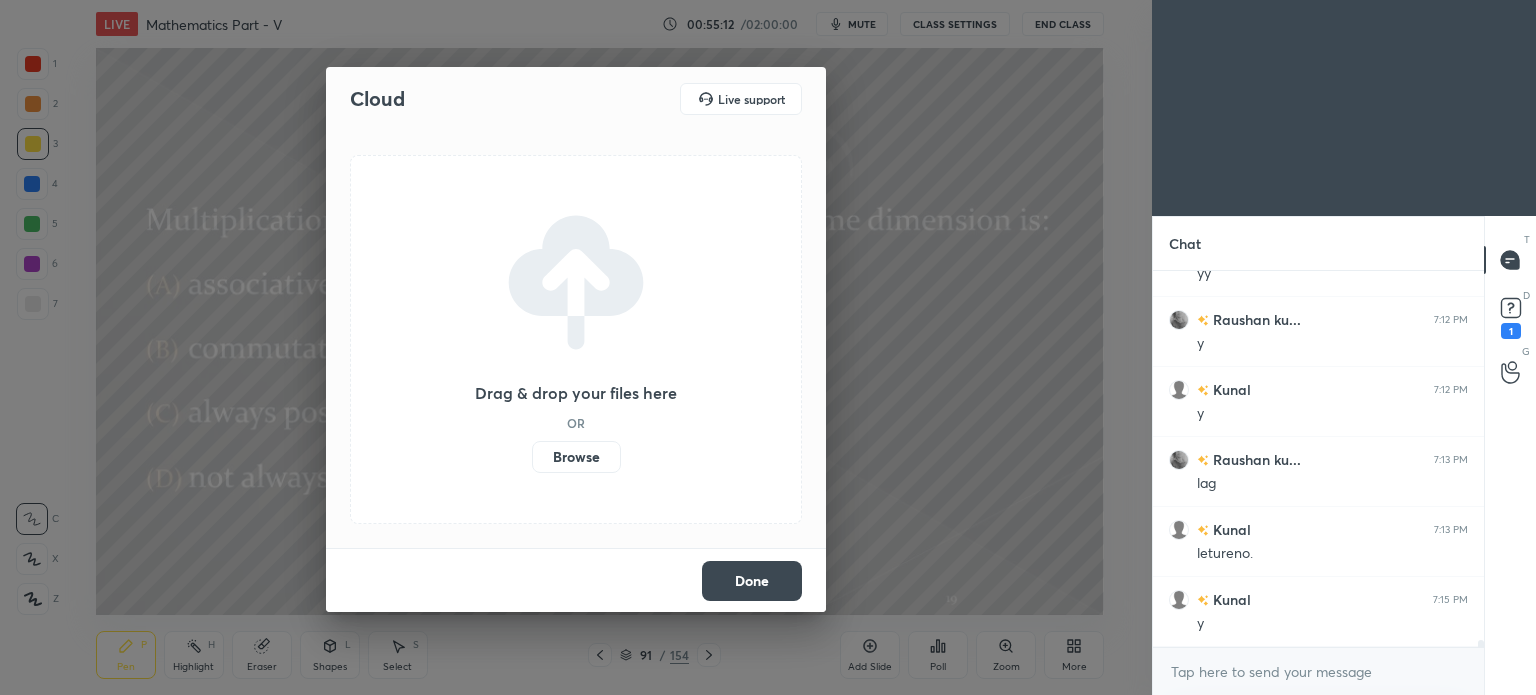 scroll, scrollTop: 20942, scrollLeft: 0, axis: vertical 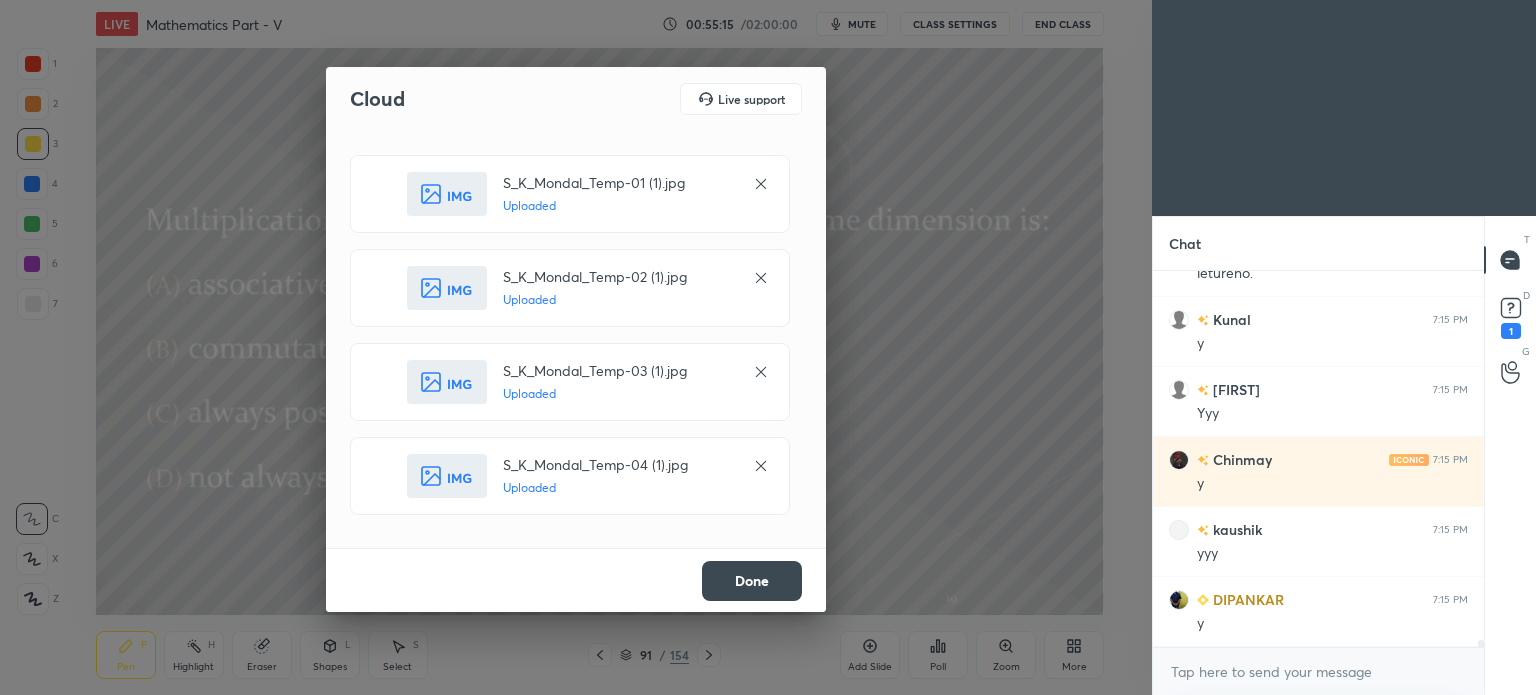 click on "Done" at bounding box center [752, 581] 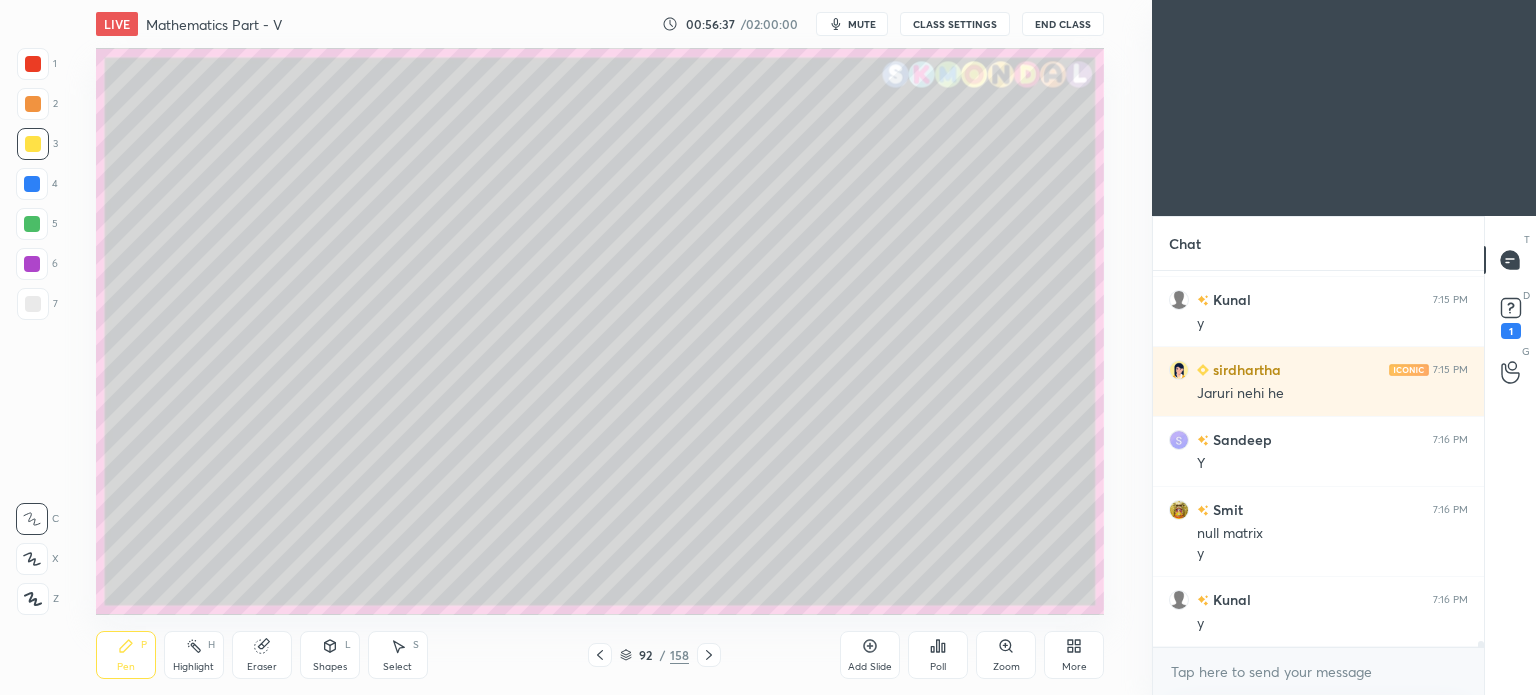 scroll, scrollTop: 22502, scrollLeft: 0, axis: vertical 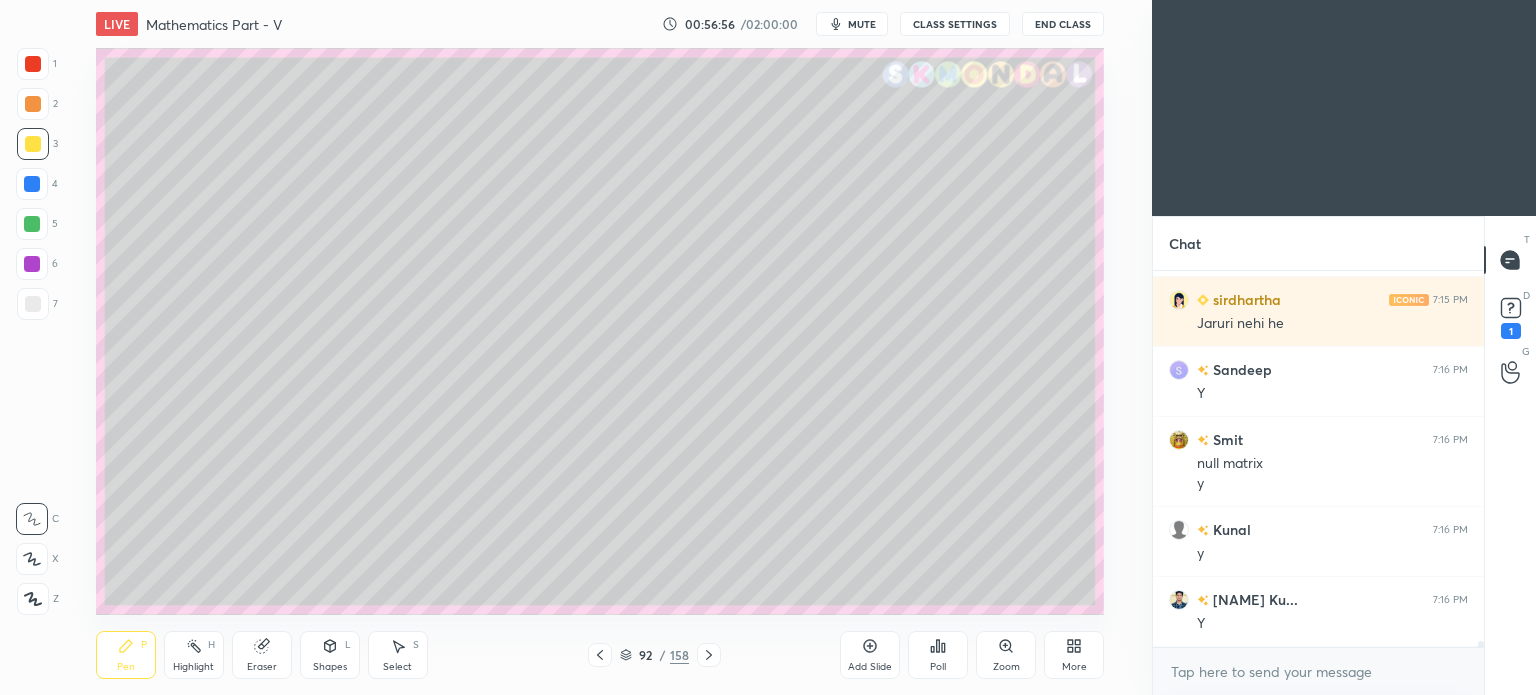 click at bounding box center [33, 144] 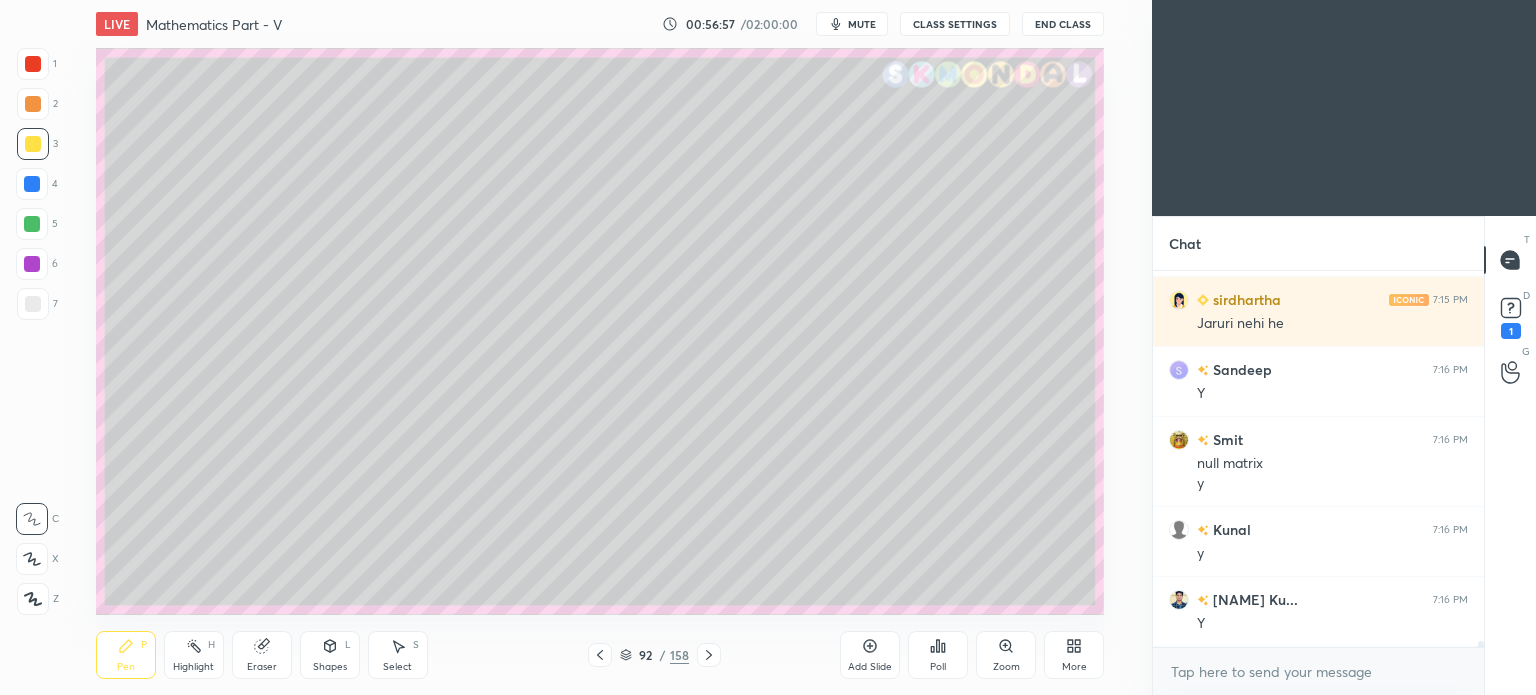 click on "Pen P" at bounding box center [126, 655] 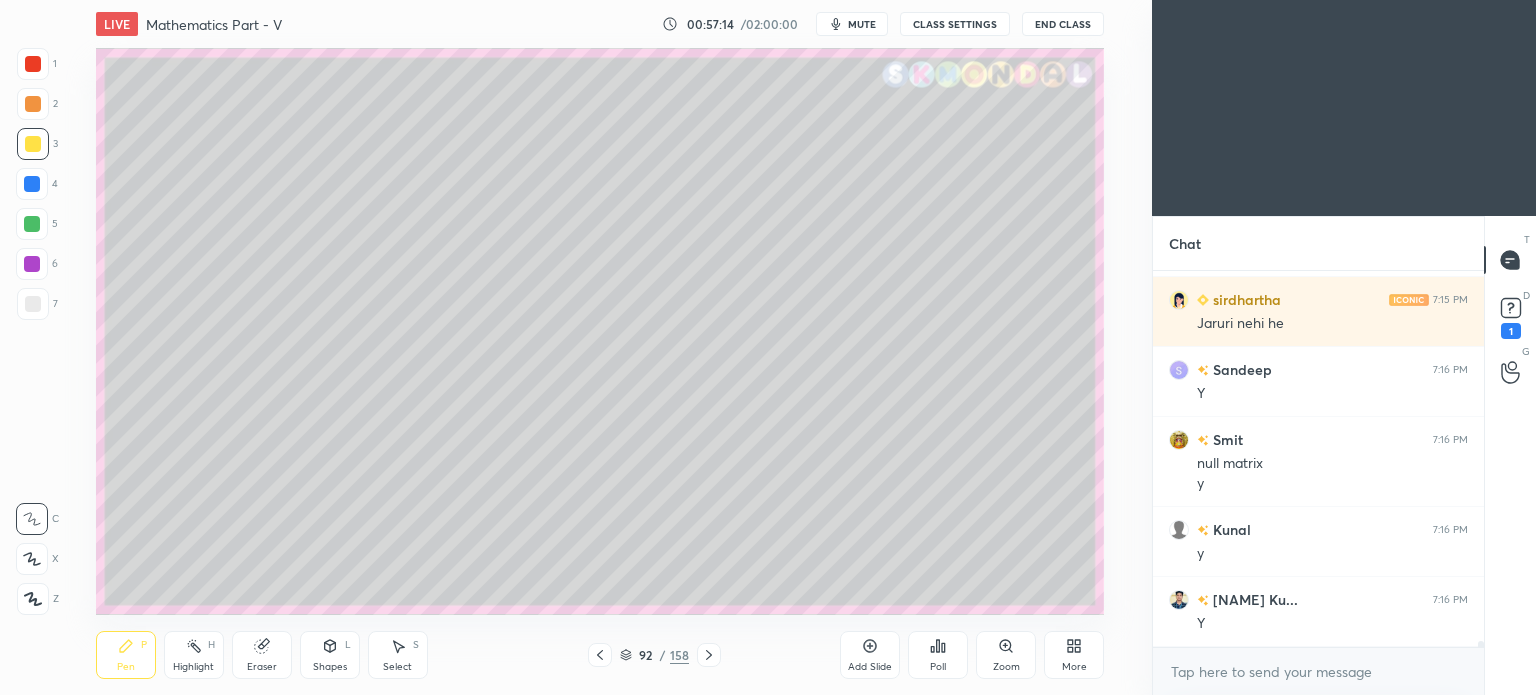 click 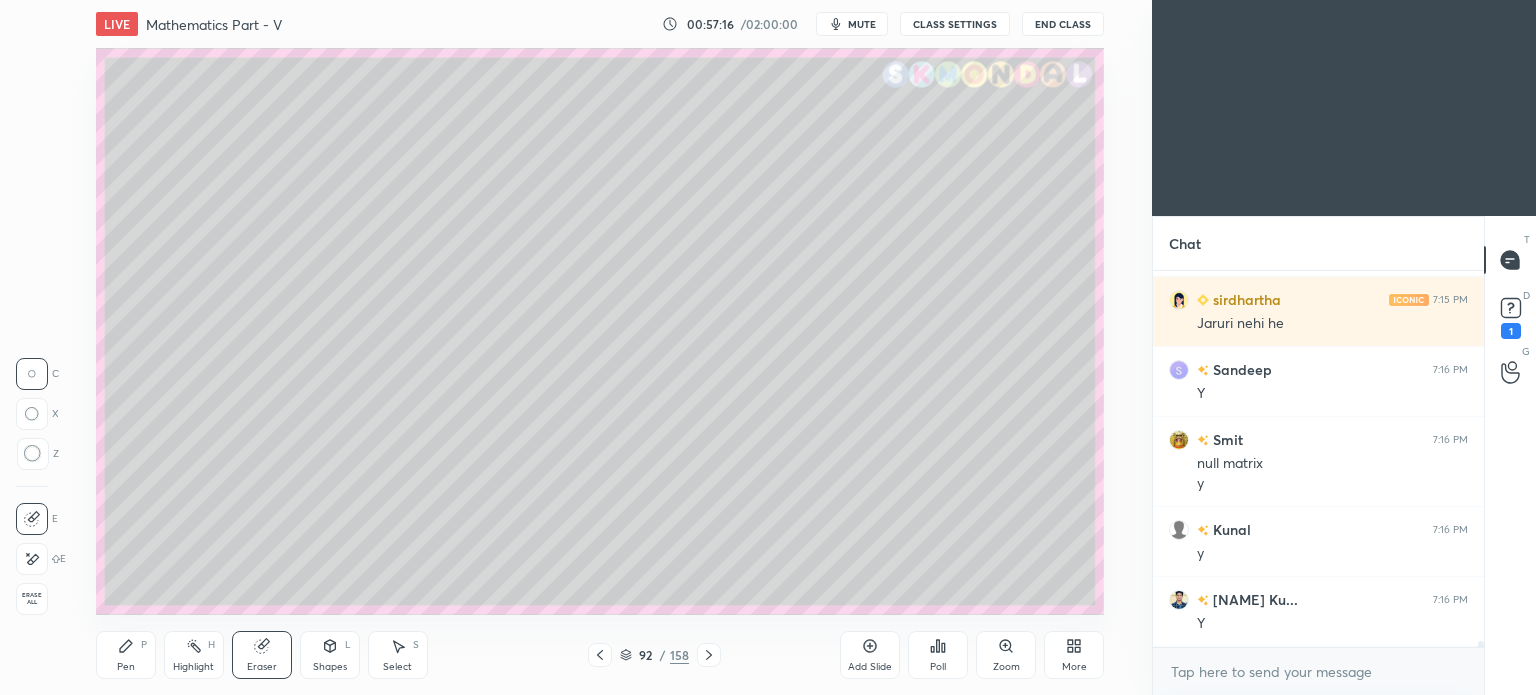 click on "Pen P" at bounding box center (126, 655) 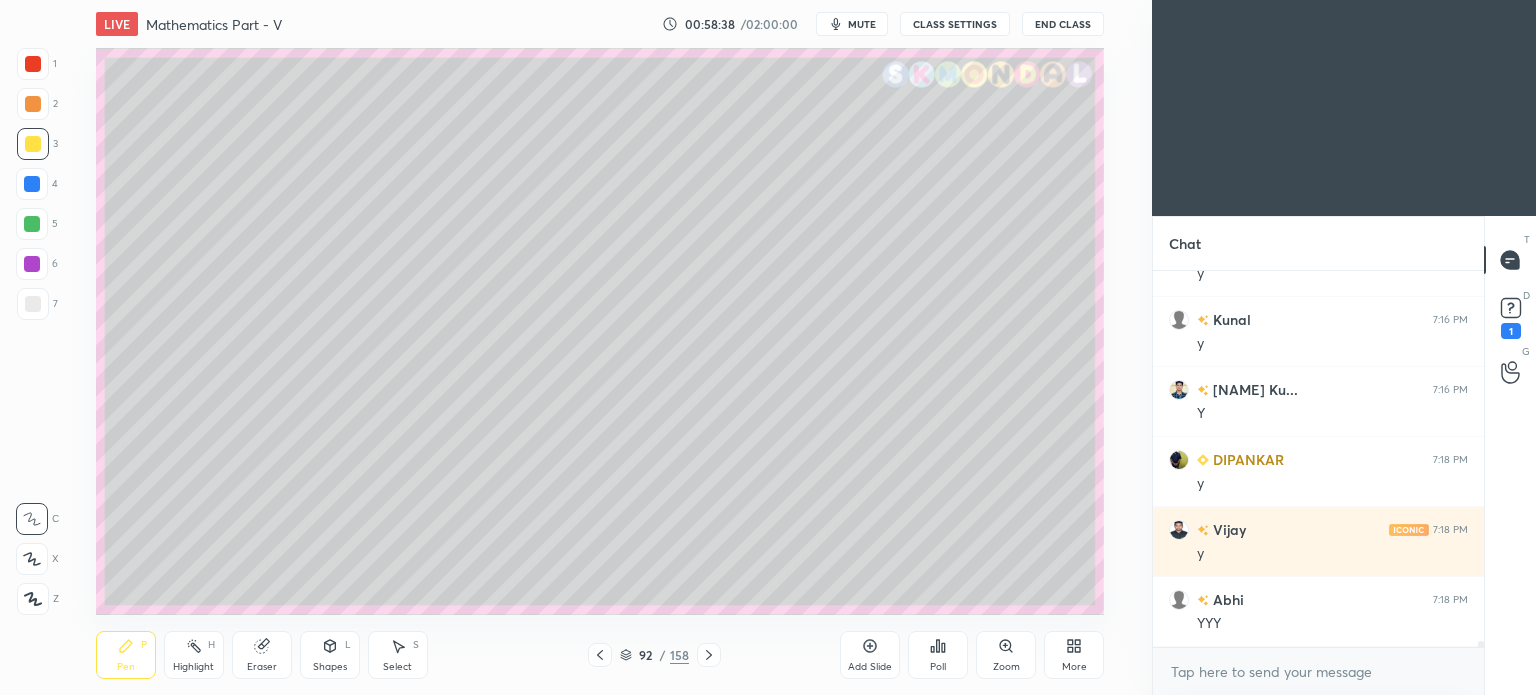 scroll, scrollTop: 22782, scrollLeft: 0, axis: vertical 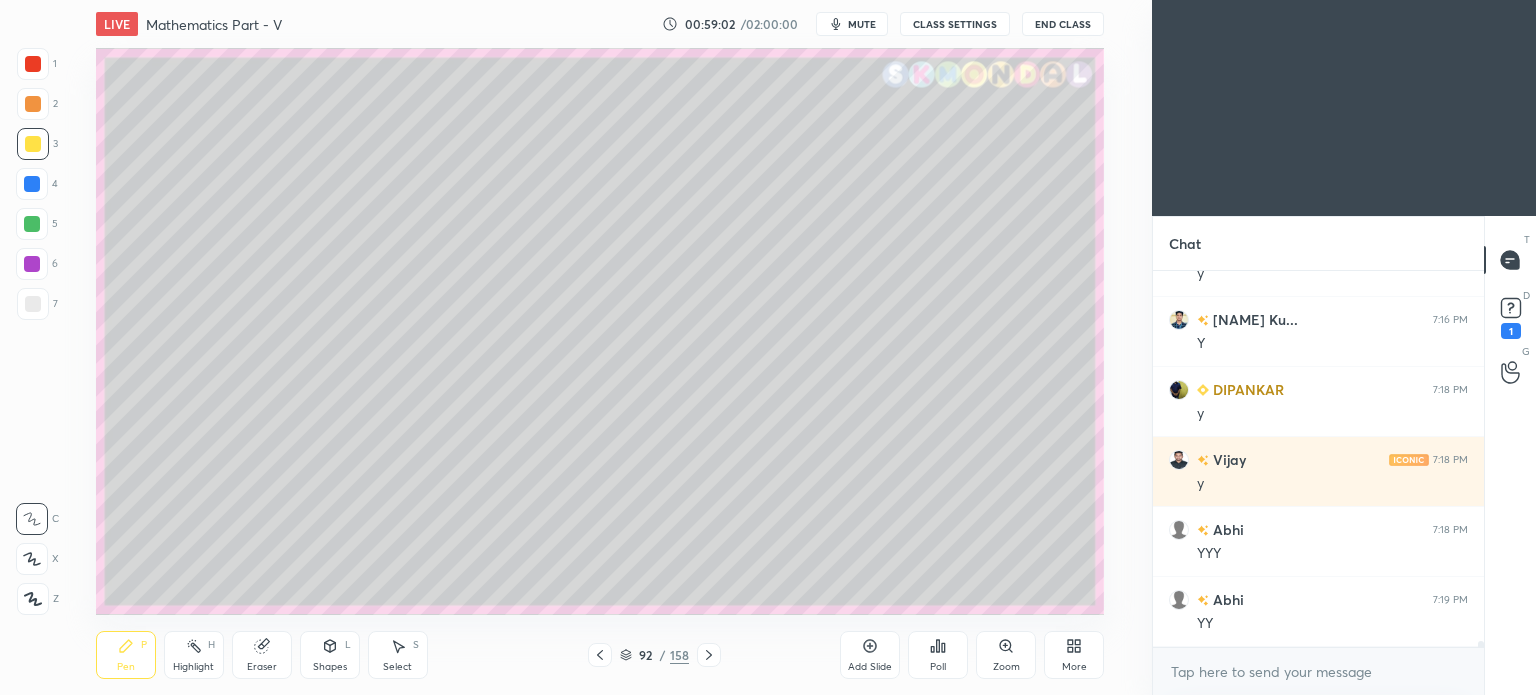 click at bounding box center (33, 304) 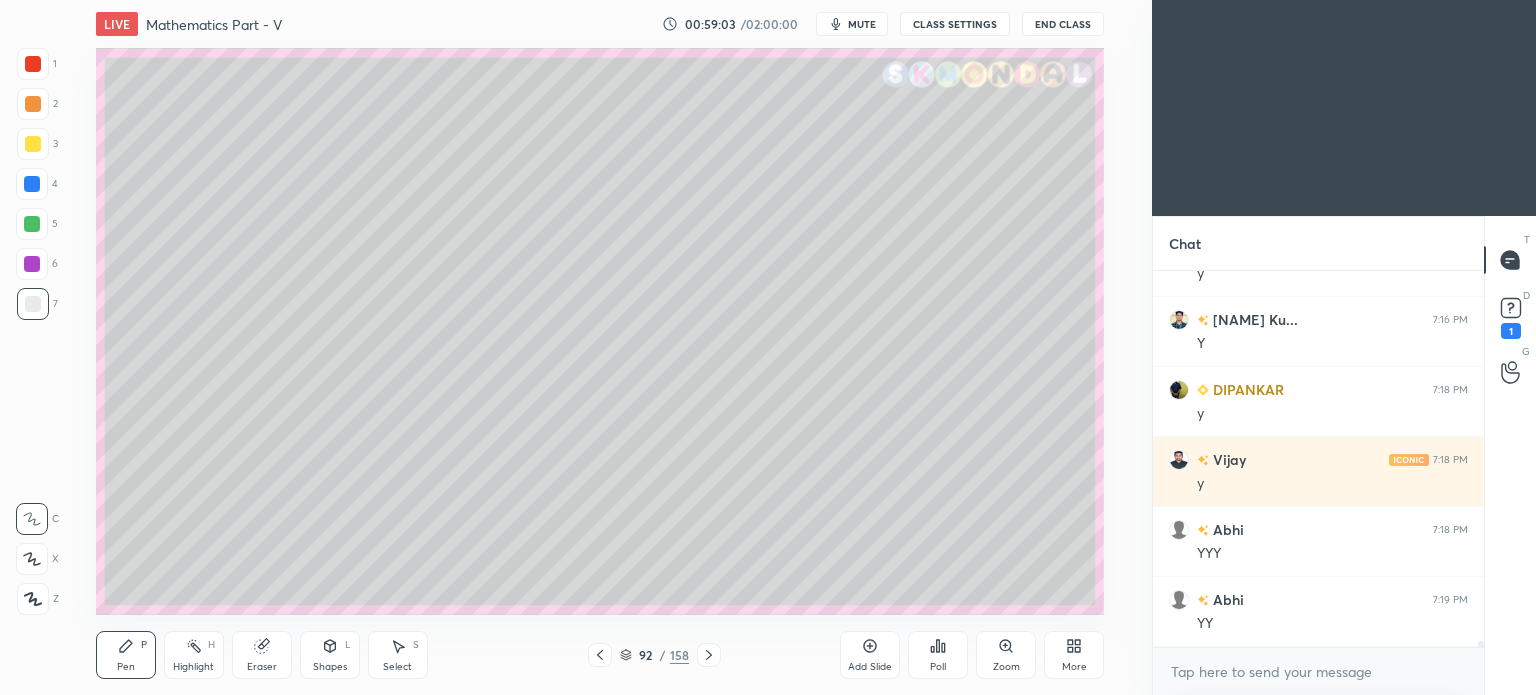 click 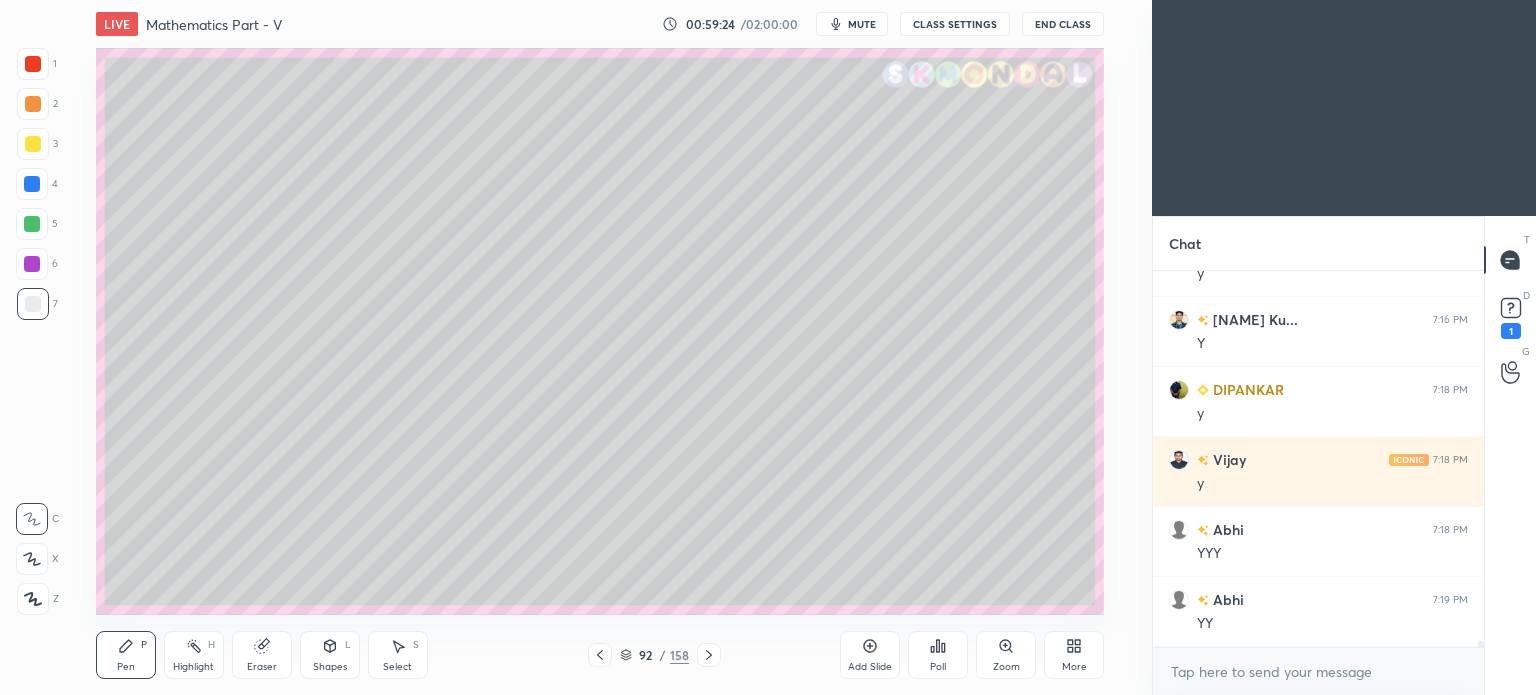 click on "Eraser" at bounding box center [262, 655] 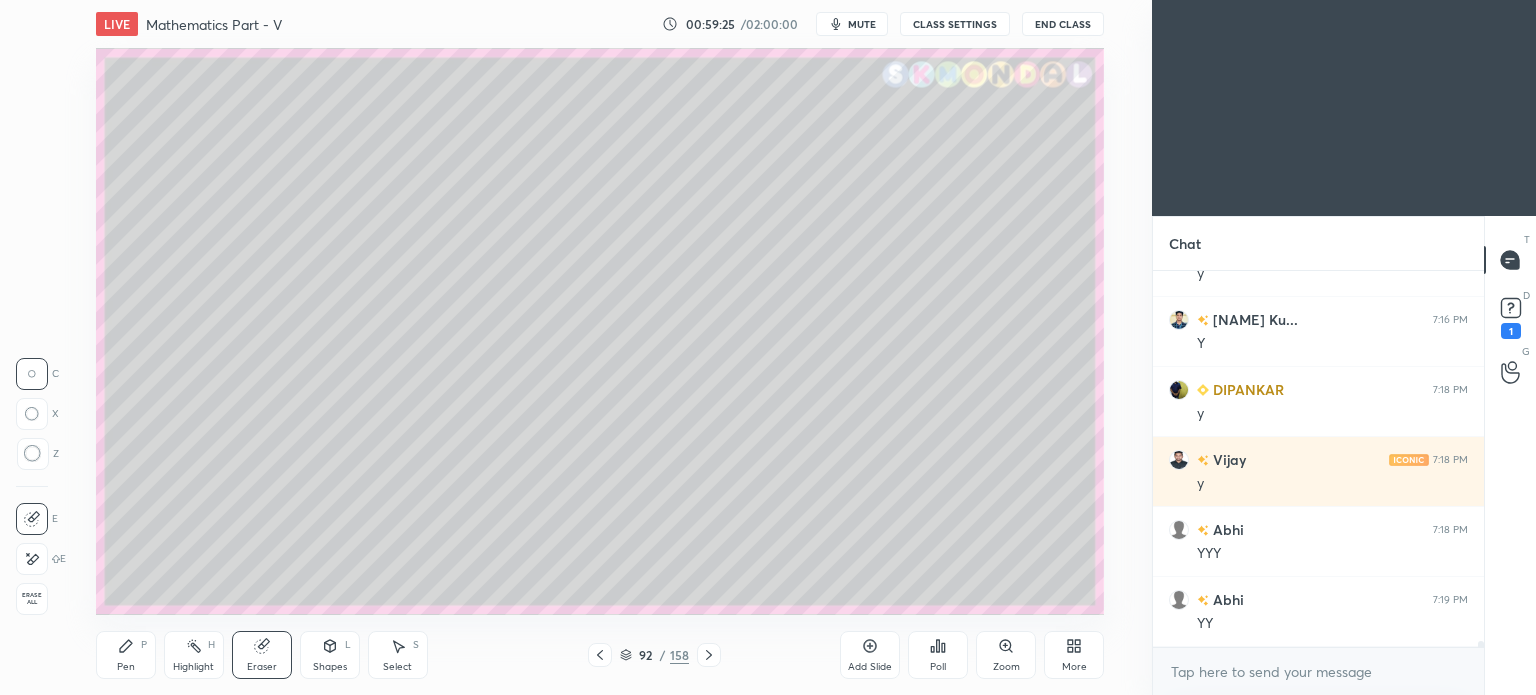 click on "Pen" at bounding box center (126, 667) 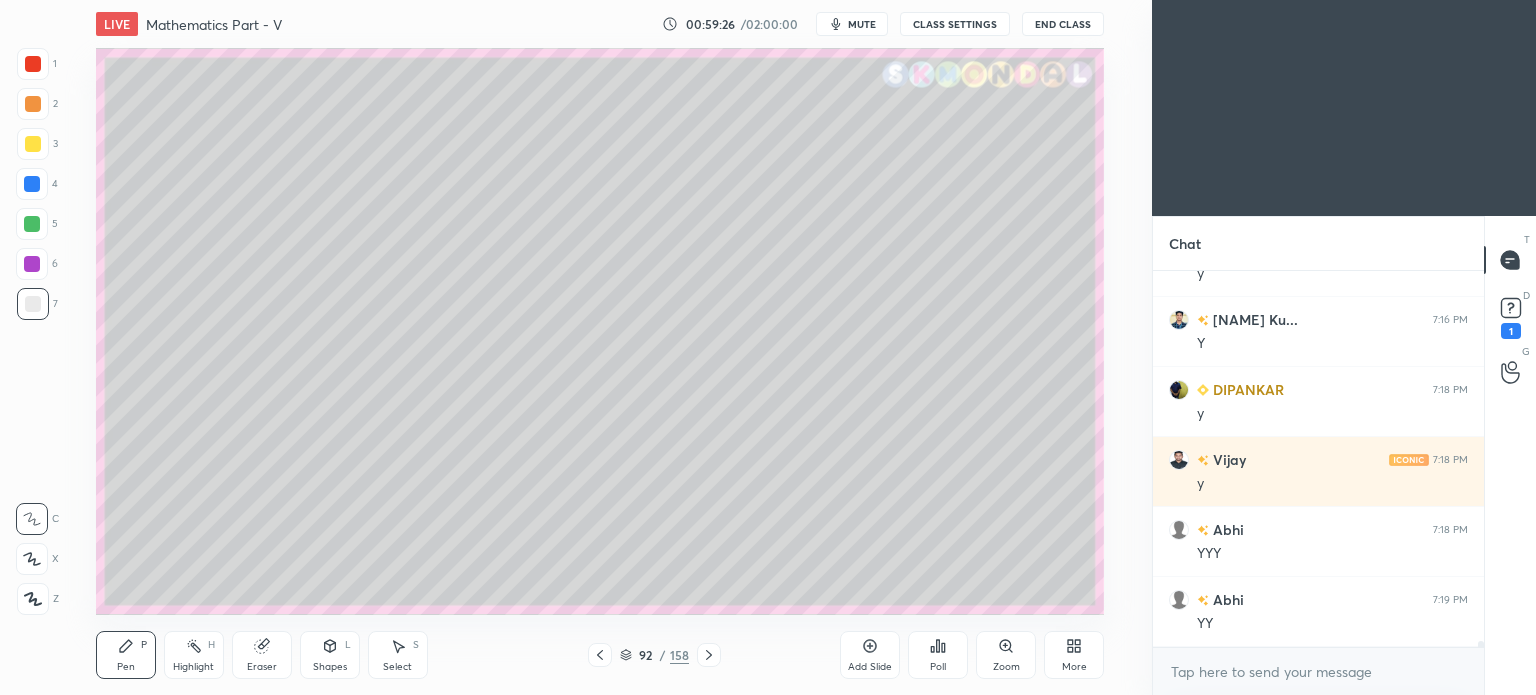 click on "Pen P" at bounding box center [126, 655] 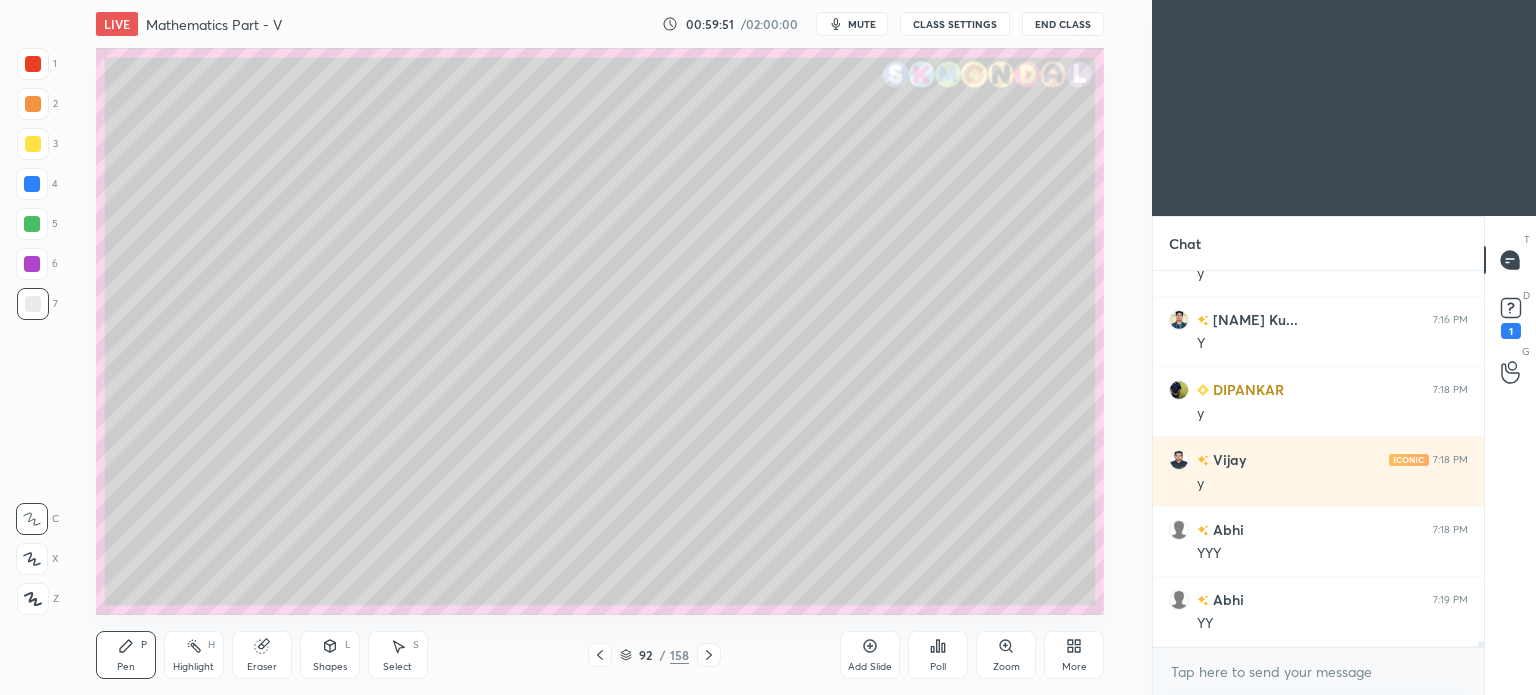 click at bounding box center [33, 144] 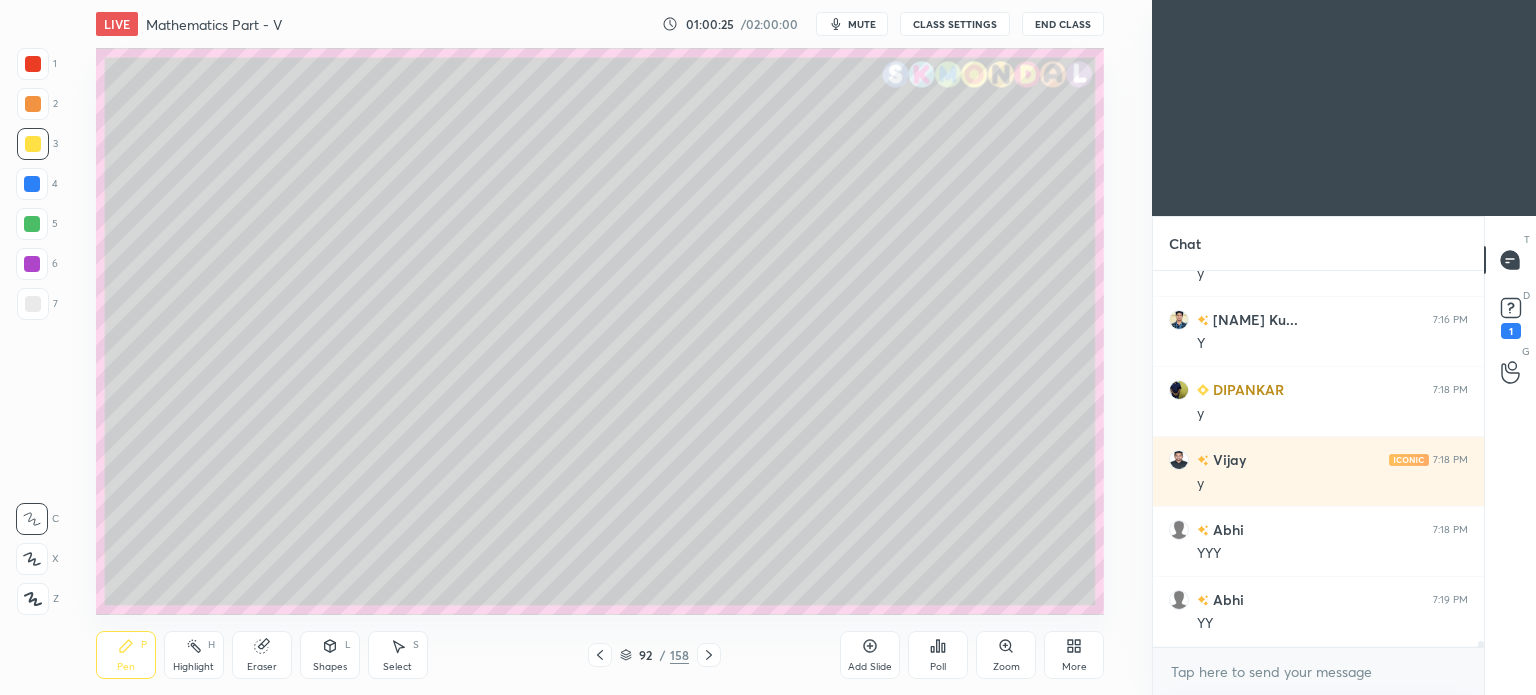 click at bounding box center (33, 304) 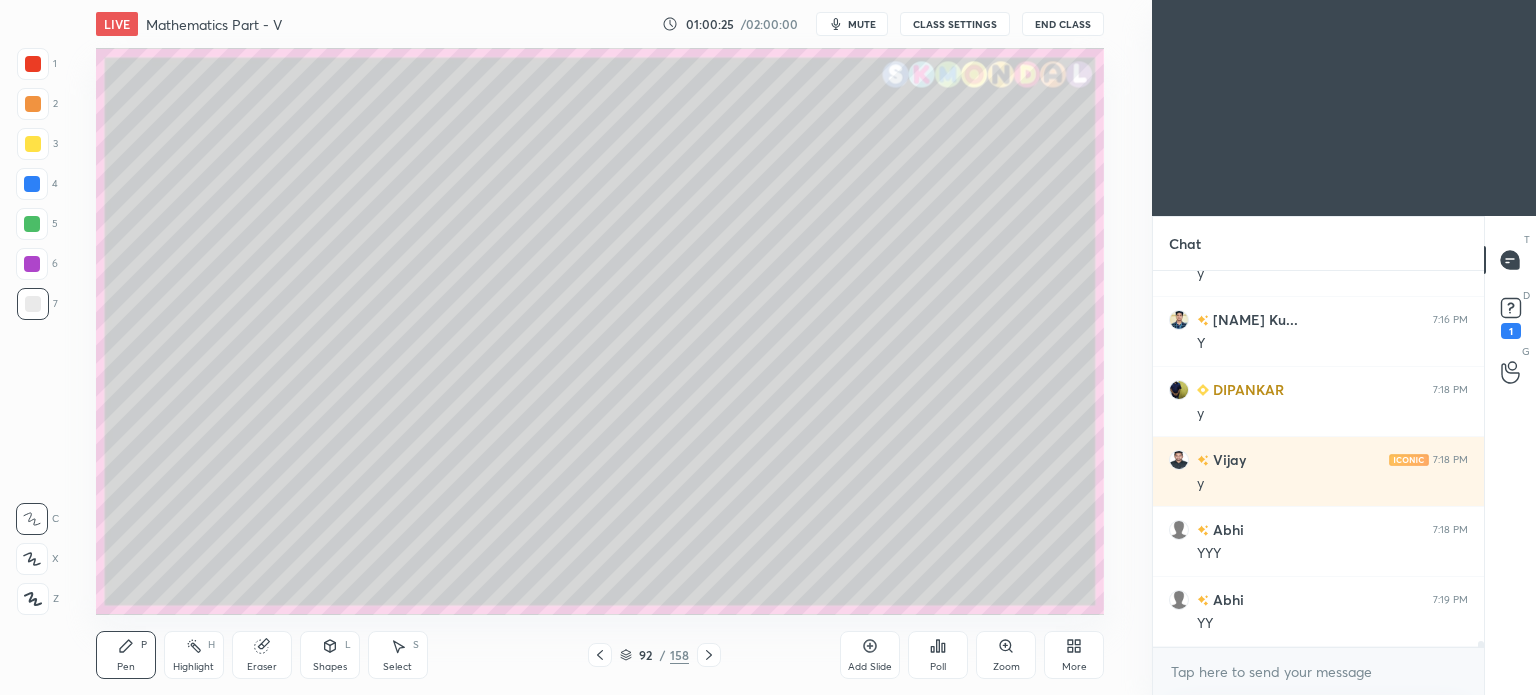 click at bounding box center [33, 304] 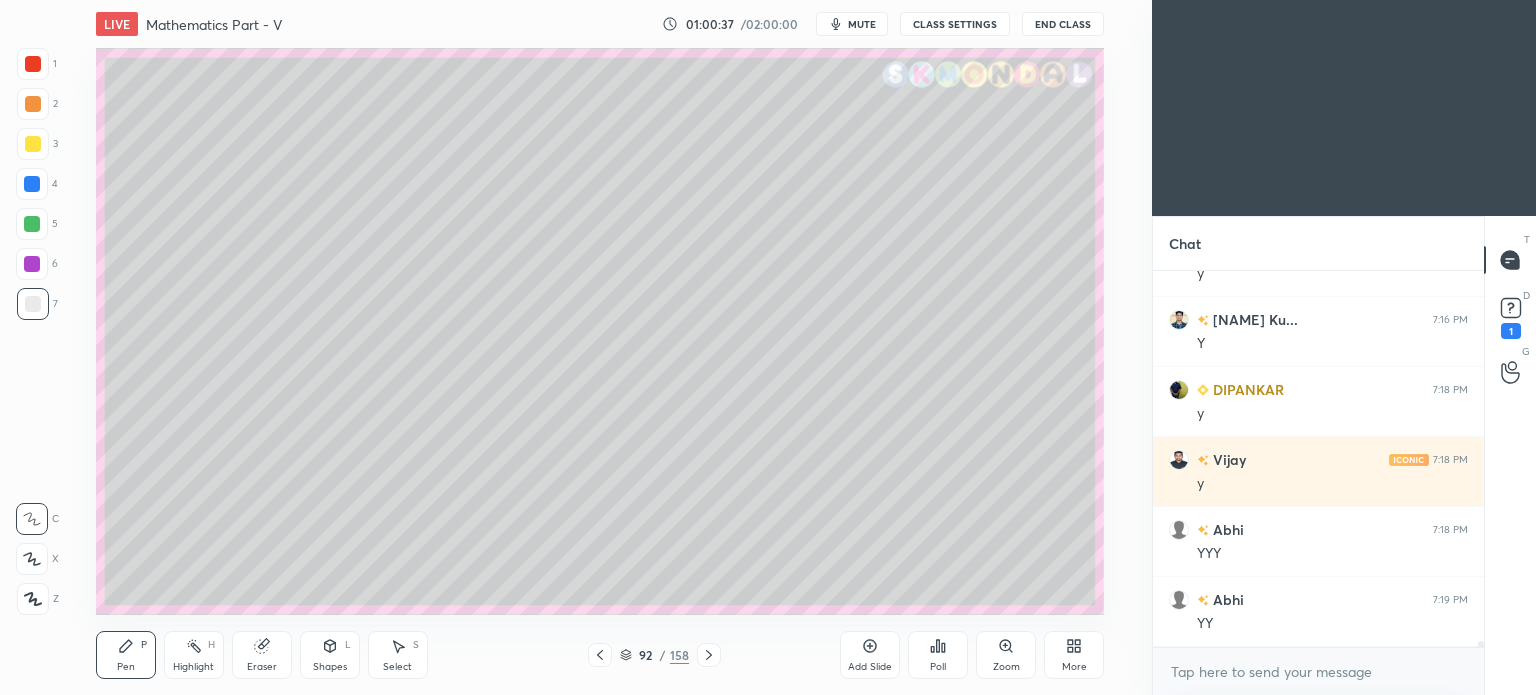 click at bounding box center [32, 224] 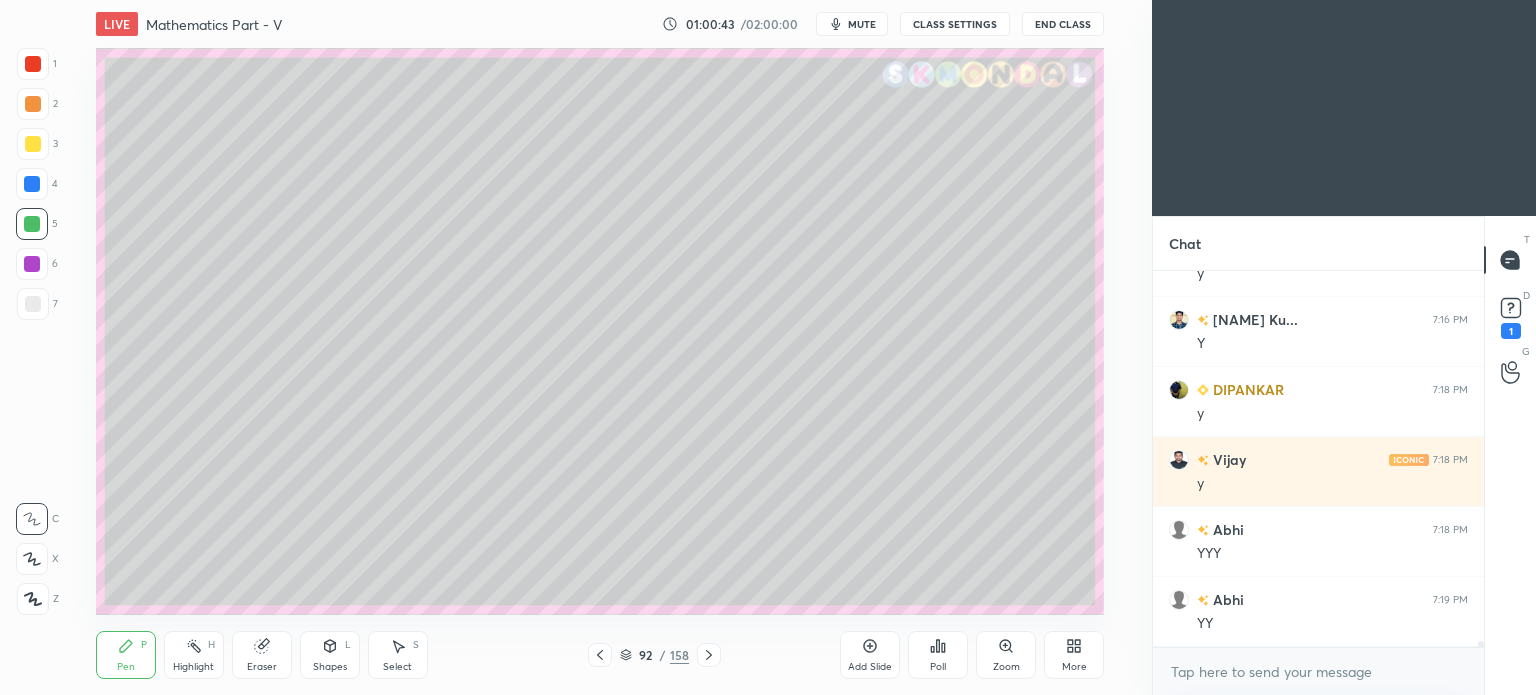 click at bounding box center [33, 304] 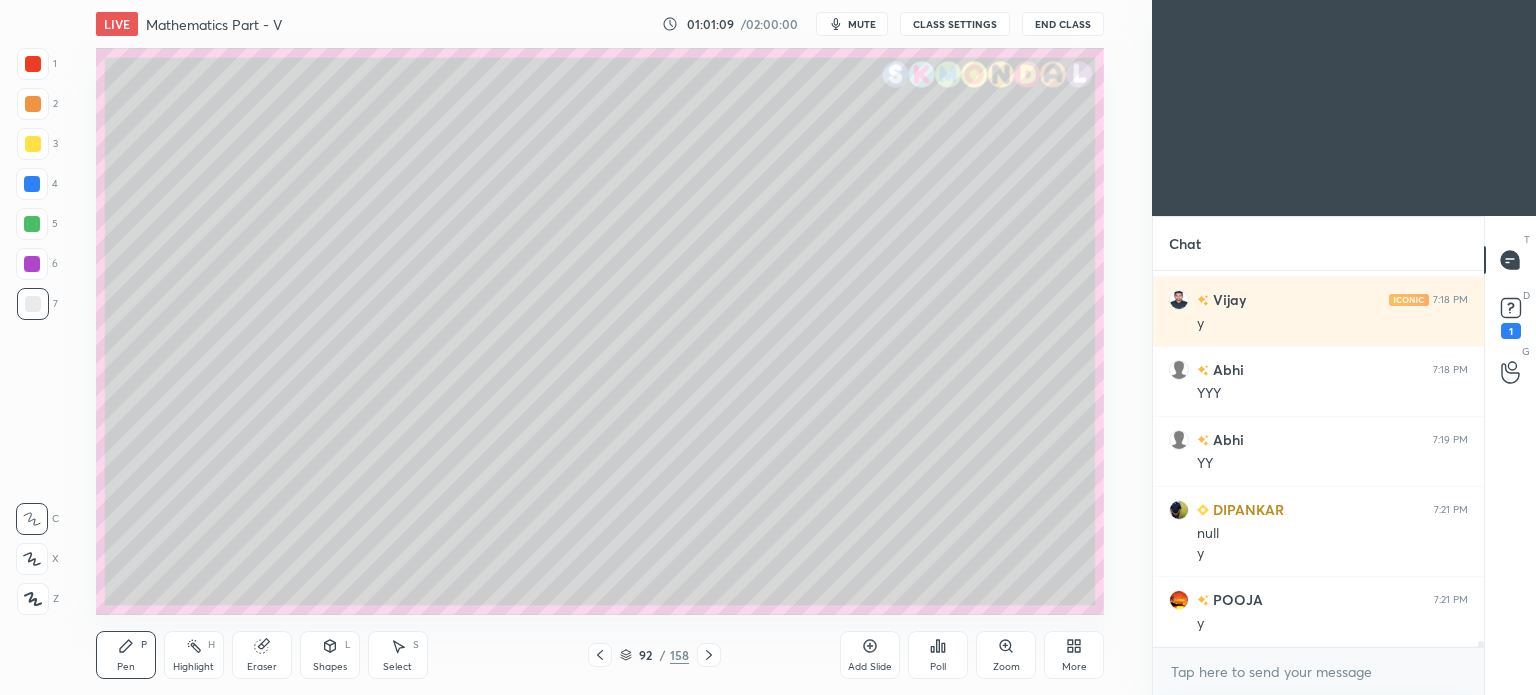 scroll, scrollTop: 23012, scrollLeft: 0, axis: vertical 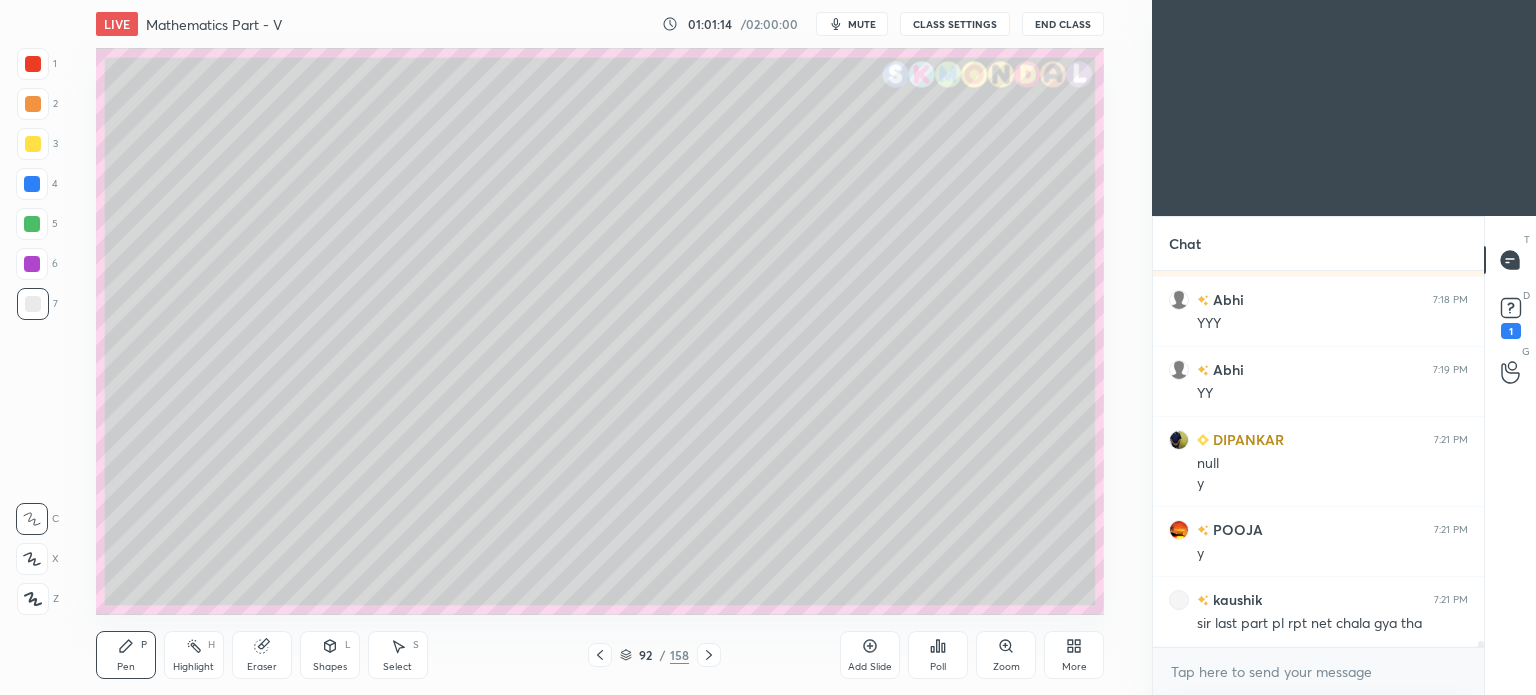 click on "Highlight" at bounding box center (193, 667) 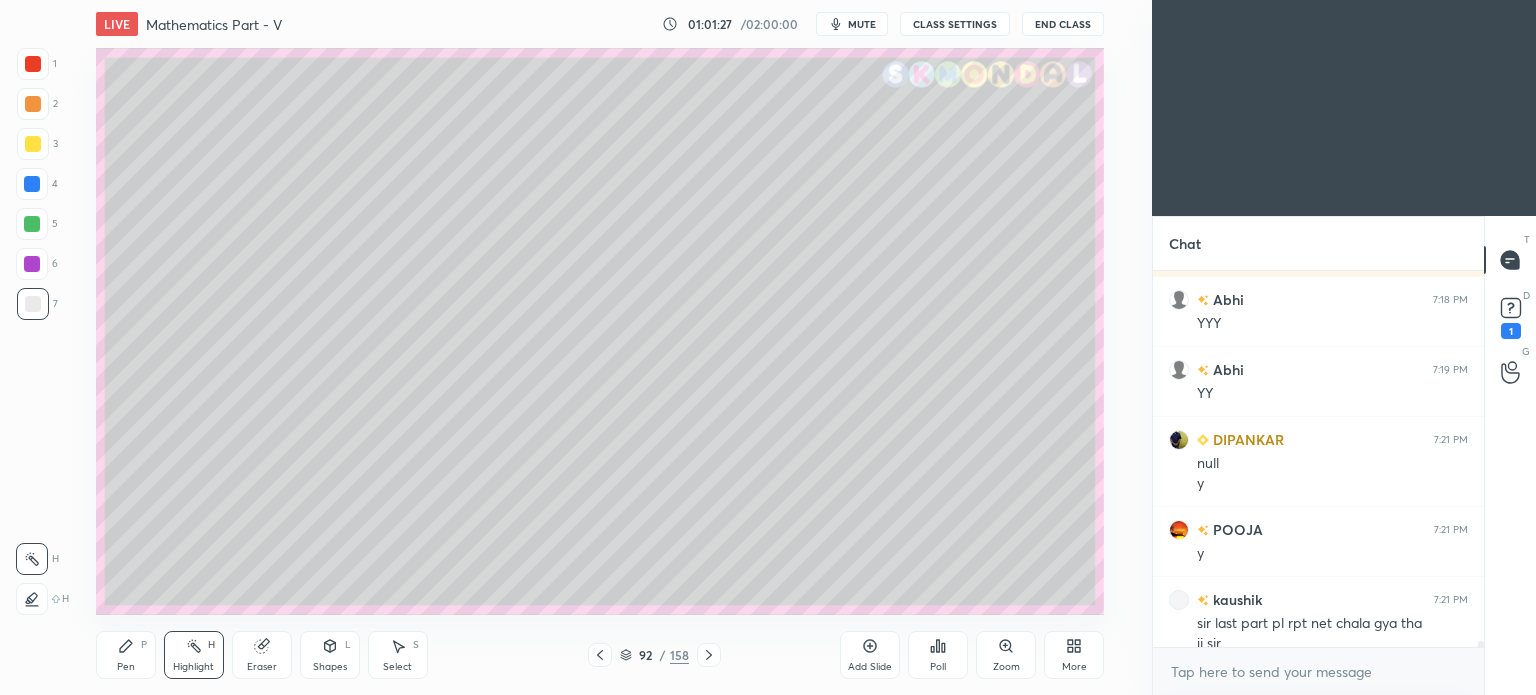scroll, scrollTop: 23032, scrollLeft: 0, axis: vertical 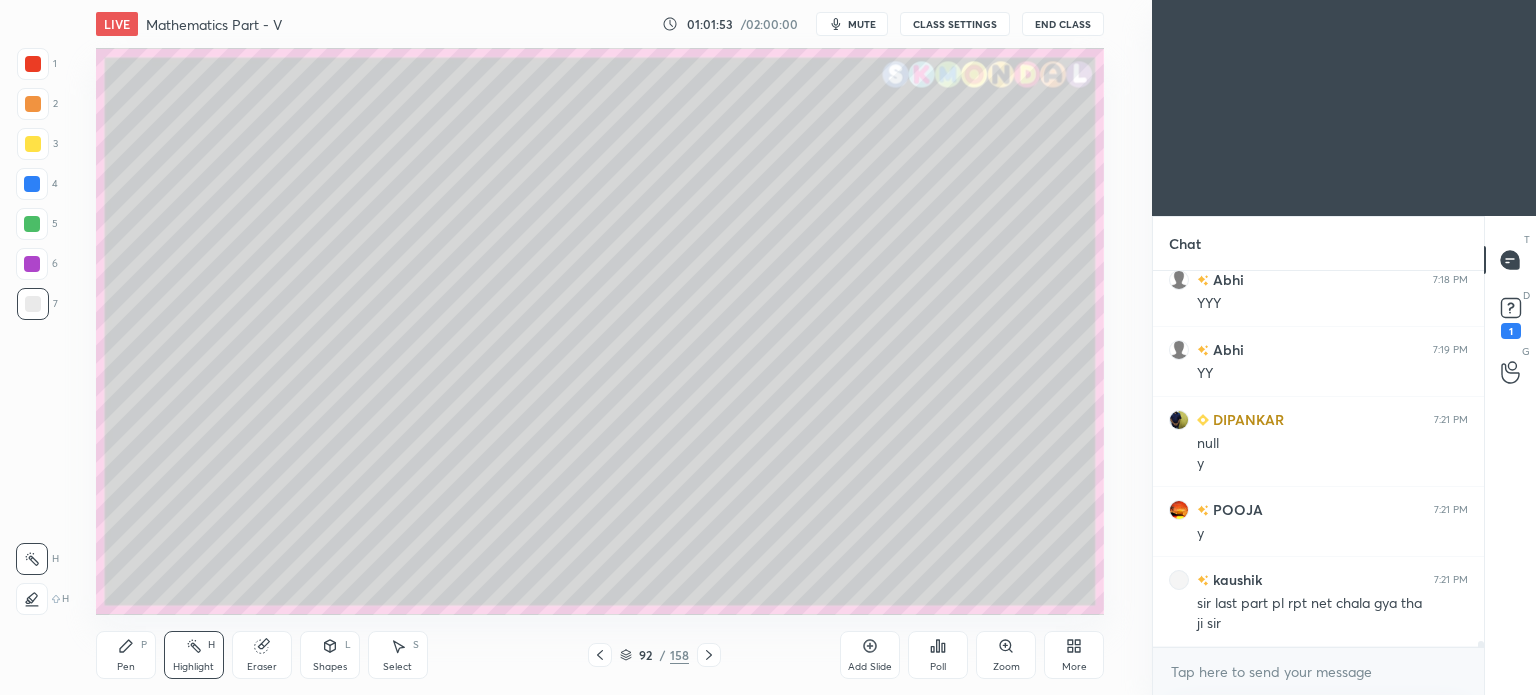click on "Eraser" at bounding box center [262, 667] 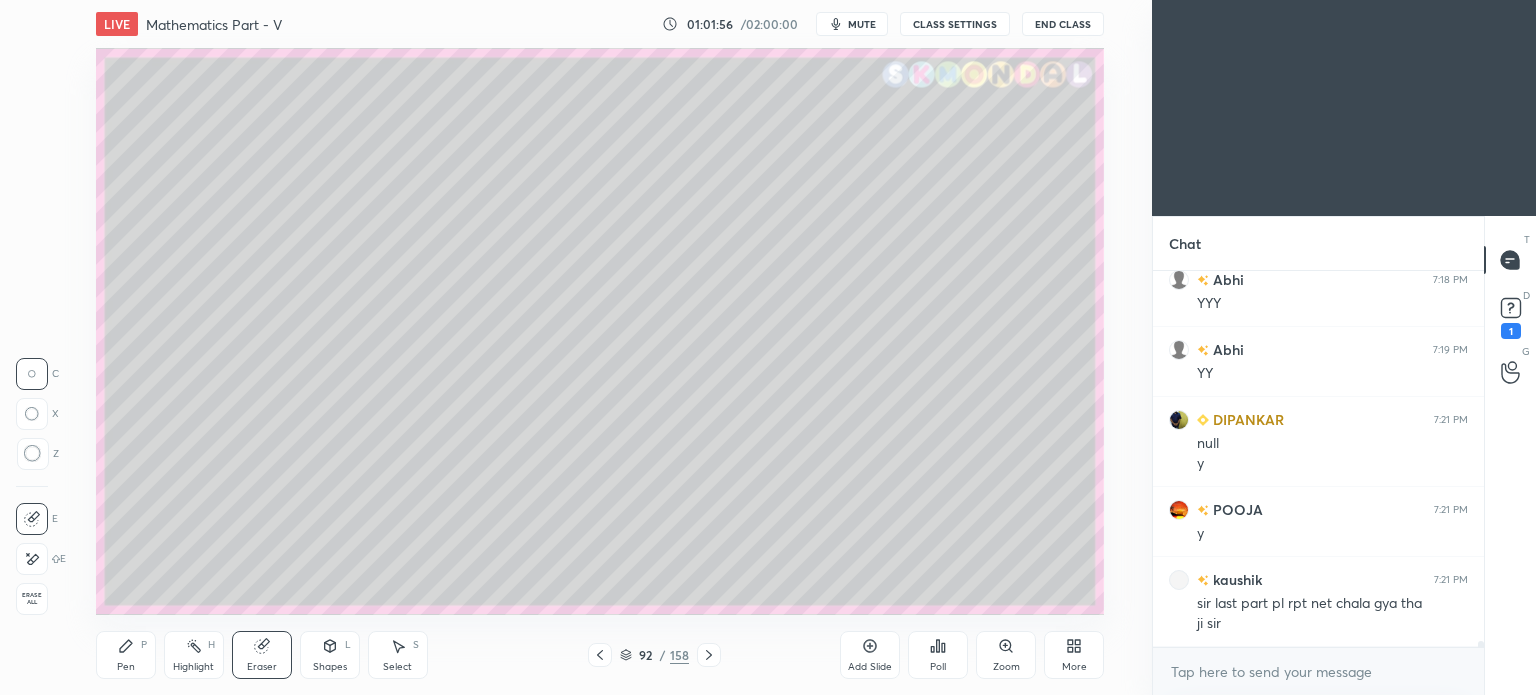 click on "Pen P" at bounding box center [126, 655] 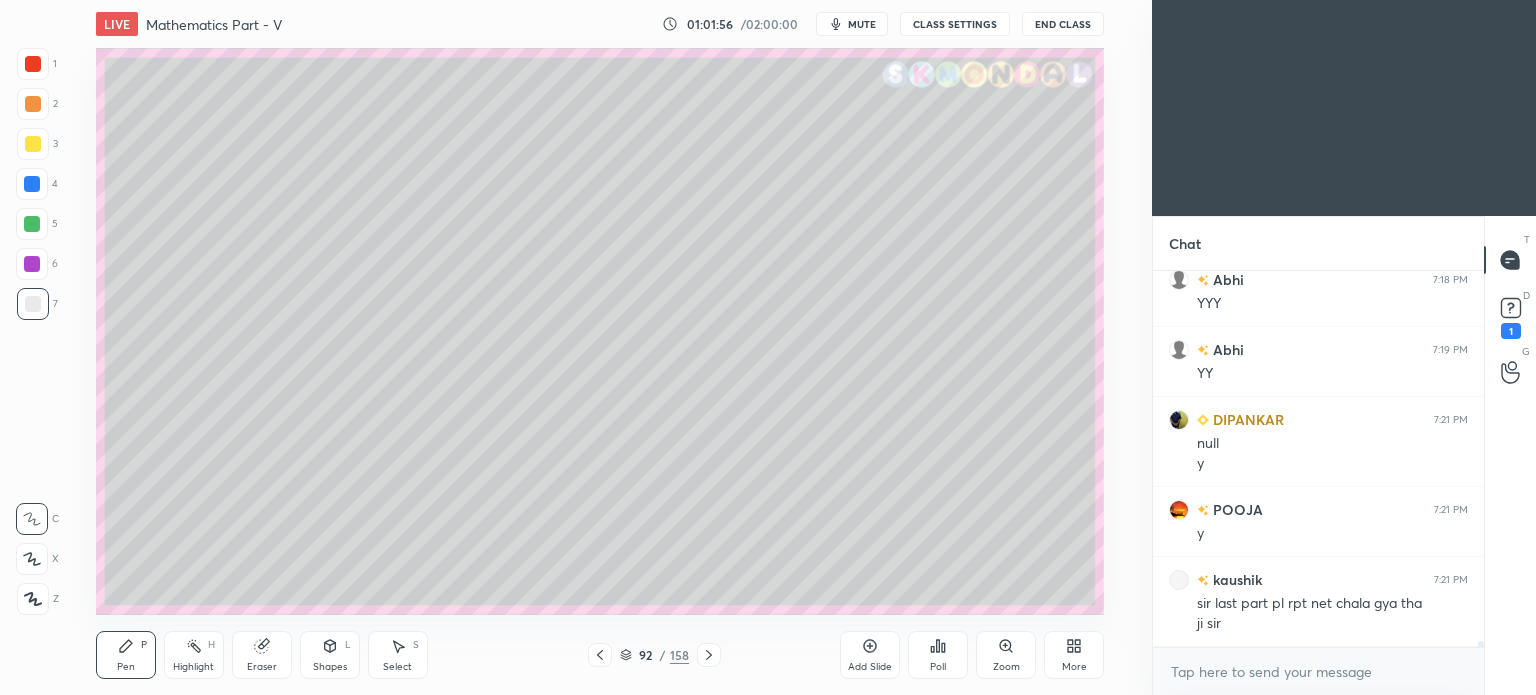 click on "Pen" at bounding box center [126, 667] 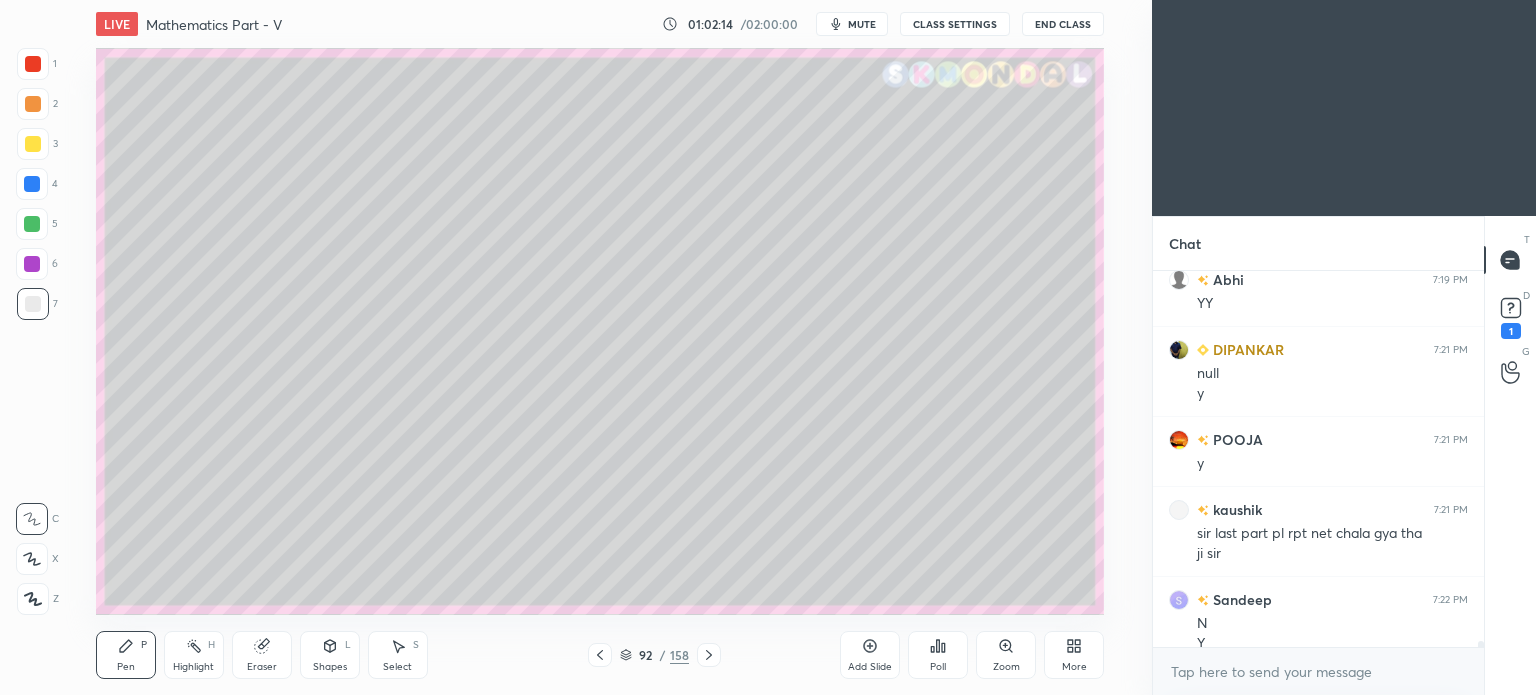 scroll, scrollTop: 23122, scrollLeft: 0, axis: vertical 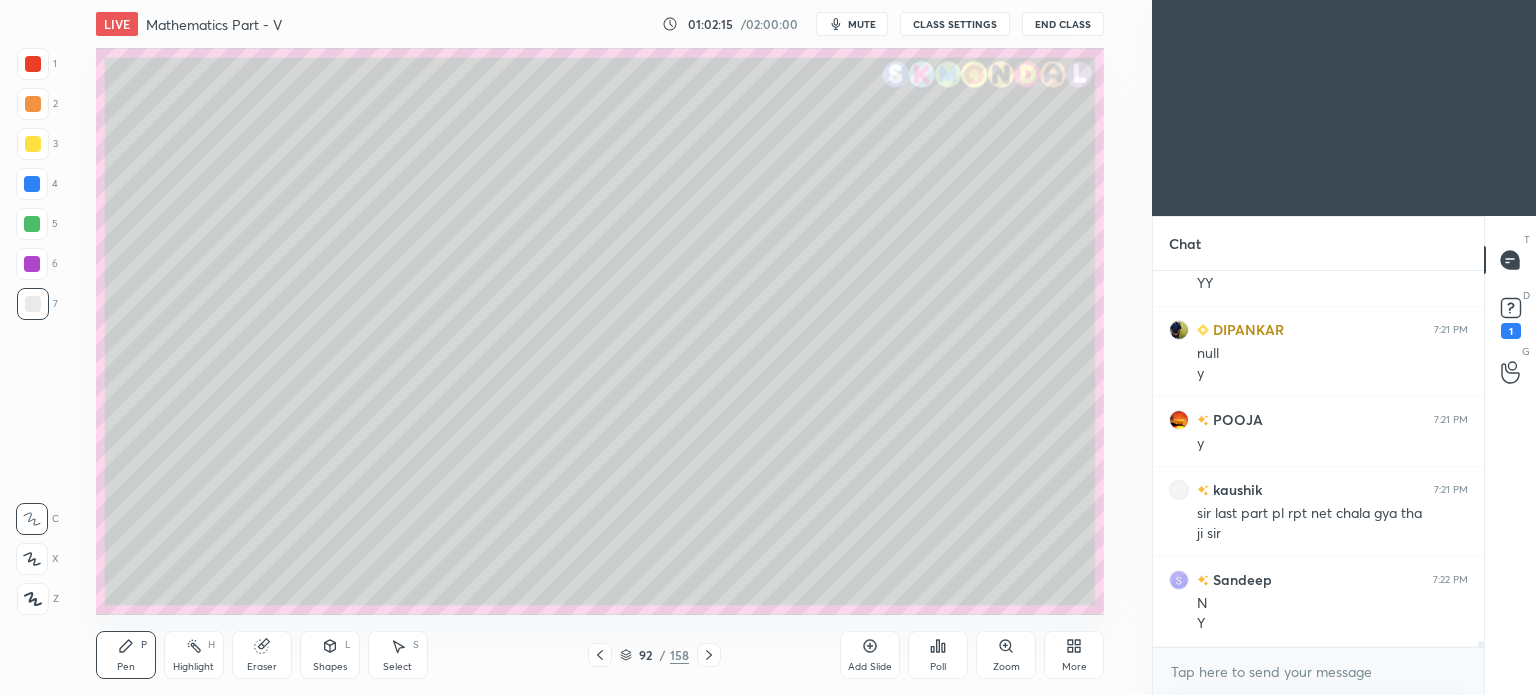click 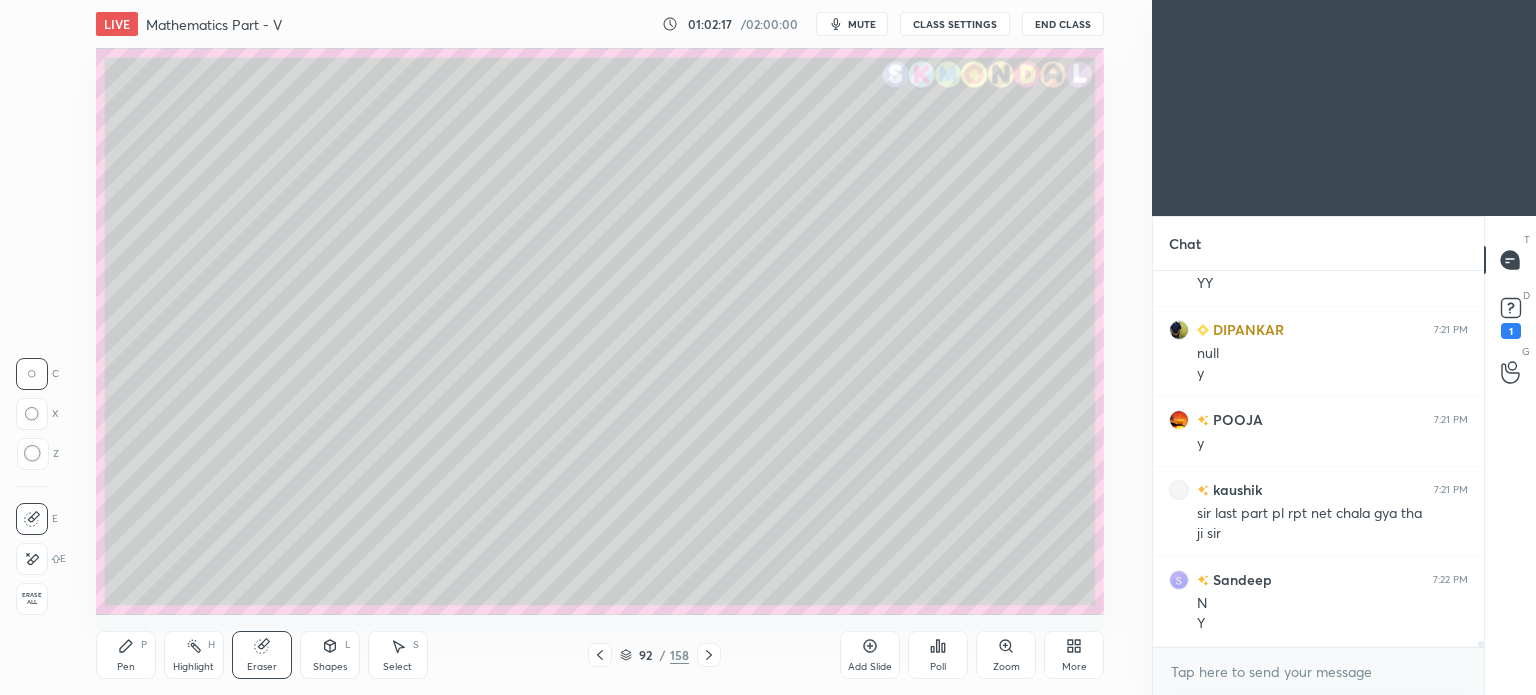 click 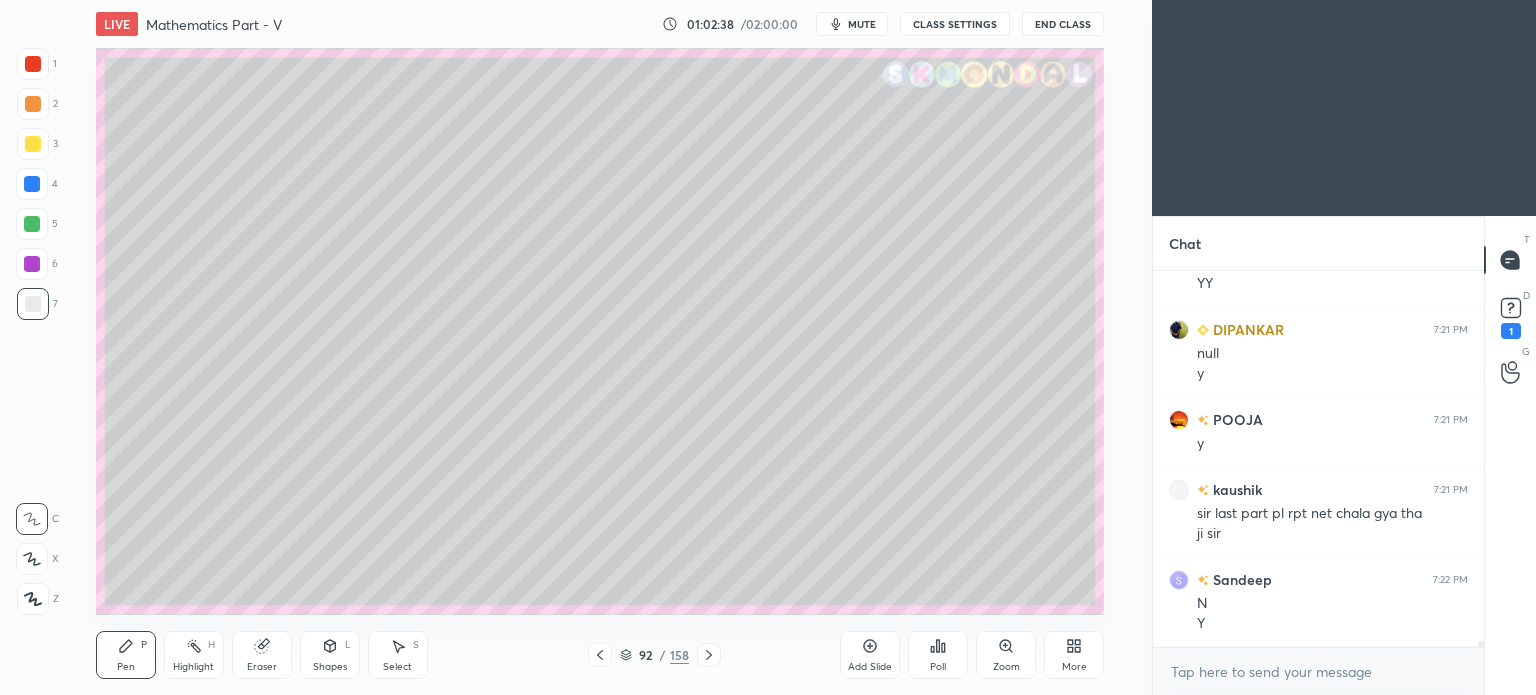 click at bounding box center (709, 655) 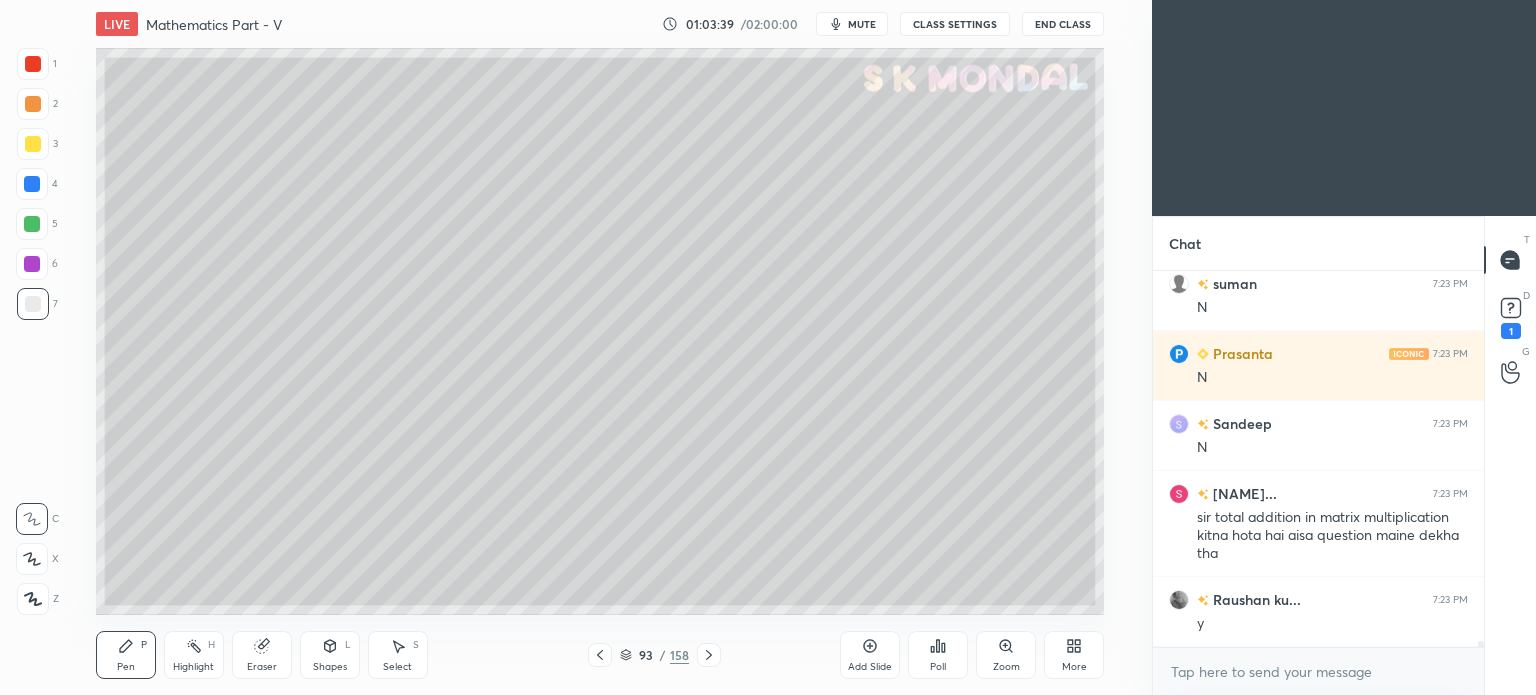 scroll, scrollTop: 24488, scrollLeft: 0, axis: vertical 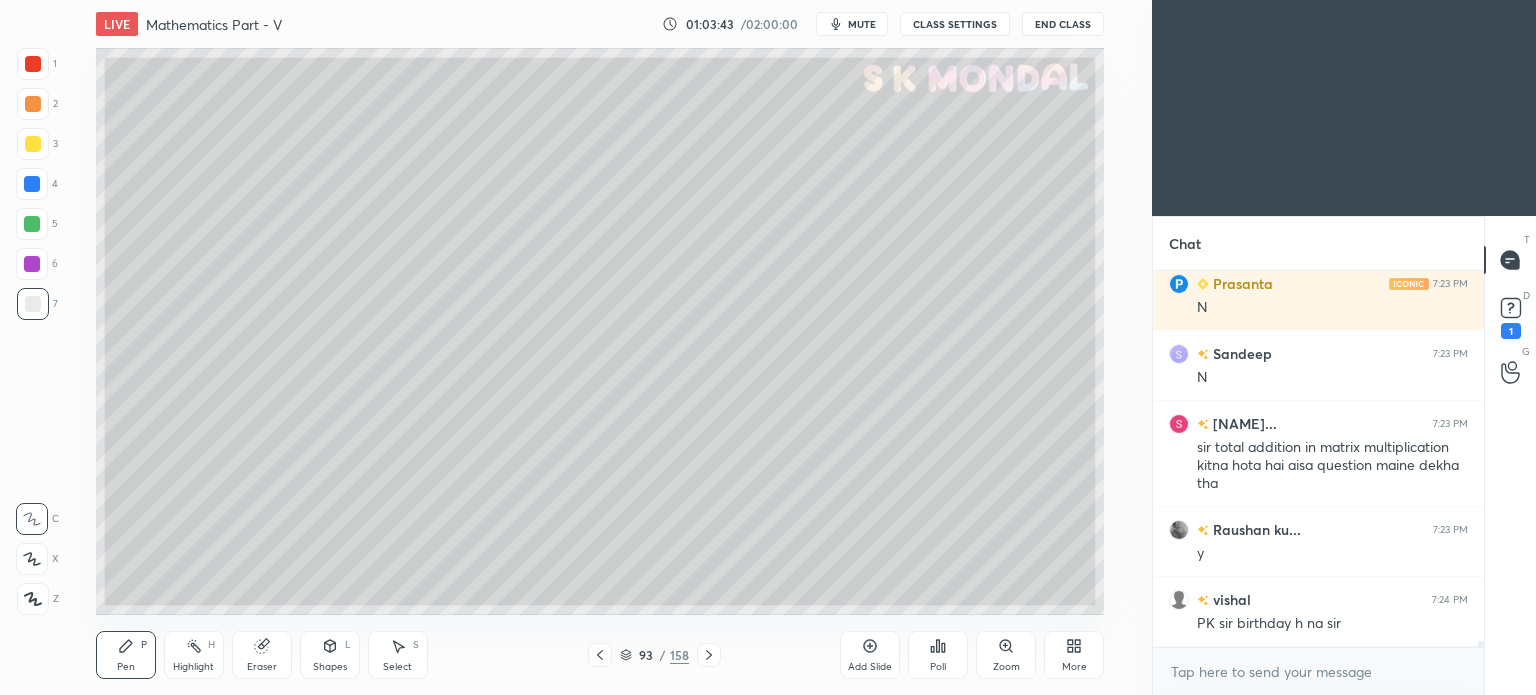 click on "mute" at bounding box center (852, 24) 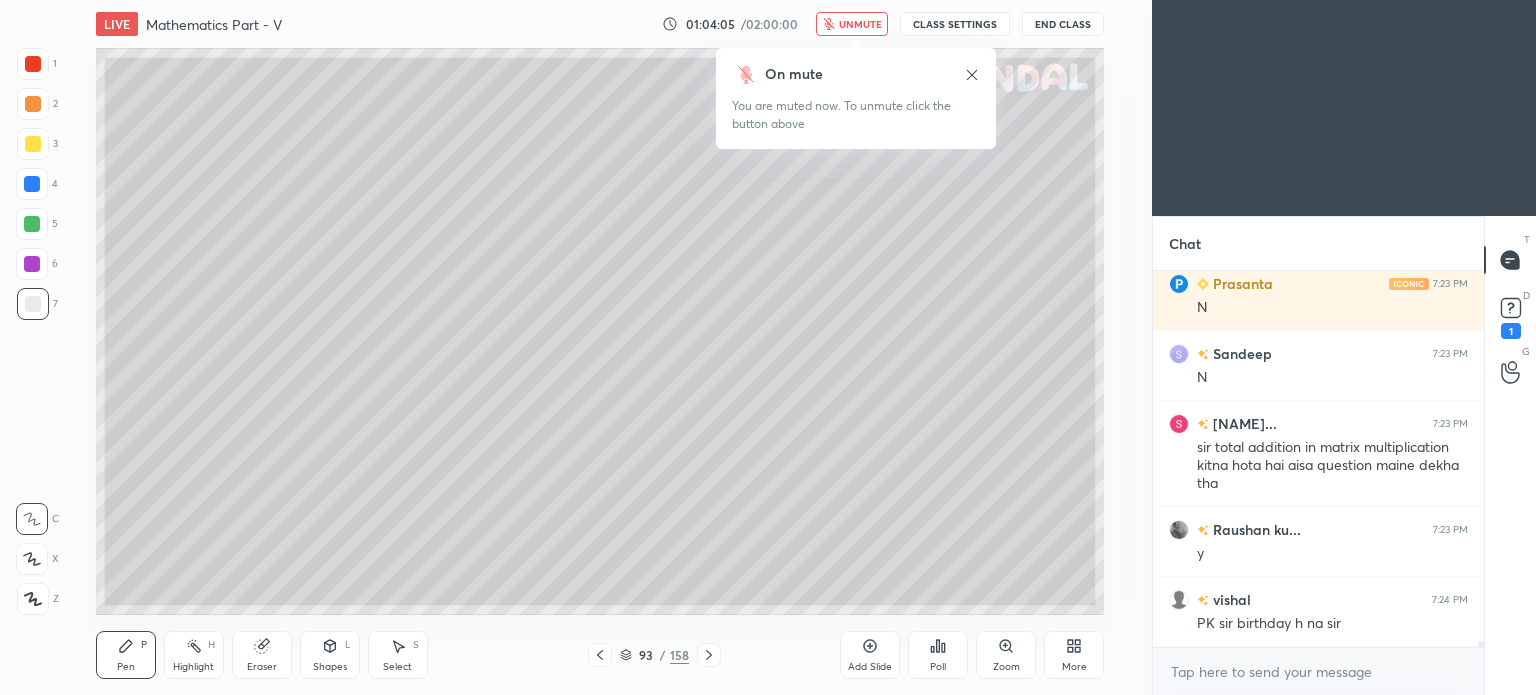 click on "unmute" at bounding box center [860, 24] 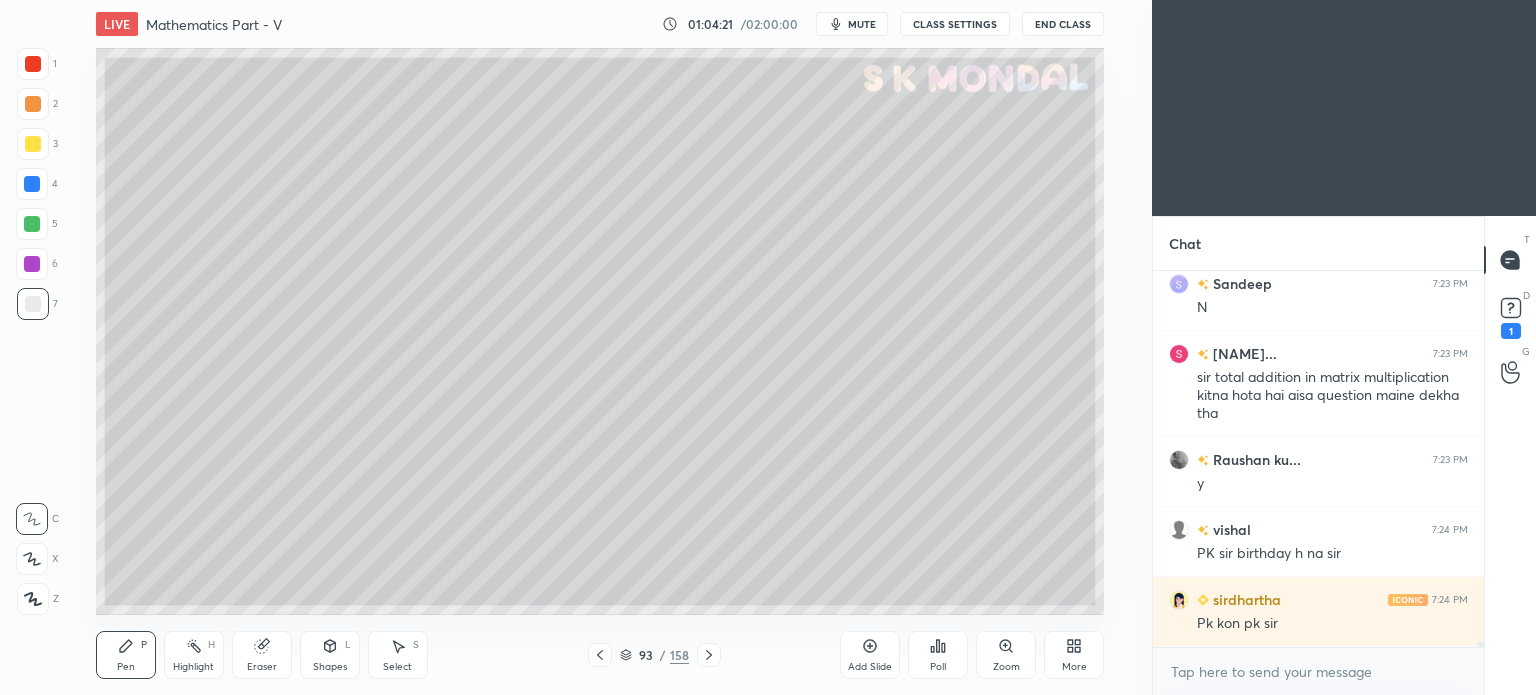 scroll, scrollTop: 24628, scrollLeft: 0, axis: vertical 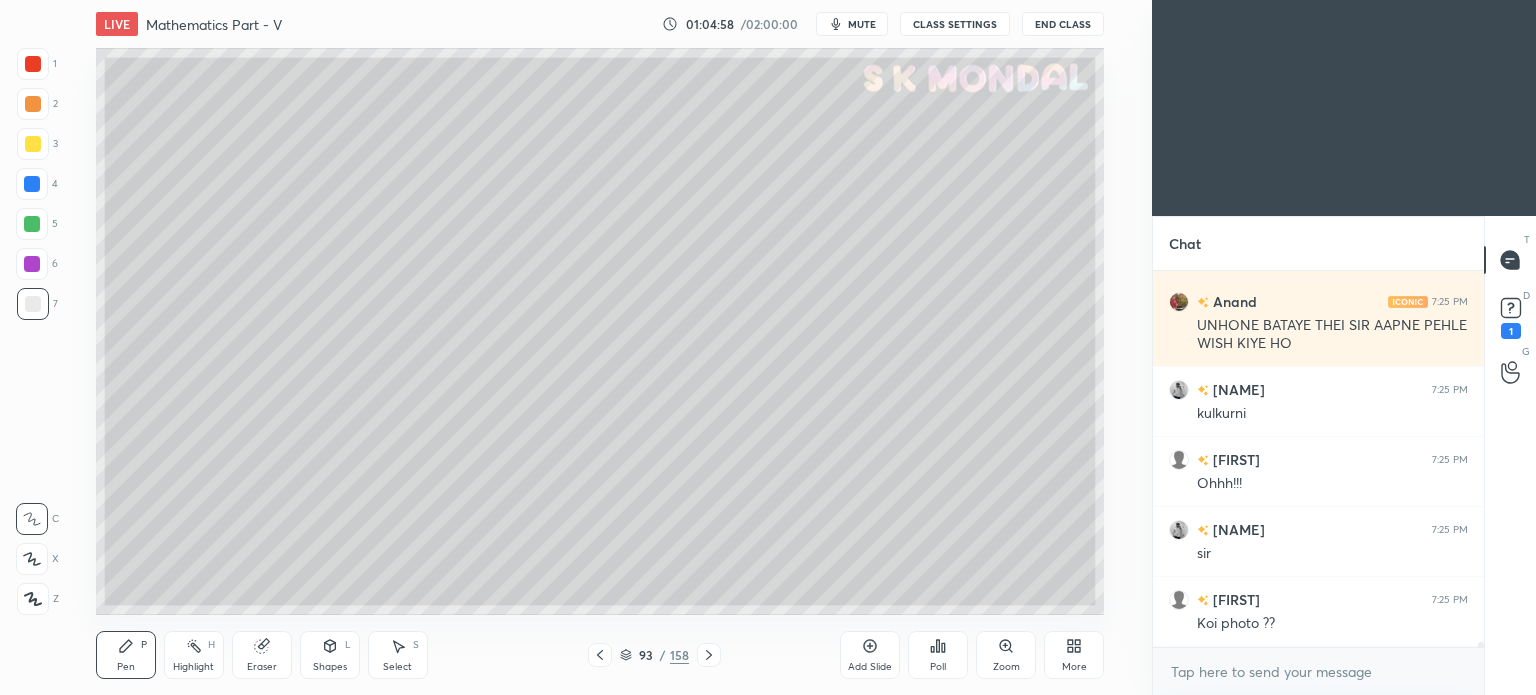 click 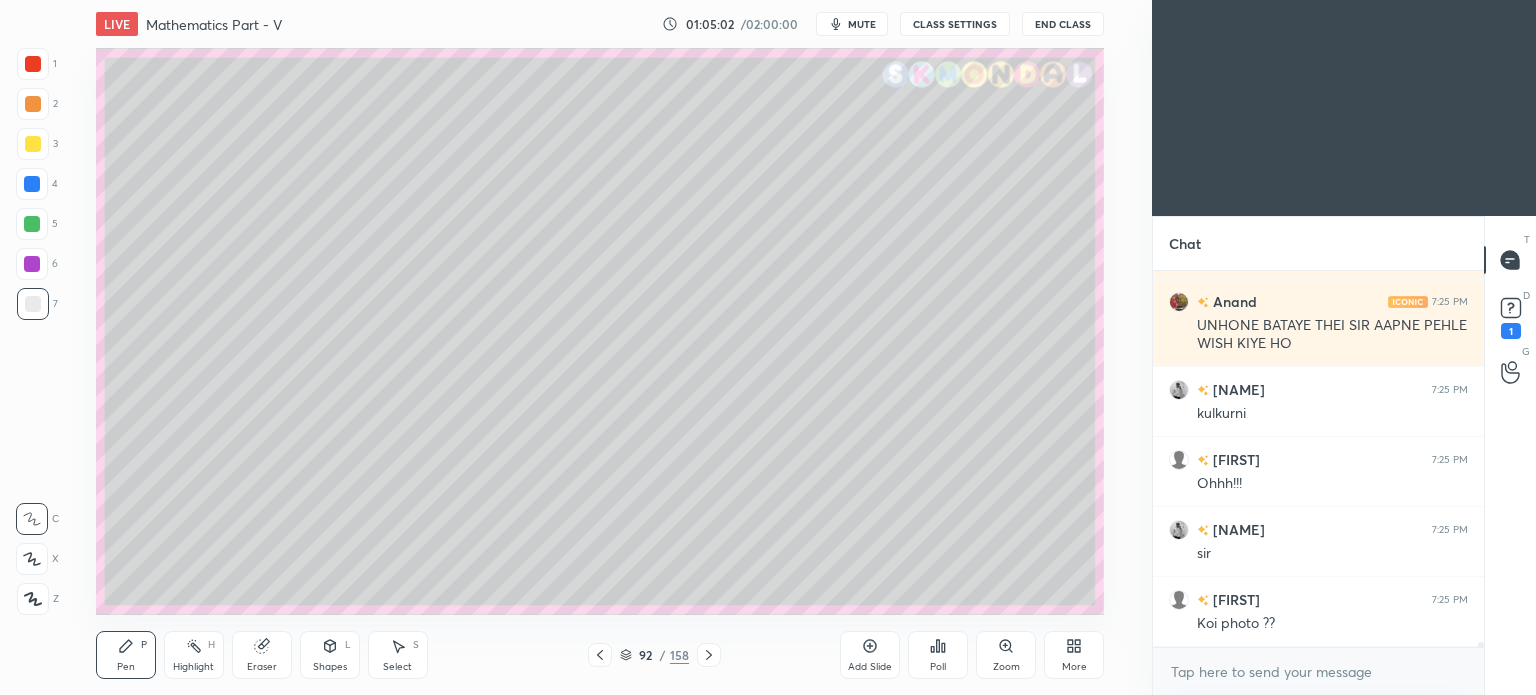 click at bounding box center (709, 655) 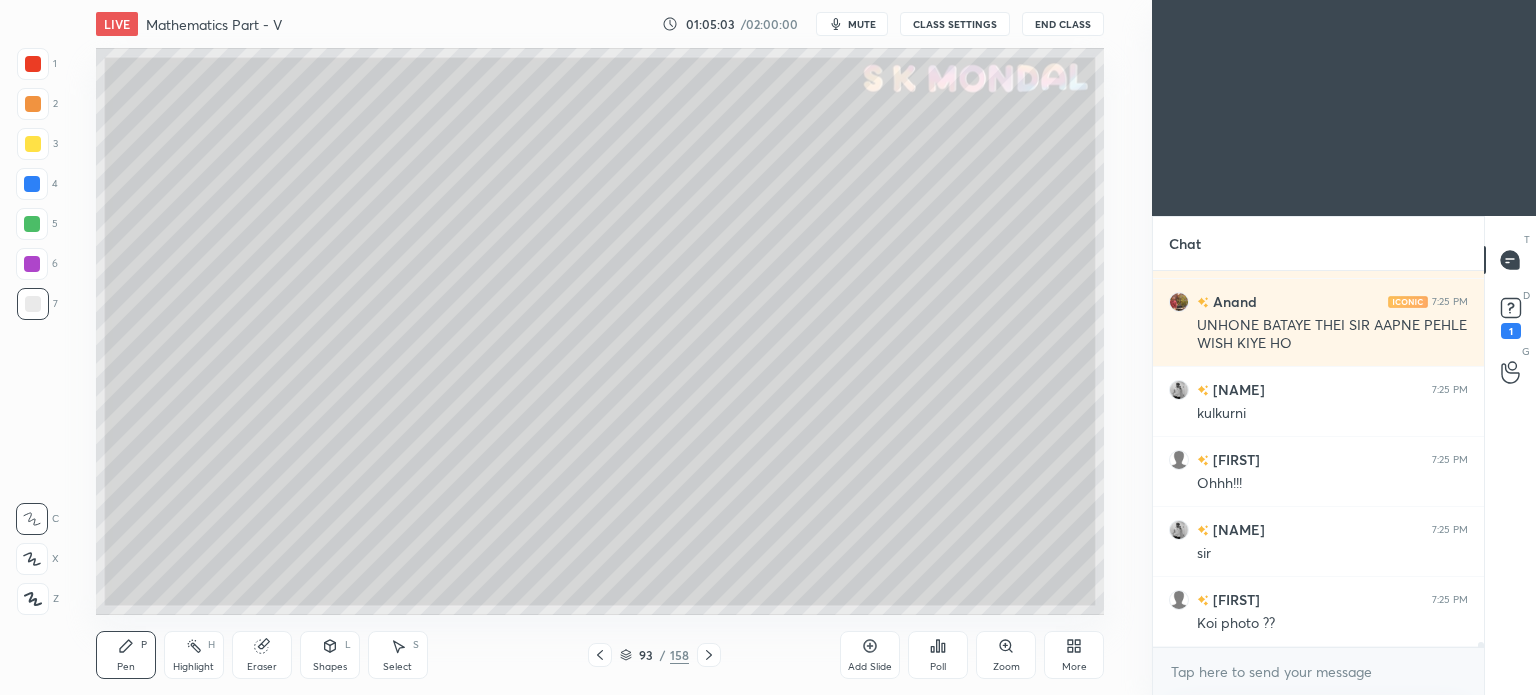 click at bounding box center [600, 655] 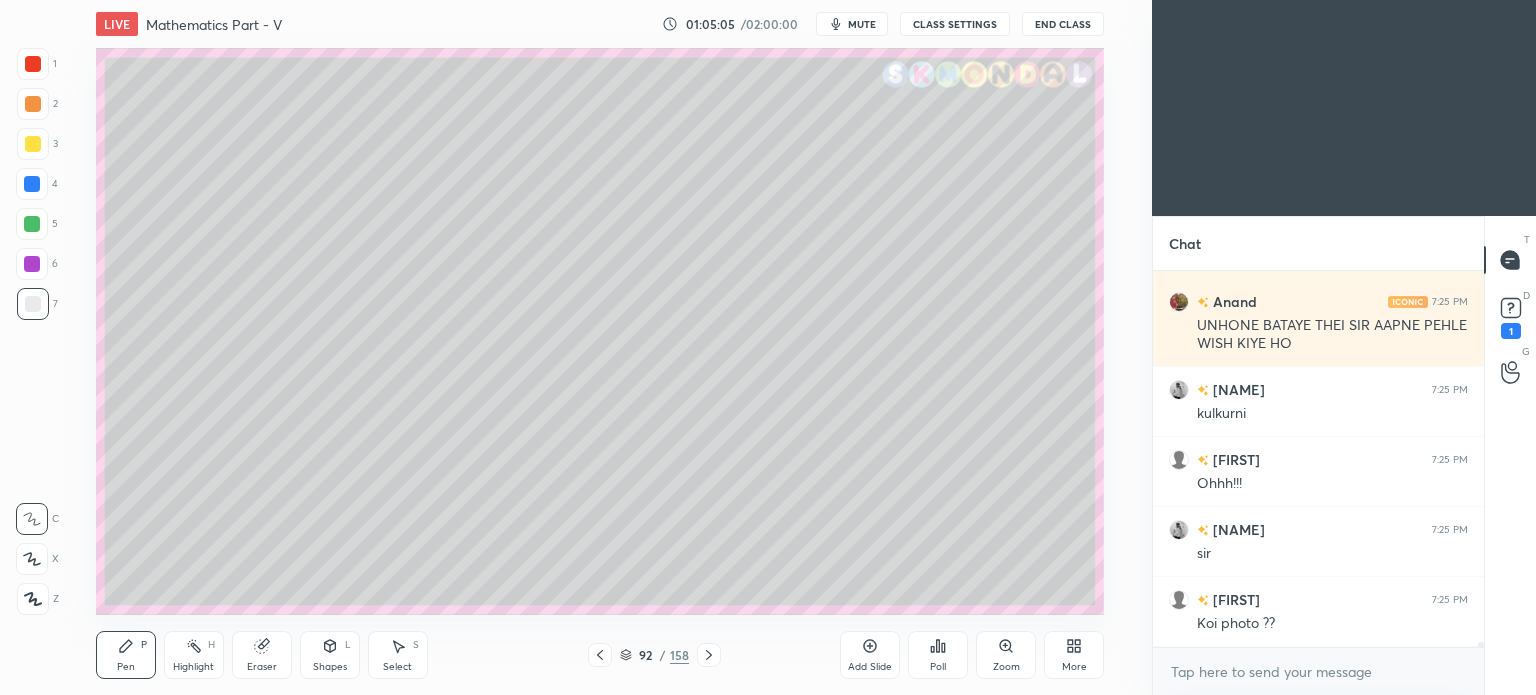 click 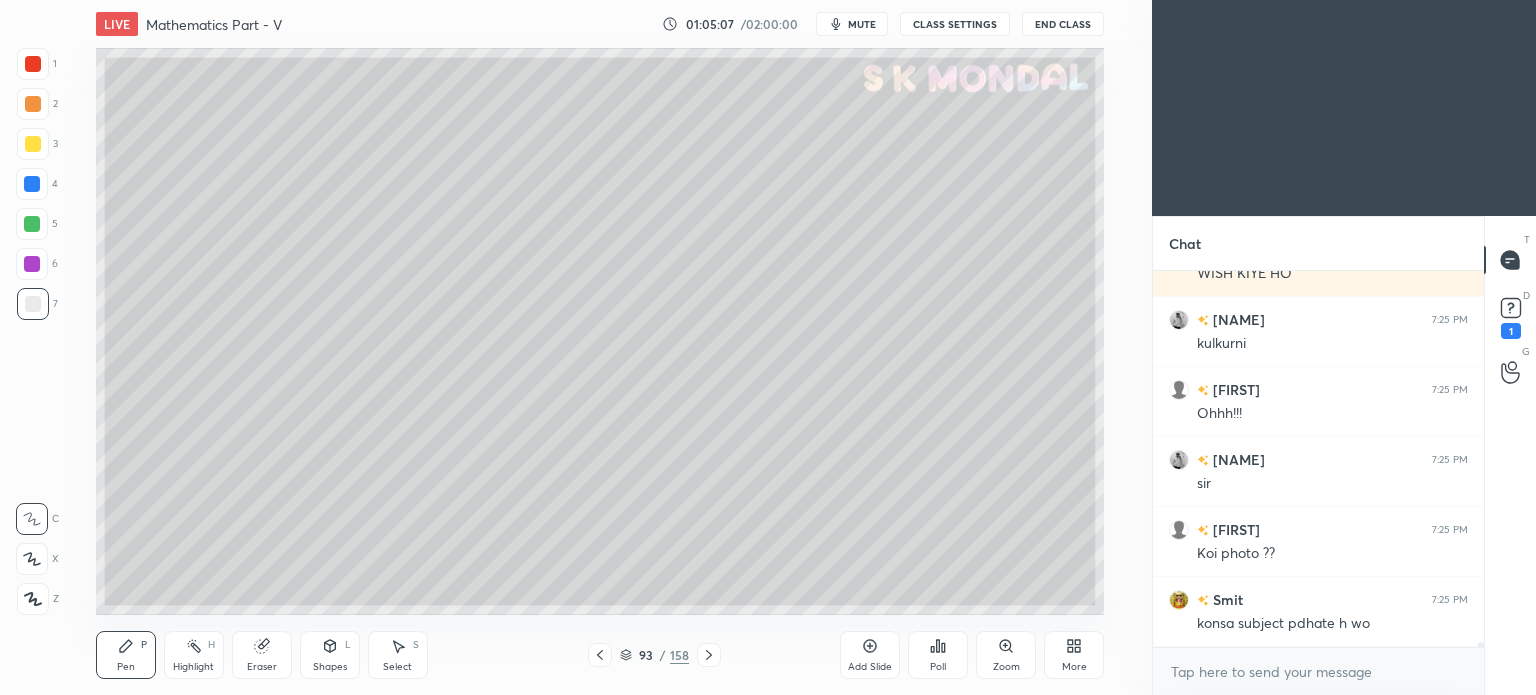 scroll, scrollTop: 25556, scrollLeft: 0, axis: vertical 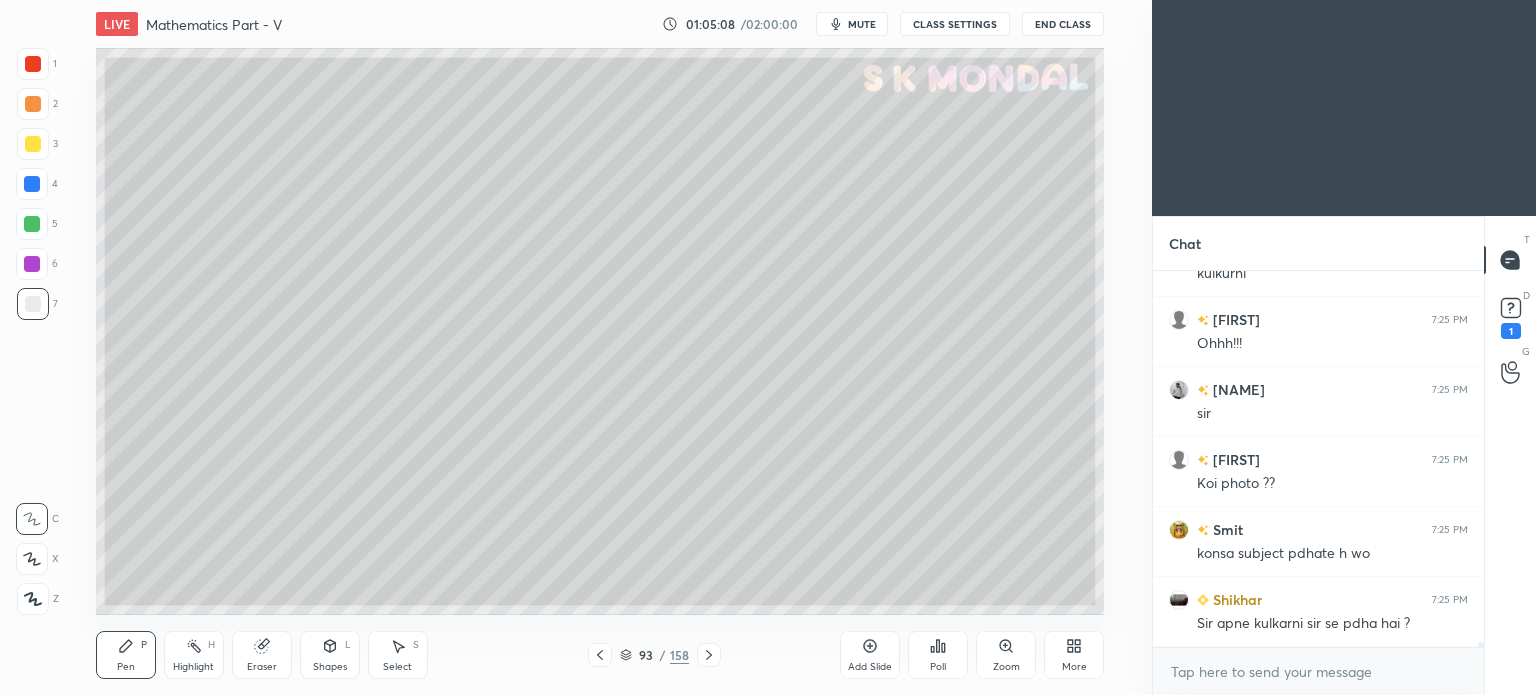 click 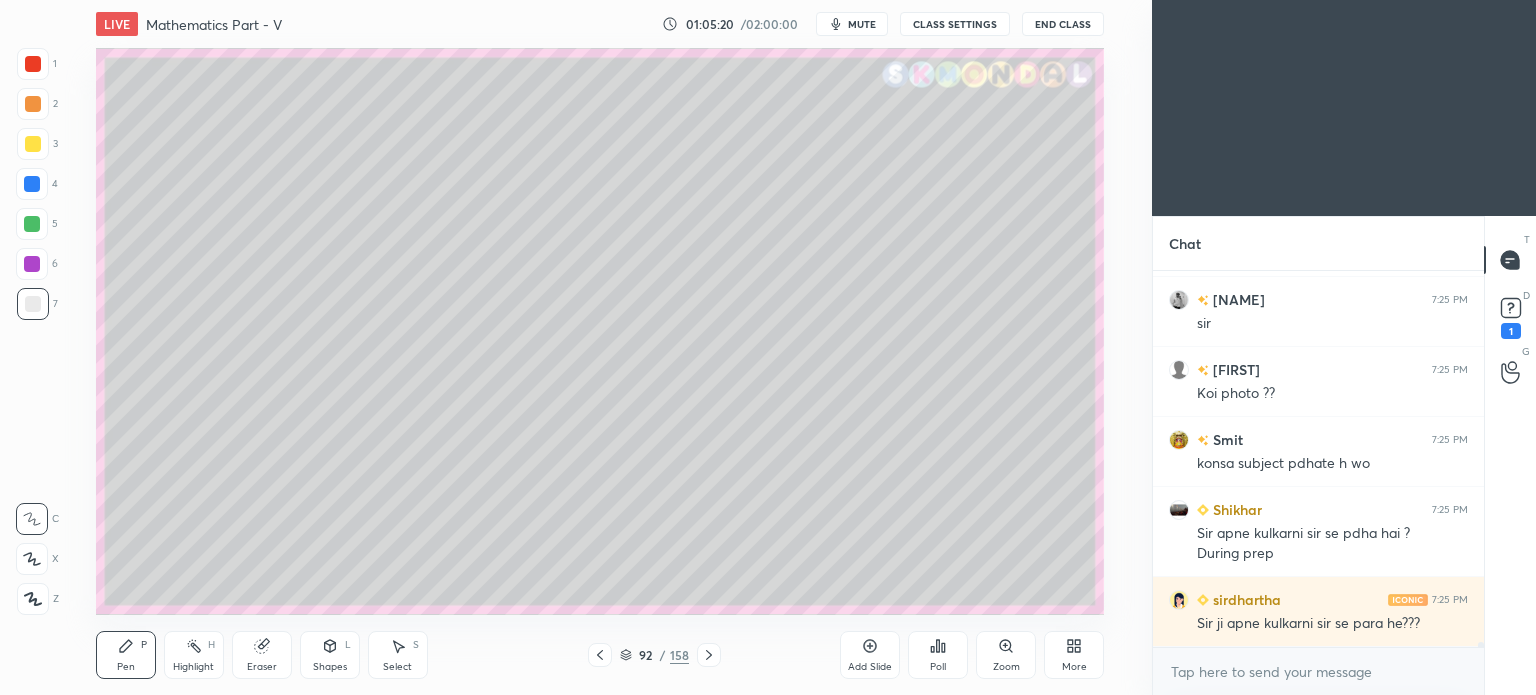 scroll, scrollTop: 25716, scrollLeft: 0, axis: vertical 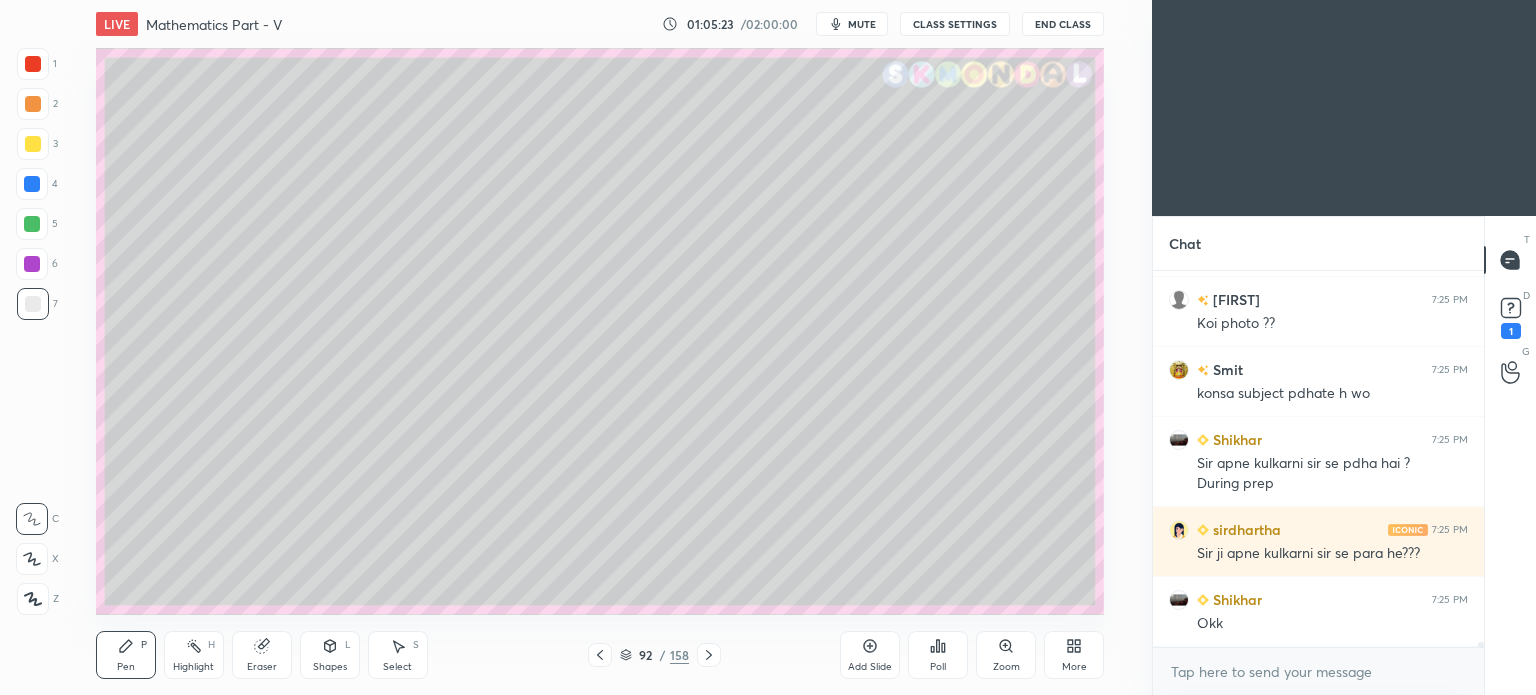 click 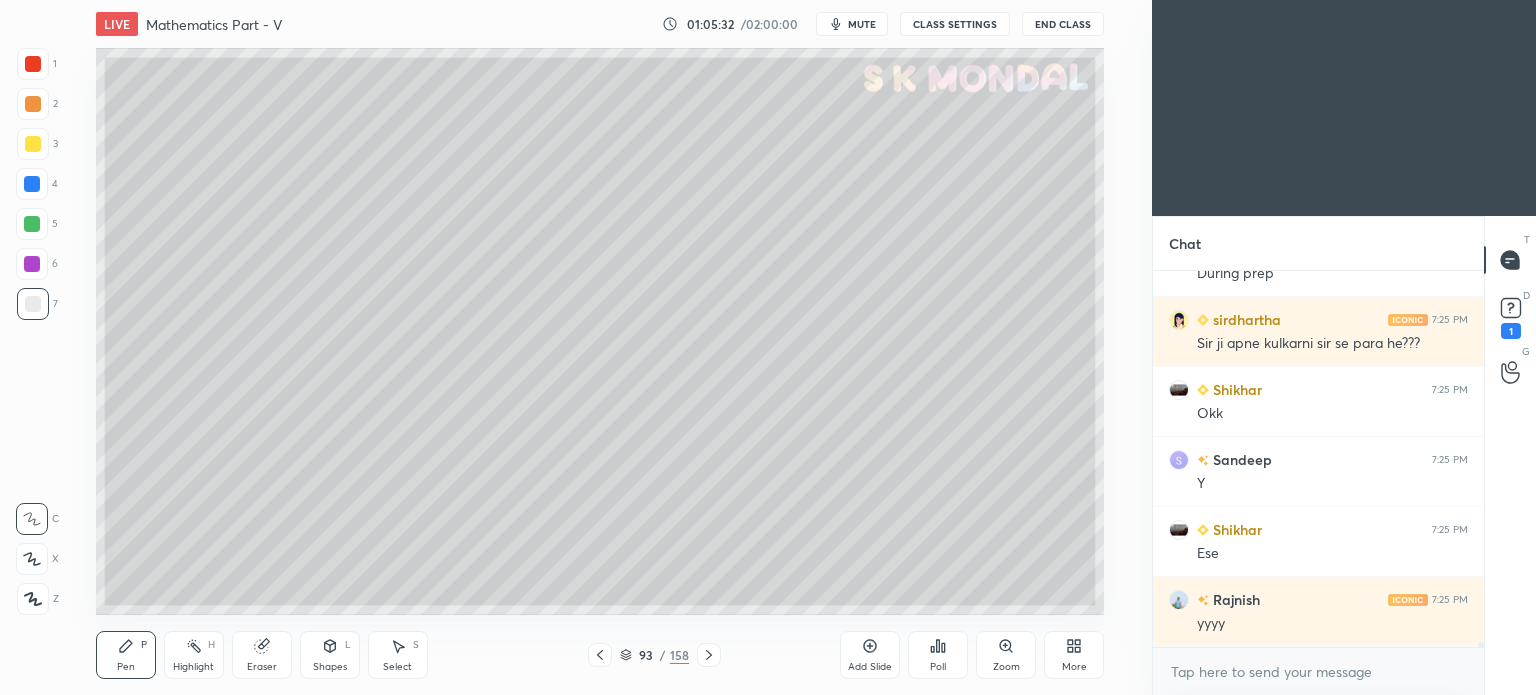 scroll, scrollTop: 25996, scrollLeft: 0, axis: vertical 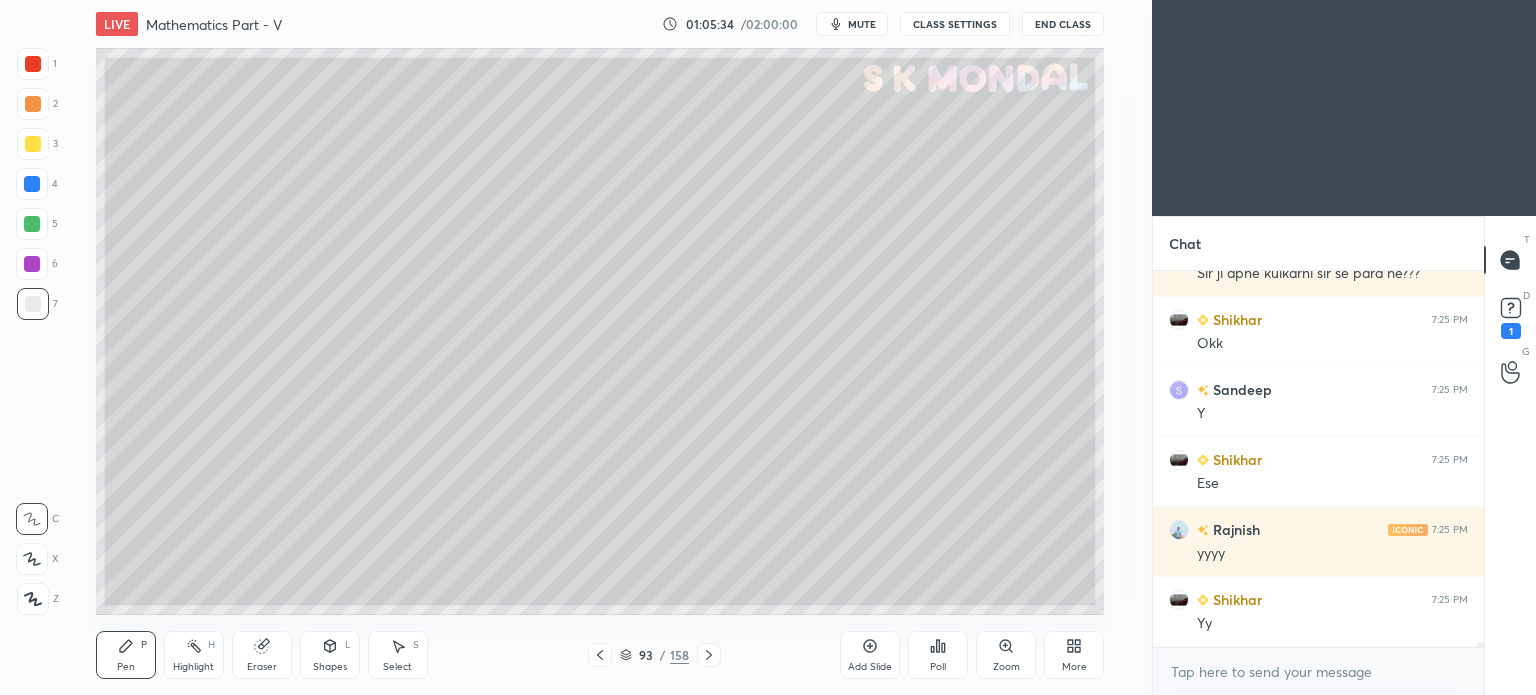 click at bounding box center (33, 104) 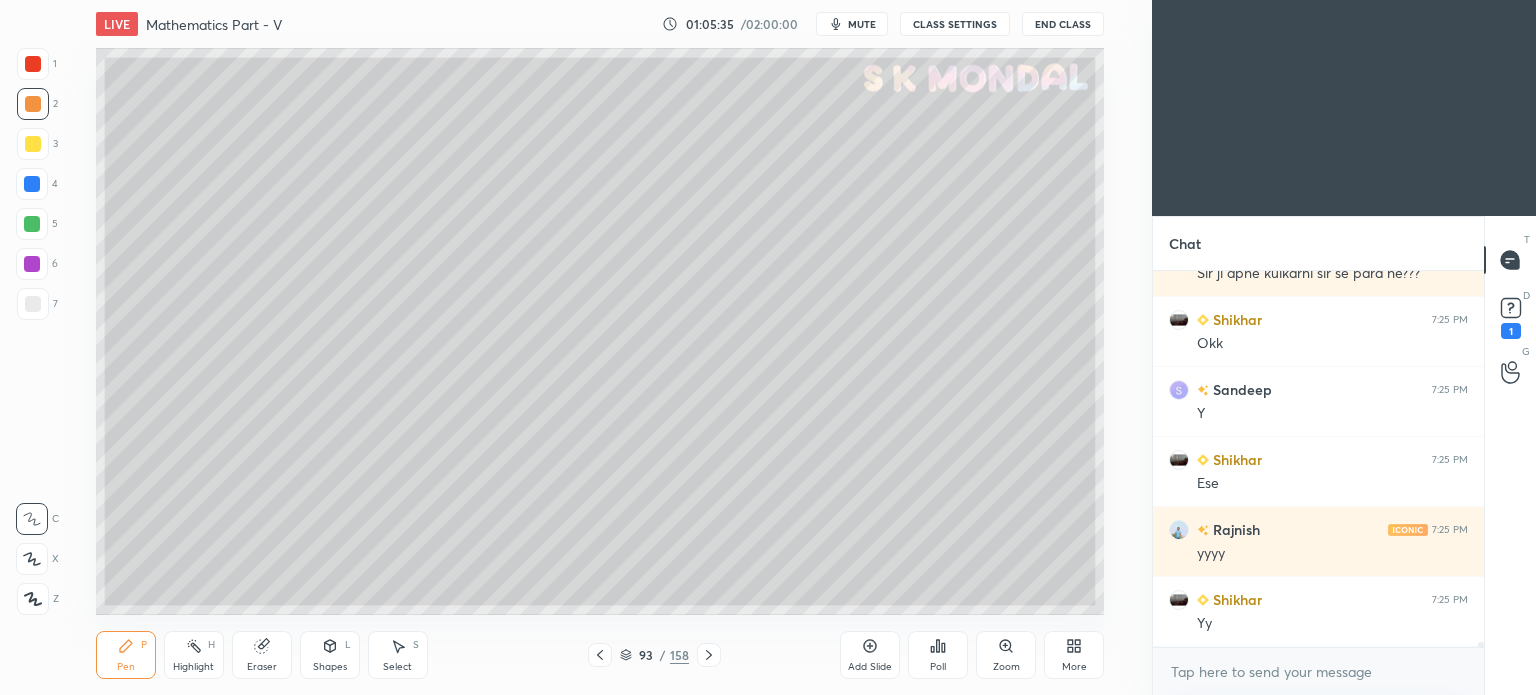 click on "Pen P" at bounding box center (126, 655) 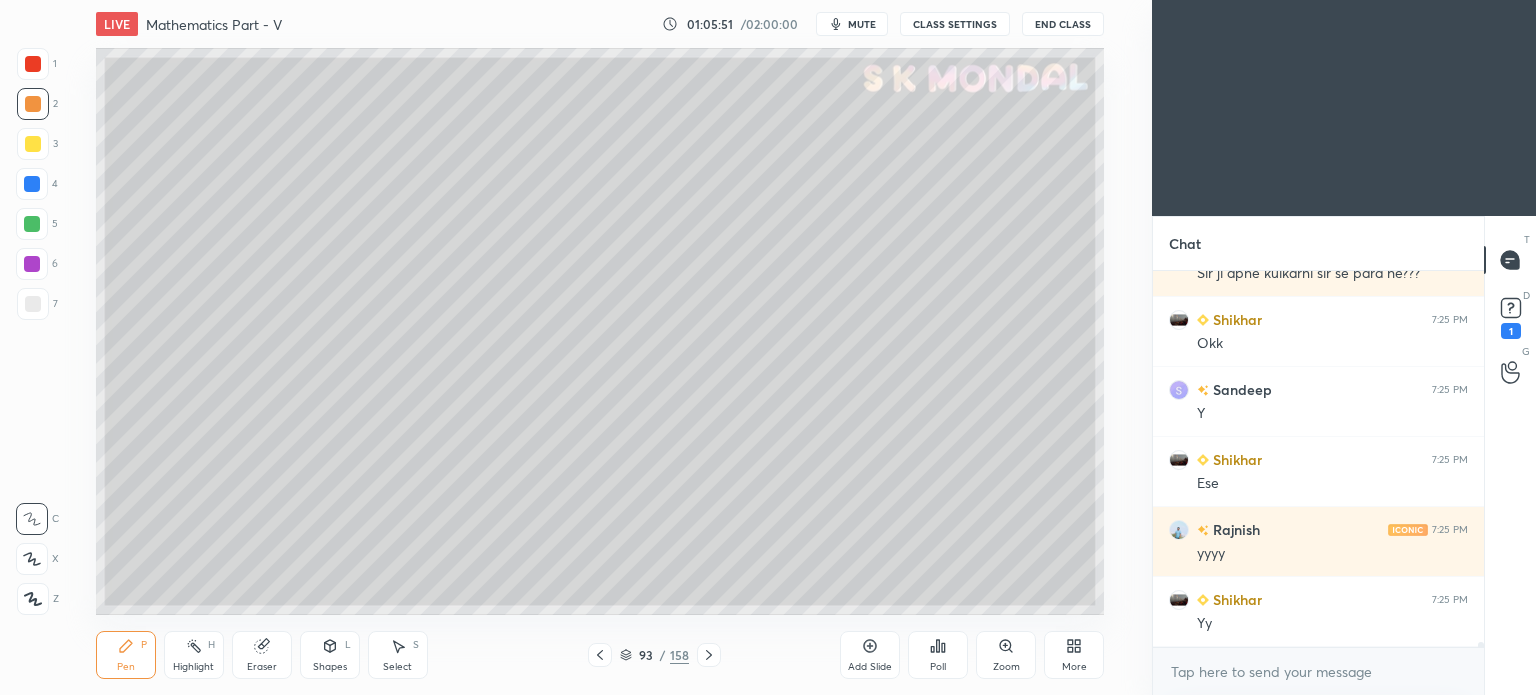 click at bounding box center (33, 304) 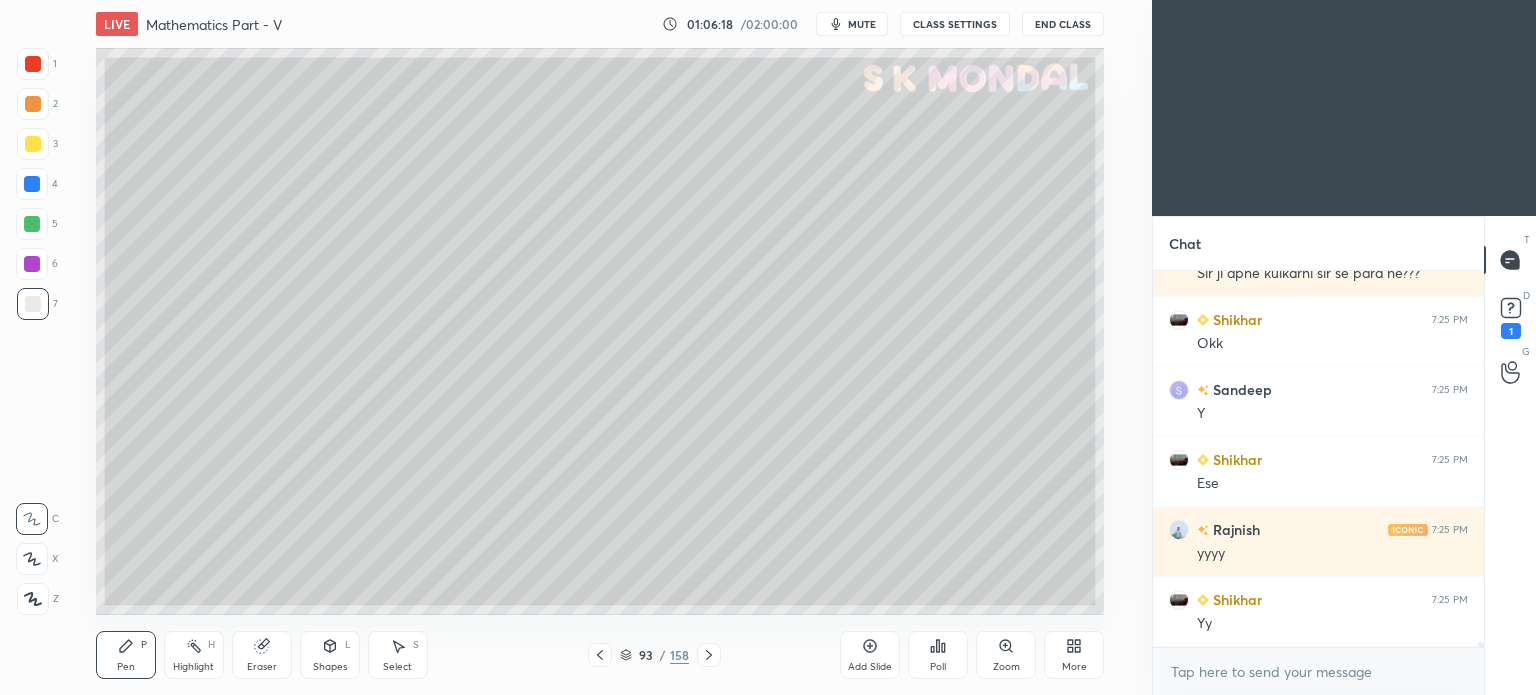 scroll, scrollTop: 26044, scrollLeft: 0, axis: vertical 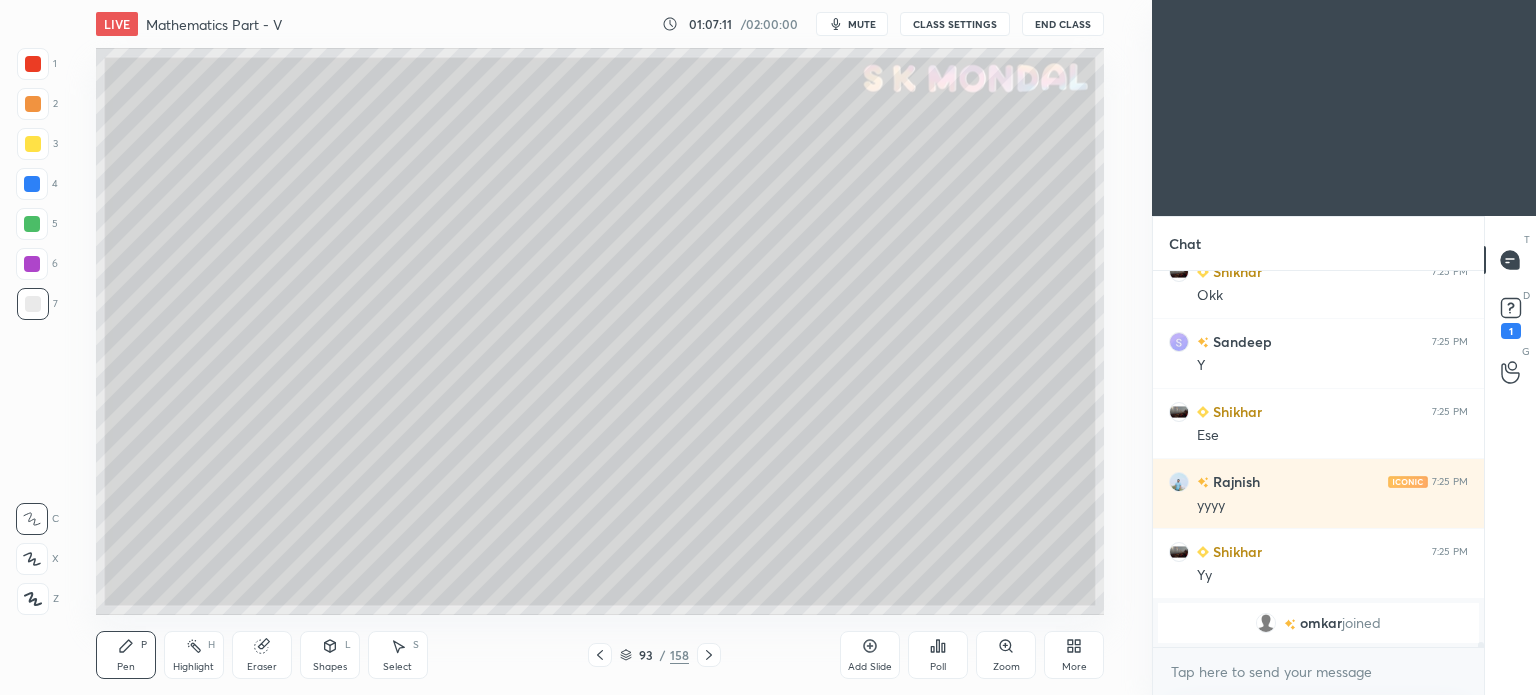 click on "Eraser" at bounding box center [262, 655] 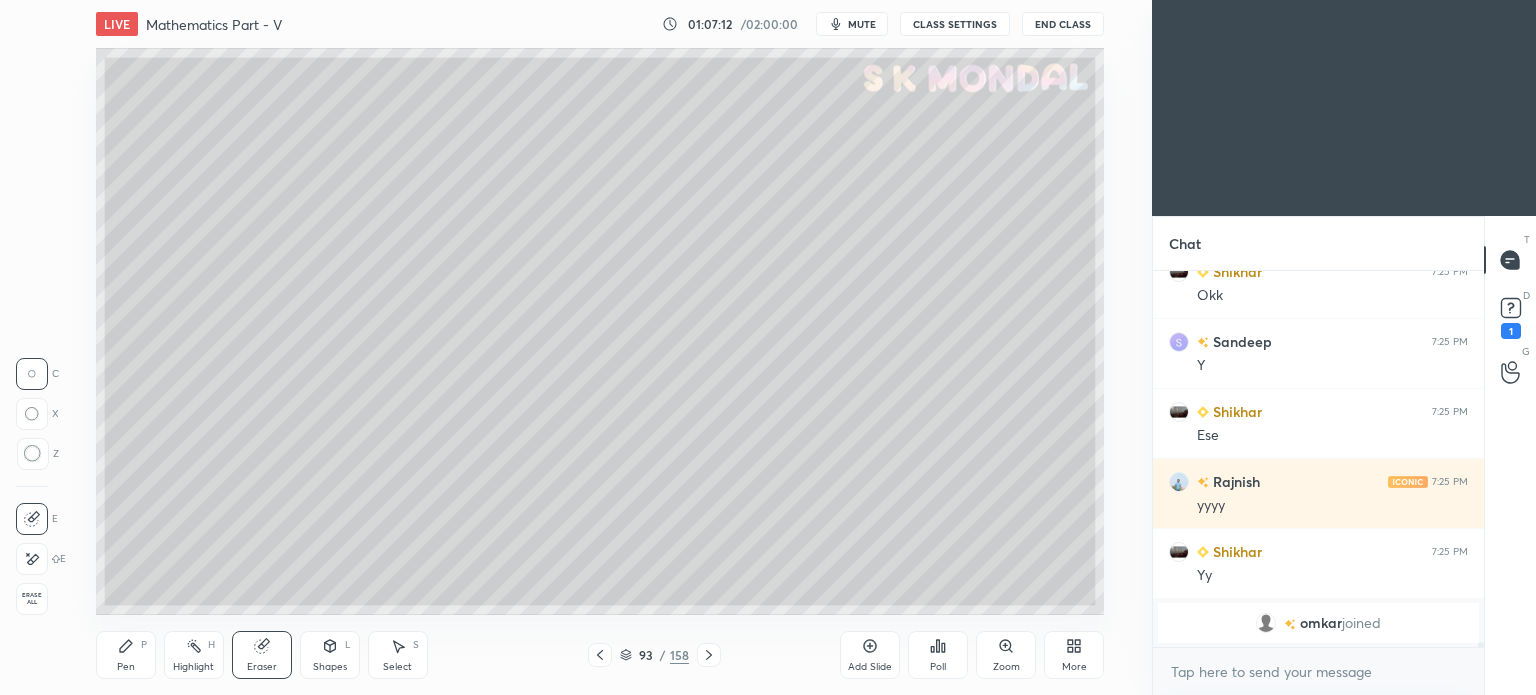 click on "Pen P" at bounding box center (126, 655) 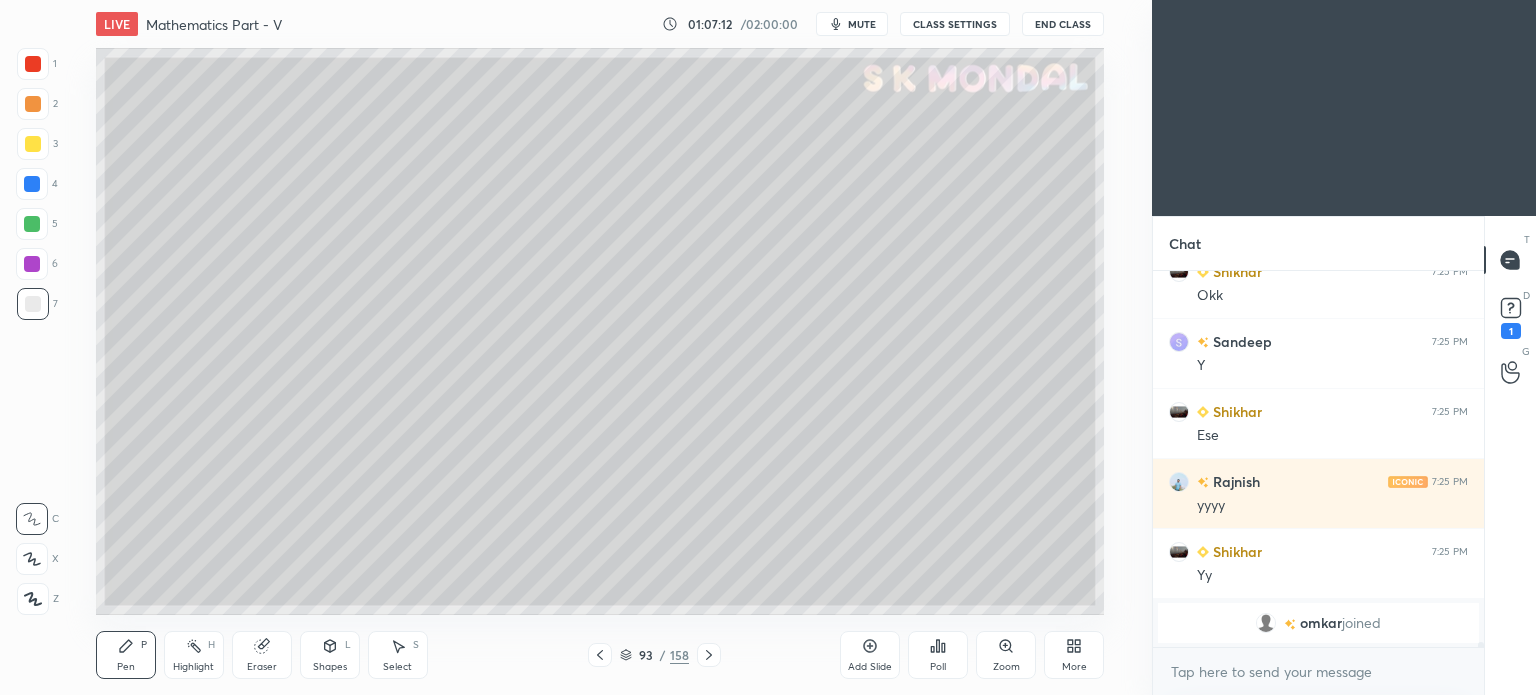 click on "Pen P" at bounding box center [126, 655] 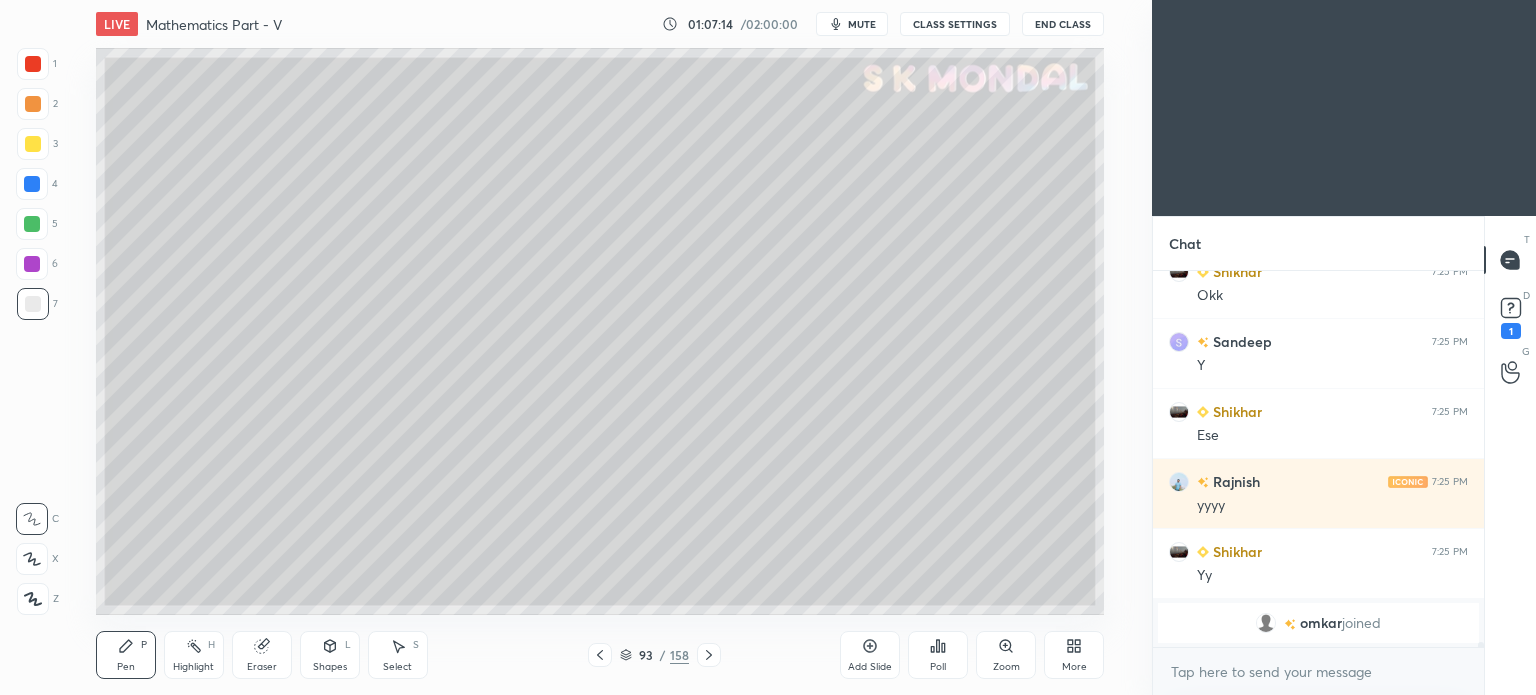 click at bounding box center [32, 224] 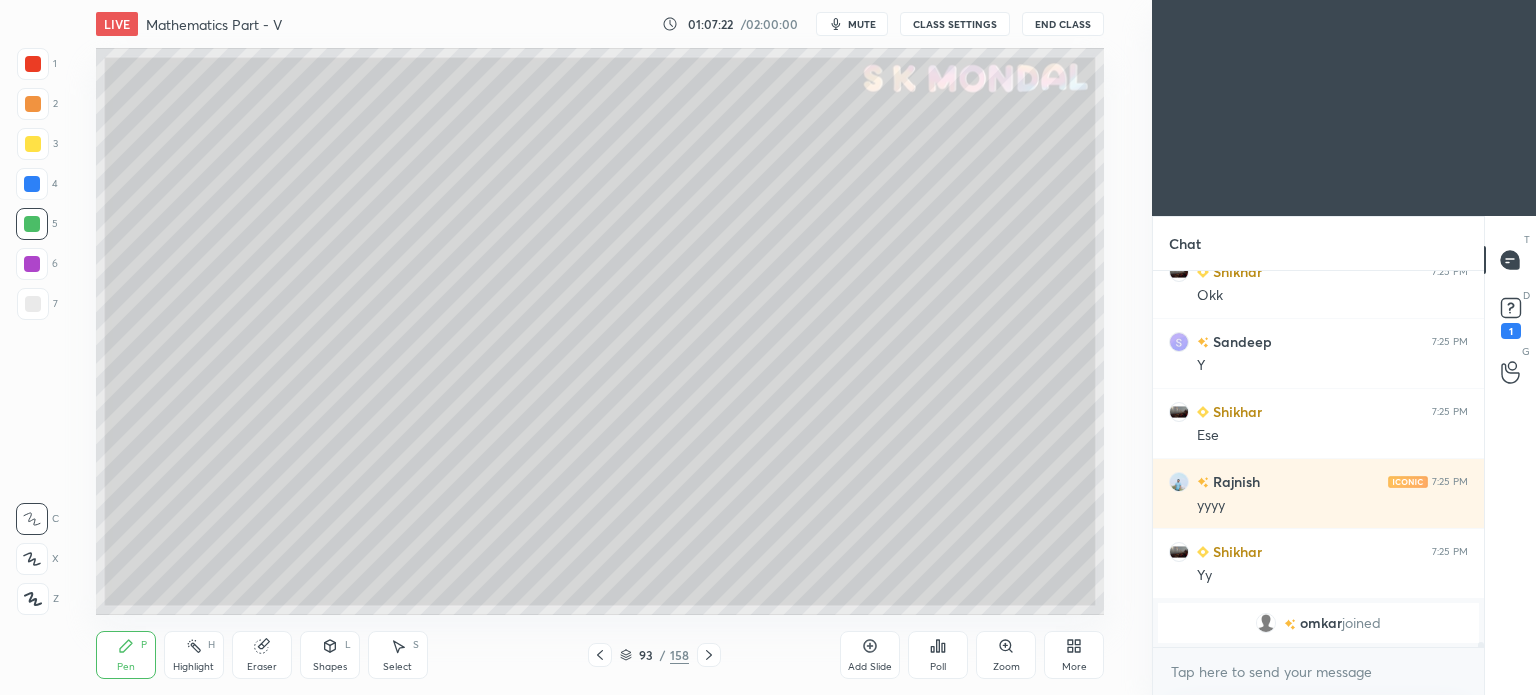 click at bounding box center [33, 304] 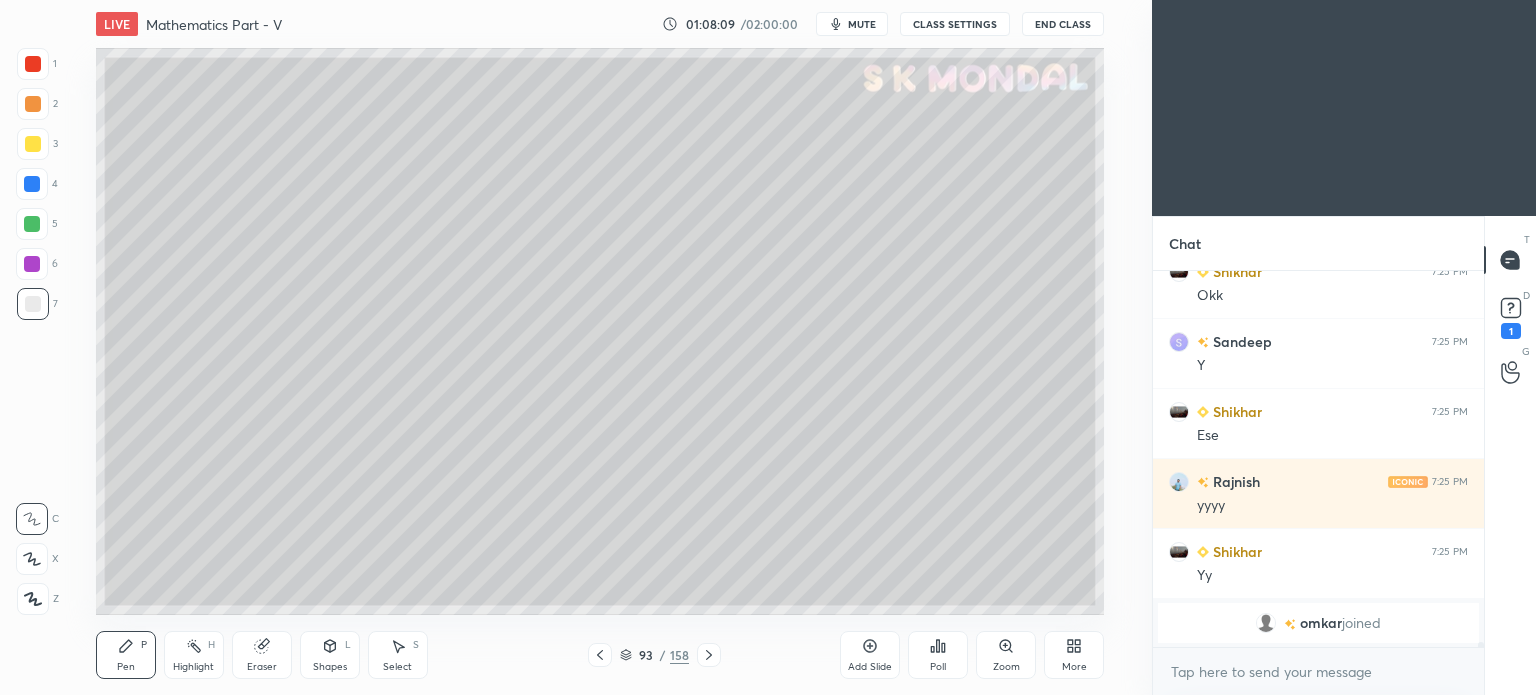 click at bounding box center [33, 304] 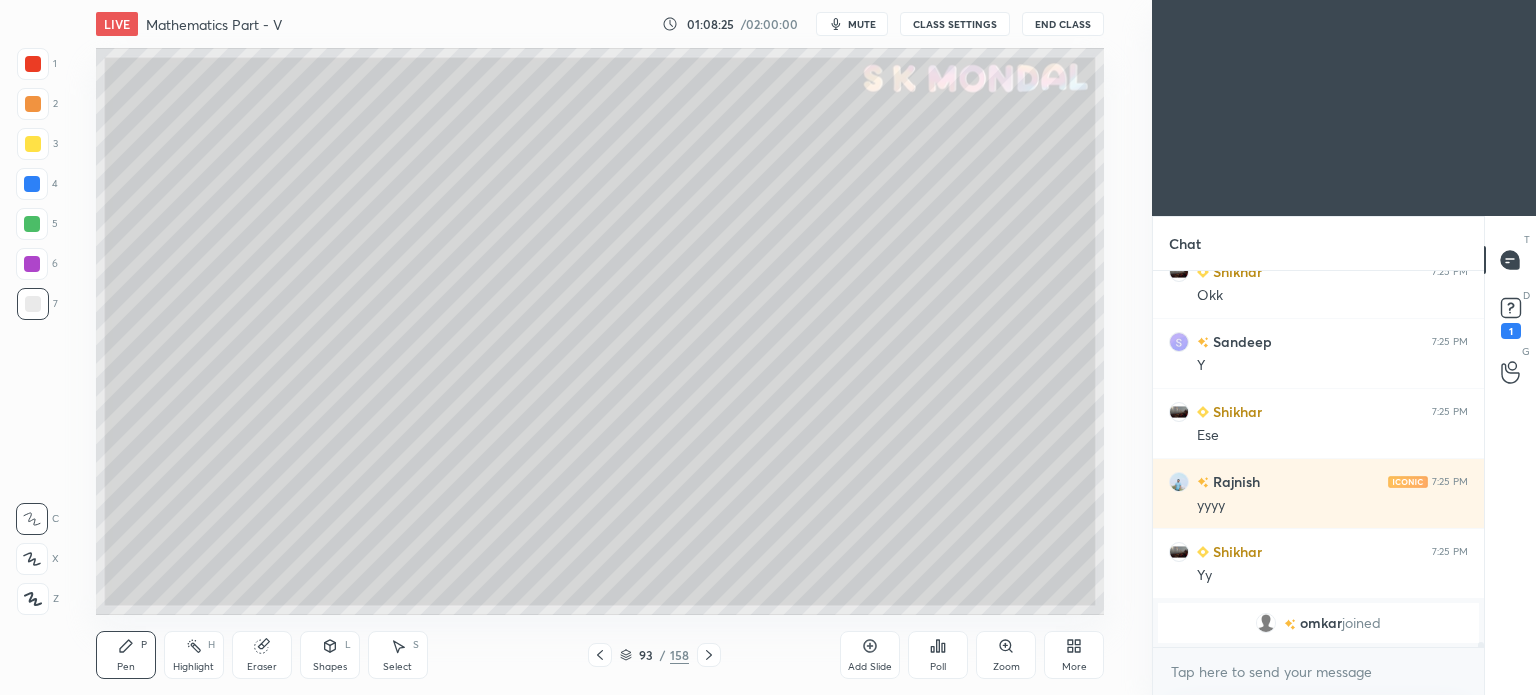scroll, scrollTop: 24170, scrollLeft: 0, axis: vertical 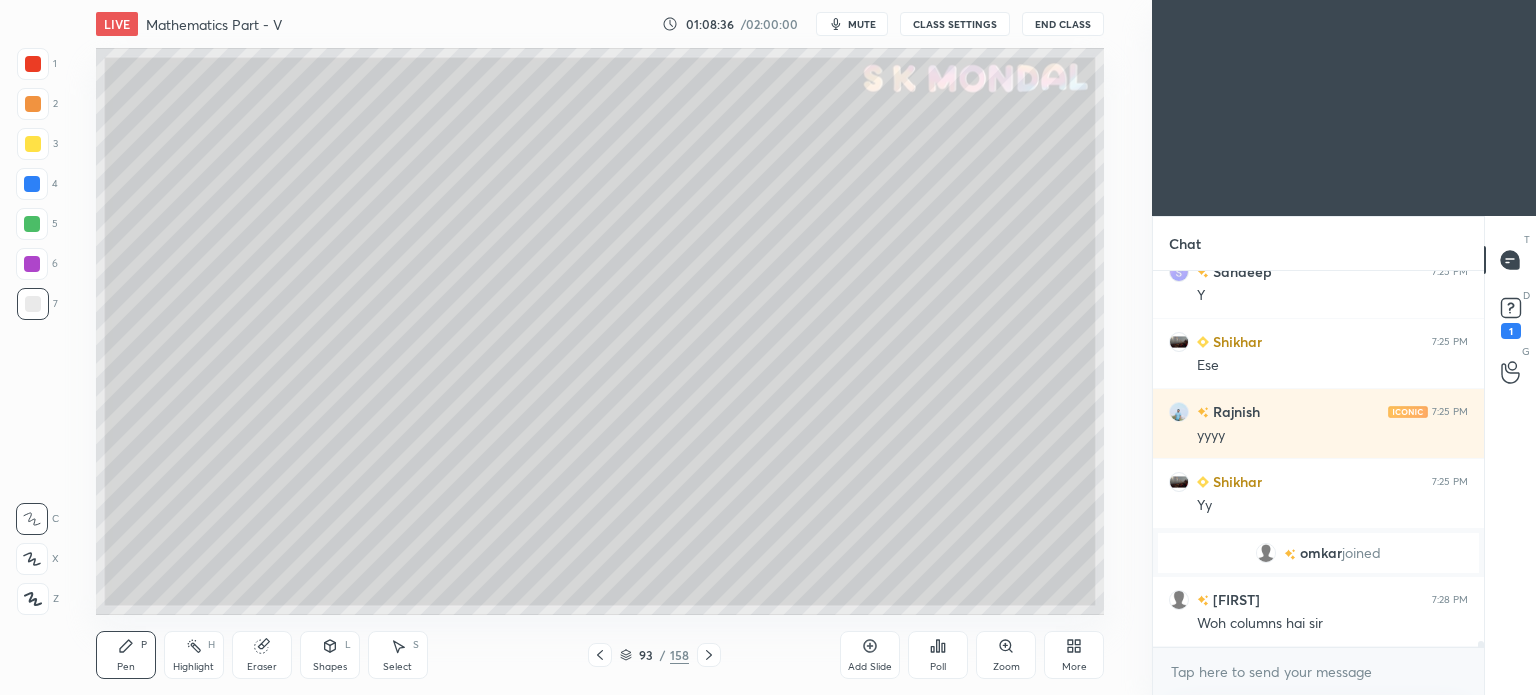 click on "Eraser" at bounding box center (262, 655) 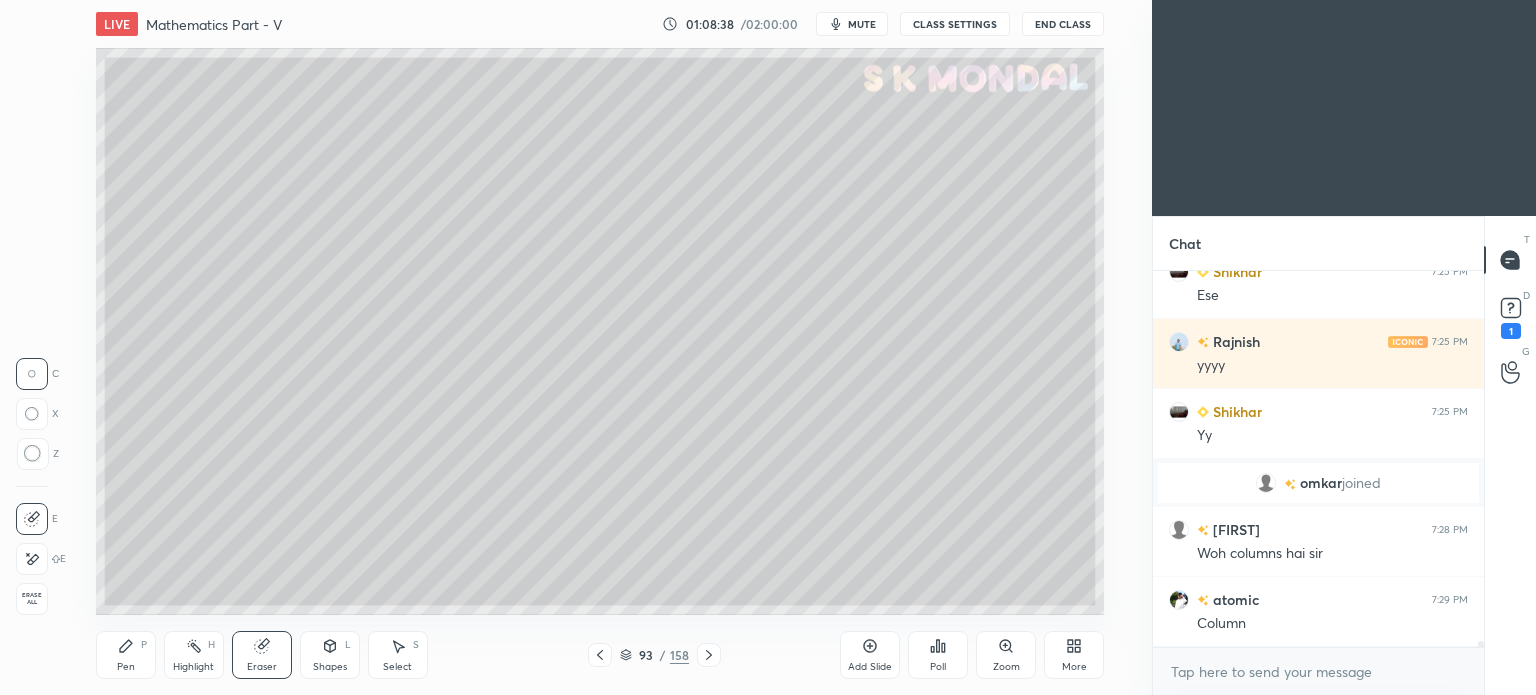 click on "Pen" at bounding box center (126, 667) 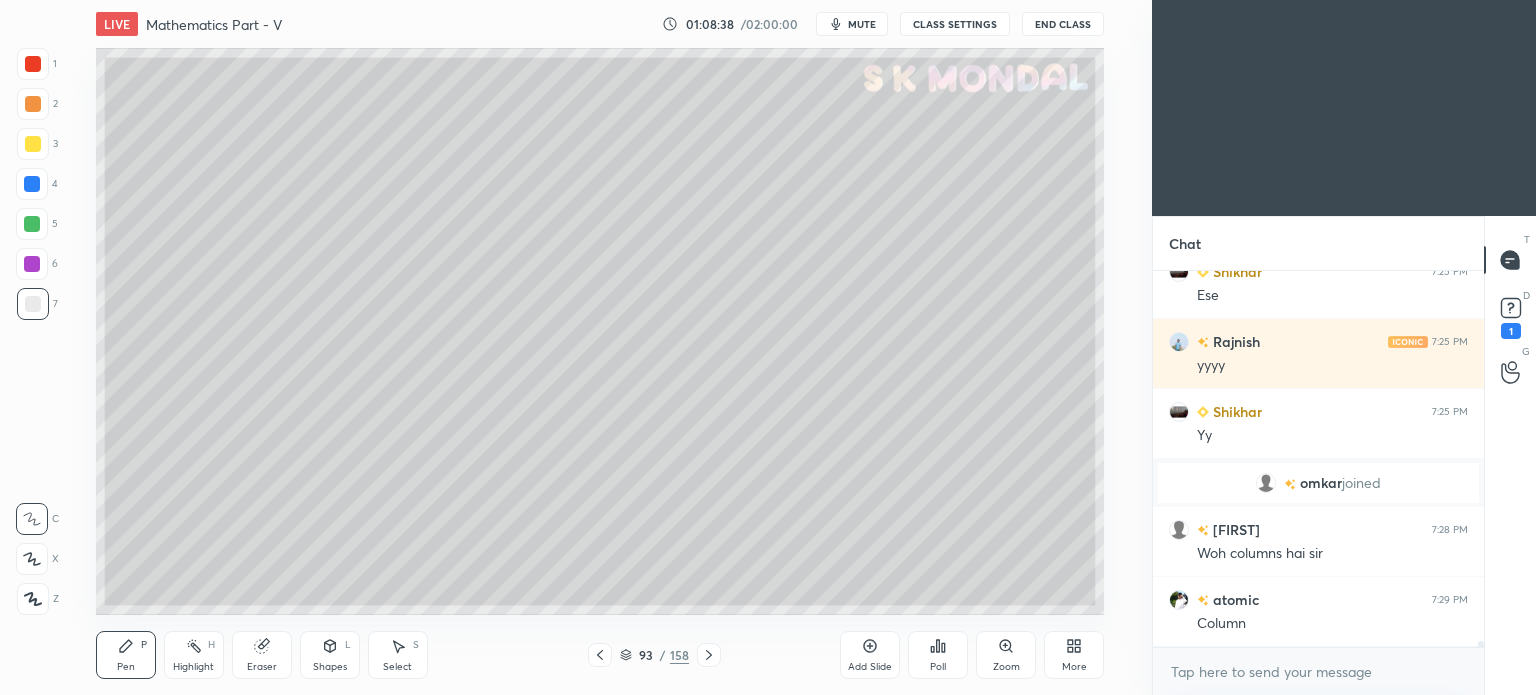 click on "Pen P" at bounding box center [126, 655] 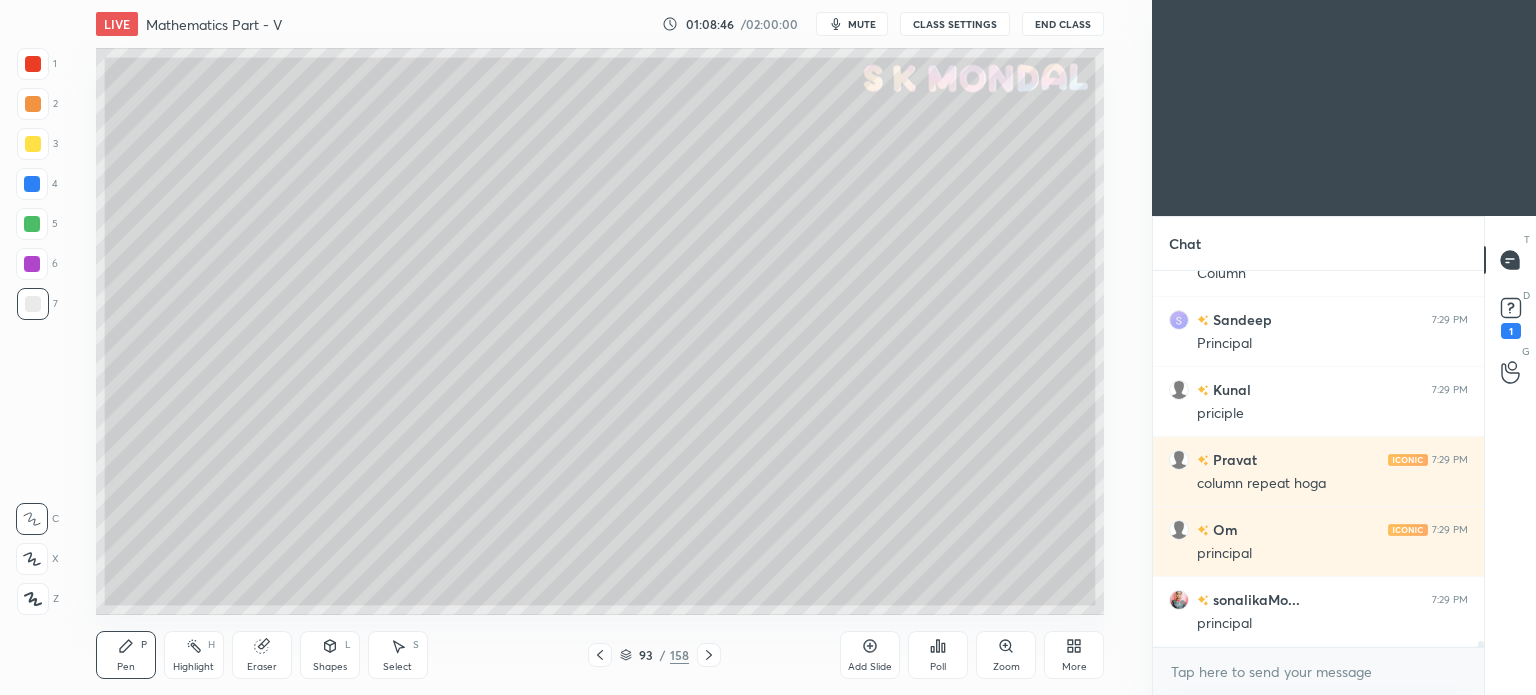 scroll, scrollTop: 24660, scrollLeft: 0, axis: vertical 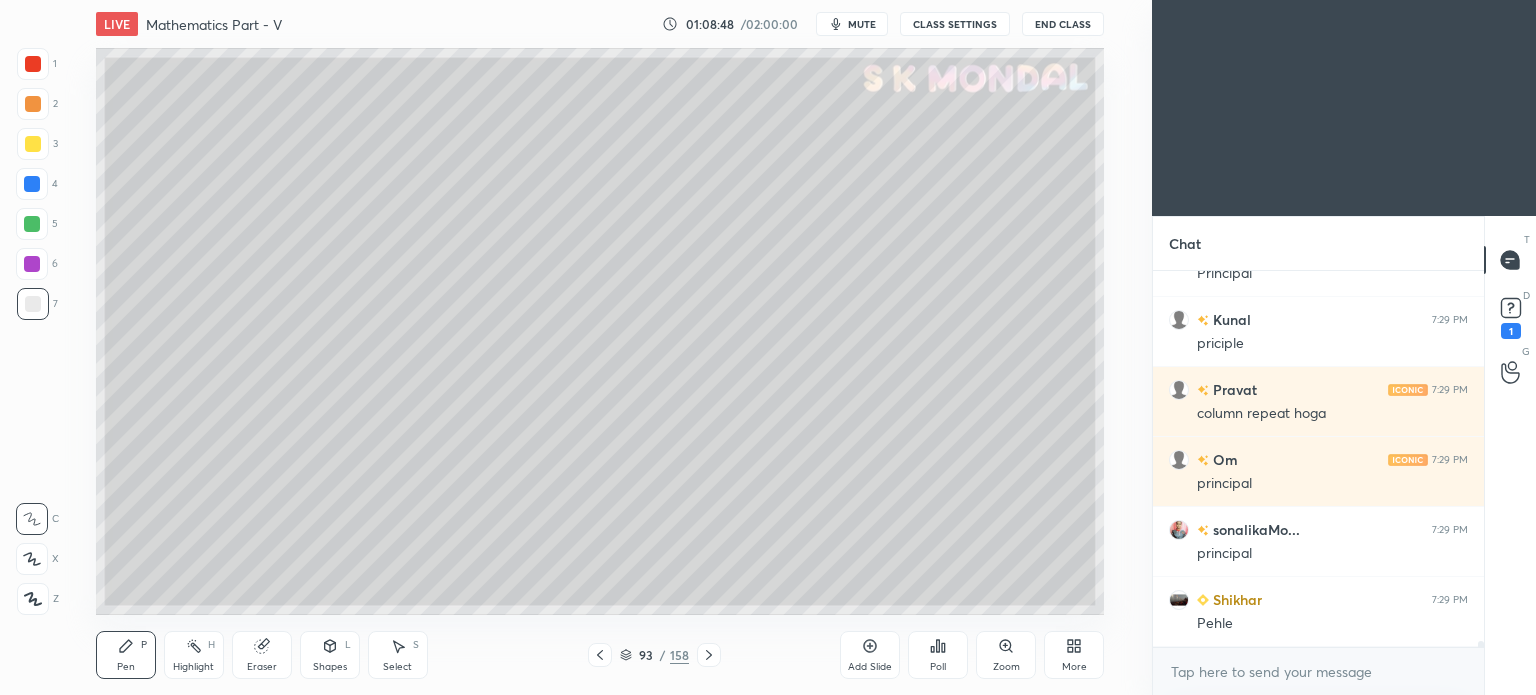 click at bounding box center (32, 224) 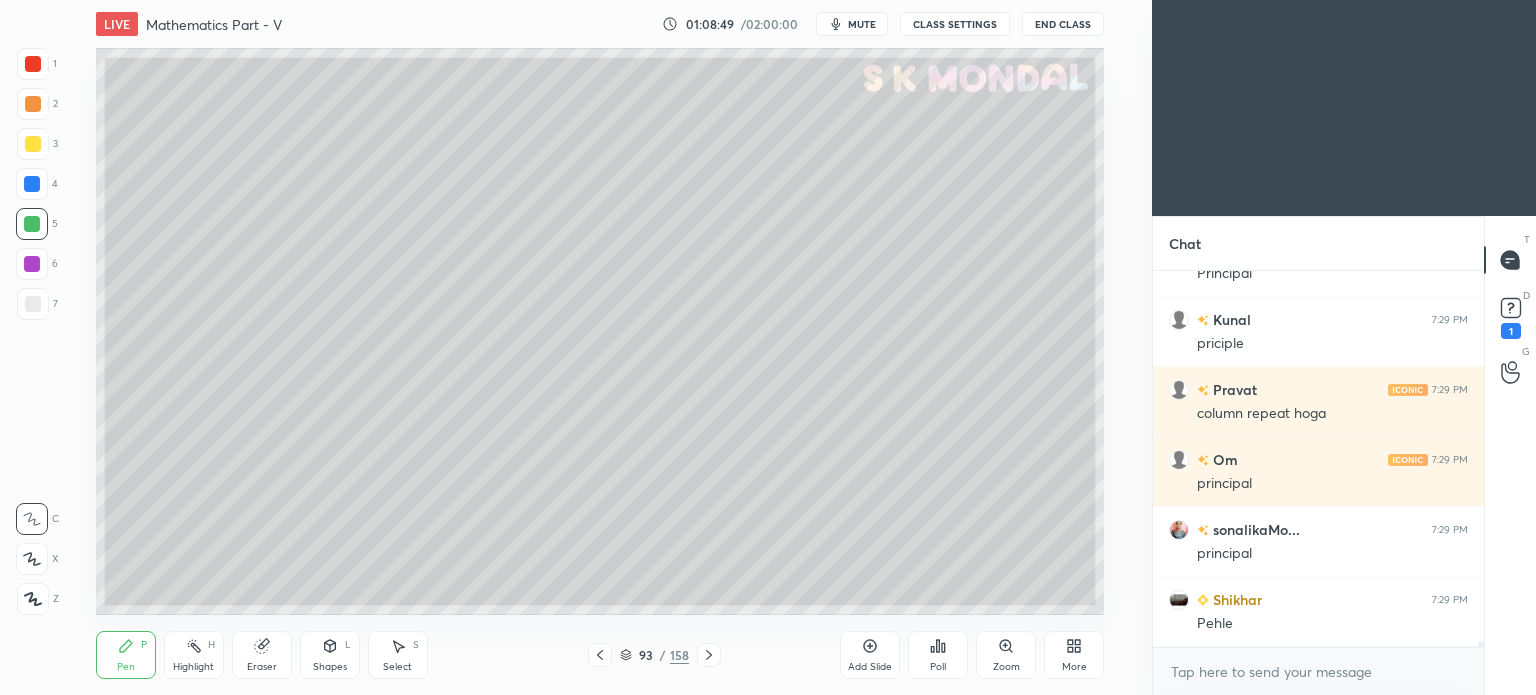 click on "Shapes" at bounding box center (330, 667) 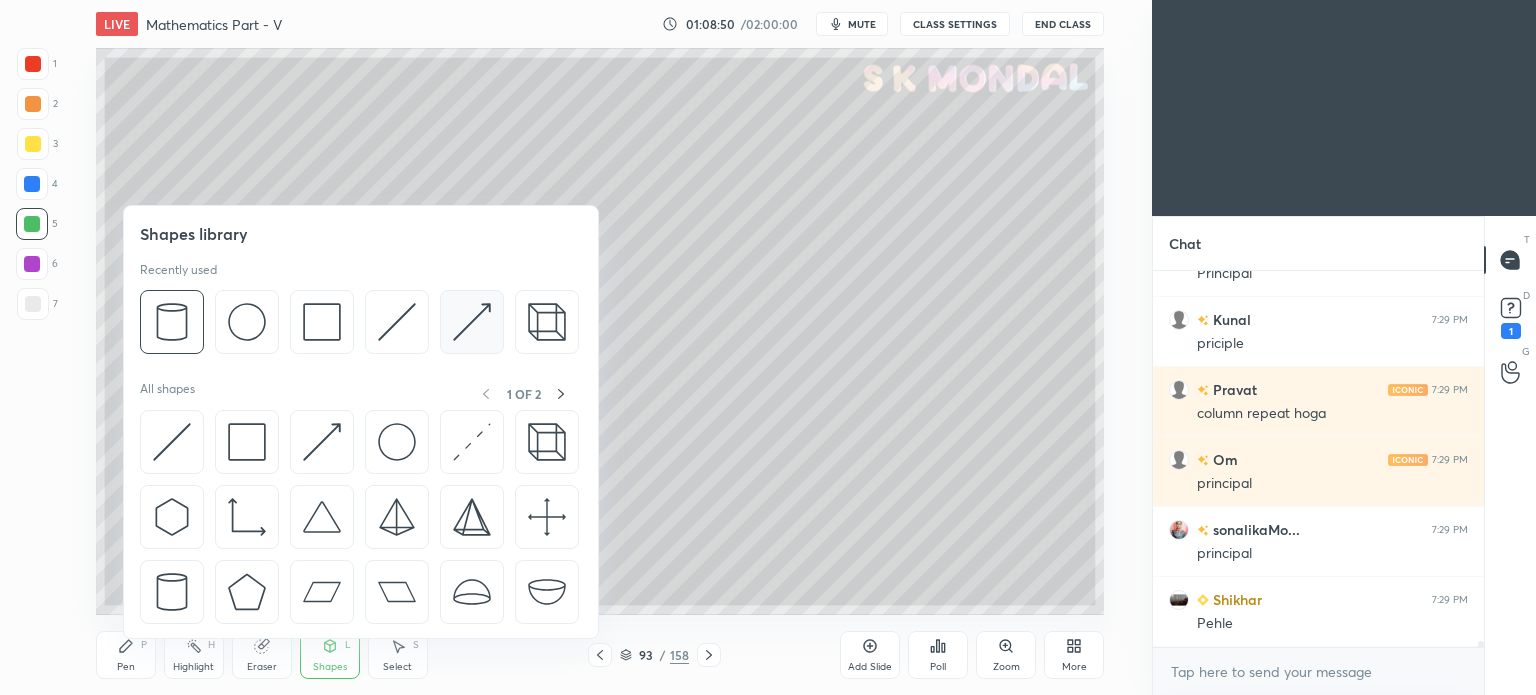 click at bounding box center (472, 322) 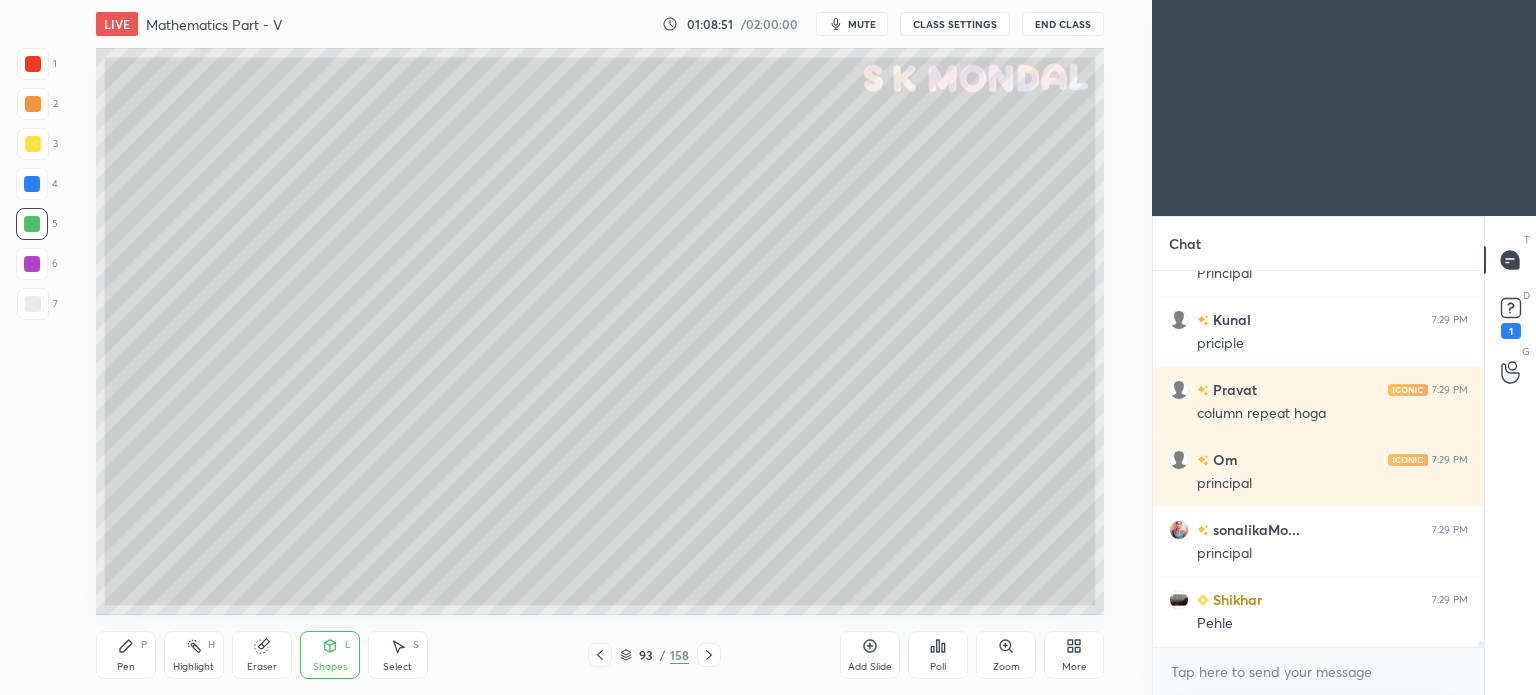 scroll, scrollTop: 24730, scrollLeft: 0, axis: vertical 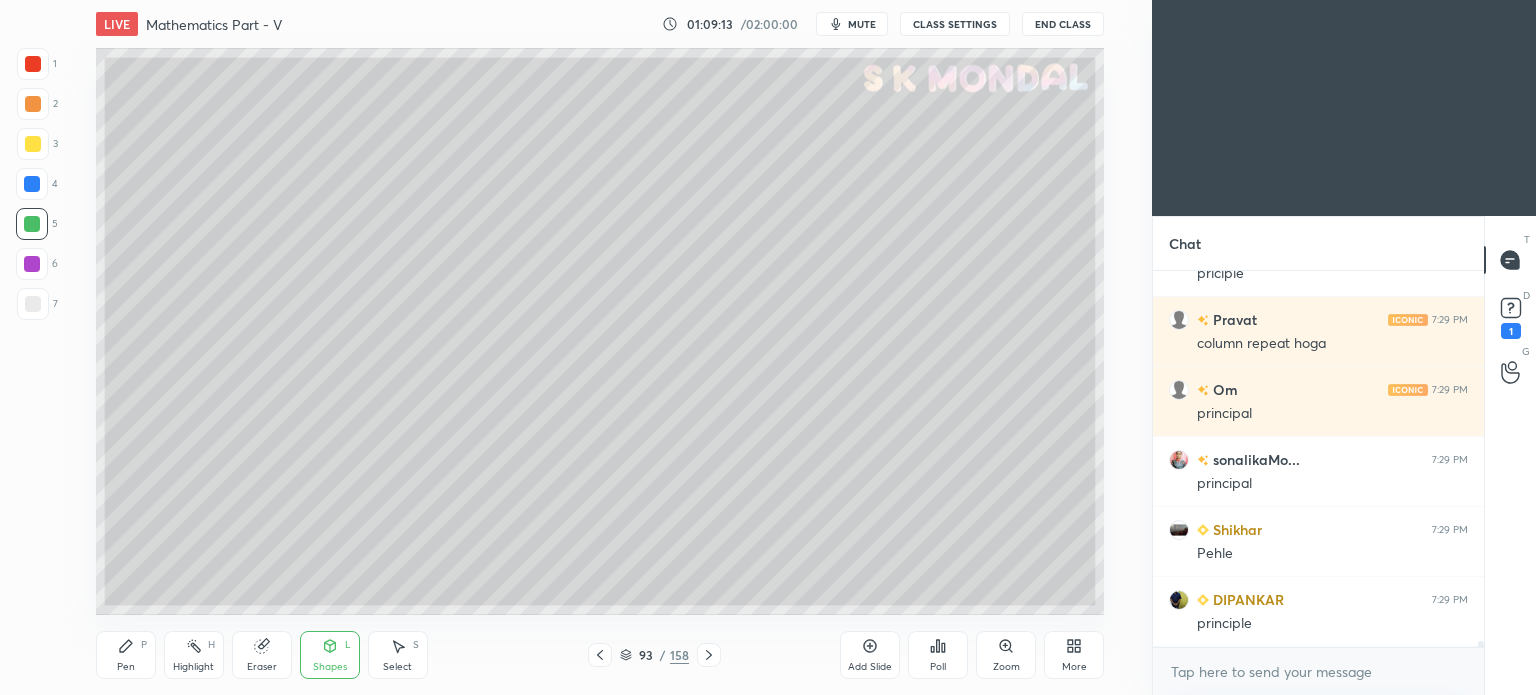 click at bounding box center (33, 64) 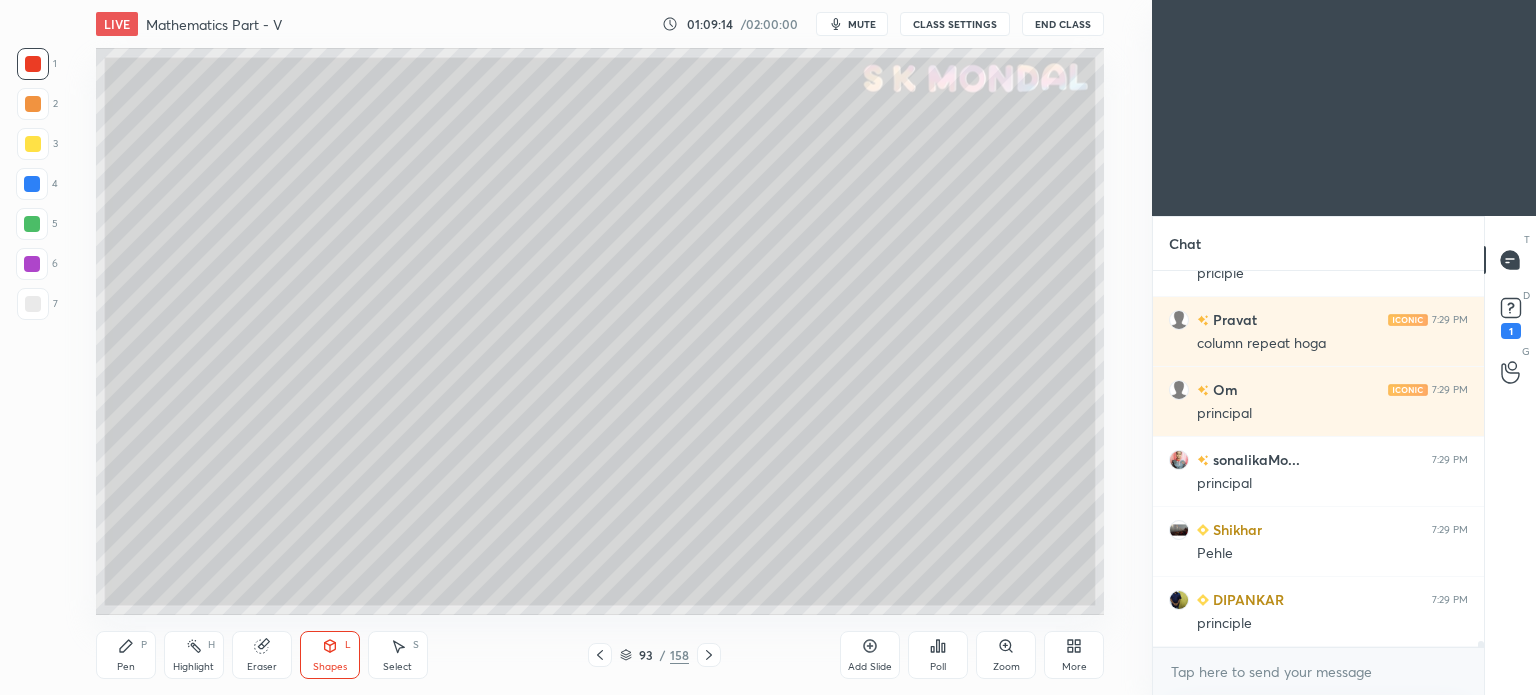 click on "Shapes L" at bounding box center [330, 655] 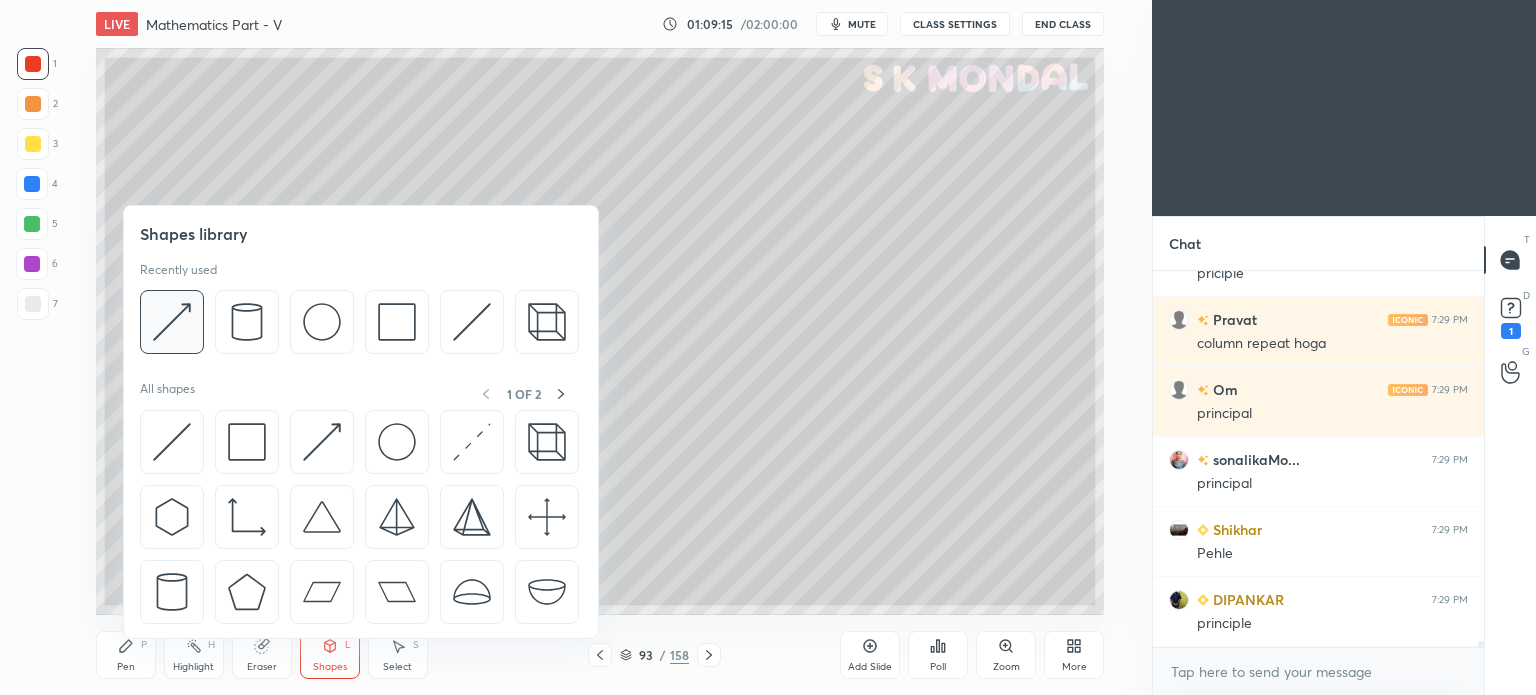 click at bounding box center [172, 322] 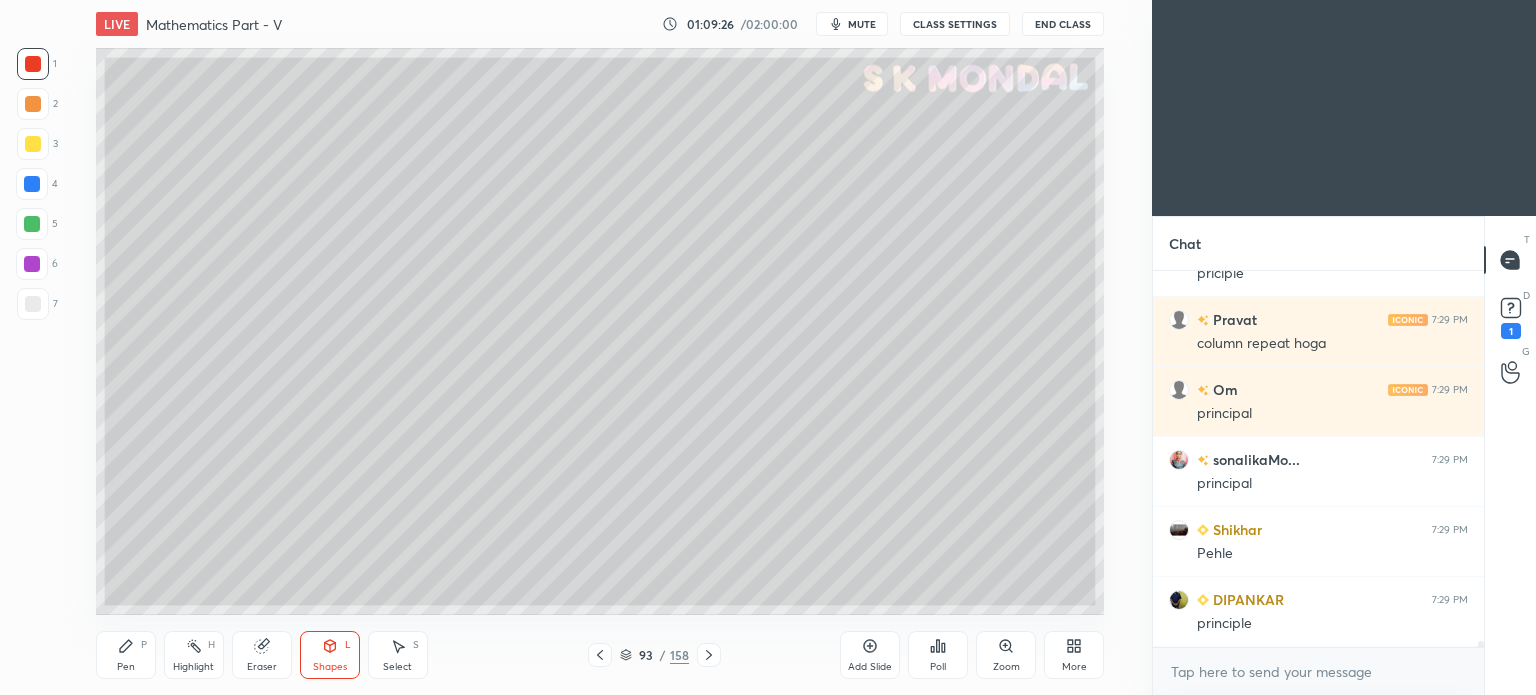 click on "Highlight" at bounding box center [193, 667] 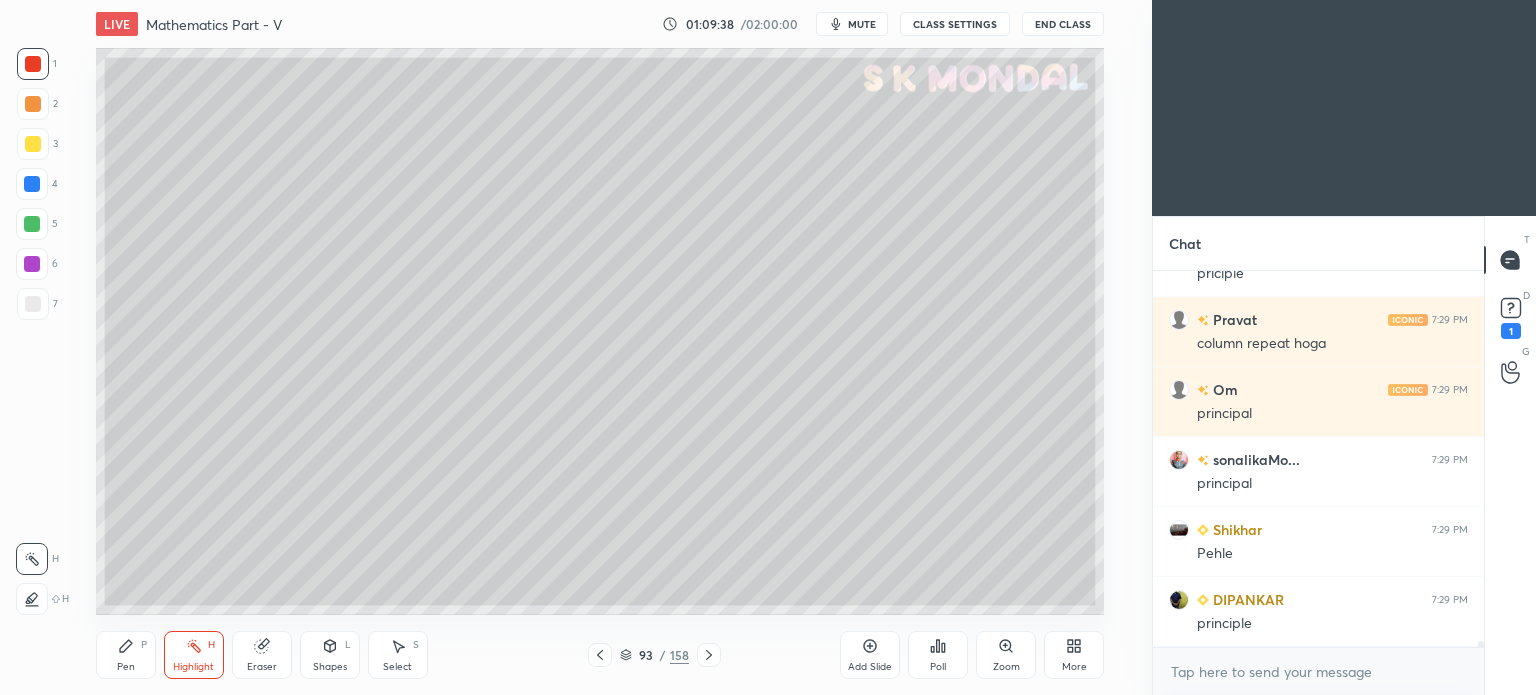 scroll, scrollTop: 6, scrollLeft: 6, axis: both 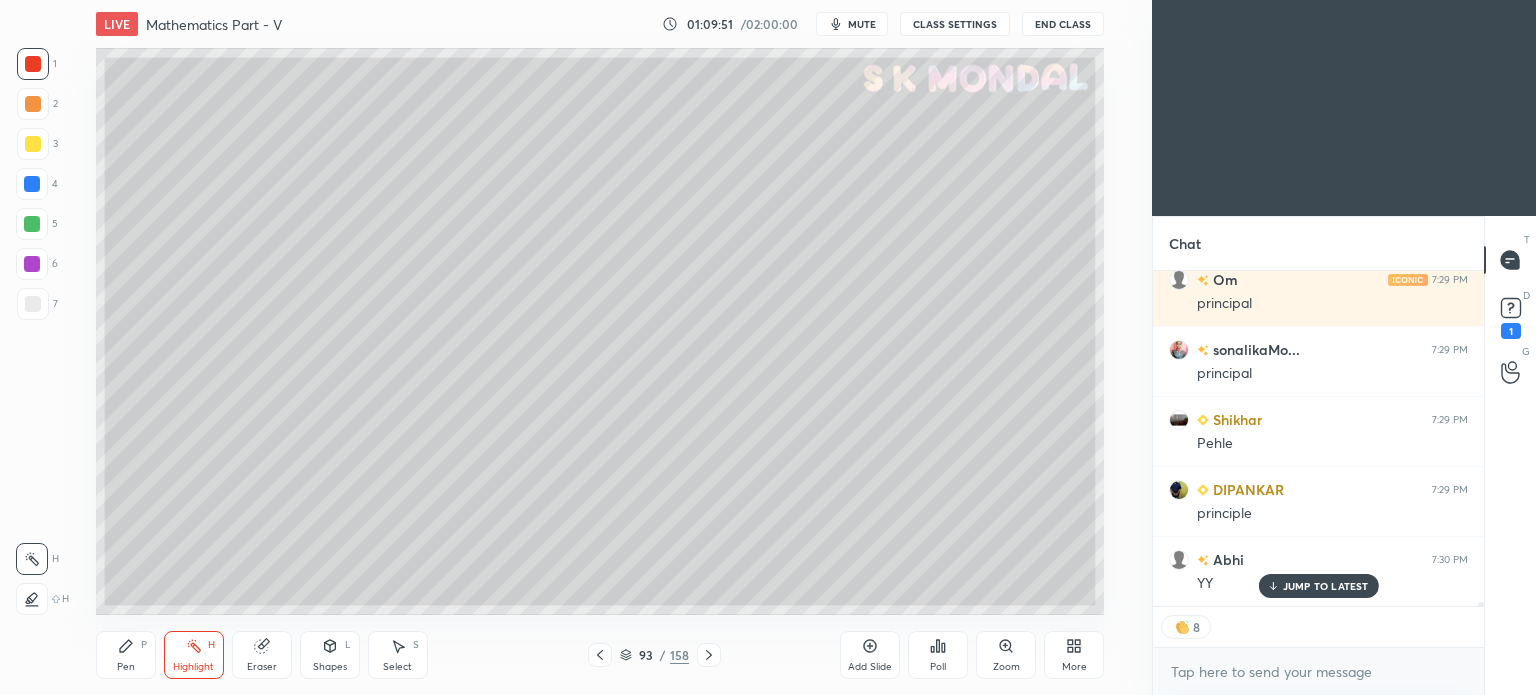 drag, startPoint x: 1282, startPoint y: 576, endPoint x: 1114, endPoint y: 575, distance: 168.00298 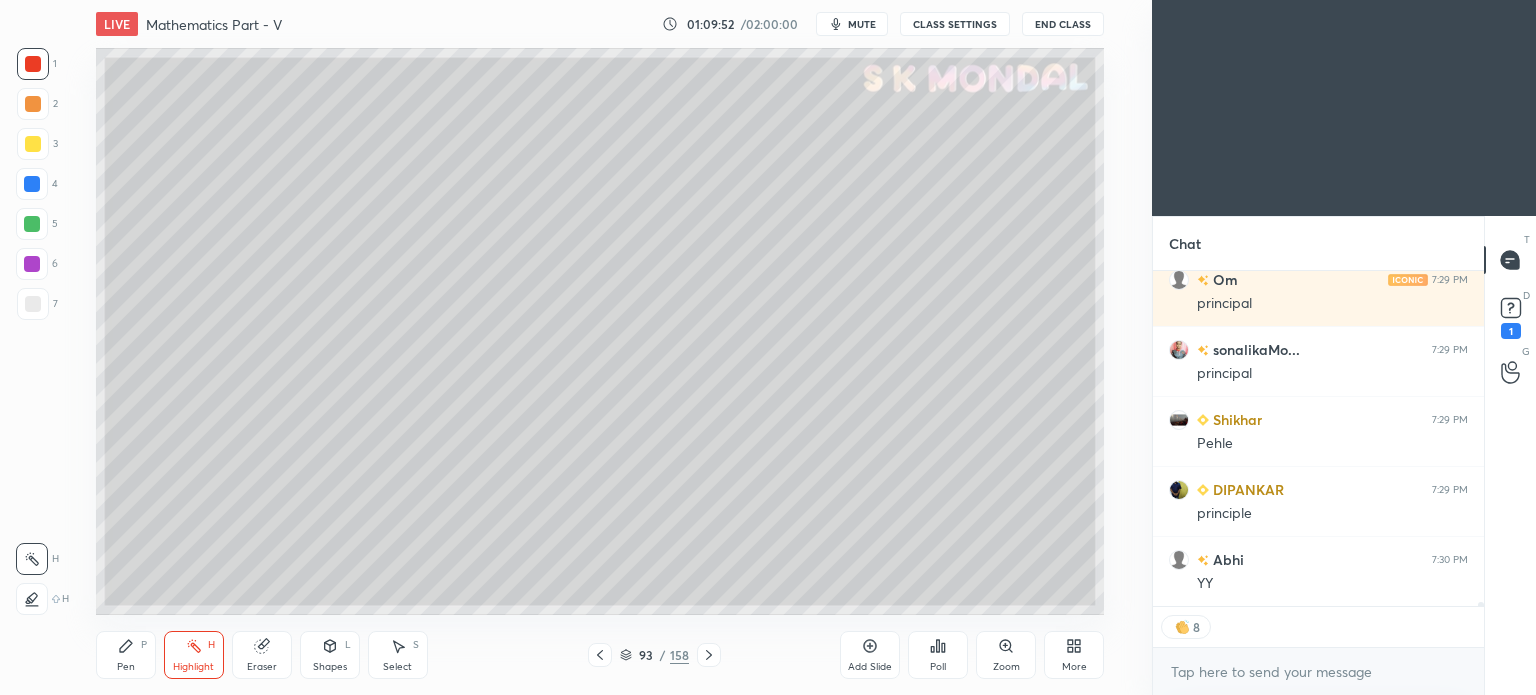scroll, scrollTop: 24911, scrollLeft: 0, axis: vertical 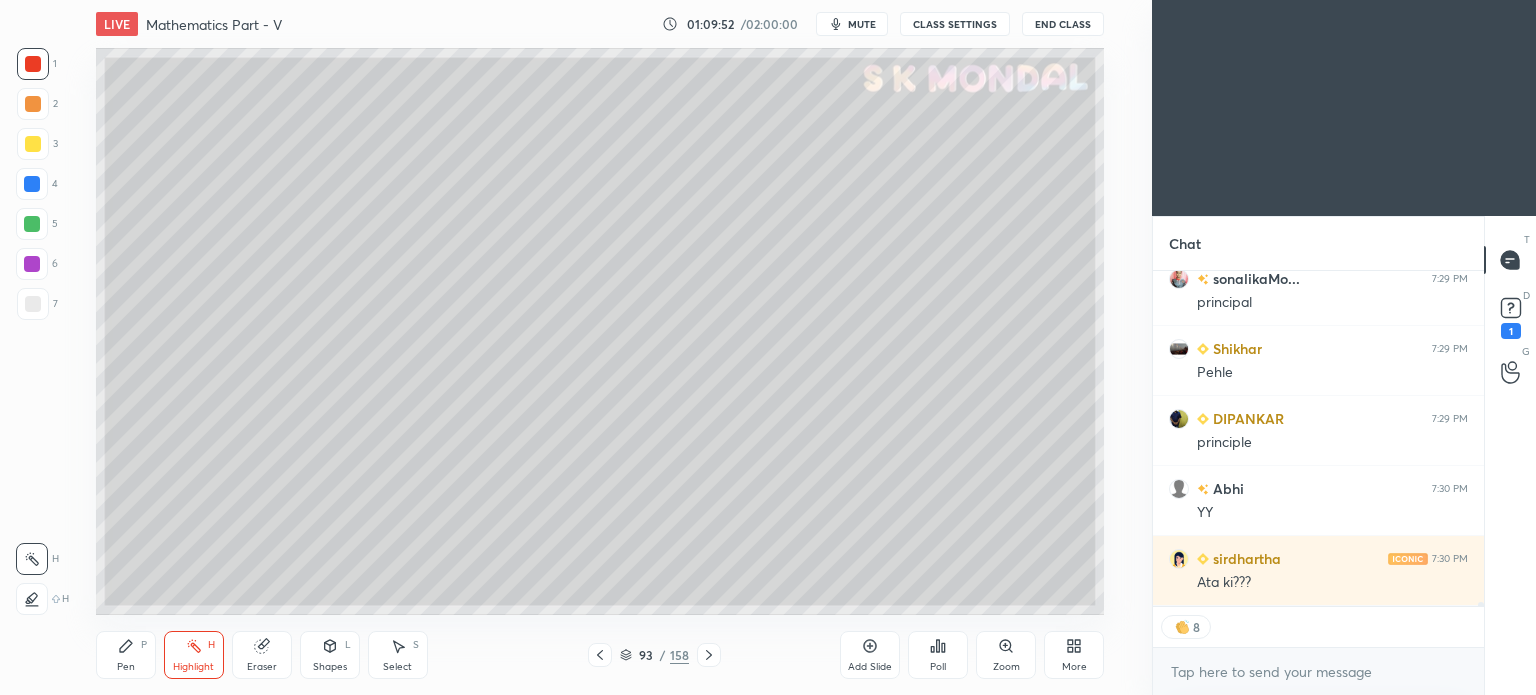 click 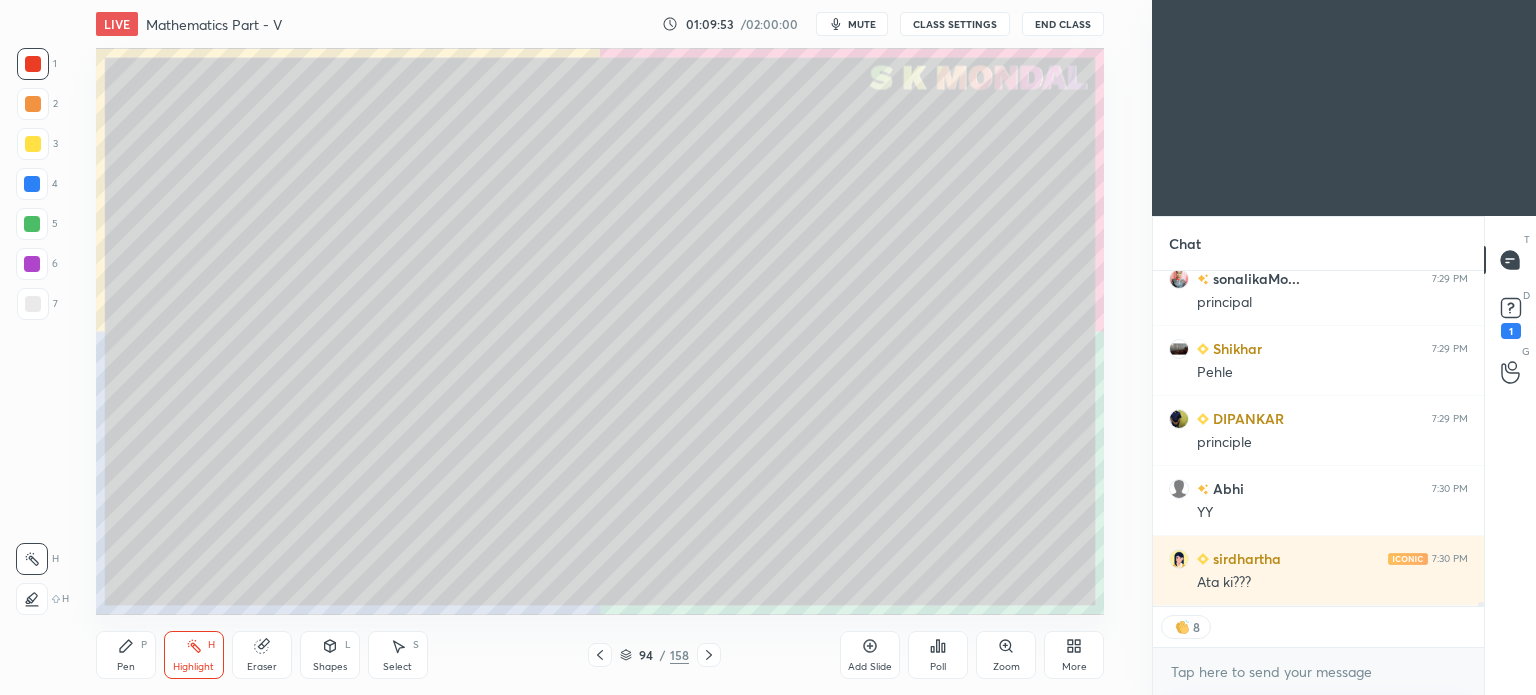 scroll, scrollTop: 5, scrollLeft: 6, axis: both 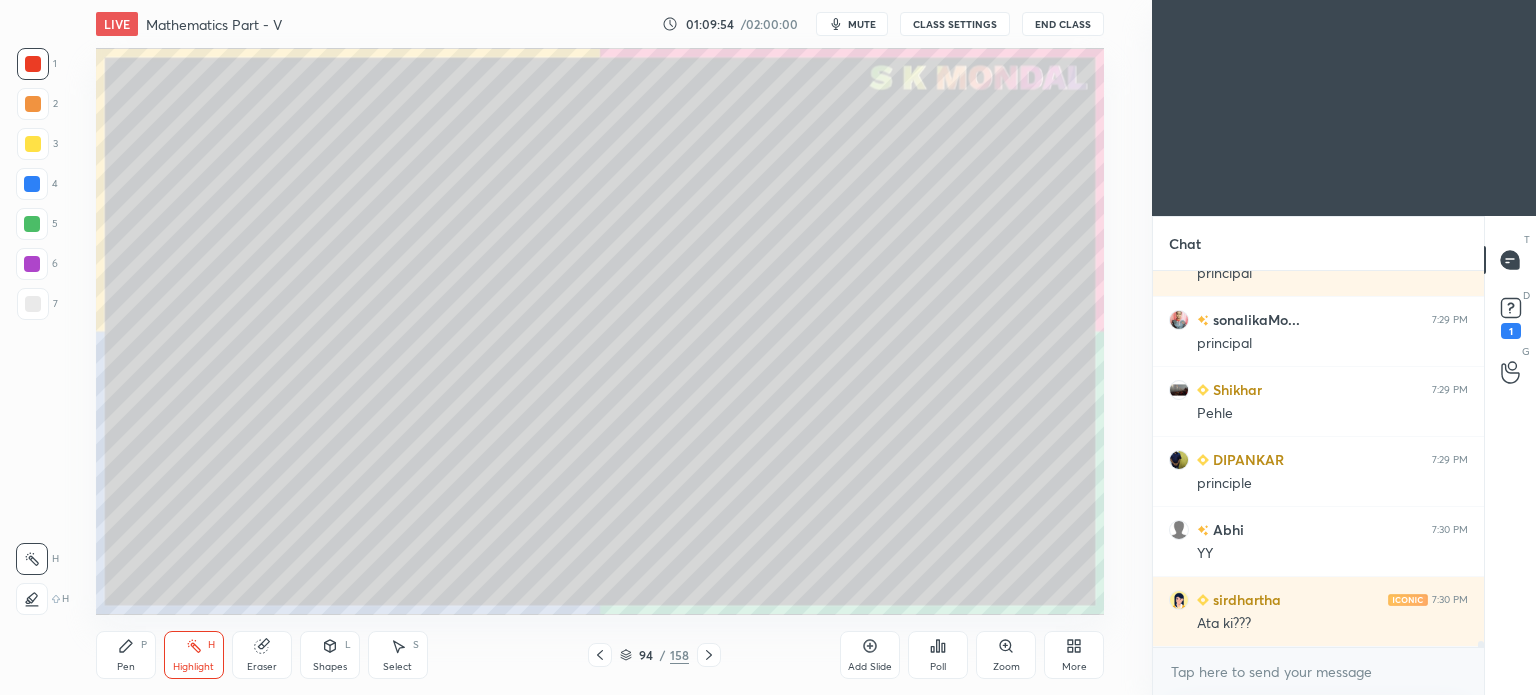 click 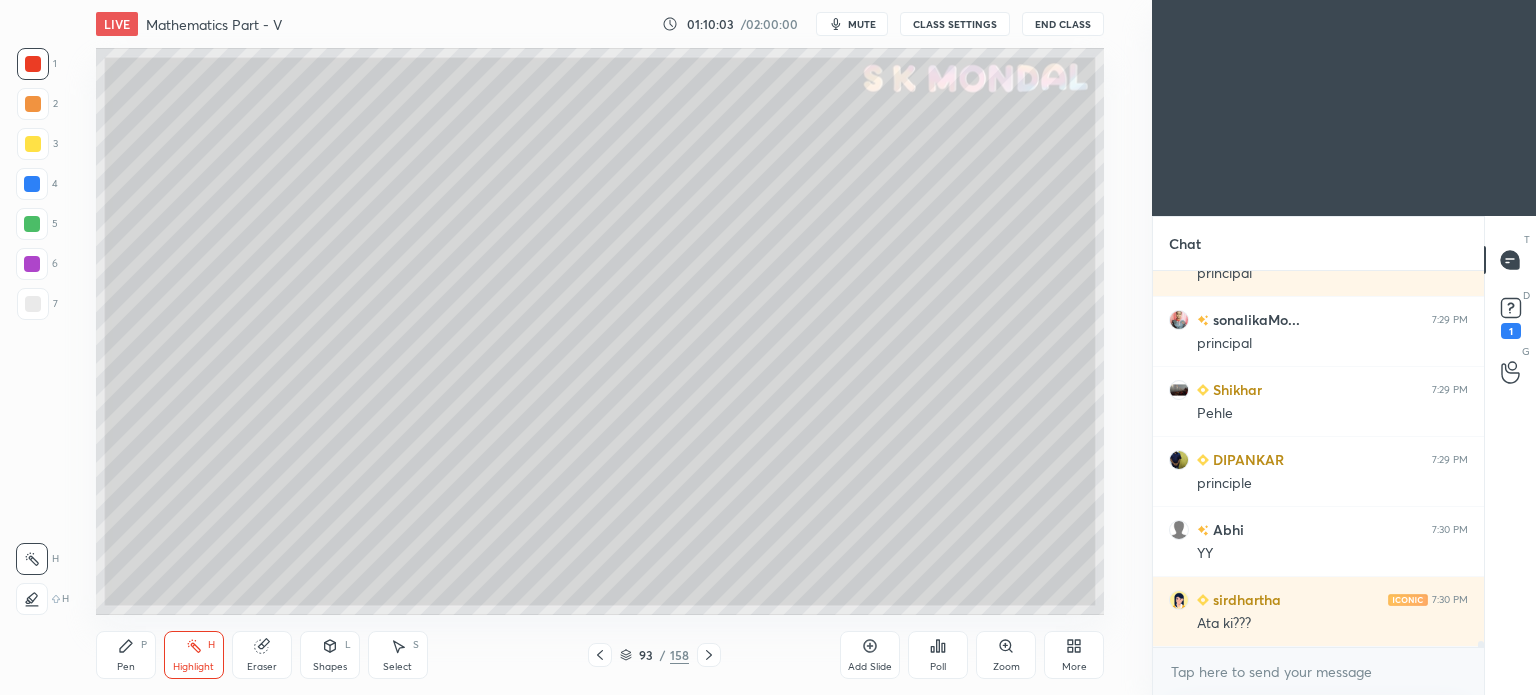 click 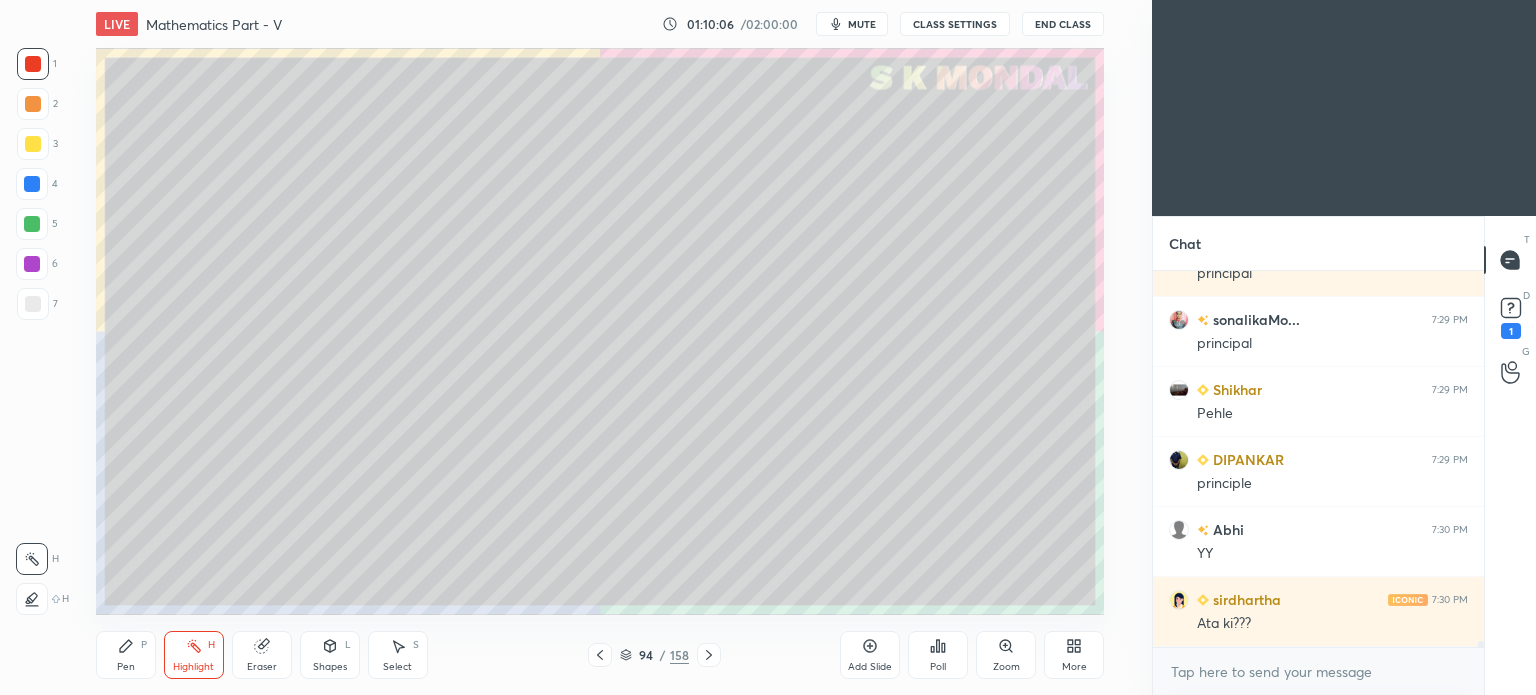 click 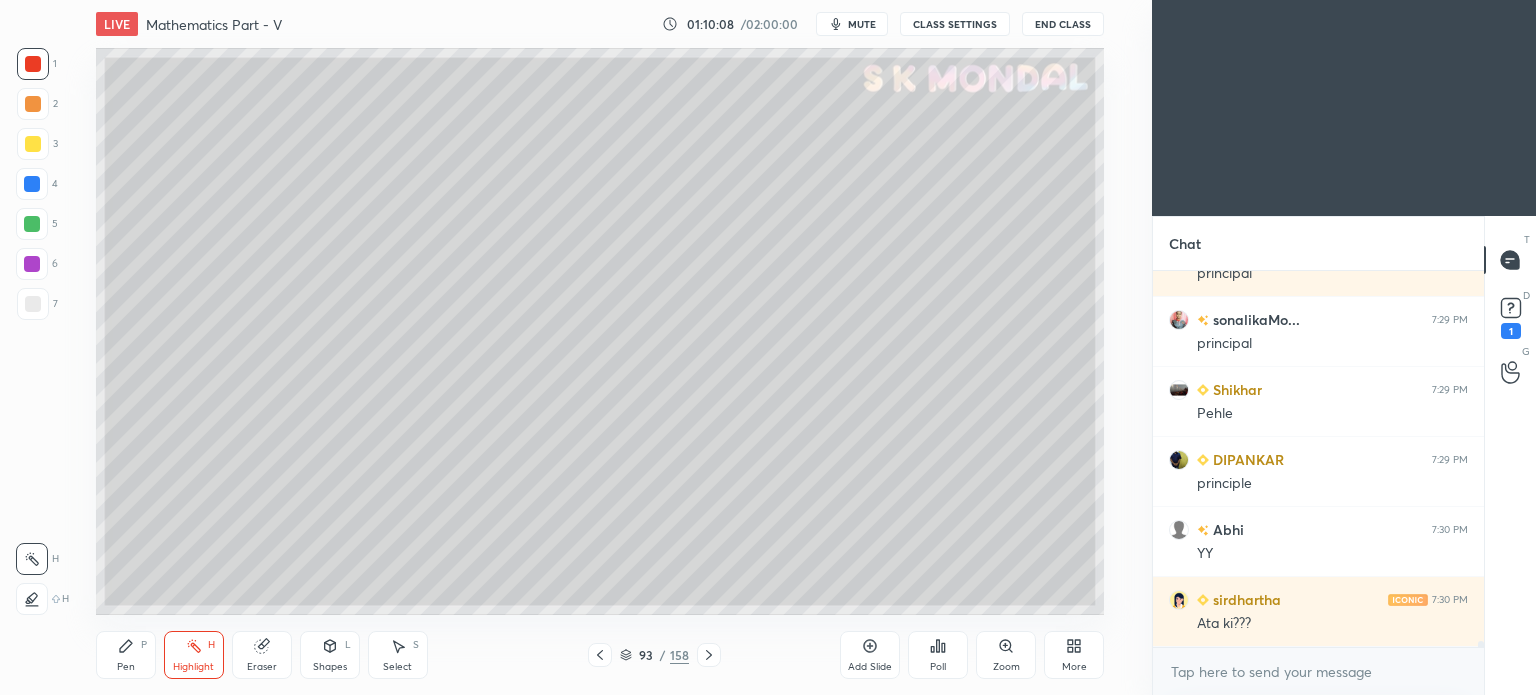 click on "Highlight" at bounding box center (193, 667) 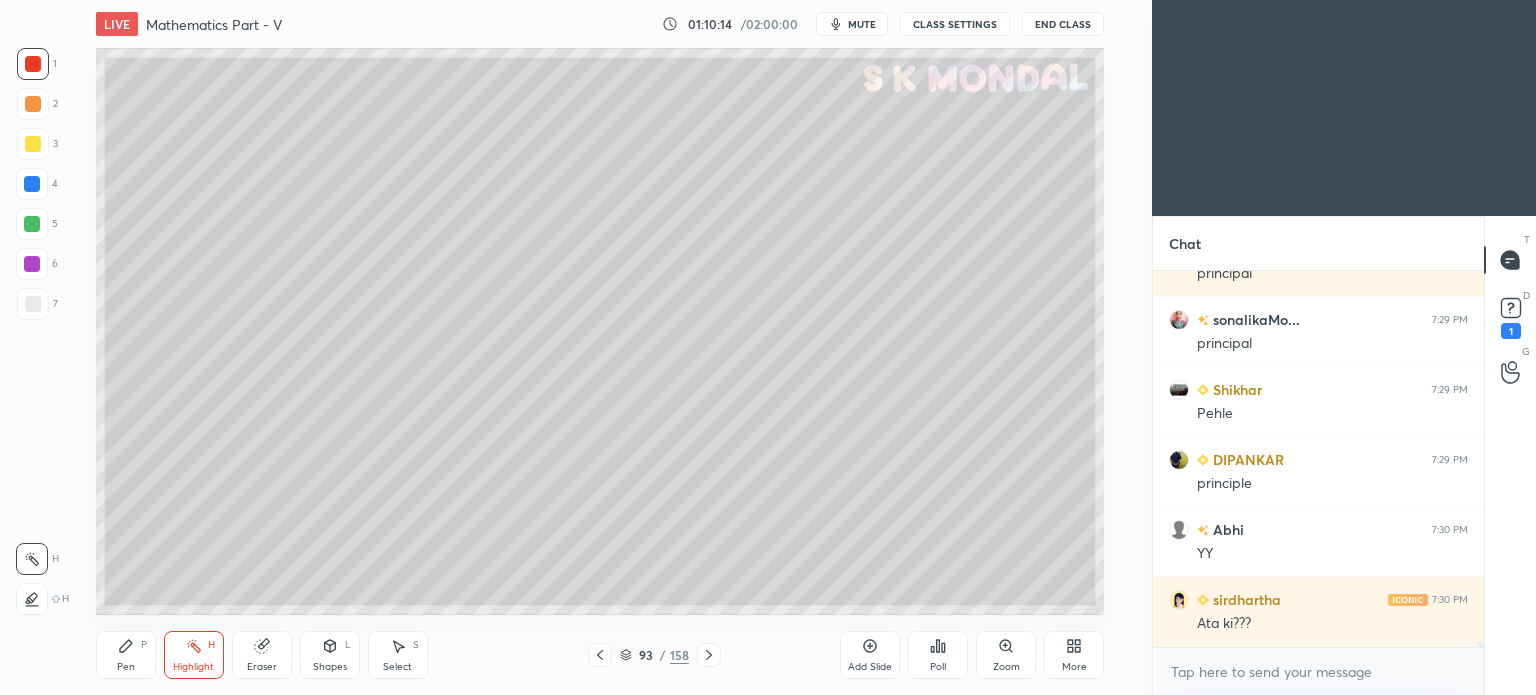click 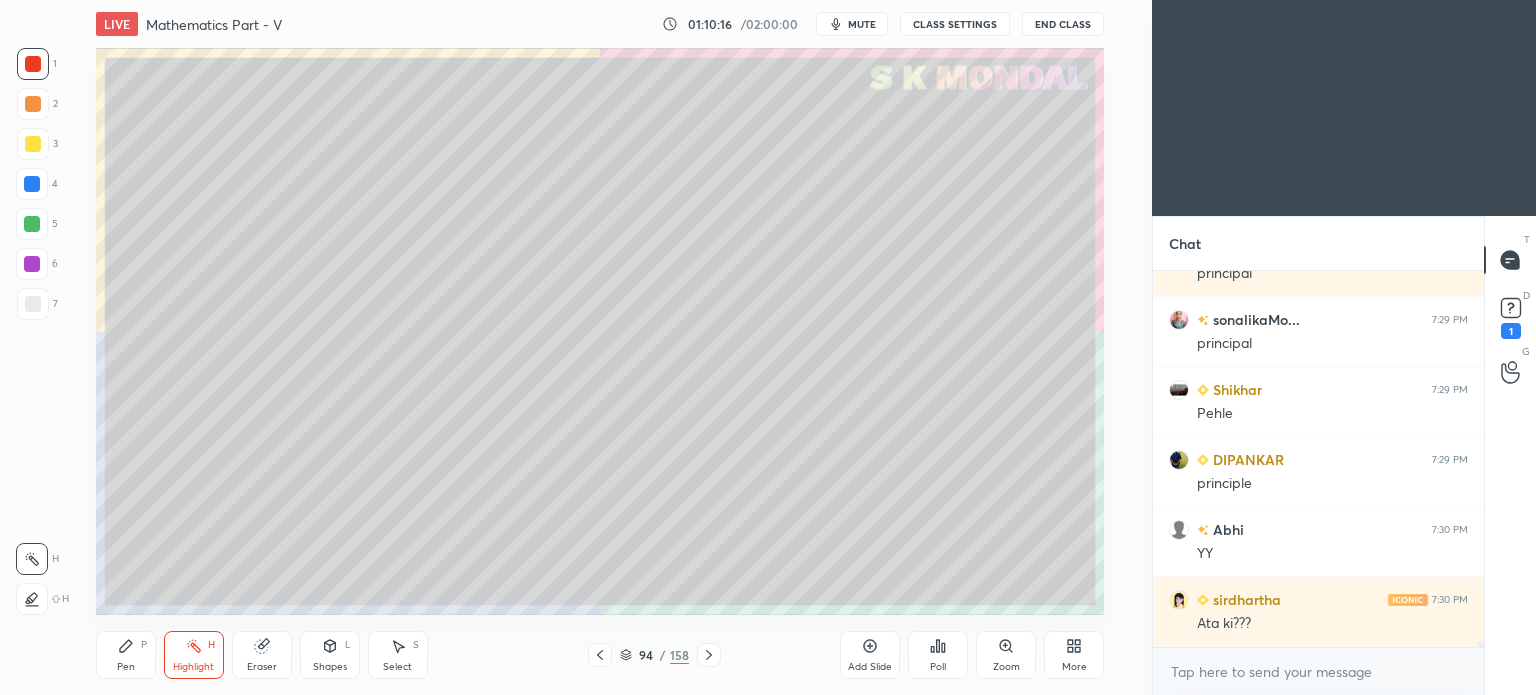 click 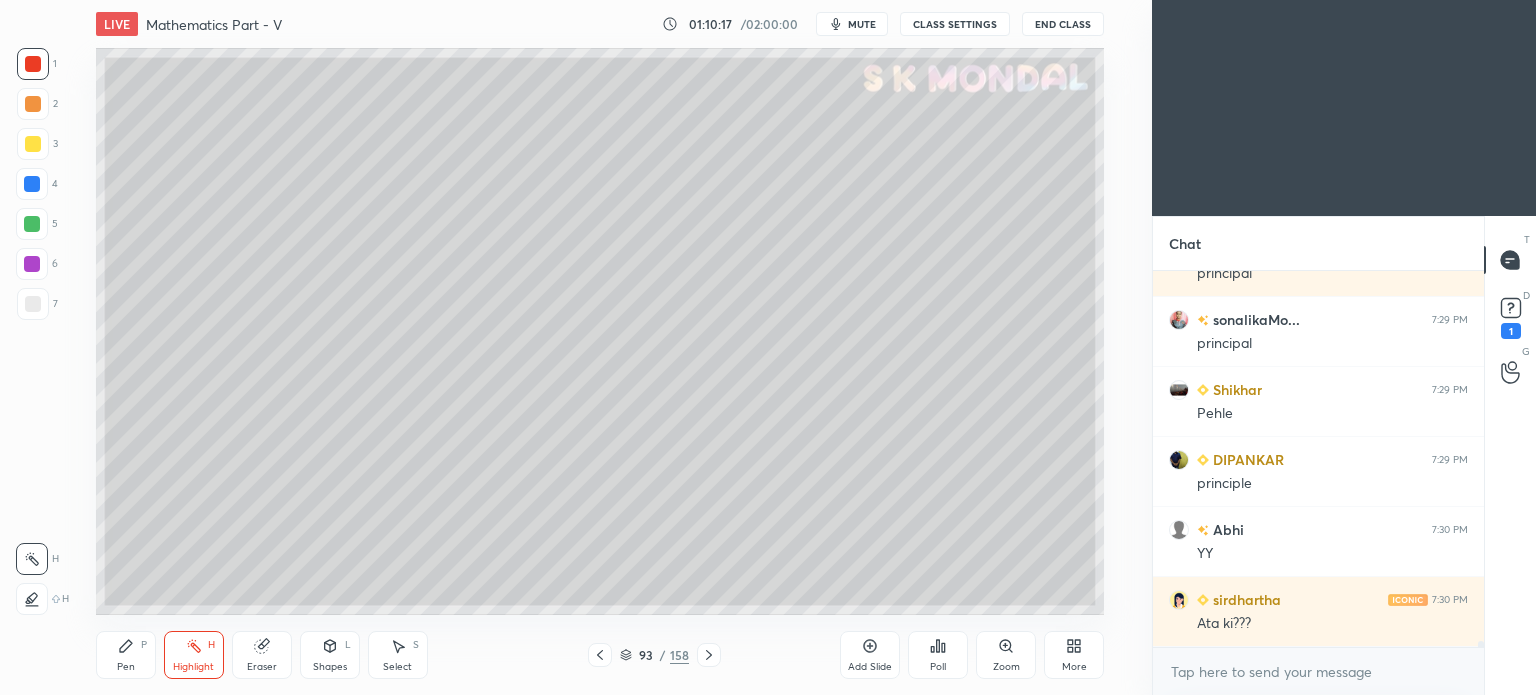 scroll, scrollTop: 24940, scrollLeft: 0, axis: vertical 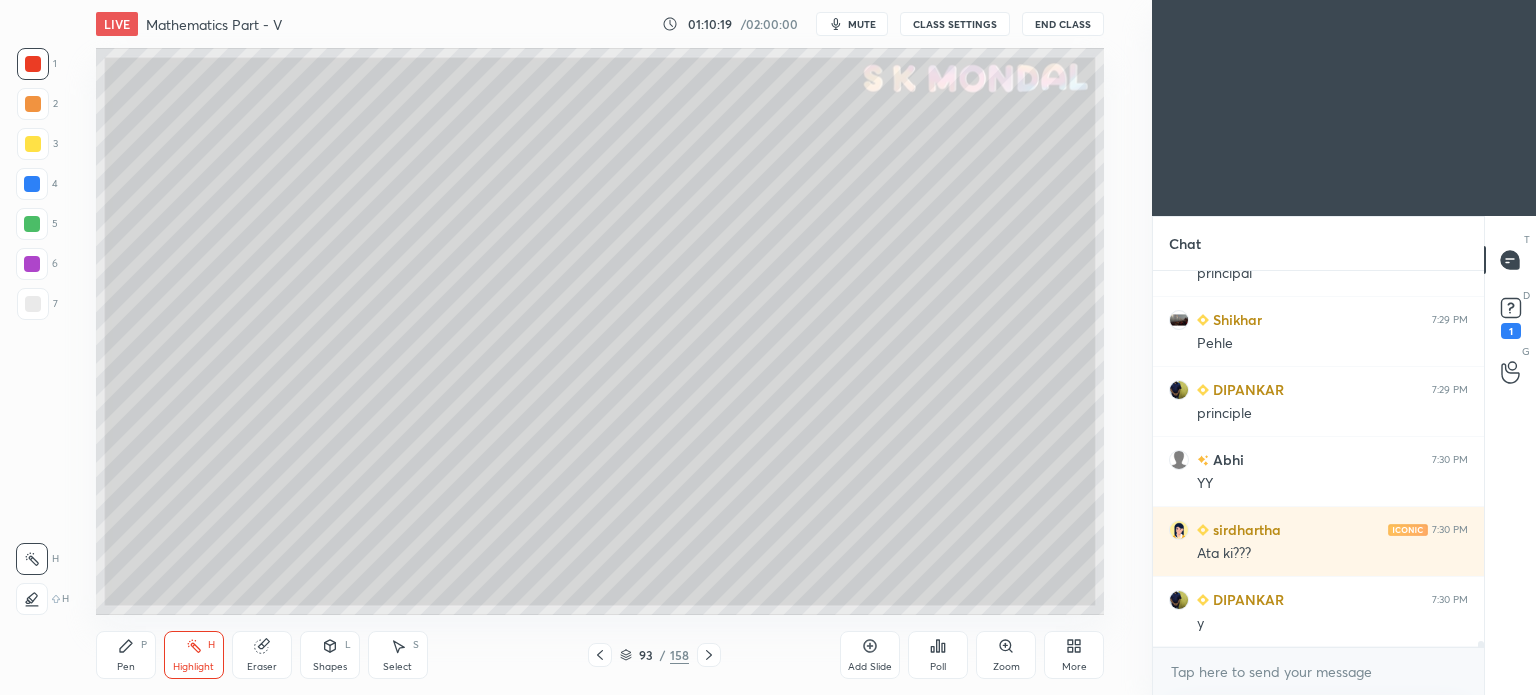 click 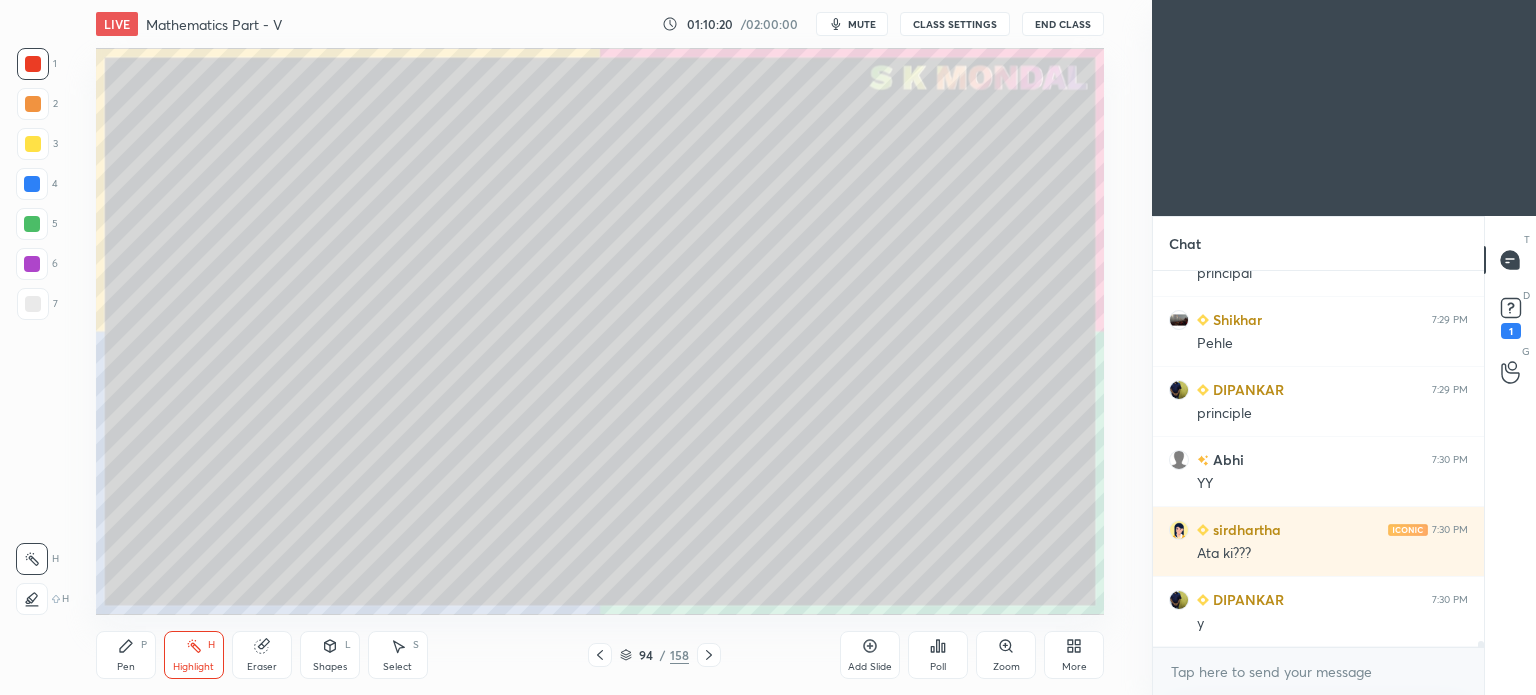 click at bounding box center (33, 144) 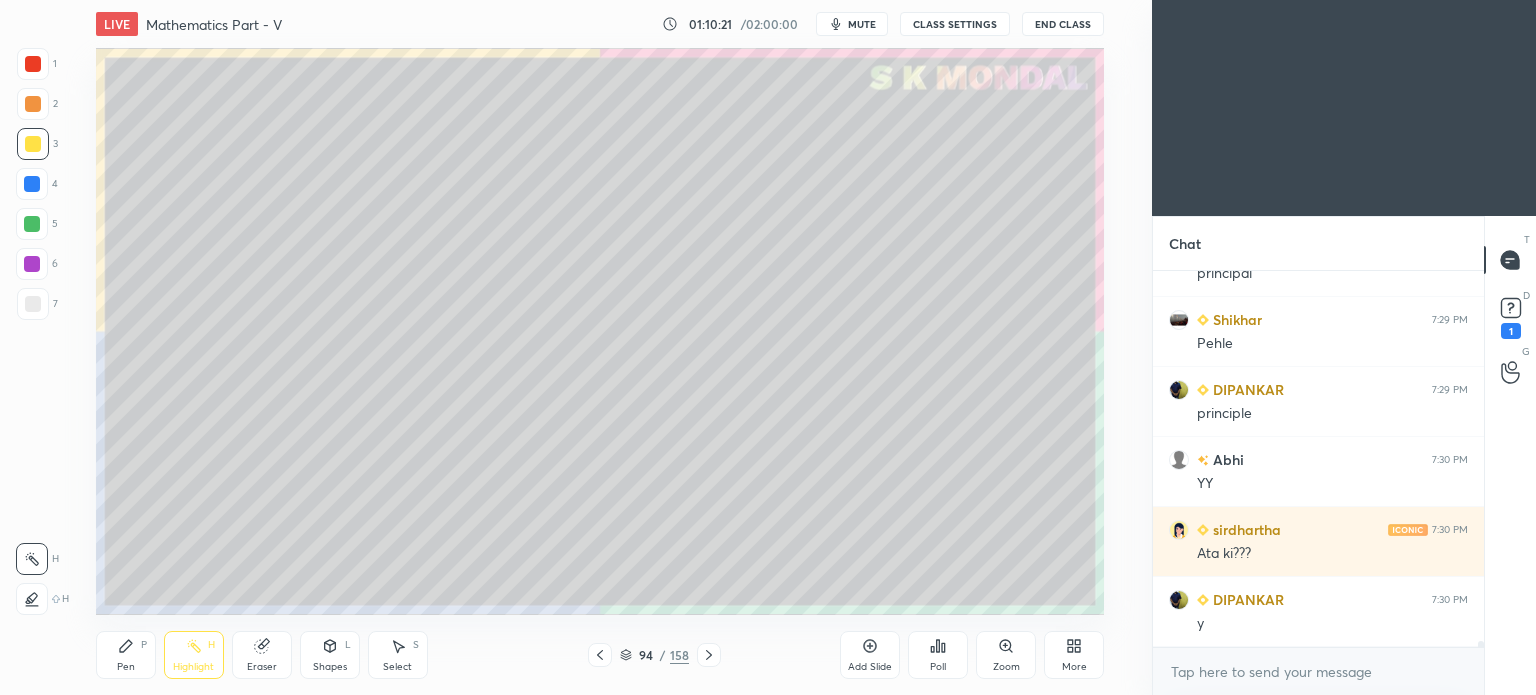 click 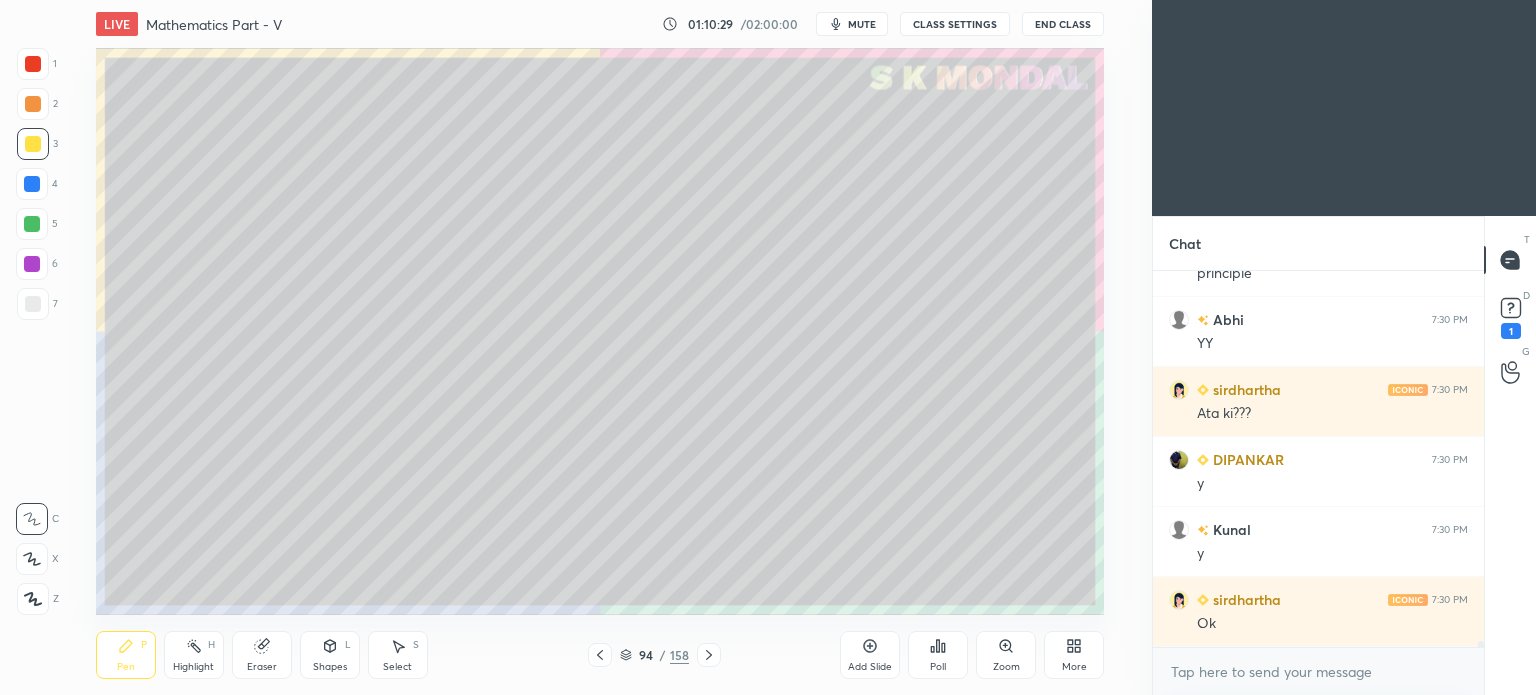 scroll, scrollTop: 25150, scrollLeft: 0, axis: vertical 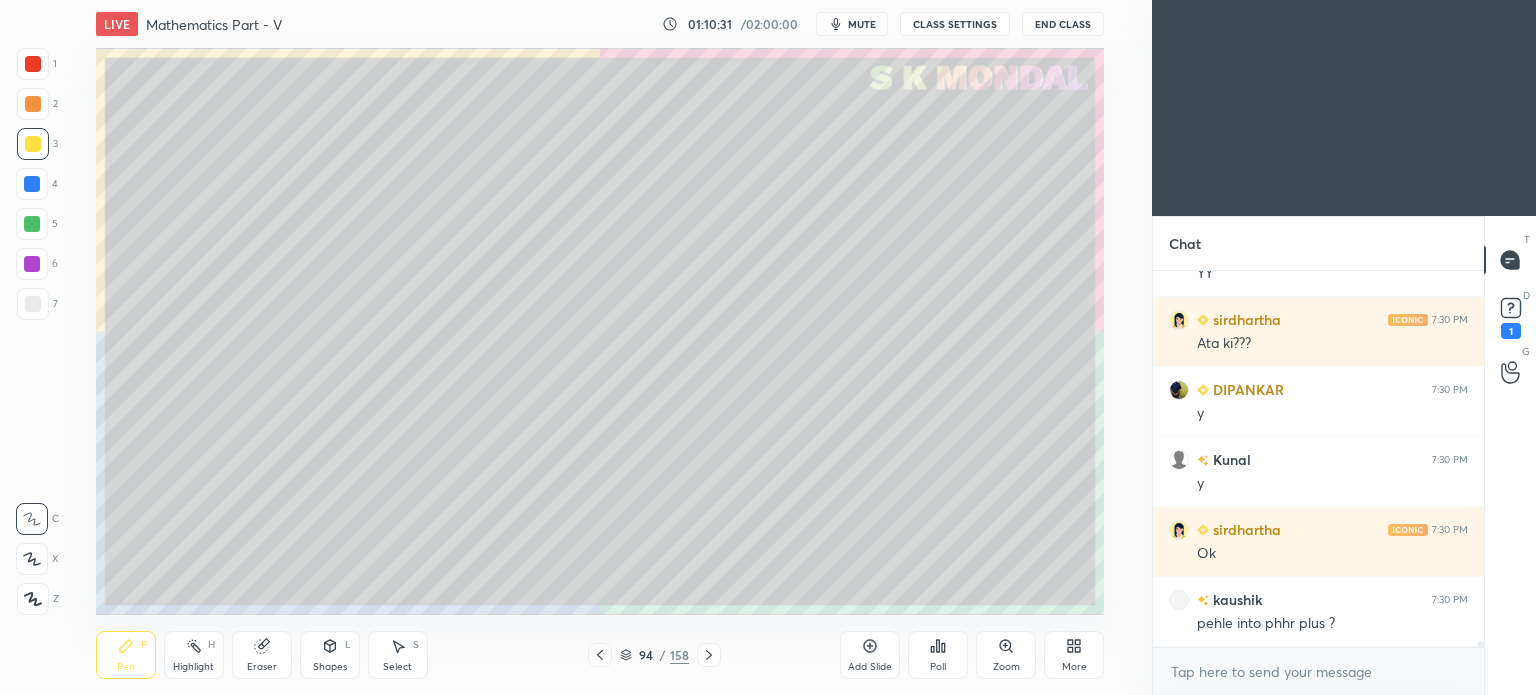 click 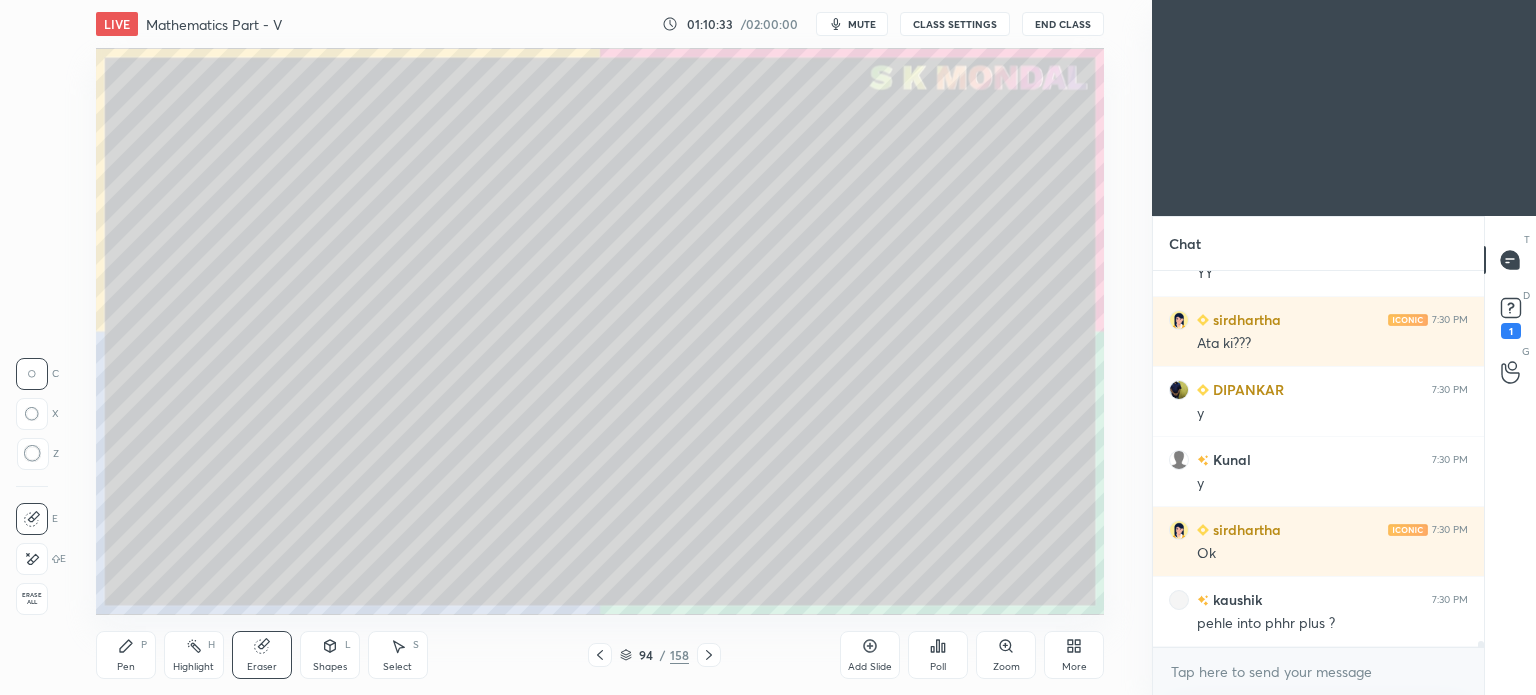 click on "Pen" at bounding box center (126, 667) 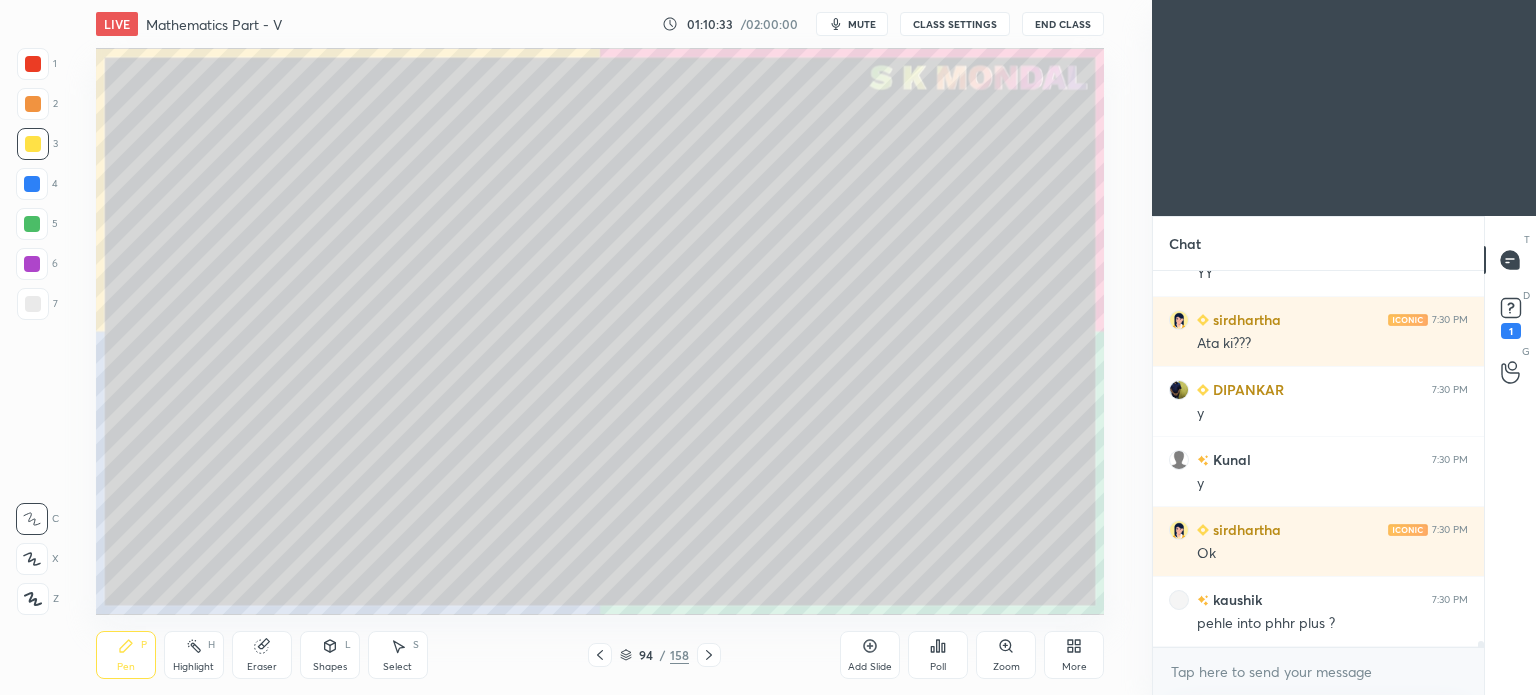 click on "Pen" at bounding box center [126, 667] 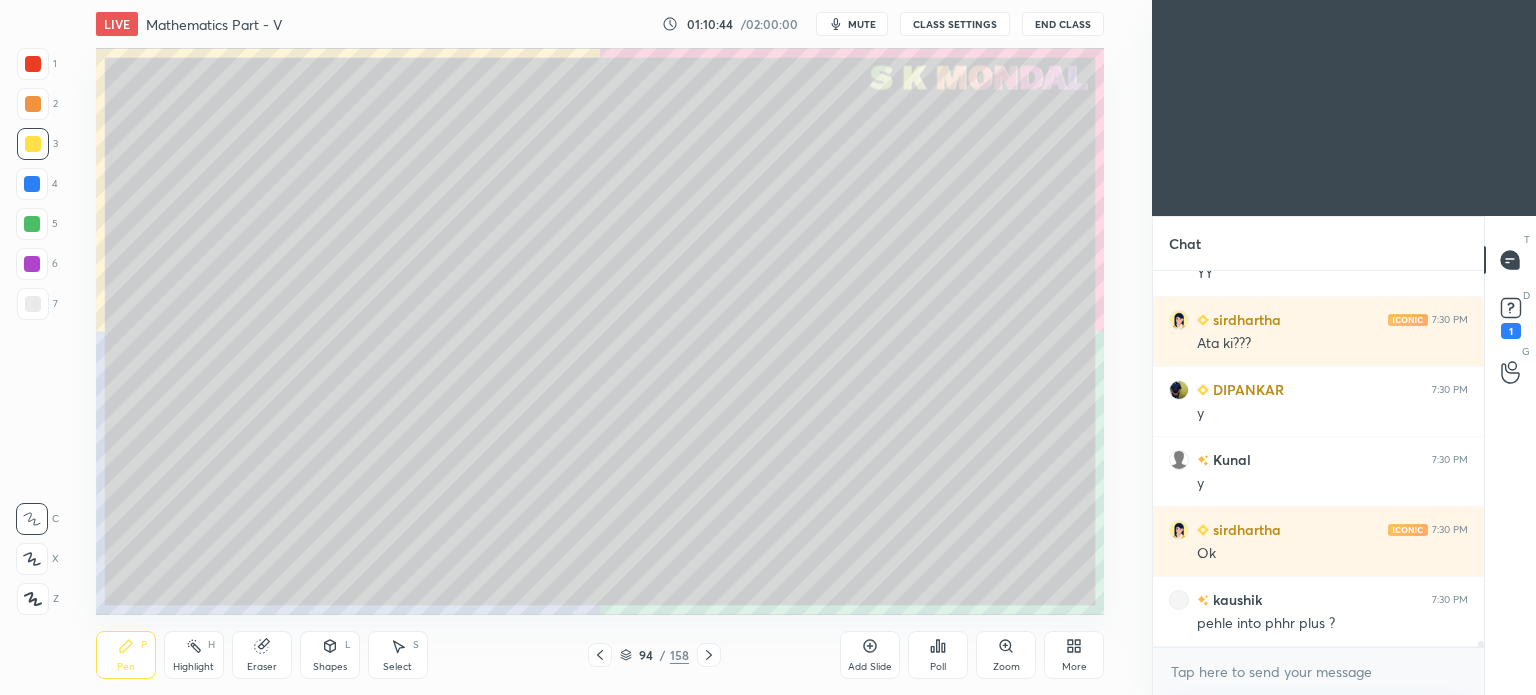 click on "Eraser" at bounding box center (262, 655) 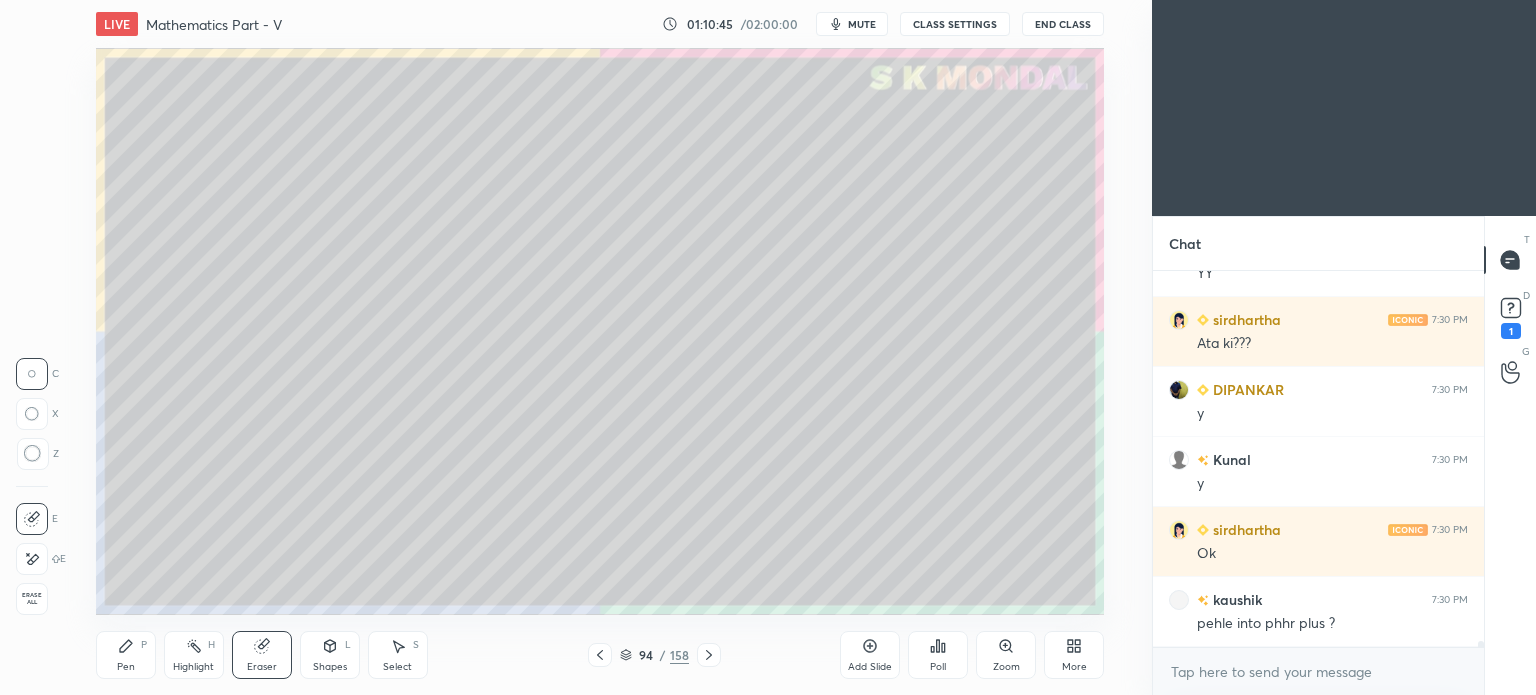 click on "Pen" at bounding box center [126, 667] 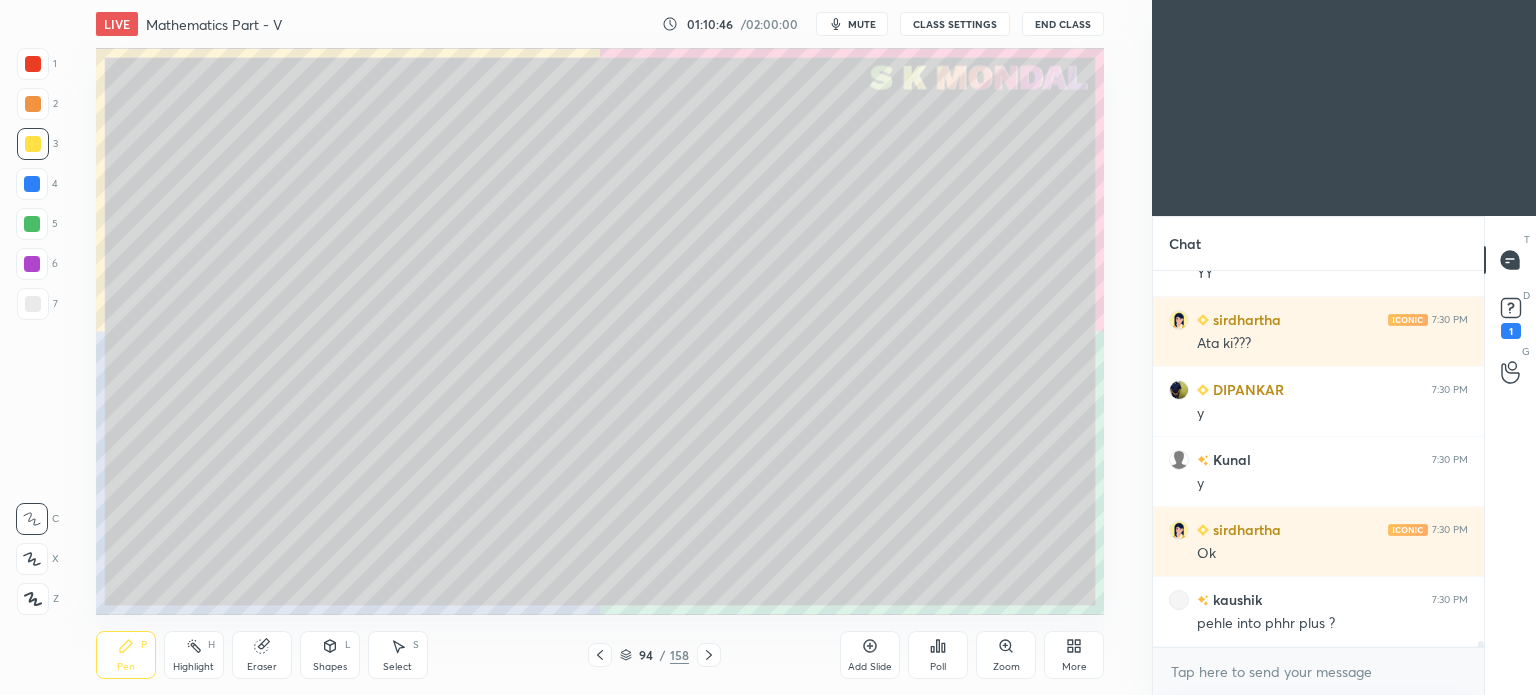 click on "Pen" at bounding box center [126, 667] 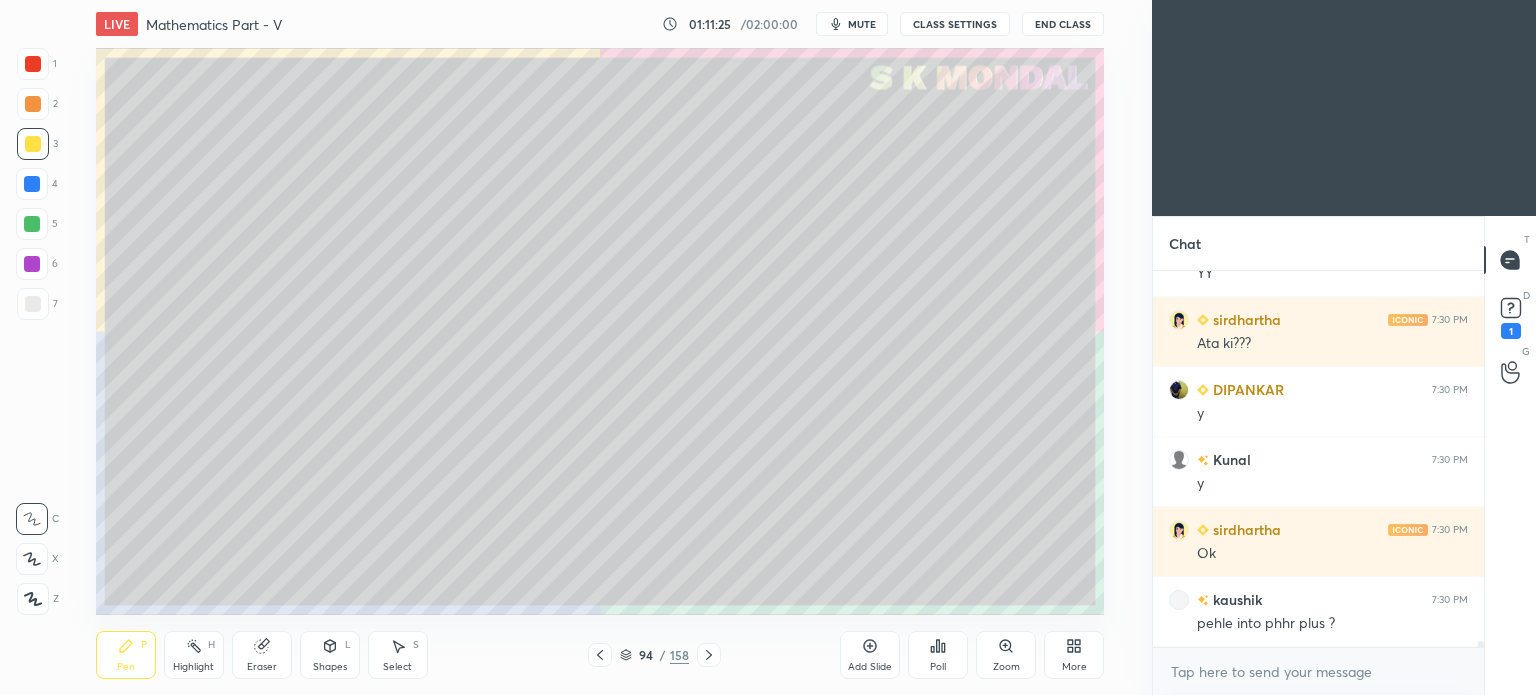 click at bounding box center [32, 184] 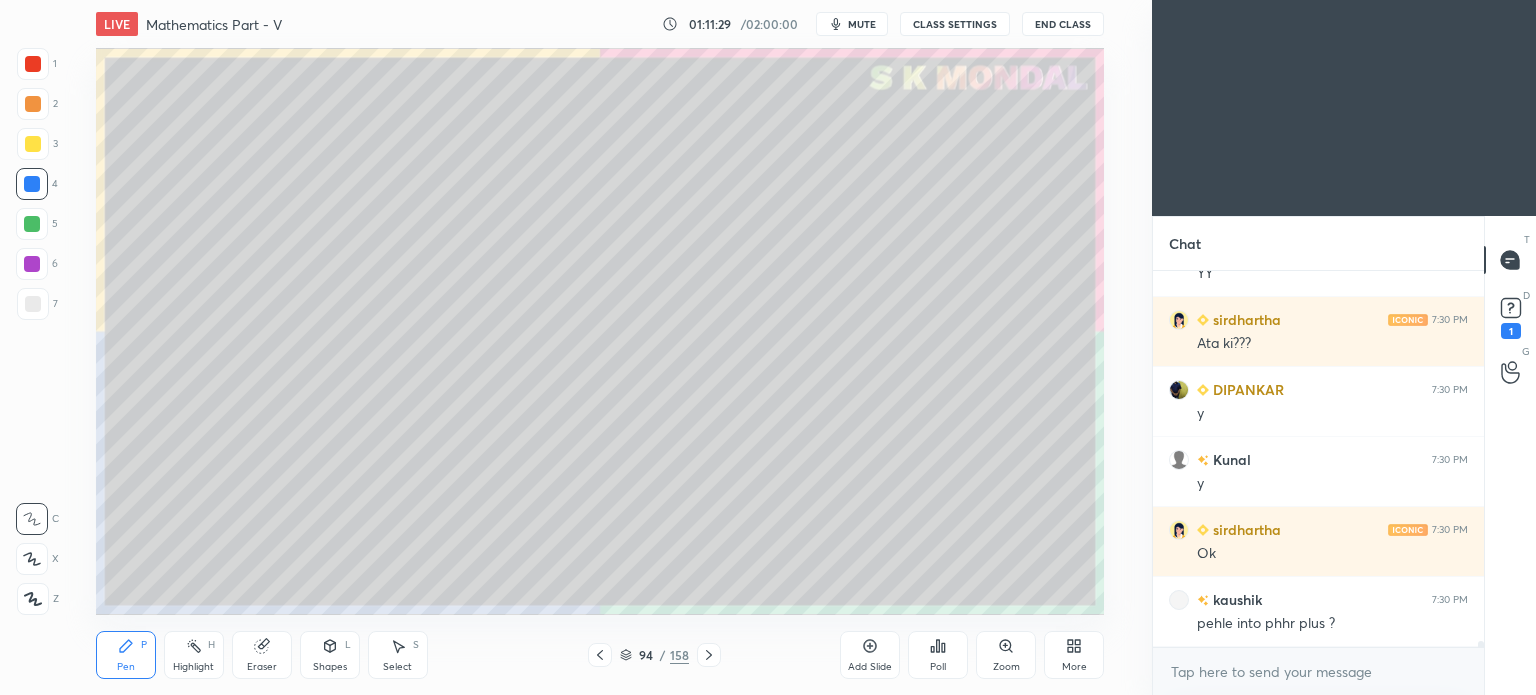click at bounding box center [32, 224] 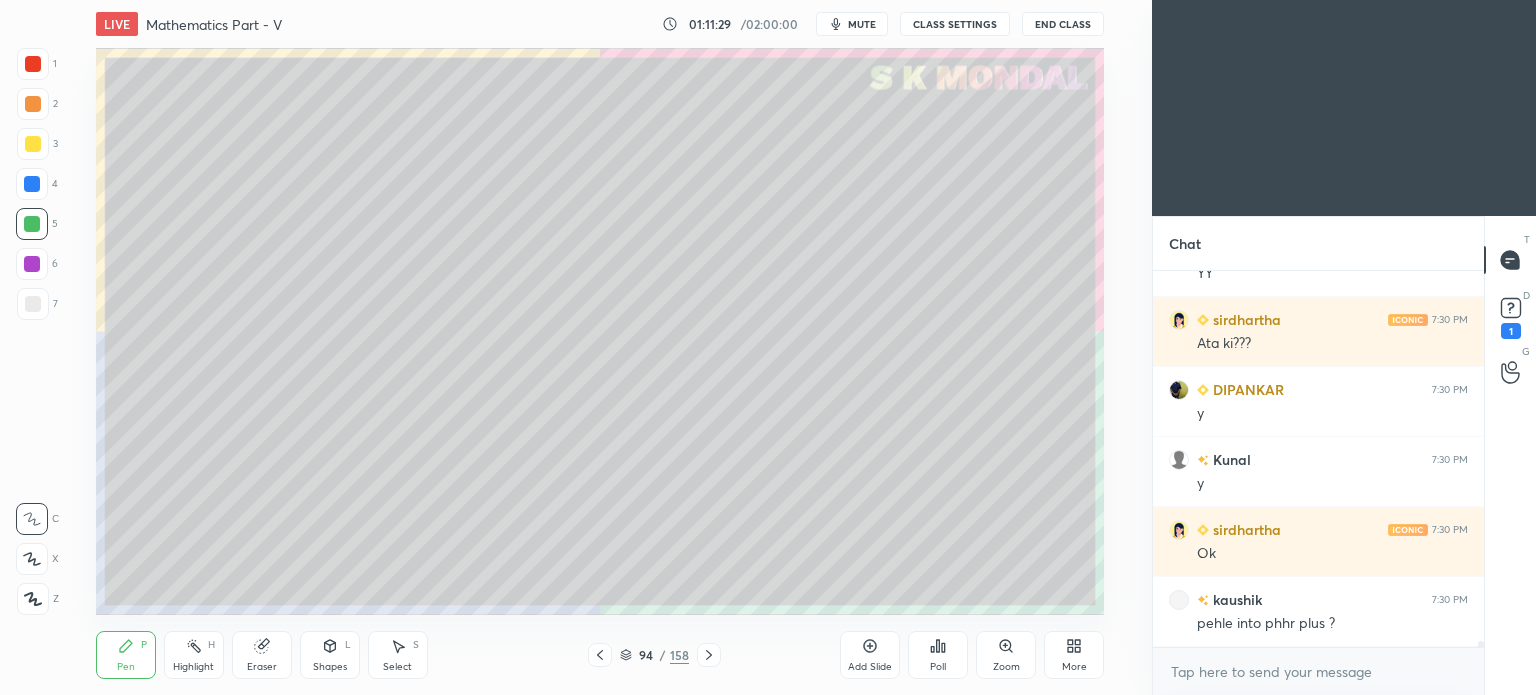 click on "Shapes L" at bounding box center [330, 655] 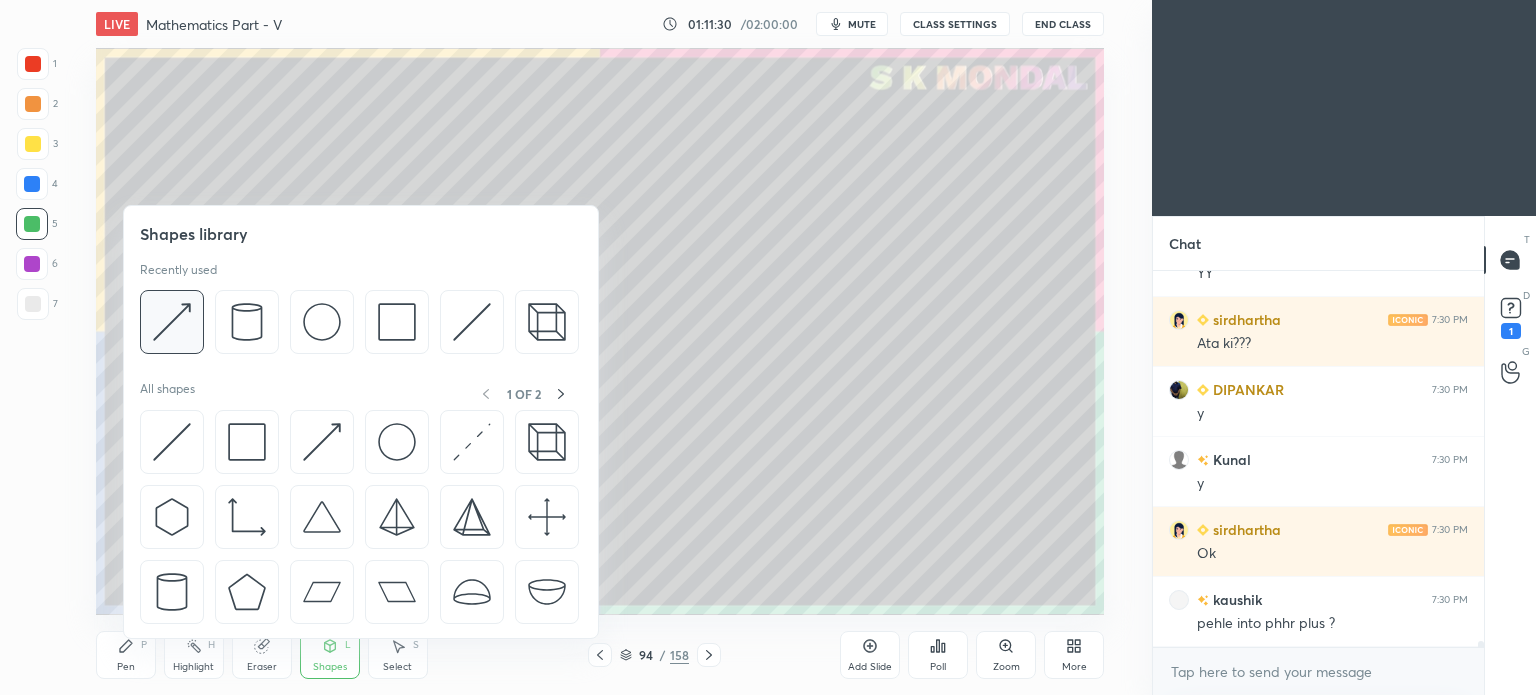 click at bounding box center (172, 322) 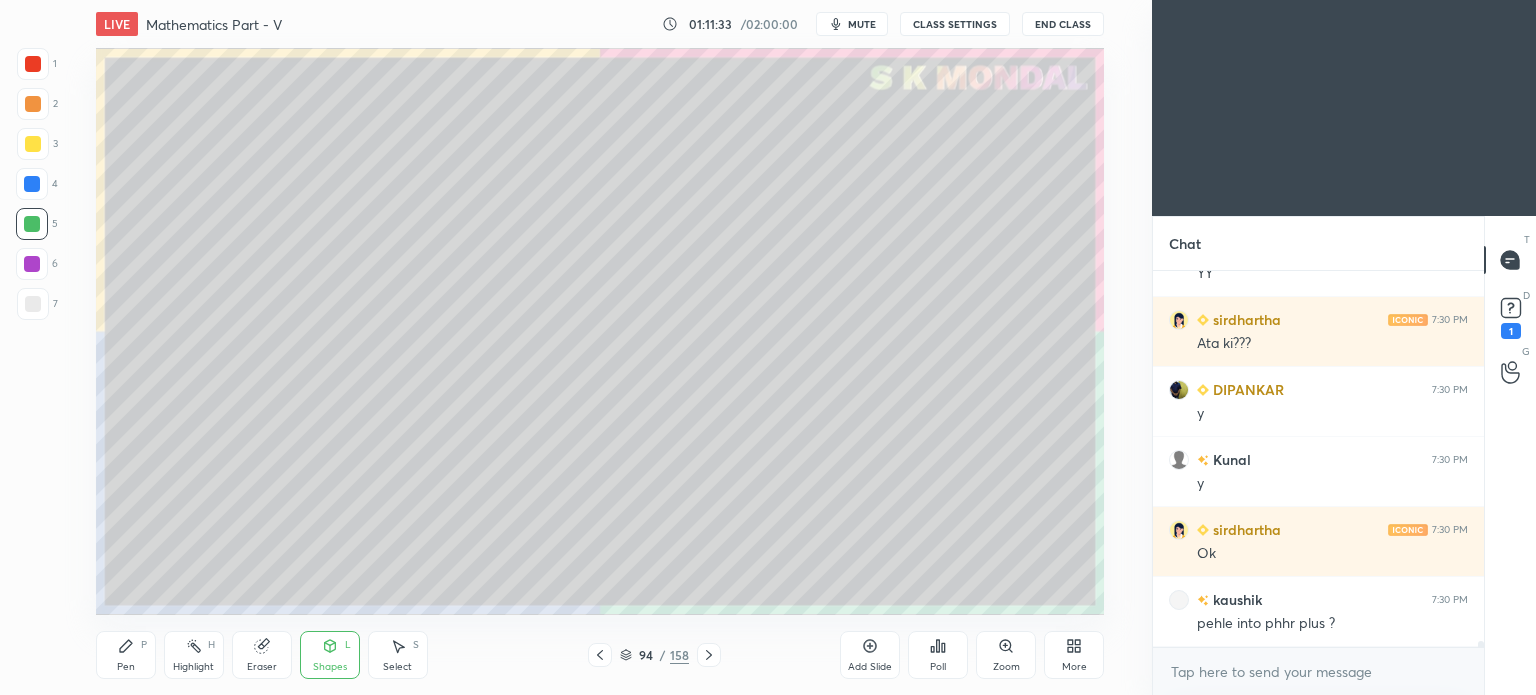 click on "Pen" at bounding box center (126, 667) 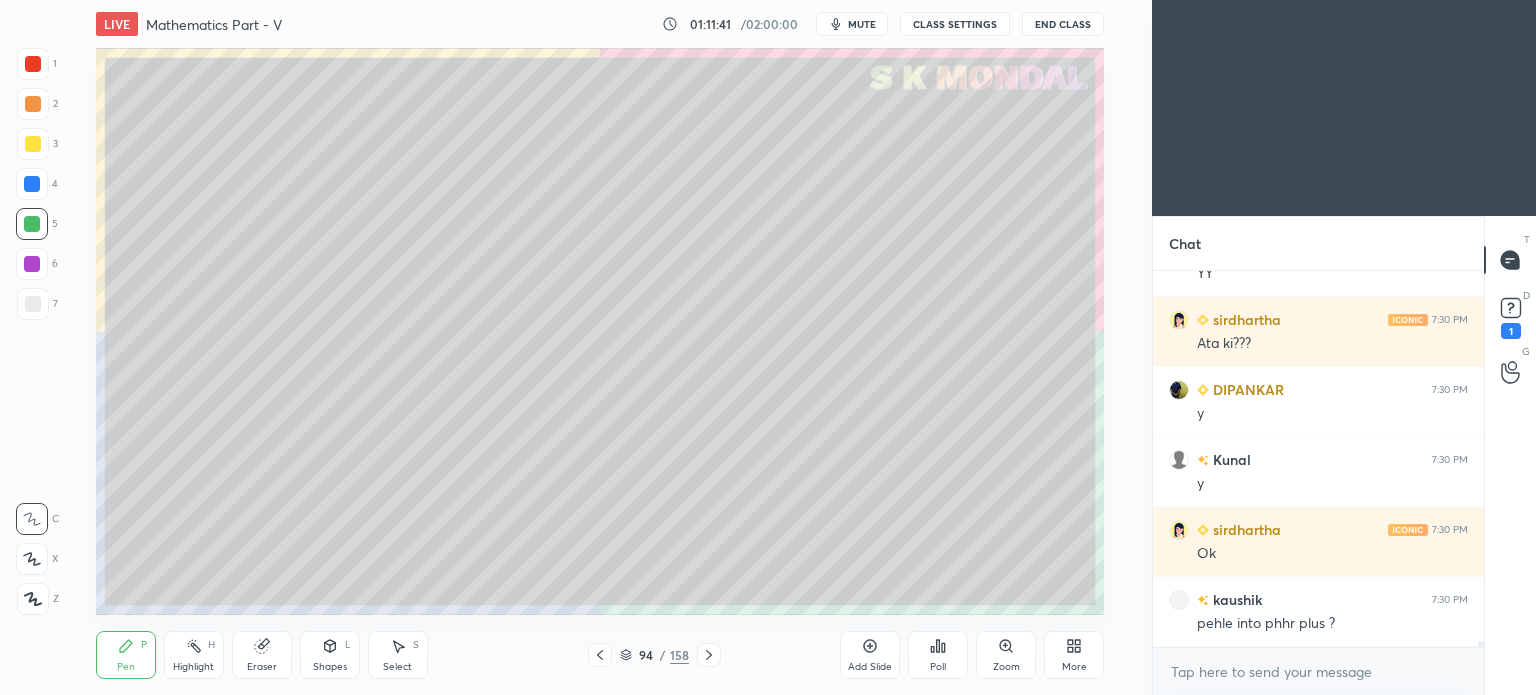 click on "Shapes" at bounding box center (330, 667) 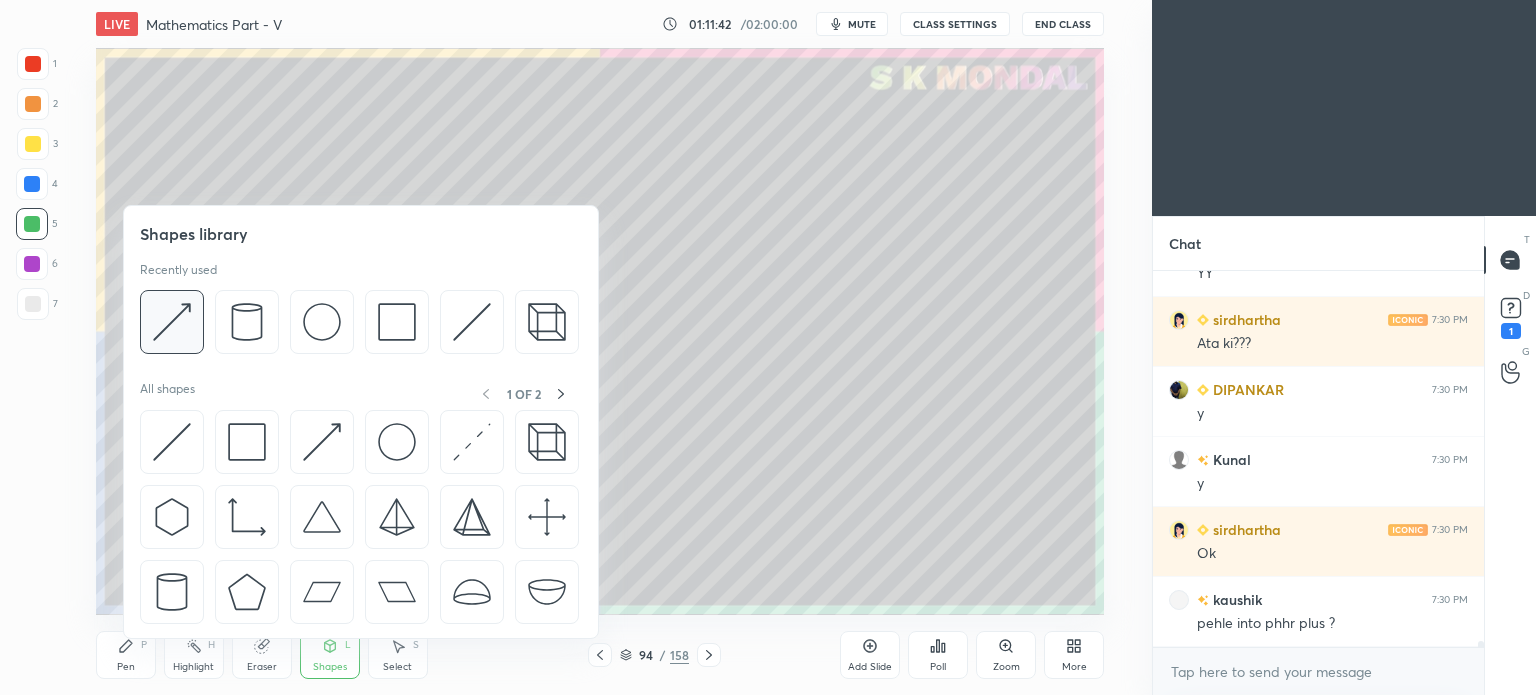 click at bounding box center [172, 322] 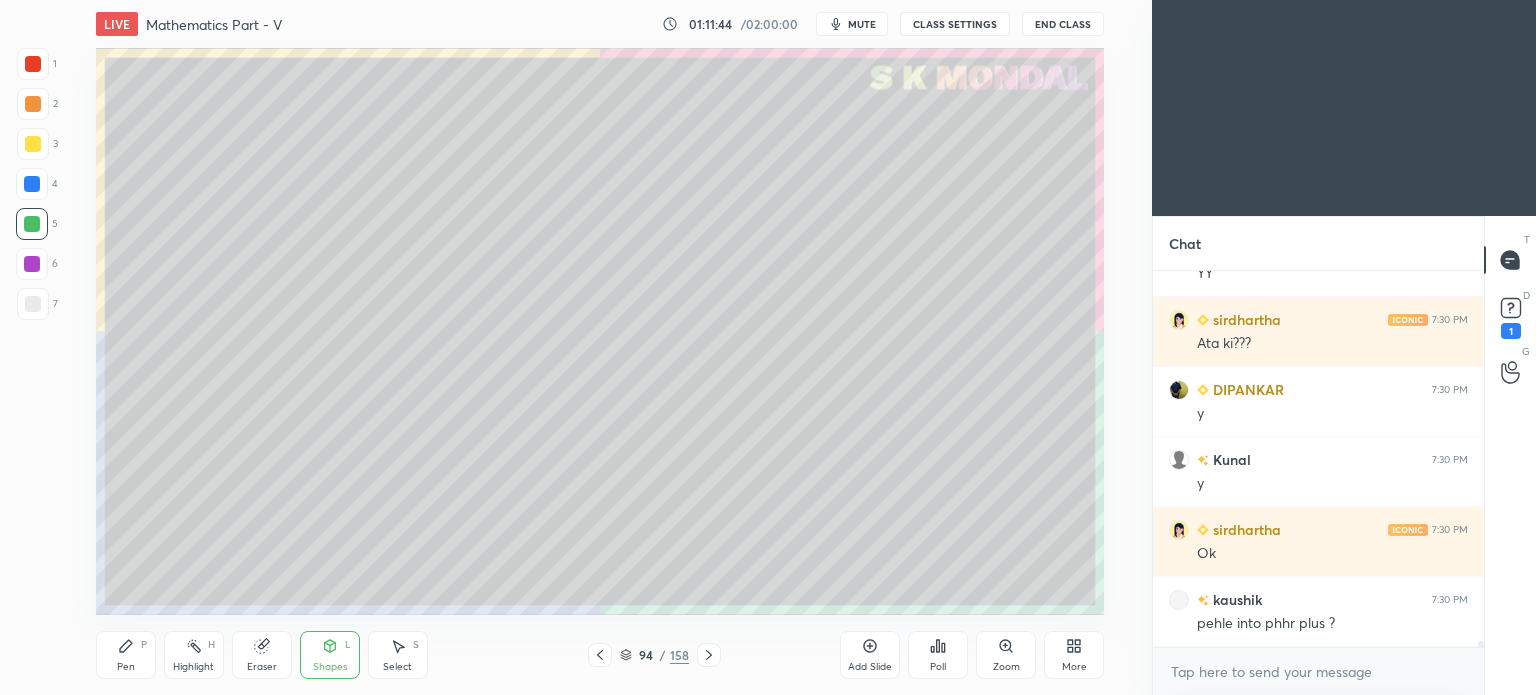 click on "Pen" at bounding box center [126, 667] 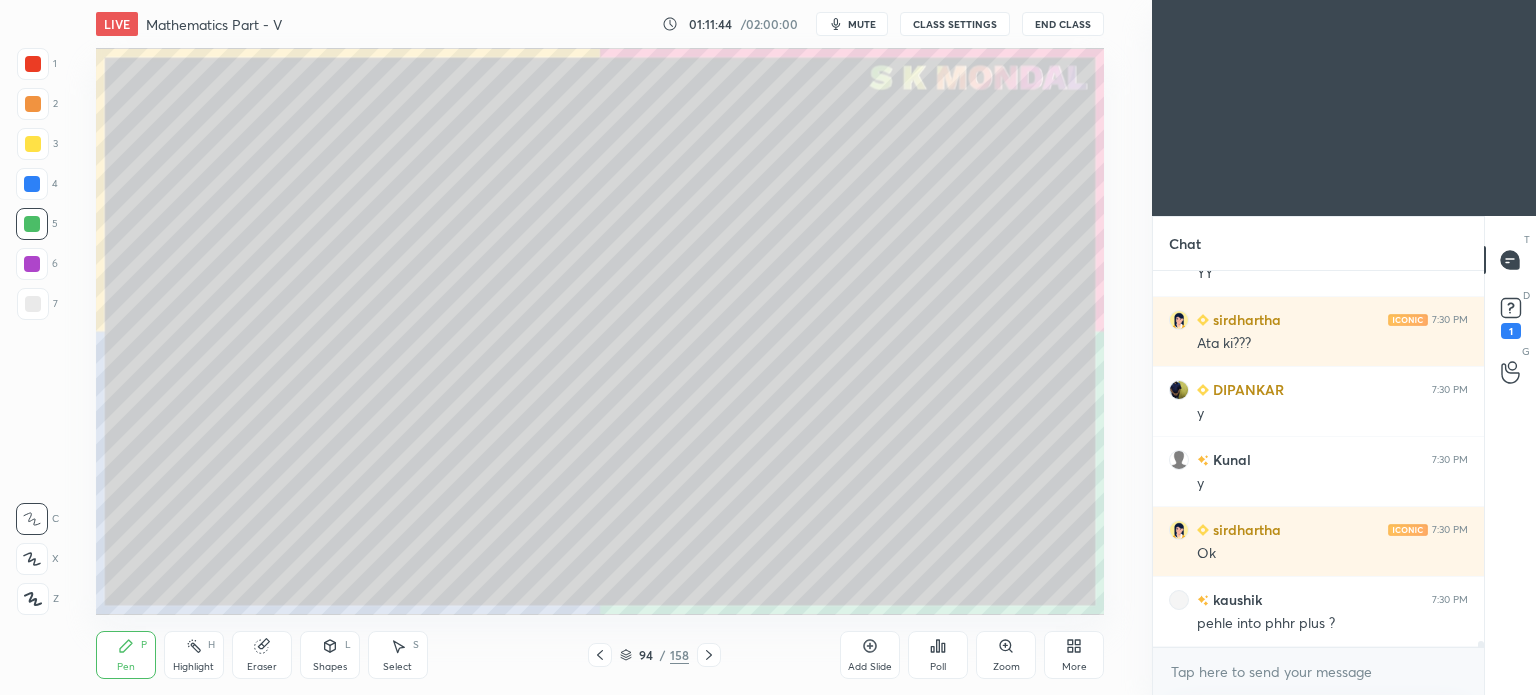 click on "Pen" at bounding box center (126, 667) 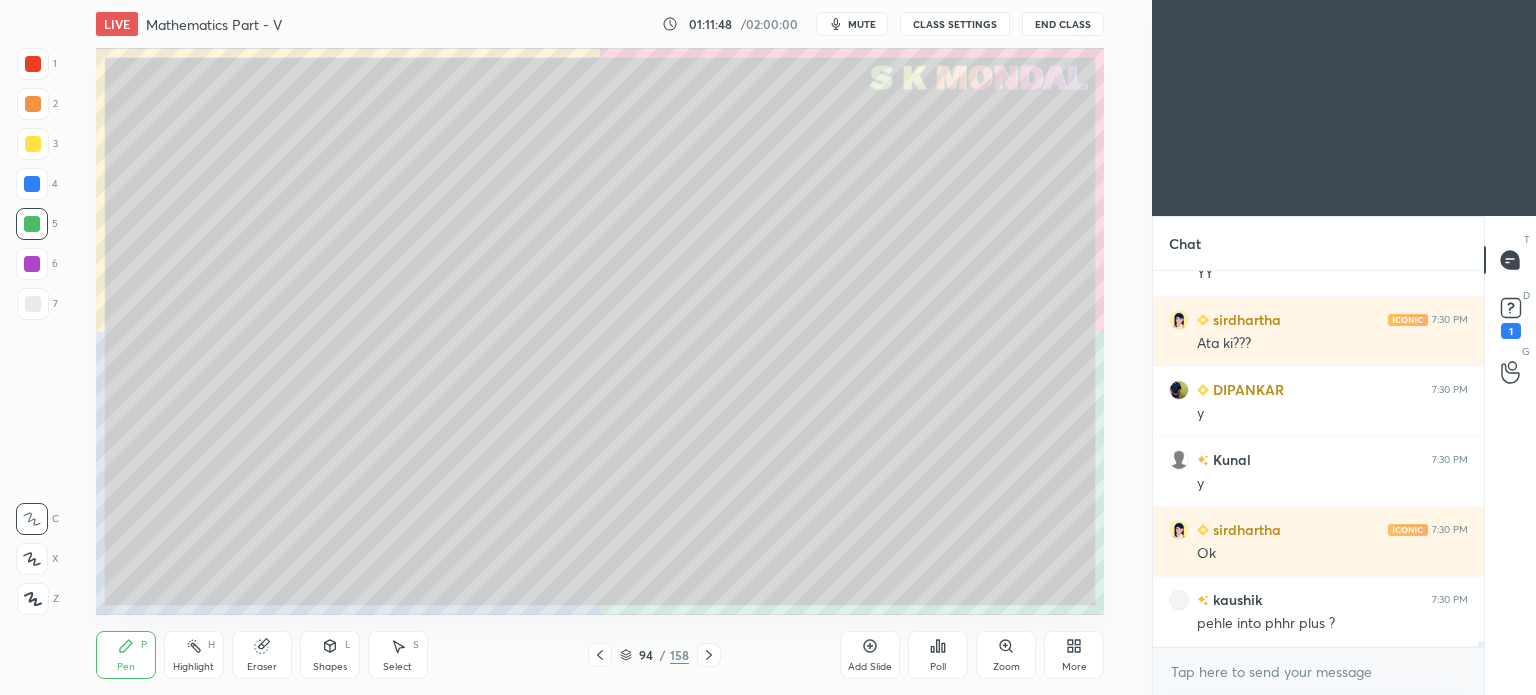 click on "Shapes L" at bounding box center (330, 655) 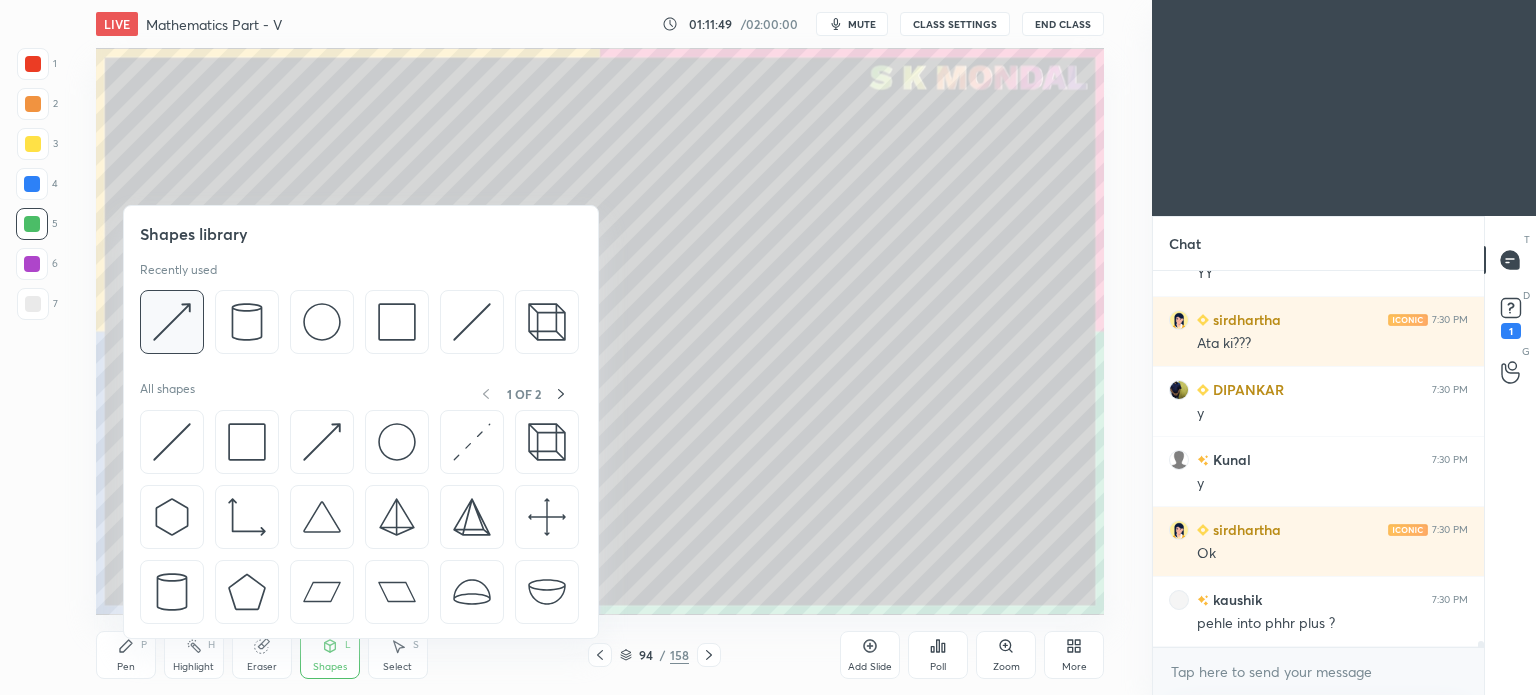 click at bounding box center (172, 322) 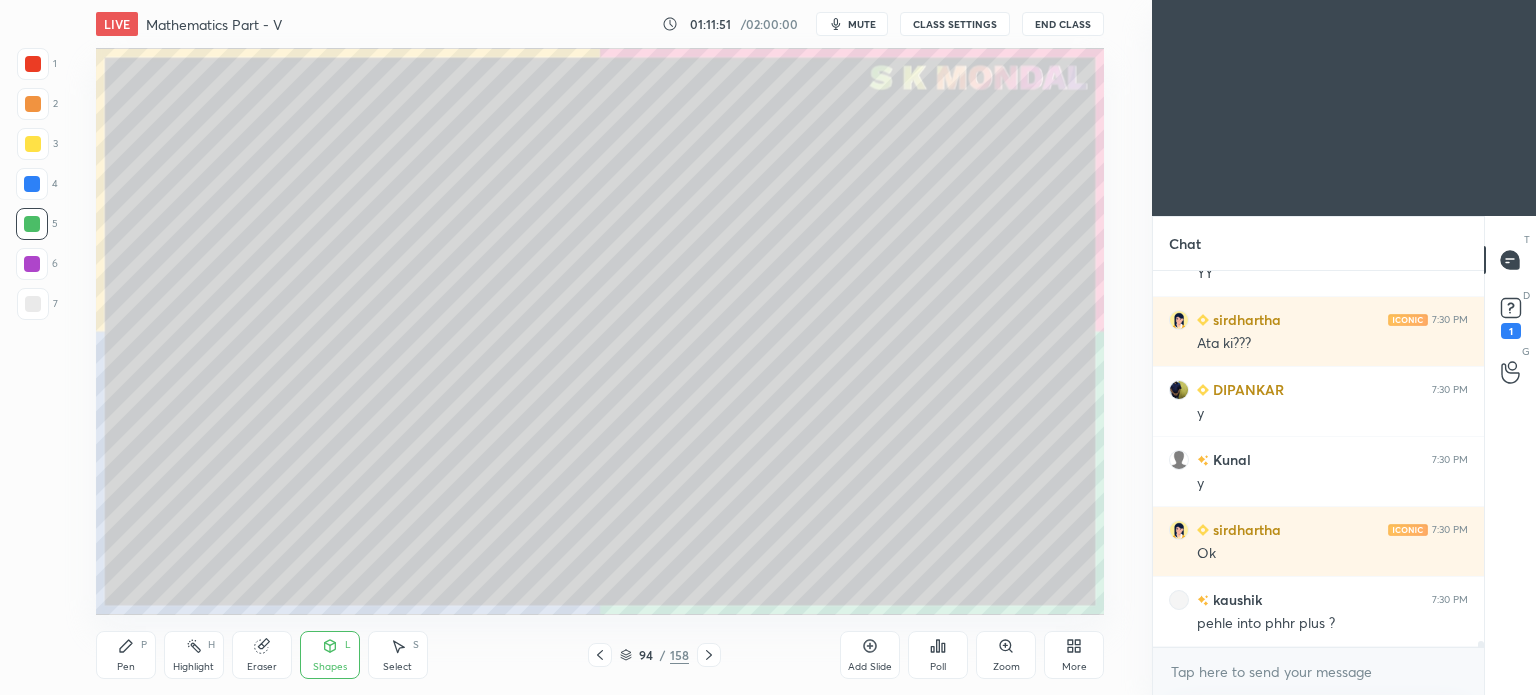 click 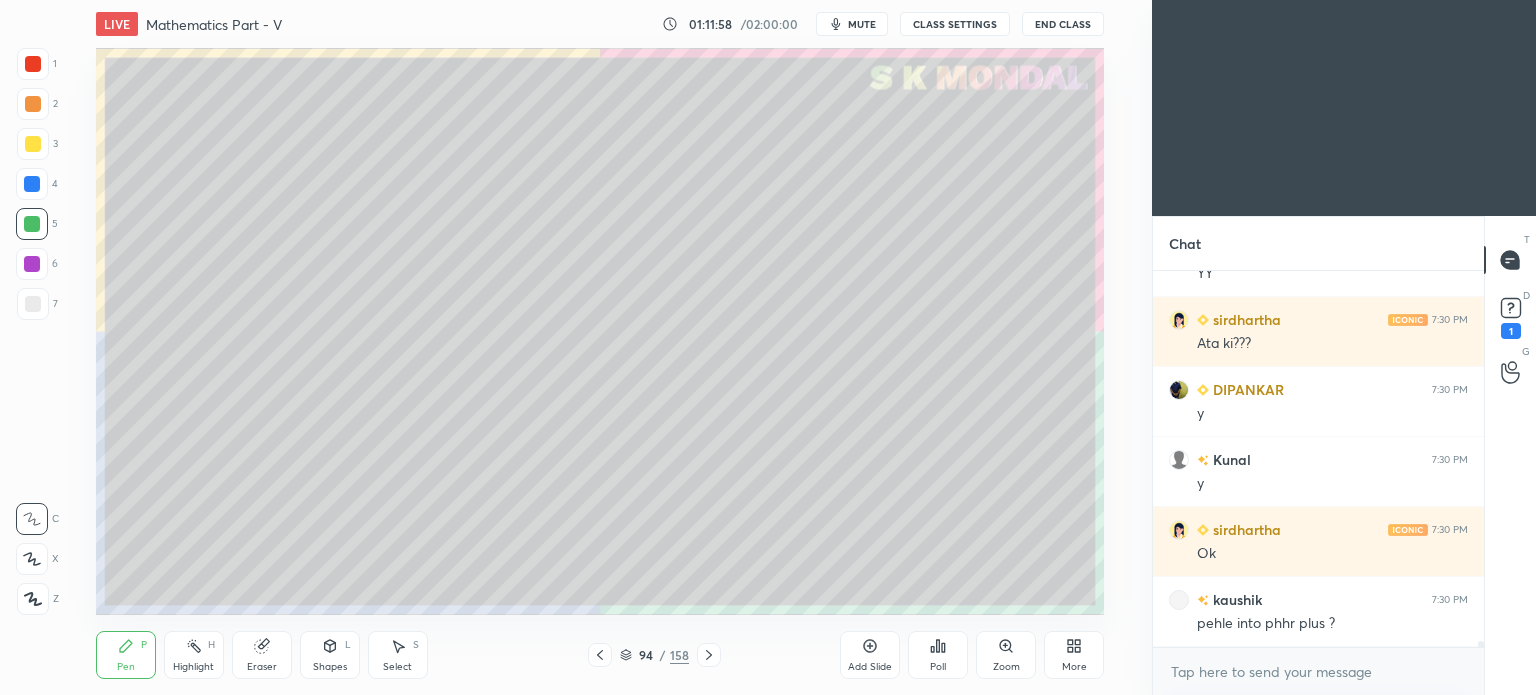 click at bounding box center [33, 104] 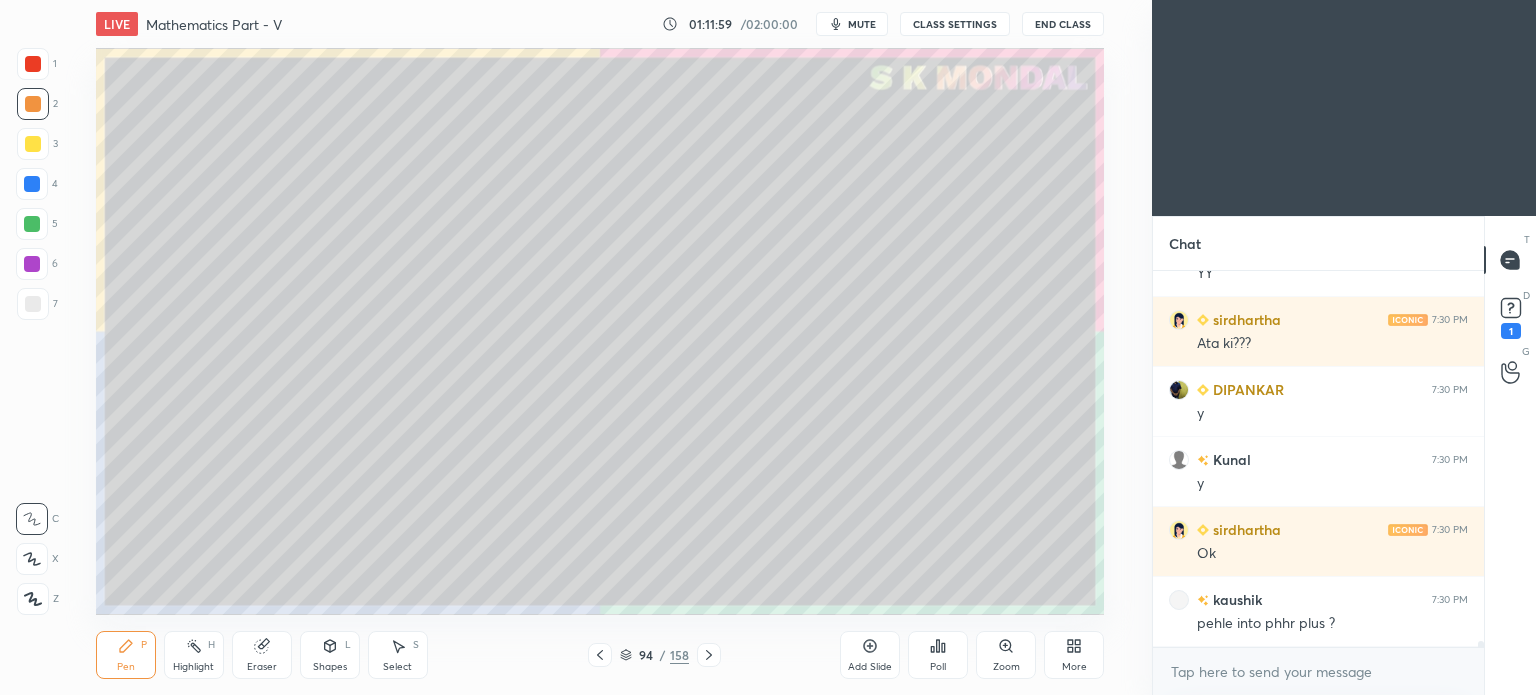 click at bounding box center (33, 64) 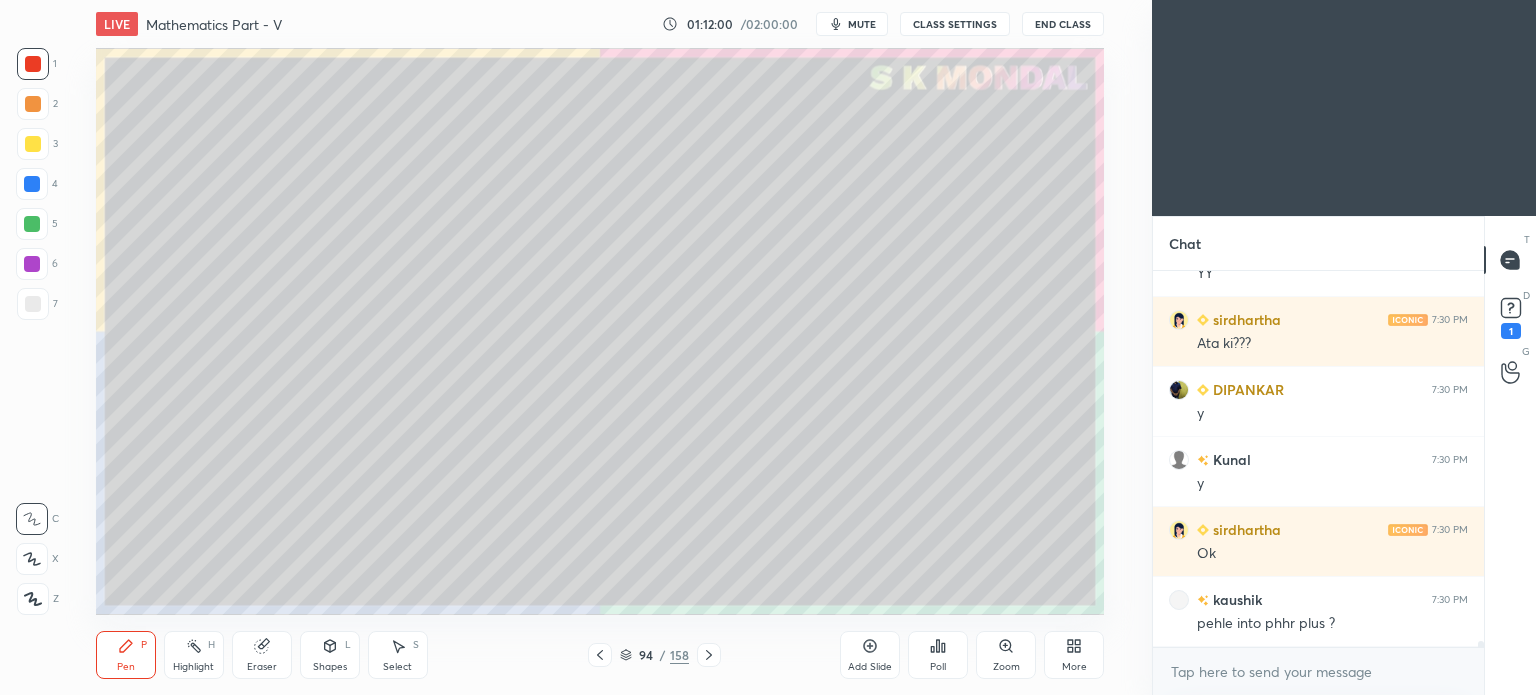 click on "Shapes L" at bounding box center (330, 655) 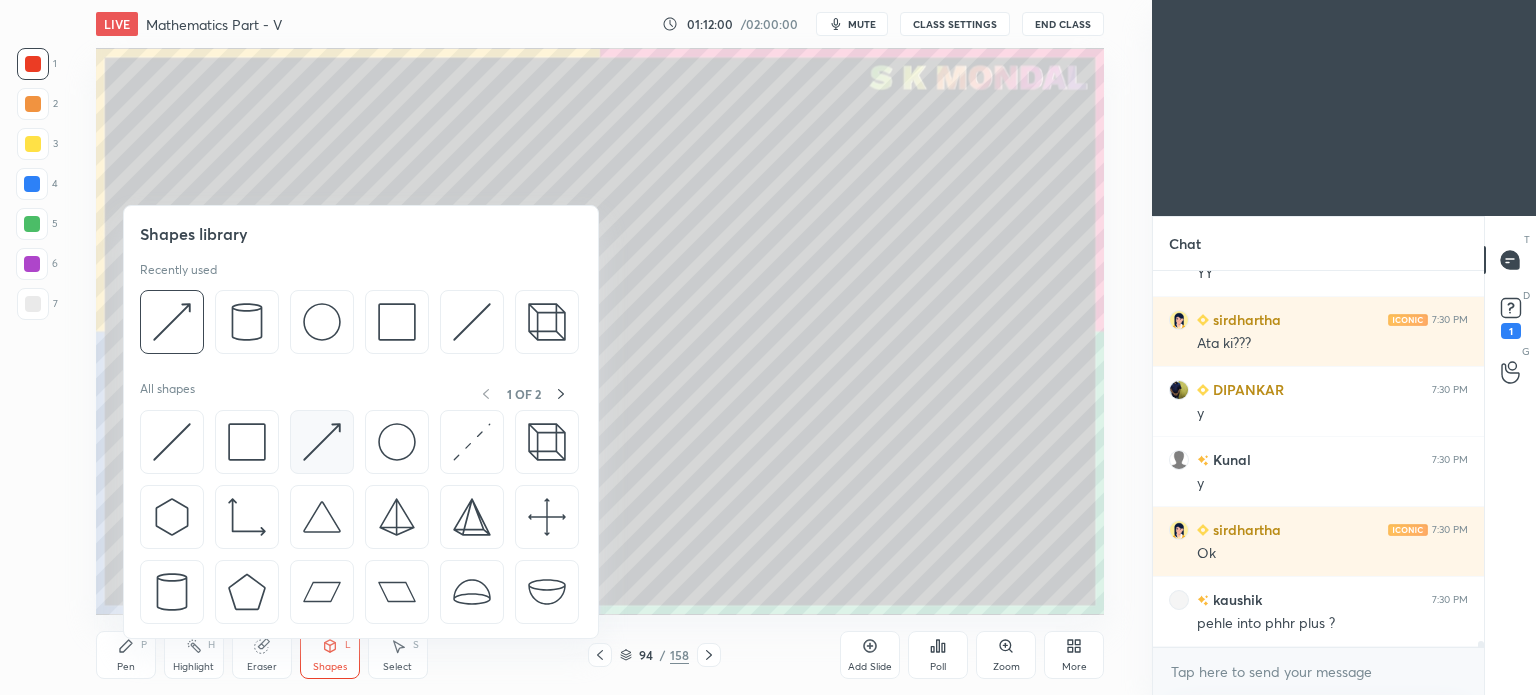 click at bounding box center (322, 442) 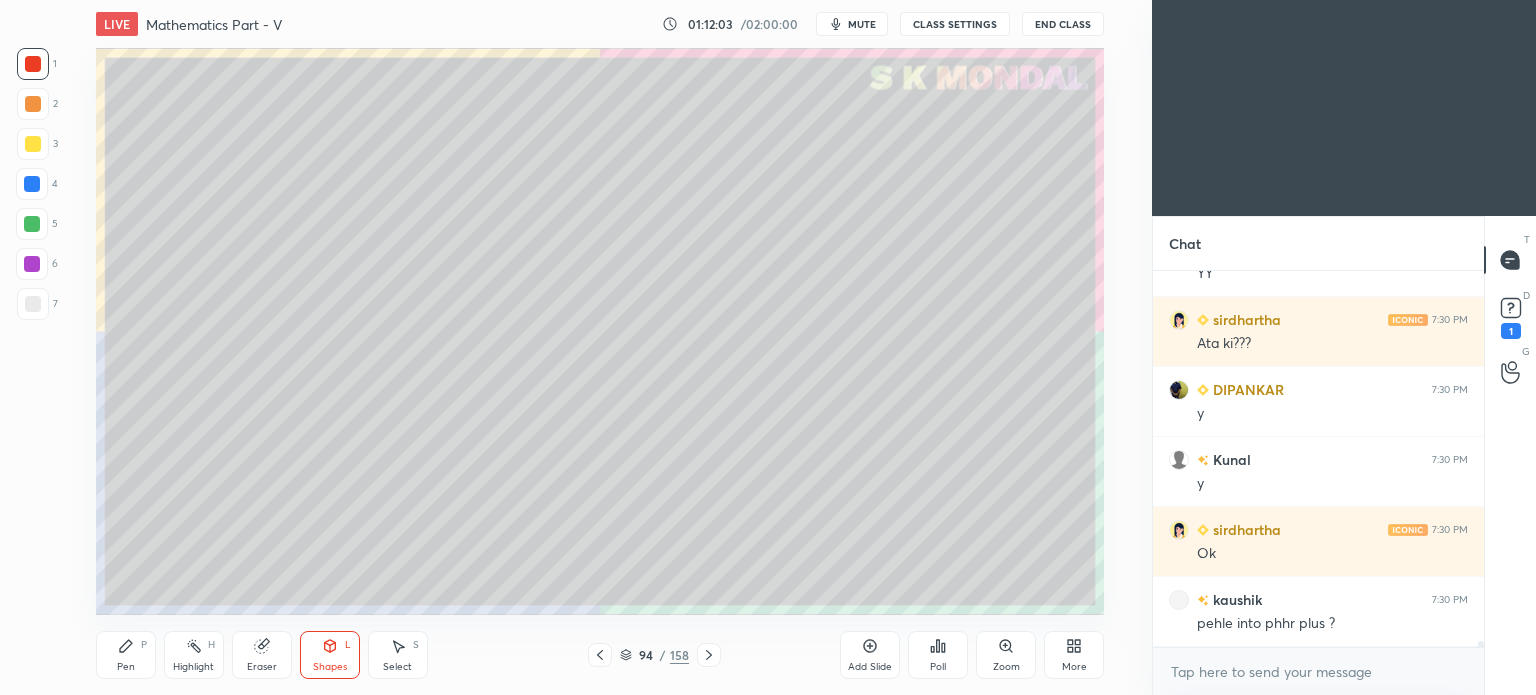 click 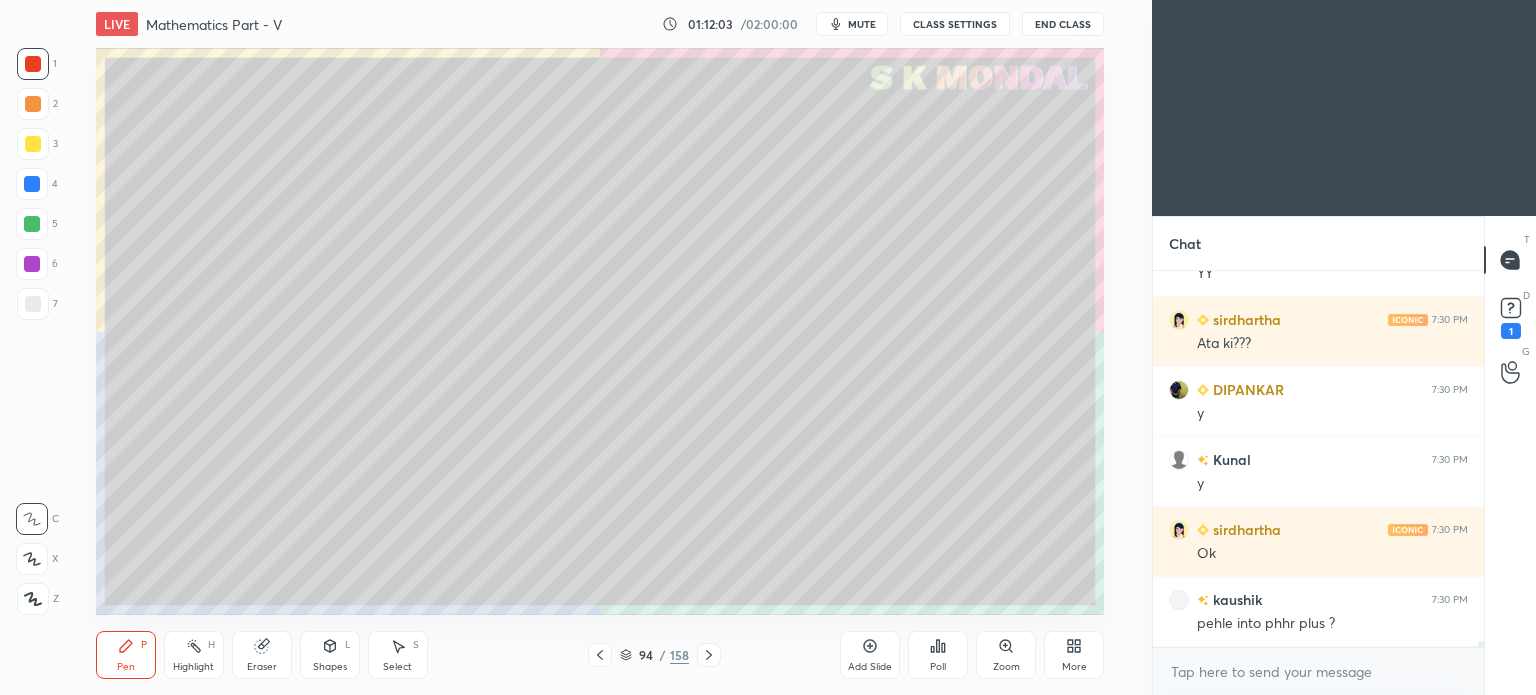 click on "Pen P" at bounding box center (126, 655) 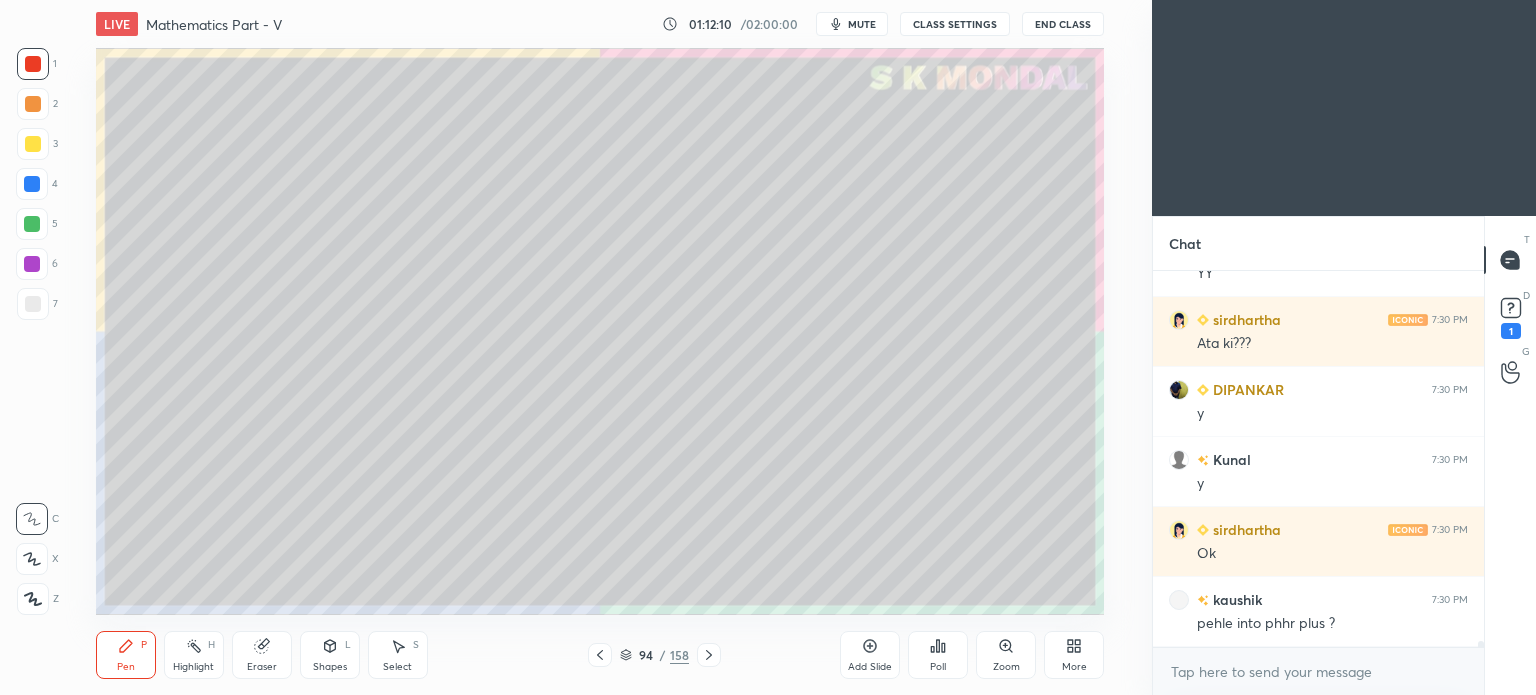click on "Eraser" at bounding box center [262, 655] 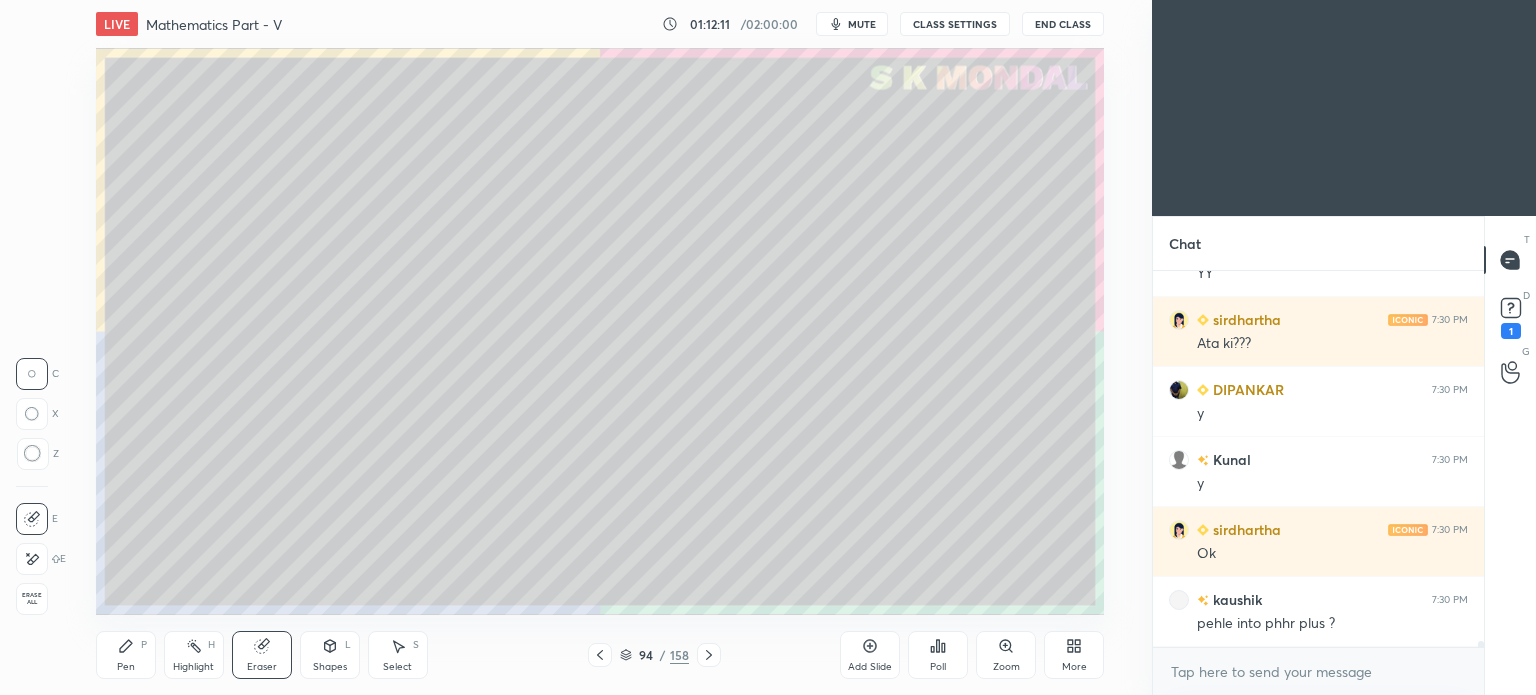 click on "Pen P" at bounding box center [126, 655] 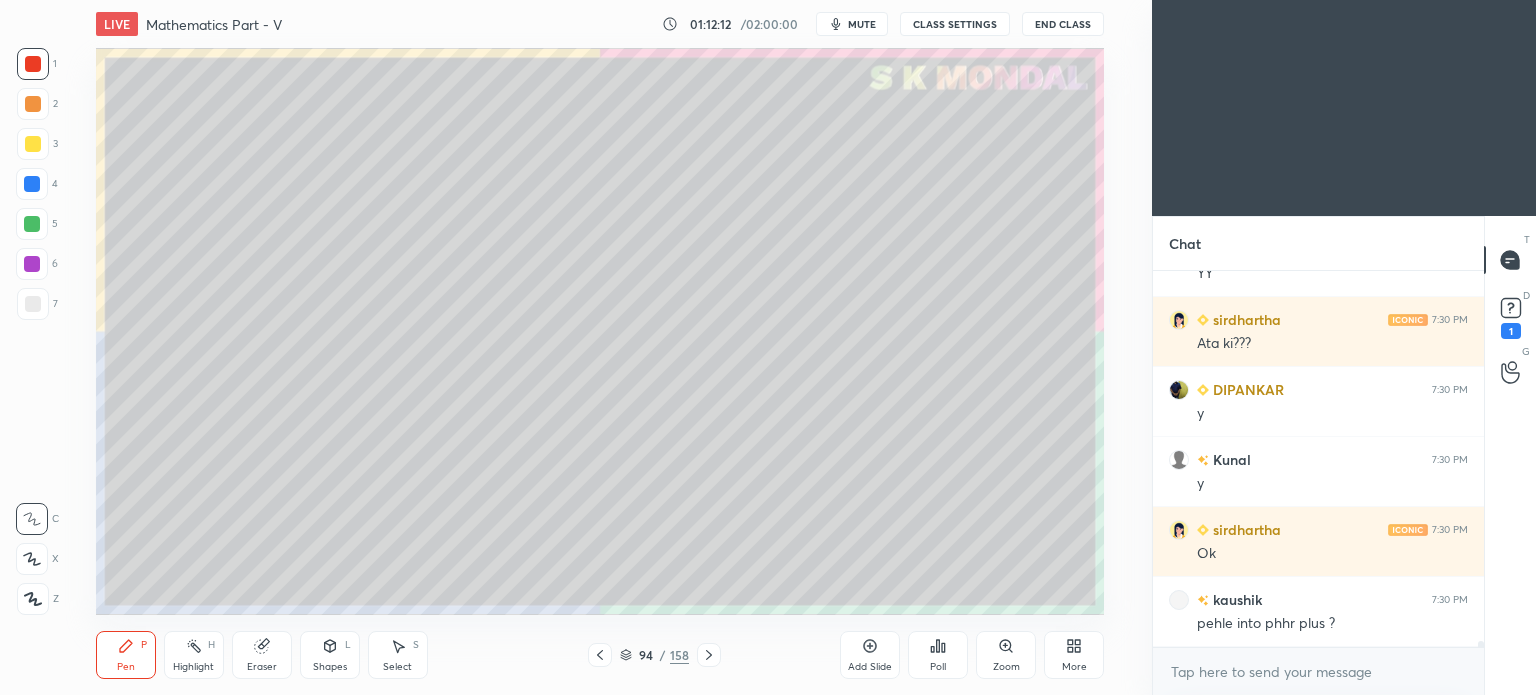 click on "Pen P" at bounding box center [126, 655] 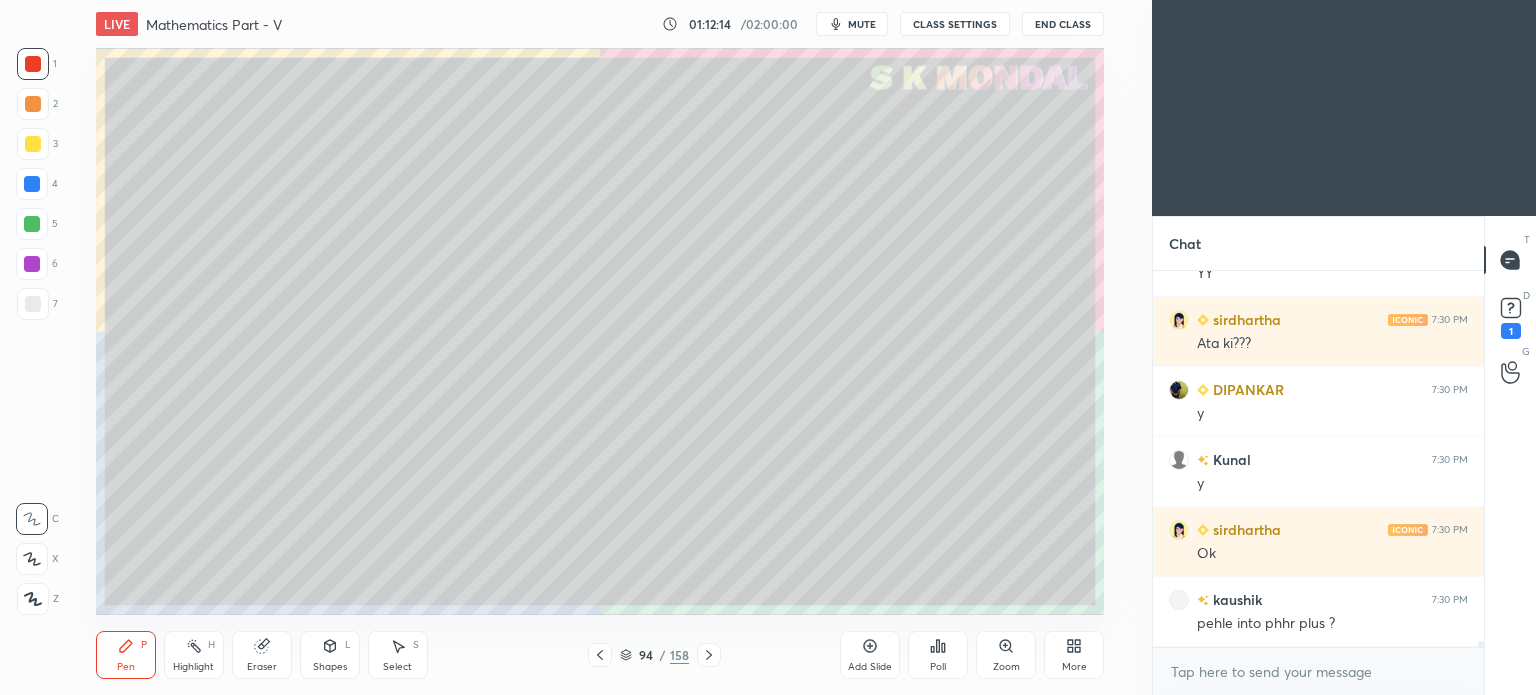 click on "Highlight" at bounding box center [193, 667] 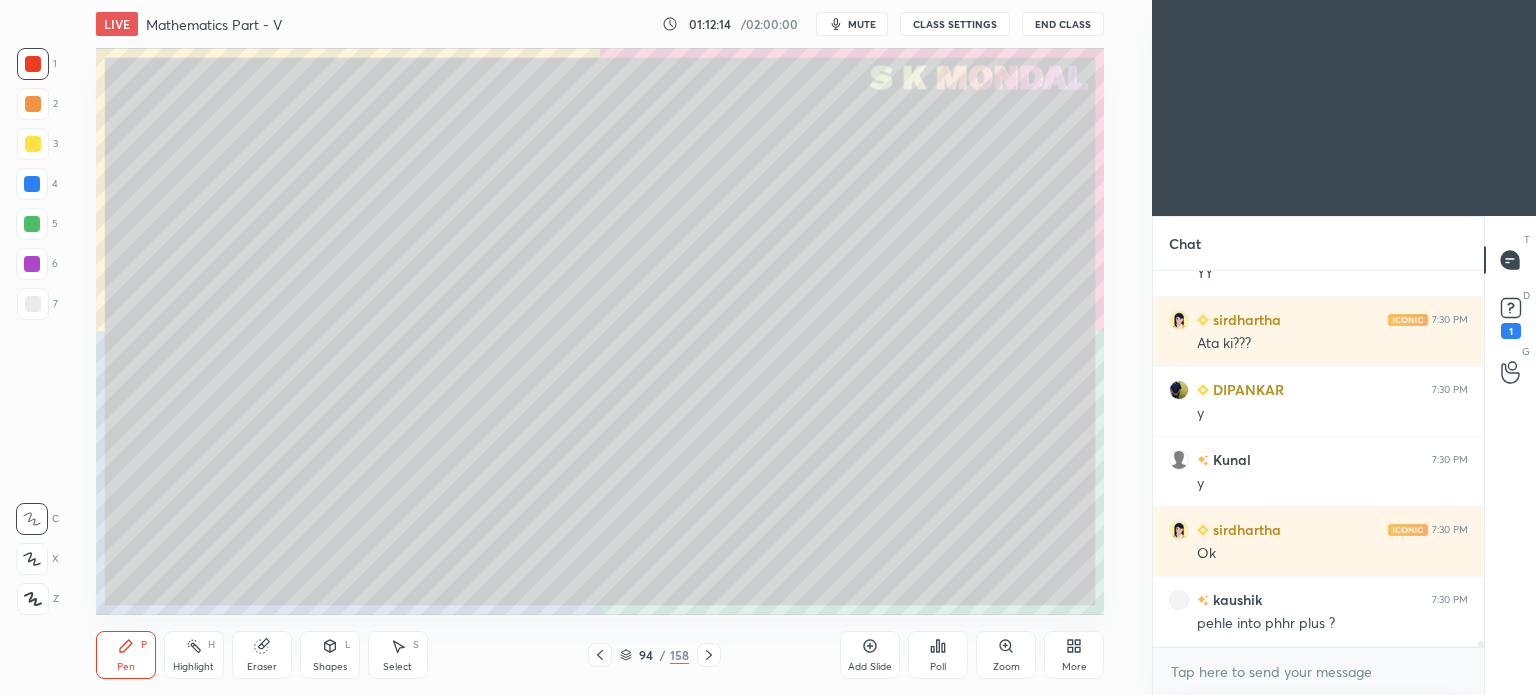 click on "Highlight" at bounding box center [193, 667] 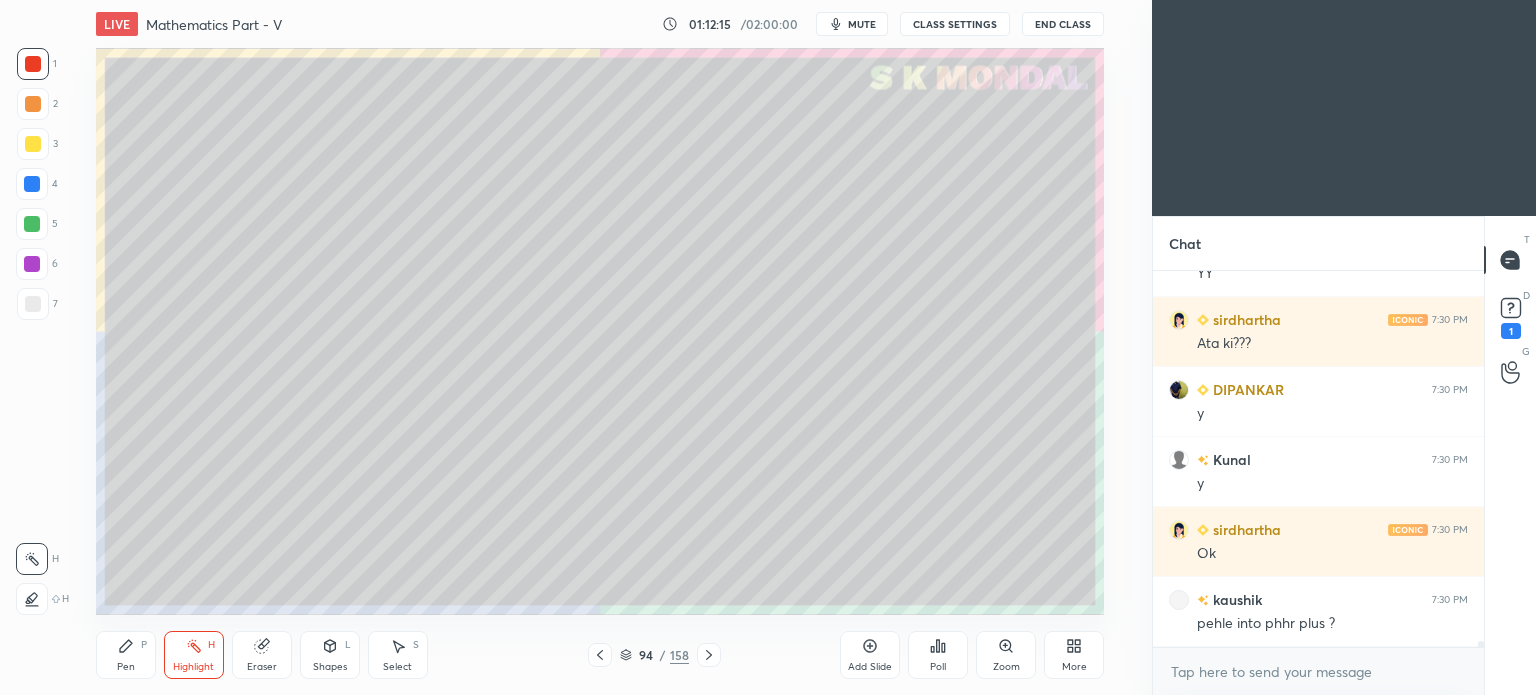 click 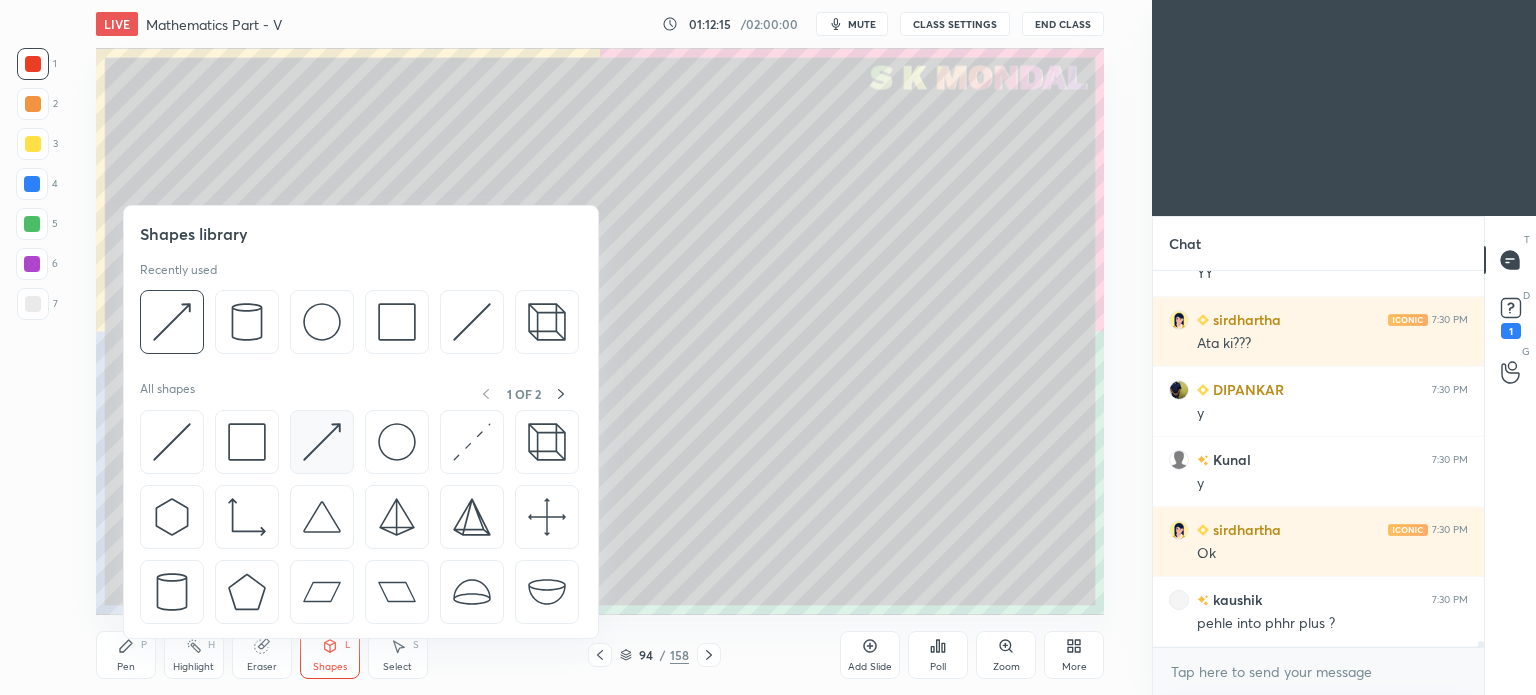 click at bounding box center (322, 442) 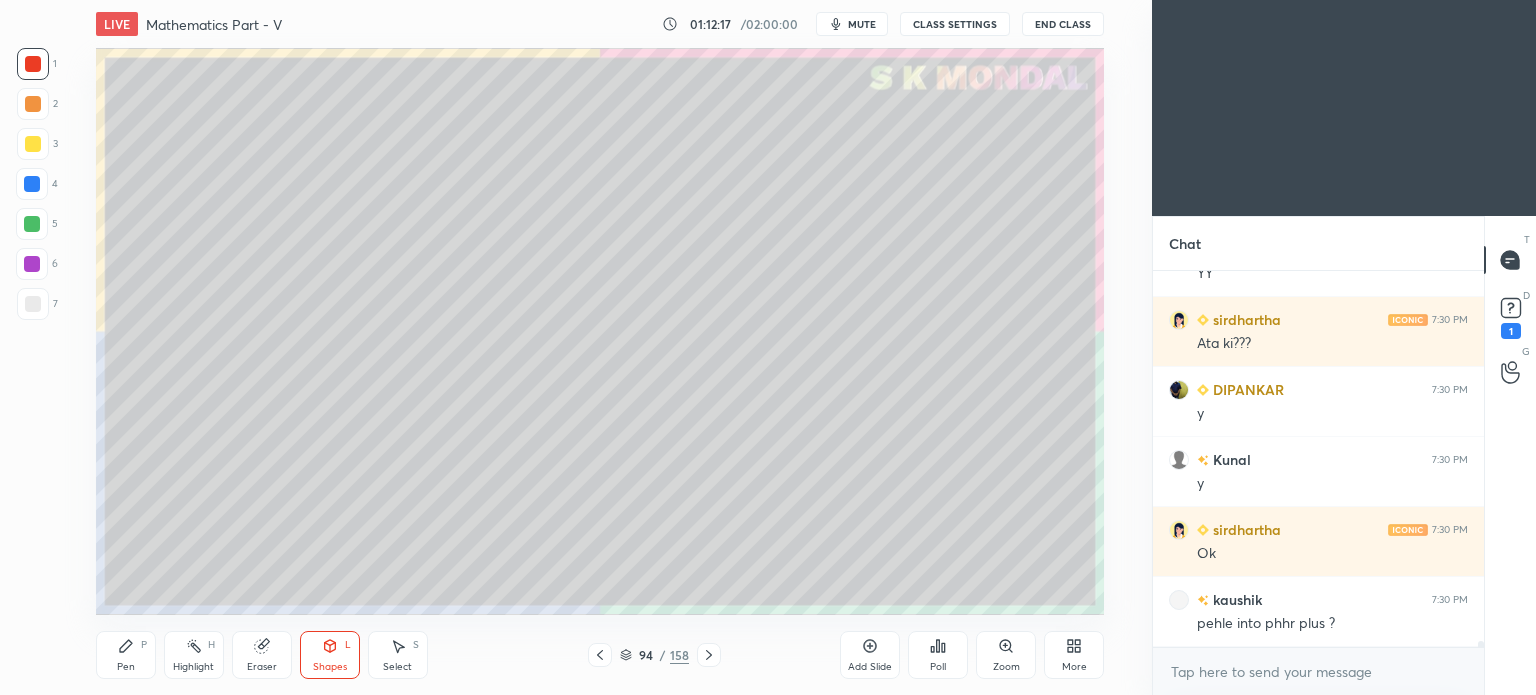 click on "Pen" at bounding box center [126, 667] 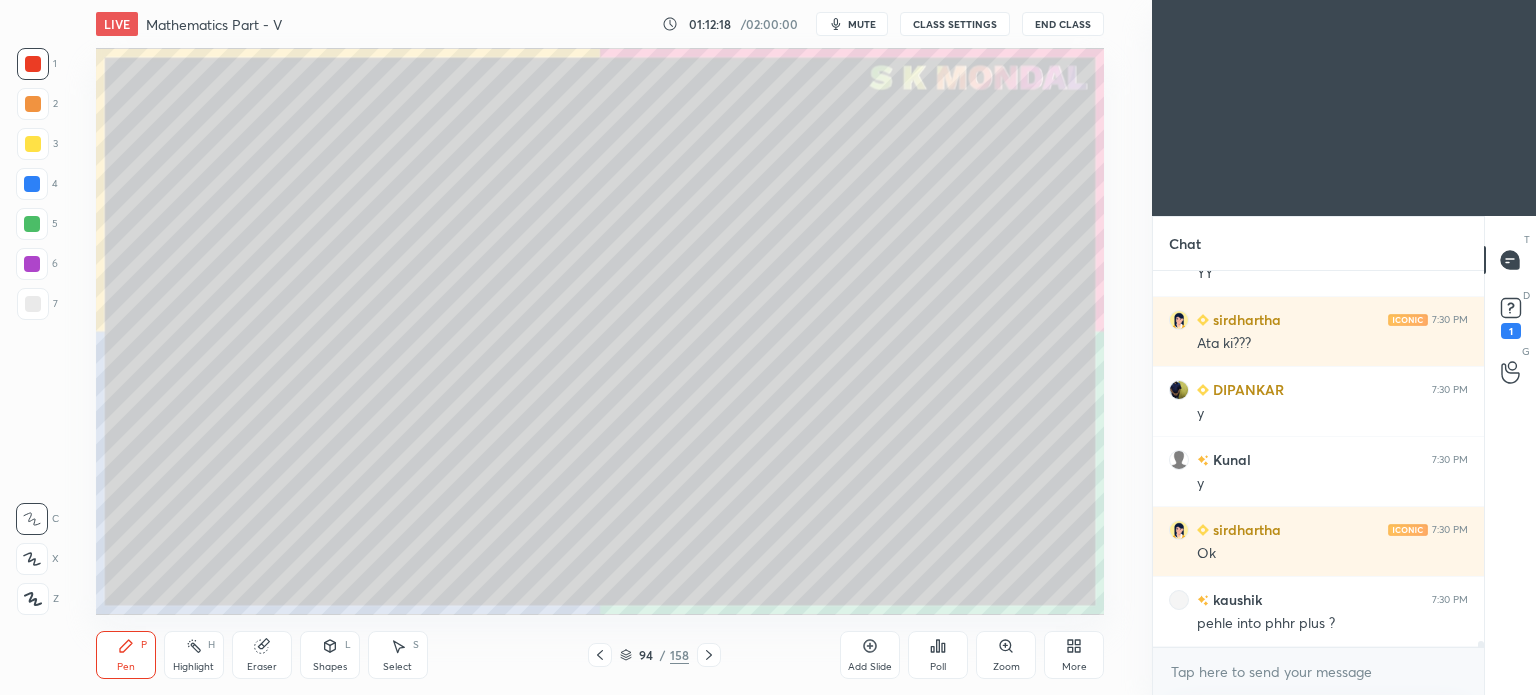 click on "Pen" at bounding box center (126, 667) 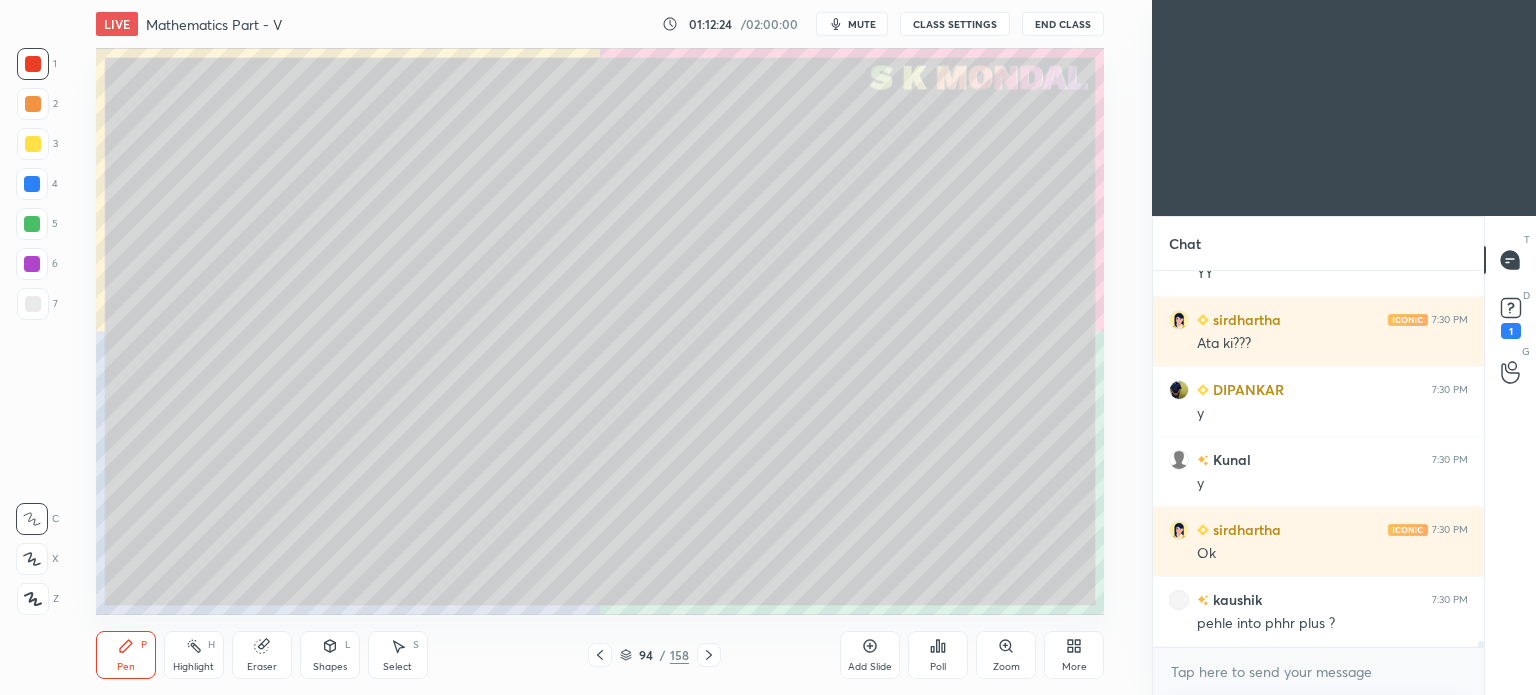 click on "Shapes L" at bounding box center (330, 655) 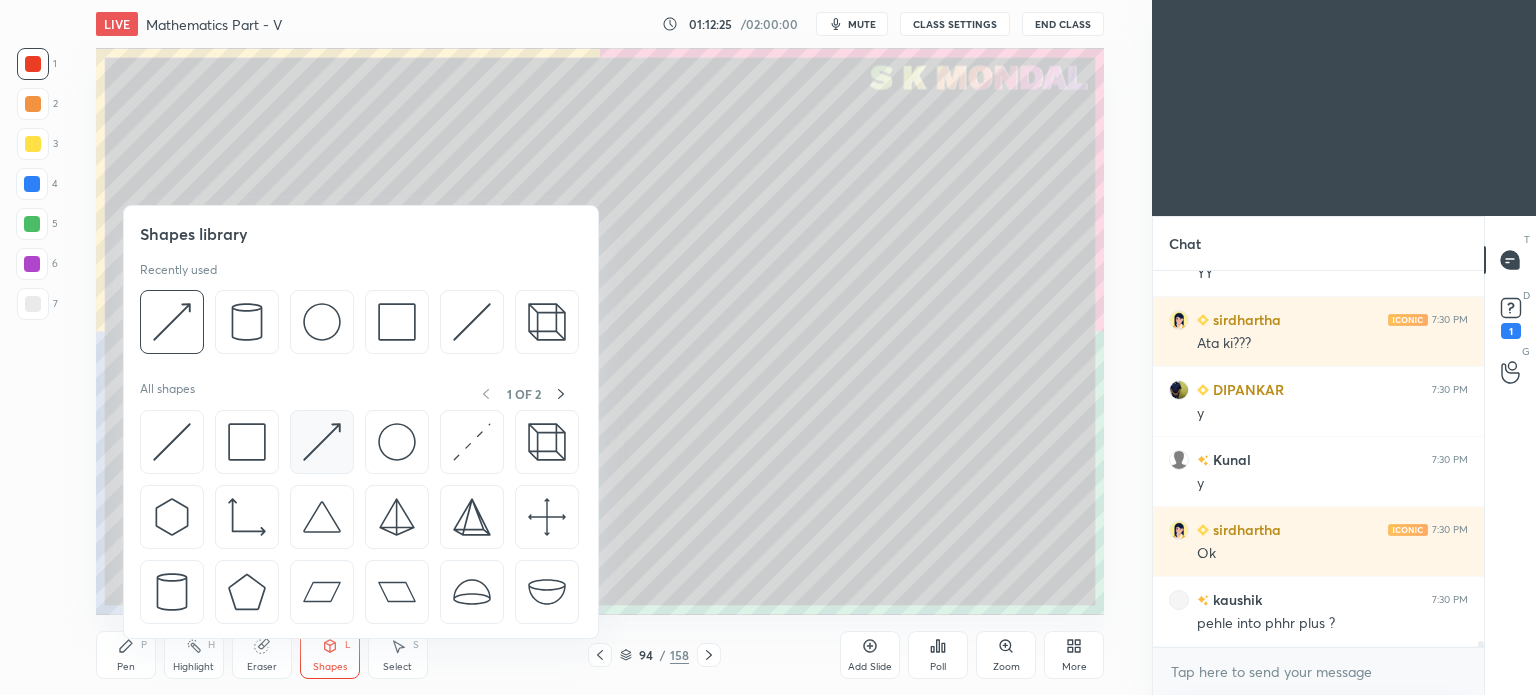 click at bounding box center (322, 442) 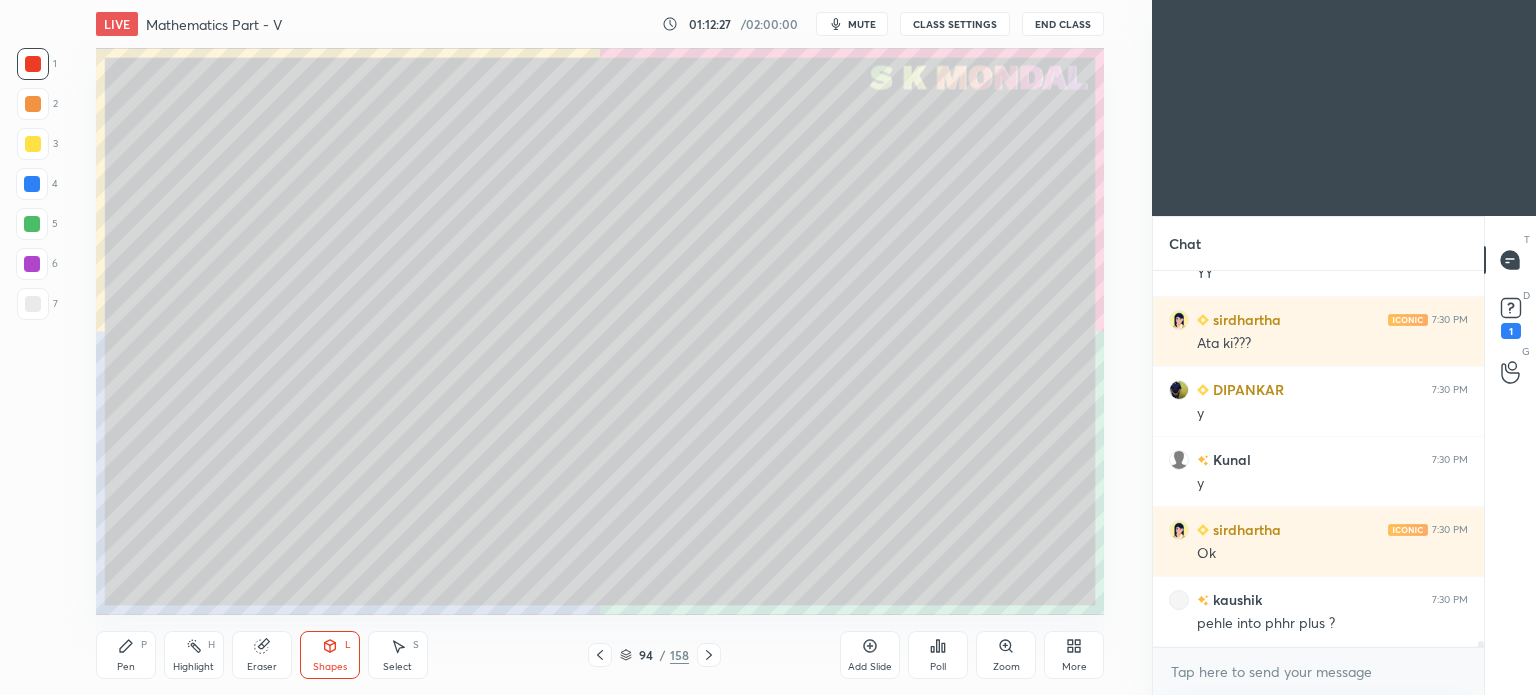 click on "Pen P" at bounding box center [126, 655] 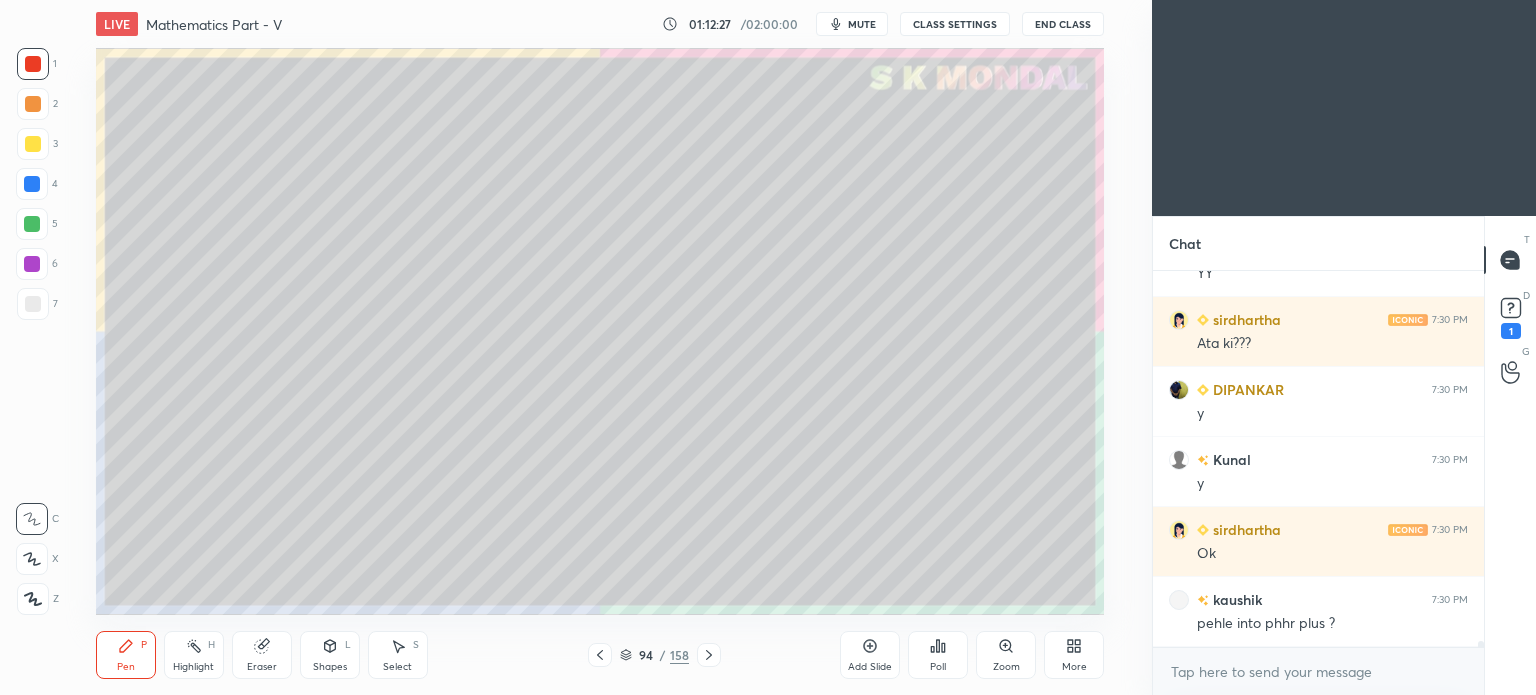 click on "Pen P" at bounding box center (126, 655) 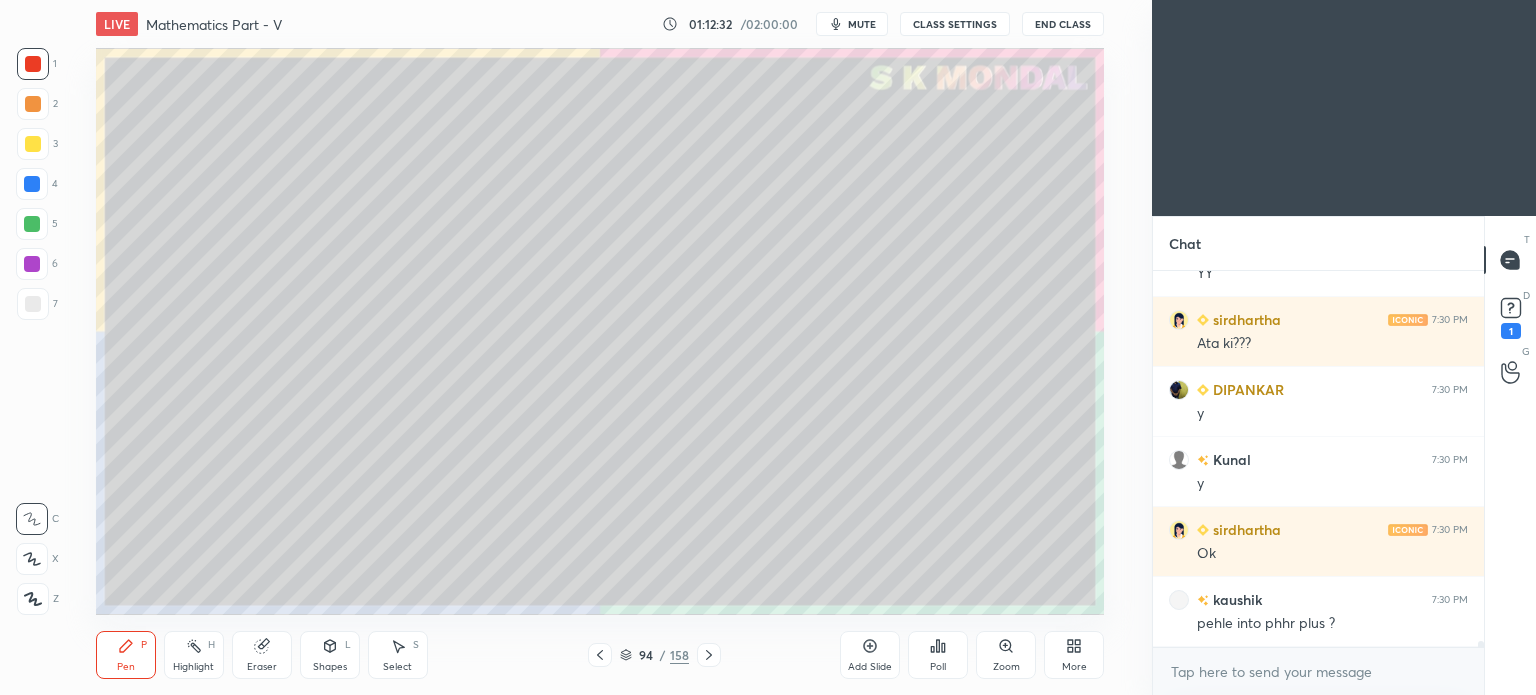 click on "1 2 3 4 5 6 7 C X Z C X Z E E Erase all   H H" at bounding box center [32, 331] 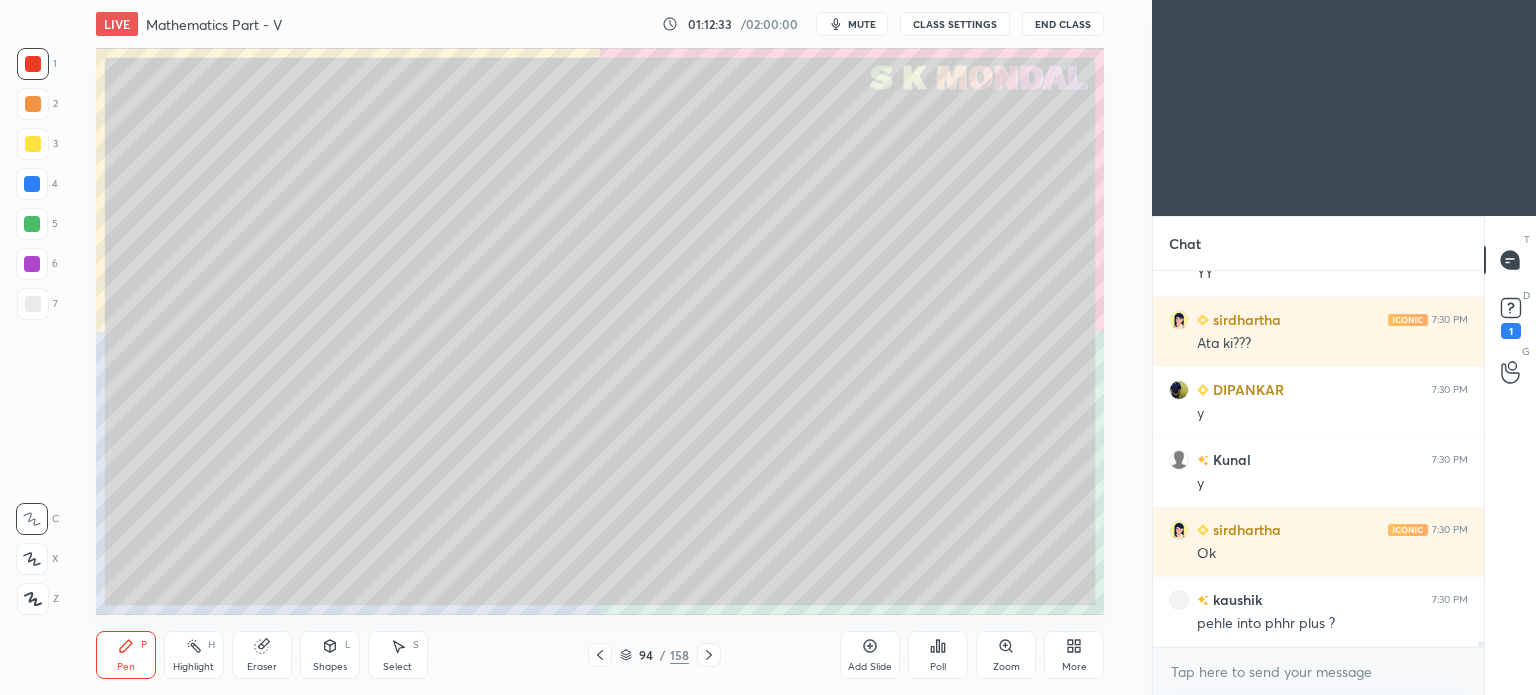 click at bounding box center [33, 304] 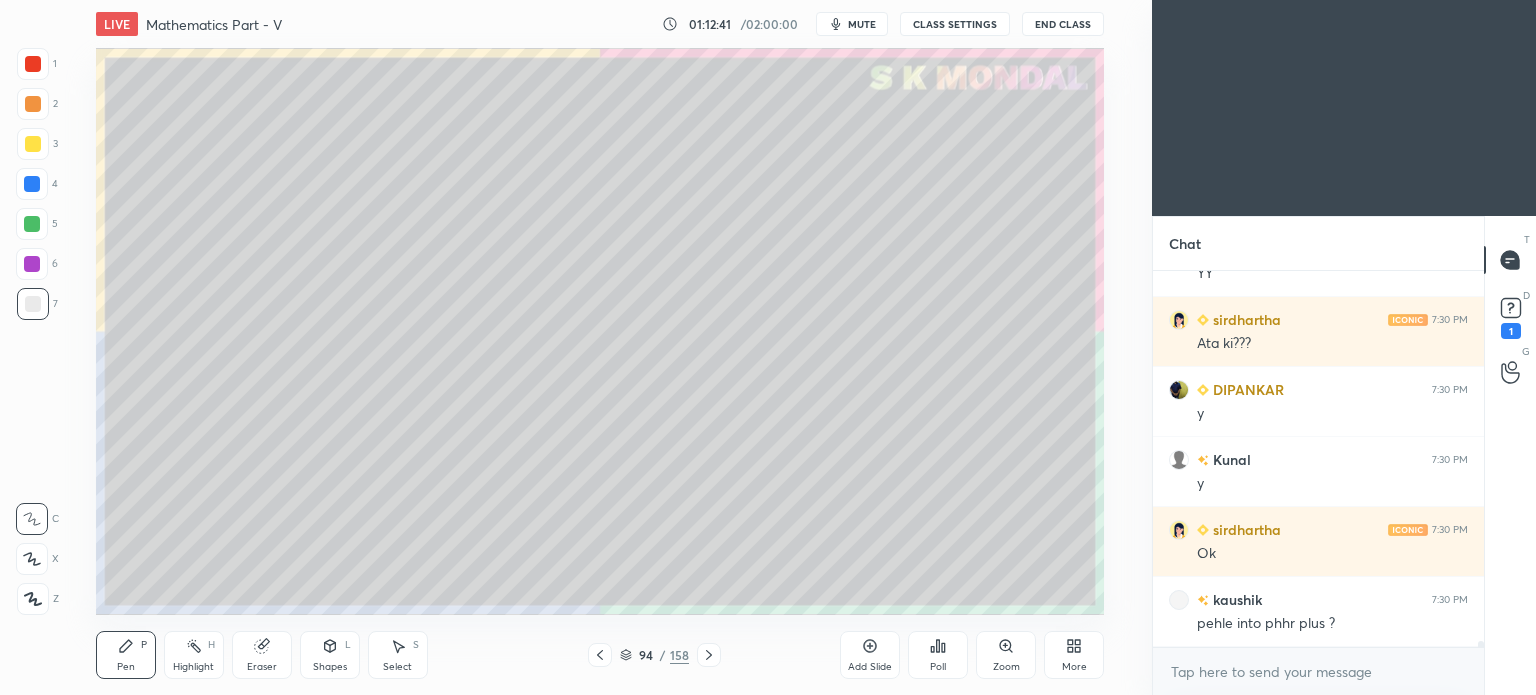 click on "Highlight H" at bounding box center (194, 655) 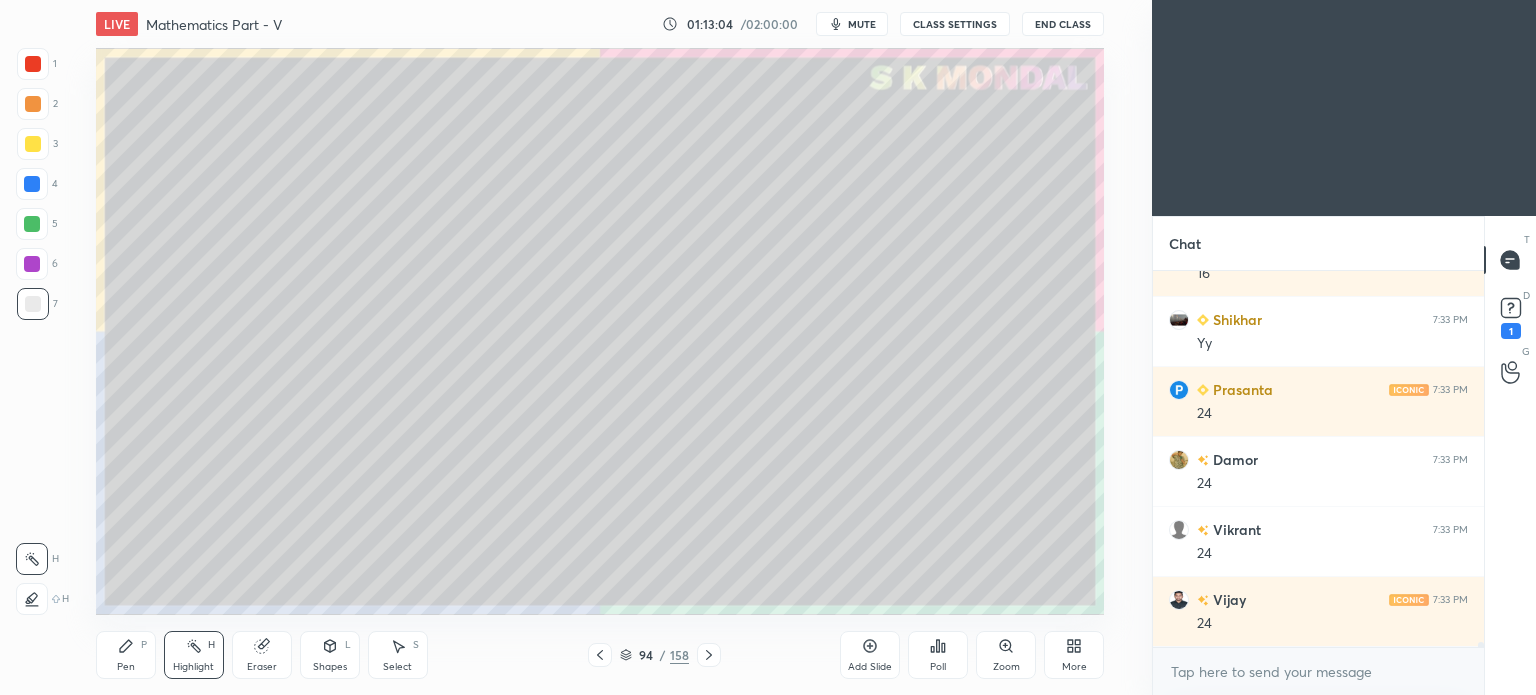 scroll, scrollTop: 25850, scrollLeft: 0, axis: vertical 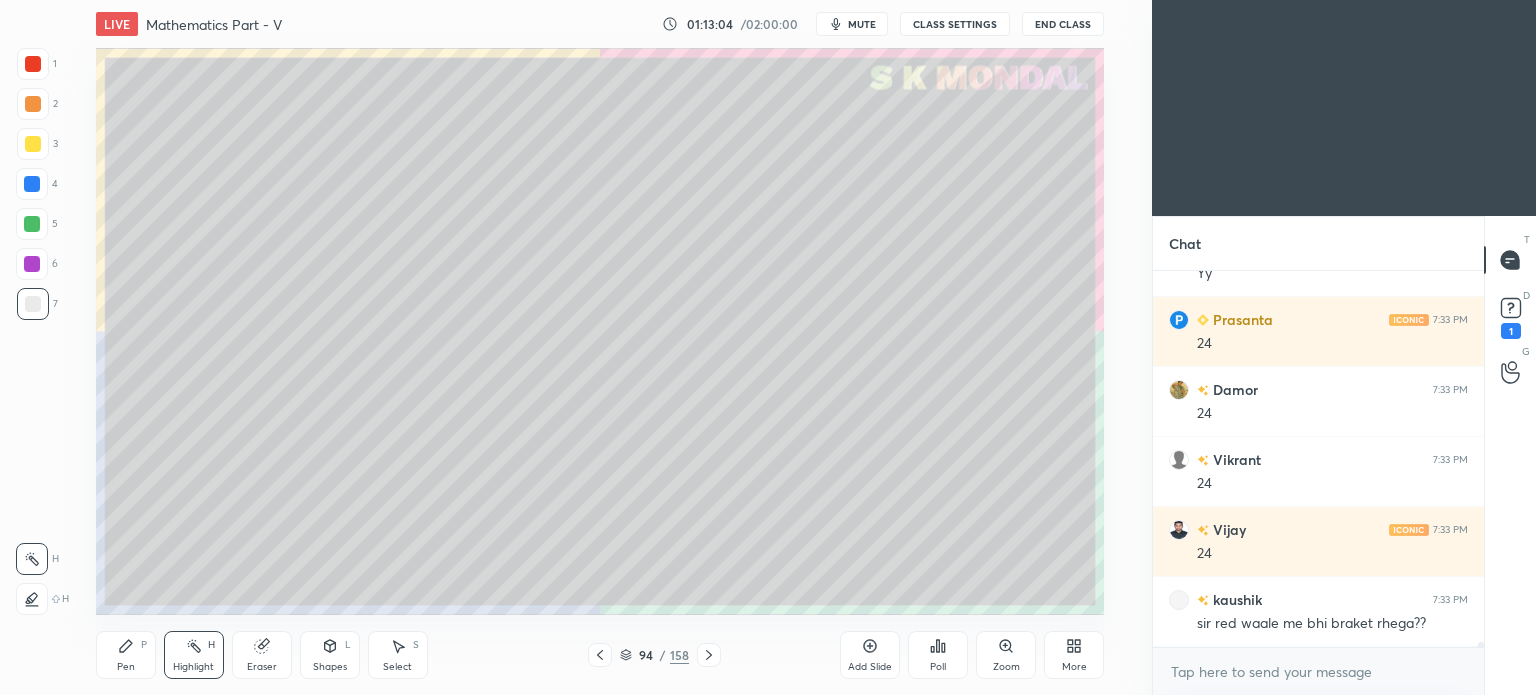 click 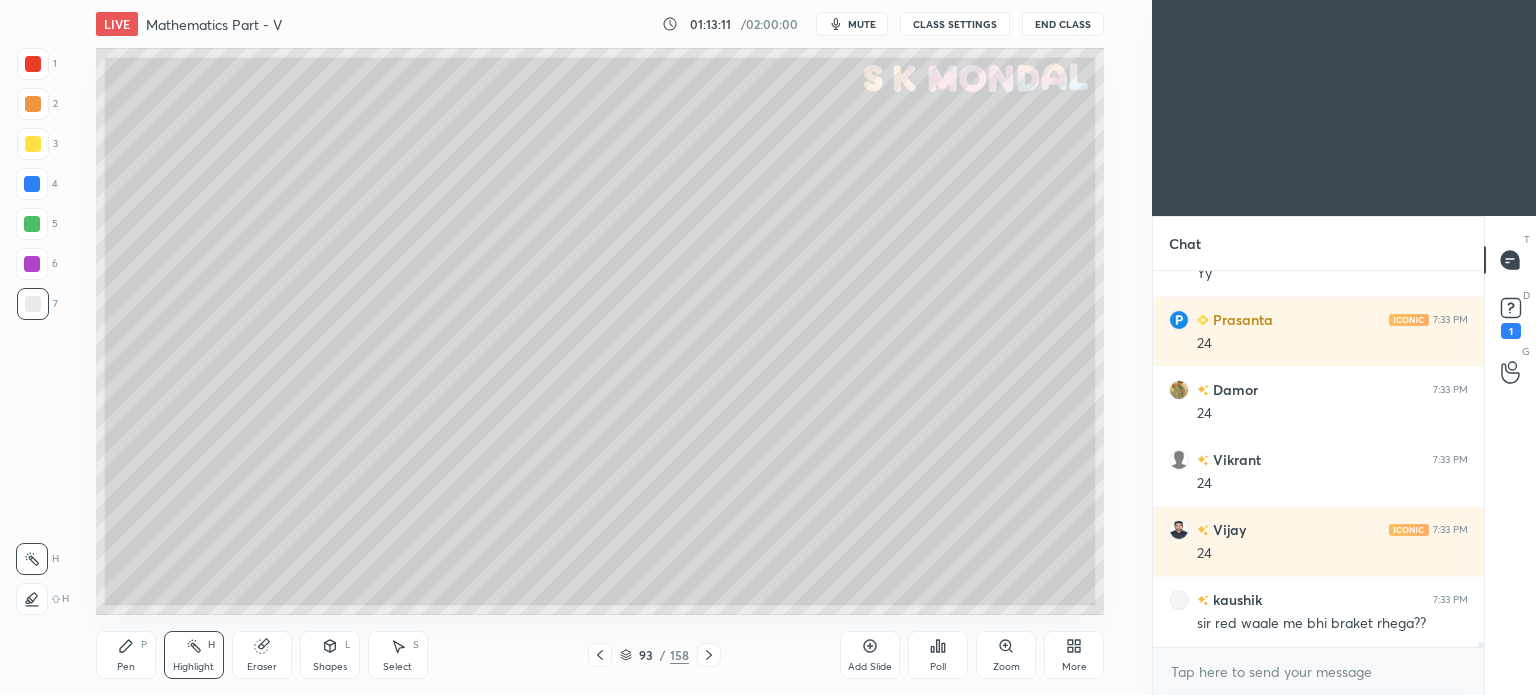 click 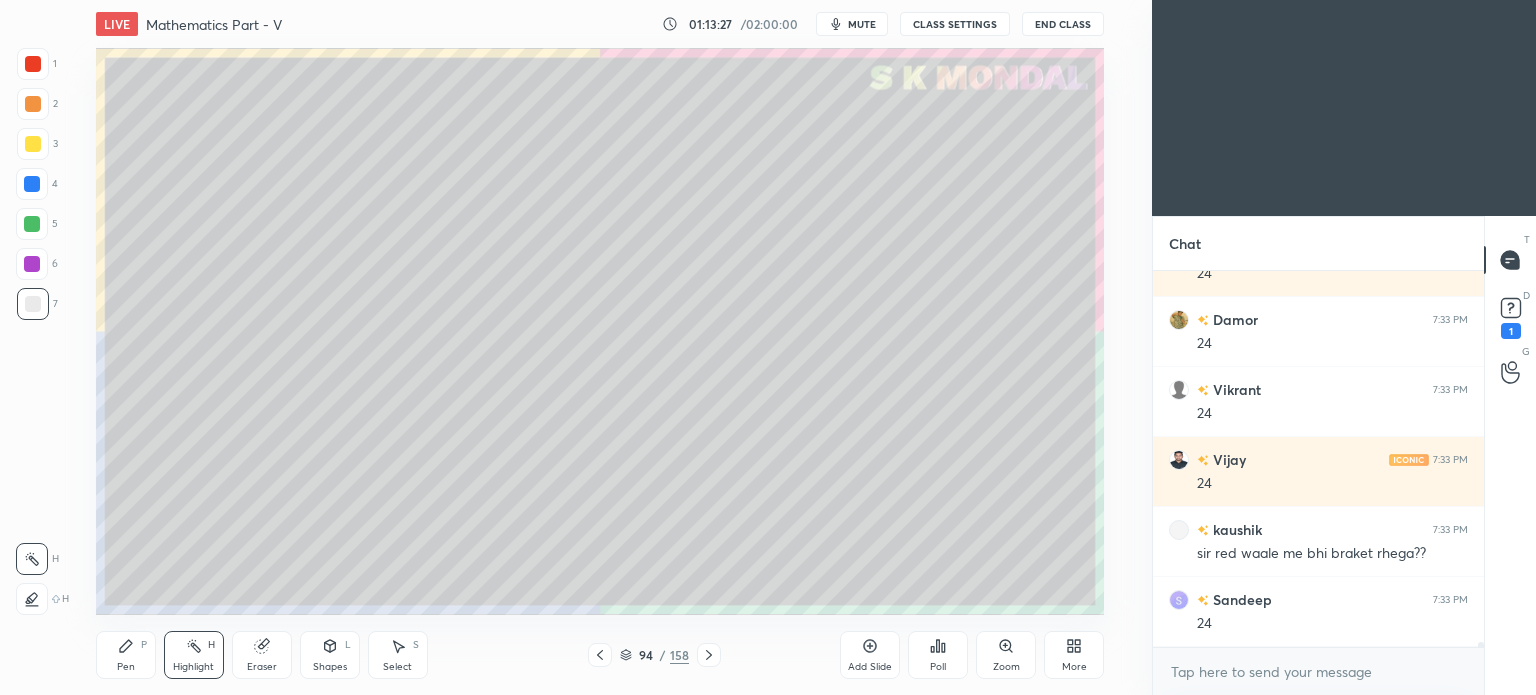 scroll, scrollTop: 25990, scrollLeft: 0, axis: vertical 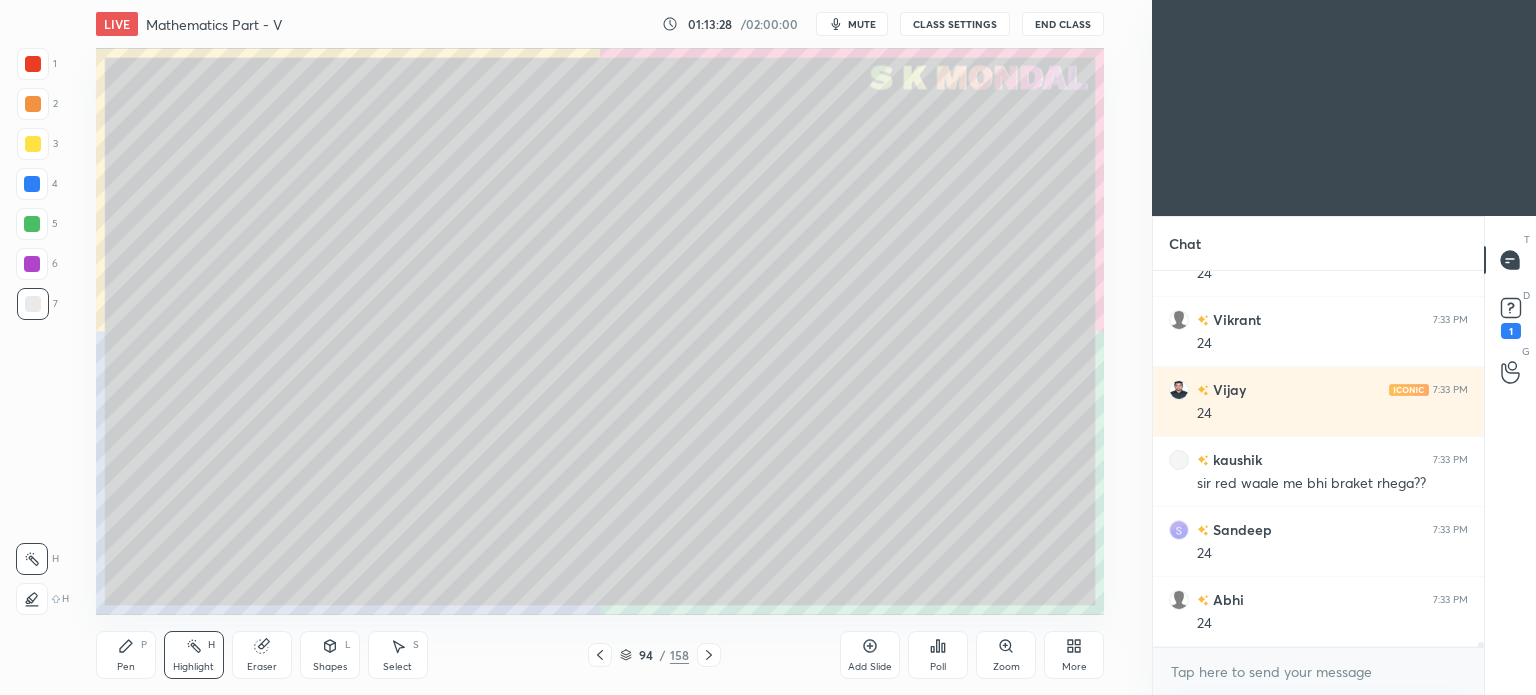 click on "Pen P" at bounding box center [126, 655] 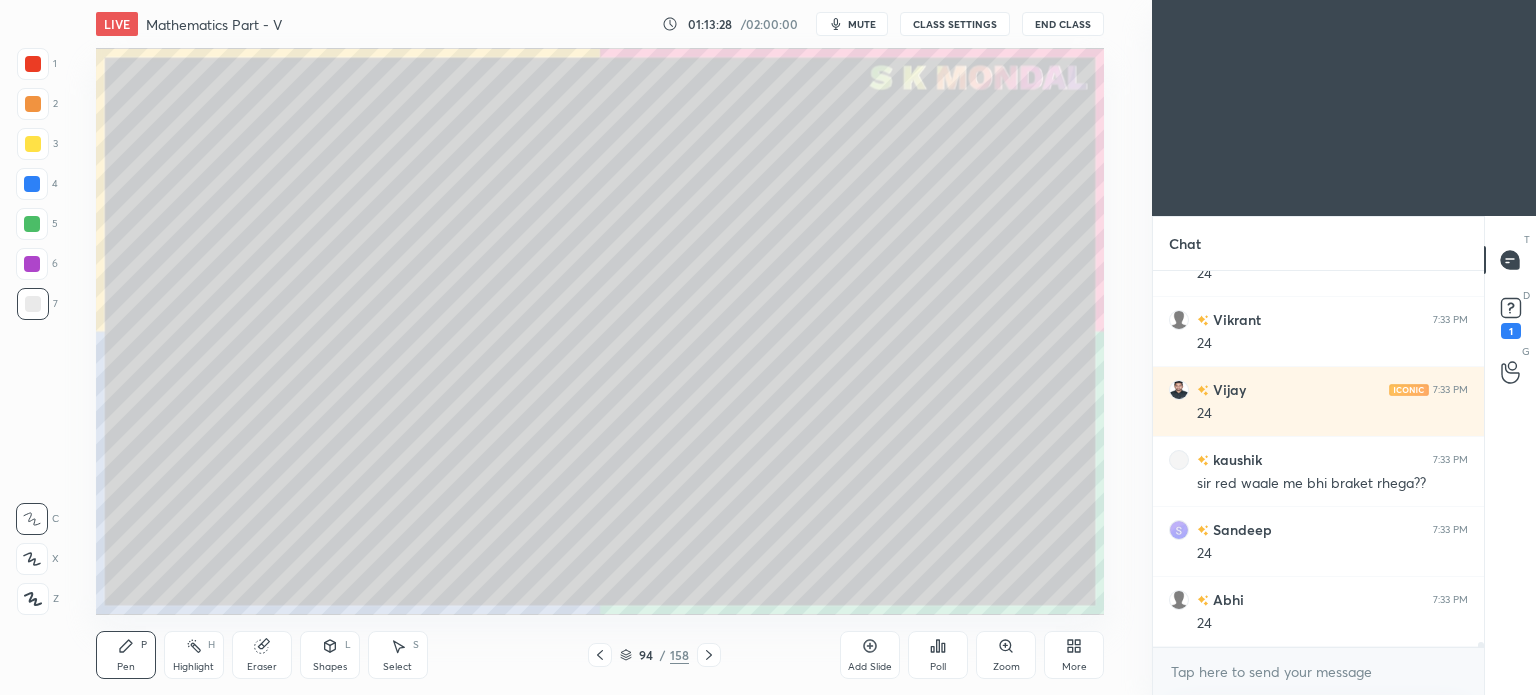 click on "Pen P" at bounding box center (126, 655) 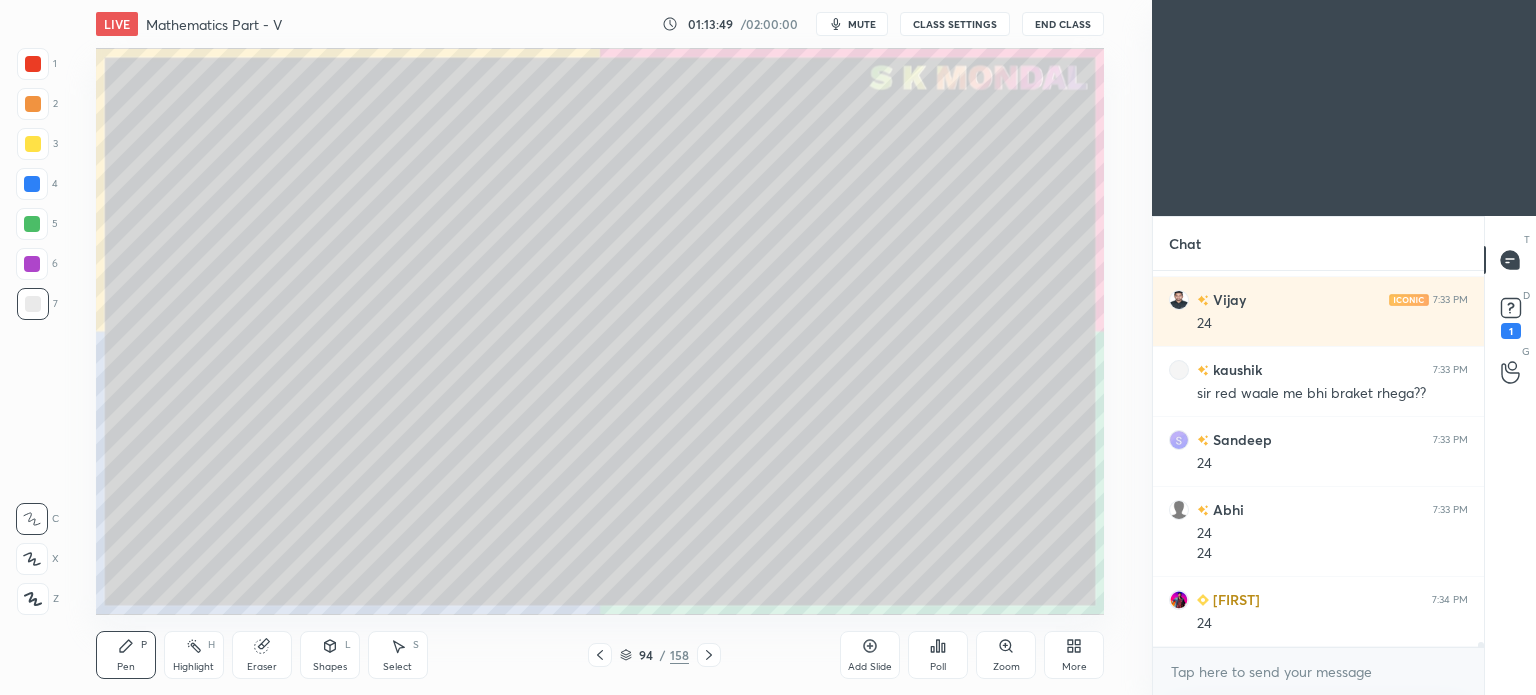 scroll, scrollTop: 26150, scrollLeft: 0, axis: vertical 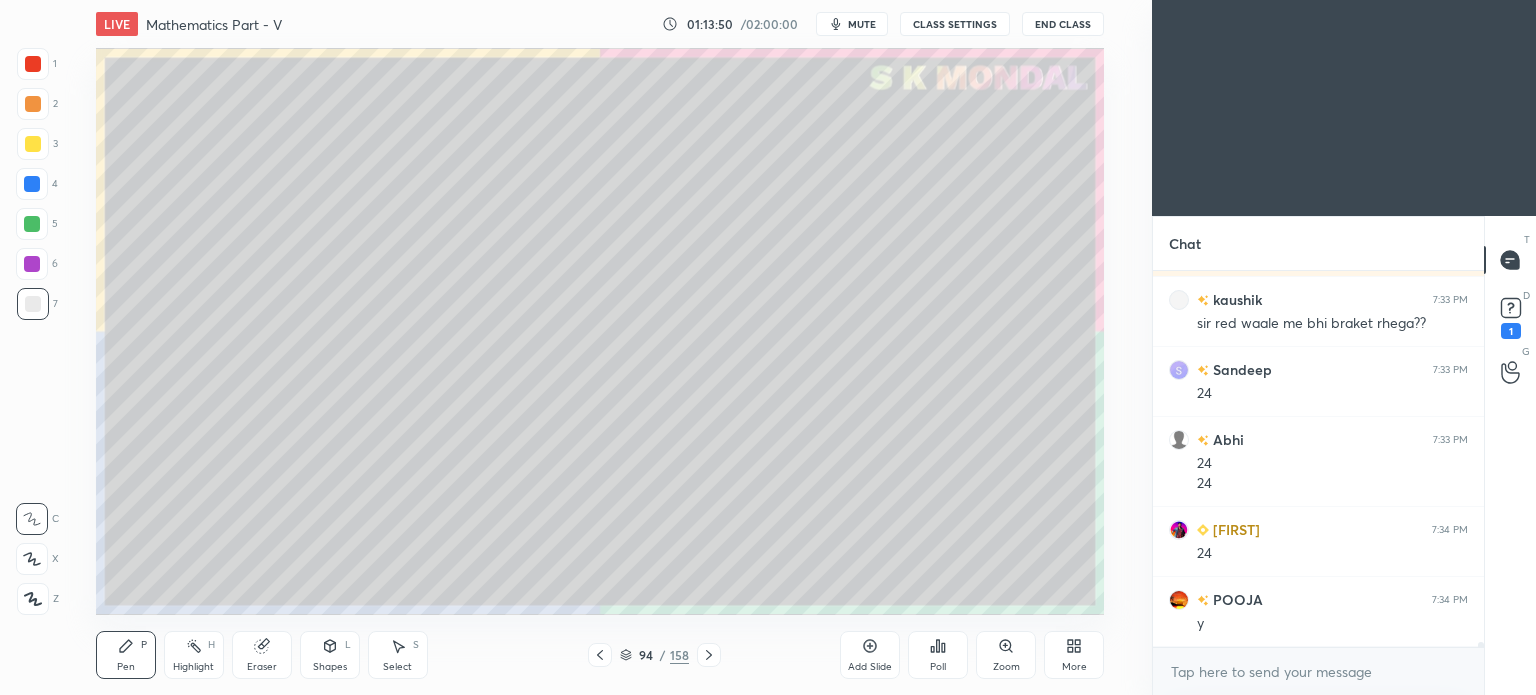 click on "Highlight" at bounding box center [193, 667] 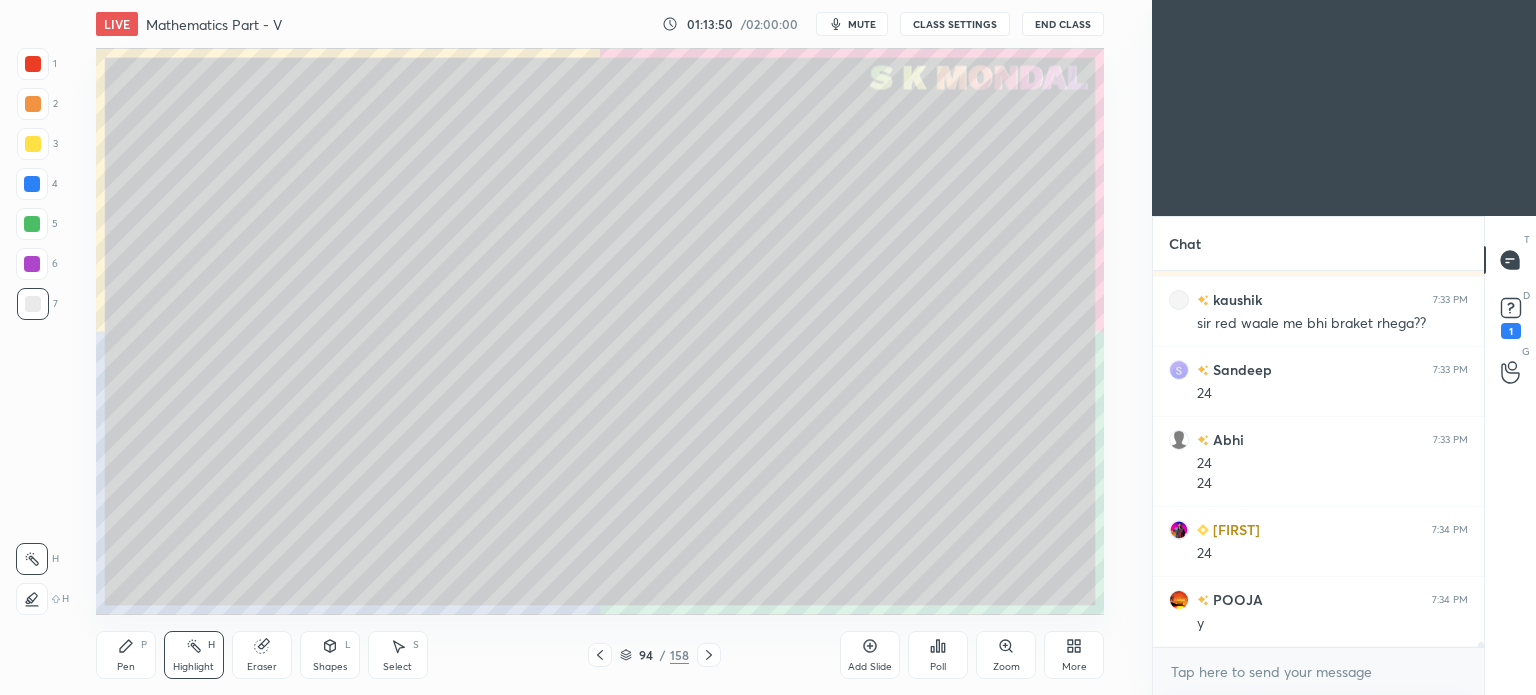 click on "Highlight" at bounding box center [193, 667] 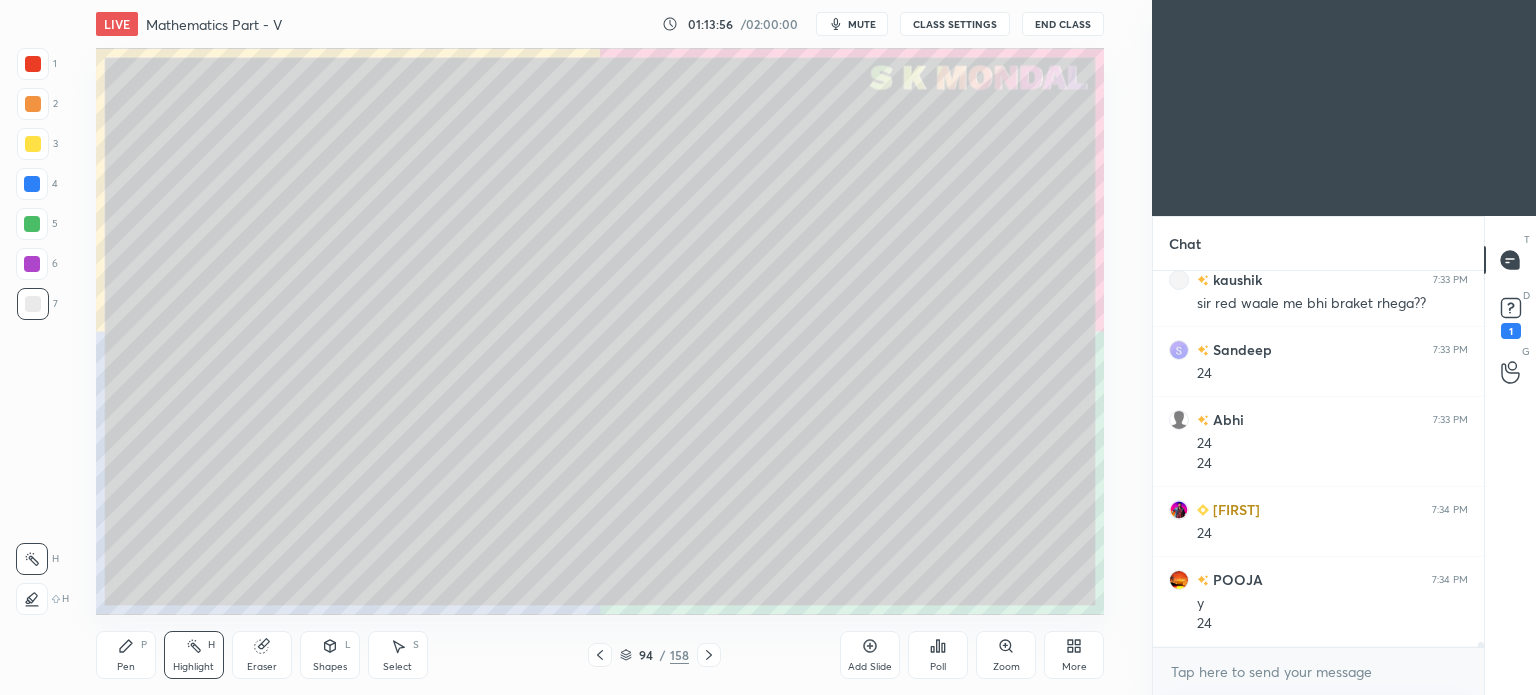 click on "Pen" at bounding box center [126, 667] 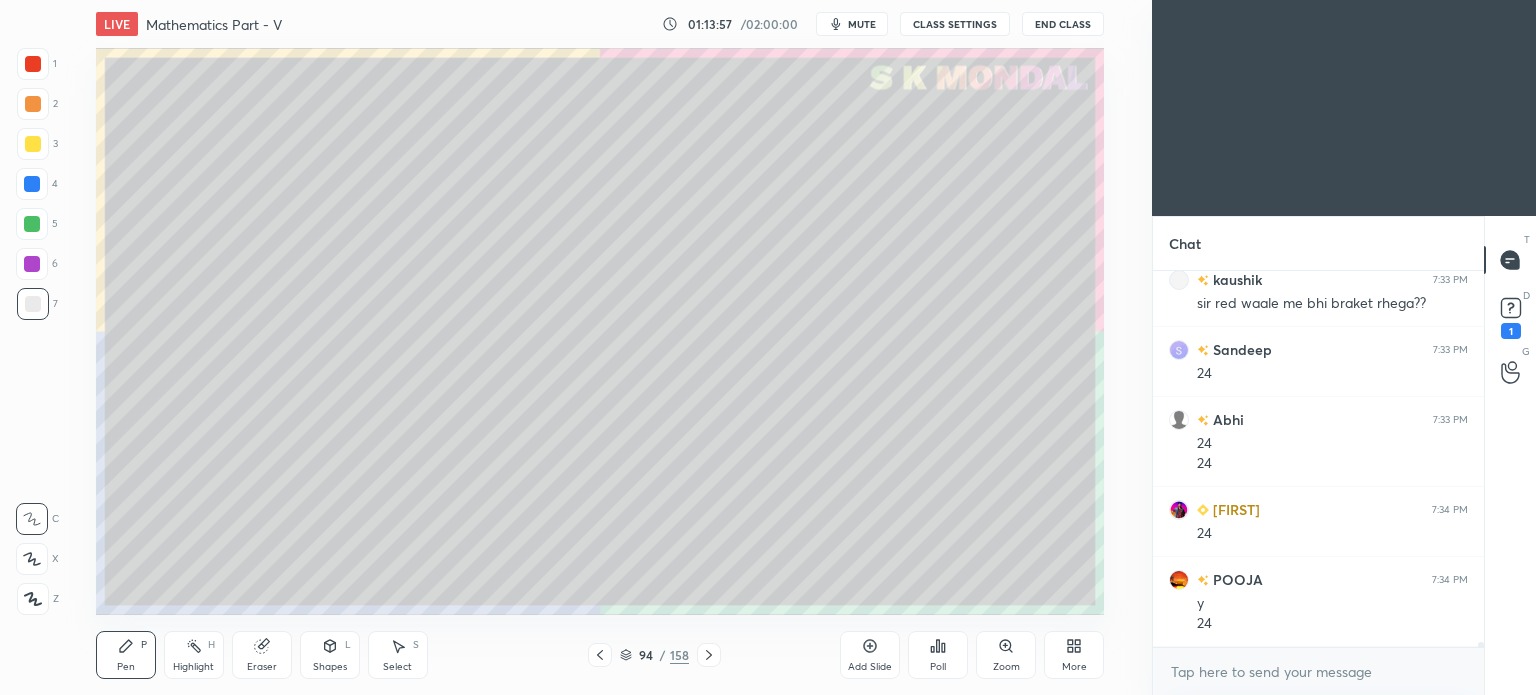 click on "Eraser" at bounding box center (262, 655) 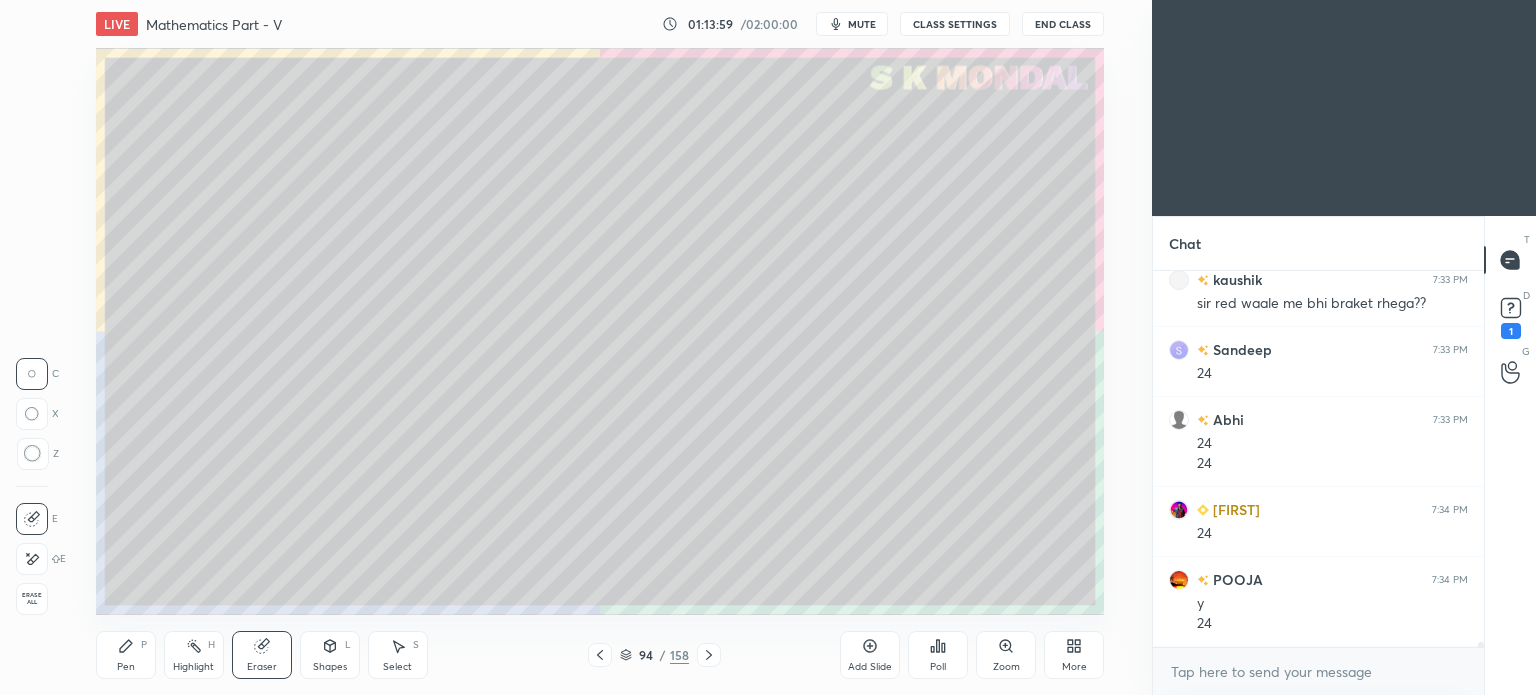click 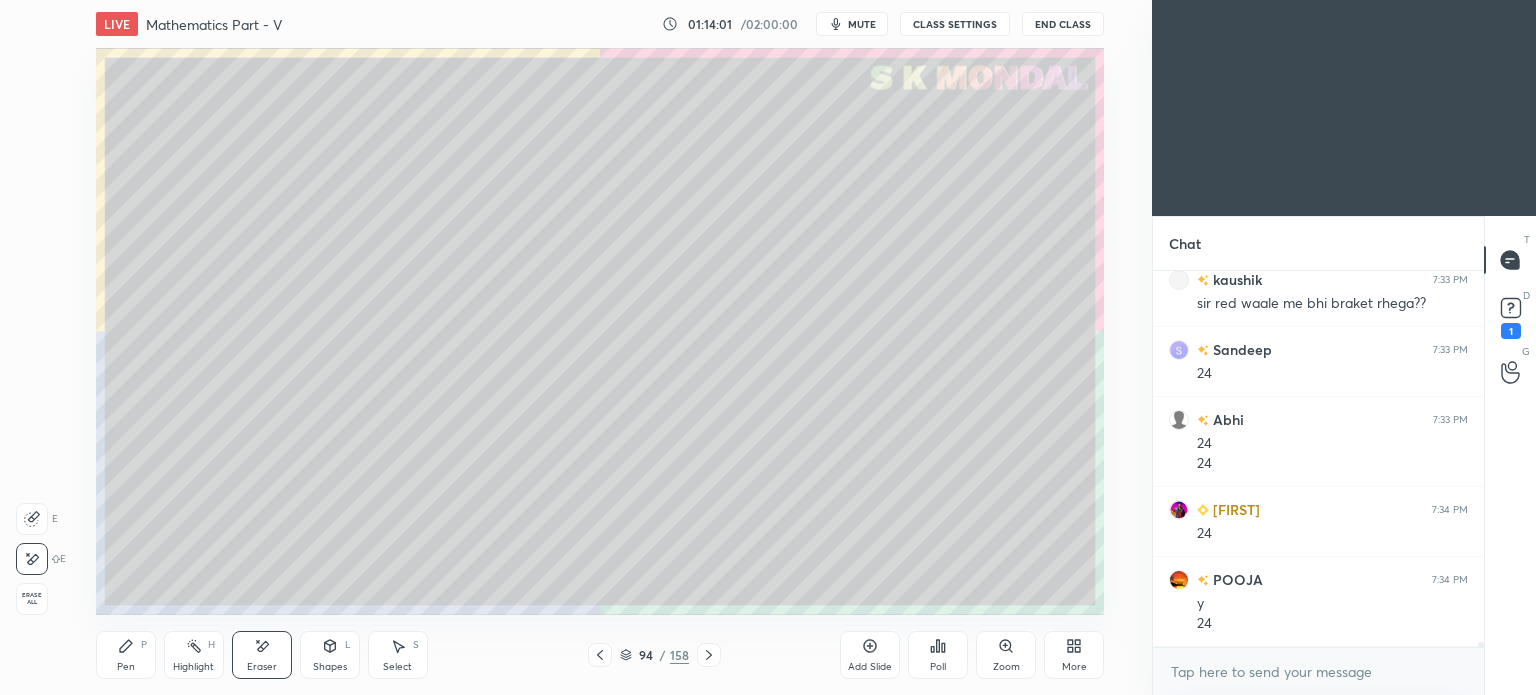 click on "Pen P" at bounding box center (126, 655) 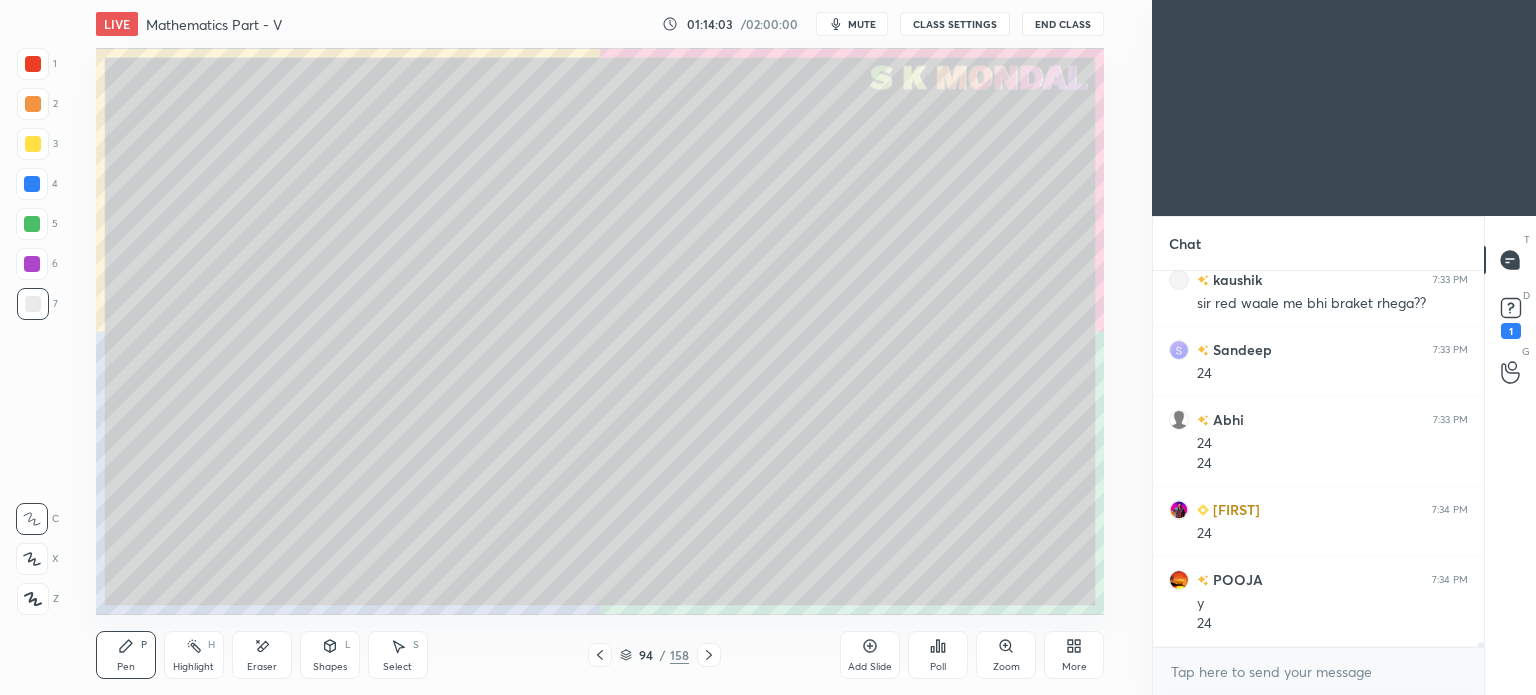click on "Highlight H" at bounding box center [194, 655] 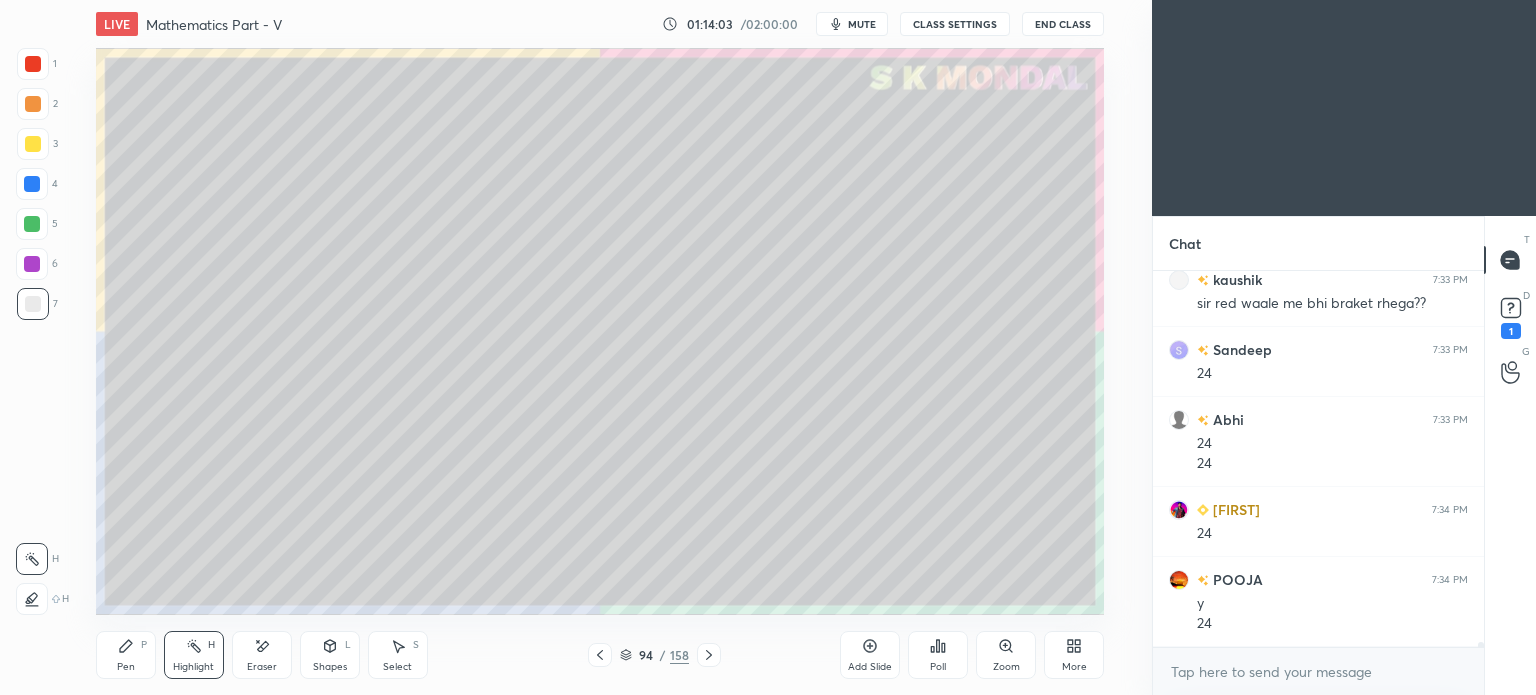 click on "Highlight" at bounding box center (193, 667) 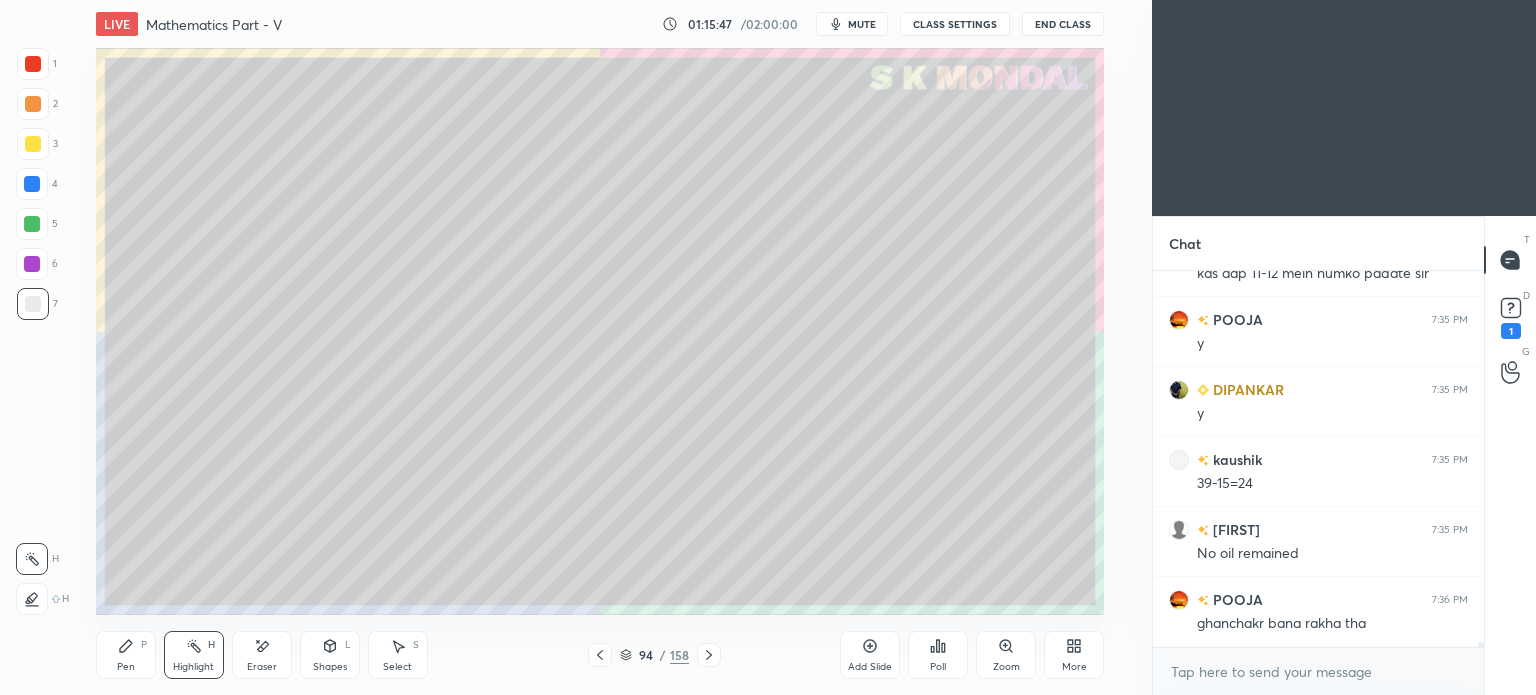 scroll, scrollTop: 27518, scrollLeft: 0, axis: vertical 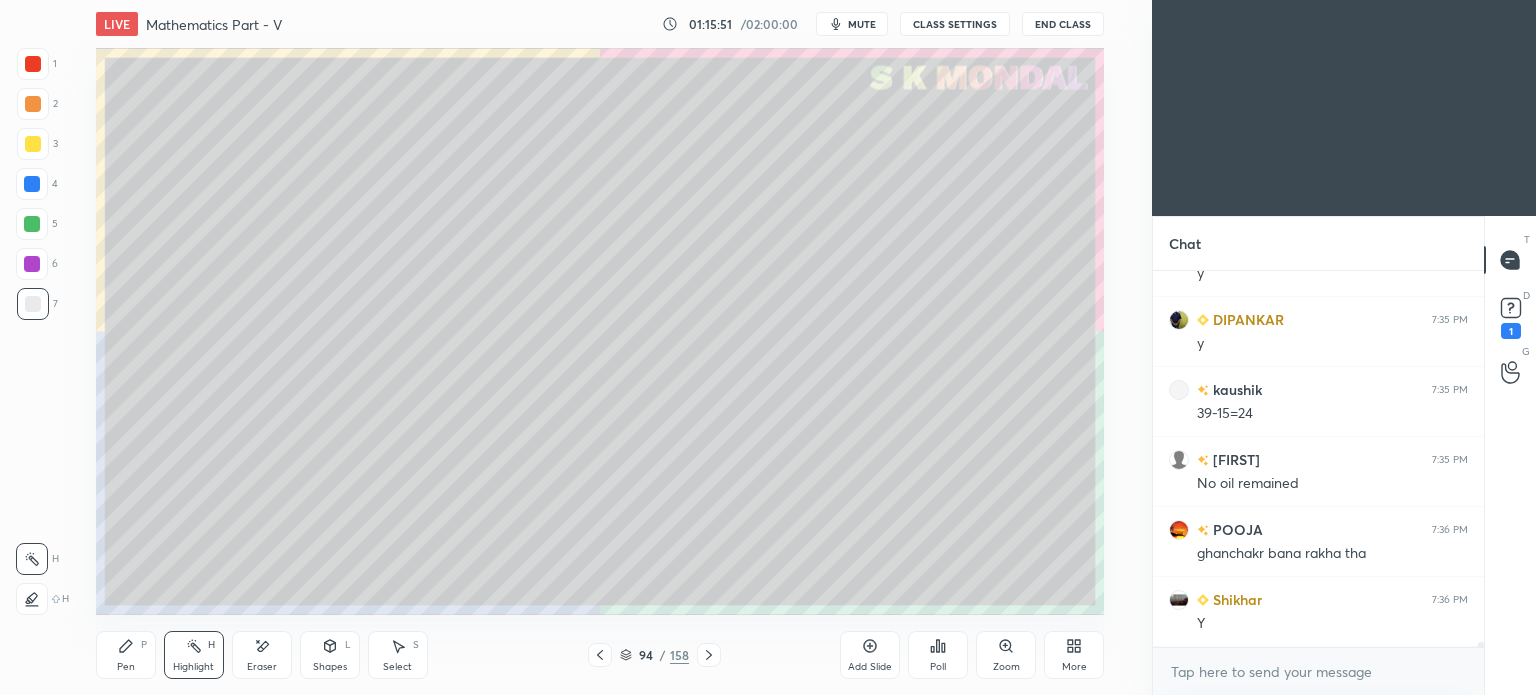 click 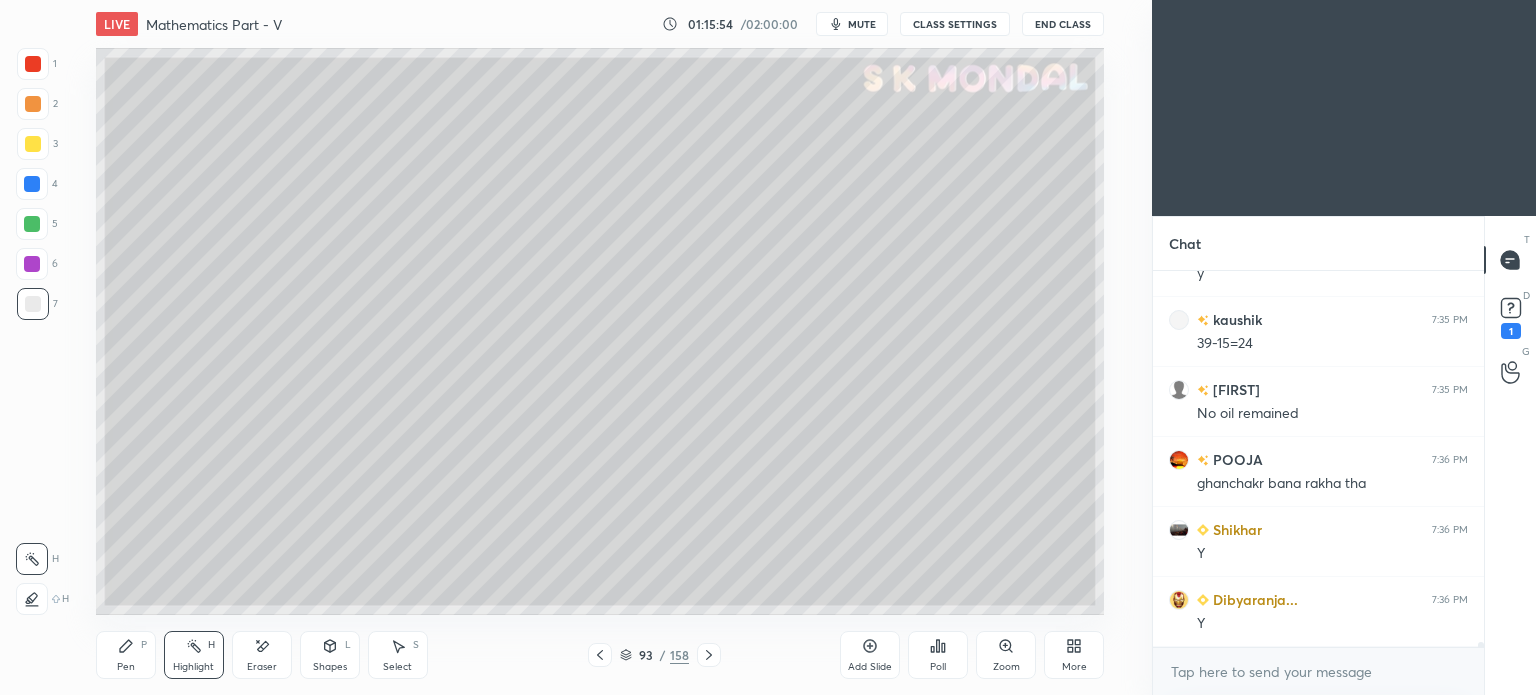 click on "Add Slide" at bounding box center (870, 655) 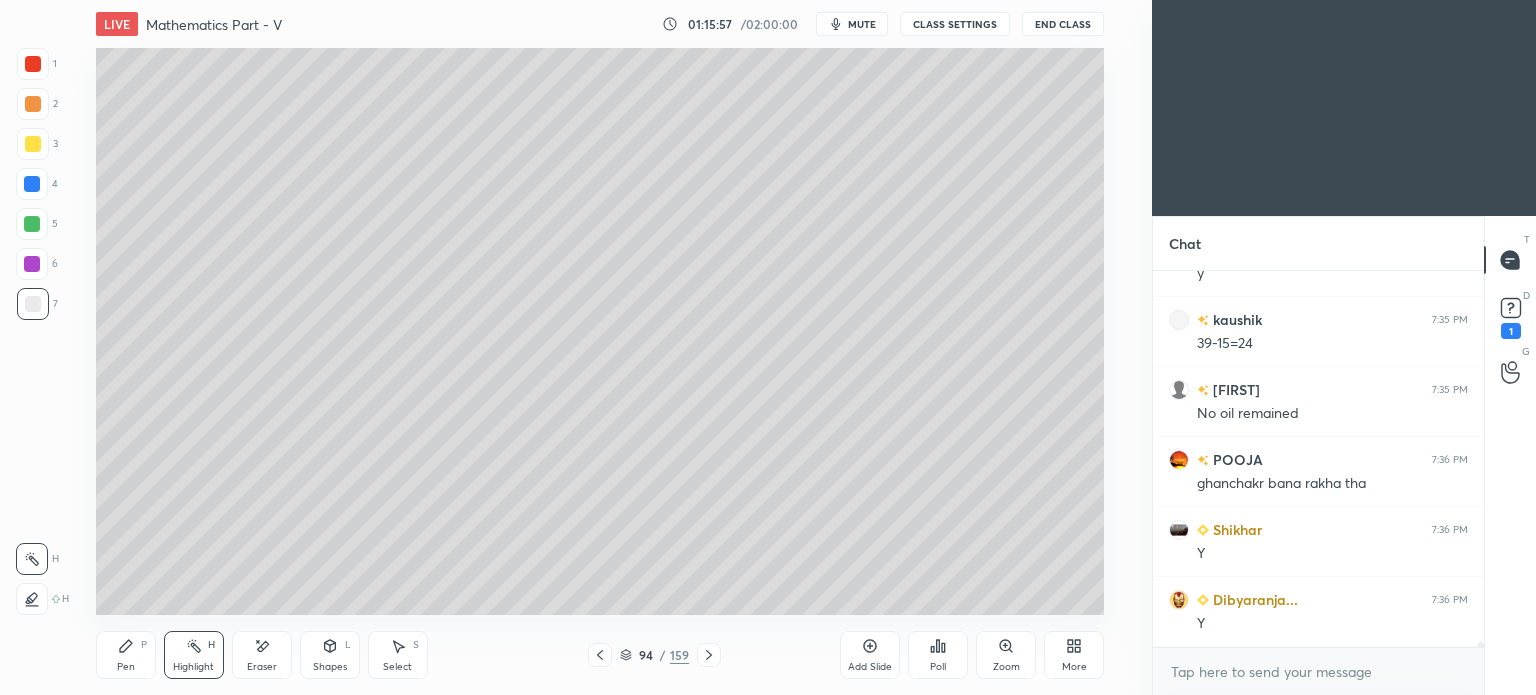 click at bounding box center [33, 304] 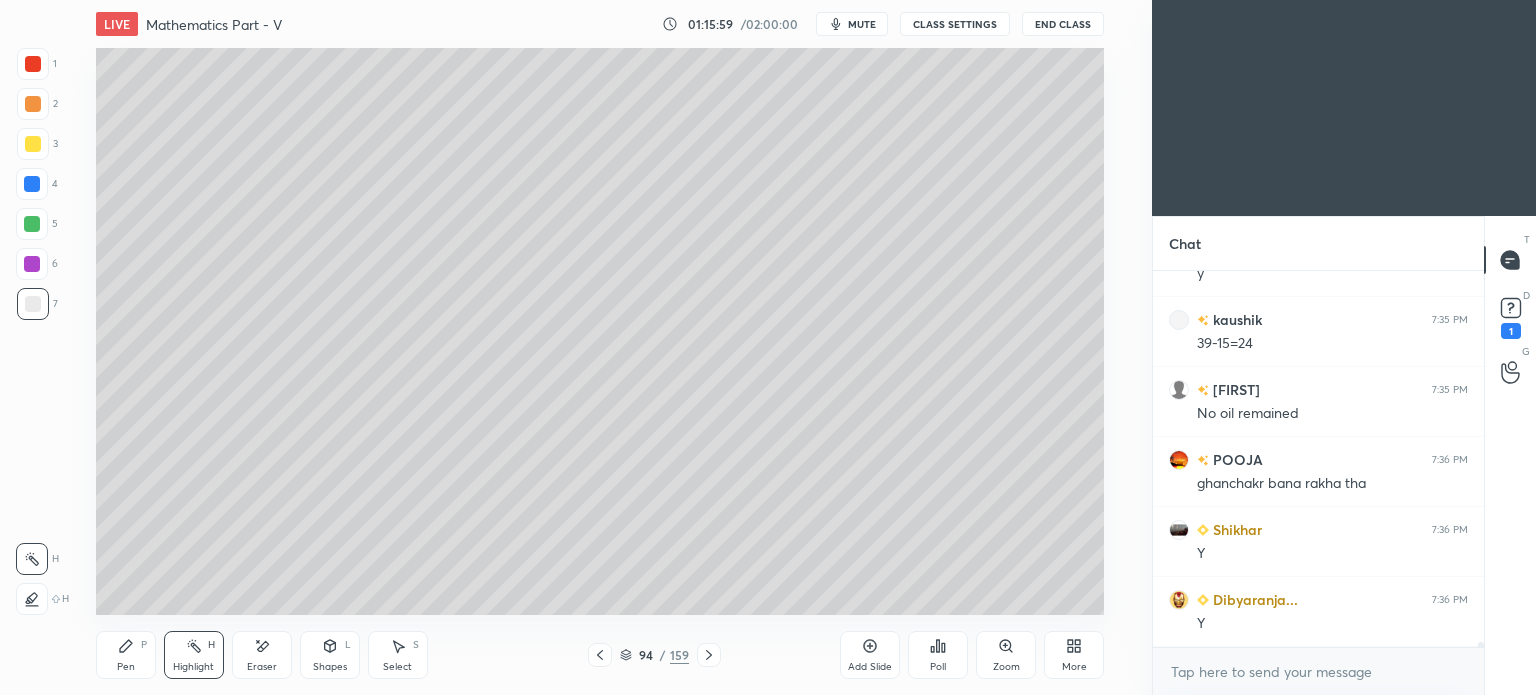 click on "Pen P" at bounding box center [126, 655] 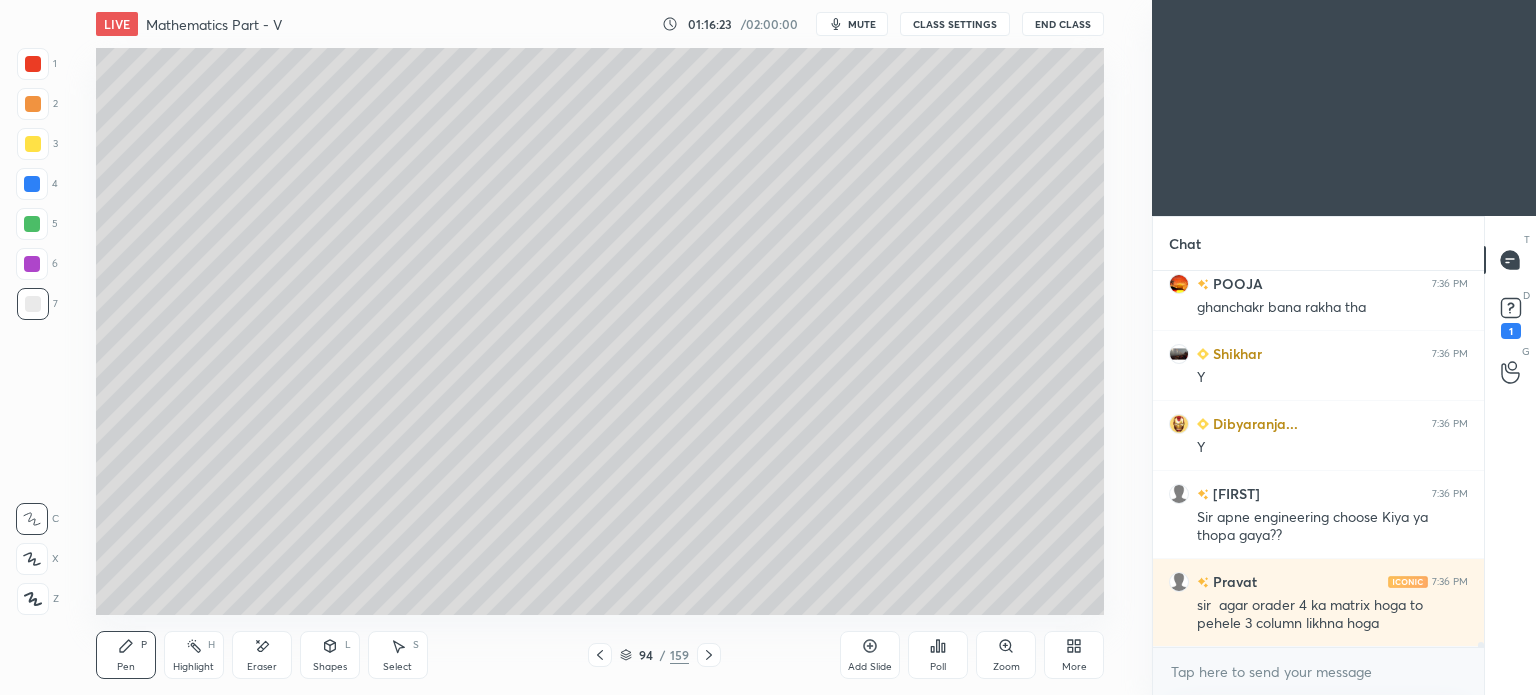 scroll, scrollTop: 27834, scrollLeft: 0, axis: vertical 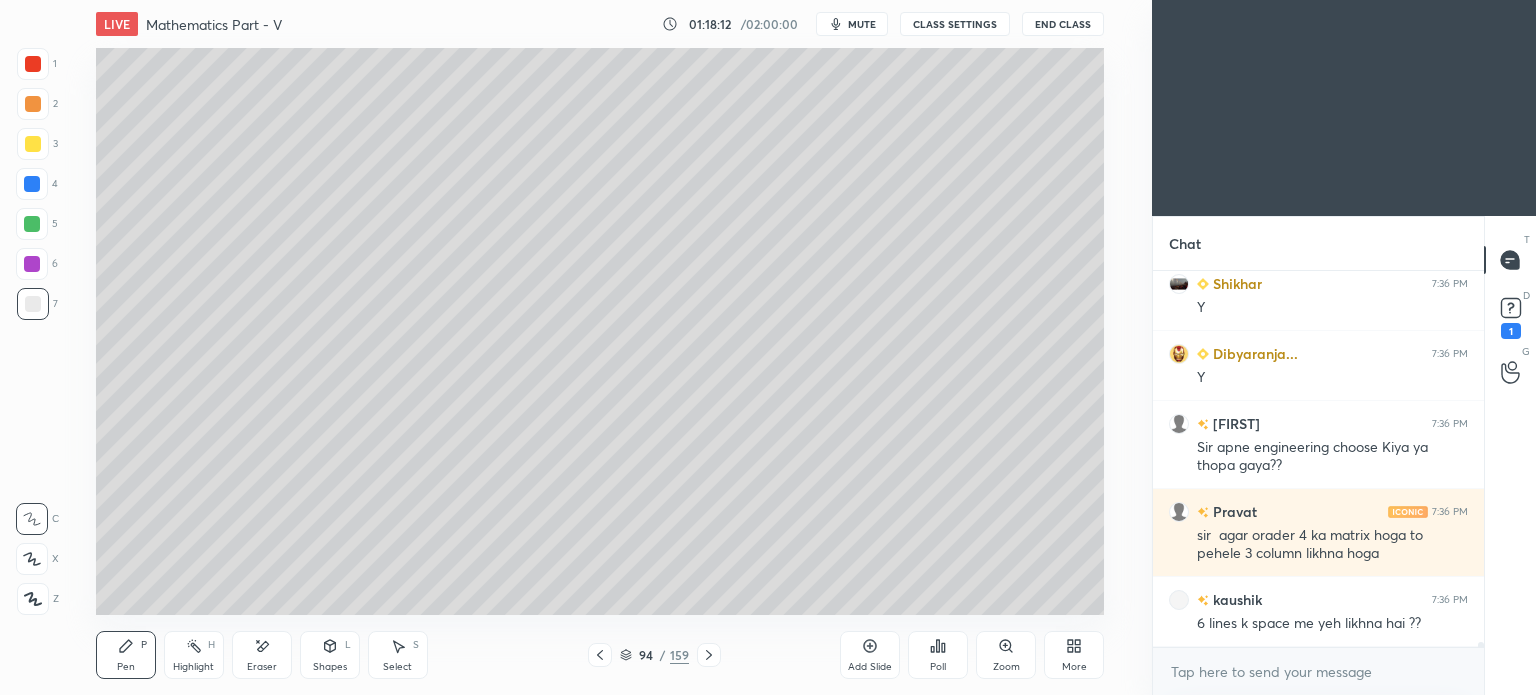 click on "Eraser" at bounding box center [262, 655] 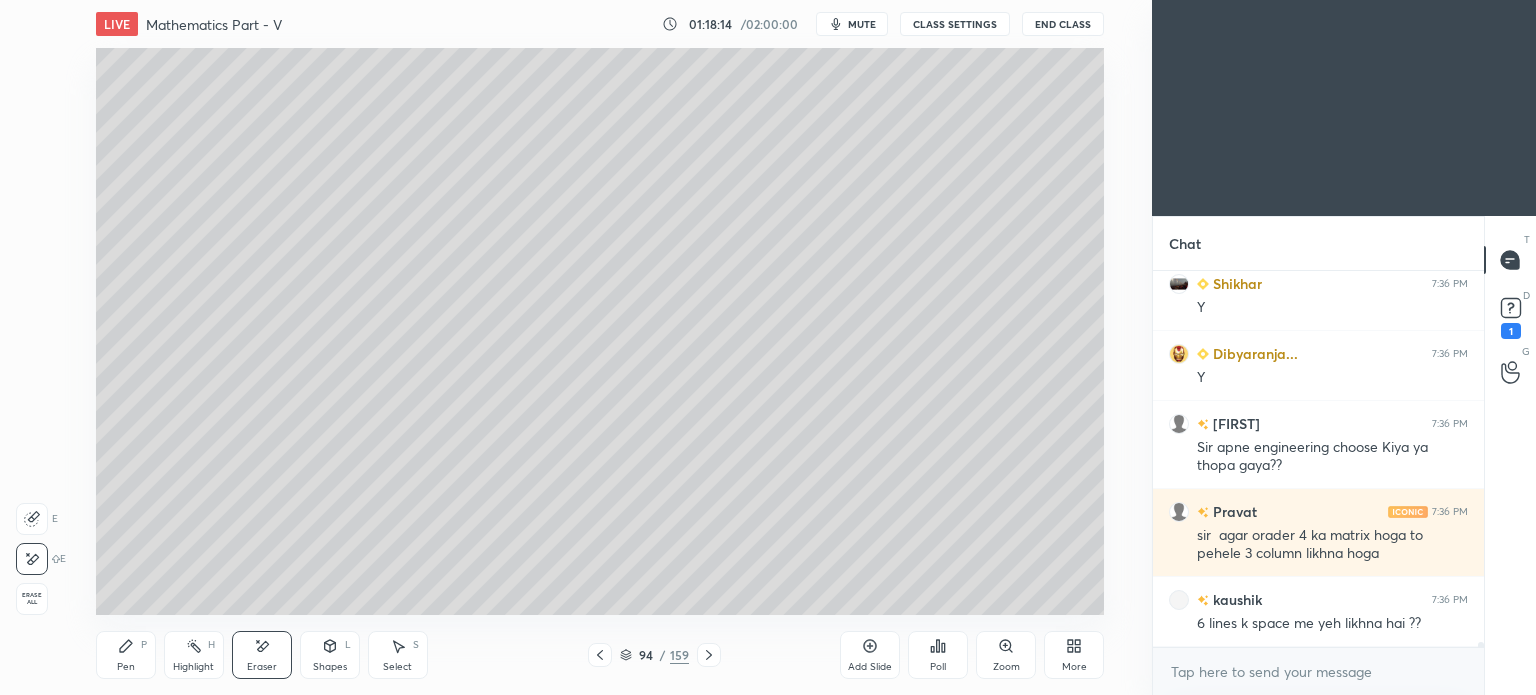 click on "Pen P" at bounding box center [126, 655] 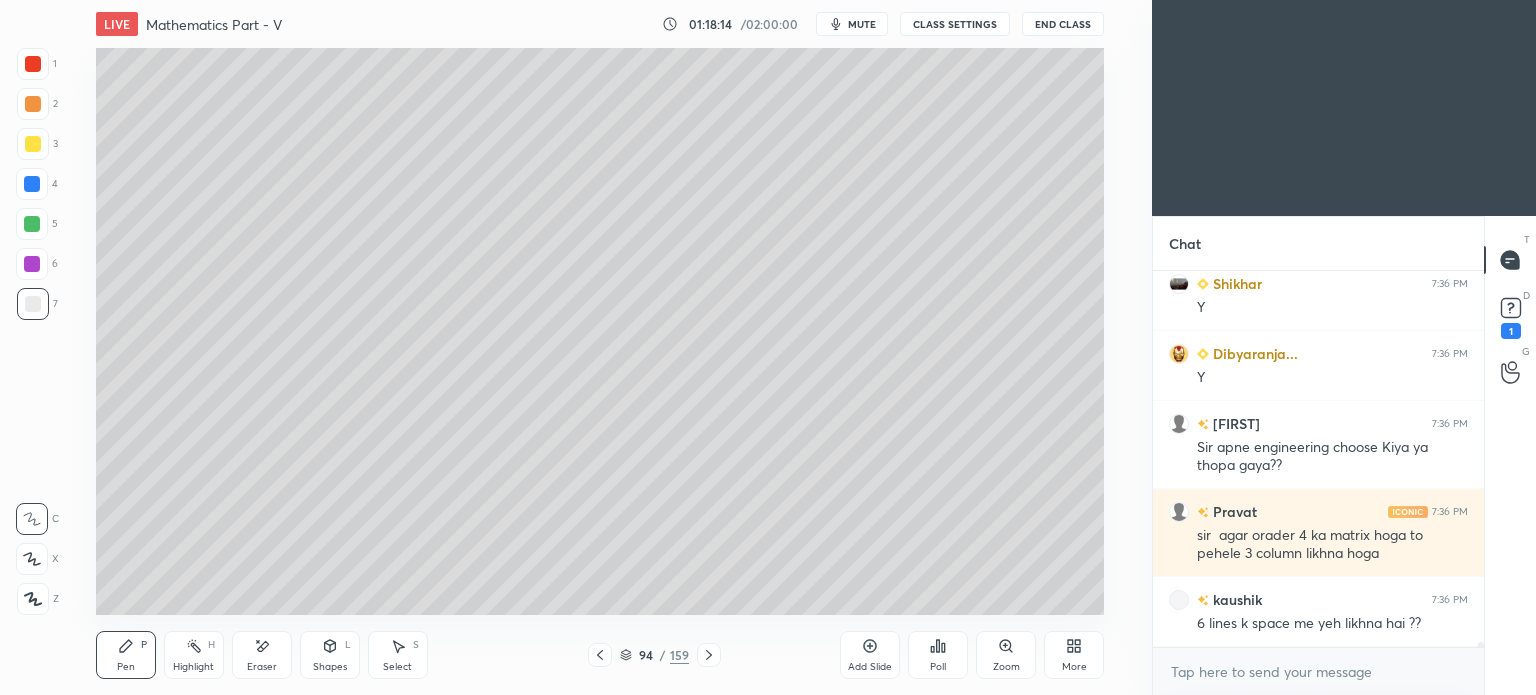 click on "Pen P" at bounding box center [126, 655] 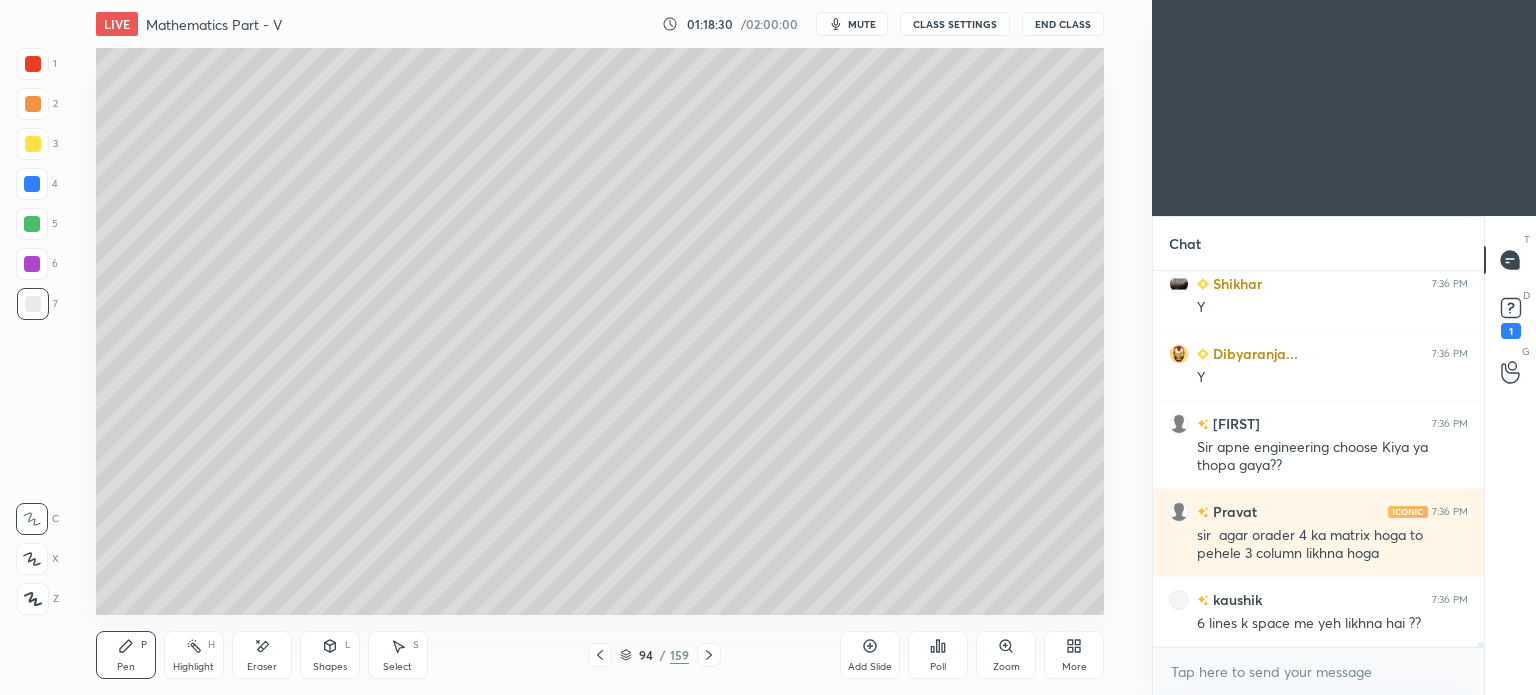 click on "Eraser" at bounding box center [262, 655] 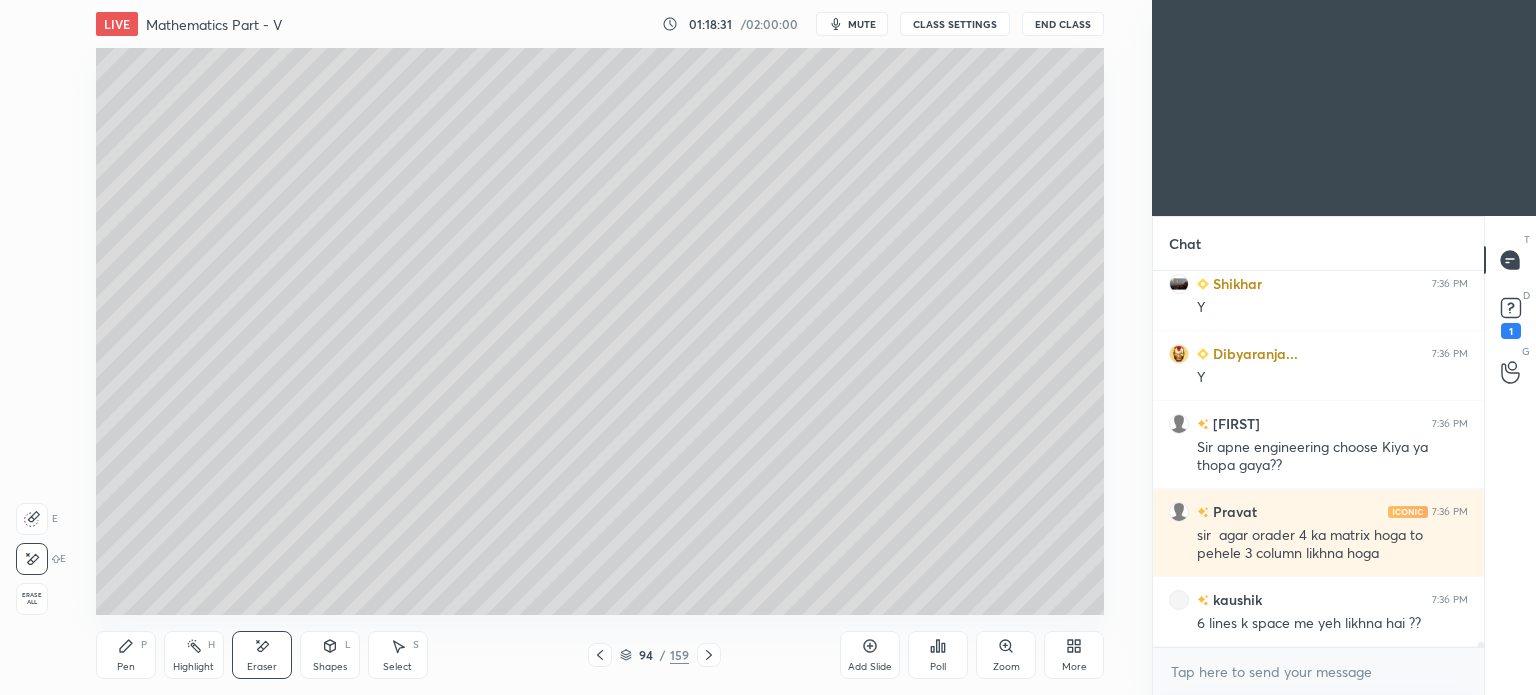 click on "LIVE Mathematics Part - V 01:18:31 /  02:00:00 mute CLASS SETTINGS End Class Setting up your live class Poll for   secs No correct answer Start poll Back Mathematics Part - V • L5 of Course on Mathematics for all Branches S K Mondal Pen P Highlight H Eraser Shapes L Select S 94 / 159 Add Slide Poll Zoom More" at bounding box center [600, 347] 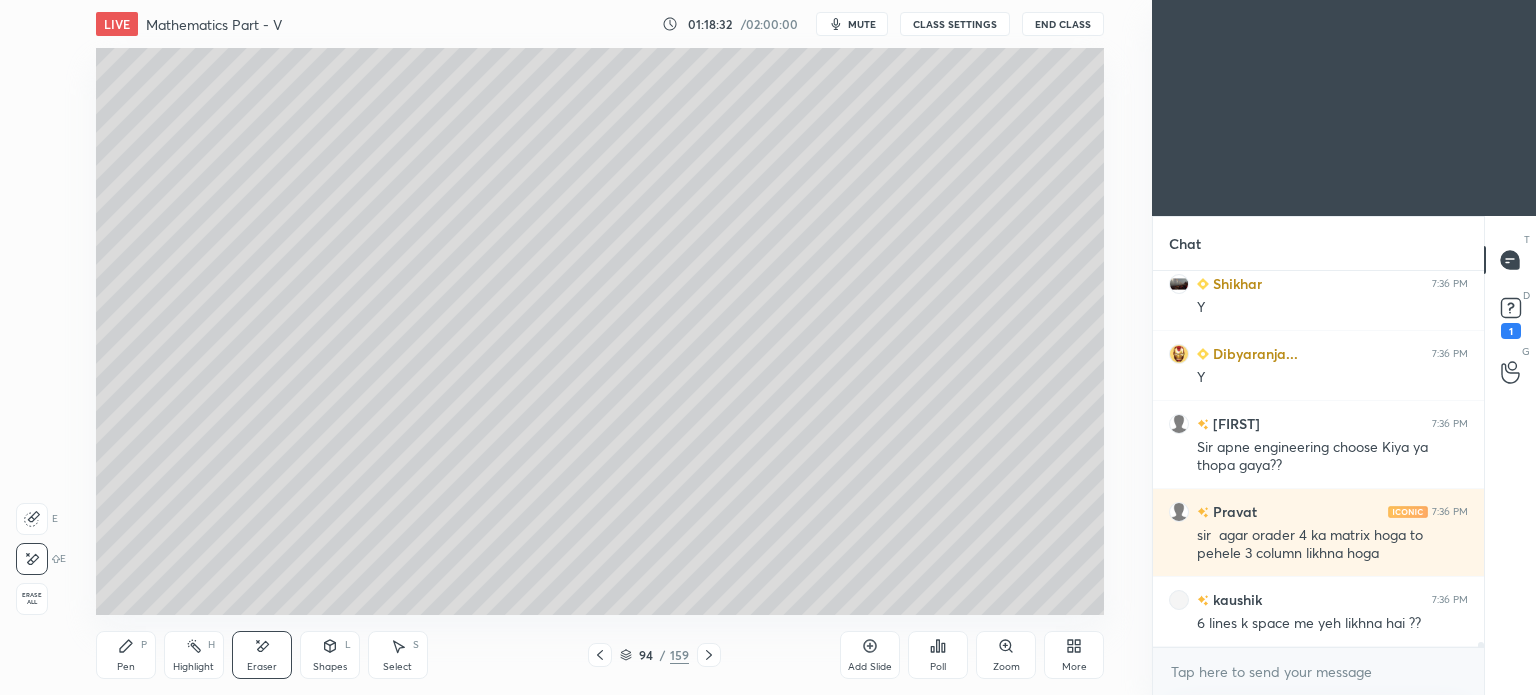 click on "Pen P" at bounding box center [126, 655] 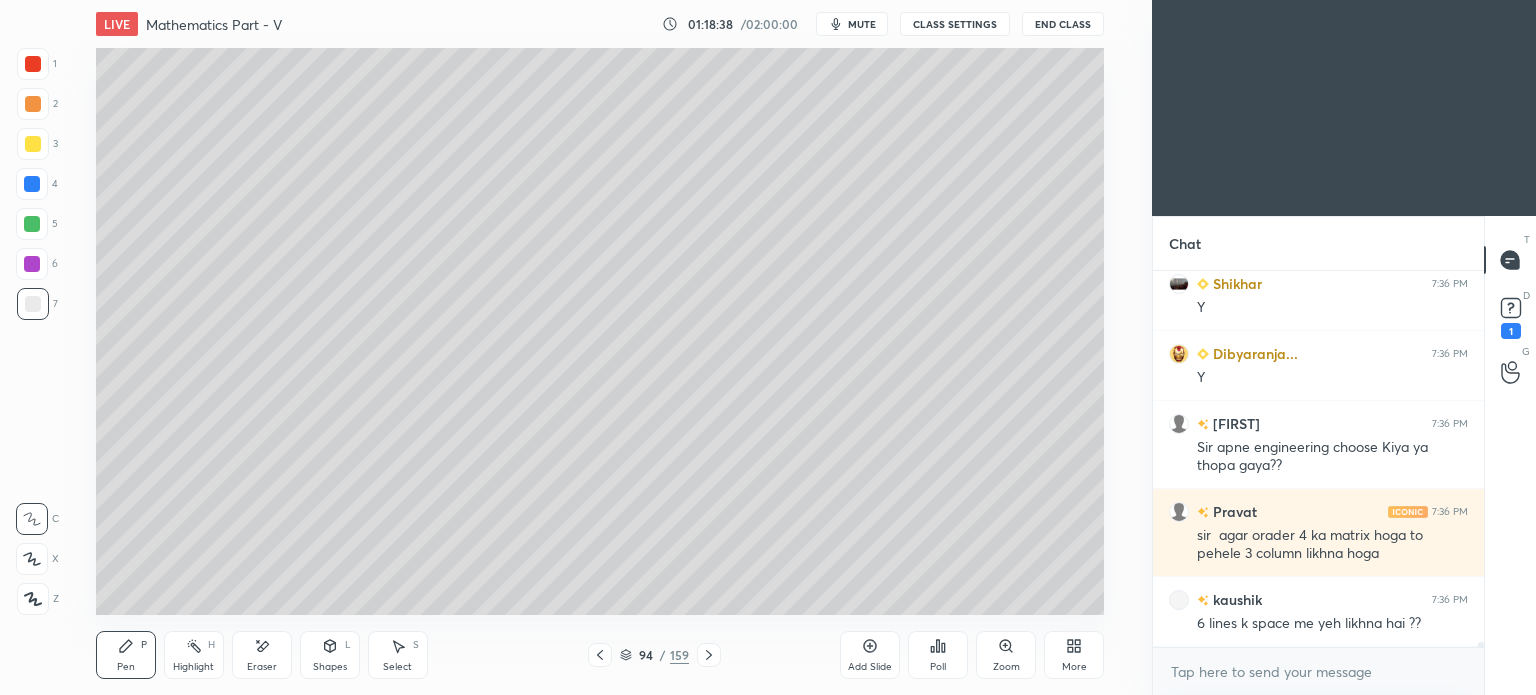 click at bounding box center (33, 144) 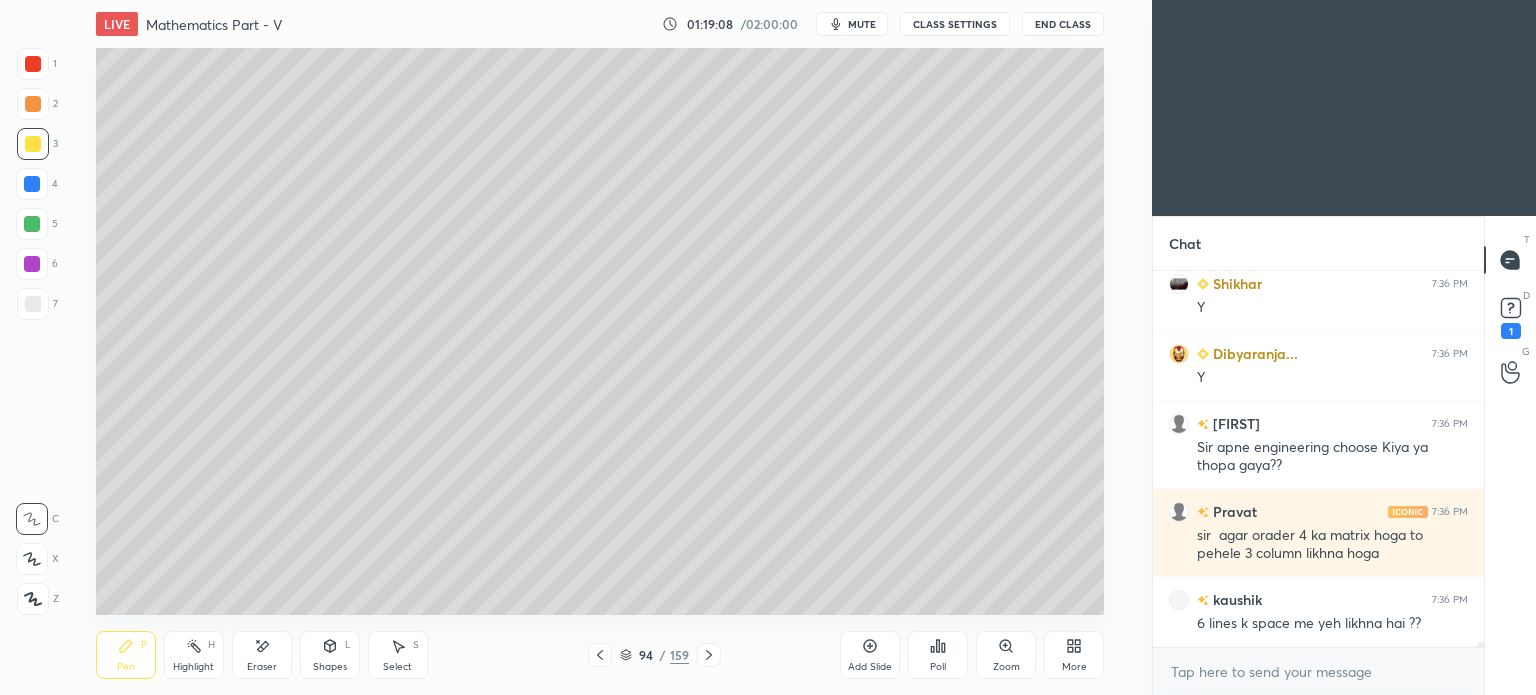 click 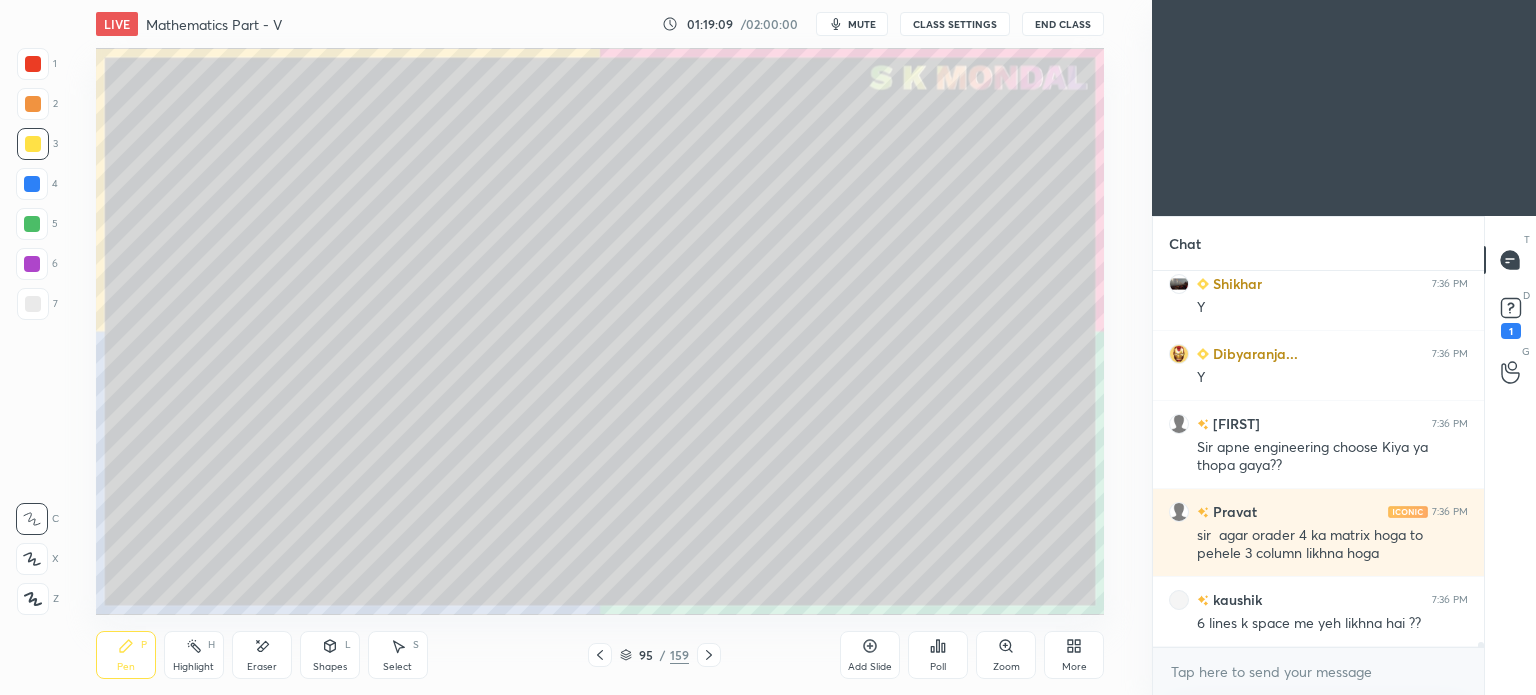 click on "Highlight" at bounding box center [193, 667] 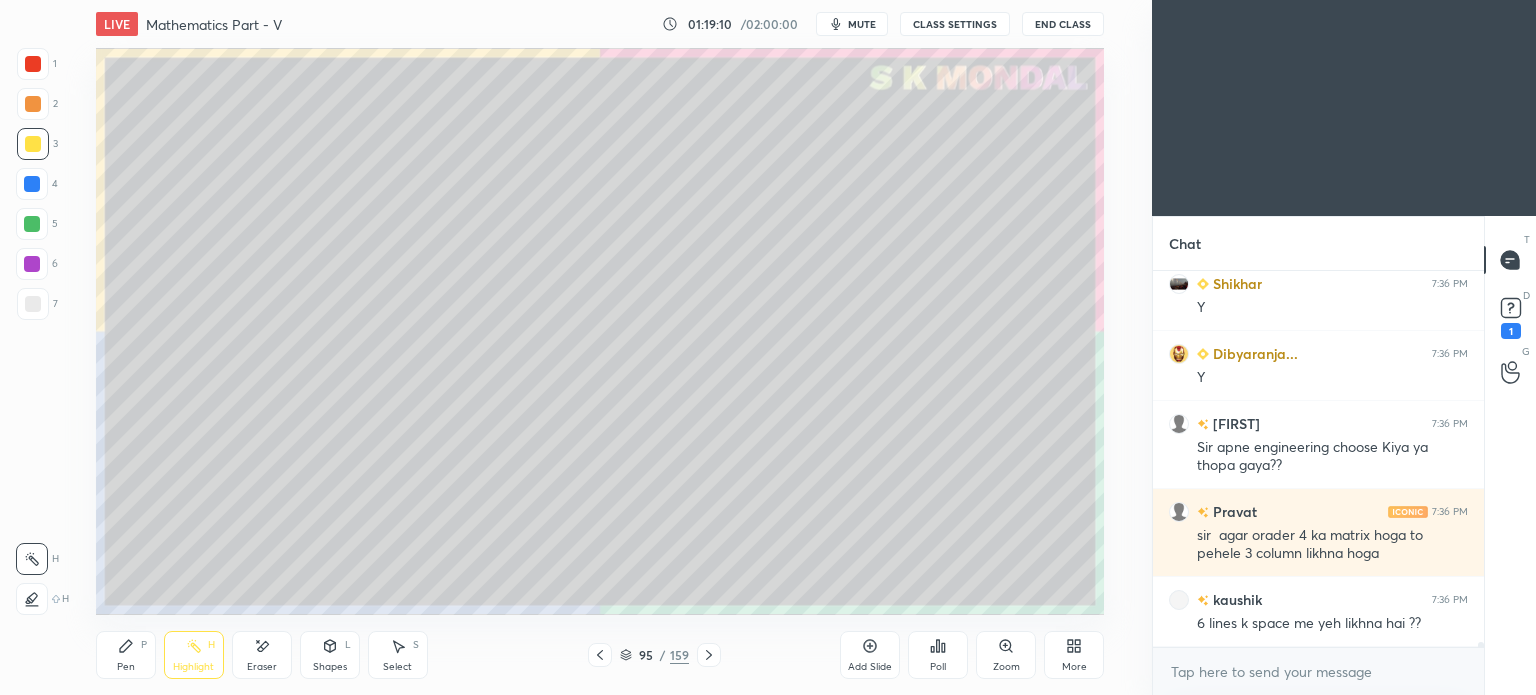 click on "Highlight" at bounding box center [193, 667] 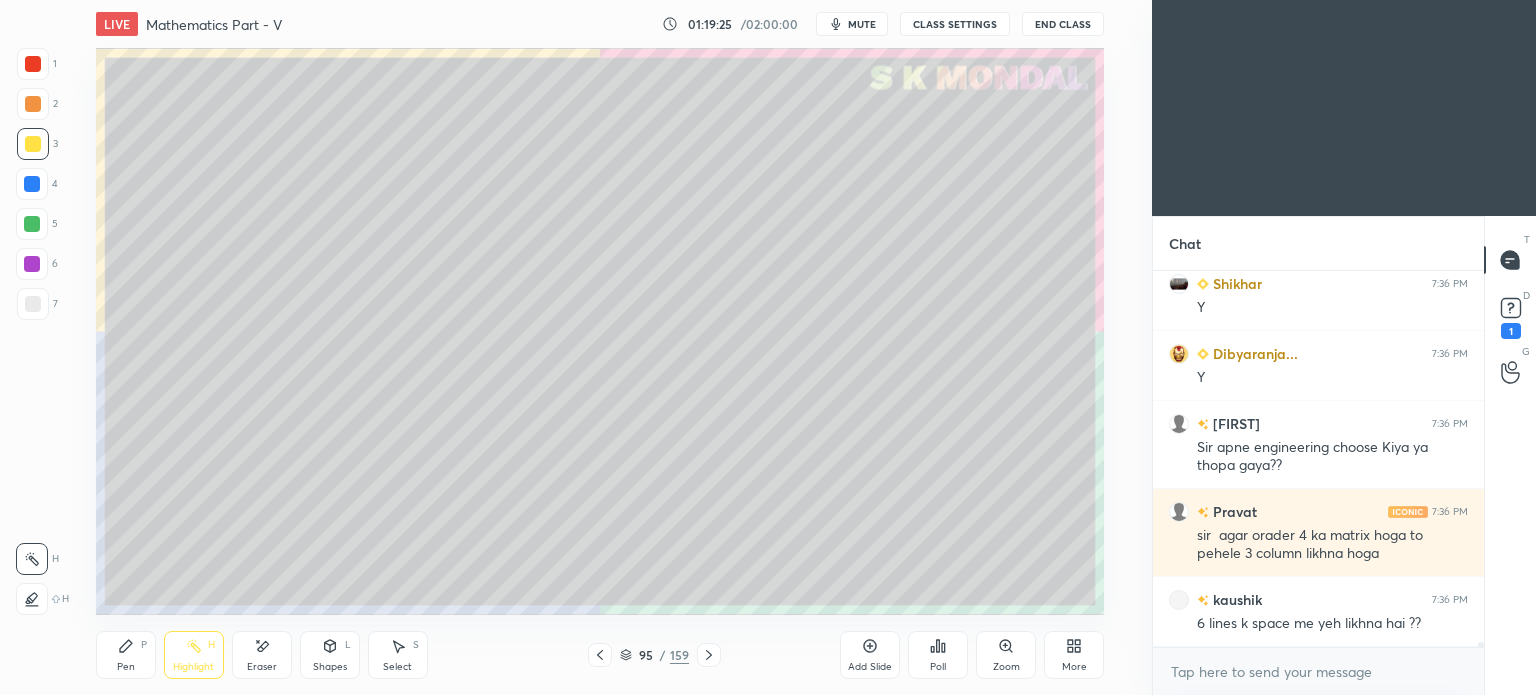 click 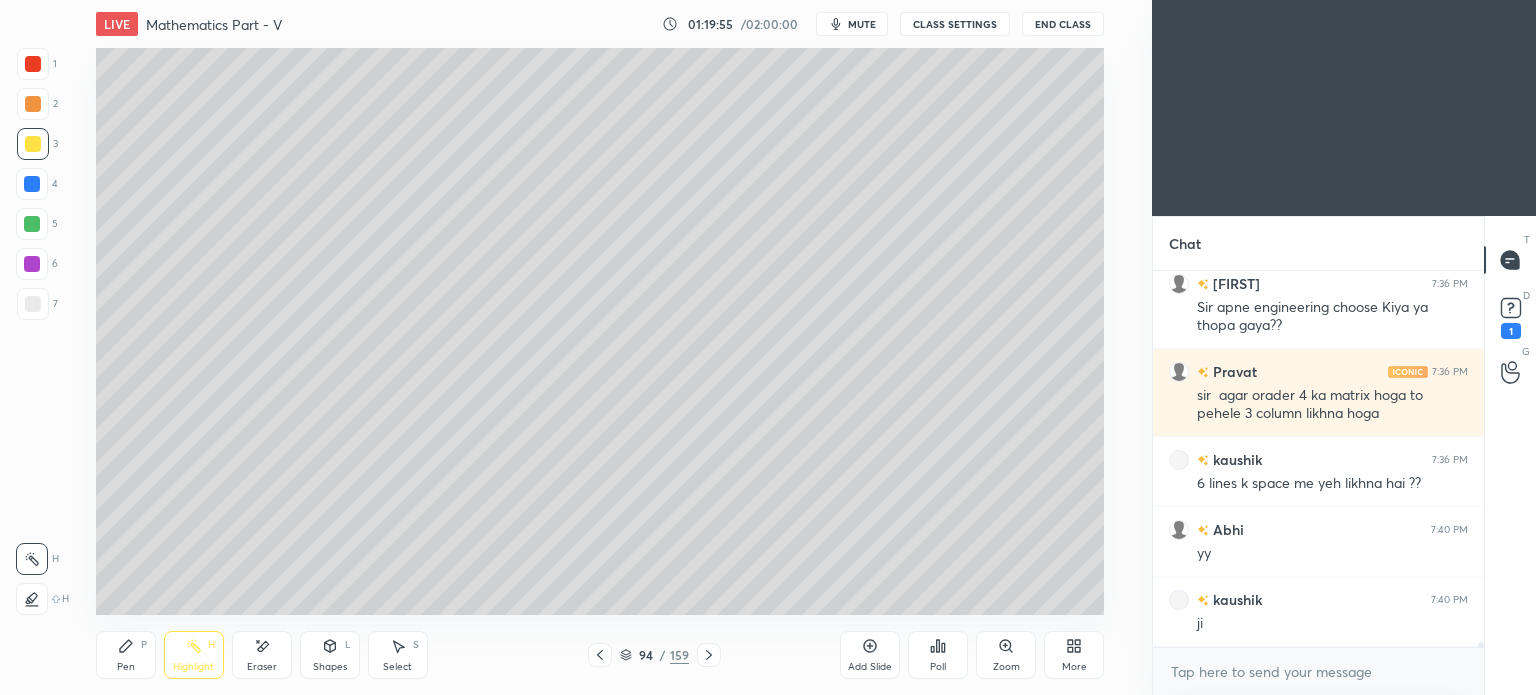 scroll, scrollTop: 28044, scrollLeft: 0, axis: vertical 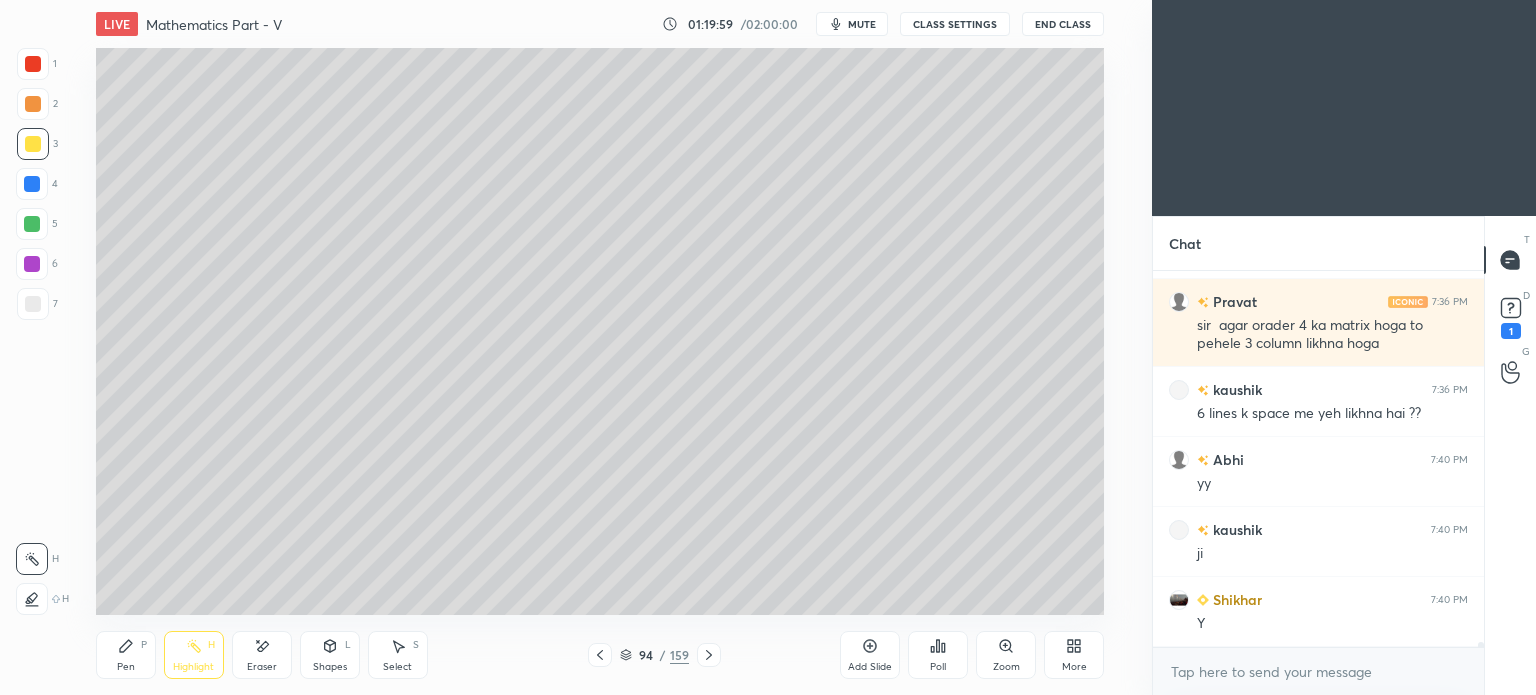 click 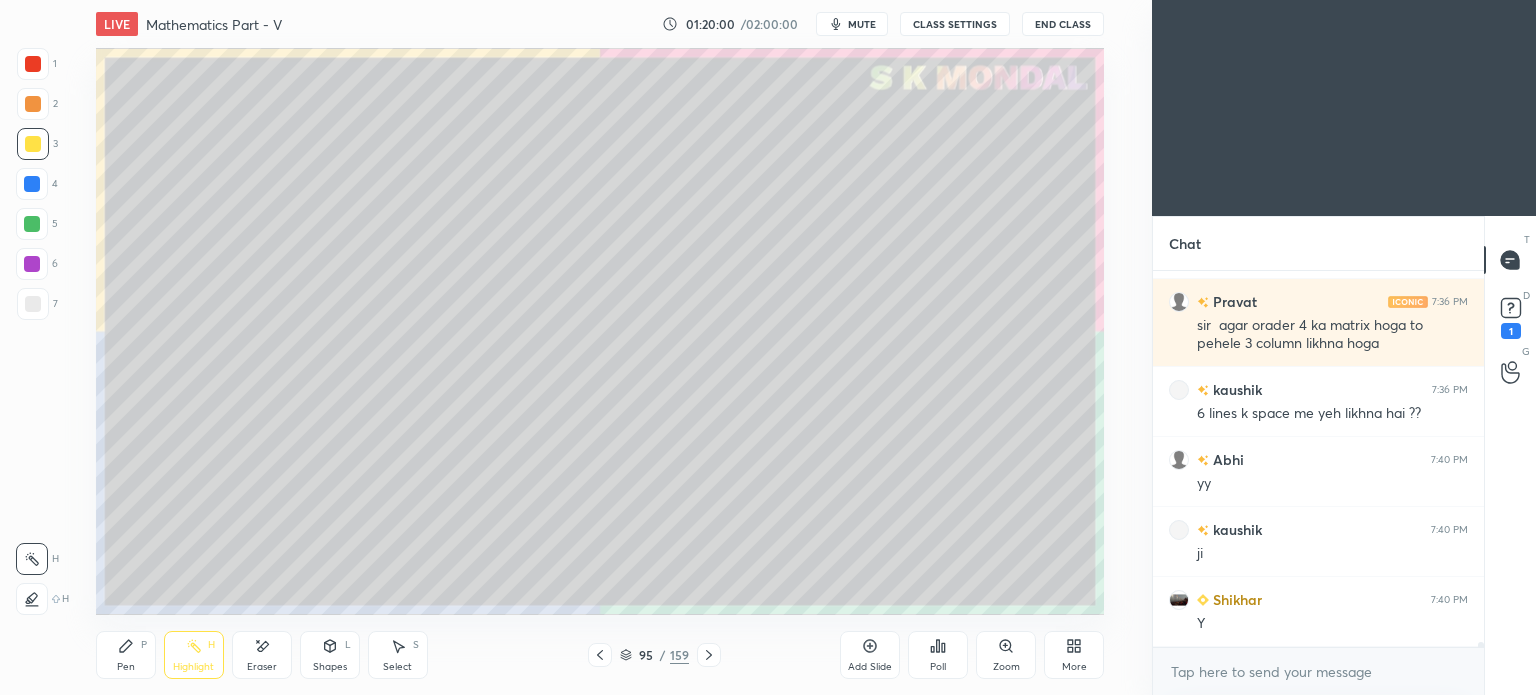 click 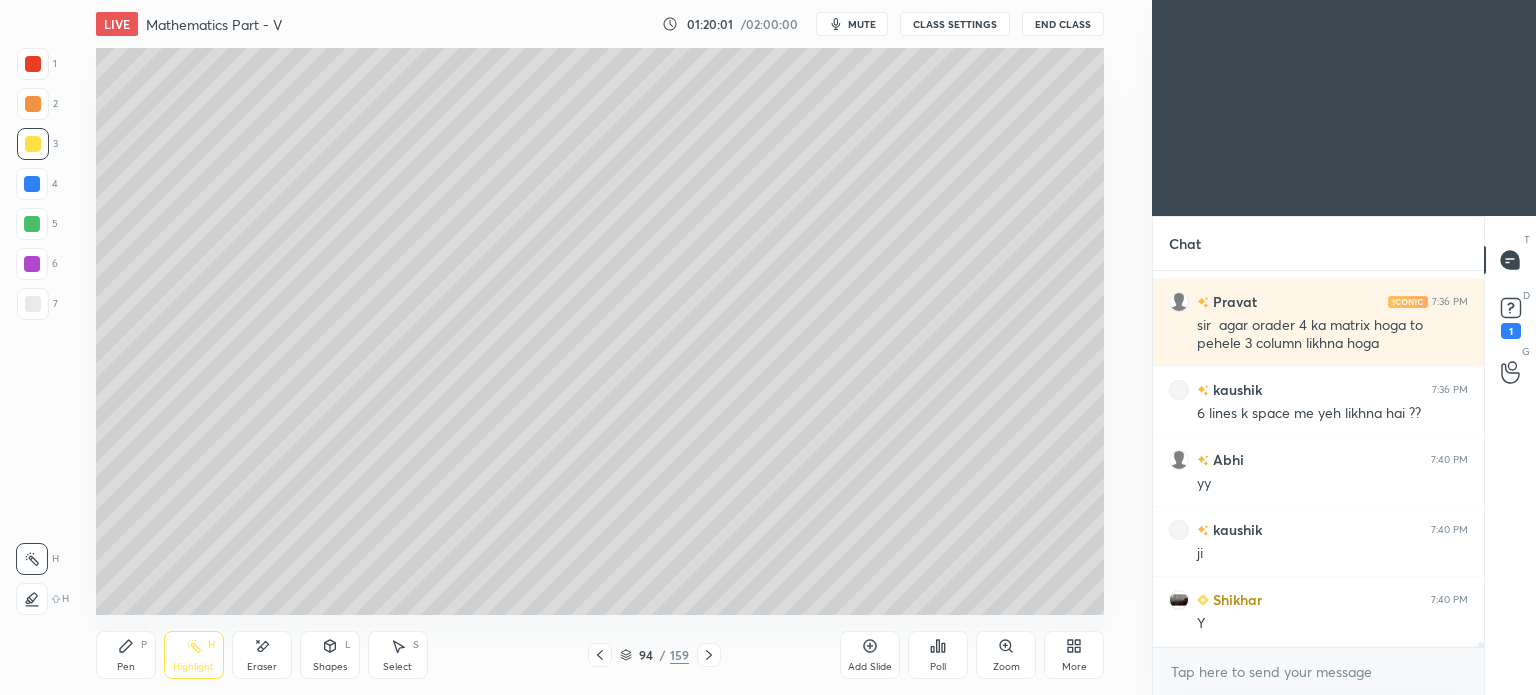 click 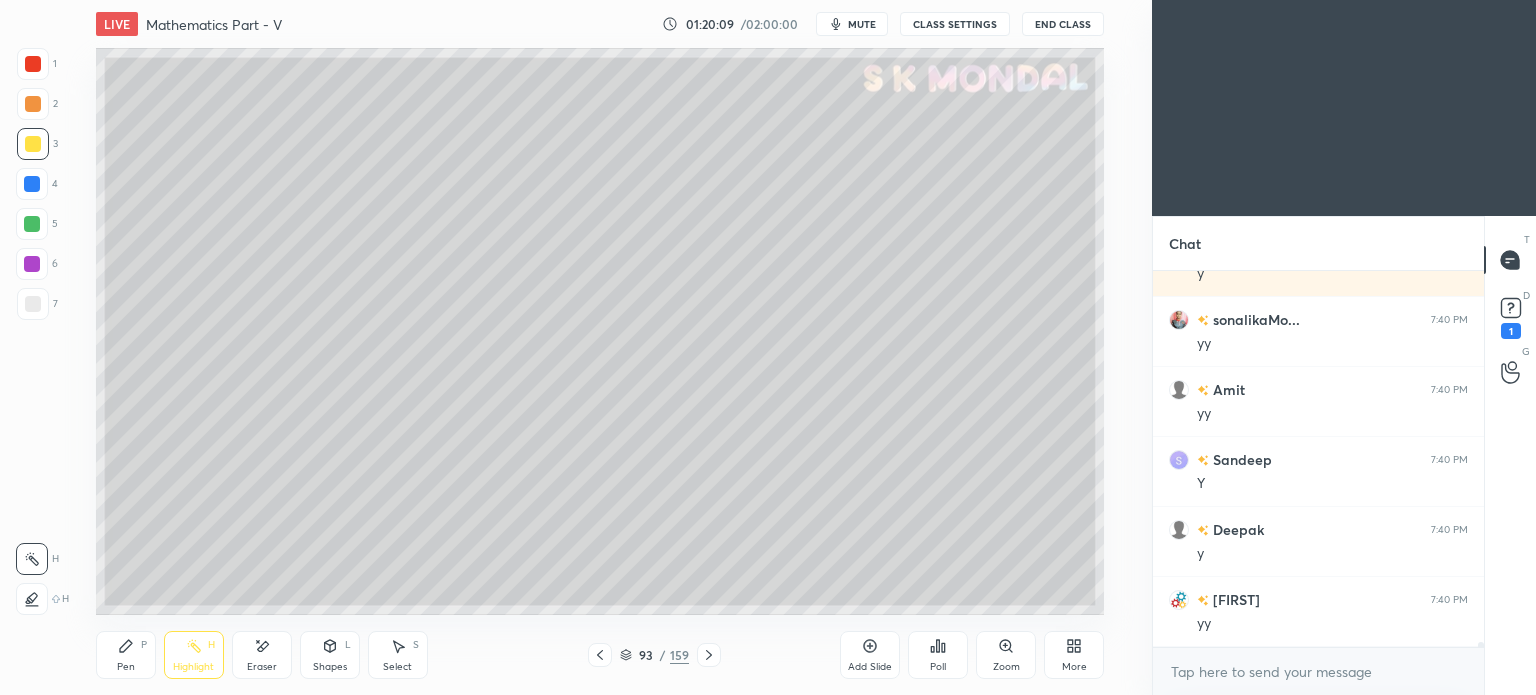 scroll, scrollTop: 28744, scrollLeft: 0, axis: vertical 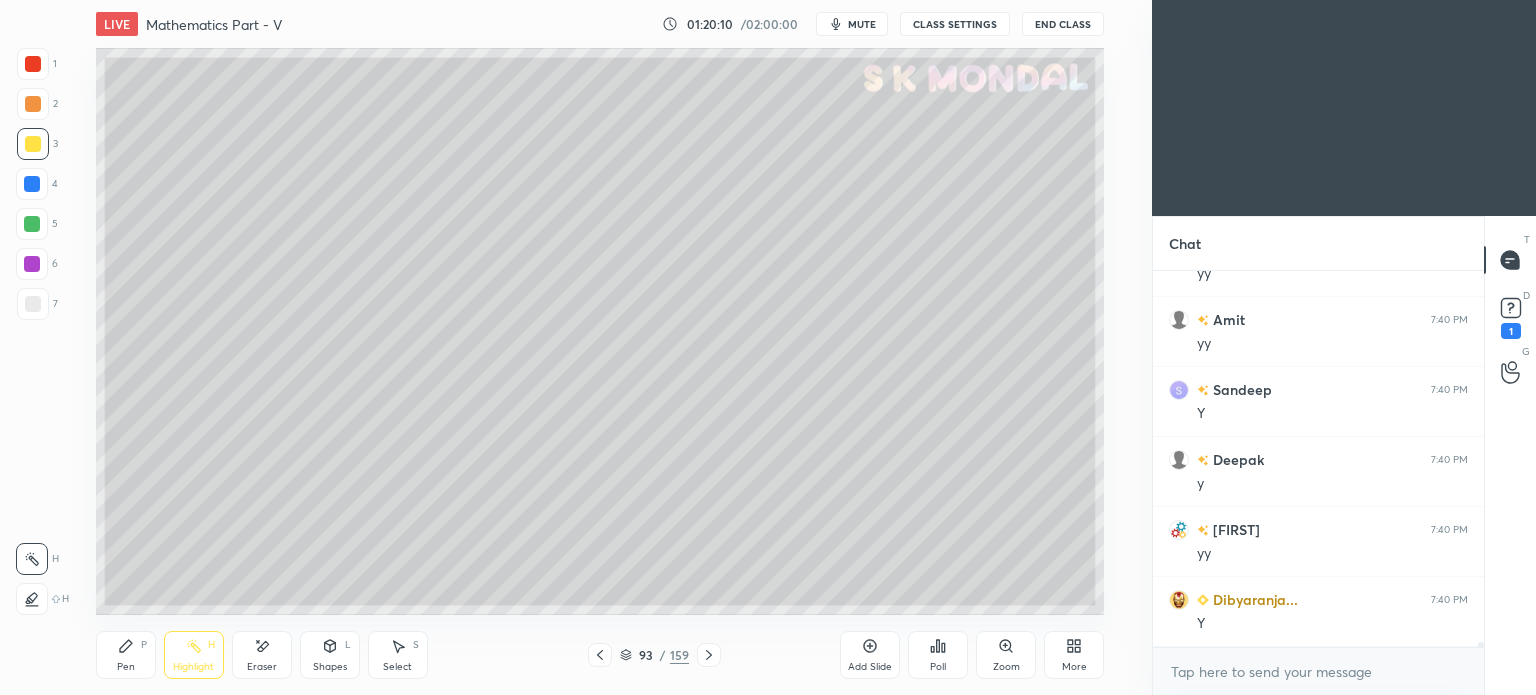 click 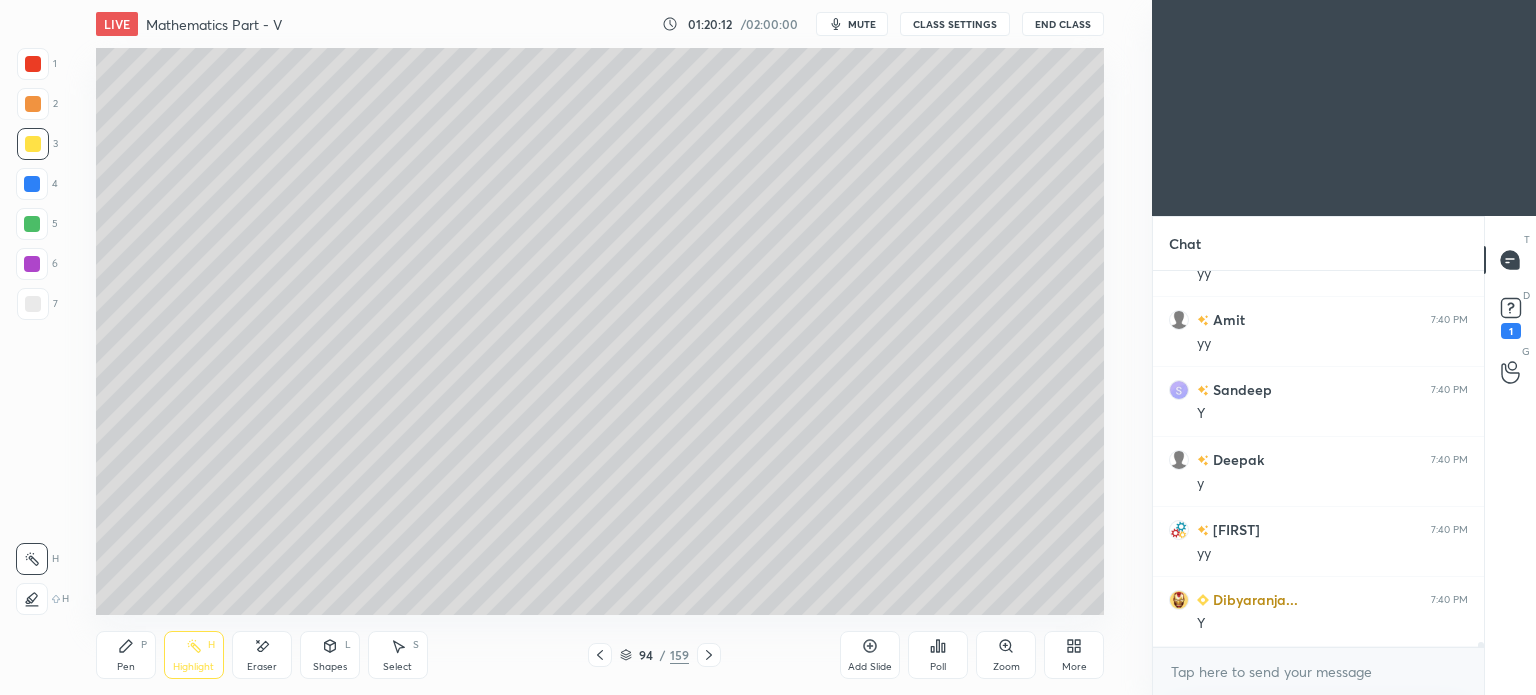 click 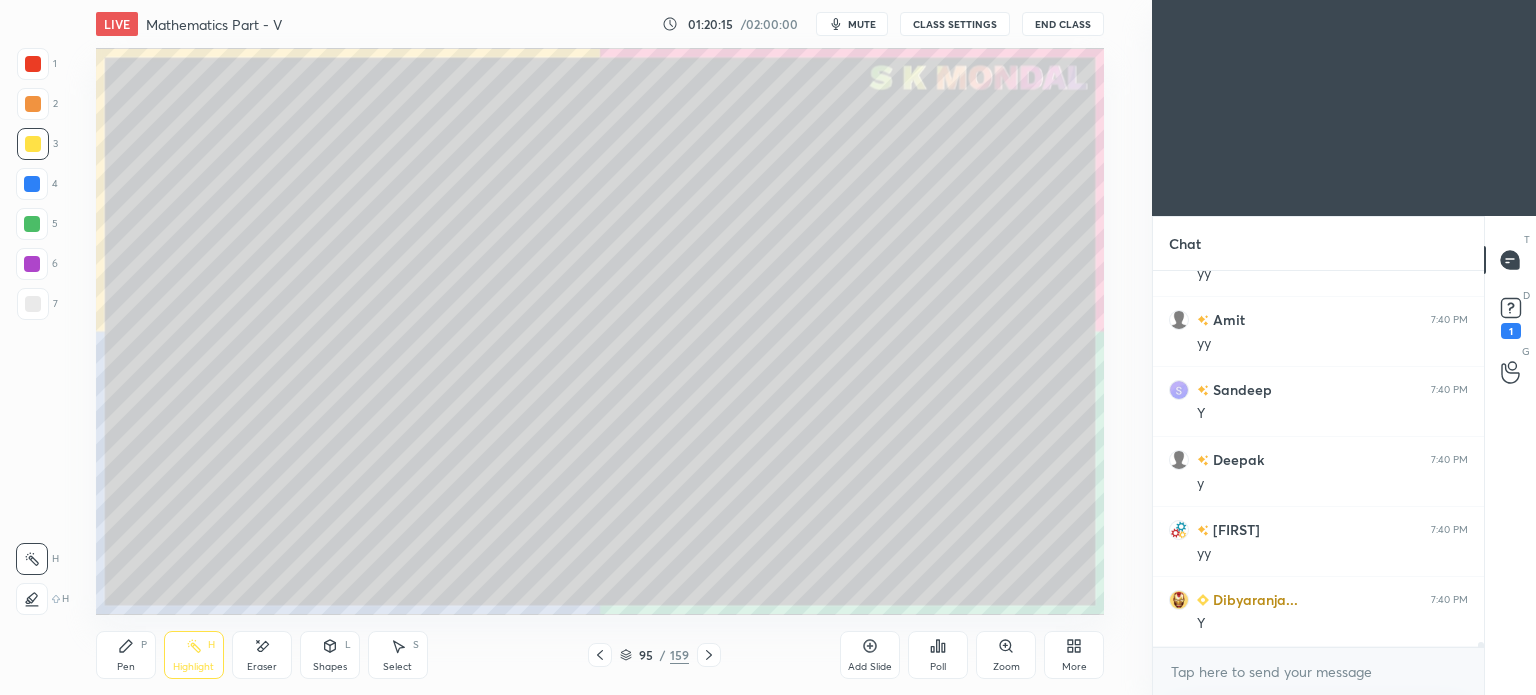 click on "Pen P" at bounding box center [126, 655] 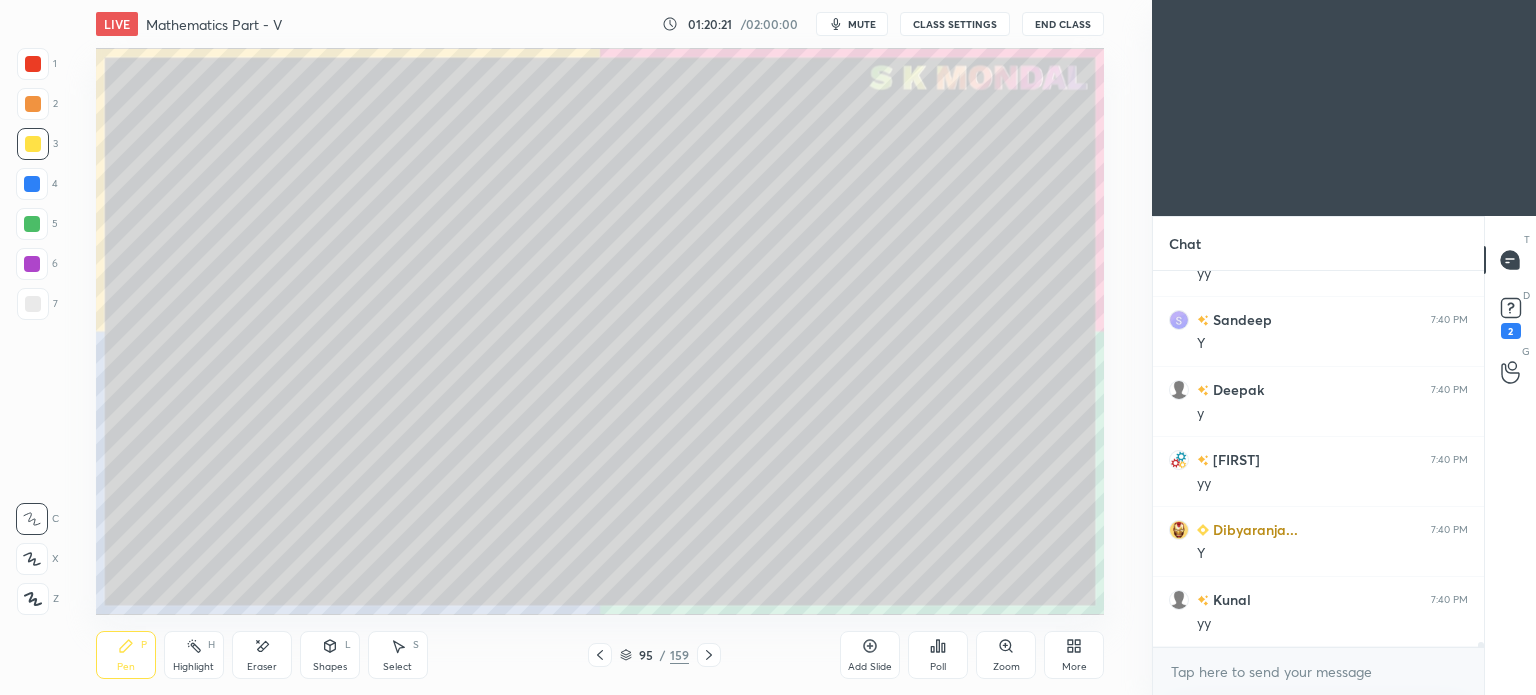 scroll, scrollTop: 28900, scrollLeft: 0, axis: vertical 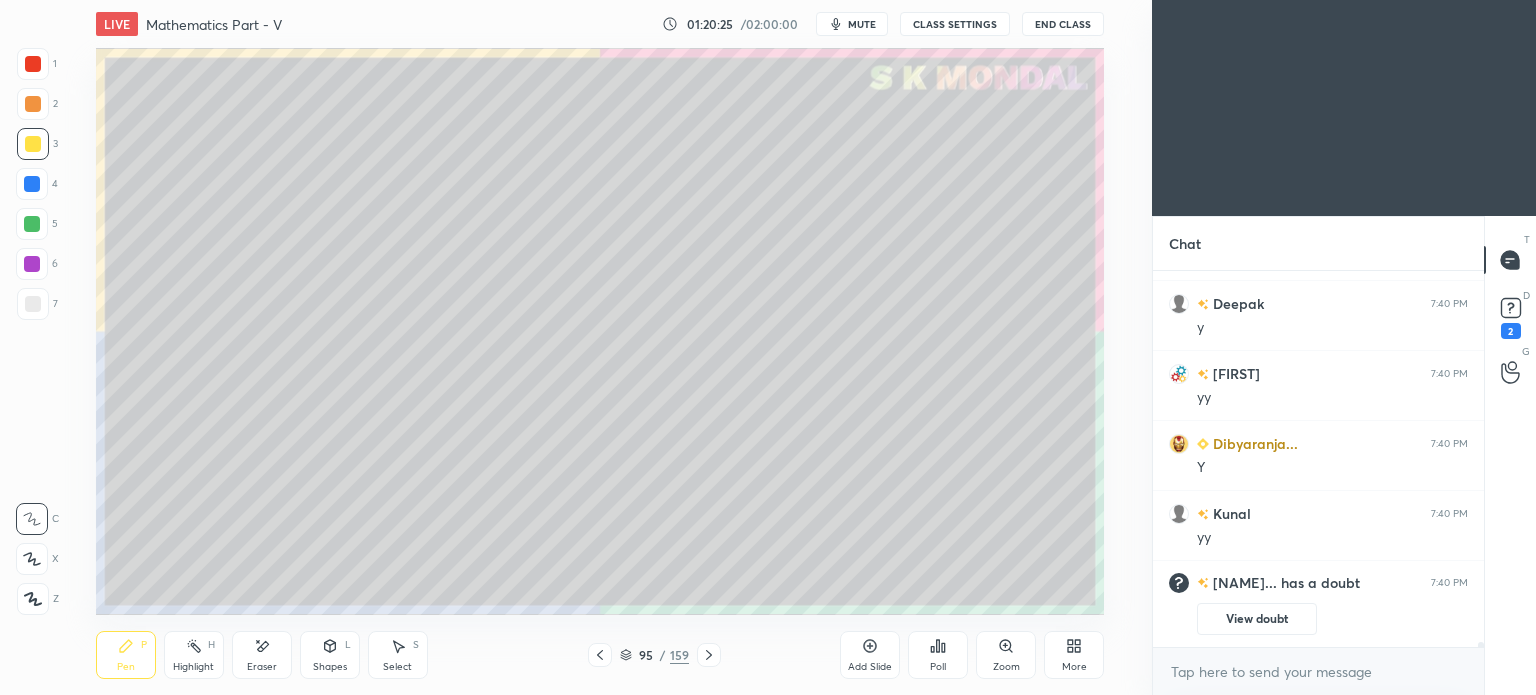 click 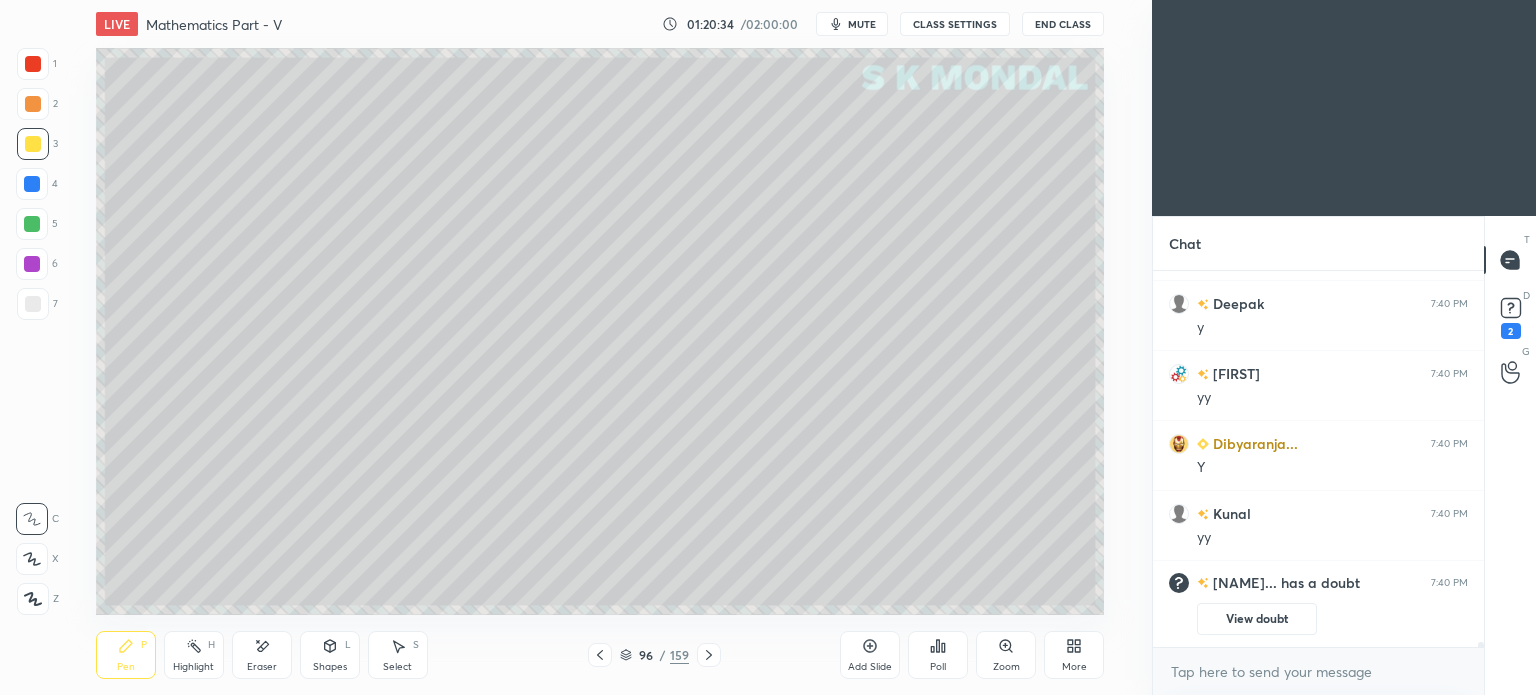 click at bounding box center [33, 144] 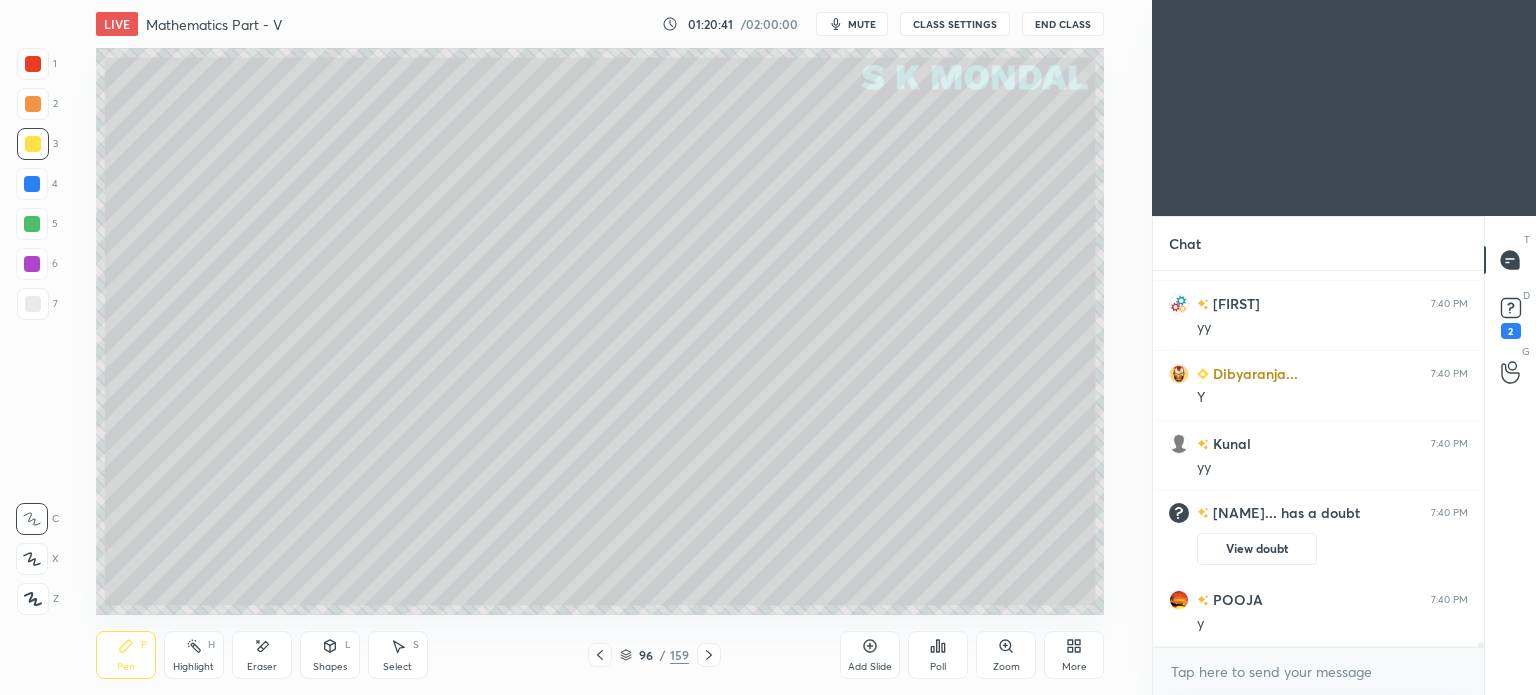scroll, scrollTop: 27588, scrollLeft: 0, axis: vertical 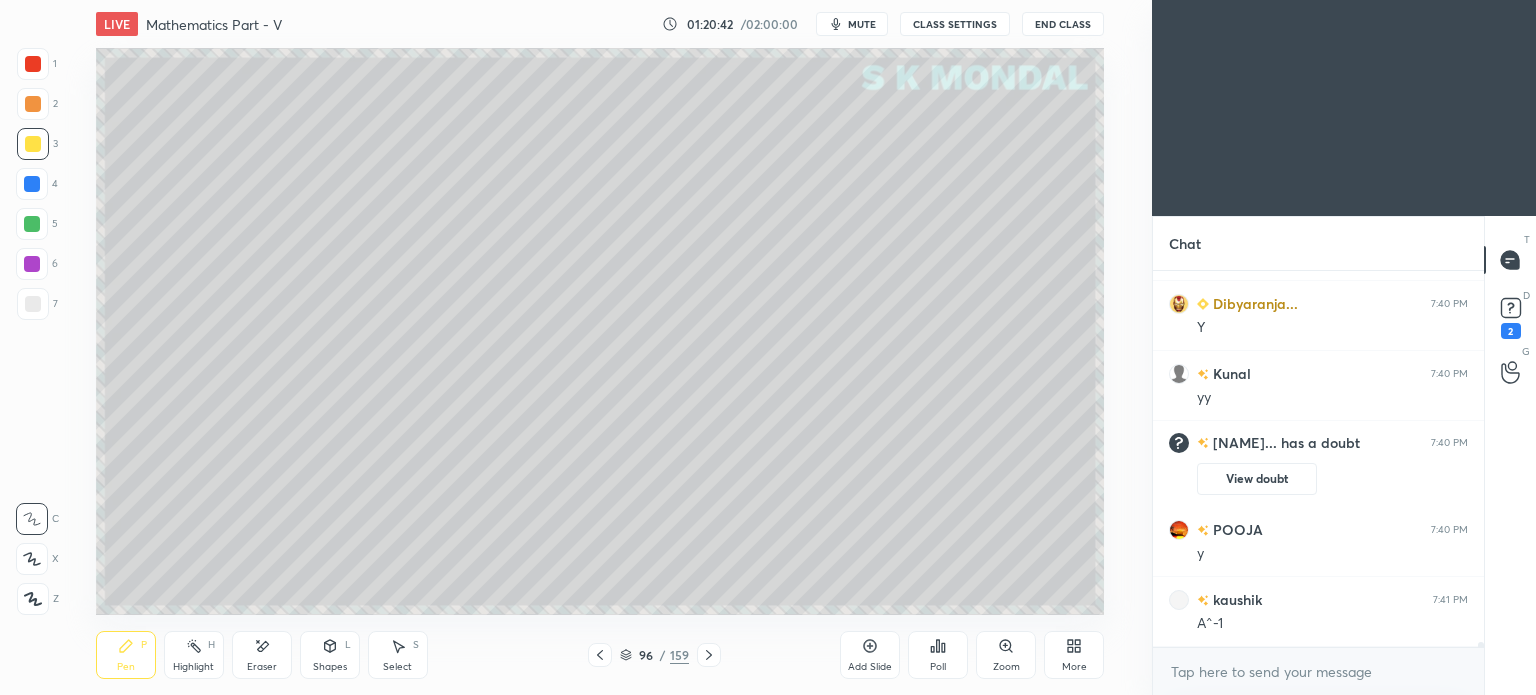 click at bounding box center [33, 304] 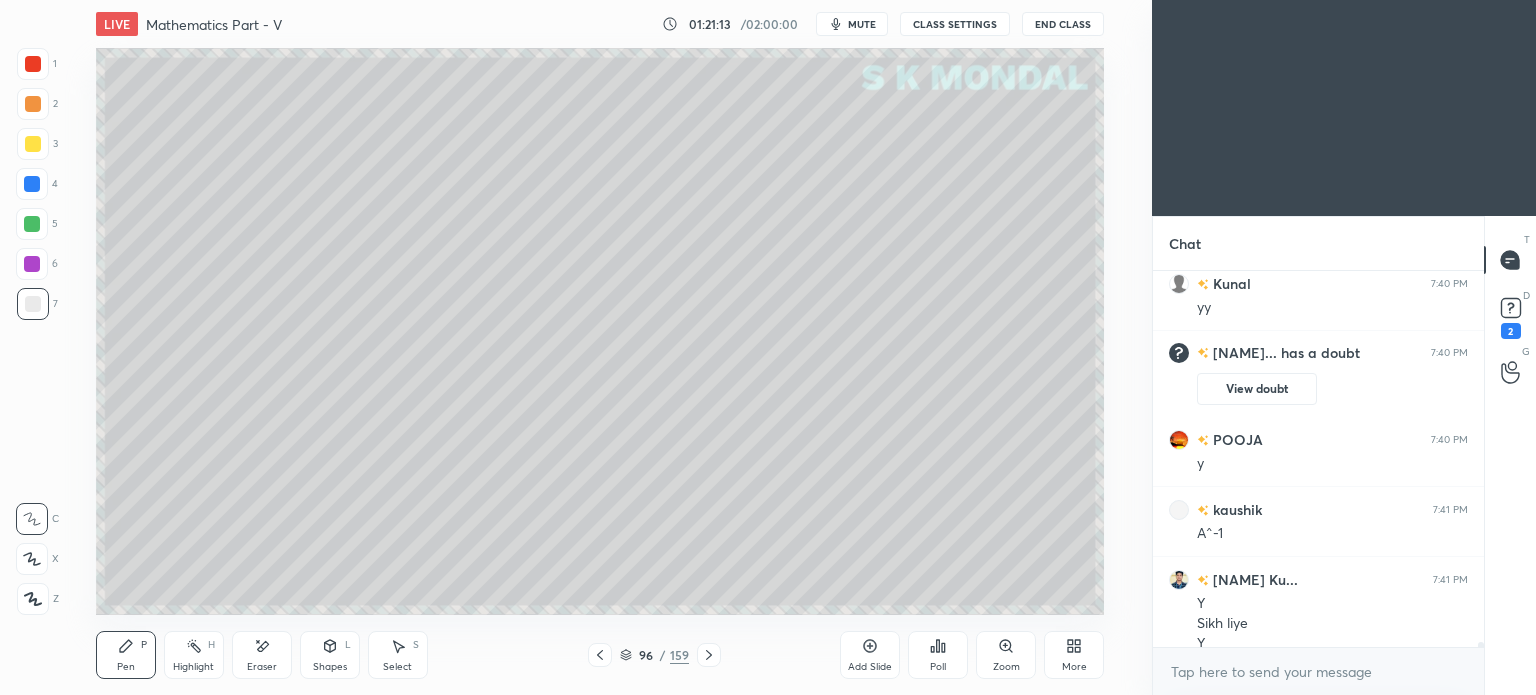 scroll, scrollTop: 27698, scrollLeft: 0, axis: vertical 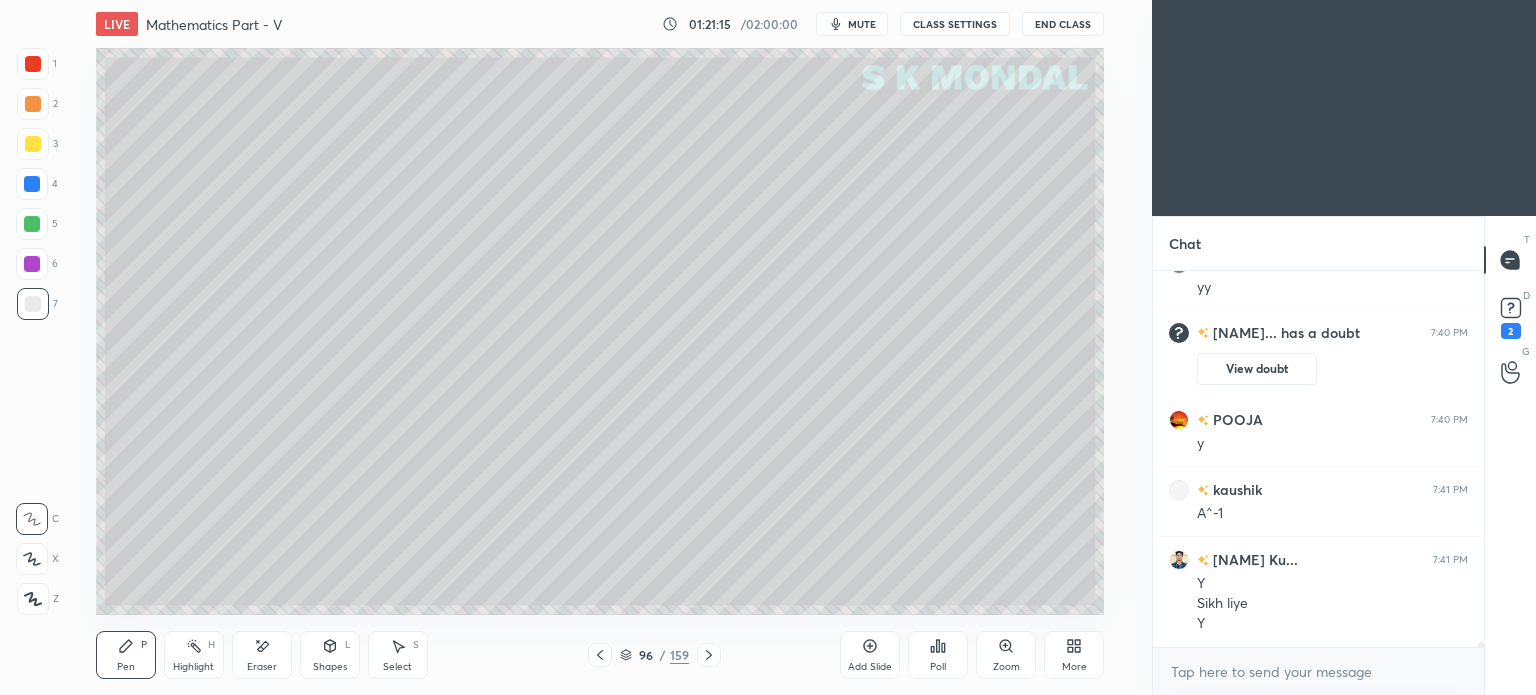 click at bounding box center [32, 184] 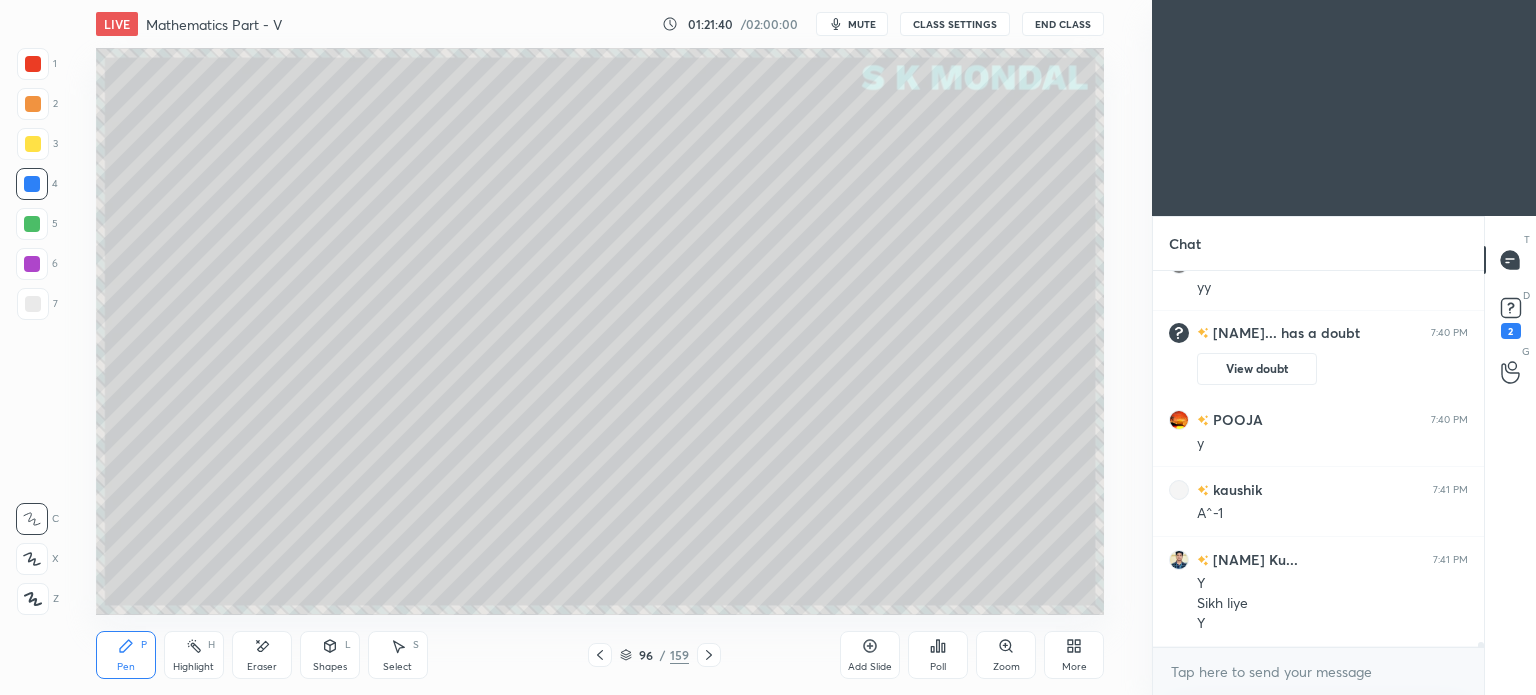 click at bounding box center [33, 304] 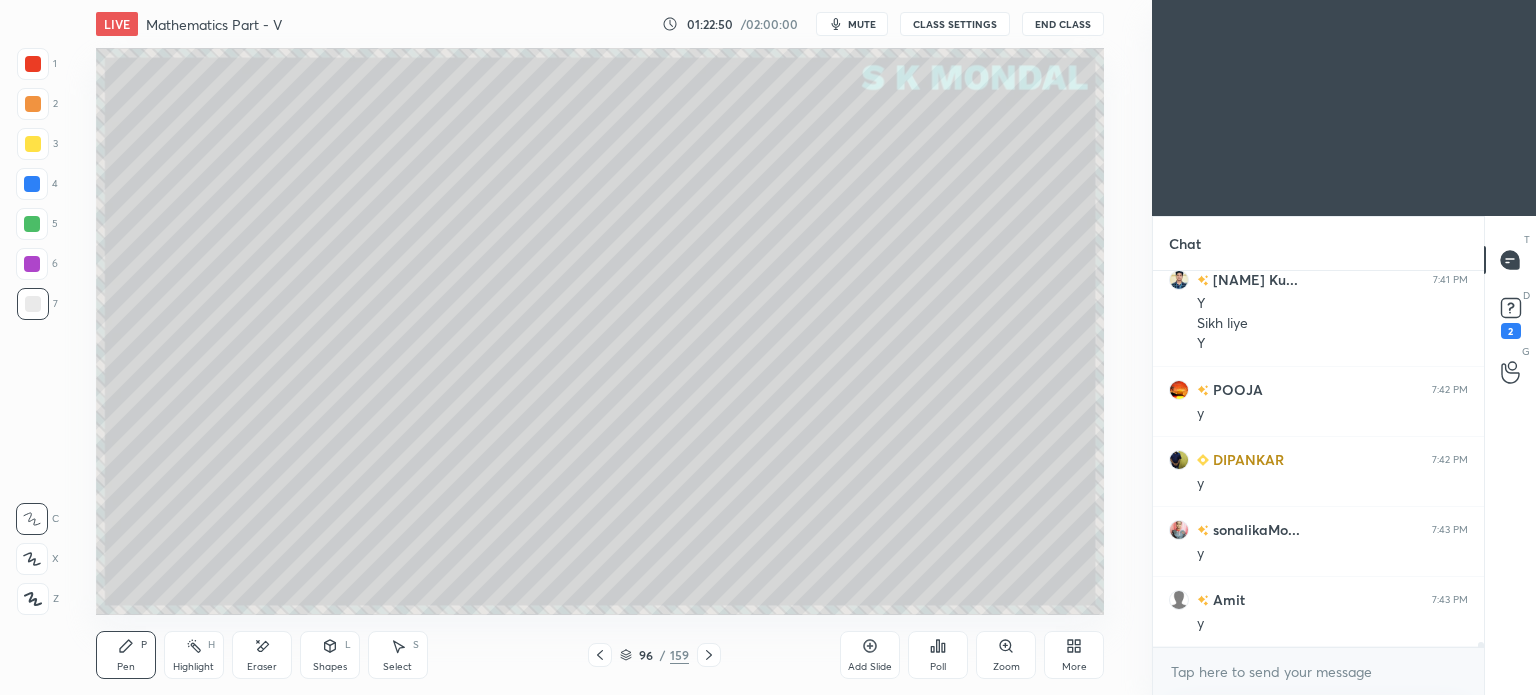 scroll, scrollTop: 27970, scrollLeft: 0, axis: vertical 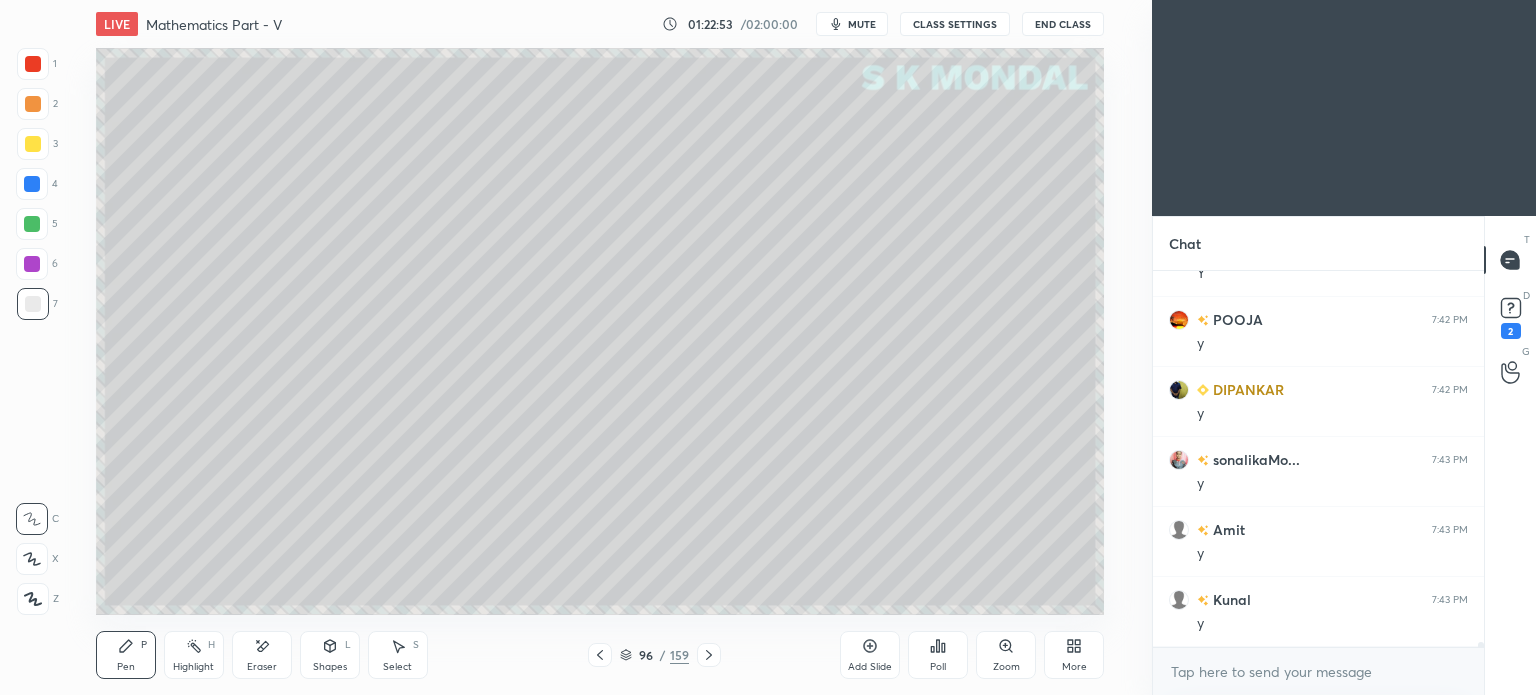 click on "Eraser" at bounding box center [262, 655] 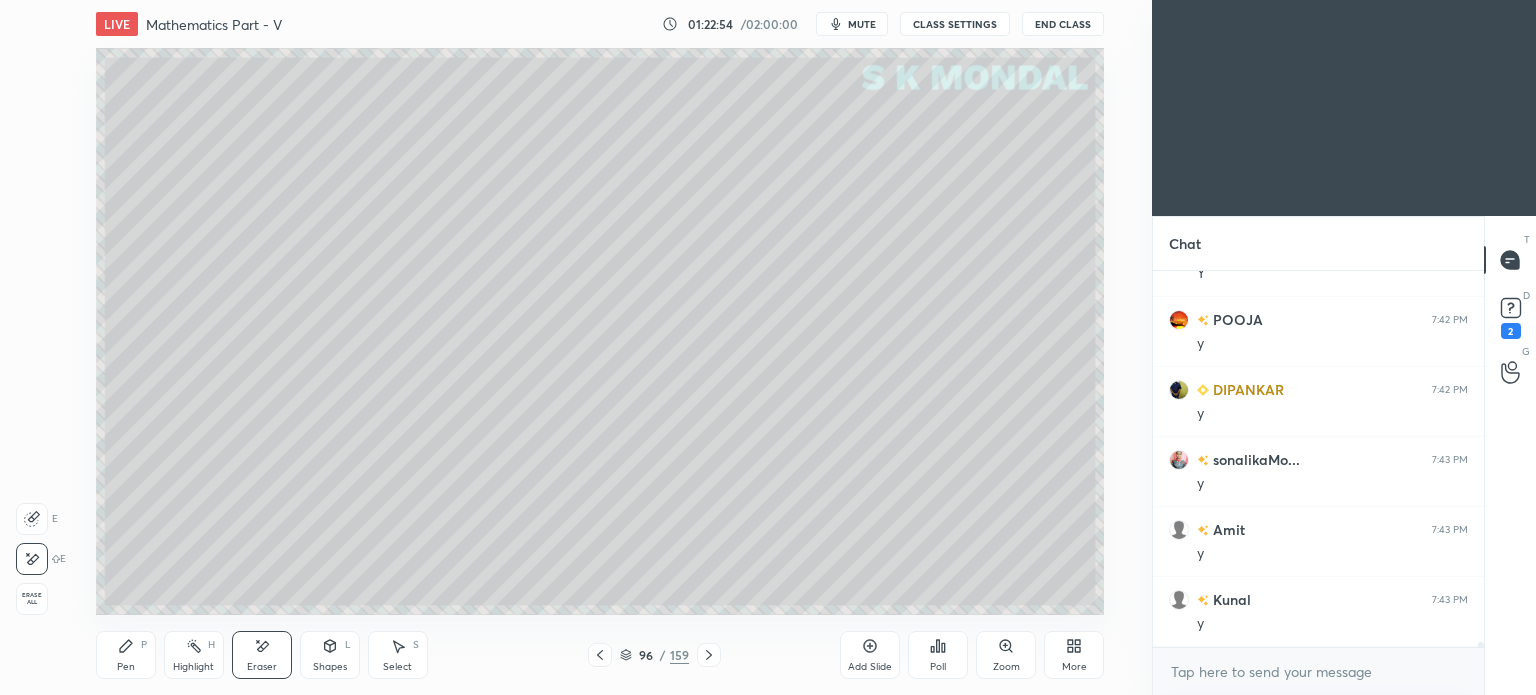 click at bounding box center (32, 519) 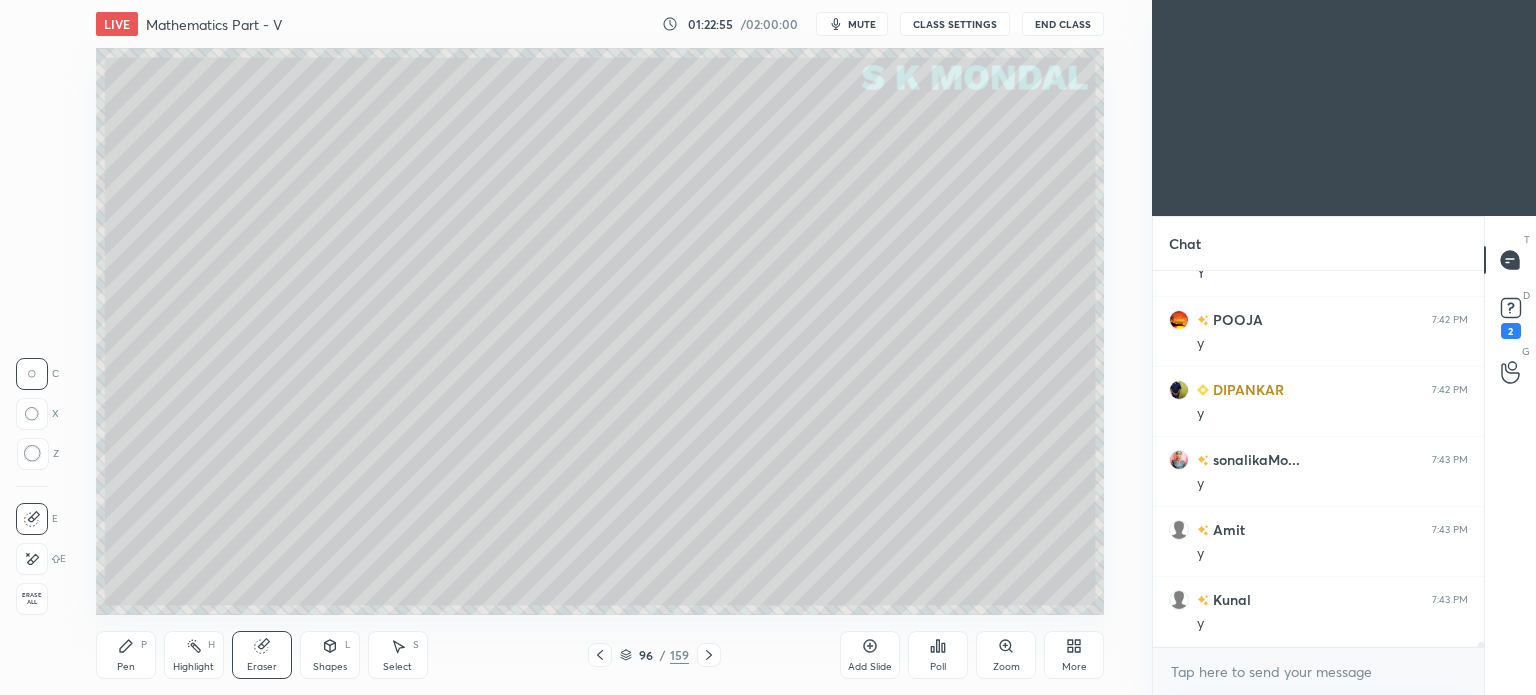 click on "Pen P" at bounding box center (126, 655) 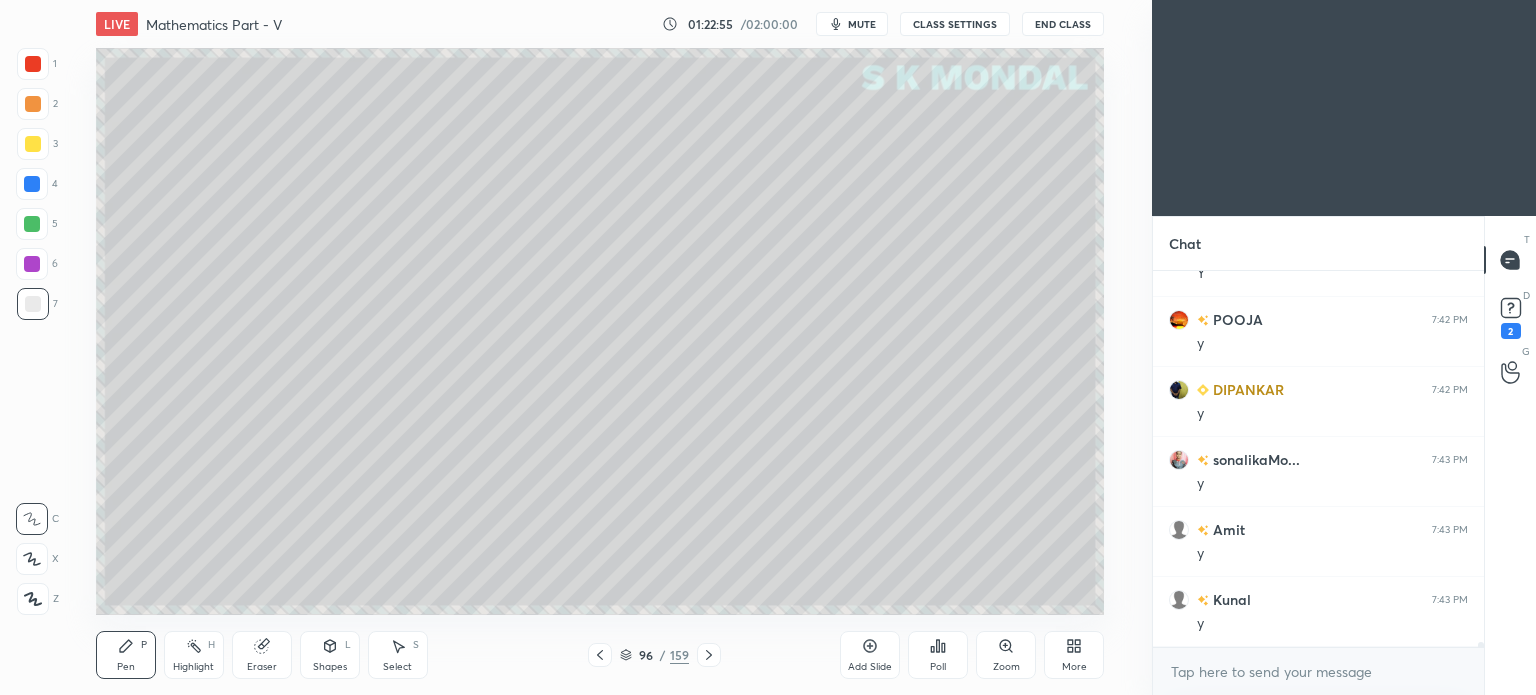 click on "Pen P" at bounding box center (126, 655) 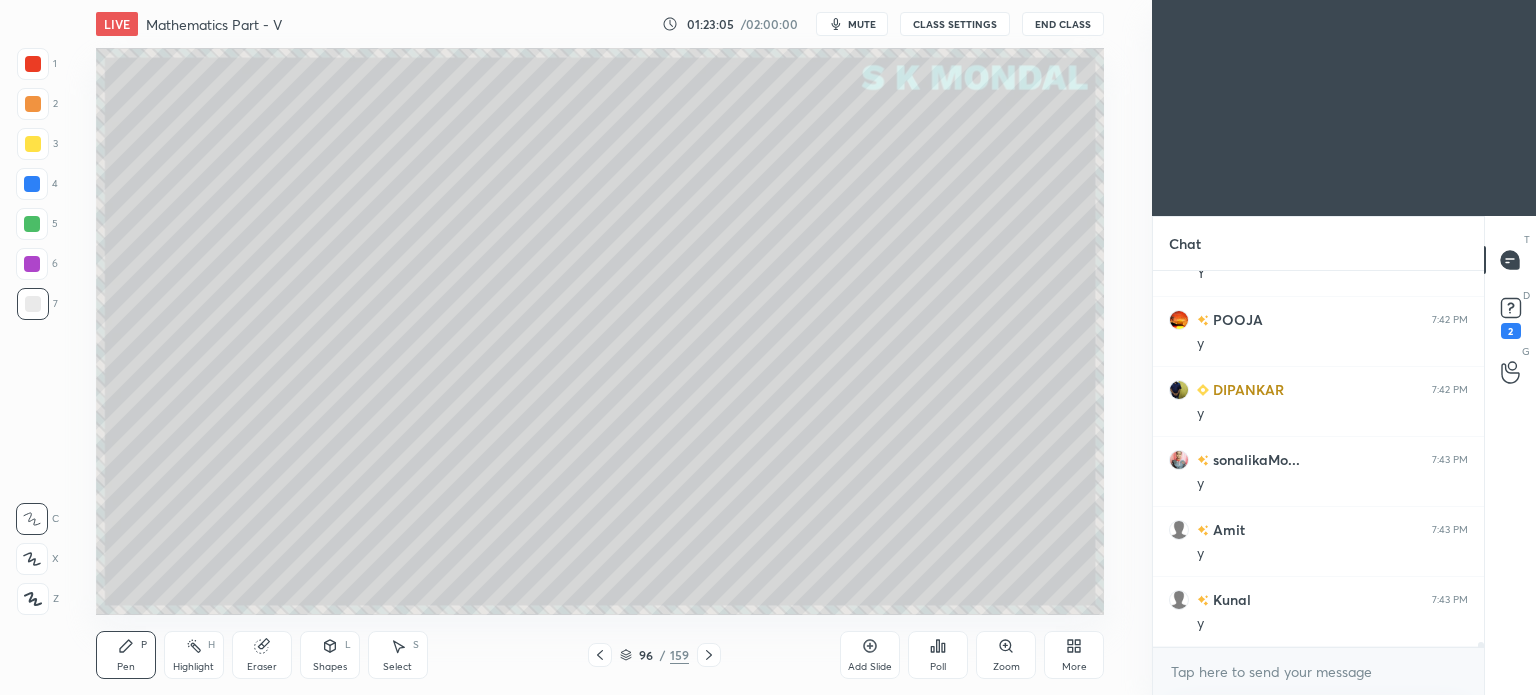 click at bounding box center [33, 304] 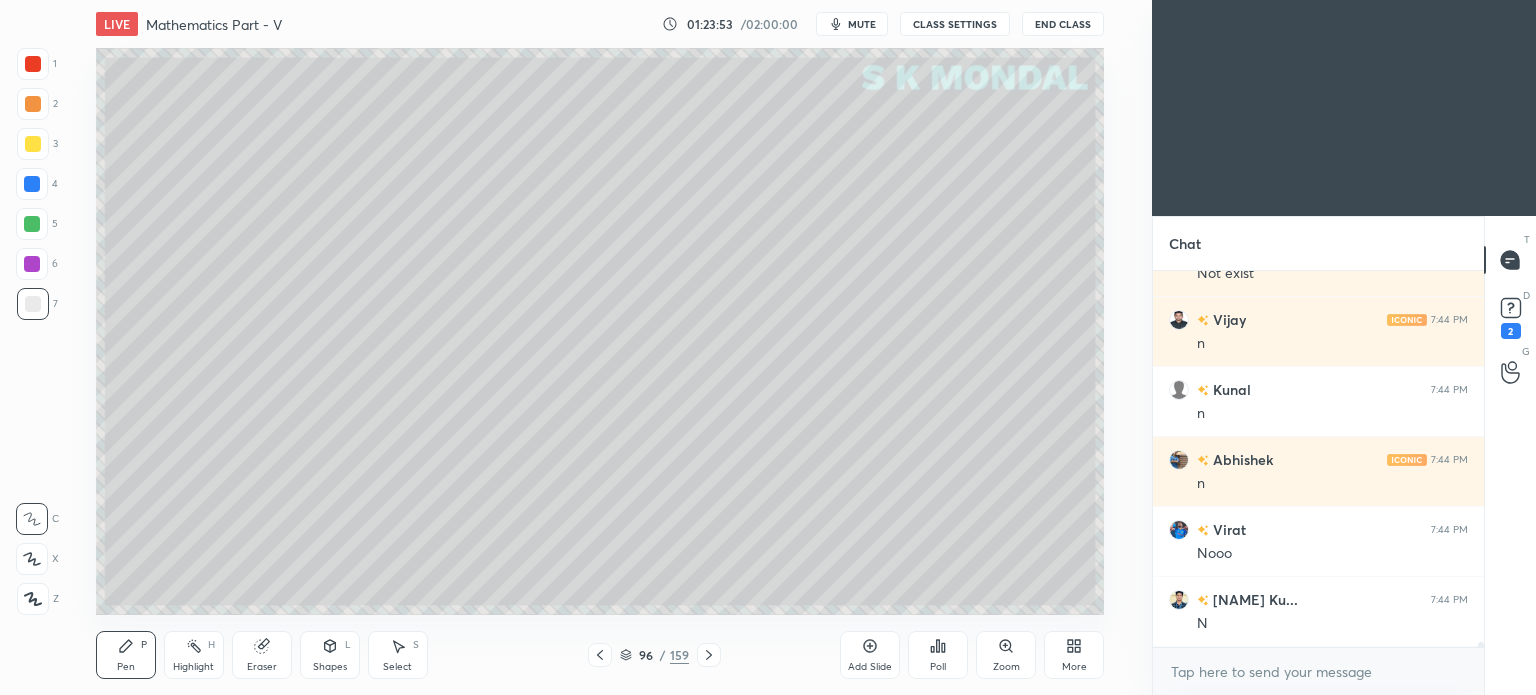 scroll, scrollTop: 29090, scrollLeft: 0, axis: vertical 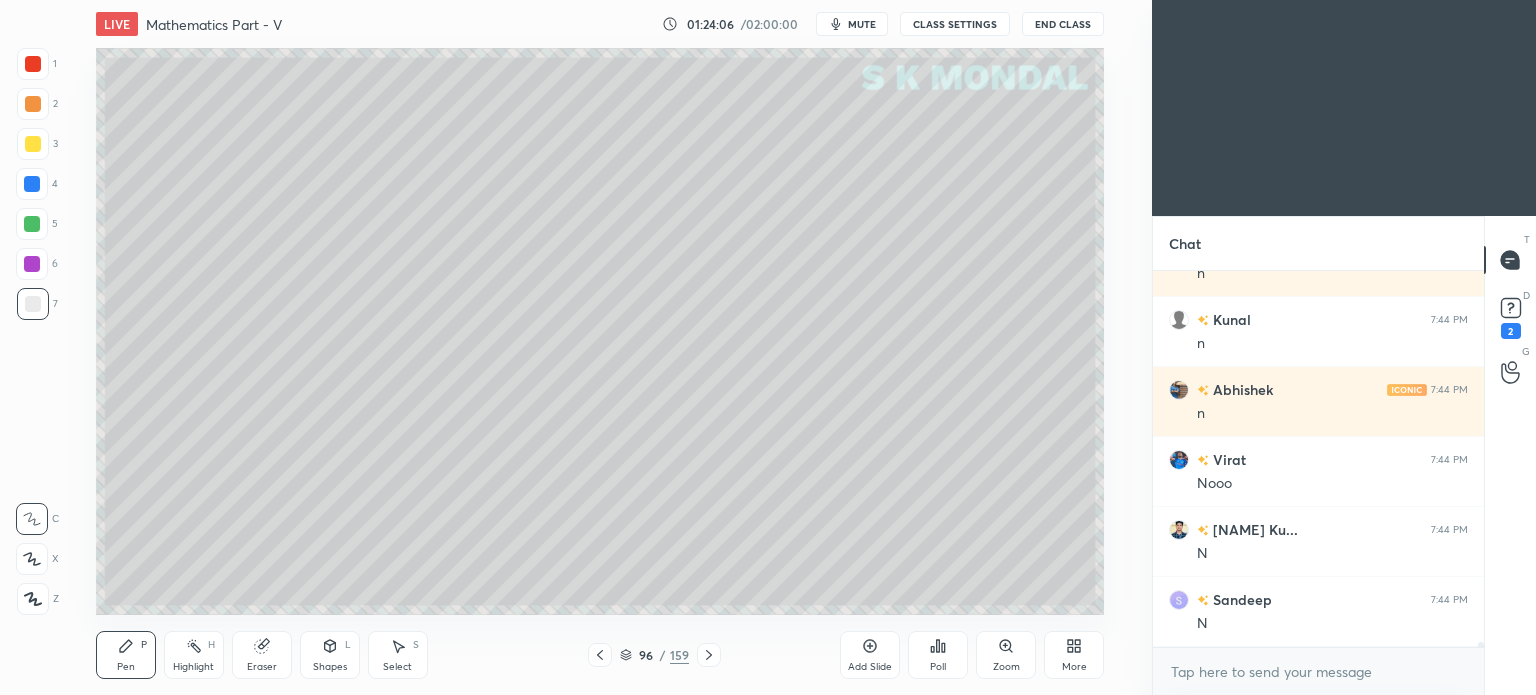 click 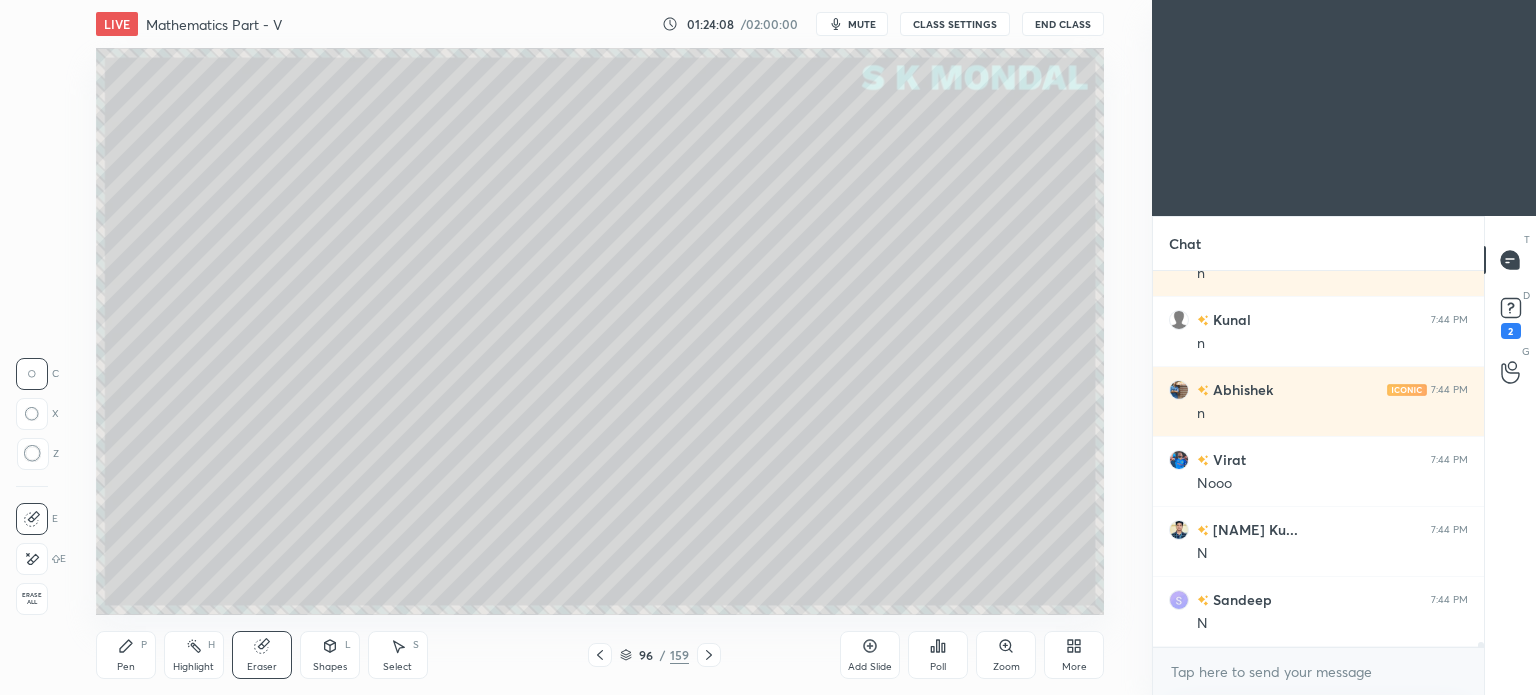 click on "Pen" at bounding box center (126, 667) 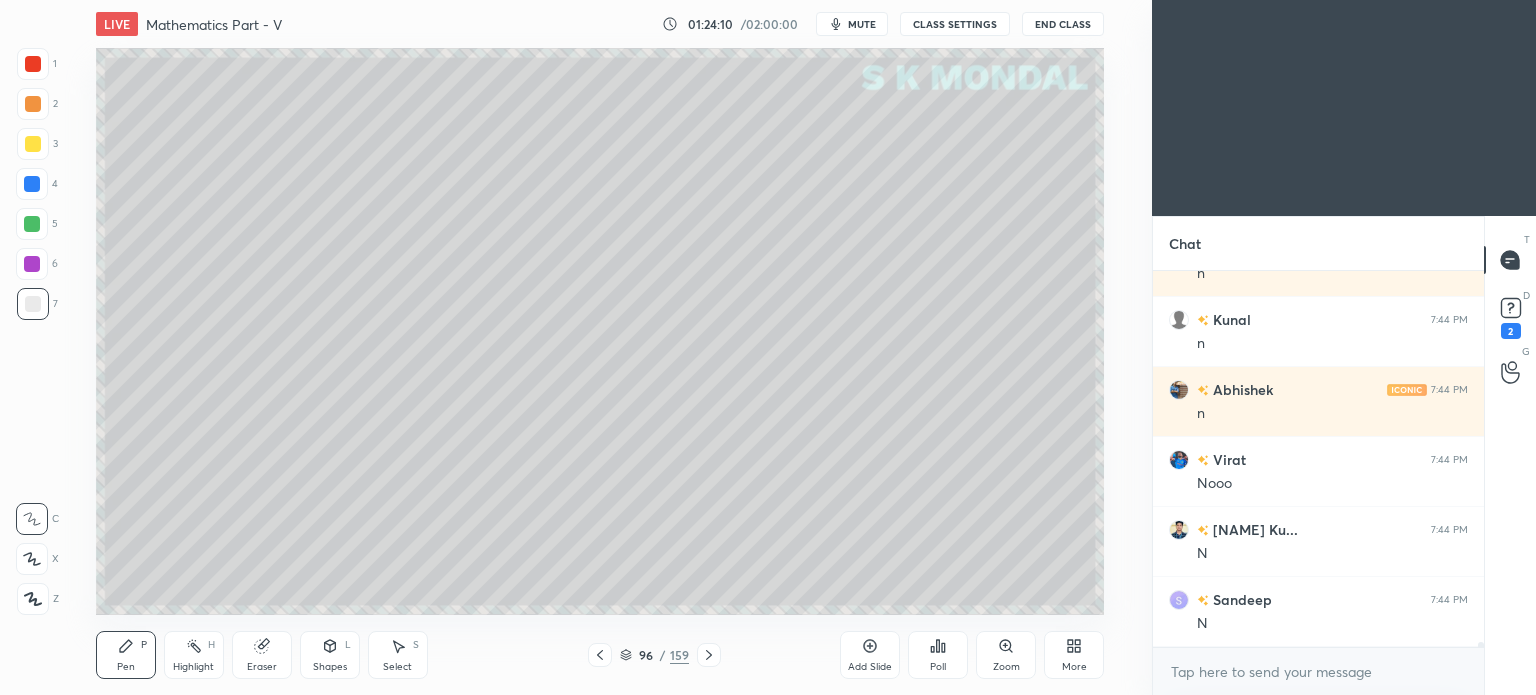 scroll, scrollTop: 29160, scrollLeft: 0, axis: vertical 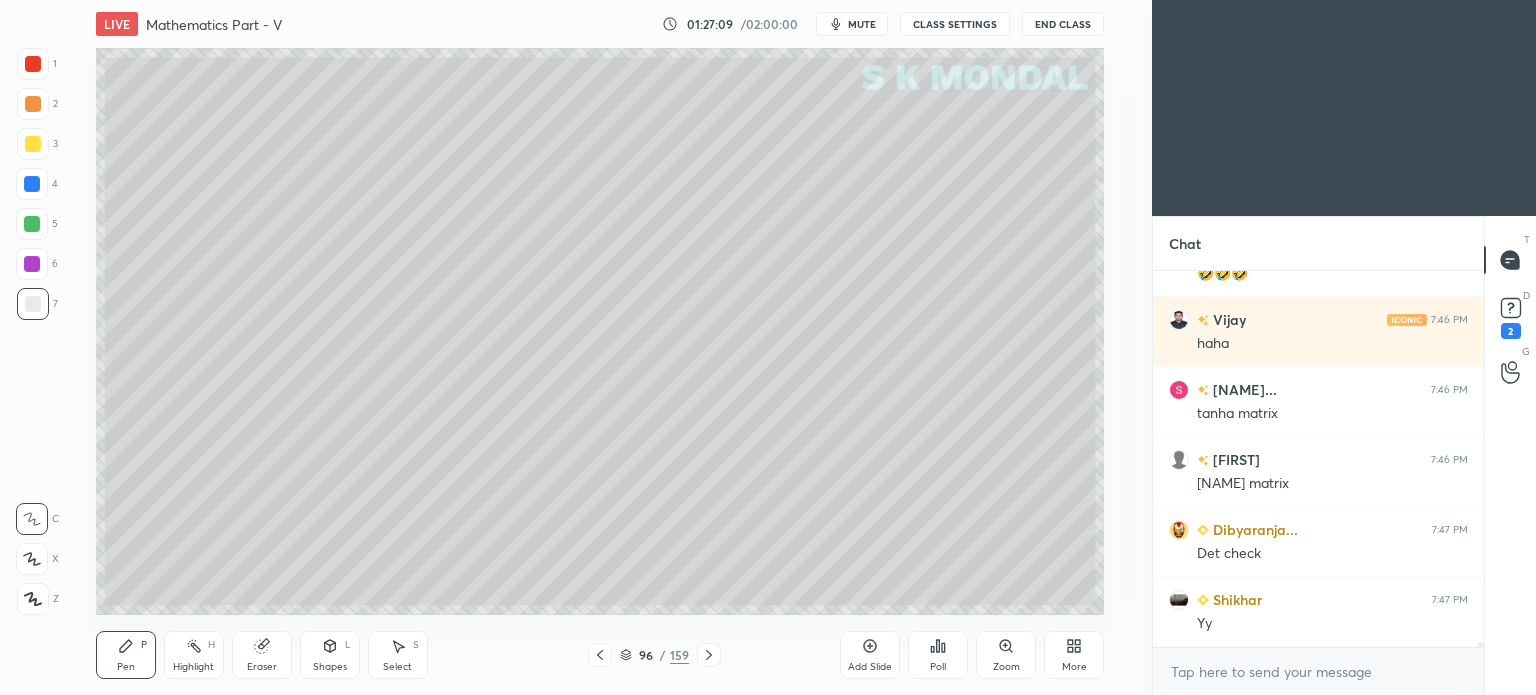 click at bounding box center [33, 144] 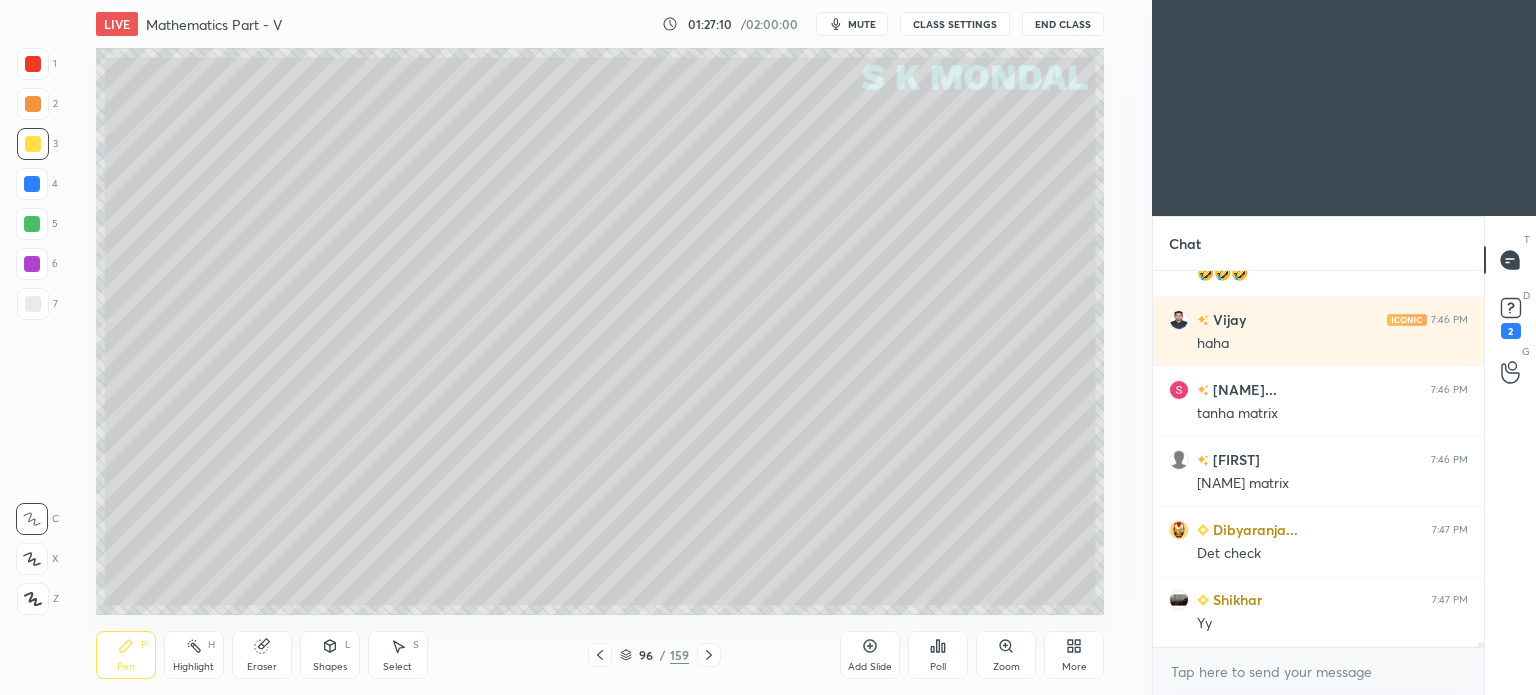 scroll, scrollTop: 30840, scrollLeft: 0, axis: vertical 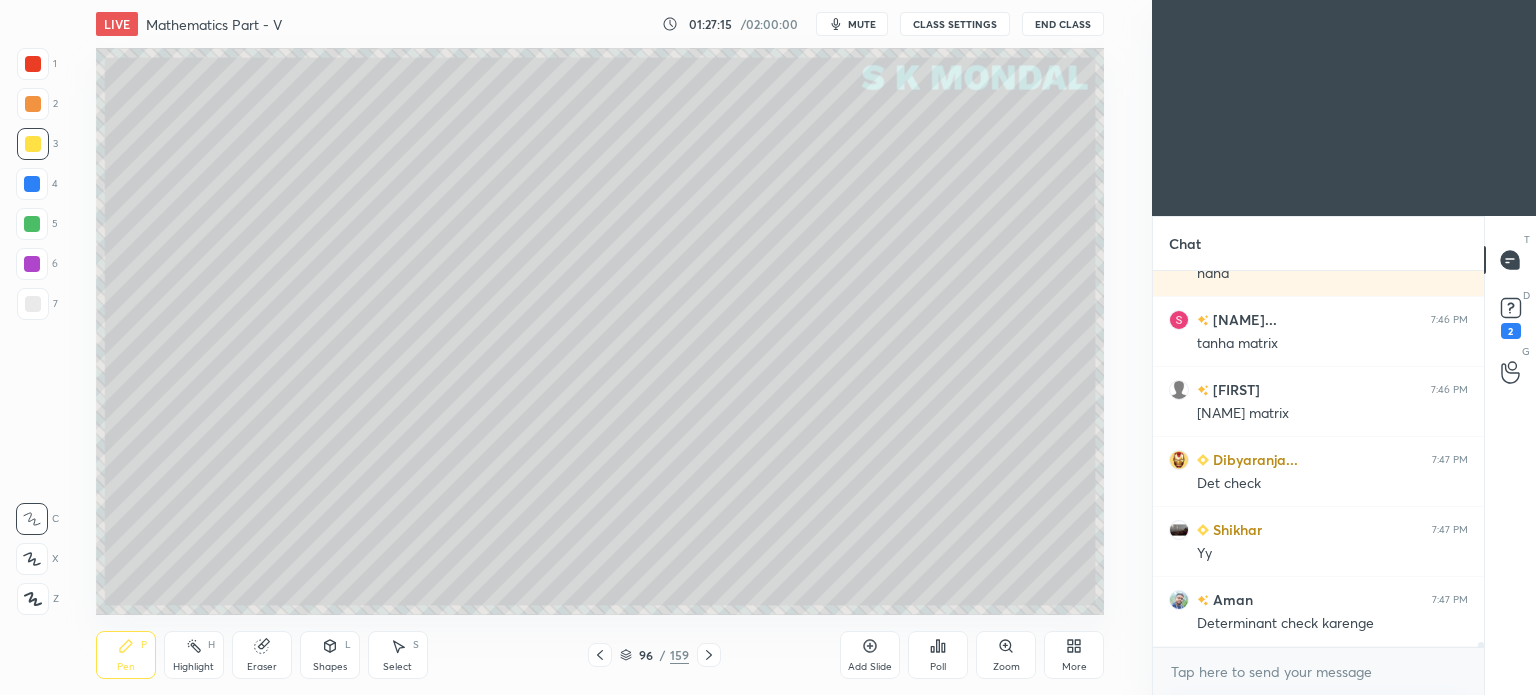 click 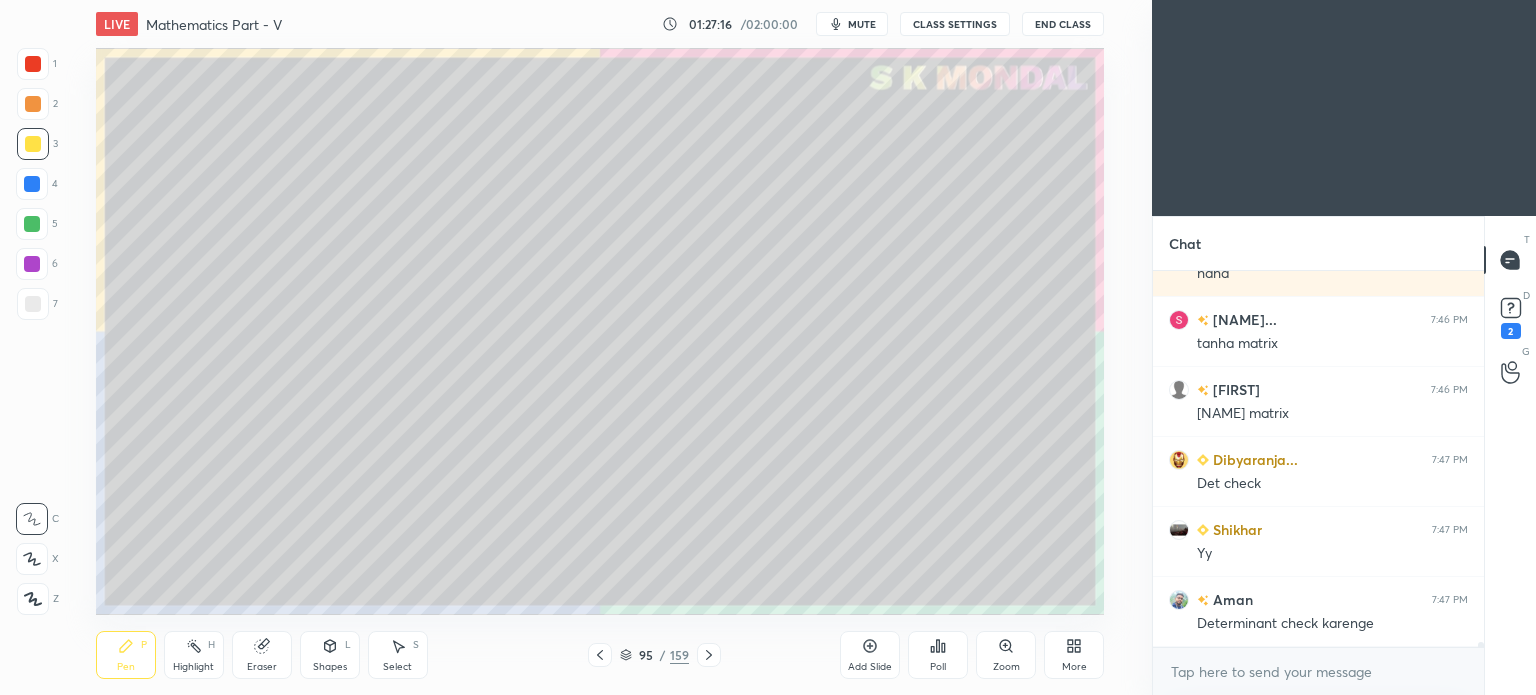 click at bounding box center [600, 655] 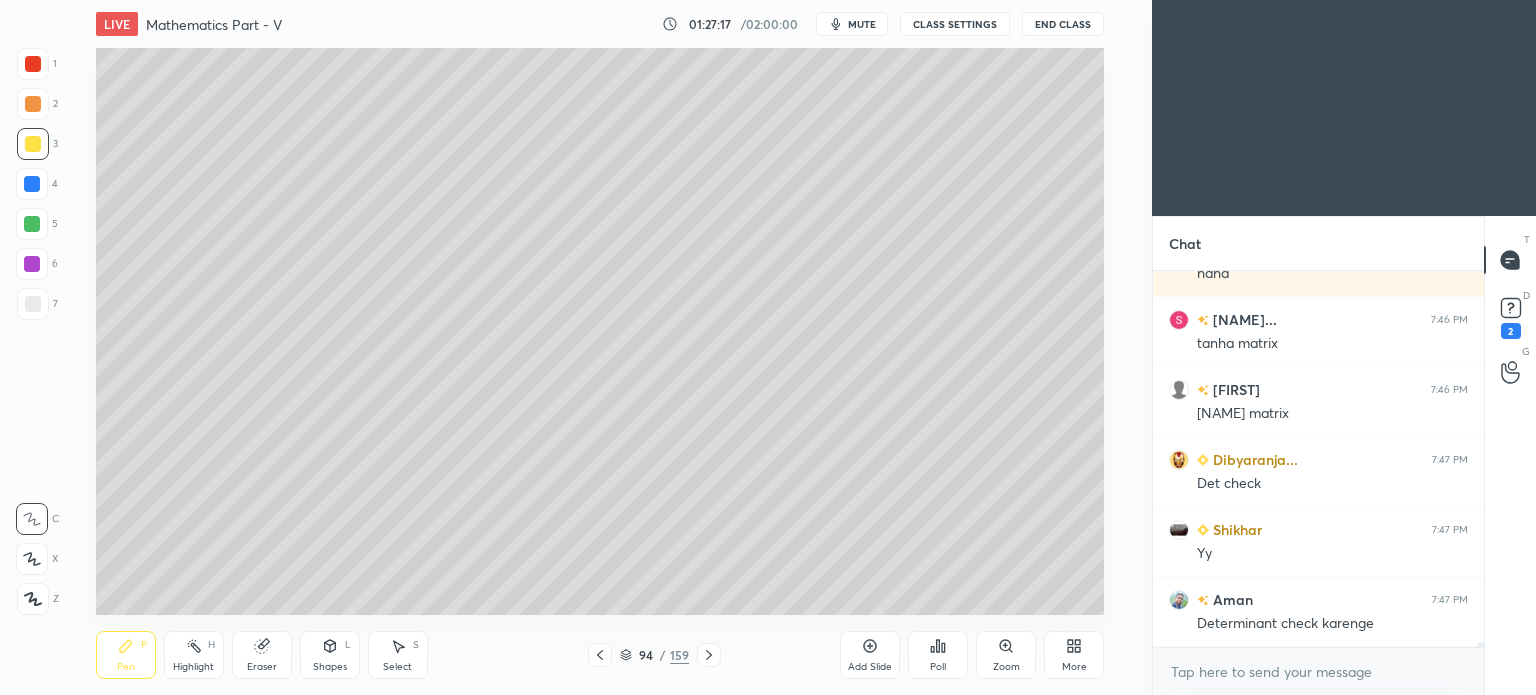 click 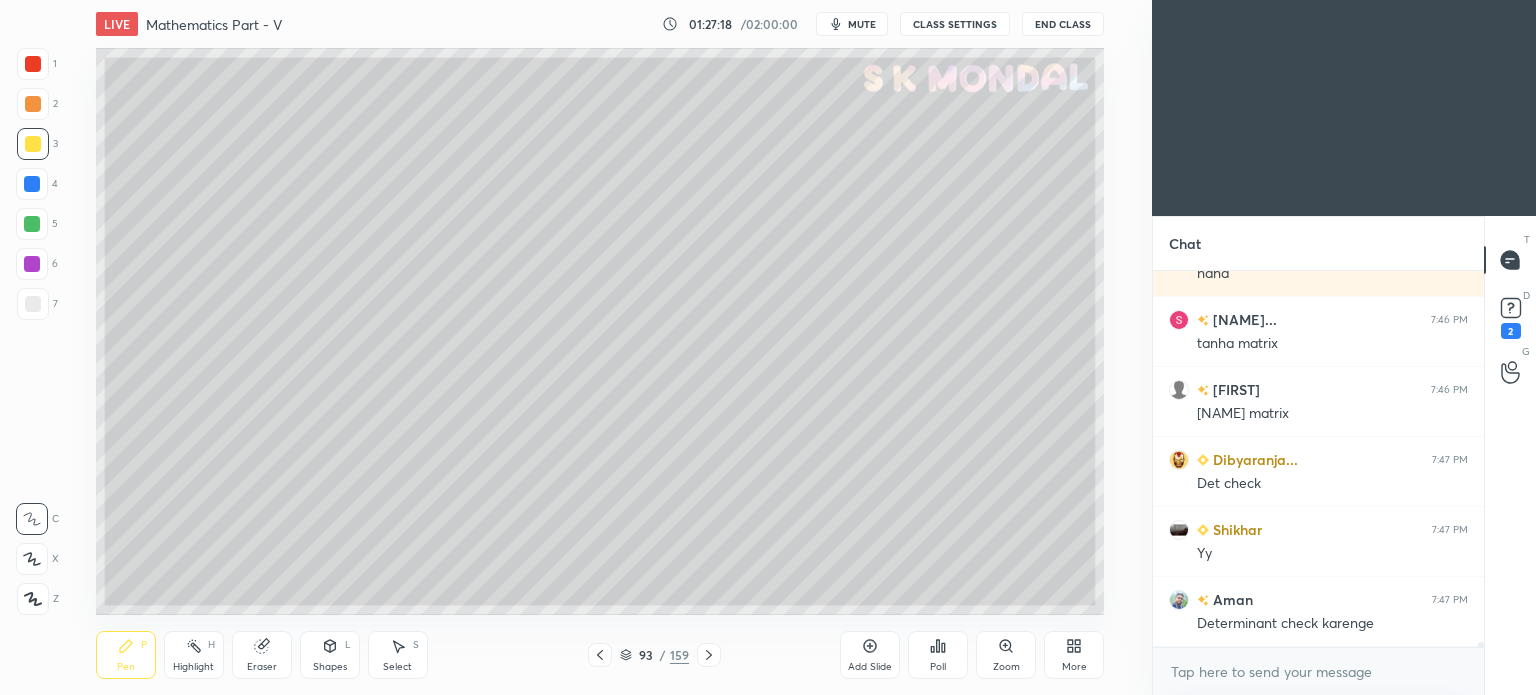 click on "Highlight" at bounding box center (193, 667) 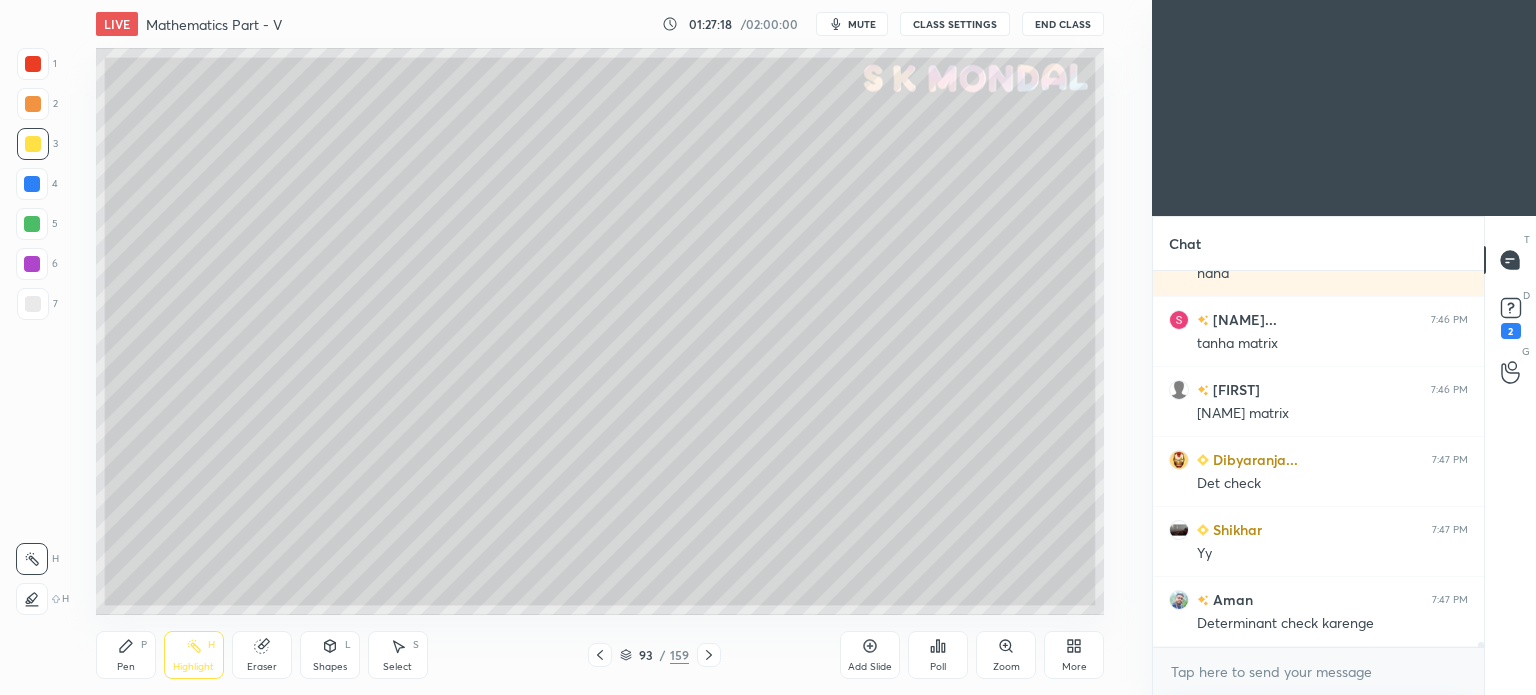 click on "Highlight" at bounding box center (193, 667) 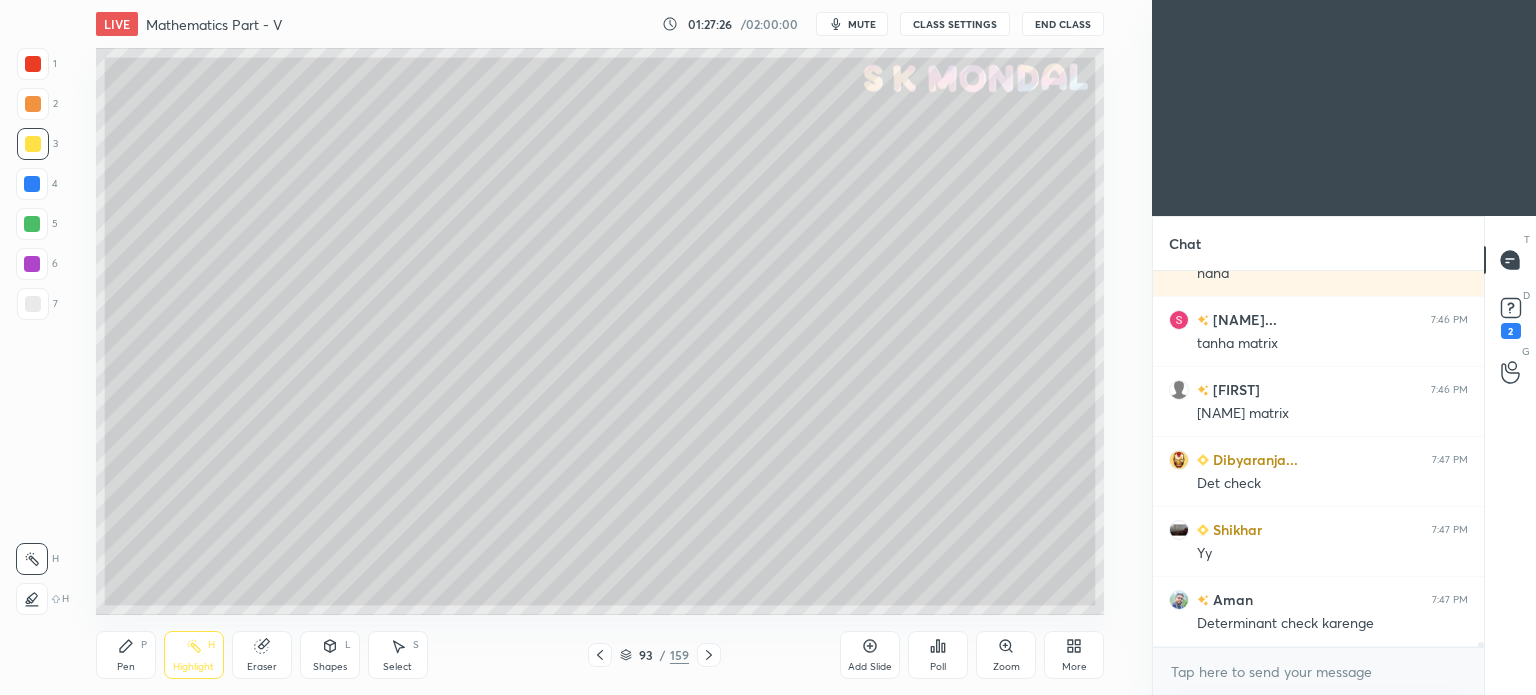 click 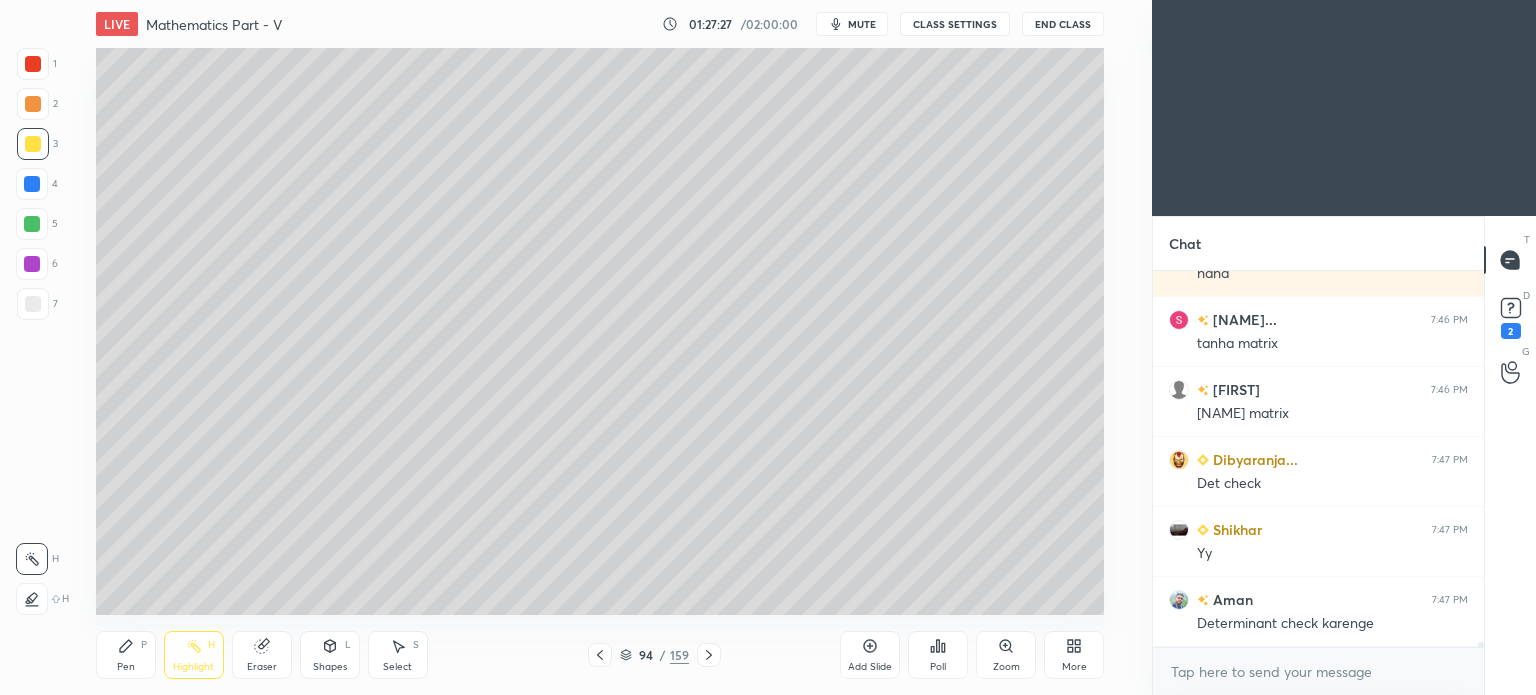 click 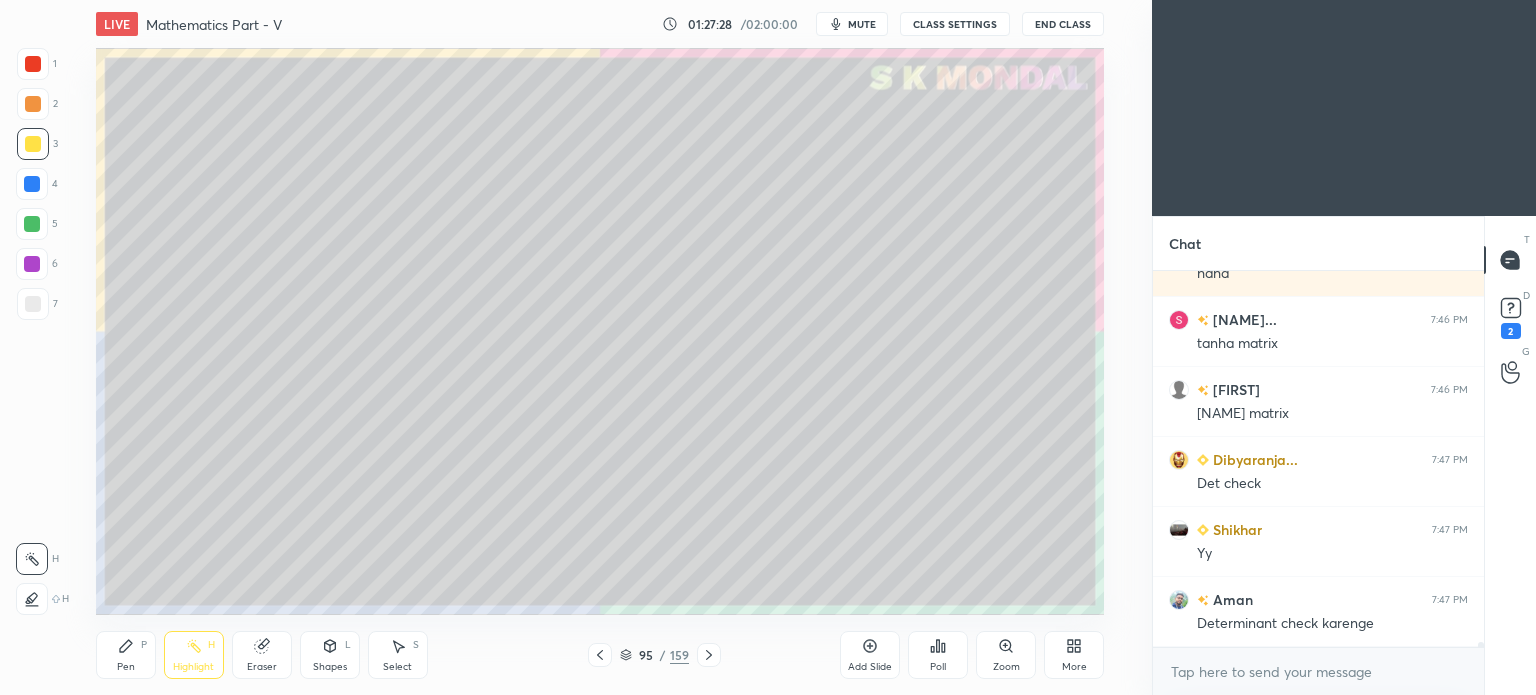 click 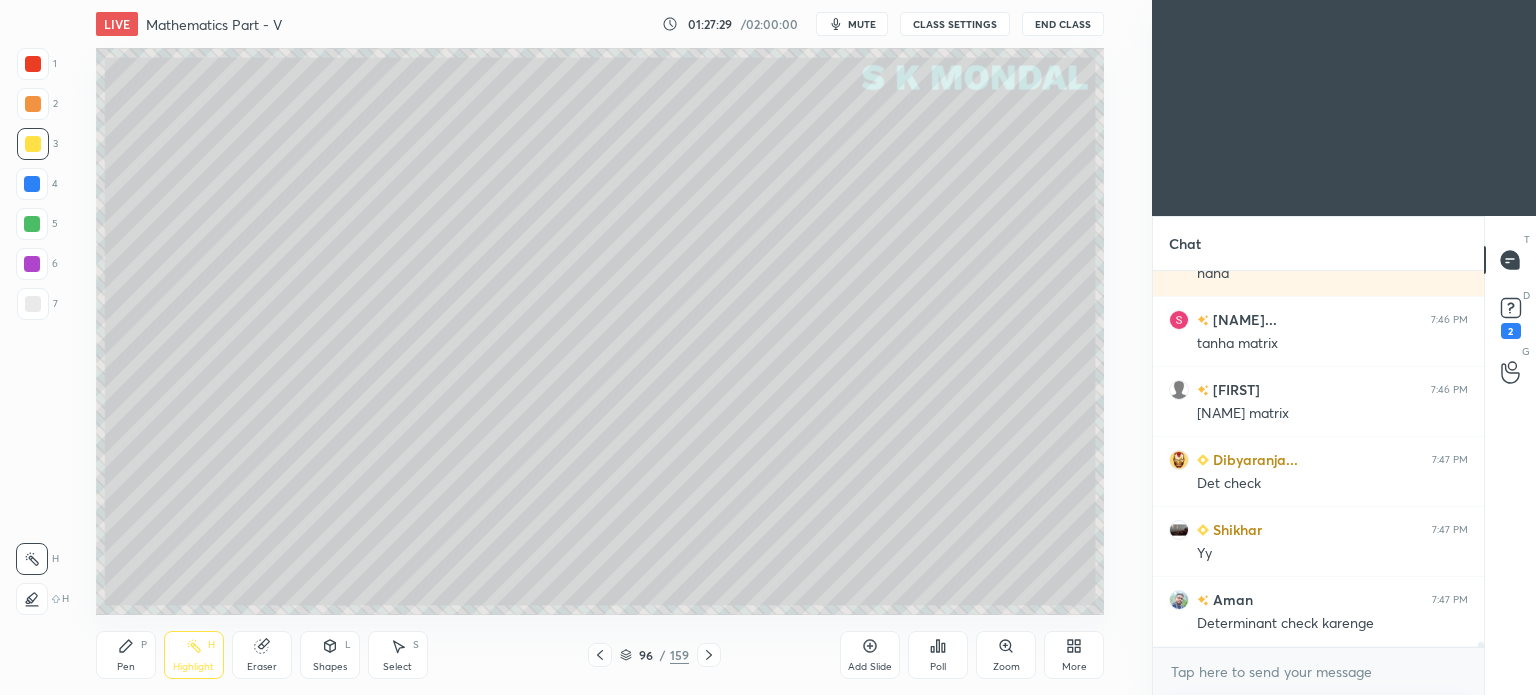 click 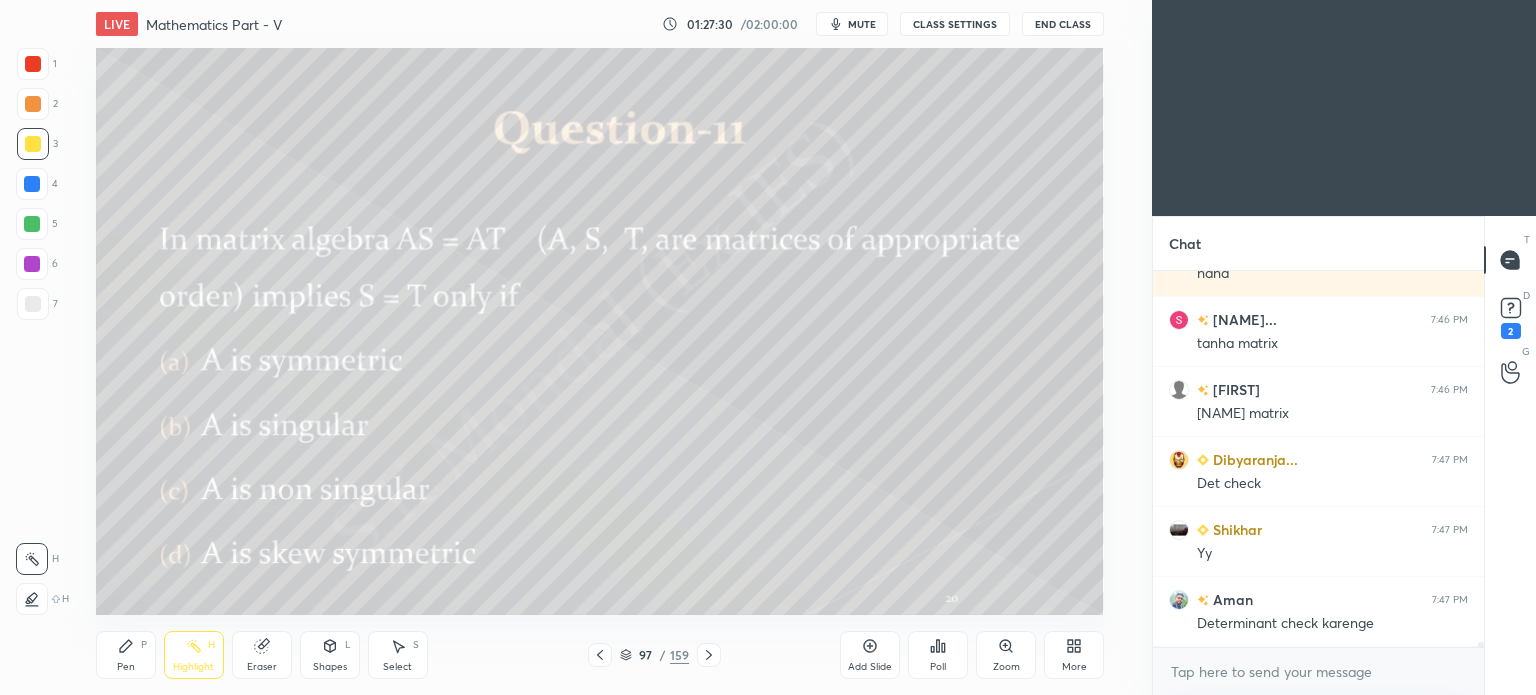 click 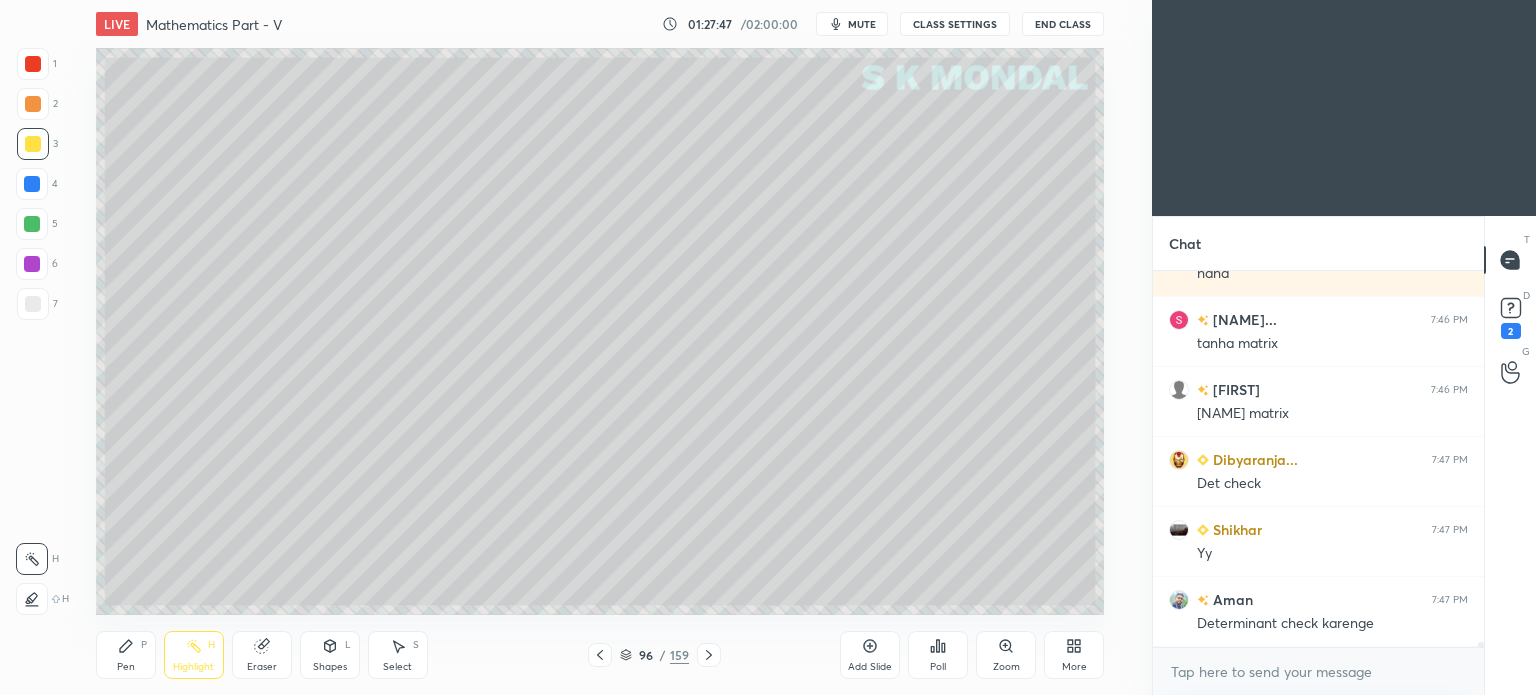 scroll, scrollTop: 30910, scrollLeft: 0, axis: vertical 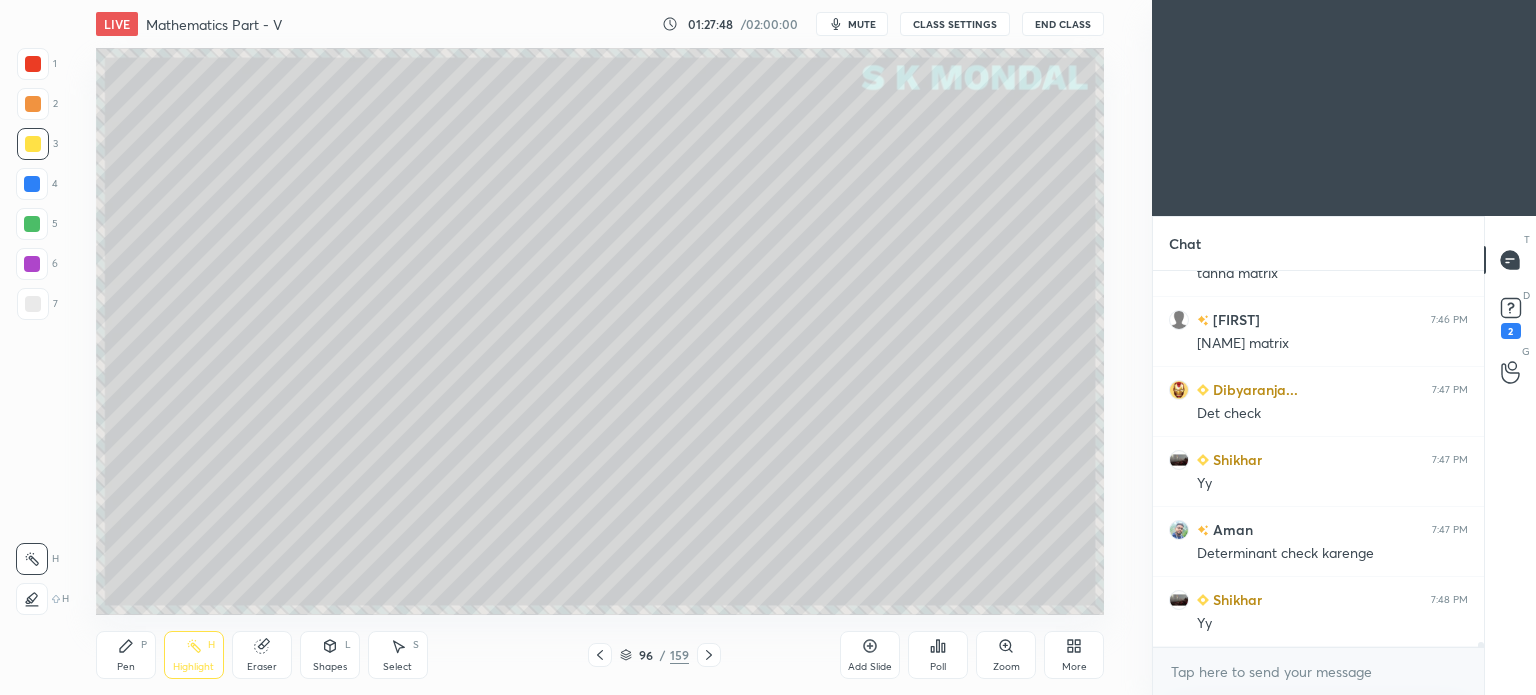 click 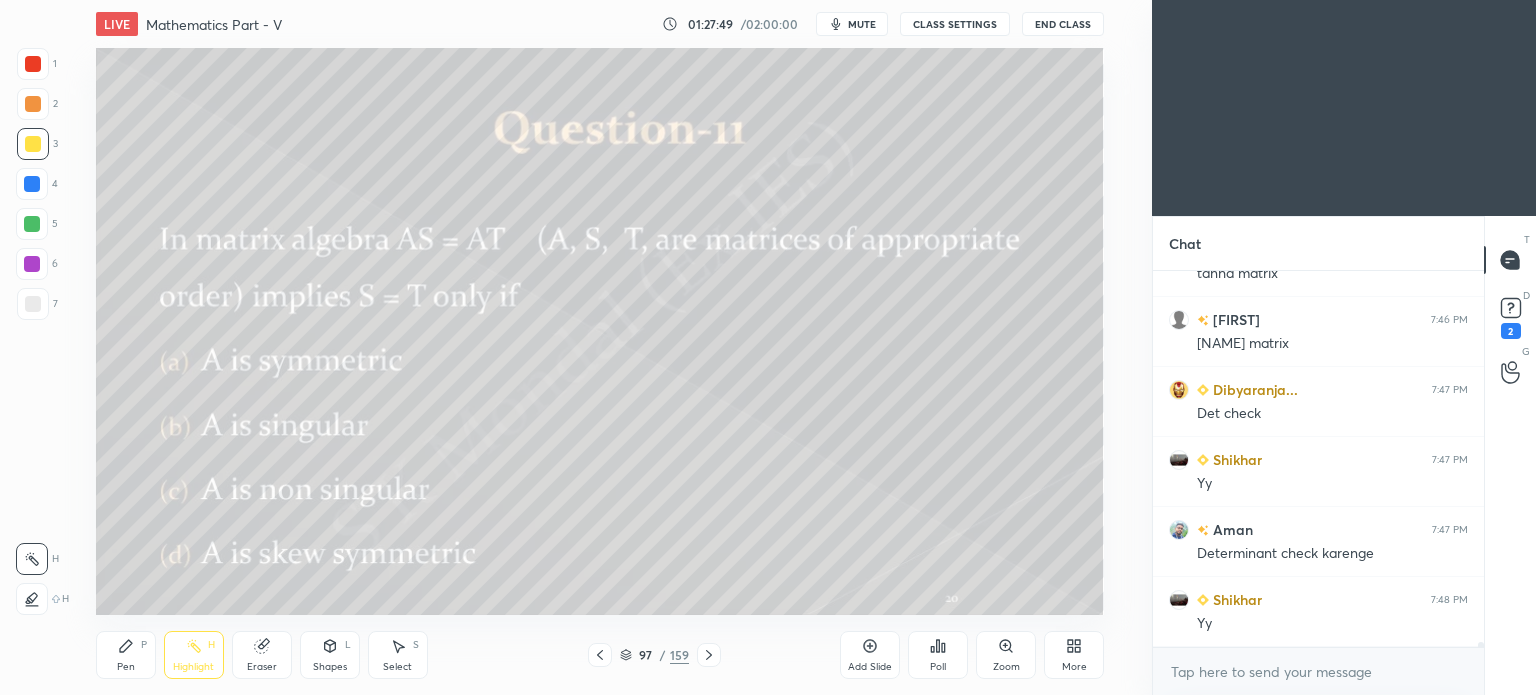 click 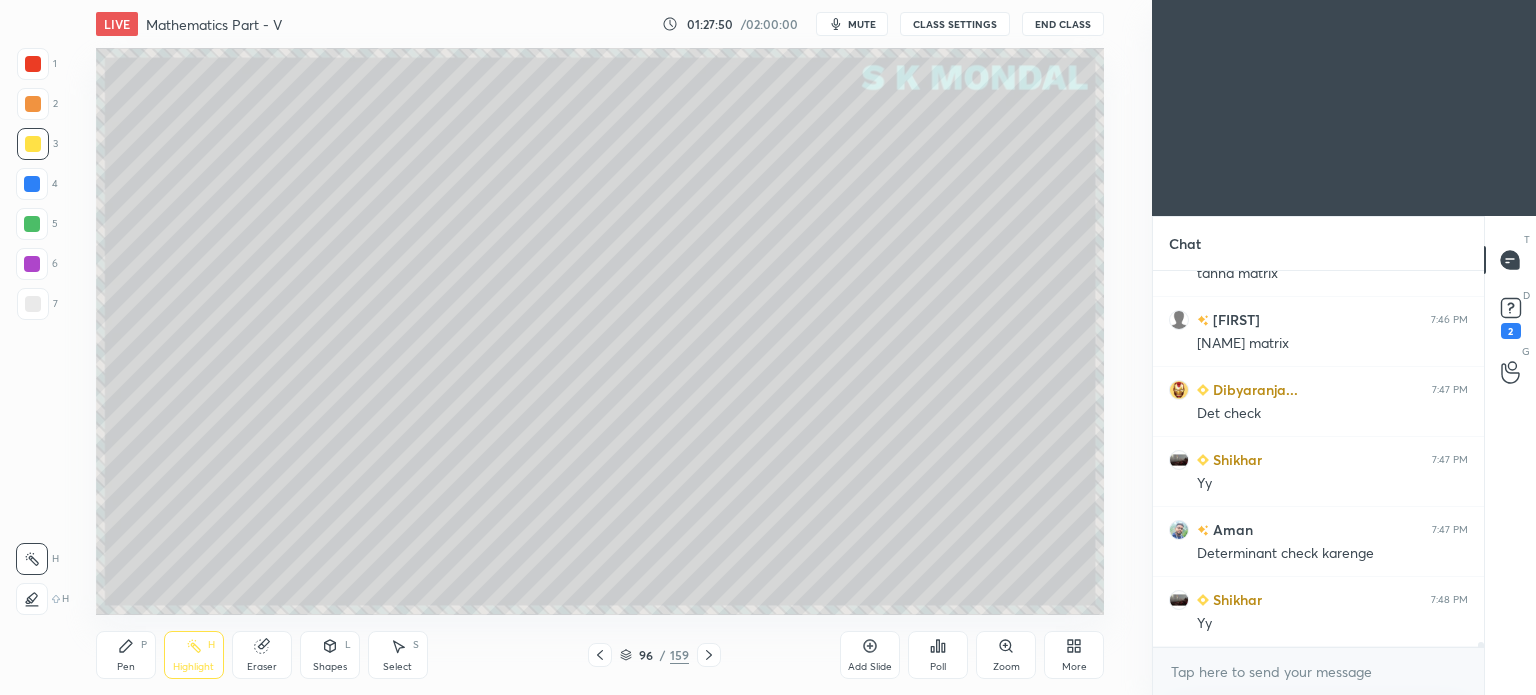 click 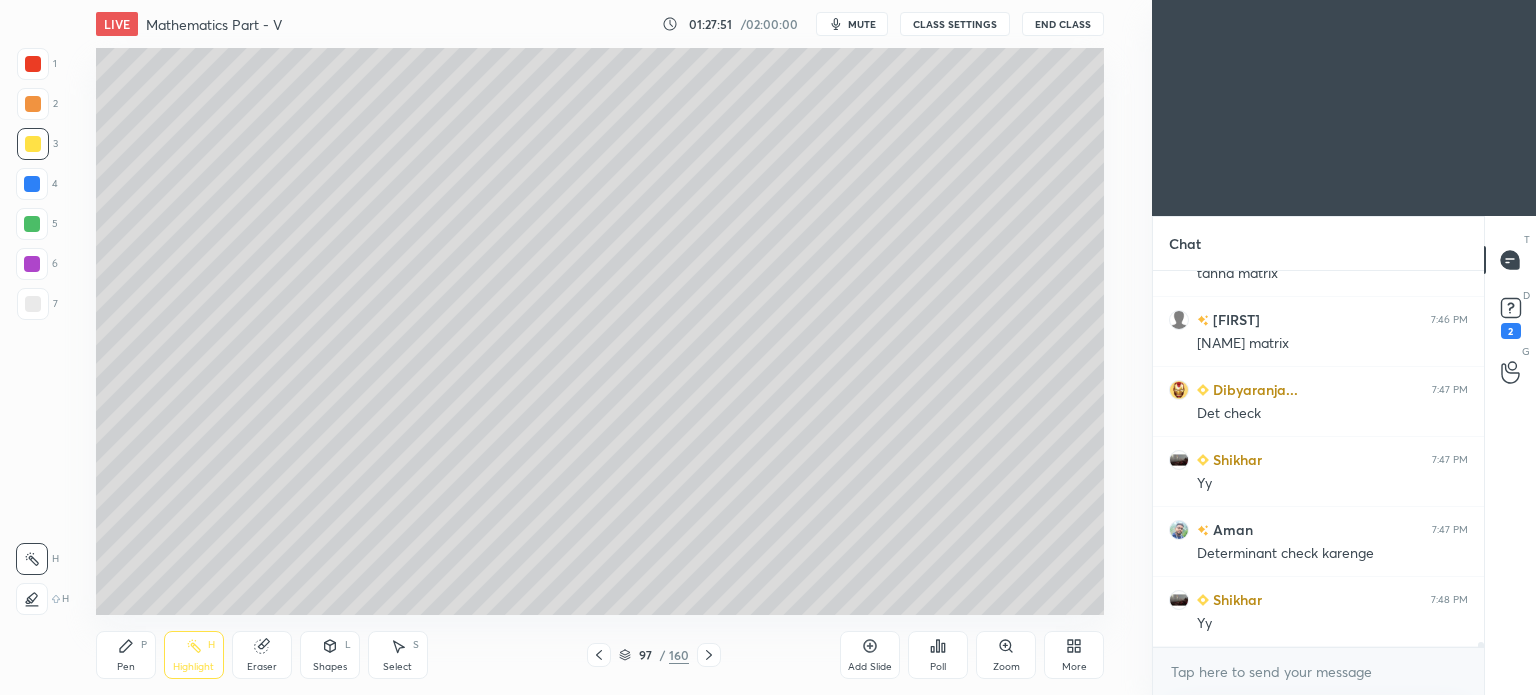 click at bounding box center [33, 144] 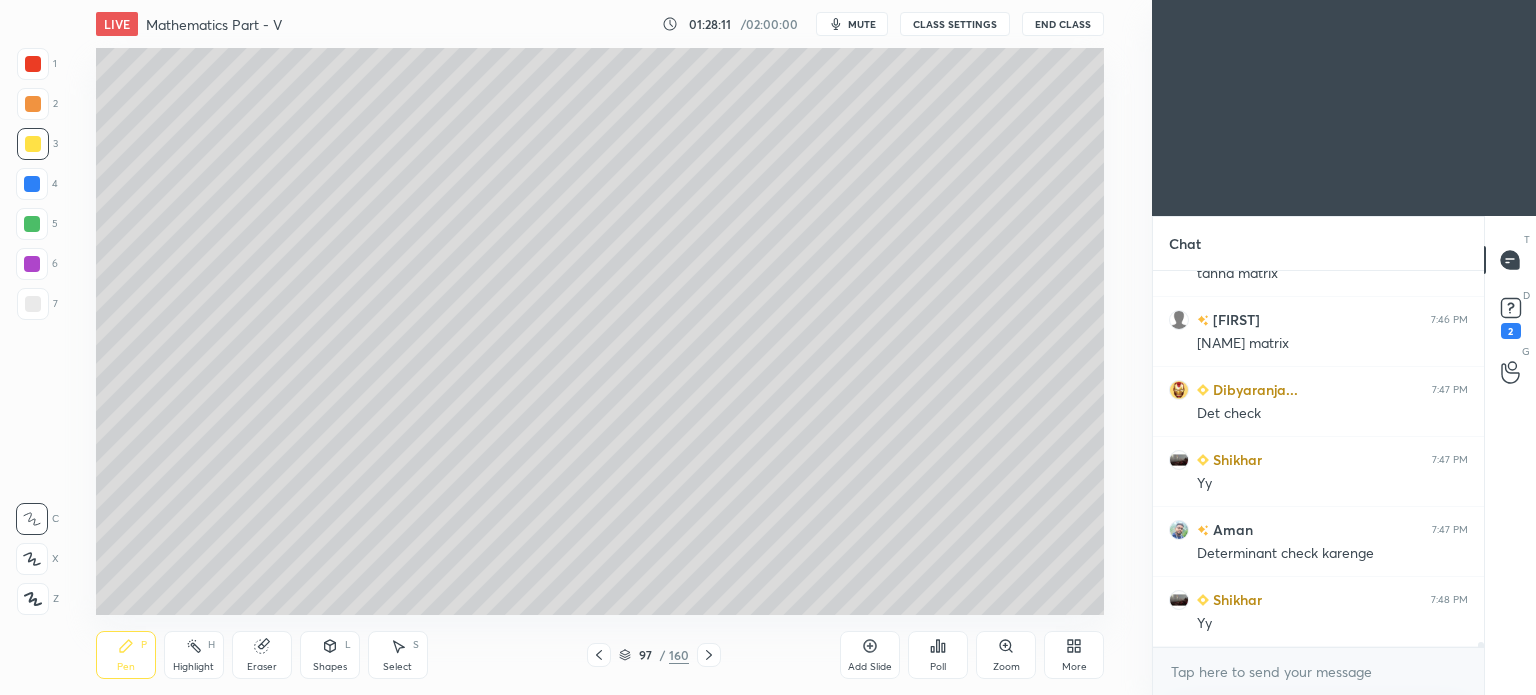 click on "Eraser" at bounding box center (262, 655) 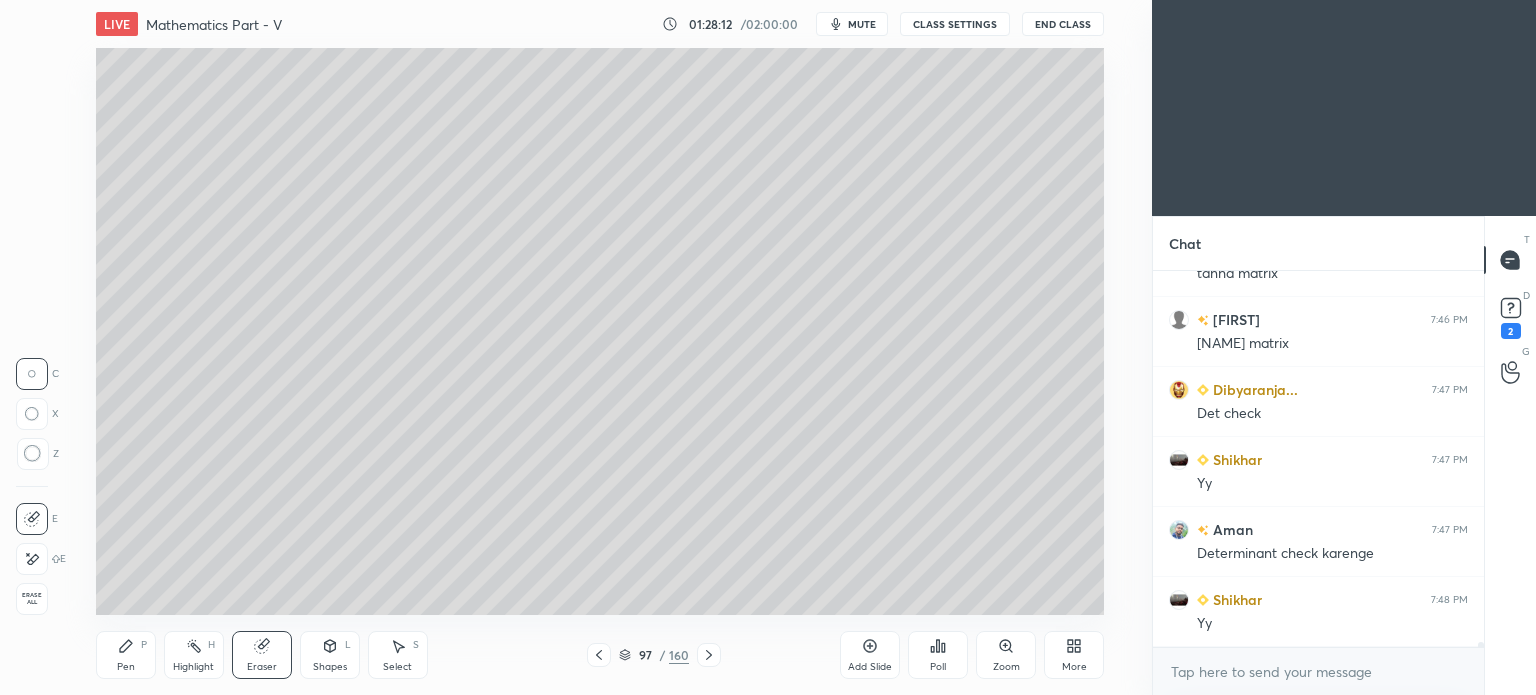 click on "Pen P" at bounding box center (126, 655) 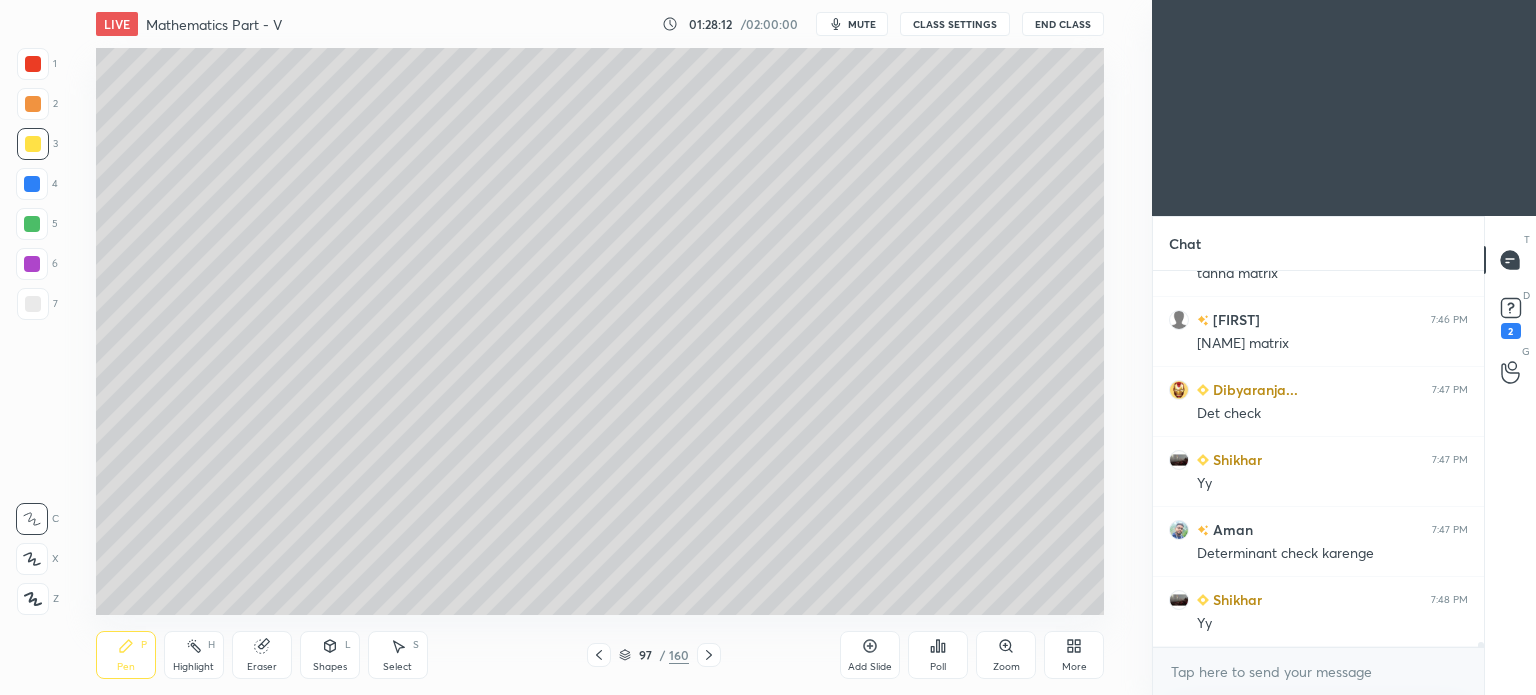 click 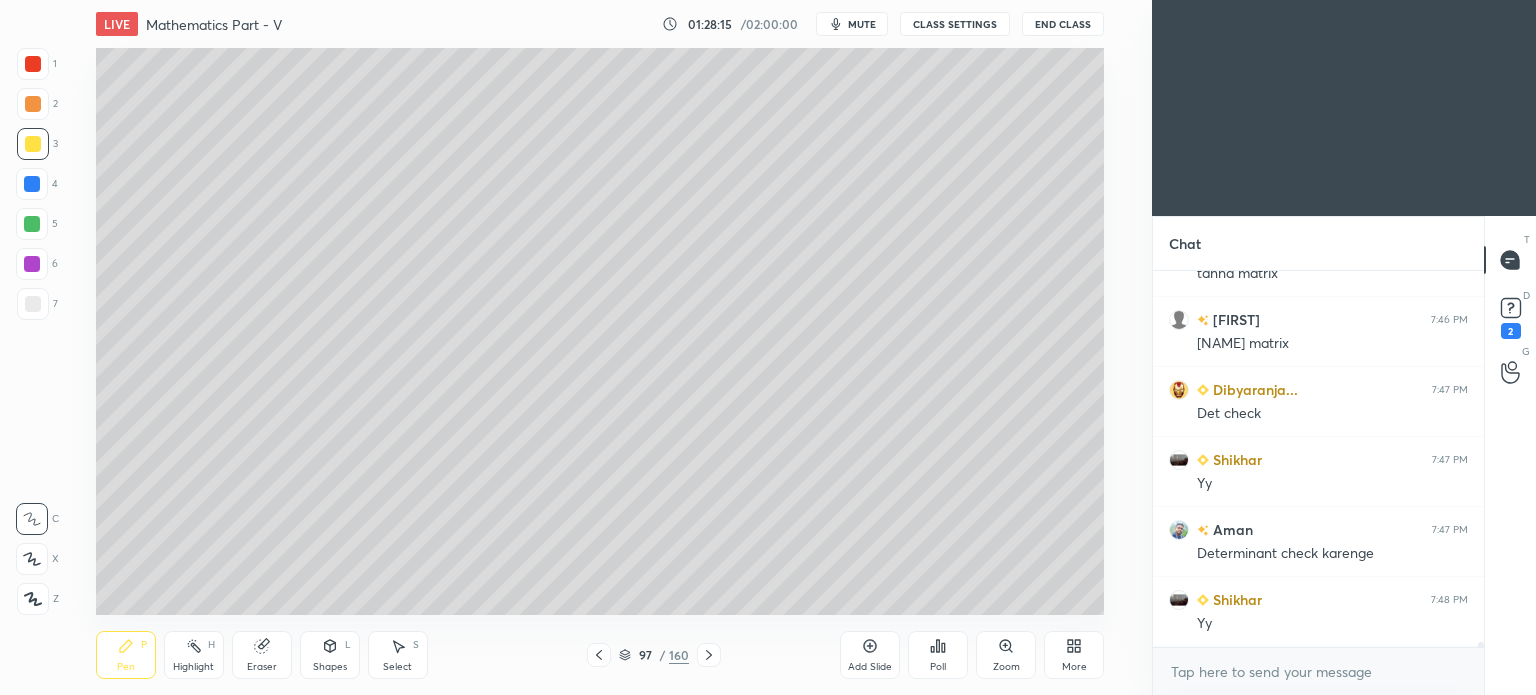 click at bounding box center (33, 304) 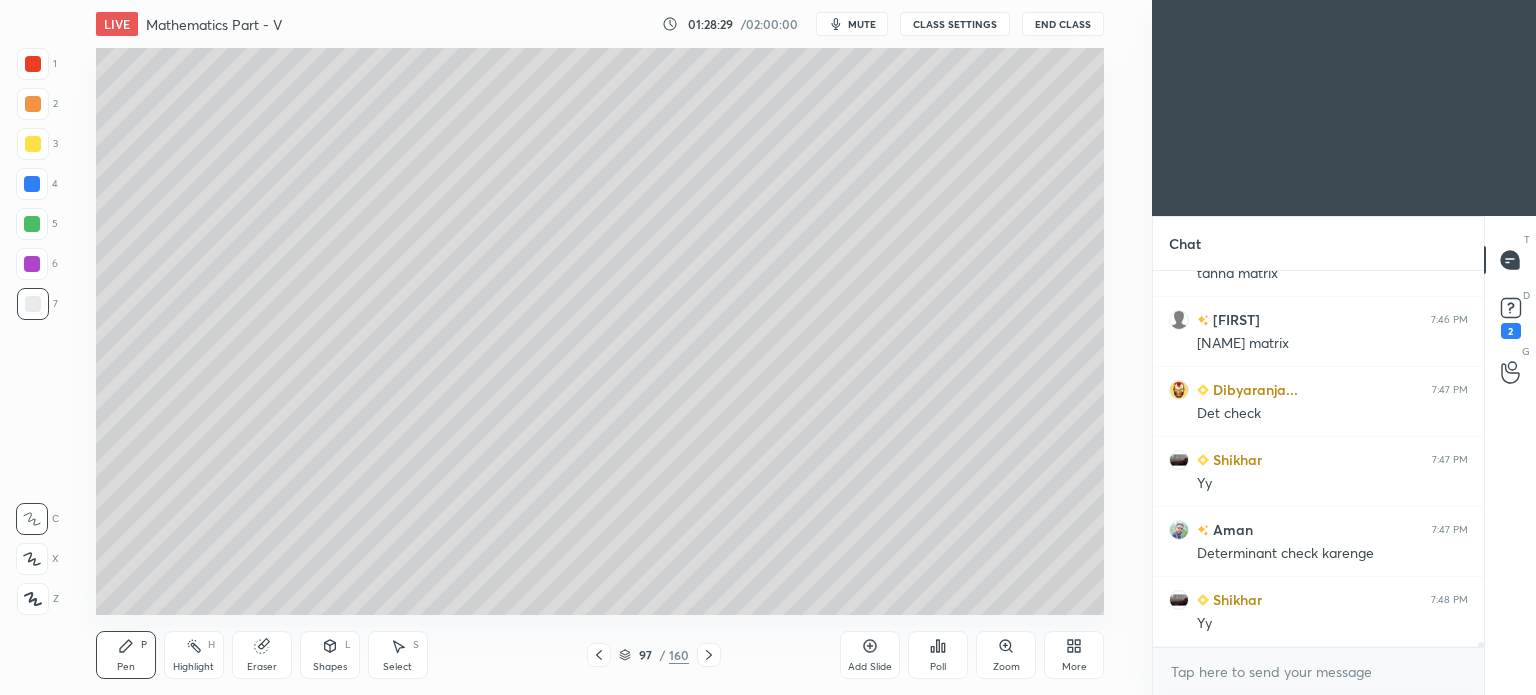 click at bounding box center [33, 304] 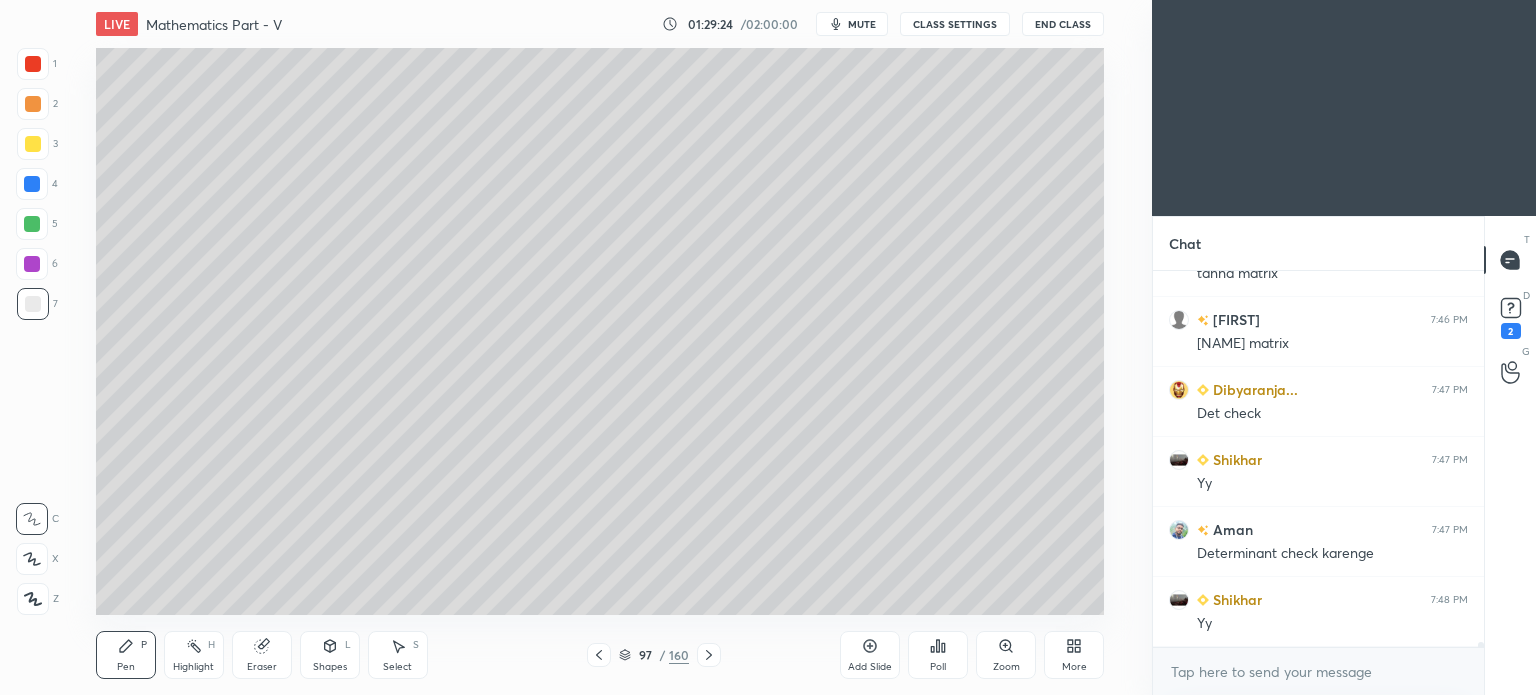 click at bounding box center (32, 224) 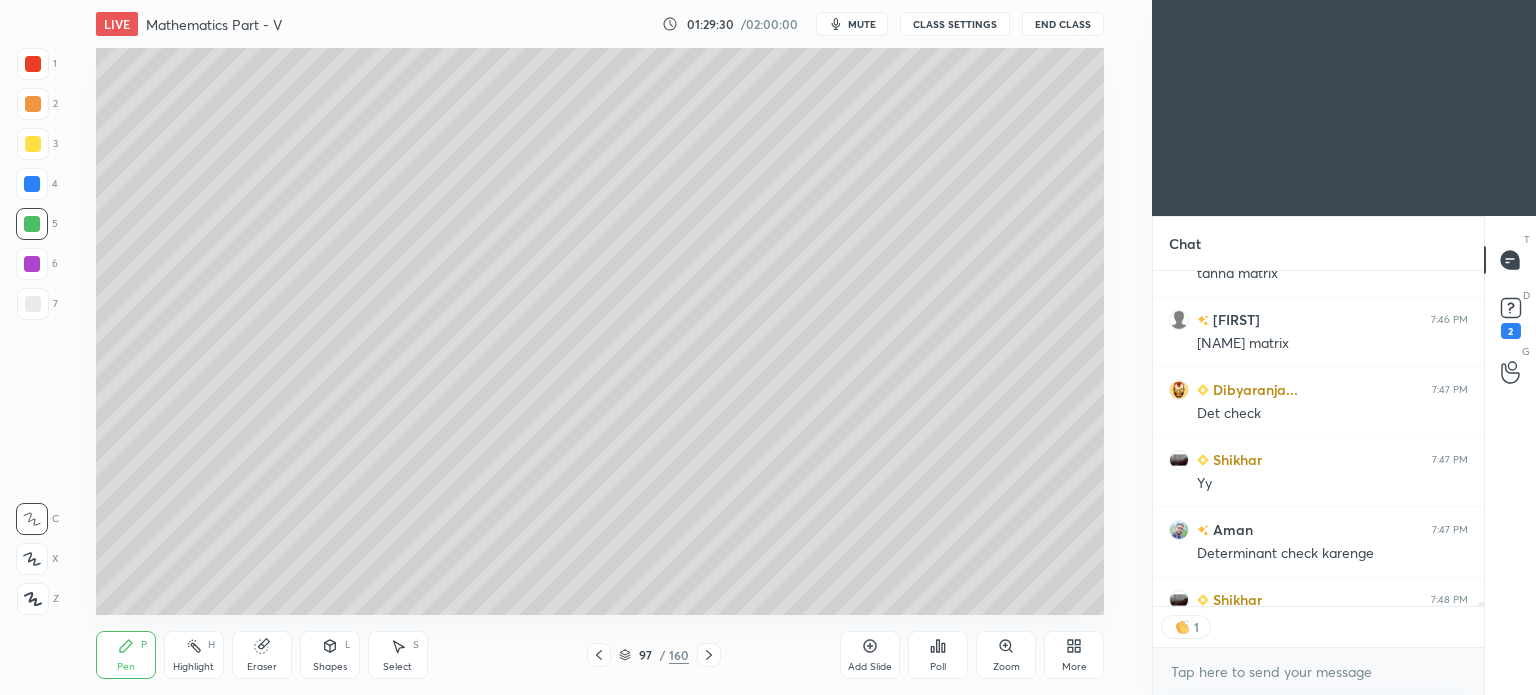 scroll, scrollTop: 7, scrollLeft: 6, axis: both 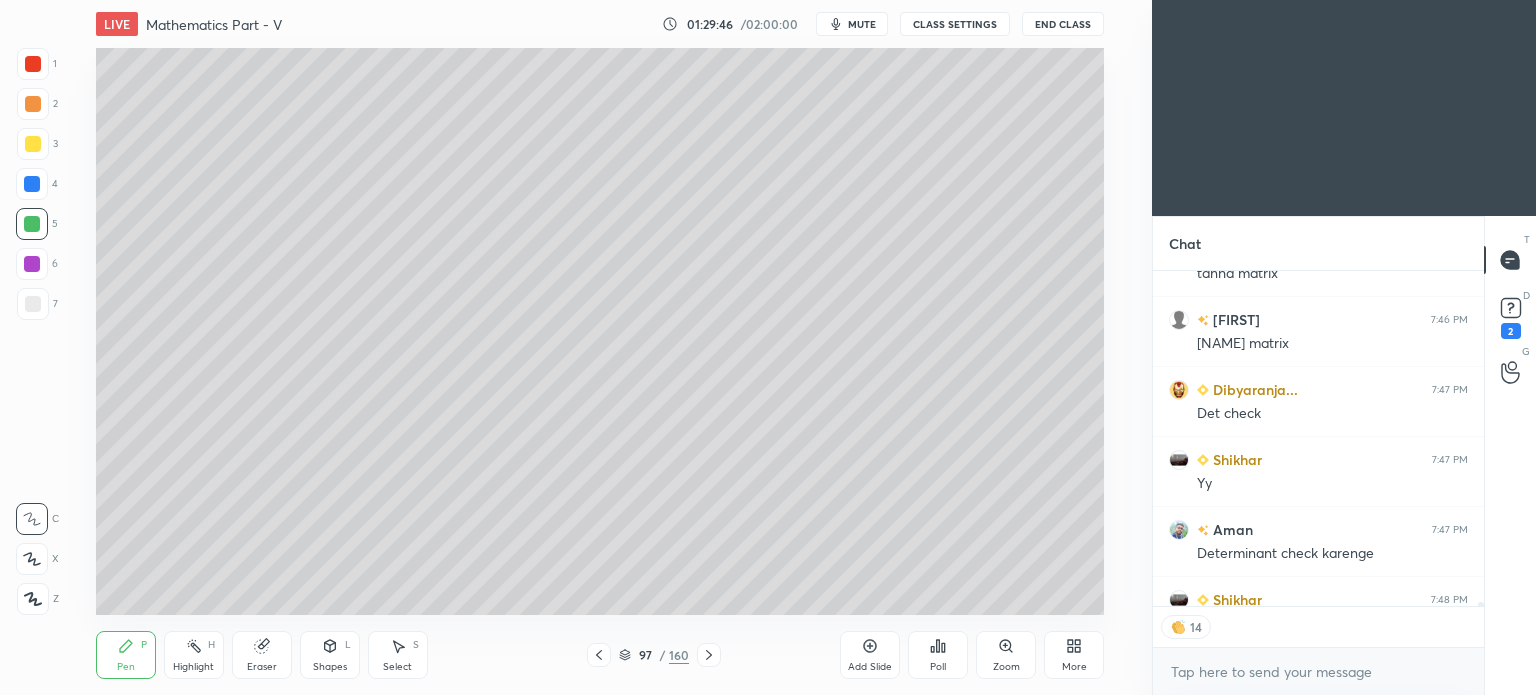 click at bounding box center [32, 264] 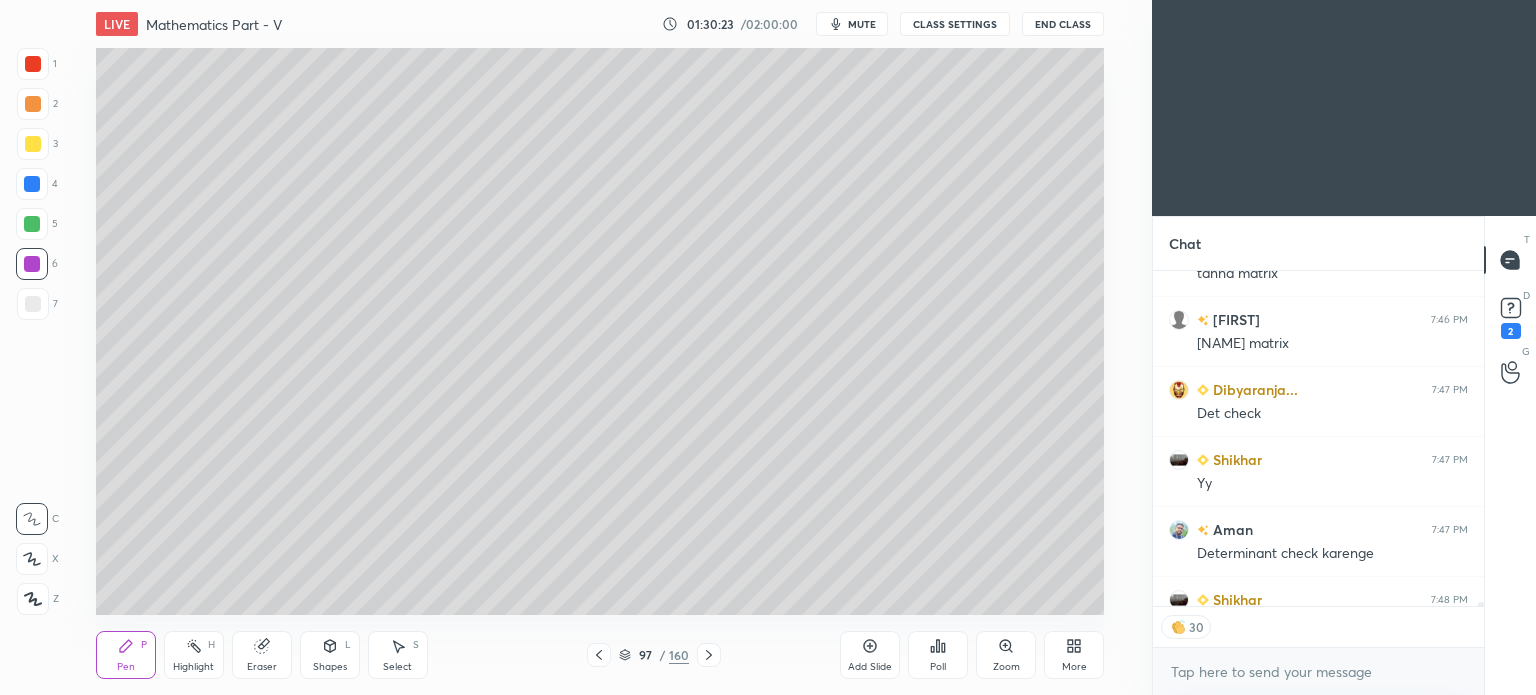 scroll, scrollTop: 5, scrollLeft: 6, axis: both 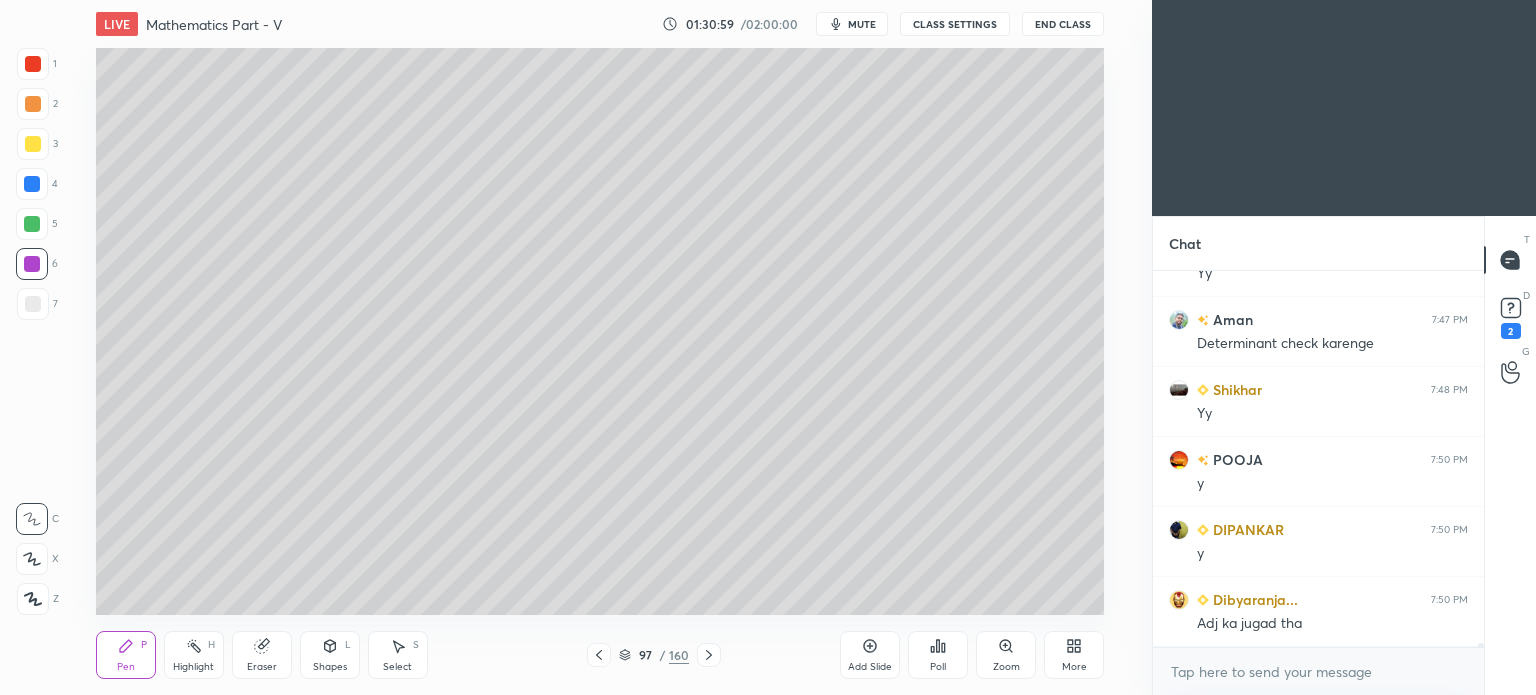 click 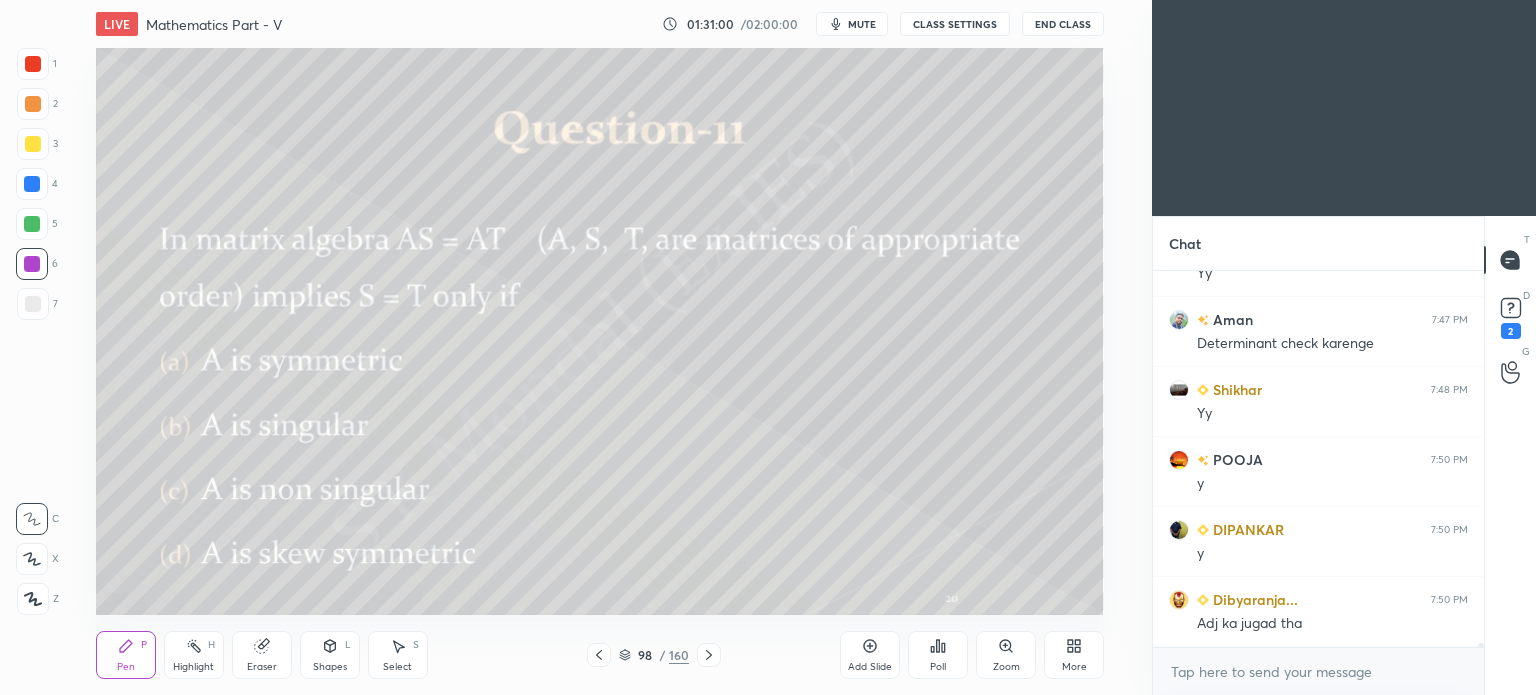 click 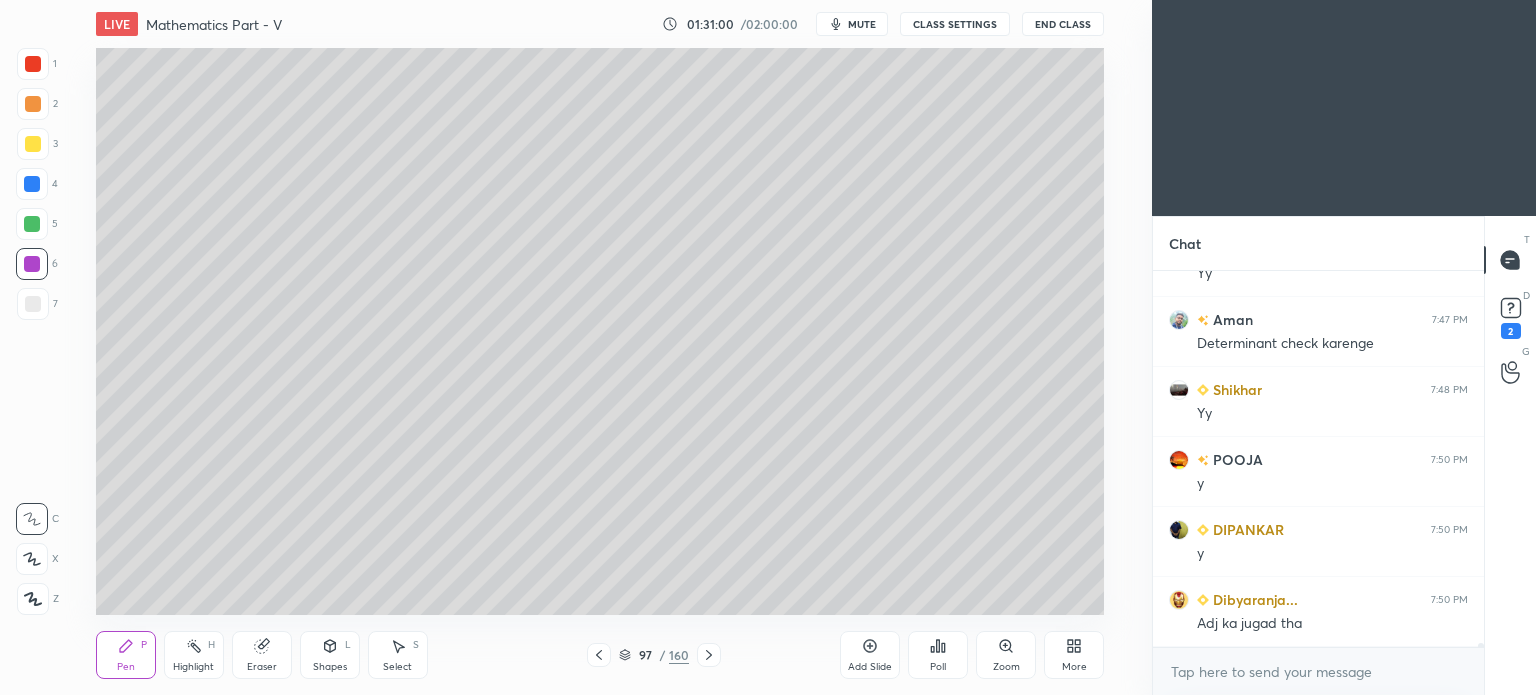 click on "Add Slide" at bounding box center (870, 655) 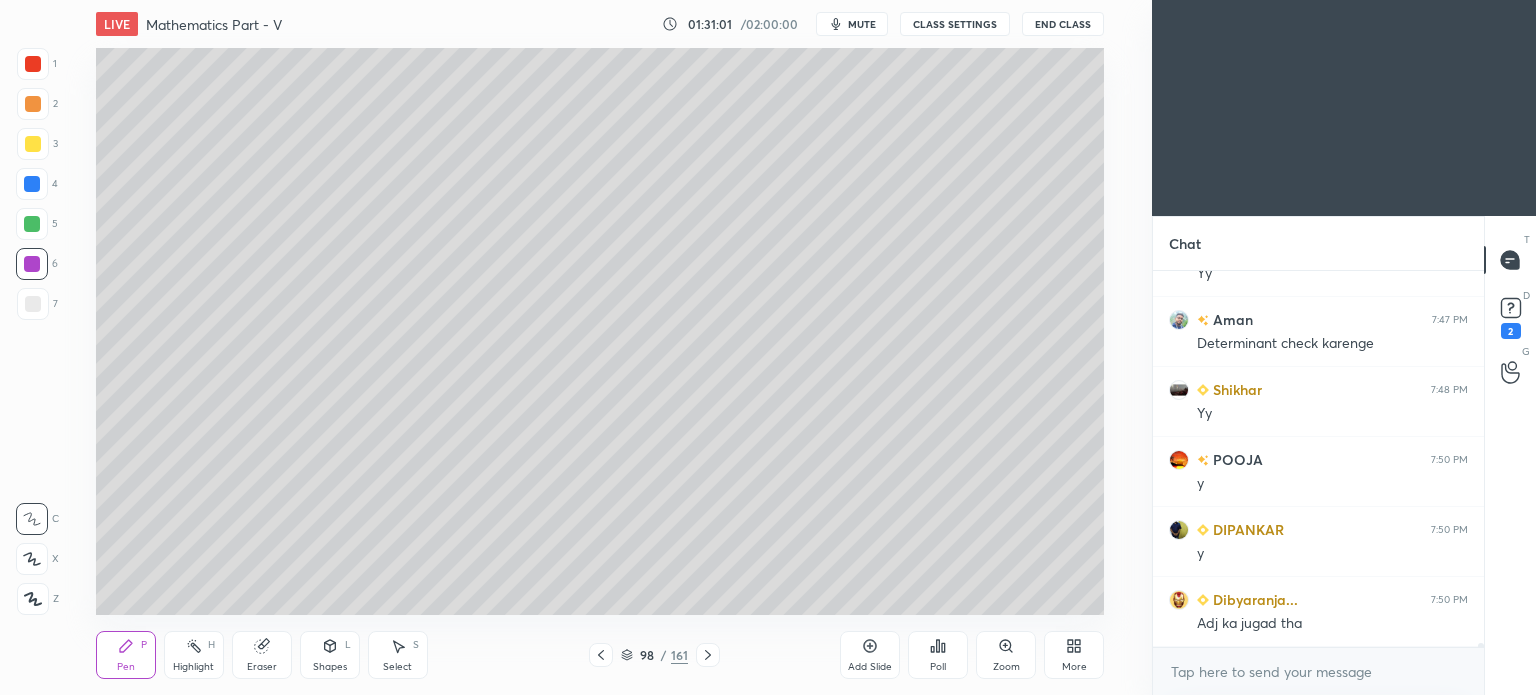 click at bounding box center (33, 144) 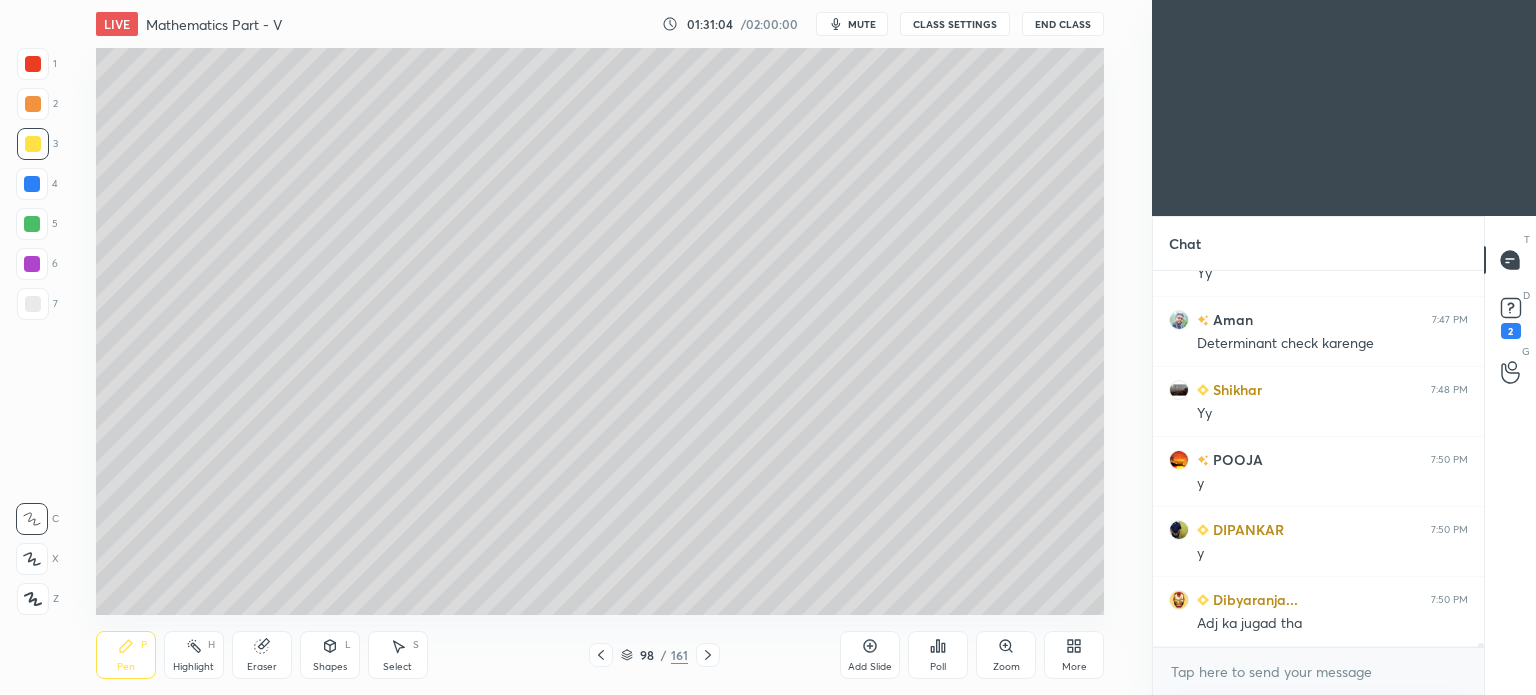 scroll, scrollTop: 31190, scrollLeft: 0, axis: vertical 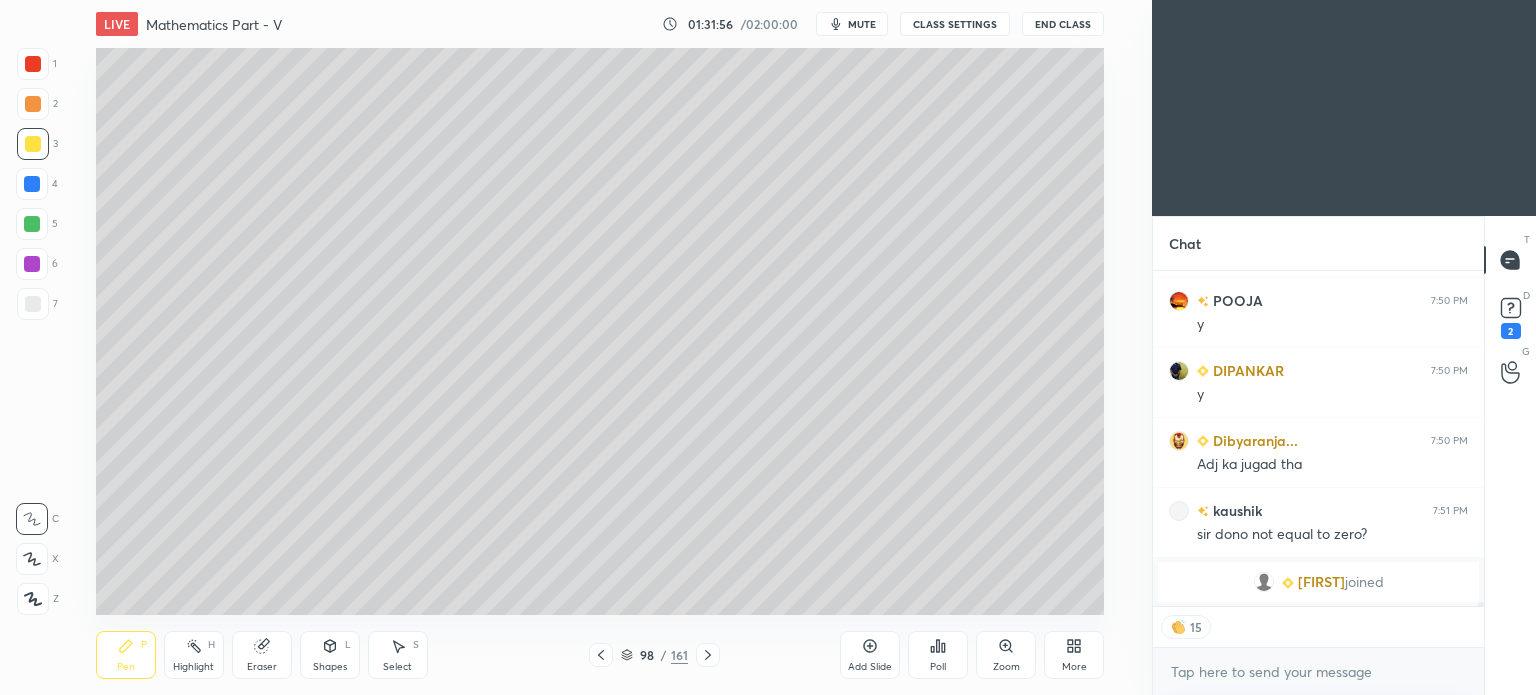 click 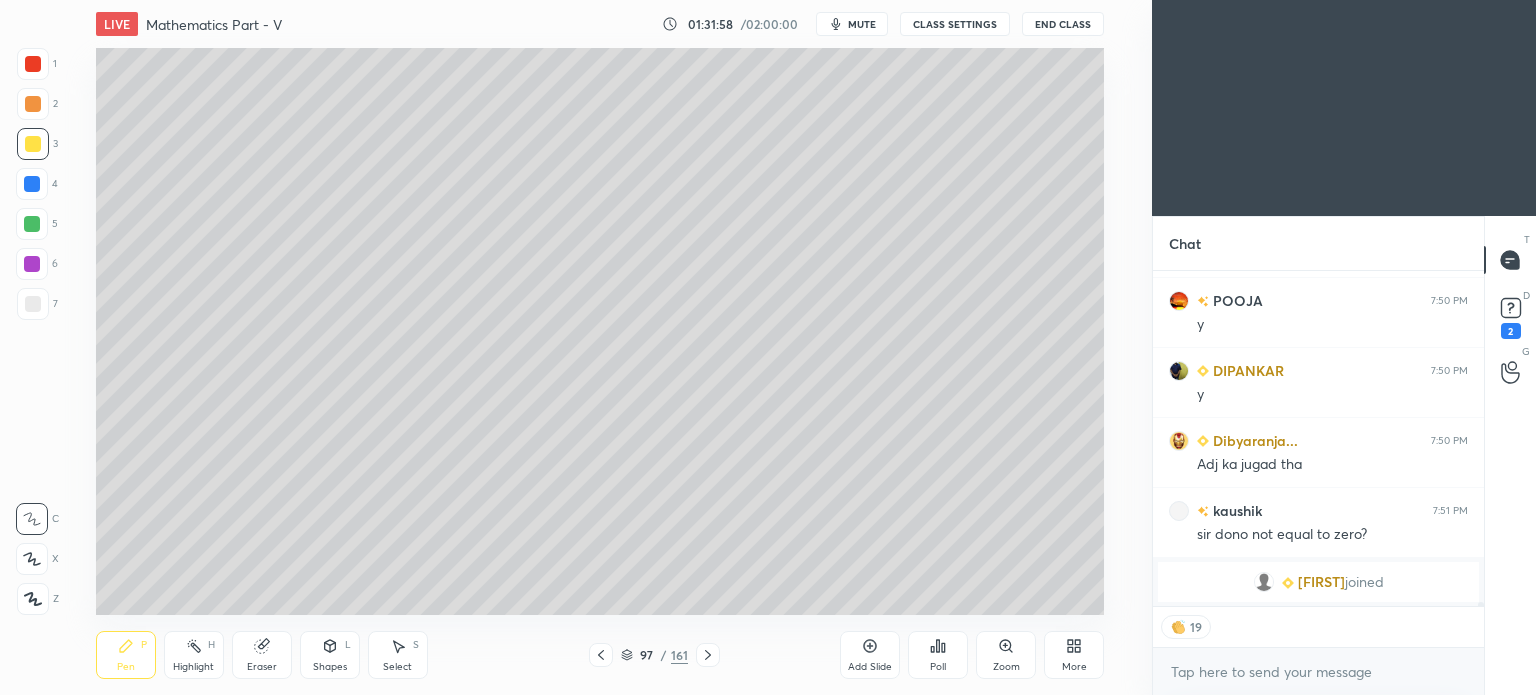click on "Highlight H" at bounding box center (194, 655) 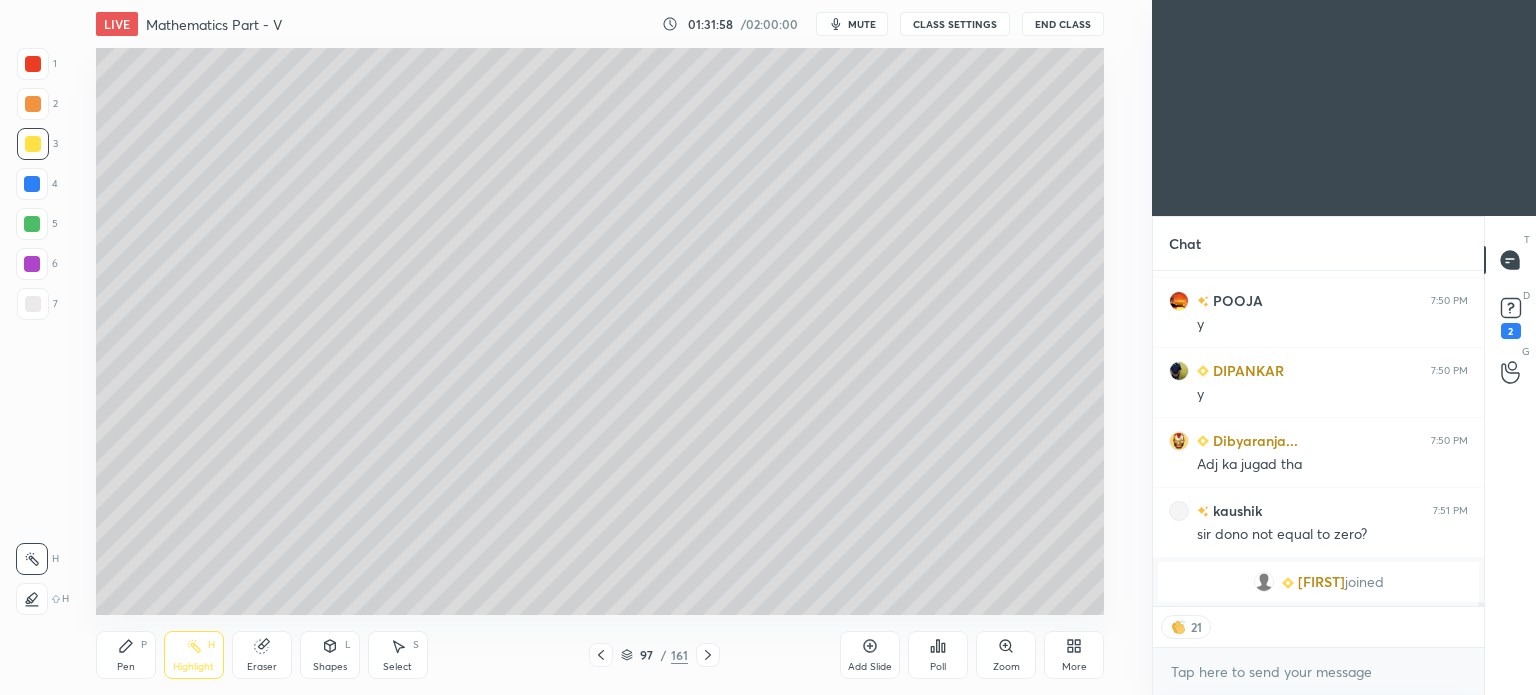 click on "Highlight H" at bounding box center (194, 655) 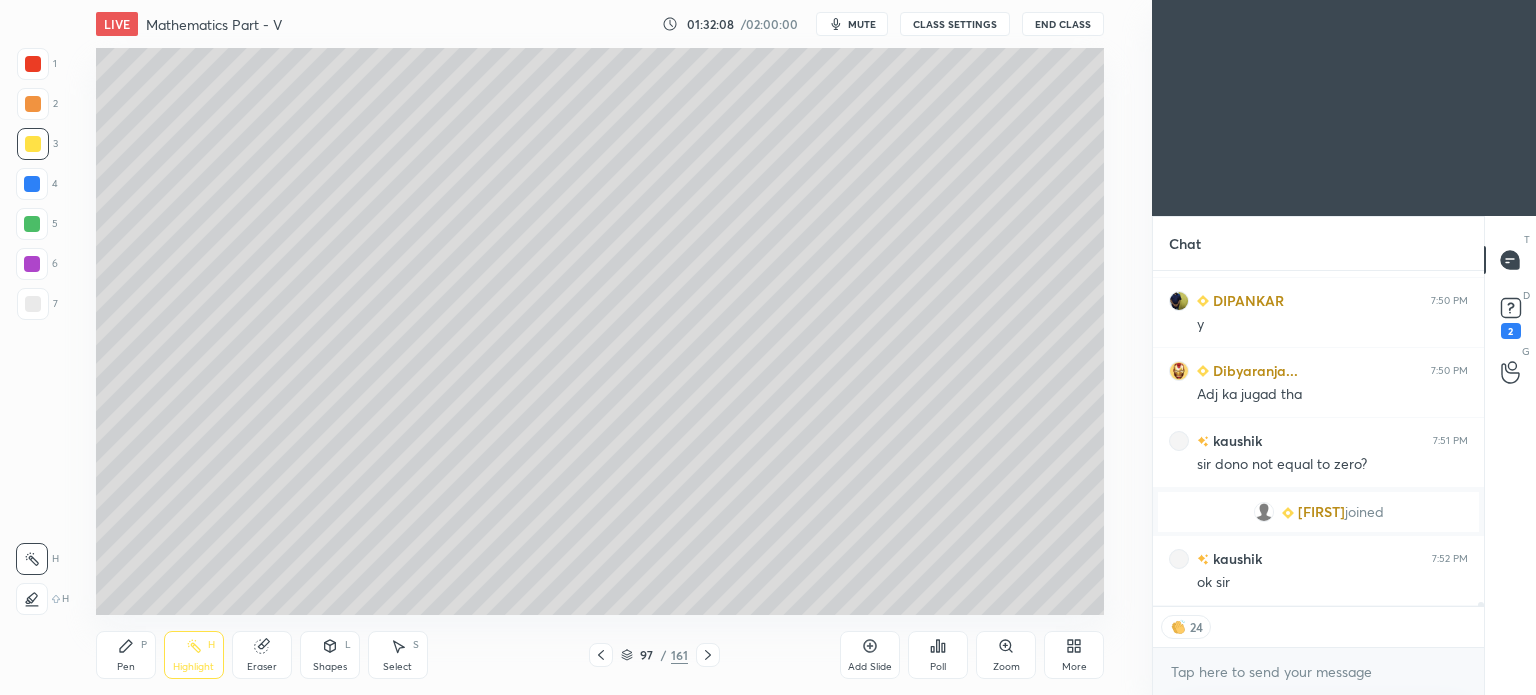 scroll, scrollTop: 30252, scrollLeft: 0, axis: vertical 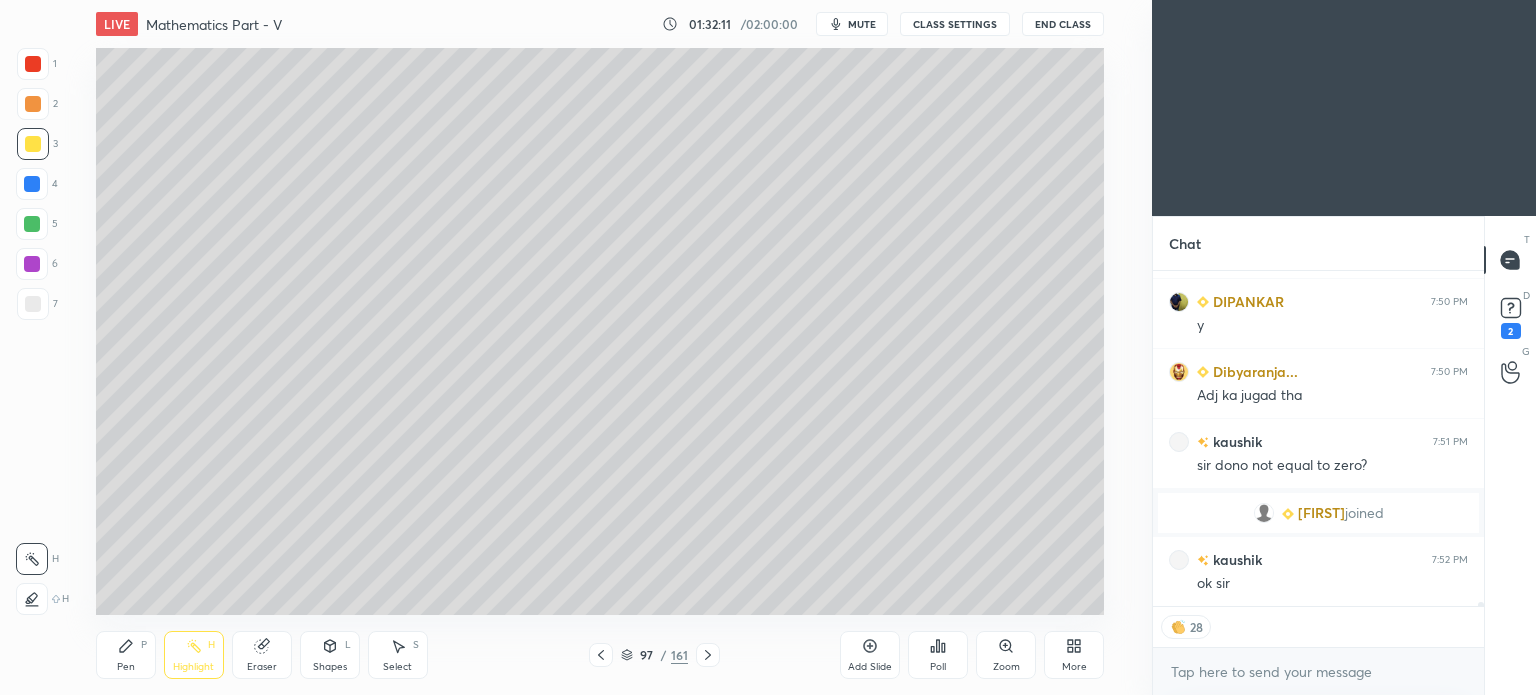 click on "Pen" at bounding box center (126, 667) 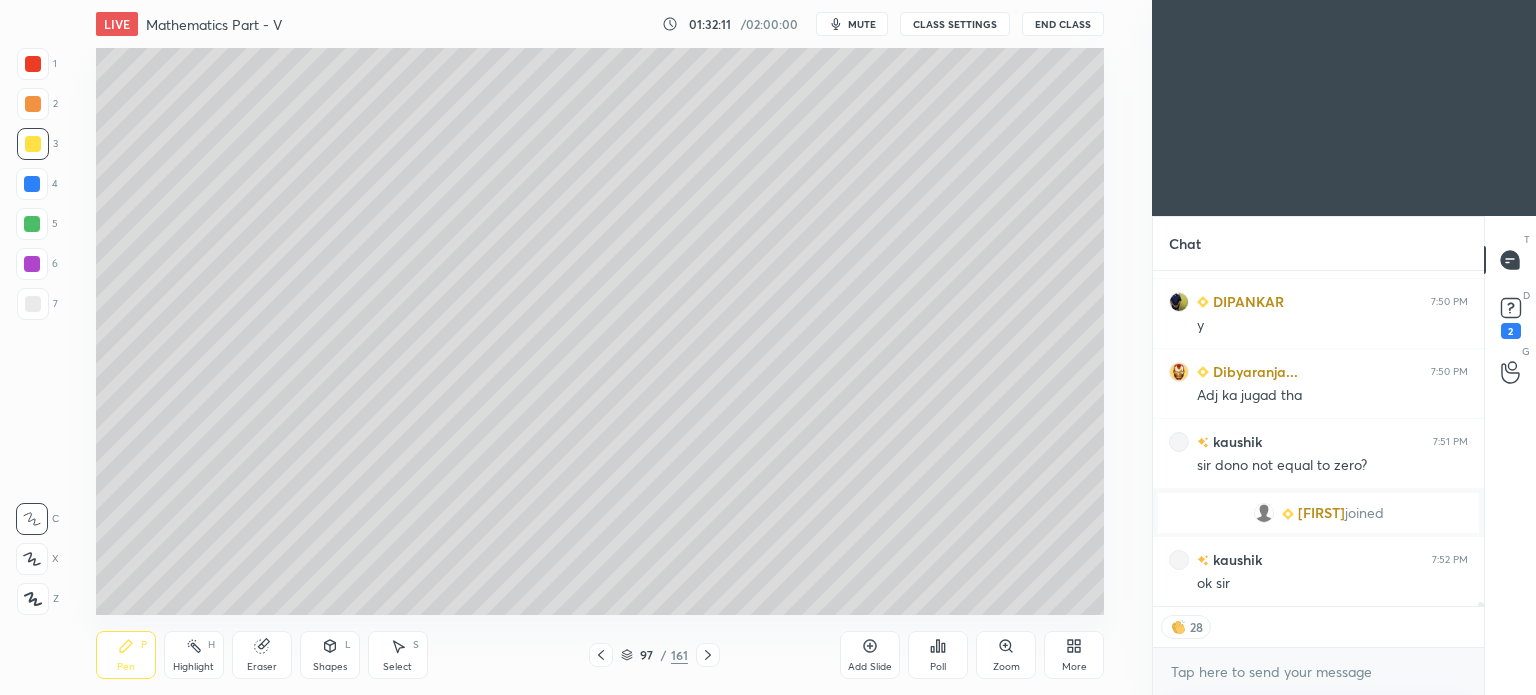 click on "Pen" at bounding box center (126, 667) 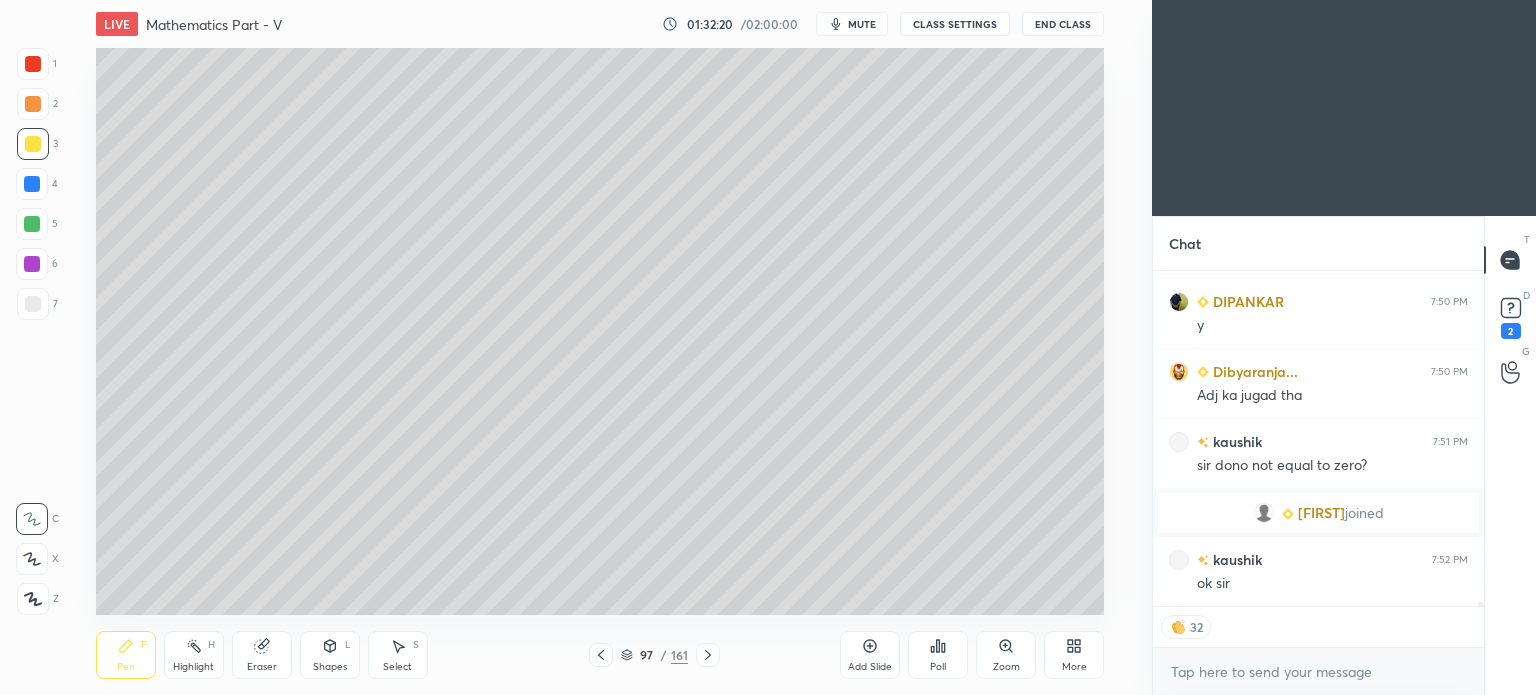 click 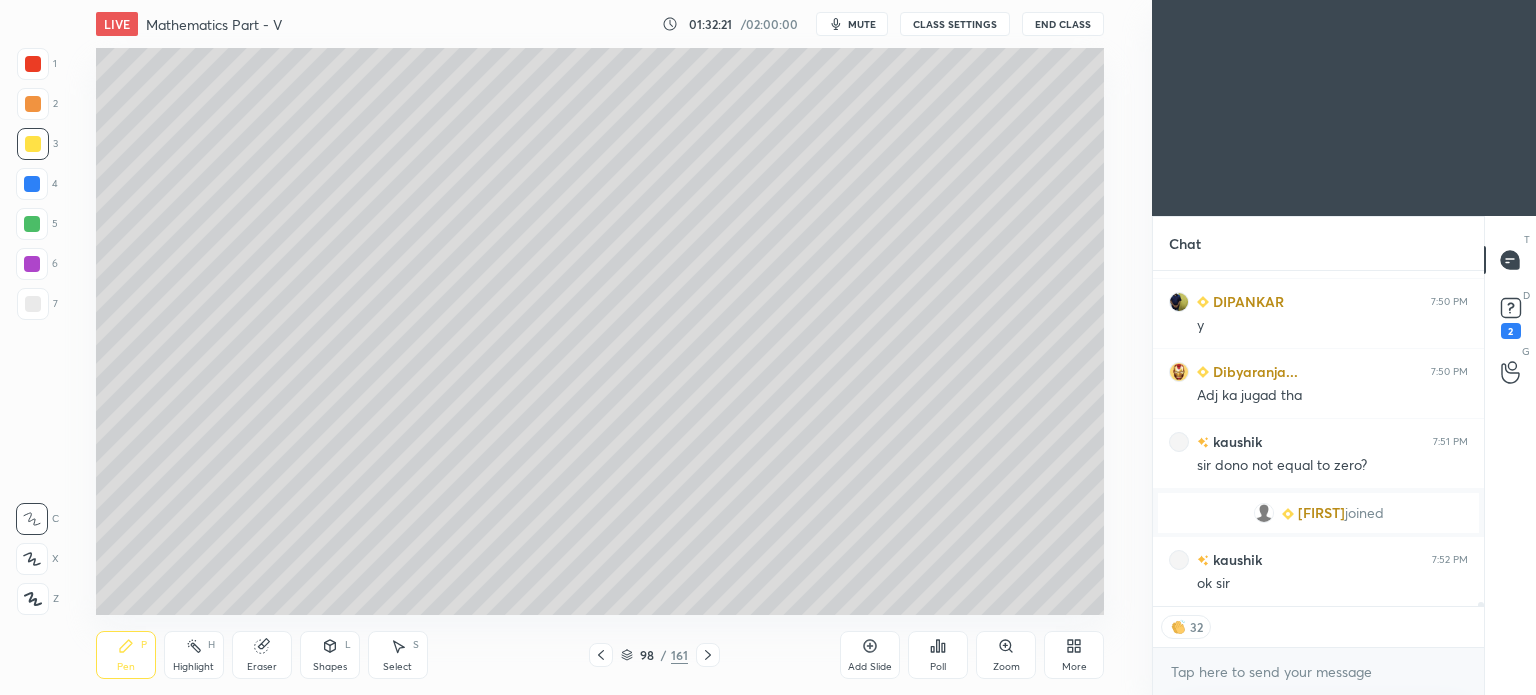 click on "Highlight H" at bounding box center [194, 655] 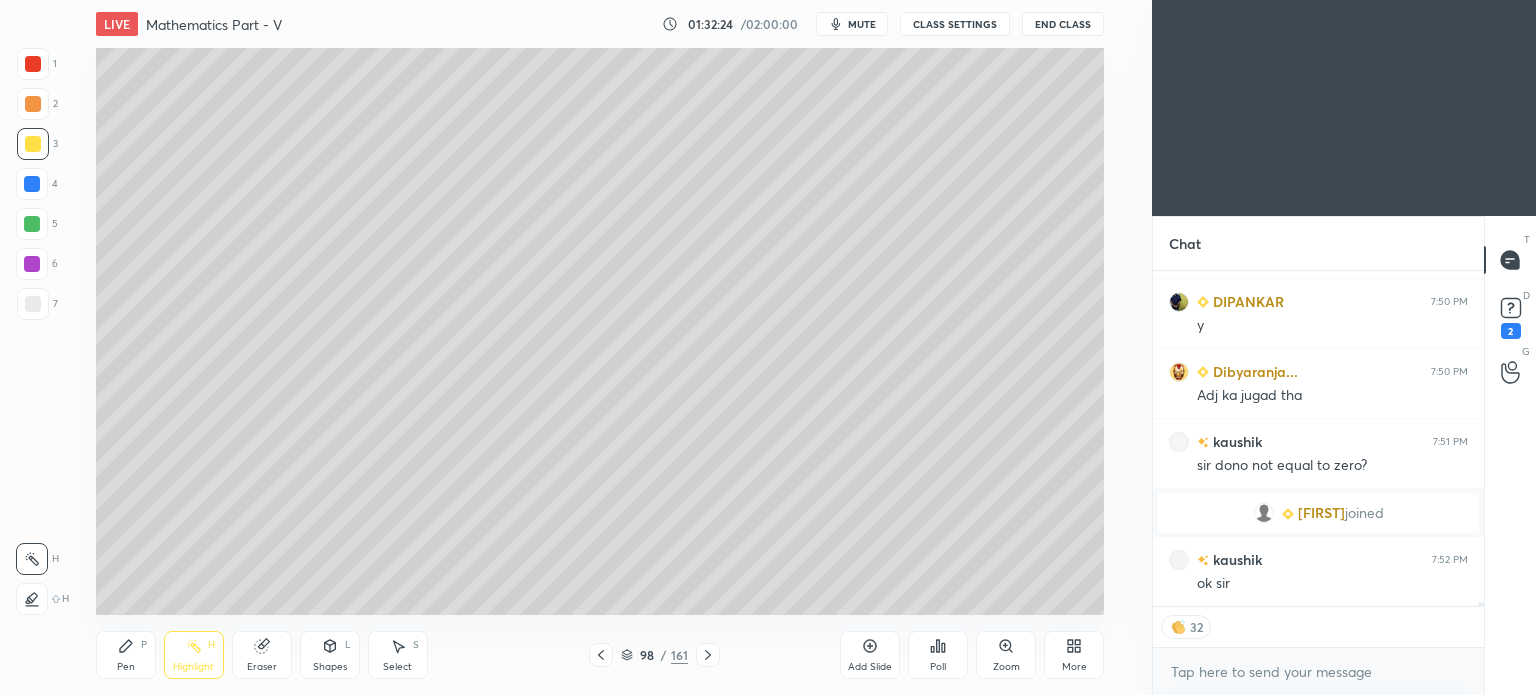 scroll, scrollTop: 5, scrollLeft: 6, axis: both 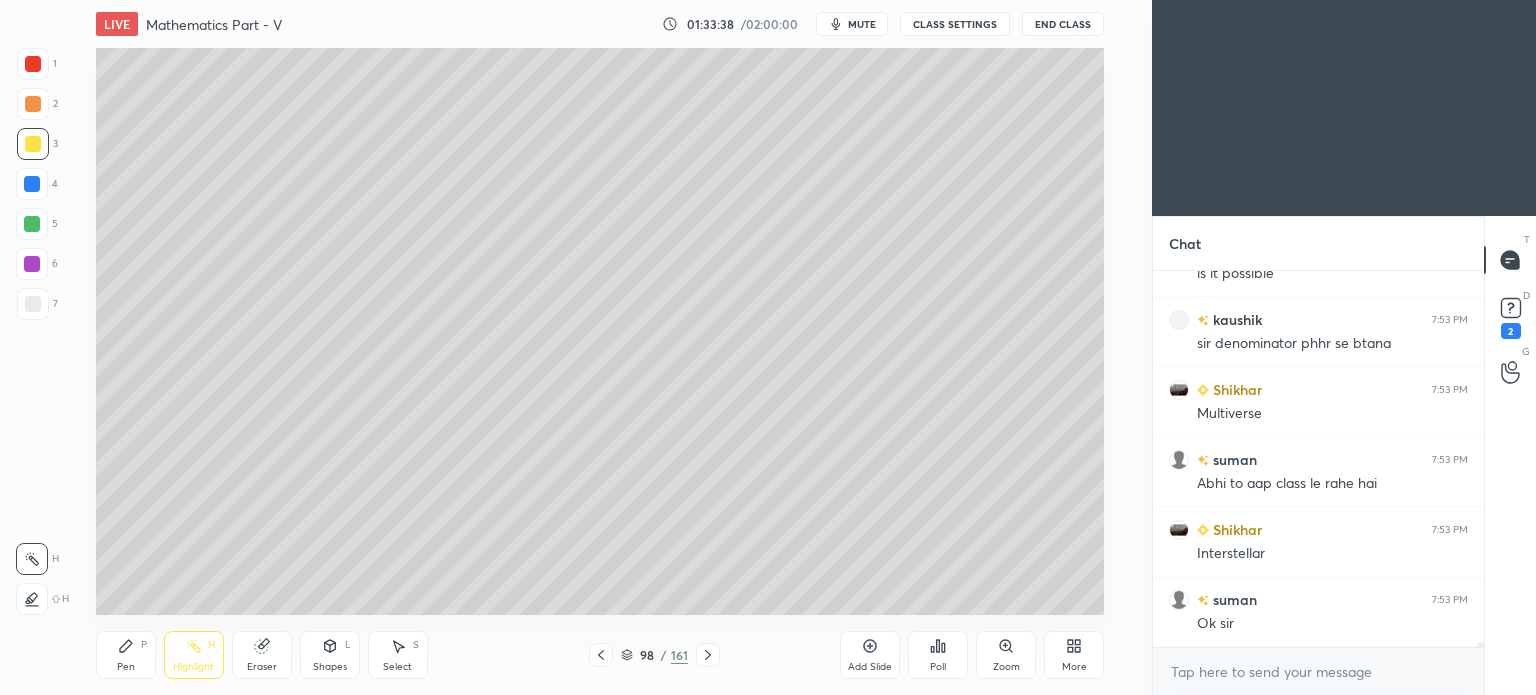 click at bounding box center [601, 655] 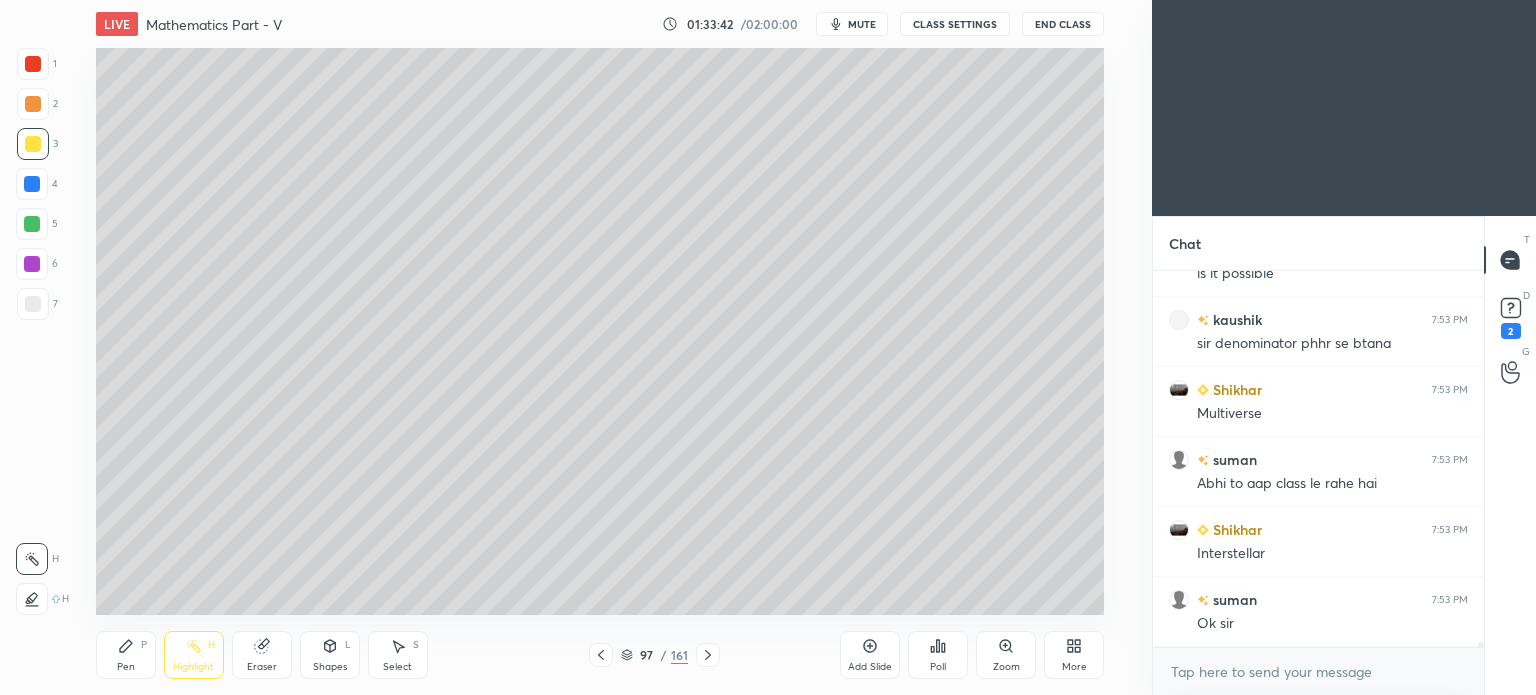 scroll, scrollTop: 31000, scrollLeft: 0, axis: vertical 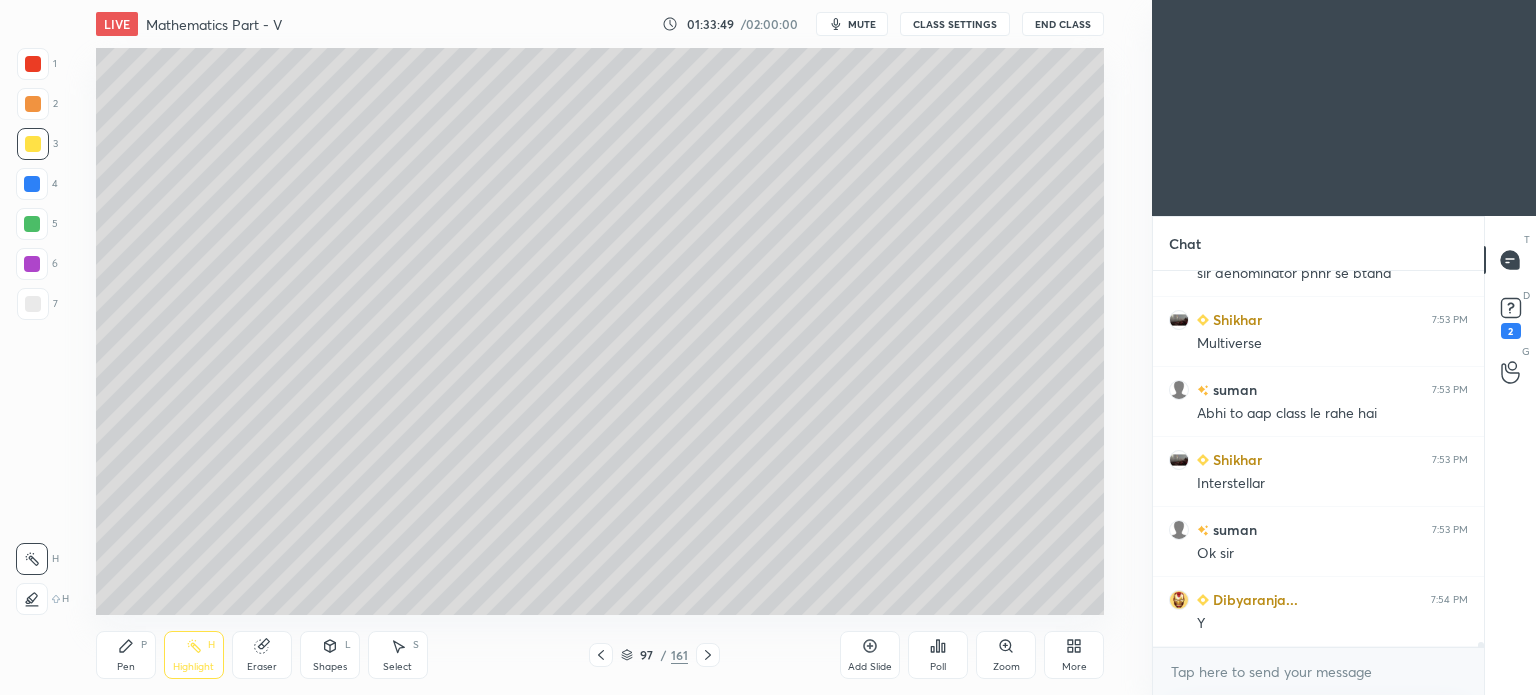 click 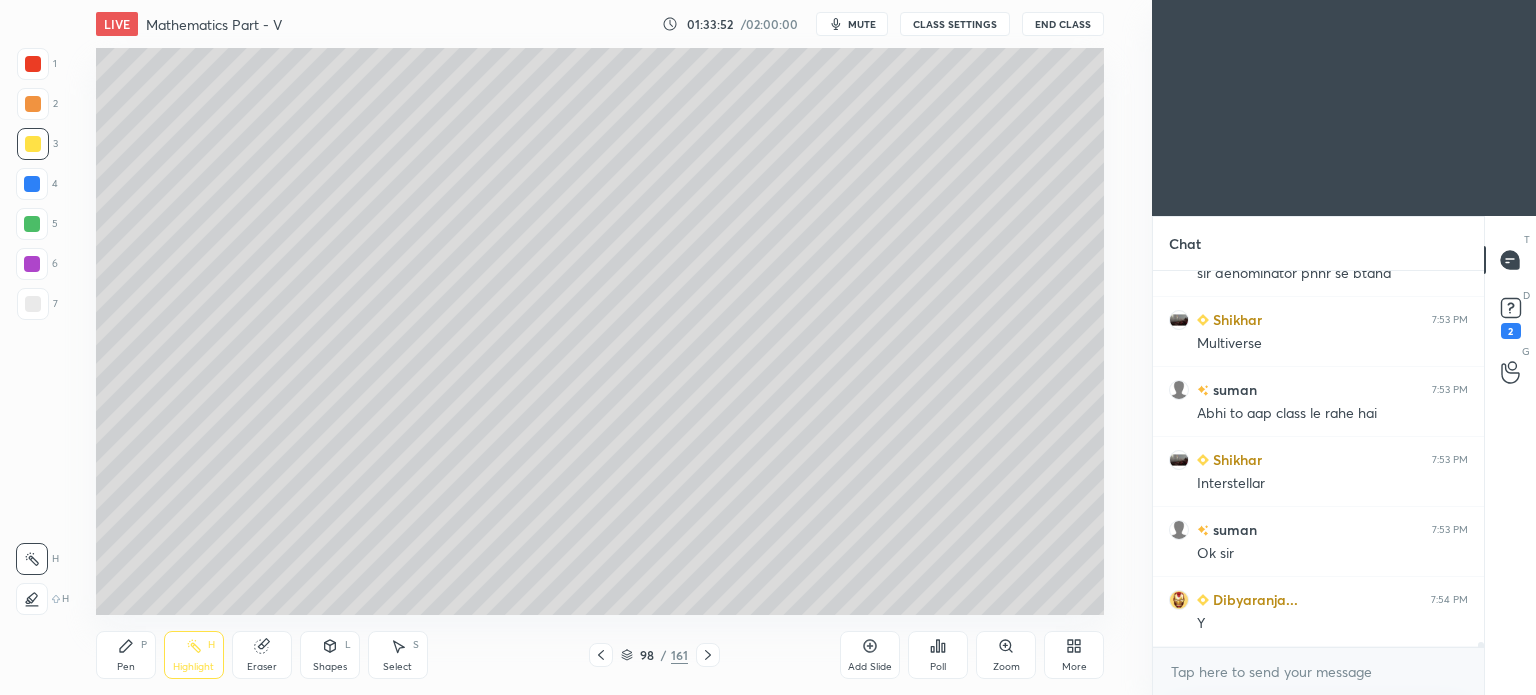 click at bounding box center (33, 144) 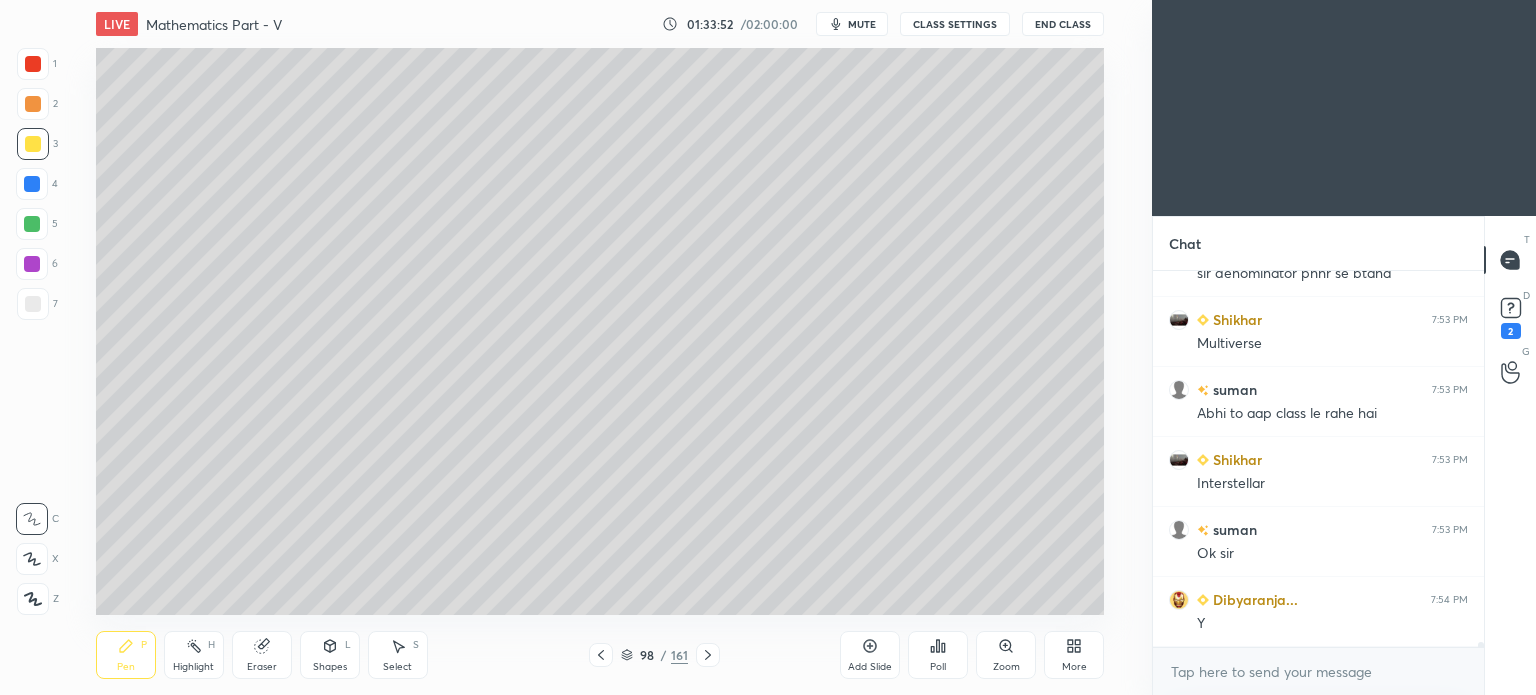 click on "Pen P" at bounding box center [126, 655] 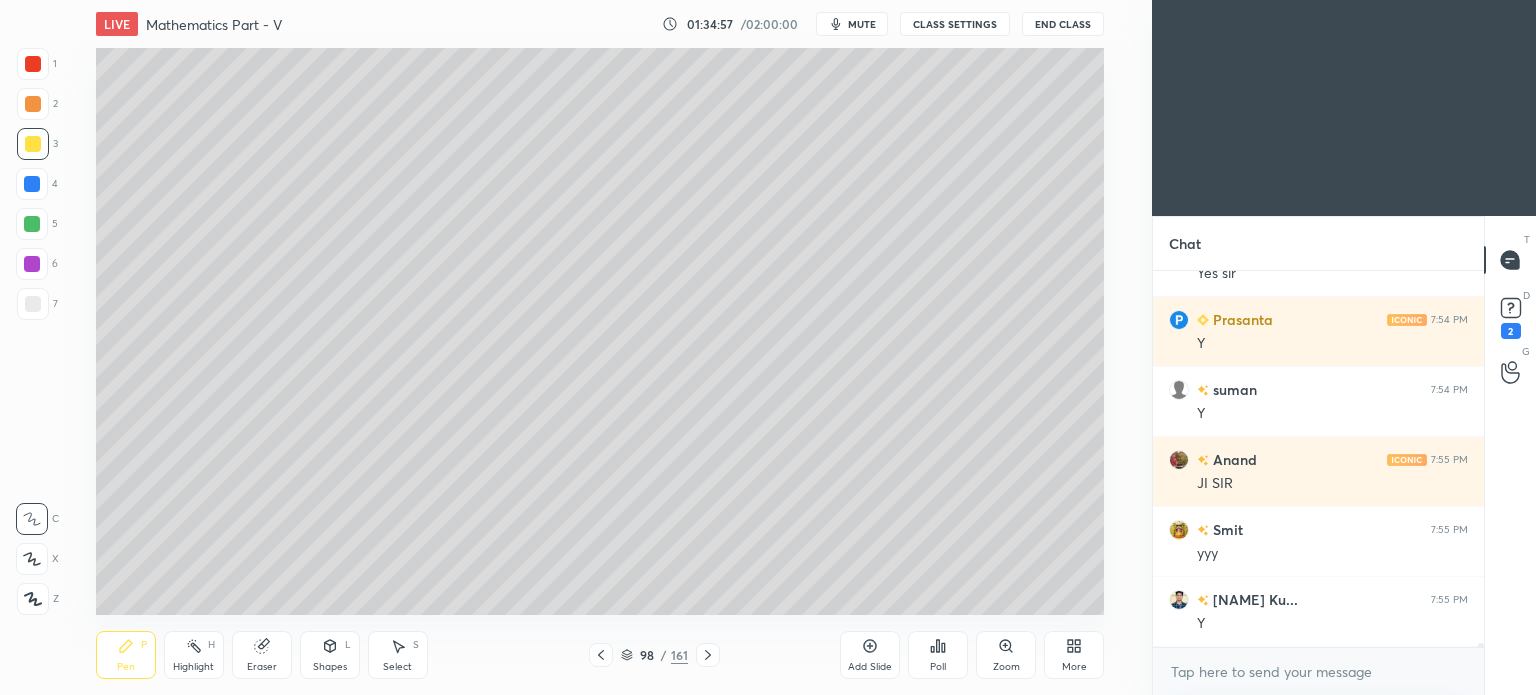 scroll, scrollTop: 32890, scrollLeft: 0, axis: vertical 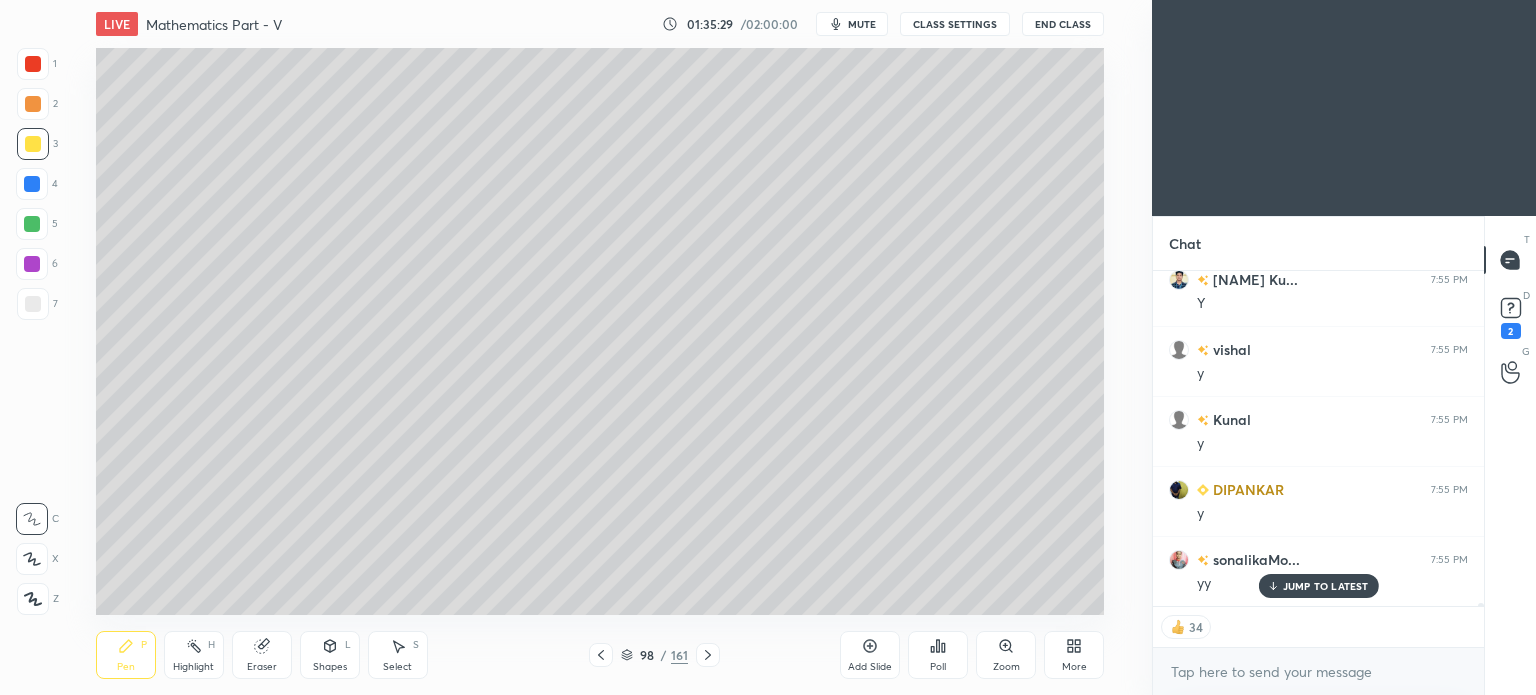 click 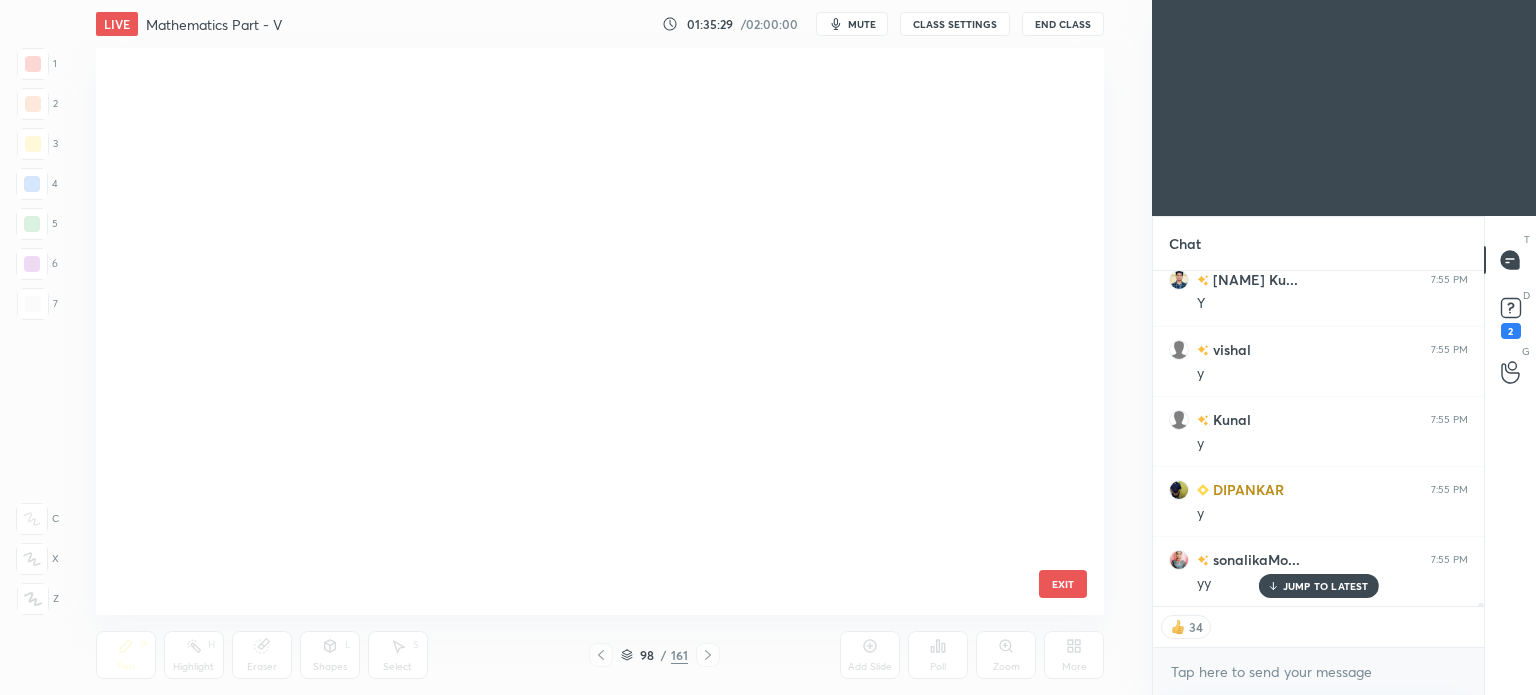 scroll, scrollTop: 5175, scrollLeft: 0, axis: vertical 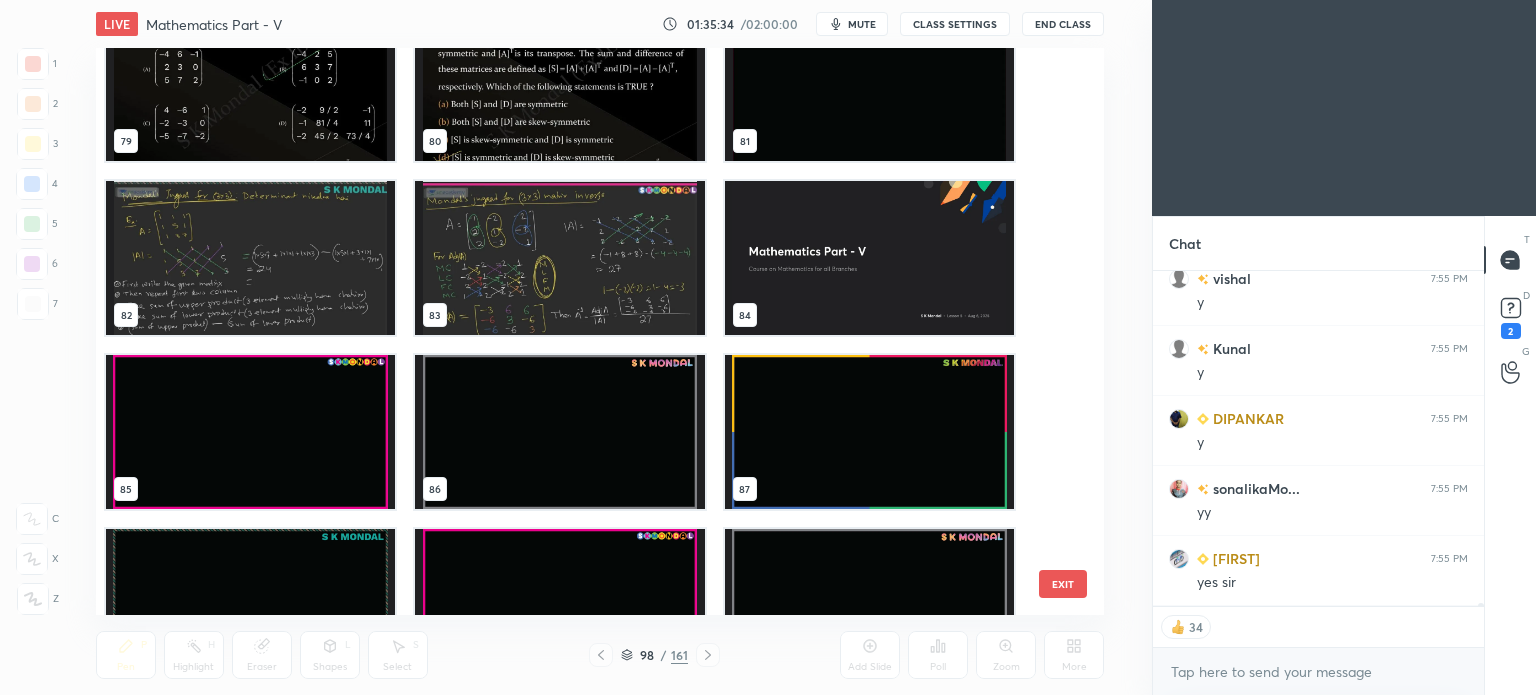 click at bounding box center [868, 258] 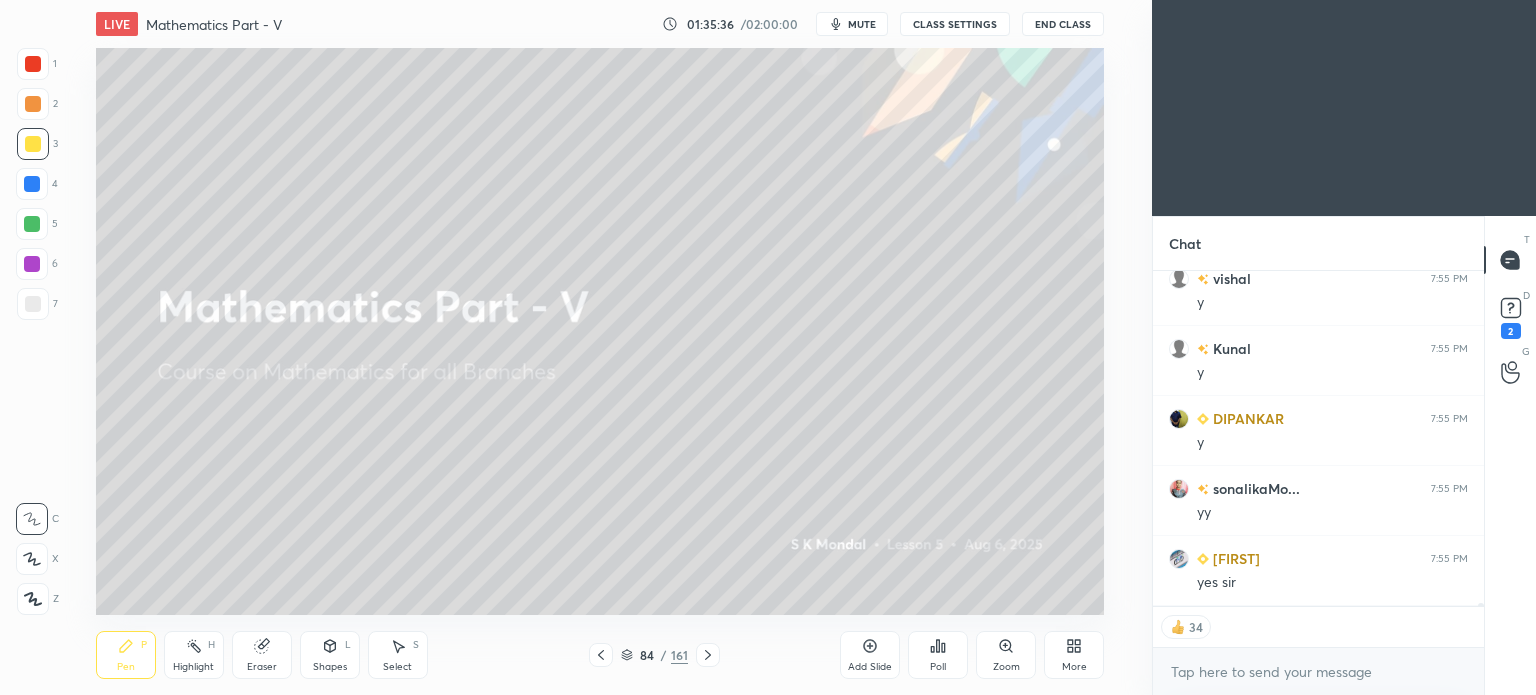 click on "84 / 161" at bounding box center [654, 655] 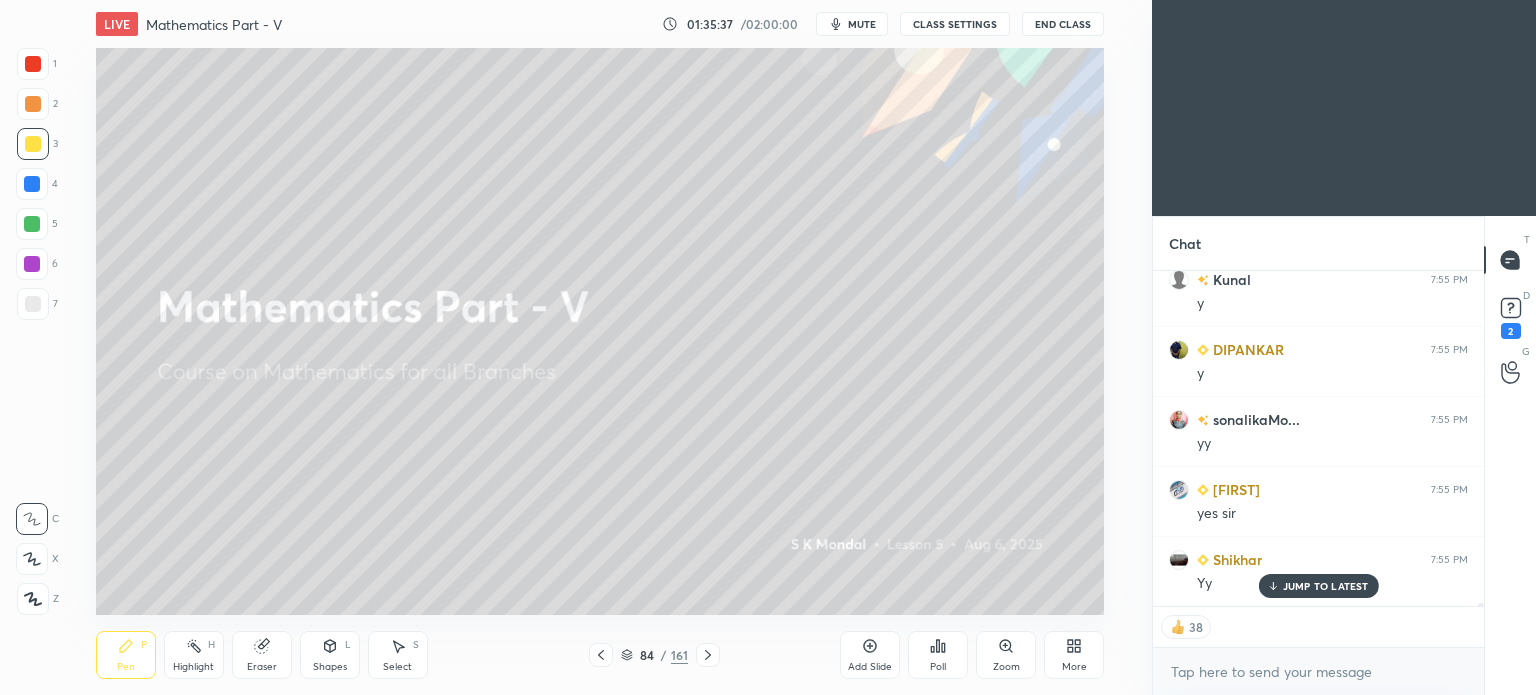 click at bounding box center (708, 655) 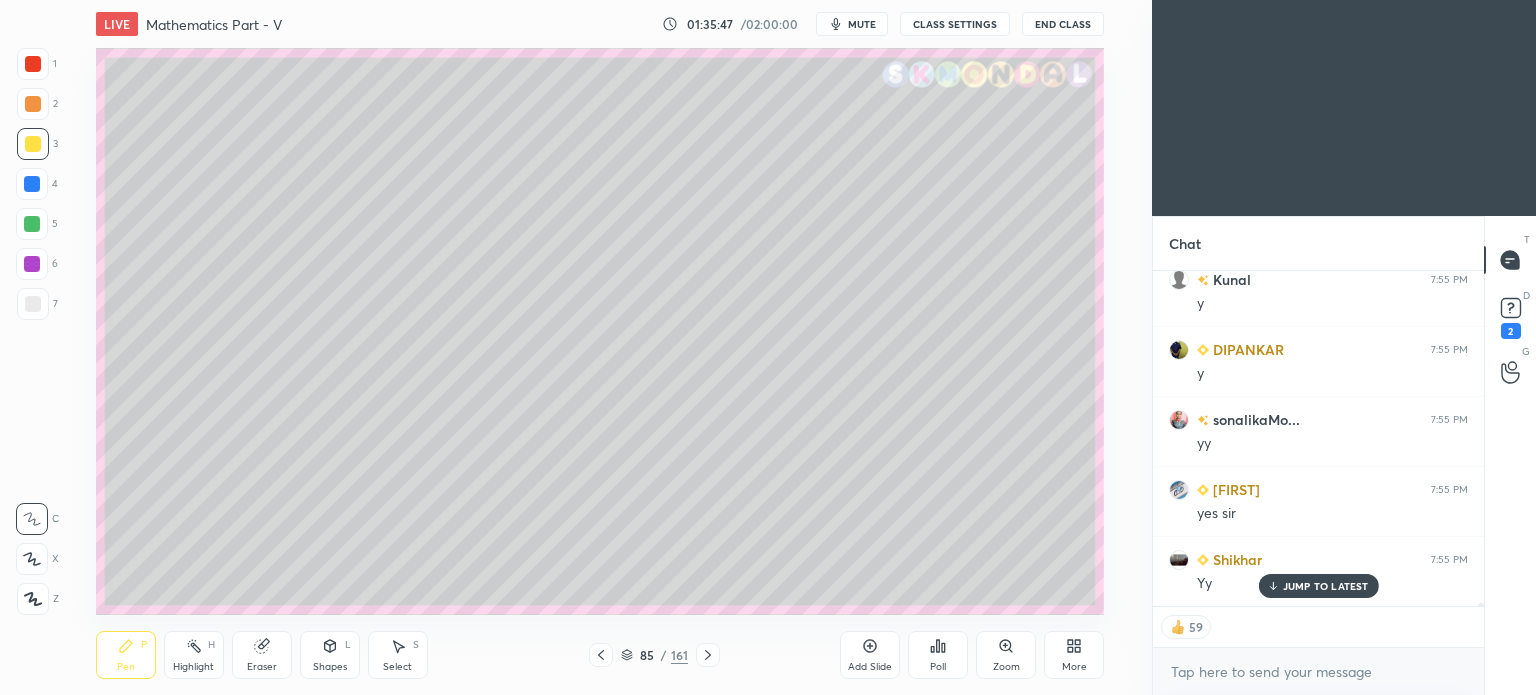 click on "JUMP TO LATEST" at bounding box center (1318, 586) 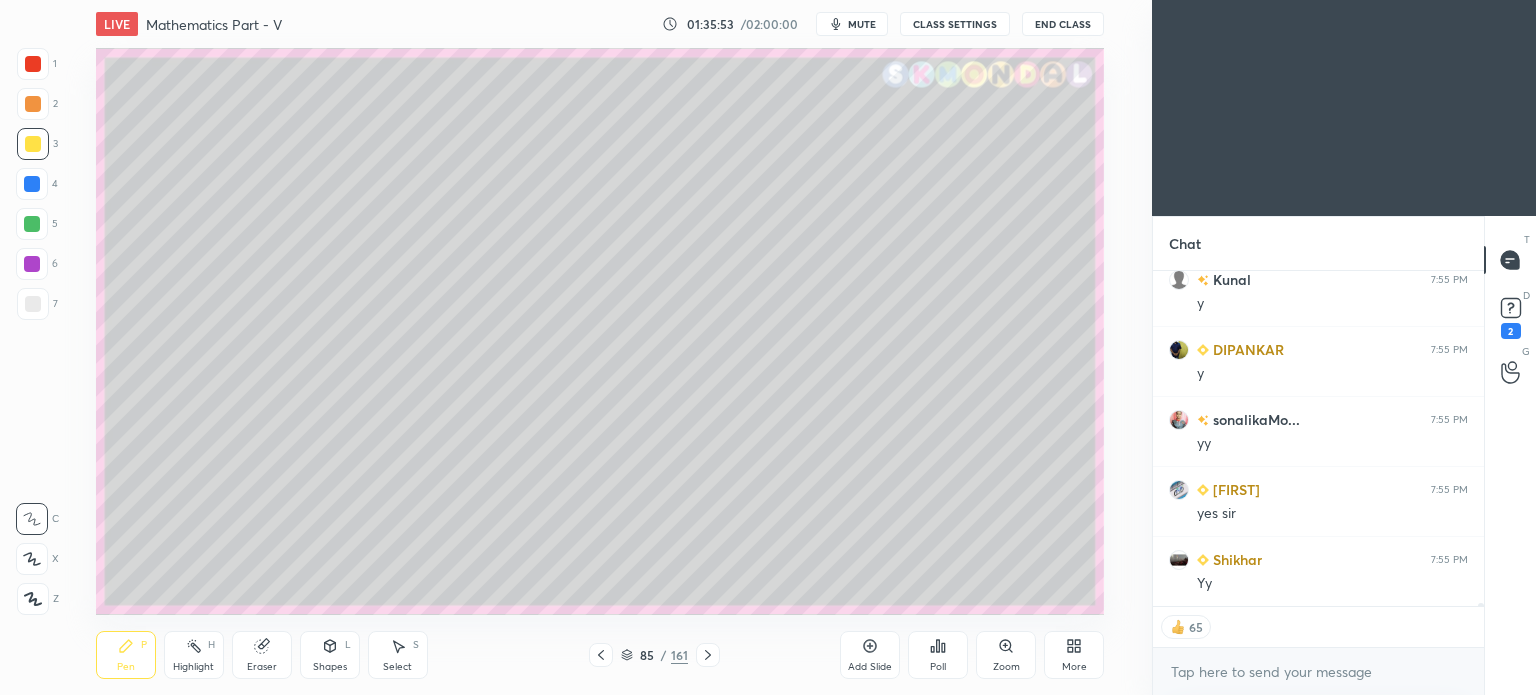 click 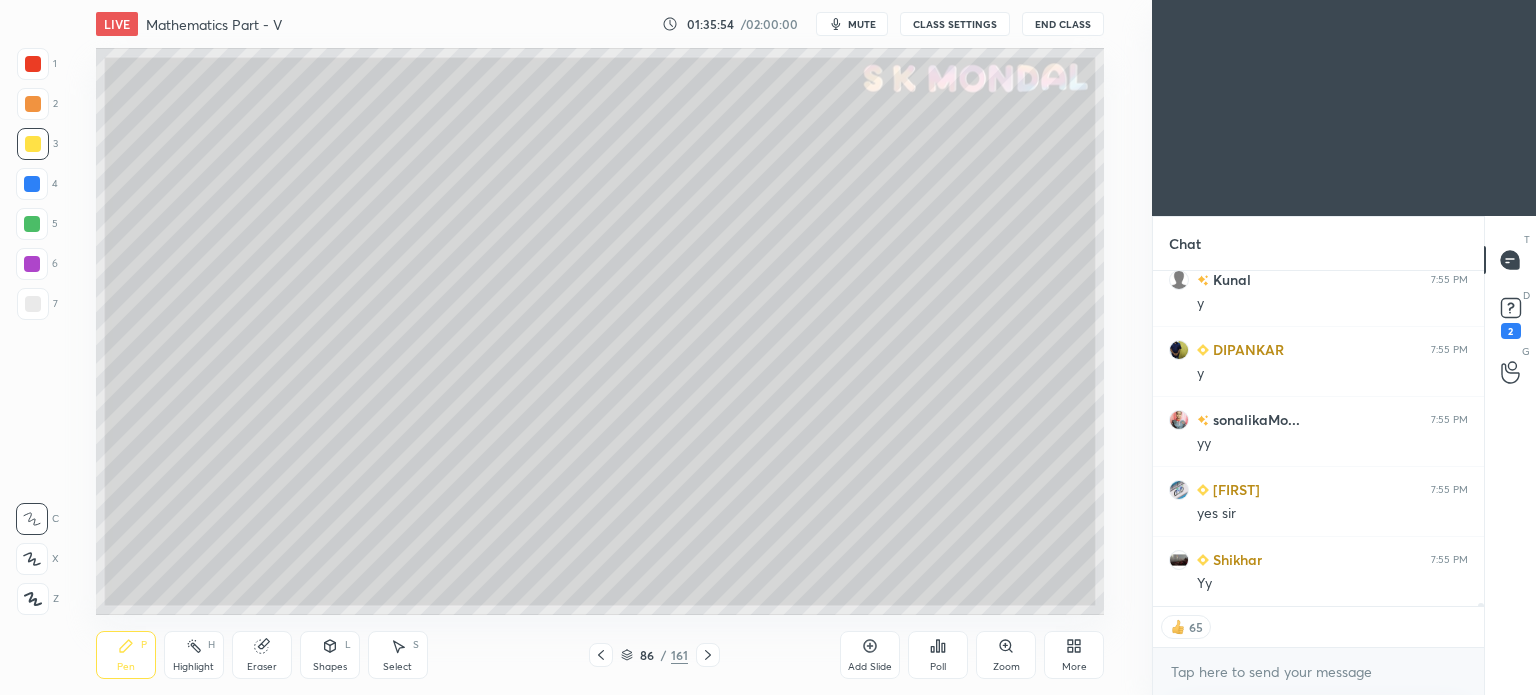 scroll, scrollTop: 33351, scrollLeft: 0, axis: vertical 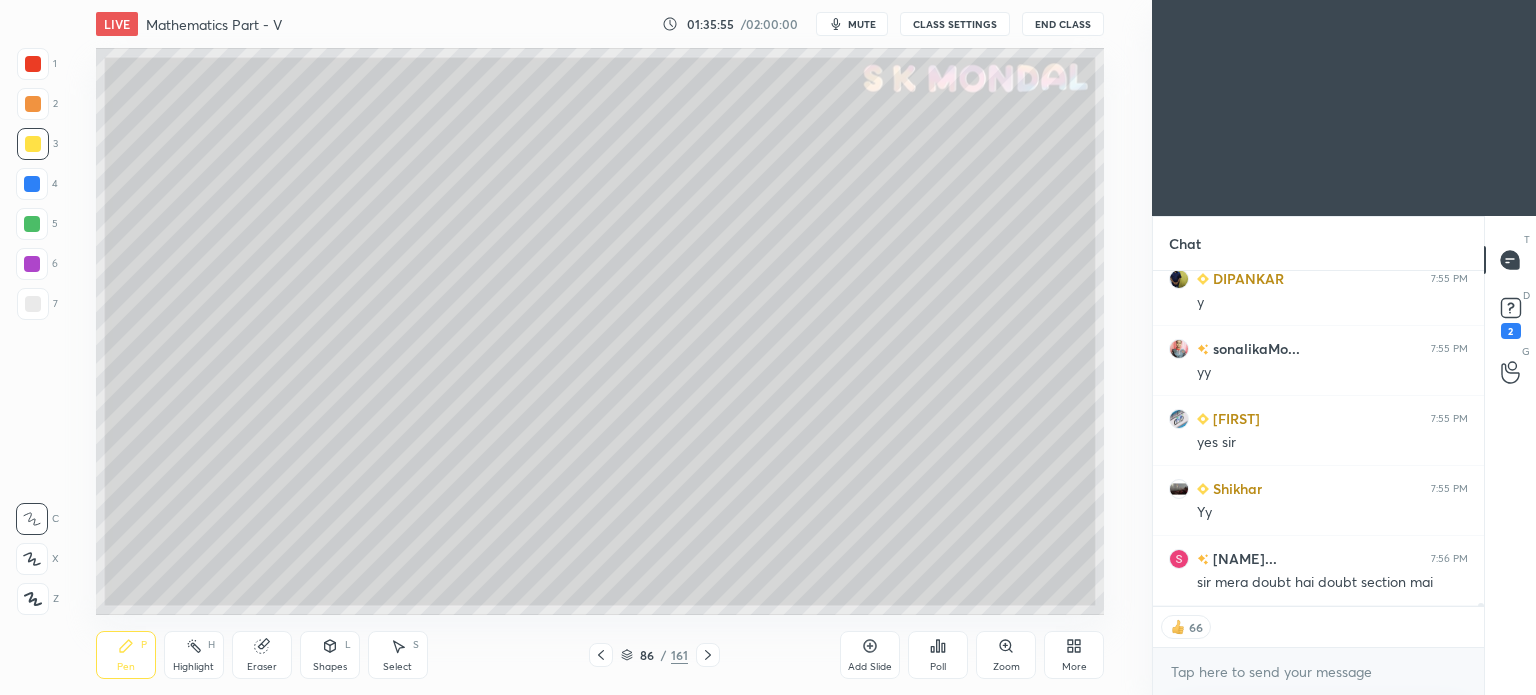 click 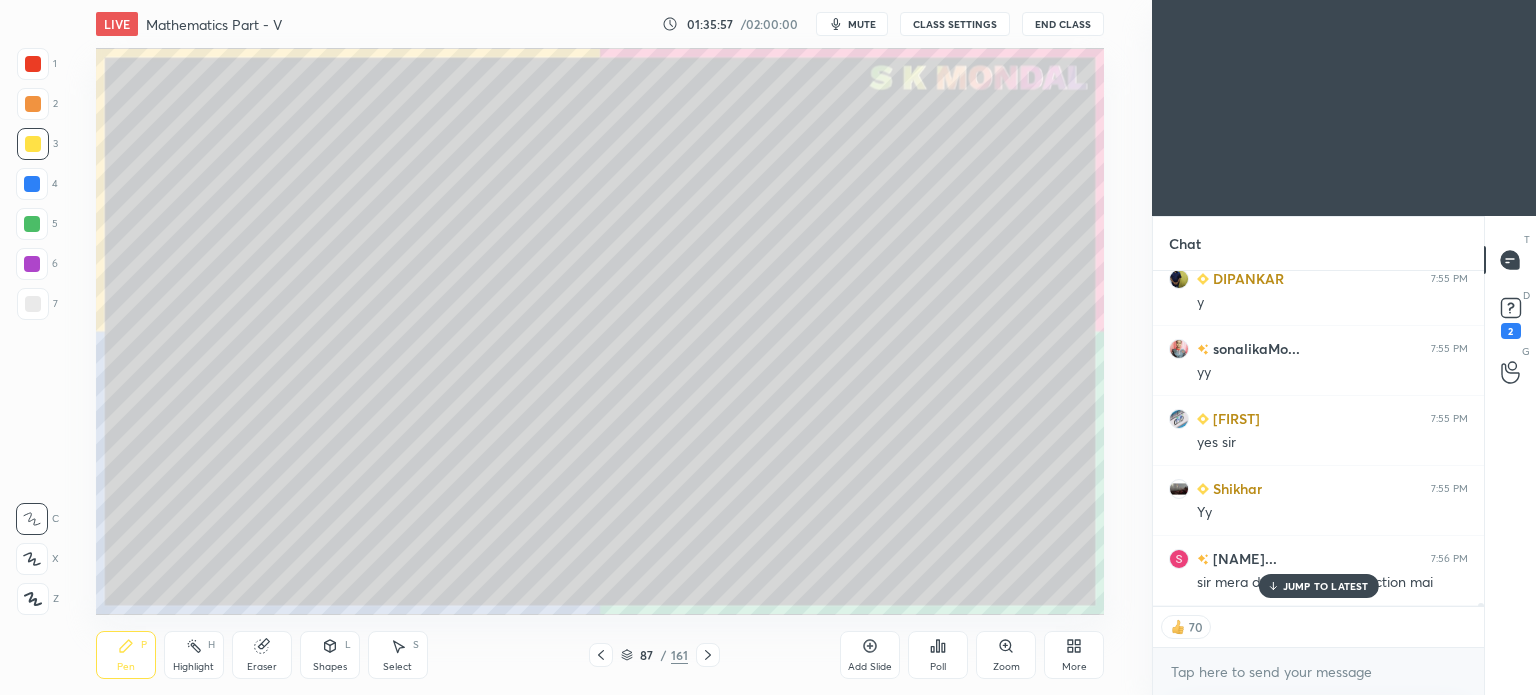scroll, scrollTop: 33420, scrollLeft: 0, axis: vertical 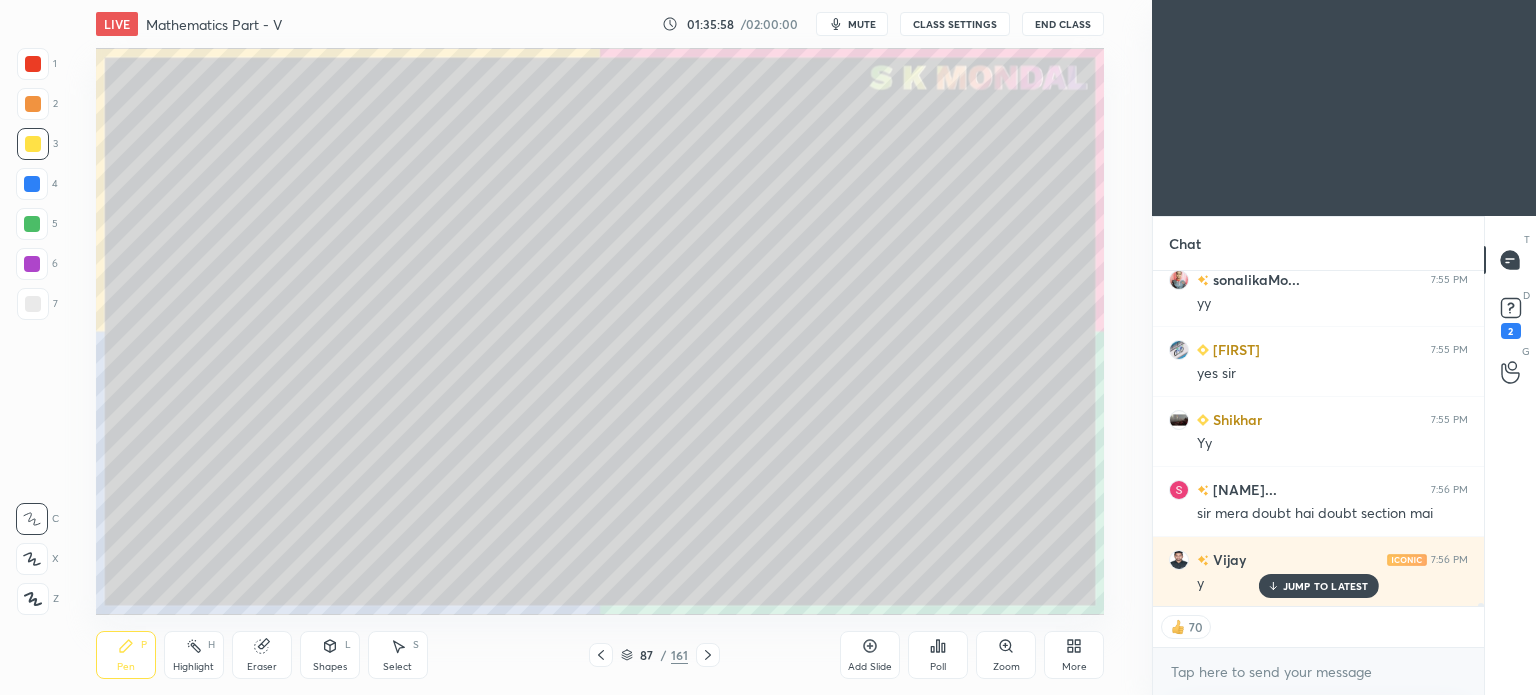 click 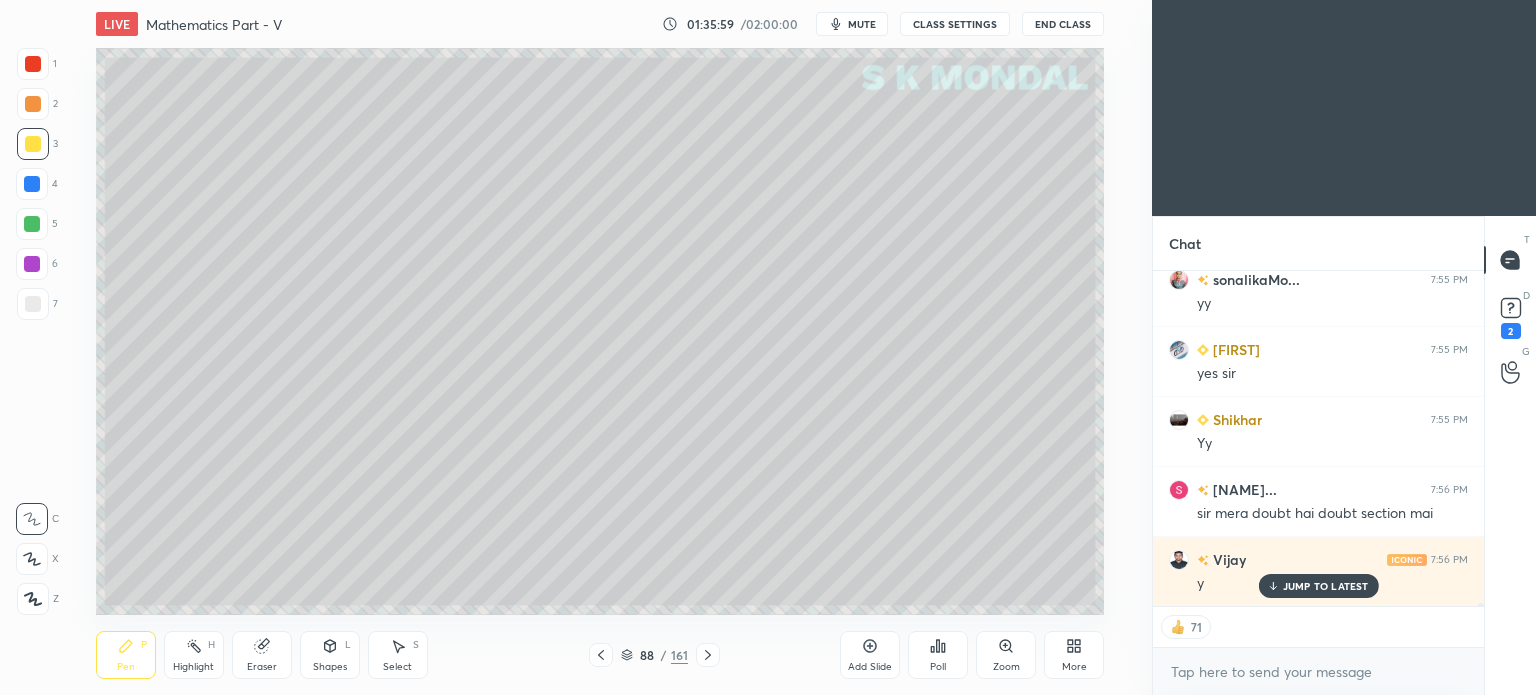 click 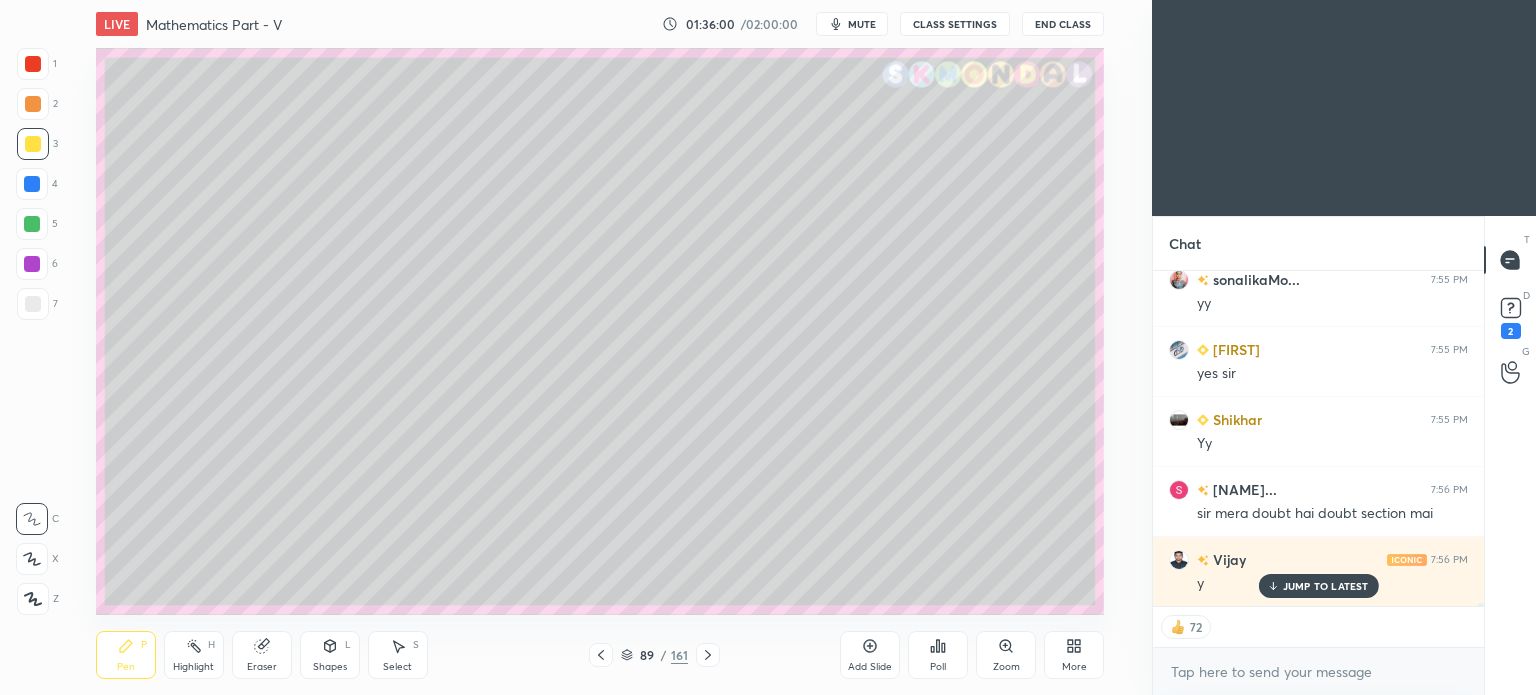 click 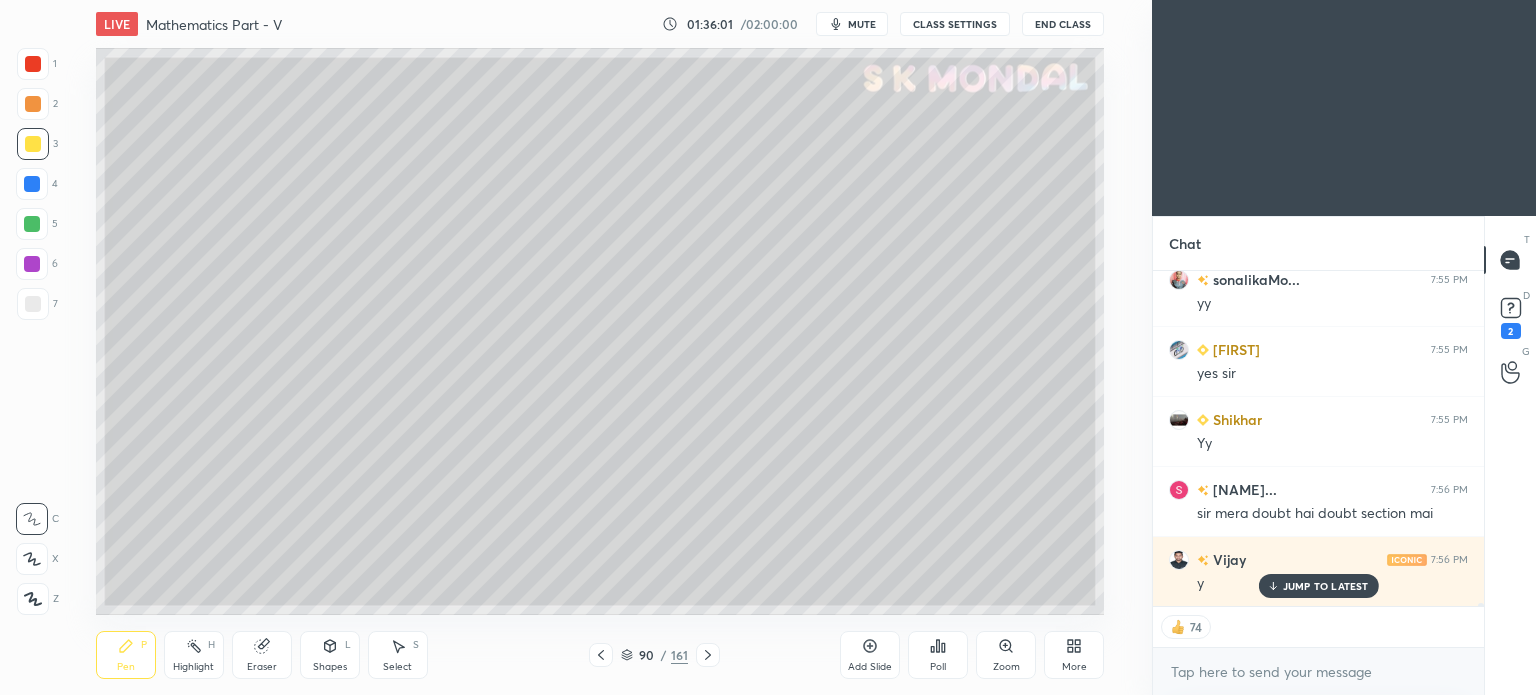 click 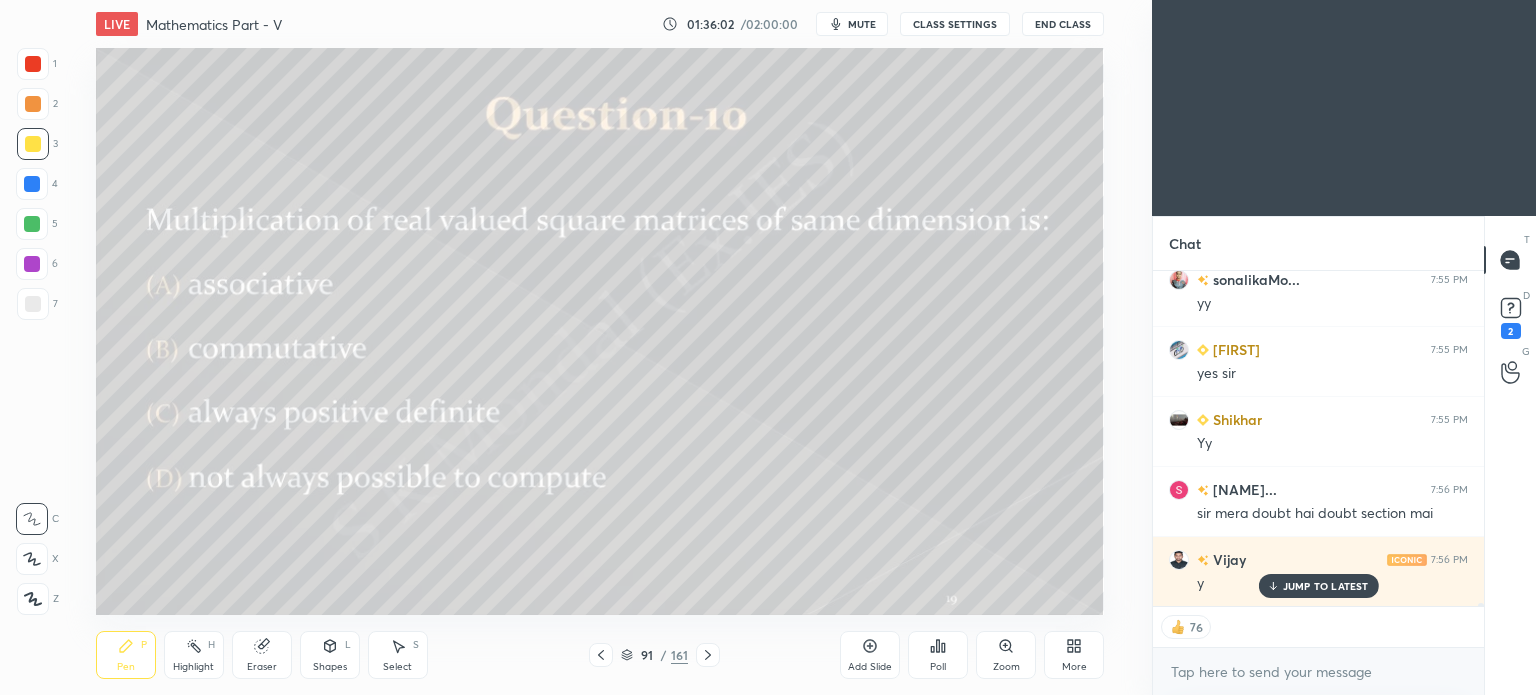 click 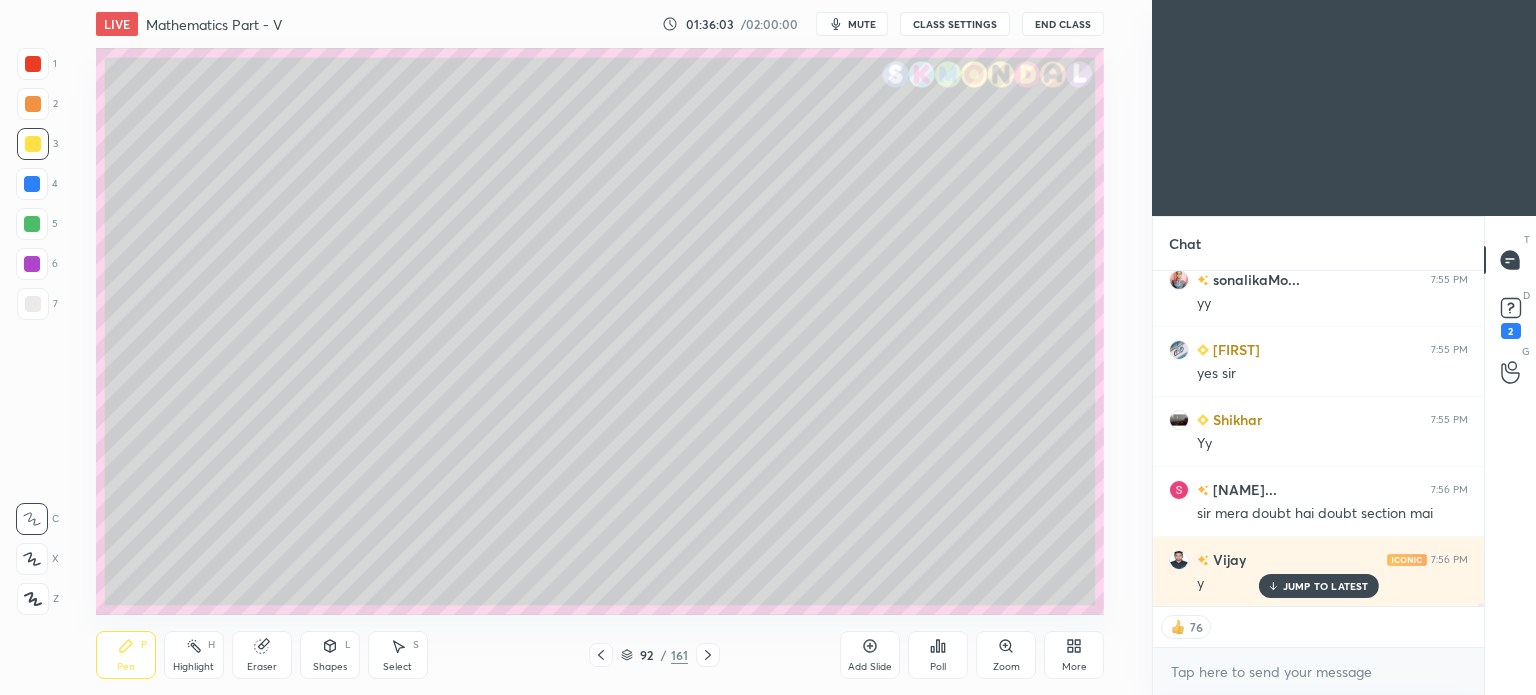 click 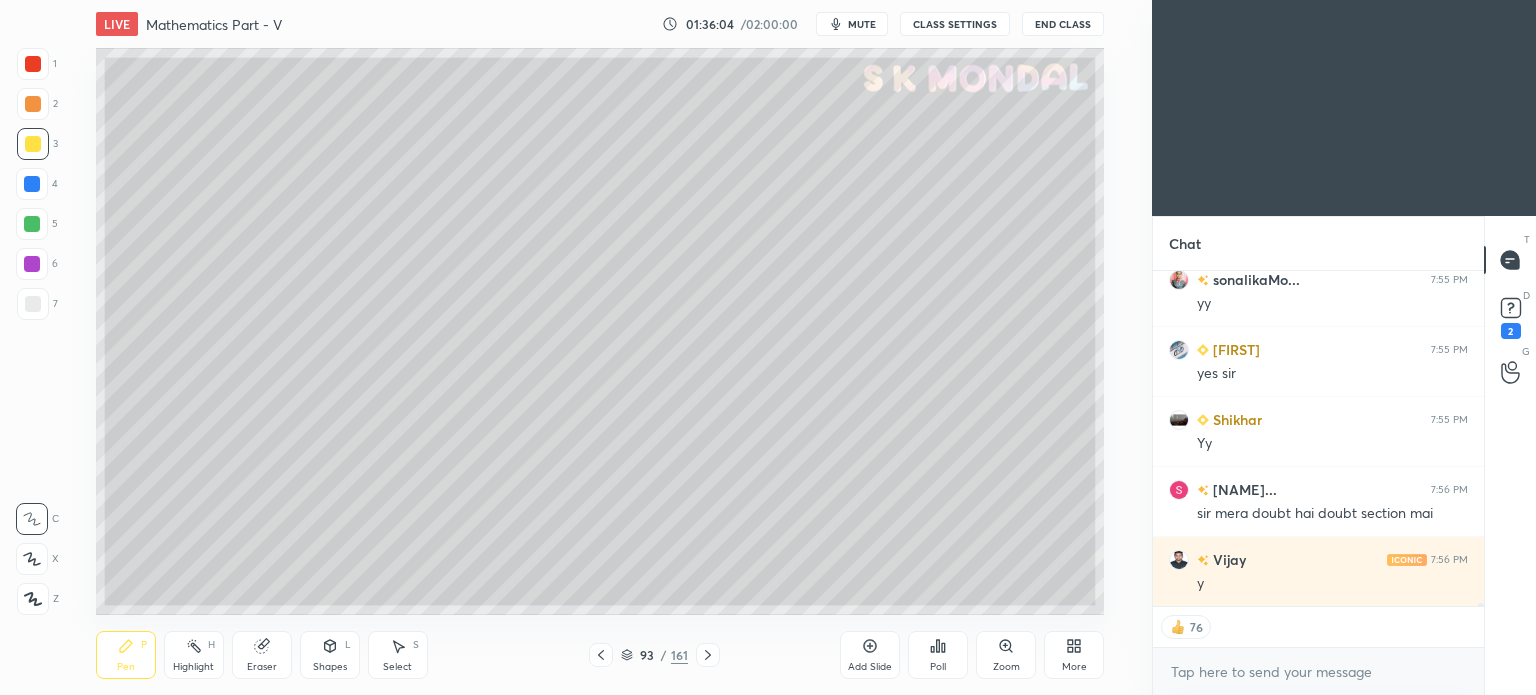 scroll, scrollTop: 33491, scrollLeft: 0, axis: vertical 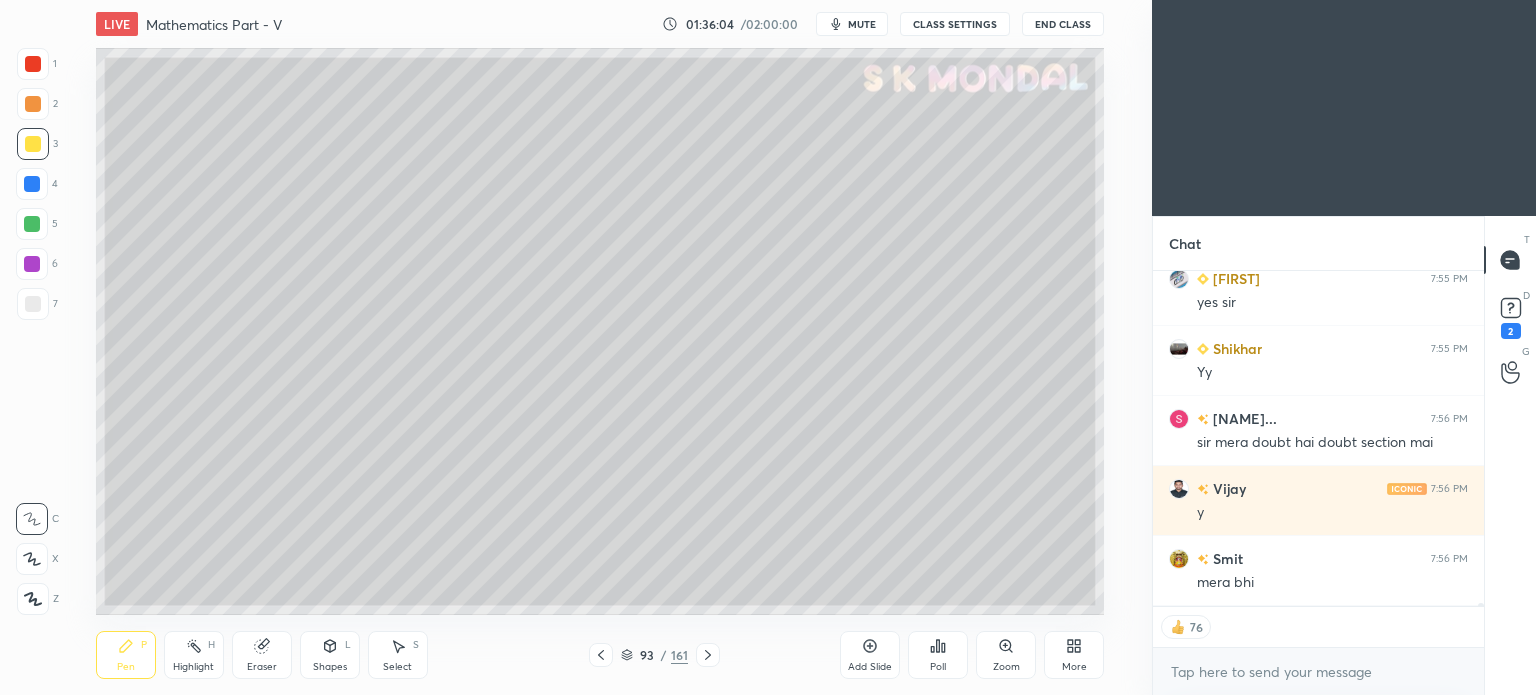 click 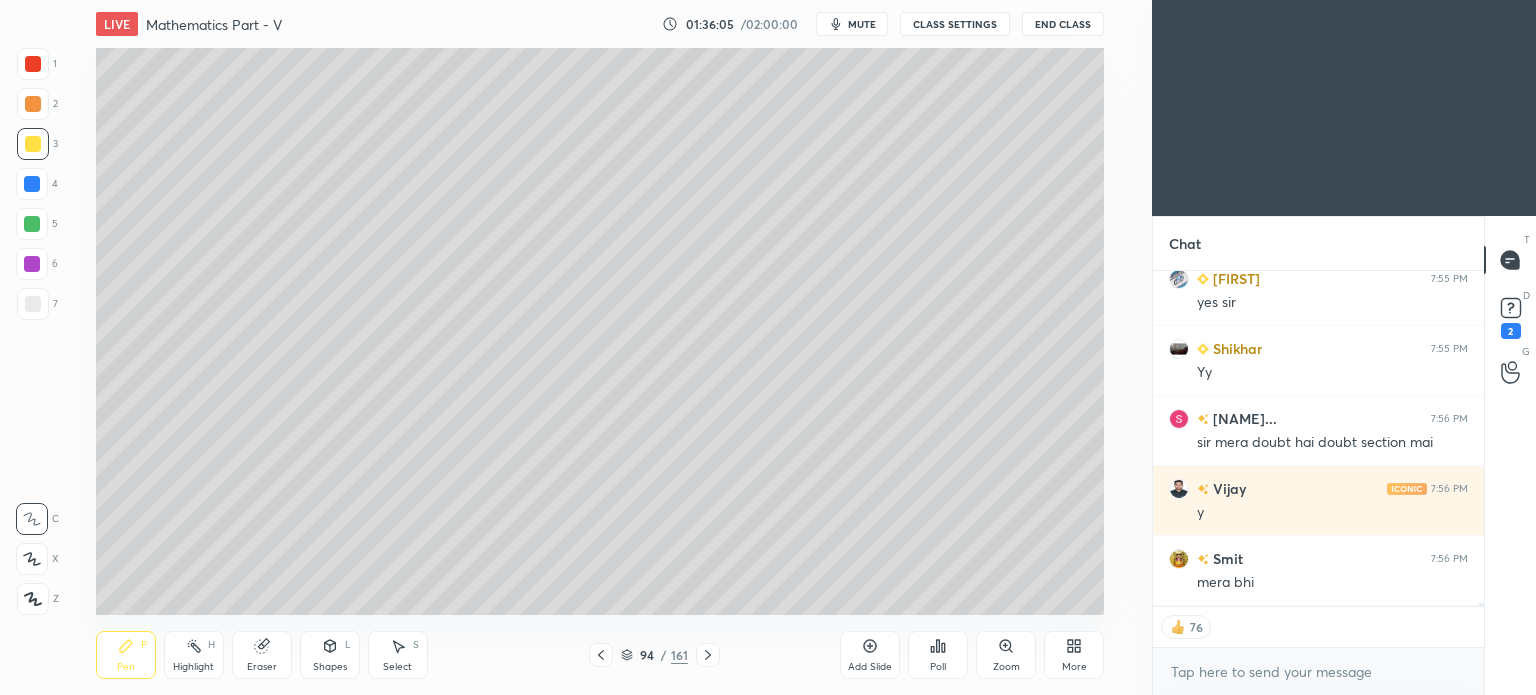 click 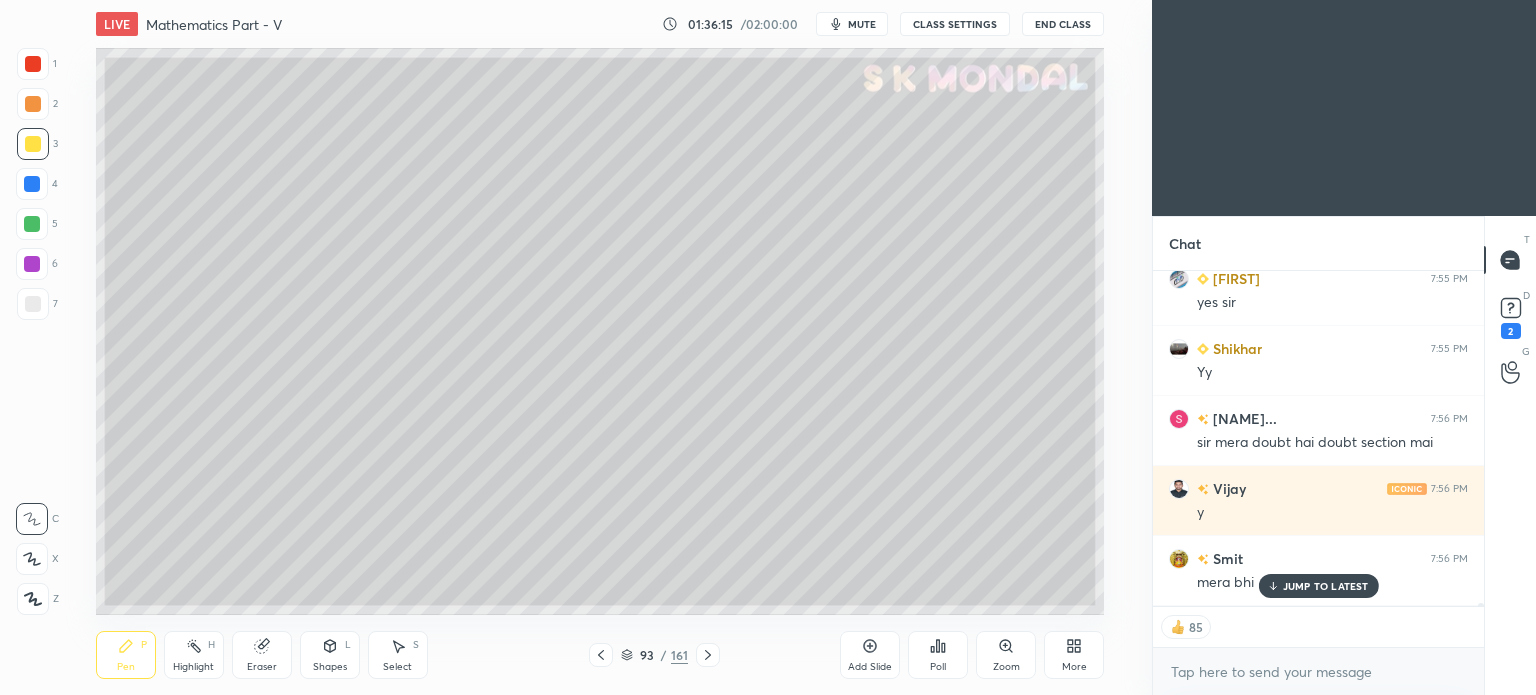 scroll, scrollTop: 33560, scrollLeft: 0, axis: vertical 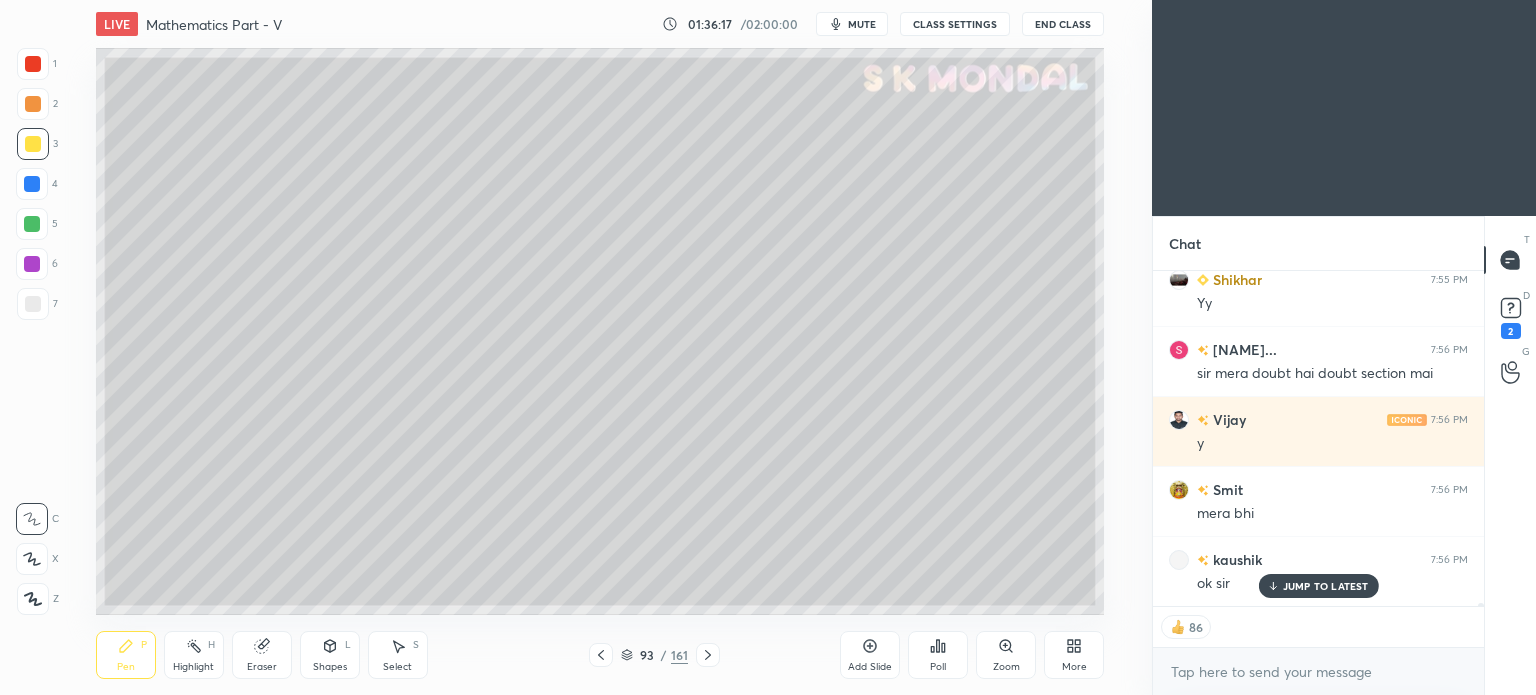 click 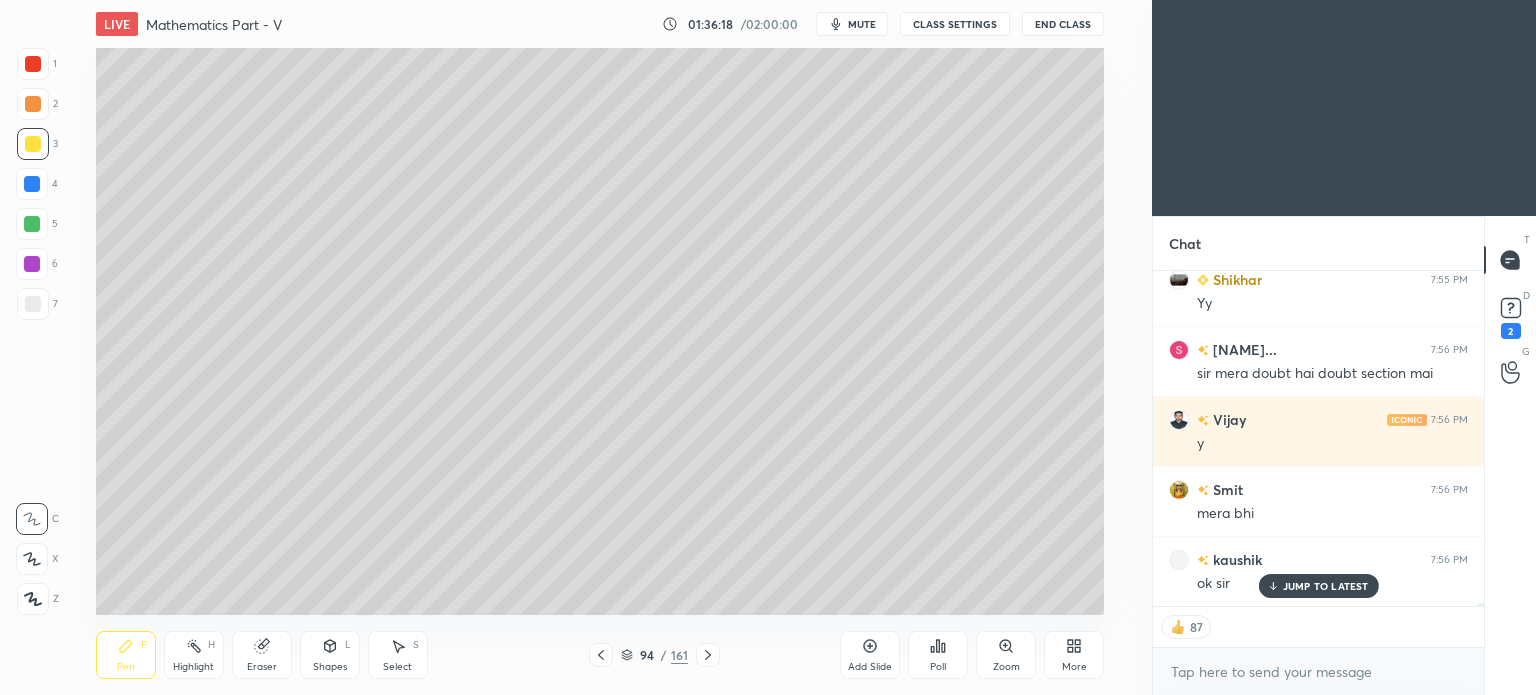 click 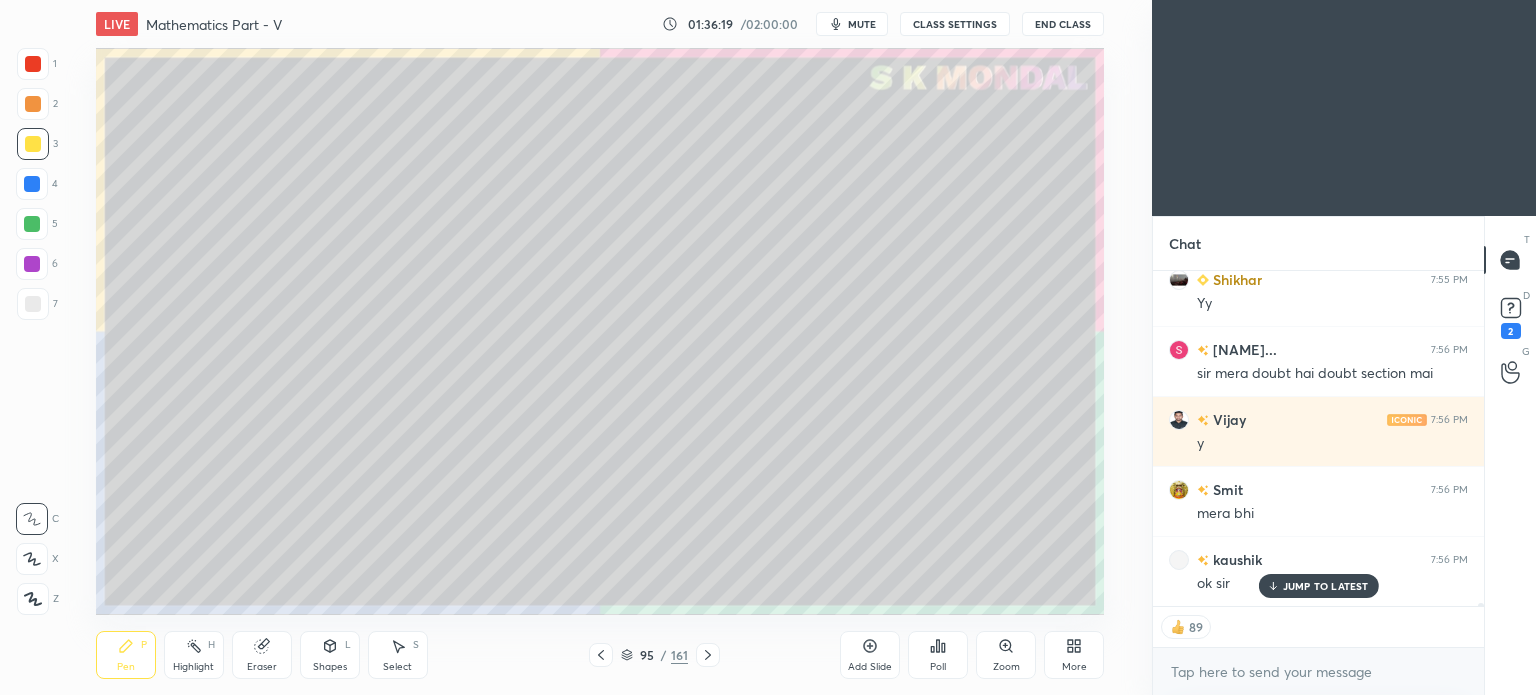 click 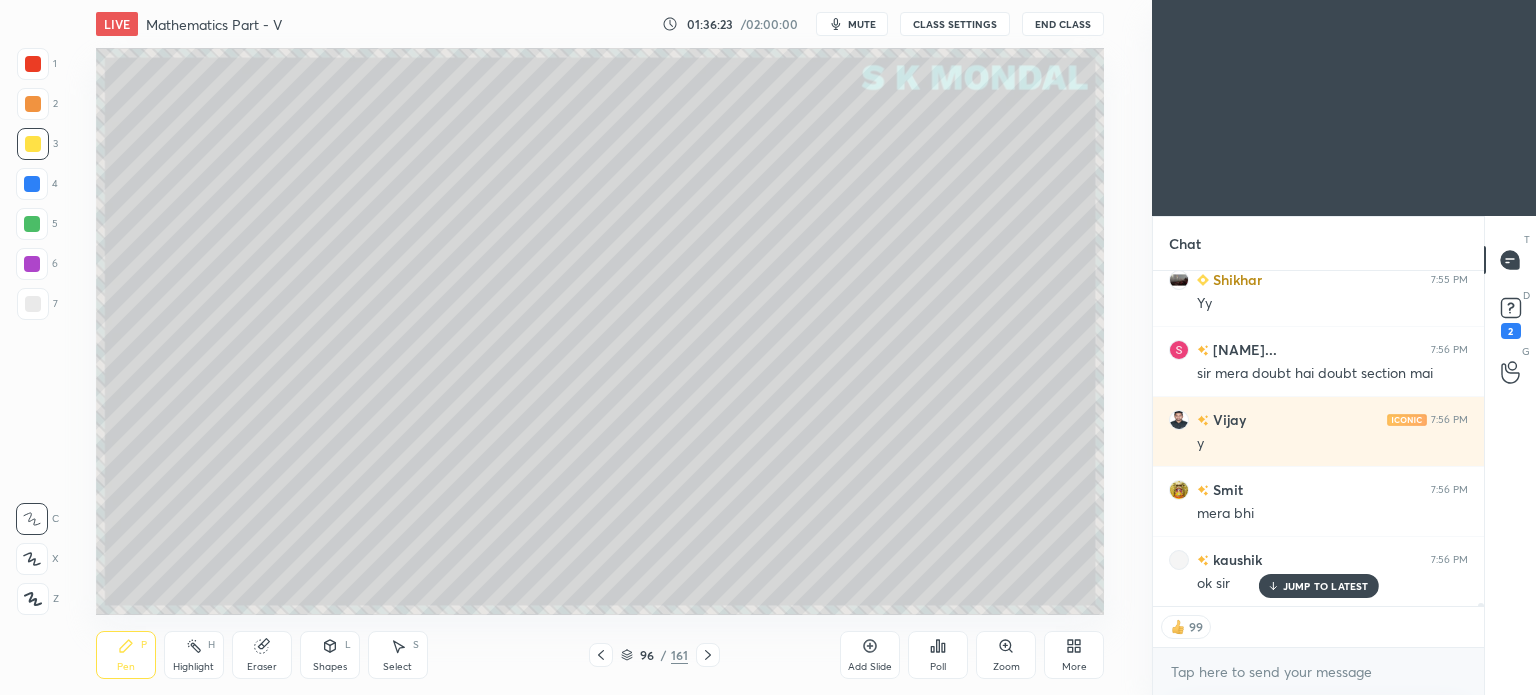 click on "JUMP TO LATEST" at bounding box center (1326, 586) 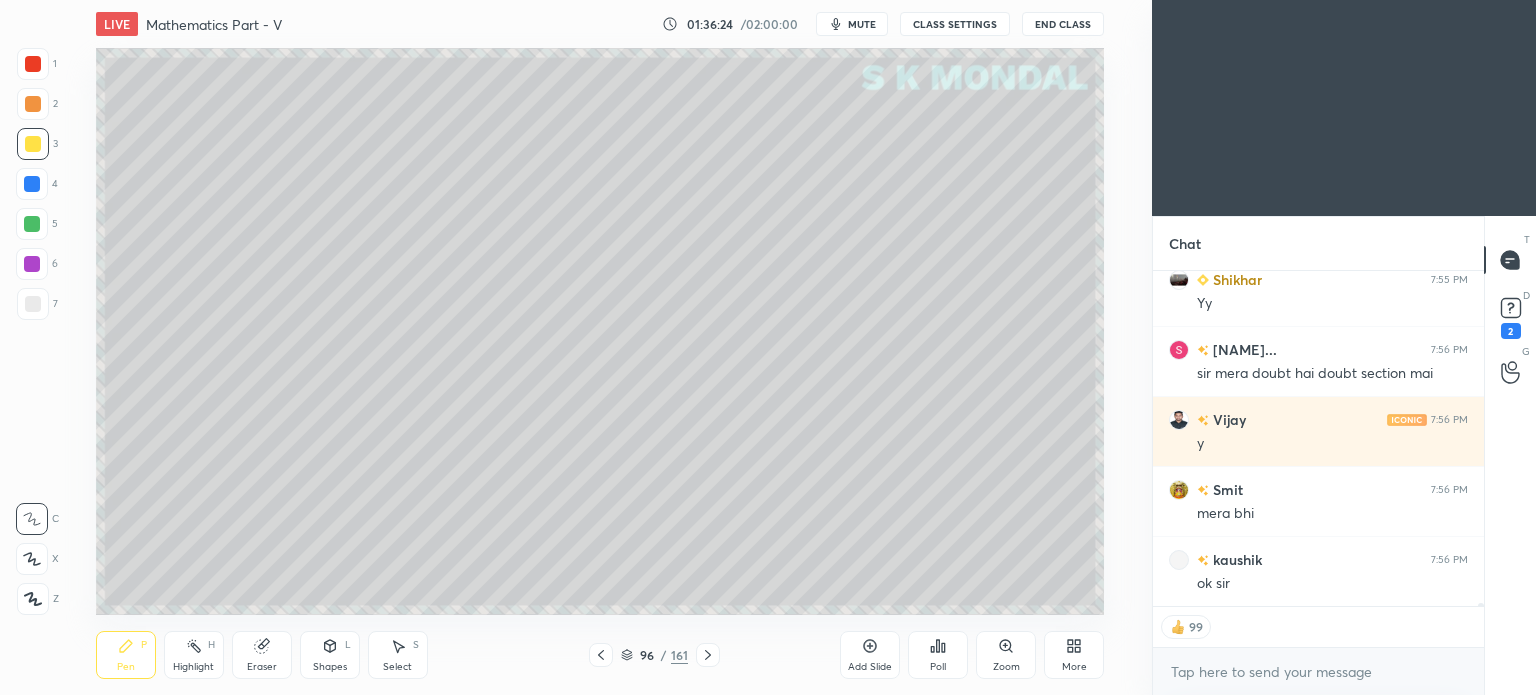click 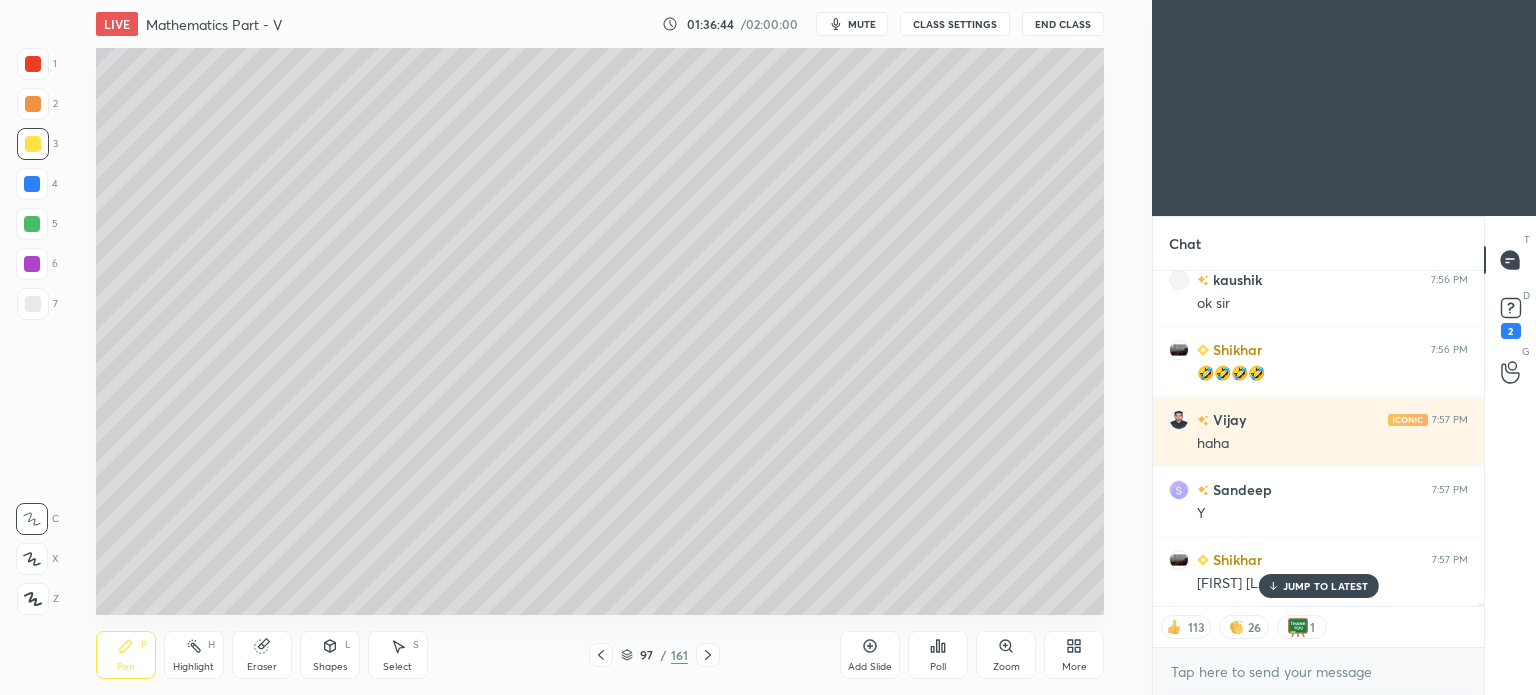 scroll, scrollTop: 33911, scrollLeft: 0, axis: vertical 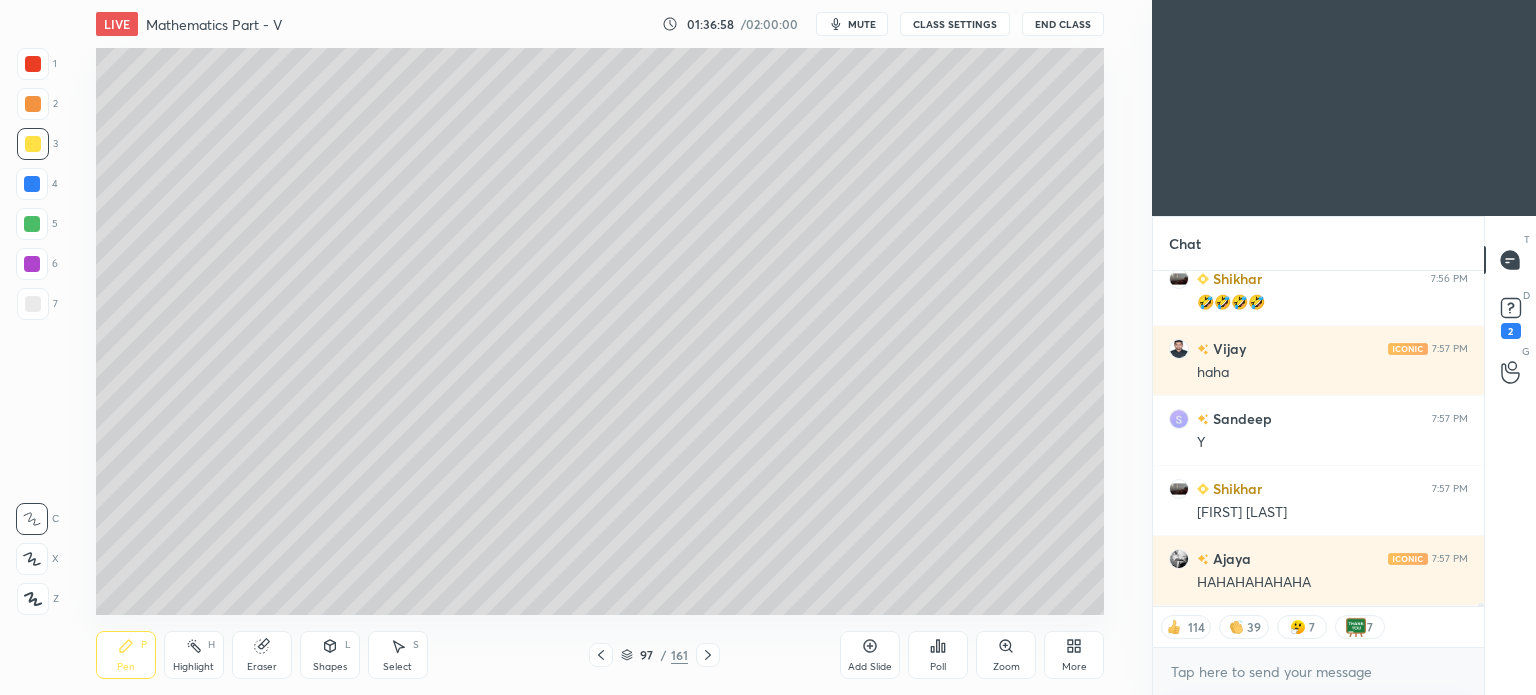click 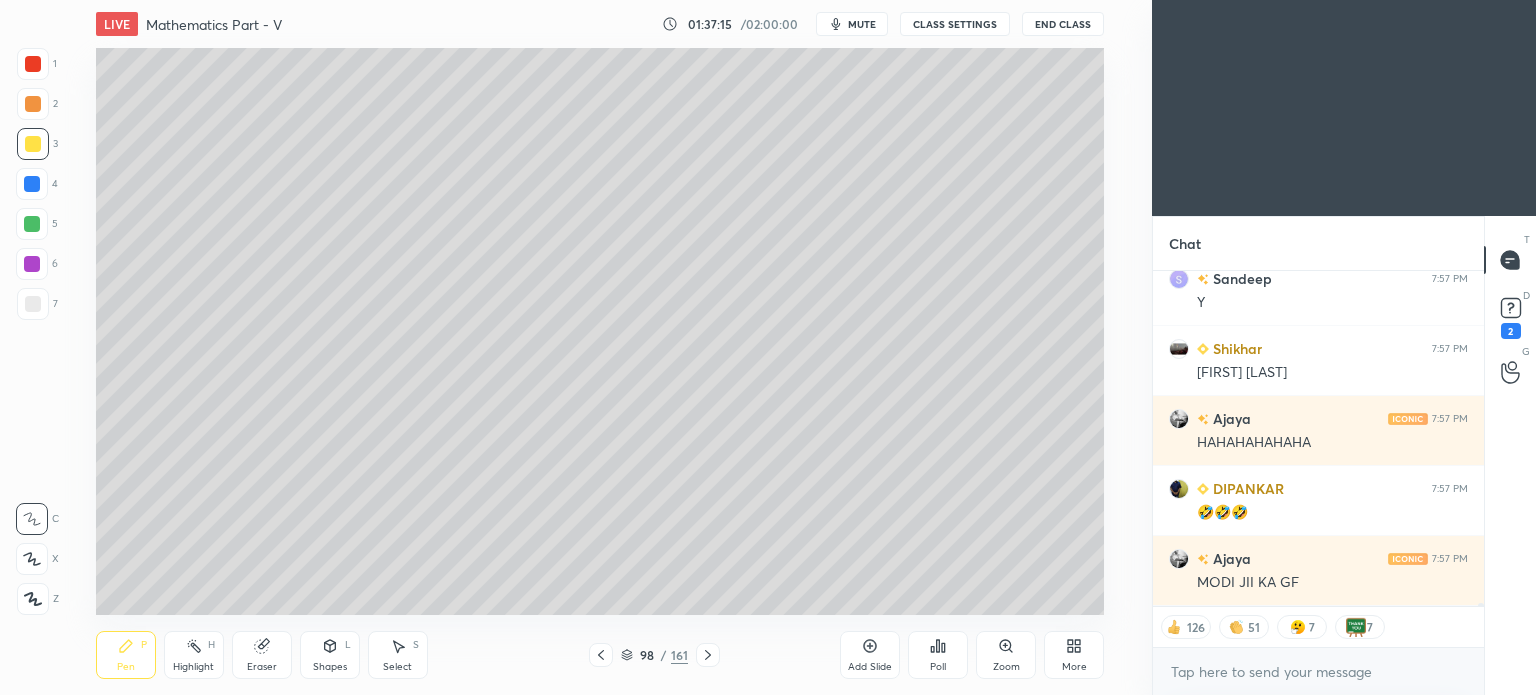 scroll, scrollTop: 33084, scrollLeft: 0, axis: vertical 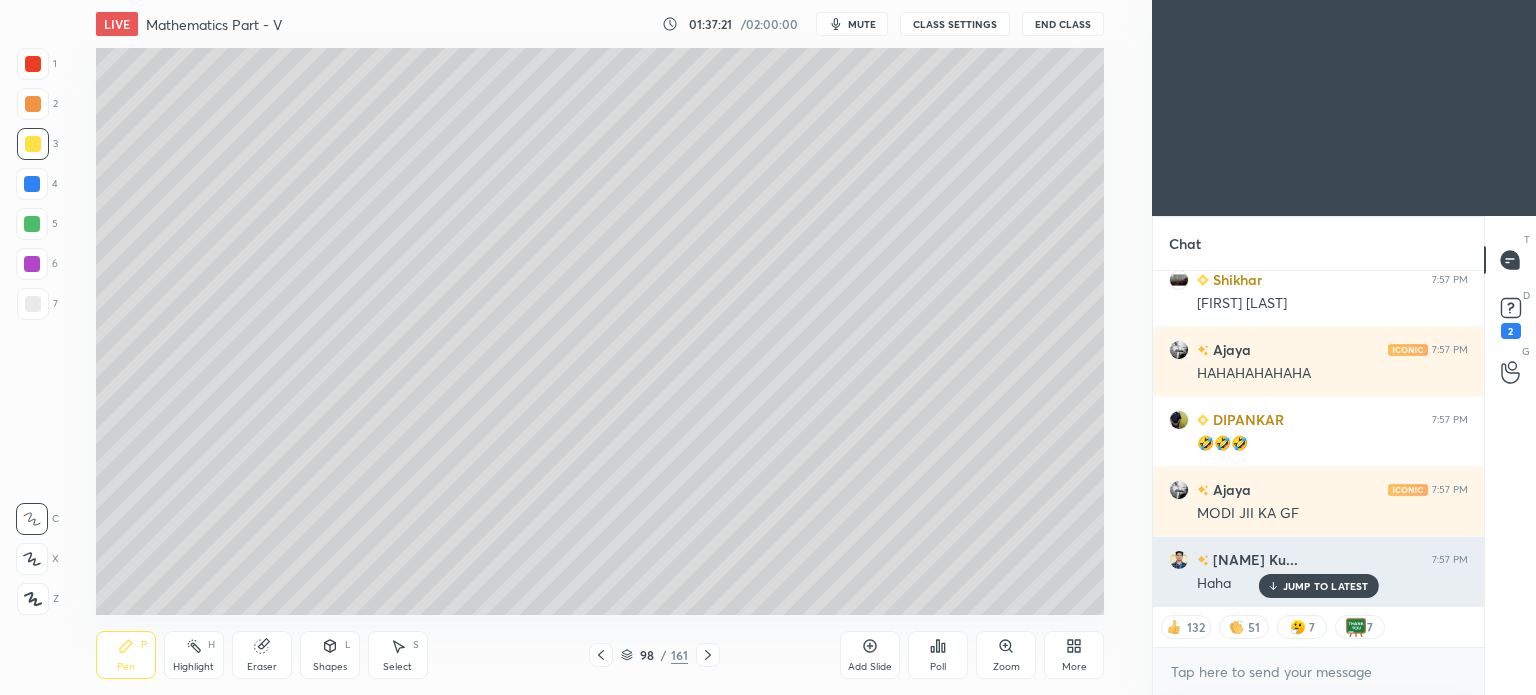 drag, startPoint x: 1297, startPoint y: 579, endPoint x: 1159, endPoint y: 566, distance: 138.61096 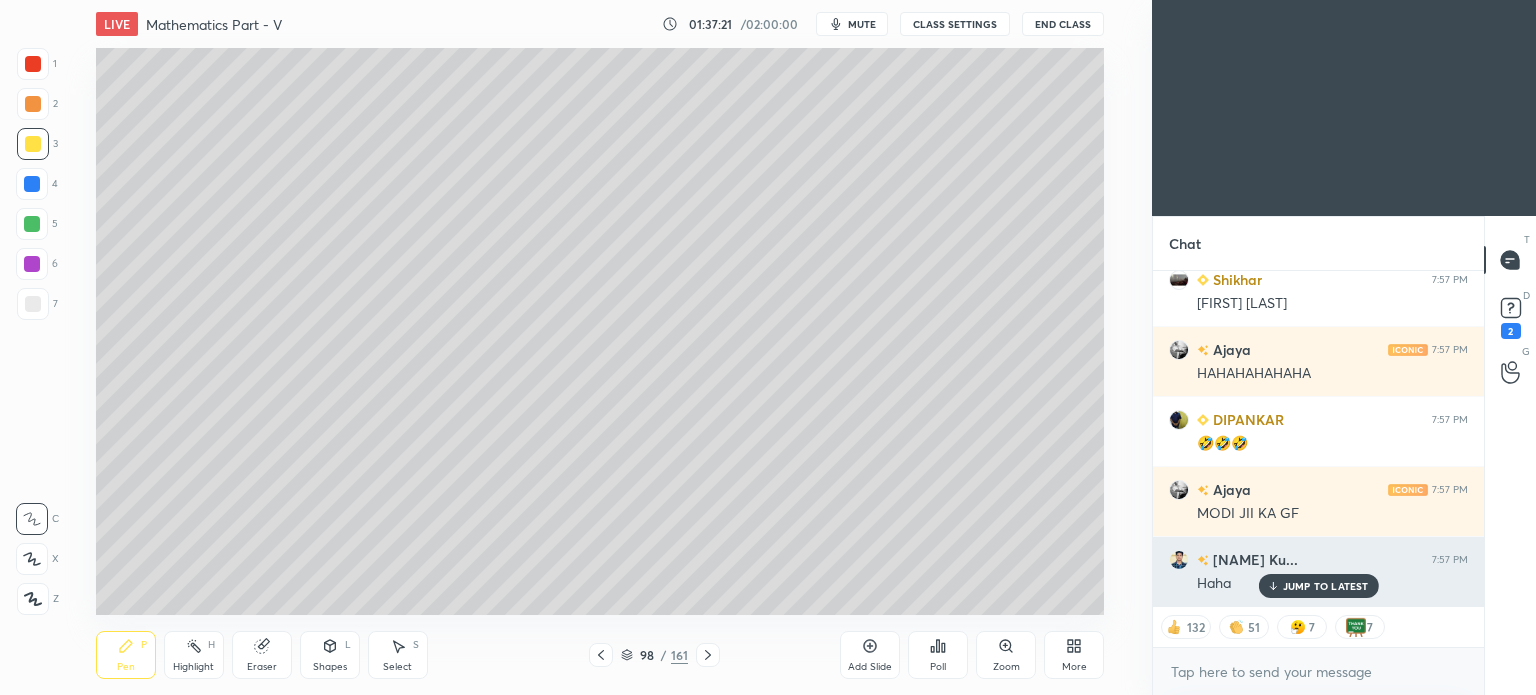 click on "JUMP TO LATEST" at bounding box center [1326, 586] 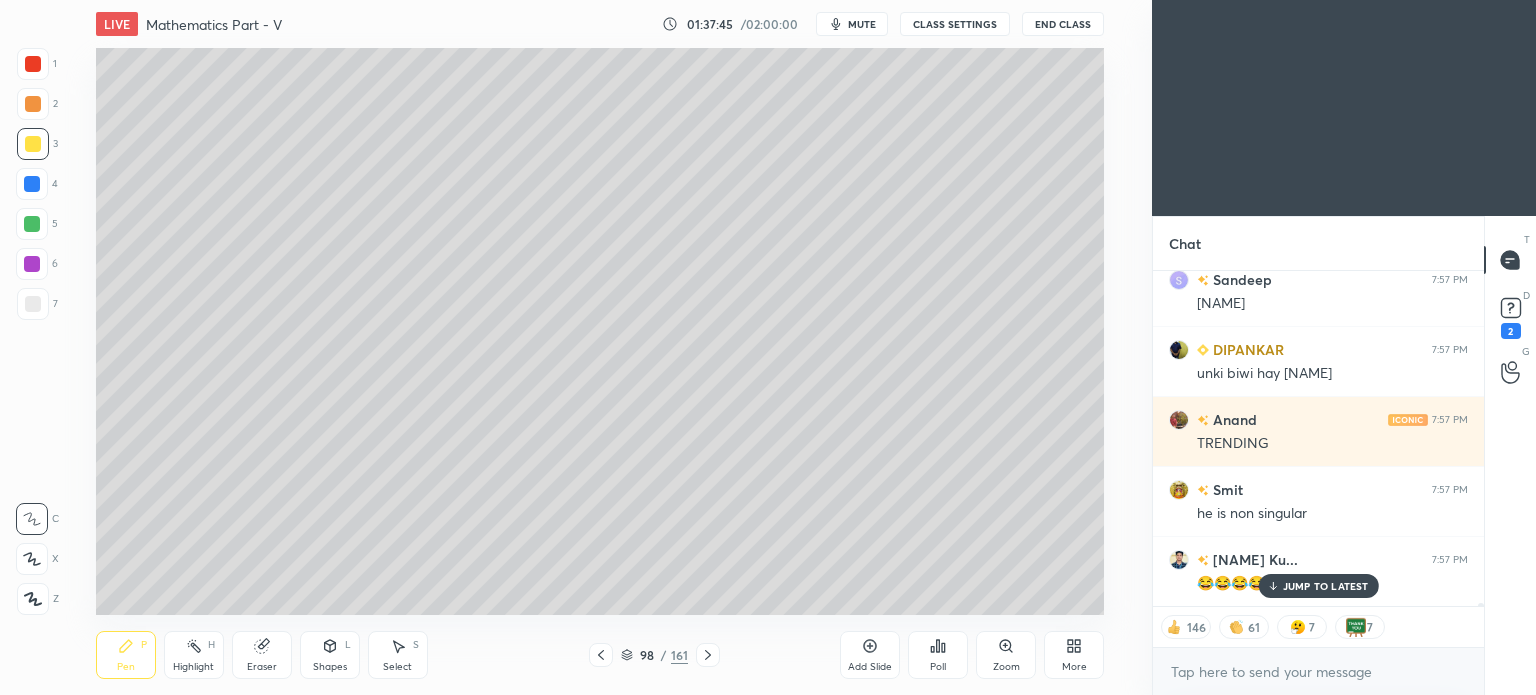 scroll, scrollTop: 33663, scrollLeft: 0, axis: vertical 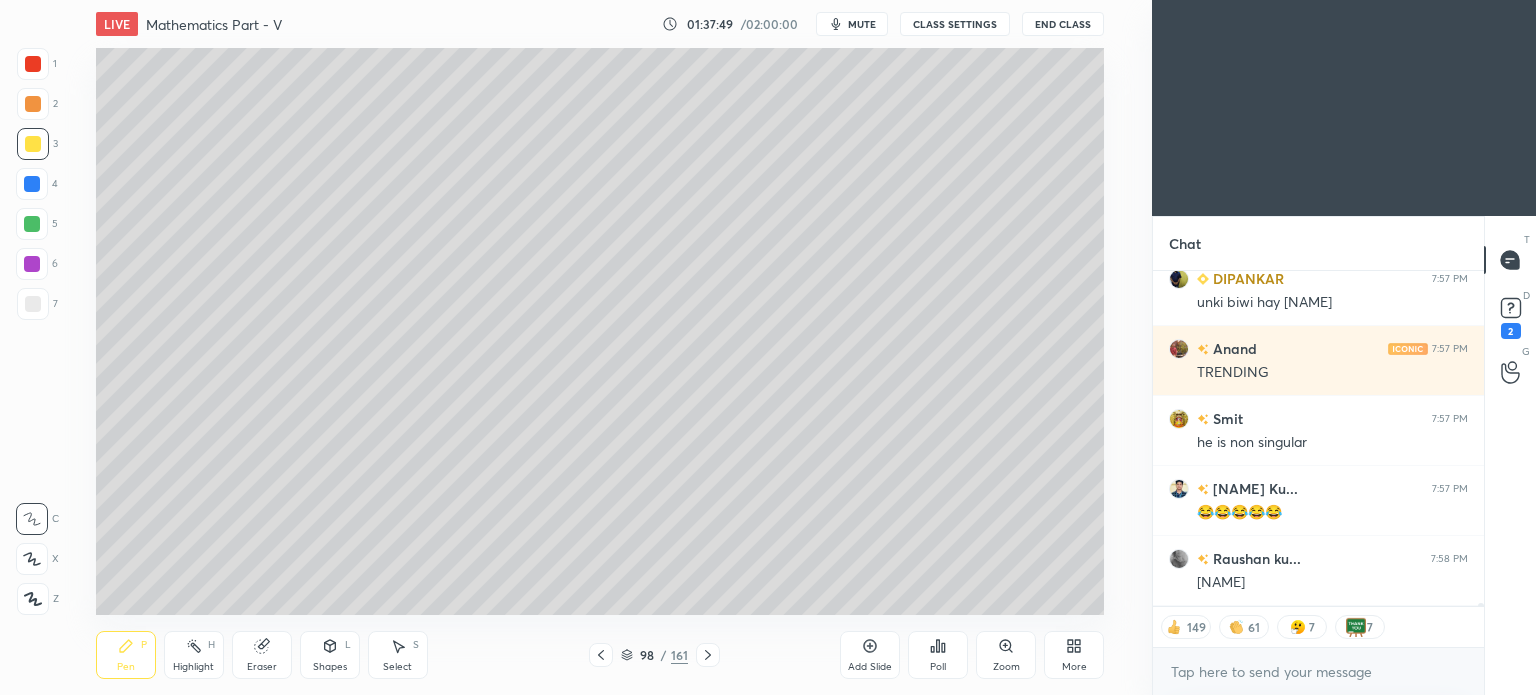 click 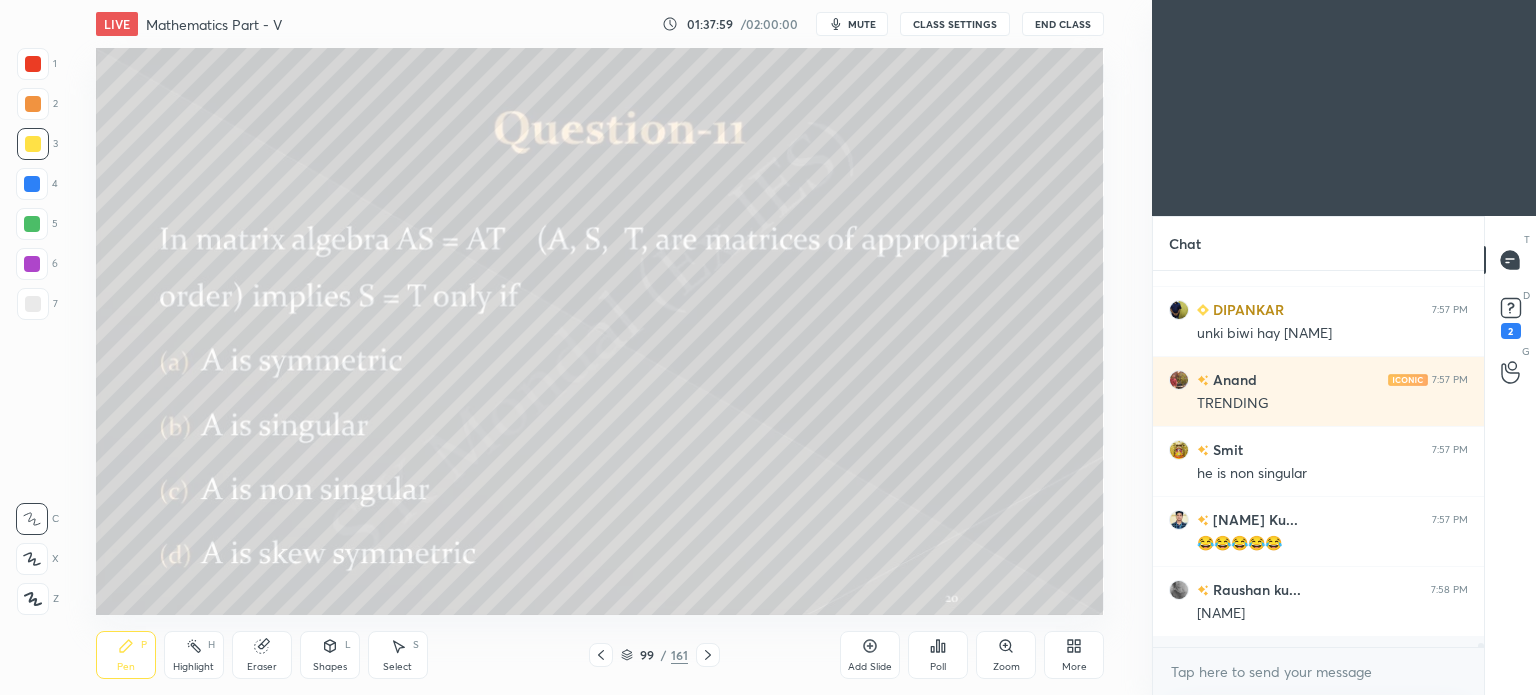 scroll, scrollTop: 5, scrollLeft: 6, axis: both 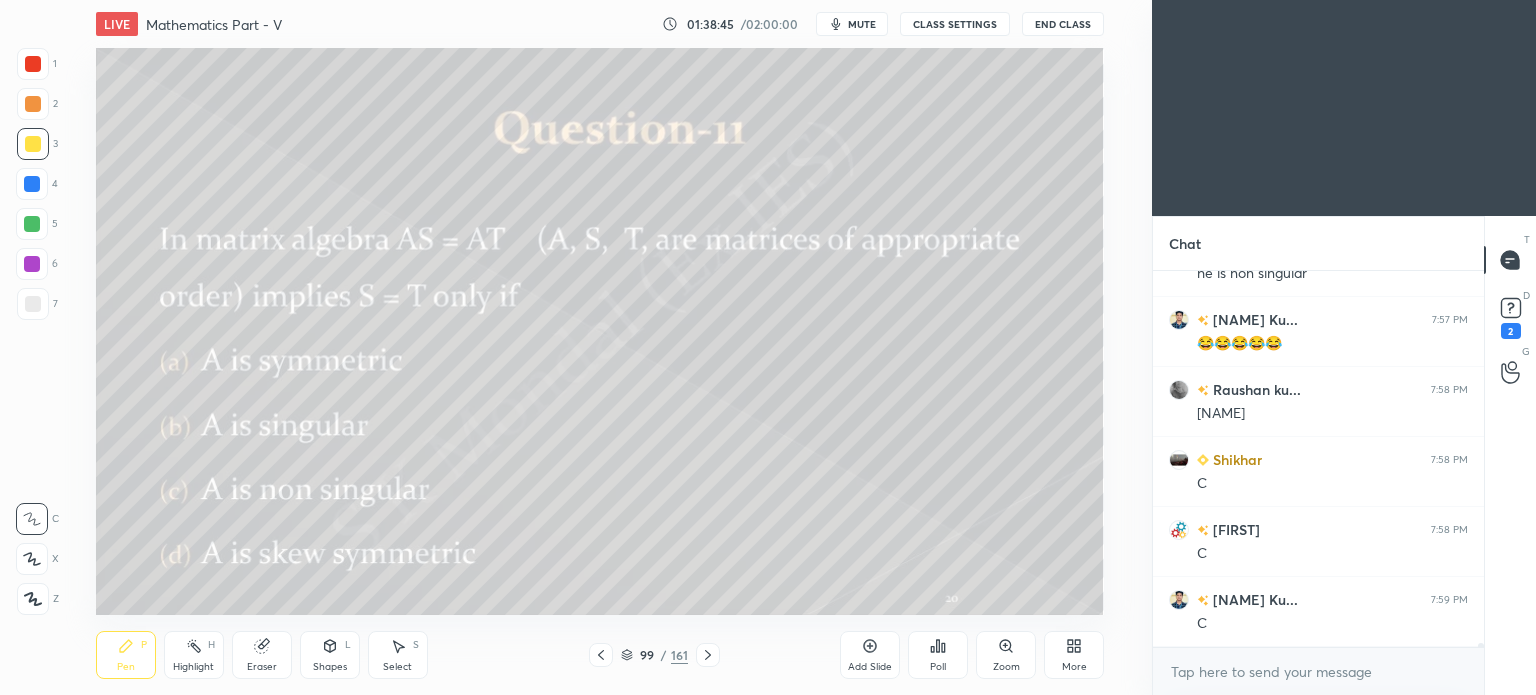 click at bounding box center [32, 224] 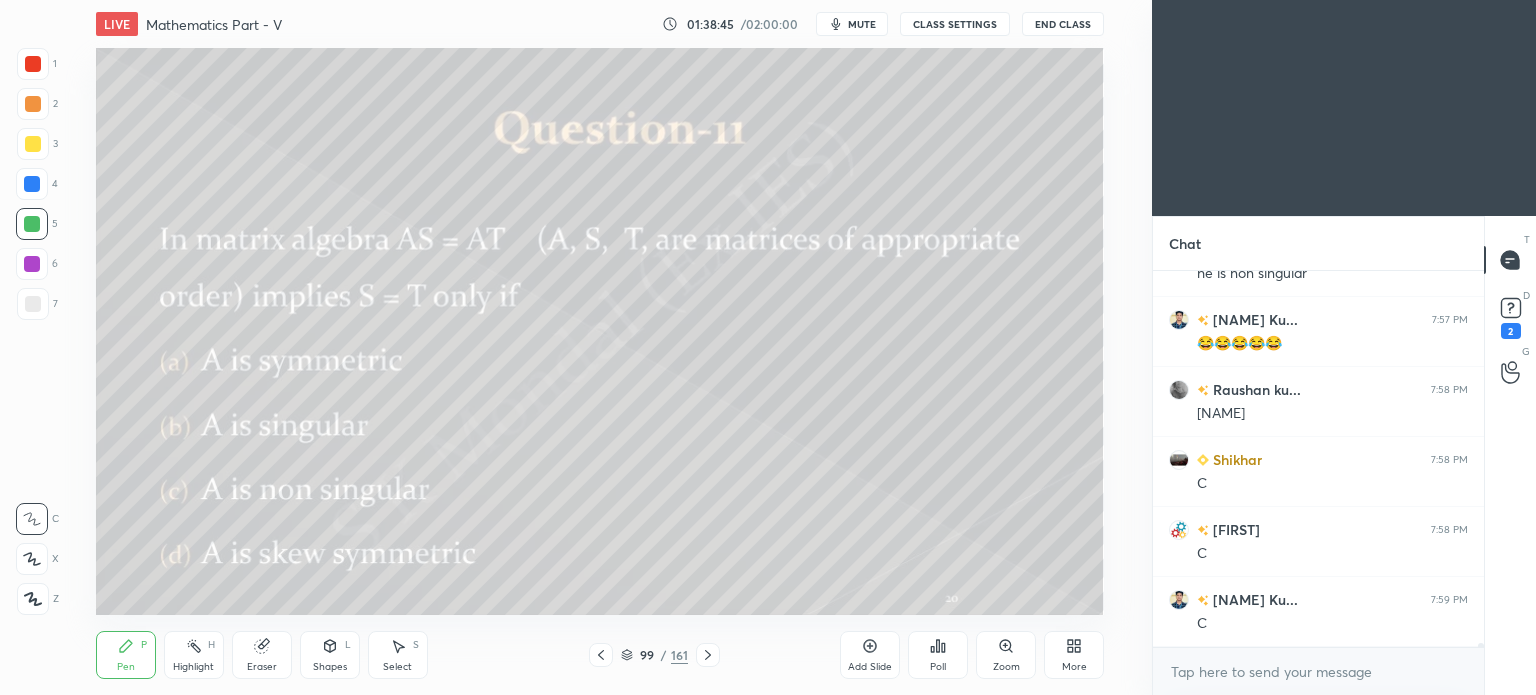click at bounding box center (32, 224) 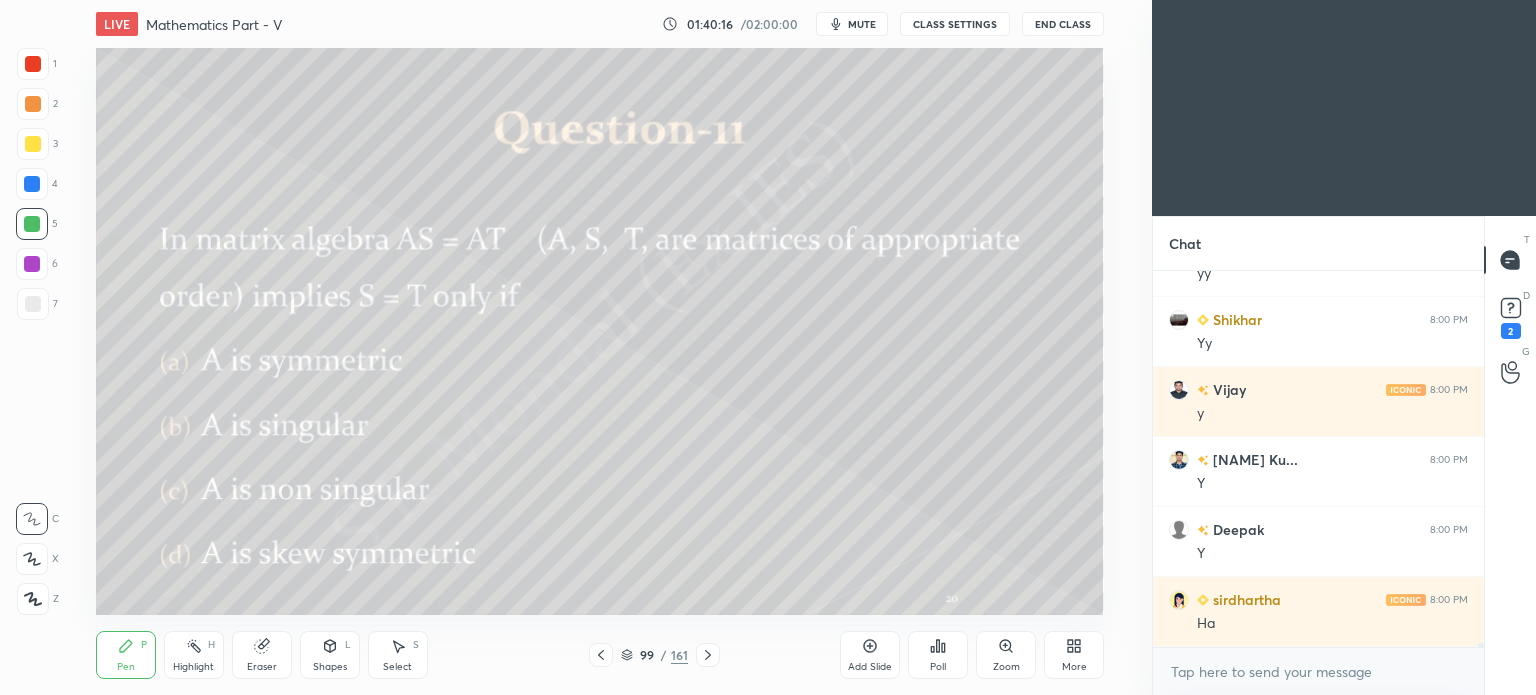 scroll, scrollTop: 35652, scrollLeft: 0, axis: vertical 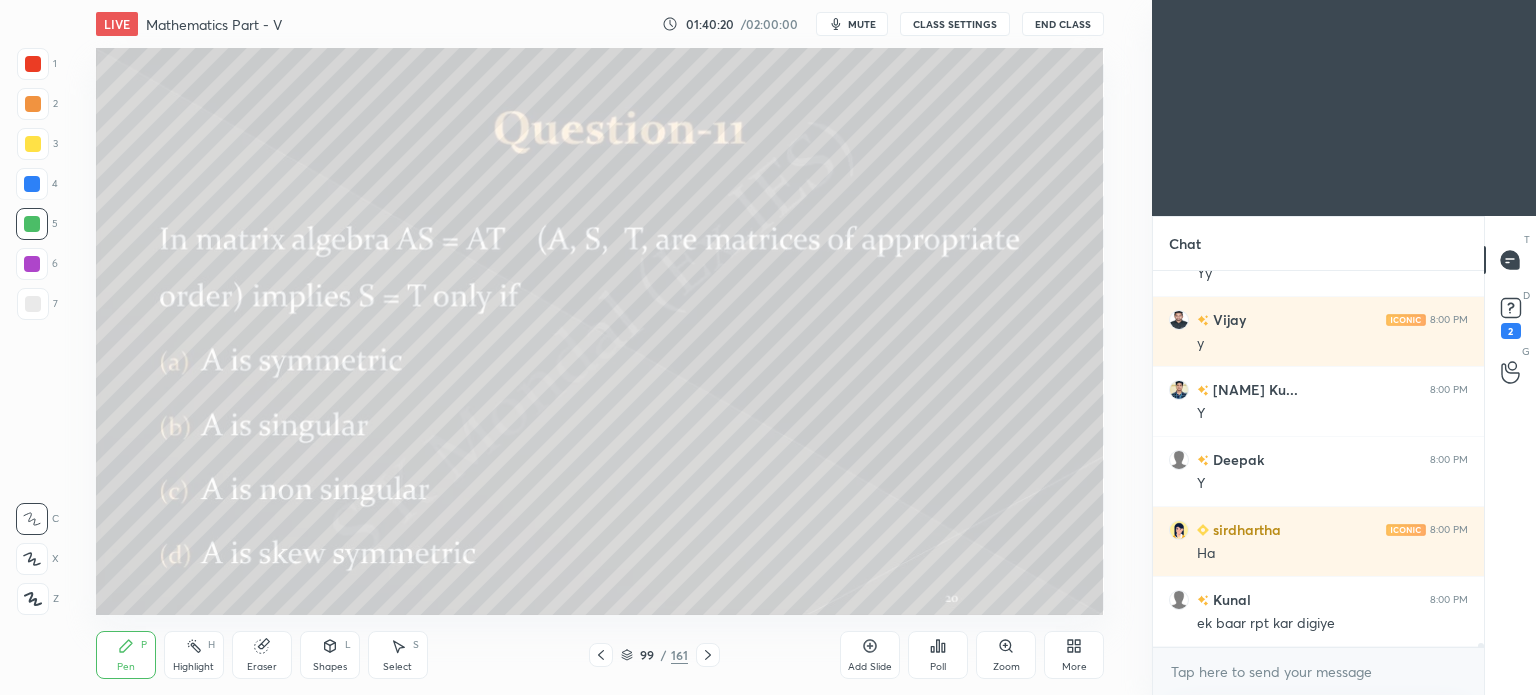 click at bounding box center (33, 304) 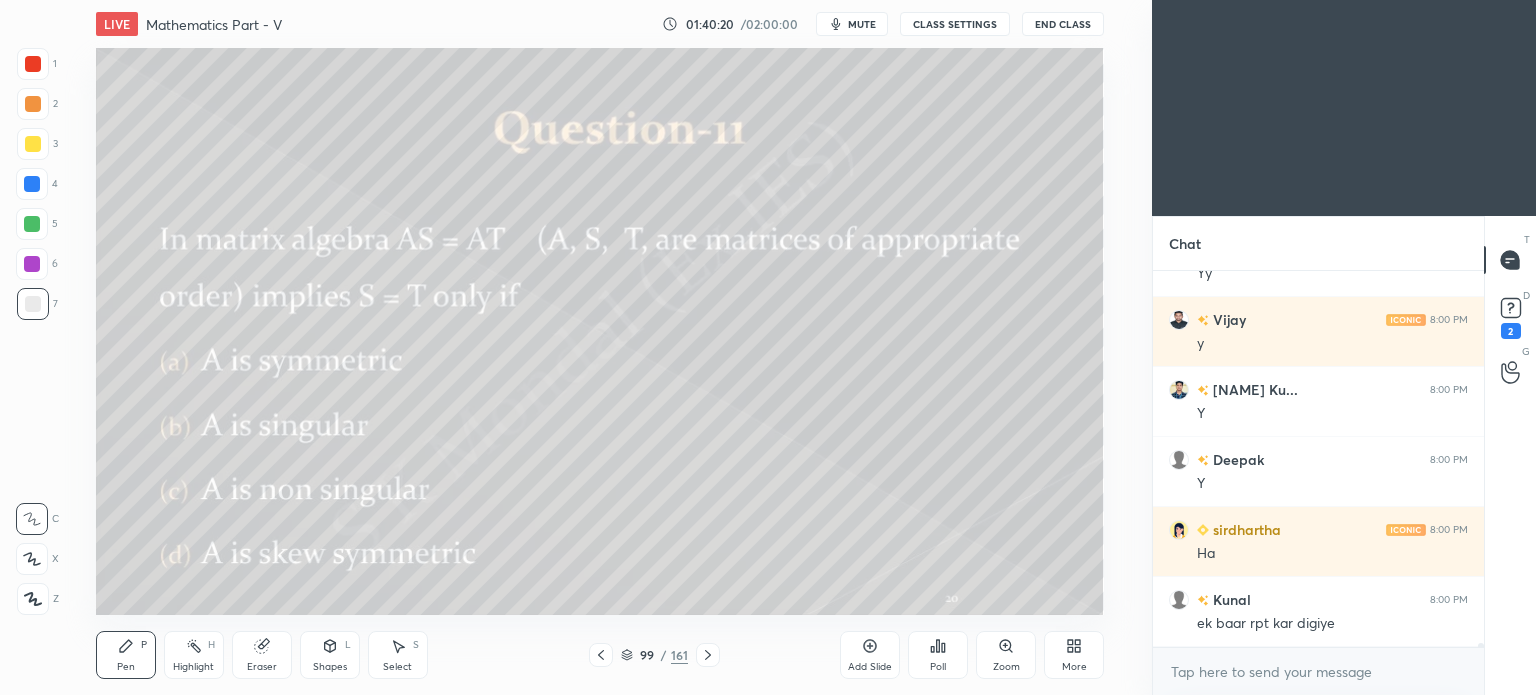 click at bounding box center (33, 304) 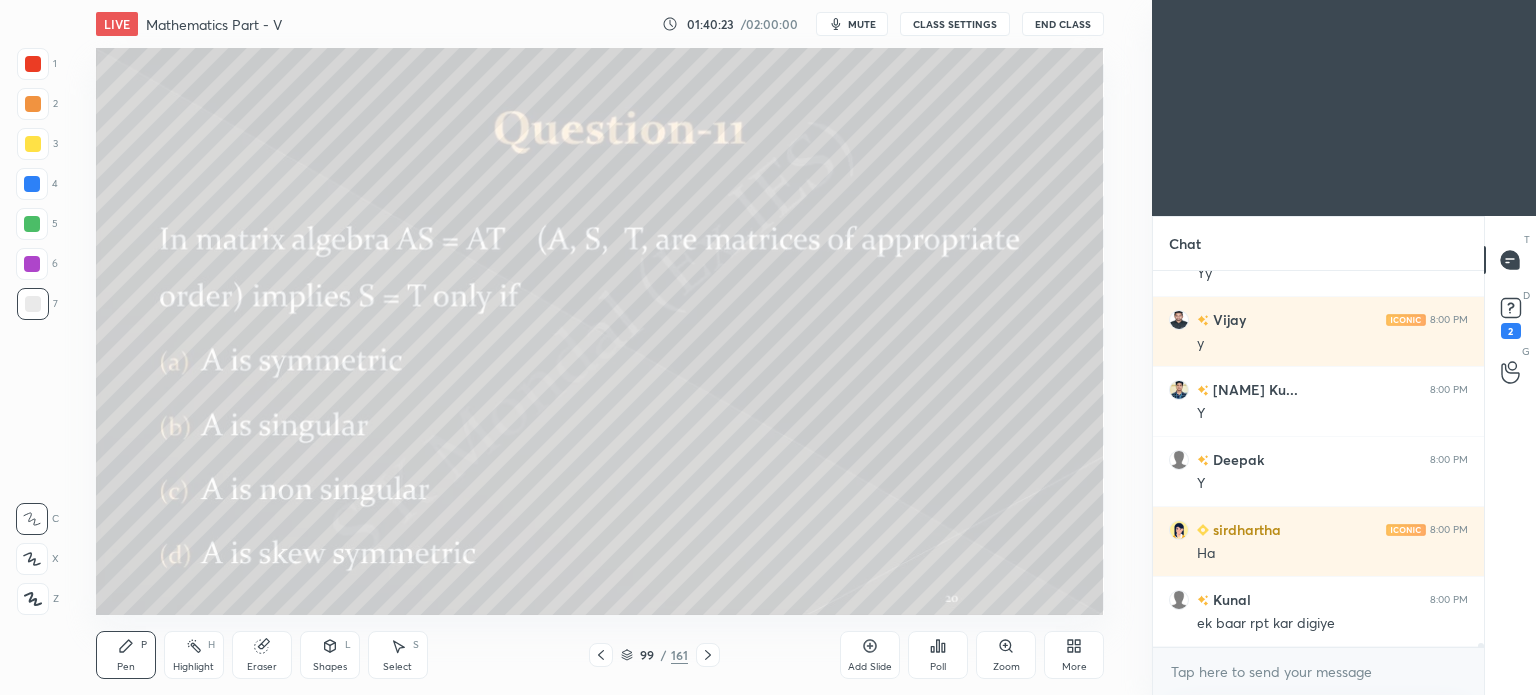 scroll, scrollTop: 35722, scrollLeft: 0, axis: vertical 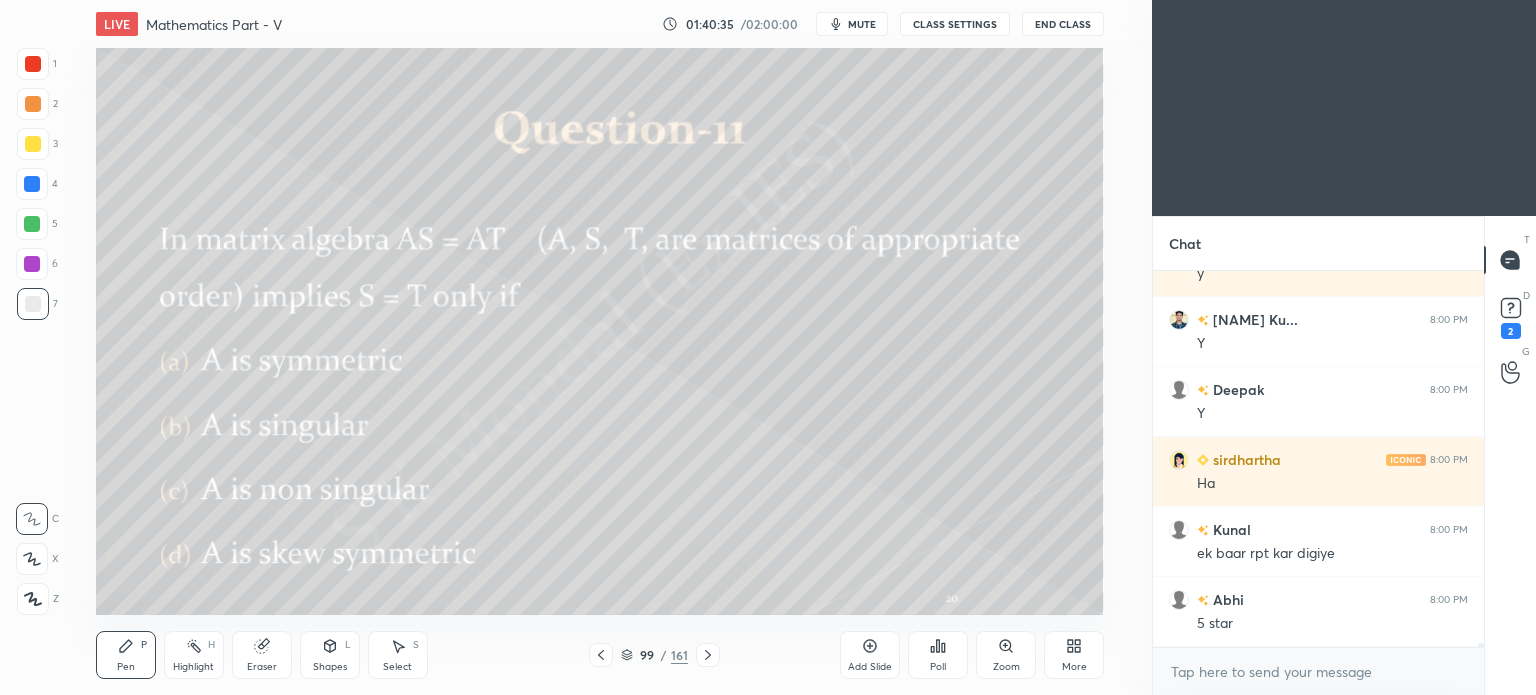 click at bounding box center [32, 224] 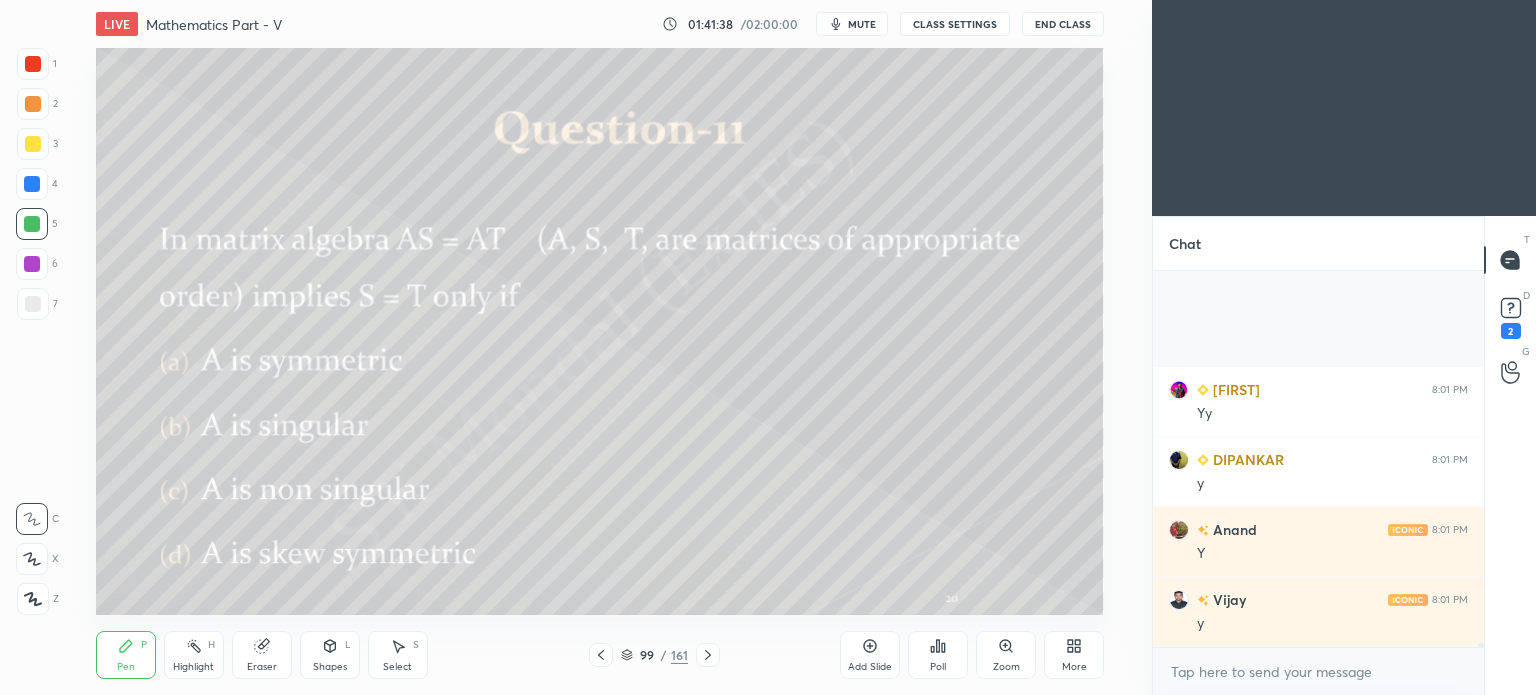 scroll, scrollTop: 35682, scrollLeft: 0, axis: vertical 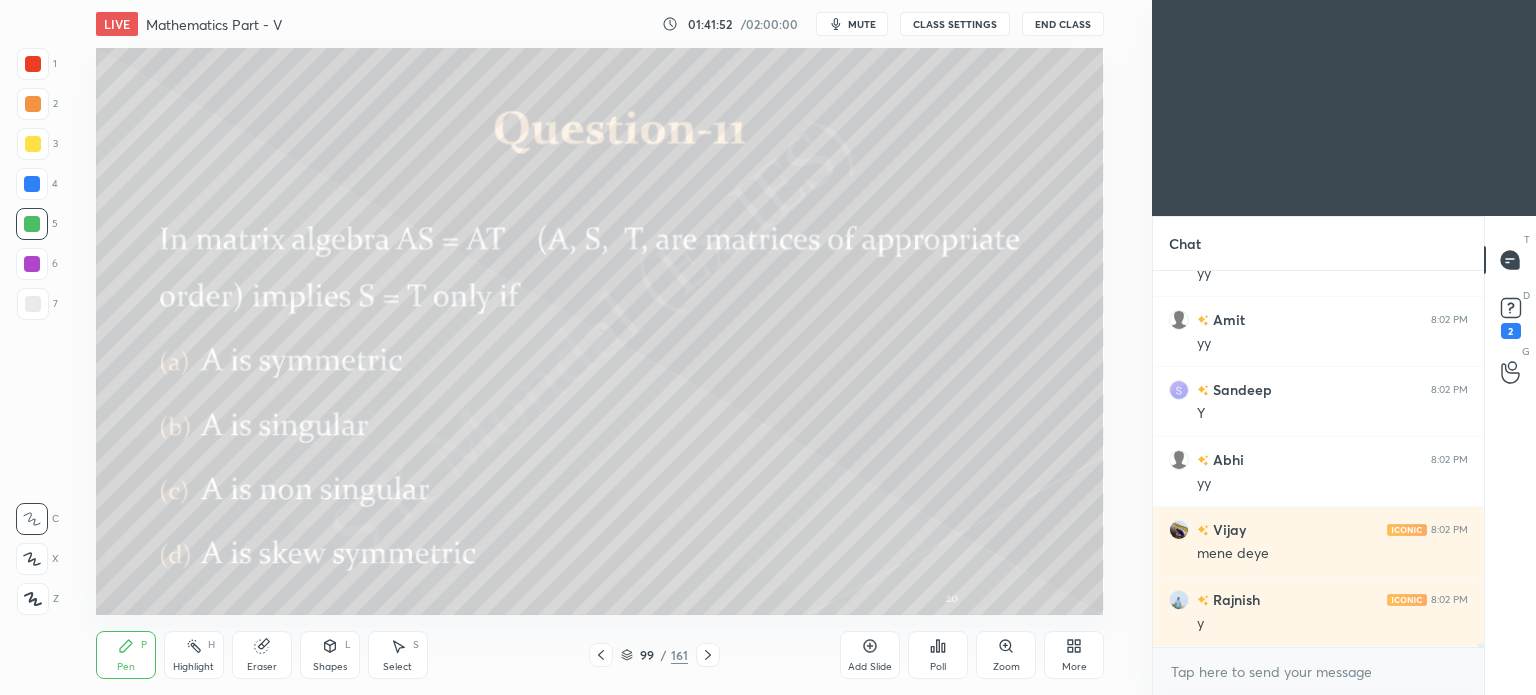 click 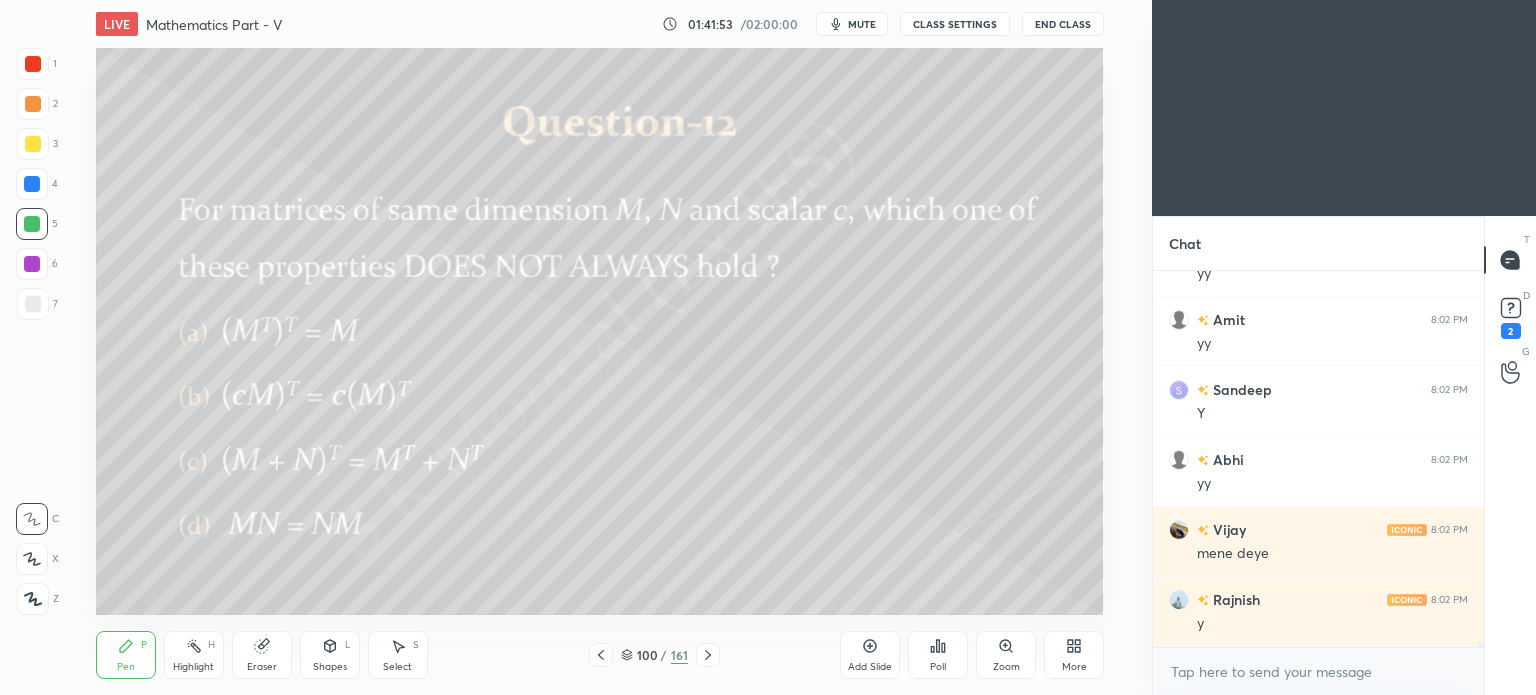 click 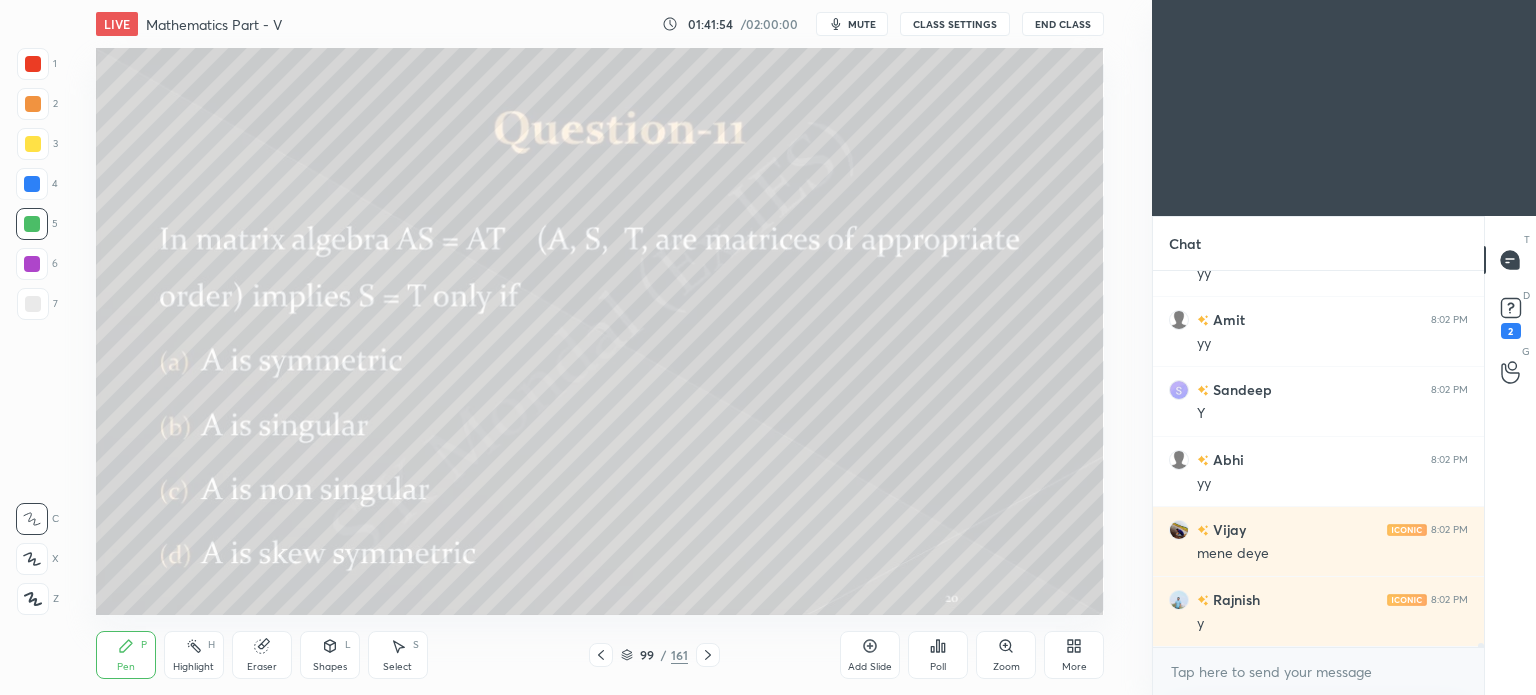 click on "More" at bounding box center [1074, 655] 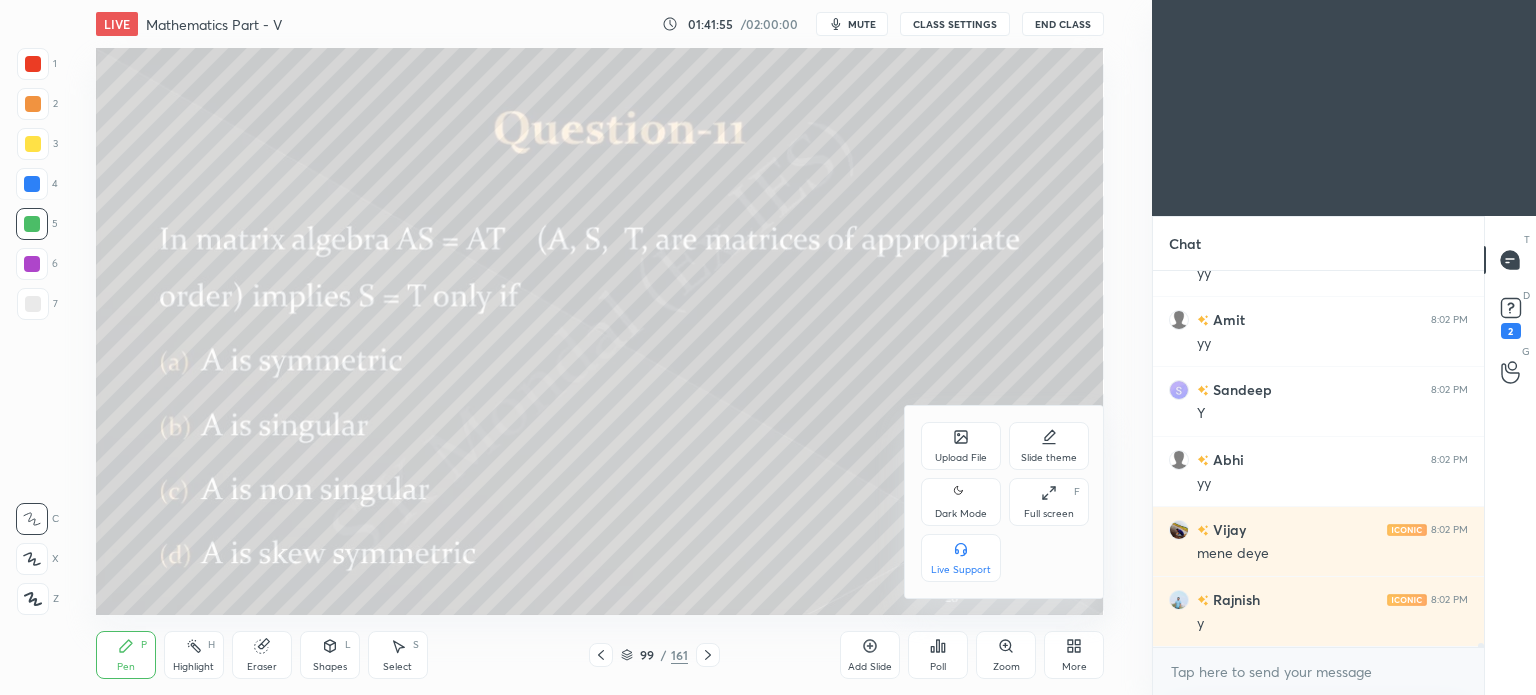 click on "Upload File" at bounding box center [961, 446] 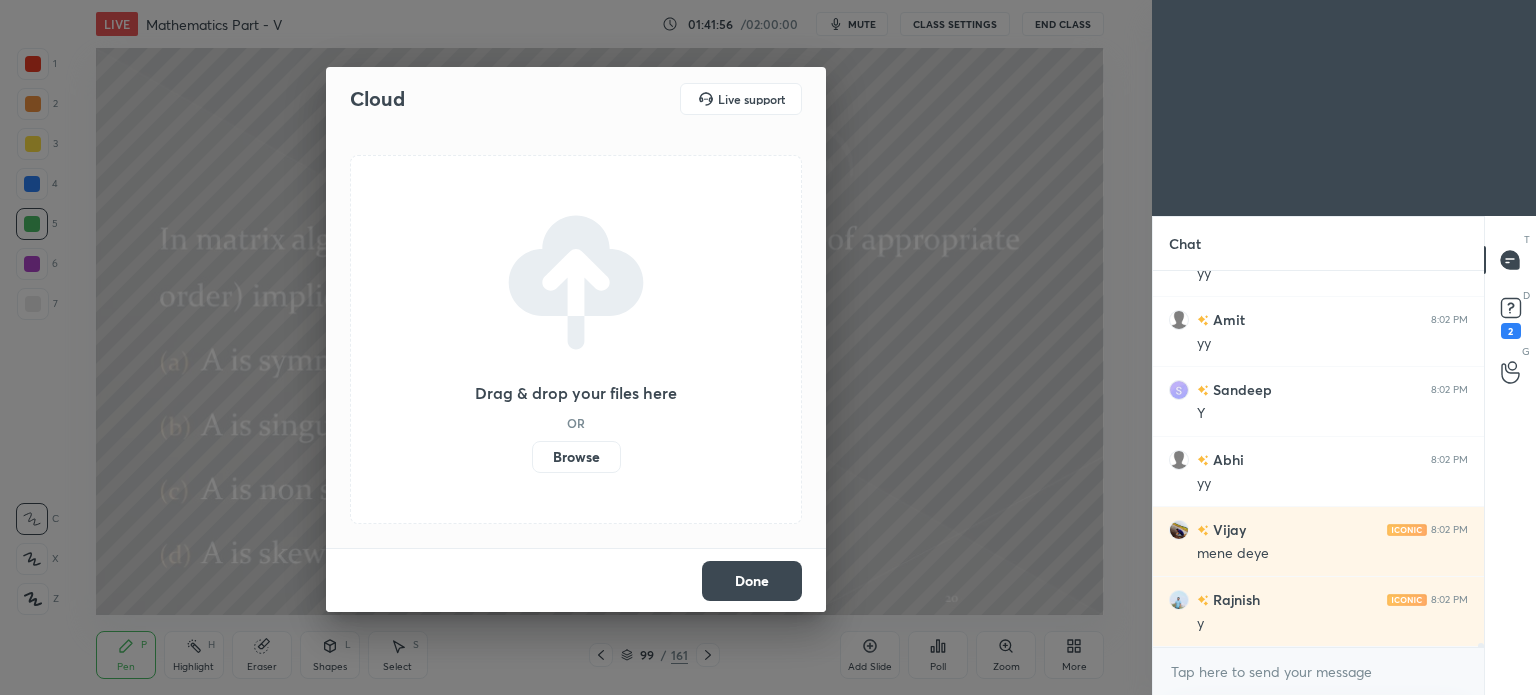 click on "Browse" at bounding box center (576, 457) 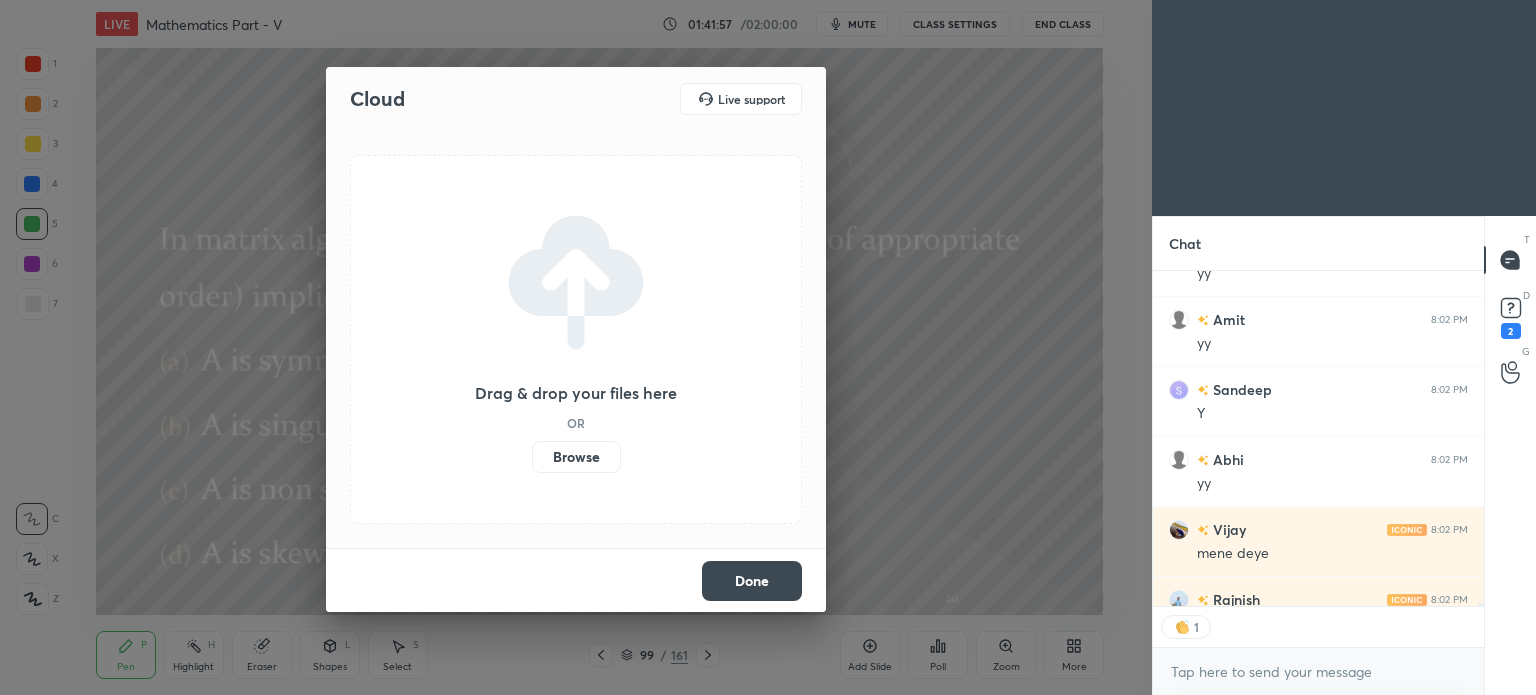 scroll, scrollTop: 6, scrollLeft: 6, axis: both 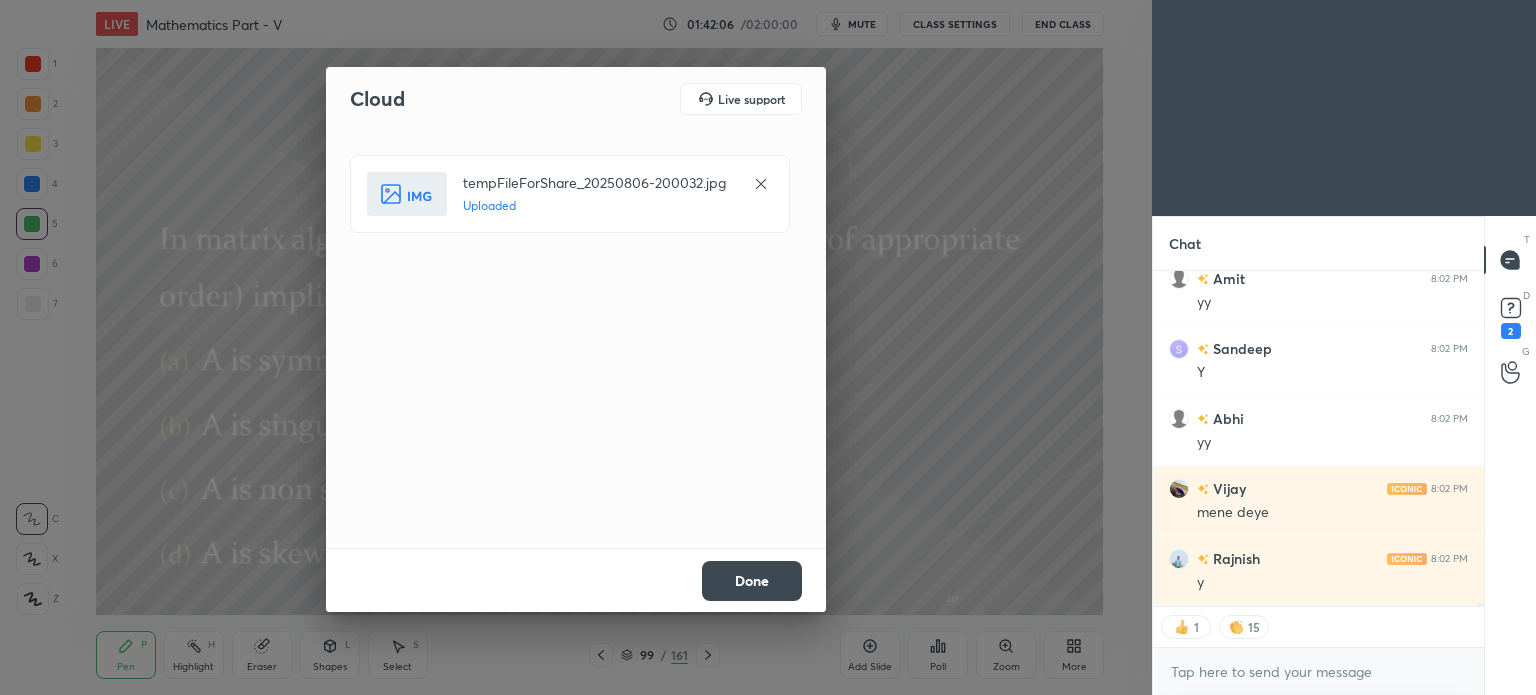 click on "Done" at bounding box center (752, 581) 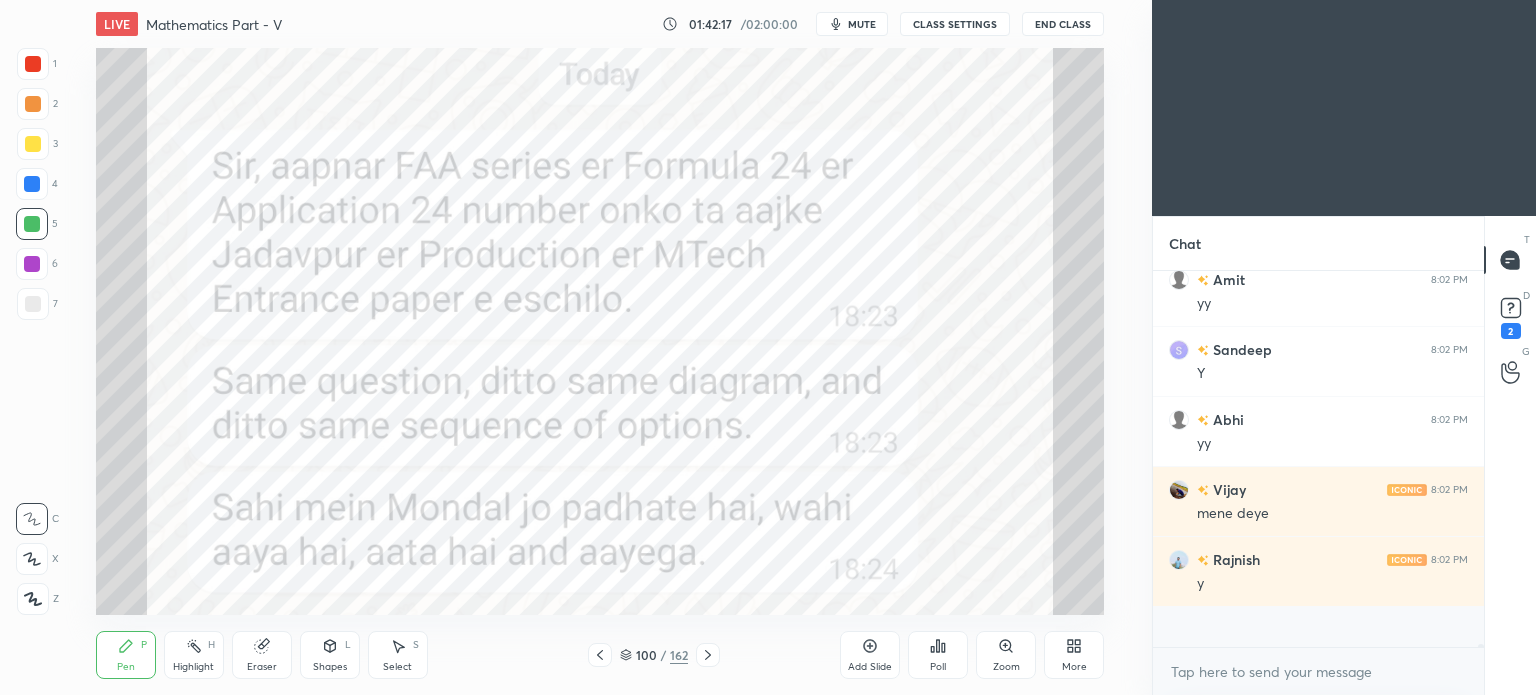 scroll, scrollTop: 5, scrollLeft: 6, axis: both 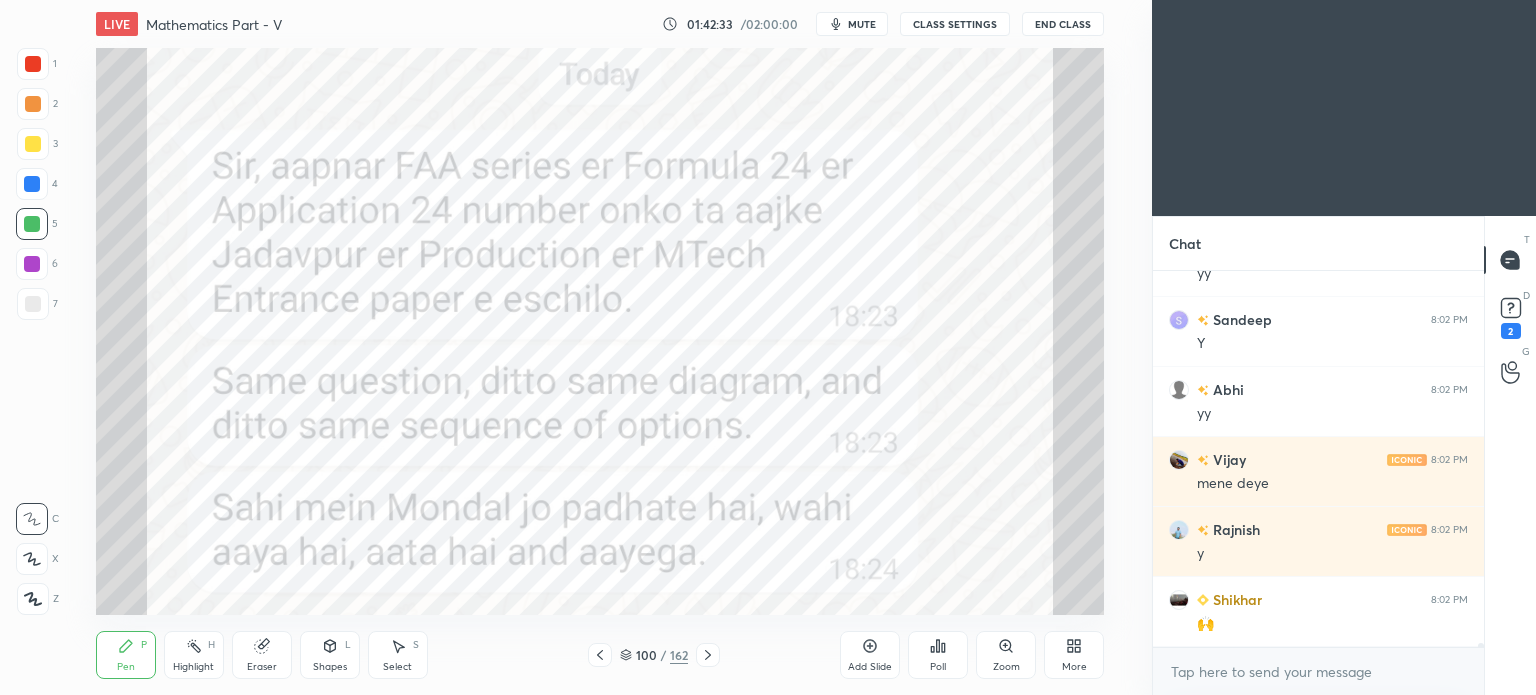 click 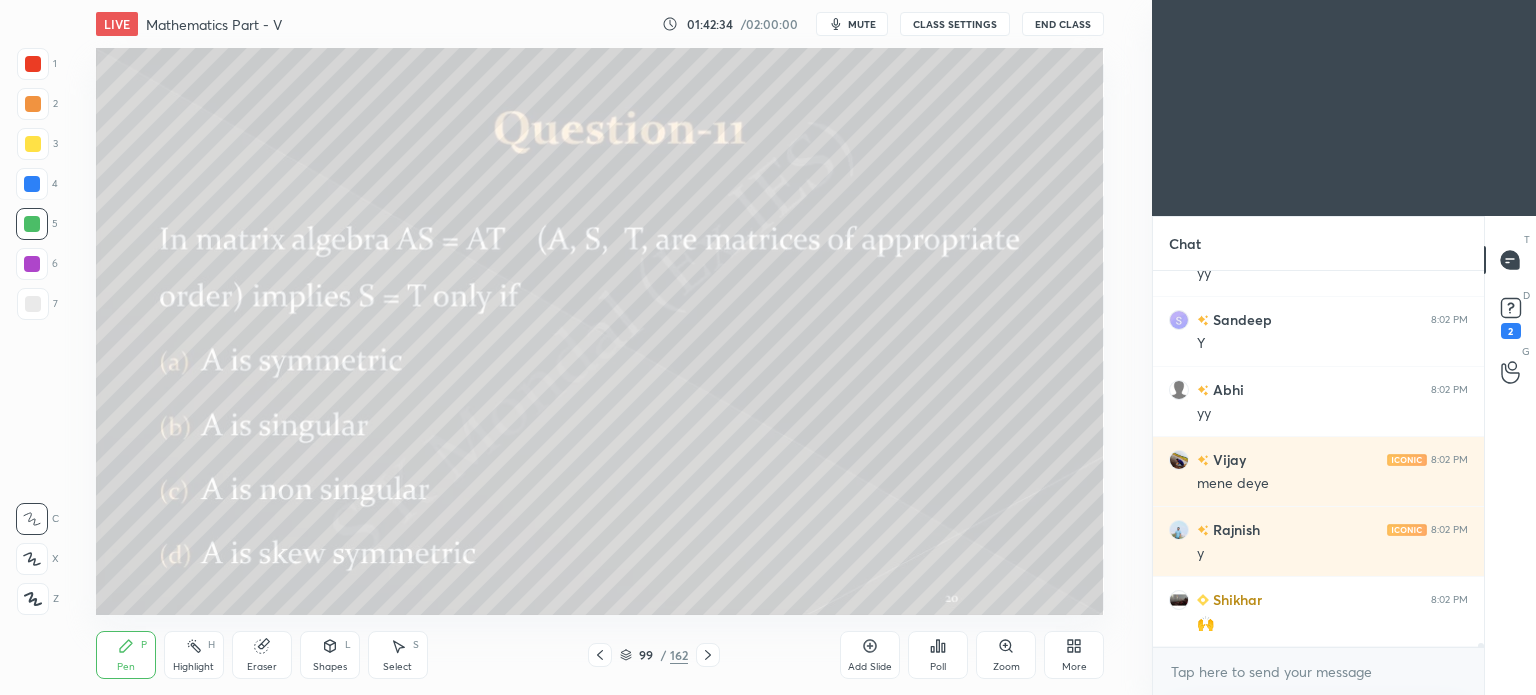 scroll, scrollTop: 6, scrollLeft: 6, axis: both 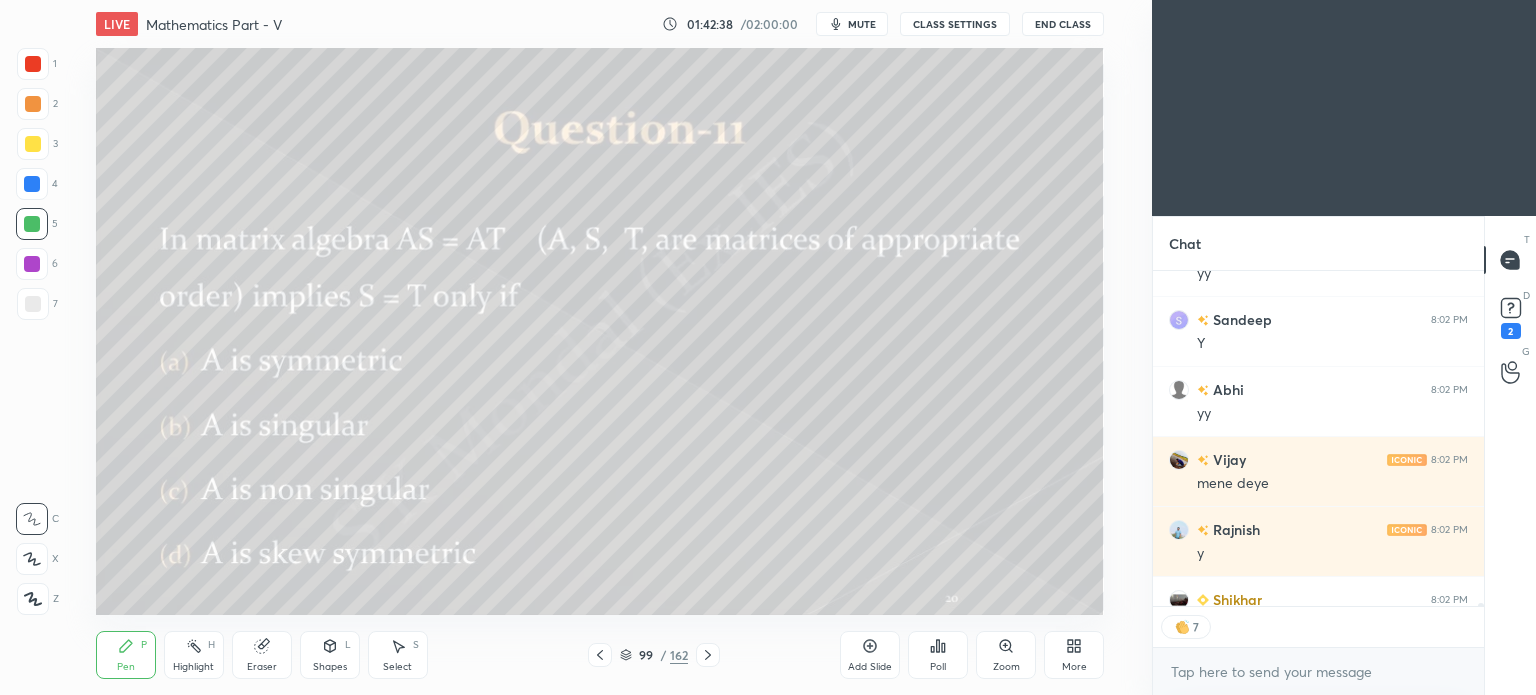 click at bounding box center (708, 655) 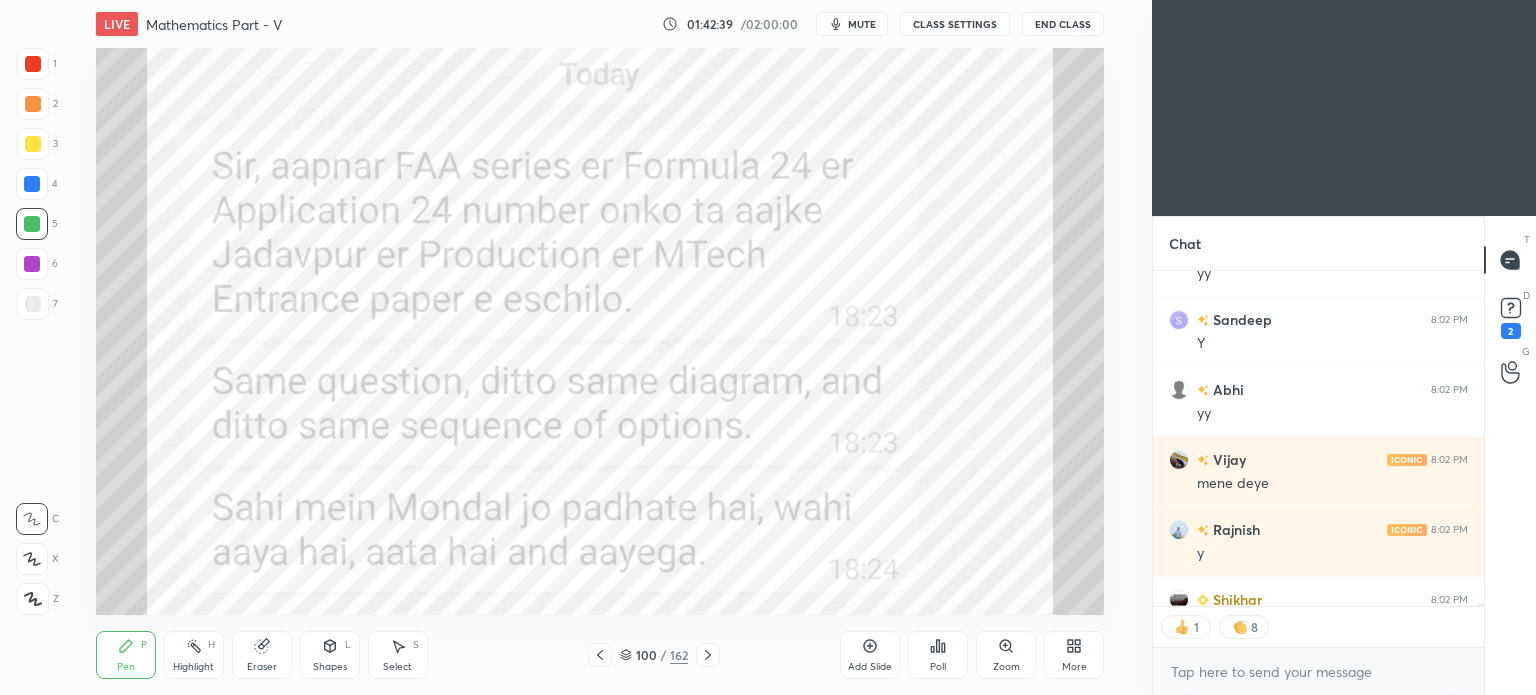 scroll, scrollTop: 36143, scrollLeft: 0, axis: vertical 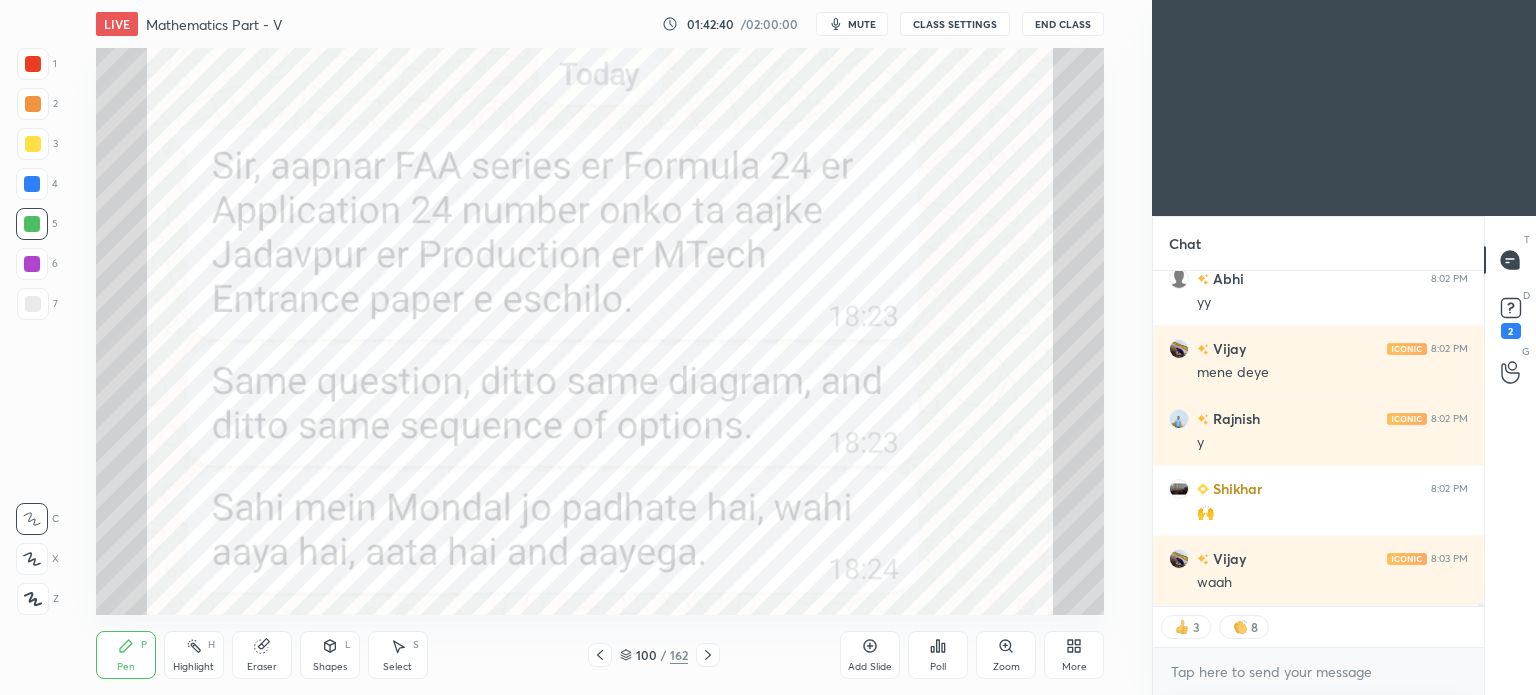click 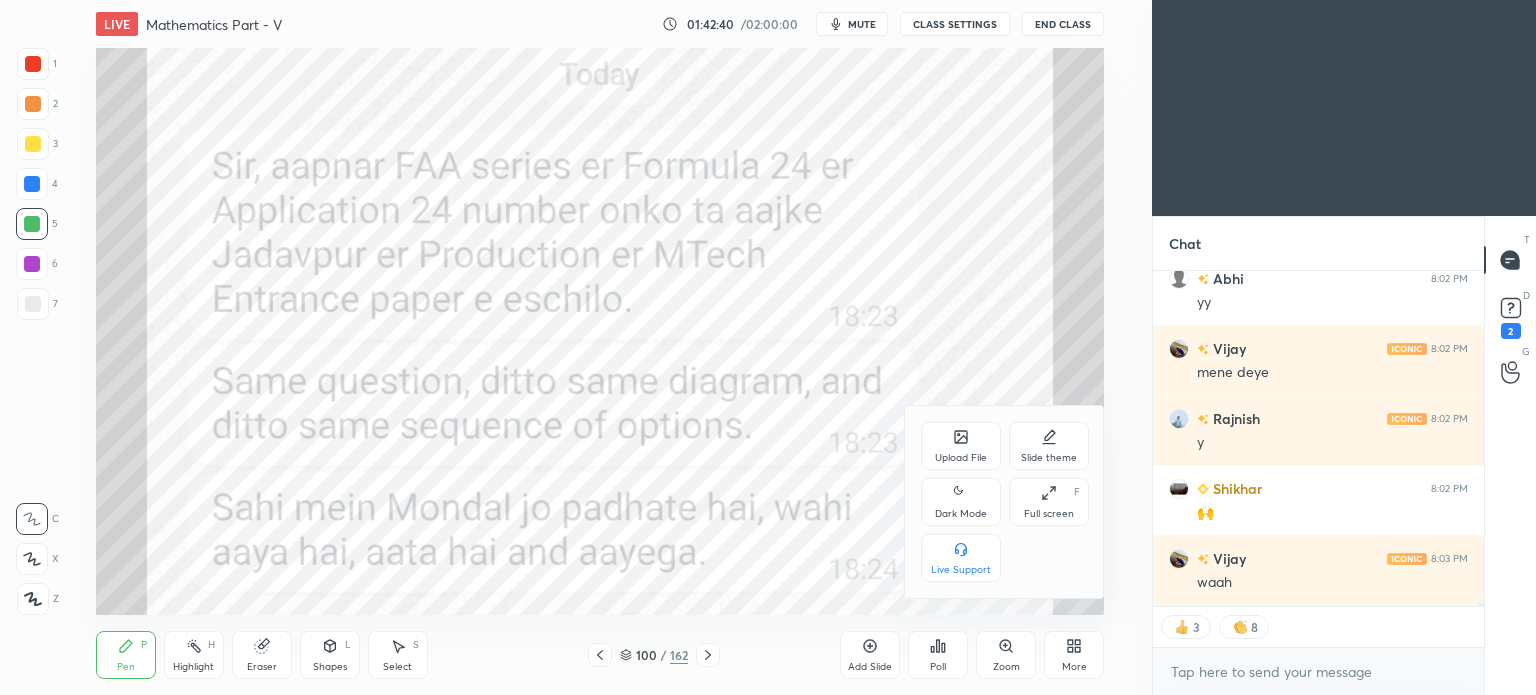 click at bounding box center [768, 347] 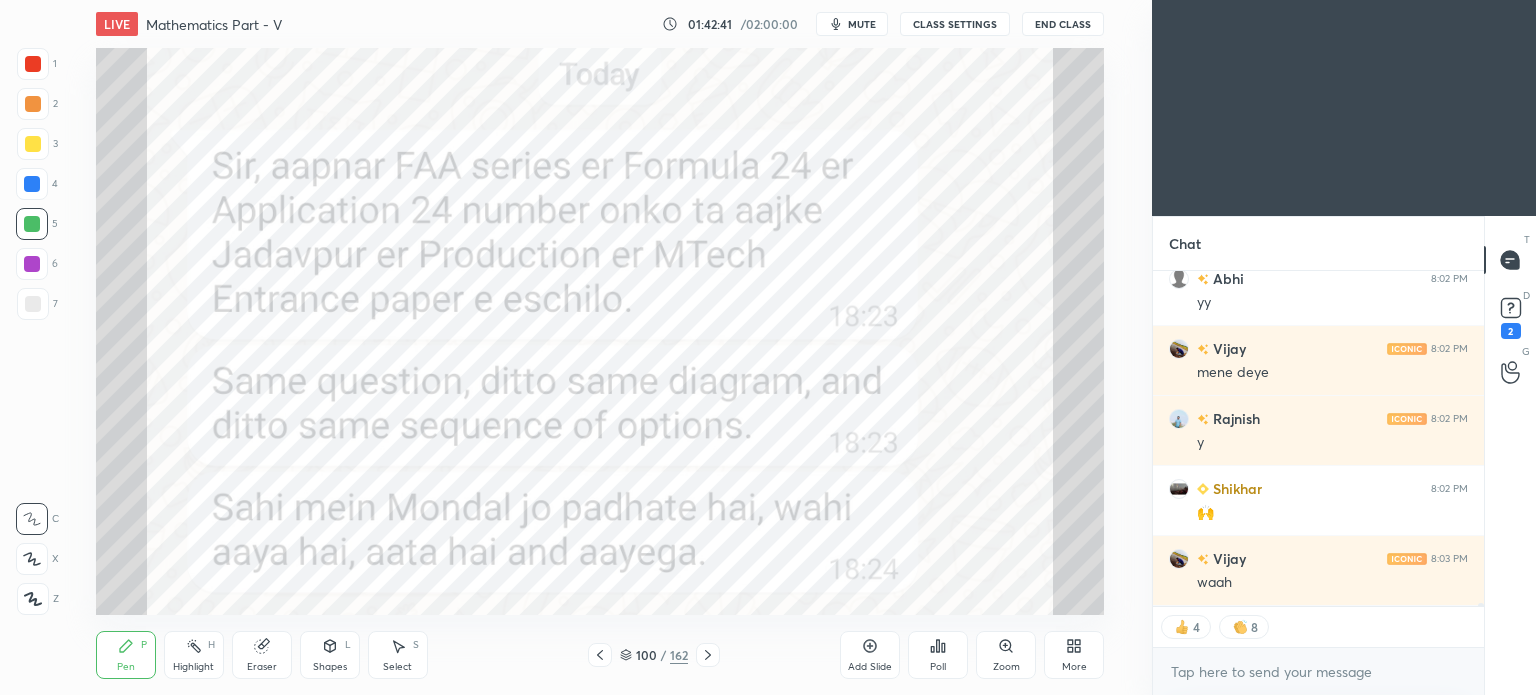 click 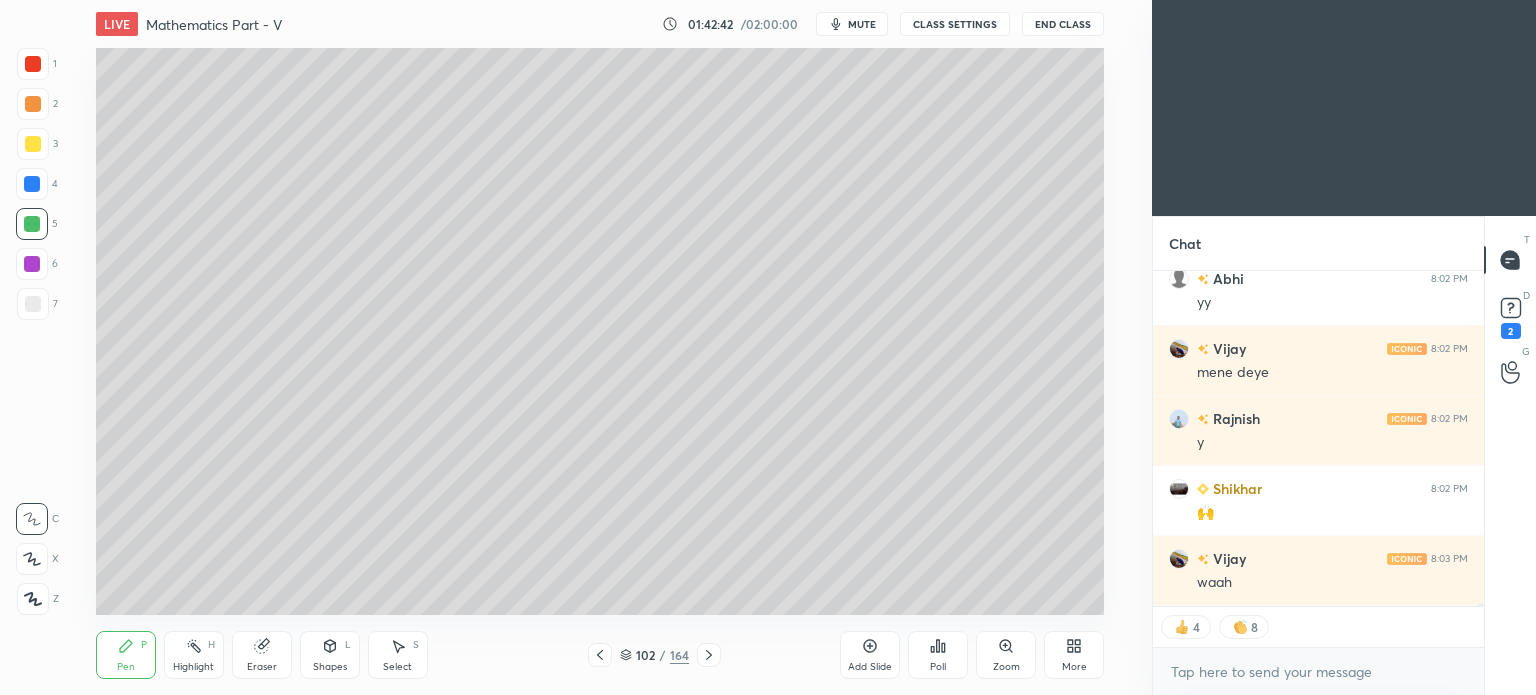click 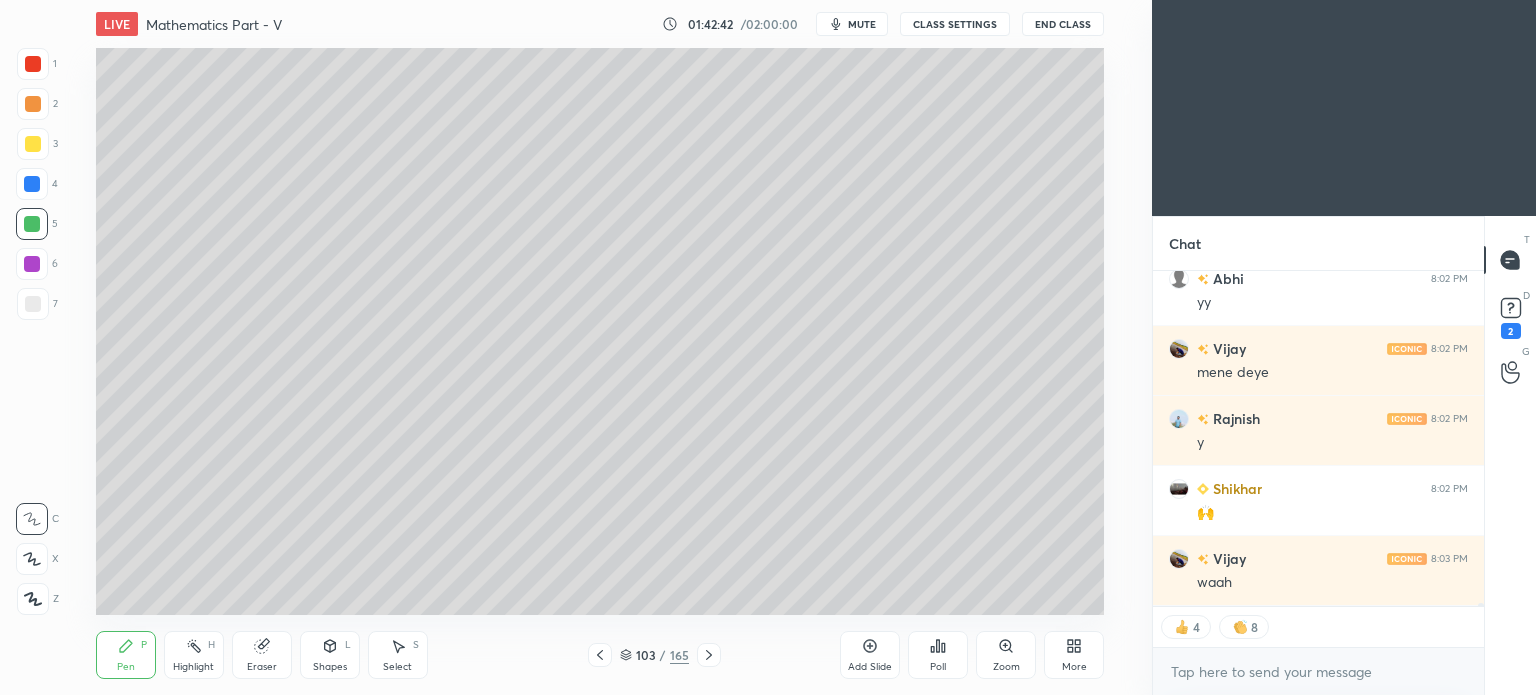 click 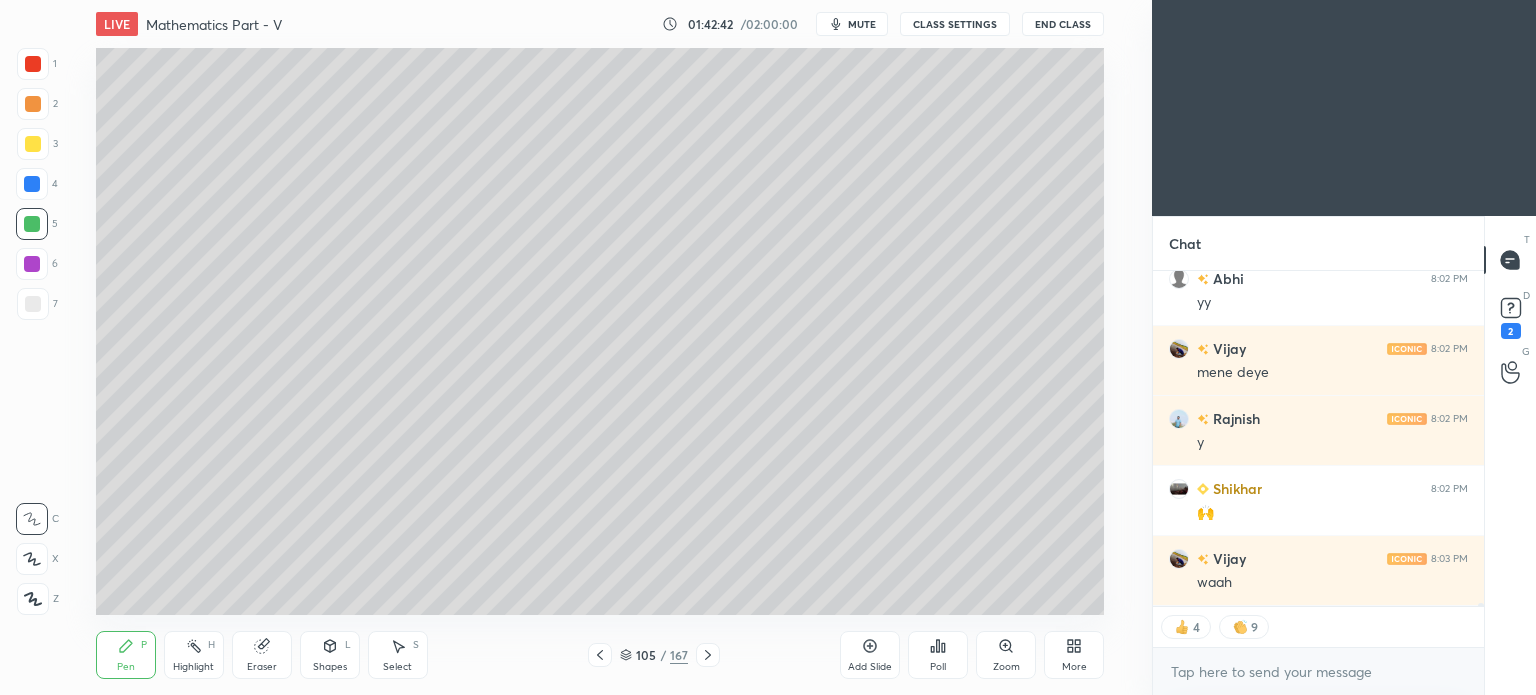drag, startPoint x: 876, startPoint y: 645, endPoint x: 862, endPoint y: 639, distance: 15.231546 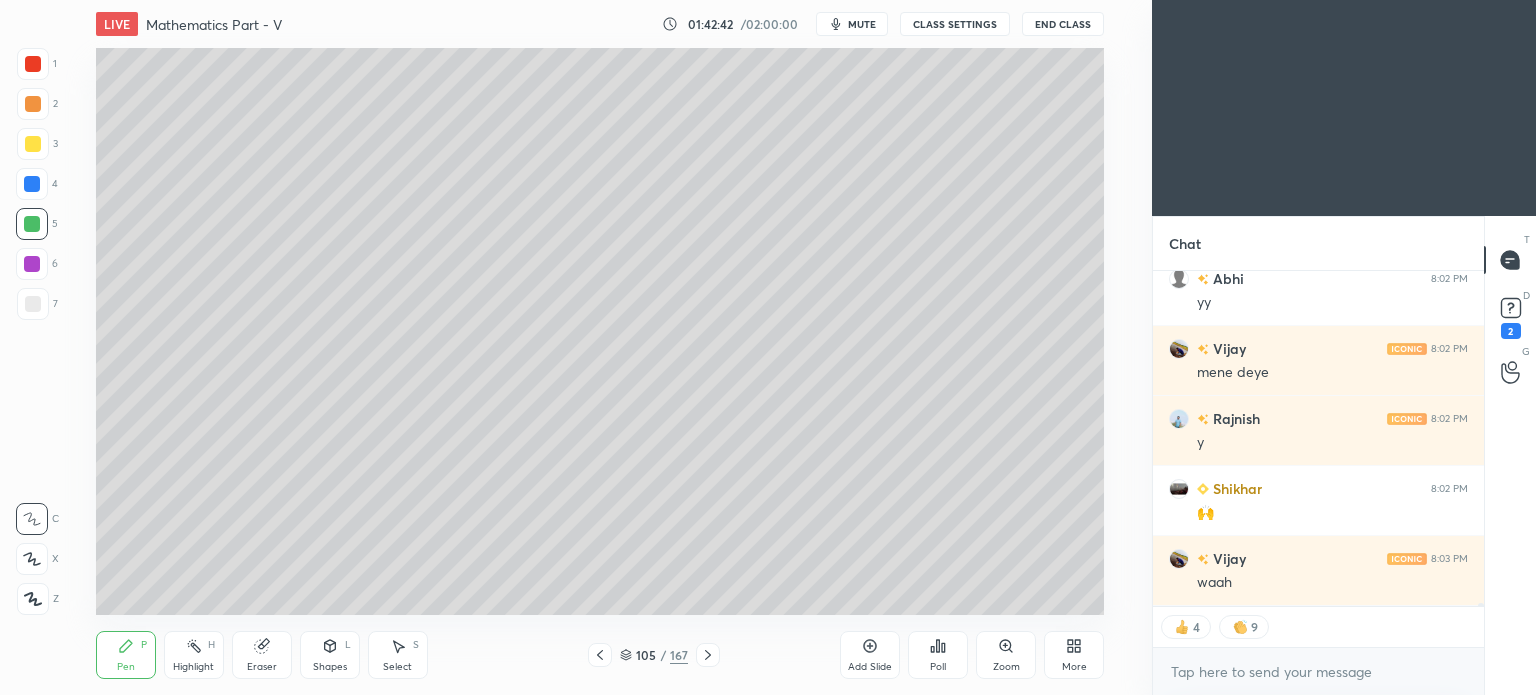 click on "Add Slide" at bounding box center [870, 655] 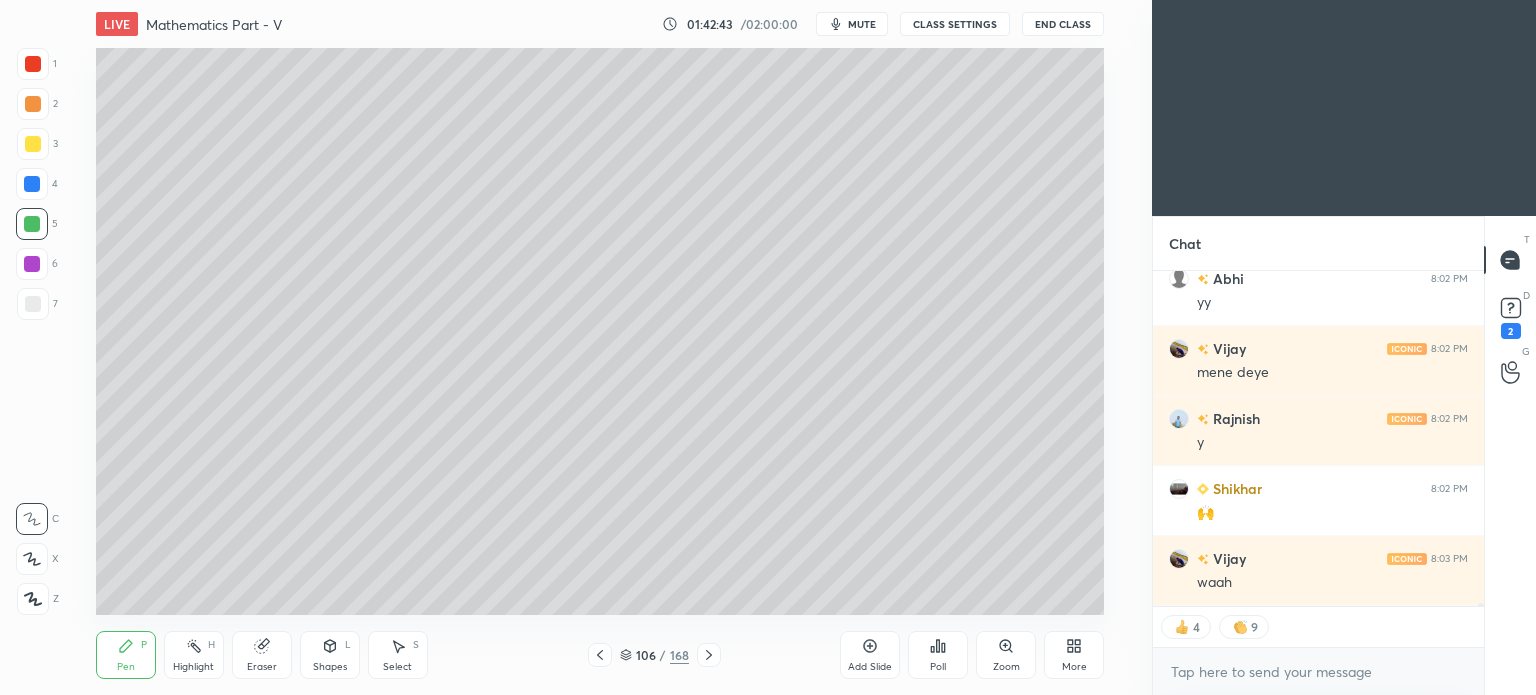 click 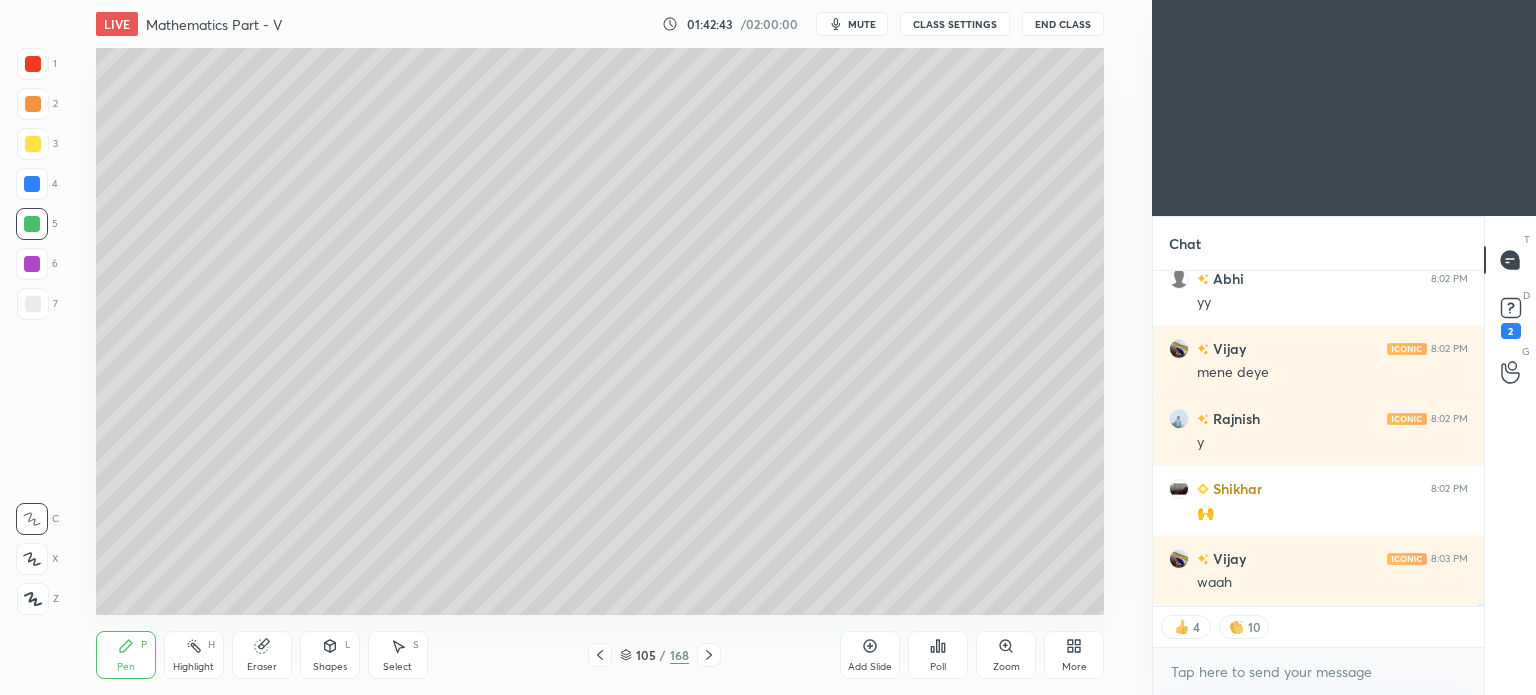 click 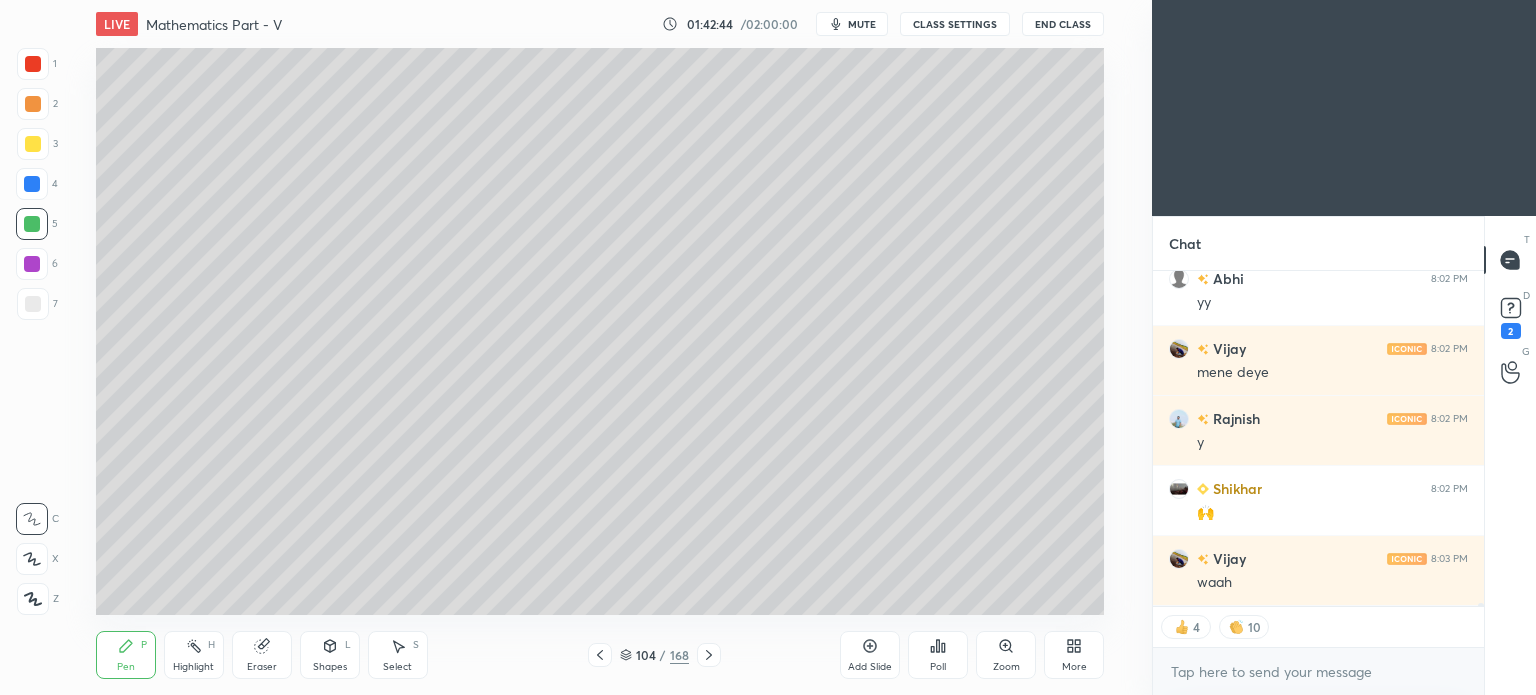 click 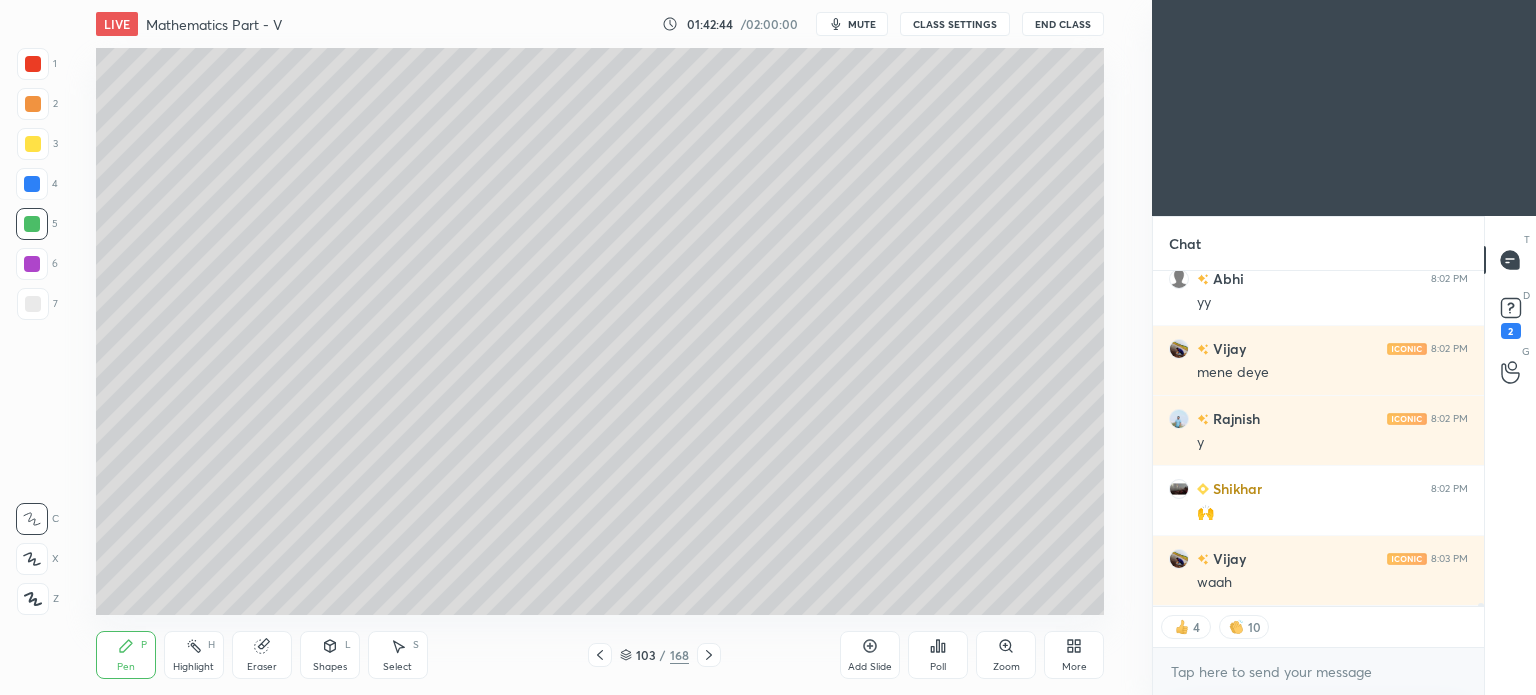 click 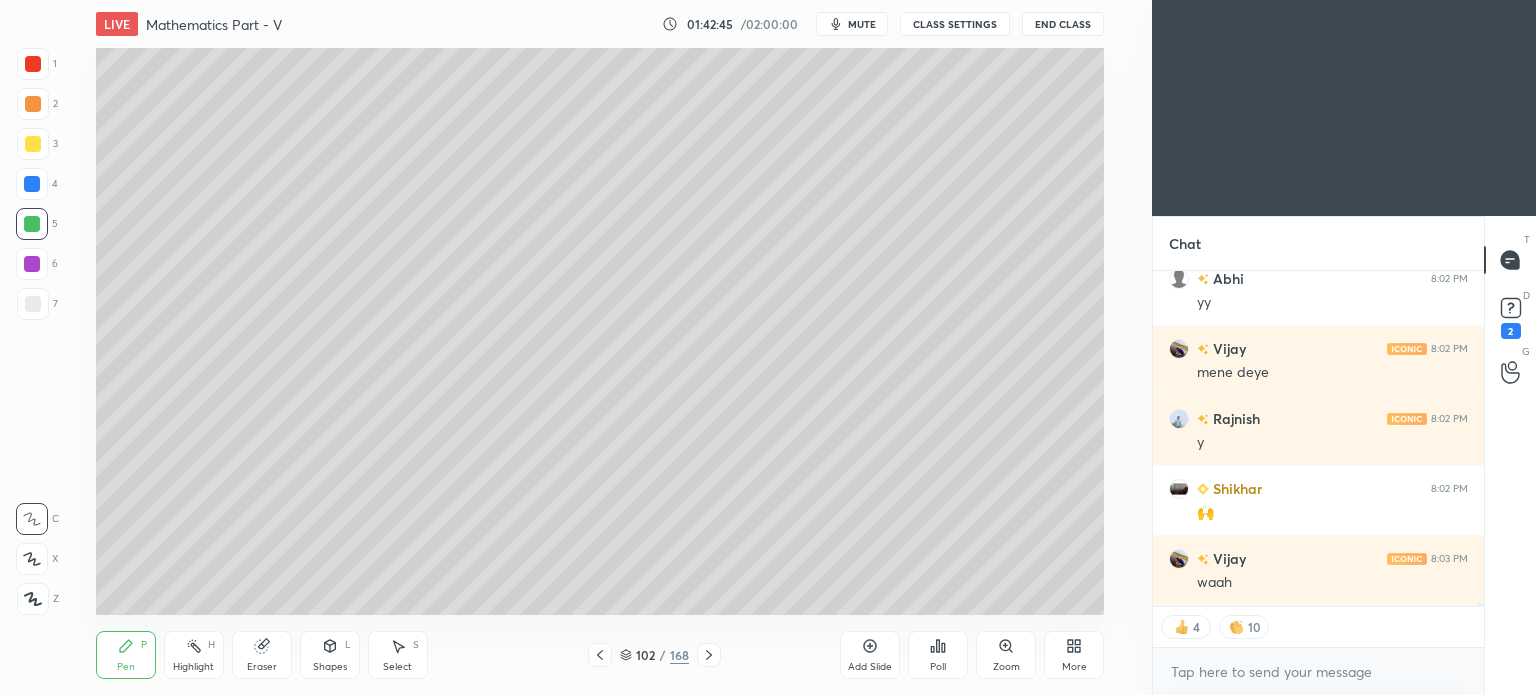click 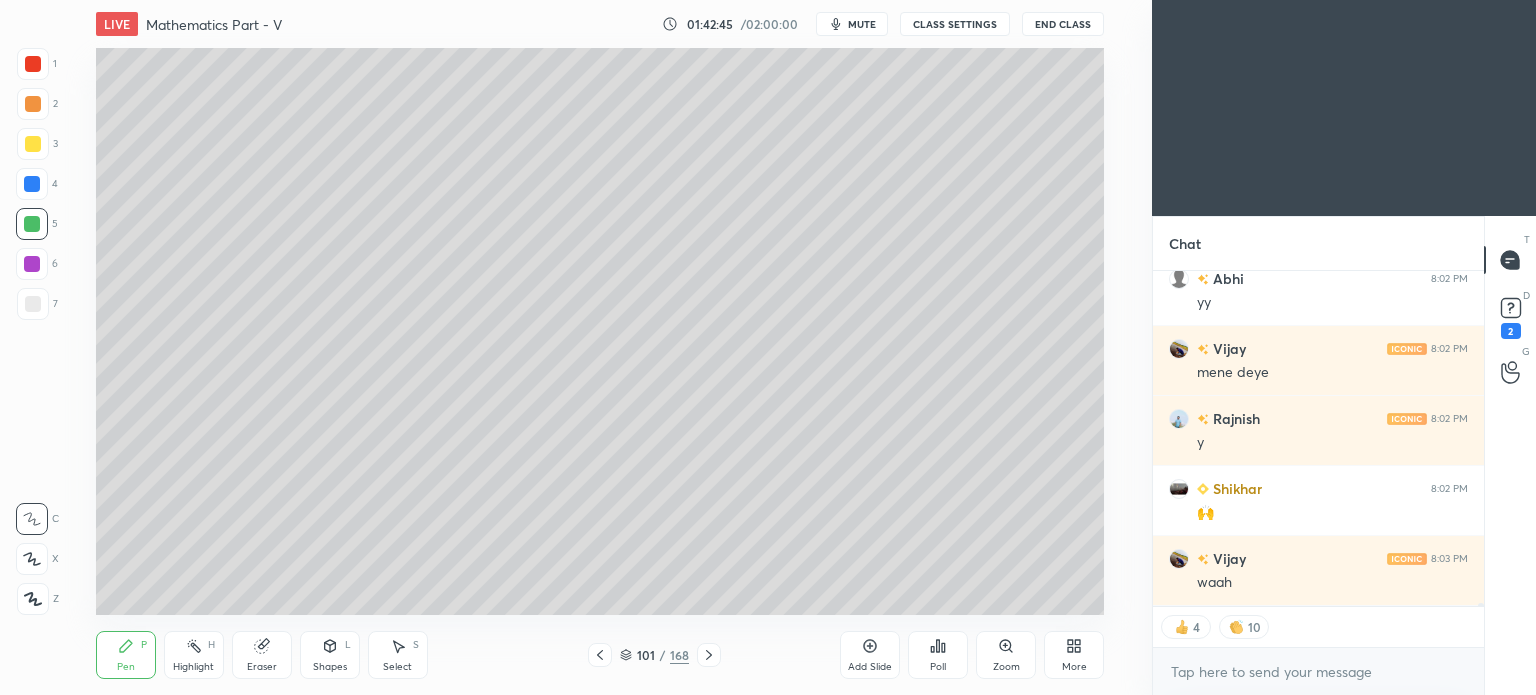 click 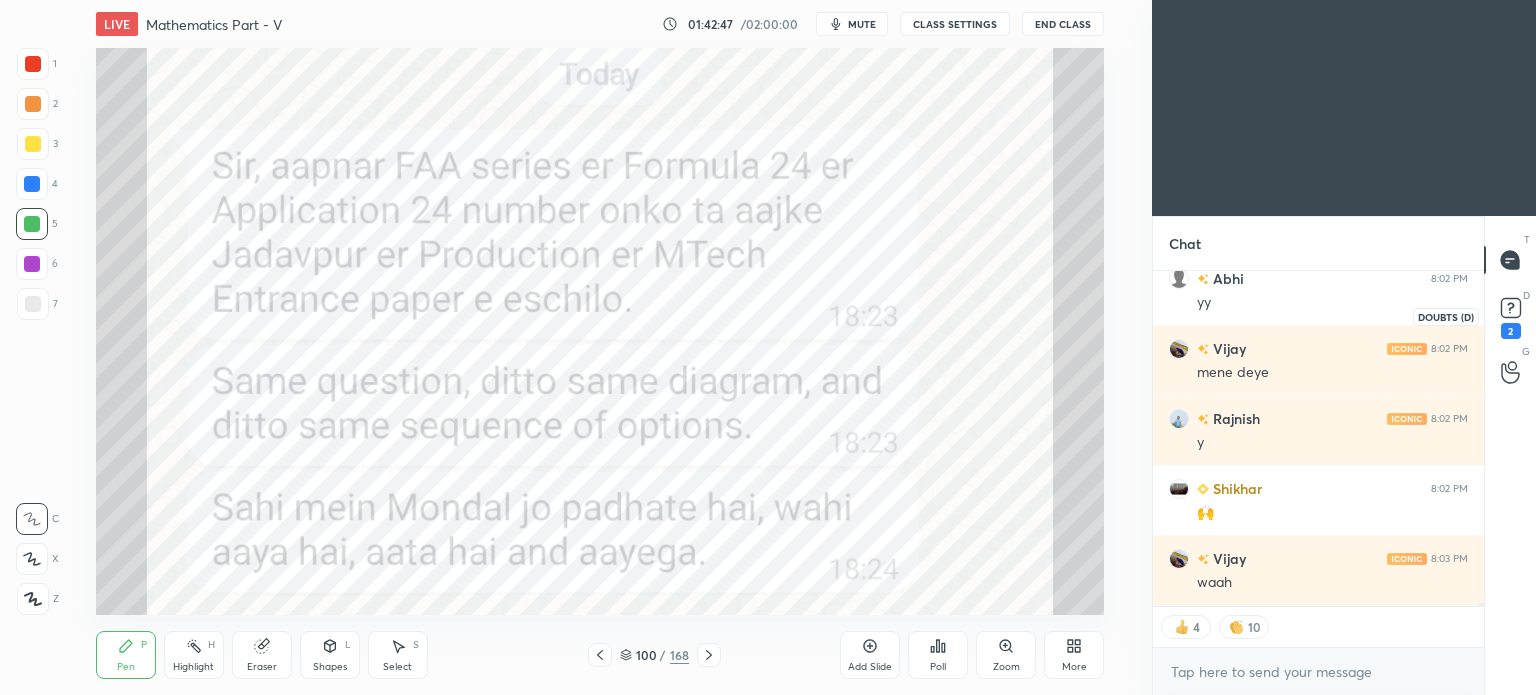 click 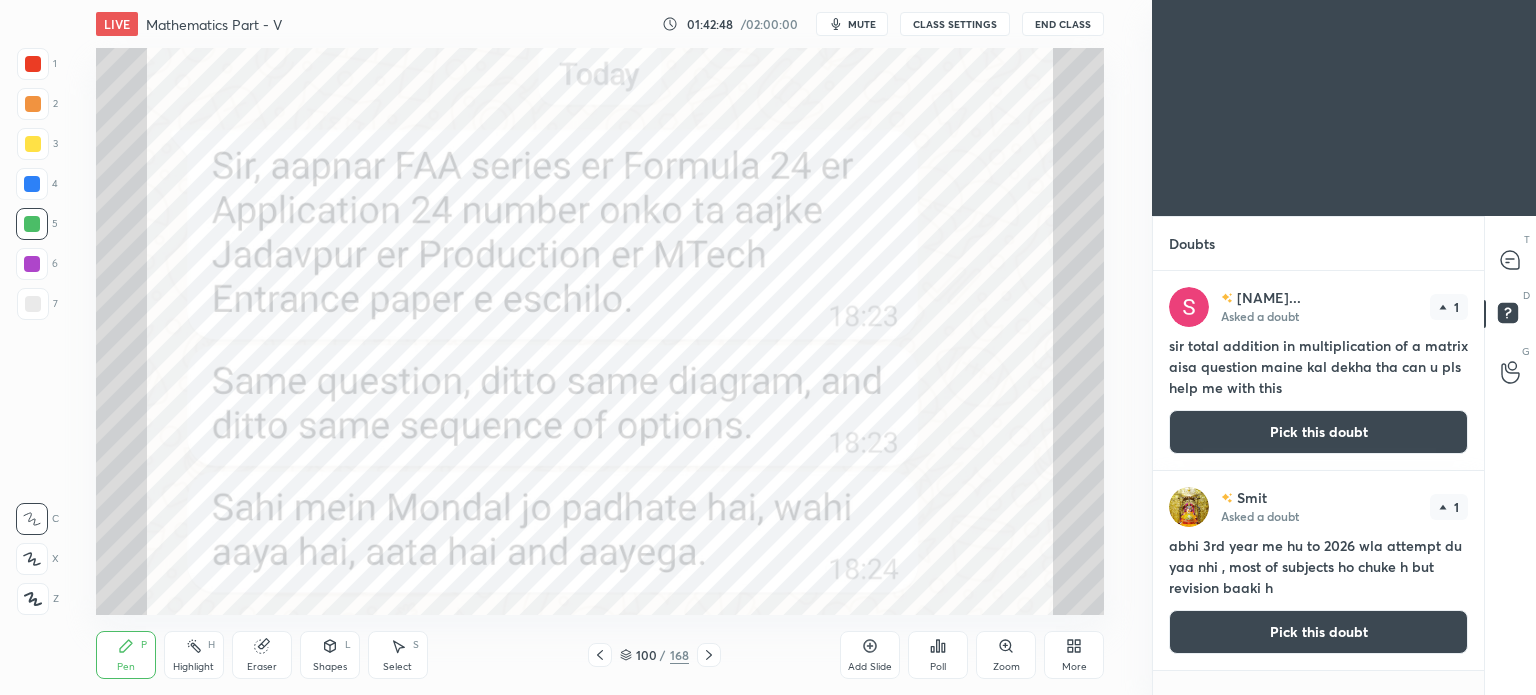 click on "Satyanaray... Asked a doubt 1 sir total addition in multiplication of a matrix aisa question maine kal dekha tha can u pls help me with this Pick this doubt" at bounding box center [1318, 370] 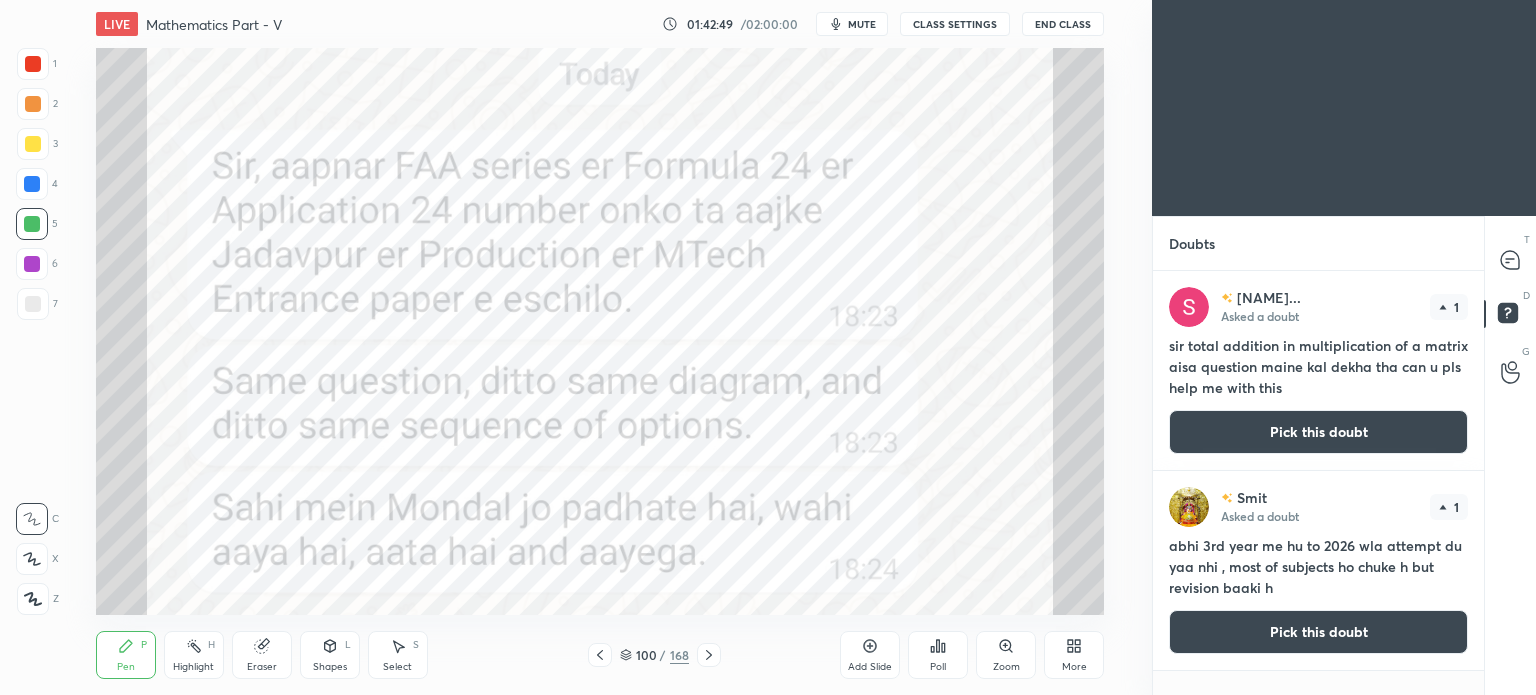 click on "Pick this doubt" at bounding box center (1318, 432) 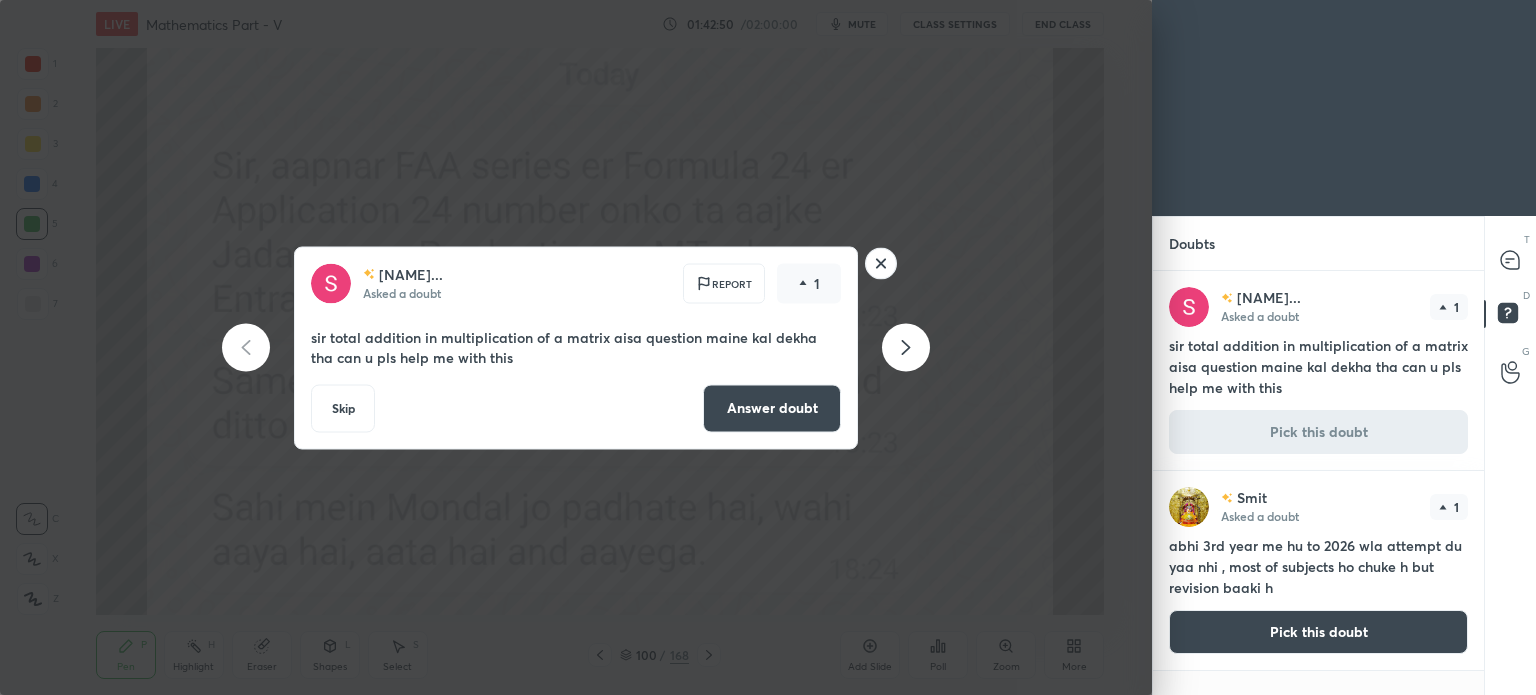 click on "Answer doubt" at bounding box center (772, 408) 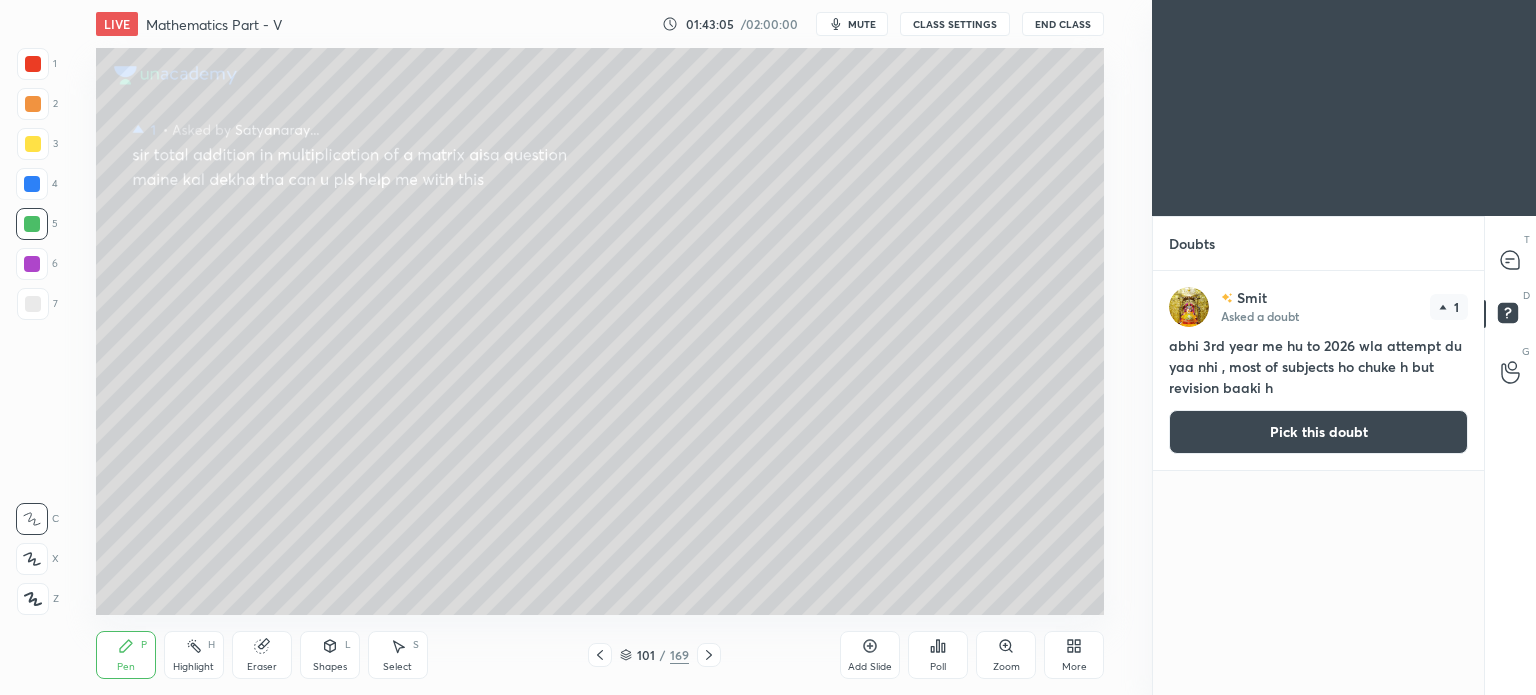 click on "Pick this doubt" at bounding box center (1318, 432) 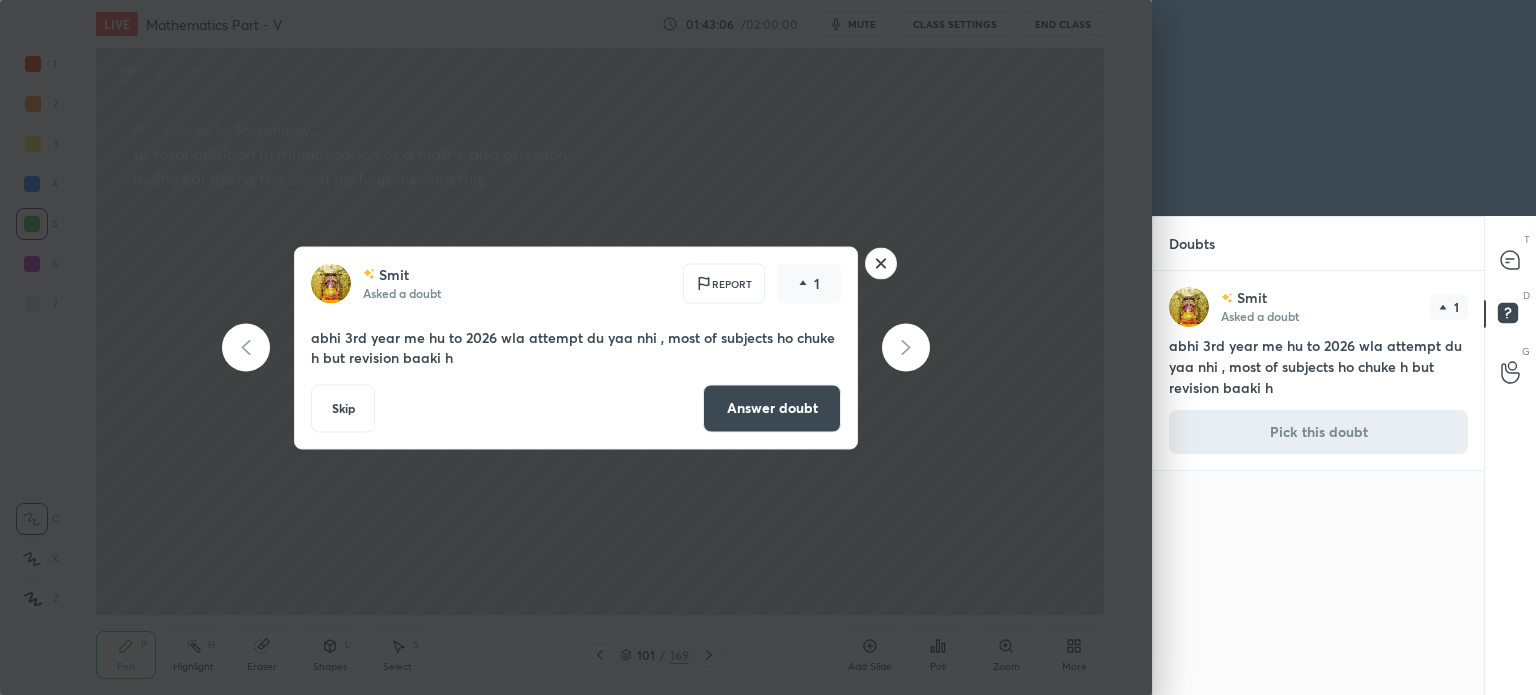 click on "Answer doubt" at bounding box center (772, 408) 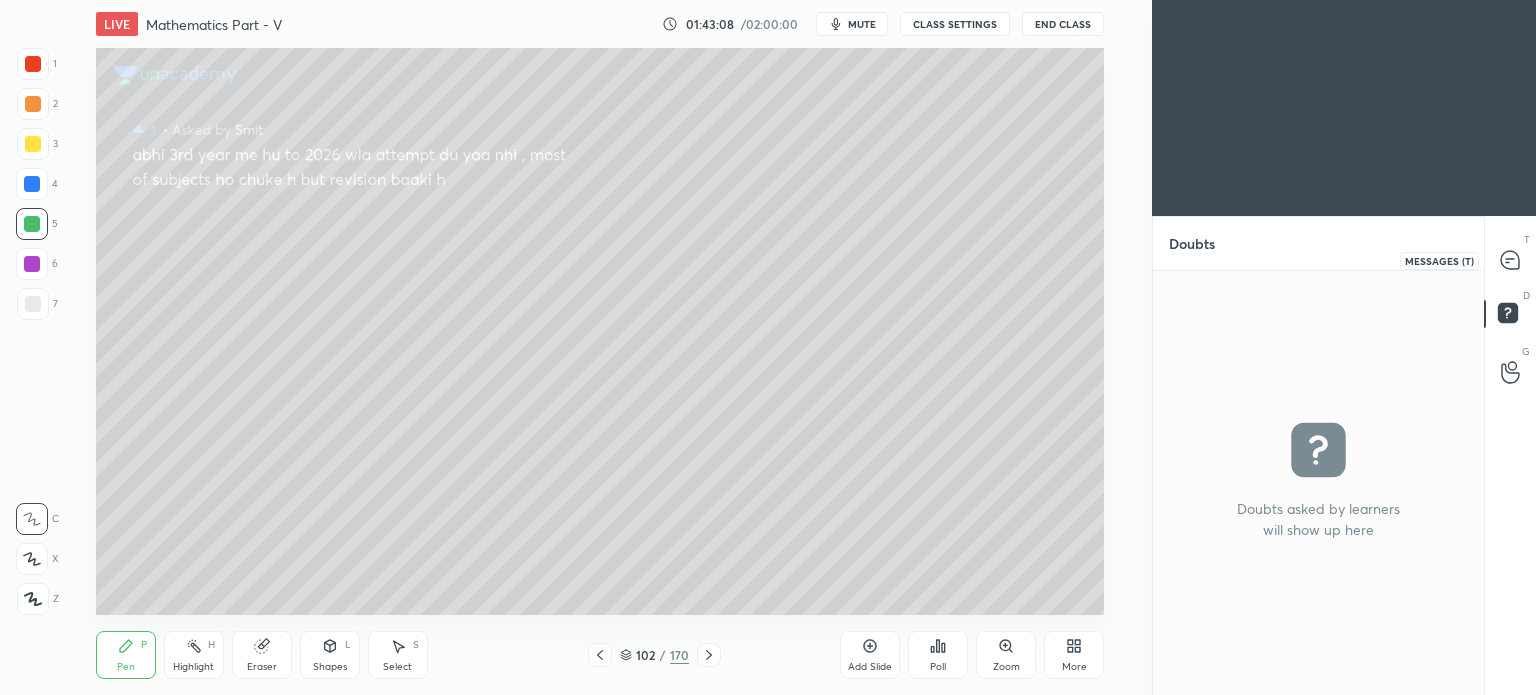 click 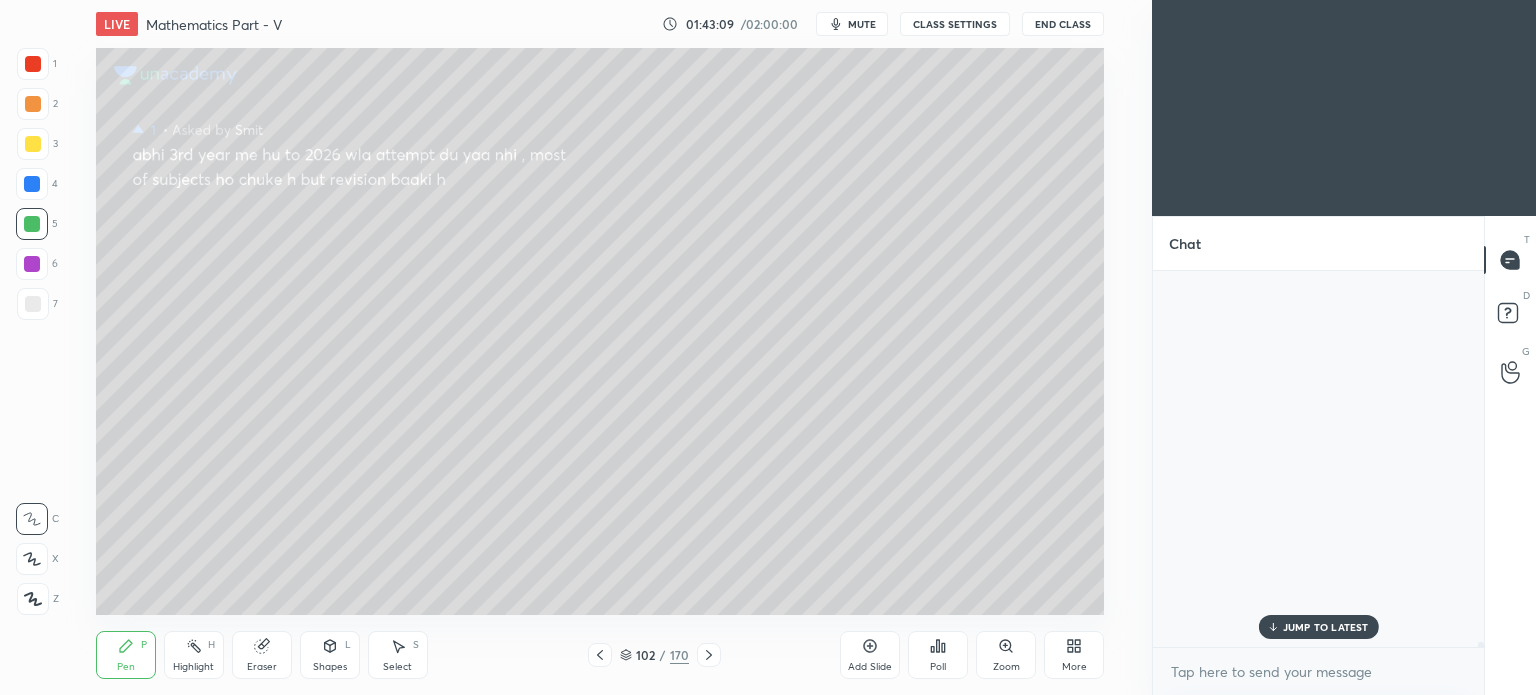 scroll, scrollTop: 36546, scrollLeft: 0, axis: vertical 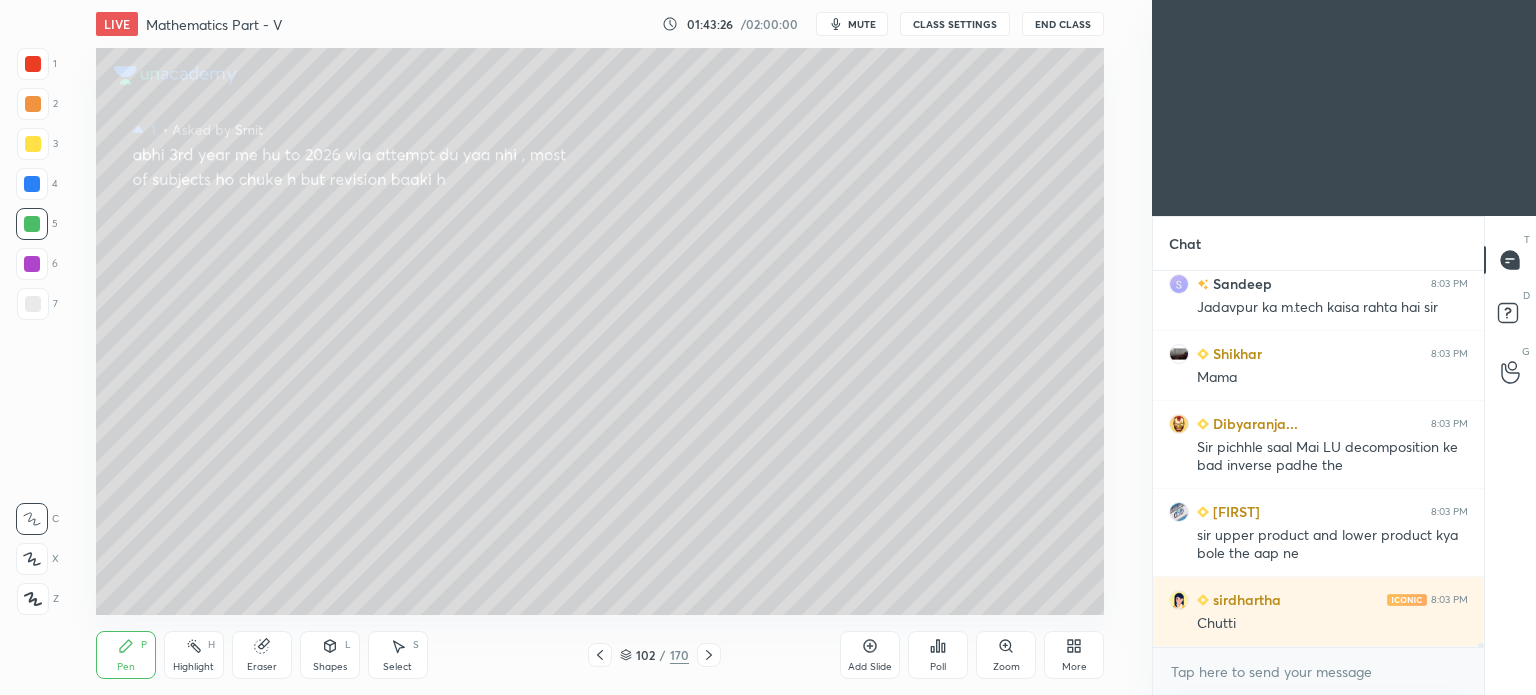 click 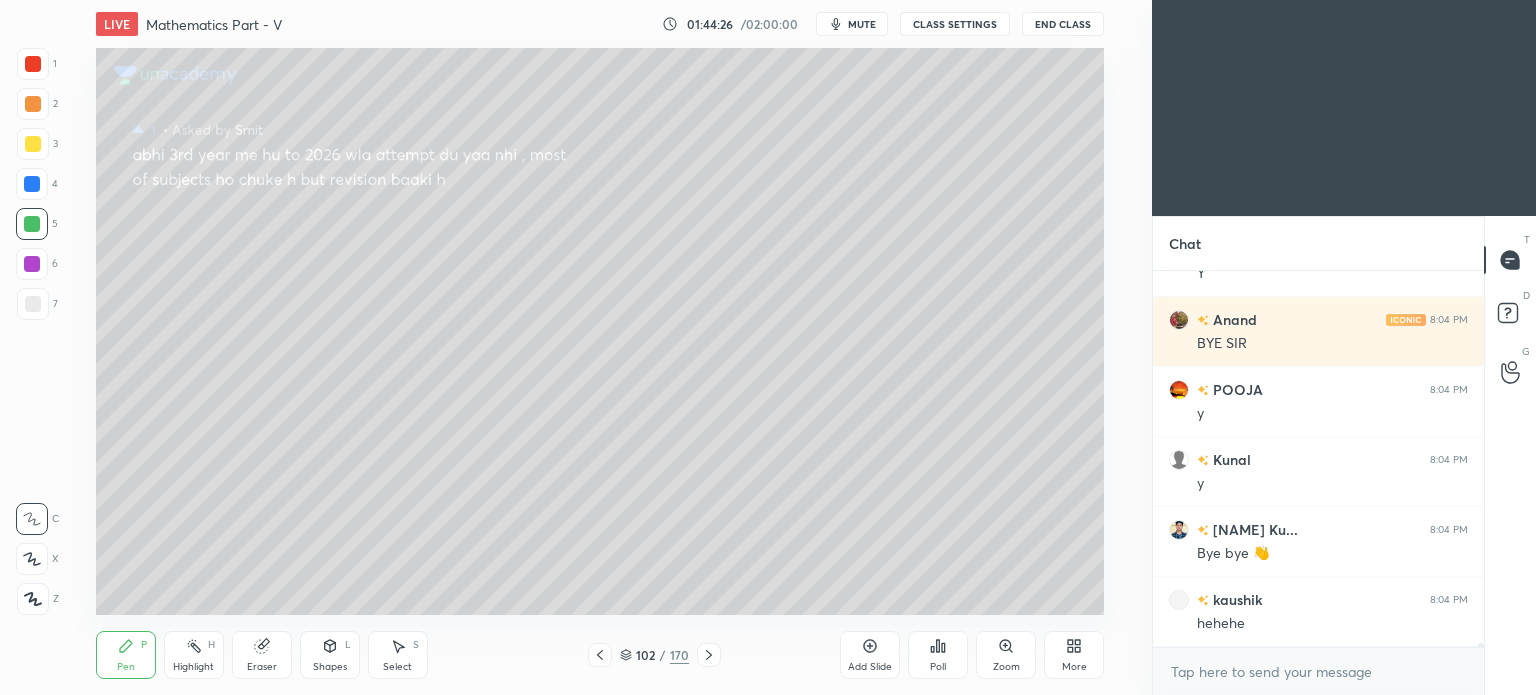 scroll, scrollTop: 36778, scrollLeft: 0, axis: vertical 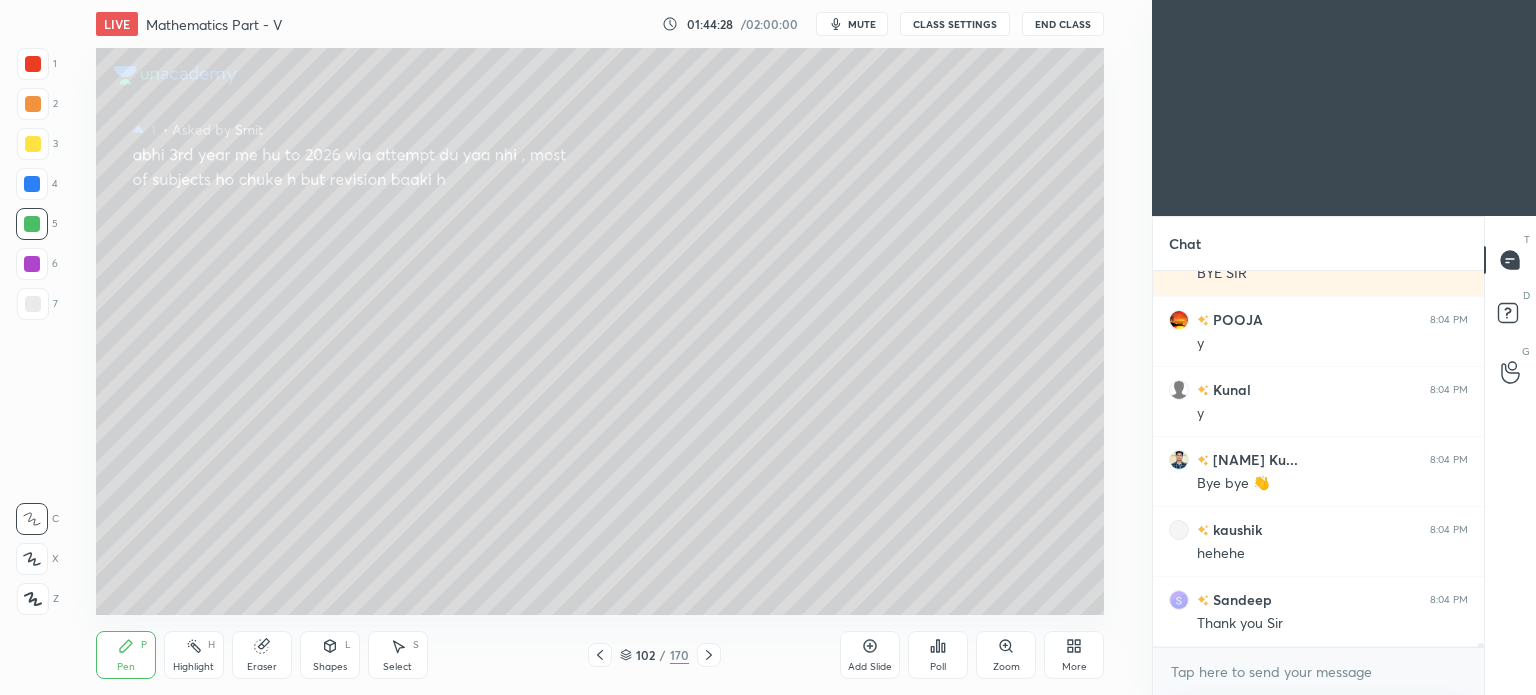 click on "End Class" at bounding box center [1063, 24] 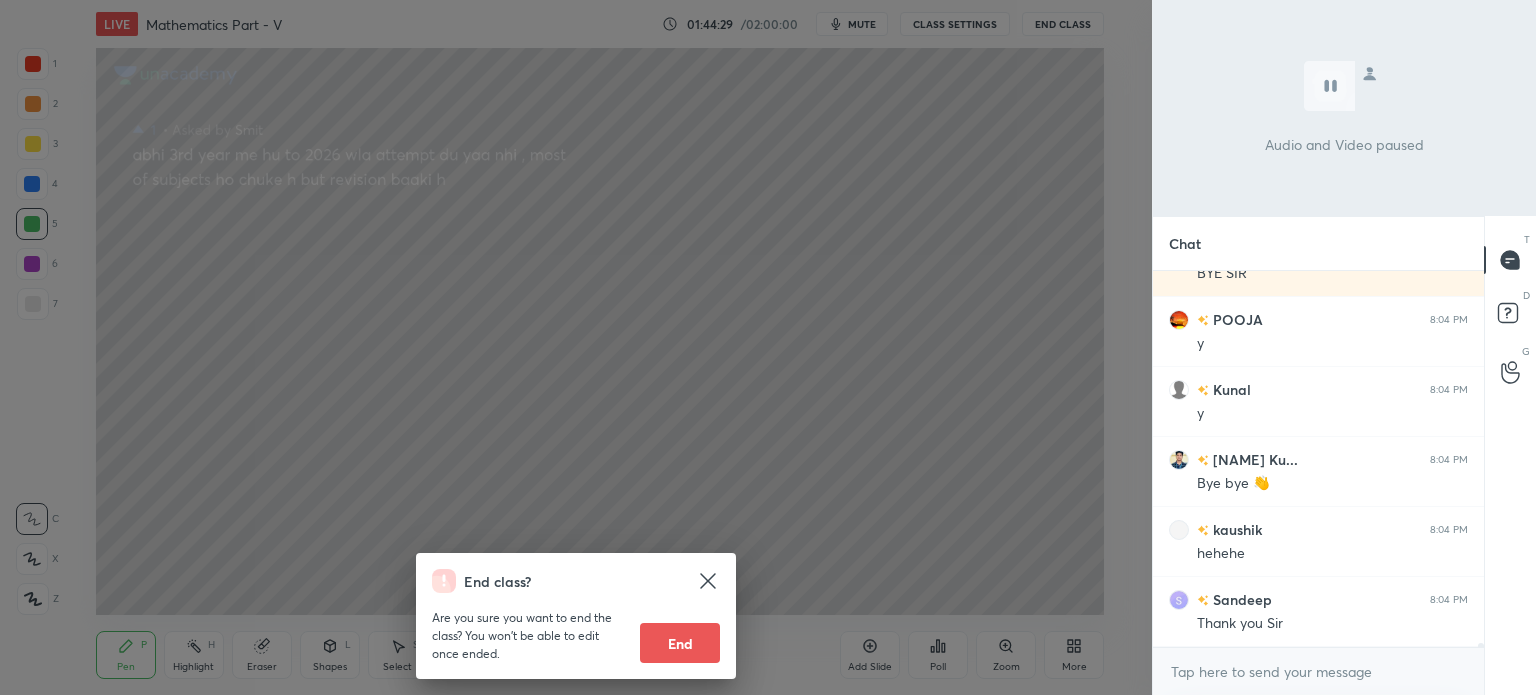 click on "End" at bounding box center [680, 643] 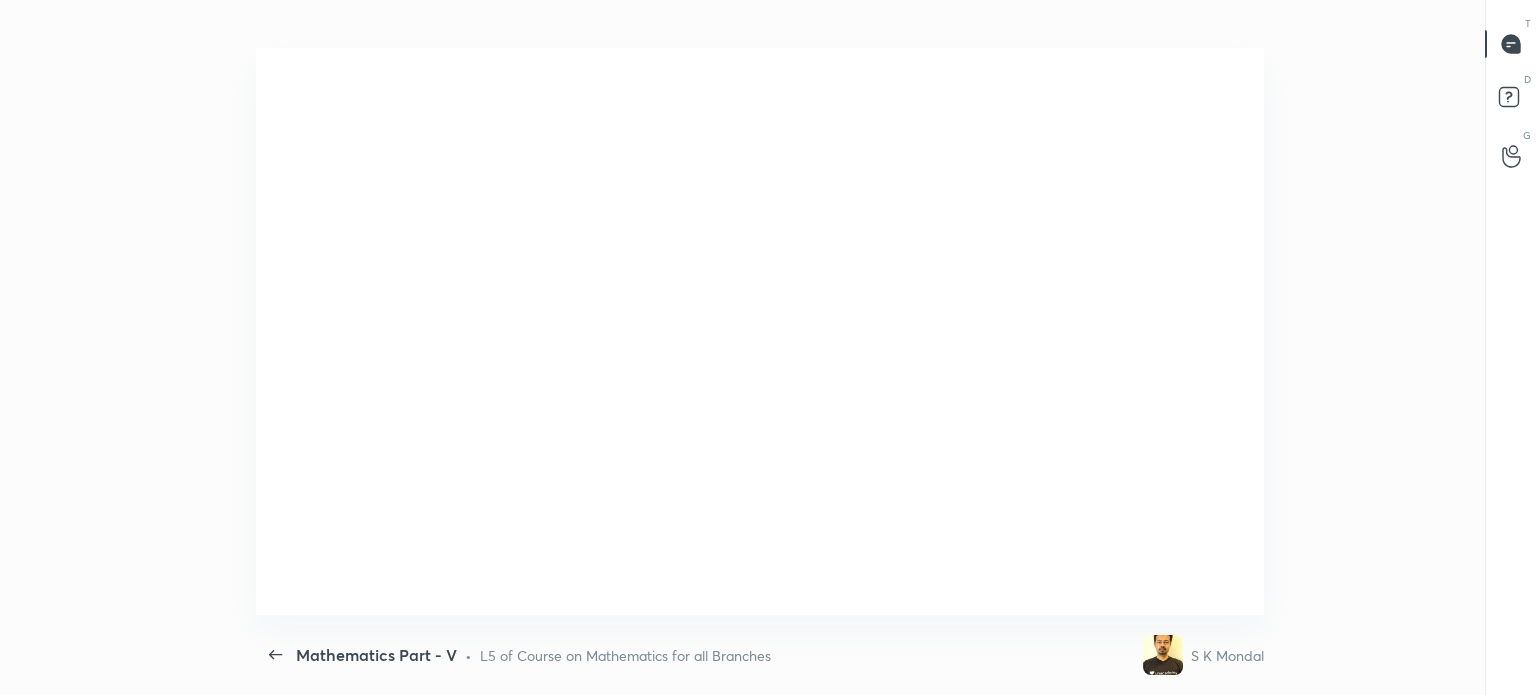 scroll, scrollTop: 99432, scrollLeft: 98850, axis: both 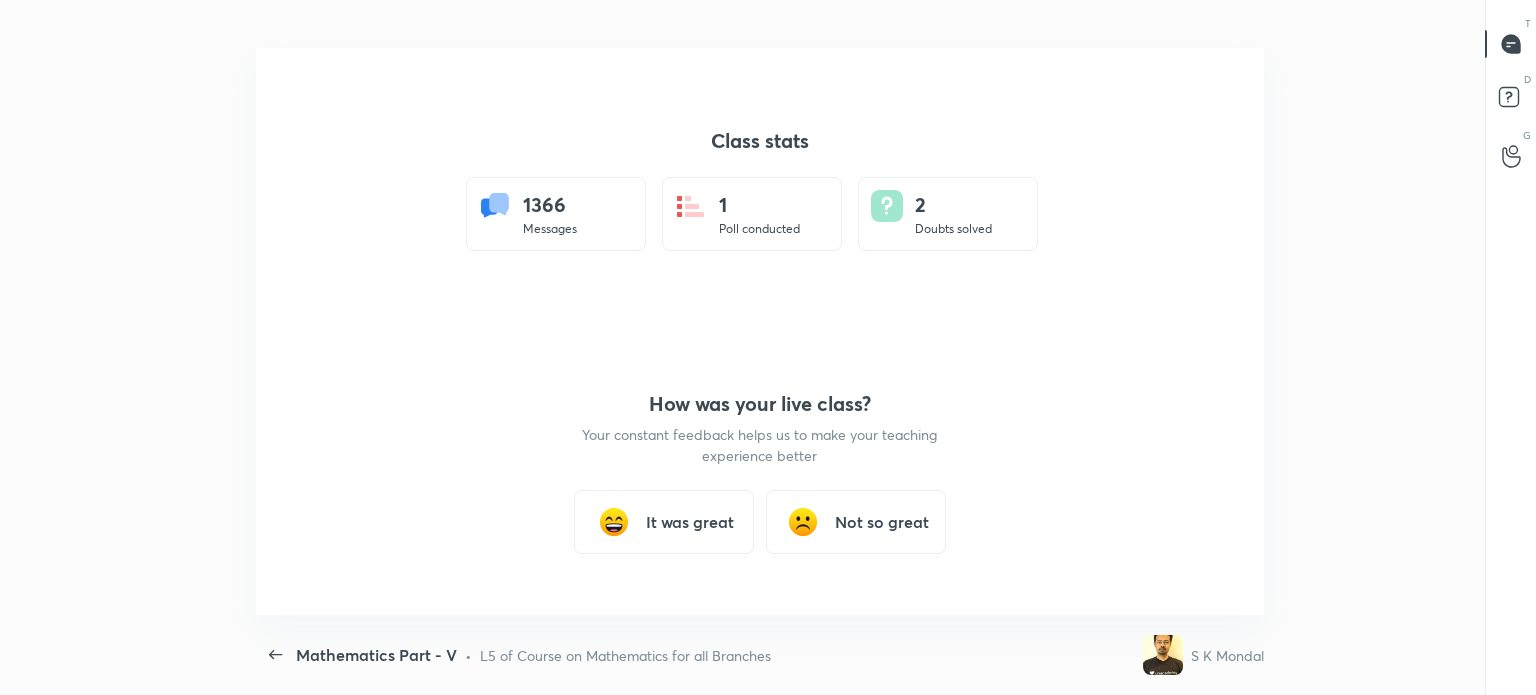 click on "It was great" at bounding box center [690, 522] 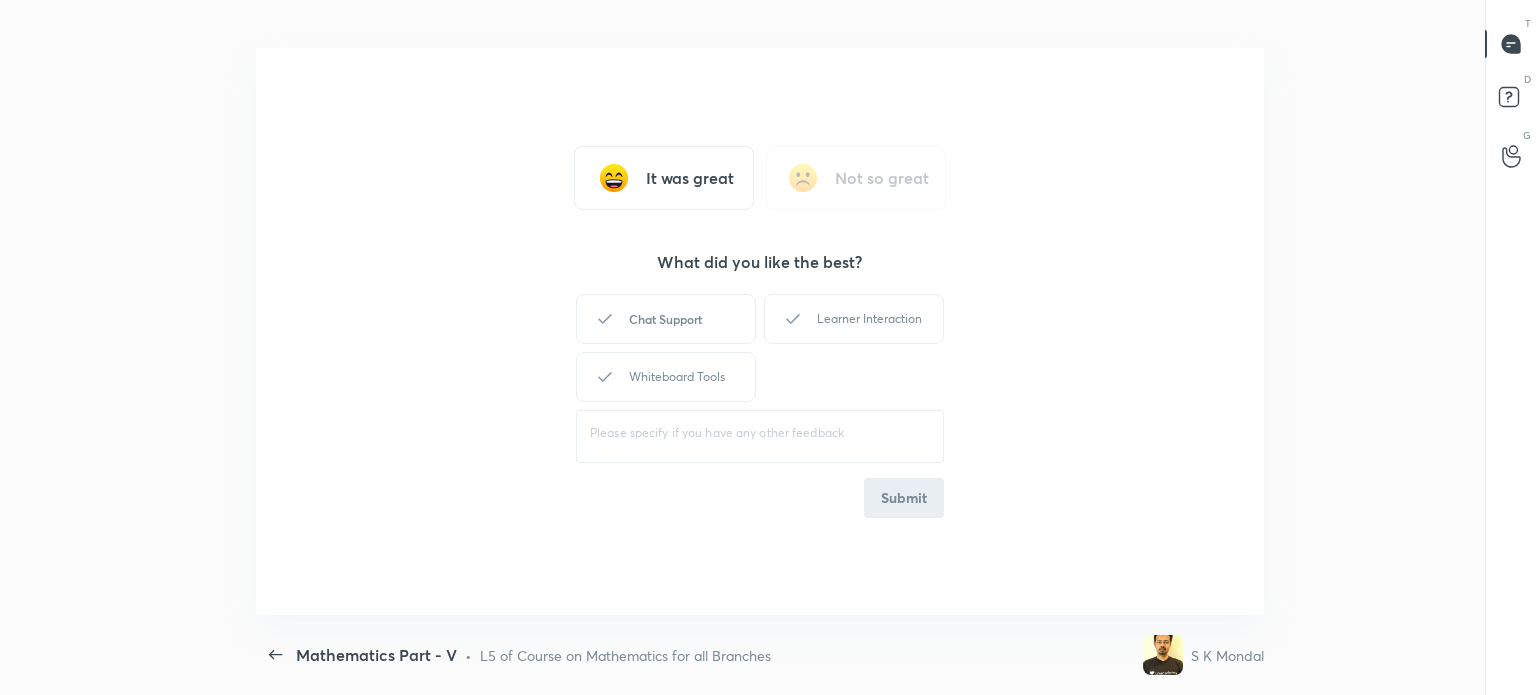 click on "Chat Support" at bounding box center (666, 319) 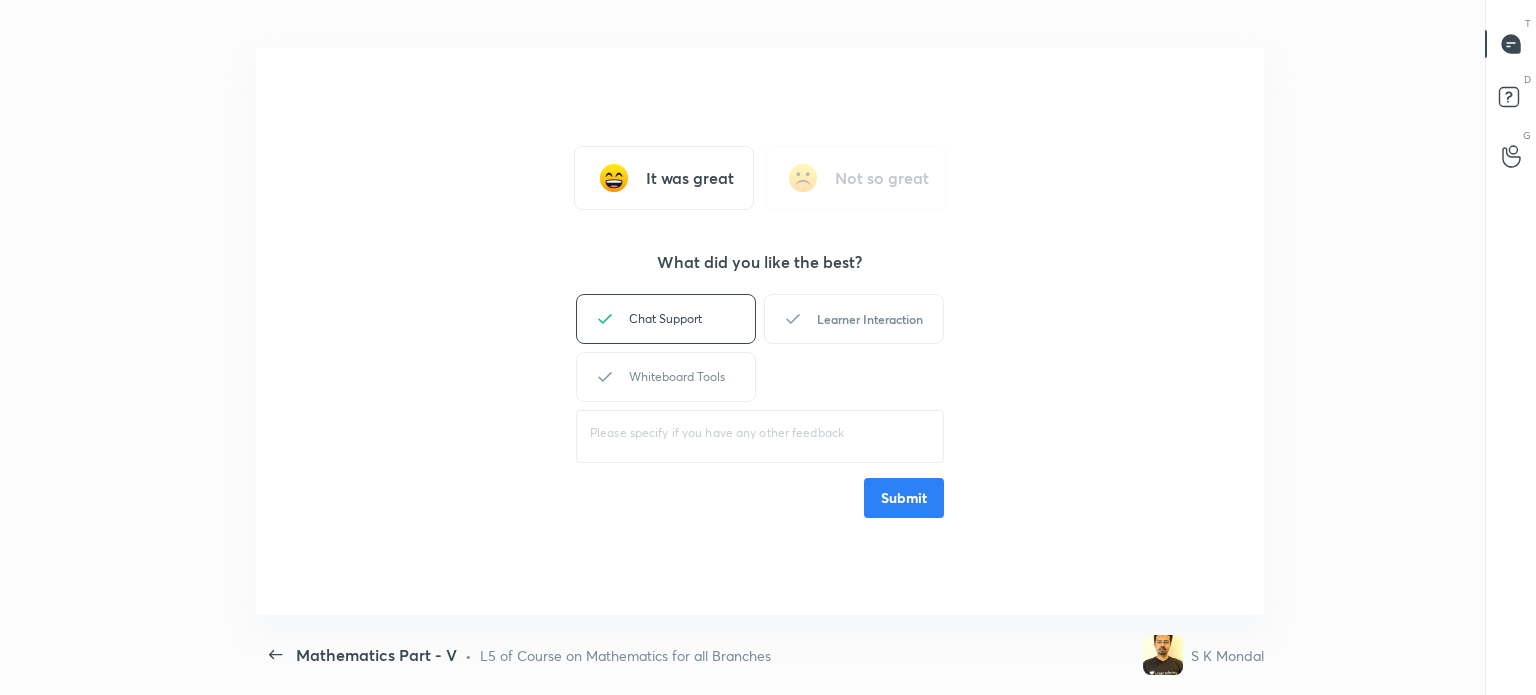 click on "Learner Interaction" at bounding box center [854, 319] 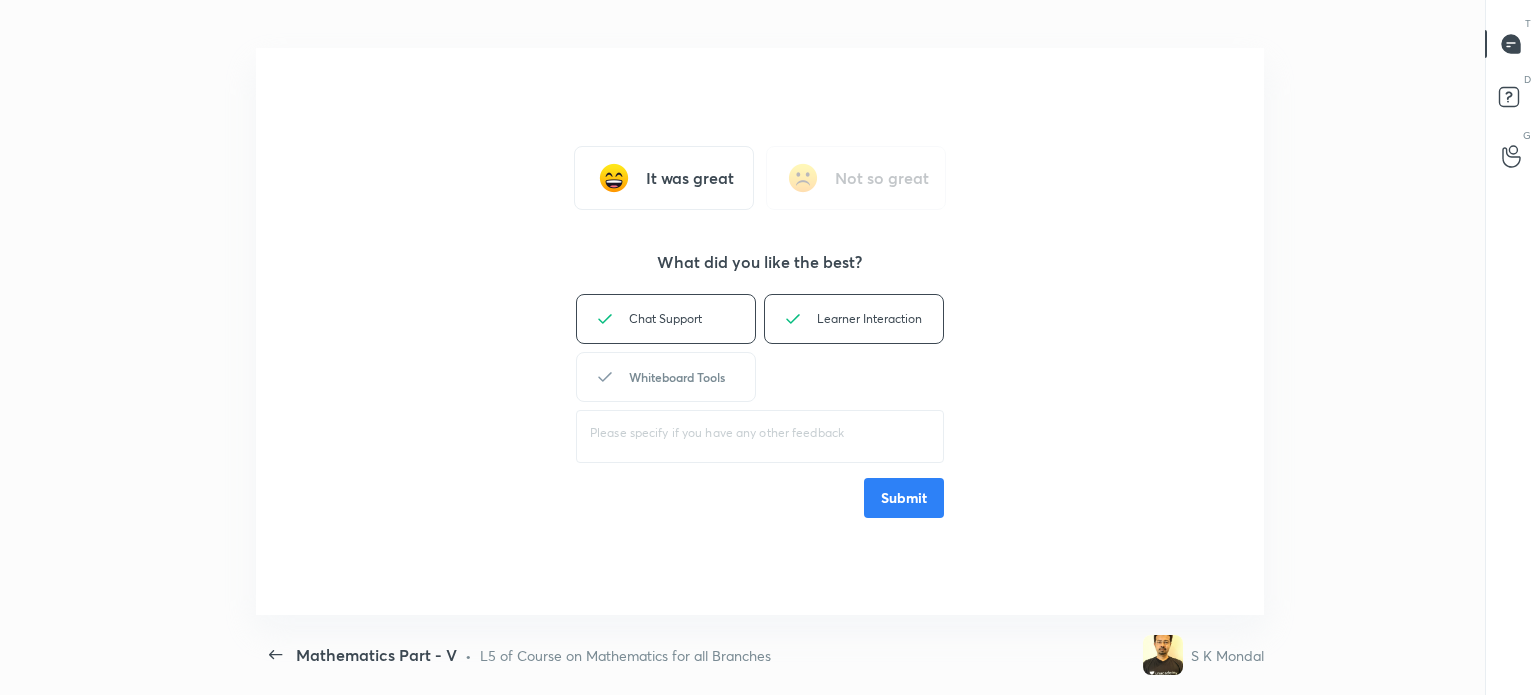 click on "Whiteboard Tools" at bounding box center (666, 377) 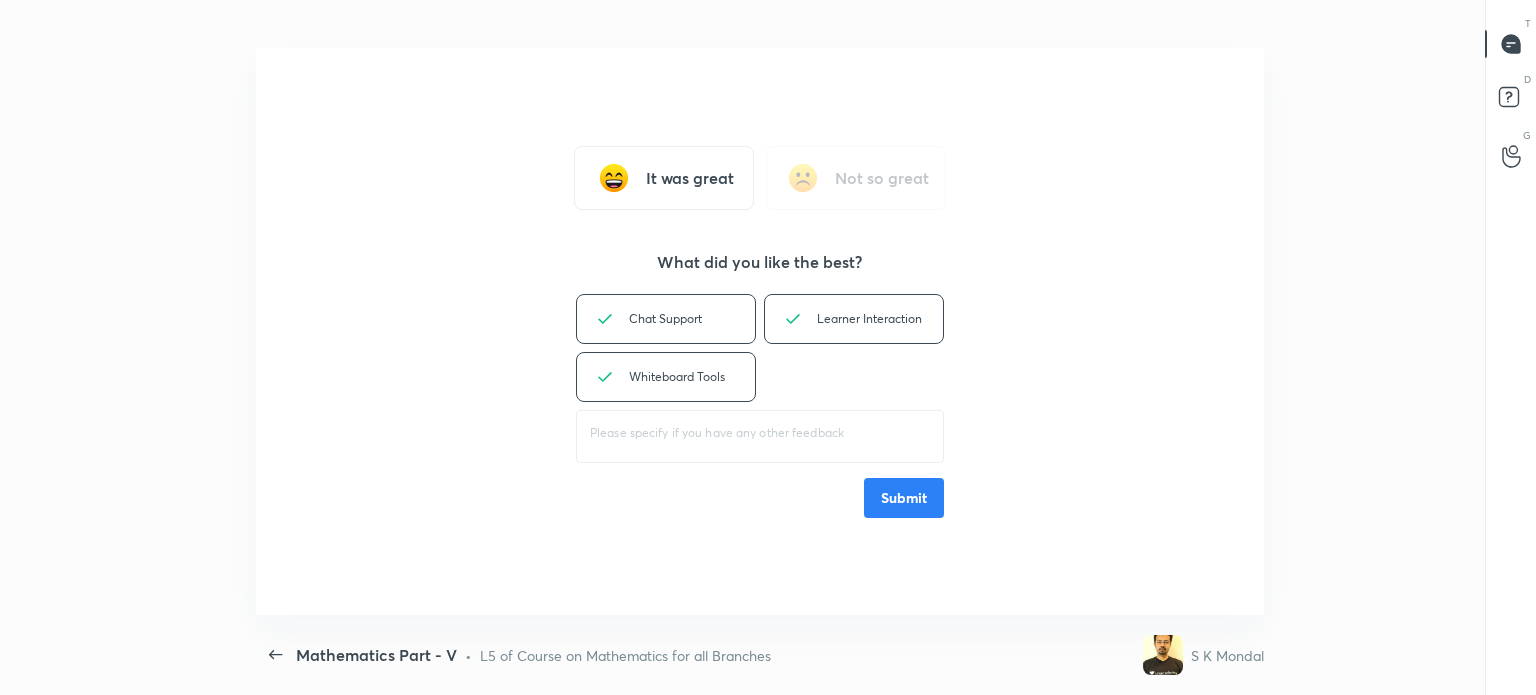click on "Submit" at bounding box center (904, 498) 